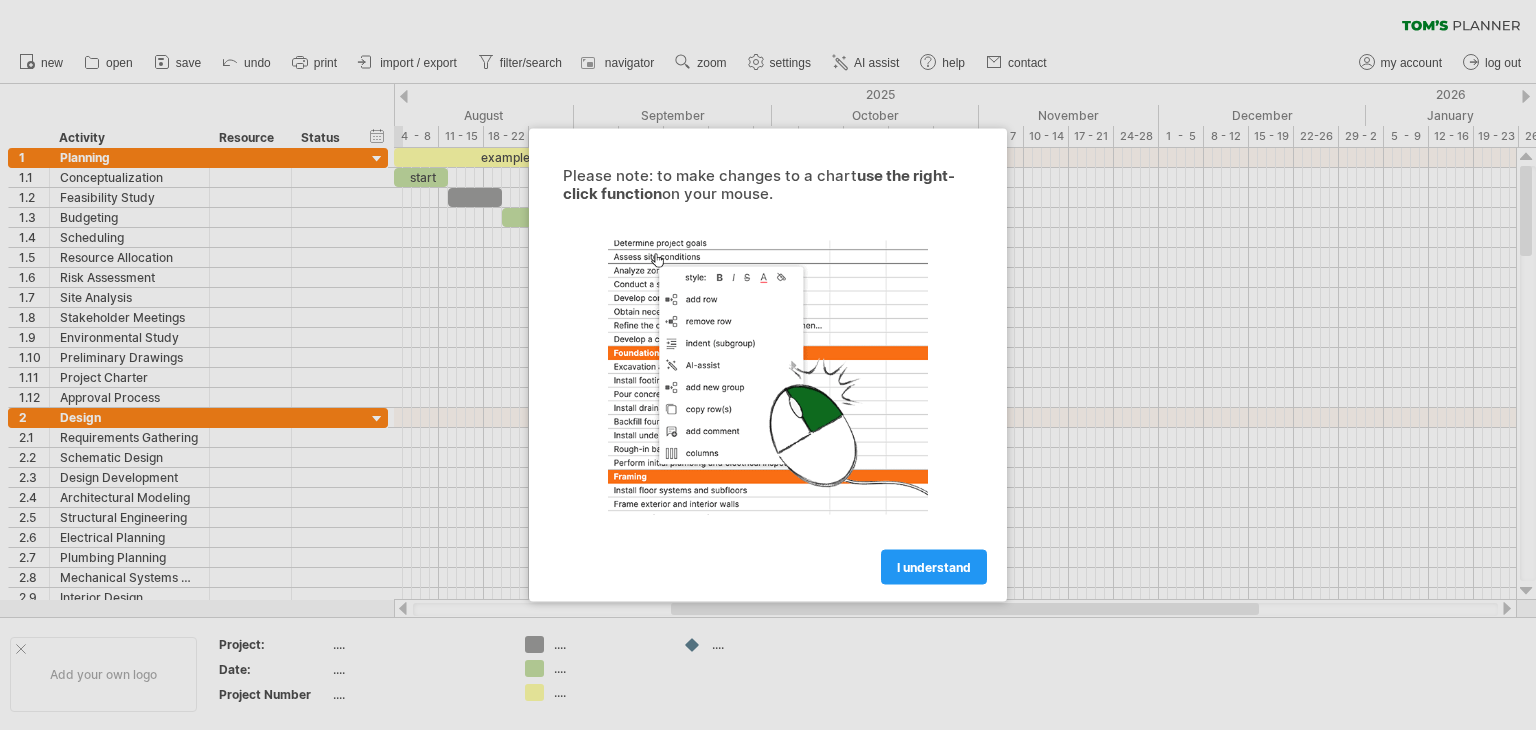 scroll, scrollTop: 0, scrollLeft: 0, axis: both 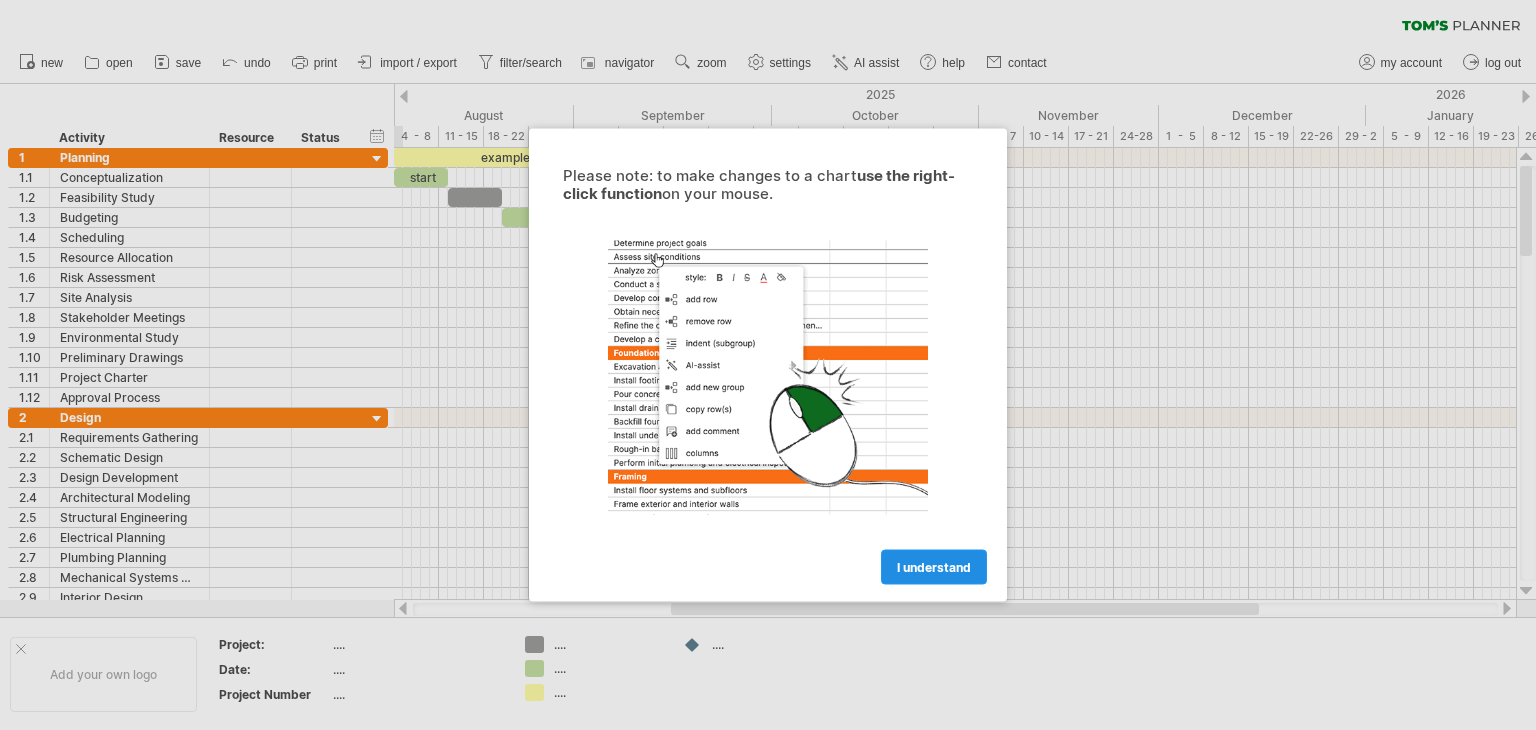 click on "I understand" at bounding box center (934, 567) 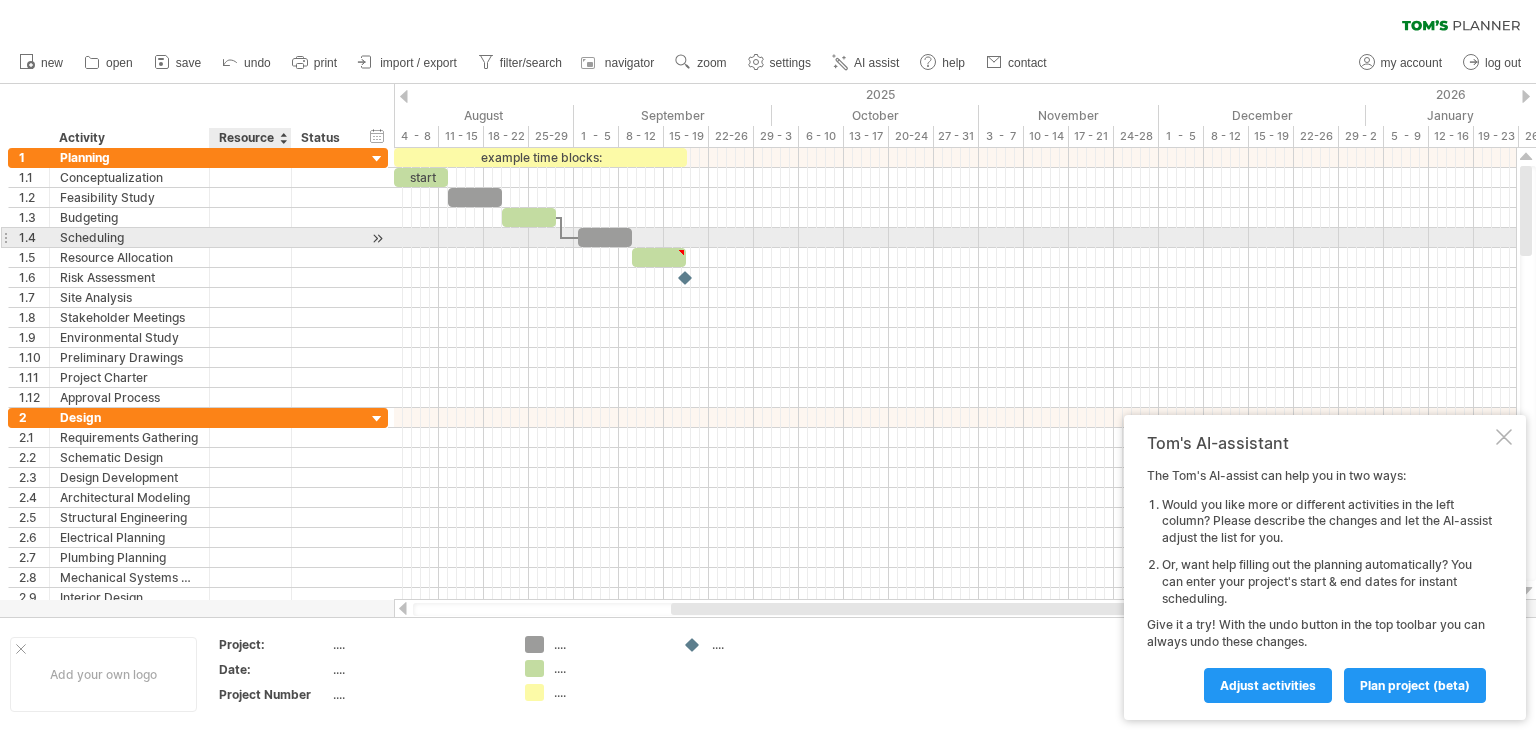 drag, startPoint x: 67, startPoint y: 25, endPoint x: 251, endPoint y: 238, distance: 281.46936 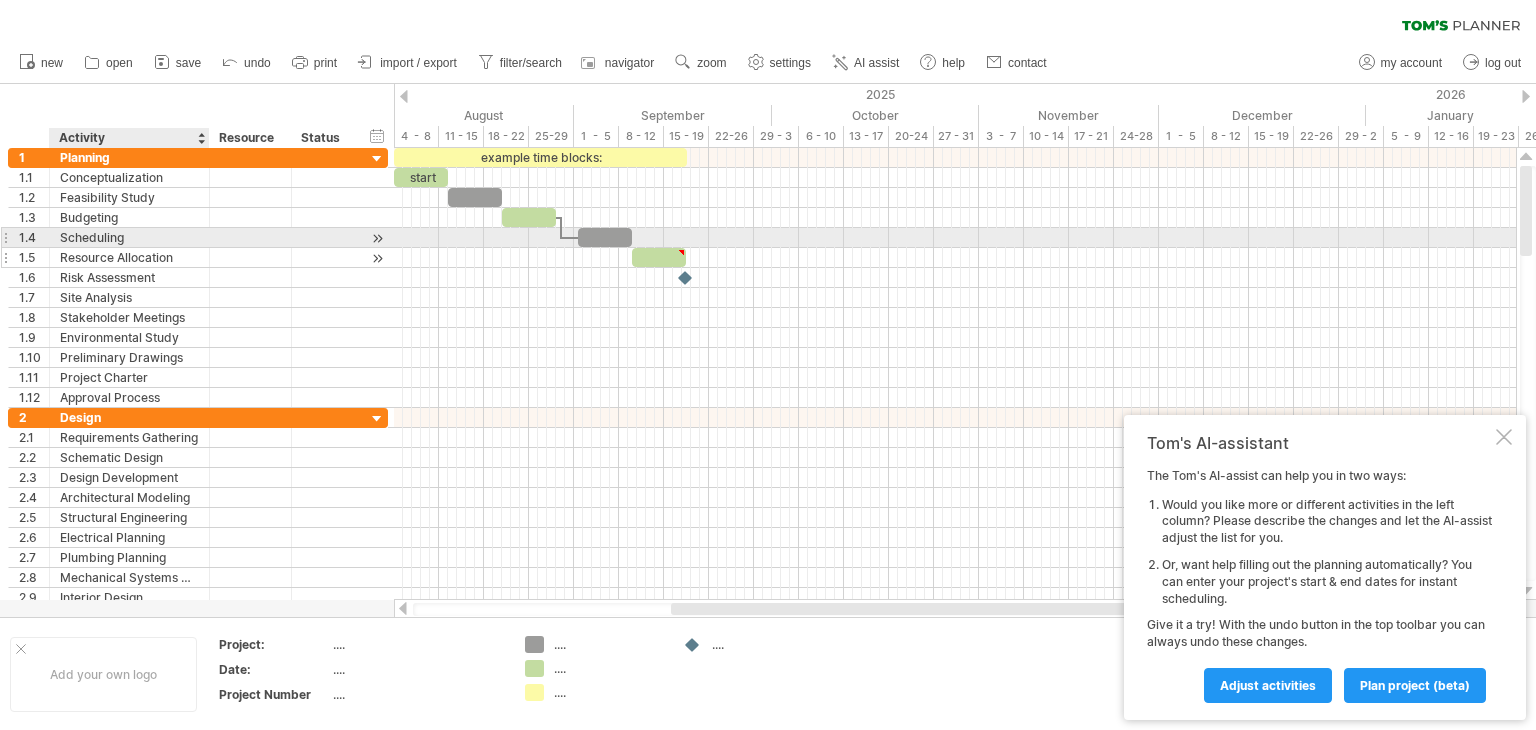 drag, startPoint x: 22, startPoint y: 97, endPoint x: 159, endPoint y: 246, distance: 202.41048 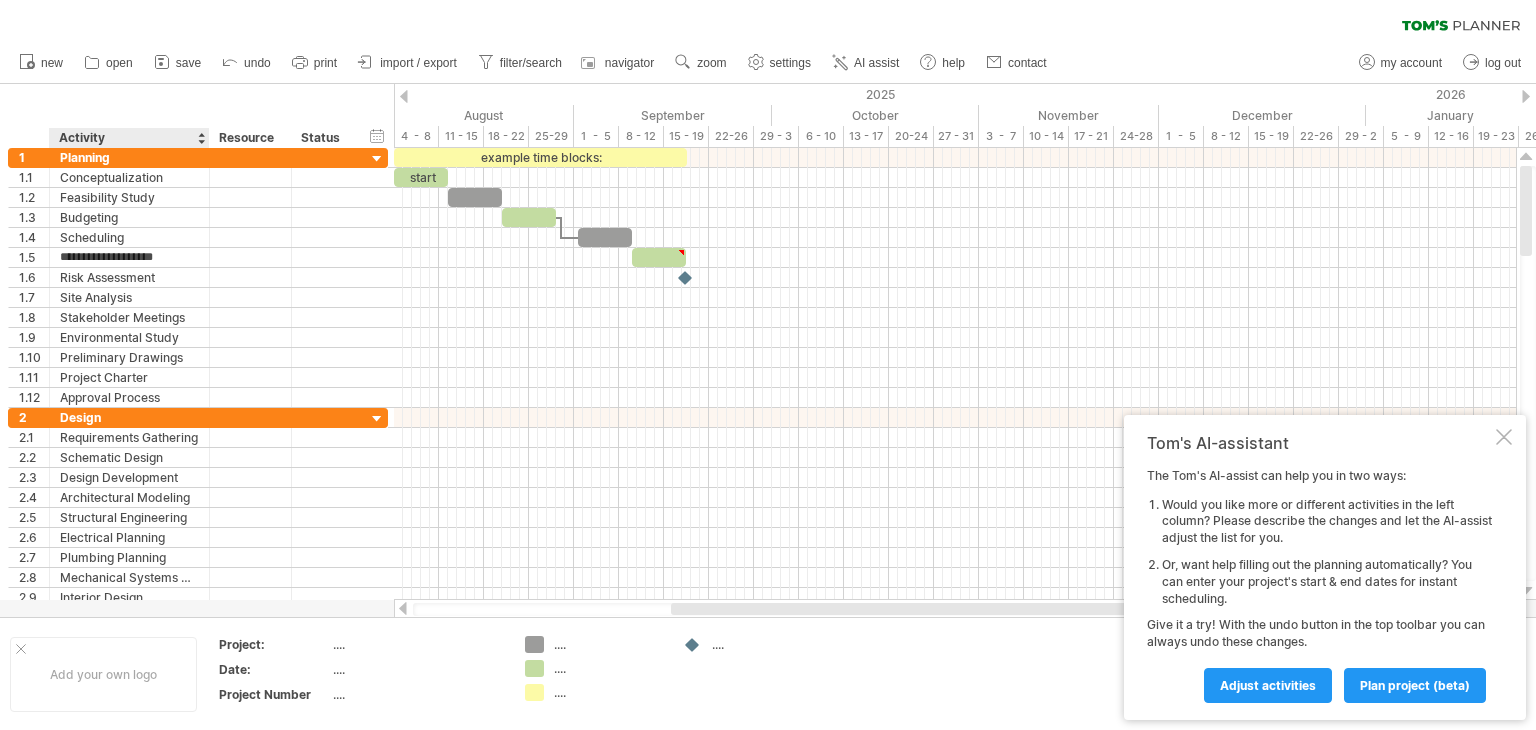 click on "hide start/end/duration show start/end/duration
******** Activity ******** Resource ****** Status" at bounding box center (197, 116) 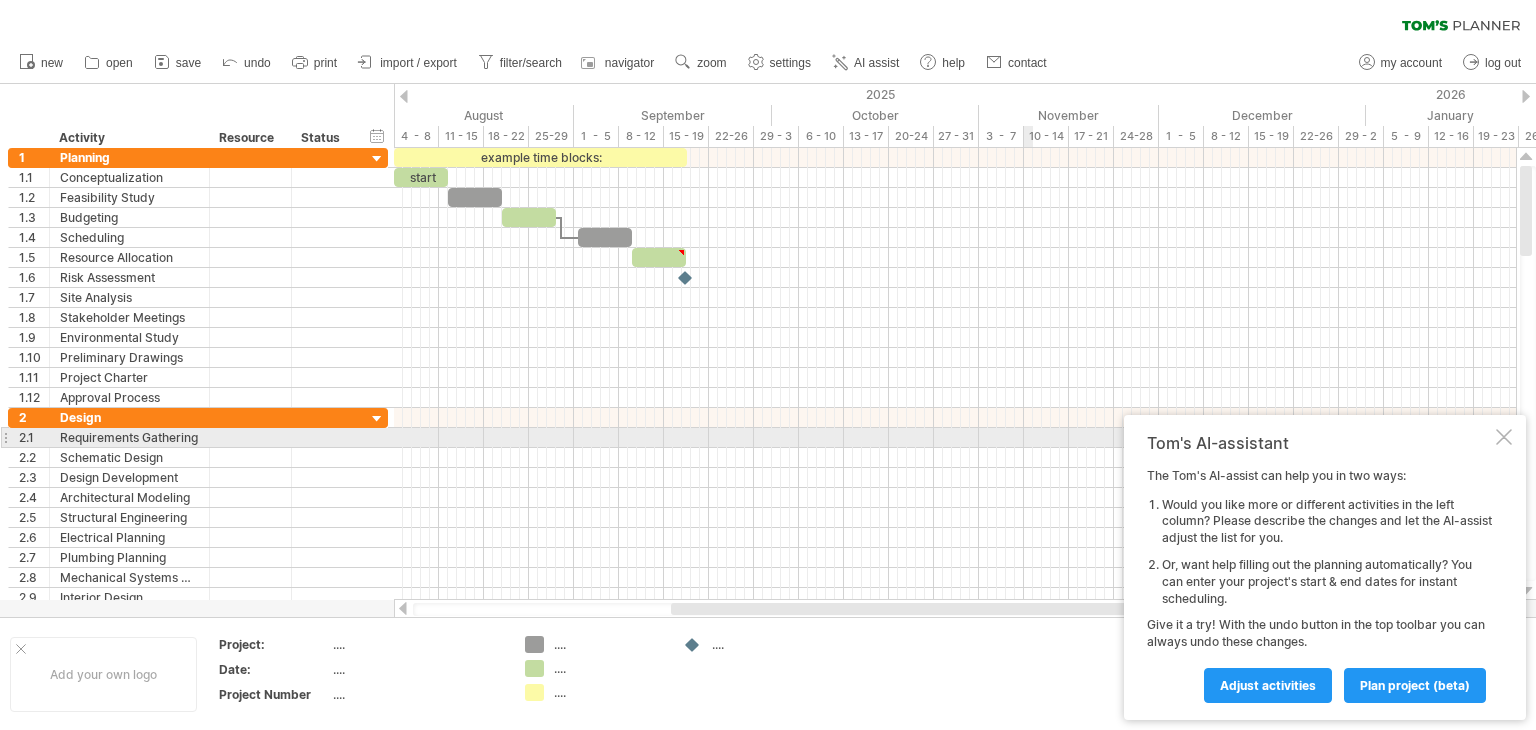 drag, startPoint x: 1505, startPoint y: 435, endPoint x: 1412, endPoint y: 461, distance: 96.56604 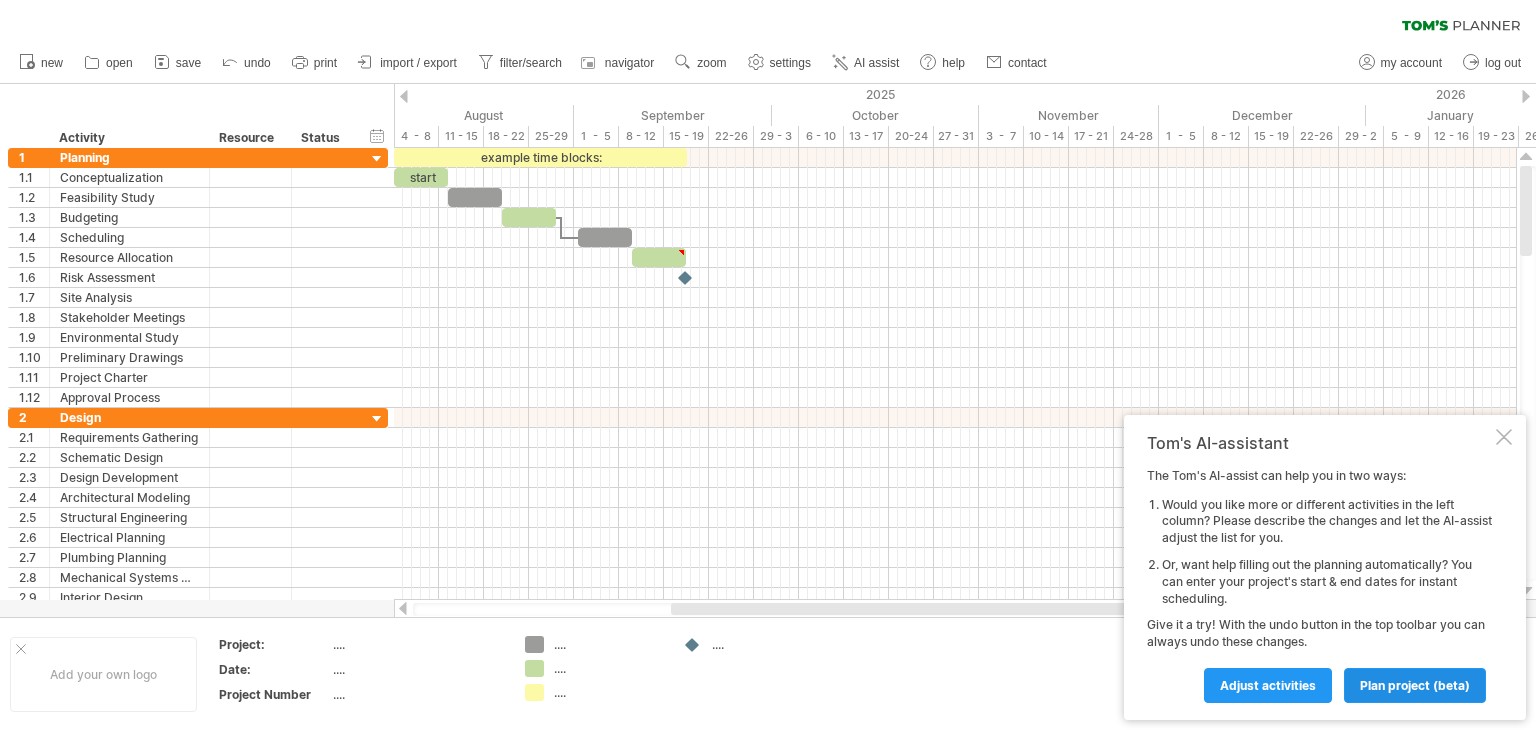 click on "plan project (beta)" at bounding box center [1415, 685] 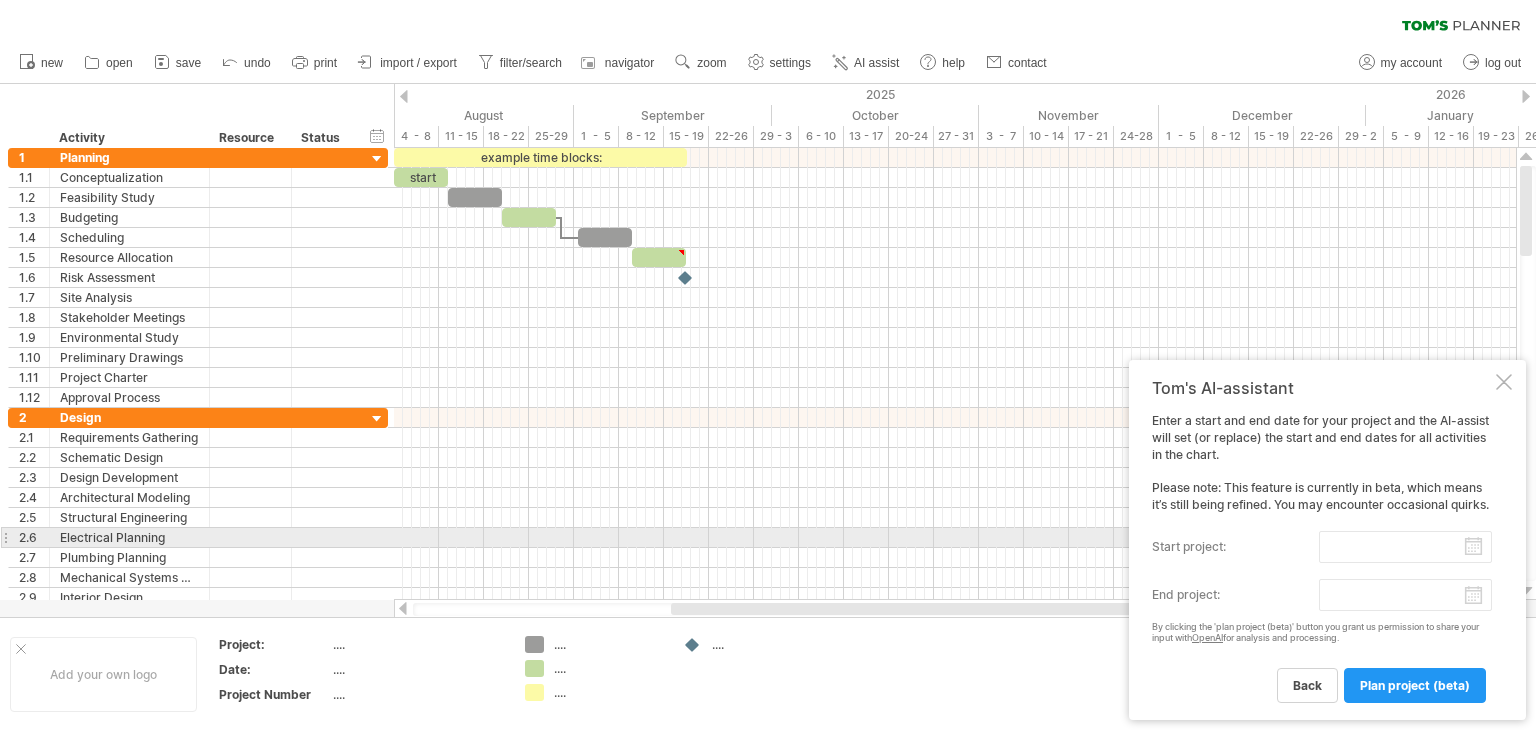 click on "start project:" at bounding box center [1405, 547] 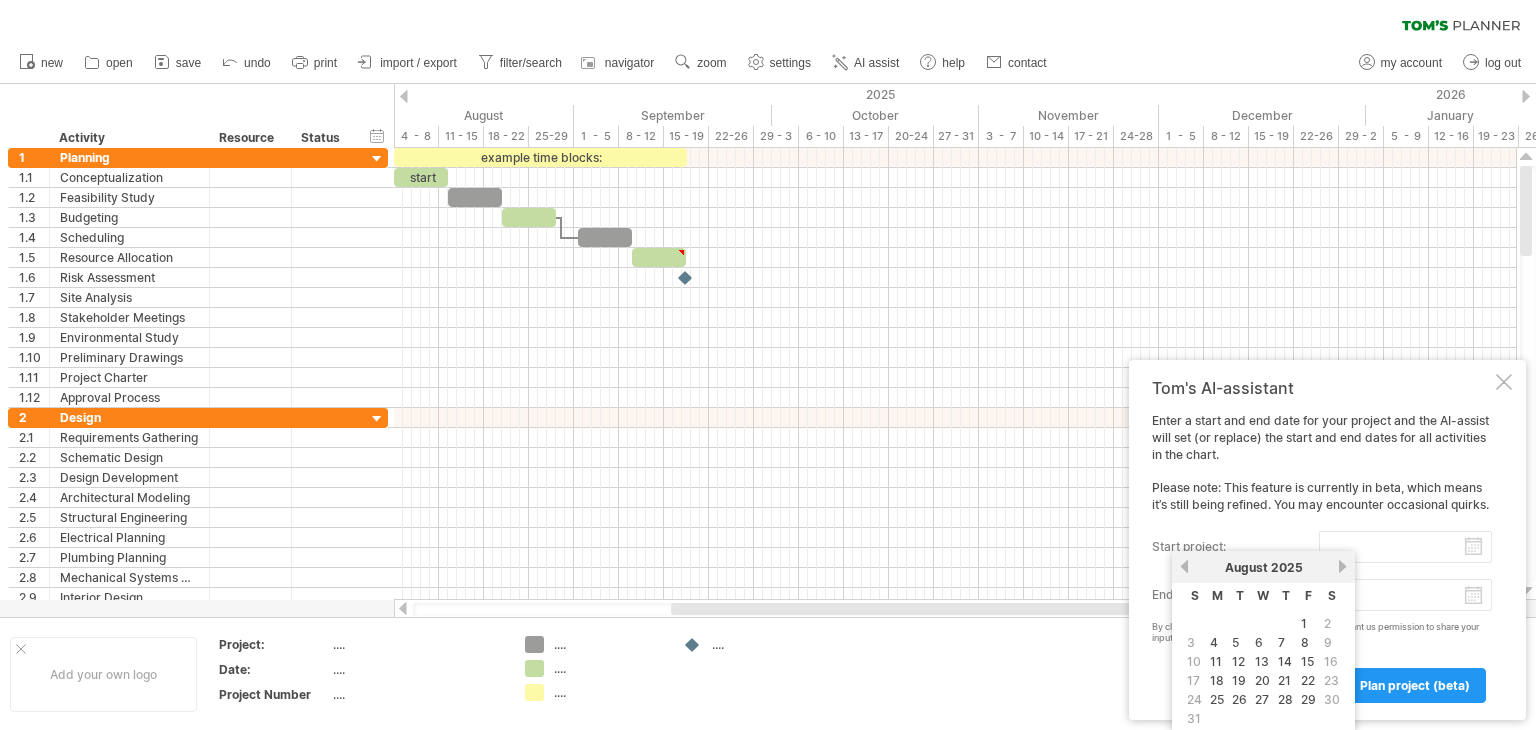 click on "3" at bounding box center (1191, 642) 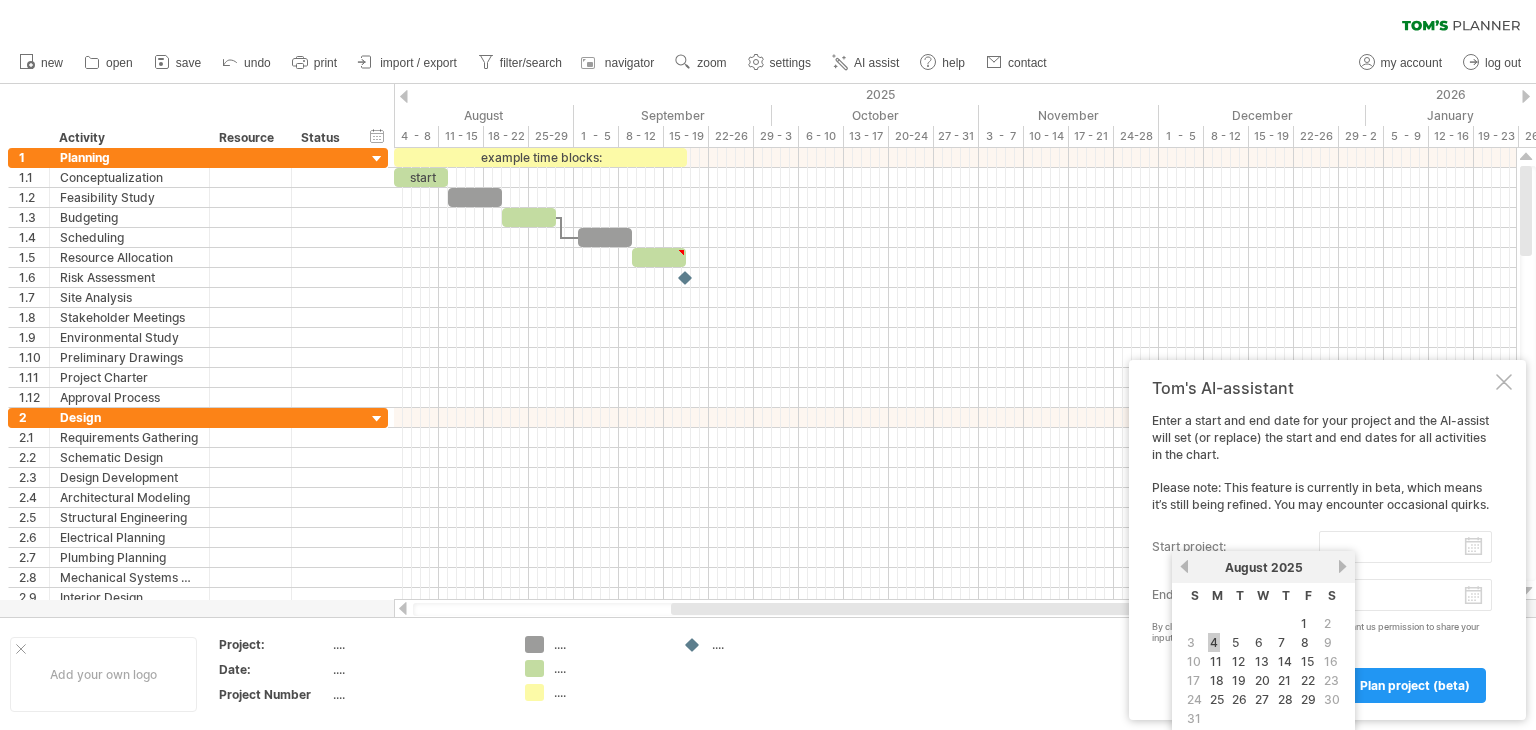click on "4" at bounding box center [1214, 642] 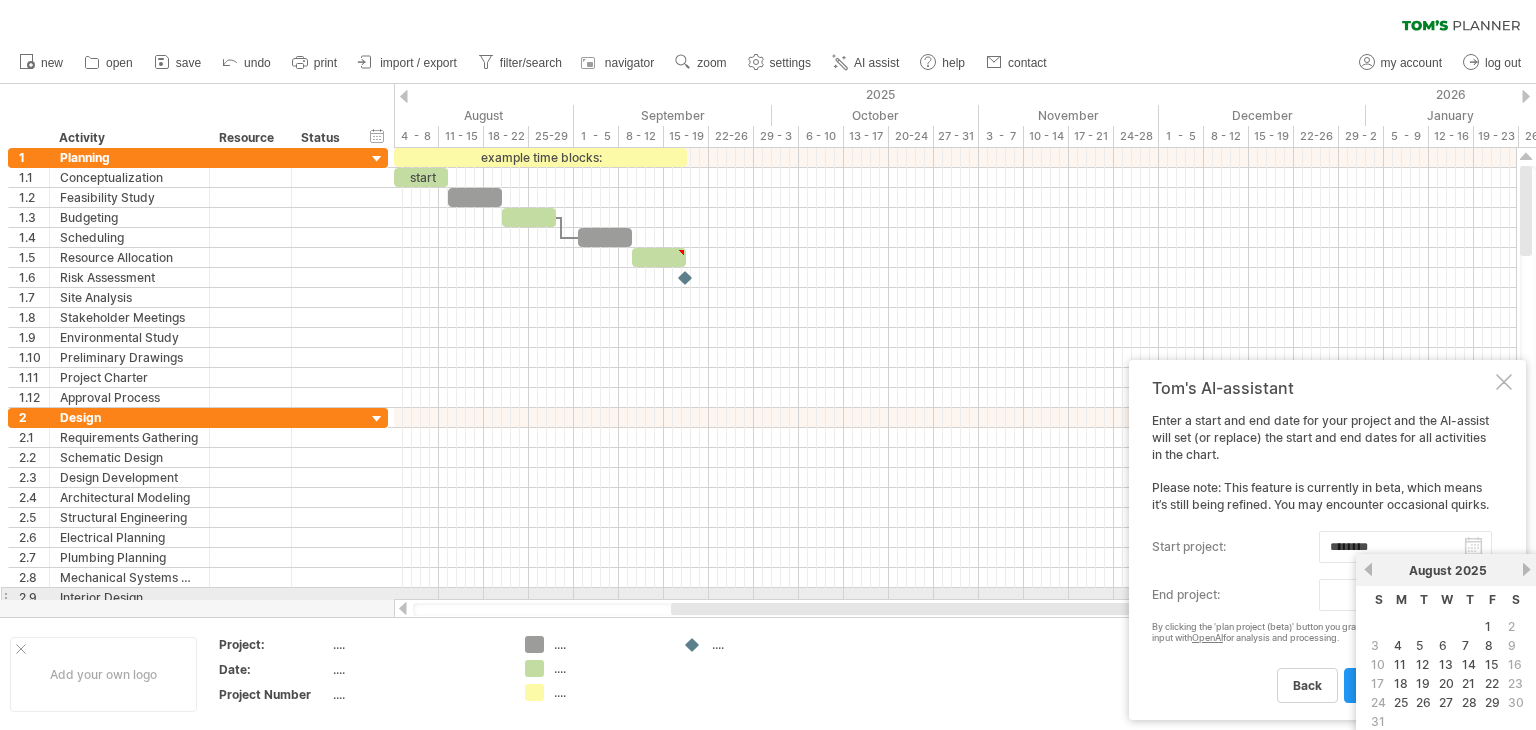 click on "progress(100%)
Trying to reach plan.tomsplanner.com
Connected again...
0%
clear filter
reapply filter" at bounding box center (768, 367) 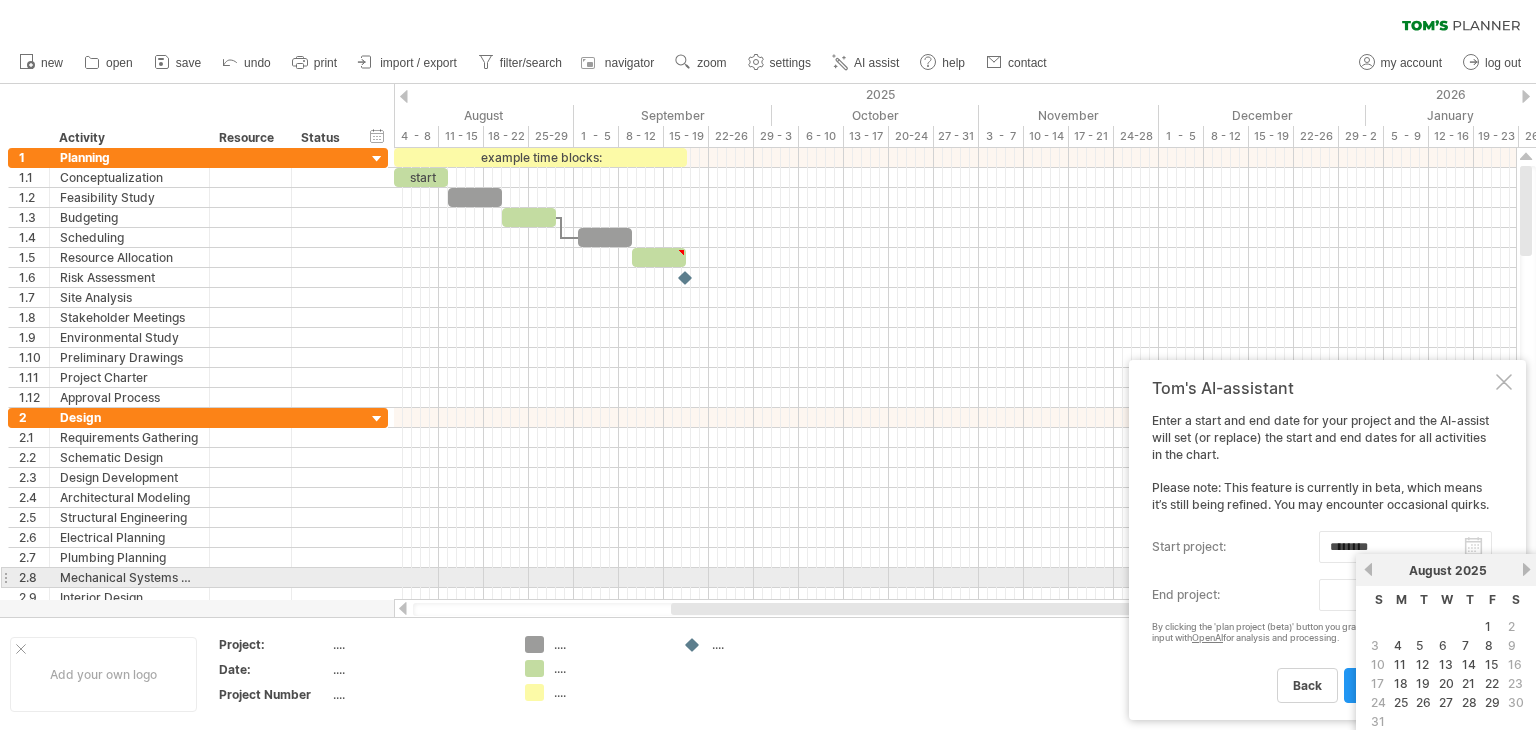 click on "next" at bounding box center (1526, 569) 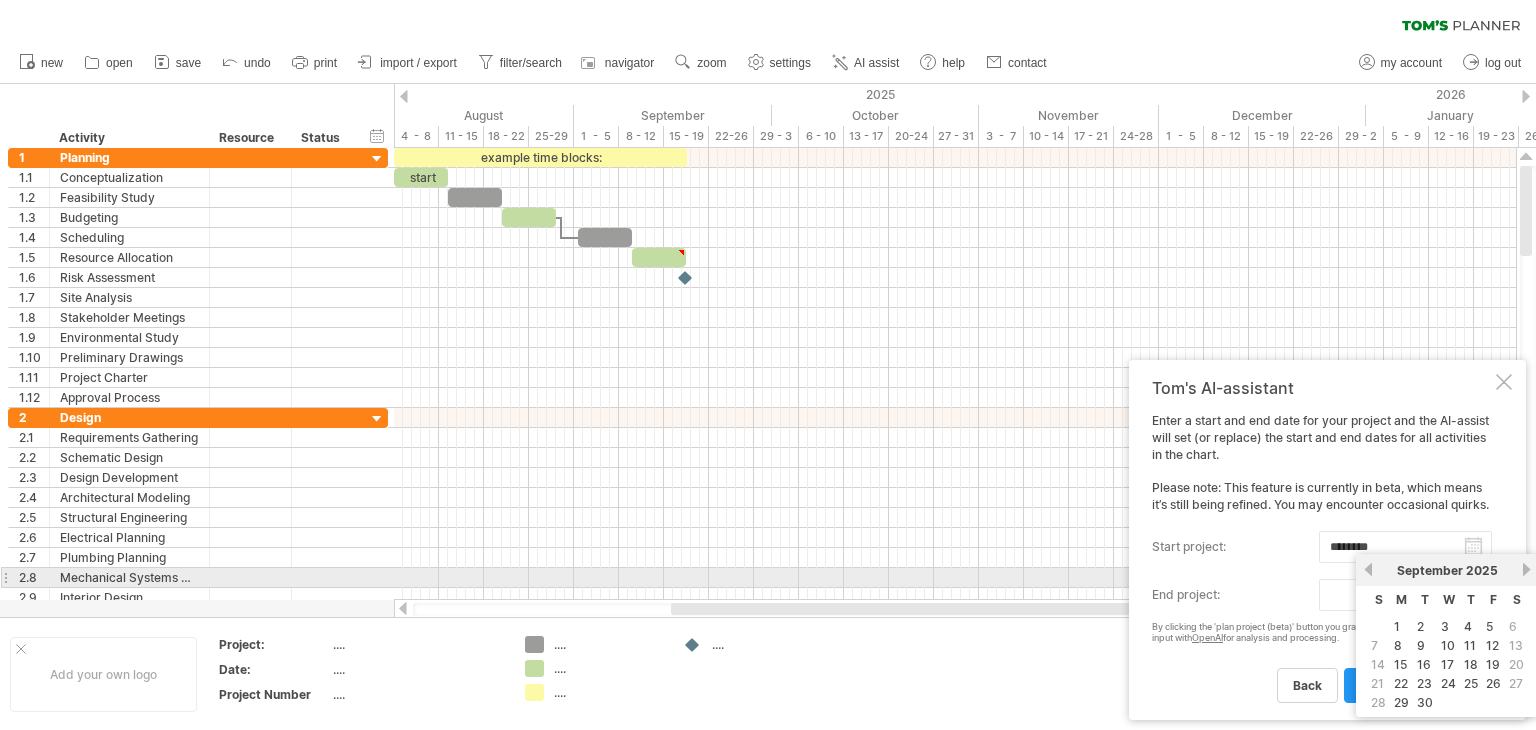 click on "next" at bounding box center (1526, 569) 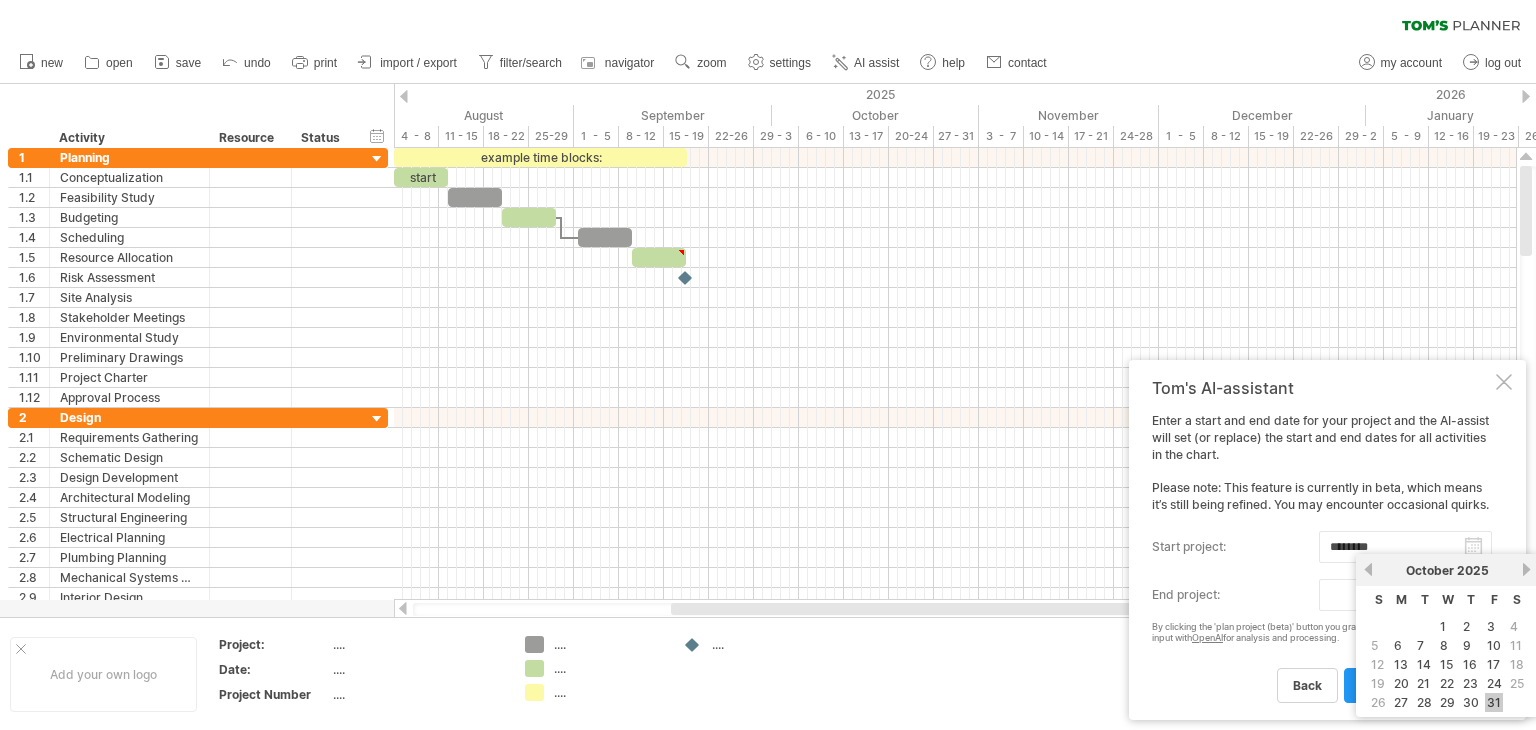 click on "31" at bounding box center (1494, 702) 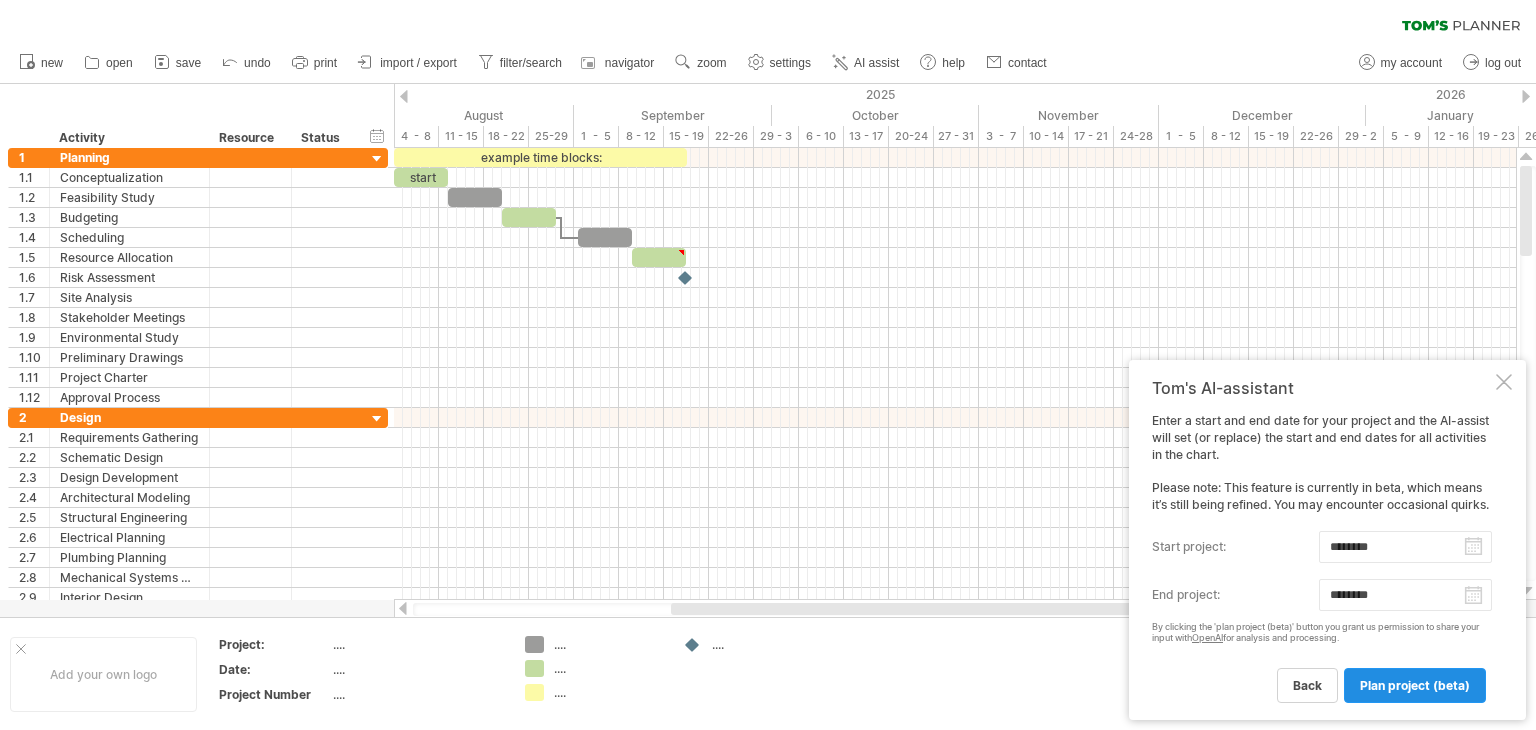click on "plan project (beta)" at bounding box center (1415, 685) 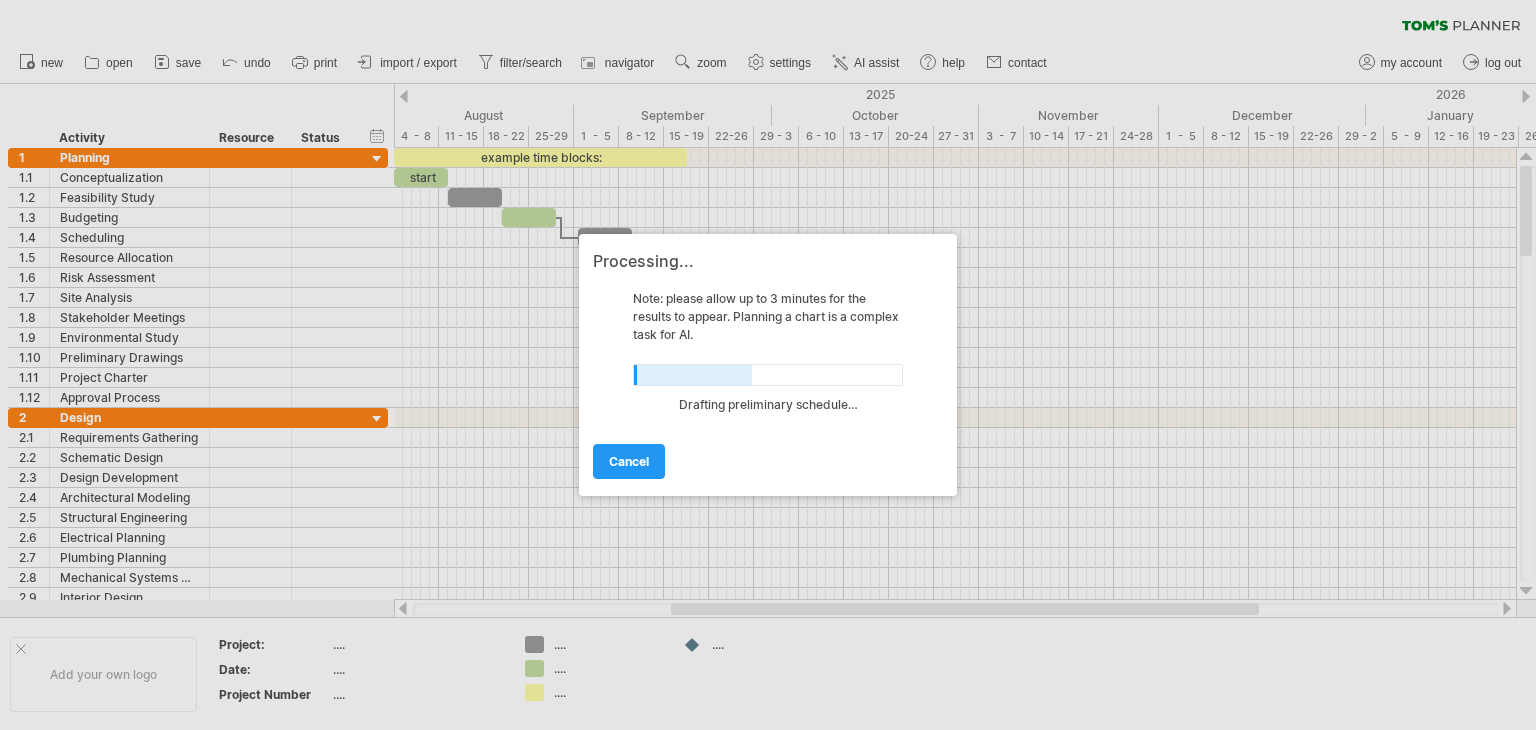click at bounding box center (768, 365) 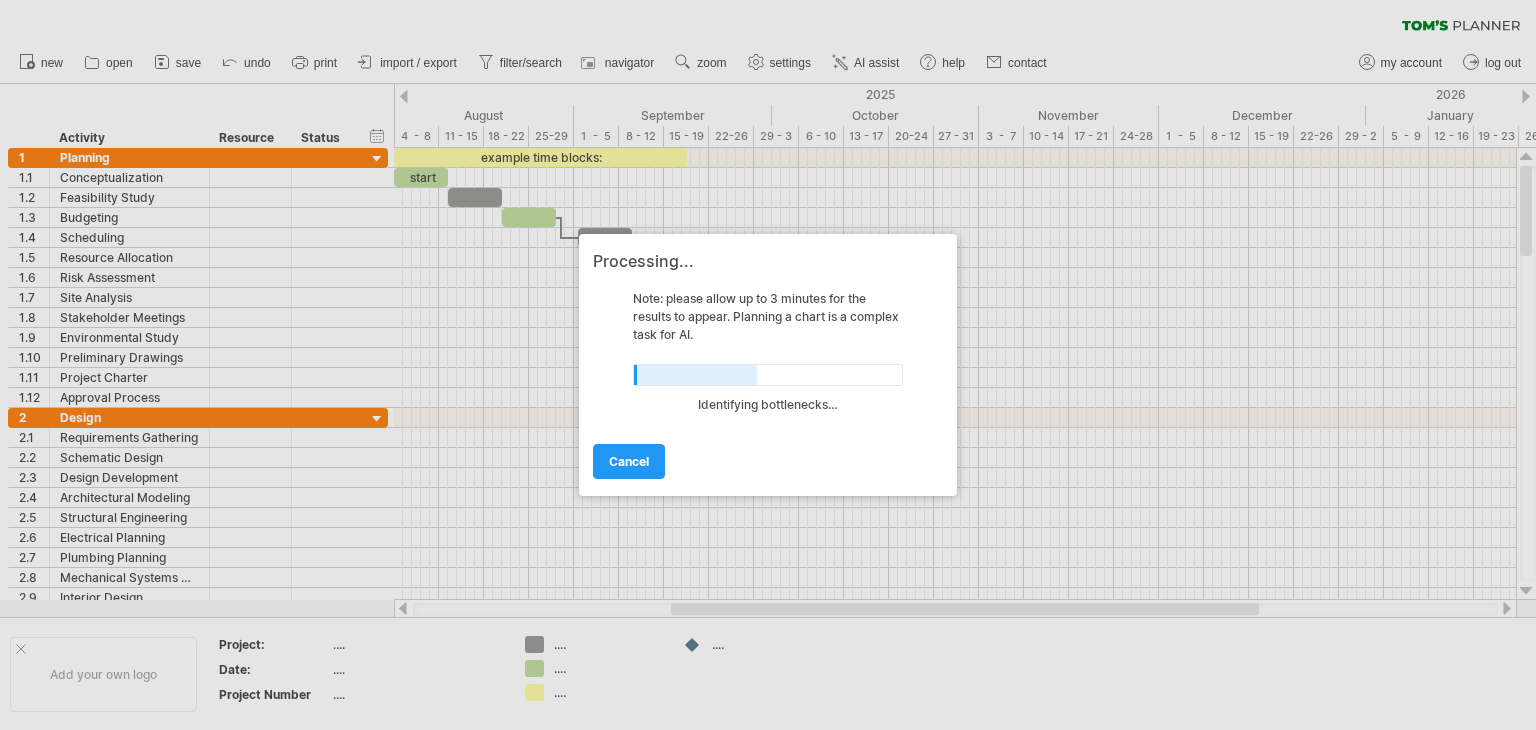 click at bounding box center [768, 365] 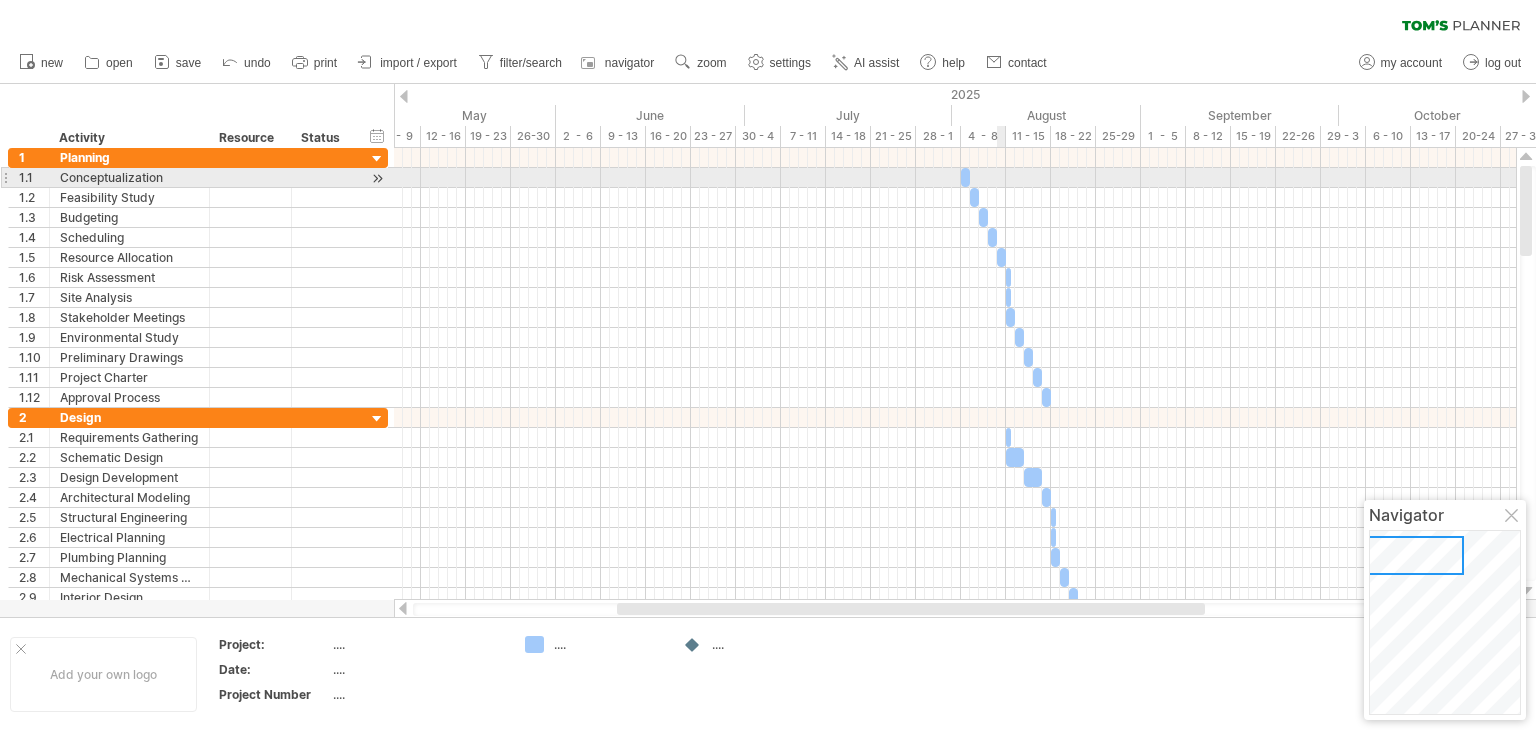 drag, startPoint x: 966, startPoint y: 177, endPoint x: 1004, endPoint y: 175, distance: 38.052597 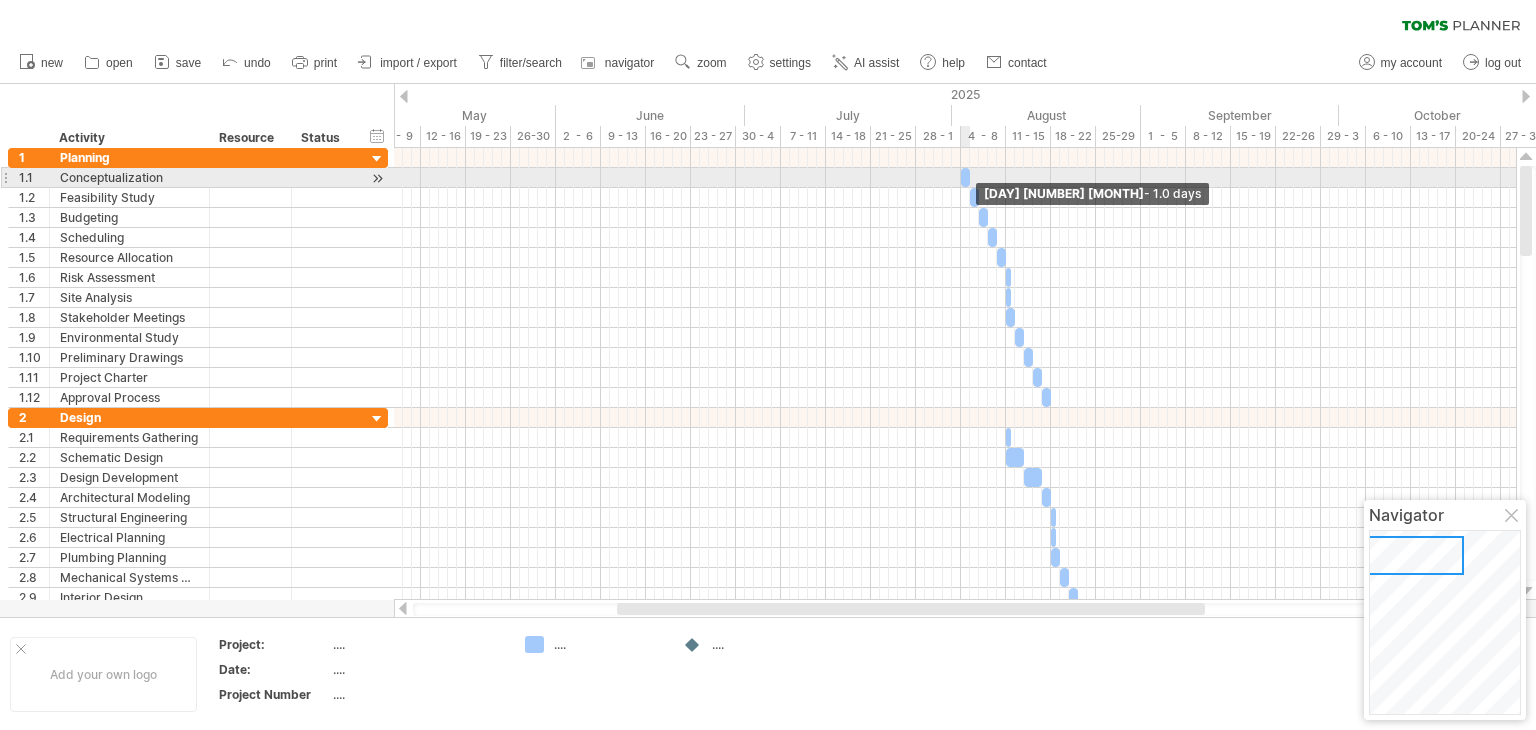 click at bounding box center (970, 177) 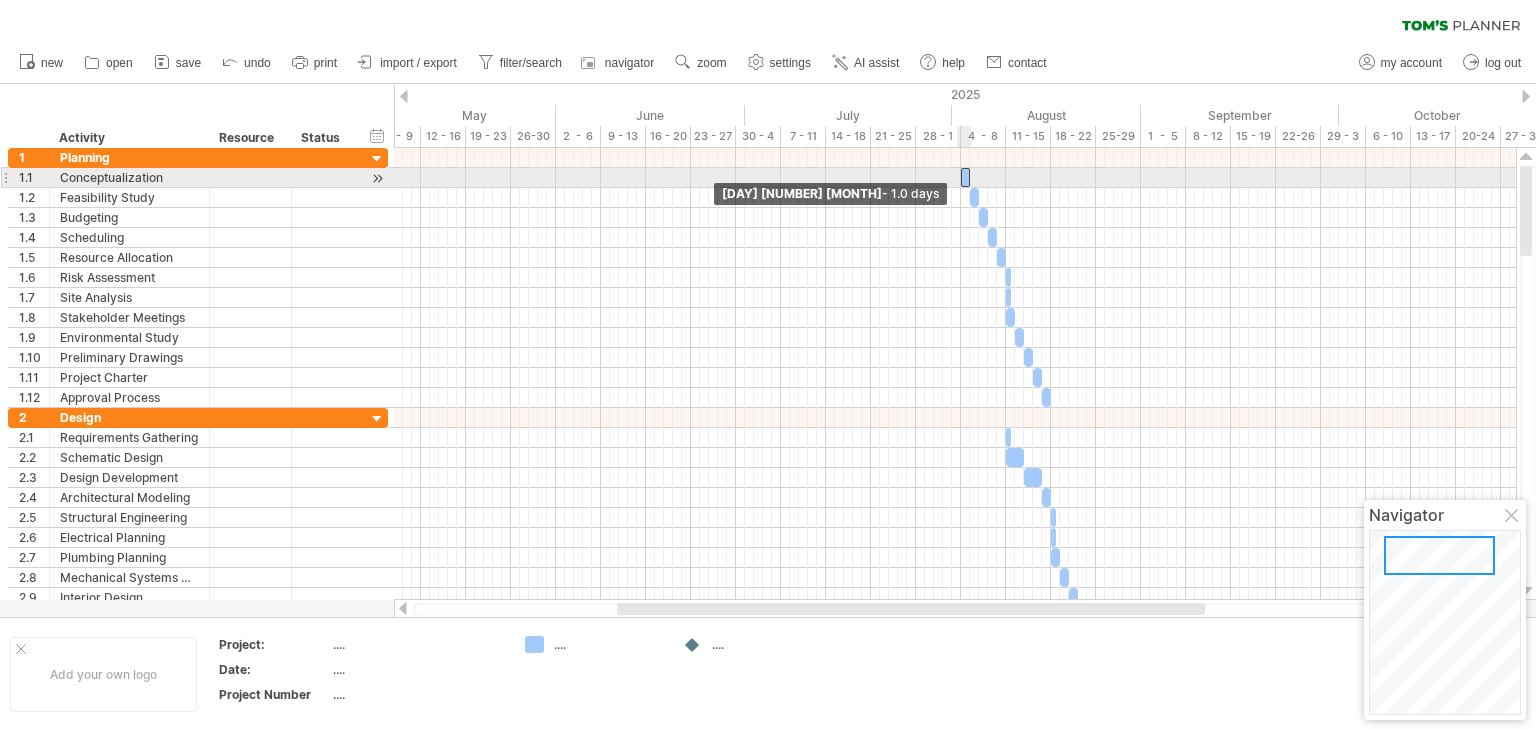 click at bounding box center [961, 177] 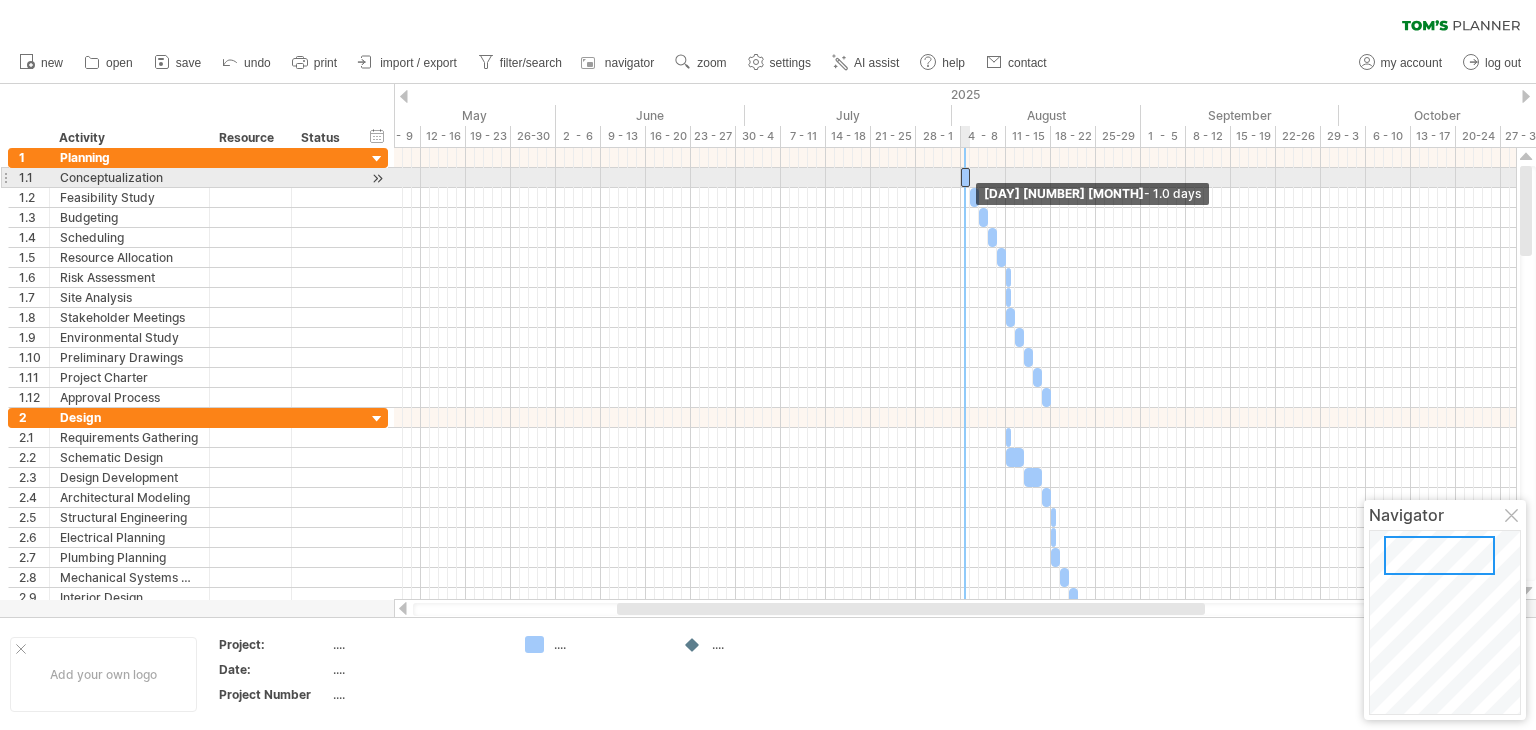 click at bounding box center (970, 177) 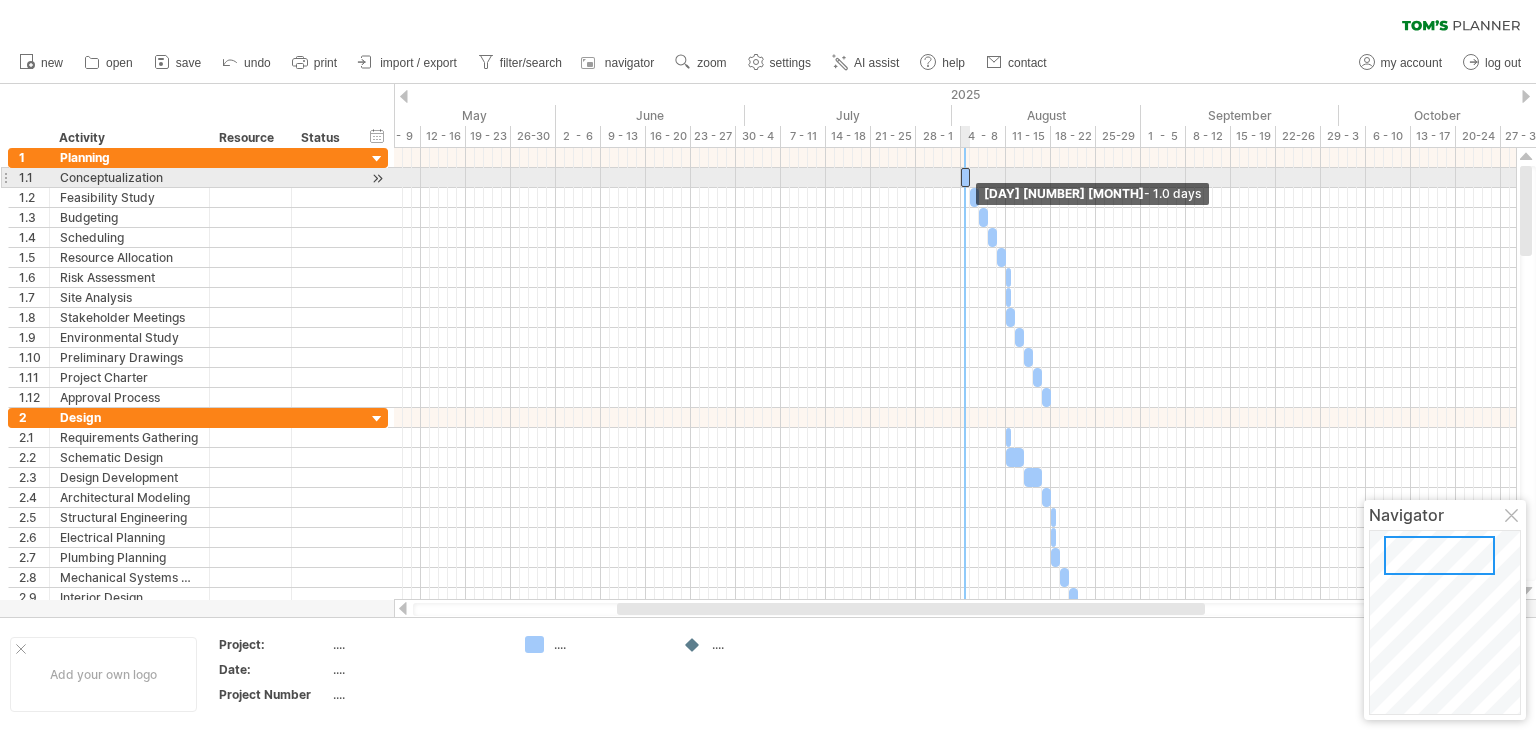 click at bounding box center (970, 177) 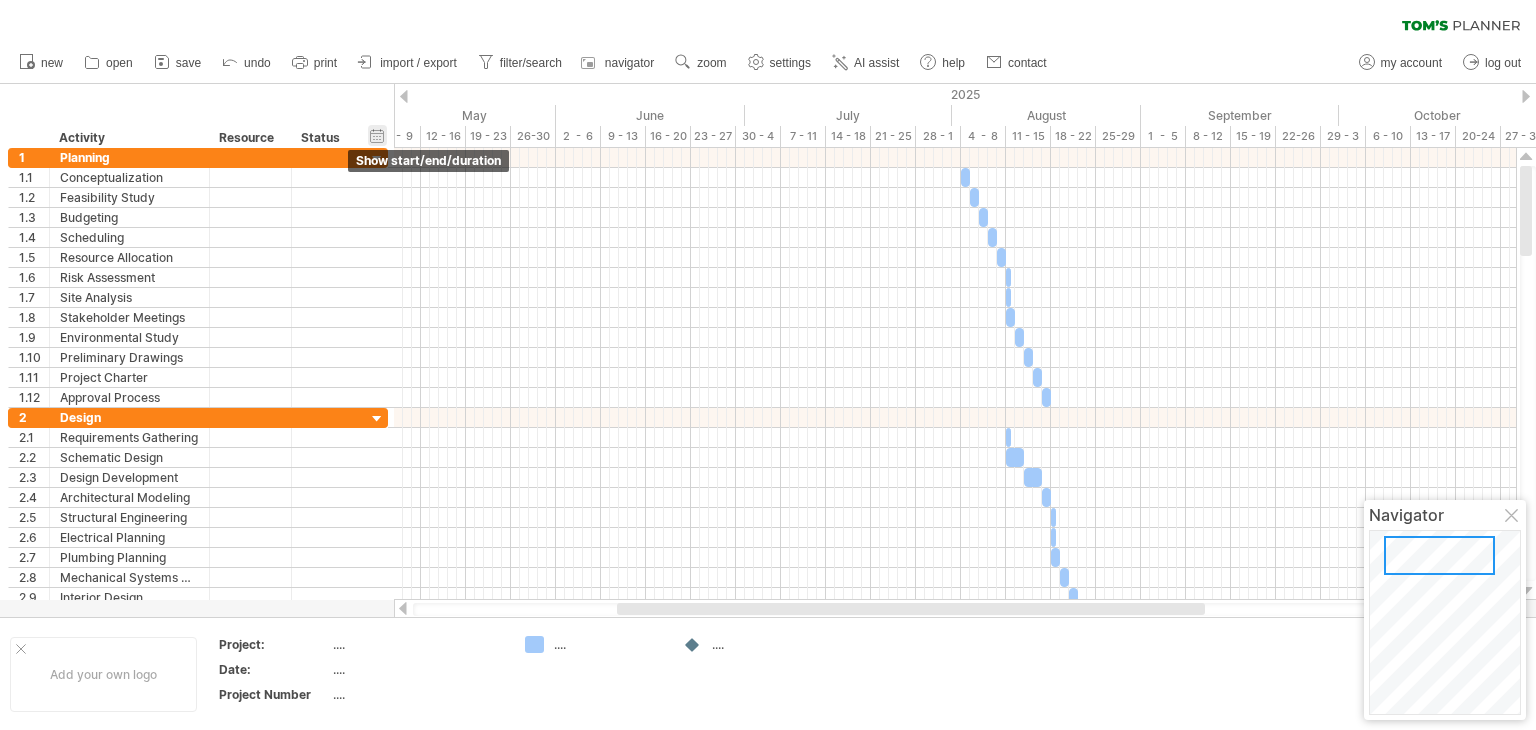 click on "hide start/end/duration show start/end/duration" at bounding box center [377, 135] 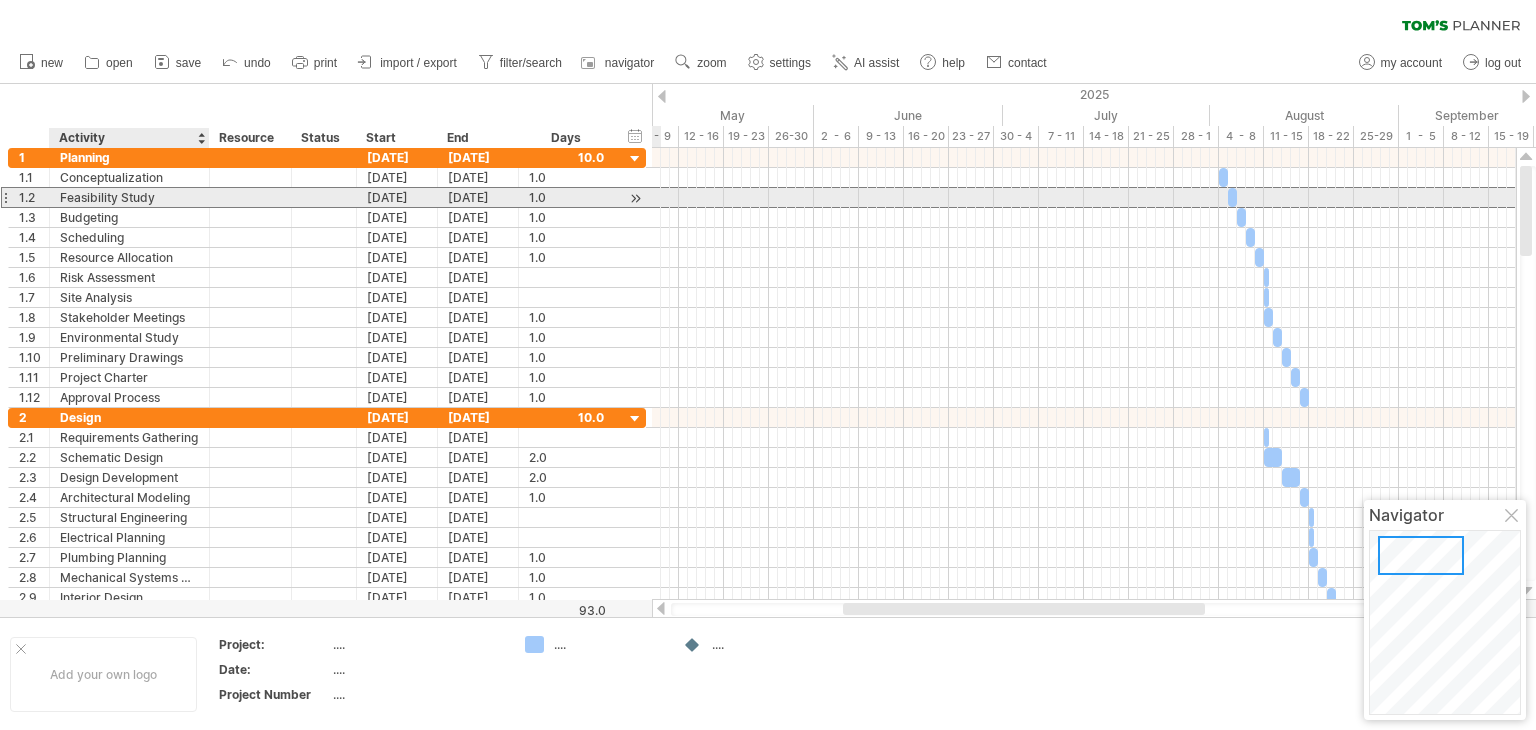 click on "Feasibility Study" at bounding box center (129, 197) 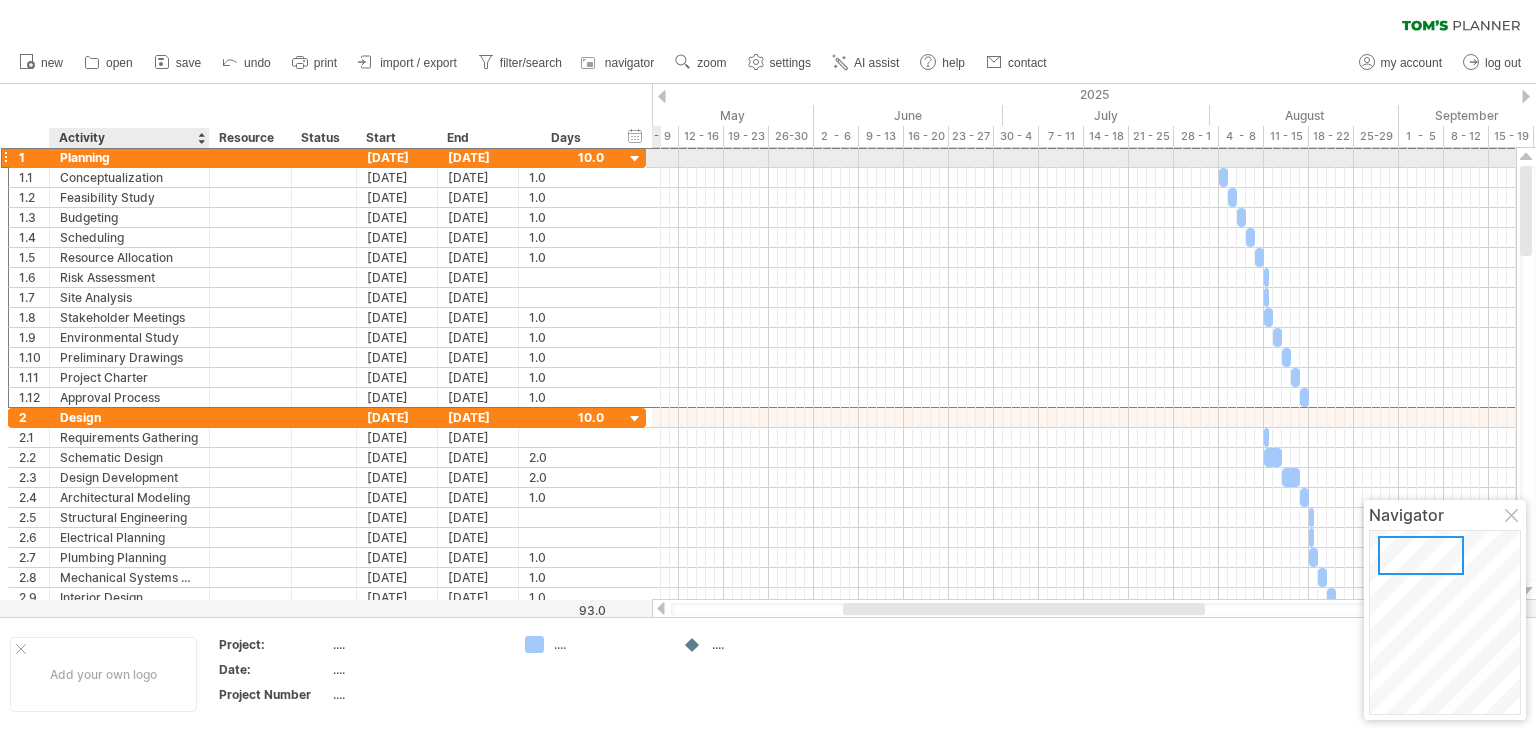 click on "Planning" at bounding box center [129, 157] 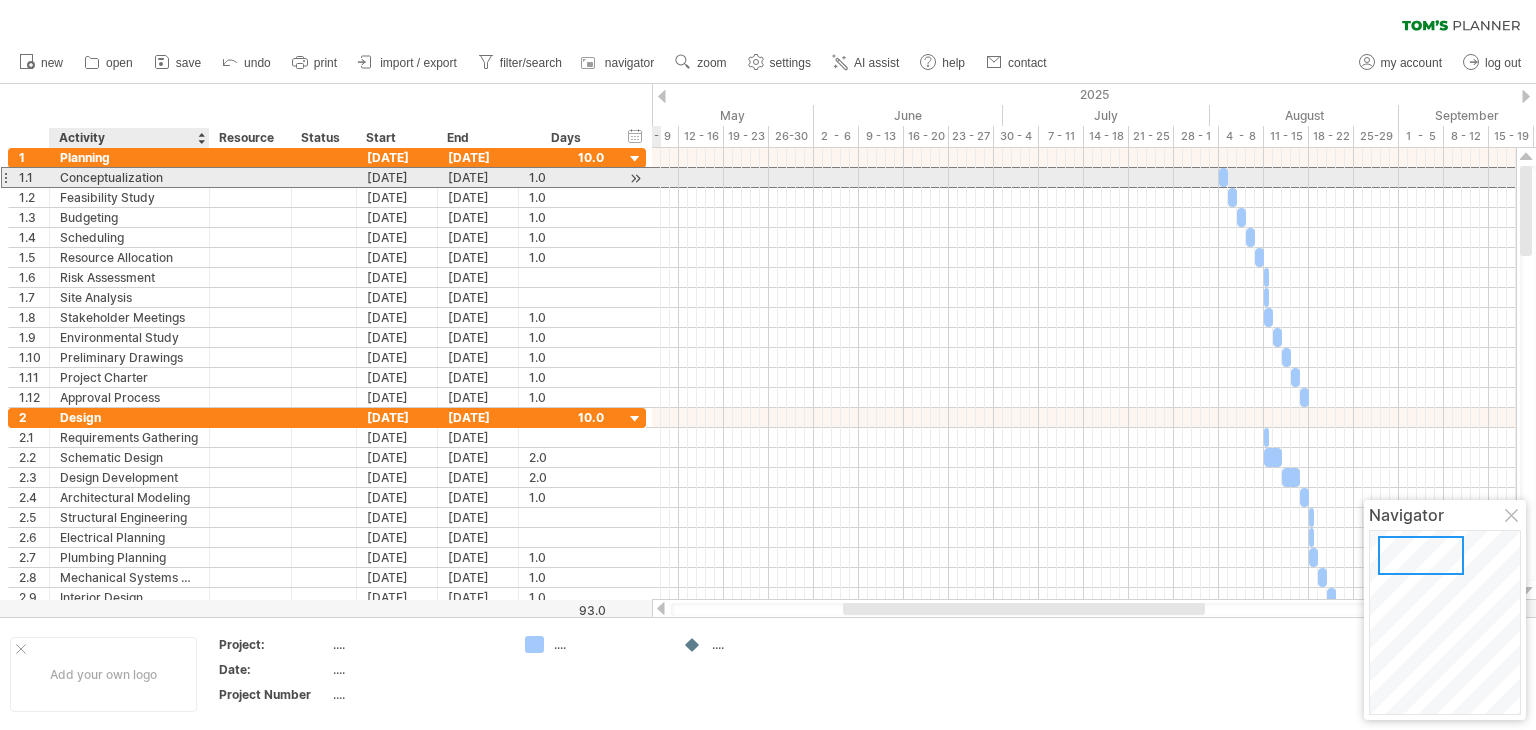 click on "Conceptualization" at bounding box center [129, 177] 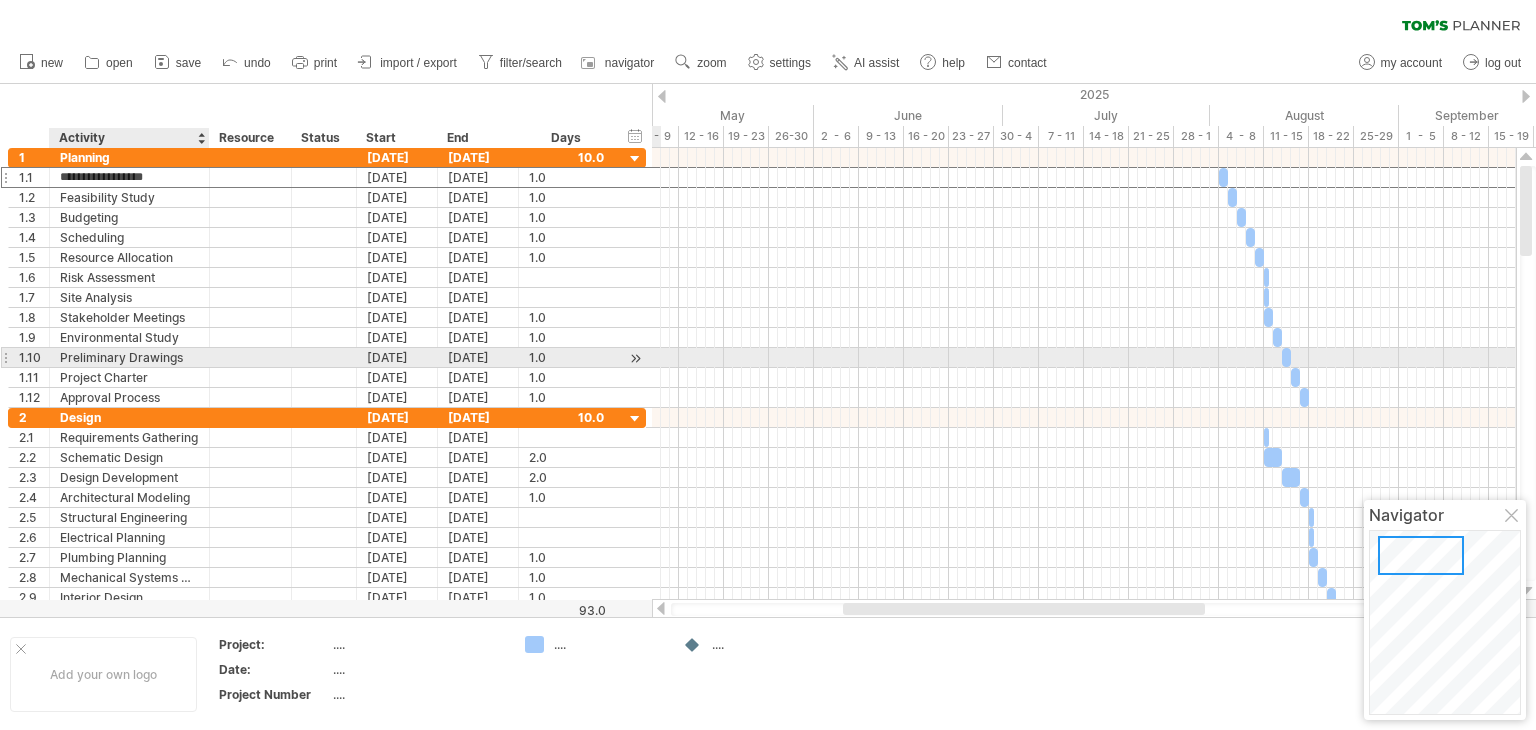 drag, startPoint x: 59, startPoint y: 177, endPoint x: 125, endPoint y: 358, distance: 192.65773 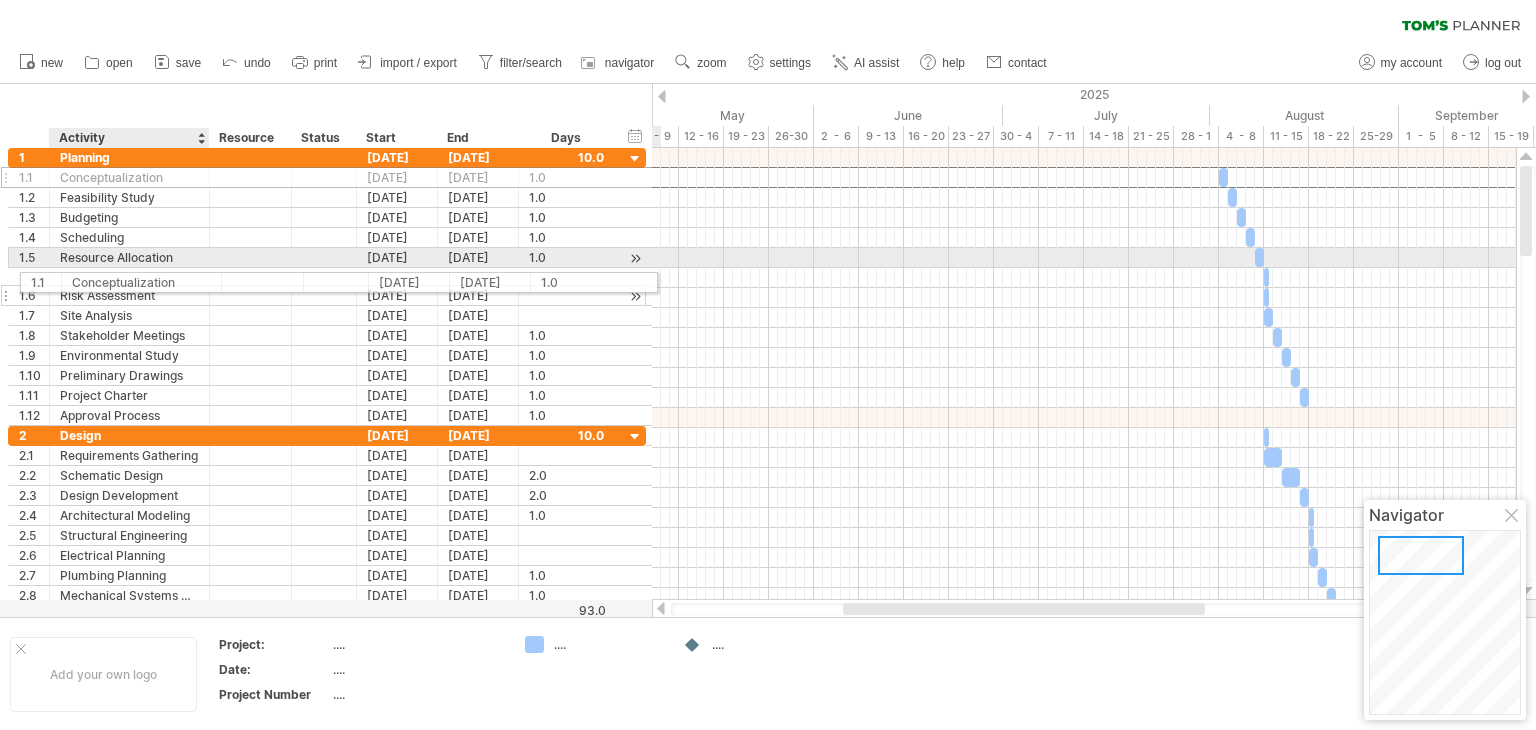 drag, startPoint x: 152, startPoint y: 174, endPoint x: 158, endPoint y: 277, distance: 103.17461 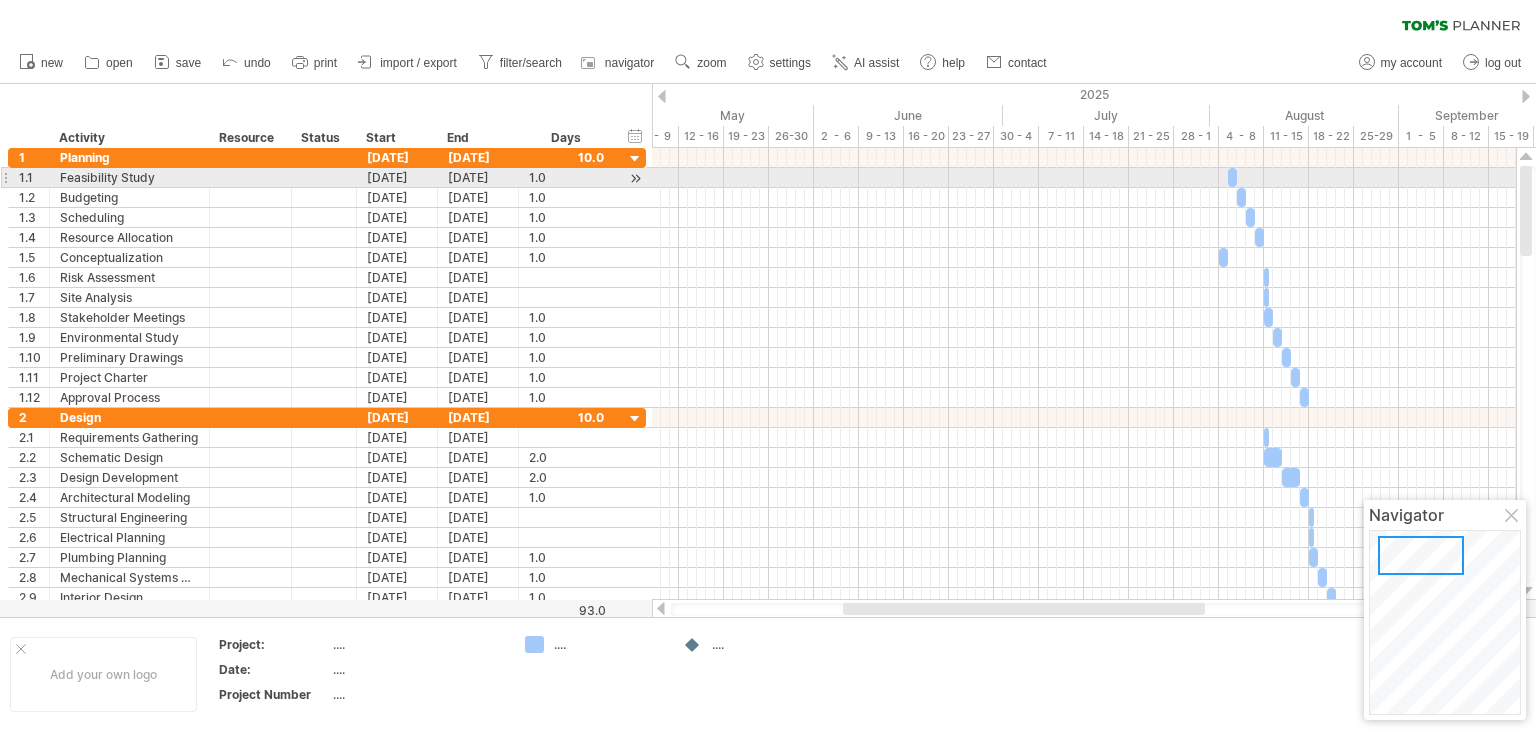click at bounding box center [5, 177] 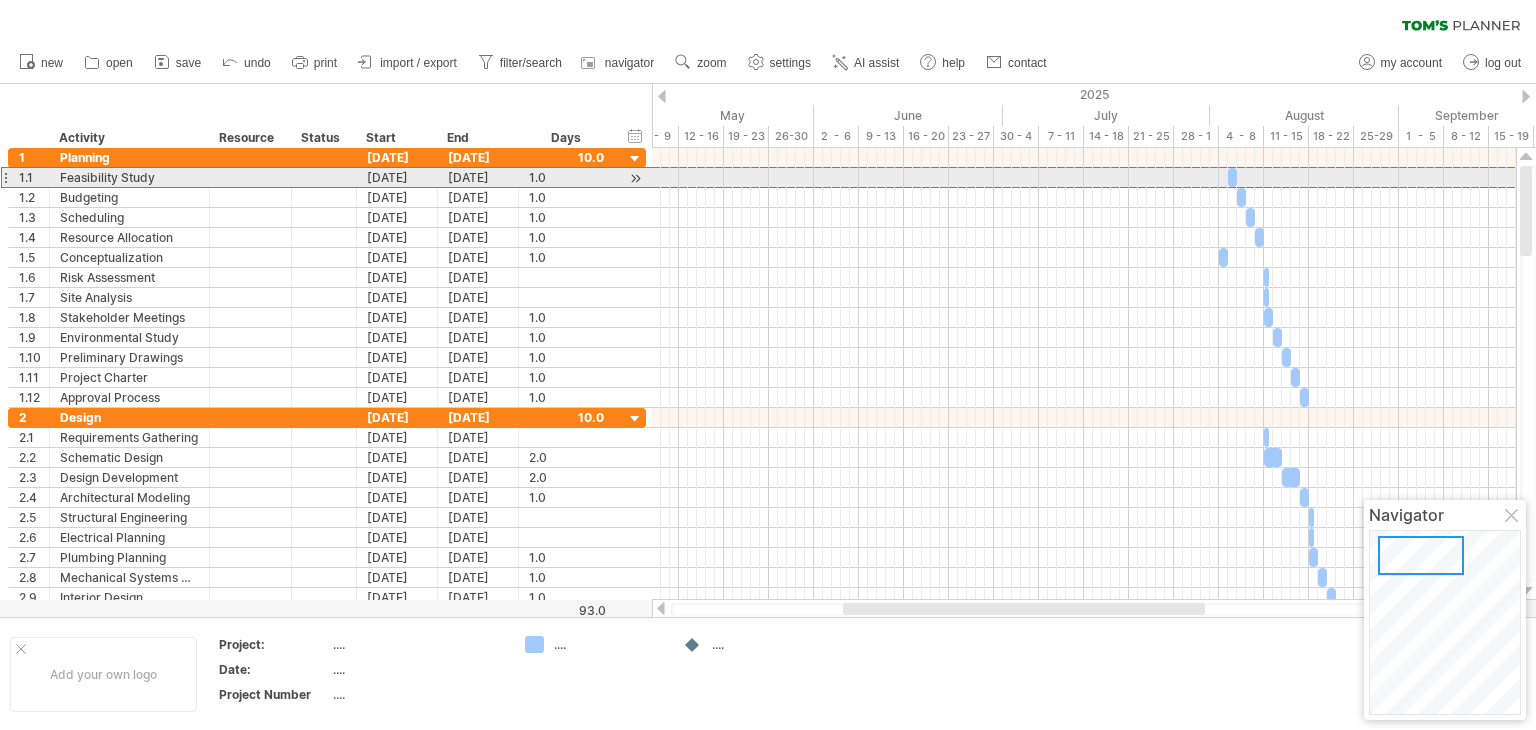 click at bounding box center [5, 177] 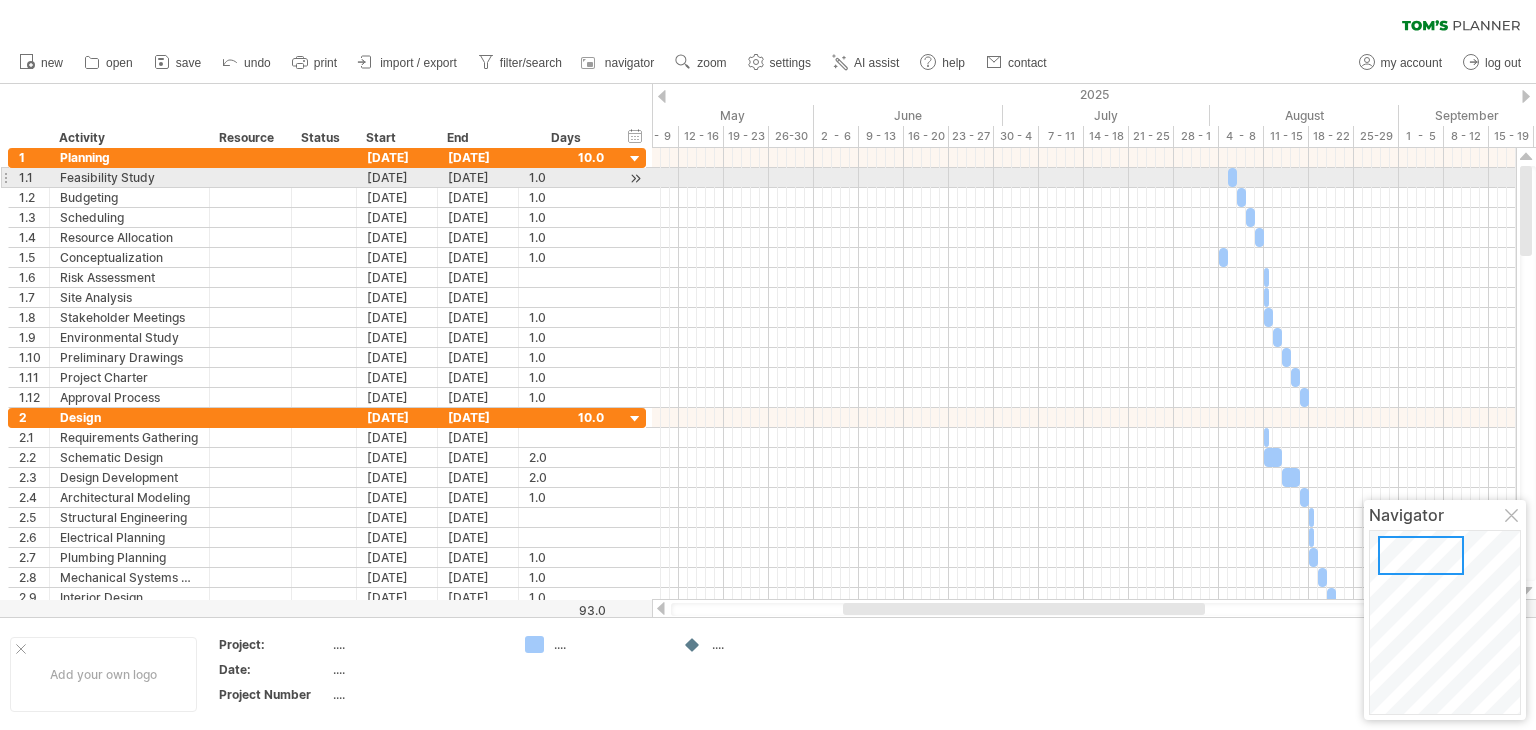 click at bounding box center [5, 177] 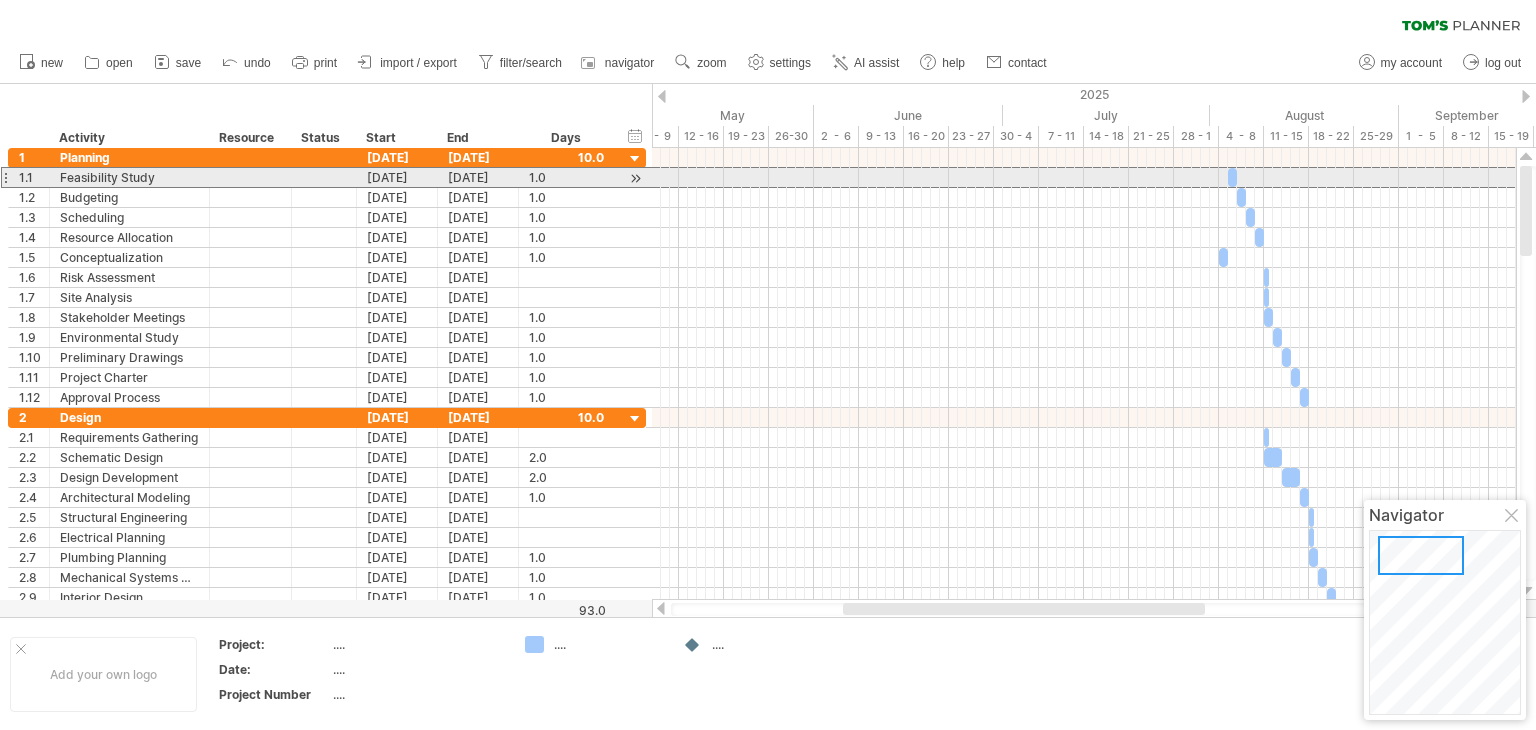 click at bounding box center (5, 177) 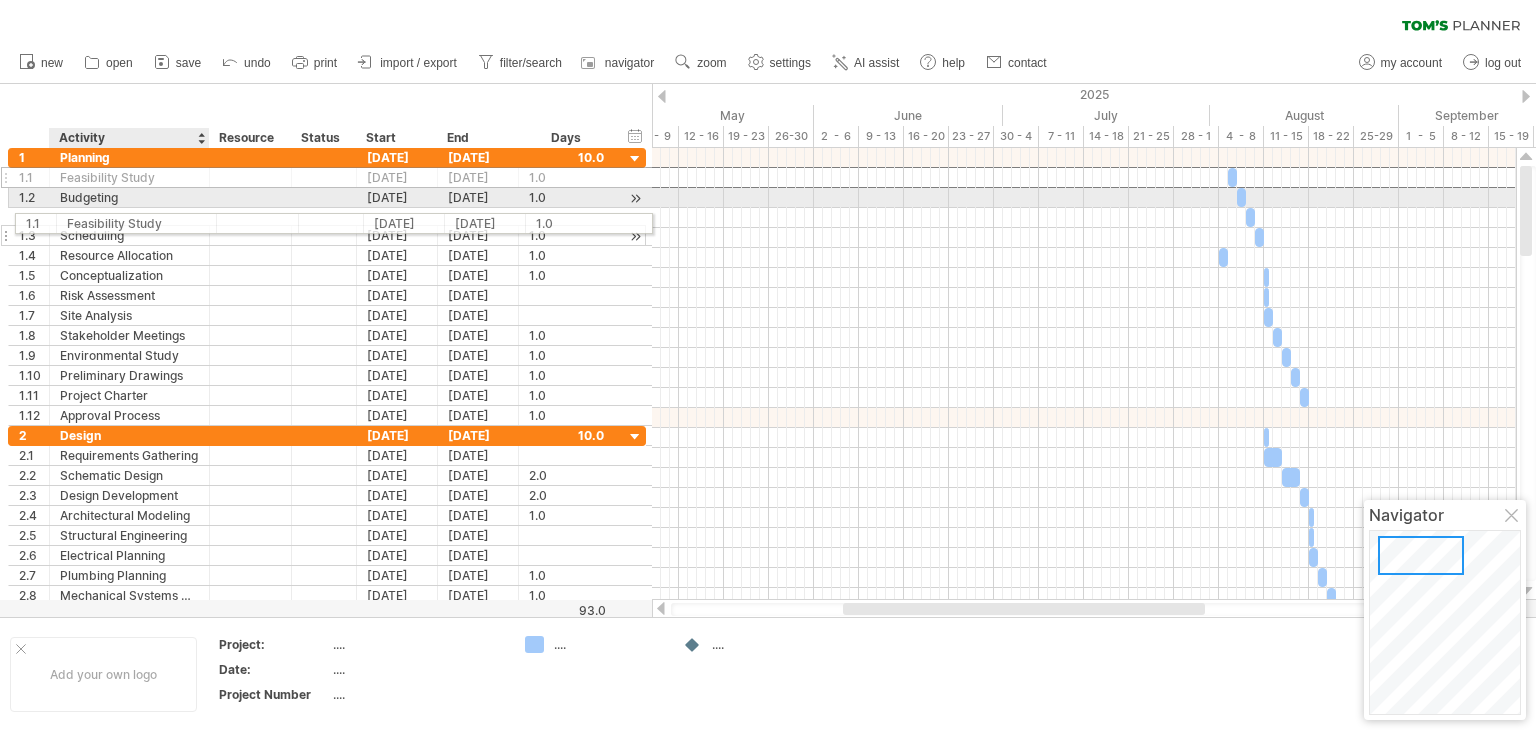 drag, startPoint x: 75, startPoint y: 176, endPoint x: 76, endPoint y: 220, distance: 44.011364 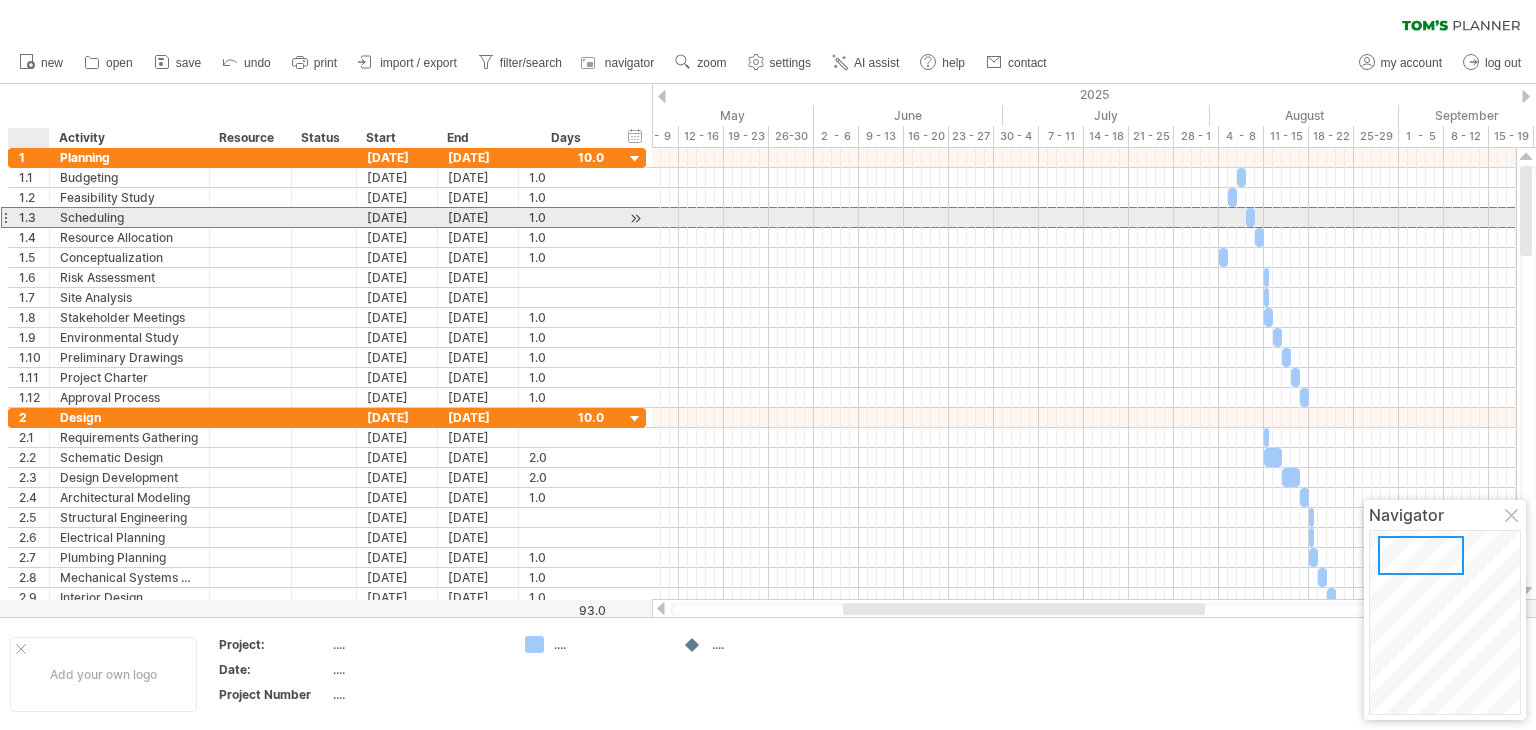 click on "1.3" at bounding box center [34, 217] 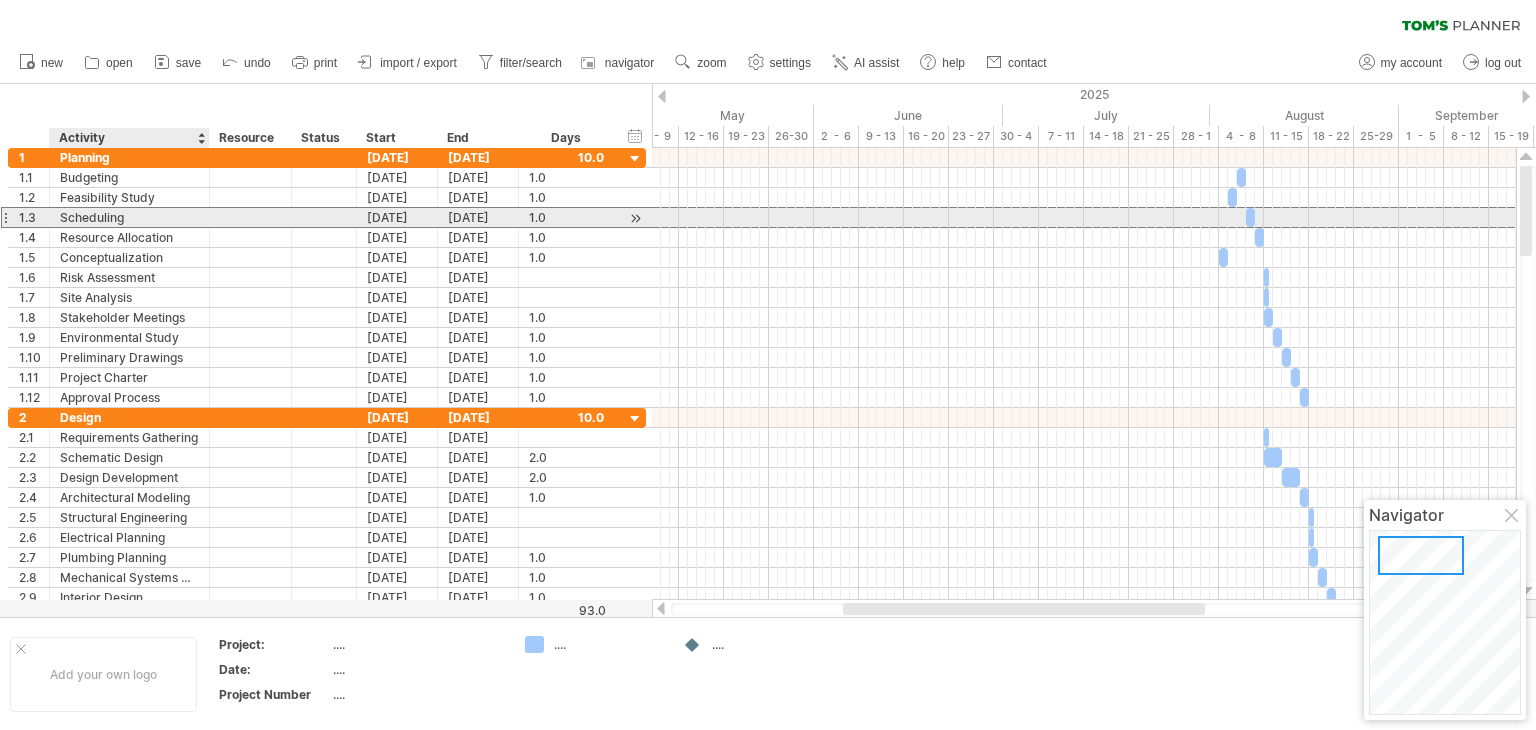click on "Scheduling" at bounding box center (129, 217) 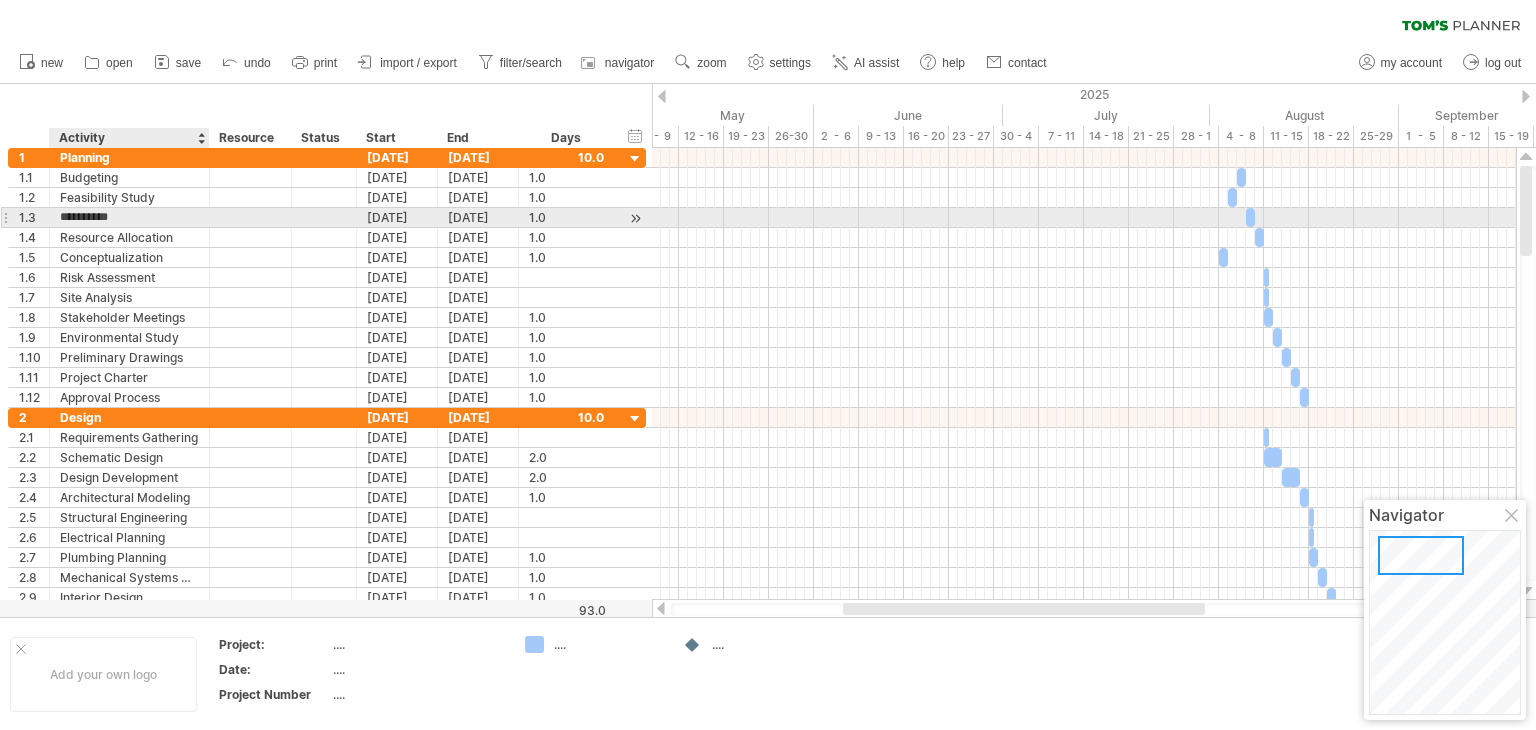 click on "**********" at bounding box center [129, 217] 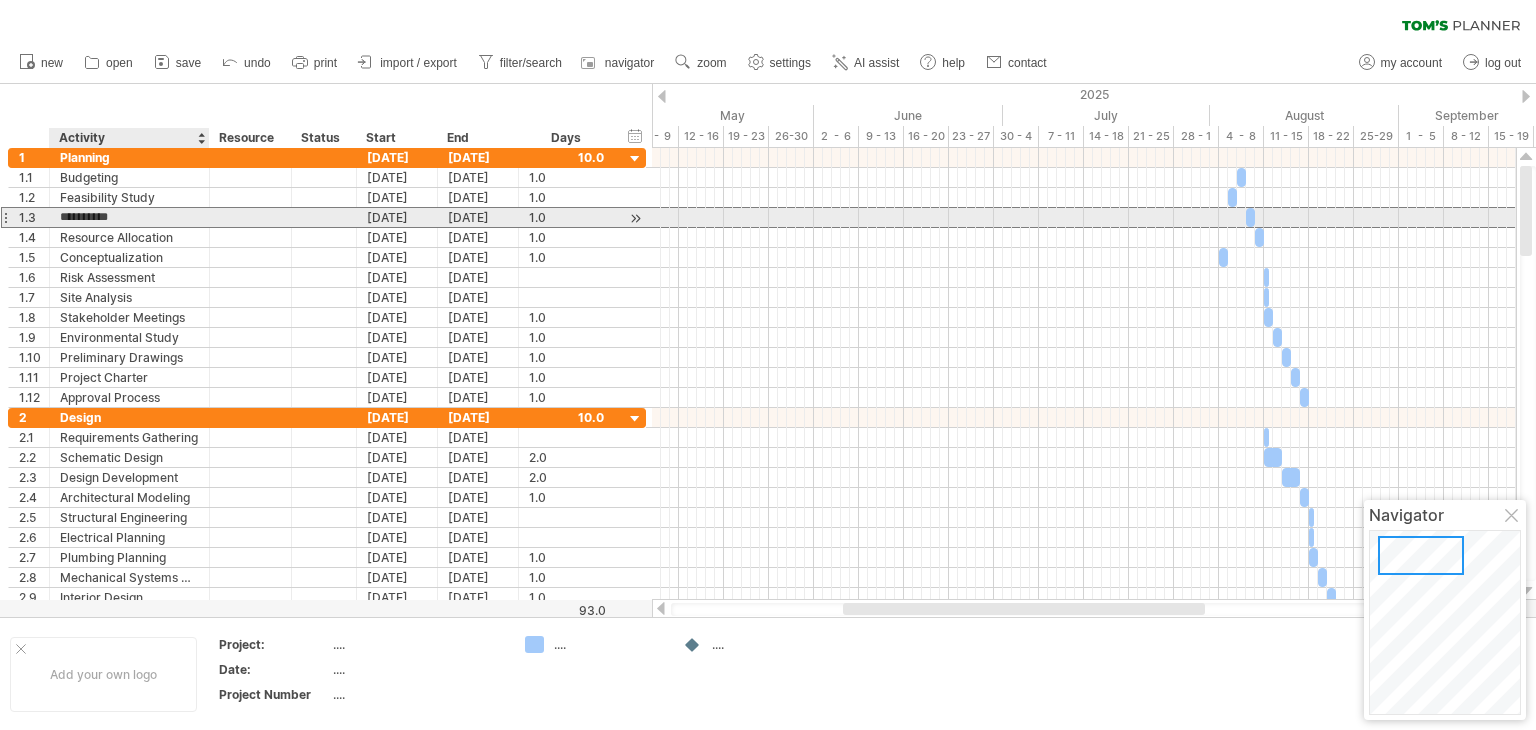click on "**********" at bounding box center (129, 217) 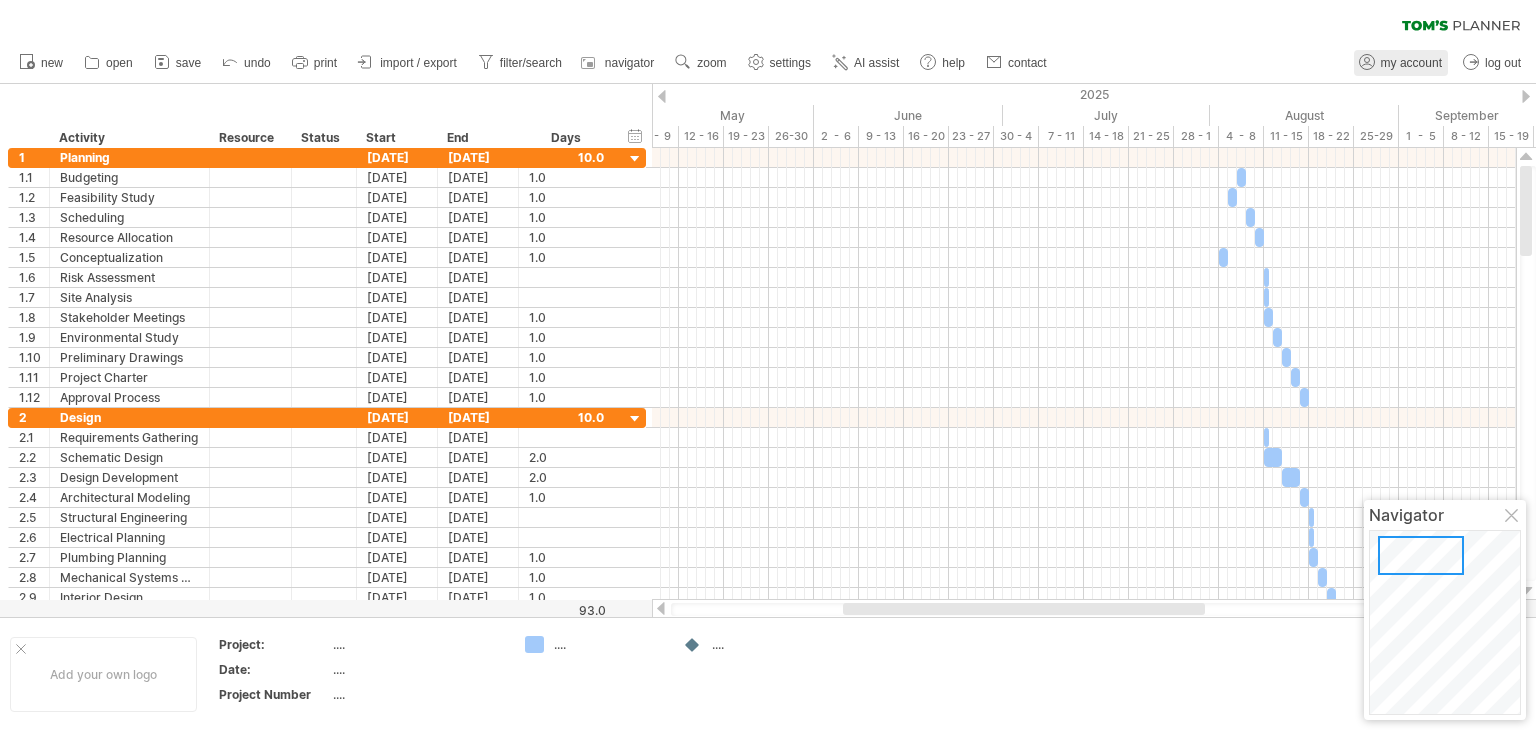 click on "my account" at bounding box center (1411, 63) 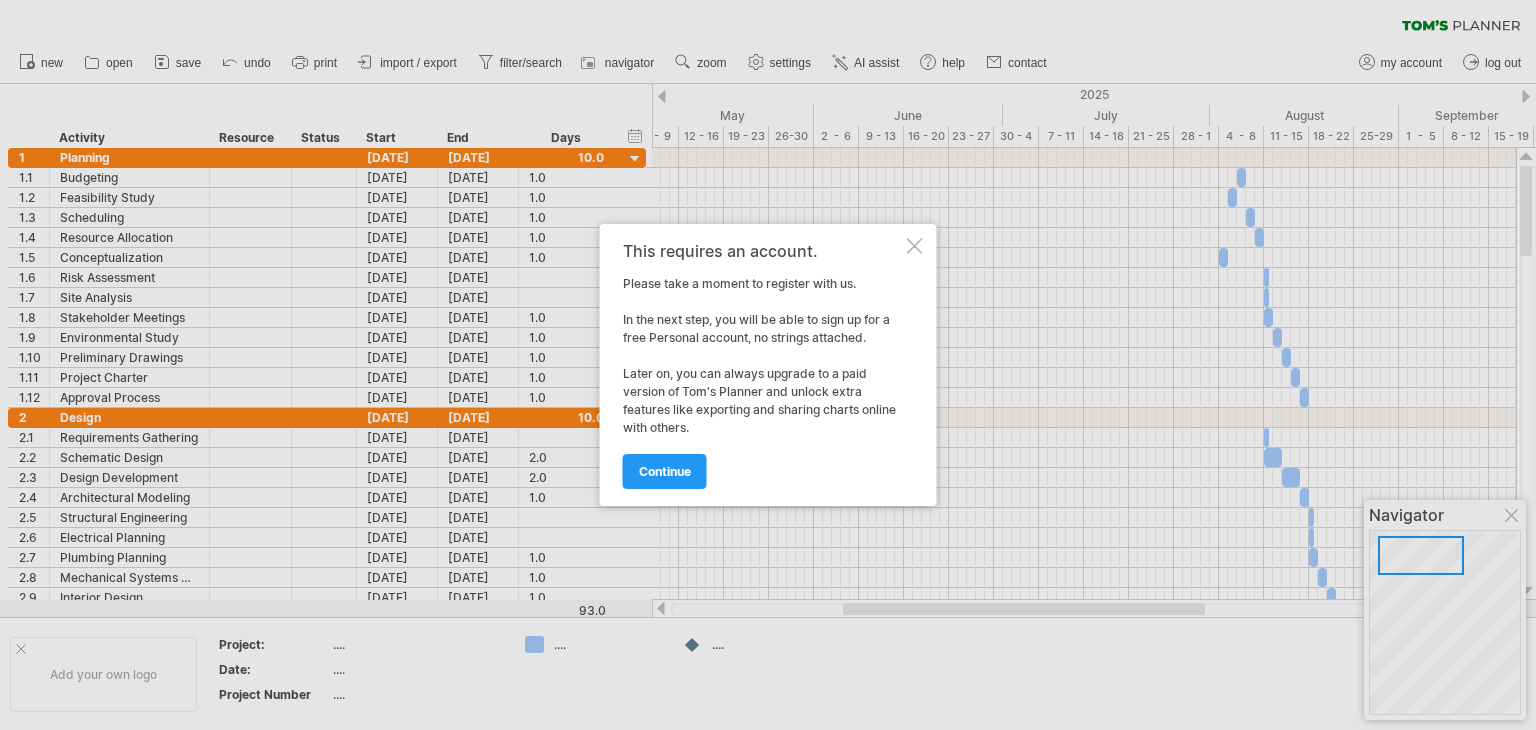 click at bounding box center (915, 246) 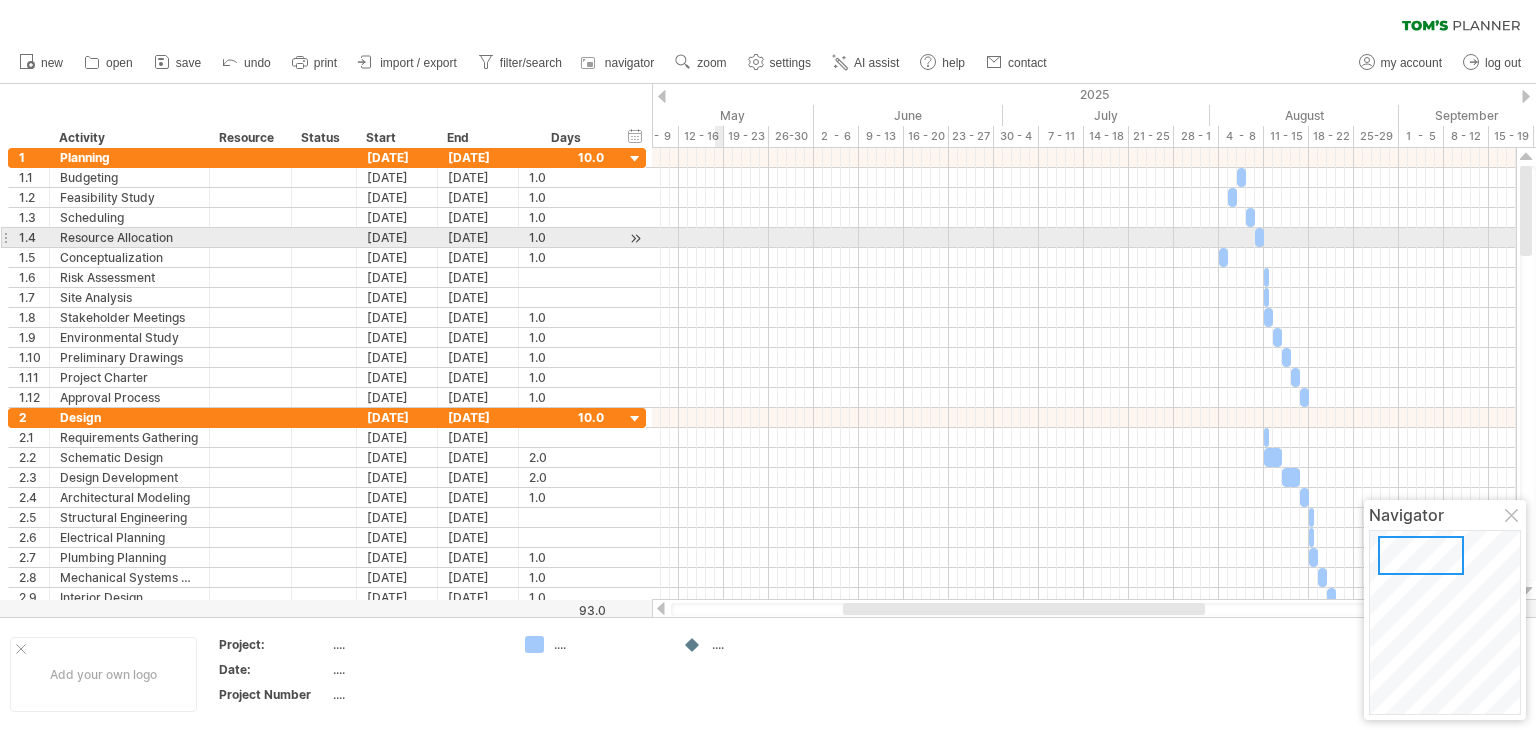 drag, startPoint x: 545, startPoint y: 96, endPoint x: 722, endPoint y: 248, distance: 233.3088 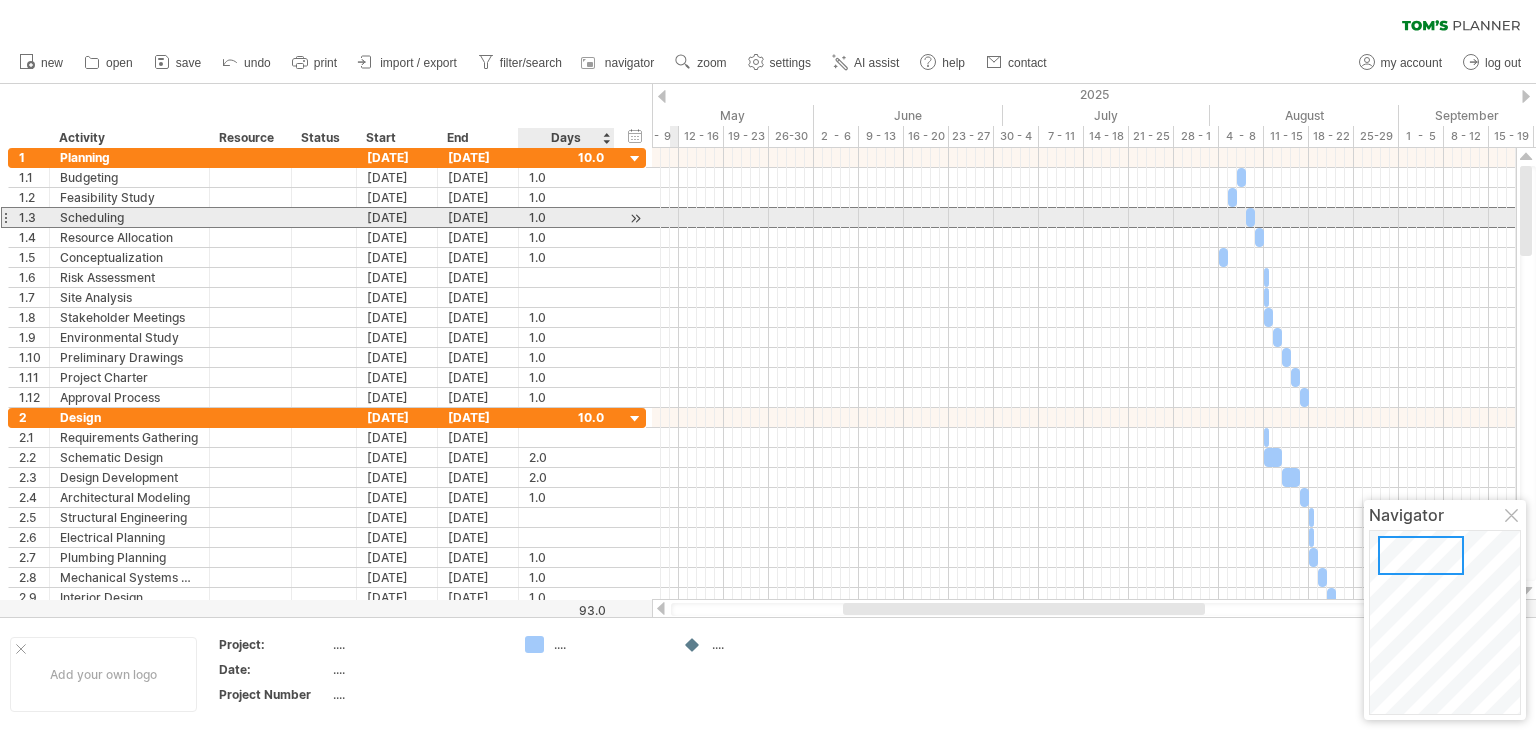 click on "1.0" at bounding box center [566, 217] 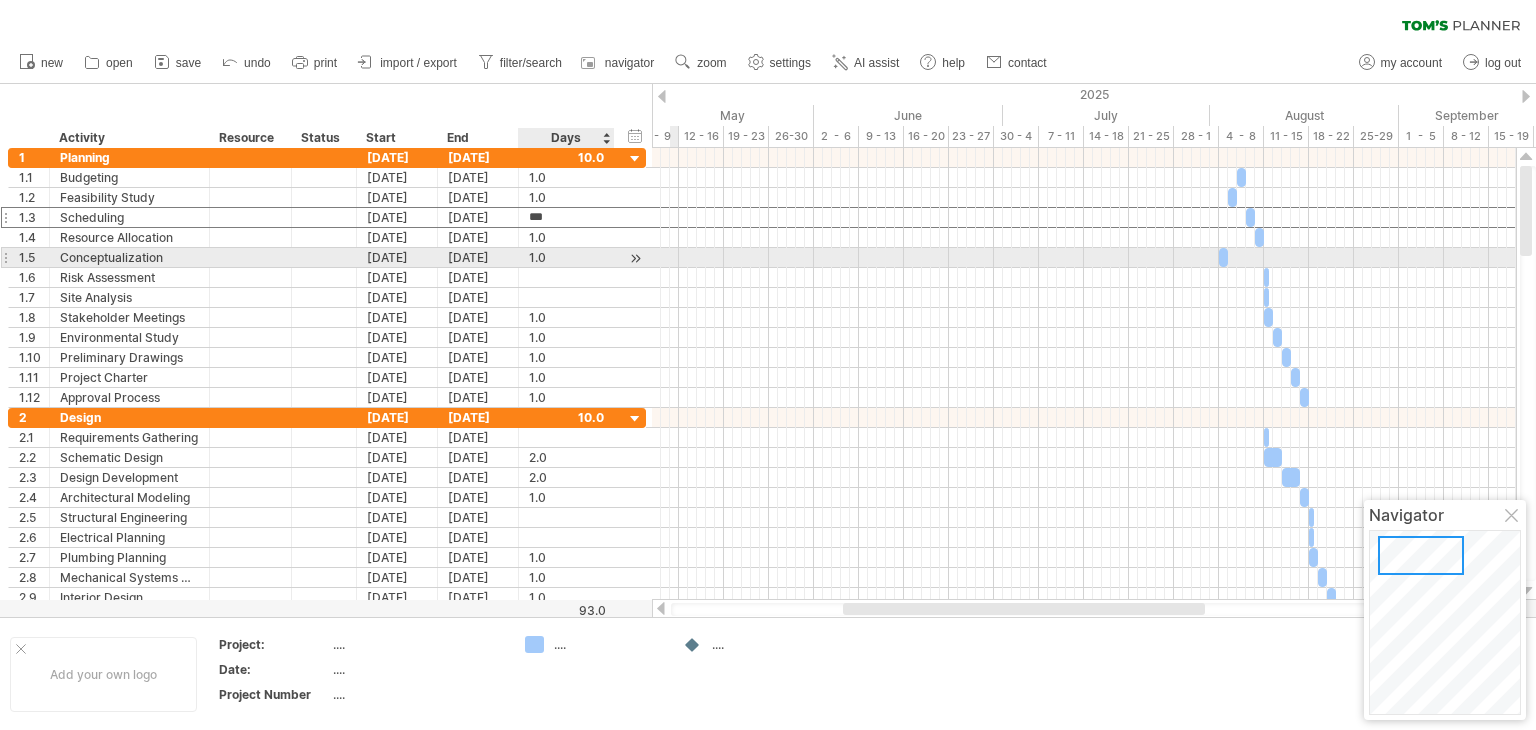 scroll, scrollTop: 0, scrollLeft: 0, axis: both 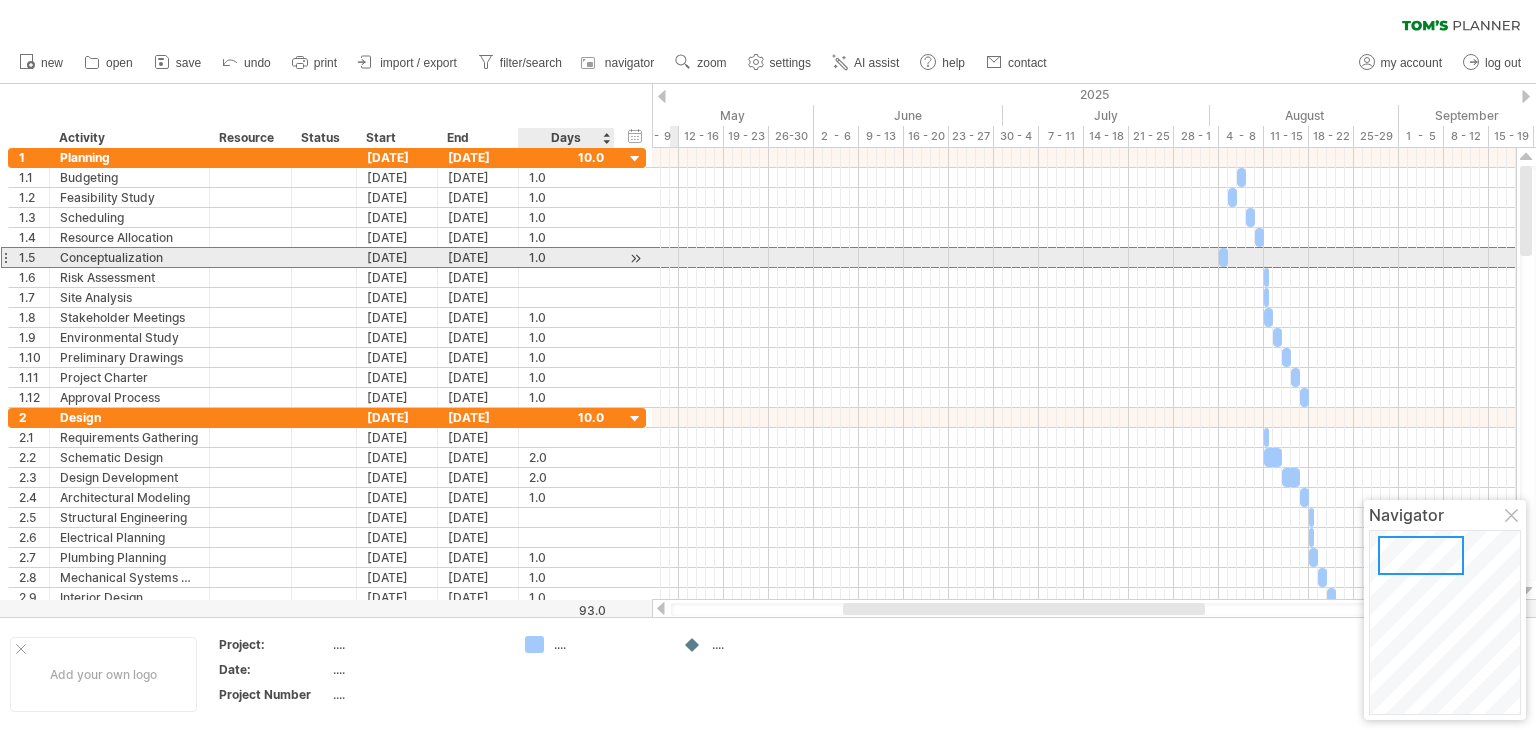 click on "1.0" at bounding box center (566, 257) 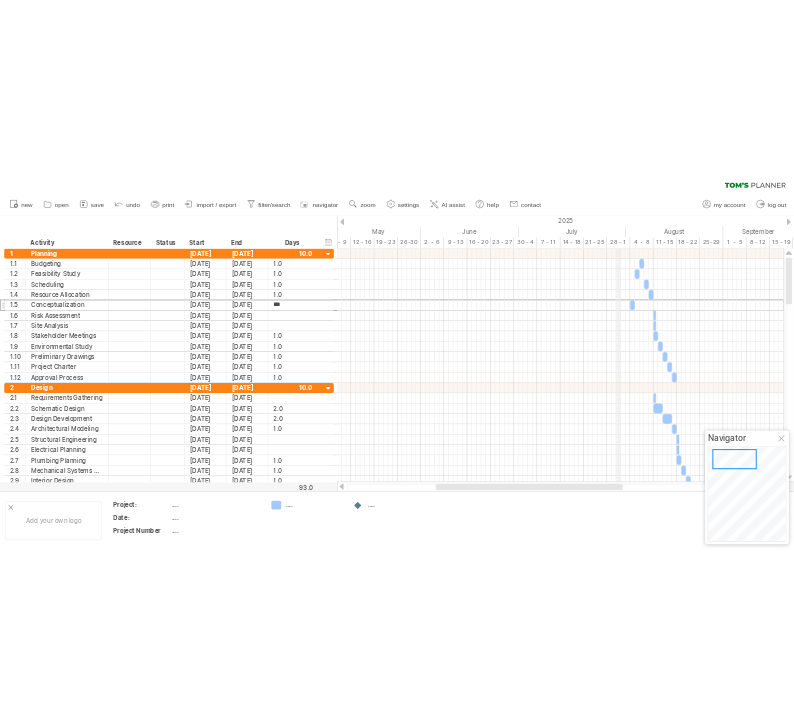 scroll, scrollTop: 0, scrollLeft: 0, axis: both 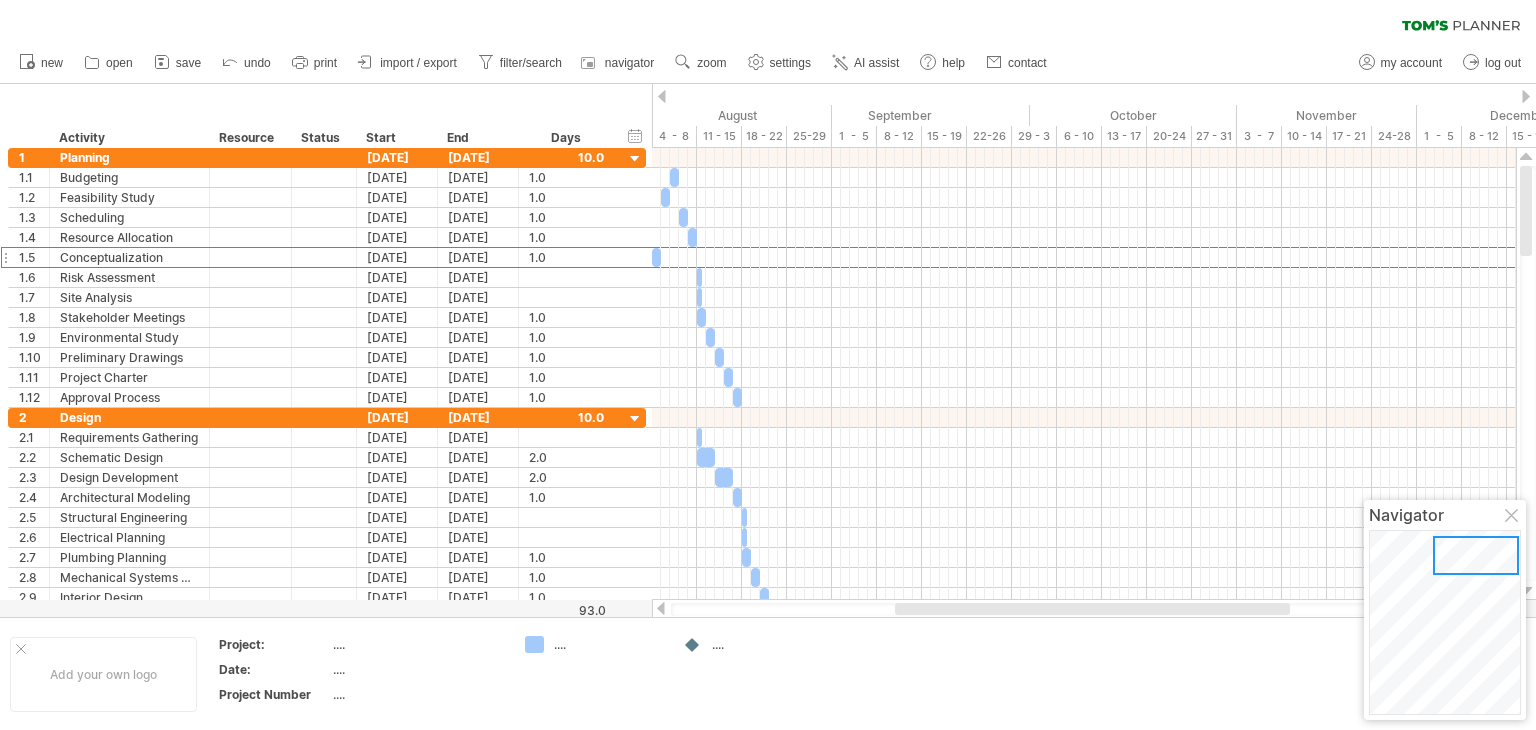 drag, startPoint x: 1195, startPoint y: 88, endPoint x: 631, endPoint y: 108, distance: 564.3545 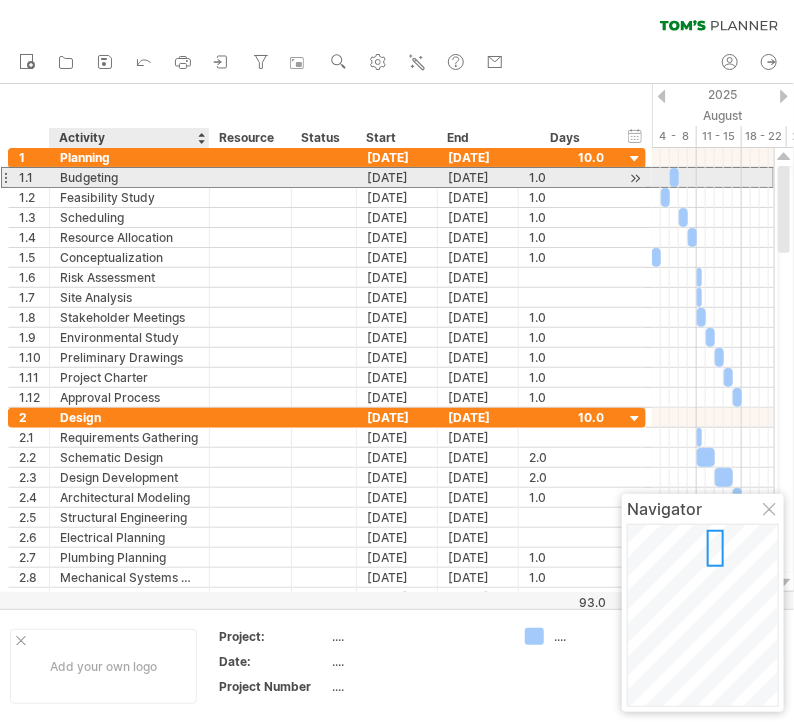 click on "Budgeting" at bounding box center [129, 177] 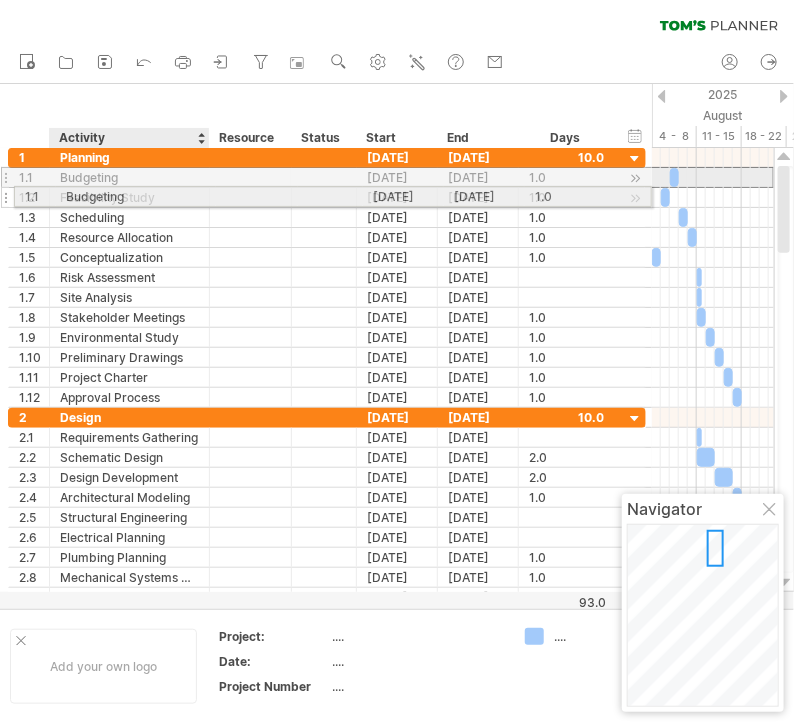 drag, startPoint x: 98, startPoint y: 173, endPoint x: 97, endPoint y: 203, distance: 30.016663 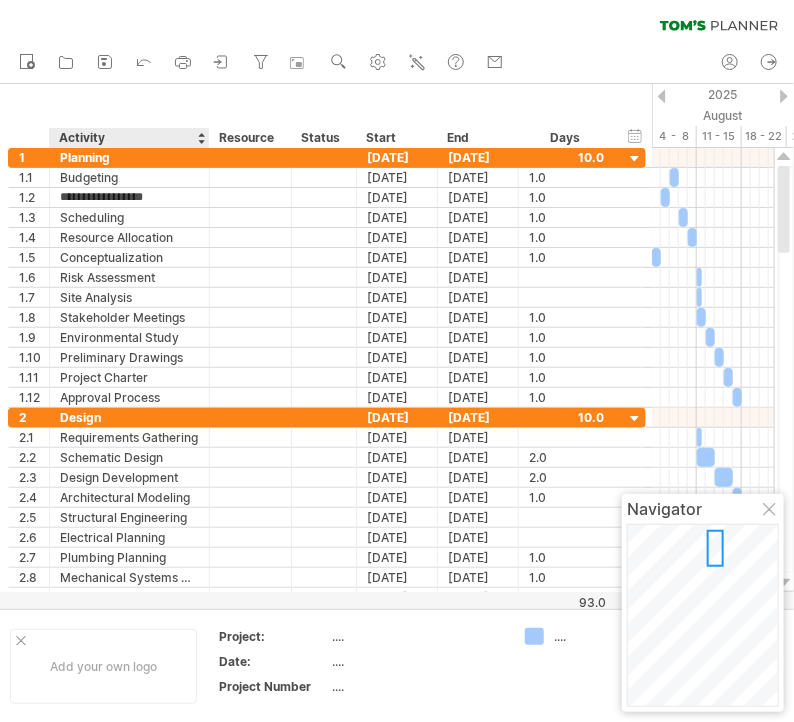 click on "Activity" at bounding box center (128, 138) 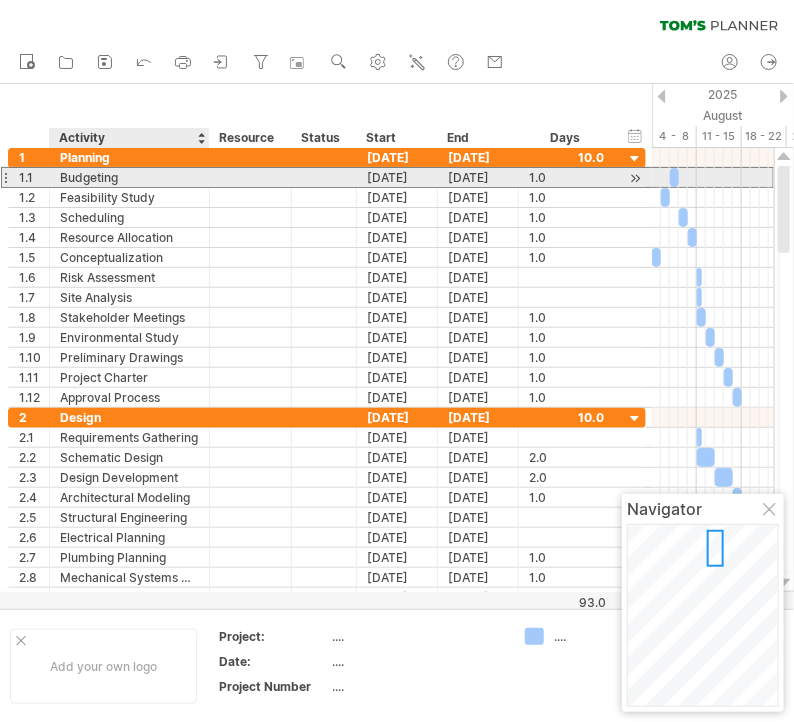 click on "Budgeting" at bounding box center [129, 177] 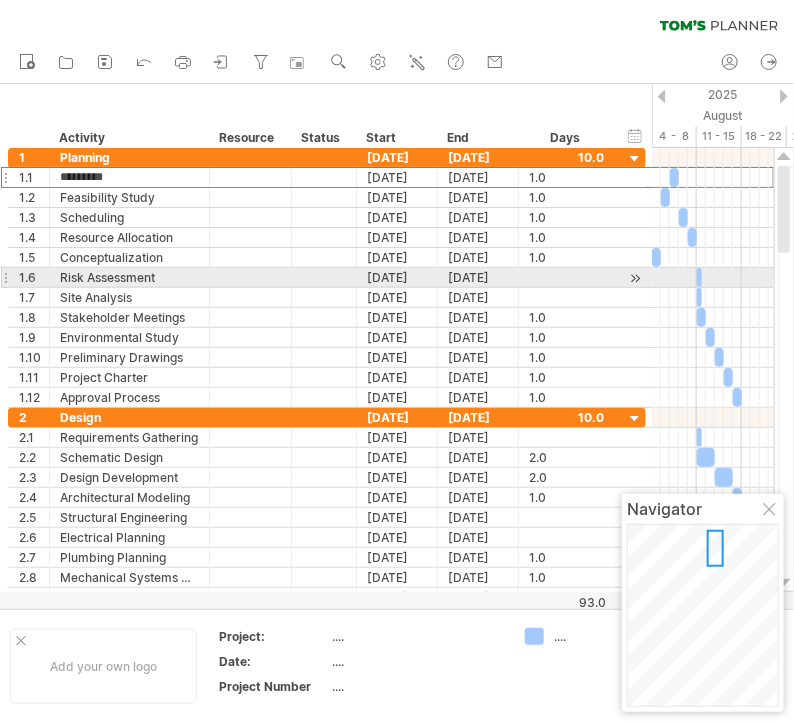click at bounding box center (5, 277) 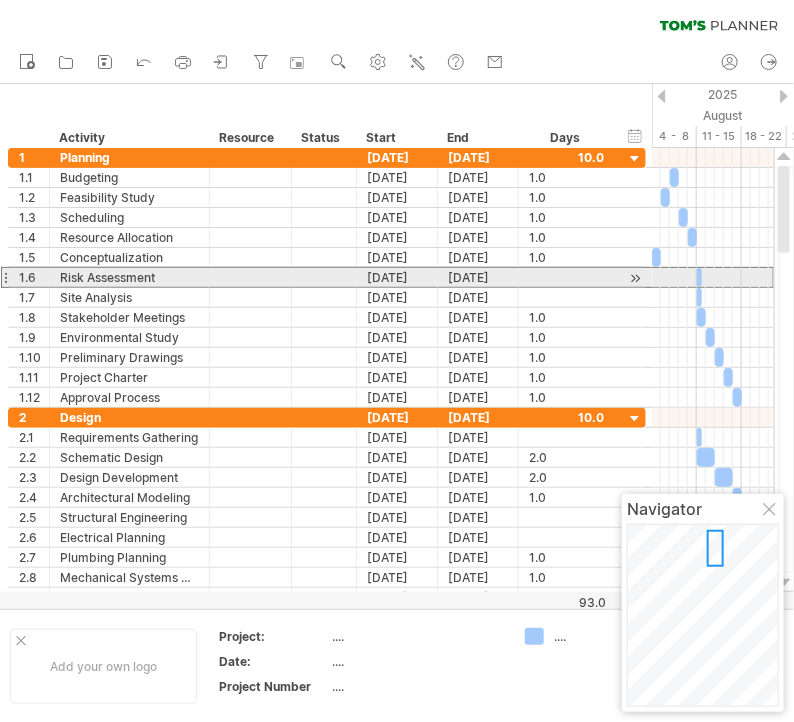 click at bounding box center [5, 277] 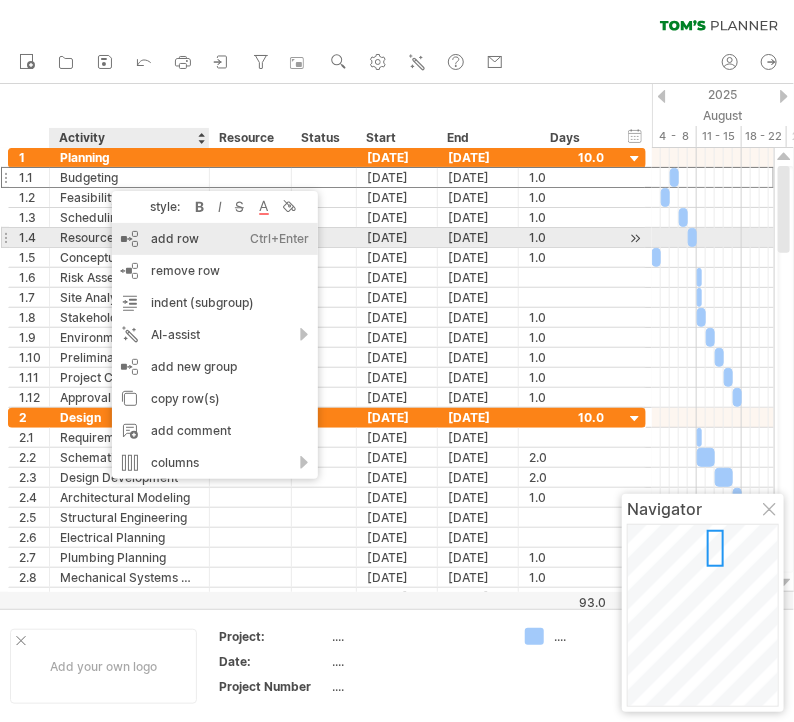 click on "add row Ctrl+Enter Cmd+Enter" at bounding box center [215, 239] 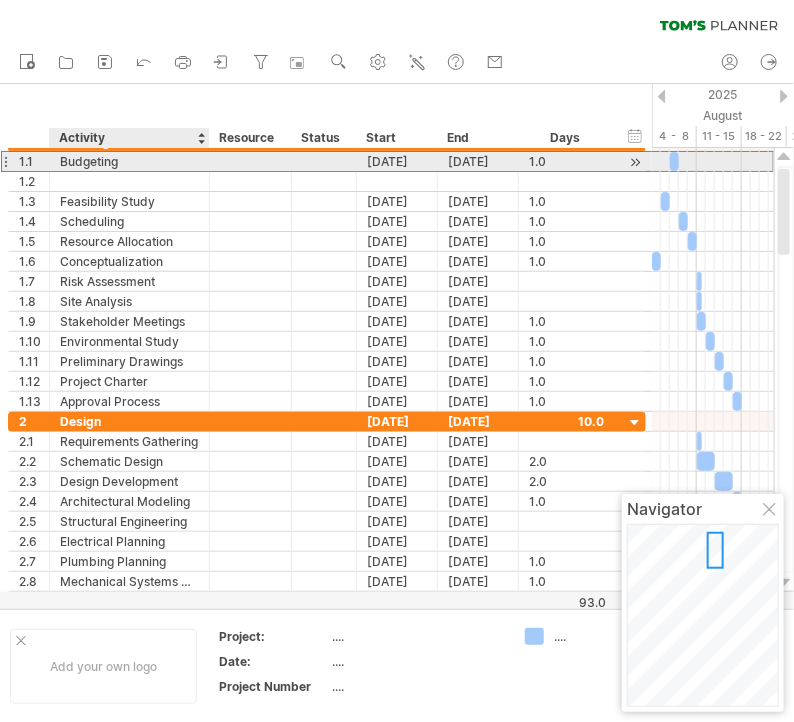 click on "Budgeting" at bounding box center [129, 161] 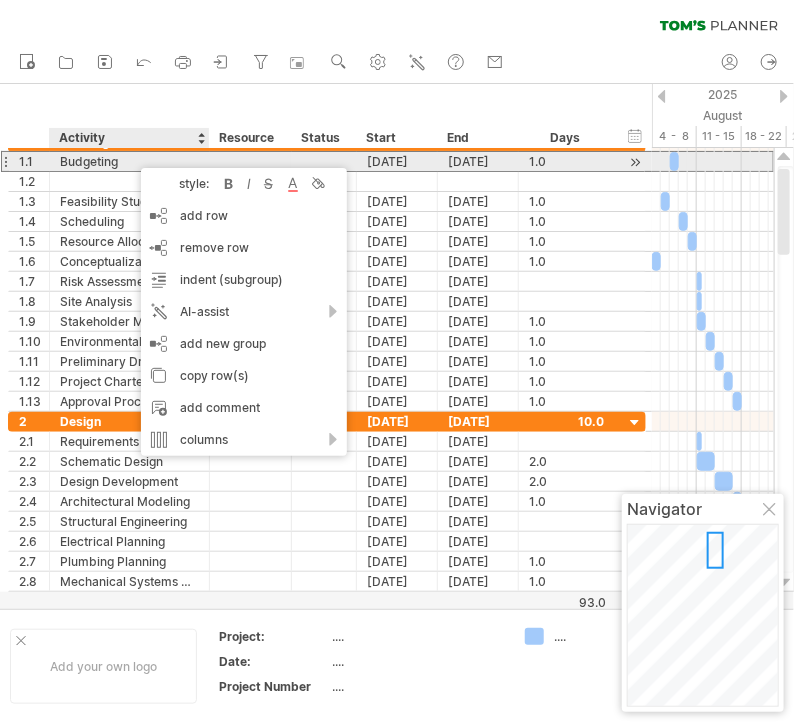 click on "Budgeting" at bounding box center [129, 161] 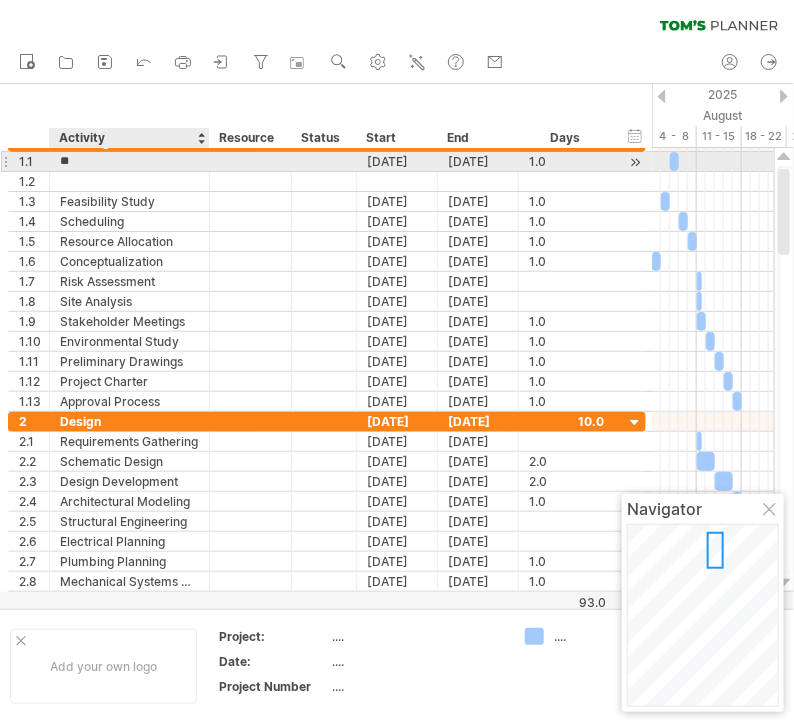 type on "*" 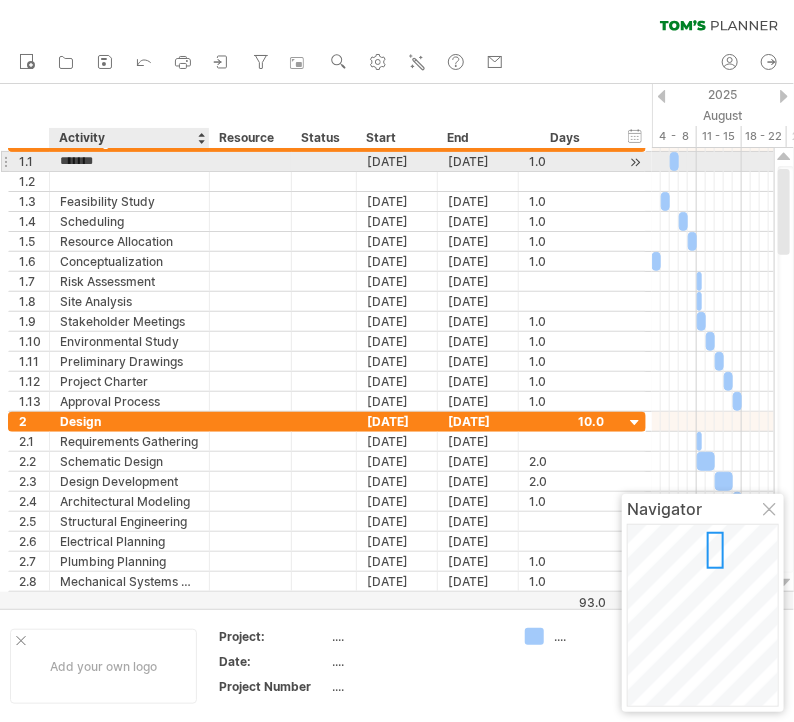type on "********" 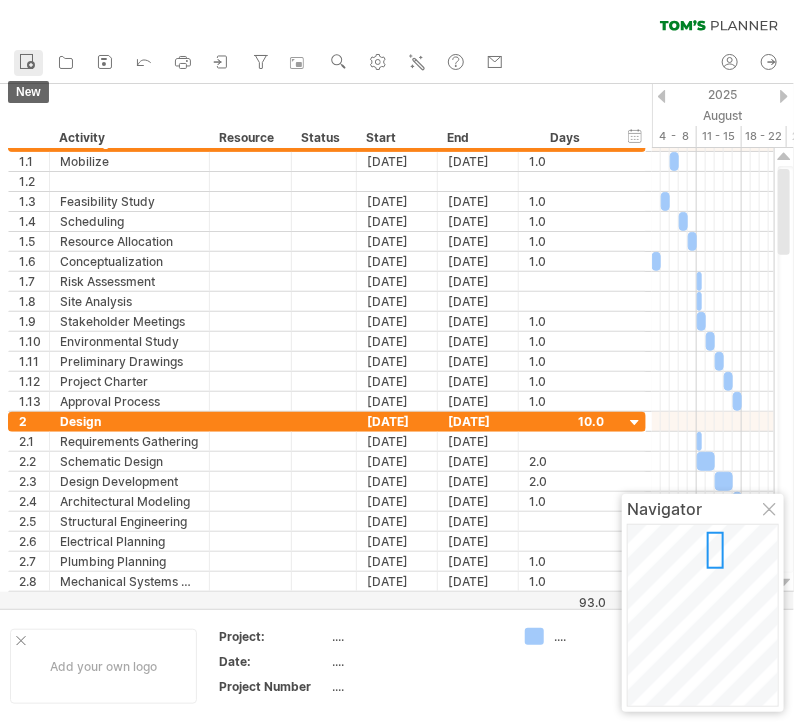 click 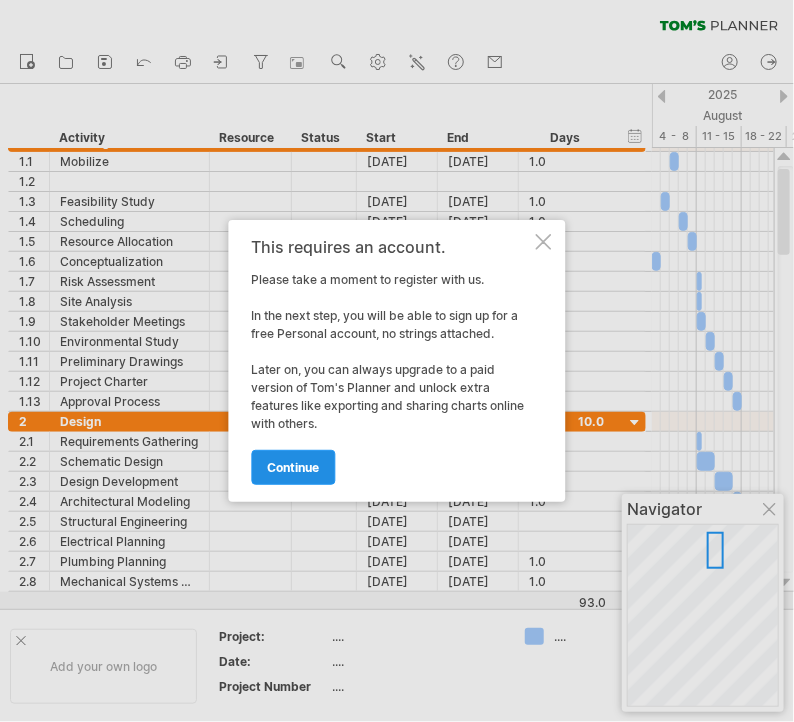 click on "continue" at bounding box center (294, 467) 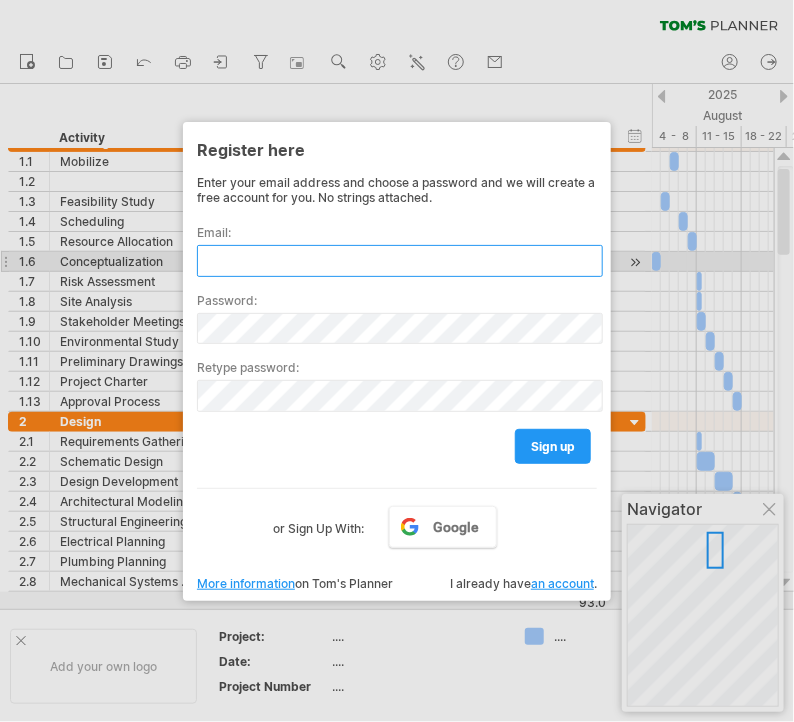 click at bounding box center [400, 261] 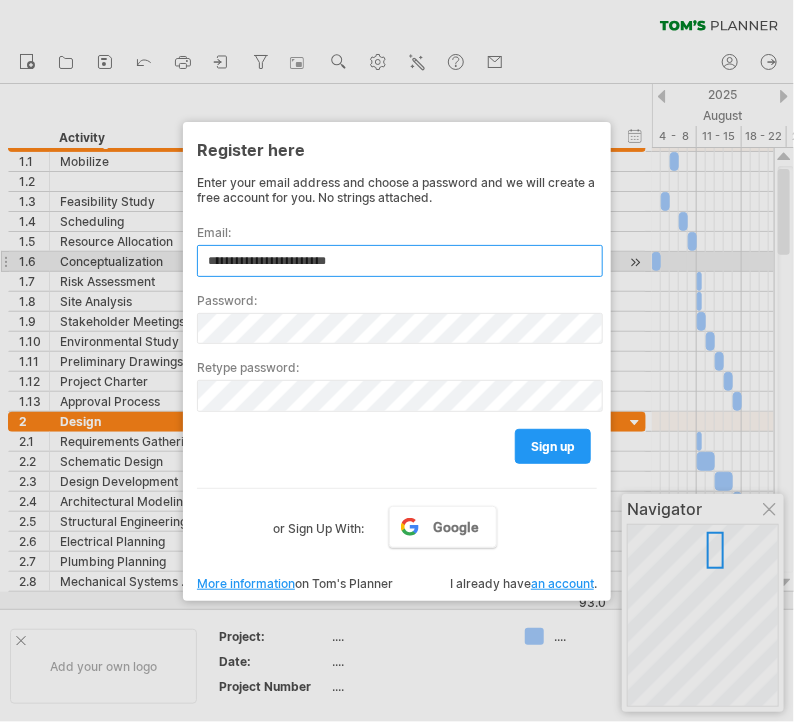 click on "**********" at bounding box center [400, 261] 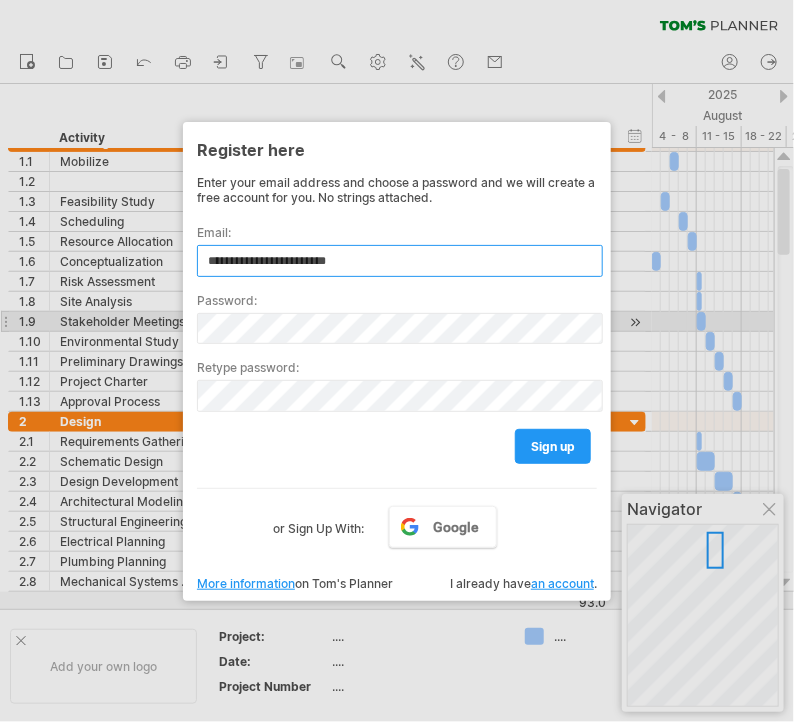 type on "**********" 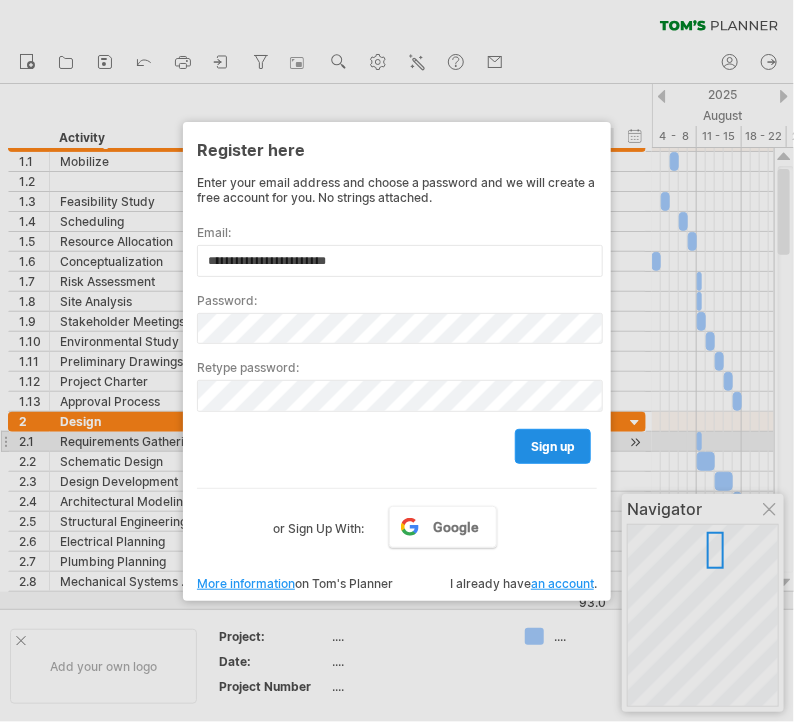click on "sign up" at bounding box center (553, 446) 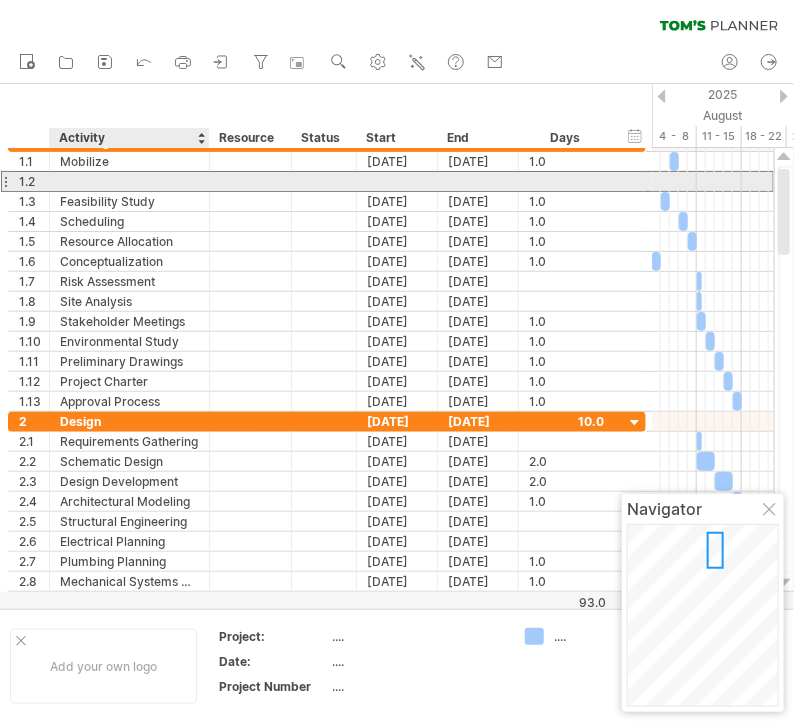 click at bounding box center (129, 181) 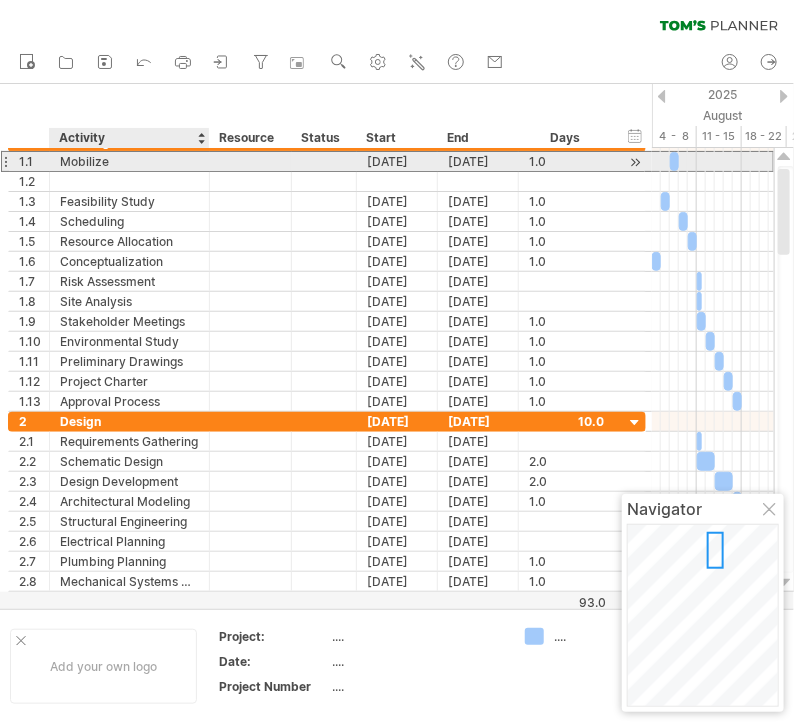 click on "Mobilize" at bounding box center (129, 161) 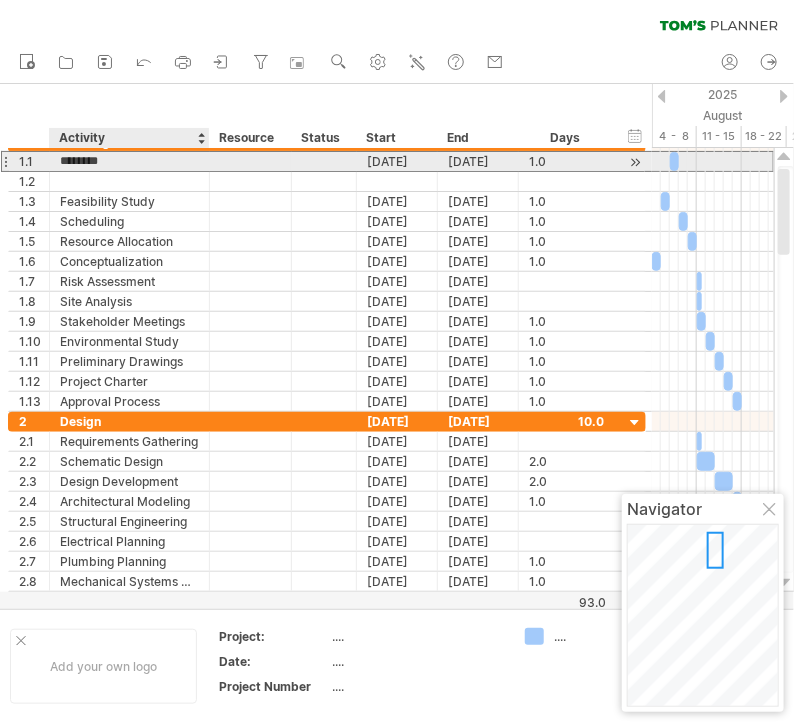 click on "********" at bounding box center [129, 161] 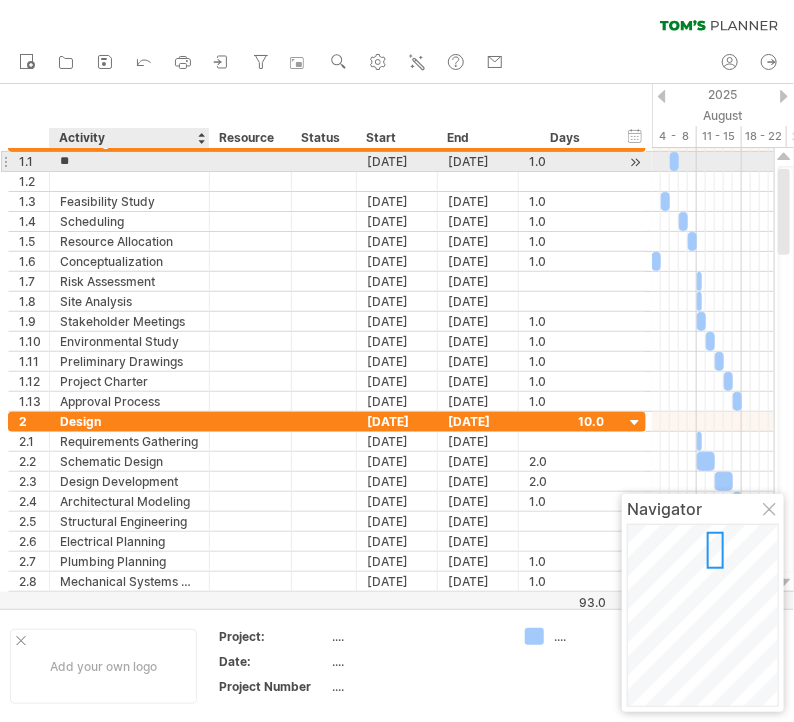 type on "*" 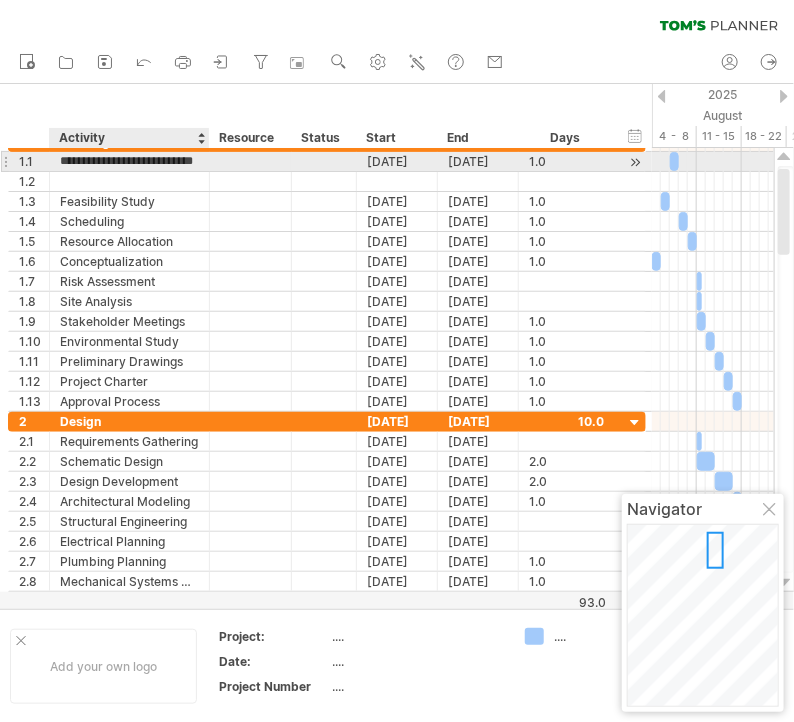 scroll, scrollTop: 0, scrollLeft: 0, axis: both 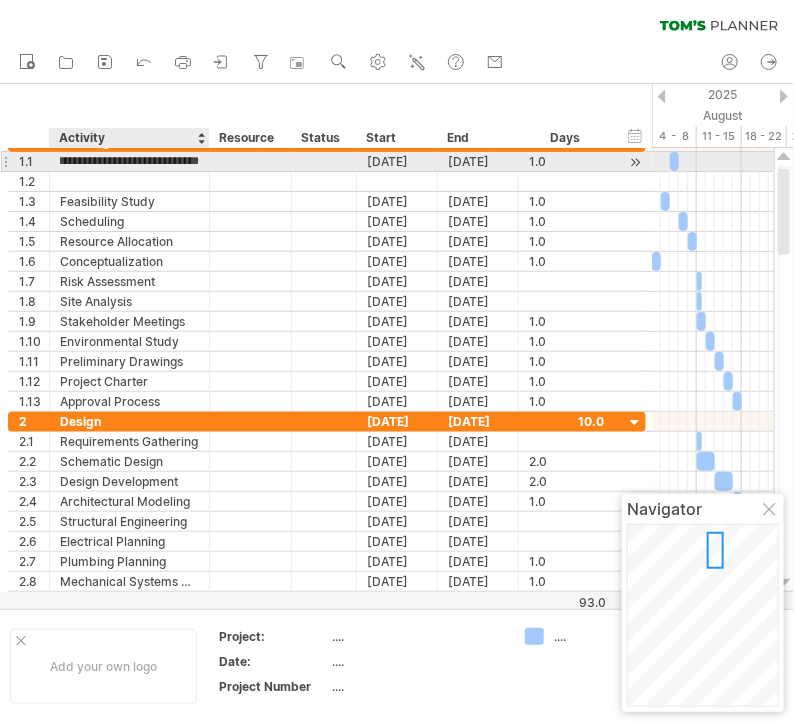 type on "**********" 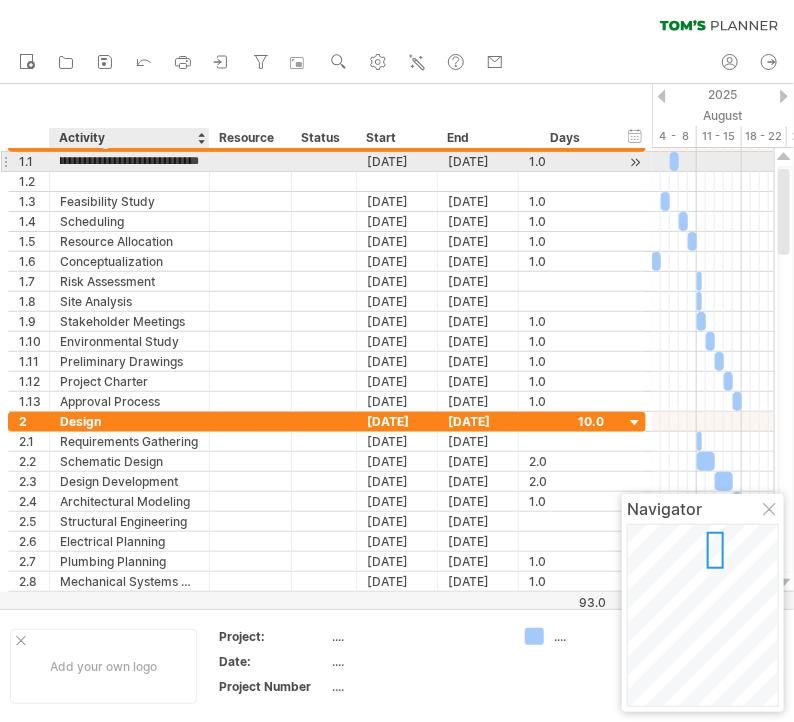 scroll, scrollTop: 0, scrollLeft: 21, axis: horizontal 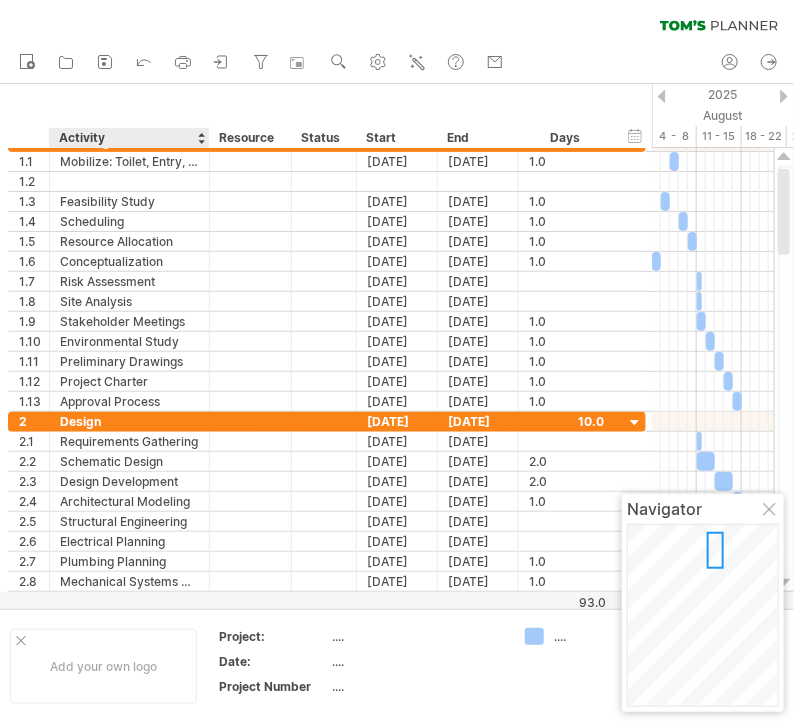click on "hide start/end/duration show start/end/duration
******** Activity ******** Resource ****** Status Start   End   Days" at bounding box center (326, 116) 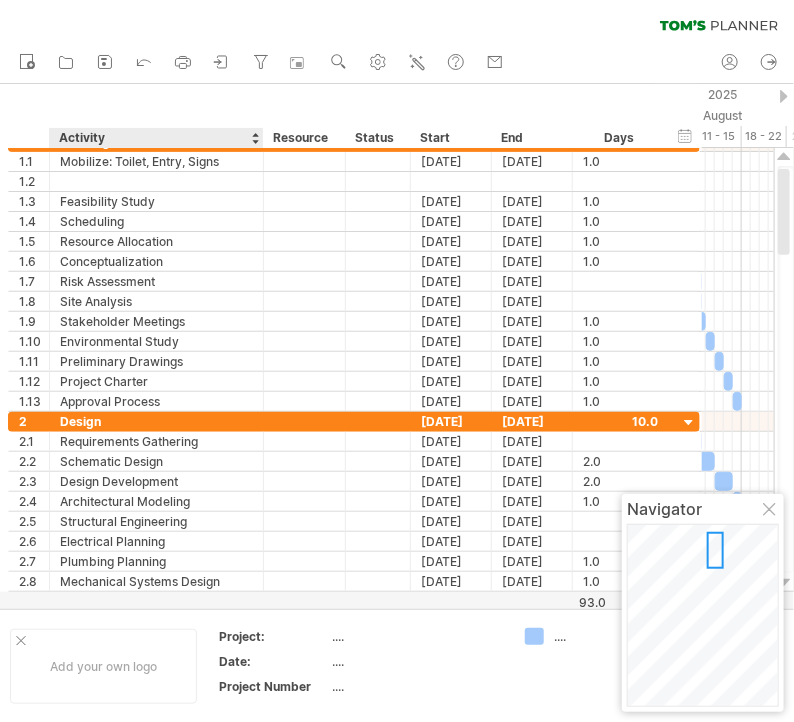 drag, startPoint x: 207, startPoint y: 138, endPoint x: 261, endPoint y: 133, distance: 54.230988 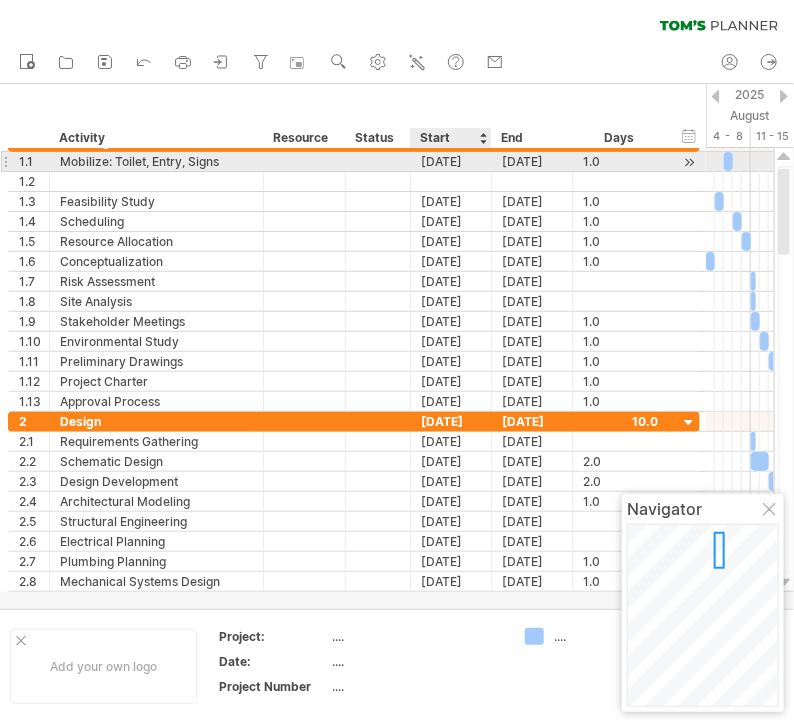 click on "[DATE]" at bounding box center (451, 161) 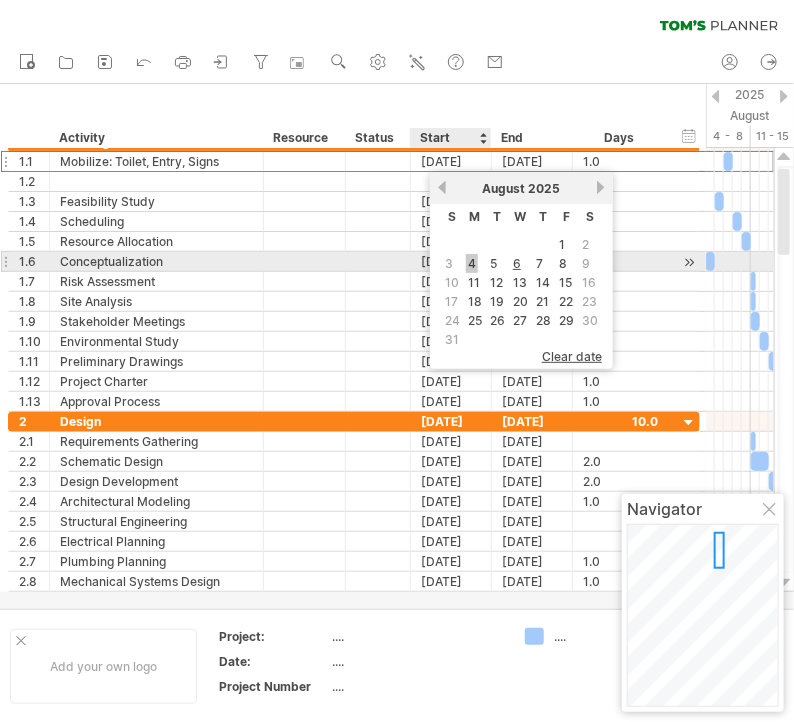 click on "4" at bounding box center [472, 263] 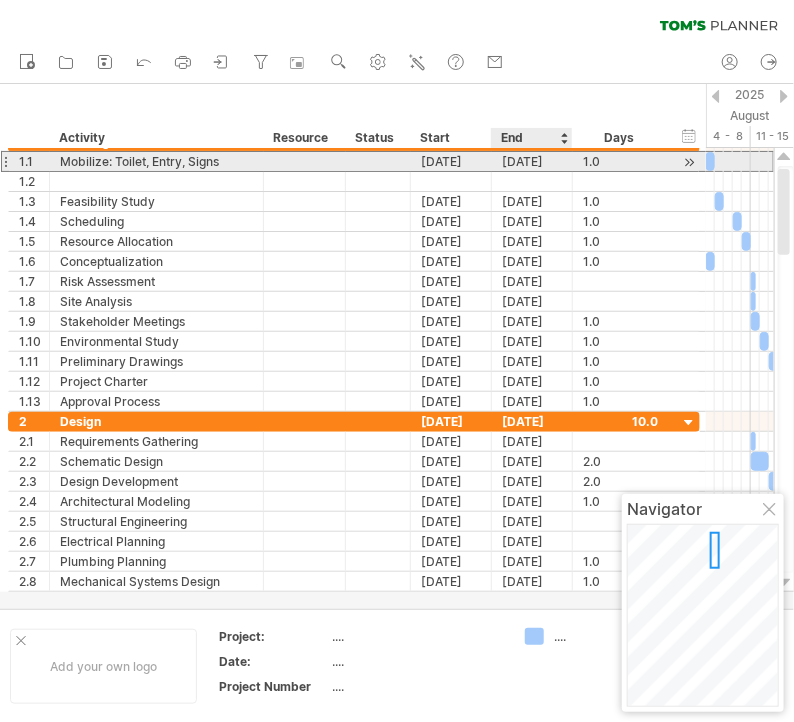 click on "[DATE]" at bounding box center [532, 161] 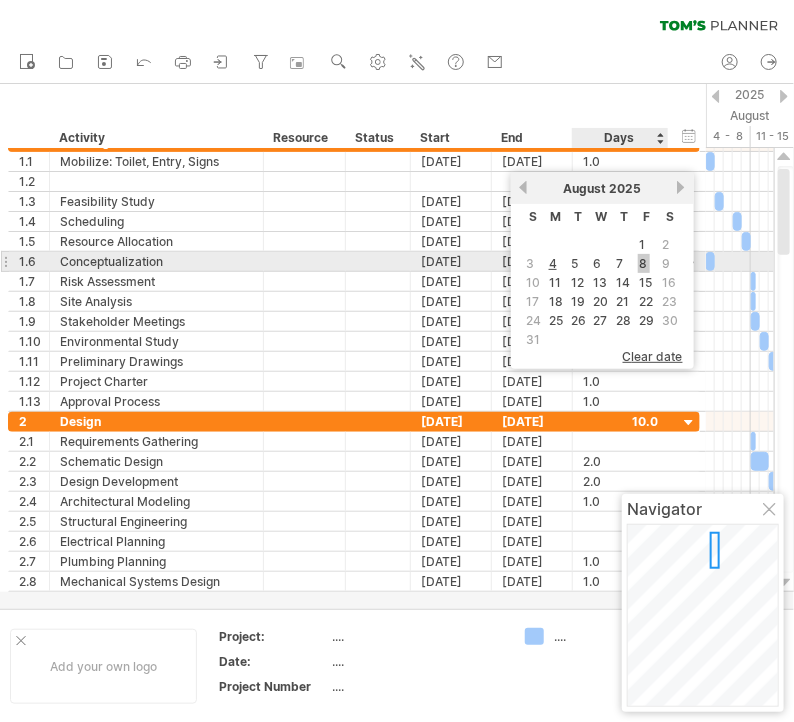 click on "8" at bounding box center [644, 263] 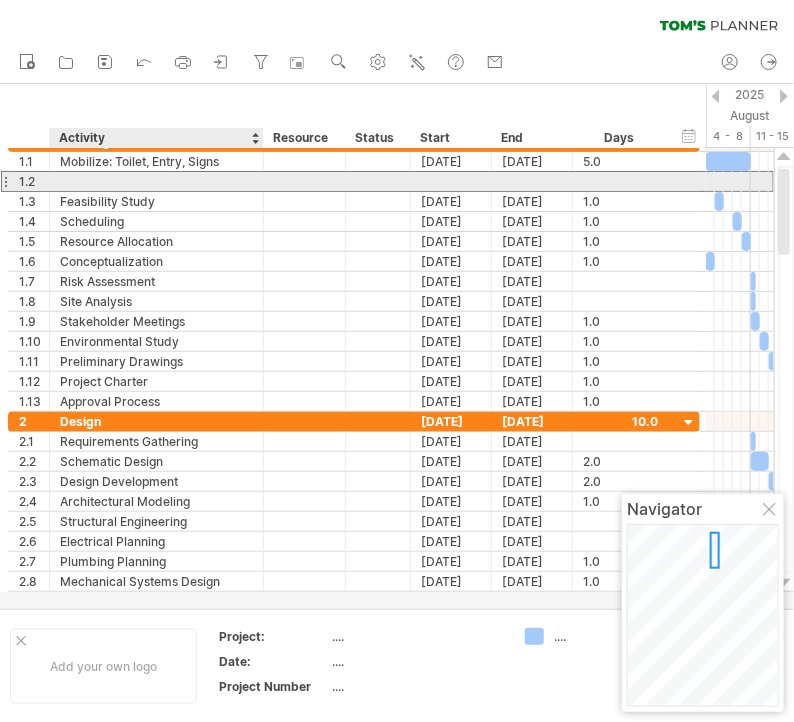 click at bounding box center [156, 181] 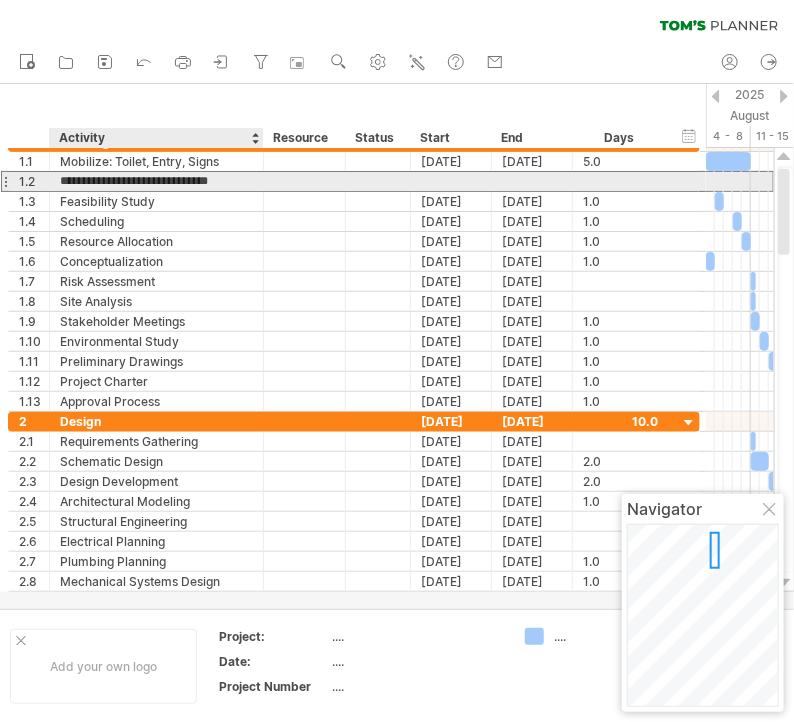 type on "**********" 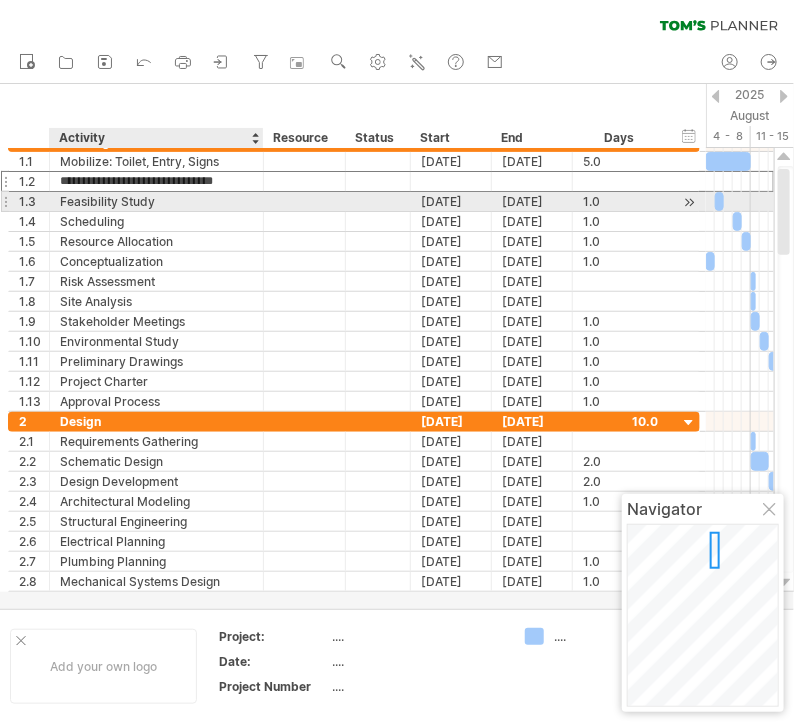 click on "Feasibility Study" at bounding box center [156, 201] 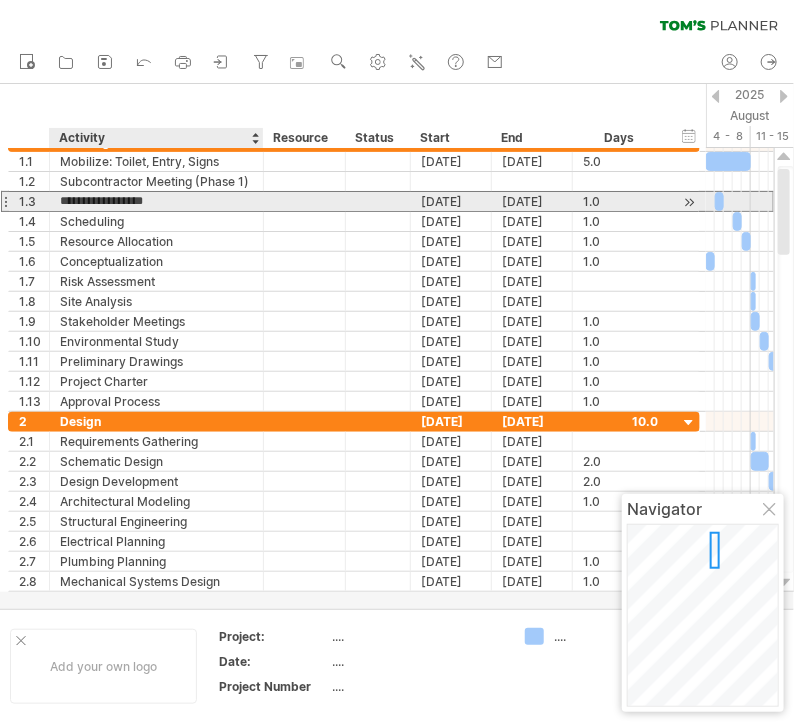 click on "**********" at bounding box center [156, 201] 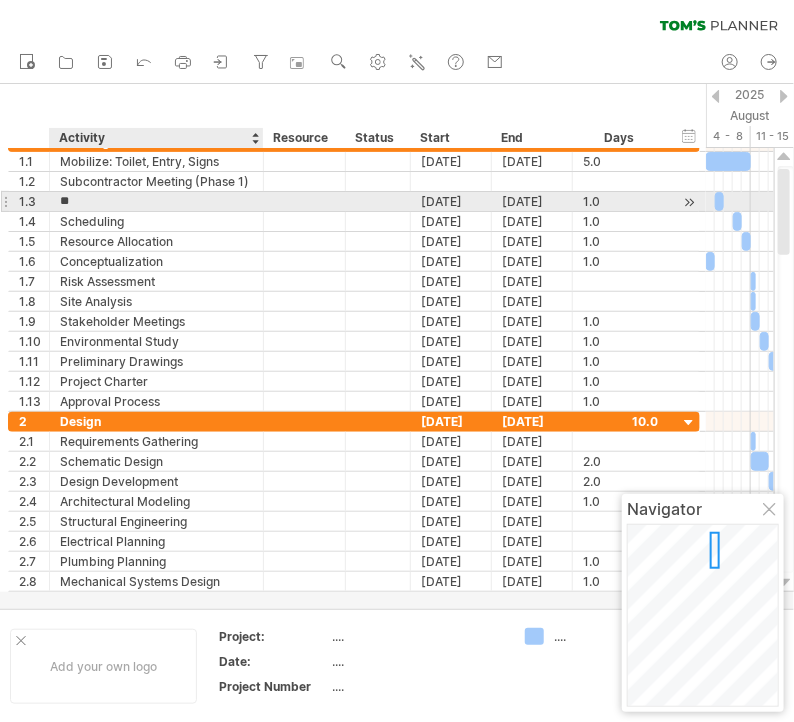 type on "*" 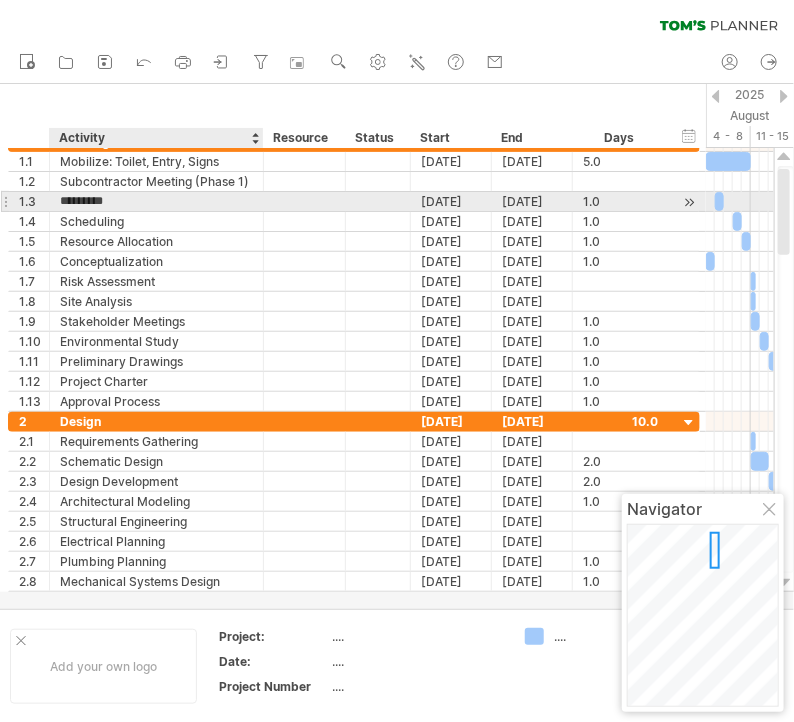 type on "**********" 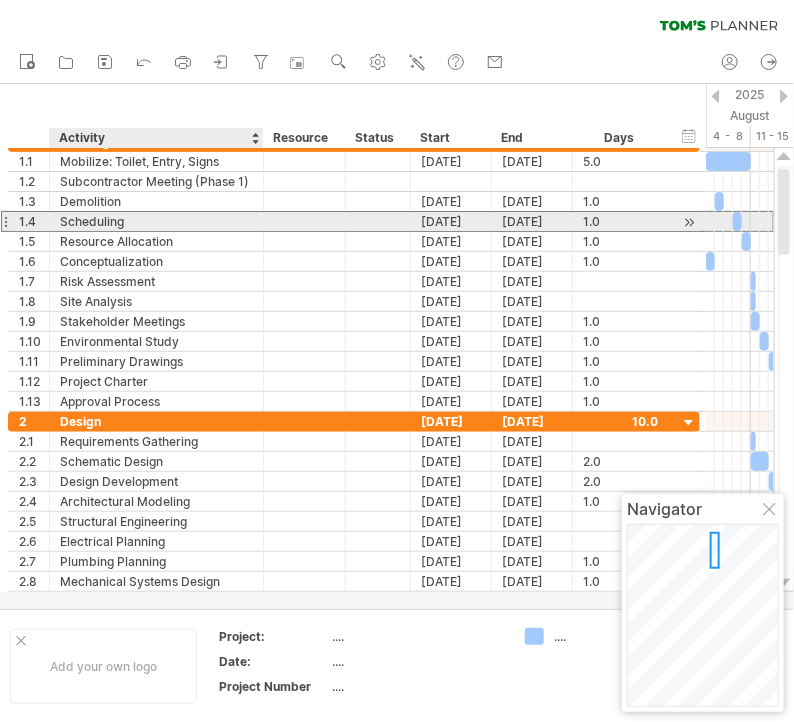 click on "Scheduling" at bounding box center [156, 221] 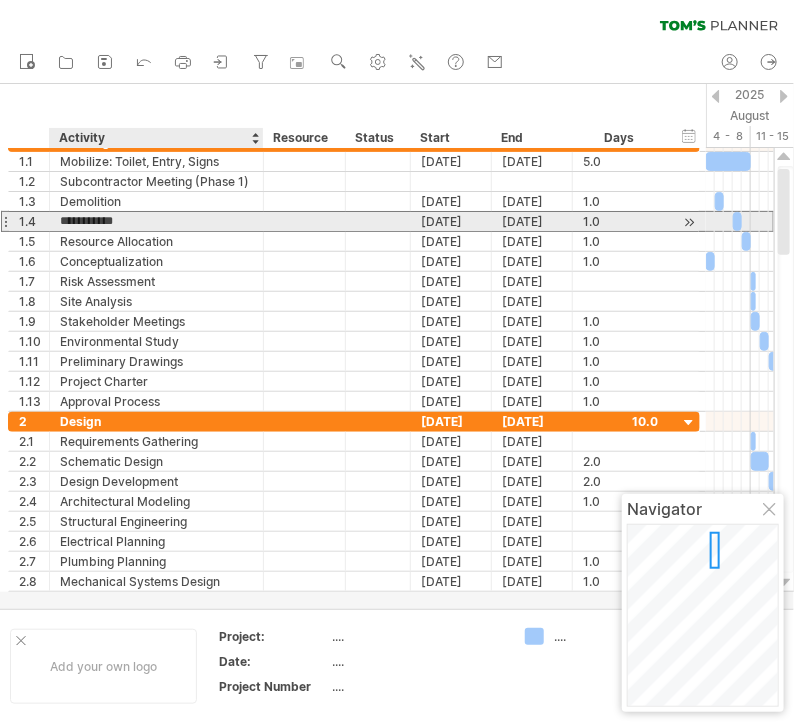 click on "**********" at bounding box center (156, 221) 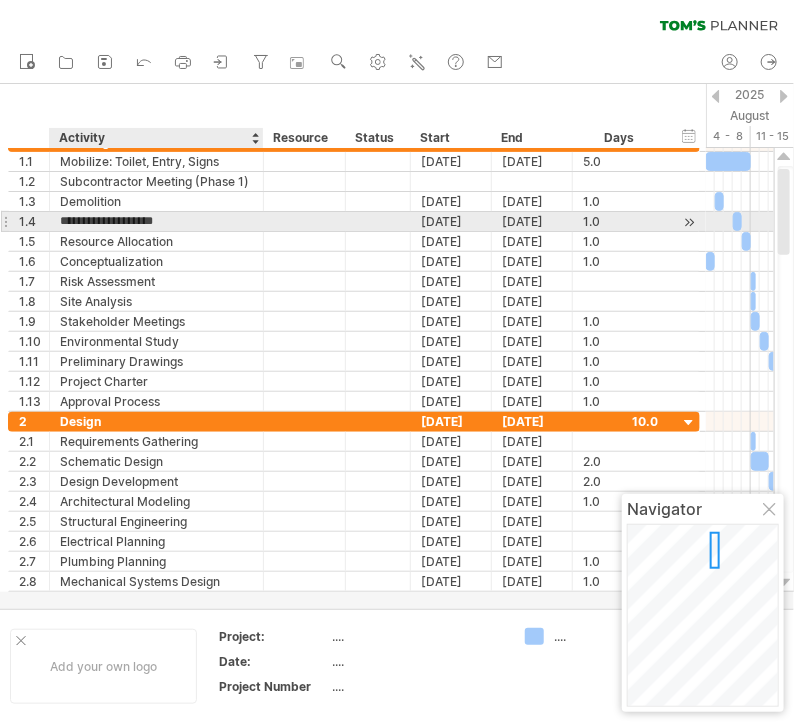 type on "**********" 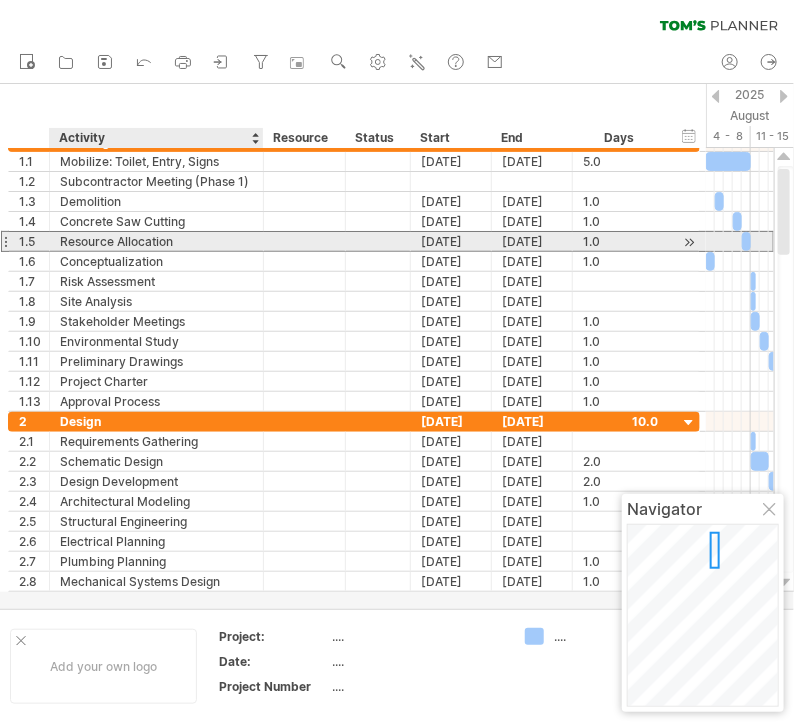 click on "Resource Allocation" at bounding box center [156, 241] 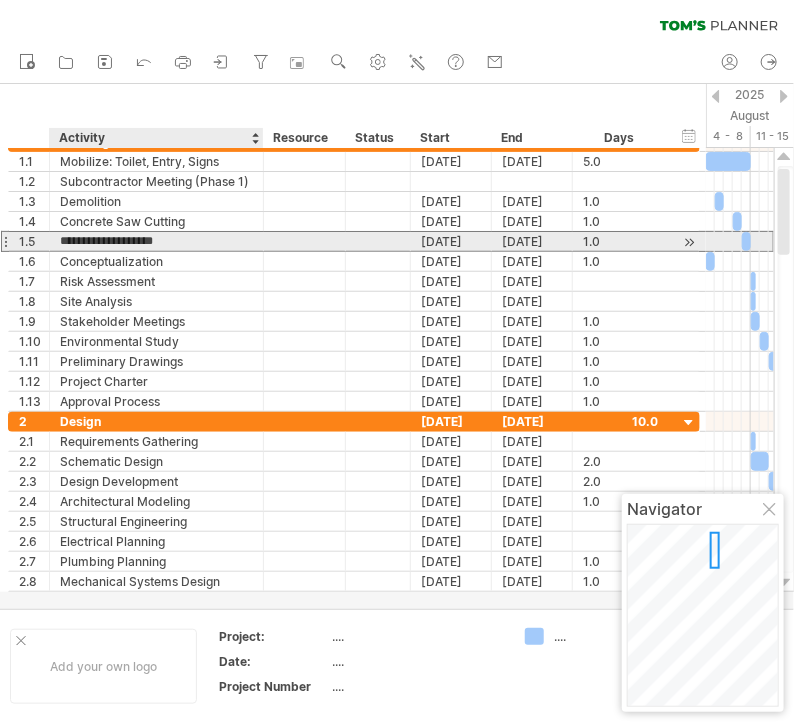 click on "**********" at bounding box center (156, 241) 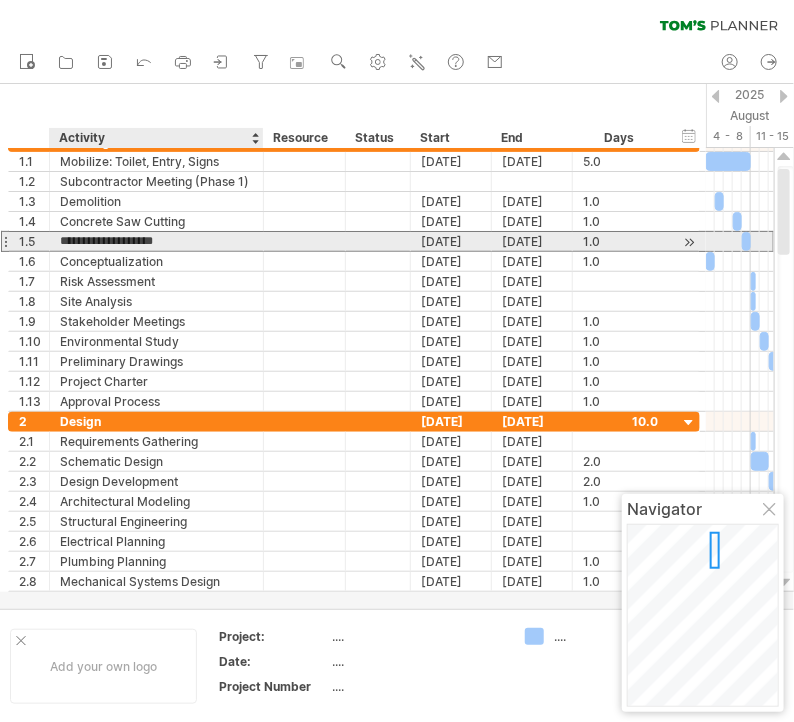 click on "**********" at bounding box center (156, 241) 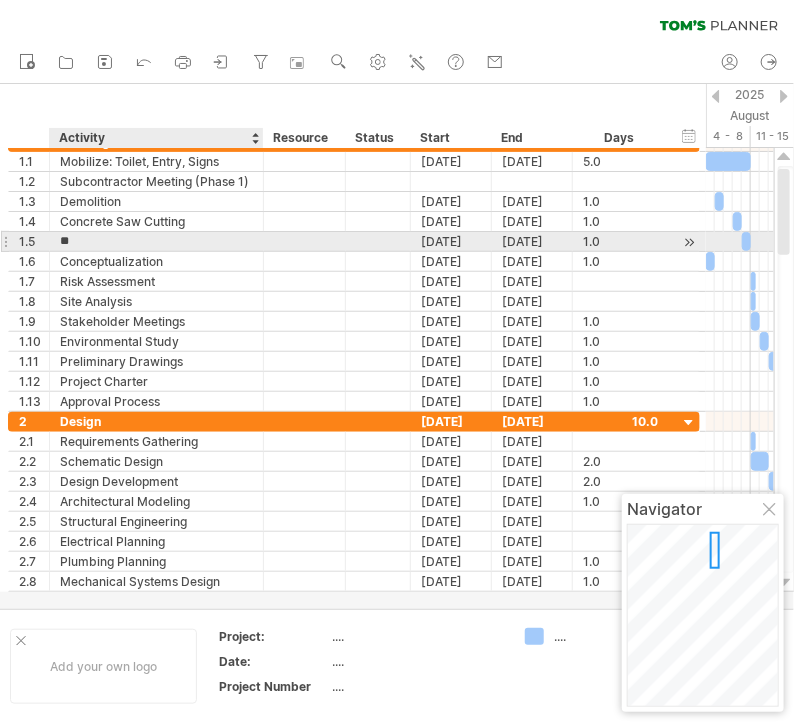 type on "*" 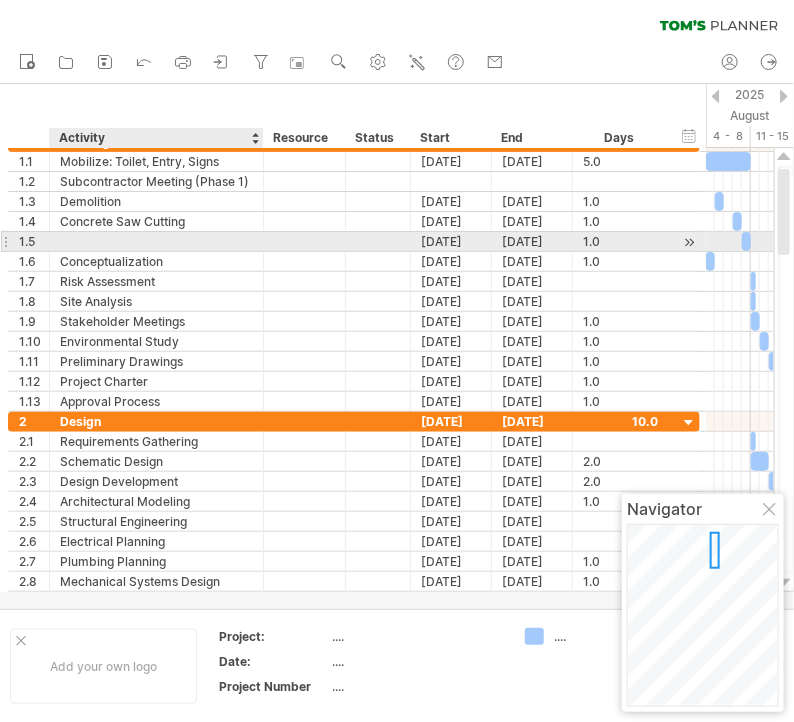 click at bounding box center [156, 241] 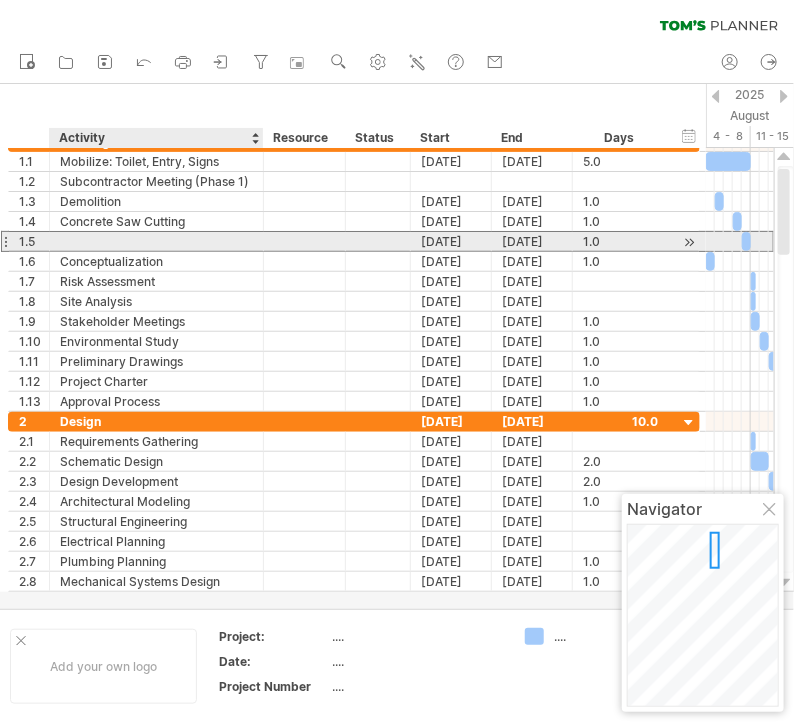 click at bounding box center [156, 241] 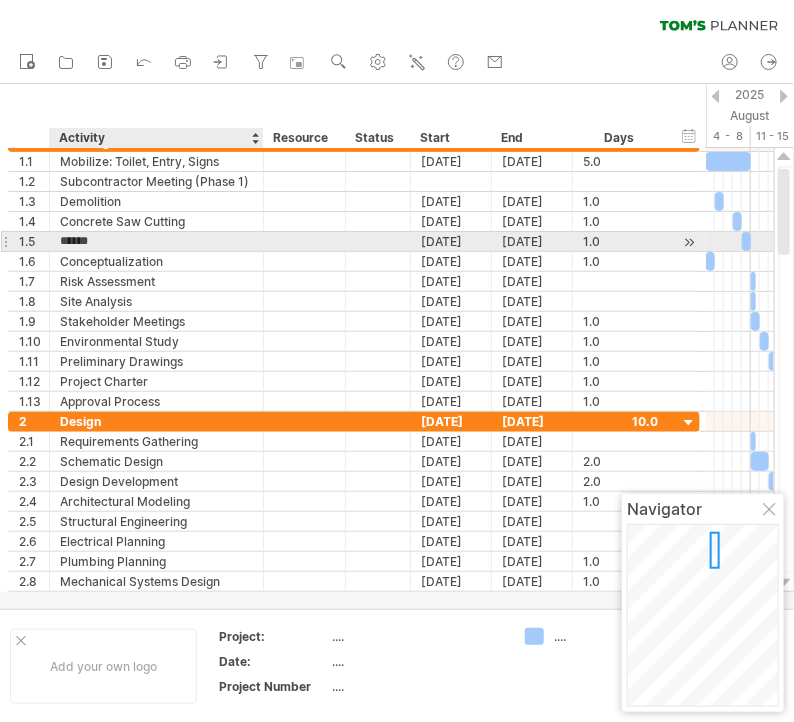 type on "*******" 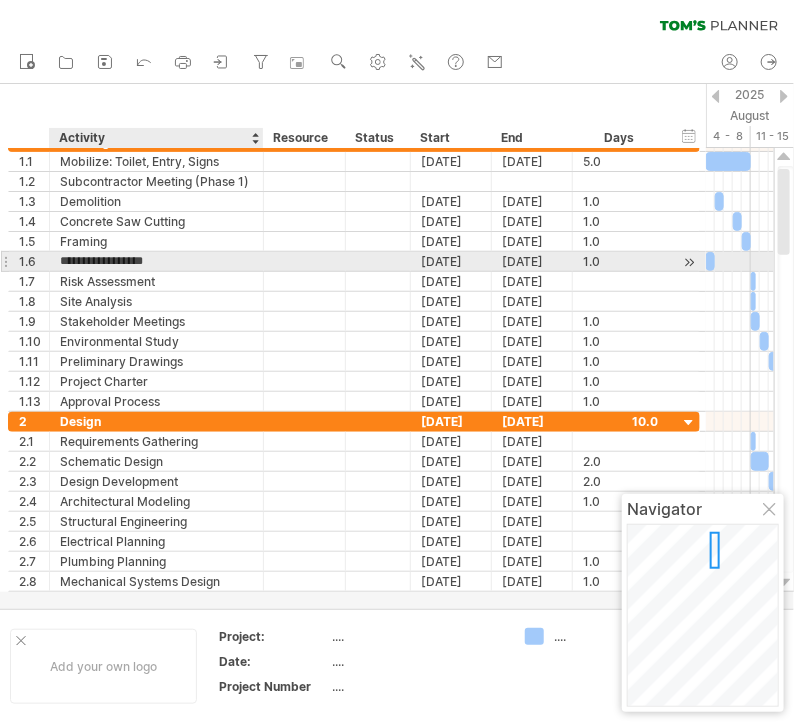click on "**********" at bounding box center [156, 261] 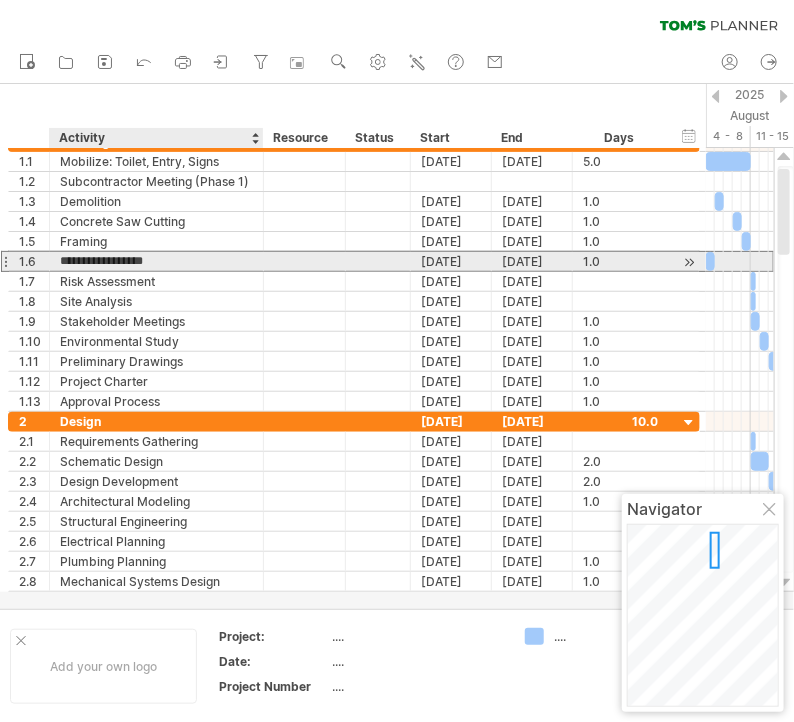 click on "**********" at bounding box center (156, 261) 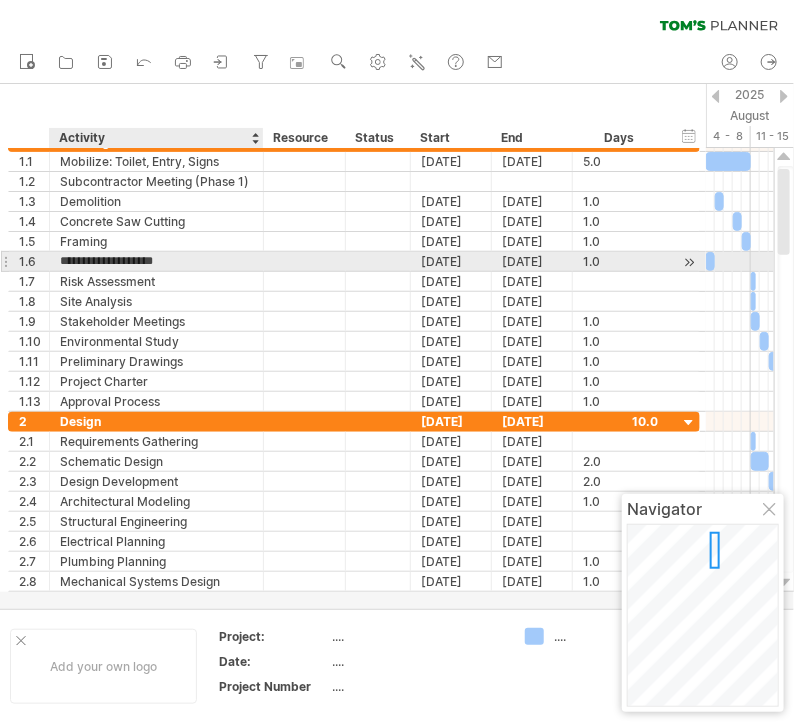 click on "**********" at bounding box center [156, 261] 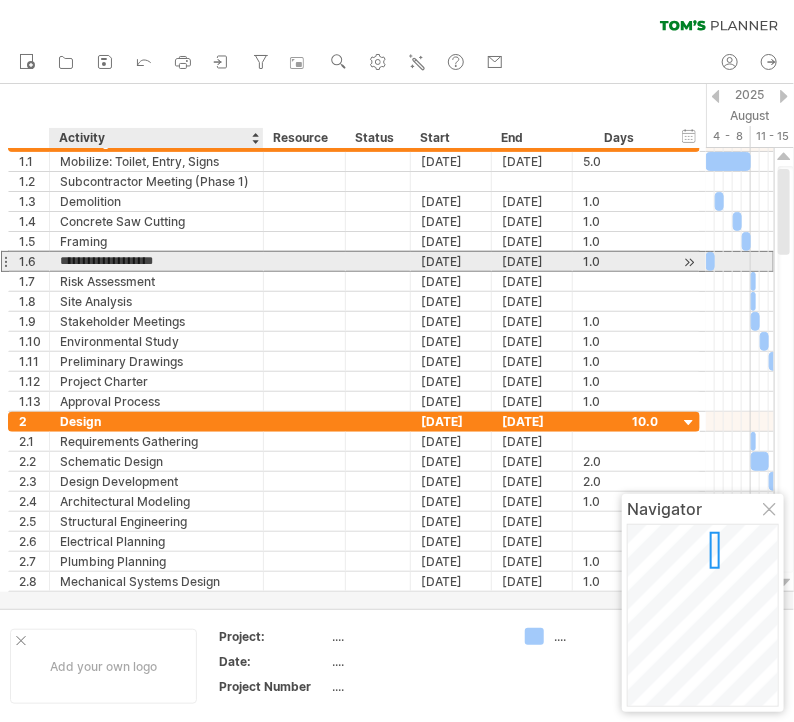 click on "**********" at bounding box center [156, 261] 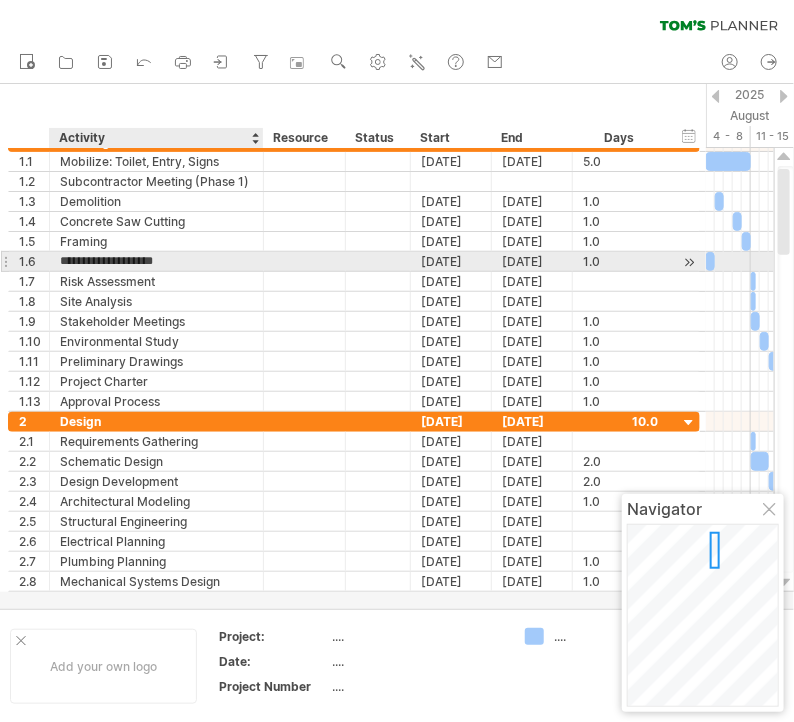 click on "**********" at bounding box center (156, 261) 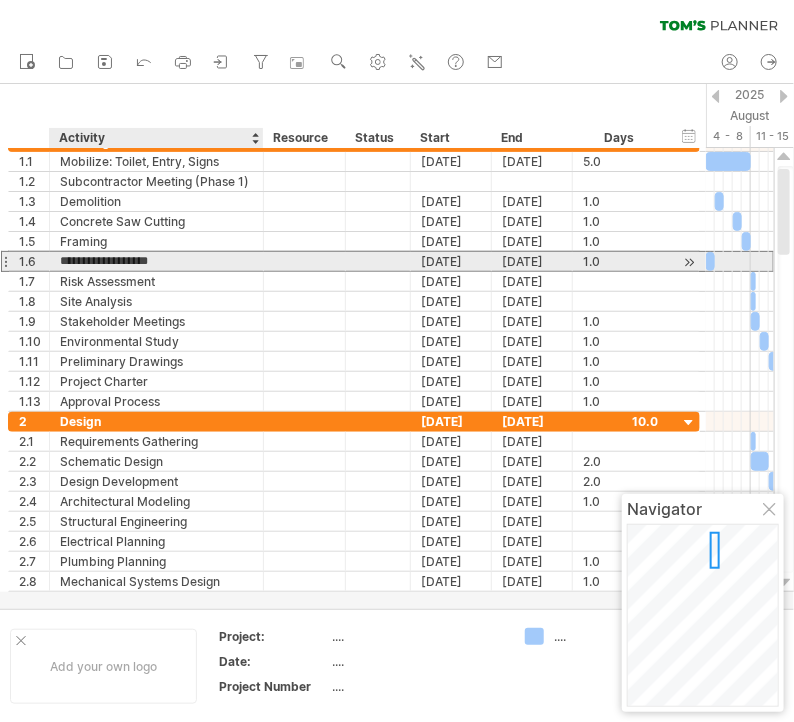 type on "**********" 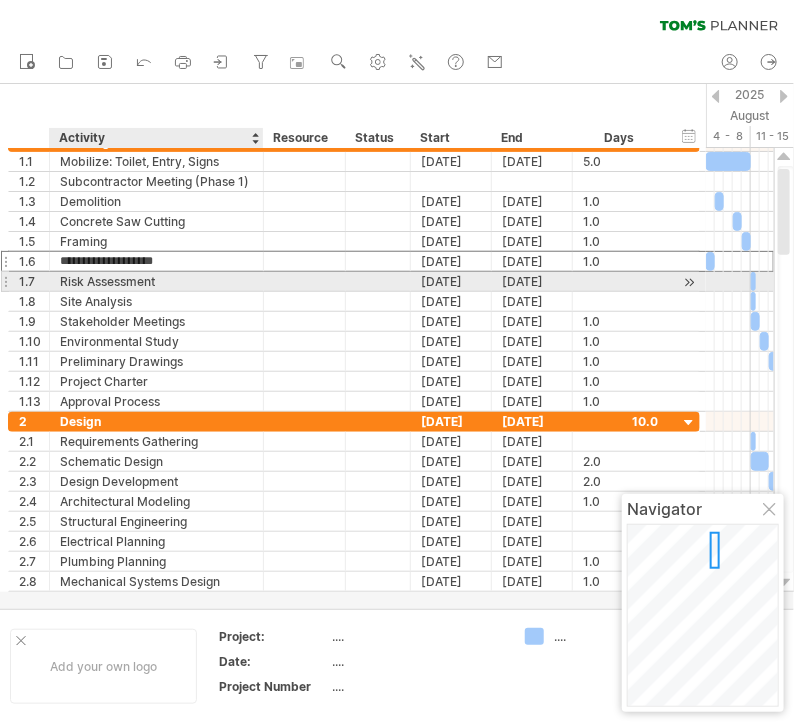 click on "Risk Assessment" at bounding box center [156, 281] 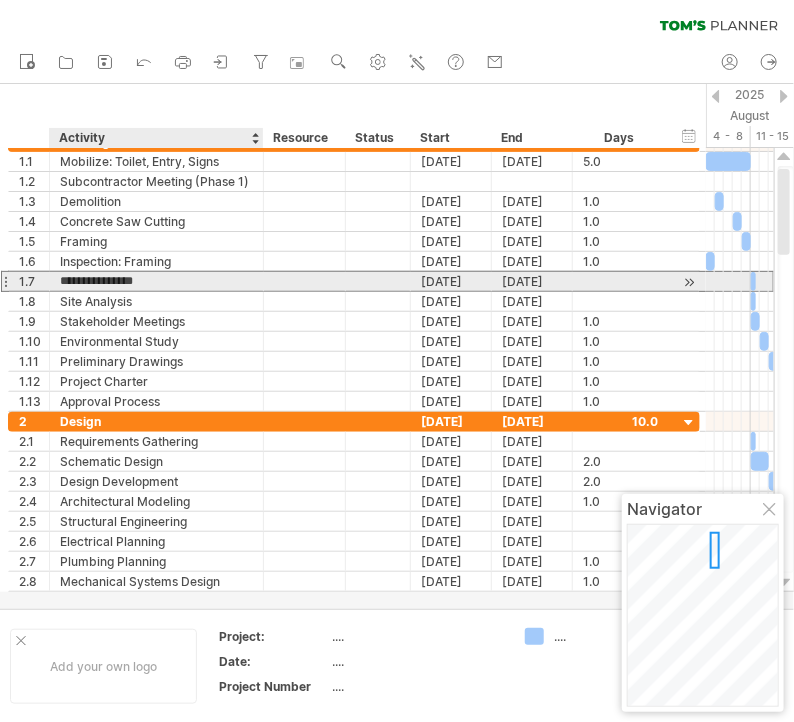 click on "**********" at bounding box center (156, 281) 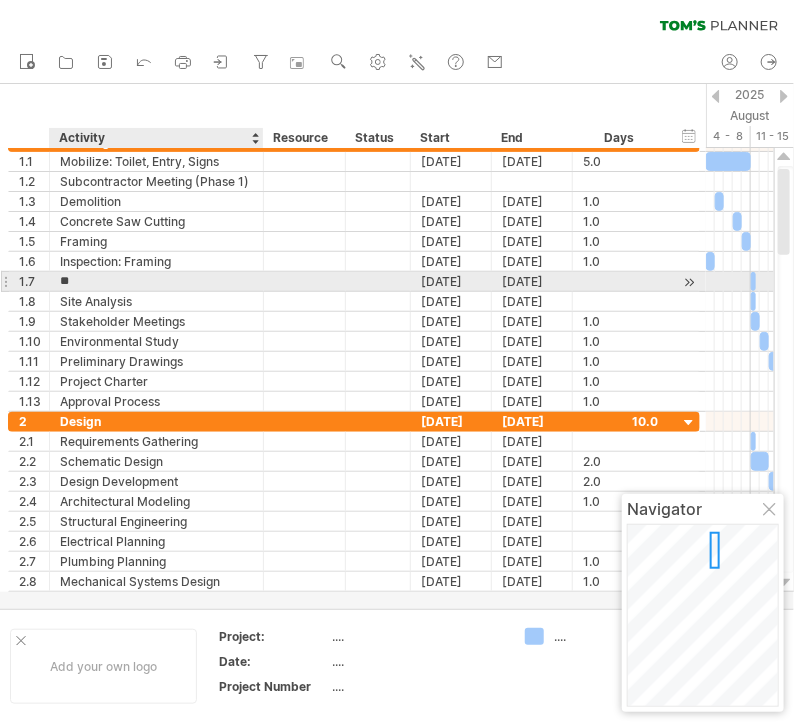 type on "*" 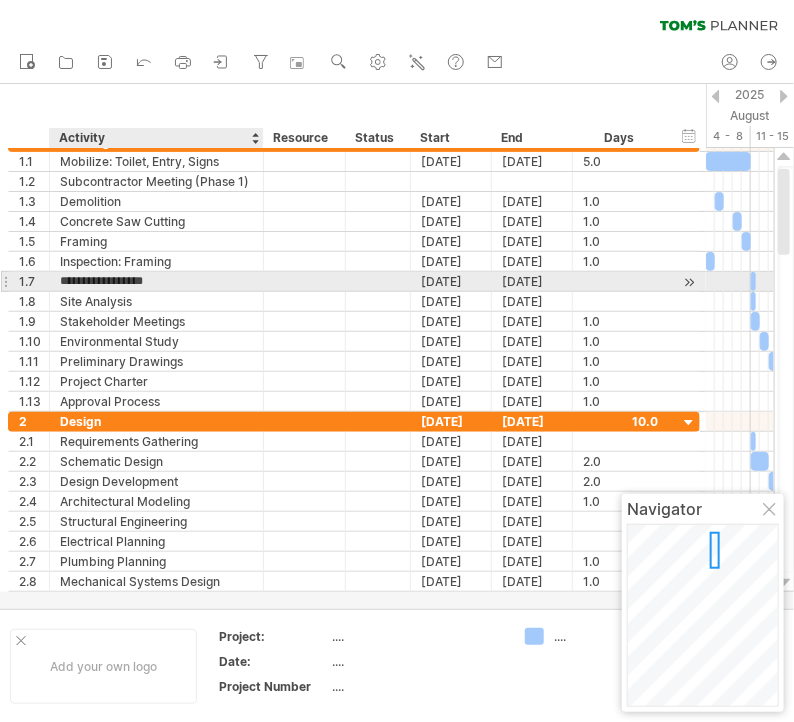 type on "**********" 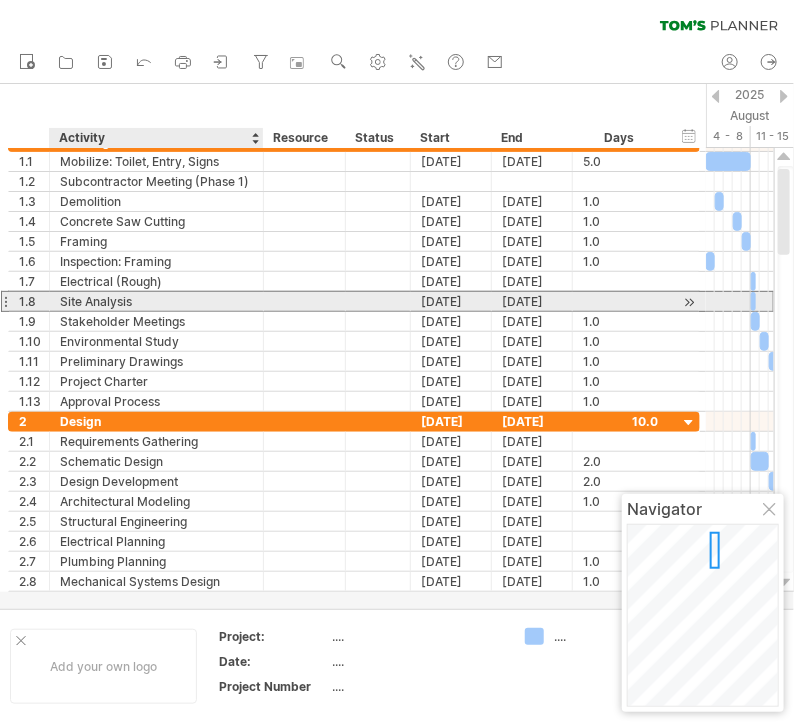 click on "Site Analysis" at bounding box center (156, 301) 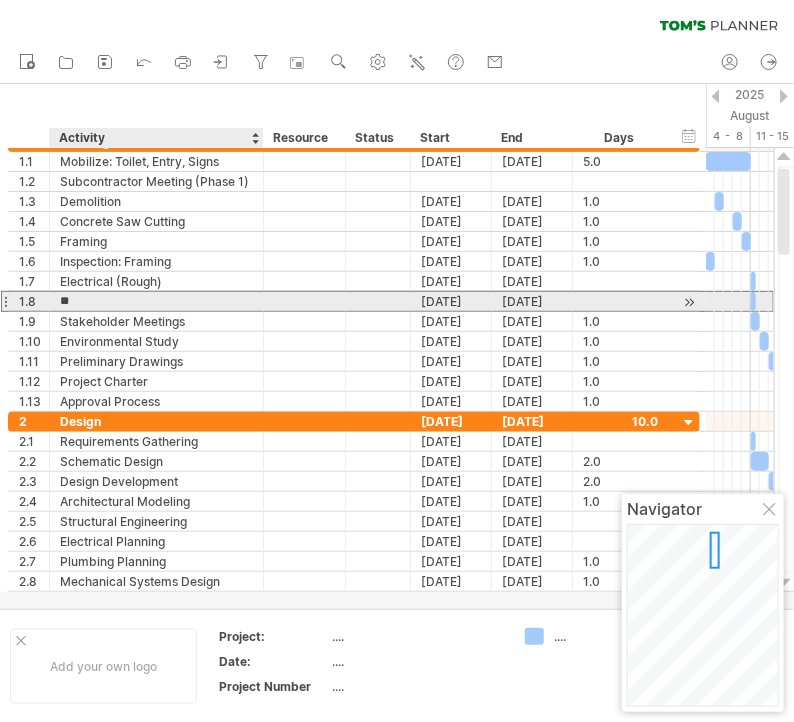 type on "*" 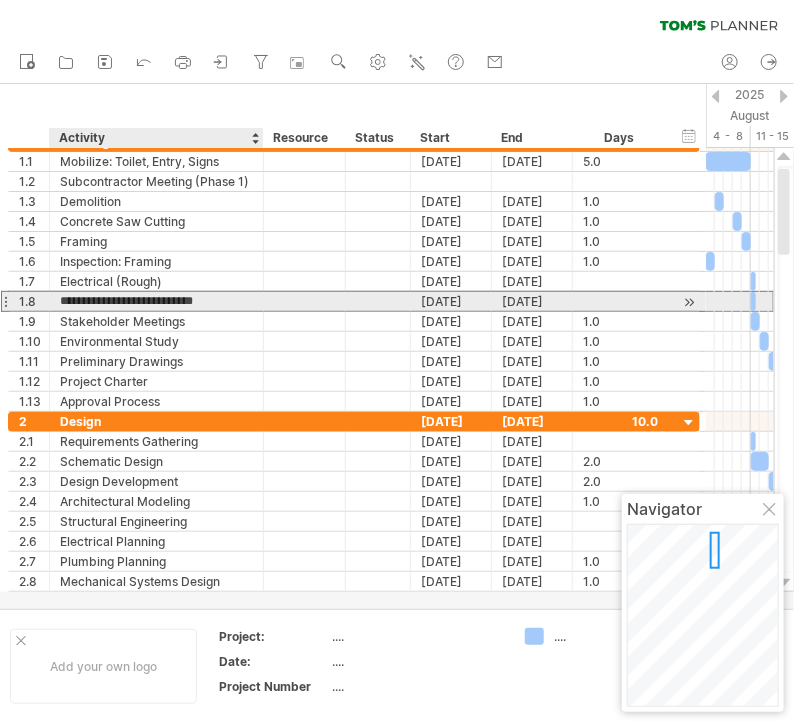type on "**********" 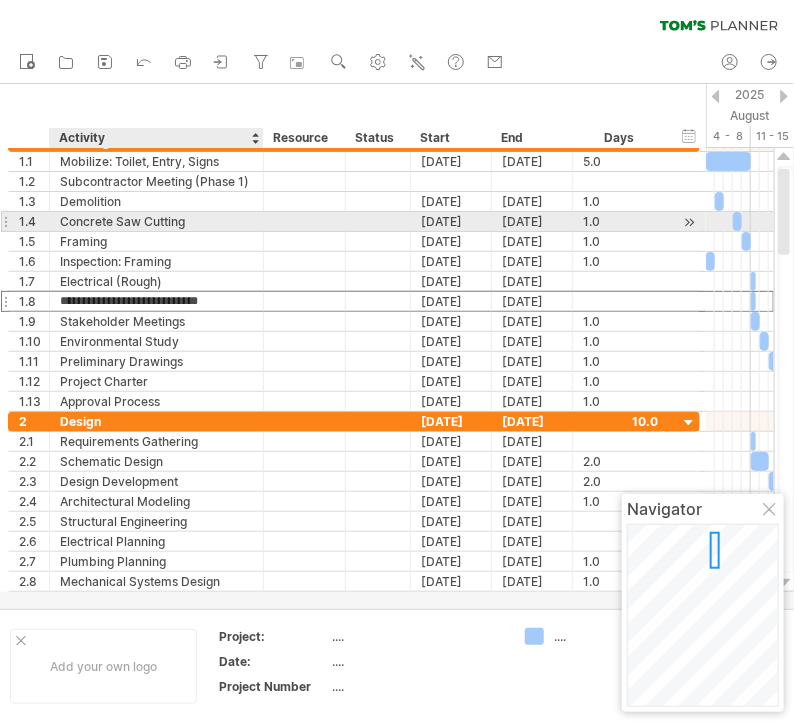 click on "Concrete Saw Cutting" at bounding box center [156, 221] 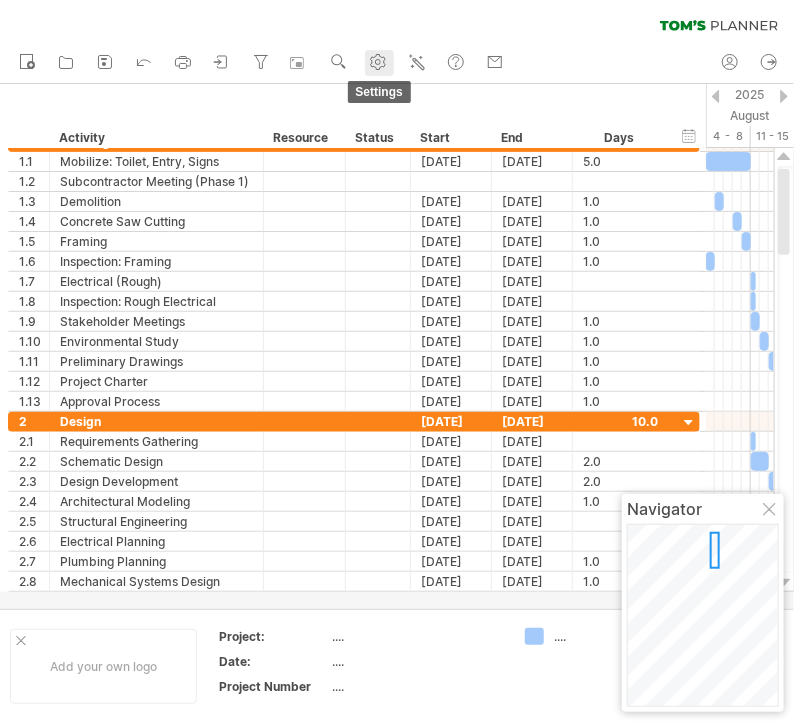 click 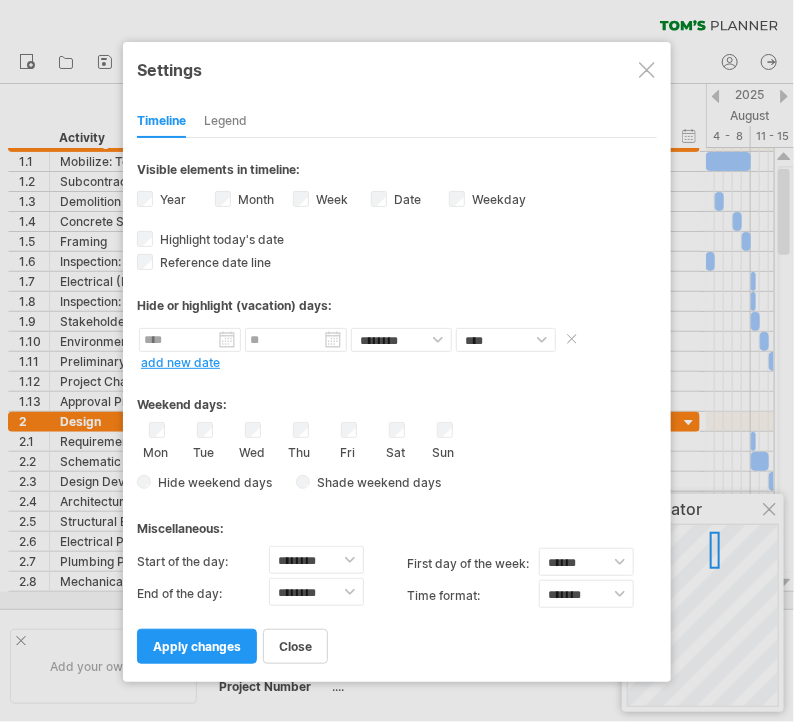 click on "******** ******** **** *****" at bounding box center (397, 340) 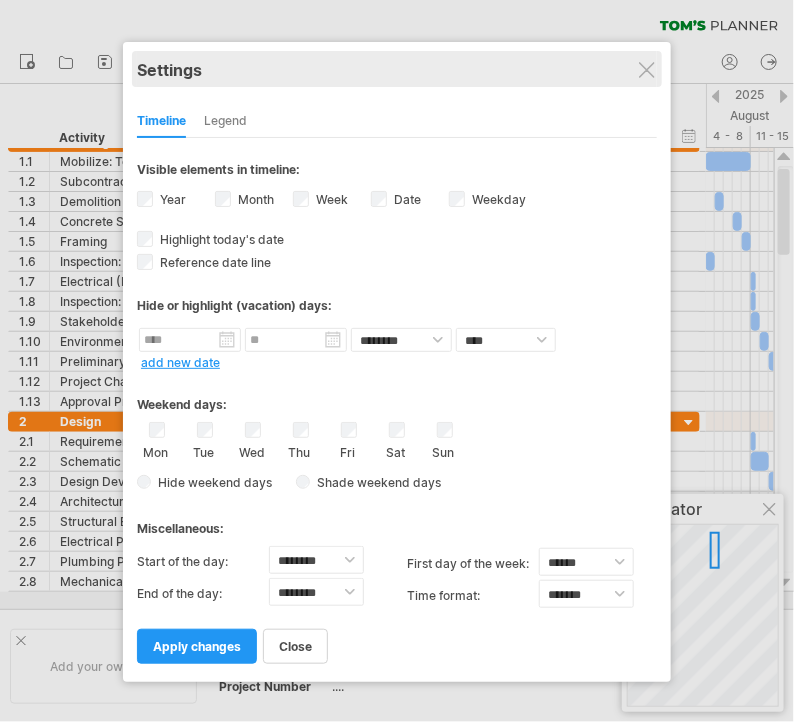 click on "Settings" at bounding box center (397, 69) 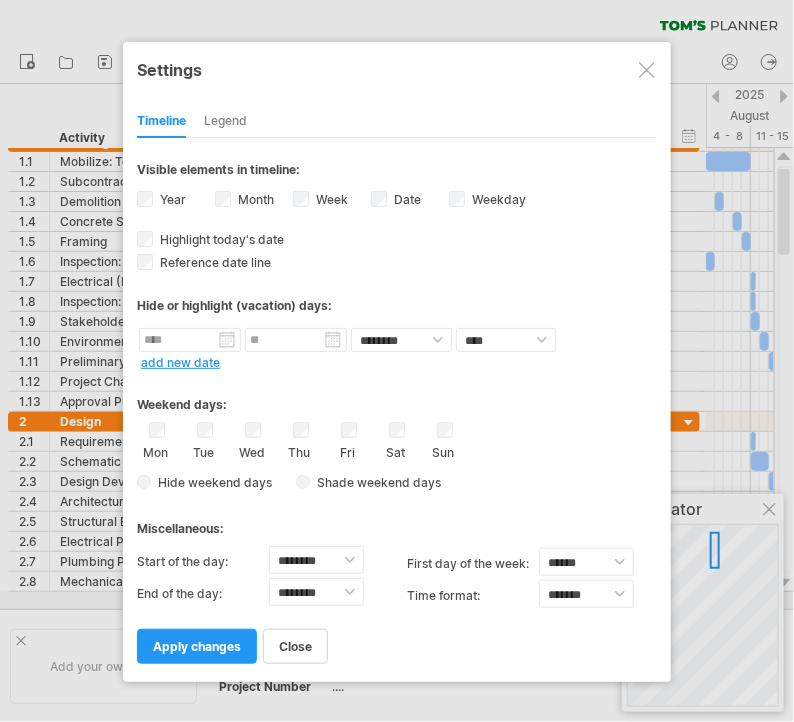 click at bounding box center [647, 70] 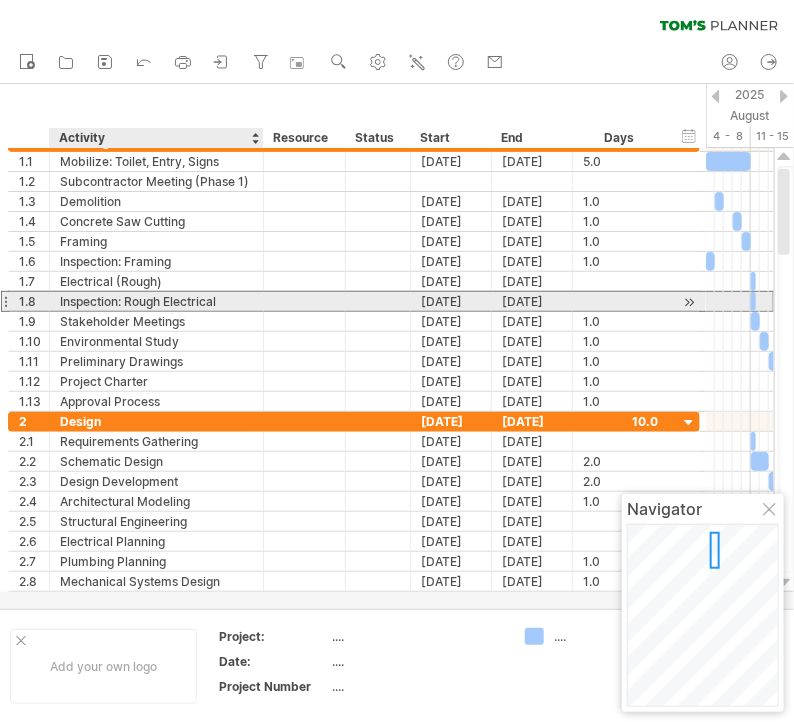 click on "Inspection: Rough Electrical" at bounding box center [156, 301] 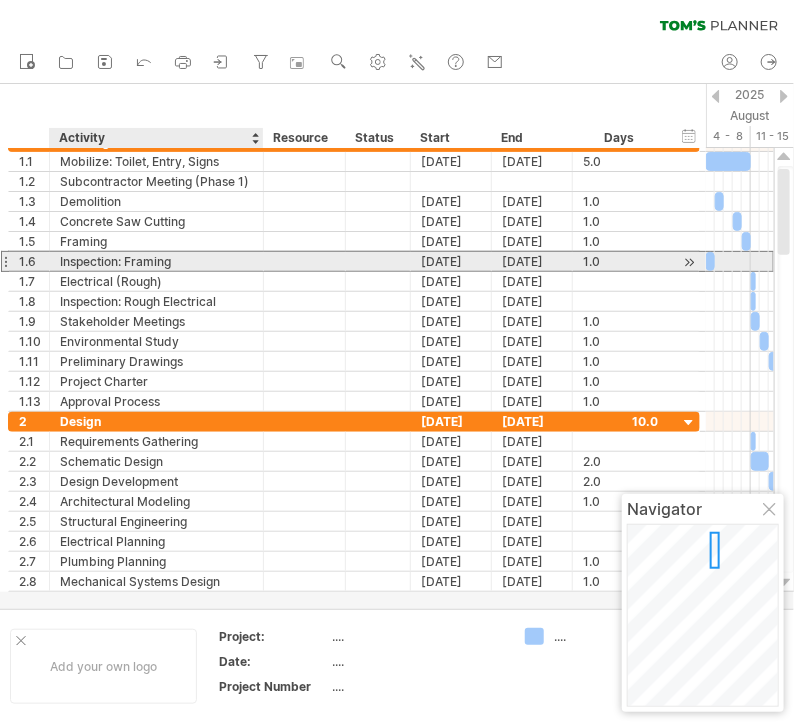 click on "Inspection: Framing" at bounding box center (156, 261) 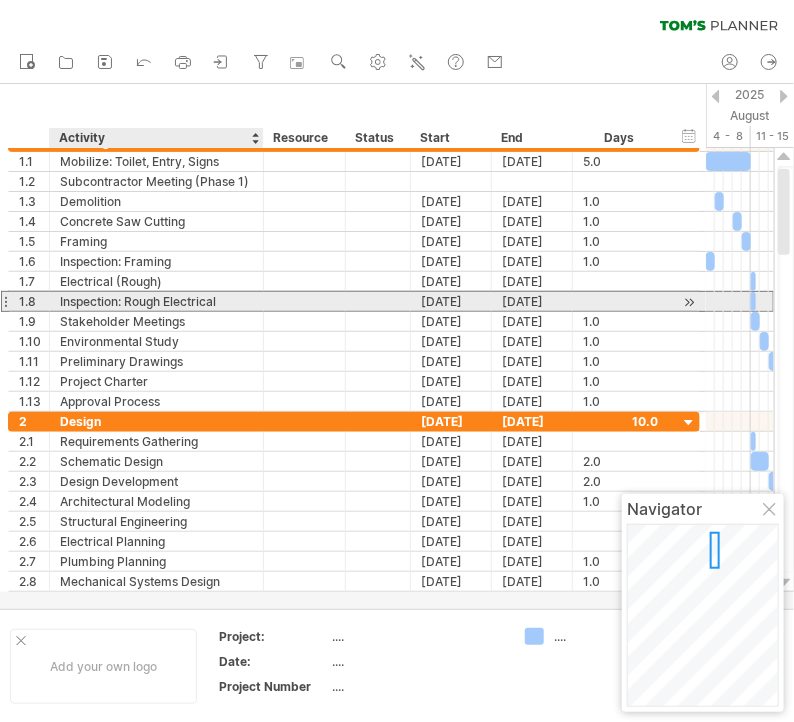 click on "Inspection: Rough Electrical" at bounding box center [156, 301] 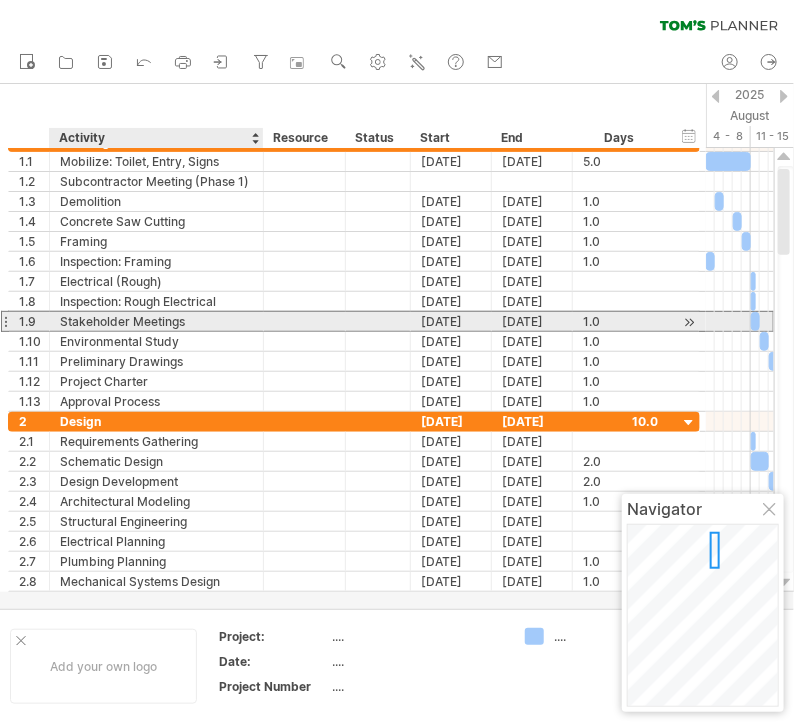 click on "Stakeholder Meetings" at bounding box center [156, 321] 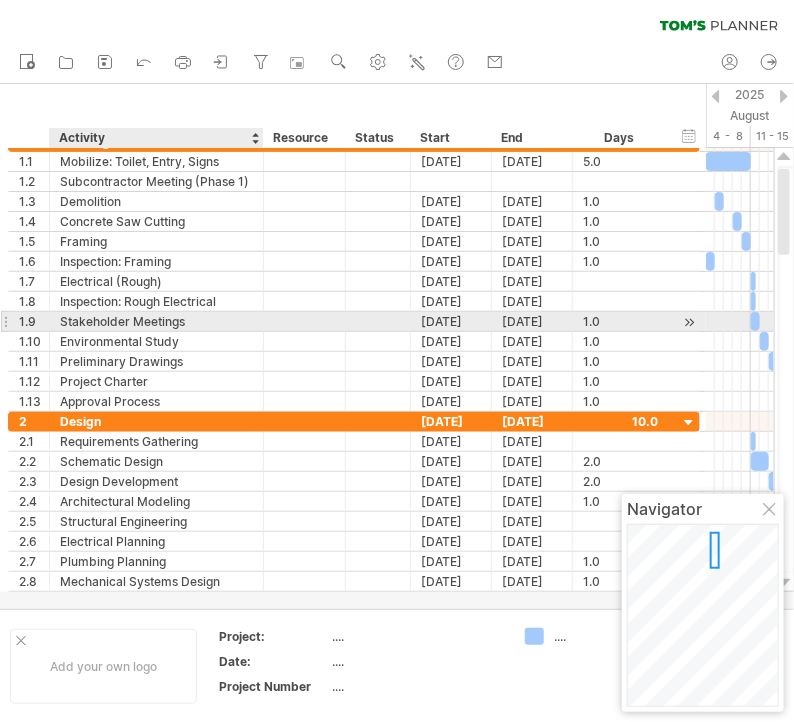 click on "Stakeholder Meetings" at bounding box center (156, 321) 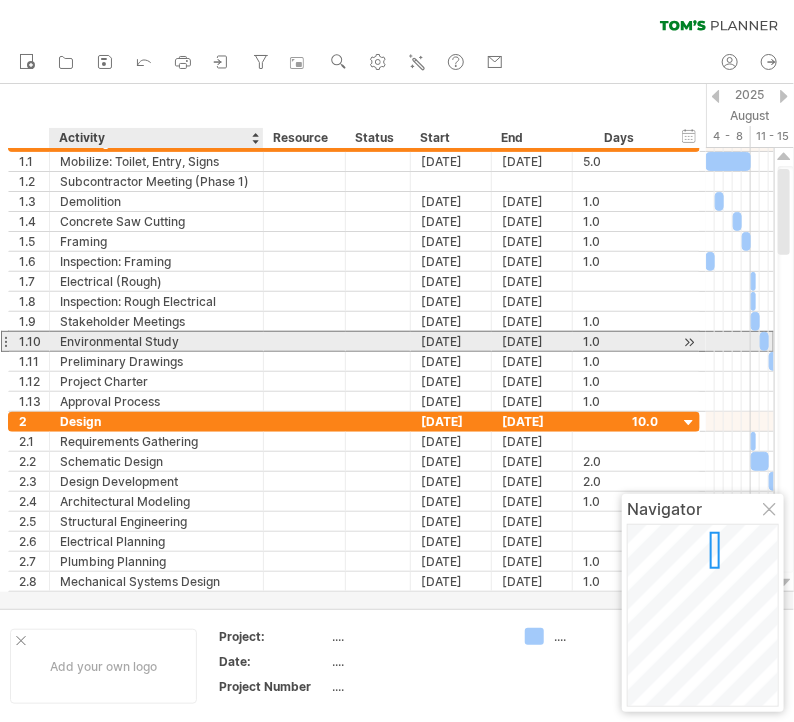 click on "Environmental Study" at bounding box center (156, 341) 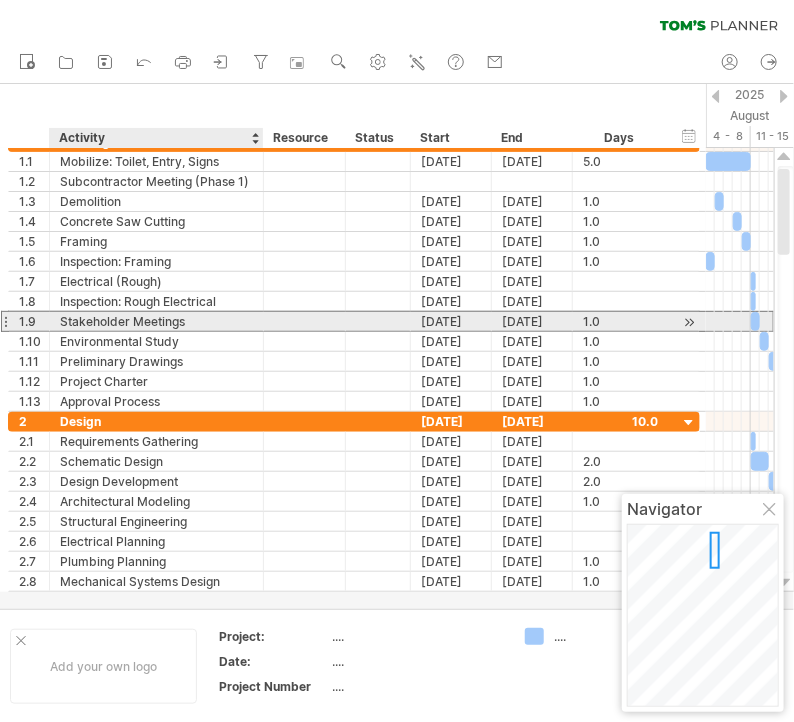 click on "Stakeholder Meetings" at bounding box center (156, 321) 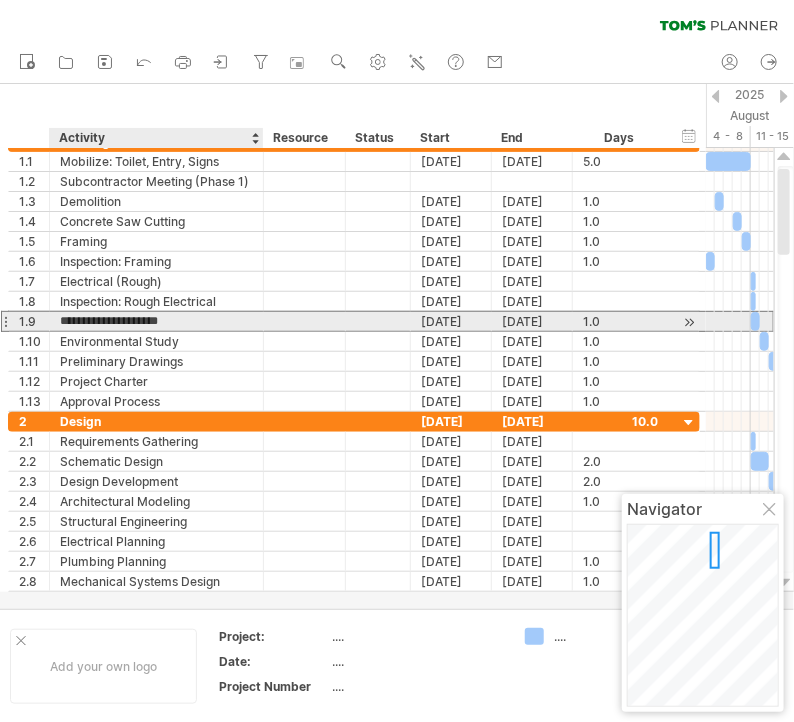 click on "**********" at bounding box center (156, 321) 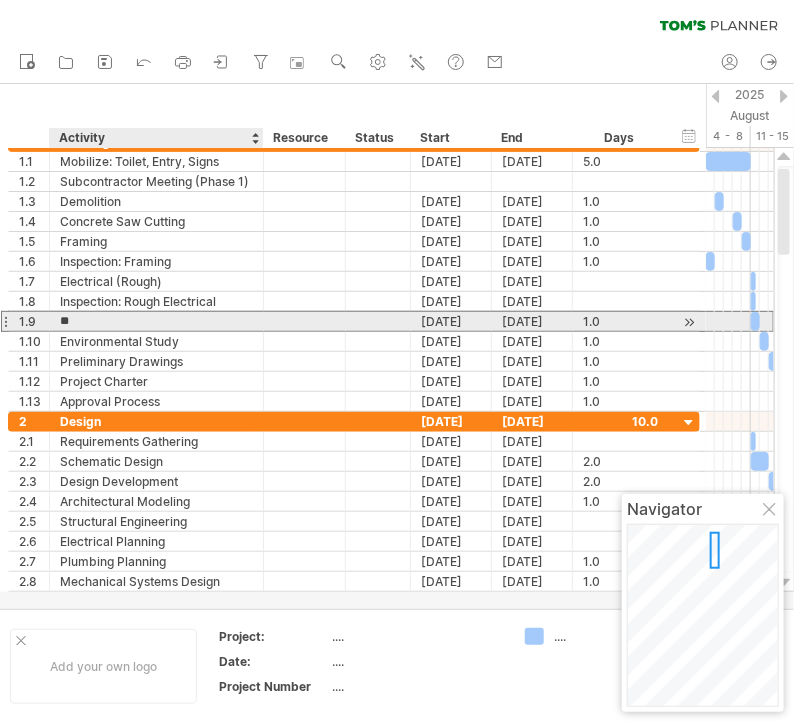 type on "*" 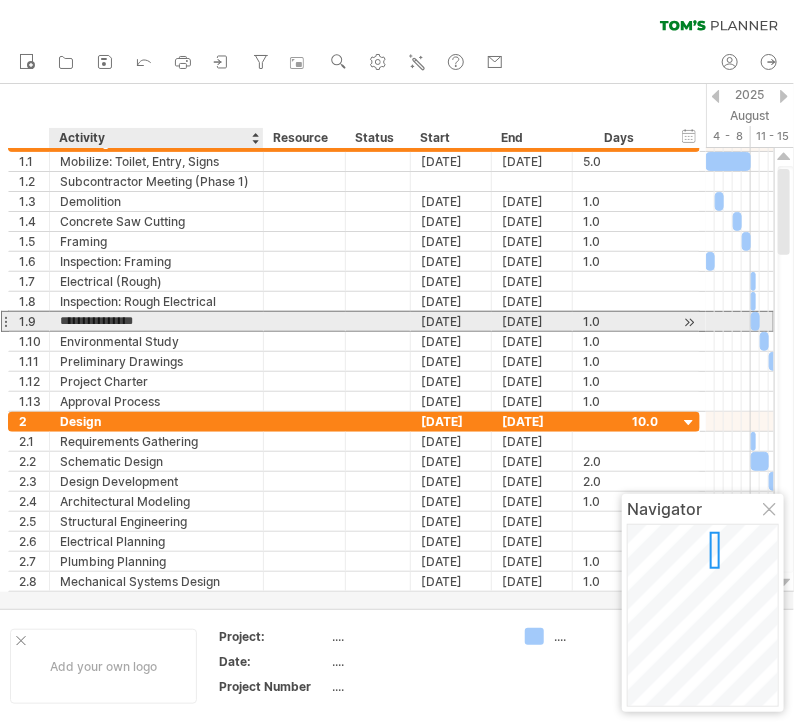 type on "**********" 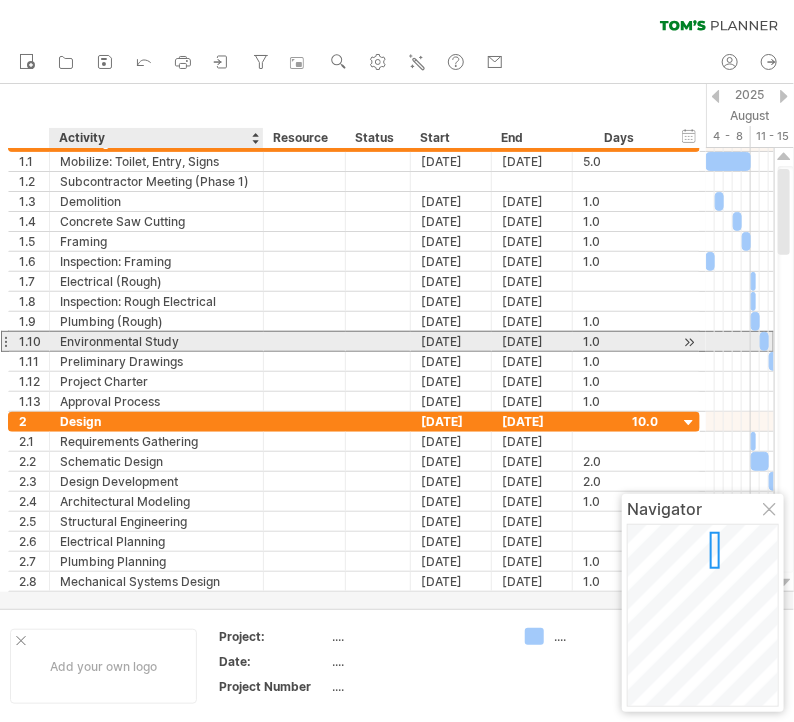 click on "Environmental Study" at bounding box center (156, 341) 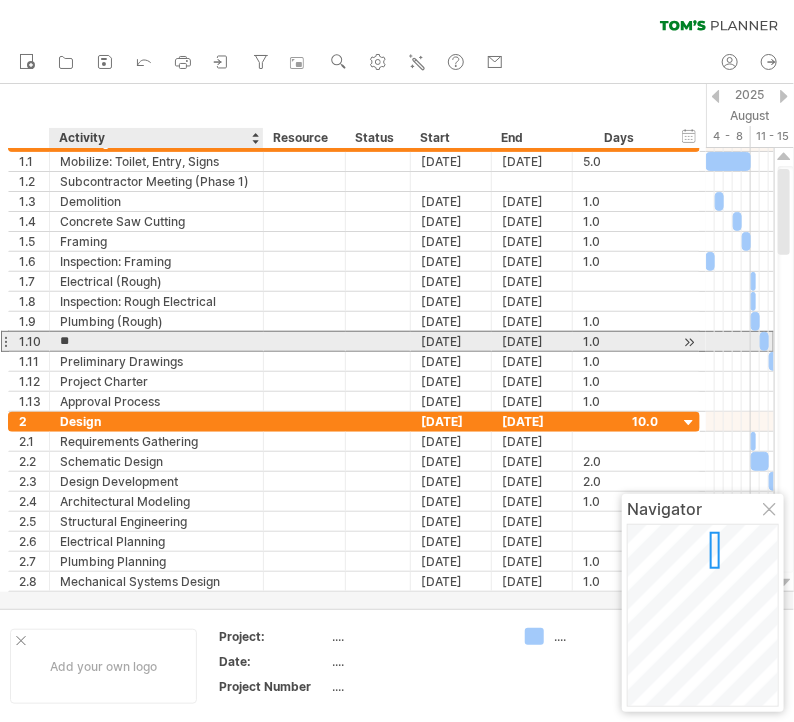 type on "*" 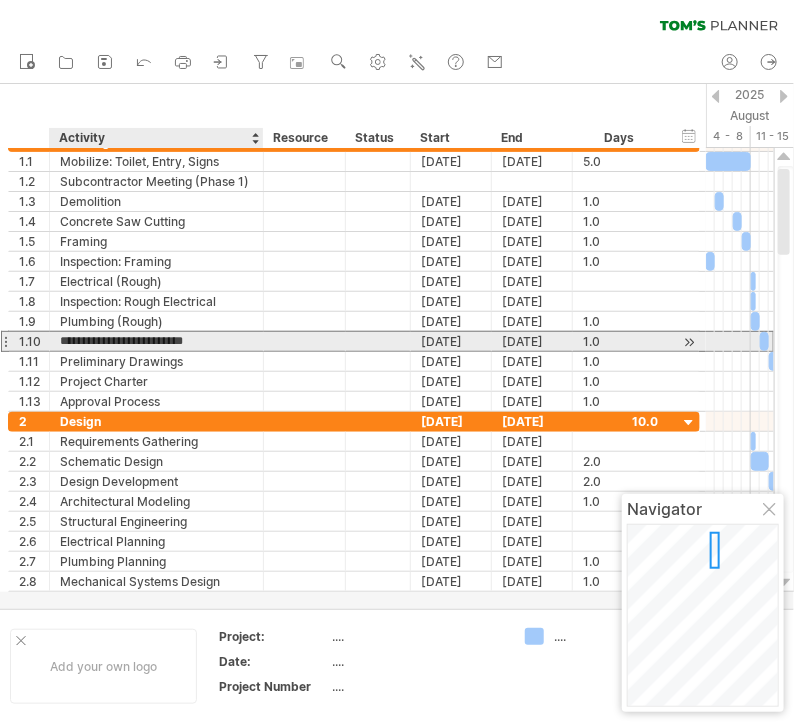 type on "**********" 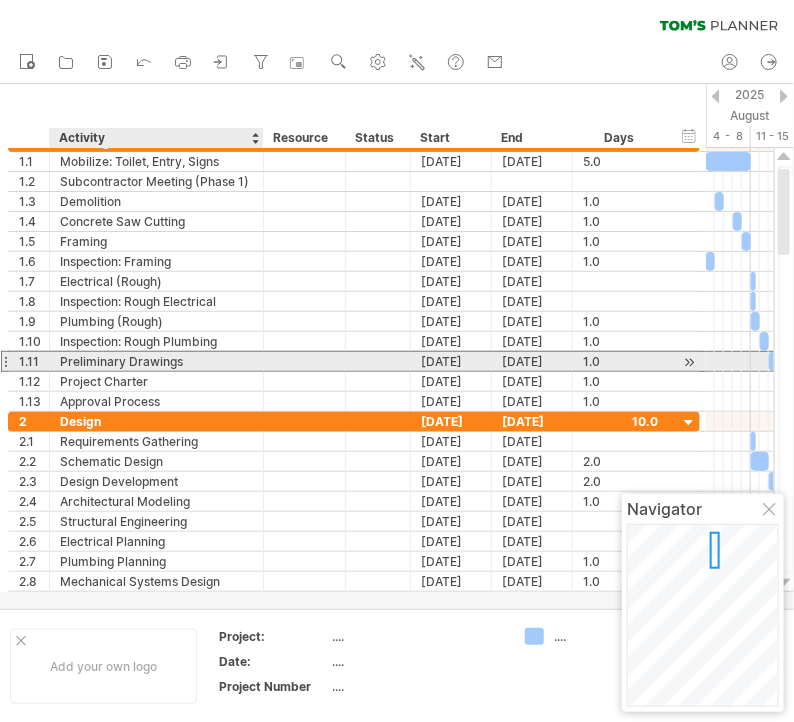 click on "Preliminary Drawings" at bounding box center [156, 361] 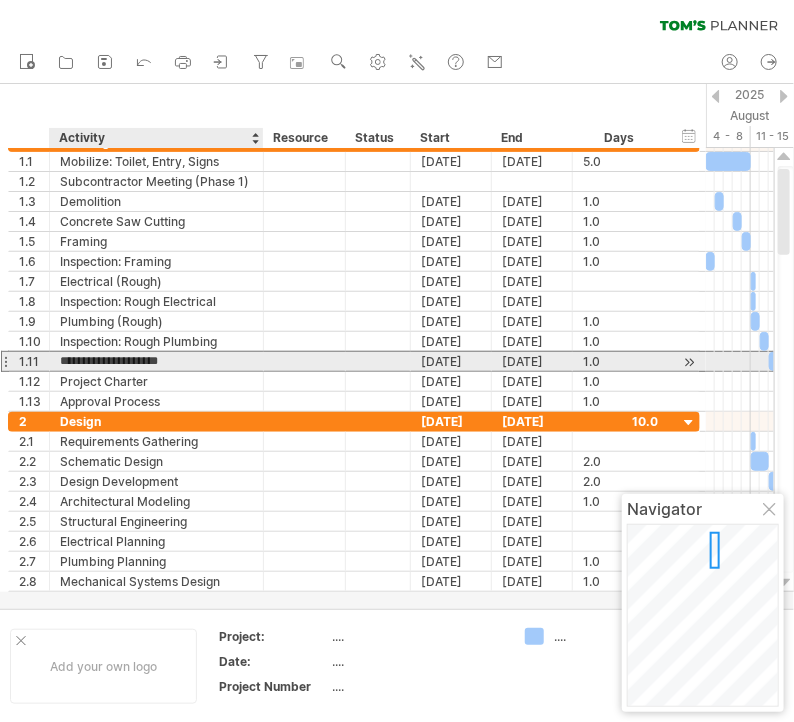 click on "**********" at bounding box center (156, 361) 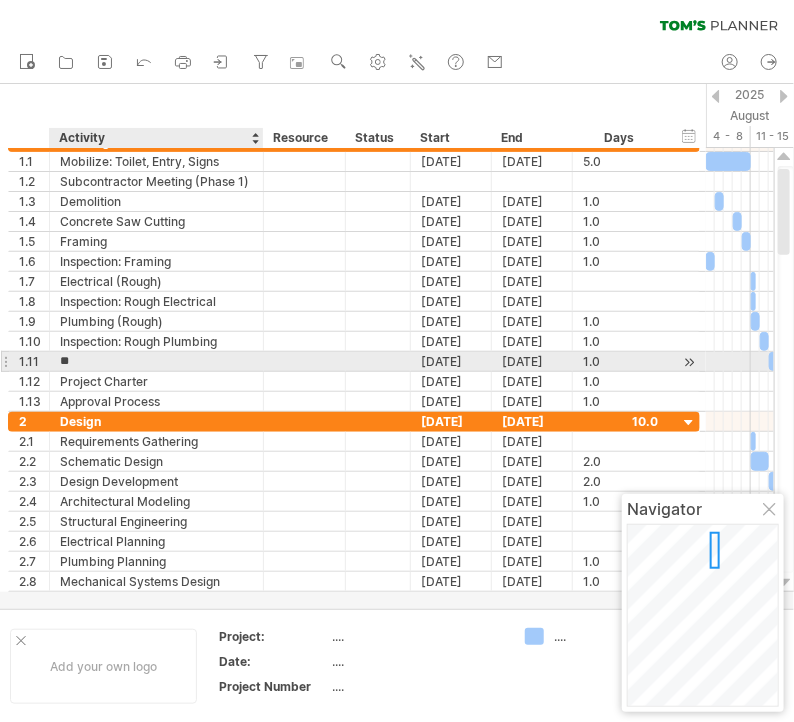 type on "*" 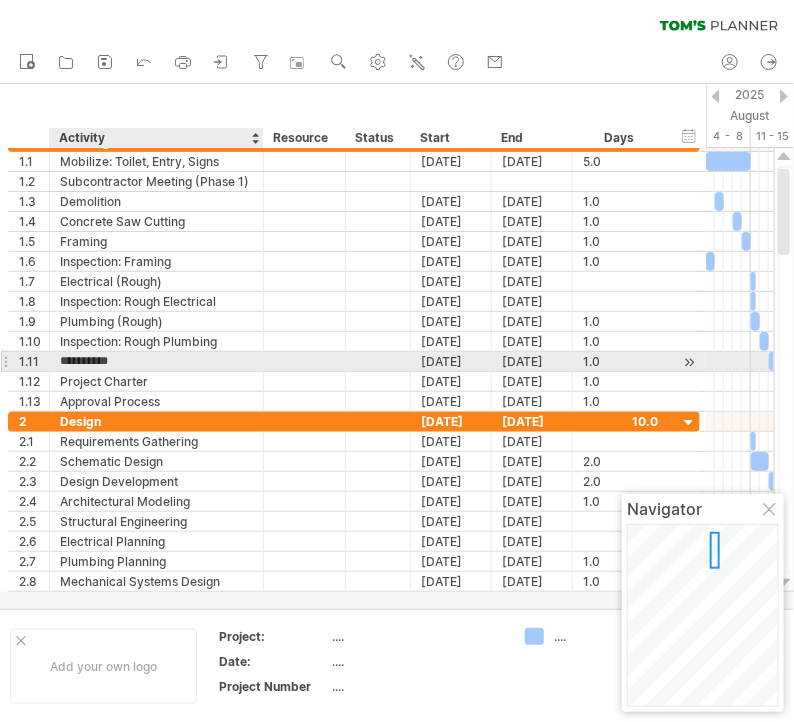 type on "**********" 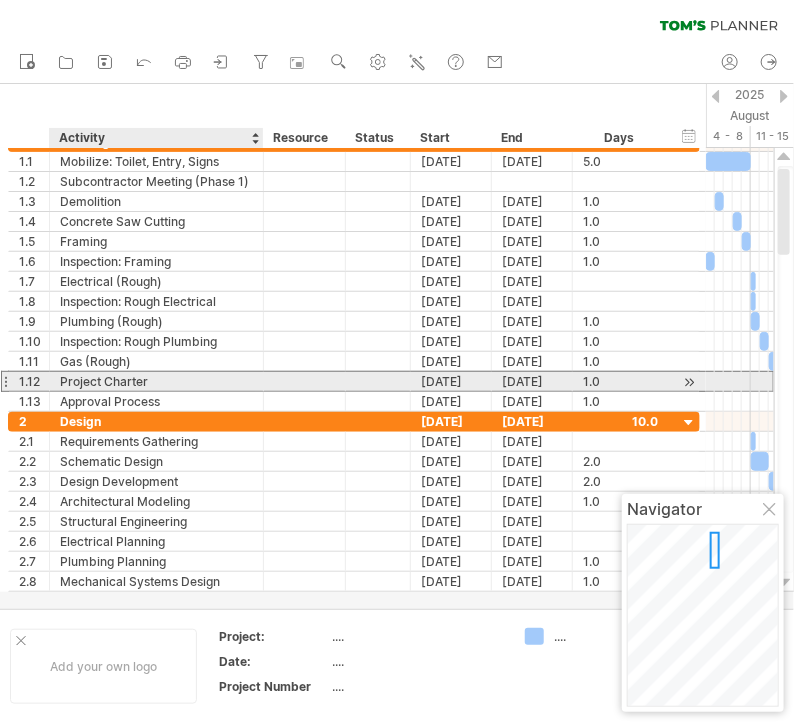 click on "Project Charter" at bounding box center (156, 381) 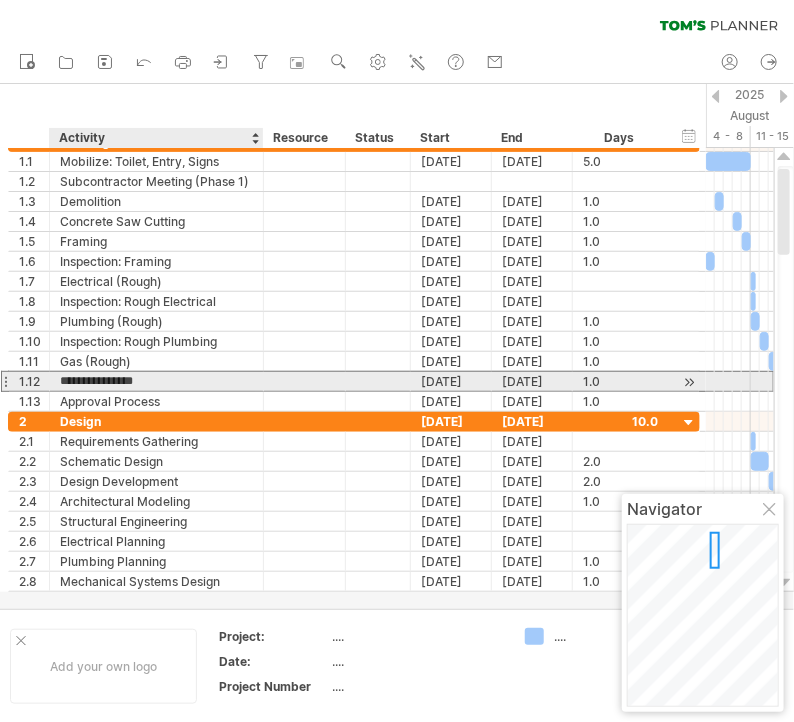 click on "**********" at bounding box center (156, 381) 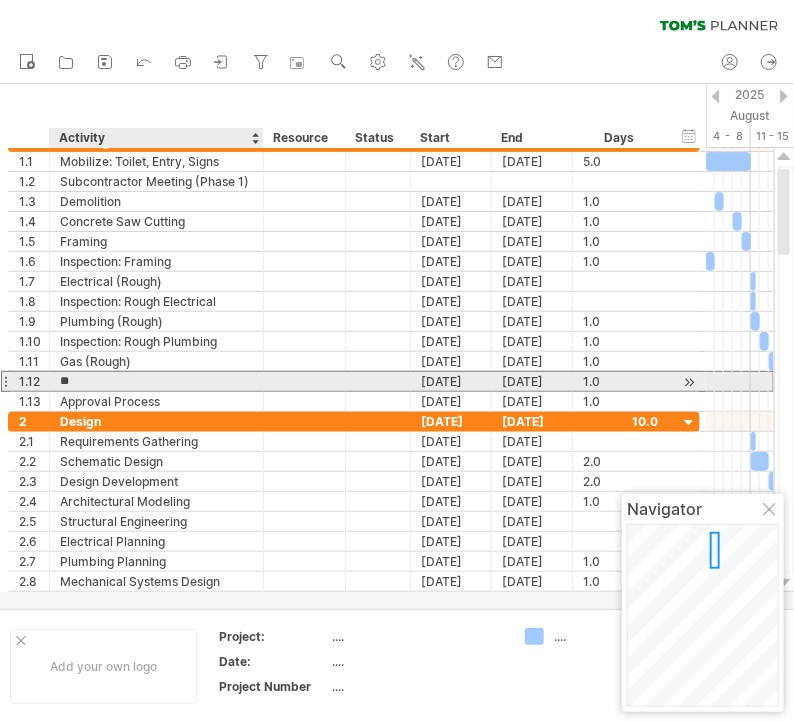 type on "*" 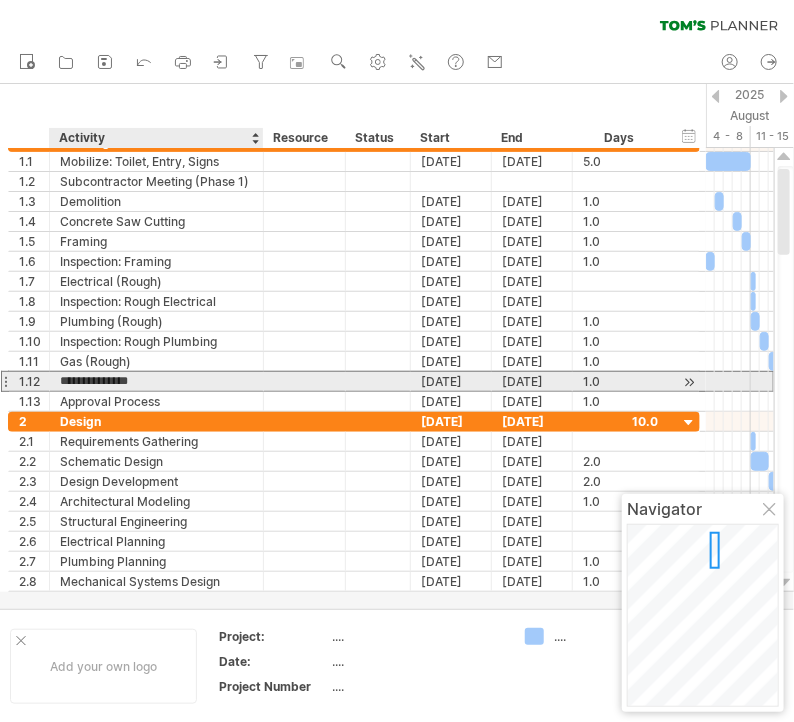 type on "**********" 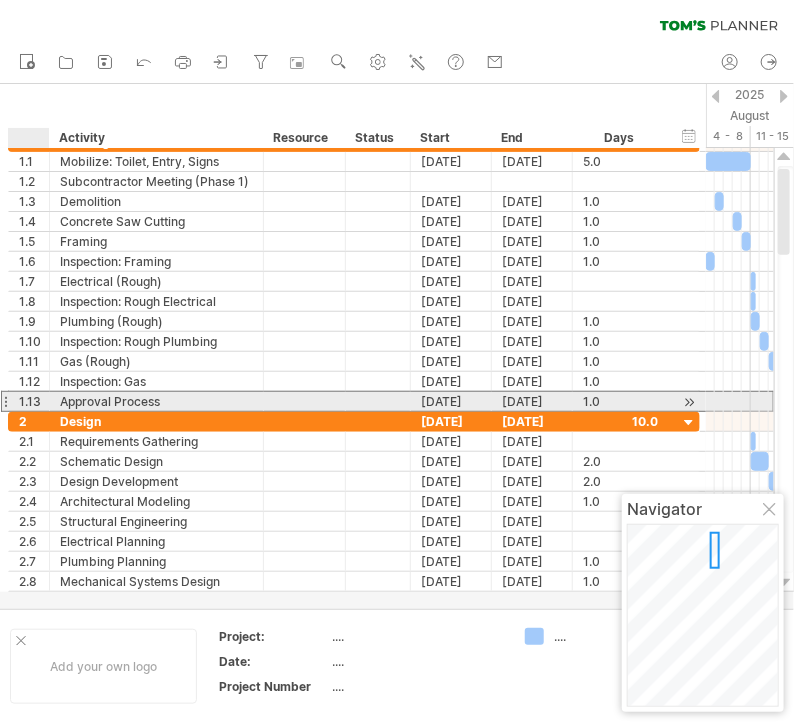 click on "******** Approval Process" at bounding box center (157, 401) 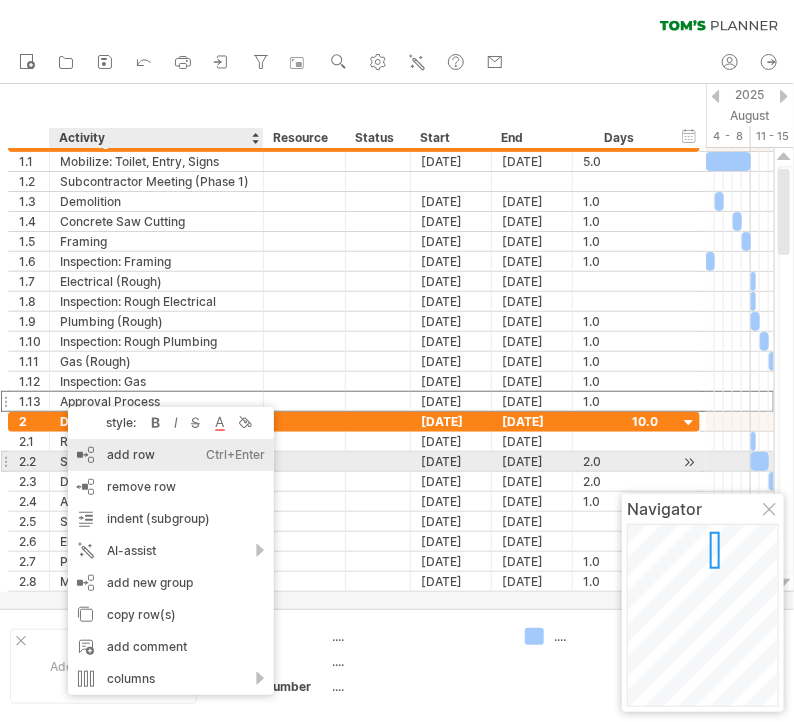 click on "add row Ctrl+Enter Cmd+Enter" at bounding box center [171, 455] 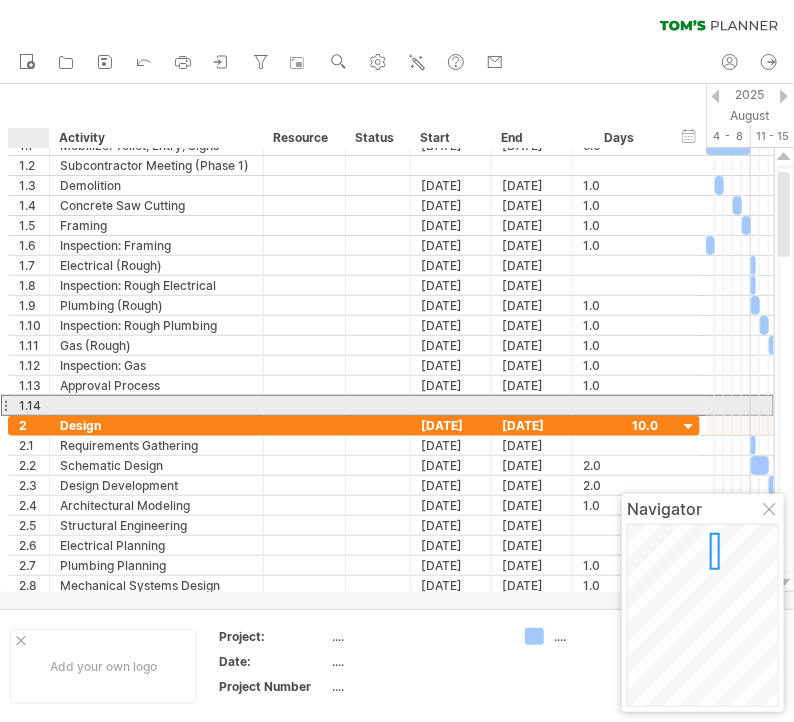 click at bounding box center [157, 405] 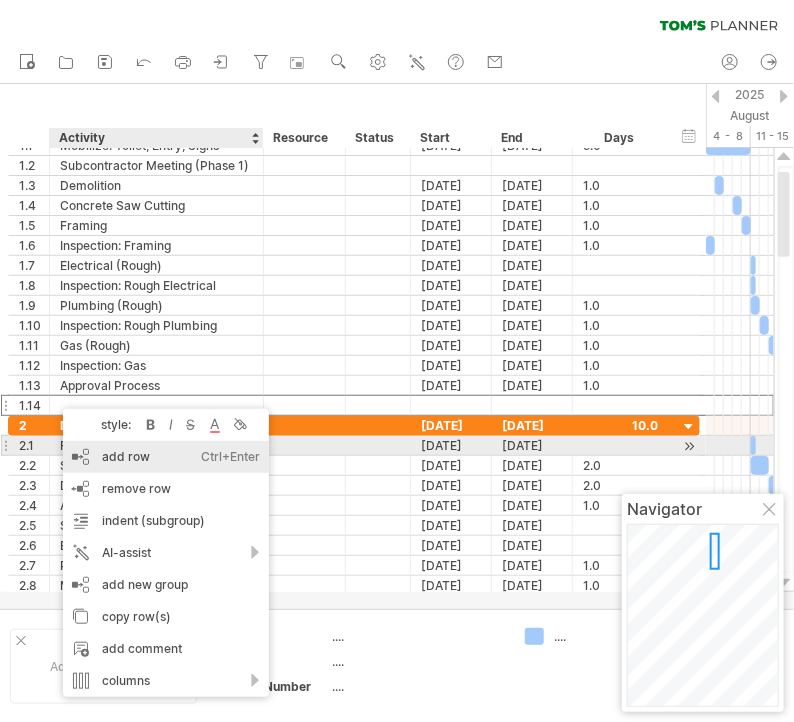 click on "add row Ctrl+Enter Cmd+Enter" at bounding box center (166, 457) 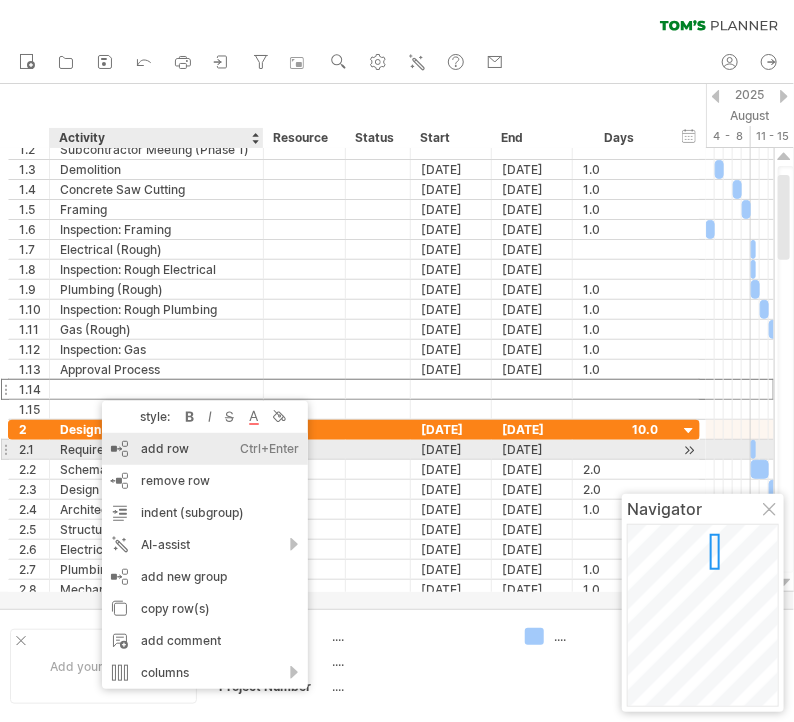 click on "add row Ctrl+Enter Cmd+Enter" at bounding box center (205, 449) 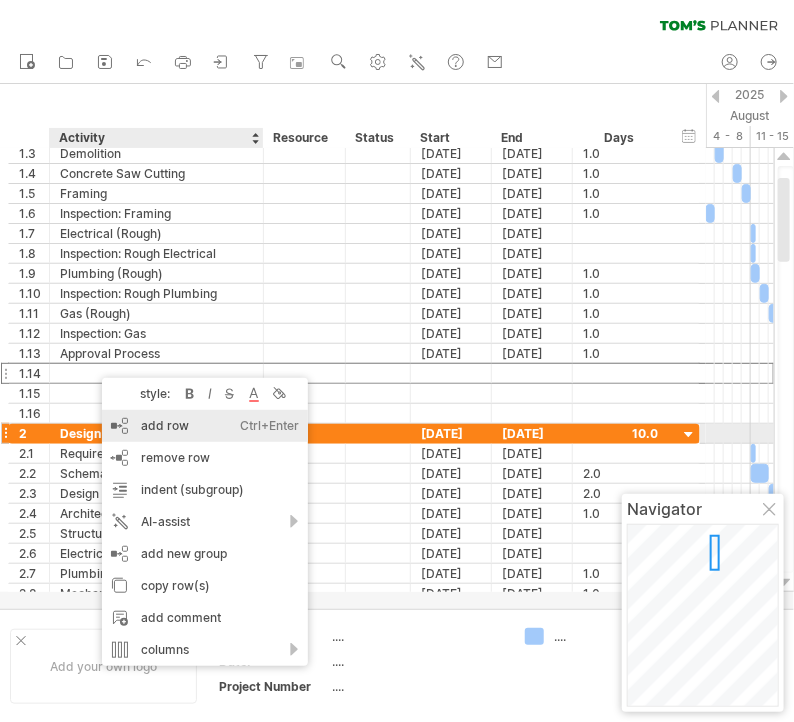 click on "add row Ctrl+Enter Cmd+Enter" at bounding box center [205, 426] 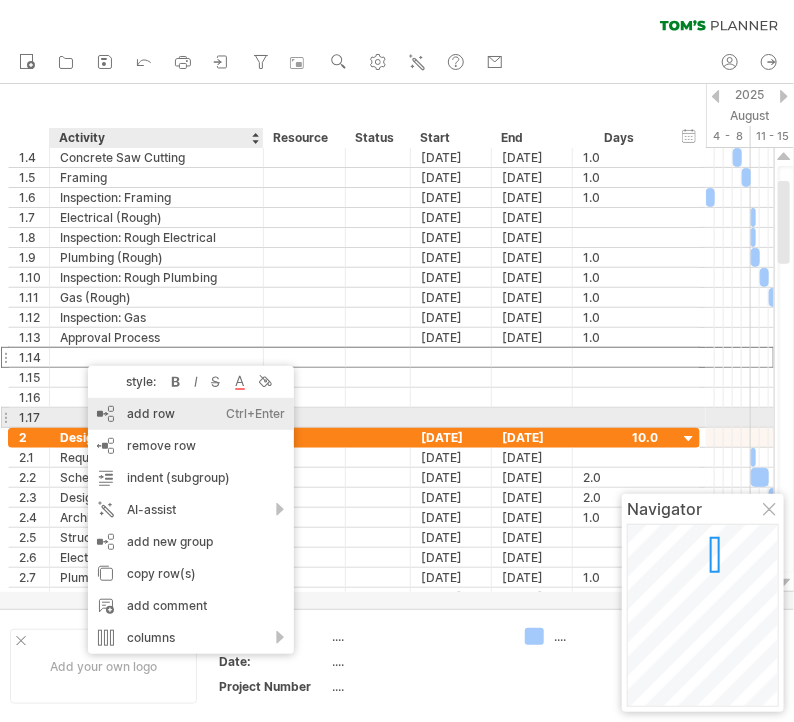 click on "add row Ctrl+Enter Cmd+Enter" at bounding box center [191, 414] 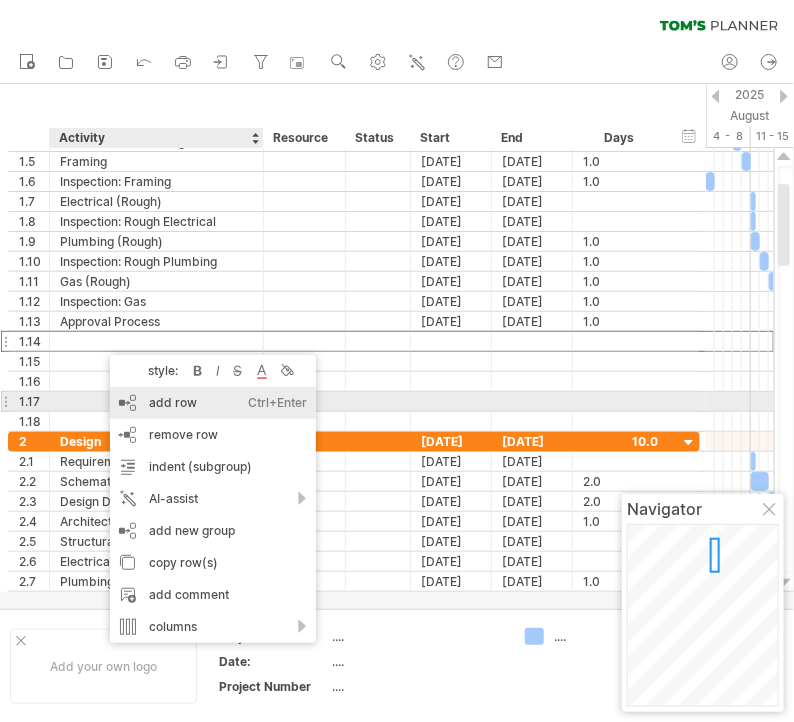 click on "add row Ctrl+Enter Cmd+Enter" at bounding box center [213, 403] 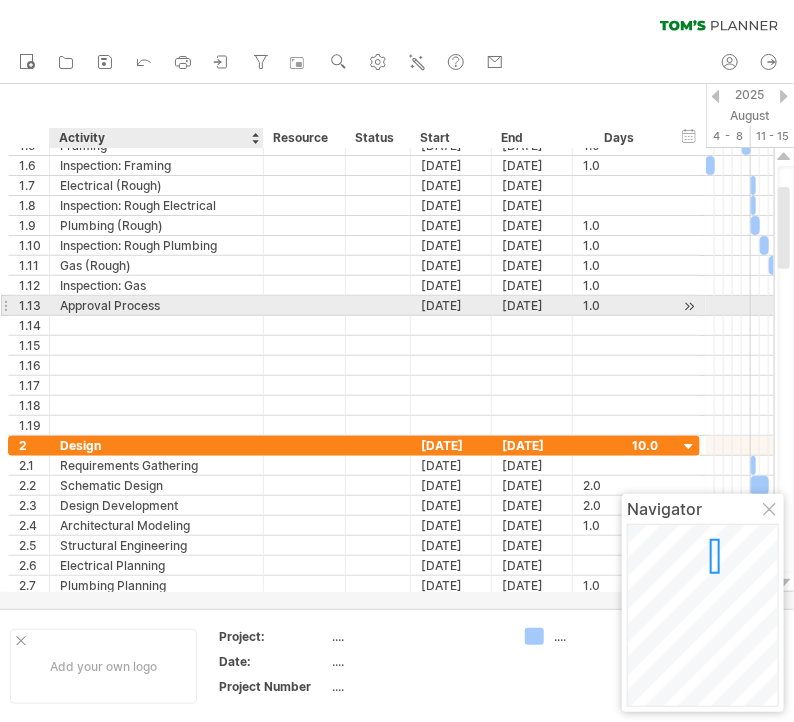 click on "Approval Process" at bounding box center (156, 305) 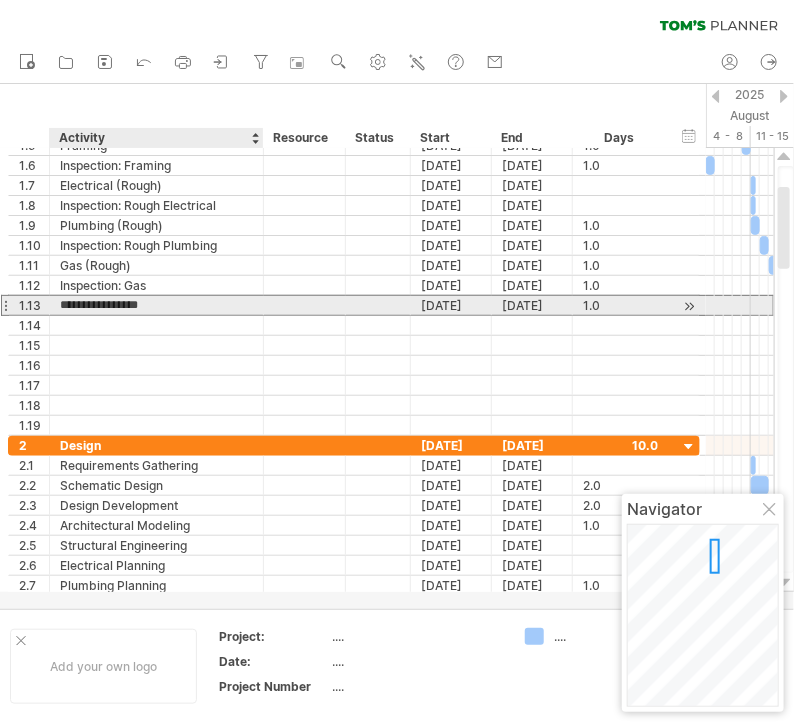 click on "**********" at bounding box center (156, 305) 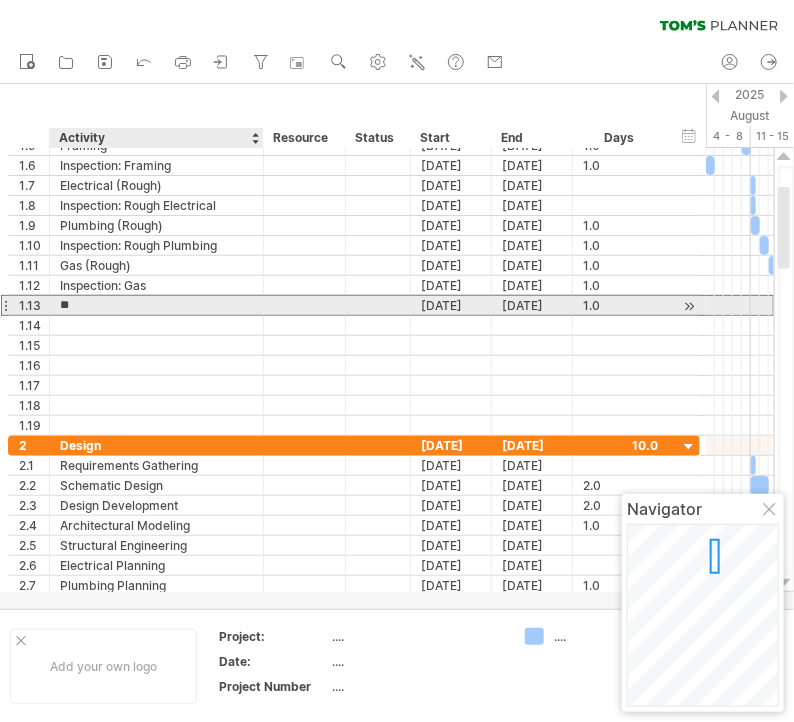 type on "*" 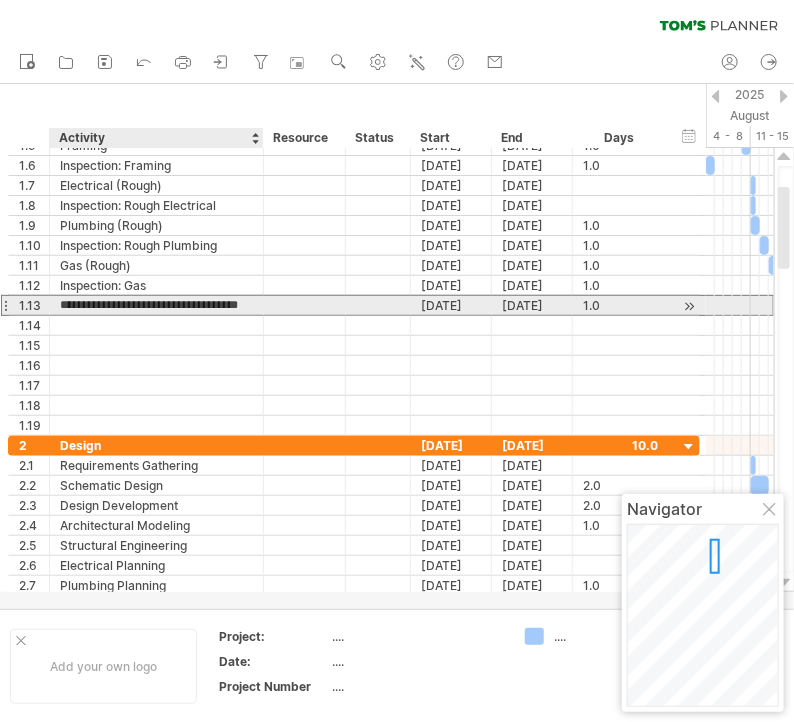 scroll, scrollTop: 0, scrollLeft: 22, axis: horizontal 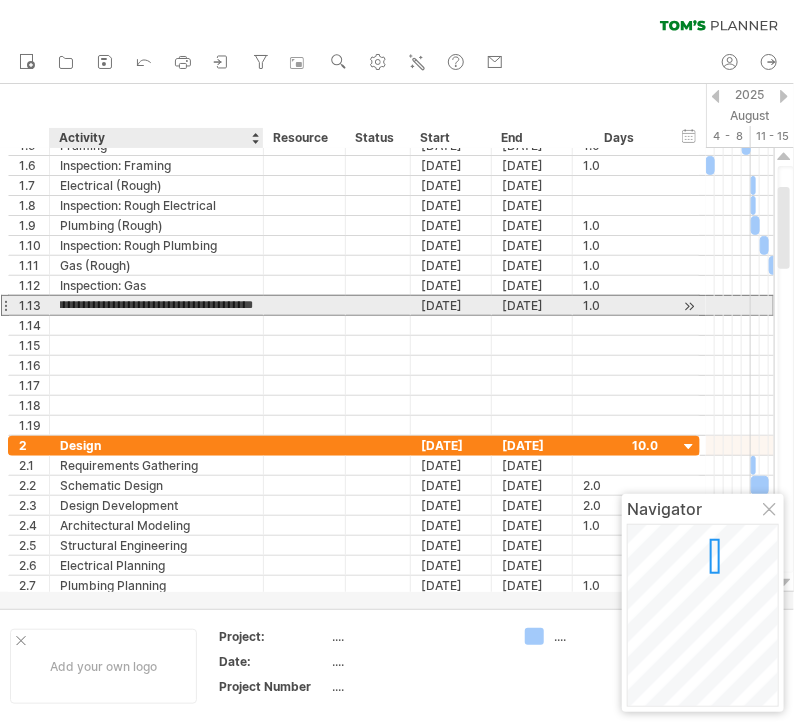 type on "**********" 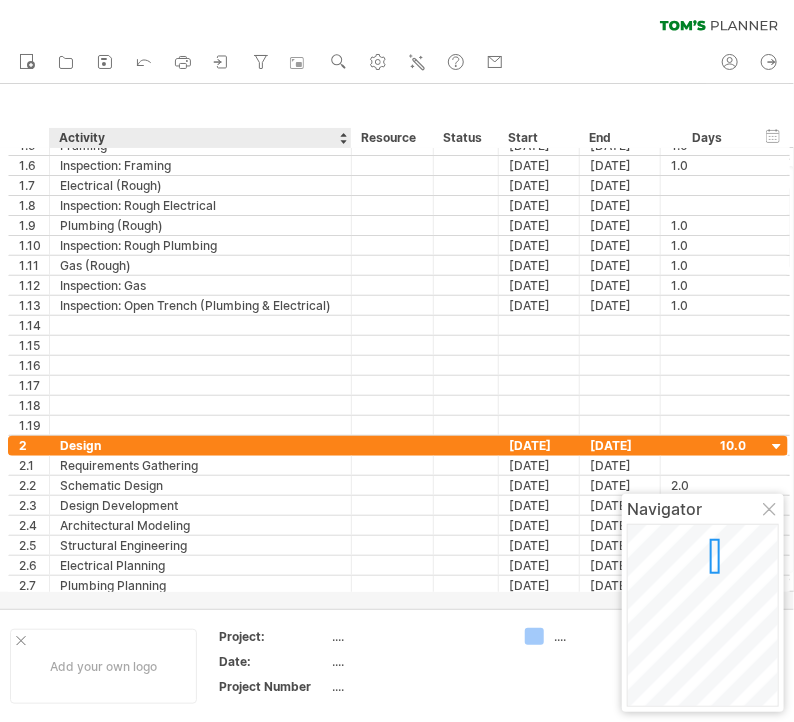 drag, startPoint x: 259, startPoint y: 145, endPoint x: 347, endPoint y: 133, distance: 88.814415 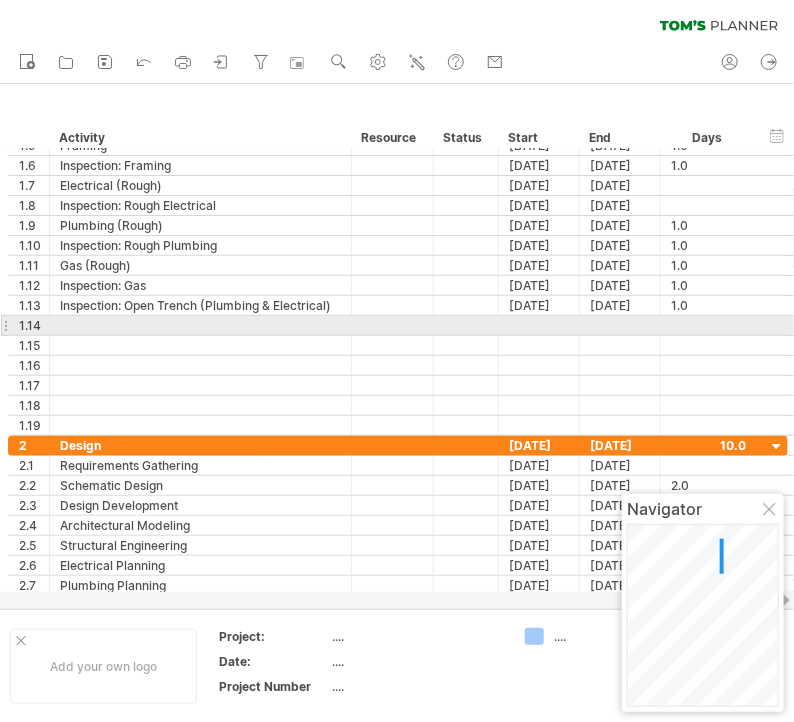 click at bounding box center [200, 325] 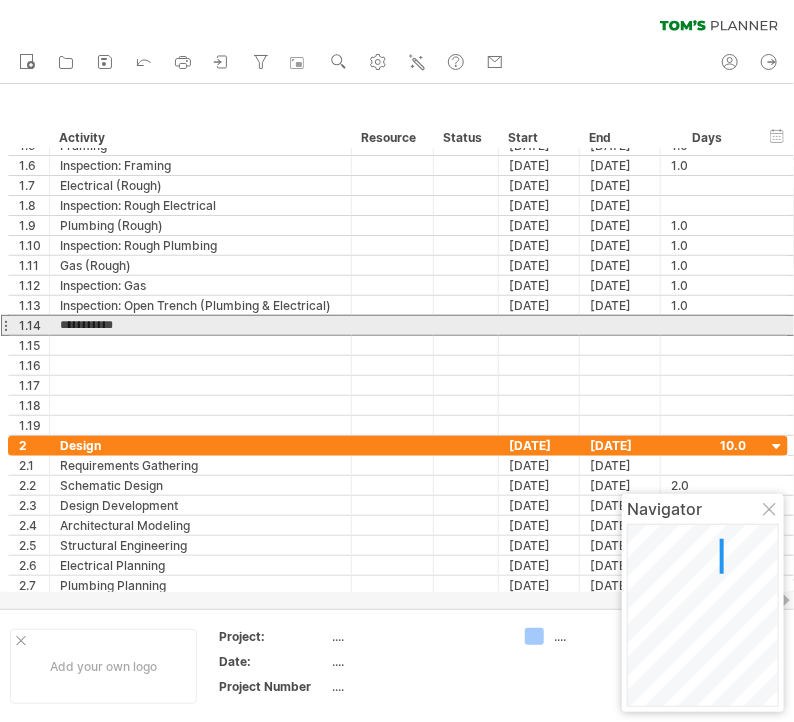 type on "**********" 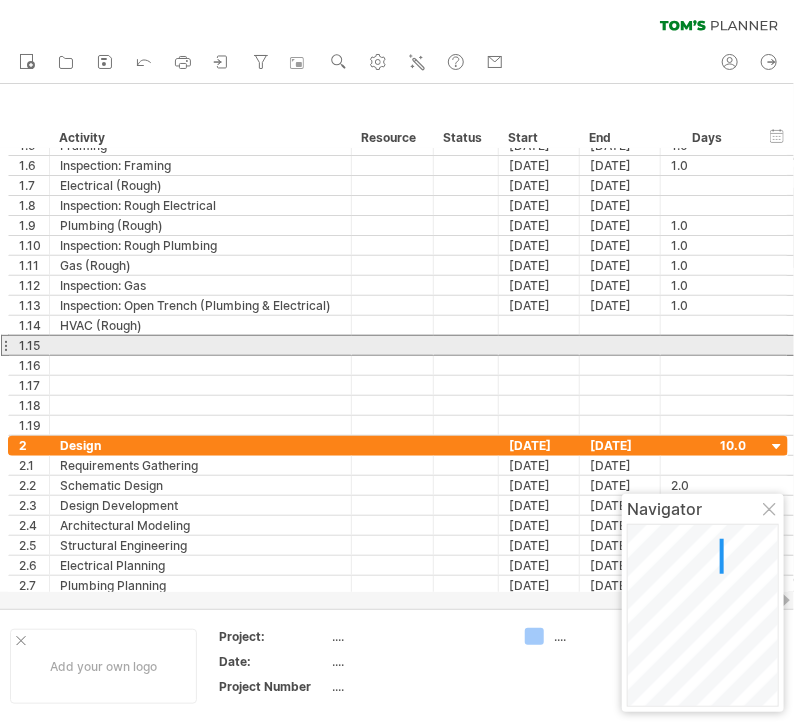 click at bounding box center [200, 345] 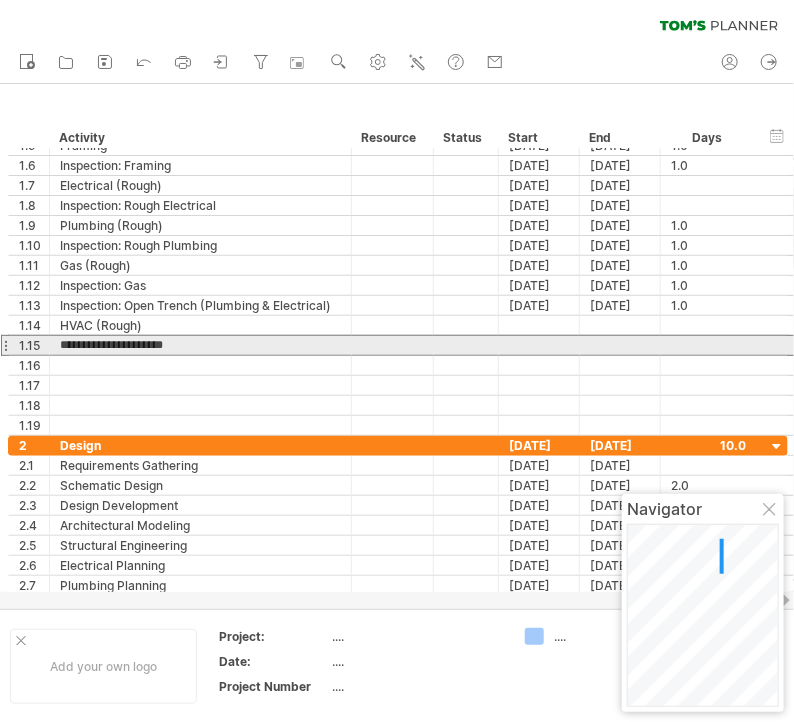 type on "**********" 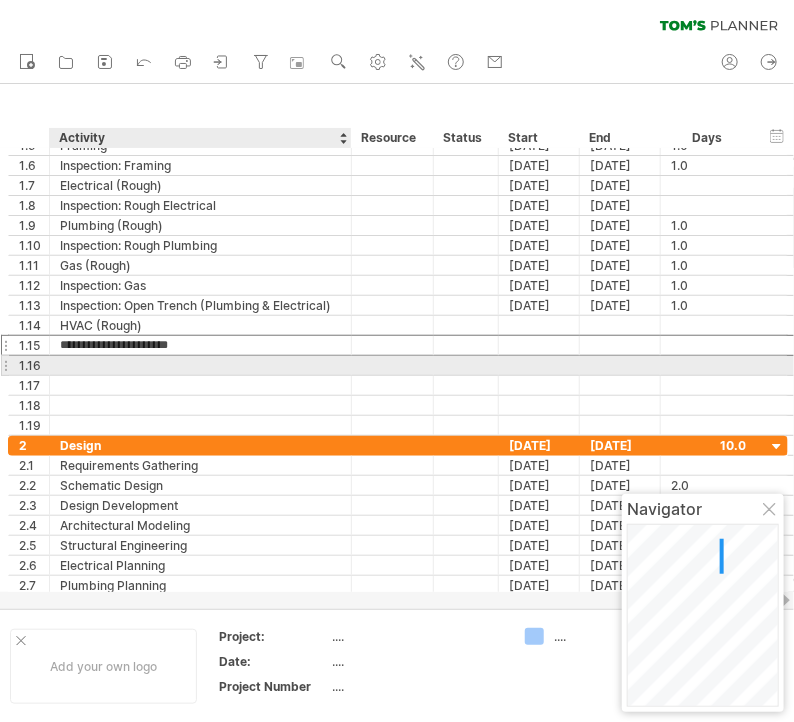 click at bounding box center [200, 365] 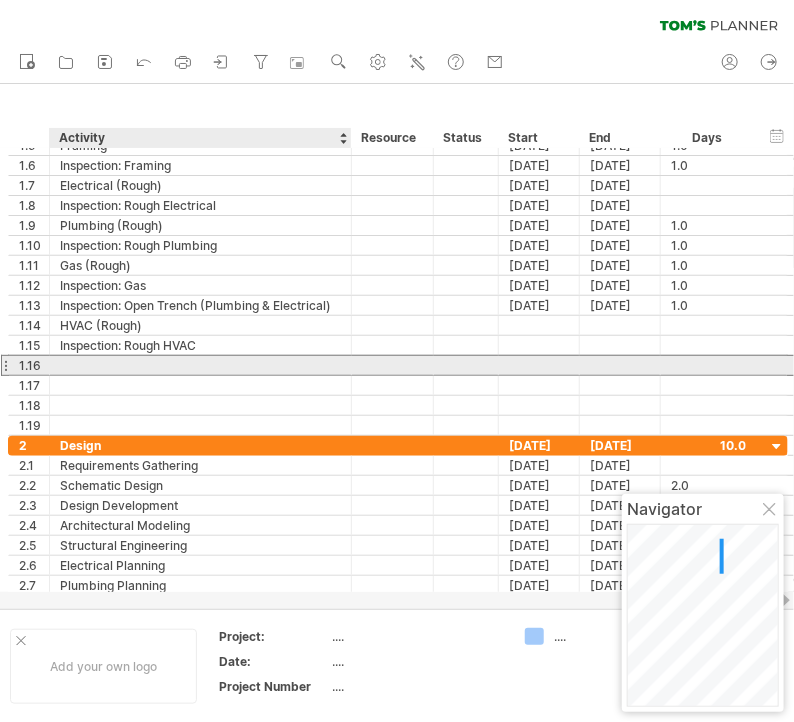 click at bounding box center (200, 365) 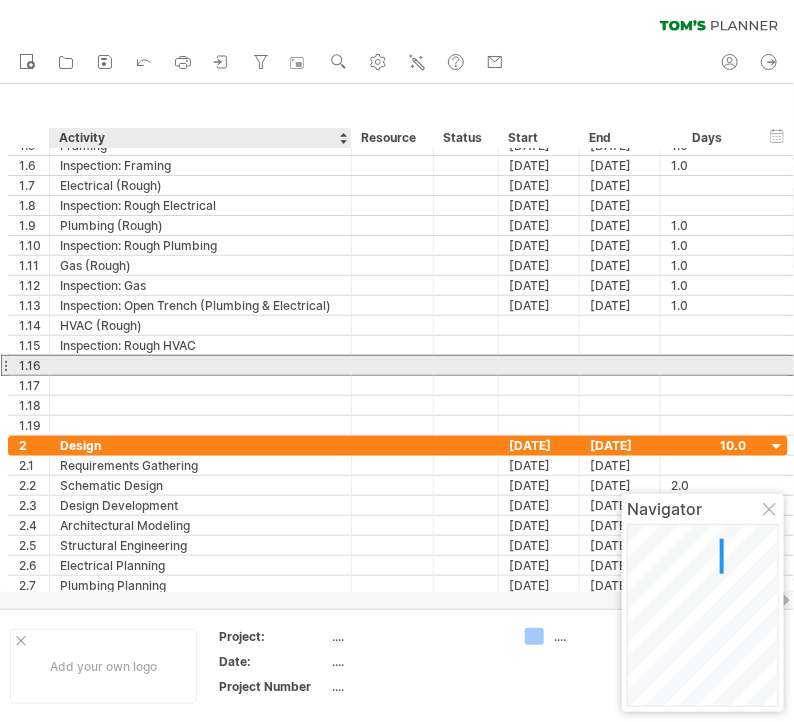 click at bounding box center (200, 365) 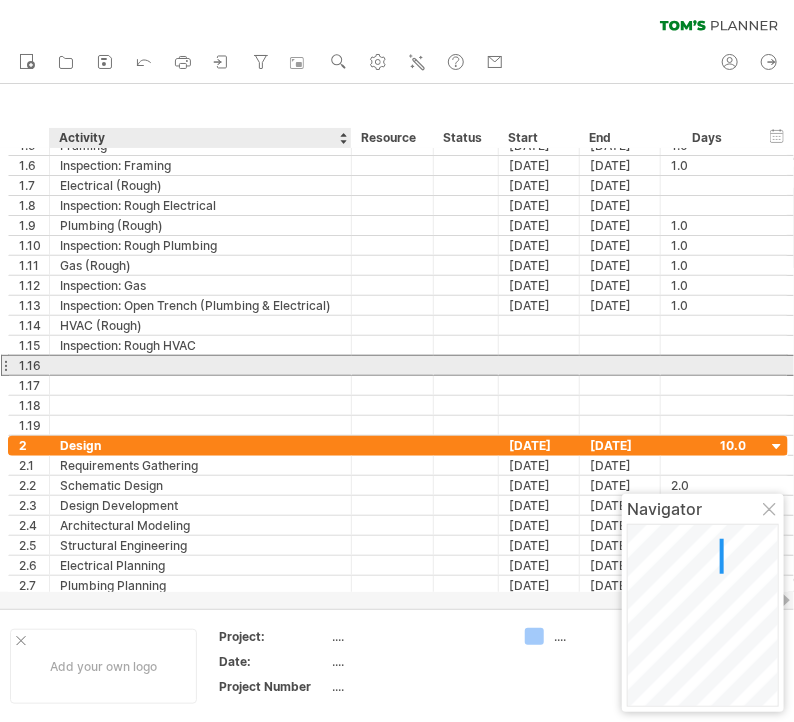 click at bounding box center [200, 365] 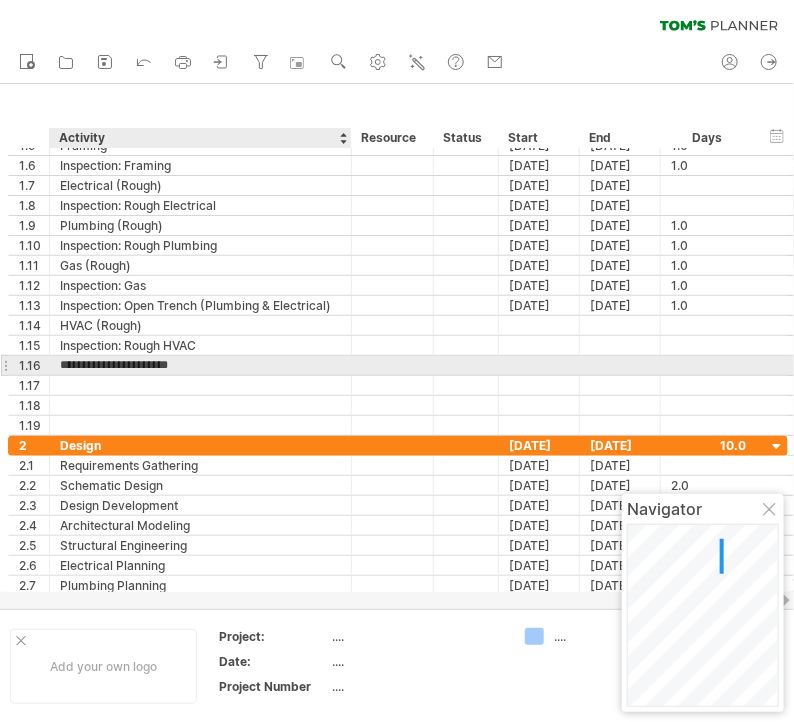 type on "**********" 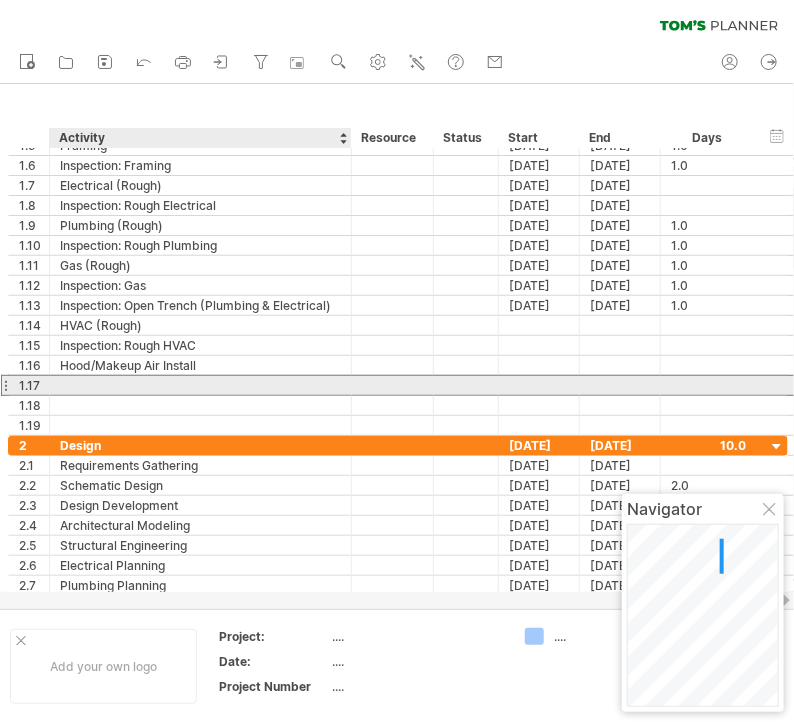 click at bounding box center [200, 385] 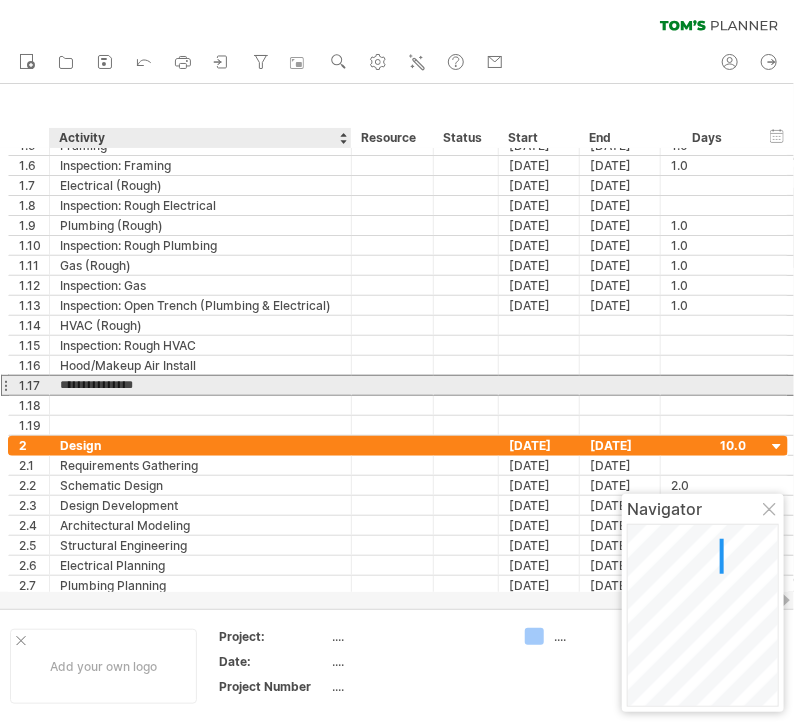 type on "**********" 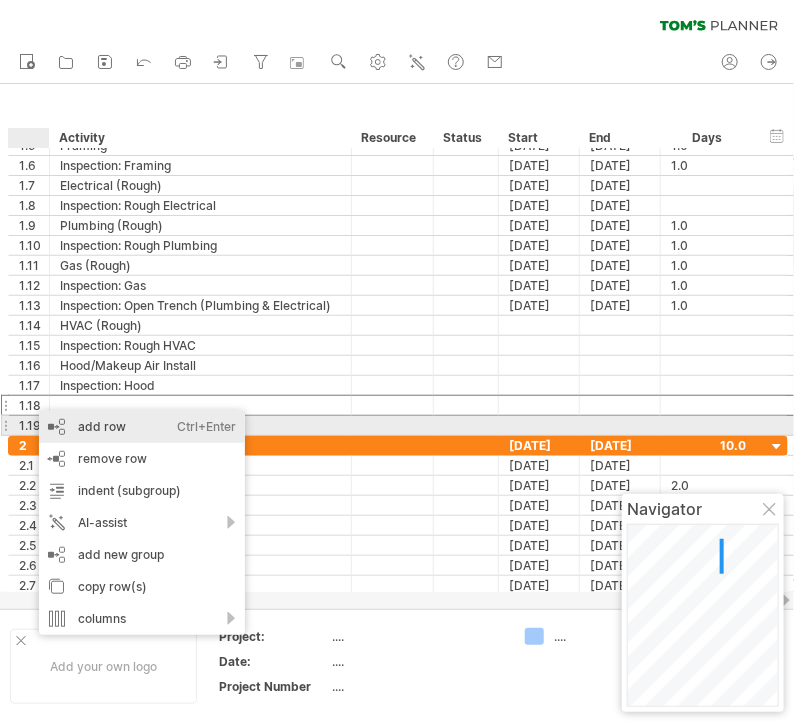 click on "add row Ctrl+Enter Cmd+Enter" at bounding box center (142, 427) 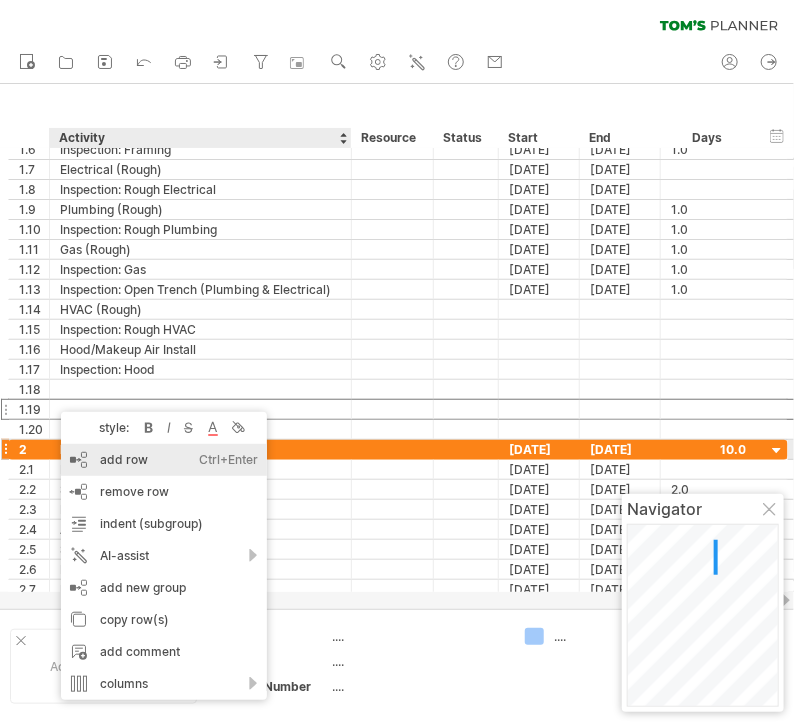 click on "add row Ctrl+Enter Cmd+Enter" at bounding box center (164, 460) 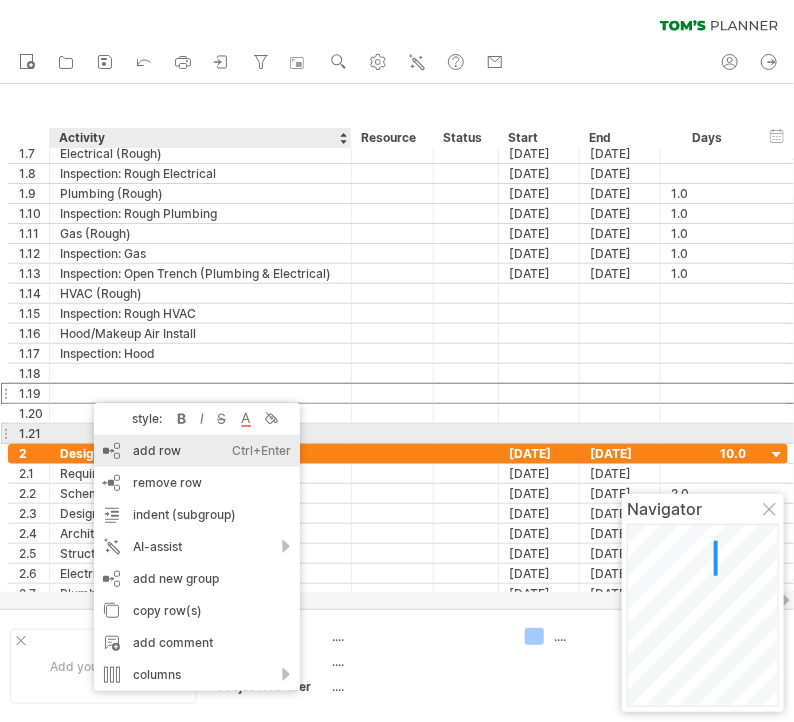 click on "add row Ctrl+Enter Cmd+Enter" at bounding box center (197, 451) 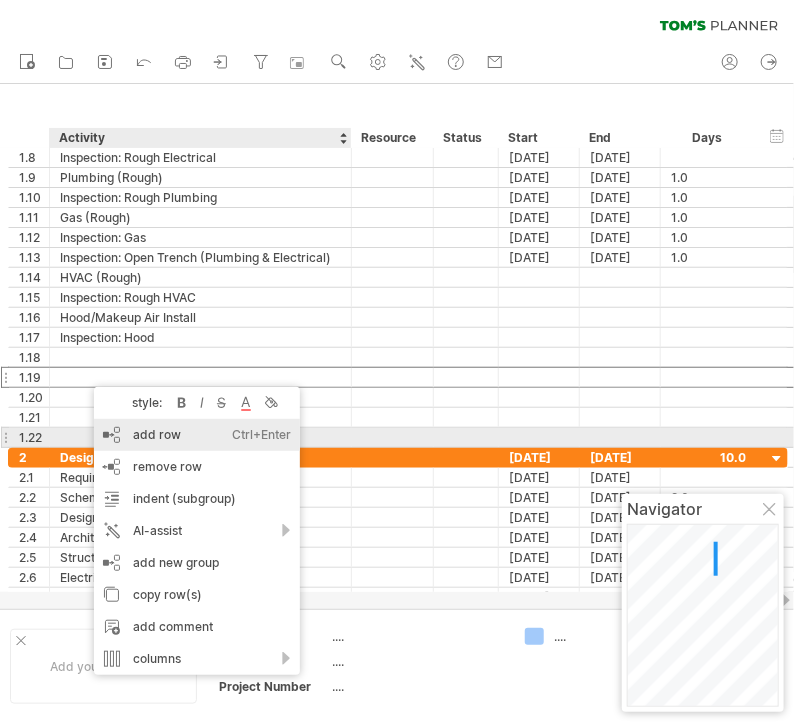 click on "add row Ctrl+Enter Cmd+Enter" at bounding box center (197, 435) 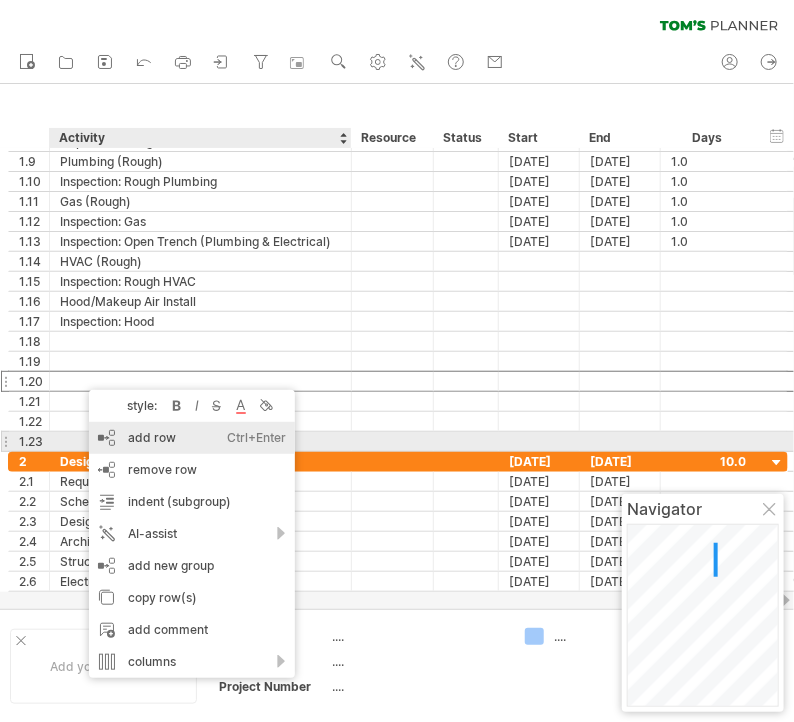 click on "add row Ctrl+Enter Cmd+Enter" at bounding box center [192, 438] 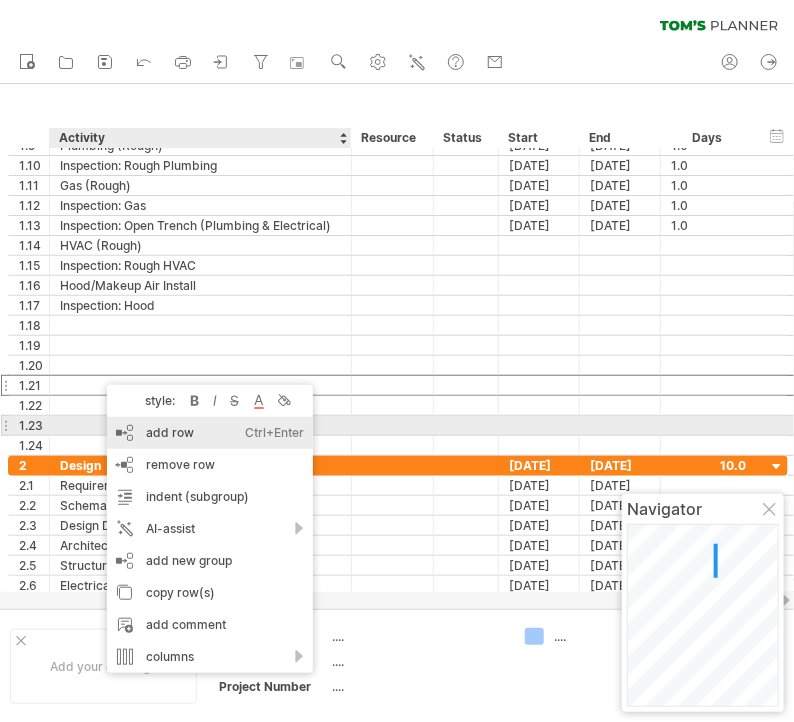 click on "add row Ctrl+Enter Cmd+Enter" at bounding box center [210, 433] 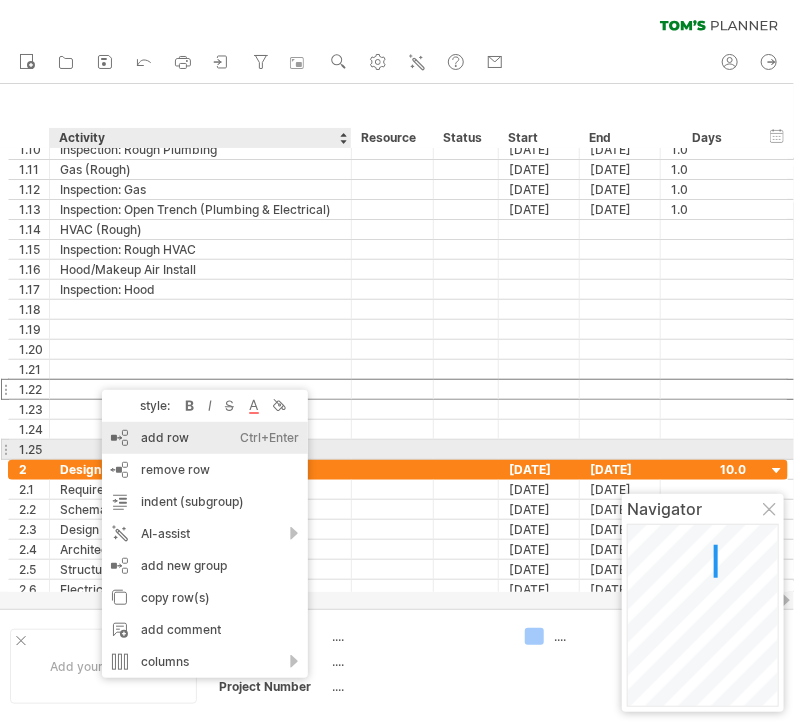 click on "add row Ctrl+Enter Cmd+Enter" at bounding box center [205, 438] 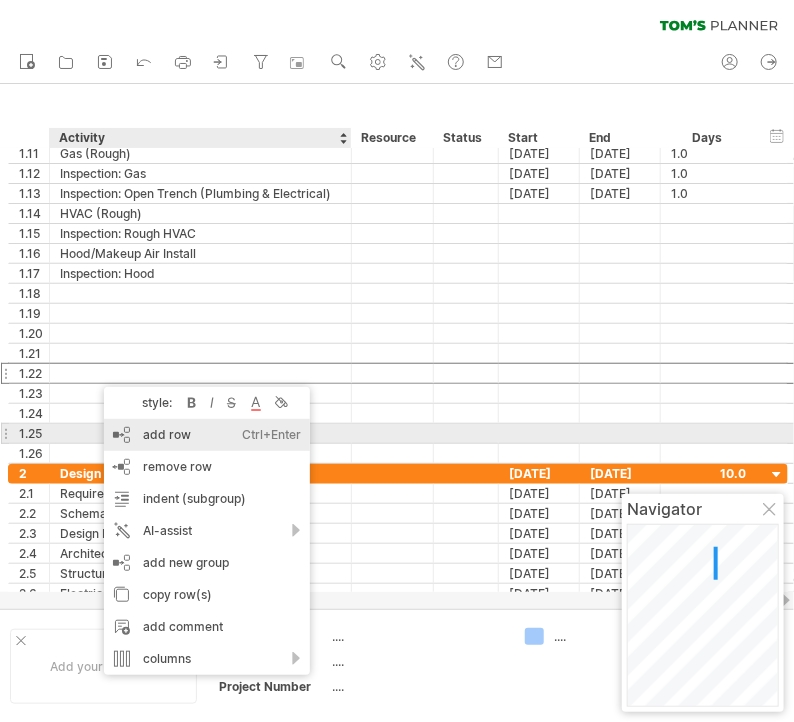 click on "add row Ctrl+Enter Cmd+Enter" at bounding box center [207, 435] 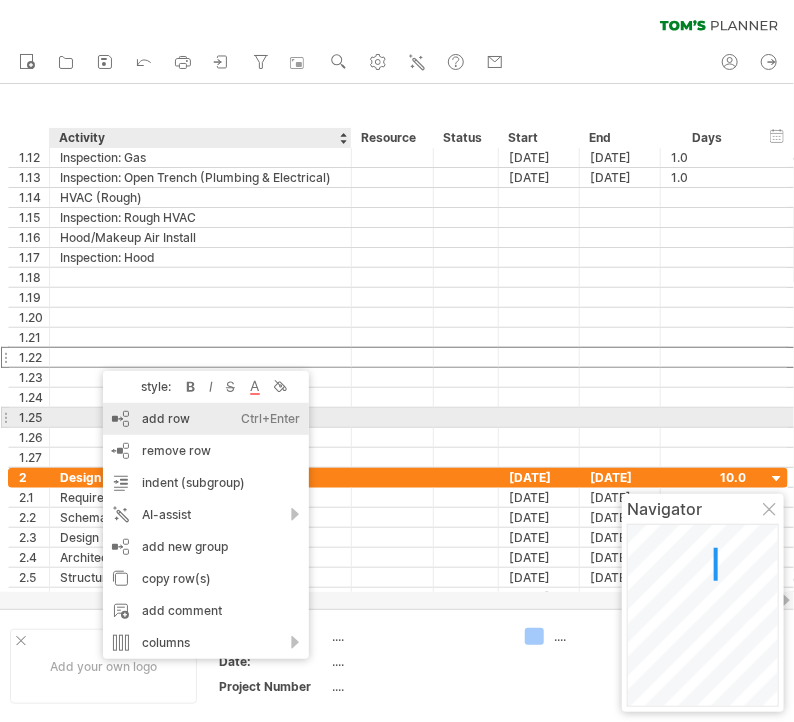 click on "add row Ctrl+Enter Cmd+Enter" at bounding box center [206, 419] 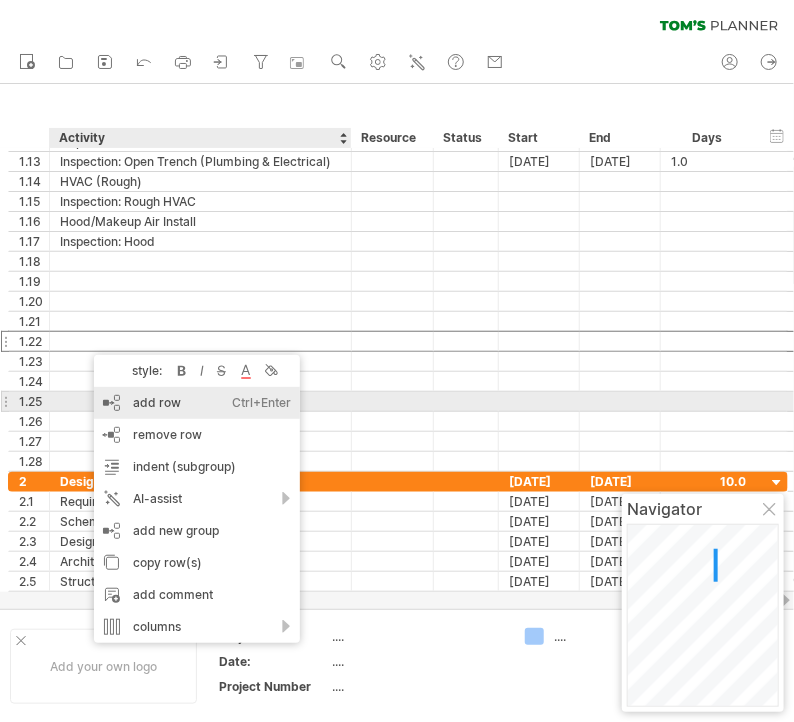 click on "add row Ctrl+Enter Cmd+Enter" at bounding box center (197, 403) 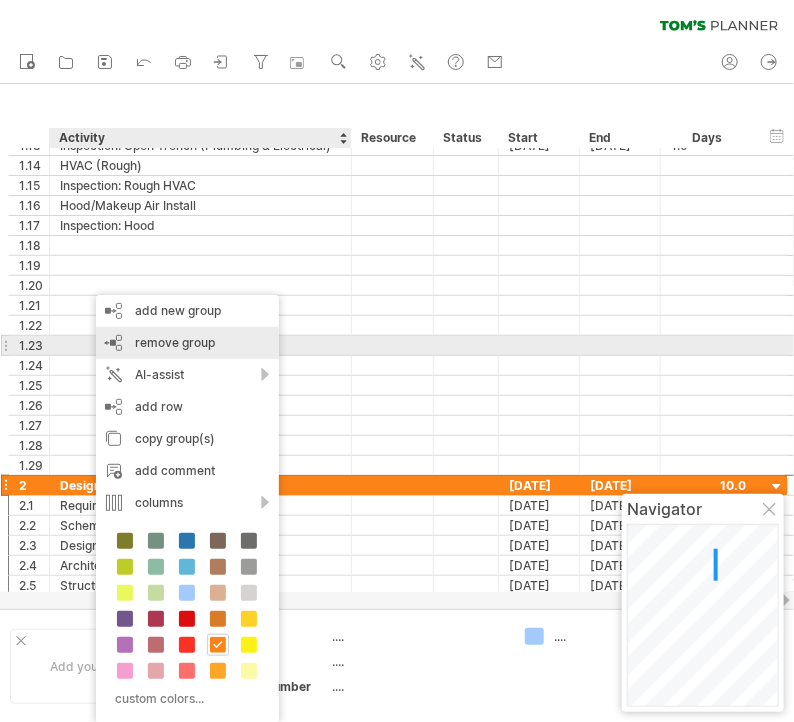 click on "remove group" at bounding box center (175, 342) 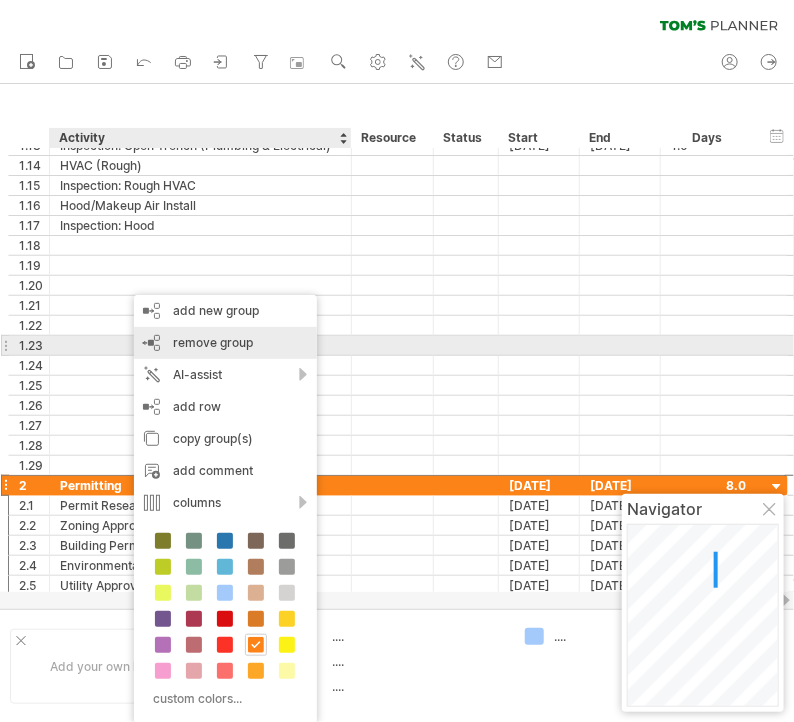 click on "remove group" at bounding box center (213, 342) 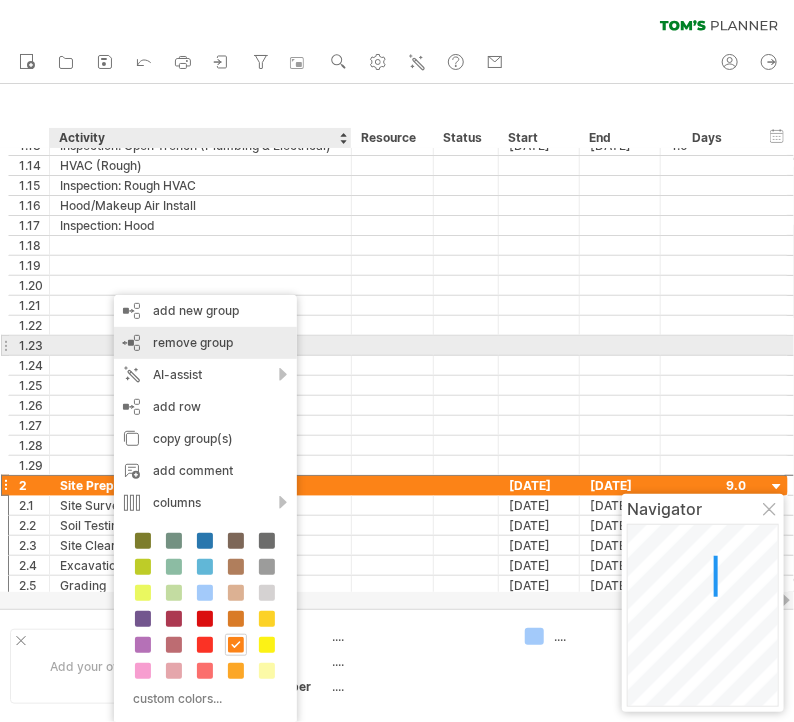 click on "remove group" at bounding box center (193, 342) 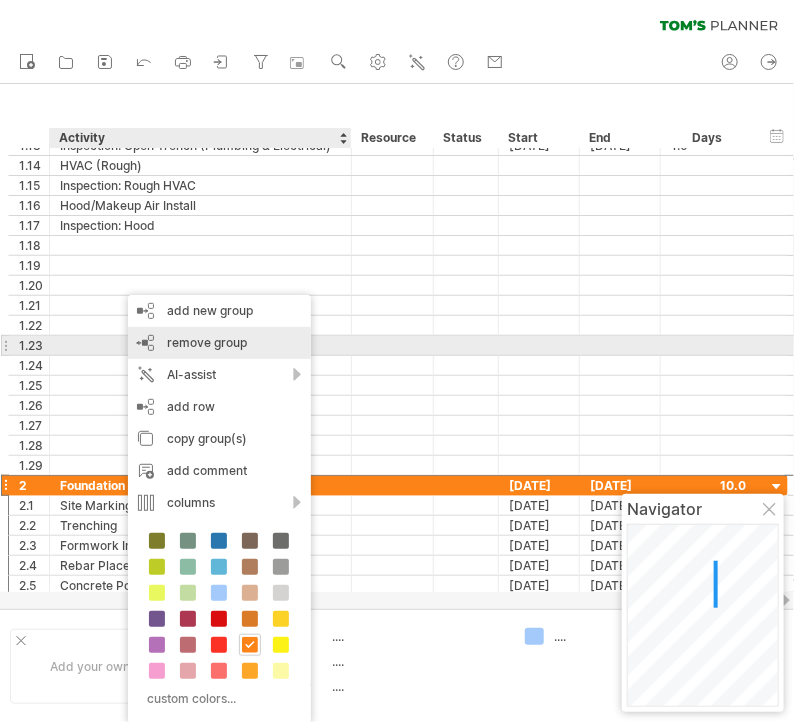 click on "remove group" at bounding box center (207, 342) 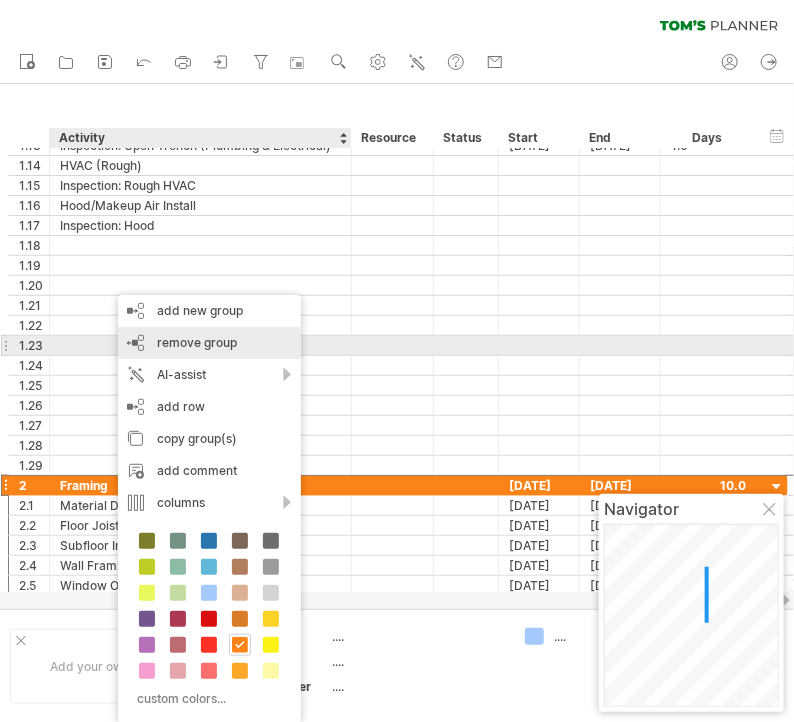 click on "remove group" at bounding box center (197, 342) 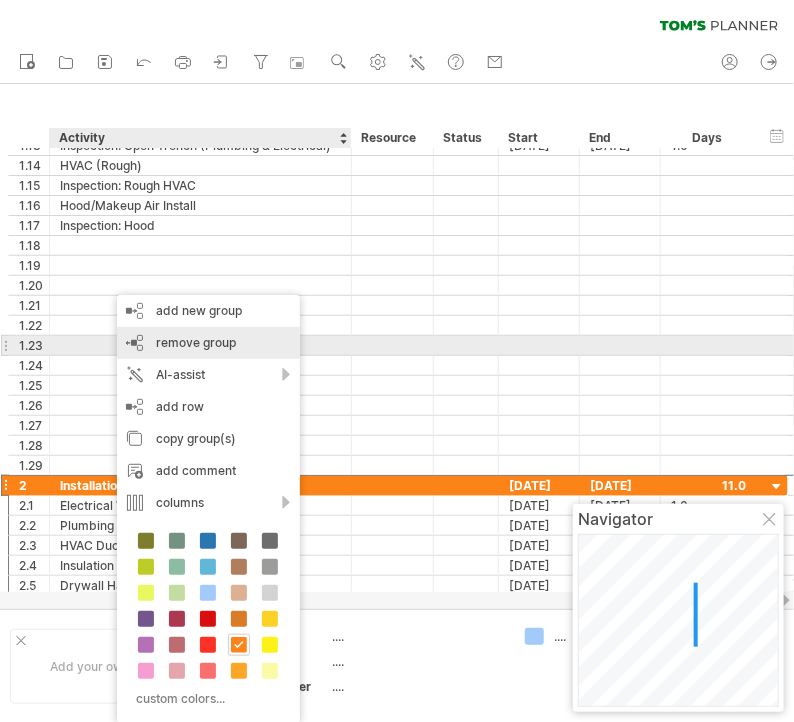 click on "remove group" at bounding box center (196, 342) 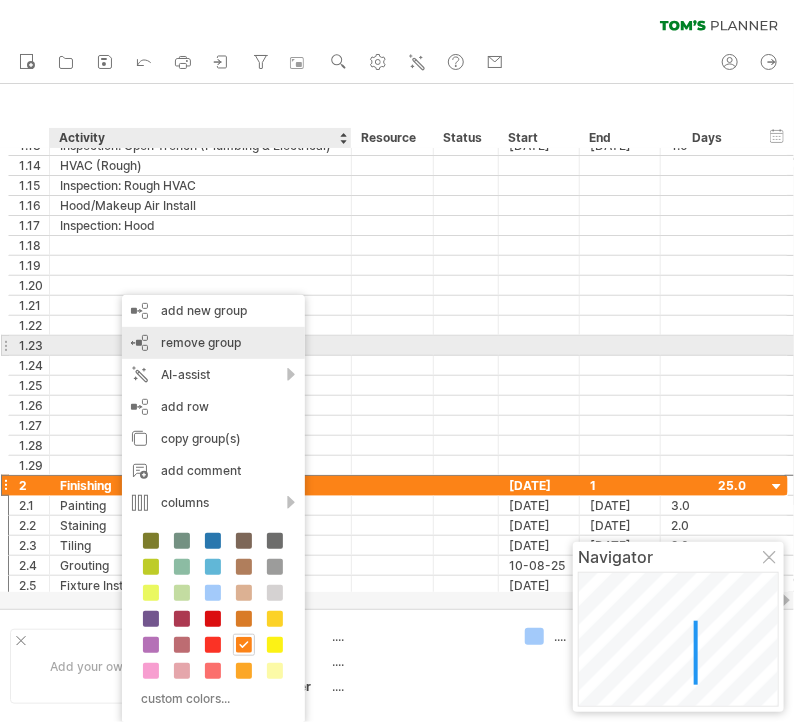 click on "remove group" at bounding box center (201, 342) 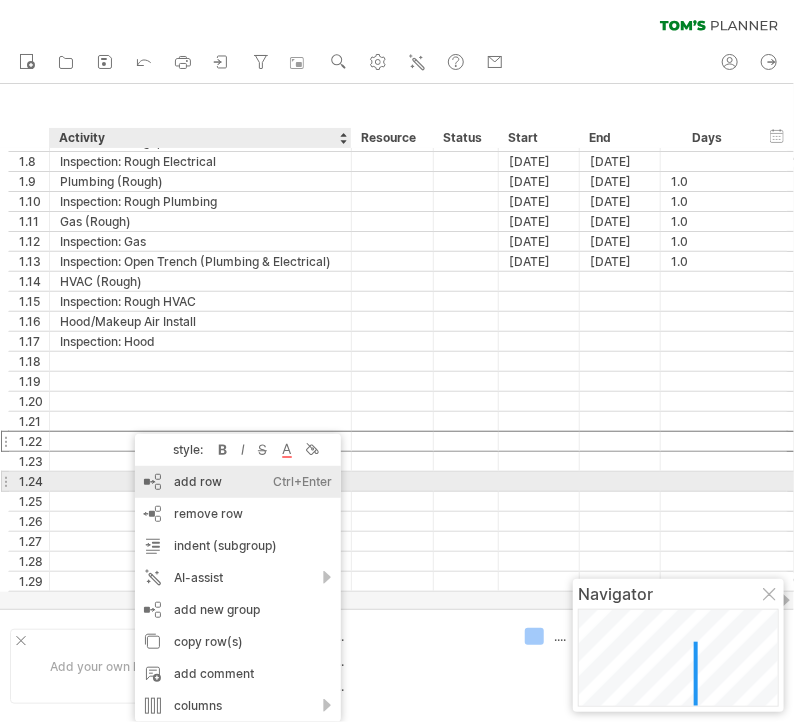 click on "add row Ctrl+Enter Cmd+Enter" at bounding box center (238, 482) 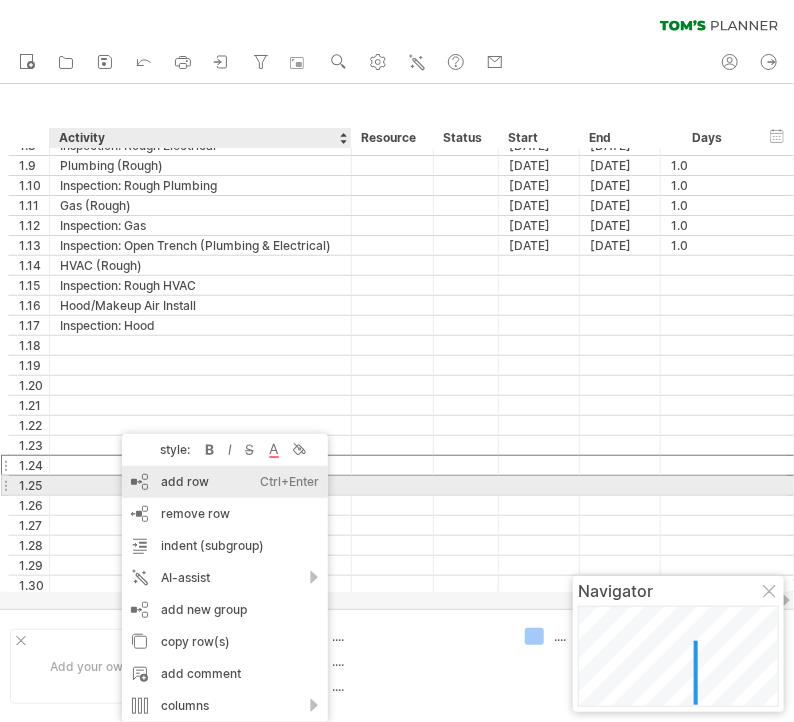 click on "add row Ctrl+Enter Cmd+Enter" at bounding box center (225, 482) 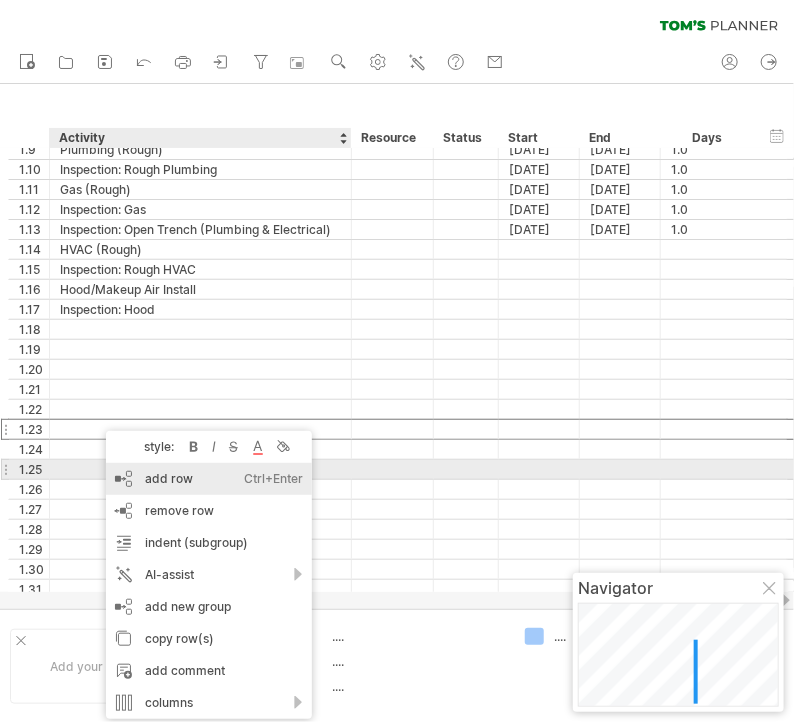click on "add row Ctrl+Enter Cmd+Enter" at bounding box center [209, 479] 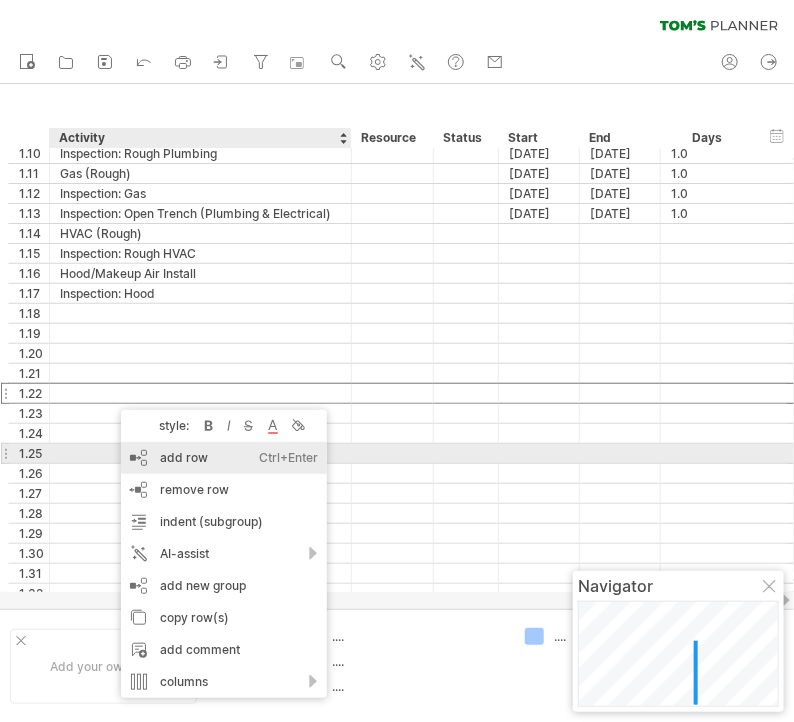 click on "add row Ctrl+Enter Cmd+Enter" at bounding box center [224, 458] 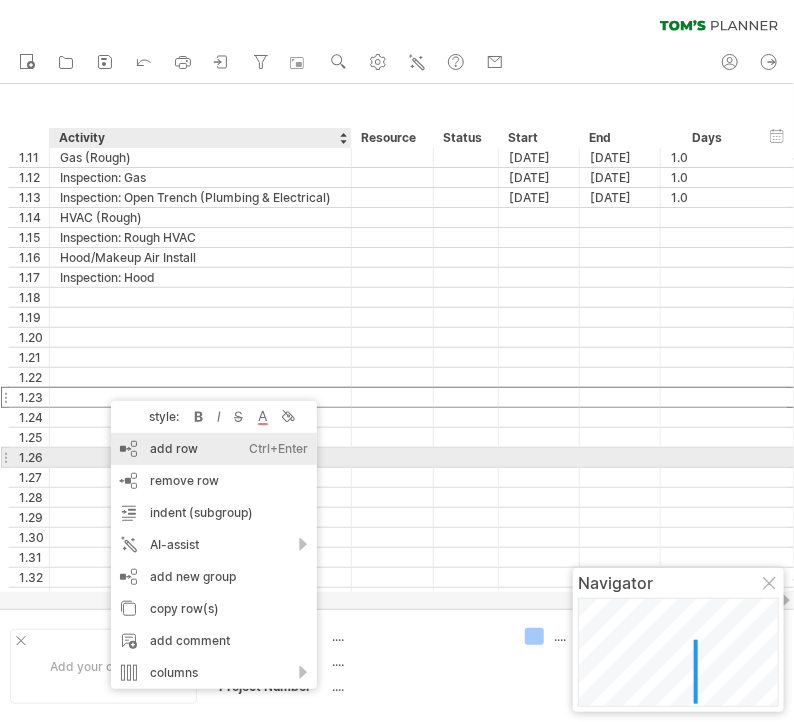 click on "add row Ctrl+Enter Cmd+Enter" at bounding box center (214, 449) 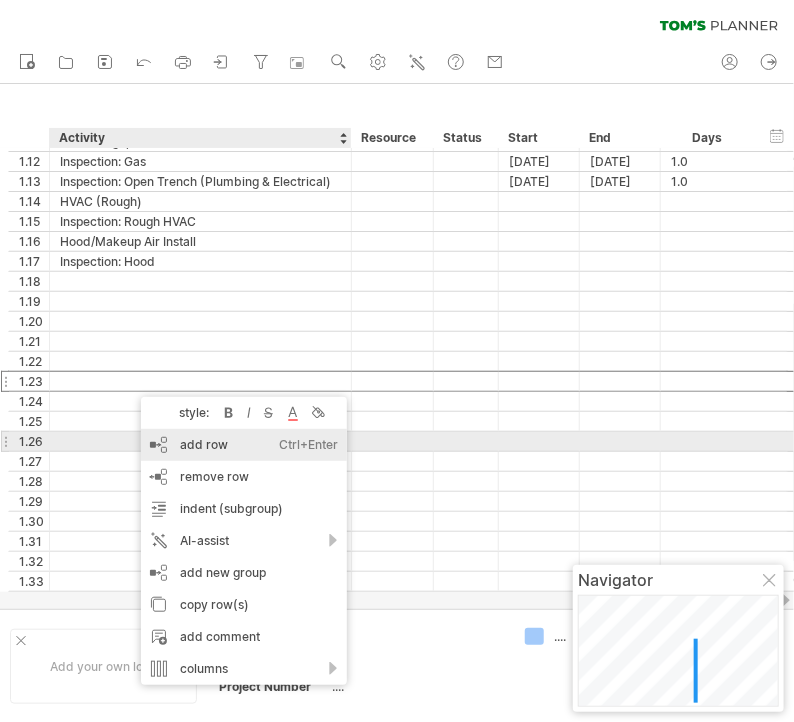 click on "add row Ctrl+Enter Cmd+Enter" at bounding box center (244, 445) 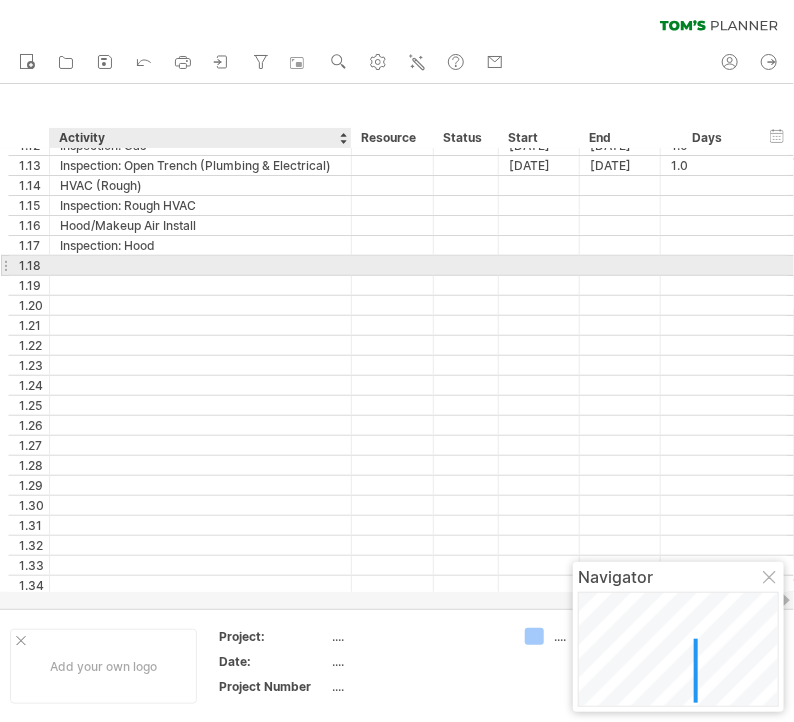 click at bounding box center (200, 265) 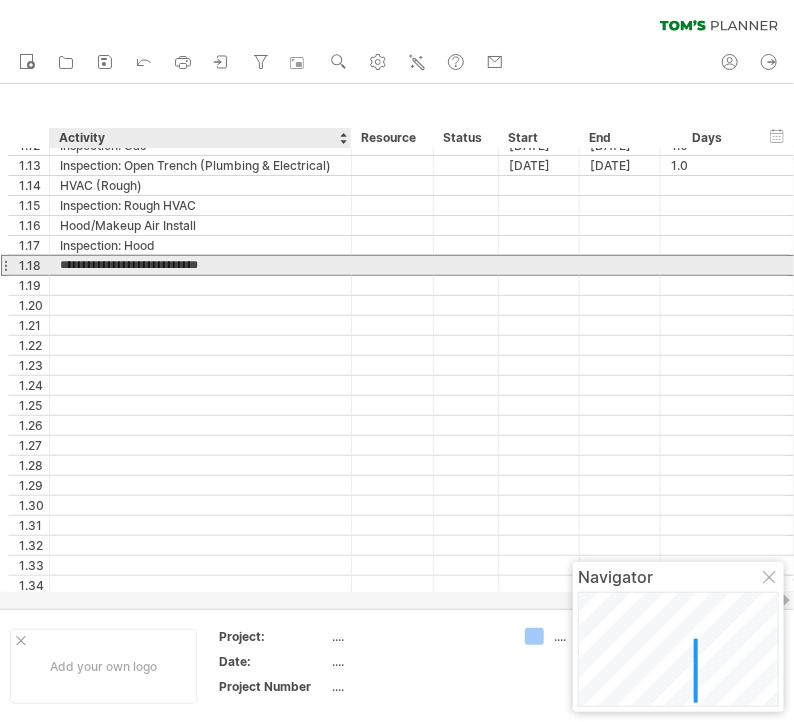 type on "**********" 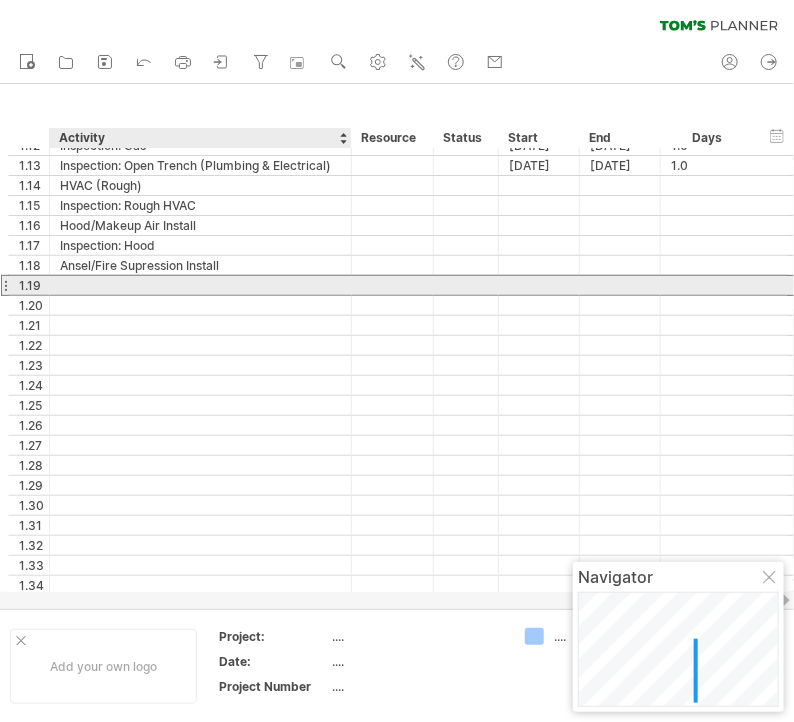 click at bounding box center (200, 285) 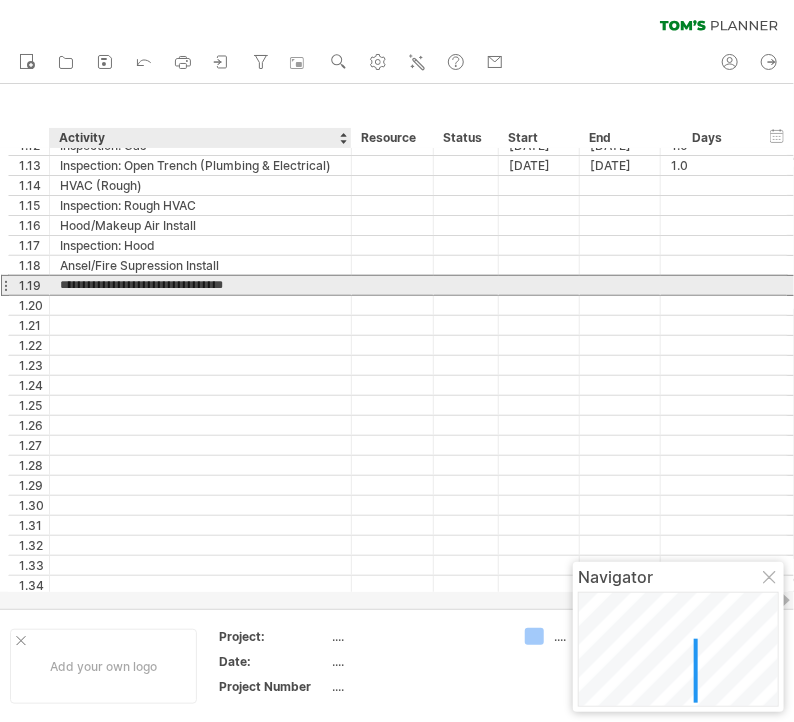 type on "**********" 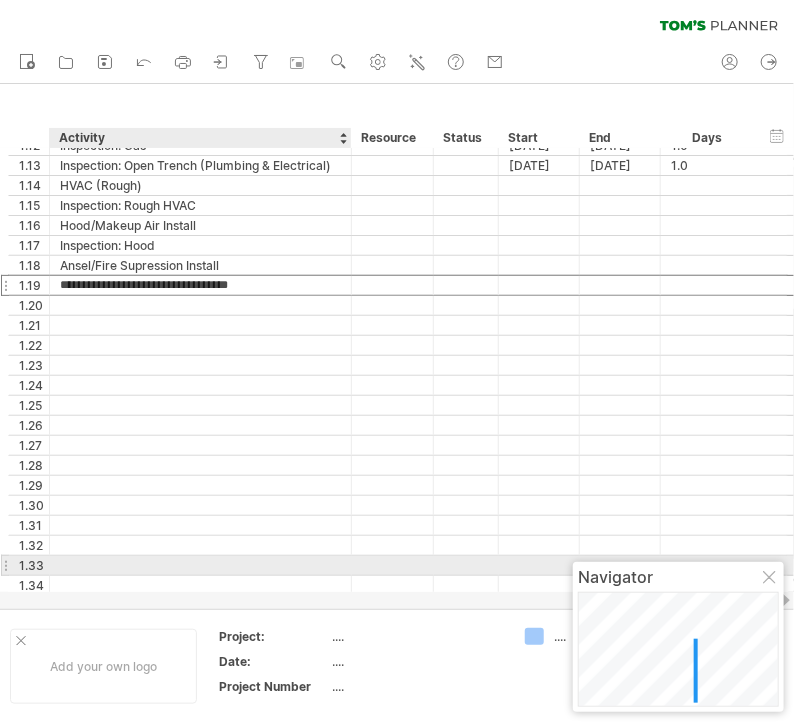 click at bounding box center [200, 565] 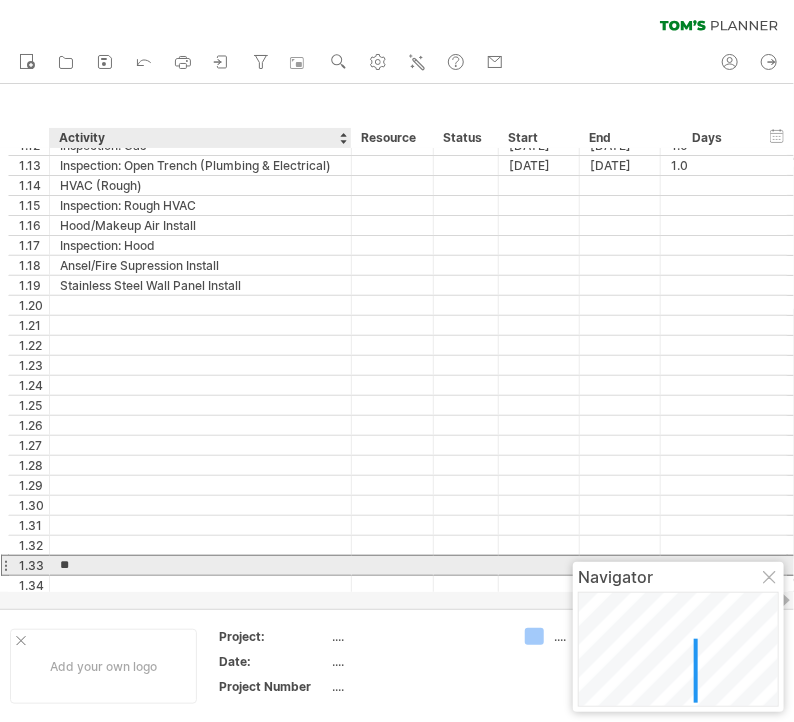 type on "*" 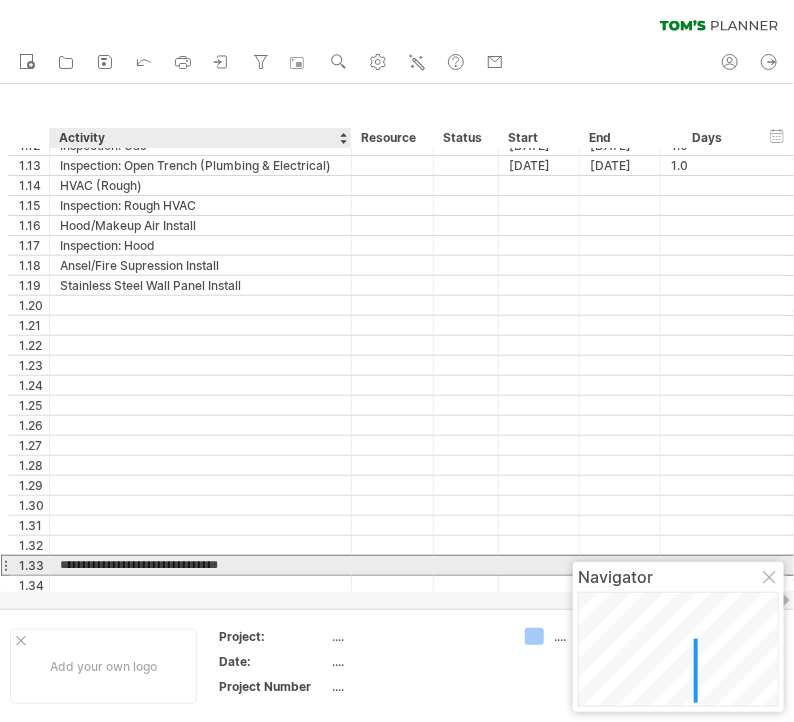 type on "**********" 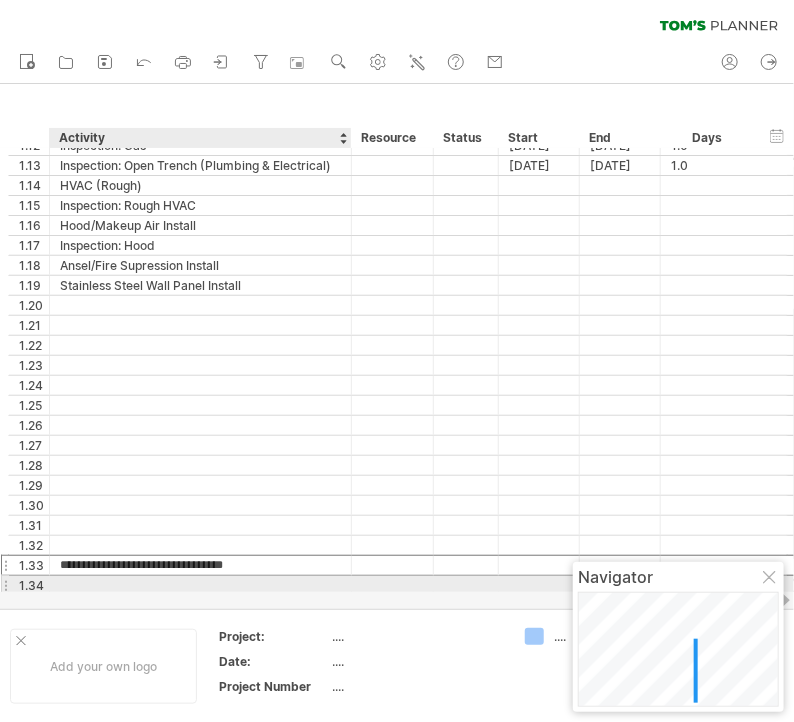 click at bounding box center [200, 585] 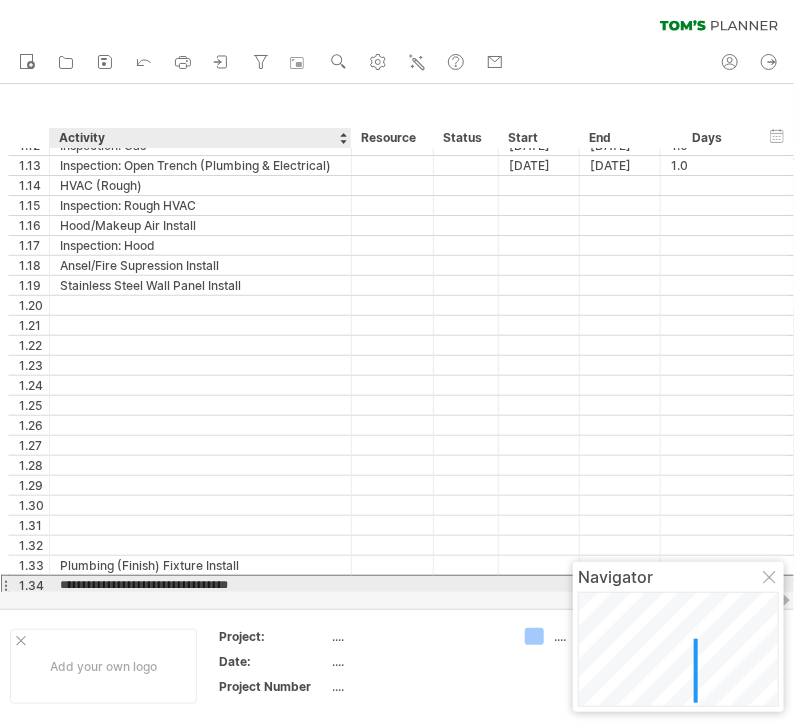 type on "**********" 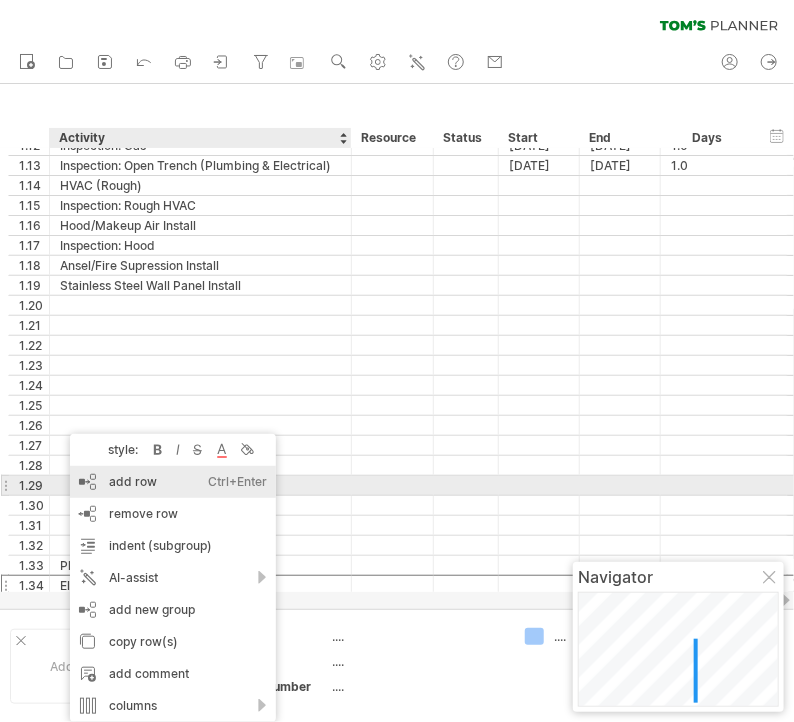 click on "add row Ctrl+Enter Cmd+Enter" at bounding box center (173, 482) 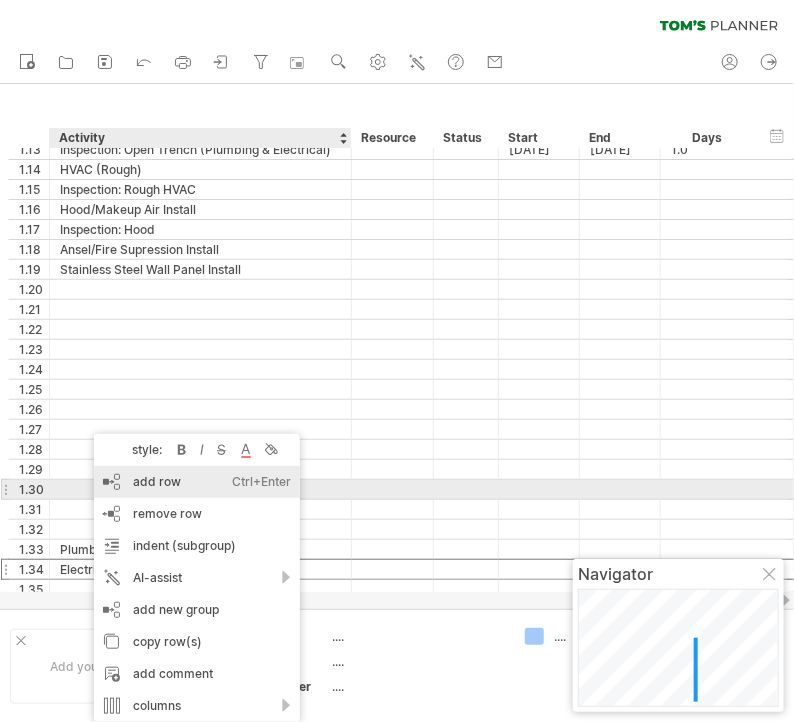 click on "add row Ctrl+Enter Cmd+Enter" at bounding box center [197, 482] 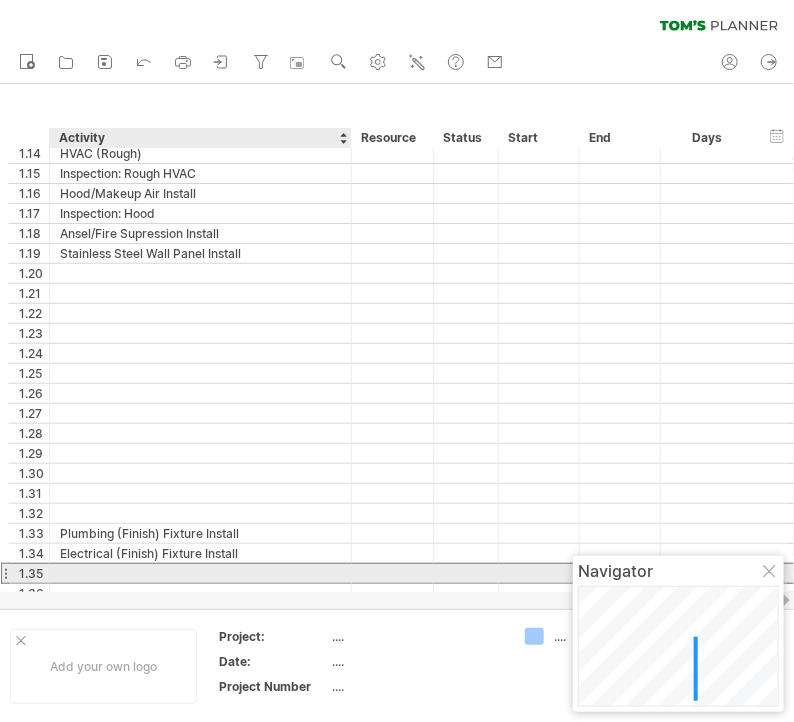 click at bounding box center [200, 573] 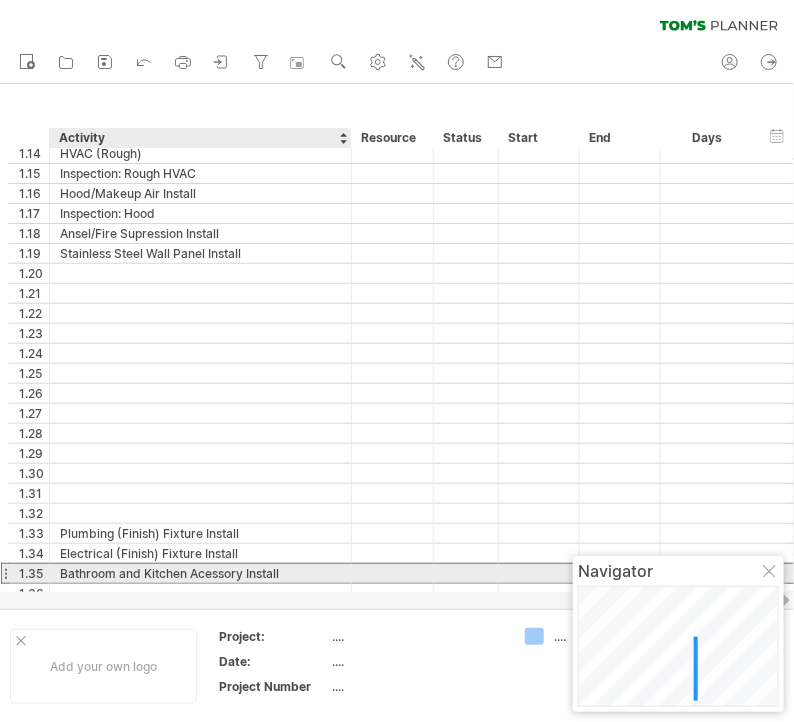 click on "Bathroom and Kitchen Acessory Install" at bounding box center [200, 573] 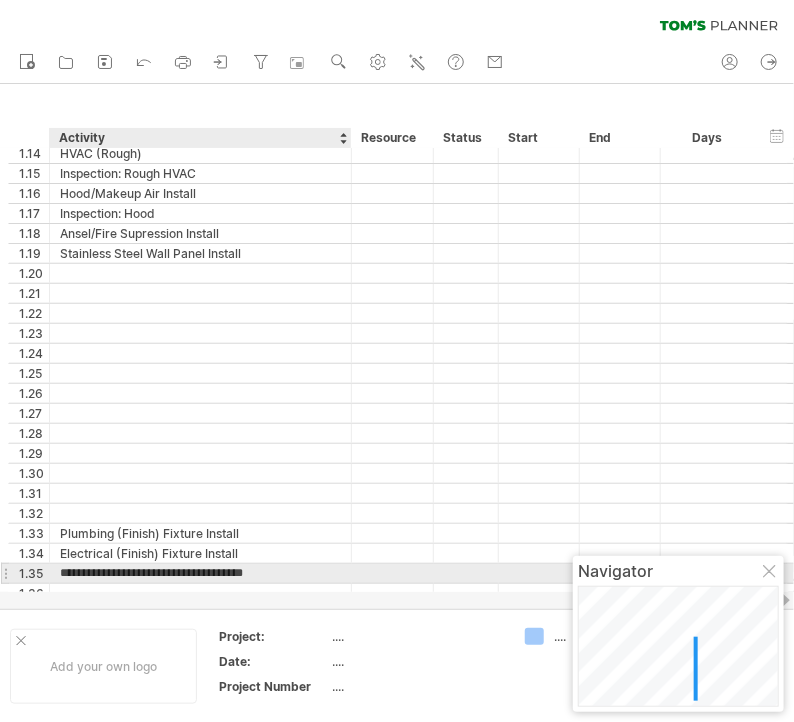 type on "**********" 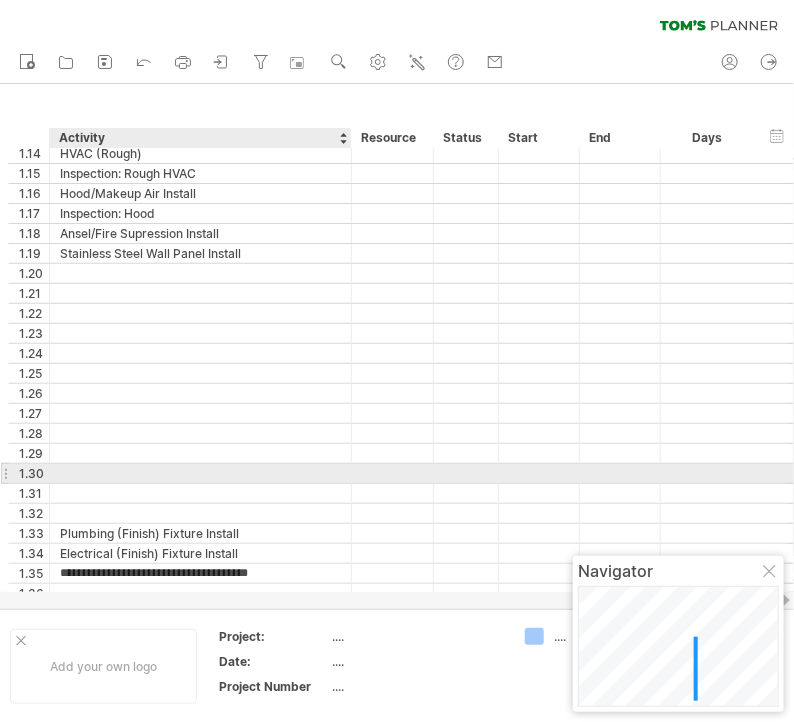 click at bounding box center [200, 473] 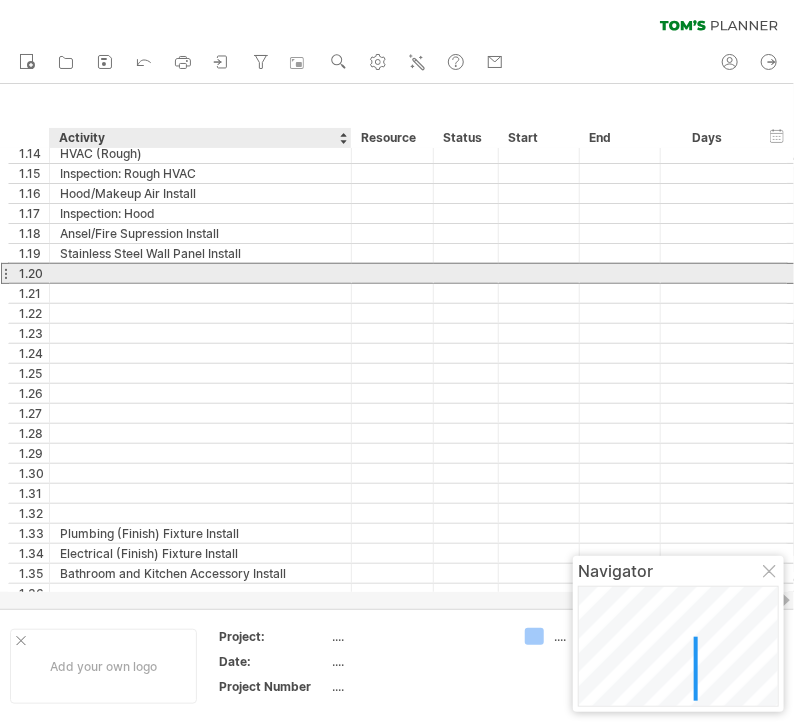 click at bounding box center [200, 273] 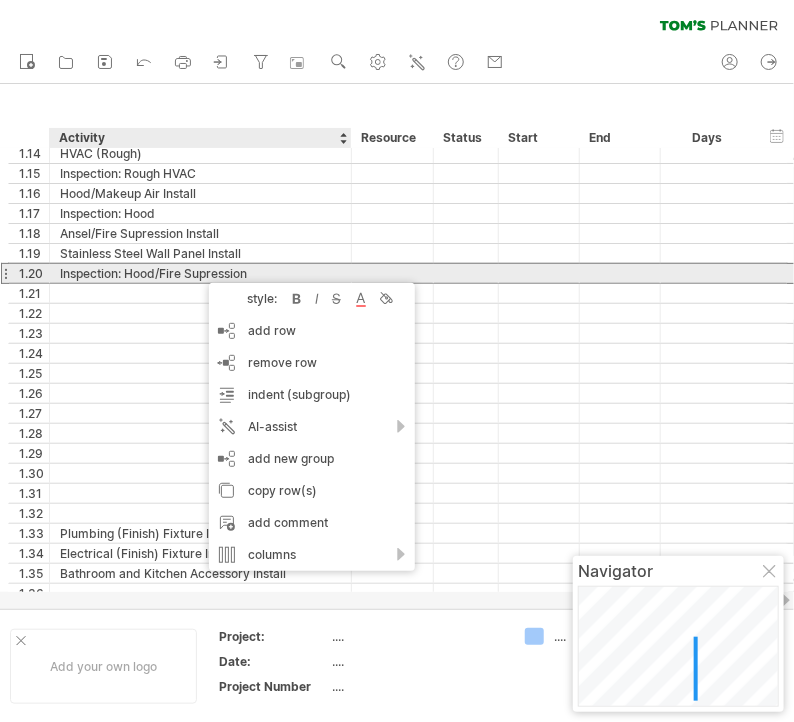 click on "Inspection: Hood/Fire Supression" at bounding box center (200, 273) 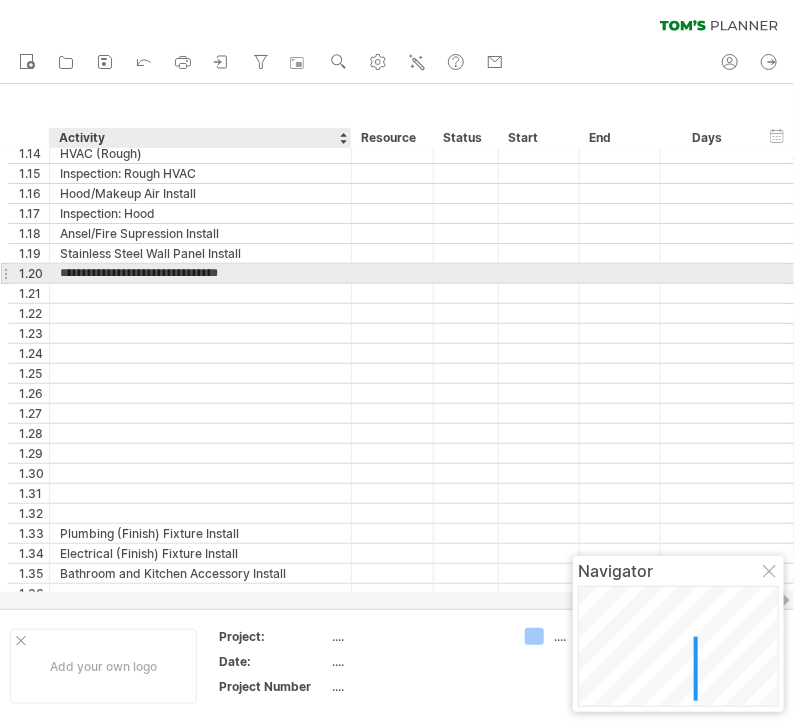click on "**********" at bounding box center (200, 273) 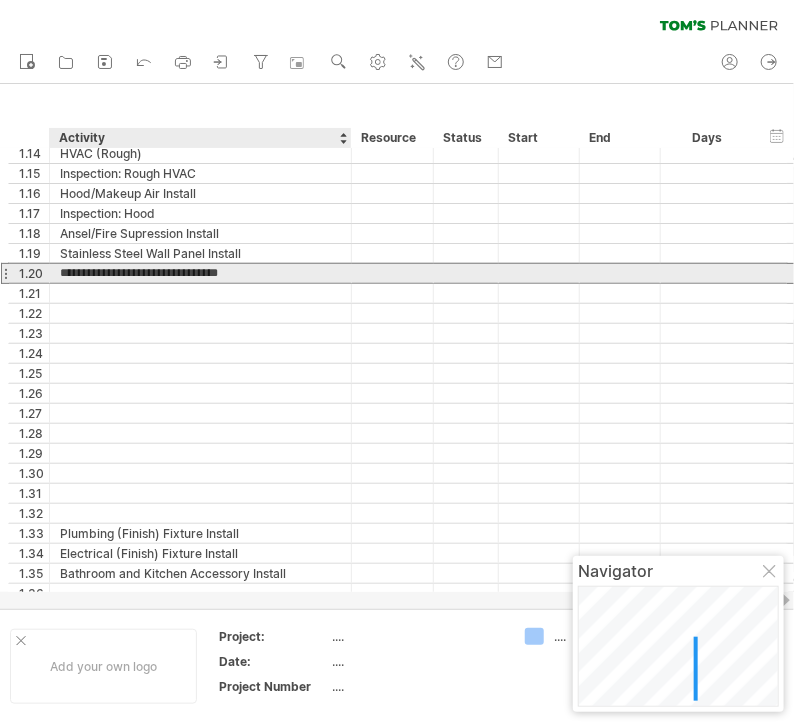 type on "**********" 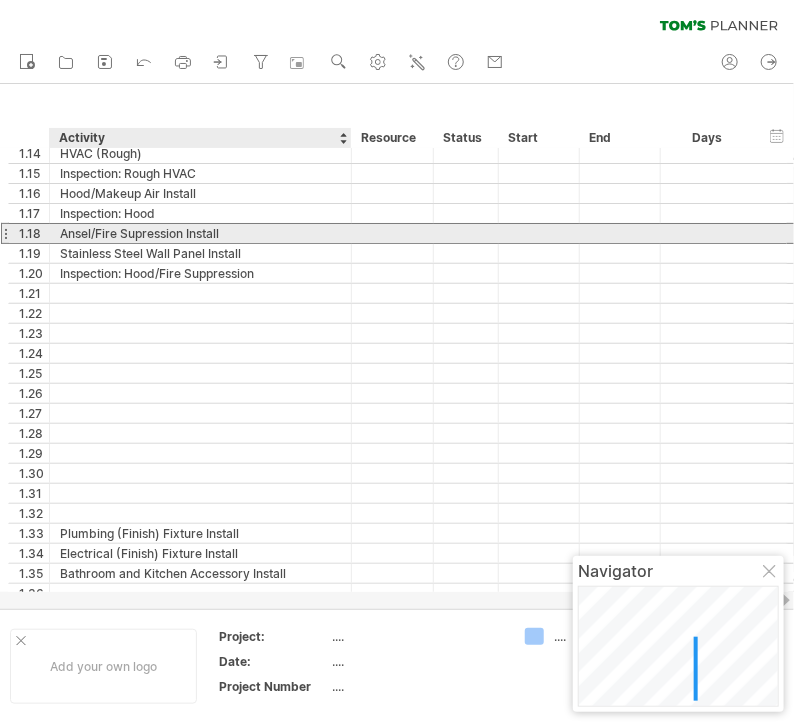 click on "Ansel/Fire Supression Install" at bounding box center [200, 233] 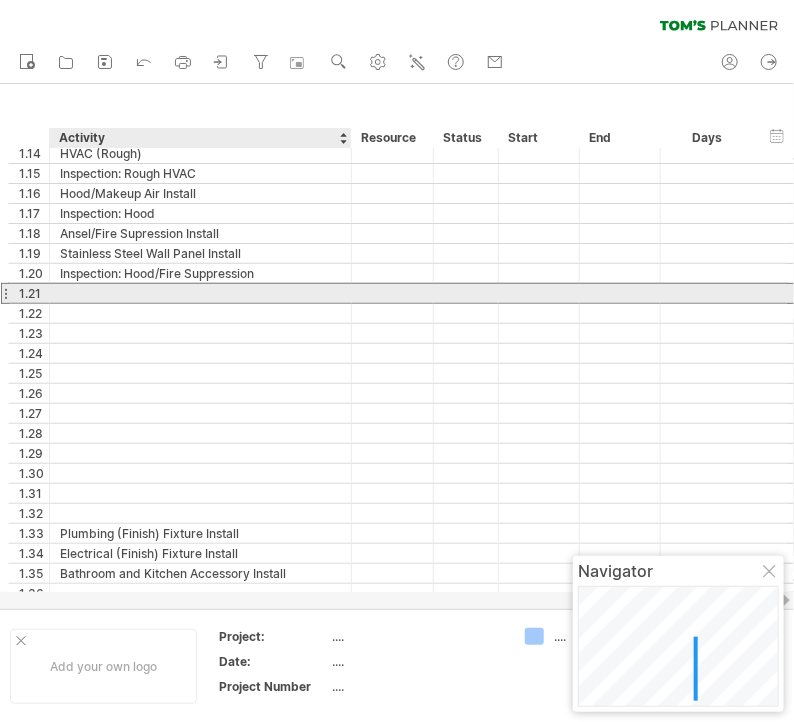 click at bounding box center [200, 293] 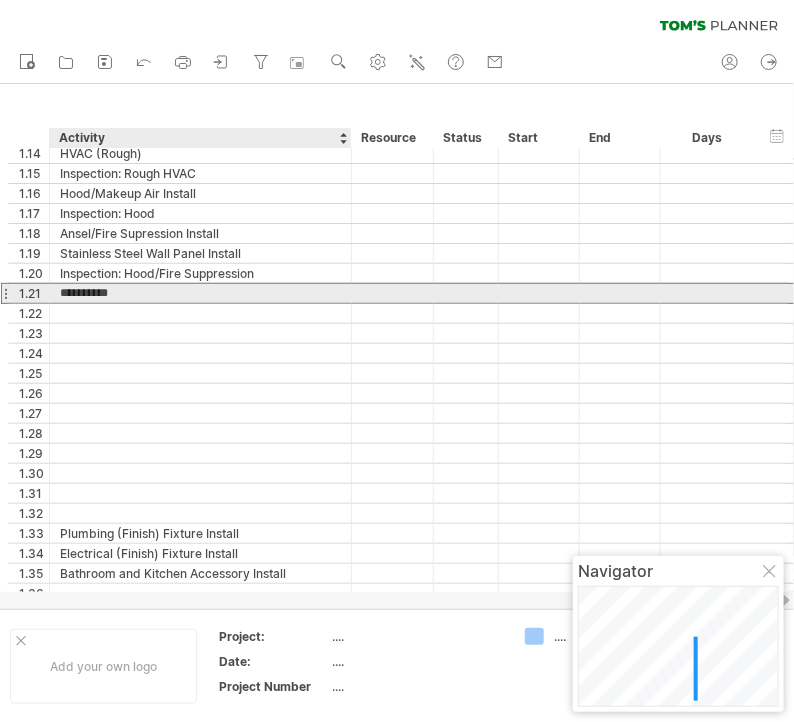 type on "**********" 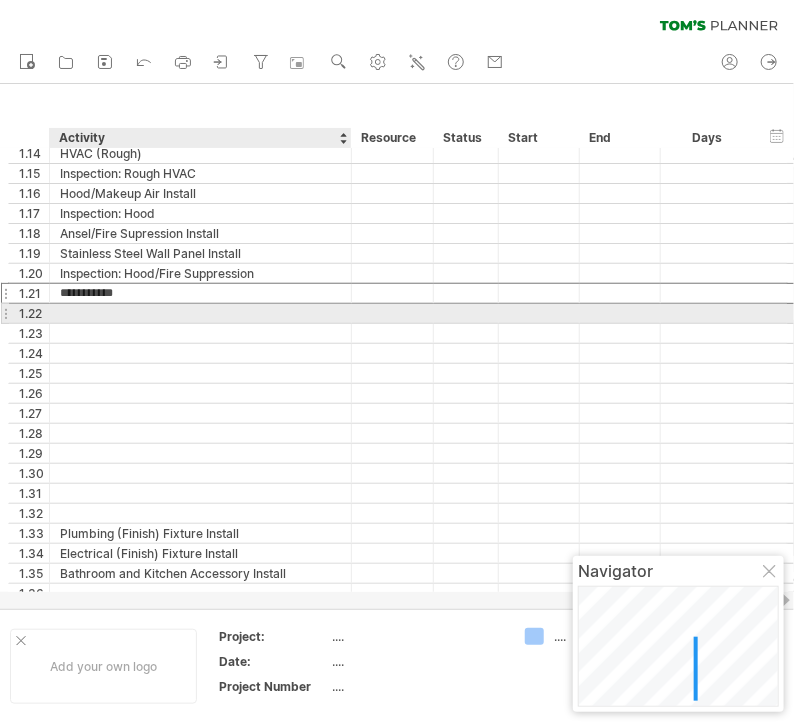 click at bounding box center (200, 313) 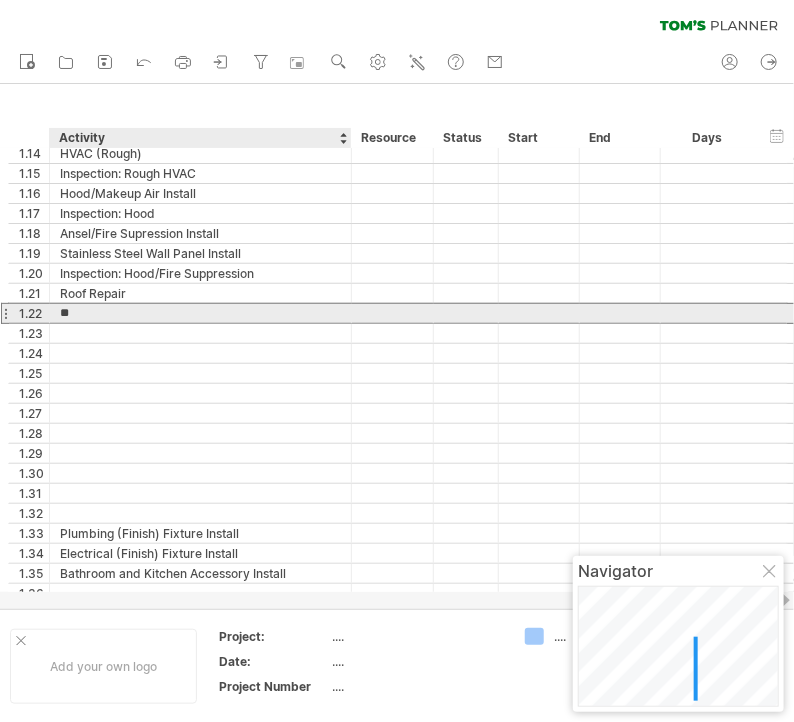 type on "*" 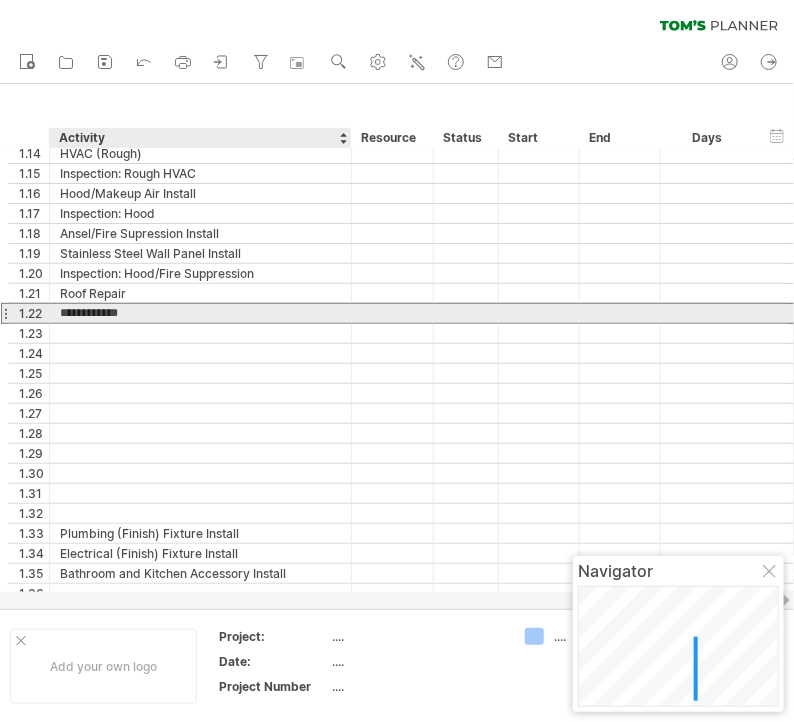 type on "**********" 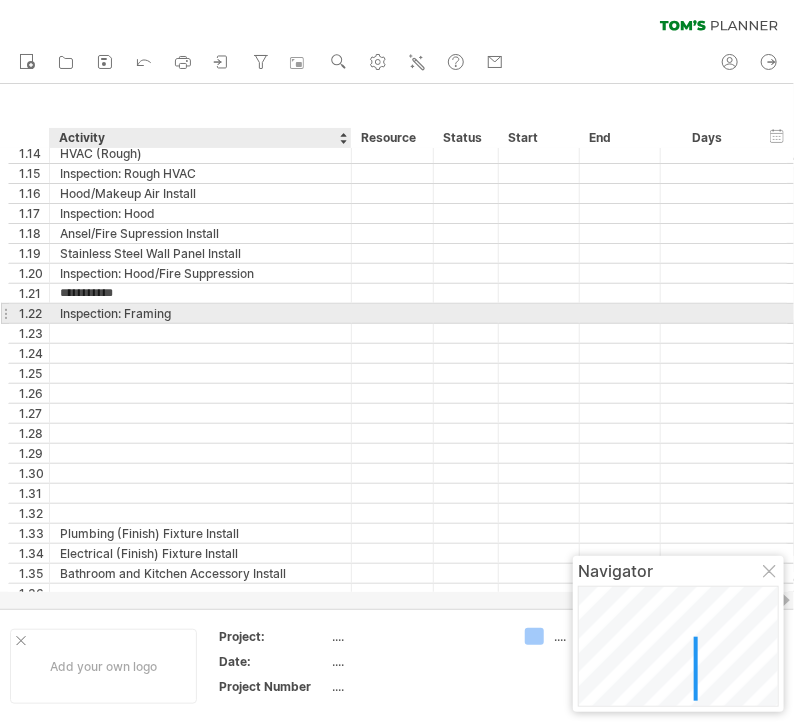 type on "**********" 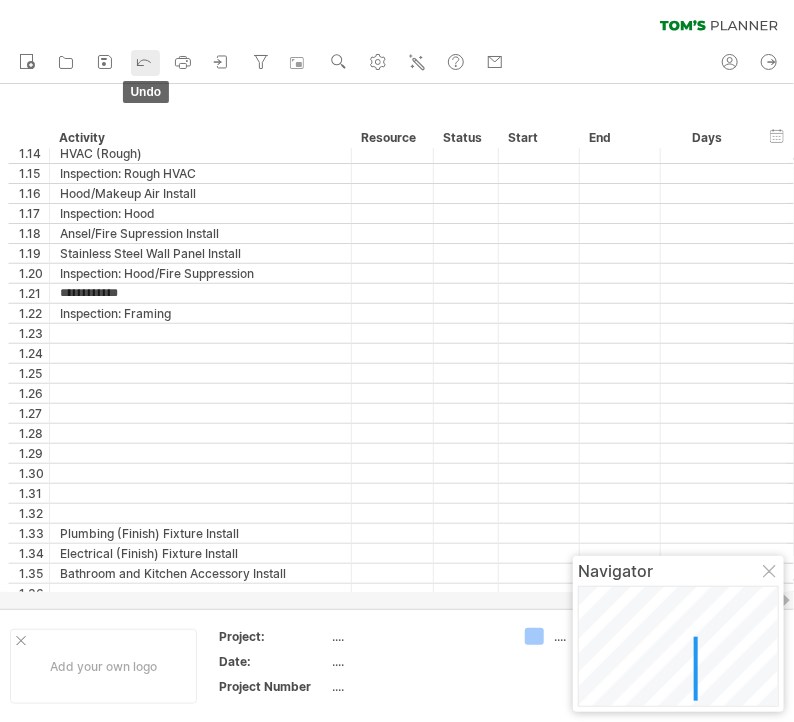 click 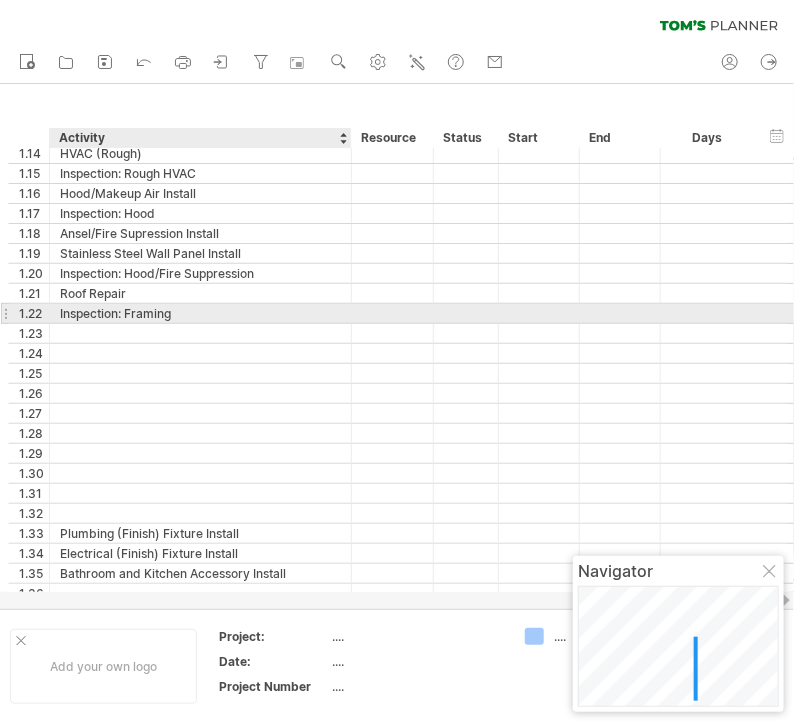 click on "Inspection: Framing" at bounding box center (200, 313) 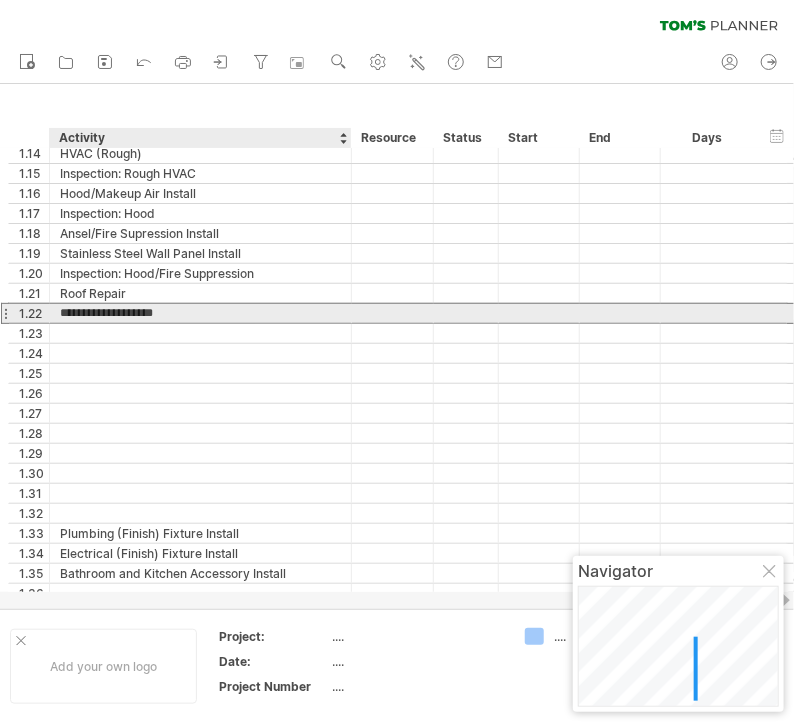 click on "**********" at bounding box center (200, 313) 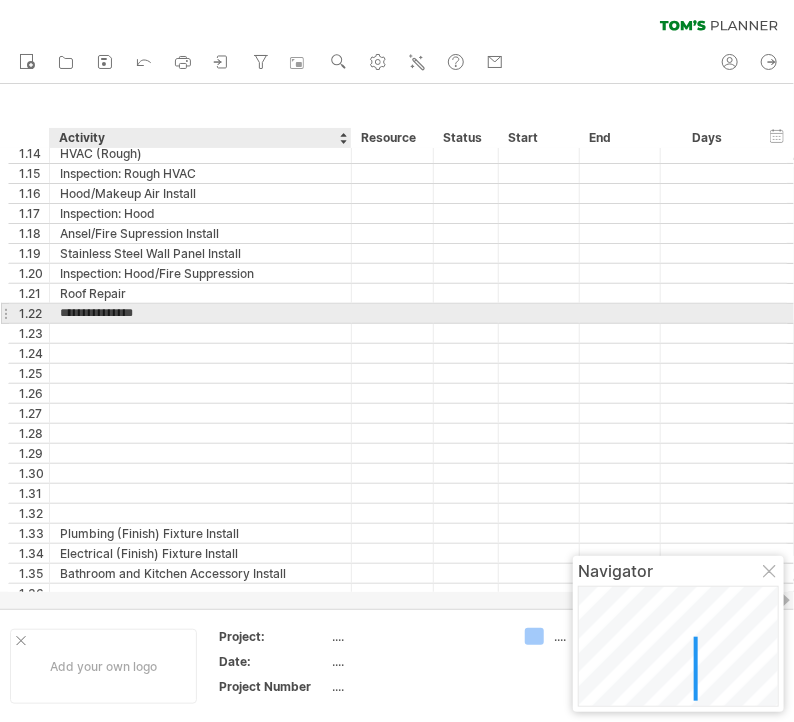 type on "**********" 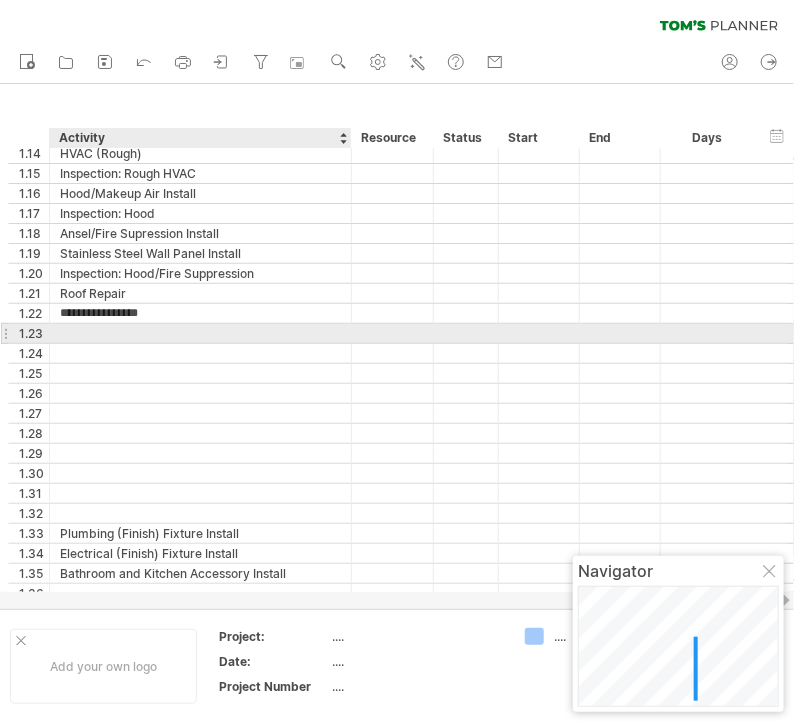 click at bounding box center [200, 333] 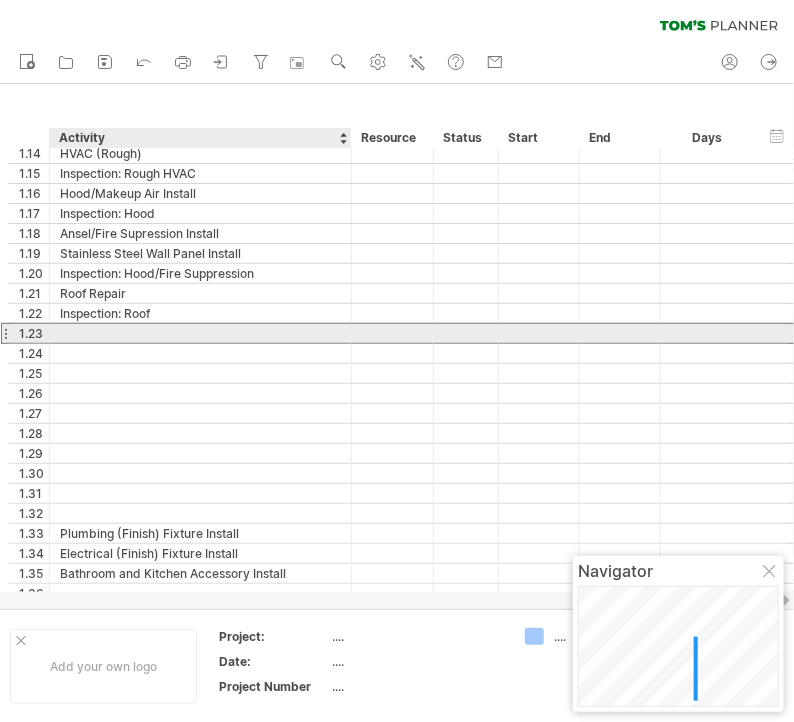 click at bounding box center (200, 333) 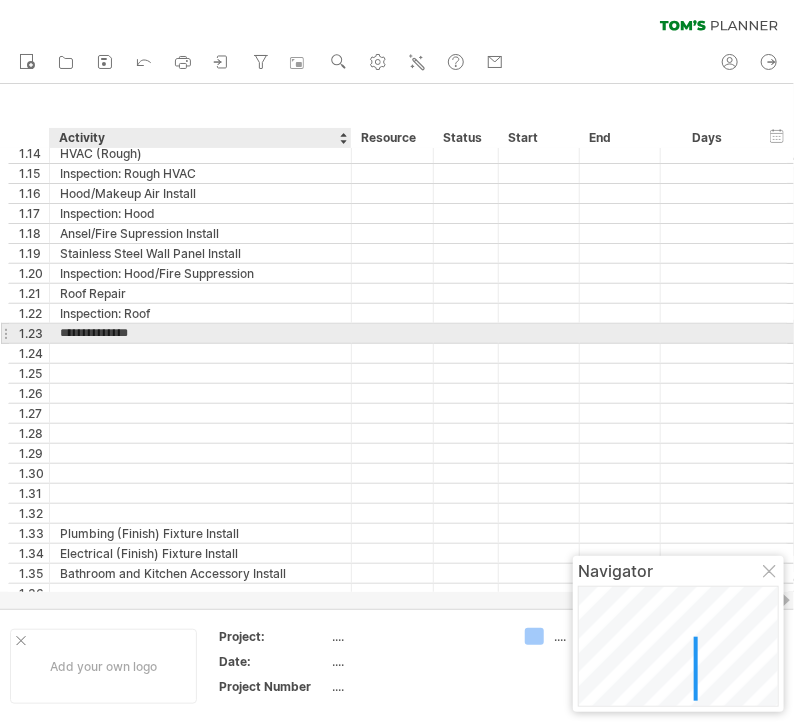 type on "**********" 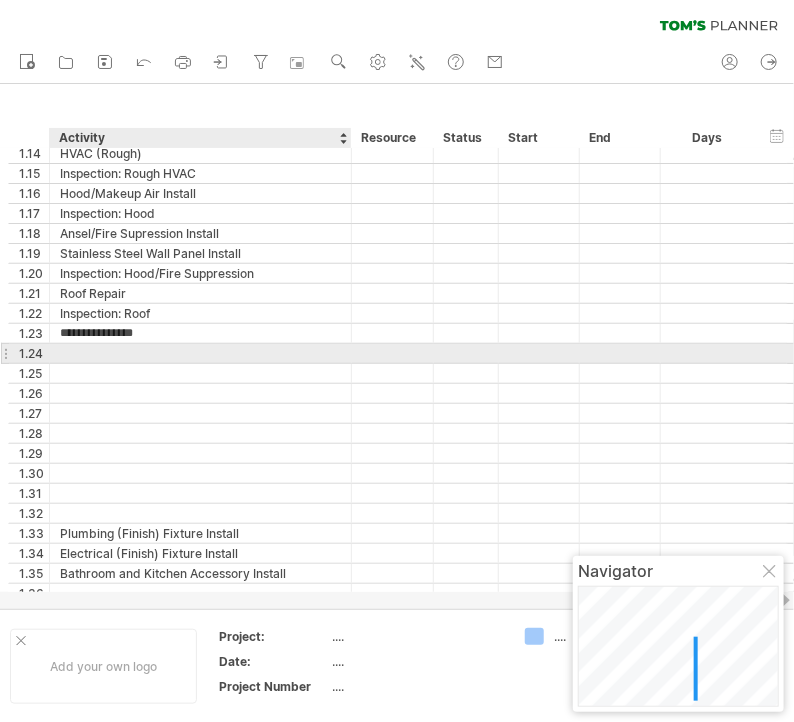click at bounding box center (200, 353) 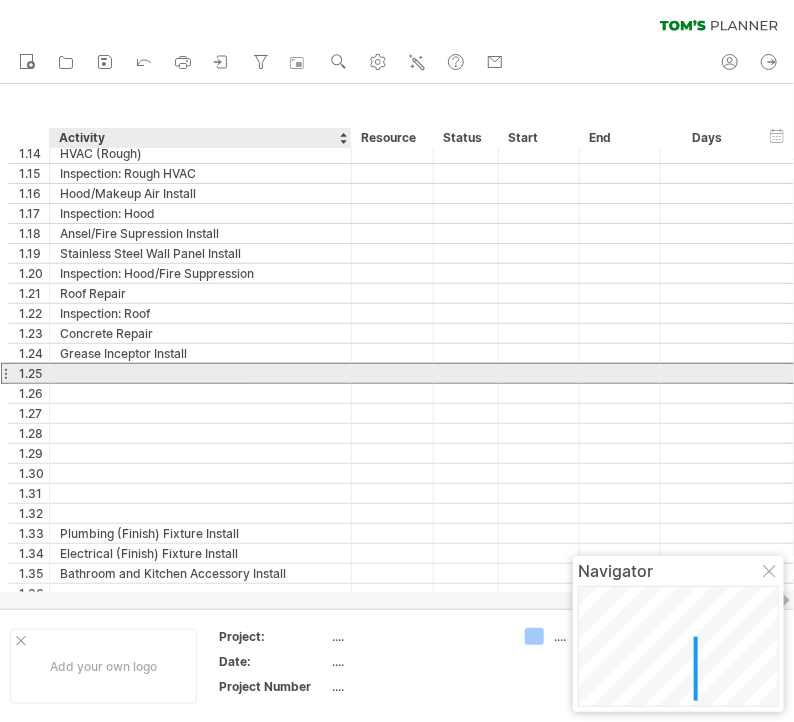 click at bounding box center [200, 373] 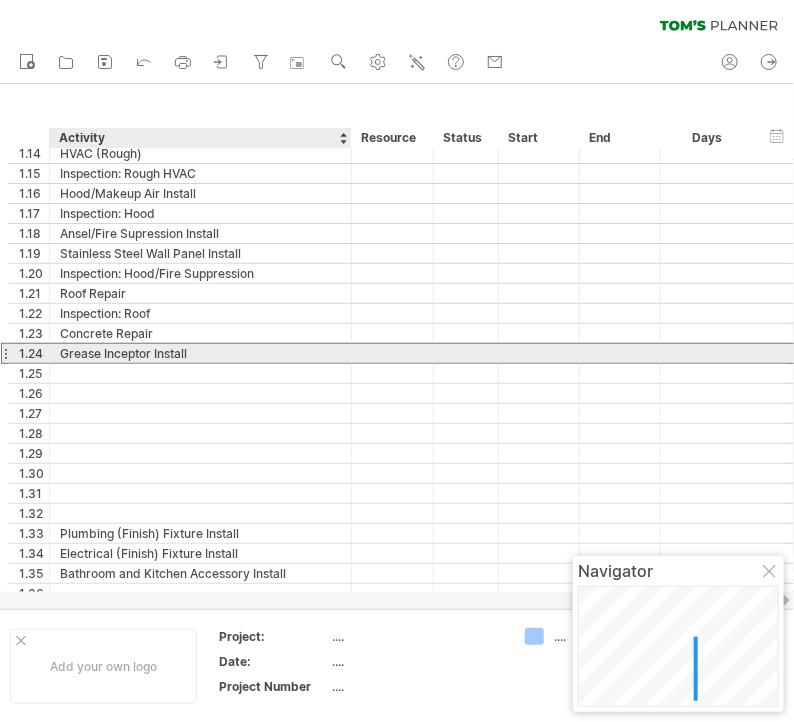 click on "Grease Inceptor Install" at bounding box center [200, 353] 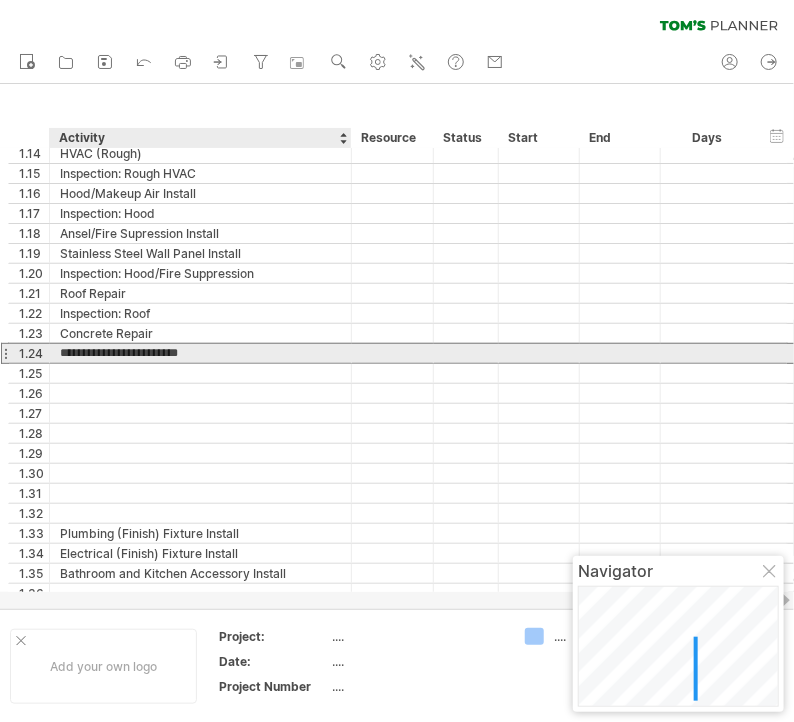 click on "**********" at bounding box center (200, 353) 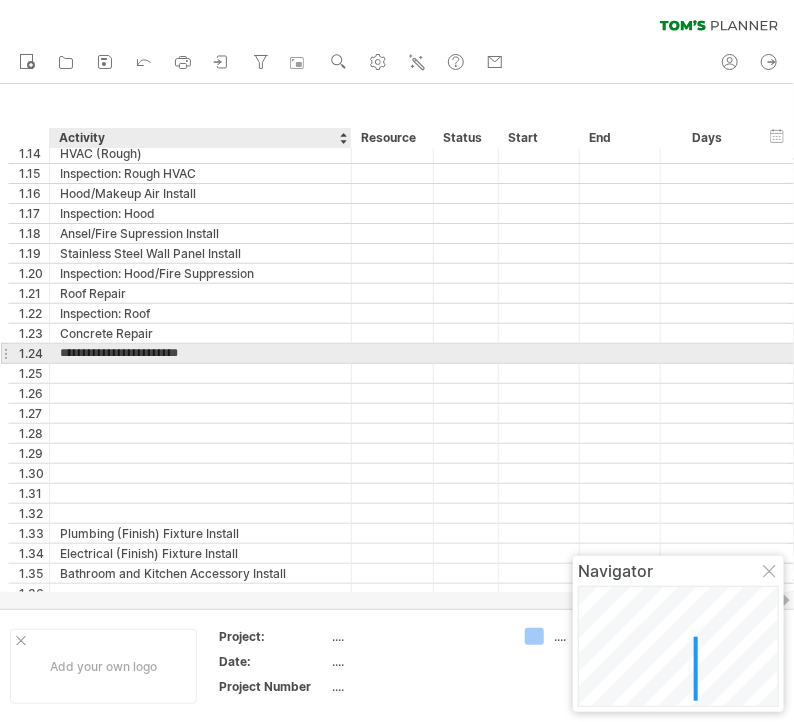 click on "**********" at bounding box center [200, 353] 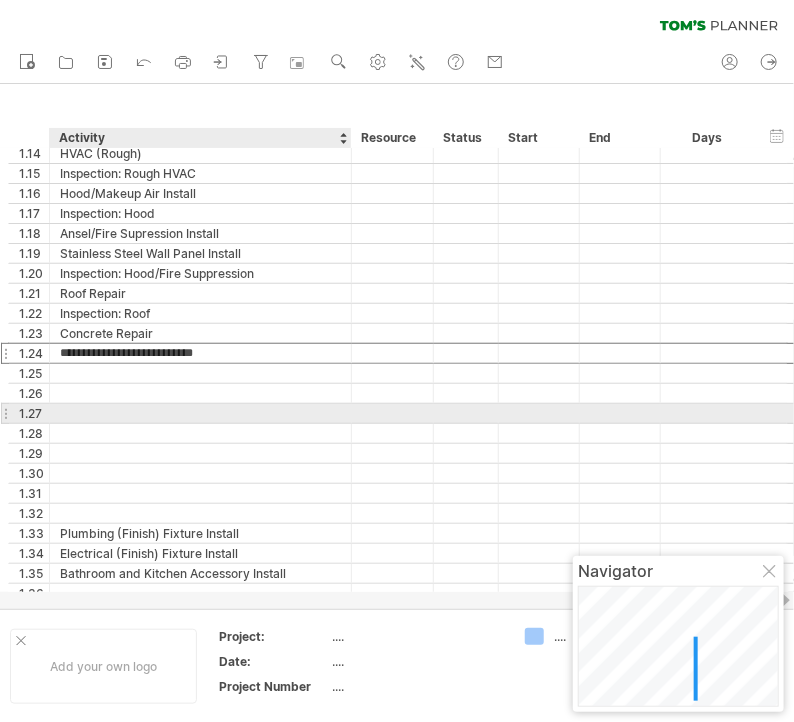 click at bounding box center [200, 413] 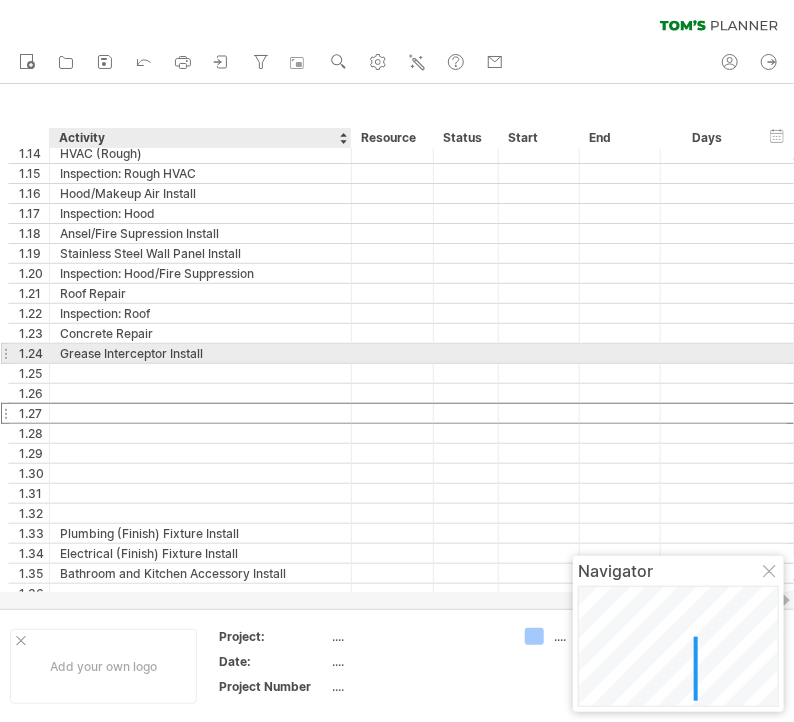 click on "Grease Interceptor Install" at bounding box center [200, 353] 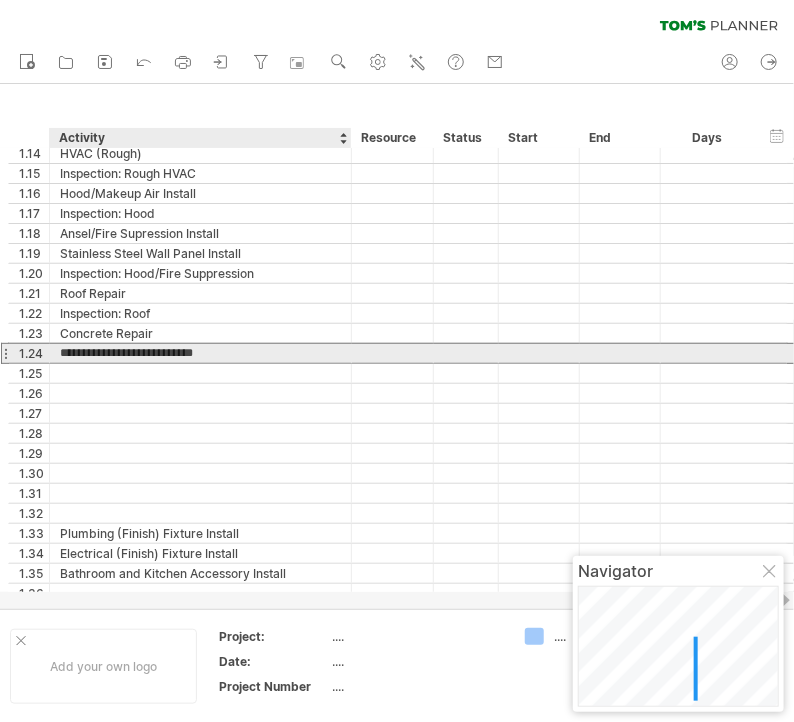 click on "**********" at bounding box center (200, 353) 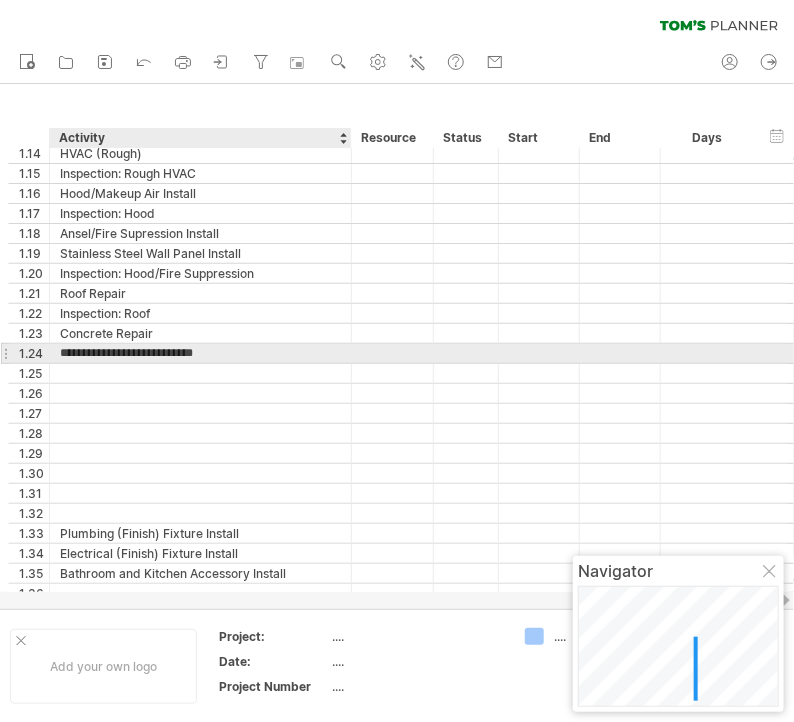 click on "**********" at bounding box center [200, 353] 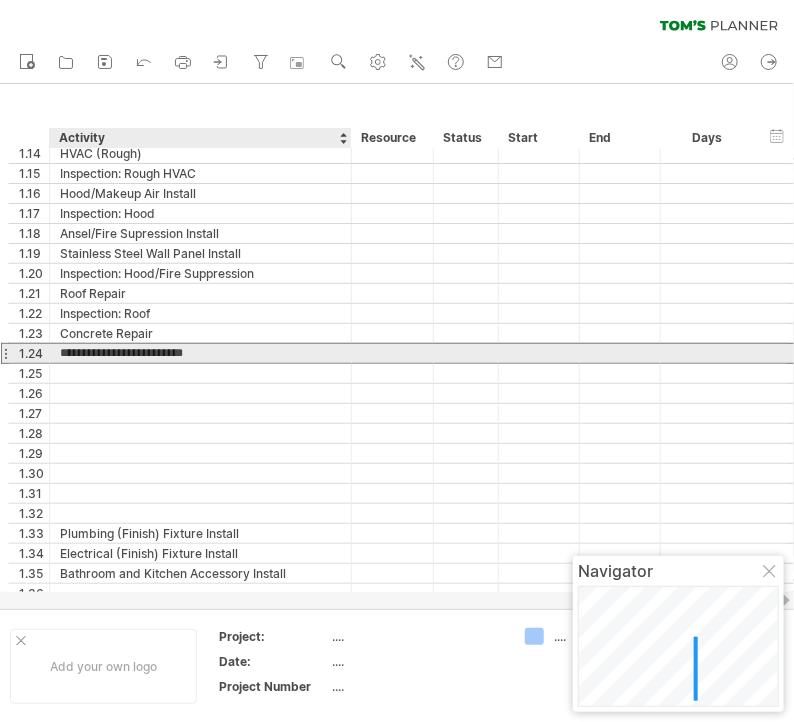 type on "**********" 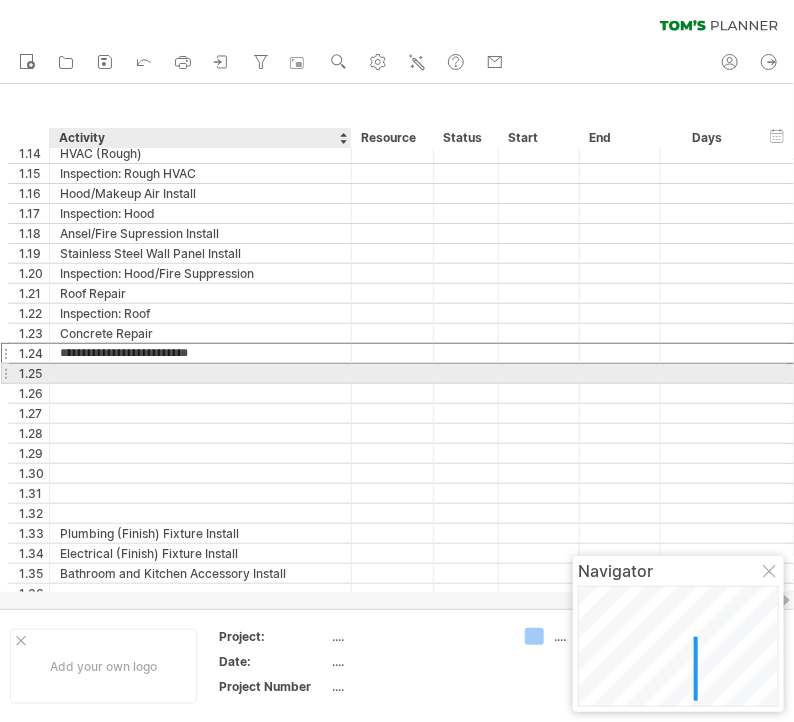 click at bounding box center (200, 373) 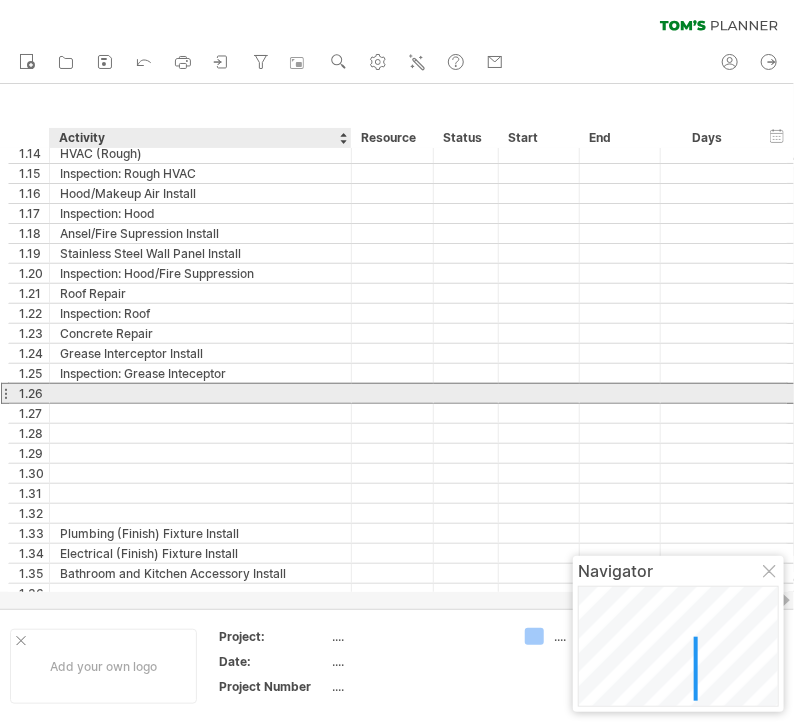 click at bounding box center [200, 393] 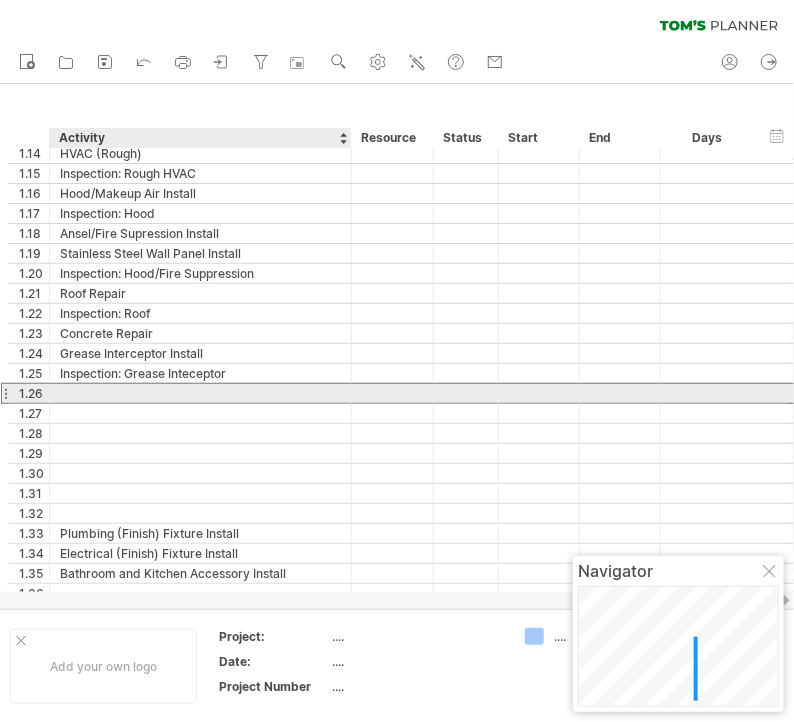 click at bounding box center [200, 393] 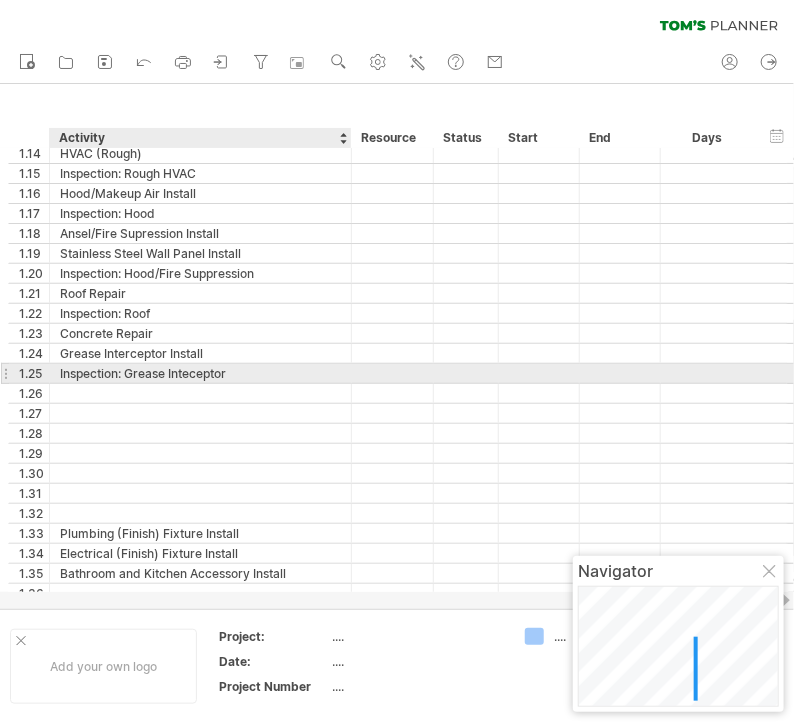 click on "Inspection: Grease Inteceptor" at bounding box center (200, 373) 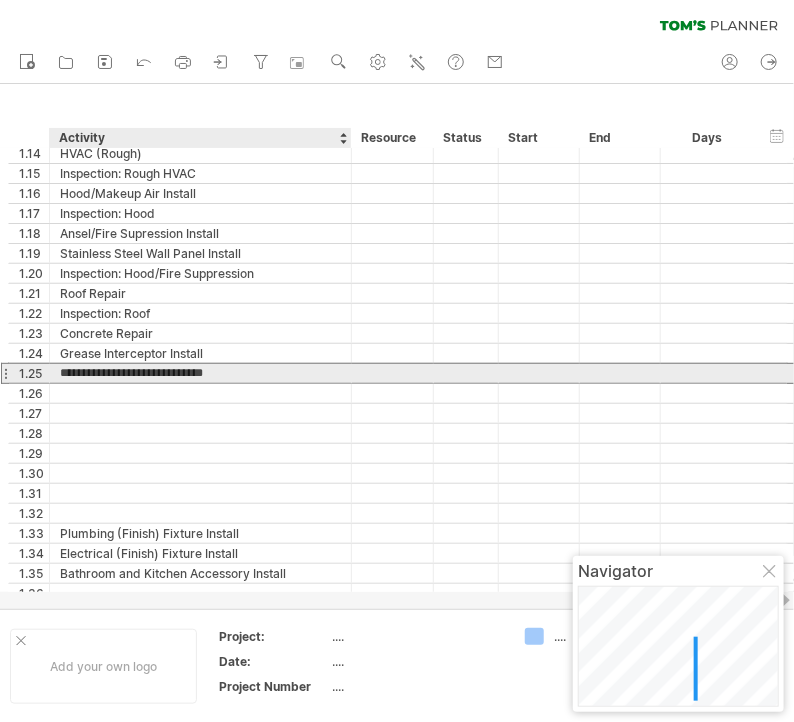 click on "**********" at bounding box center (200, 373) 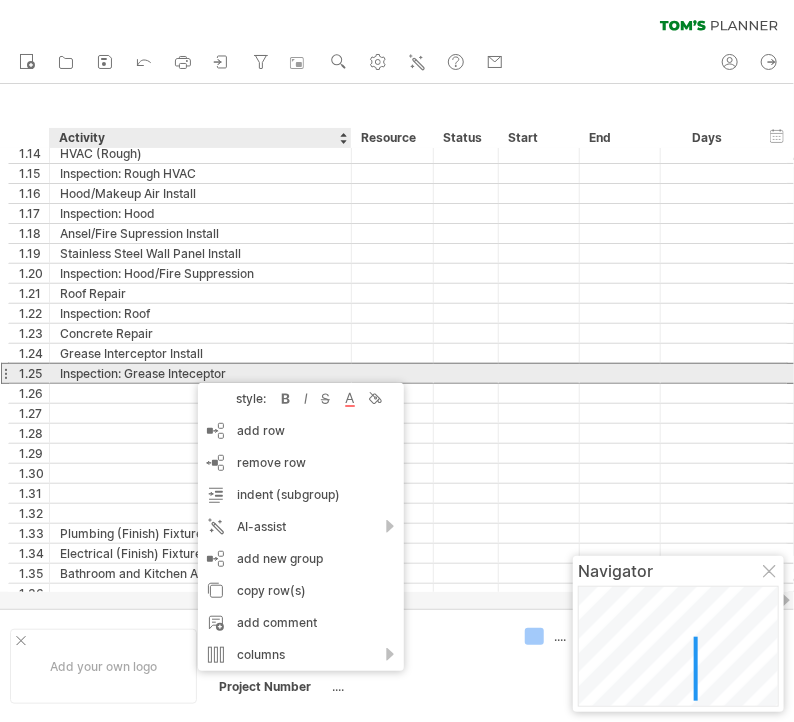 click on "Inspection: Grease Inteceptor" at bounding box center [200, 373] 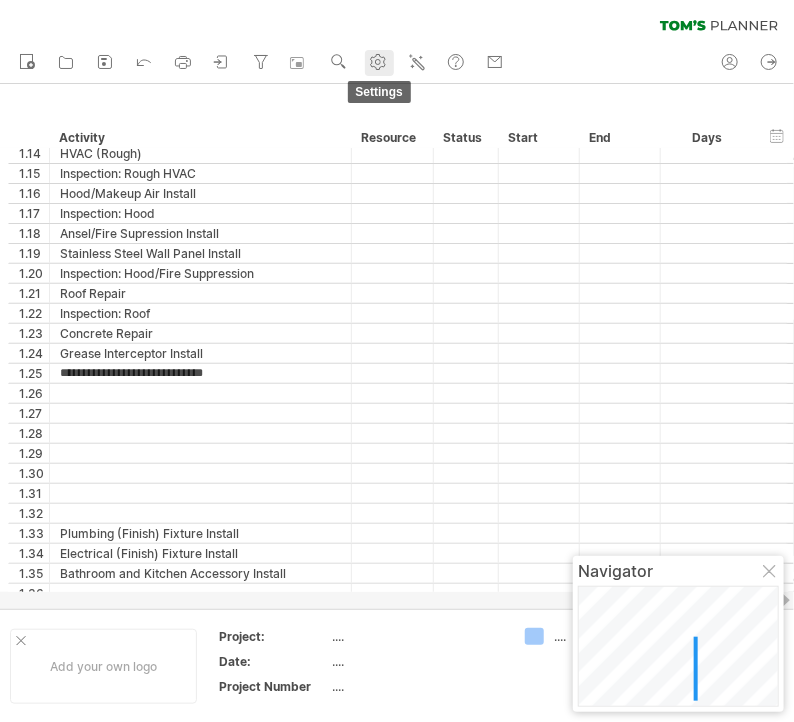 click 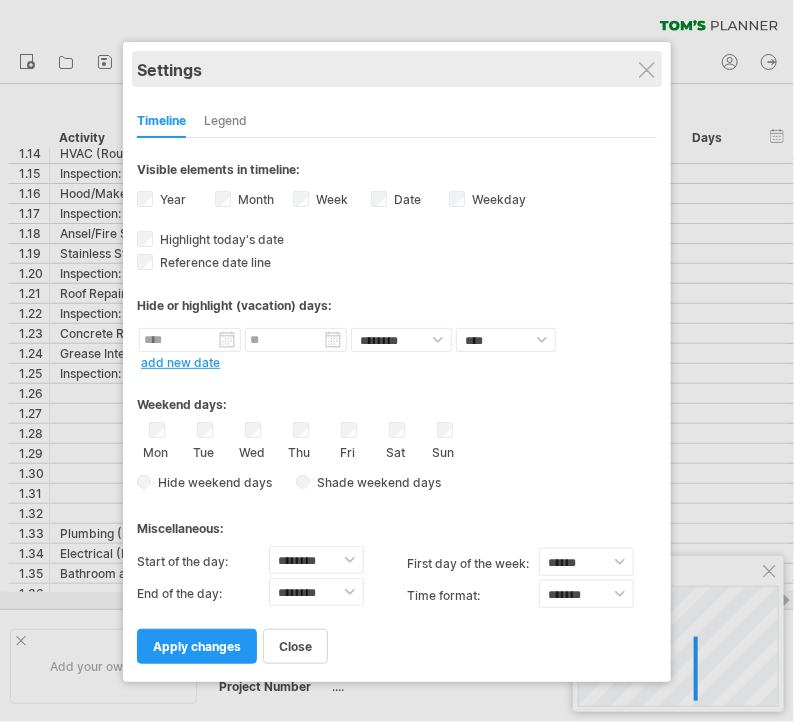 click on "Settings" at bounding box center (397, 69) 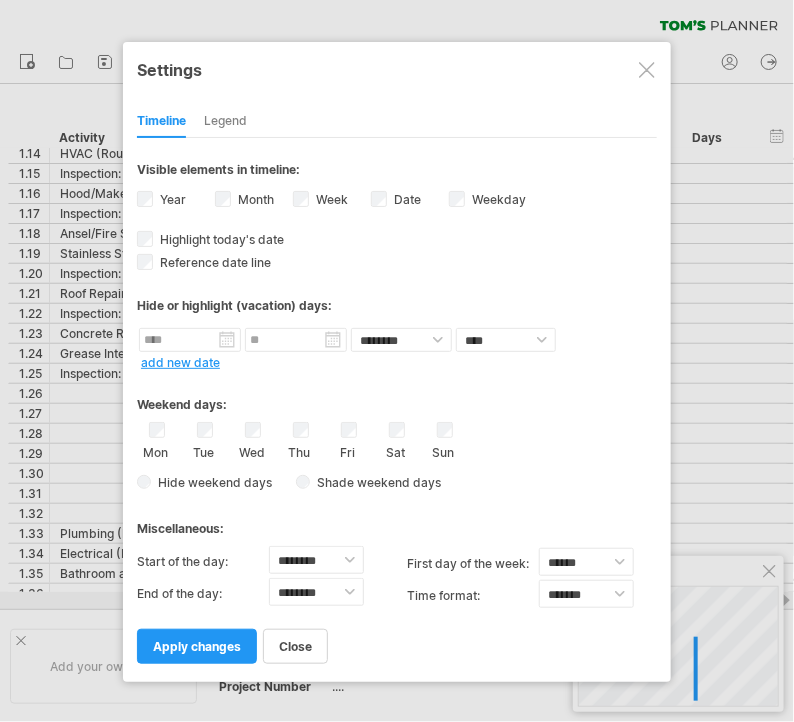 click at bounding box center (647, 70) 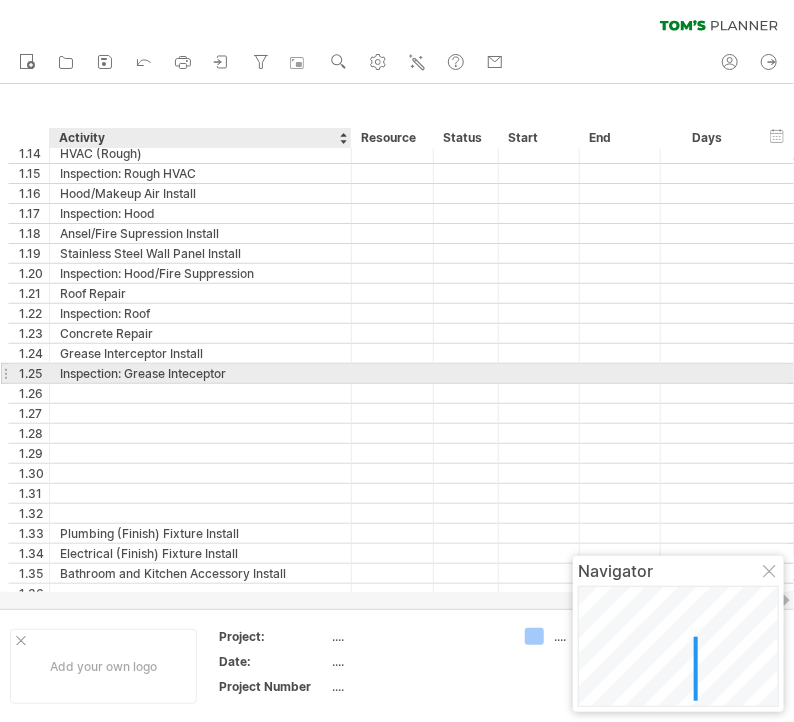 click on "Inspection: Grease Inteceptor" at bounding box center [200, 373] 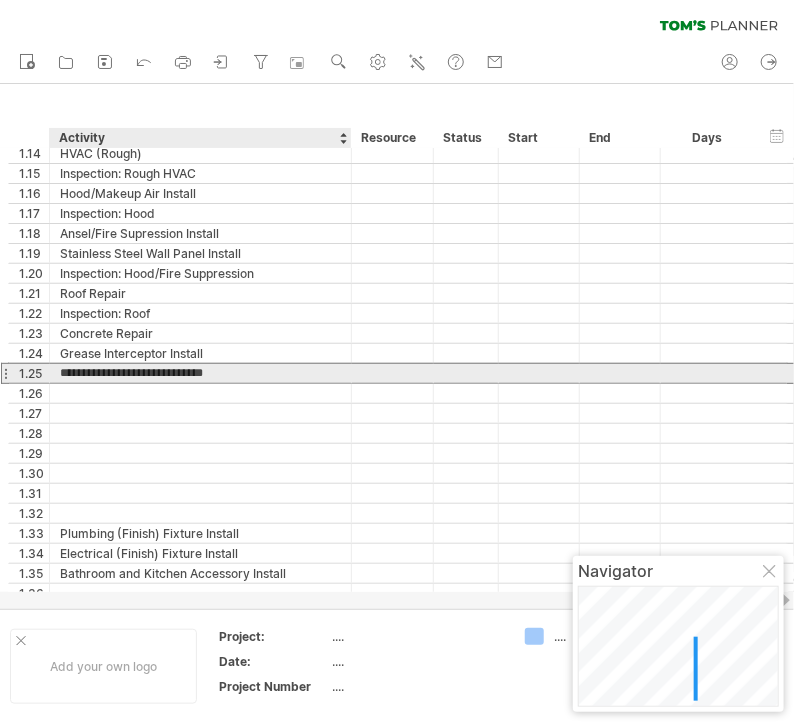 click on "**********" at bounding box center (200, 373) 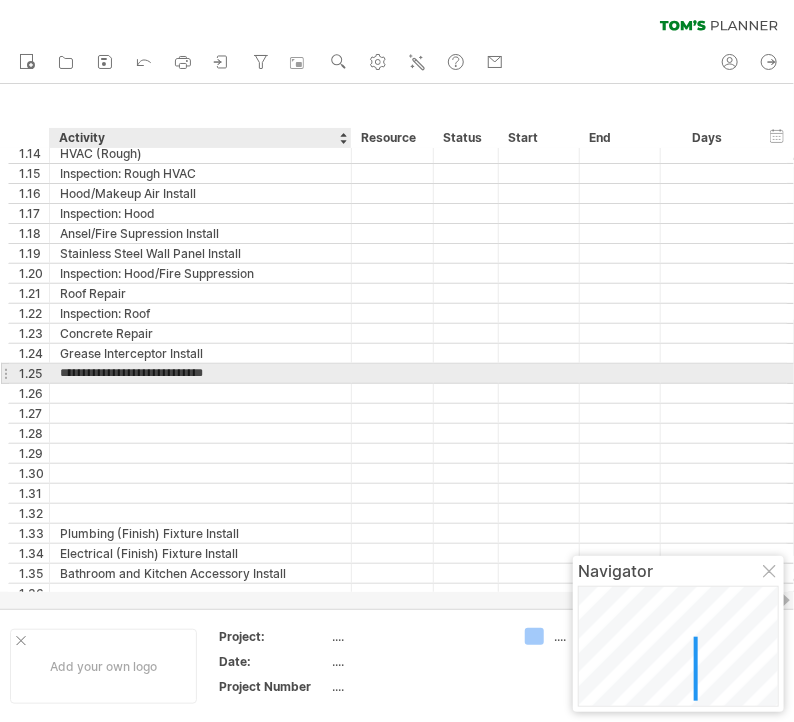 click on "**********" at bounding box center (200, 373) 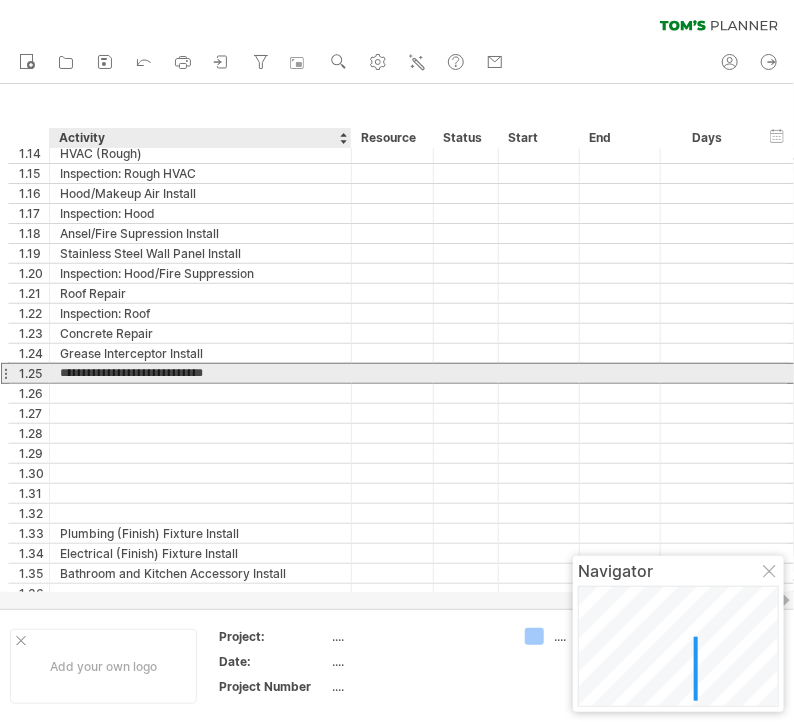 type on "**********" 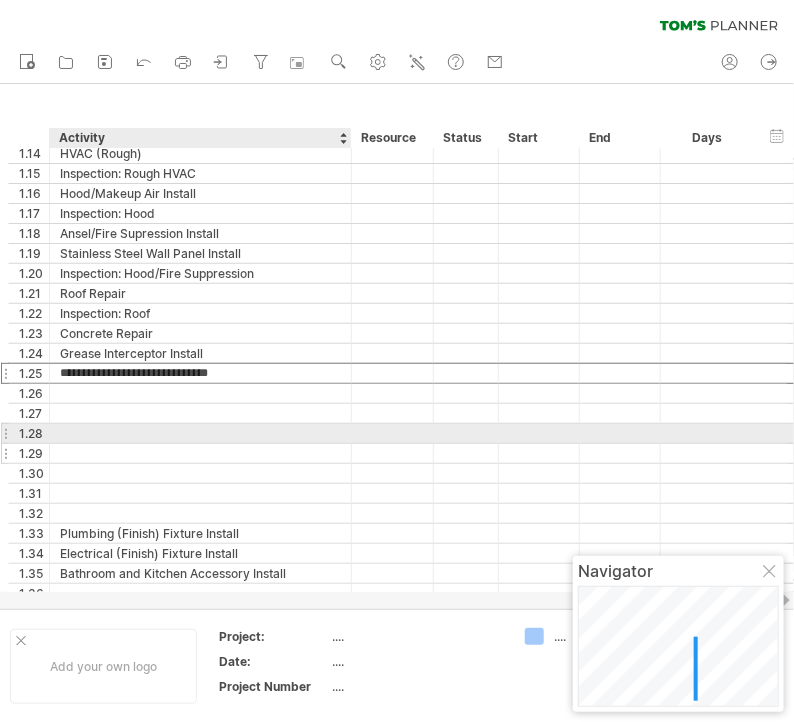 click at bounding box center [200, 453] 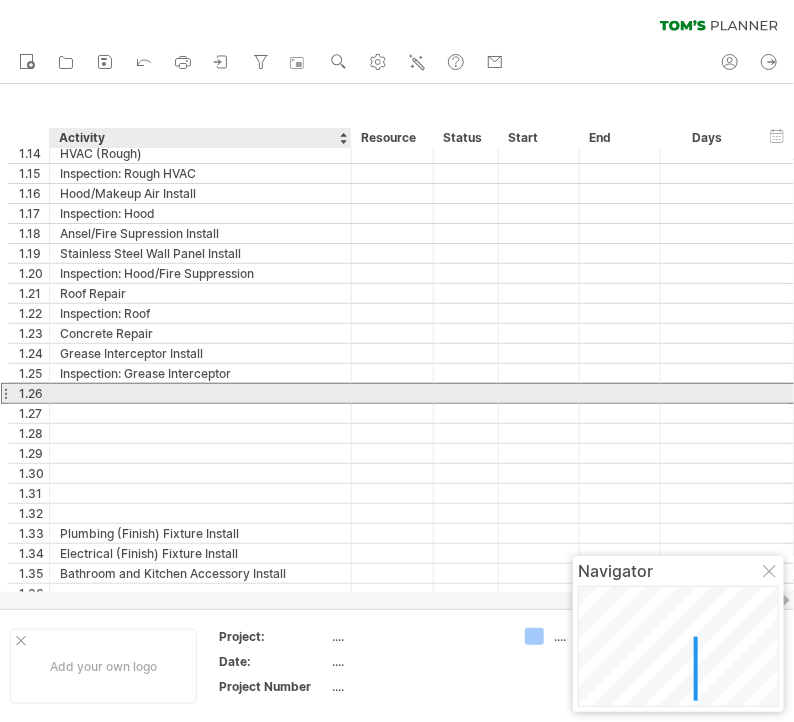 click at bounding box center (200, 393) 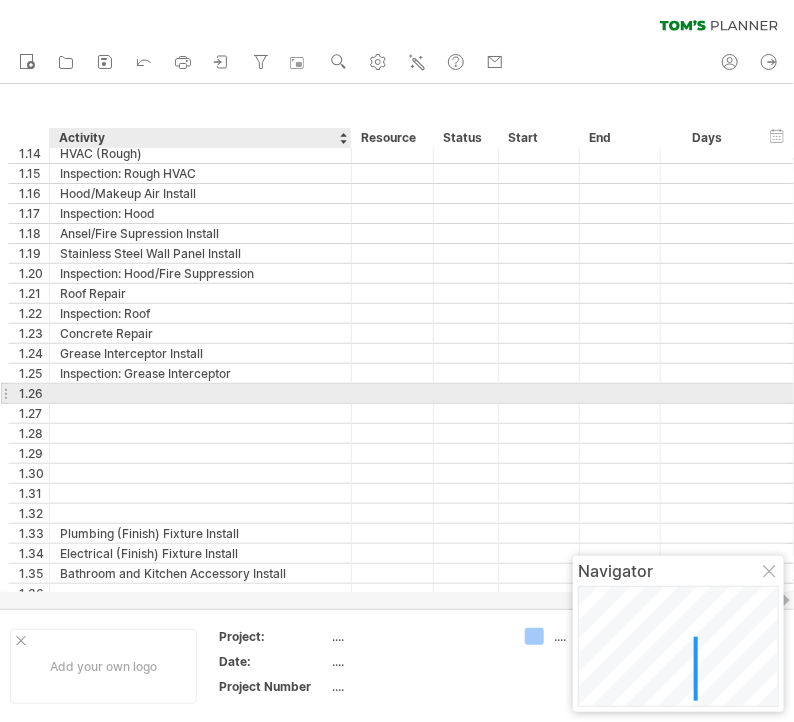 click at bounding box center [200, 393] 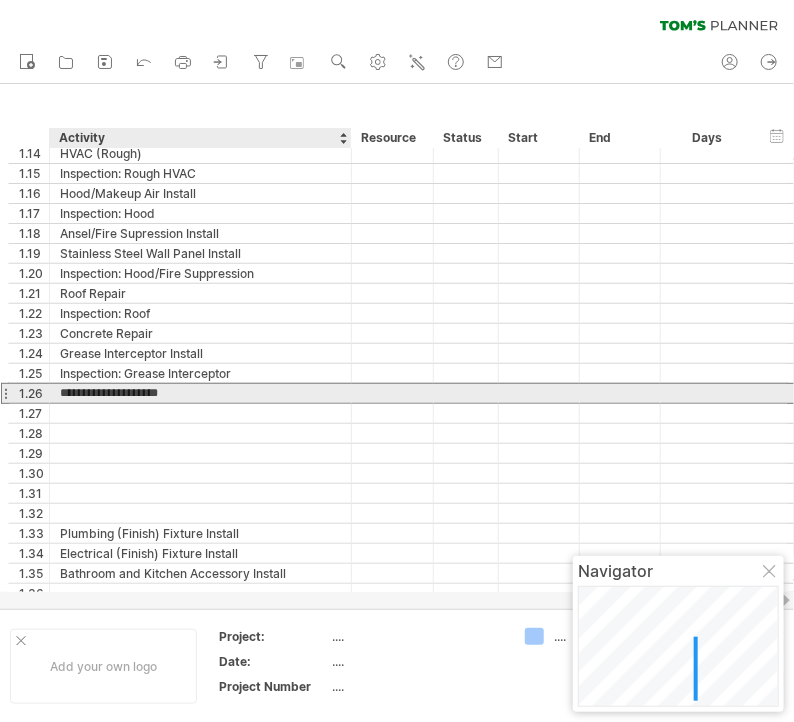type on "**********" 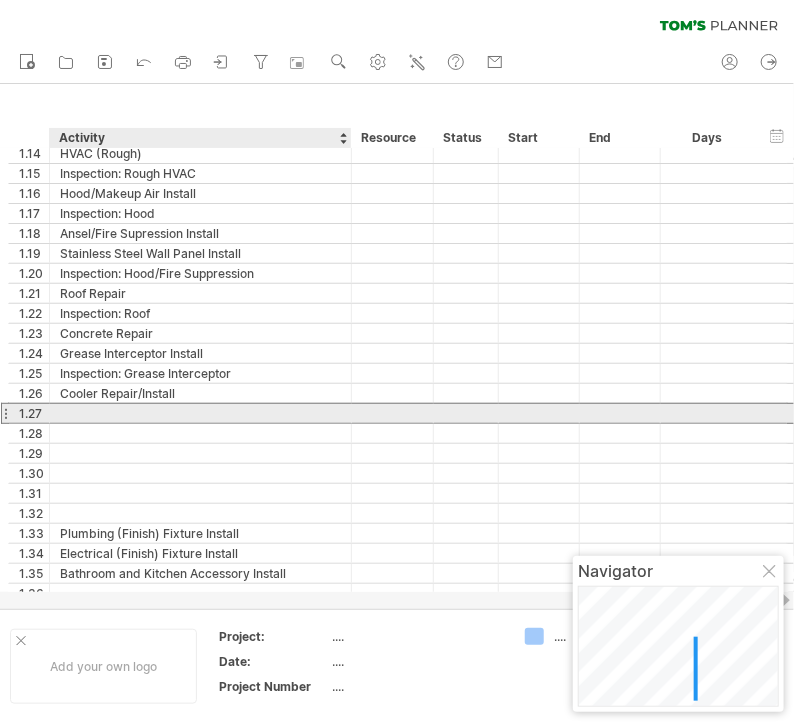 click at bounding box center (200, 413) 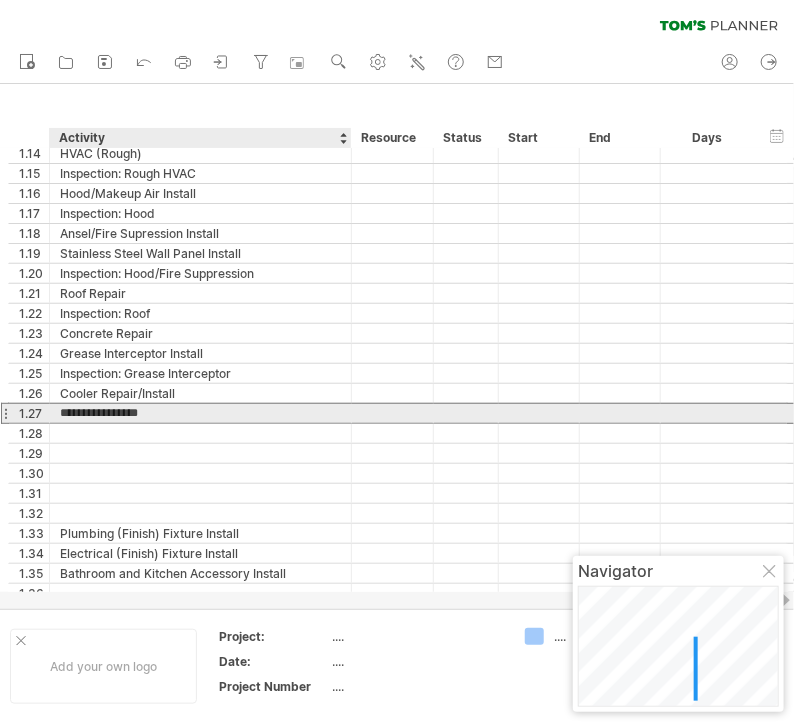 type on "**********" 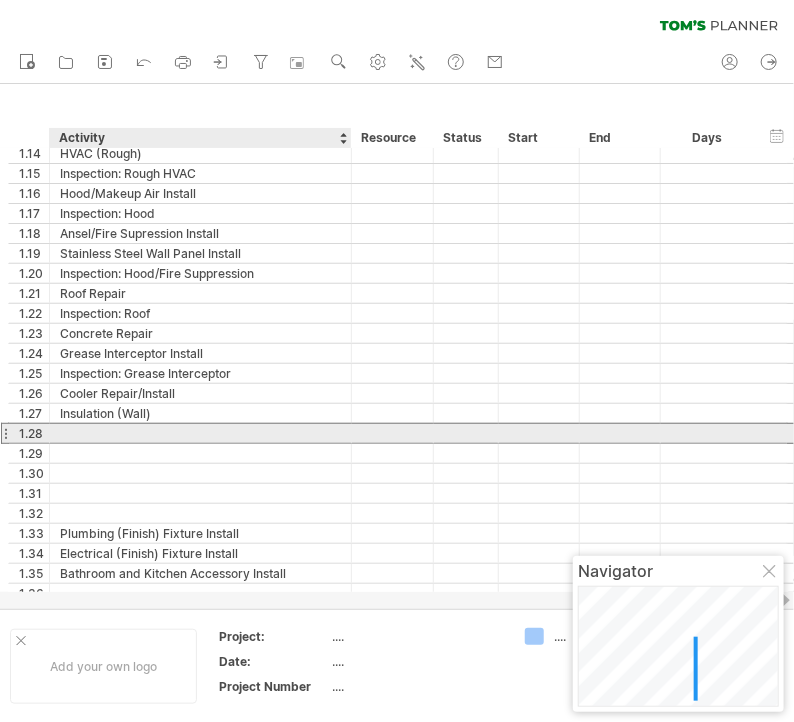 click at bounding box center (200, 433) 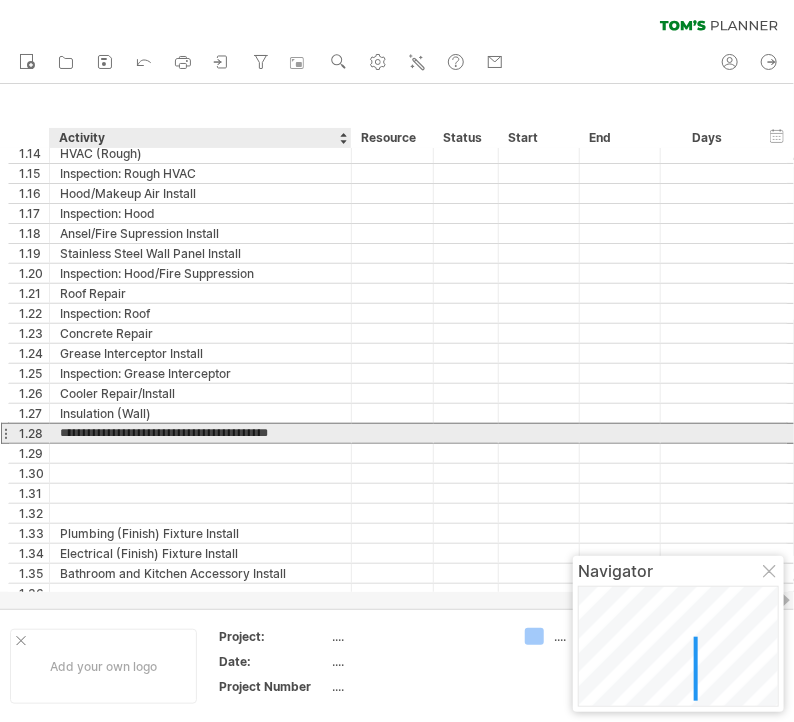 type on "**********" 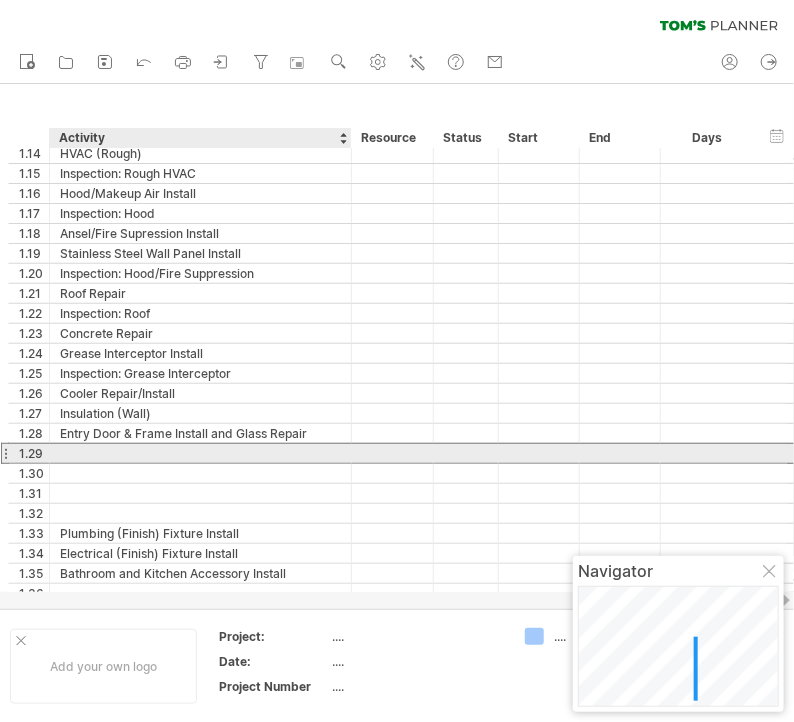 click at bounding box center [200, 453] 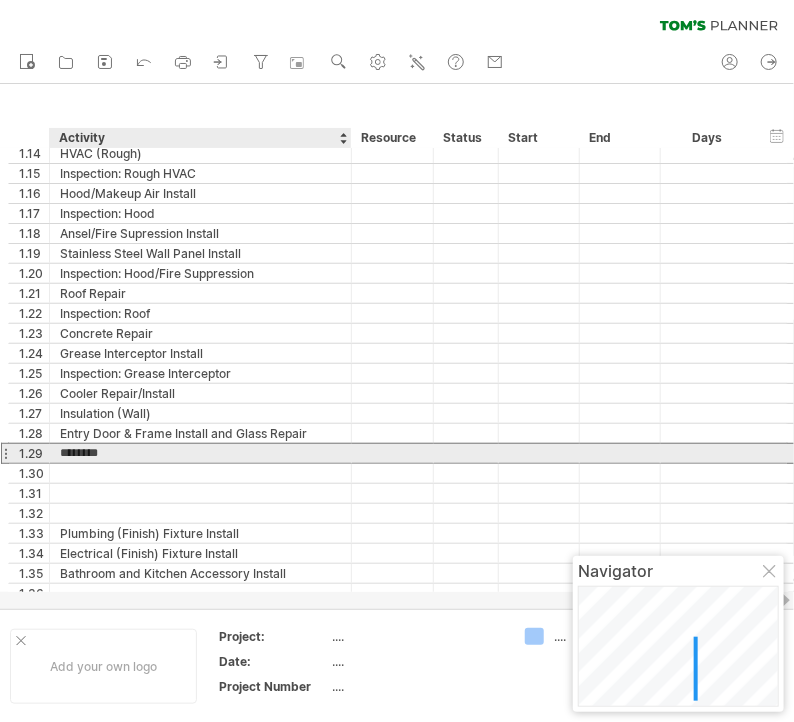 type on "*******" 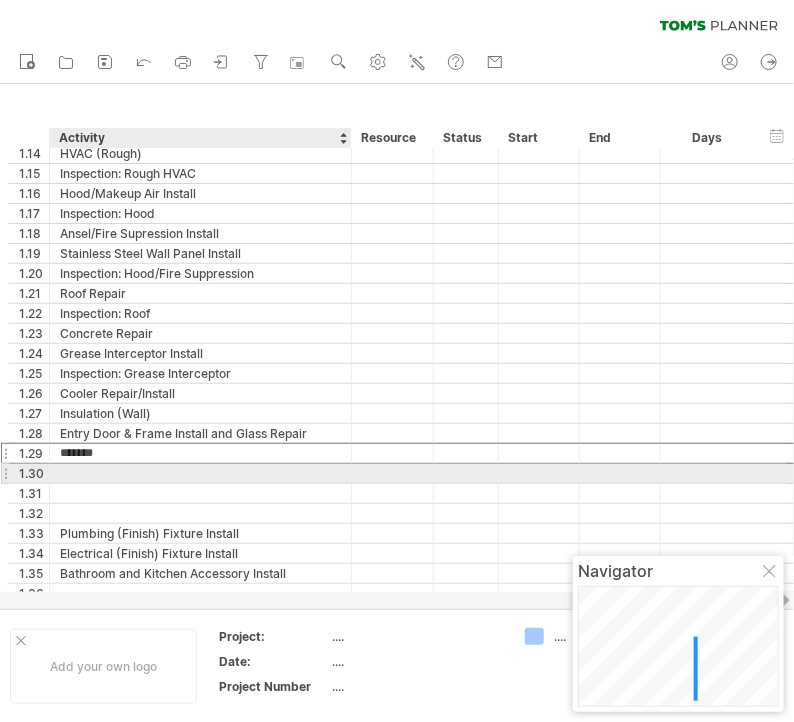 click at bounding box center [200, 473] 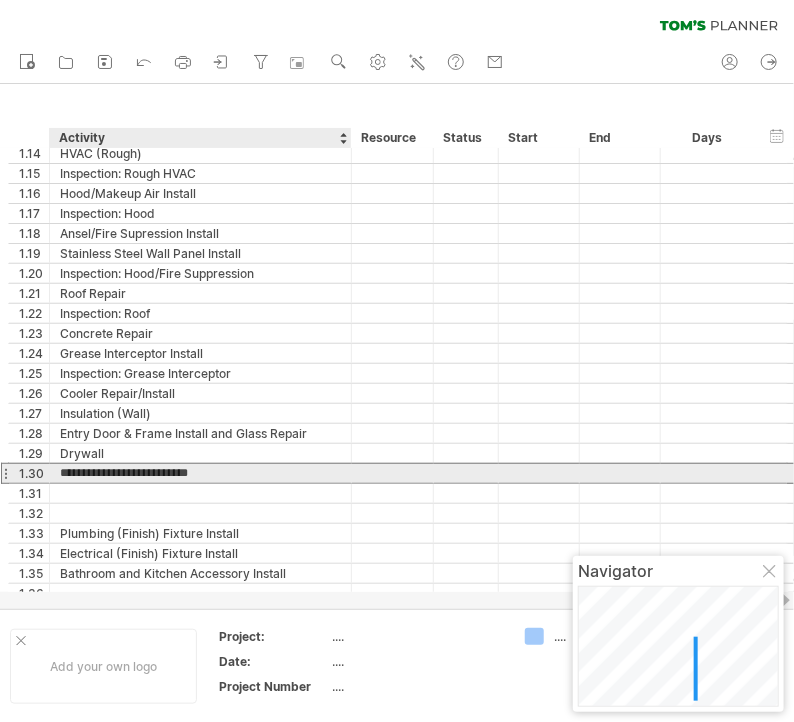 type on "**********" 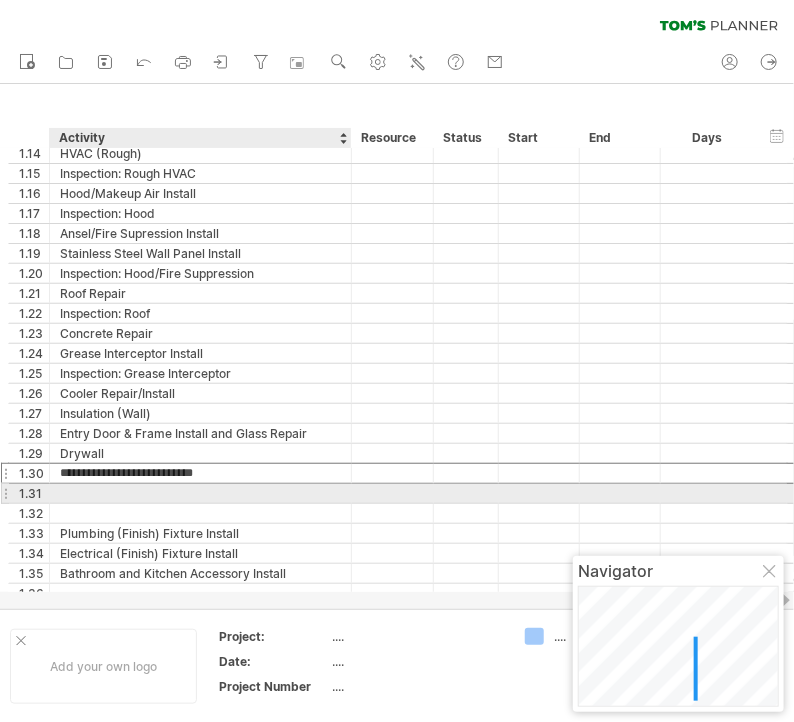 click at bounding box center [200, 493] 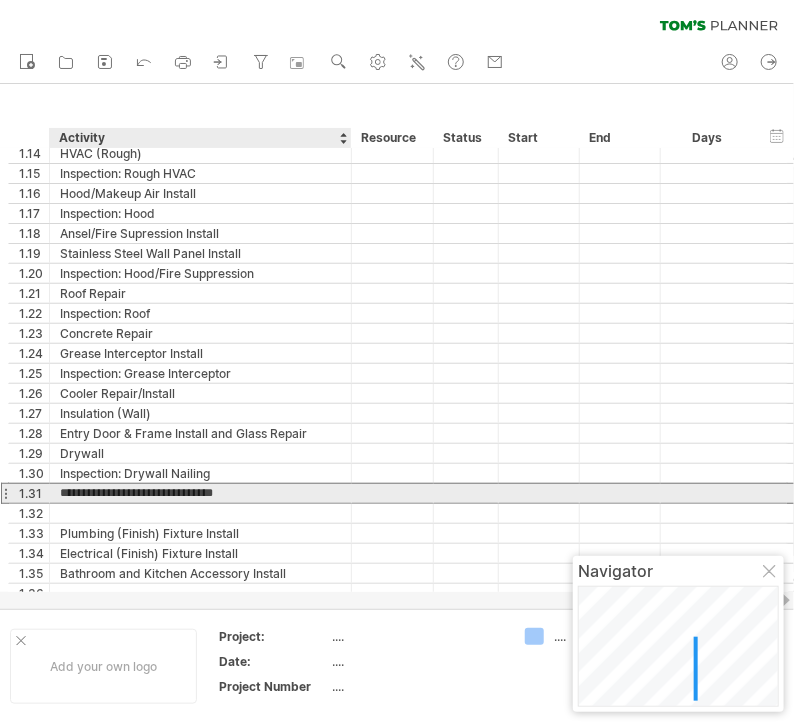 type on "**********" 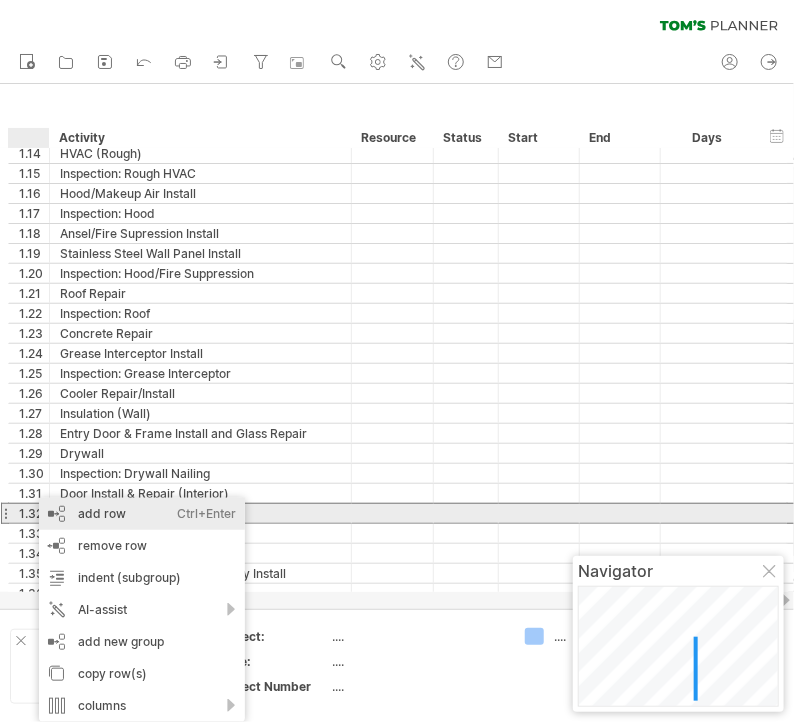 click on "add row Ctrl+Enter Cmd+Enter" at bounding box center (142, 514) 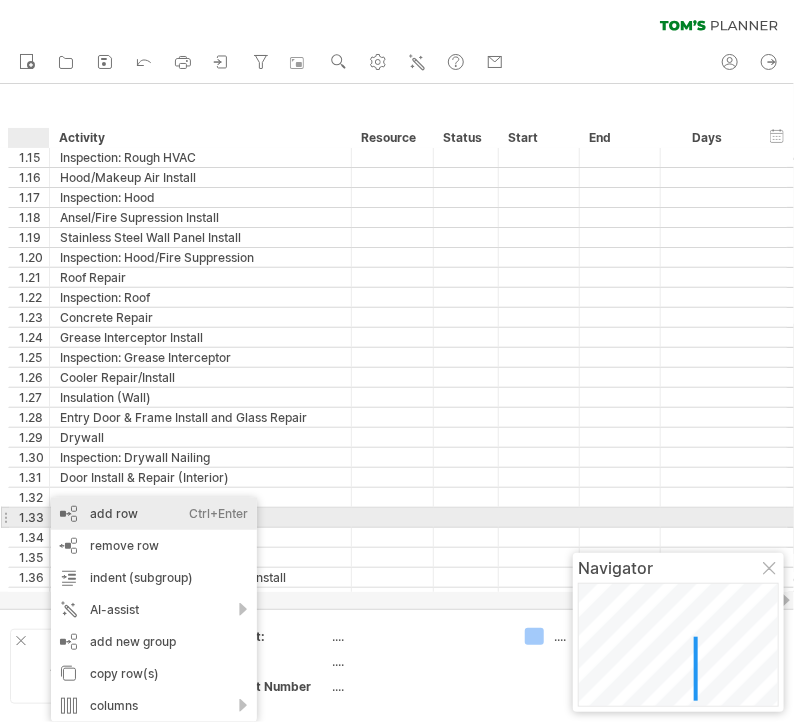 click on "add row Ctrl+Enter Cmd+Enter" at bounding box center (154, 514) 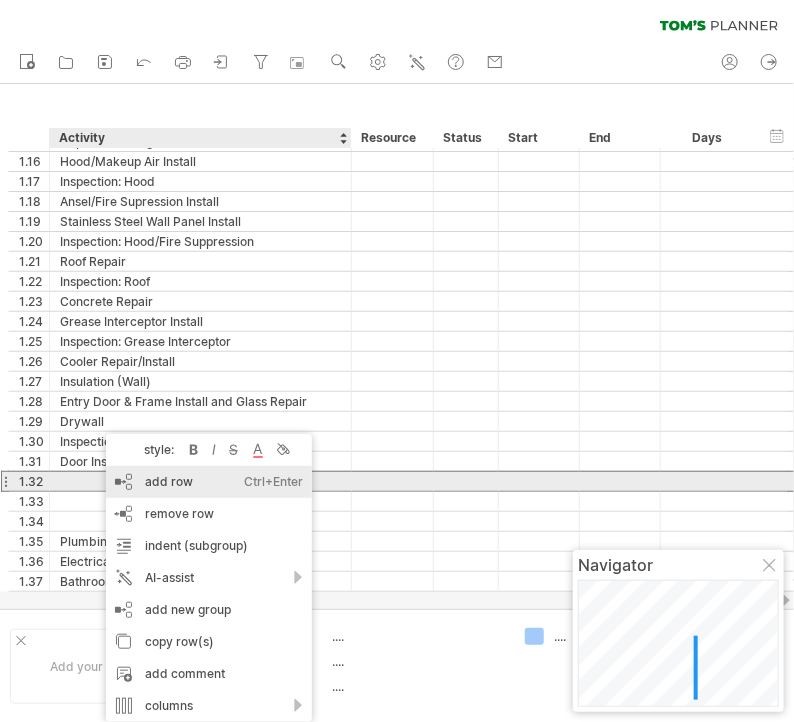 click on "add row Ctrl+Enter Cmd+Enter" at bounding box center (209, 482) 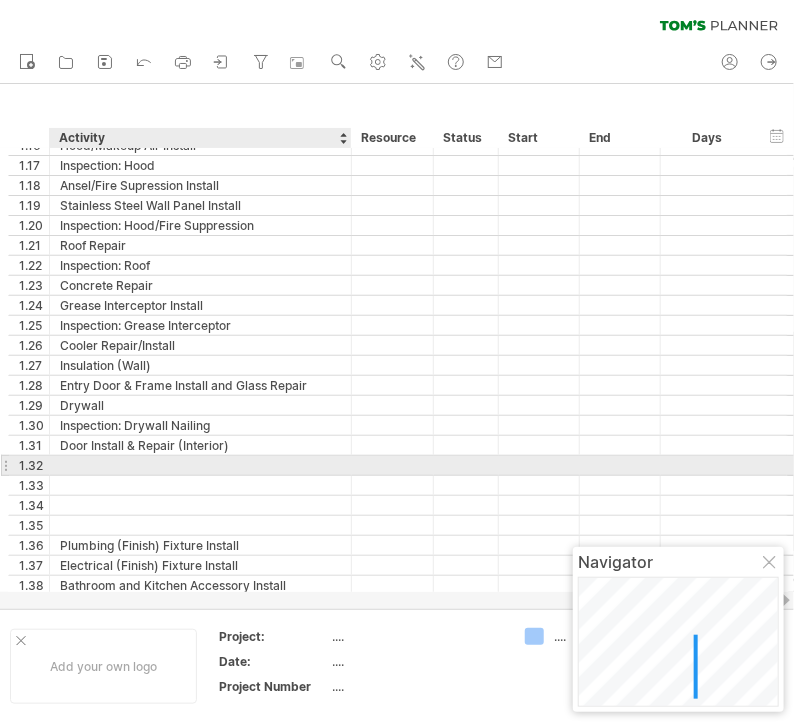 click at bounding box center [200, 465] 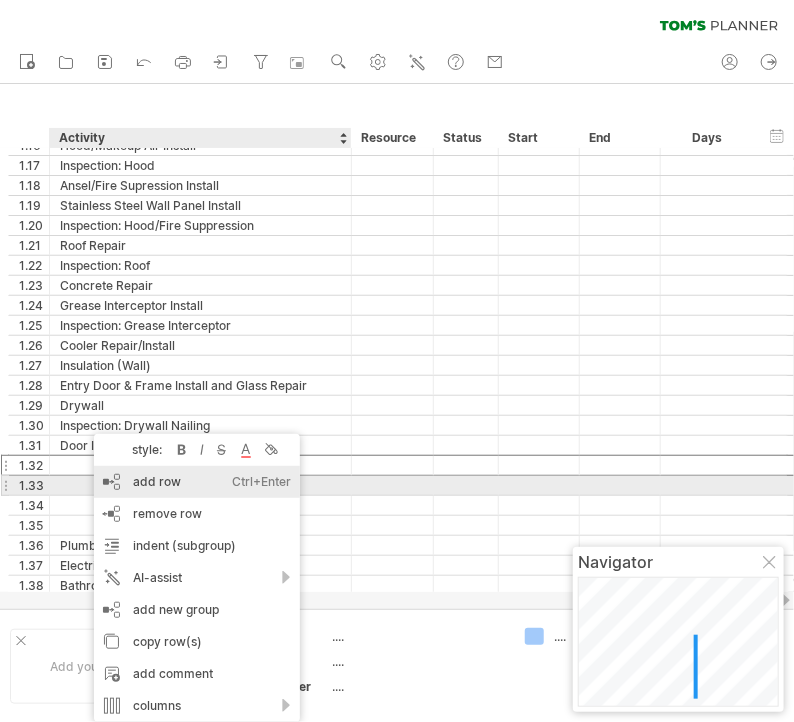 click on "add row Ctrl+Enter Cmd+Enter" at bounding box center [197, 482] 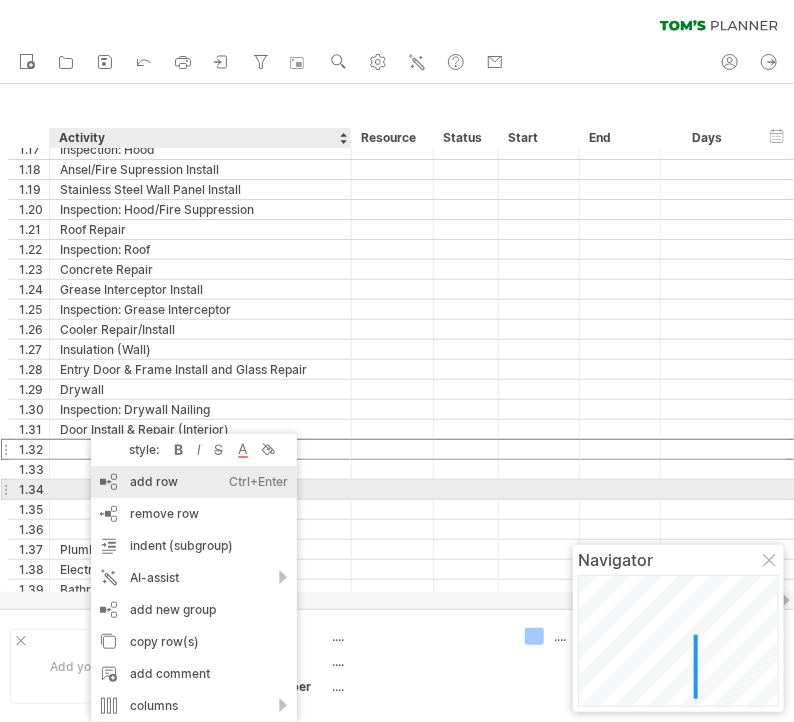 click on "add row Ctrl+Enter Cmd+Enter" at bounding box center [194, 482] 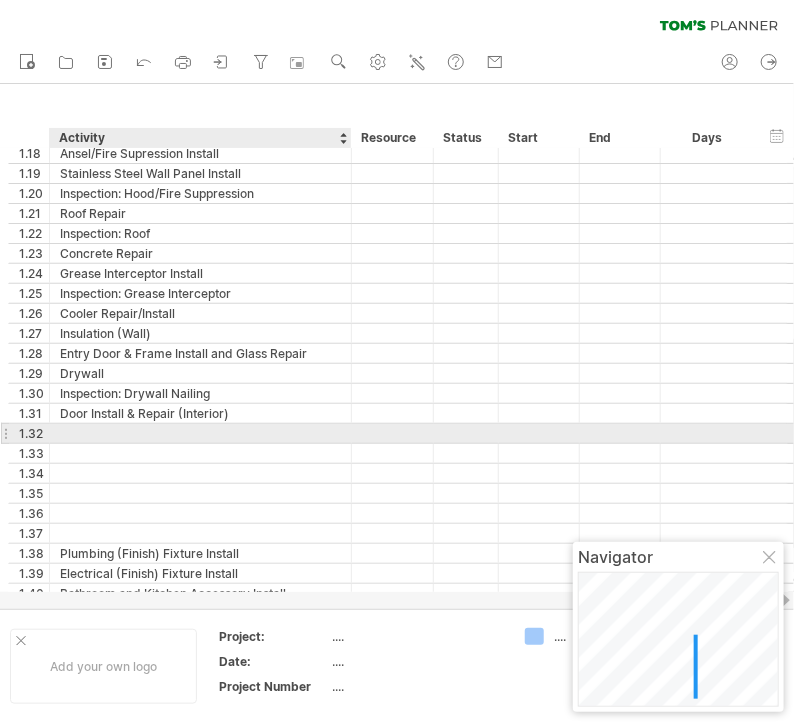 click at bounding box center (200, 433) 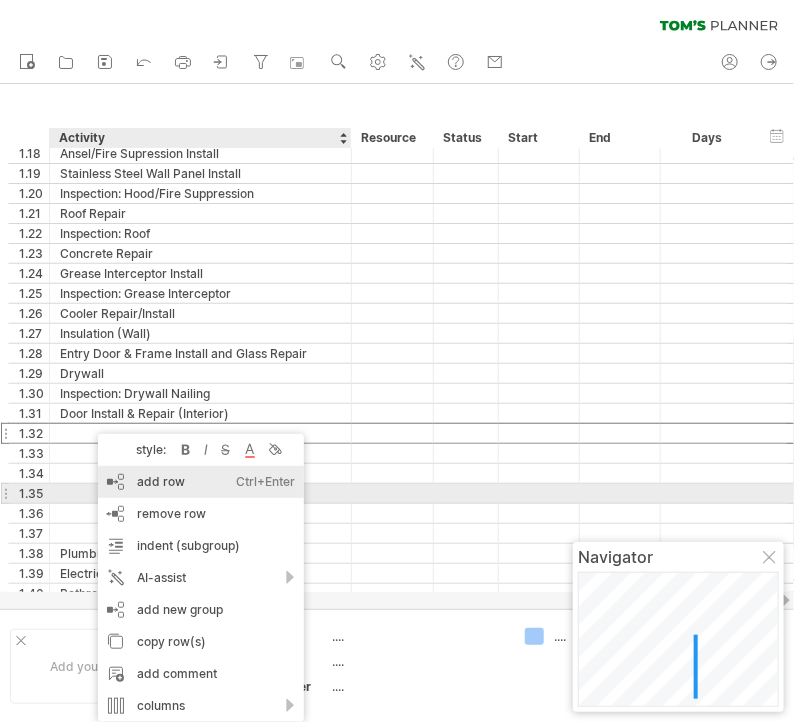click on "add row Ctrl+Enter Cmd+Enter" at bounding box center (201, 482) 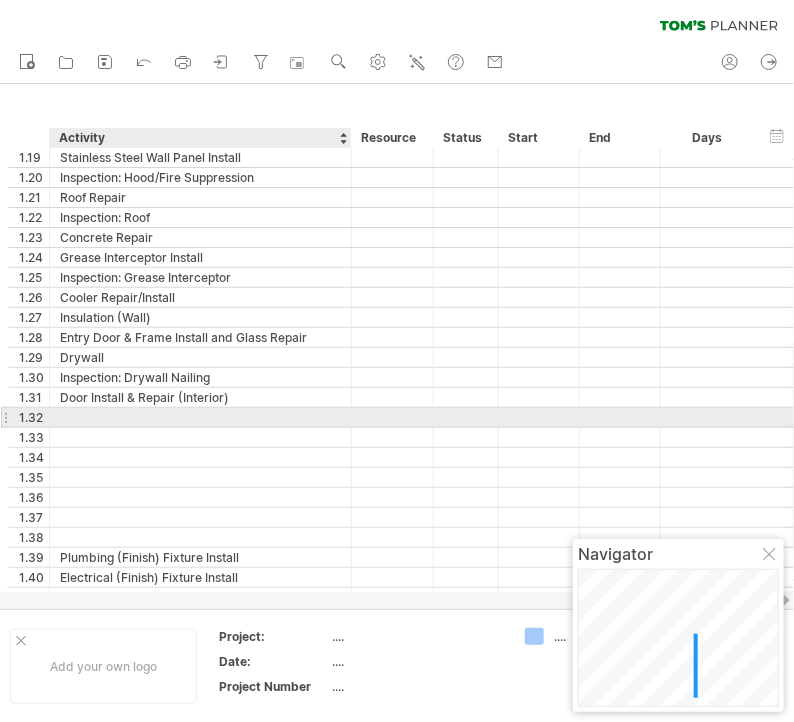 click at bounding box center [200, 417] 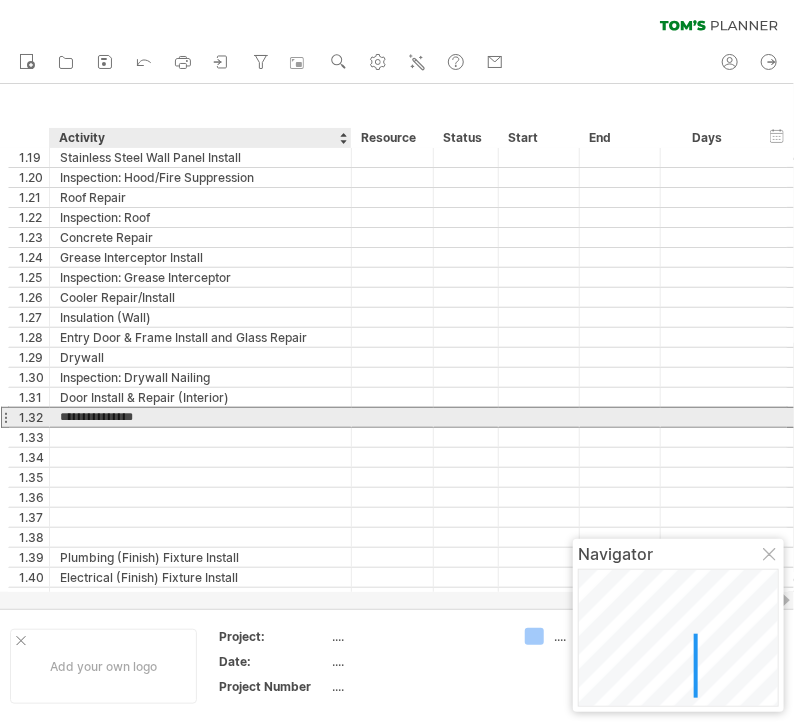 type on "**********" 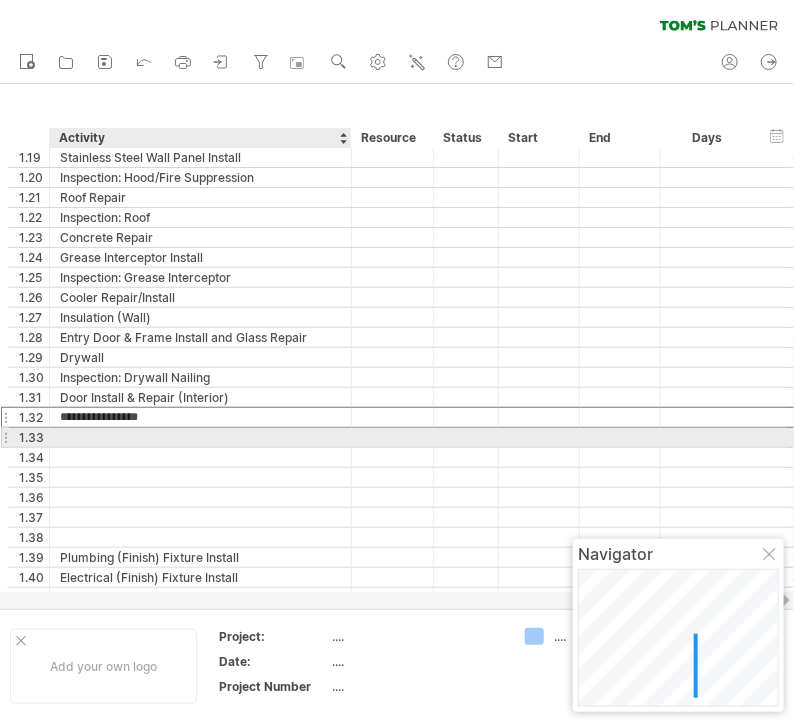 click at bounding box center (200, 437) 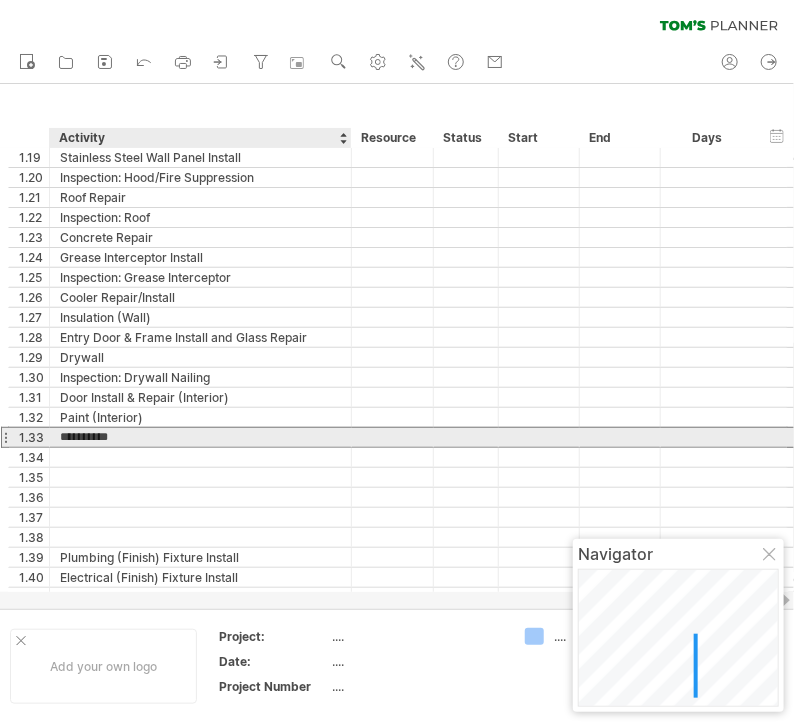 type on "**********" 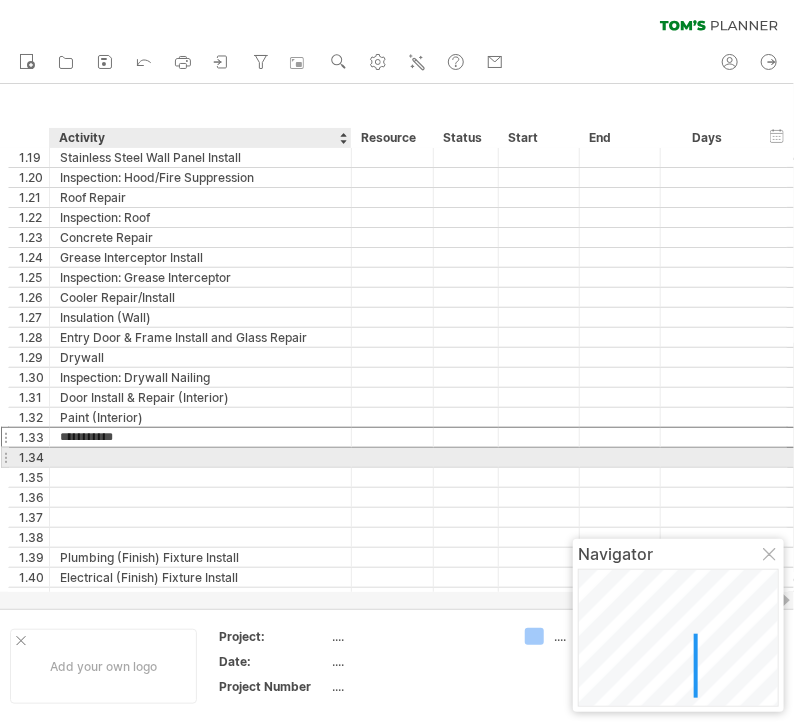 click at bounding box center (200, 457) 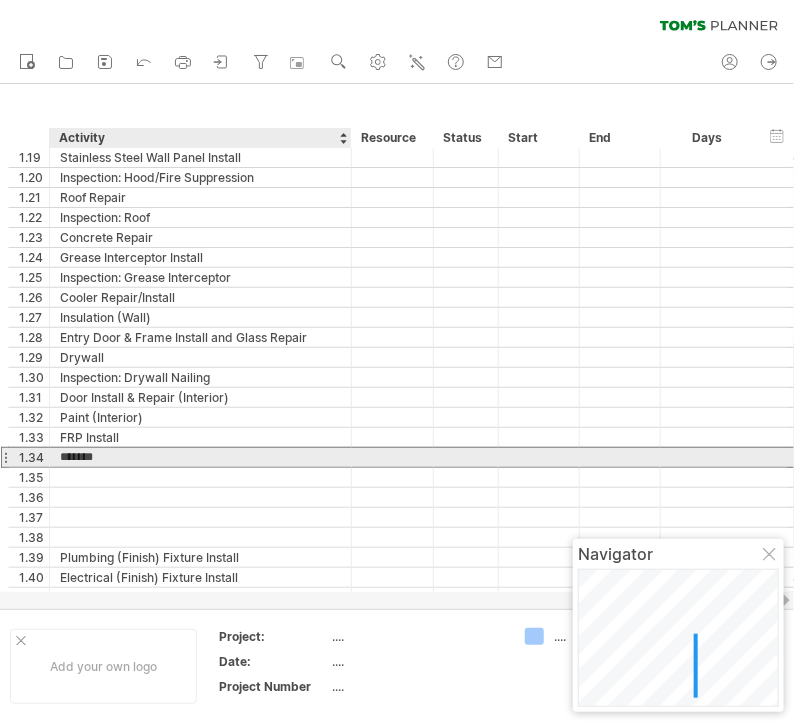 type on "********" 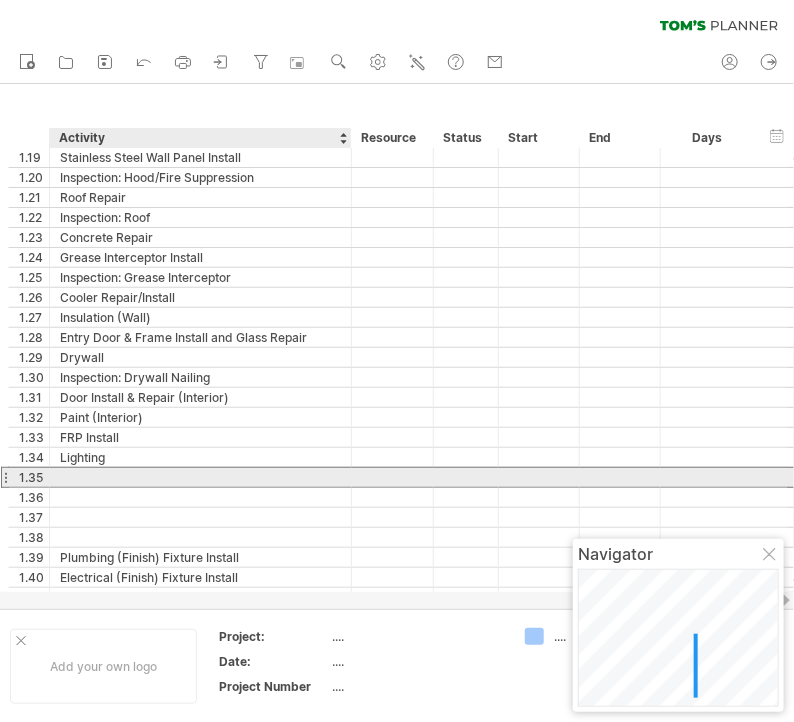 click at bounding box center [200, 477] 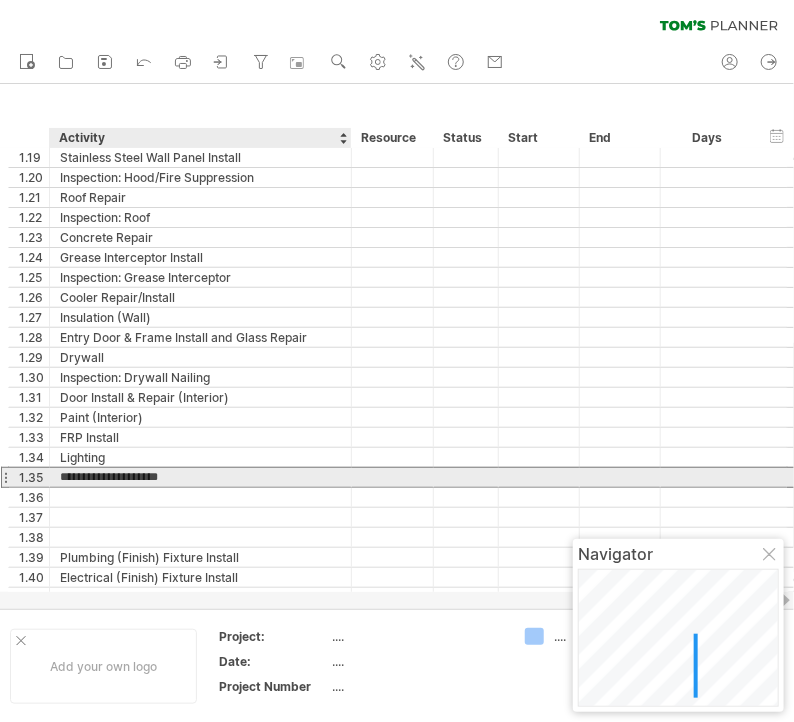 type on "**********" 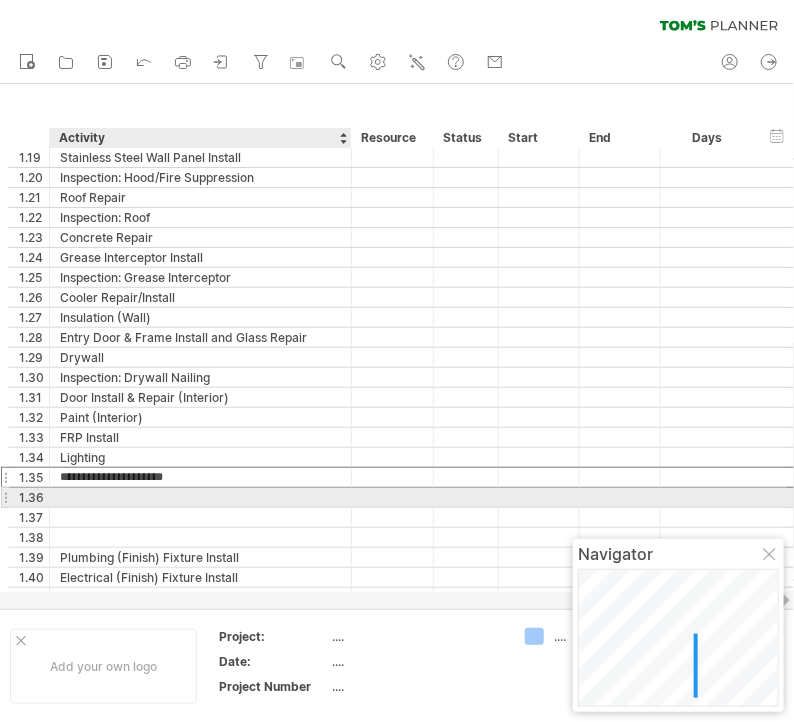 click at bounding box center (200, 497) 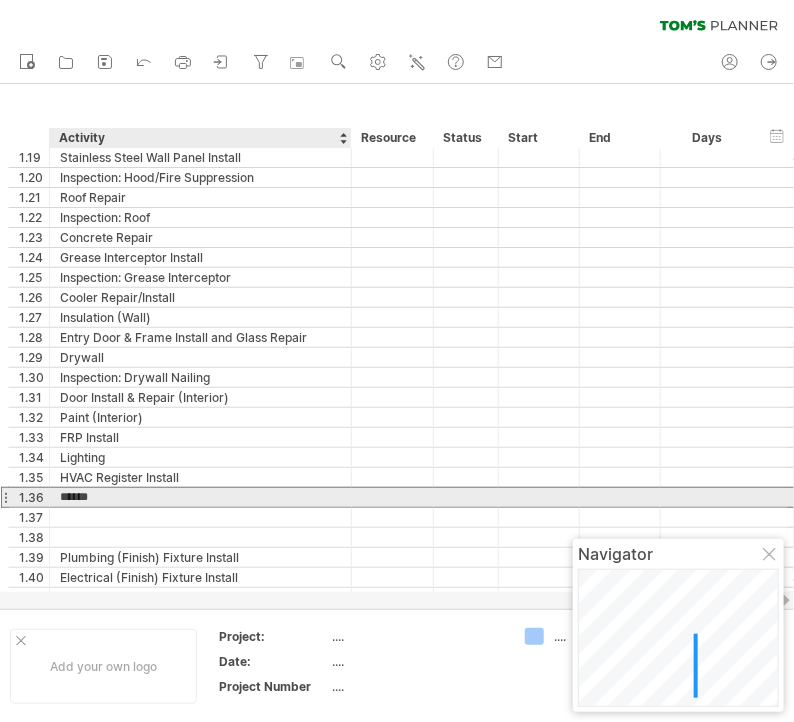type on "**********" 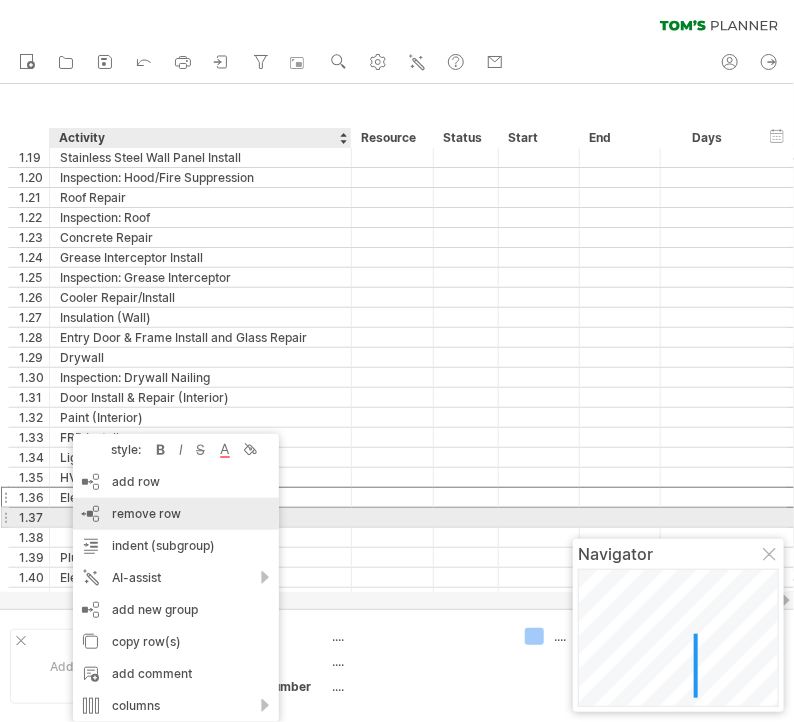 click on "remove row remove selected rows" at bounding box center (176, 514) 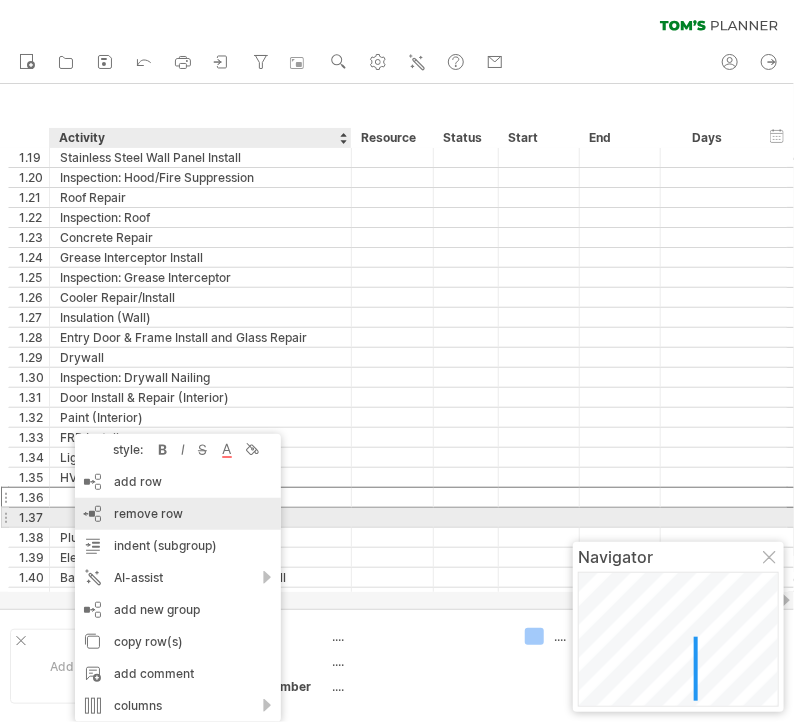 click on "remove row remove selected rows" at bounding box center [178, 514] 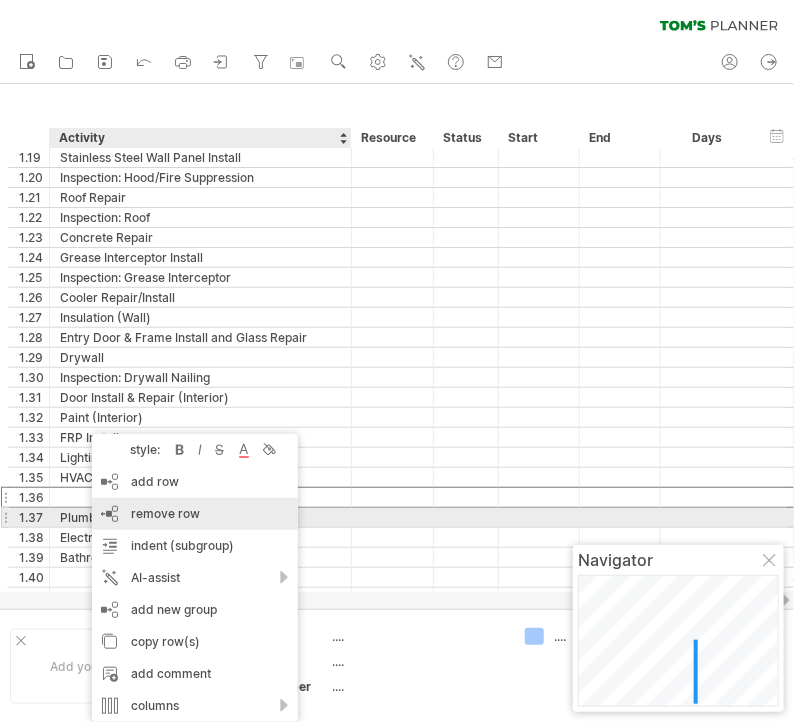 click on "remove row" at bounding box center [165, 513] 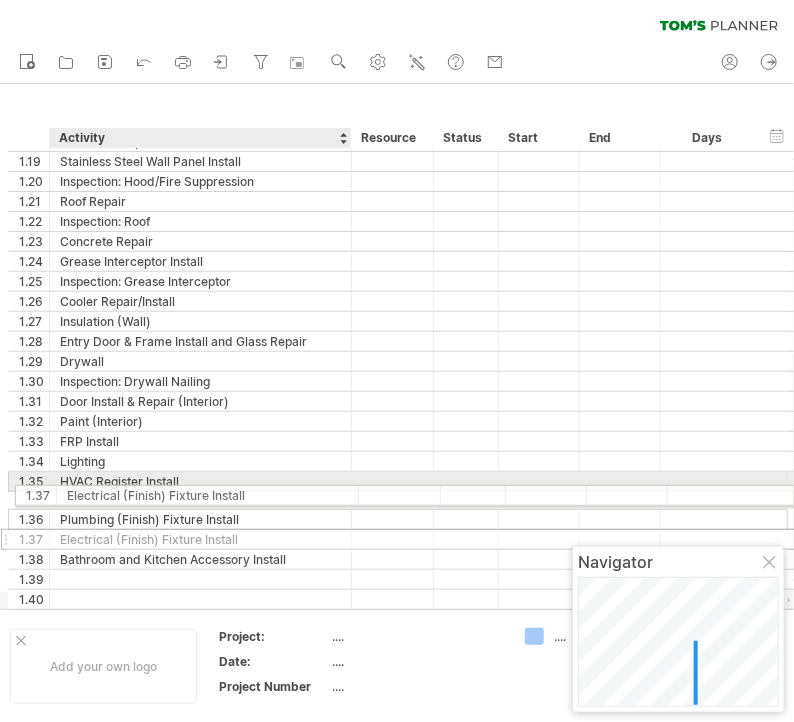 drag, startPoint x: 77, startPoint y: 518, endPoint x: 78, endPoint y: 492, distance: 26.019224 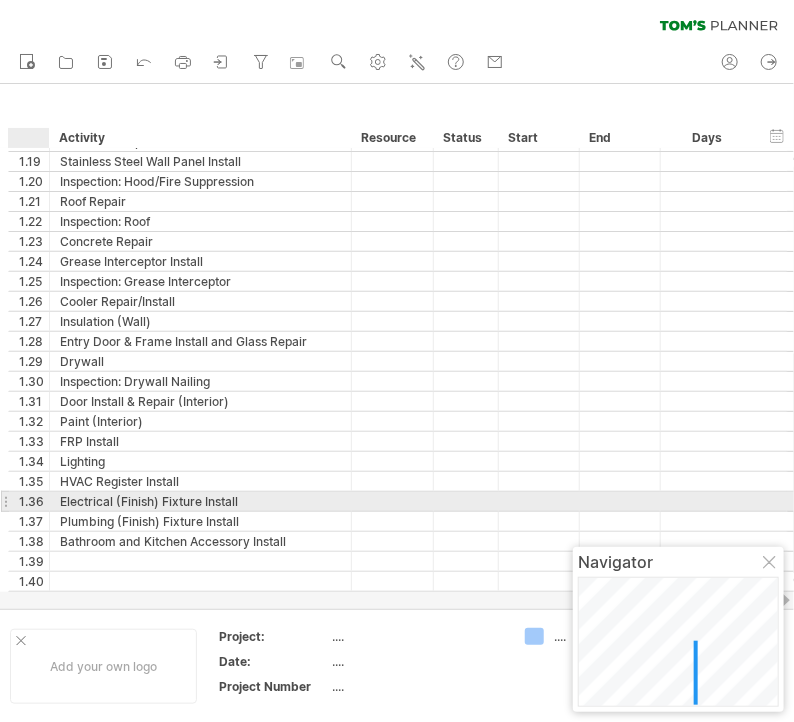 click on "1.36" at bounding box center (34, 501) 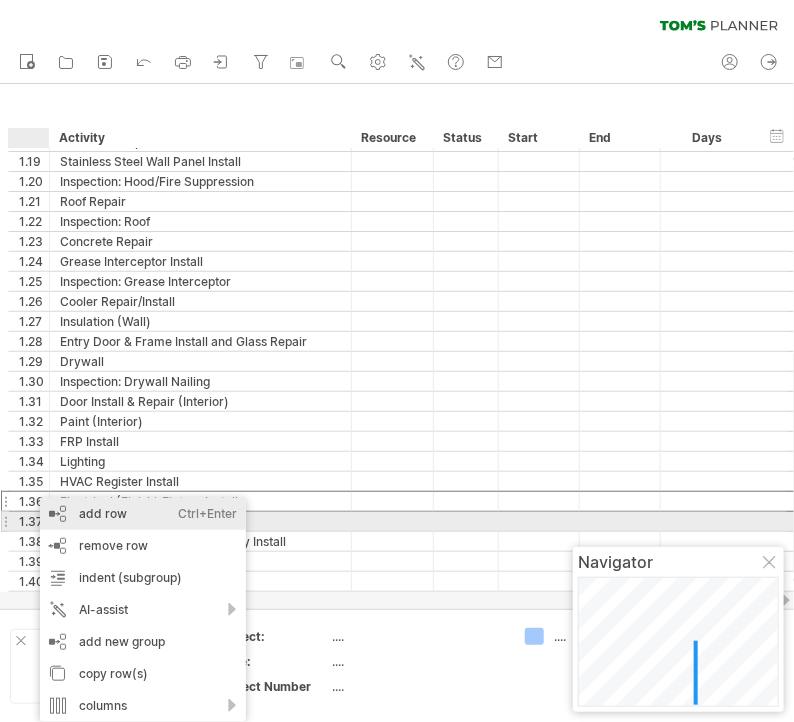 click on "add row Ctrl+Enter Cmd+Enter" at bounding box center [143, 514] 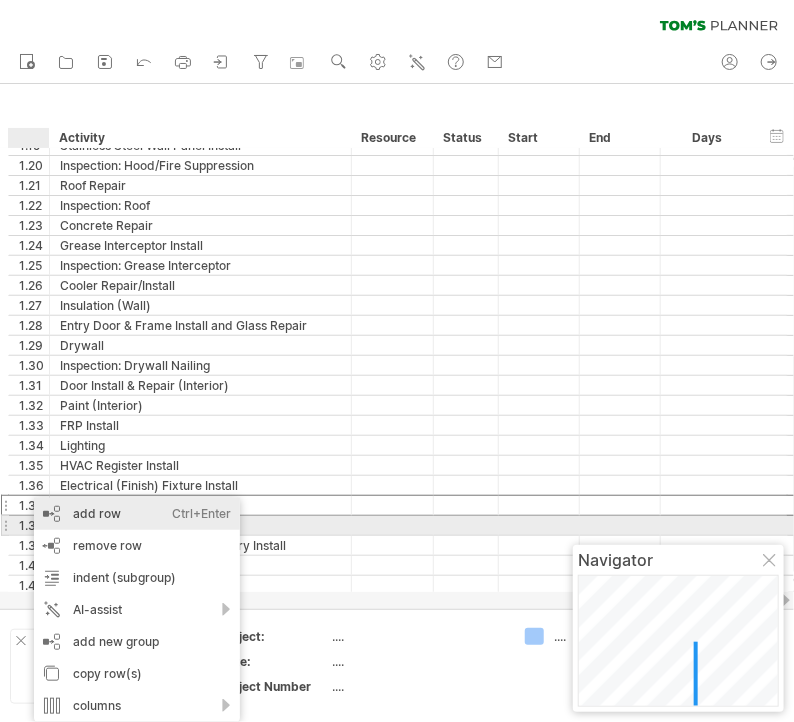 click on "add row Ctrl+Enter Cmd+Enter" at bounding box center (137, 514) 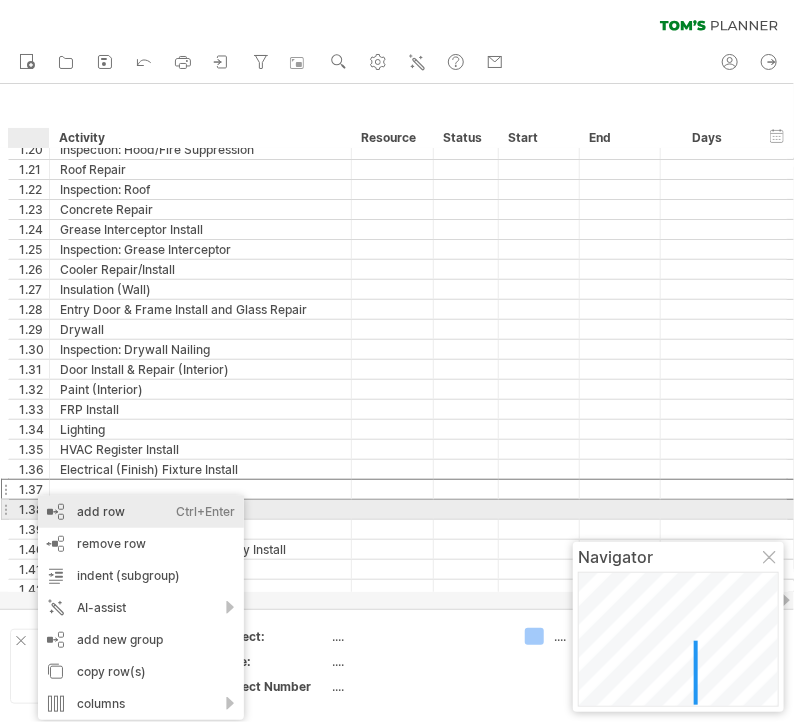 click on "add row Ctrl+Enter Cmd+Enter" at bounding box center (141, 512) 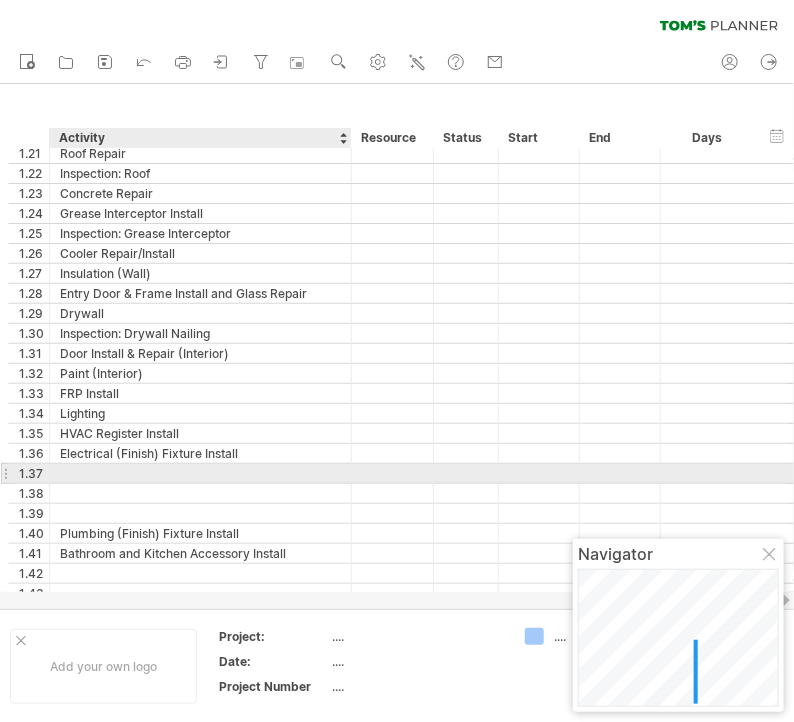 click at bounding box center (200, 473) 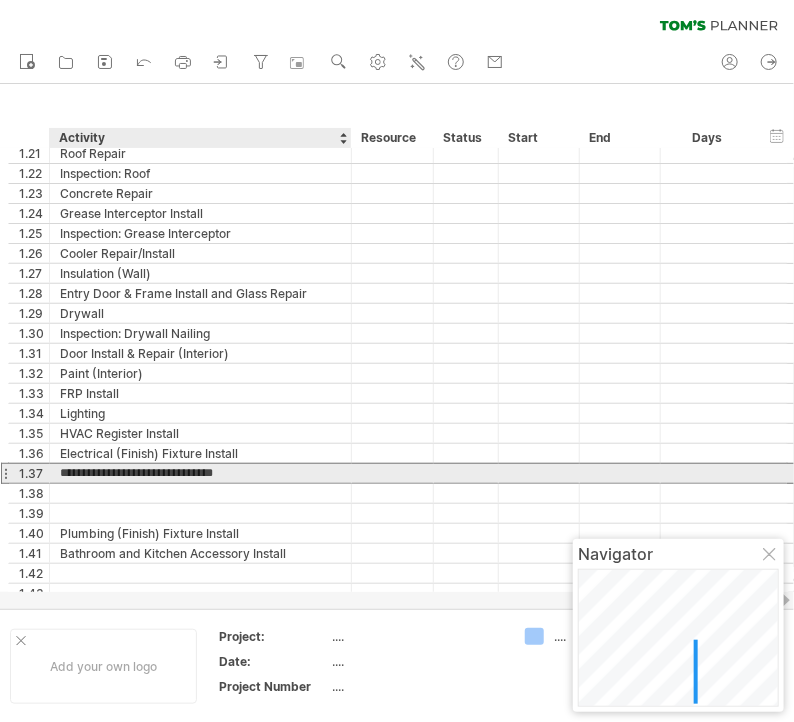 type on "**********" 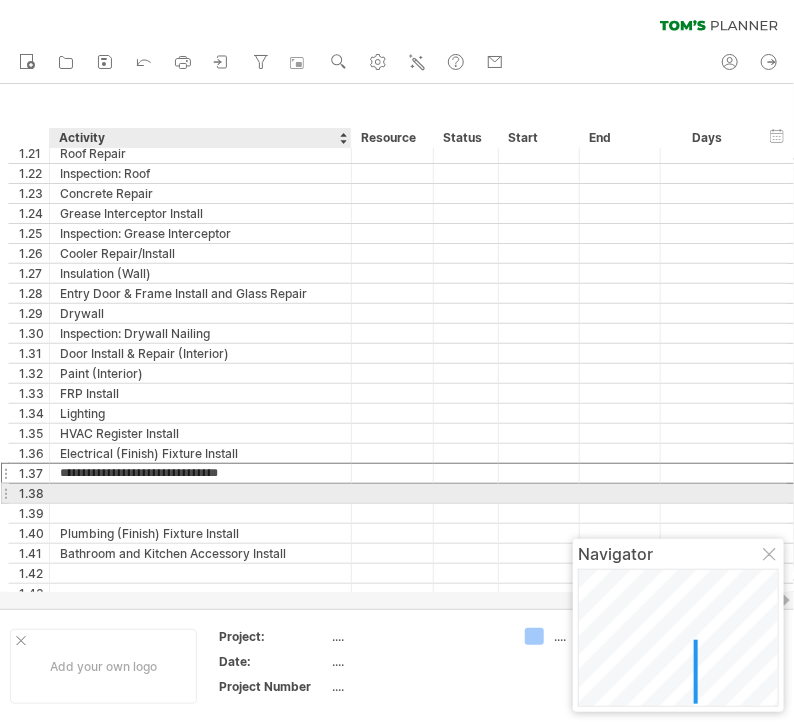 click at bounding box center (200, 493) 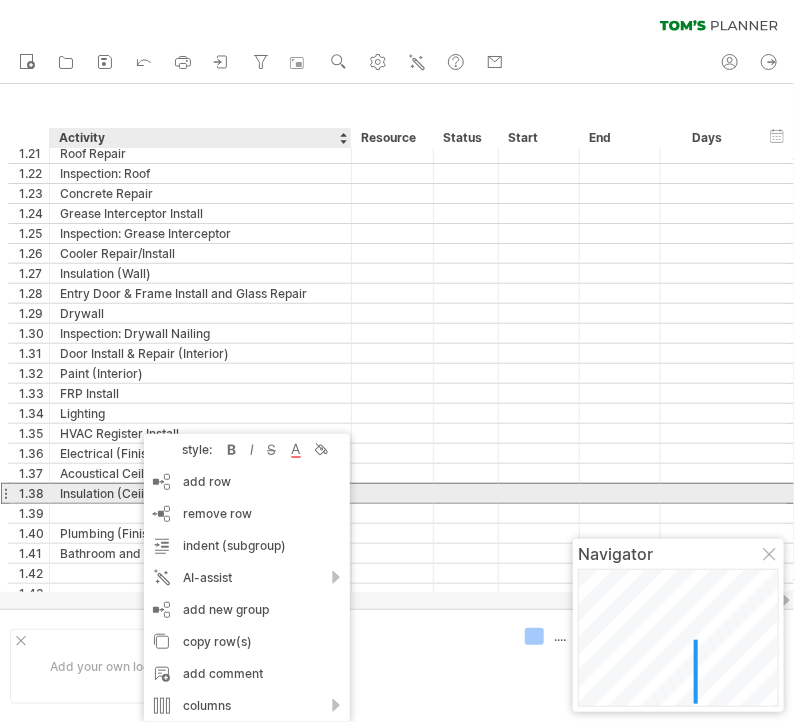 click on "Insulation (Ceiing)" at bounding box center [200, 493] 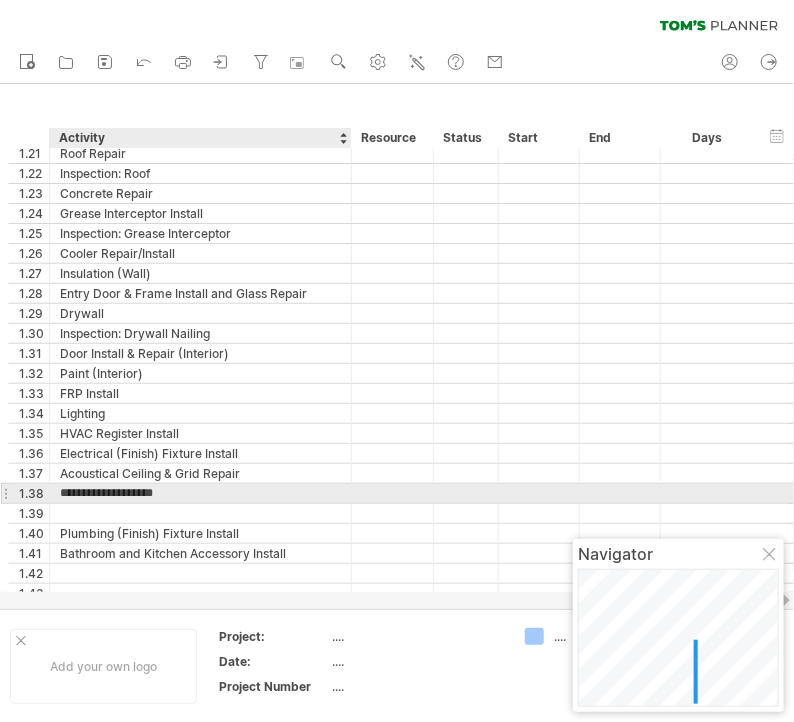 click on "**********" at bounding box center [200, 493] 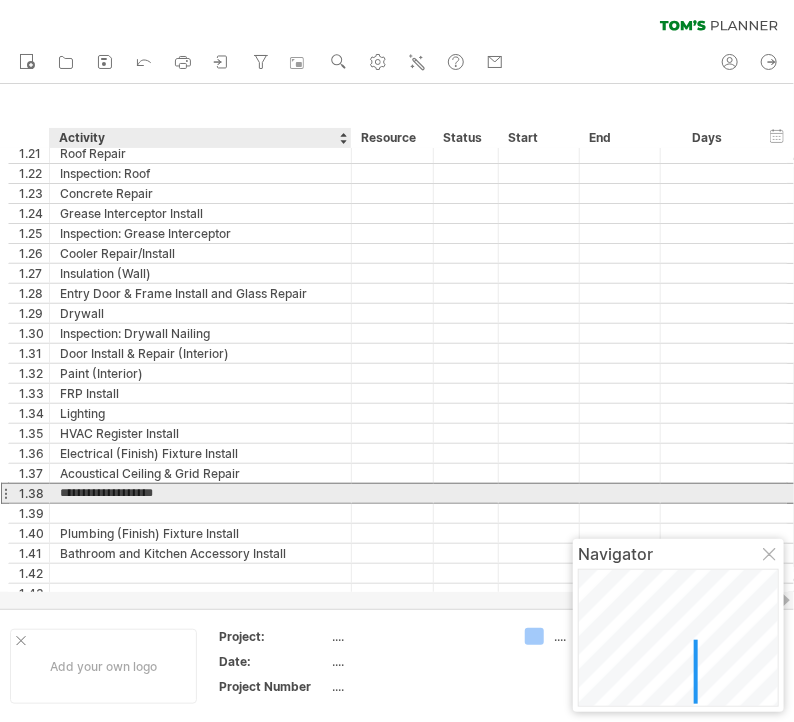type on "**********" 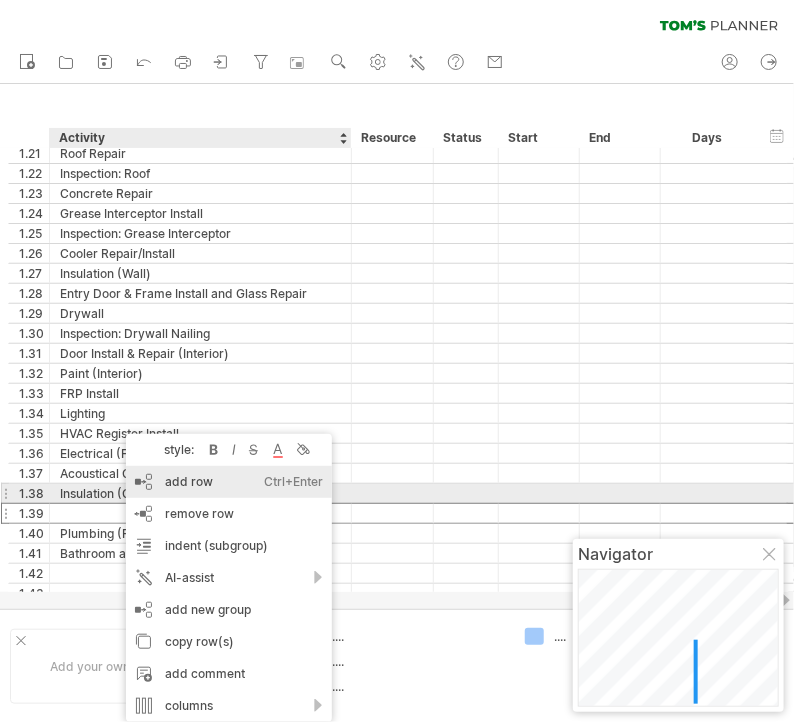 click on "add row Ctrl+Enter Cmd+Enter" at bounding box center [229, 482] 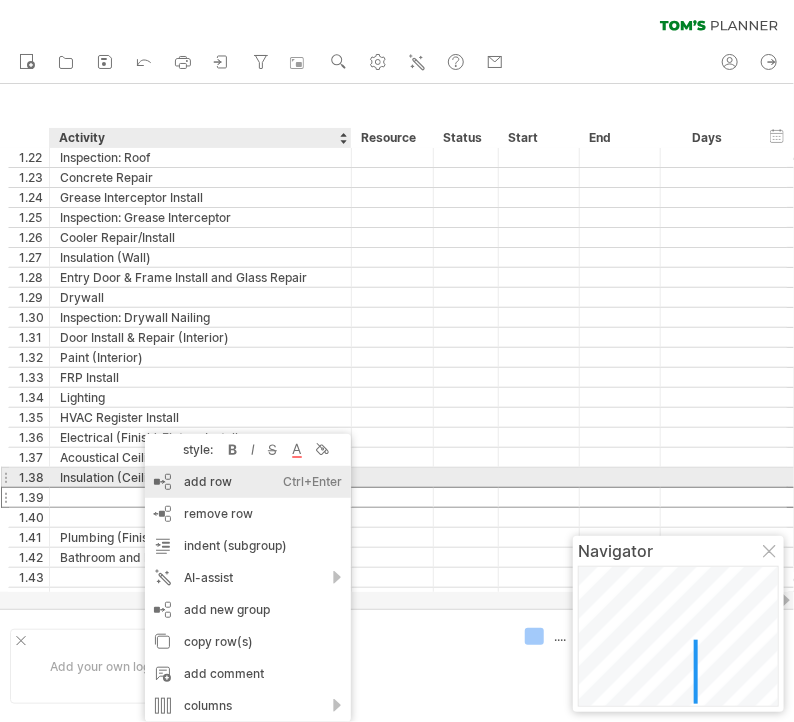 click on "add row Ctrl+Enter Cmd+Enter" at bounding box center [248, 482] 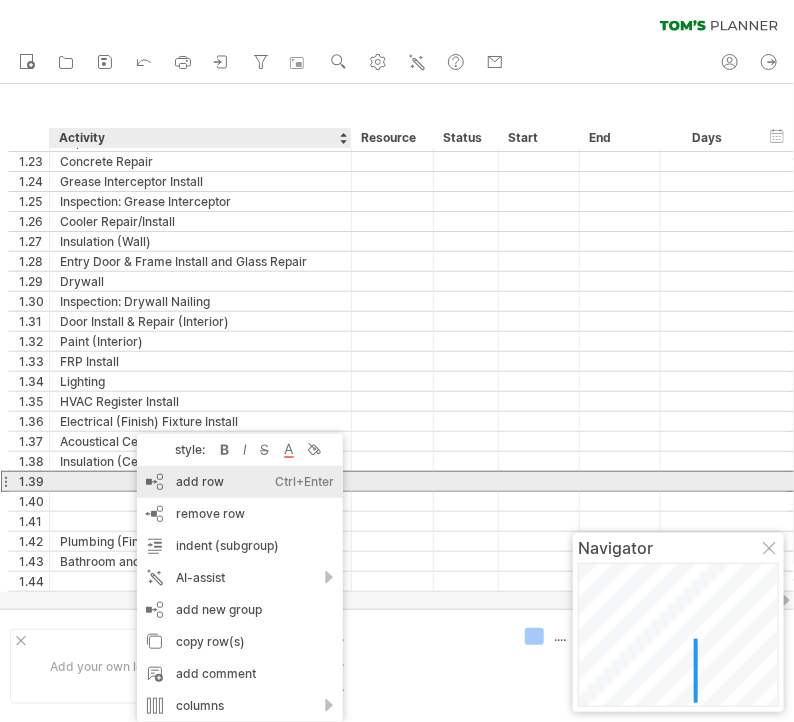 click on "add row Ctrl+Enter Cmd+Enter" at bounding box center (240, 482) 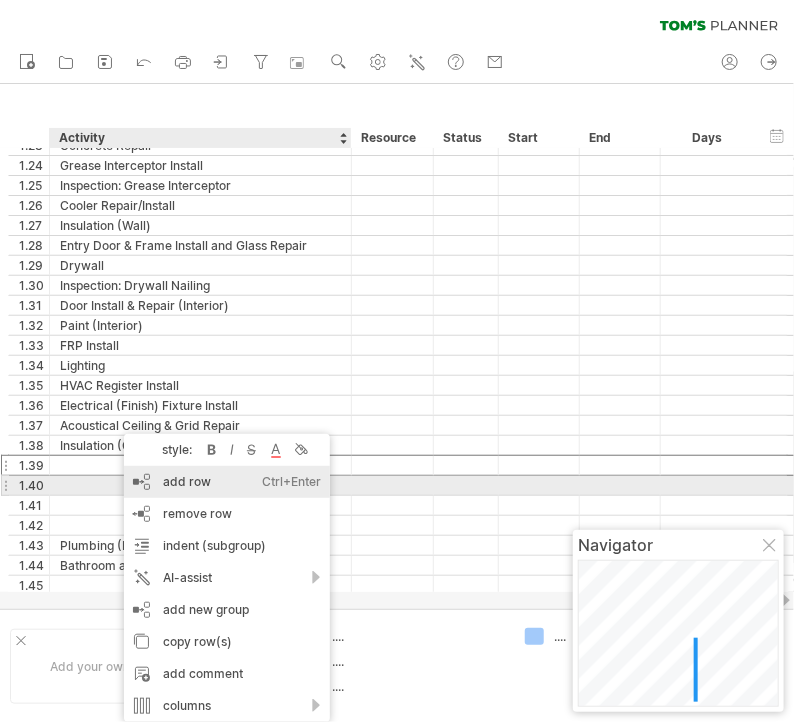 click on "add row Ctrl+Enter Cmd+Enter" at bounding box center (227, 482) 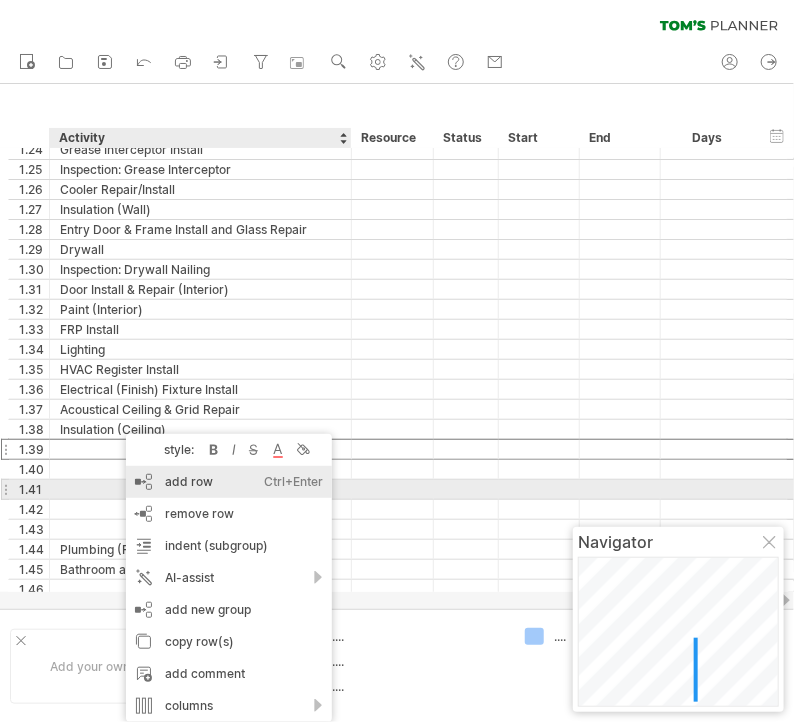 click on "add row Ctrl+Enter Cmd+Enter" at bounding box center [229, 482] 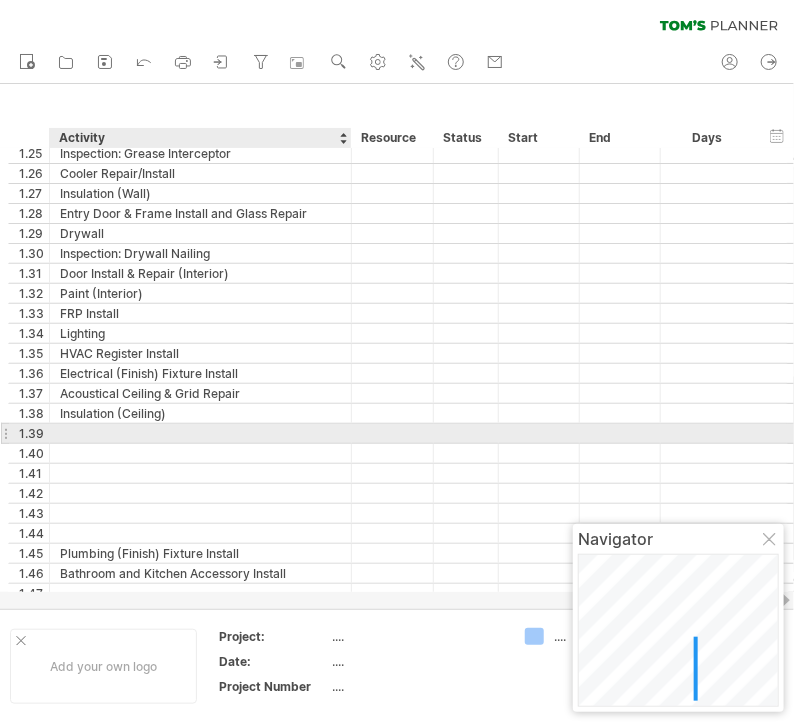 click at bounding box center (200, 433) 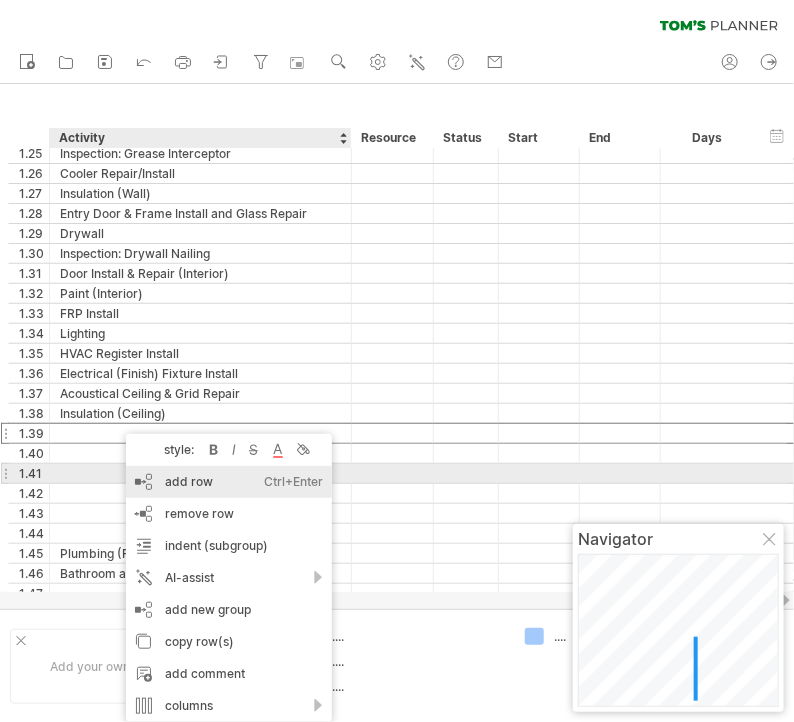click on "add row Ctrl+Enter Cmd+Enter" at bounding box center [229, 482] 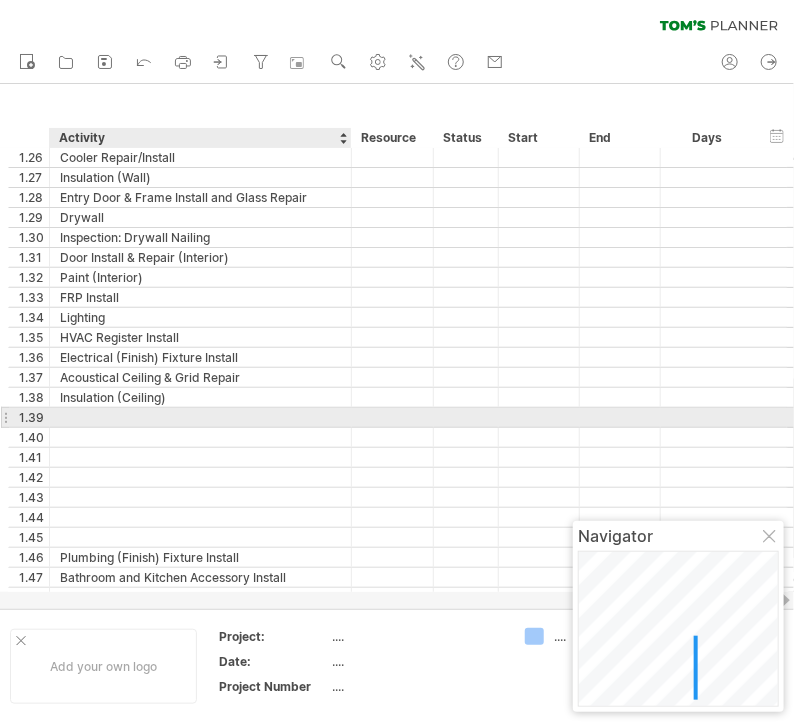 click at bounding box center (200, 417) 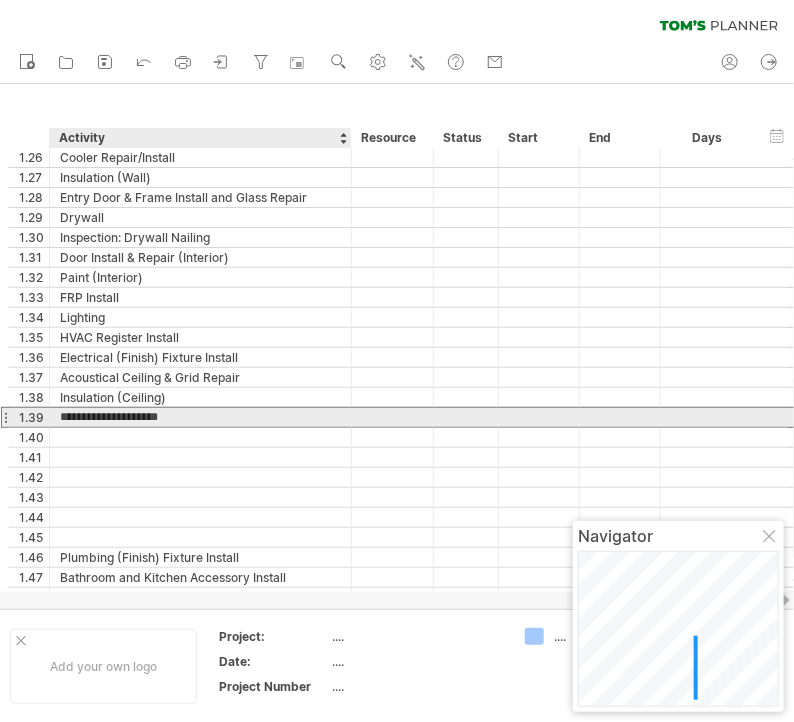 type on "**********" 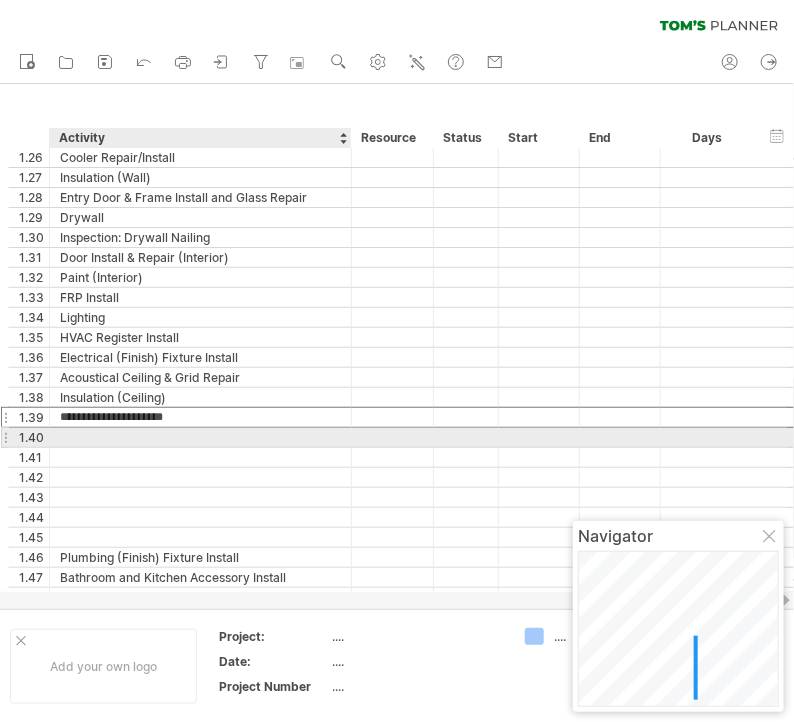 click at bounding box center (200, 437) 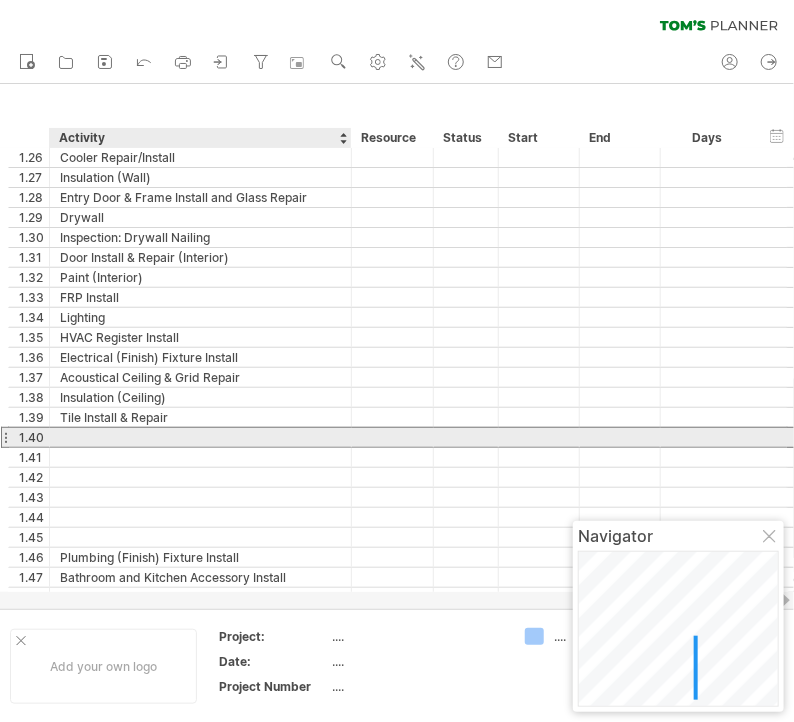 click at bounding box center [200, 437] 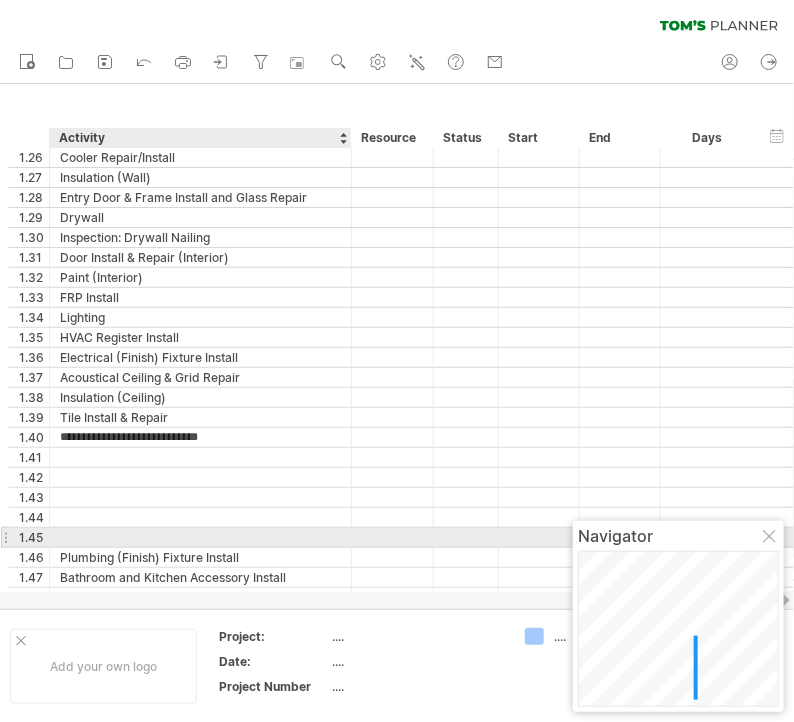 type on "**********" 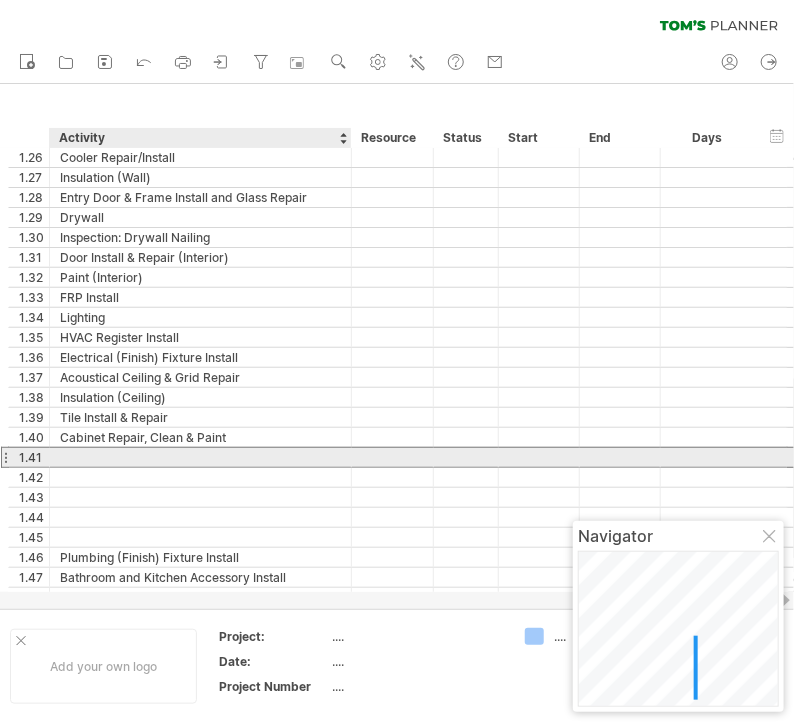 click at bounding box center (200, 457) 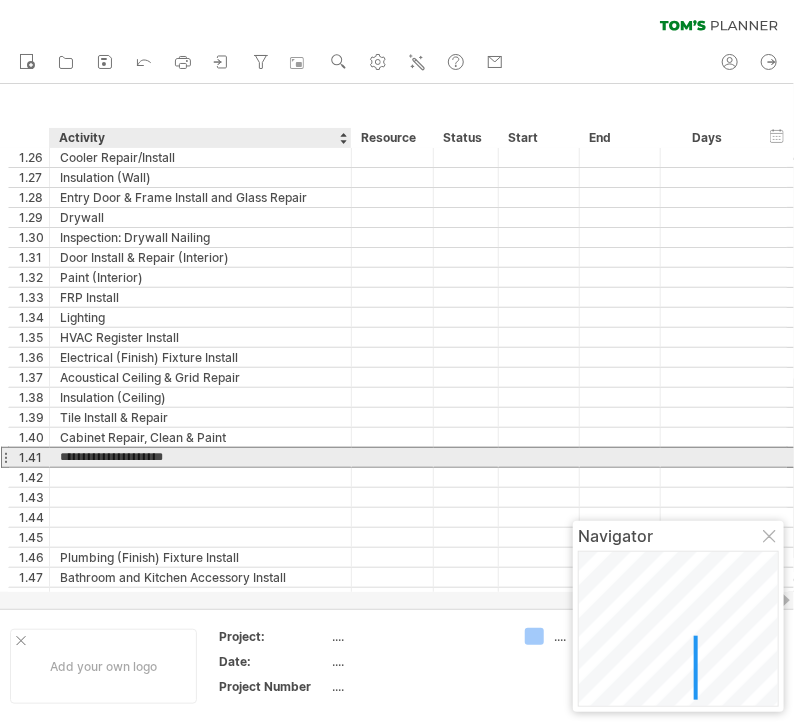 type on "**********" 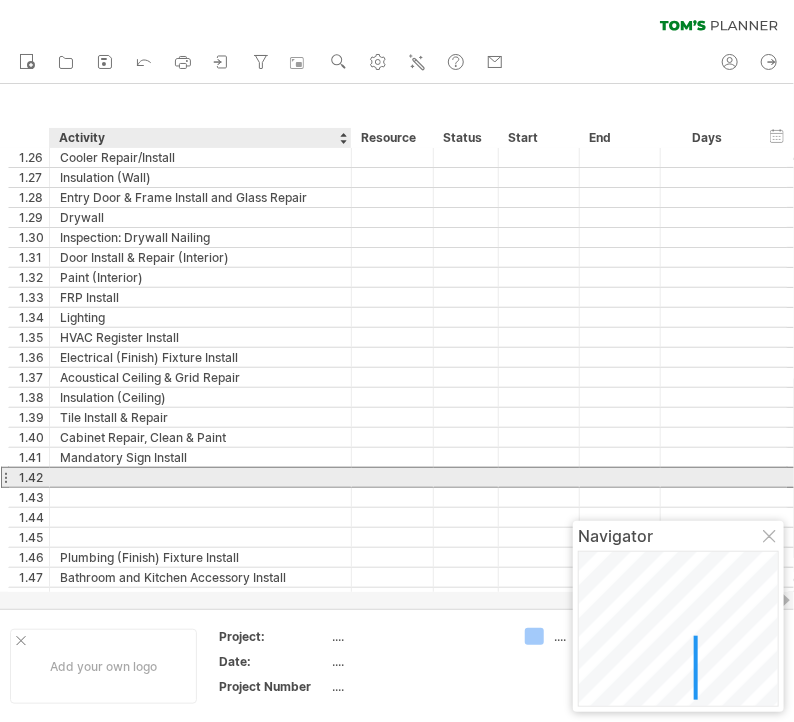 click at bounding box center [200, 477] 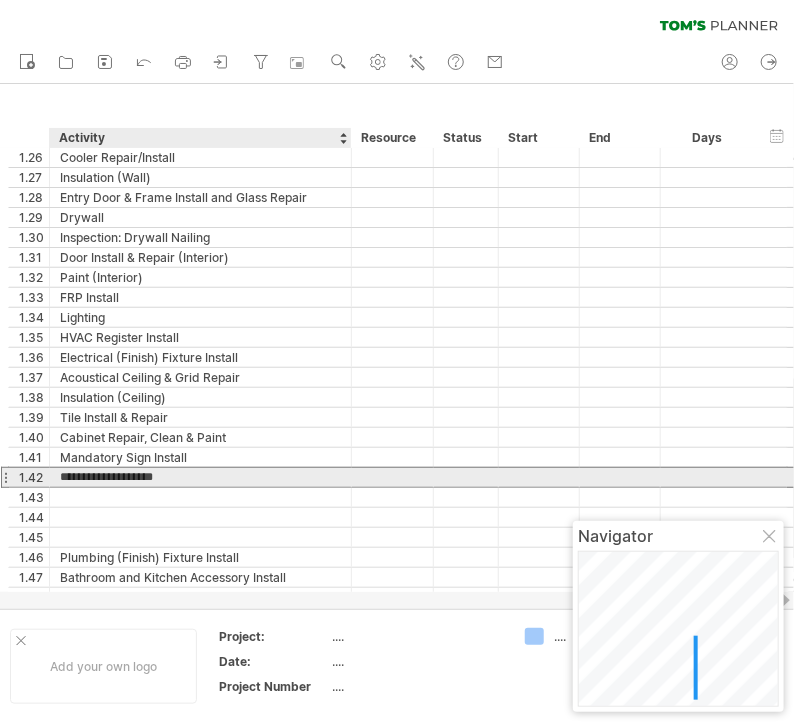 type on "**********" 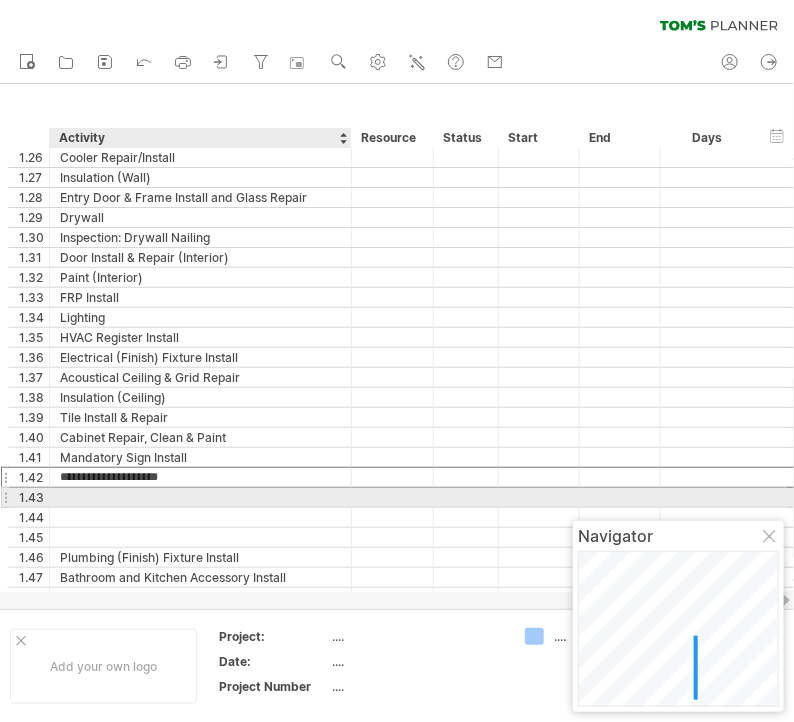 click at bounding box center [200, 497] 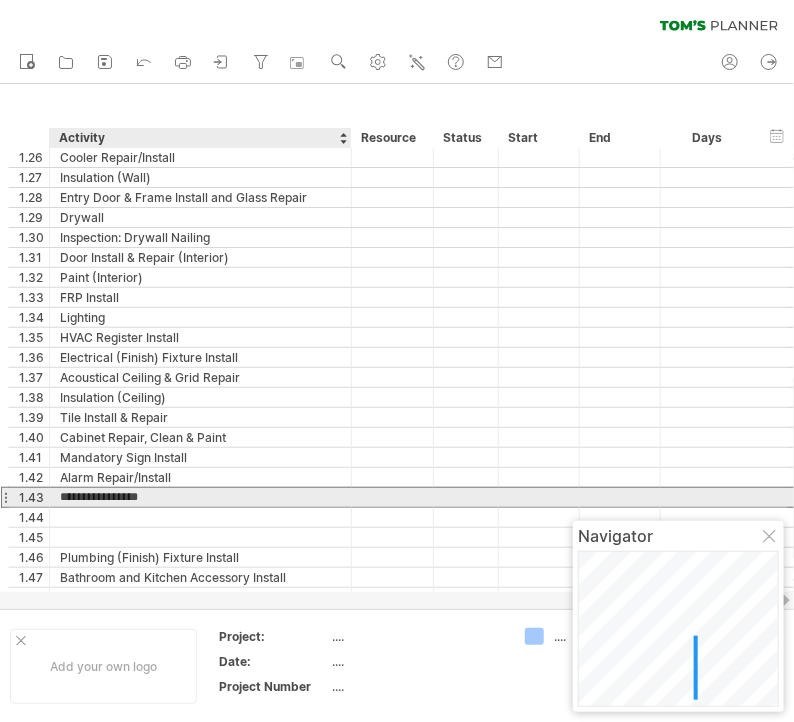 type on "**********" 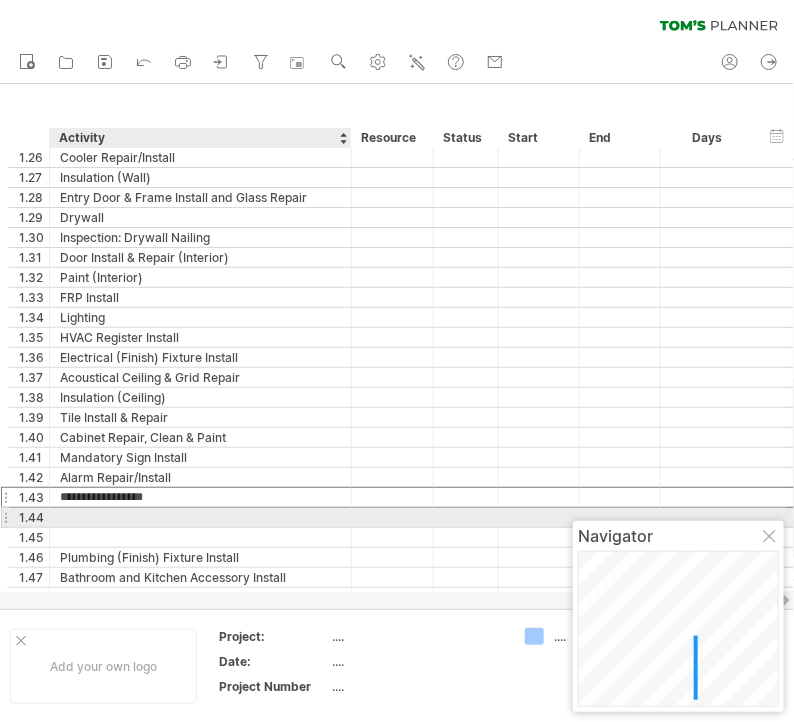 click at bounding box center [200, 517] 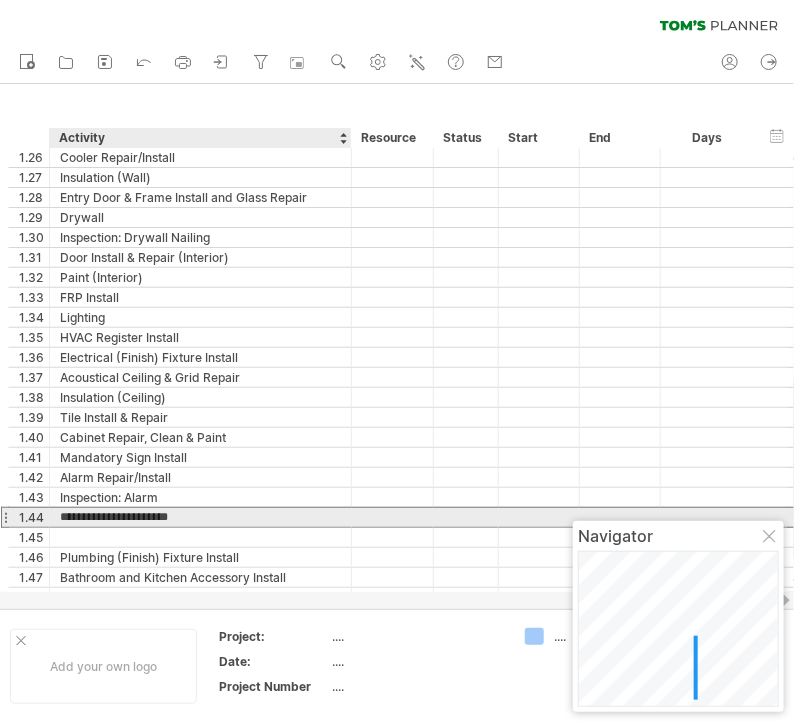type on "**********" 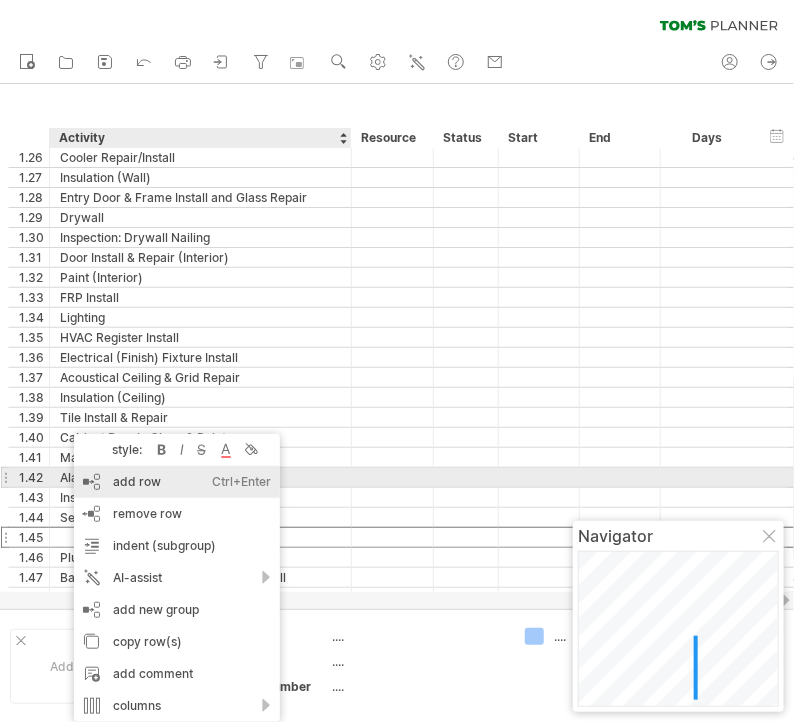 click on "add row Ctrl+Enter Cmd+Enter" at bounding box center (177, 482) 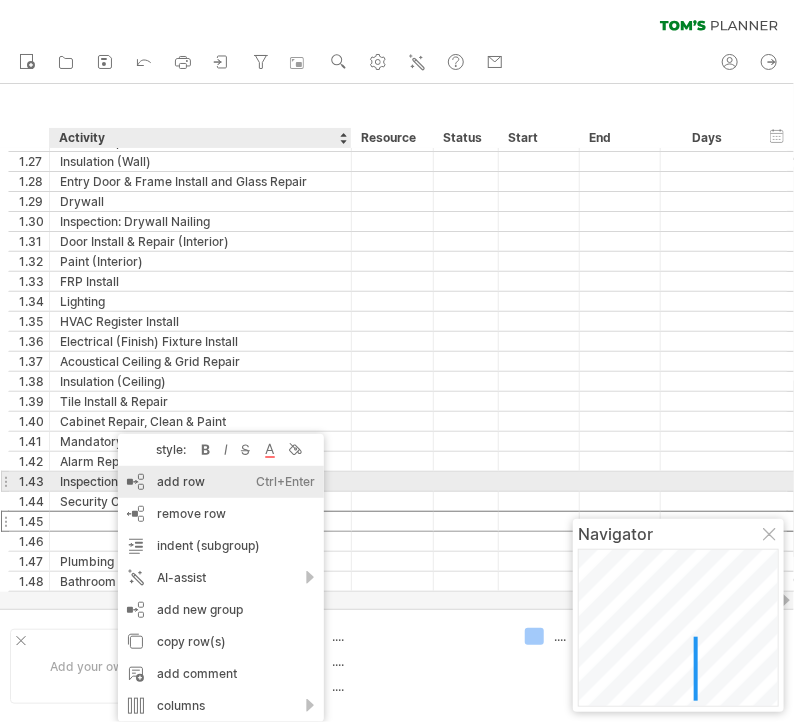 click on "add row Ctrl+Enter Cmd+Enter" at bounding box center (221, 482) 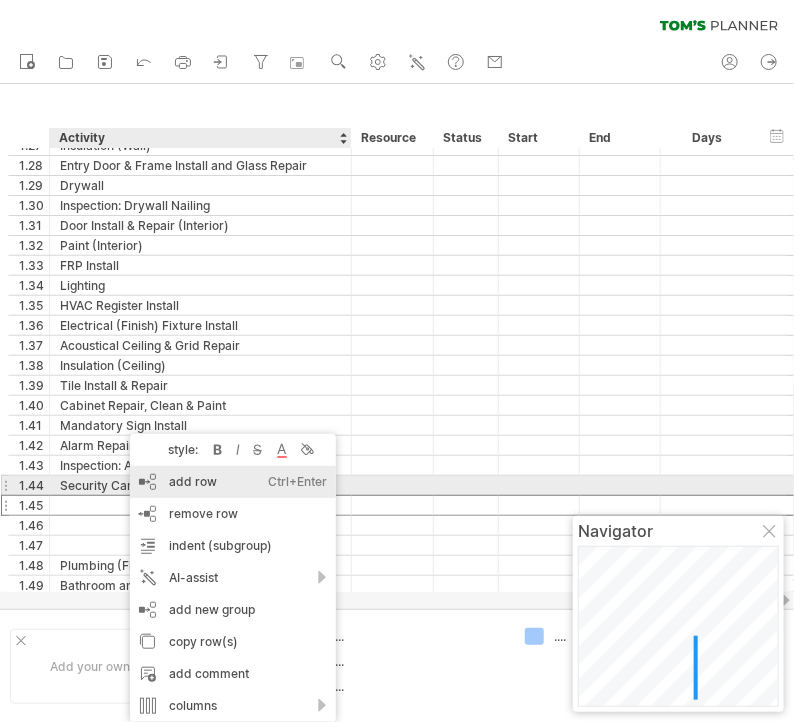 click on "add row Ctrl+Enter Cmd+Enter" at bounding box center (233, 482) 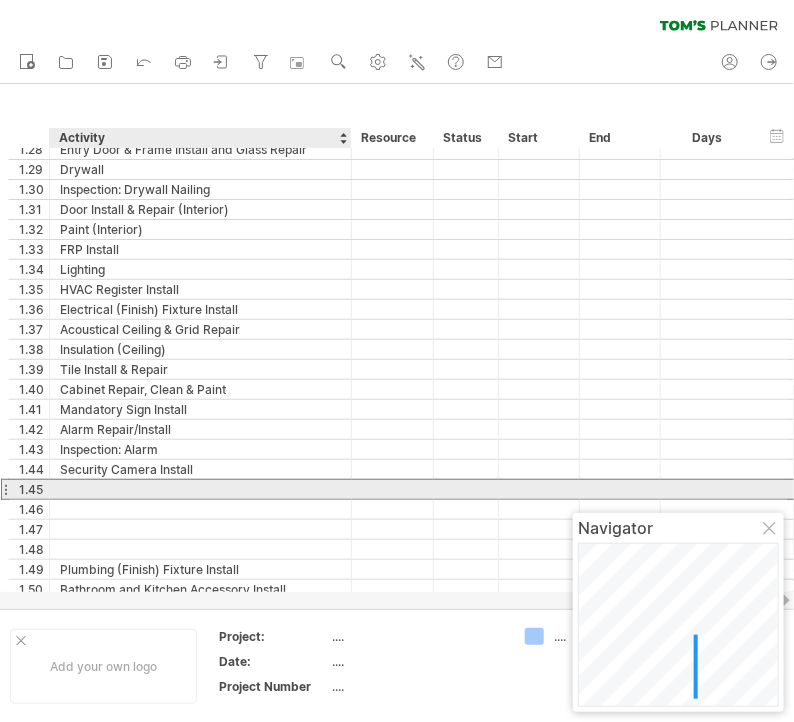 click at bounding box center (200, 489) 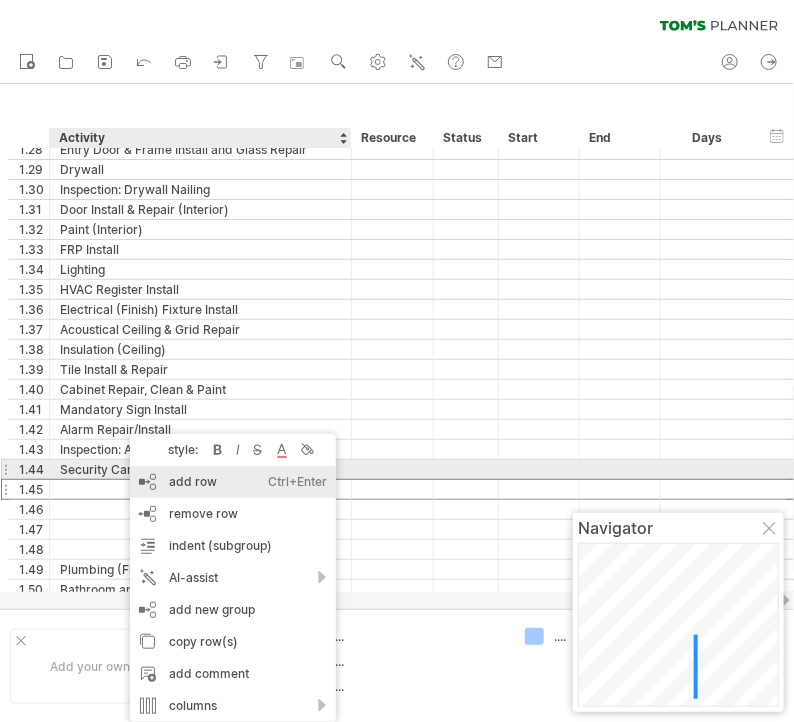 click on "add row Ctrl+Enter Cmd+Enter" at bounding box center (233, 482) 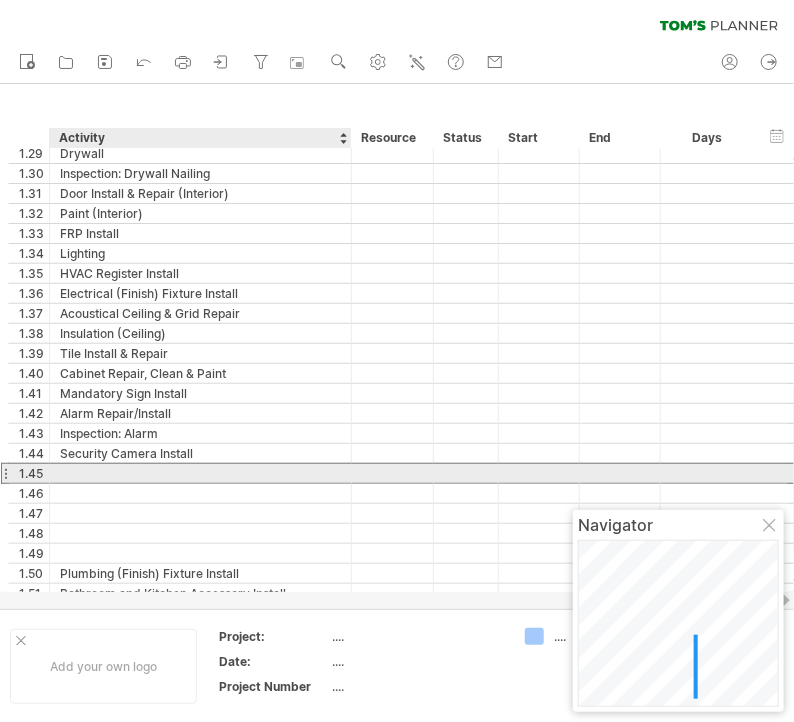 click at bounding box center (200, 473) 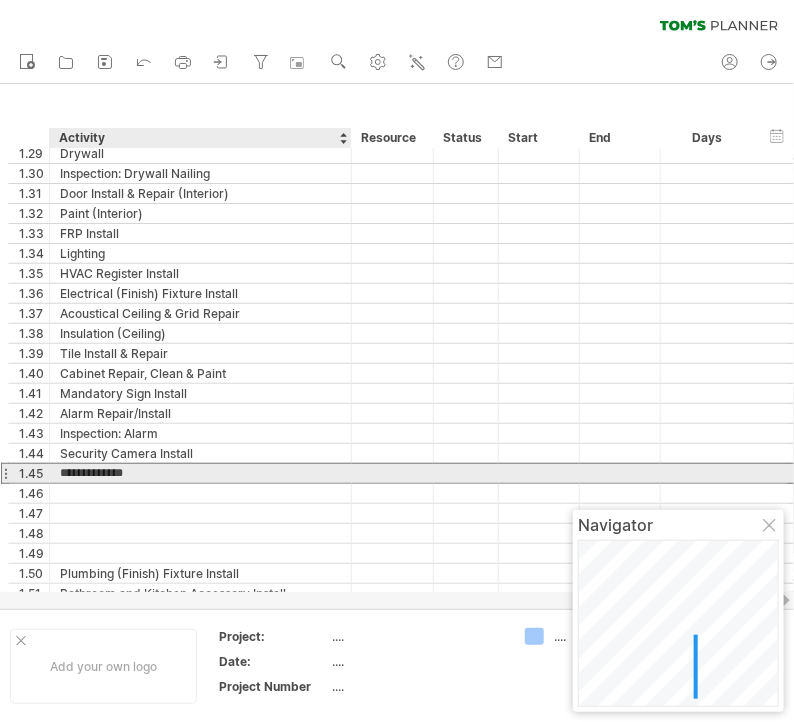 type on "**********" 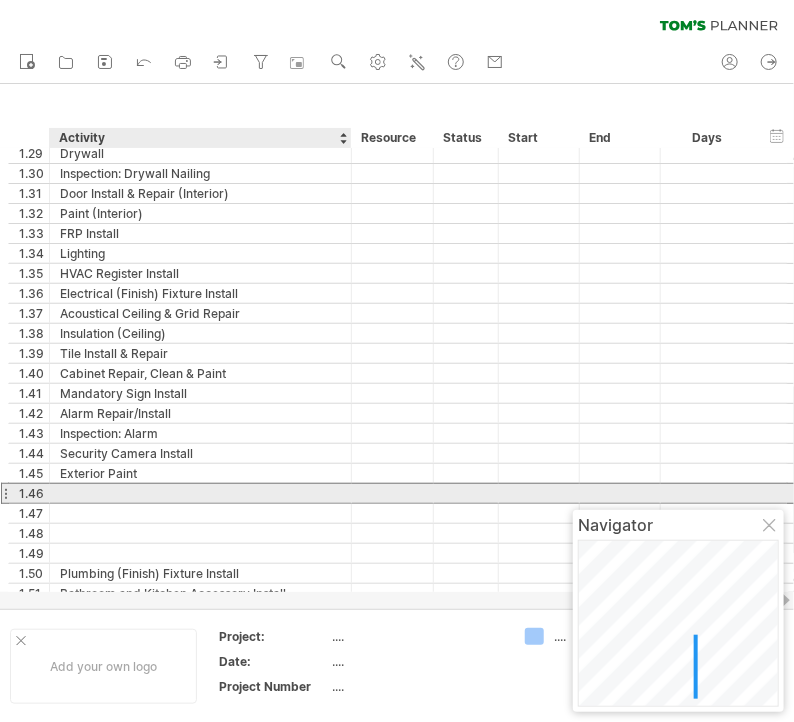 click at bounding box center [200, 493] 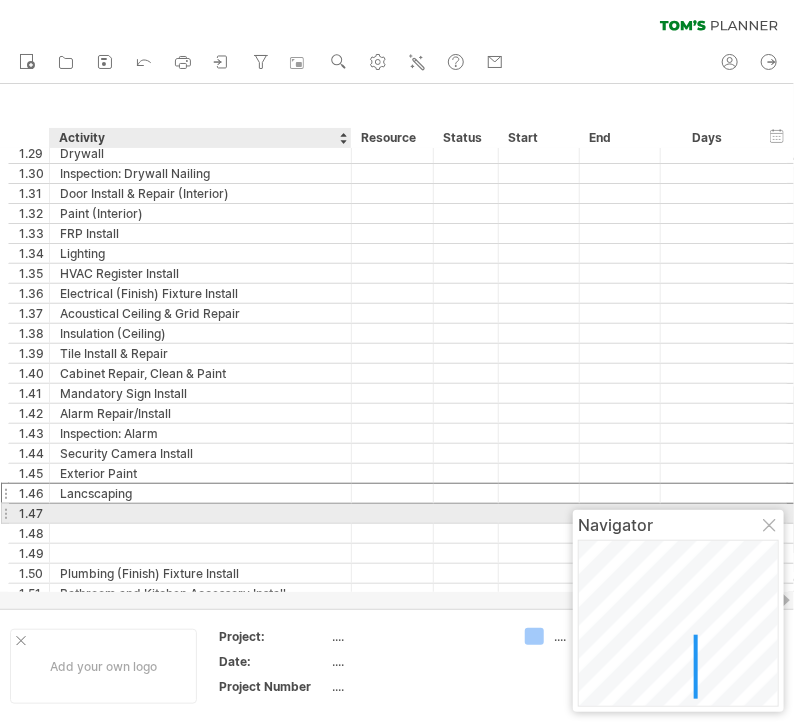 click at bounding box center (200, 513) 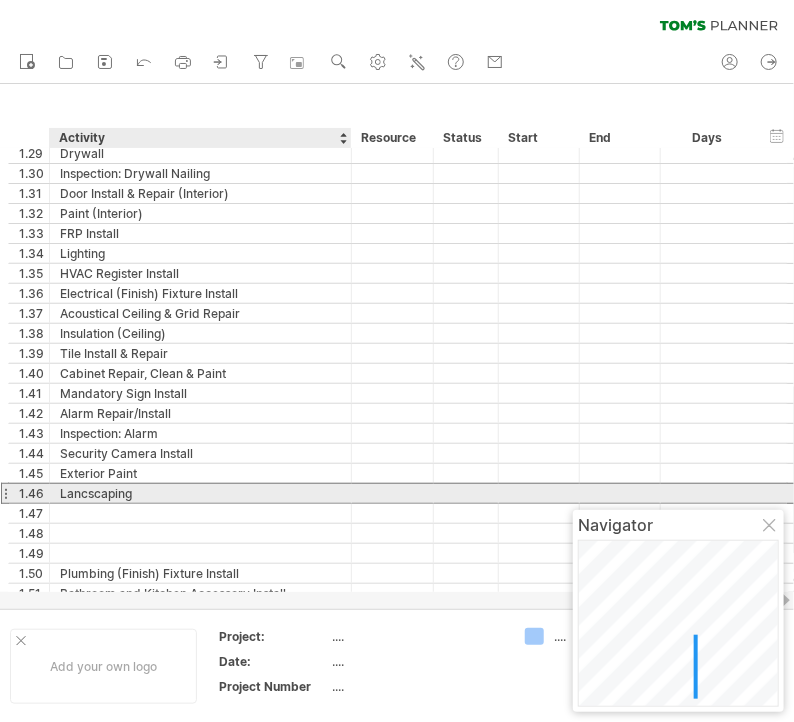 click on "Lancscaping" at bounding box center (200, 493) 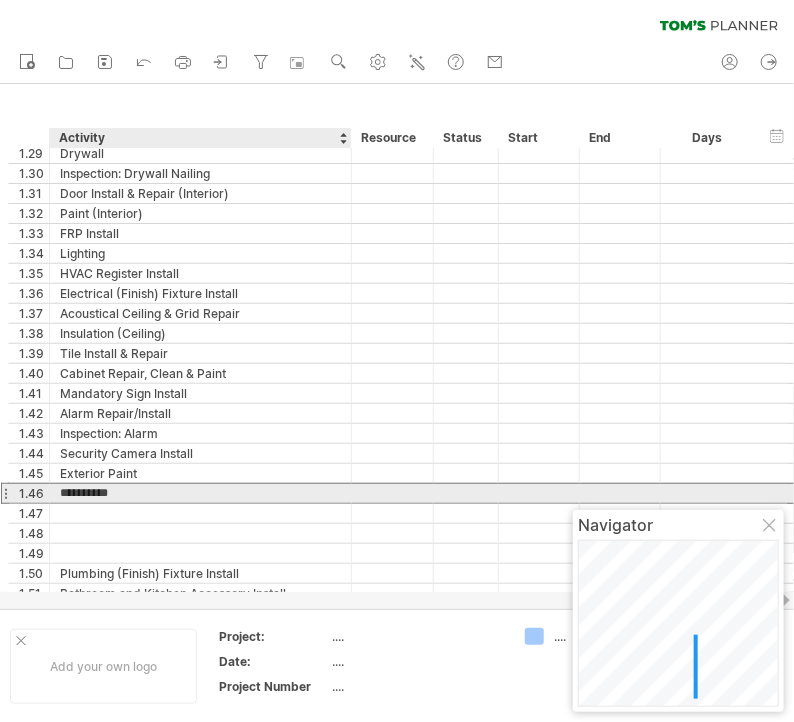 type on "**********" 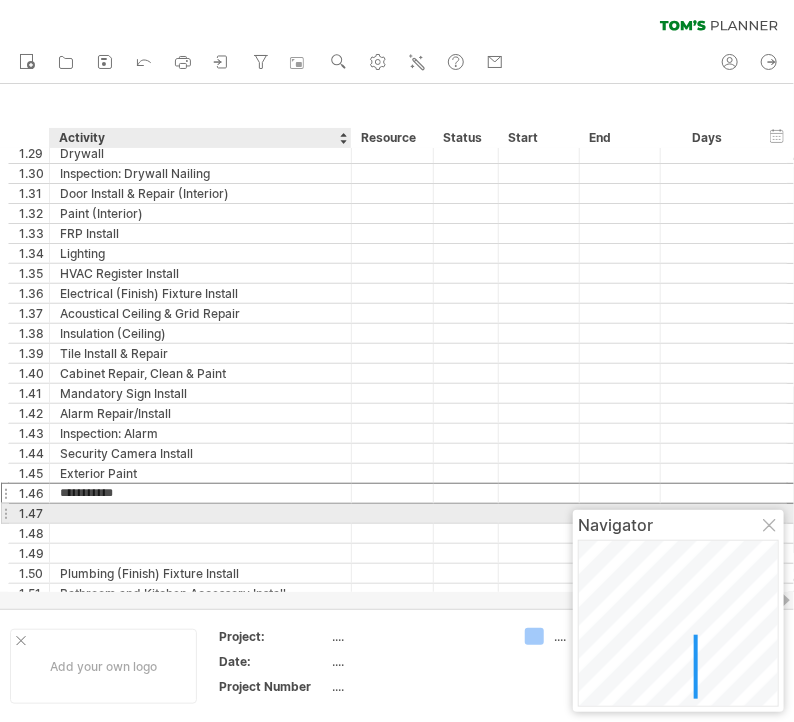 click at bounding box center [200, 513] 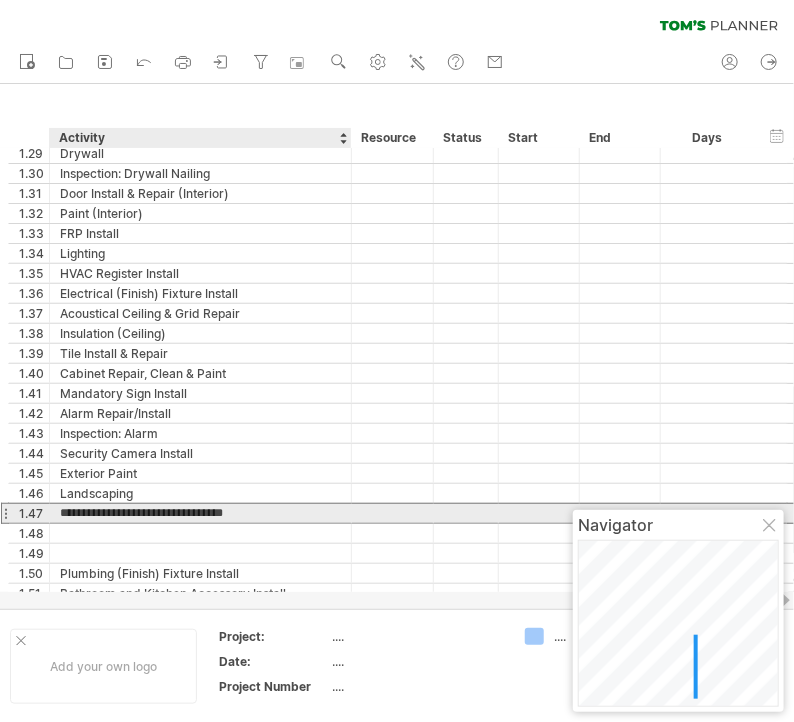 type on "**********" 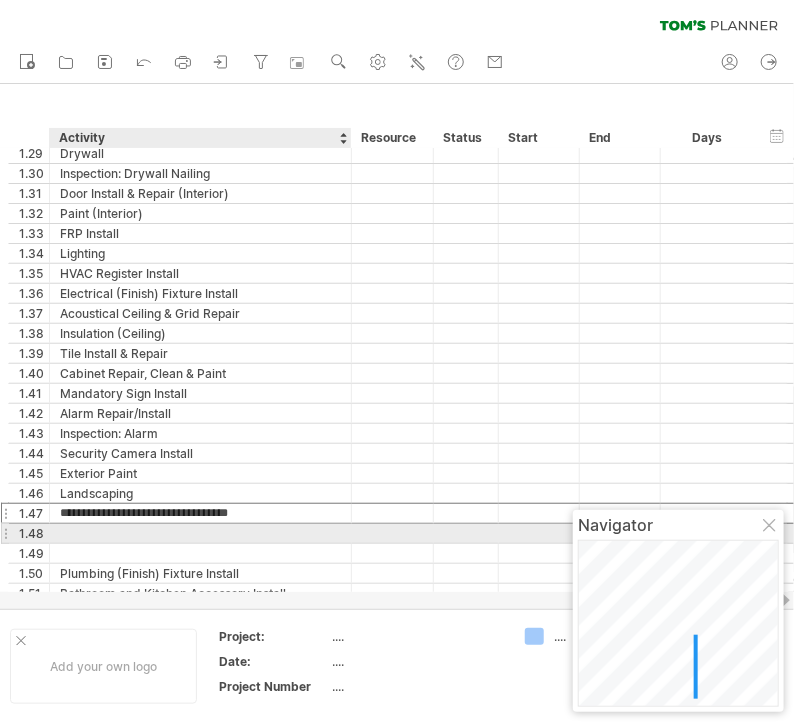 click at bounding box center (200, 533) 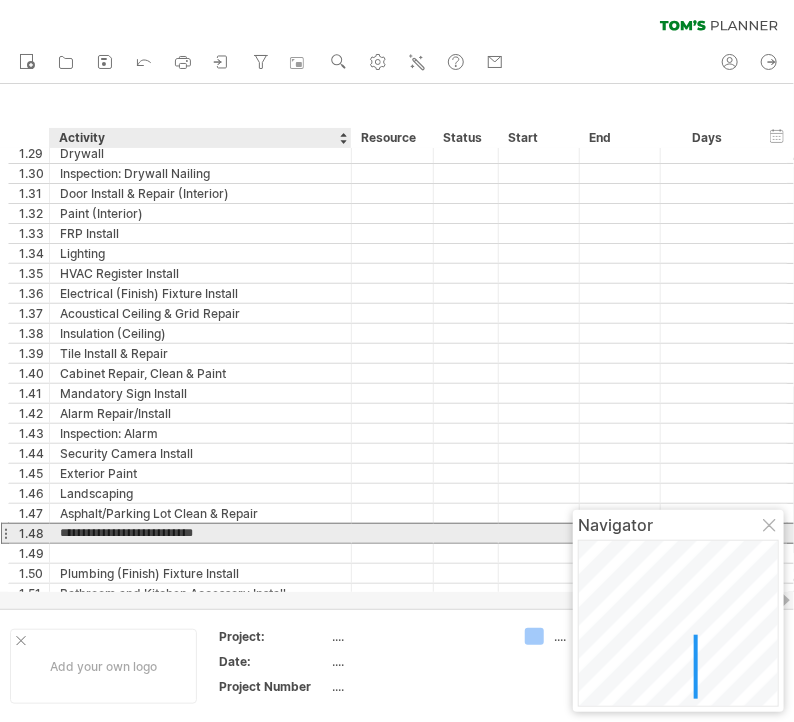 type on "**********" 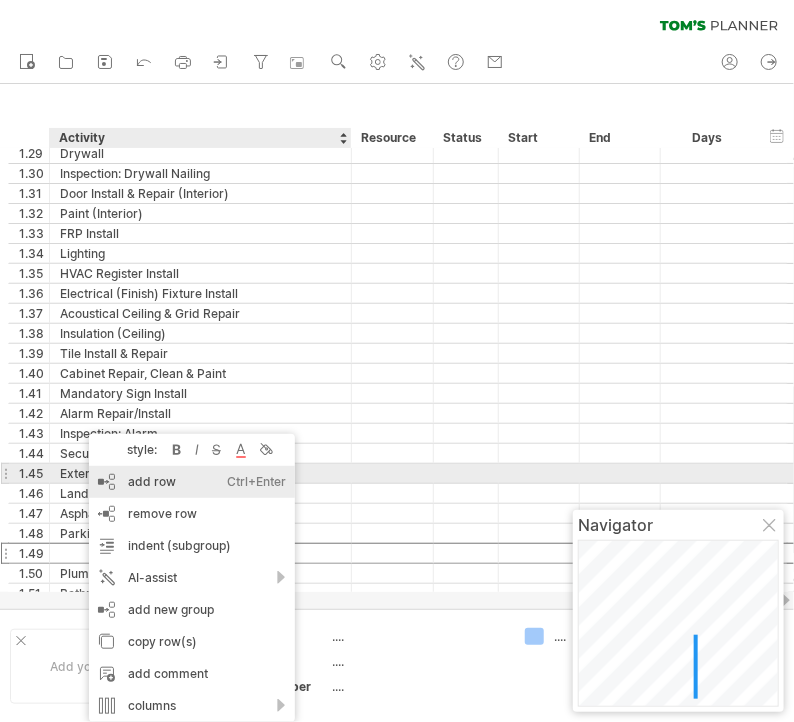 click on "add row Ctrl+Enter Cmd+Enter" at bounding box center (192, 482) 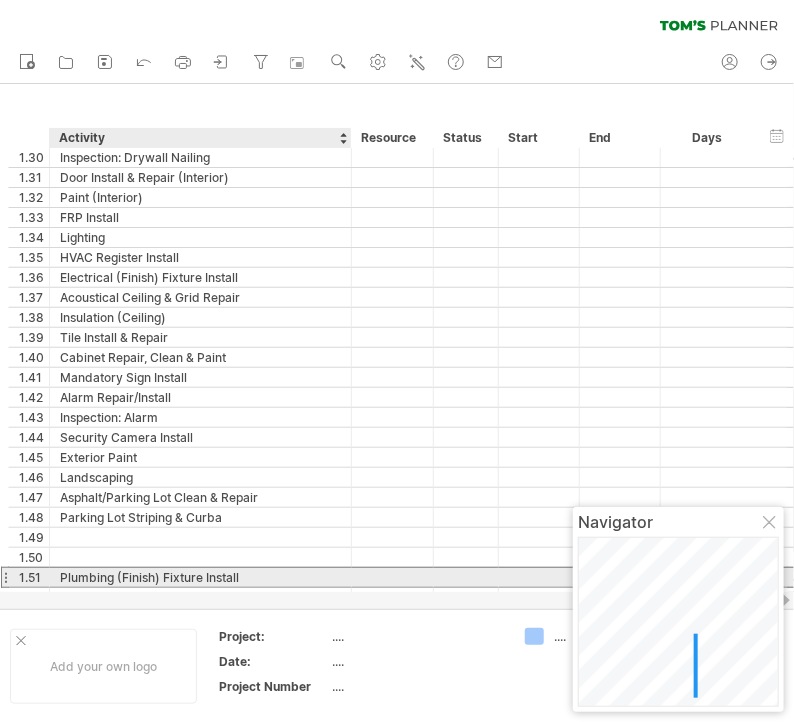 click on "Plumbing (Finish) Fixture Install" at bounding box center (200, 577) 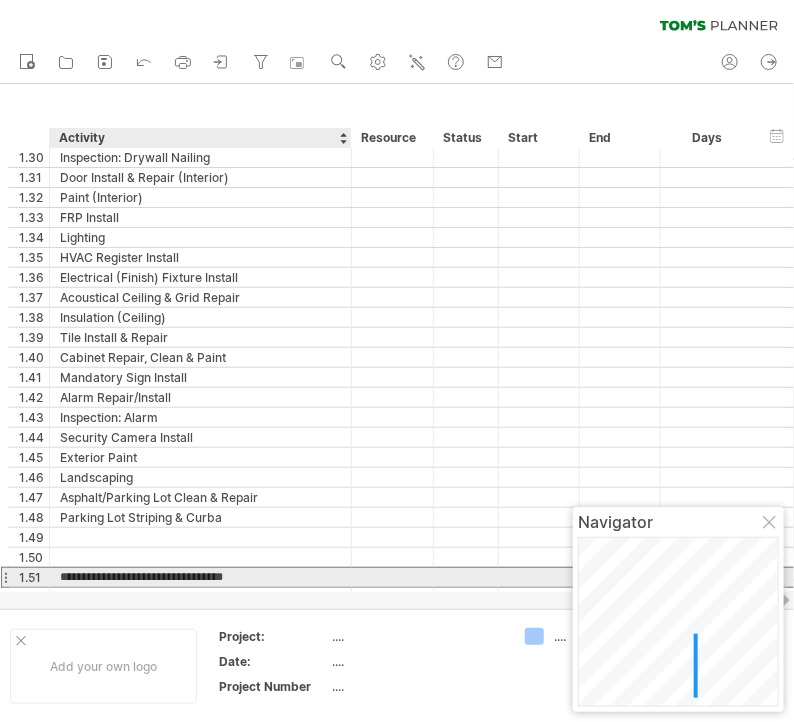 drag, startPoint x: 124, startPoint y: 574, endPoint x: 101, endPoint y: 571, distance: 23.194826 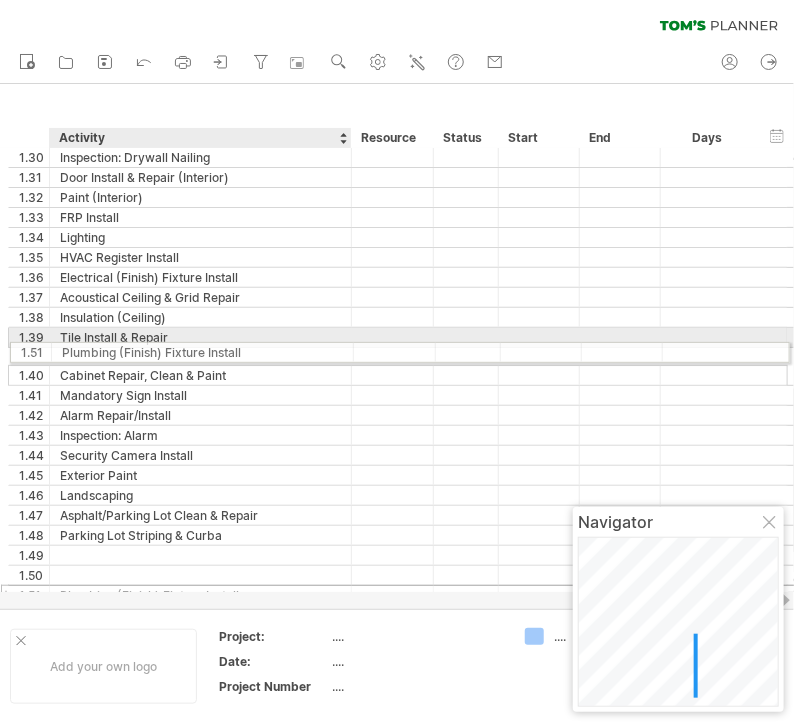 drag, startPoint x: 85, startPoint y: 571, endPoint x: 80, endPoint y: 349, distance: 222.0563 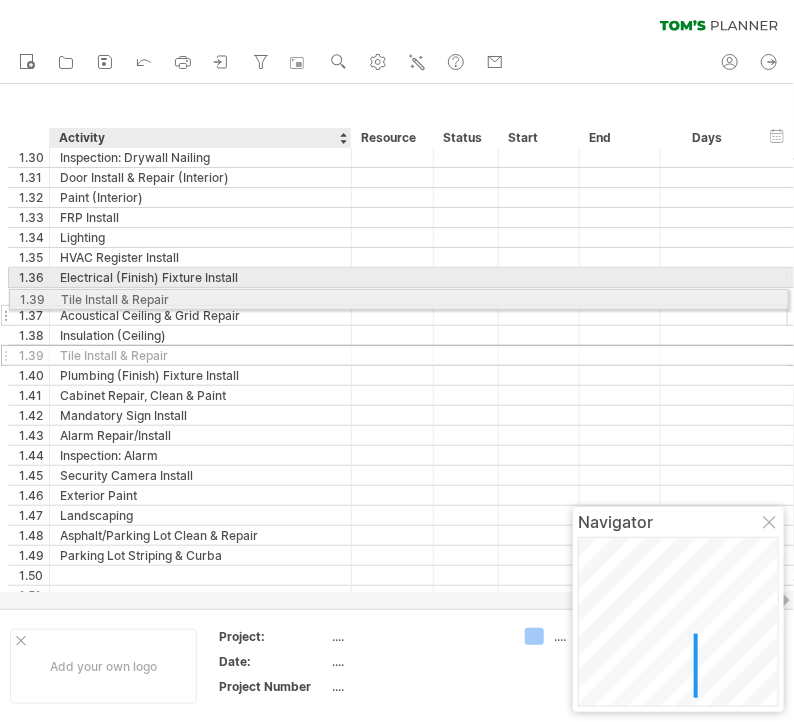 drag, startPoint x: 94, startPoint y: 340, endPoint x: 88, endPoint y: 296, distance: 44.407207 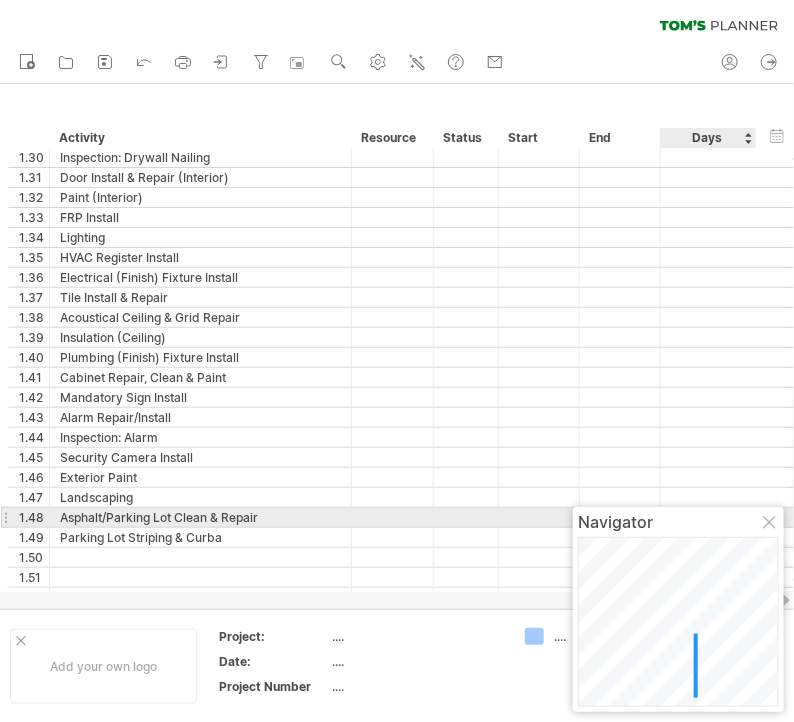 click at bounding box center (771, 524) 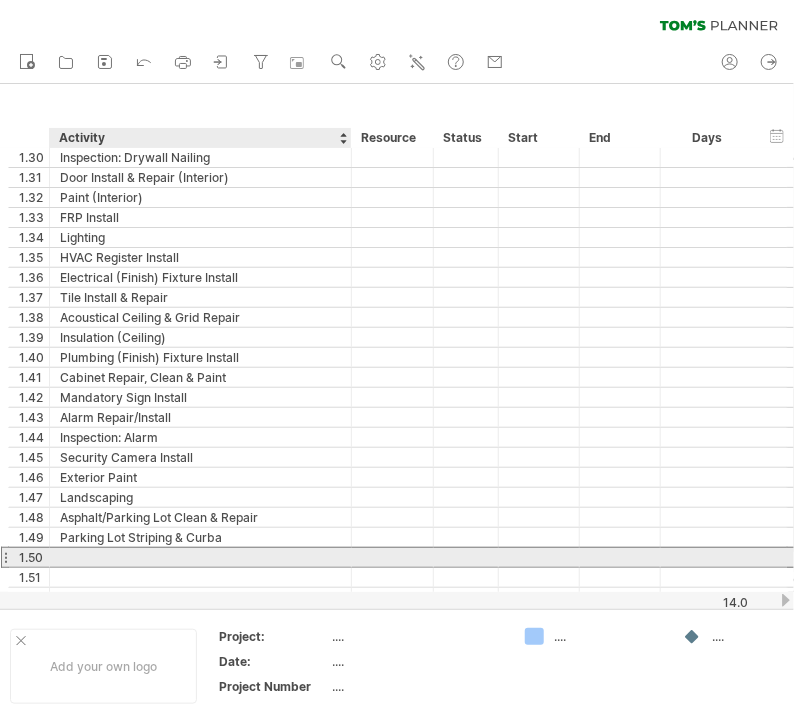 click at bounding box center (200, 557) 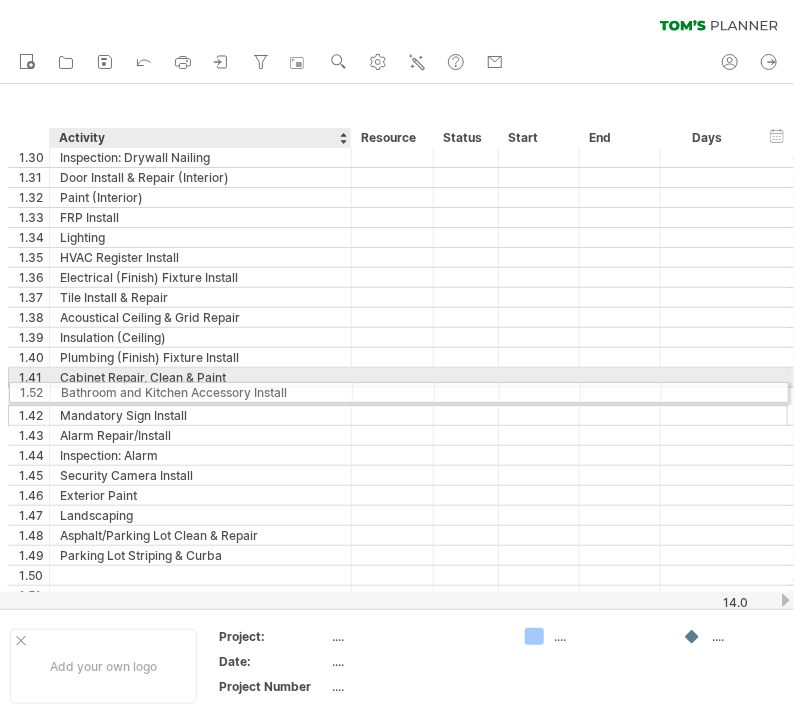 drag, startPoint x: 202, startPoint y: 586, endPoint x: 198, endPoint y: 393, distance: 193.04144 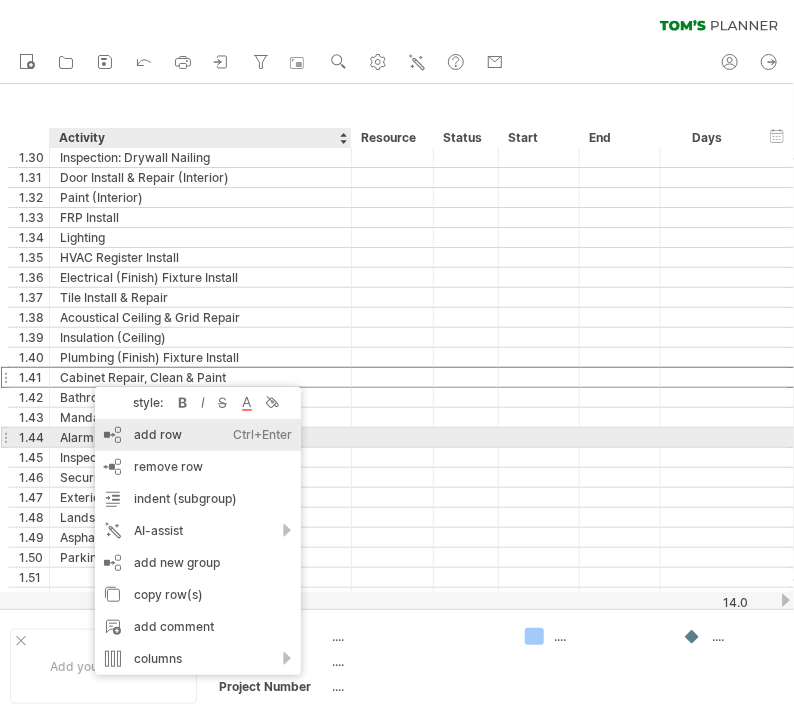 click on "add row Ctrl+Enter Cmd+Enter" at bounding box center (198, 435) 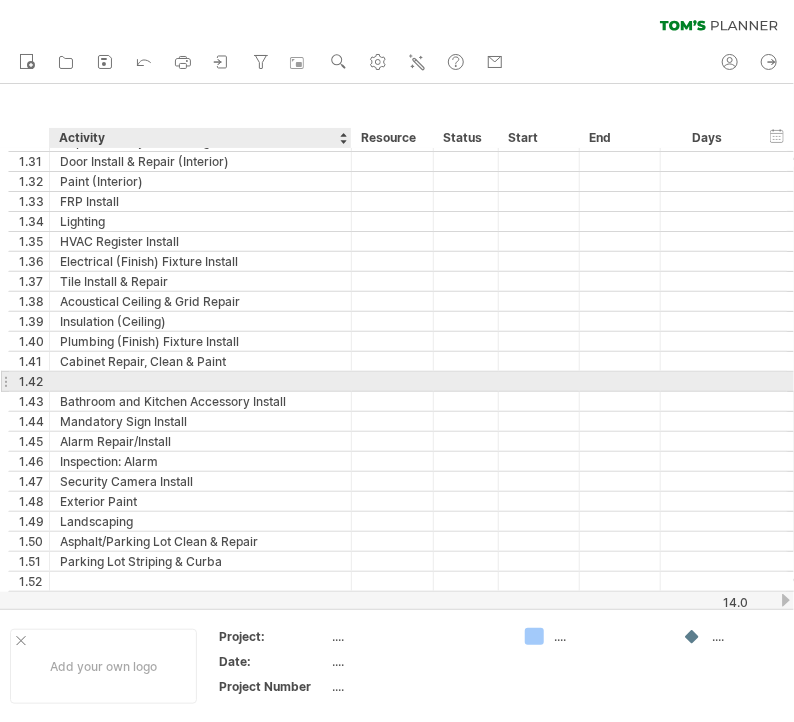 click at bounding box center (200, 381) 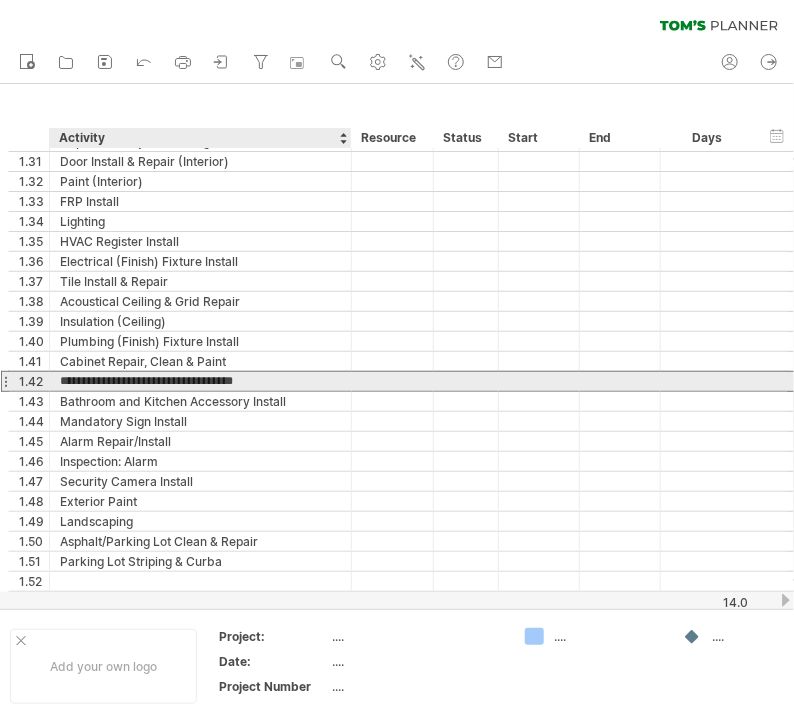 type on "**********" 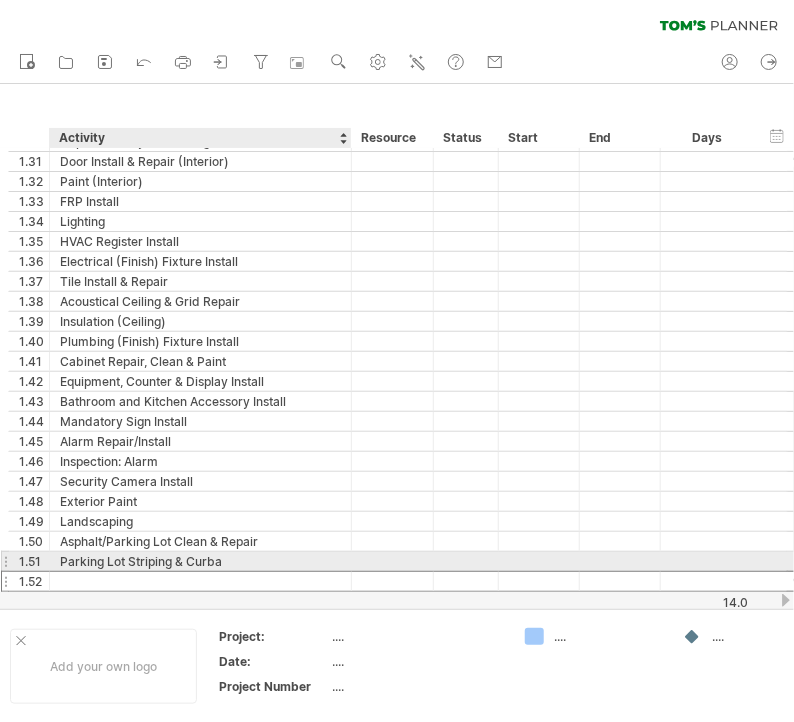 click at bounding box center (200, 581) 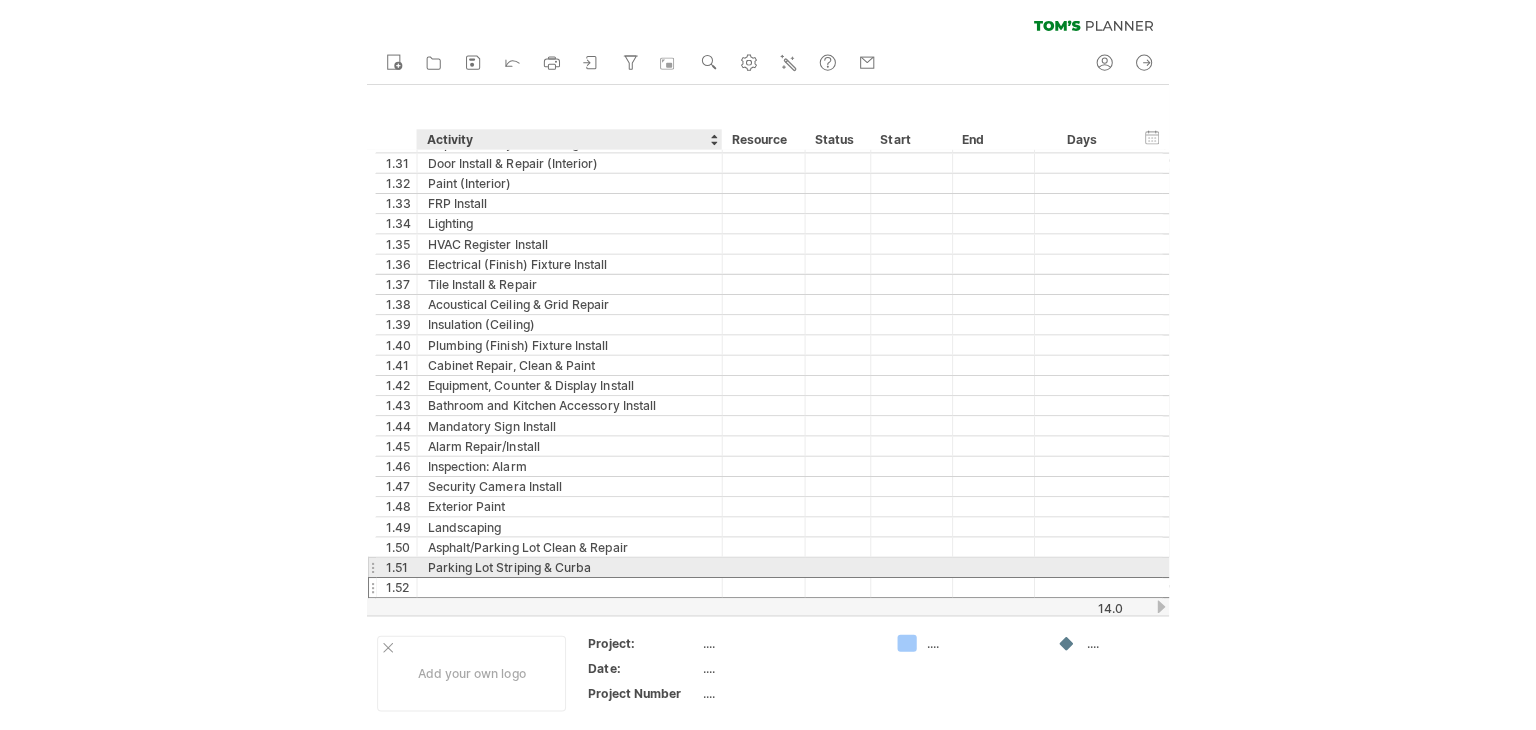 scroll, scrollTop: 0, scrollLeft: 0, axis: both 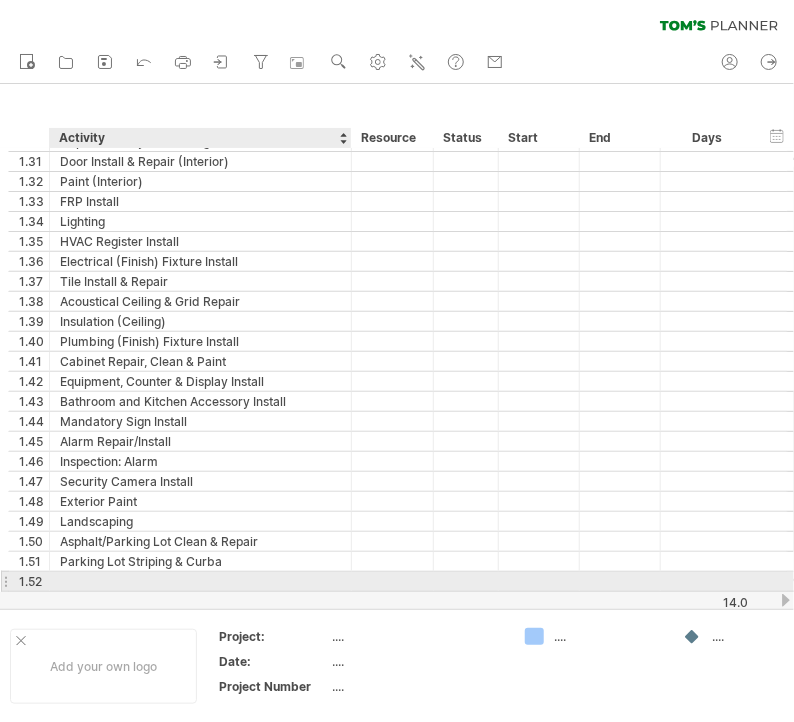 click at bounding box center (200, 581) 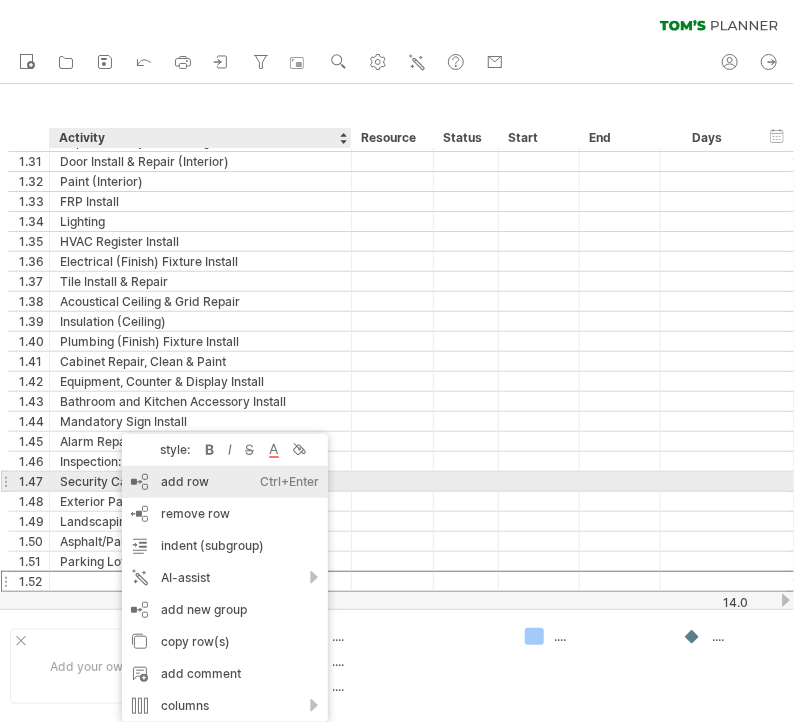 click on "add row Ctrl+Enter Cmd+Enter" at bounding box center [225, 482] 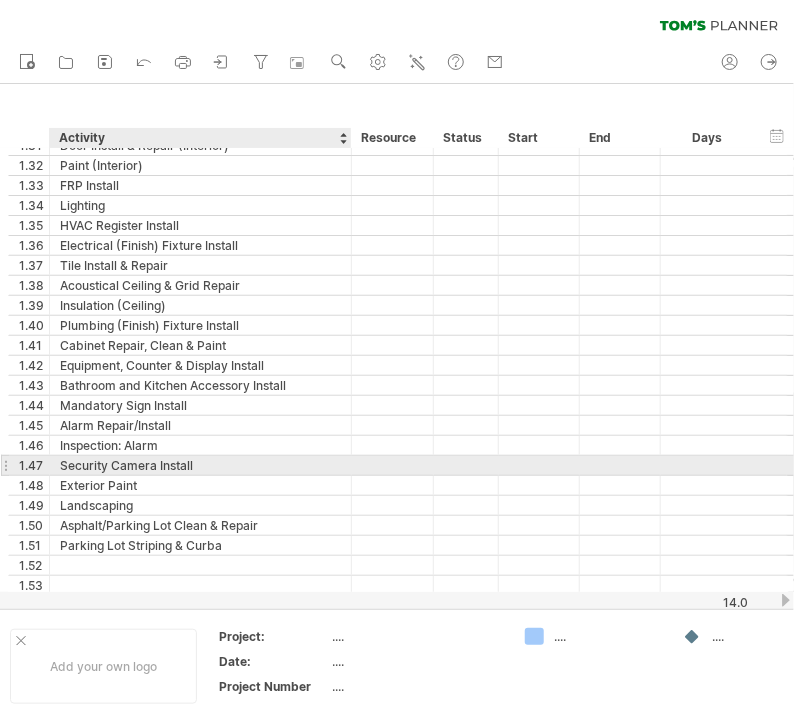 click on "Exterior Paint" at bounding box center [200, 485] 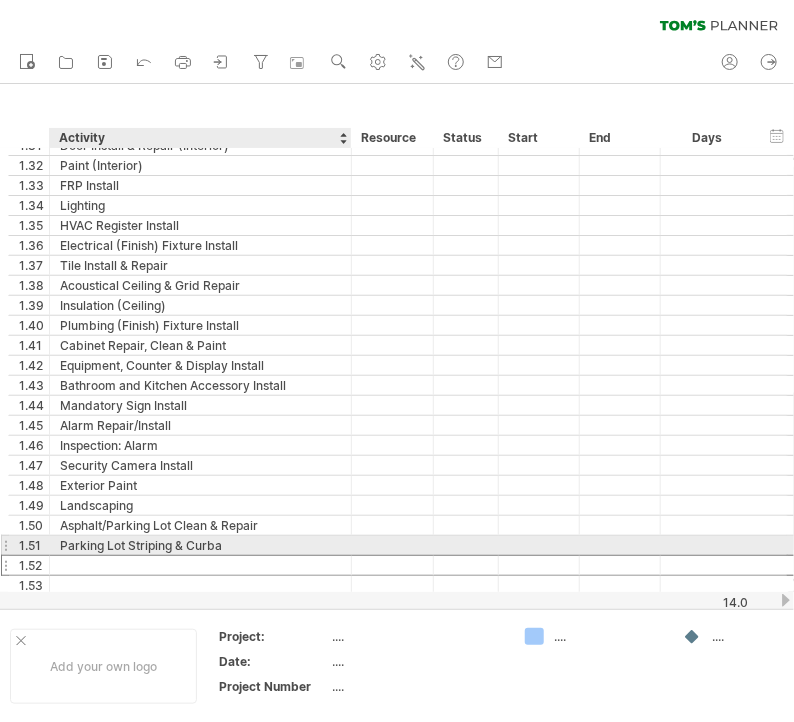 click at bounding box center [200, 565] 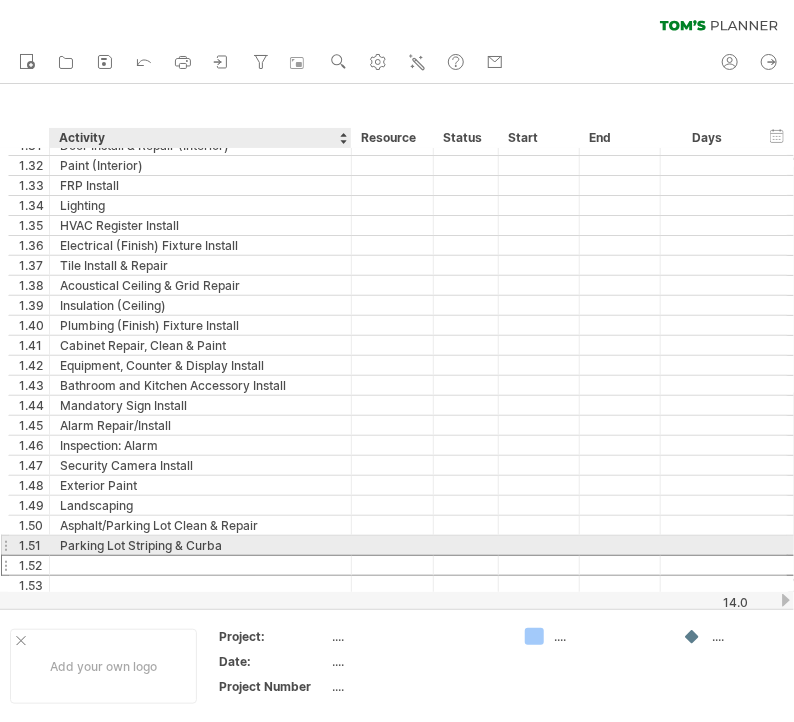 click at bounding box center [200, 565] 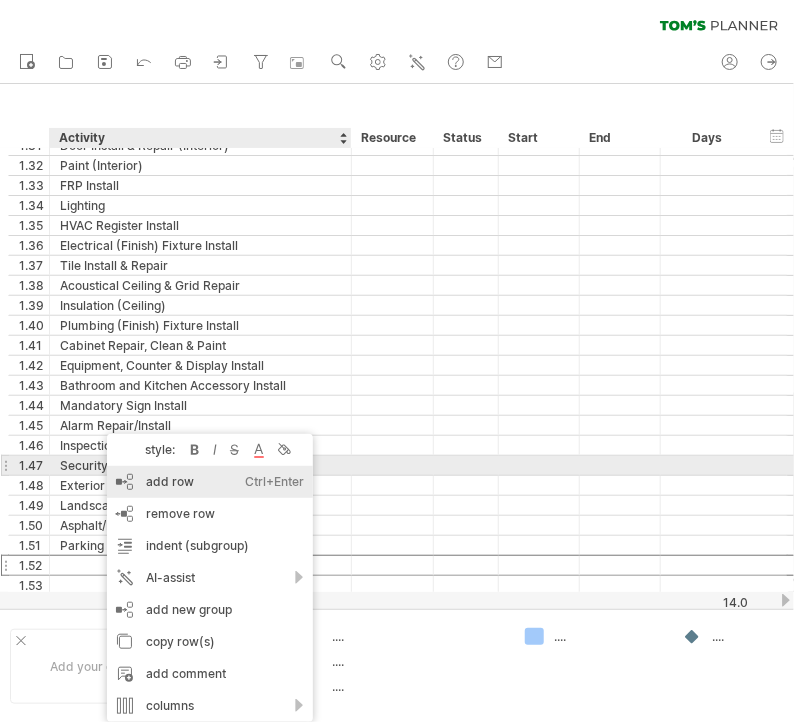 click on "add row Ctrl+Enter Cmd+Enter" at bounding box center (210, 482) 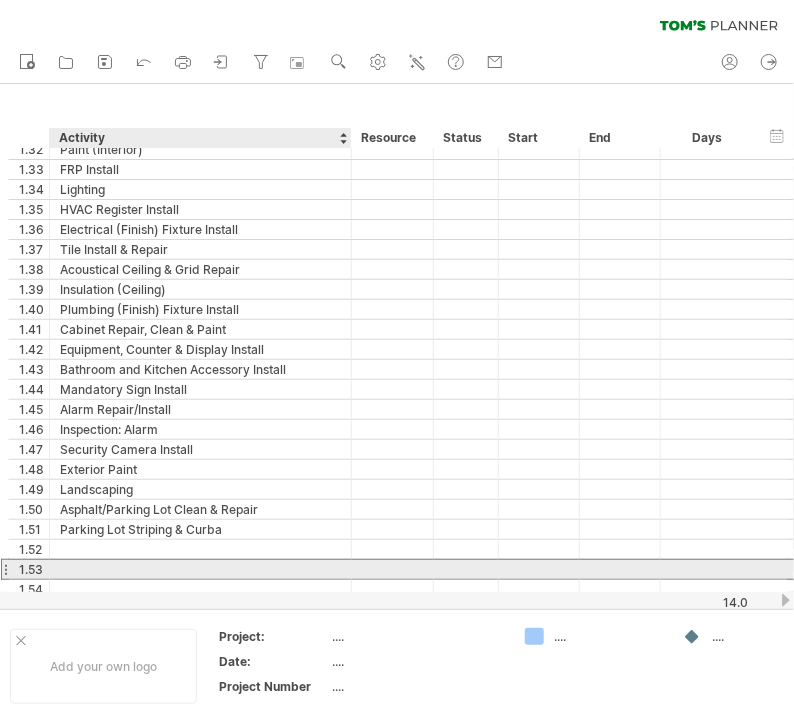 click at bounding box center (200, 569) 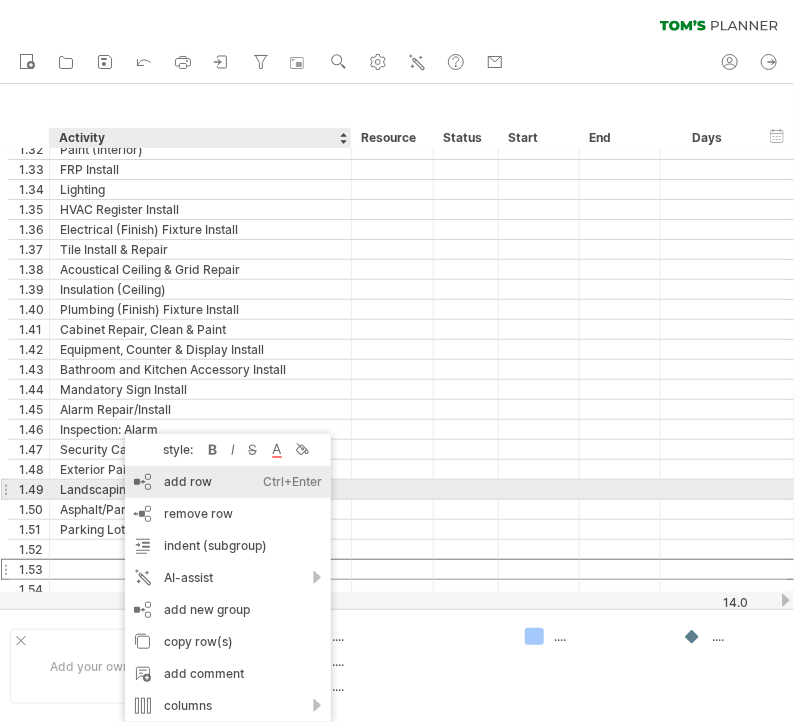 click on "add row Ctrl+Enter Cmd+Enter" at bounding box center (228, 482) 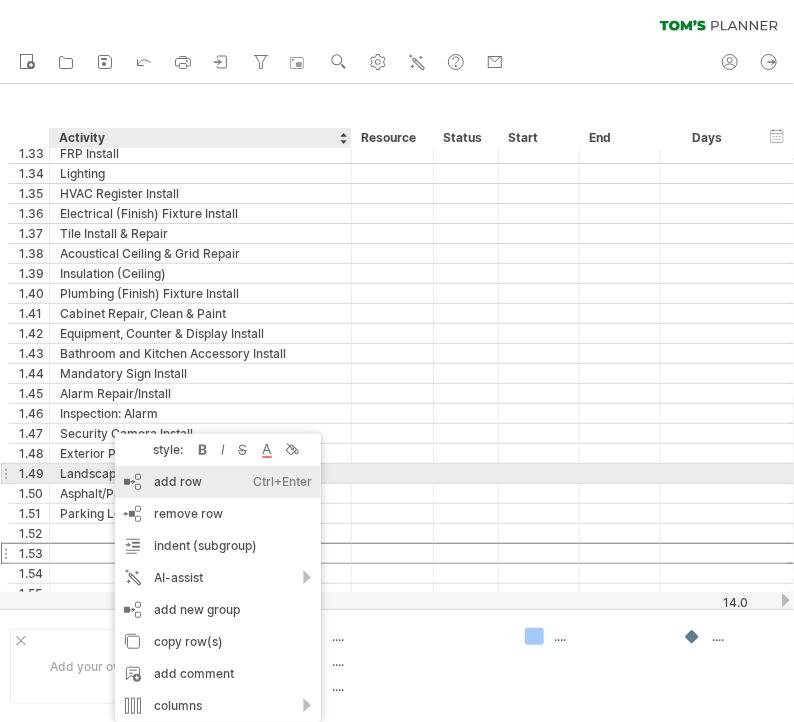click on "add row Ctrl+Enter Cmd+Enter" at bounding box center [218, 482] 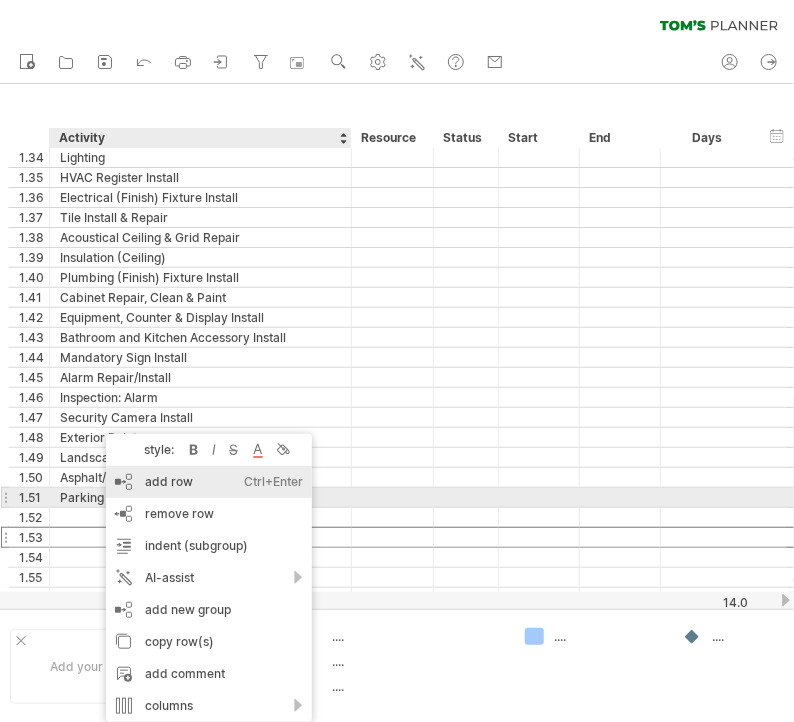 click on "add row Ctrl+Enter Cmd+Enter" at bounding box center [209, 482] 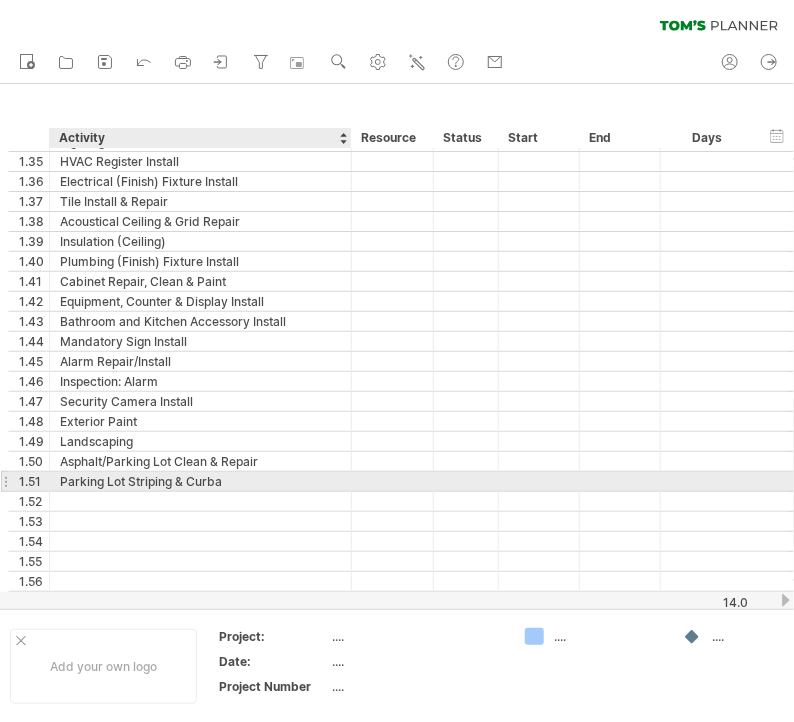 click on "Parking Lot Striping & Curba" at bounding box center (200, 481) 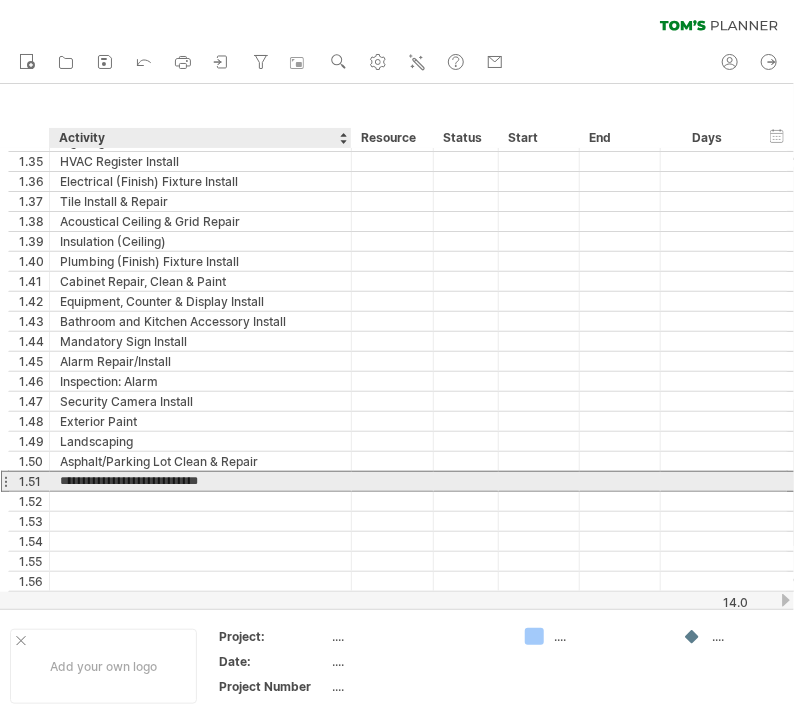 click on "**********" at bounding box center (200, 481) 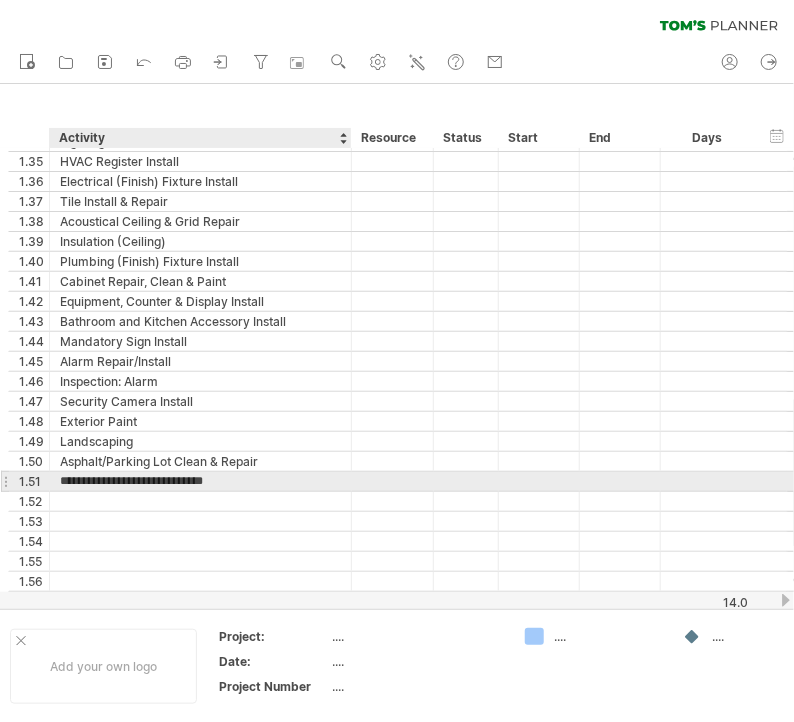 type on "**********" 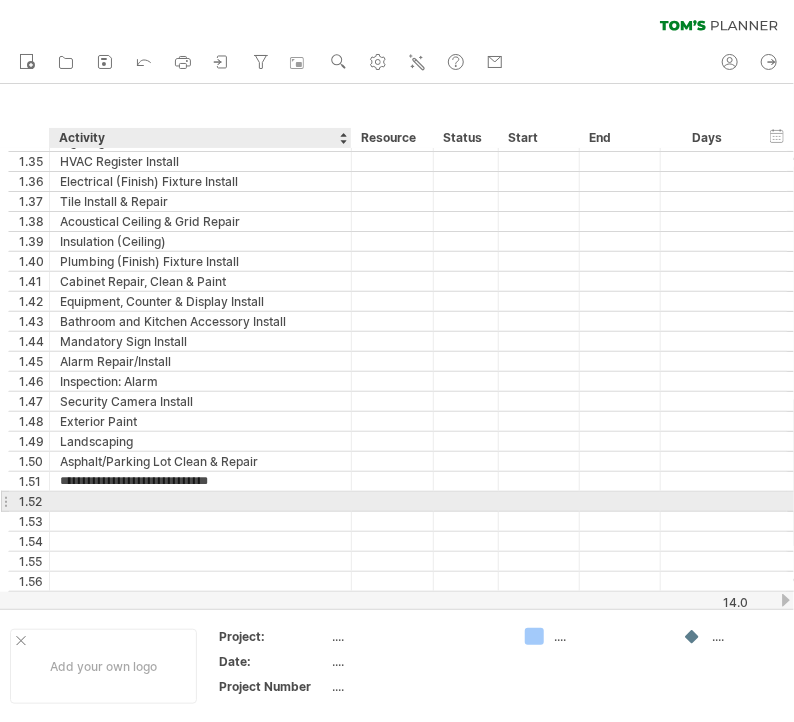 click at bounding box center (200, 501) 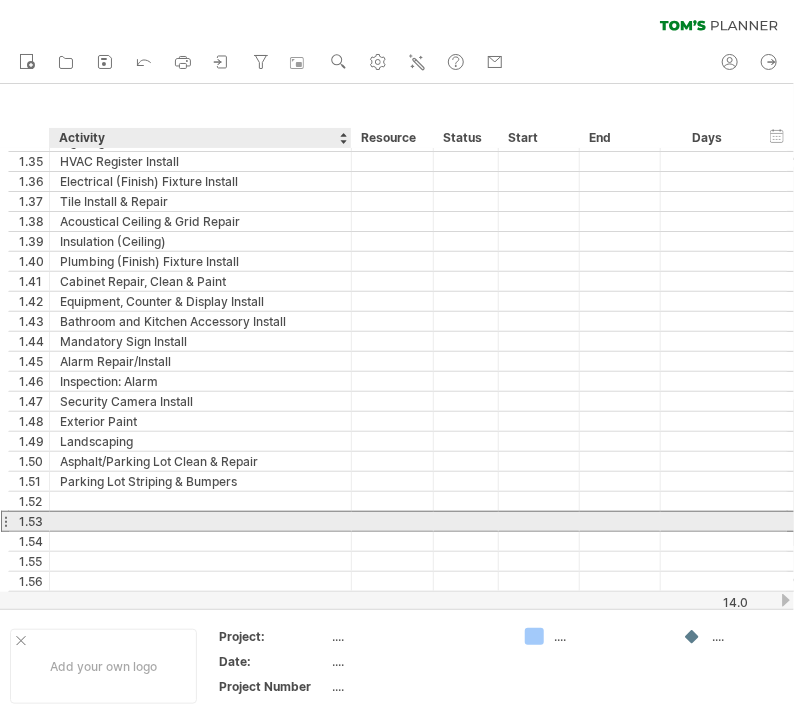 click at bounding box center (200, 521) 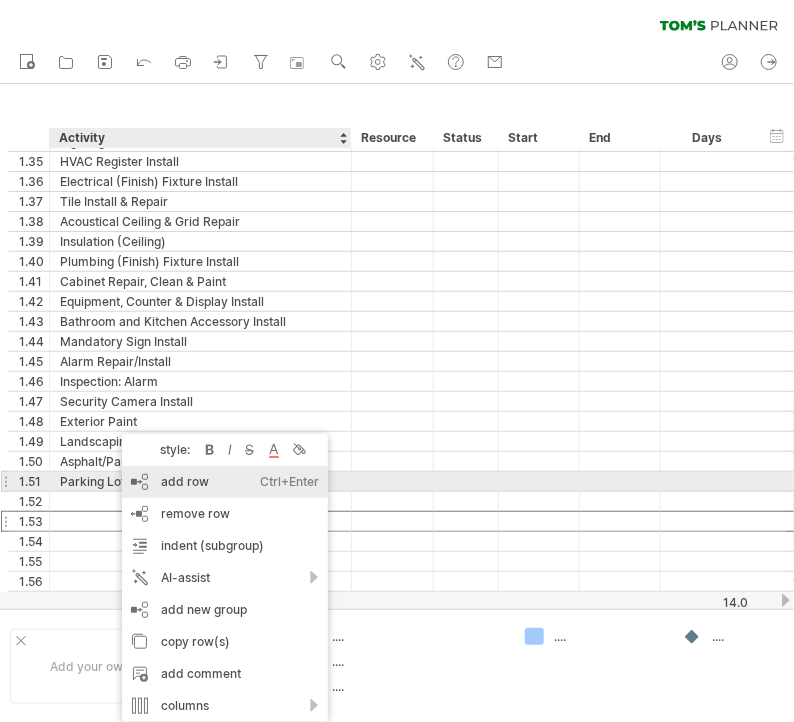 click on "add row Ctrl+Enter Cmd+Enter" at bounding box center [225, 482] 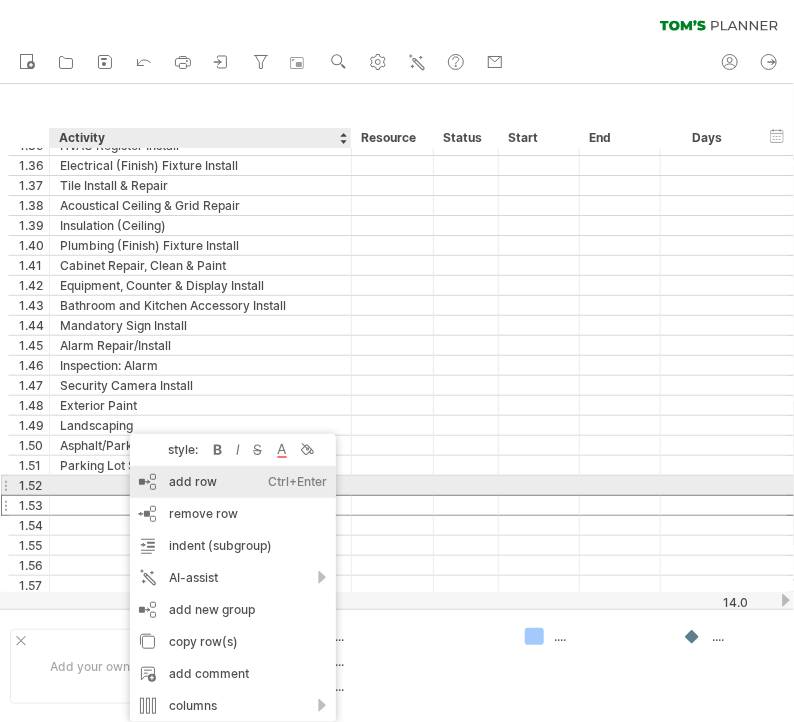 click on "add row Ctrl+Enter Cmd+Enter" at bounding box center (233, 482) 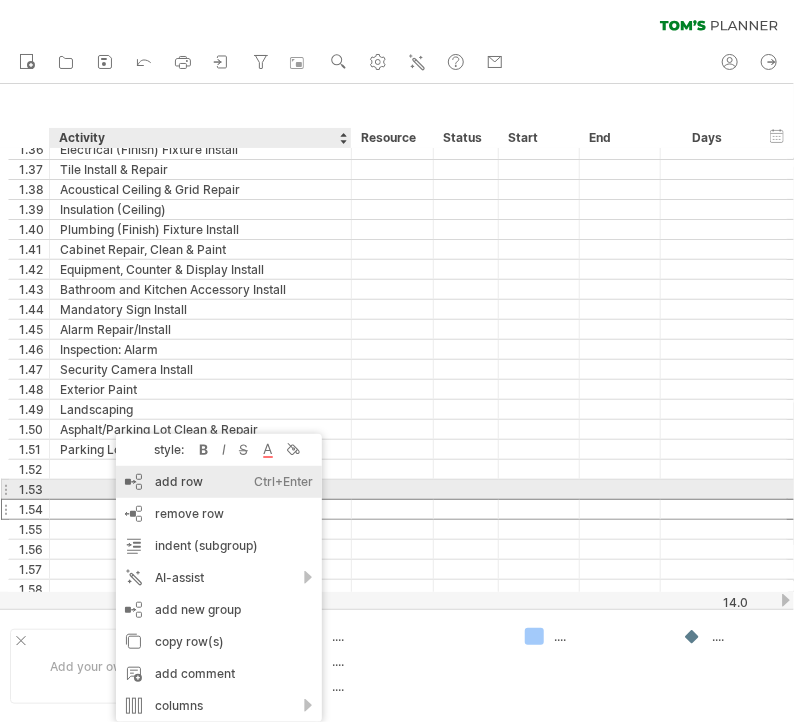 click on "add row Ctrl+Enter Cmd+Enter" at bounding box center [219, 482] 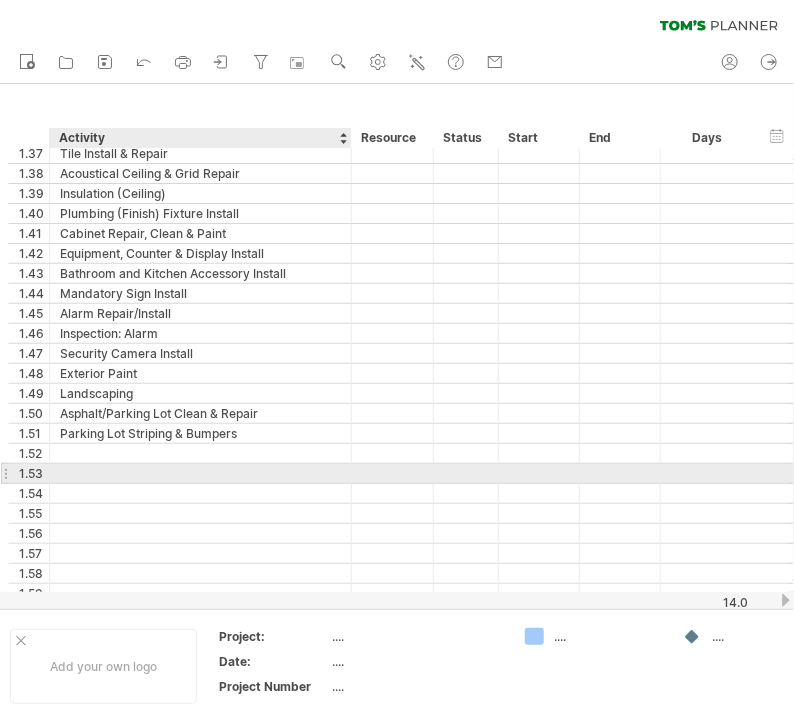 click at bounding box center [200, 473] 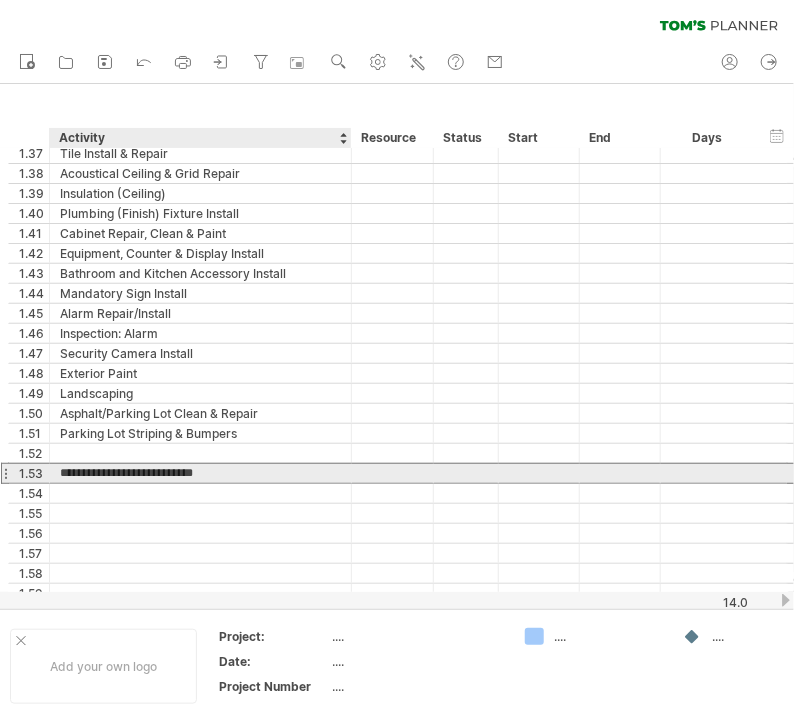 type on "**********" 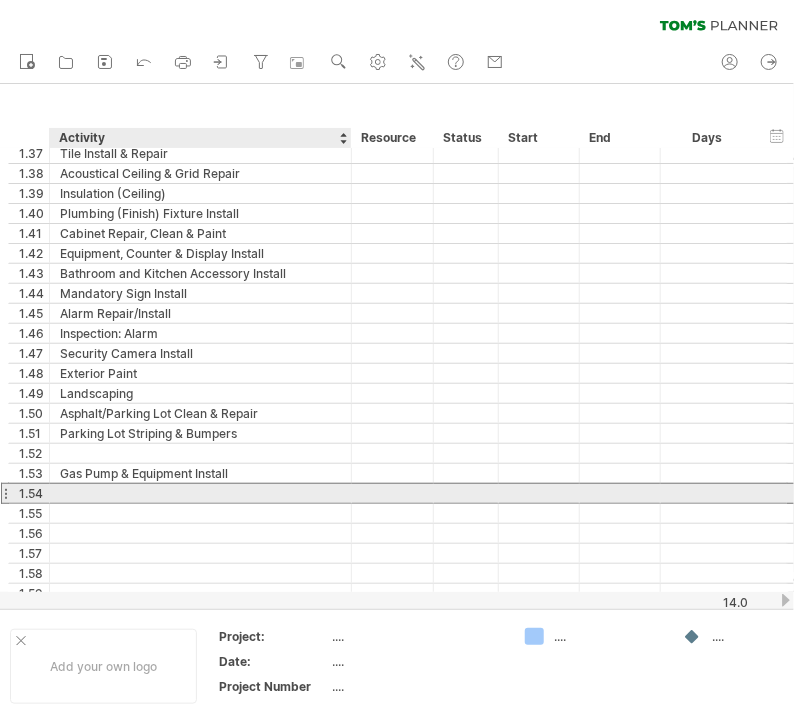 click at bounding box center [200, 493] 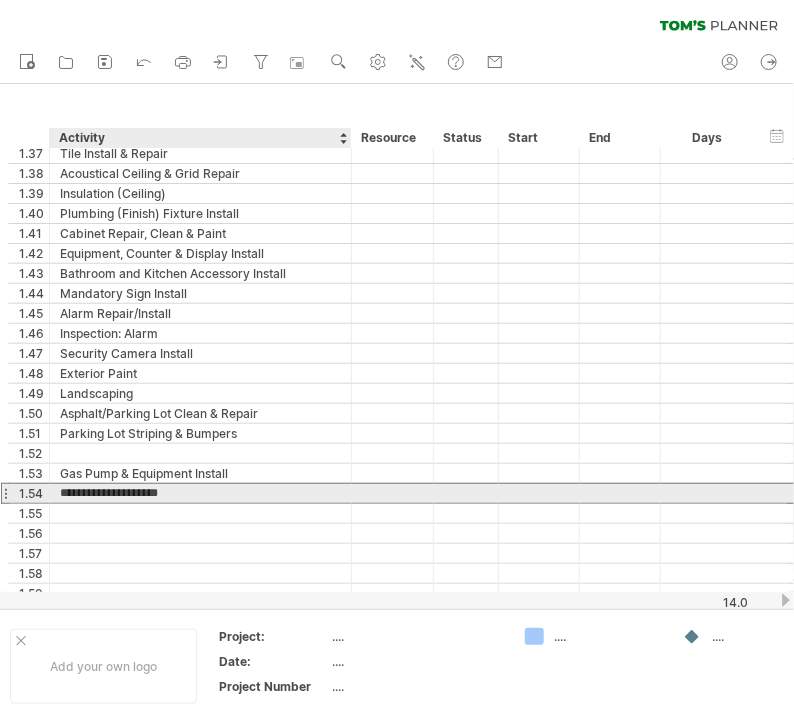 type on "**********" 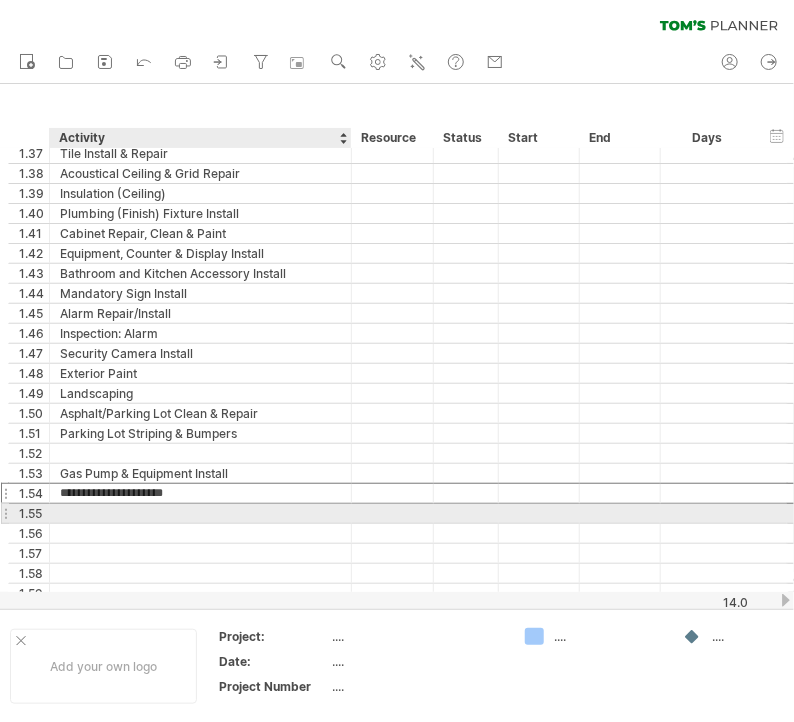 click at bounding box center (200, 513) 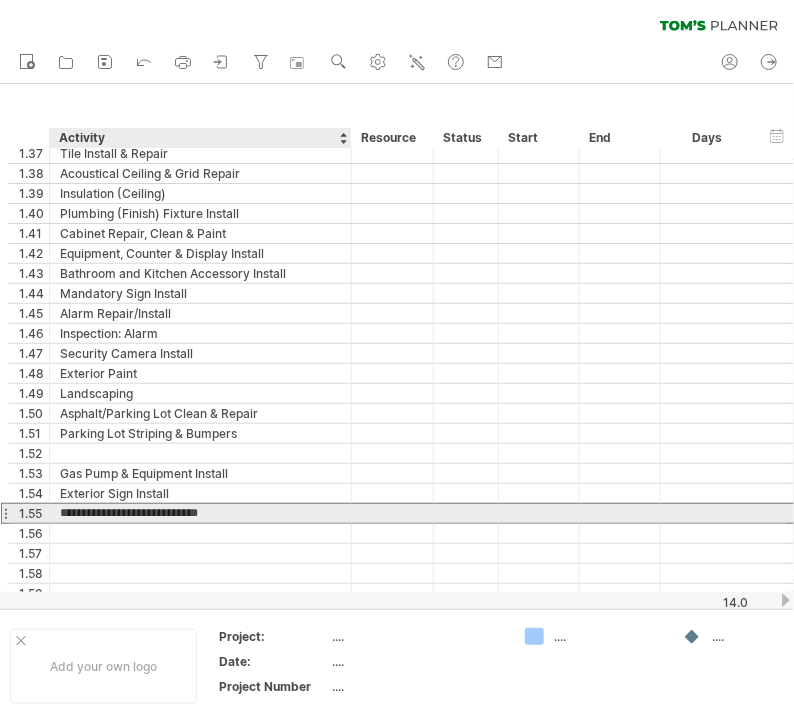 type on "**********" 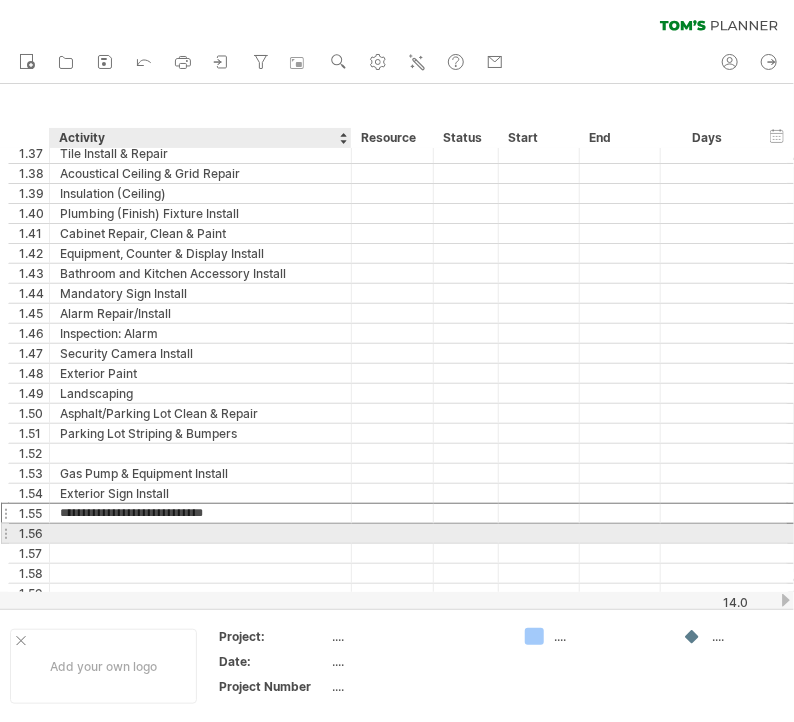 click at bounding box center (200, 533) 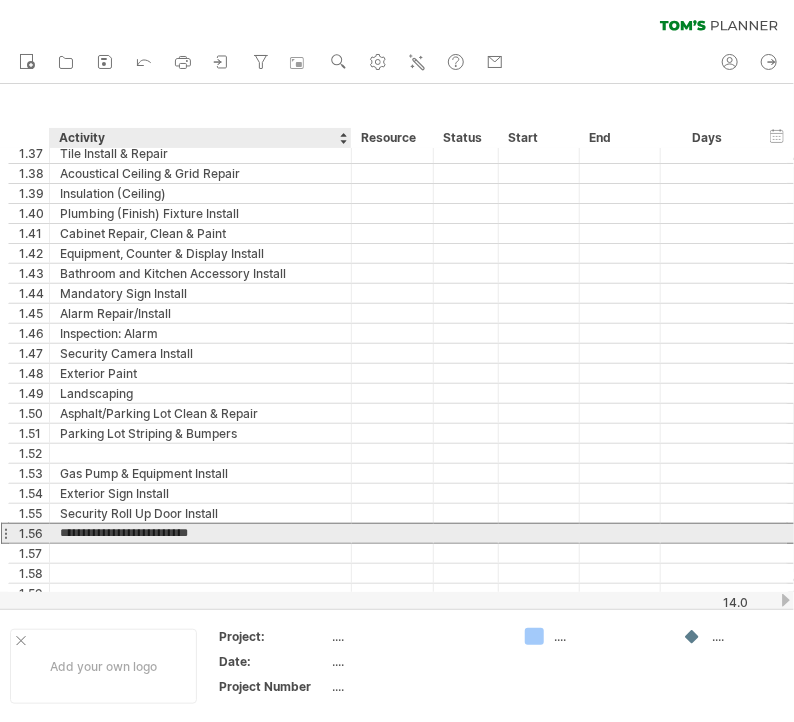 type on "**********" 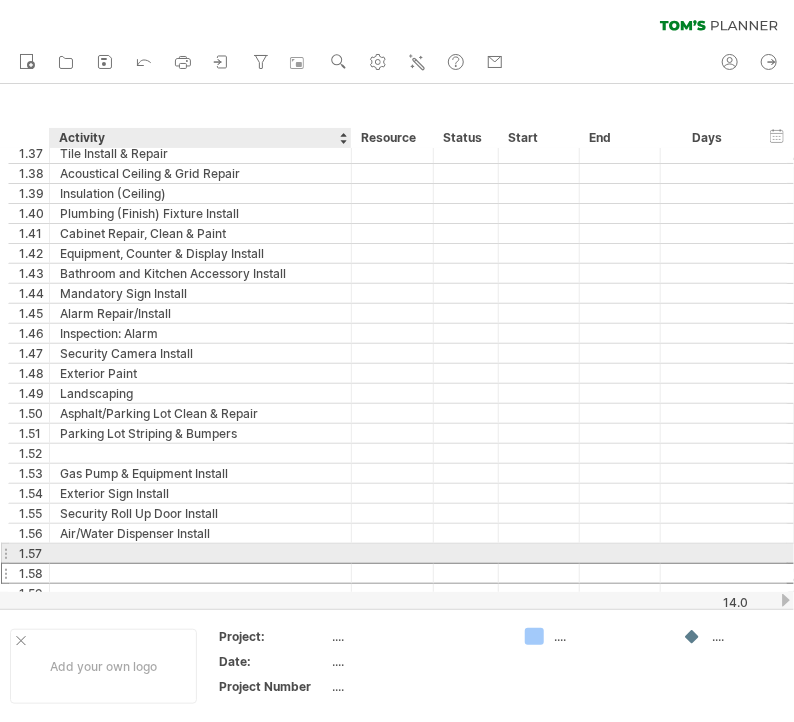click at bounding box center [200, 573] 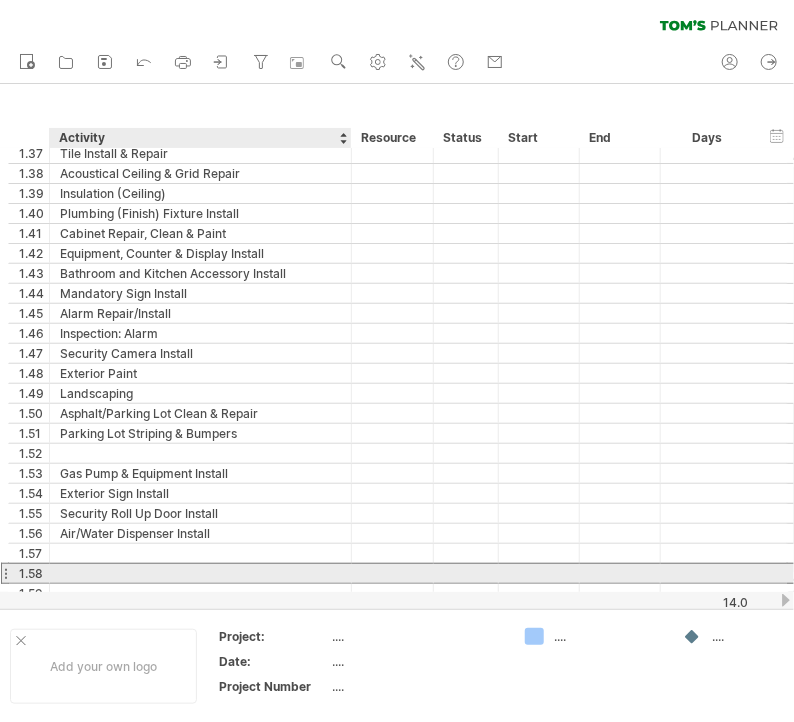 click at bounding box center [200, 573] 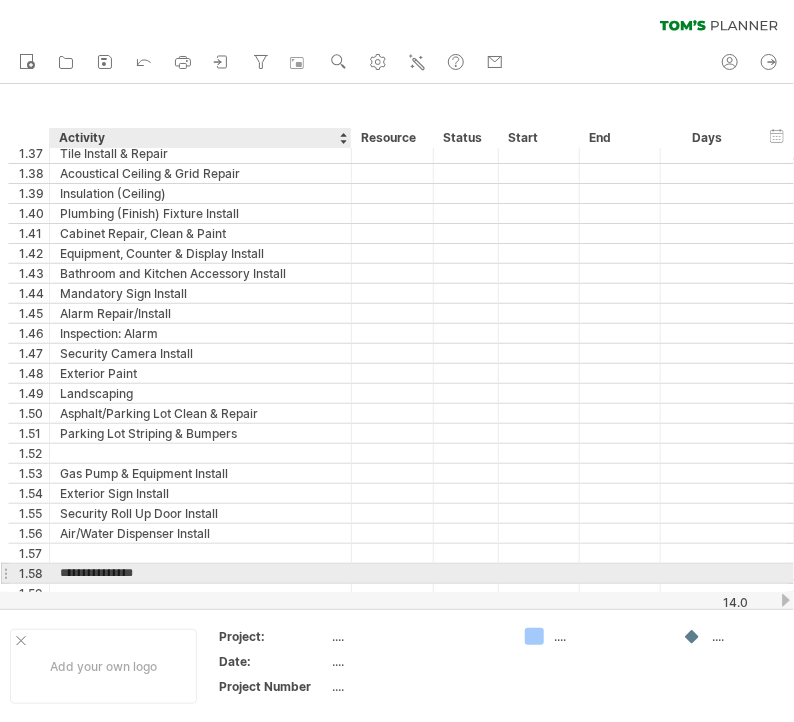 type on "**********" 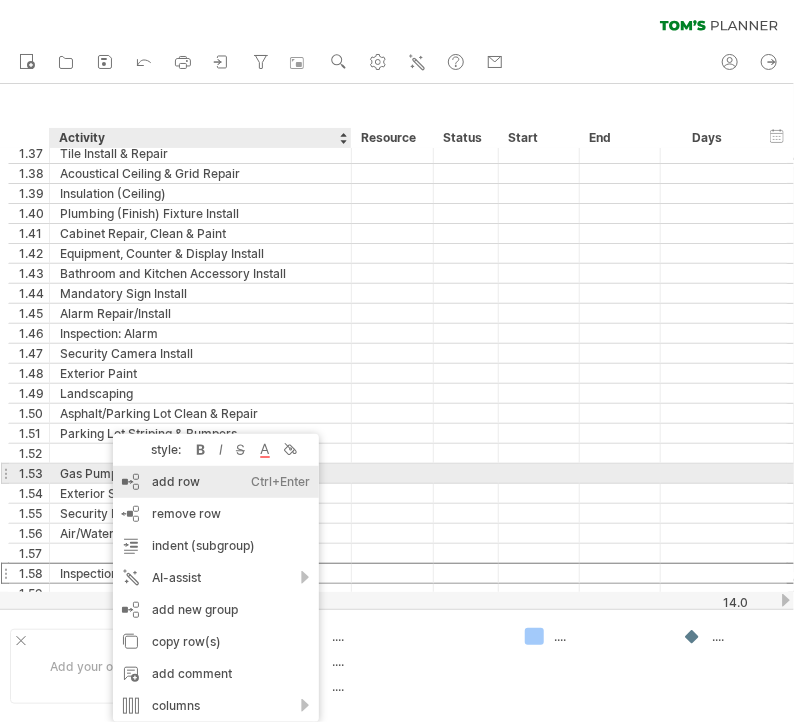 click on "add row Ctrl+Enter Cmd+Enter" at bounding box center (216, 482) 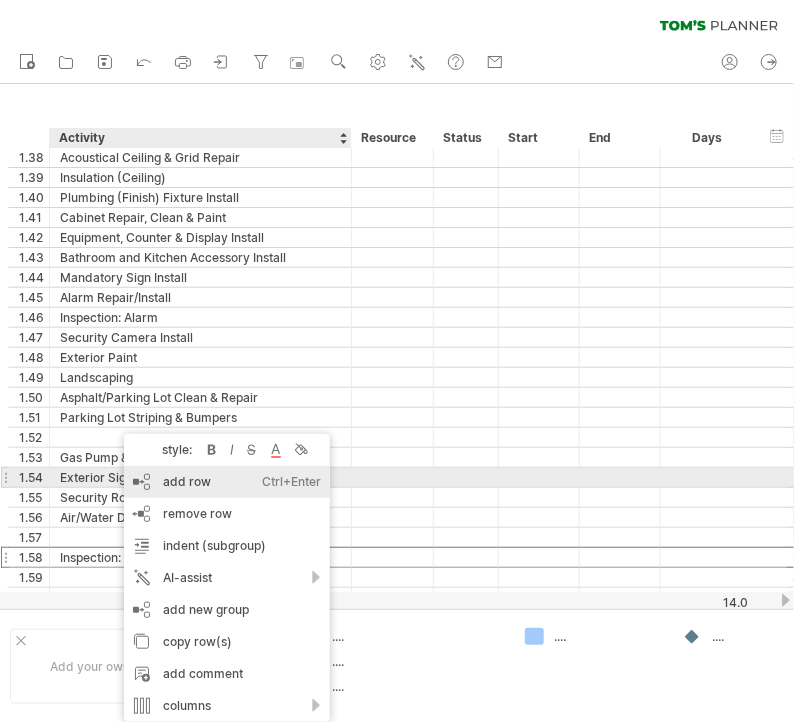 click on "add row Ctrl+Enter Cmd+Enter" at bounding box center (227, 482) 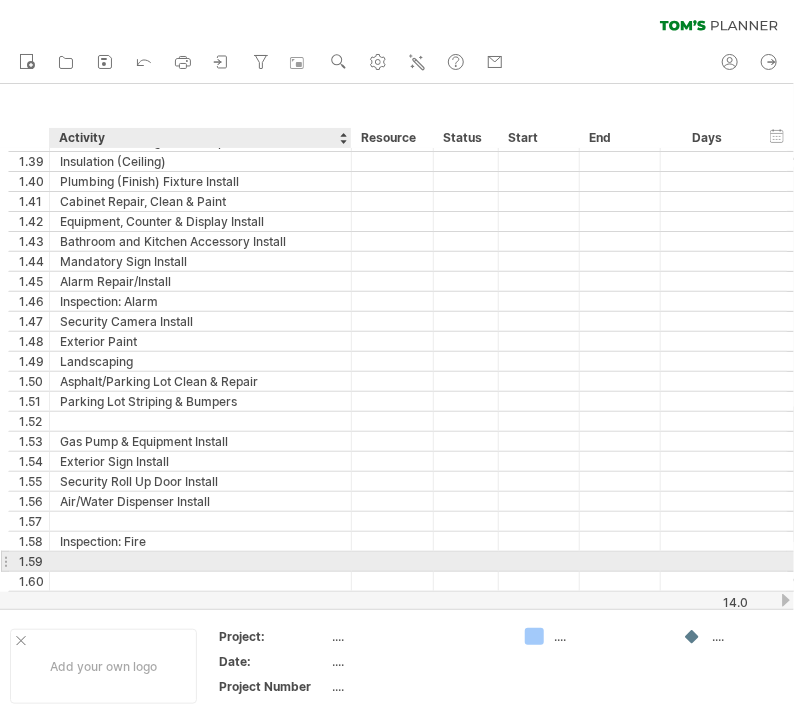 click at bounding box center (200, 561) 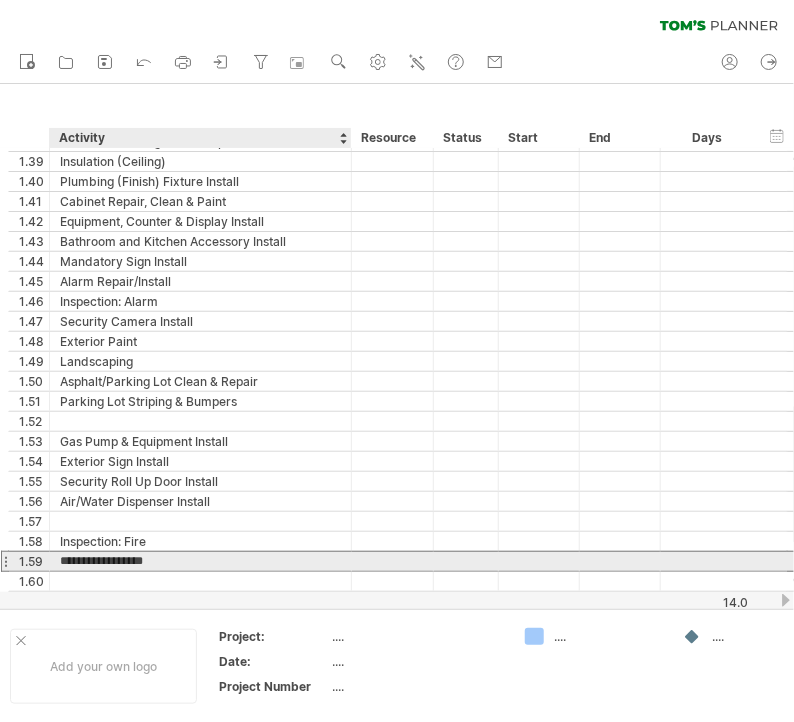 type on "**********" 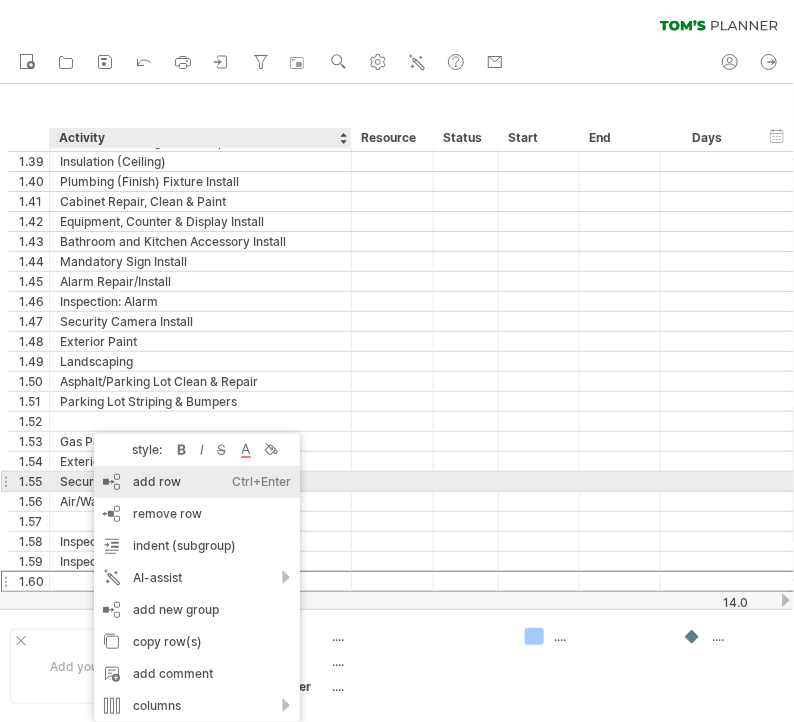 click on "add row Ctrl+Enter Cmd+Enter" at bounding box center [197, 482] 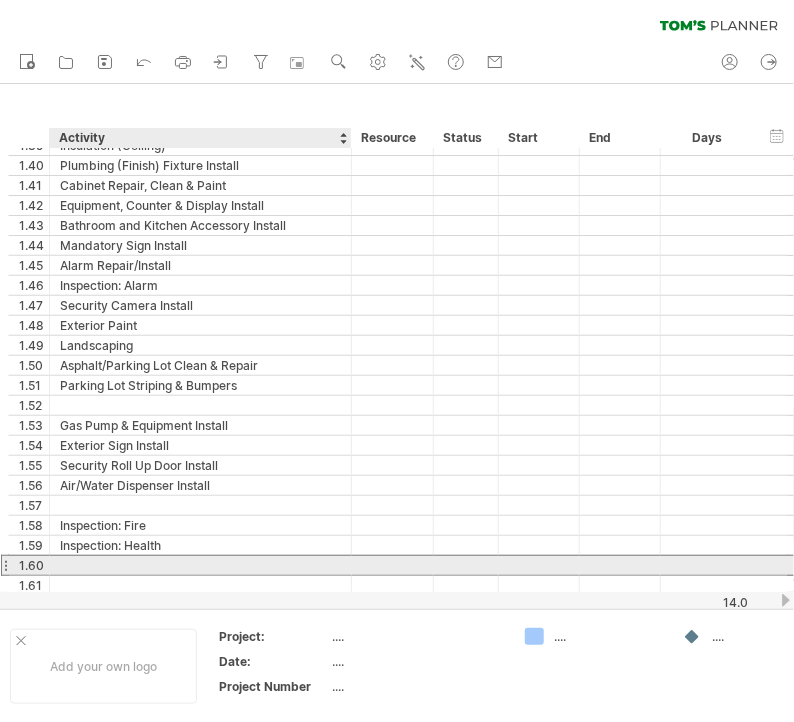 click at bounding box center [200, 565] 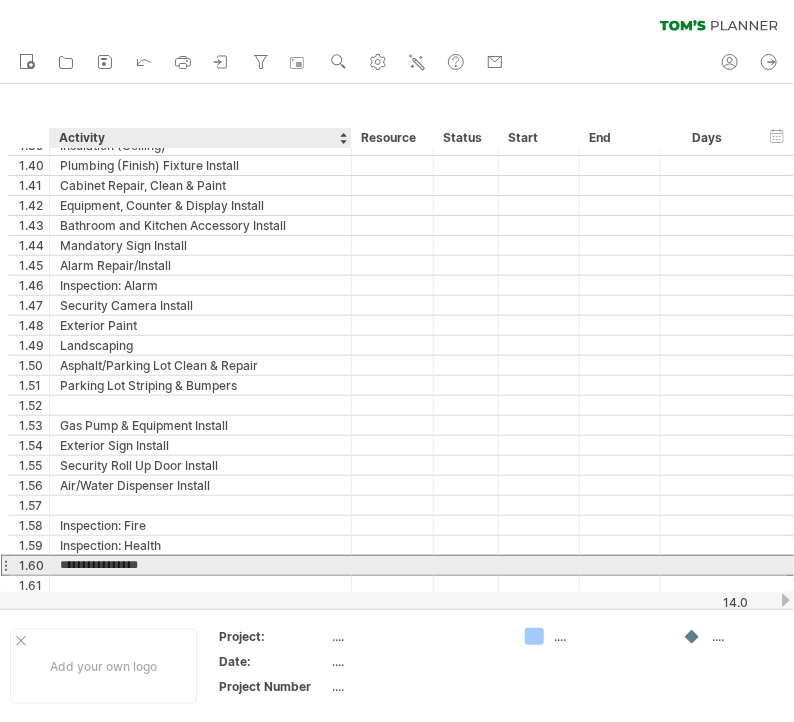 type on "**********" 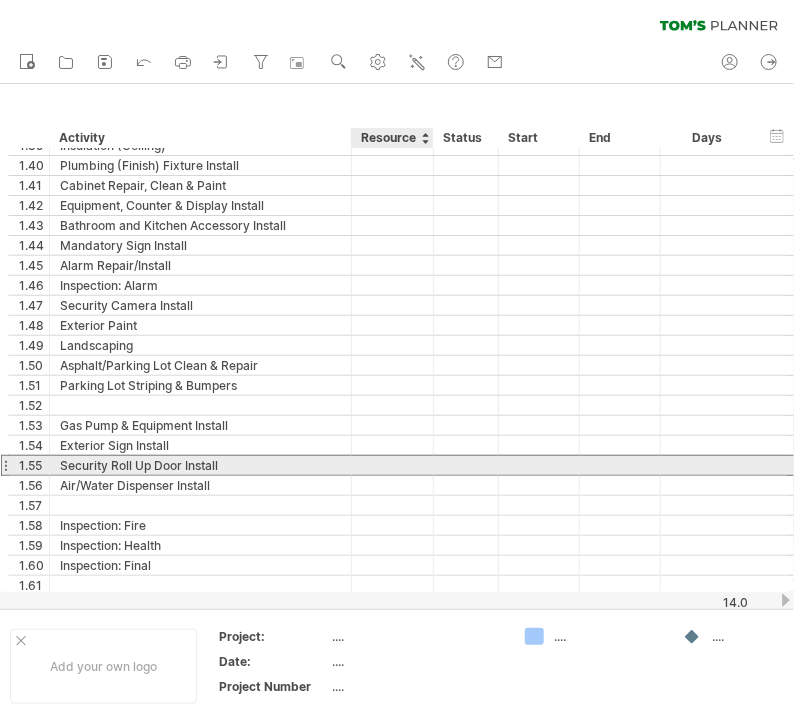 click at bounding box center (392, 465) 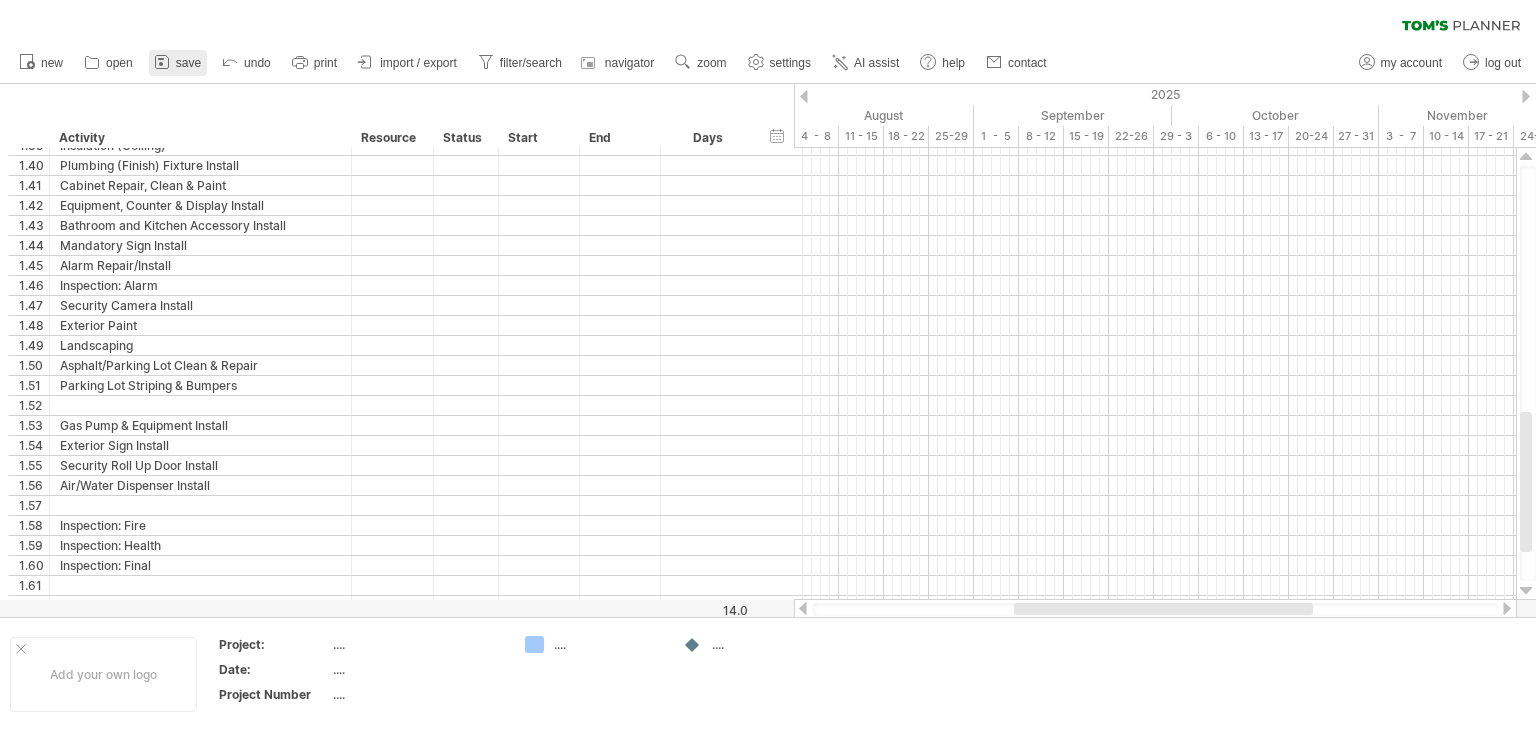 click on "save" at bounding box center (188, 63) 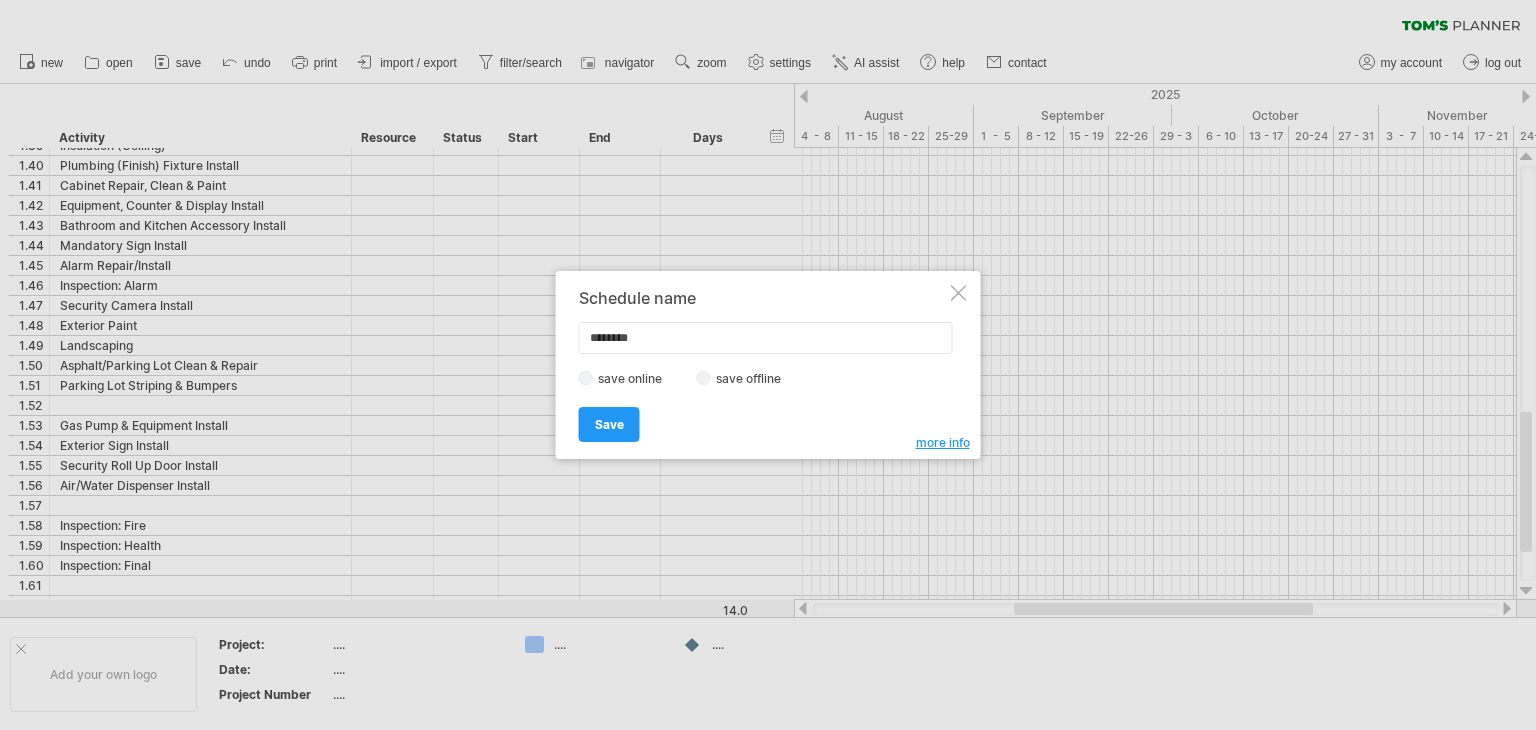 type on "********" 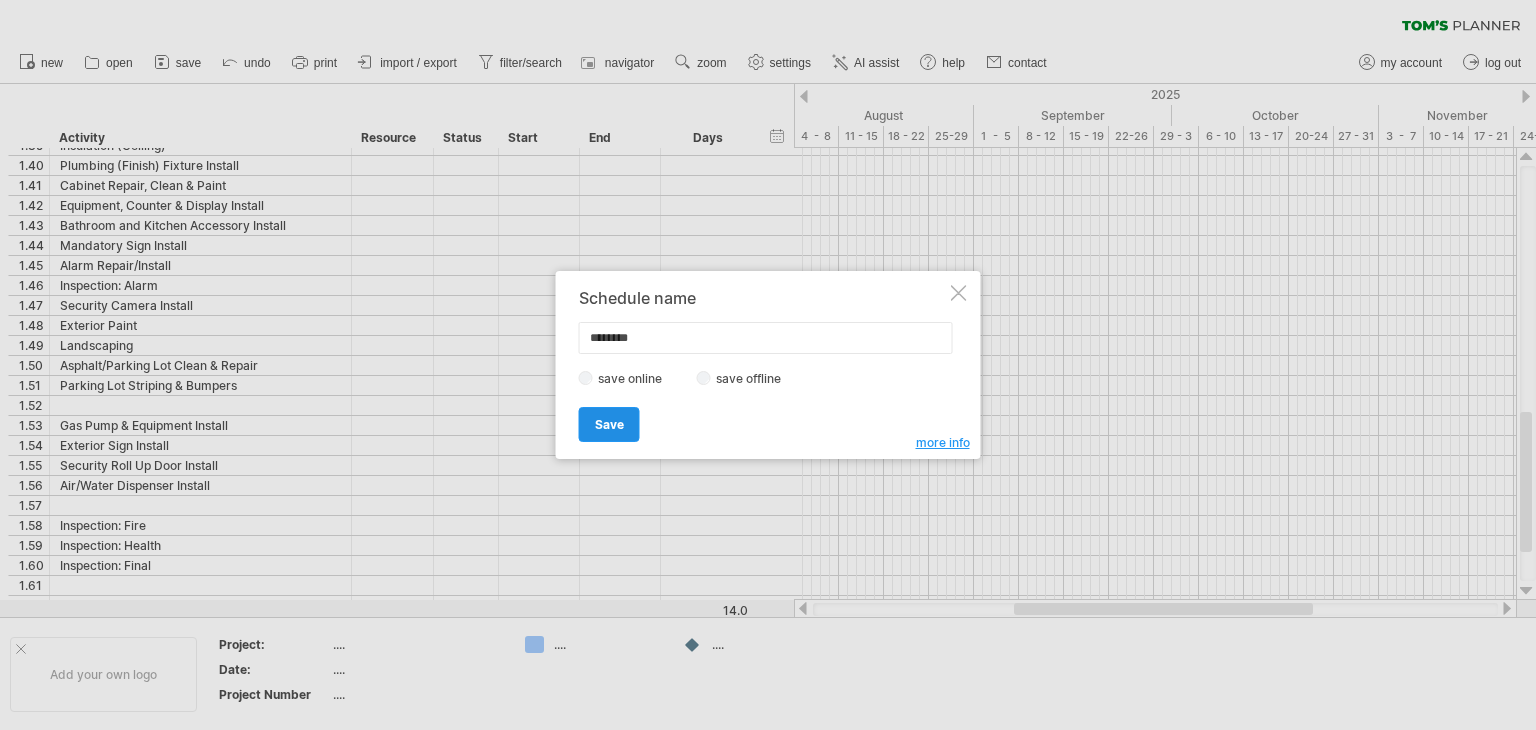 click on "Save" at bounding box center [609, 424] 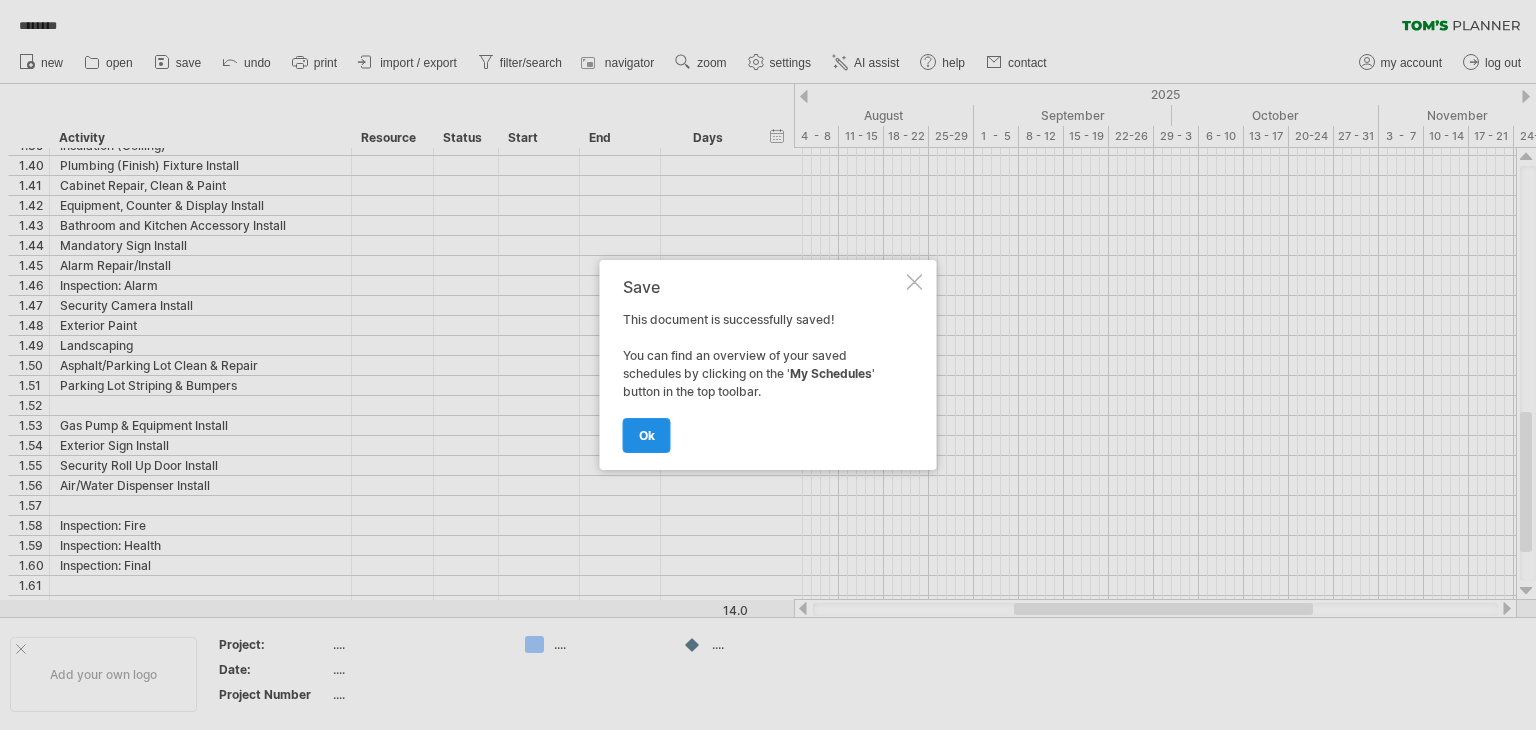 click on "ok" at bounding box center [647, 435] 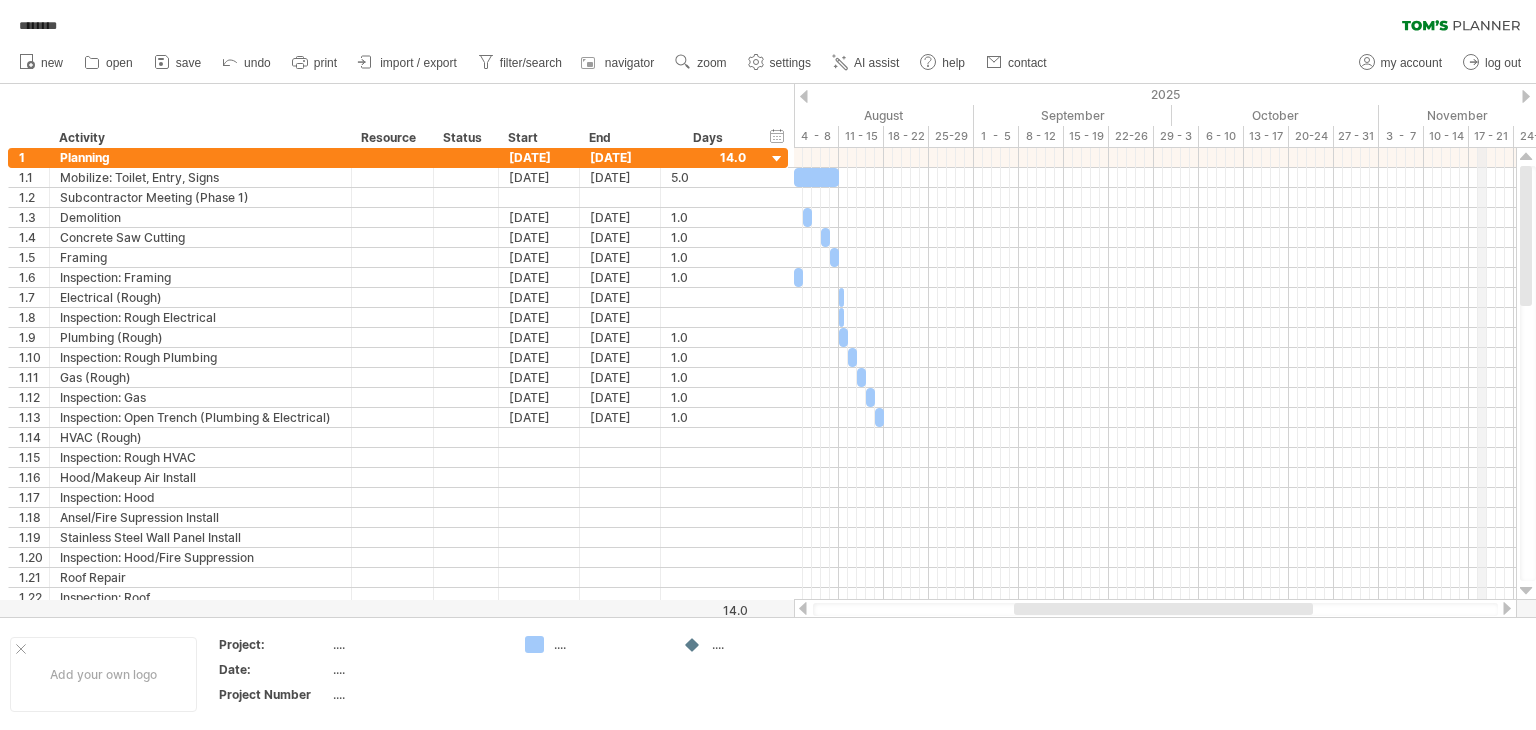 drag, startPoint x: 1528, startPoint y: 449, endPoint x: 1481, endPoint y: 129, distance: 323.43314 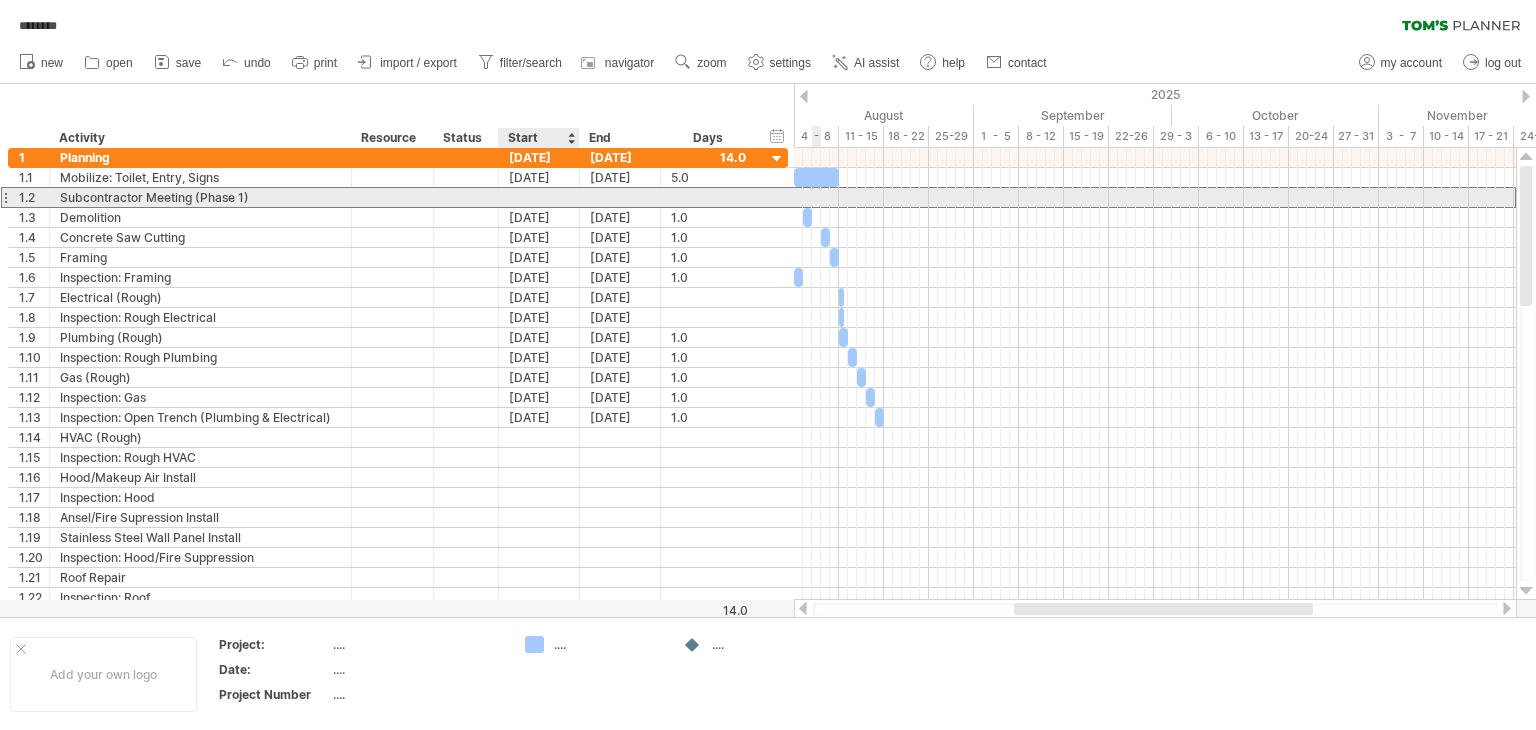 click at bounding box center [539, 197] 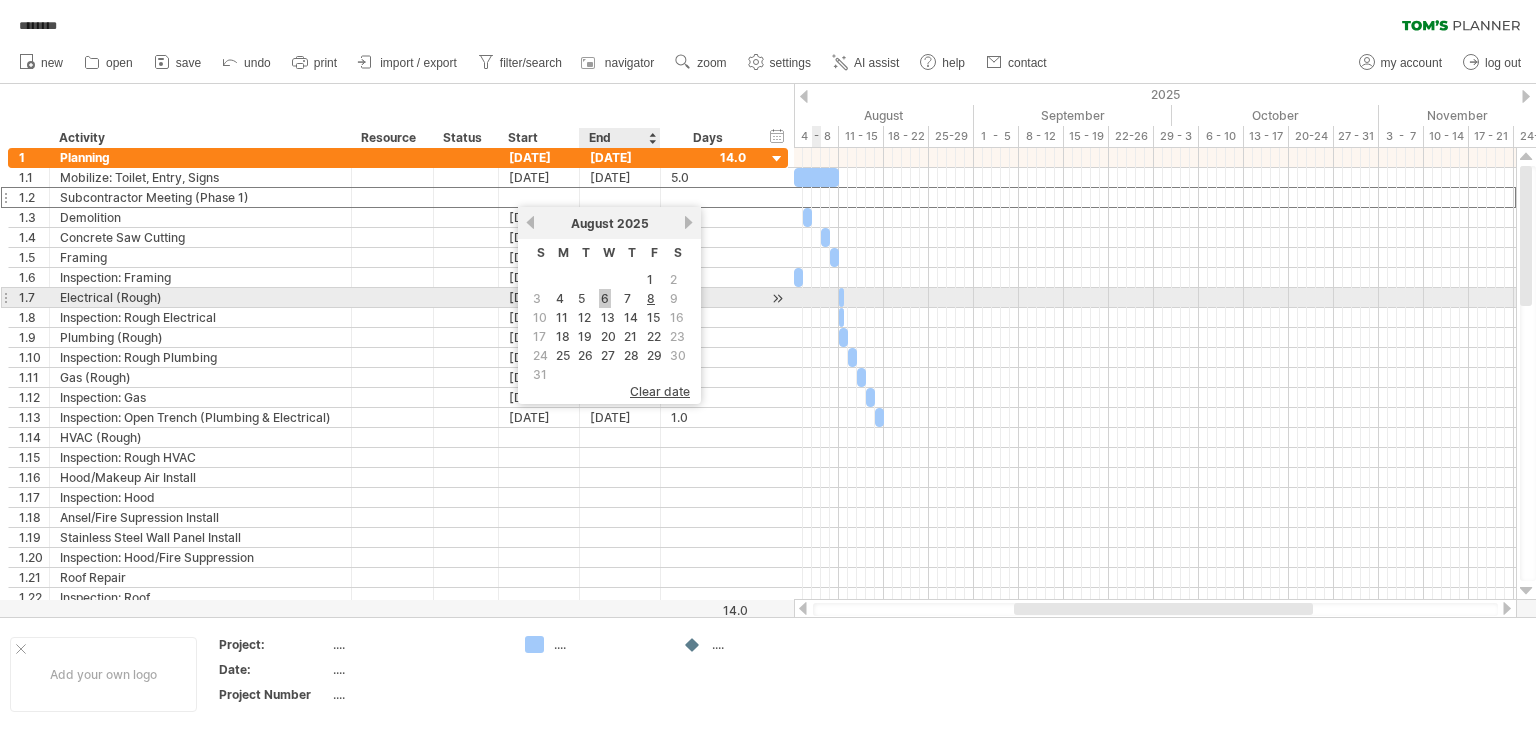 click on "6" at bounding box center [605, 298] 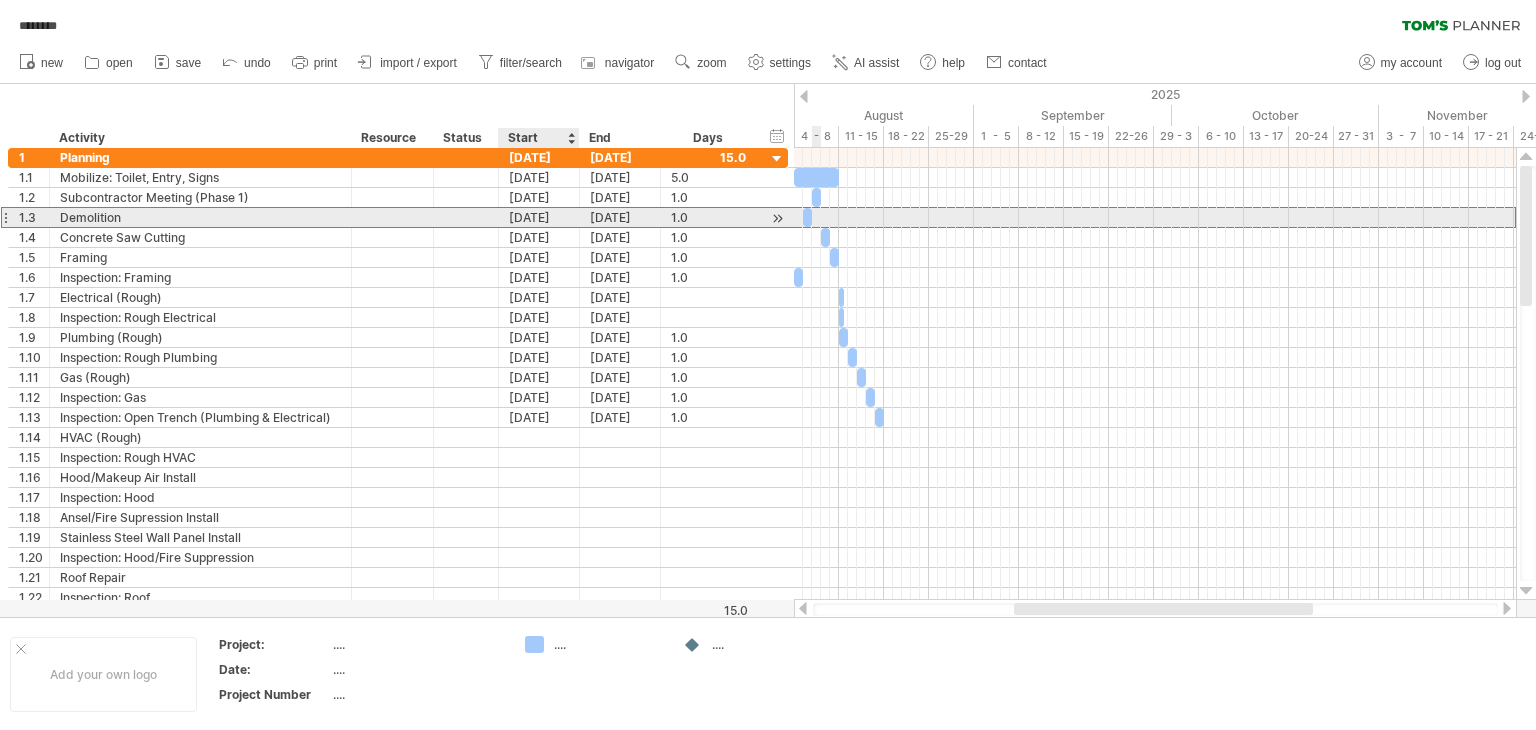 click on "[DATE]" at bounding box center (539, 217) 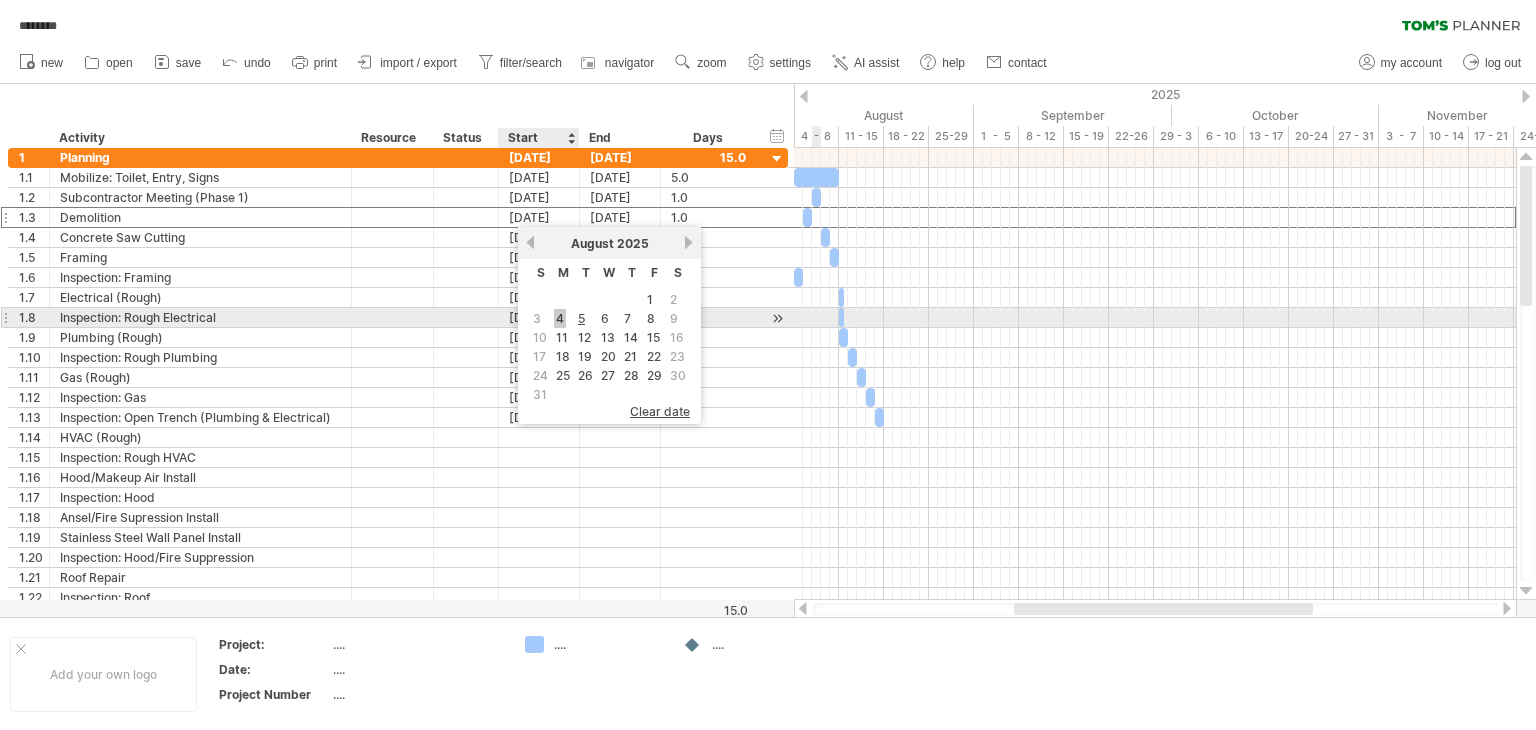 click on "4" at bounding box center (560, 318) 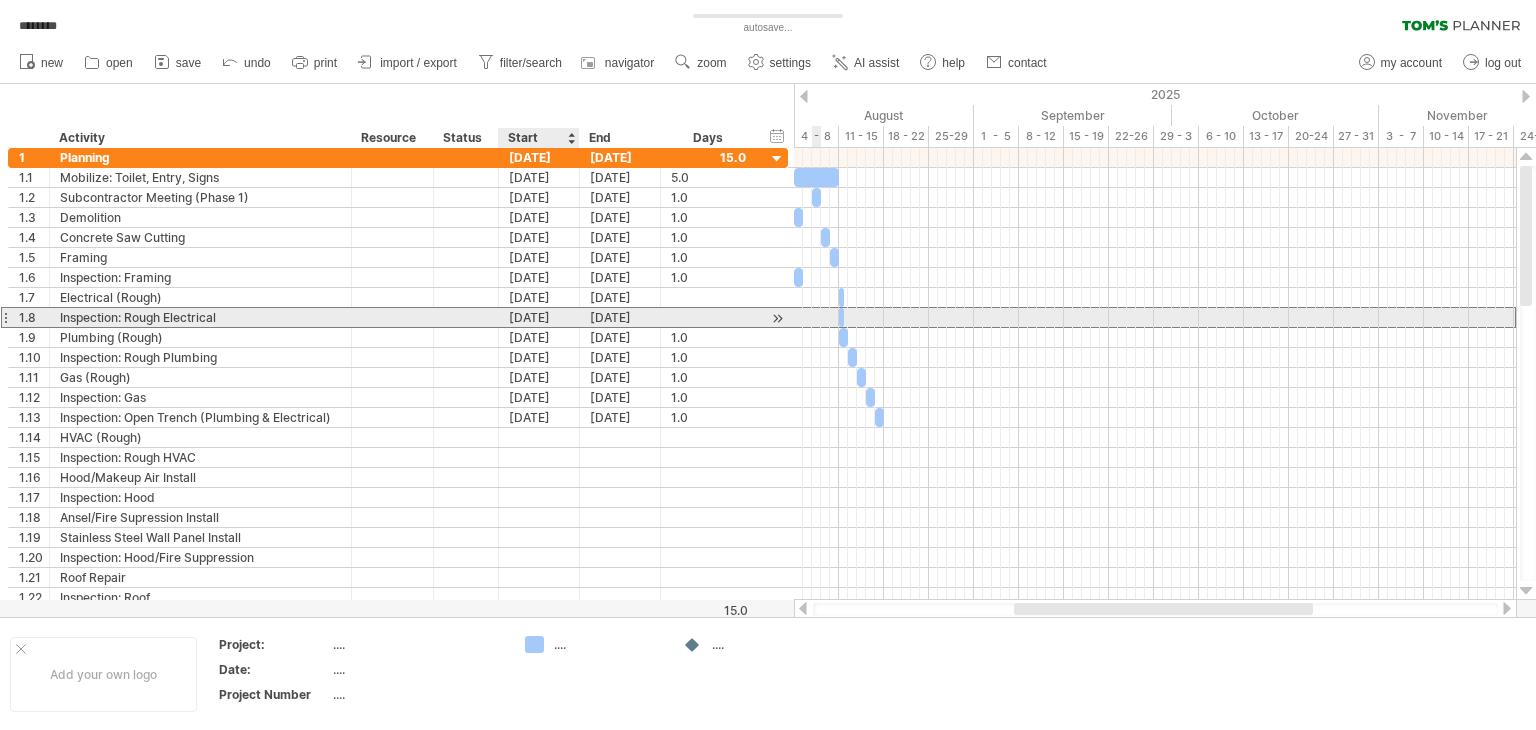 click on "[DATE]" at bounding box center (539, 317) 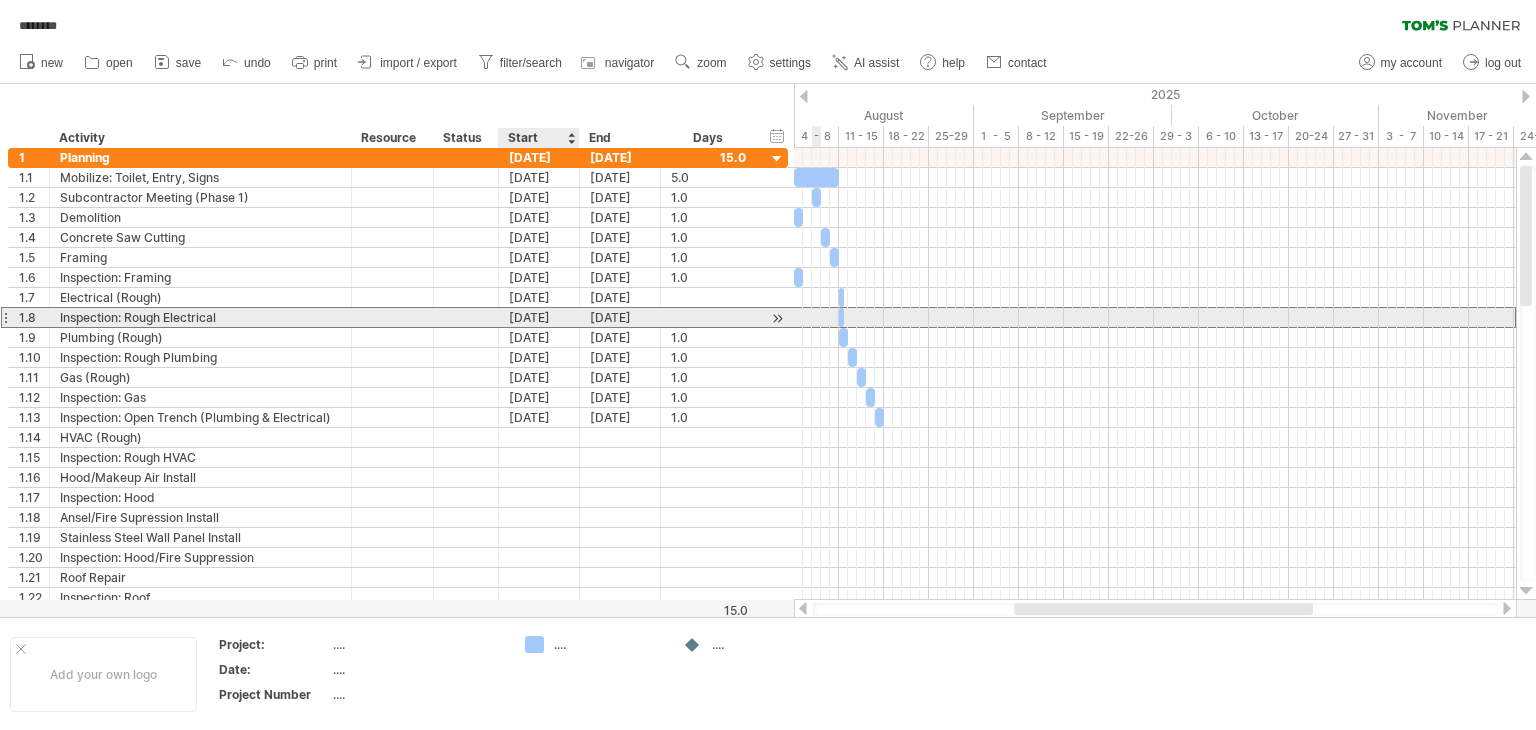 click on "[DATE]" at bounding box center [539, 317] 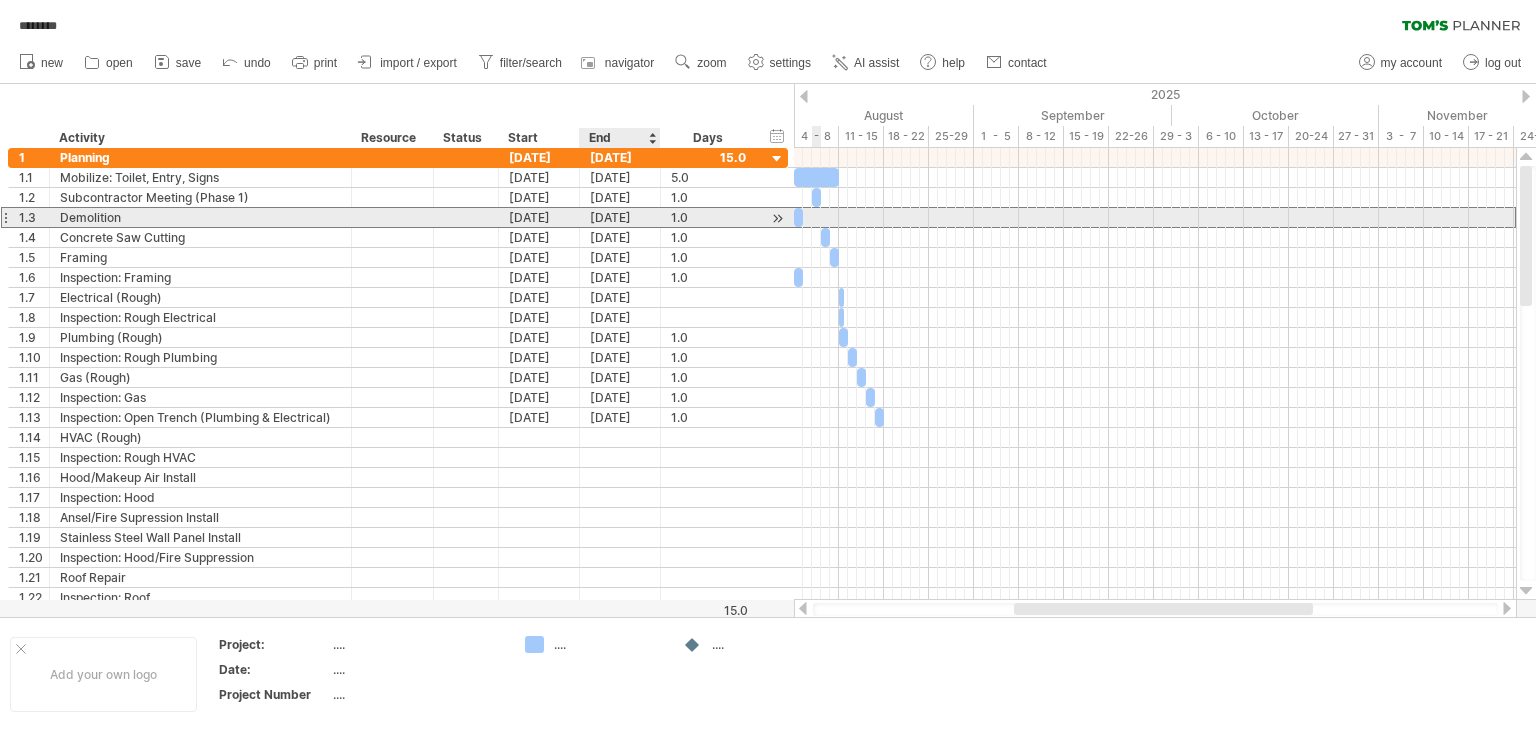 click on "[DATE]" at bounding box center [620, 217] 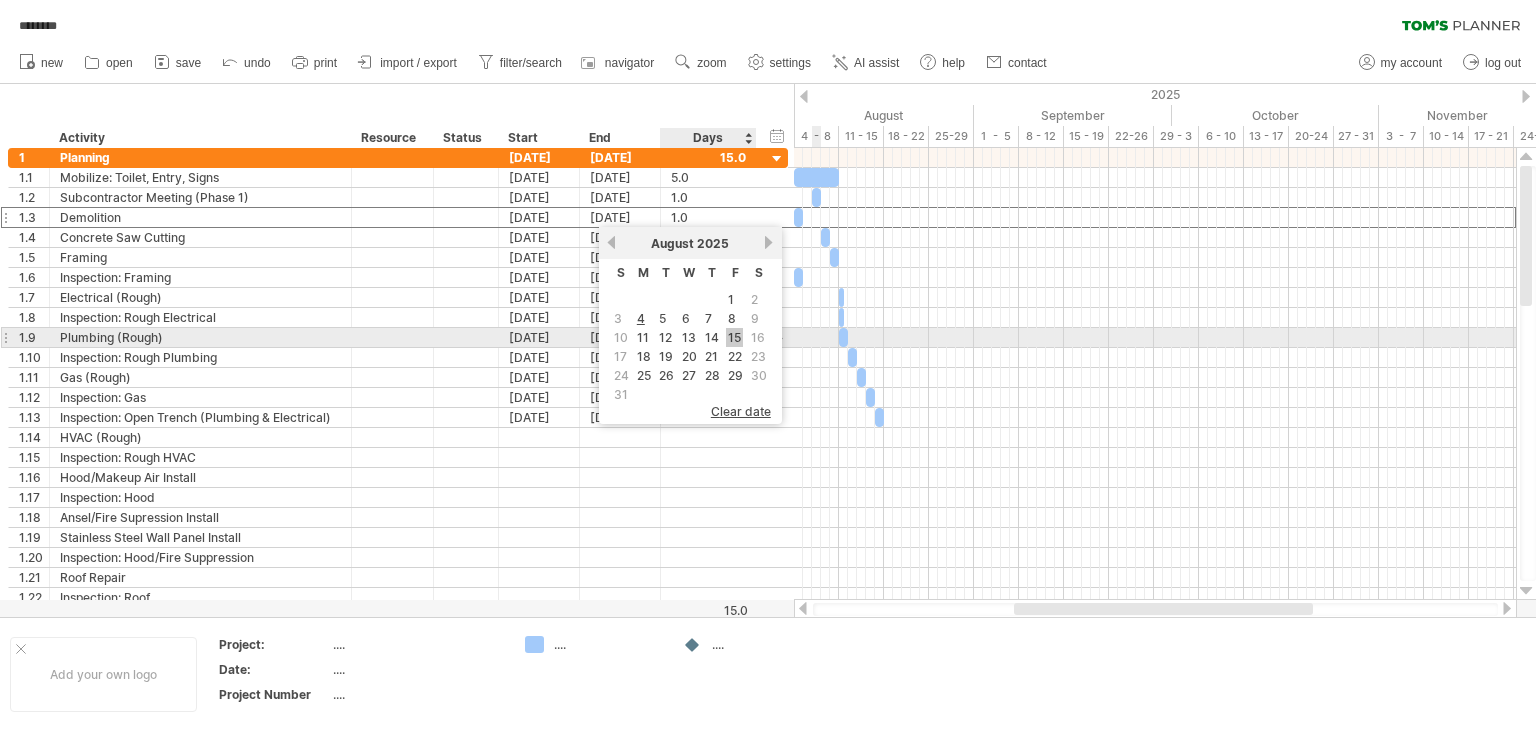 click on "15" at bounding box center [734, 337] 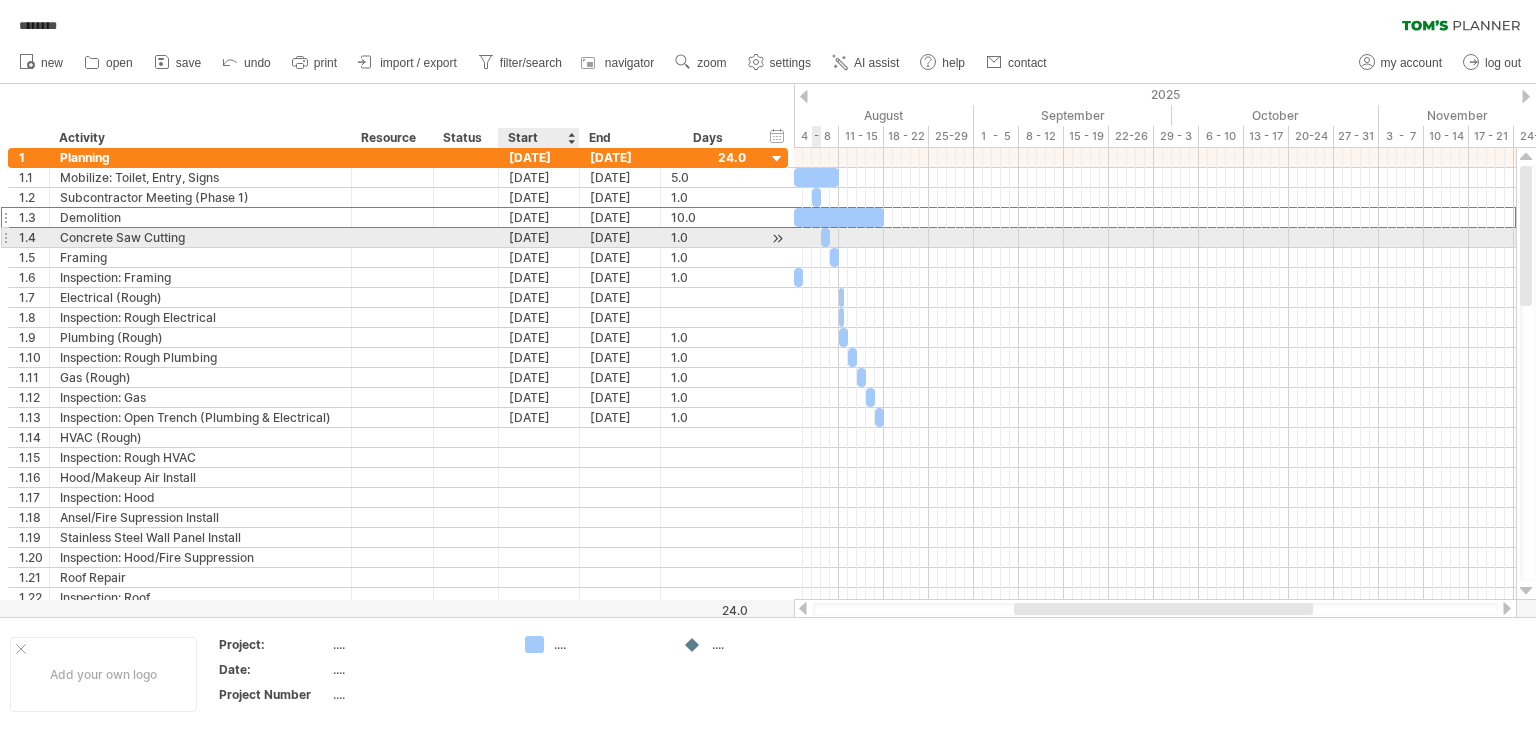 click on "[DATE]" at bounding box center [539, 237] 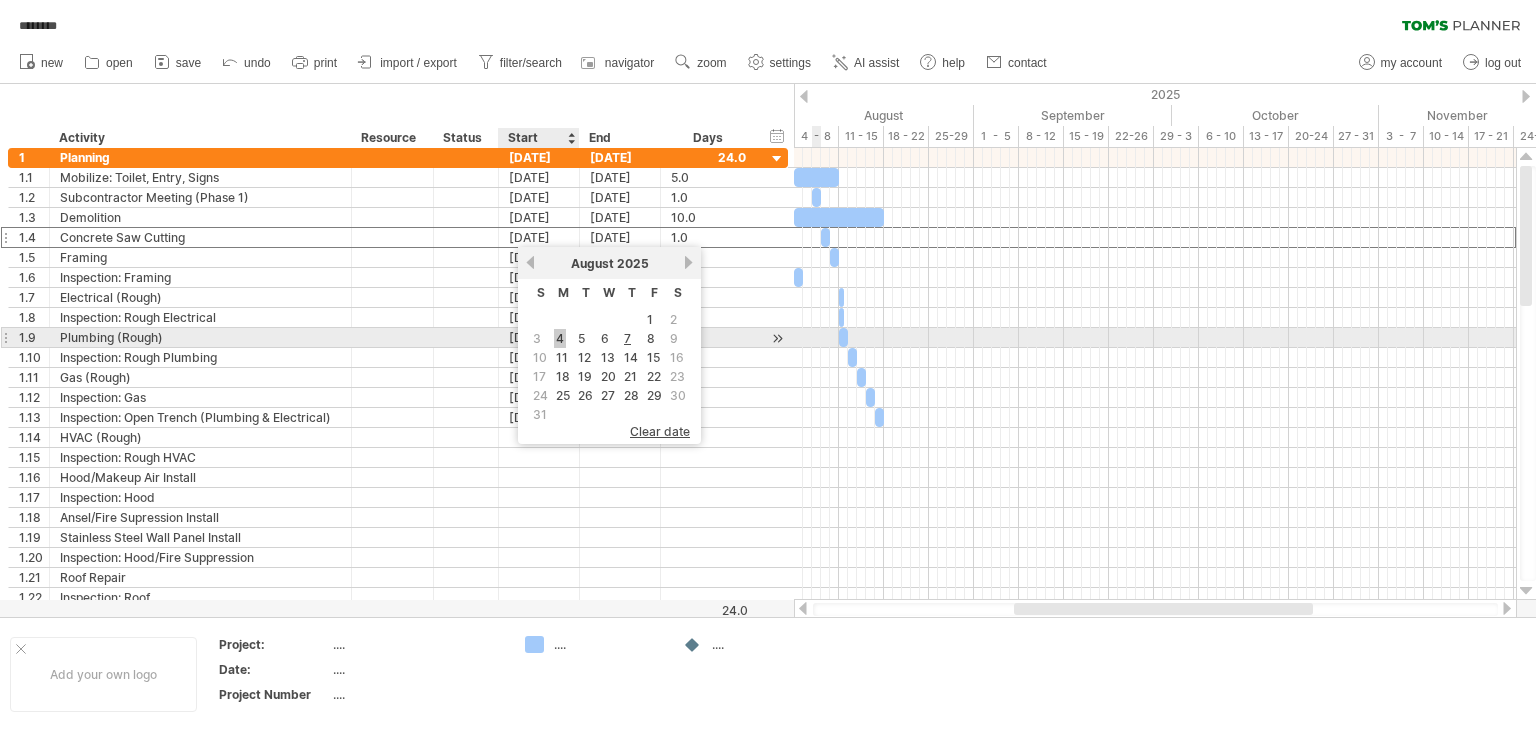 click on "4" at bounding box center [560, 338] 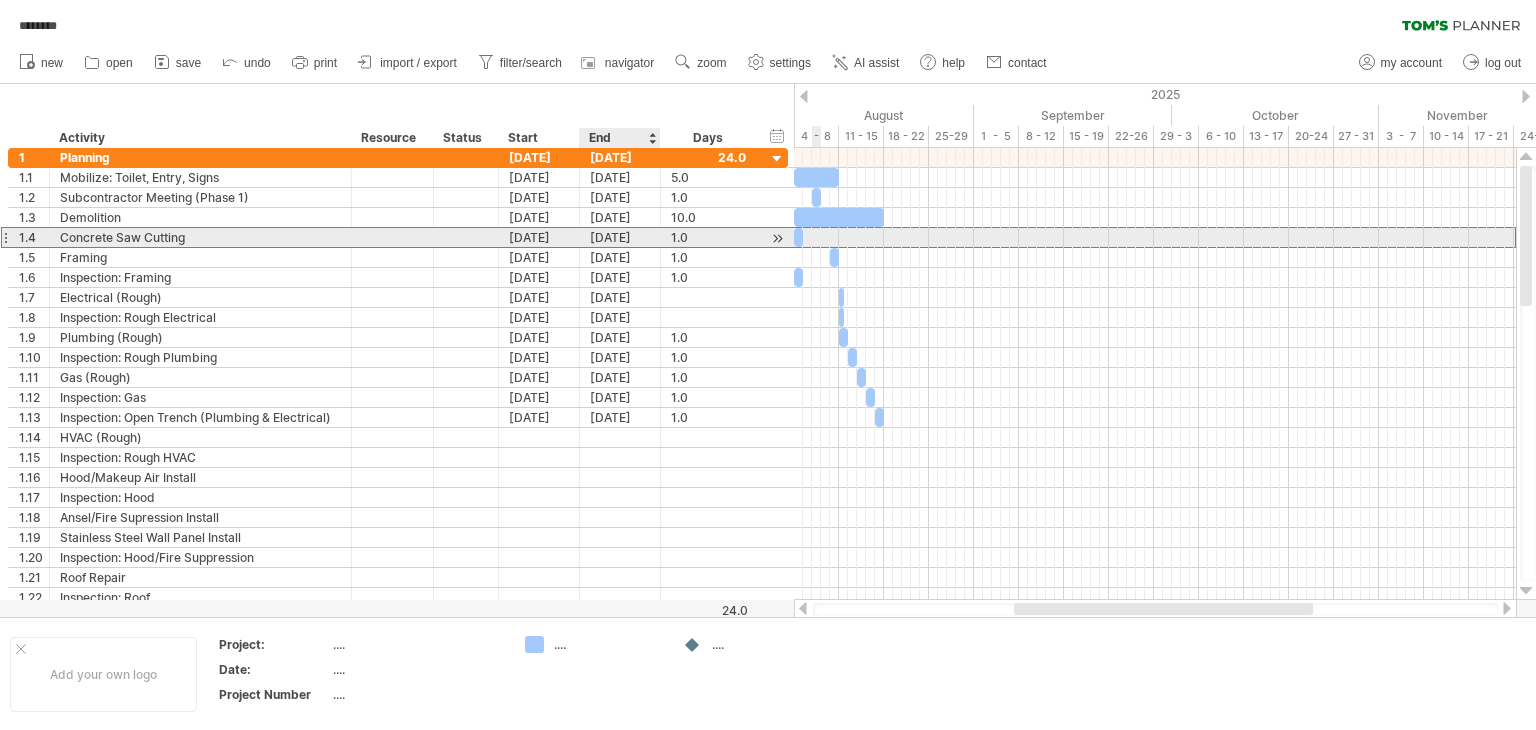 click on "[DATE]" at bounding box center [620, 237] 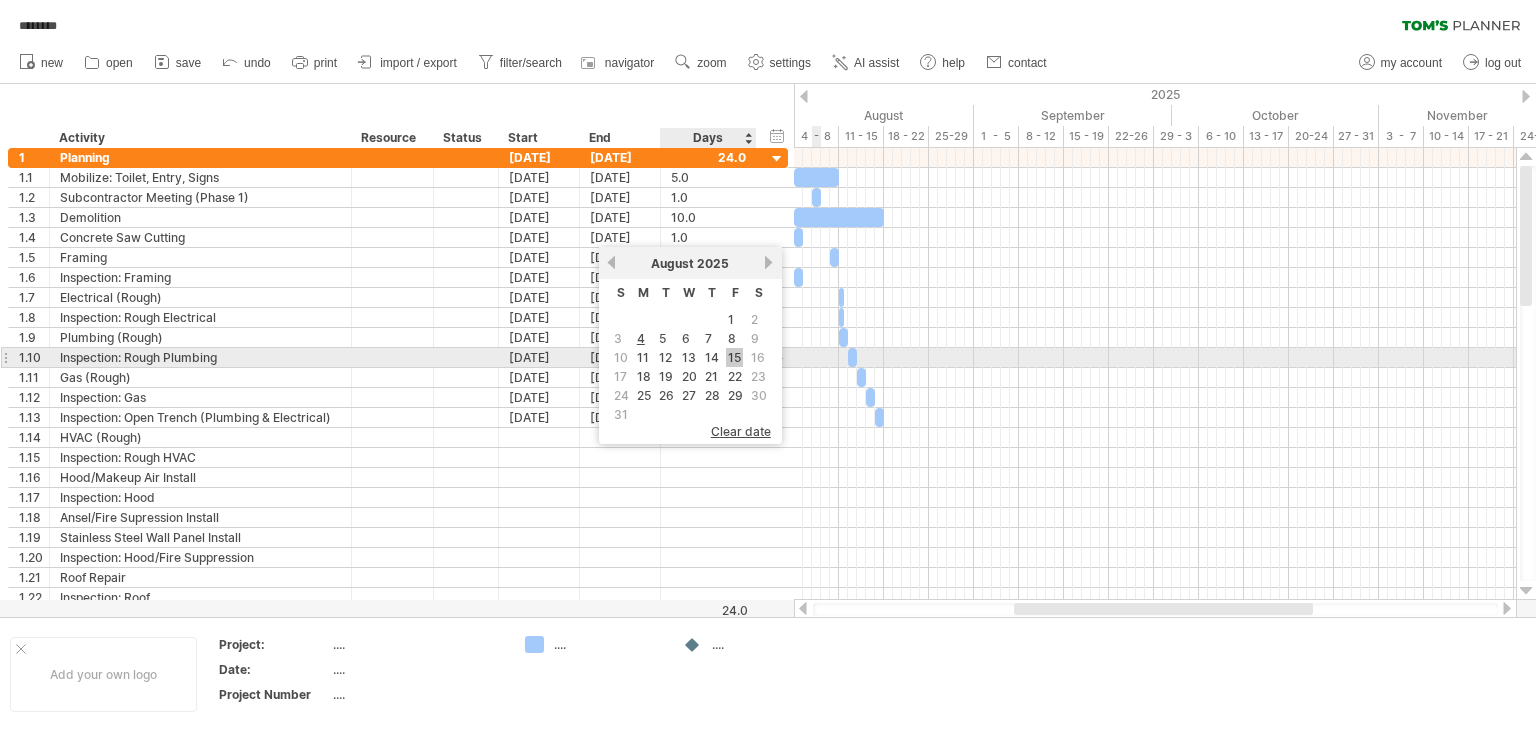 click on "15" at bounding box center [734, 357] 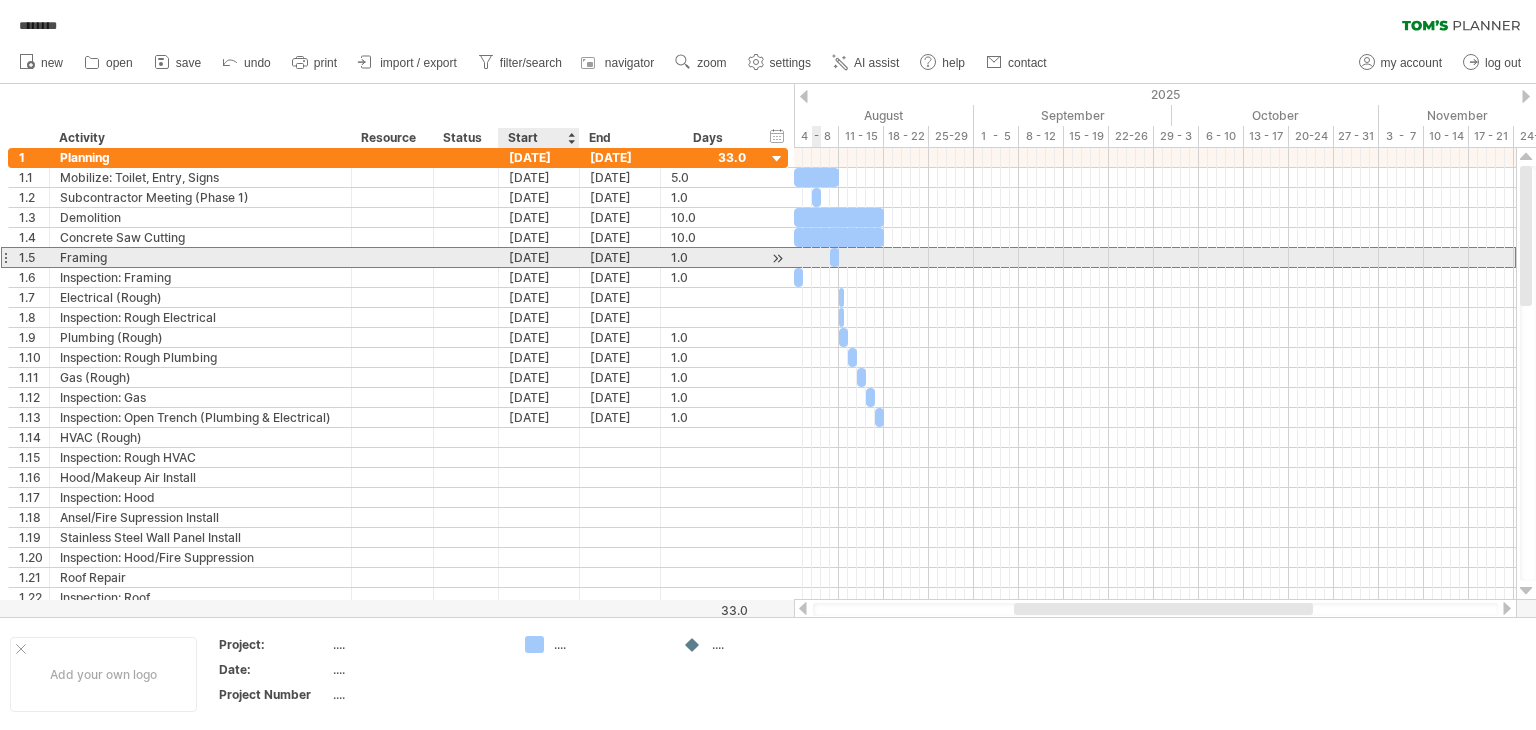 click on "[DATE]" at bounding box center (539, 257) 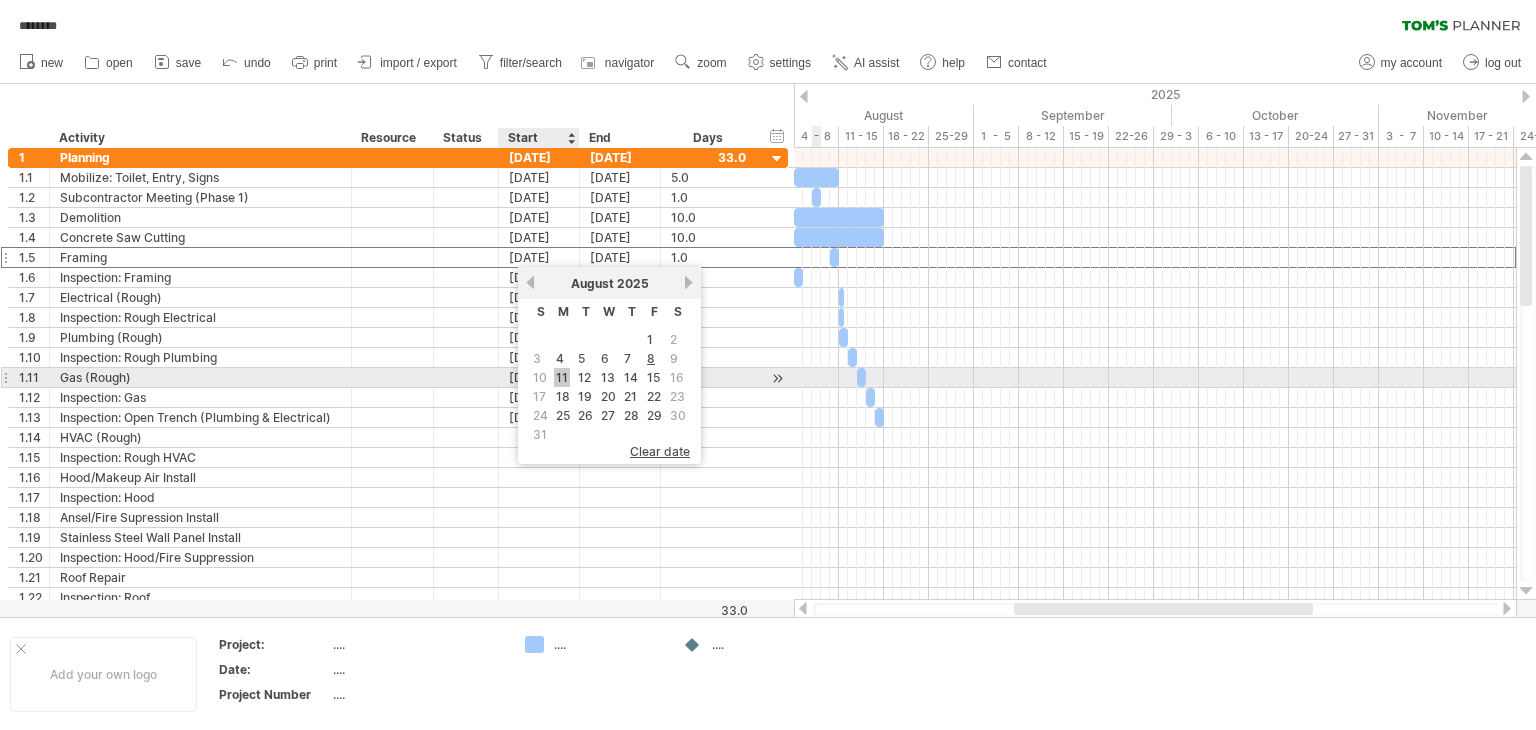 click on "11" at bounding box center [562, 377] 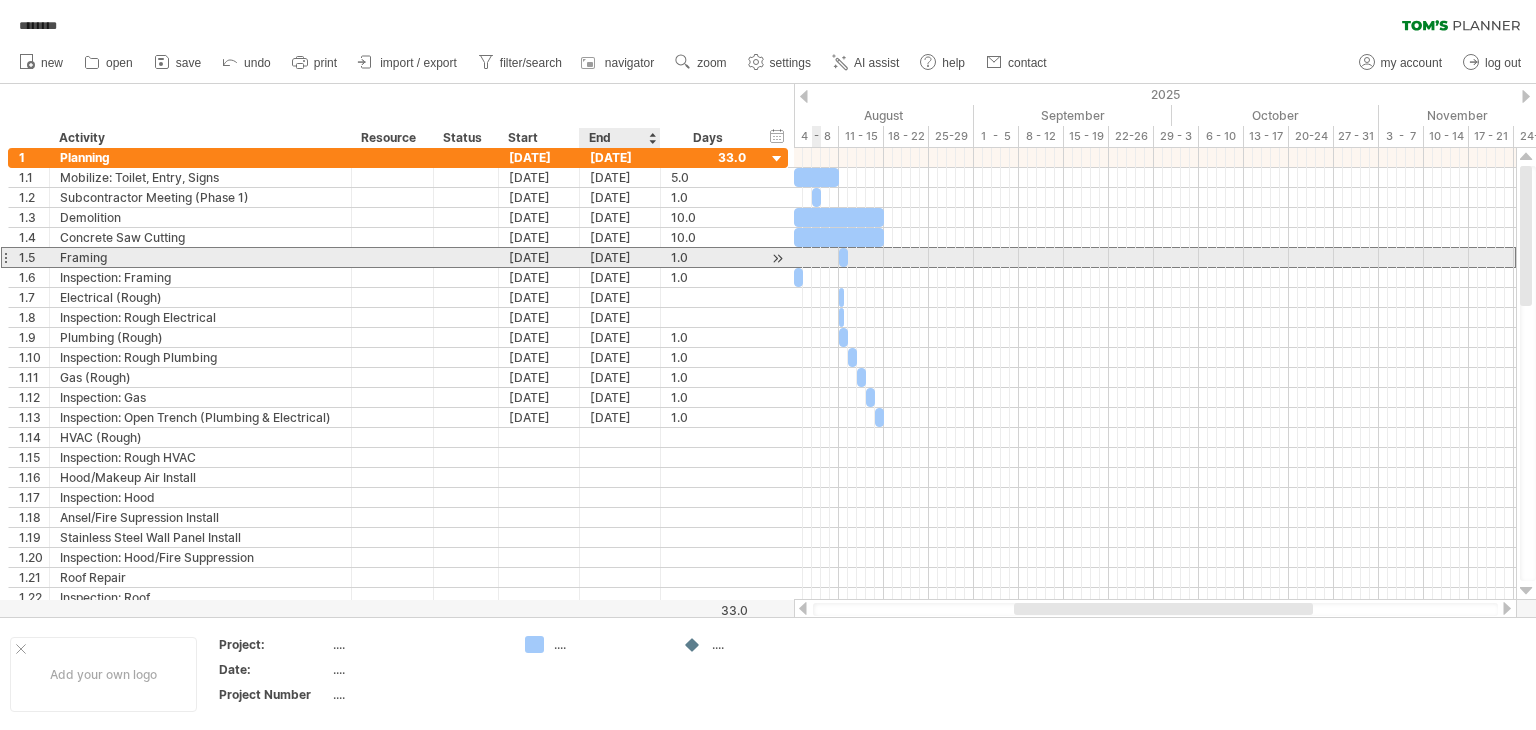 click on "[DATE]" at bounding box center (620, 257) 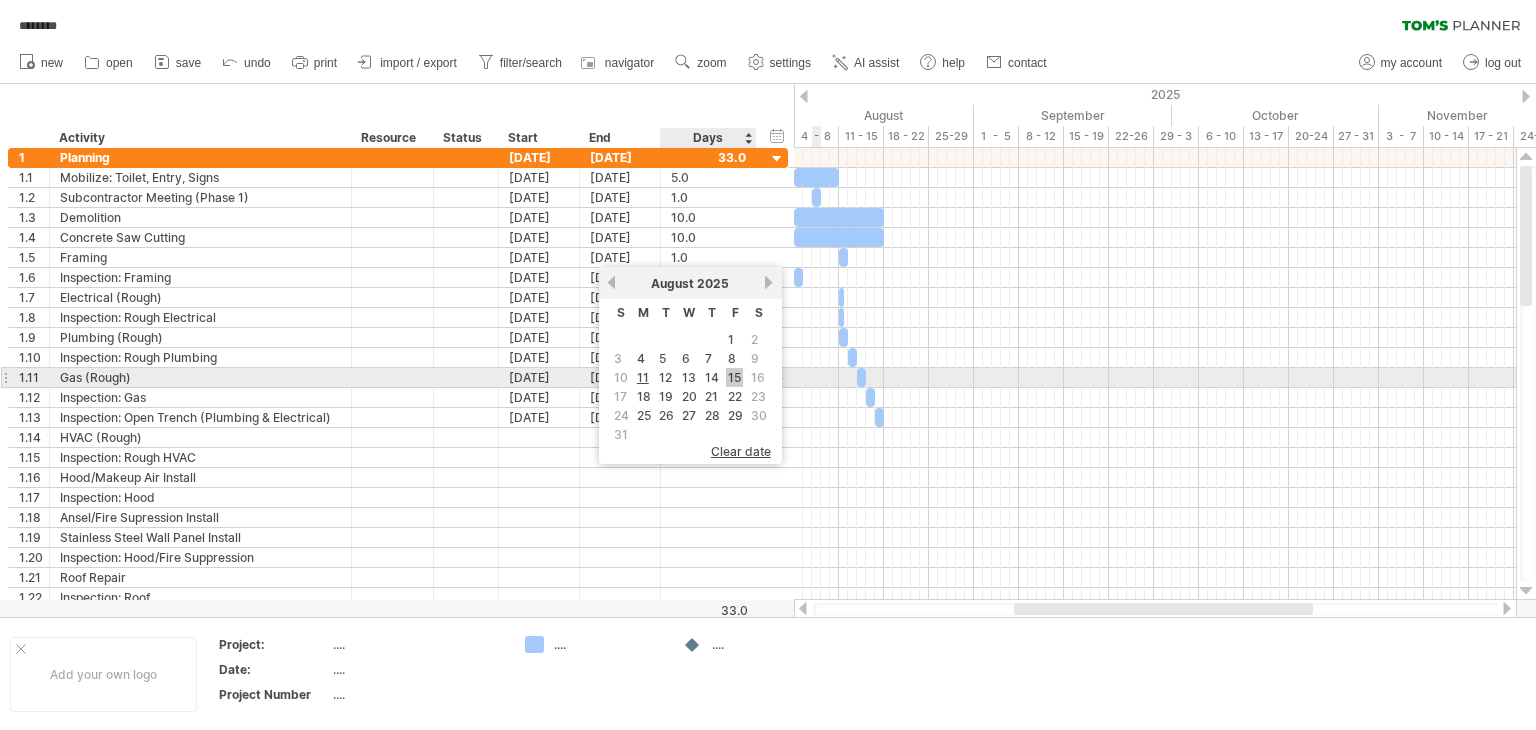 click on "15" at bounding box center (734, 377) 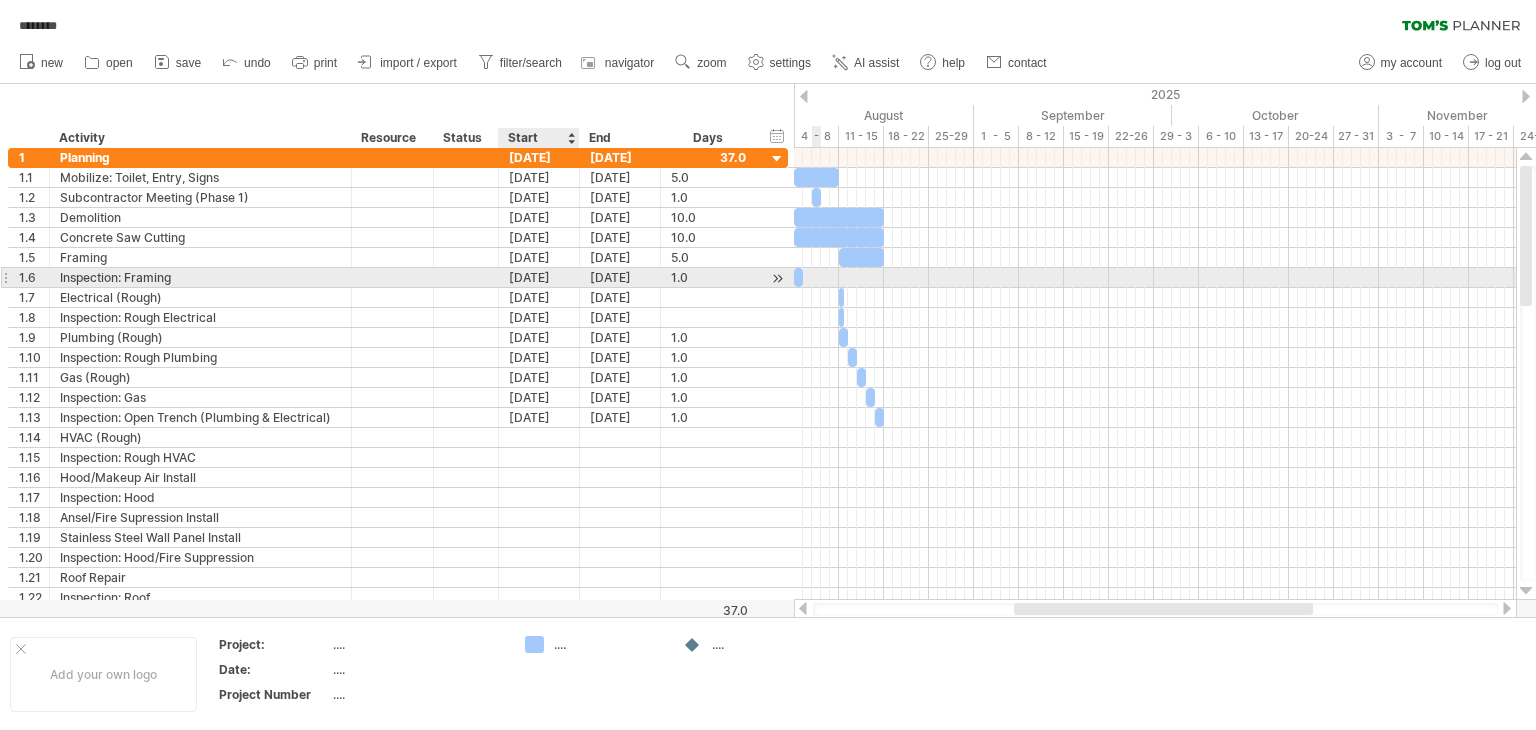 click on "[DATE]" at bounding box center (539, 277) 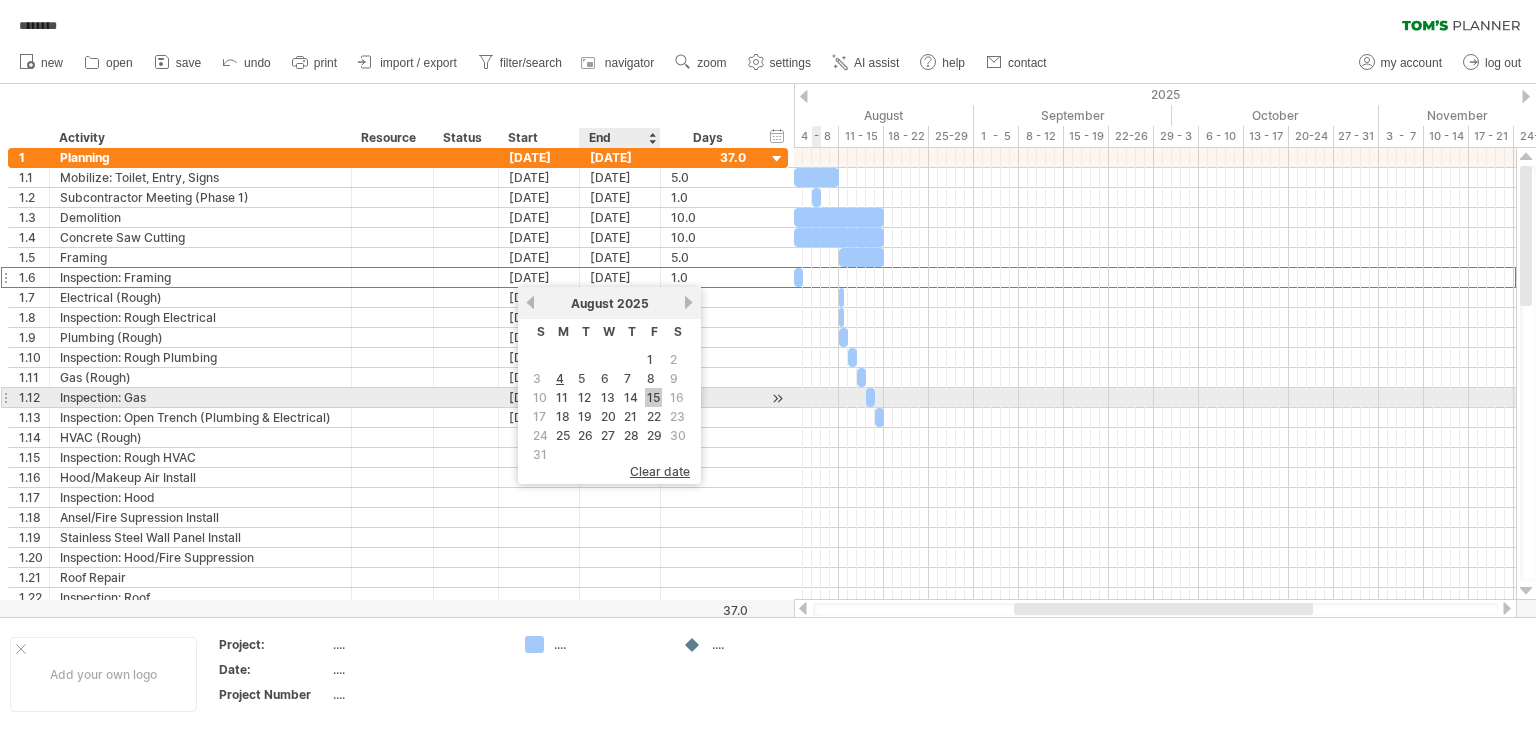 click on "15" at bounding box center [653, 397] 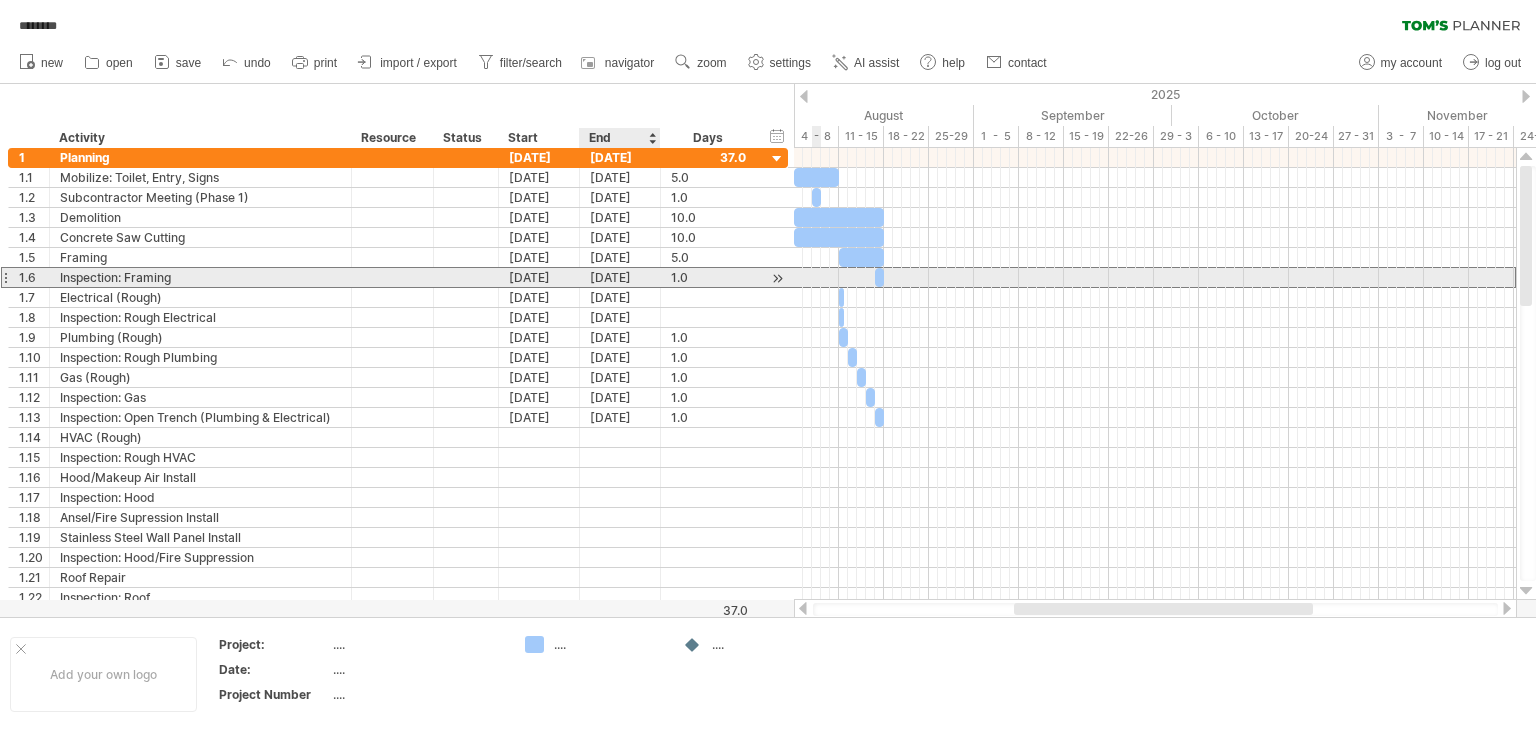click on "[DATE]" at bounding box center (620, 277) 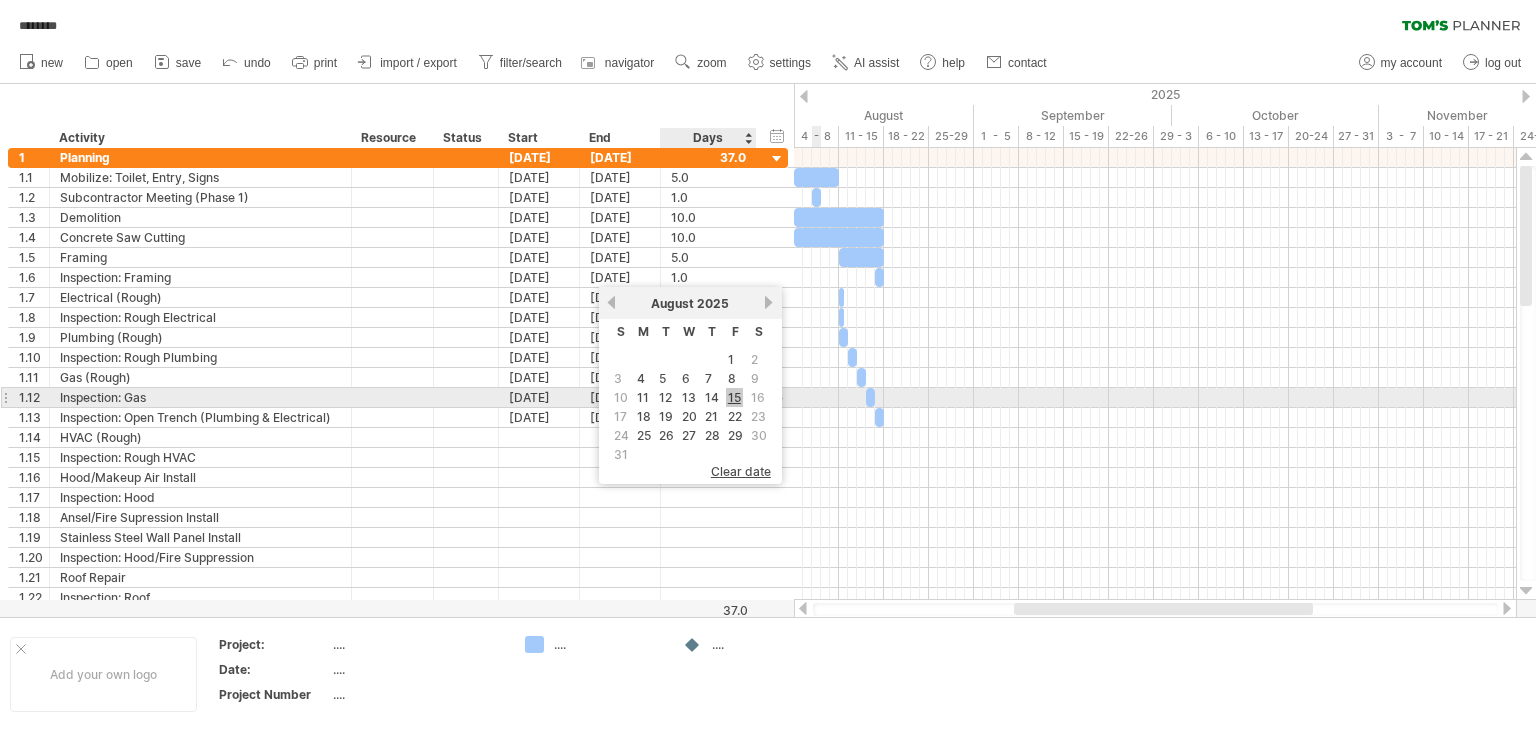 click on "15" at bounding box center (734, 397) 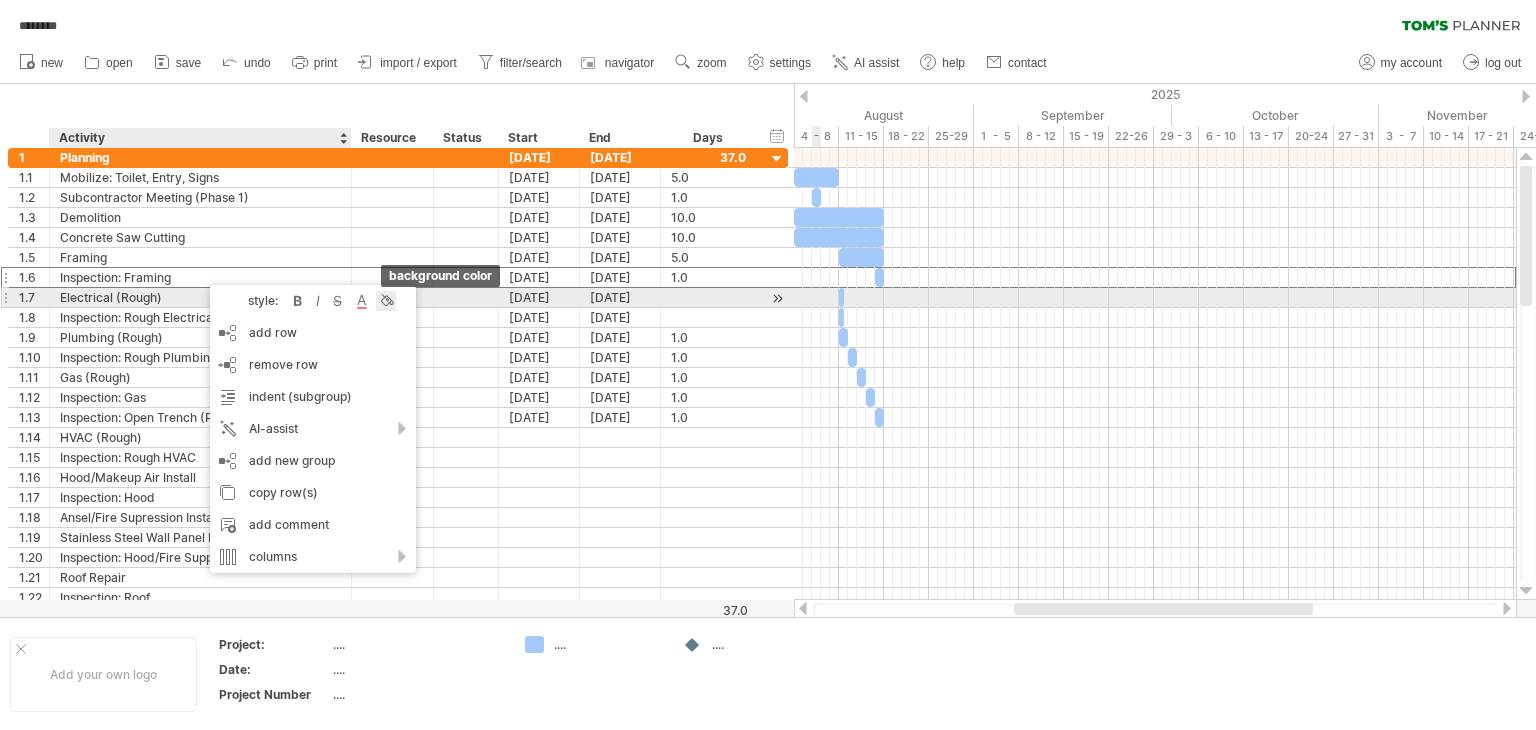 click at bounding box center (386, 301) 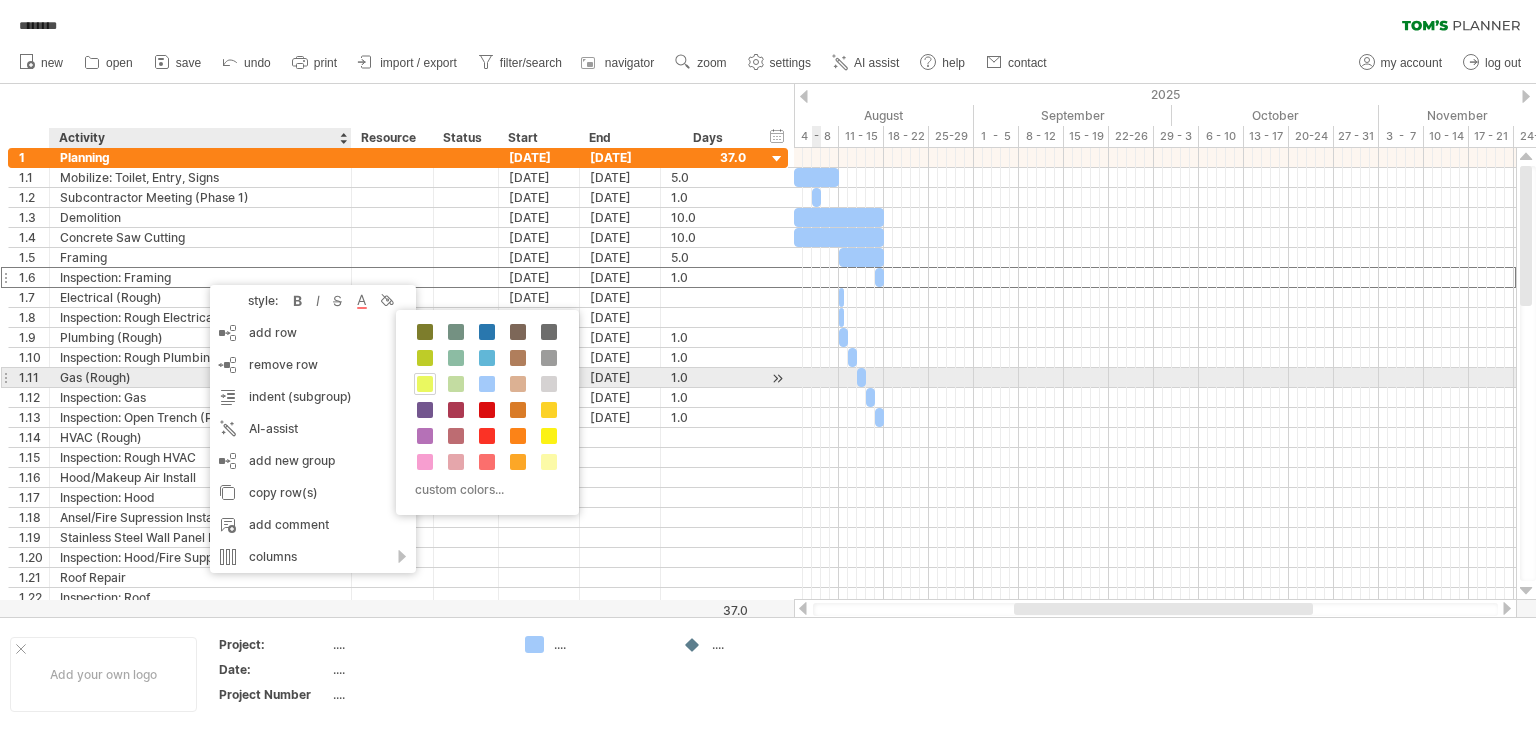 click at bounding box center (425, 384) 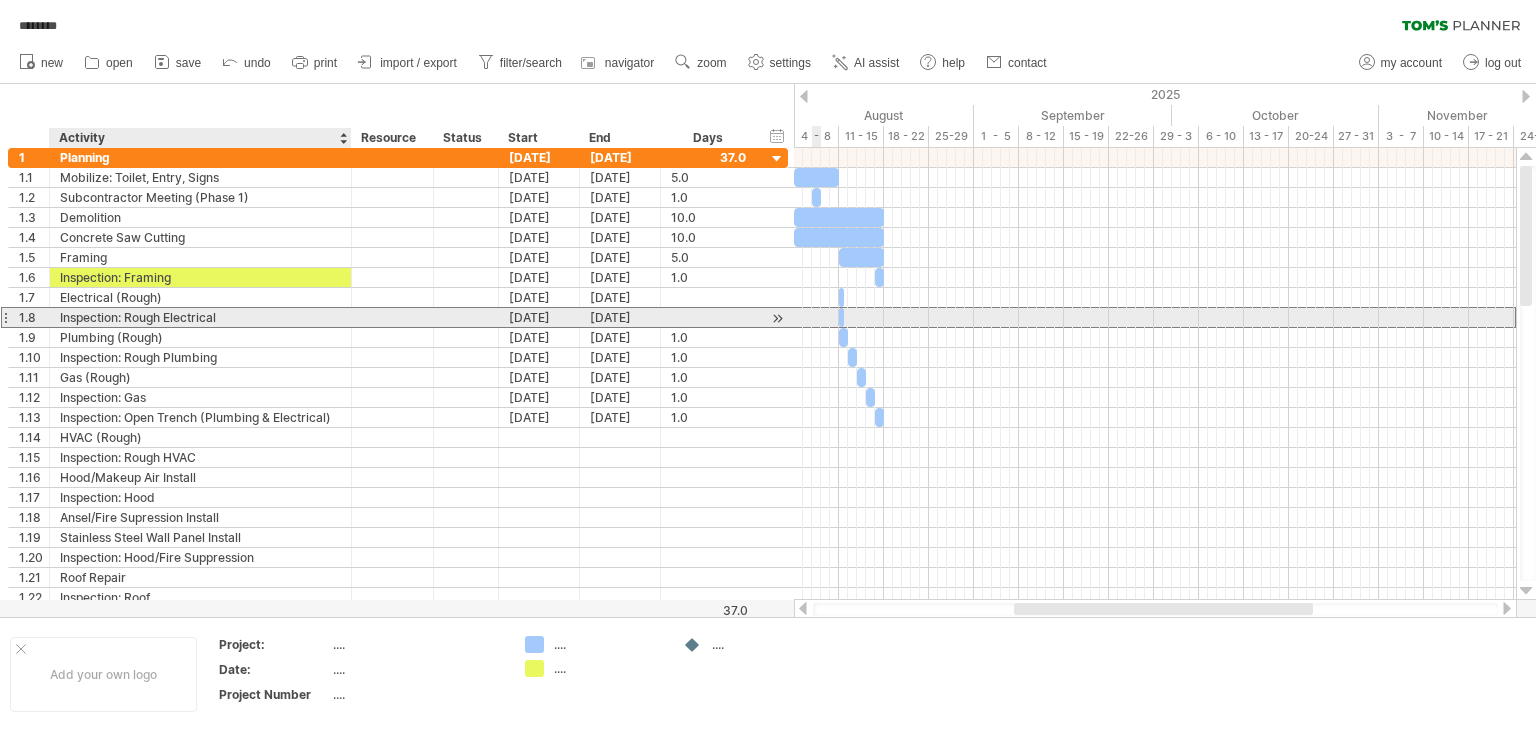 click on "Inspection: Rough Electrical" at bounding box center (200, 317) 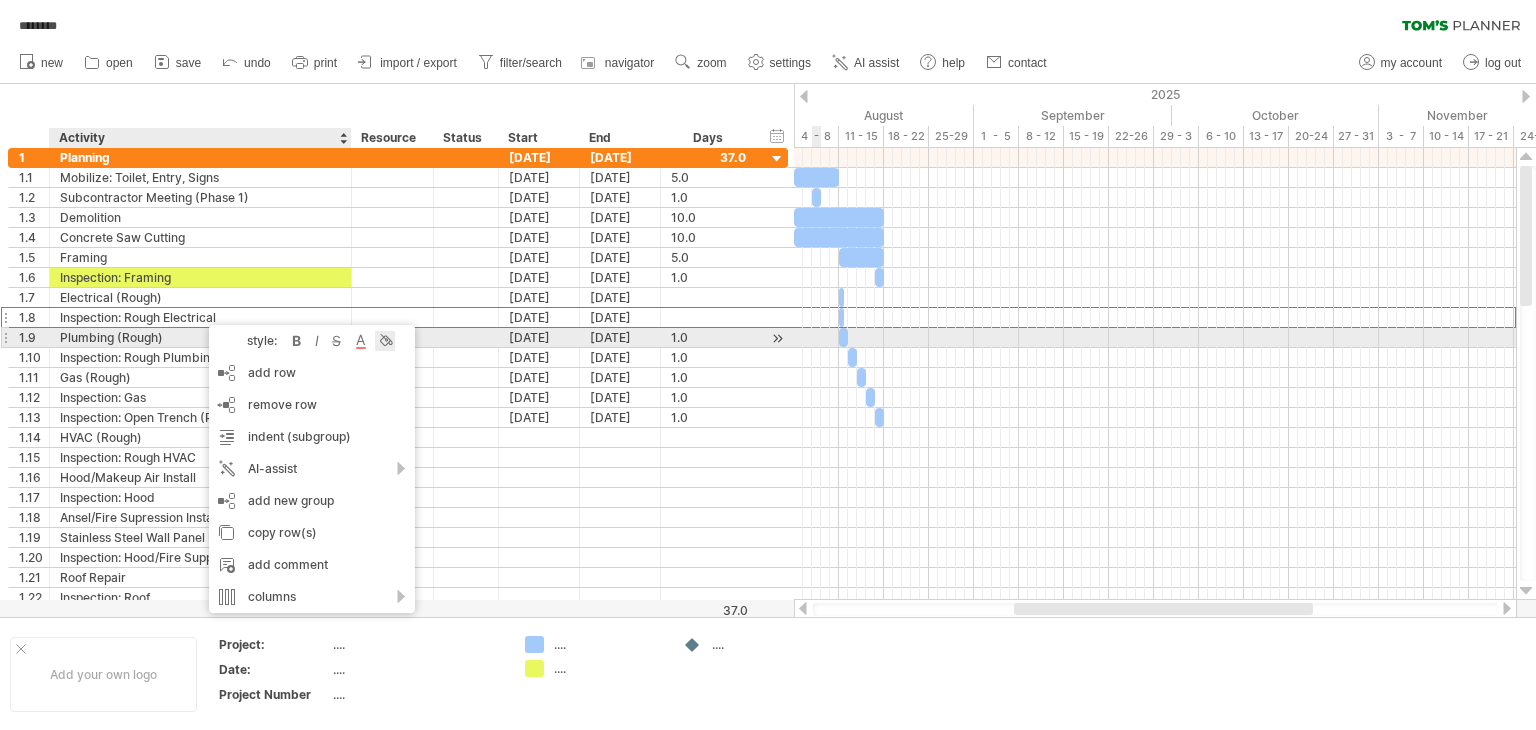 click at bounding box center (385, 341) 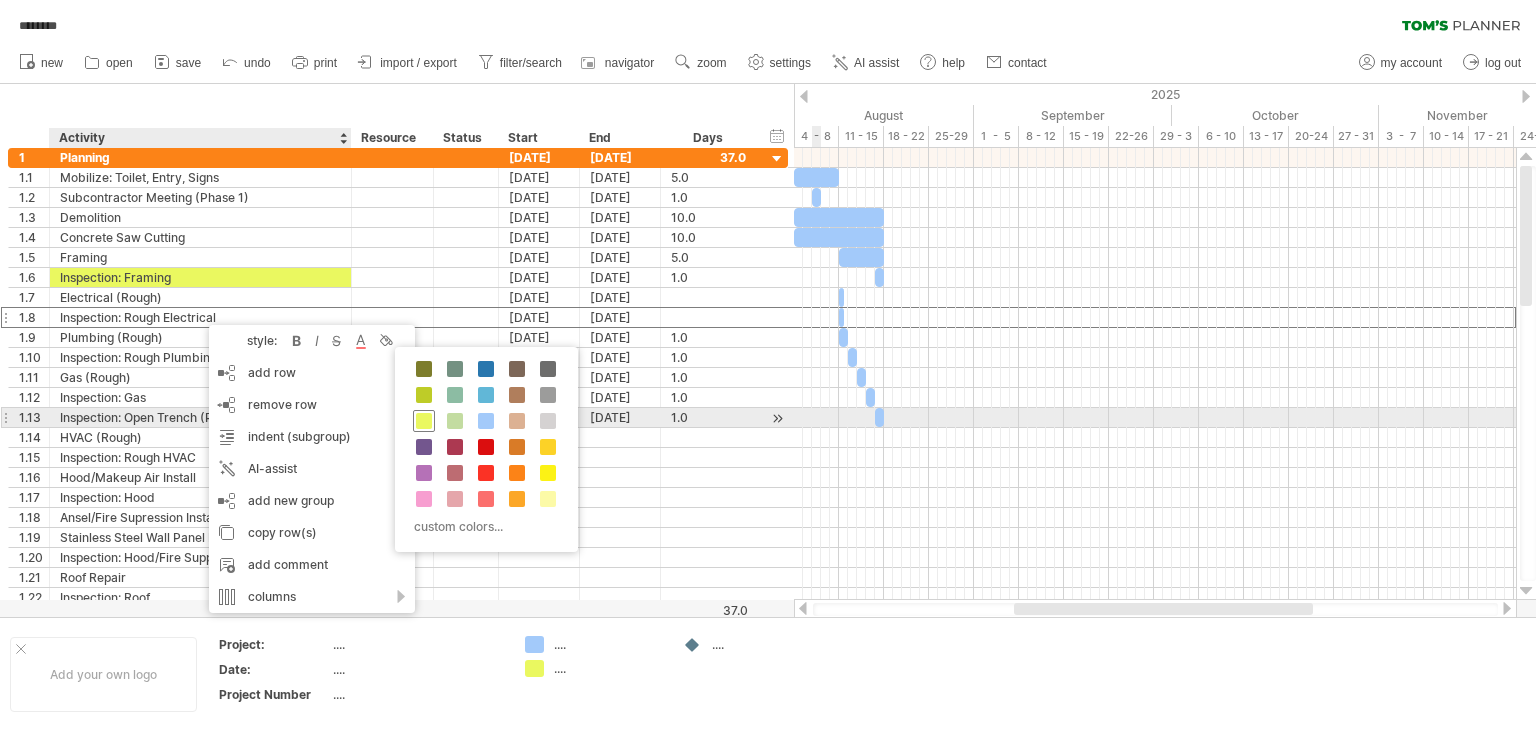 click at bounding box center (424, 421) 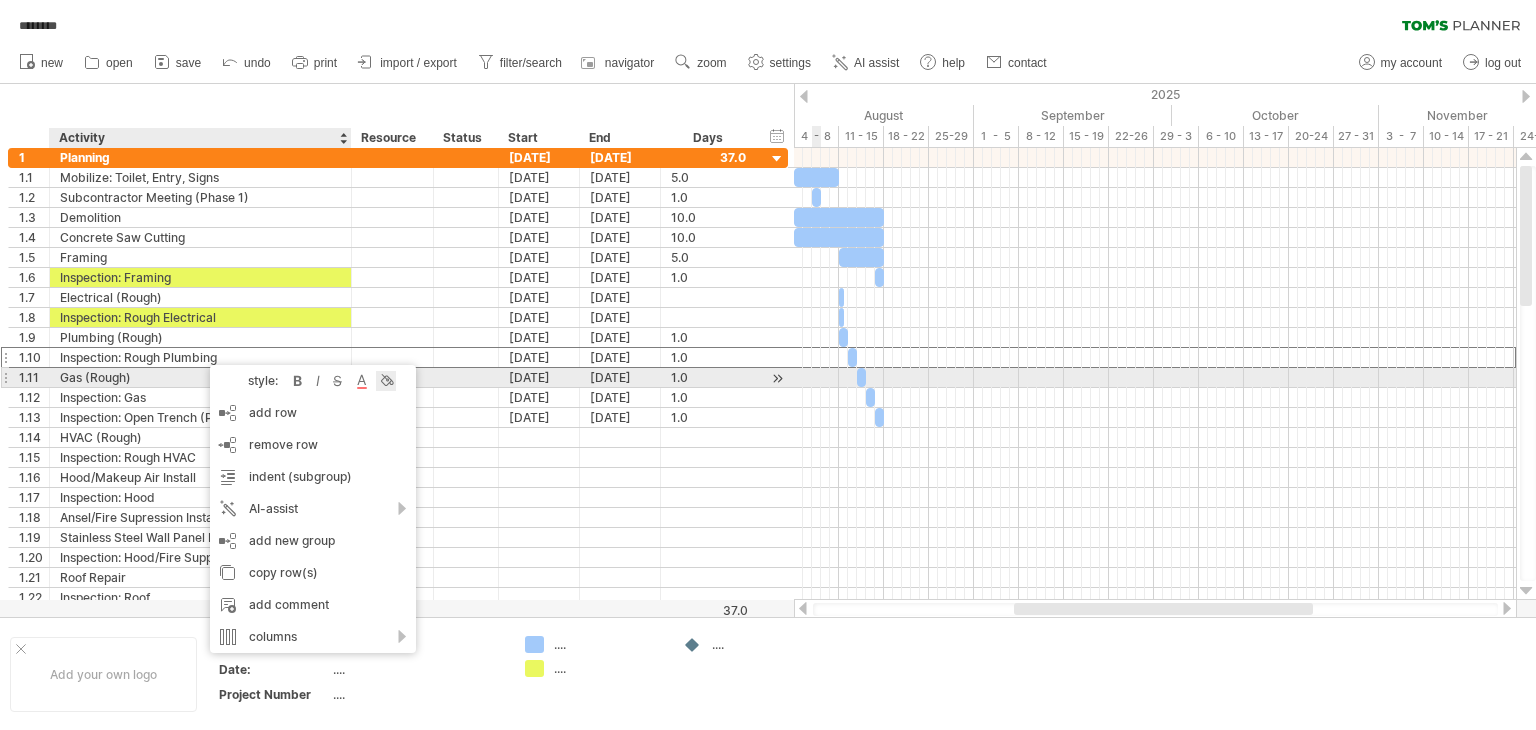 click at bounding box center [386, 381] 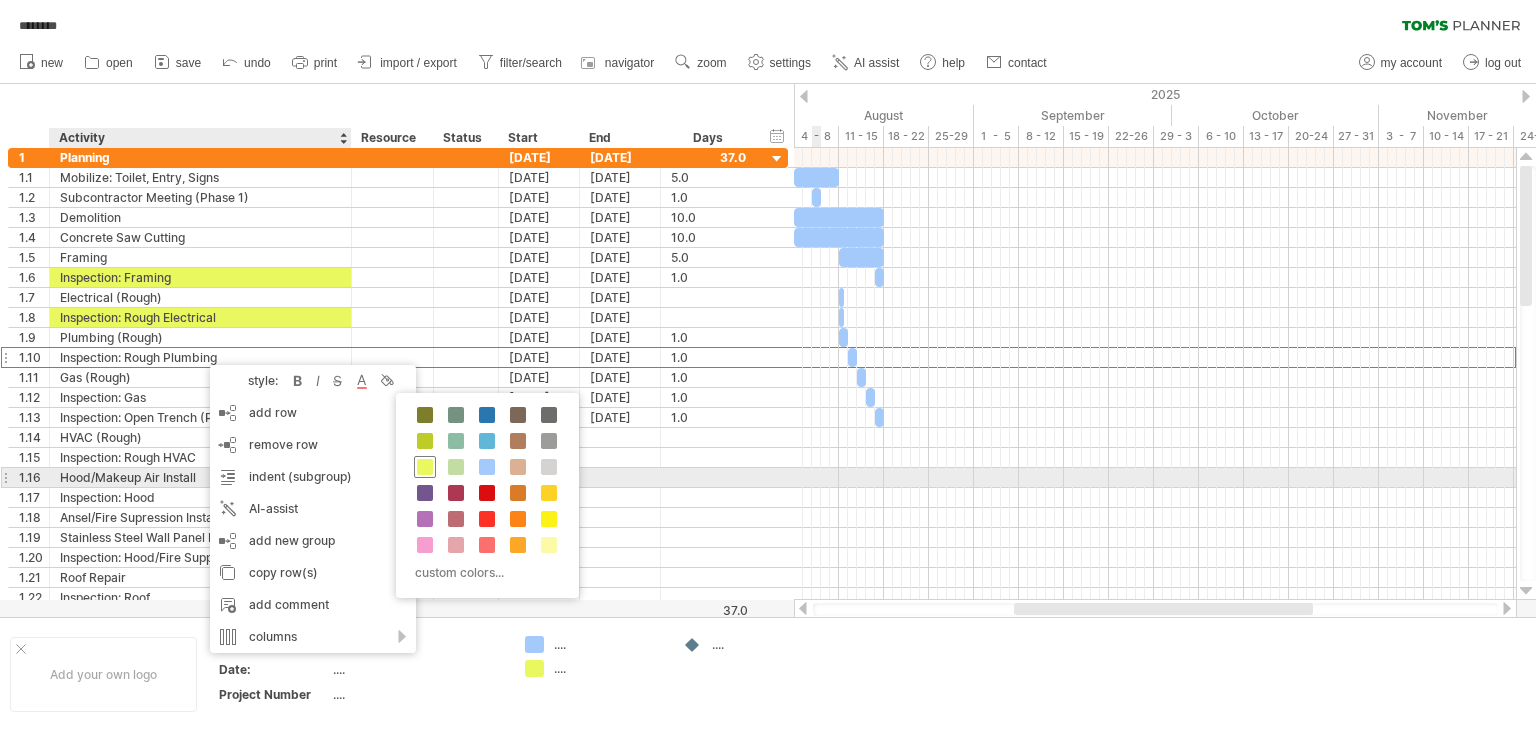 click at bounding box center [425, 467] 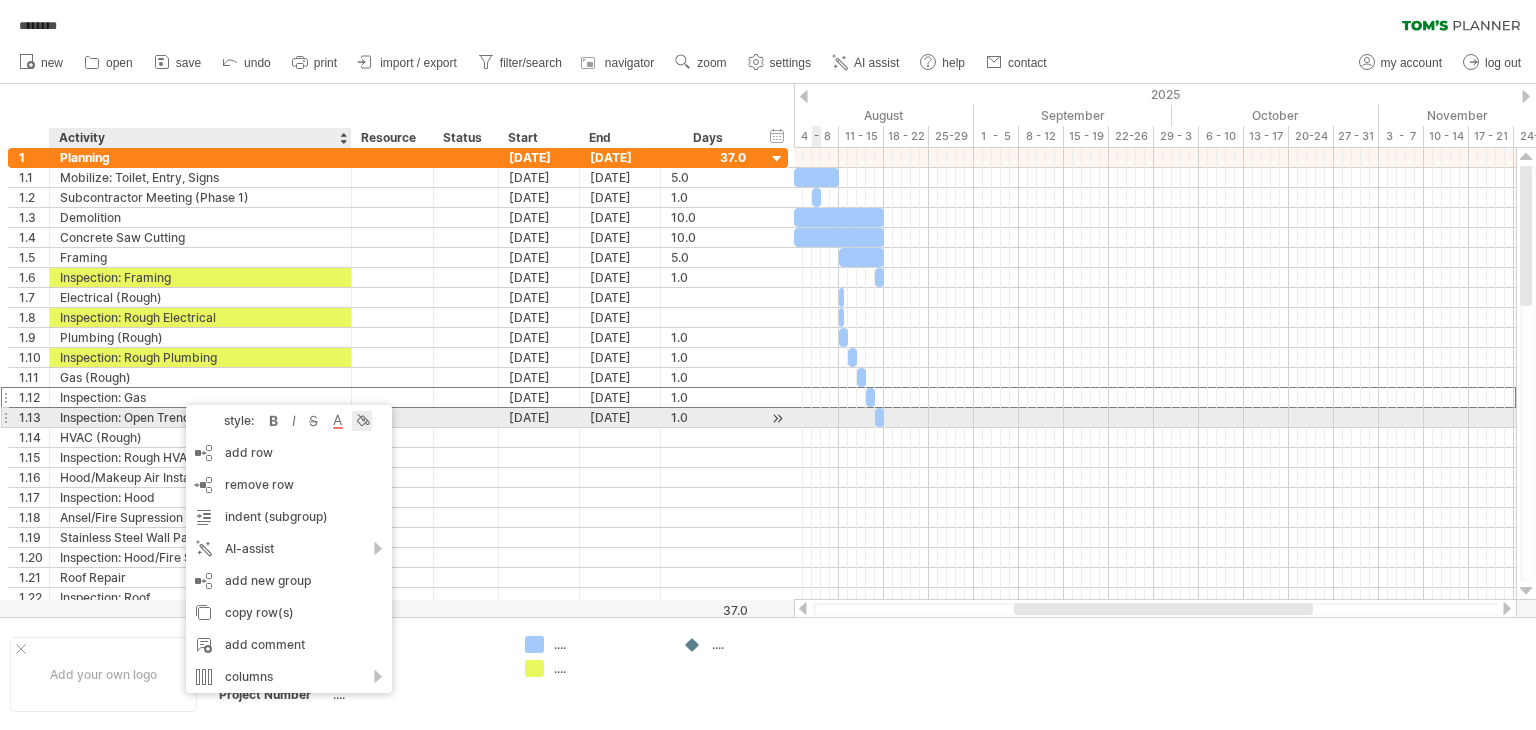 click at bounding box center [362, 421] 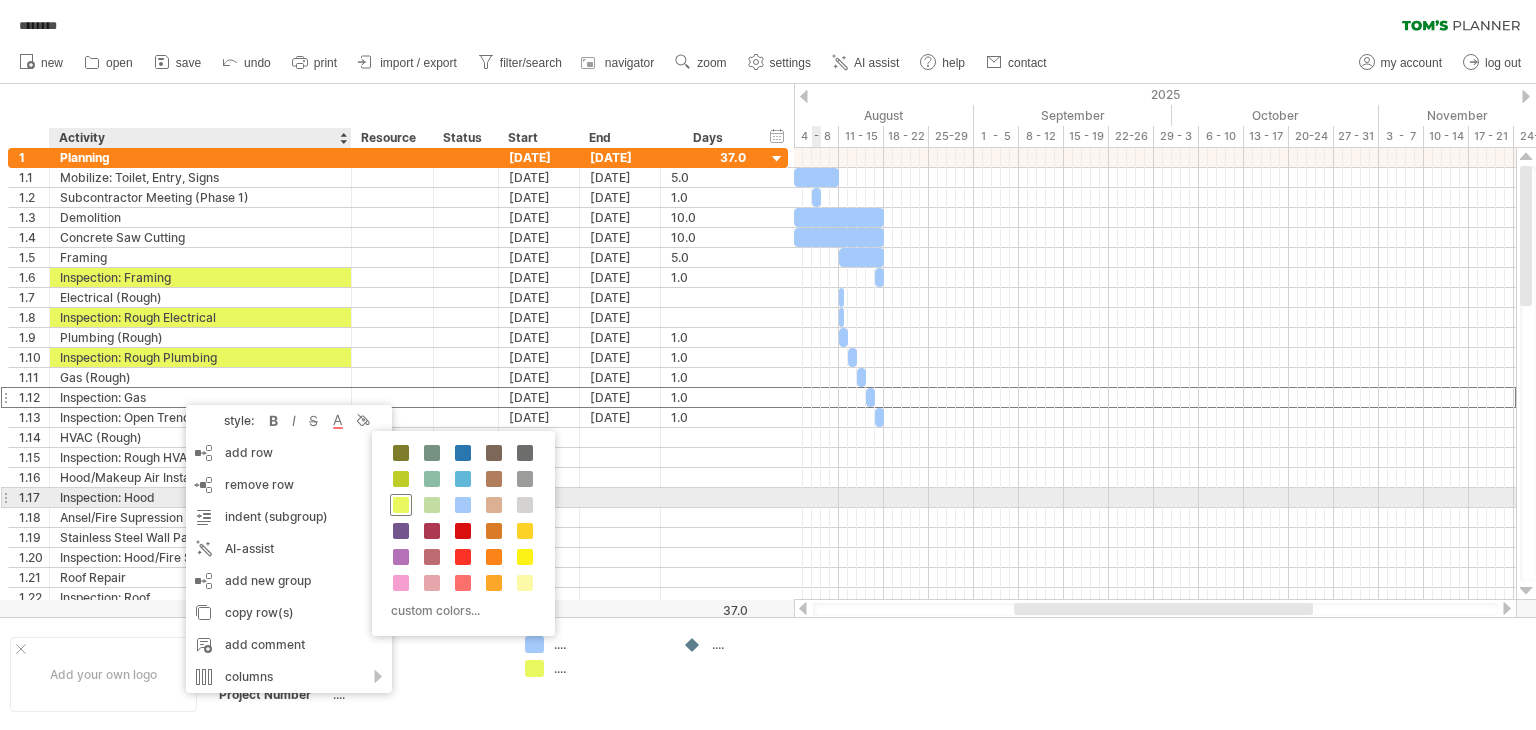 click at bounding box center [401, 505] 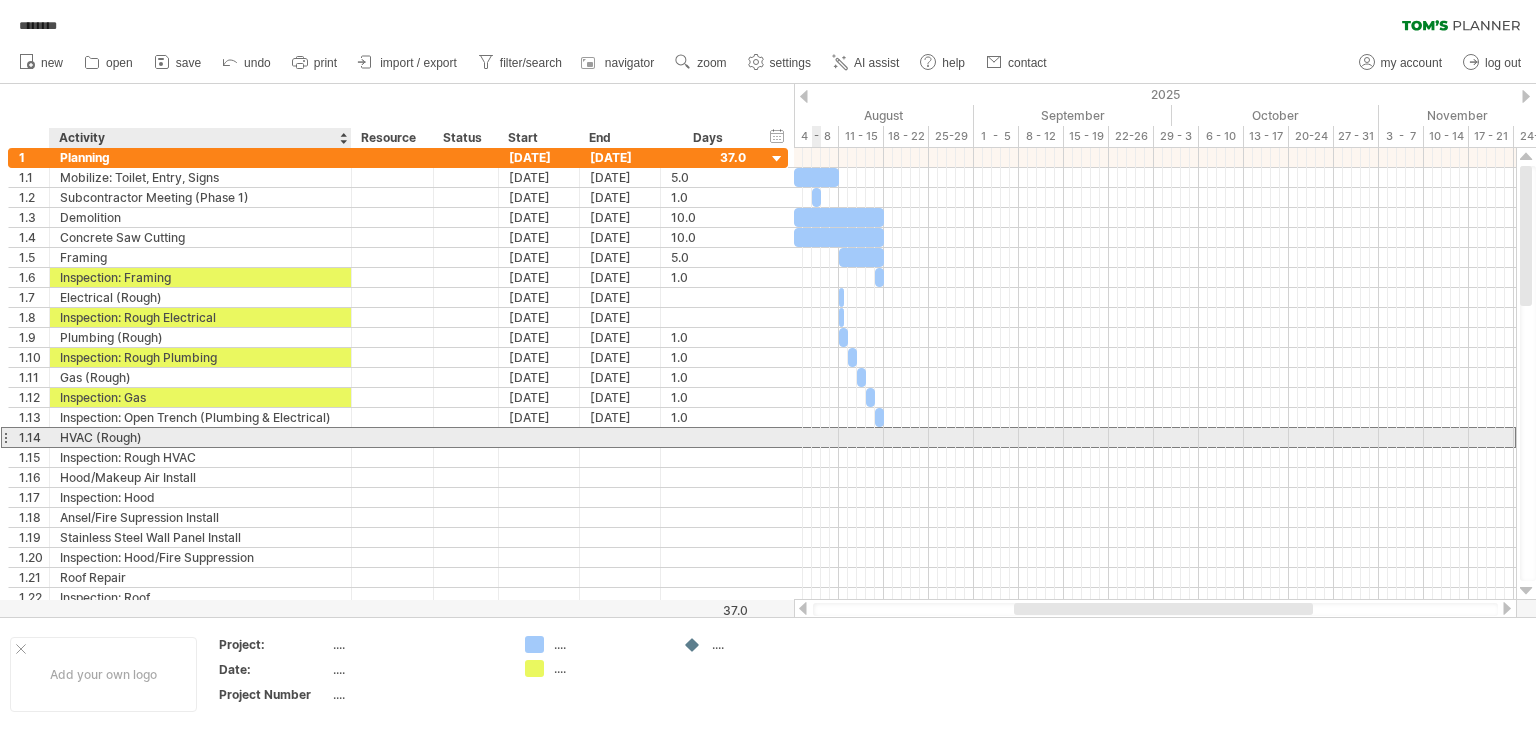 click on "HVAC (Rough)" at bounding box center [200, 437] 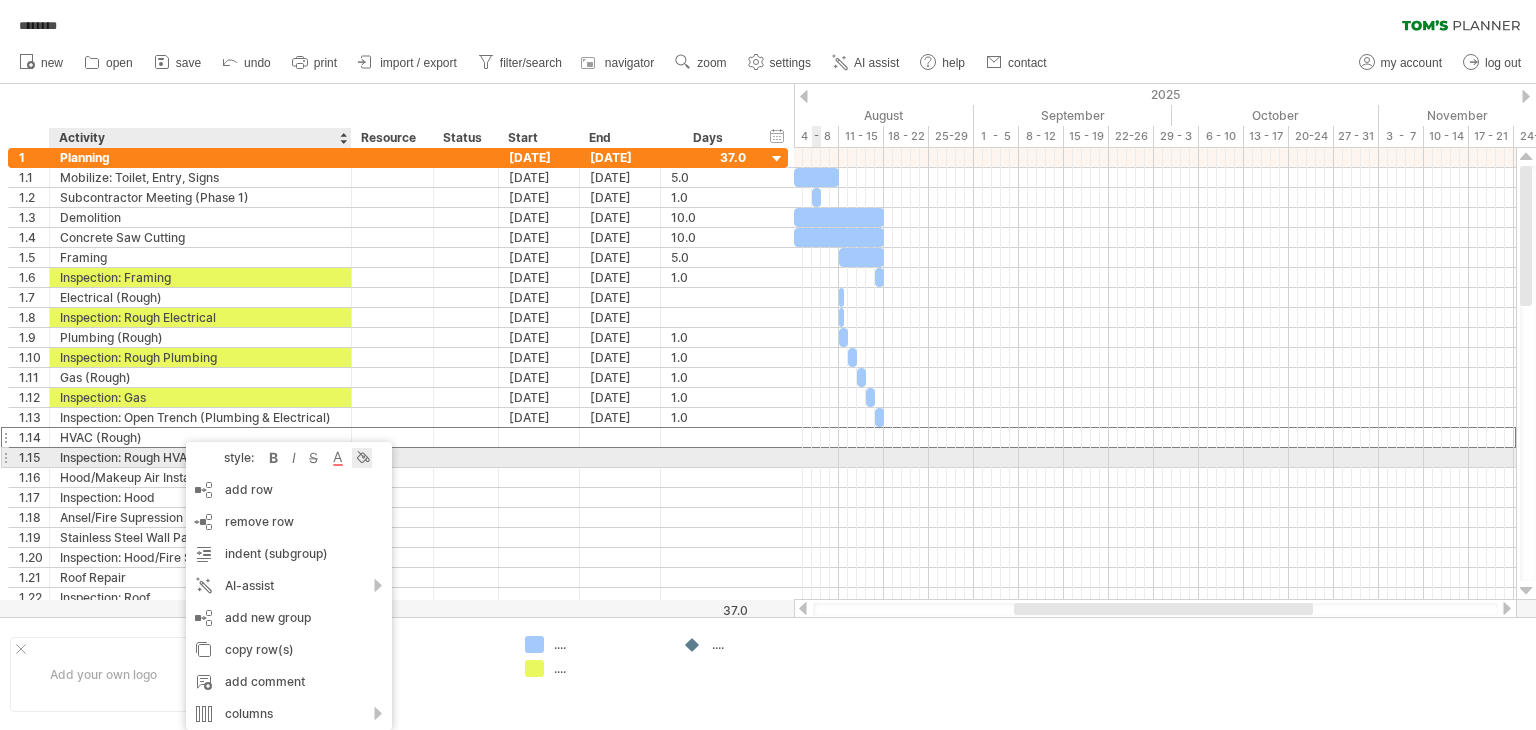 click at bounding box center (362, 458) 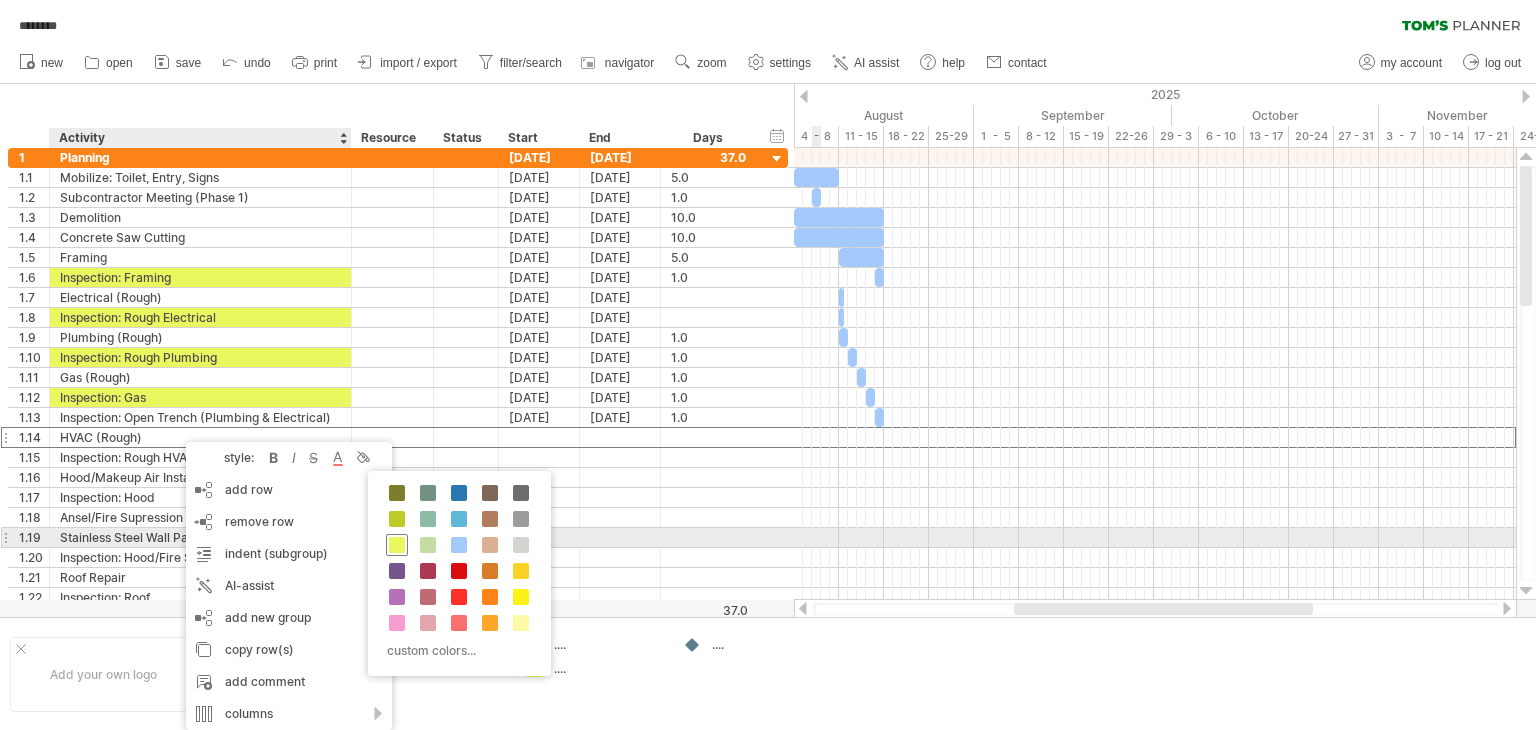 click at bounding box center [397, 545] 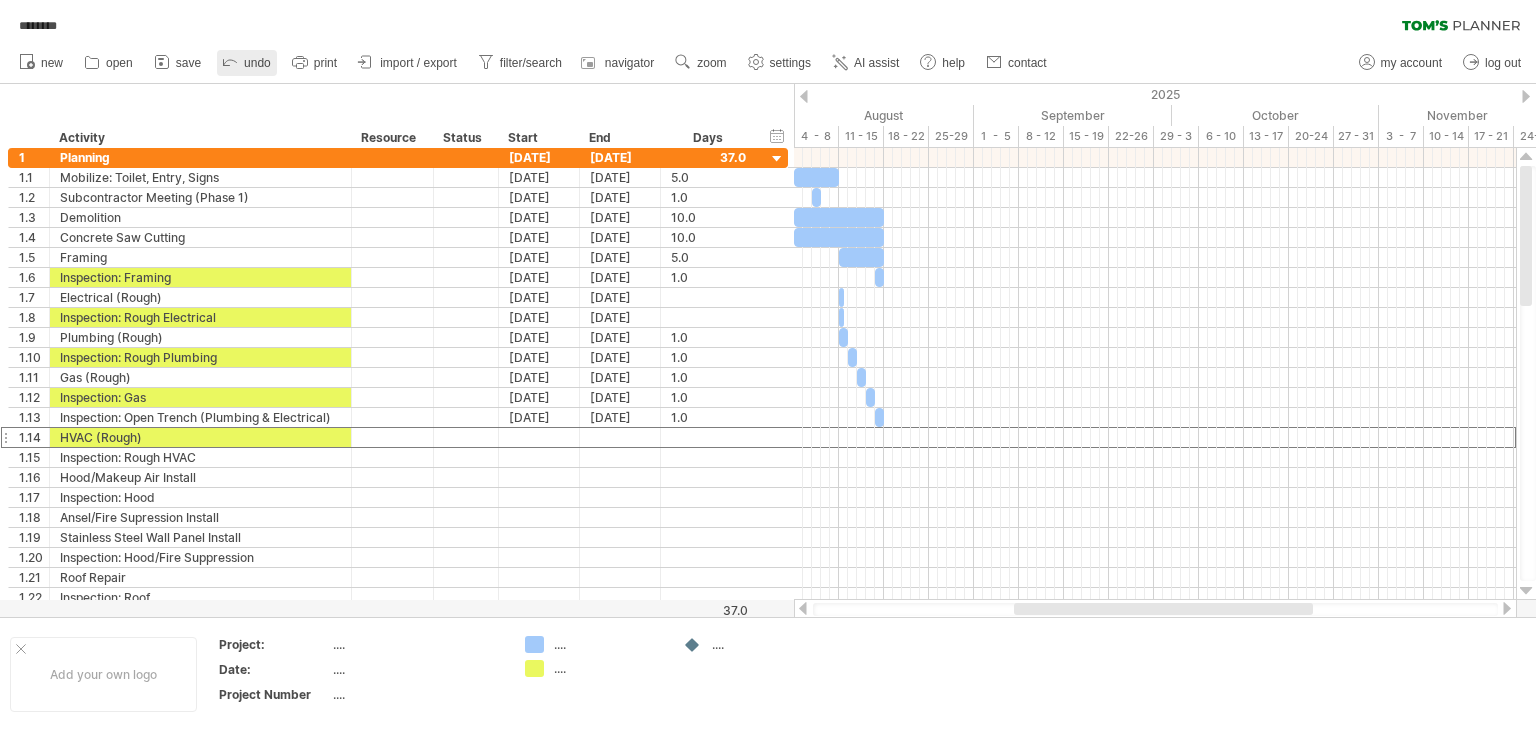 click on "undo" at bounding box center (257, 63) 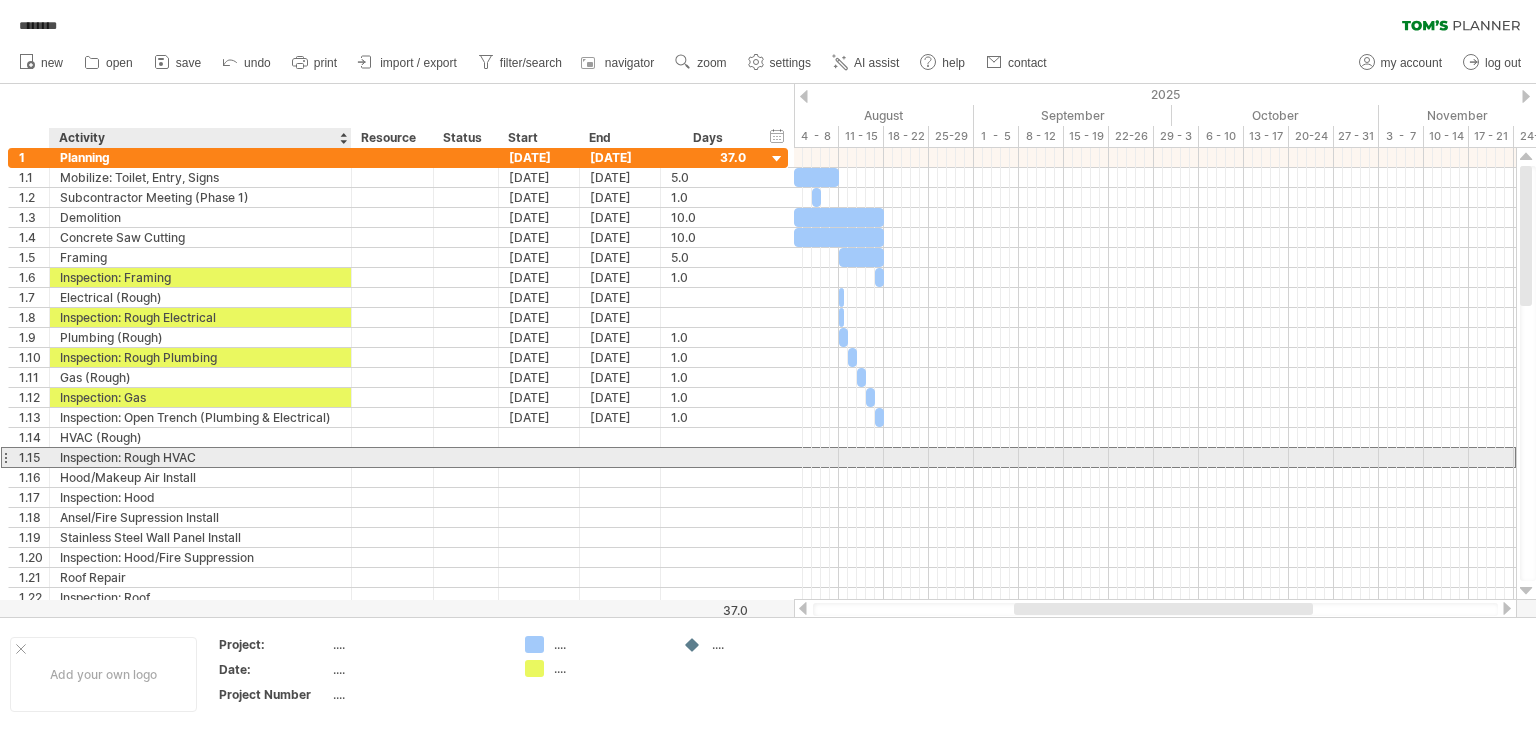 click on "Inspection: Rough HVAC" at bounding box center (200, 457) 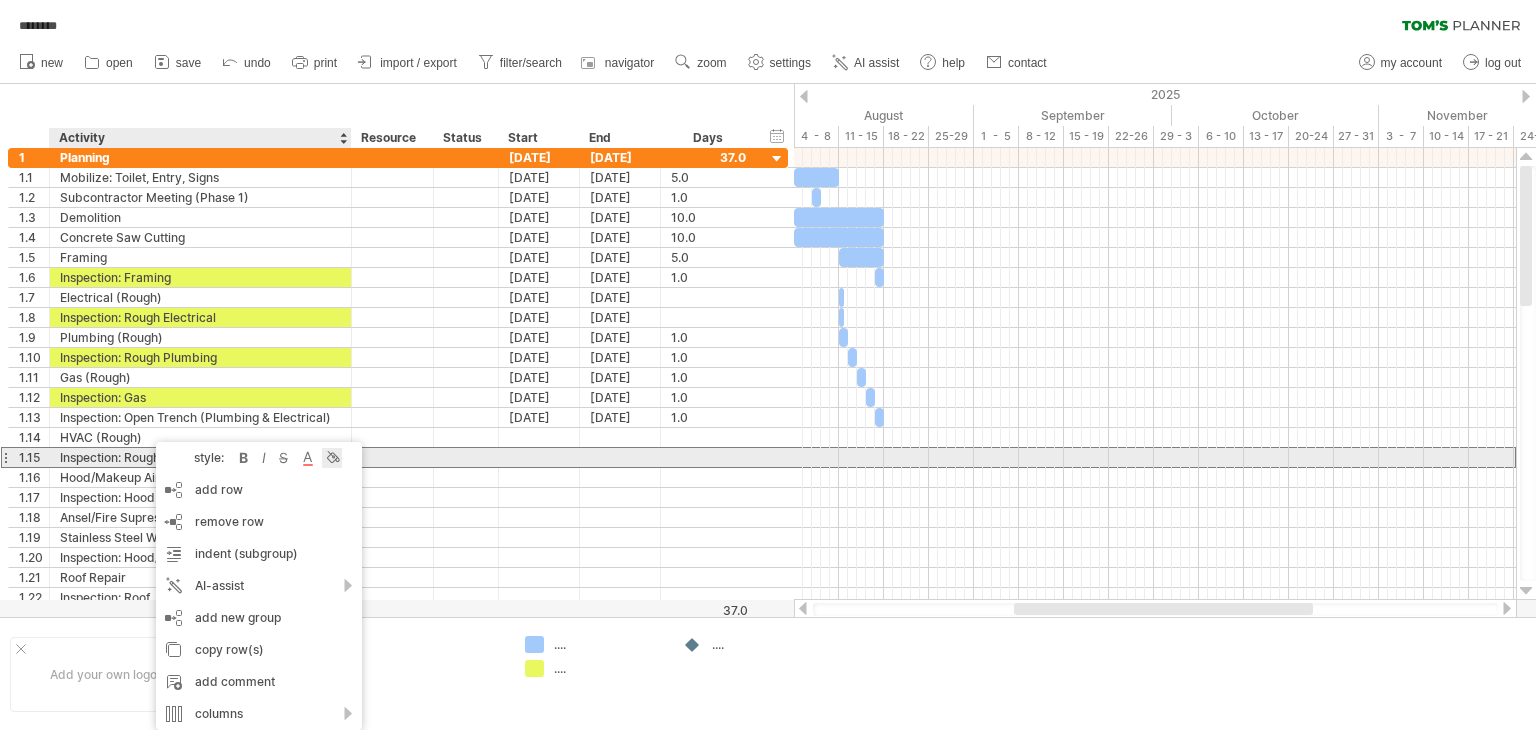 click at bounding box center [332, 458] 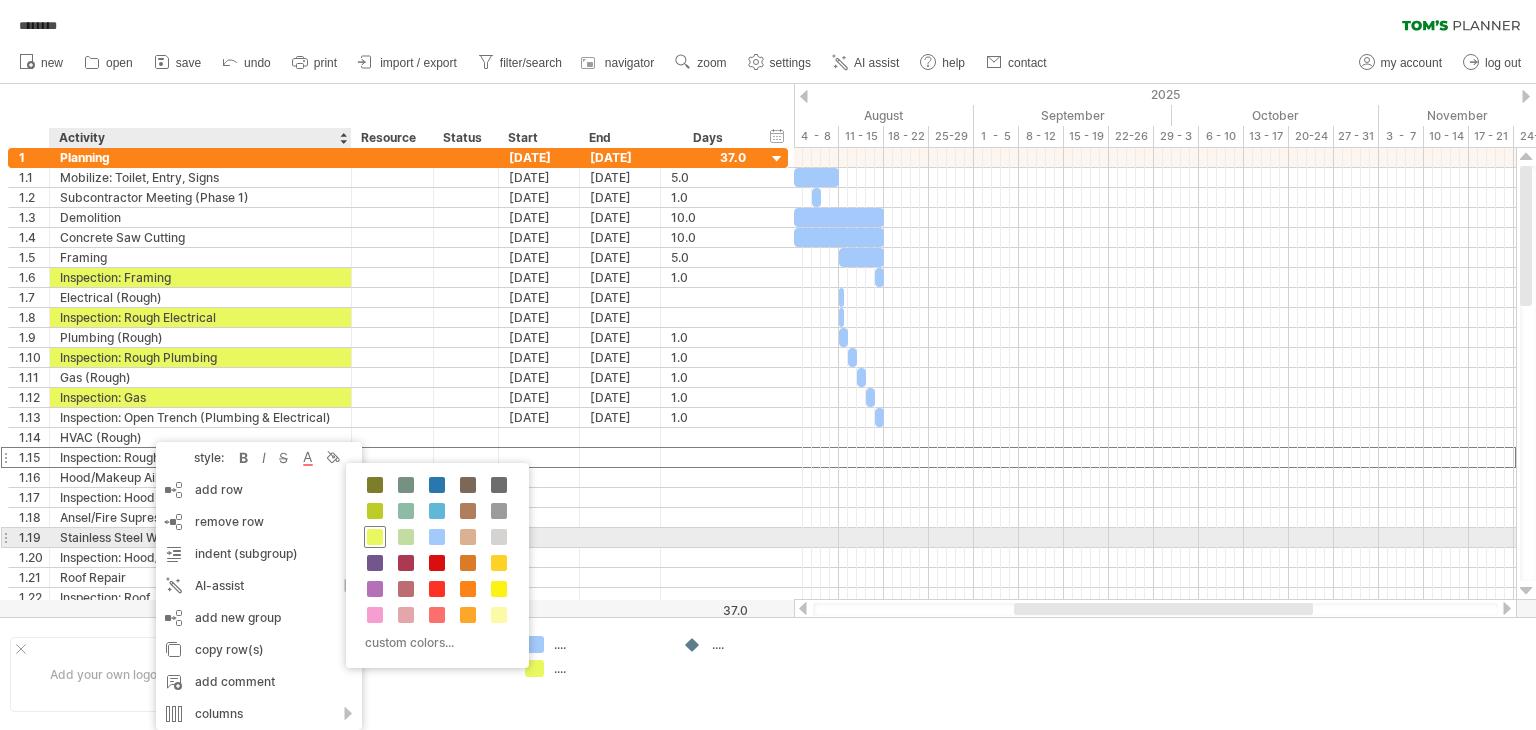 click at bounding box center (375, 537) 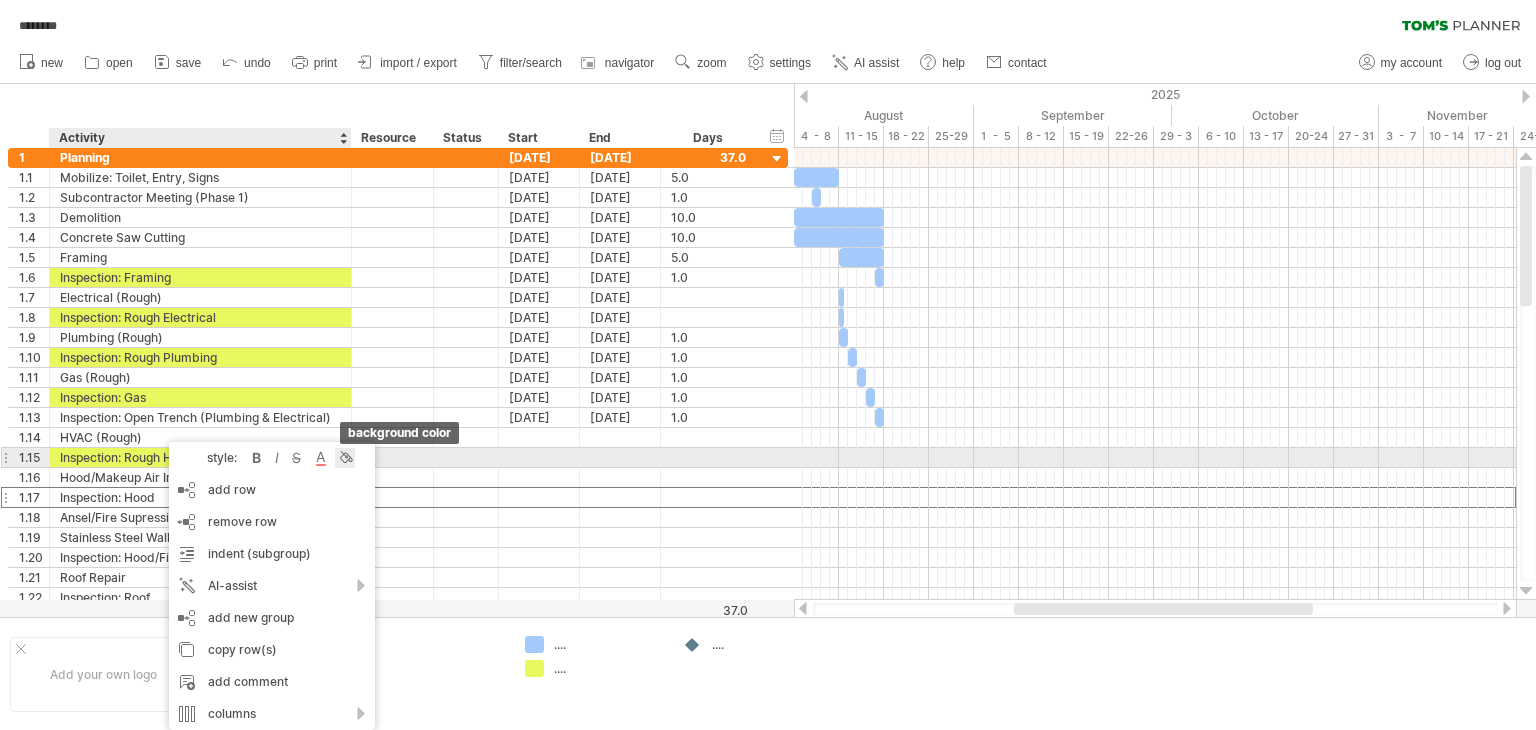 click at bounding box center [345, 458] 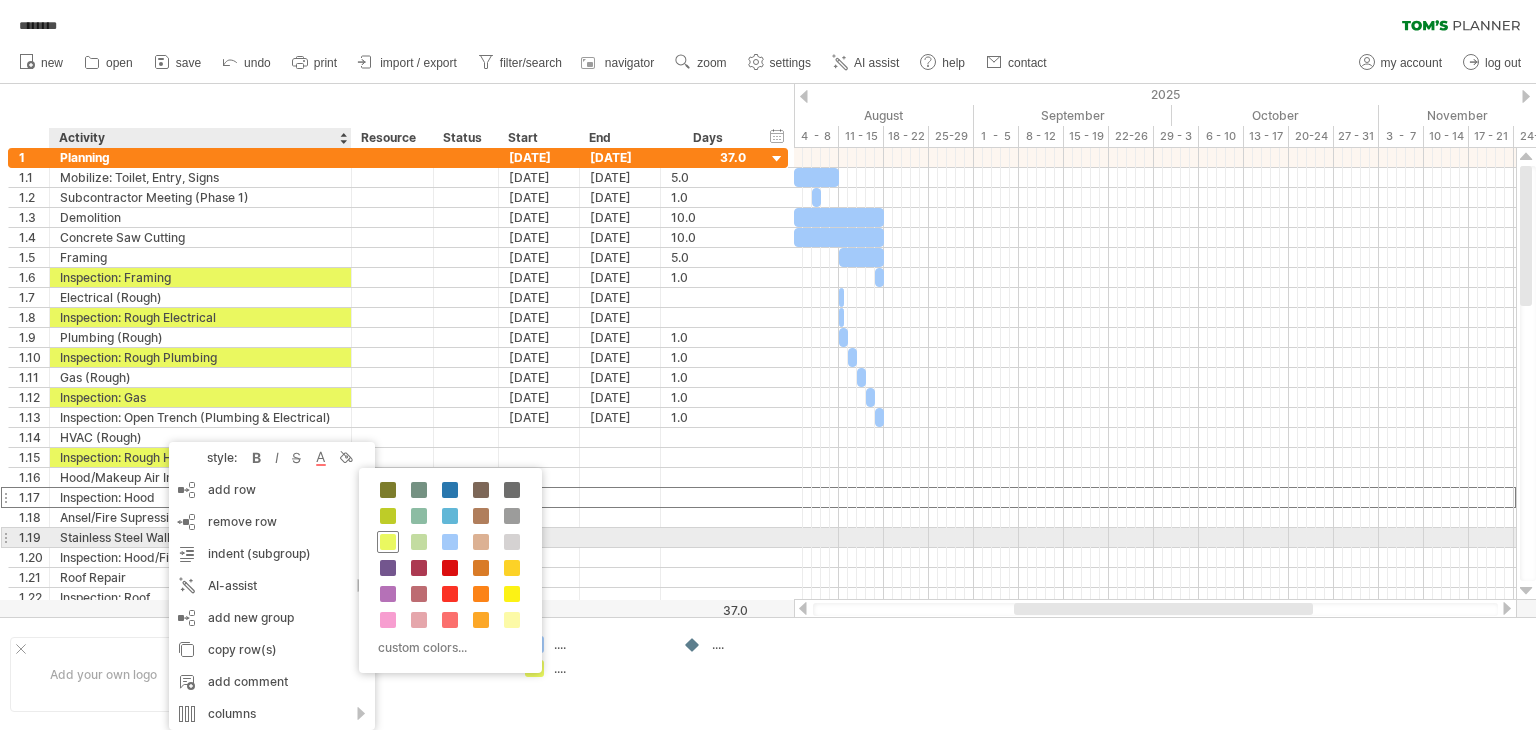 click at bounding box center [388, 542] 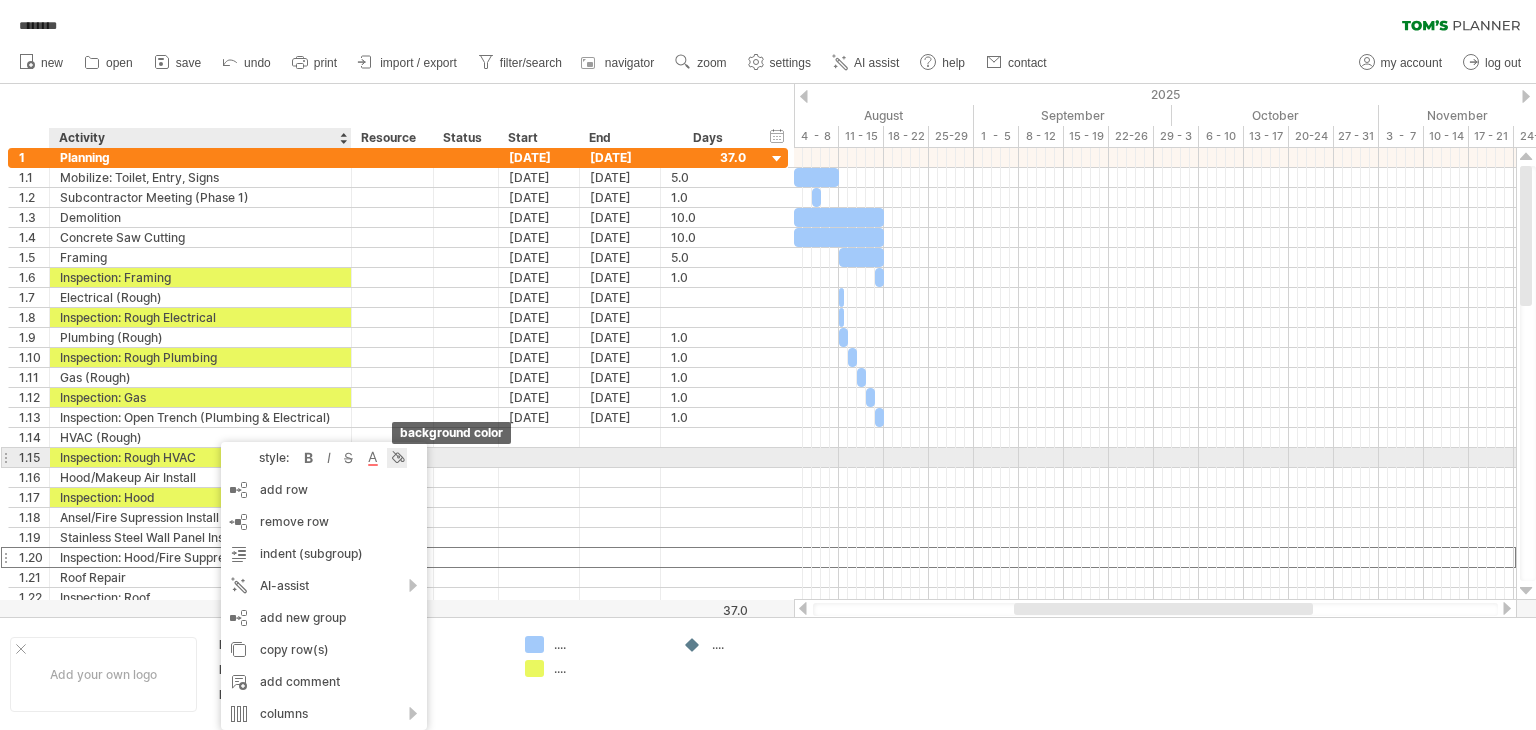 click at bounding box center (397, 458) 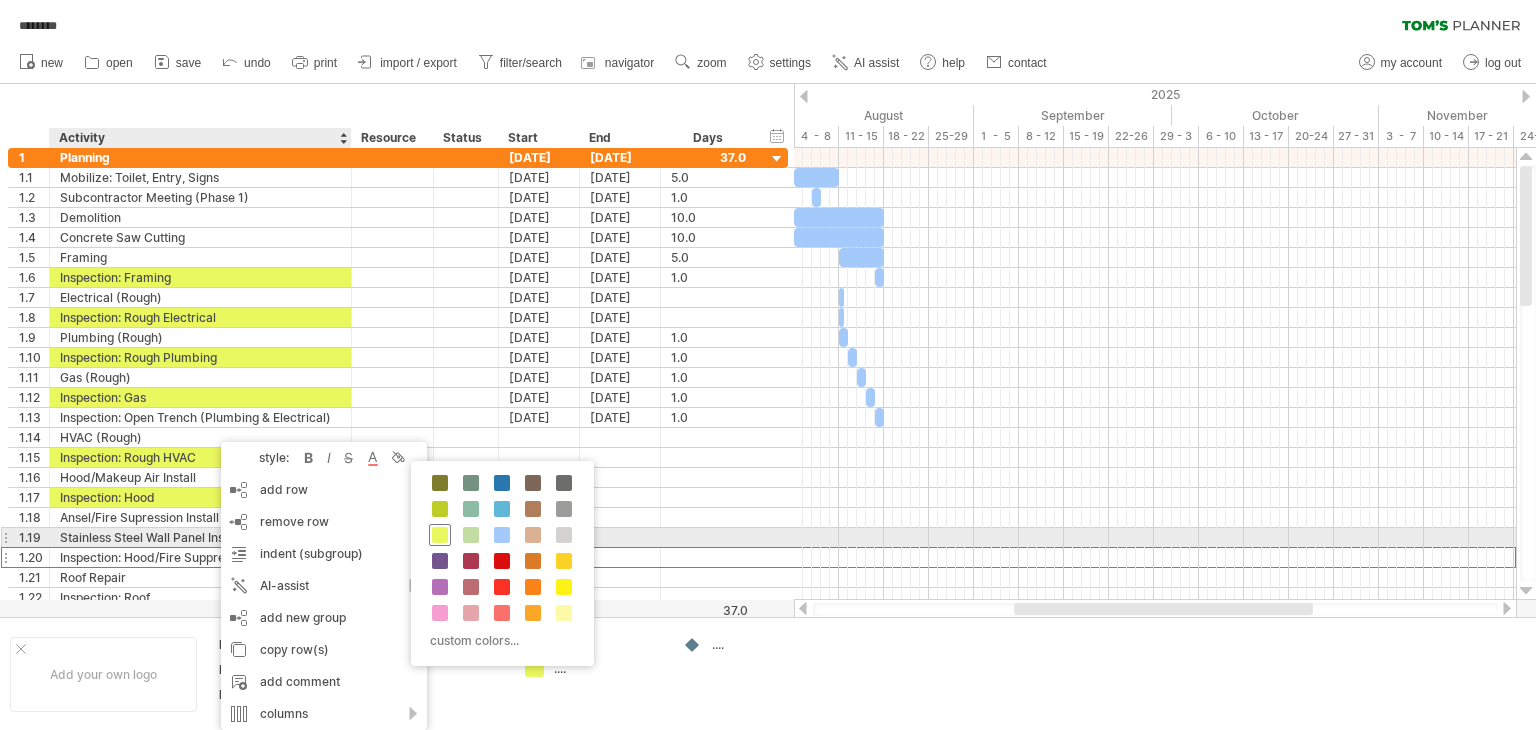 click at bounding box center (440, 535) 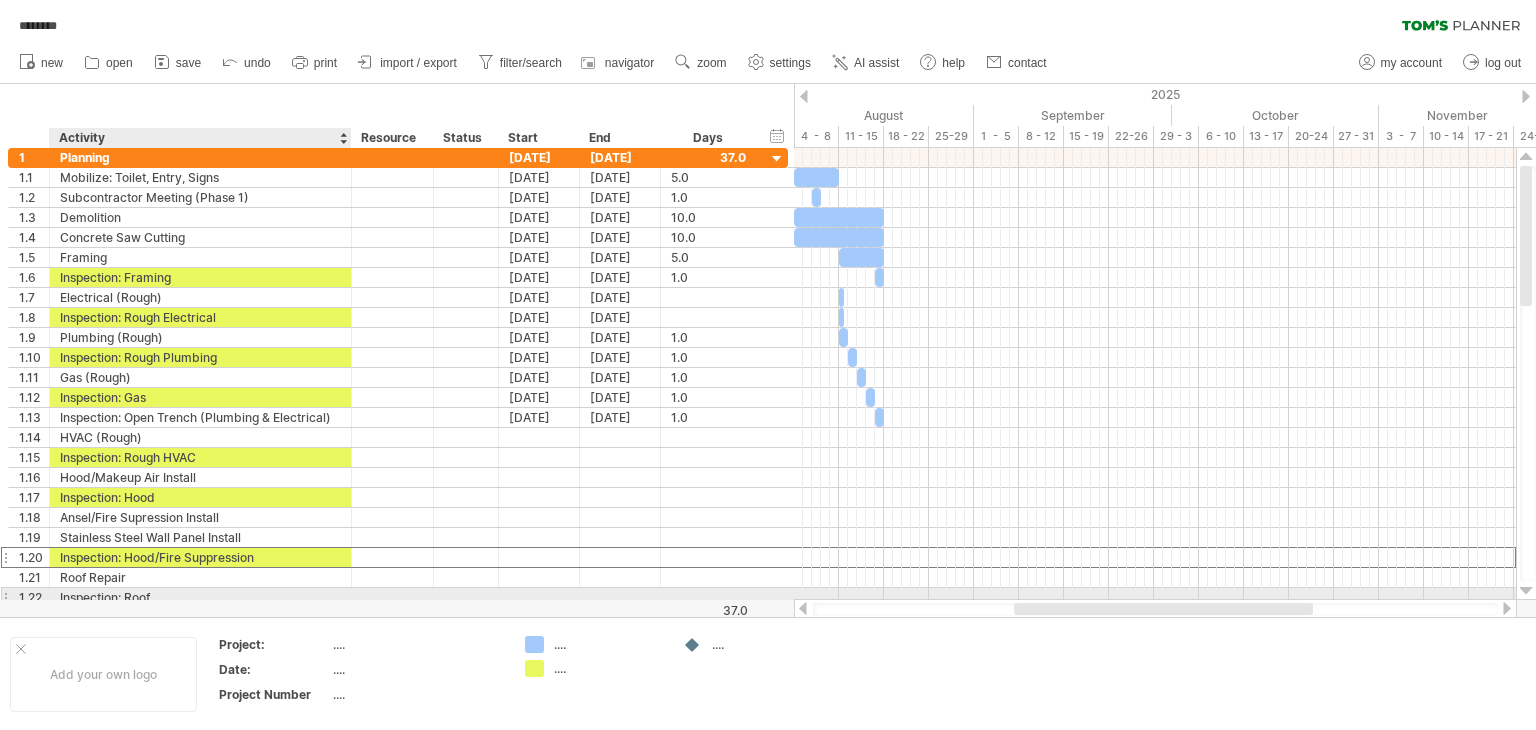 click on "Inspection: Roof" at bounding box center (200, 597) 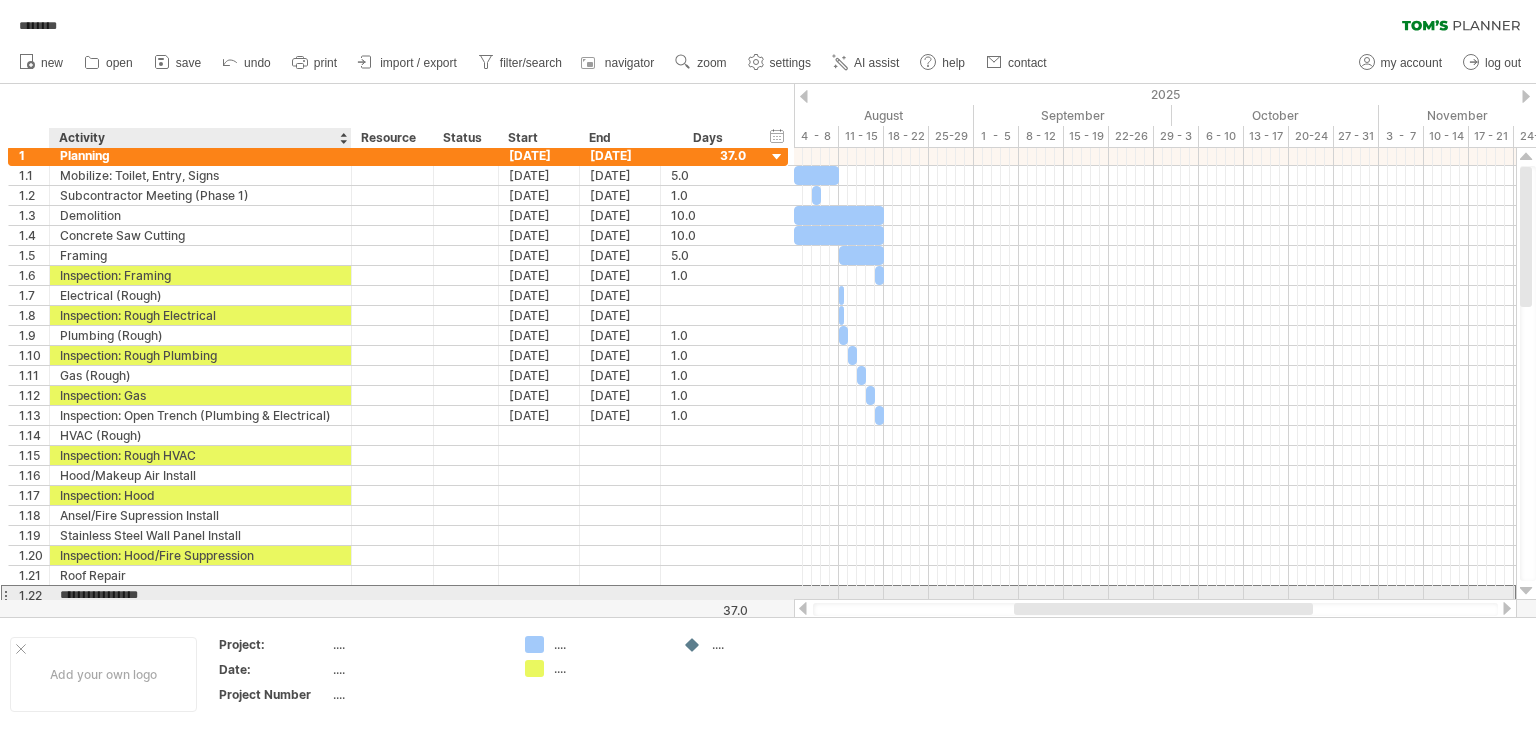 scroll, scrollTop: 0, scrollLeft: 0, axis: both 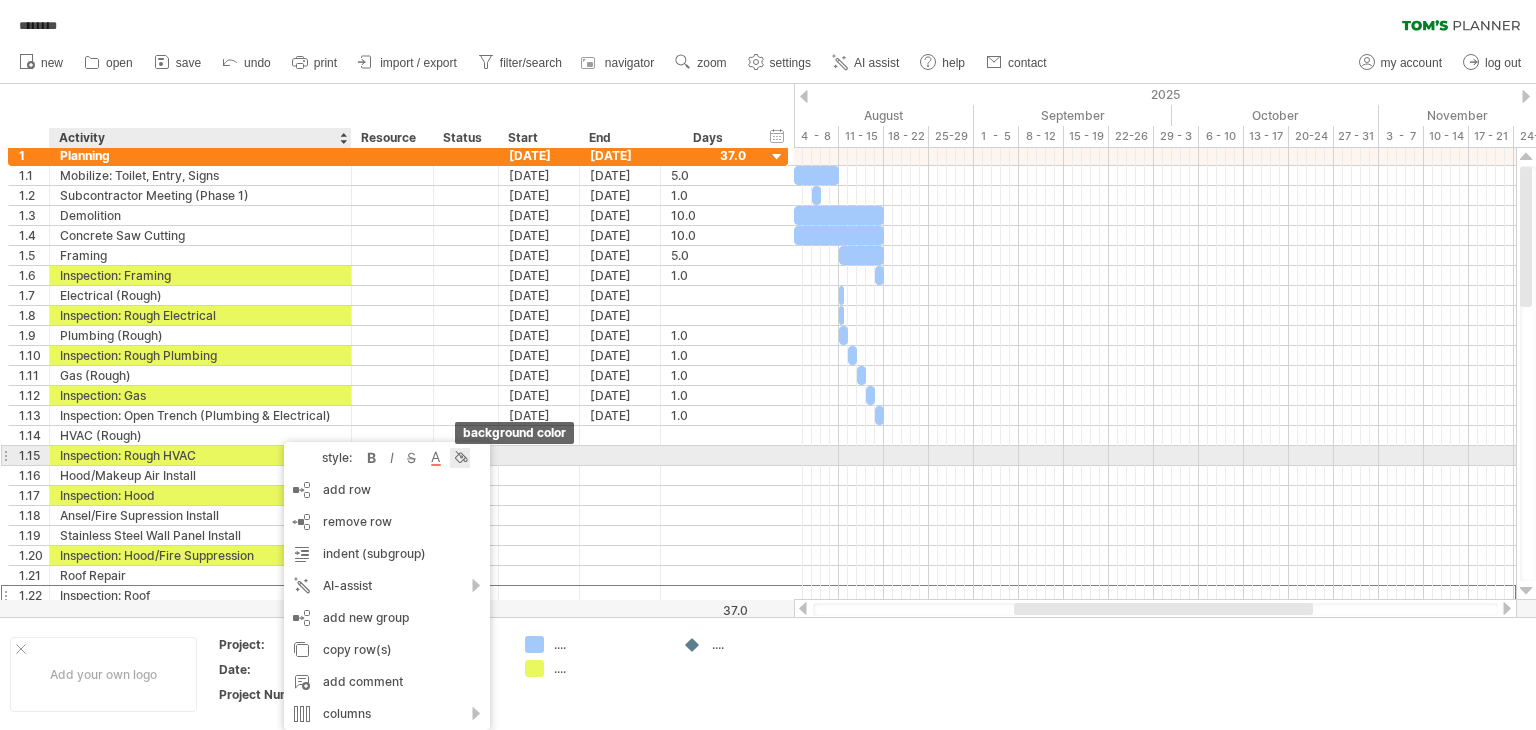 click at bounding box center (460, 458) 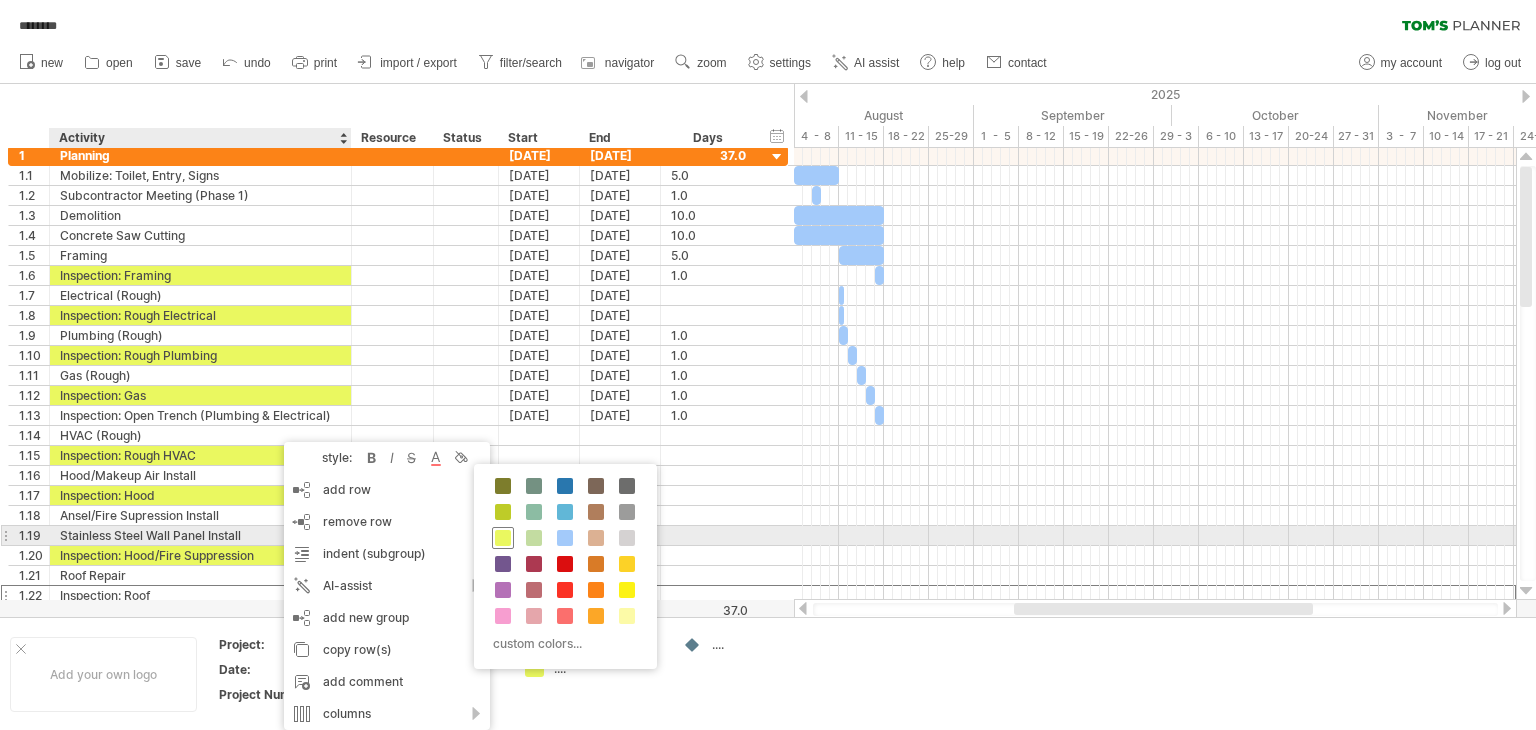 click at bounding box center (503, 538) 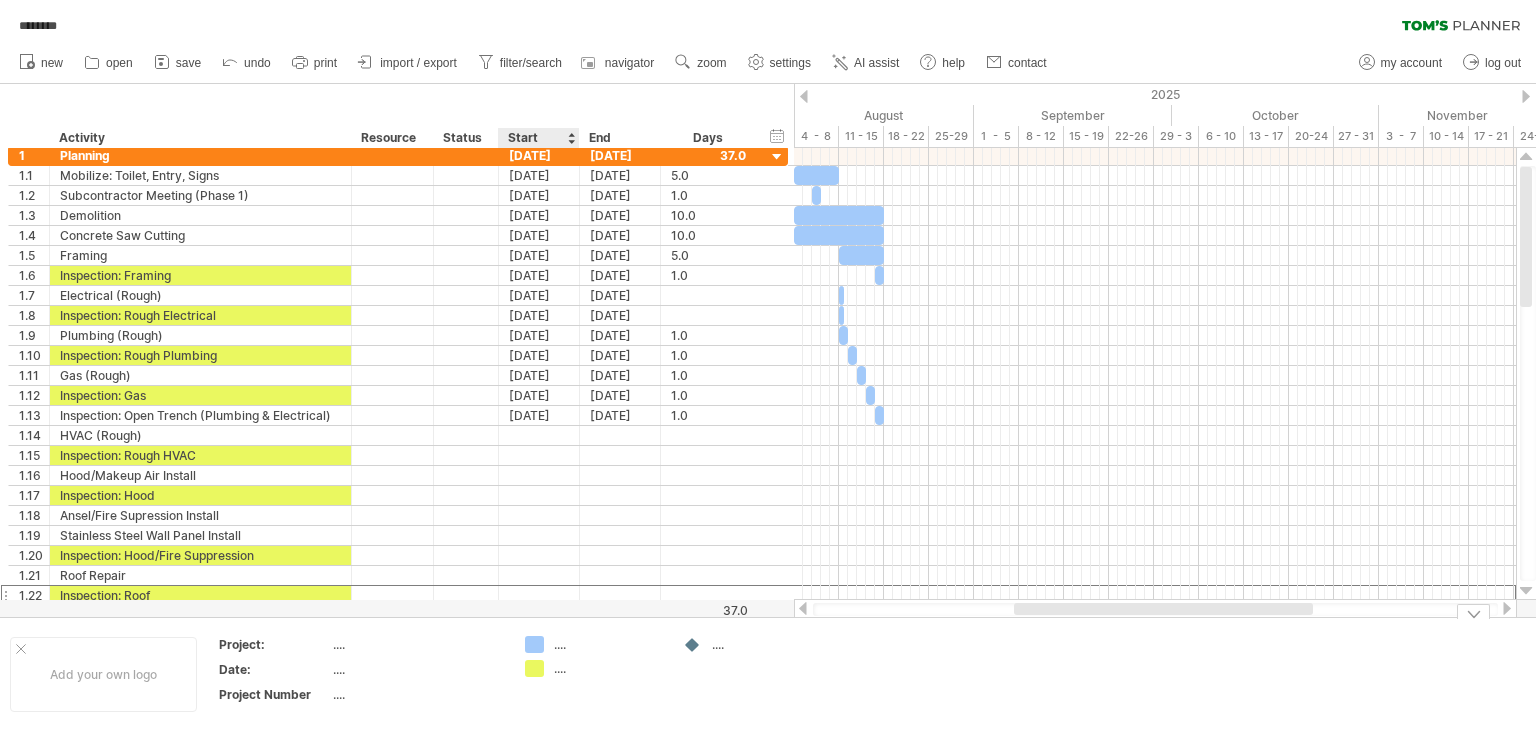 click on "...." at bounding box center [608, 644] 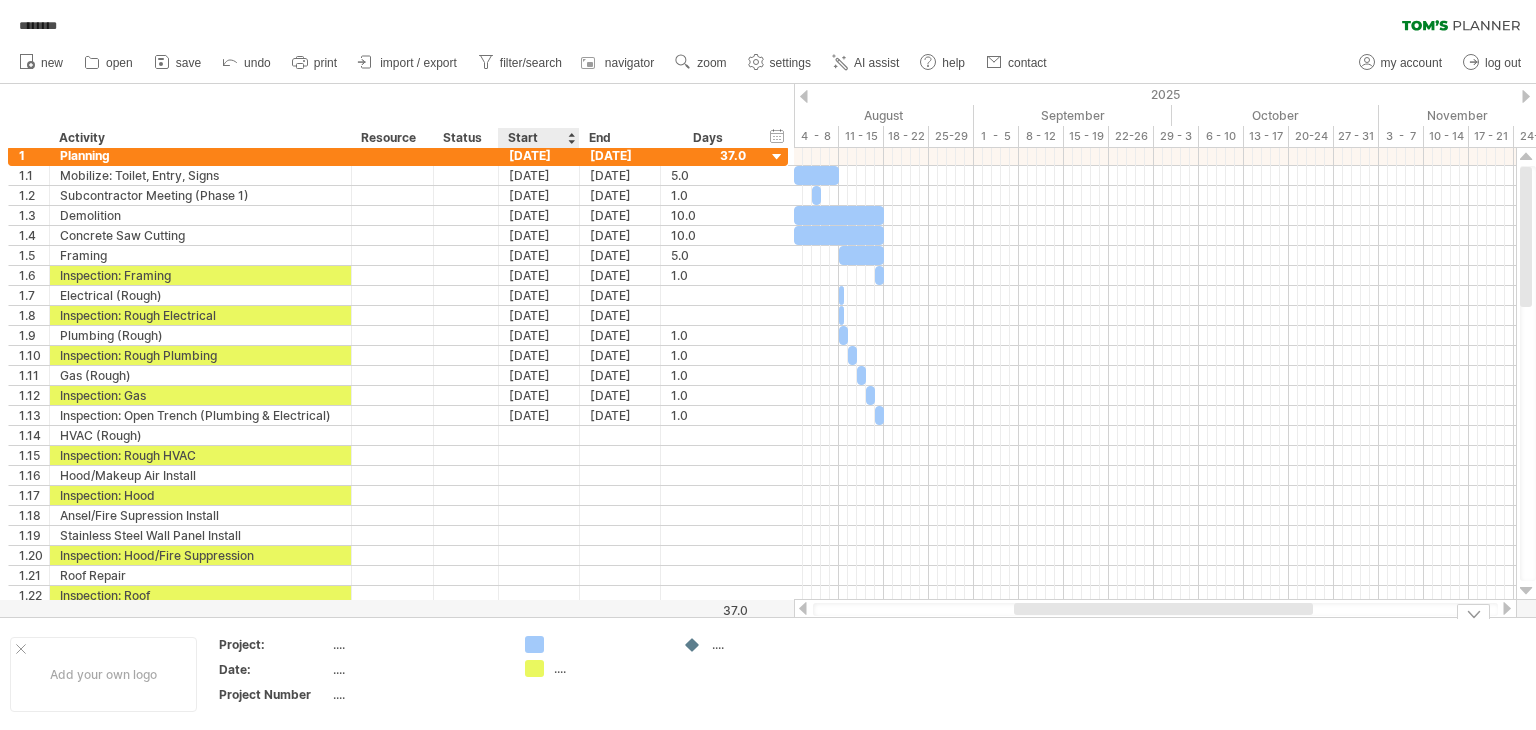 click on "...." at bounding box center (608, 668) 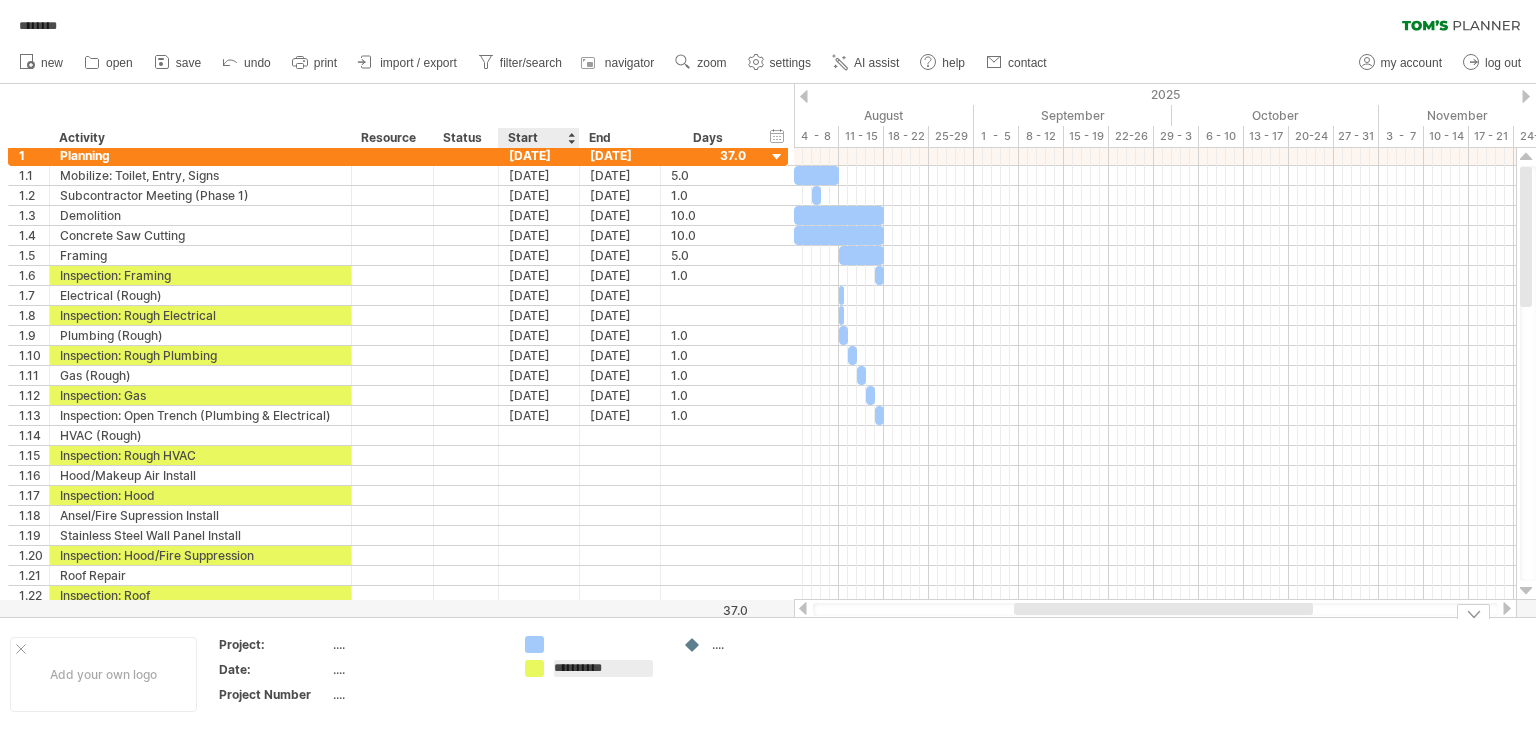 type on "**********" 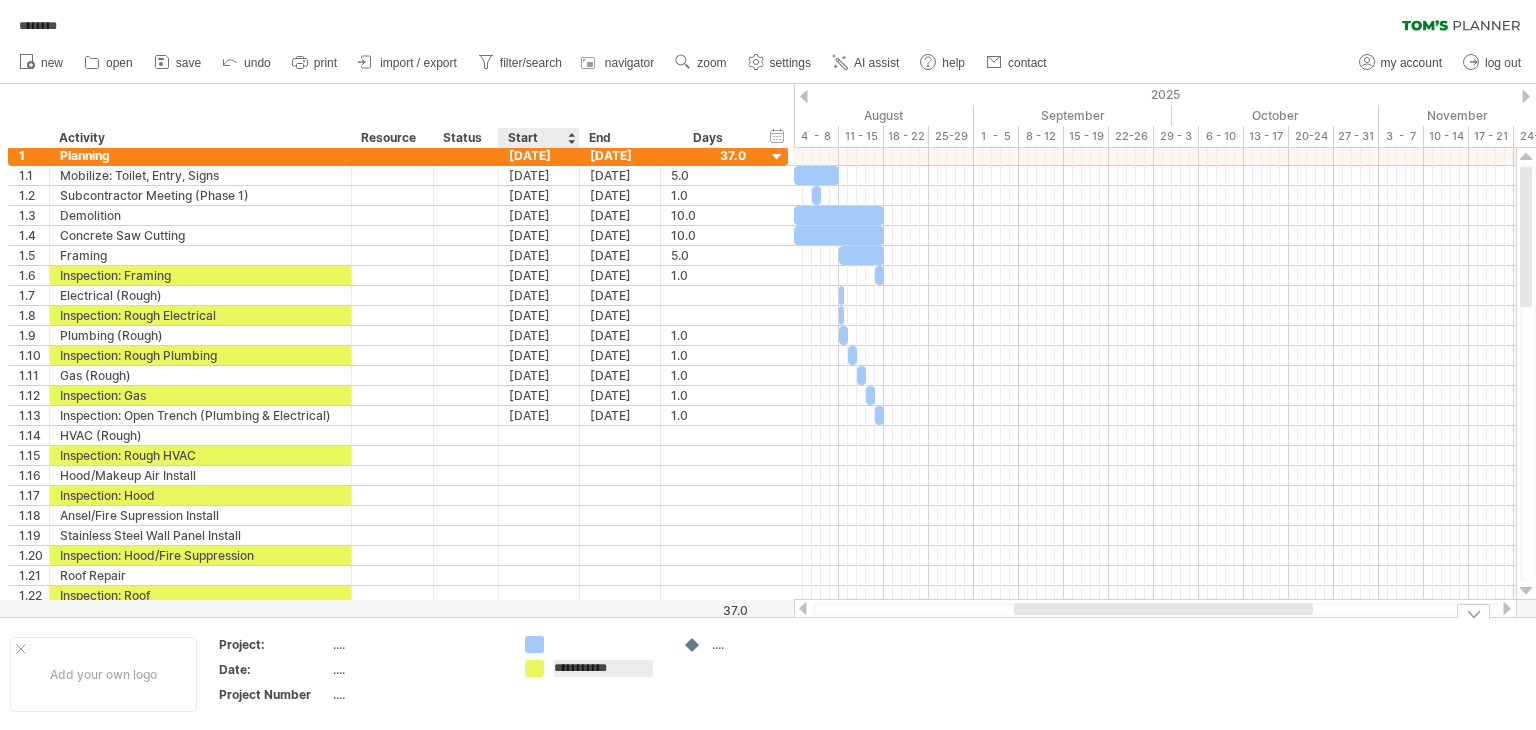 click at bounding box center (608, 644) 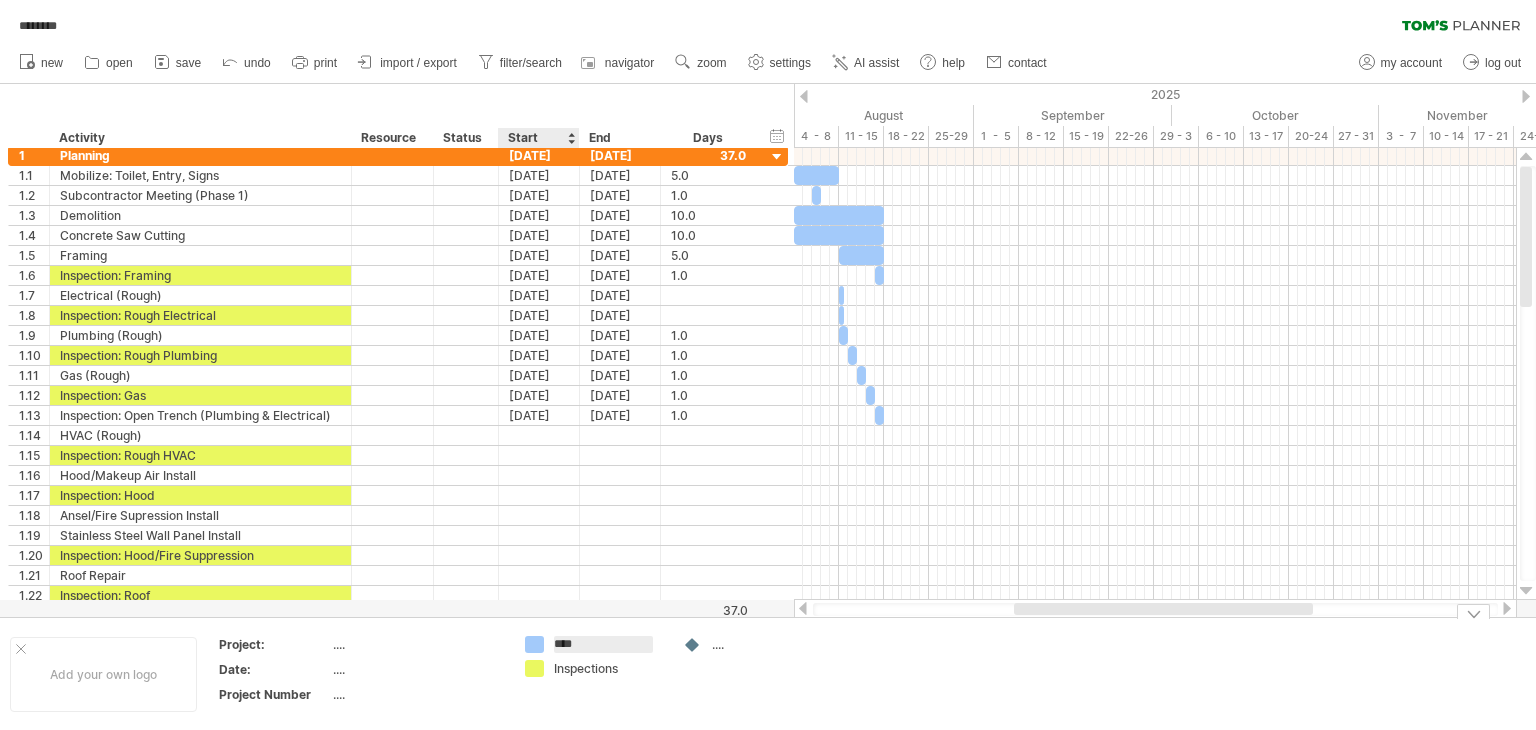 type on "****" 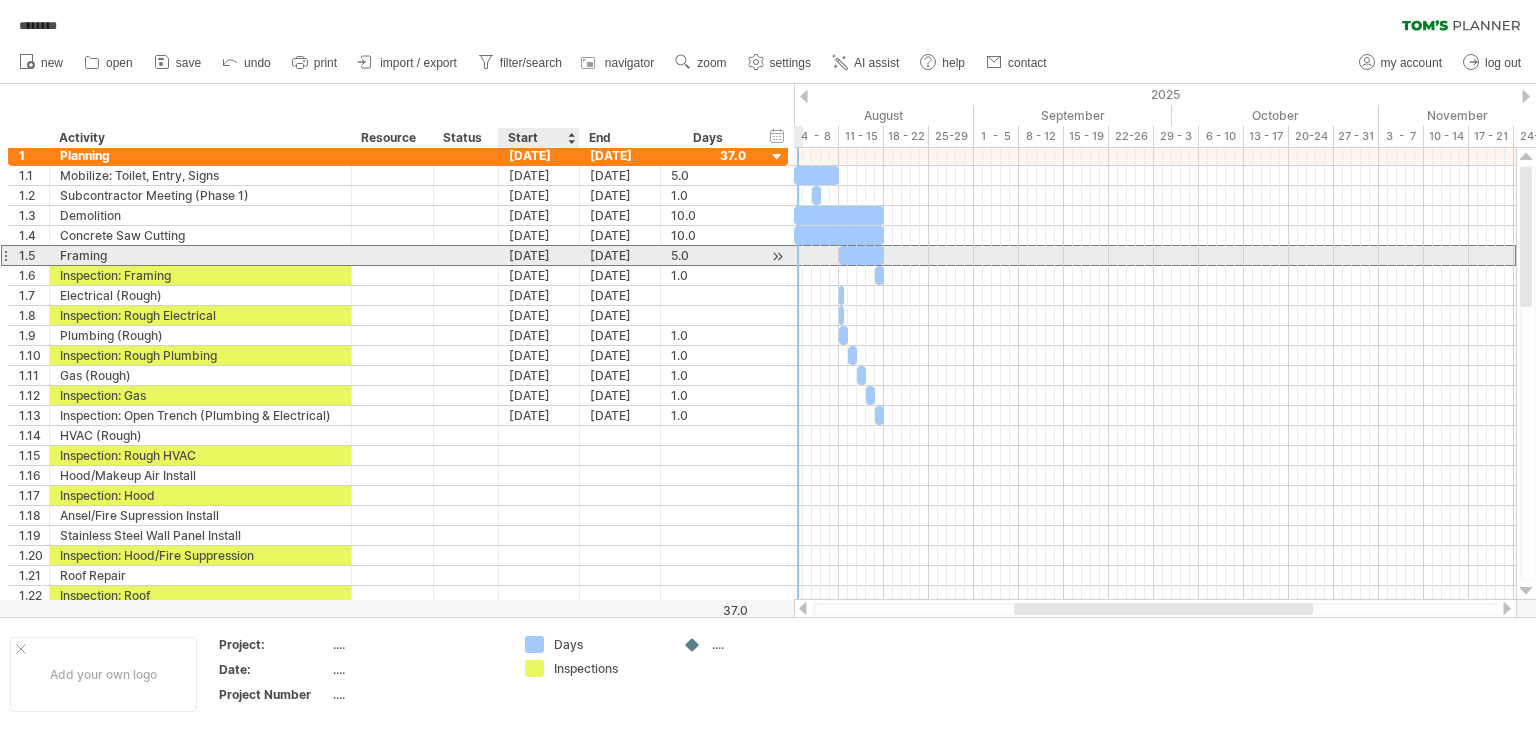 click on "[DATE]" at bounding box center [539, 255] 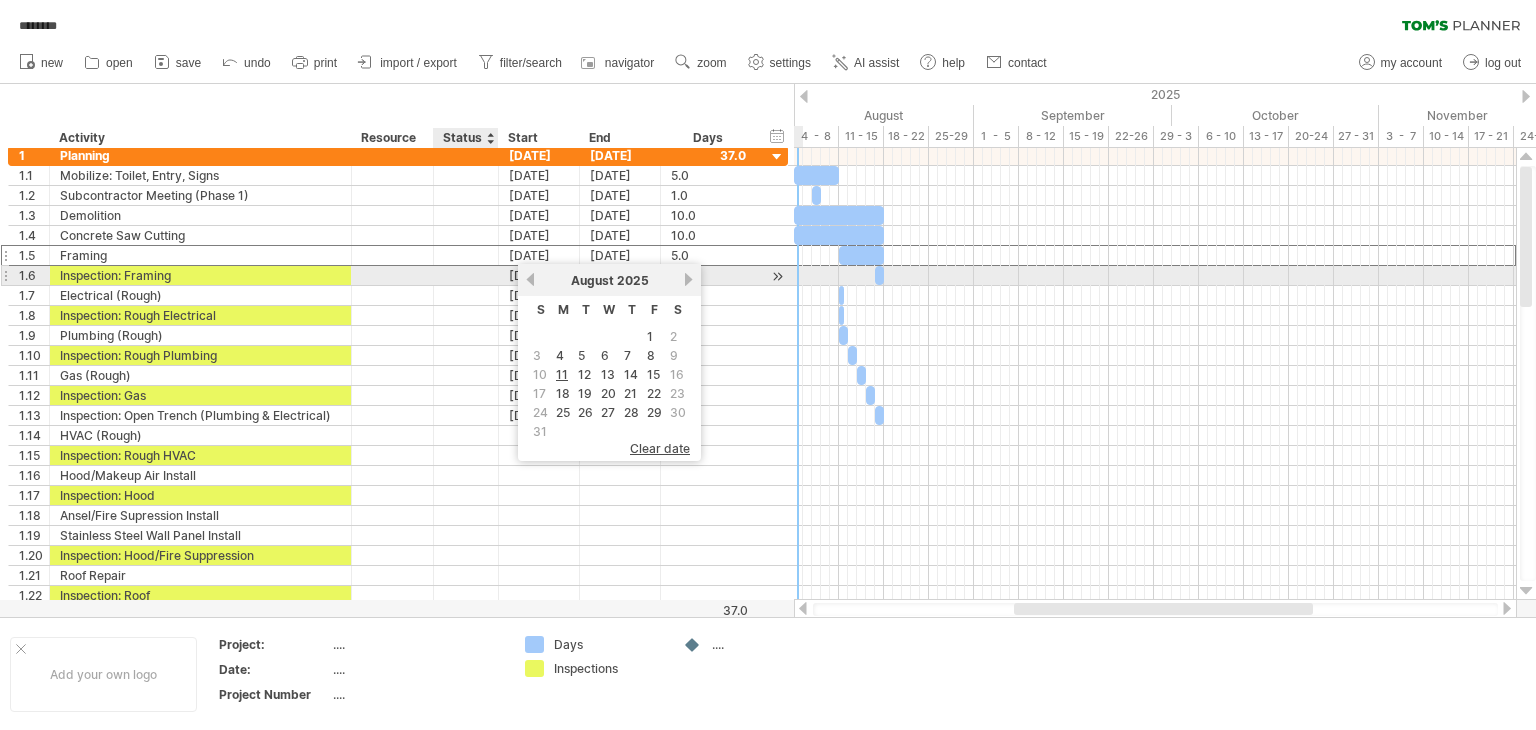 click at bounding box center [466, 275] 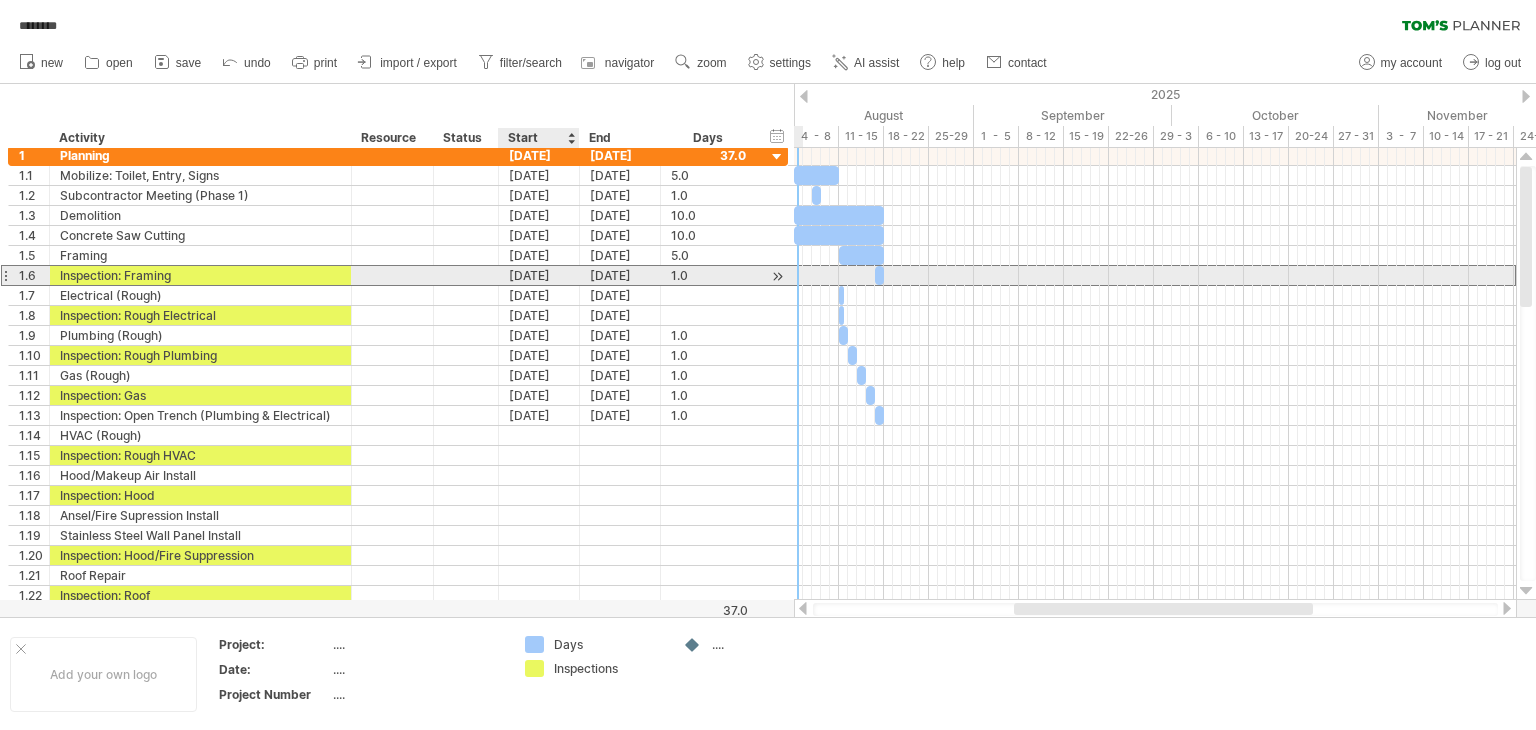 click on "[DATE]" at bounding box center [539, 275] 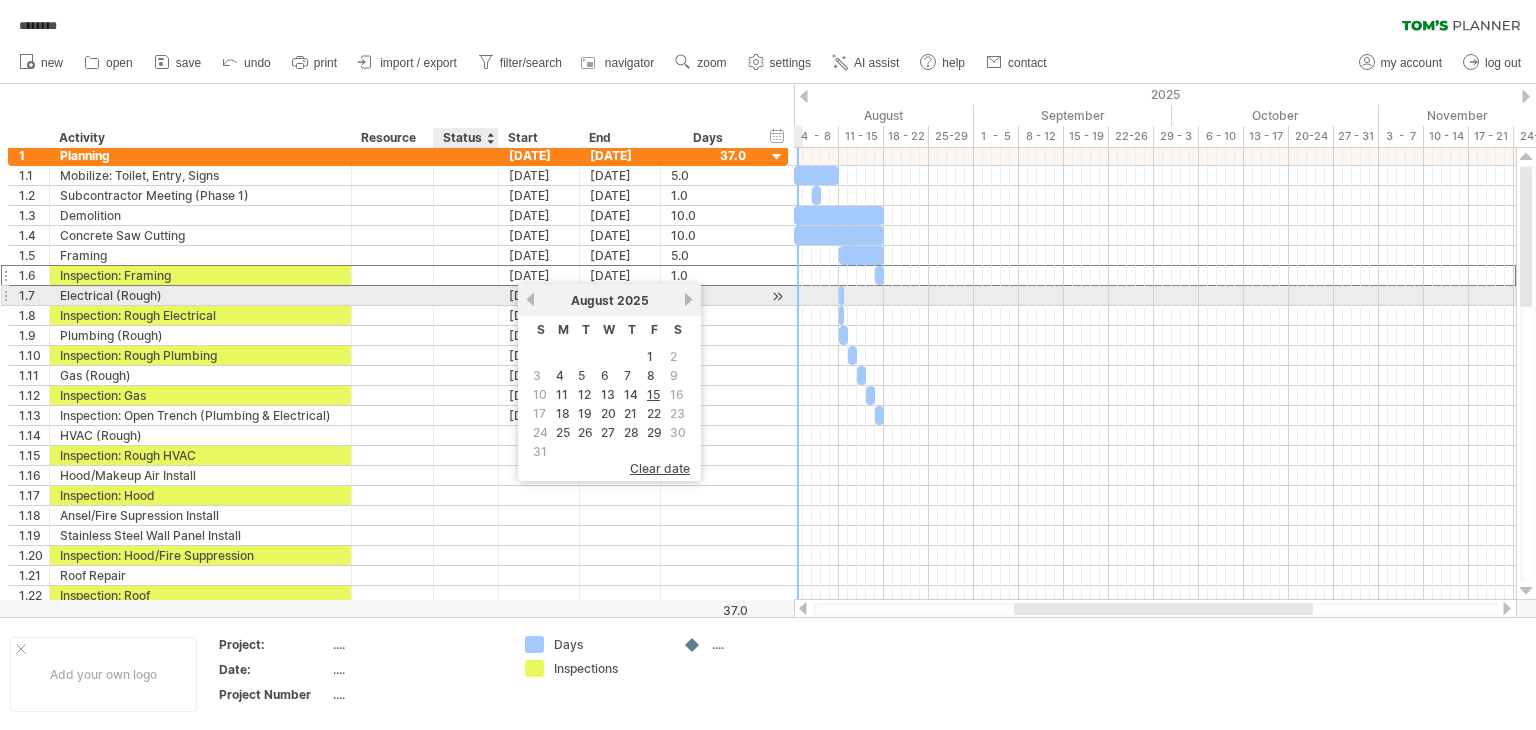 click at bounding box center [466, 295] 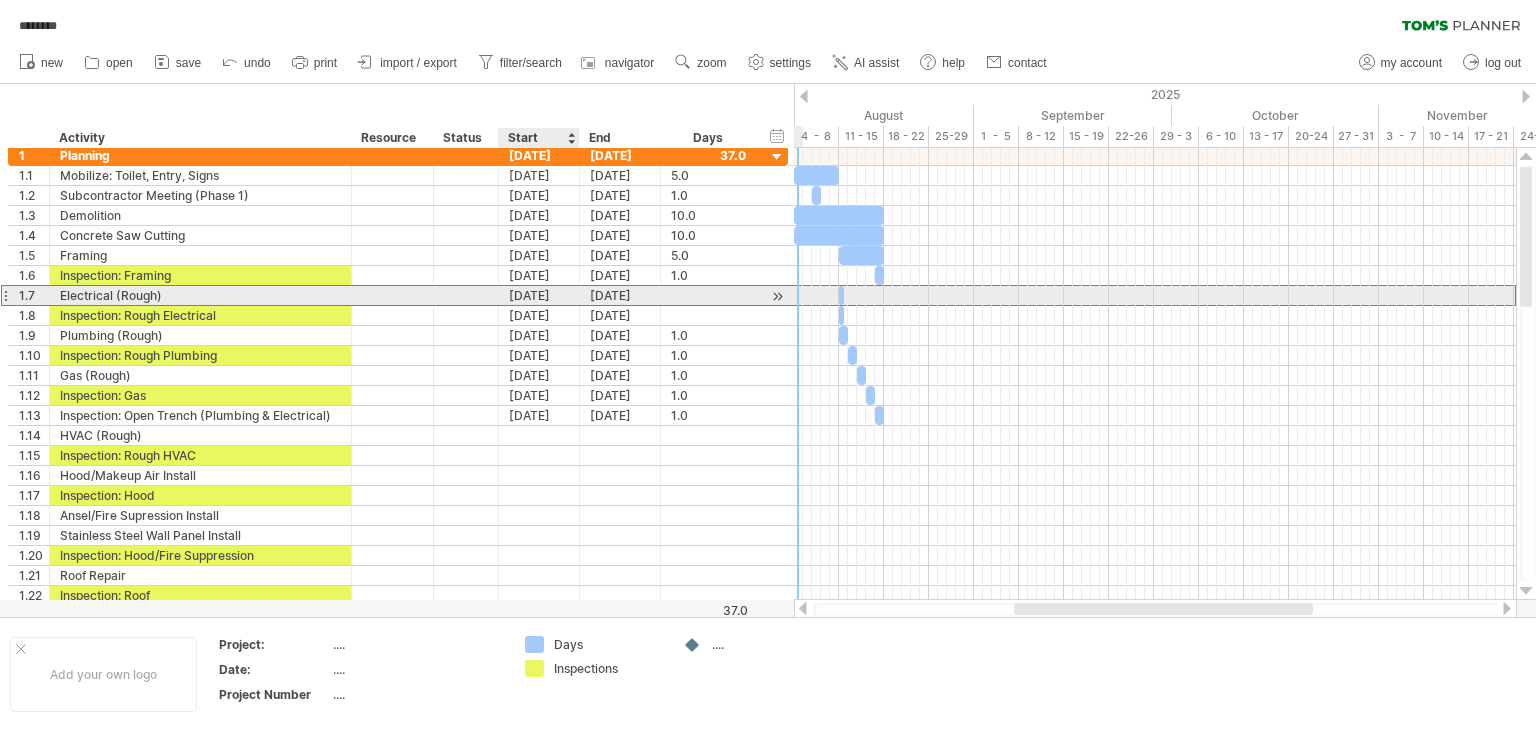 click on "[DATE]" at bounding box center [539, 295] 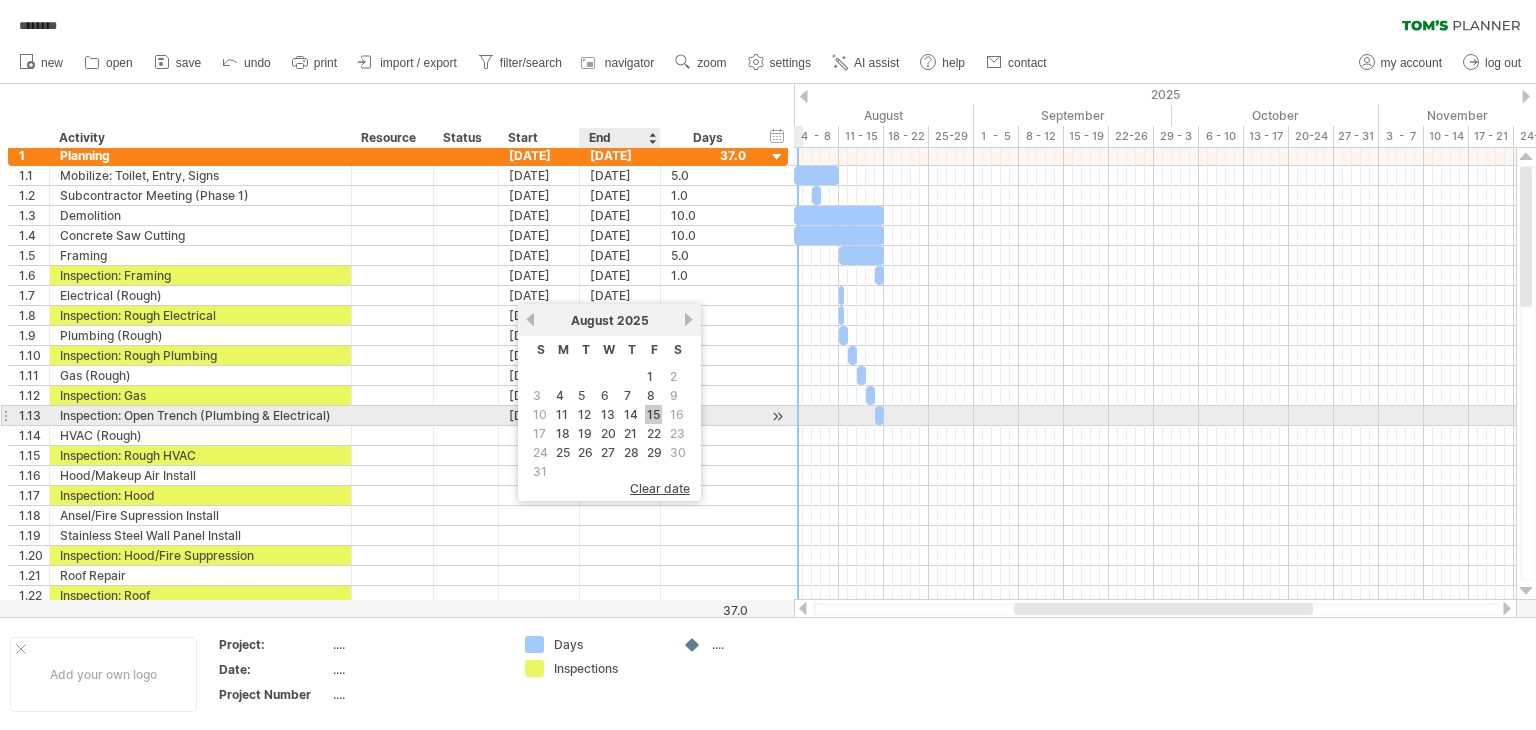 click on "15" at bounding box center [653, 414] 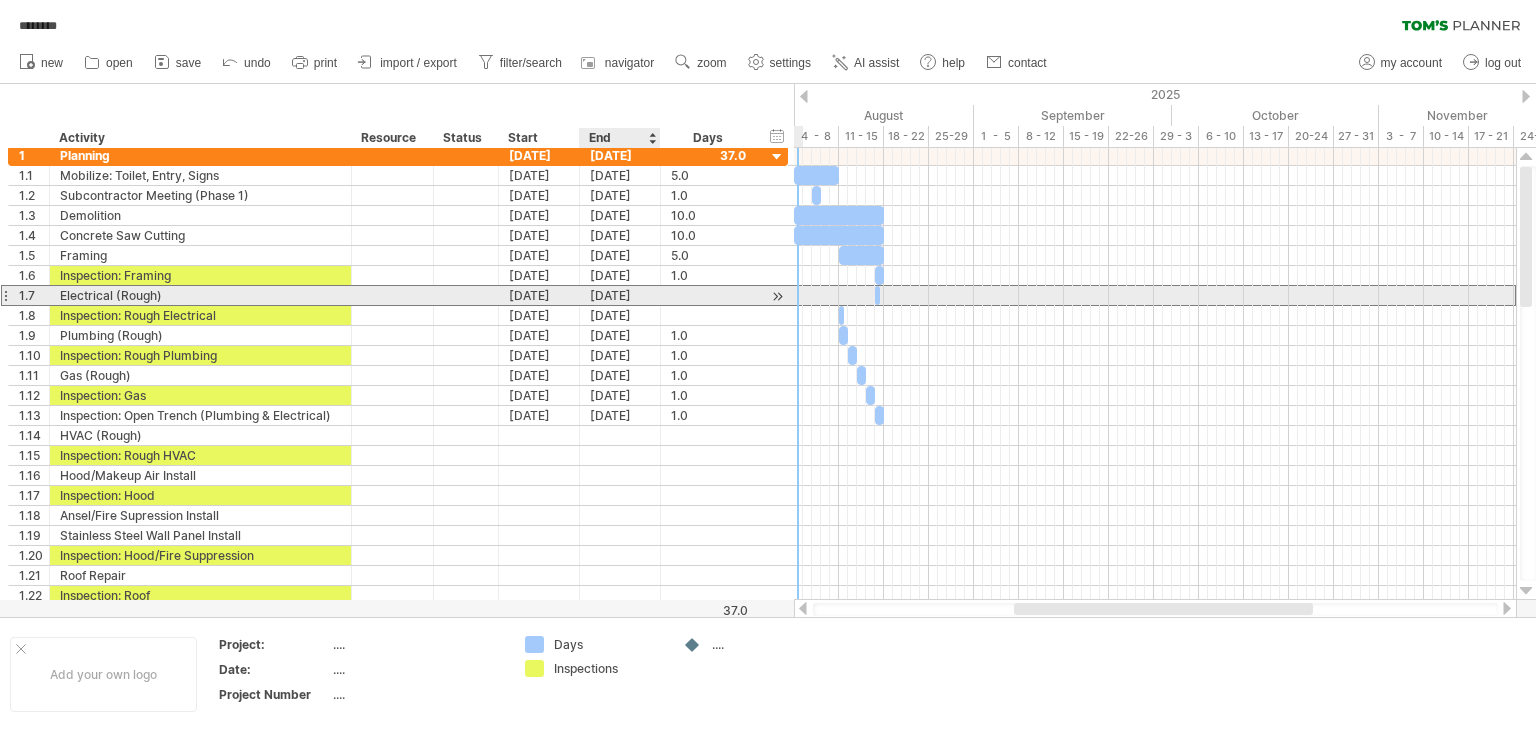 click on "[DATE]" at bounding box center [620, 295] 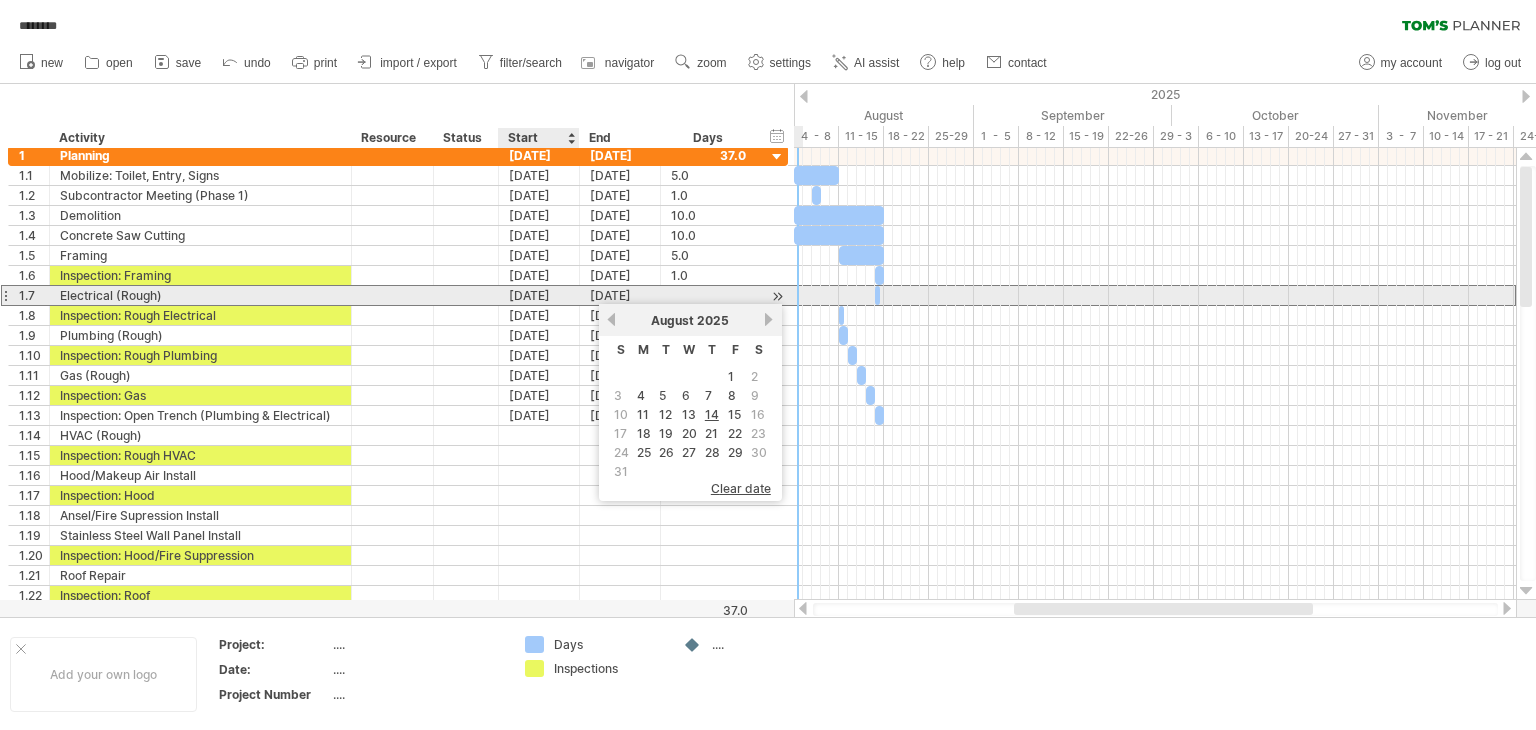 click on "[DATE]" at bounding box center (539, 295) 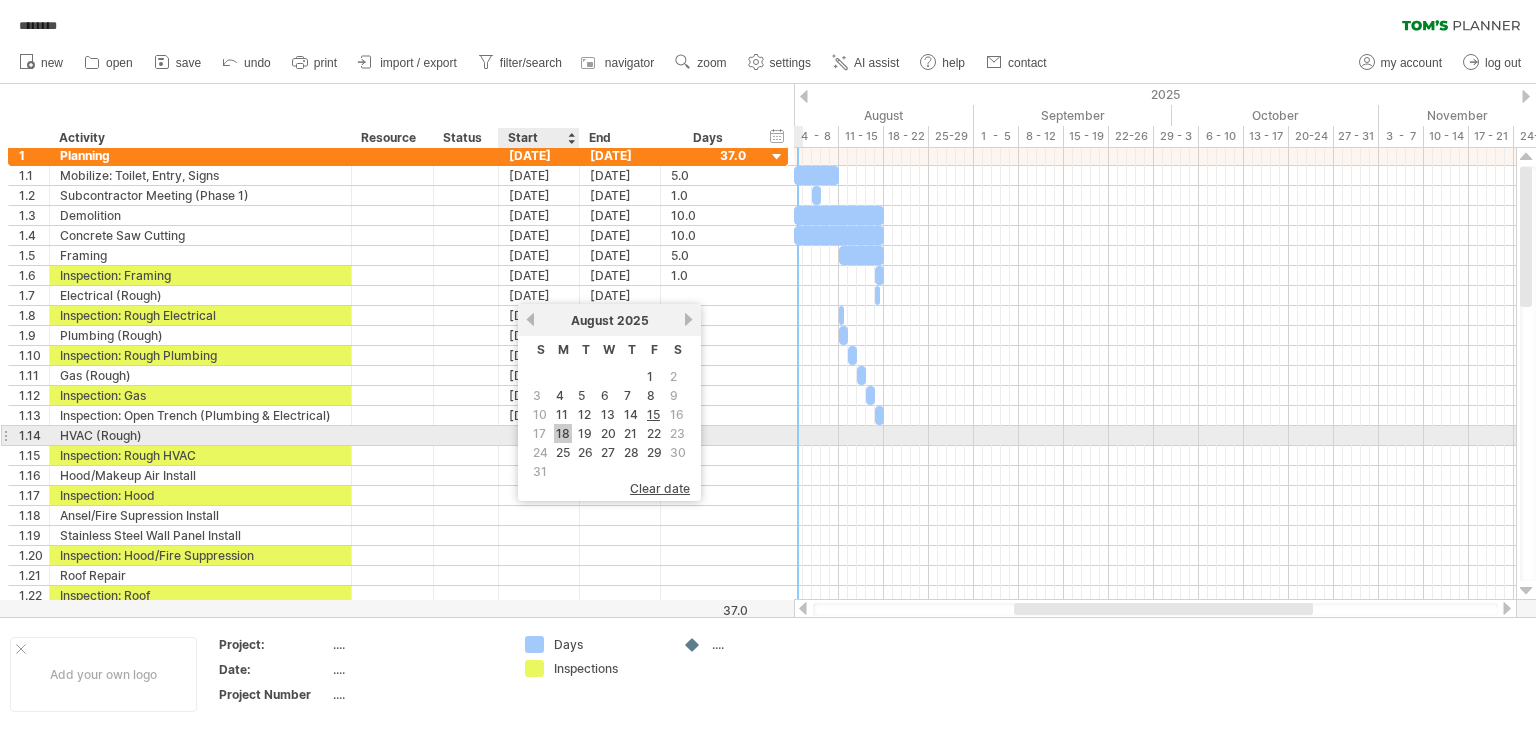 click on "18" at bounding box center [563, 433] 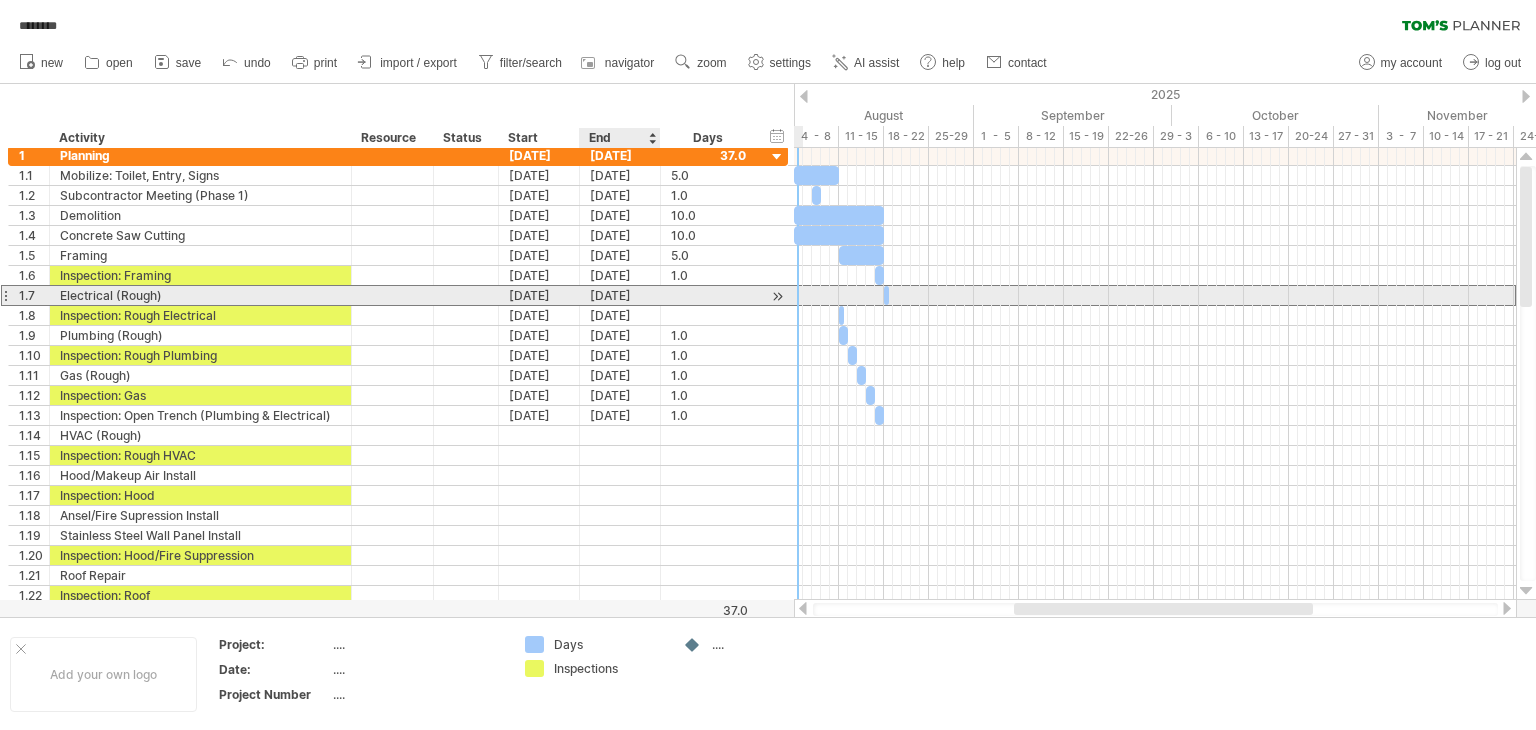 click on "[DATE]" at bounding box center (620, 295) 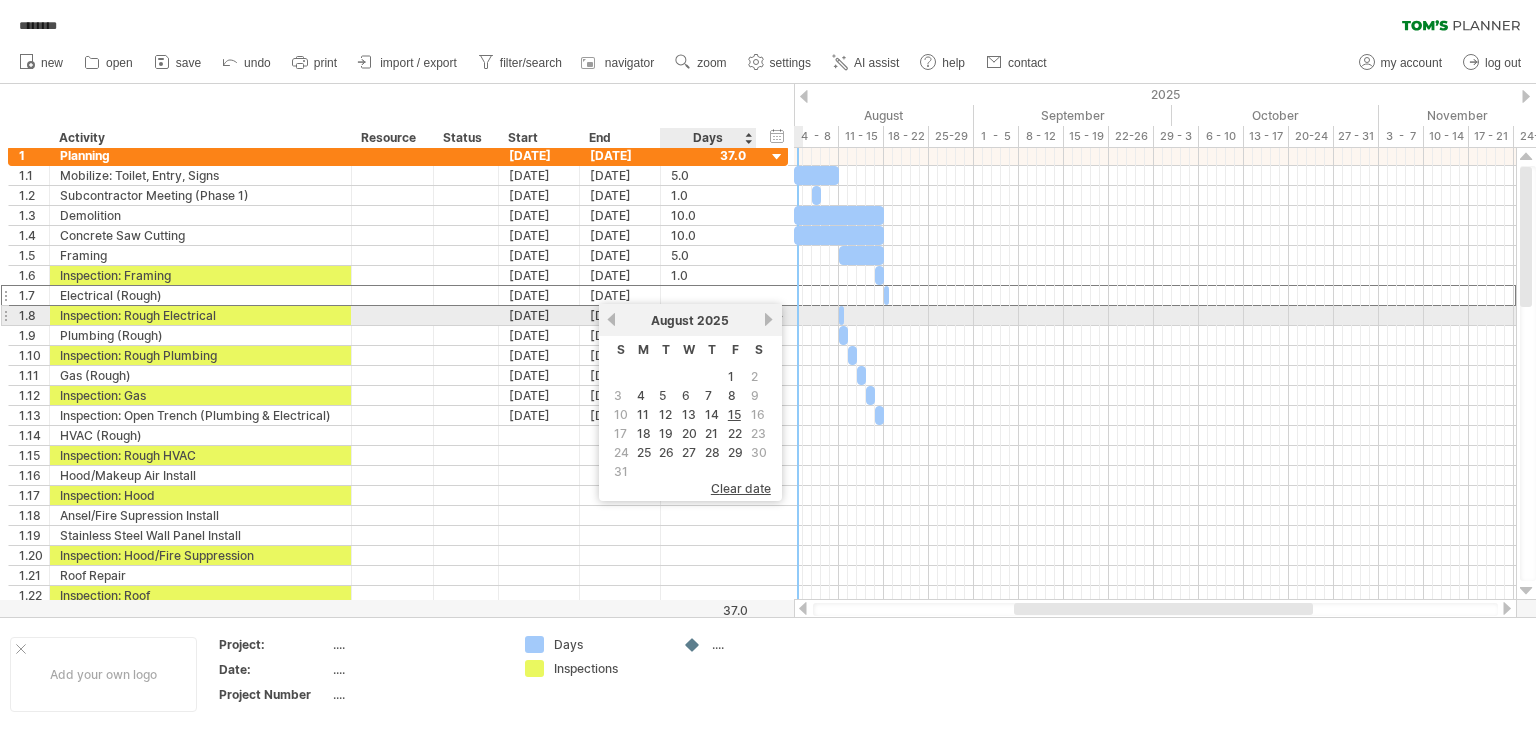 click on "next" at bounding box center (769, 319) 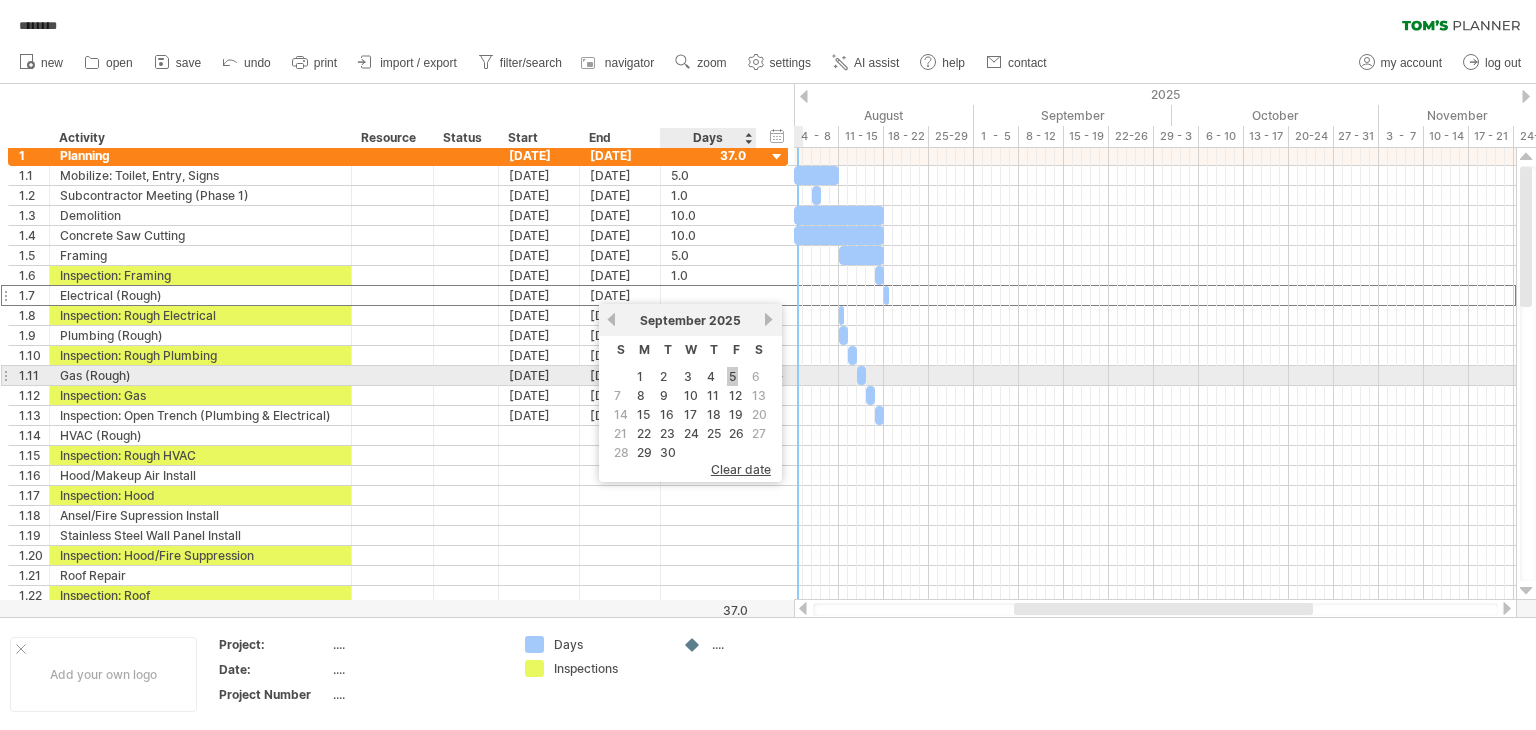 click on "5" at bounding box center (732, 376) 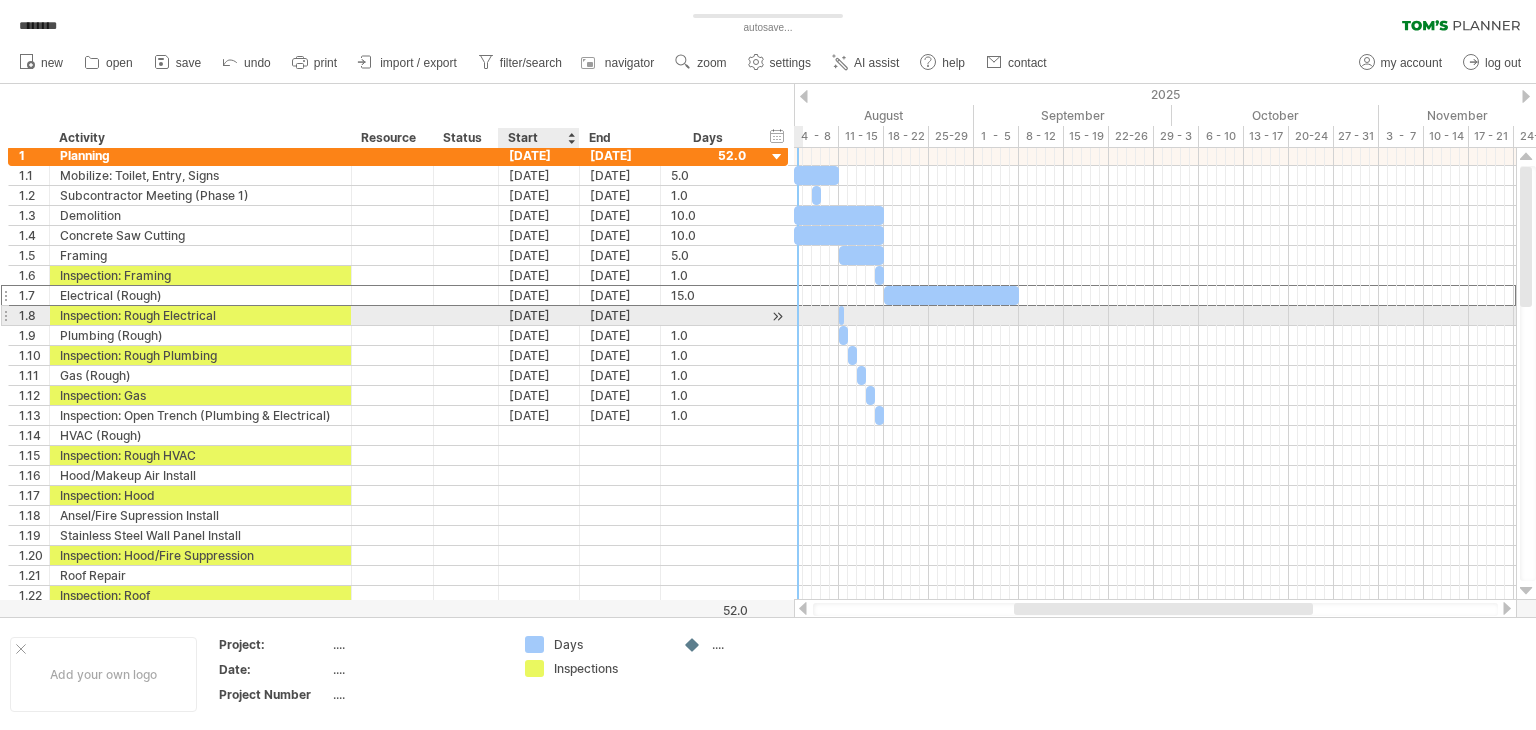 click on "[DATE]" at bounding box center [539, 315] 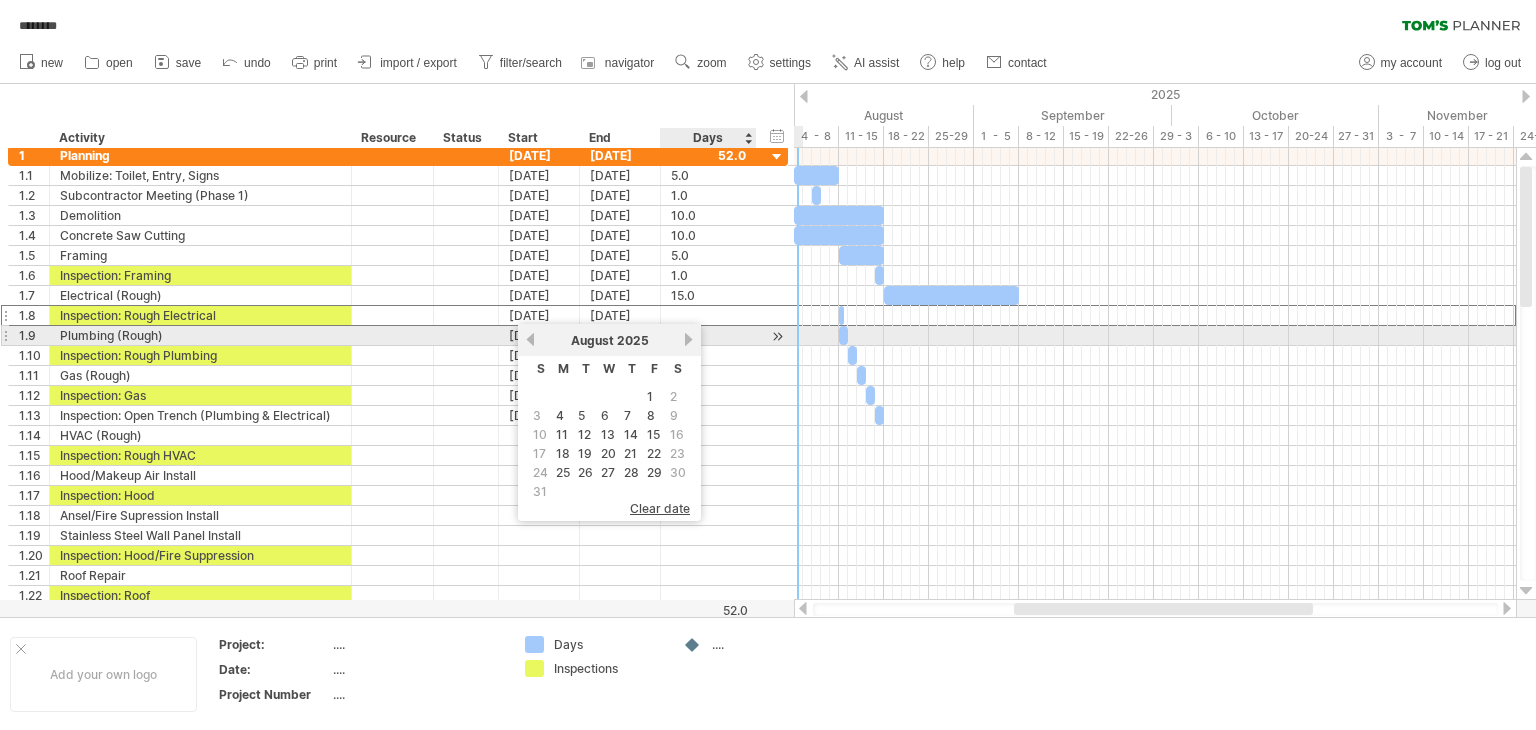 click on "next" at bounding box center (688, 339) 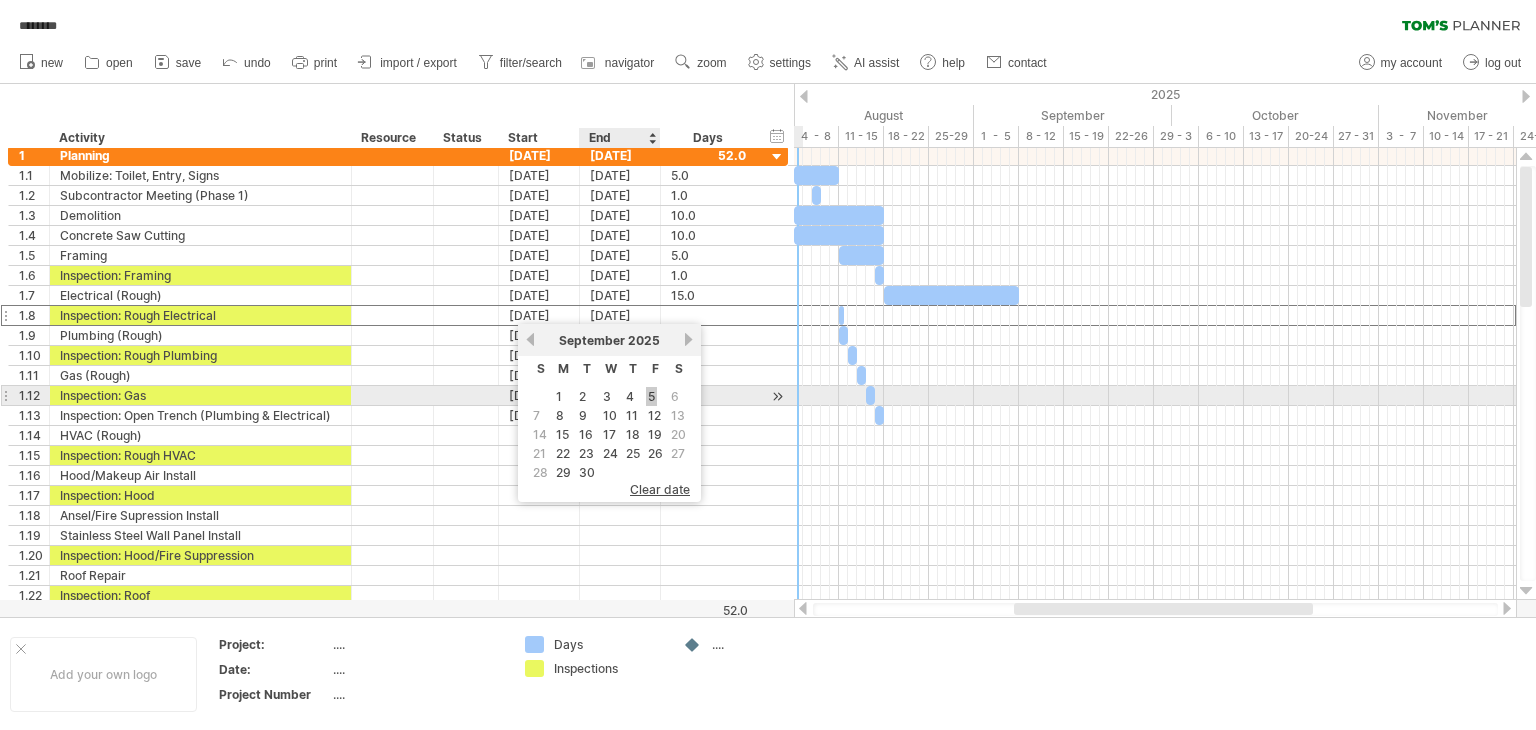 click on "5" at bounding box center [651, 396] 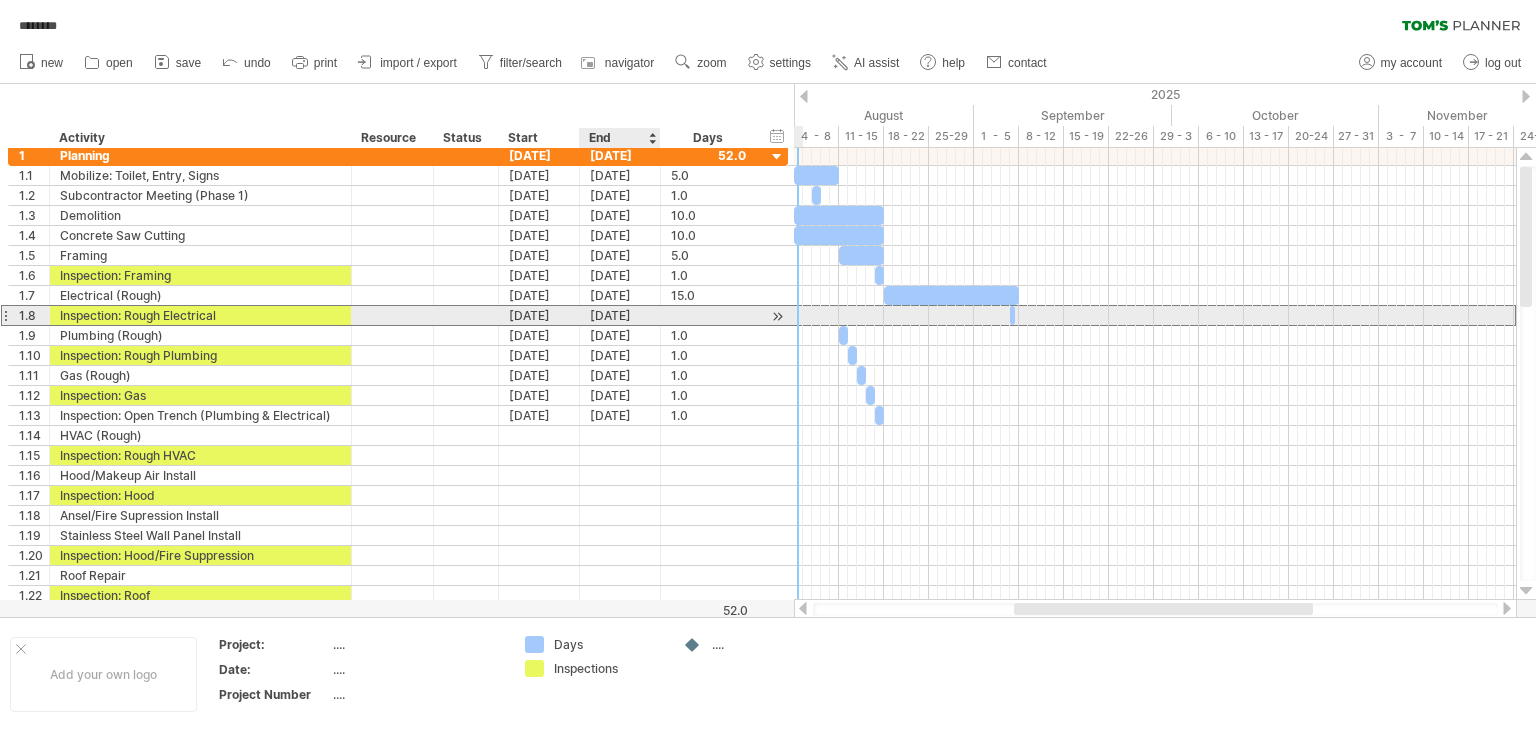 click on "[DATE]" at bounding box center [620, 315] 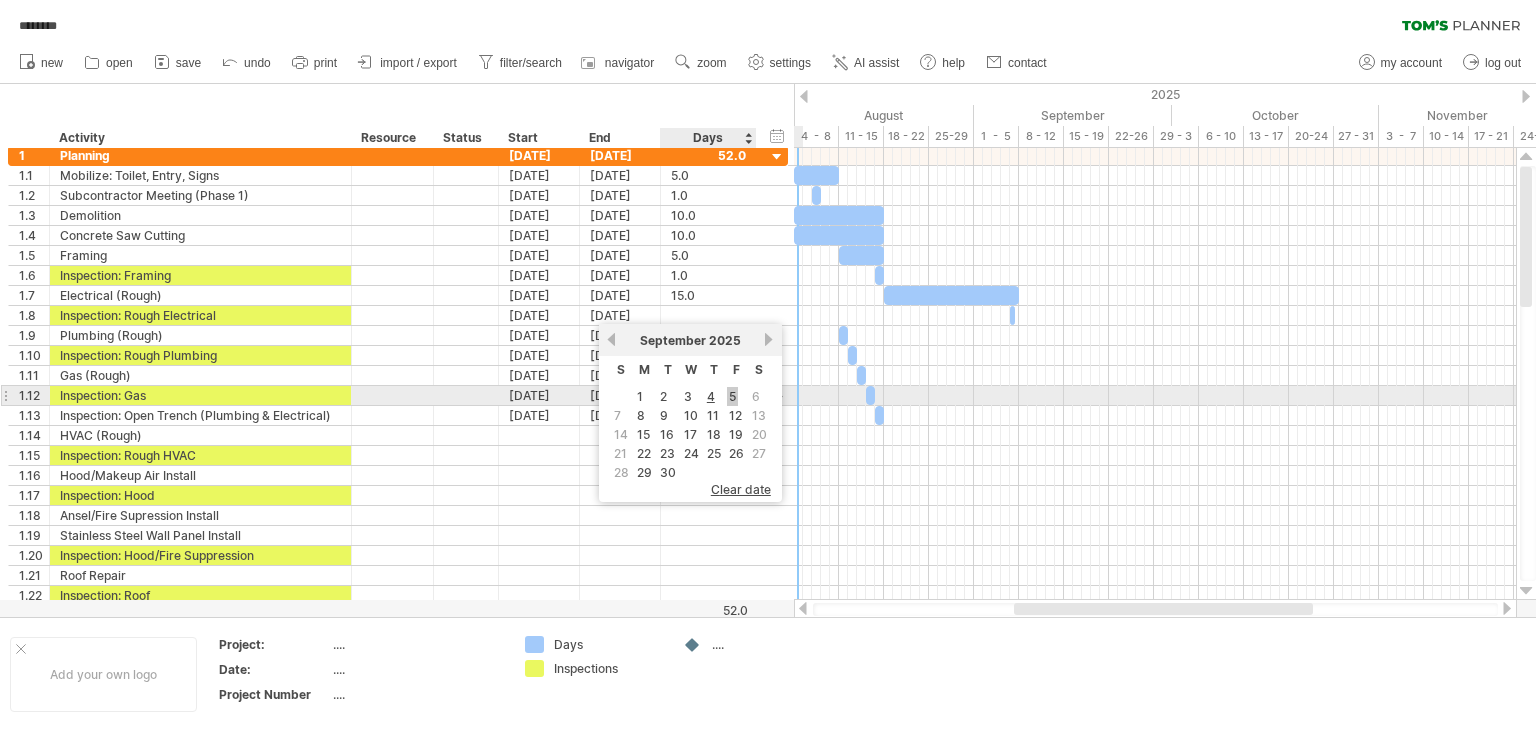 click on "5" at bounding box center [732, 396] 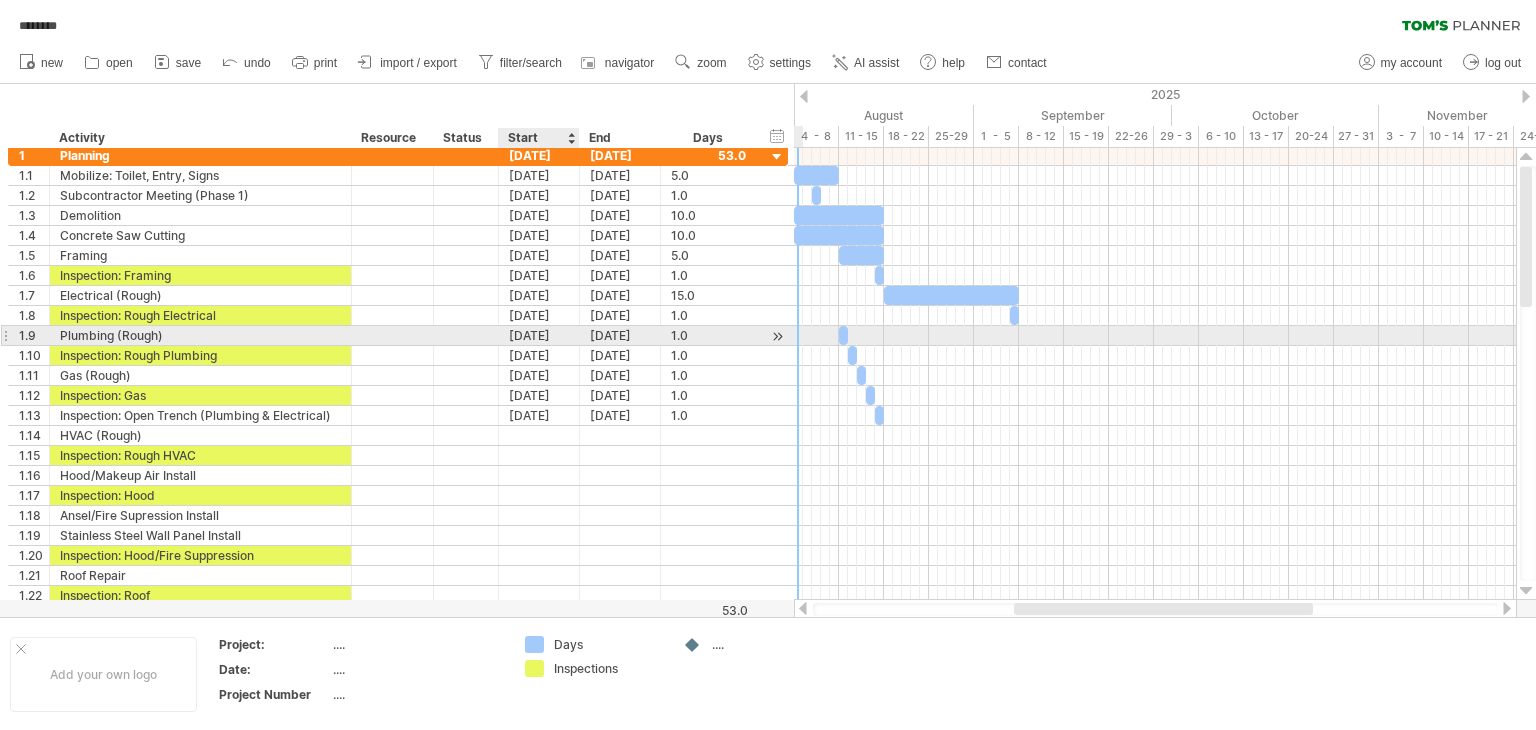 click on "[DATE]" at bounding box center [539, 335] 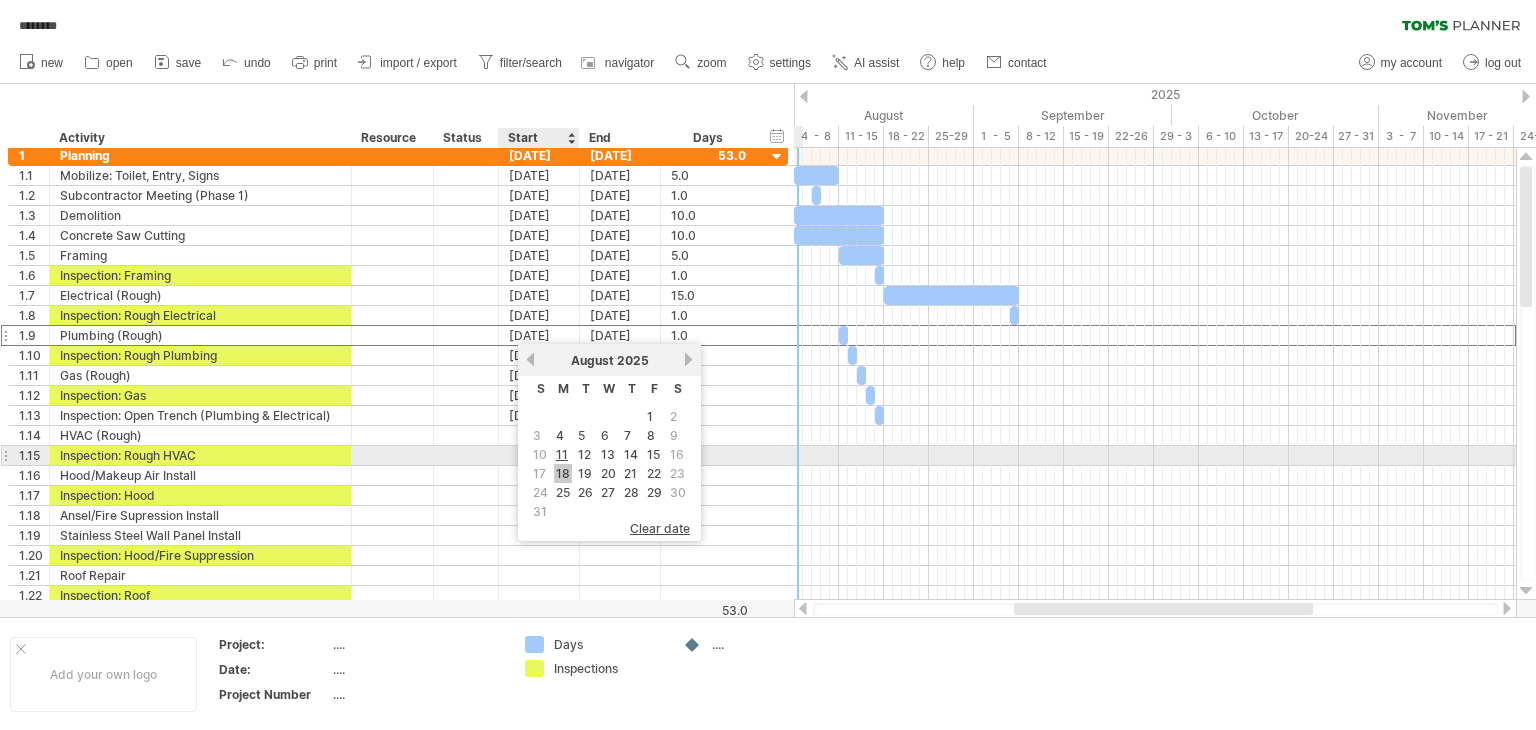 click on "18" at bounding box center [563, 473] 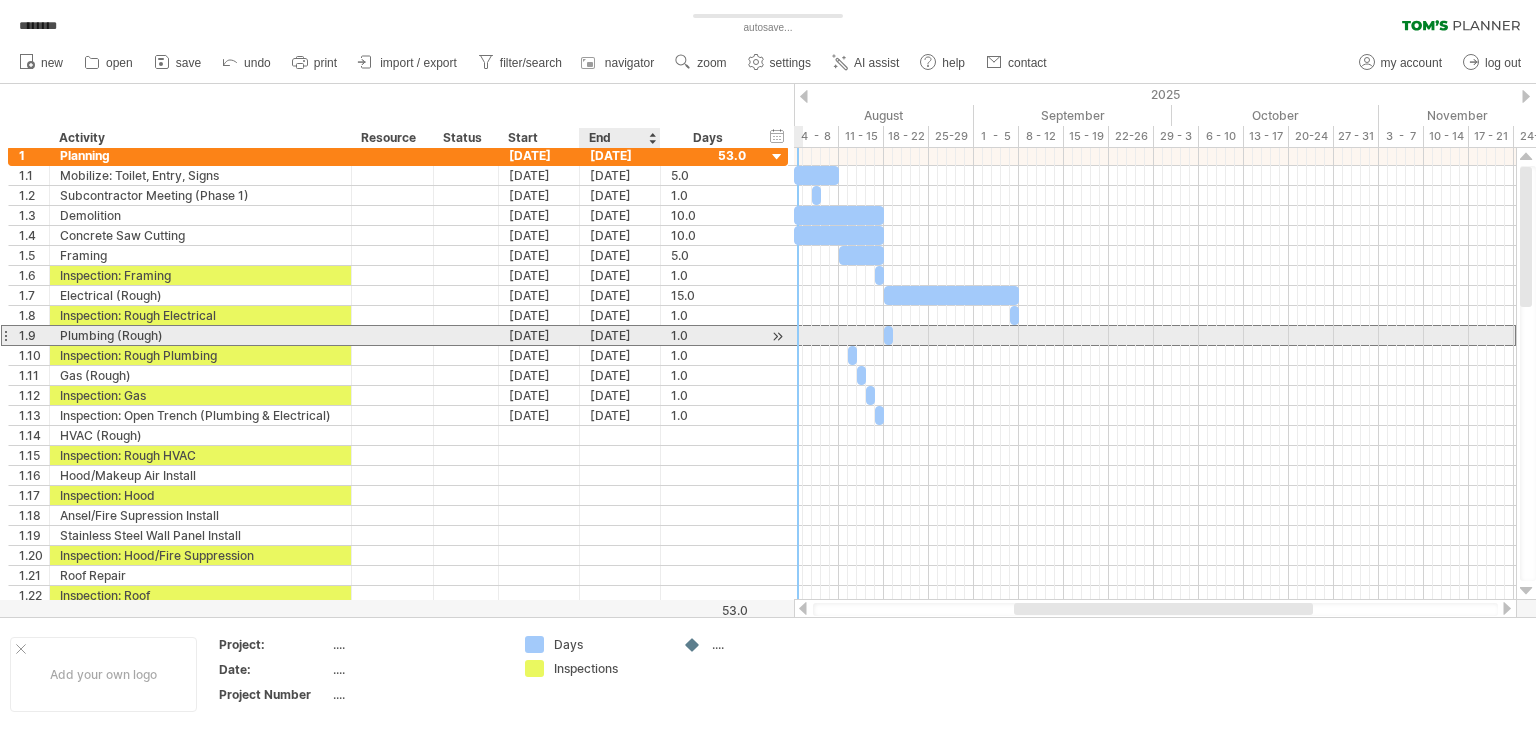 click on "[DATE]" at bounding box center [620, 335] 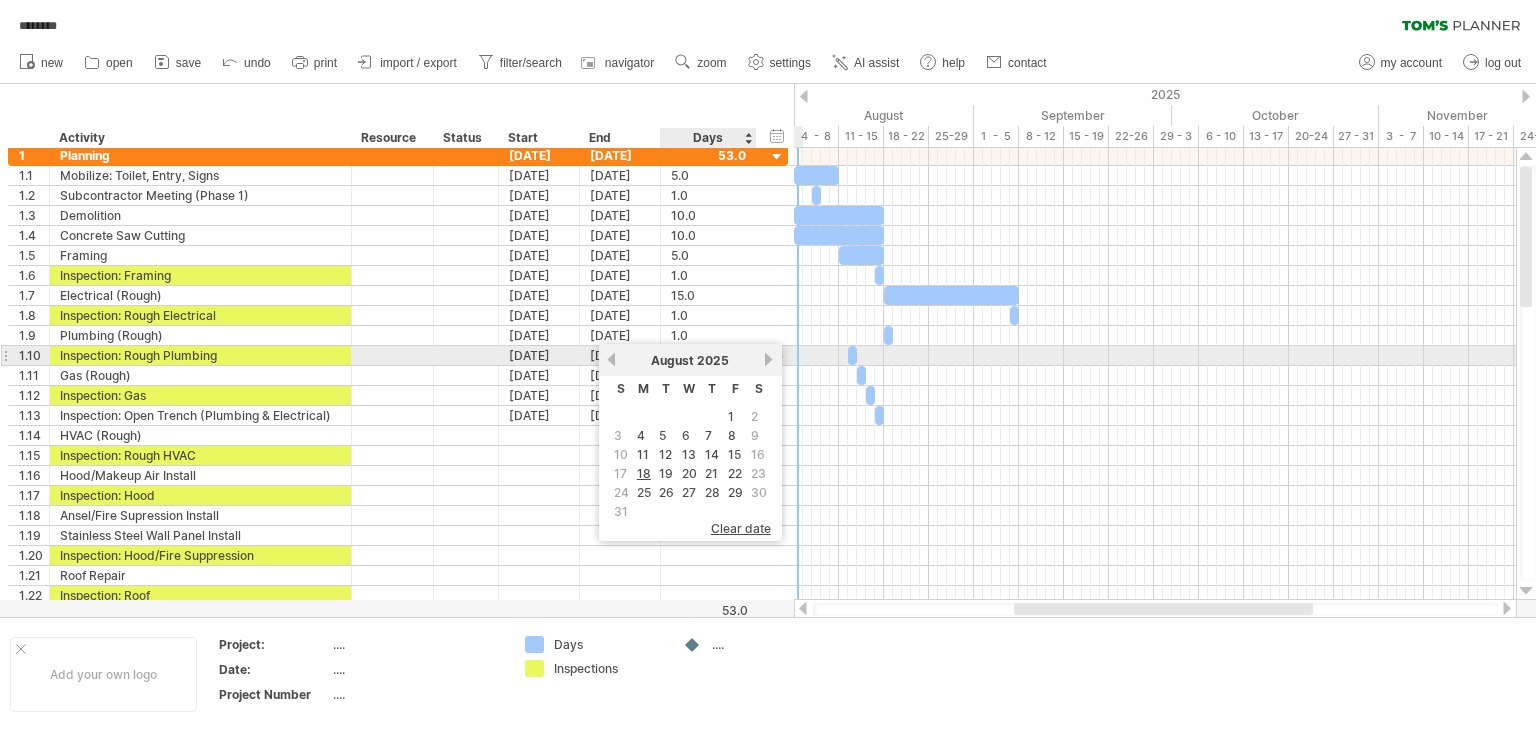 click on "next" at bounding box center (769, 359) 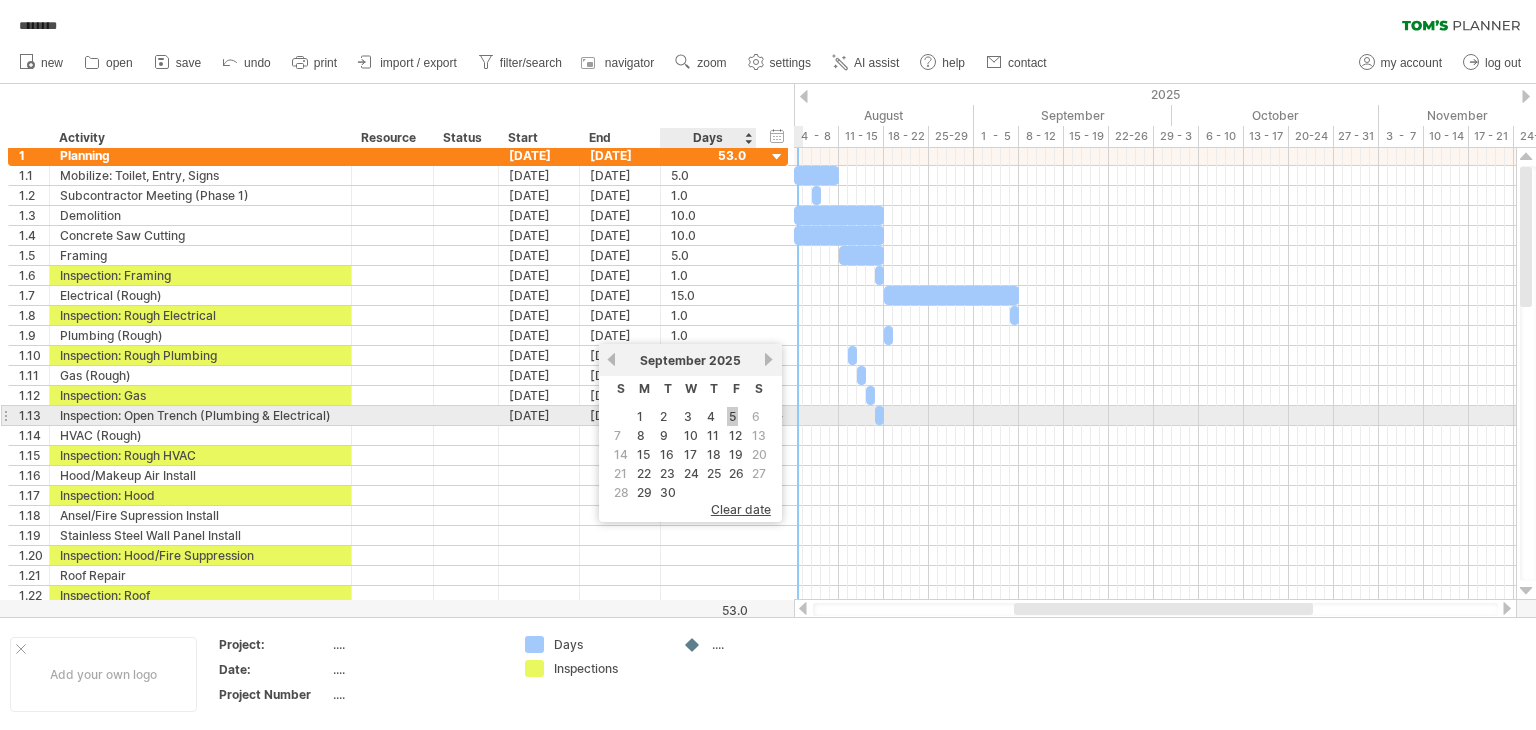 click on "5" at bounding box center (732, 416) 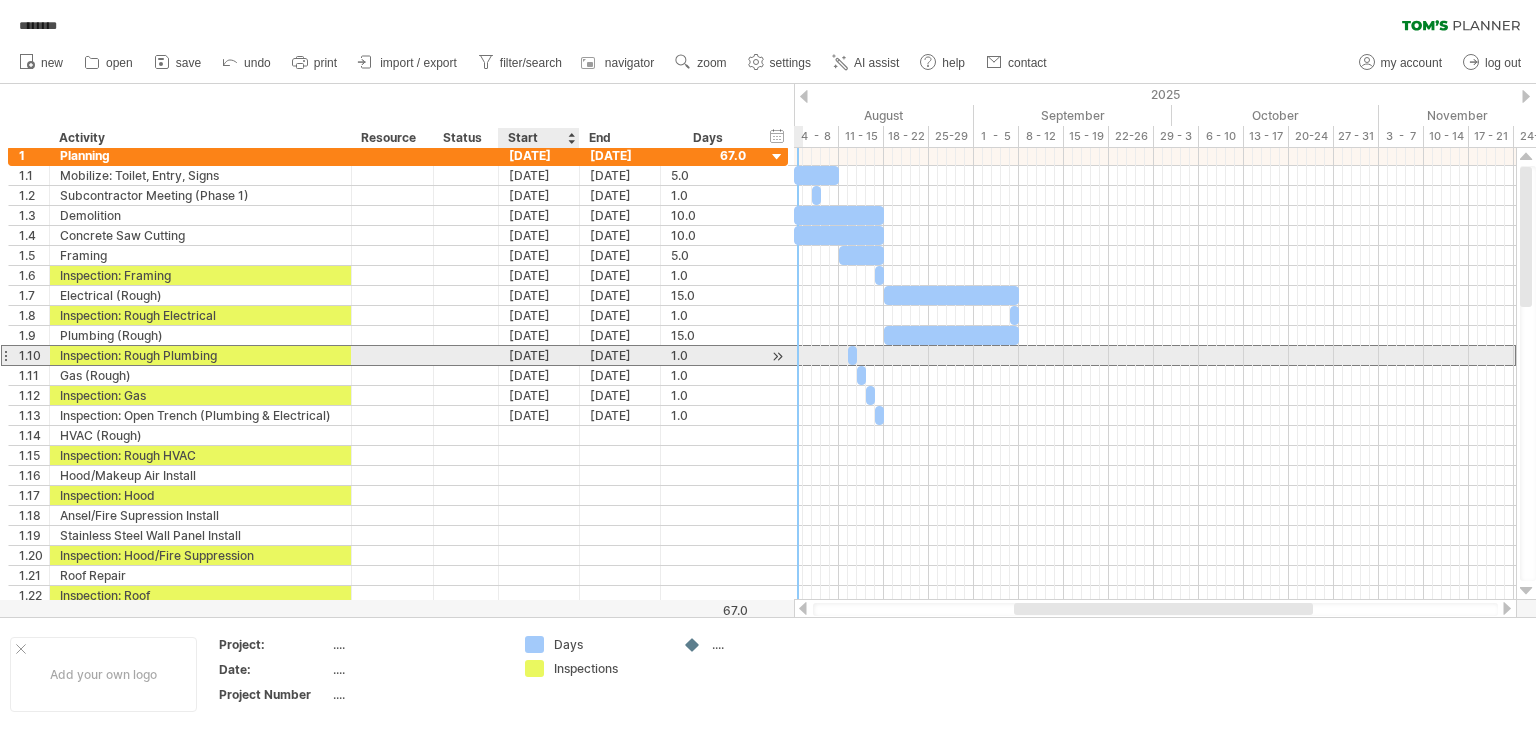 click on "[DATE]" at bounding box center (539, 355) 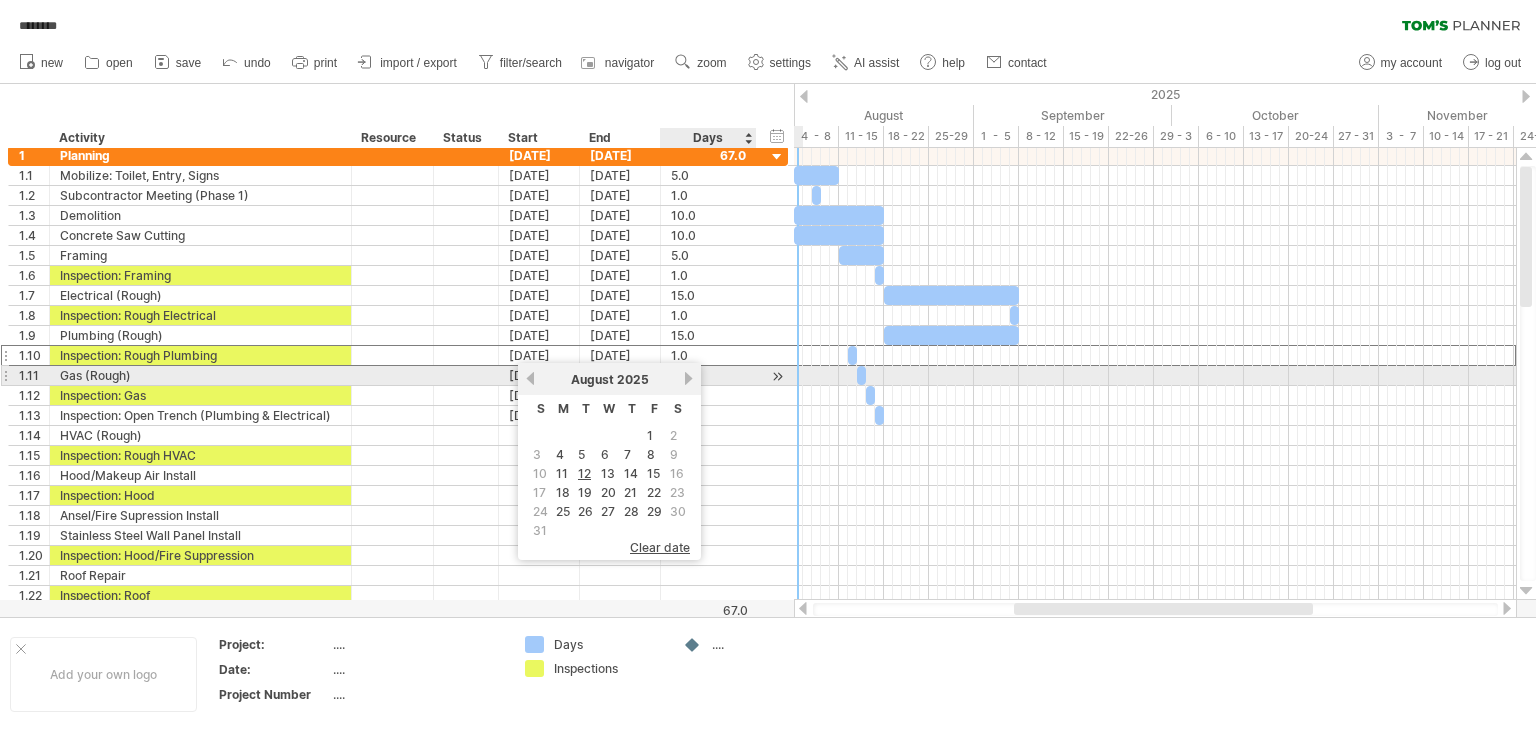 click on "next" at bounding box center (688, 378) 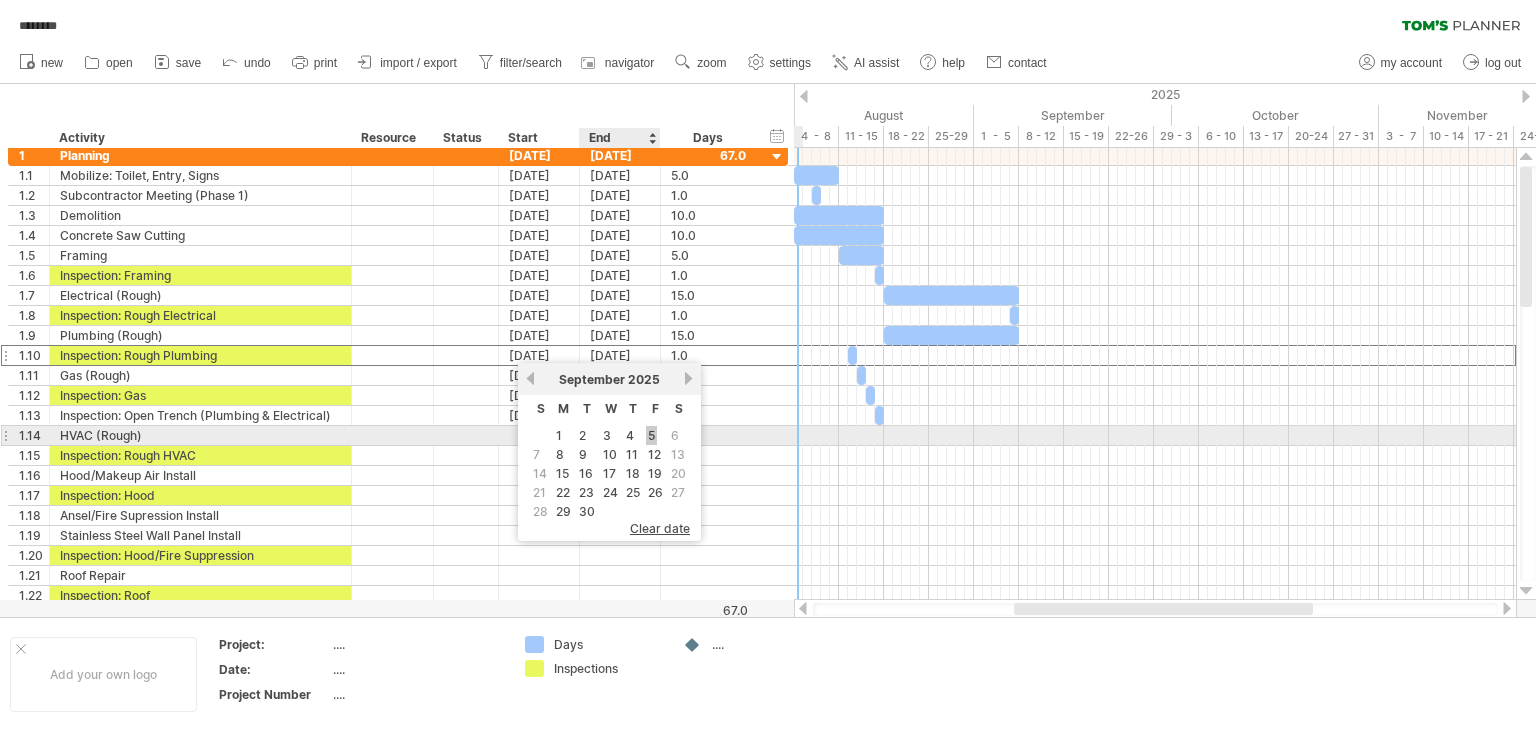 click on "5" at bounding box center [651, 435] 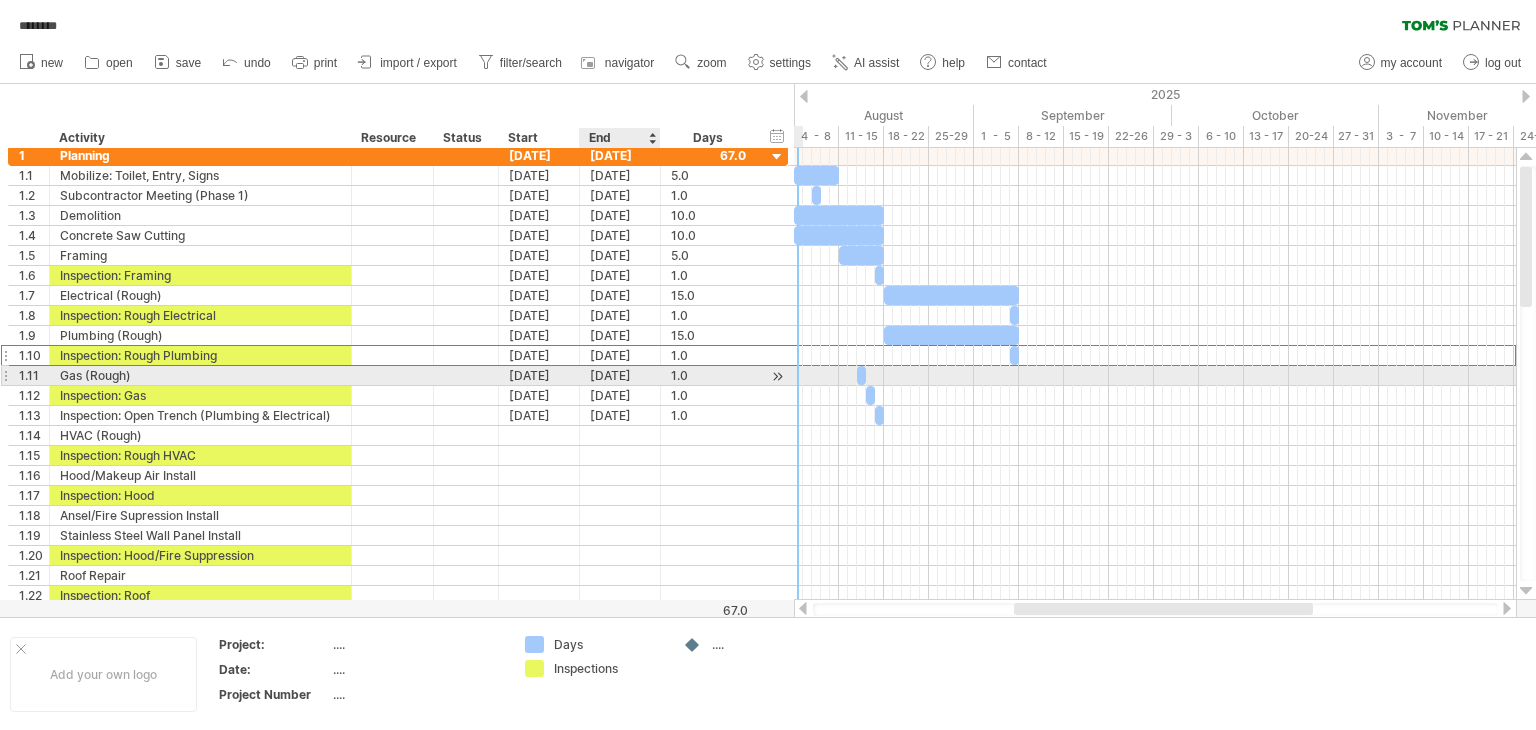 click on "[DATE]" at bounding box center [620, 375] 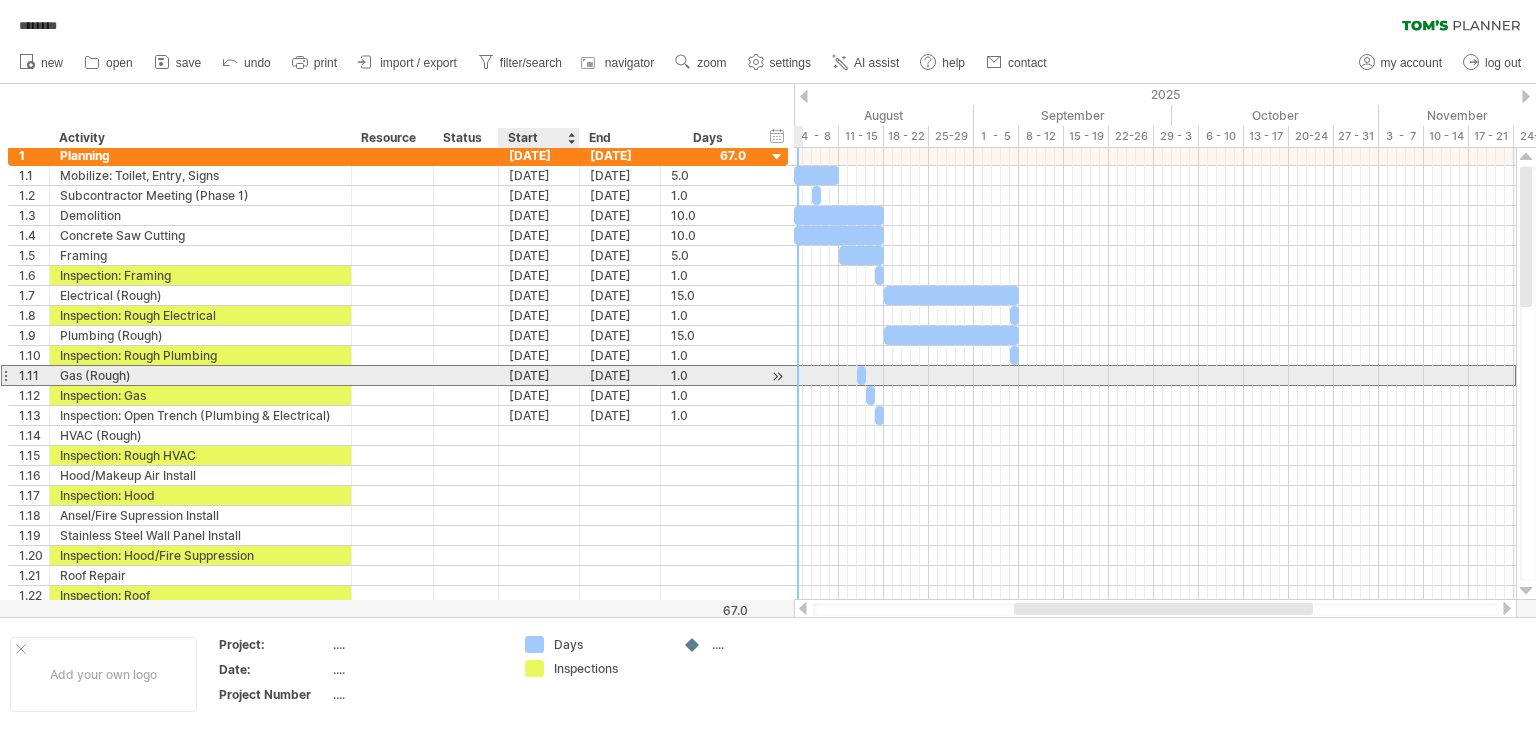 click on "[DATE]" at bounding box center (539, 375) 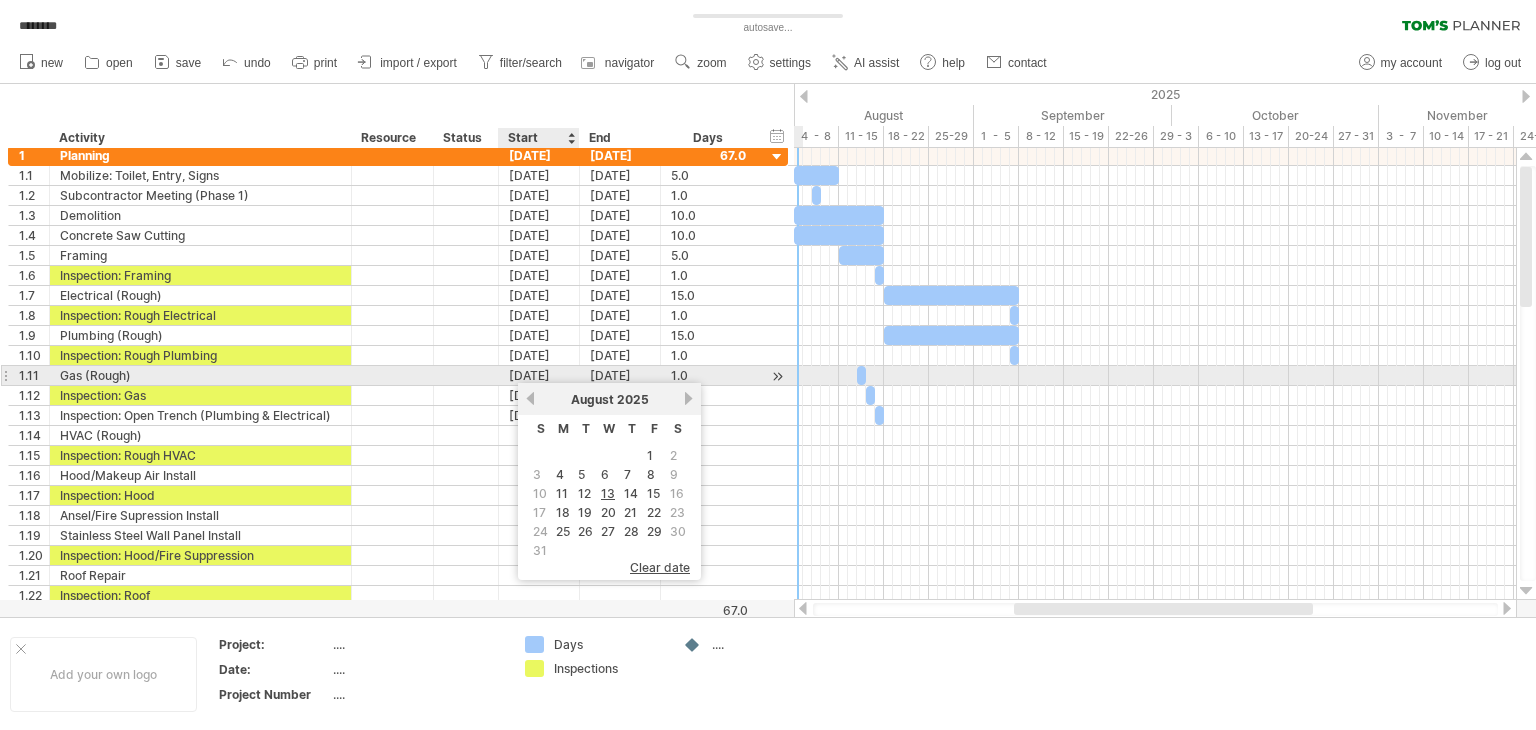 click on "[DATE]" at bounding box center (539, 375) 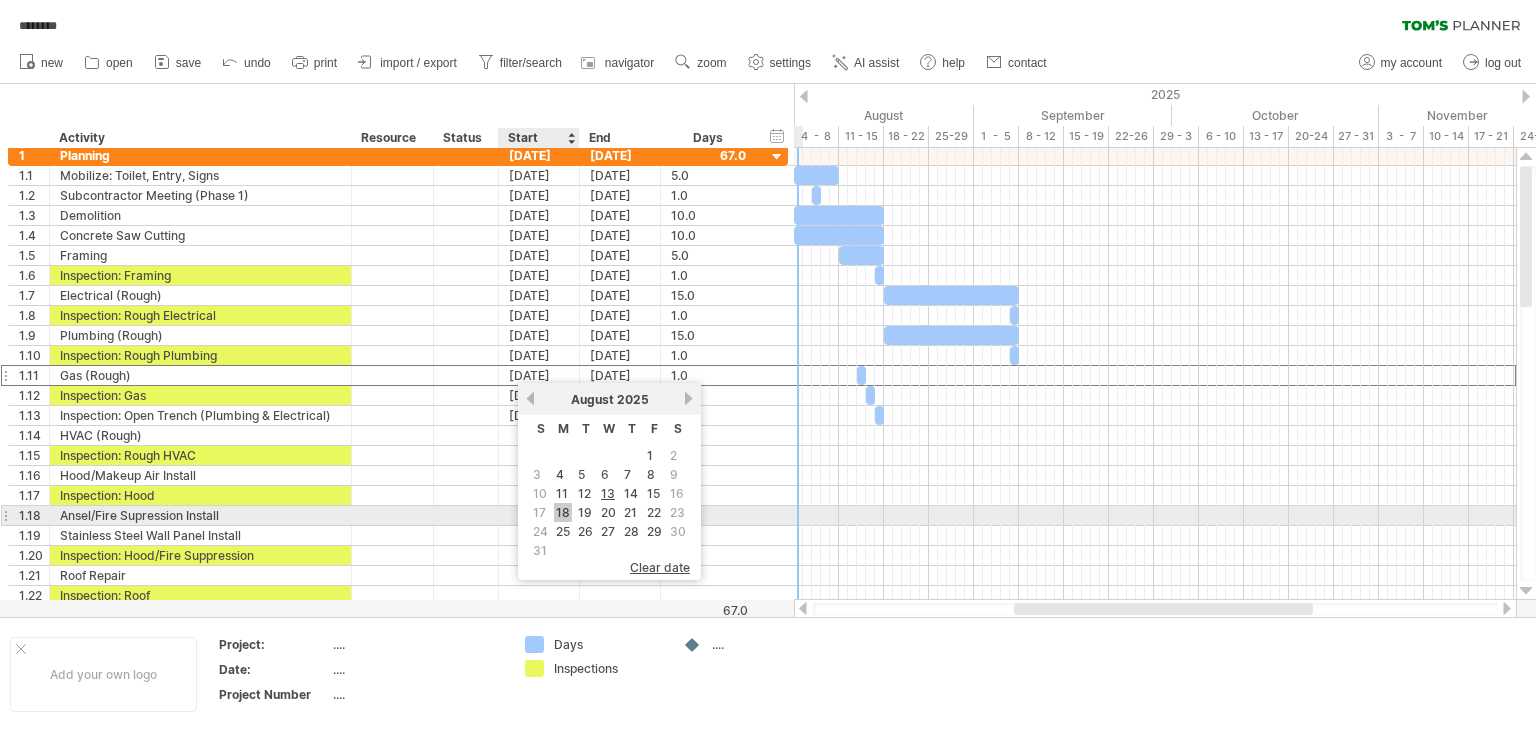 click on "18" at bounding box center (563, 512) 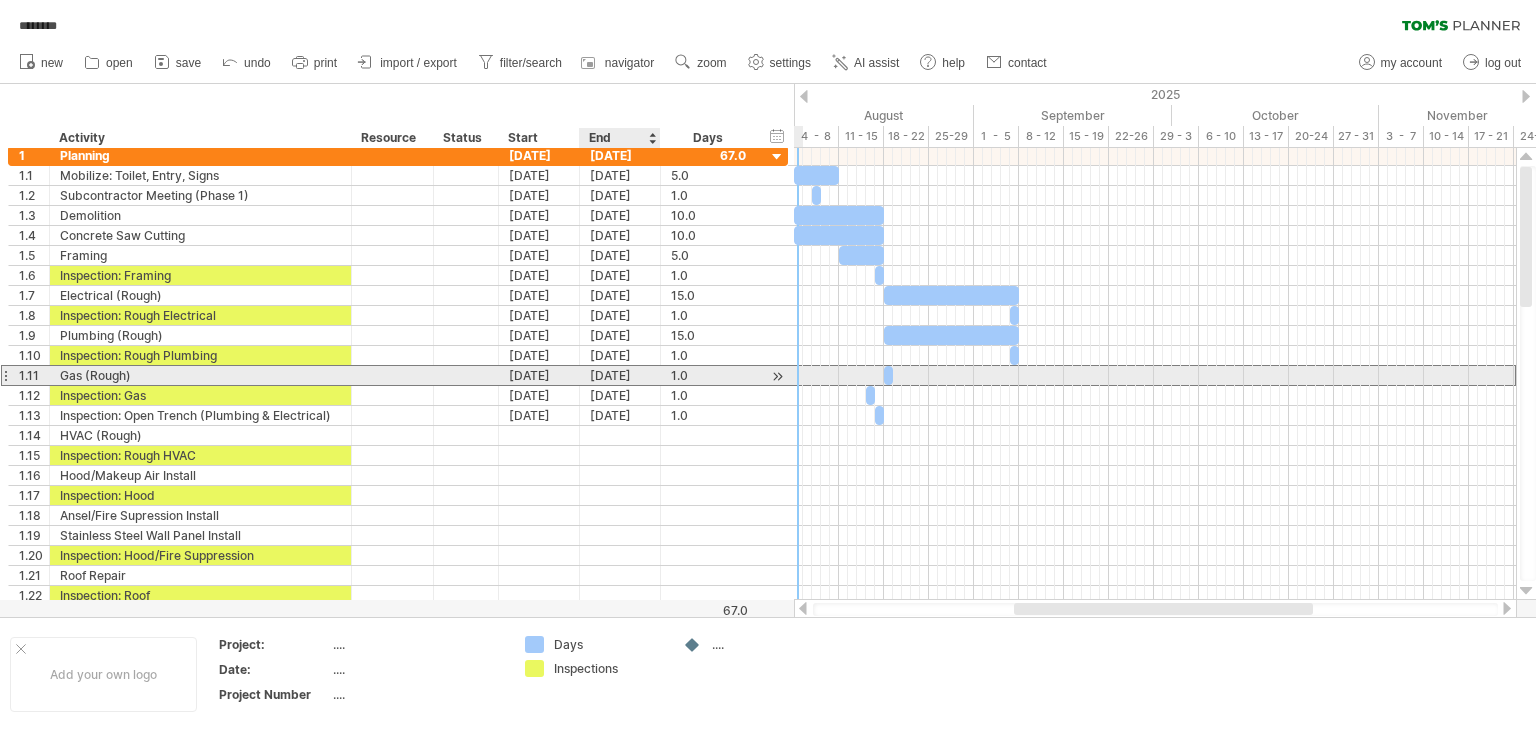 click on "[DATE]" at bounding box center (620, 375) 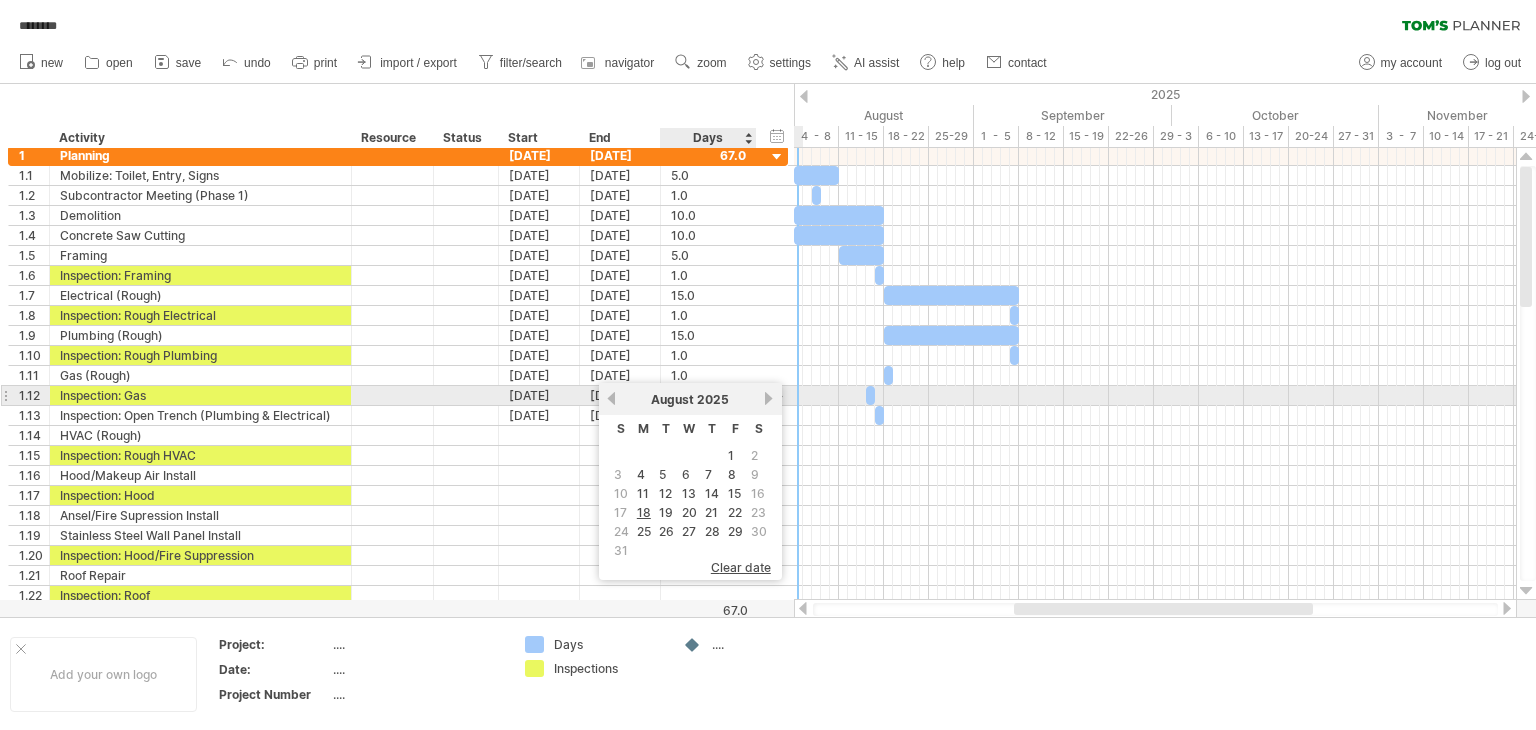 click on "next" at bounding box center (769, 398) 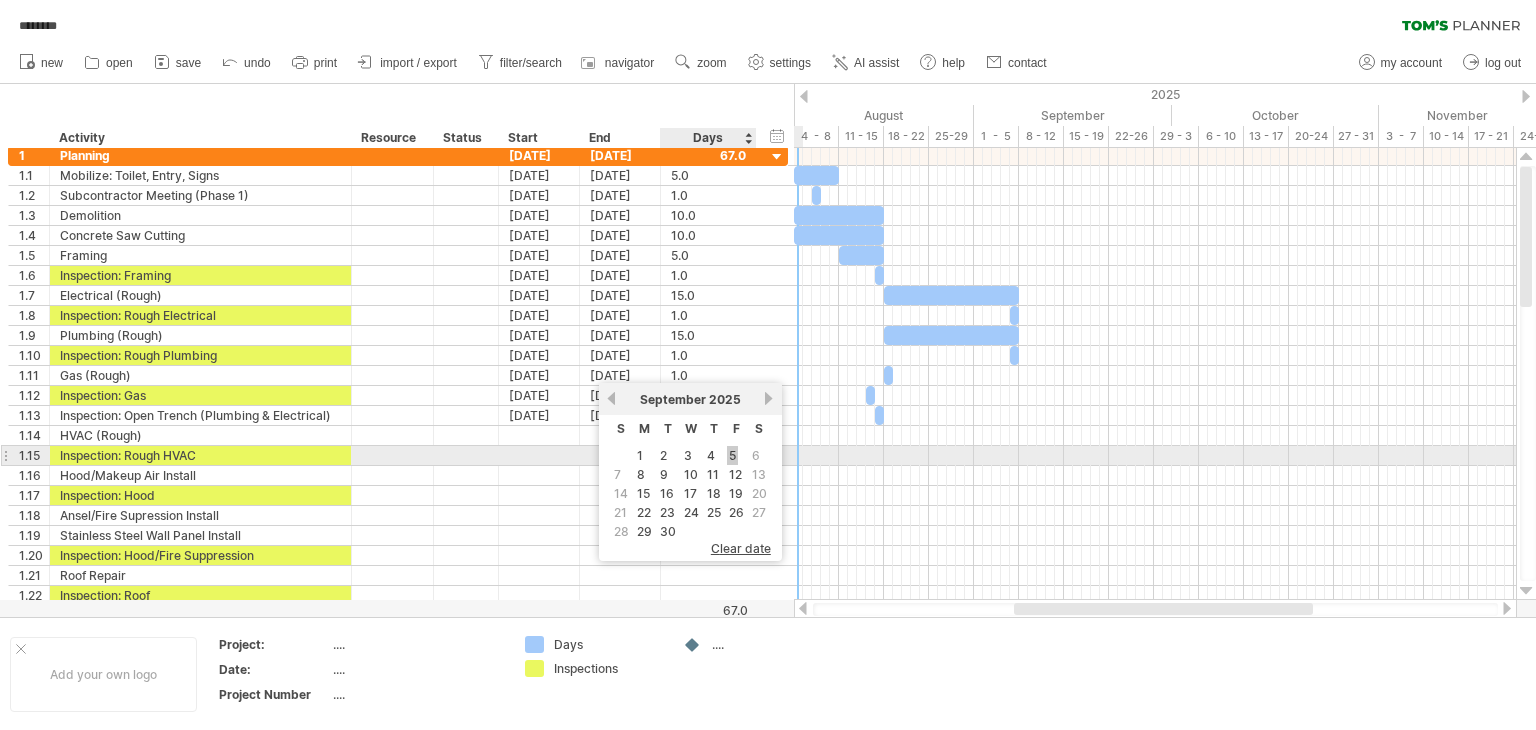 click on "5" at bounding box center [732, 455] 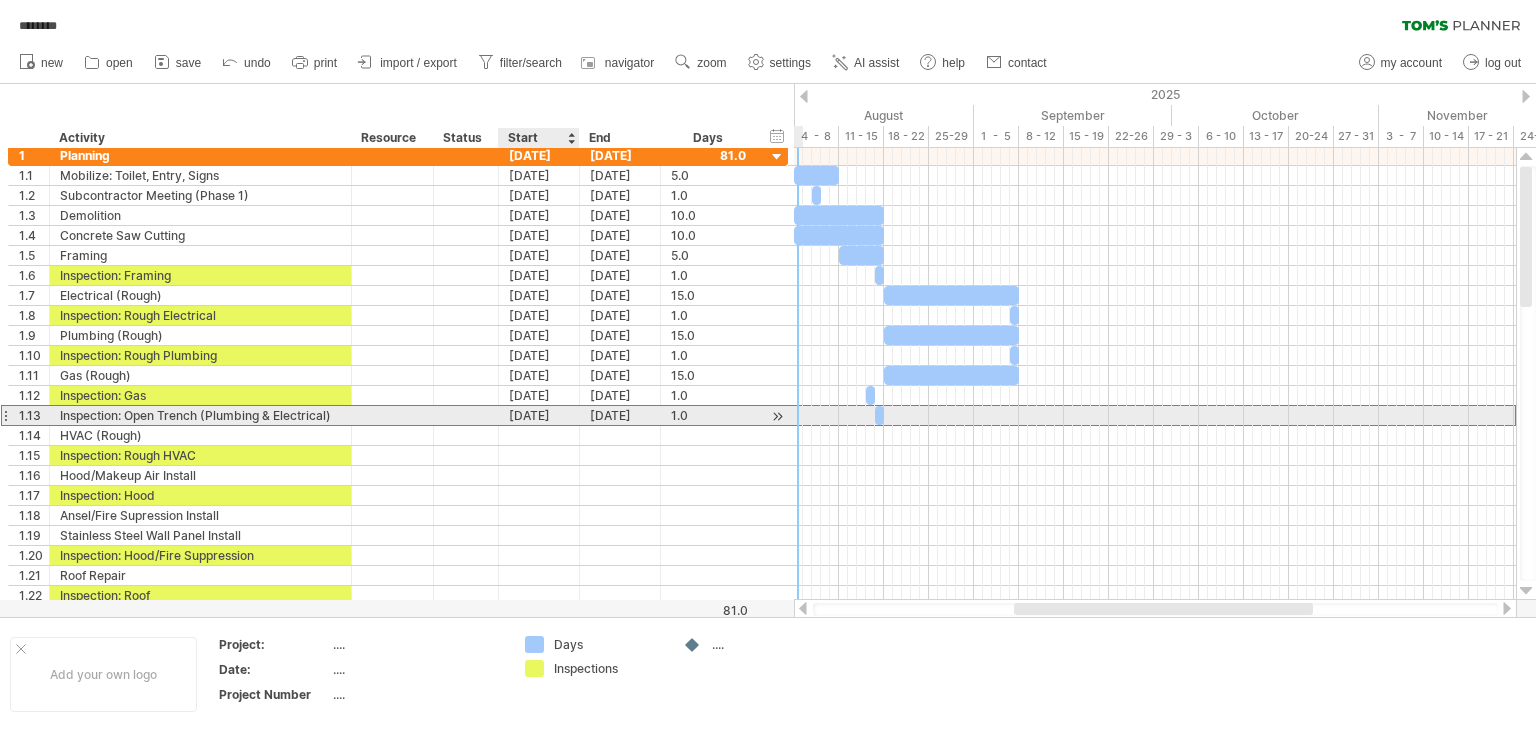 click on "[DATE]" at bounding box center (539, 415) 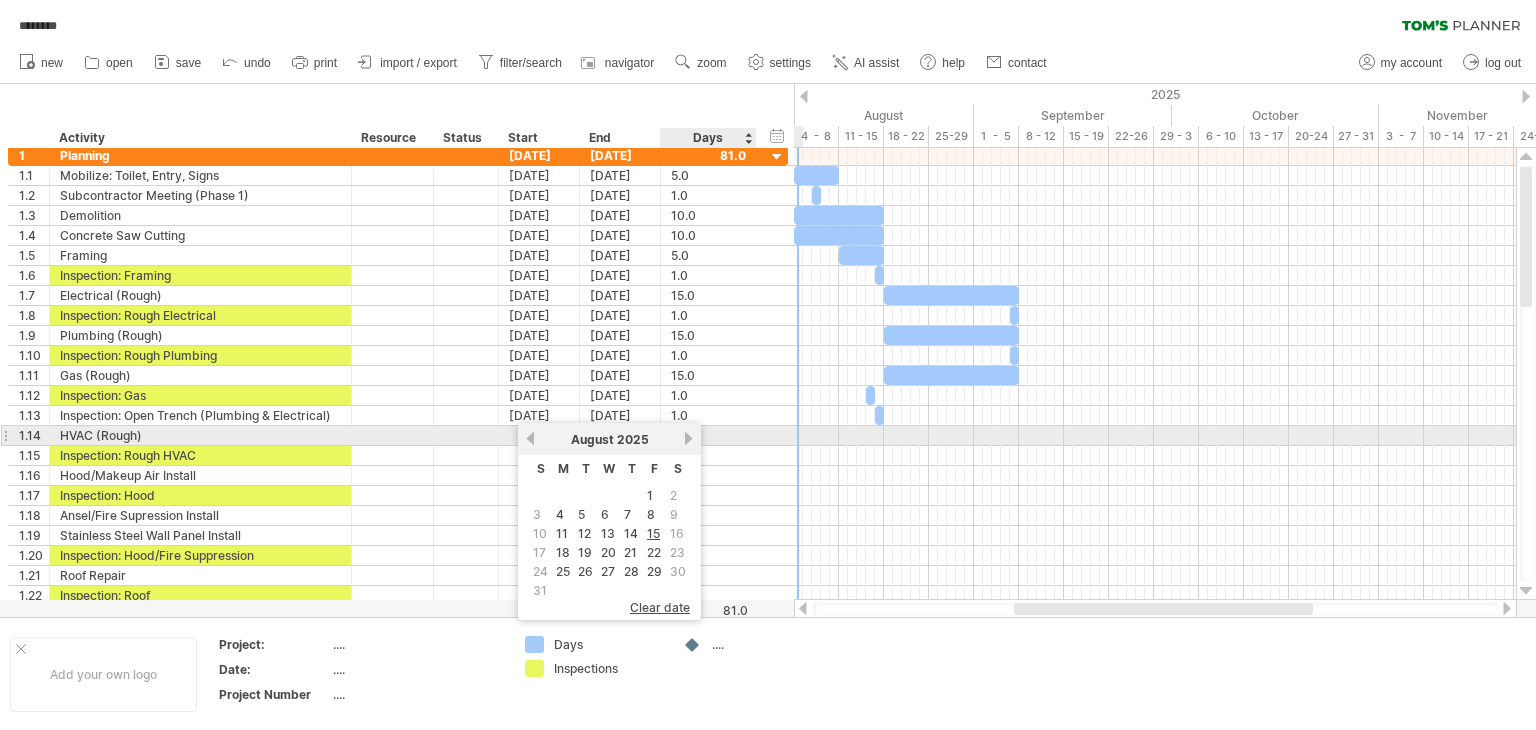 click on "next" at bounding box center [688, 438] 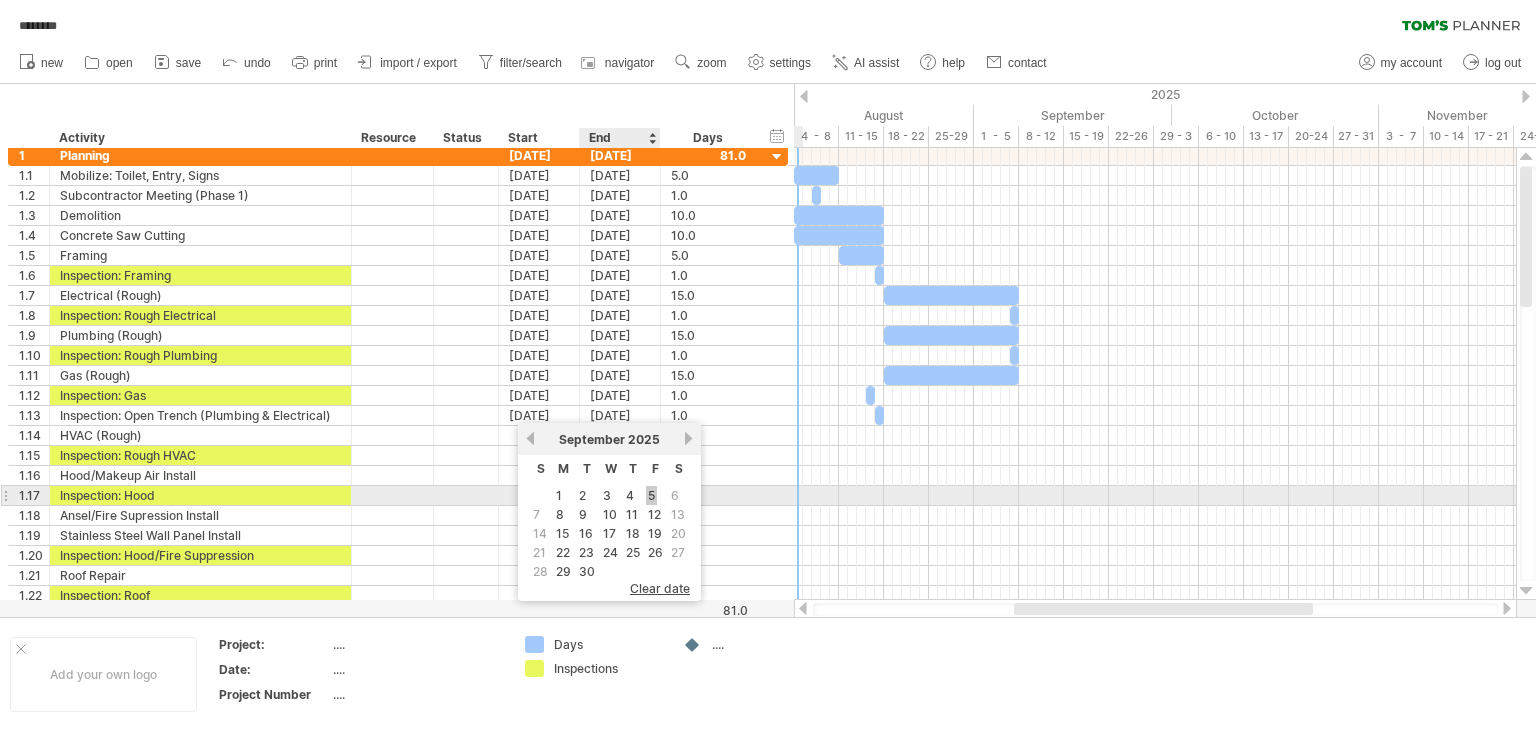 click on "5" at bounding box center (651, 495) 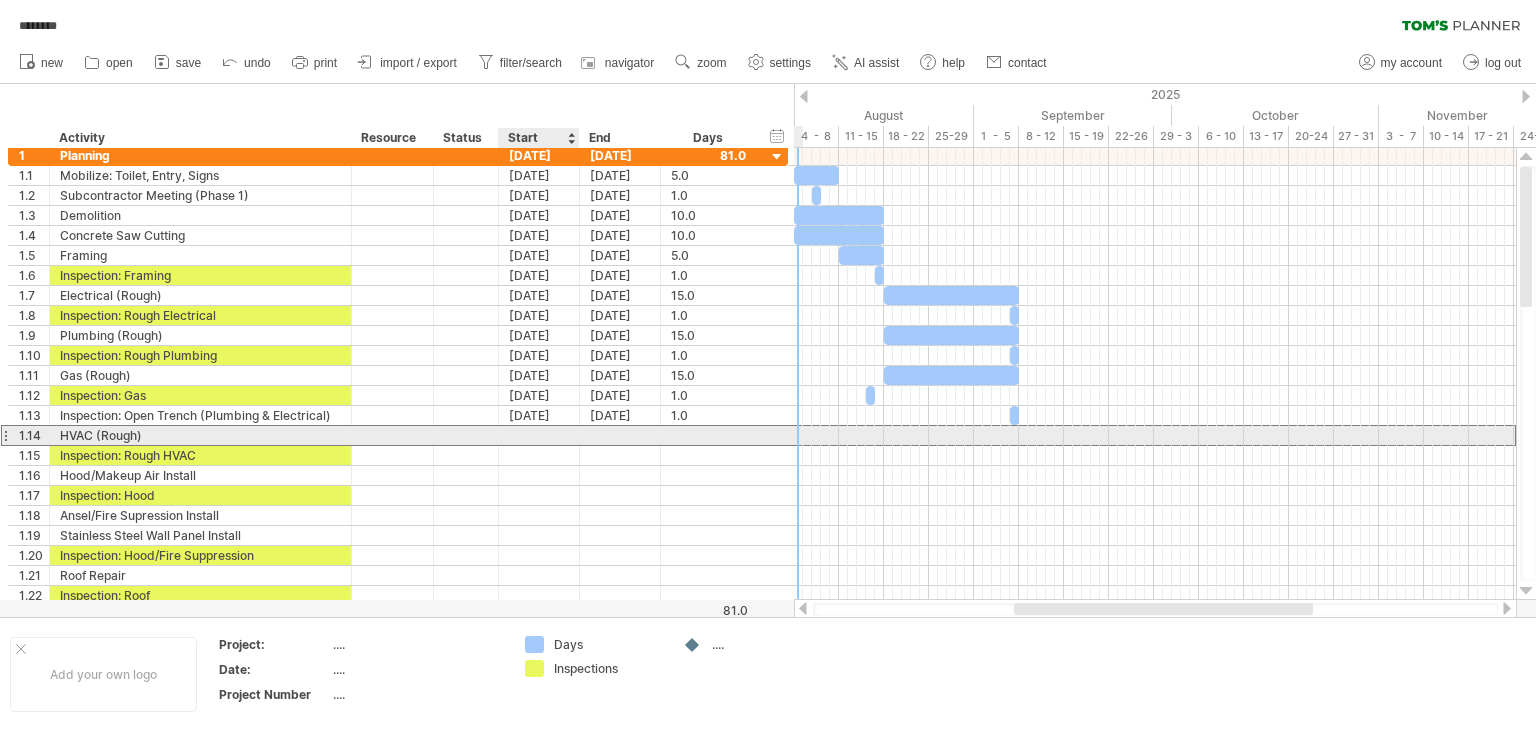 click at bounding box center [539, 435] 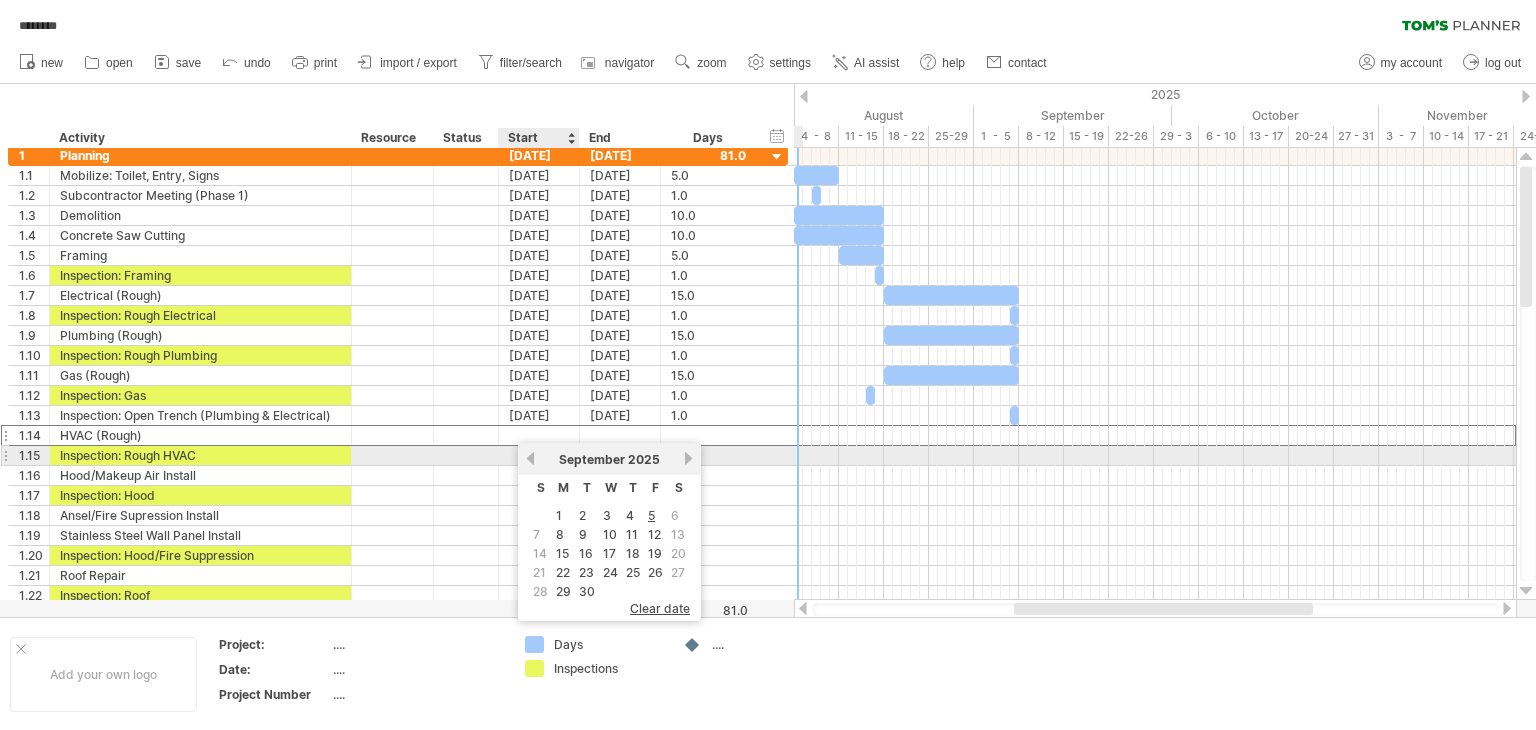 click on "previous" at bounding box center (530, 458) 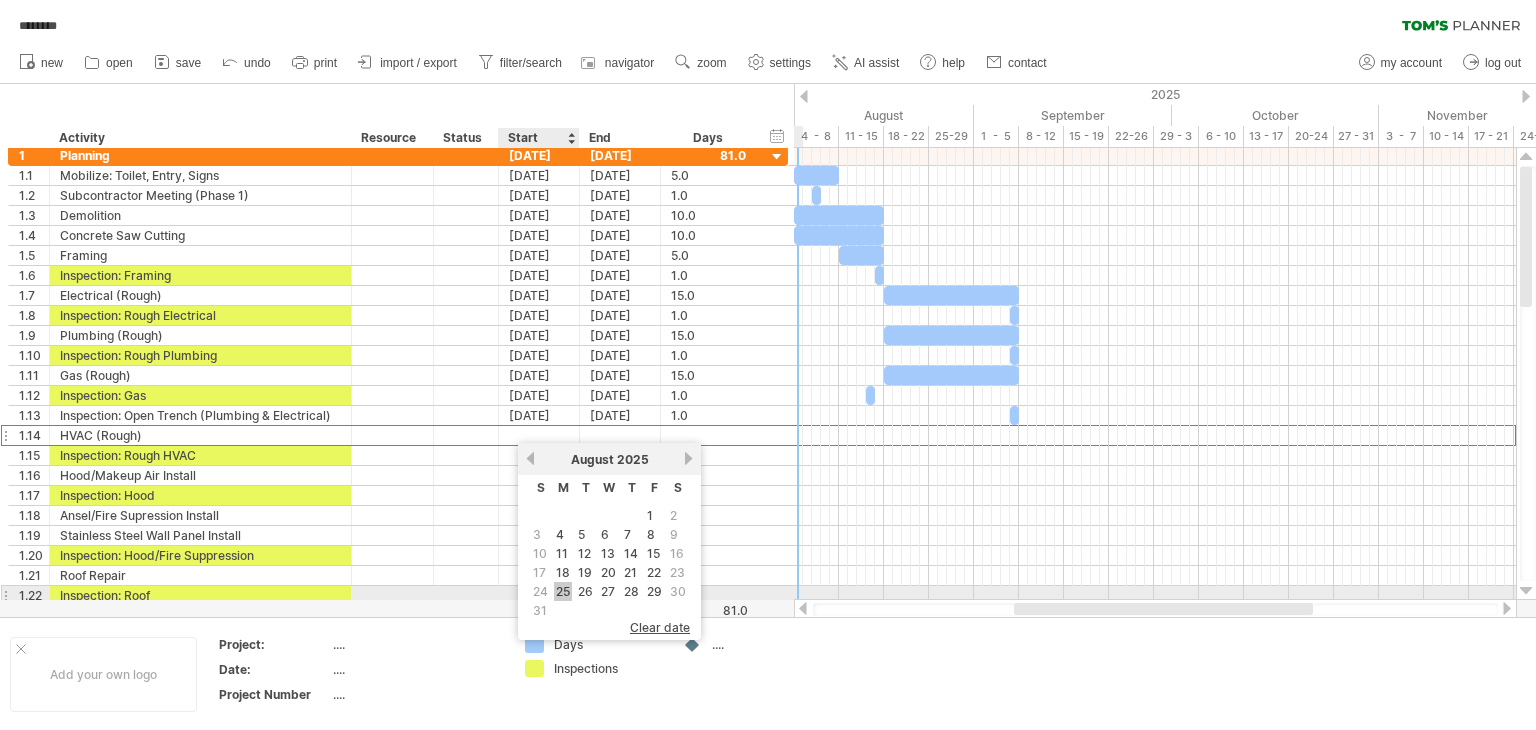 click on "25" at bounding box center [563, 591] 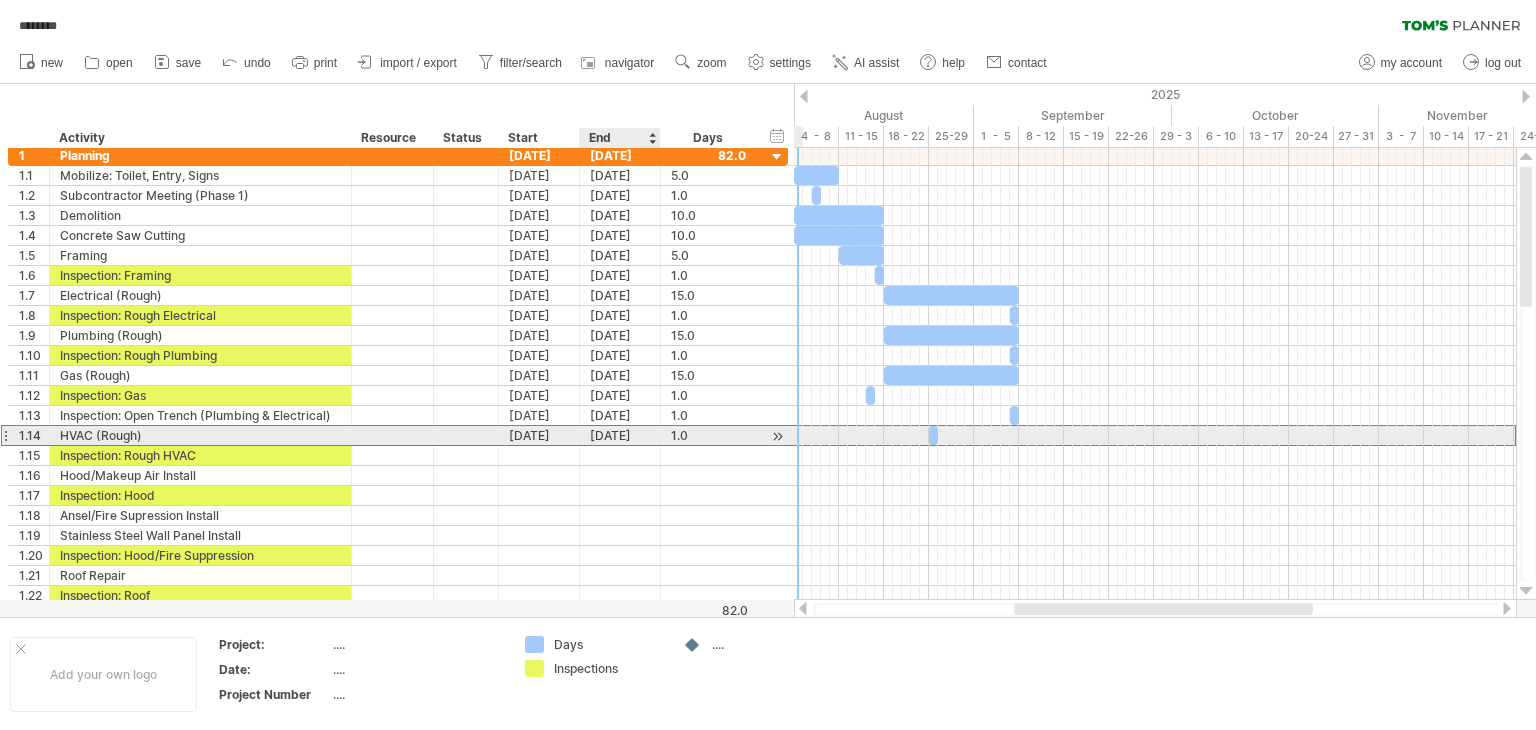 click on "[DATE]" at bounding box center (620, 435) 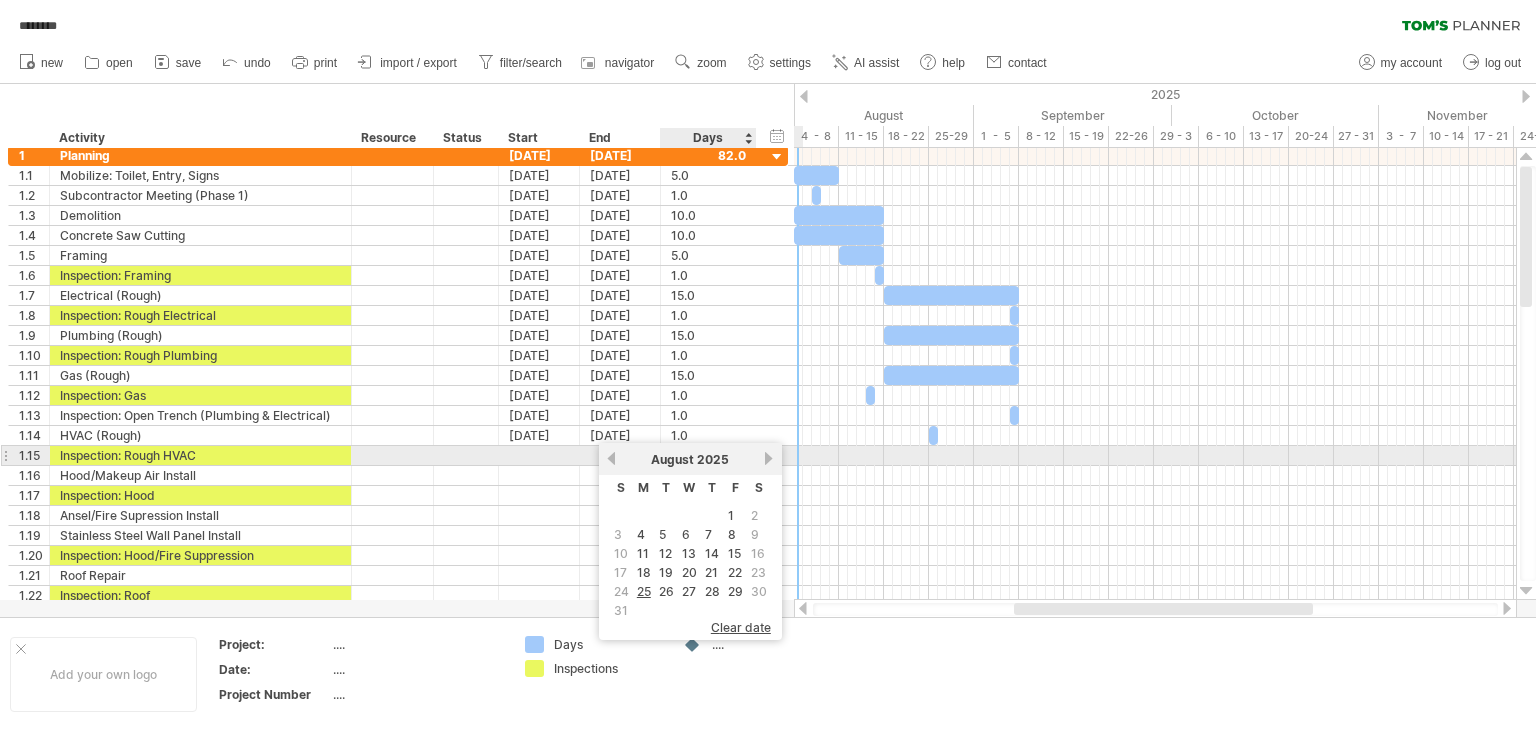click on "next" at bounding box center (769, 458) 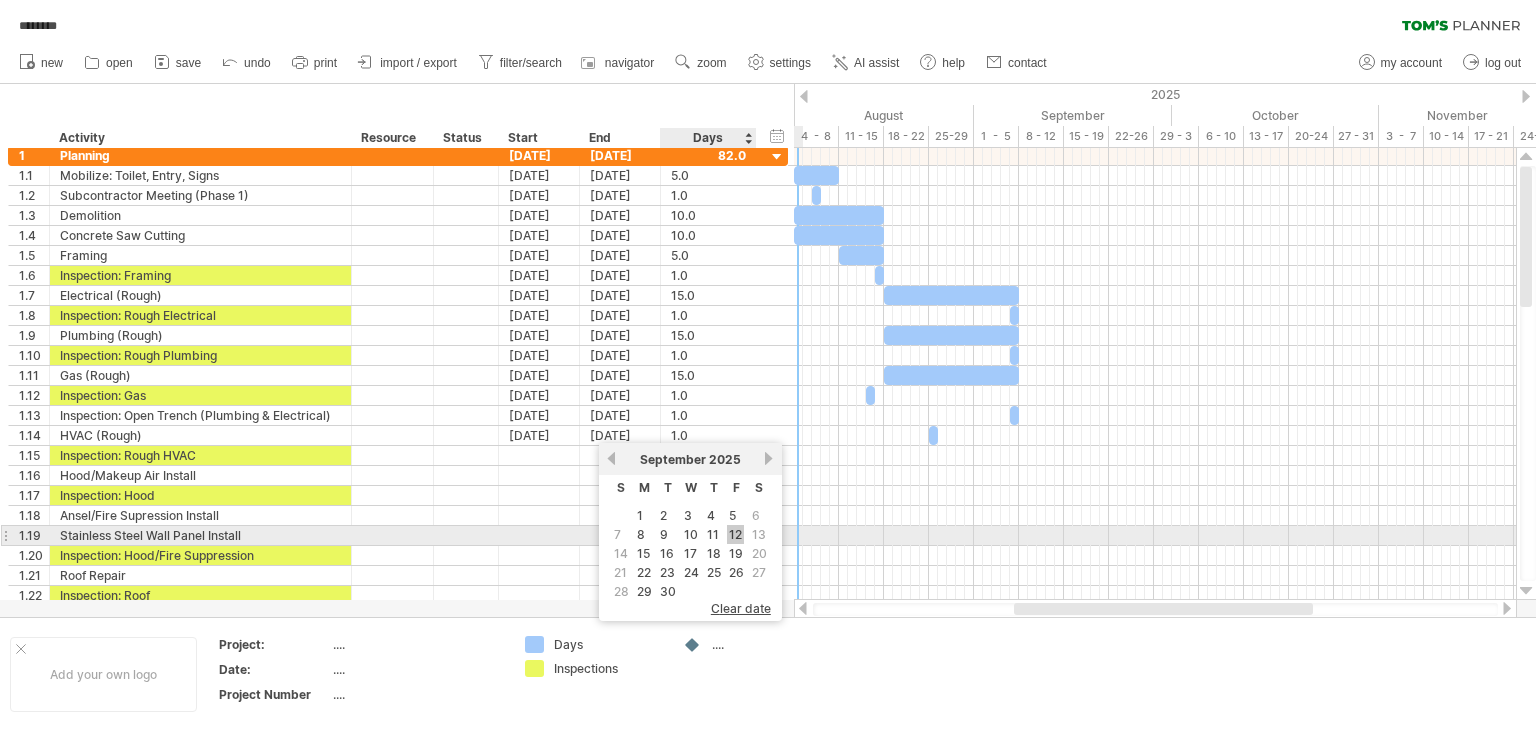 click on "12" at bounding box center [735, 534] 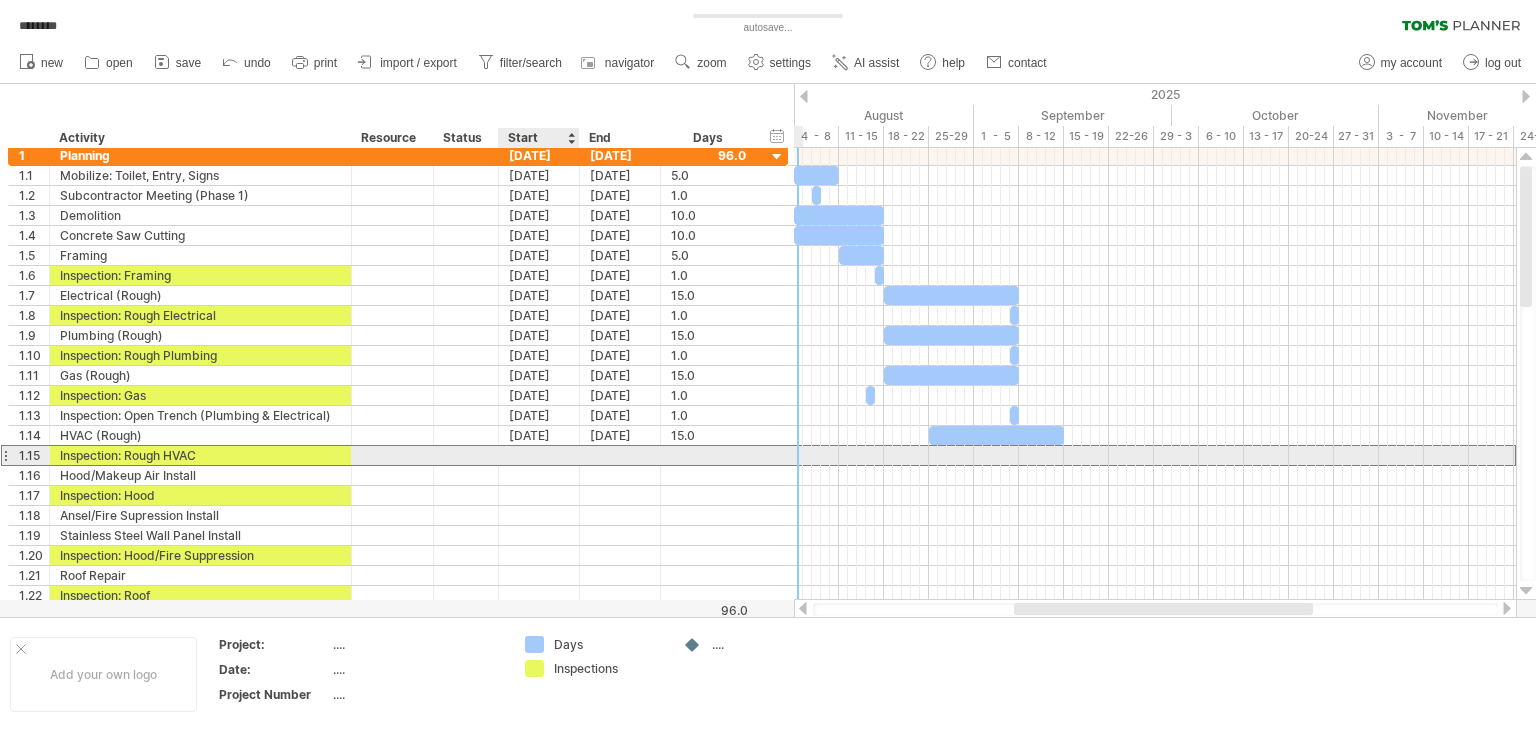 click at bounding box center [539, 455] 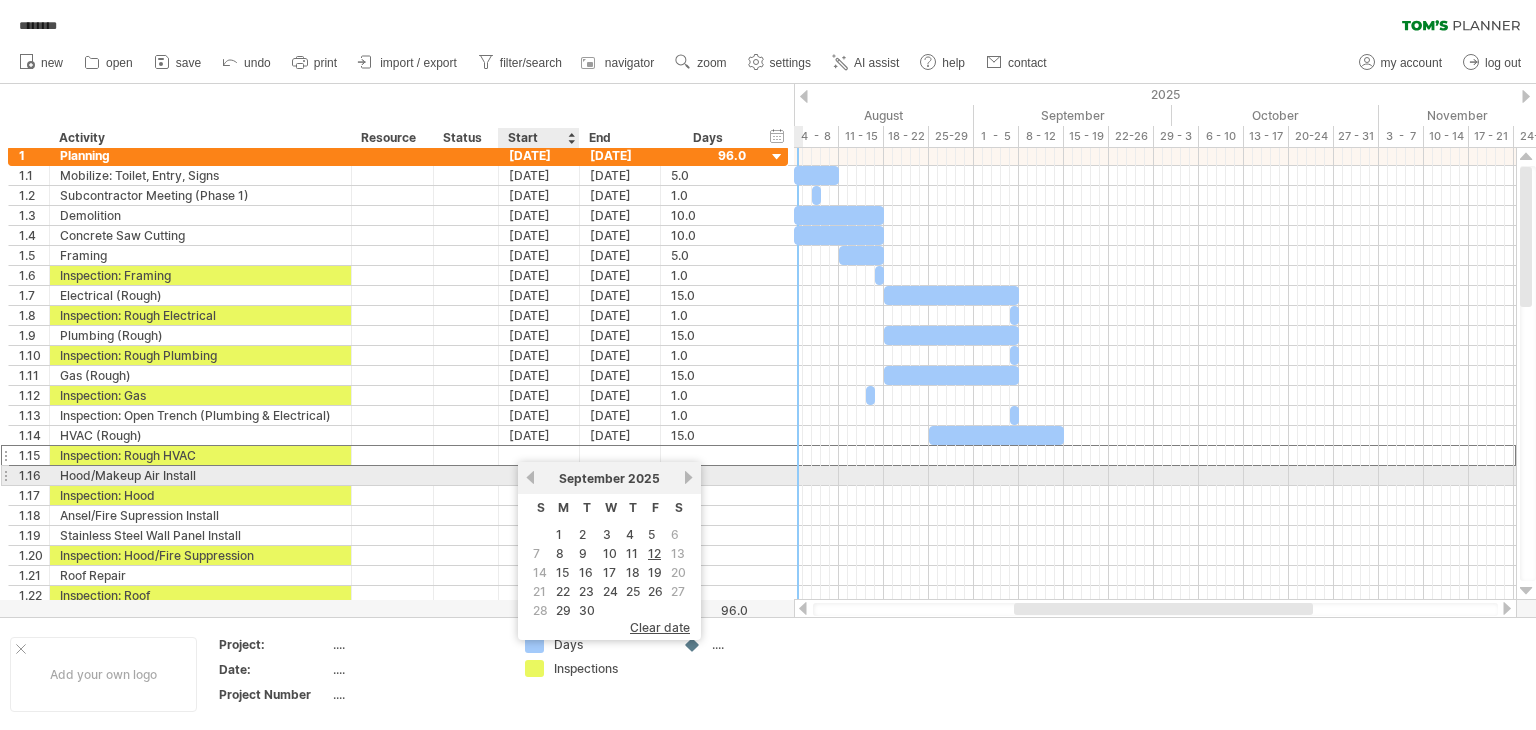 click on "previous" at bounding box center [530, 477] 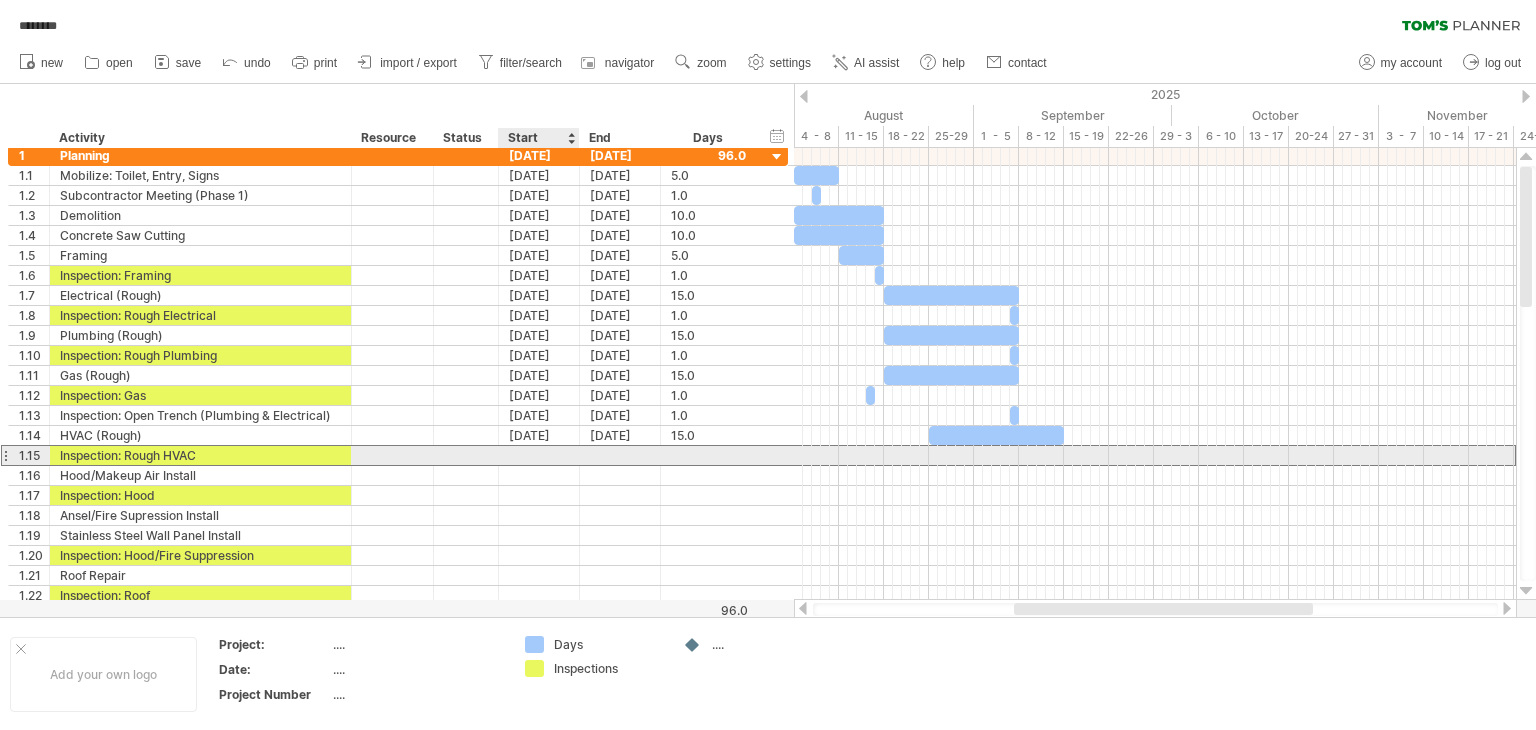 click at bounding box center [539, 455] 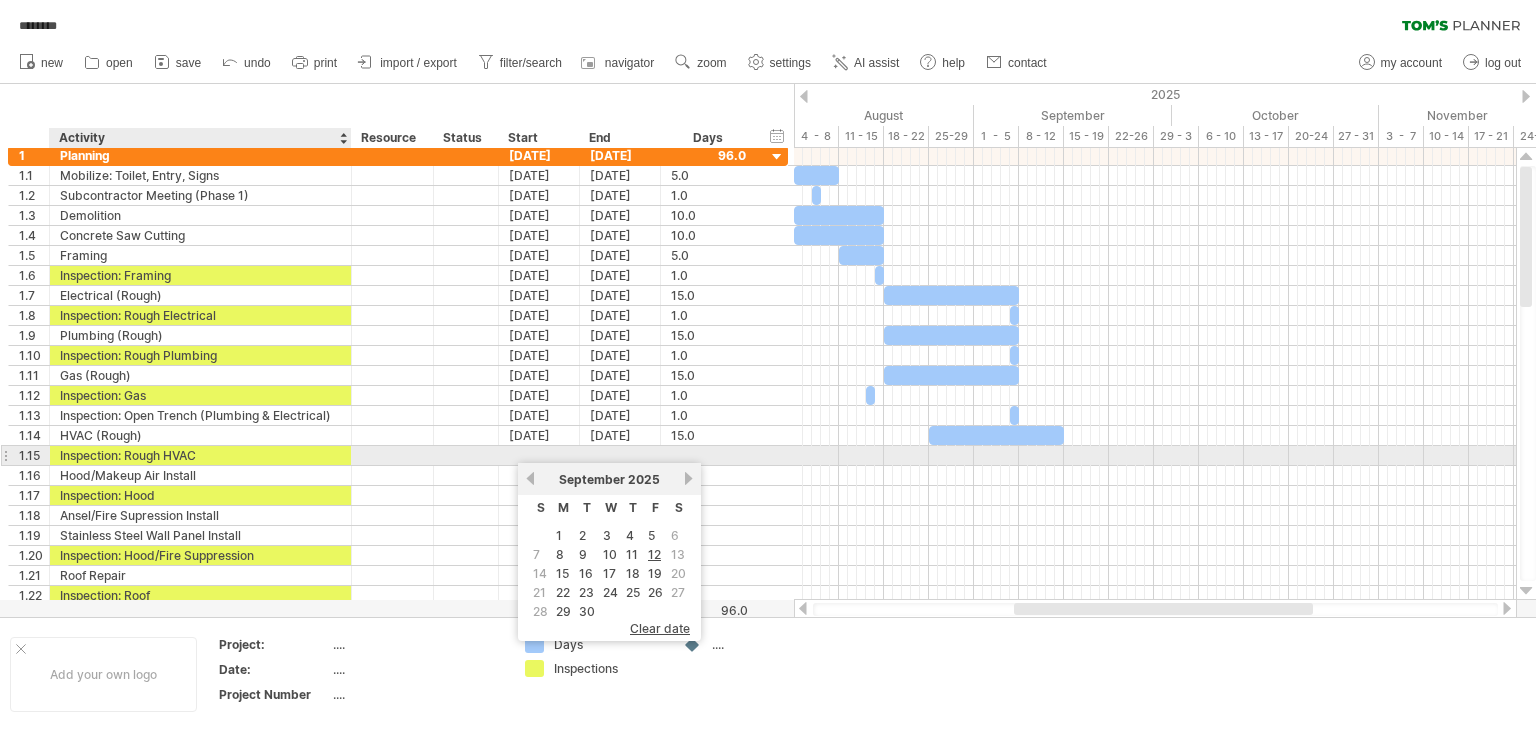 click on "Inspection: Rough HVAC" at bounding box center [200, 455] 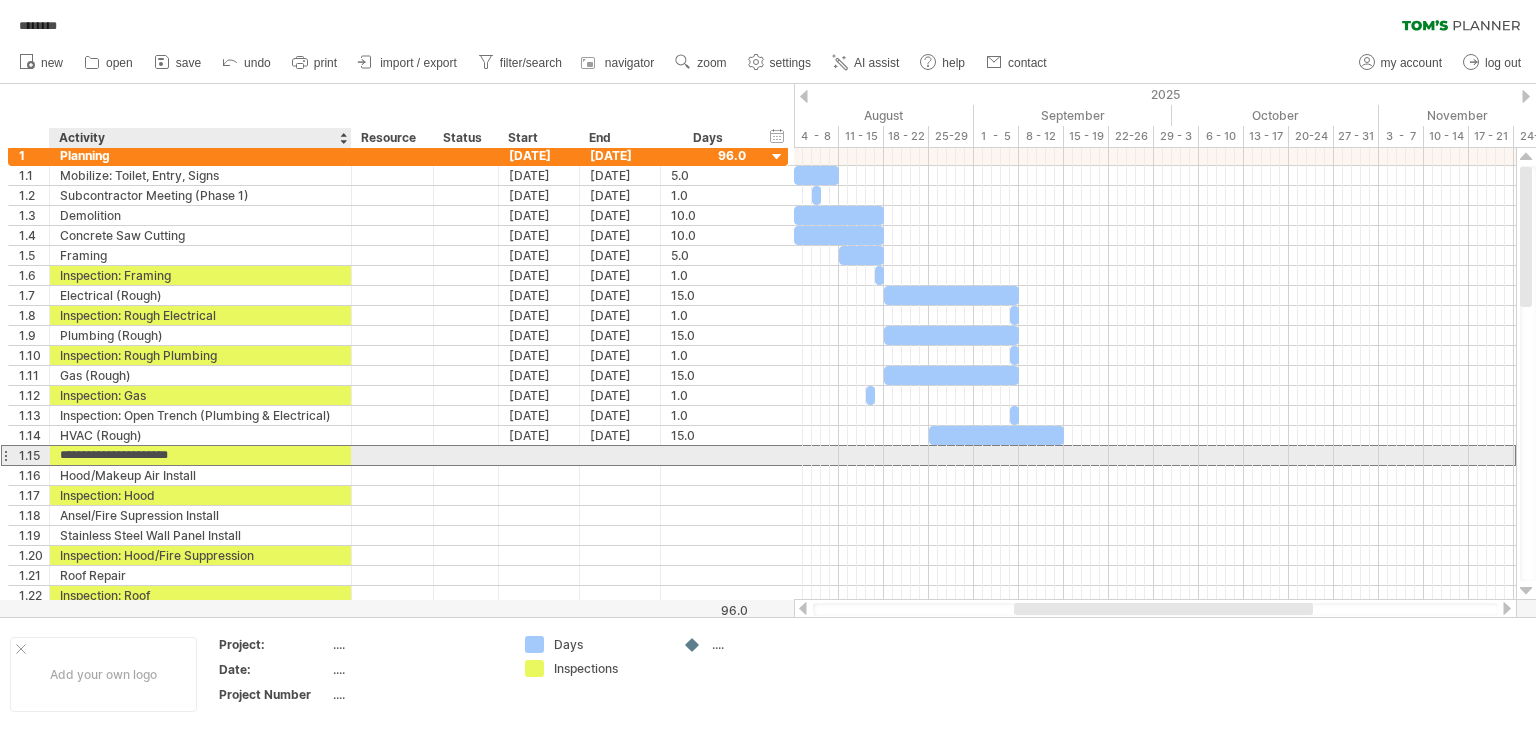 click on "**********" at bounding box center (200, 455) 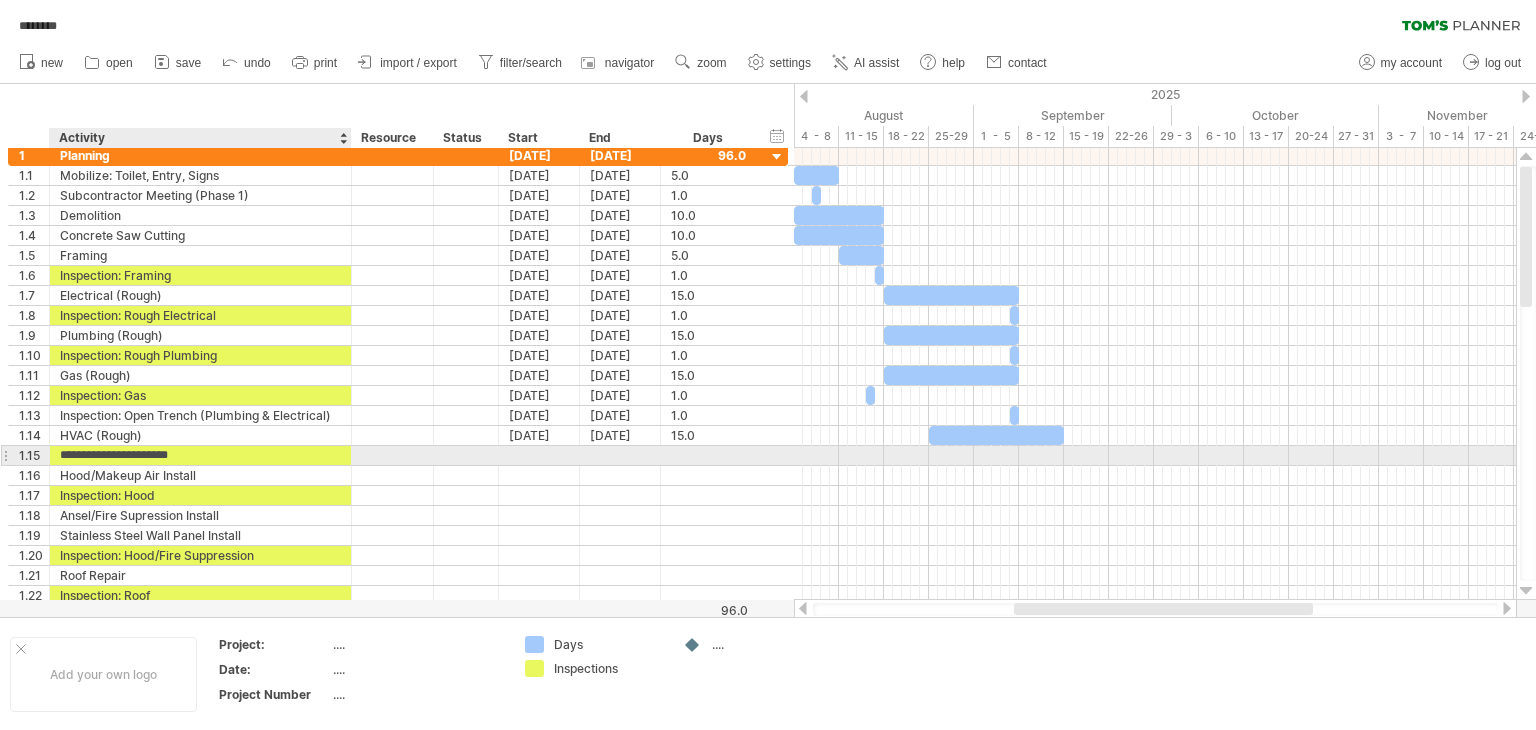 click on "**********" at bounding box center [200, 455] 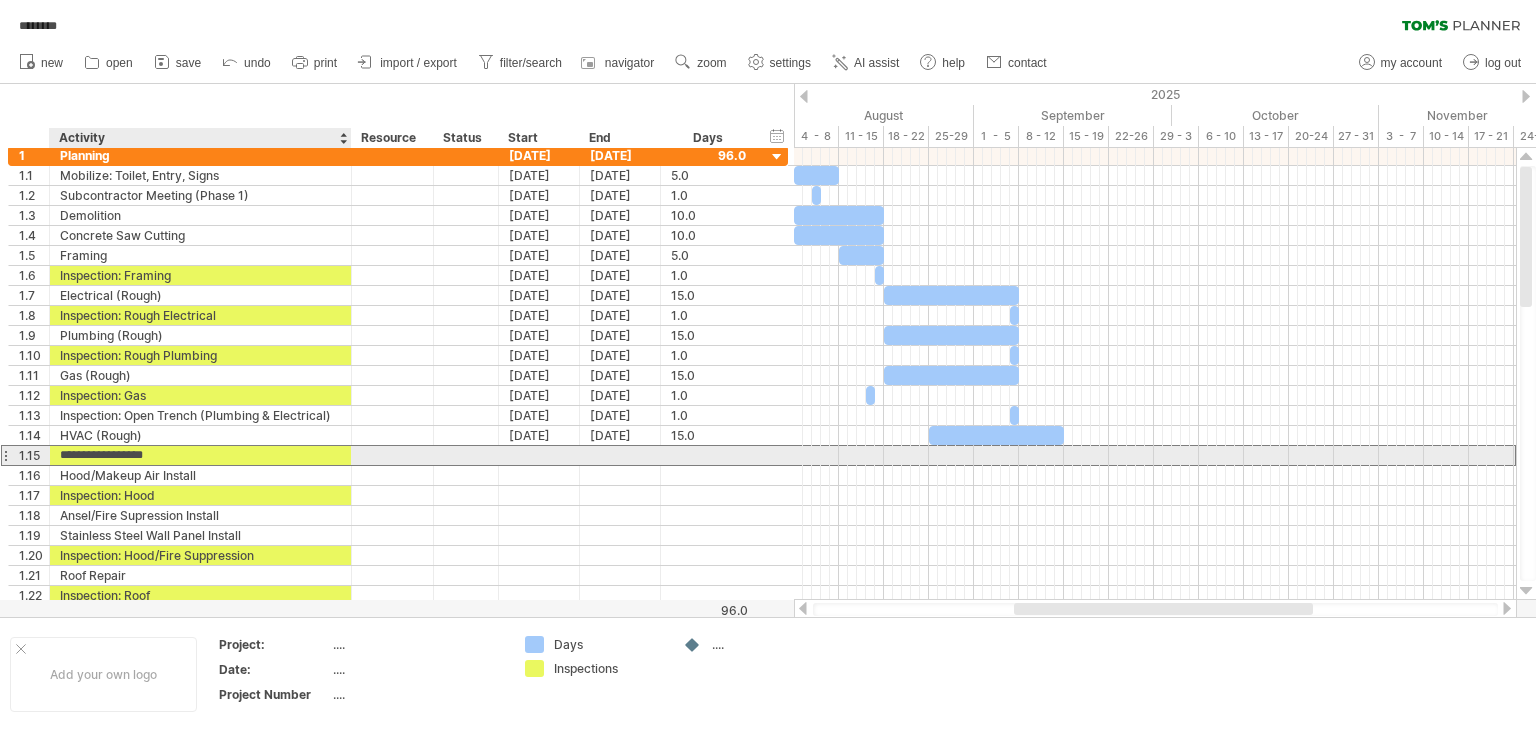 type on "**********" 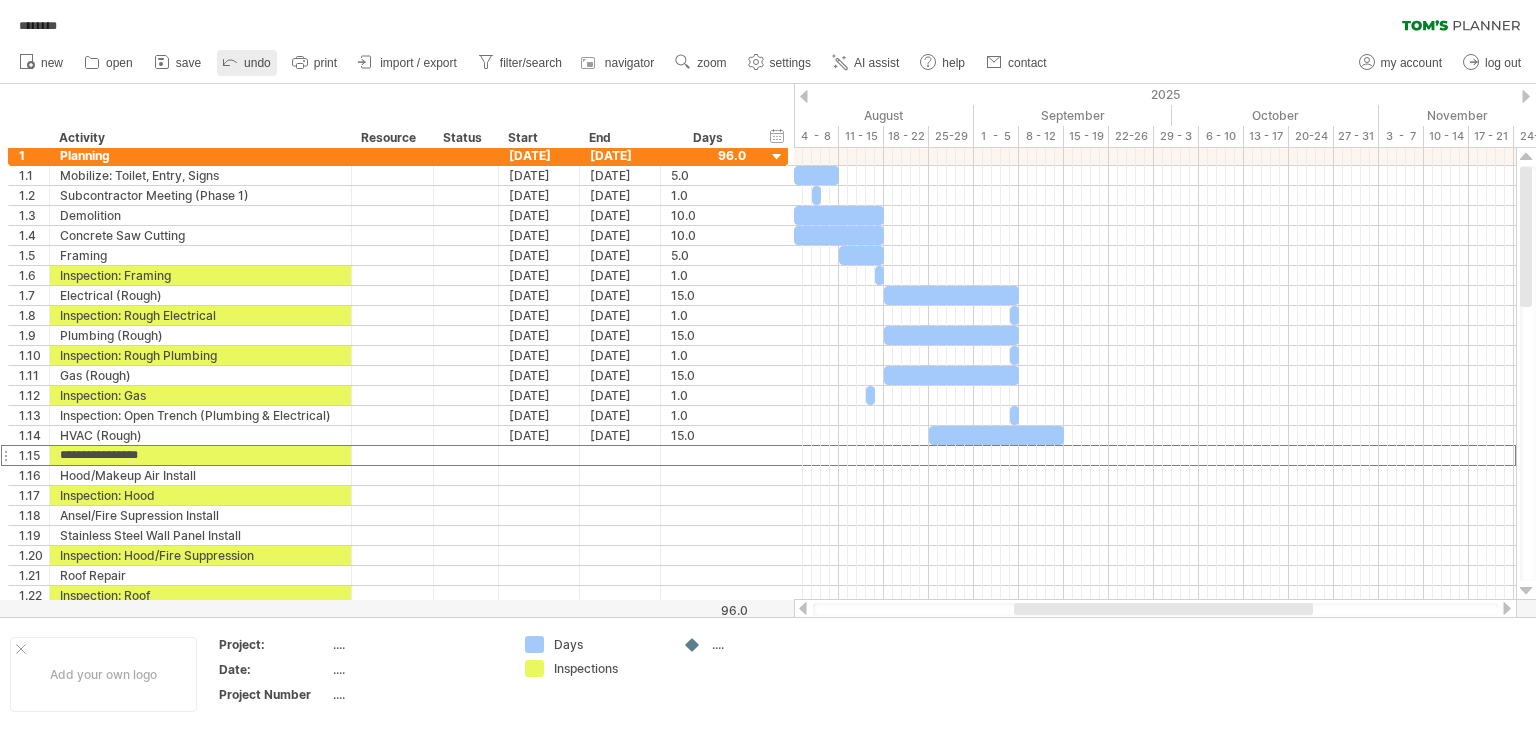 click 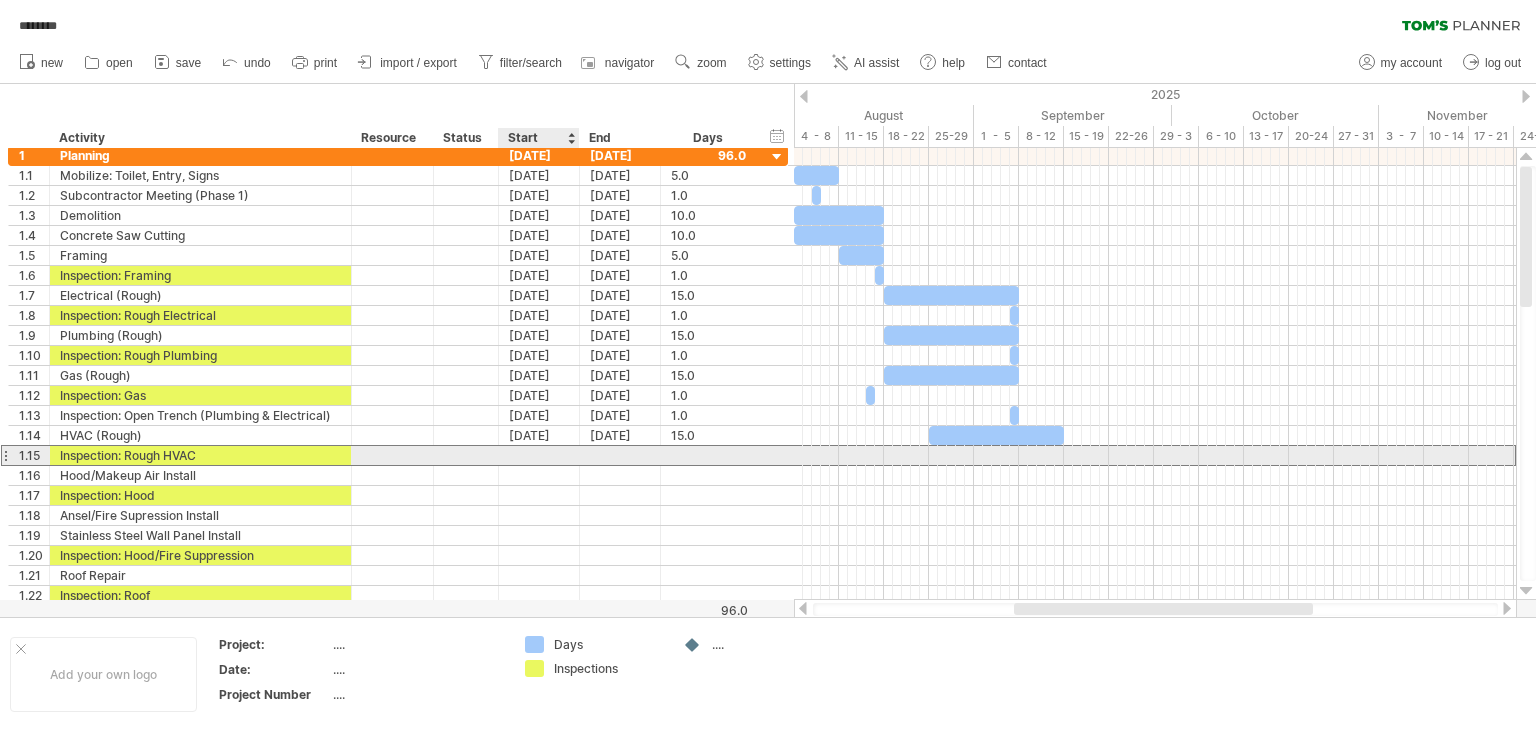click at bounding box center (539, 455) 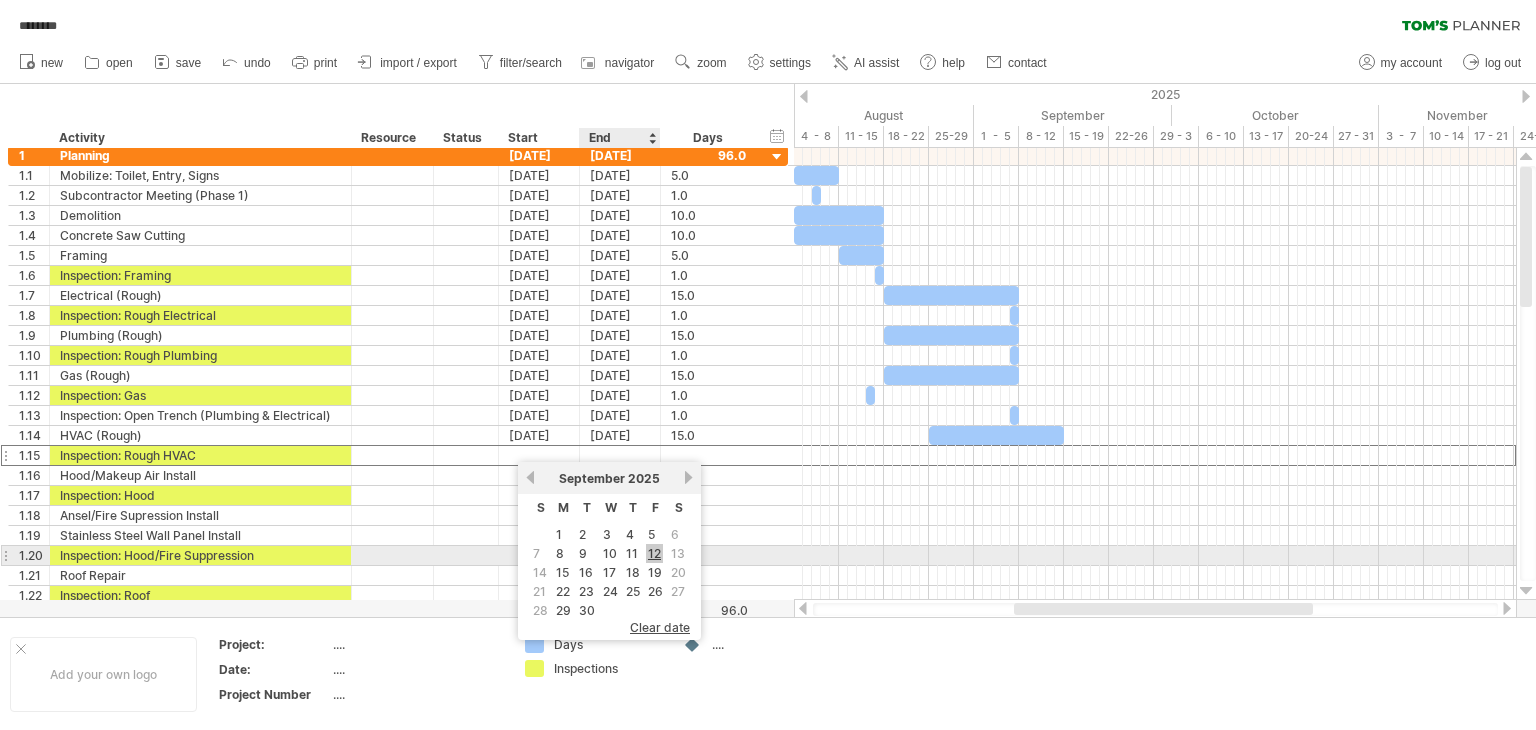 click on "12" at bounding box center [654, 553] 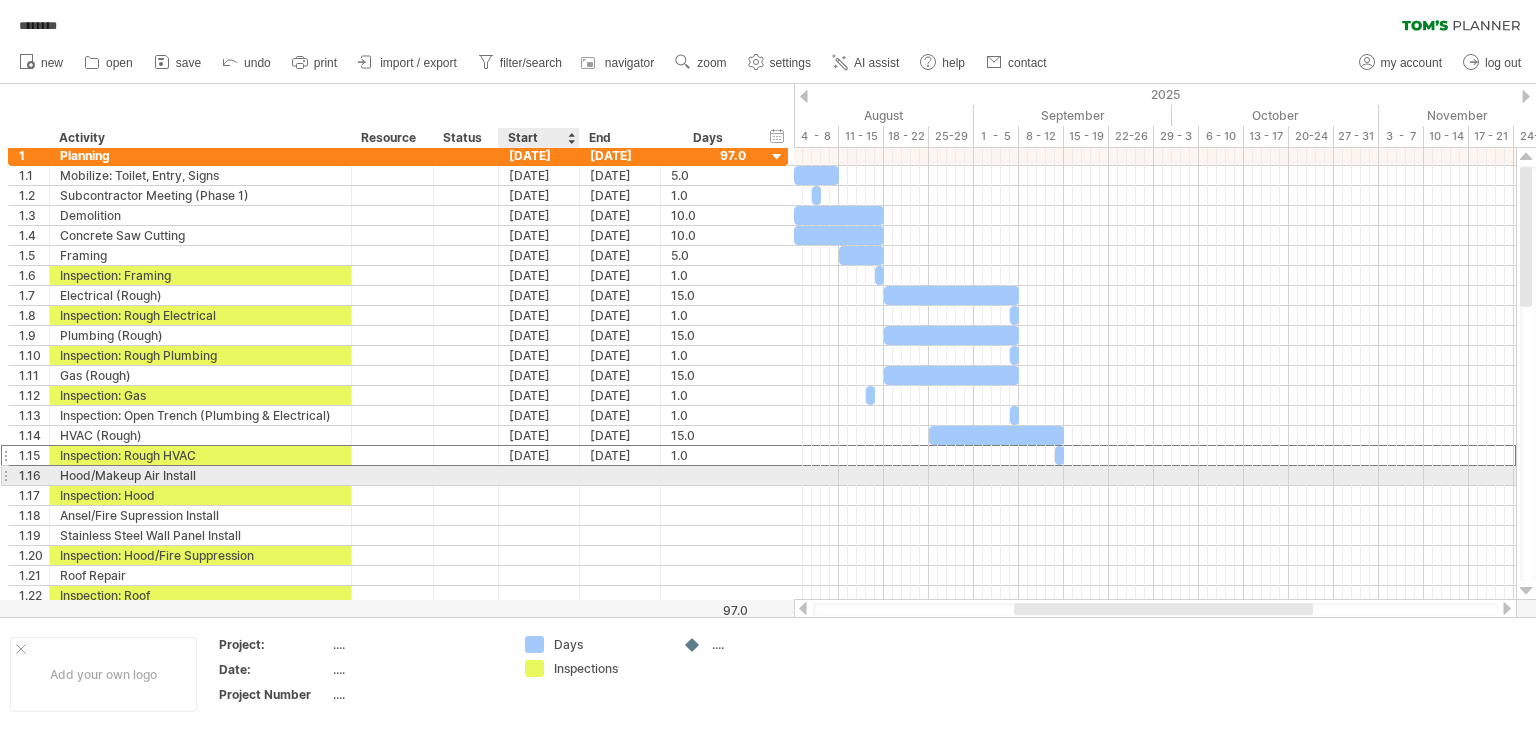 click at bounding box center (539, 475) 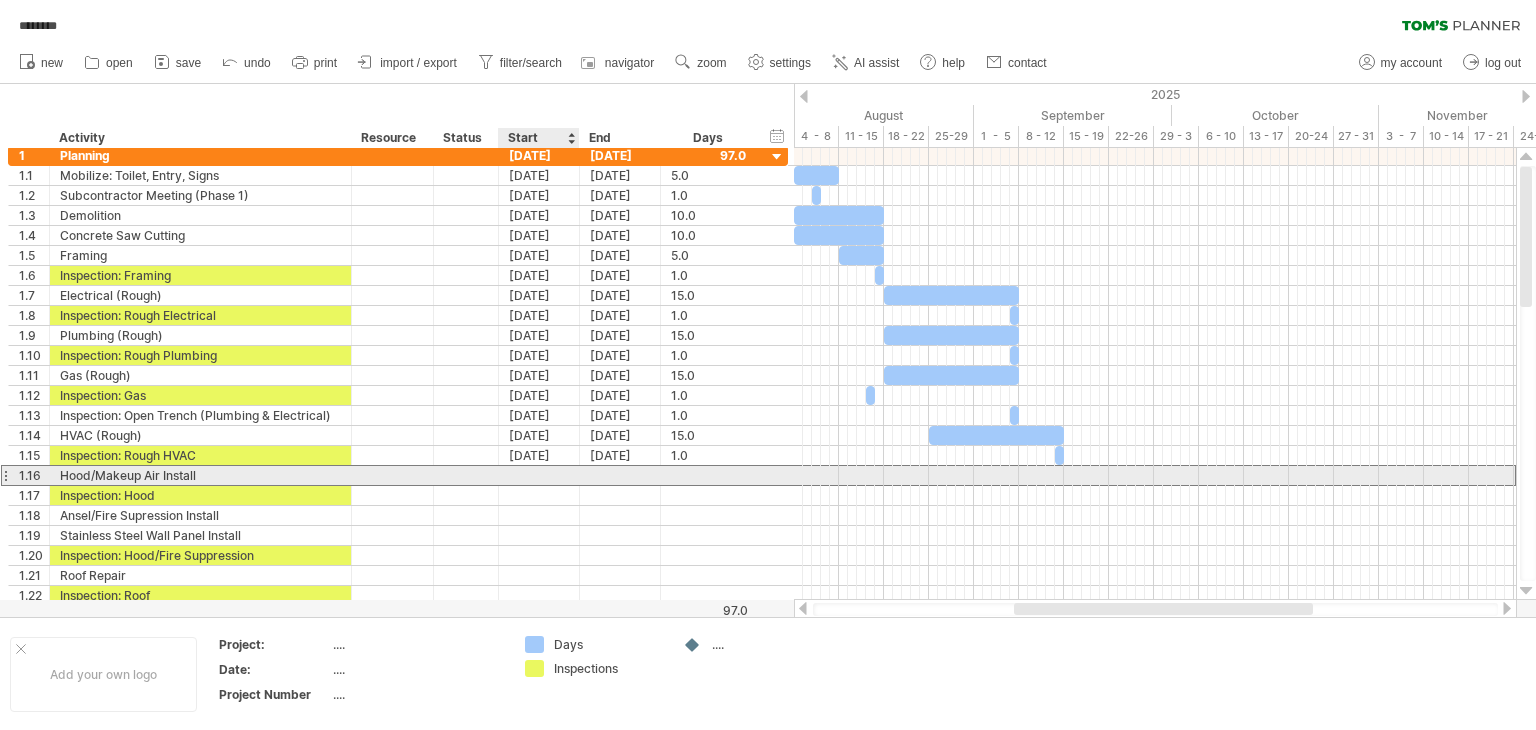 click at bounding box center [539, 475] 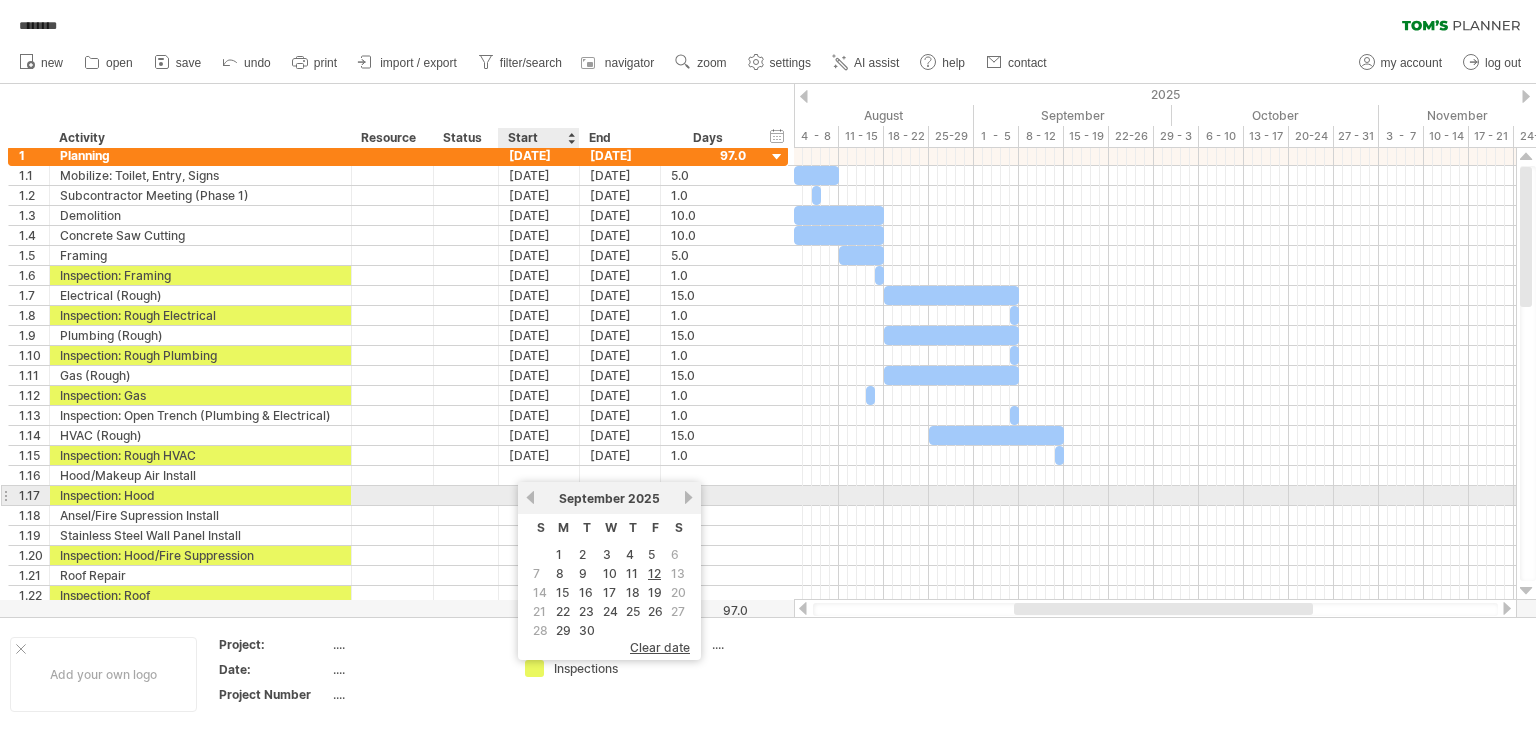 click on "previous" at bounding box center [530, 497] 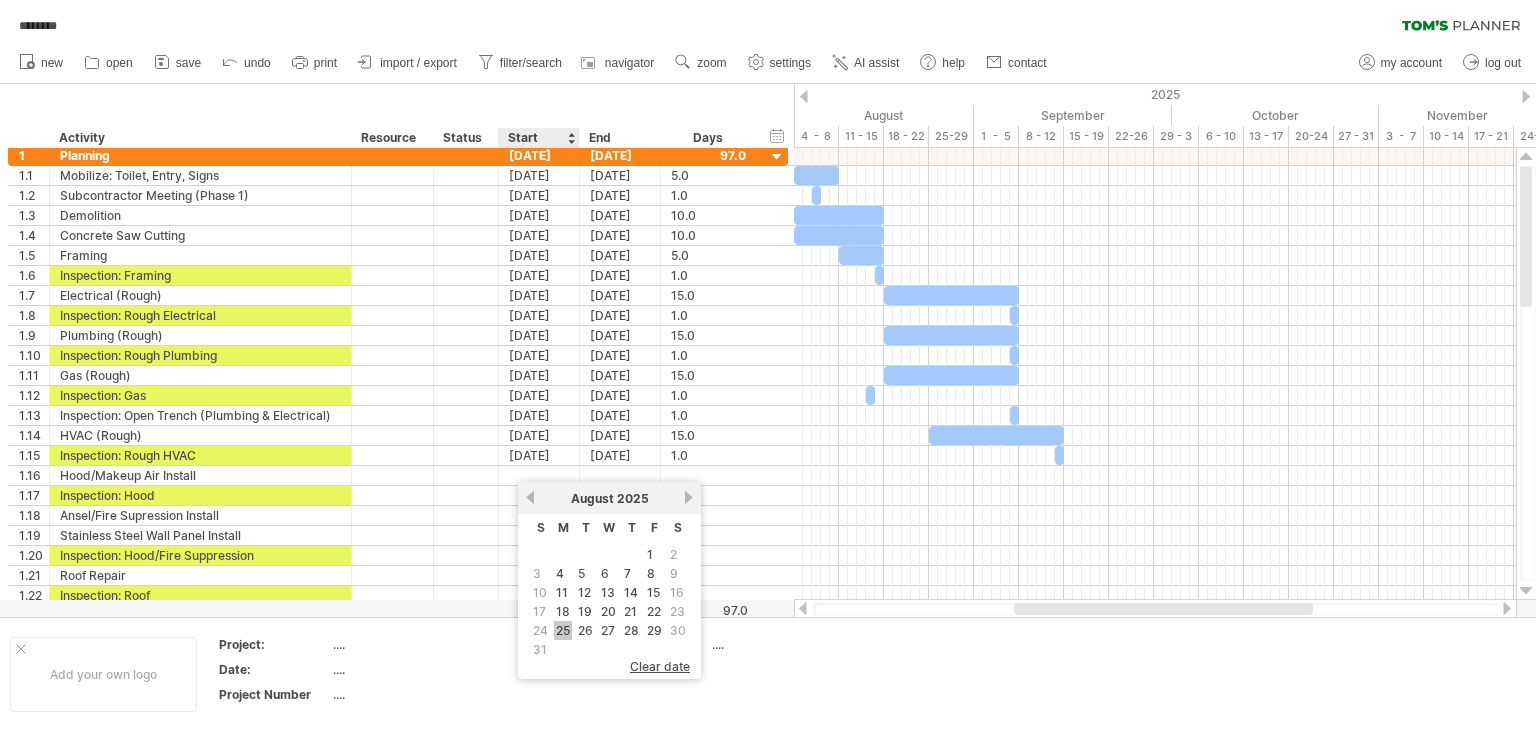 click on "25" at bounding box center (563, 630) 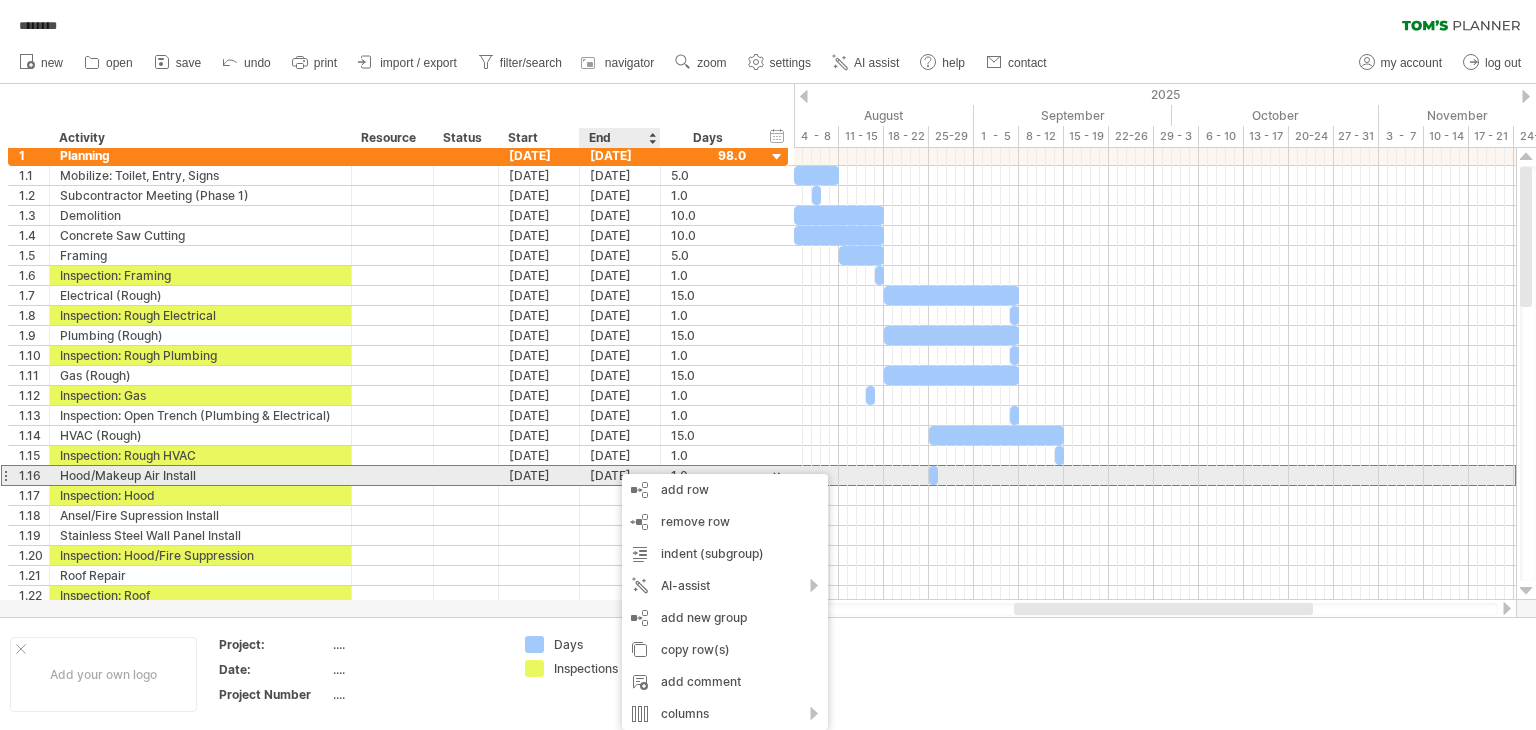 click on "[DATE]" at bounding box center [620, 475] 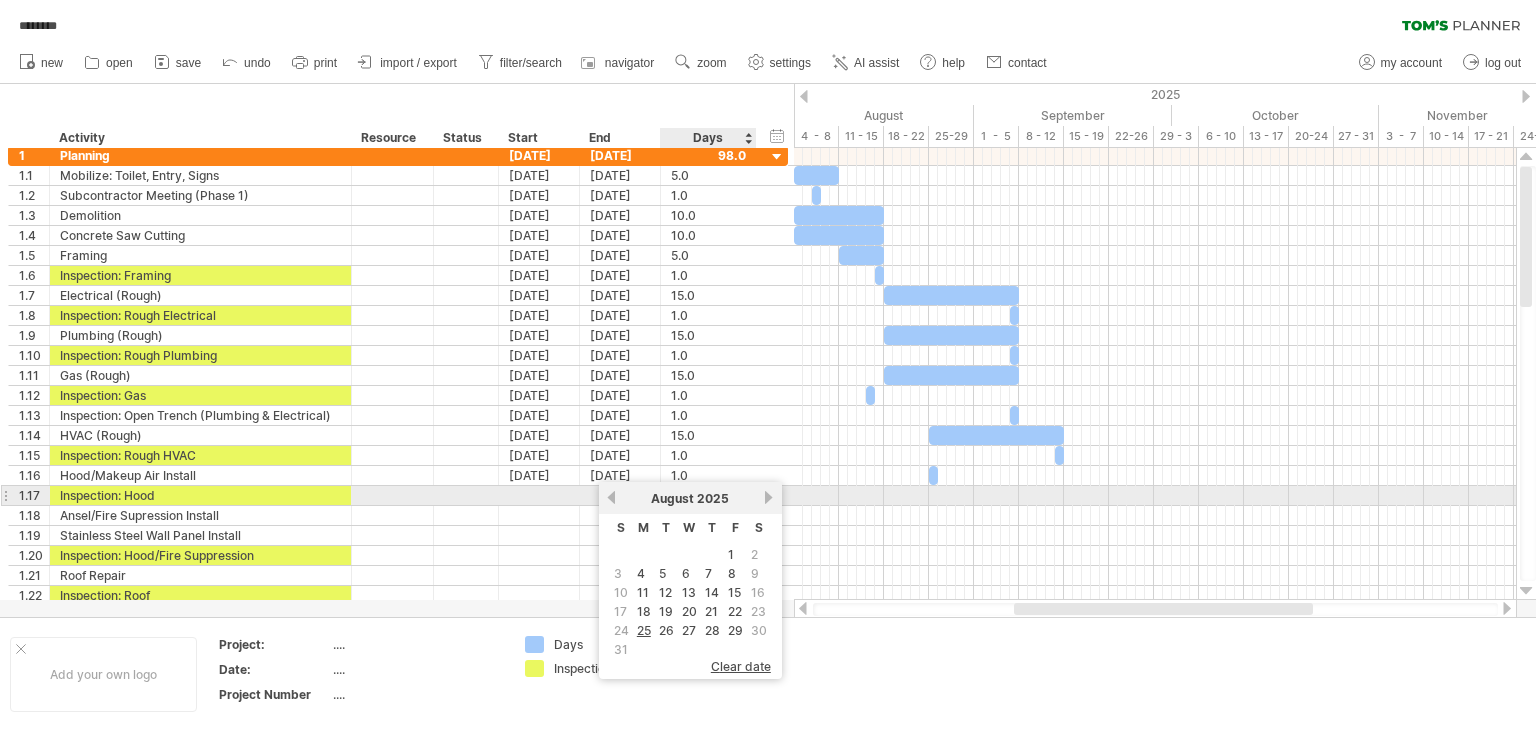 click on "next" at bounding box center (769, 497) 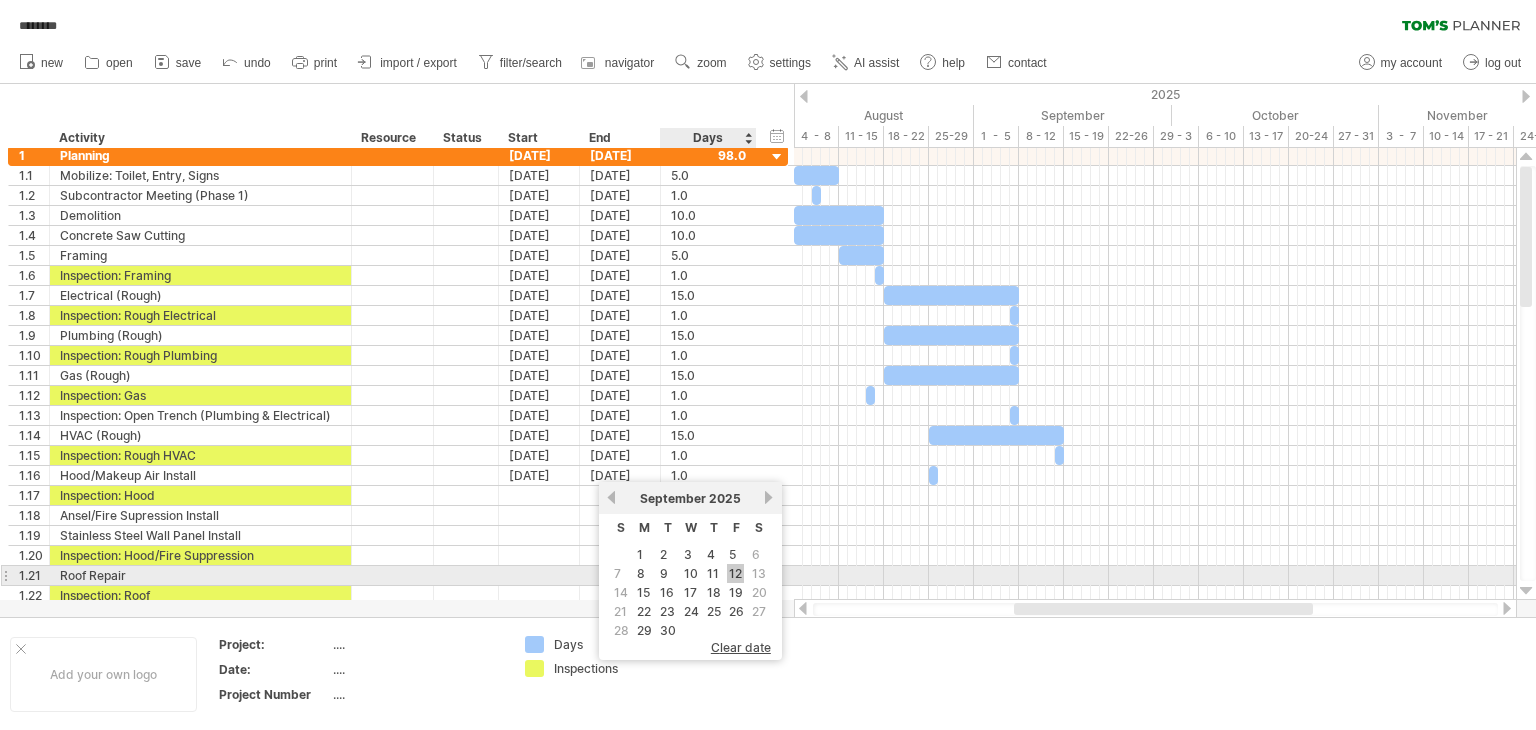 click on "12" at bounding box center (735, 573) 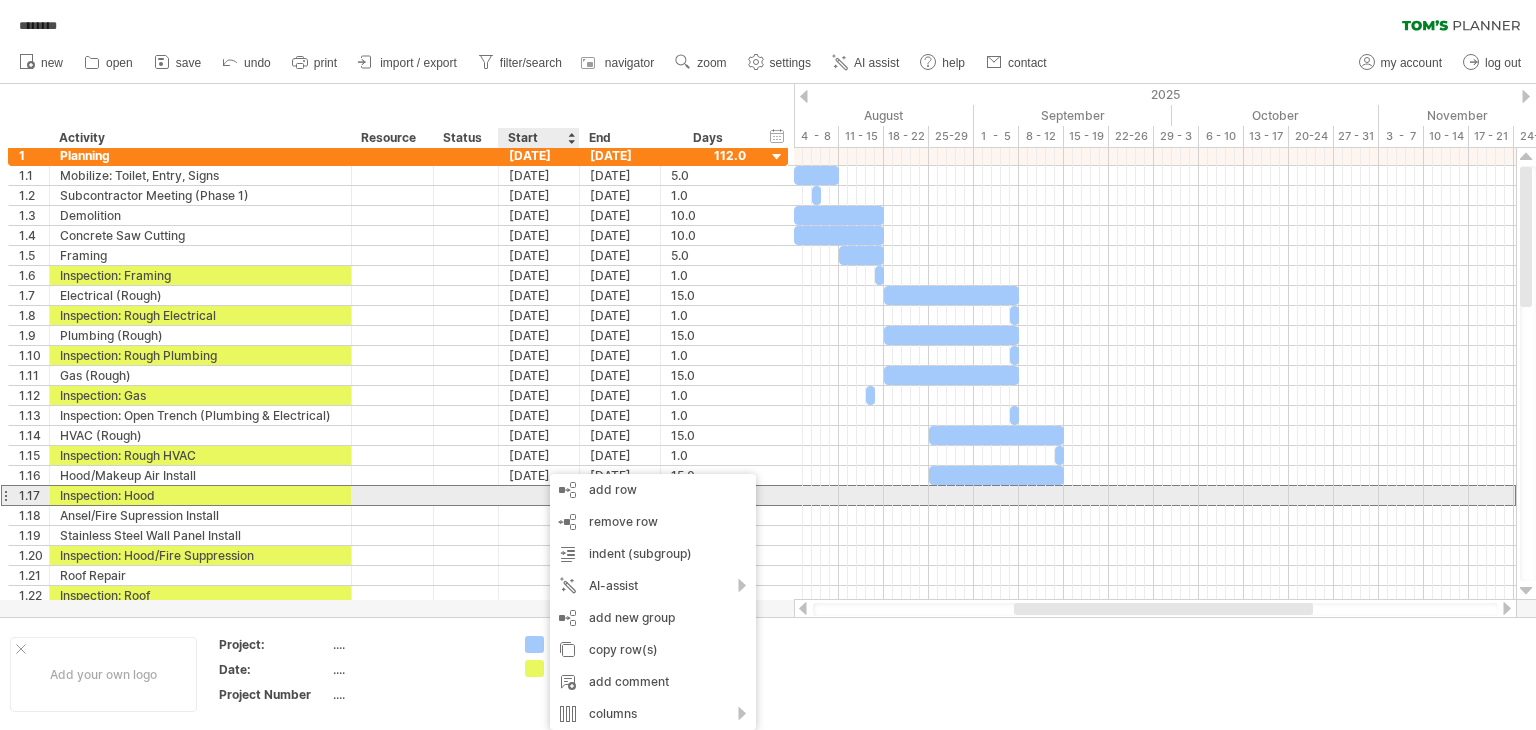 click at bounding box center [539, 495] 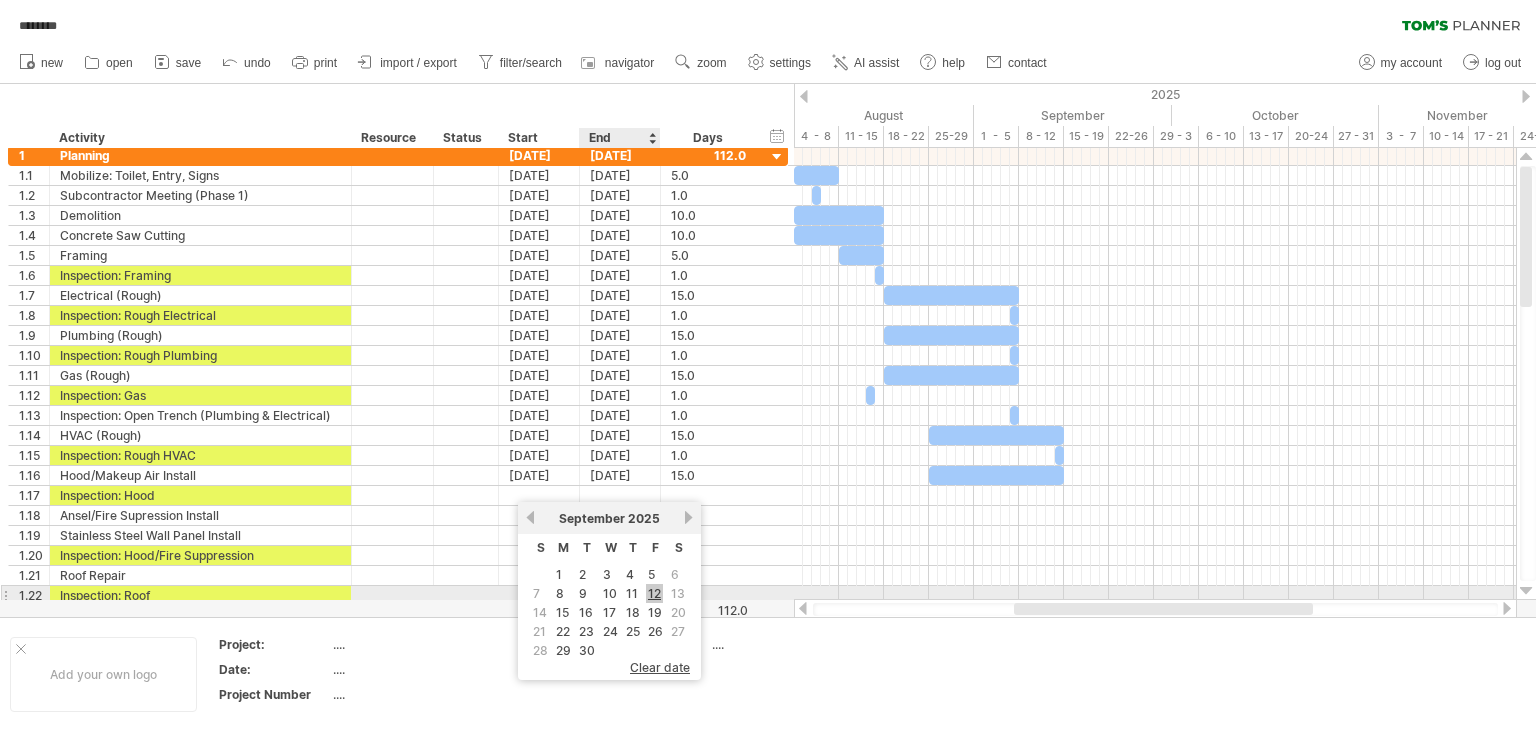 click on "12" at bounding box center (654, 593) 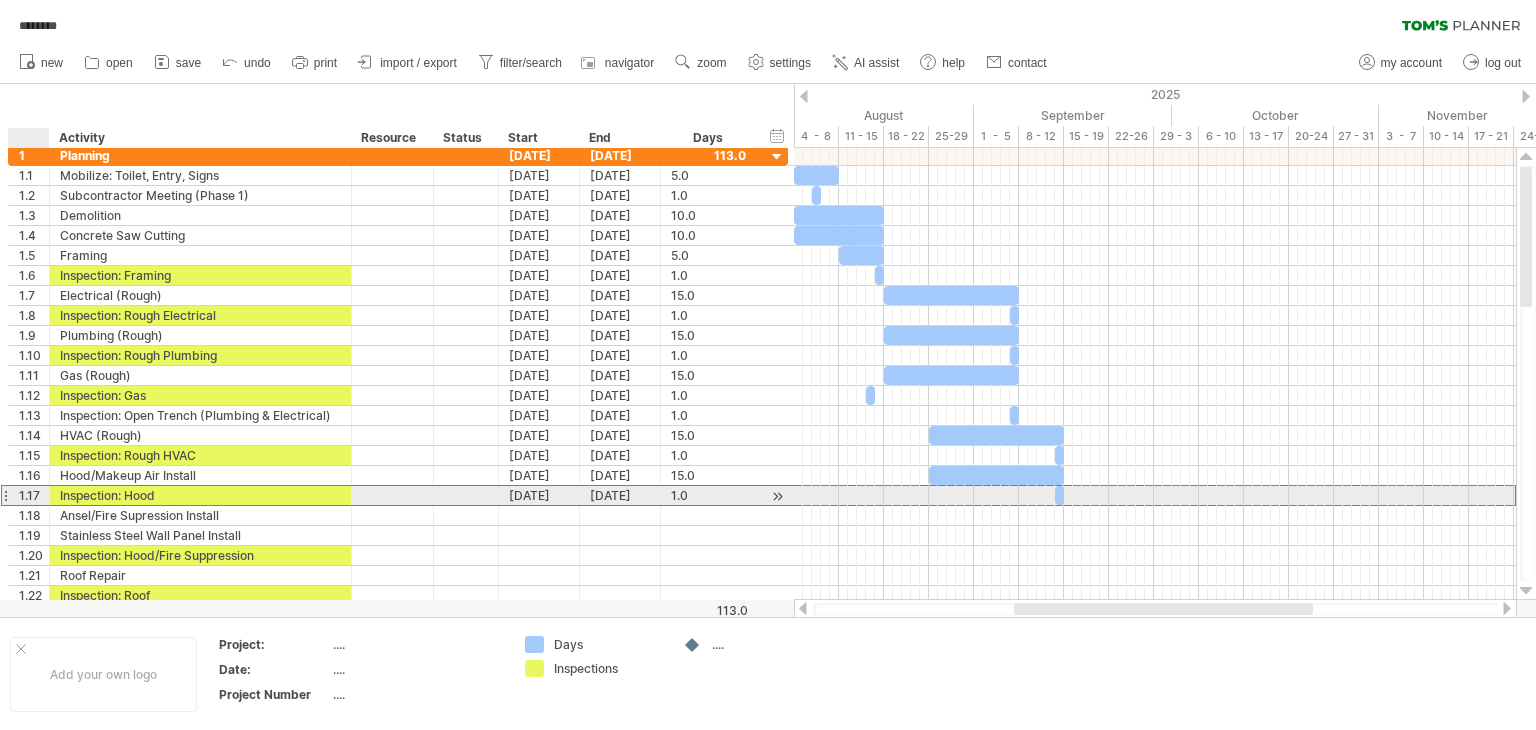 click on "1.17" at bounding box center (34, 495) 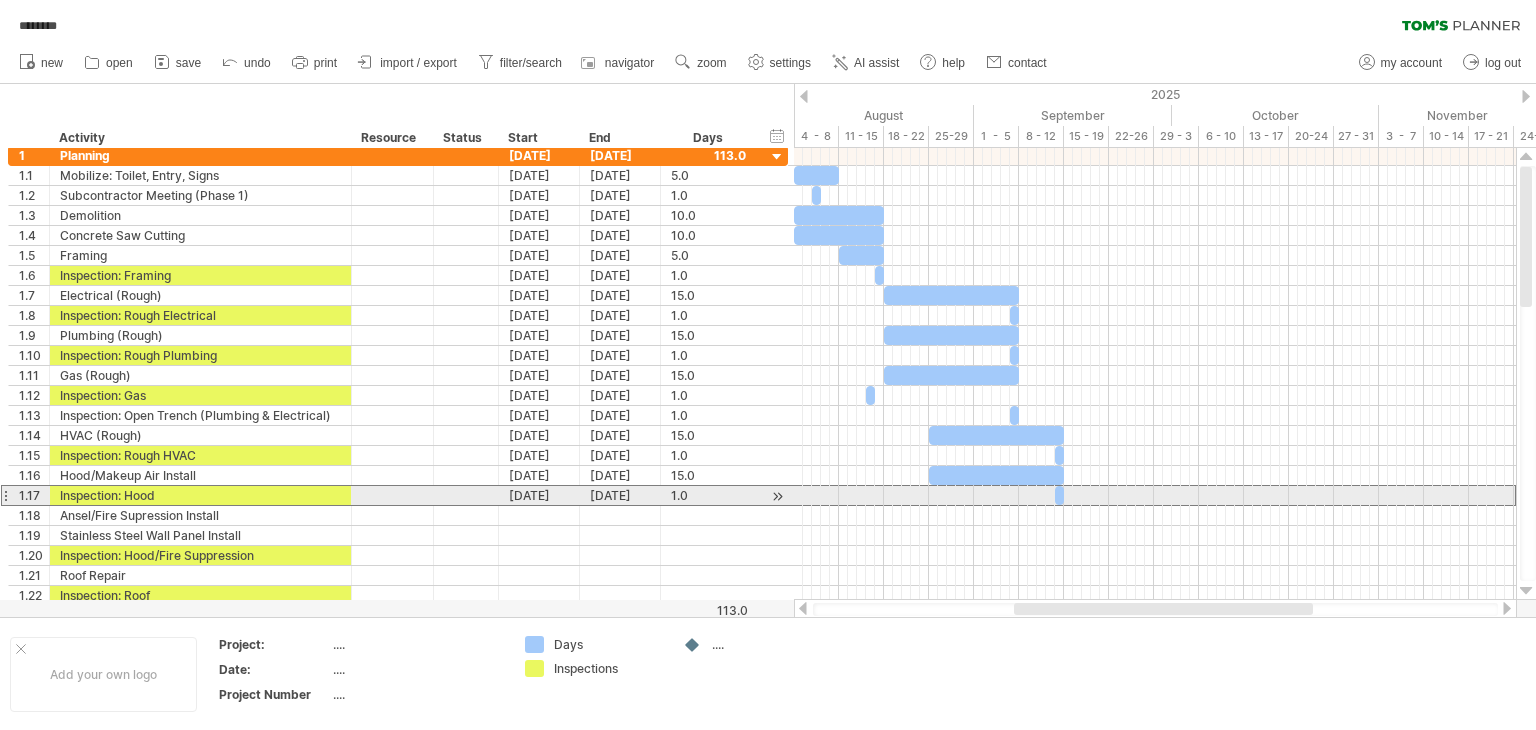 click at bounding box center (5, 495) 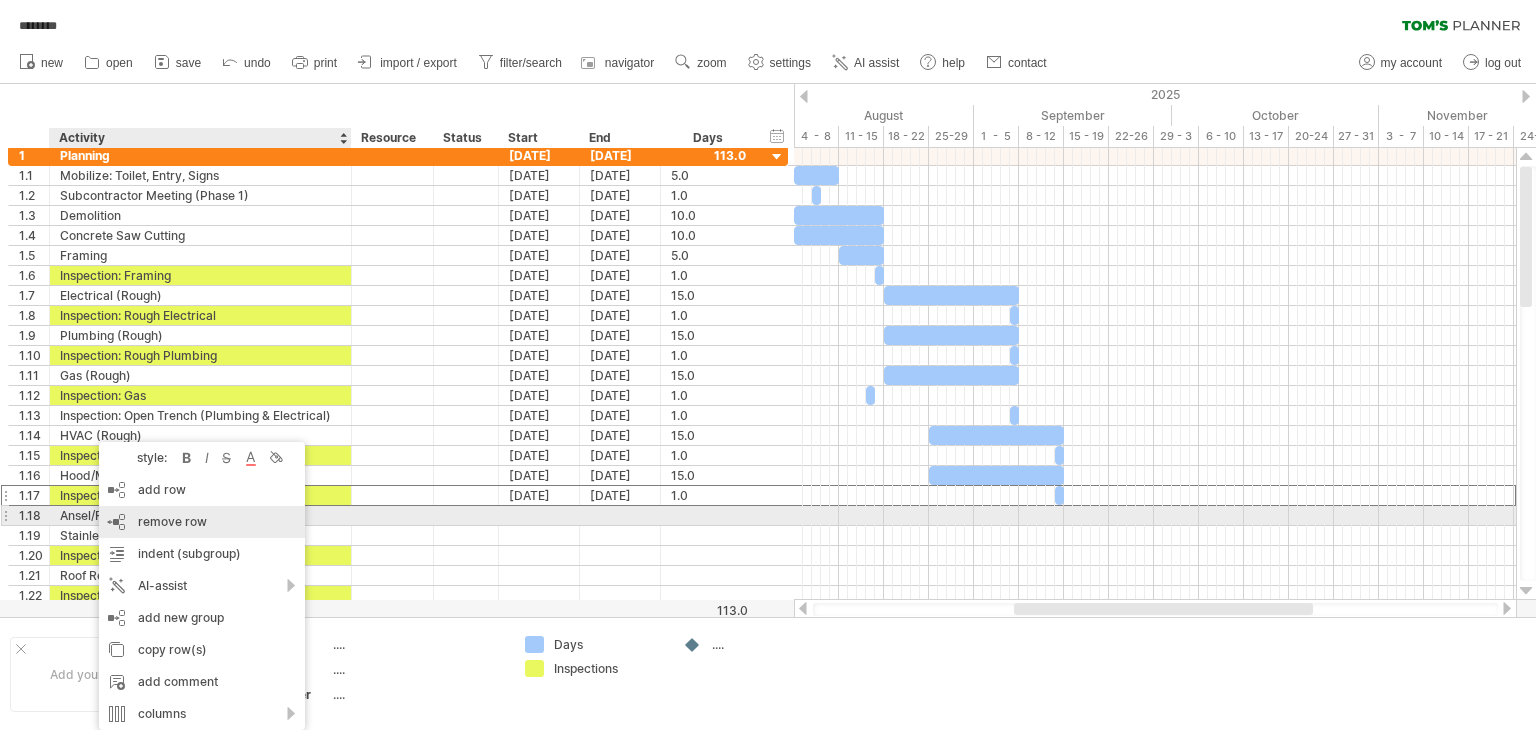 click on "remove row" at bounding box center (172, 521) 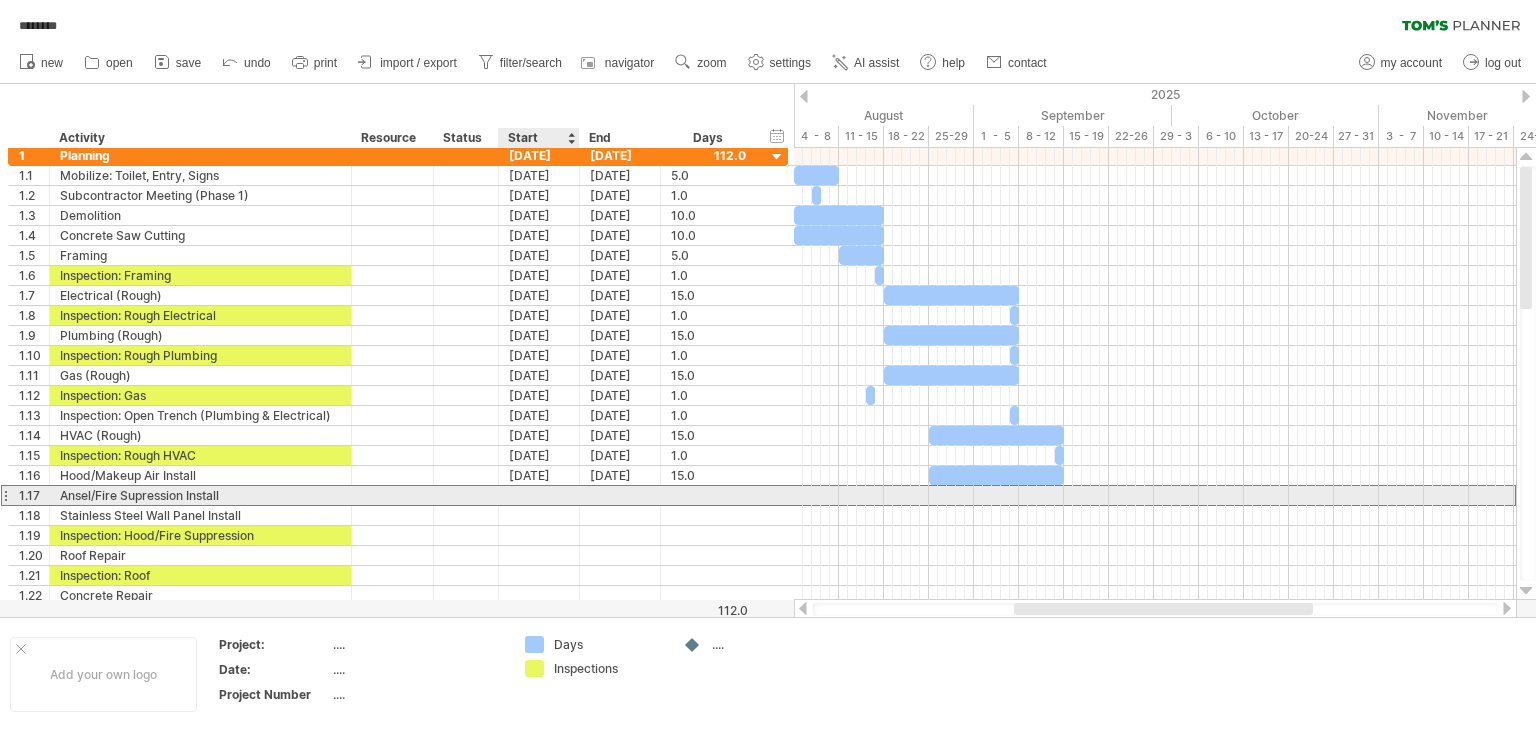 click at bounding box center (539, 495) 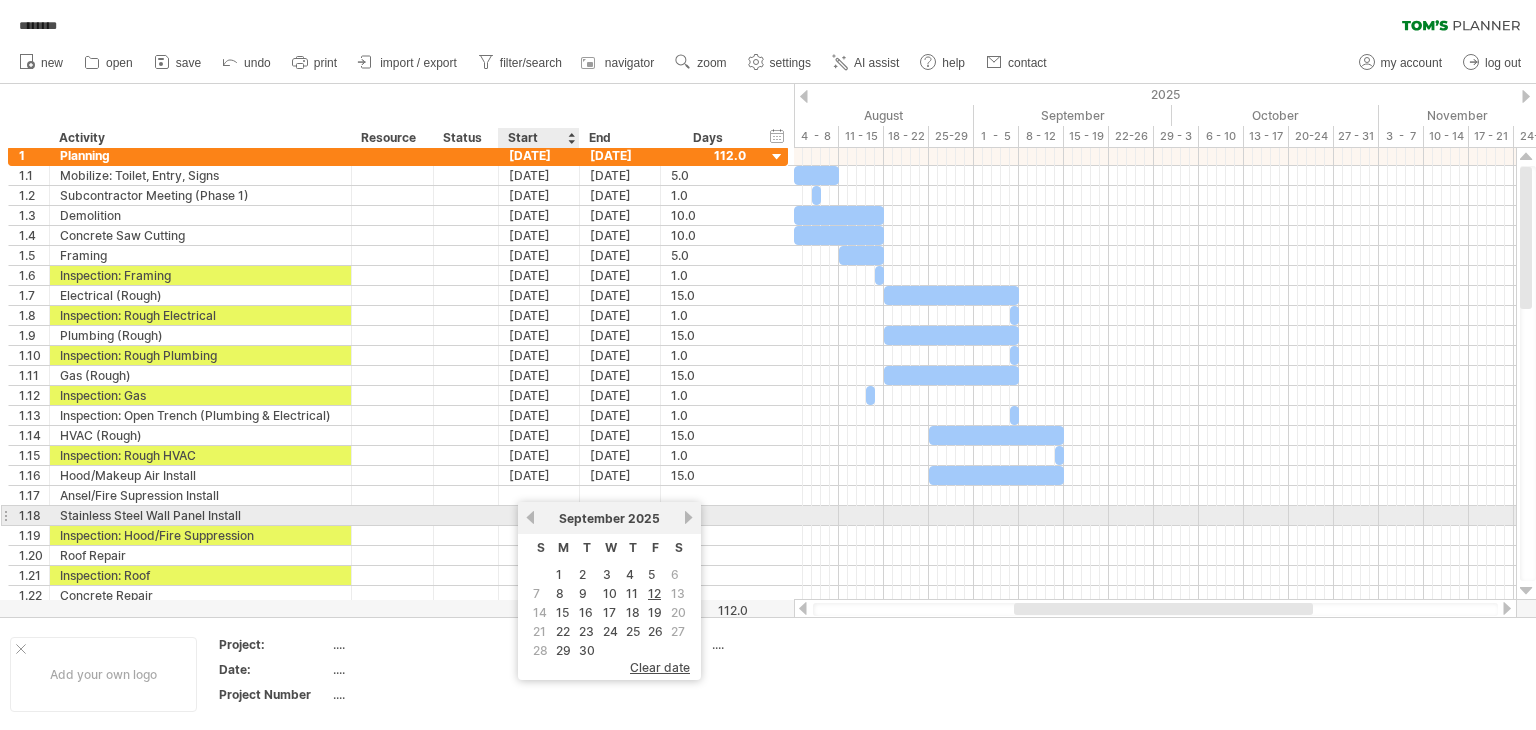 click on "previous" at bounding box center (530, 517) 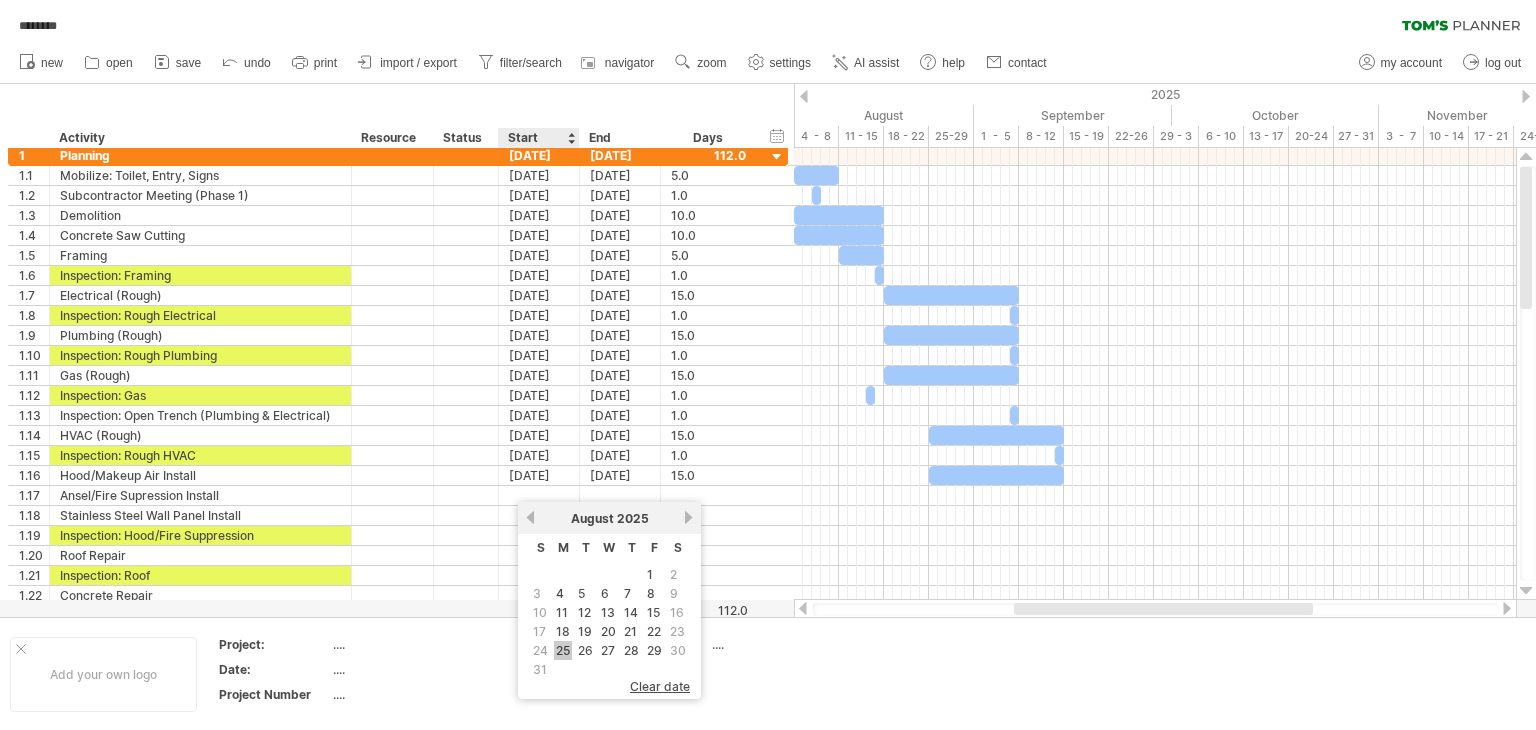 click on "25" at bounding box center [563, 650] 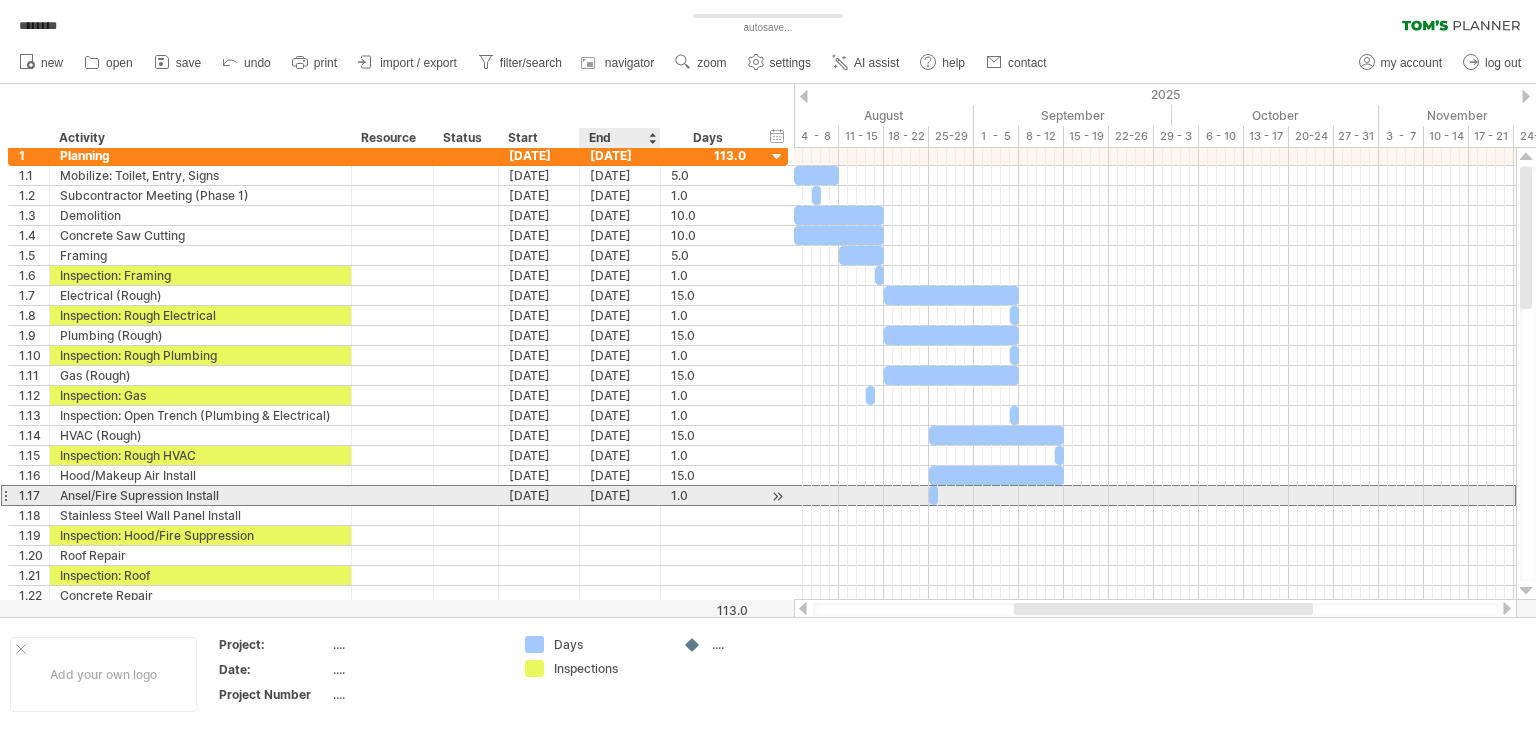 click on "[DATE]" at bounding box center [620, 495] 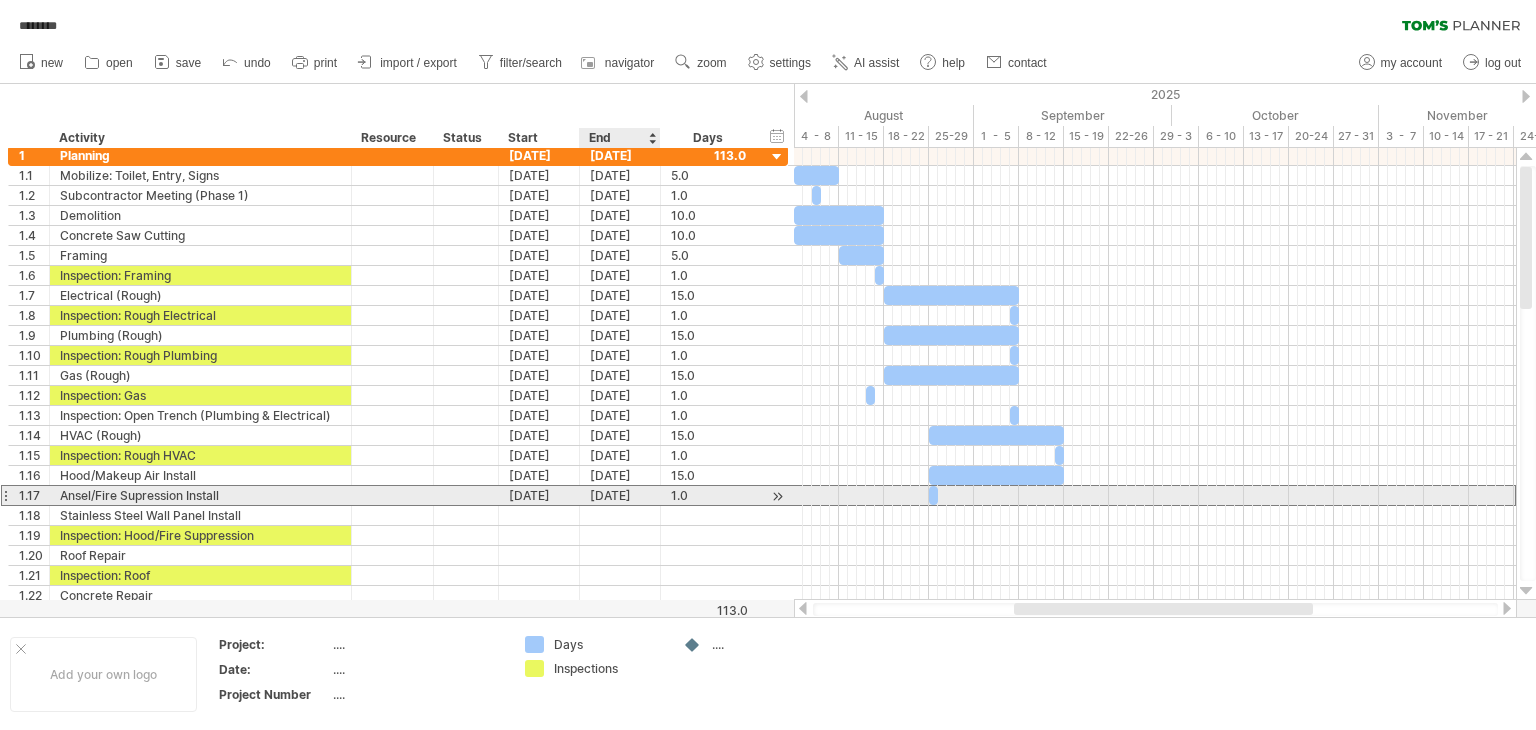 click on "[DATE]" at bounding box center (620, 495) 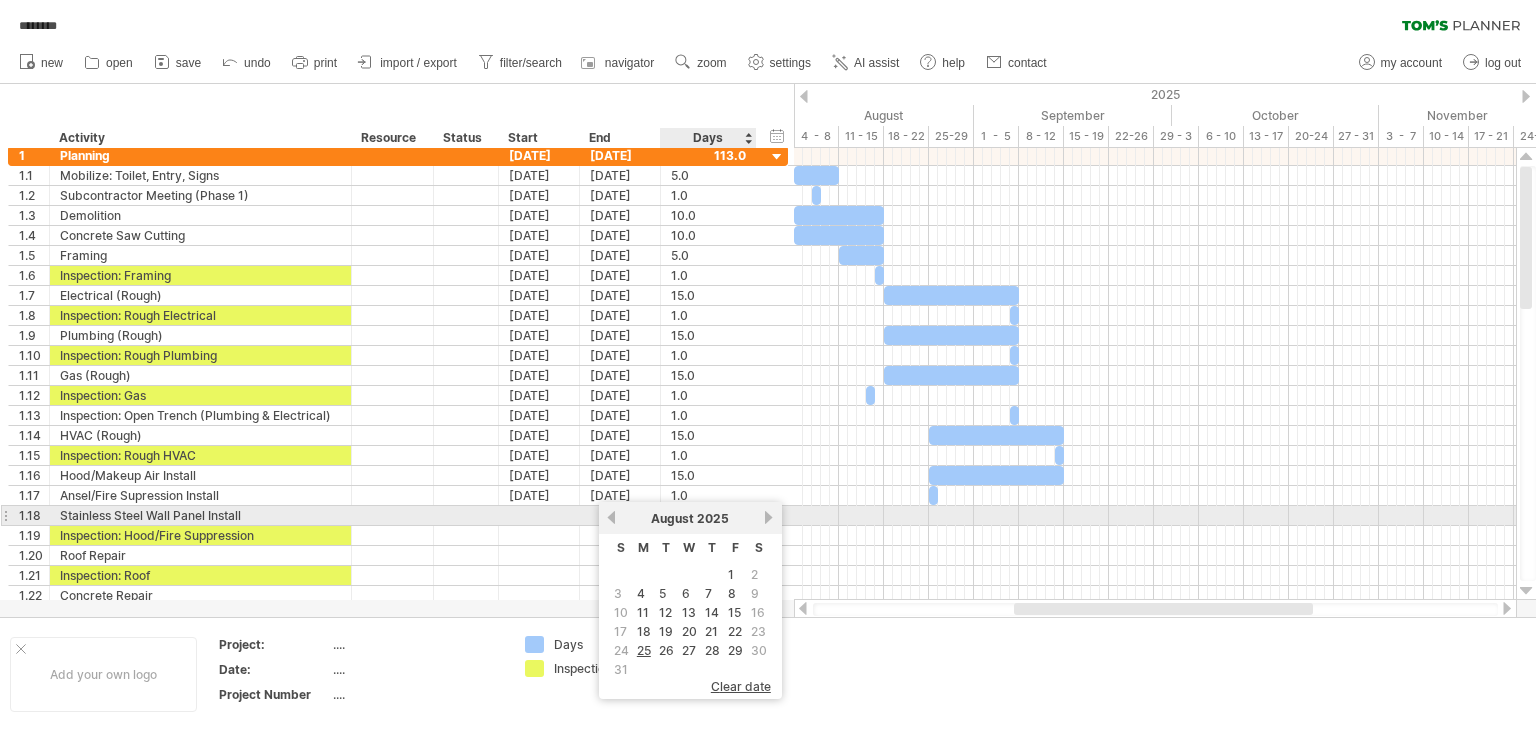 click on "next" at bounding box center (769, 517) 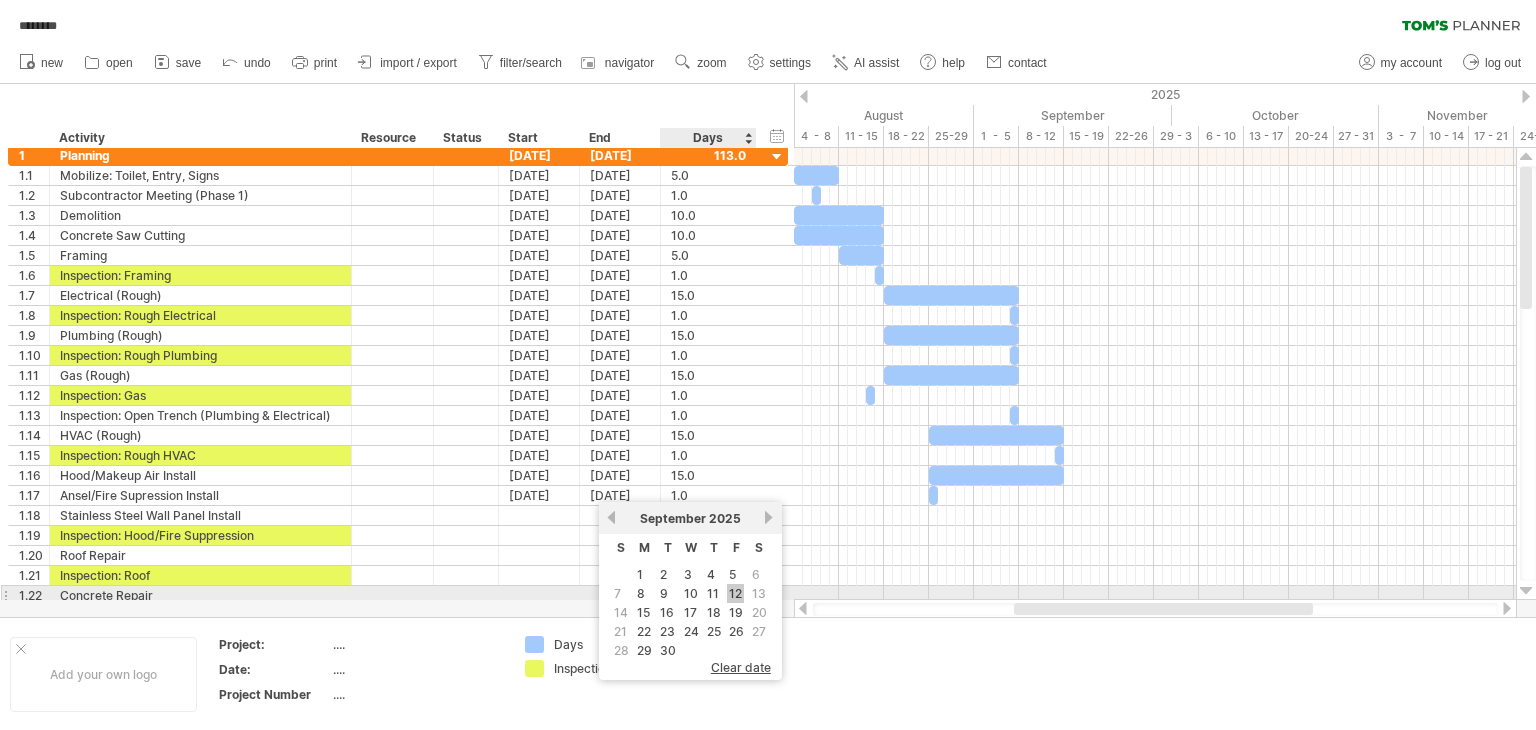 click on "12" at bounding box center [735, 593] 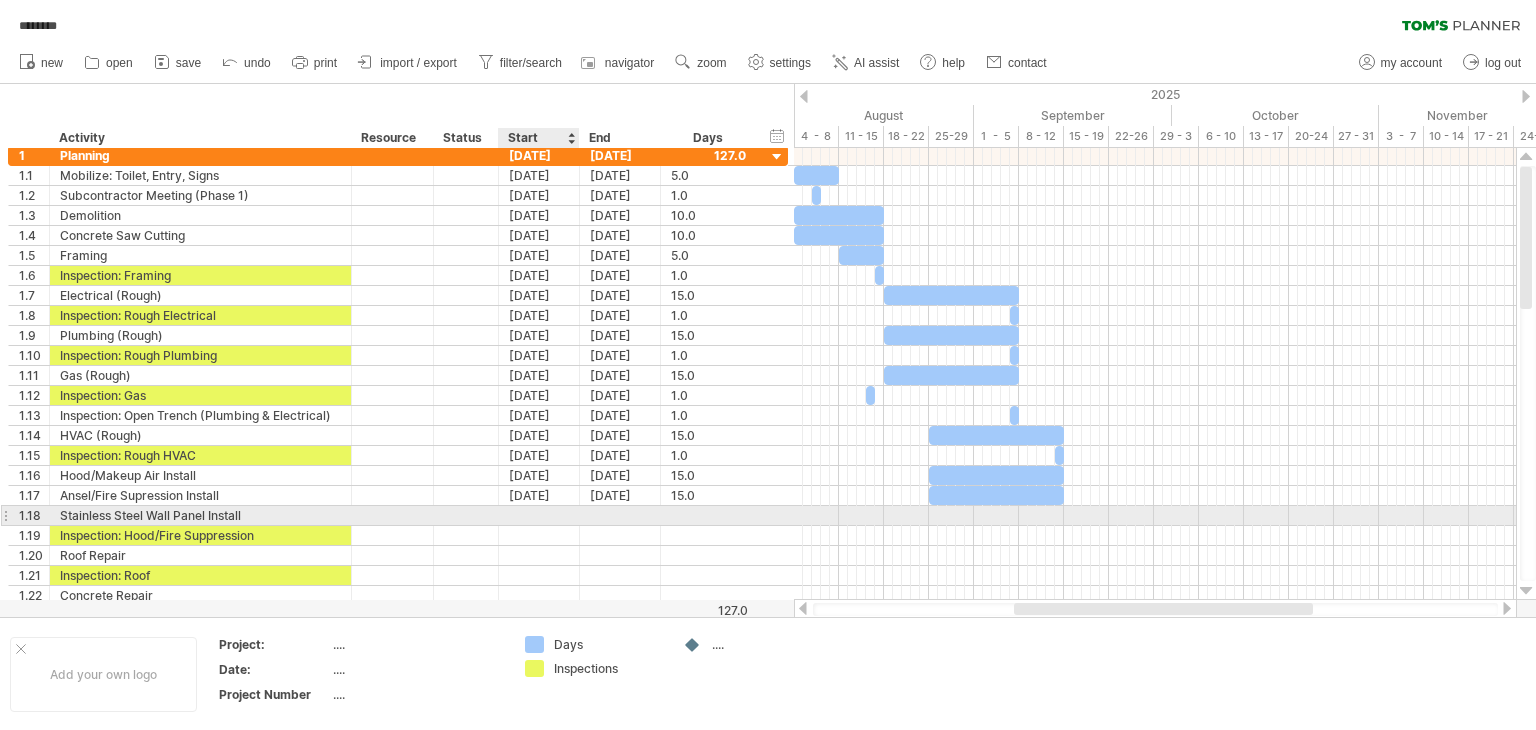 click at bounding box center [539, 515] 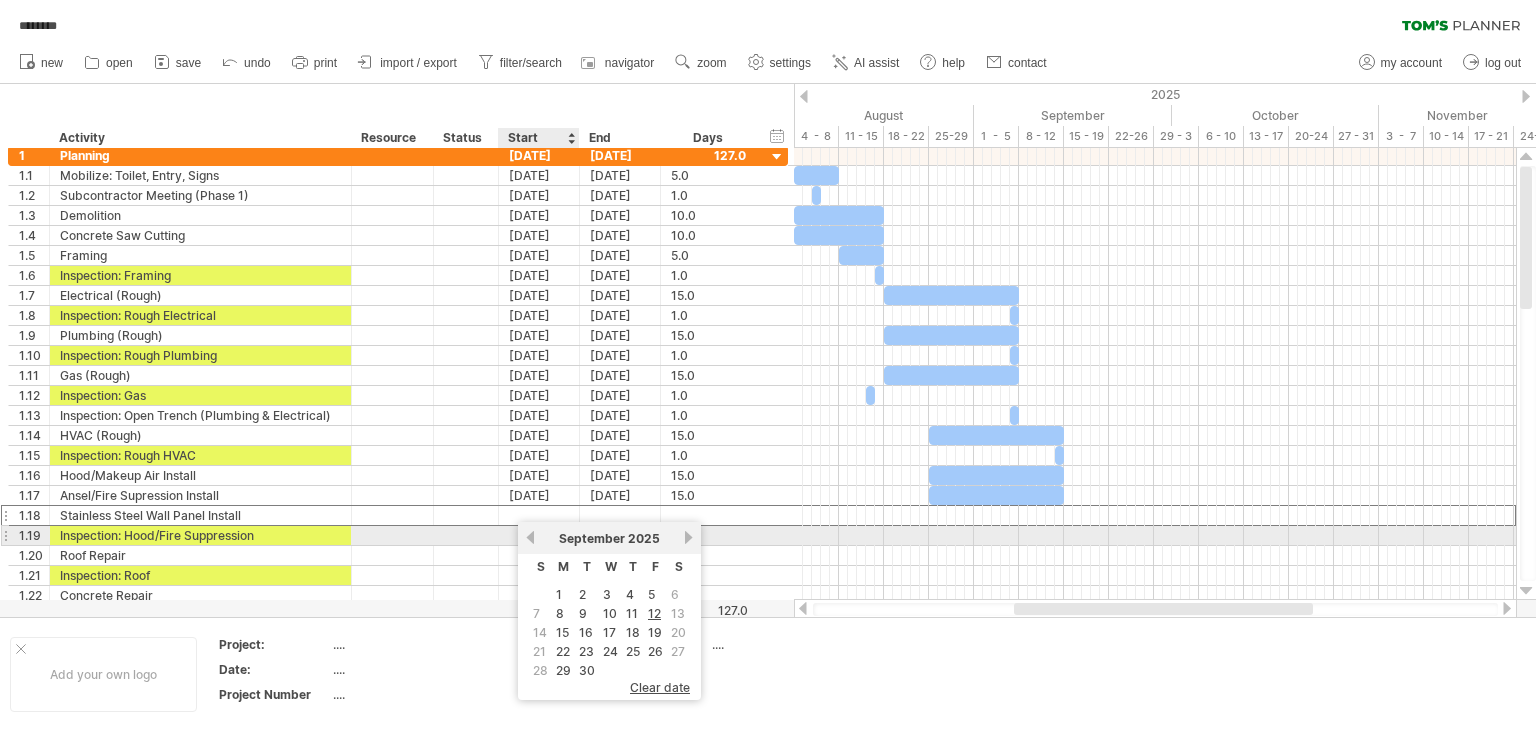 click on "previous" at bounding box center [530, 537] 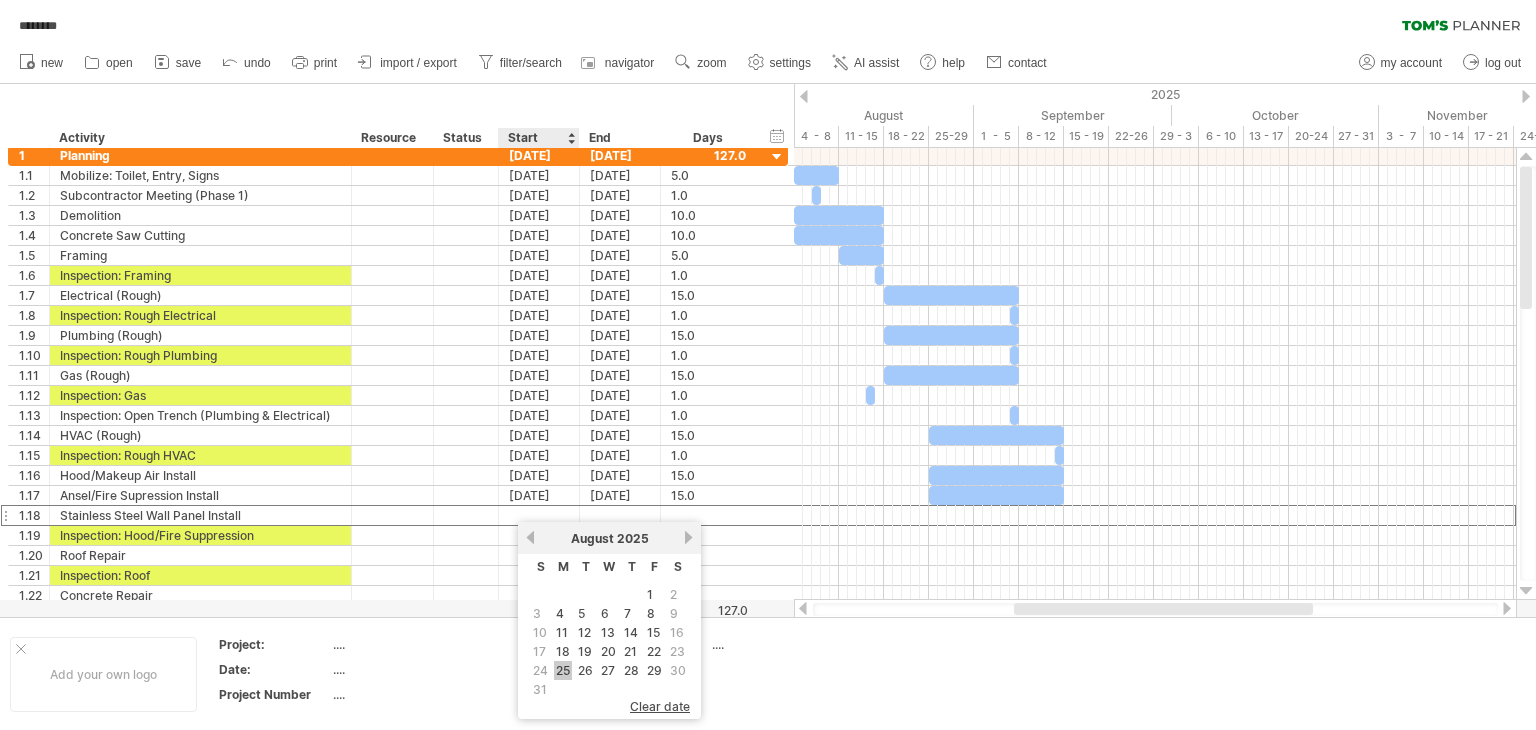 click on "25" at bounding box center [563, 670] 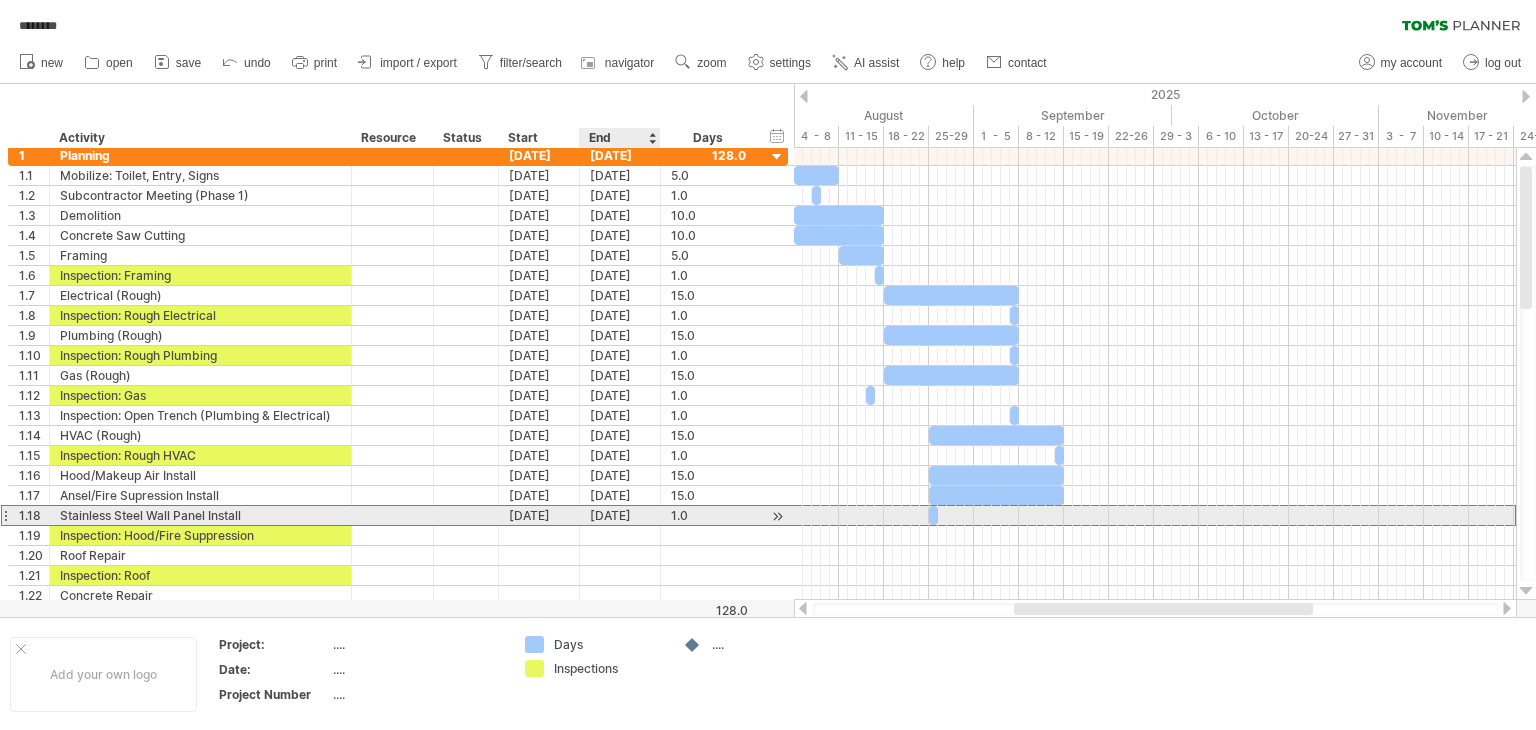 click on "[DATE]" at bounding box center (620, 515) 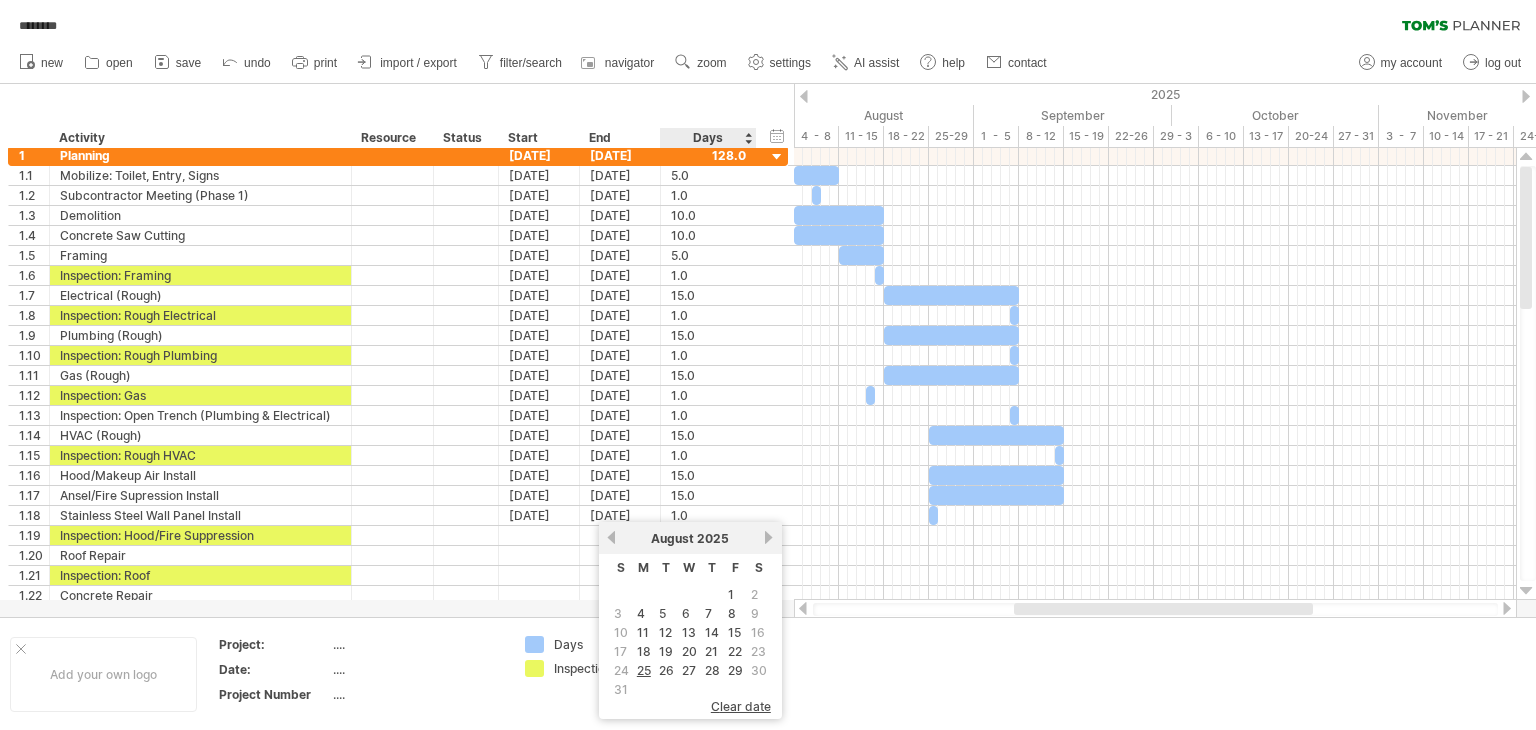 click on "7" at bounding box center (712, 613) 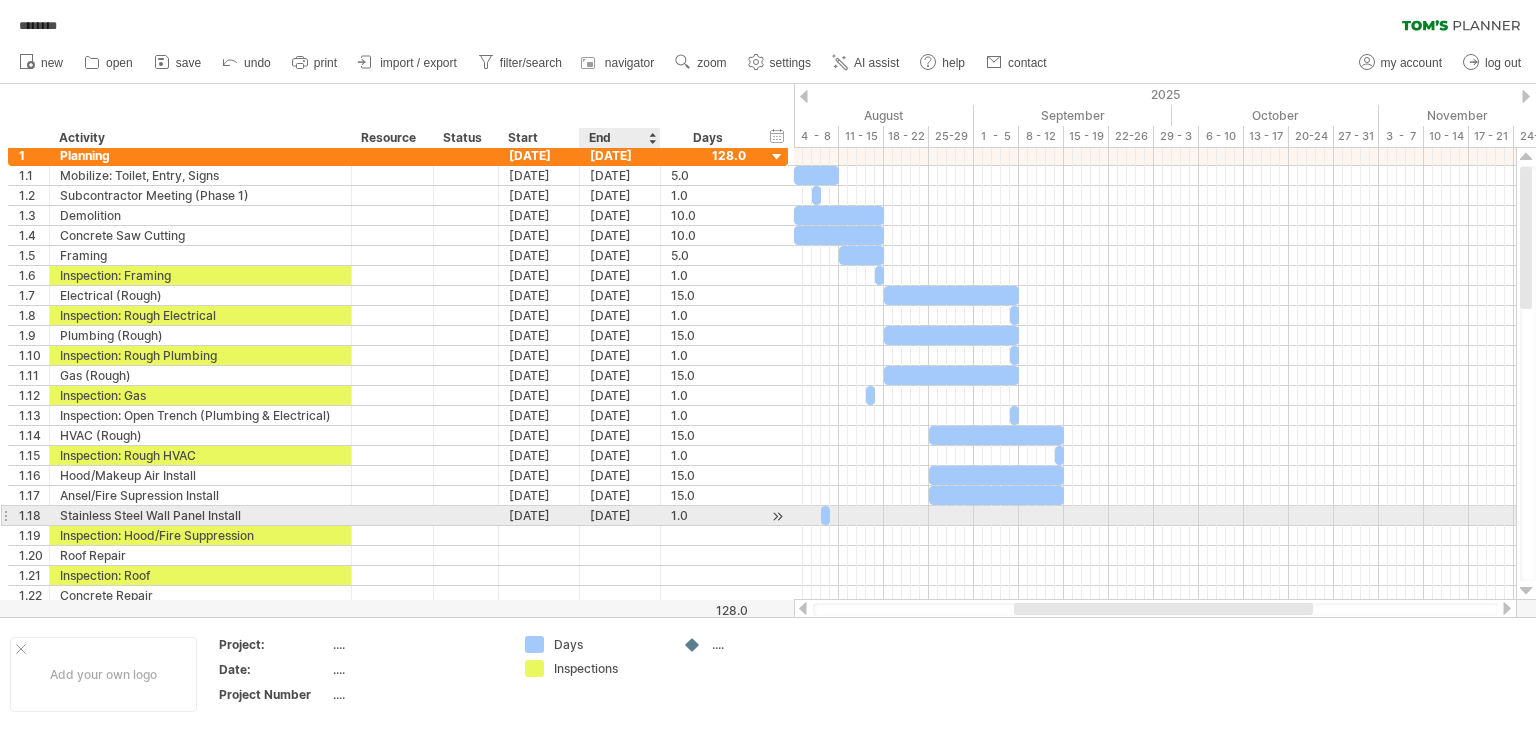 click on "[DATE]" at bounding box center (620, 515) 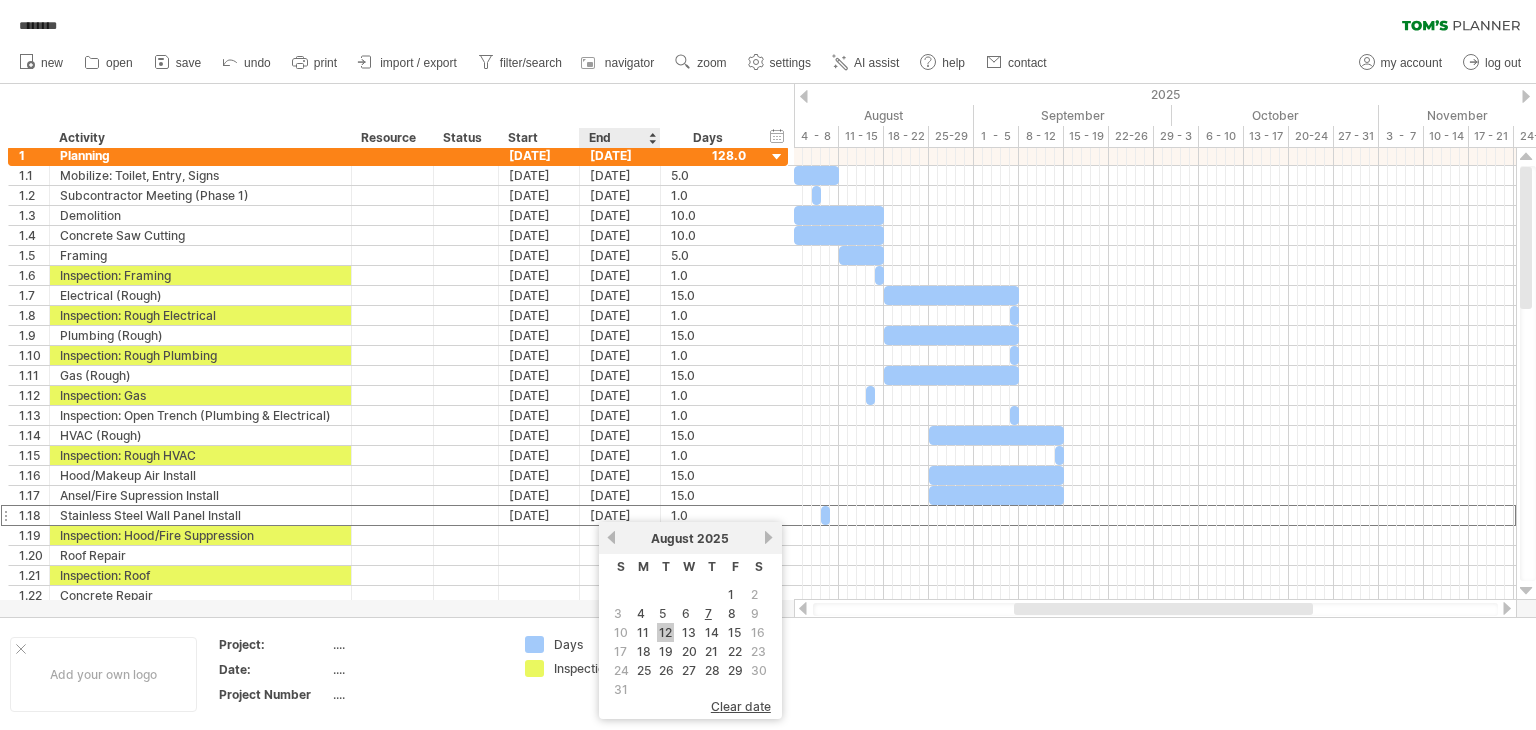 click on "12" at bounding box center [665, 632] 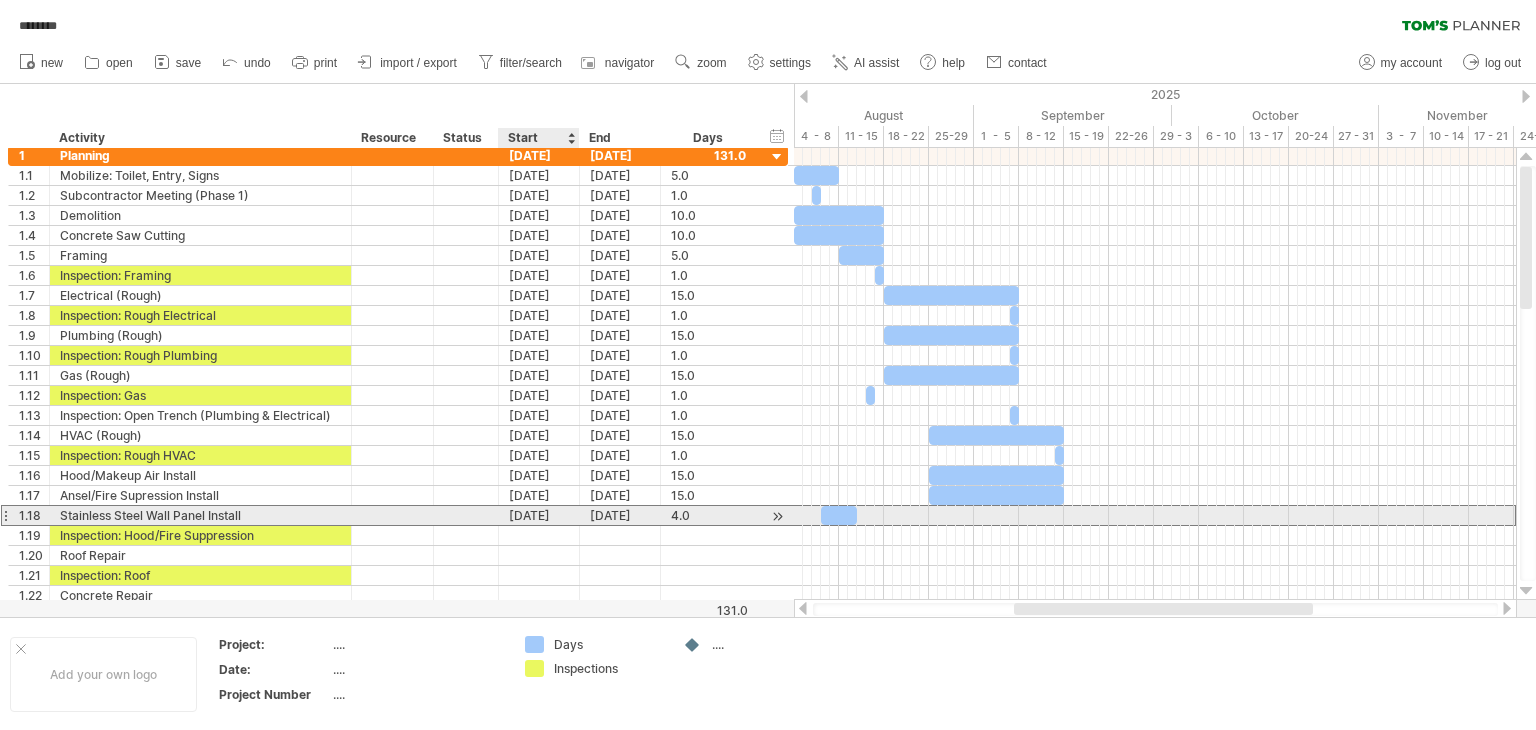 click on "[DATE]" at bounding box center (539, 515) 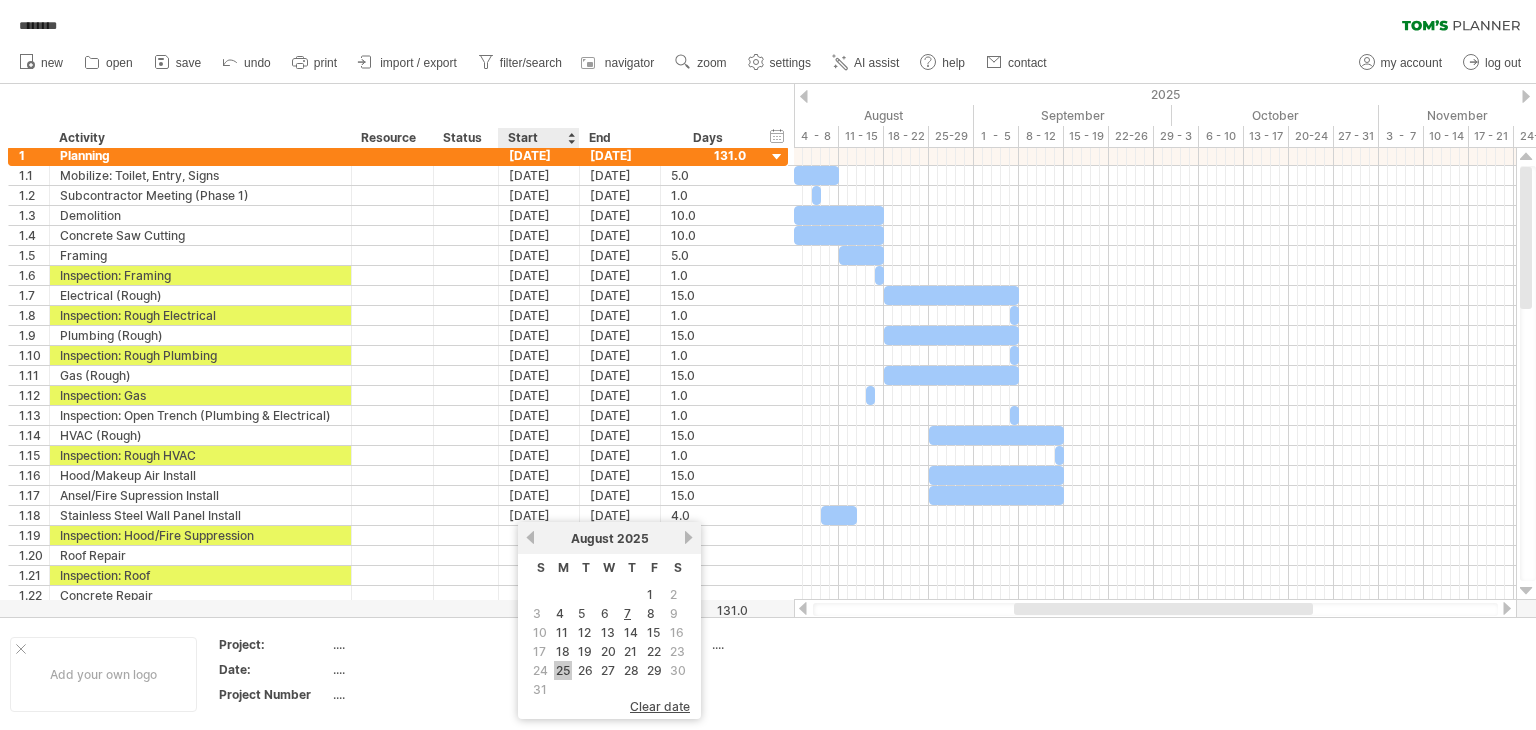 click on "25" at bounding box center [563, 670] 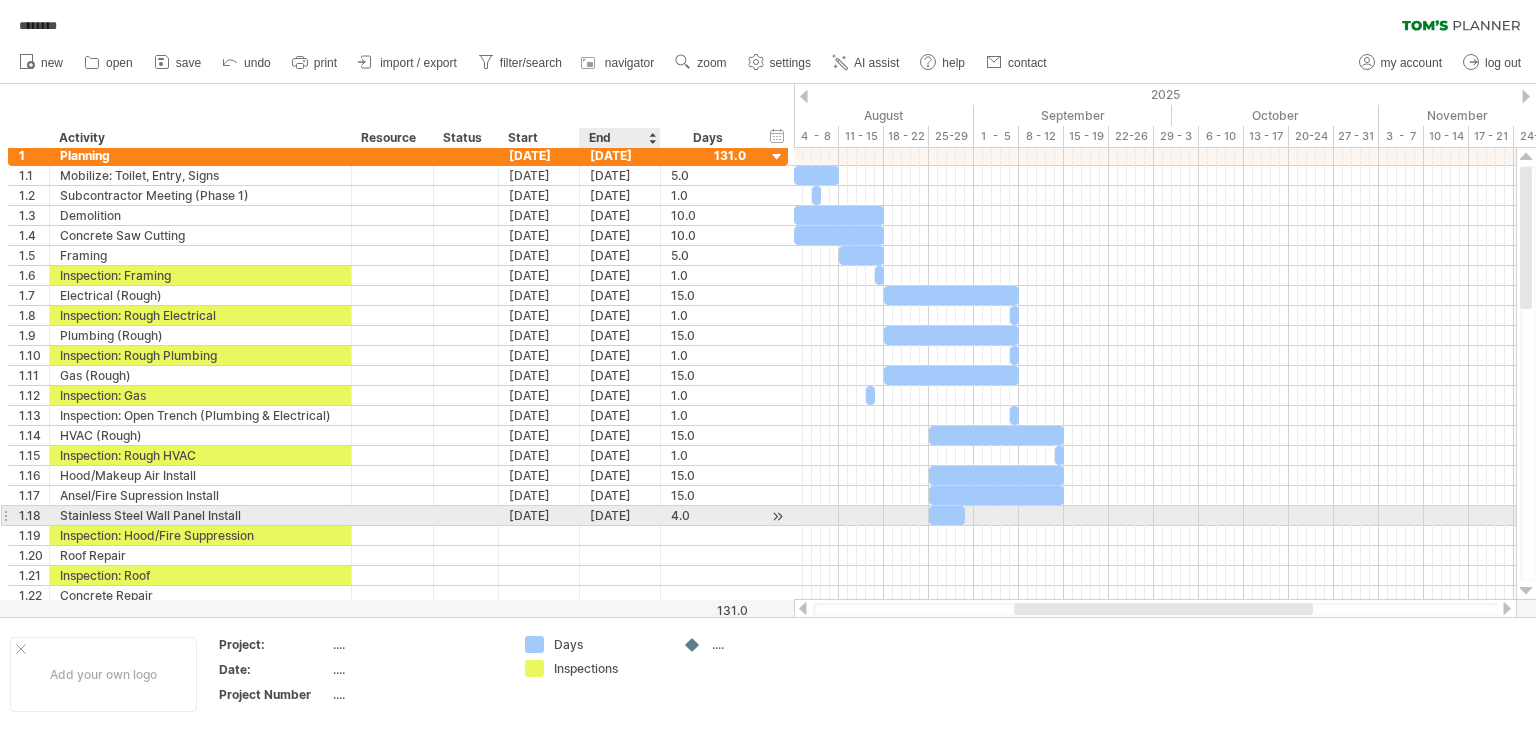 click on "[DATE]" at bounding box center [620, 515] 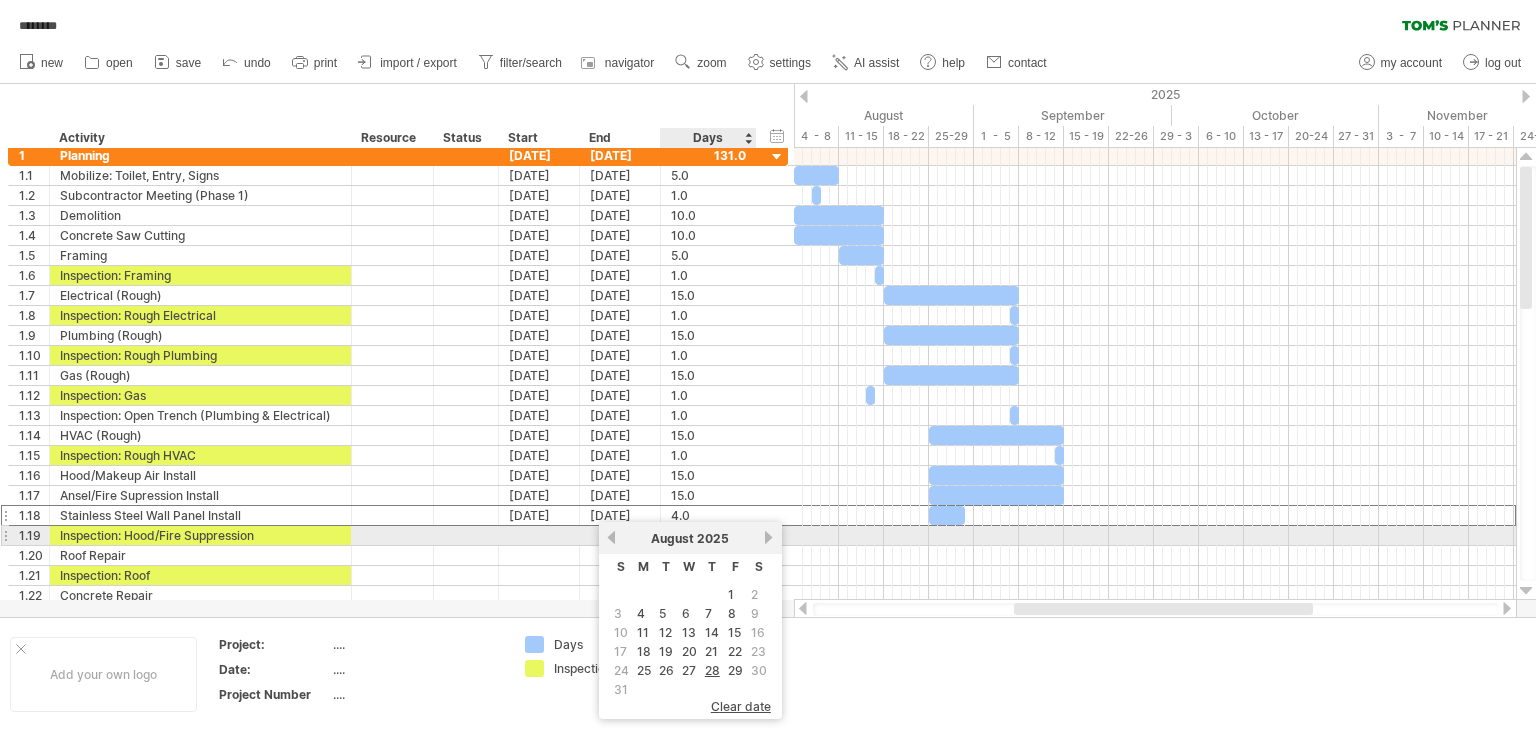 click on "next" at bounding box center [769, 537] 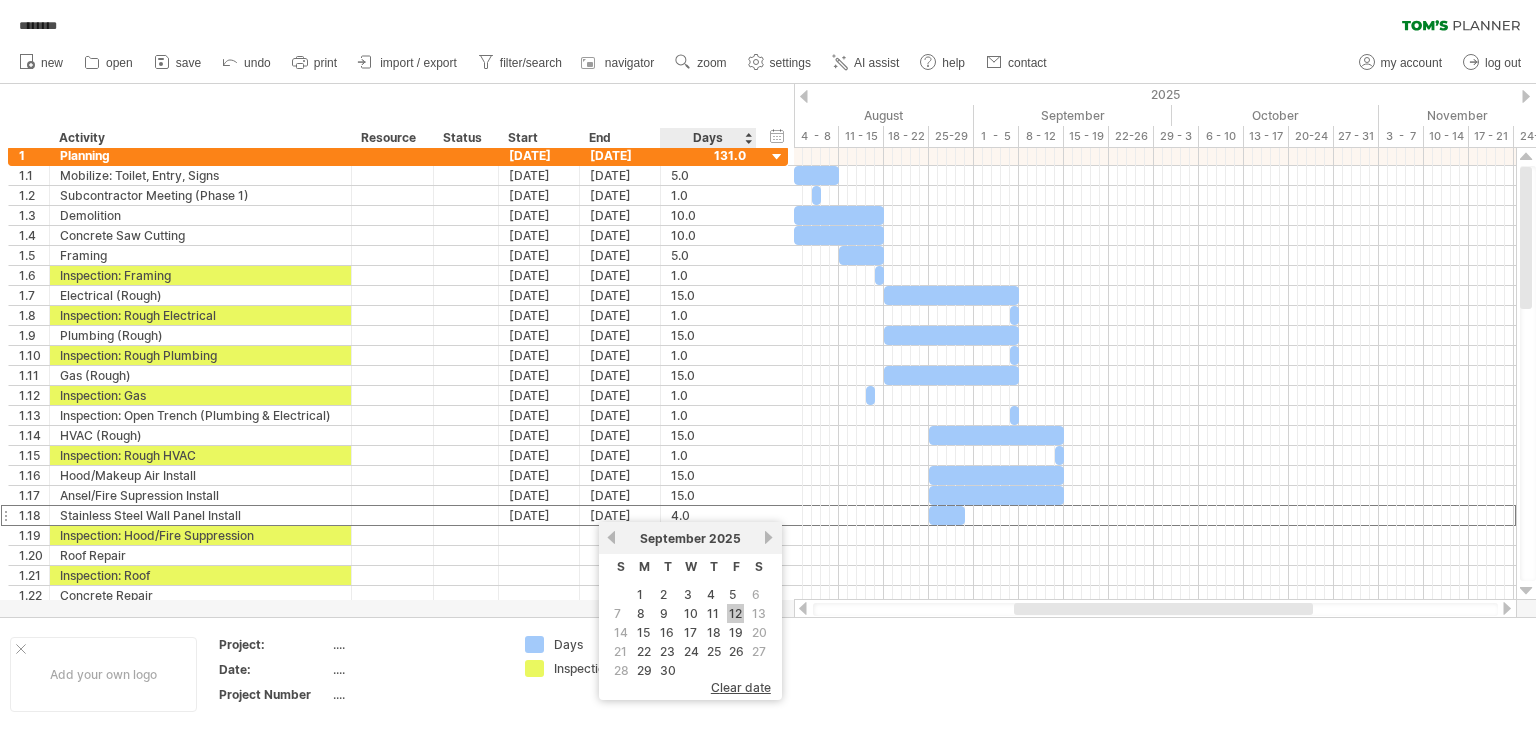 click on "12" at bounding box center (735, 613) 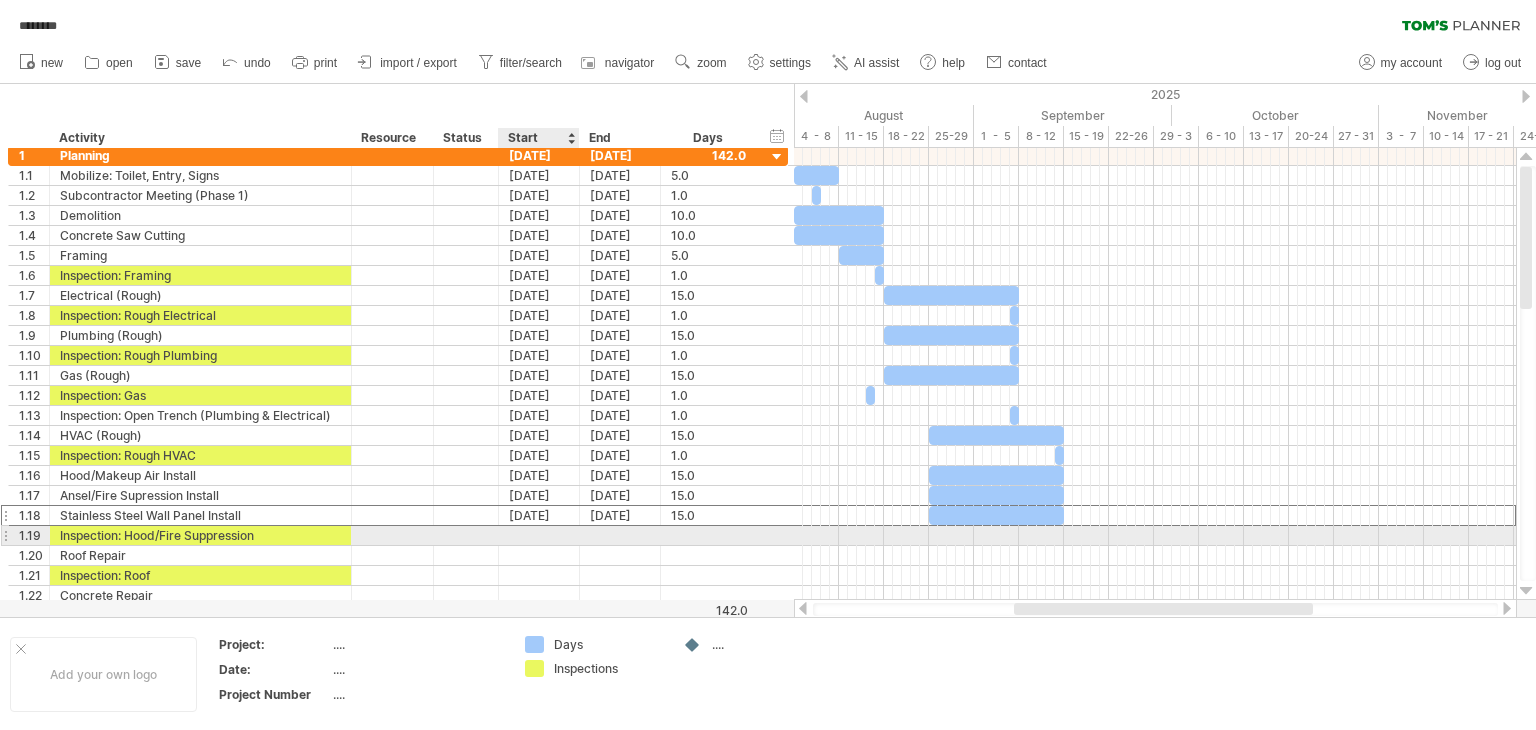 click at bounding box center (539, 535) 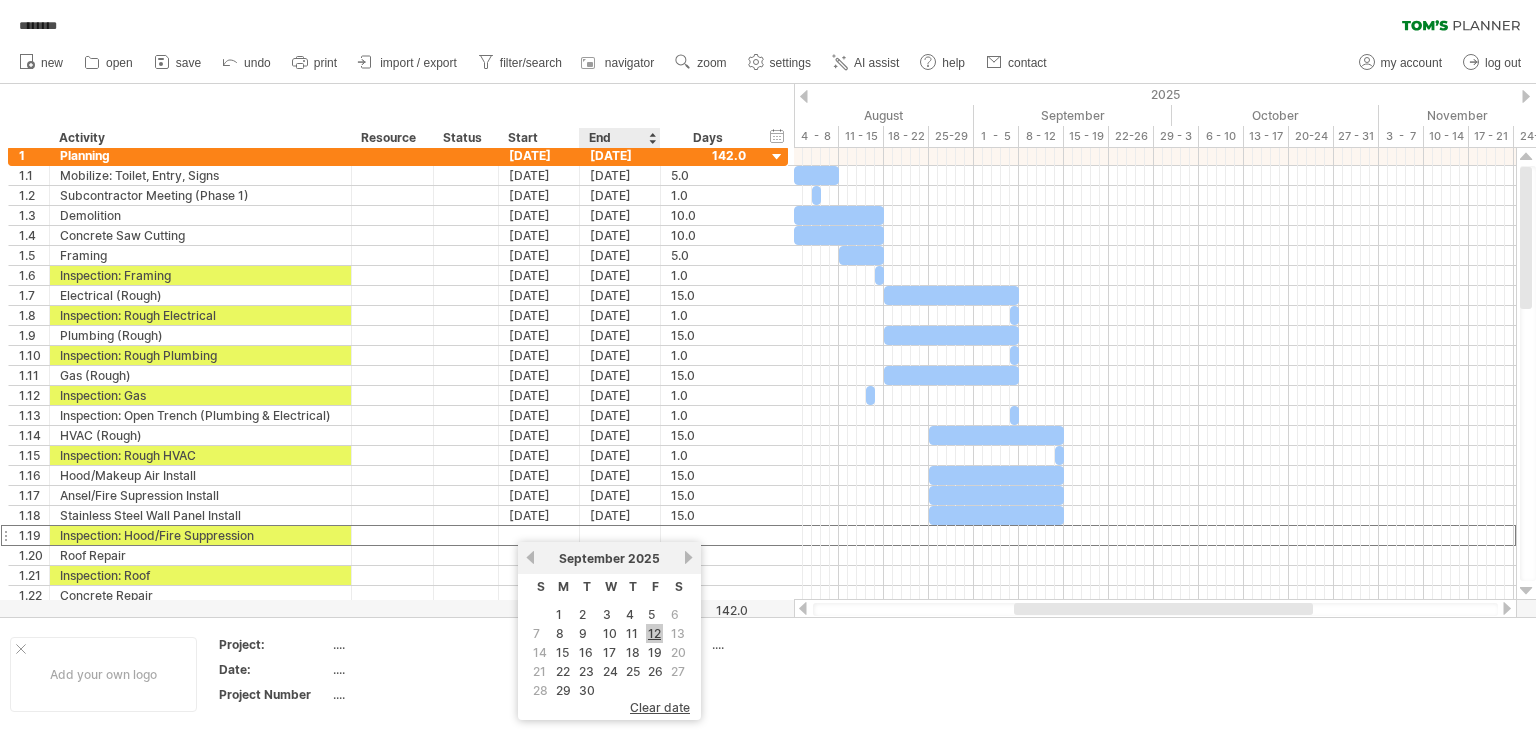 click on "12" at bounding box center (654, 633) 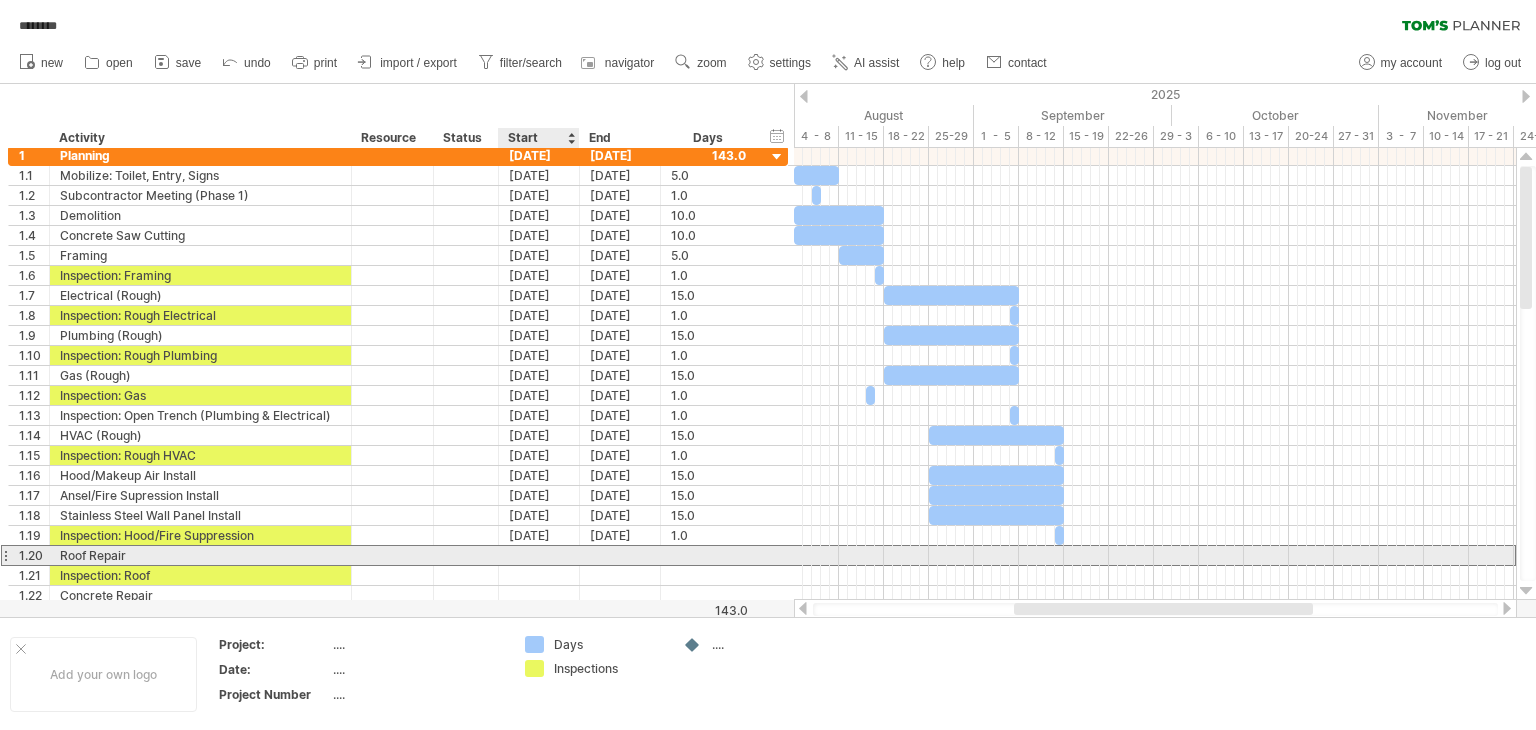click at bounding box center [539, 555] 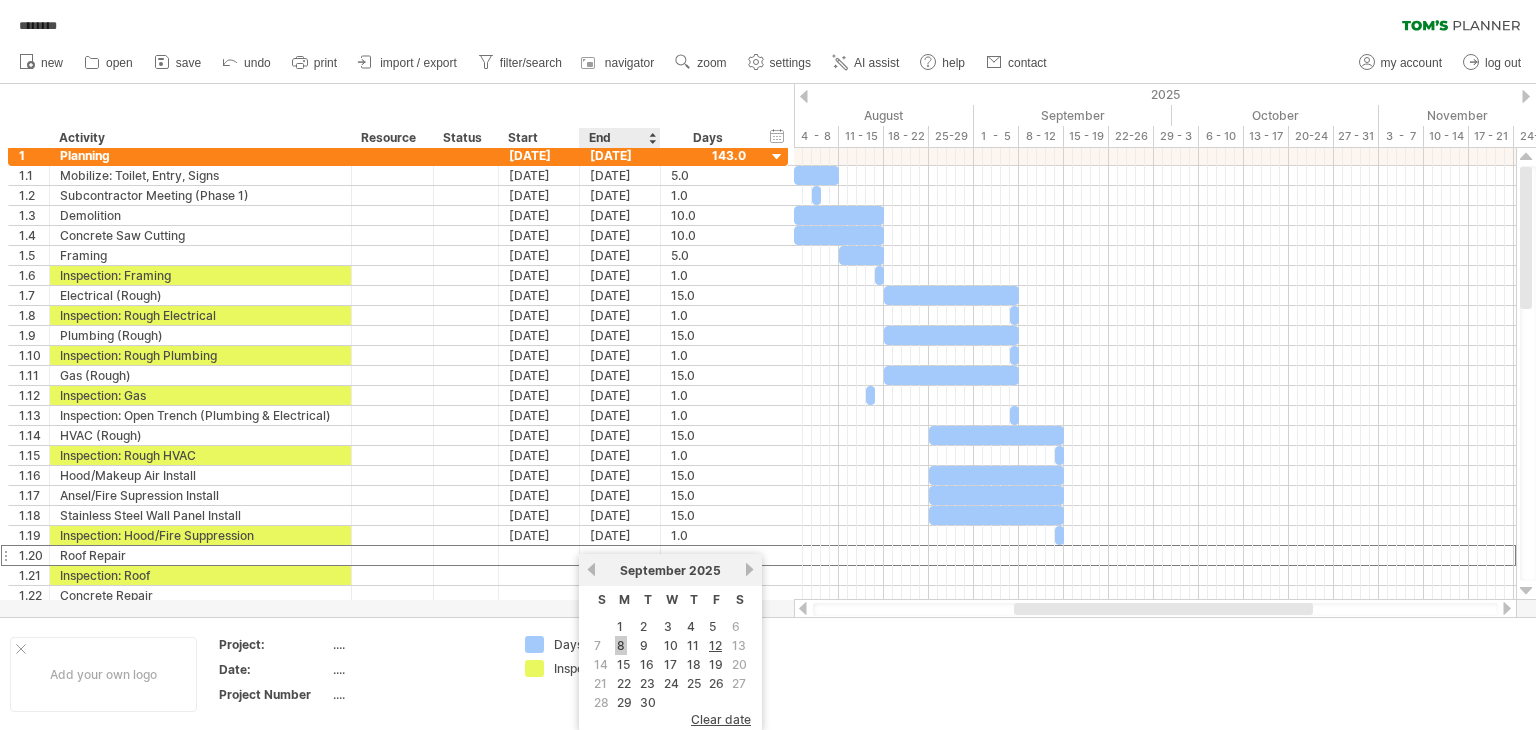 click on "8" at bounding box center [621, 645] 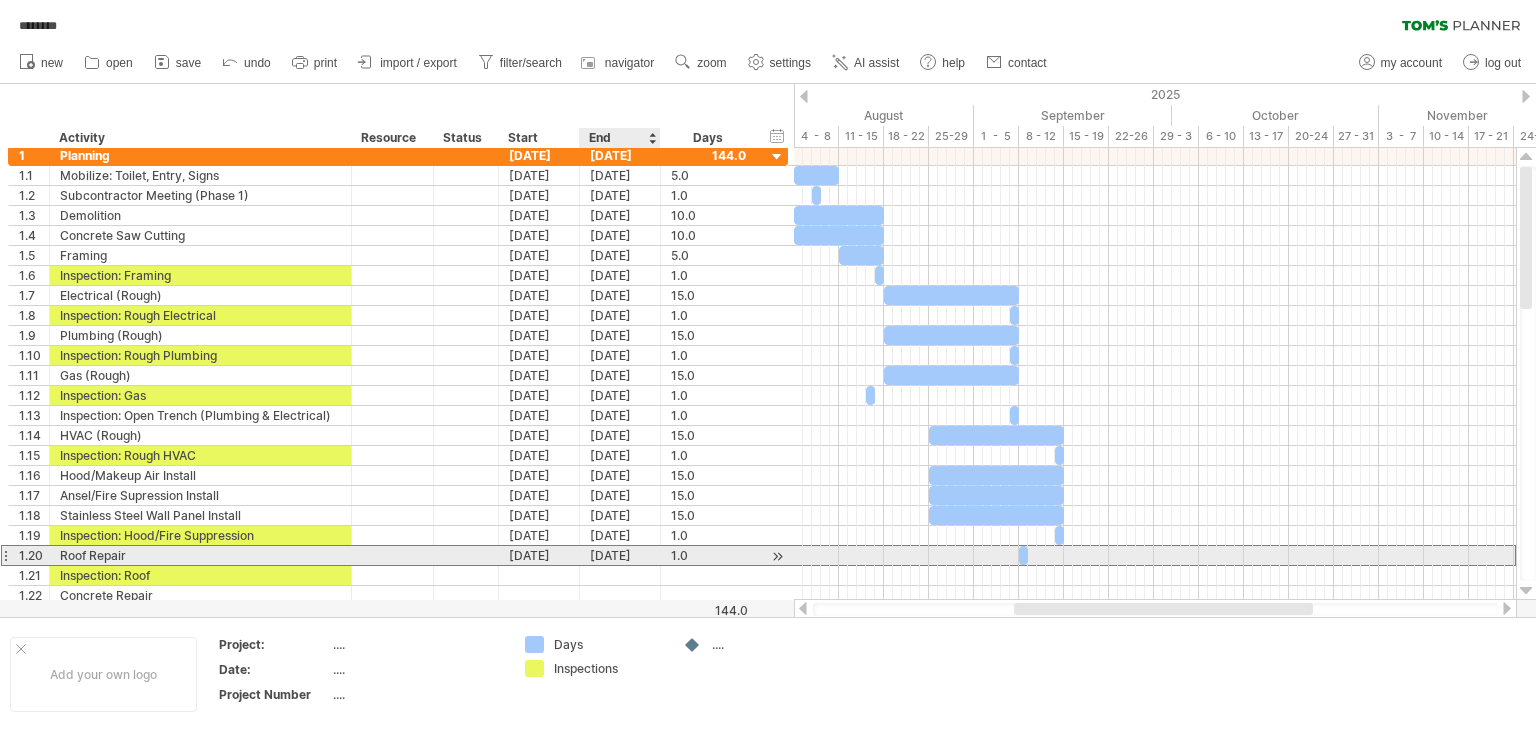 click on "[DATE]" at bounding box center (620, 555) 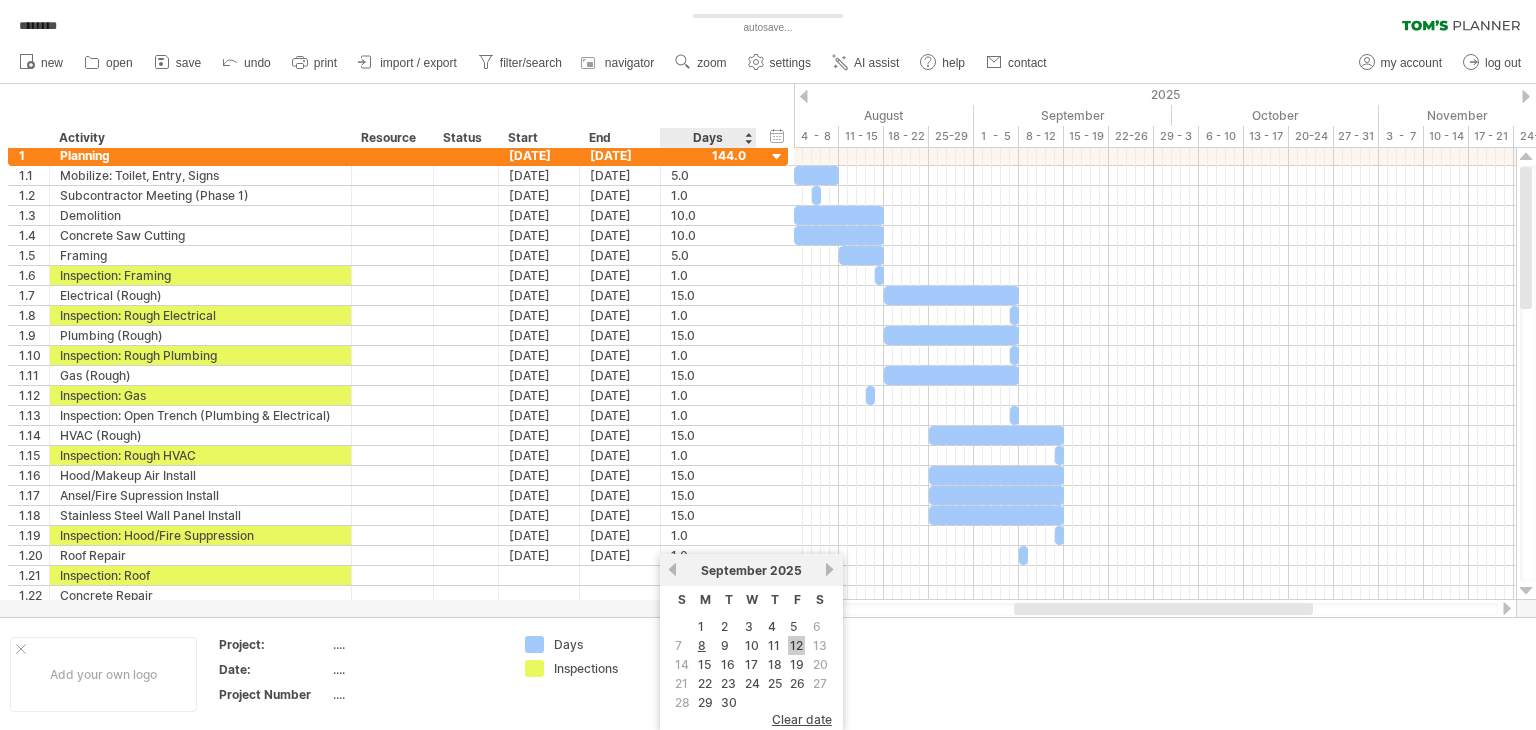 click on "12" at bounding box center (796, 645) 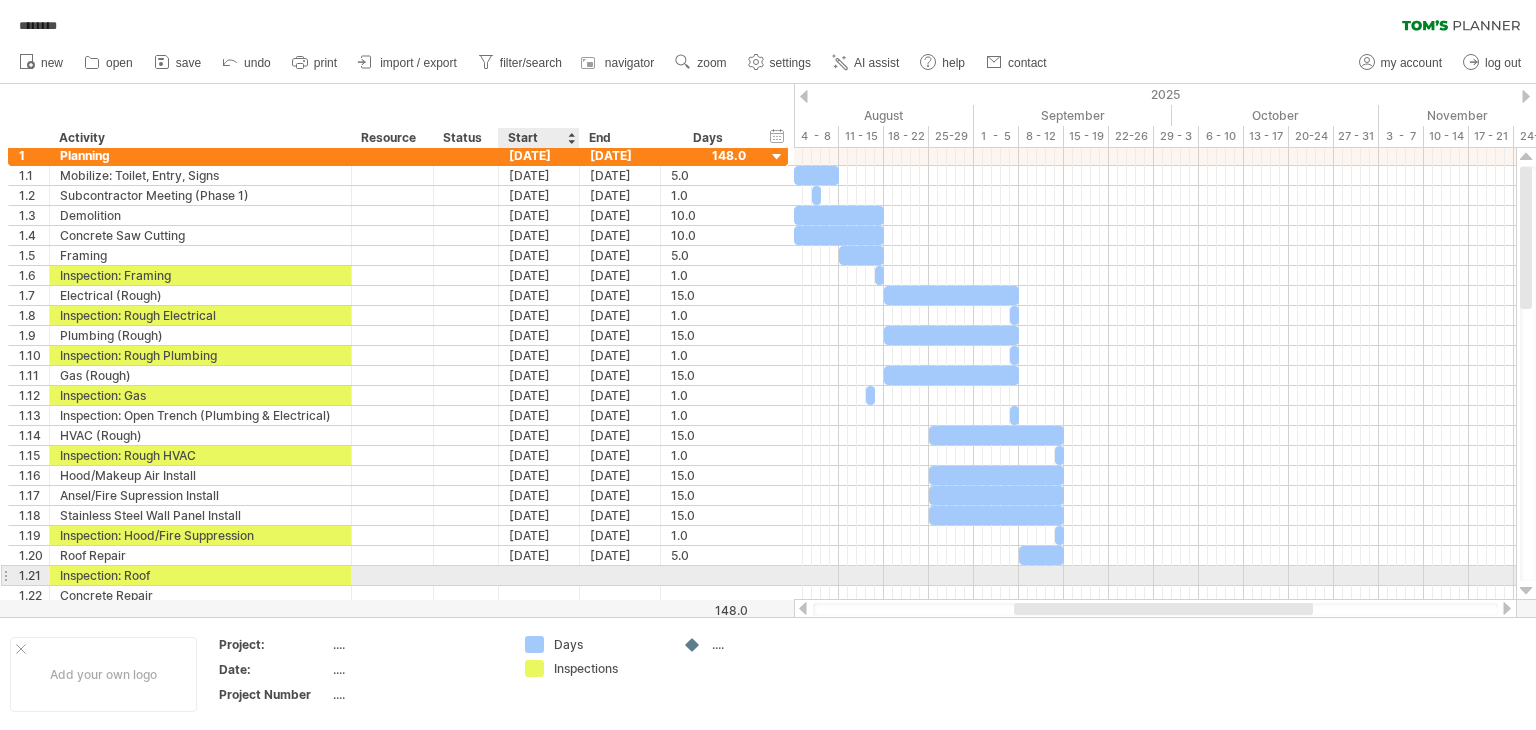 click at bounding box center [539, 575] 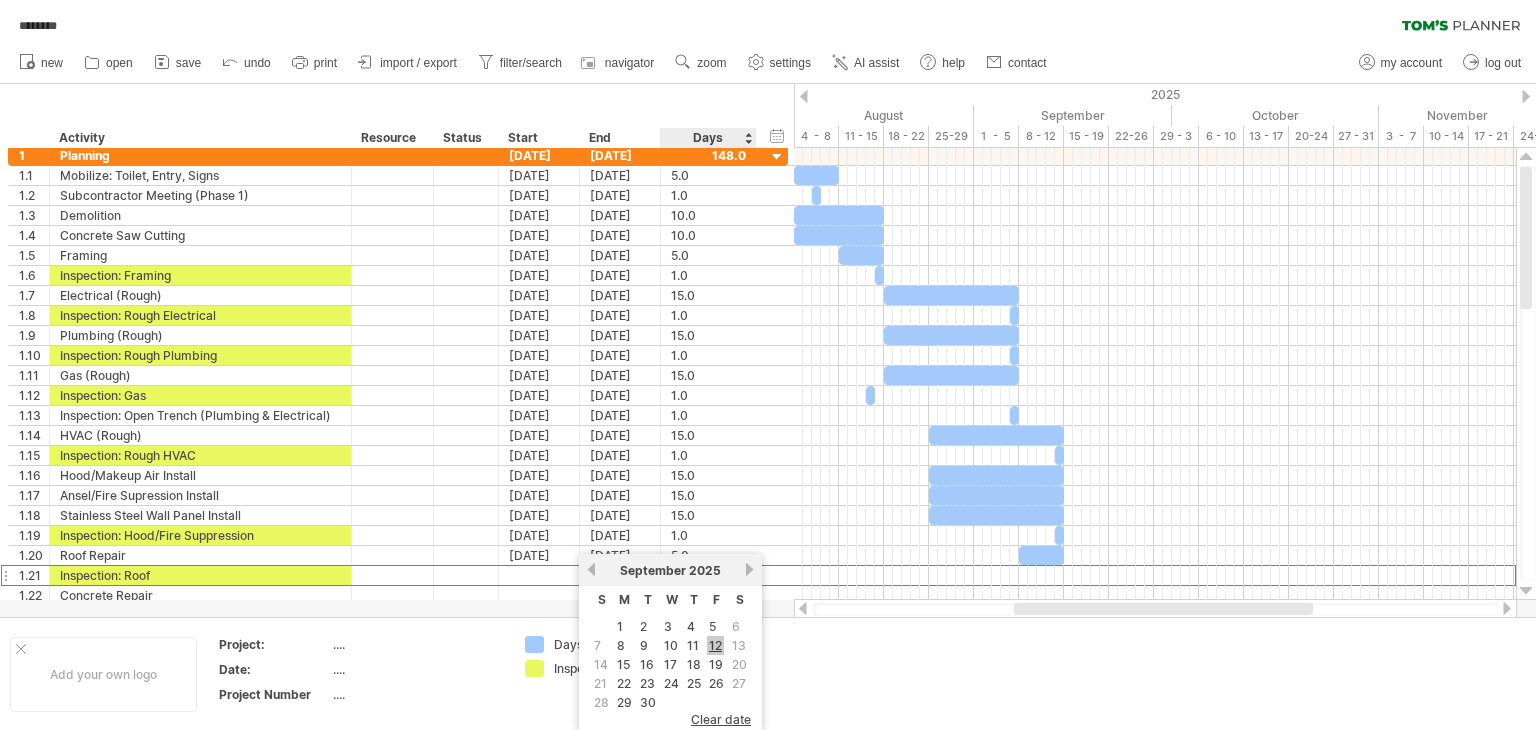 click on "12" at bounding box center [715, 645] 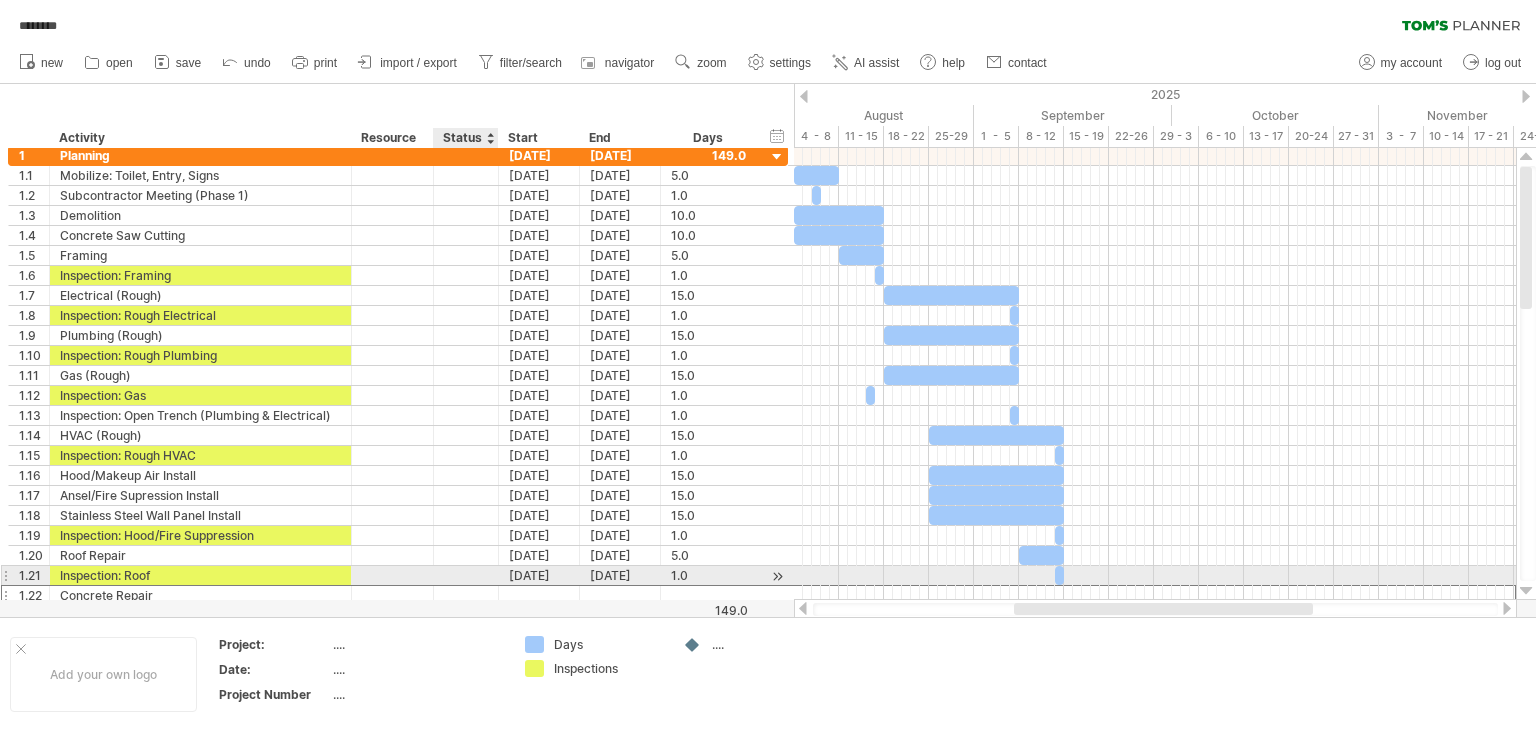 click at bounding box center [466, 595] 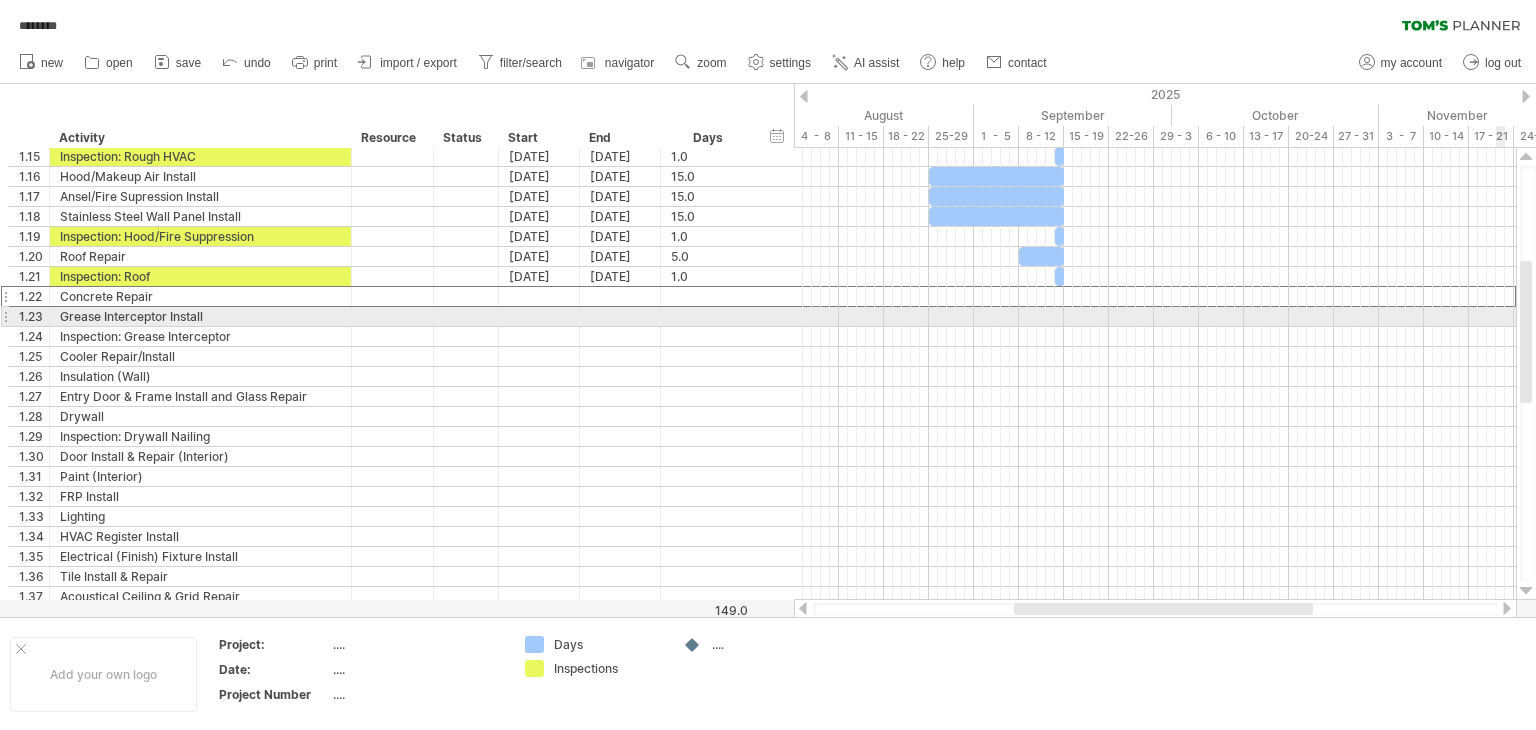 drag, startPoint x: 1531, startPoint y: 230, endPoint x: 1502, endPoint y: 324, distance: 98.37174 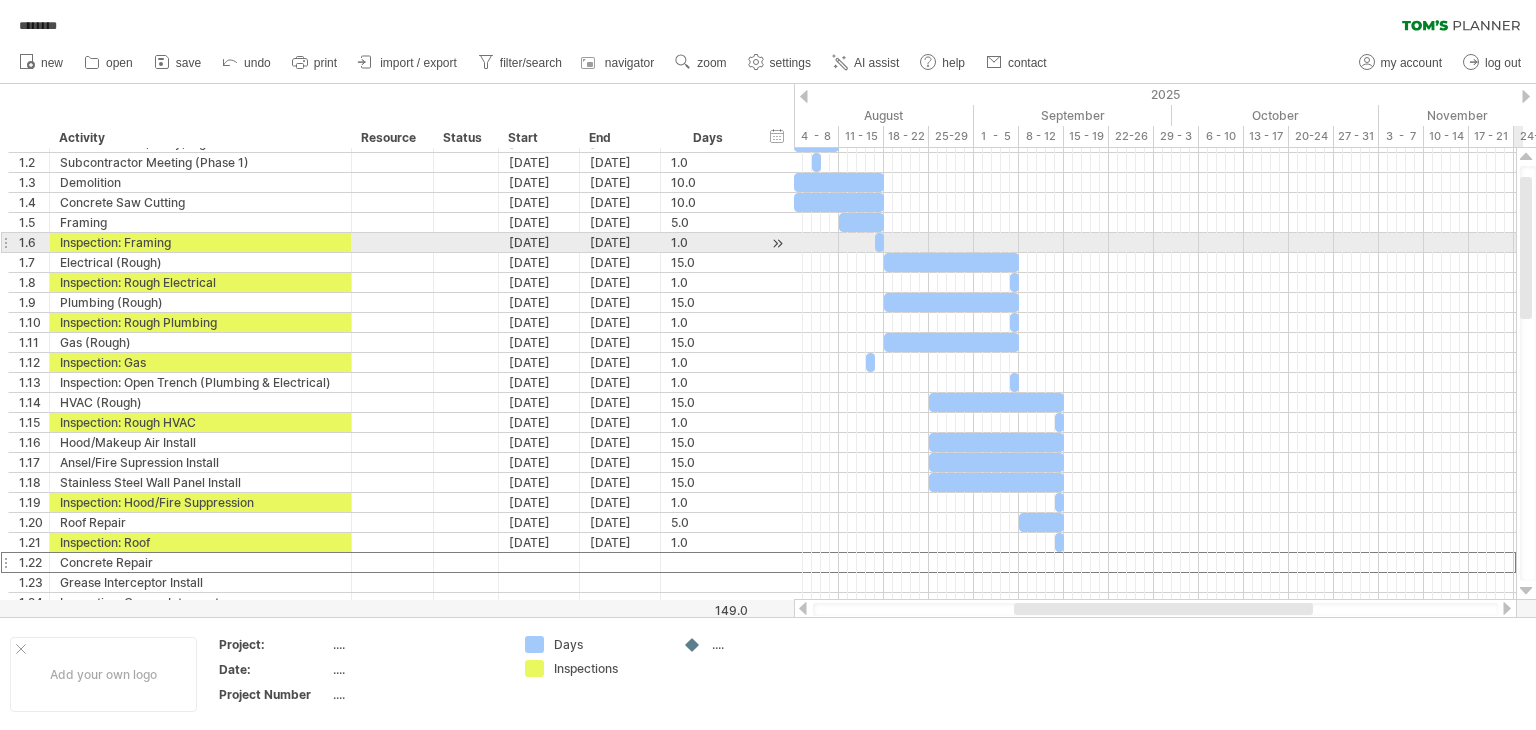 drag, startPoint x: 1525, startPoint y: 325, endPoint x: 1515, endPoint y: 241, distance: 84.59315 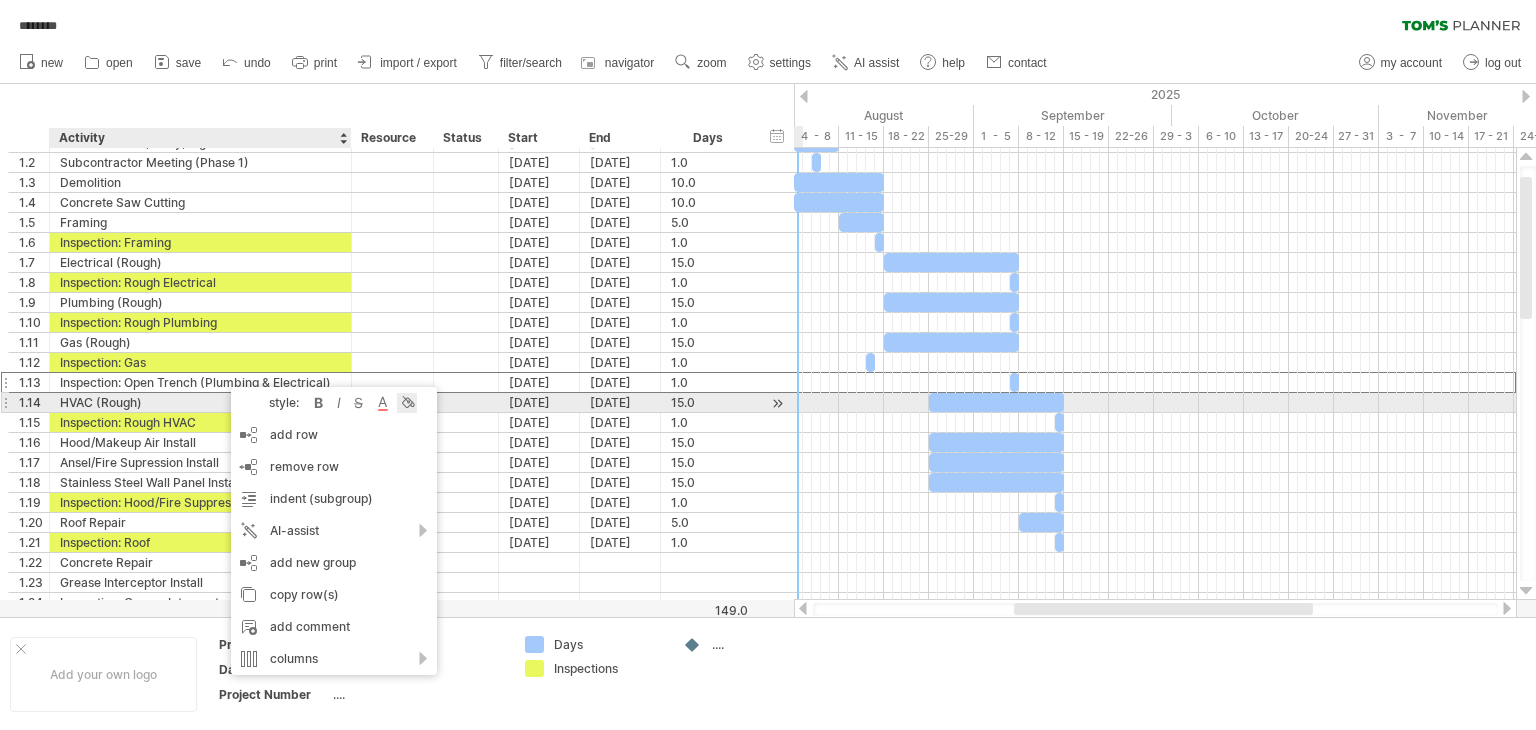 click at bounding box center (407, 403) 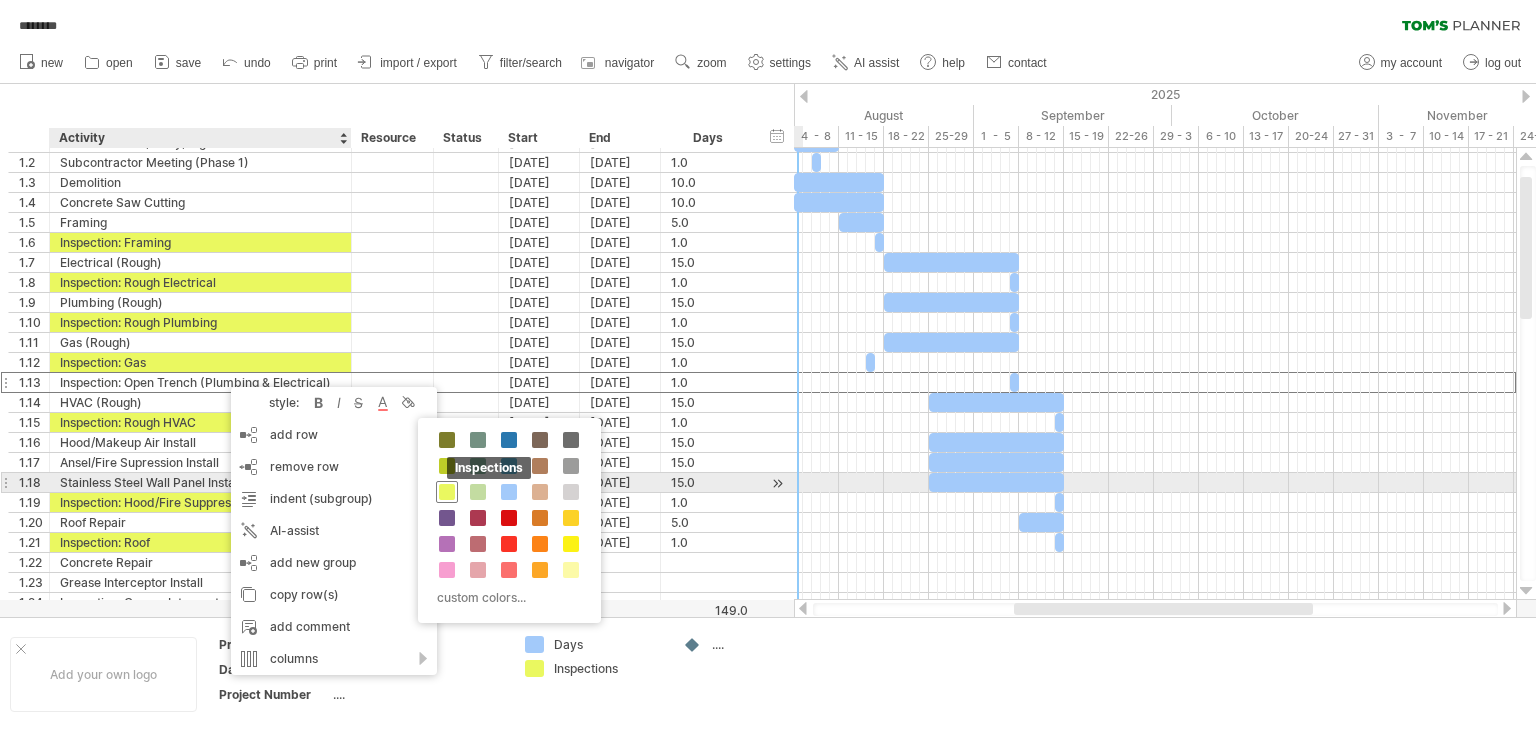click at bounding box center (447, 492) 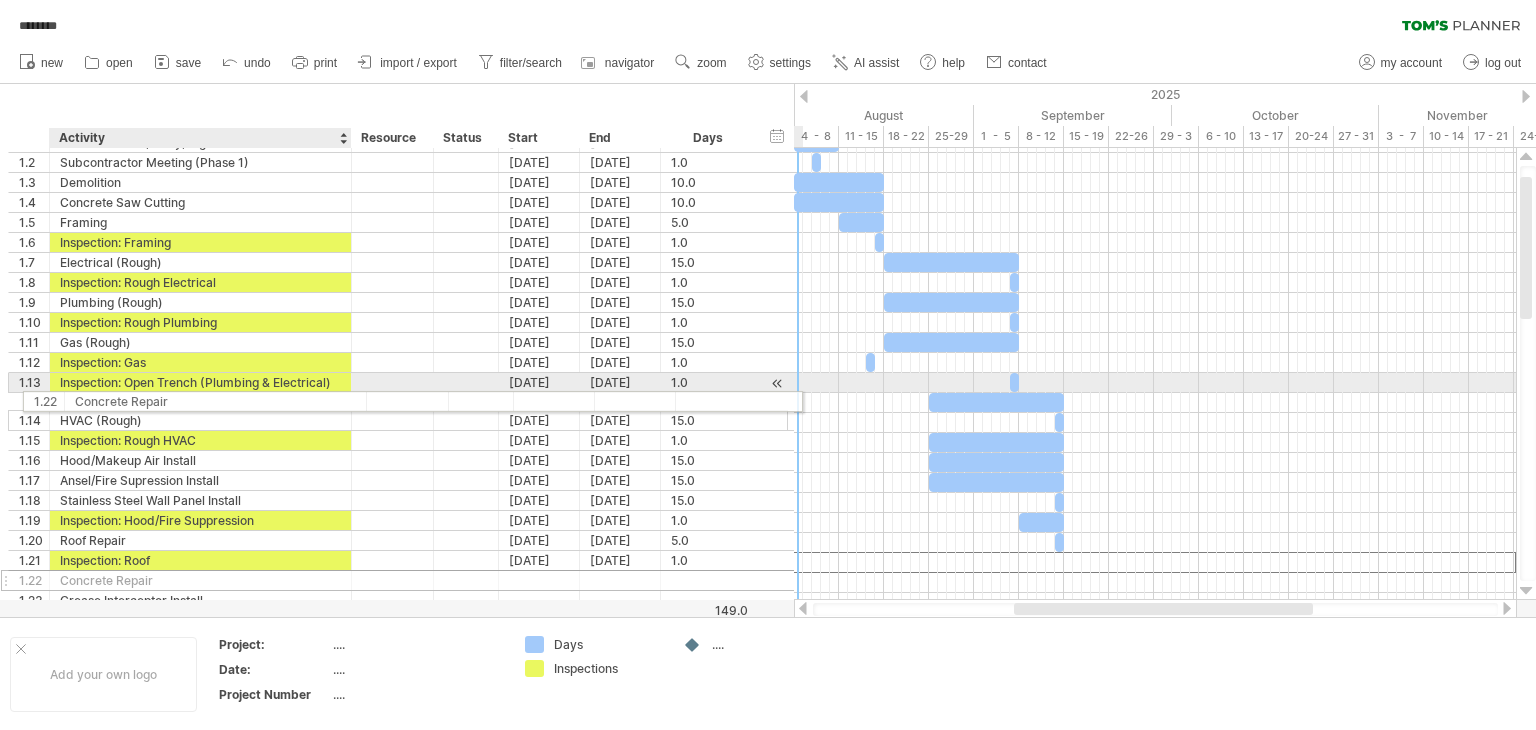 drag, startPoint x: 89, startPoint y: 562, endPoint x: 99, endPoint y: 398, distance: 164.3046 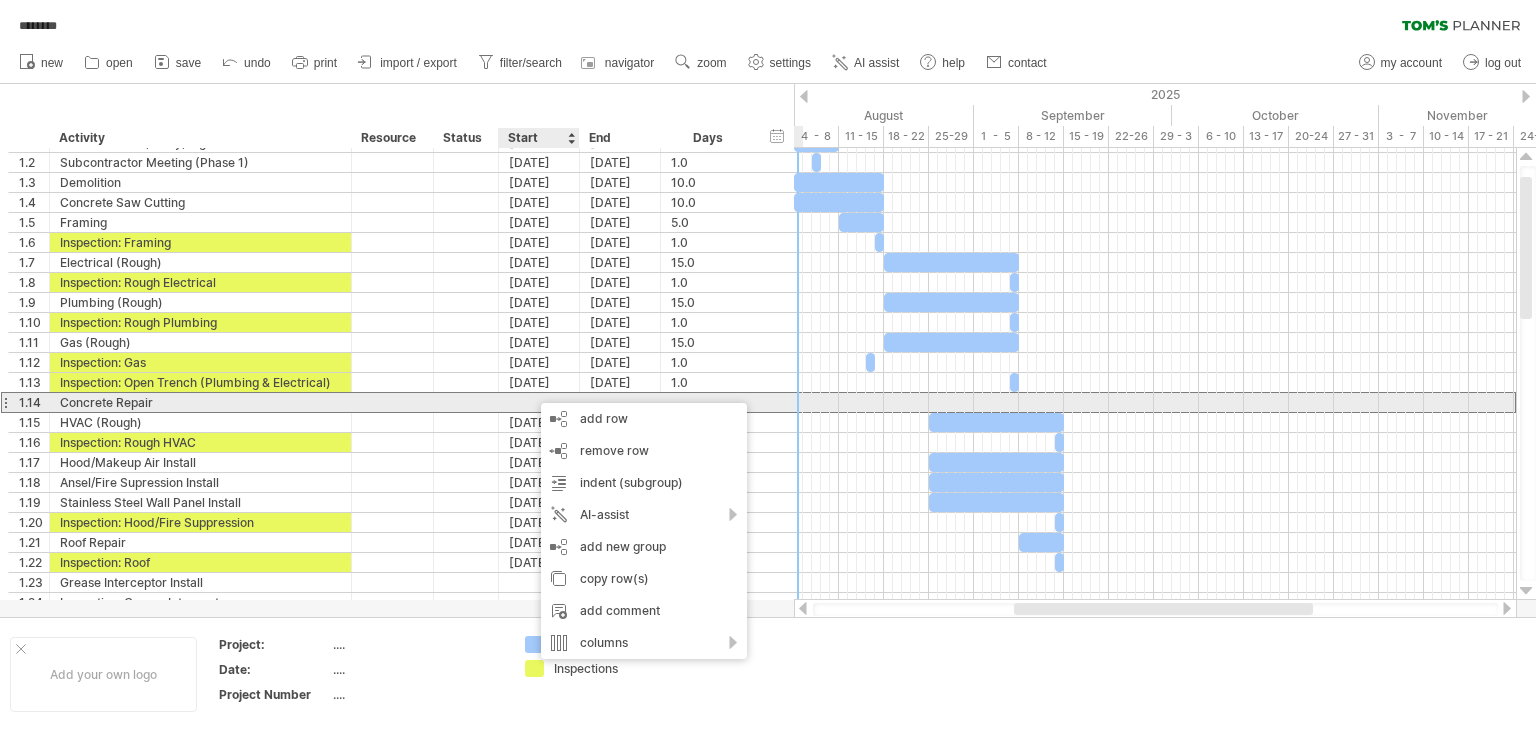 click at bounding box center [539, 402] 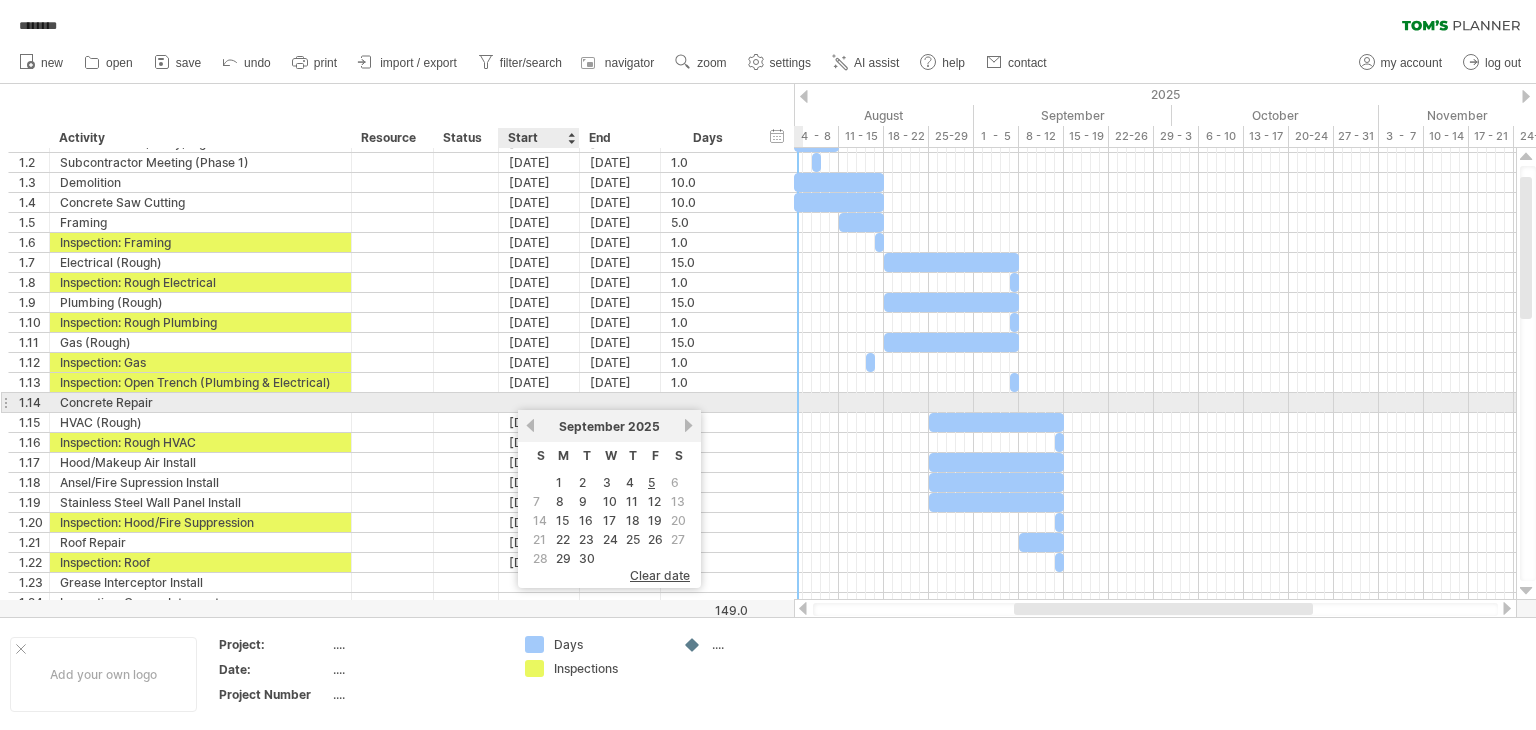 click at bounding box center (539, 402) 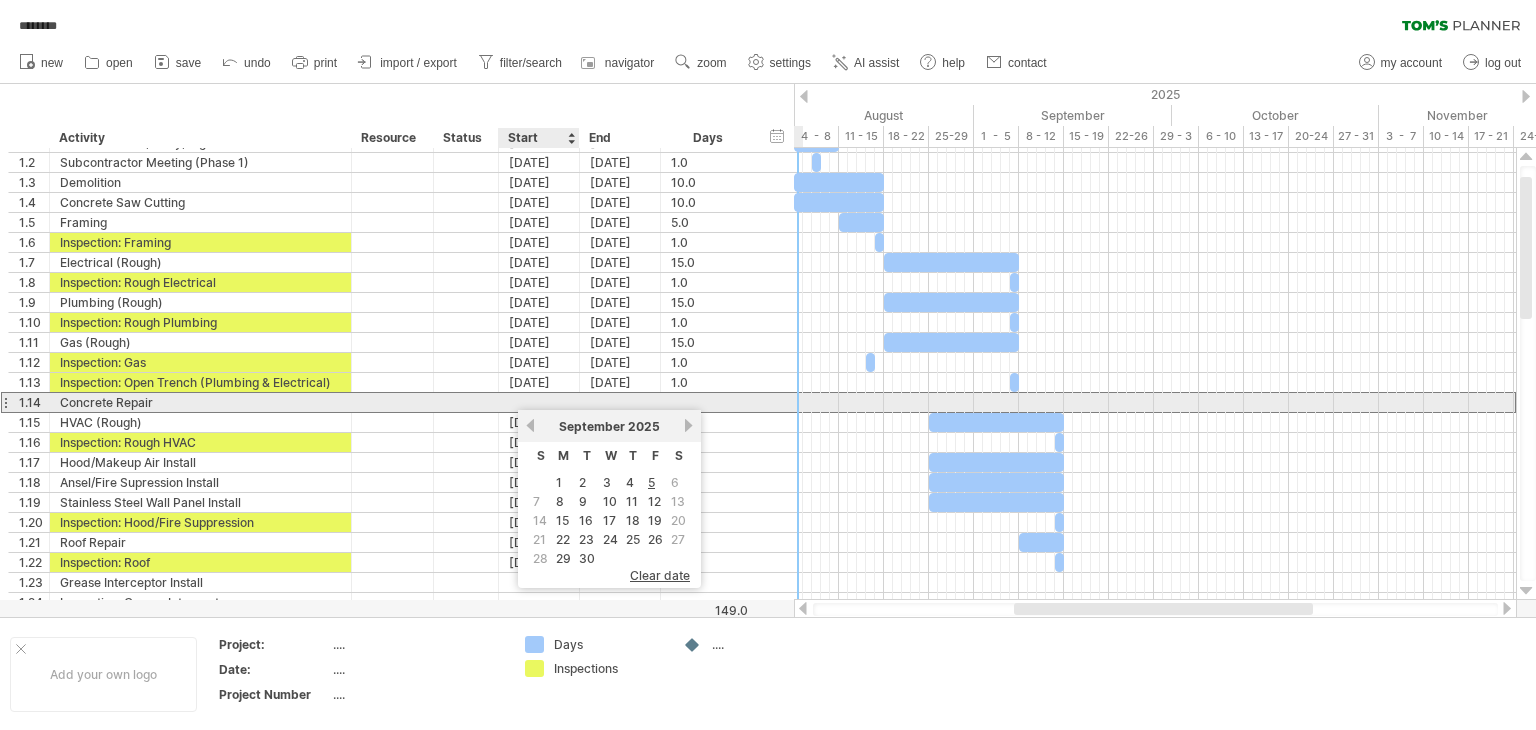 click at bounding box center (539, 402) 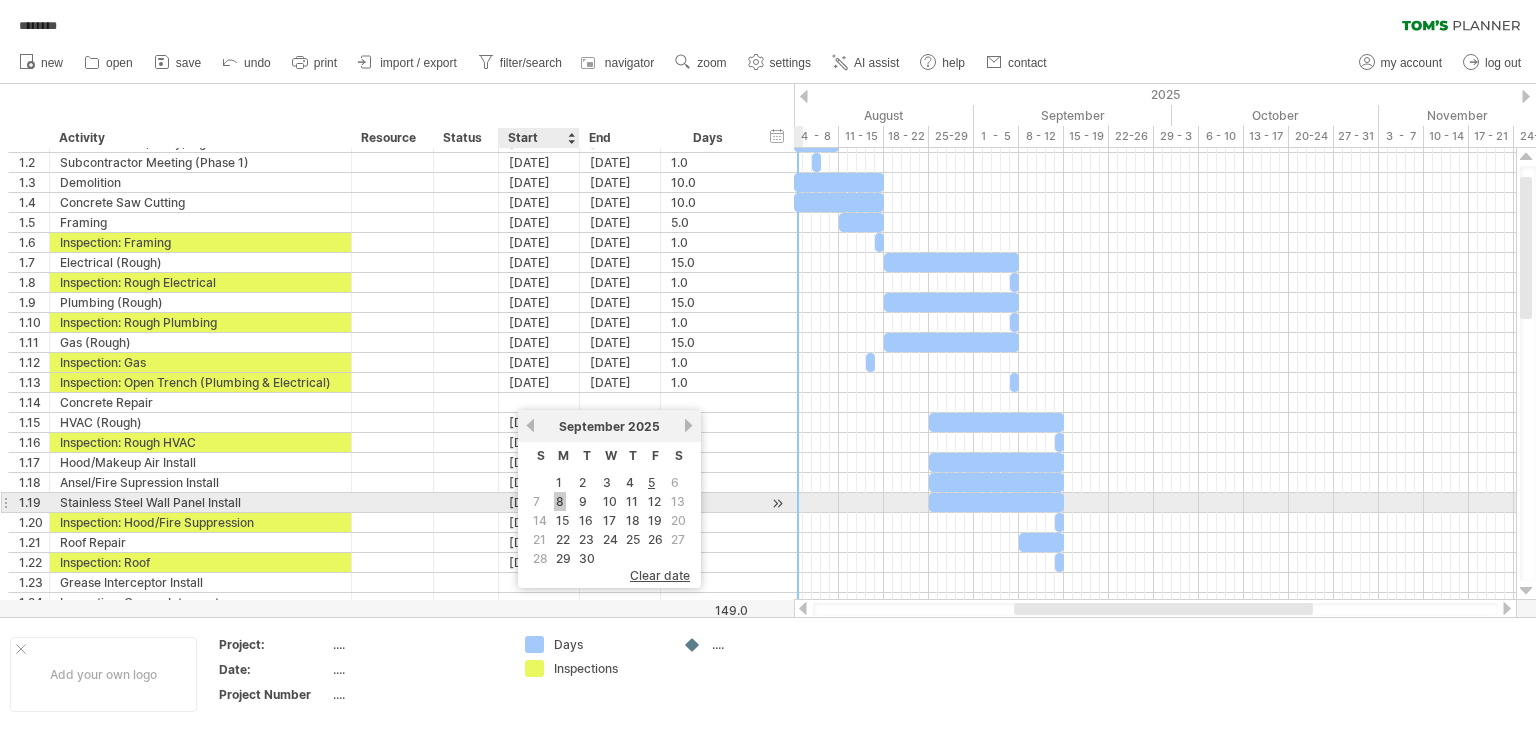 click on "8" at bounding box center [560, 501] 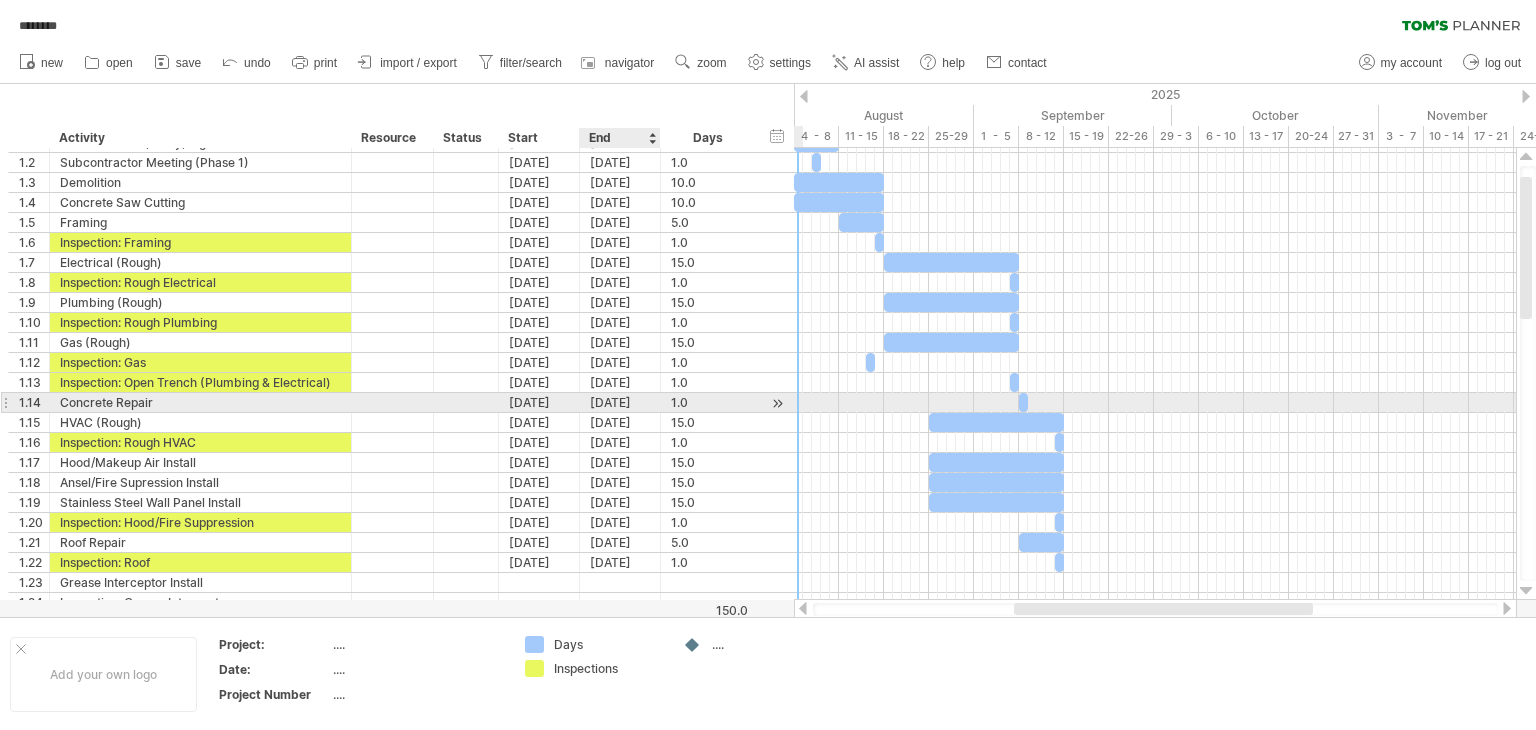 click on "[DATE]" at bounding box center [620, 402] 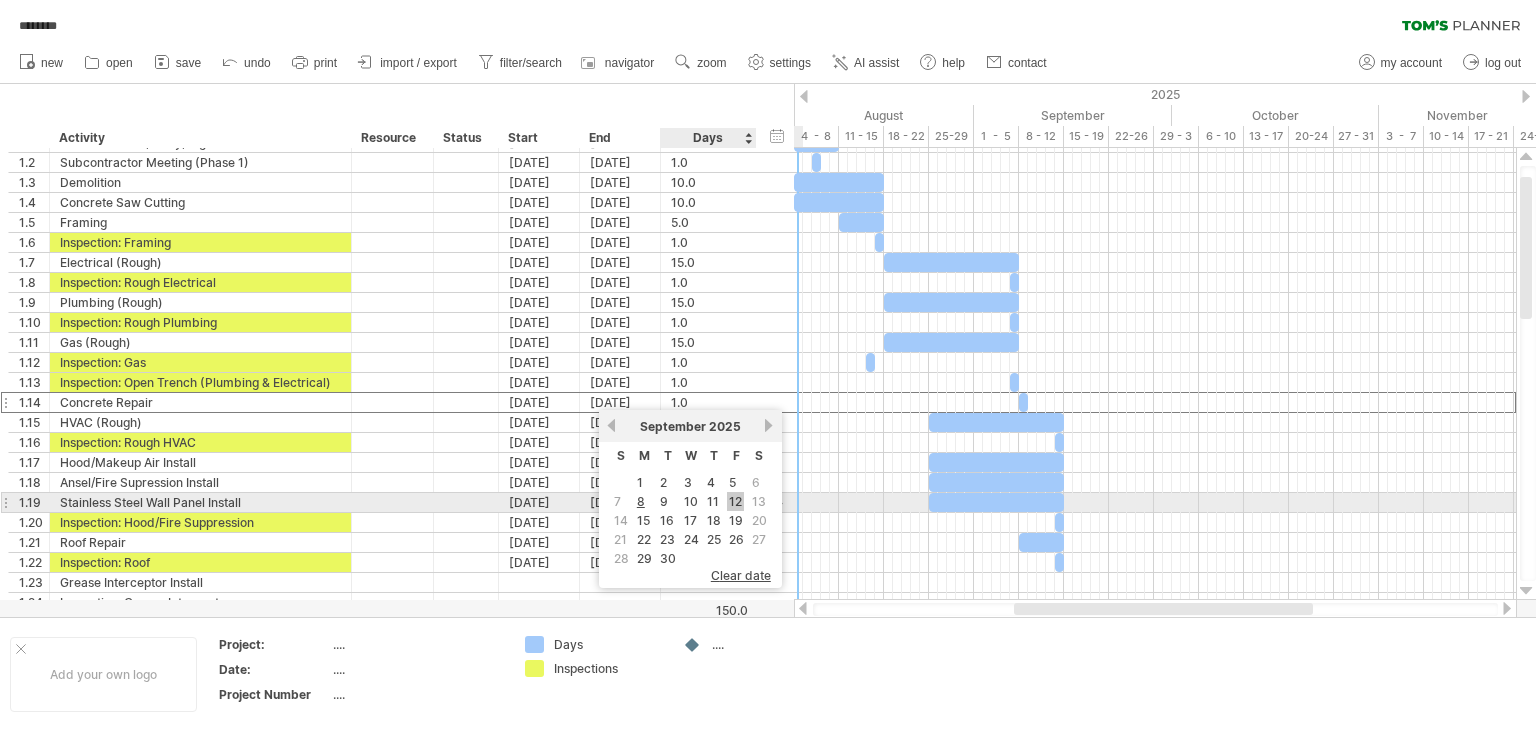click on "12" at bounding box center [735, 501] 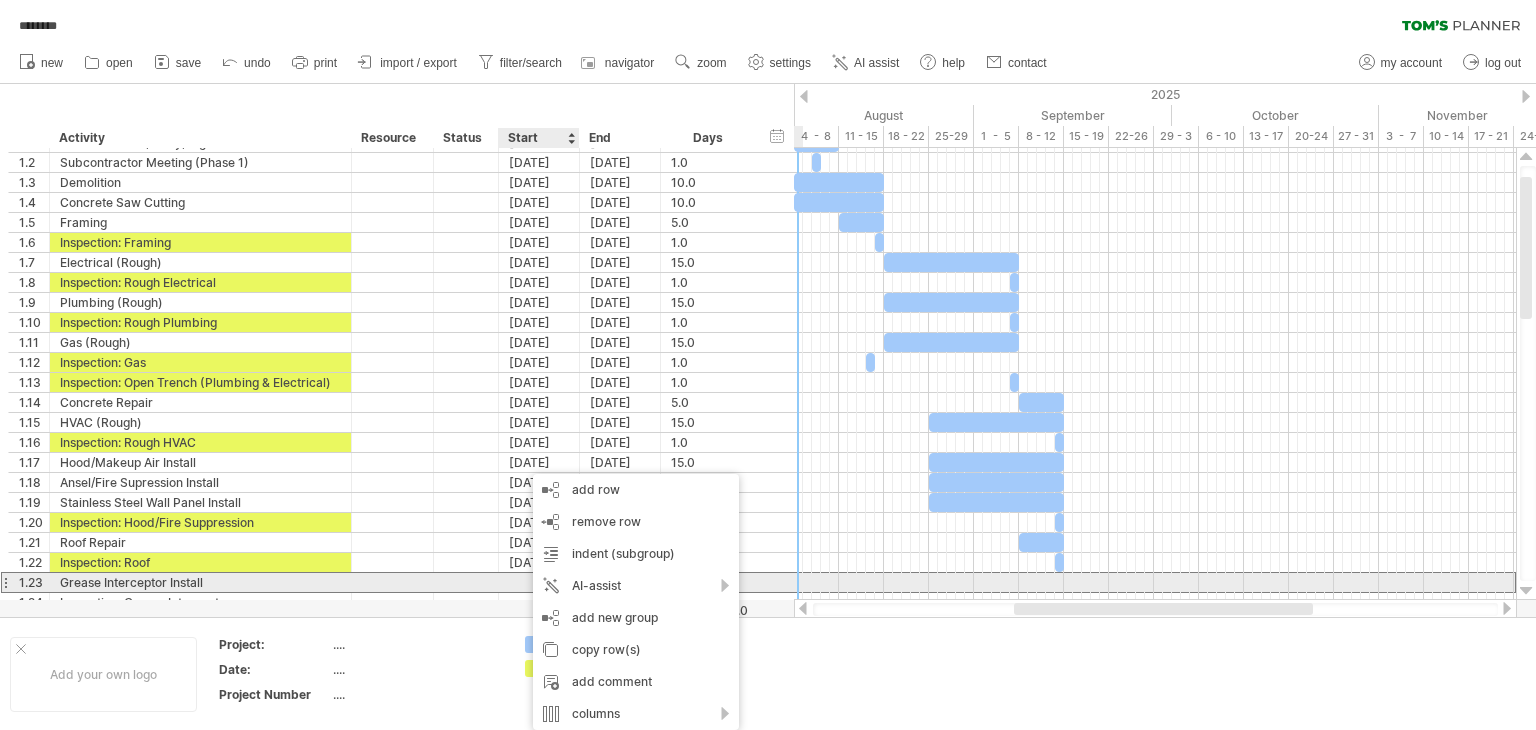 click at bounding box center [539, 582] 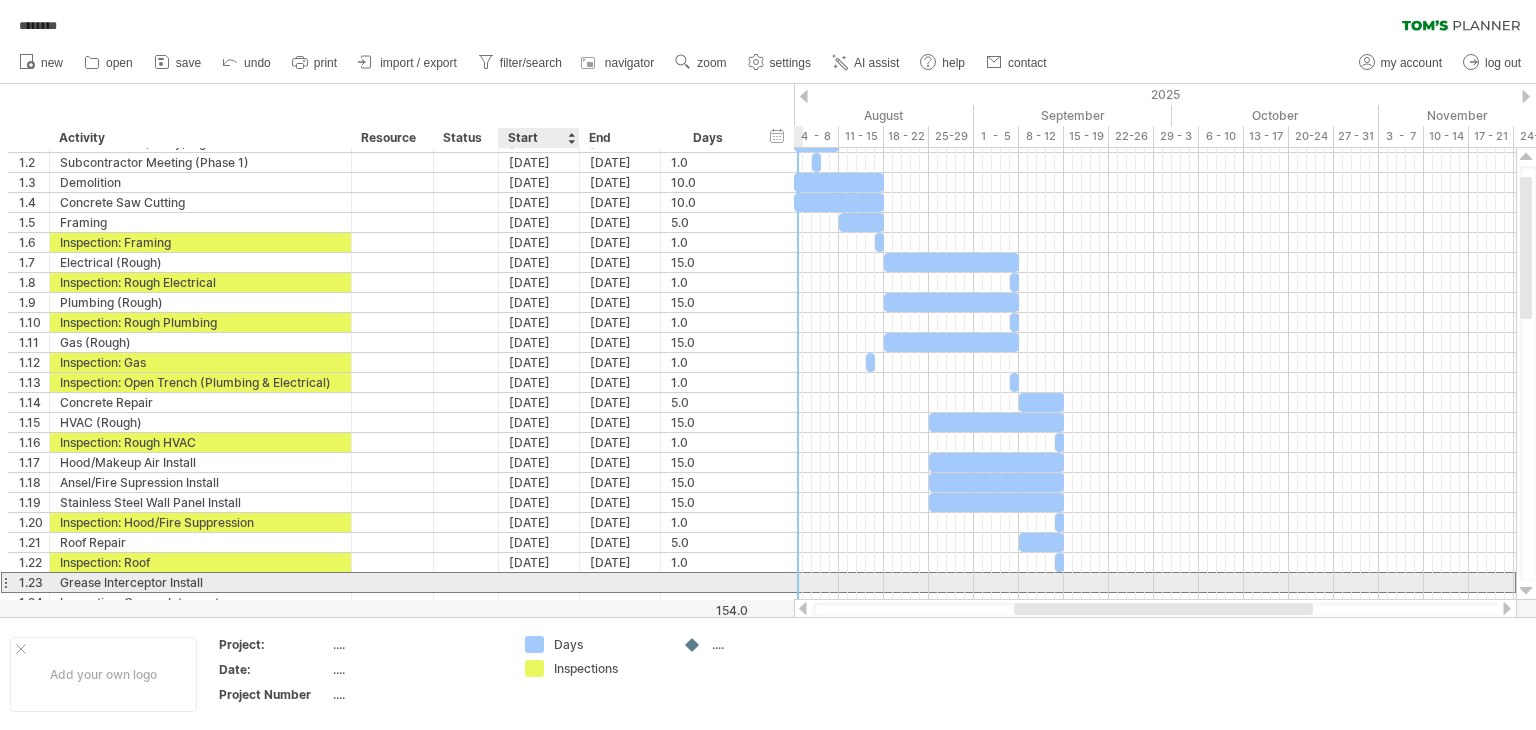 click at bounding box center [539, 582] 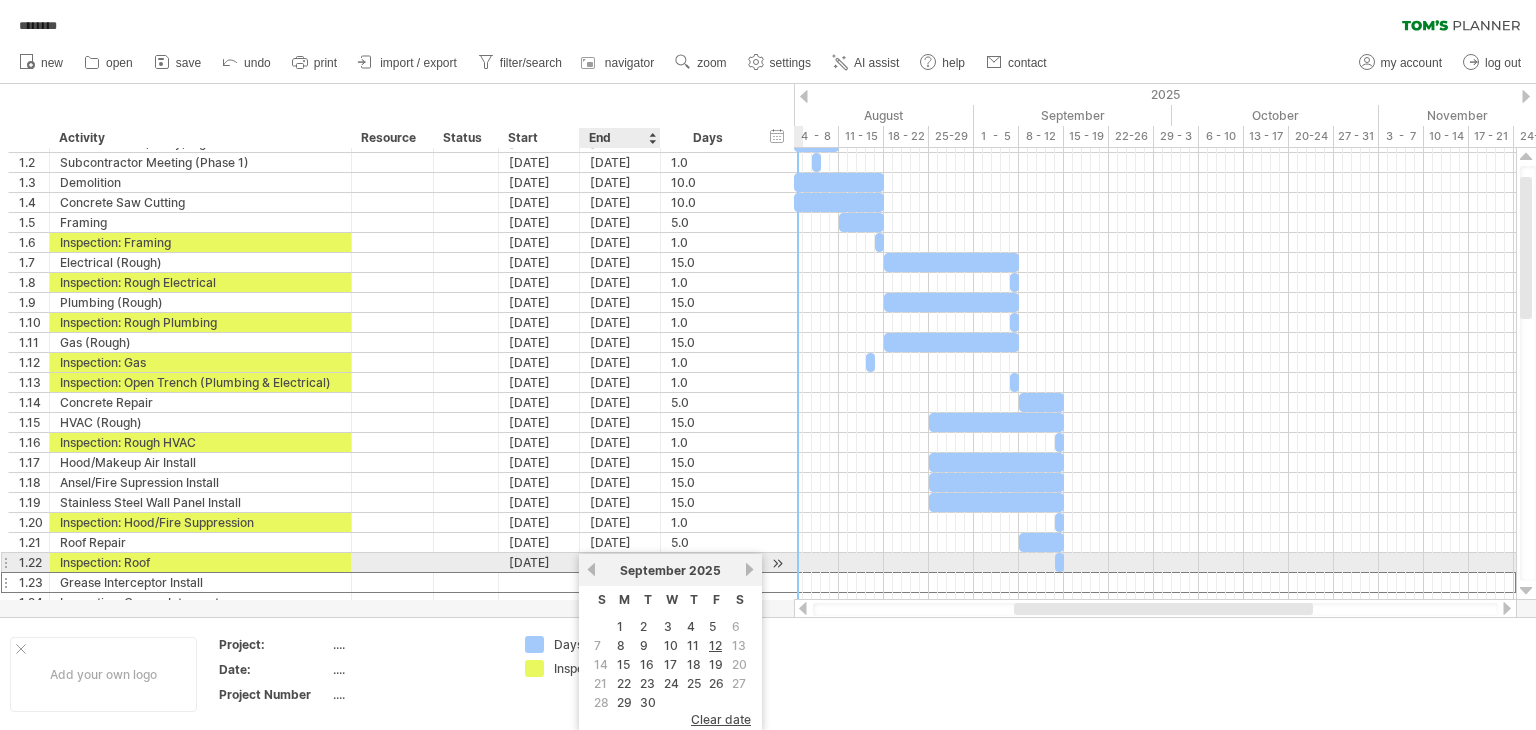 click on "previous" at bounding box center [591, 569] 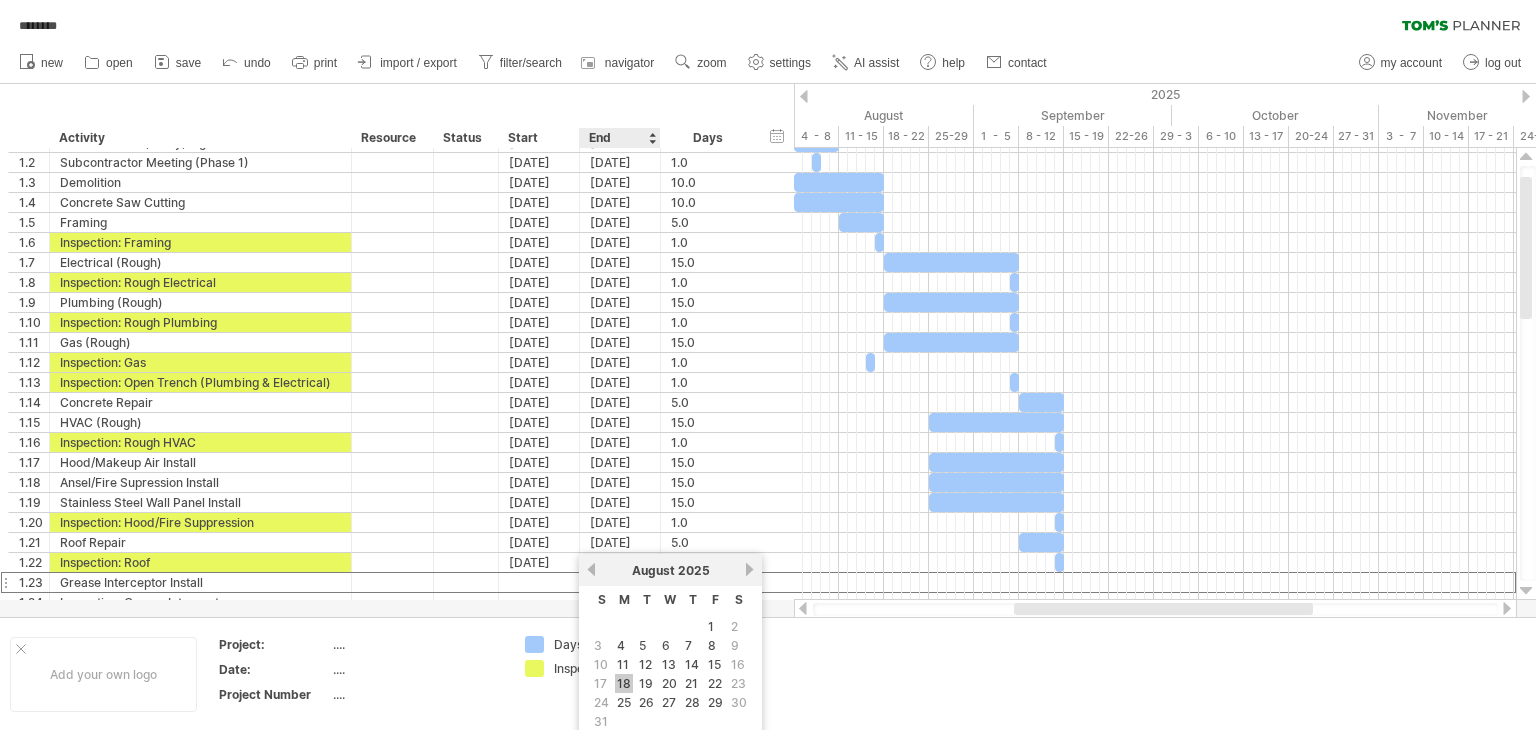 click on "18" at bounding box center (624, 683) 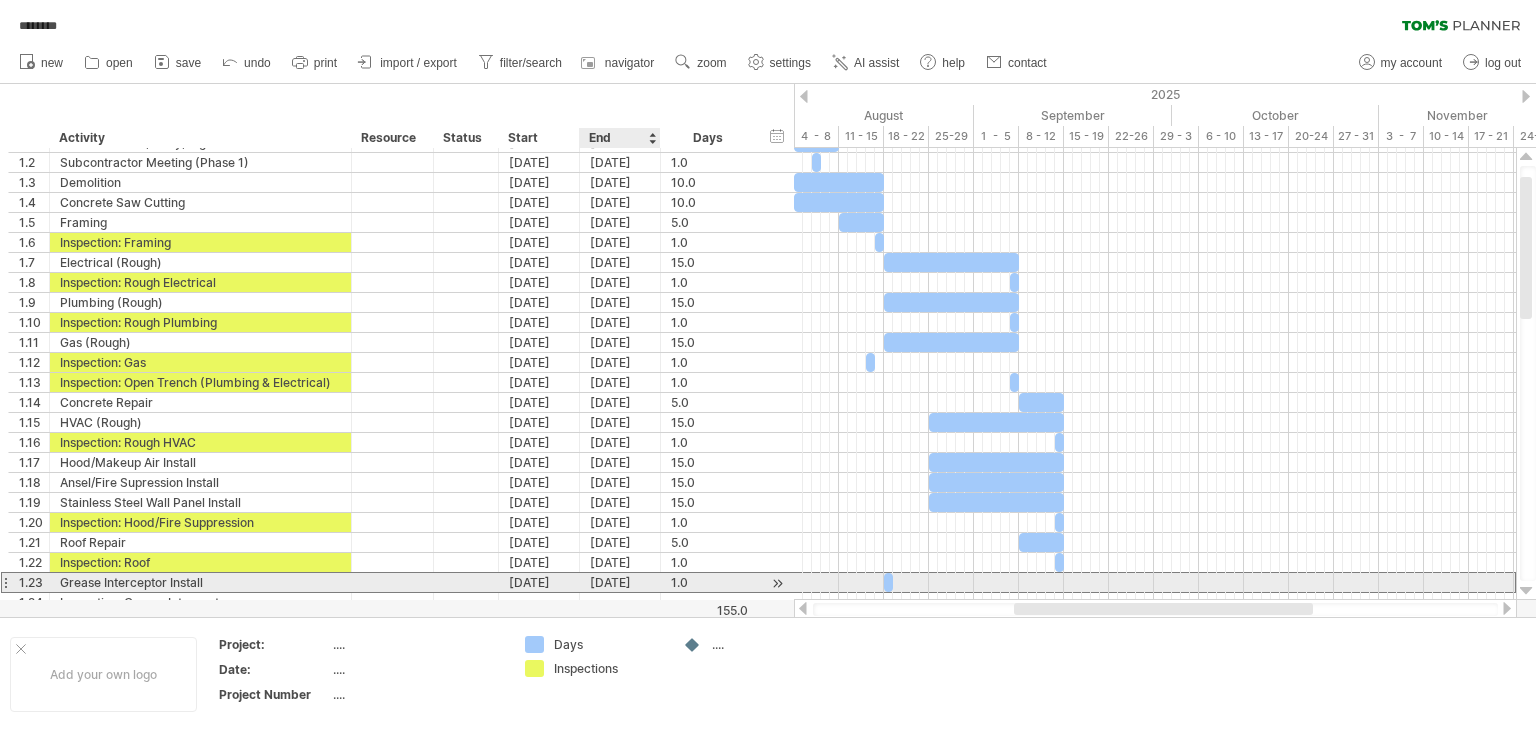click on "[DATE]" at bounding box center [620, 582] 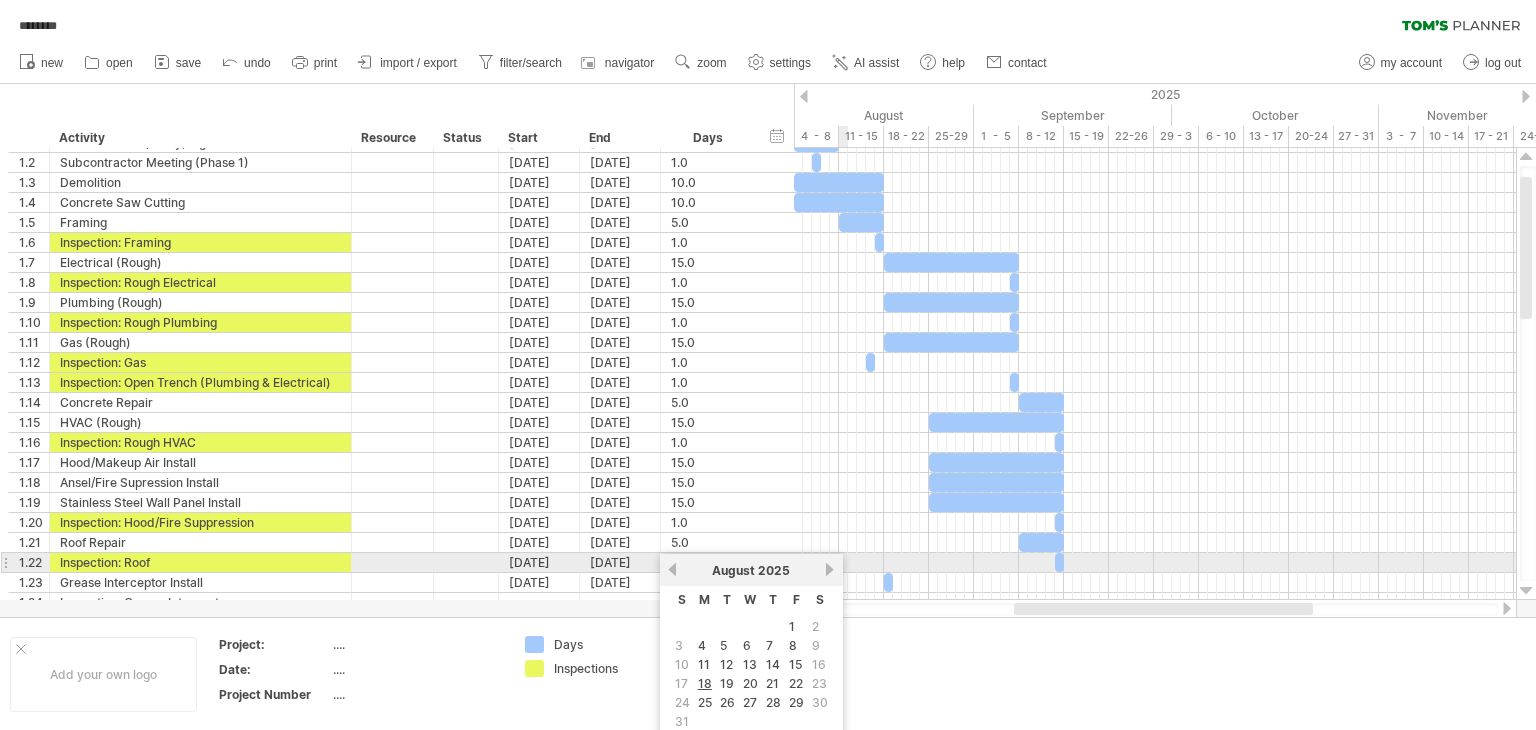 click on "next" at bounding box center [830, 569] 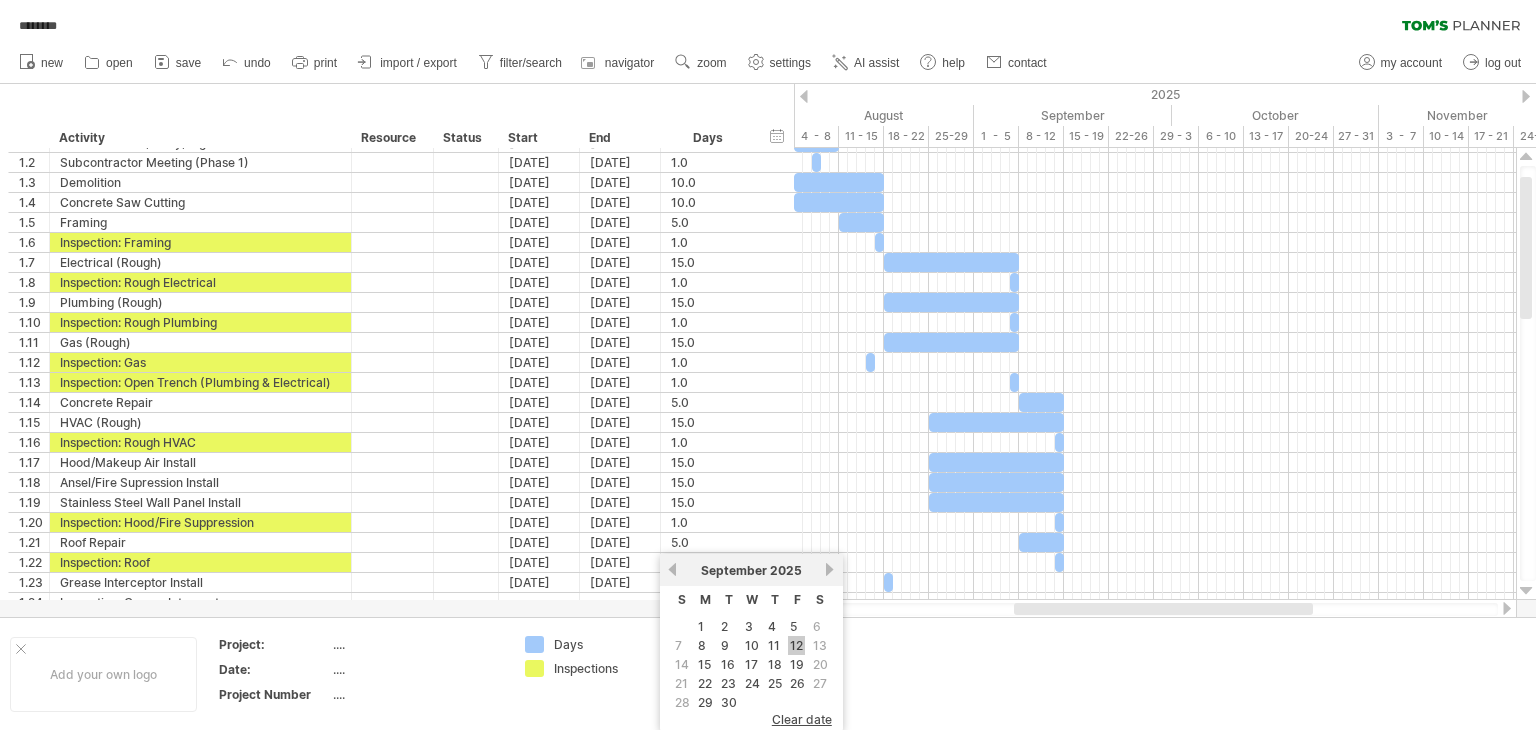 click on "12" at bounding box center (796, 645) 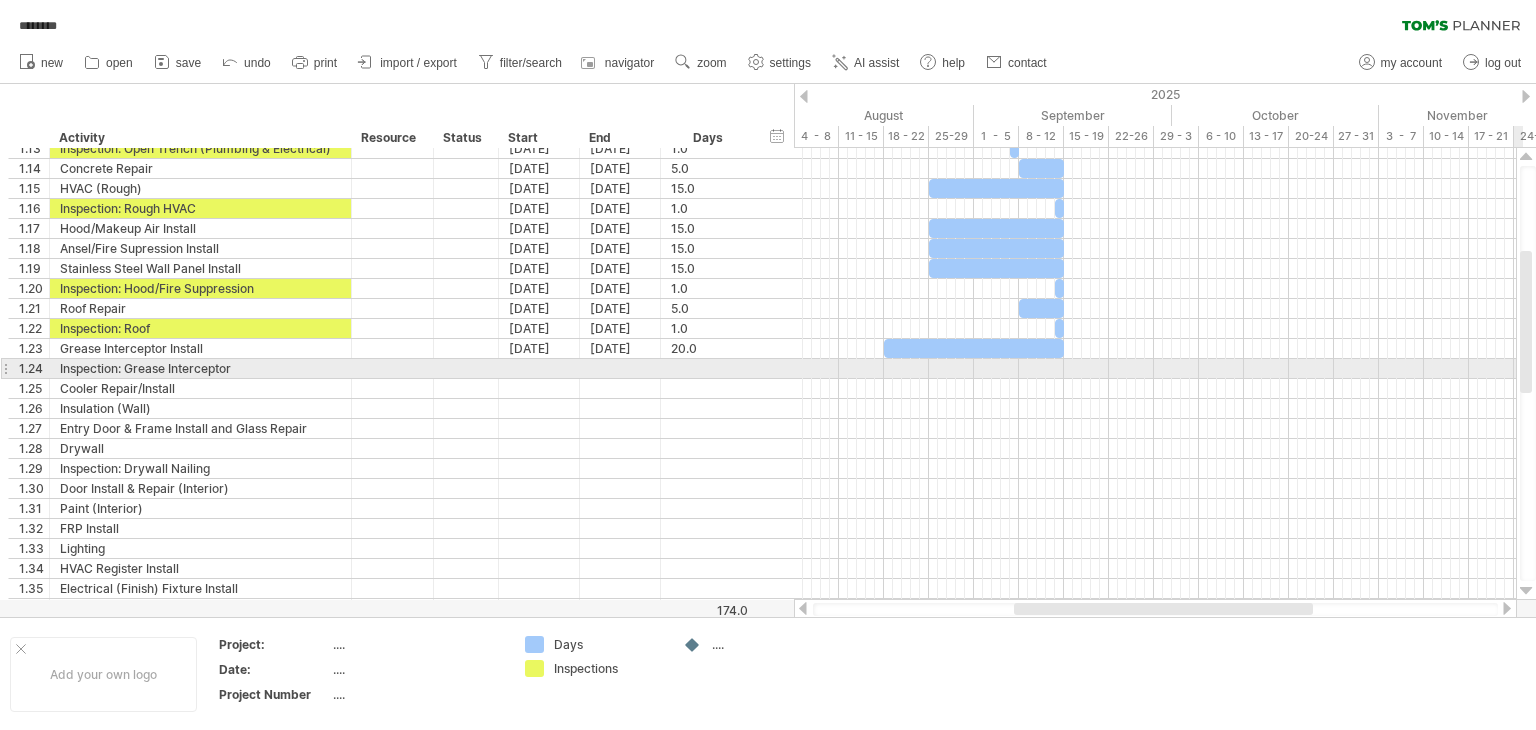 drag, startPoint x: 1526, startPoint y: 296, endPoint x: 1514, endPoint y: 370, distance: 74.96666 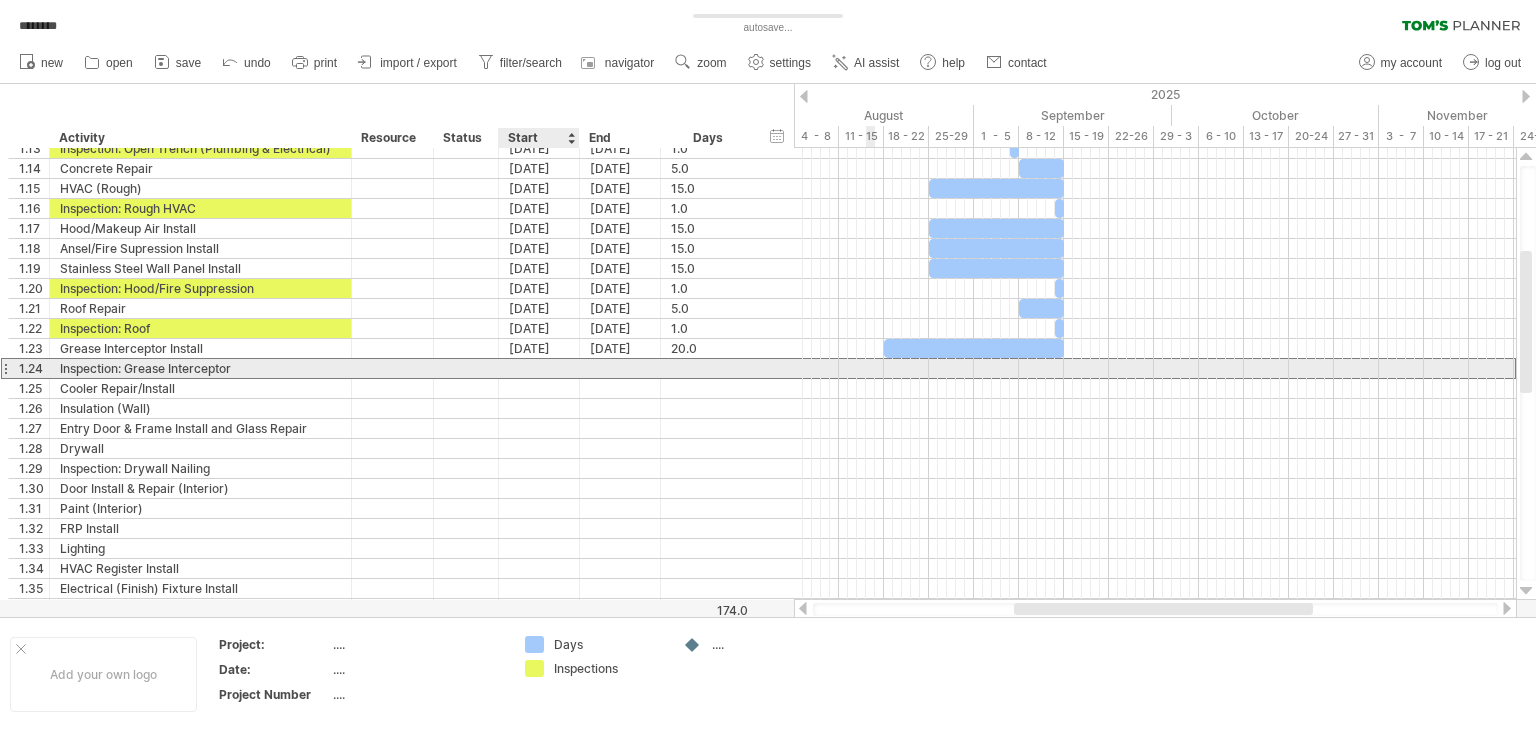 click at bounding box center [539, 368] 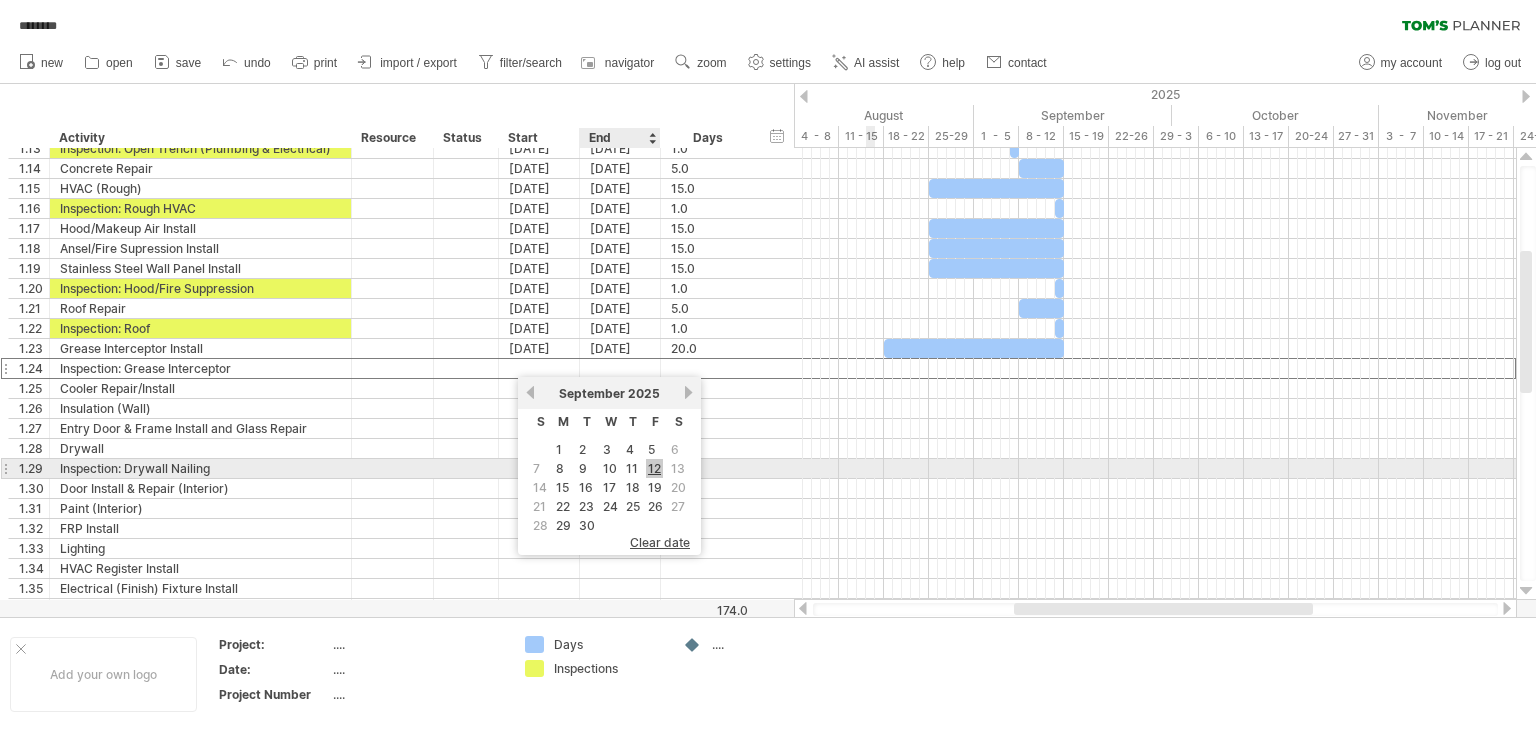 click on "12" at bounding box center [654, 468] 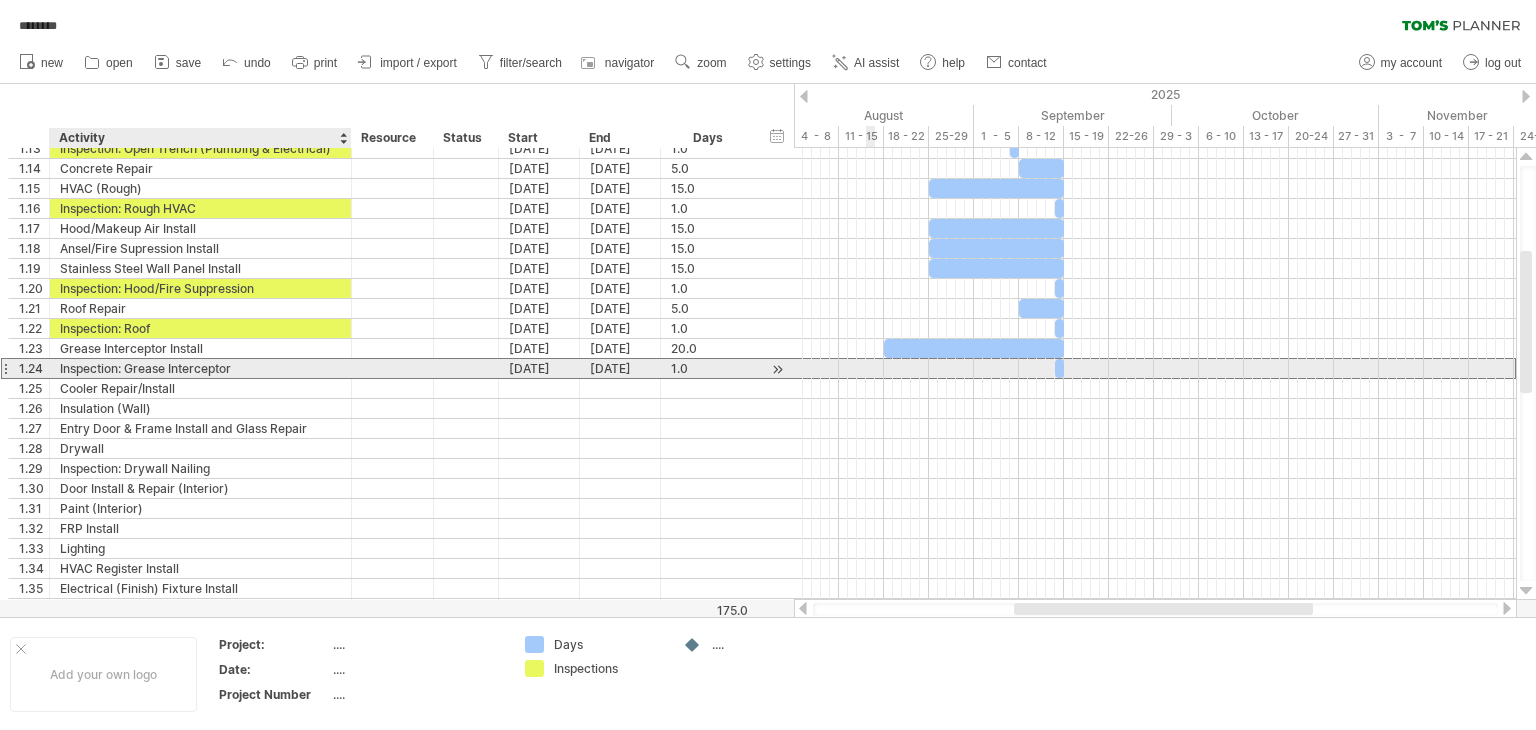 click on "Inspection: Grease Interceptor" at bounding box center (200, 368) 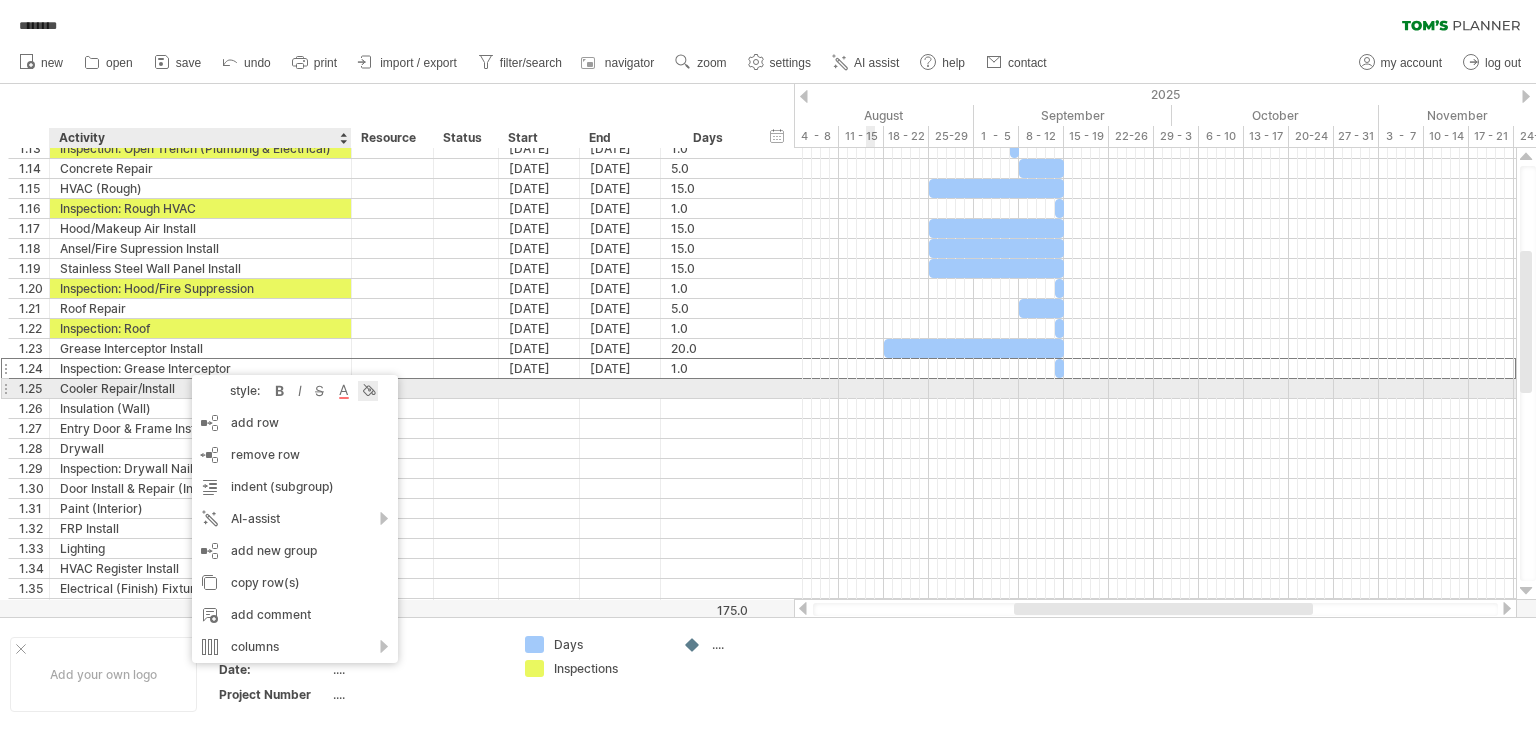 click at bounding box center [368, 391] 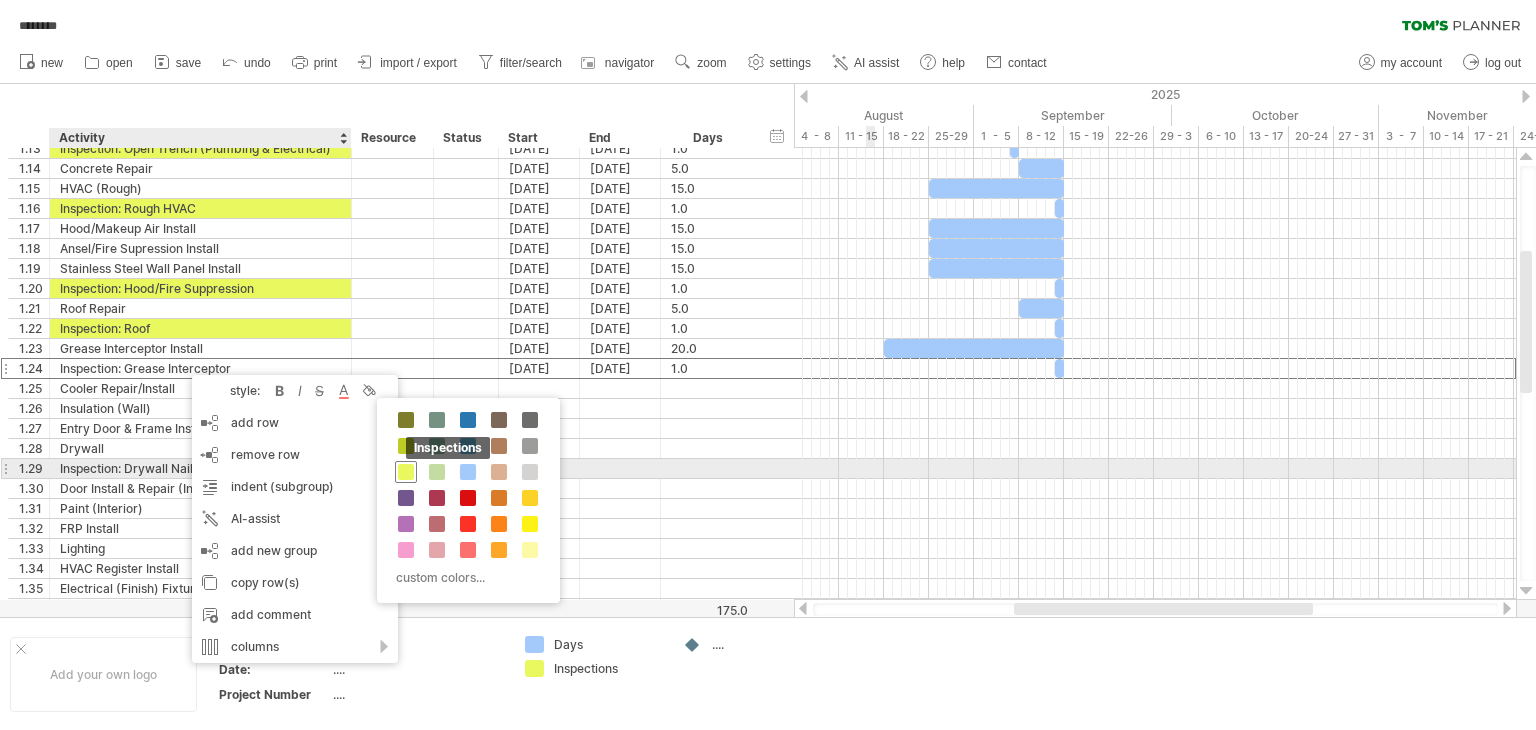 click at bounding box center (406, 472) 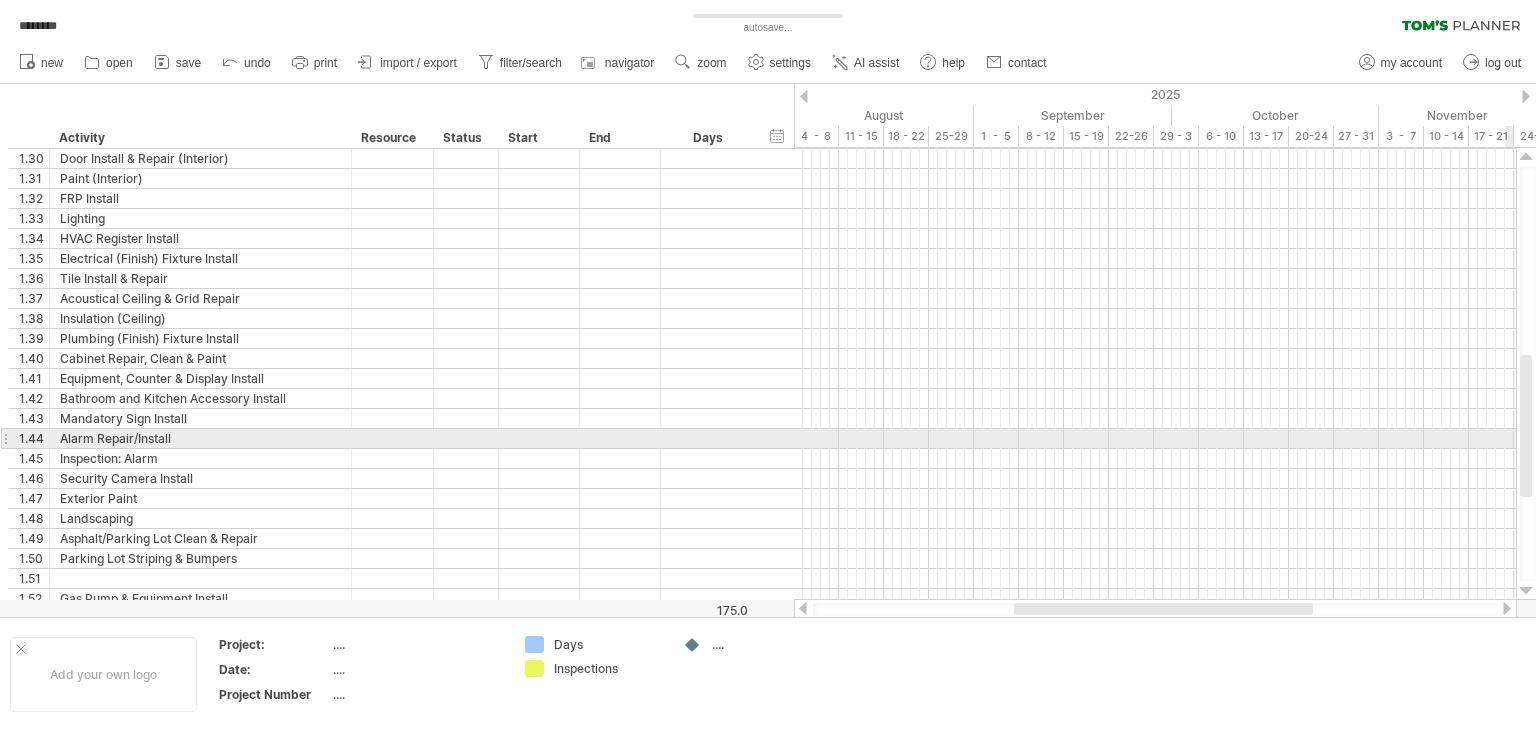 drag, startPoint x: 1528, startPoint y: 329, endPoint x: 1505, endPoint y: 433, distance: 106.51291 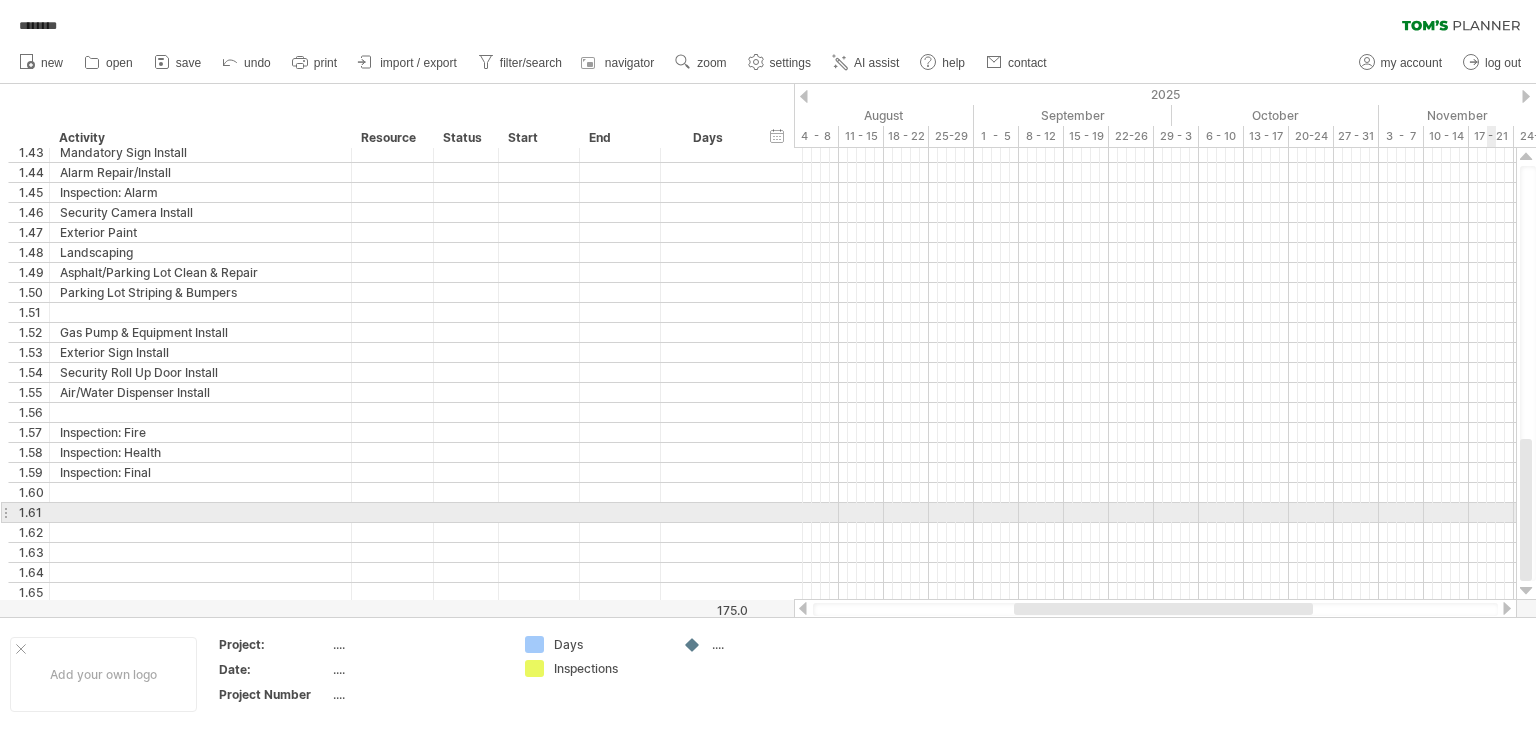 drag, startPoint x: 1523, startPoint y: 413, endPoint x: 1493, endPoint y: 509, distance: 100.57833 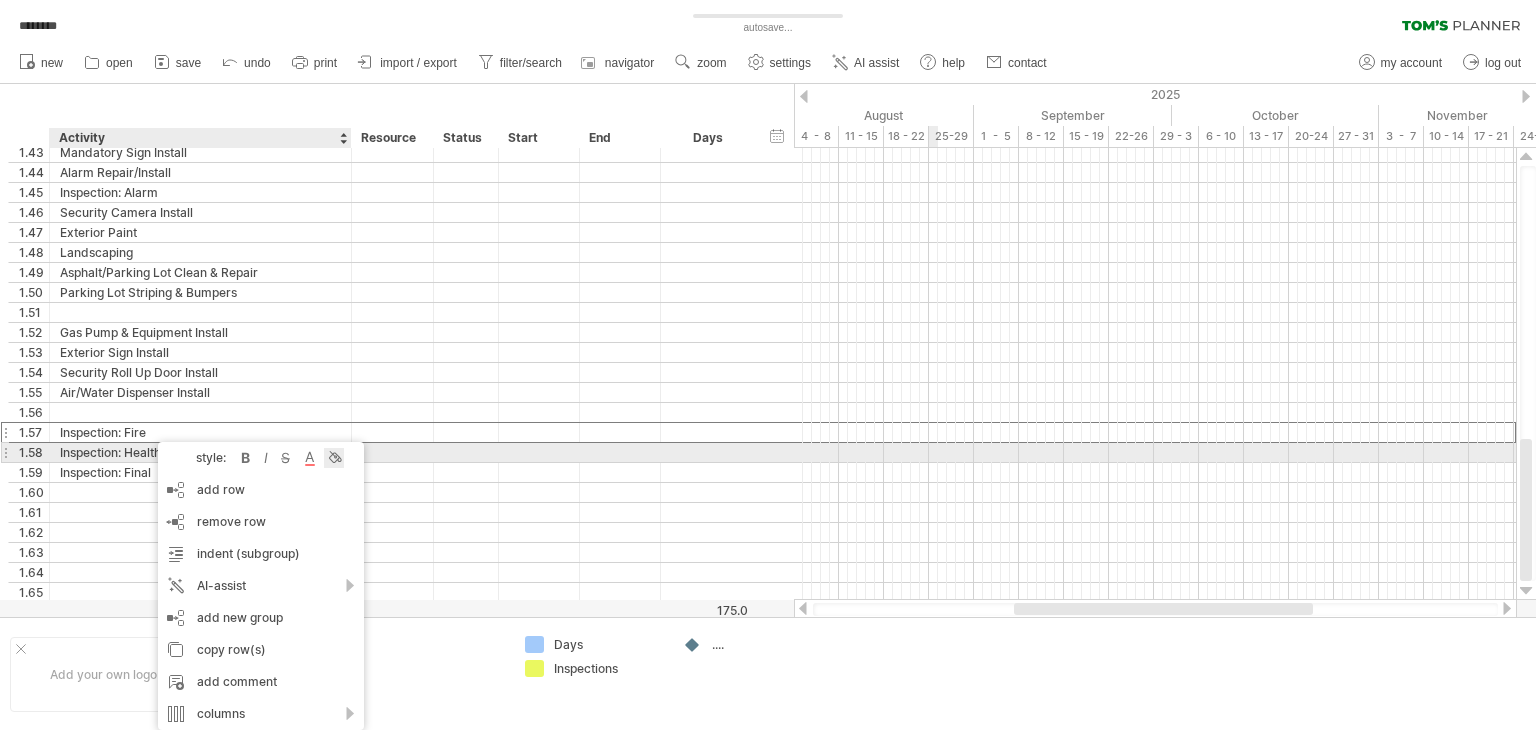 click at bounding box center (334, 458) 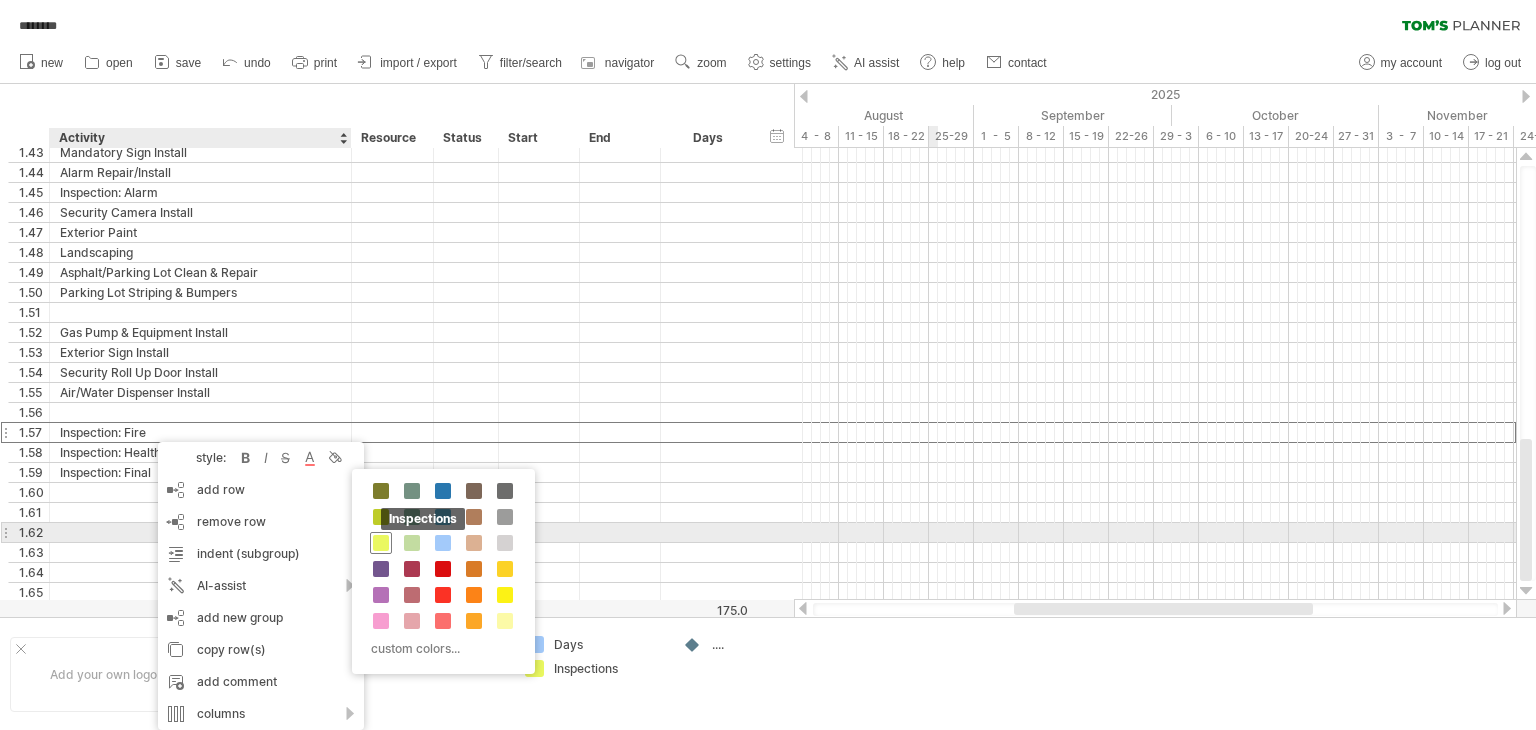 click at bounding box center (381, 543) 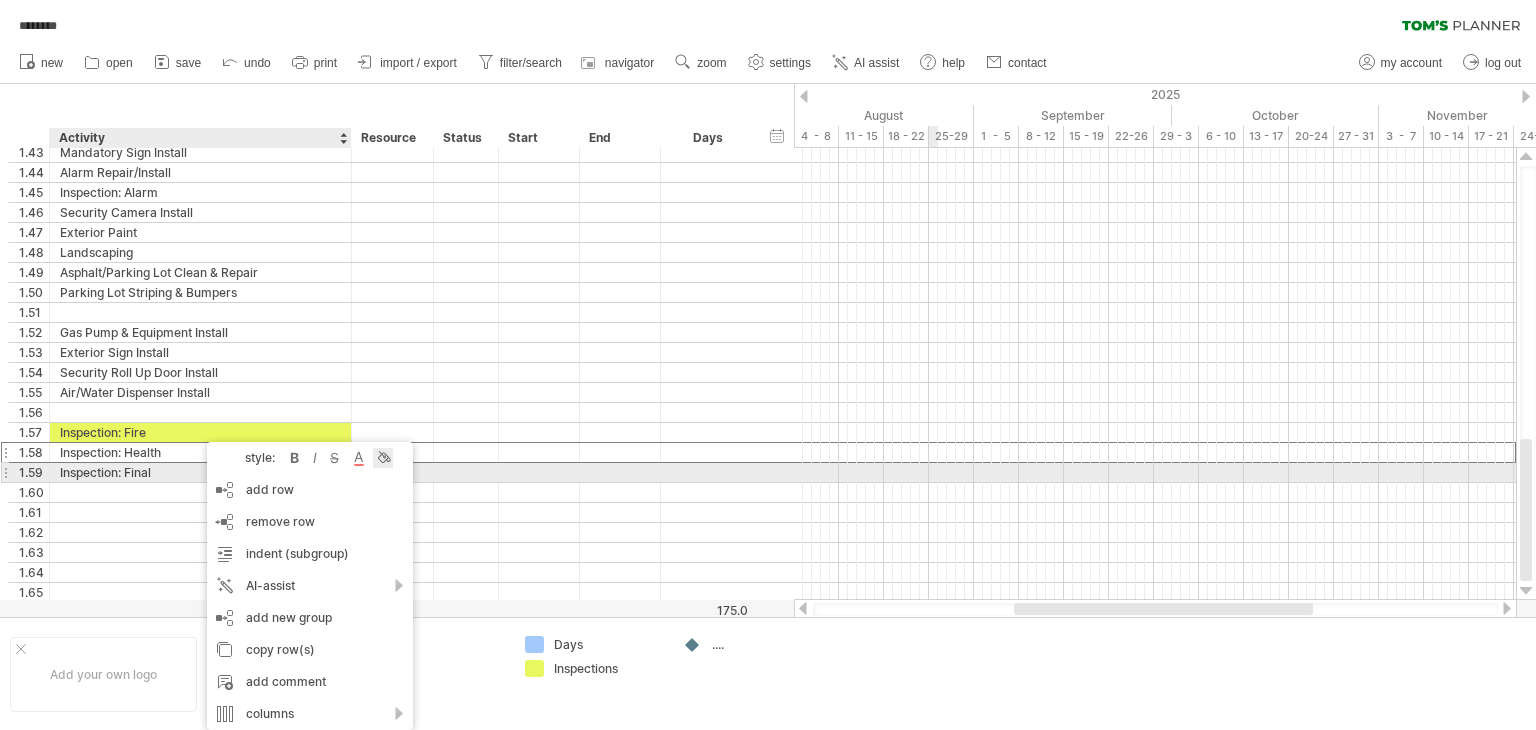 click at bounding box center (383, 458) 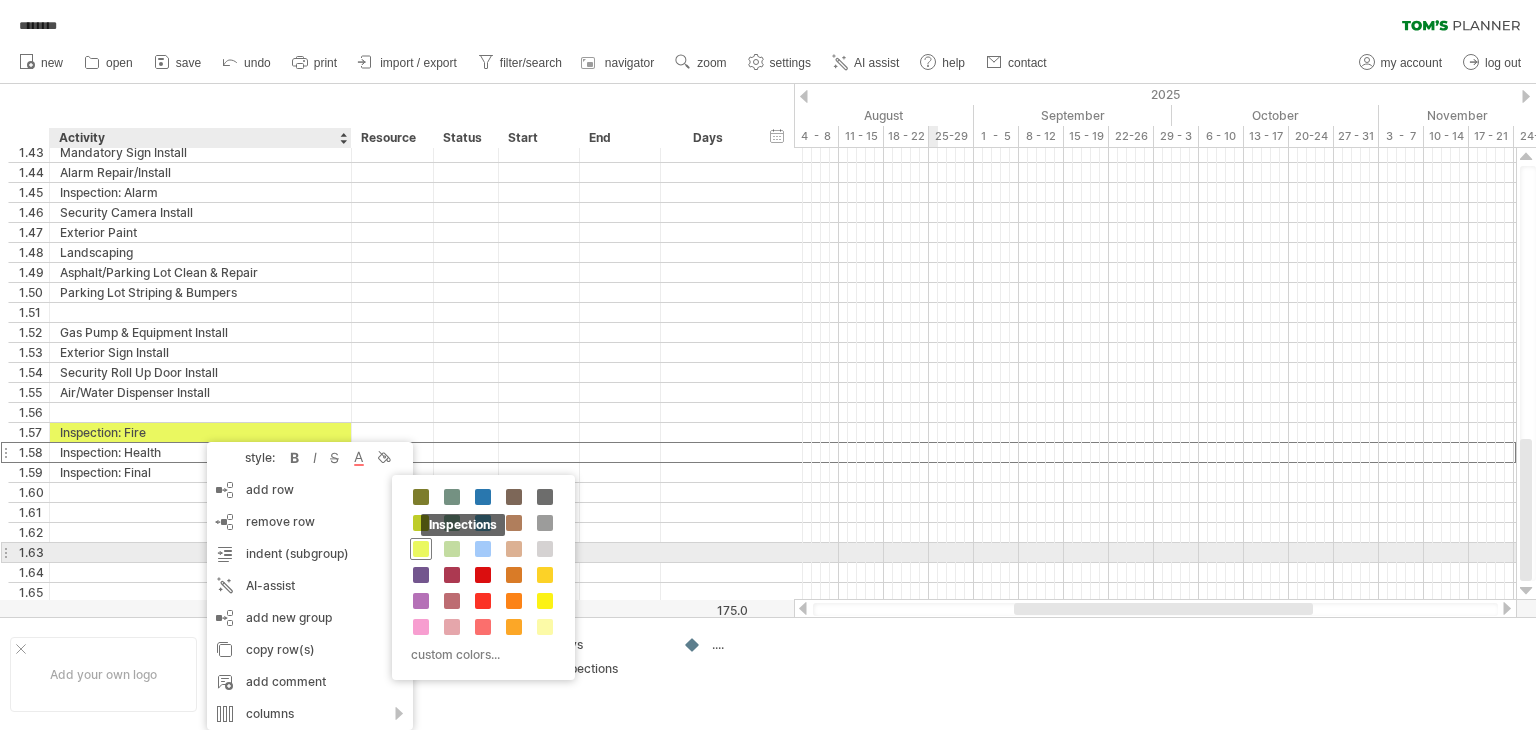 click at bounding box center [421, 549] 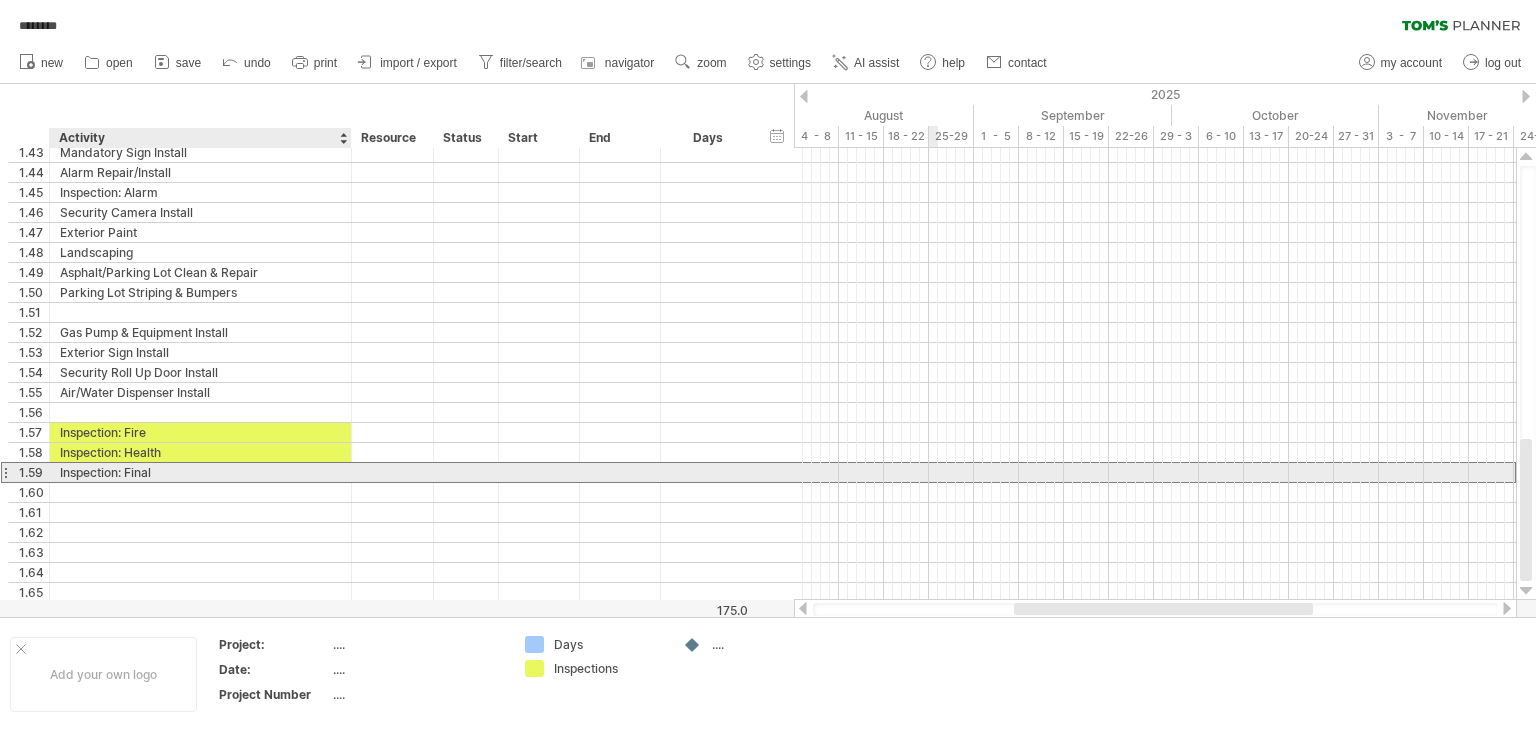 click on "Inspection: Final" at bounding box center [200, 472] 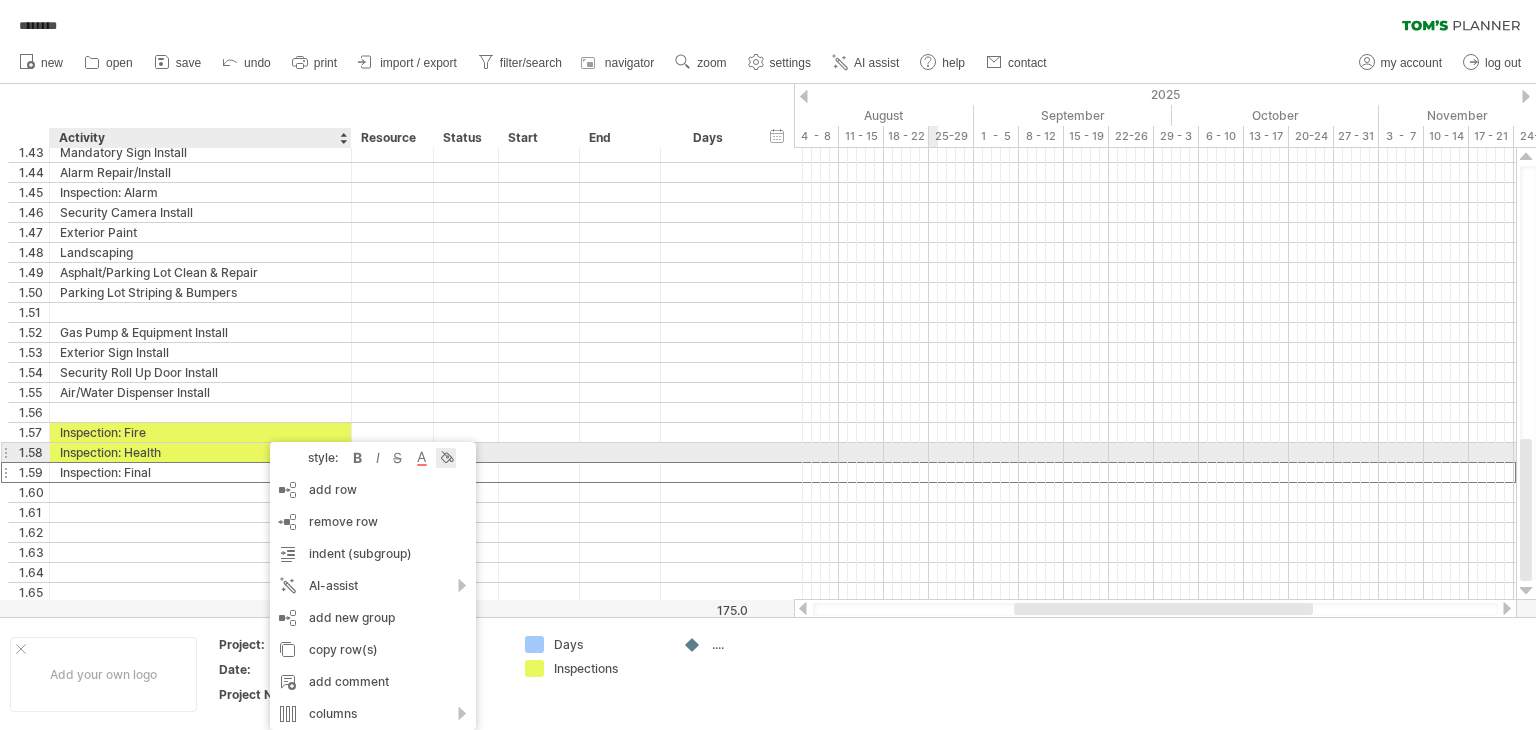 click at bounding box center [446, 458] 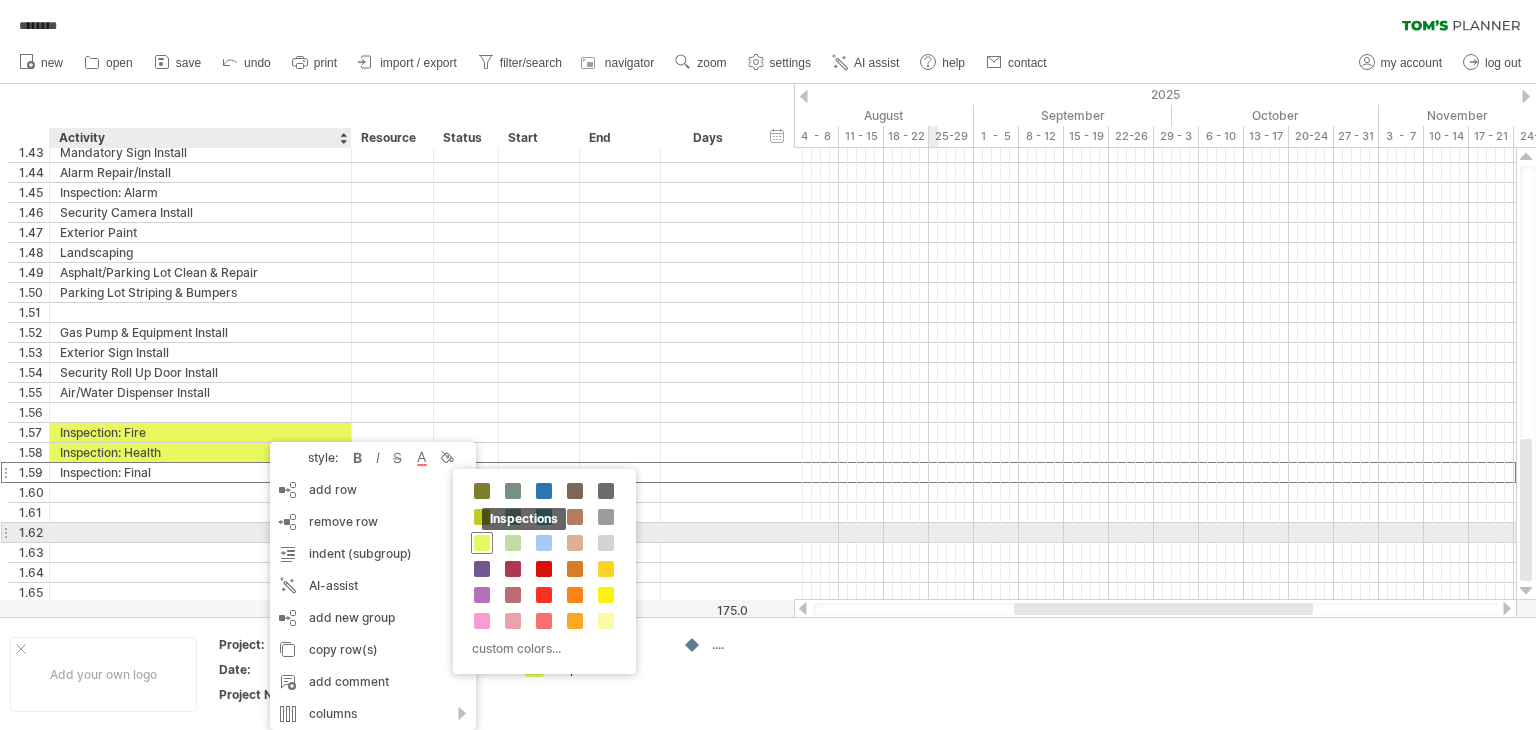 click at bounding box center (482, 543) 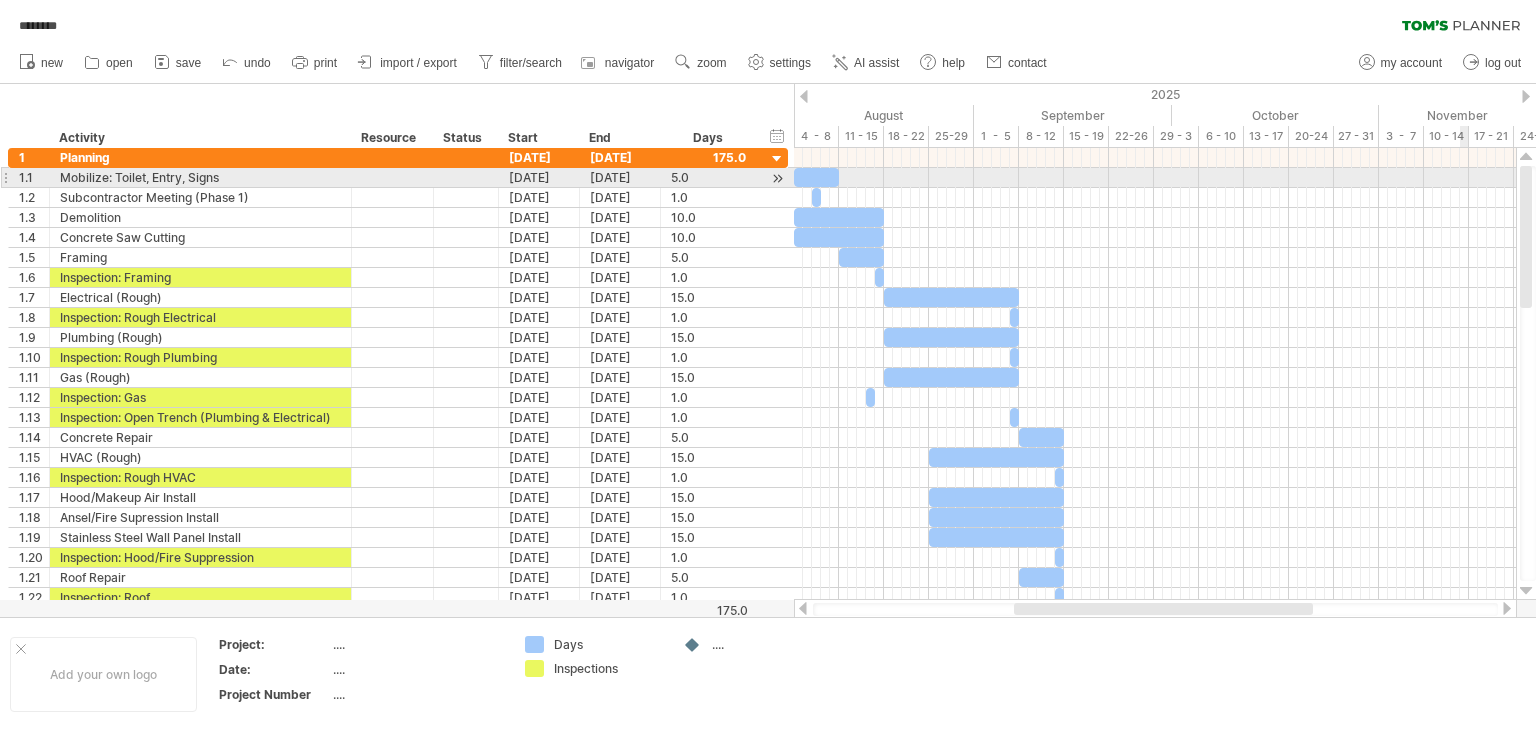 drag, startPoint x: 1525, startPoint y: 507, endPoint x: 1468, endPoint y: 176, distance: 335.872 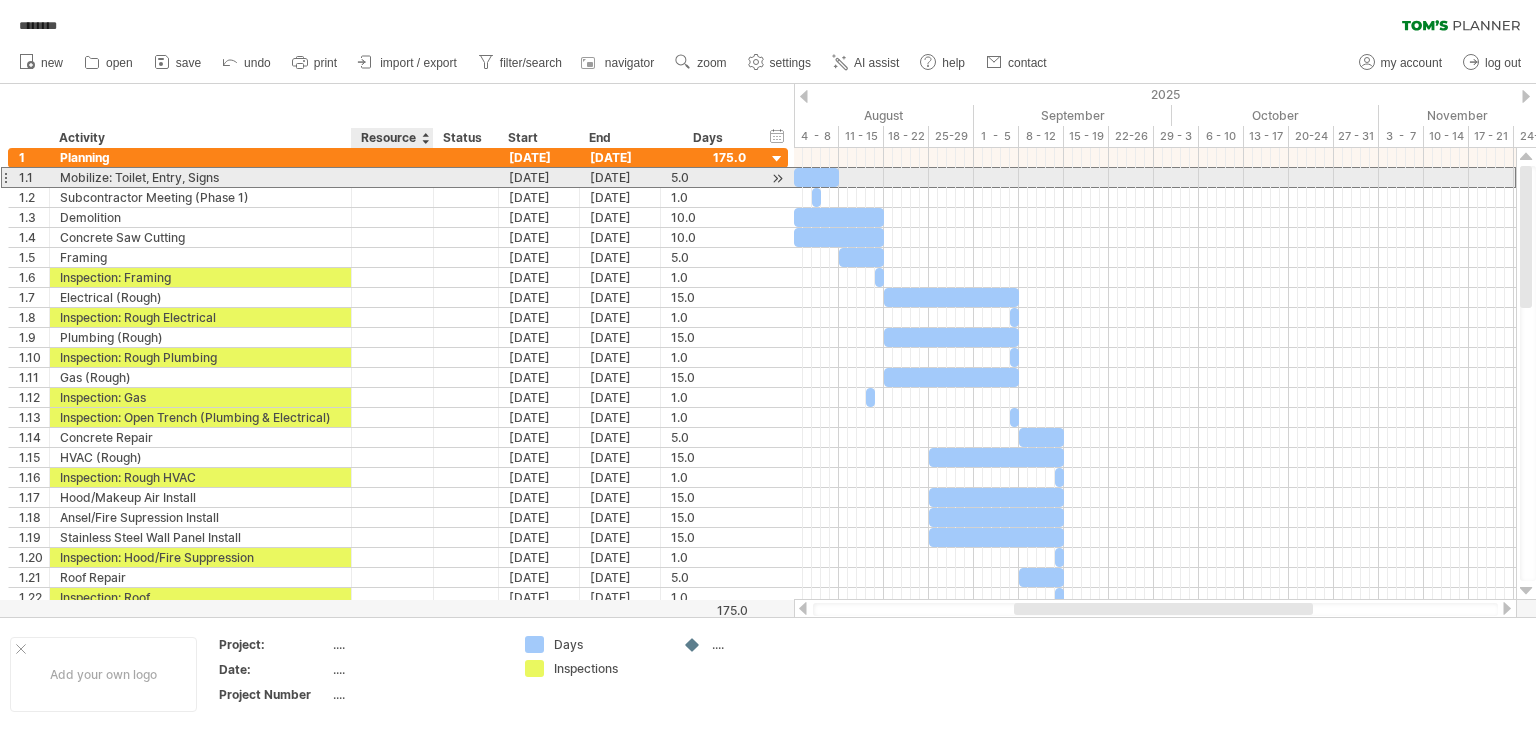 click at bounding box center (392, 177) 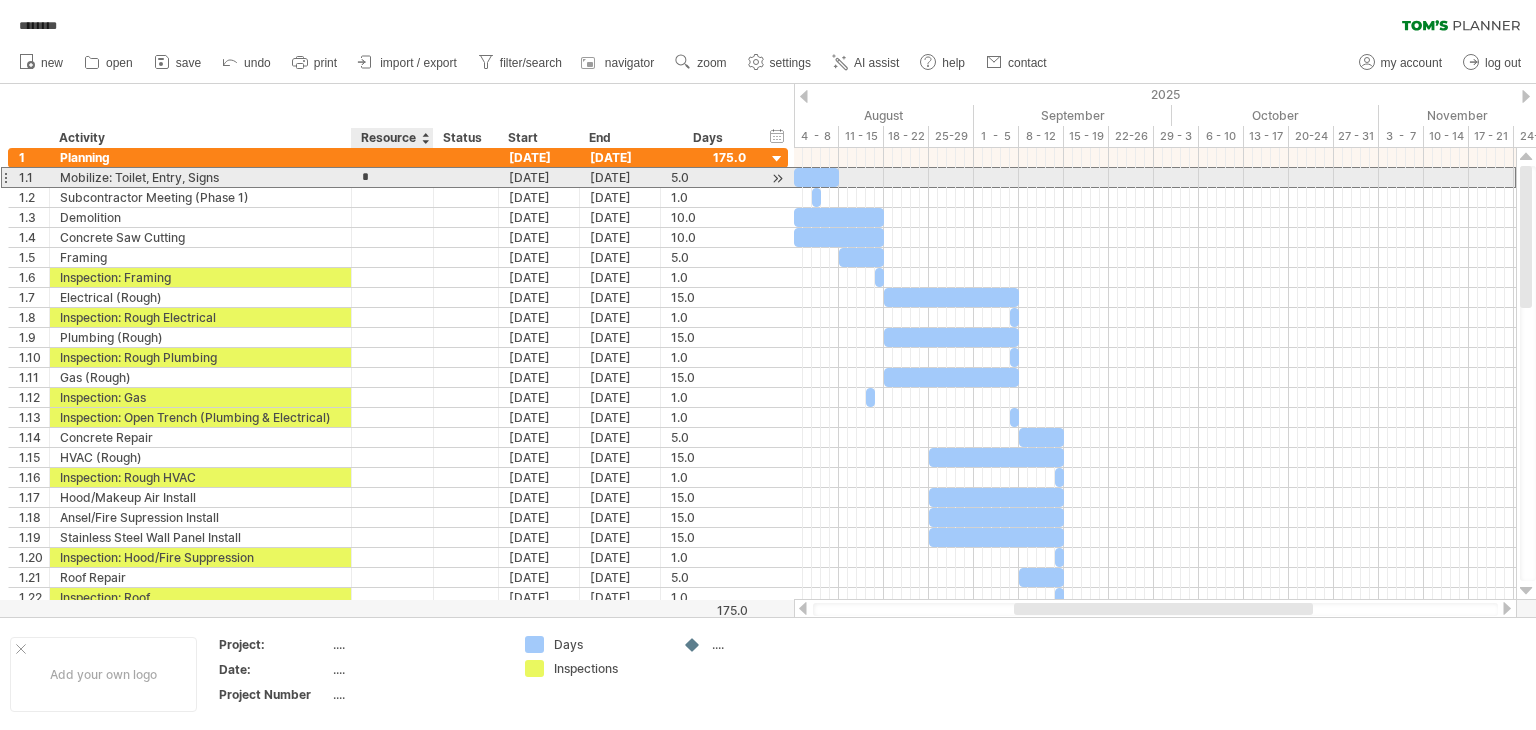 type on "*********" 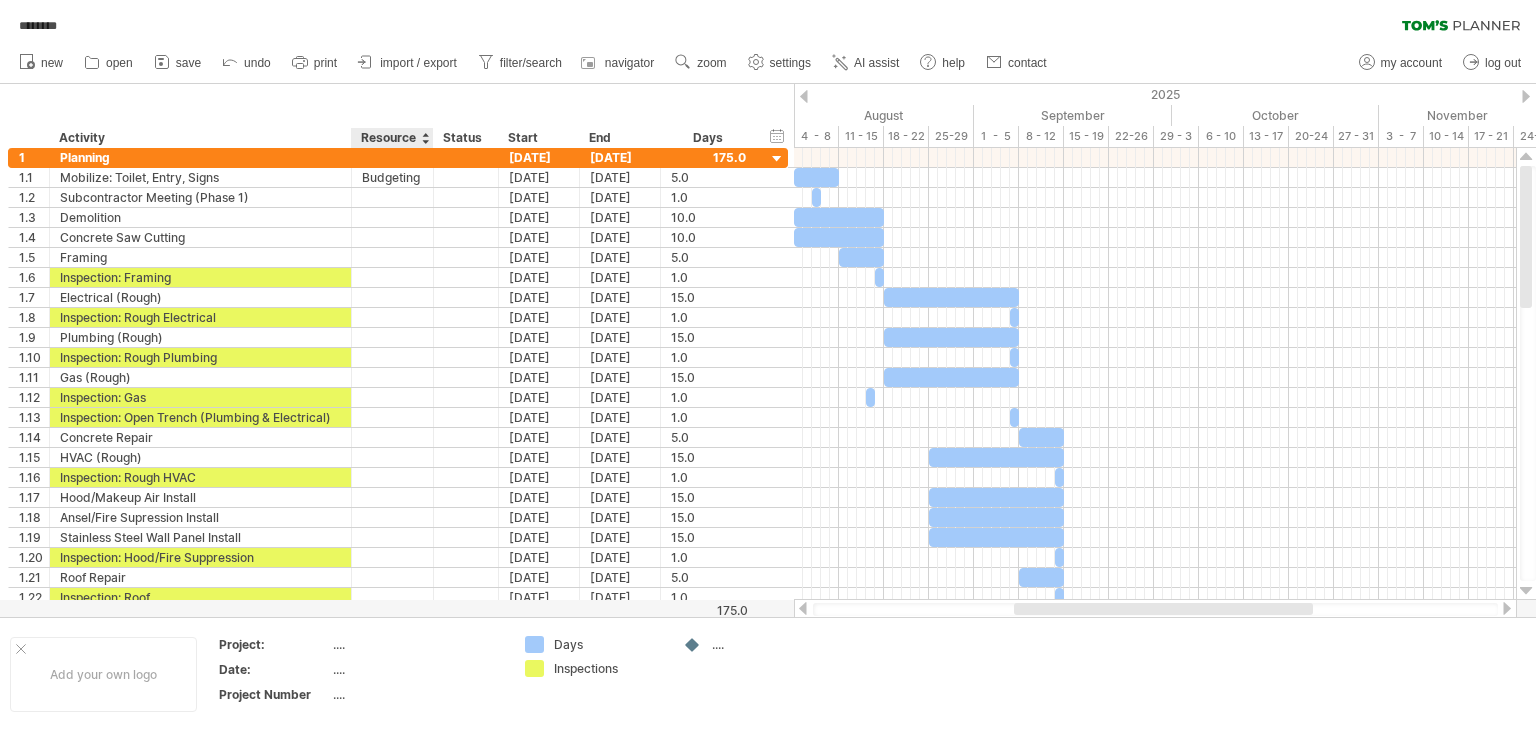 click on "Resource" at bounding box center (391, 138) 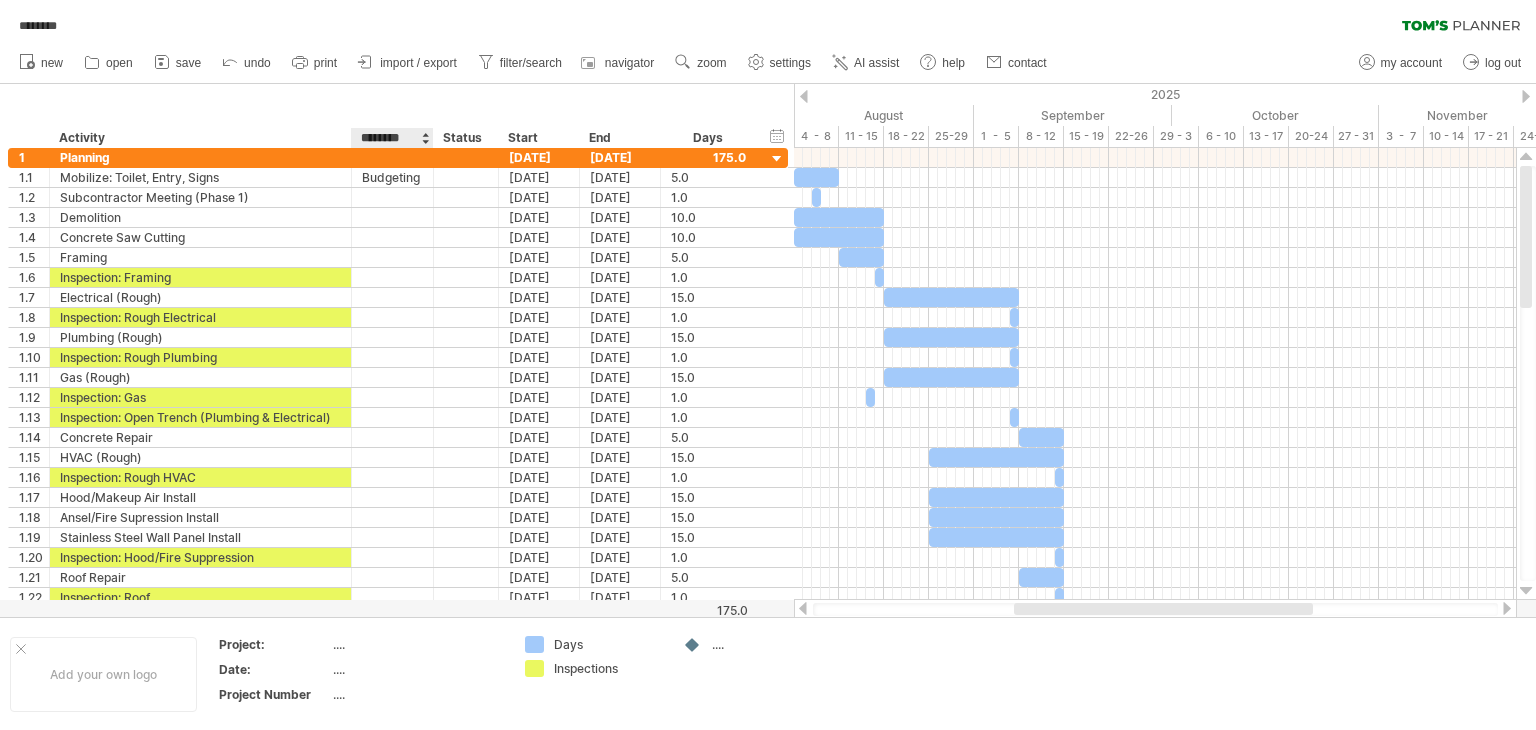 click at bounding box center [425, 138] 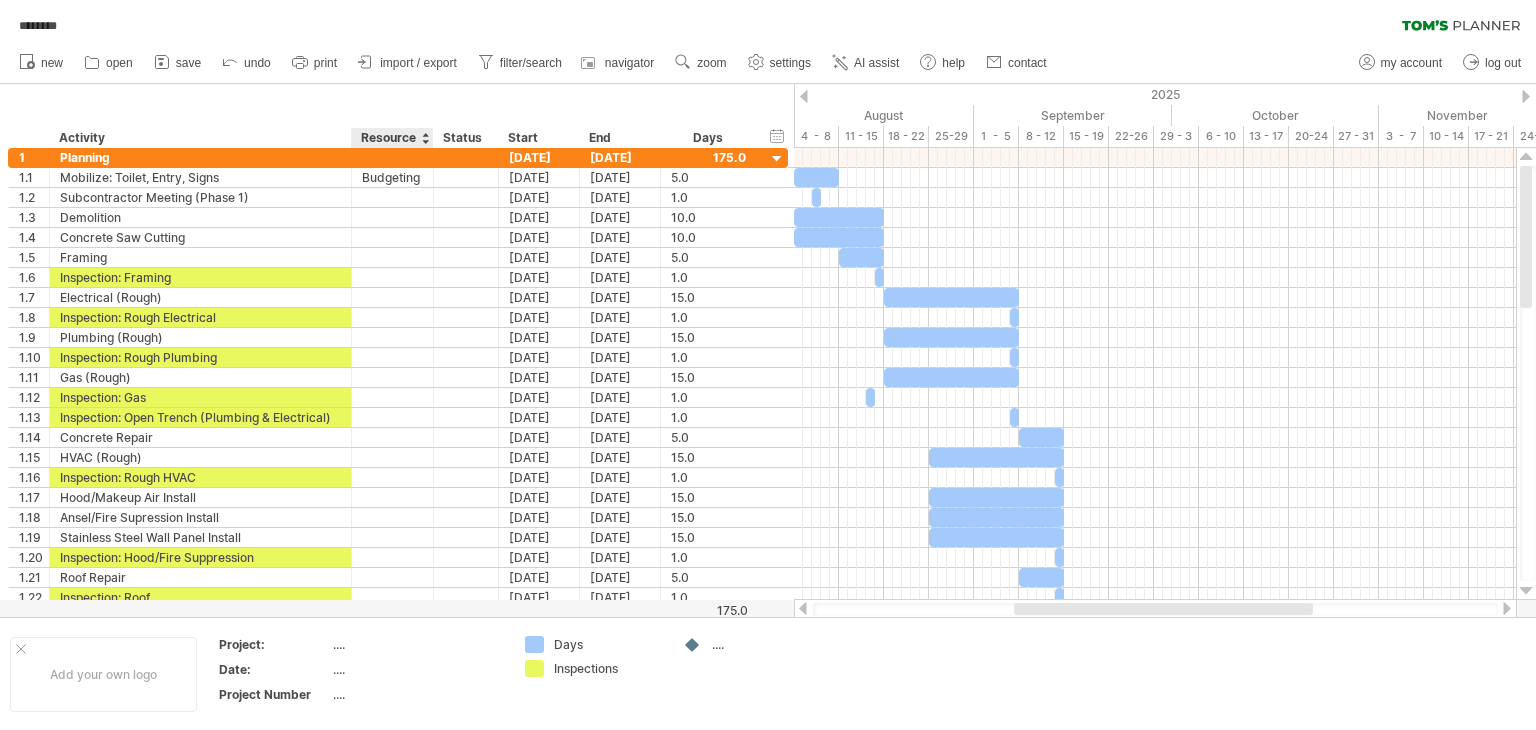 click on "Resource" at bounding box center [391, 138] 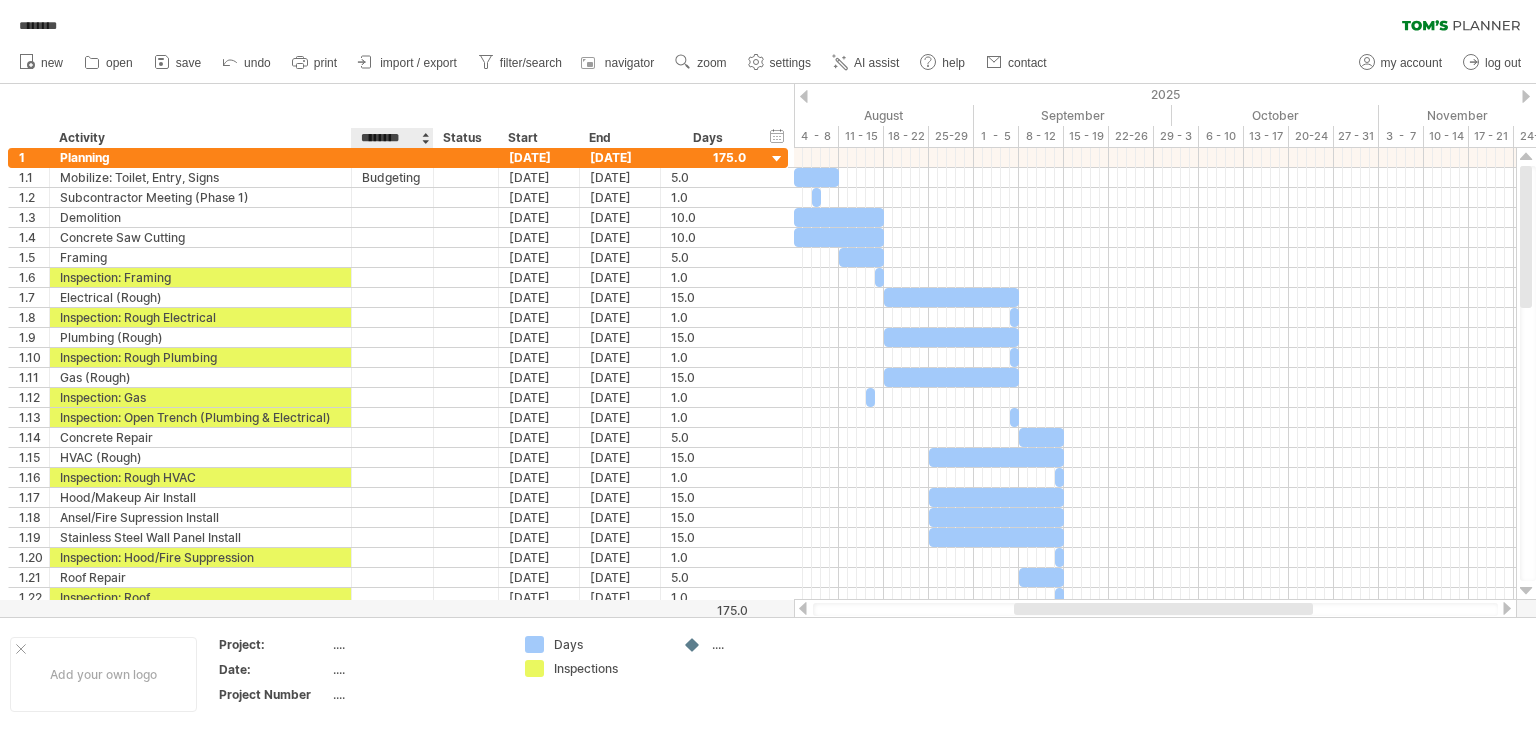 click on "********" at bounding box center (391, 138) 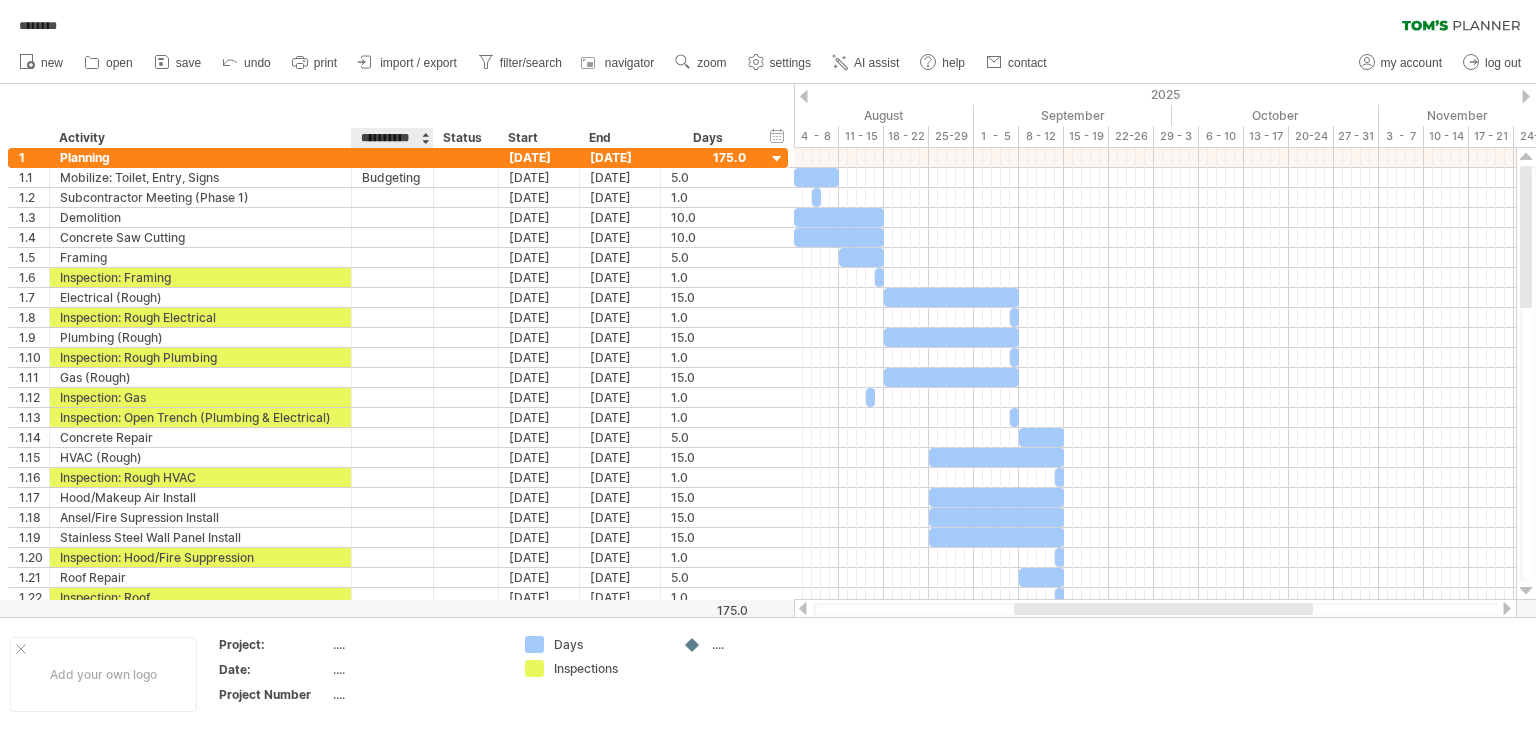 type on "**********" 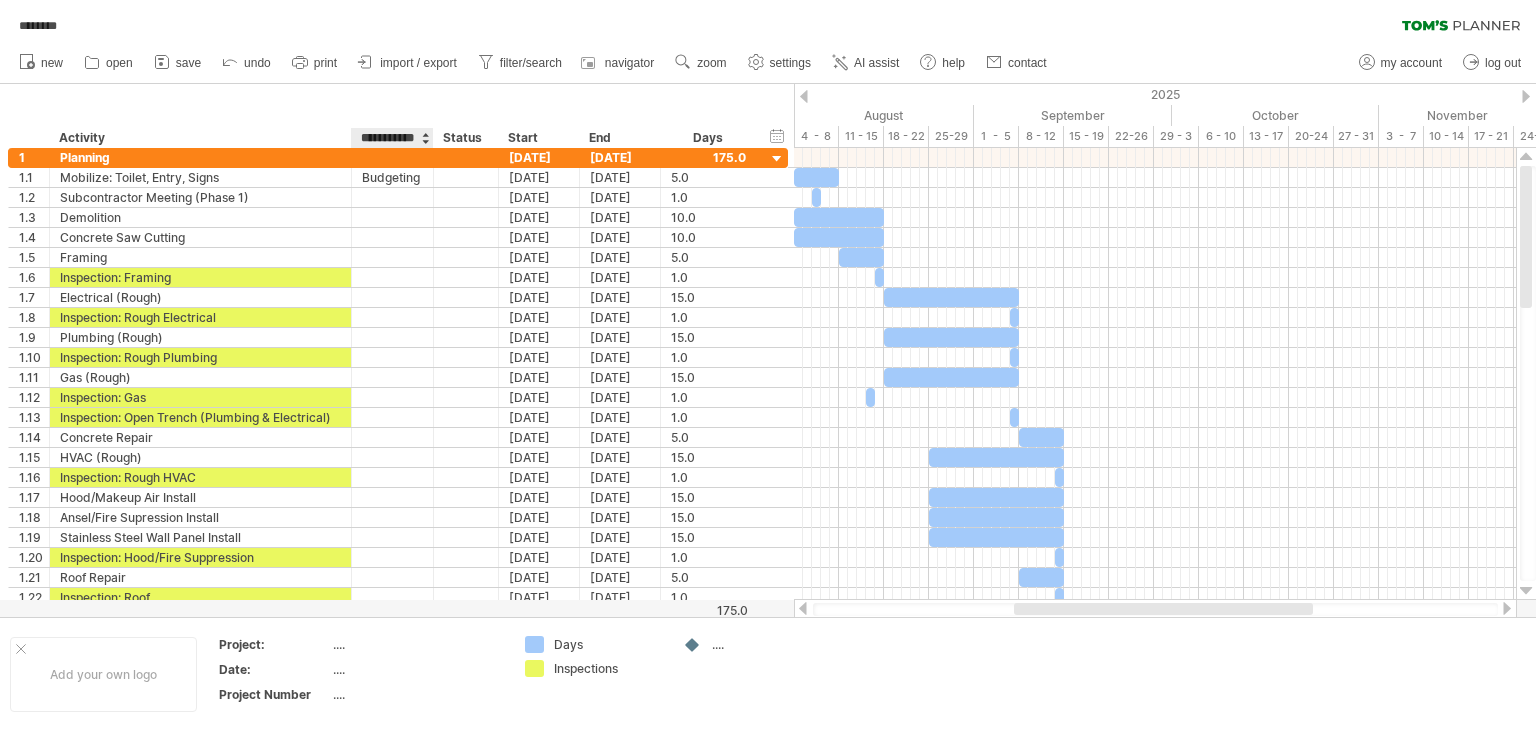 scroll, scrollTop: 0, scrollLeft: 10, axis: horizontal 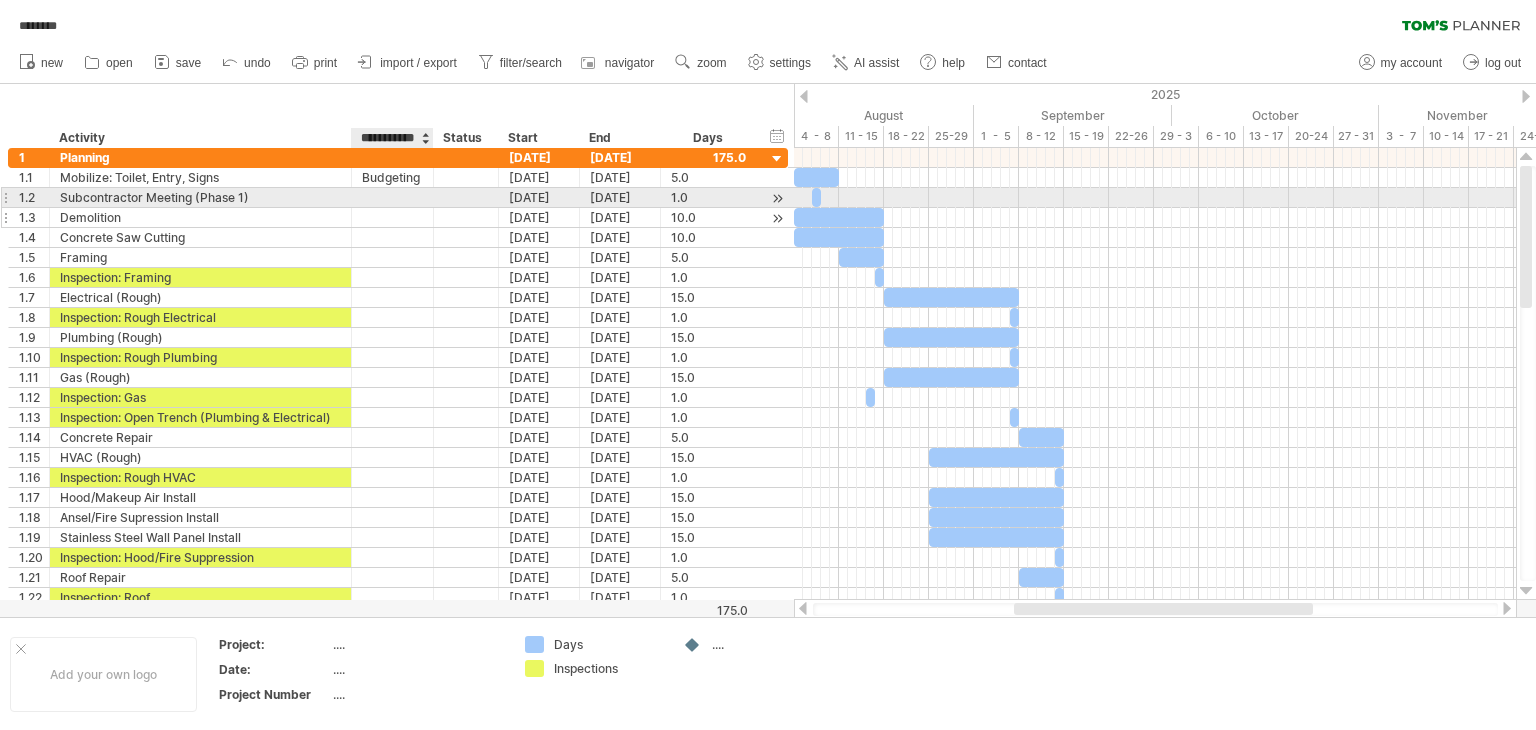 click at bounding box center (392, 217) 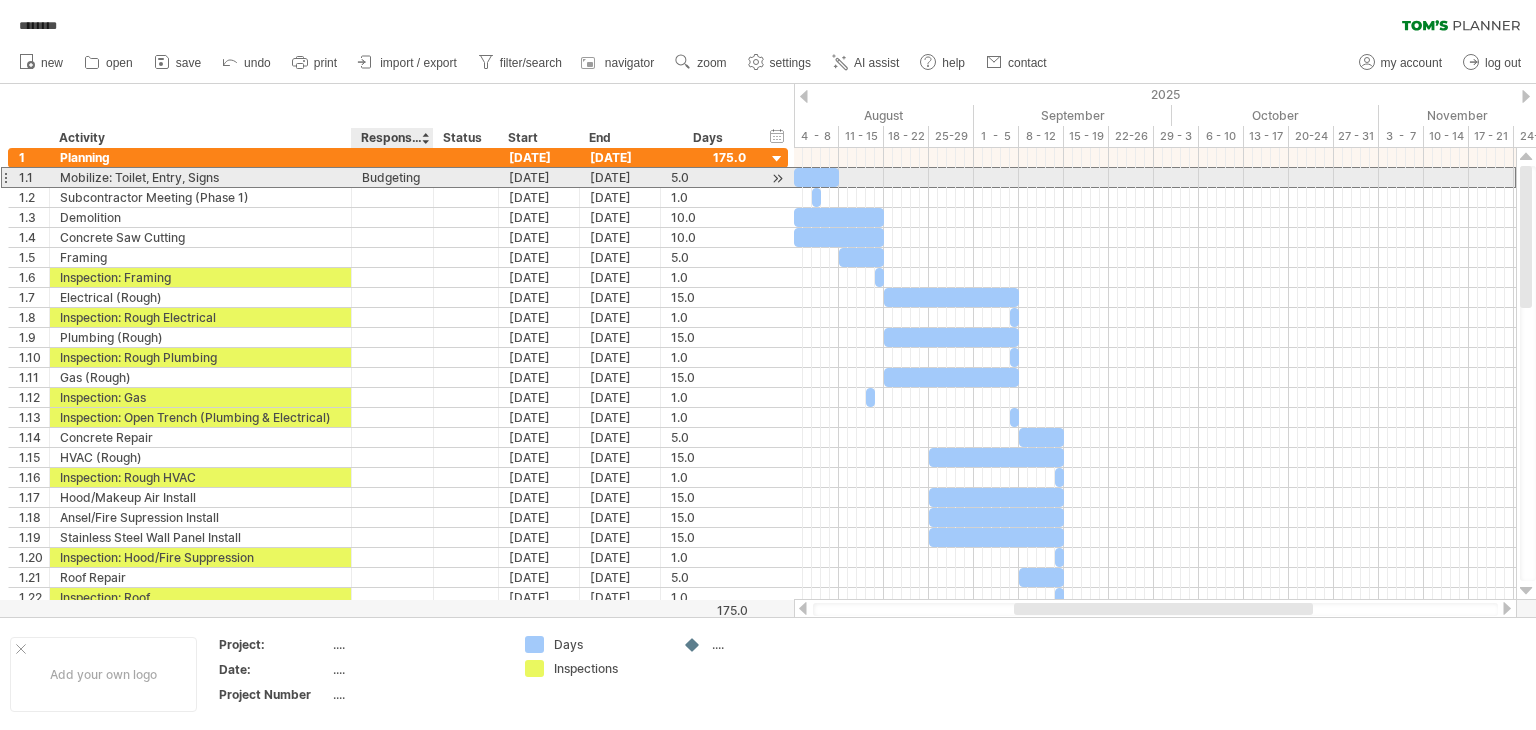 click on "Budgeting" at bounding box center [392, 177] 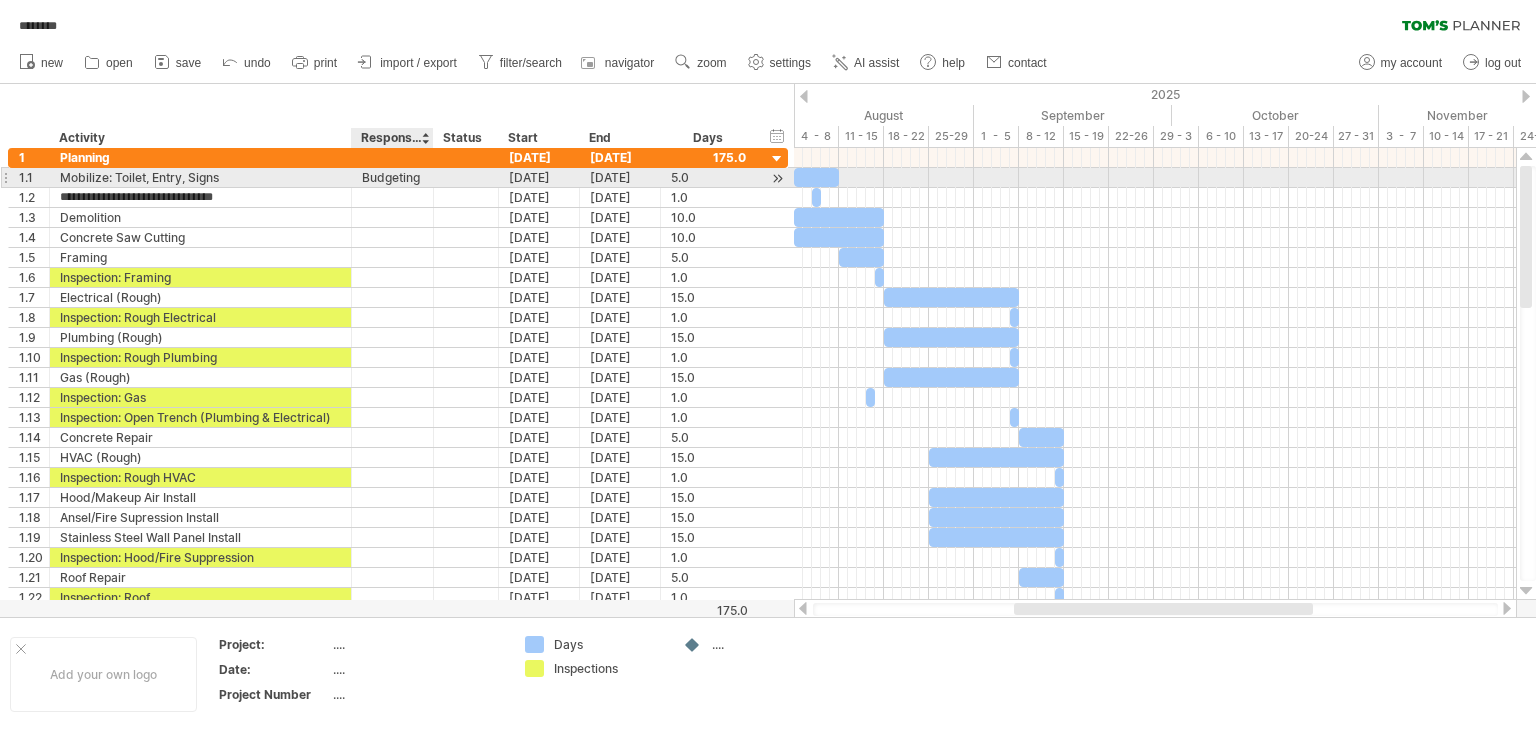scroll, scrollTop: 1, scrollLeft: 0, axis: vertical 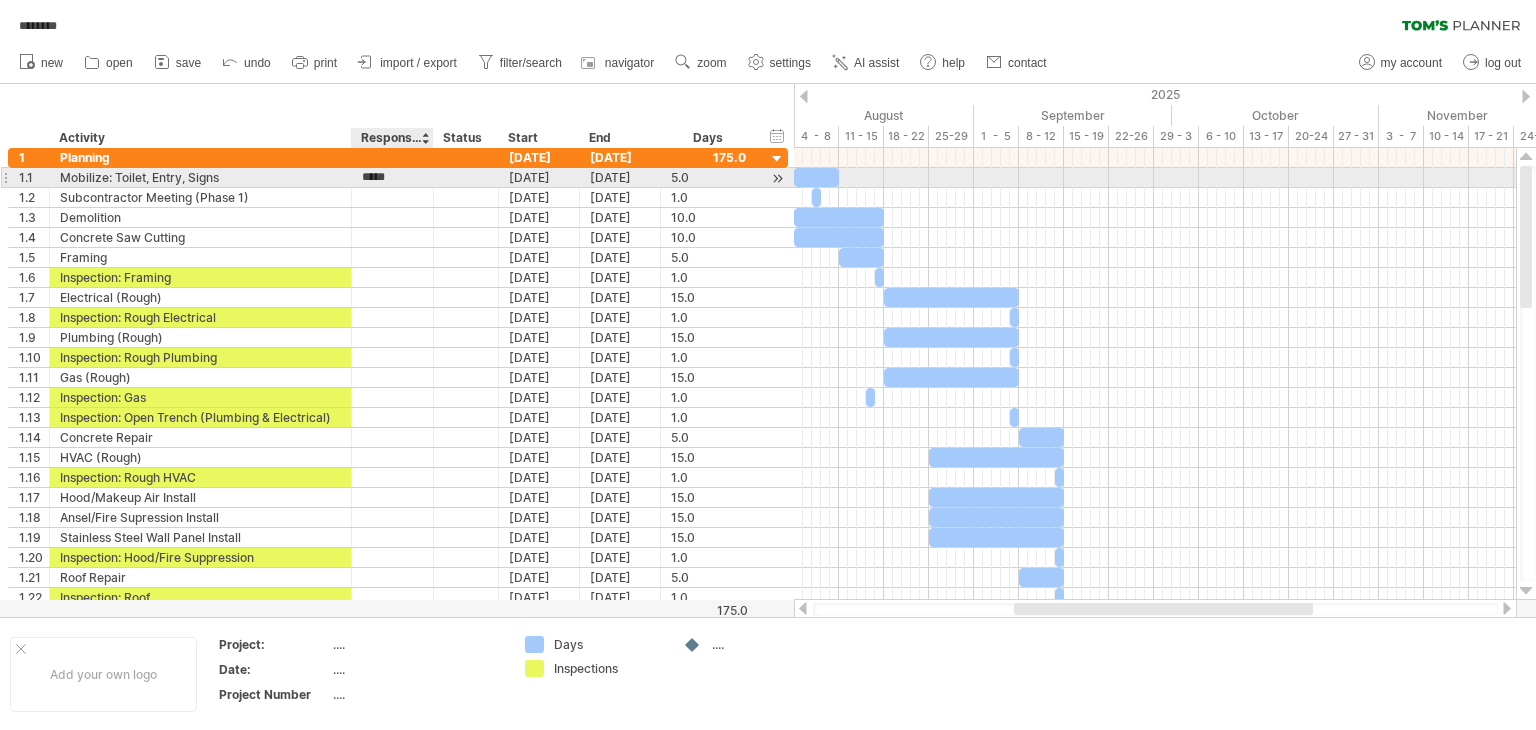 type on "******" 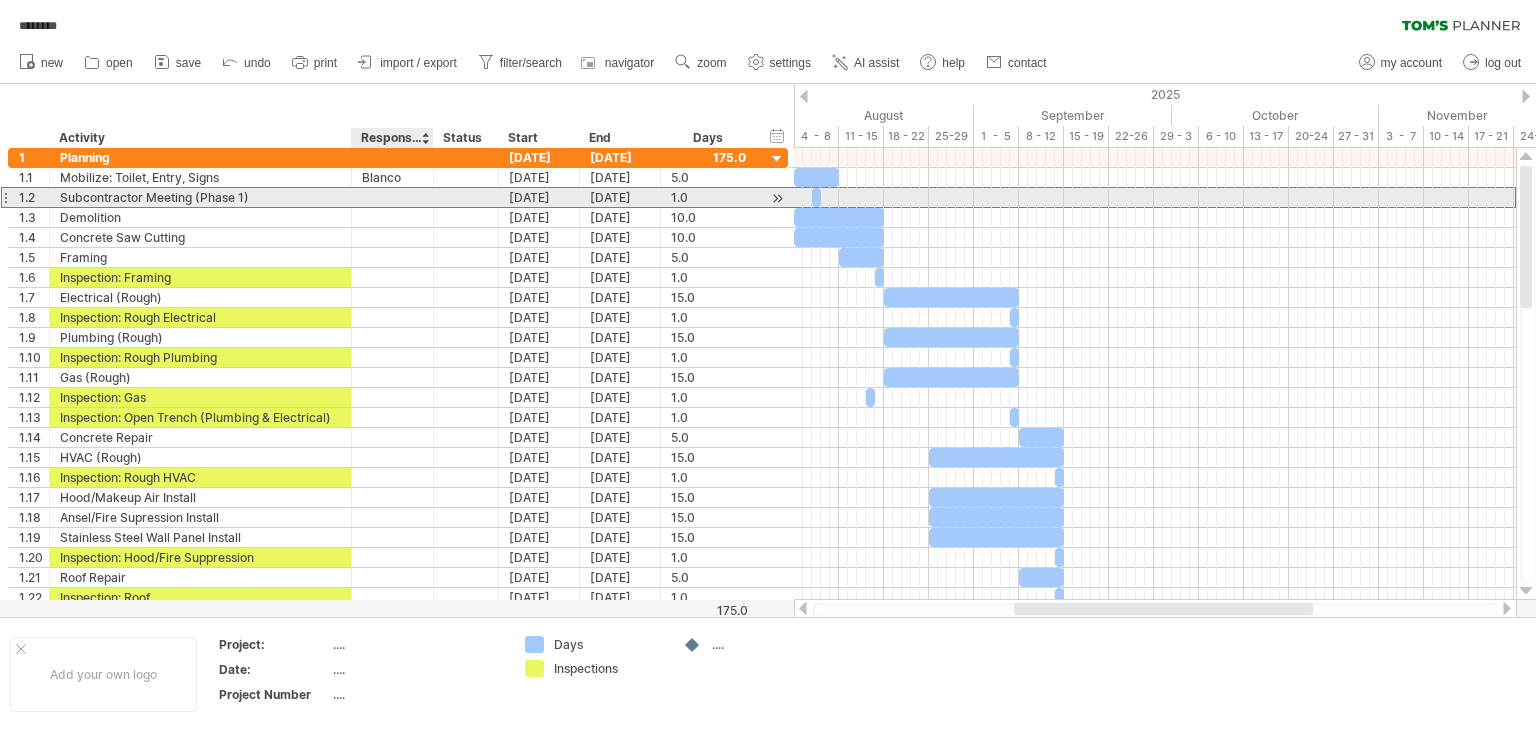 click at bounding box center (392, 197) 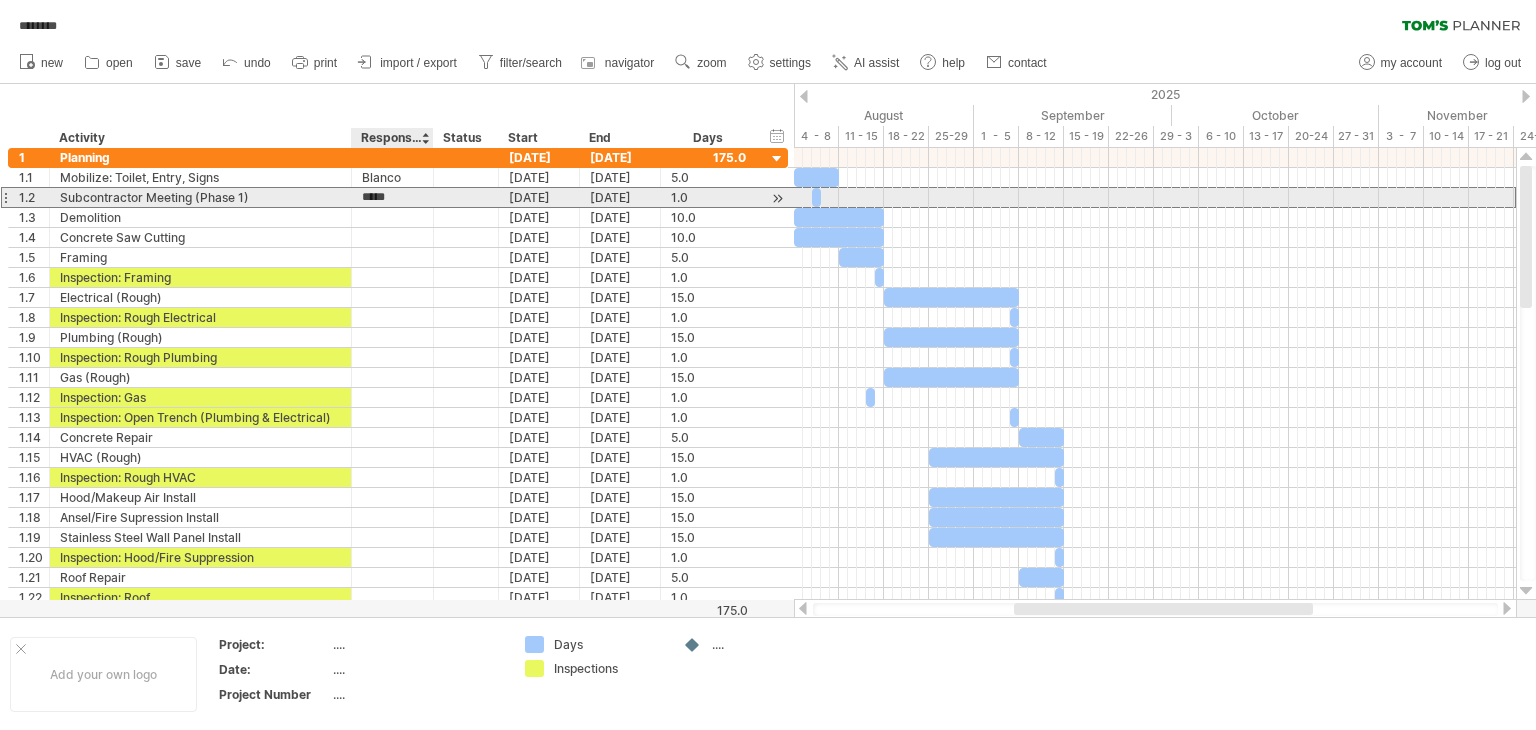 type on "******" 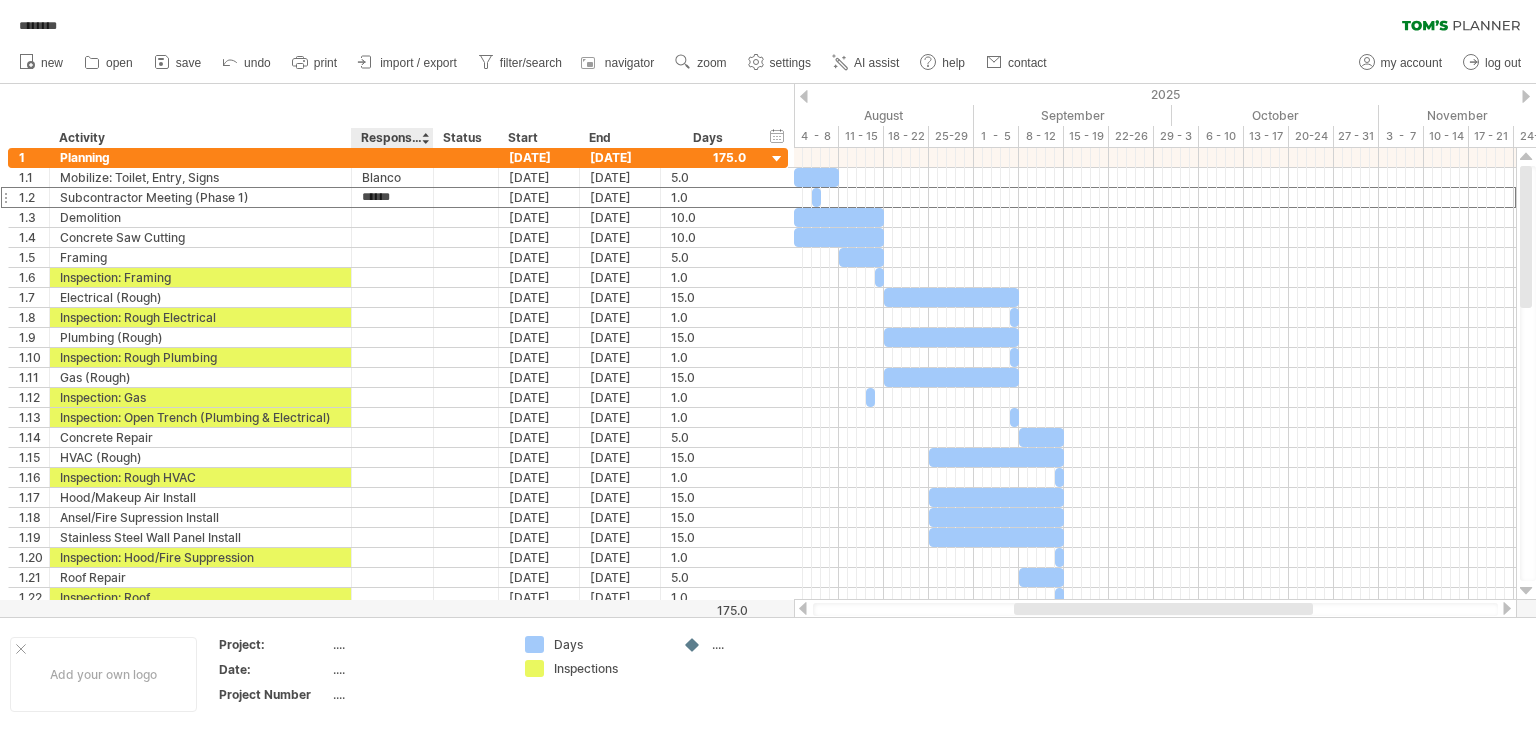 click at bounding box center [425, 138] 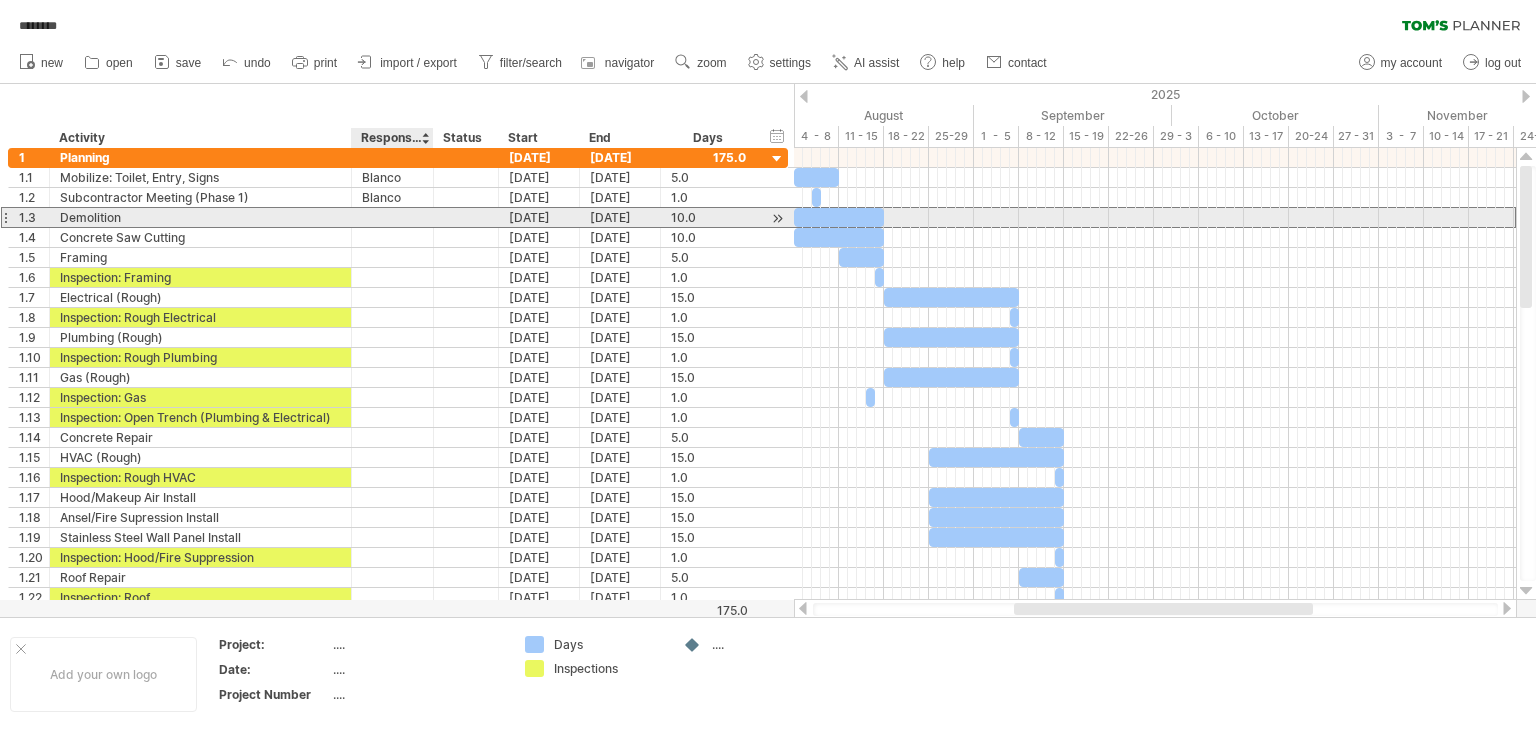 click at bounding box center [392, 217] 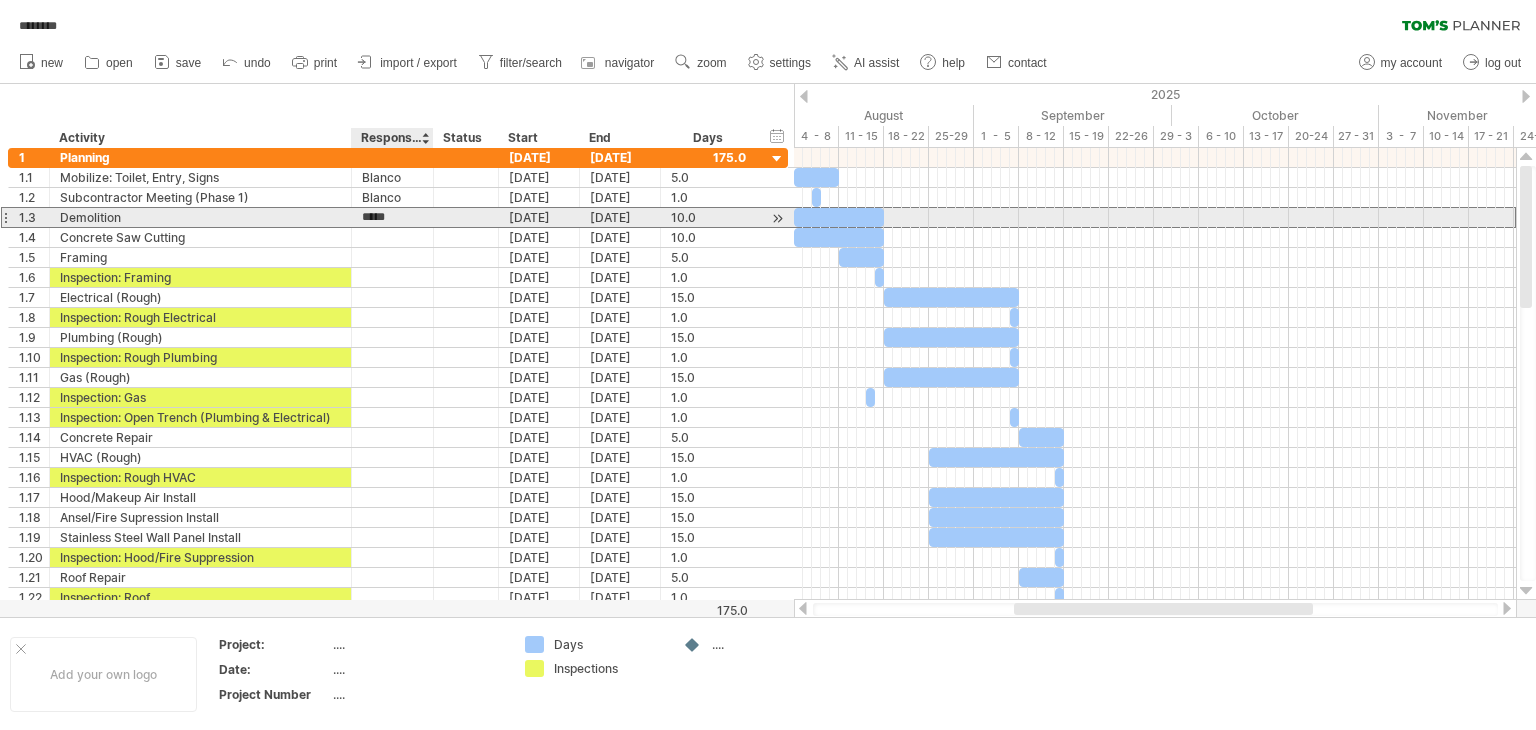 type on "******" 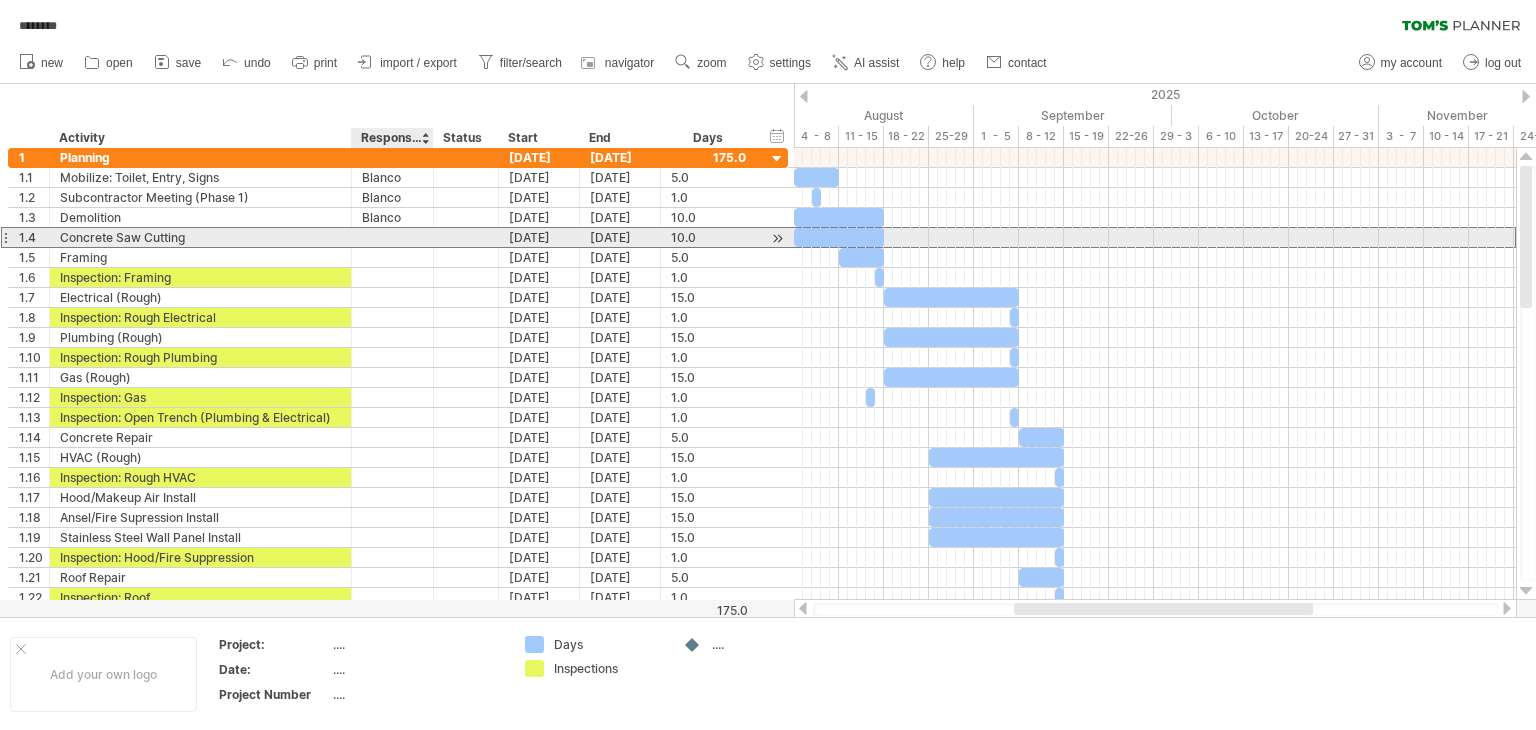 click at bounding box center [392, 237] 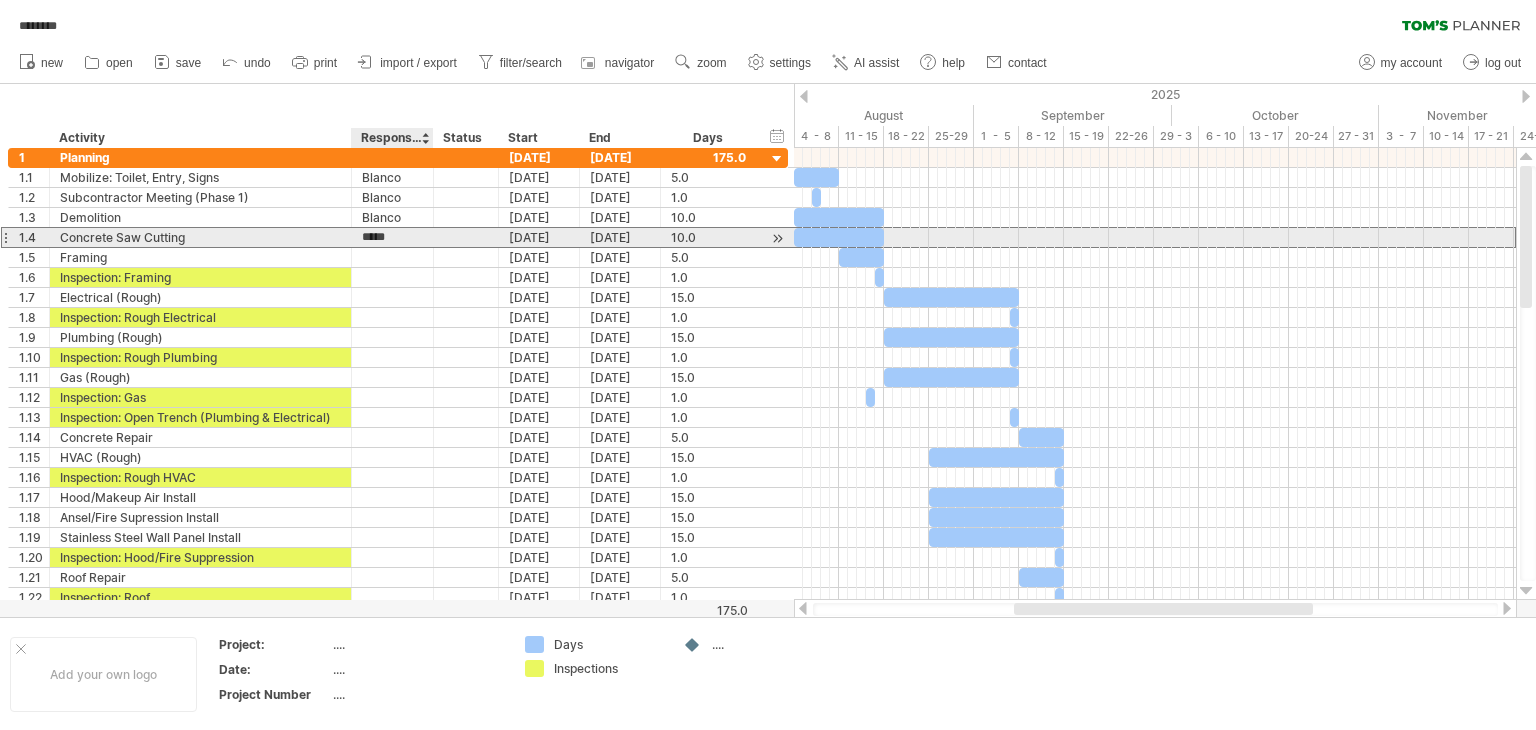 type on "******" 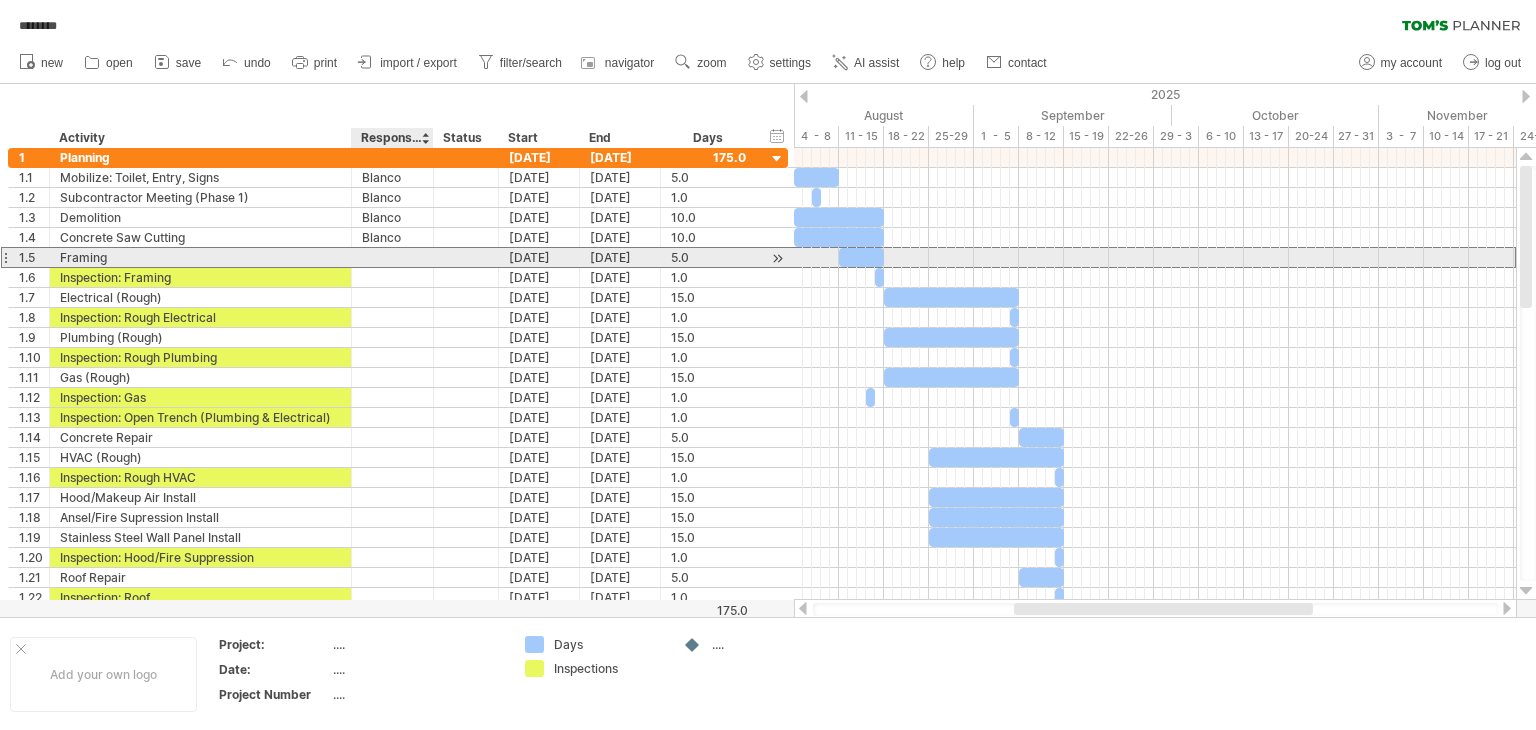 click at bounding box center [392, 257] 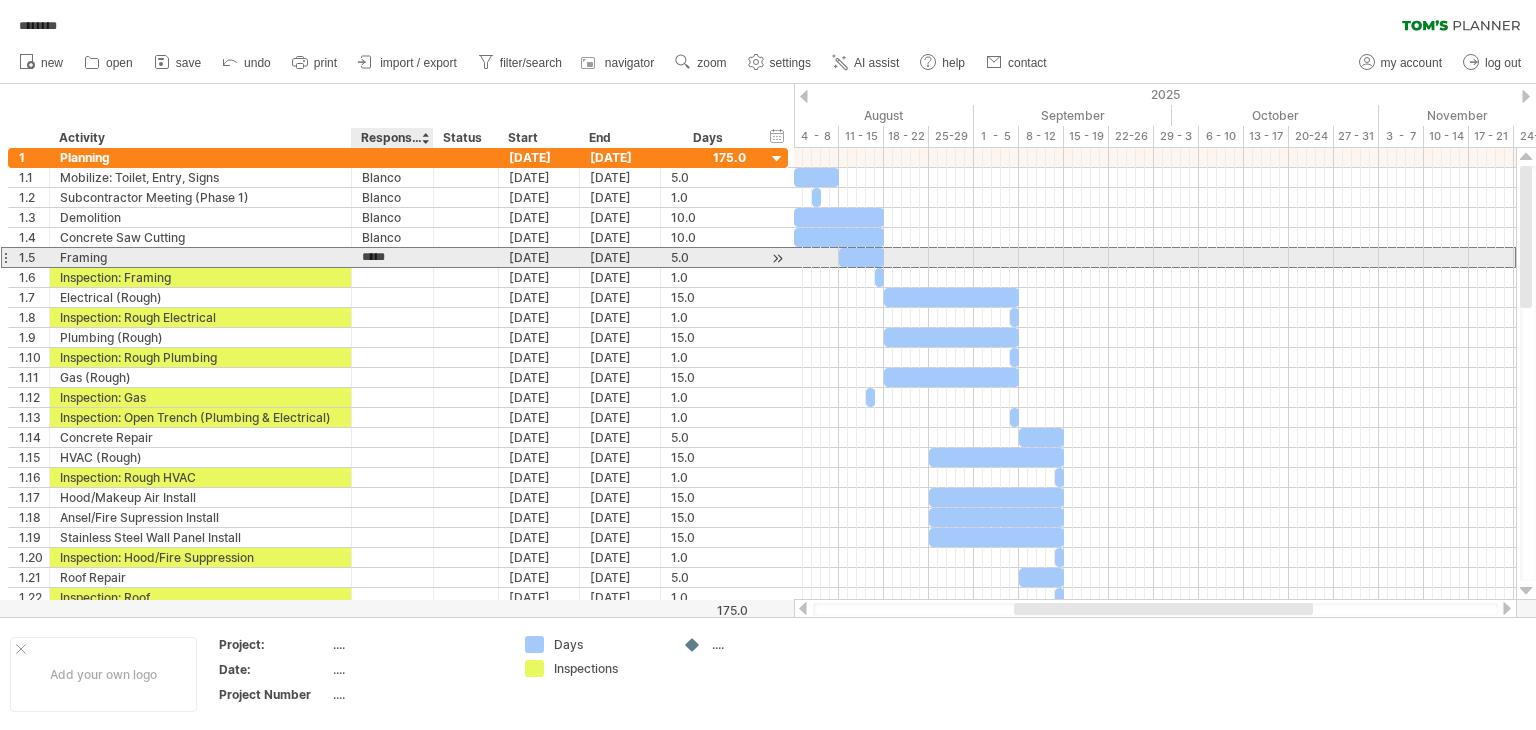 type on "******" 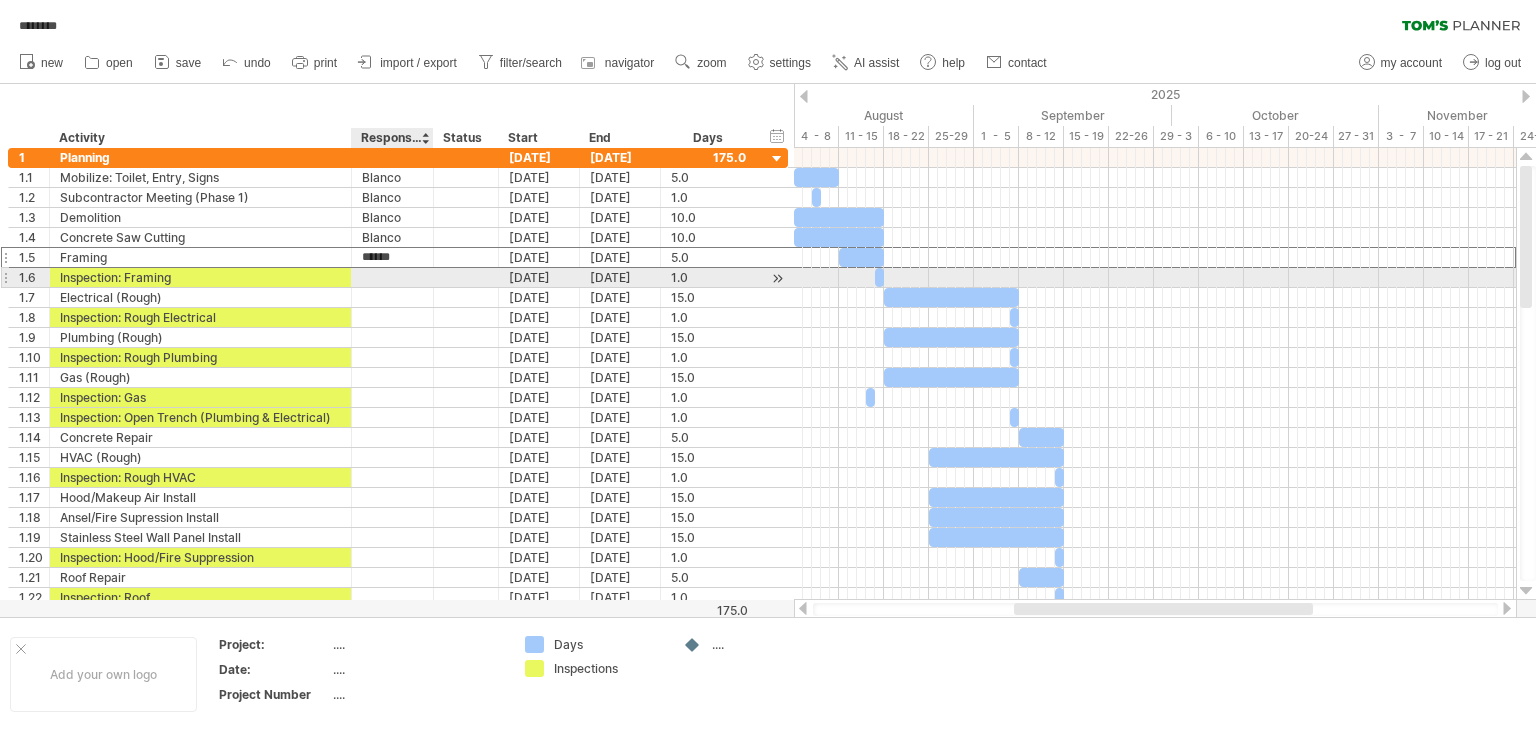 click at bounding box center (392, 277) 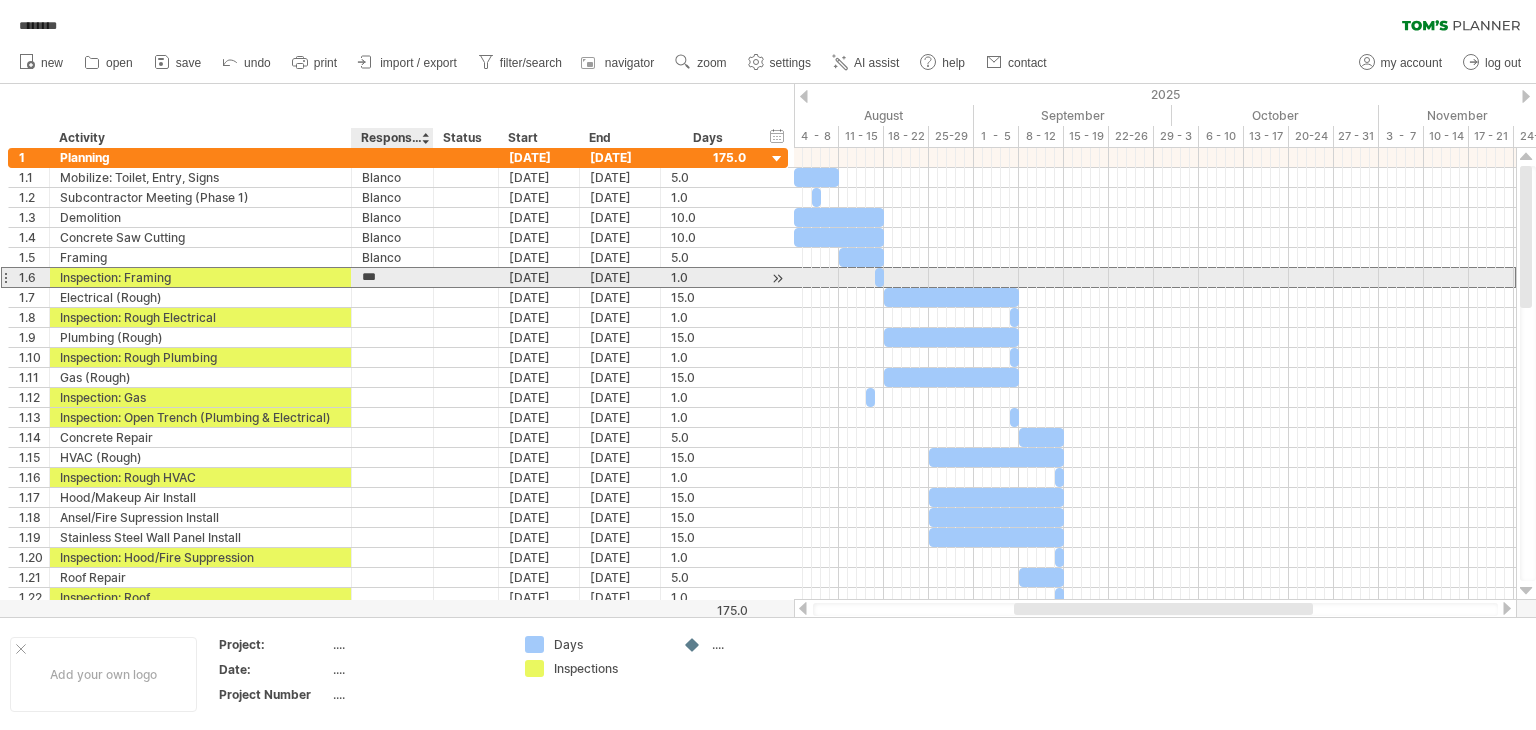 type on "****" 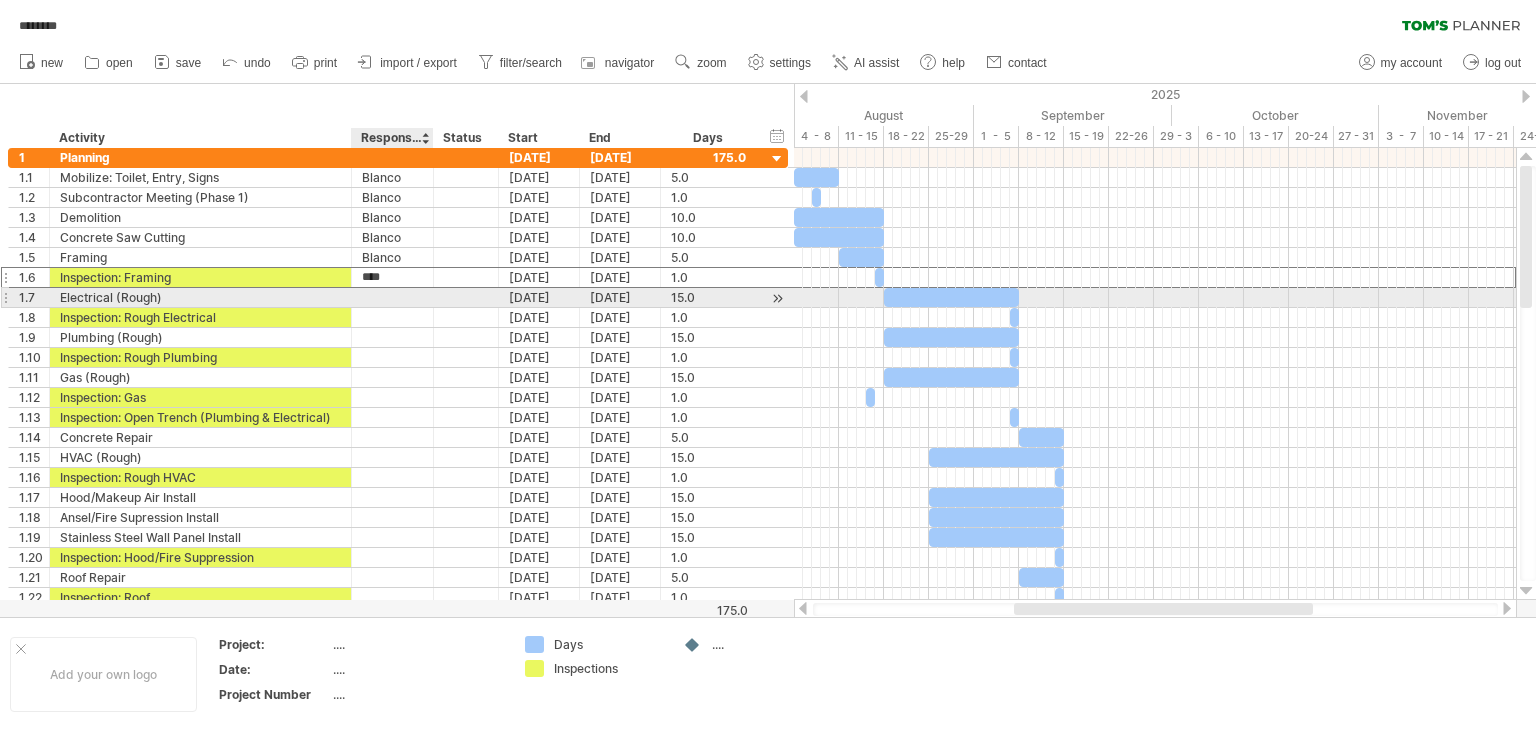 click at bounding box center [392, 297] 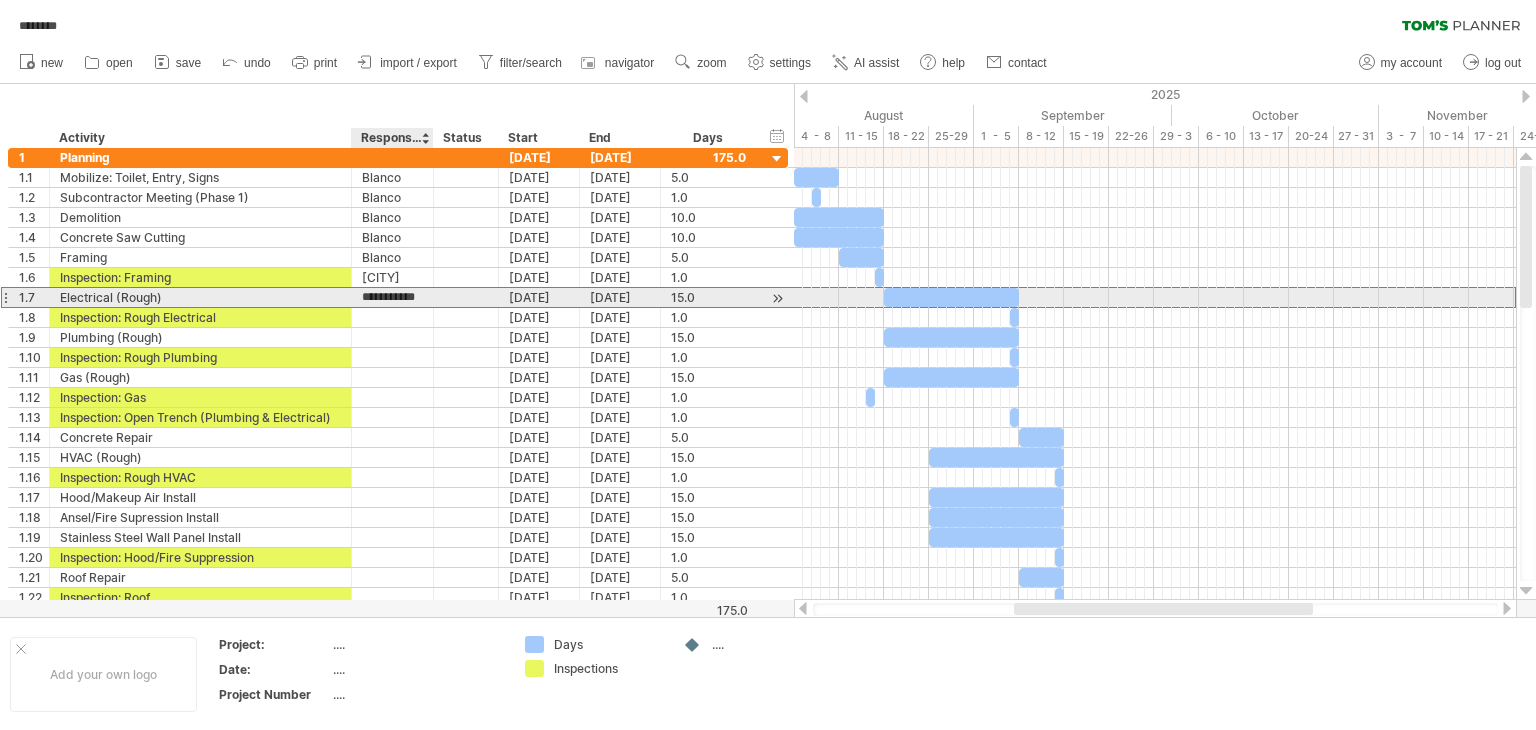 type on "**********" 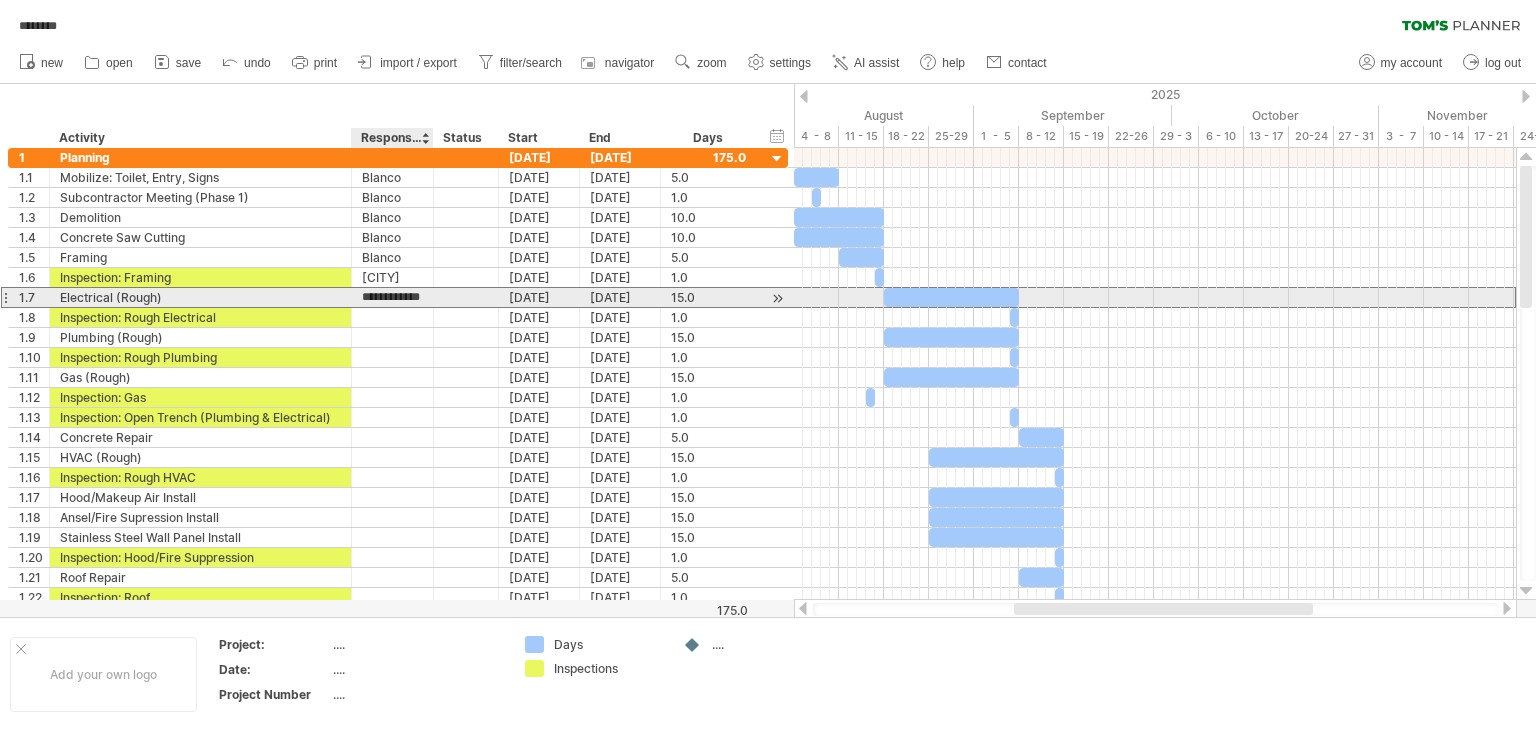 scroll, scrollTop: 0, scrollLeft: 16, axis: horizontal 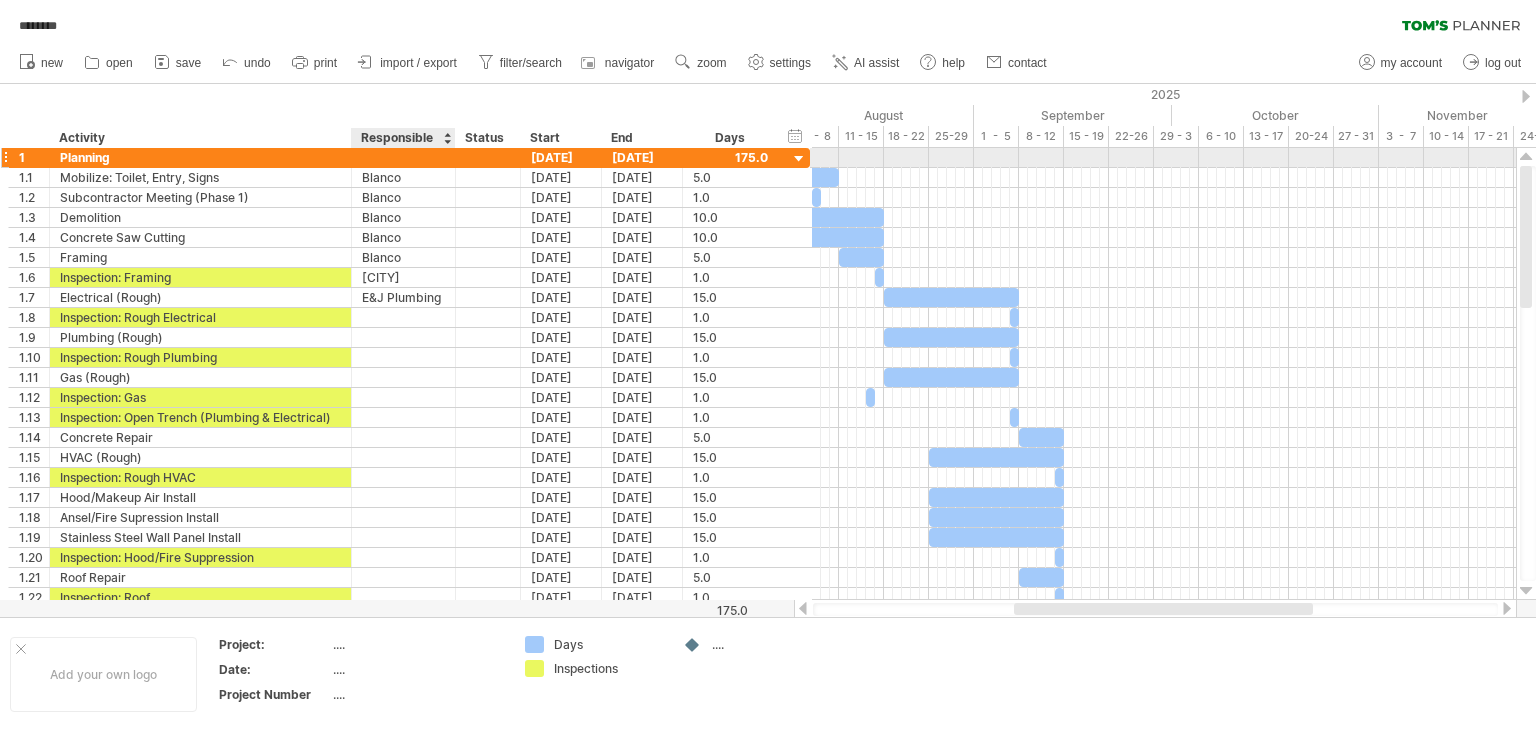 drag, startPoint x: 431, startPoint y: 154, endPoint x: 453, endPoint y: 153, distance: 22.022715 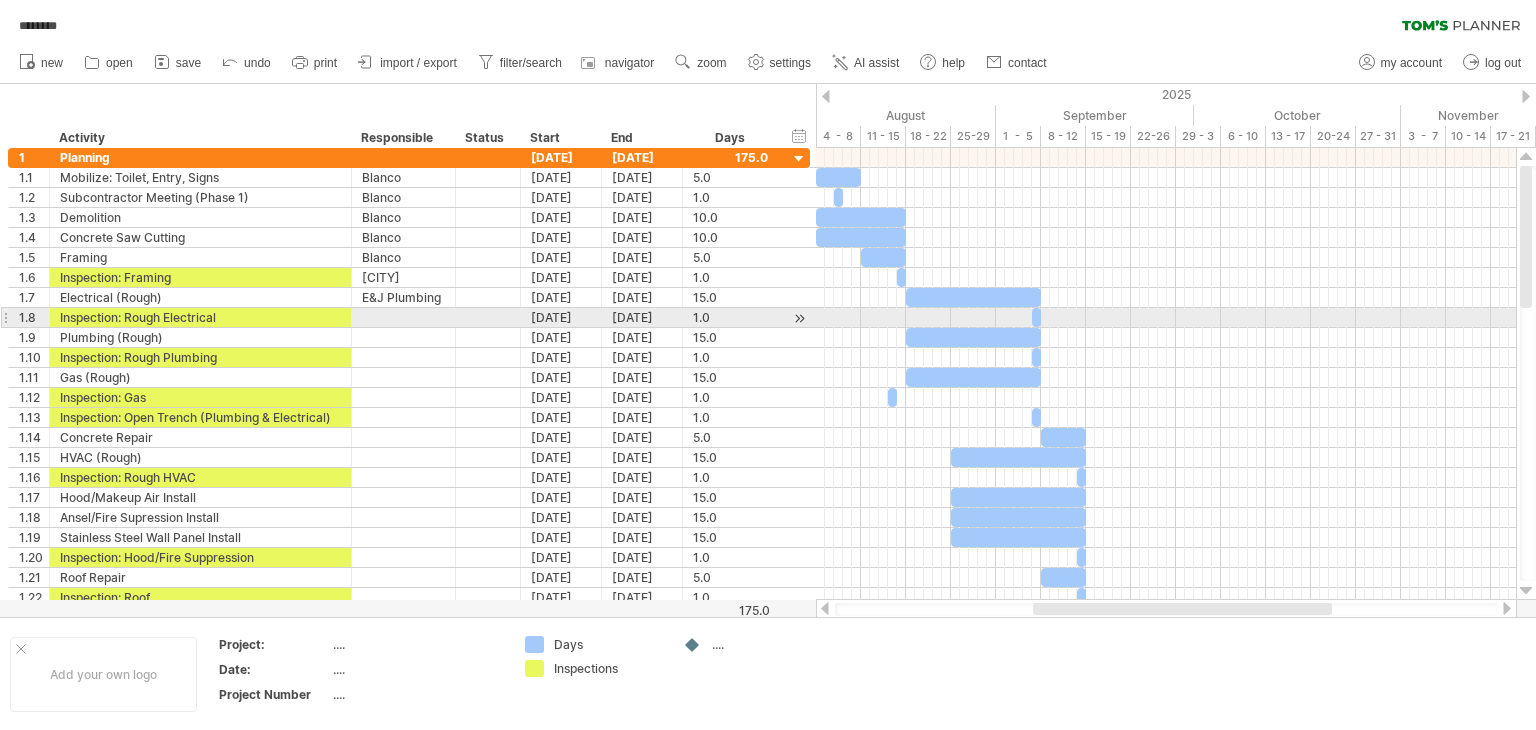 click at bounding box center [403, 317] 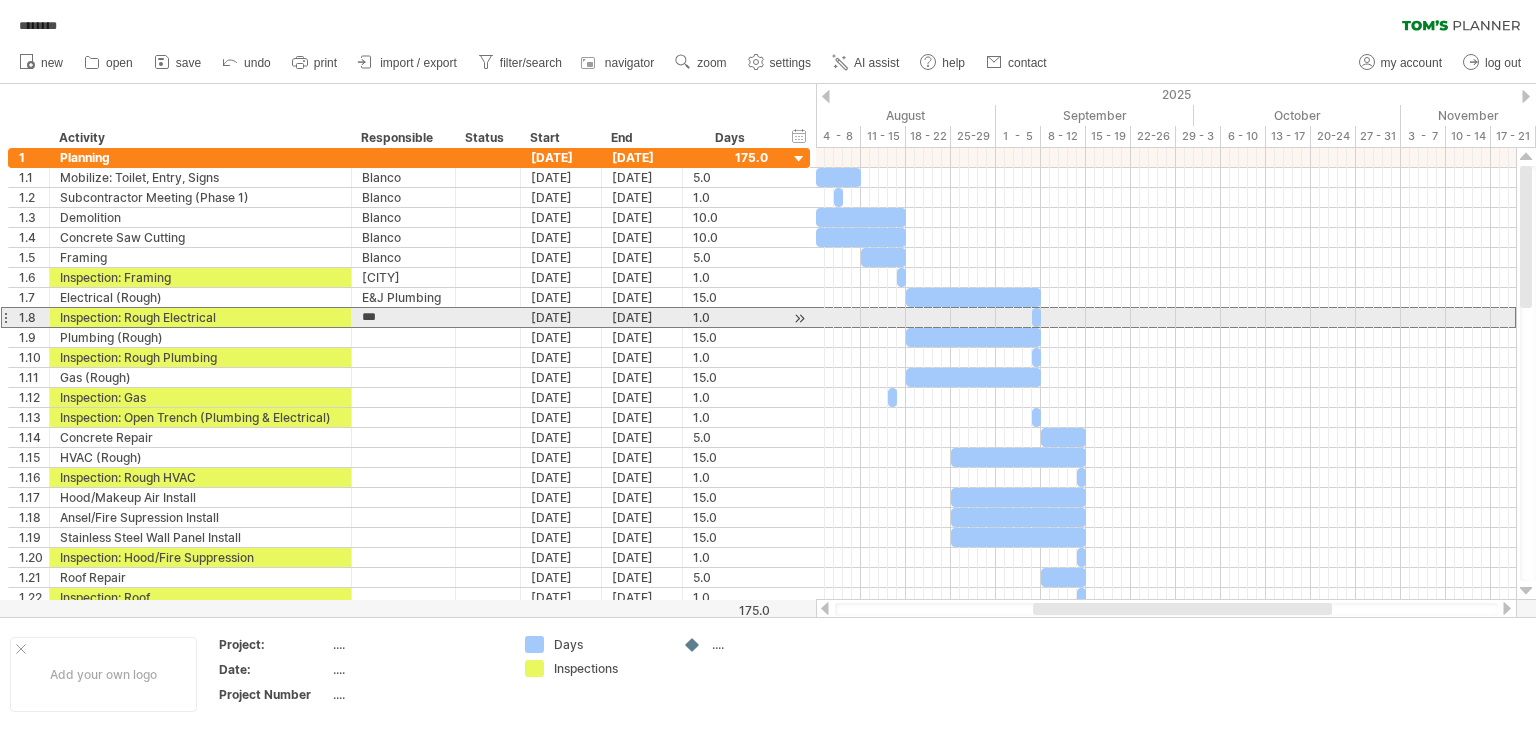 type on "****" 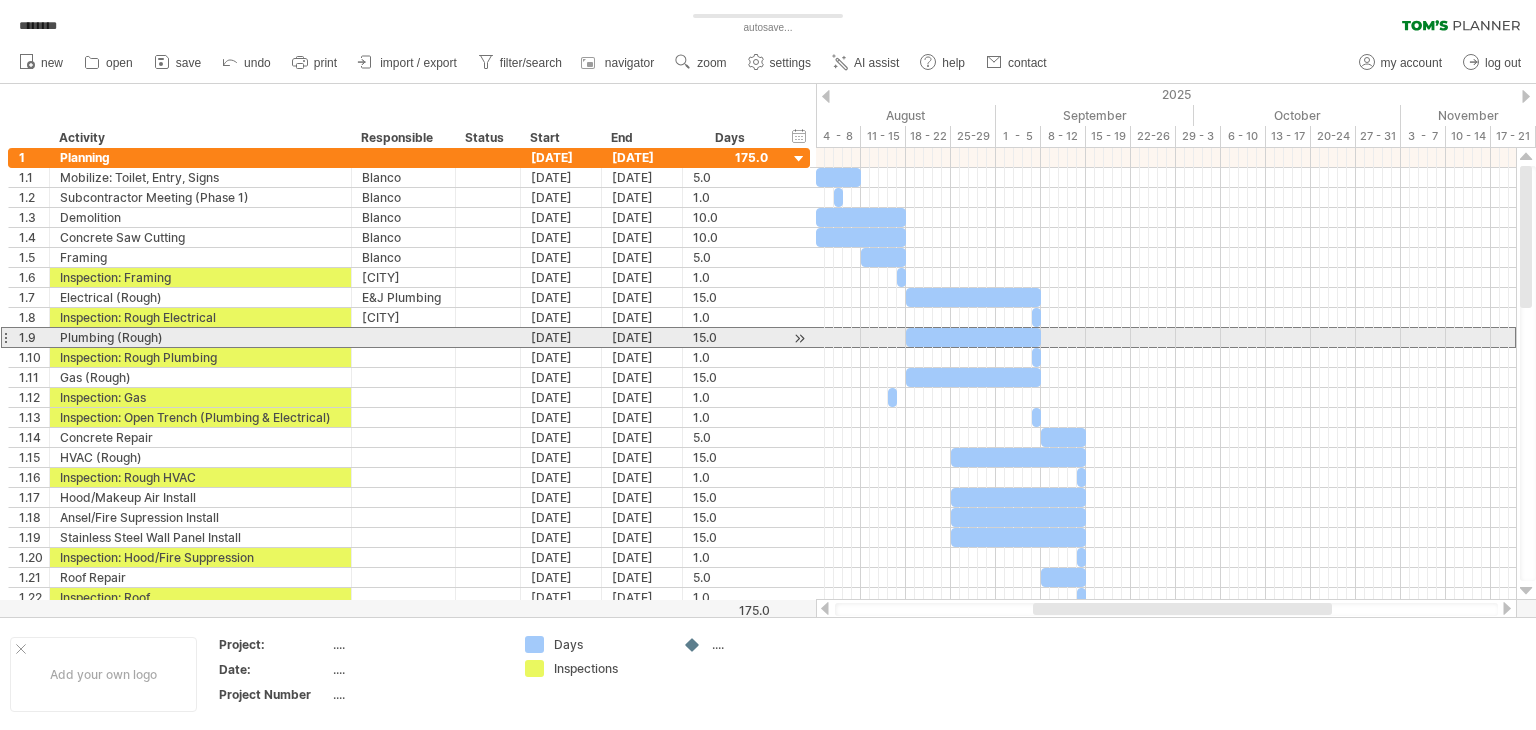 click at bounding box center (403, 337) 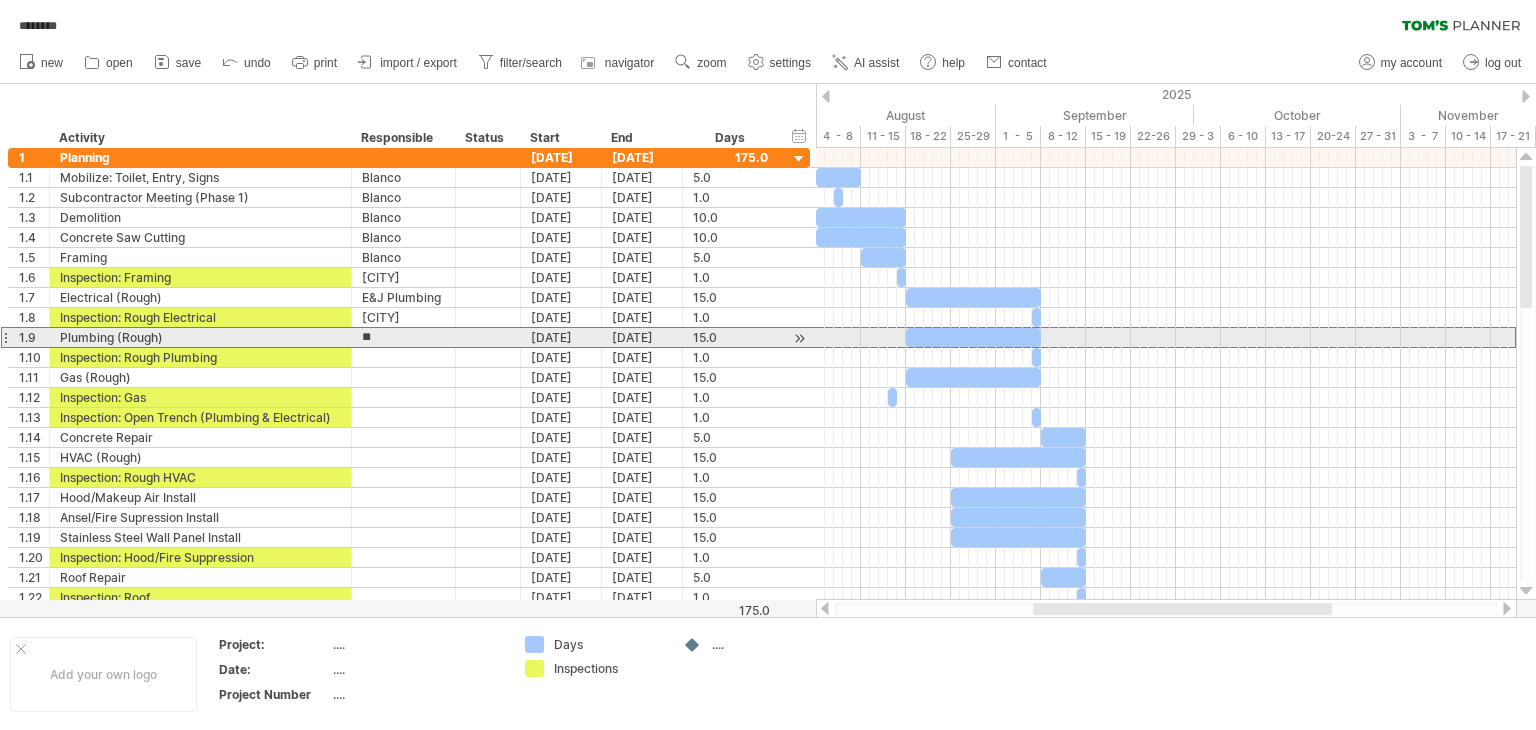 type on "**********" 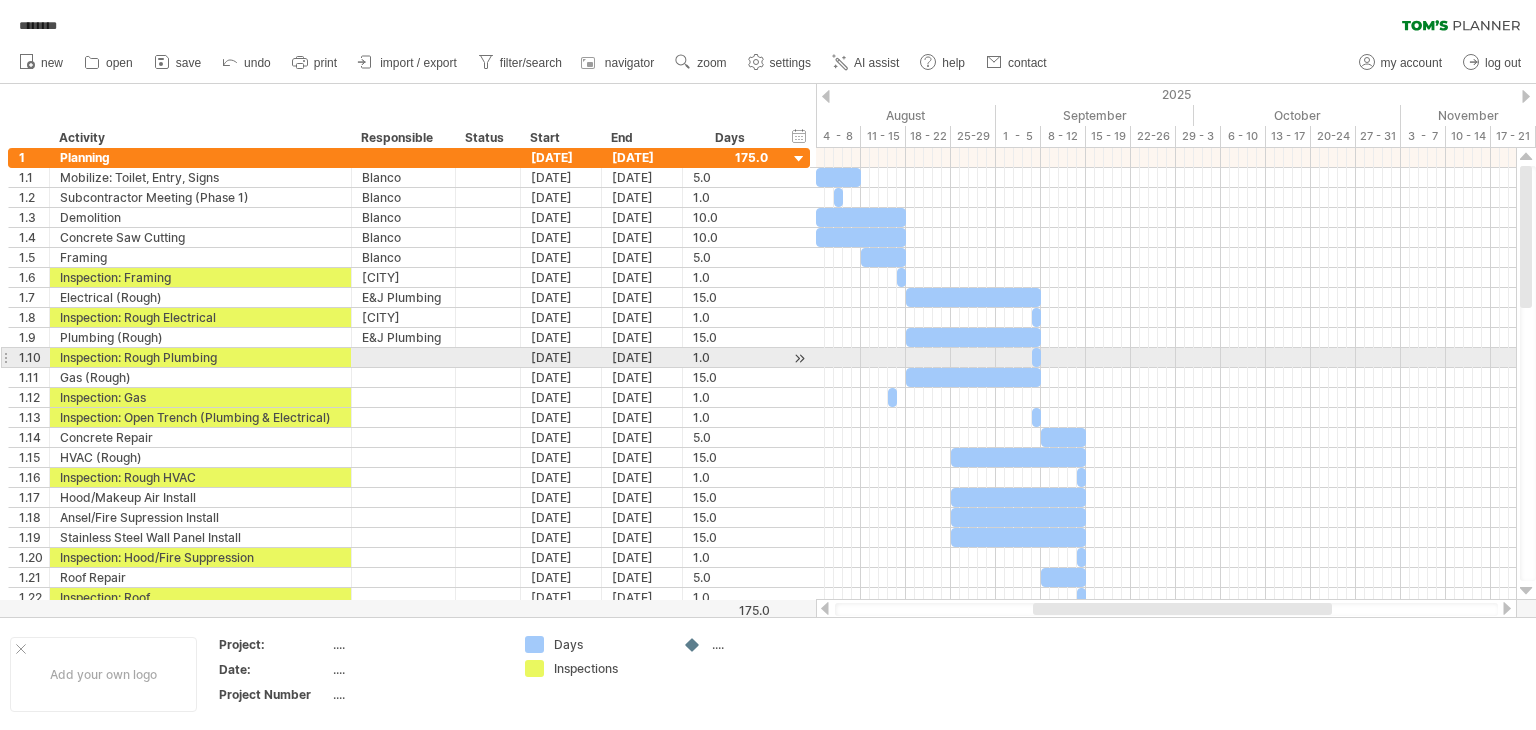 click at bounding box center [403, 357] 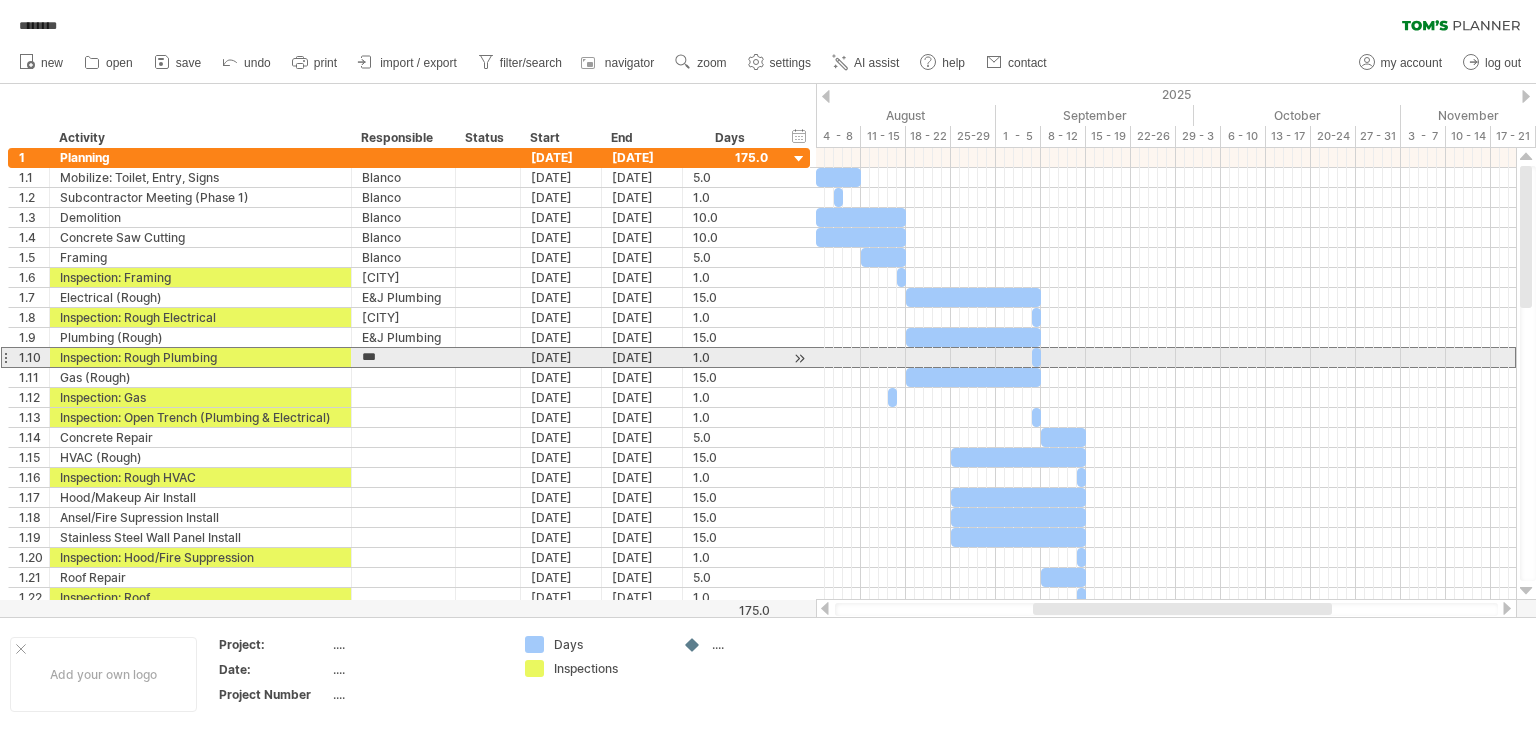 type on "****" 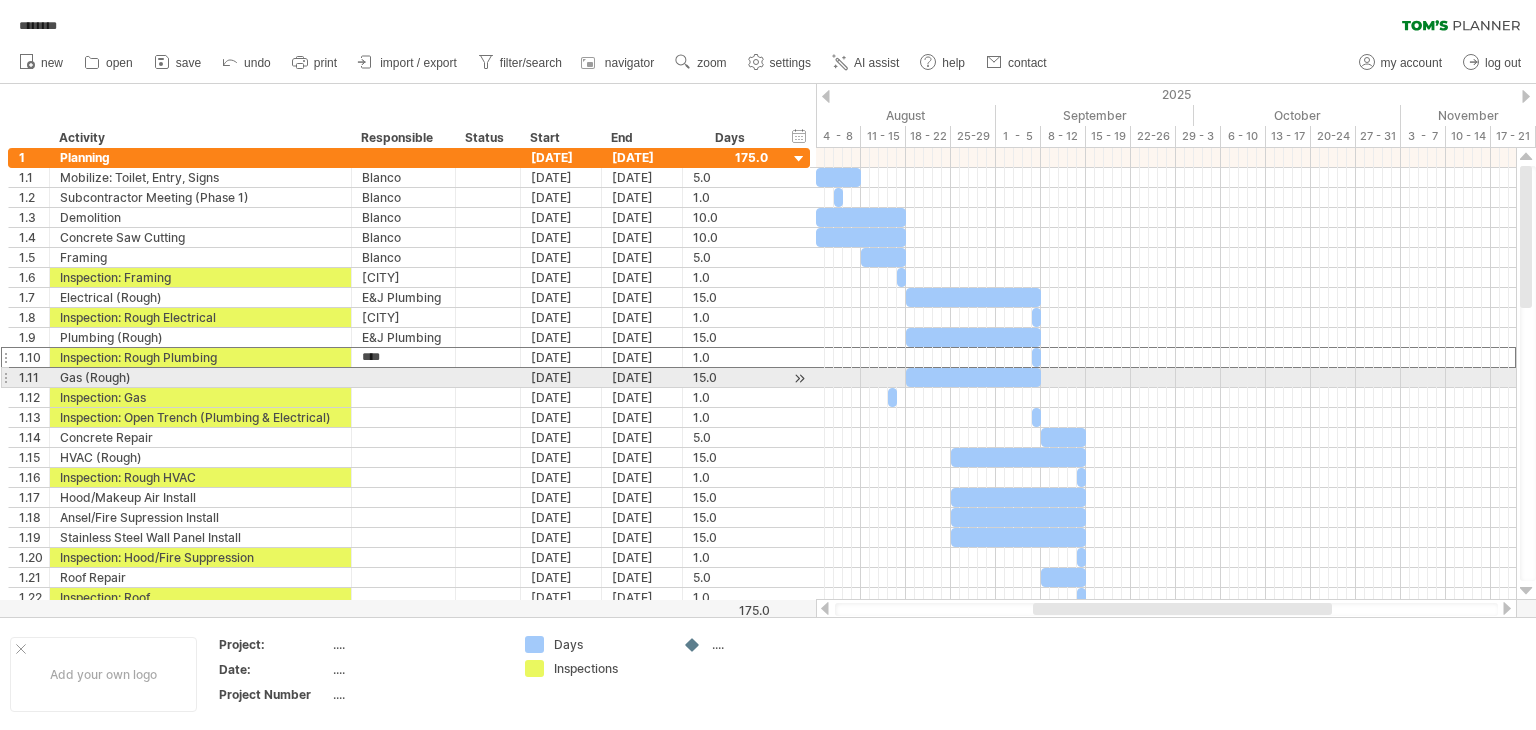 click at bounding box center [403, 377] 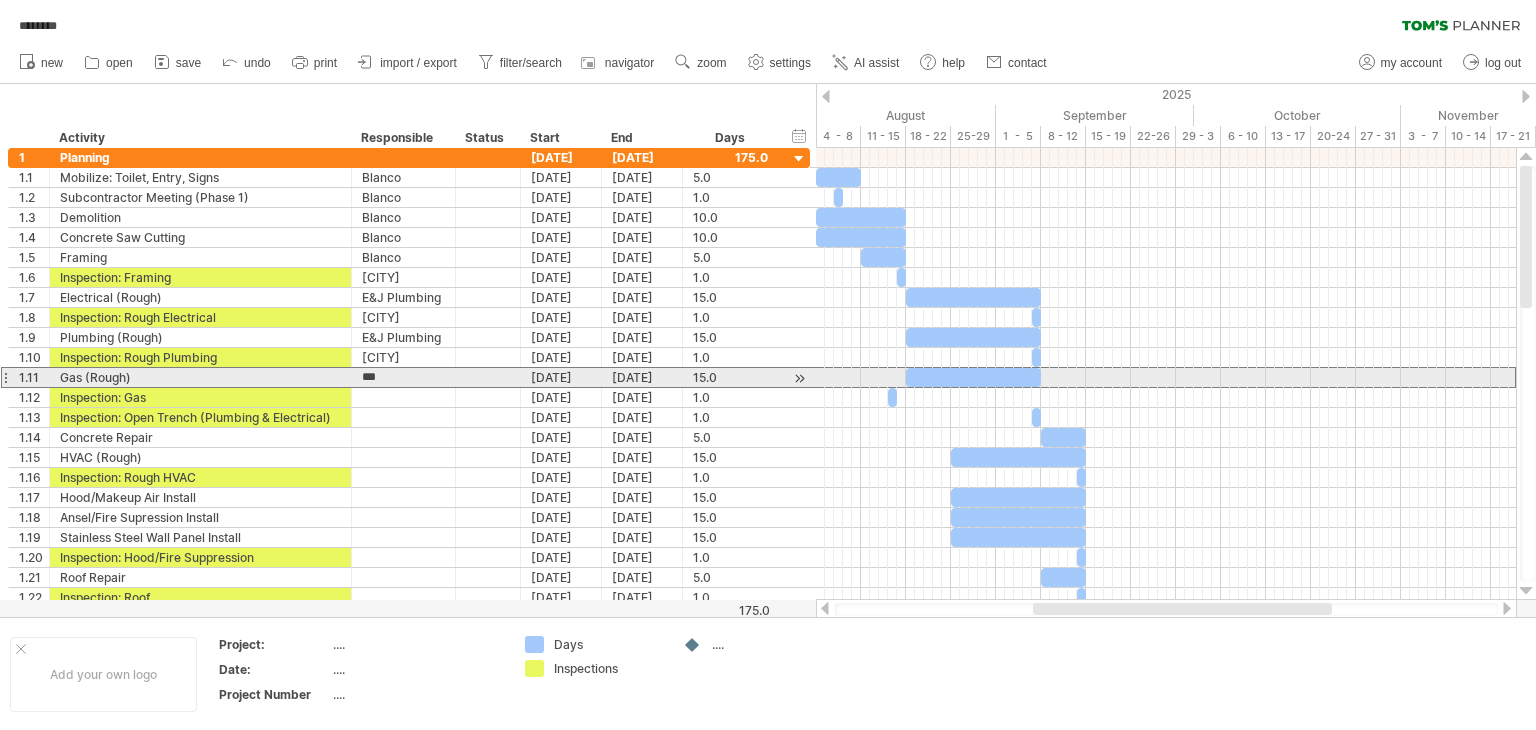type on "**********" 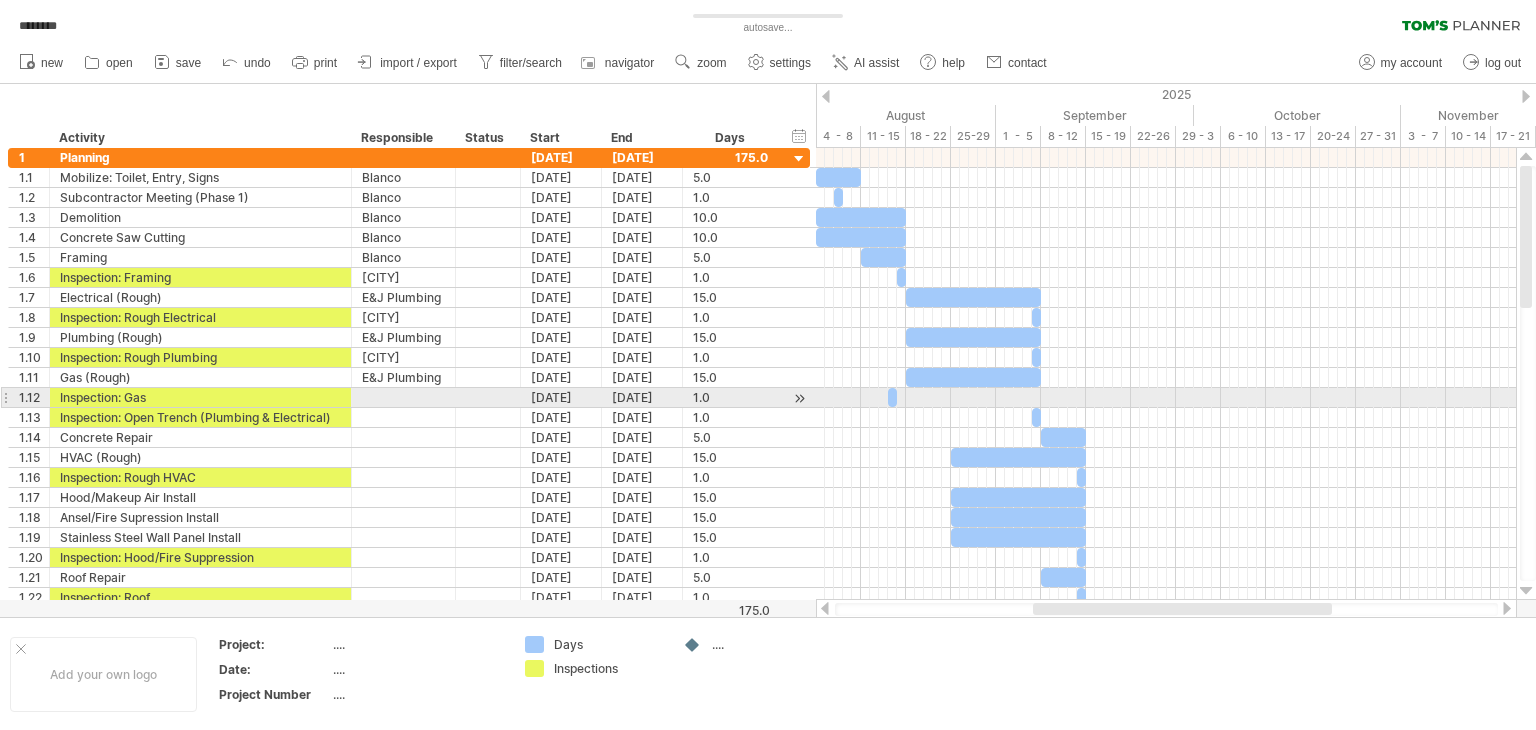 click at bounding box center (403, 397) 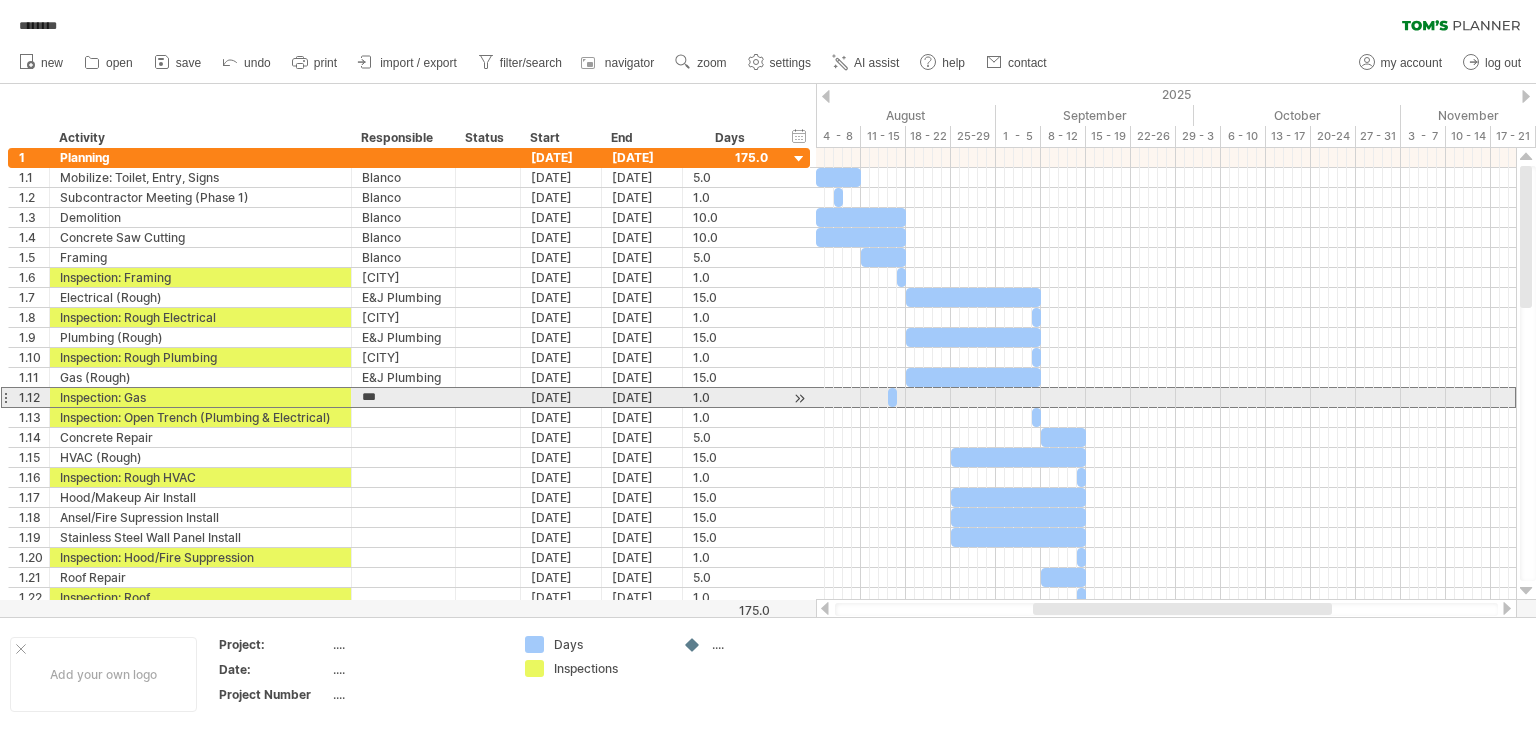 type on "****" 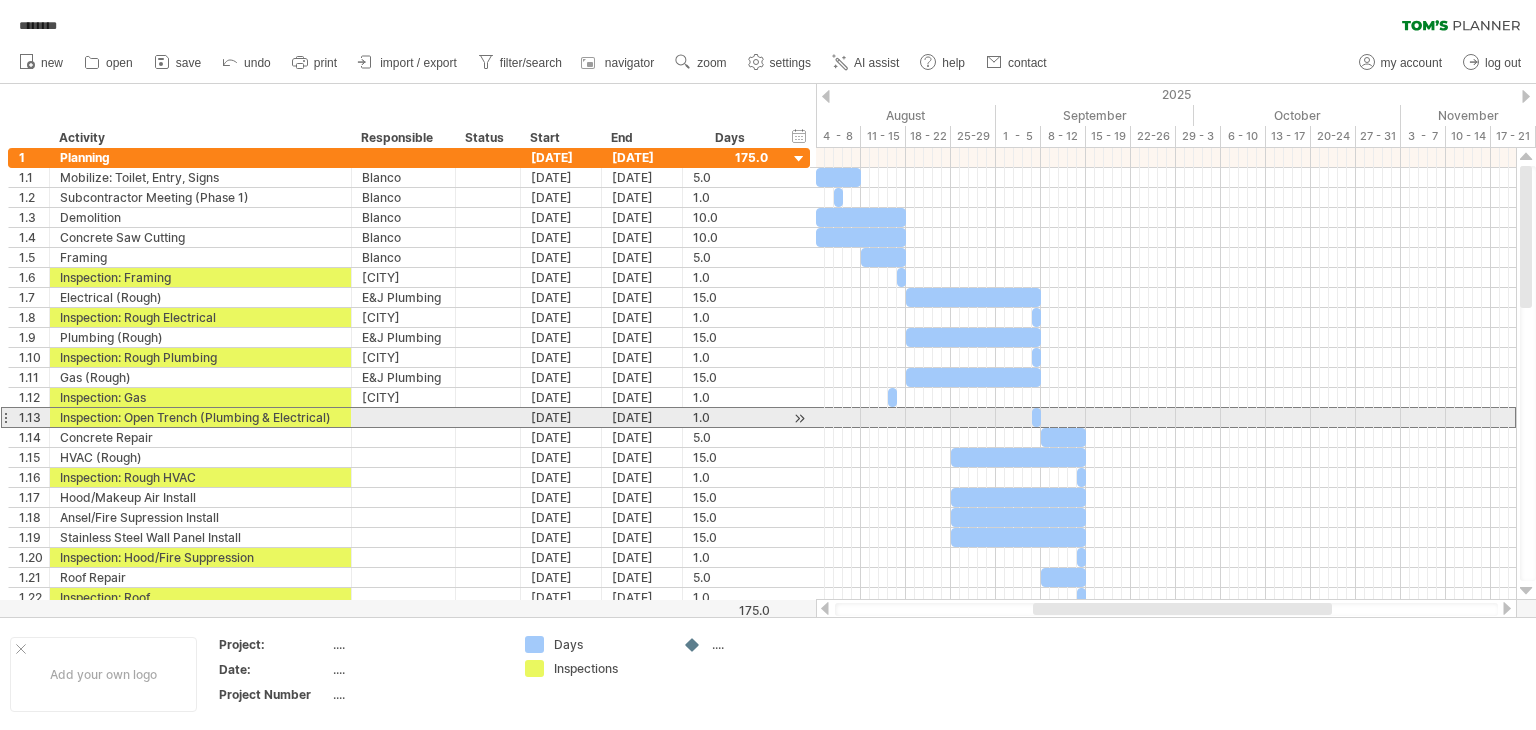 click at bounding box center [403, 417] 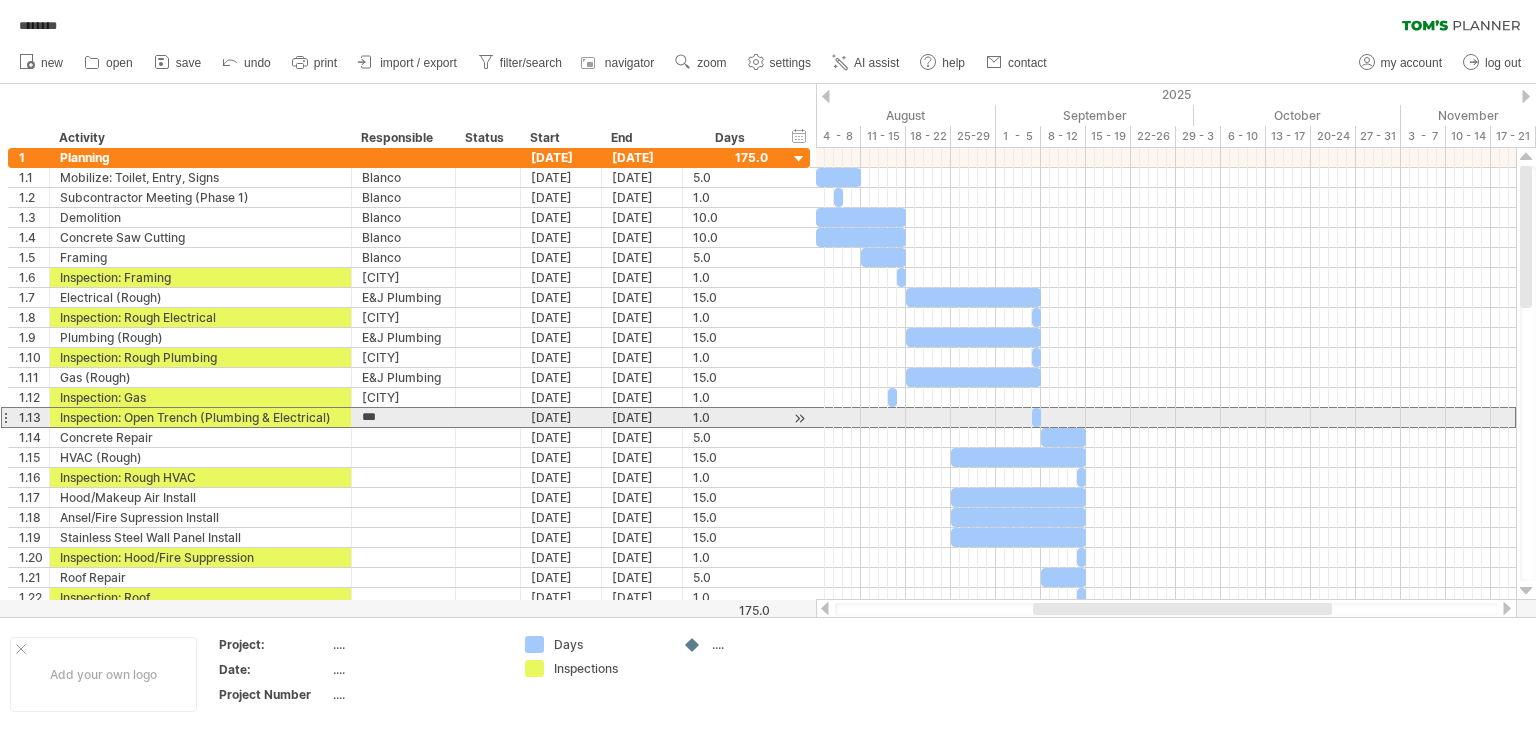 type on "****" 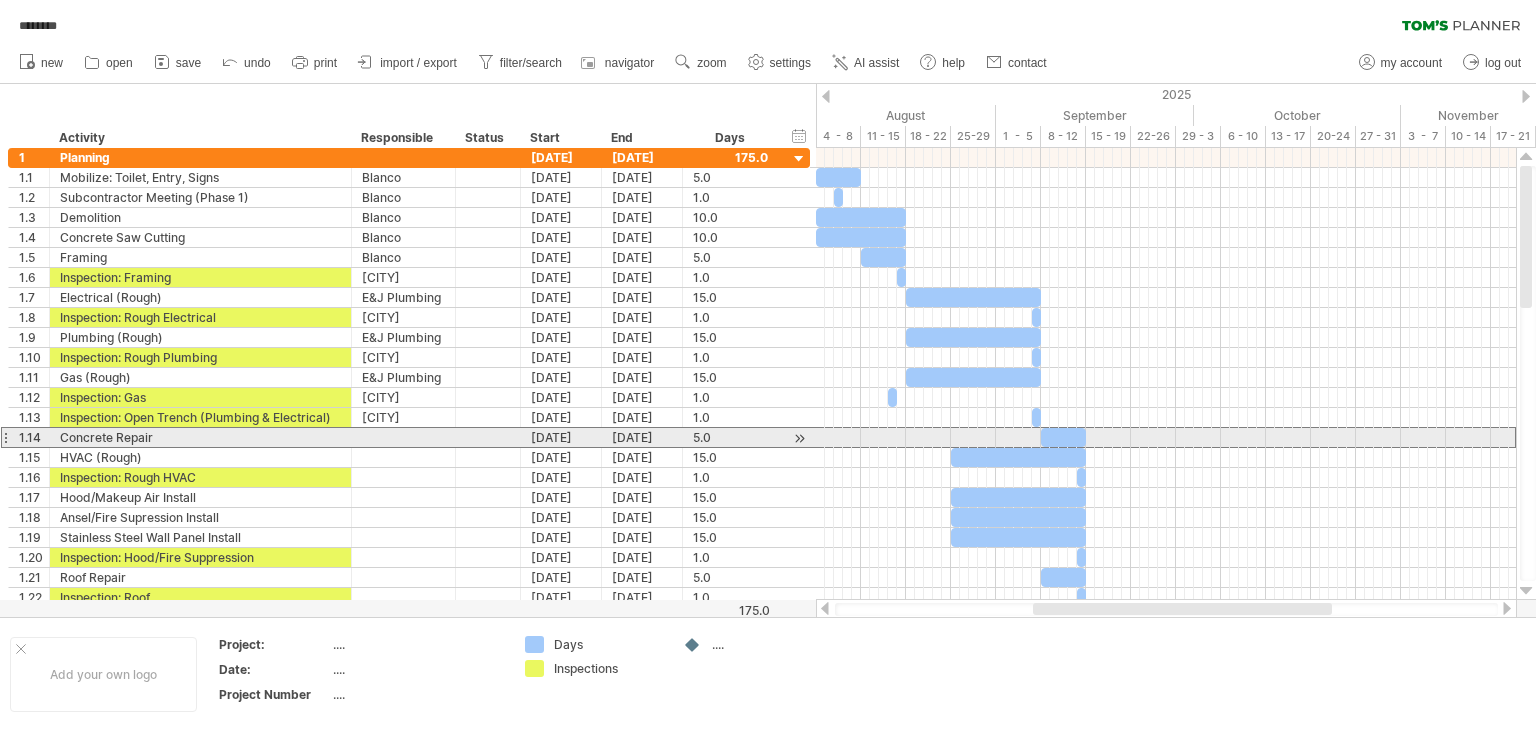 click at bounding box center (403, 437) 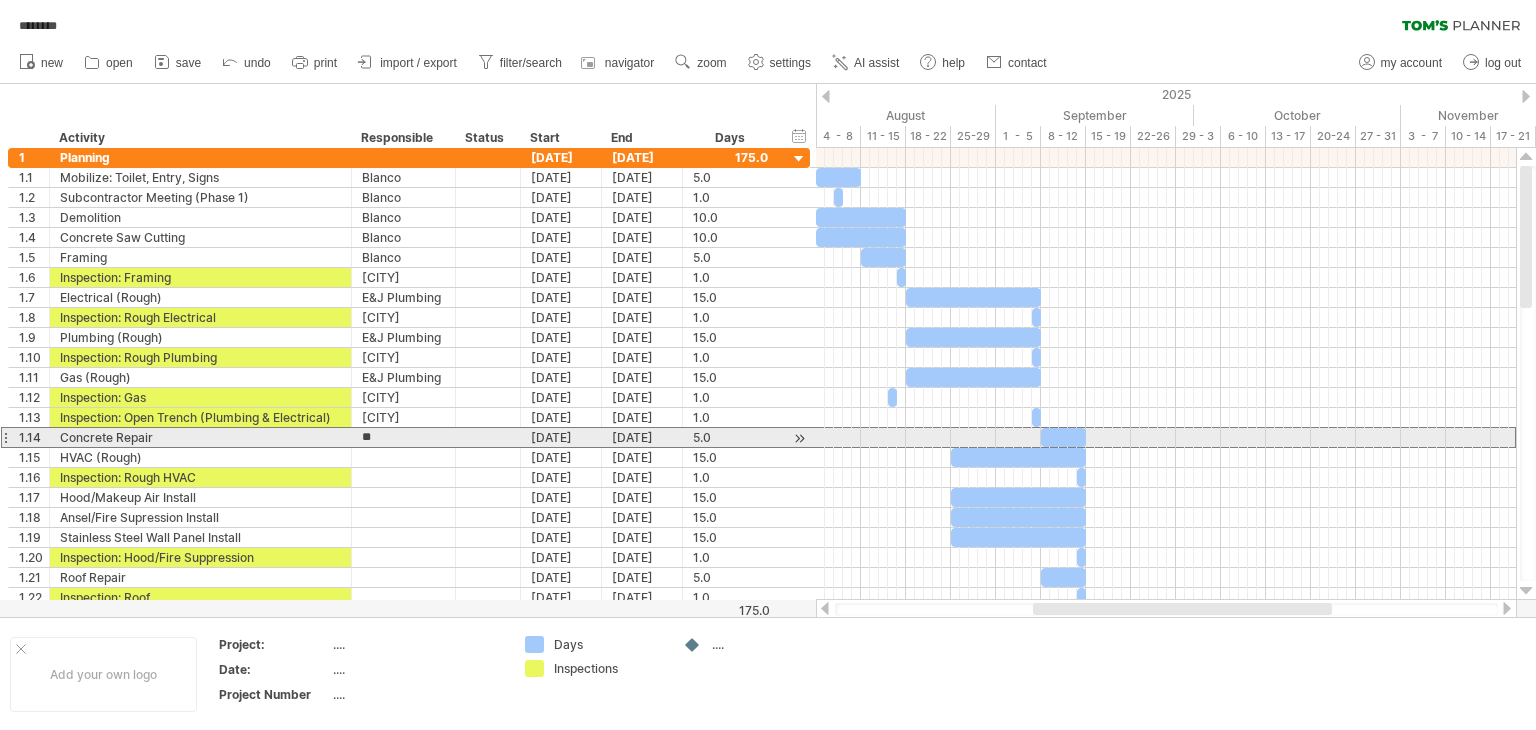 type on "*" 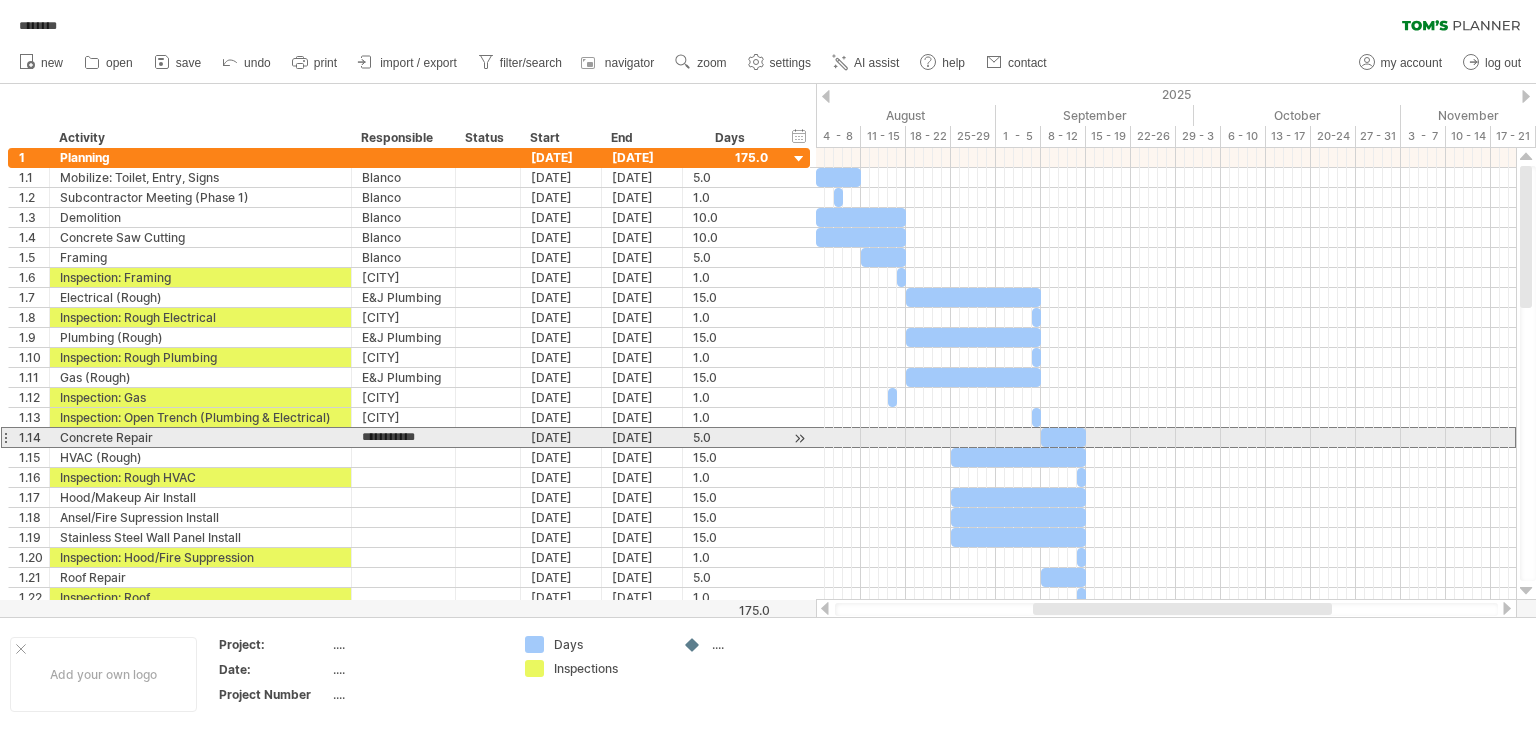 type on "**********" 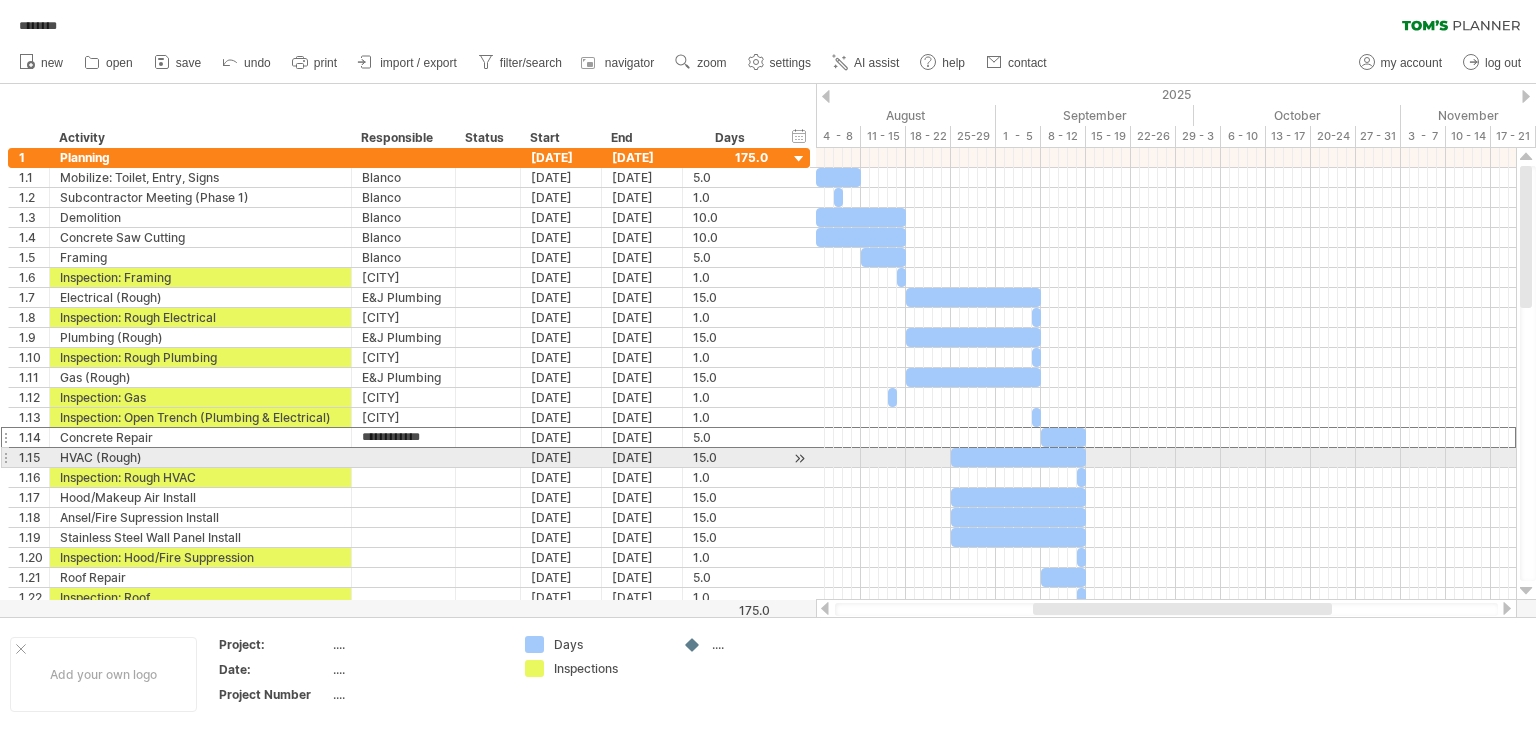 click at bounding box center (403, 457) 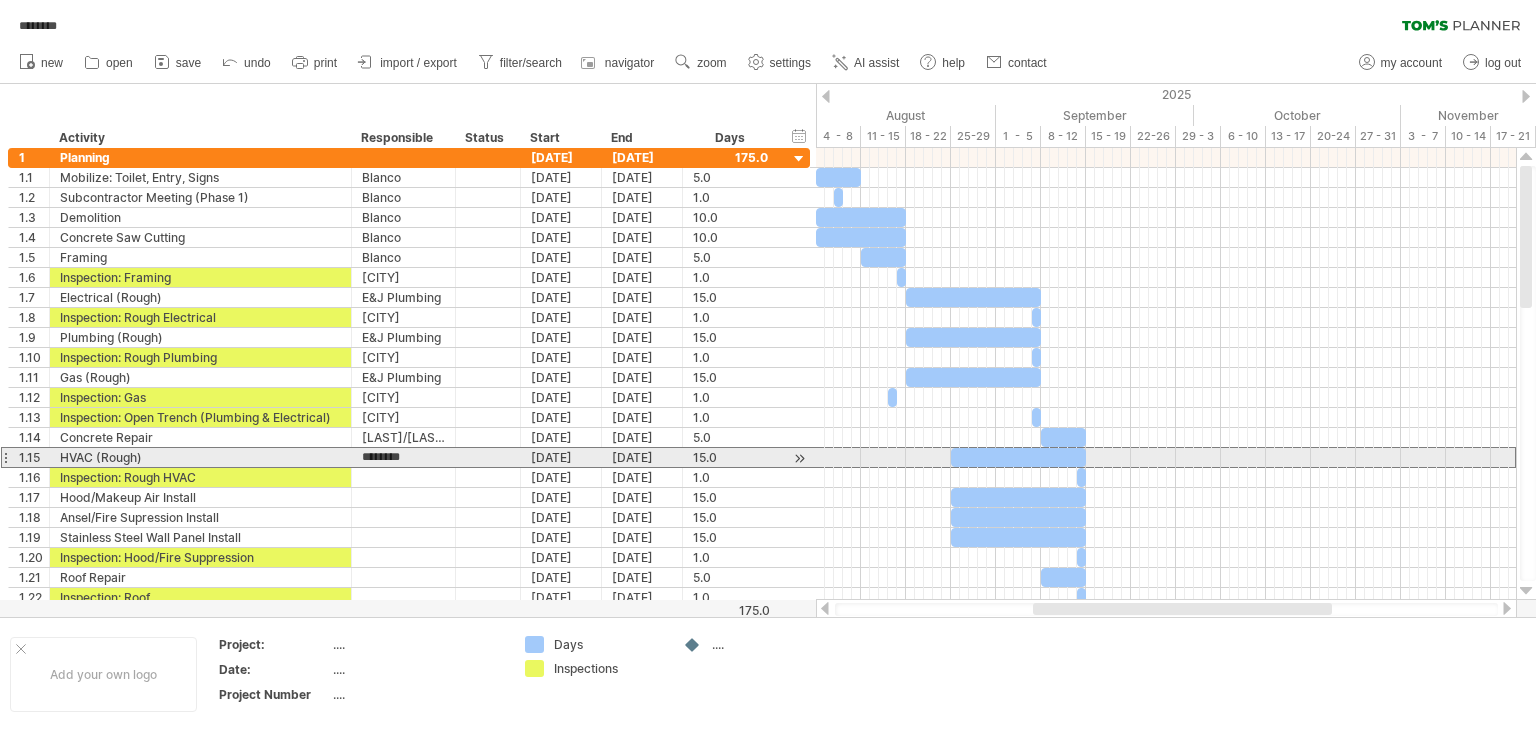 click on "********" at bounding box center (403, 457) 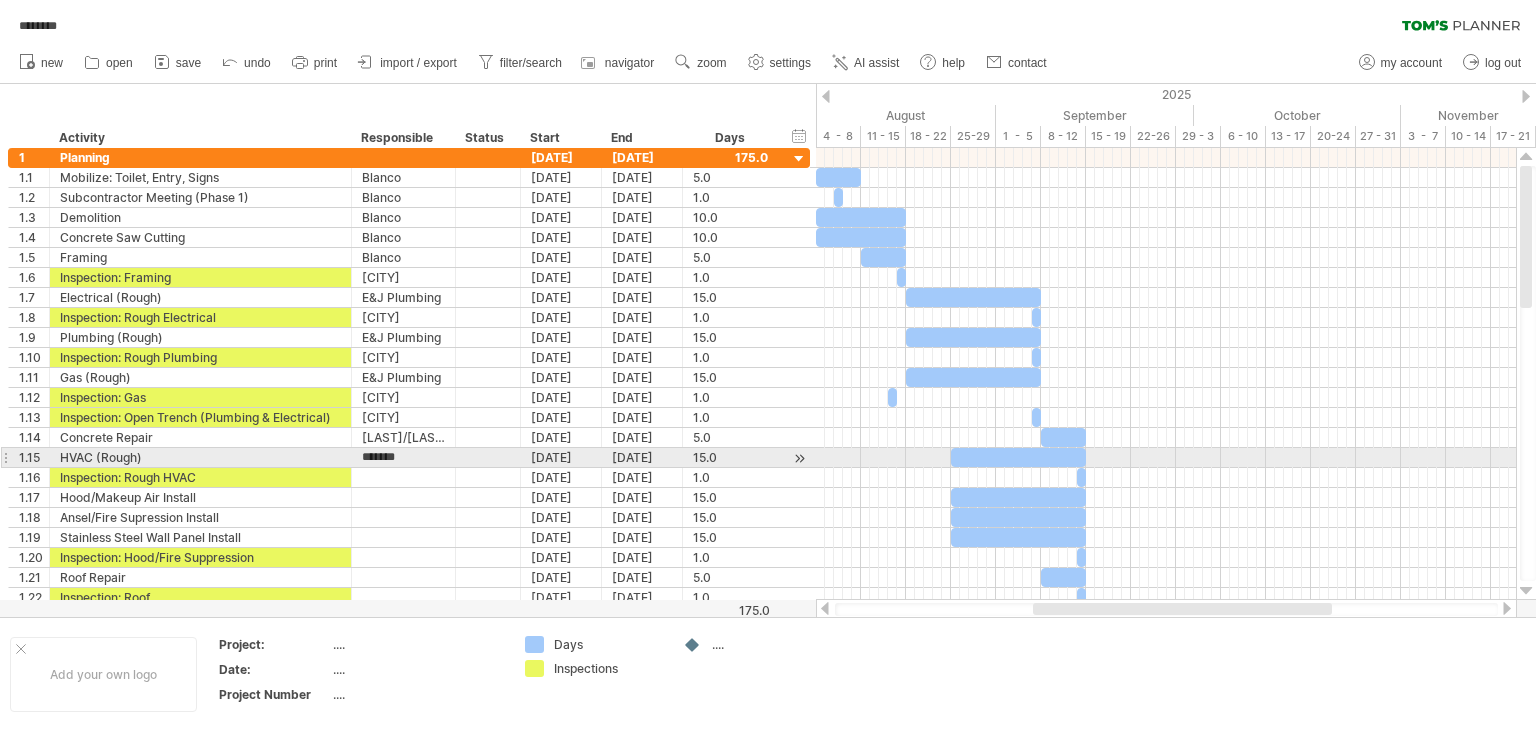 type on "********" 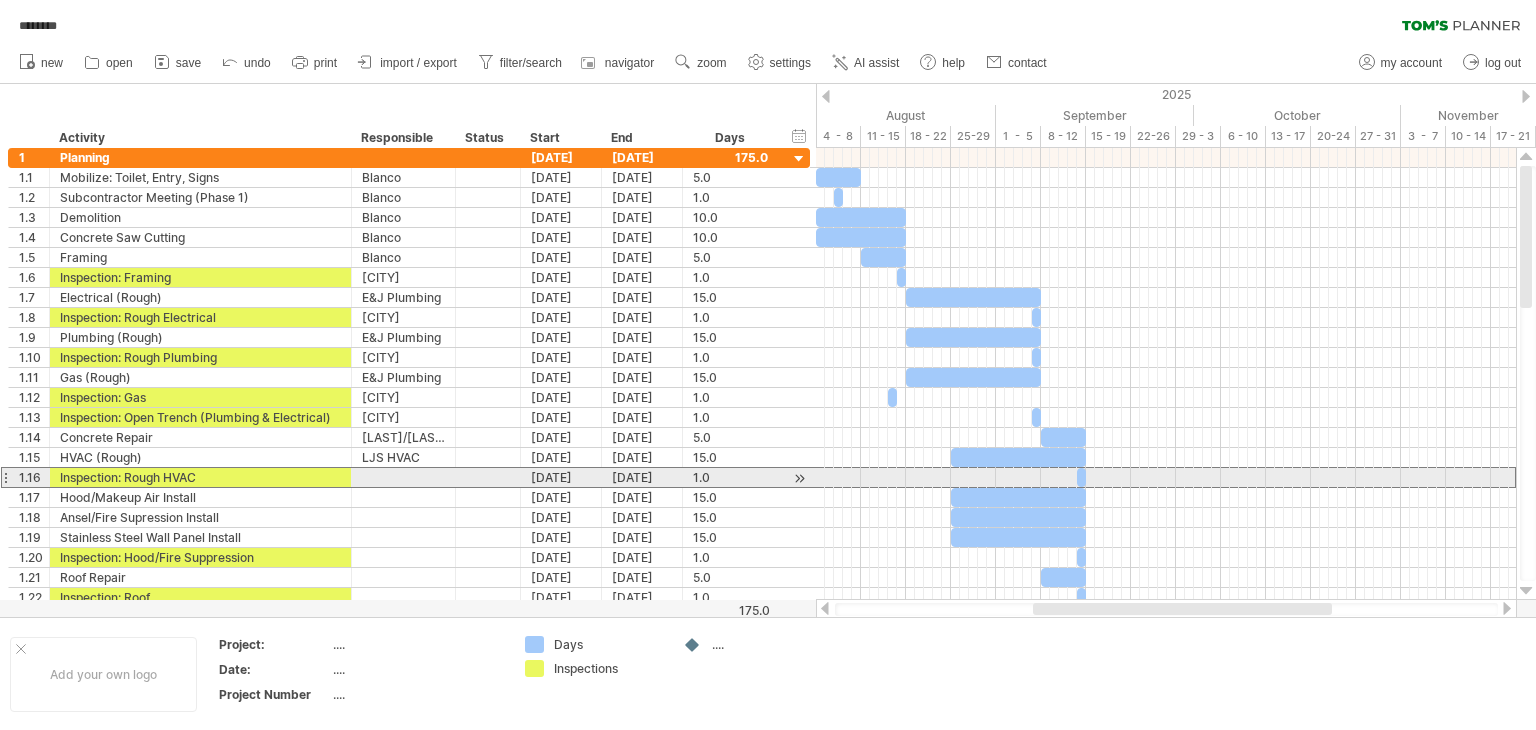 click at bounding box center [403, 477] 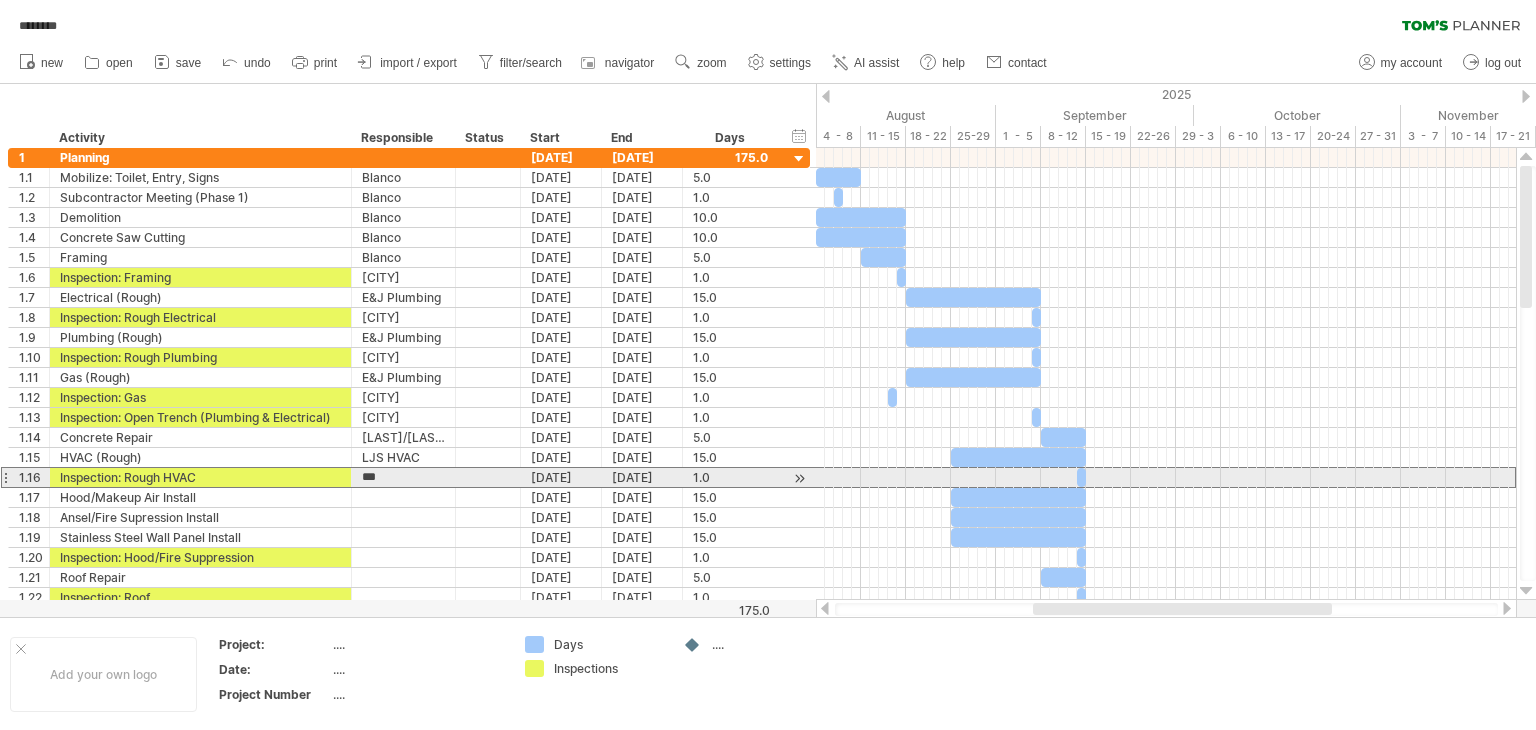 type on "****" 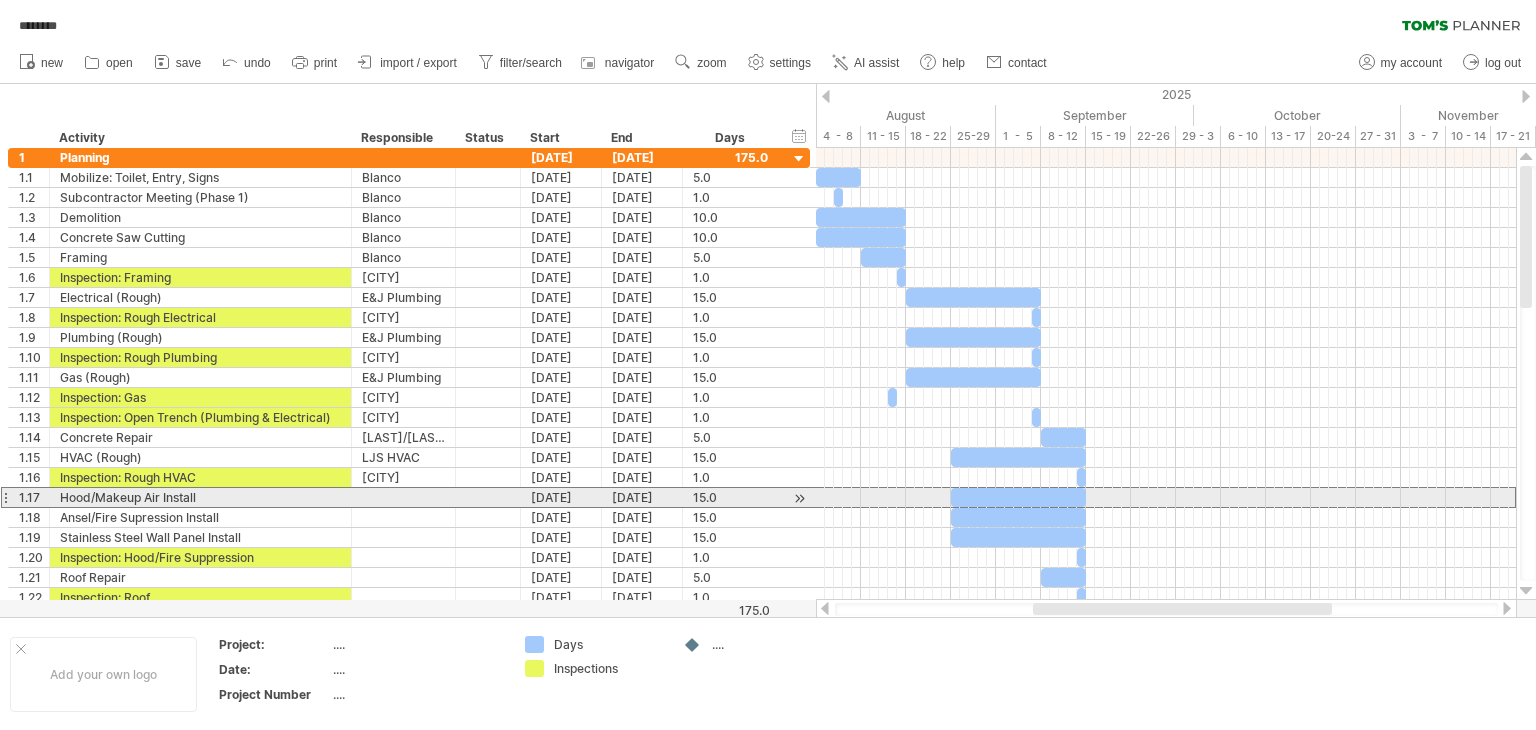 click at bounding box center (403, 497) 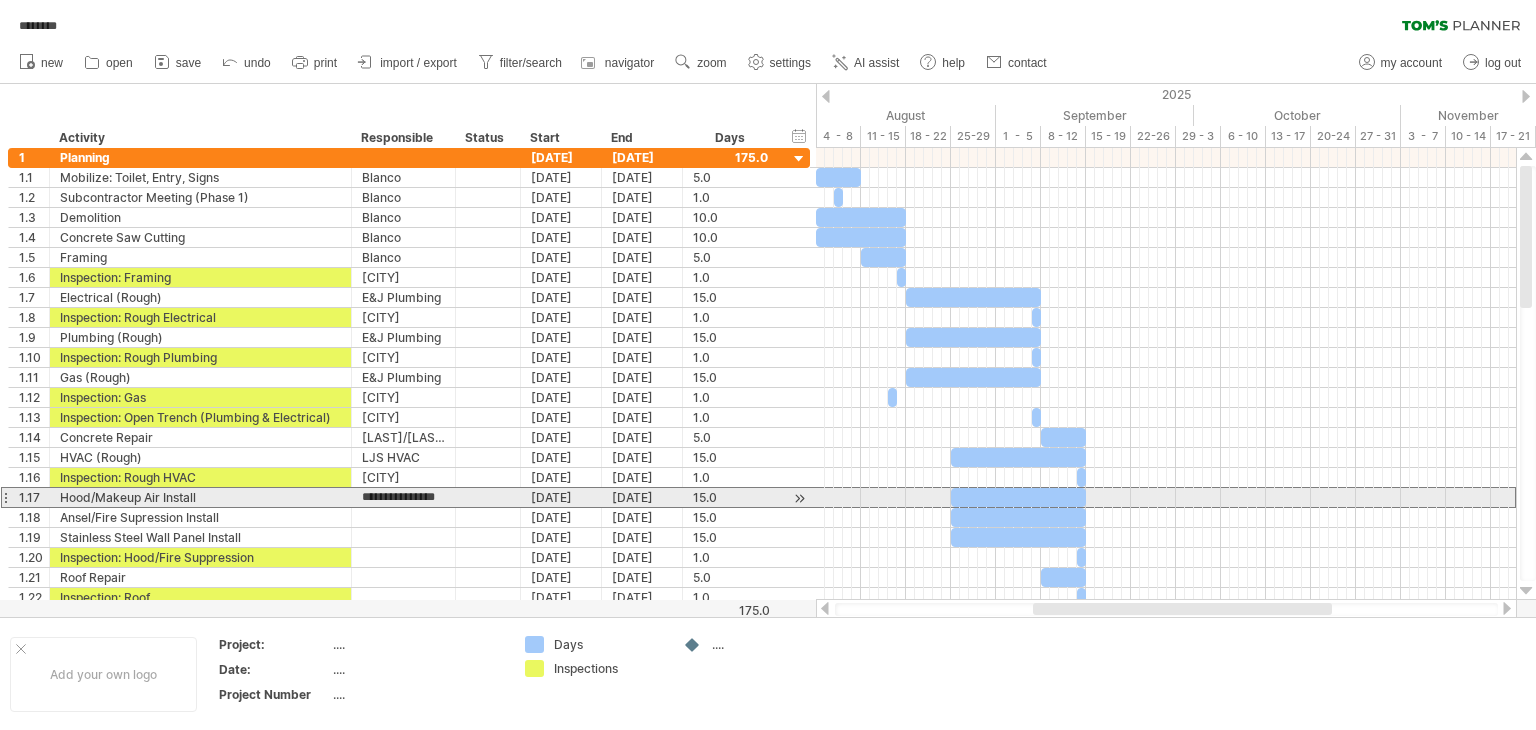 type on "**********" 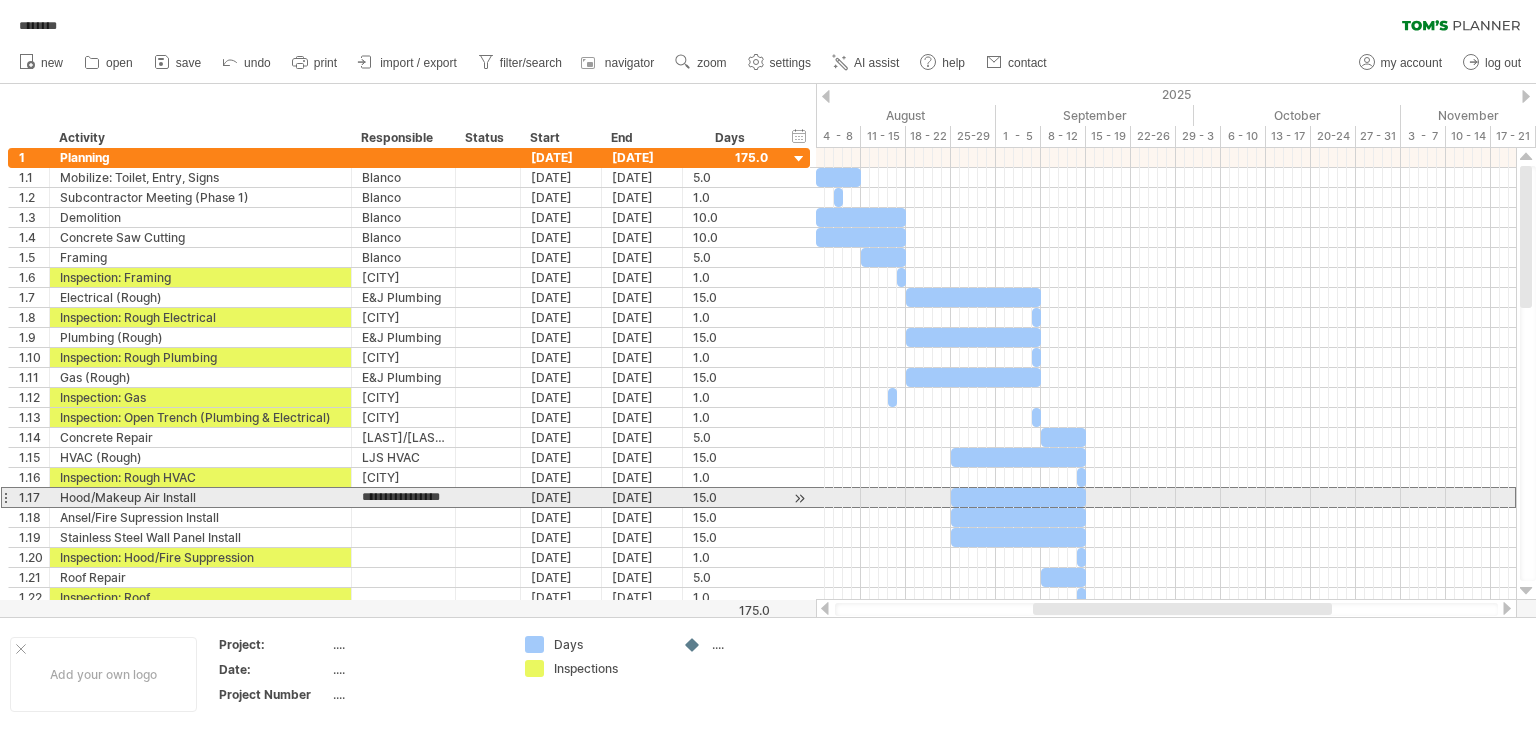 scroll, scrollTop: 0, scrollLeft: 6, axis: horizontal 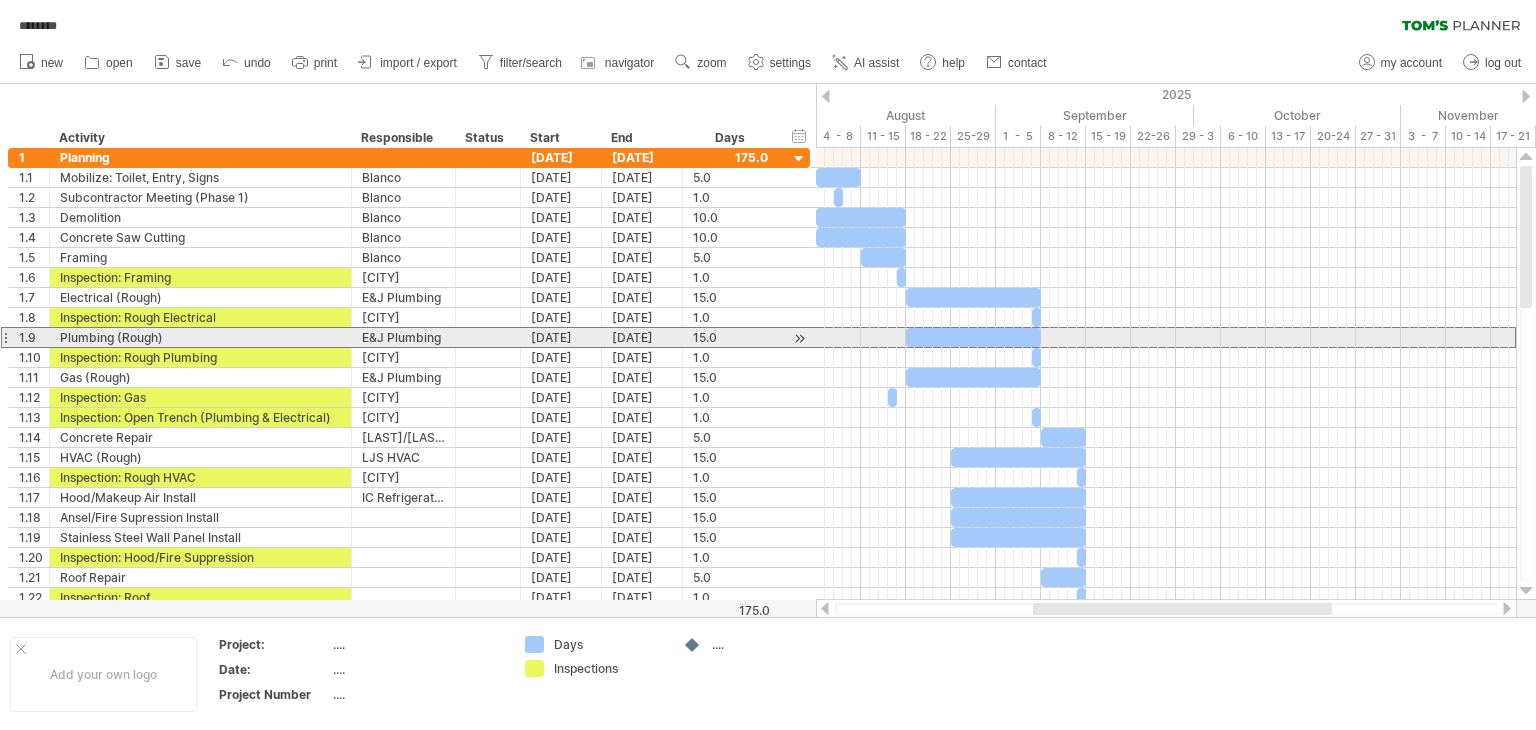 click on "E&J Plumbing" at bounding box center (403, 337) 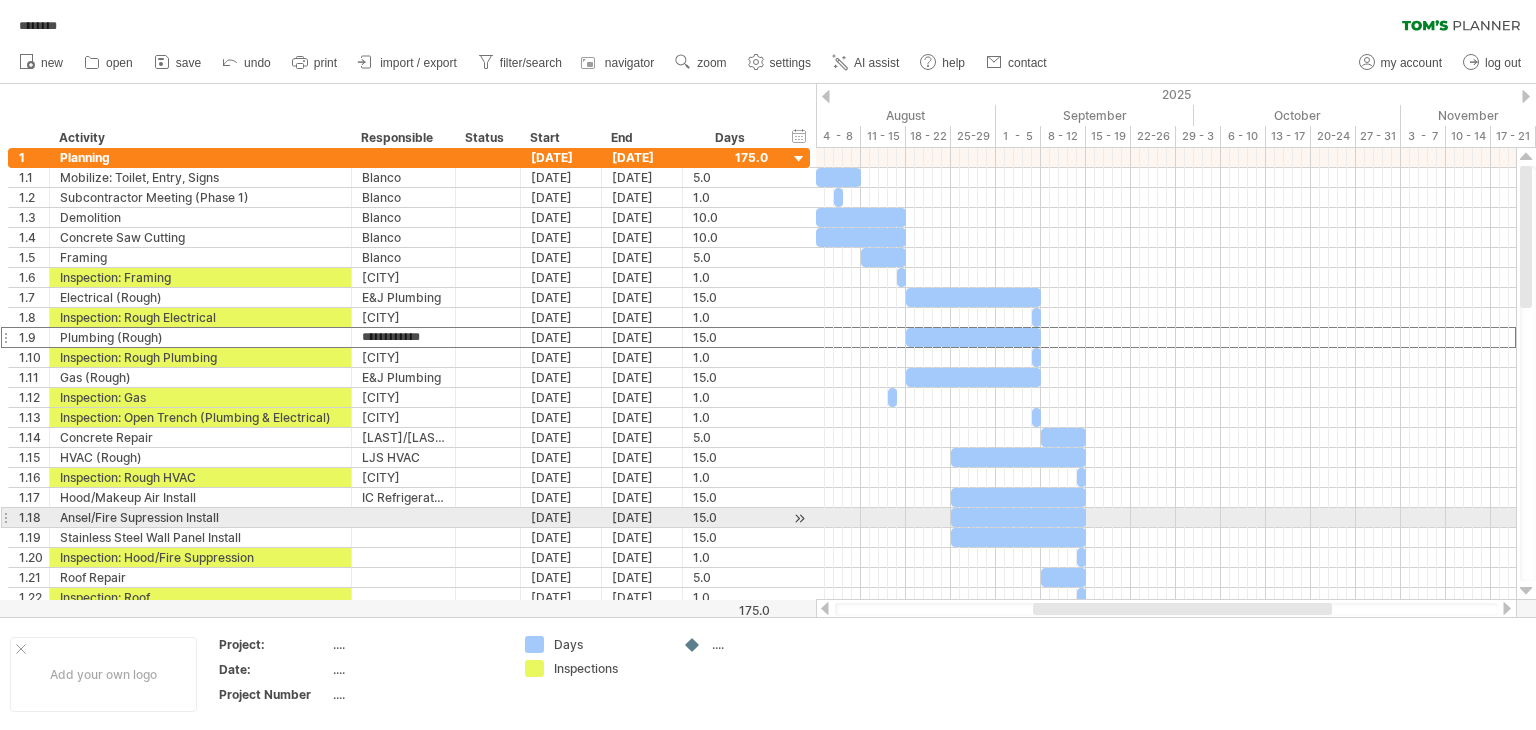 click at bounding box center [403, 517] 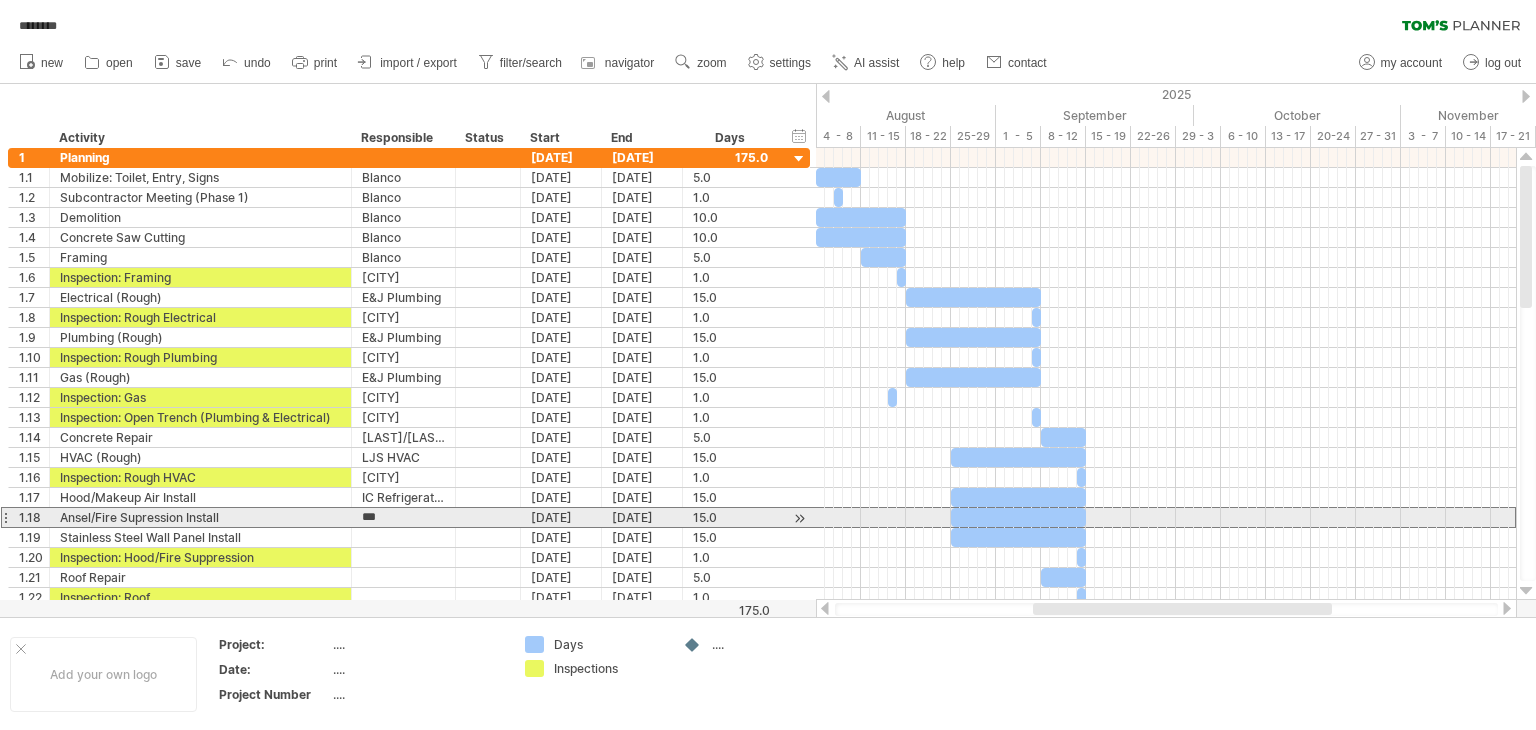 type on "**********" 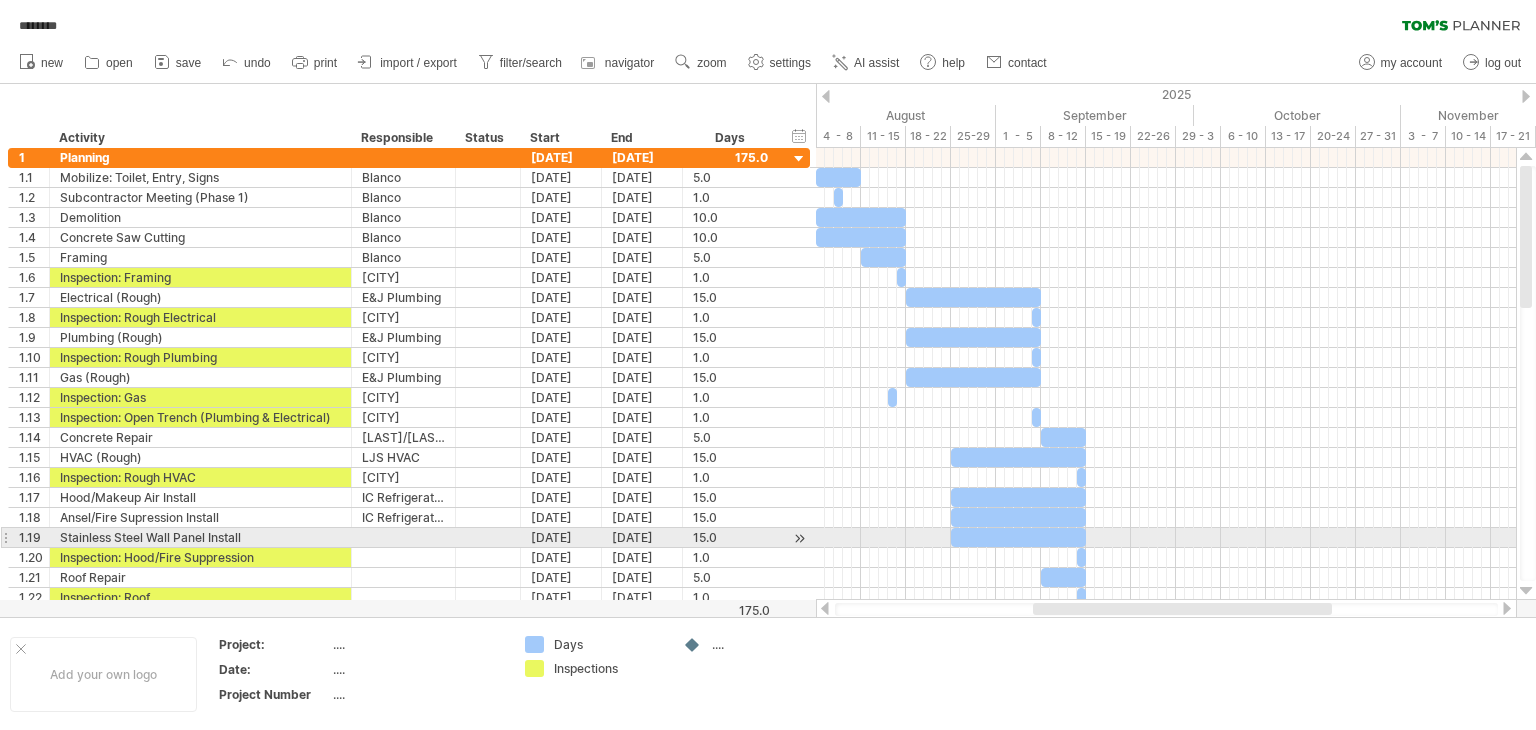 click at bounding box center (403, 537) 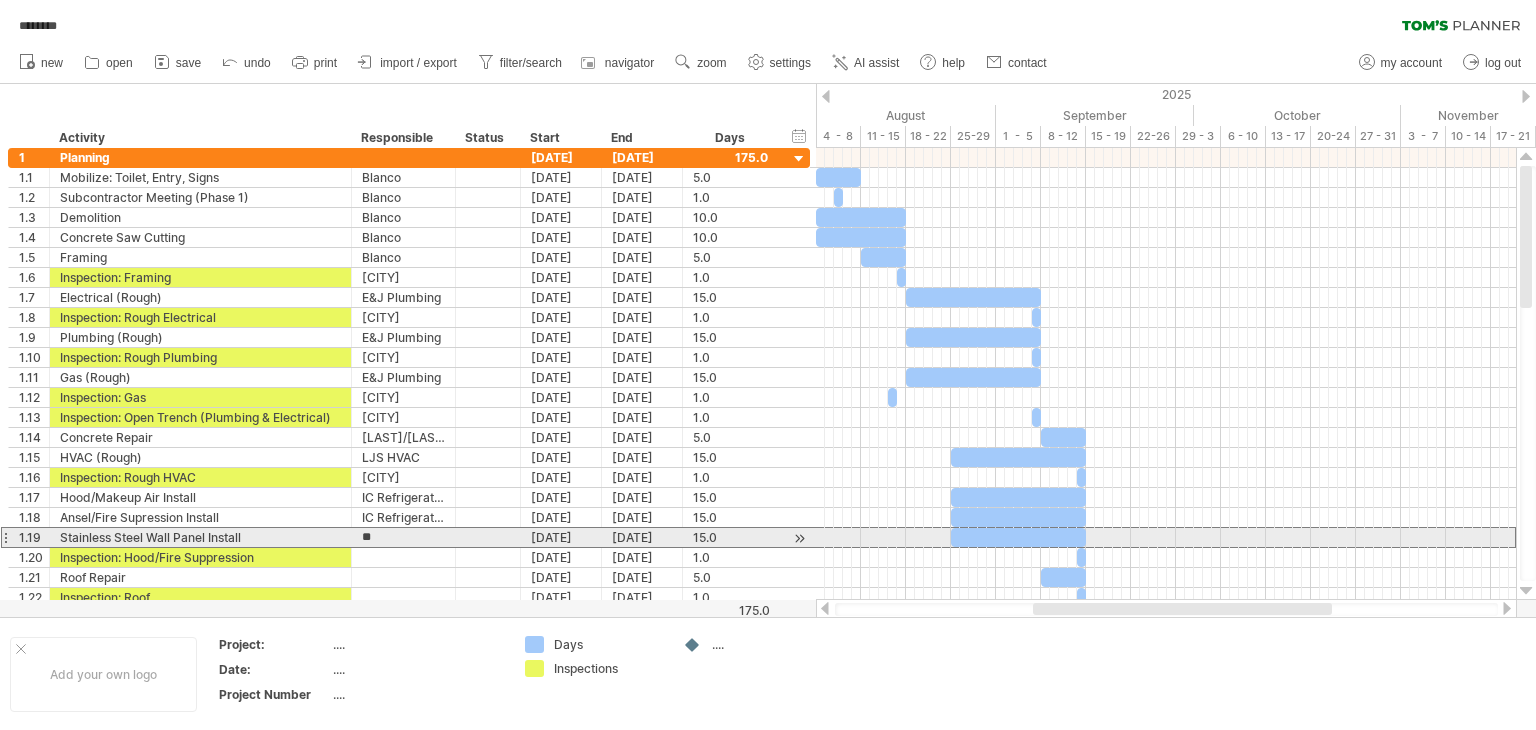 type on "**********" 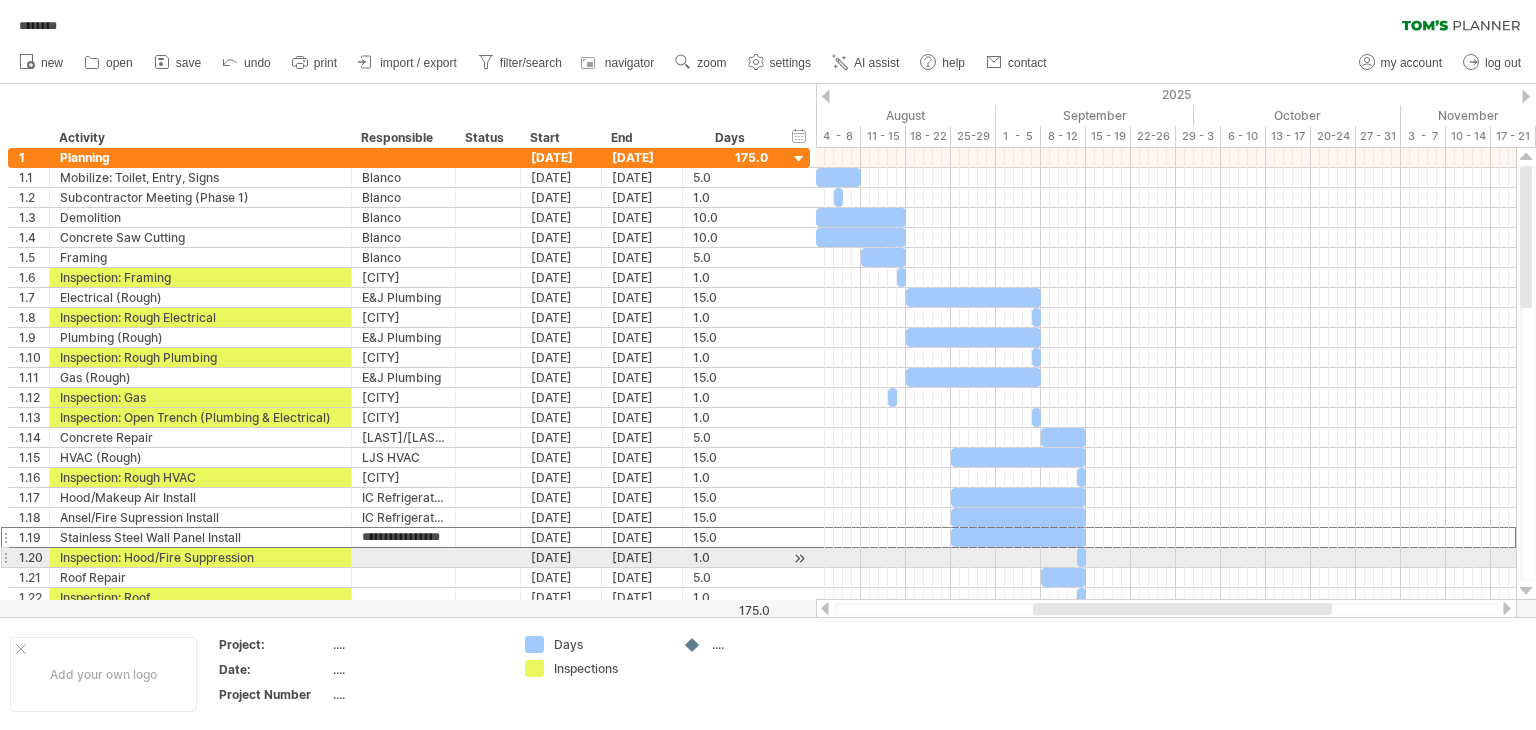 click at bounding box center (403, 557) 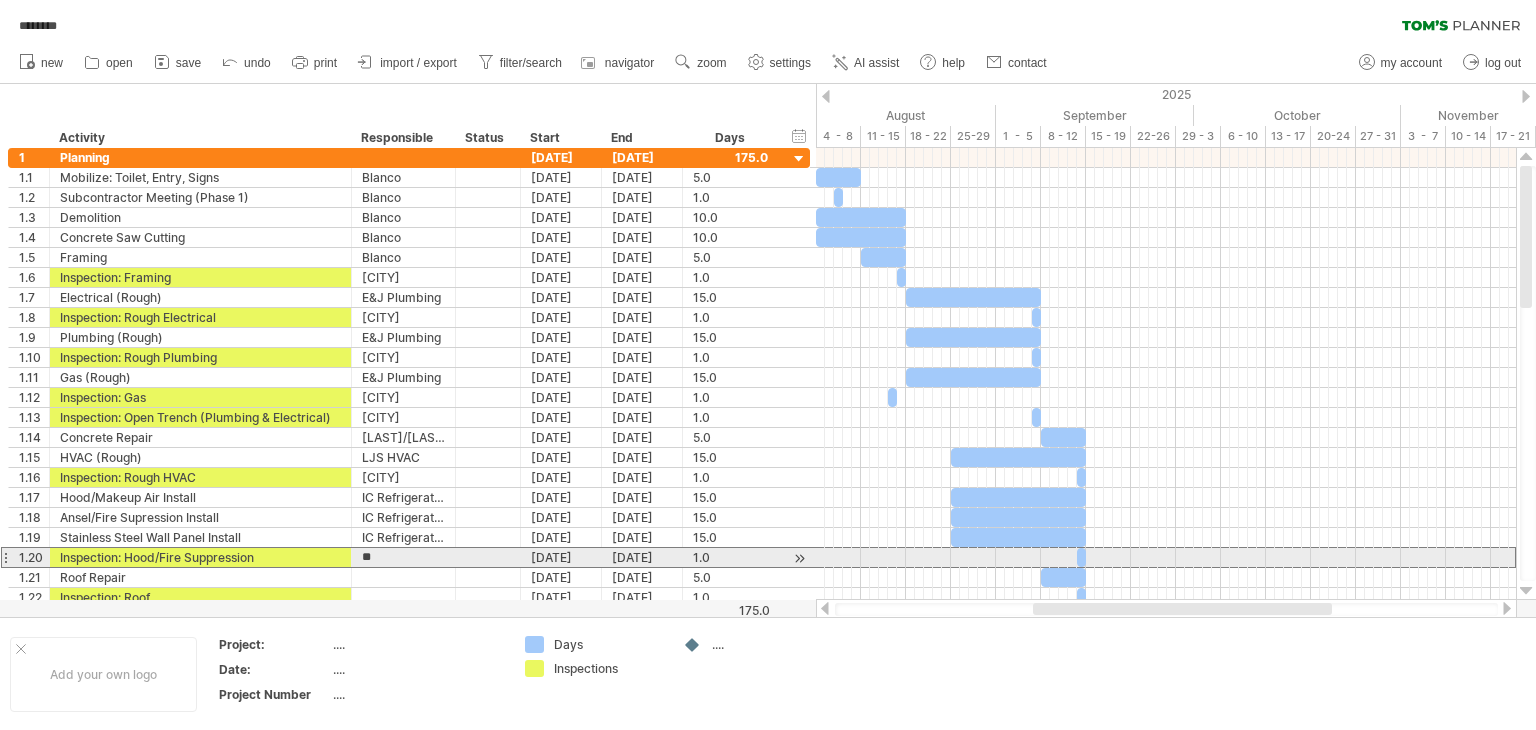 type on "*" 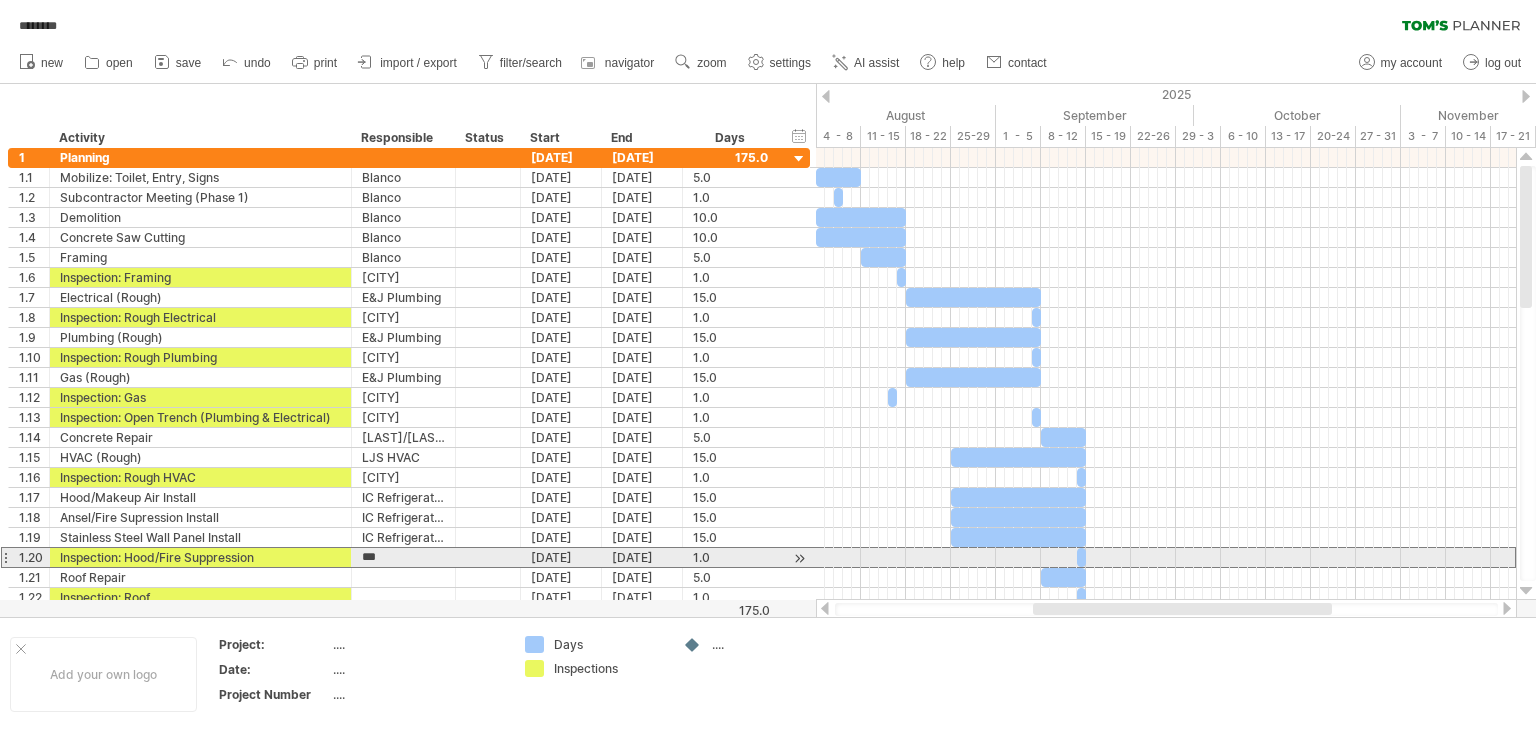 type on "****" 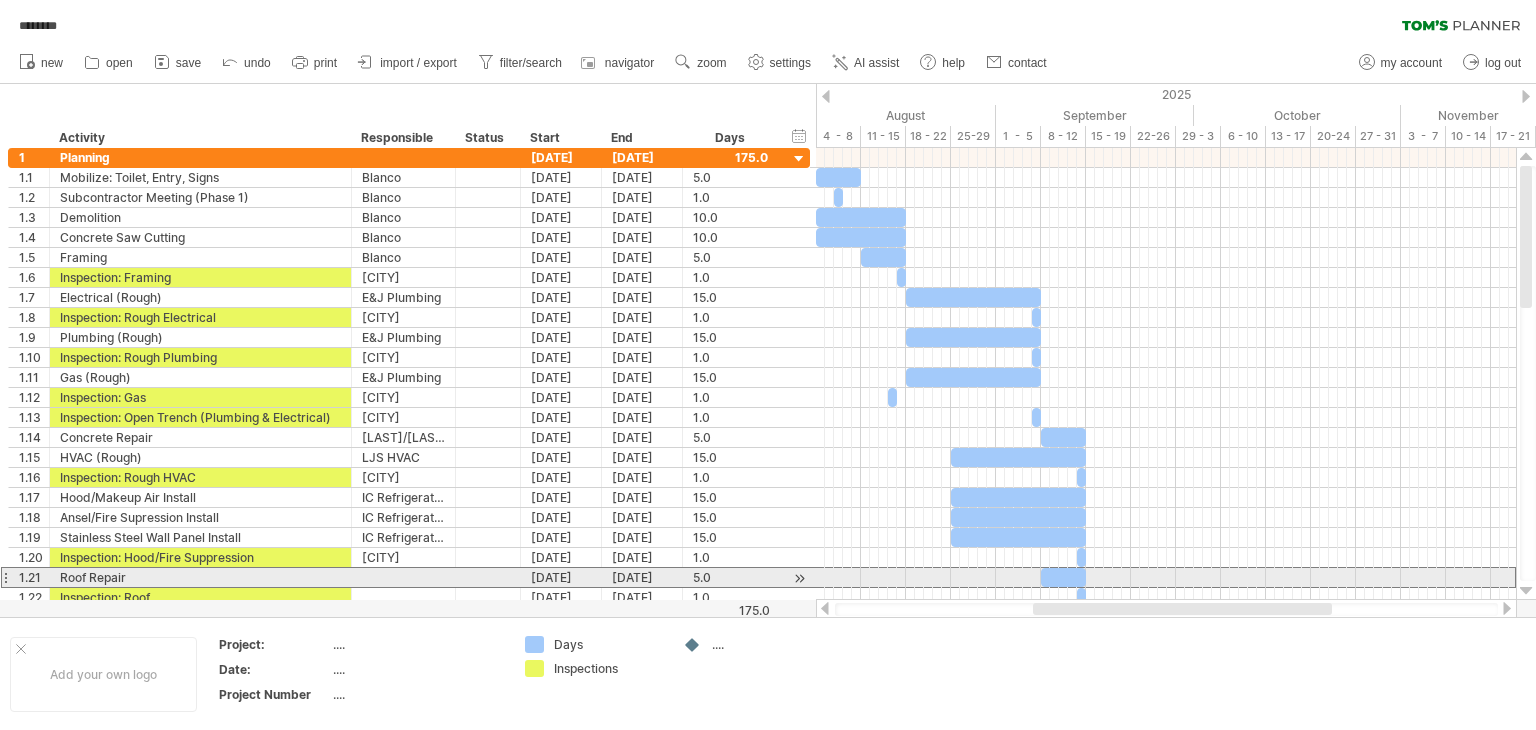 click at bounding box center (403, 577) 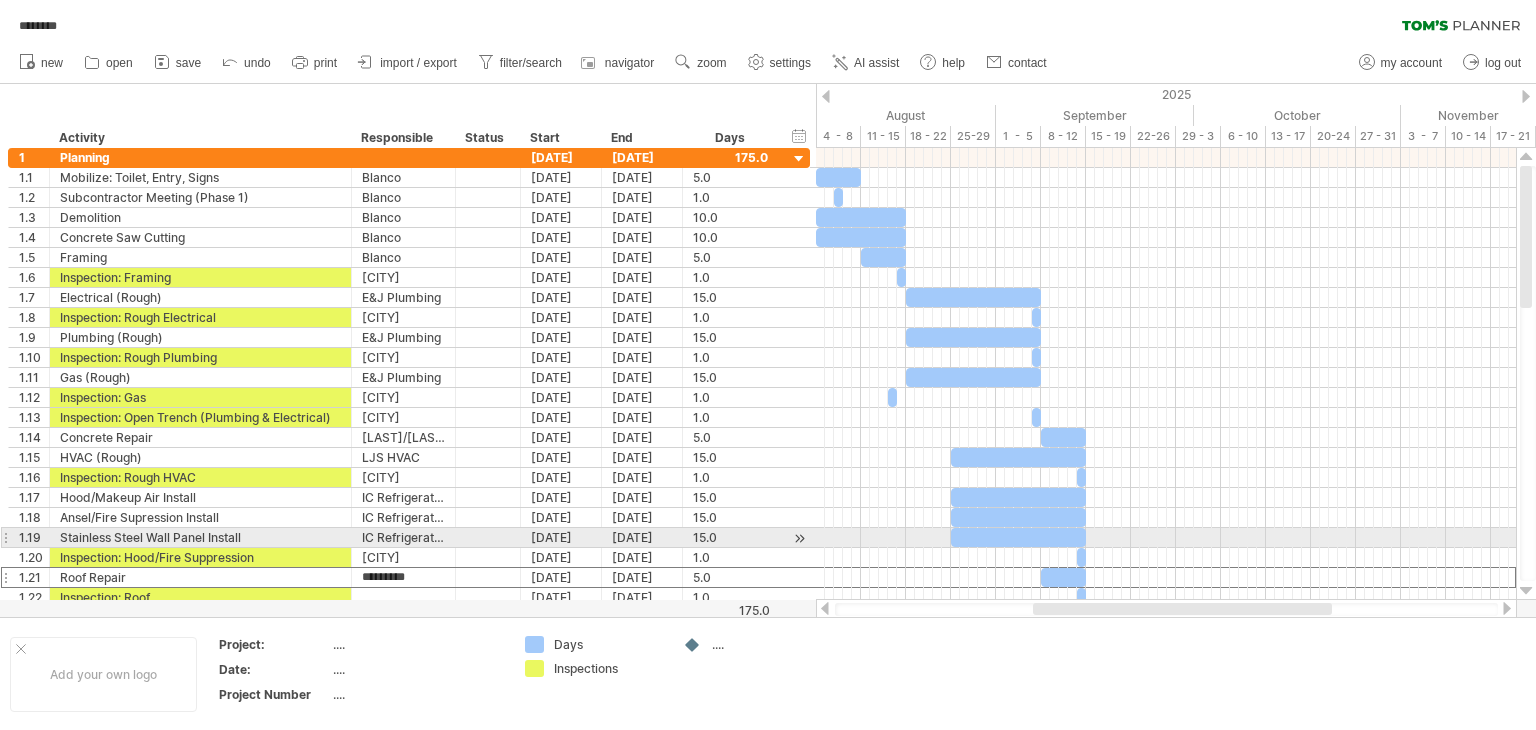 click on "IC Refrigeration" at bounding box center [403, 537] 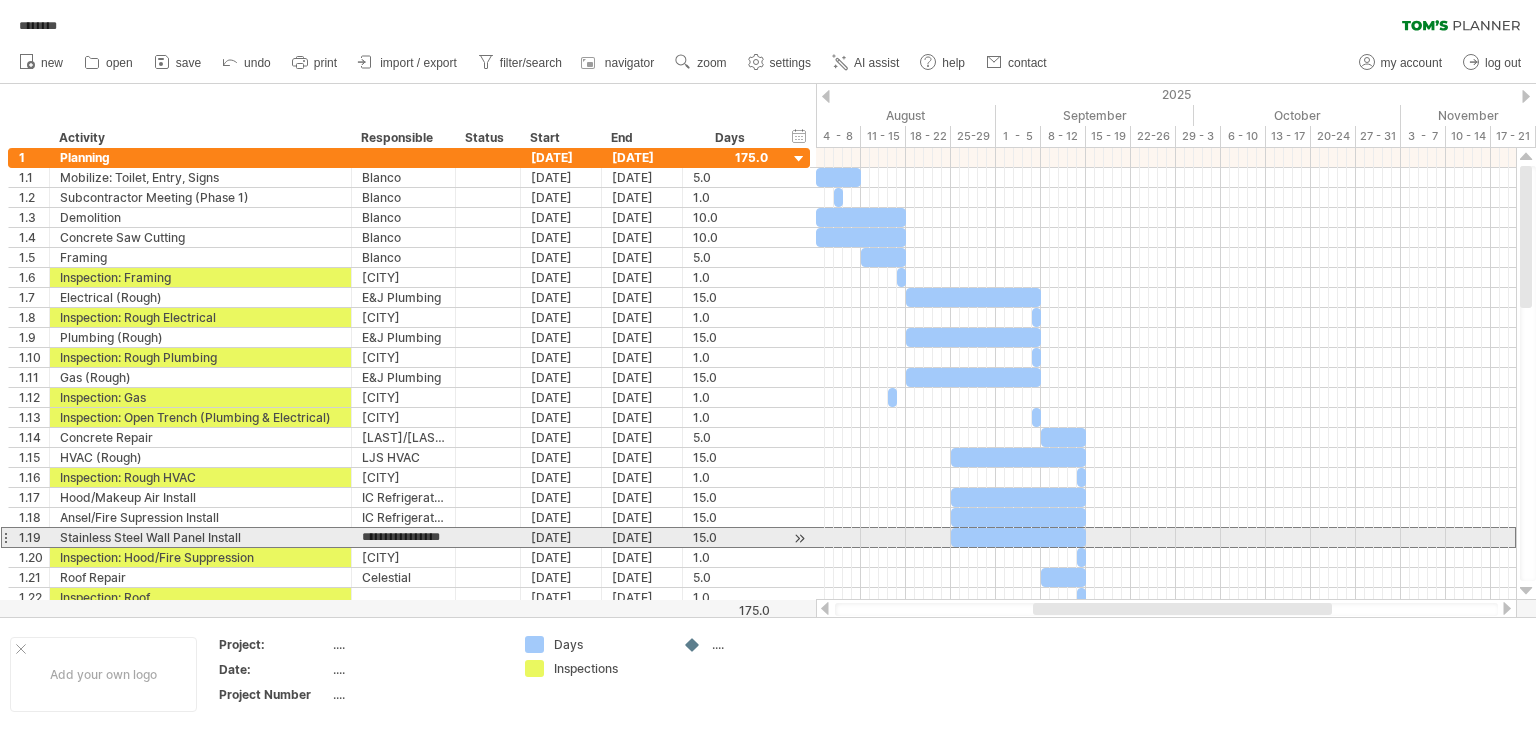 scroll, scrollTop: 0, scrollLeft: 0, axis: both 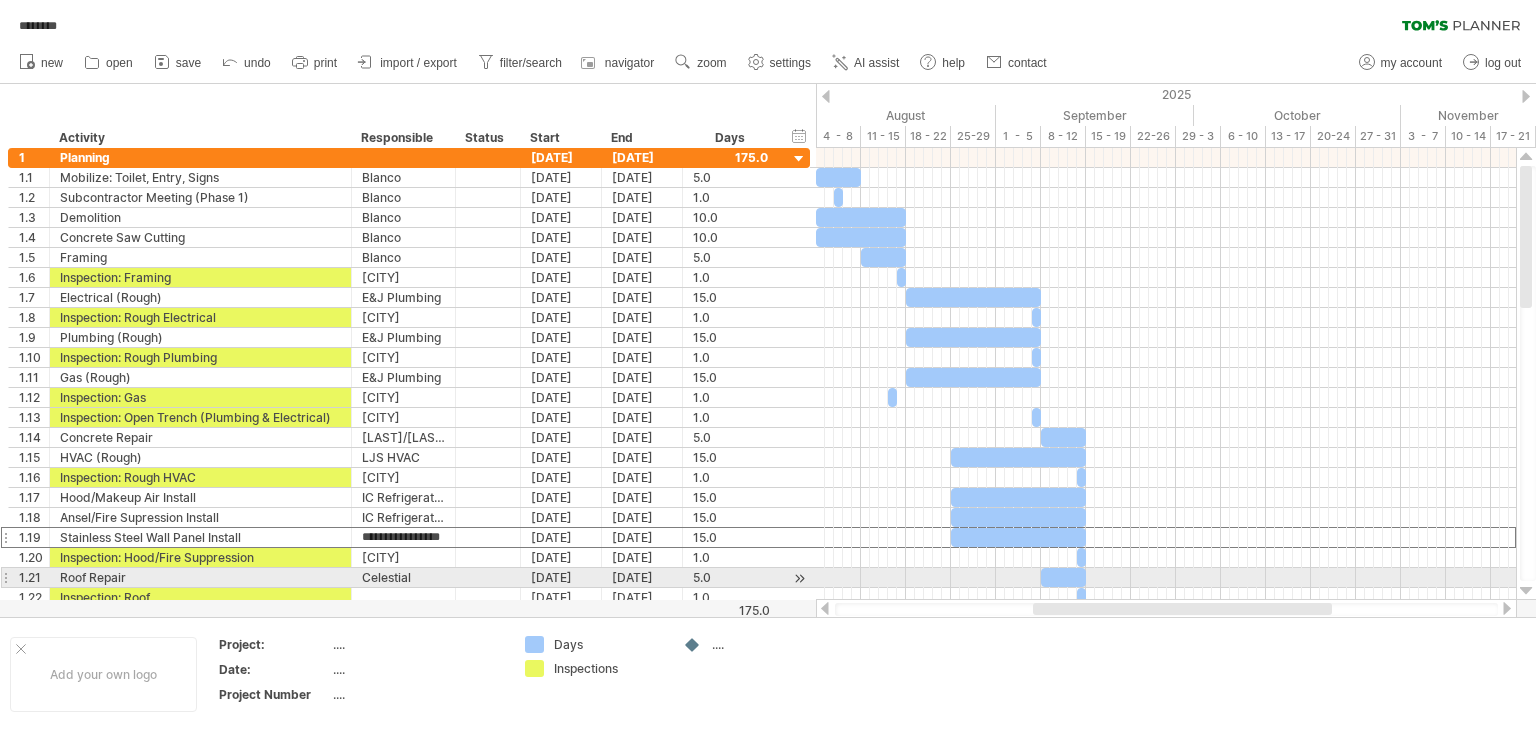 click on "Celestial" at bounding box center (403, 577) 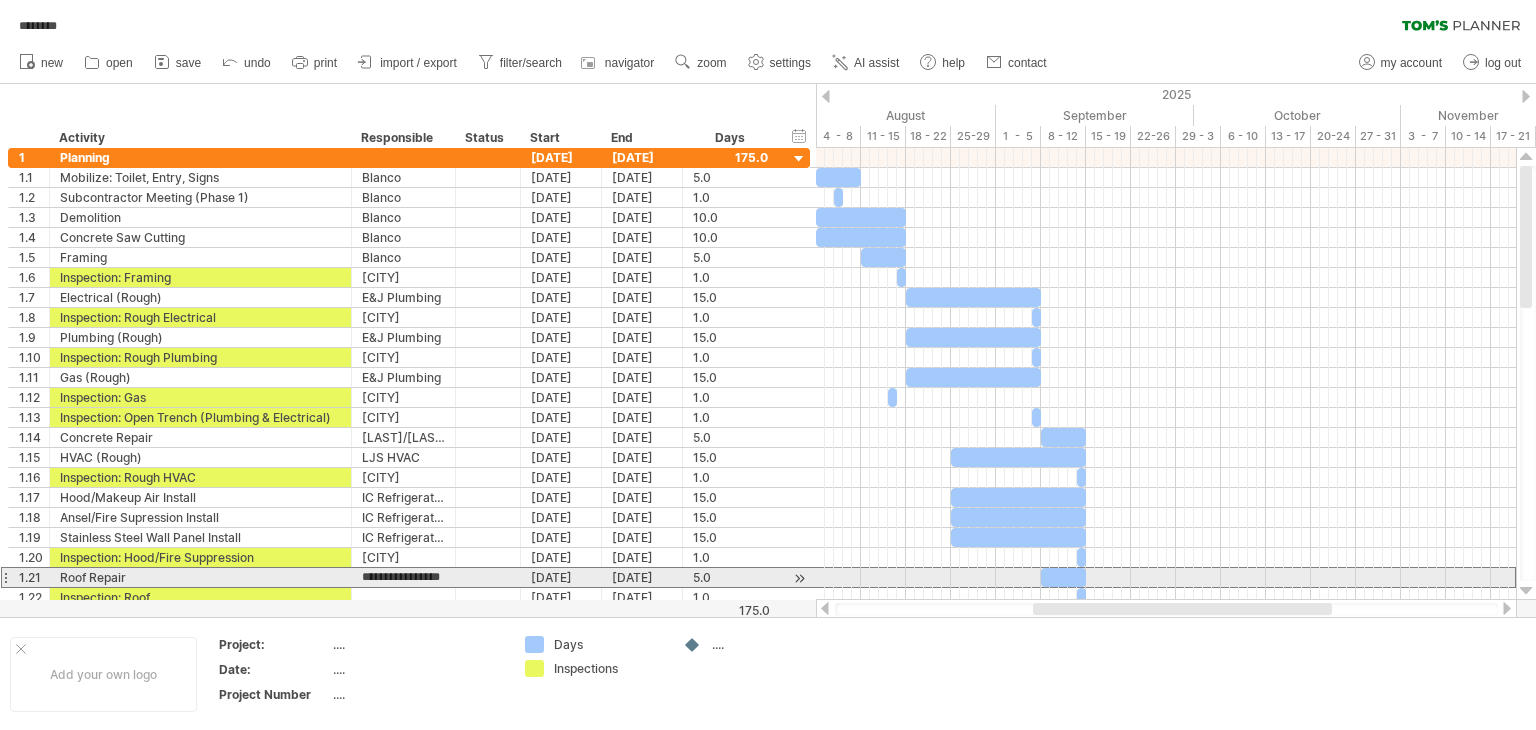 type on "**********" 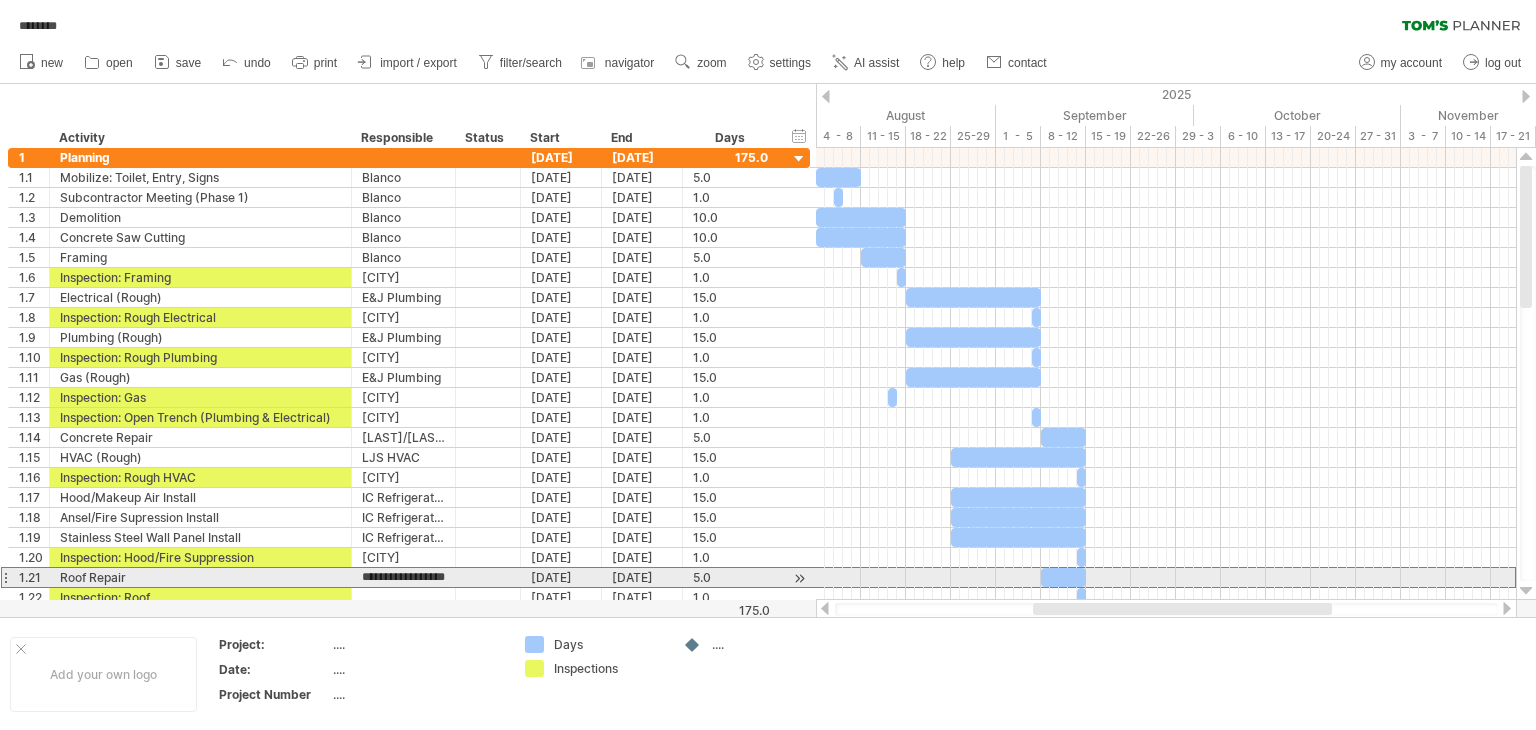 scroll, scrollTop: 0, scrollLeft: 13, axis: horizontal 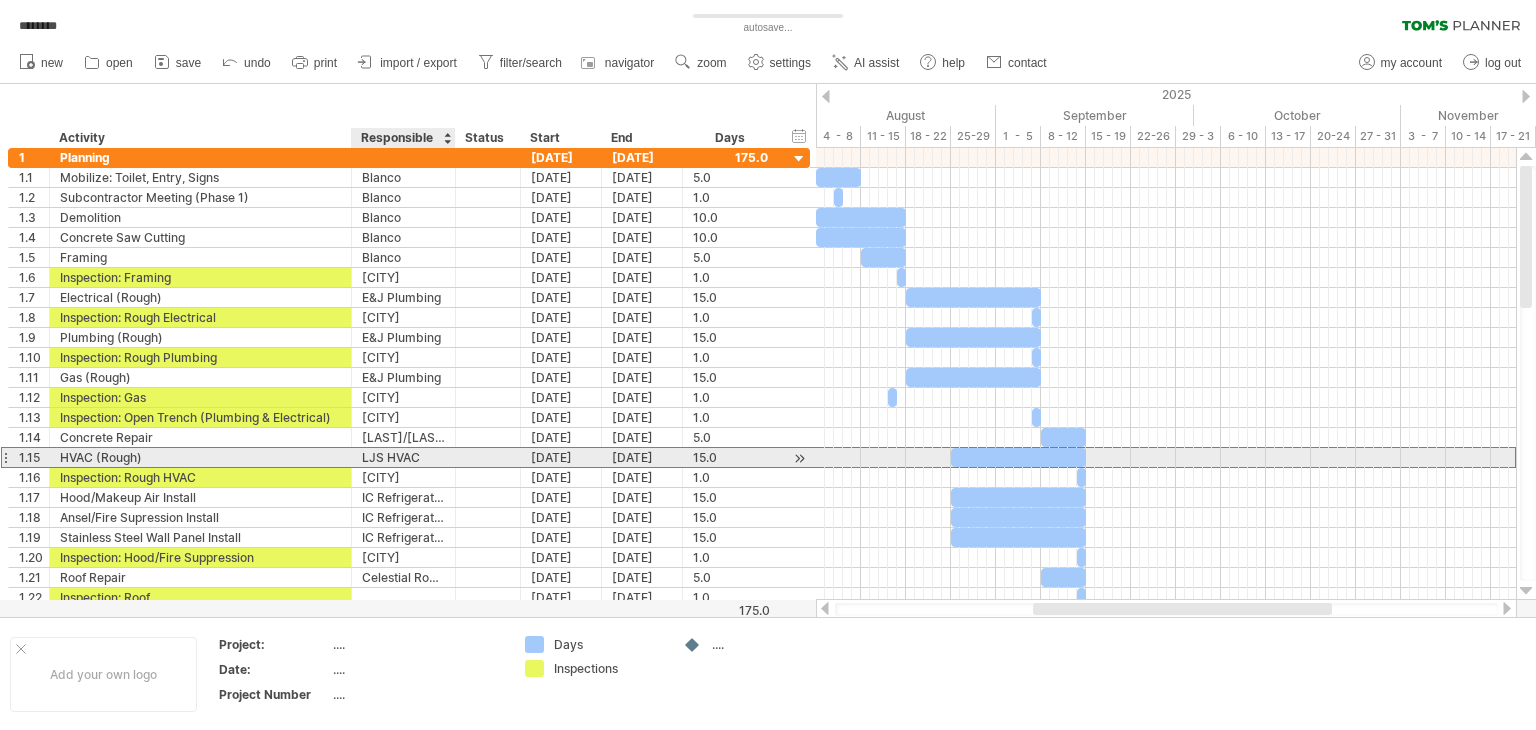 click on "LJS HVAC" at bounding box center [403, 457] 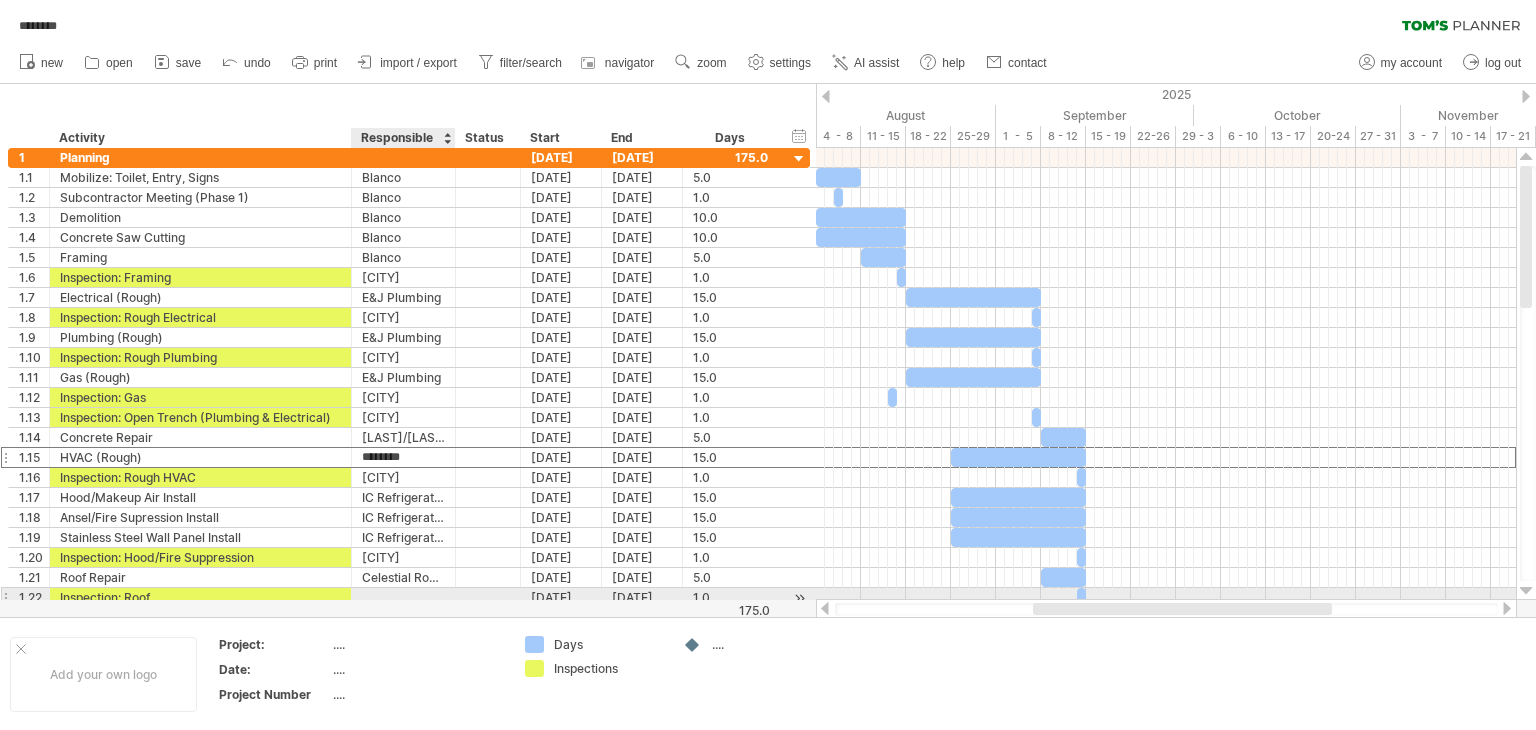 click at bounding box center [403, 597] 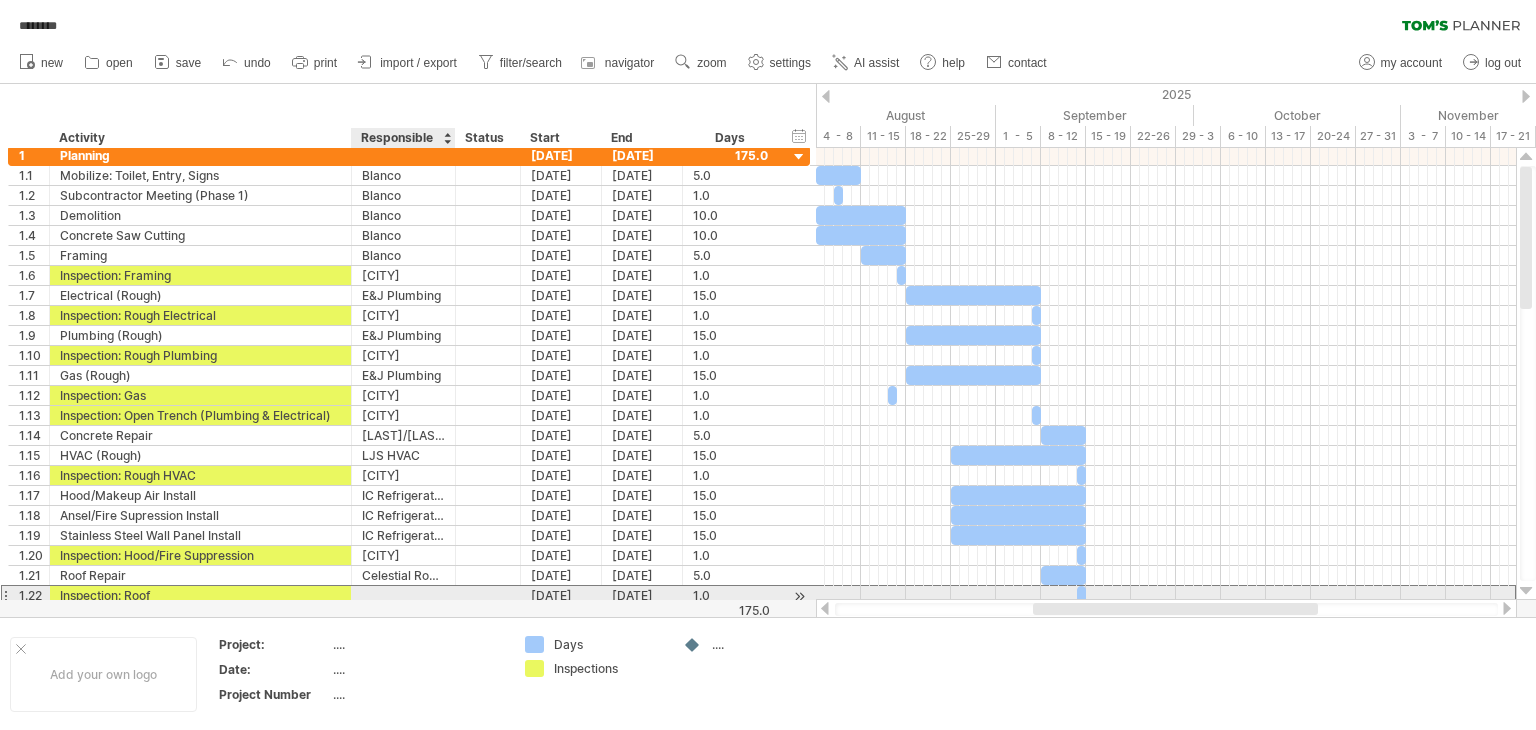 scroll, scrollTop: 0, scrollLeft: 0, axis: both 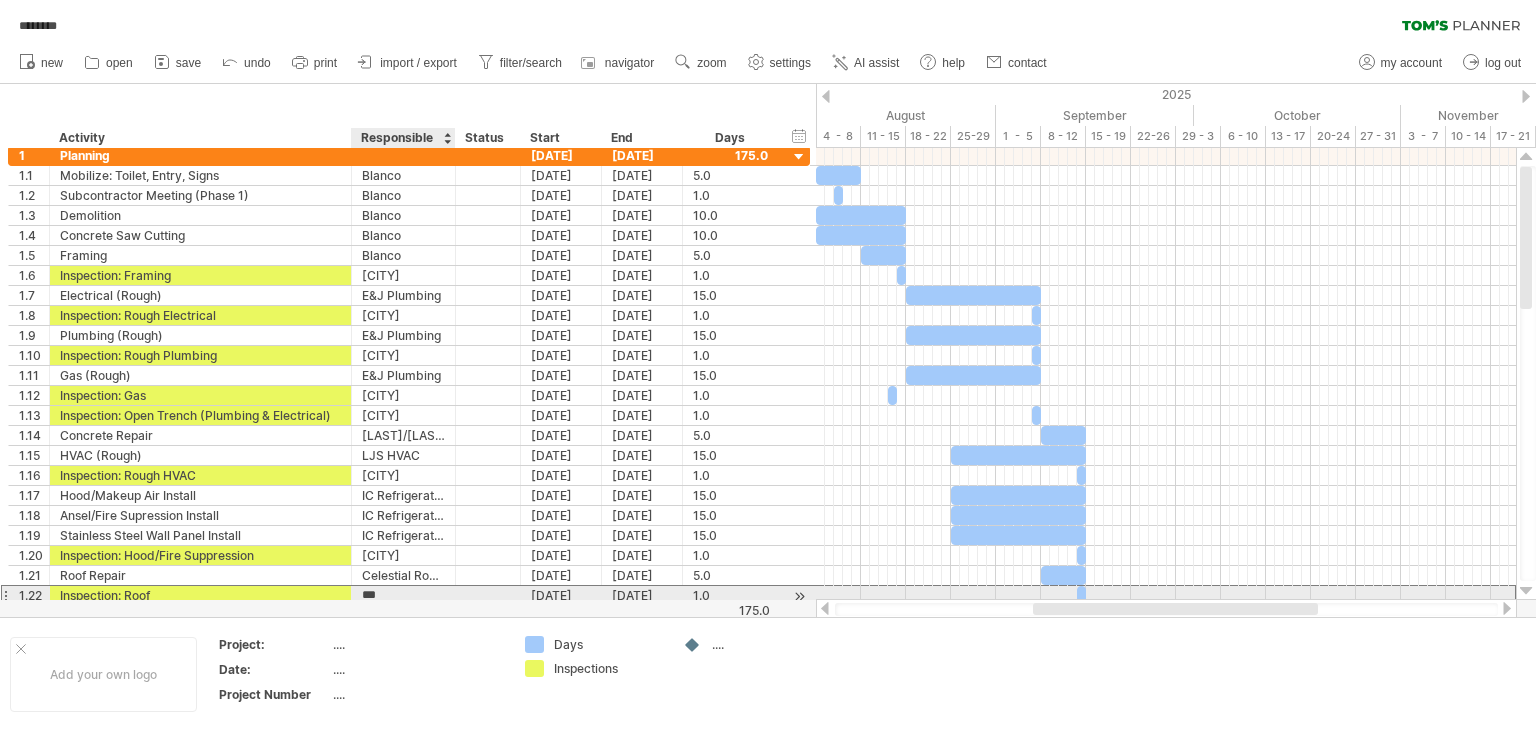 type on "****" 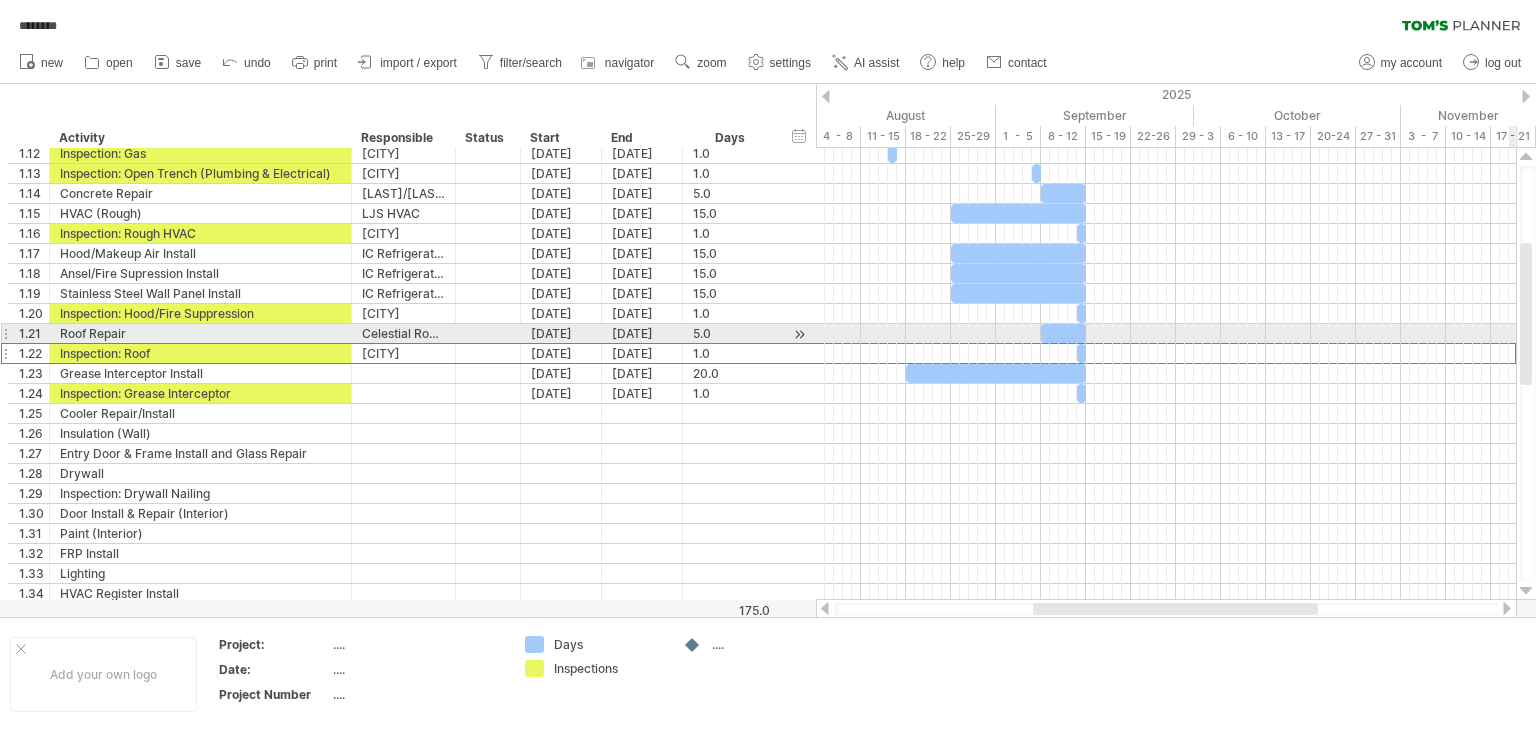 drag, startPoint x: 1528, startPoint y: 260, endPoint x: 1516, endPoint y: 336, distance: 76.941536 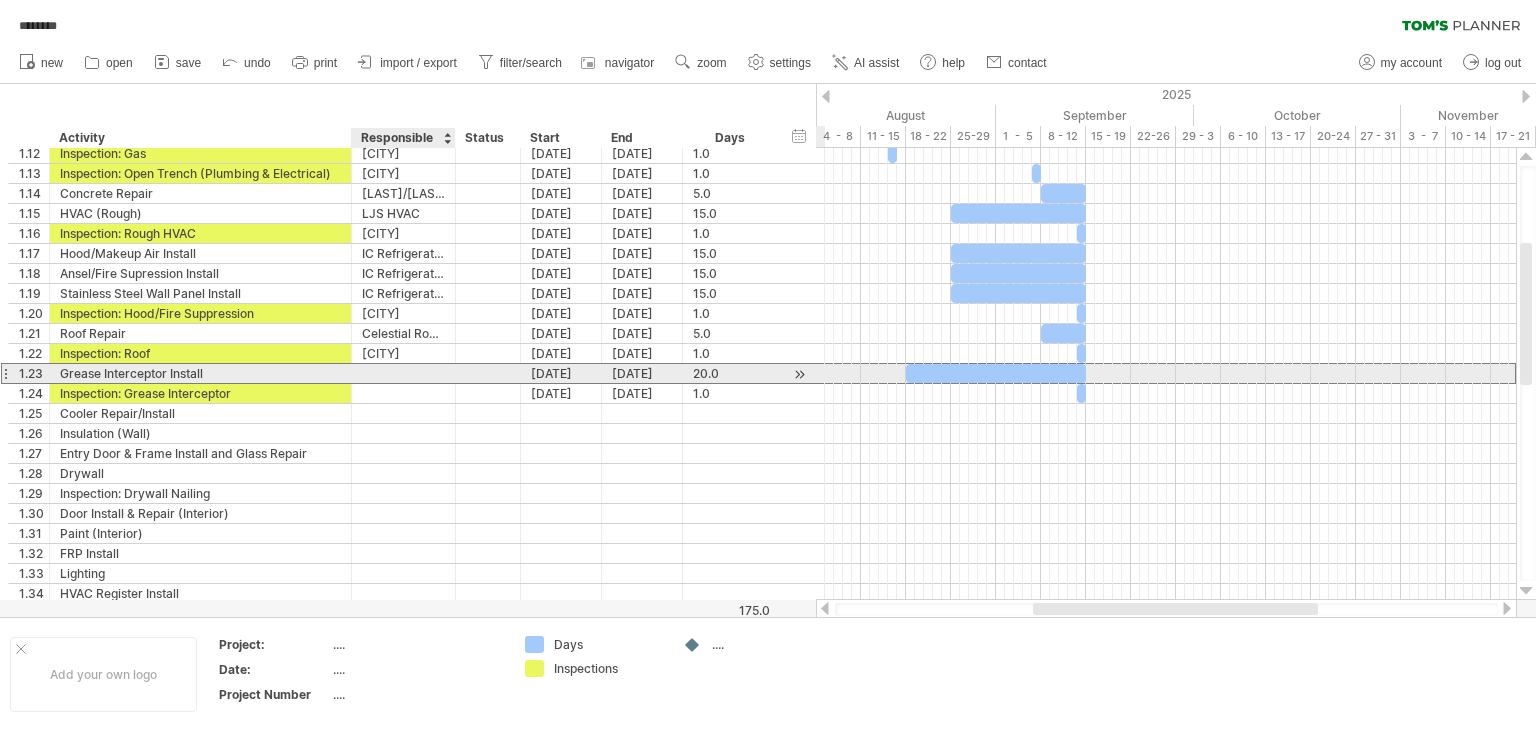 click at bounding box center (403, 373) 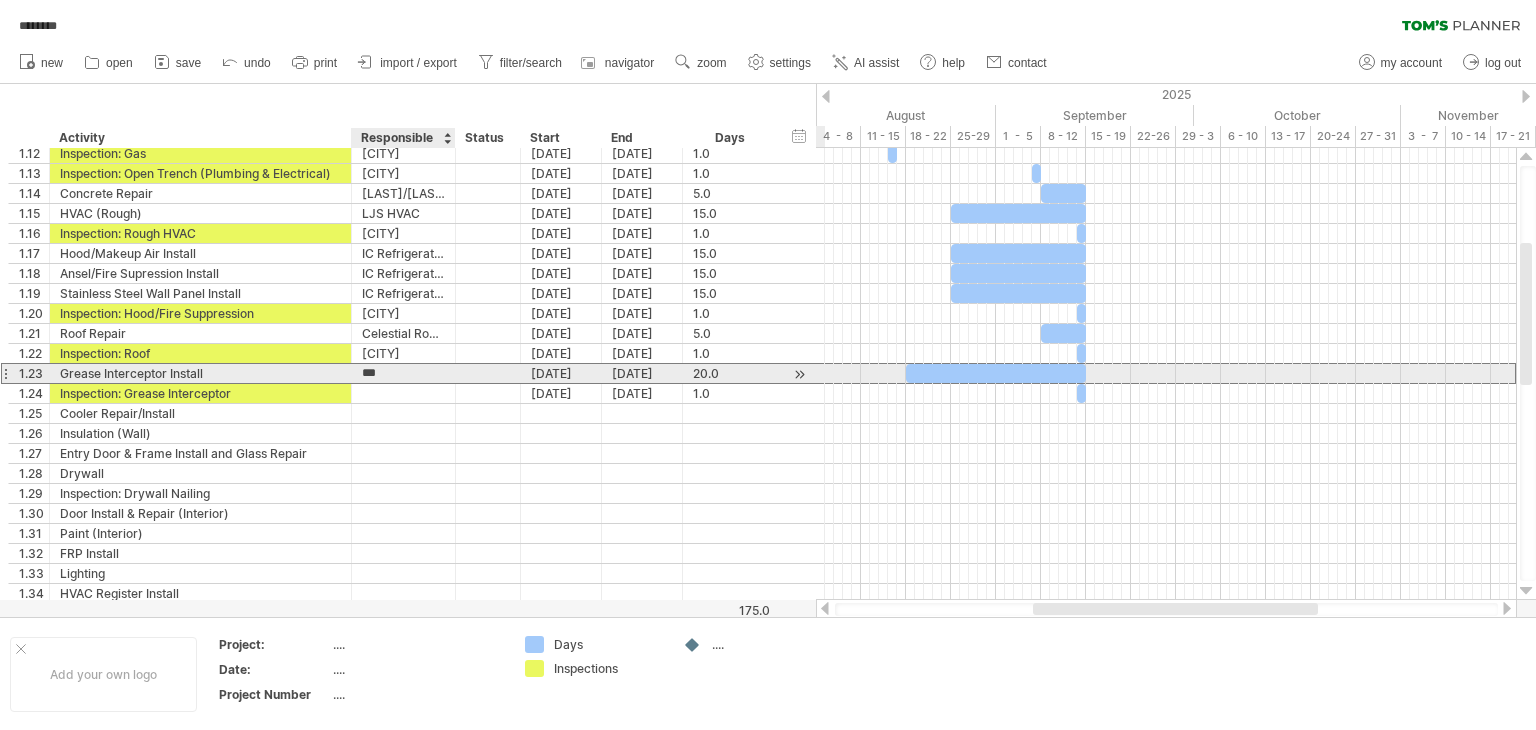 type on "**********" 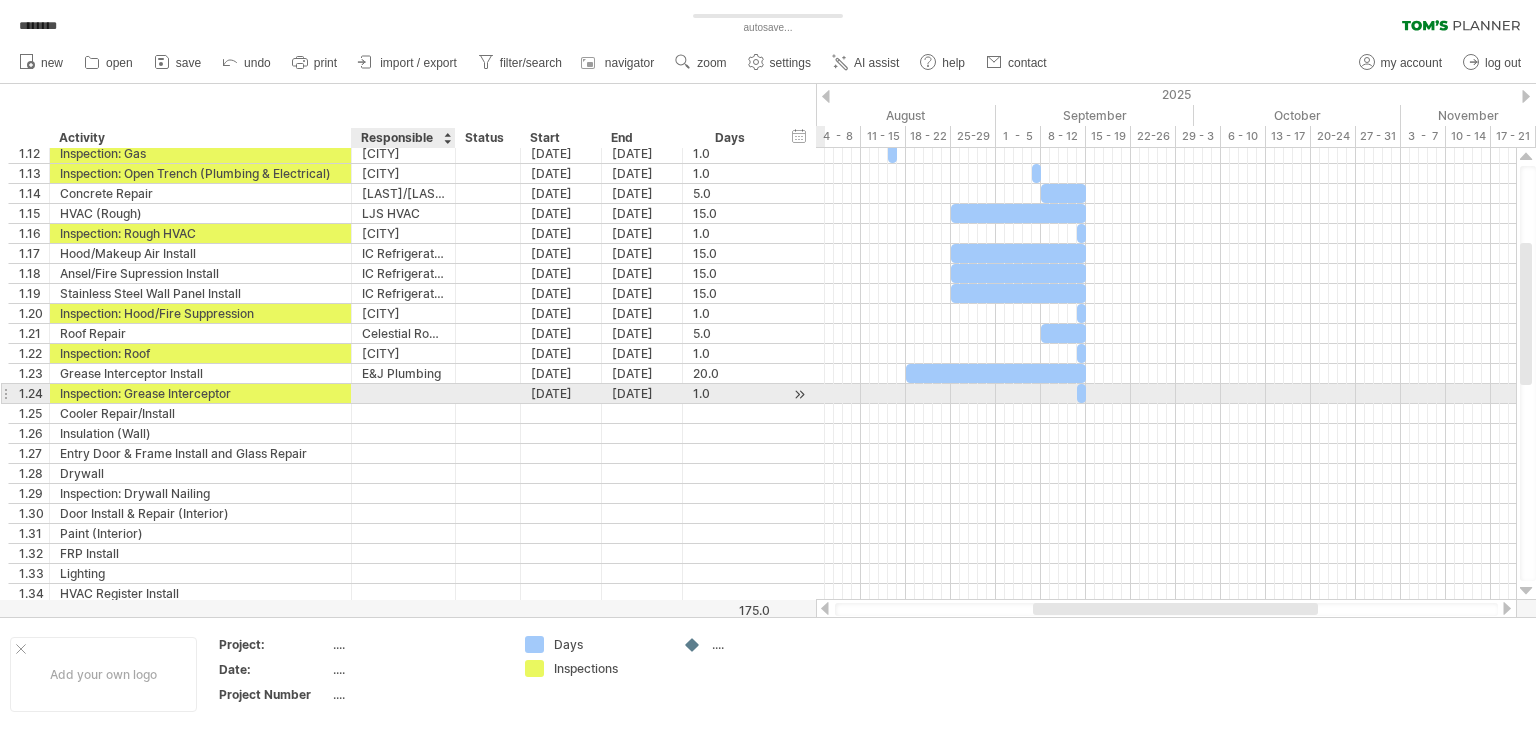 click at bounding box center [403, 393] 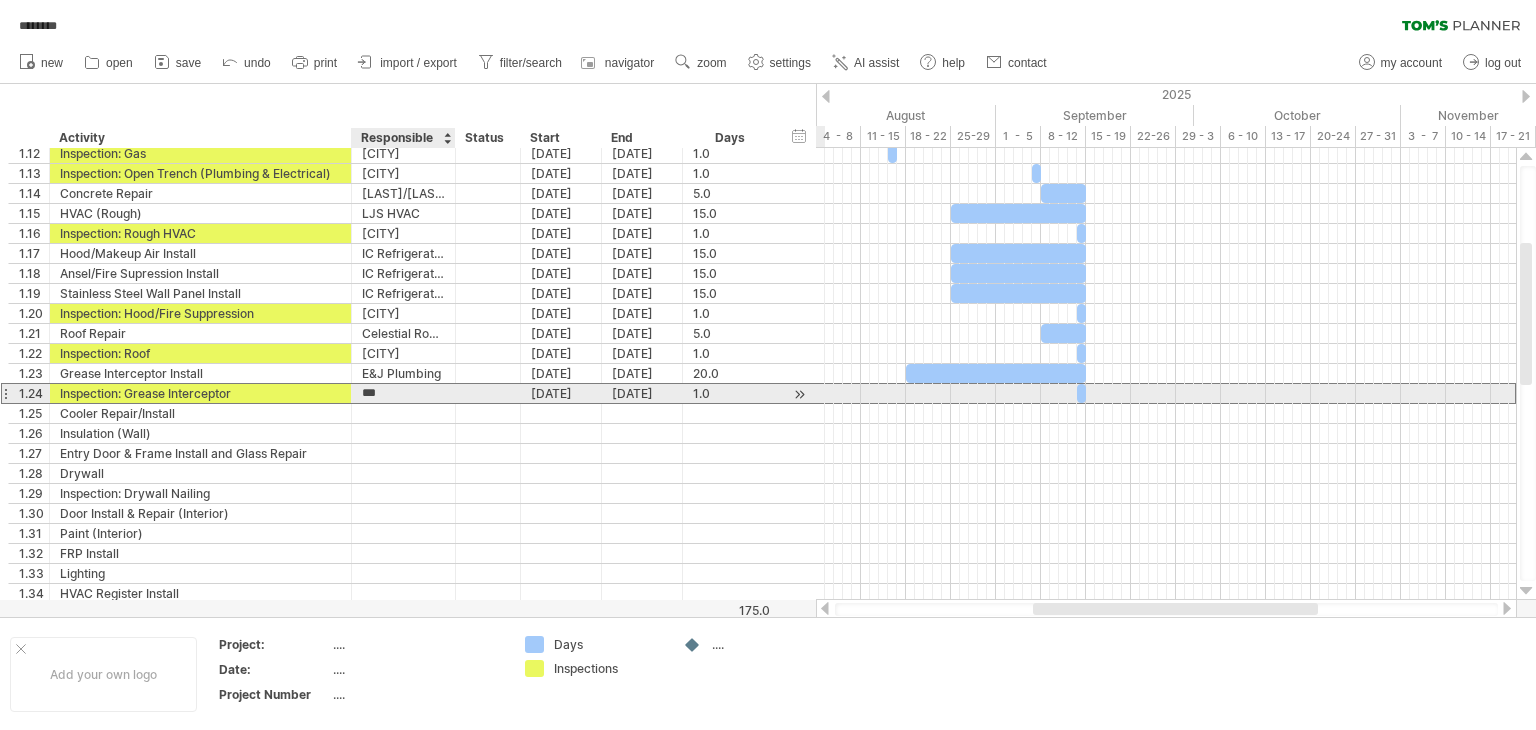 type on "****" 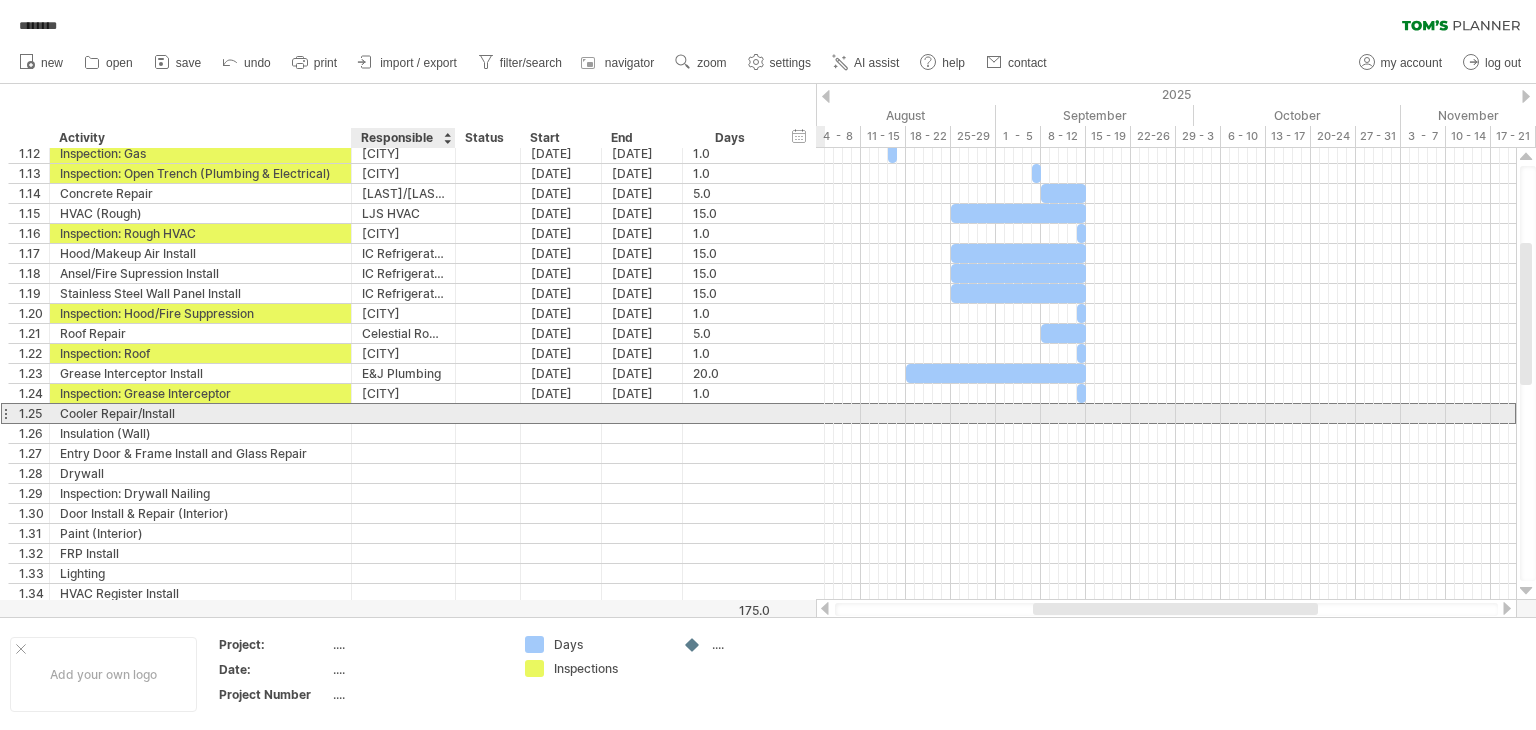 click at bounding box center (403, 413) 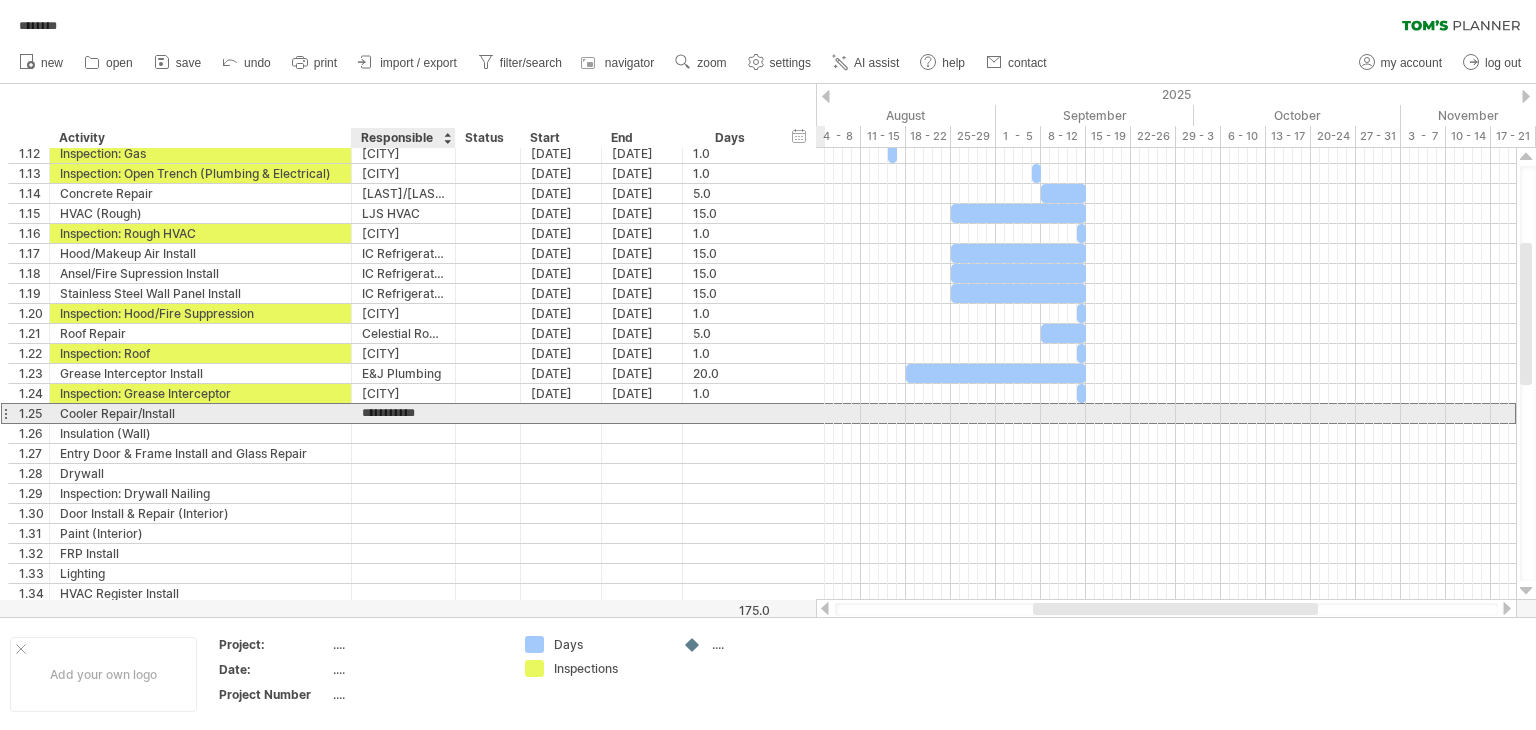 type on "**********" 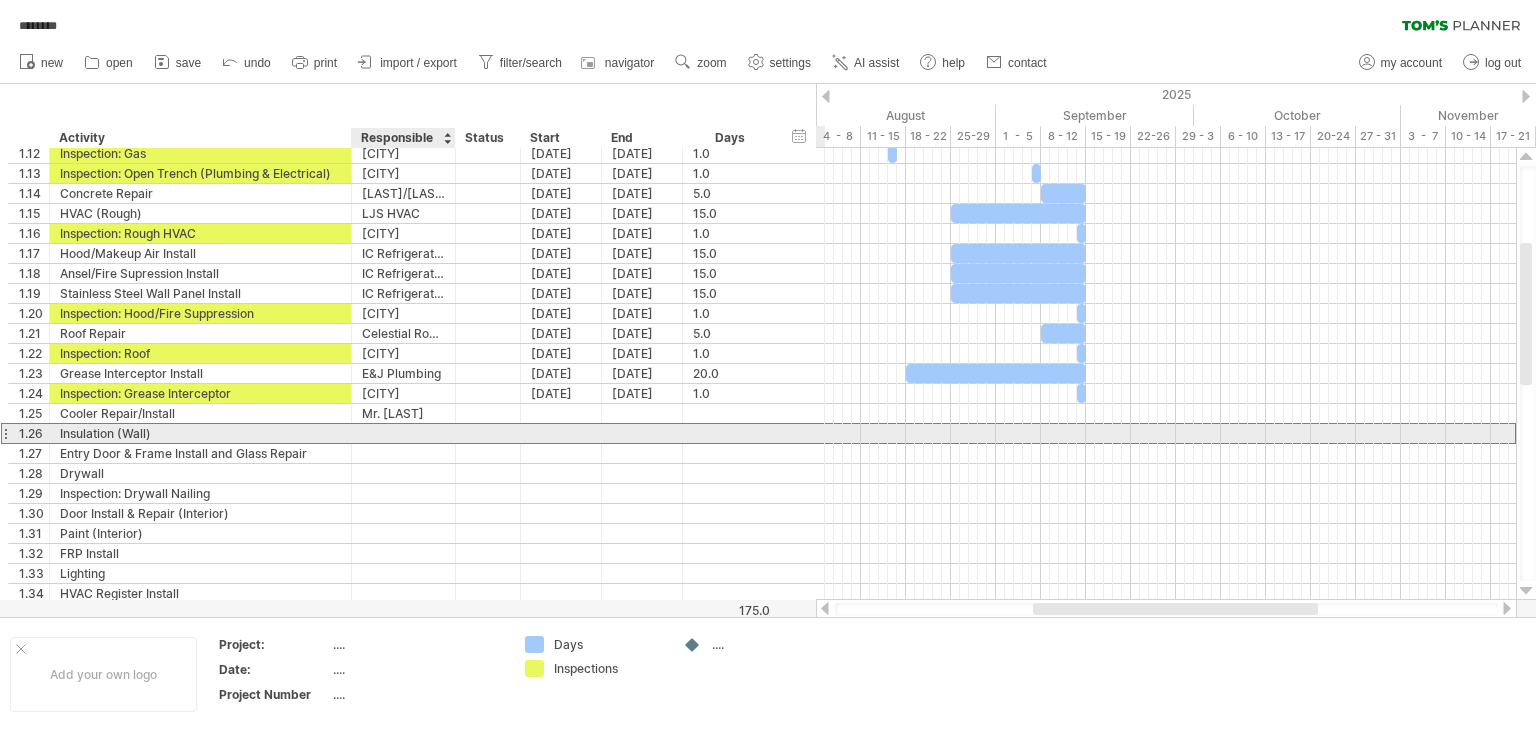 click at bounding box center [403, 433] 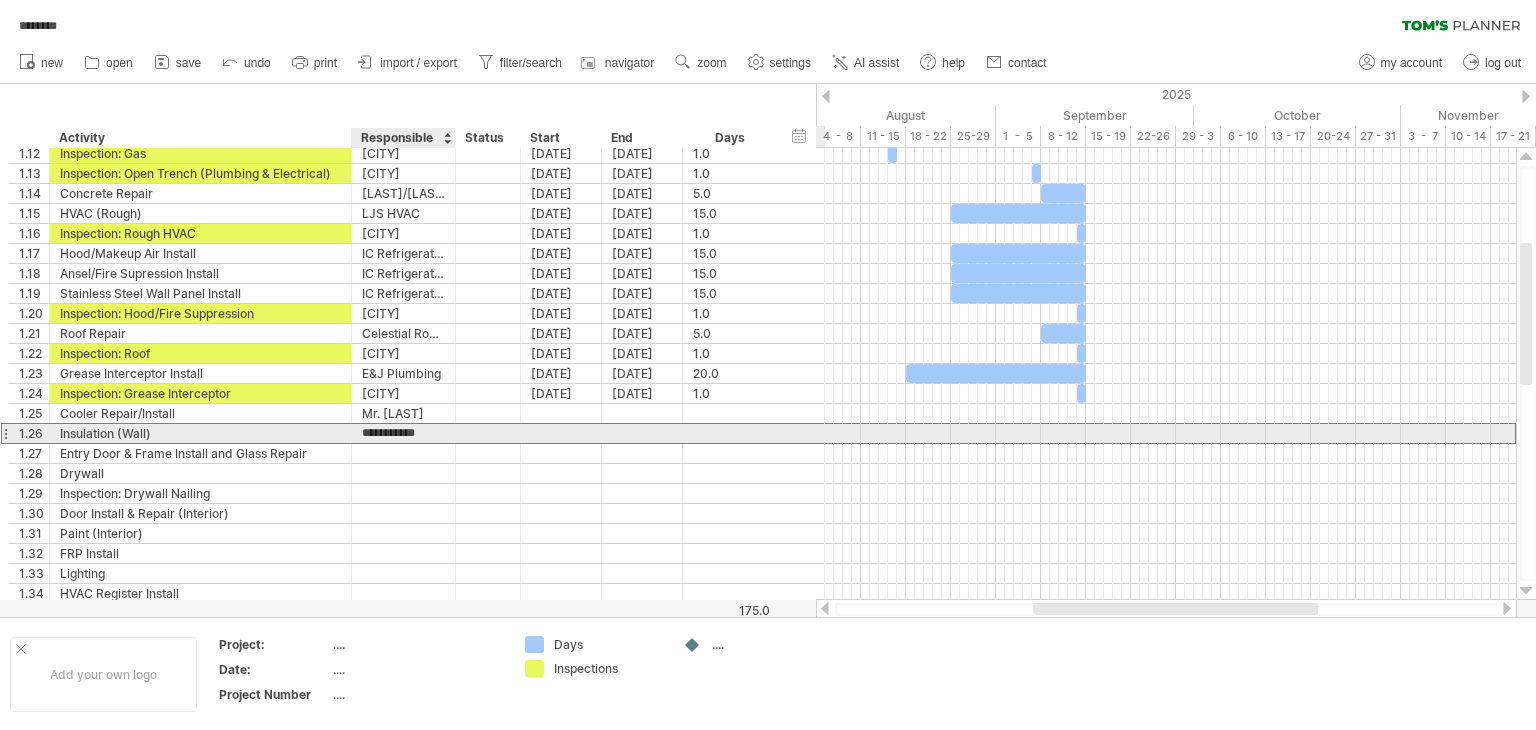 type on "**********" 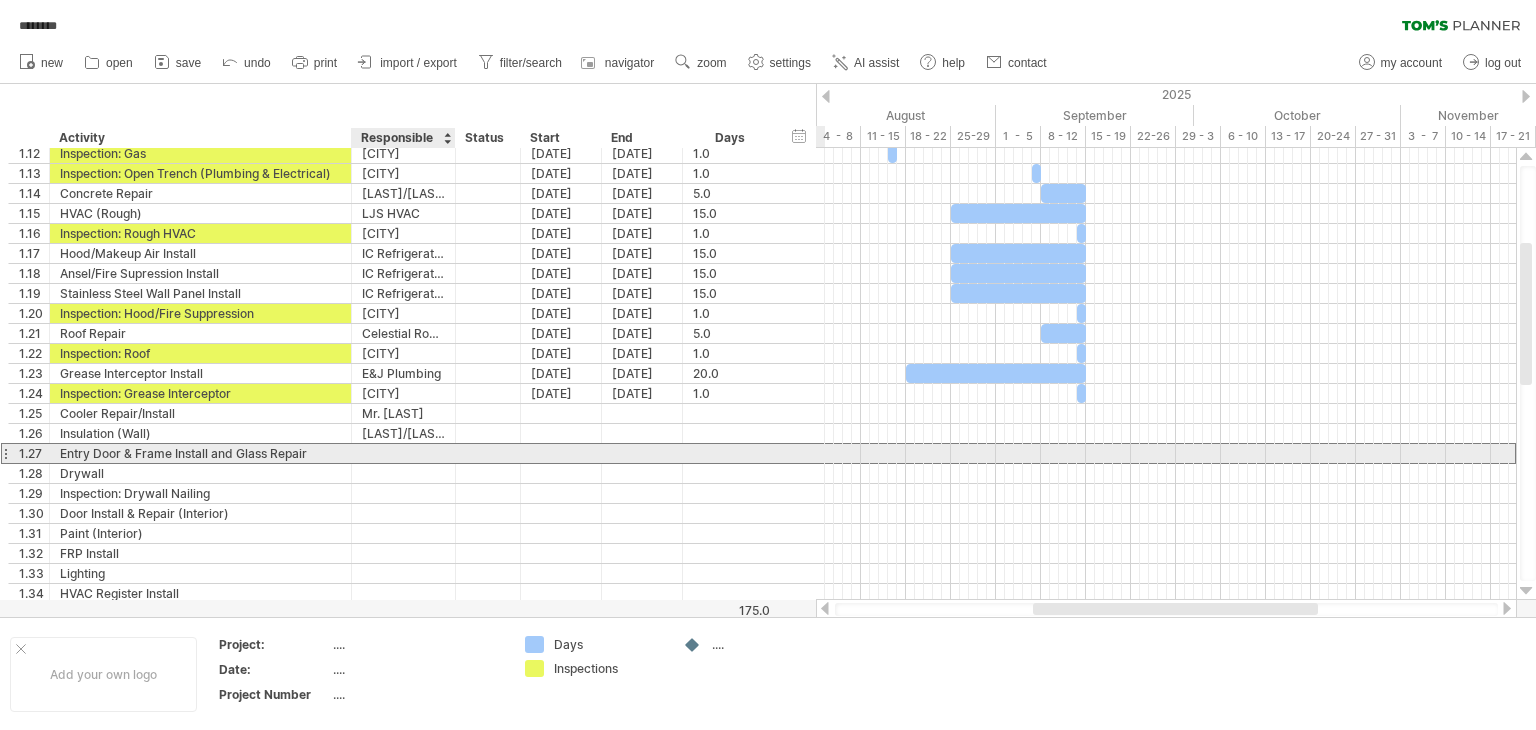 click at bounding box center [403, 453] 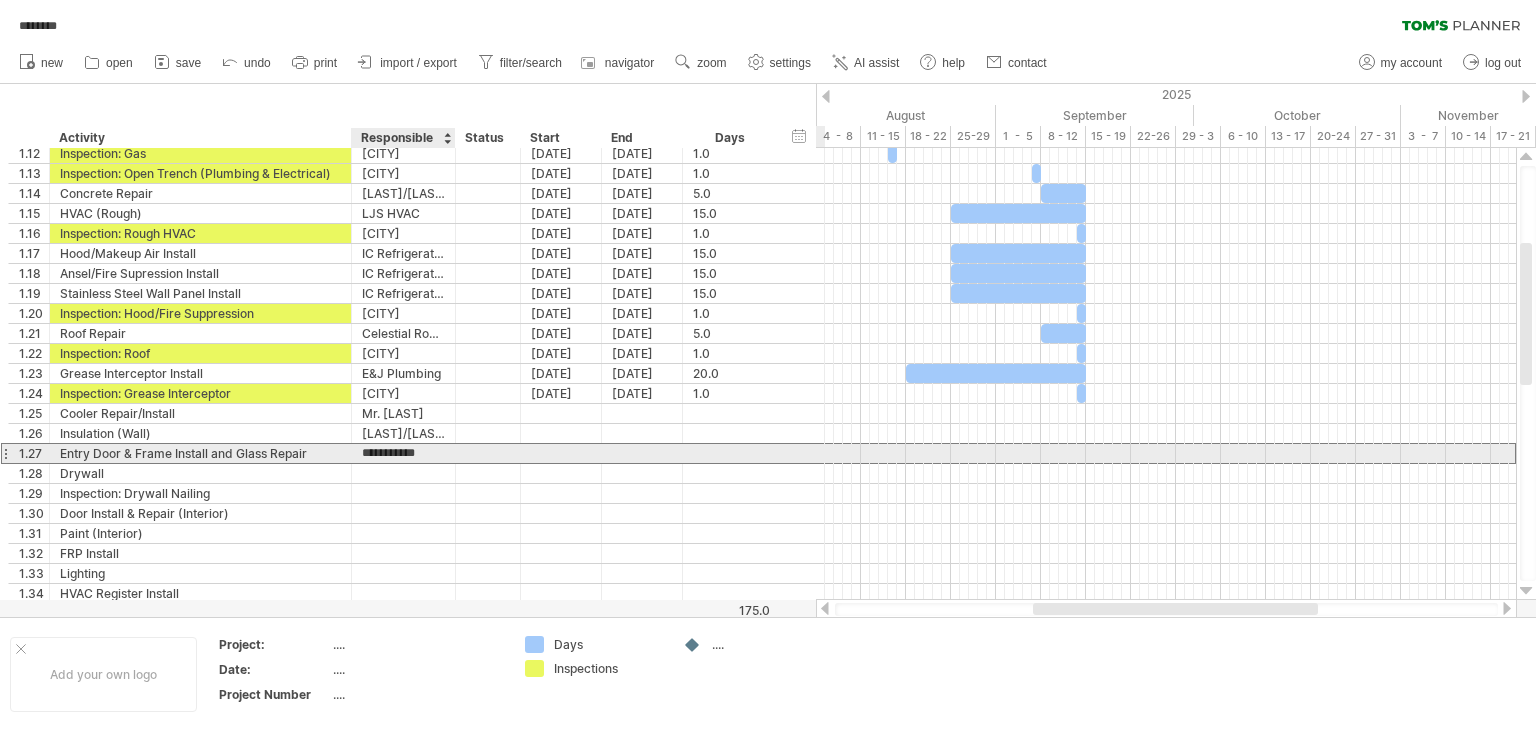 type on "**********" 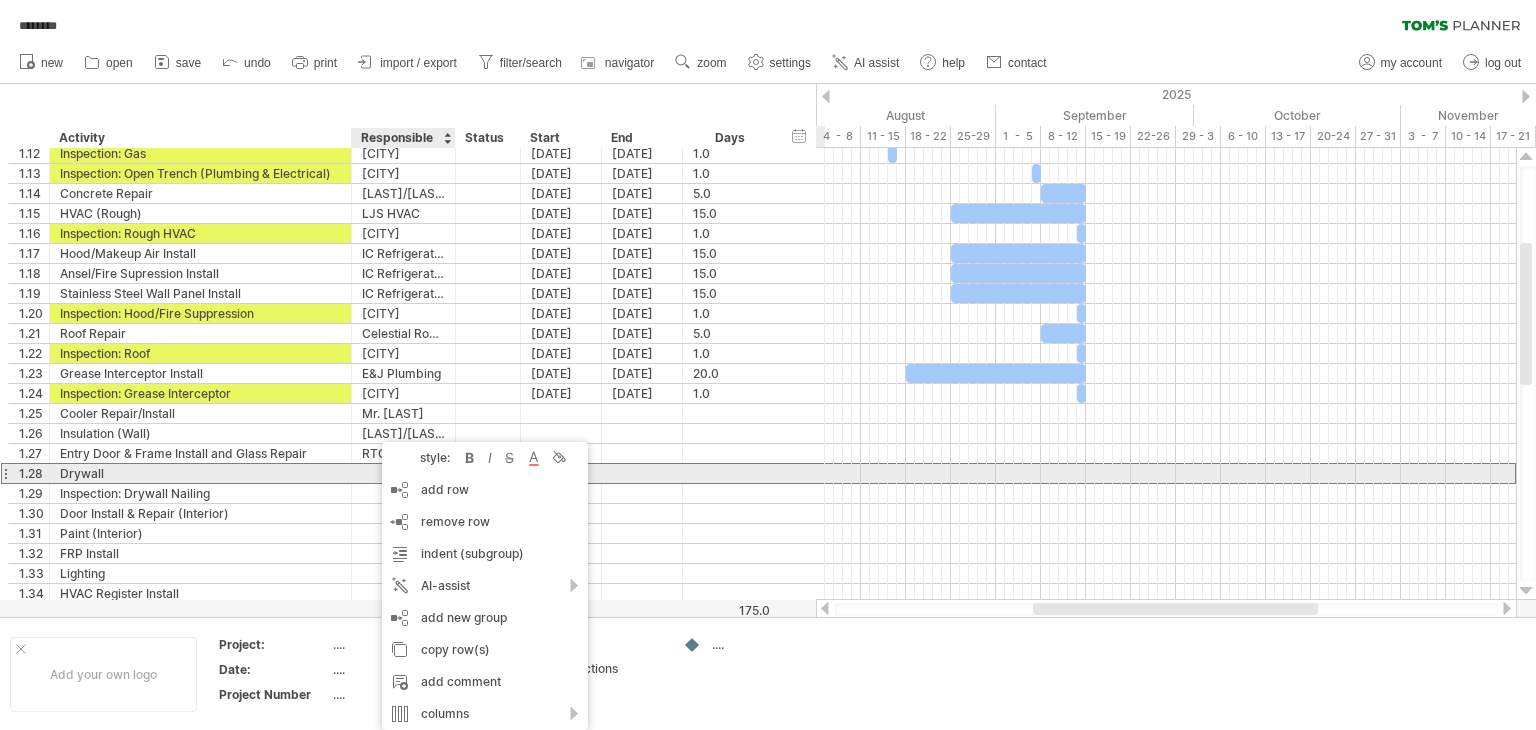 click at bounding box center (403, 473) 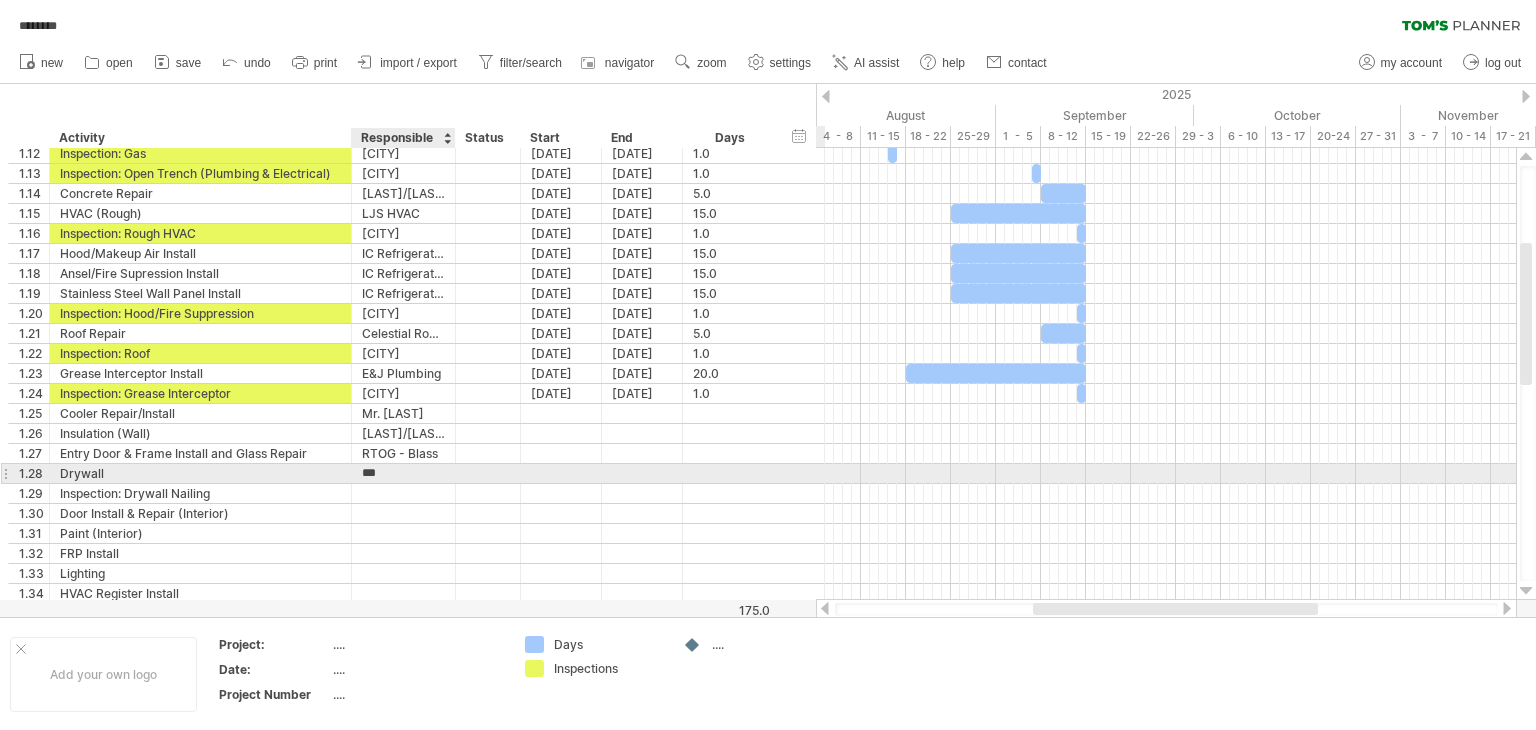 type on "******" 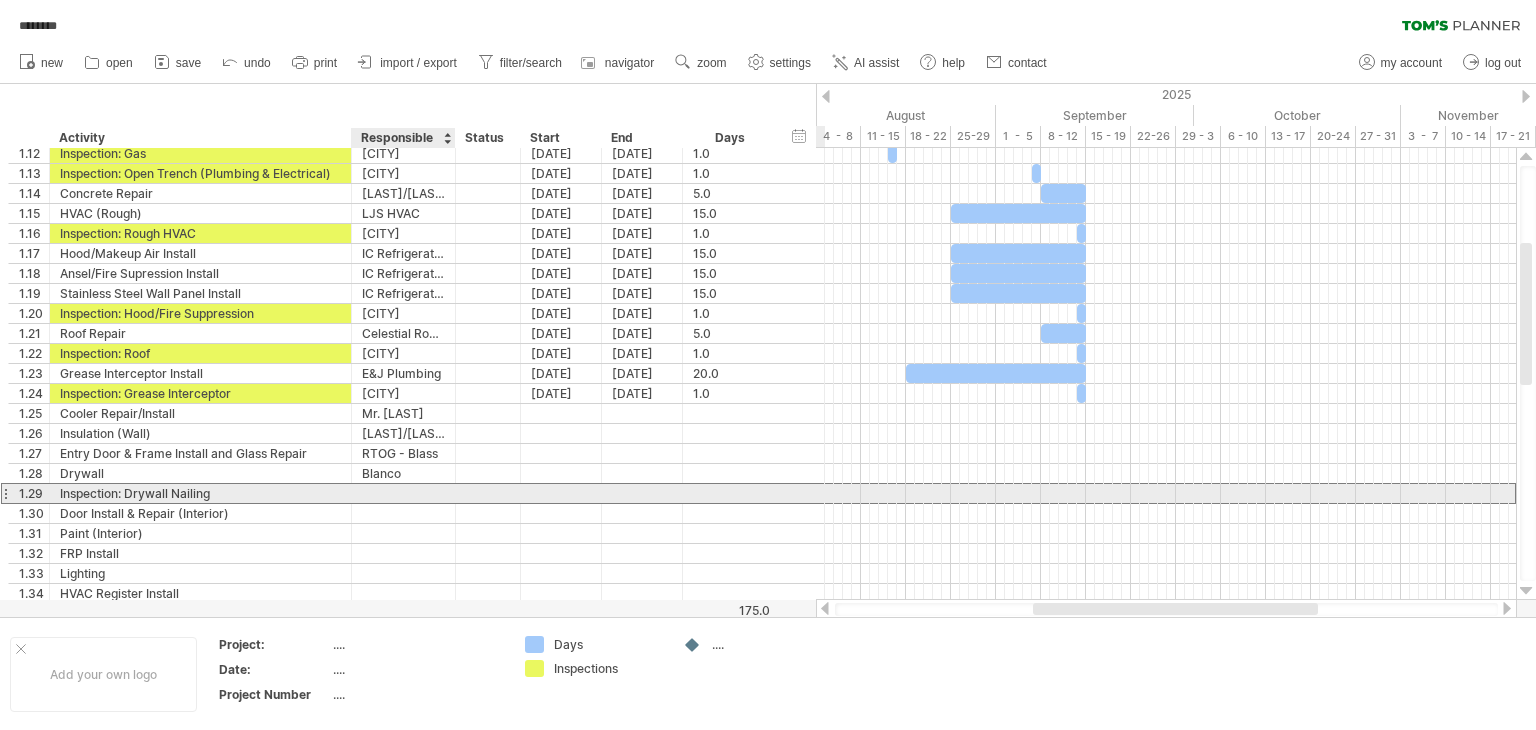 click at bounding box center [403, 493] 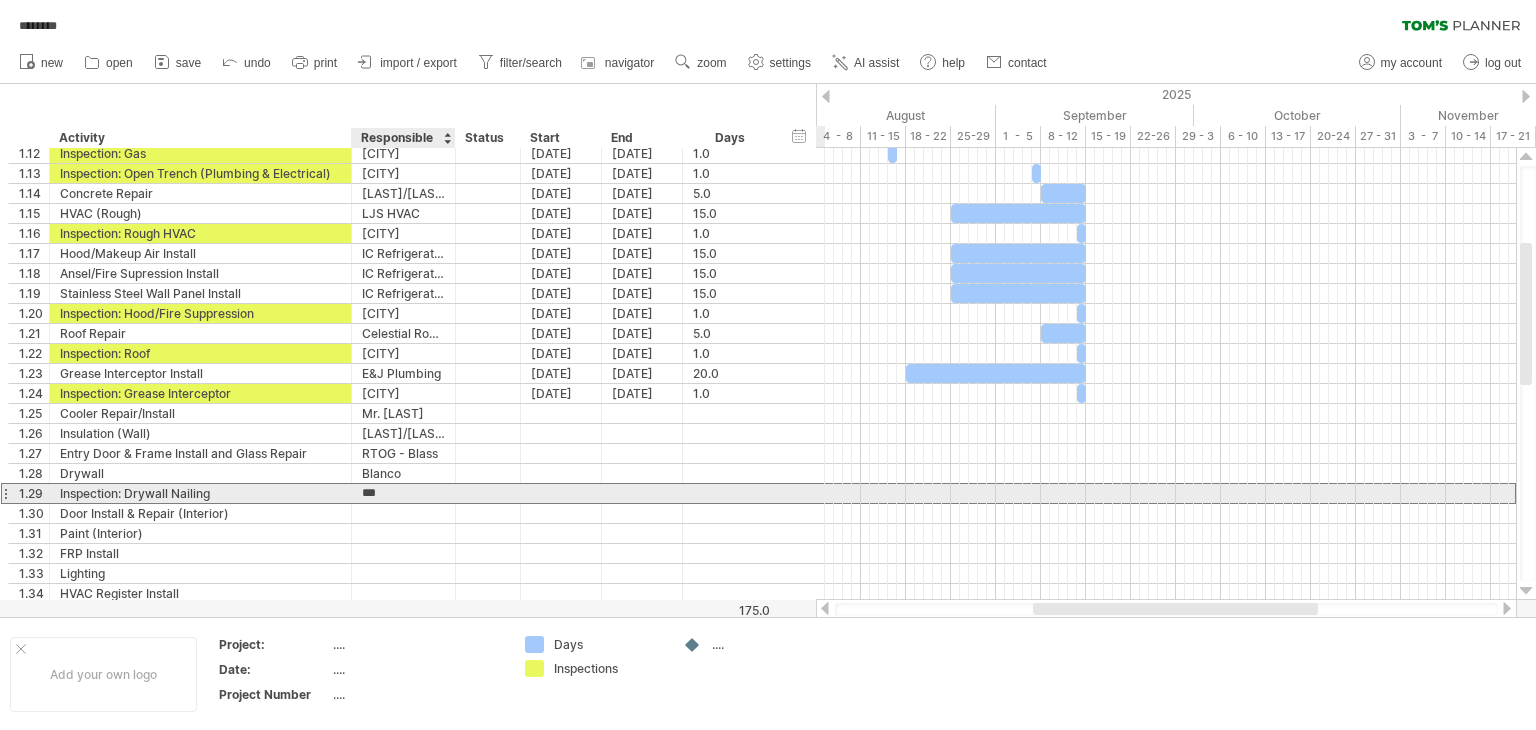 type on "****" 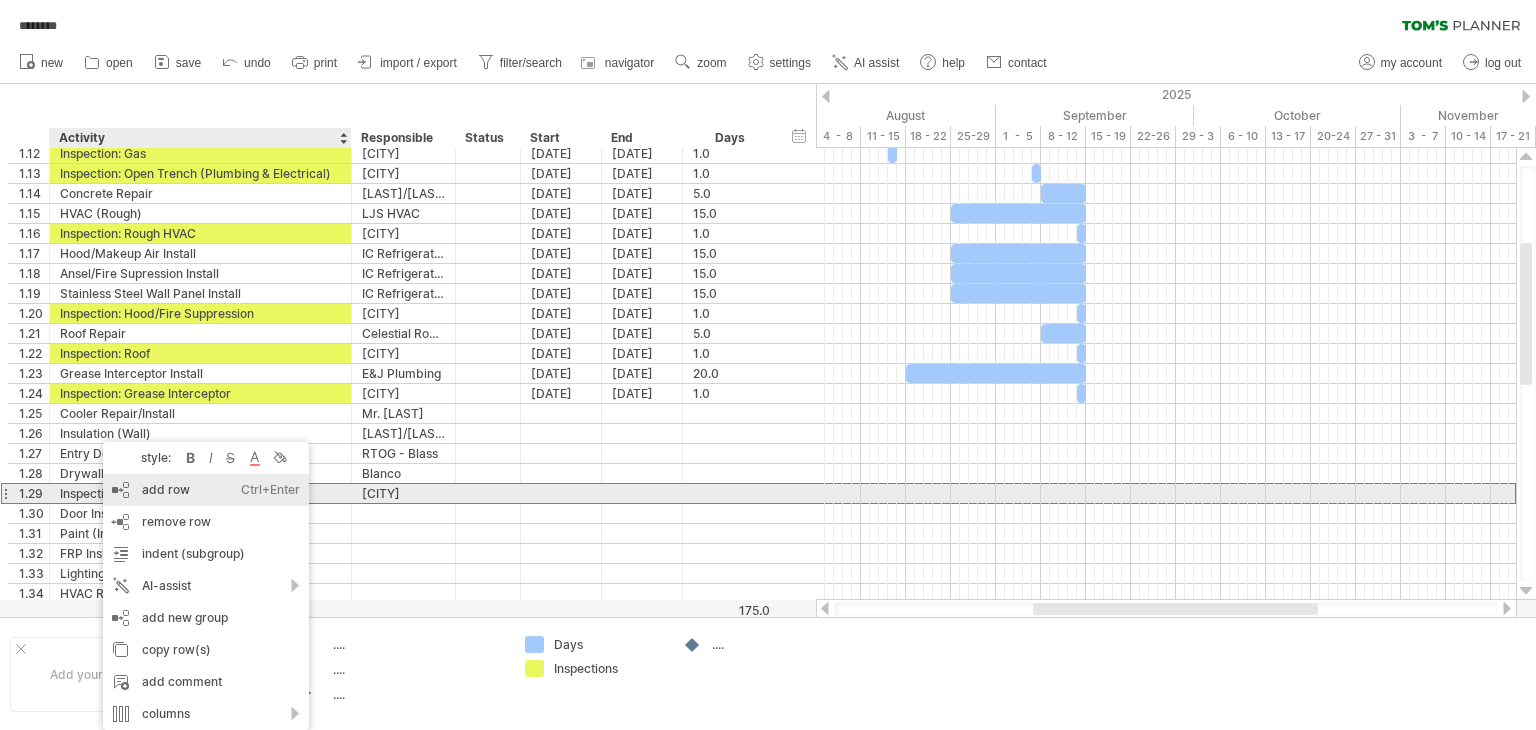 click on "add row Ctrl+Enter Cmd+Enter" at bounding box center (206, 490) 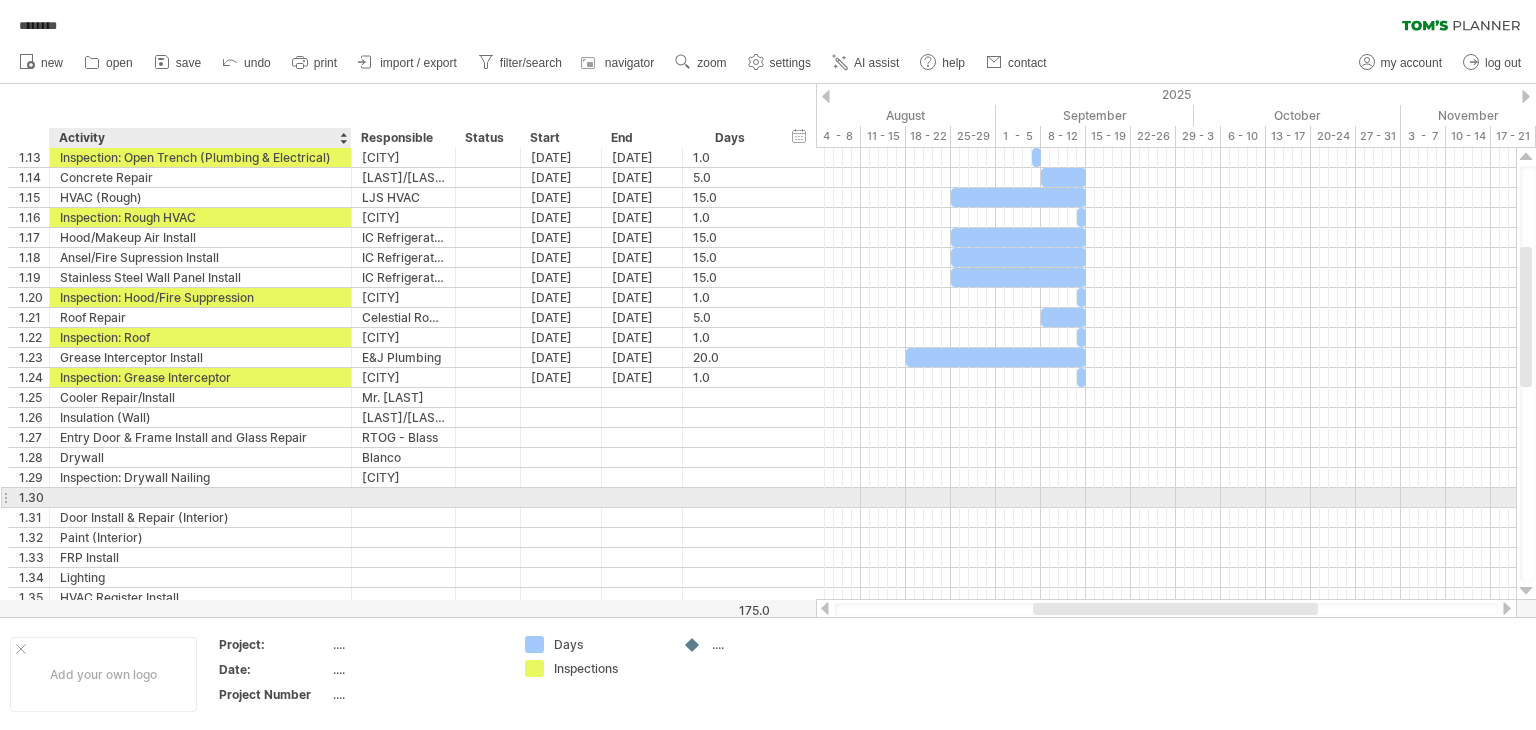 click at bounding box center [200, 497] 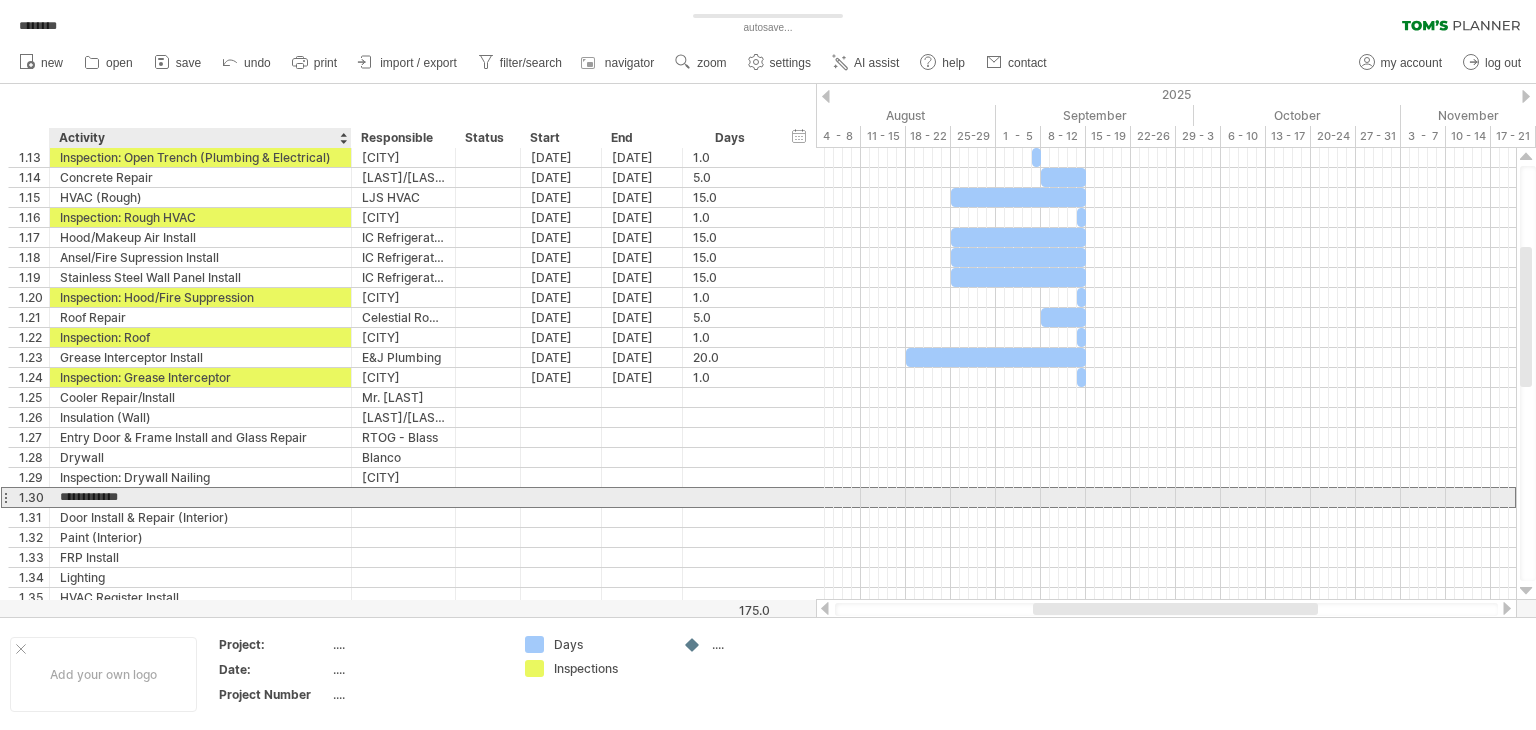 type on "**********" 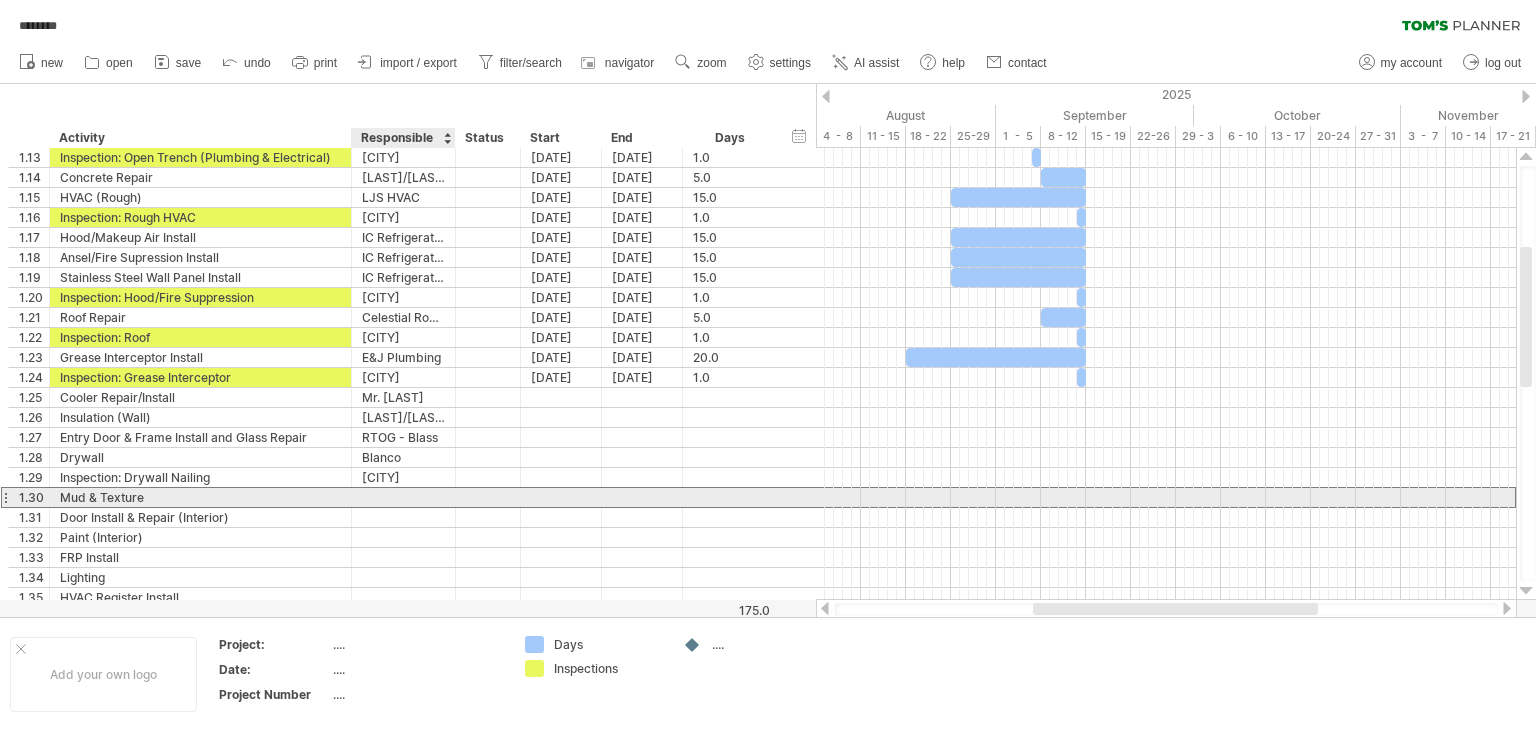 click at bounding box center [403, 497] 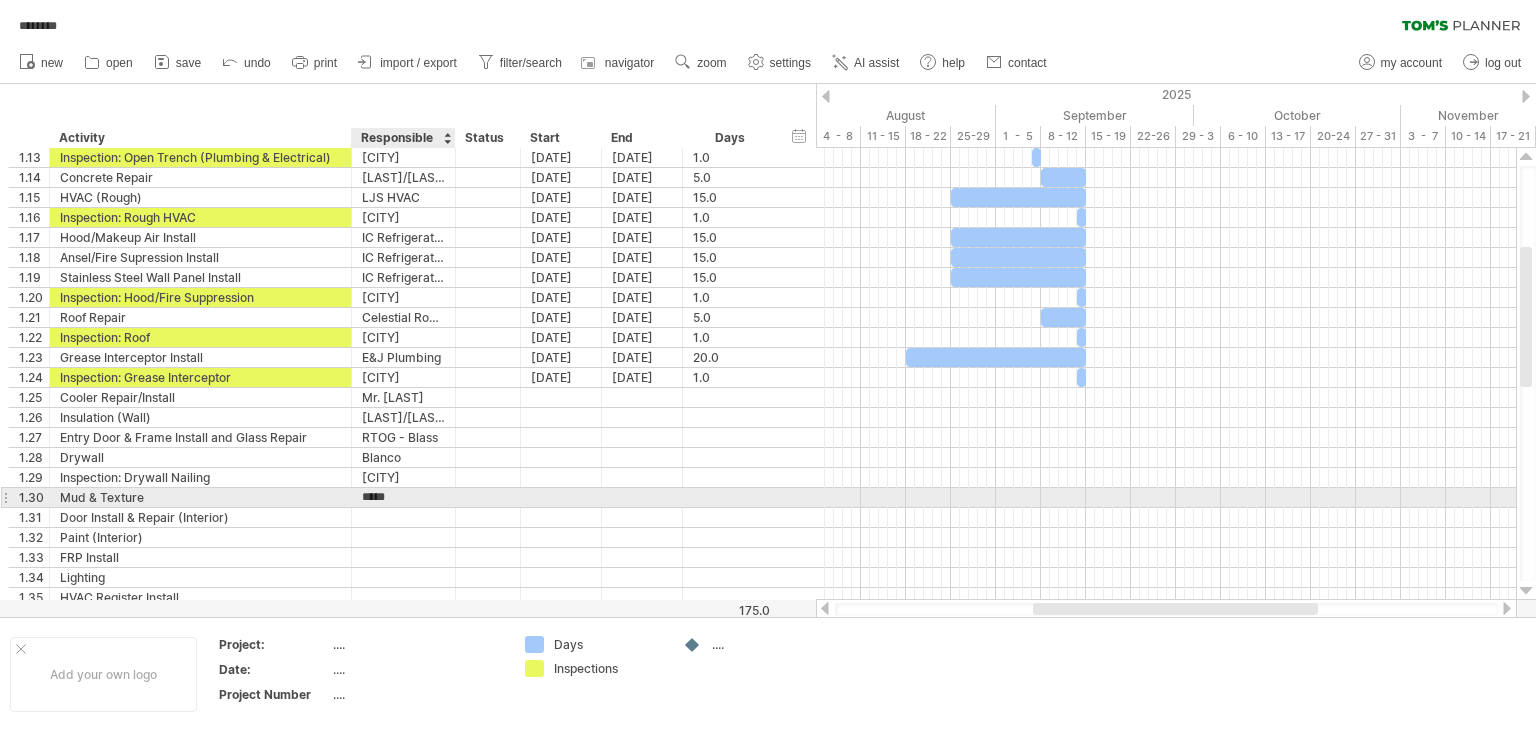 type on "******" 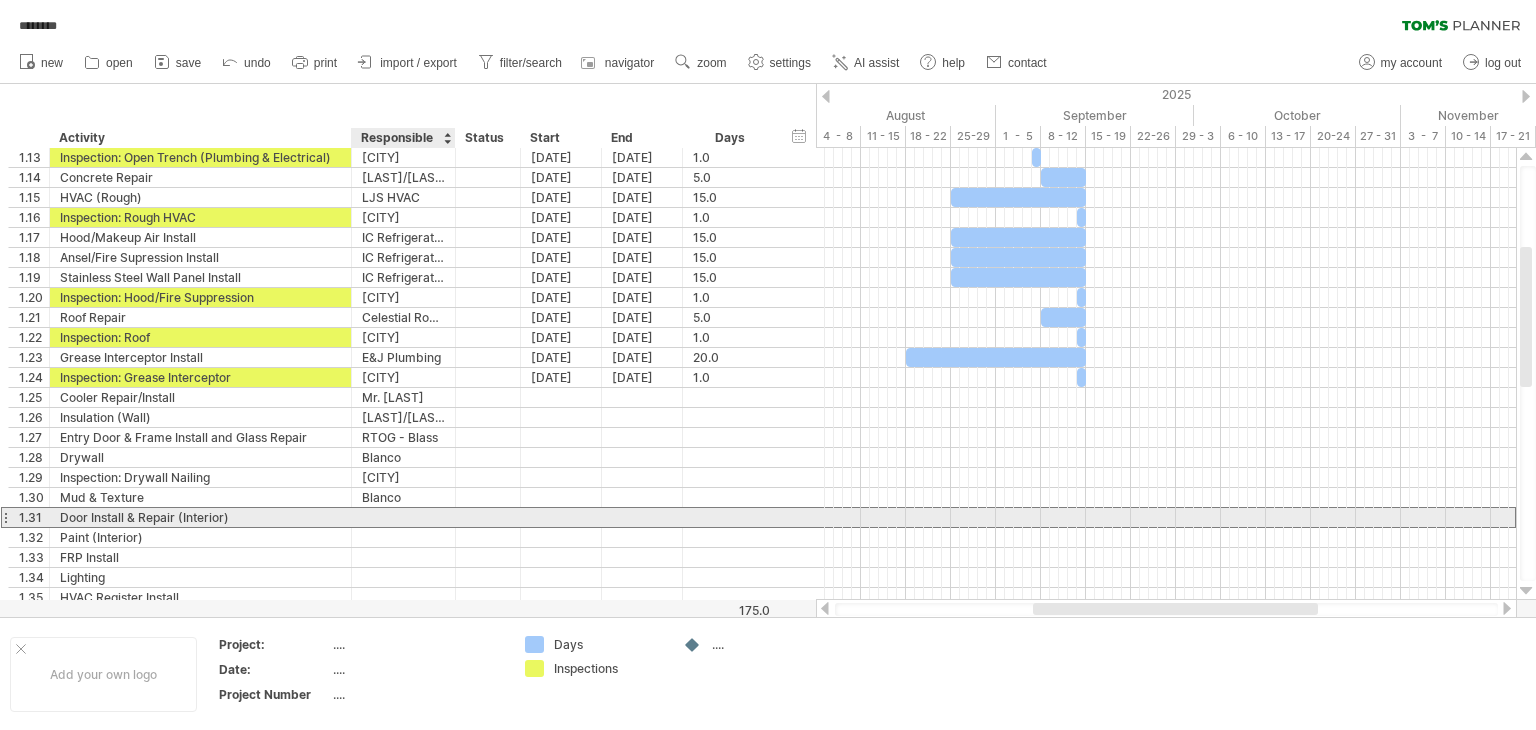 click at bounding box center [403, 517] 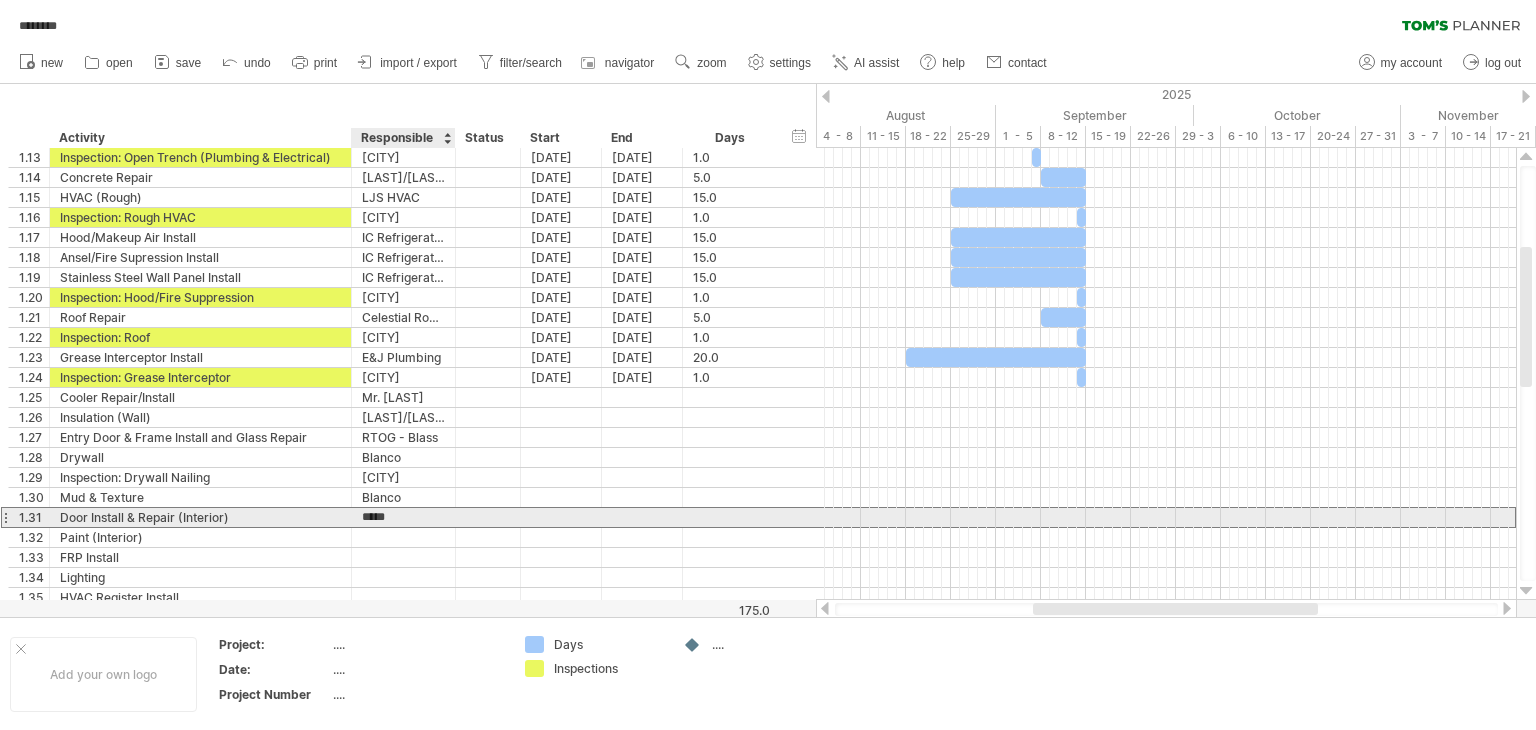 type on "******" 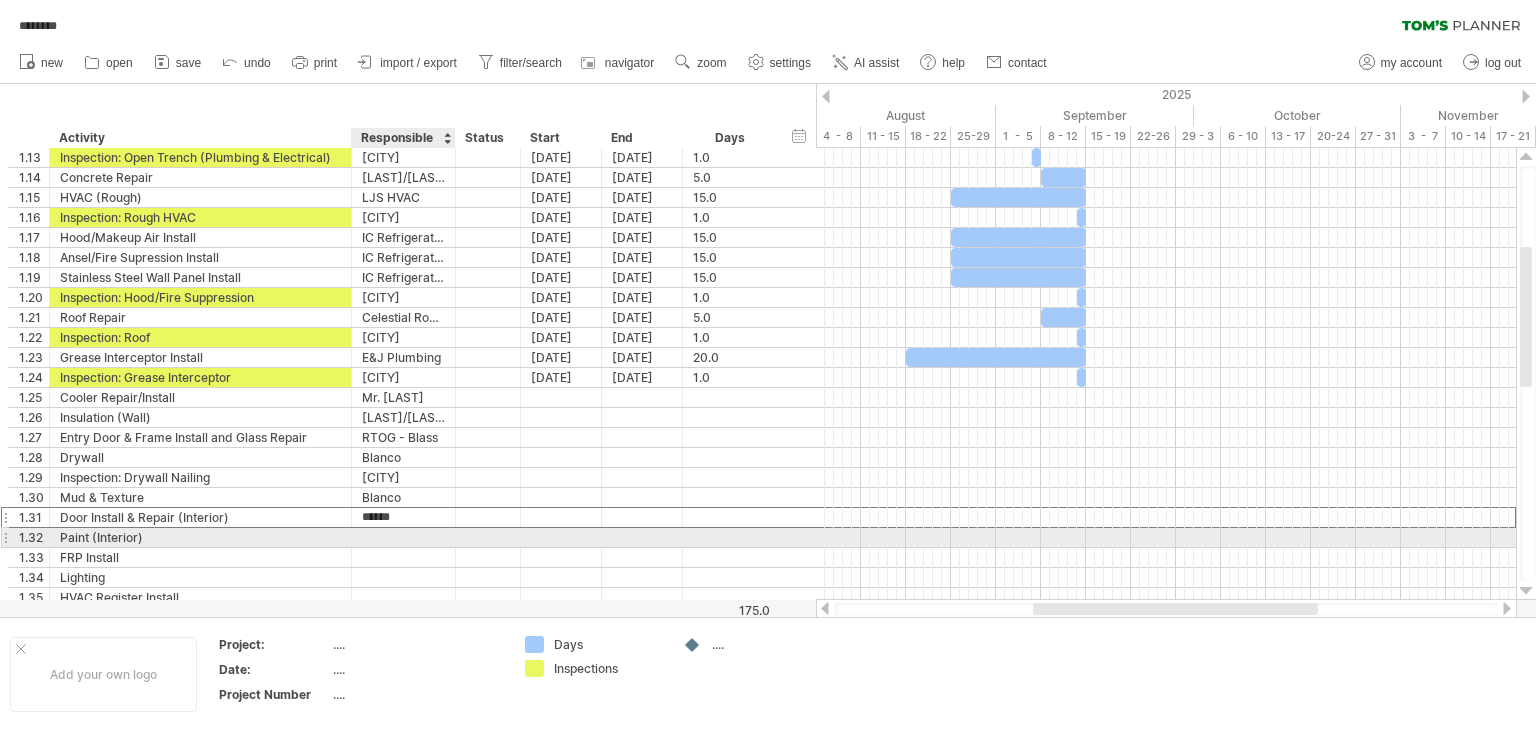 click at bounding box center [403, 537] 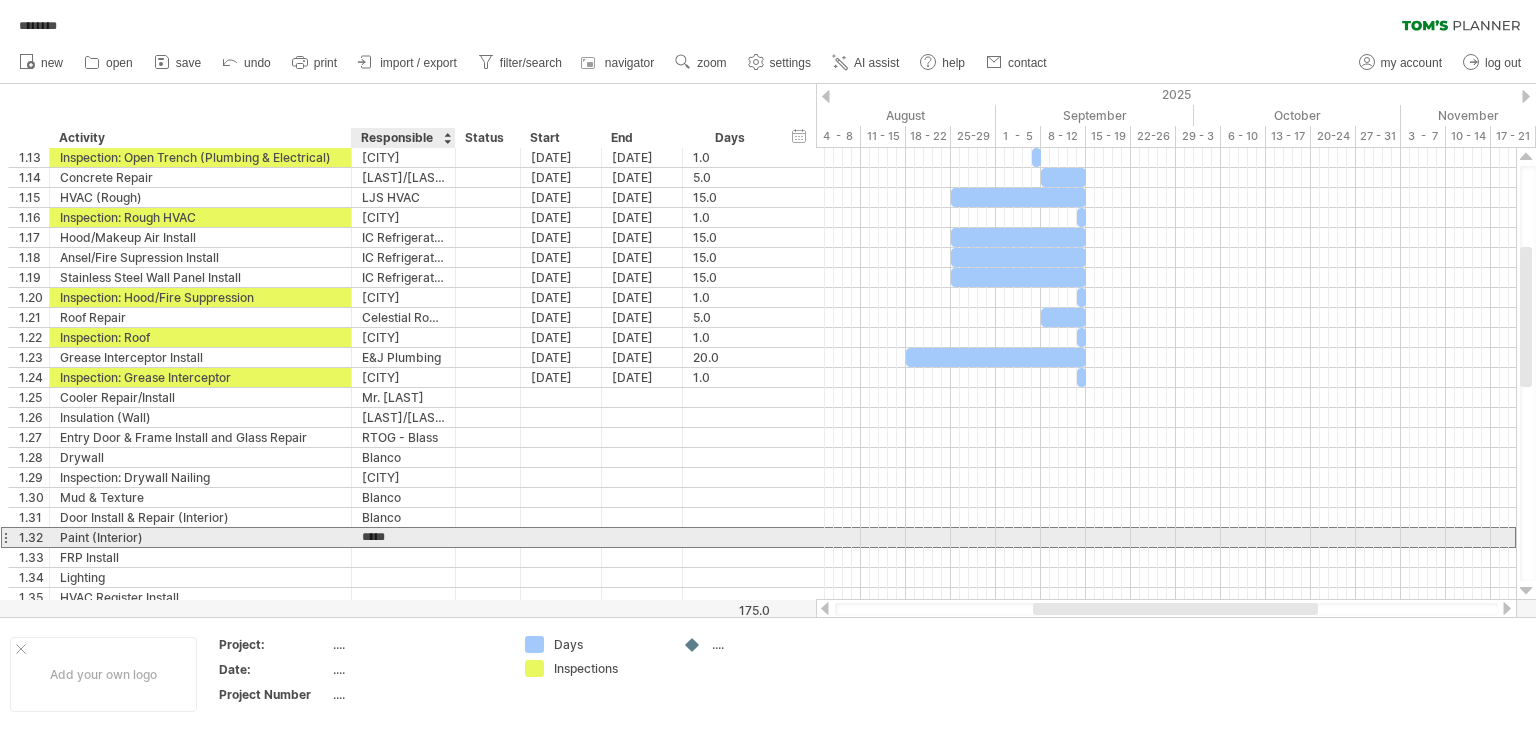 type on "******" 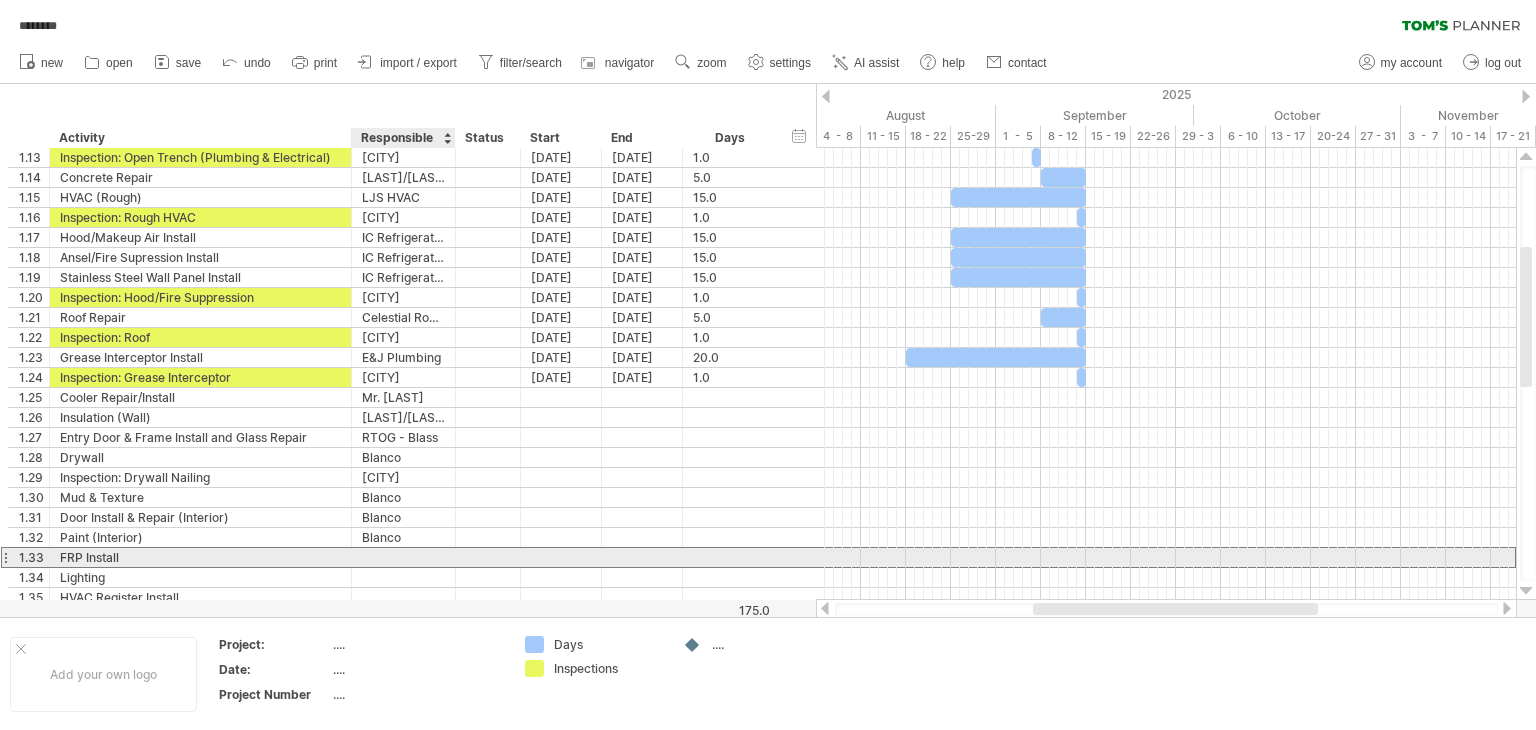 click at bounding box center [403, 557] 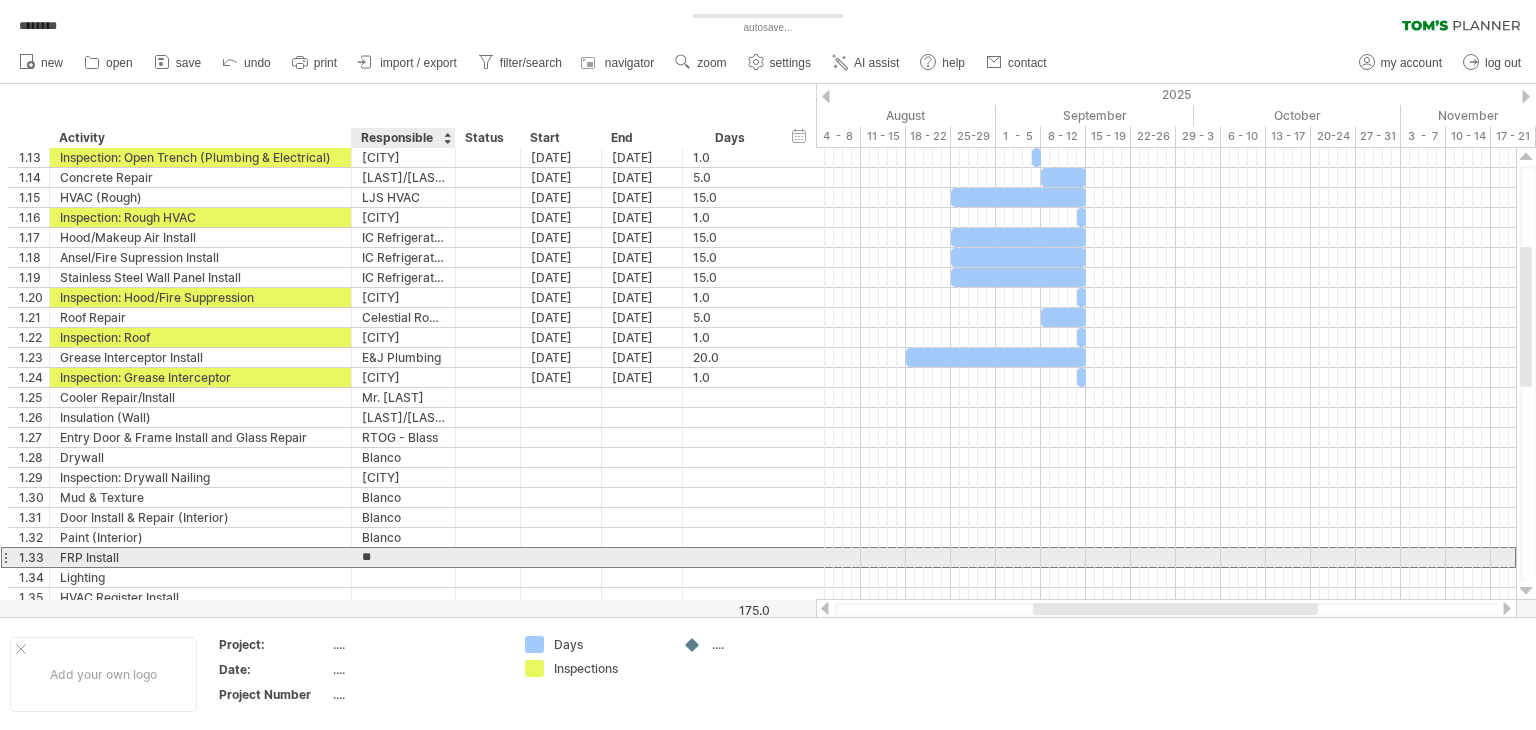 type on "***" 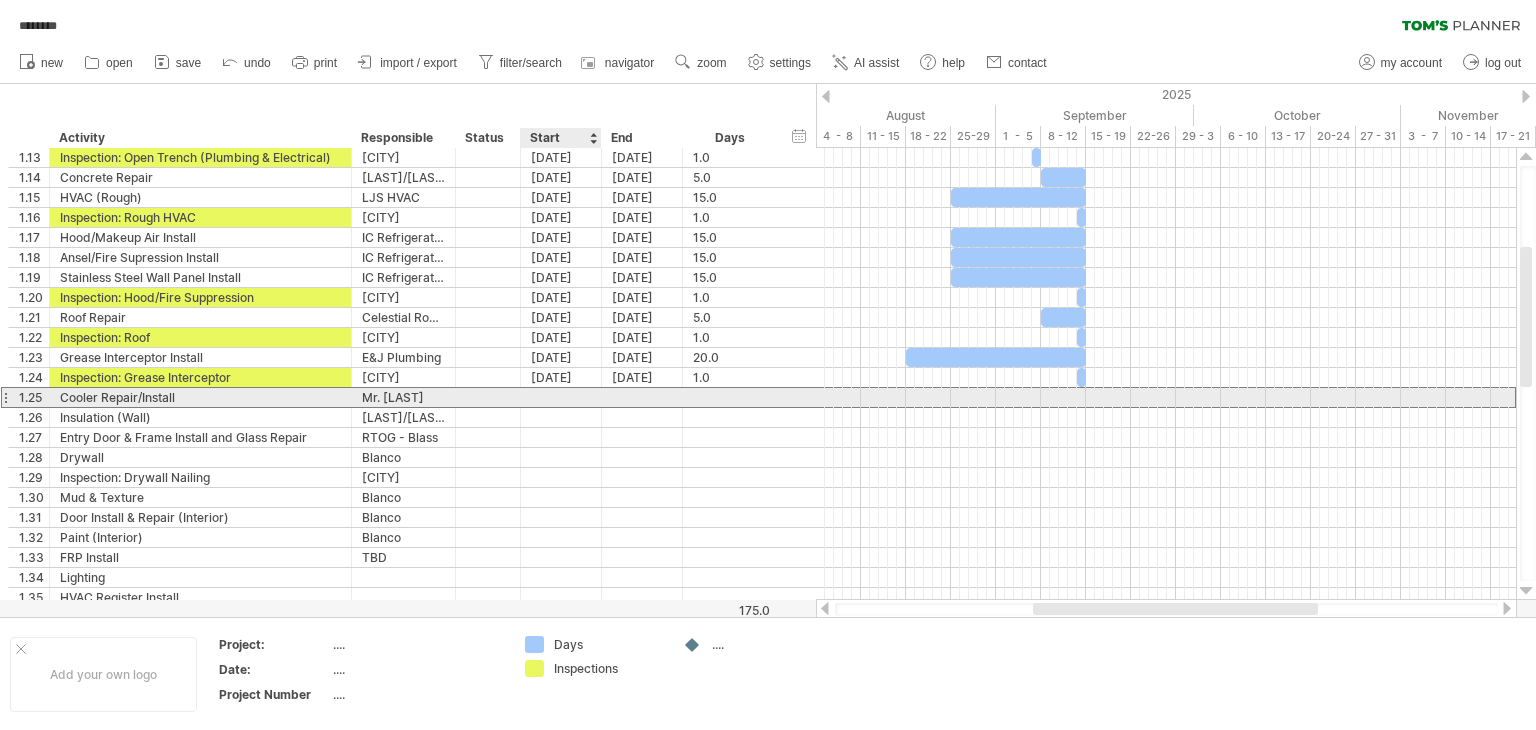 click at bounding box center [561, 397] 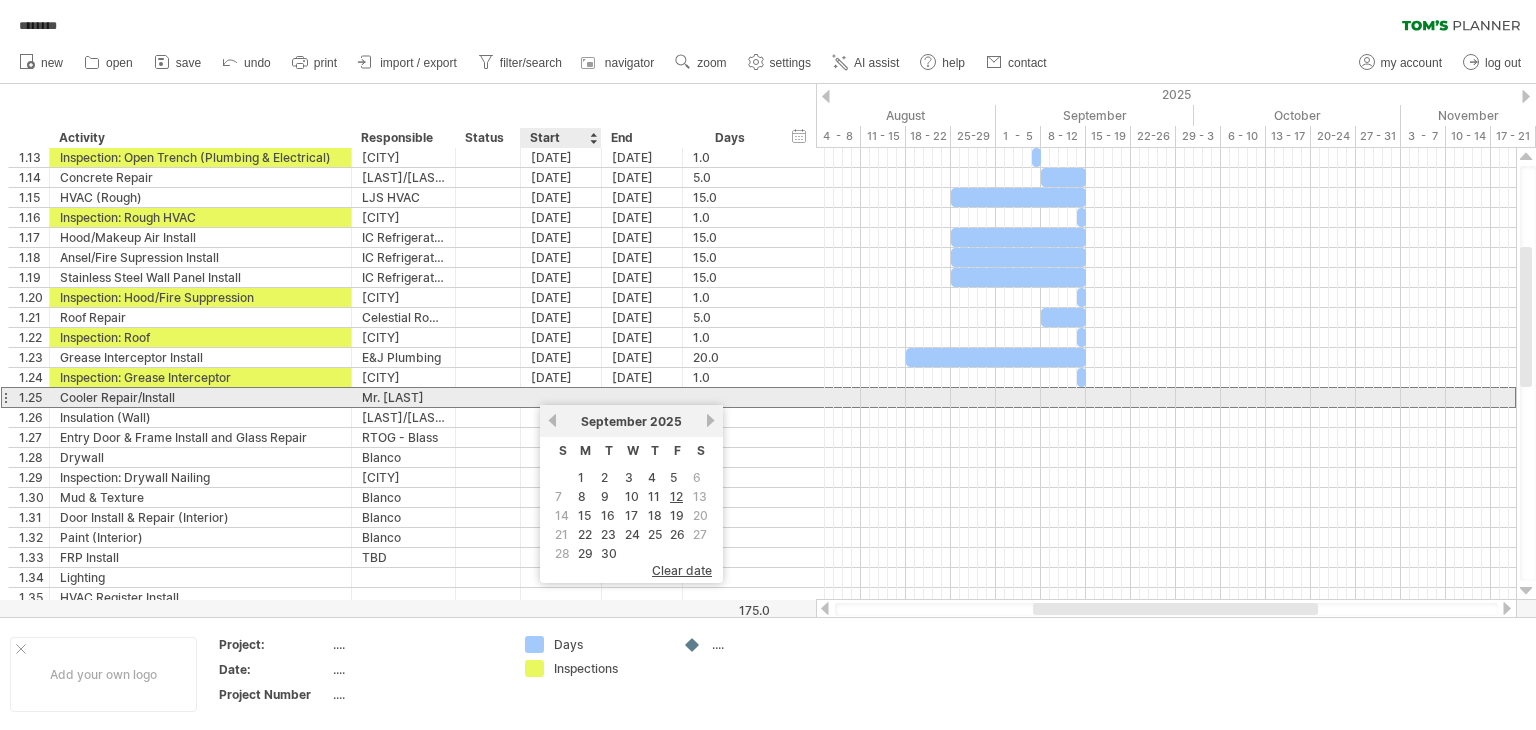 click at bounding box center (561, 397) 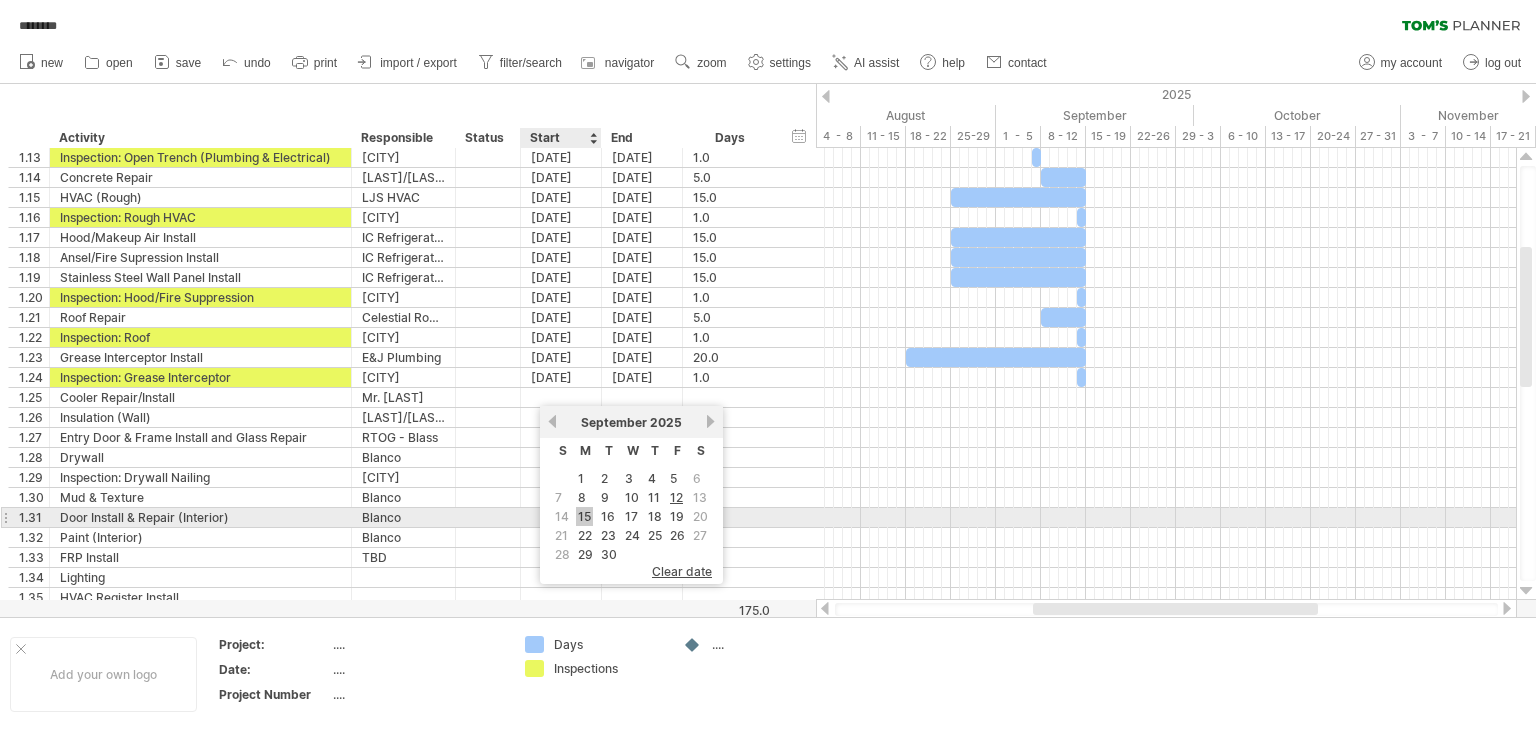 click on "15" at bounding box center [584, 516] 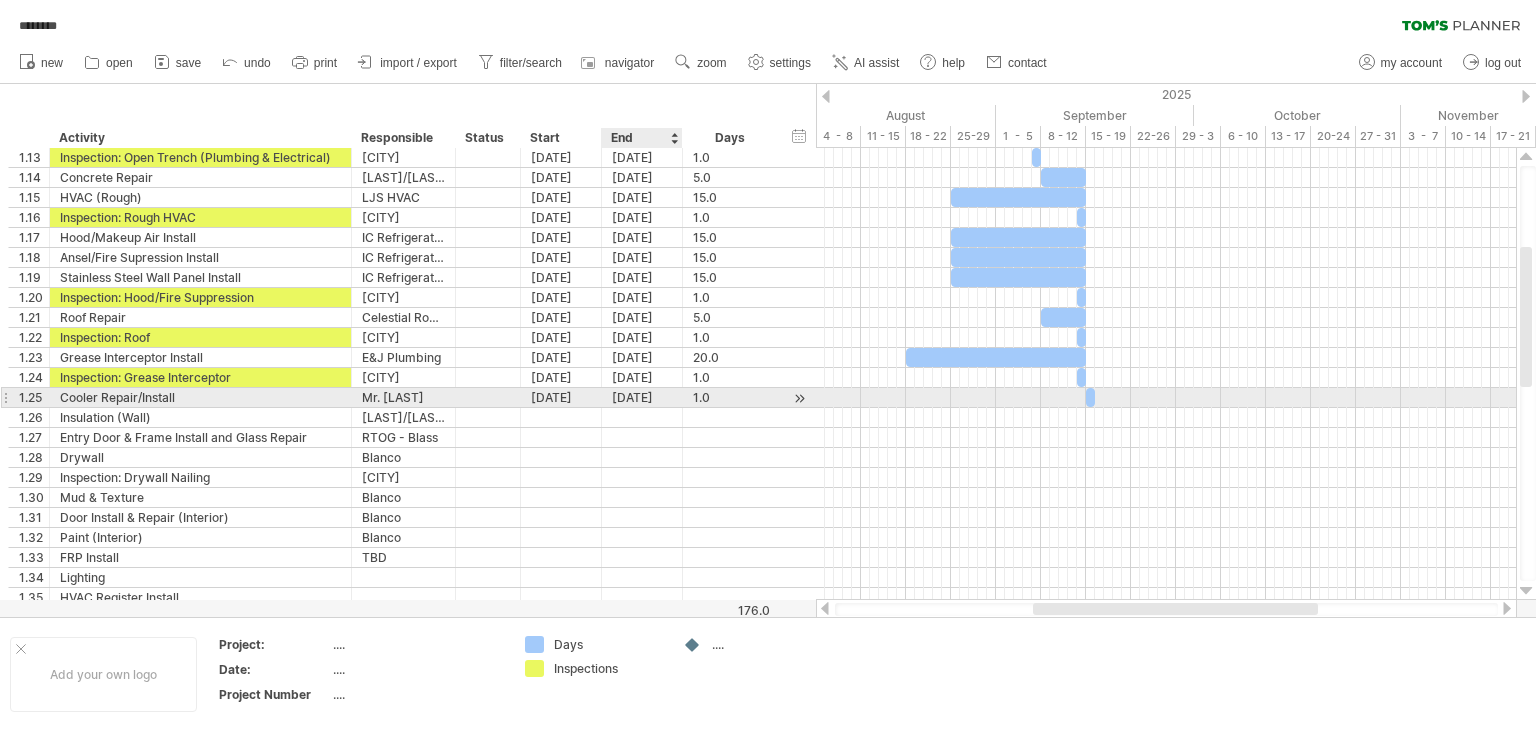 click on "[DATE]" at bounding box center [642, 397] 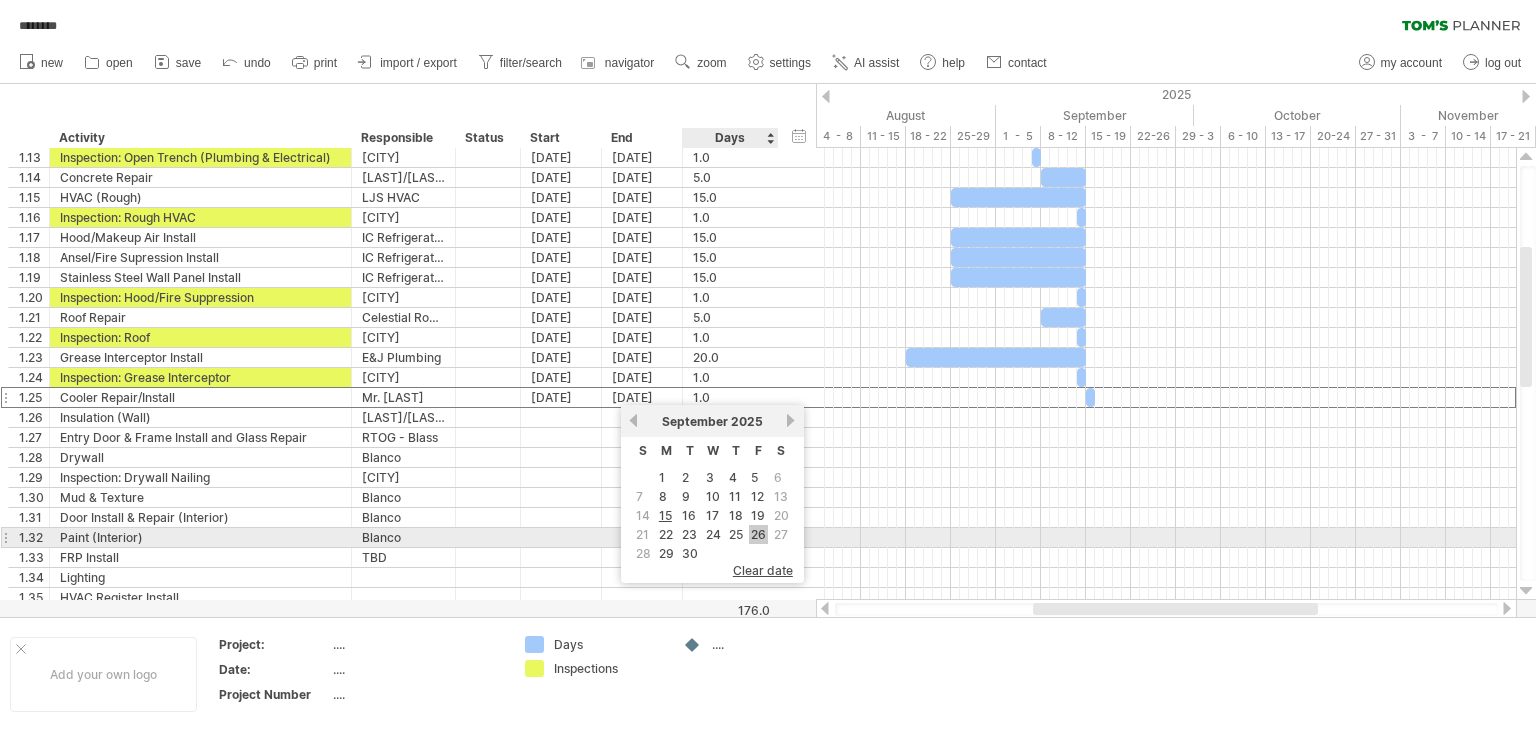 click on "26" at bounding box center (758, 534) 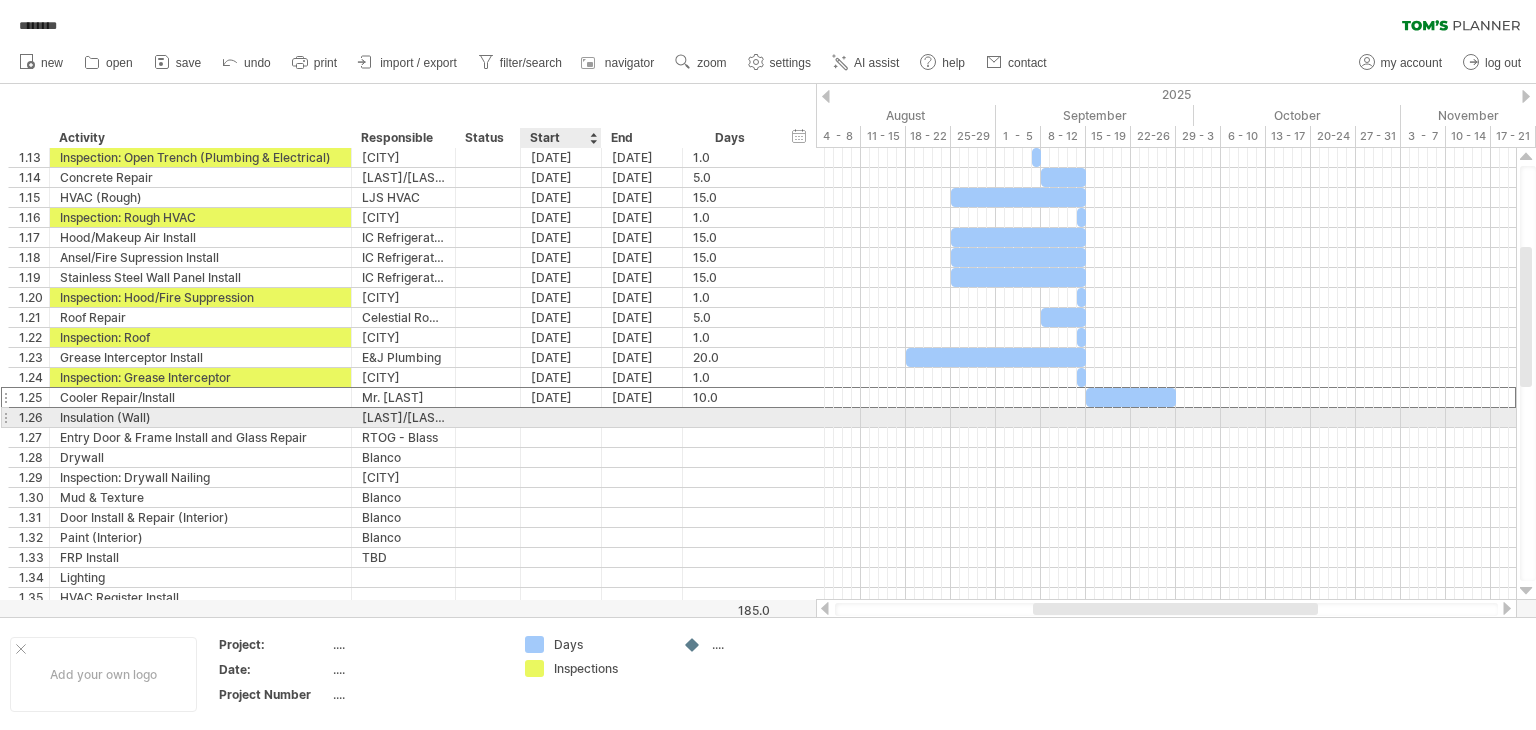 click at bounding box center (561, 417) 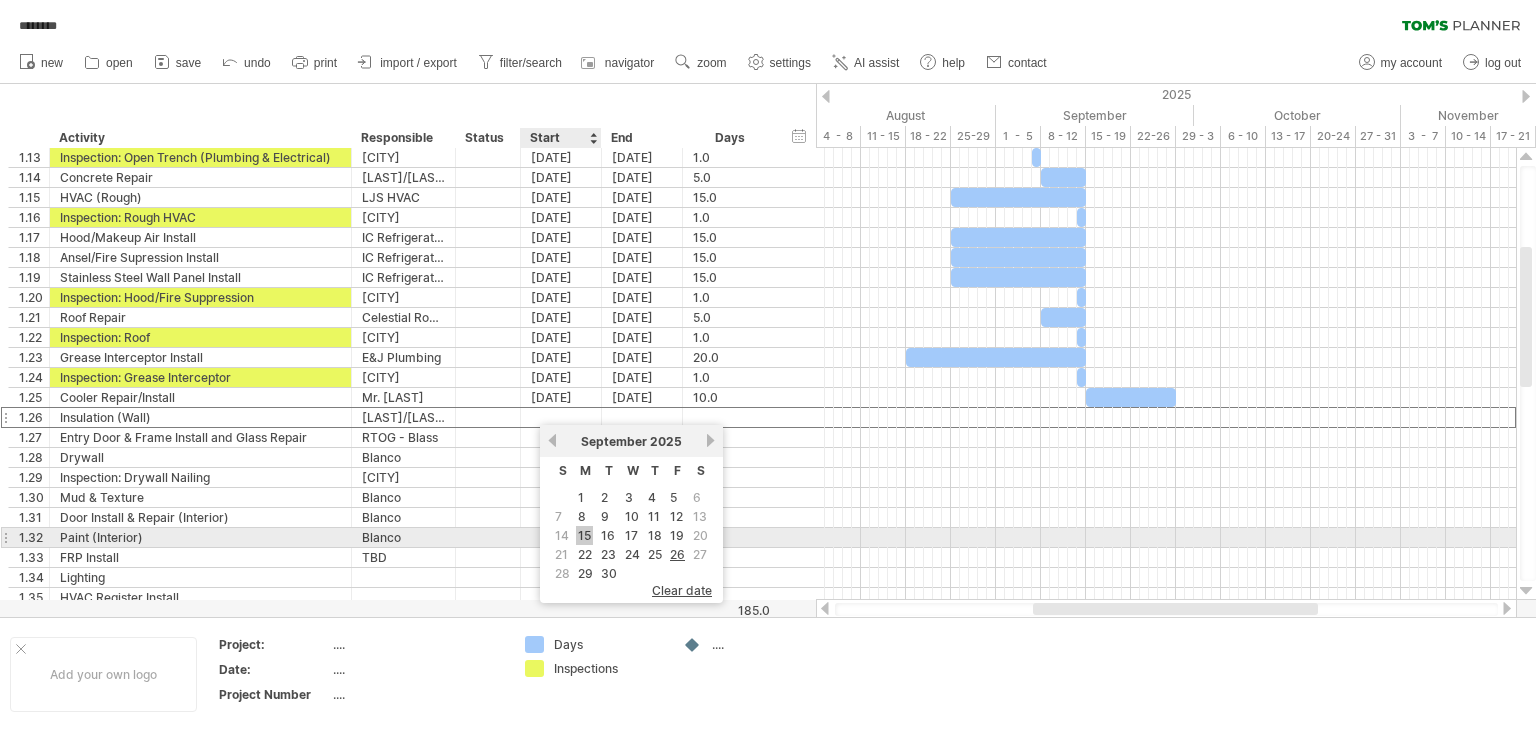 click on "15" at bounding box center [584, 535] 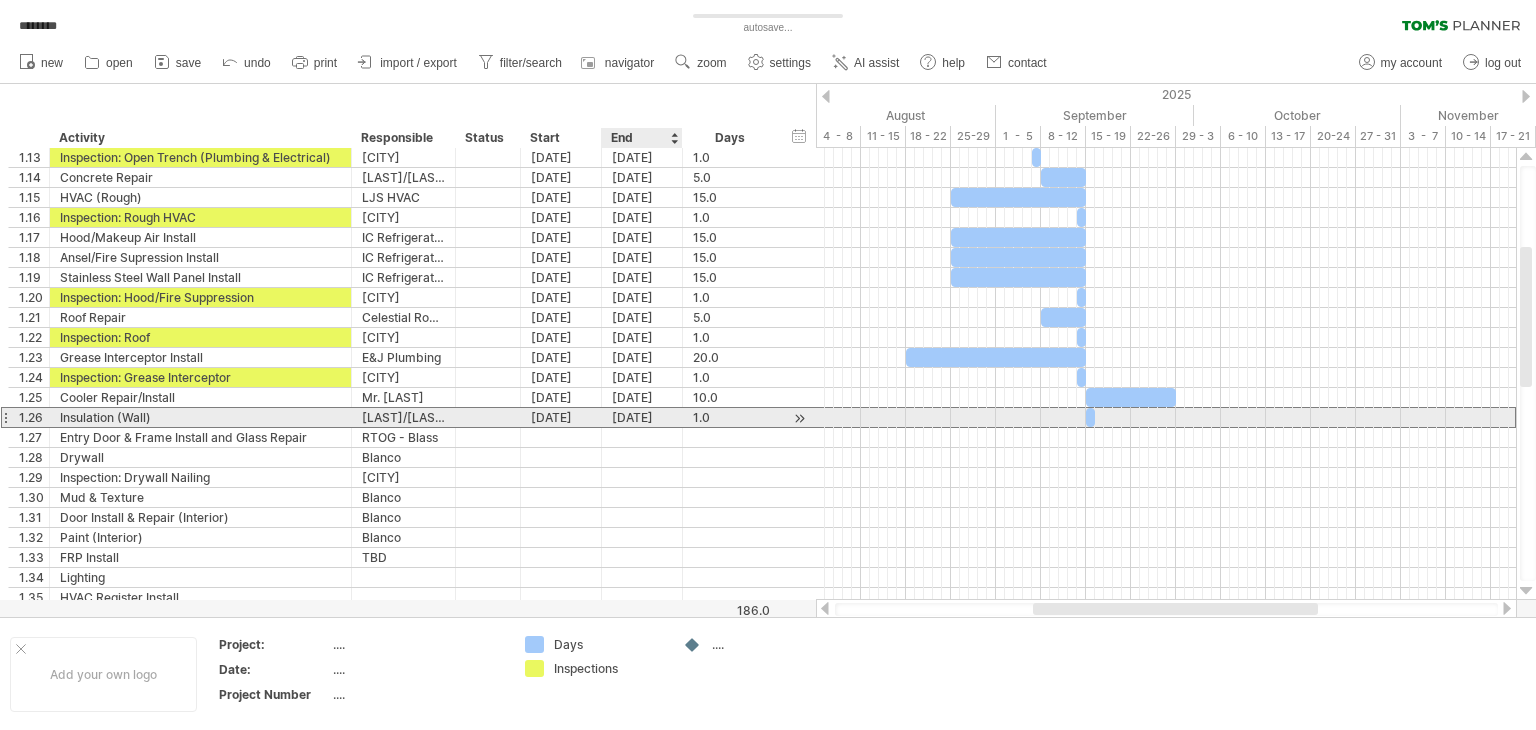 click on "[DATE]" at bounding box center (642, 417) 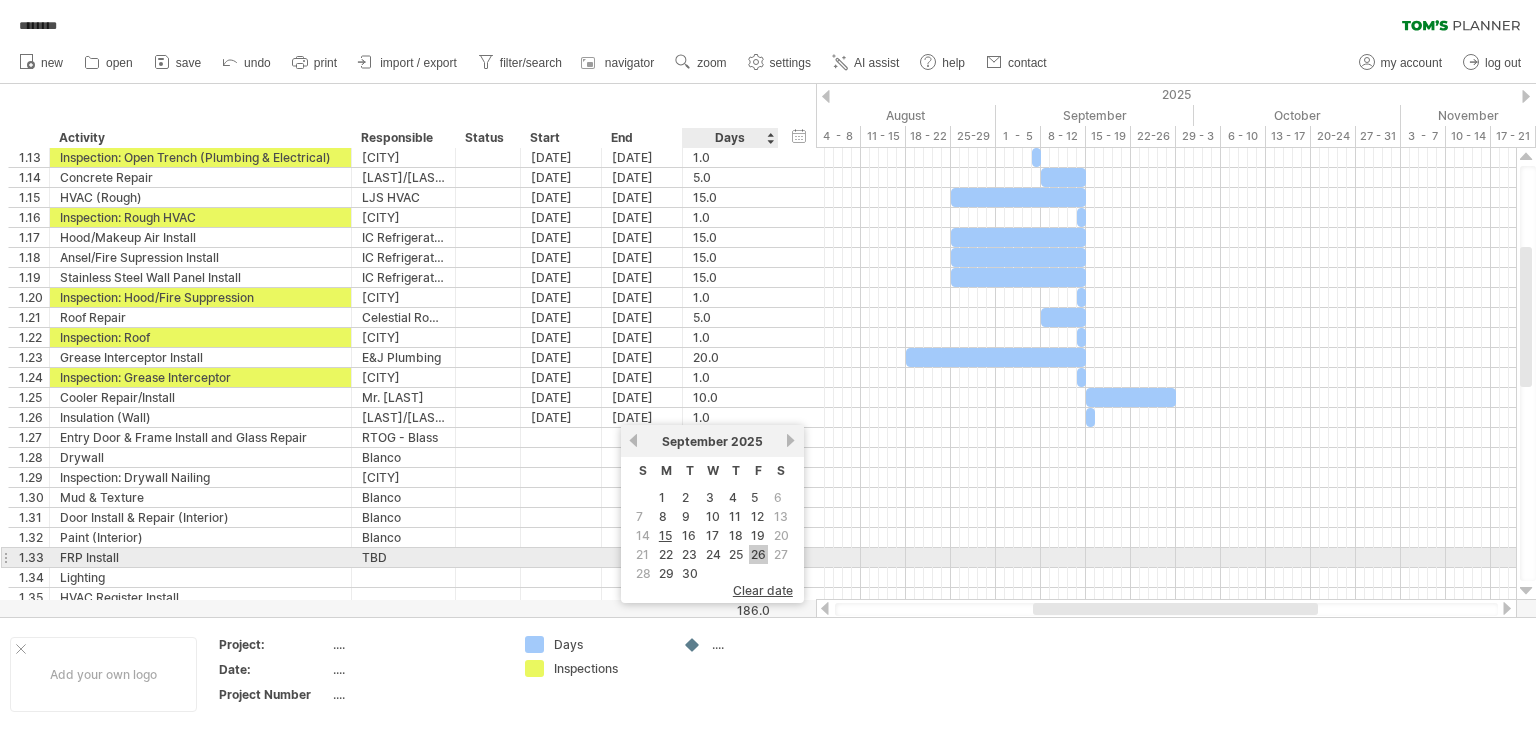click on "26" at bounding box center (758, 554) 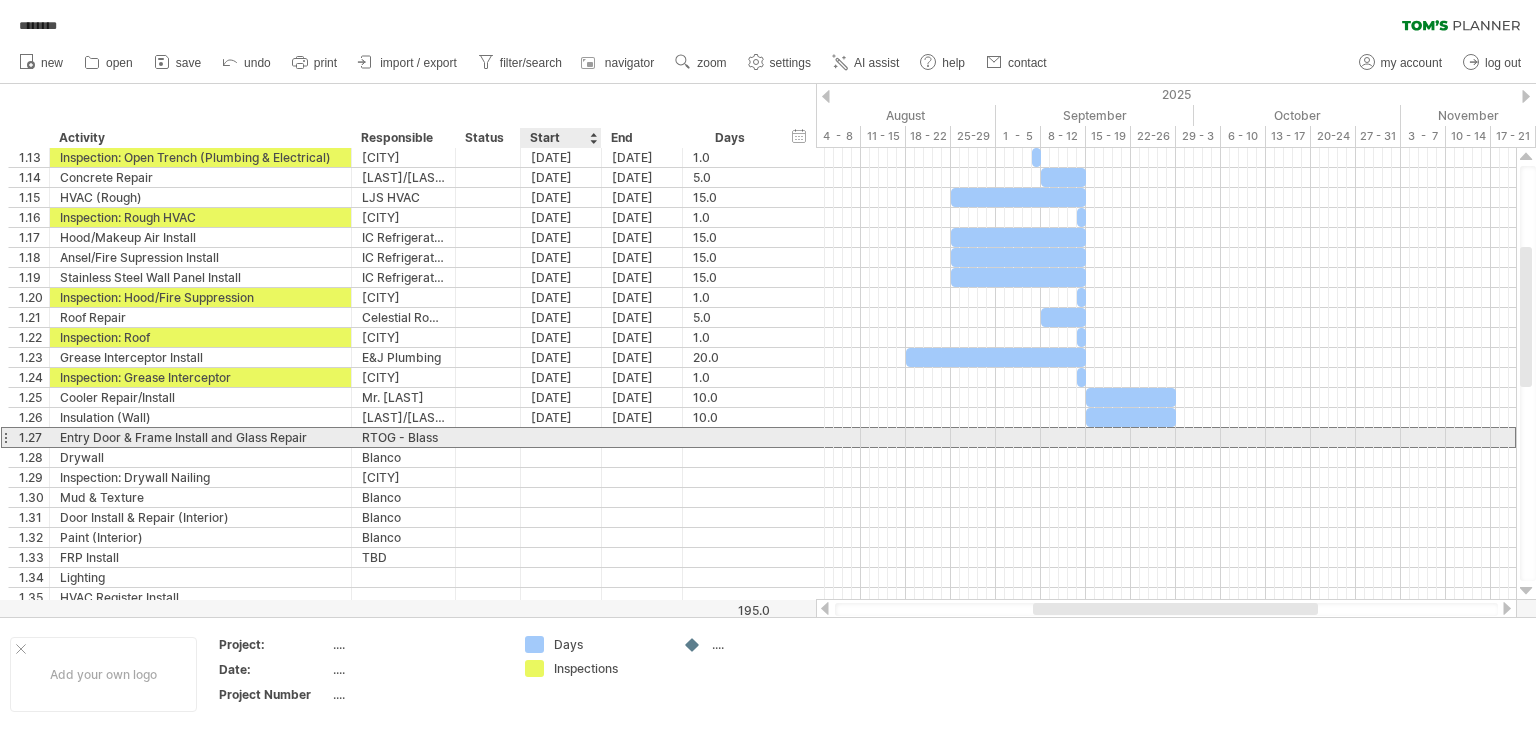 click at bounding box center (561, 437) 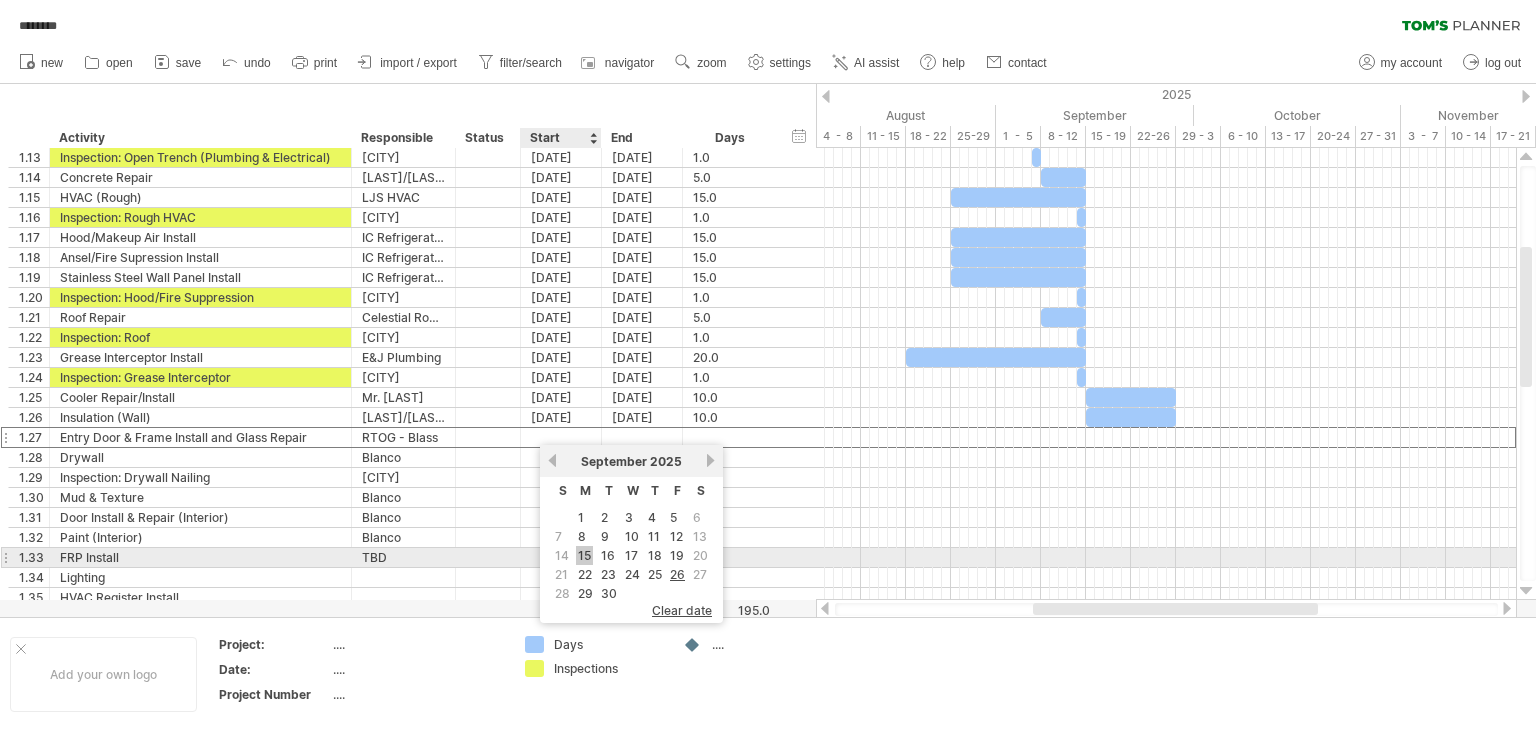 click on "15" at bounding box center [584, 555] 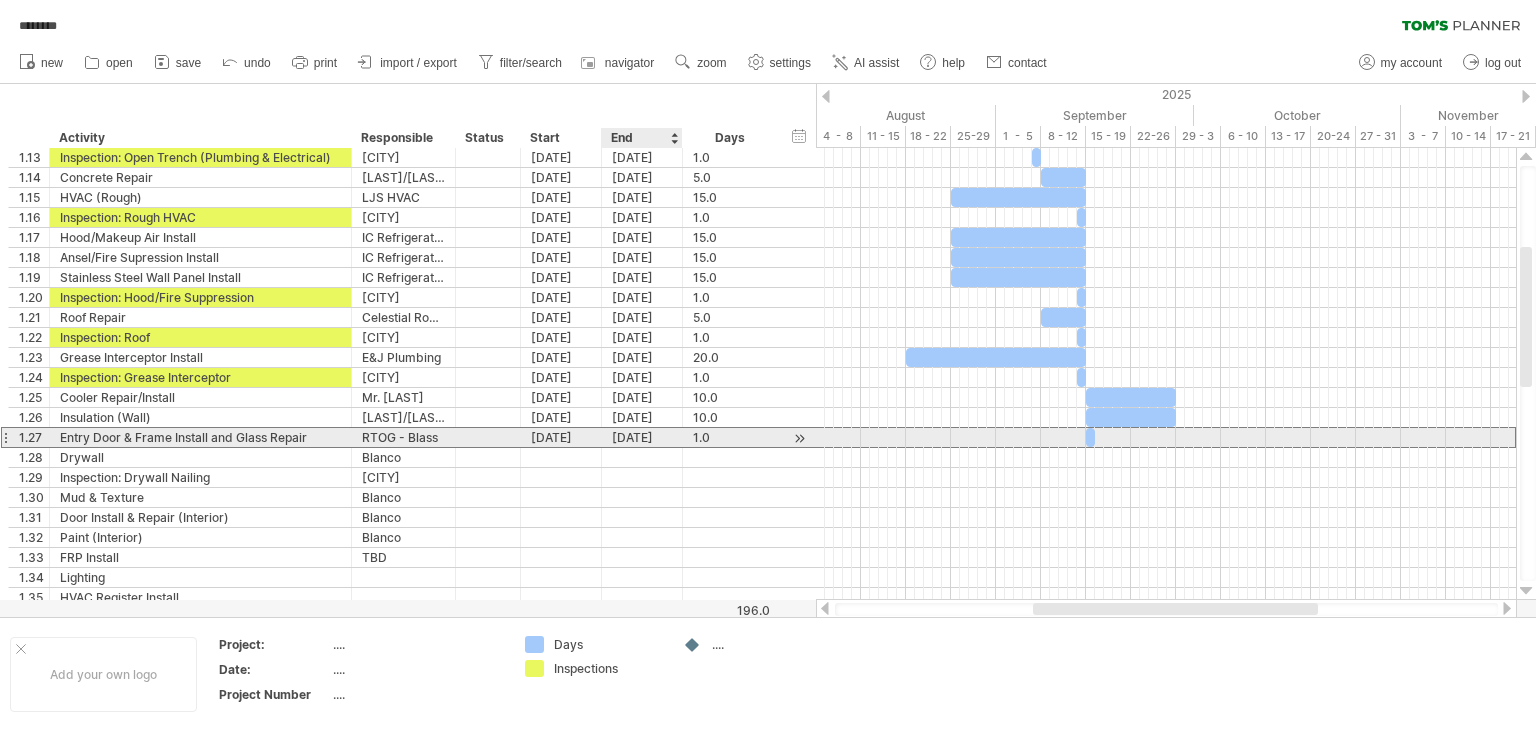 click on "[DATE]" at bounding box center [642, 437] 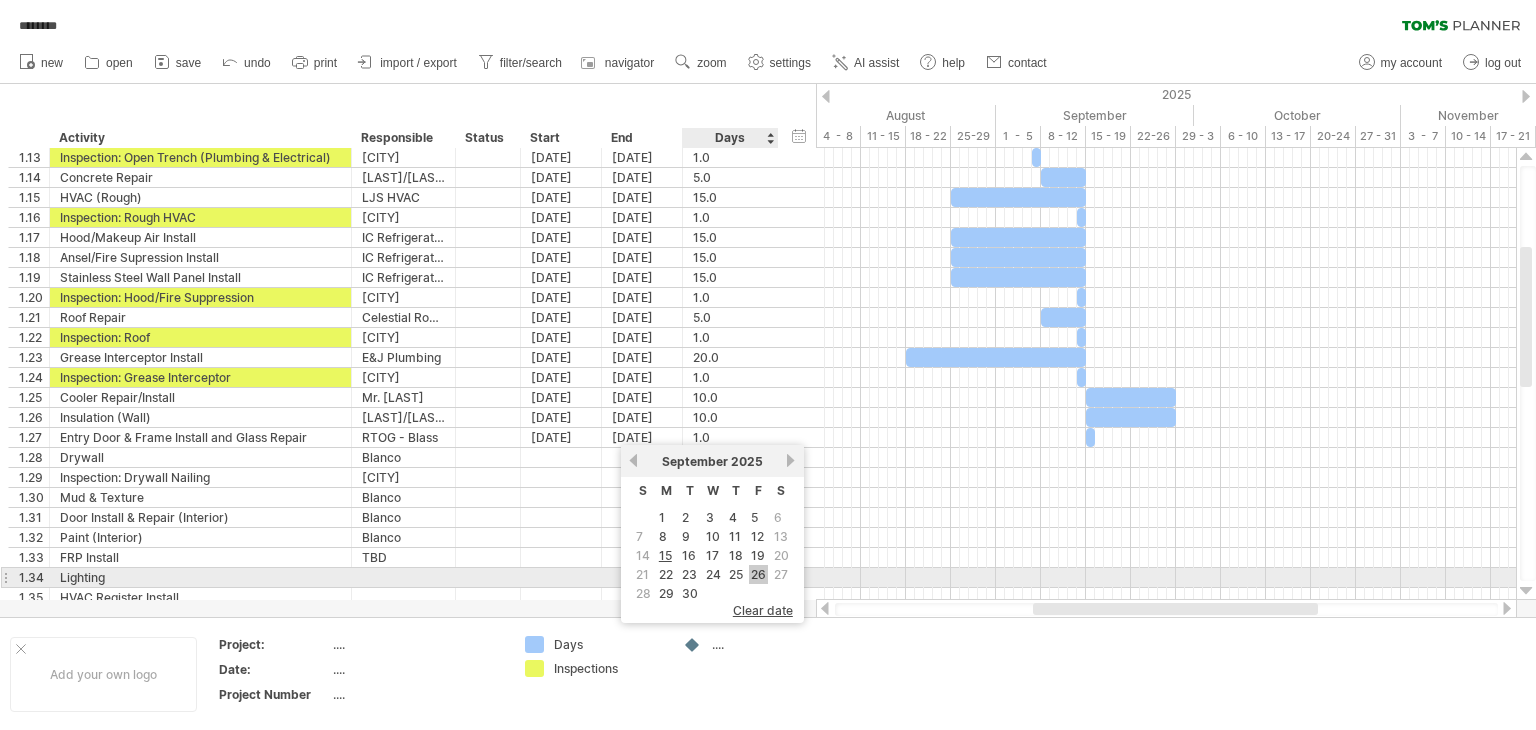 click on "26" at bounding box center (758, 574) 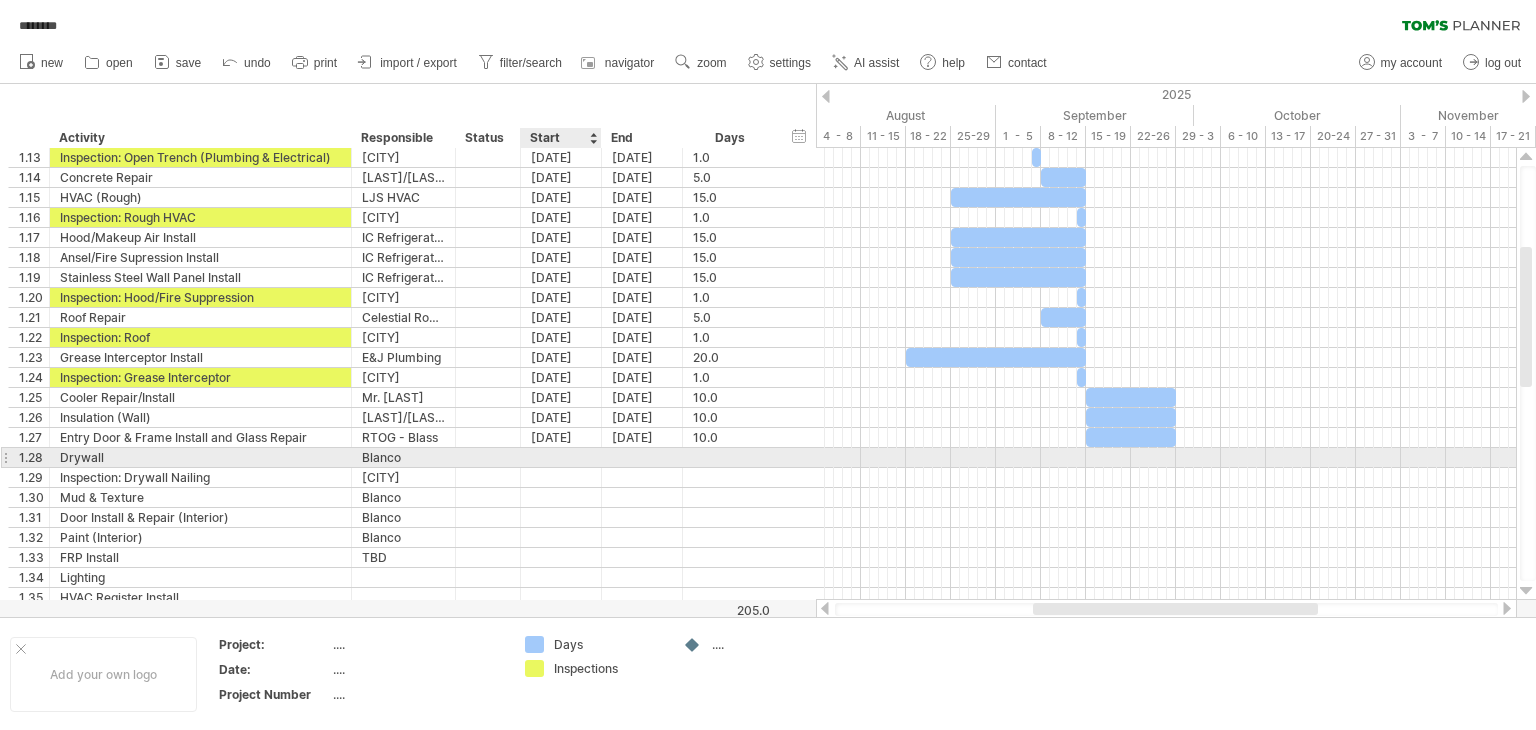 click at bounding box center [561, 457] 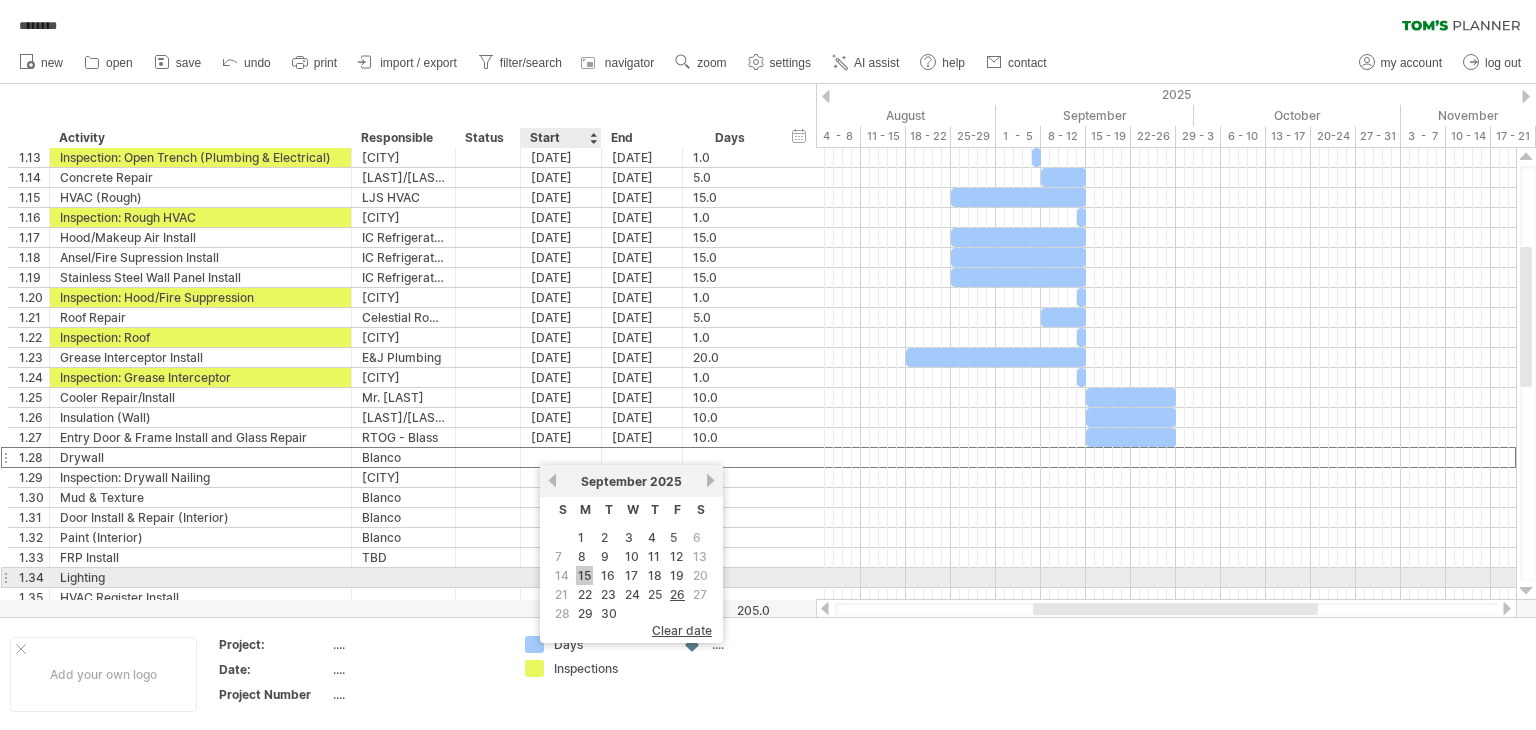 click on "15" at bounding box center (584, 575) 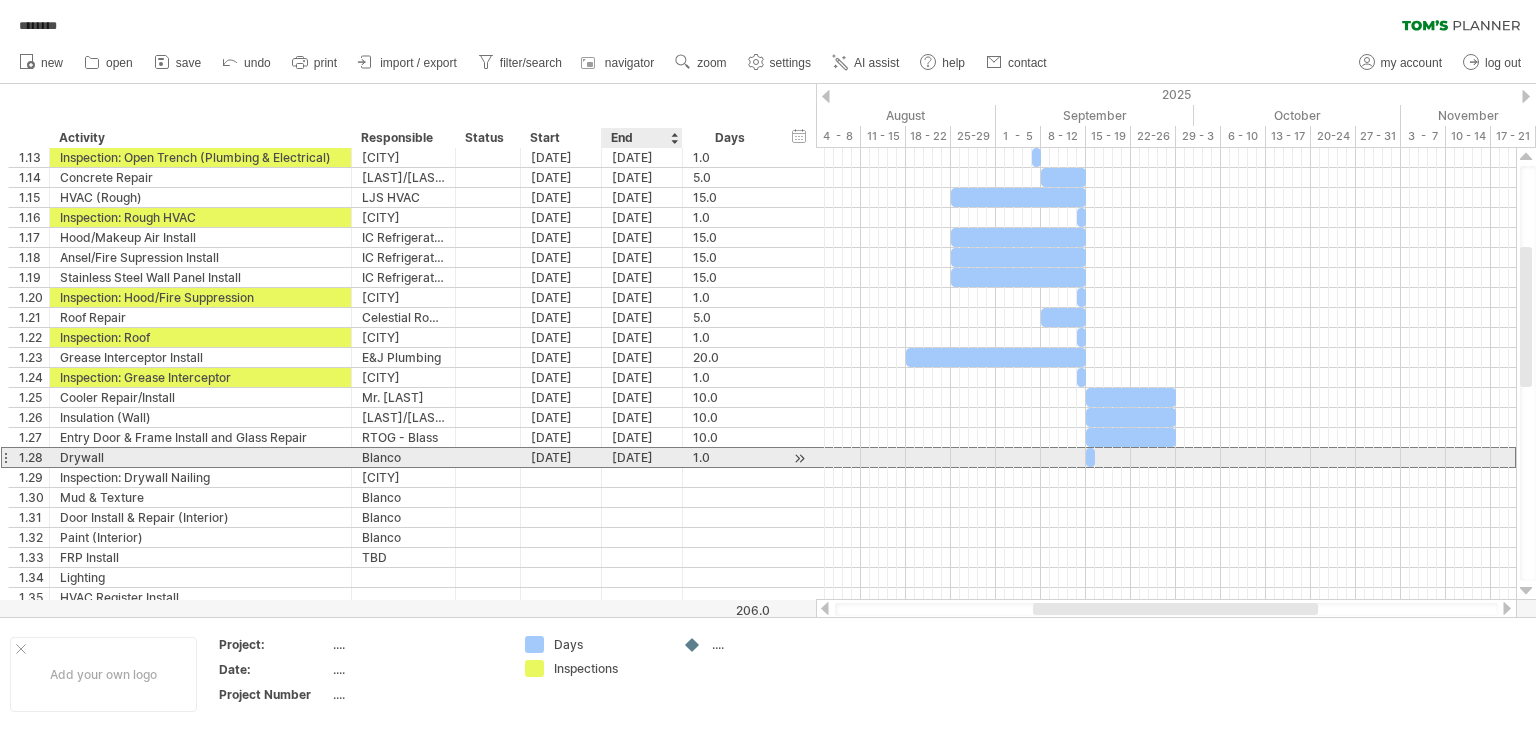 click on "[DATE]" at bounding box center (642, 457) 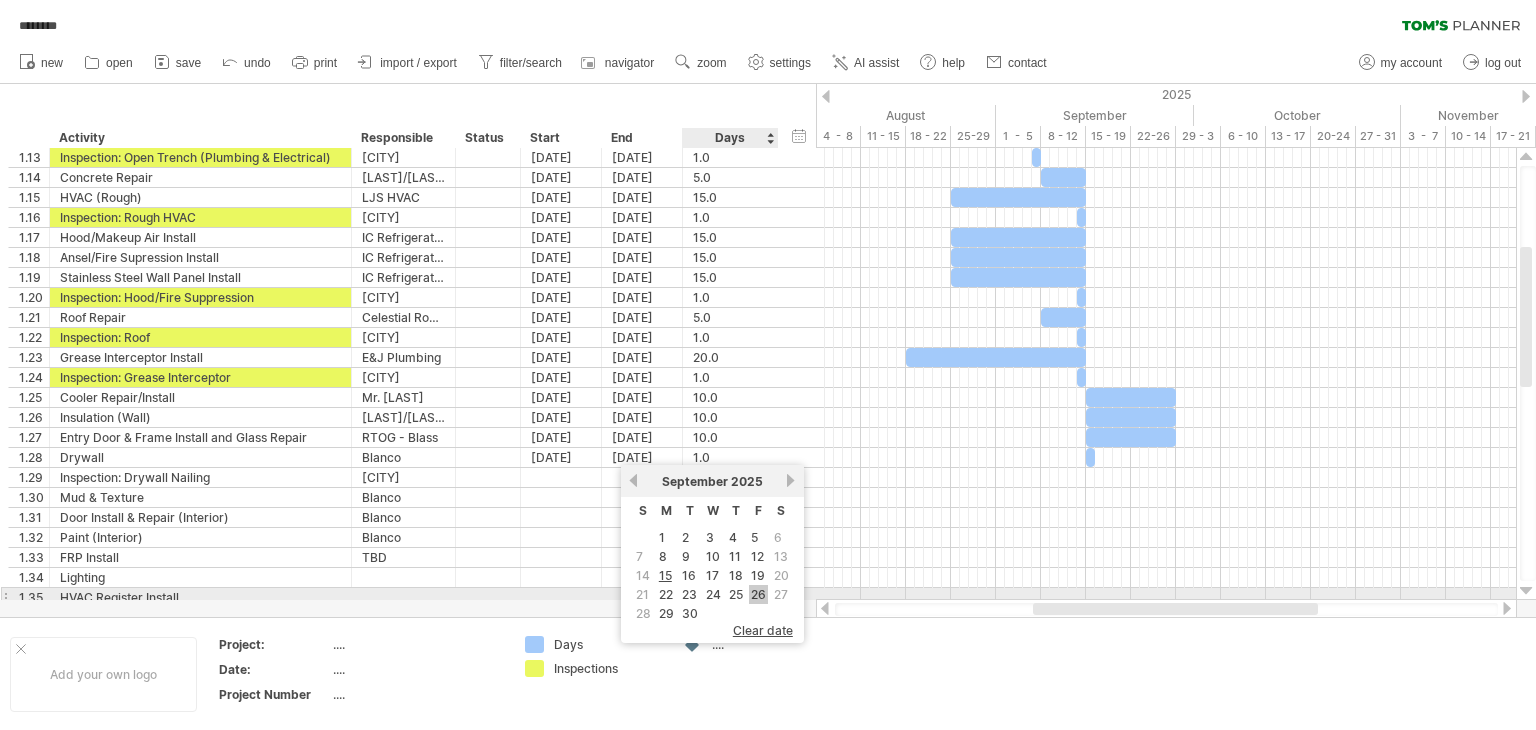 click on "26" at bounding box center [758, 594] 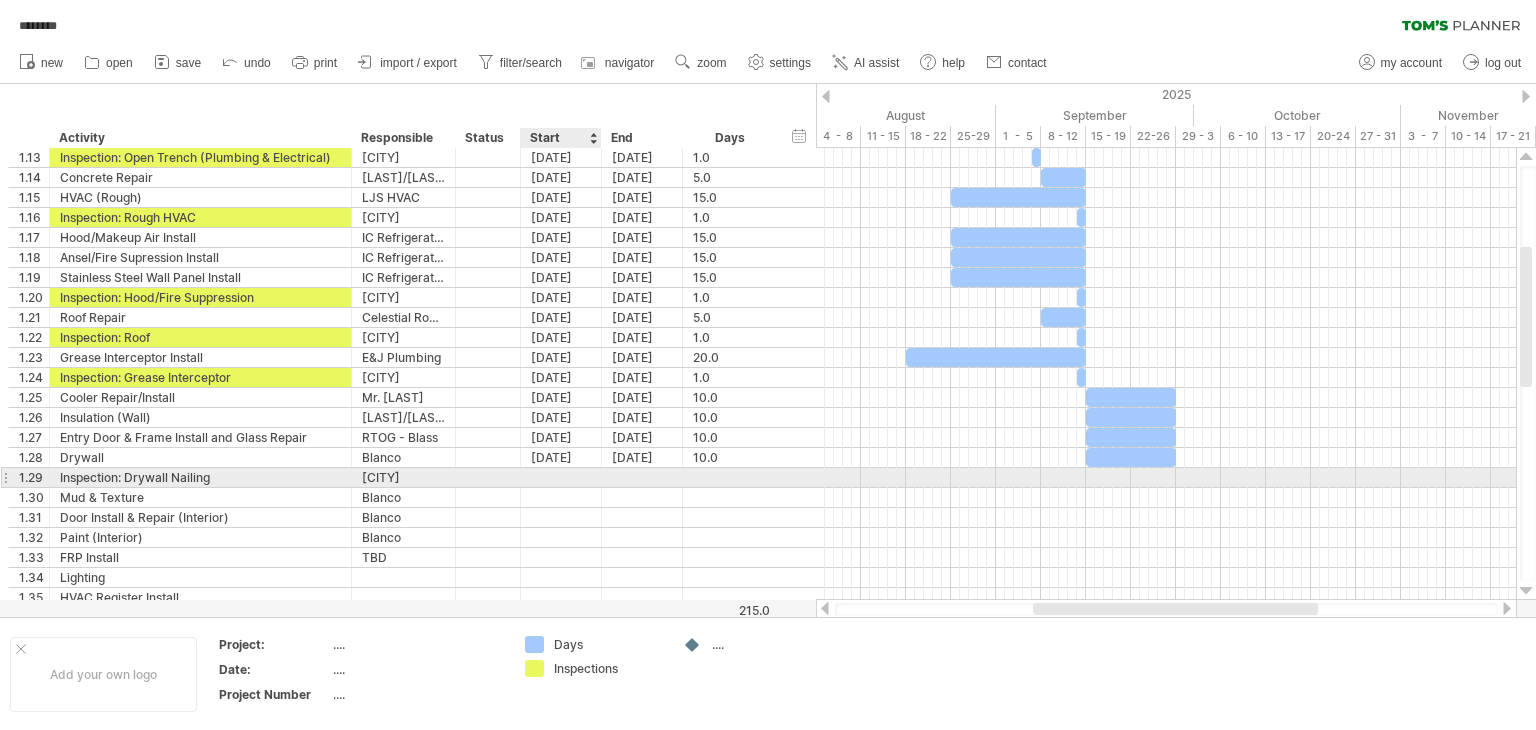 click at bounding box center [561, 477] 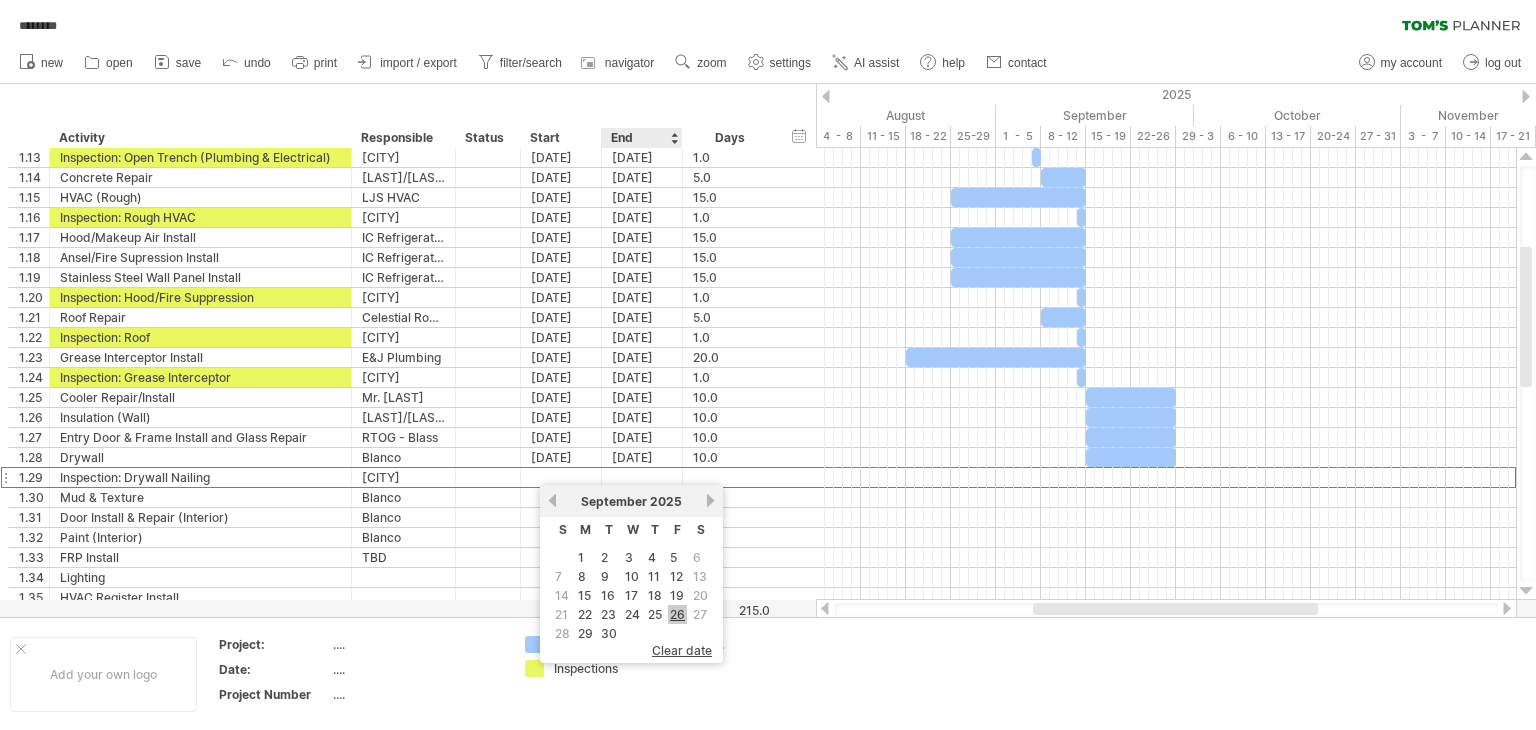 click on "26" at bounding box center (677, 614) 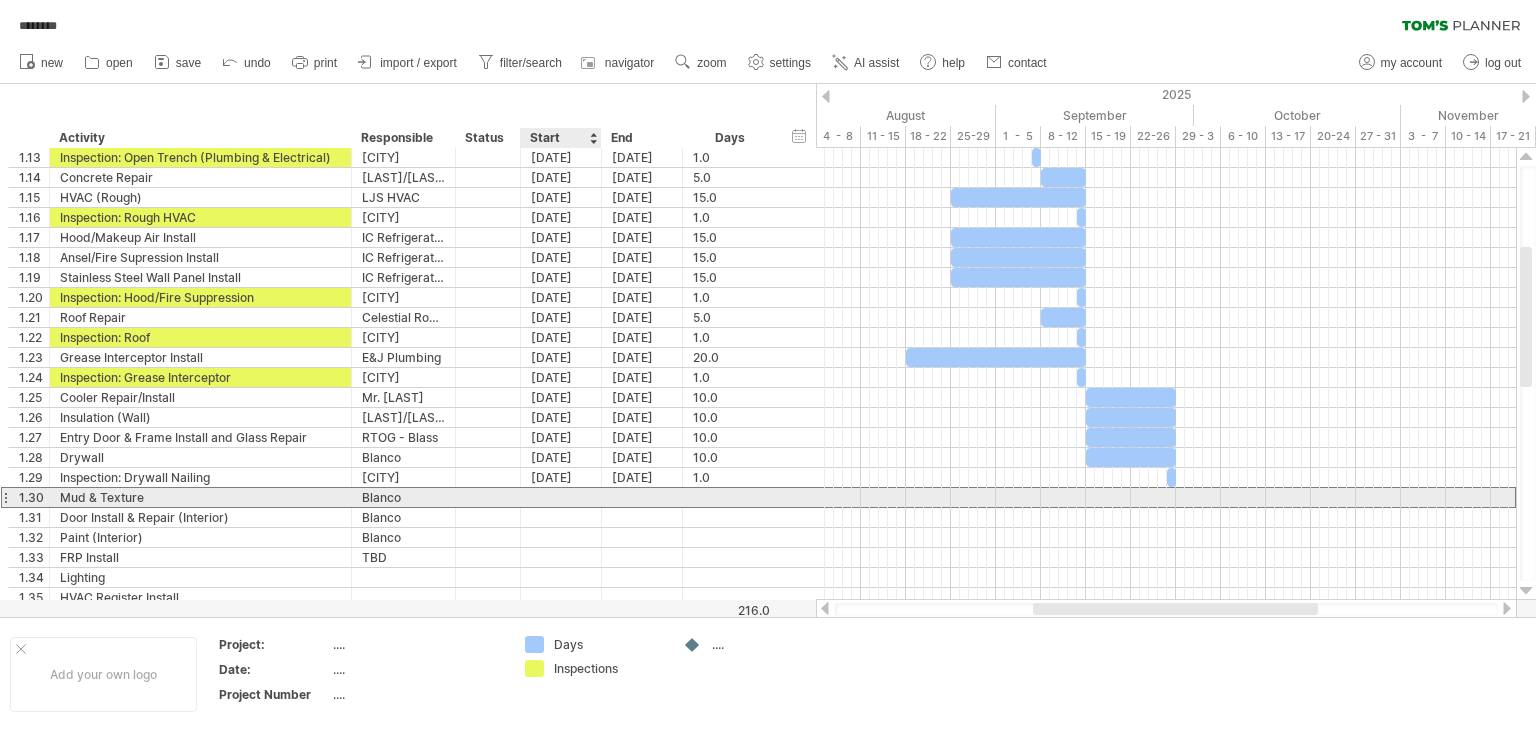 click at bounding box center [561, 497] 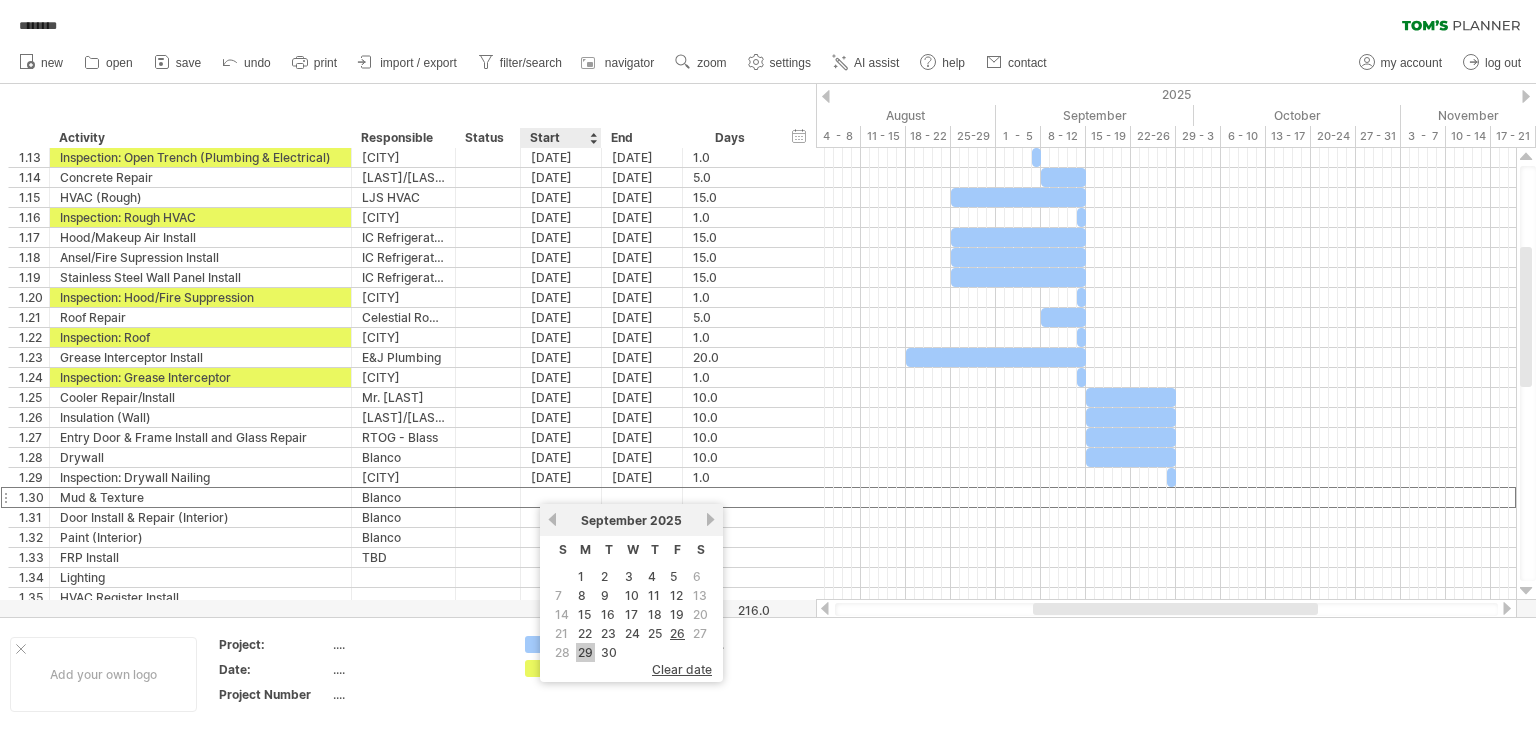 click on "29" at bounding box center [585, 652] 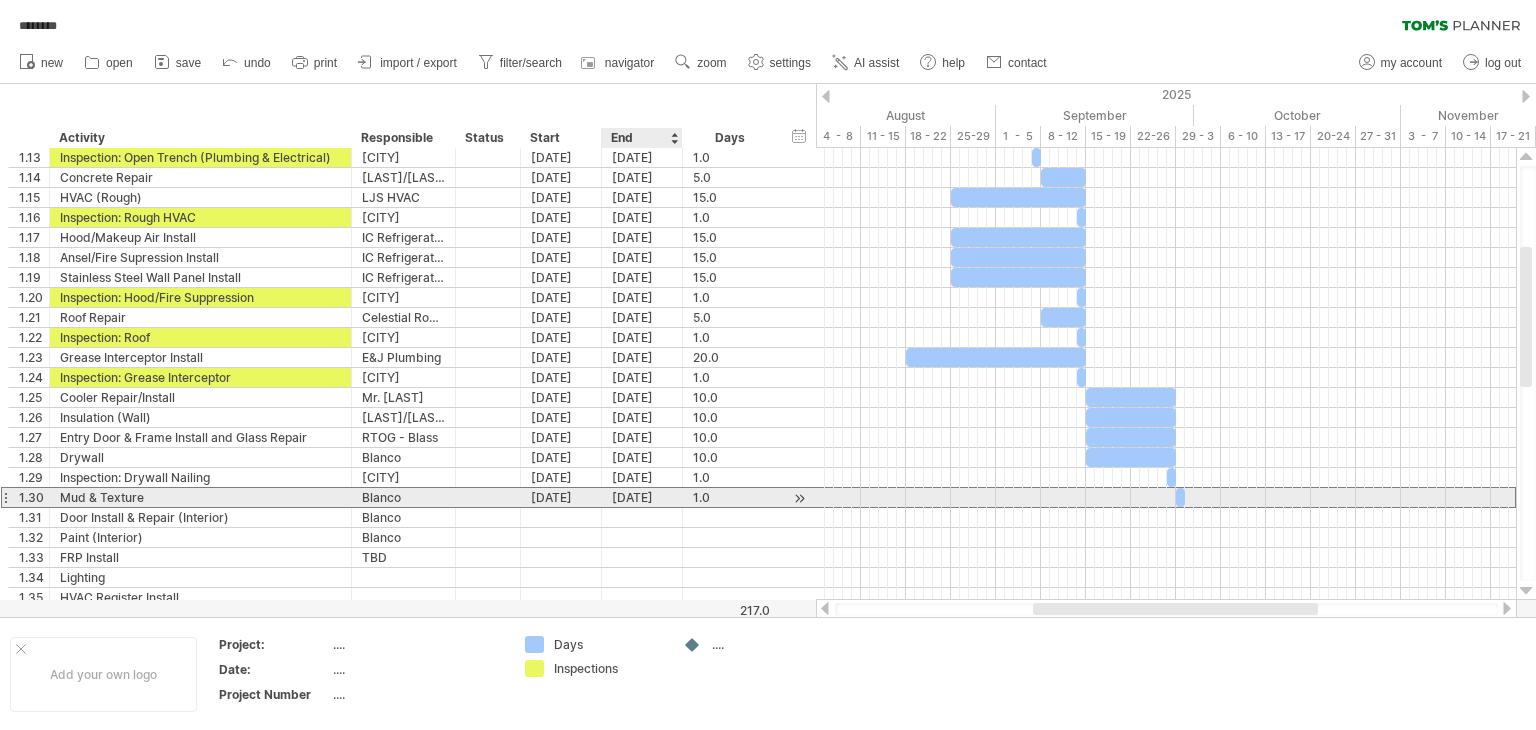 click on "[DATE]" at bounding box center (642, 497) 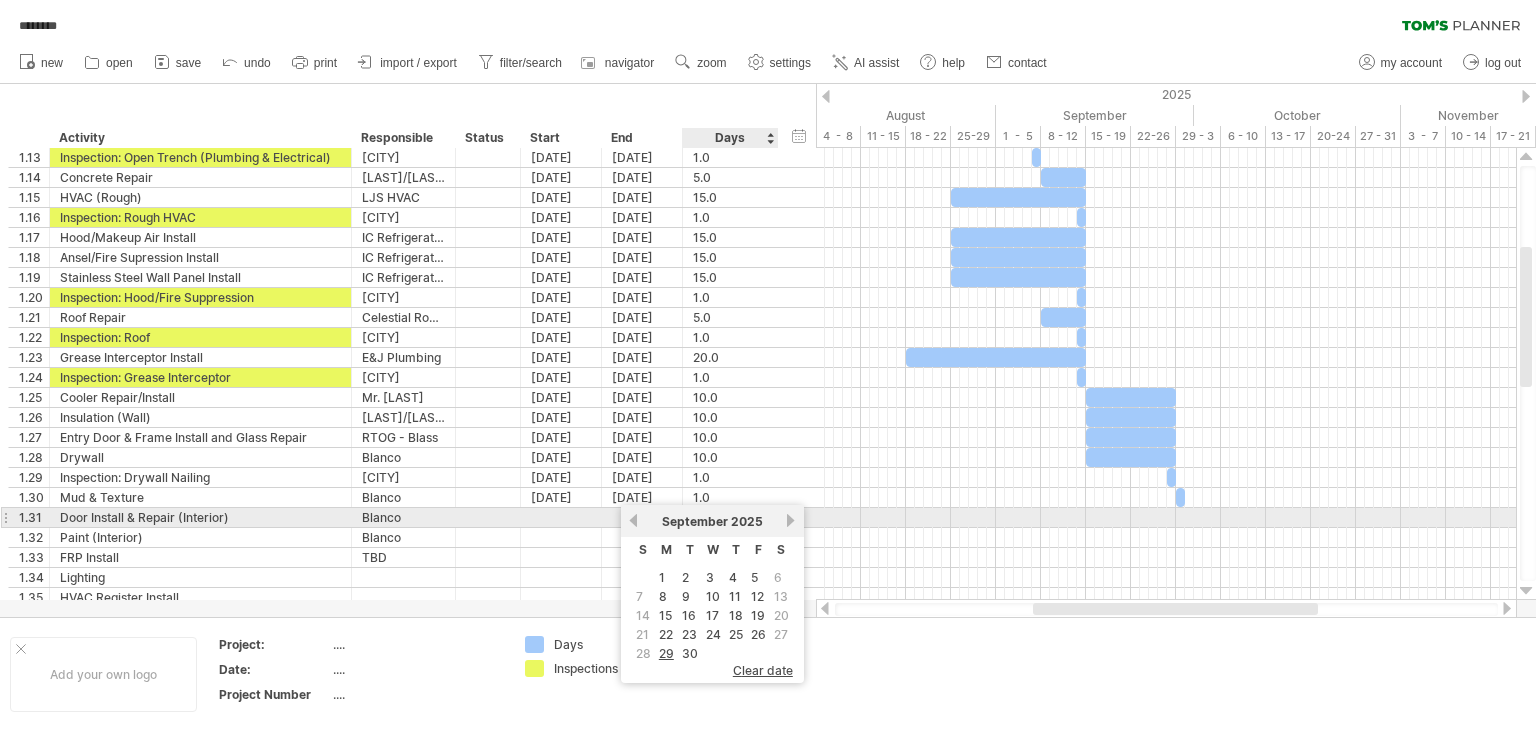 click on "next" at bounding box center (791, 520) 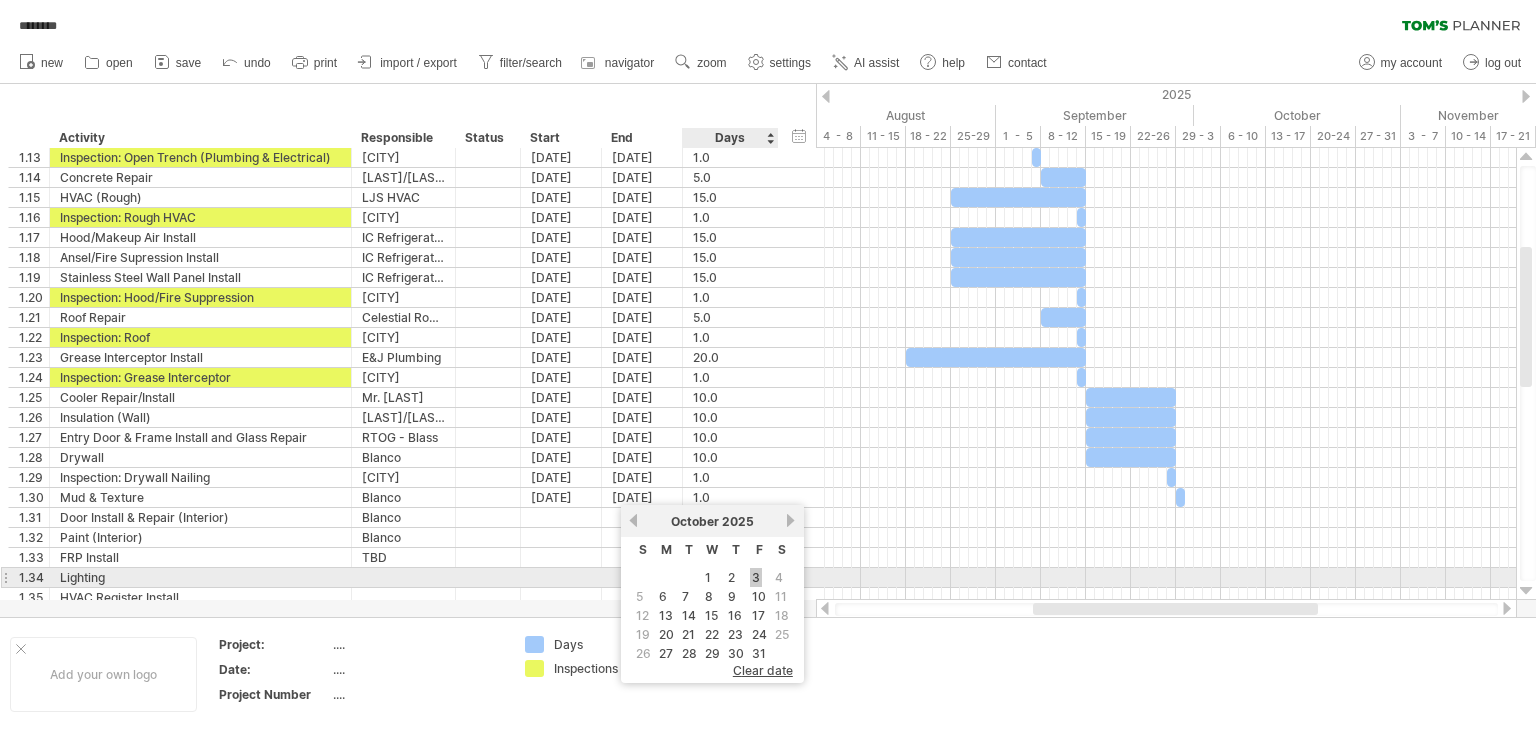 click on "3" at bounding box center (756, 577) 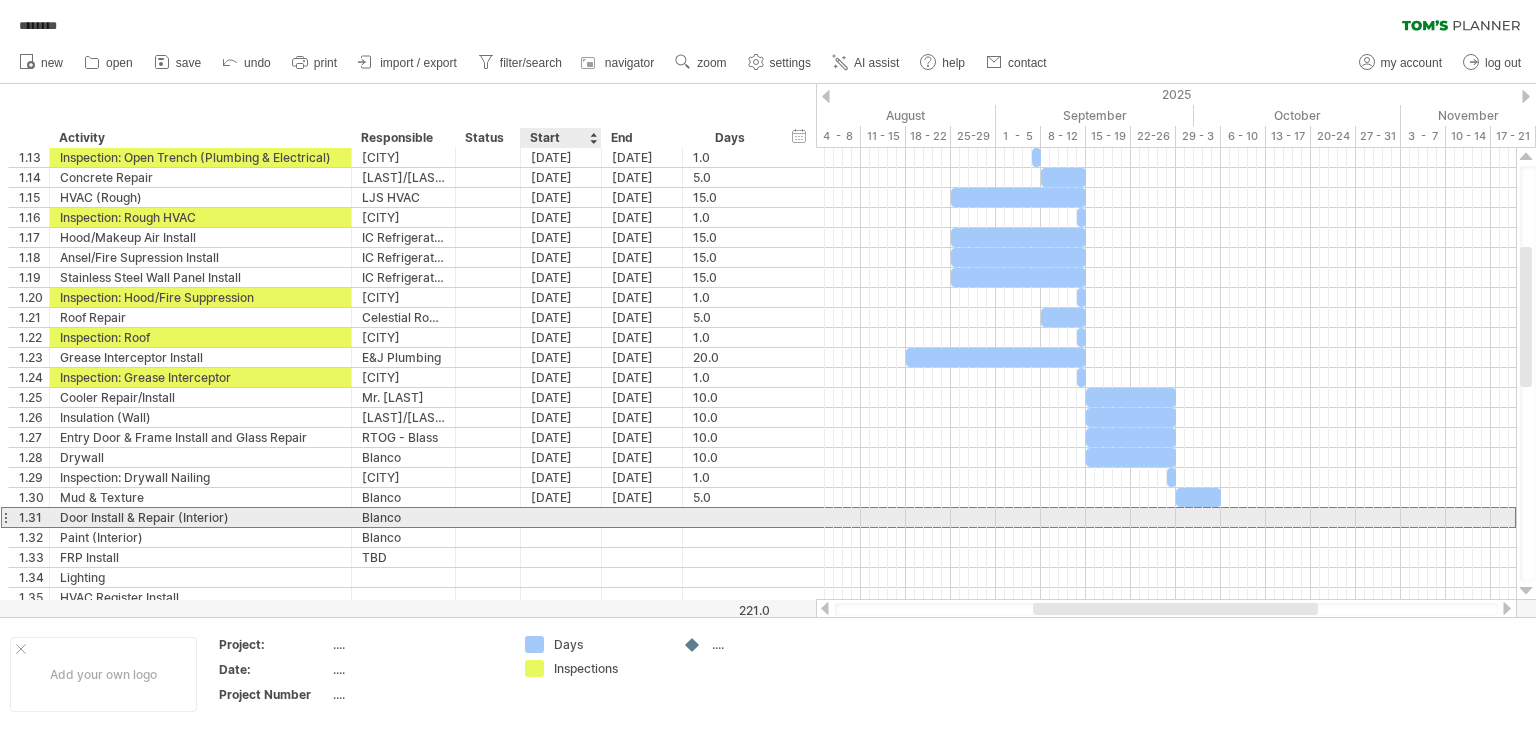 click at bounding box center [561, 517] 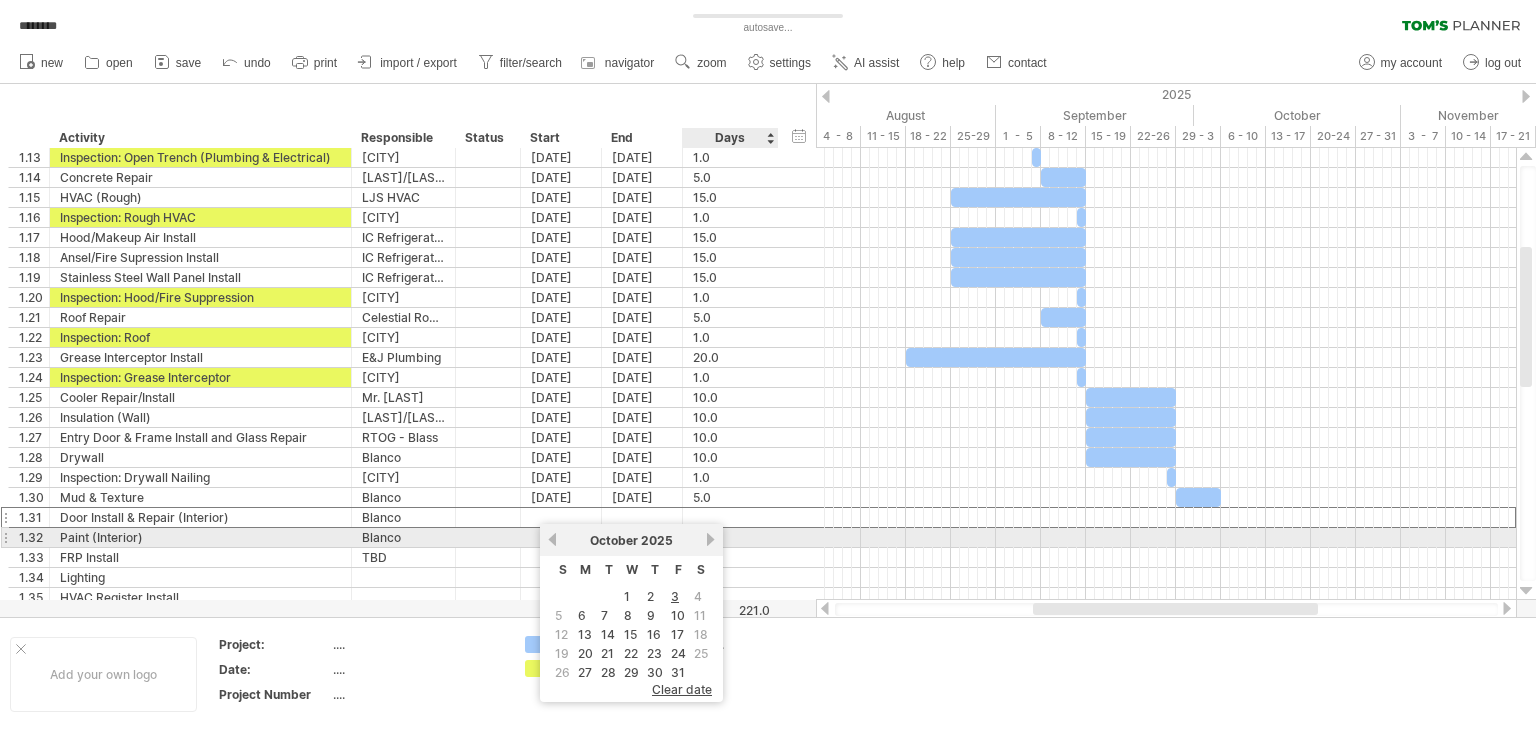 click on "next" at bounding box center [710, 539] 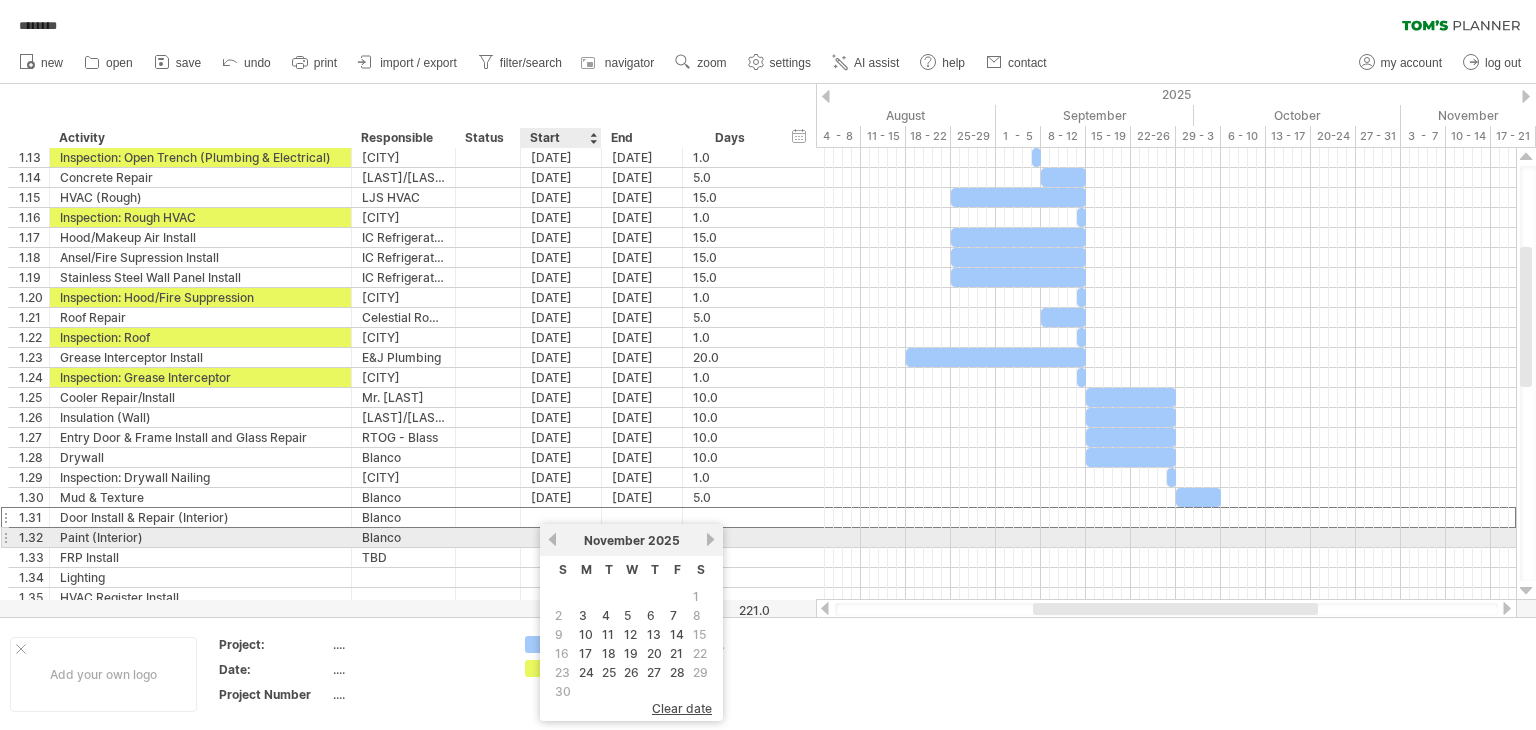 click on "previous" at bounding box center [552, 539] 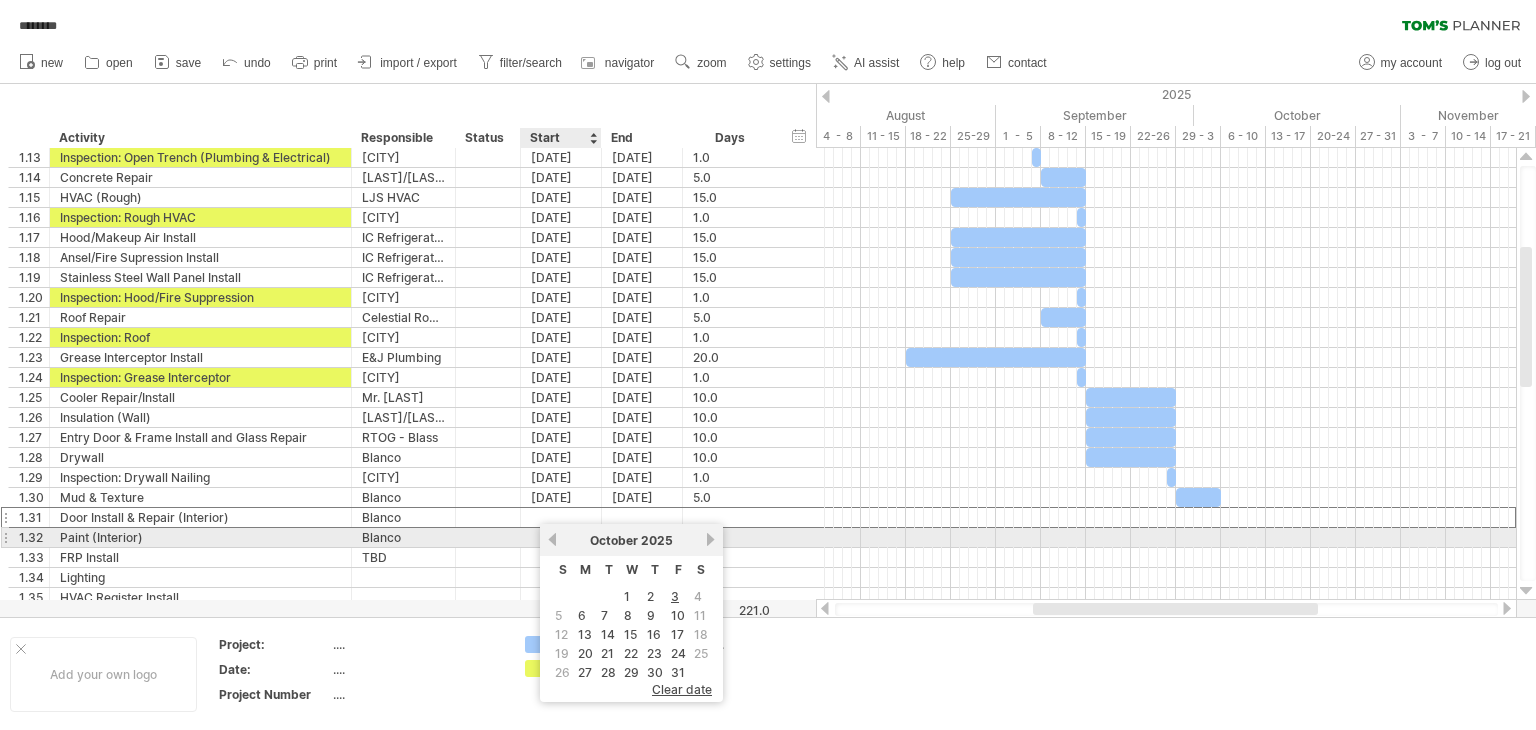click on "previous" at bounding box center (552, 539) 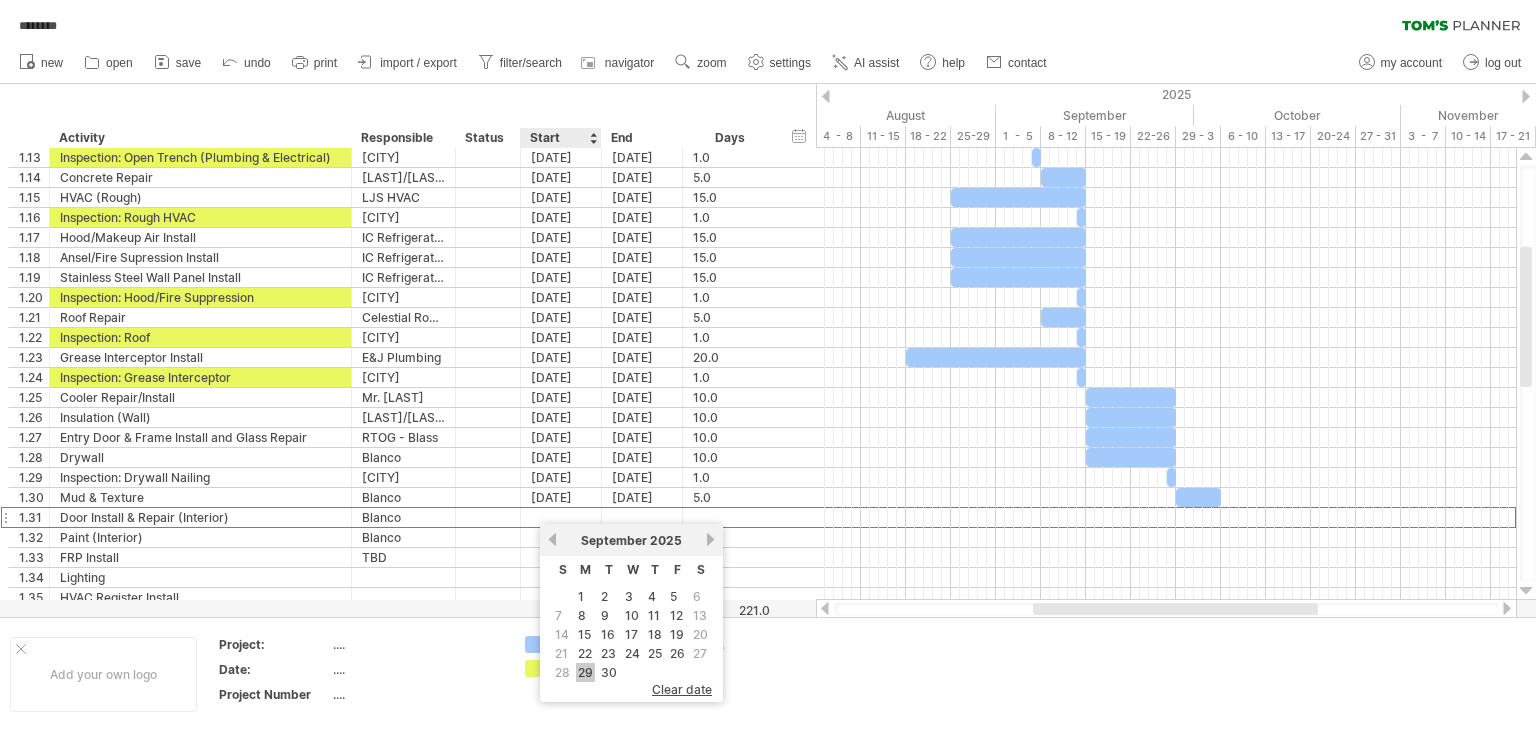 click on "29" at bounding box center [585, 672] 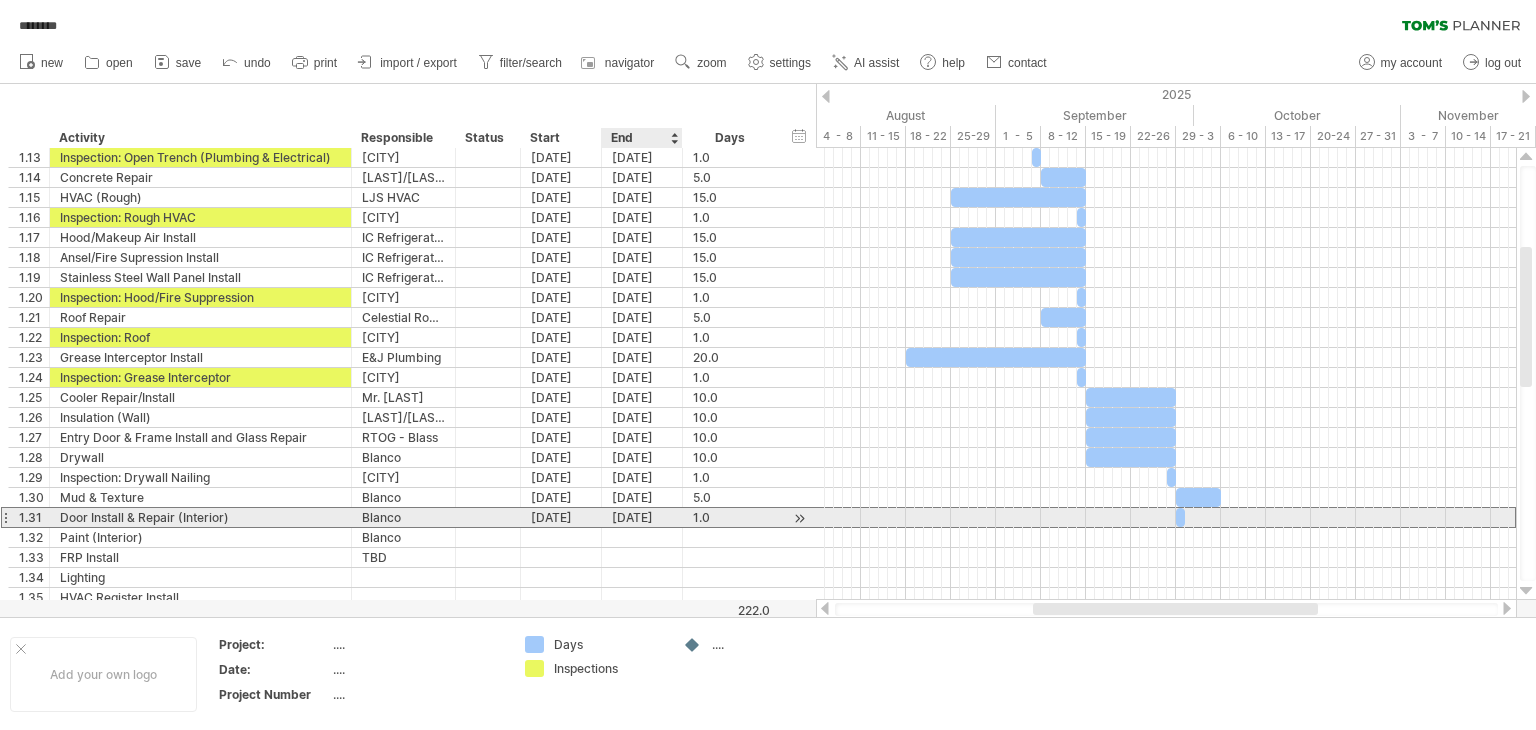 click on "[DATE]" at bounding box center [642, 517] 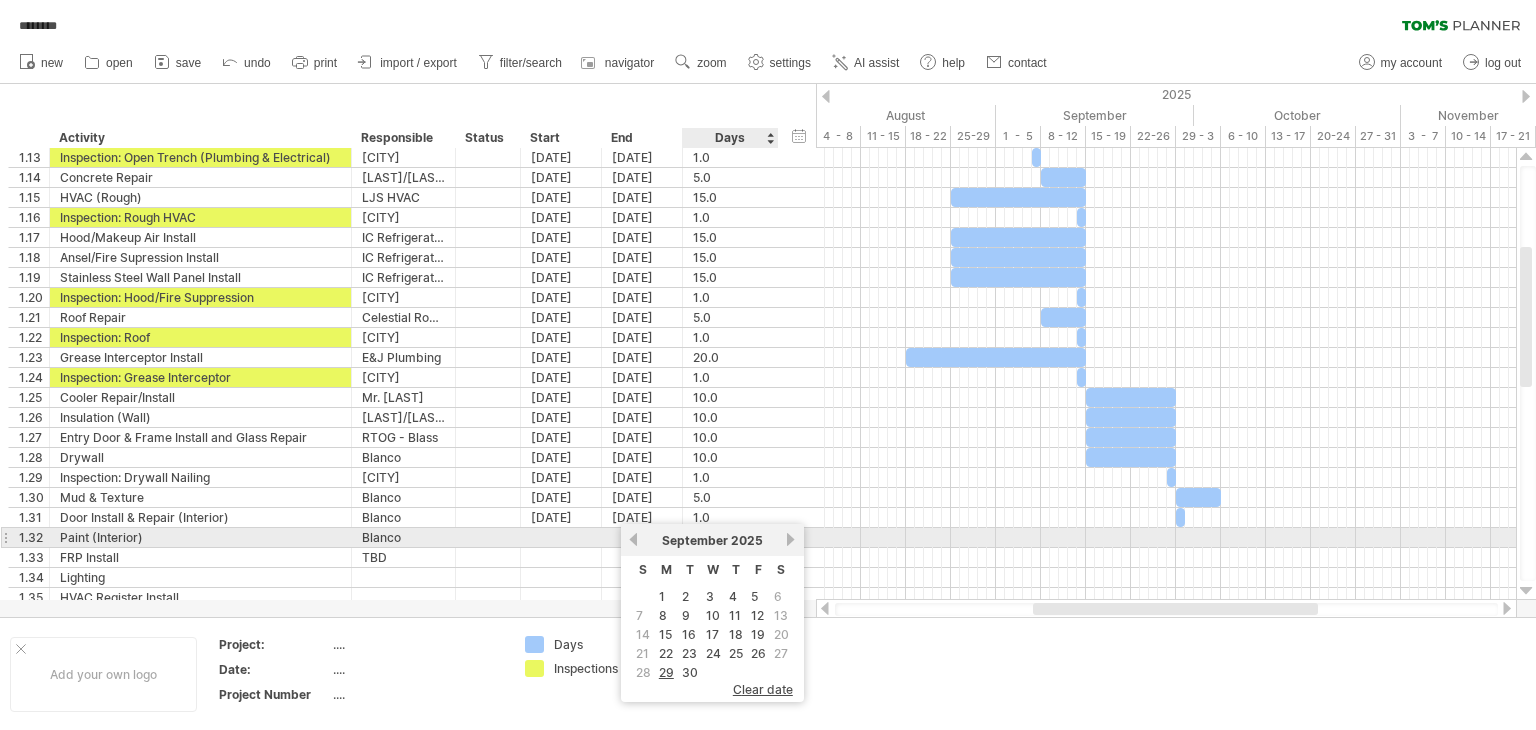 click on "[MONTH]  2025" at bounding box center [712, 540] 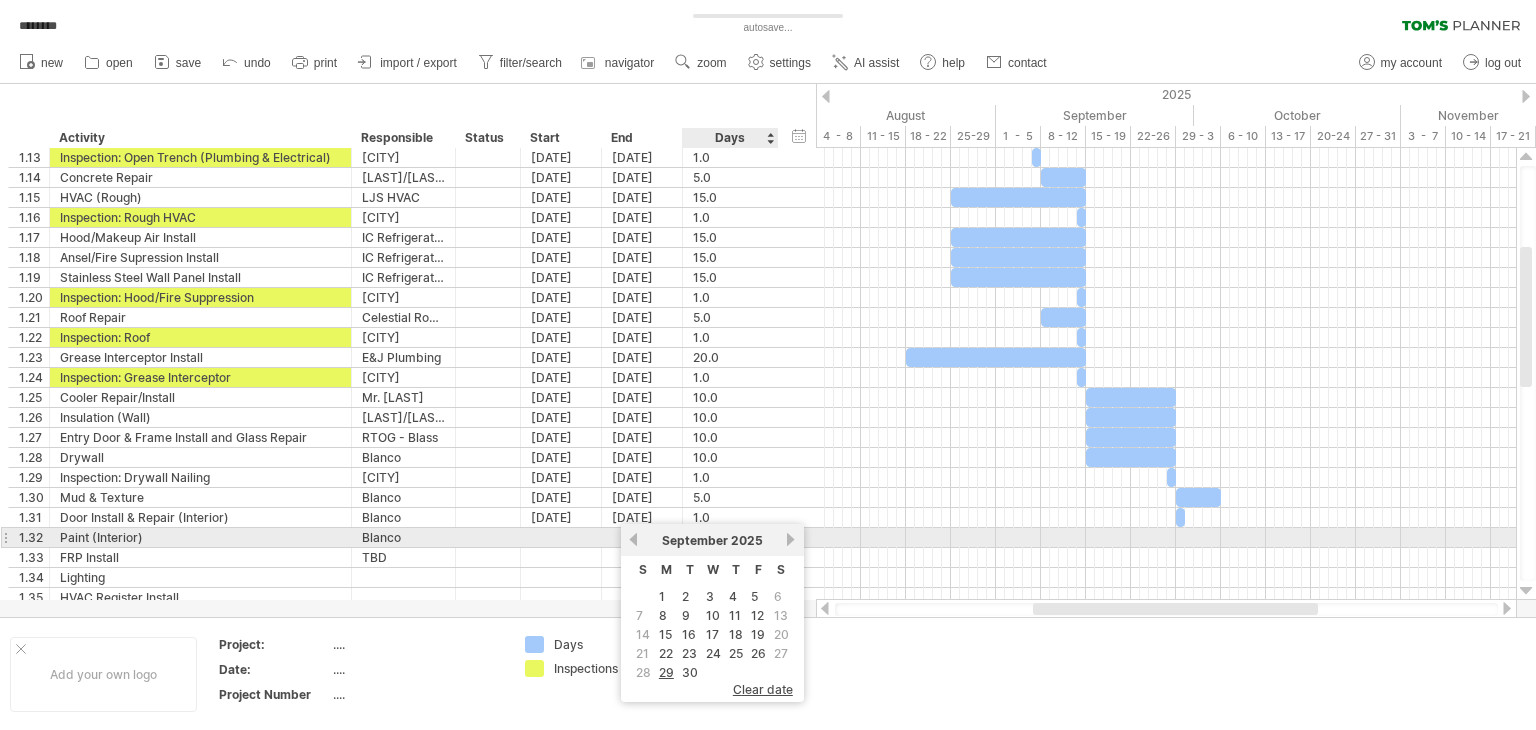 click on "next" at bounding box center [791, 539] 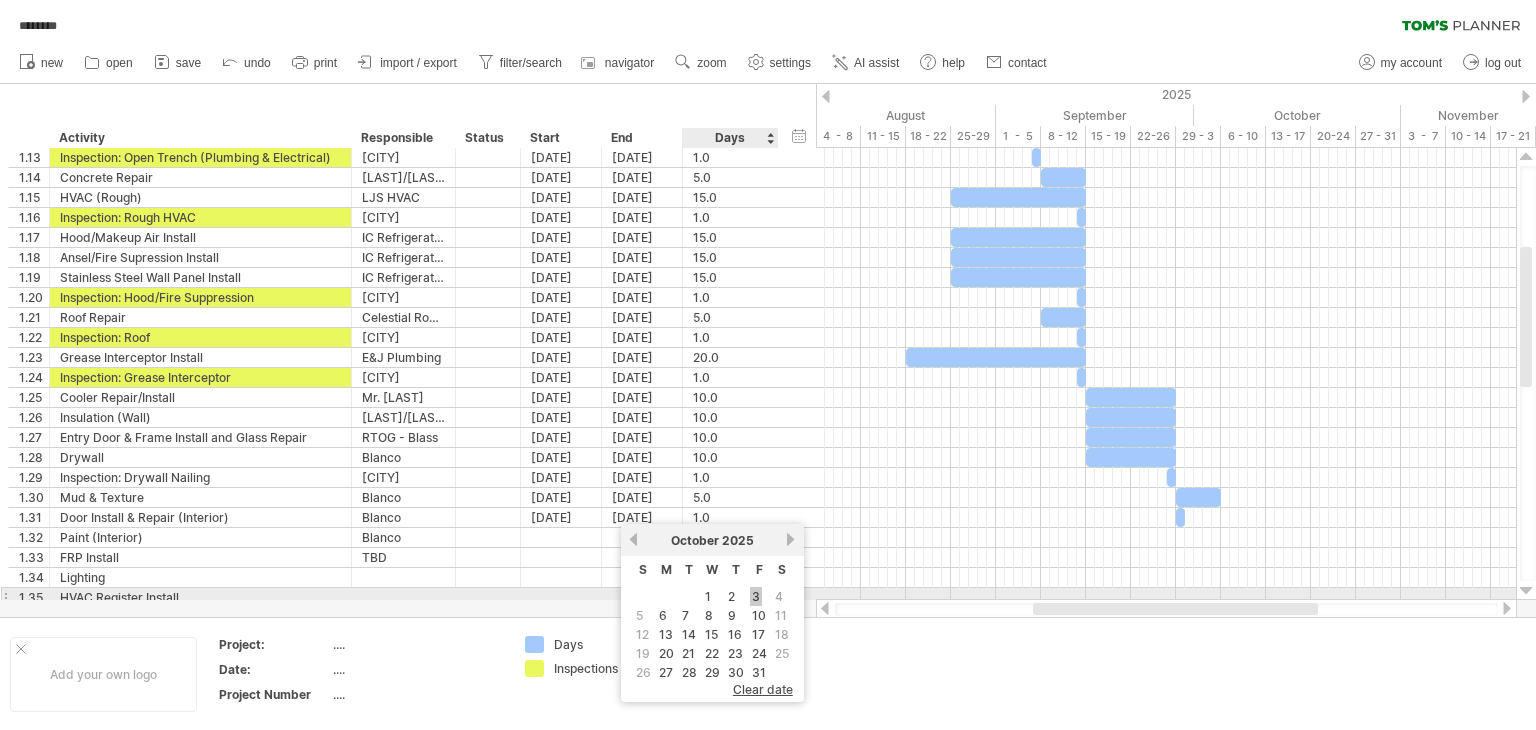 click on "3" at bounding box center [756, 596] 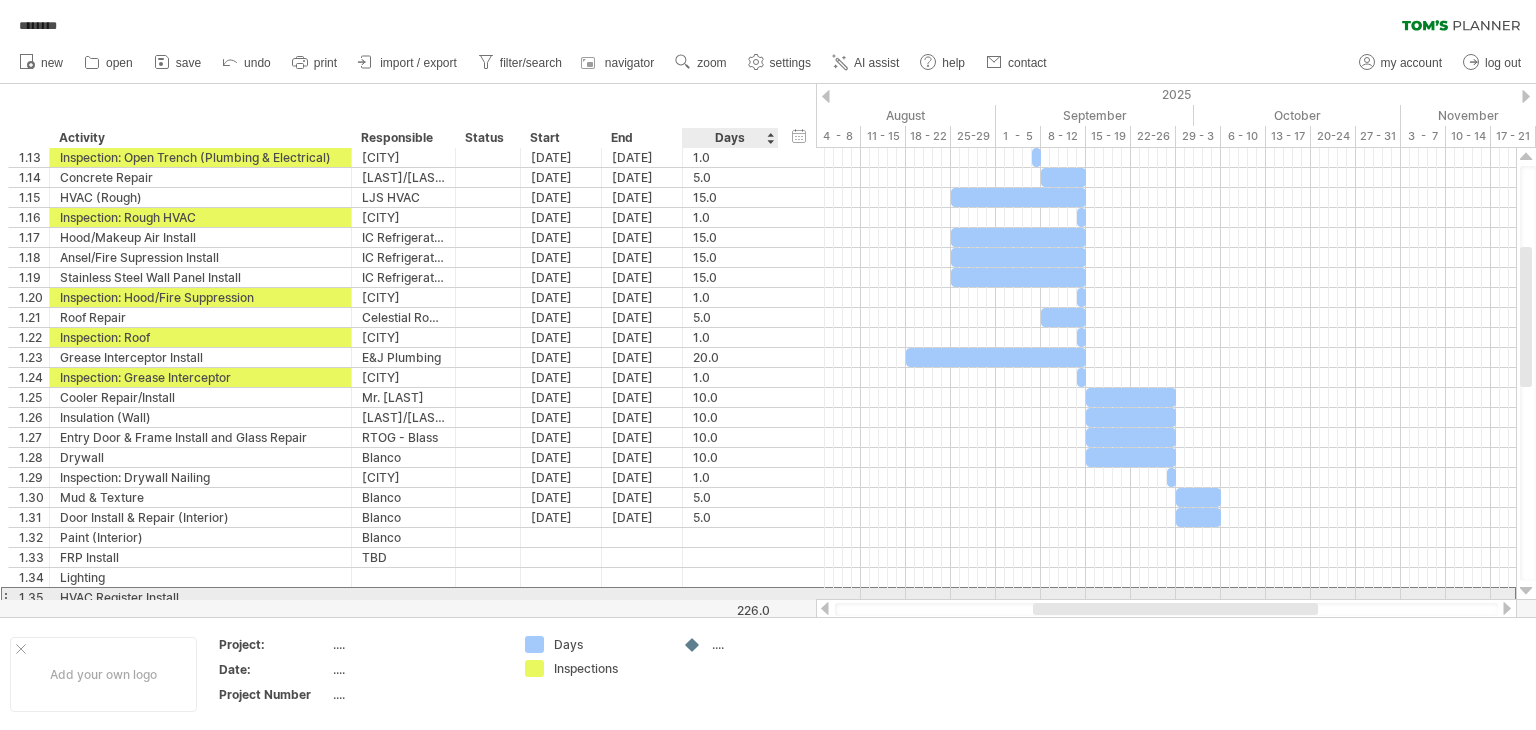 click at bounding box center (730, 597) 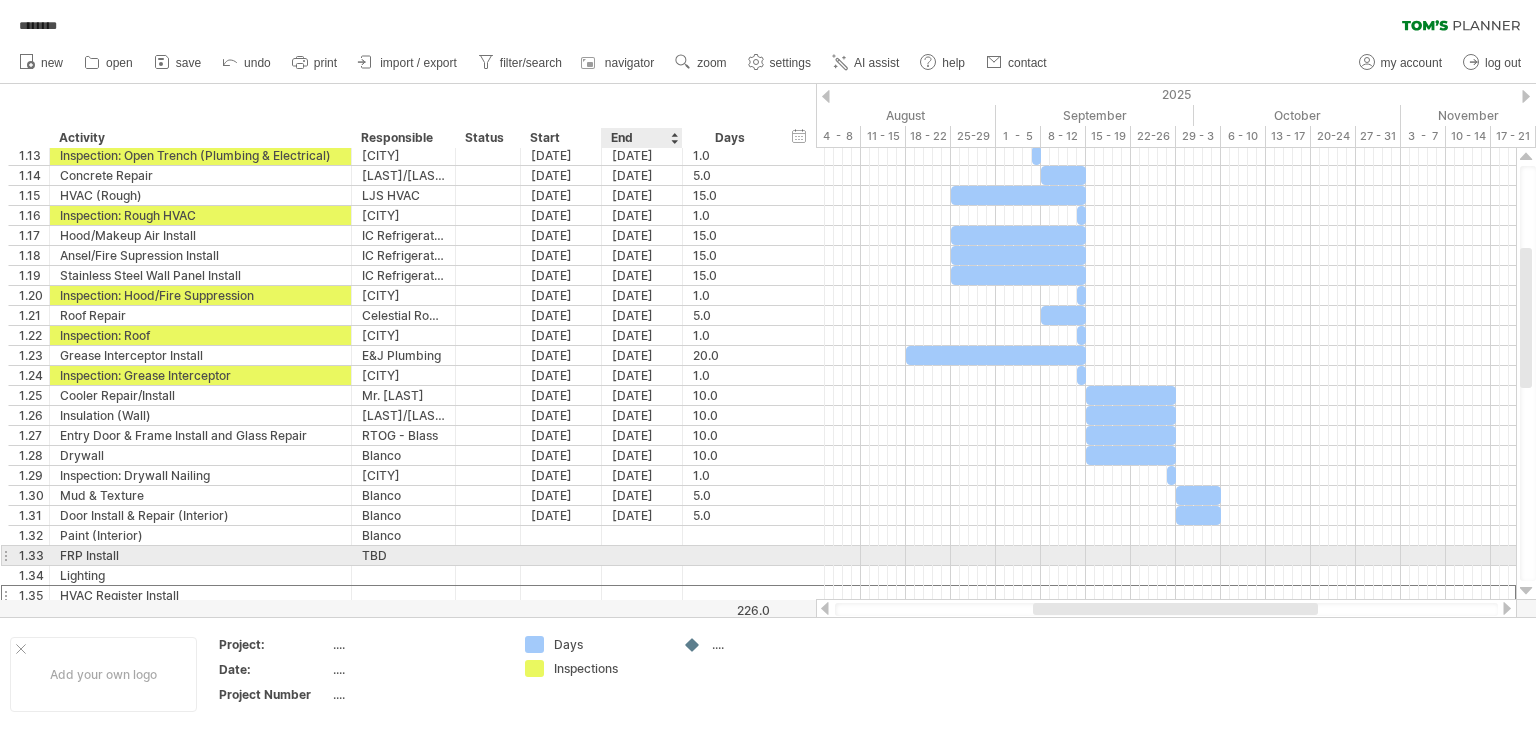 scroll, scrollTop: 0, scrollLeft: 0, axis: both 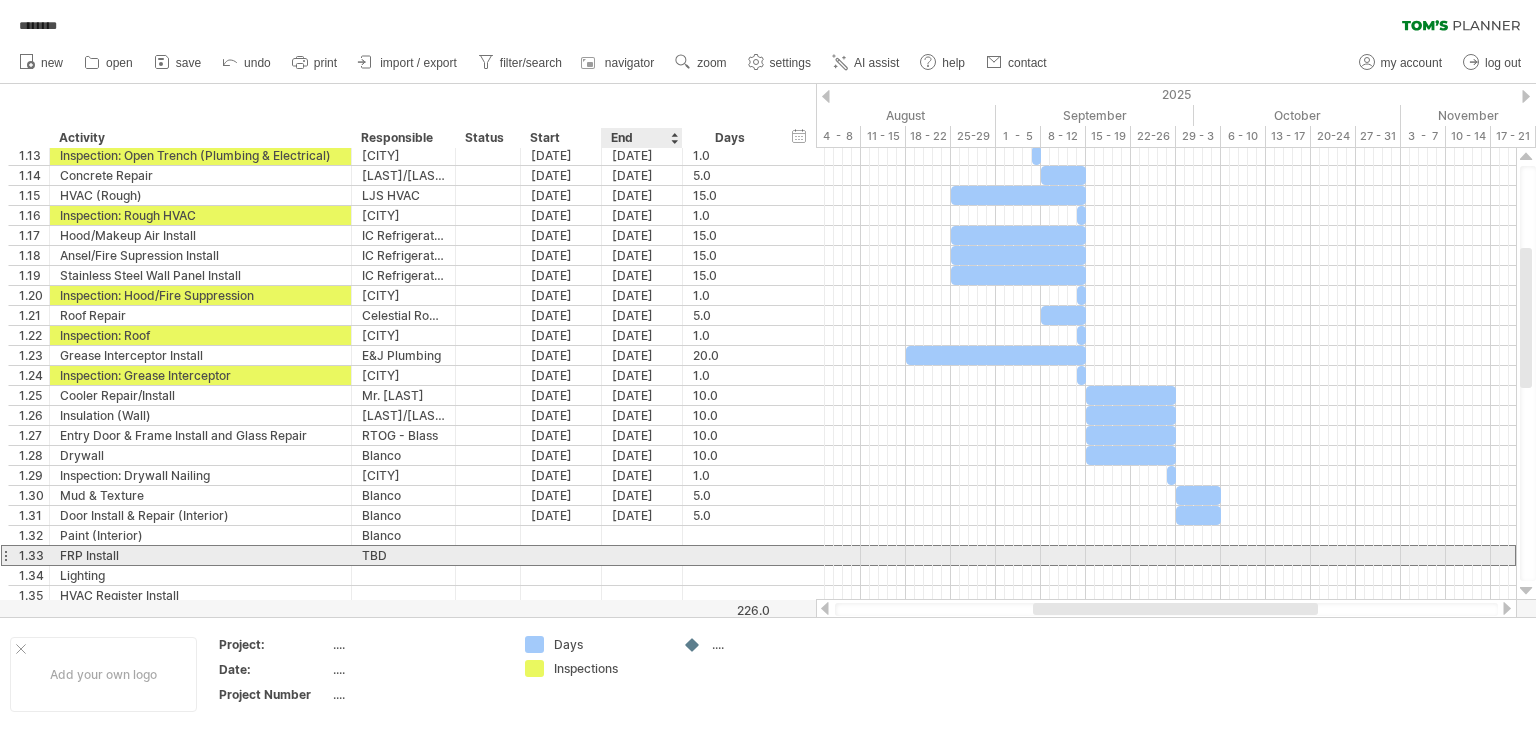 click at bounding box center (642, 555) 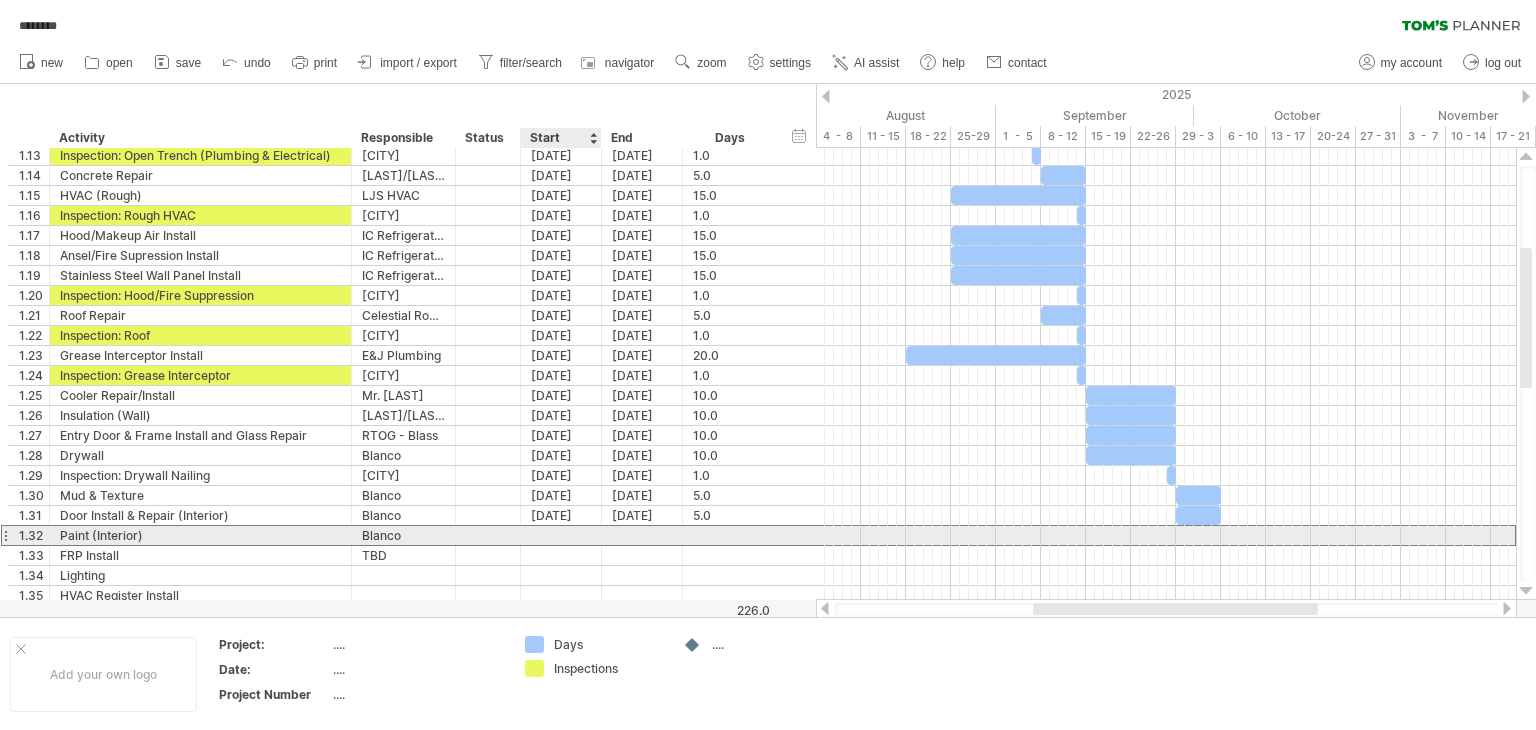 click at bounding box center [561, 535] 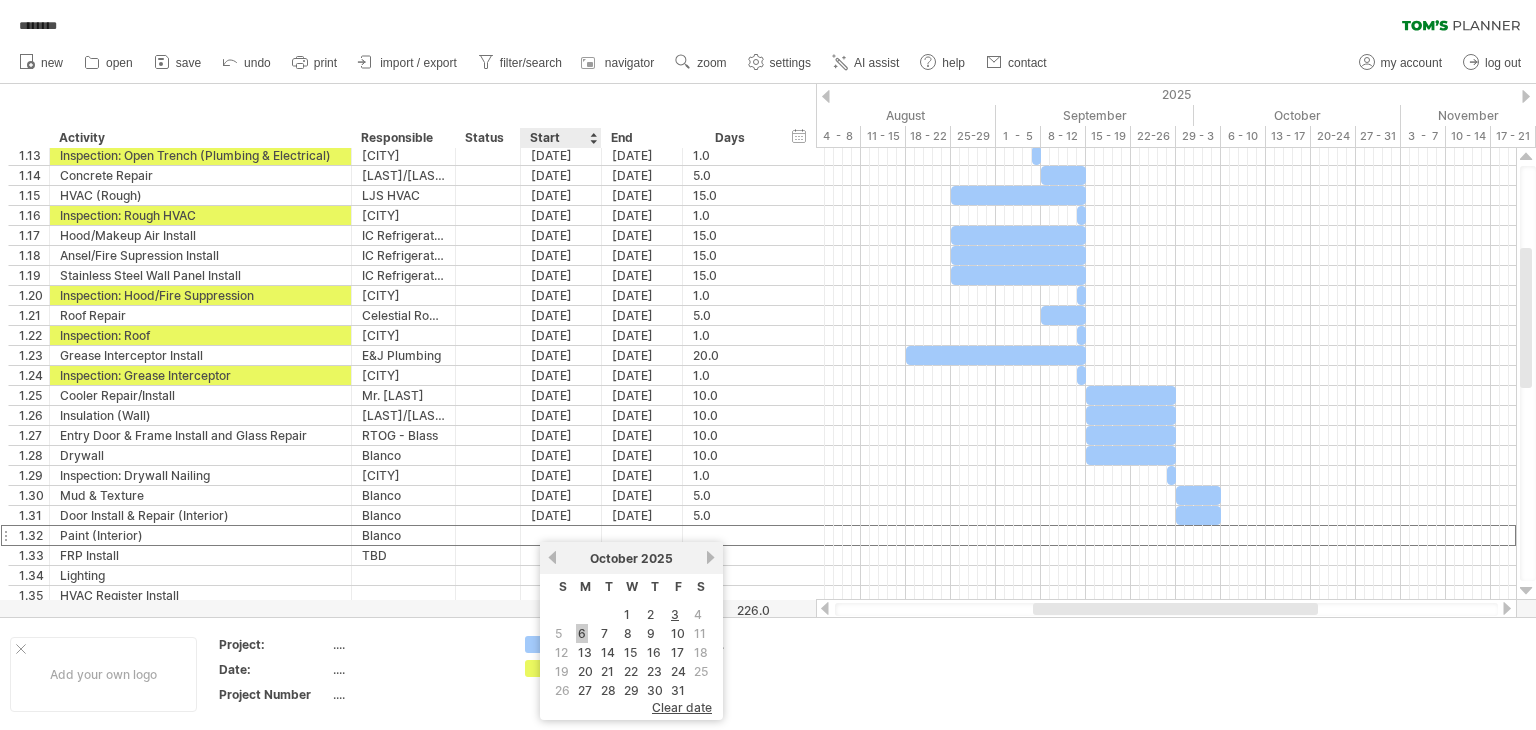 click on "6" at bounding box center (582, 633) 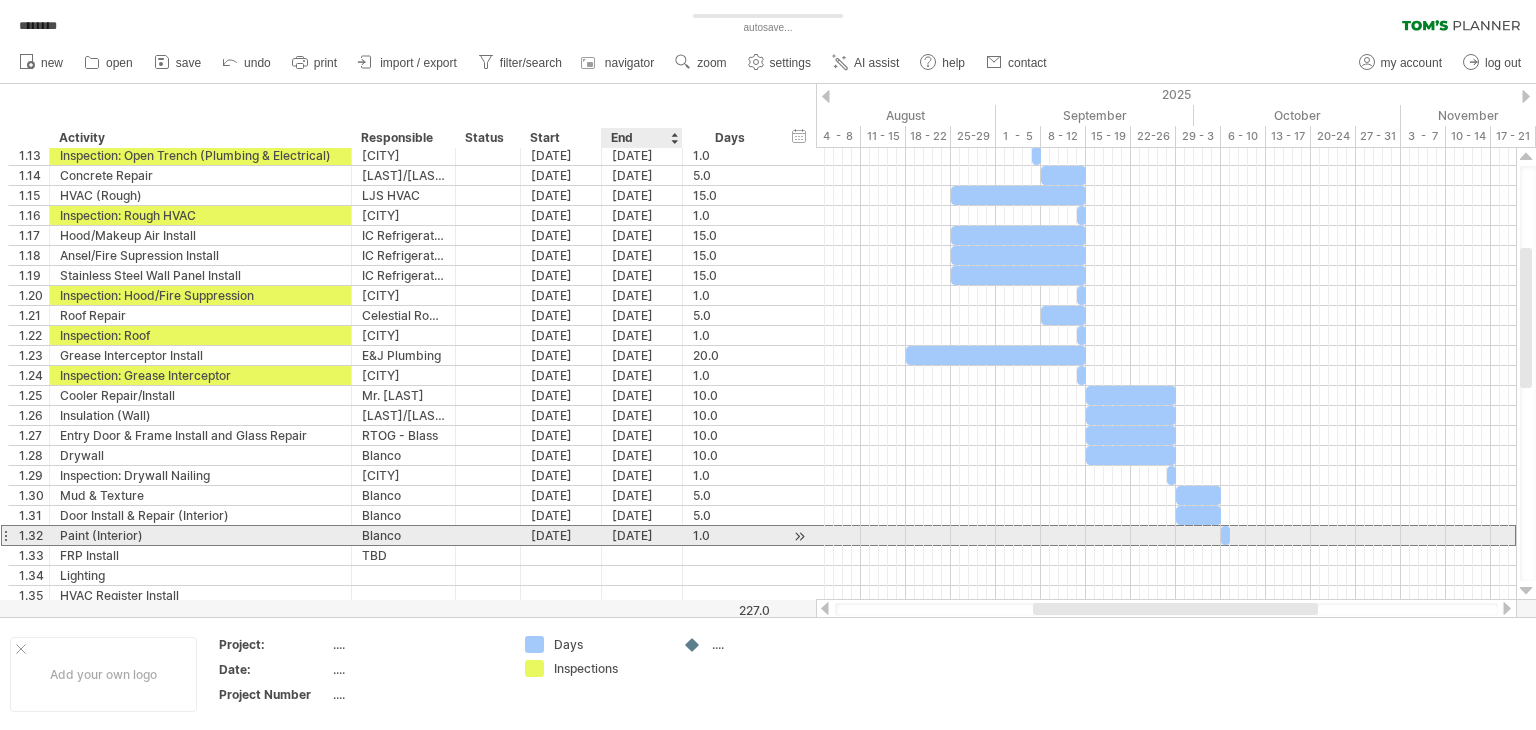 click on "[DATE]" at bounding box center [642, 535] 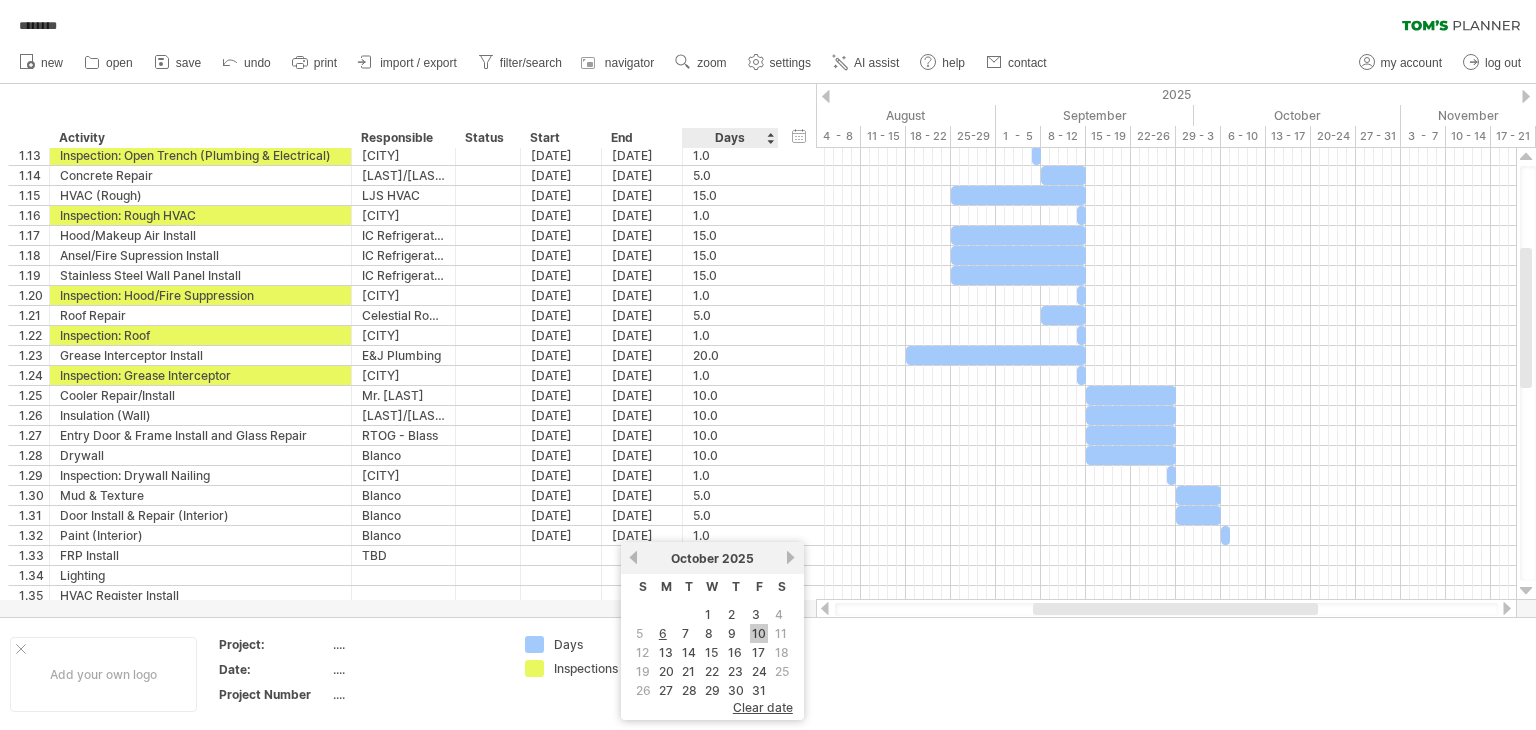click on "10" at bounding box center [759, 633] 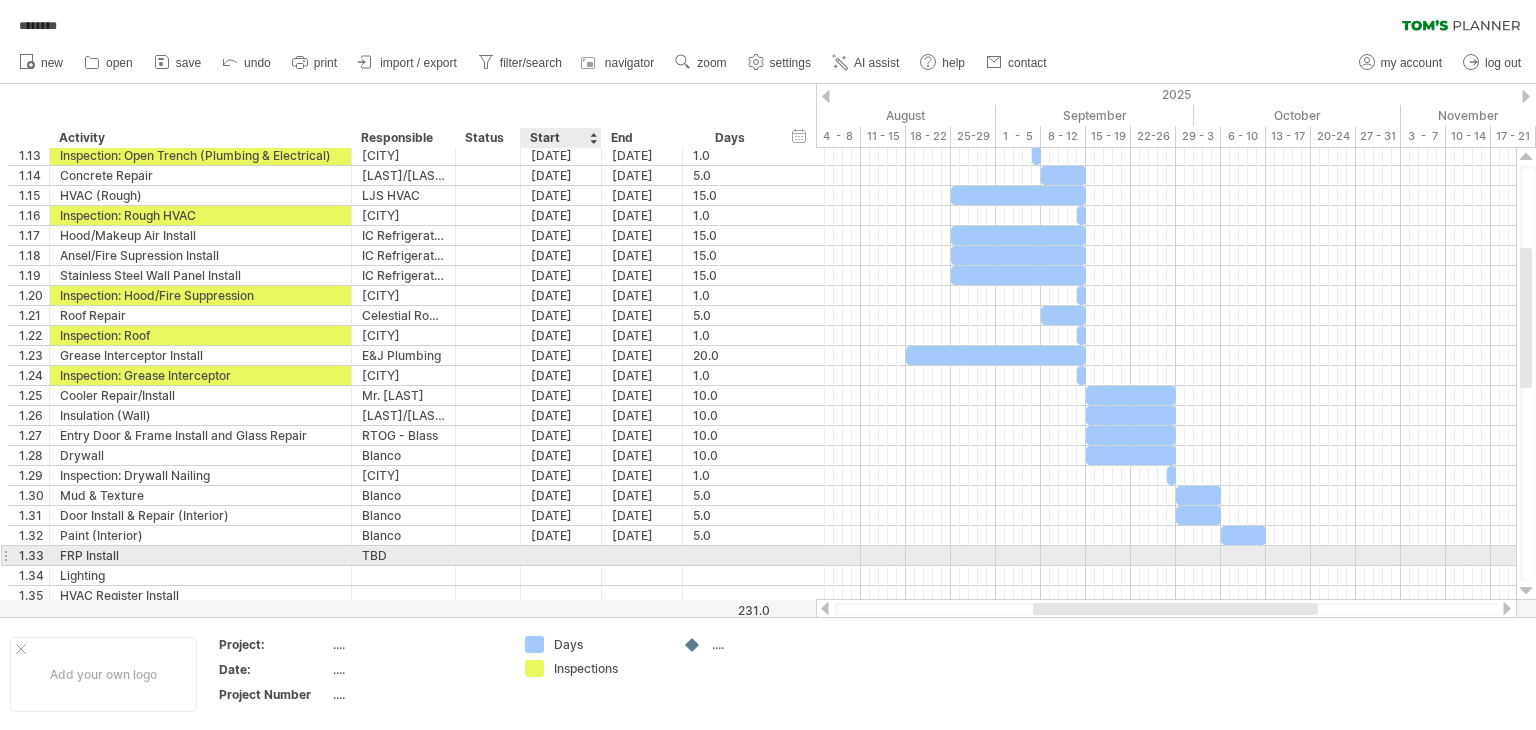 click at bounding box center [561, 555] 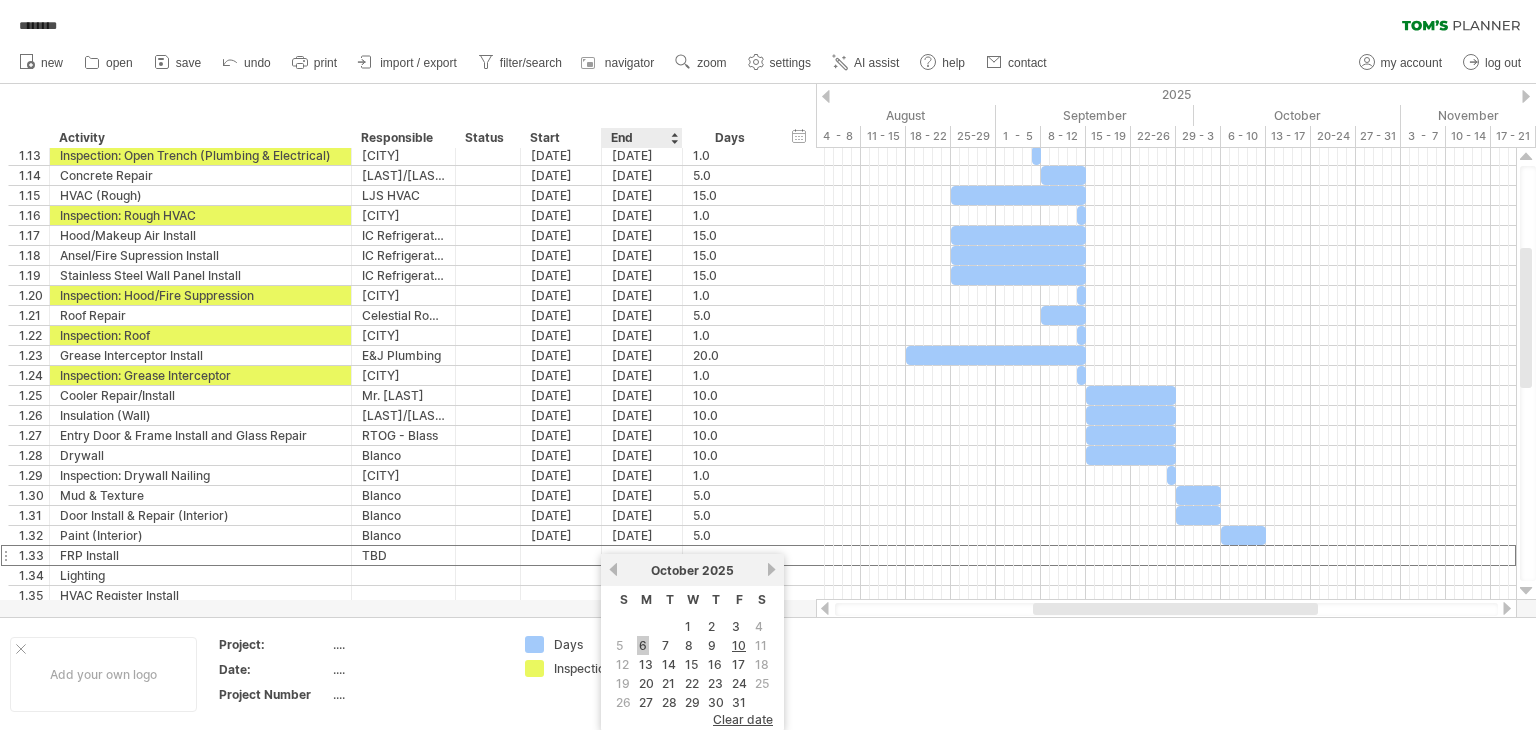 click on "6" at bounding box center [643, 645] 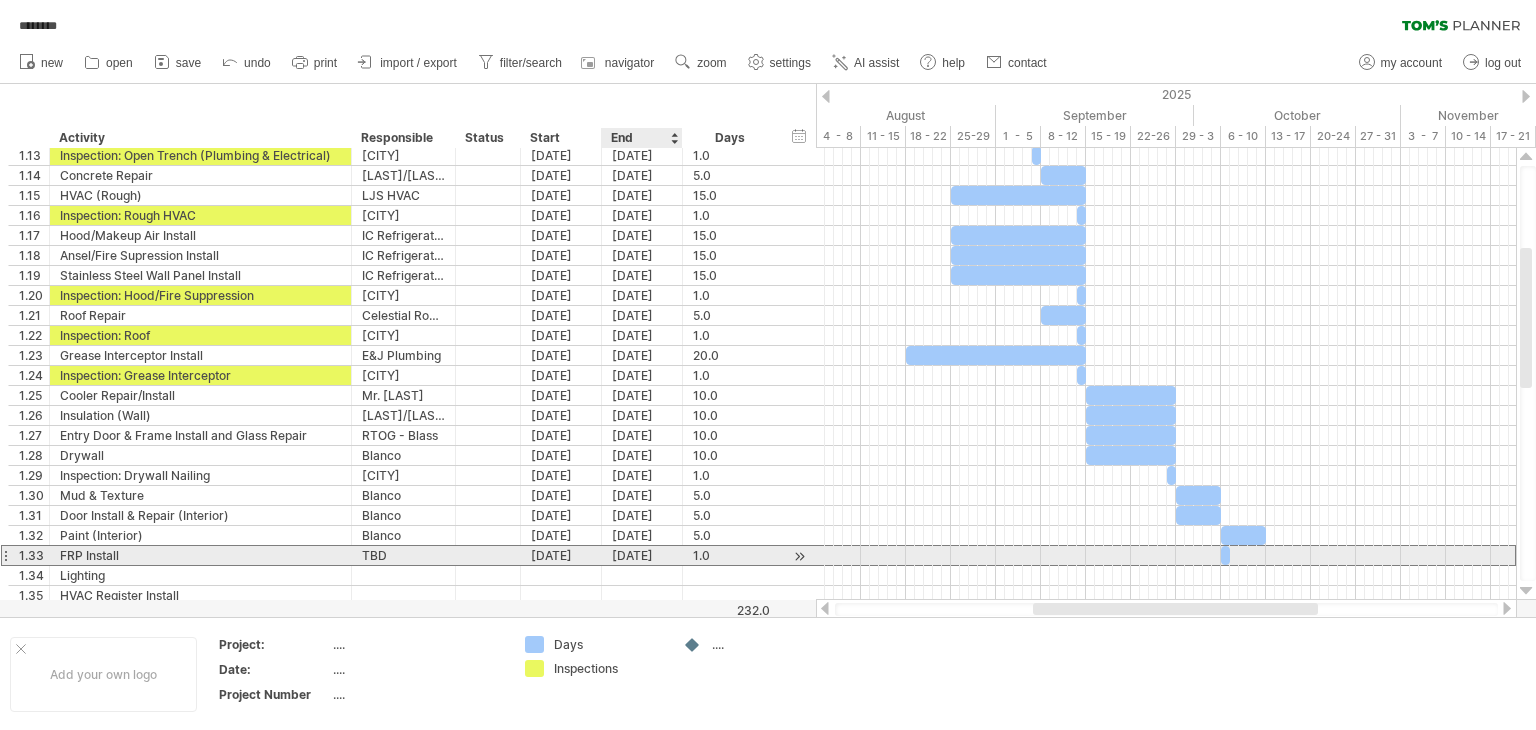 click on "[DATE]" at bounding box center [642, 555] 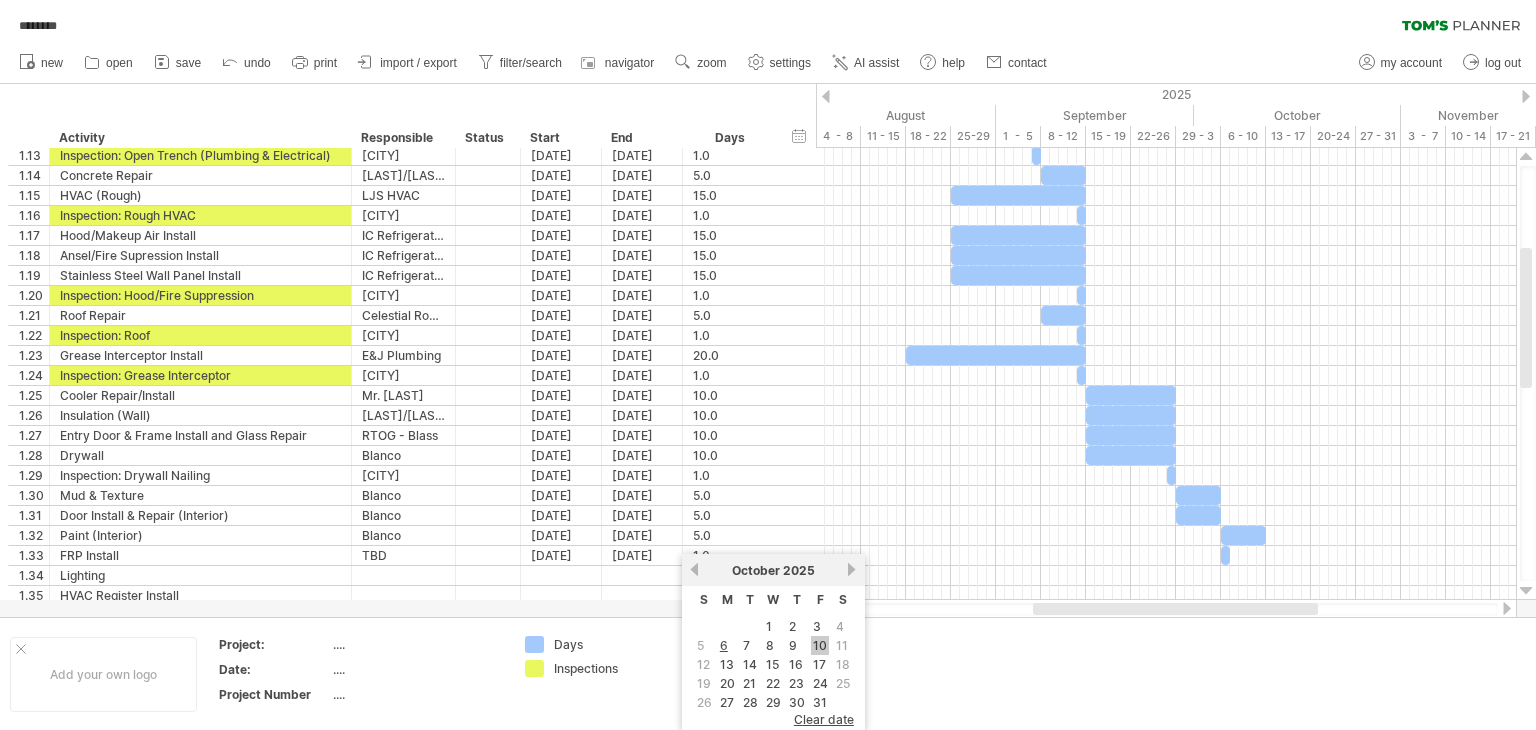 click on "10" at bounding box center (820, 645) 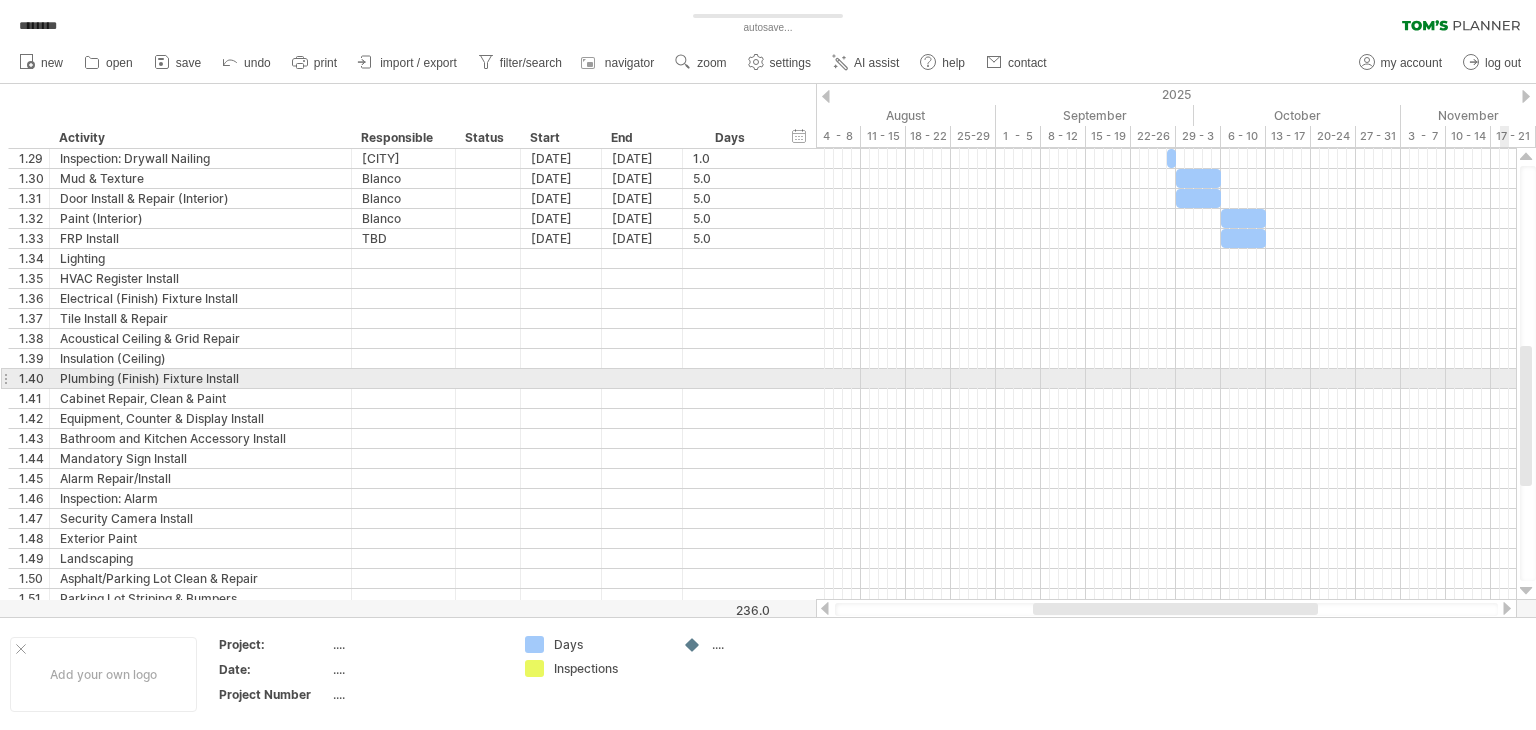 drag, startPoint x: 1526, startPoint y: 283, endPoint x: 1508, endPoint y: 381, distance: 99.63935 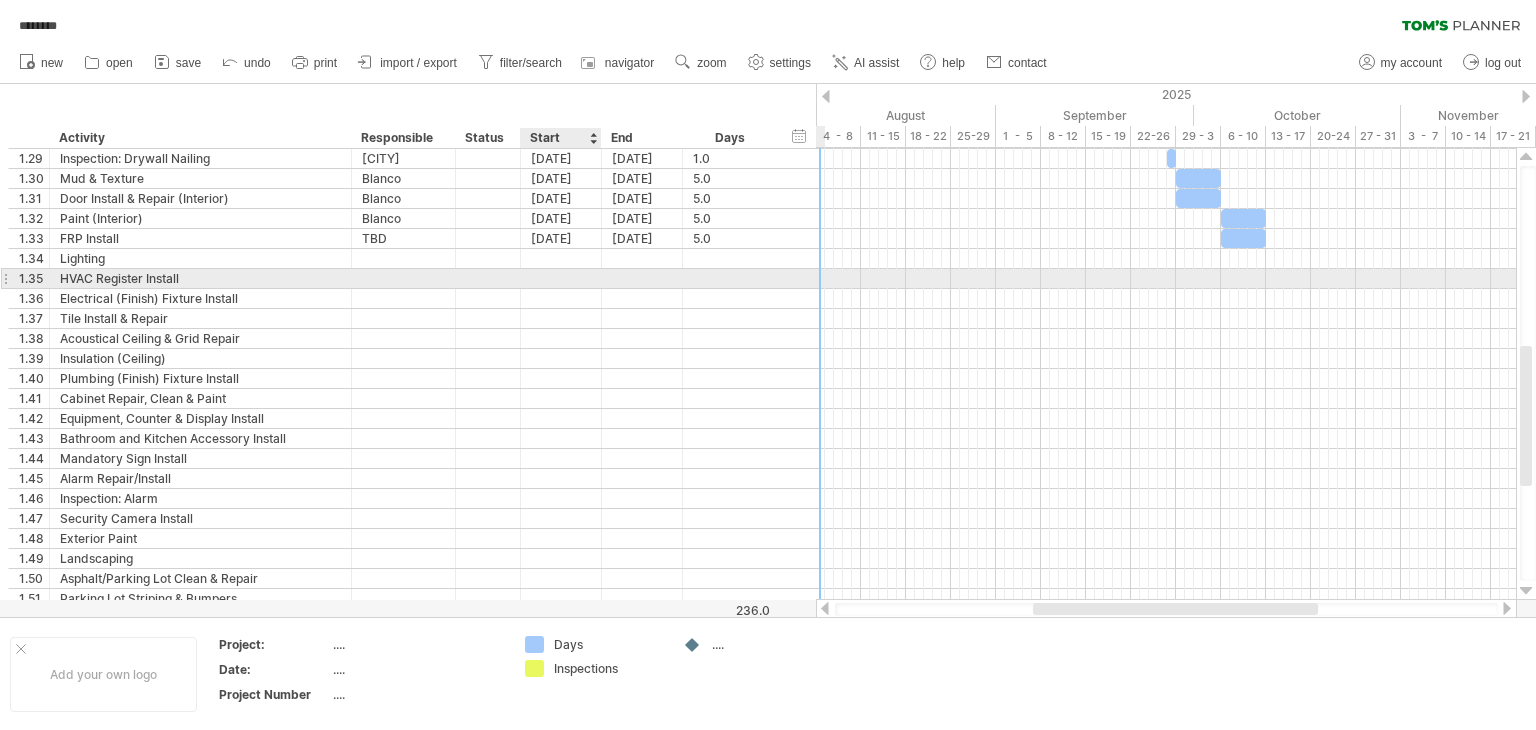 click at bounding box center (561, 278) 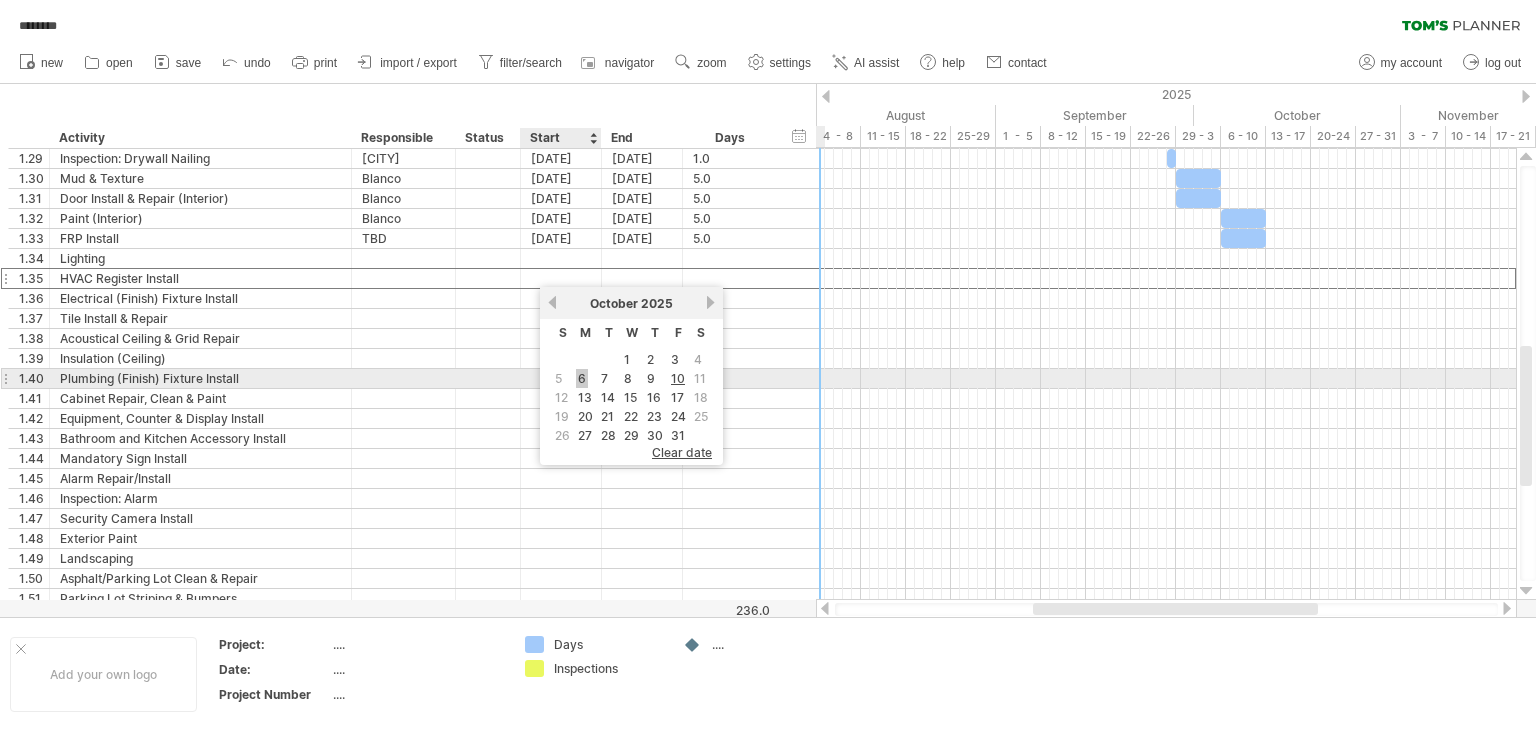 click on "6" at bounding box center (582, 378) 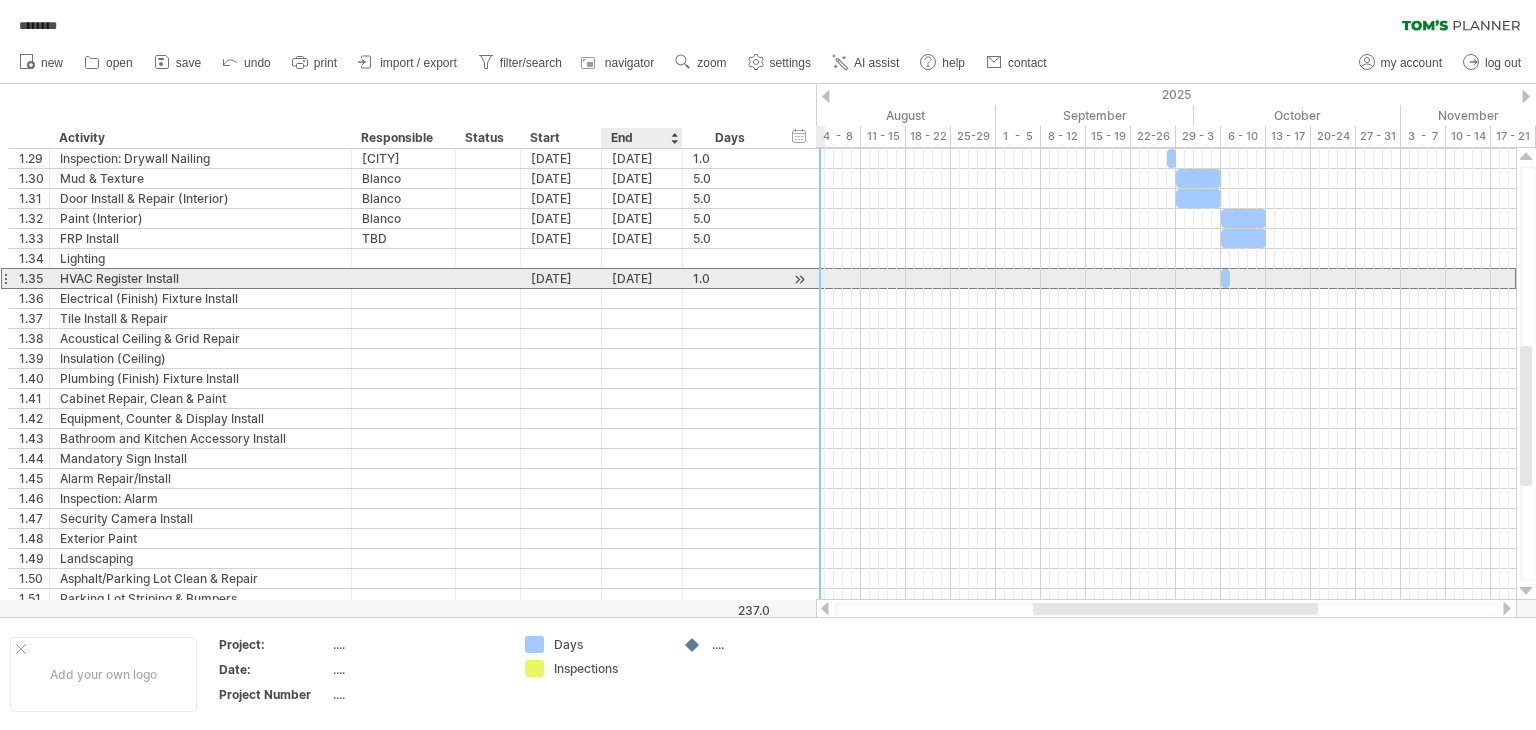 click on "[DATE]" at bounding box center (642, 278) 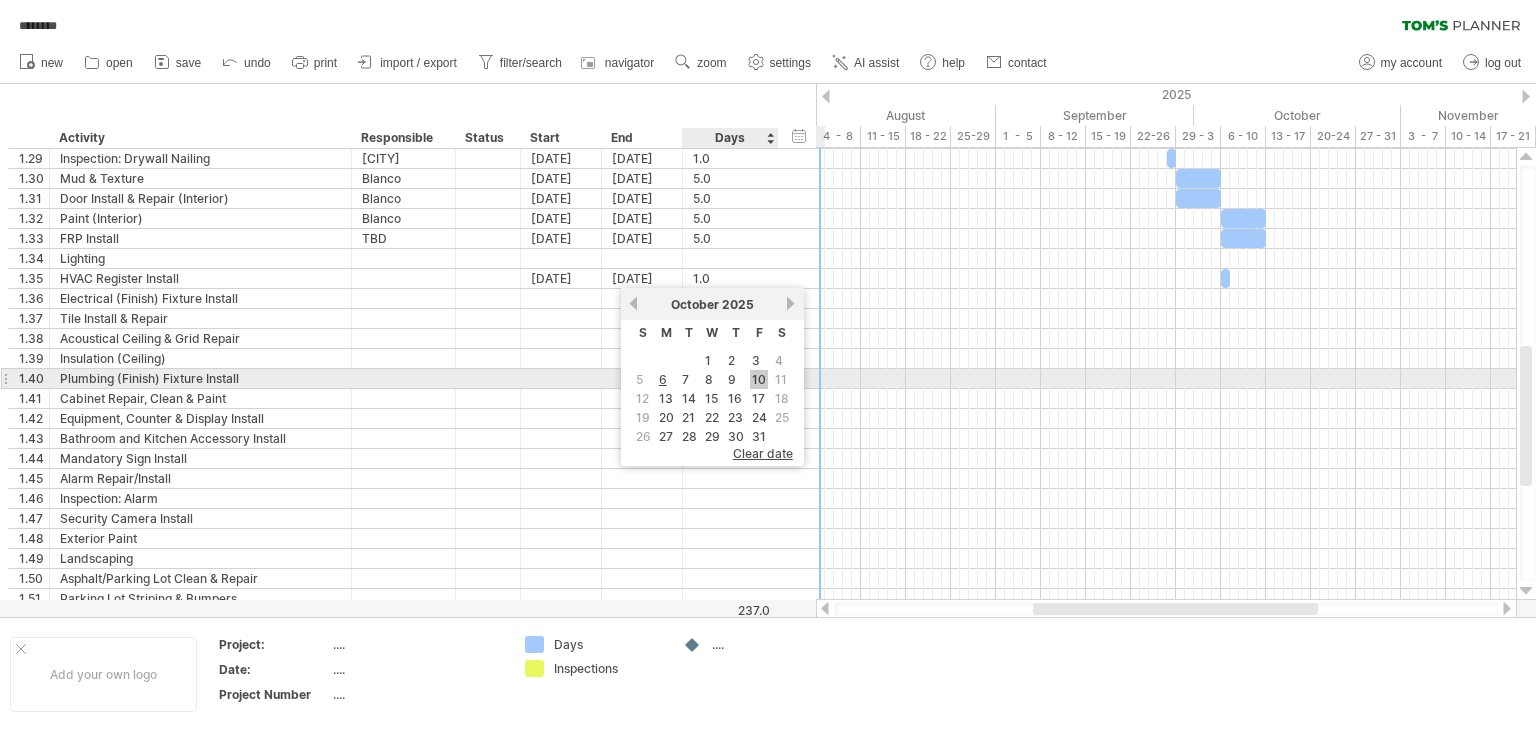 click on "10" at bounding box center (759, 379) 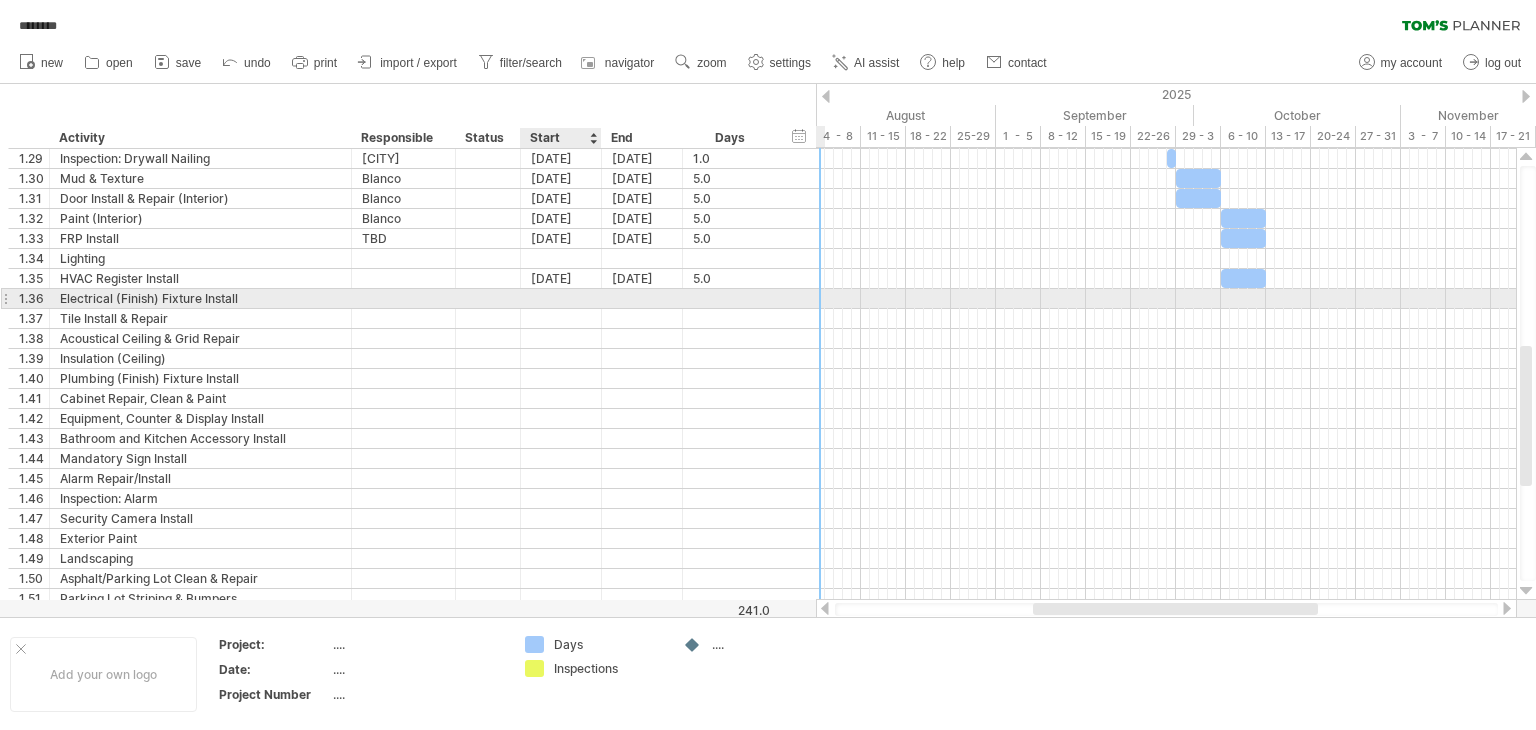 click at bounding box center (561, 298) 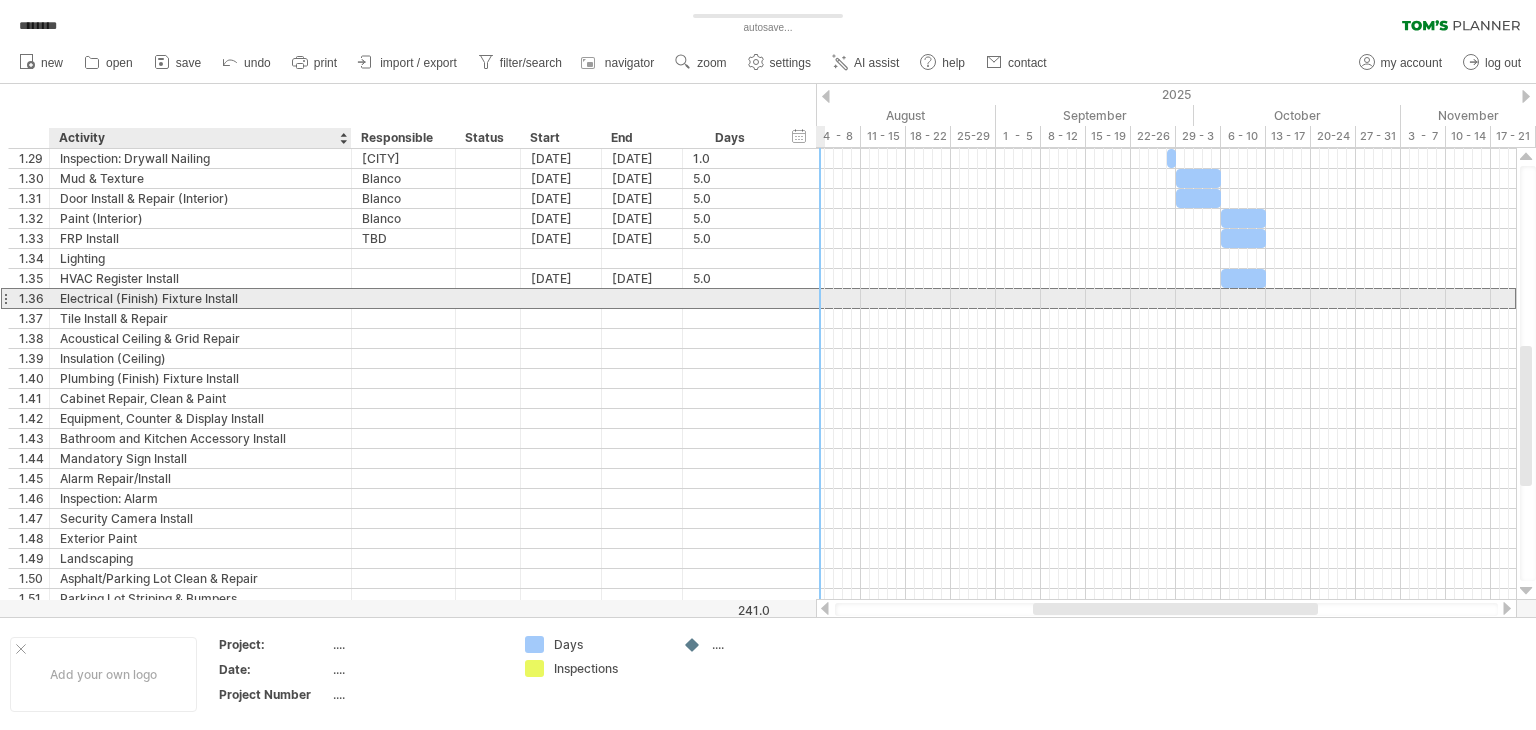 click on "Electrical (Finish) Fixture Install" at bounding box center [200, 298] 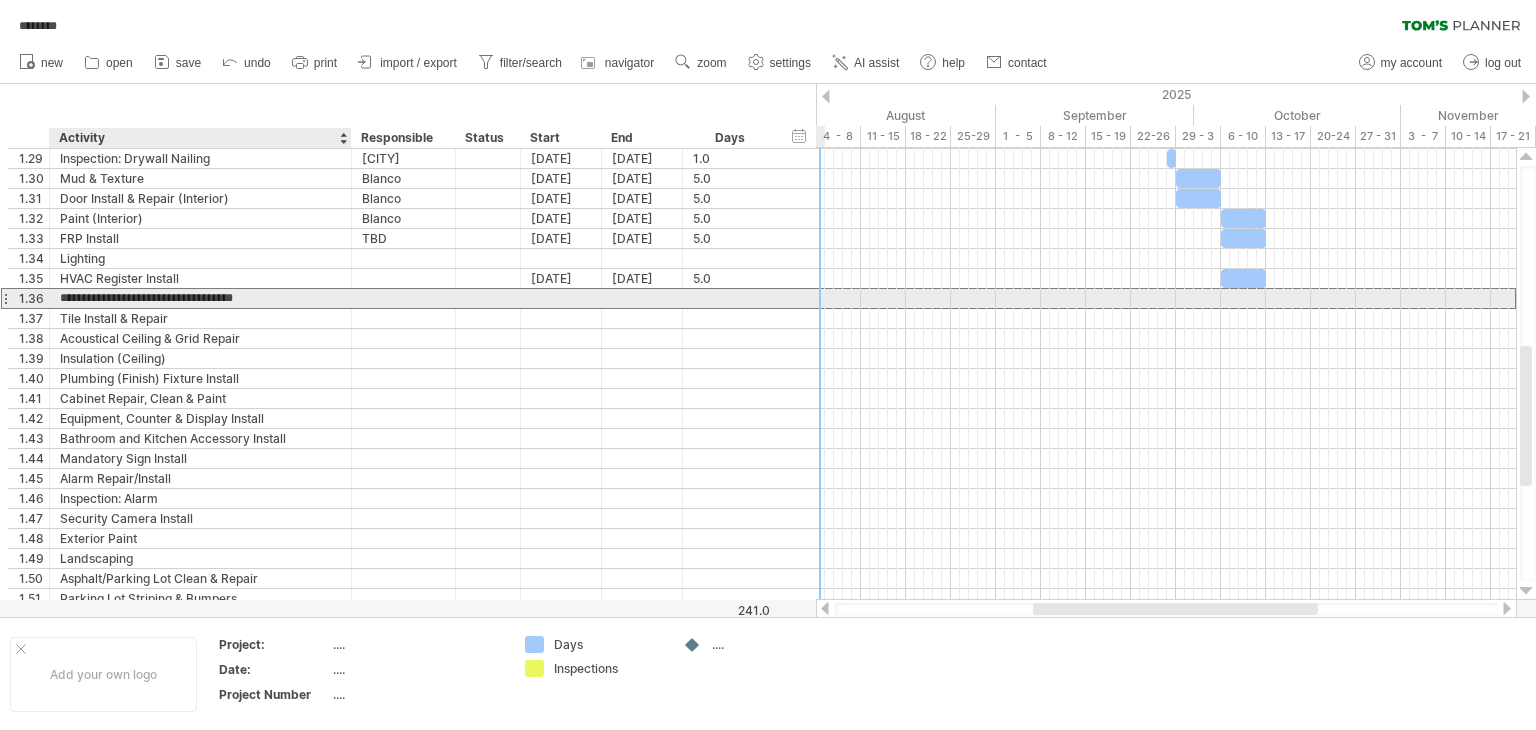 click on "**********" at bounding box center [200, 298] 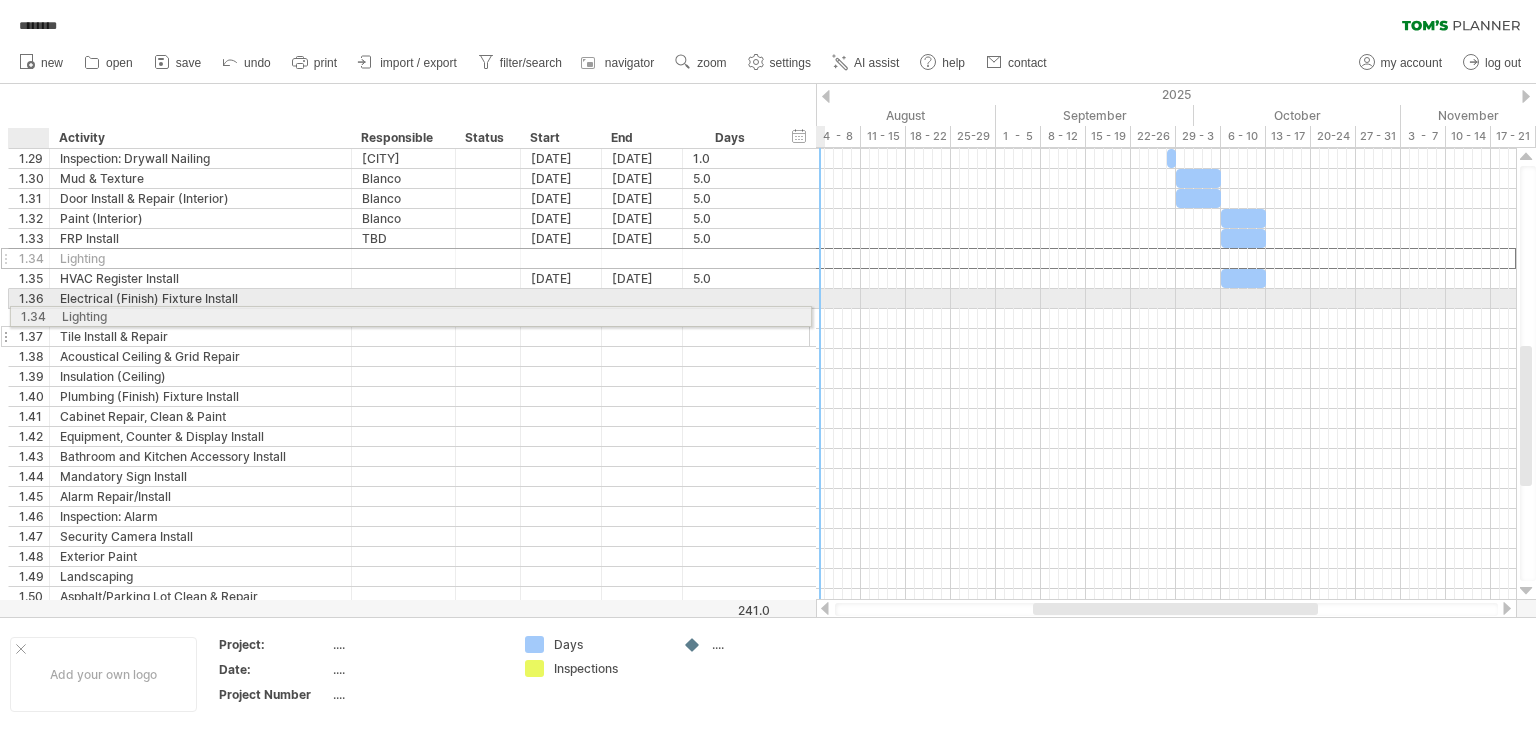 drag, startPoint x: 21, startPoint y: 253, endPoint x: 15, endPoint y: 313, distance: 60.299255 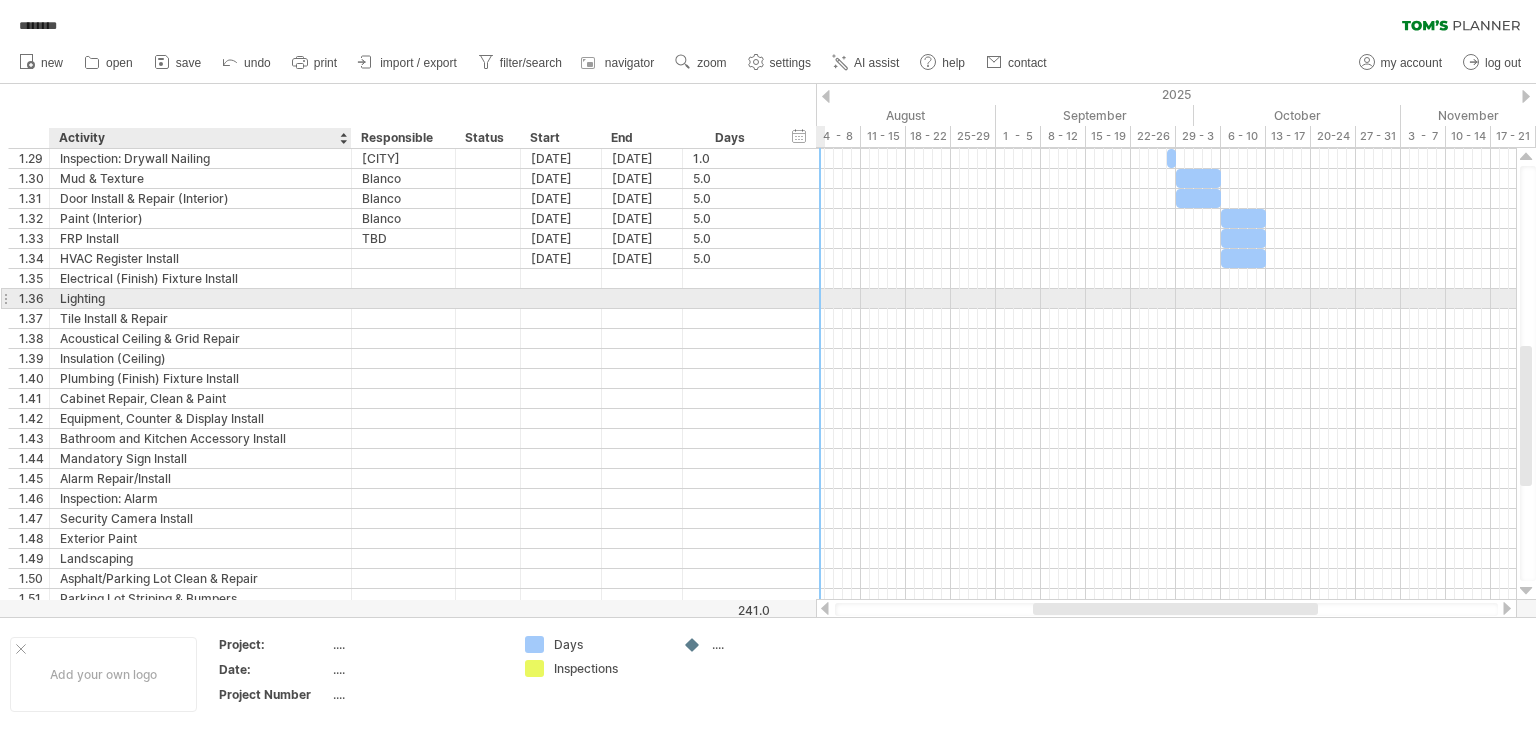 click on "Lighting" at bounding box center (200, 298) 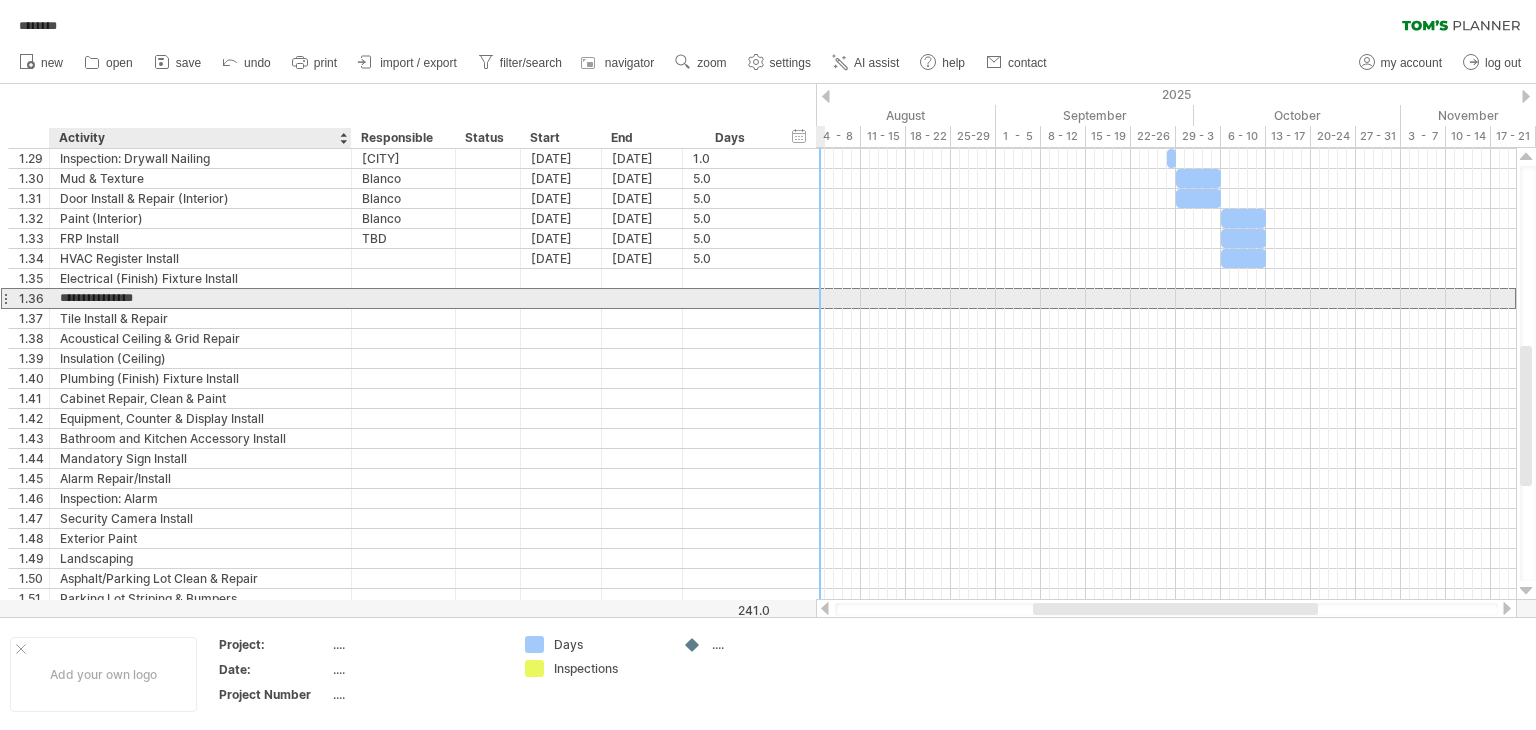 type on "**********" 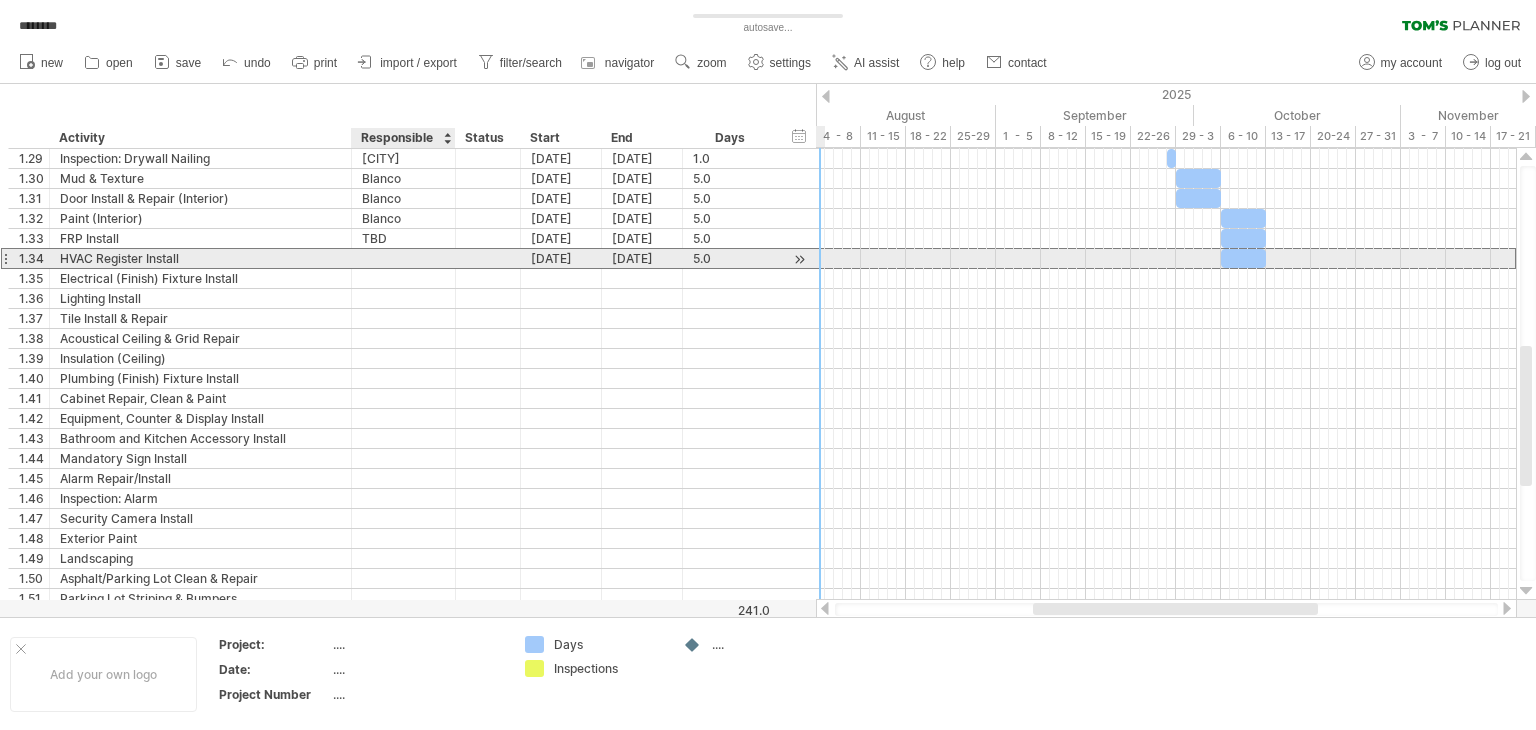 click at bounding box center [403, 258] 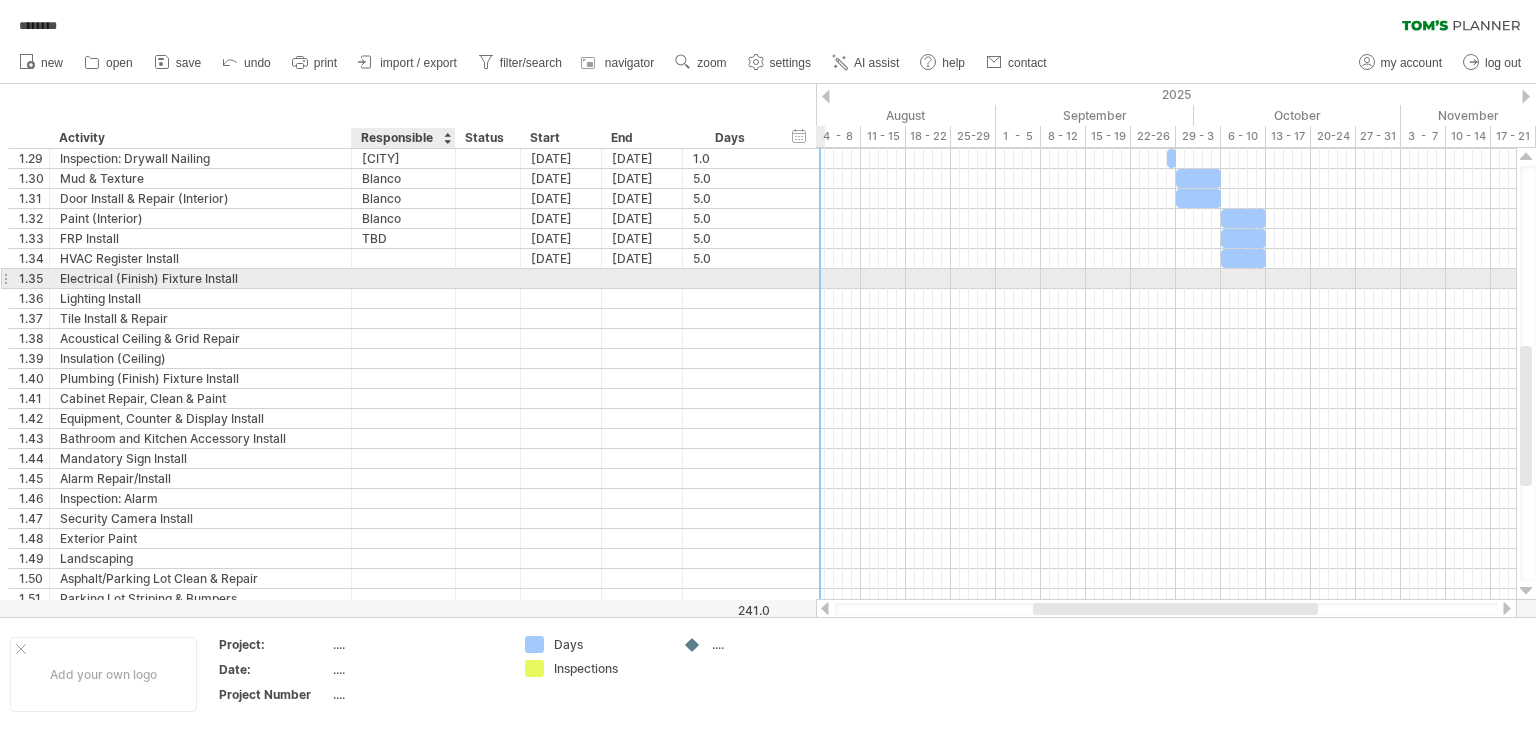 click at bounding box center [403, 278] 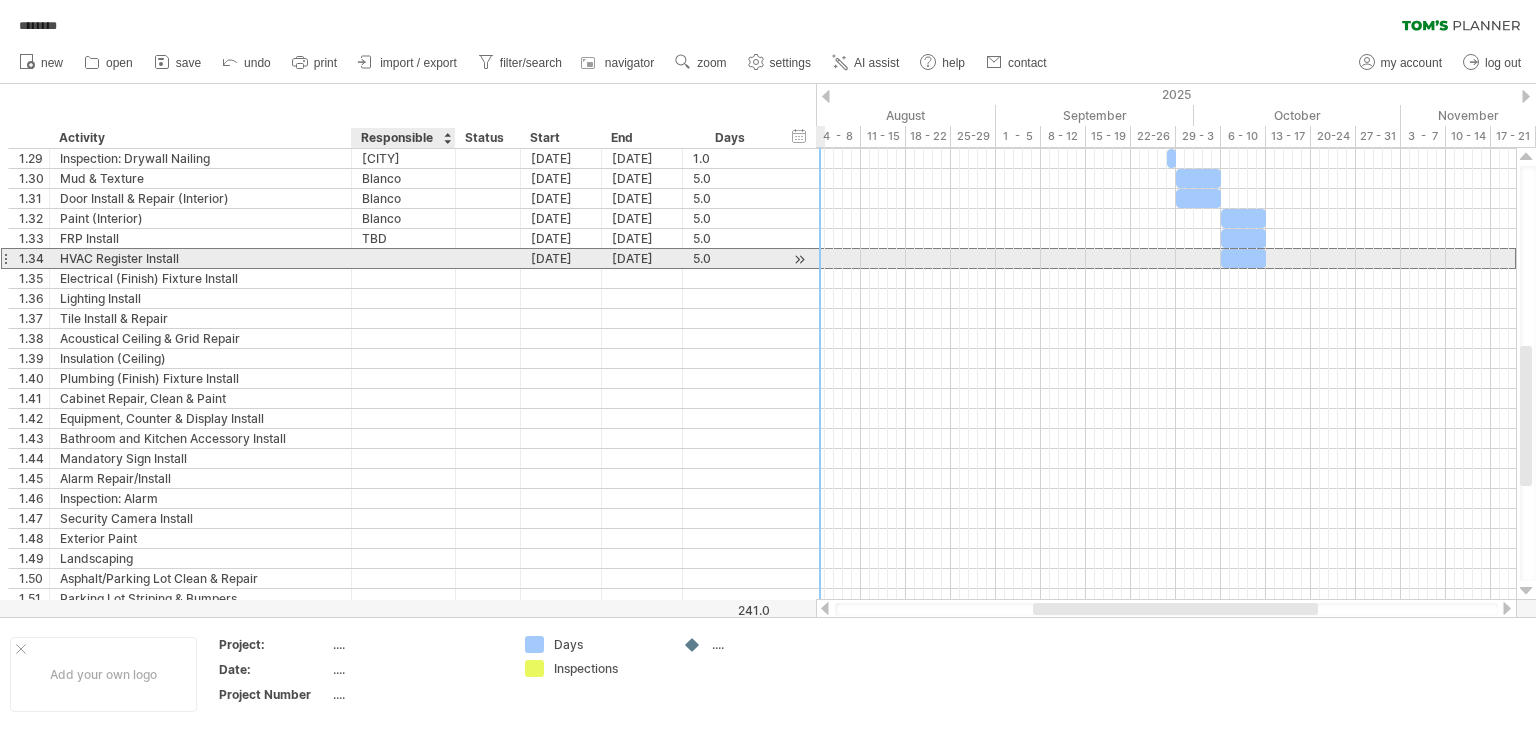 click at bounding box center [403, 258] 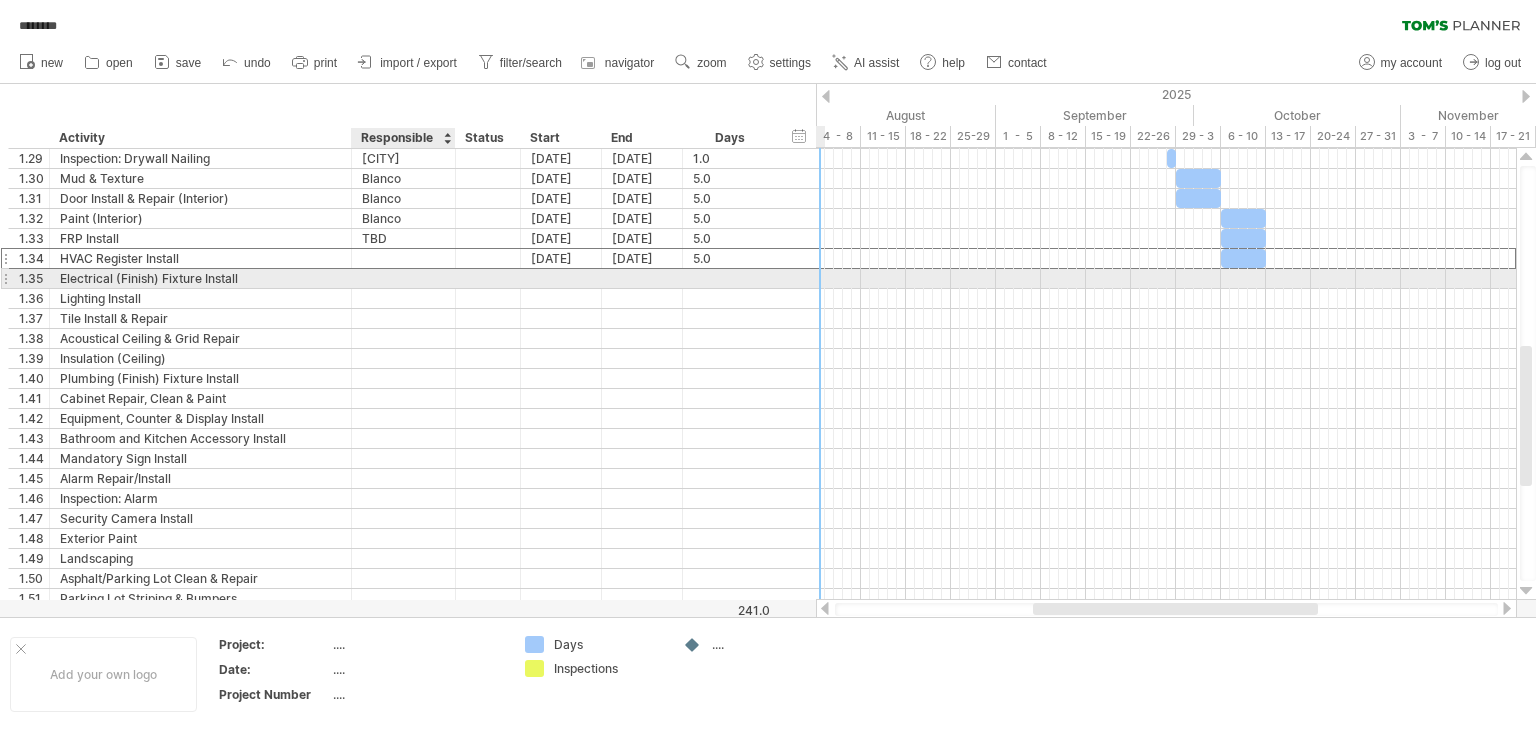 click at bounding box center [403, 278] 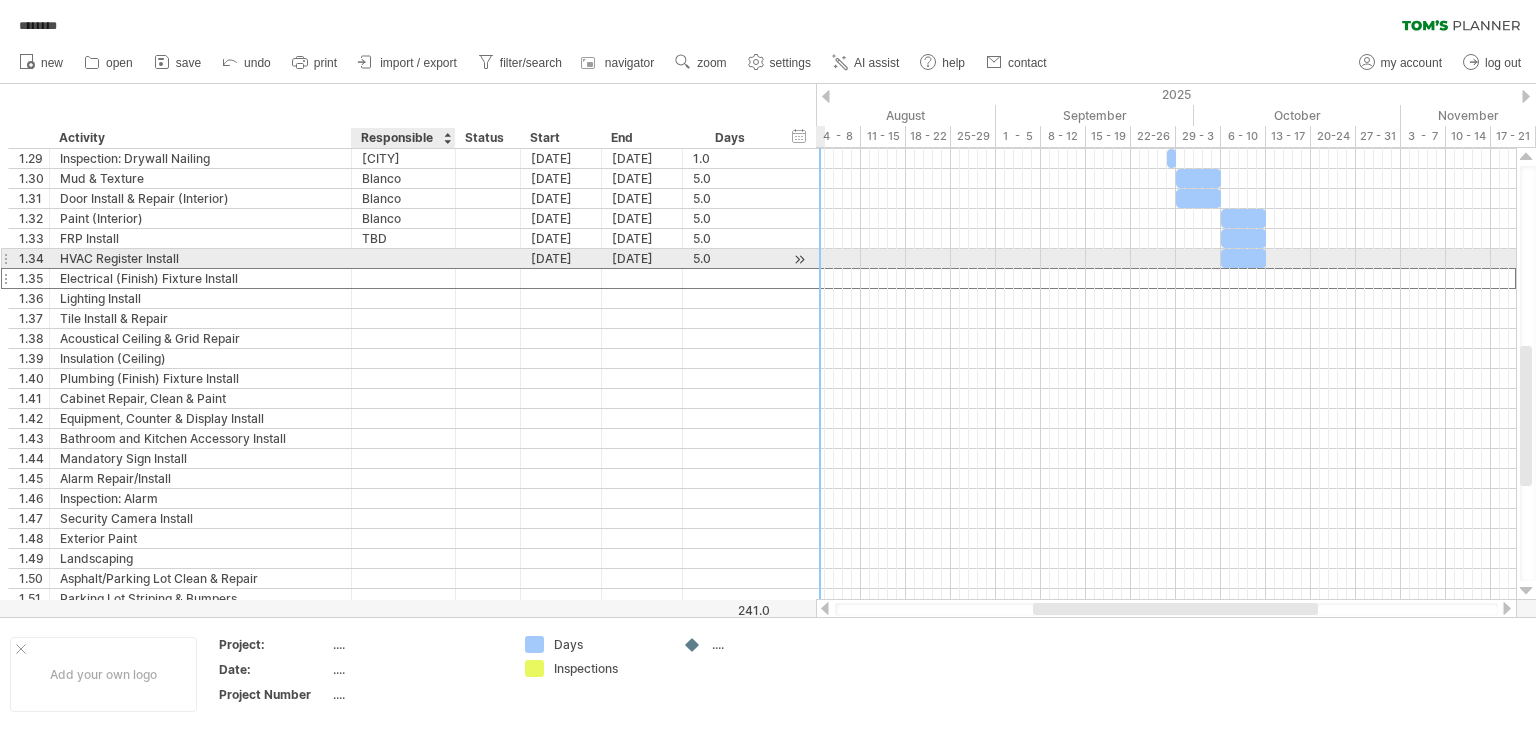 click at bounding box center (403, 258) 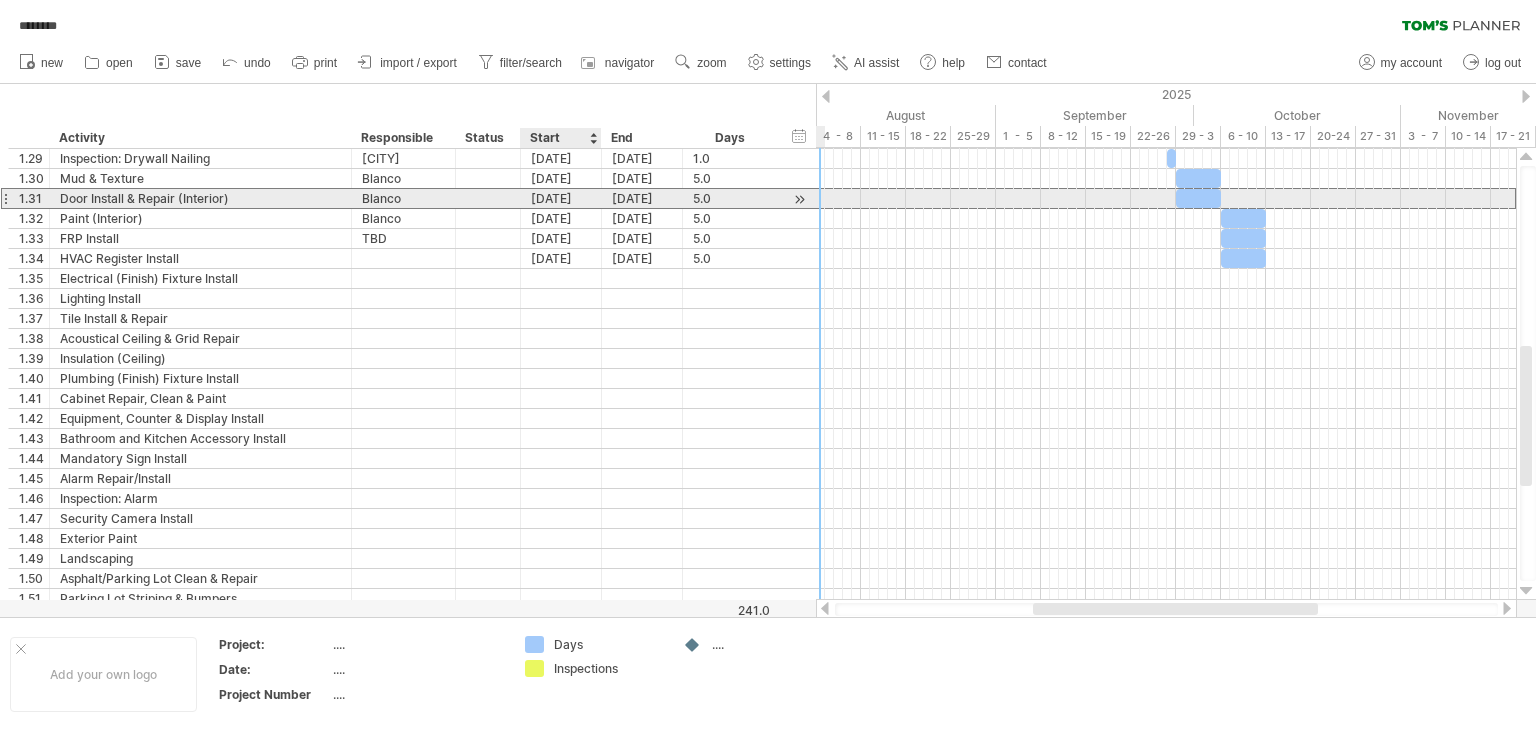 click on "[DATE]" at bounding box center (561, 198) 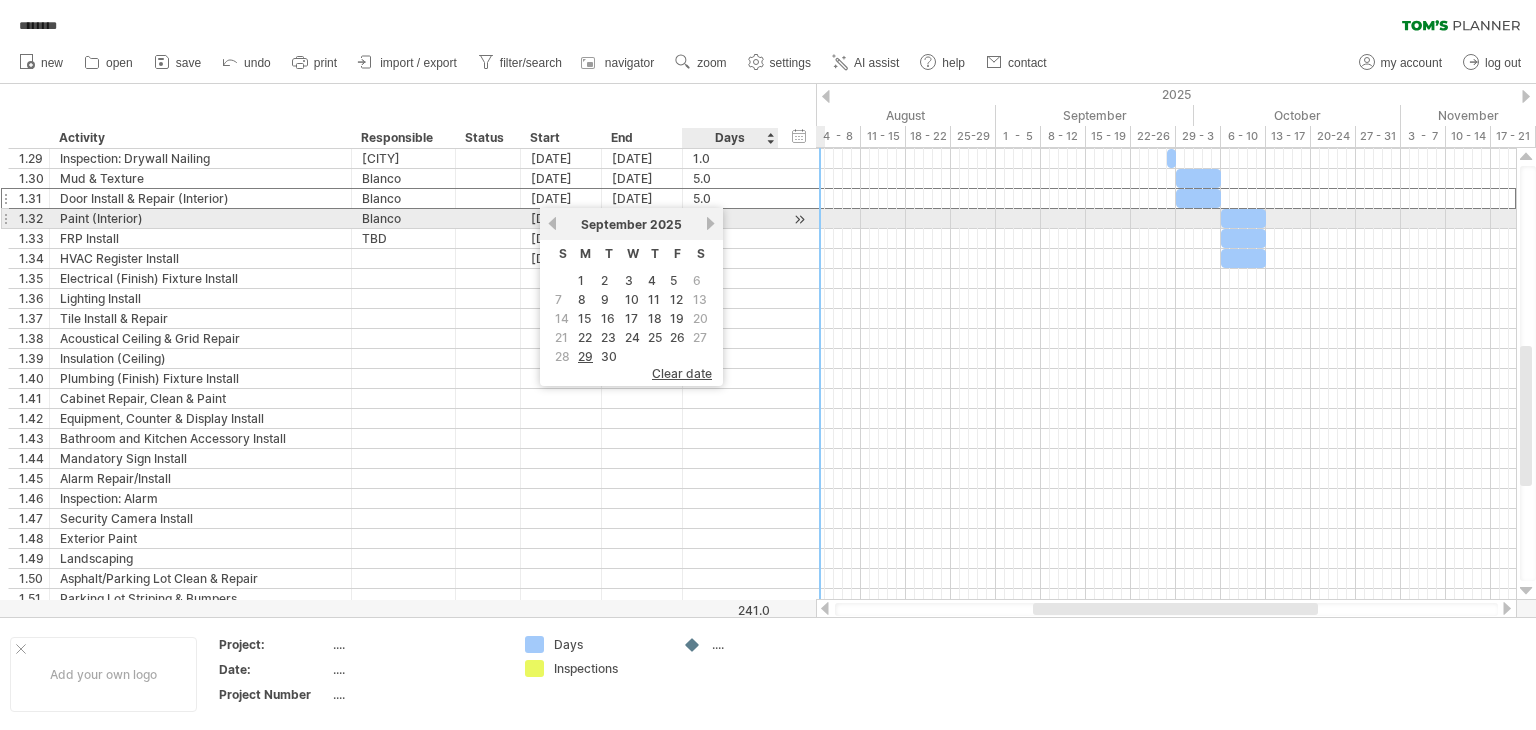 click on "next" at bounding box center [710, 223] 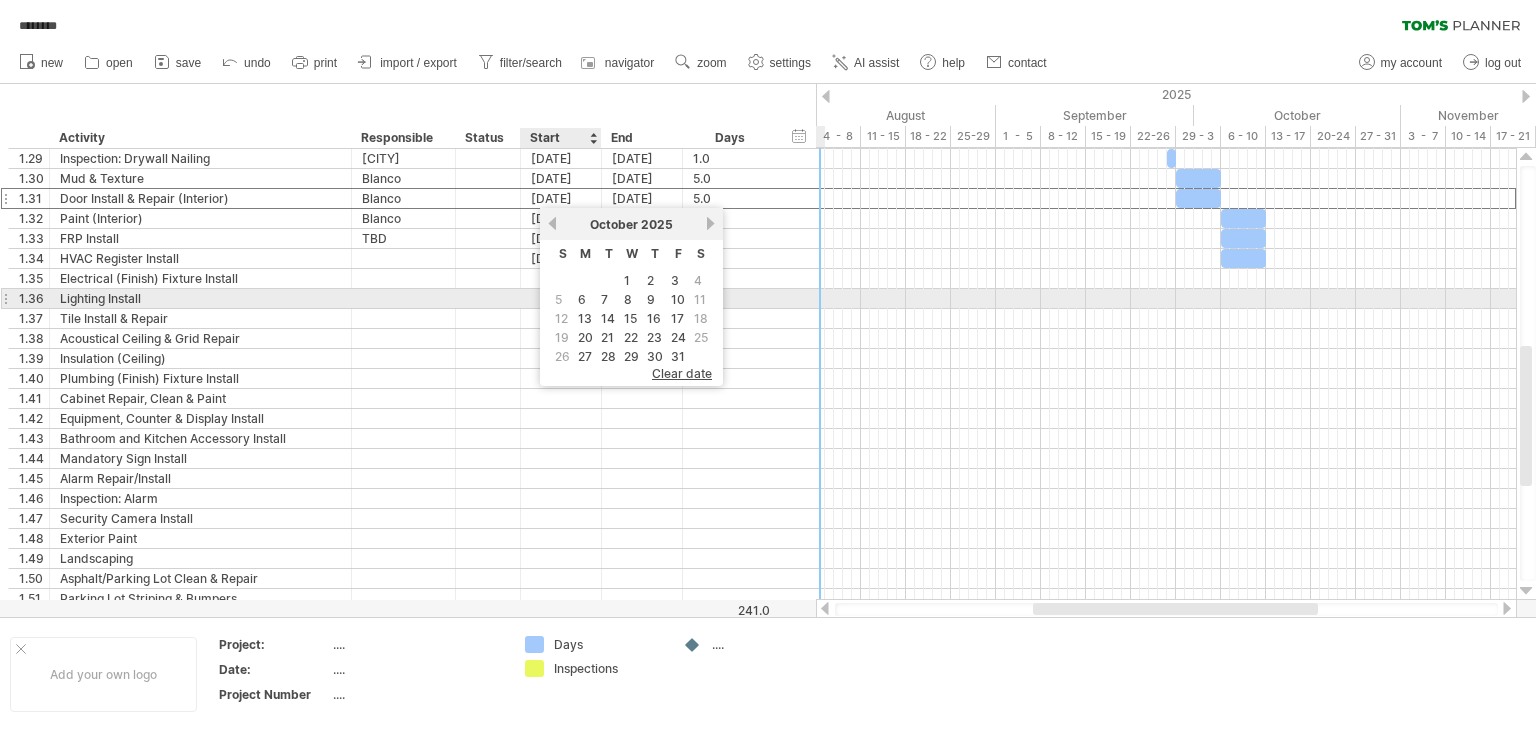 click on "5" at bounding box center [562, 299] 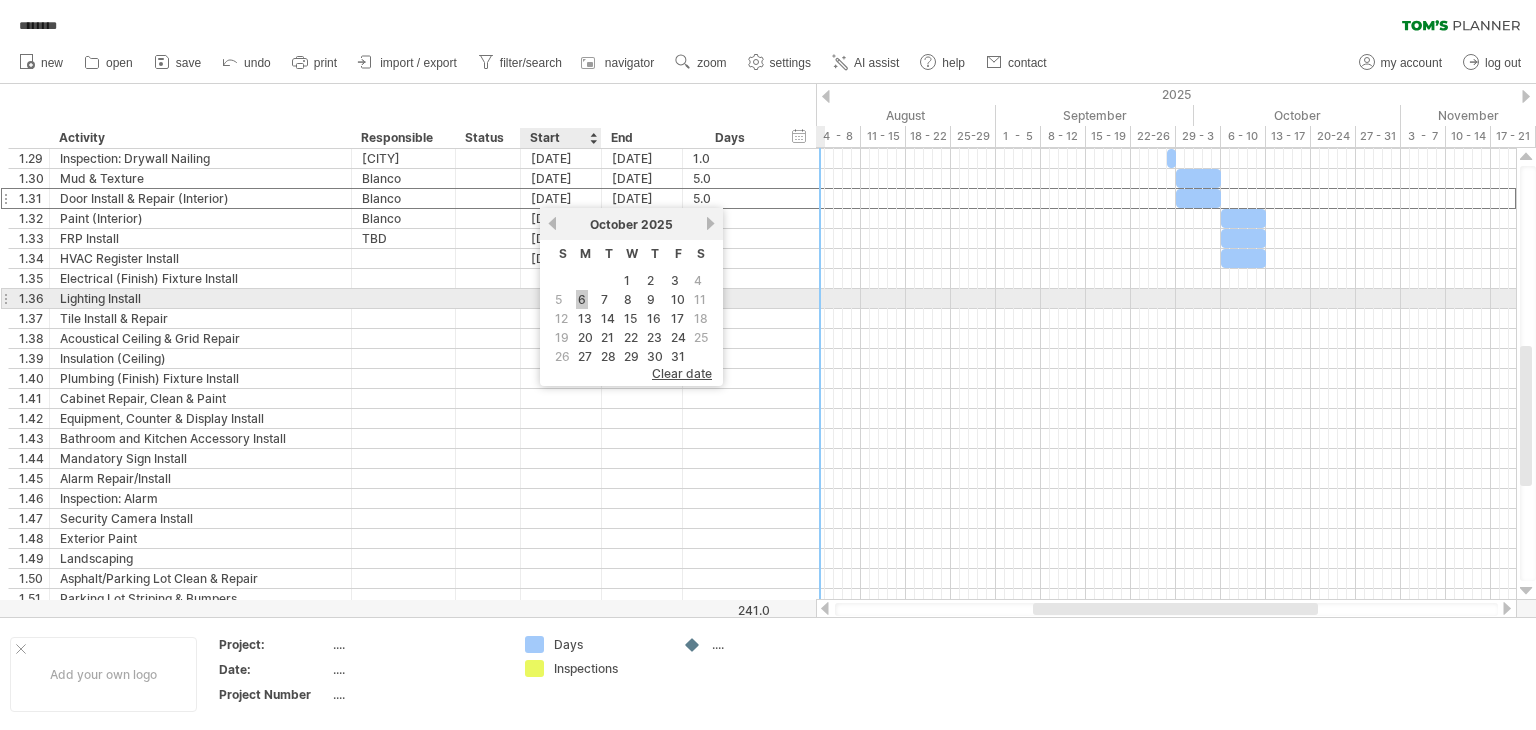 click on "6" at bounding box center (582, 299) 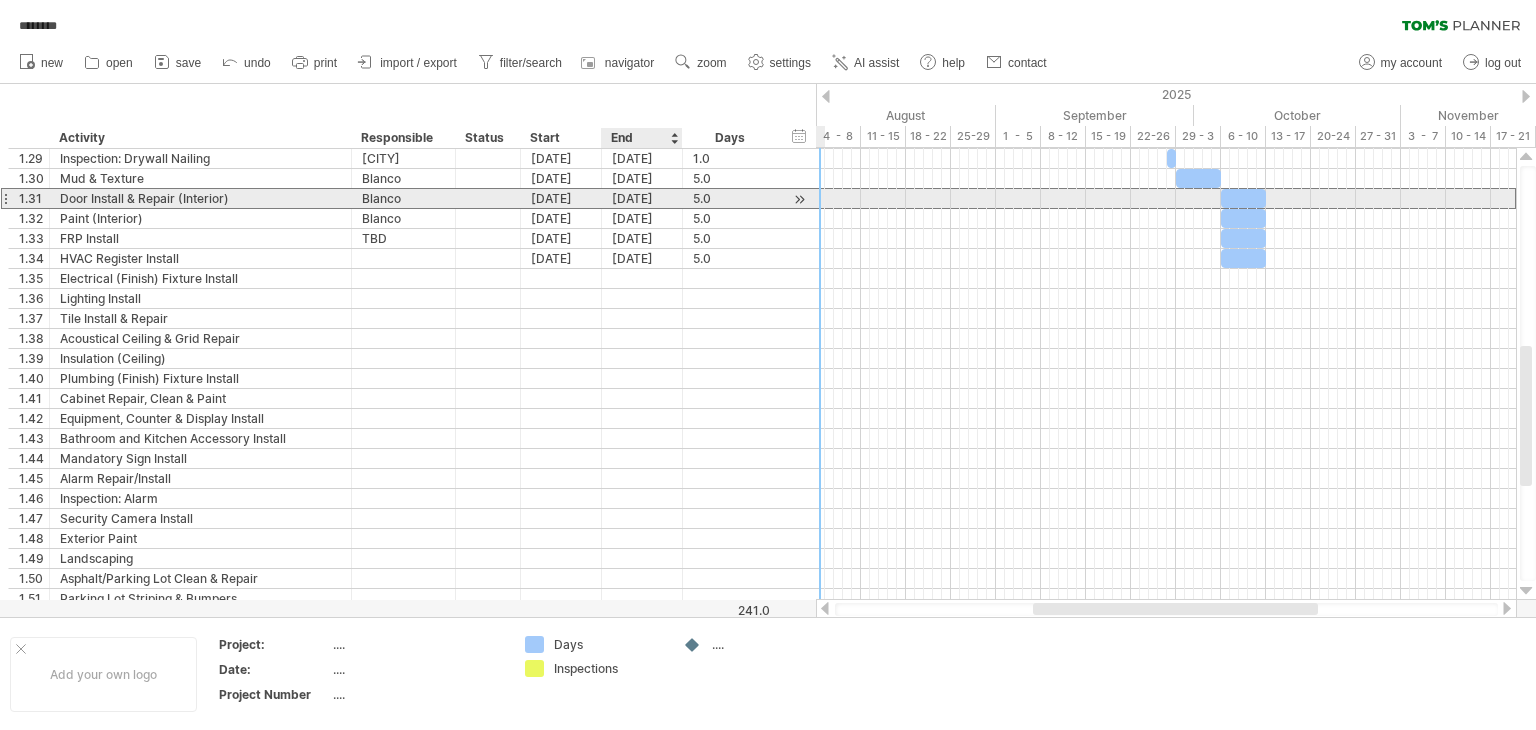 click on "[DATE]" at bounding box center (642, 198) 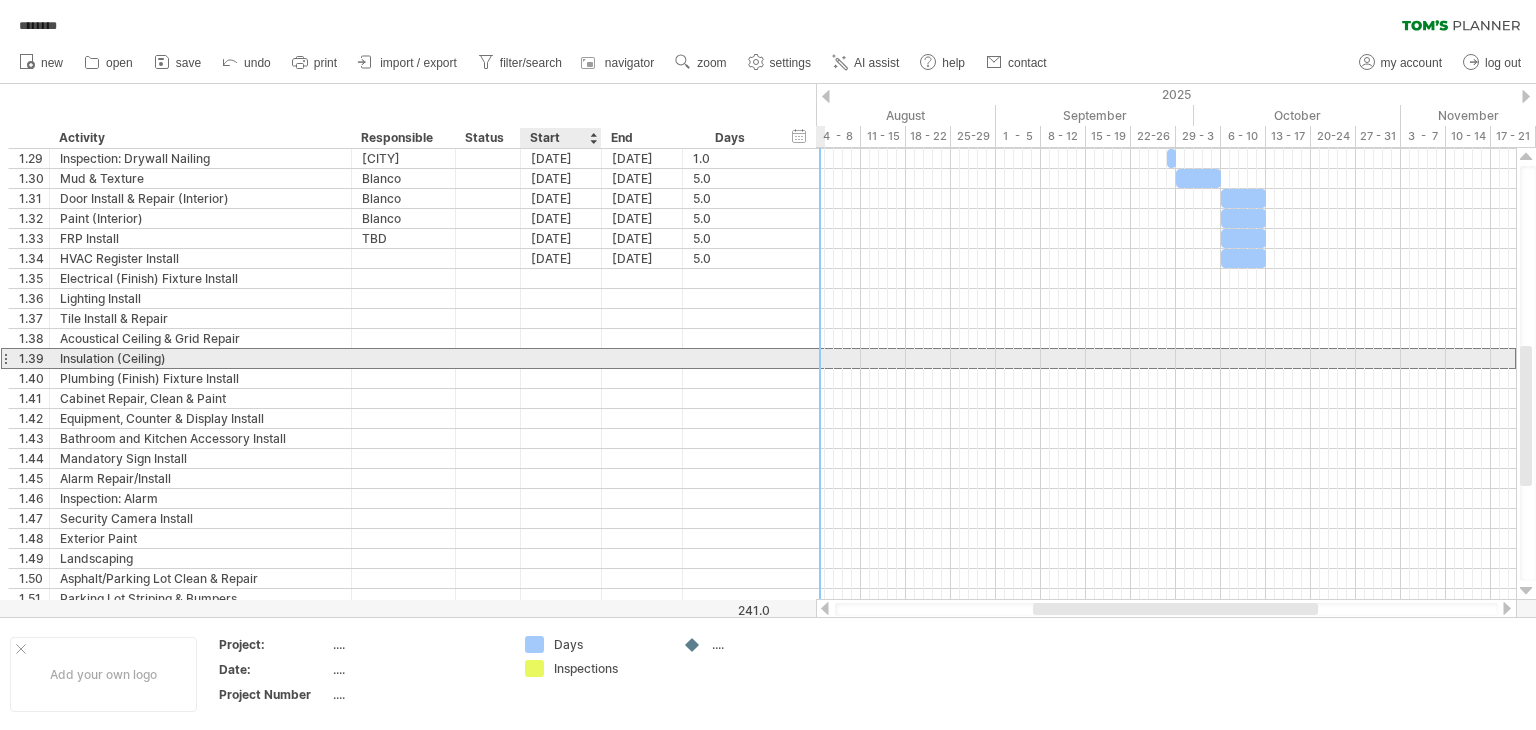 click at bounding box center (561, 358) 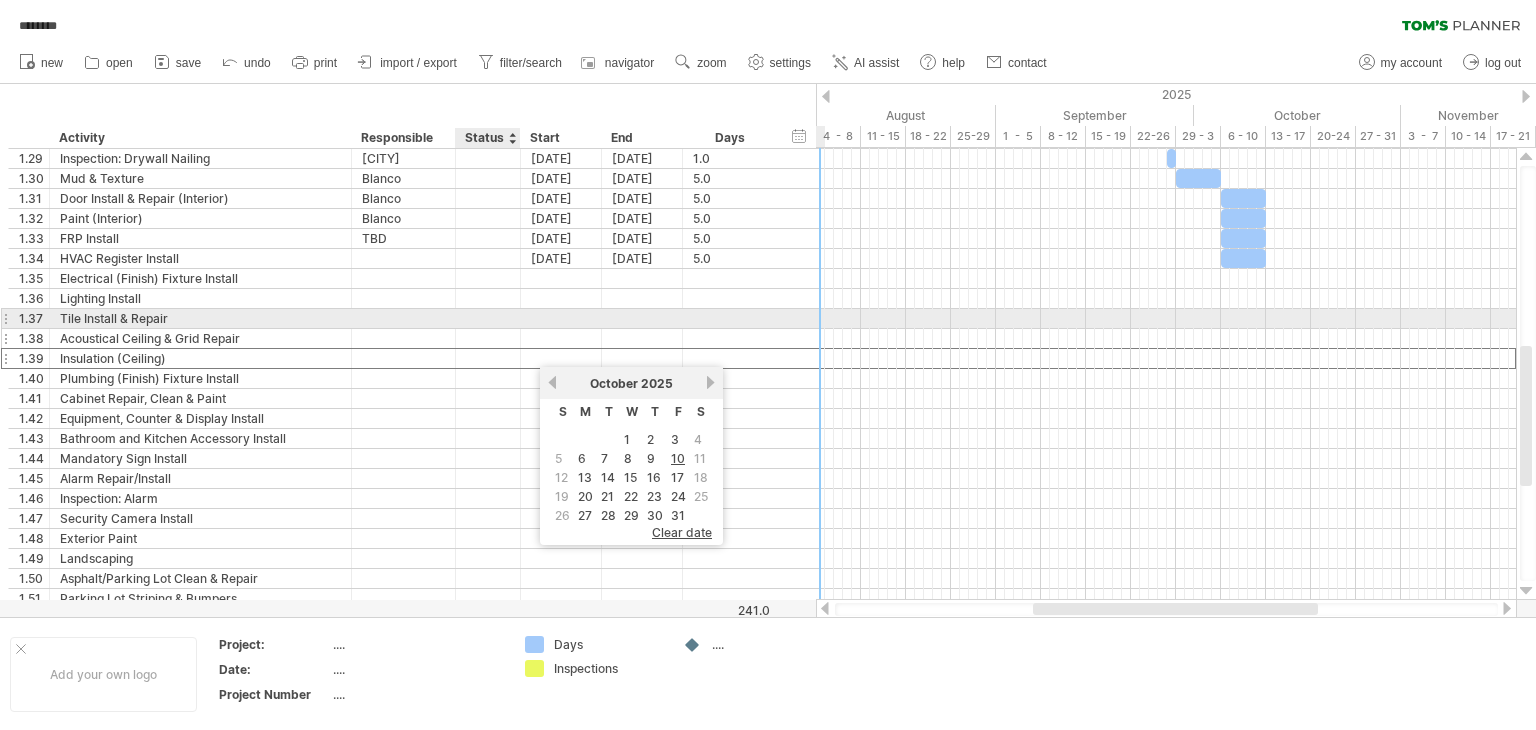 click at bounding box center [488, 338] 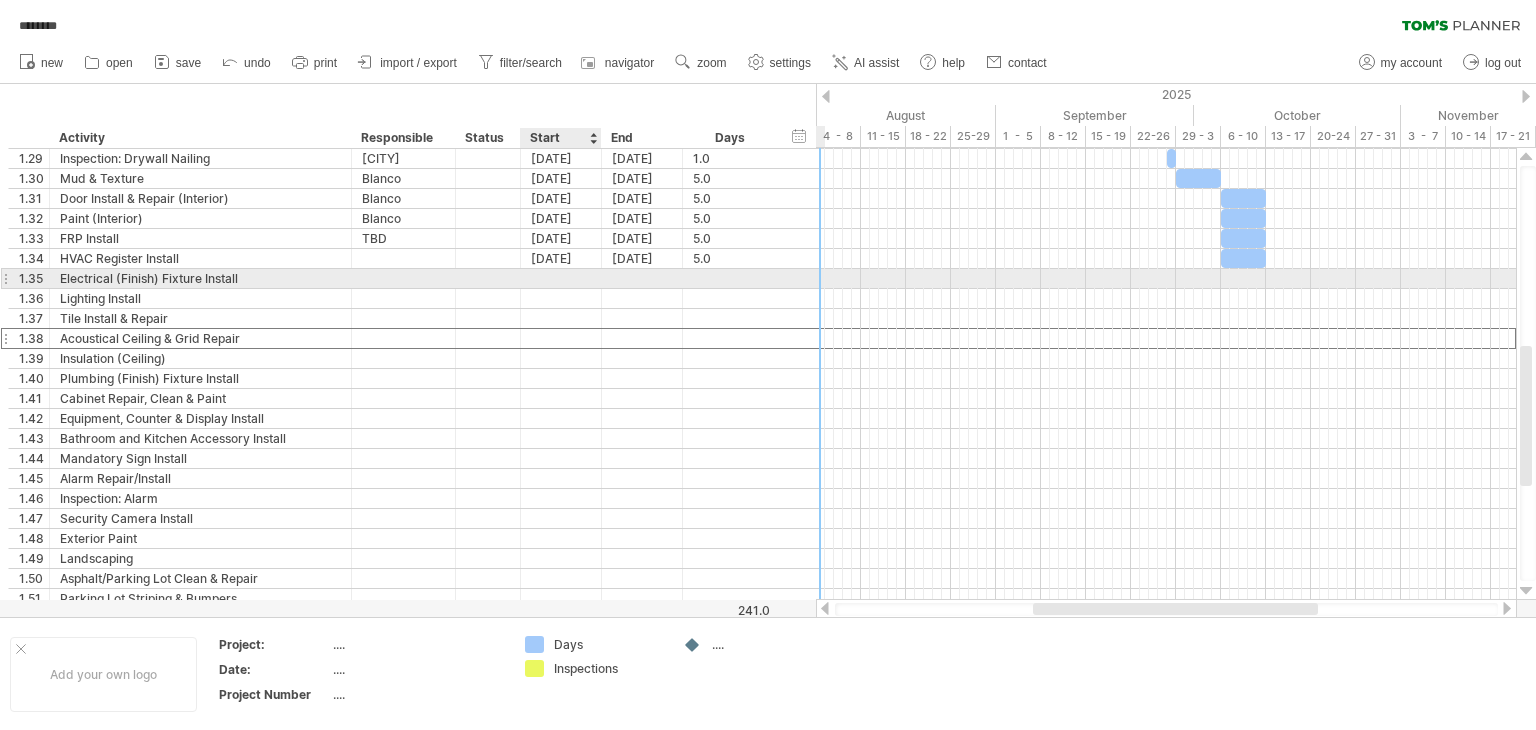 click at bounding box center (561, 278) 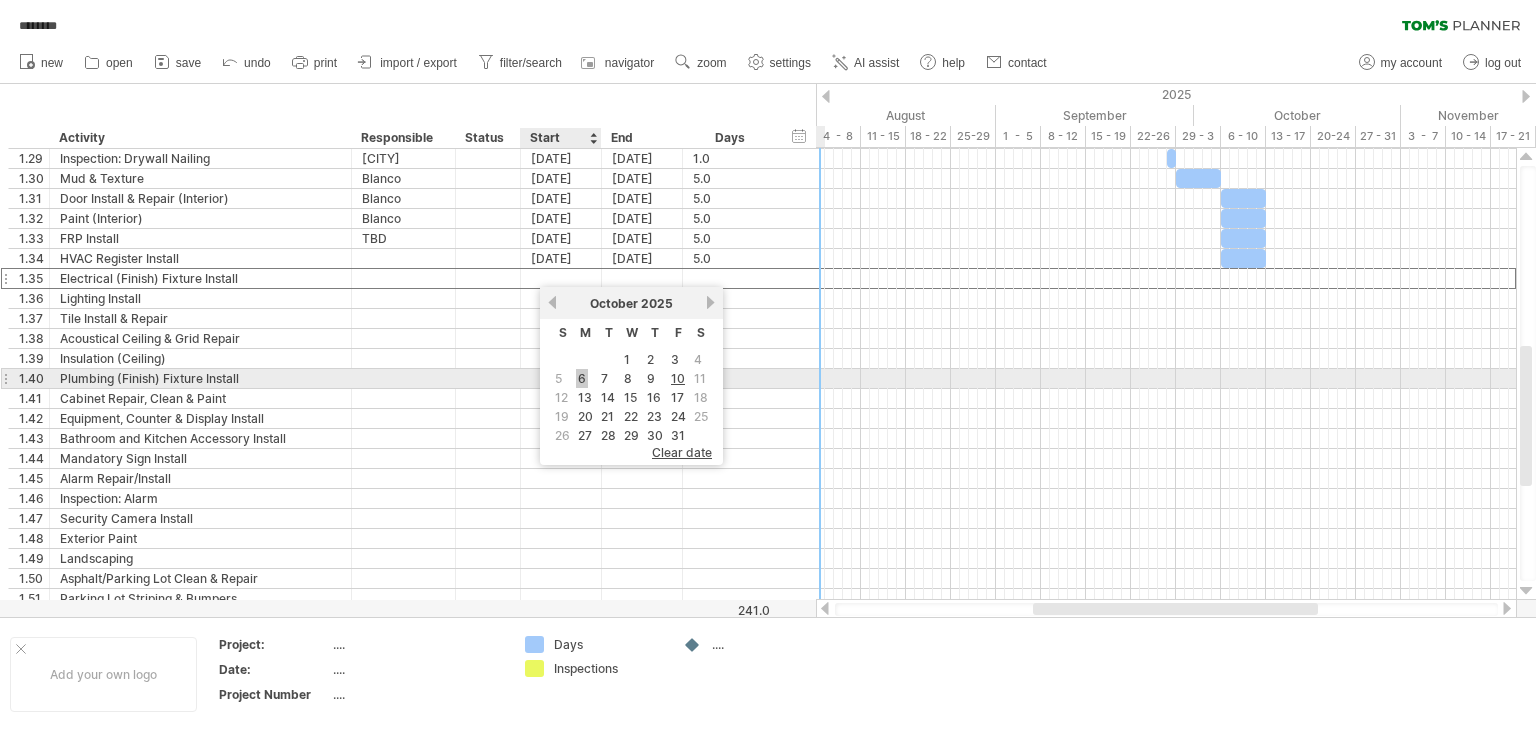 click on "6" at bounding box center [582, 378] 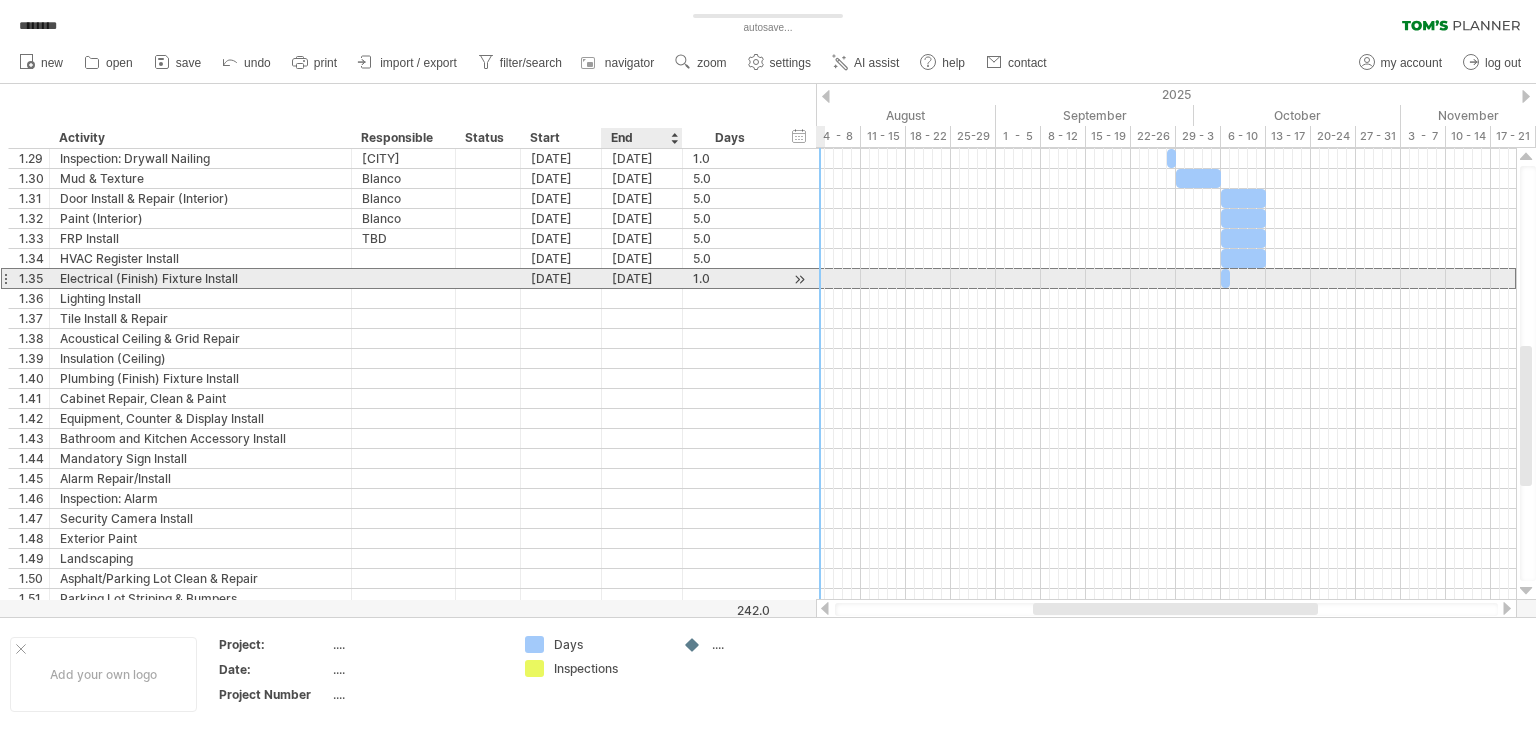 click on "[DATE]" at bounding box center [642, 278] 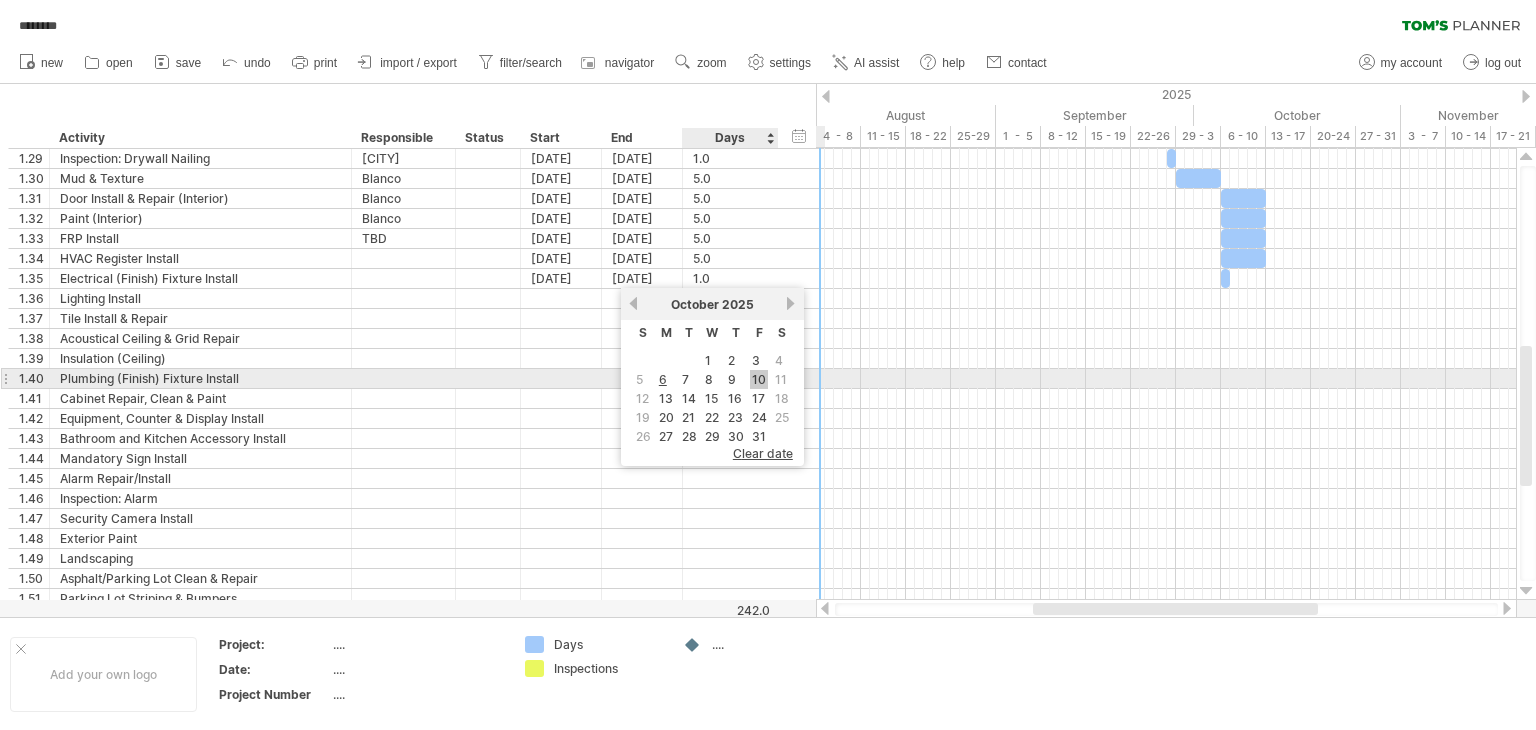 click on "10" at bounding box center (759, 379) 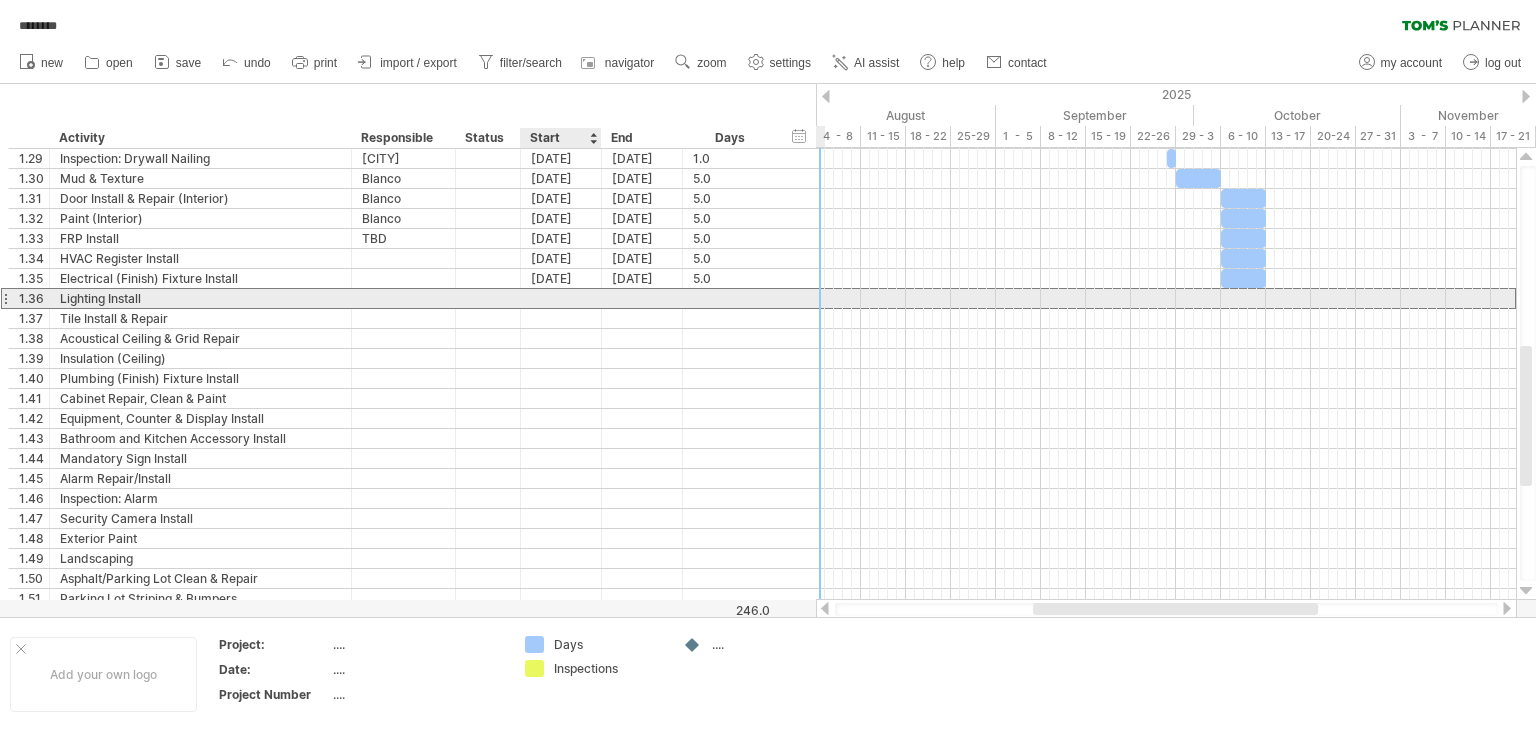 click at bounding box center (561, 298) 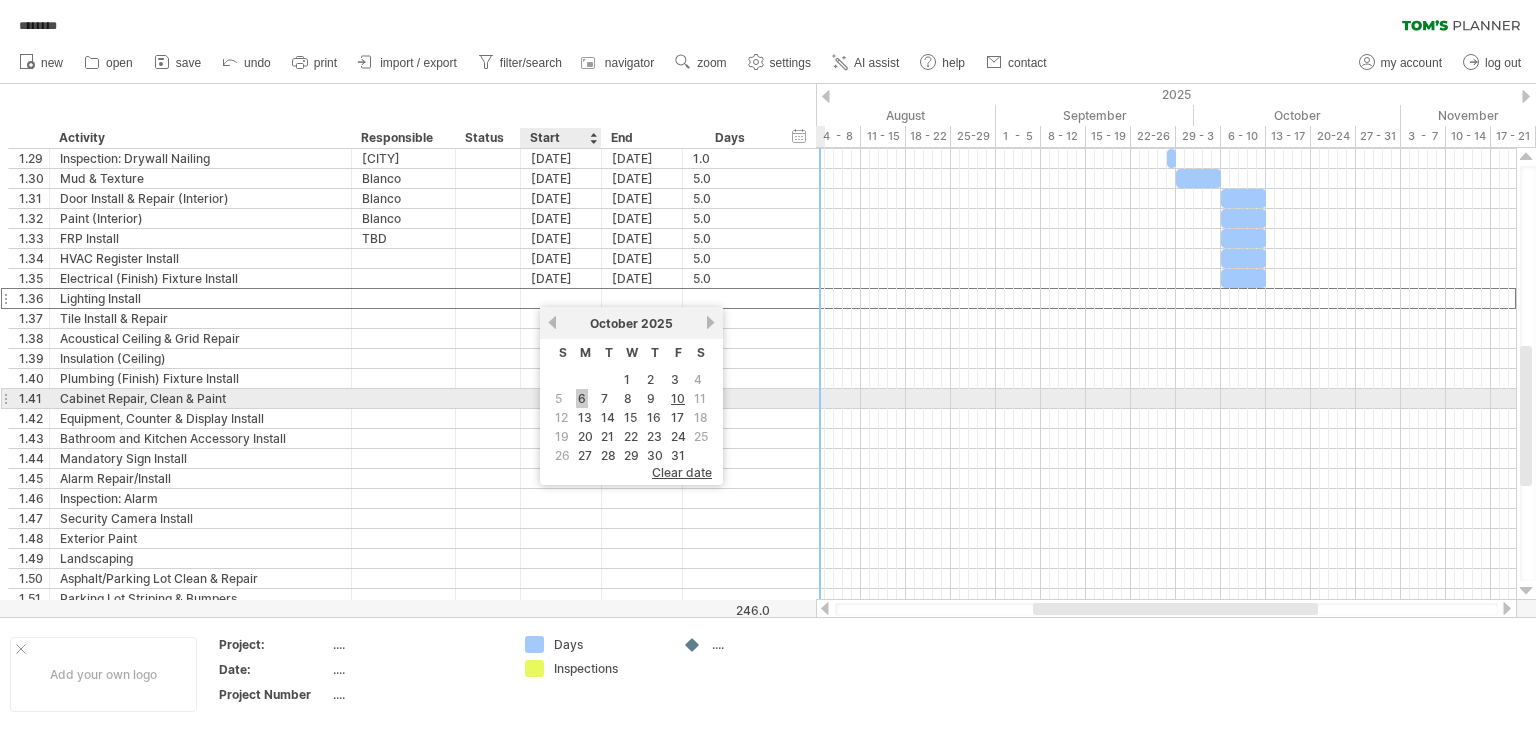 click on "6" at bounding box center [582, 398] 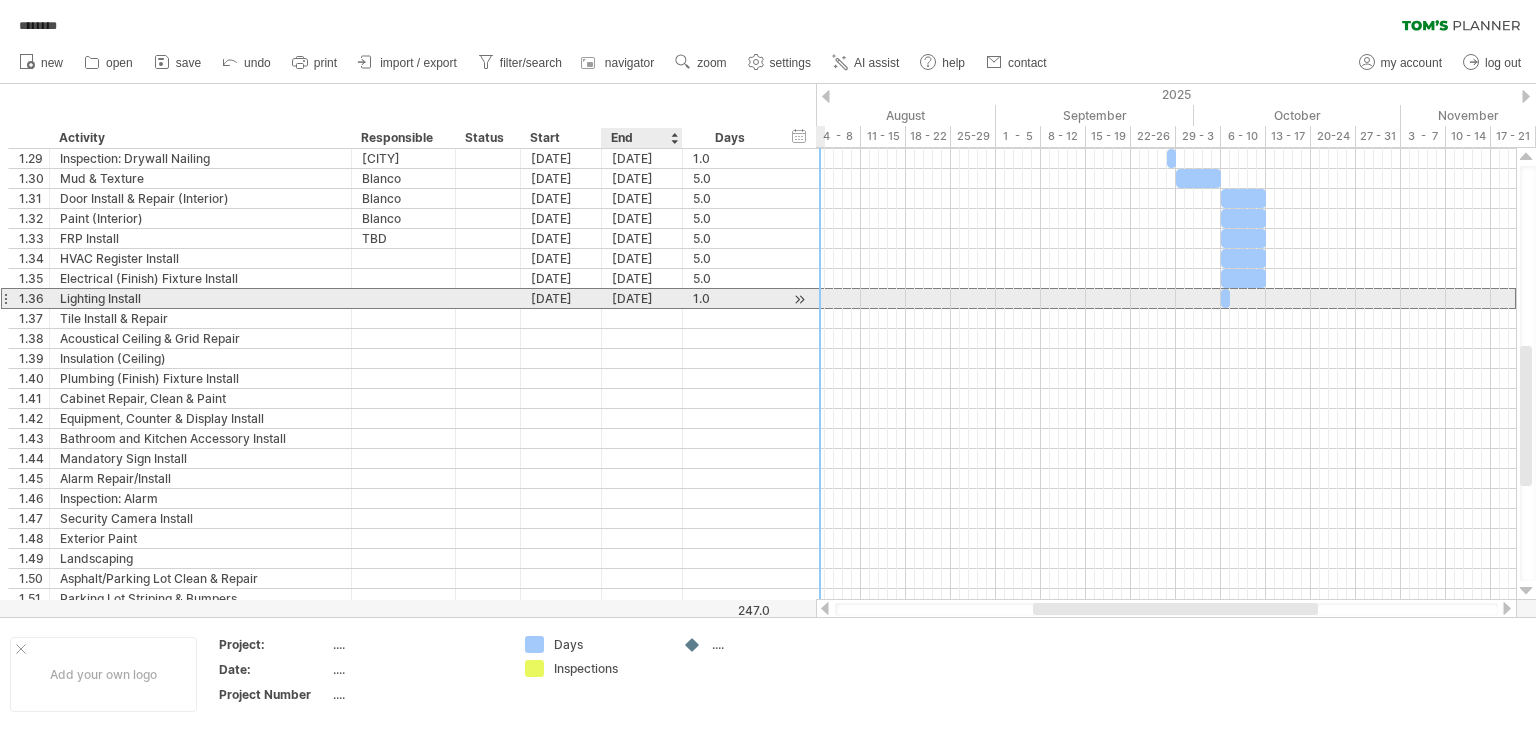 click on "[DATE]" at bounding box center [642, 298] 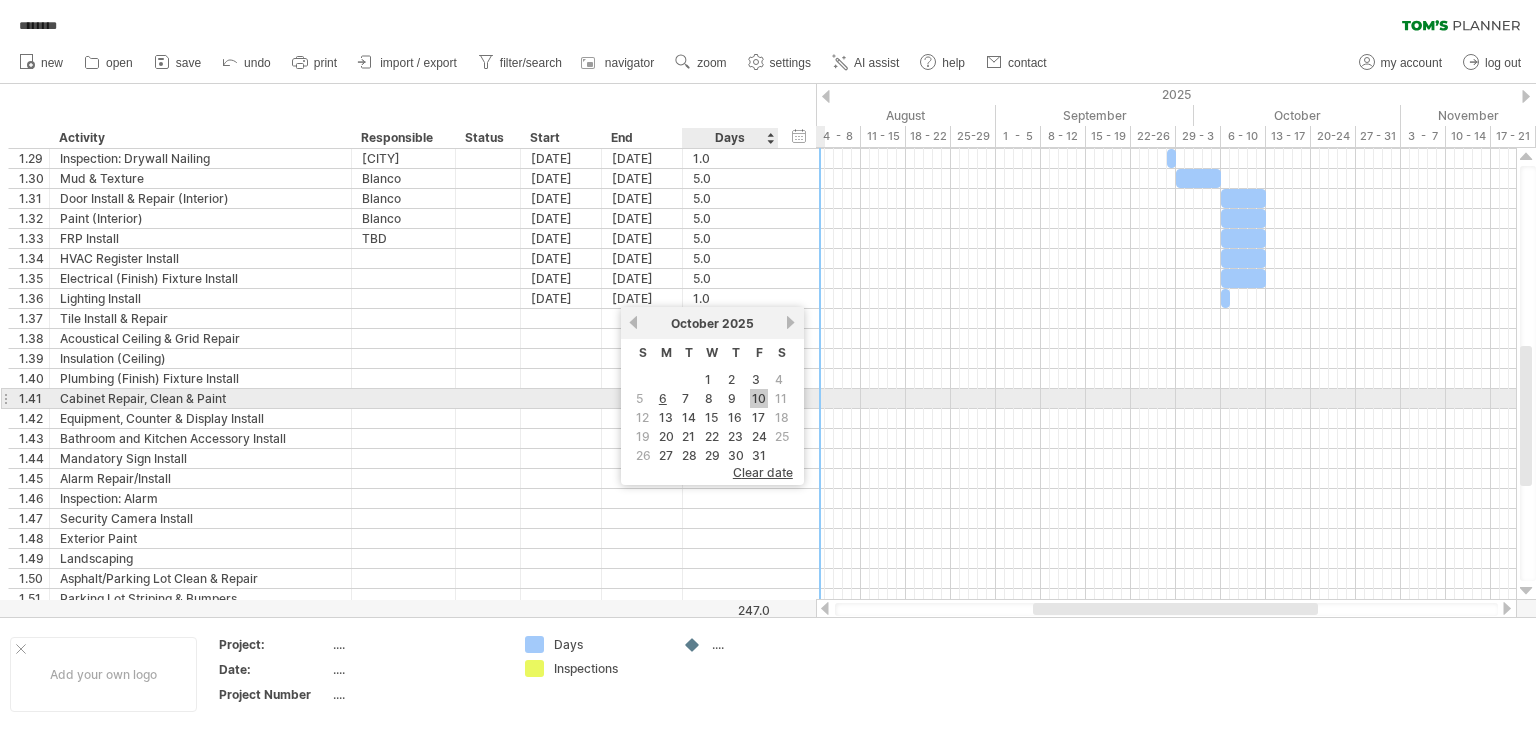 click on "10" at bounding box center [759, 398] 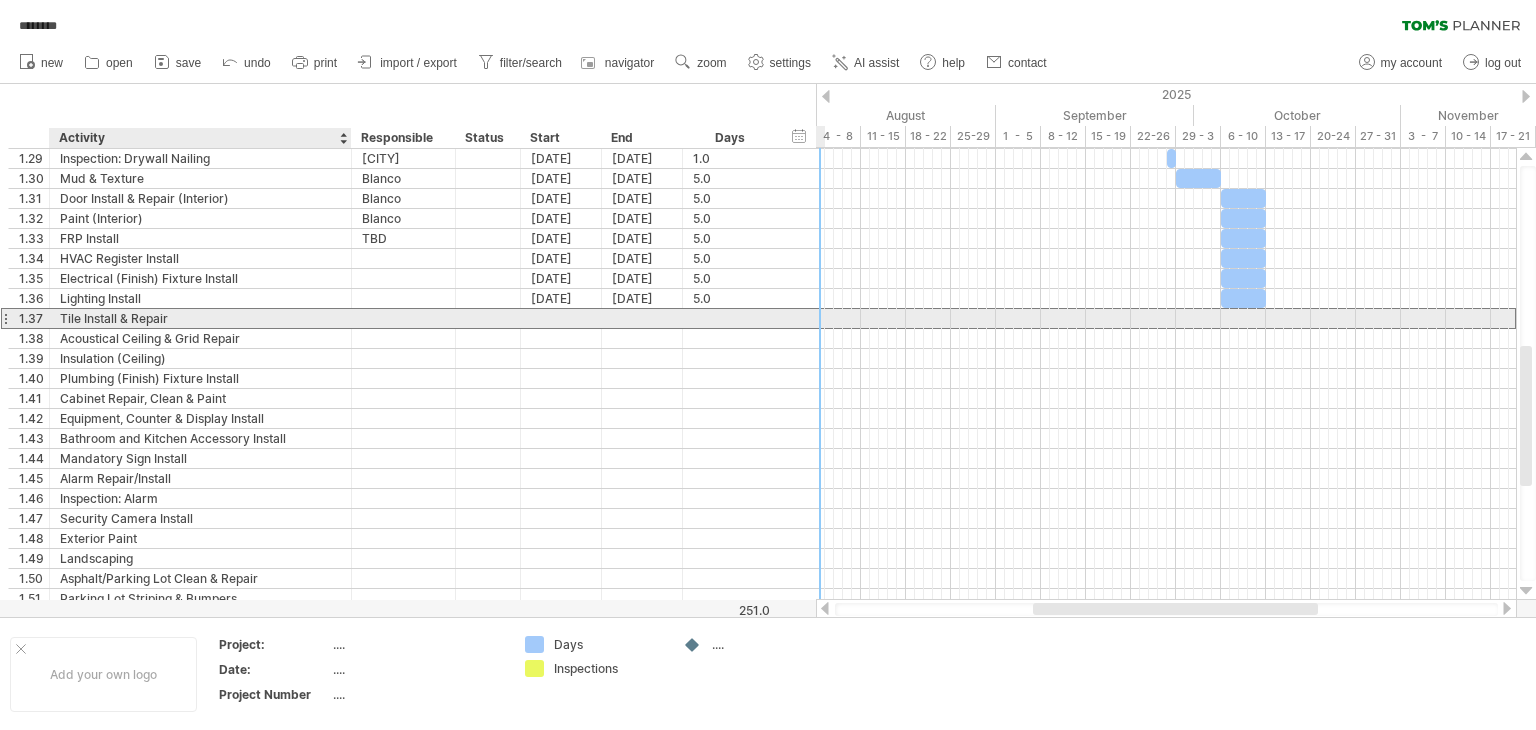 click on "Tile Install & Repair" at bounding box center (200, 318) 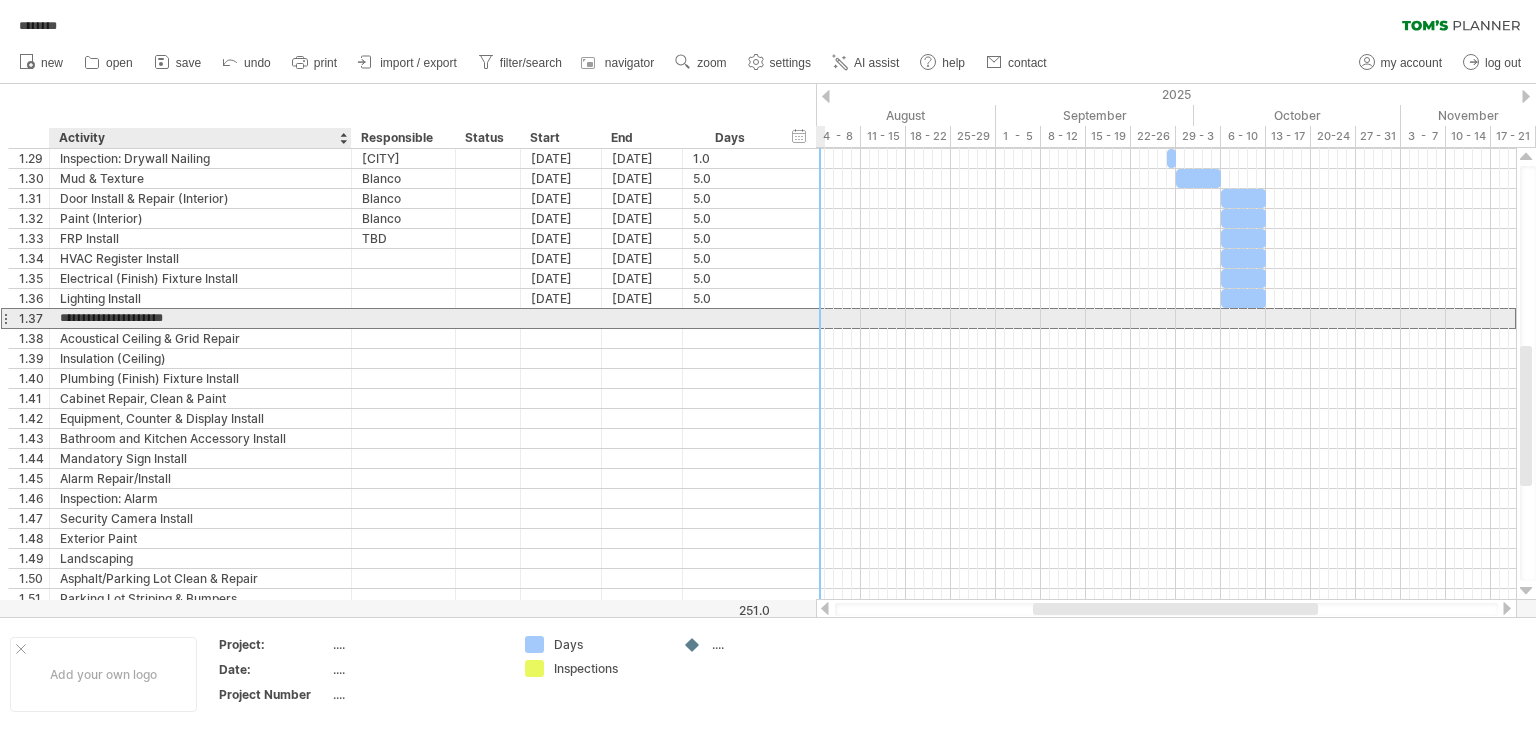click on "**********" at bounding box center (200, 318) 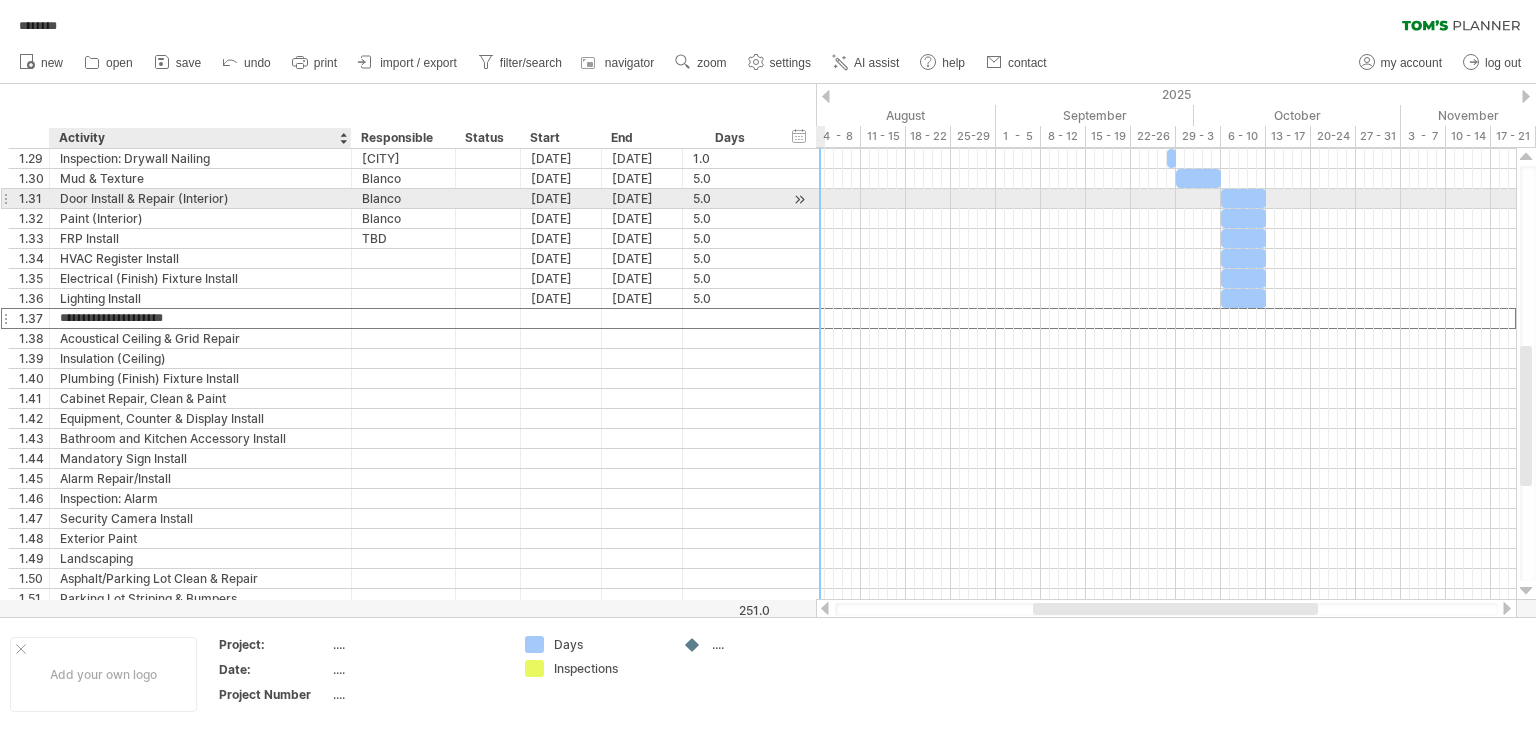 drag, startPoint x: 141, startPoint y: 317, endPoint x: 129, endPoint y: 192, distance: 125.57468 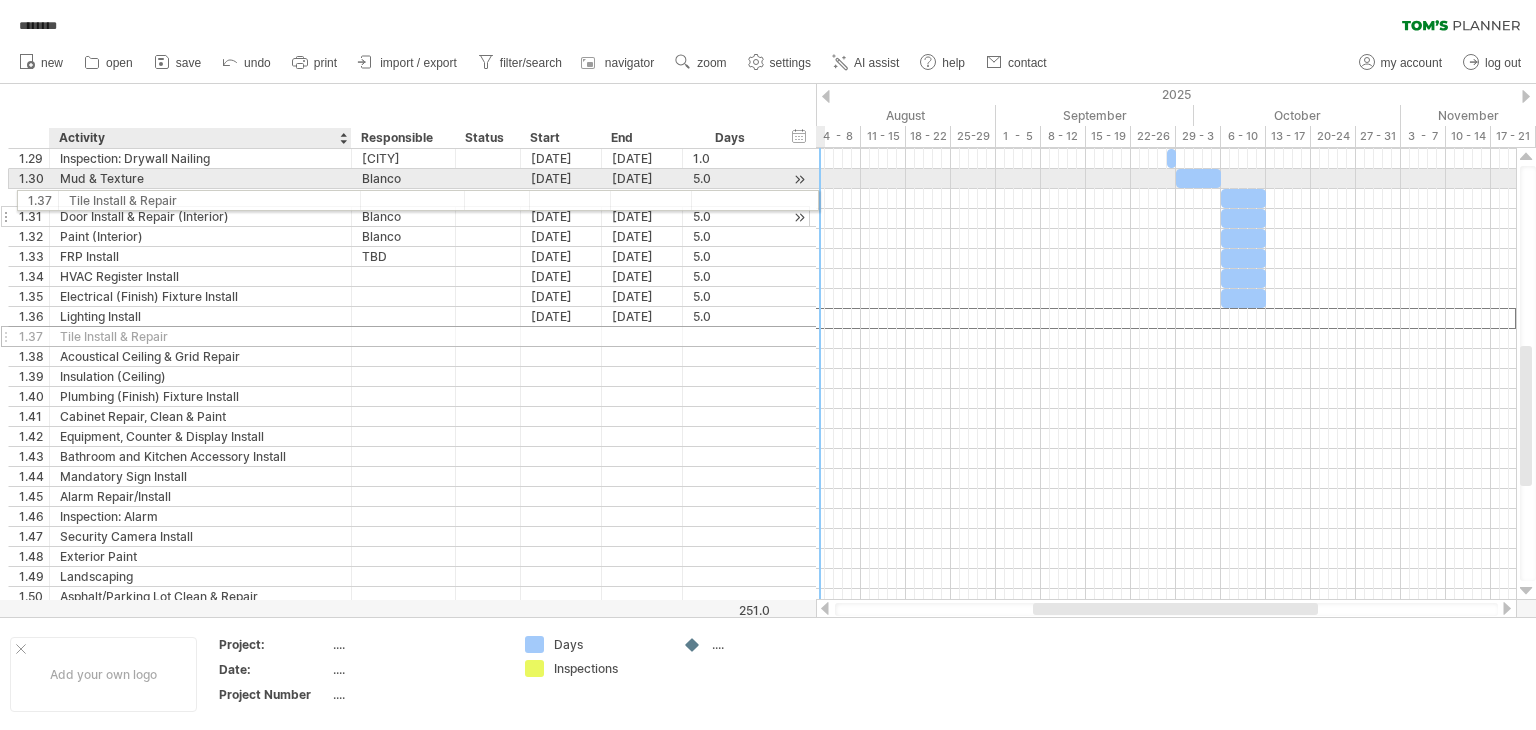drag, startPoint x: 114, startPoint y: 313, endPoint x: 116, endPoint y: 197, distance: 116.01724 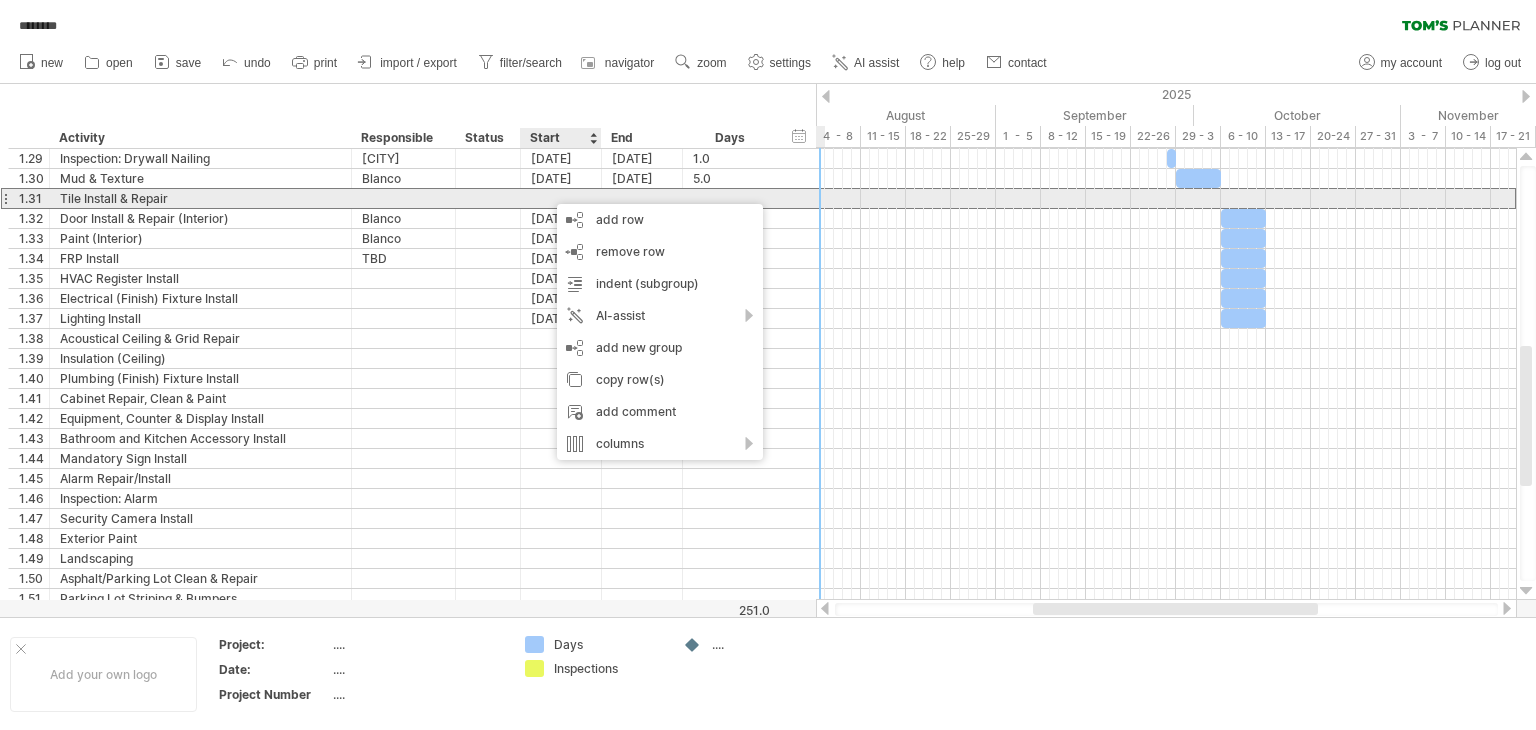 click at bounding box center [561, 198] 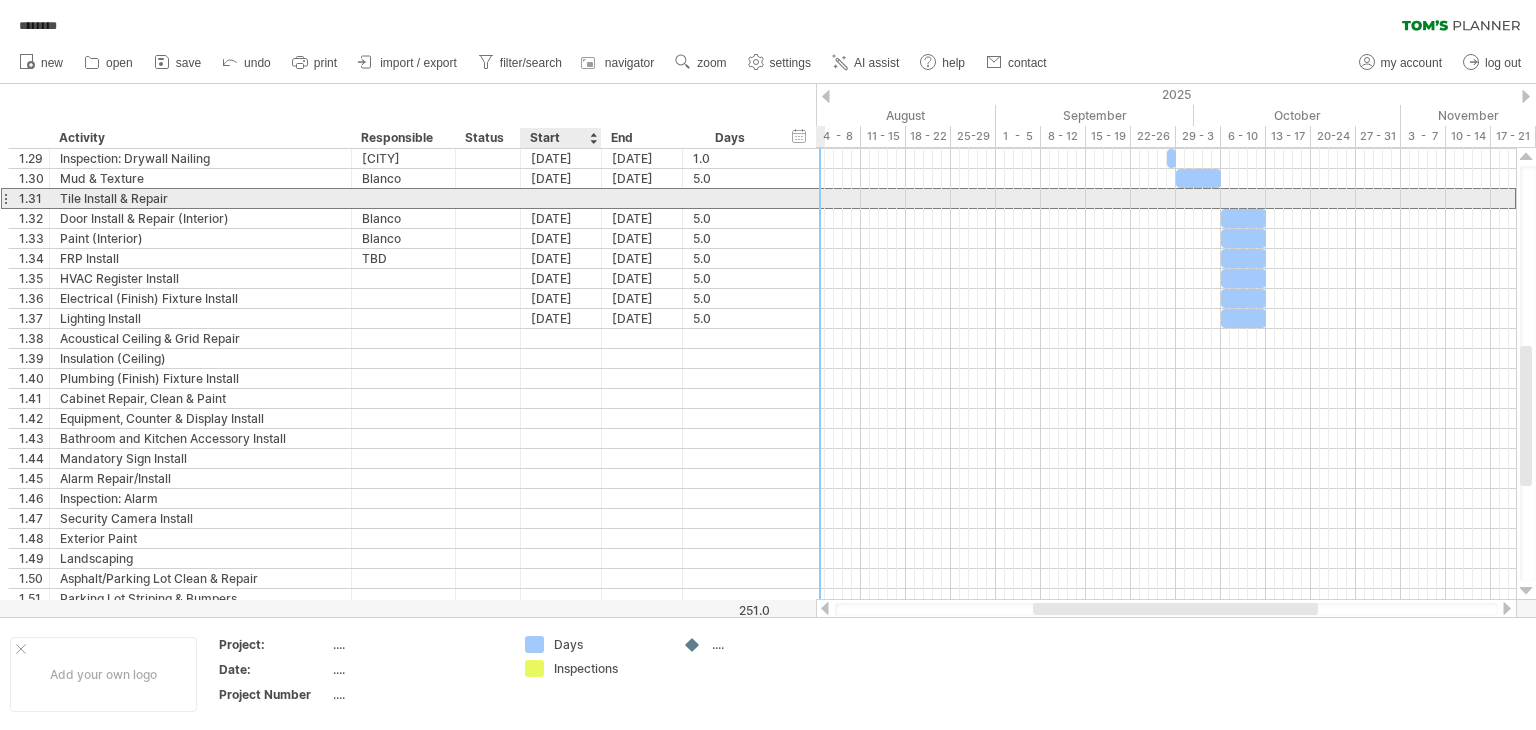click at bounding box center (561, 198) 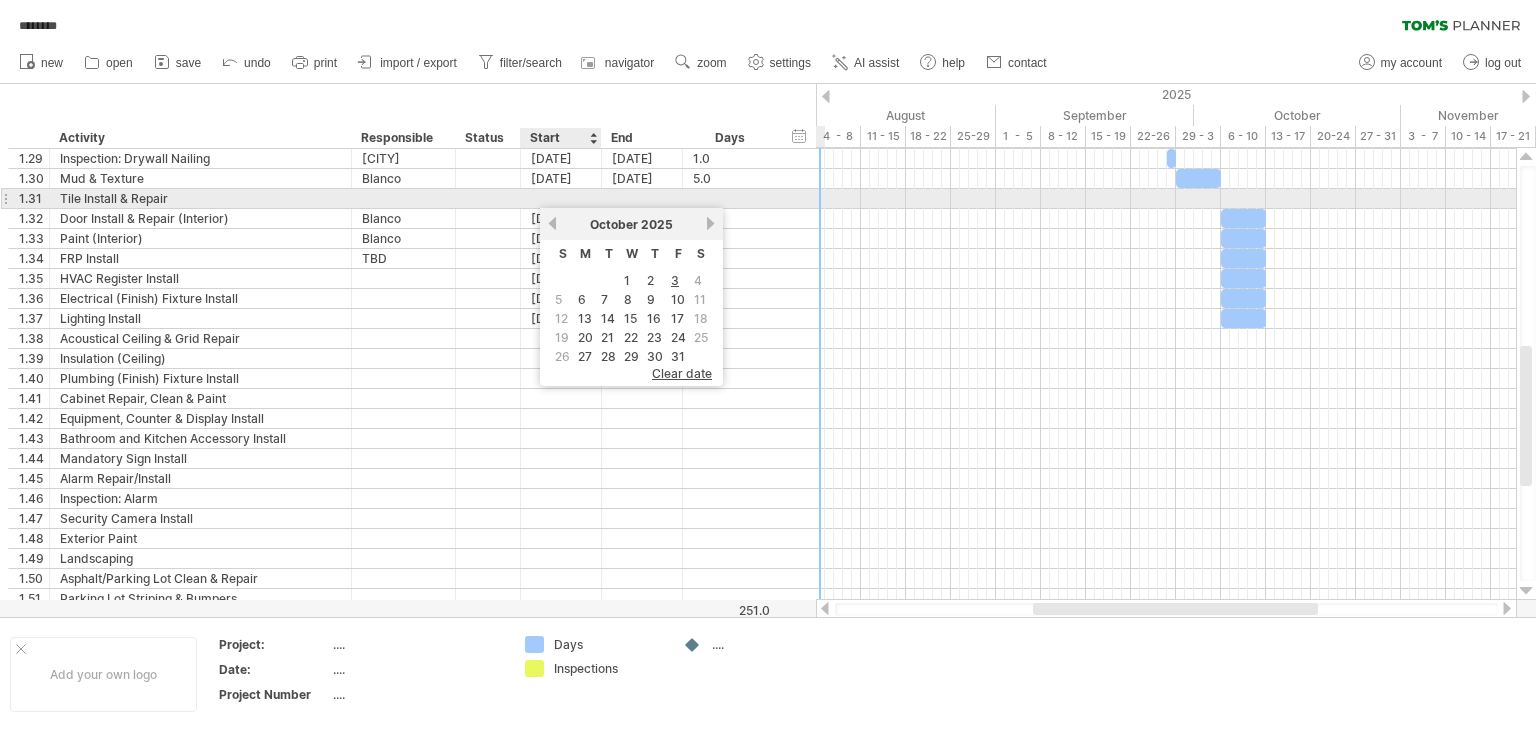click at bounding box center (561, 198) 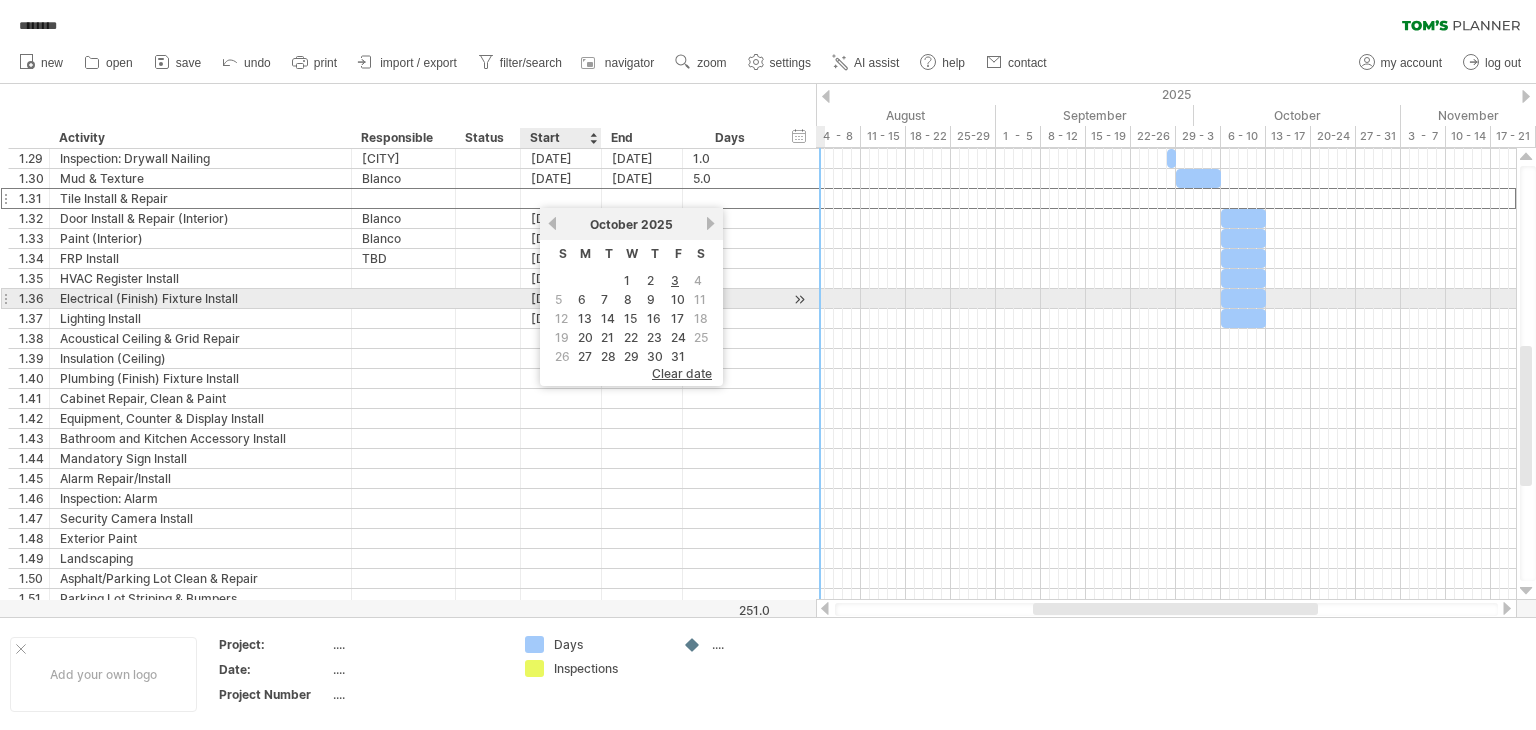 click on "6" at bounding box center [585, 299] 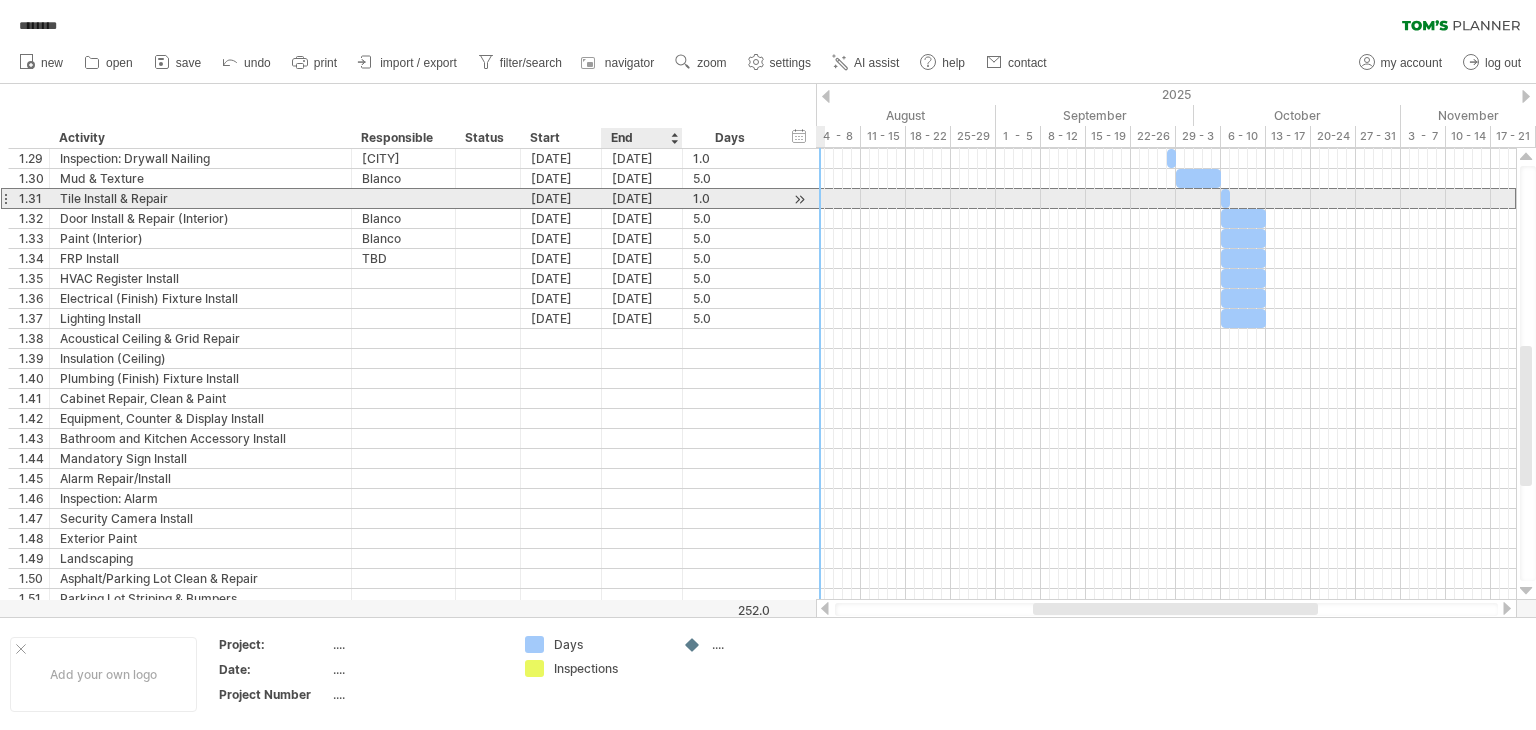 click on "[DATE]" at bounding box center (642, 198) 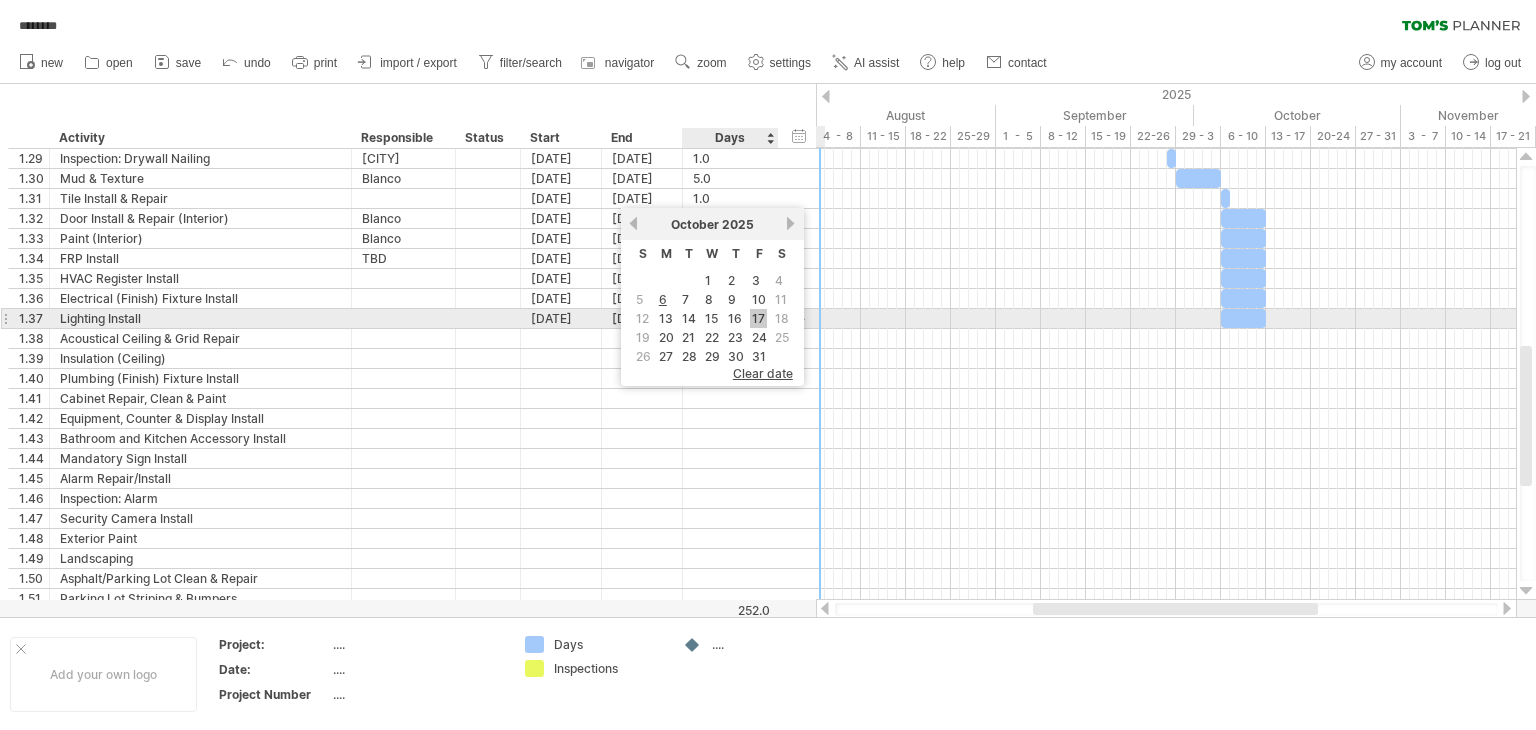 click on "17" at bounding box center [758, 318] 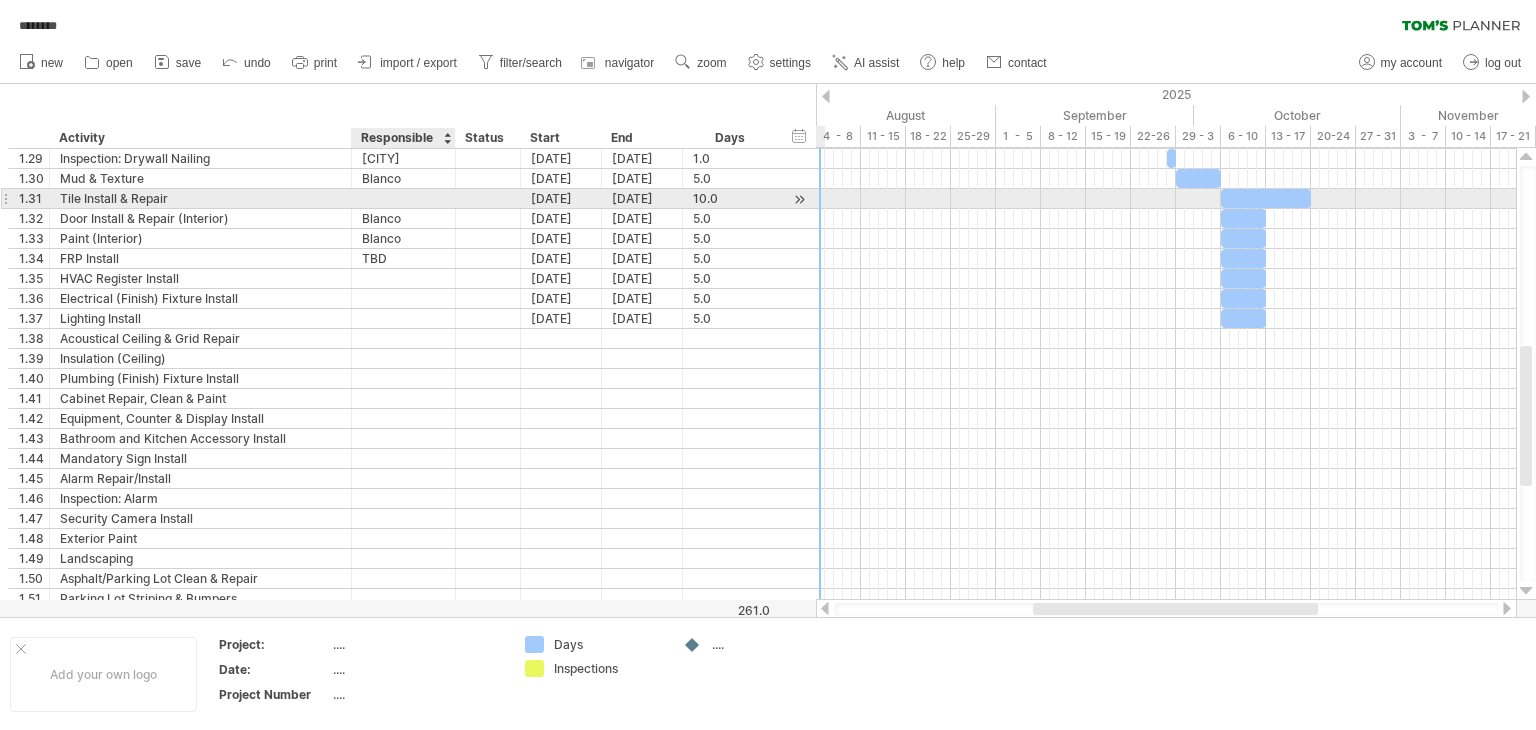 click at bounding box center (403, 198) 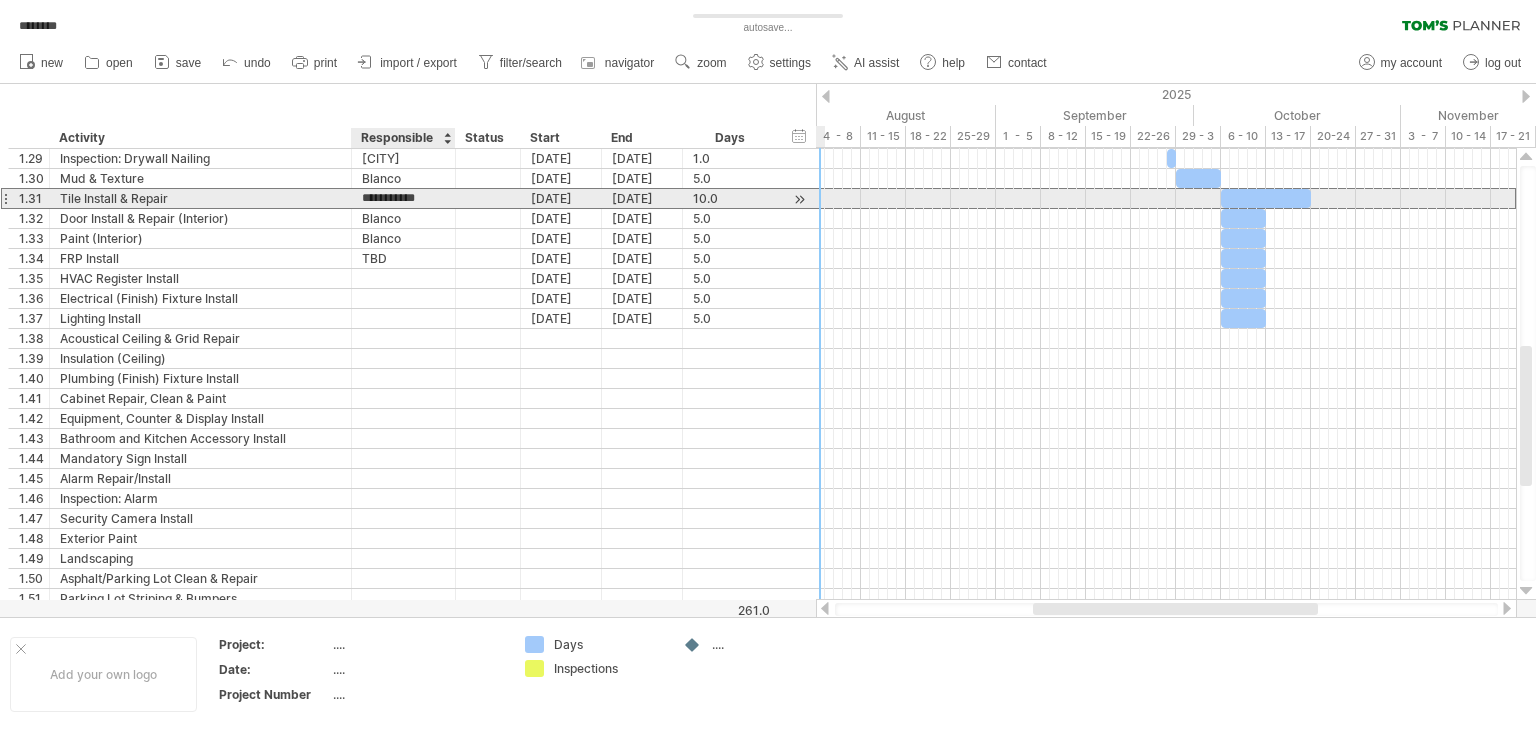 type on "**********" 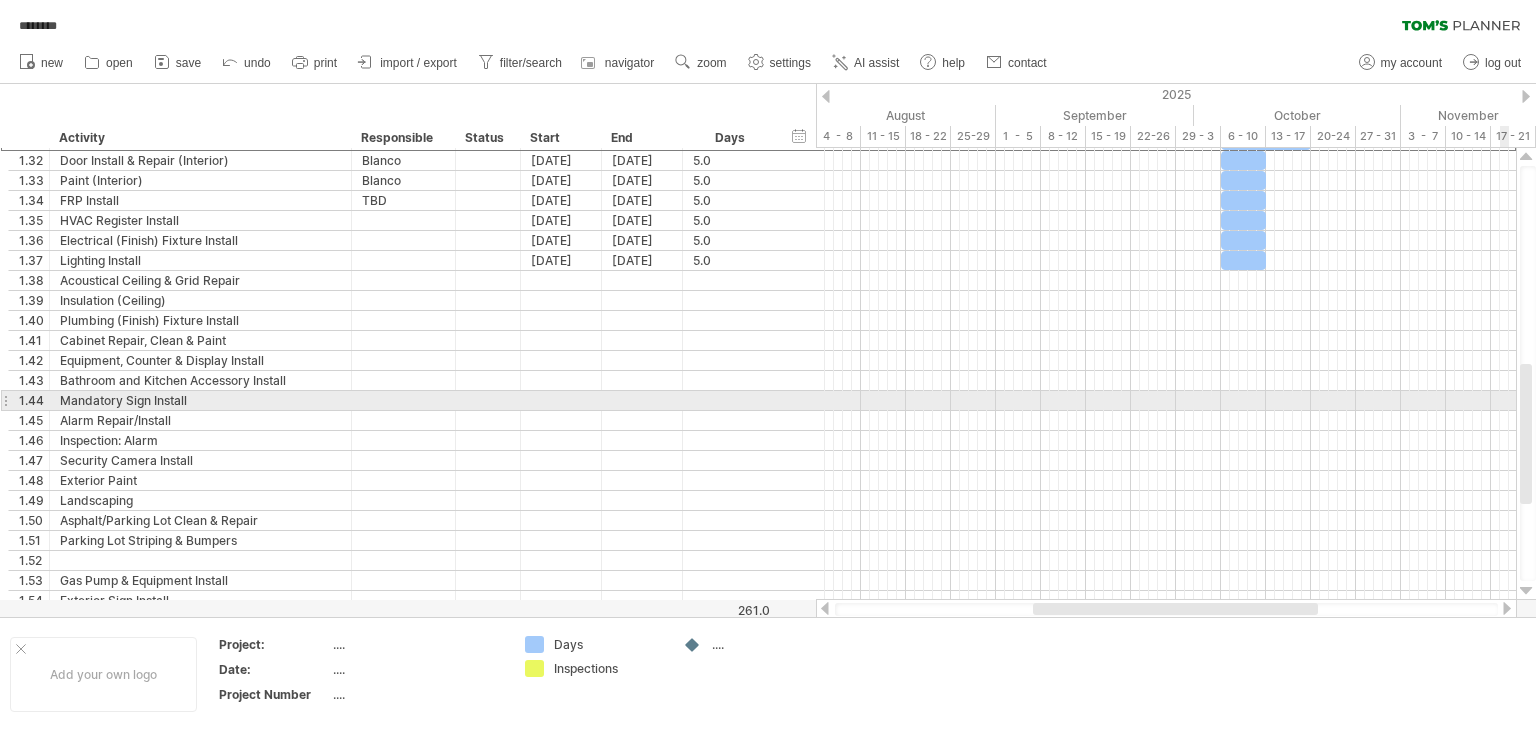 drag, startPoint x: 1526, startPoint y: 386, endPoint x: 1520, endPoint y: 404, distance: 18.973665 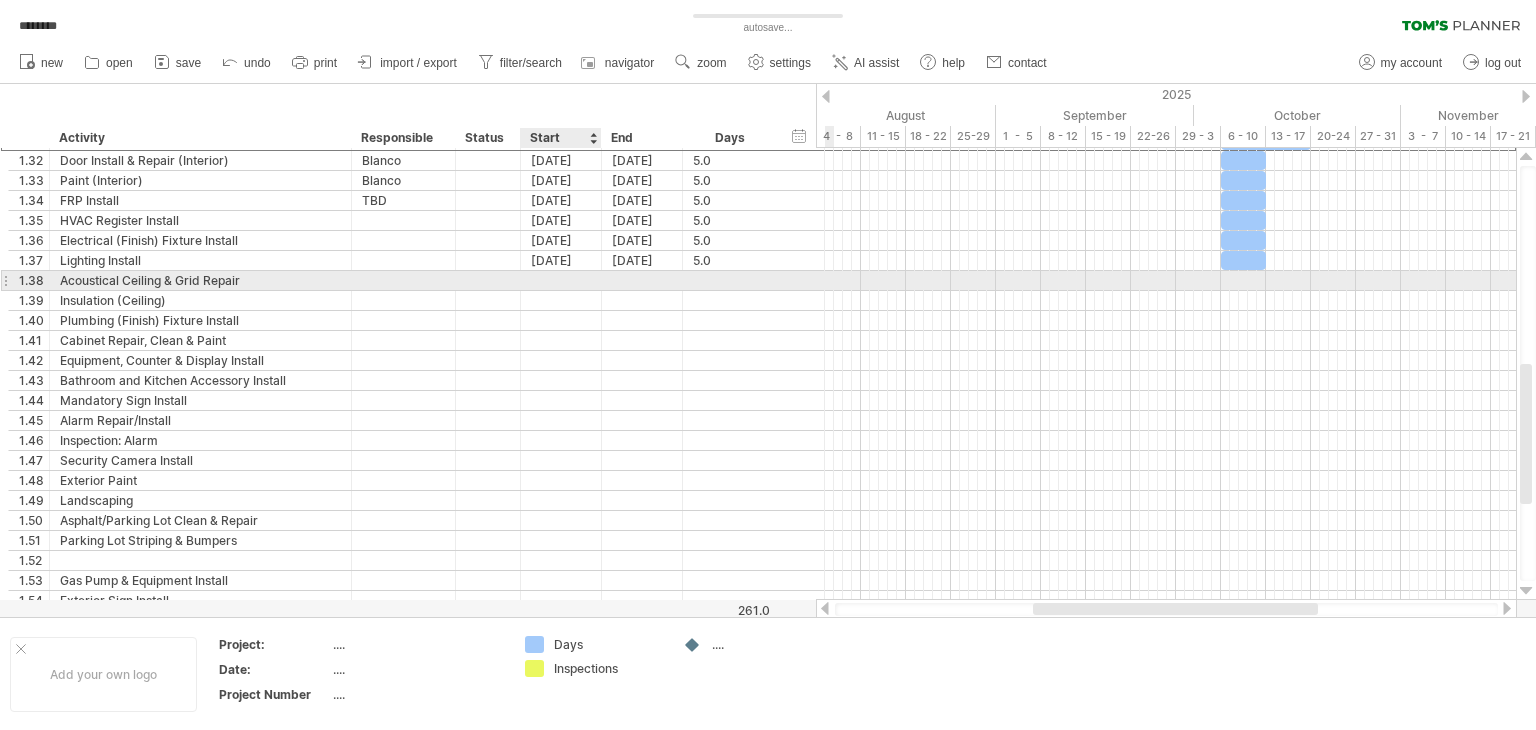 click at bounding box center (561, 280) 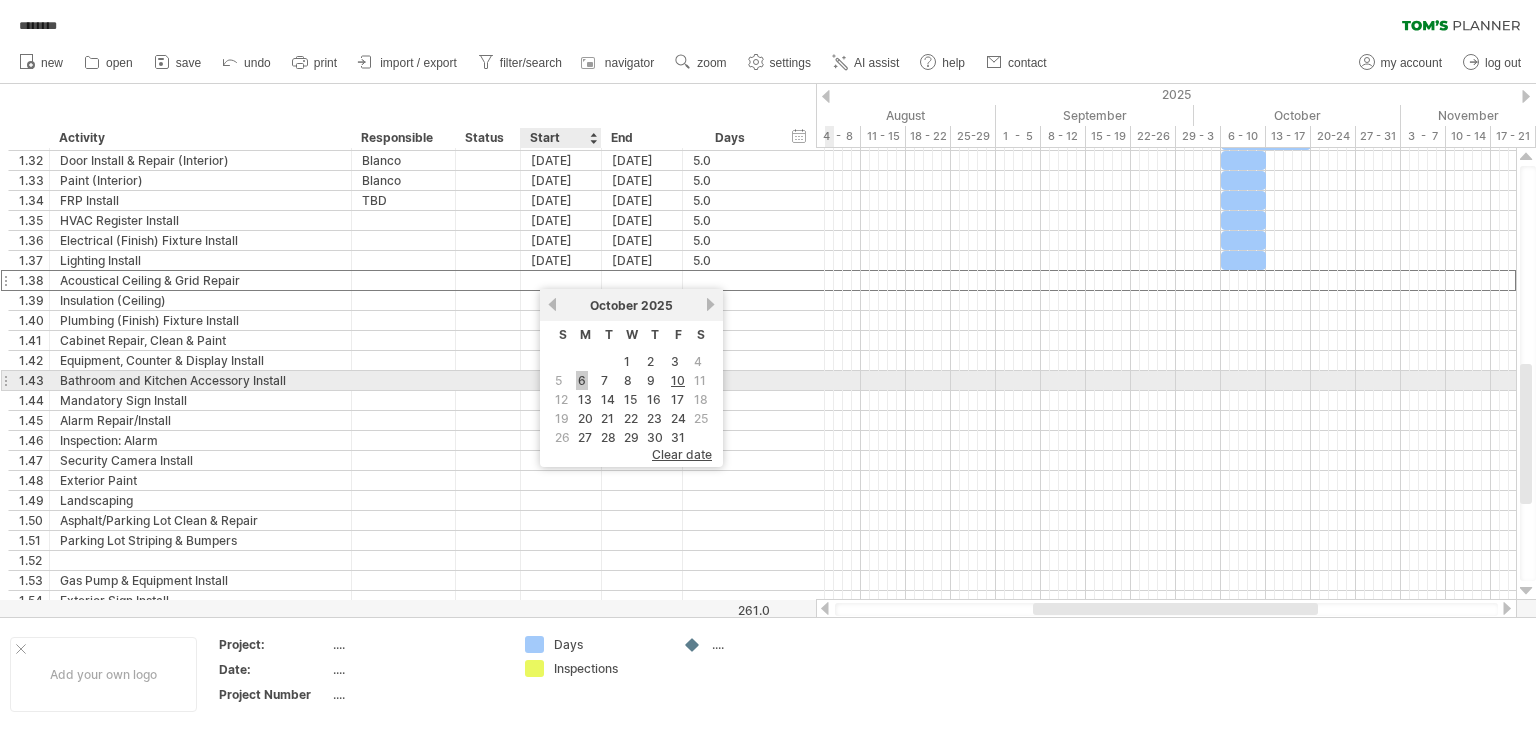 click on "6" at bounding box center [582, 380] 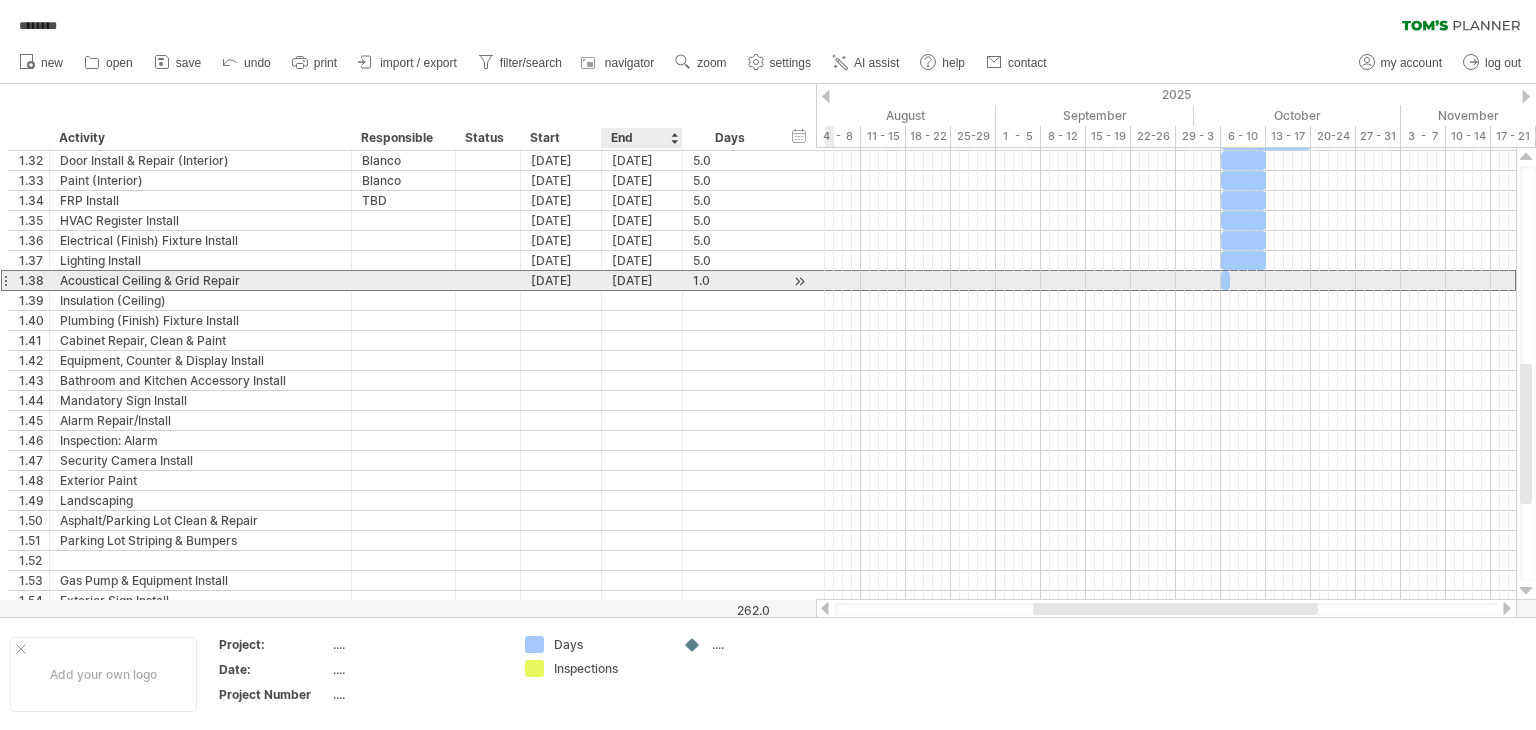 click on "[DATE]" at bounding box center (642, 280) 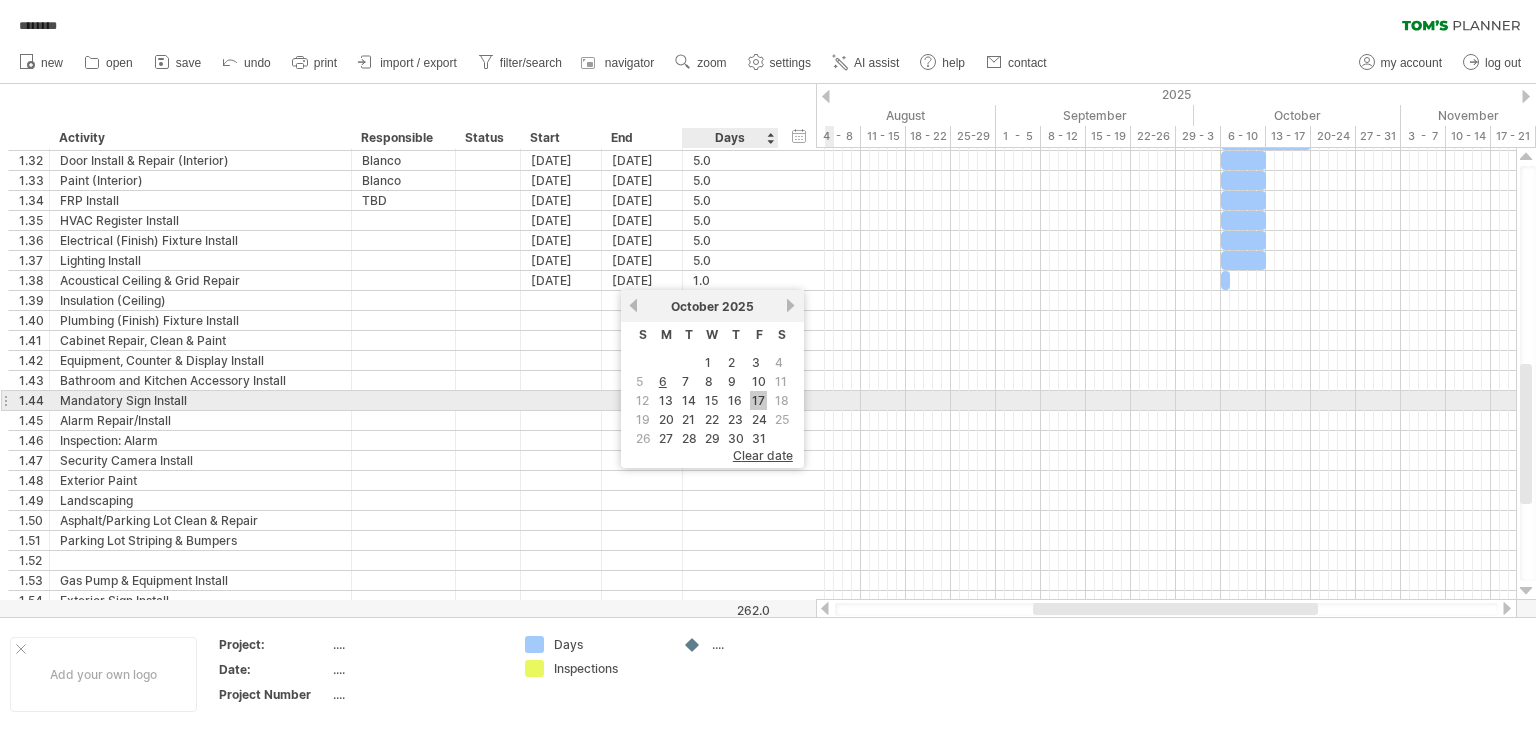 click on "17" at bounding box center (758, 400) 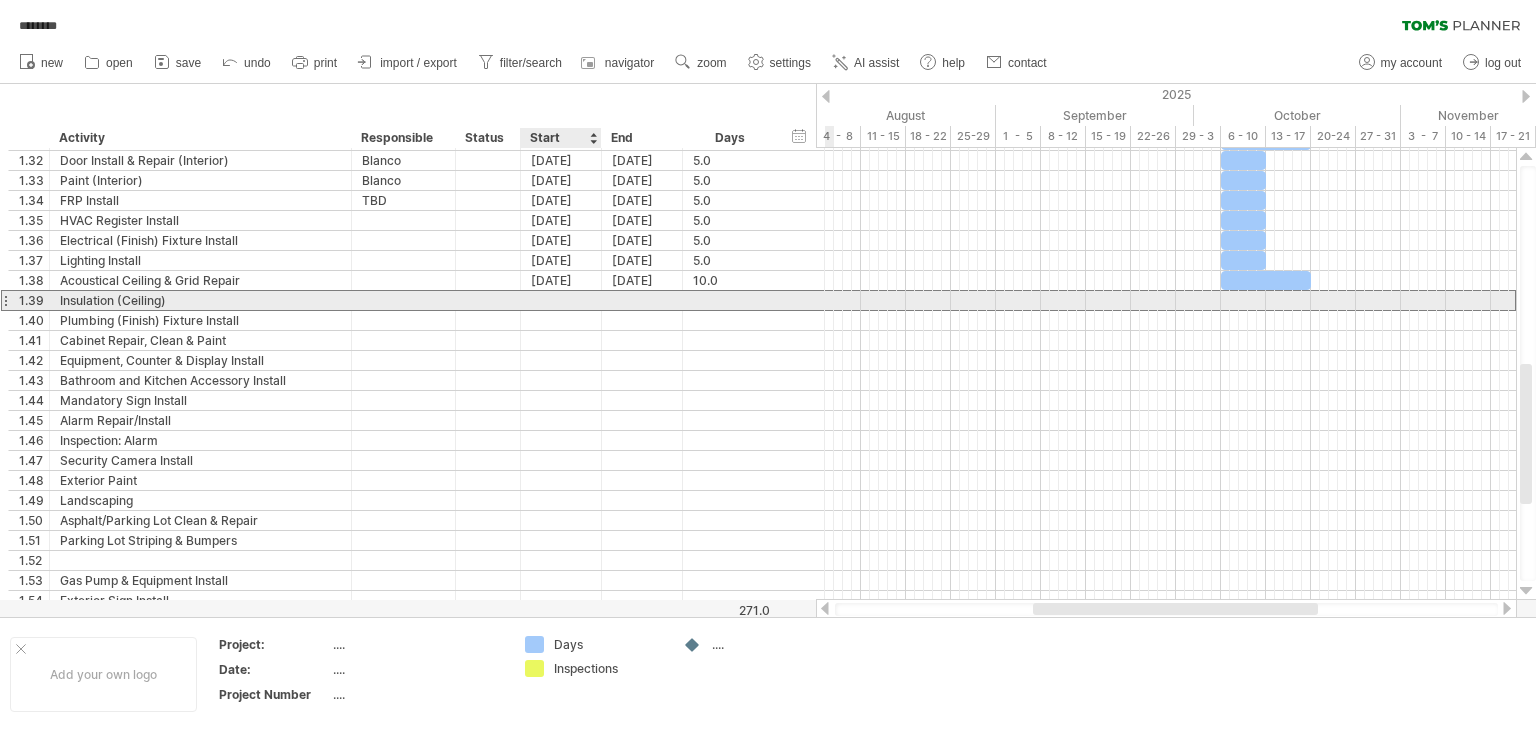click at bounding box center (561, 300) 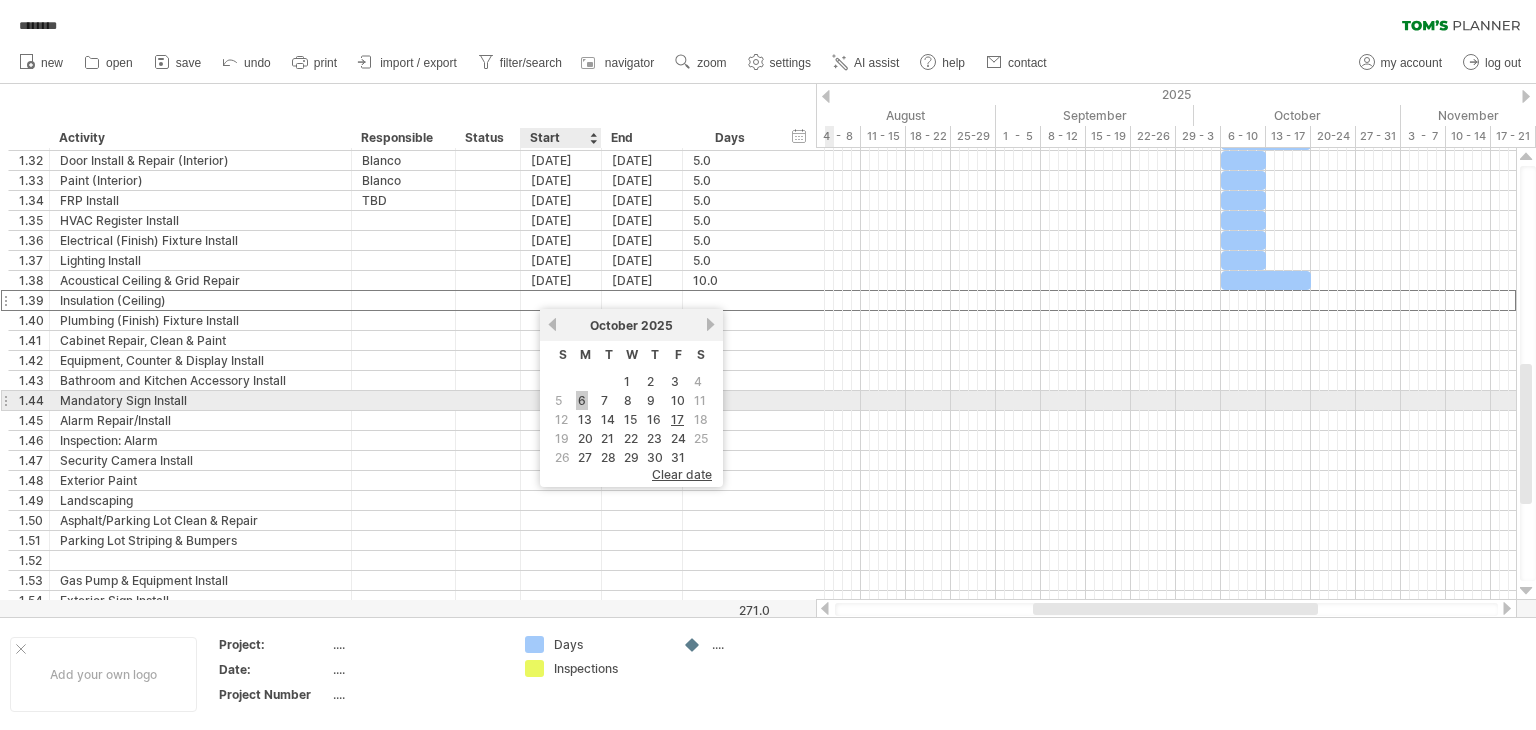 click on "6" at bounding box center [582, 400] 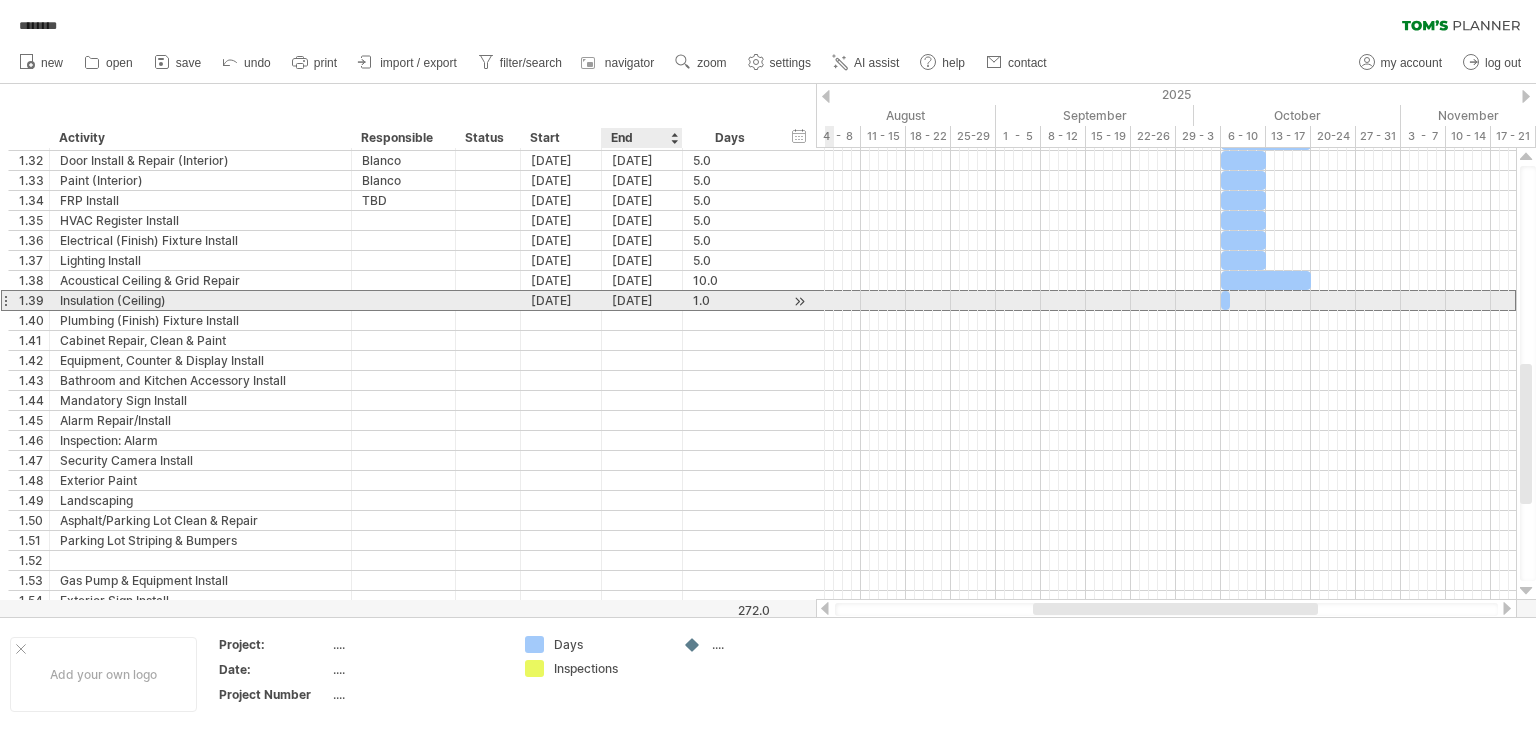 click on "[DATE]" at bounding box center [642, 300] 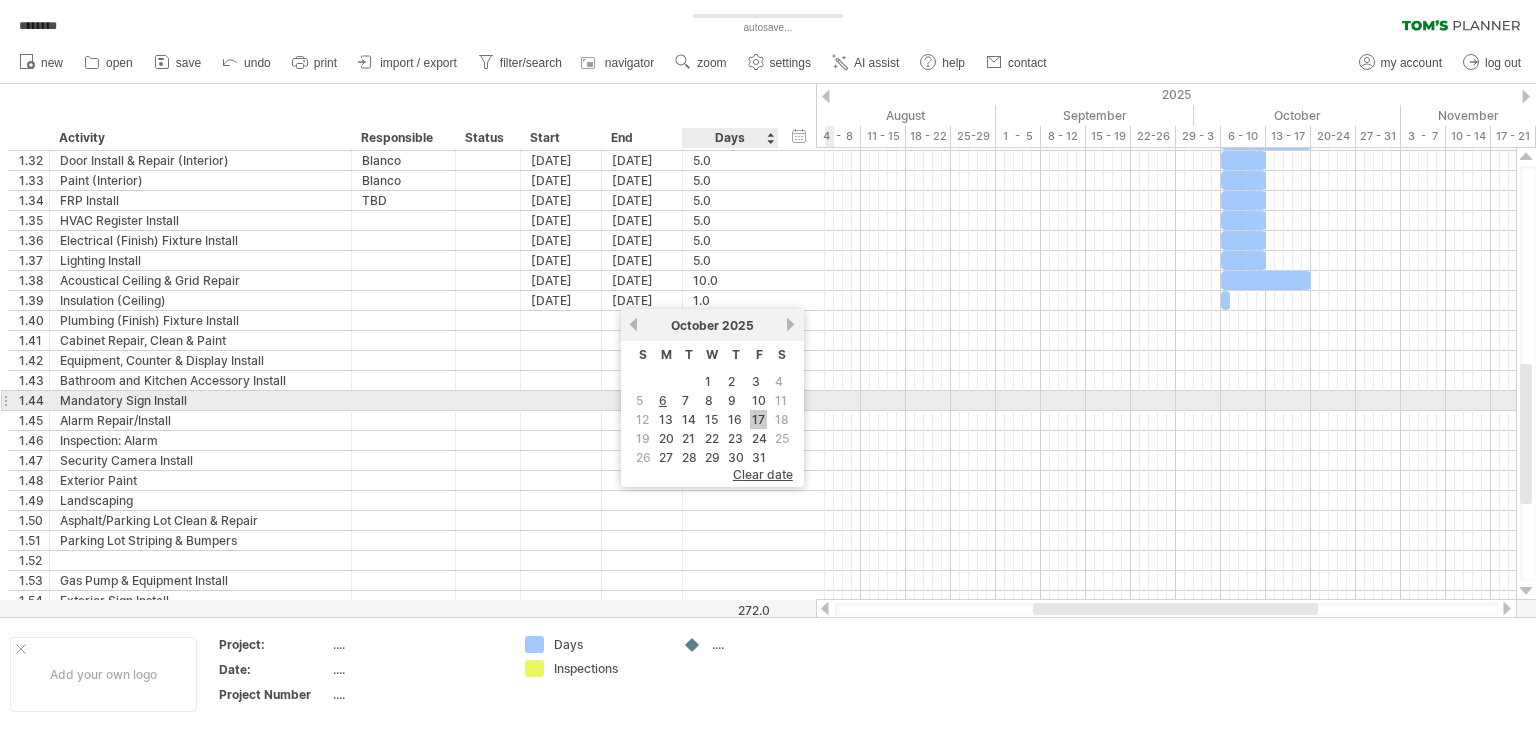 click on "17" at bounding box center (758, 419) 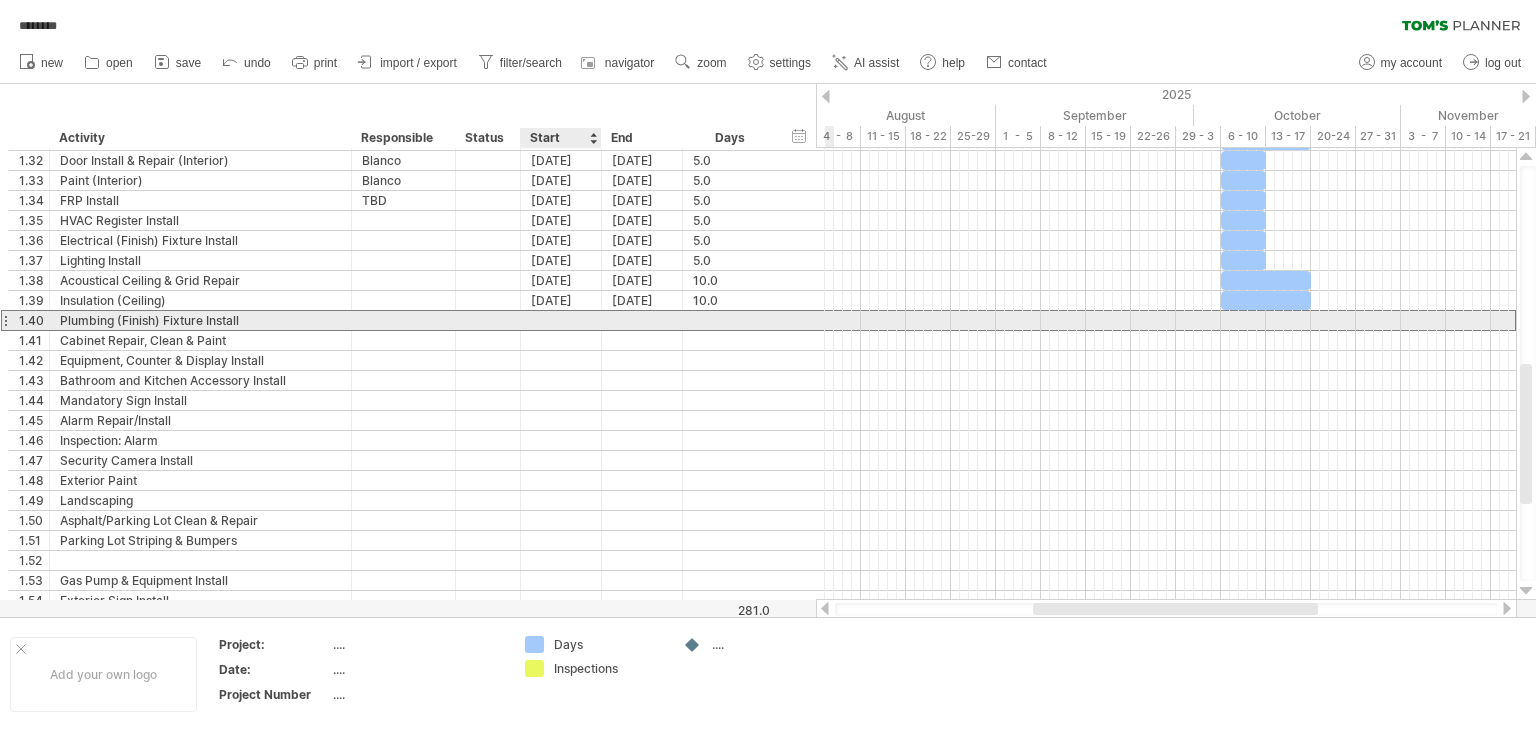 click at bounding box center (561, 320) 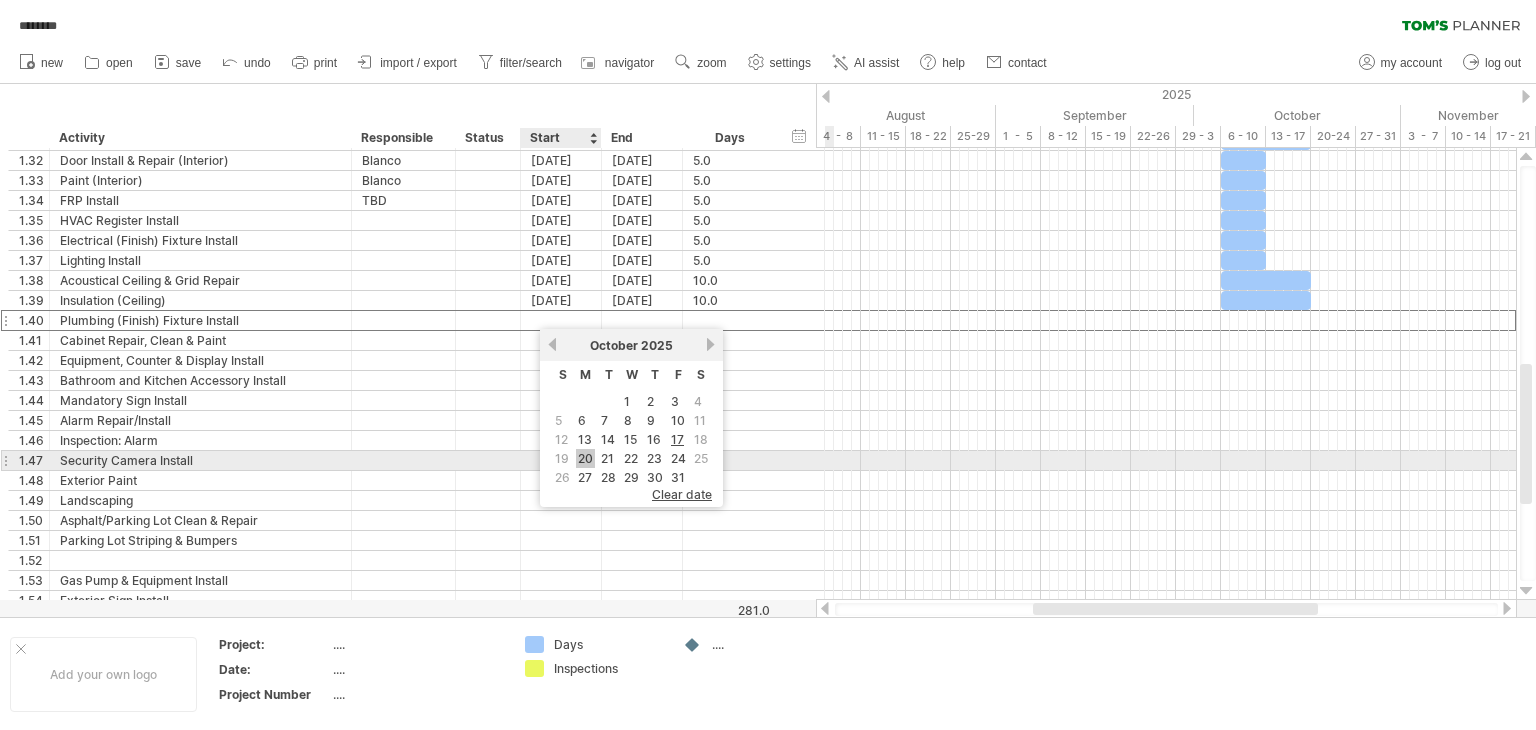 click on "20" at bounding box center (585, 458) 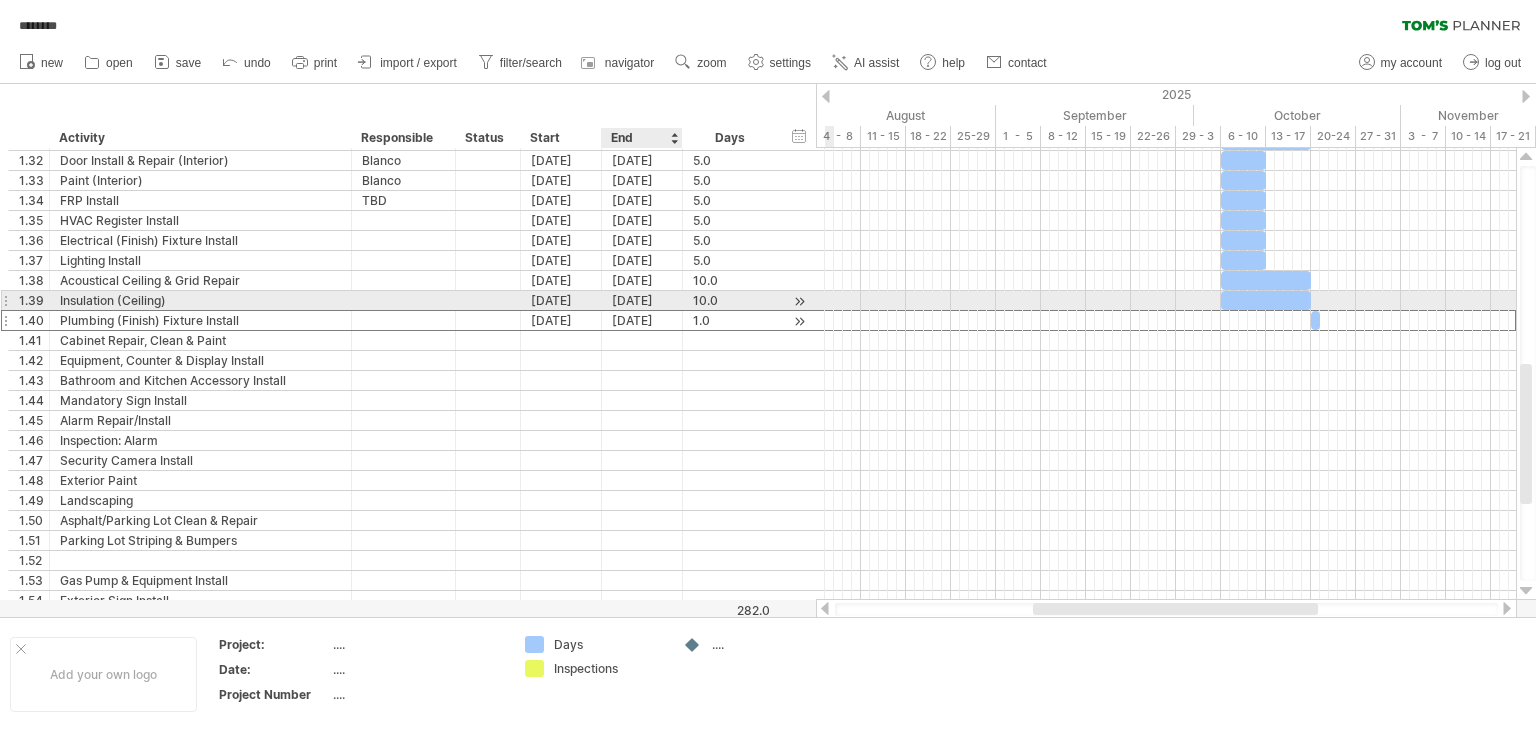 click on "[DATE]" at bounding box center [642, 320] 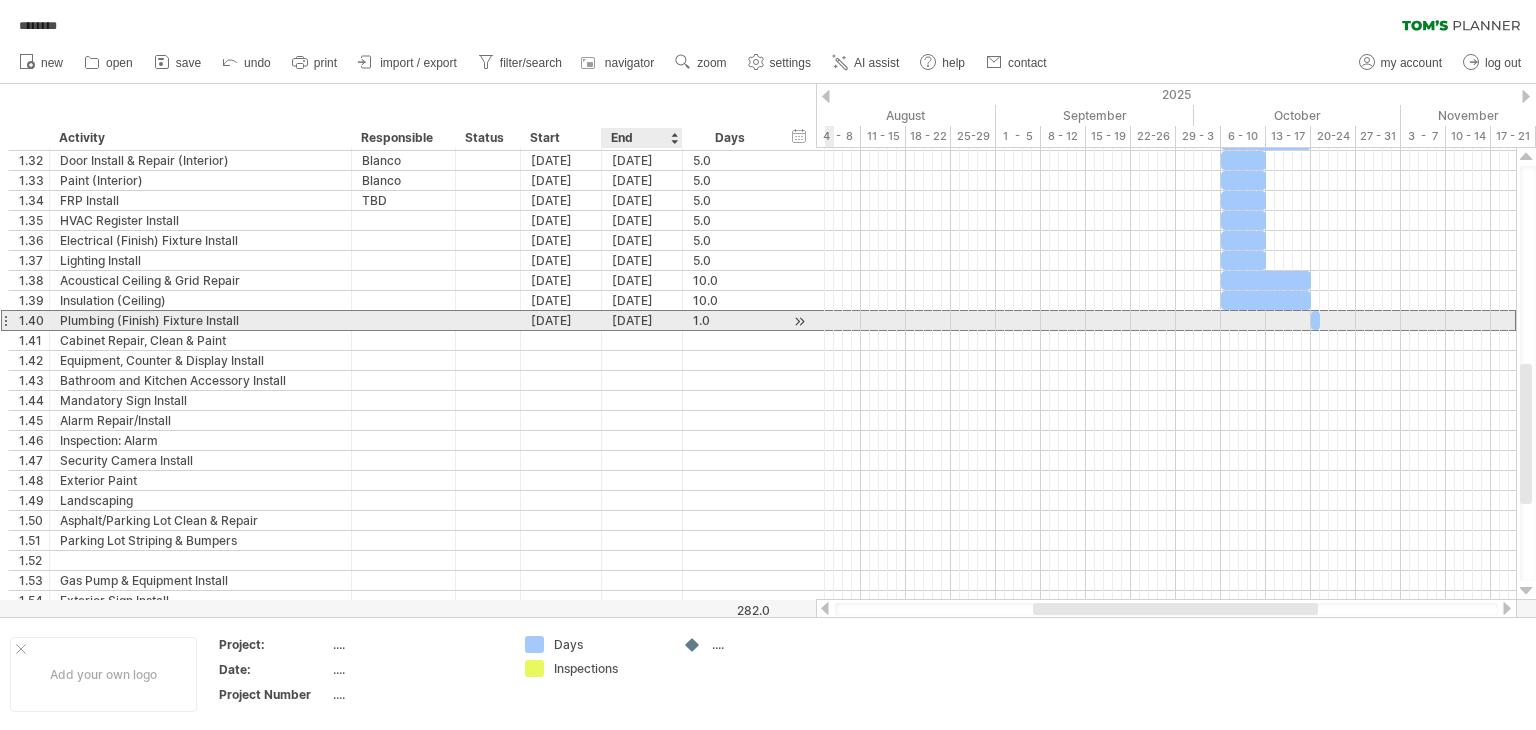 click on "[DATE]" at bounding box center (642, 320) 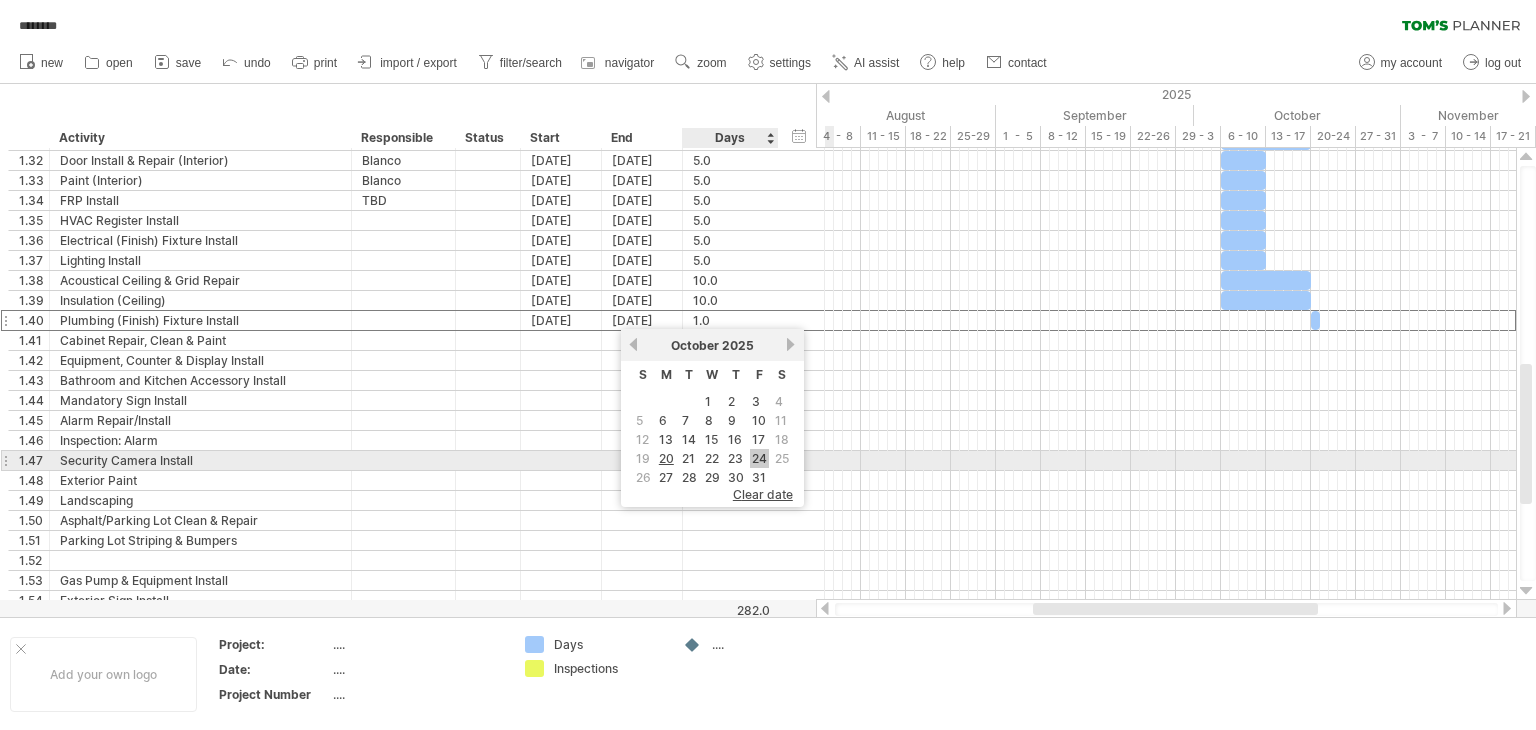 click on "24" at bounding box center (759, 458) 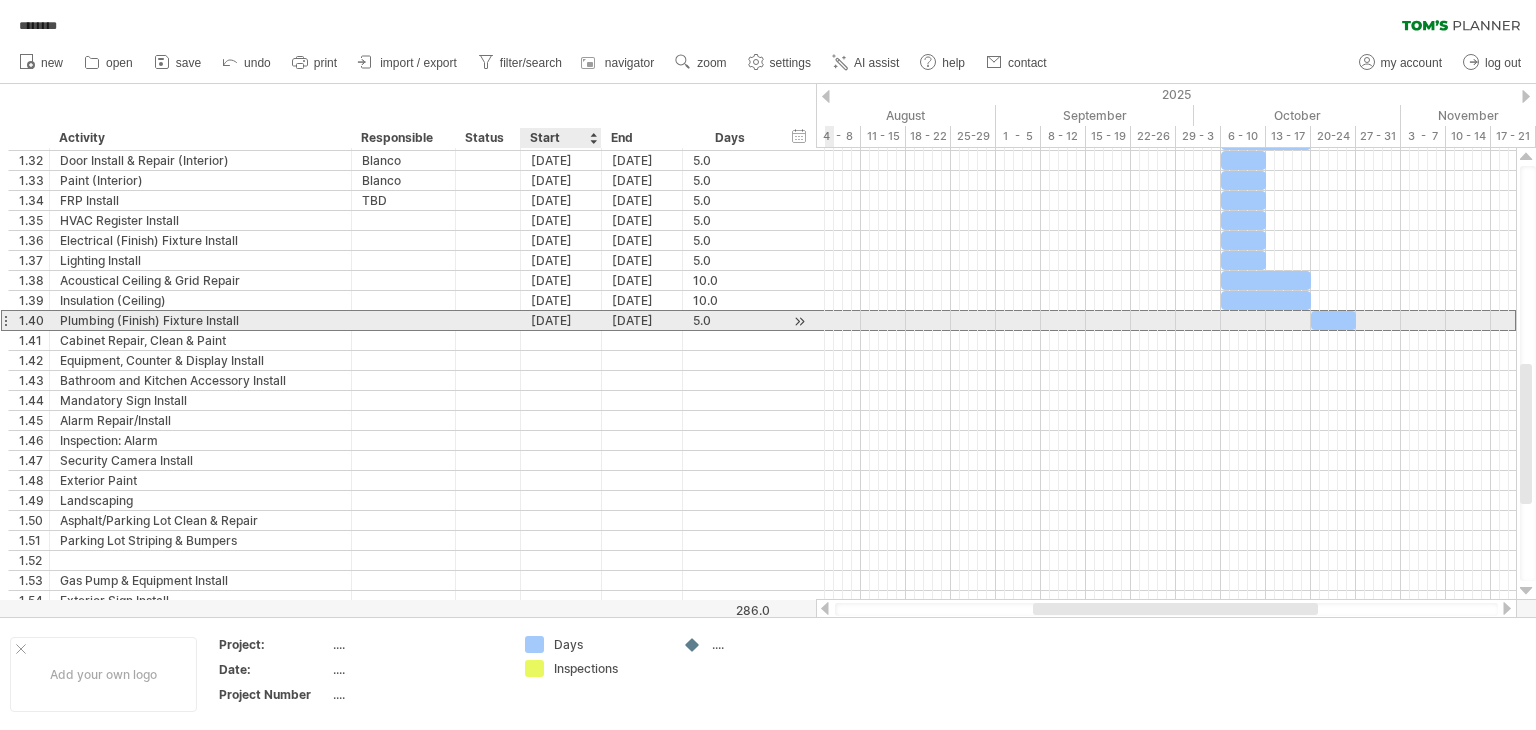 click on "[DATE]" at bounding box center [561, 320] 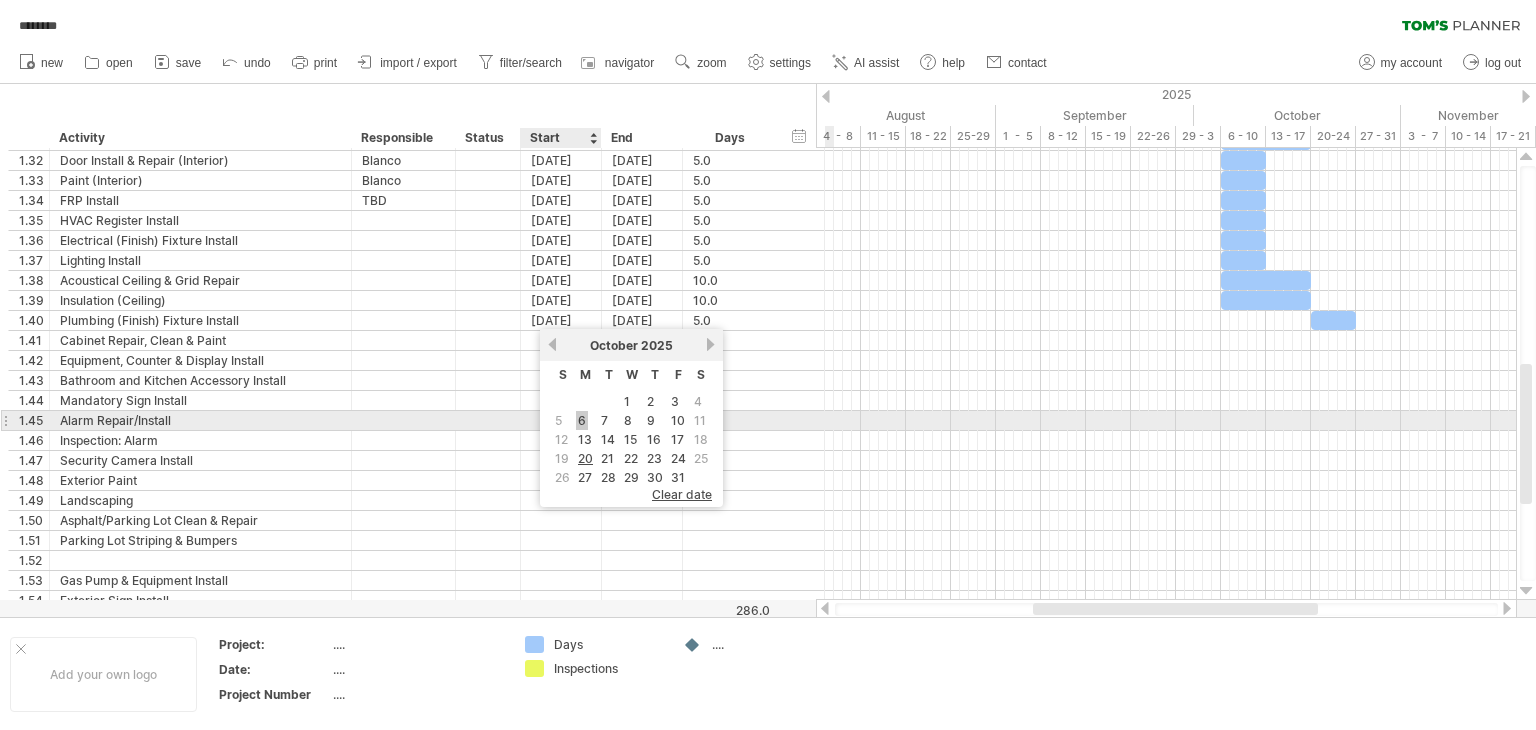 click on "6" at bounding box center (582, 420) 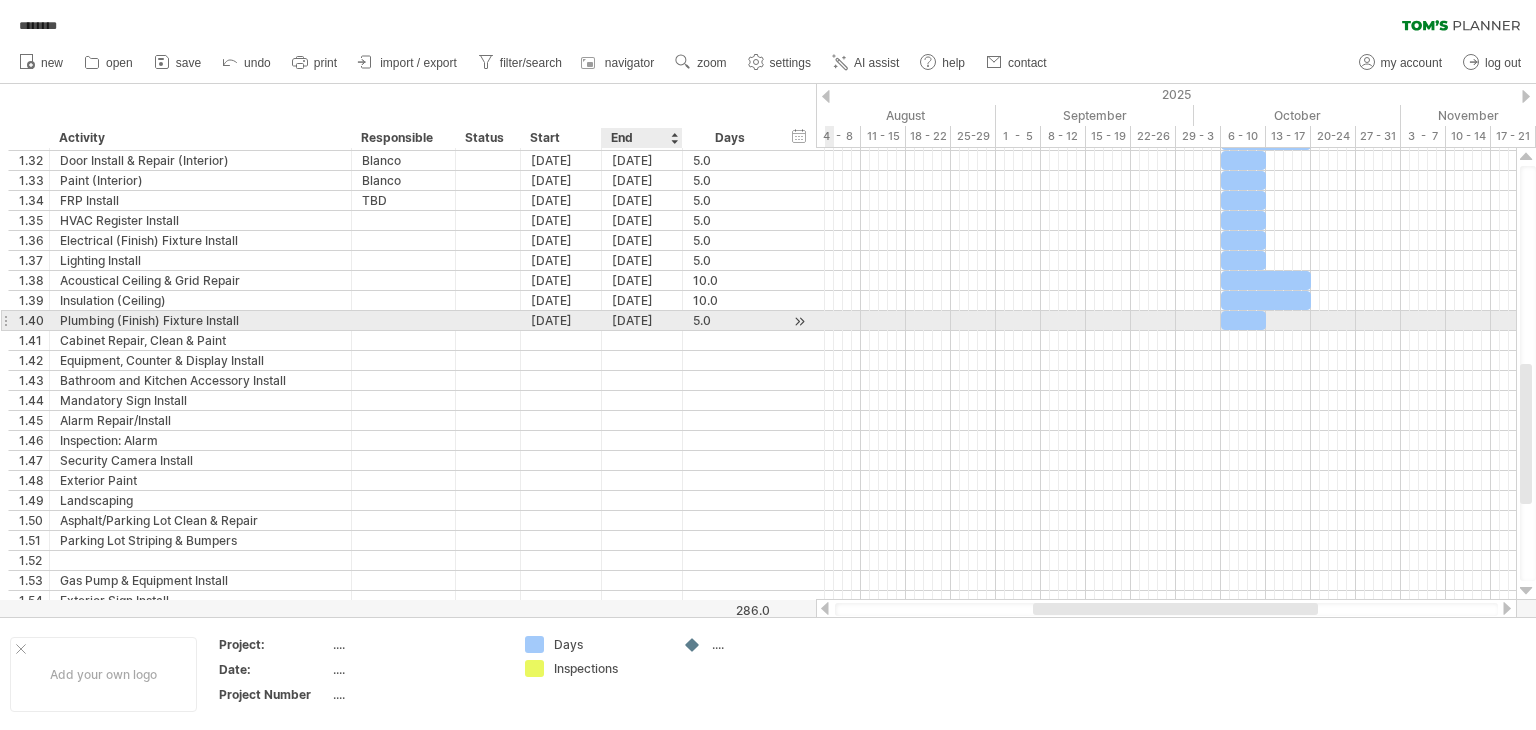 click on "[DATE]" at bounding box center (642, 320) 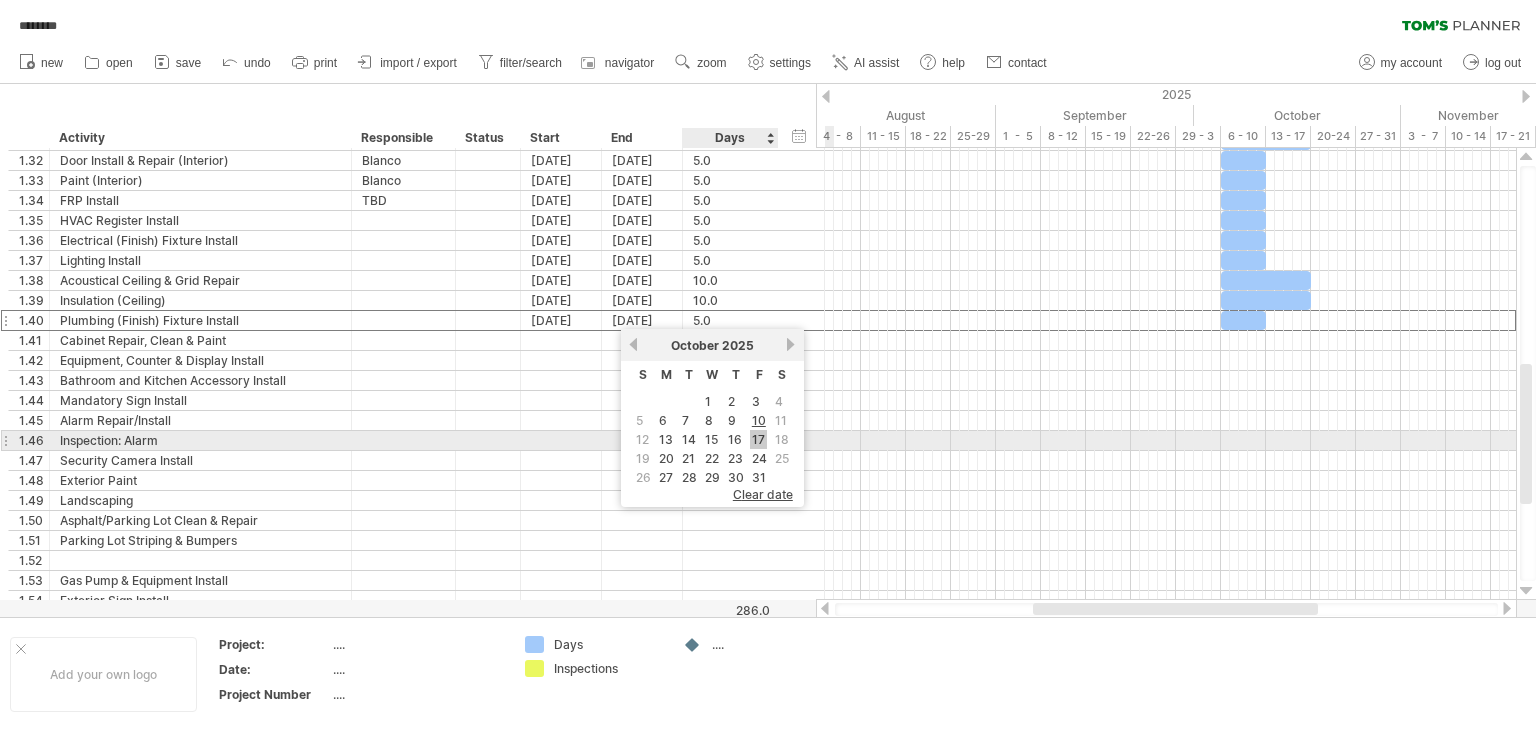 click on "17" at bounding box center [758, 439] 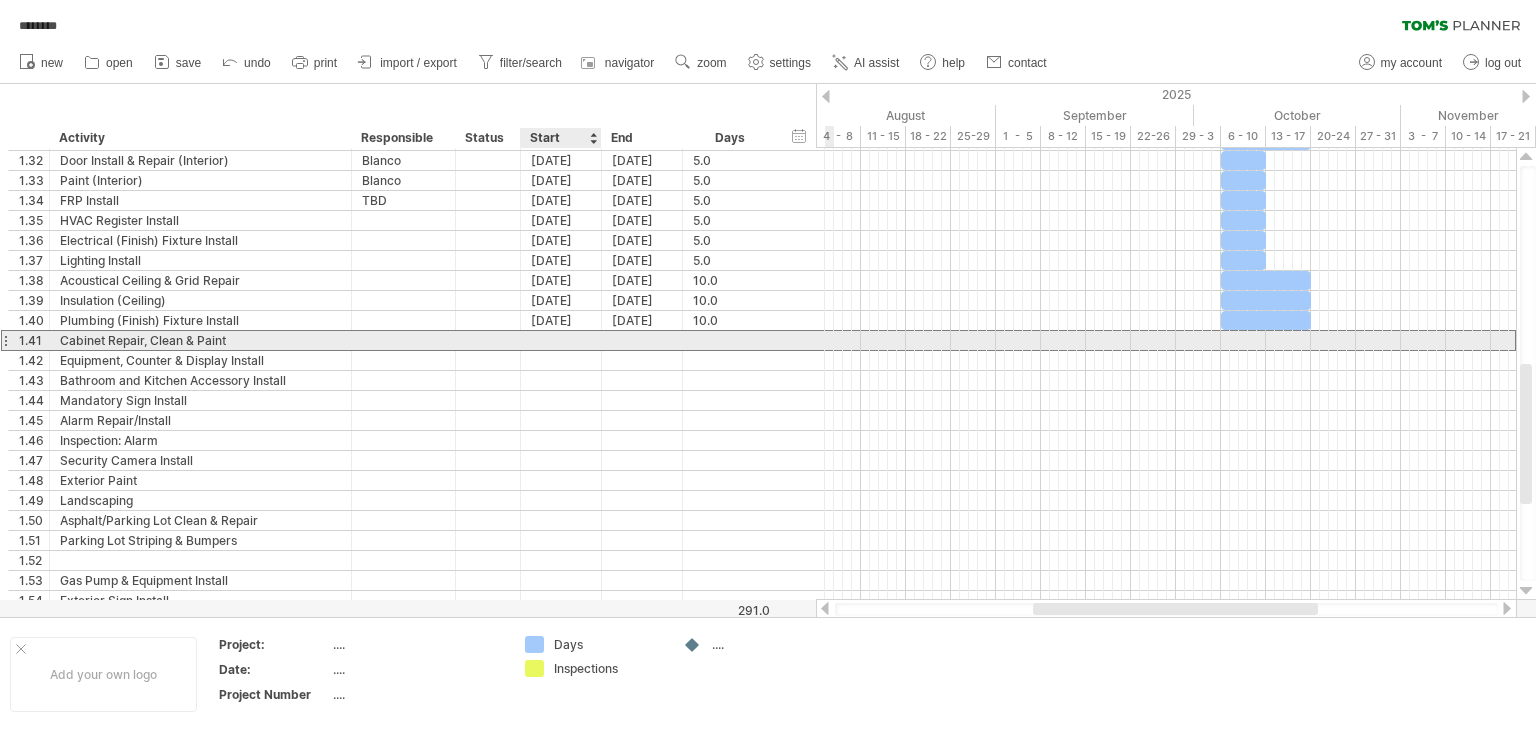 click at bounding box center (561, 340) 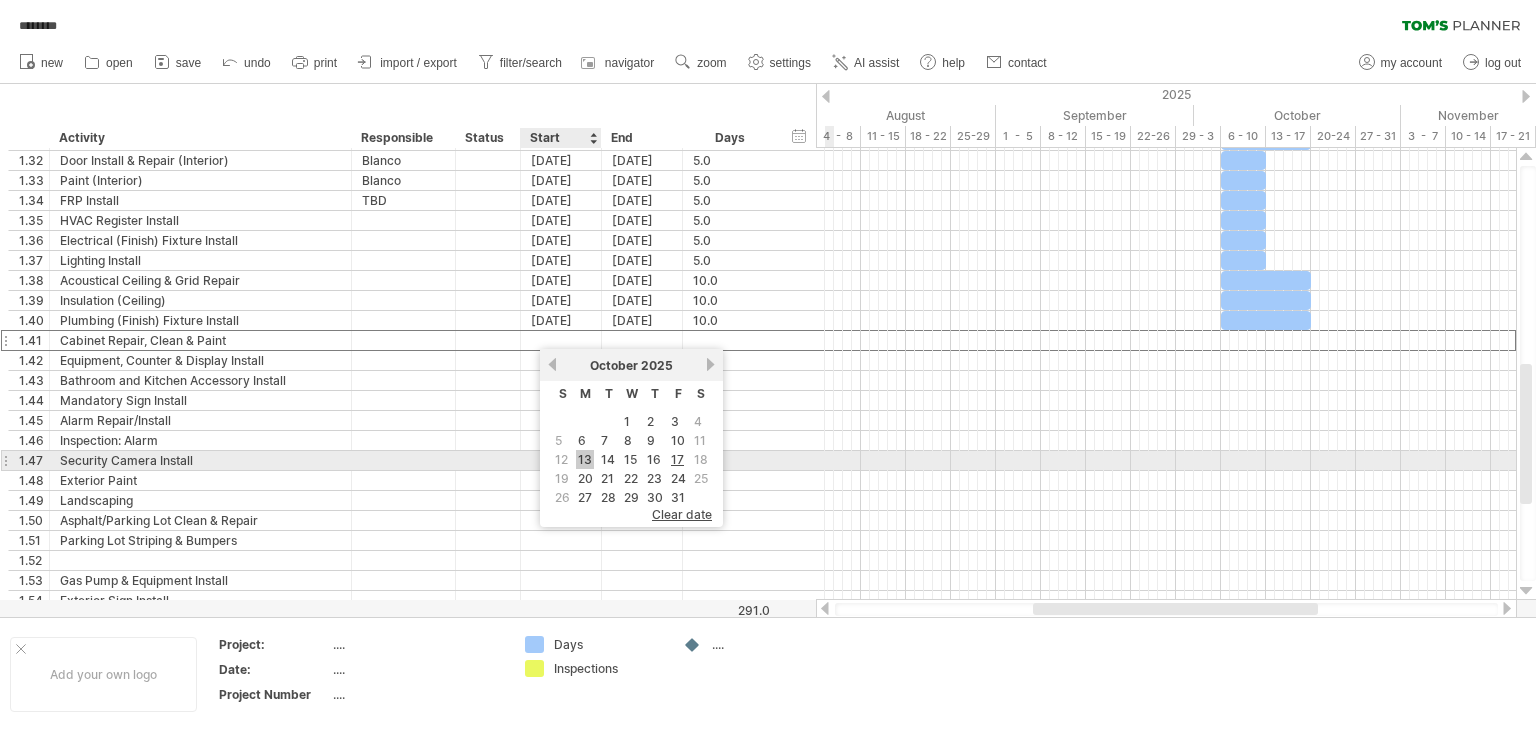click on "13" at bounding box center (585, 459) 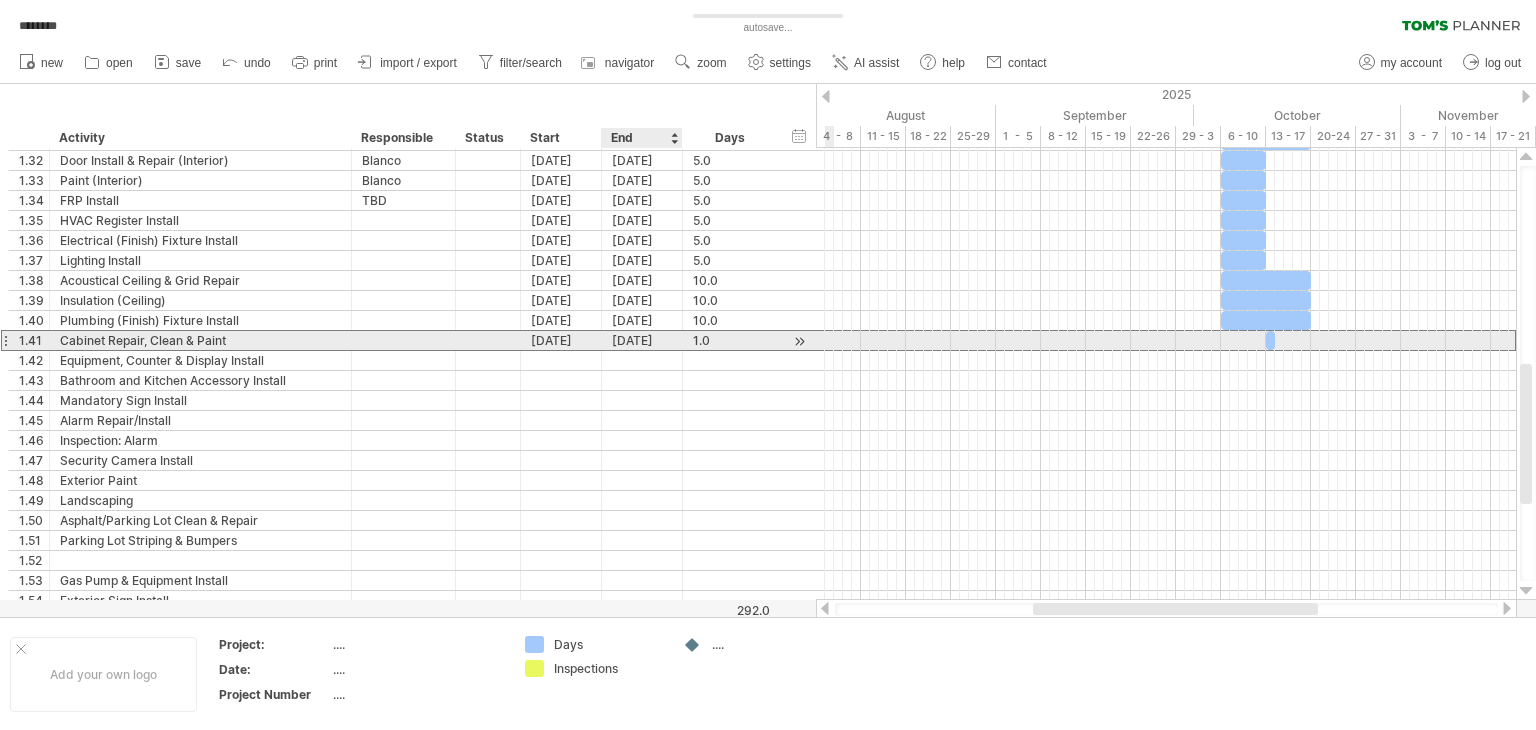 click on "[DATE]" at bounding box center [642, 340] 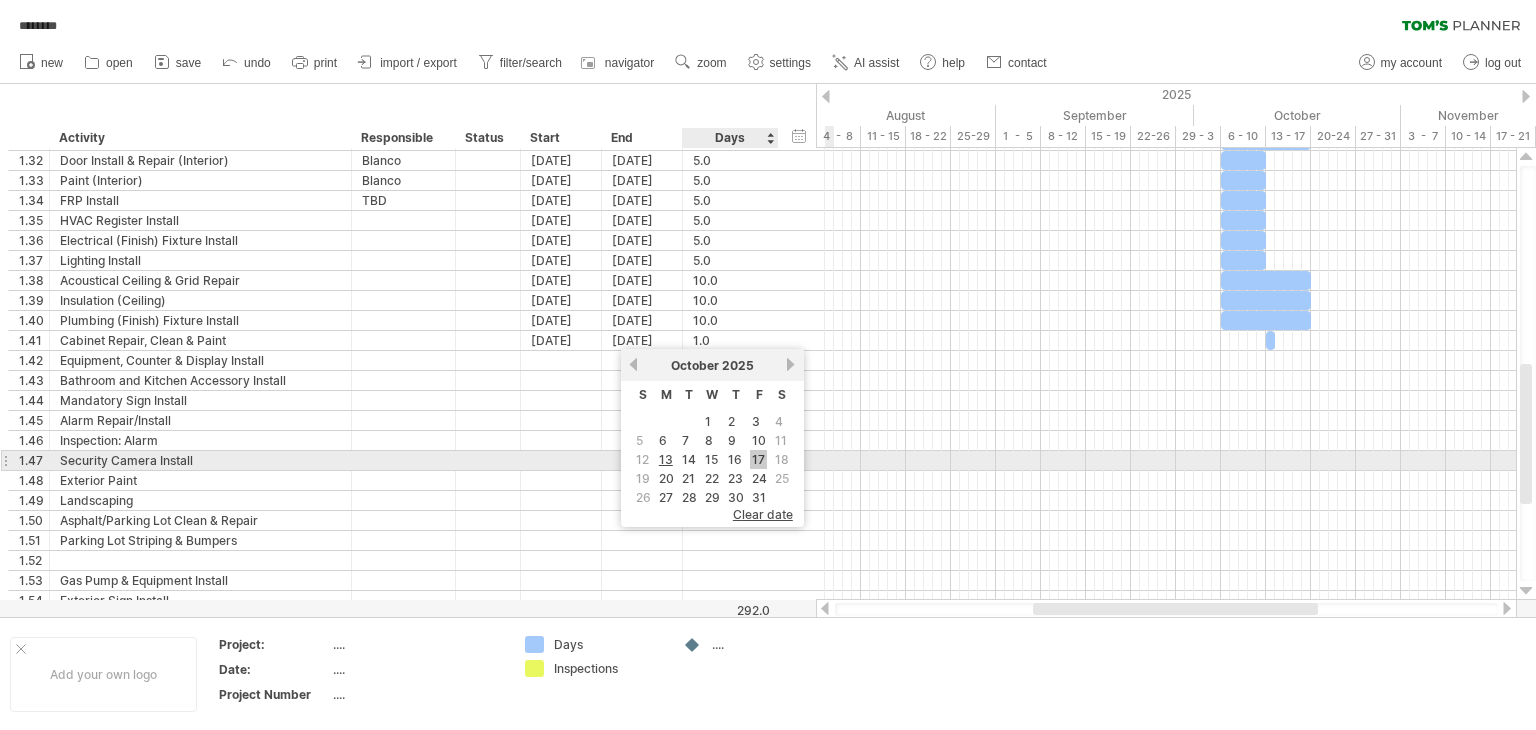 click on "17" at bounding box center (758, 459) 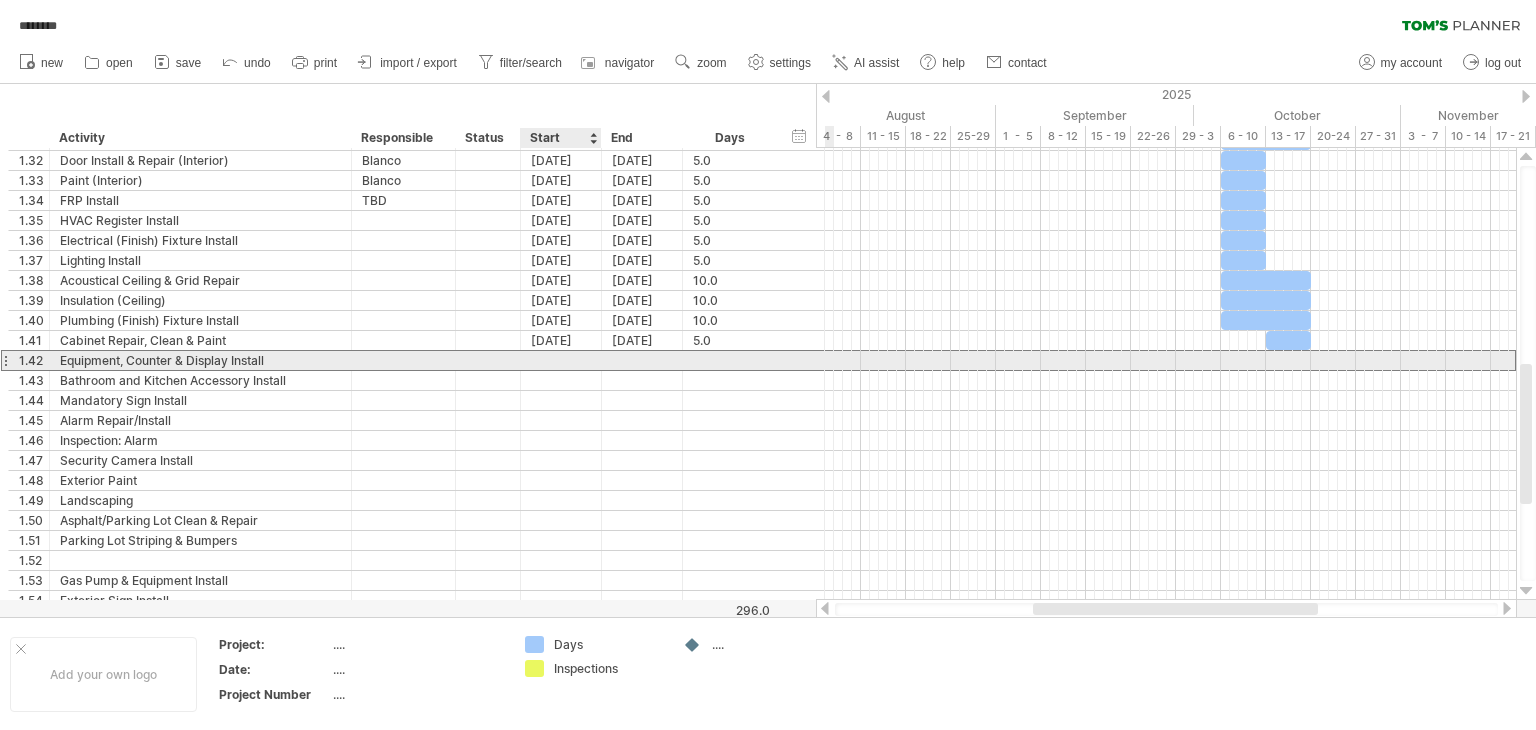 click at bounding box center [561, 360] 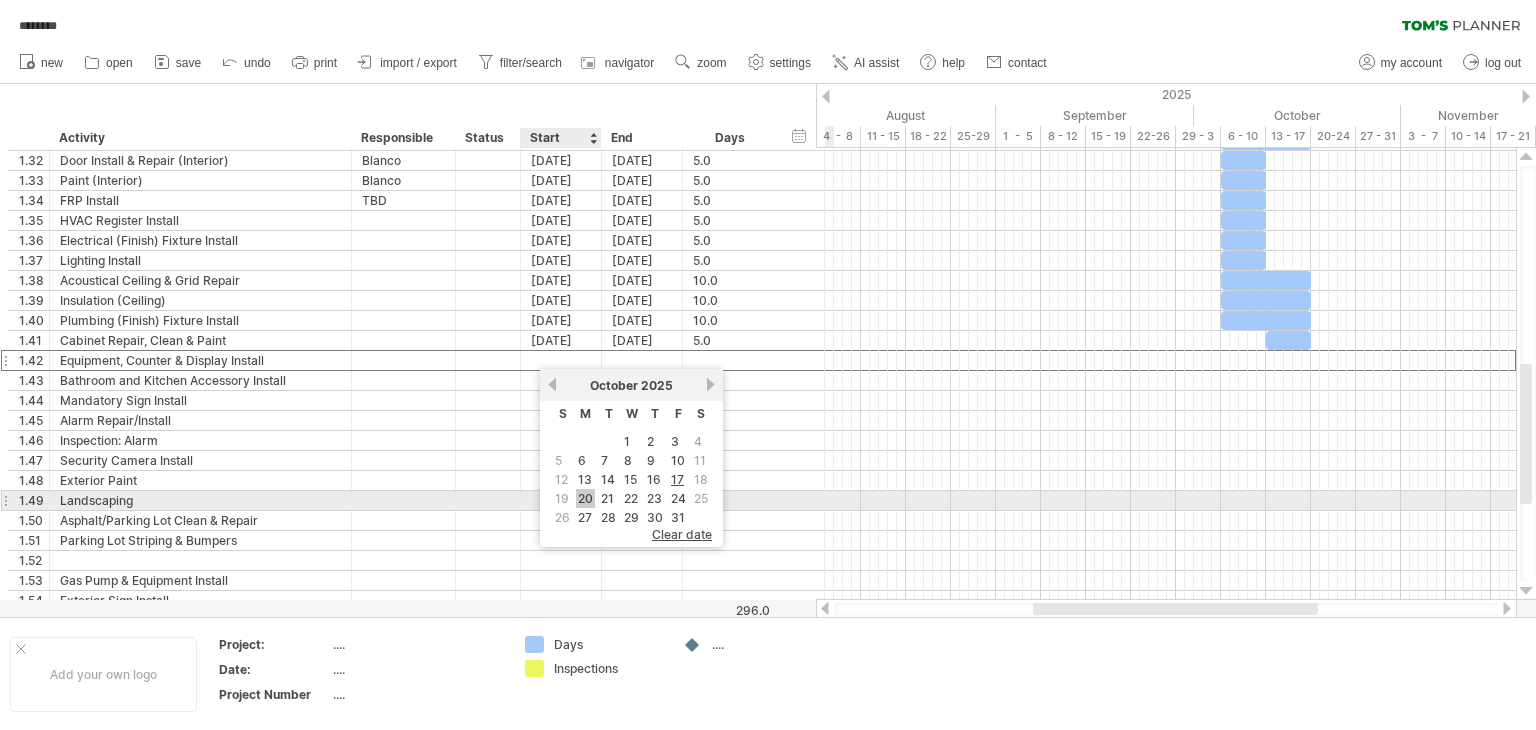 click on "20" at bounding box center (585, 498) 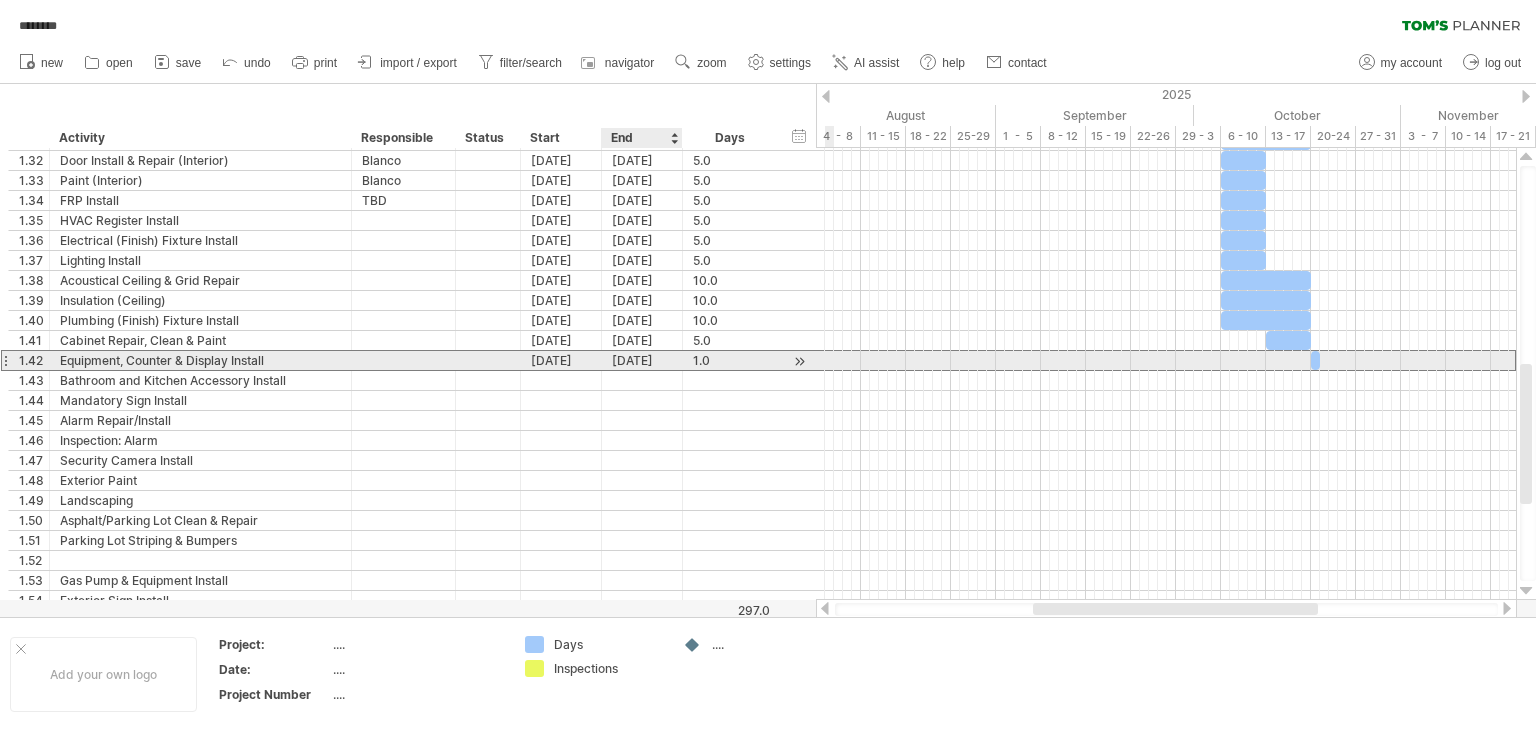 click on "[DATE]" at bounding box center (642, 360) 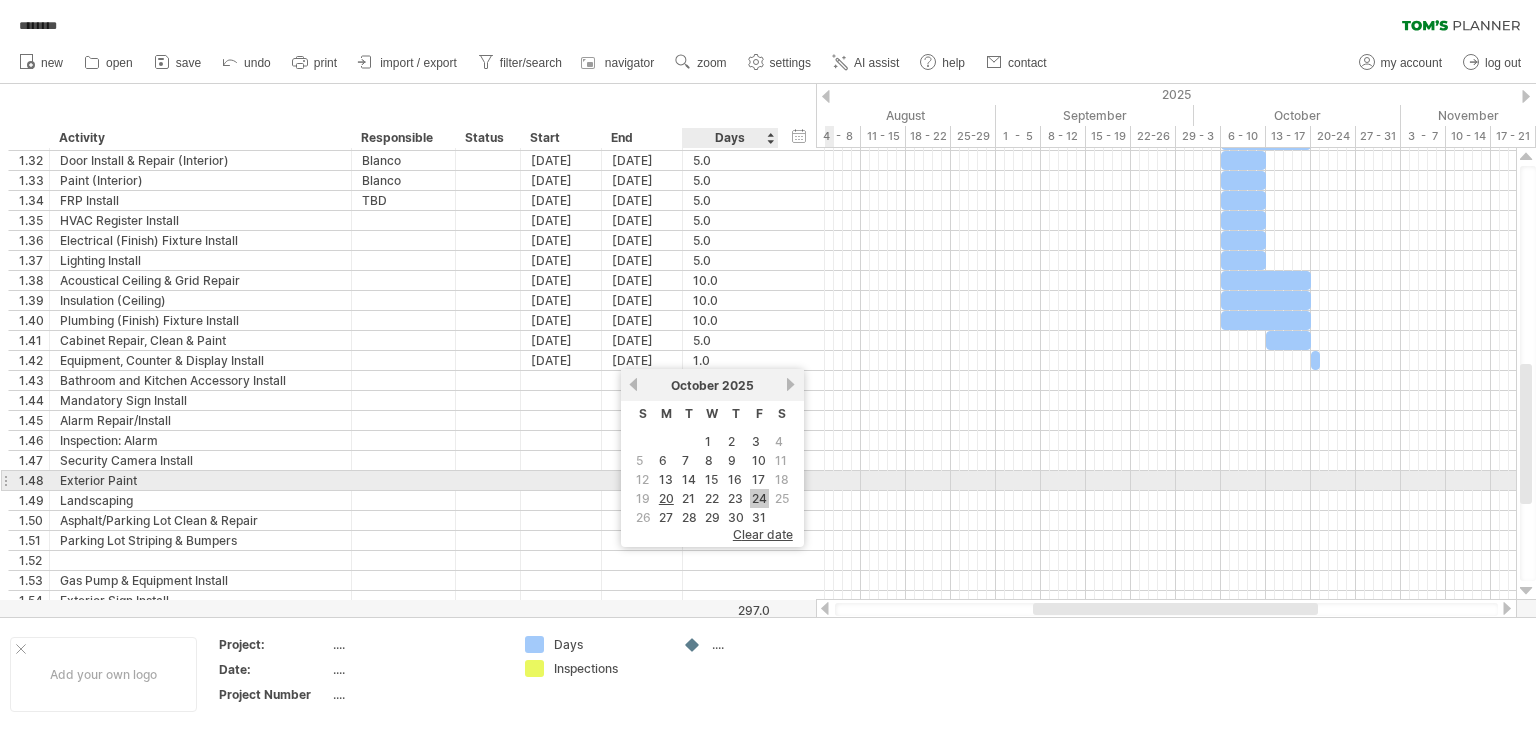 click on "24" at bounding box center [759, 498] 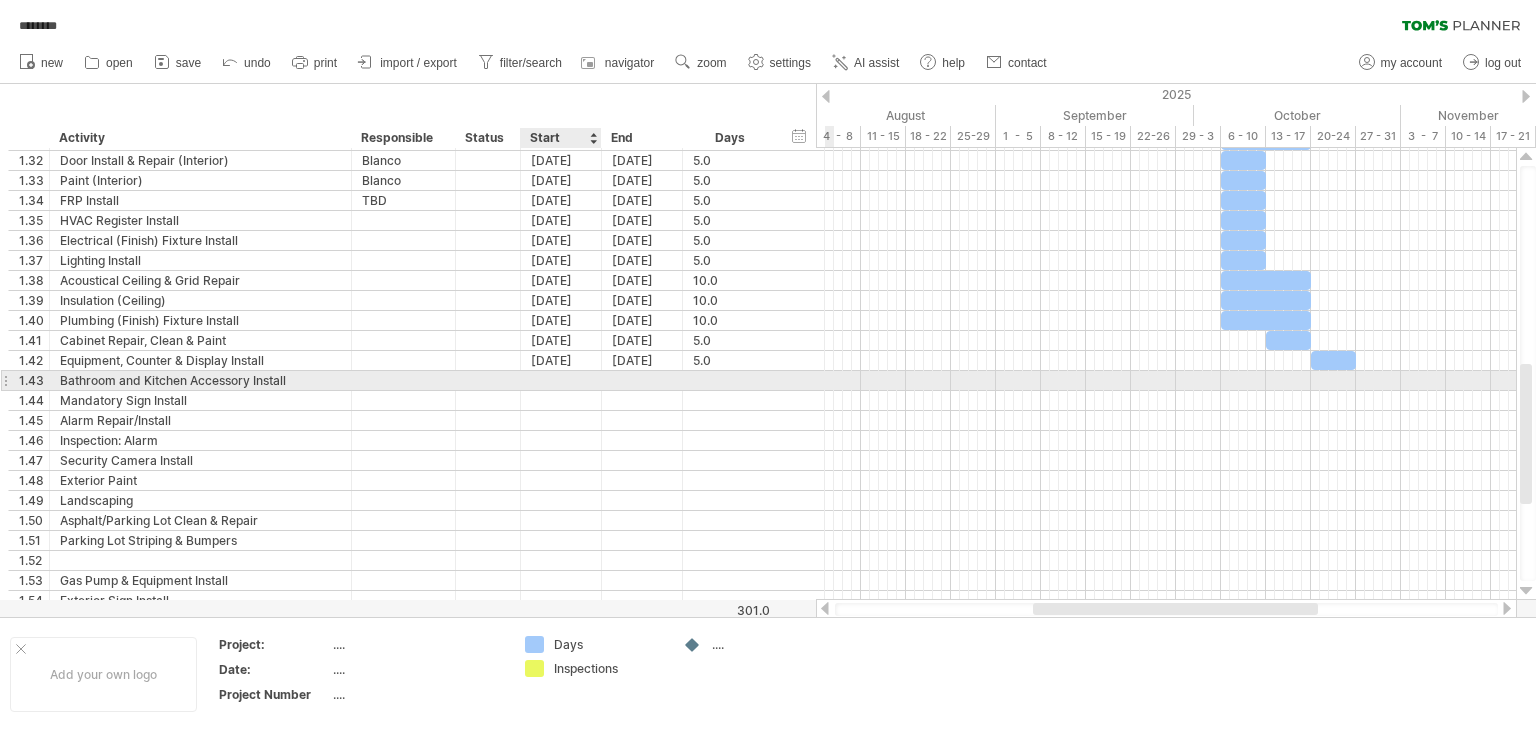 click at bounding box center [561, 380] 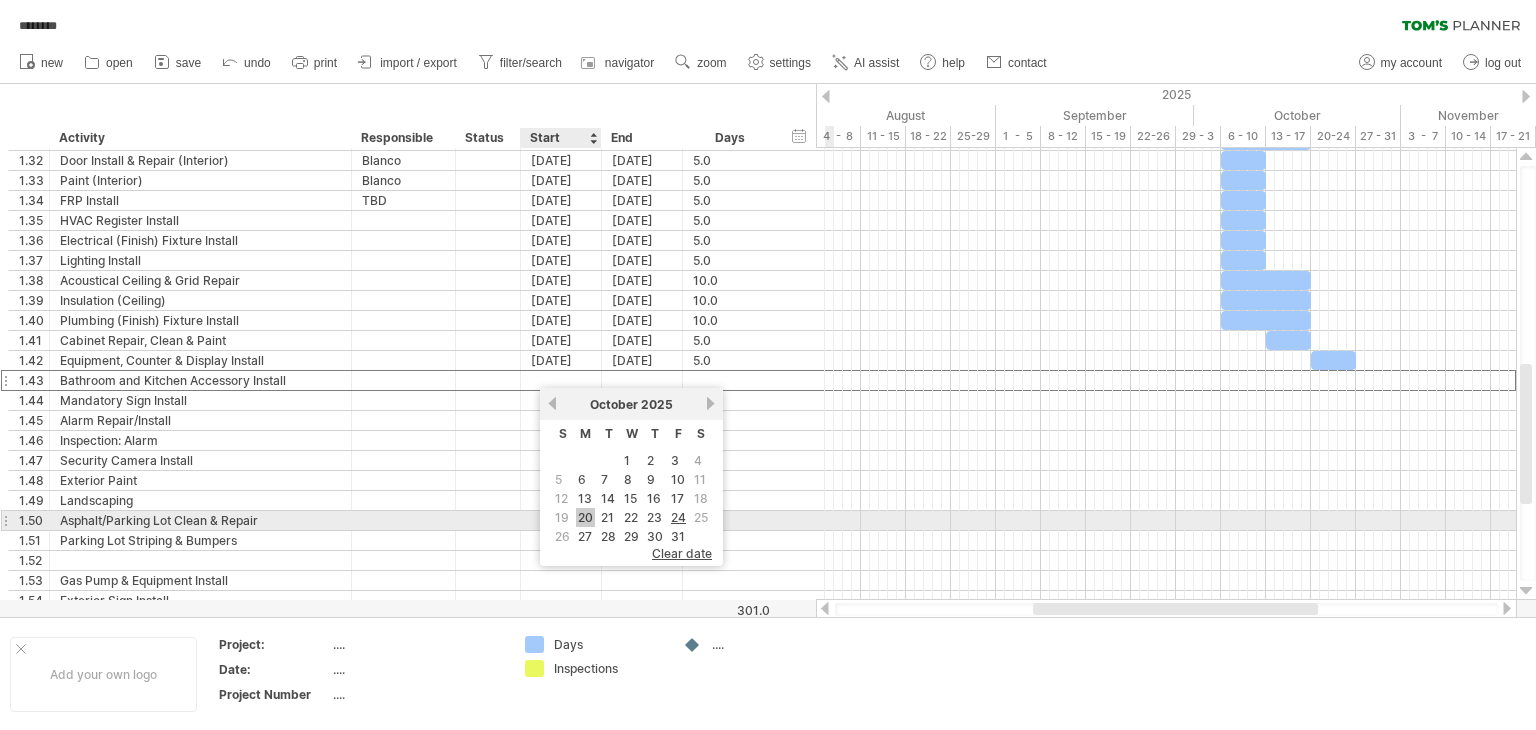 click on "20" at bounding box center [585, 517] 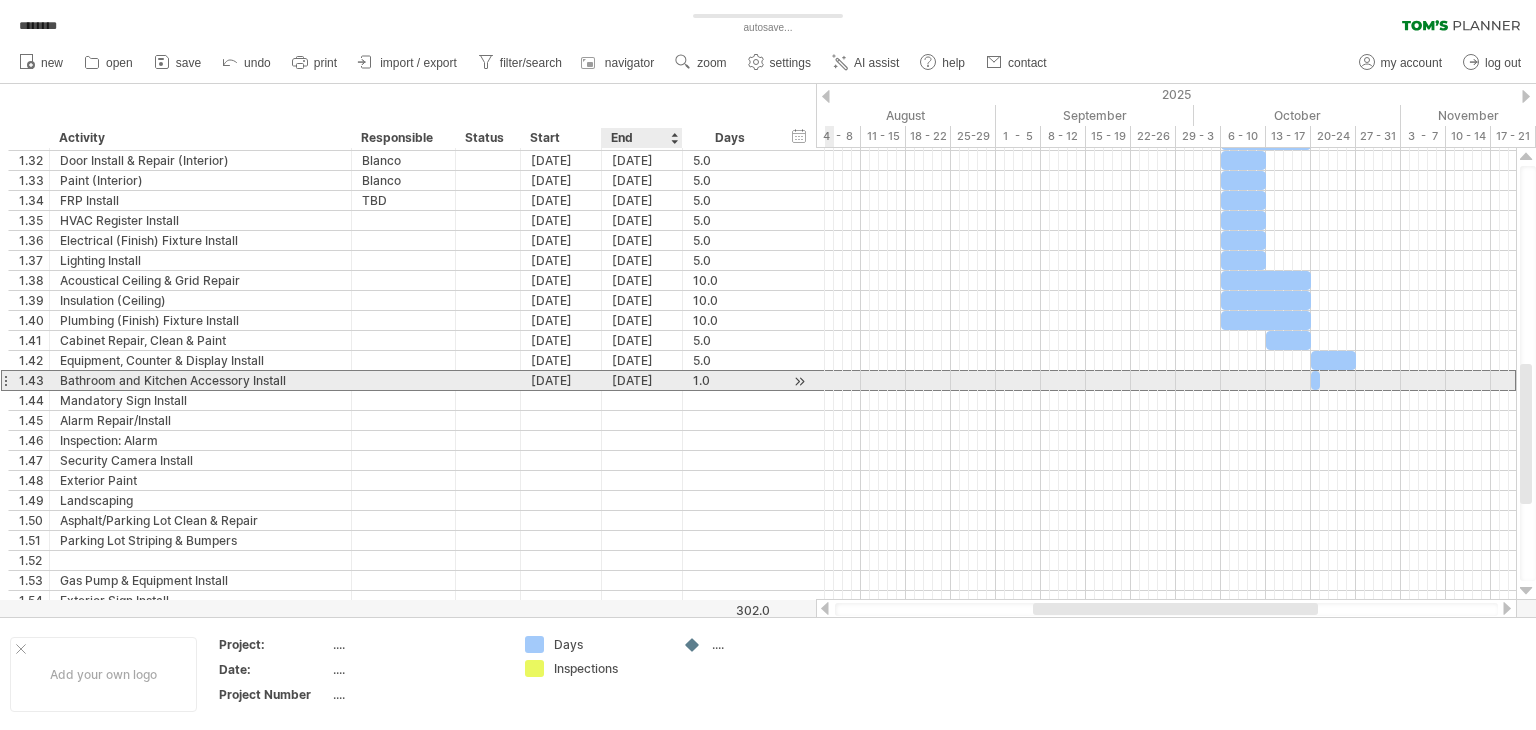 click on "[DATE]" at bounding box center (642, 380) 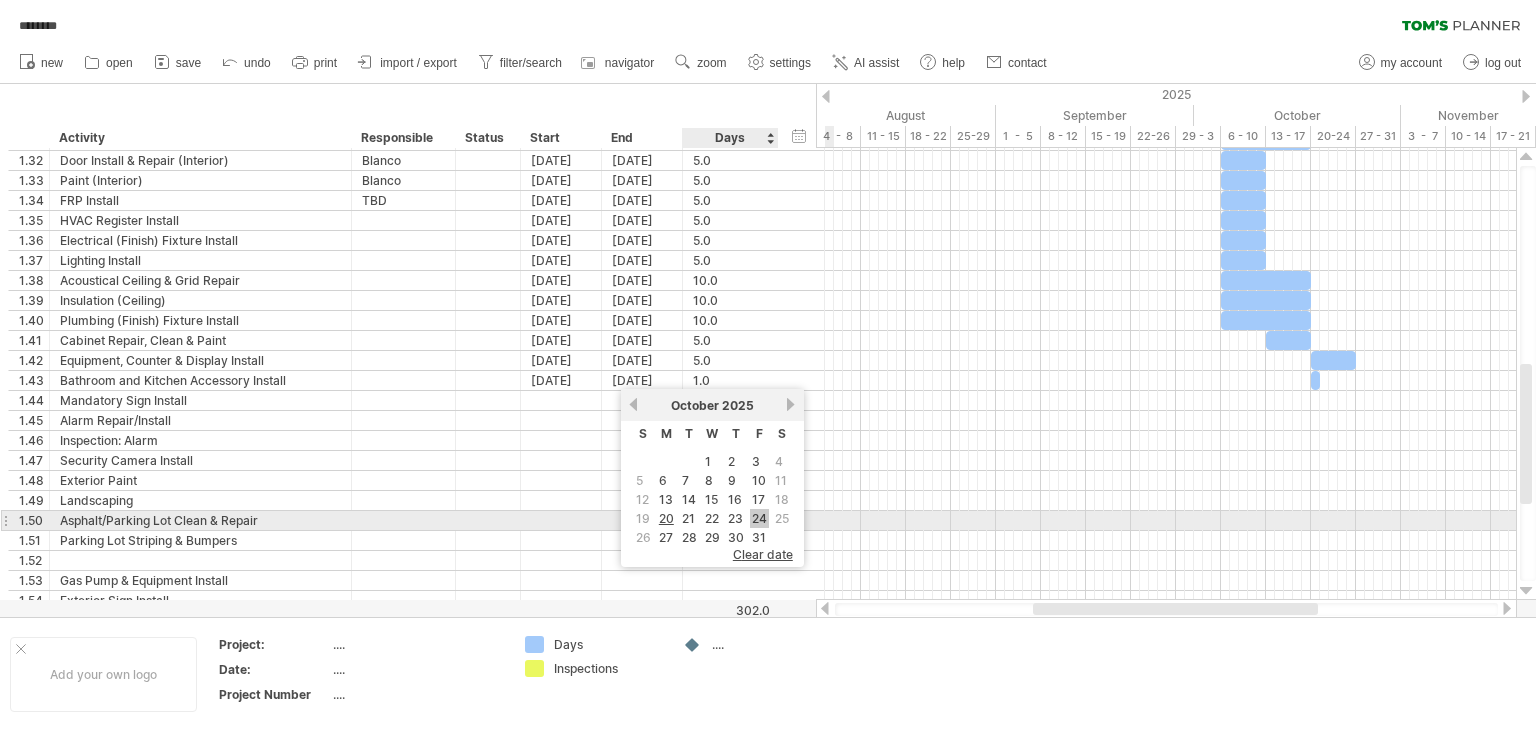 click on "24" at bounding box center [759, 518] 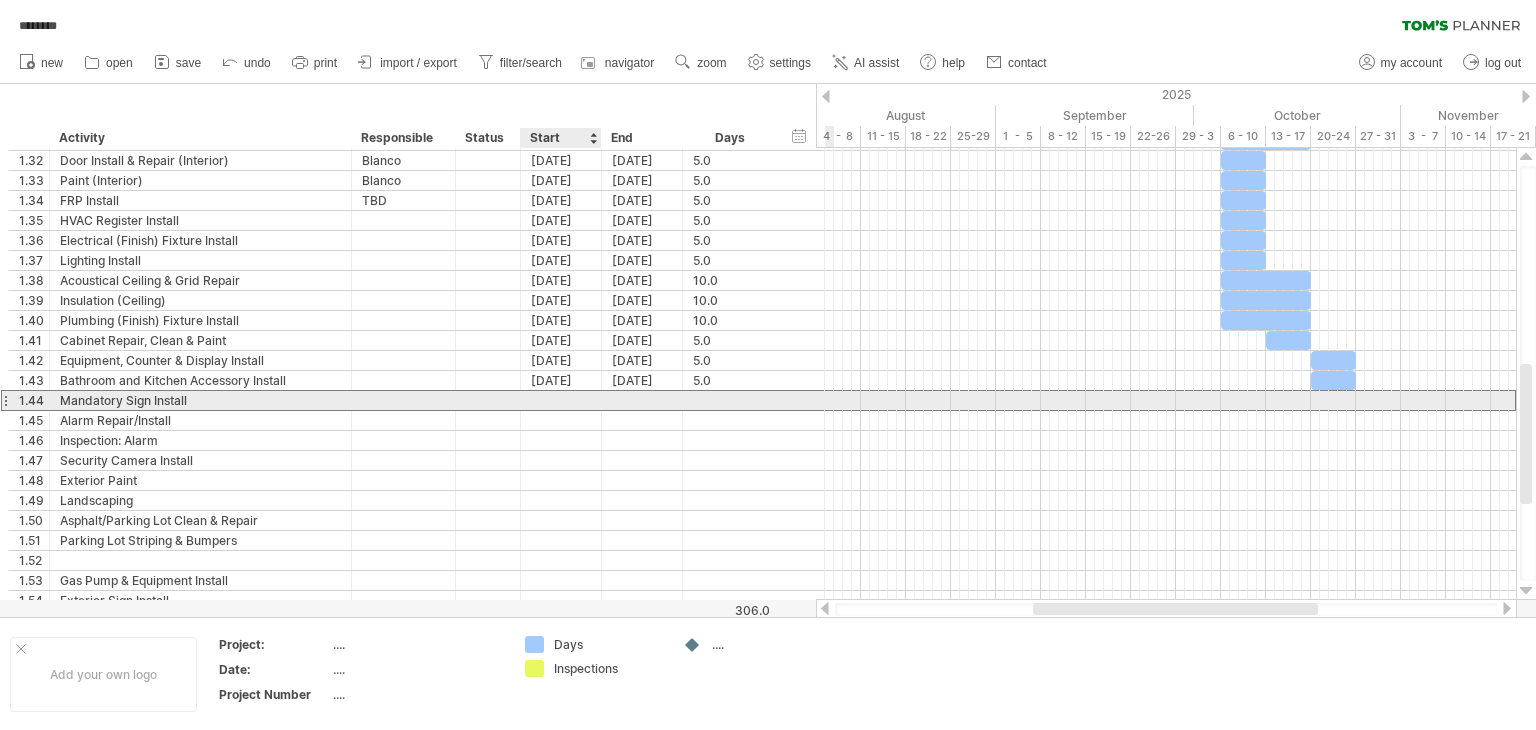 click at bounding box center (561, 400) 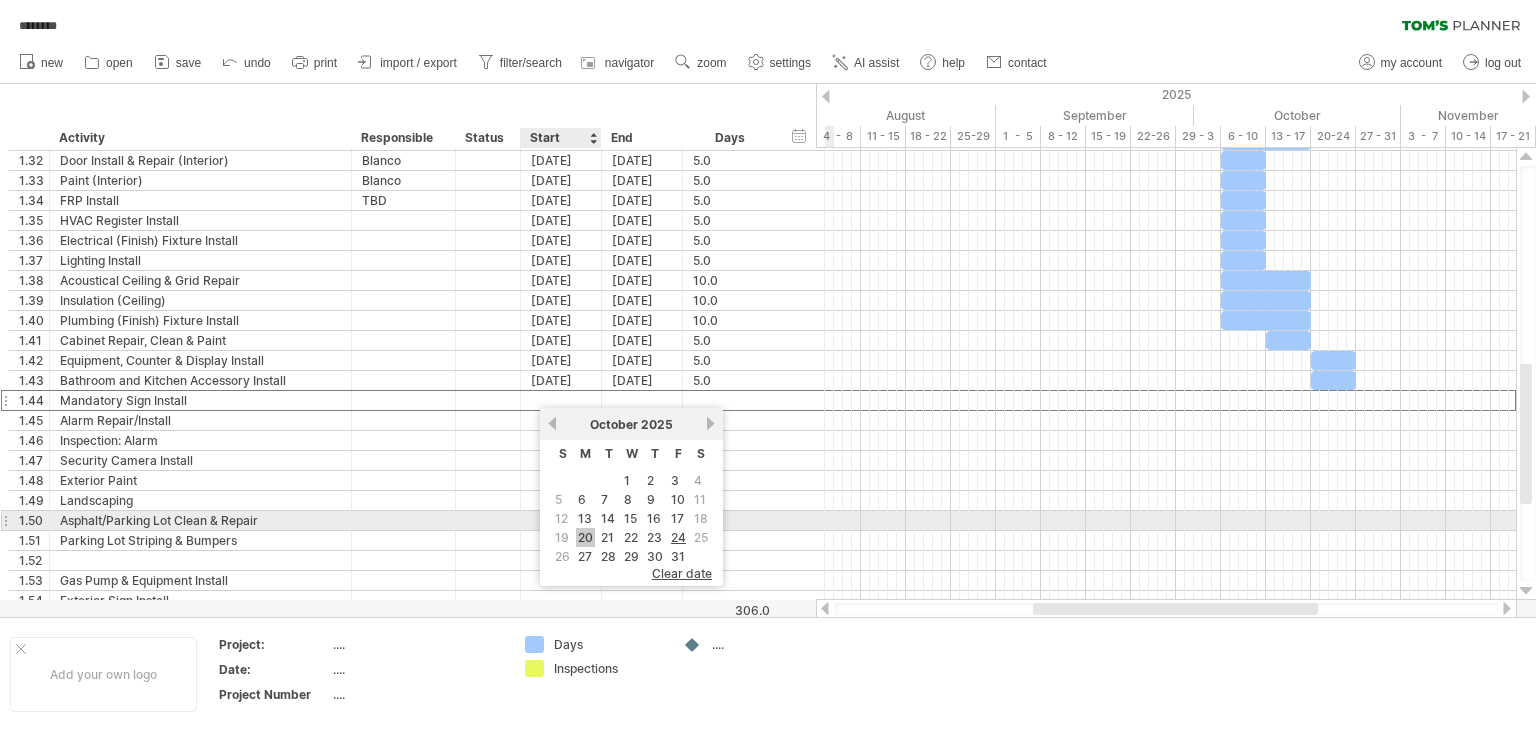 click on "20" at bounding box center (585, 537) 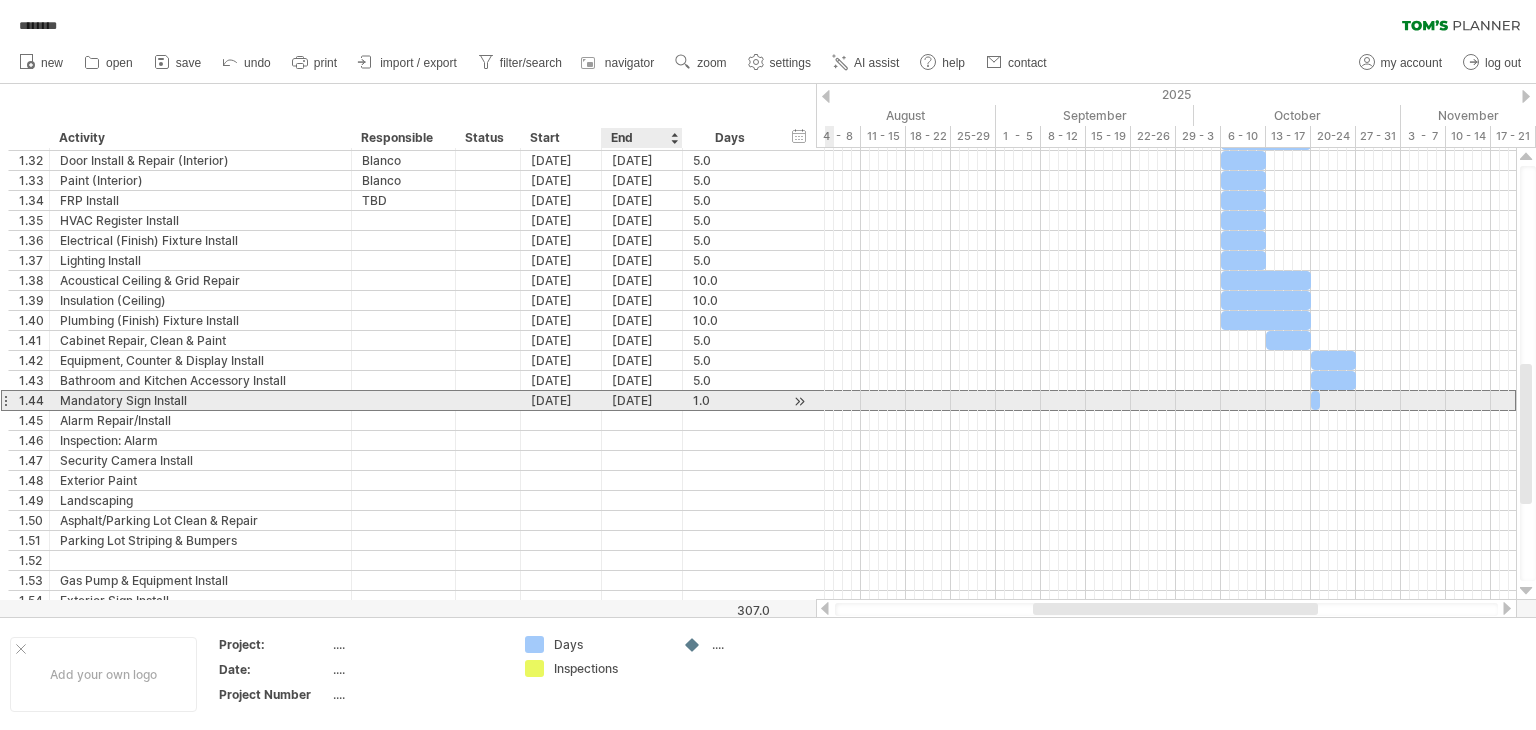 click on "[DATE]" at bounding box center [642, 400] 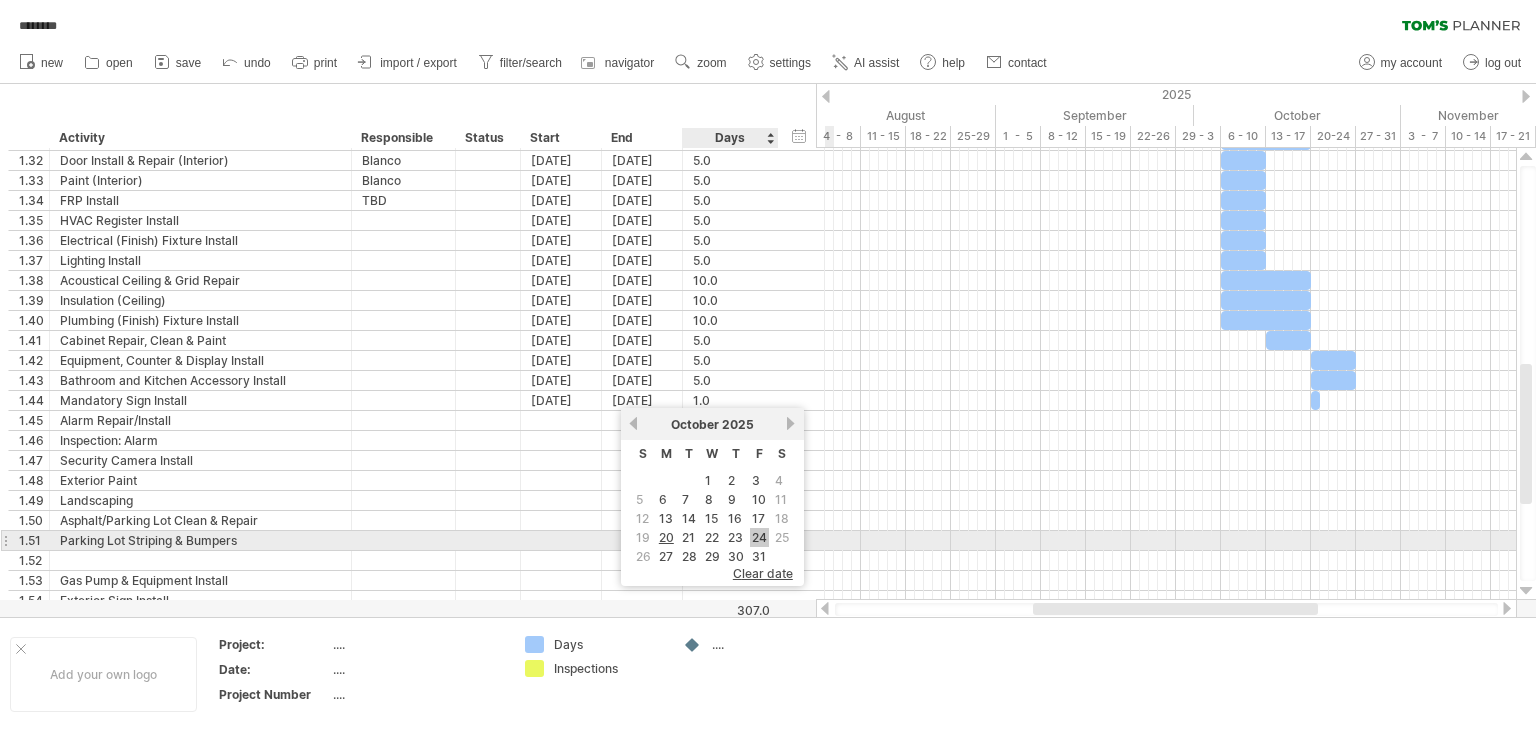 click on "24" at bounding box center (759, 537) 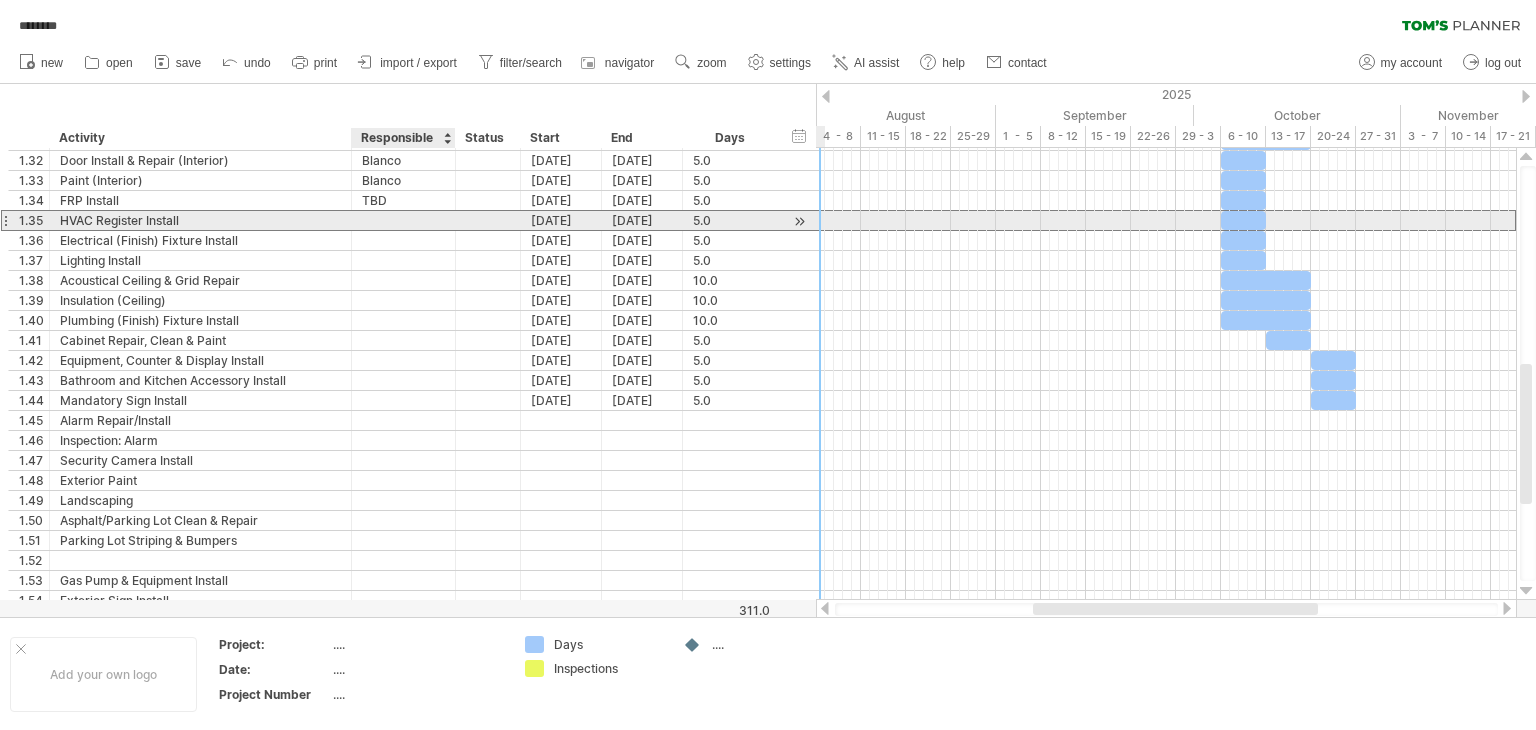 click at bounding box center (403, 220) 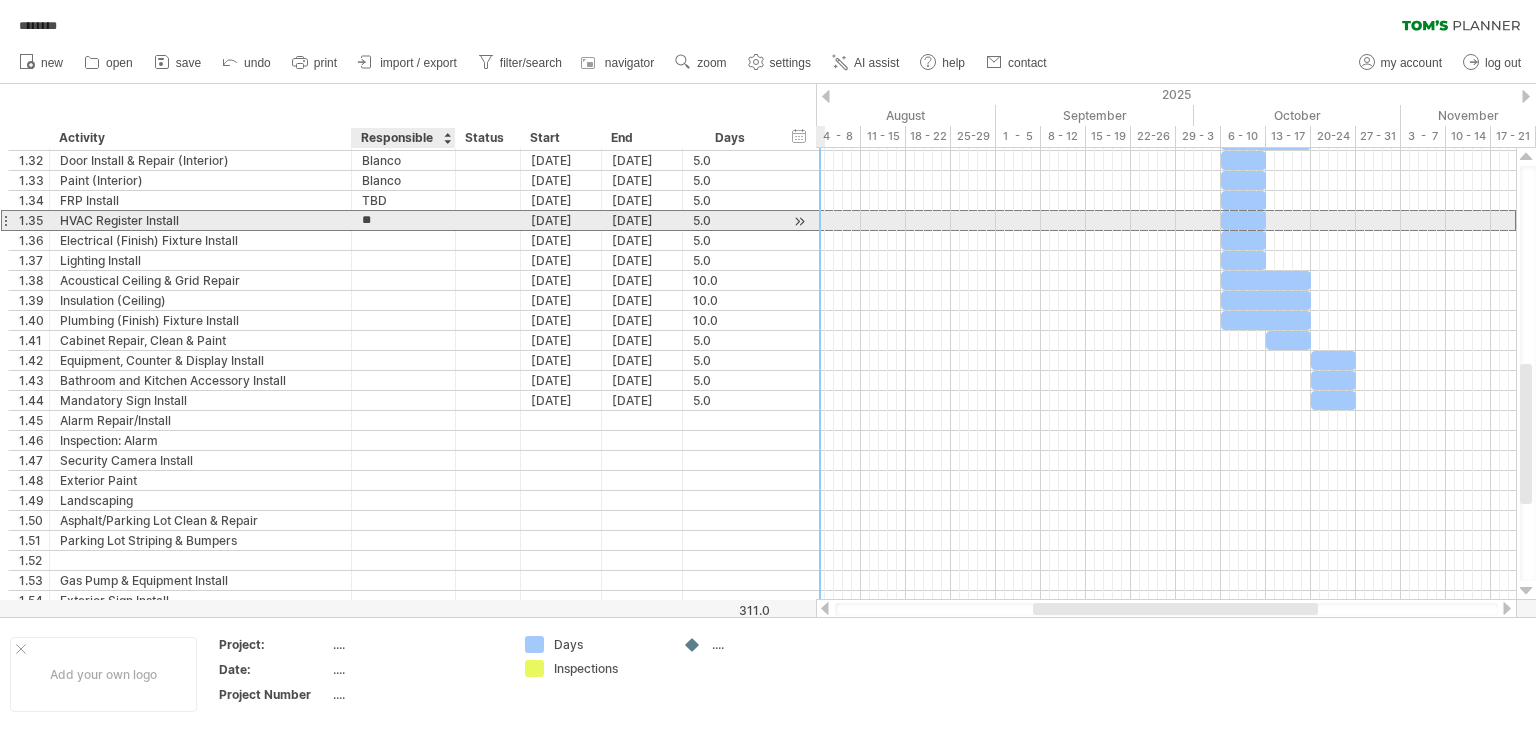 type on "********" 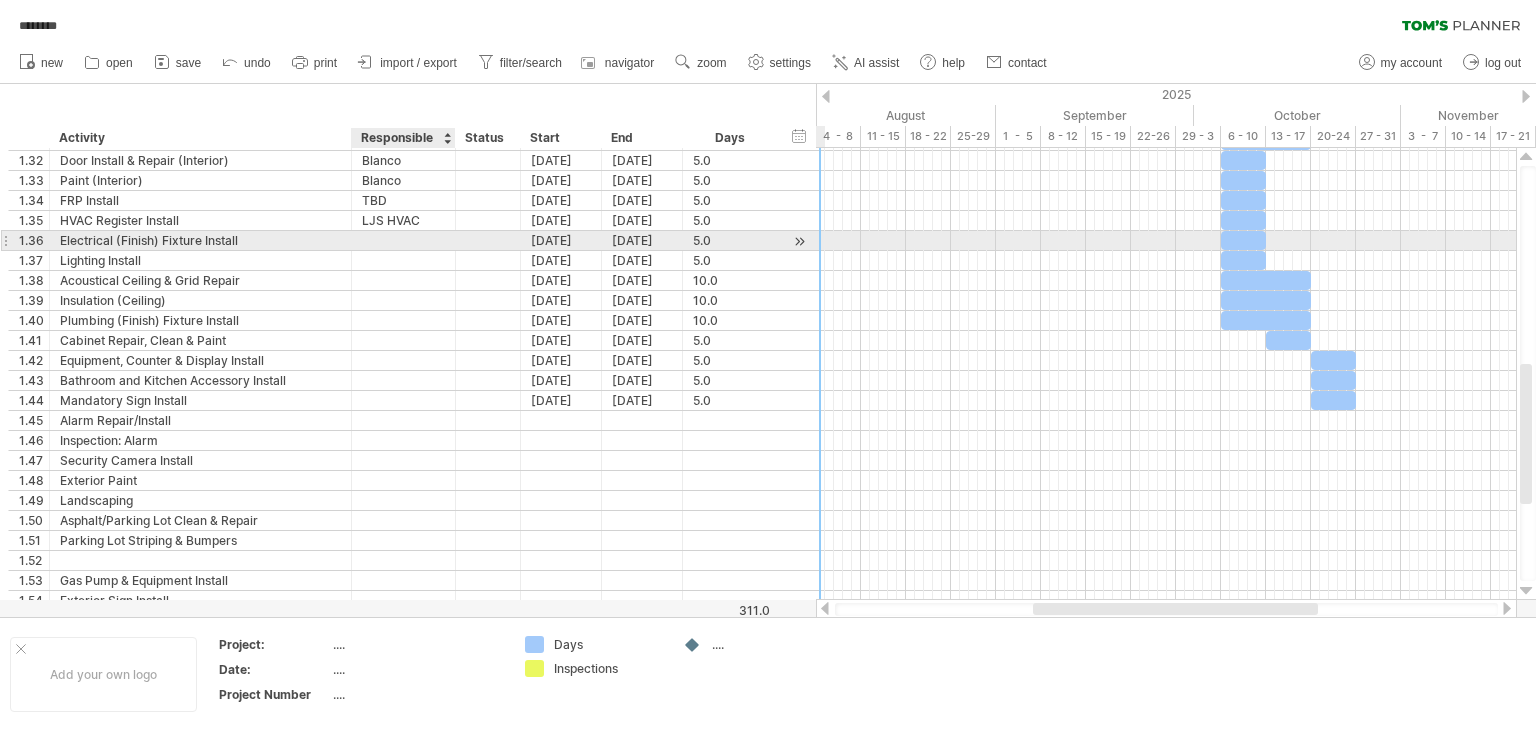 click at bounding box center (403, 240) 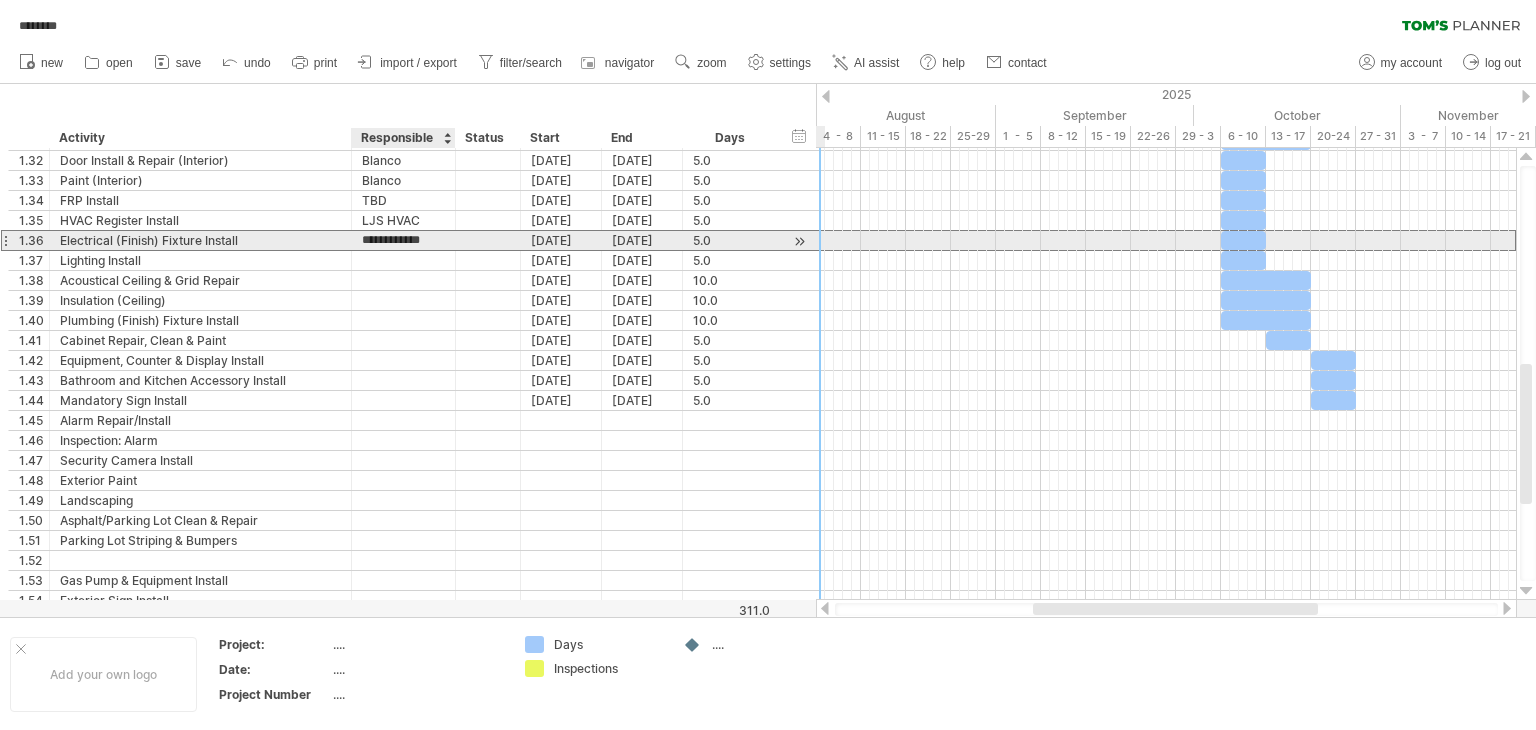 type on "**********" 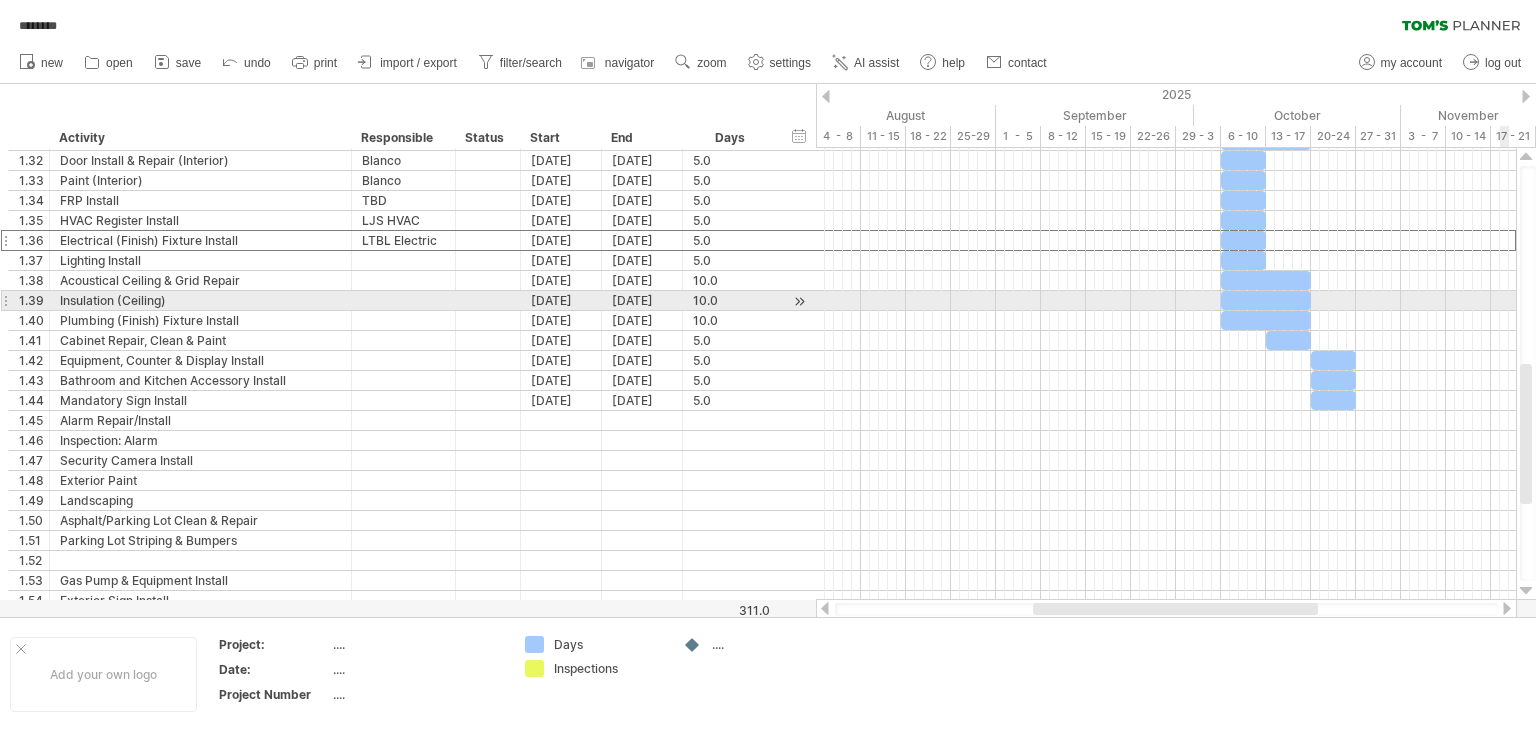 drag, startPoint x: 1532, startPoint y: 448, endPoint x: 1507, endPoint y: 300, distance: 150.09663 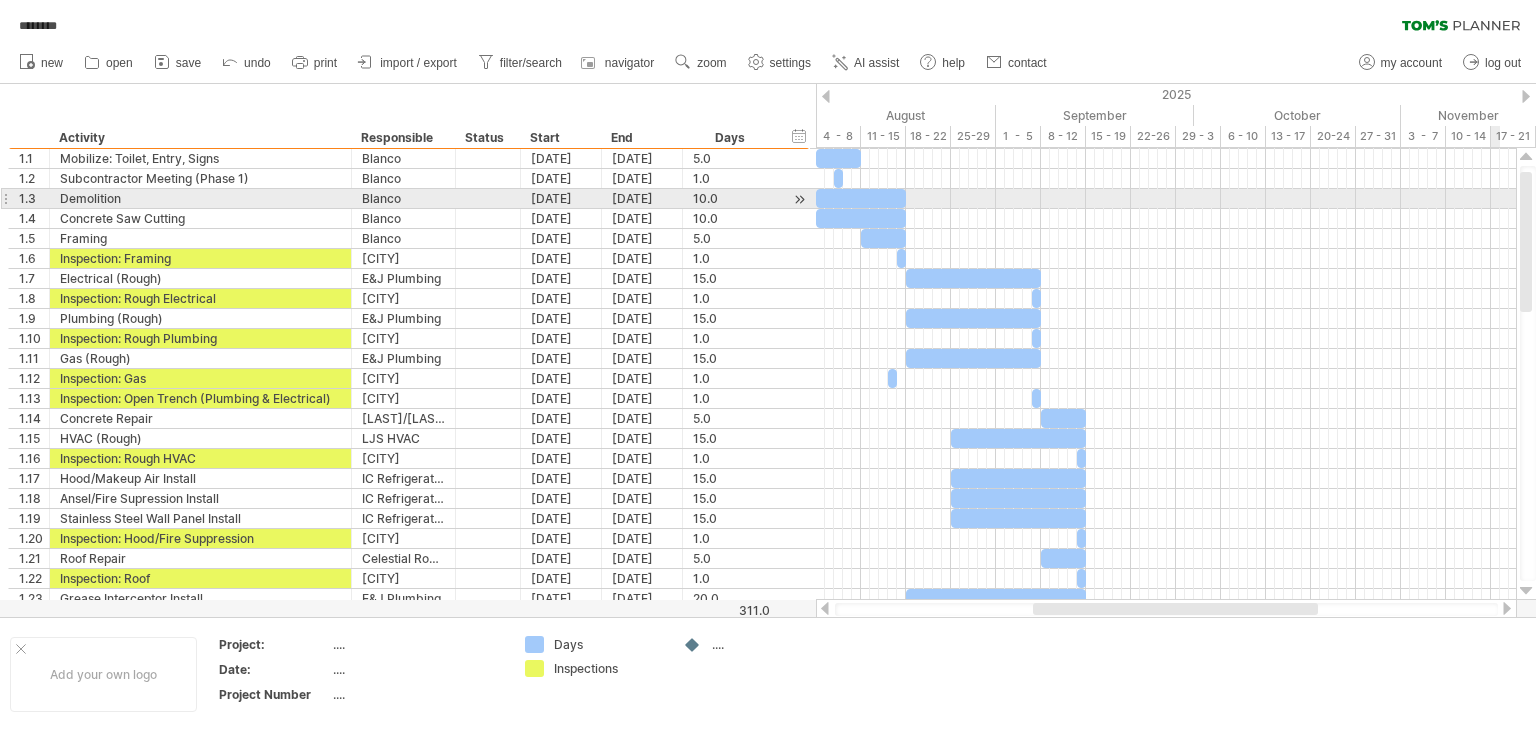drag, startPoint x: 1525, startPoint y: 394, endPoint x: 1497, endPoint y: 202, distance: 194.03093 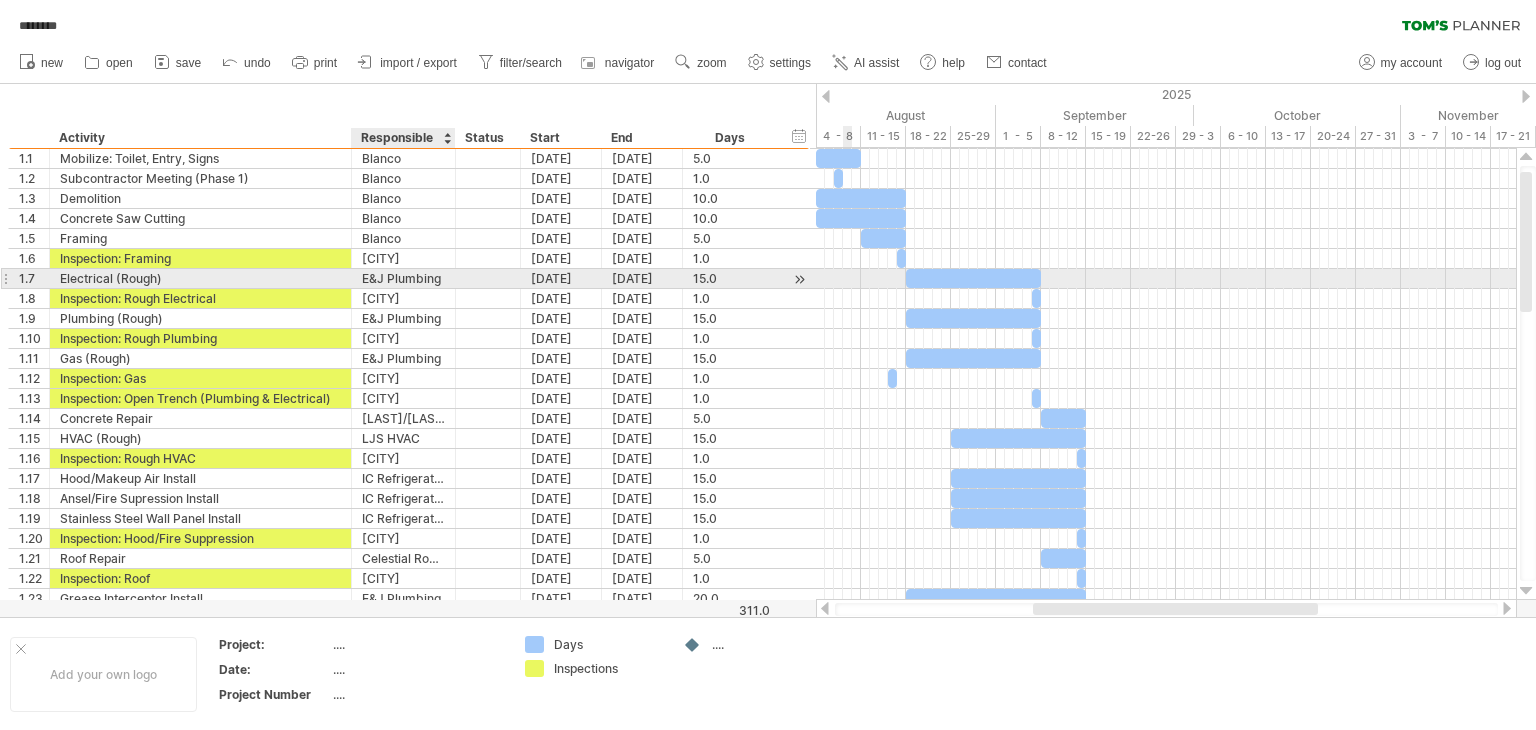 click on "E&J Plumbing" at bounding box center (403, 278) 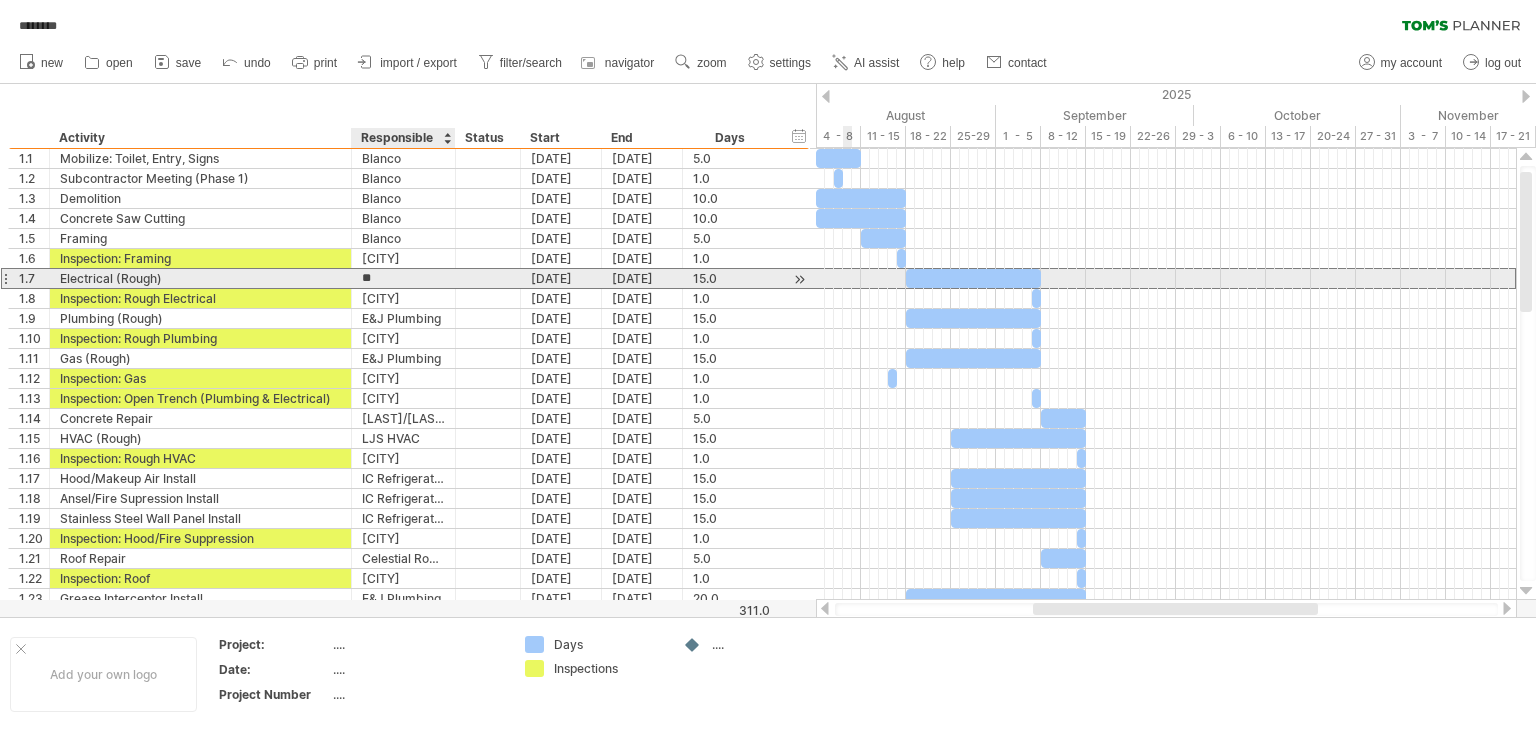 type on "*" 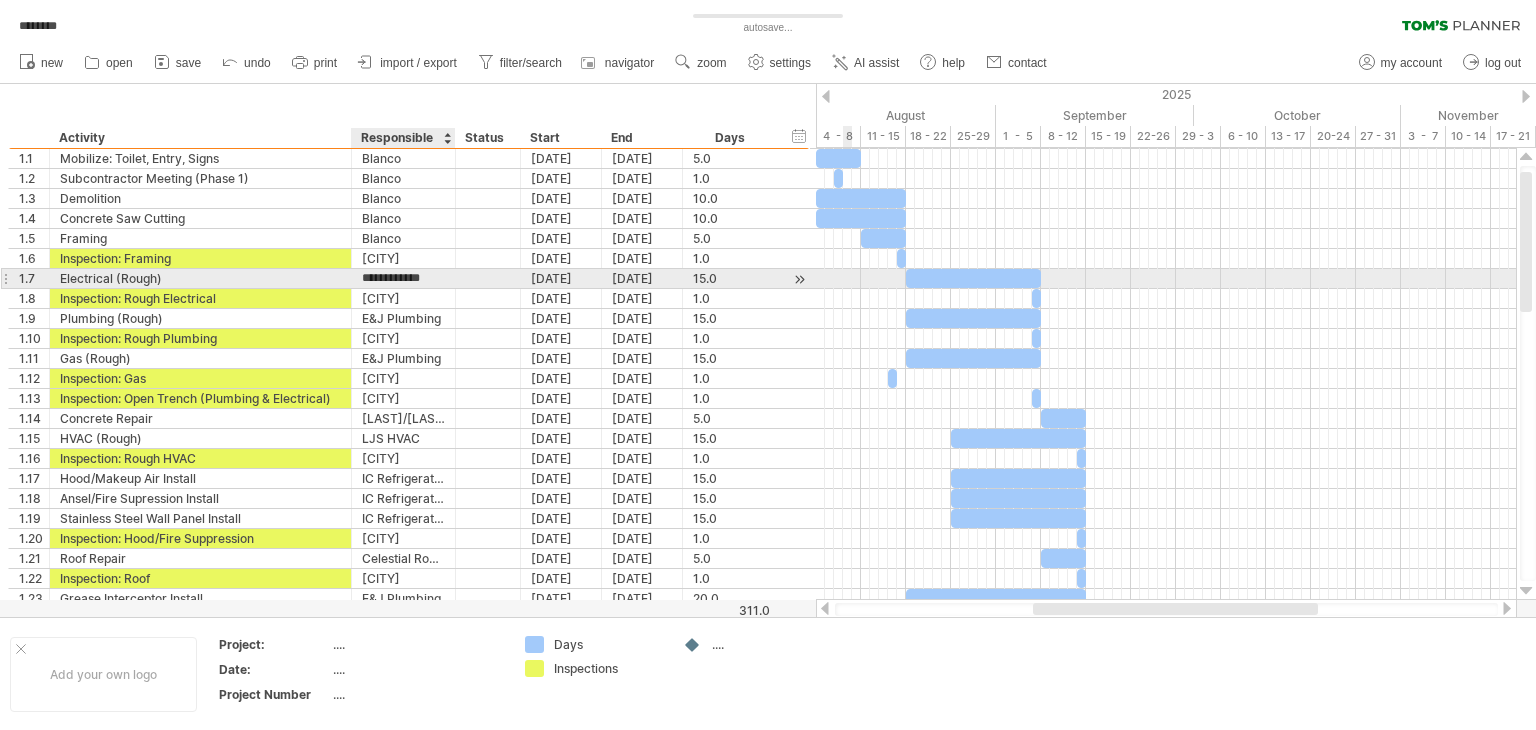 type on "**********" 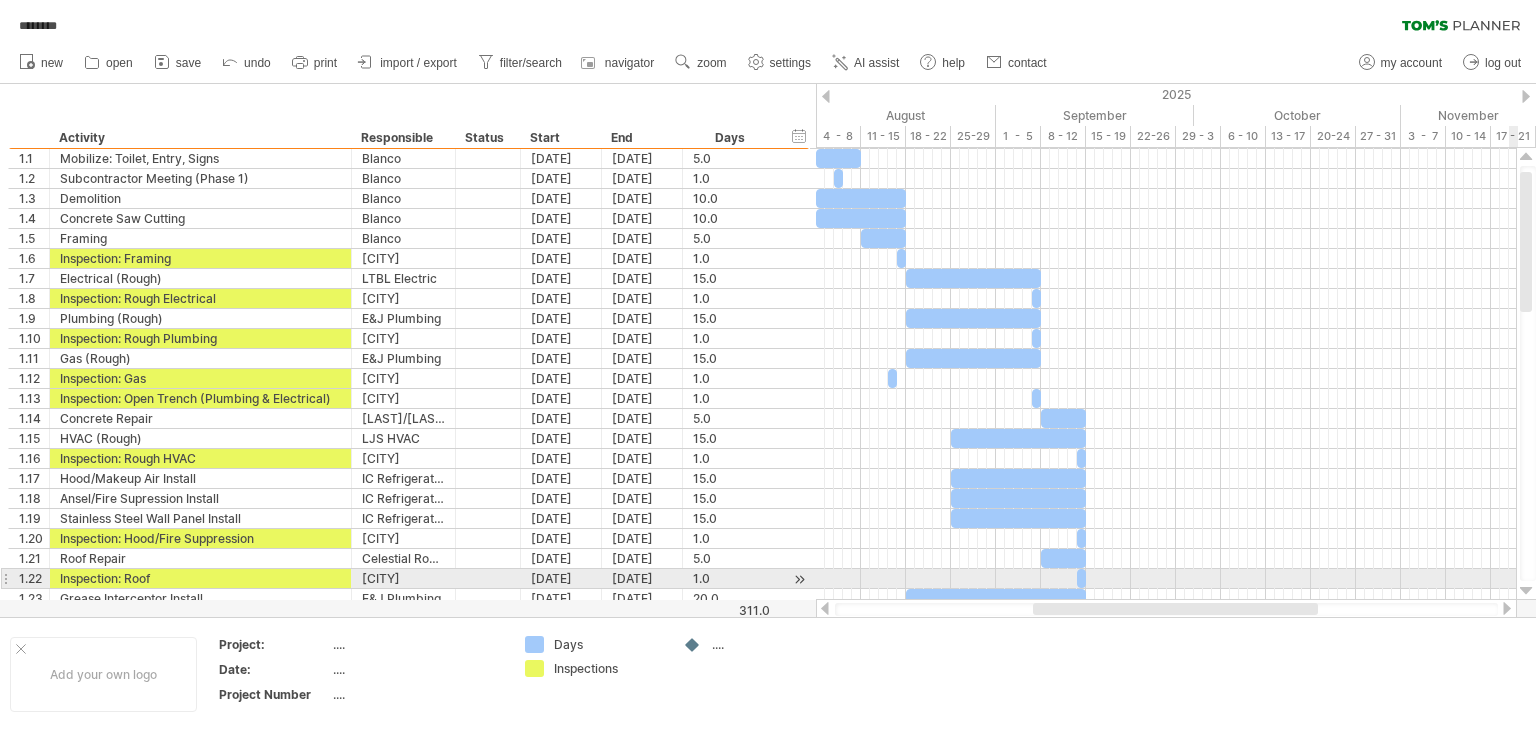 click at bounding box center (1526, 591) 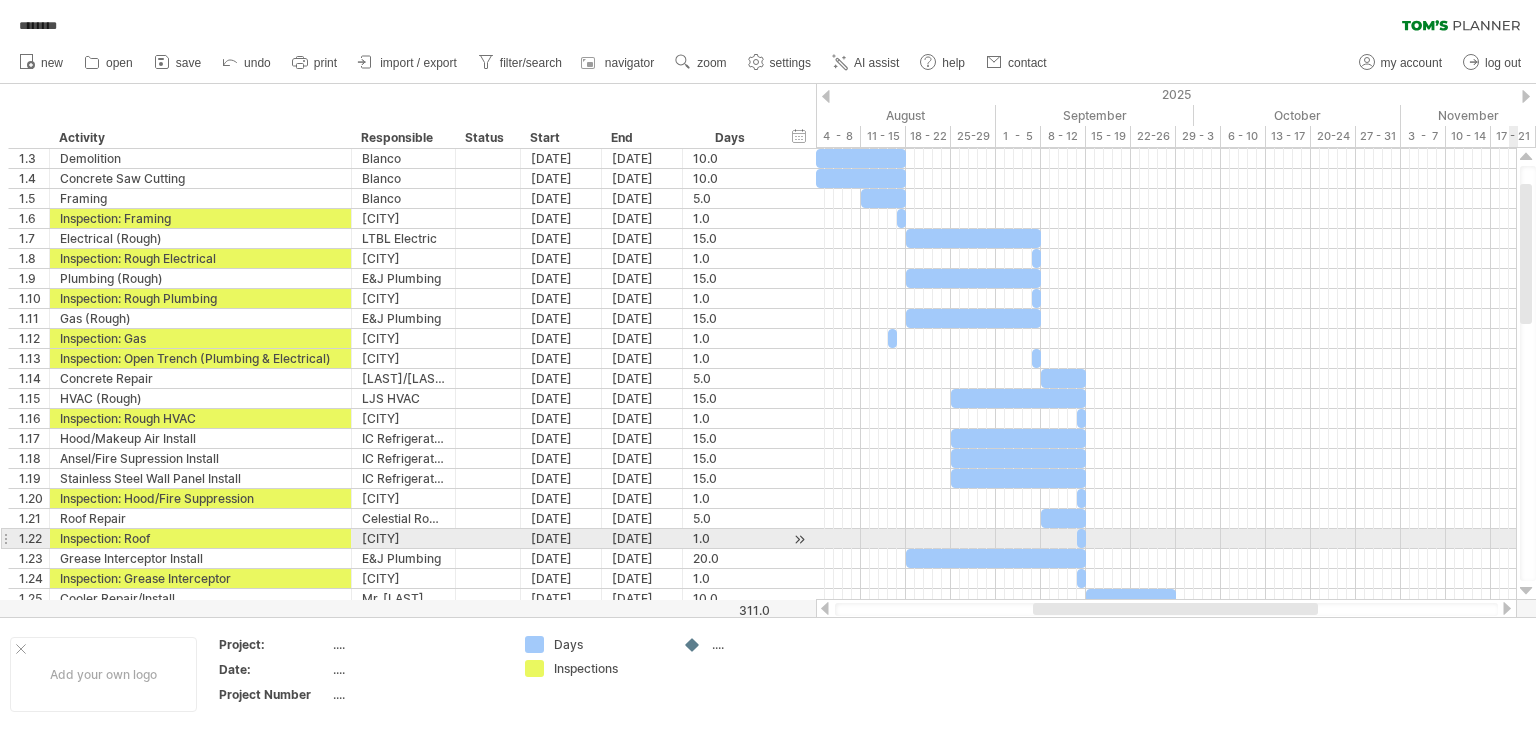 click at bounding box center [1526, 591] 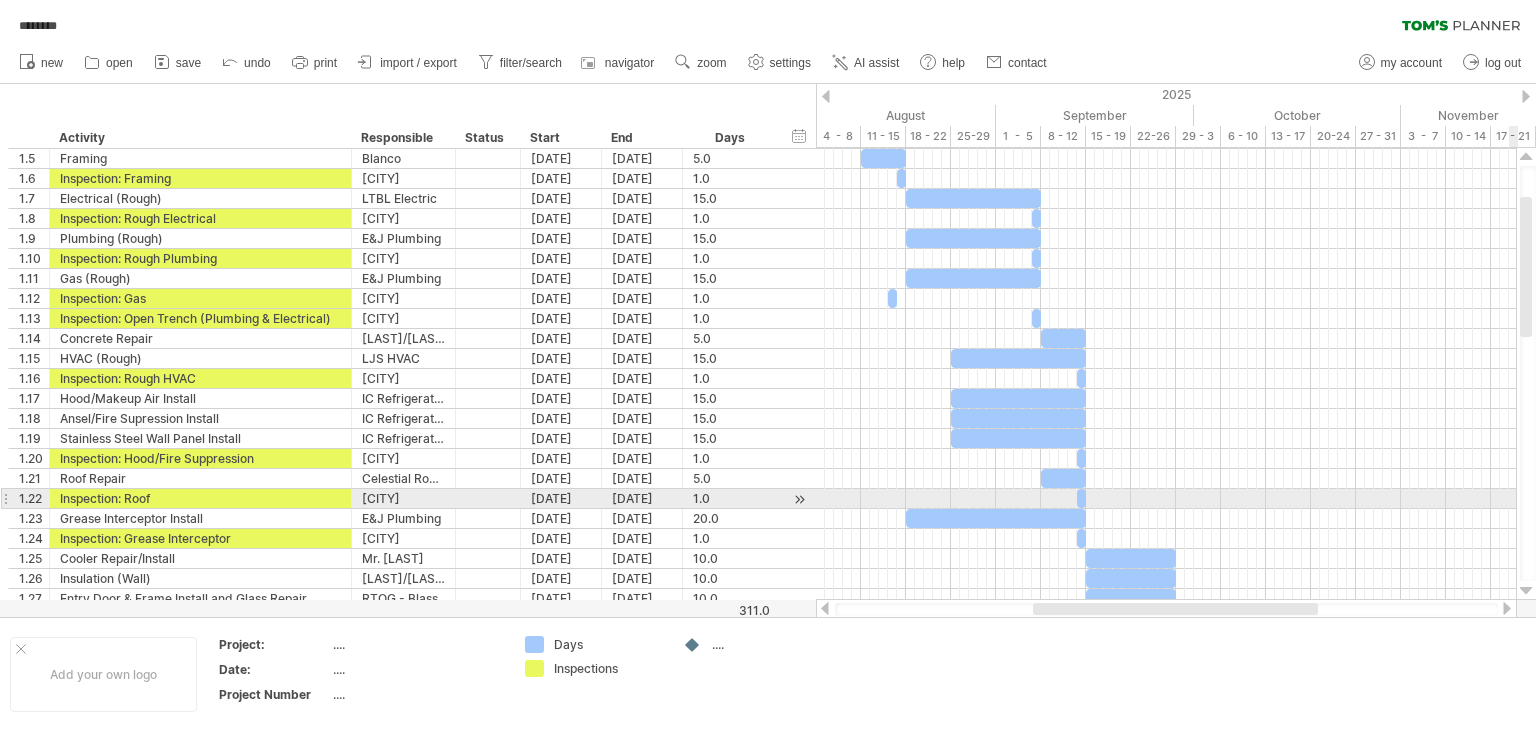 click at bounding box center [1526, 591] 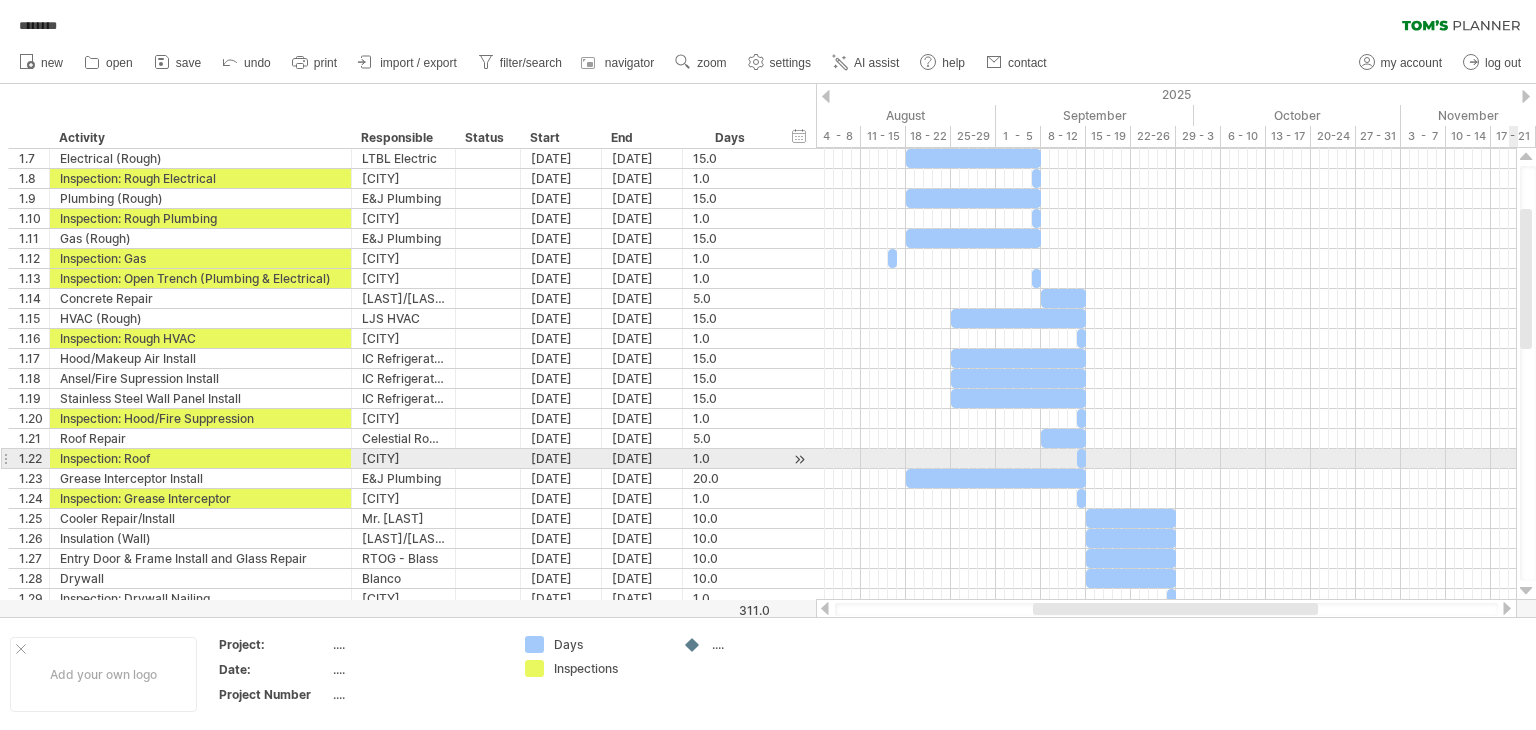 click at bounding box center [1526, 591] 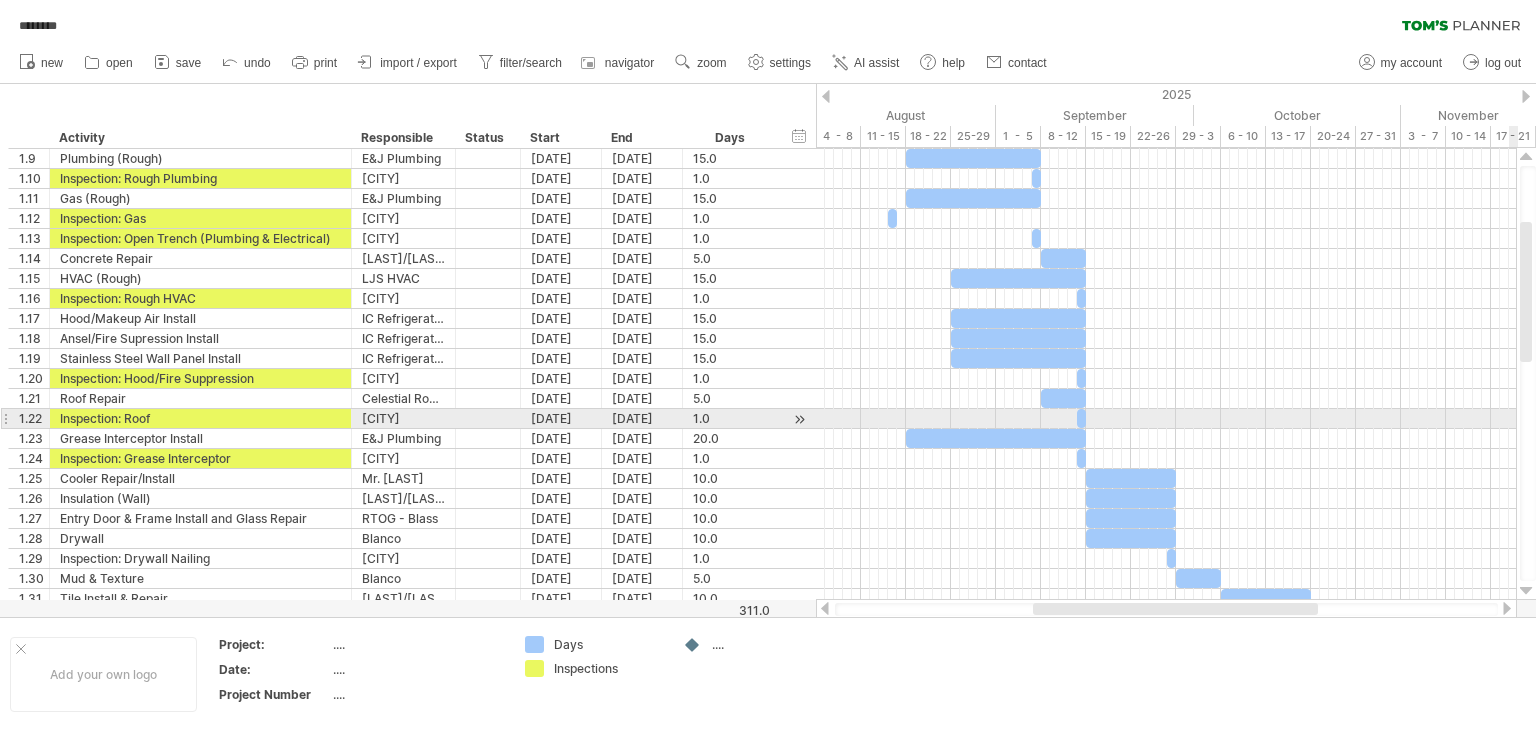 click at bounding box center (1526, 591) 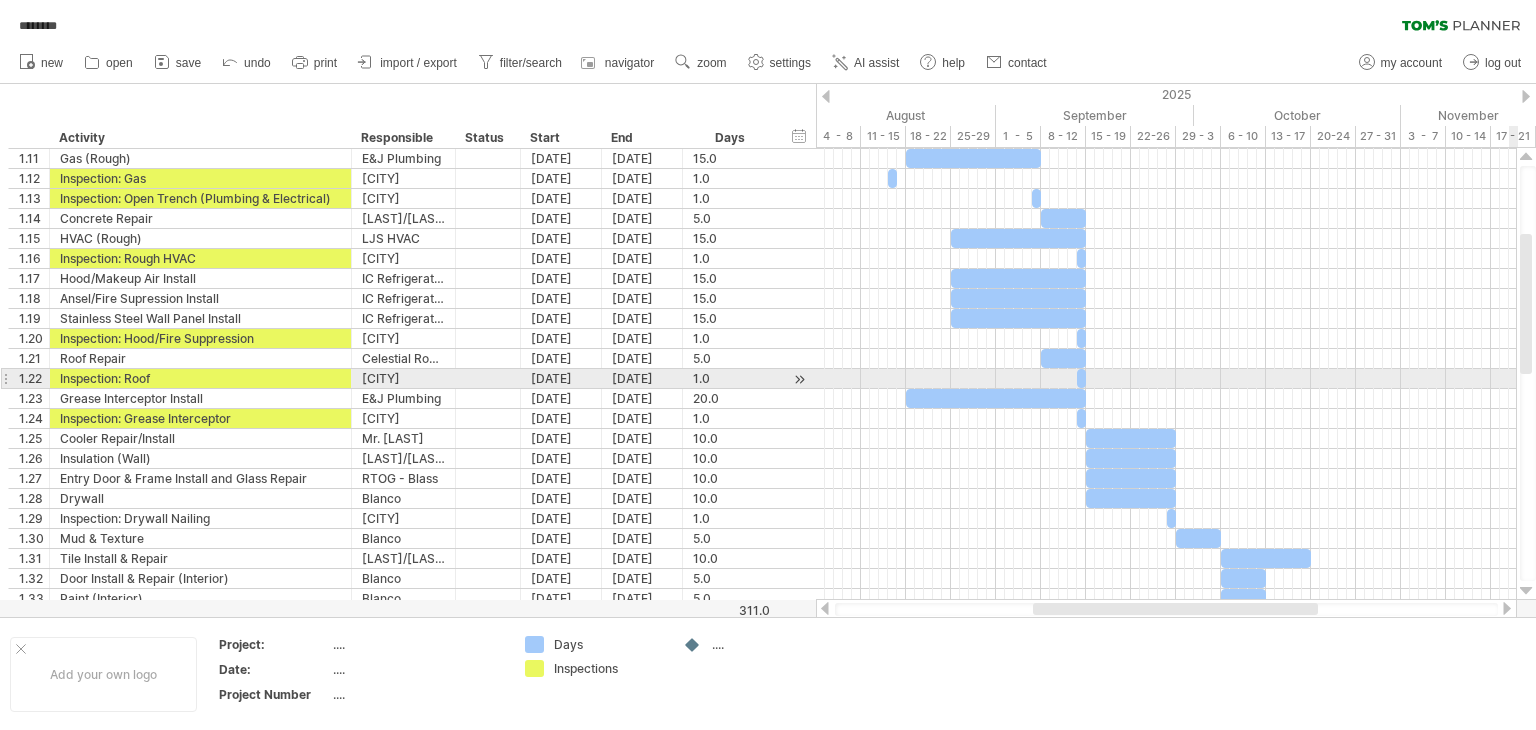 click at bounding box center (1526, 591) 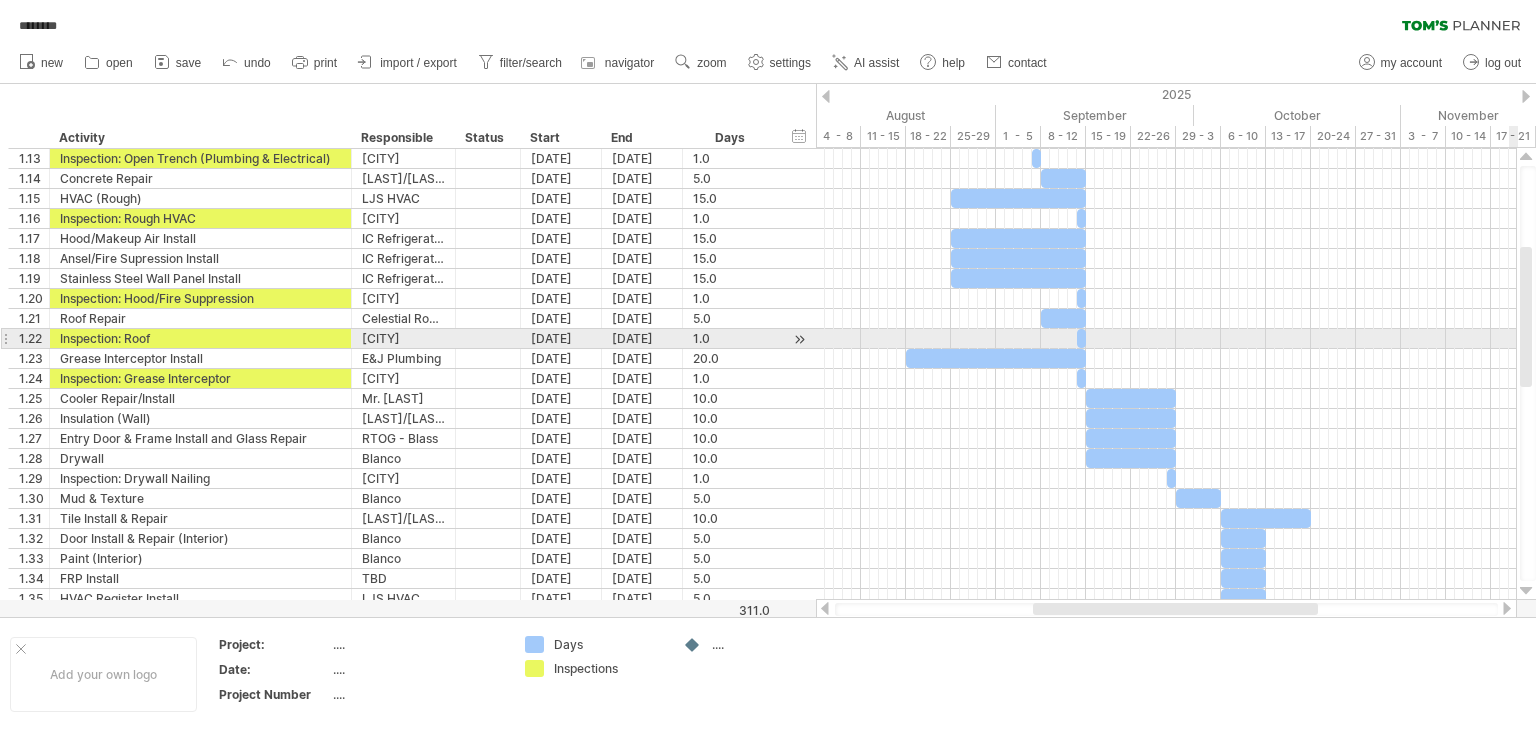 click at bounding box center (1526, 591) 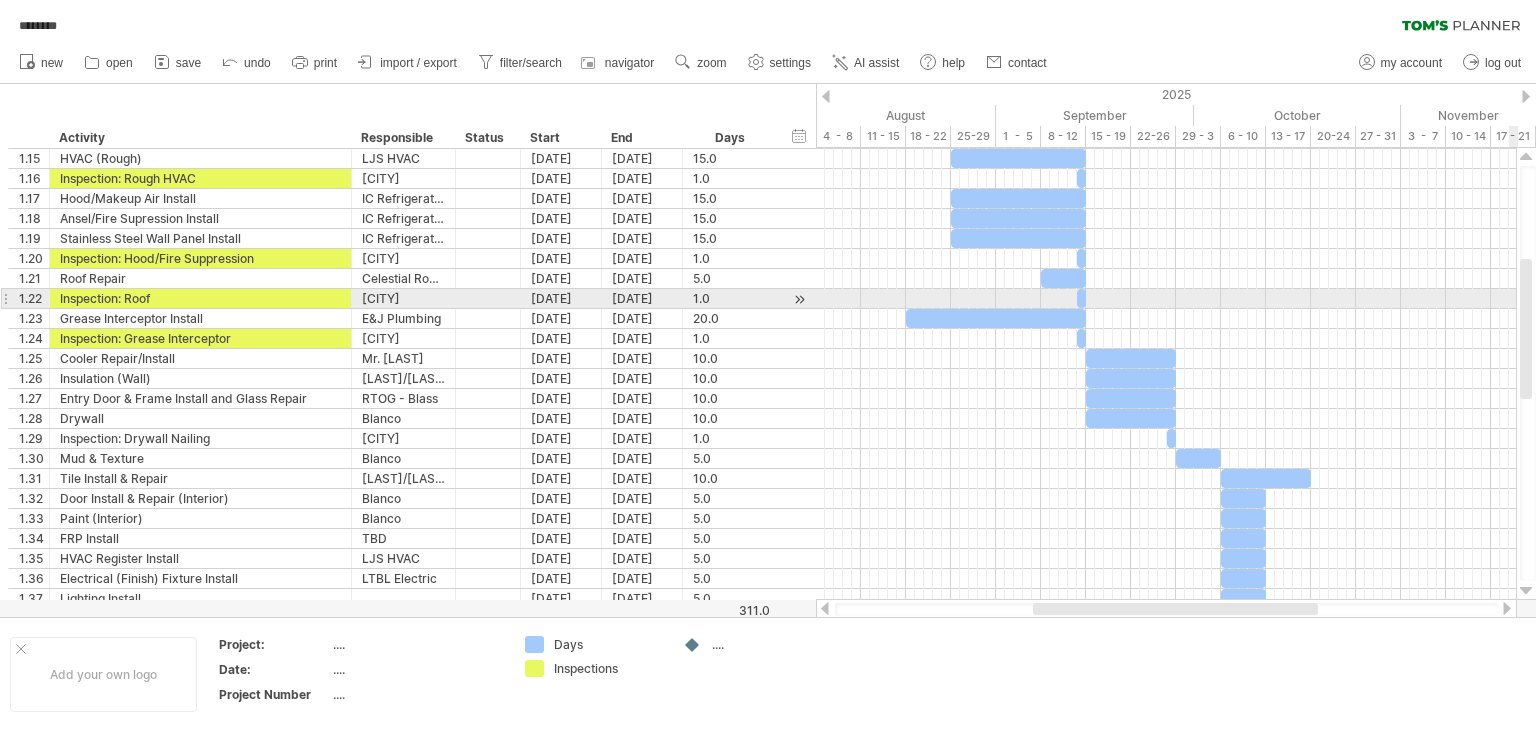 click at bounding box center (1526, 591) 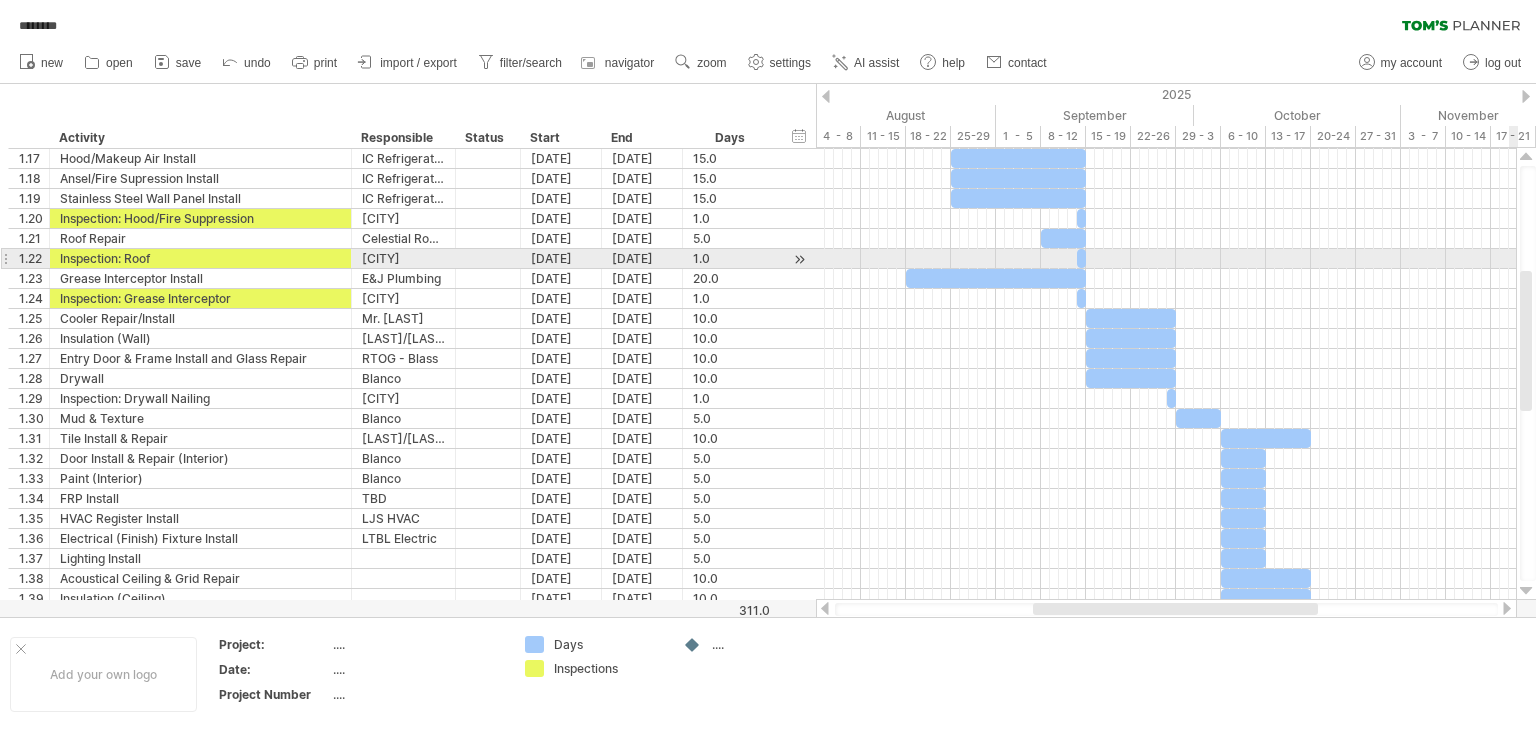 click at bounding box center (1526, 591) 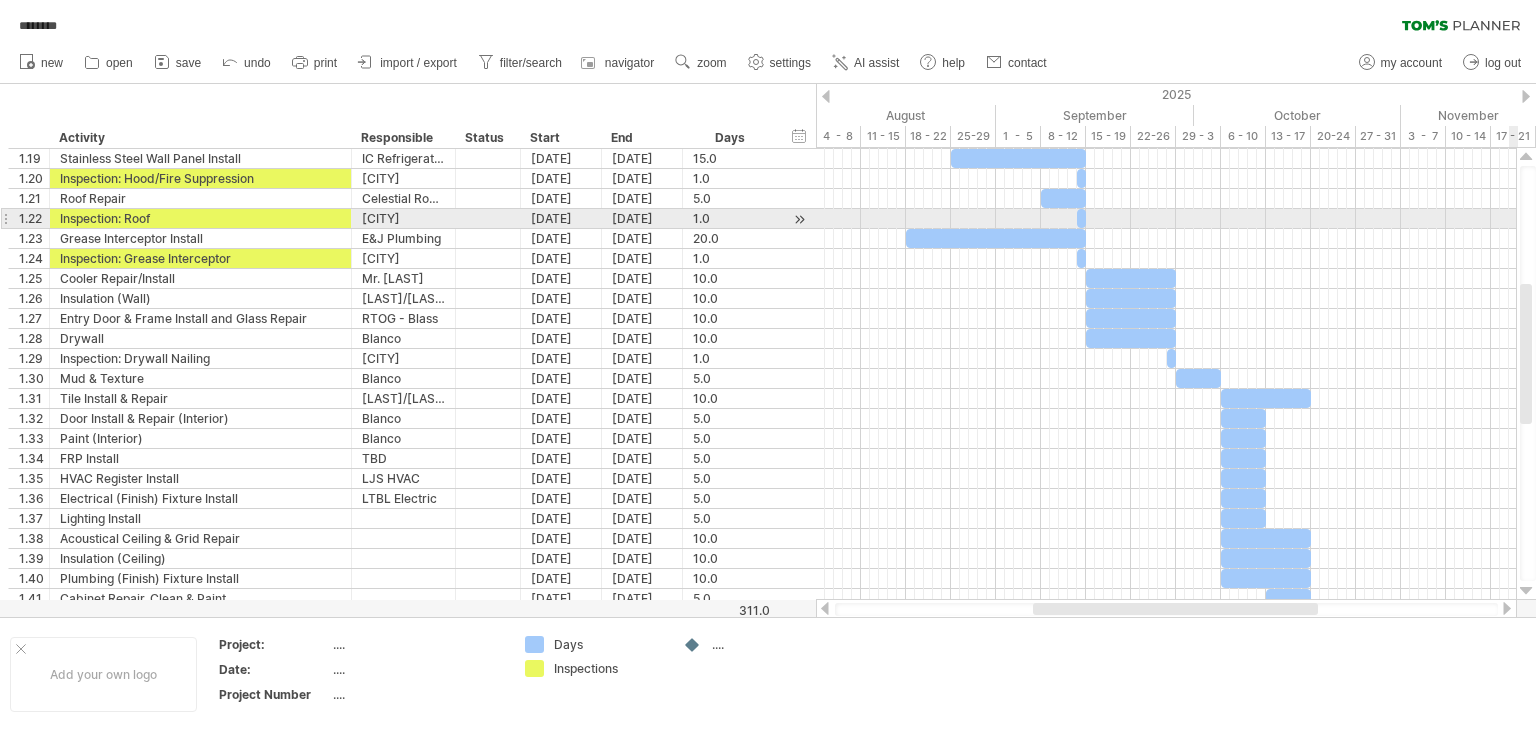 click at bounding box center [1526, 591] 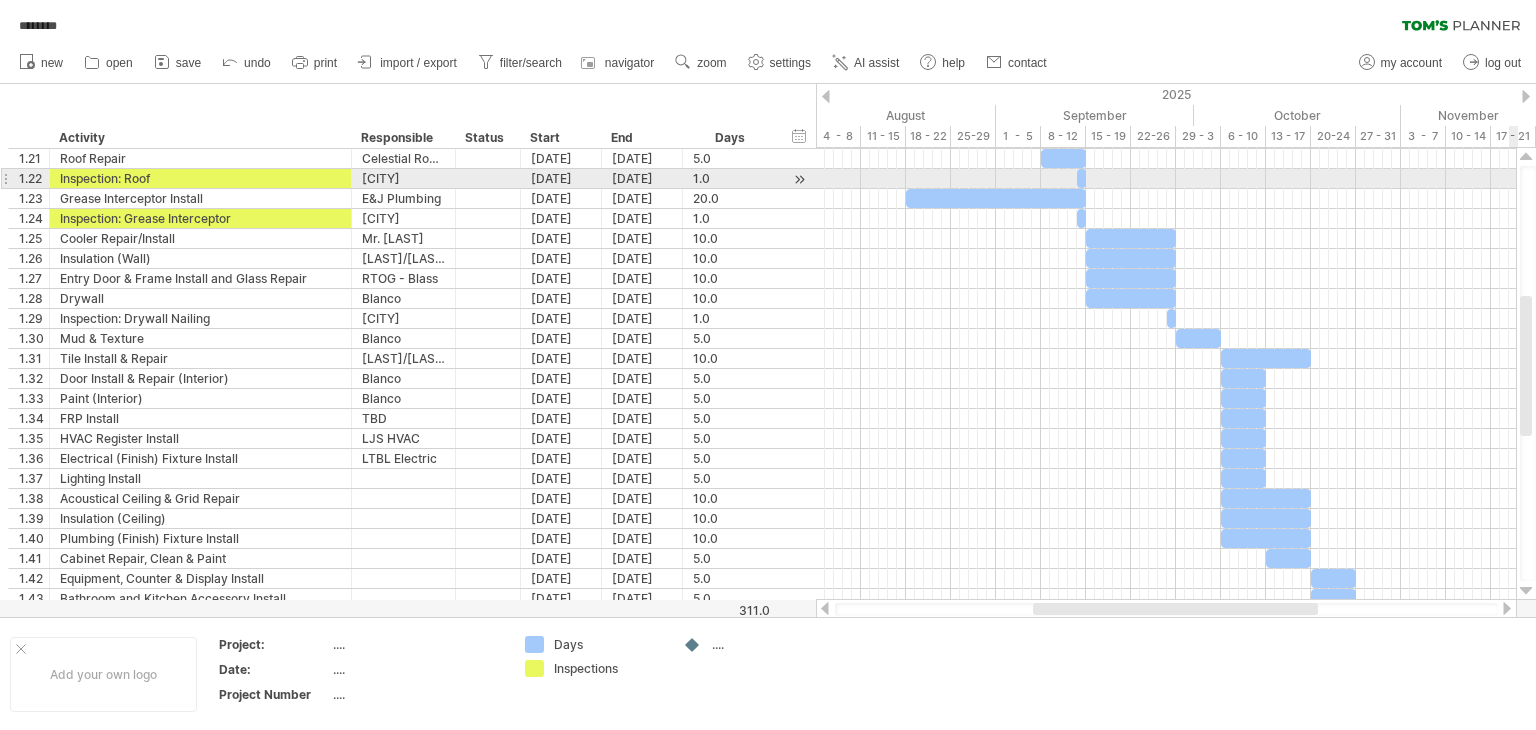 click at bounding box center [1526, 591] 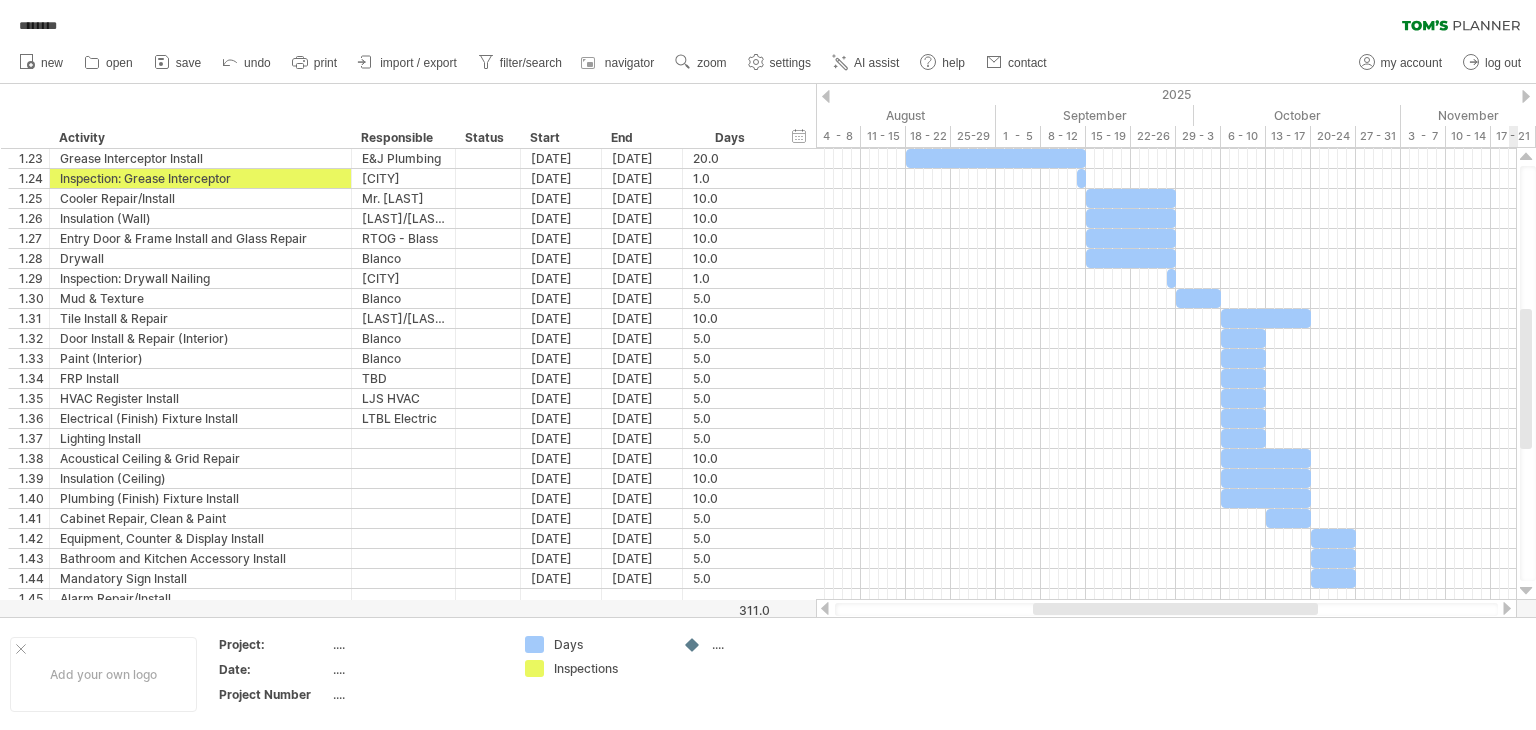 click at bounding box center (1526, 591) 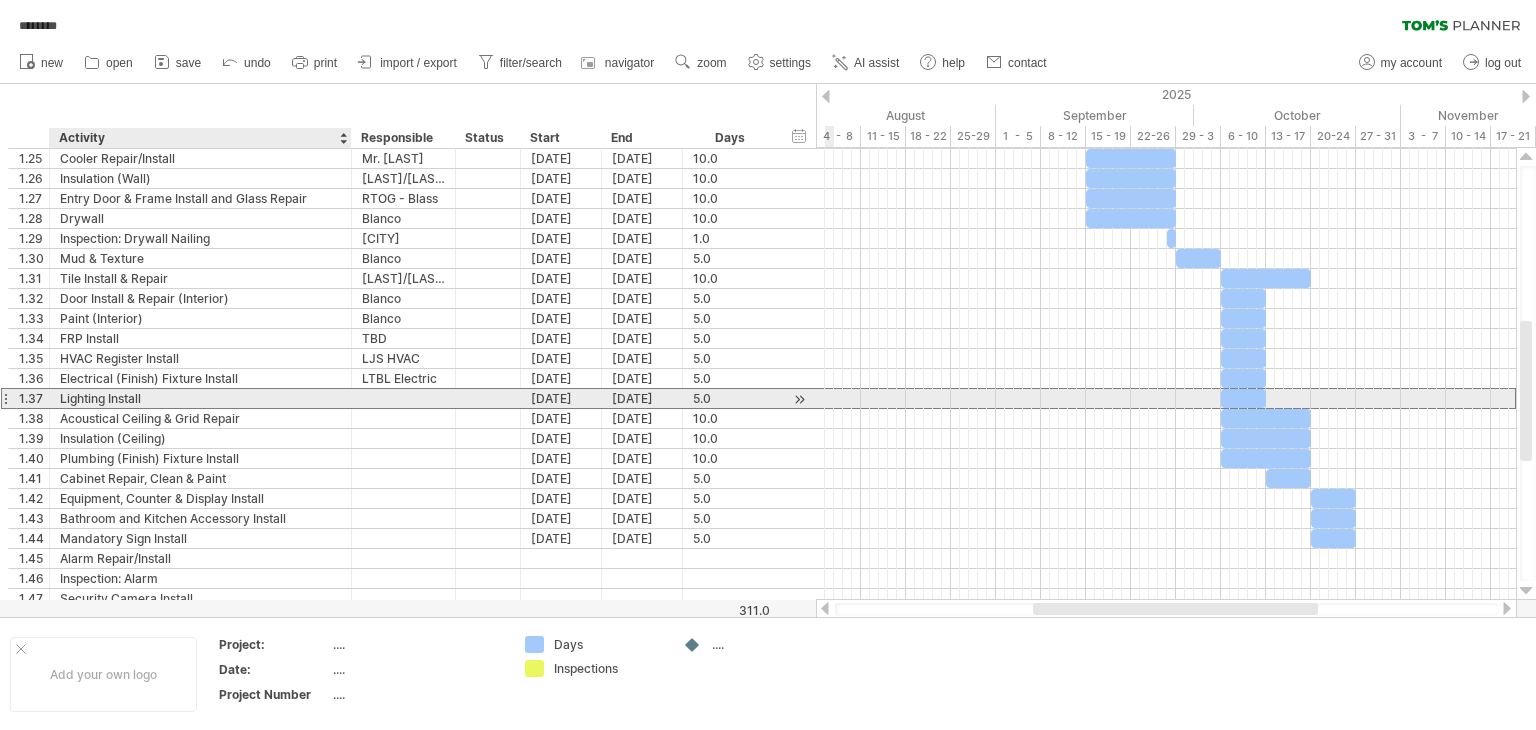 click at bounding box center (403, 398) 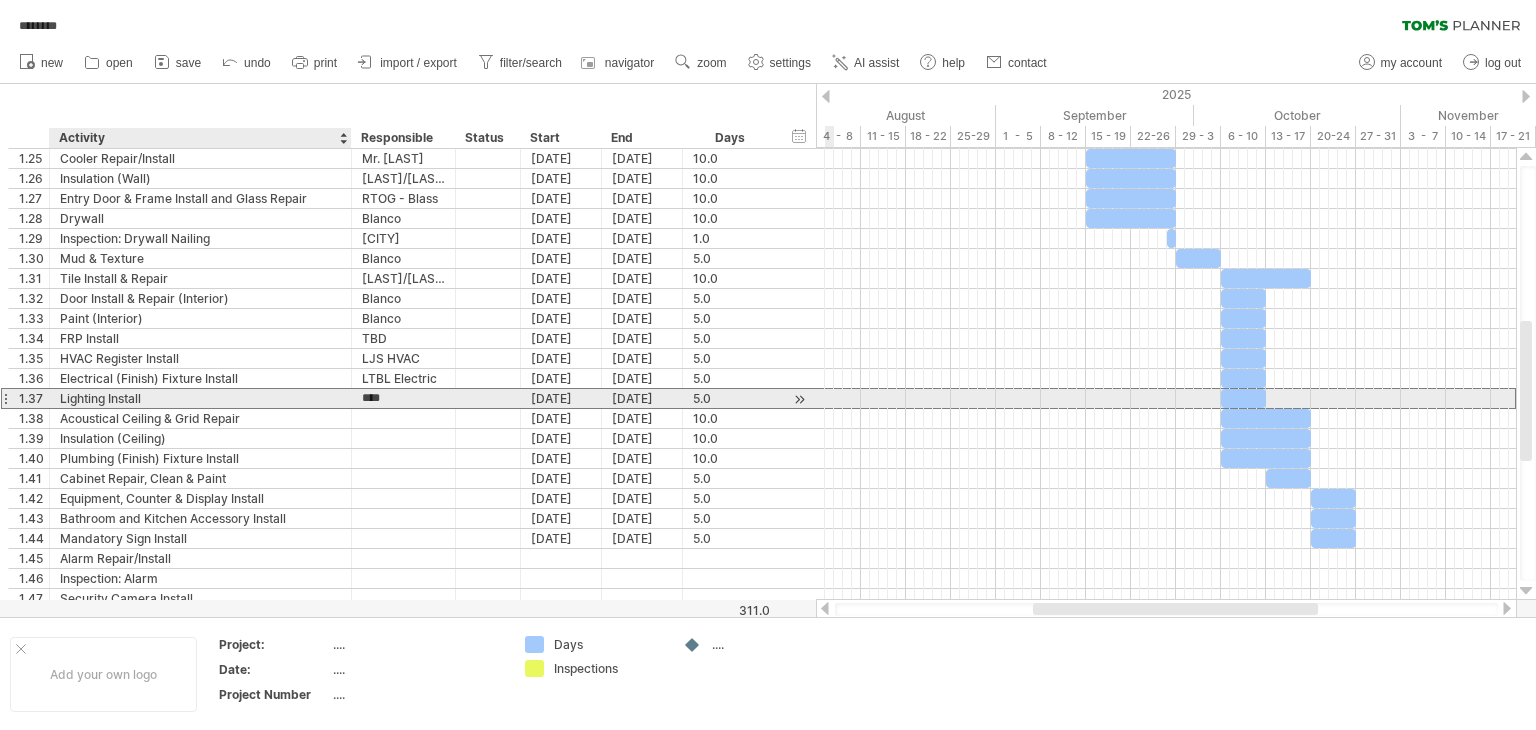 type on "**********" 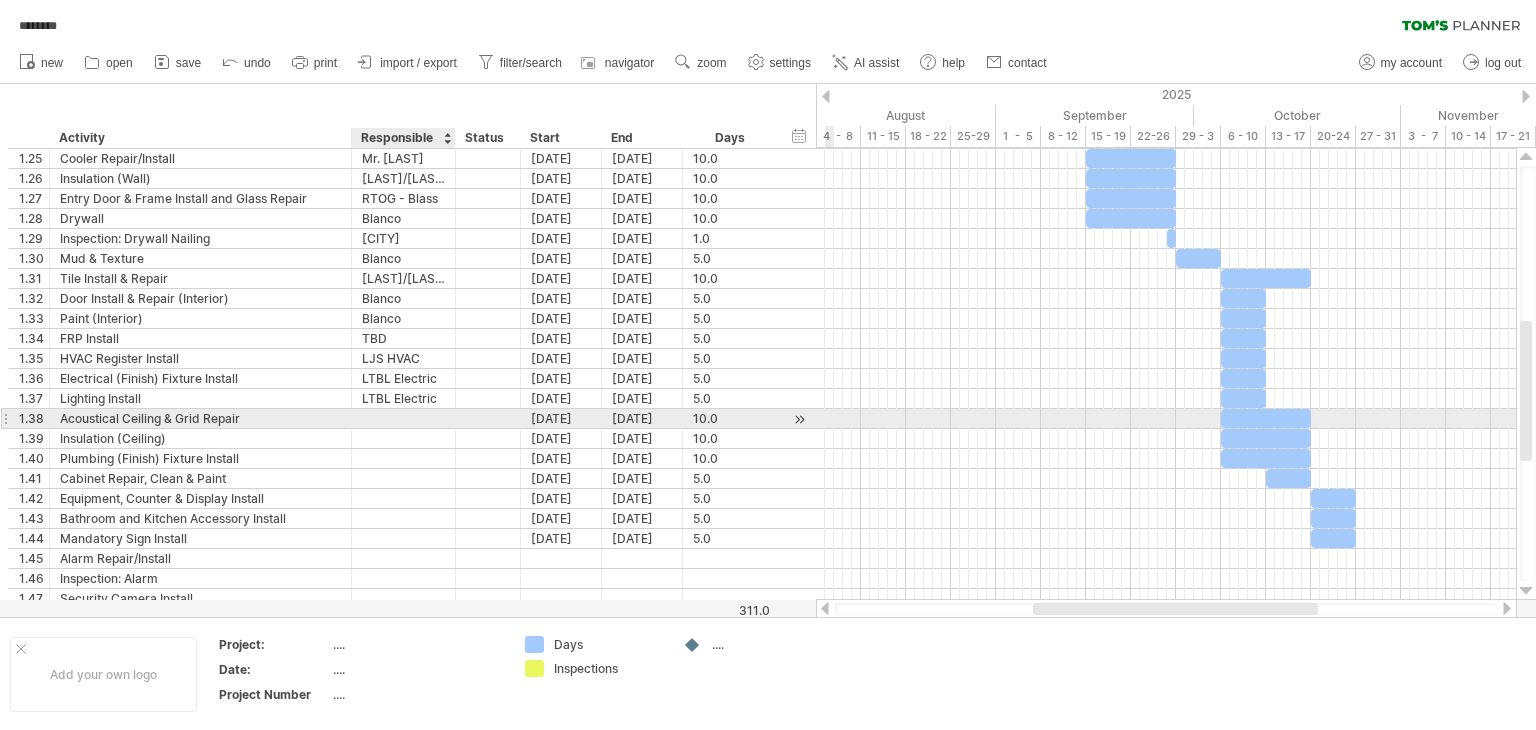 click at bounding box center [403, 418] 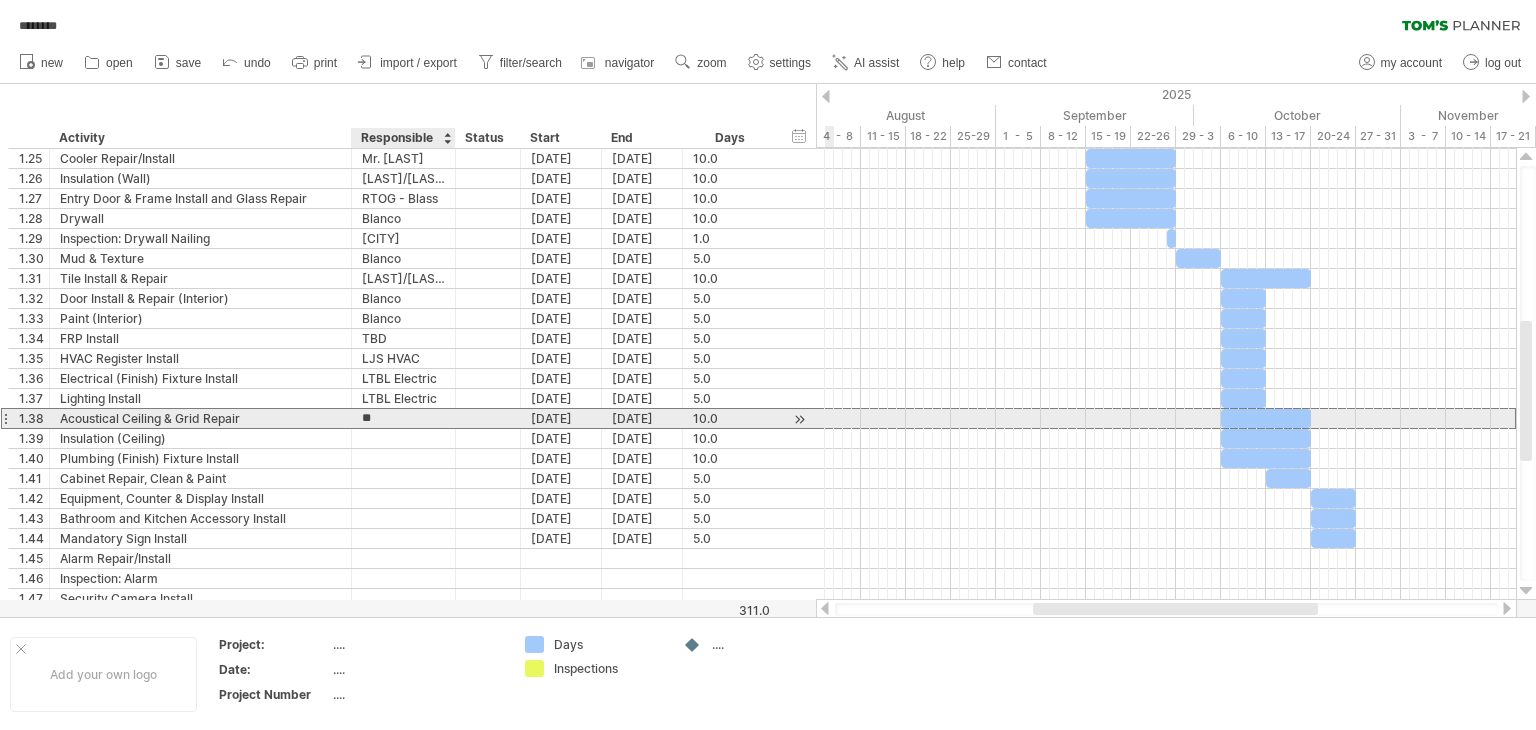type on "***" 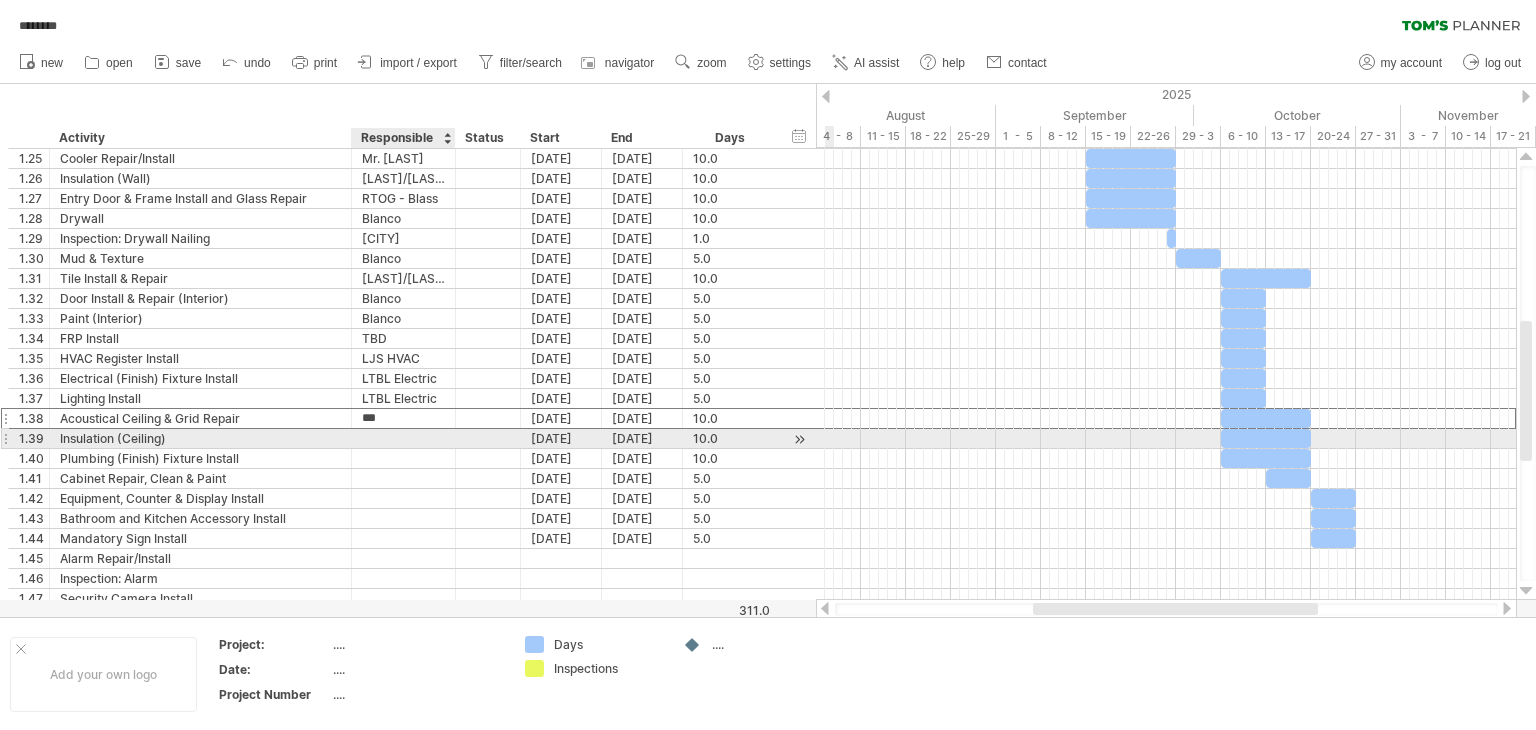 click at bounding box center (403, 438) 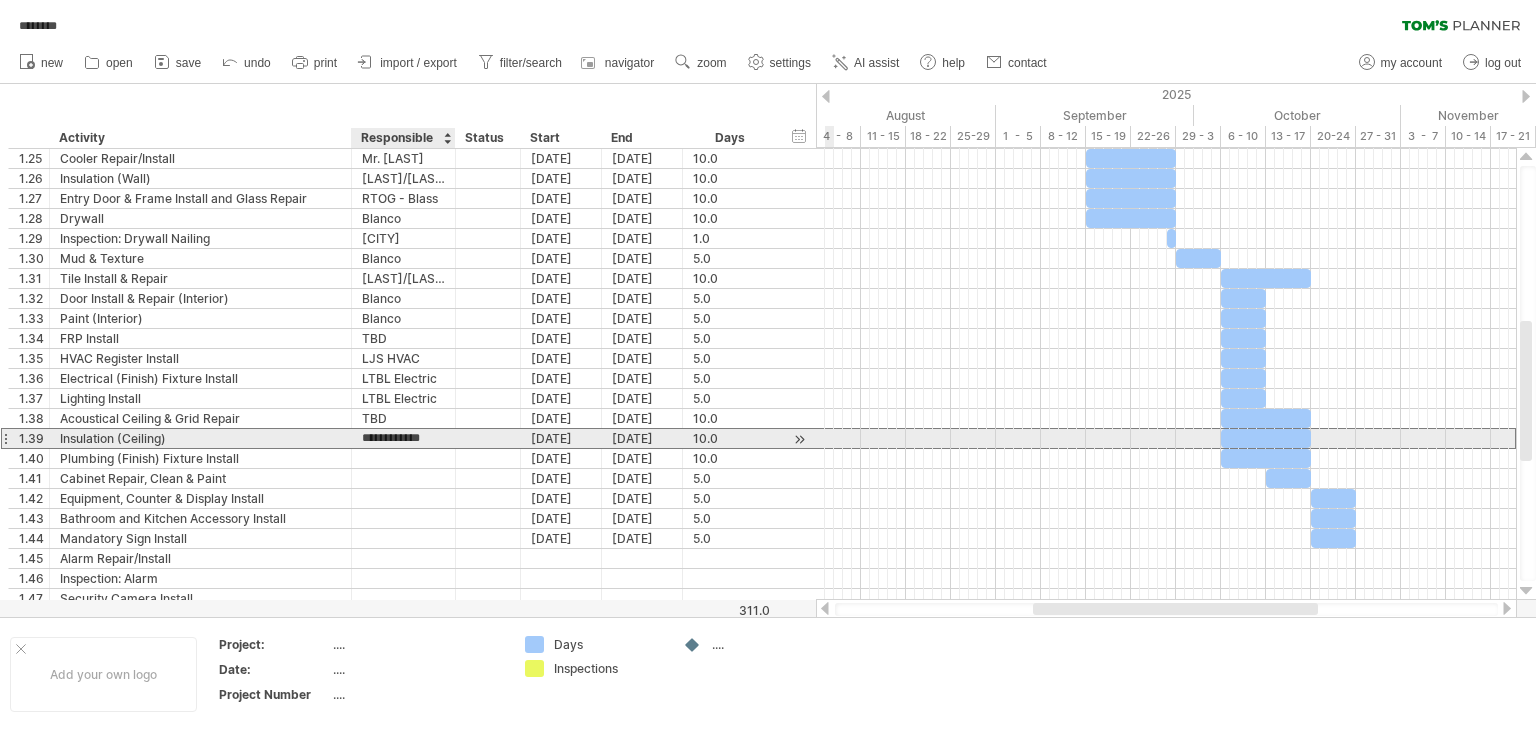 click on "**********" at bounding box center (403, 438) 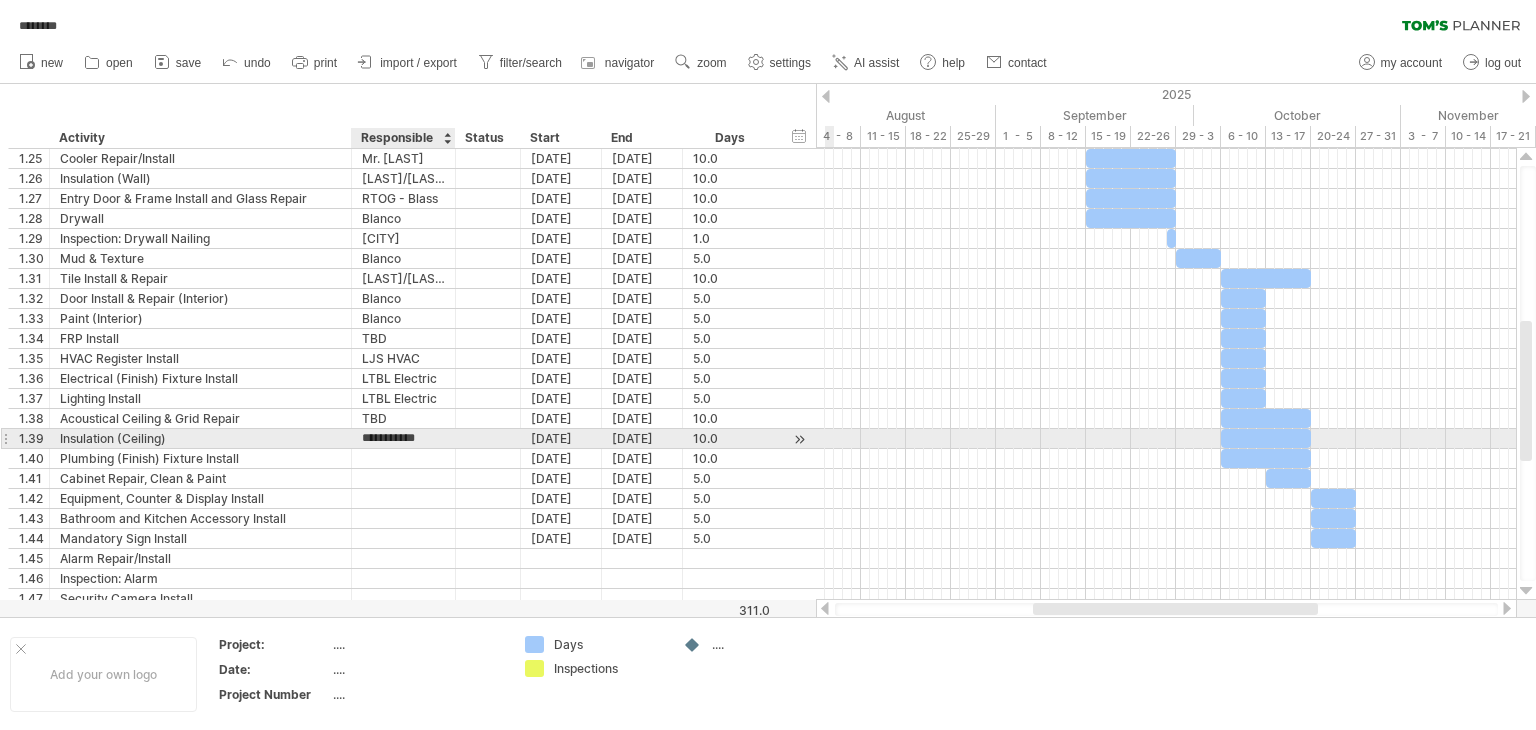 type on "**********" 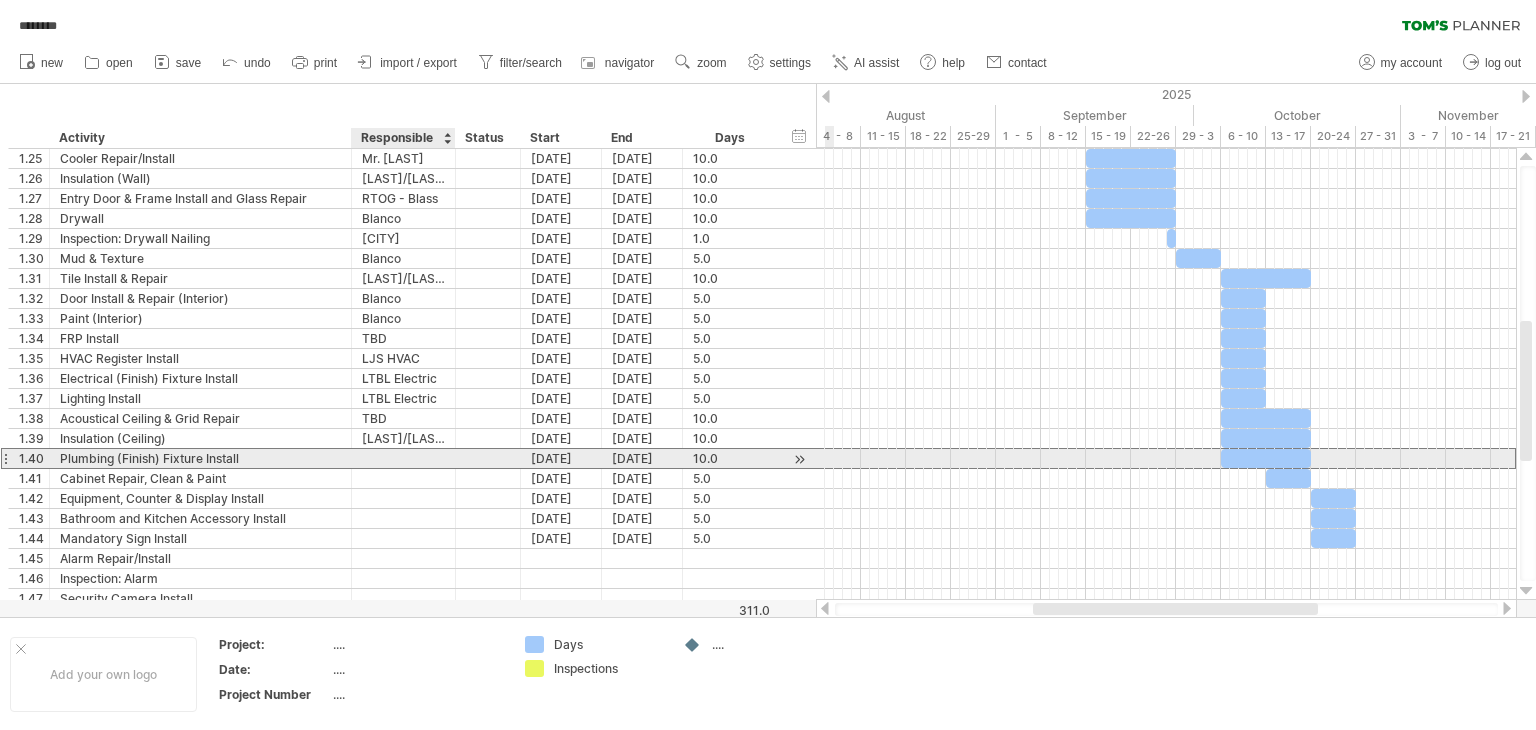 click at bounding box center (403, 458) 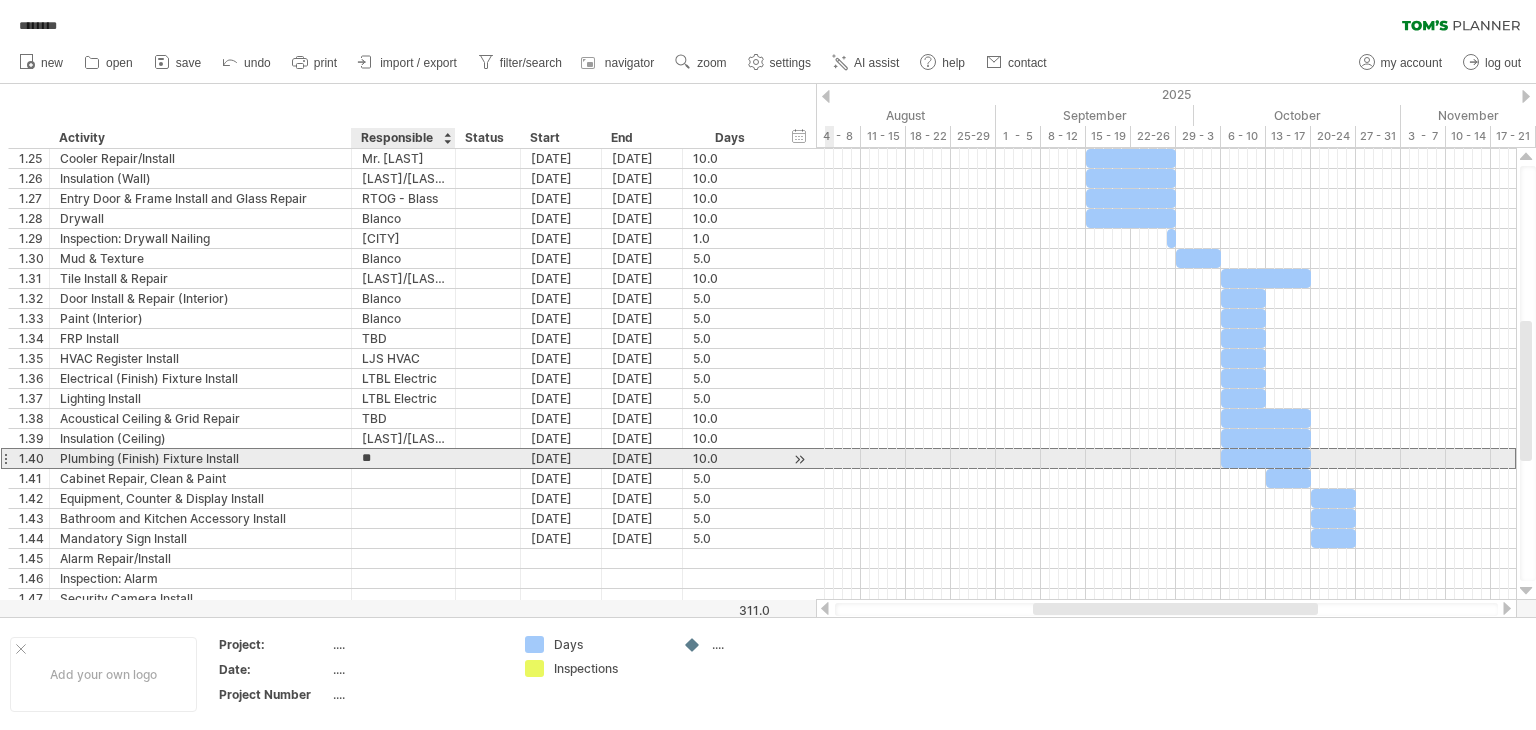type on "**********" 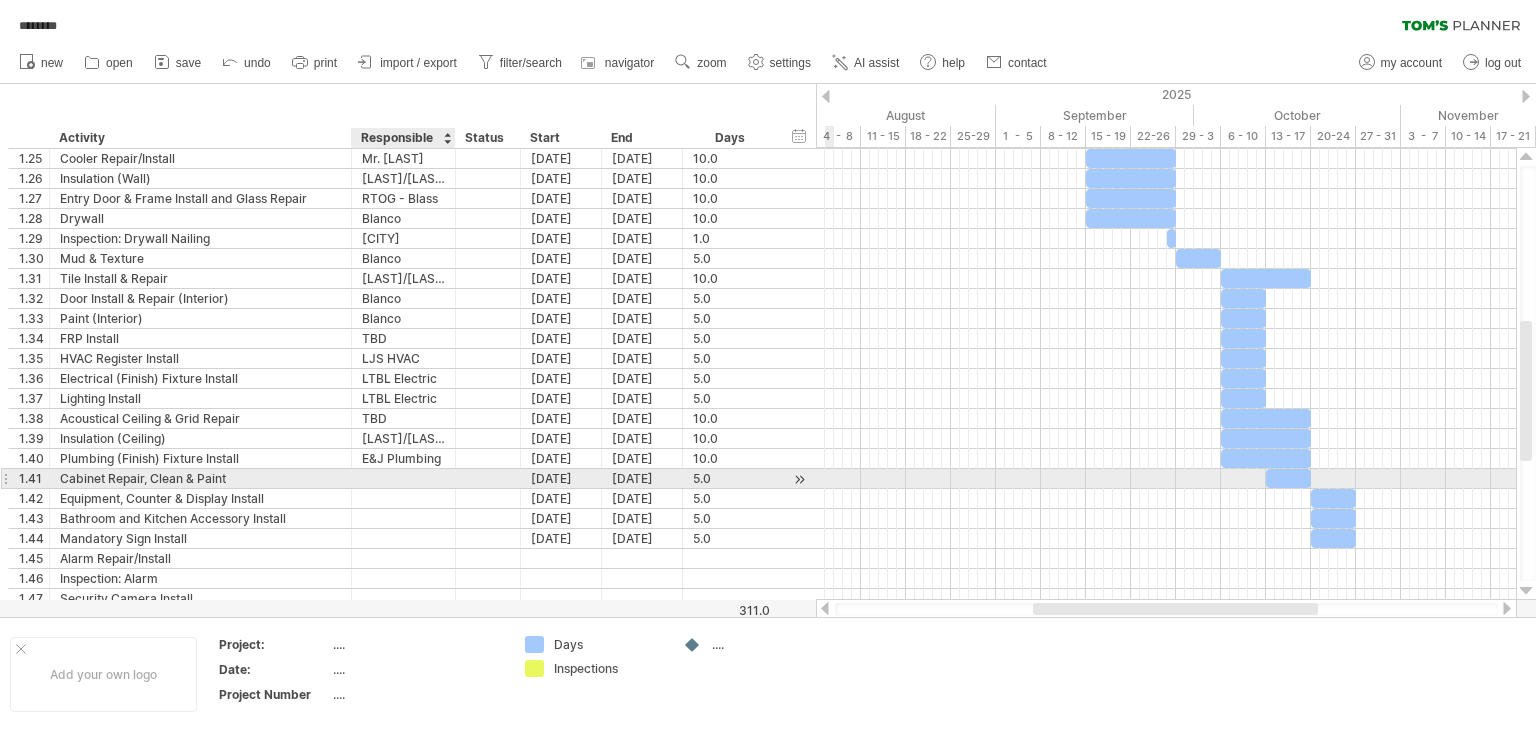 click at bounding box center [403, 478] 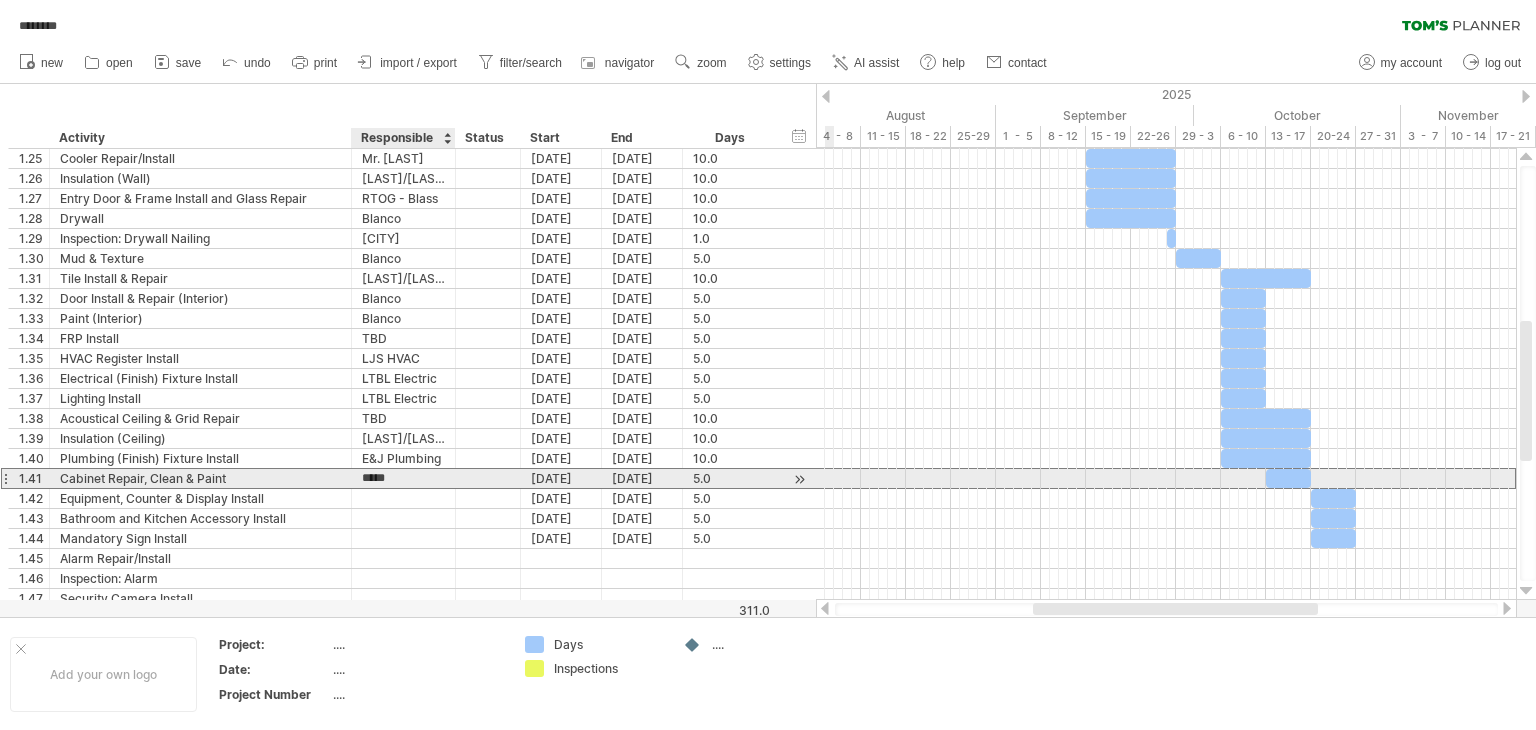 type on "******" 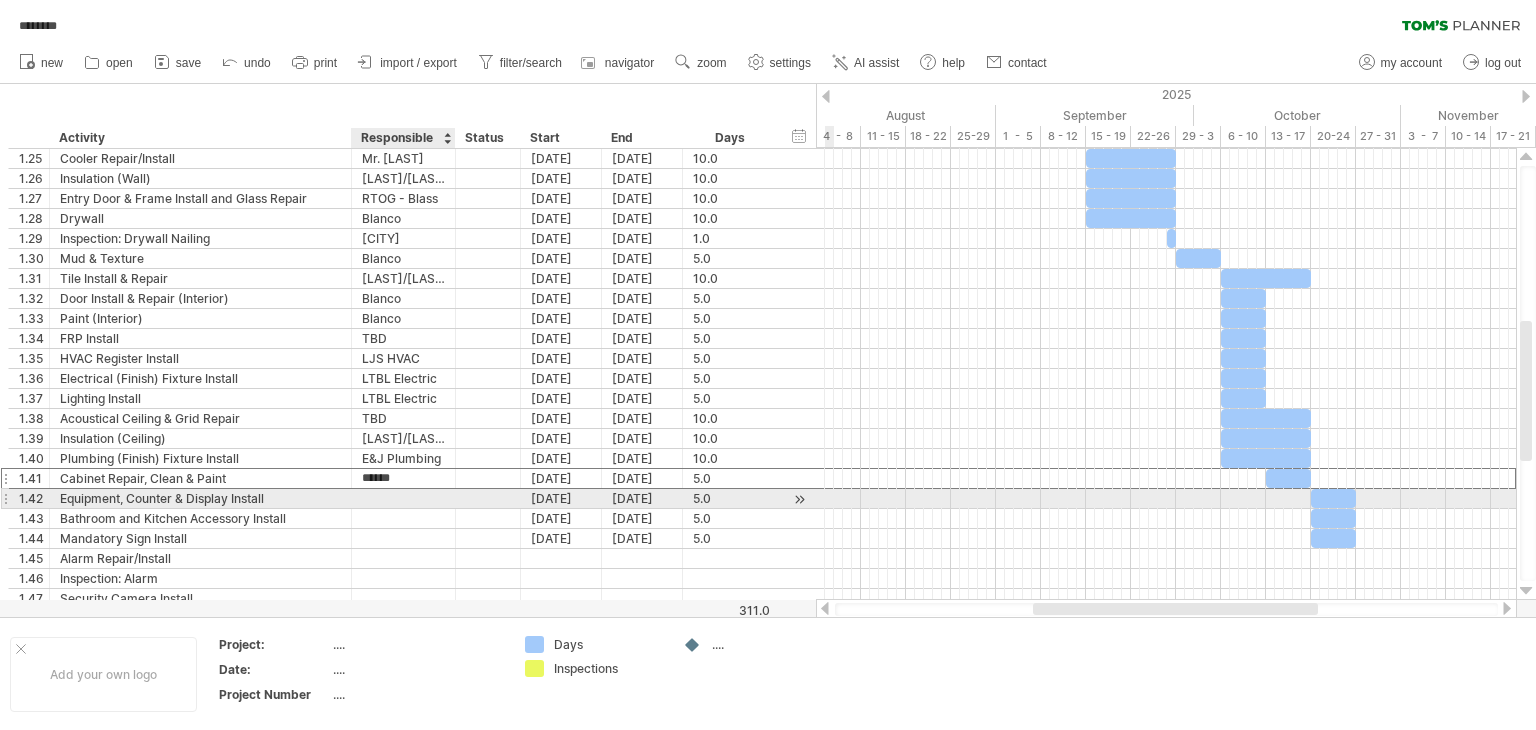 click at bounding box center (403, 498) 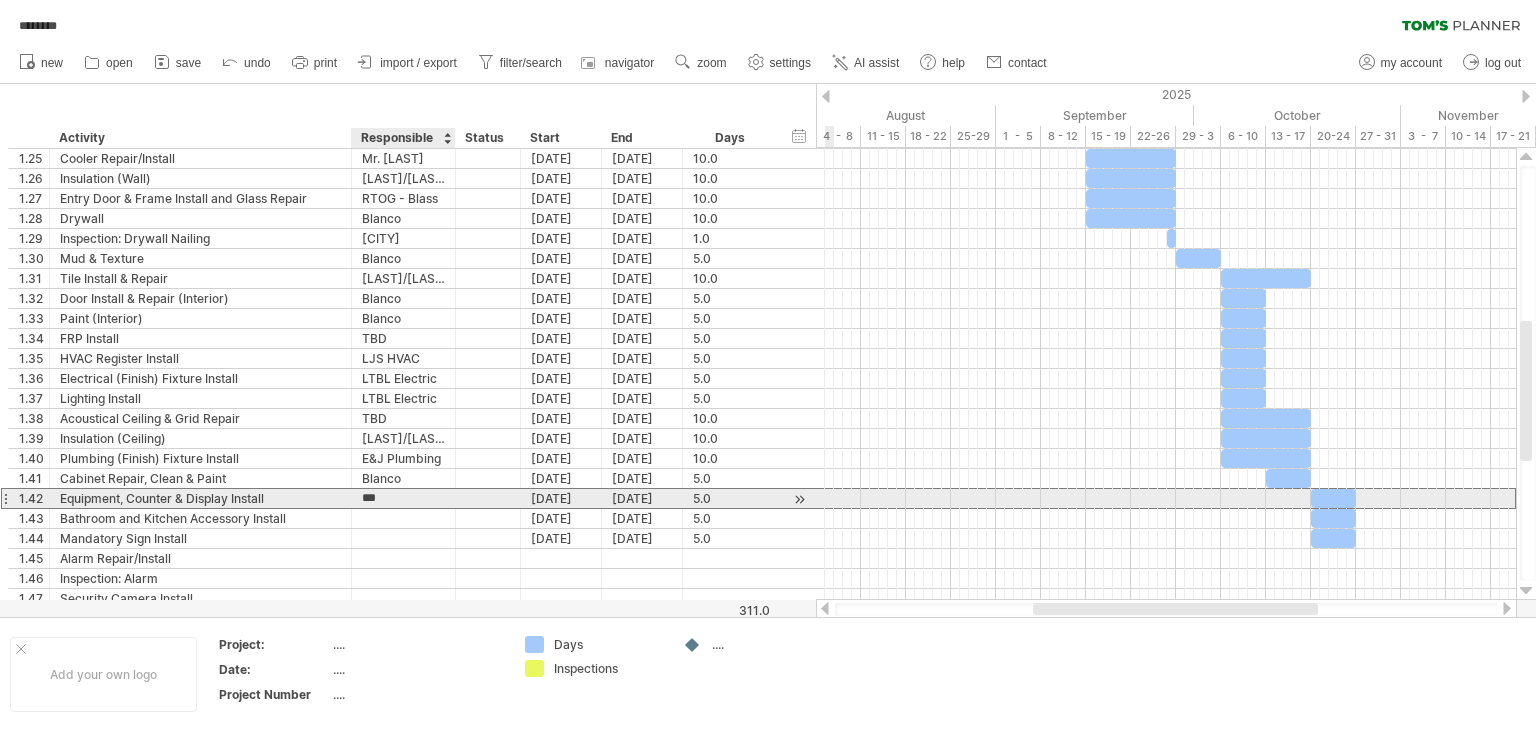 type on "******" 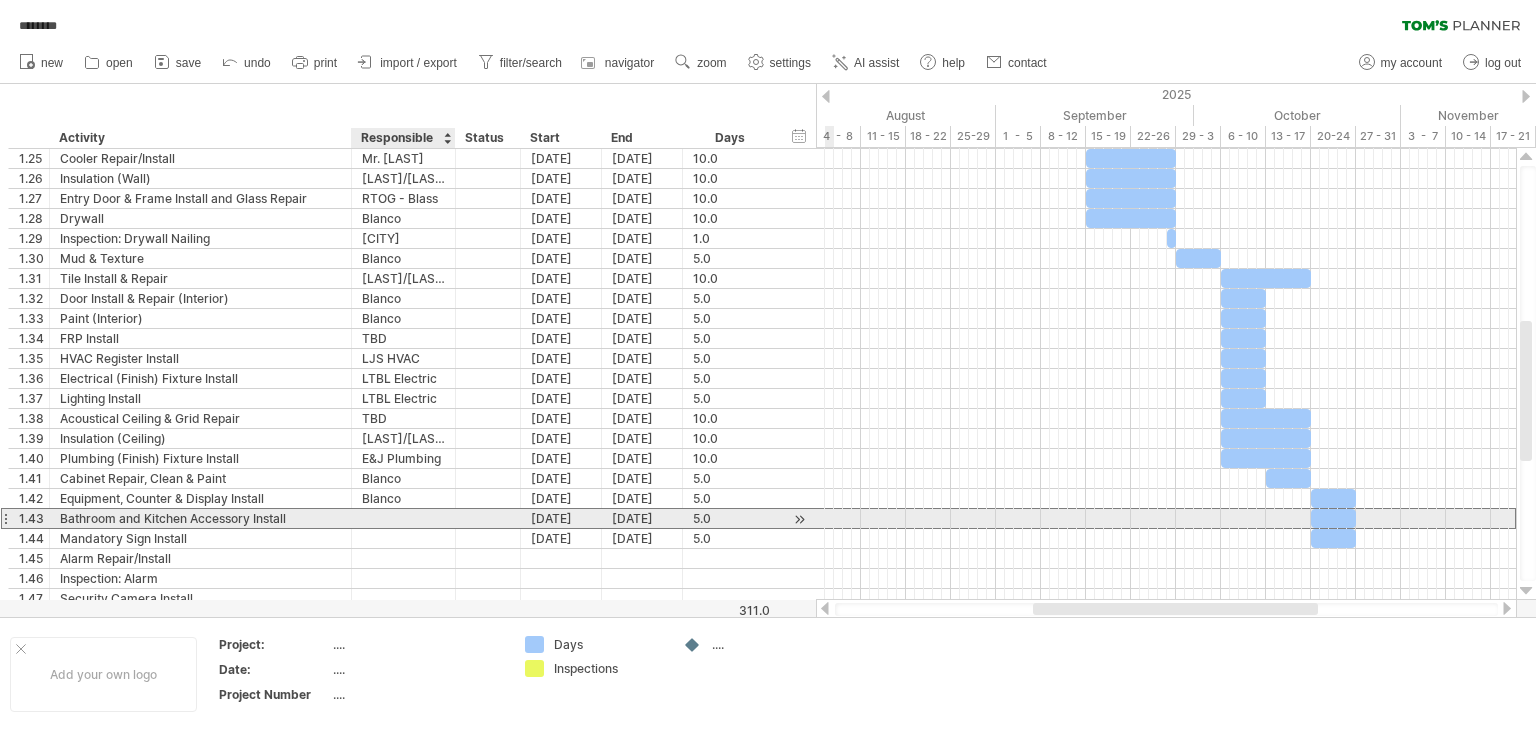 click at bounding box center (403, 518) 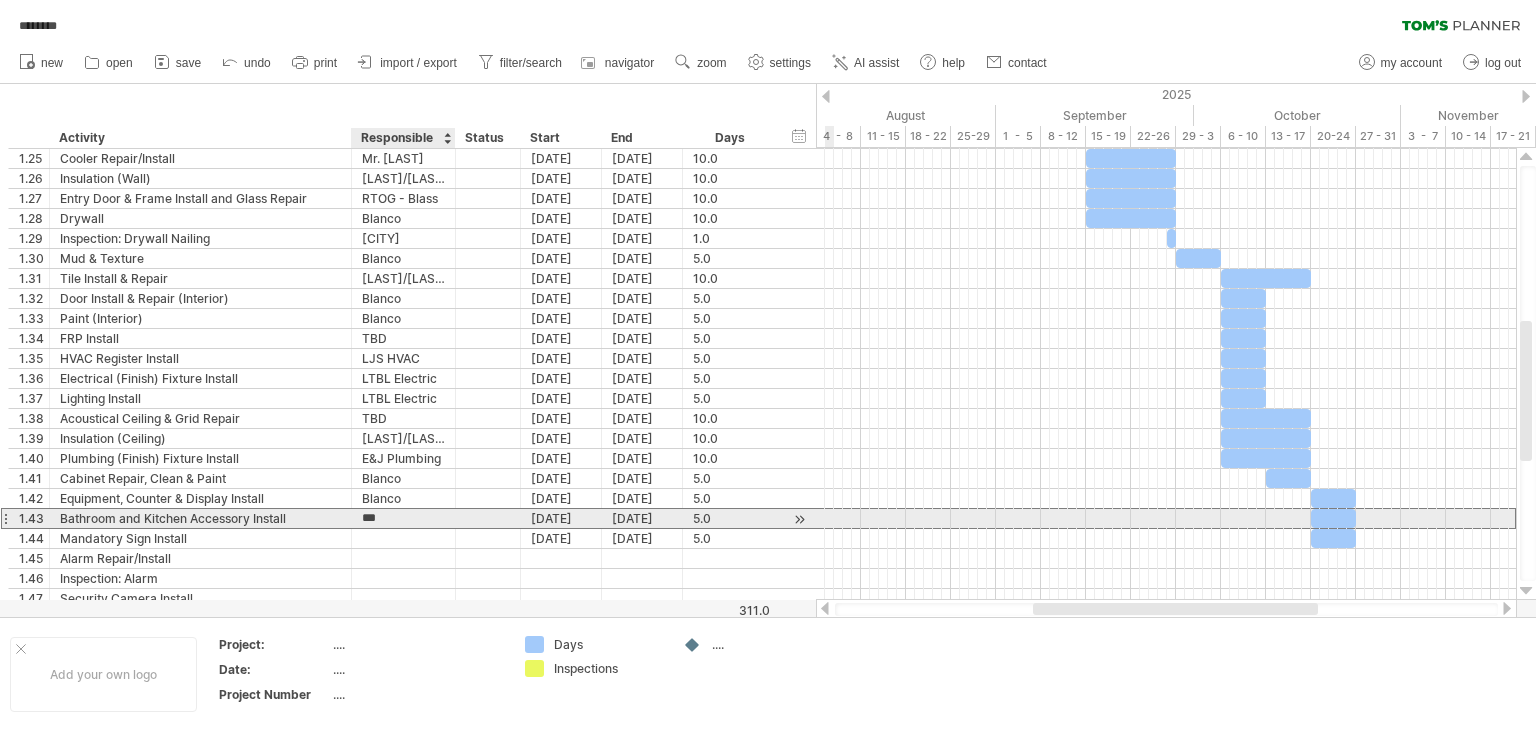 type on "******" 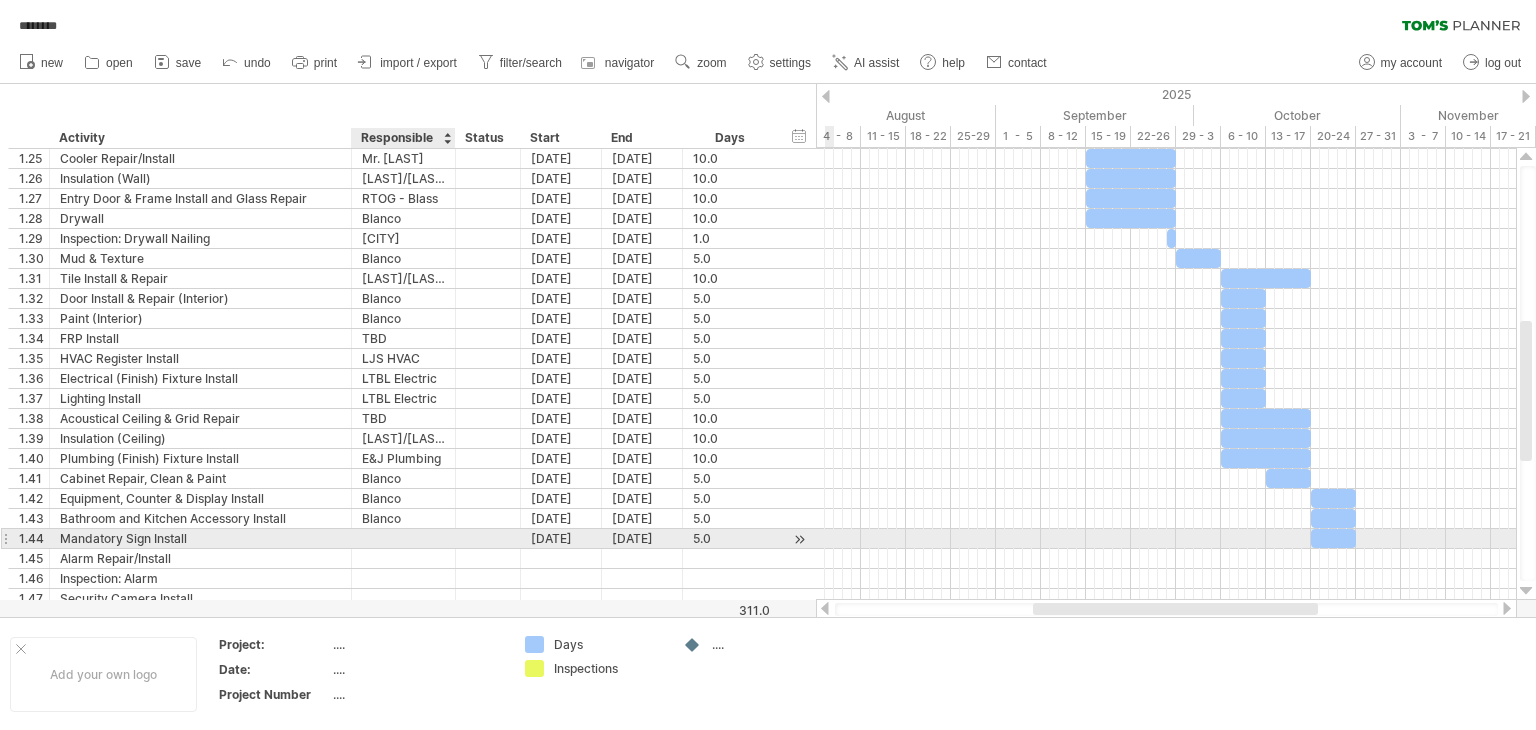 click at bounding box center (403, 538) 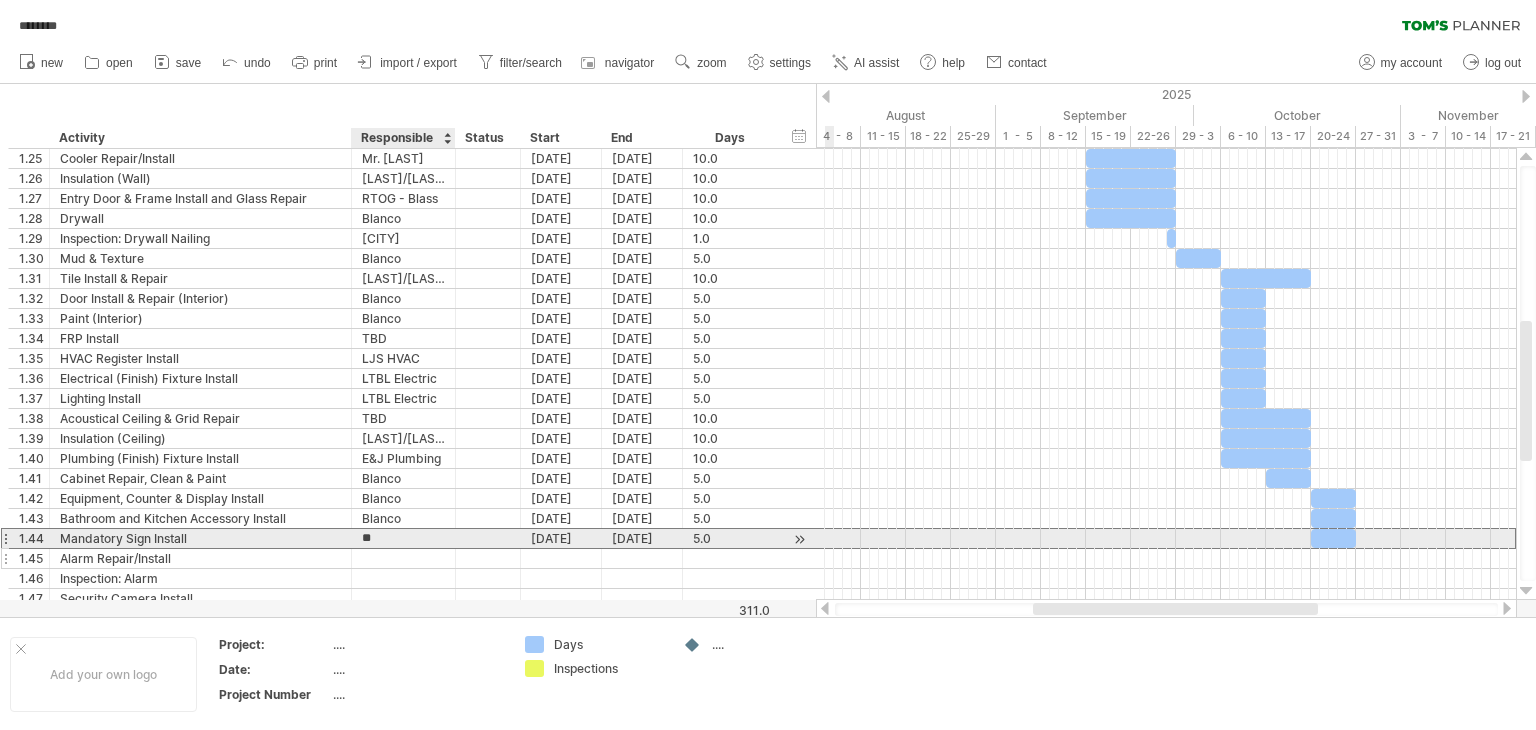 type on "***" 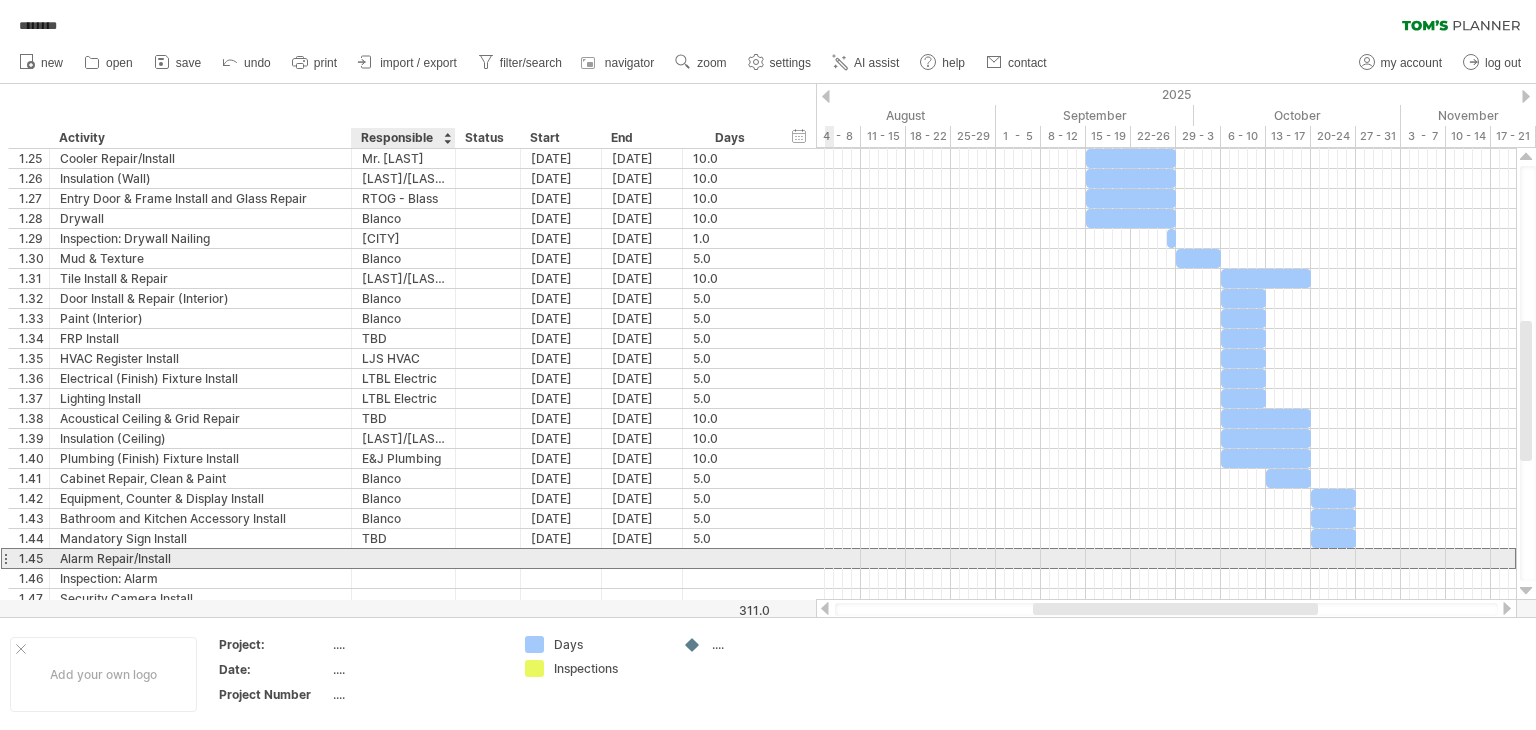click at bounding box center (403, 558) 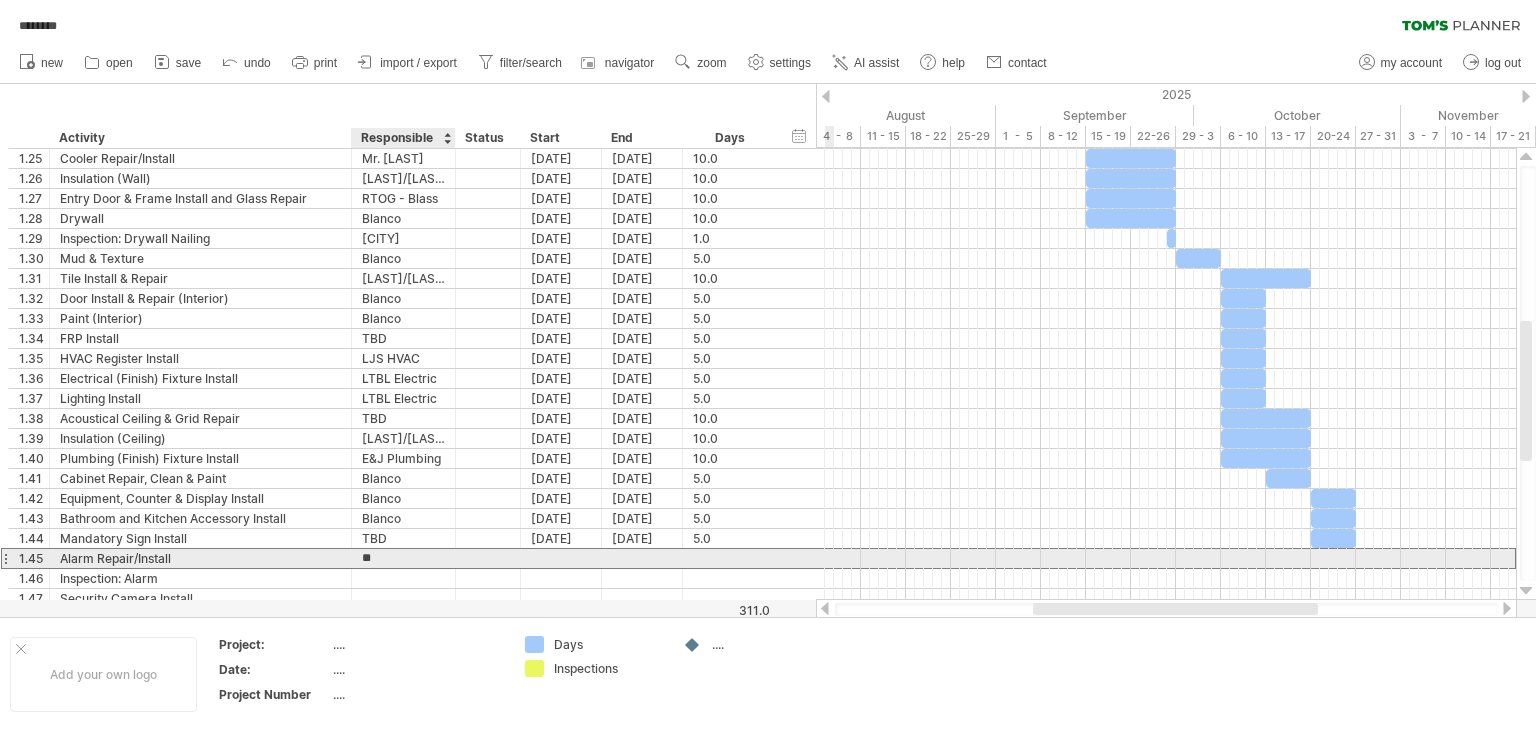 type on "***" 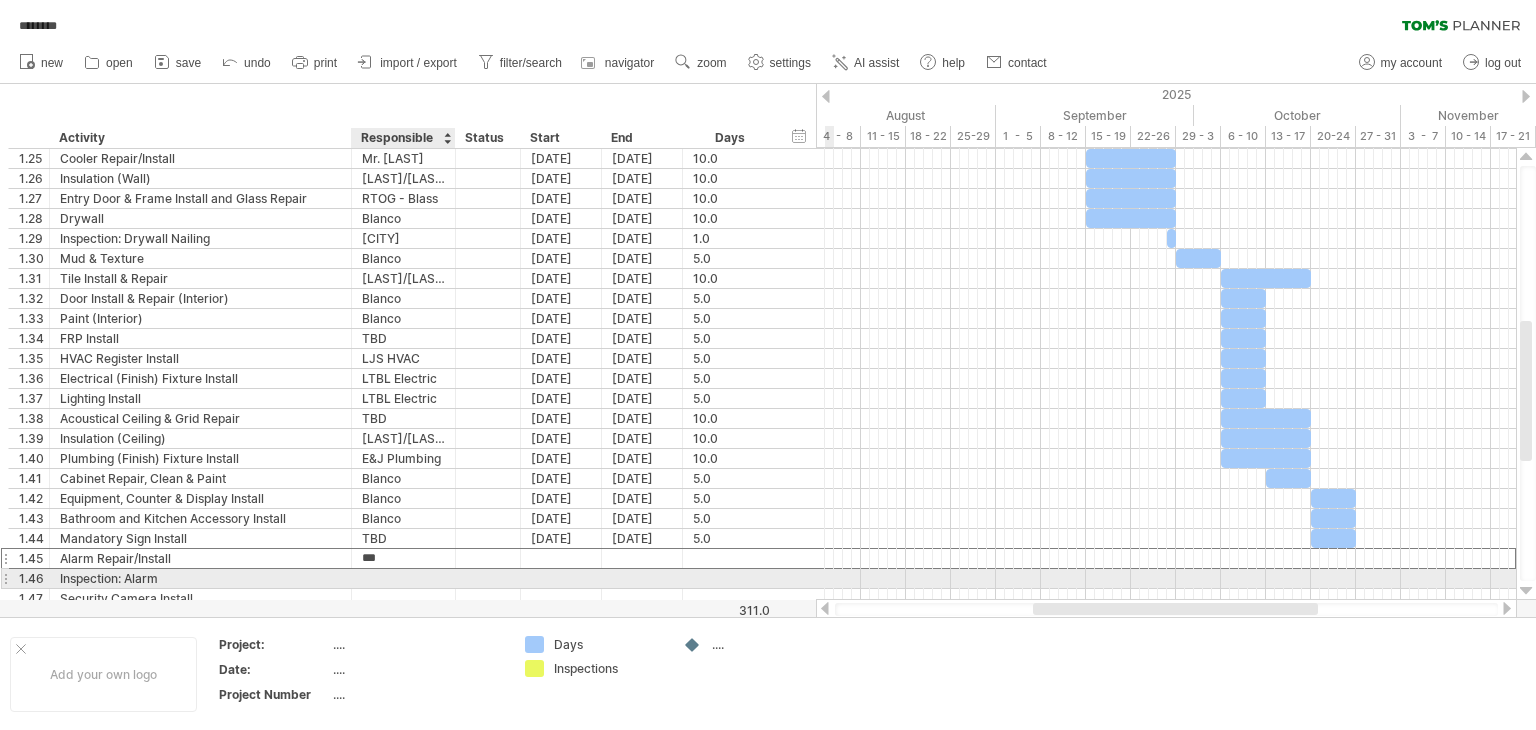 click at bounding box center [403, 578] 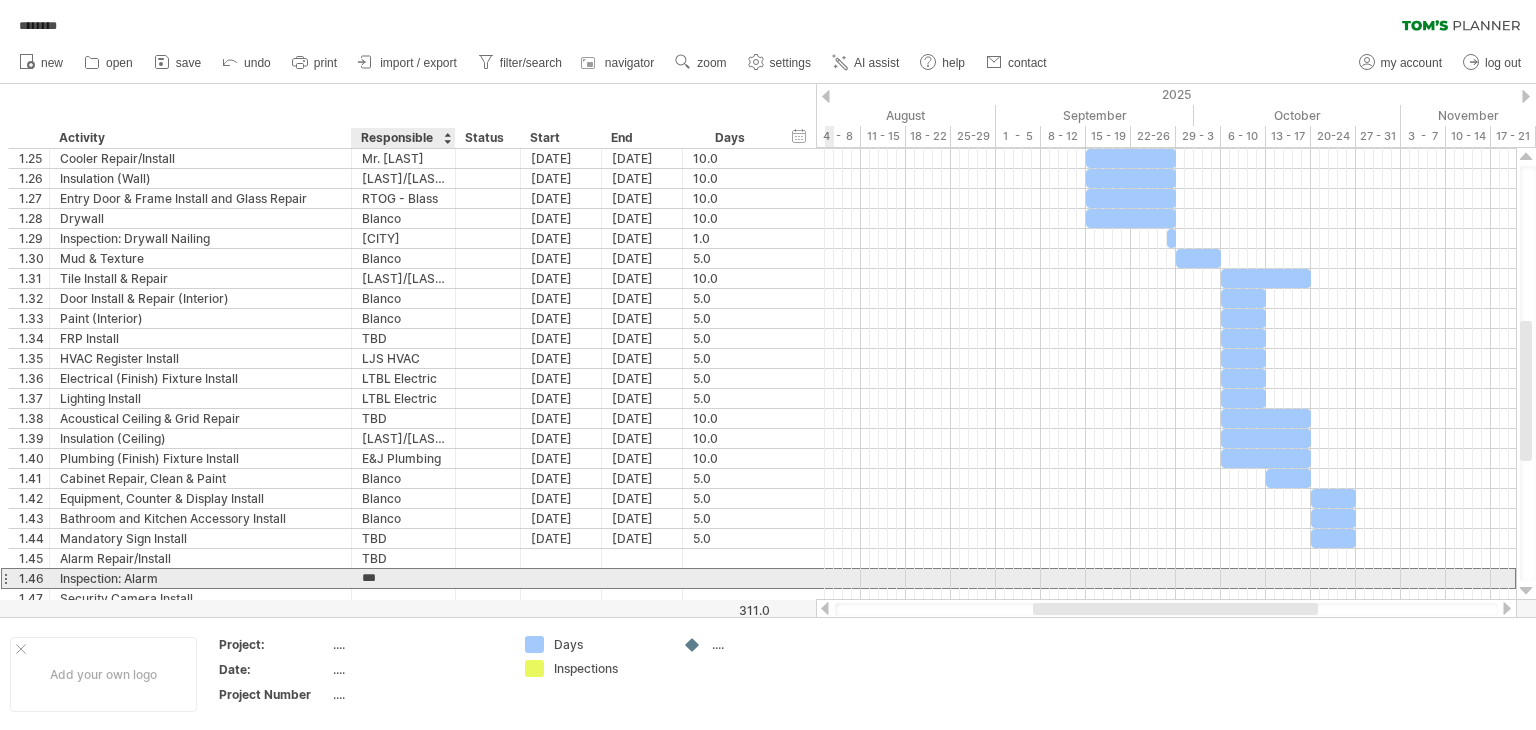 type on "****" 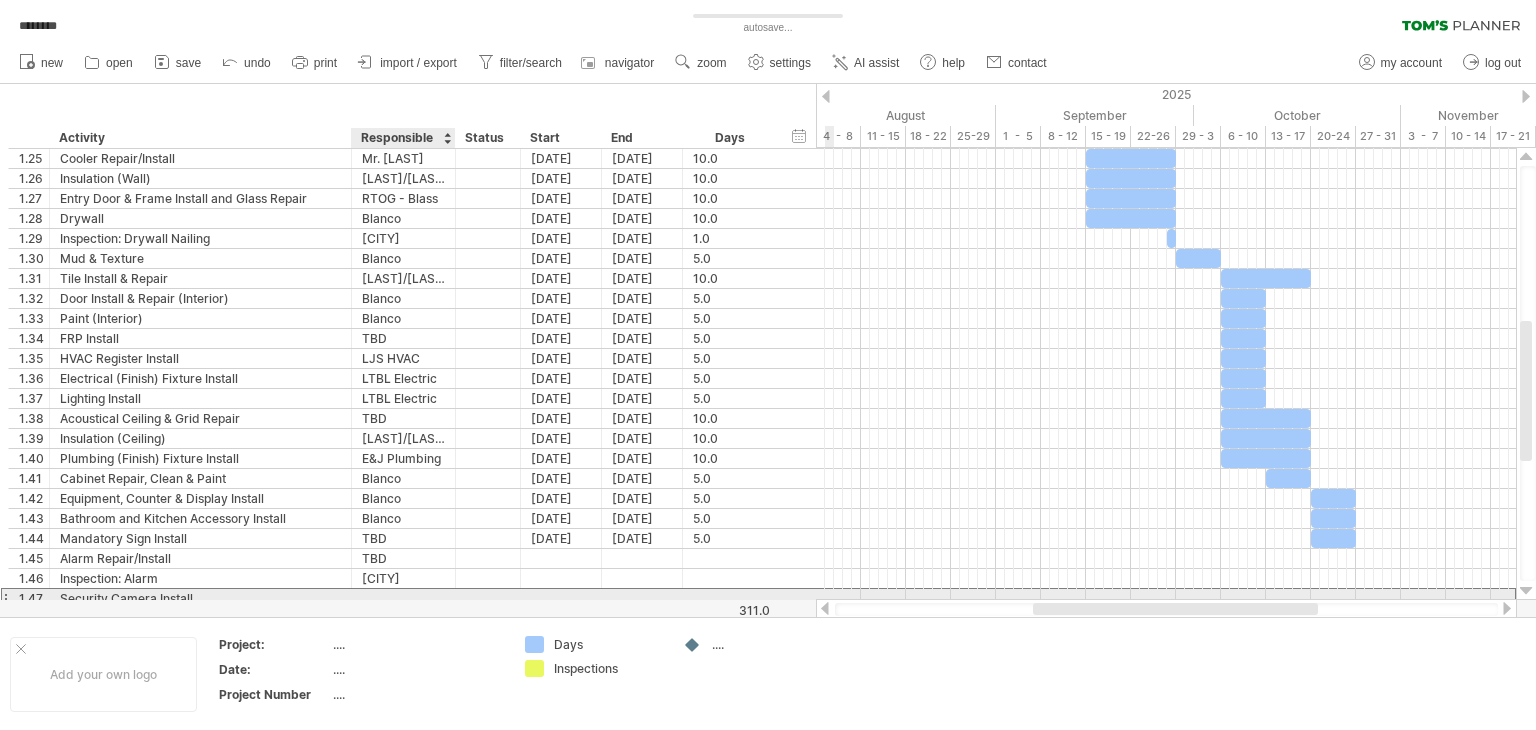 click at bounding box center [403, 598] 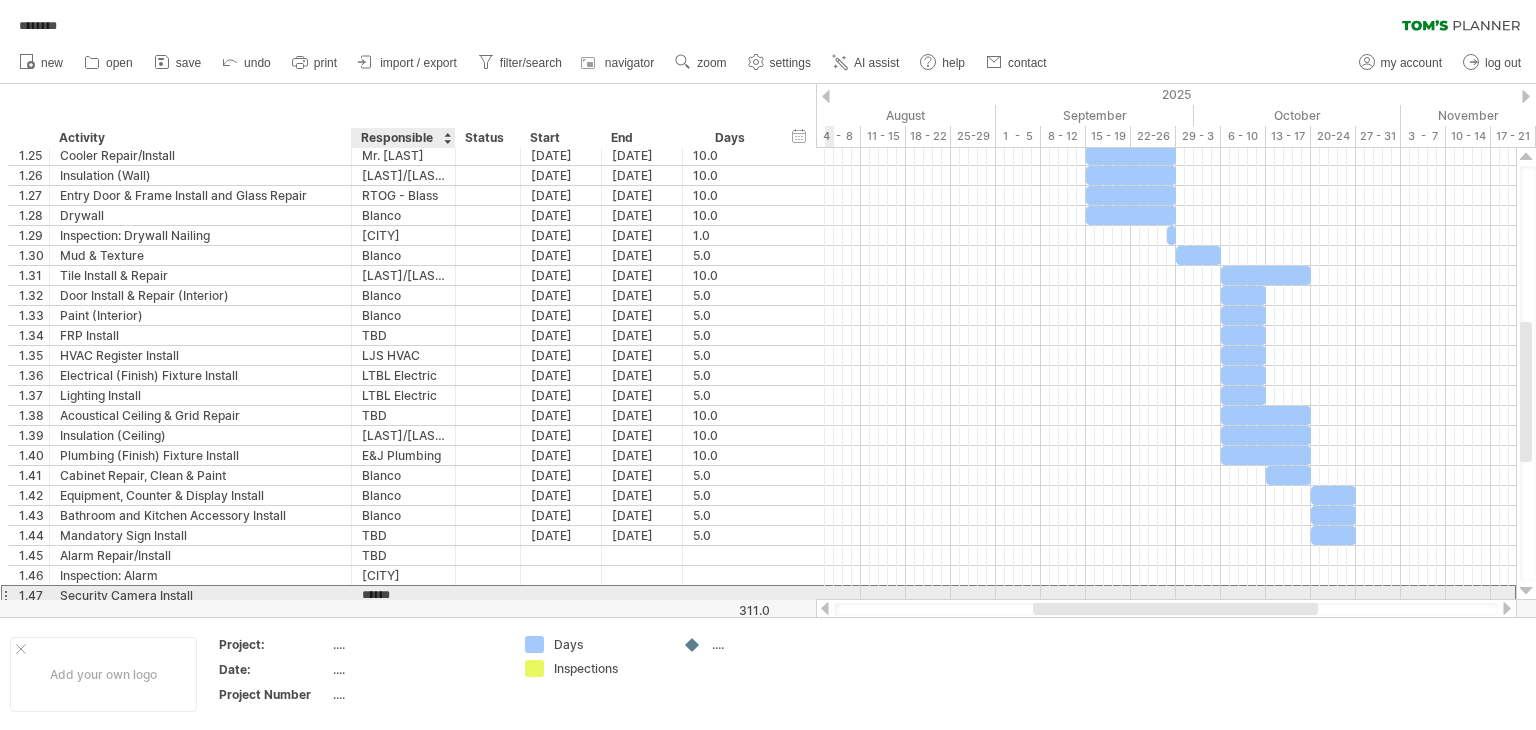type on "*******" 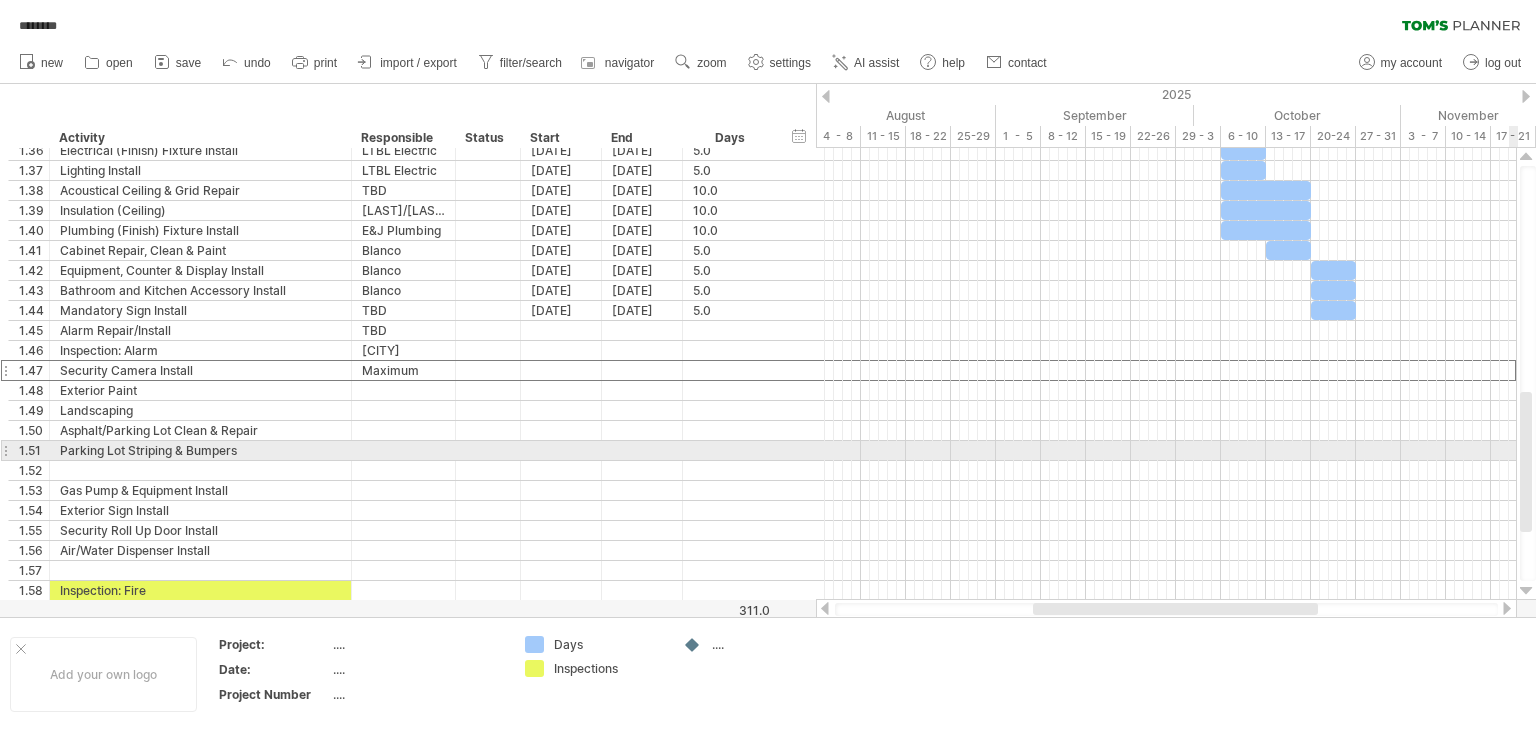 drag, startPoint x: 1529, startPoint y: 392, endPoint x: 1517, endPoint y: 462, distance: 71.021126 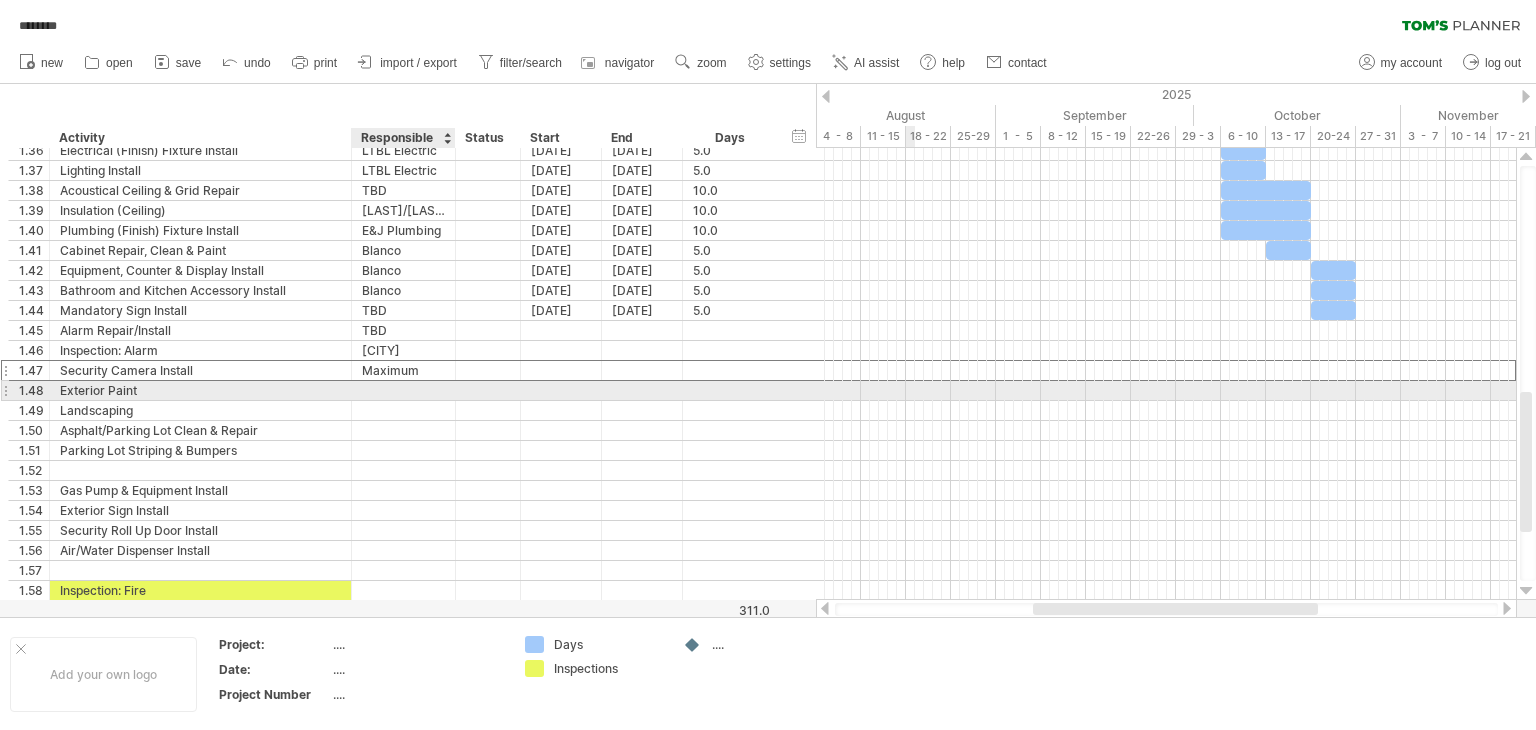 click at bounding box center (403, 390) 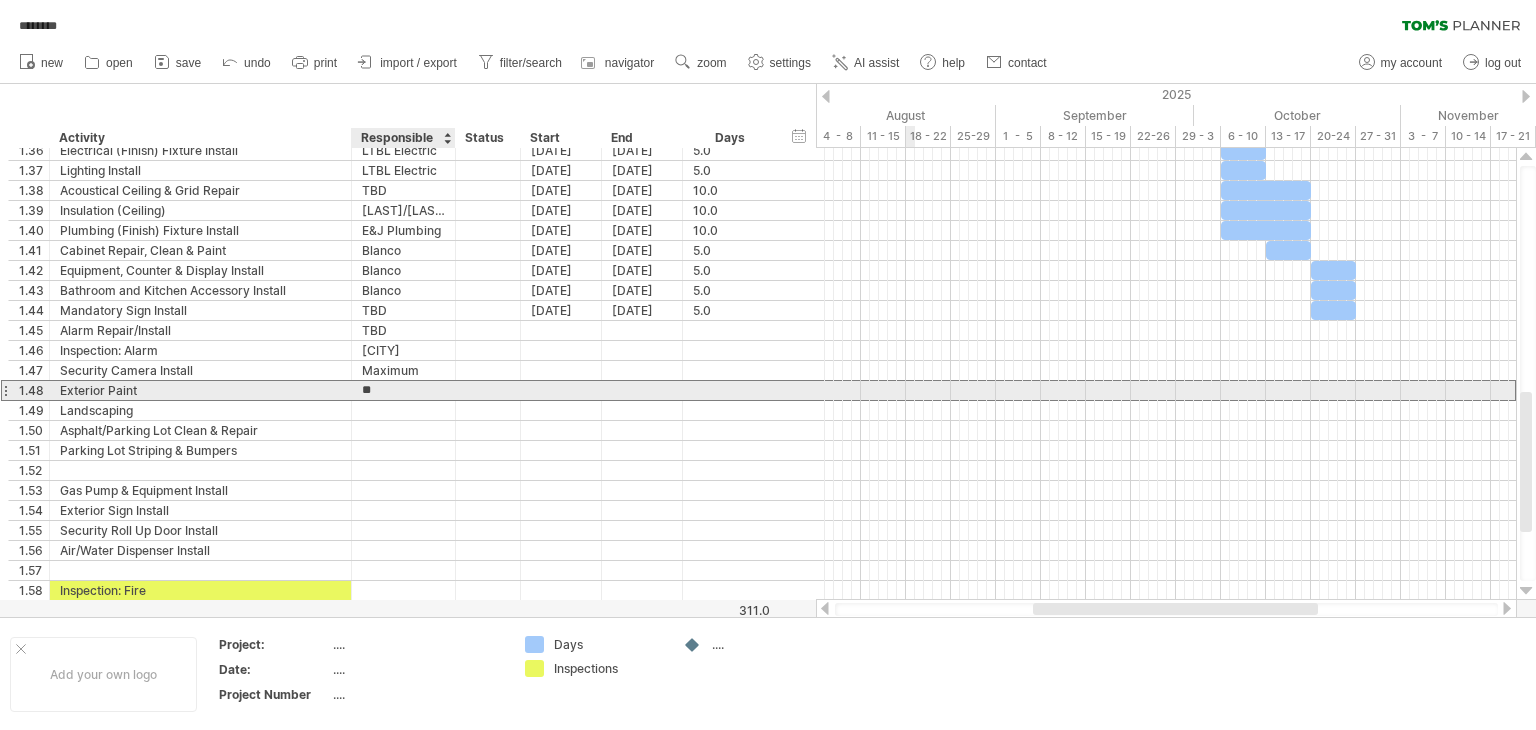 type on "***" 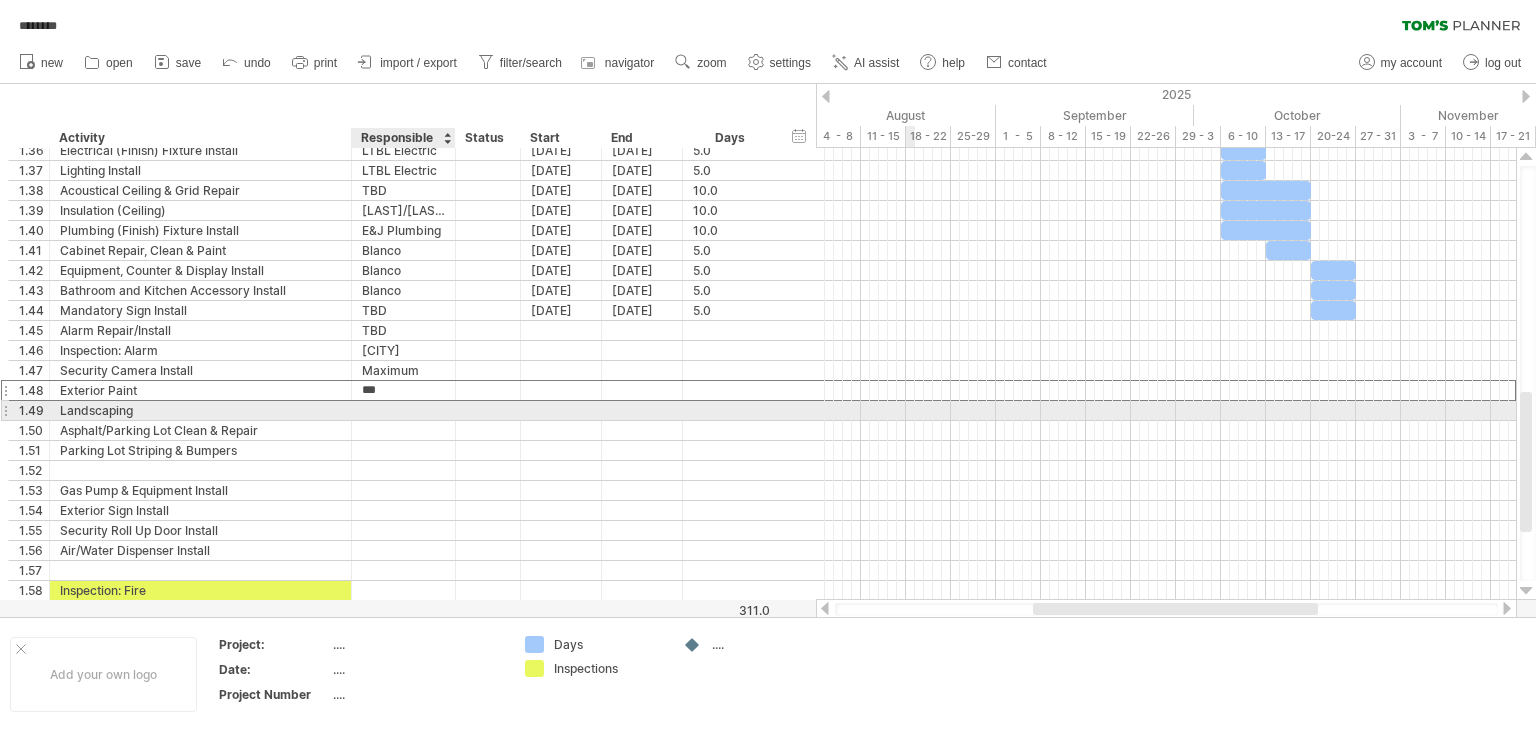 click at bounding box center (403, 410) 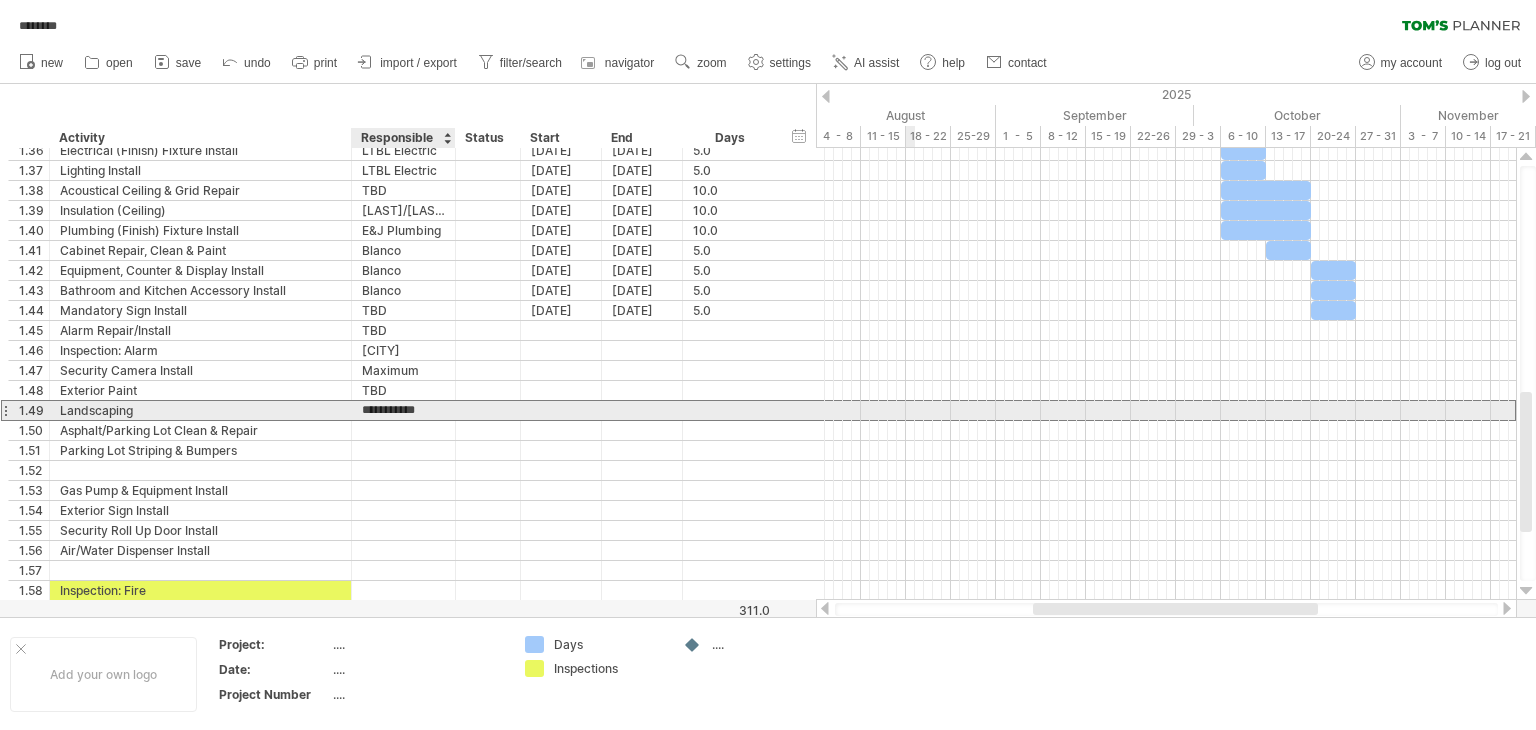 type on "**********" 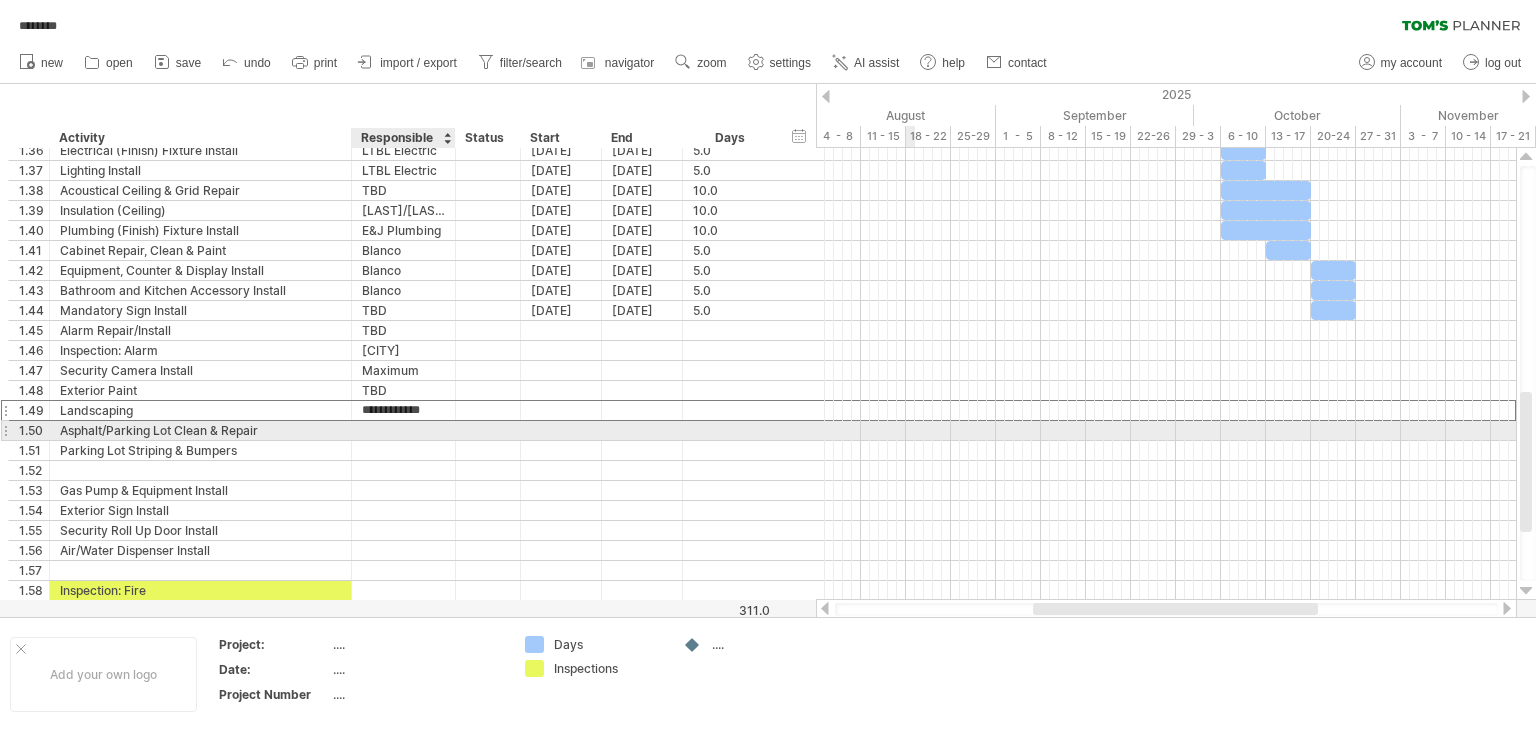 click at bounding box center [403, 430] 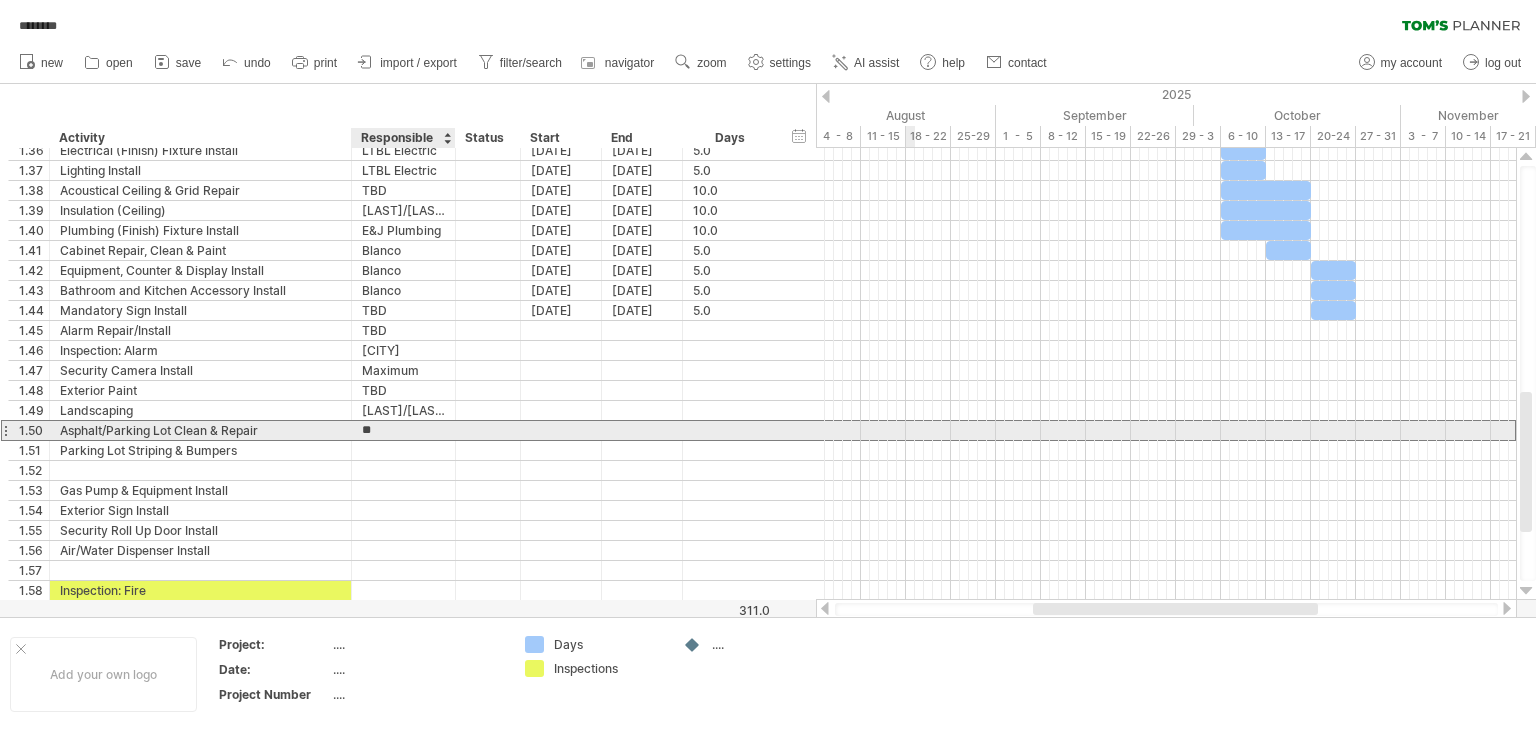 type on "*" 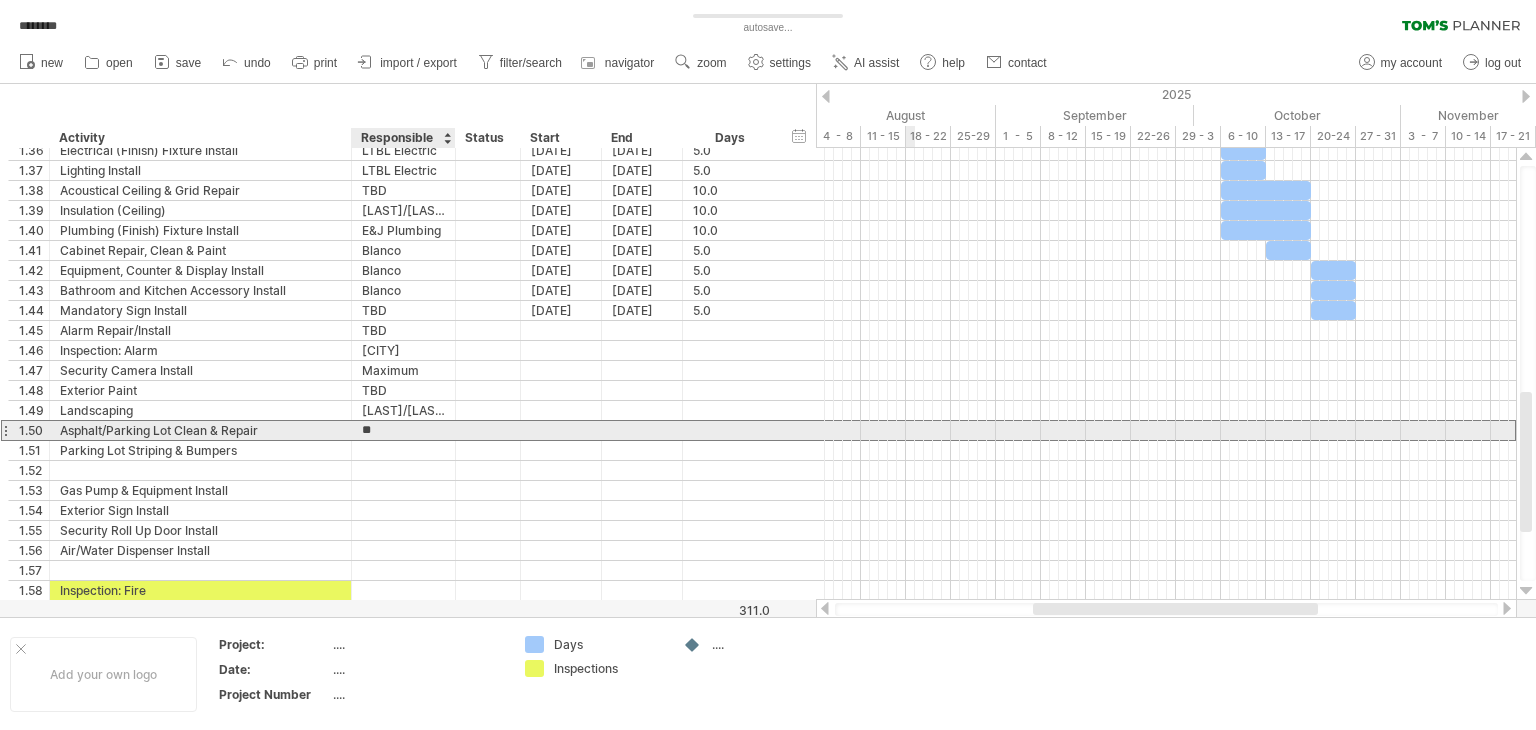 type on "***" 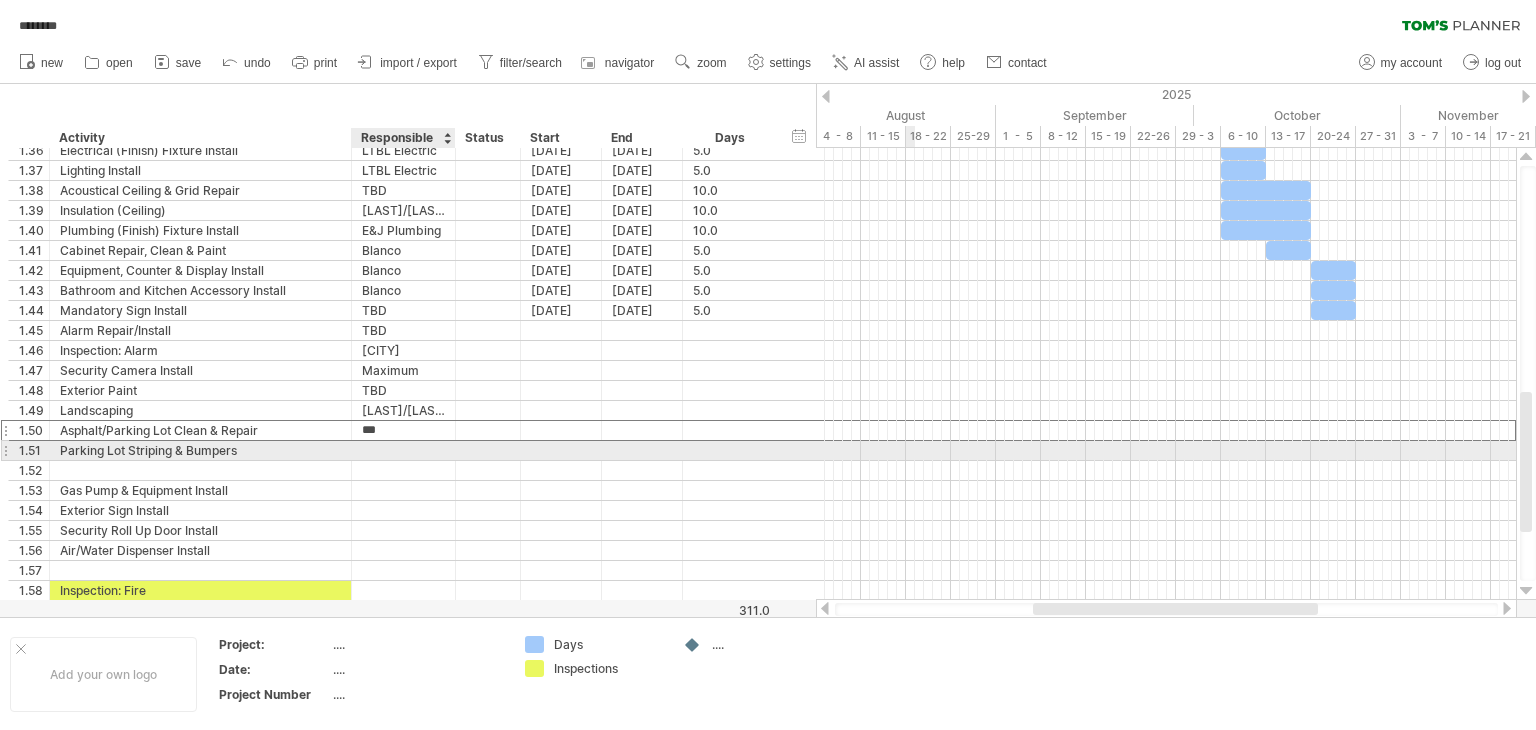 click at bounding box center [403, 450] 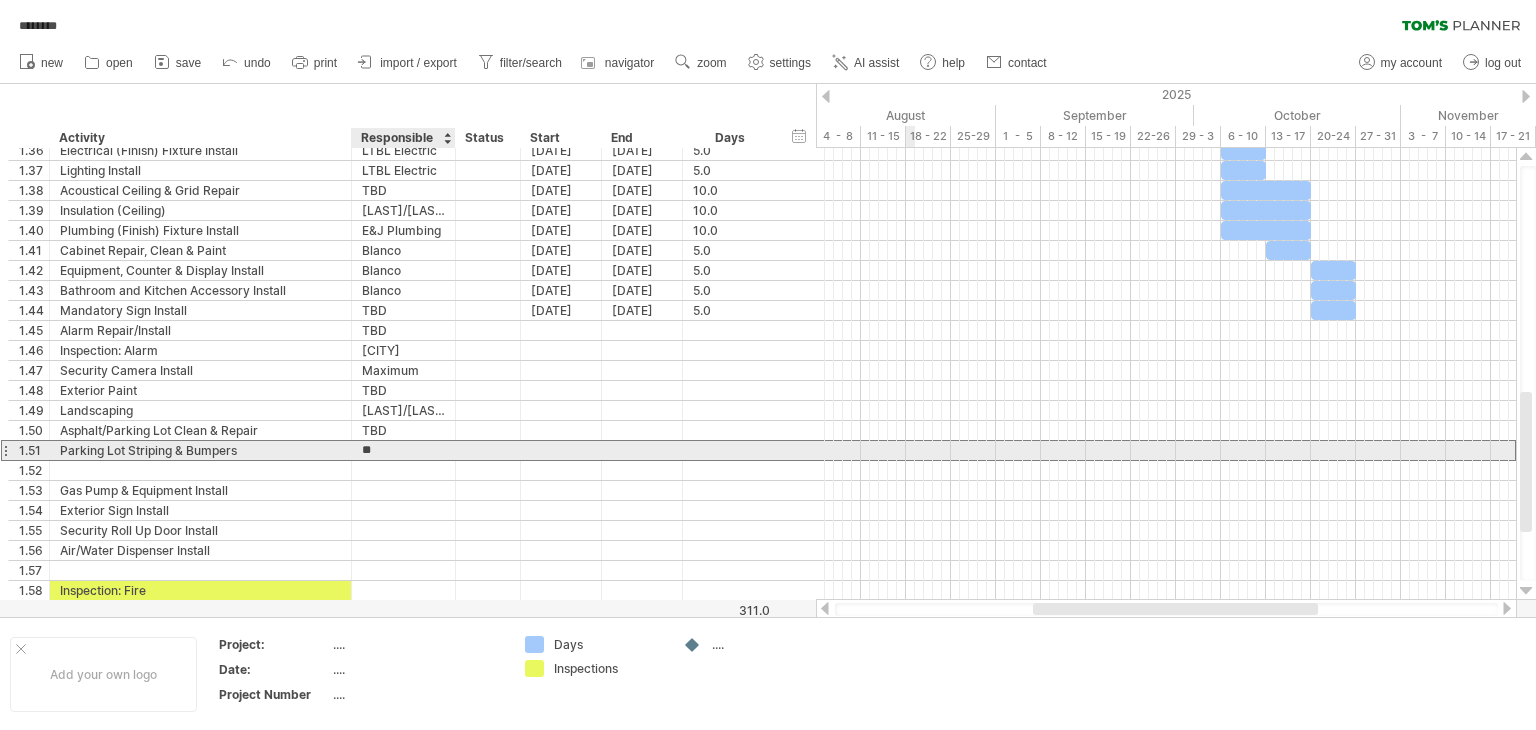 type on "***" 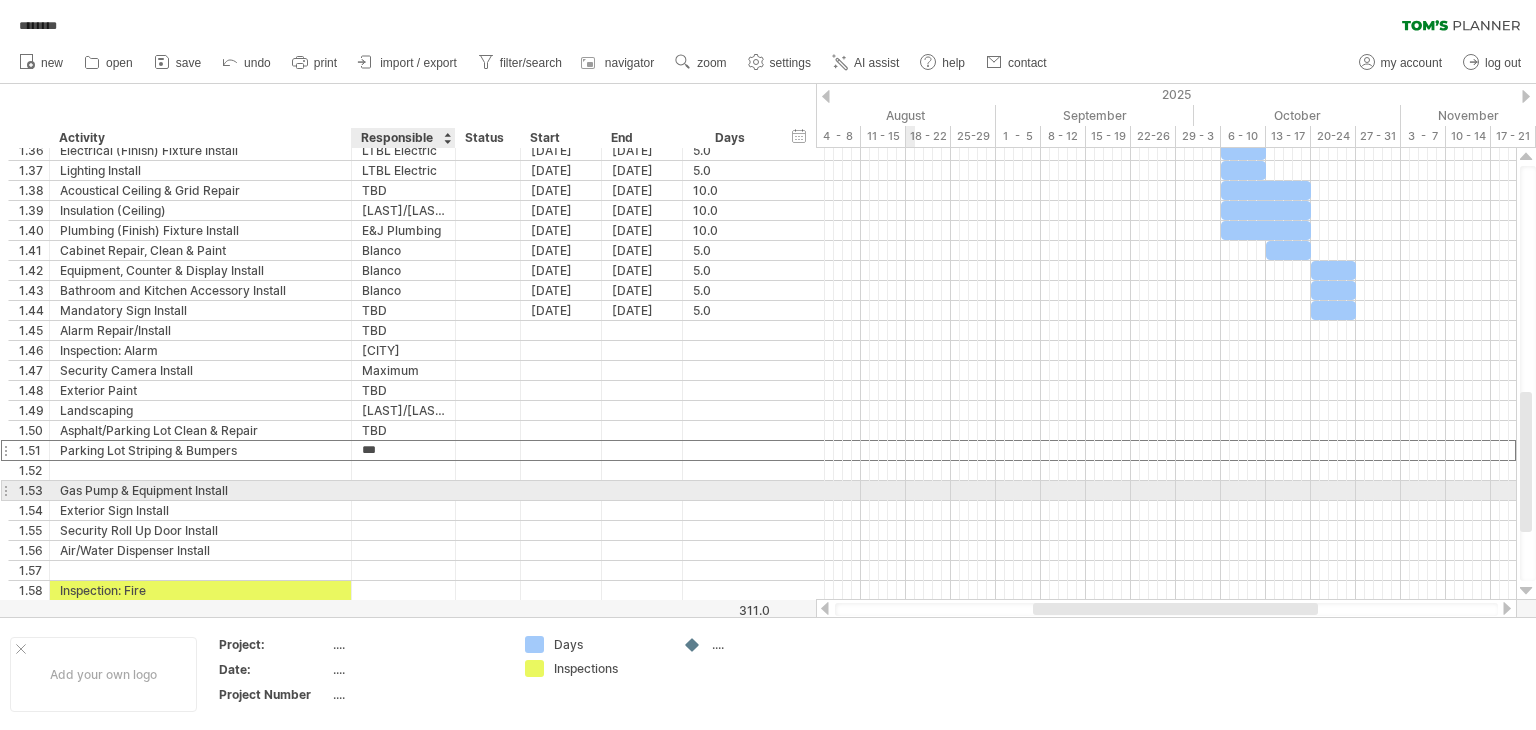 click at bounding box center (403, 490) 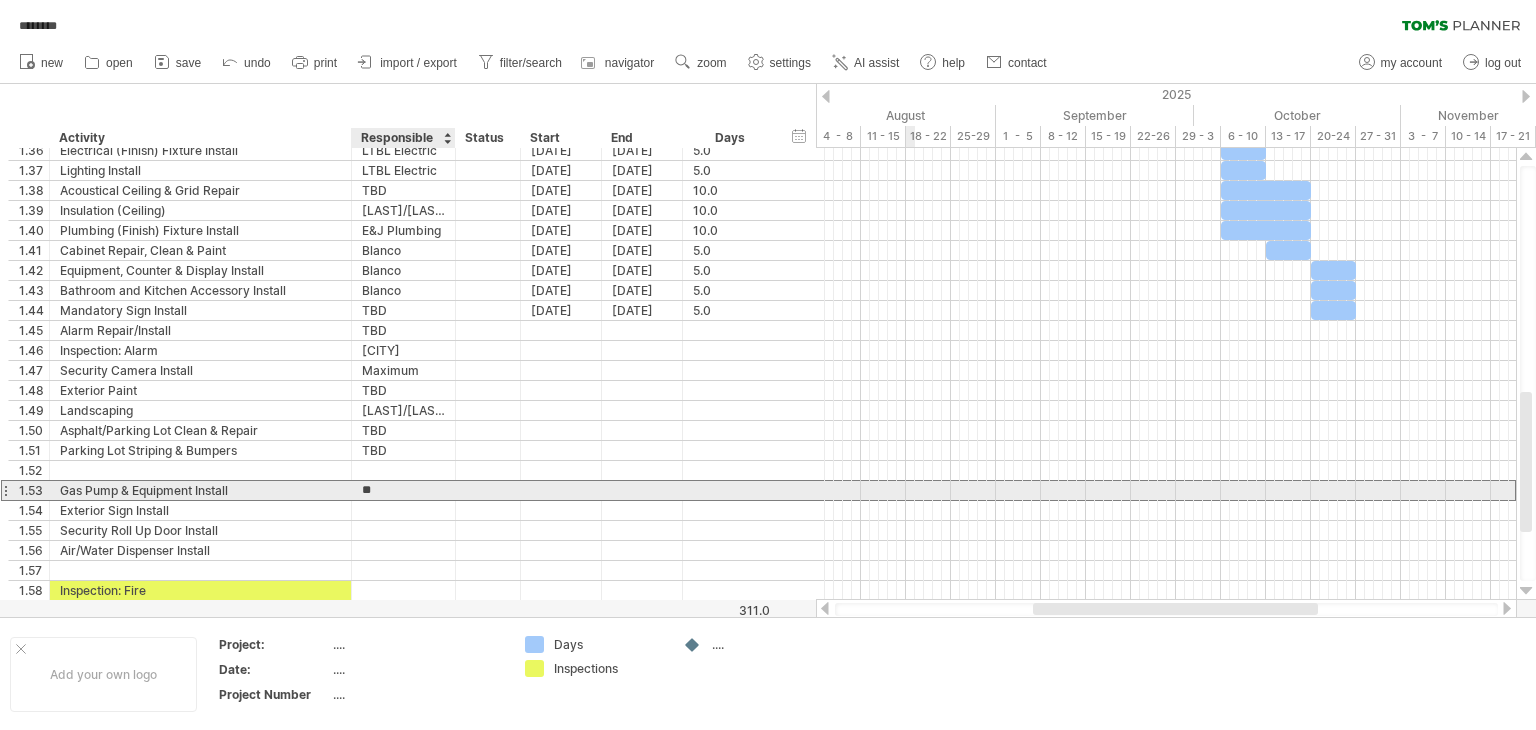 type on "***" 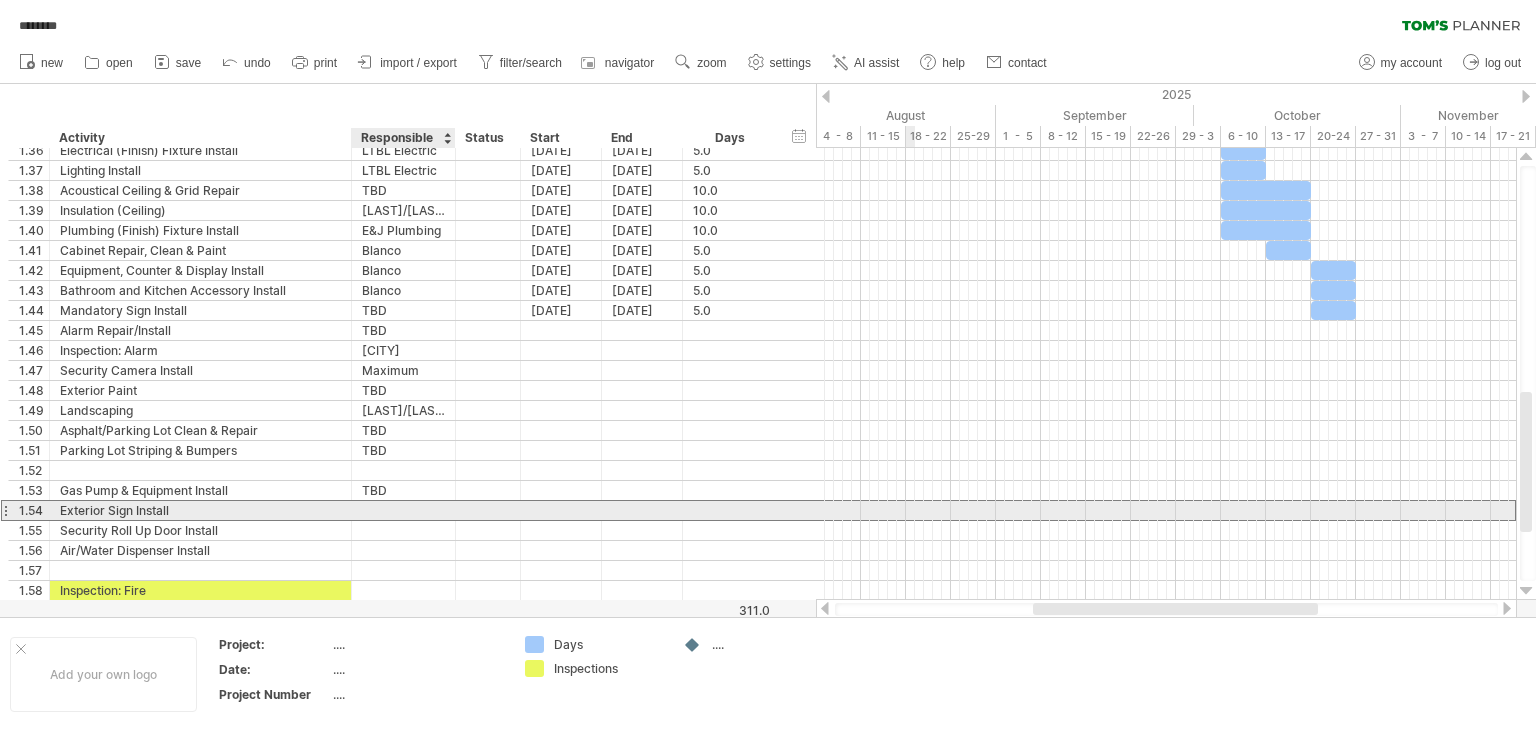 click at bounding box center [403, 510] 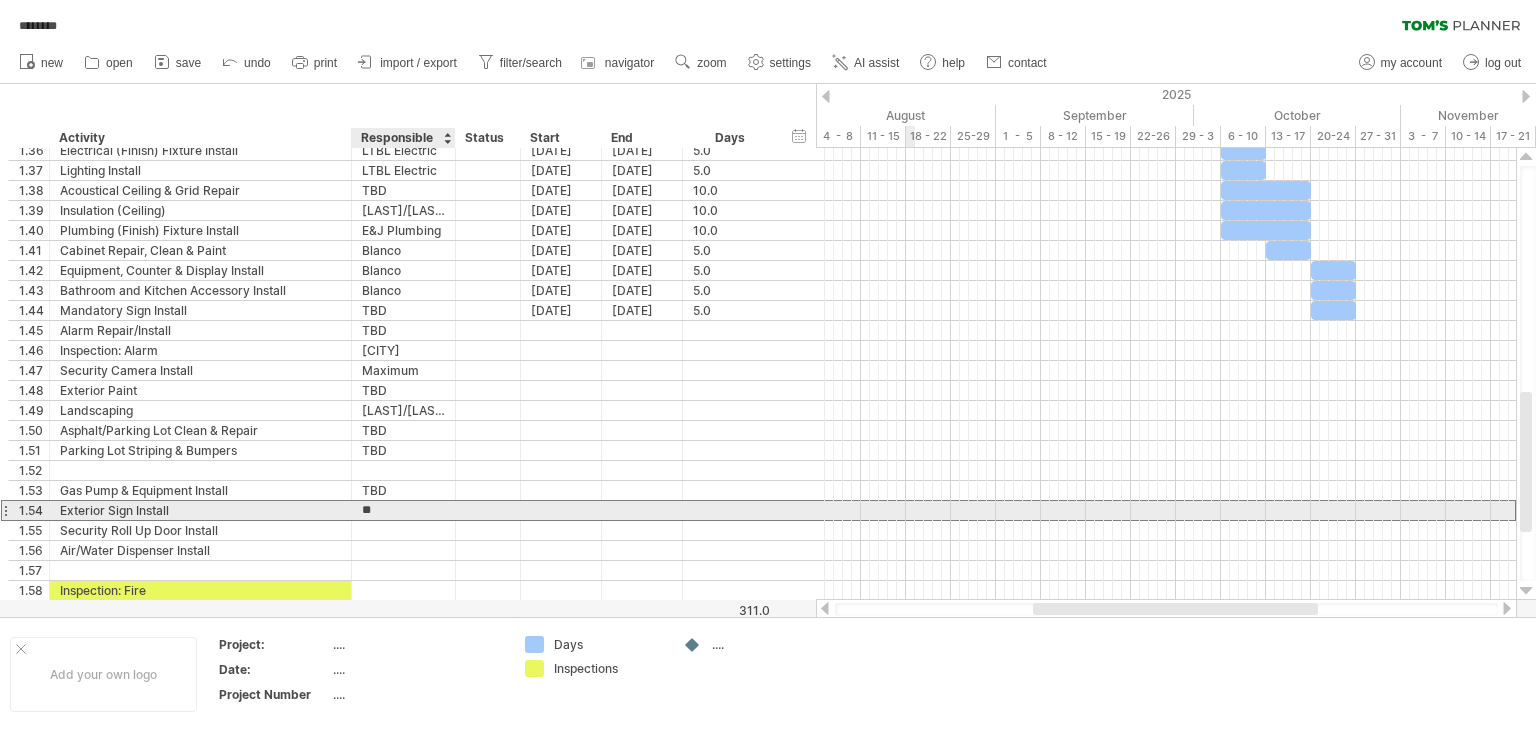 type on "***" 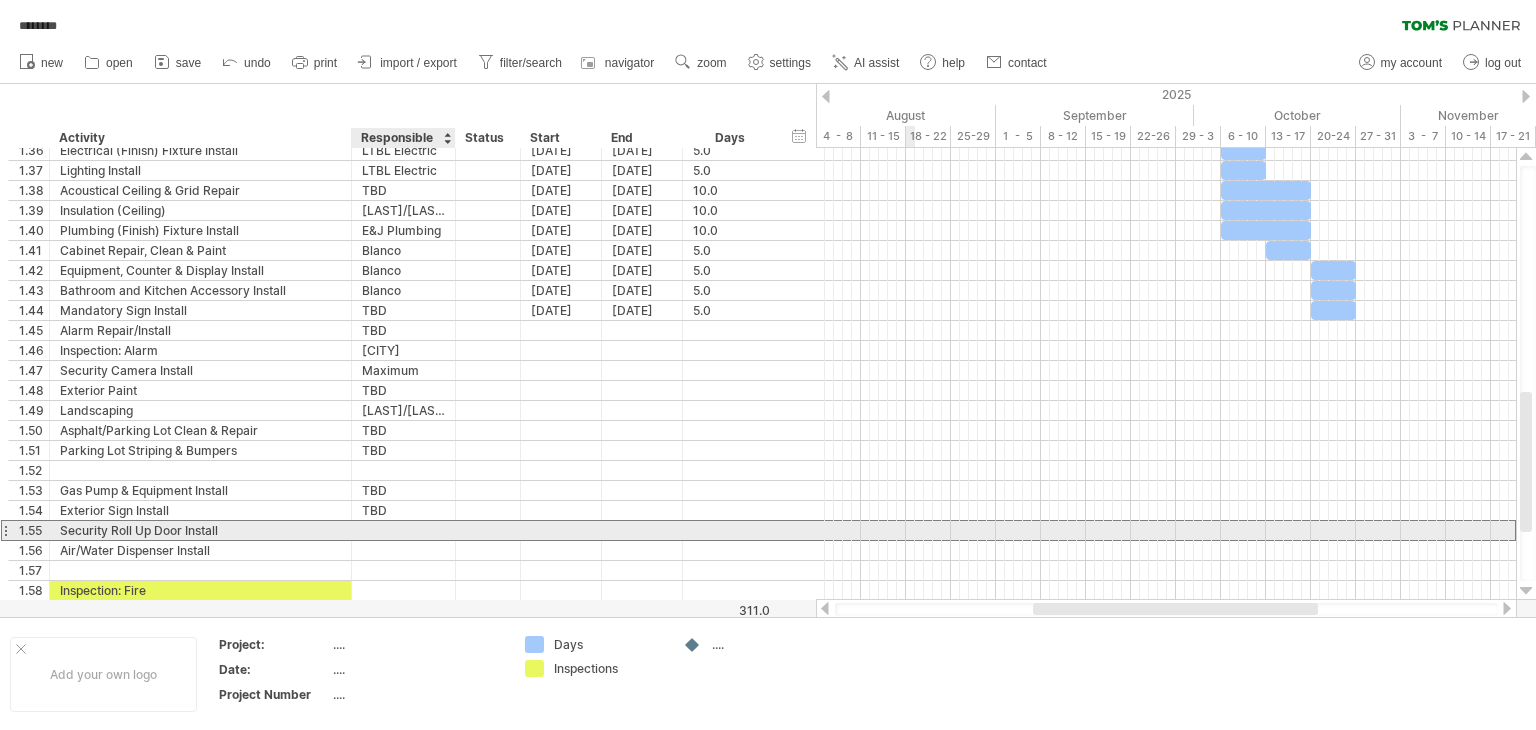 click at bounding box center (403, 530) 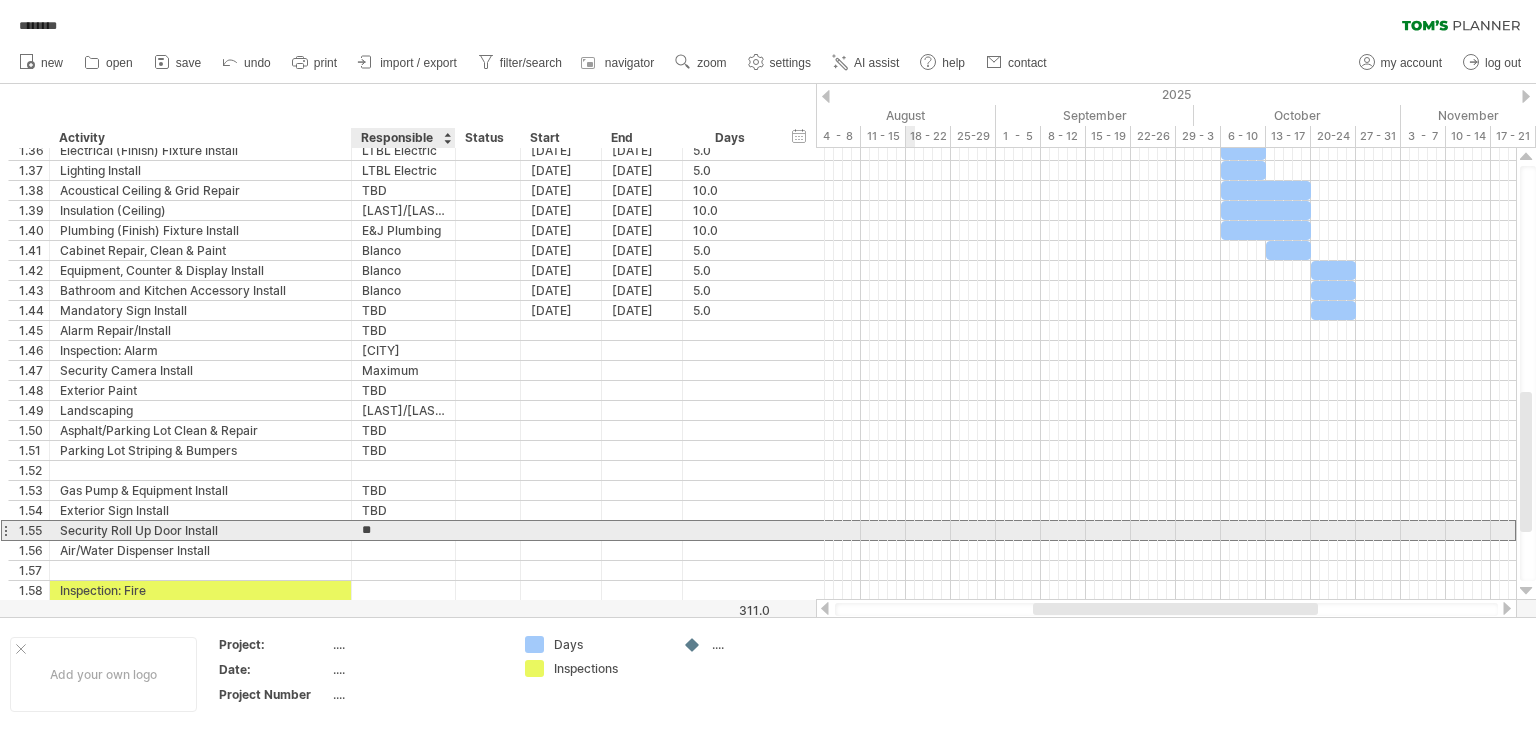type on "***" 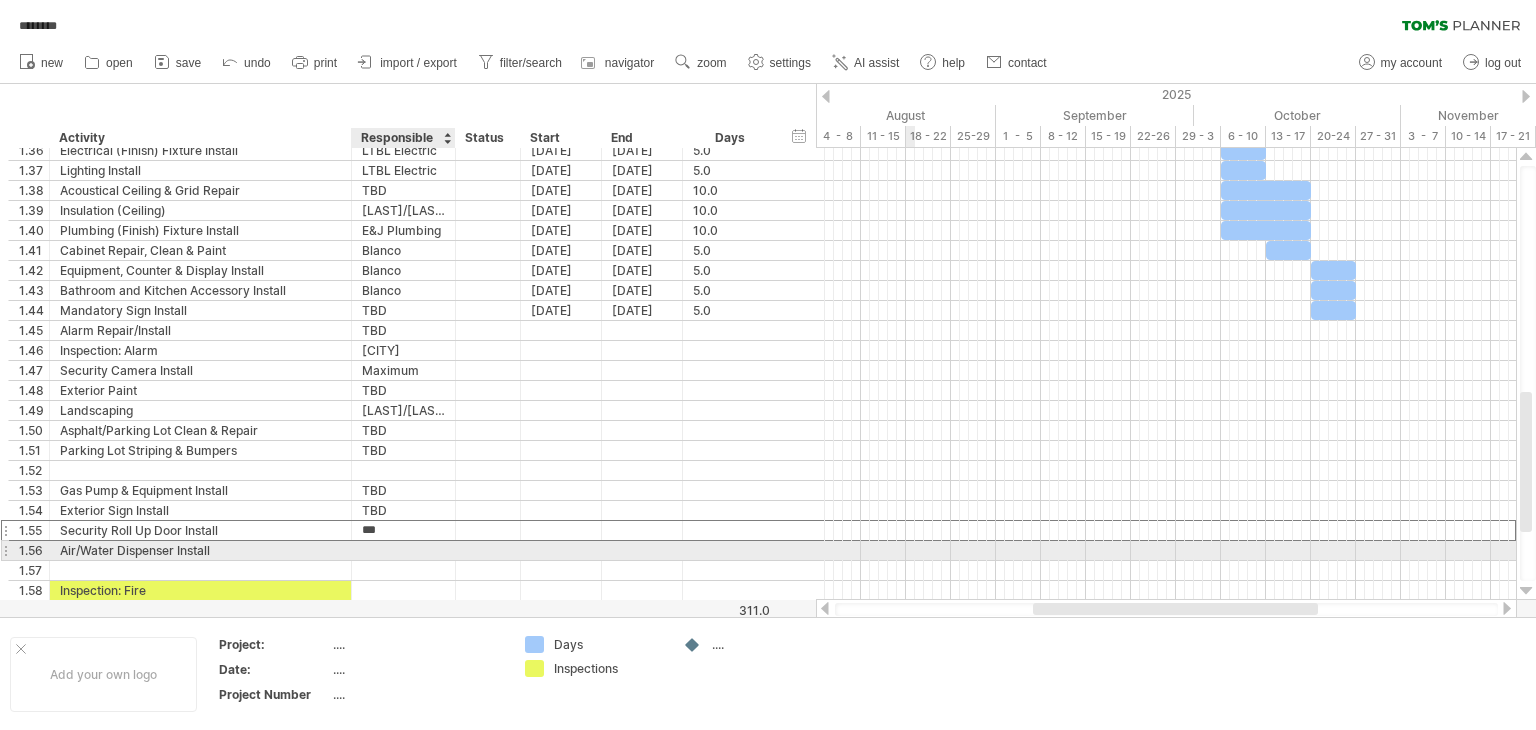 click at bounding box center (403, 550) 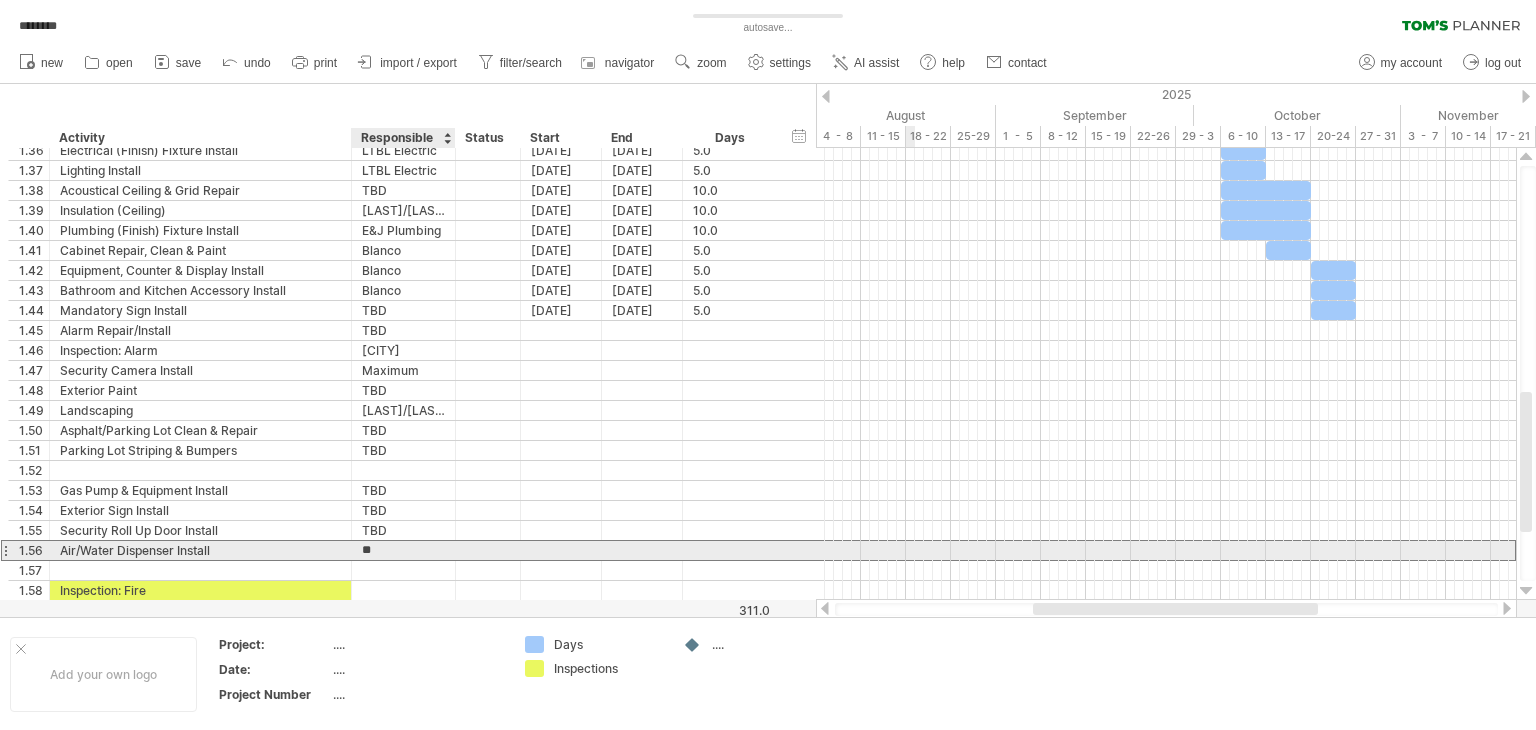type on "***" 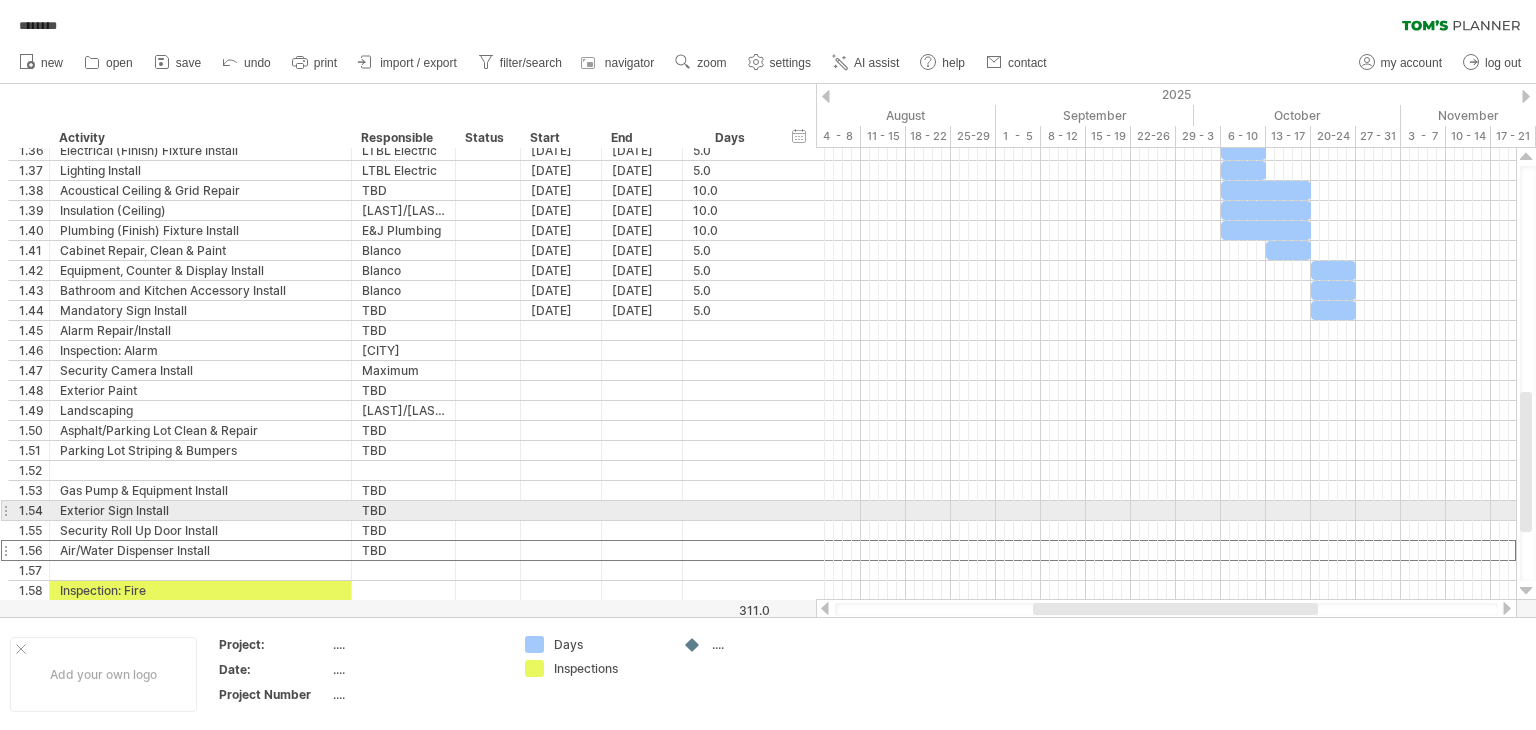 click at bounding box center [1528, 373] 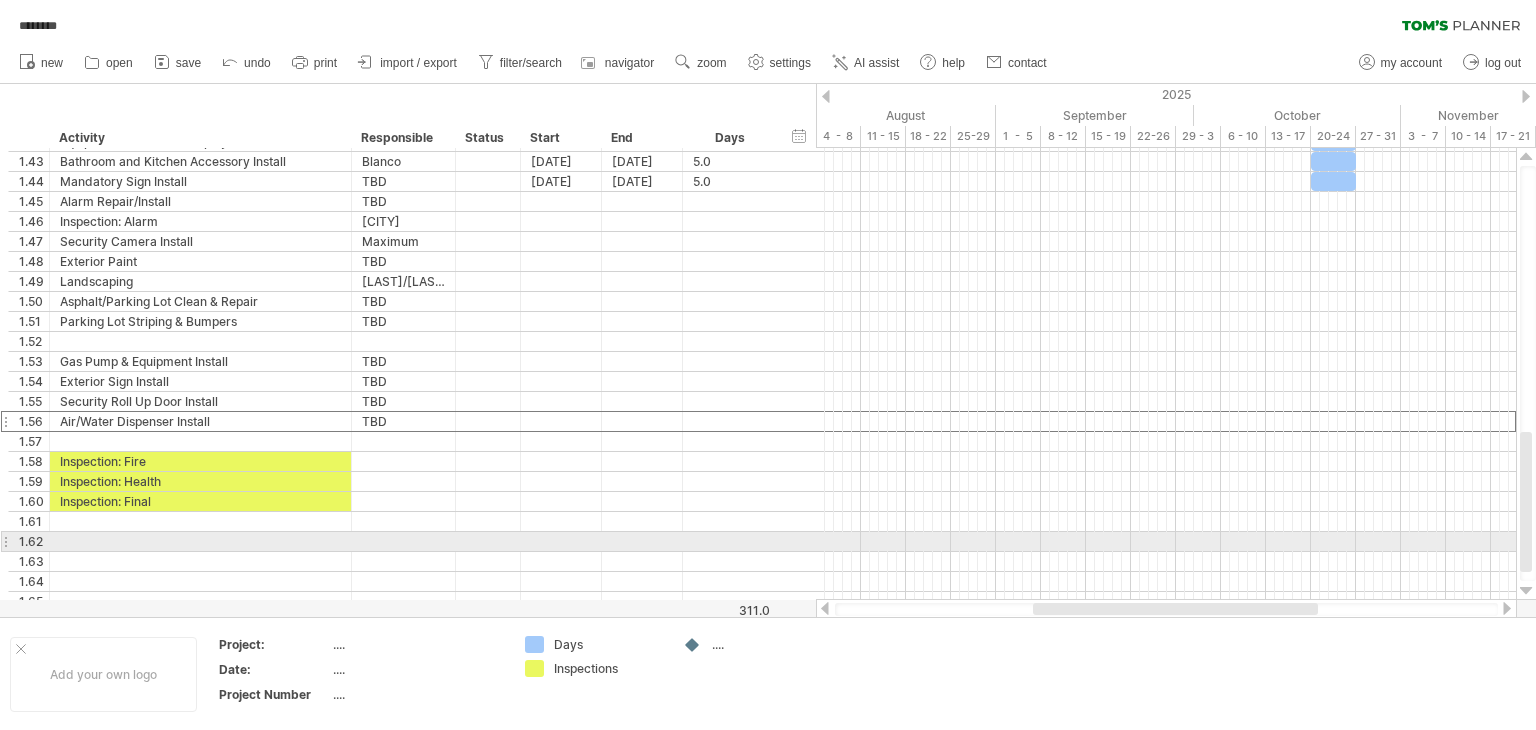 drag, startPoint x: 1527, startPoint y: 497, endPoint x: 1527, endPoint y: 537, distance: 40 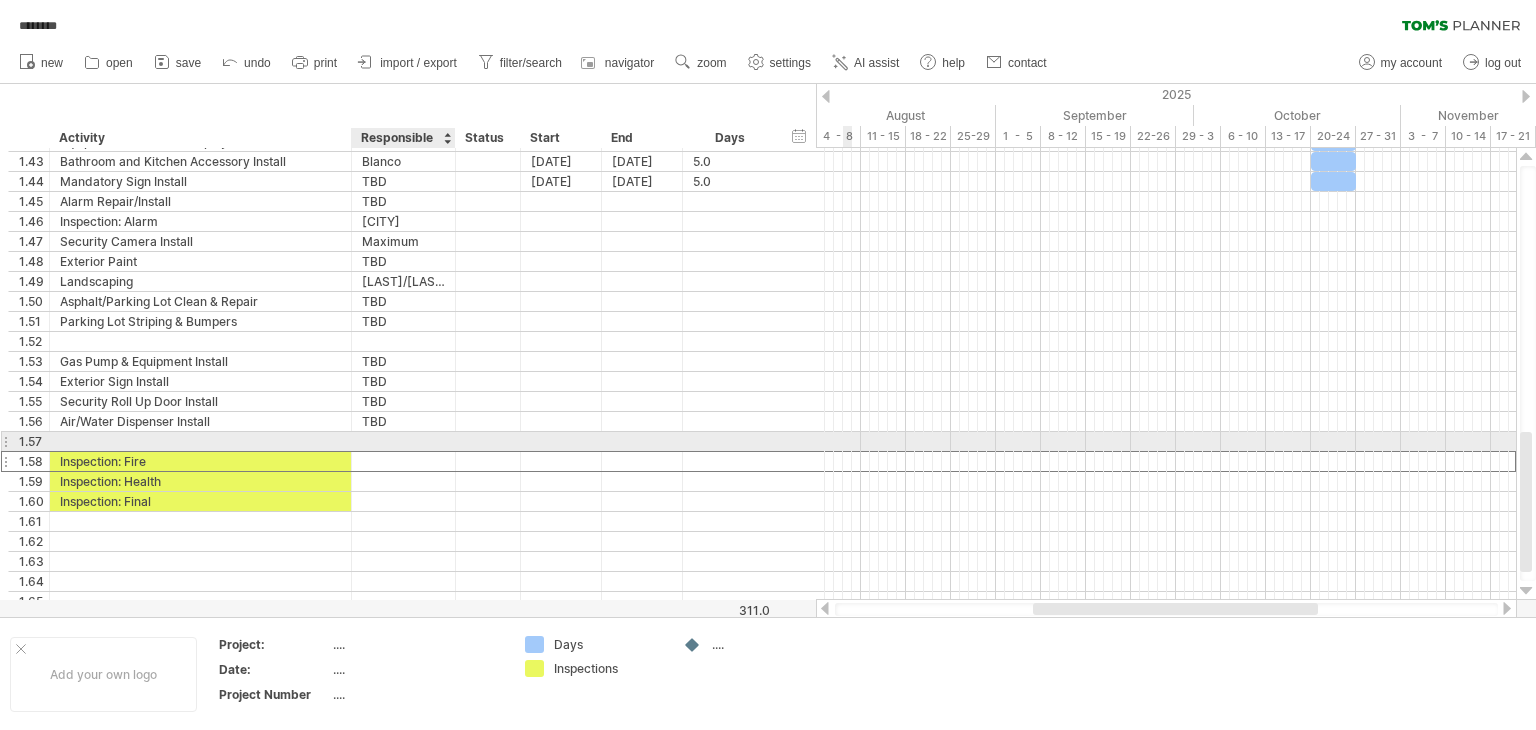 click at bounding box center (403, 461) 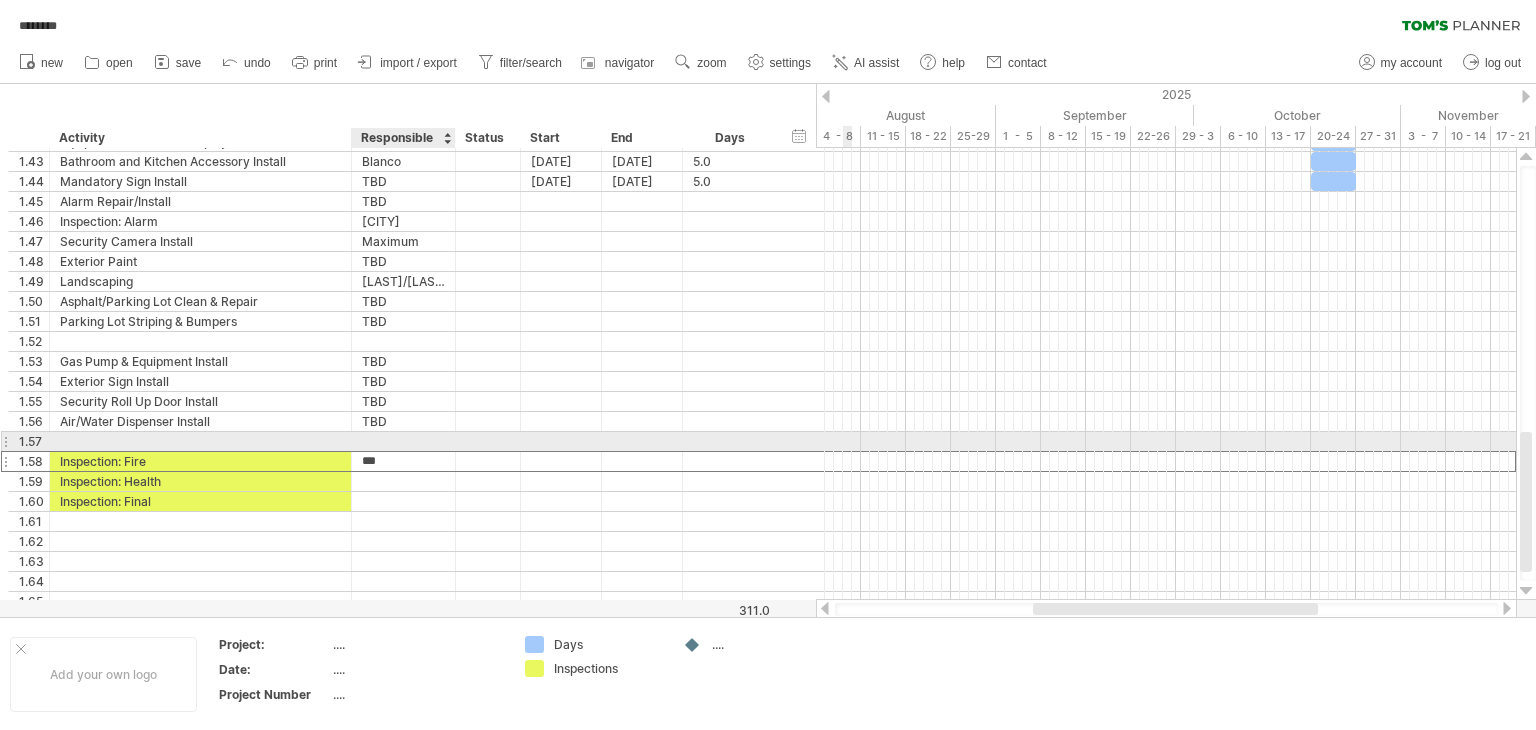 type on "****" 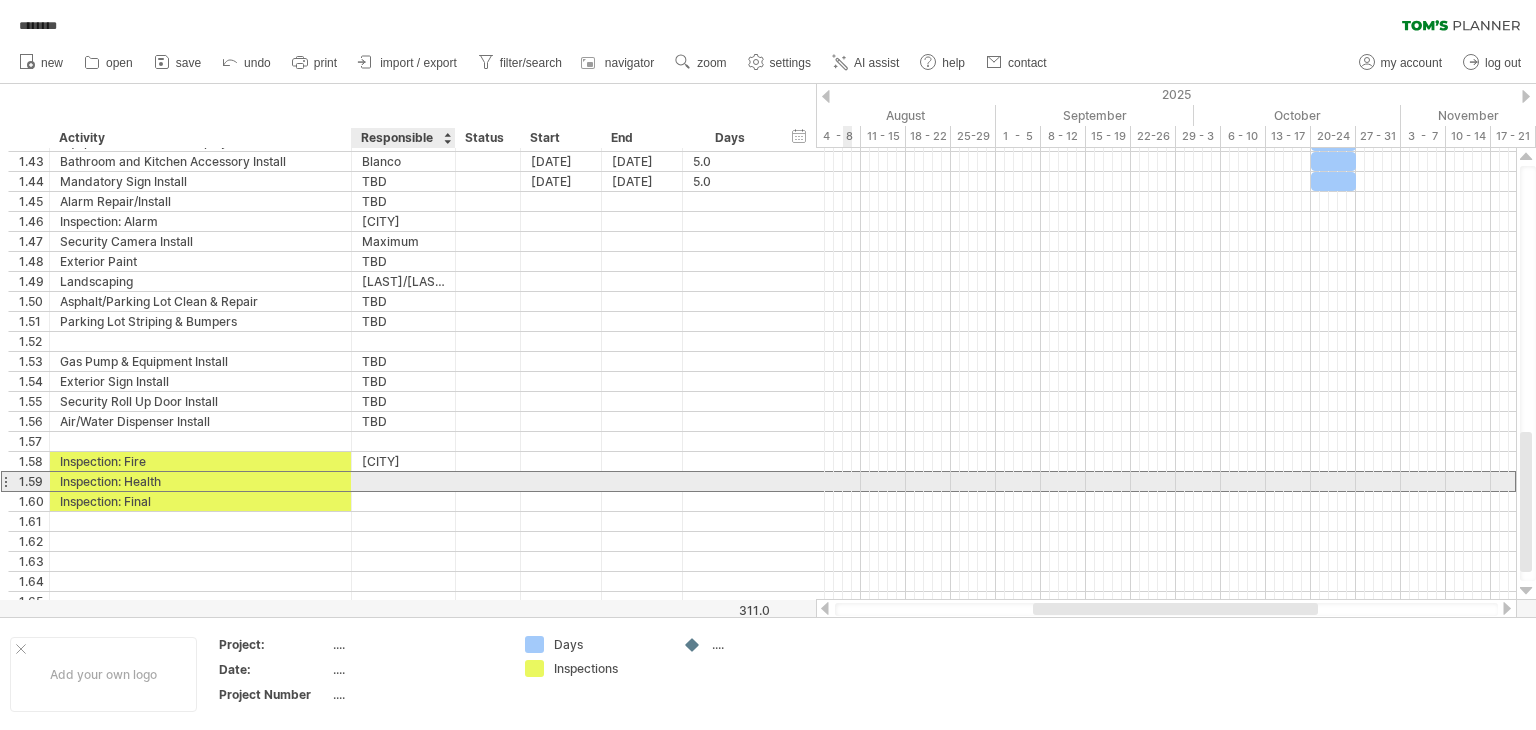 click at bounding box center [403, 481] 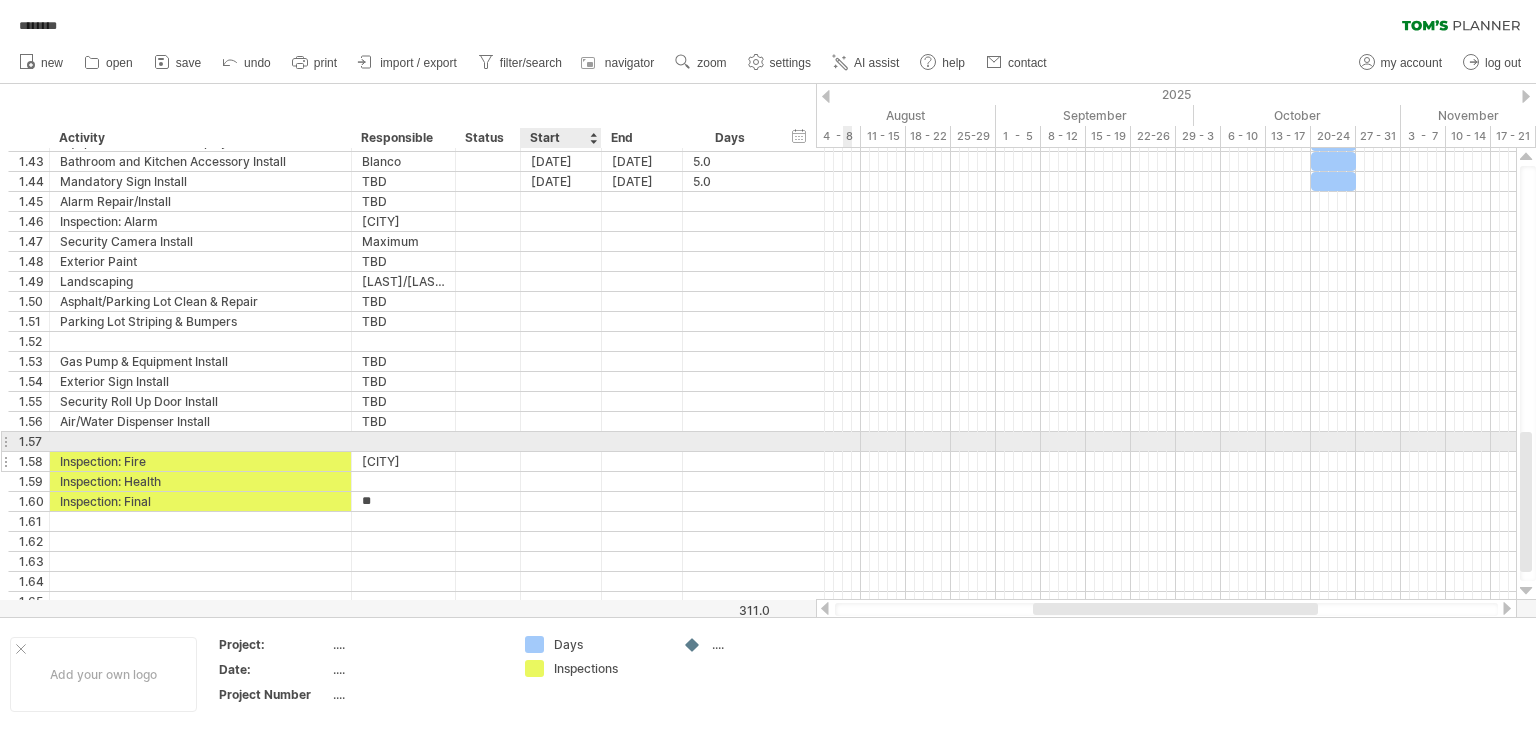 type on "*" 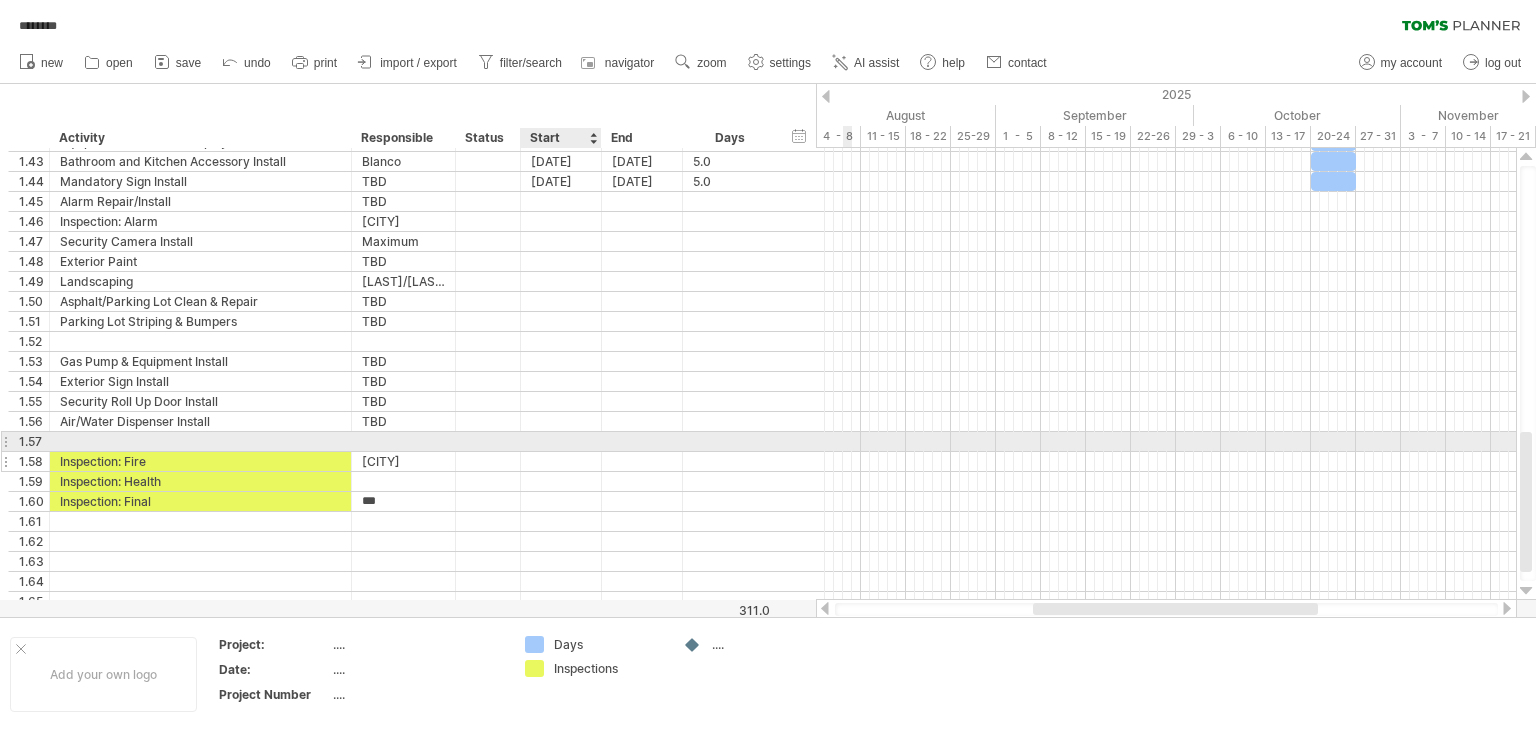 type on "****" 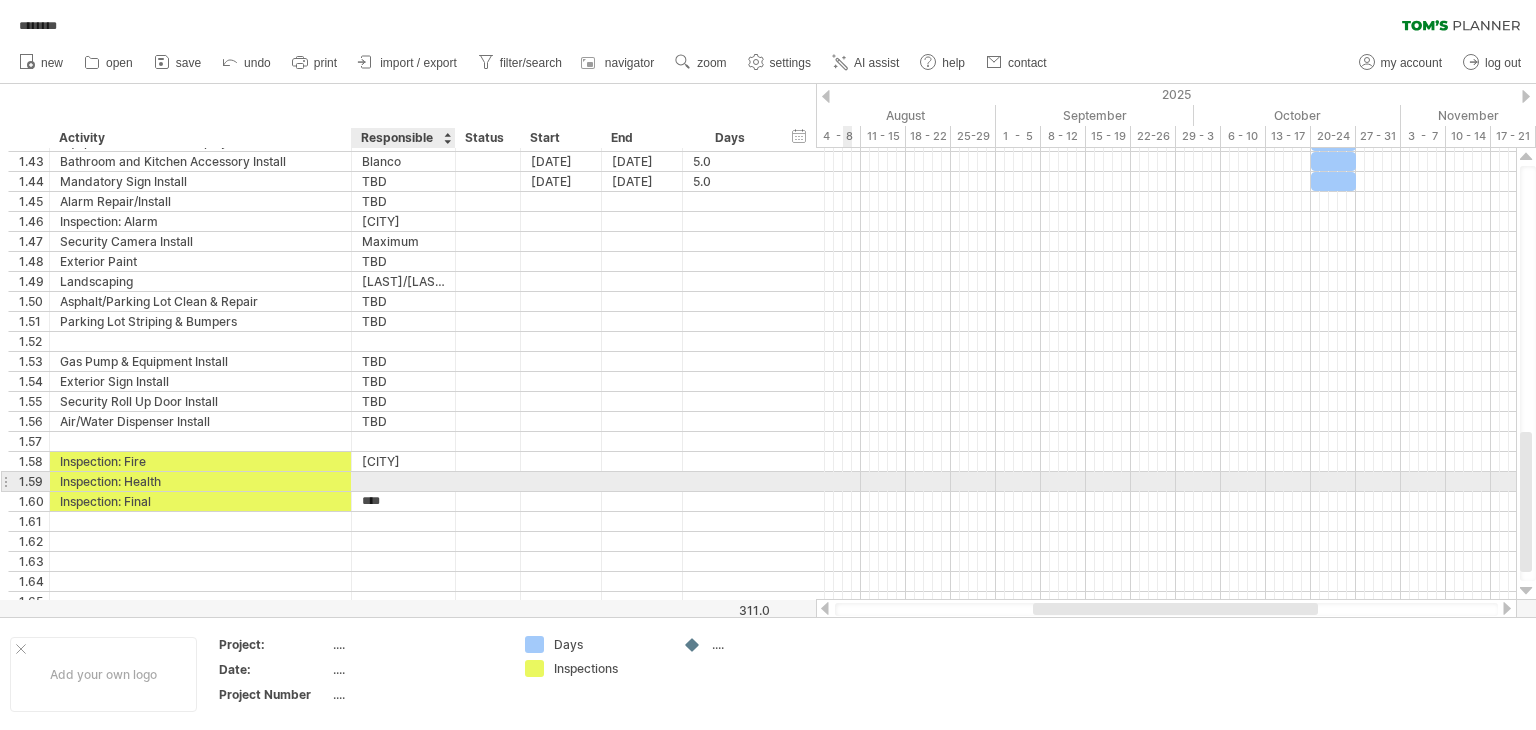 click at bounding box center [403, 481] 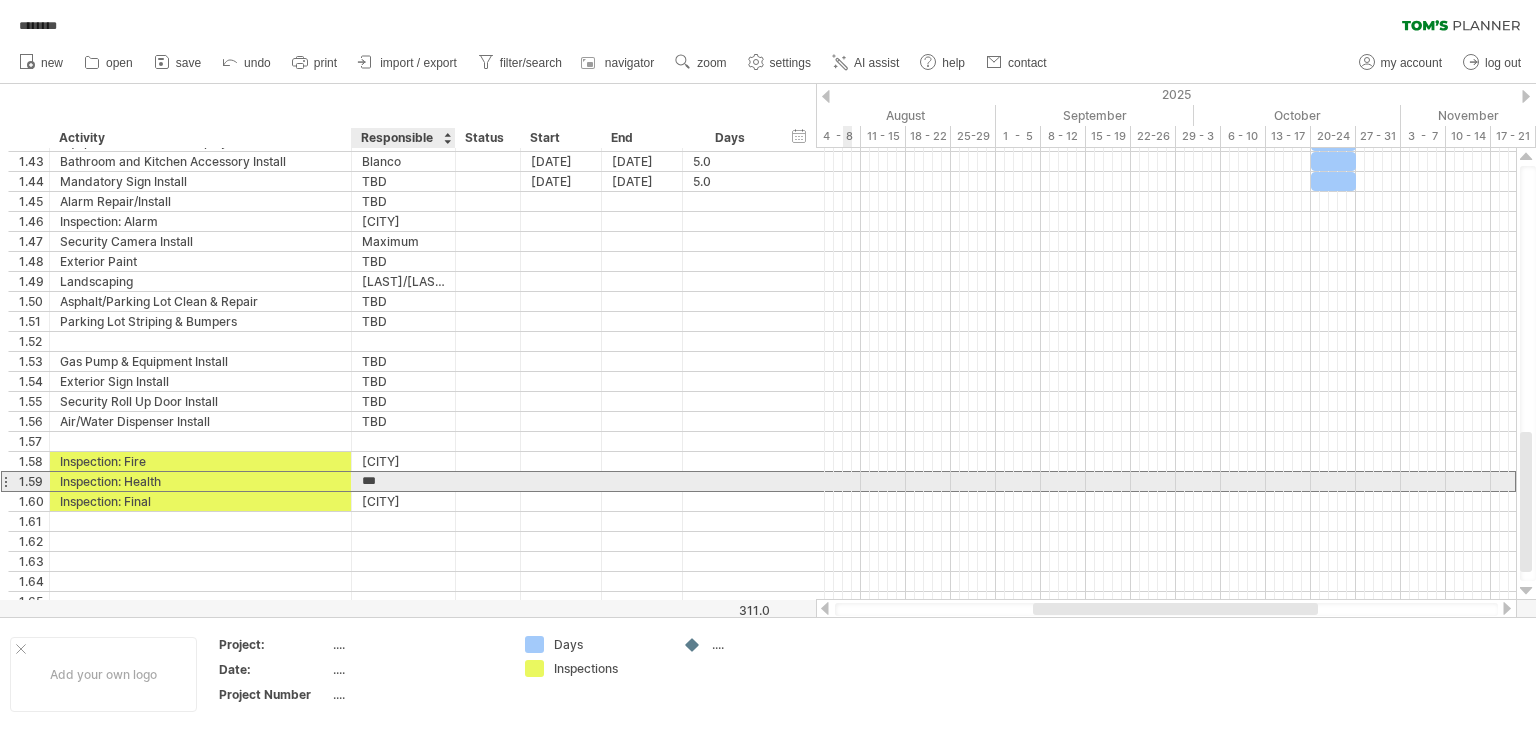 type on "****" 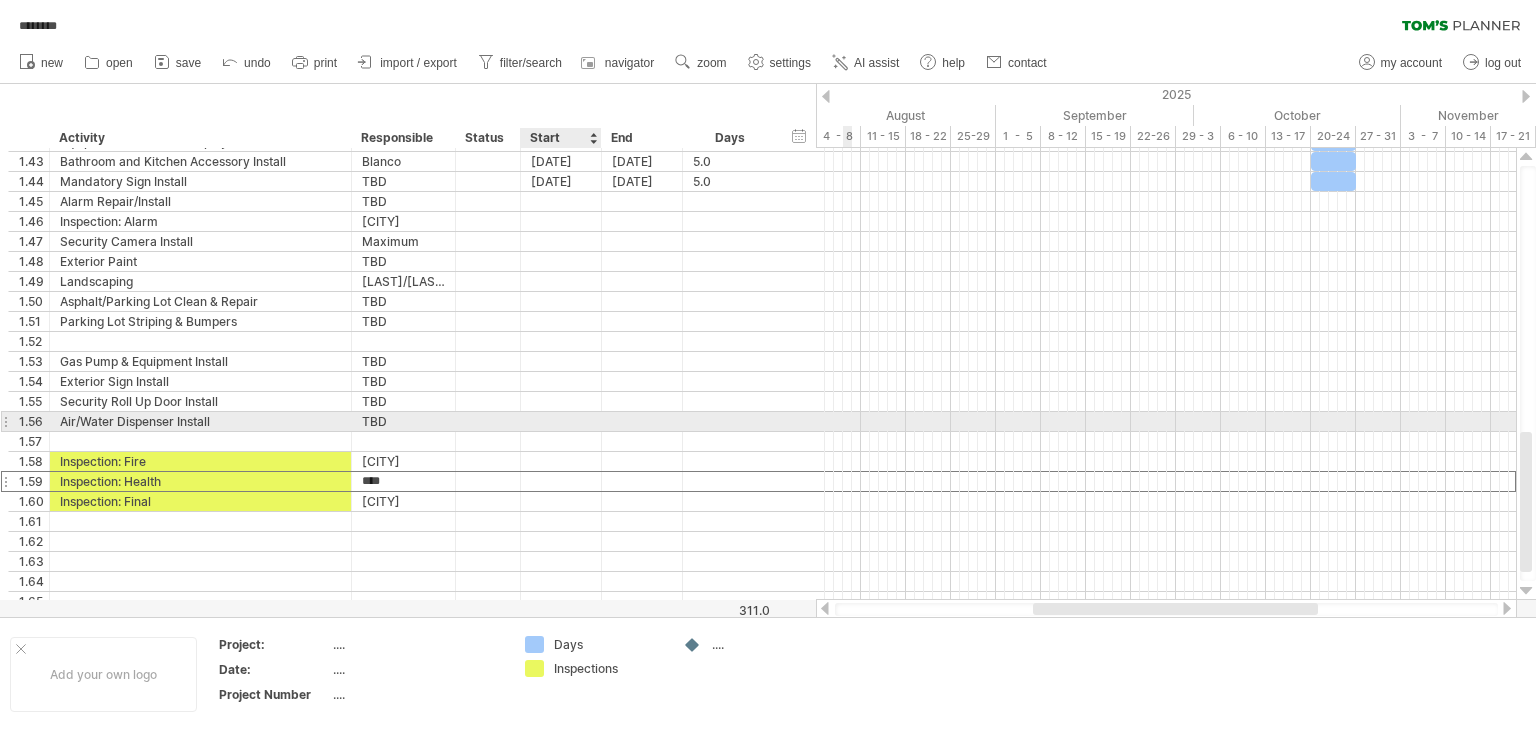 click at bounding box center (561, 421) 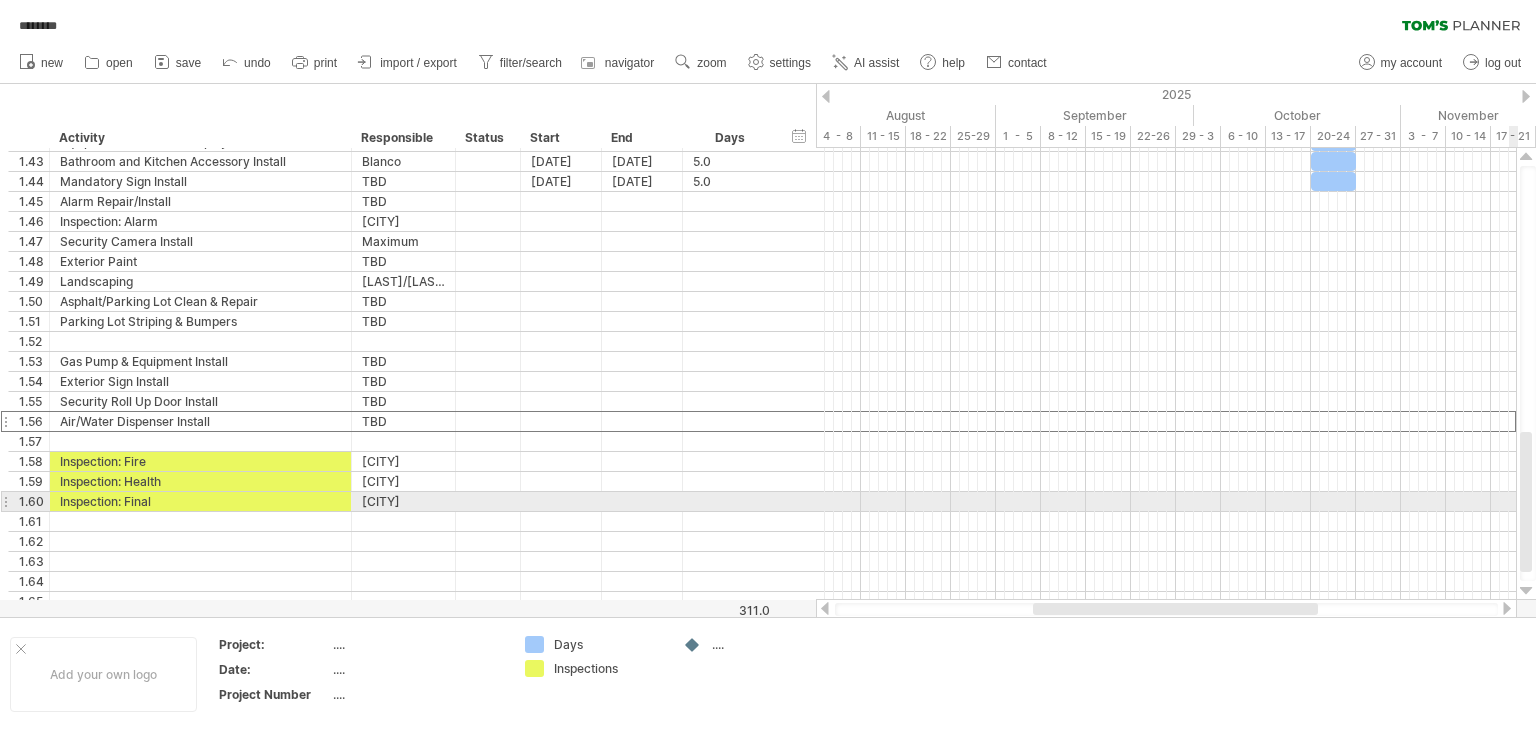 drag, startPoint x: 1532, startPoint y: 509, endPoint x: 1529, endPoint y: 494, distance: 15.297058 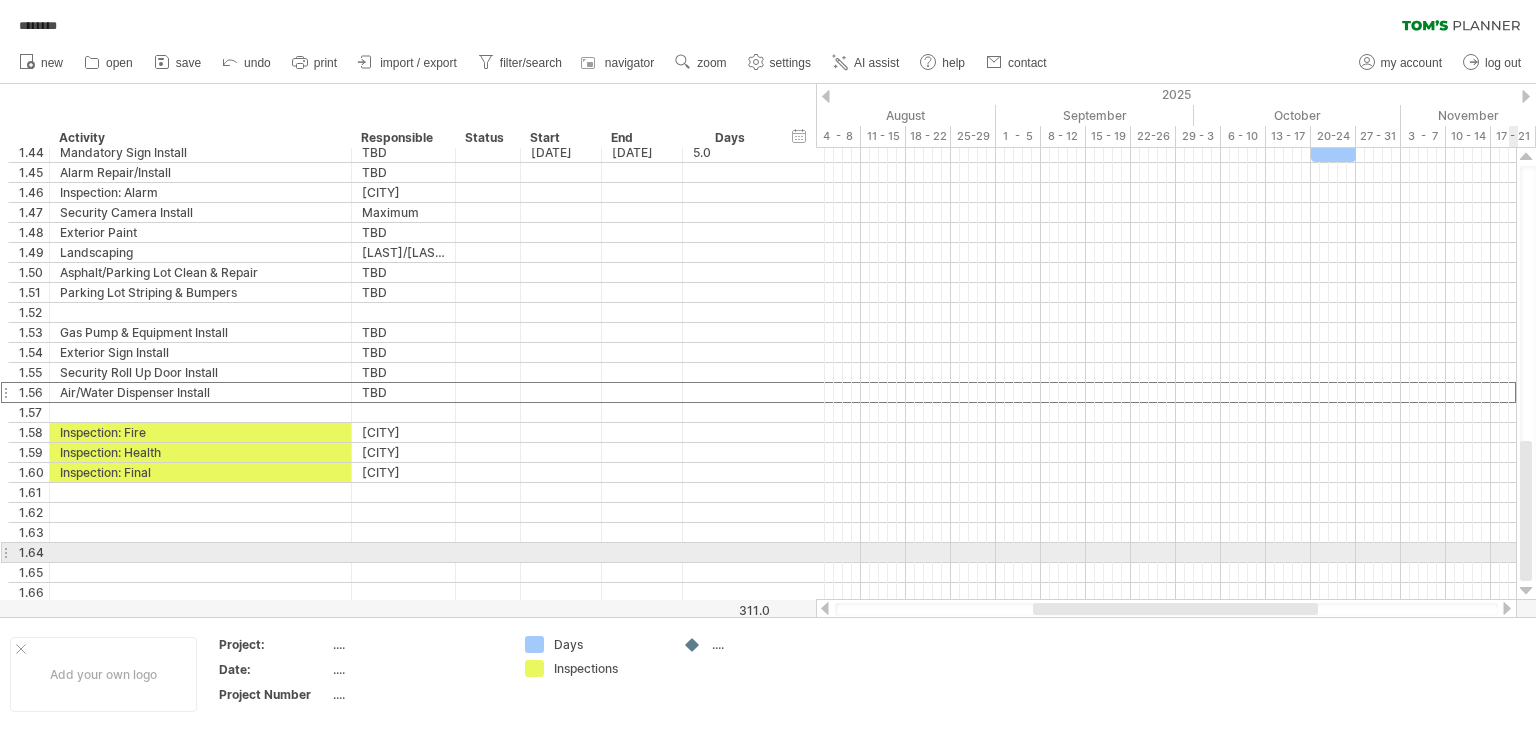 drag, startPoint x: 1529, startPoint y: 494, endPoint x: 1520, endPoint y: 555, distance: 61.66036 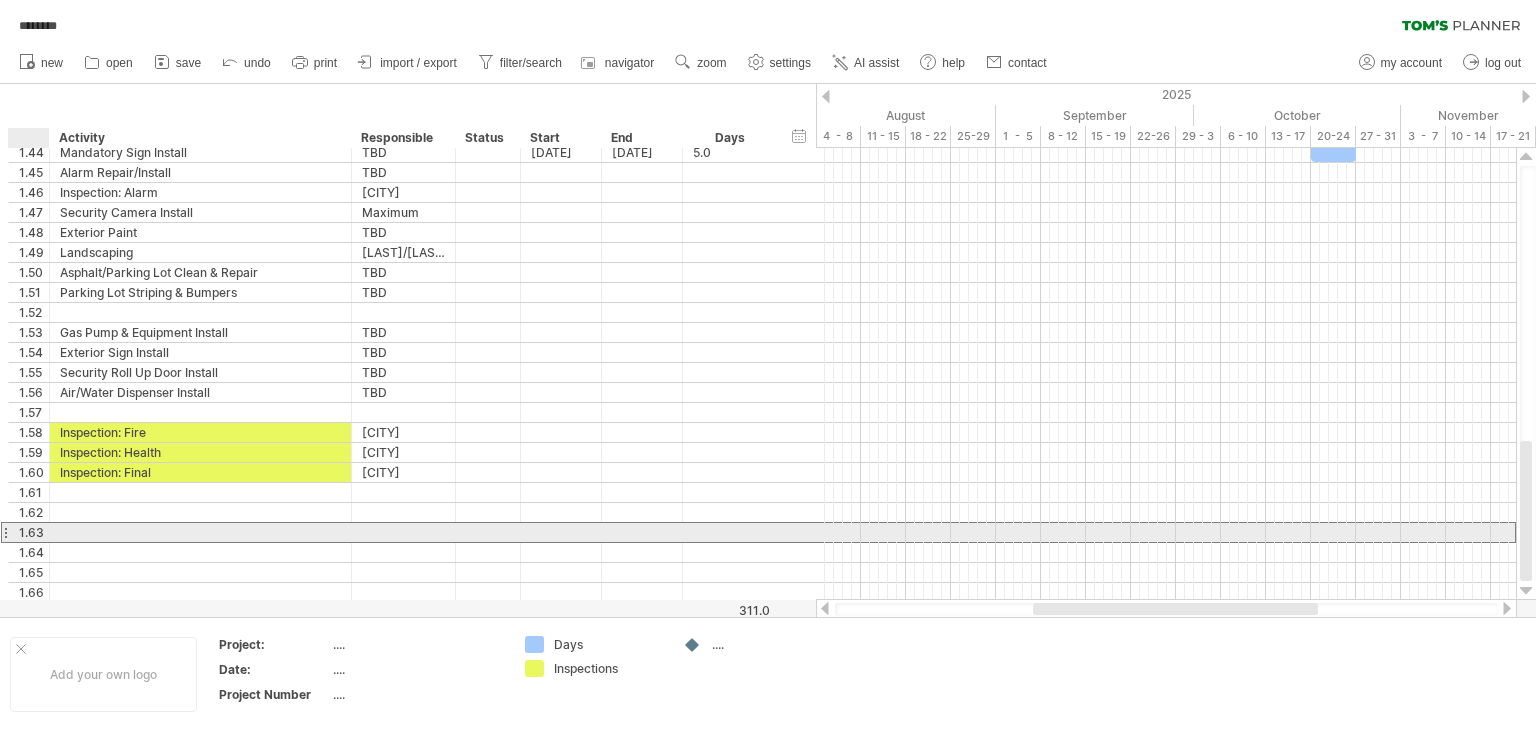 click on "1.63" at bounding box center [34, 532] 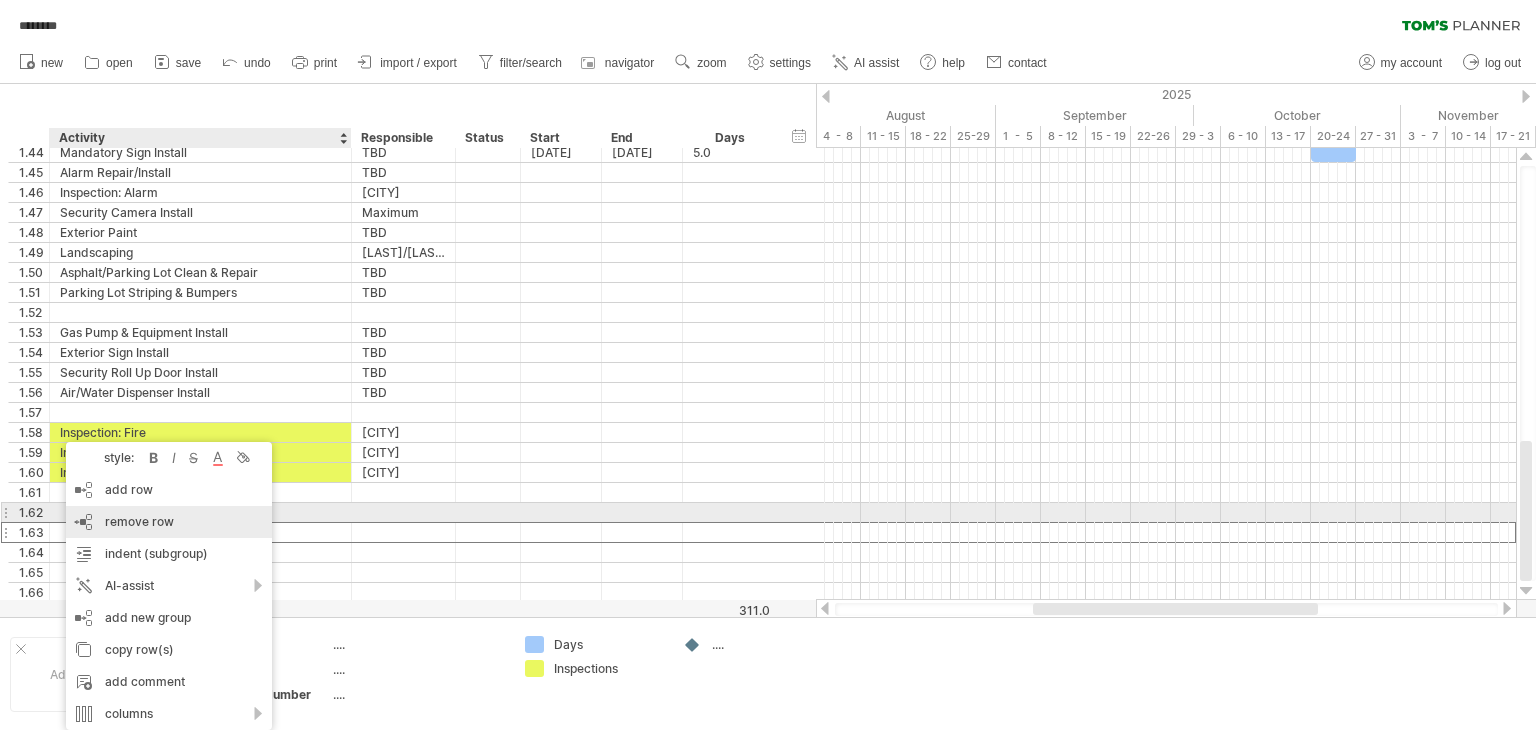 click on "remove row" at bounding box center [139, 521] 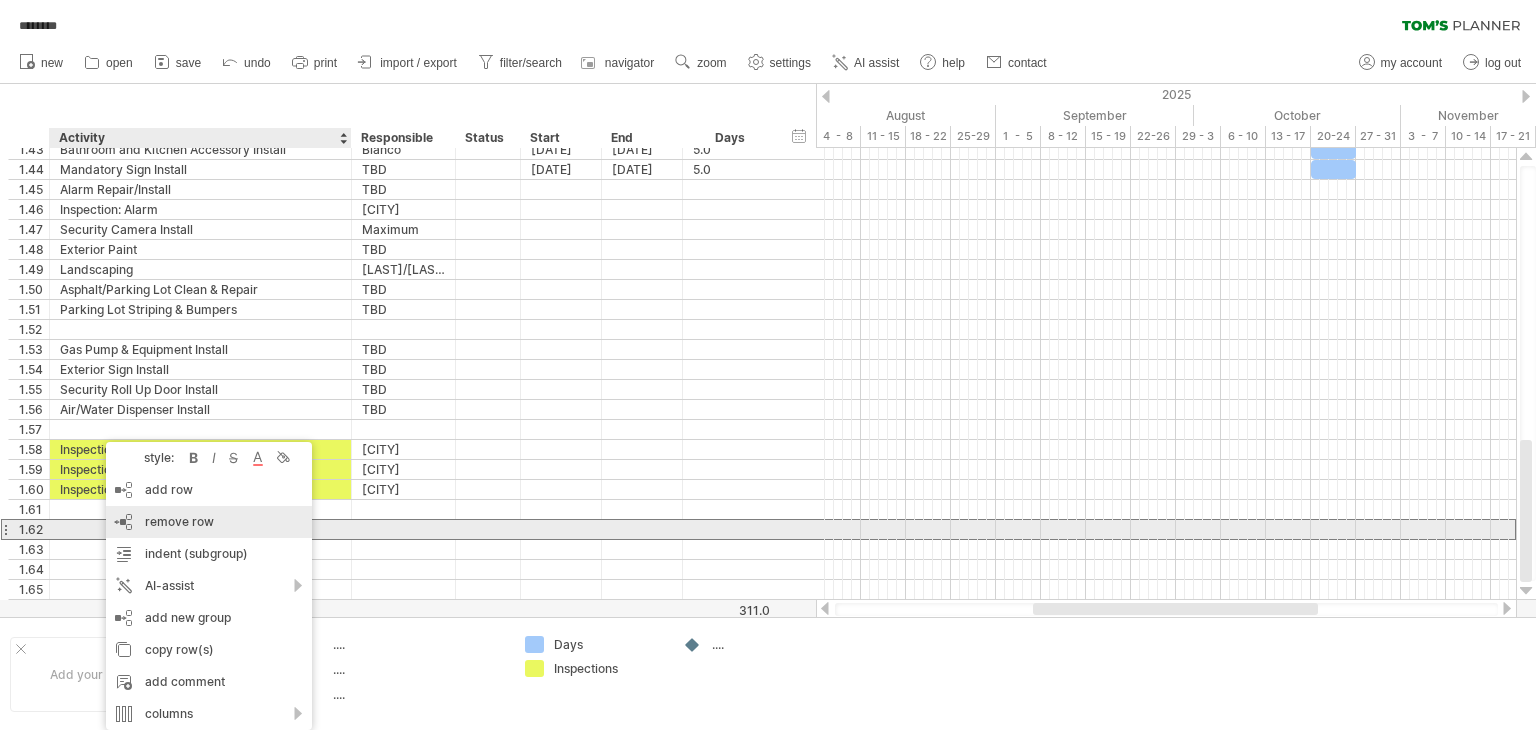 click on "remove row" at bounding box center [179, 521] 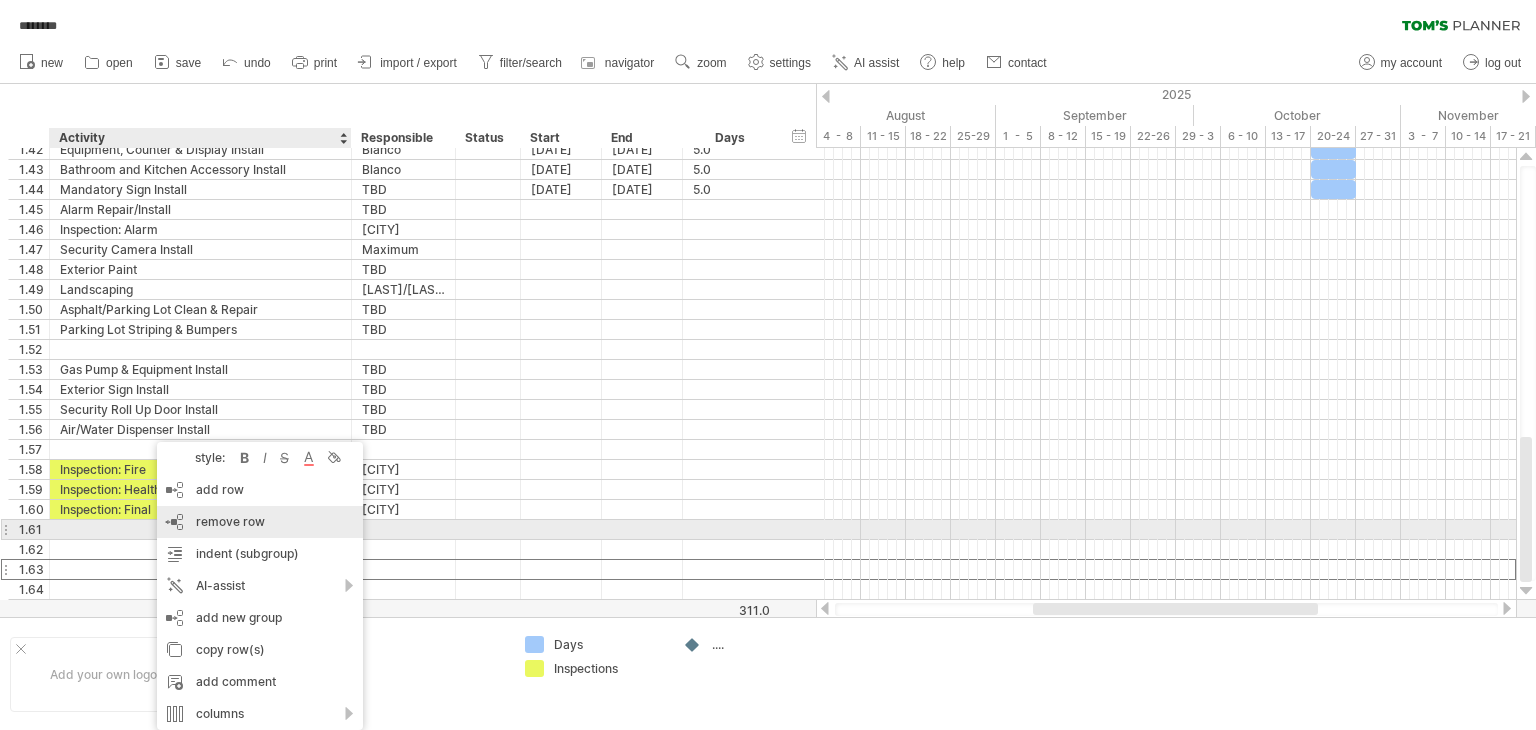 click on "remove row" at bounding box center (230, 521) 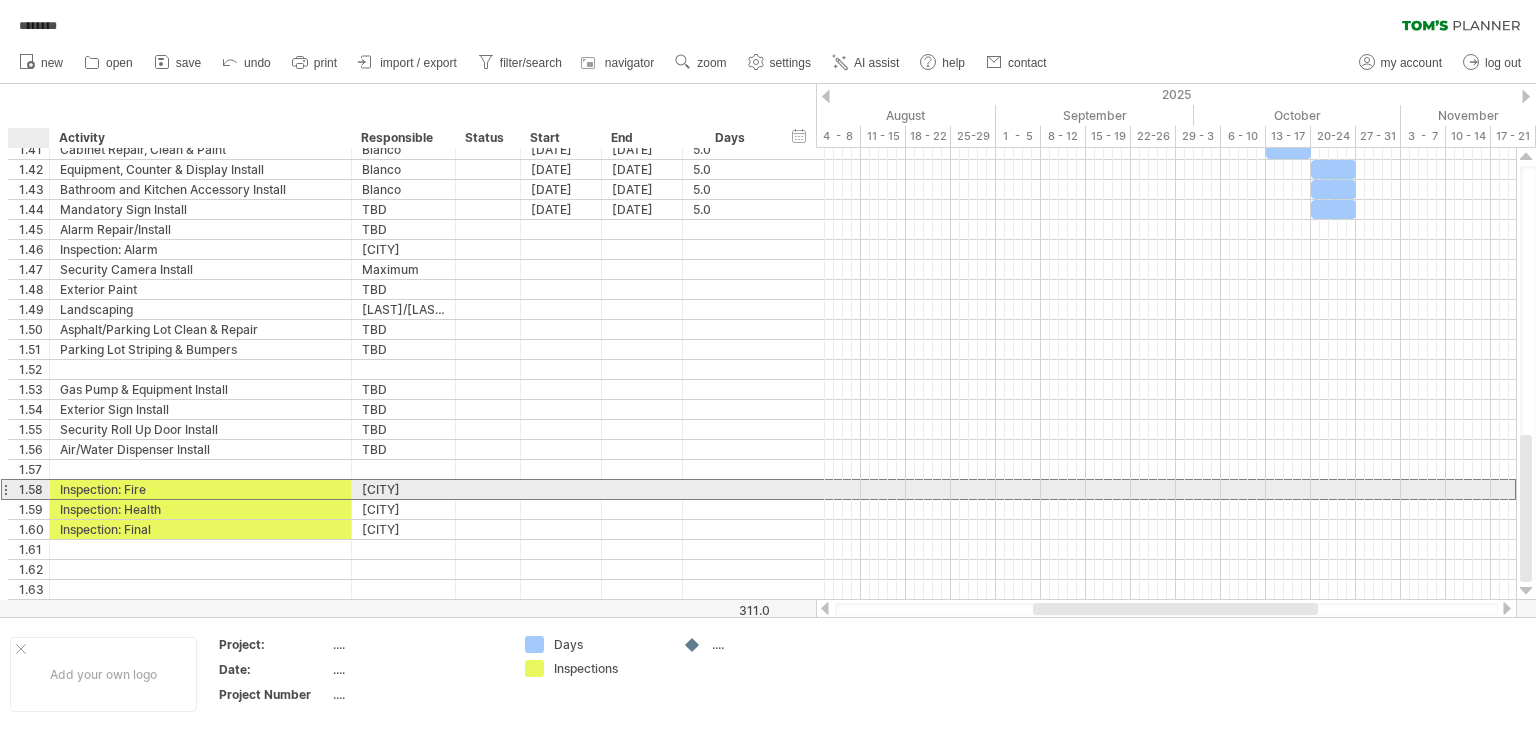 click on "1.58" at bounding box center (34, 489) 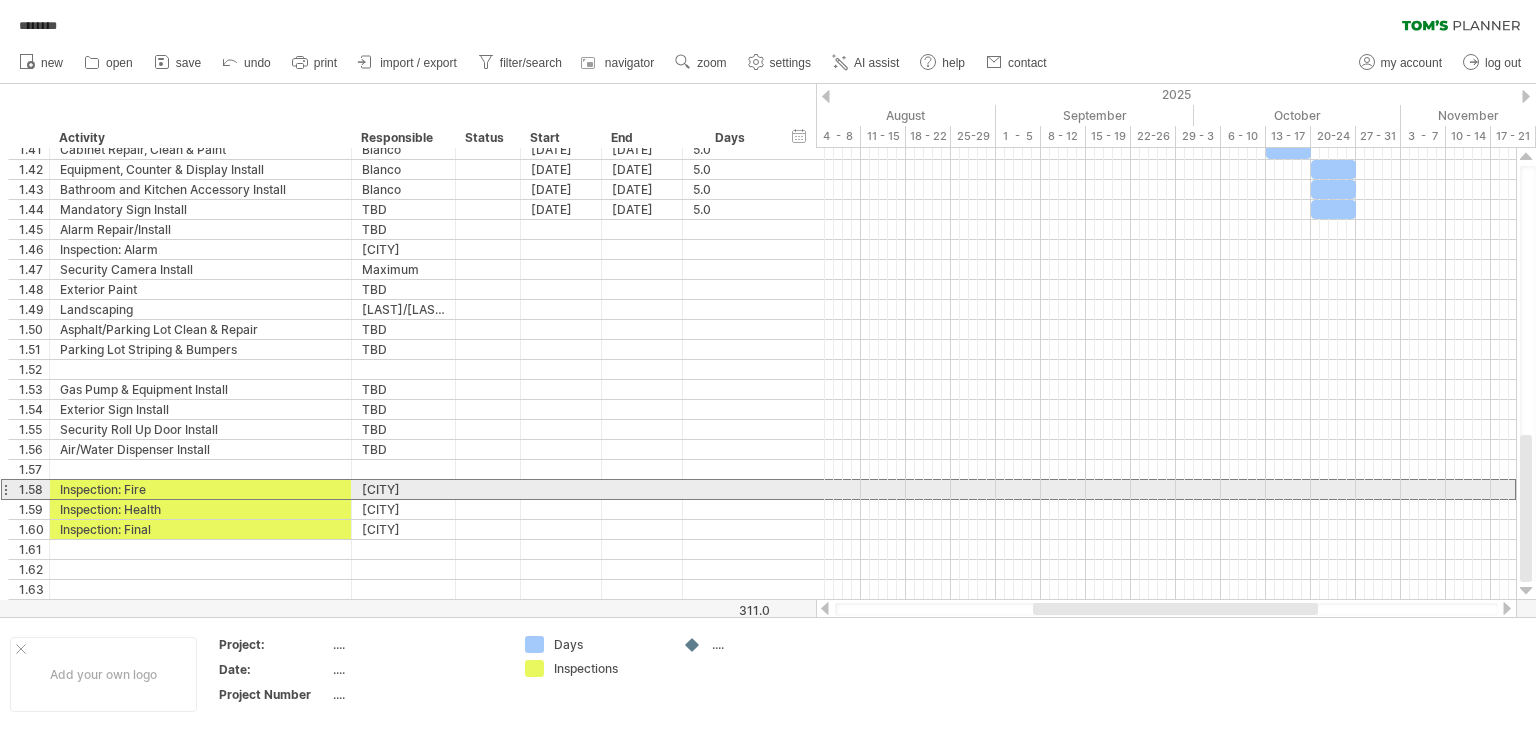 click at bounding box center (5, 489) 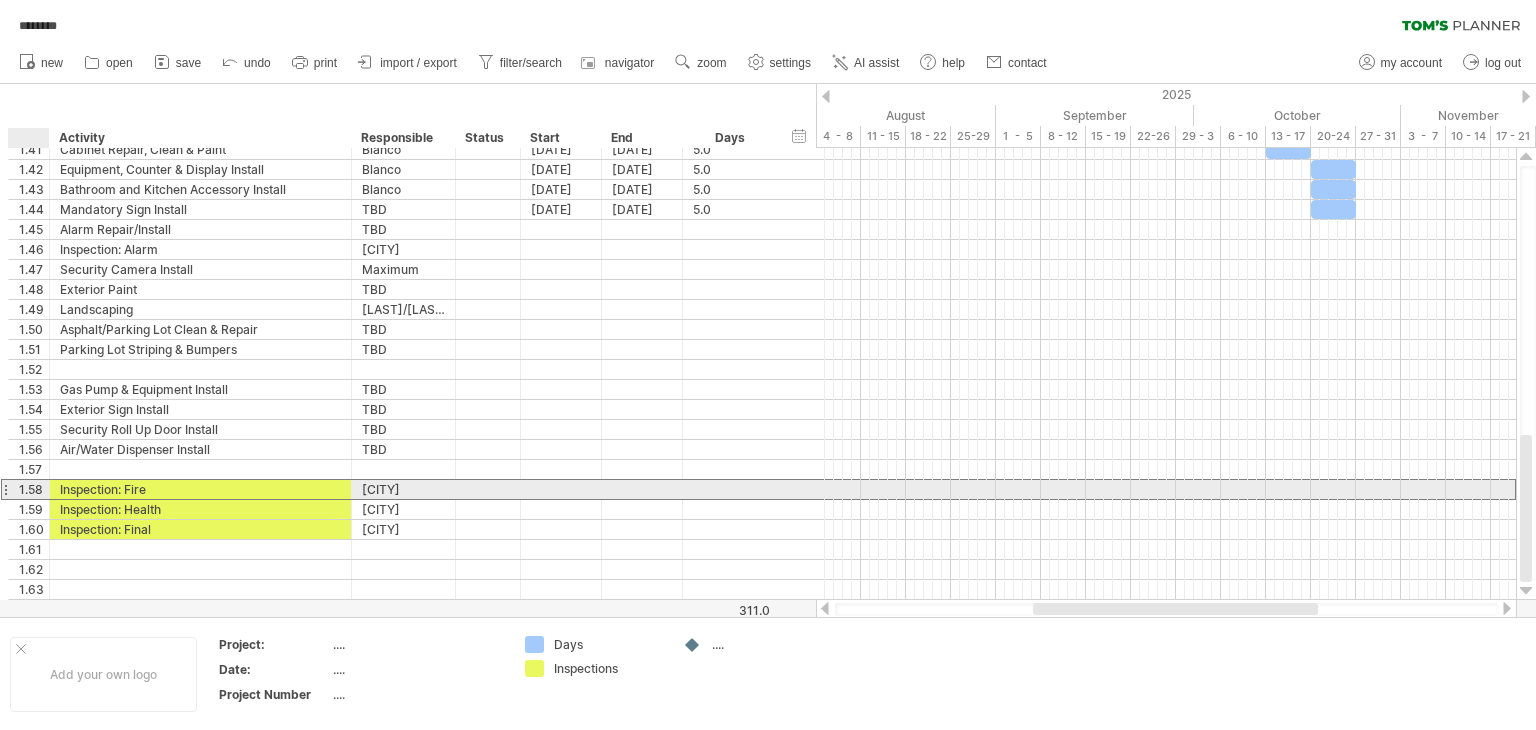 click on "1.58" at bounding box center [29, 489] 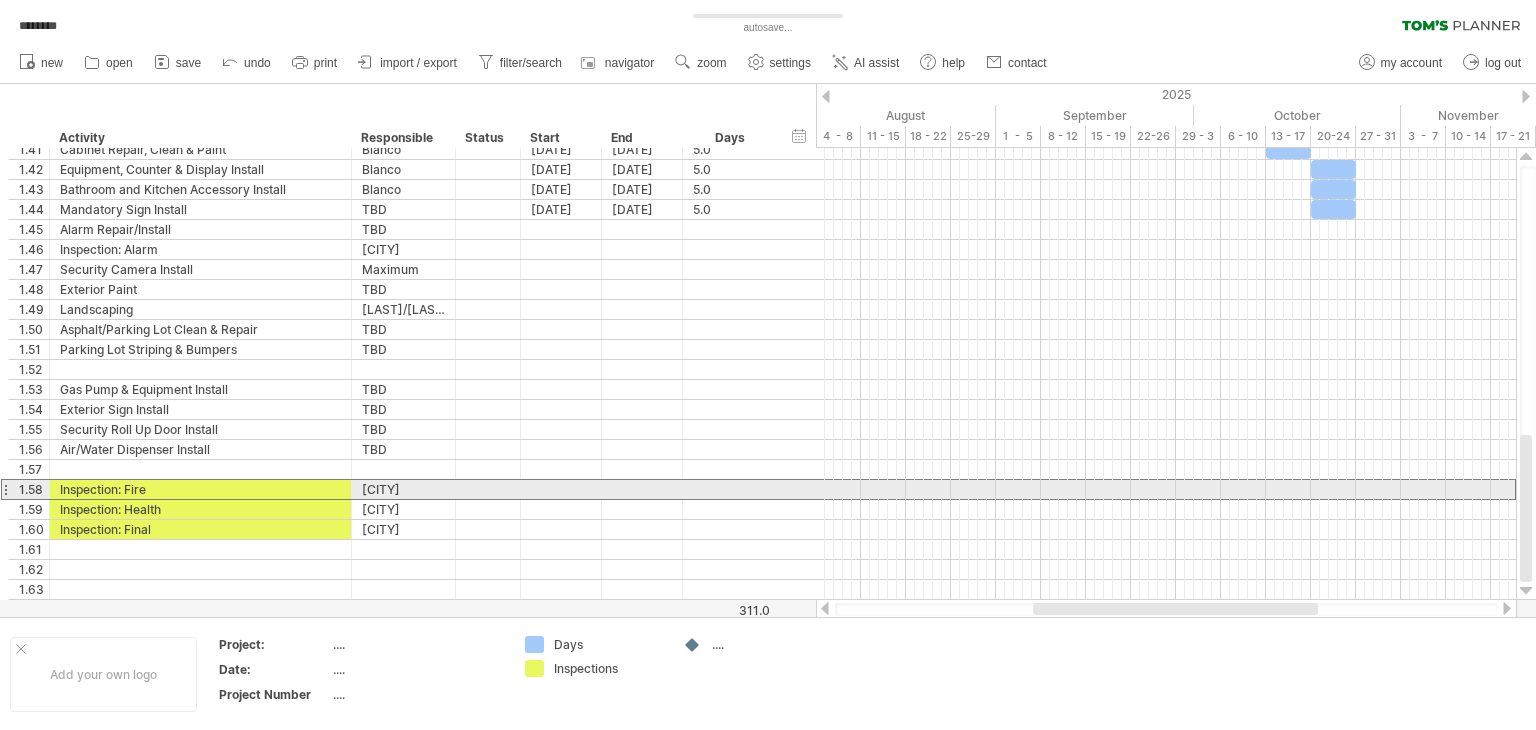 click on "1.58" at bounding box center (29, 489) 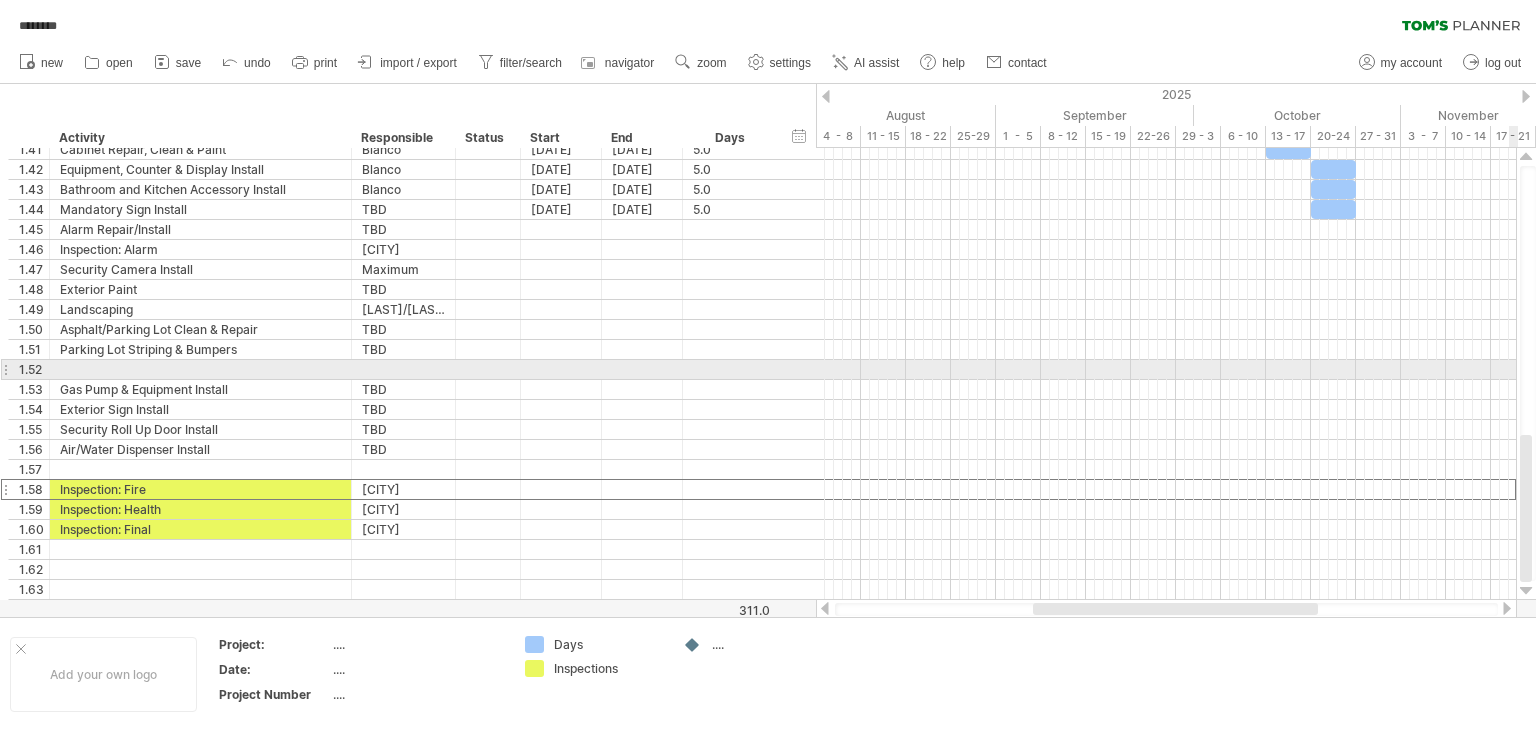 drag, startPoint x: 1533, startPoint y: 457, endPoint x: 1521, endPoint y: 372, distance: 85.84288 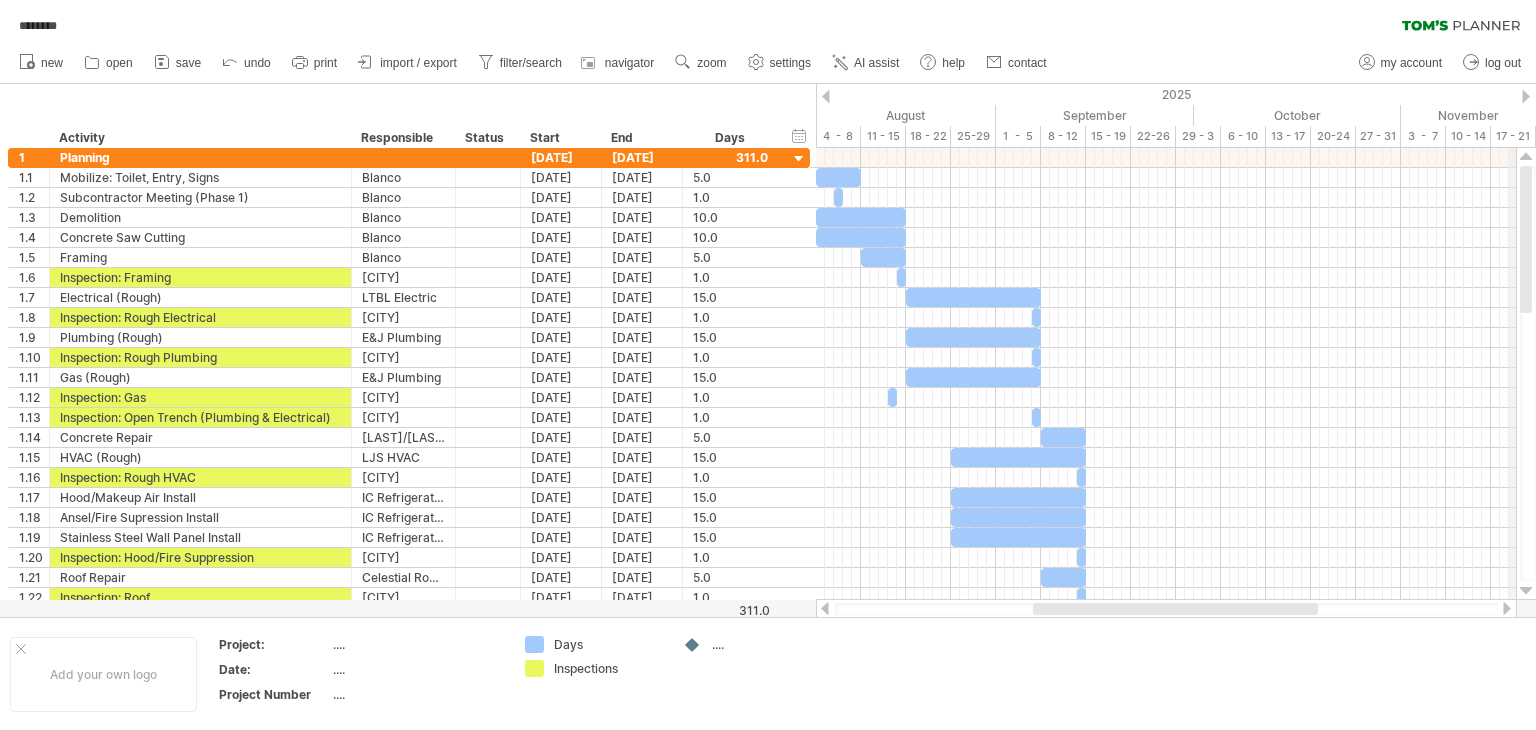 drag, startPoint x: 1526, startPoint y: 466, endPoint x: 1511, endPoint y: 141, distance: 325.34598 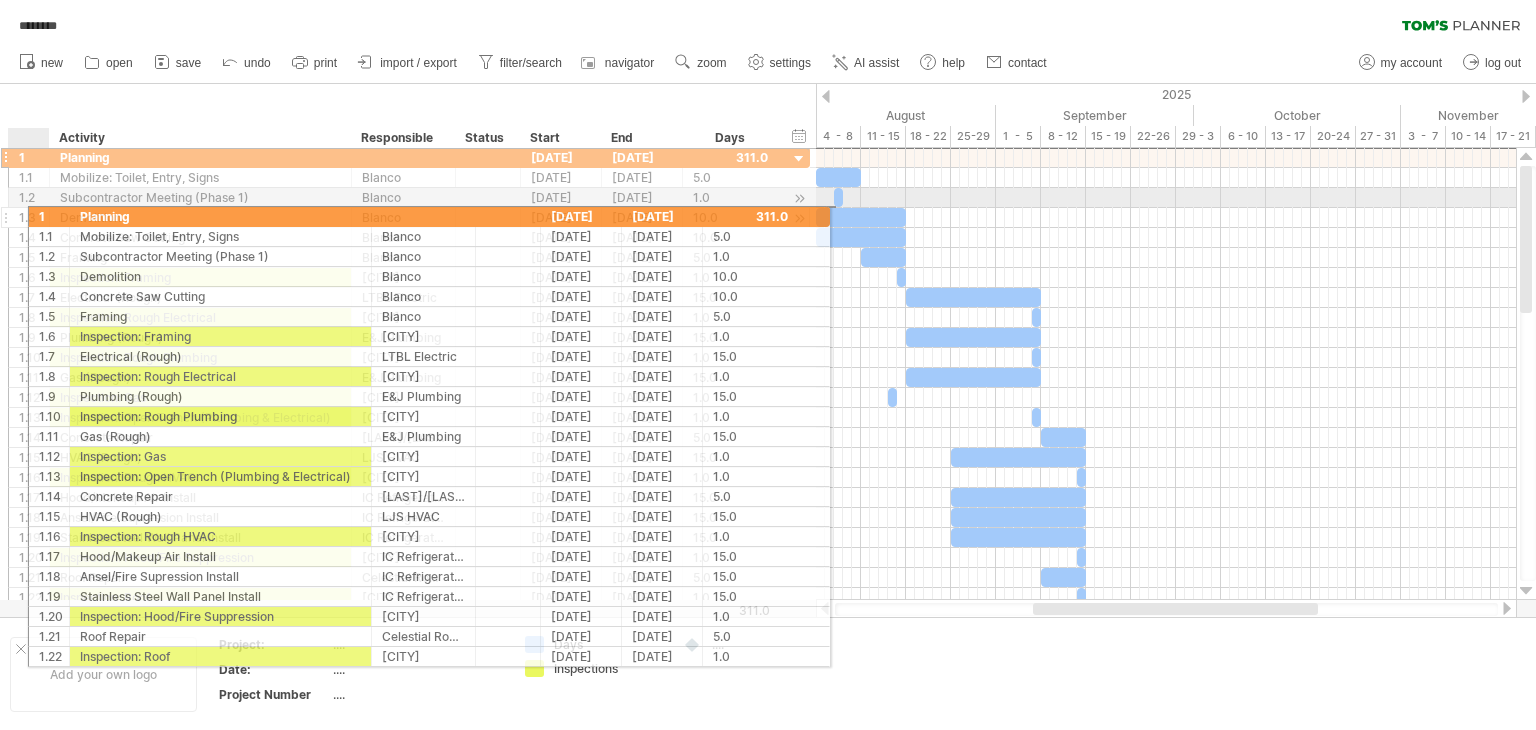 drag, startPoint x: 6, startPoint y: 158, endPoint x: 26, endPoint y: 213, distance: 58.5235 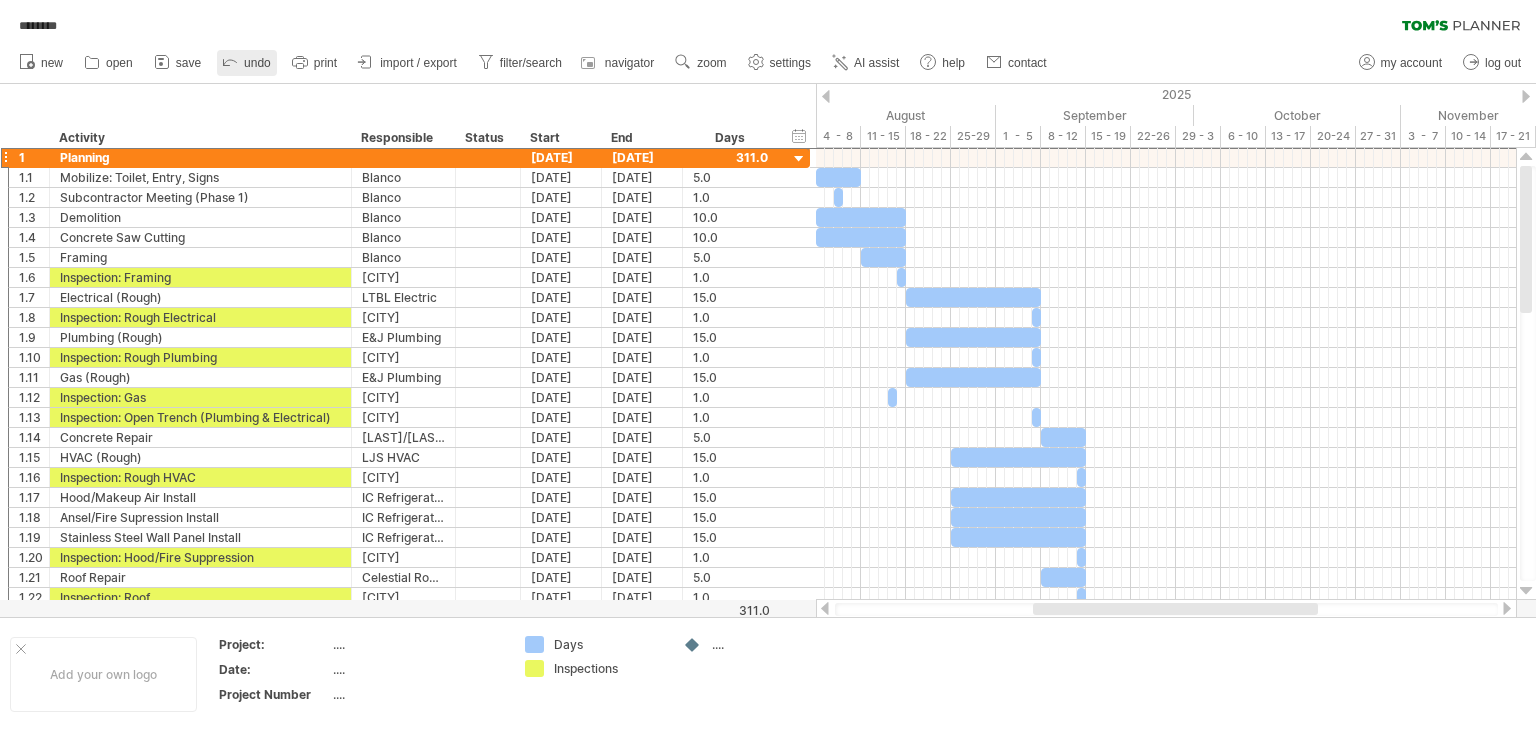 click on "undo" at bounding box center (257, 63) 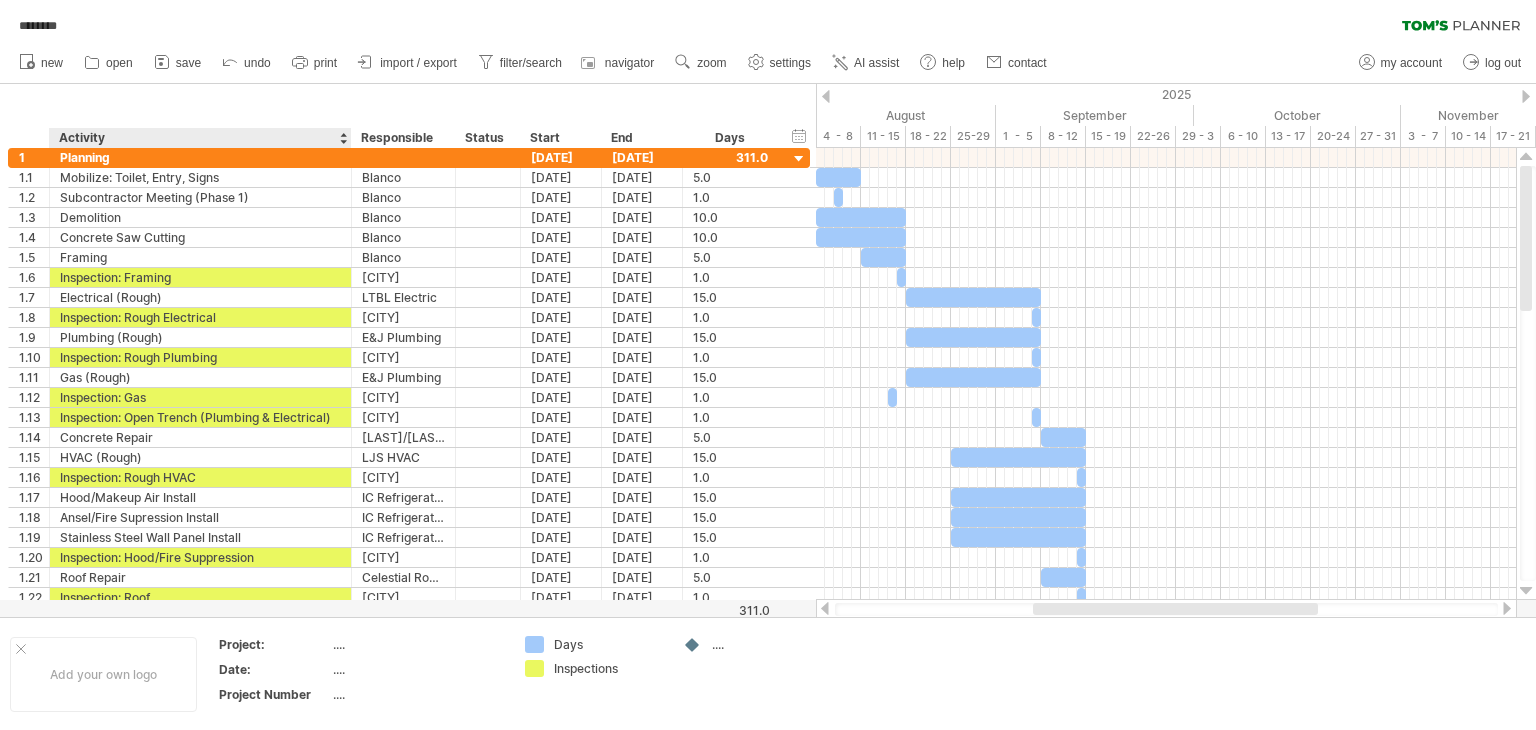 click on "**********" at bounding box center (408, 116) 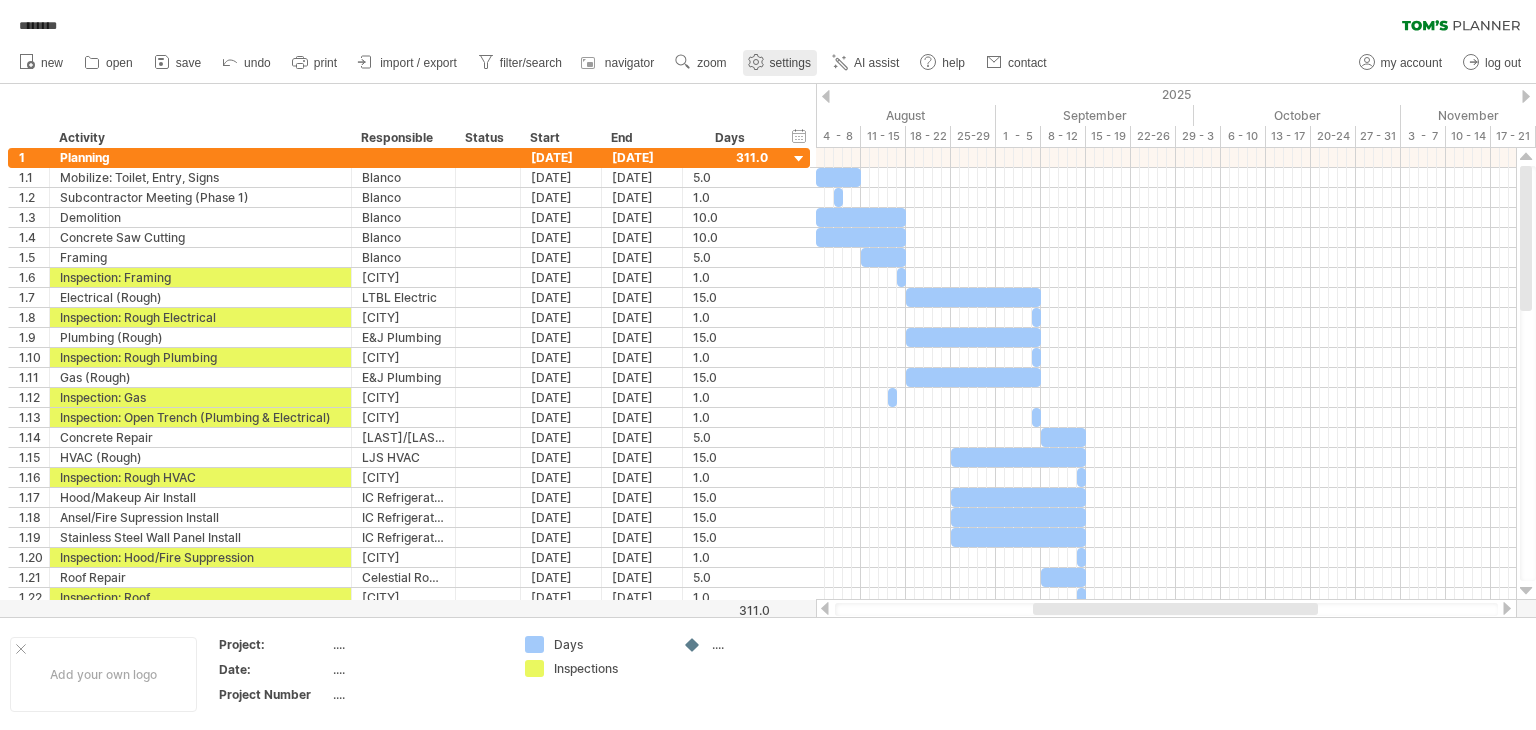 click on "settings" at bounding box center [790, 63] 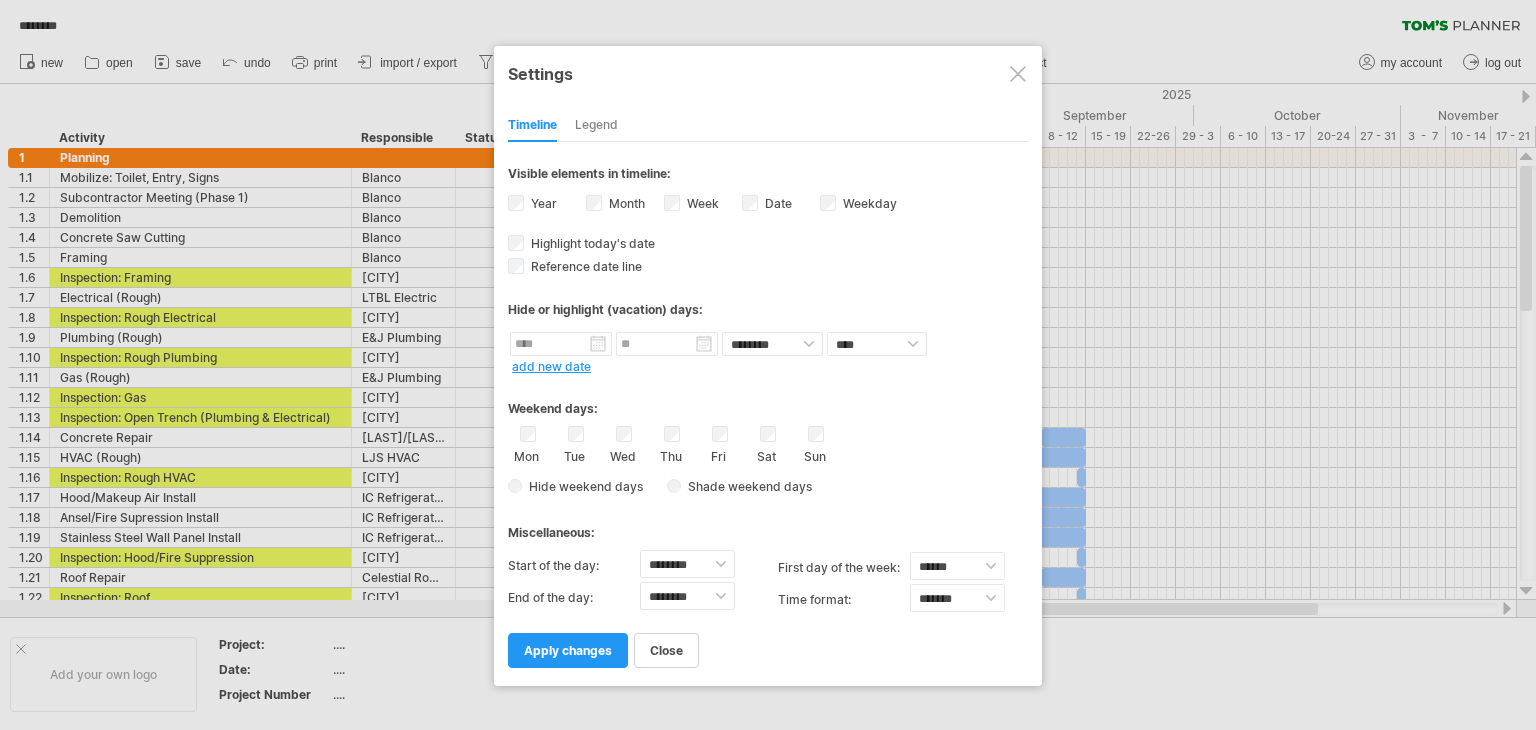 click on "Shade weekend days" at bounding box center [746, 486] 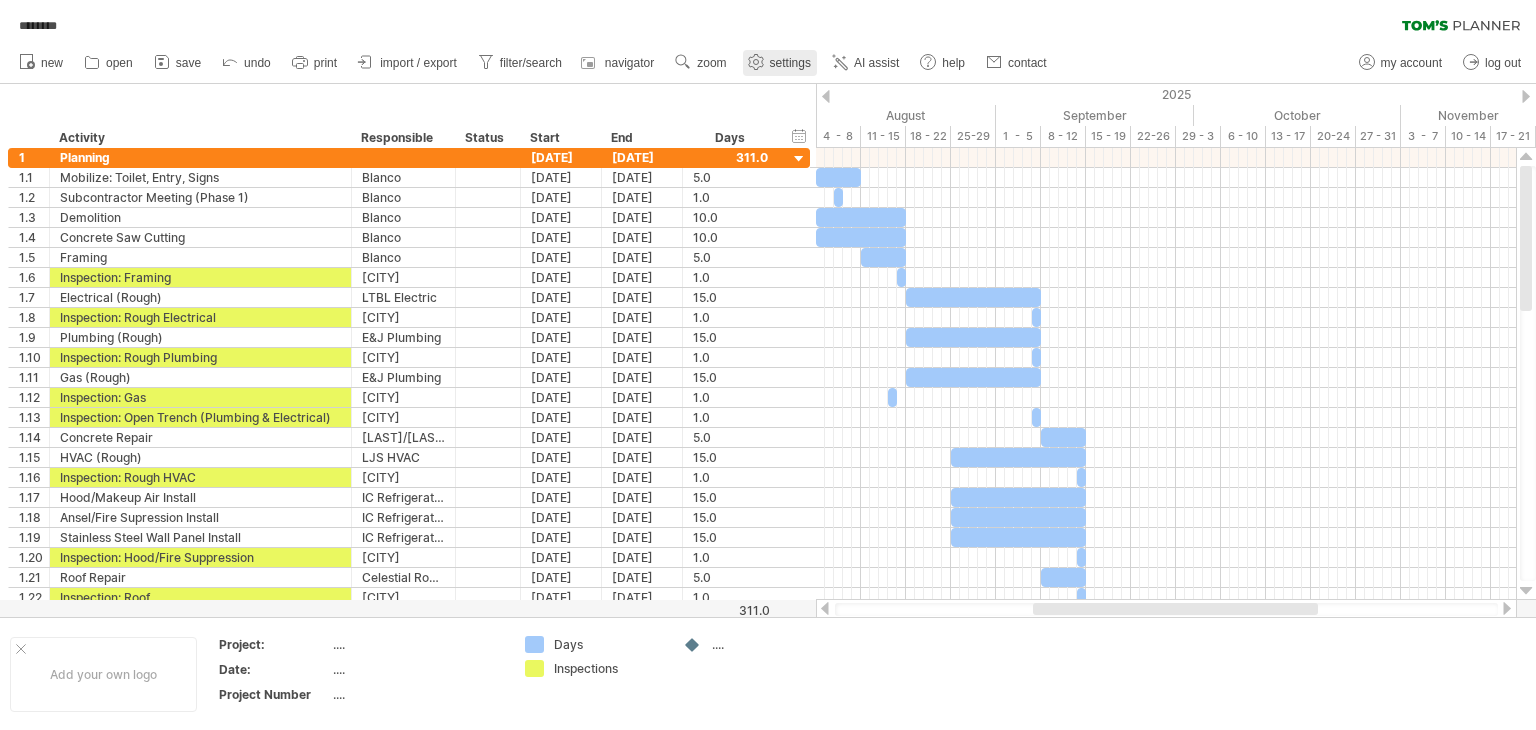 click on "settings" at bounding box center (790, 63) 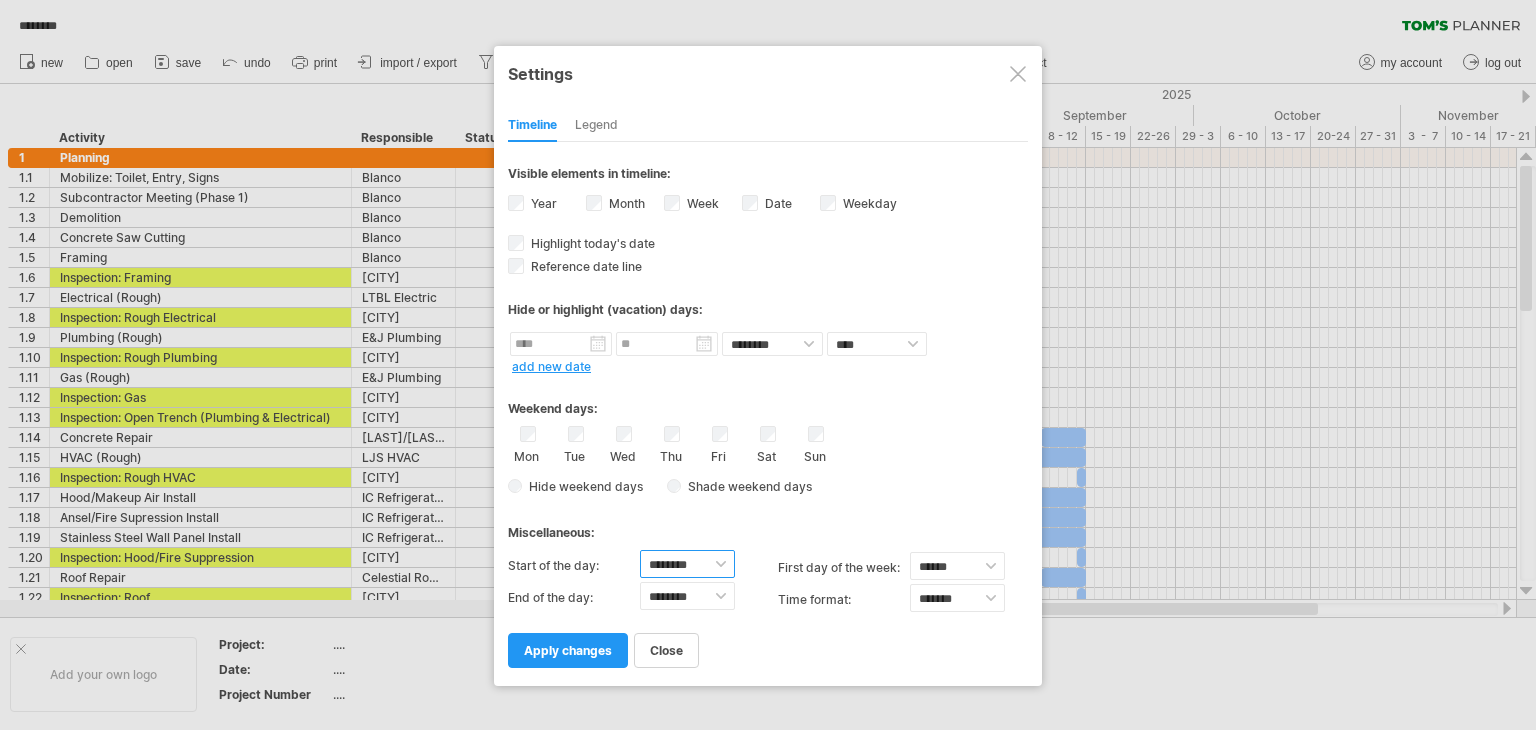 click on "********
********
********
********
********
********
********
********
********
********
********
********
********
********
********
********
********
********
******** ******** ******** ******** ********" at bounding box center (687, 564) 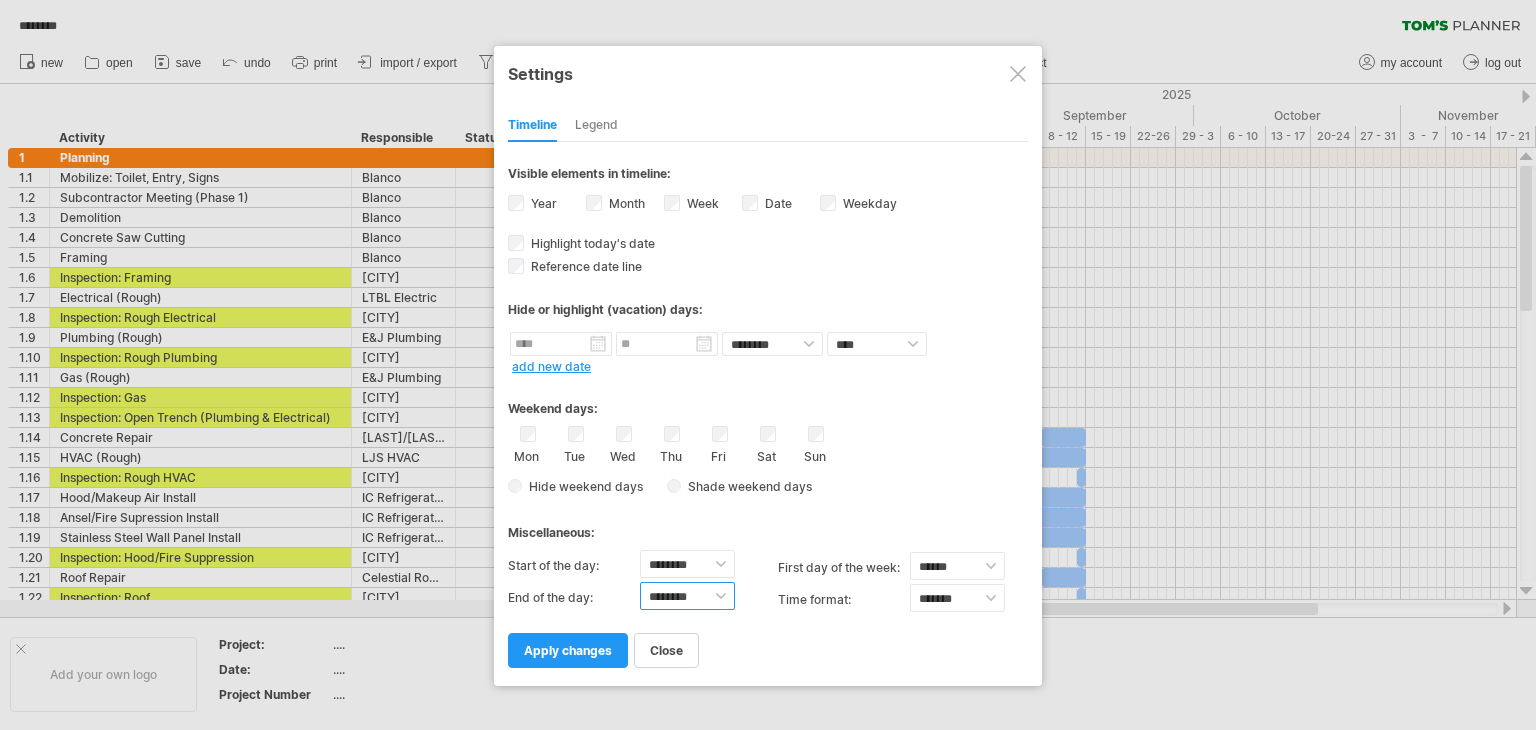 click on "********
********
********
********
********
********
********
********
********
********
********
********
********
********
********
********
********
********
******** ******** ******** ******** ********" at bounding box center (687, 596) 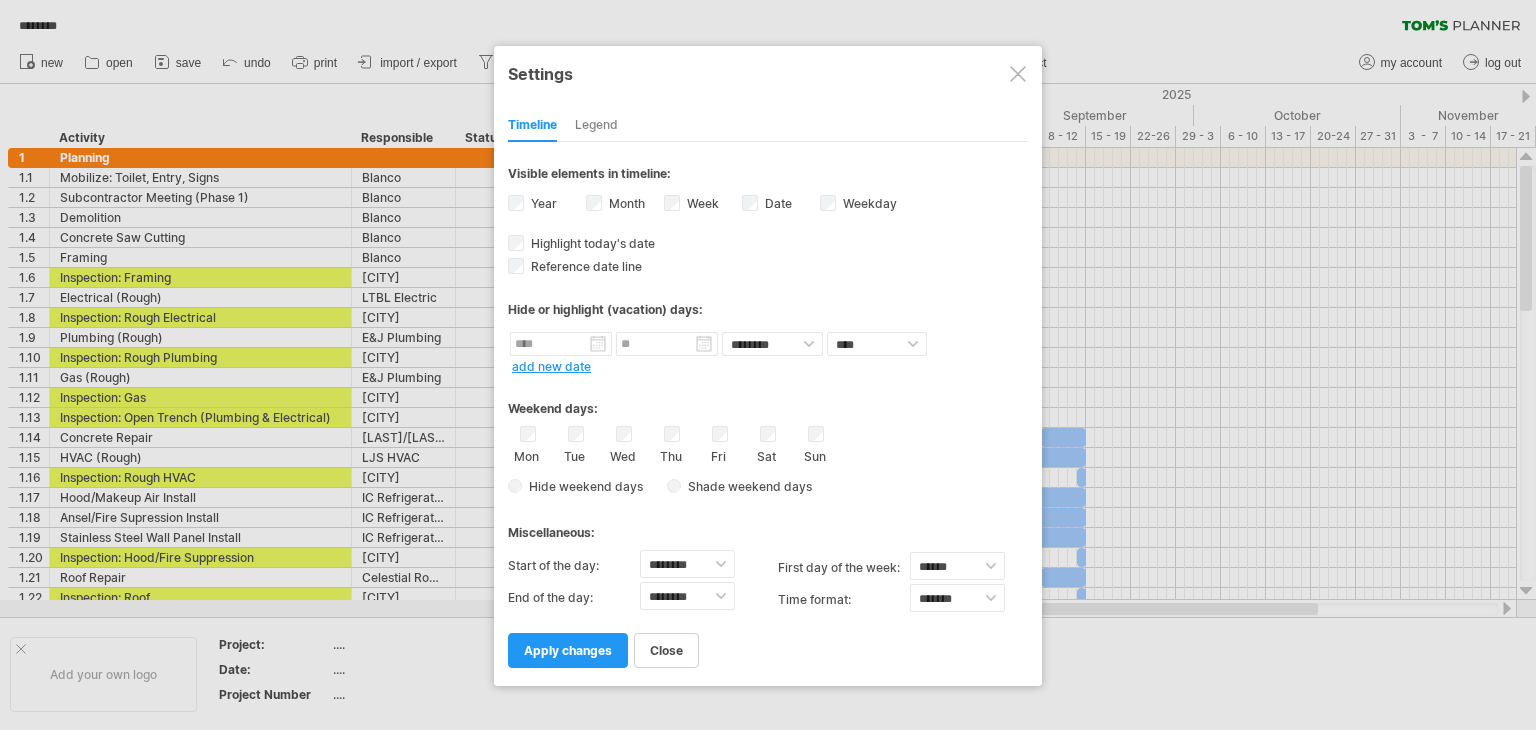click on "Legend" at bounding box center (596, 126) 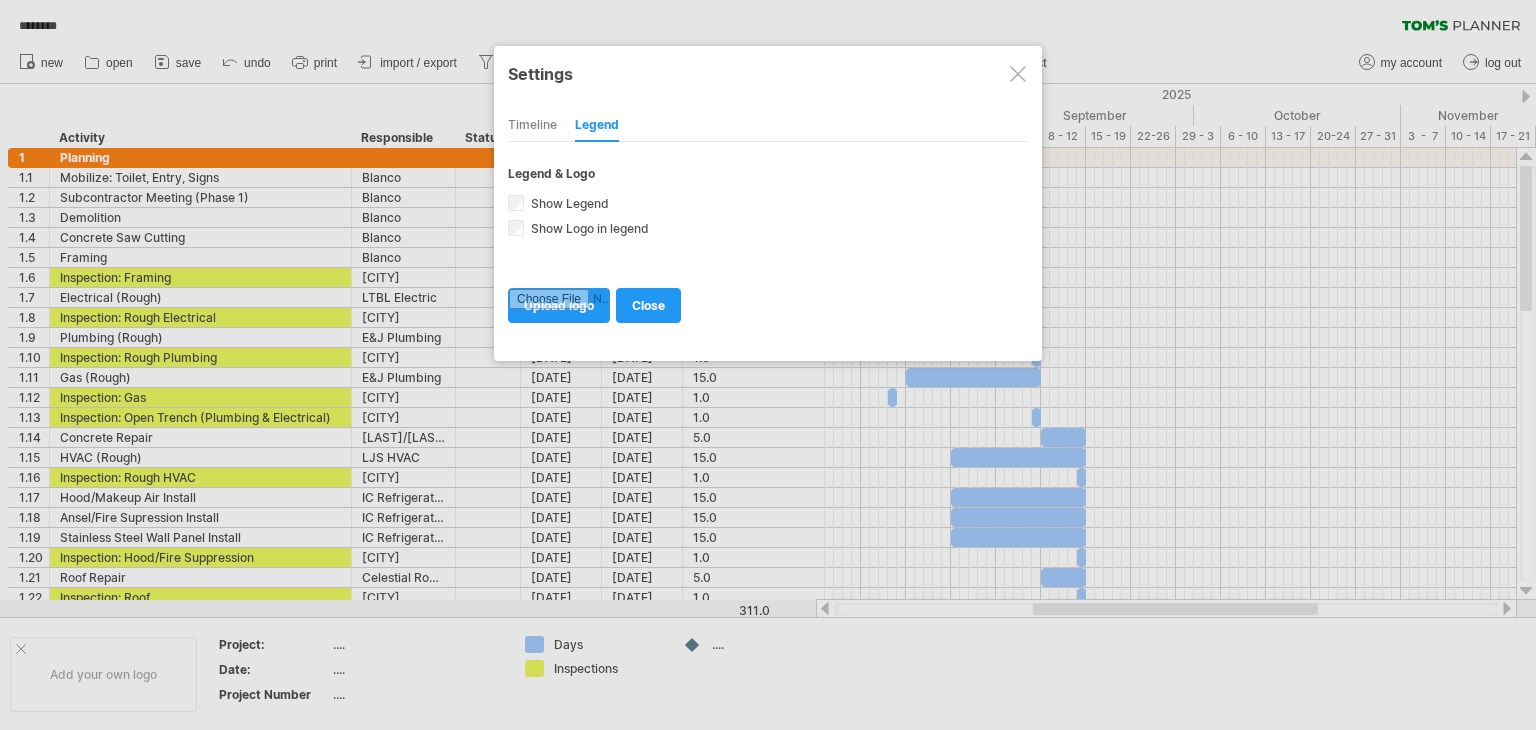 click at bounding box center [1018, 74] 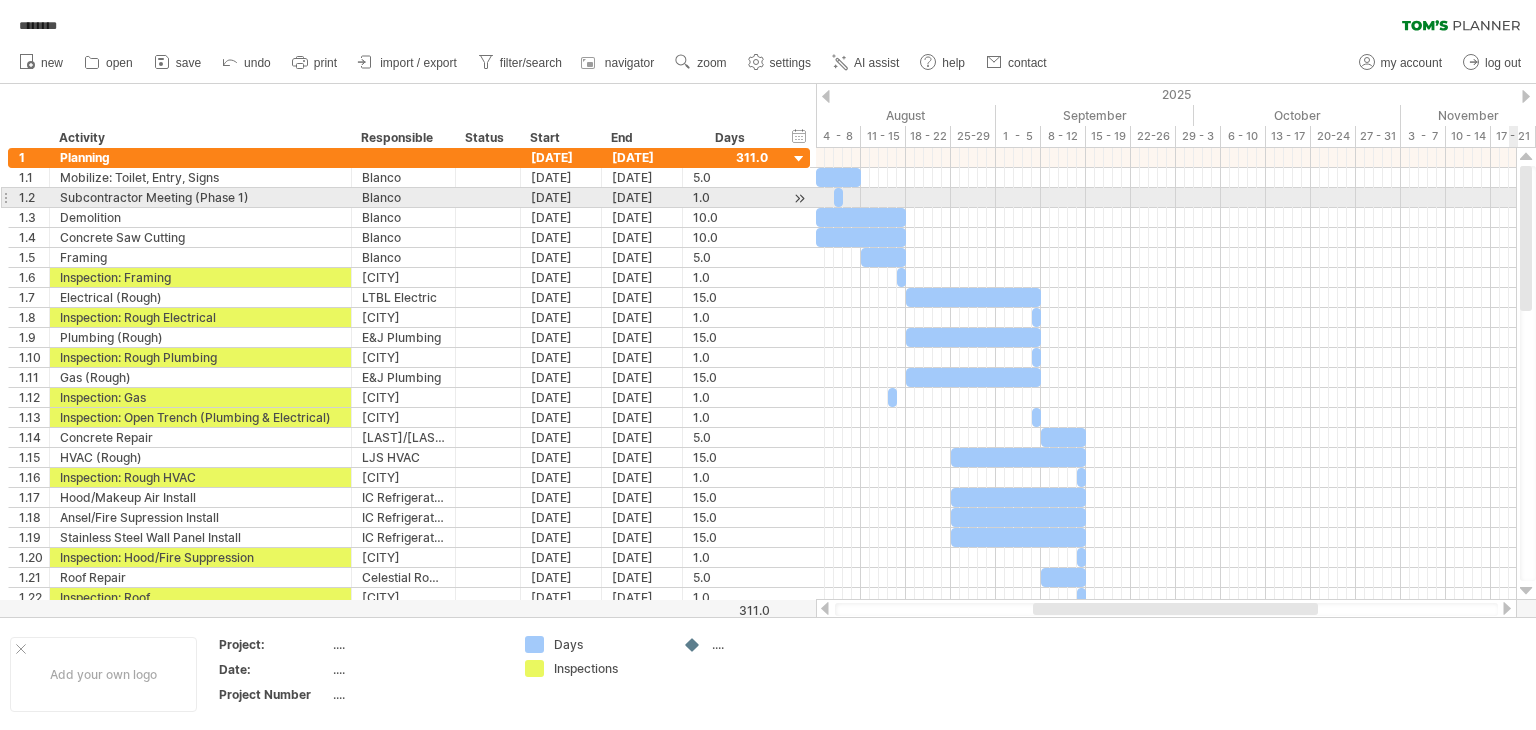 drag, startPoint x: 1526, startPoint y: 283, endPoint x: 1525, endPoint y: 198, distance: 85.00588 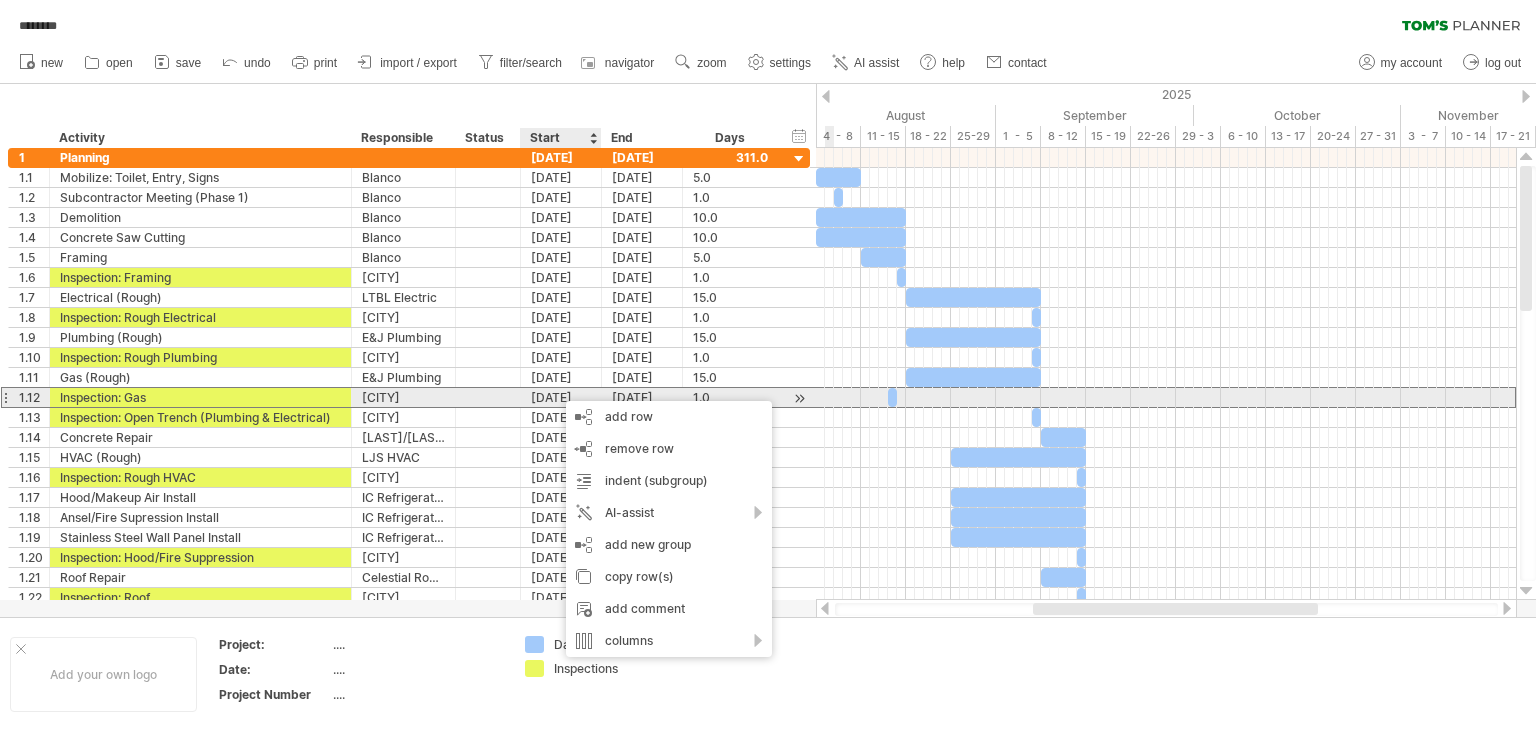 click on "[DATE]" at bounding box center [561, 397] 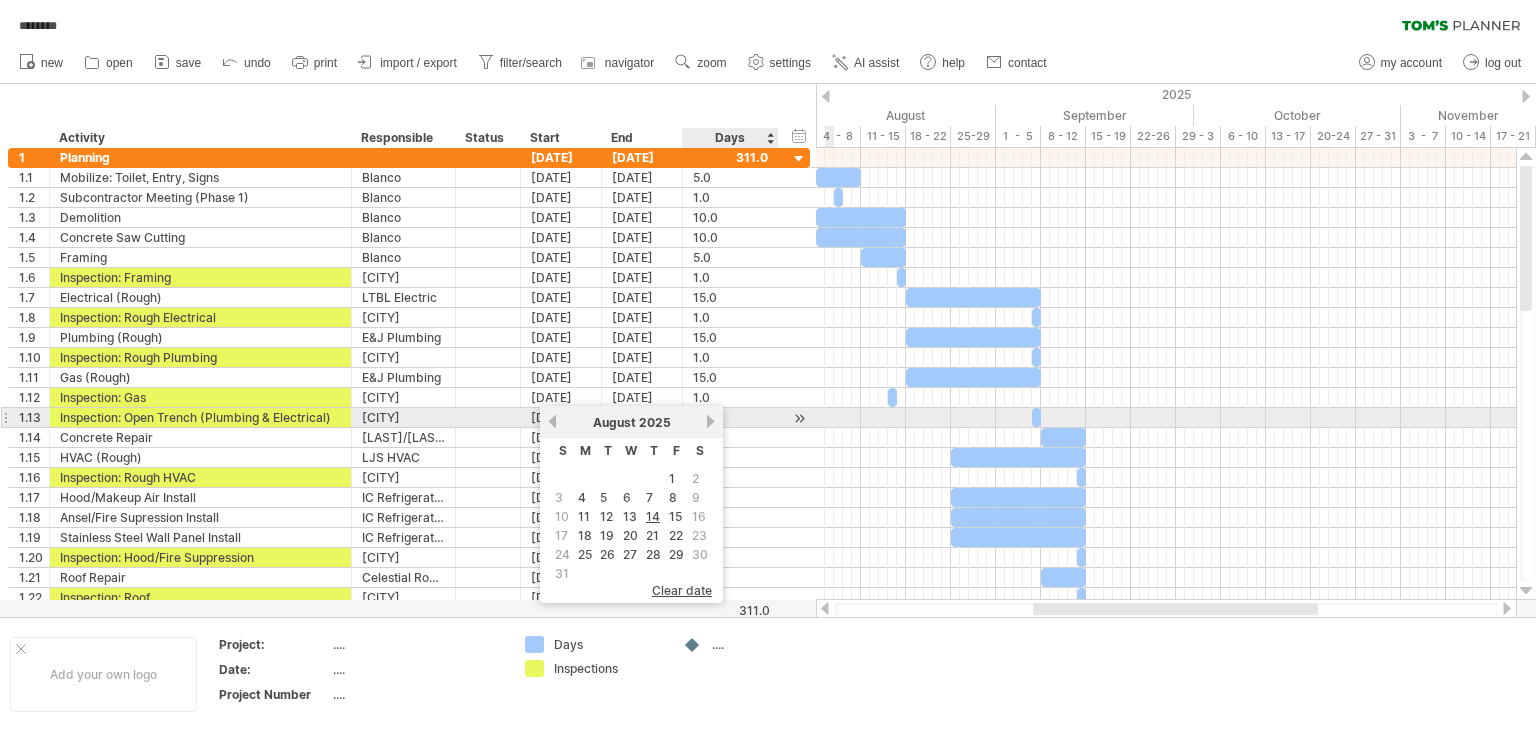 click on "next" at bounding box center [710, 421] 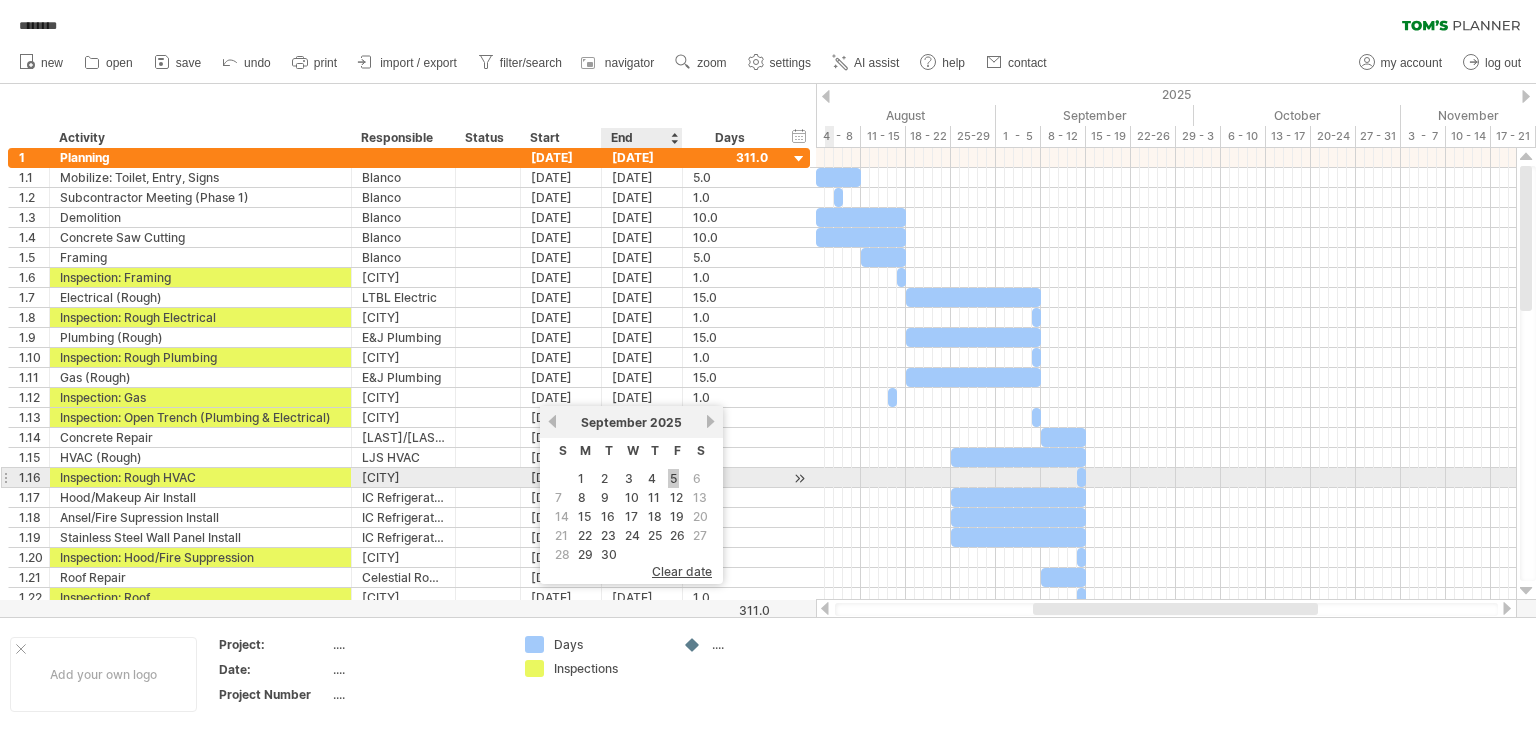 click on "5" at bounding box center (673, 478) 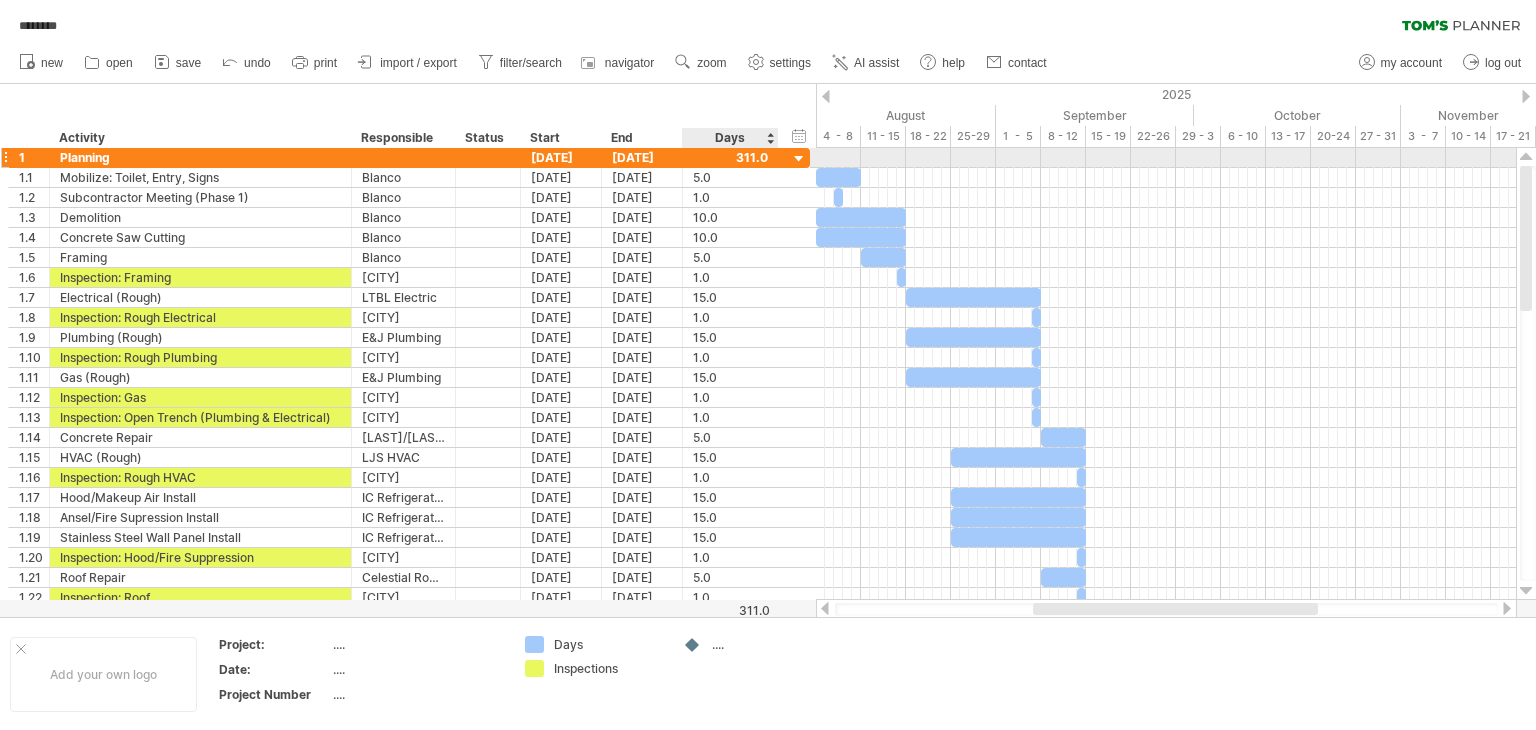 click at bounding box center [799, 159] 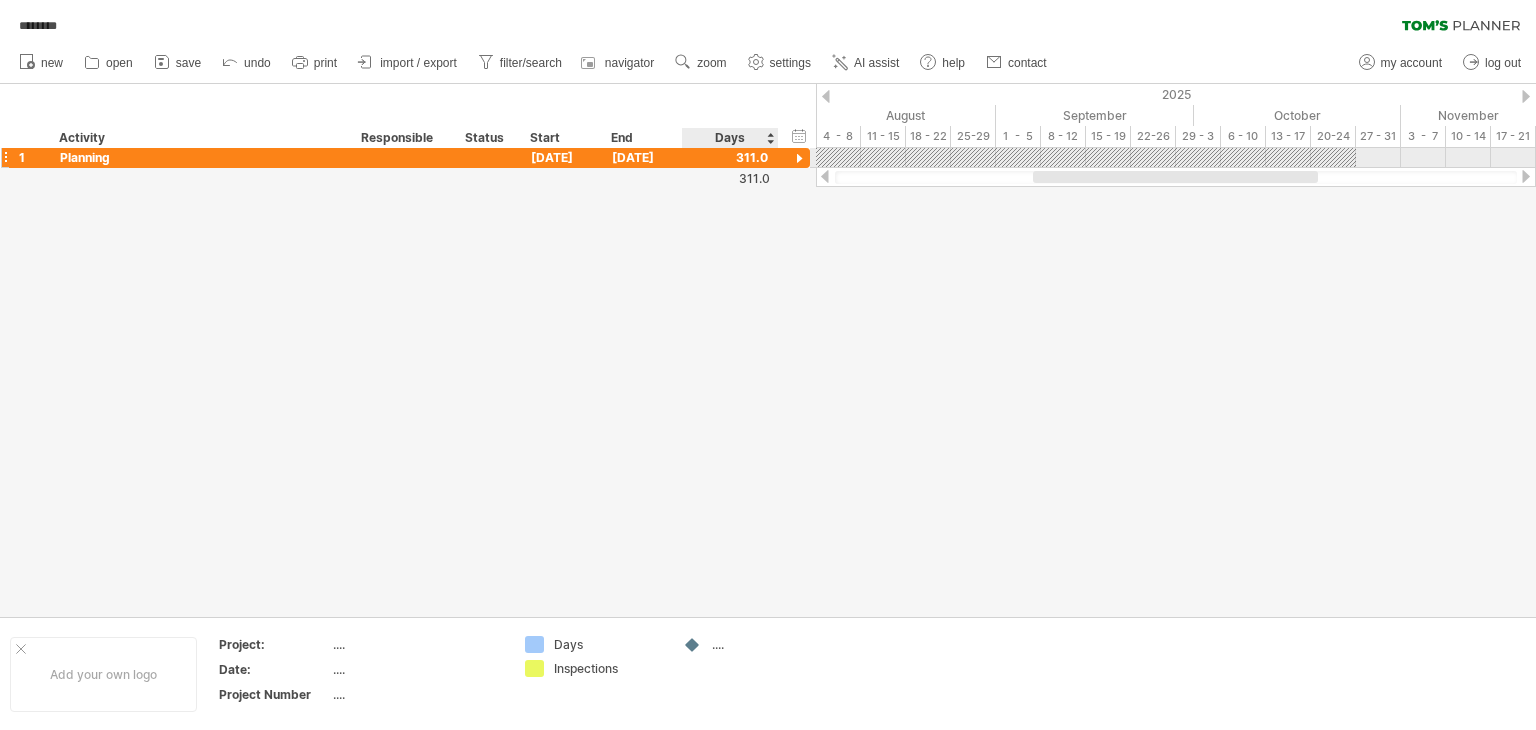 click at bounding box center (799, 159) 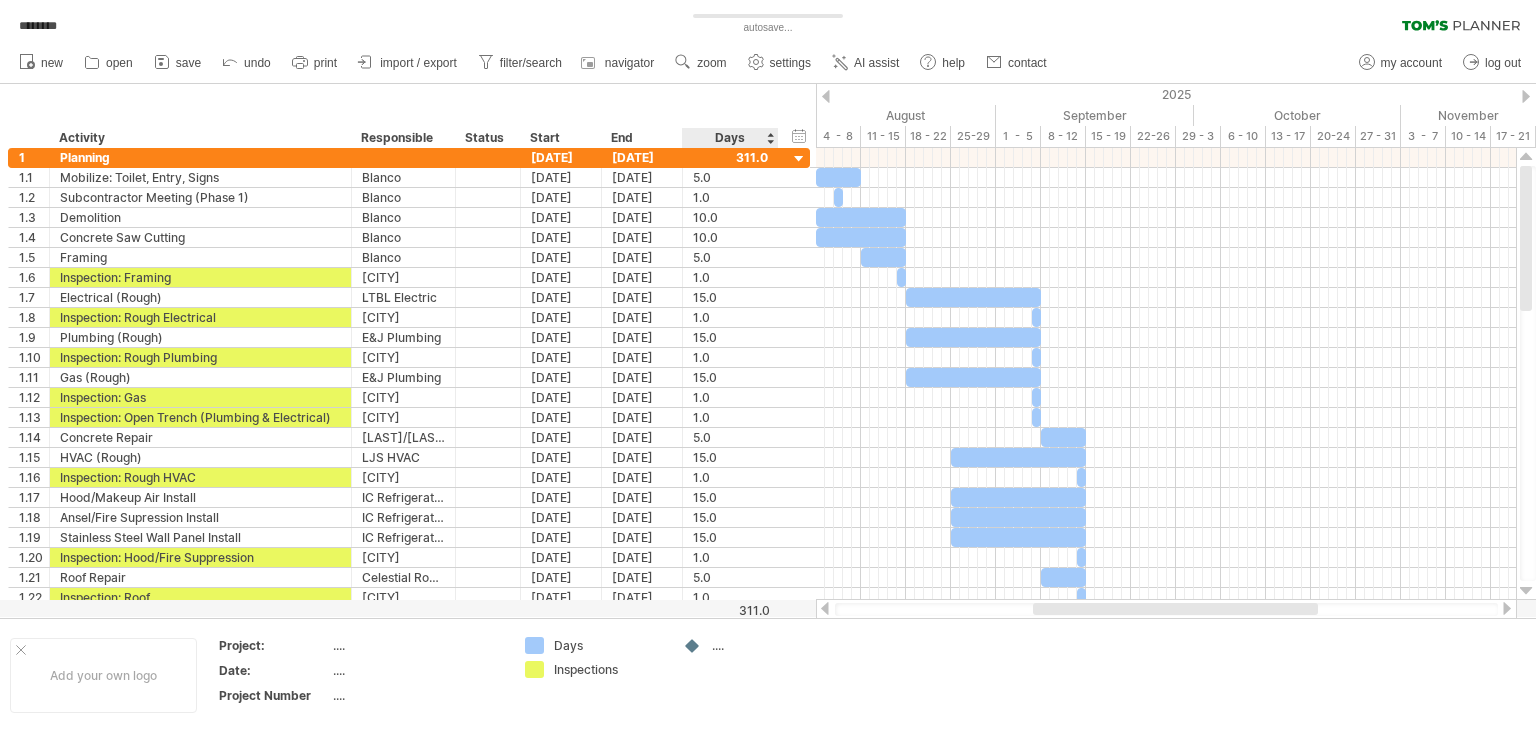 click on "Days" at bounding box center (729, 138) 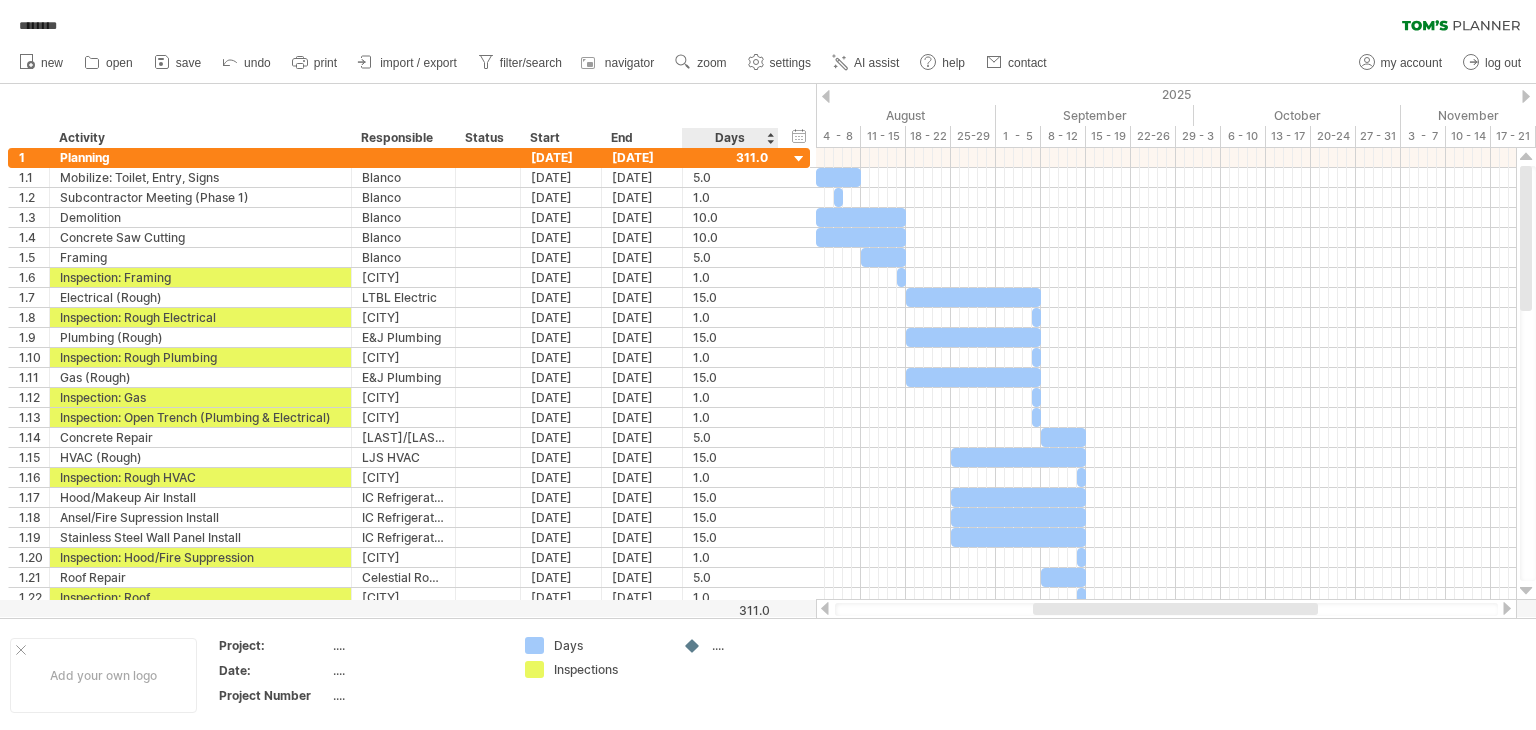 click on "Days" at bounding box center [729, 138] 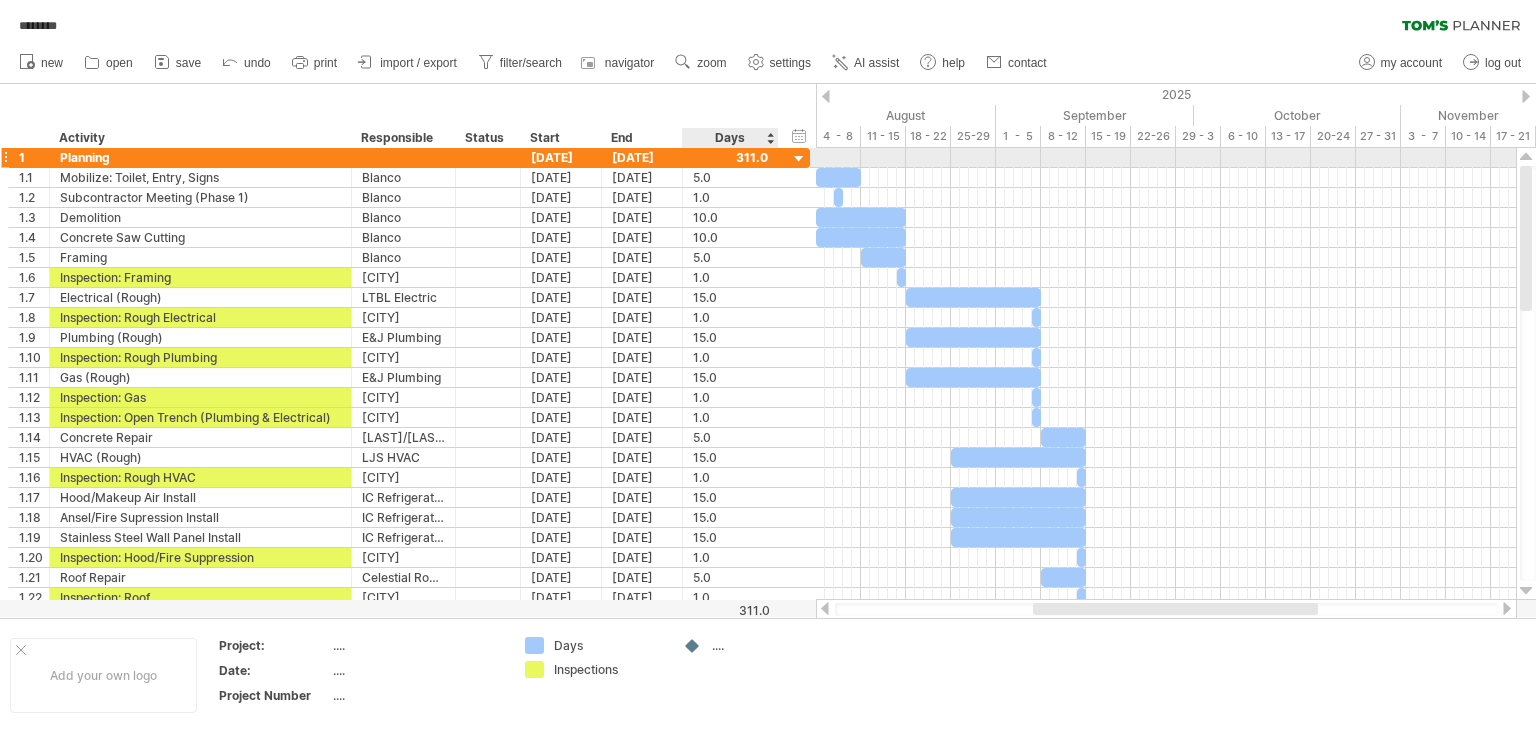 click at bounding box center (730, 157) 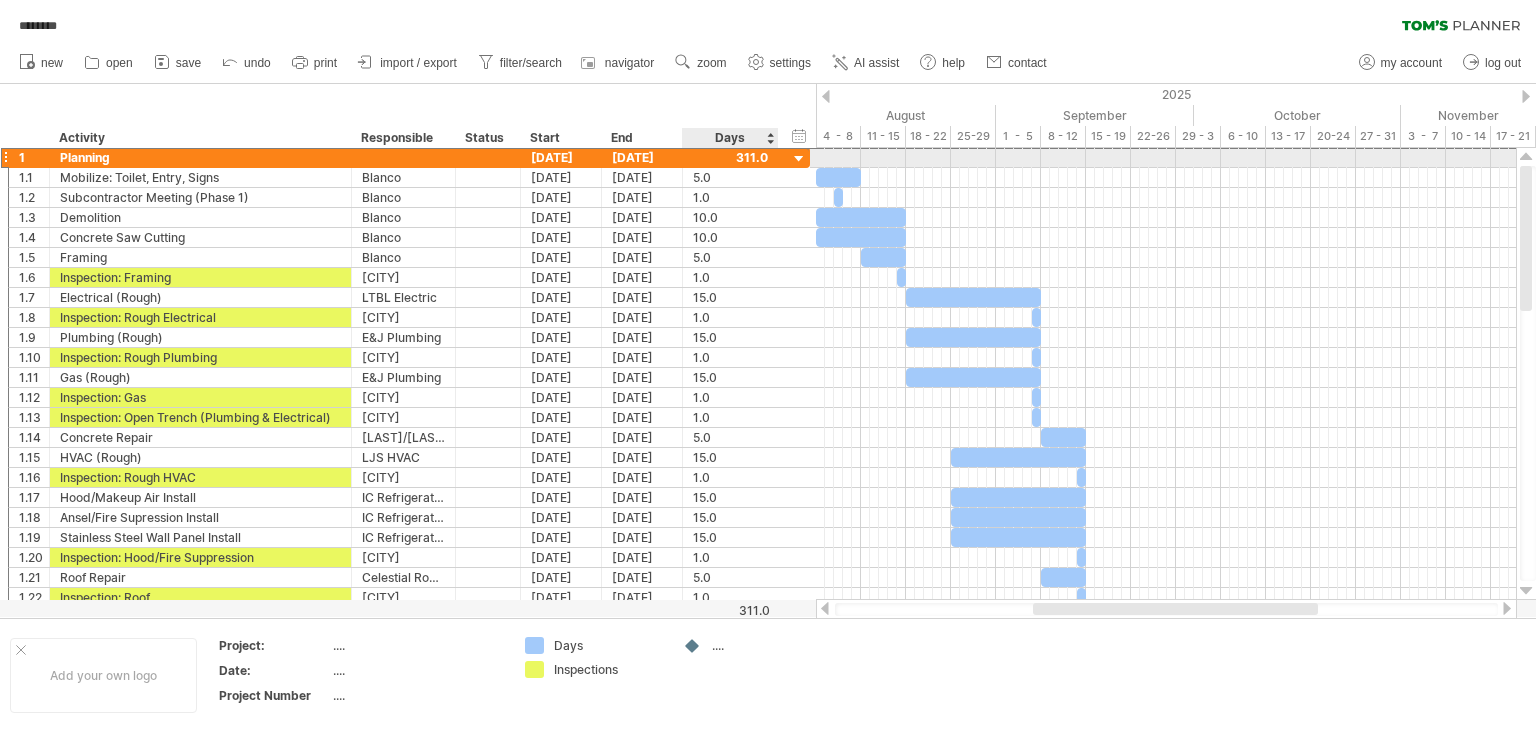 scroll, scrollTop: 1, scrollLeft: 0, axis: vertical 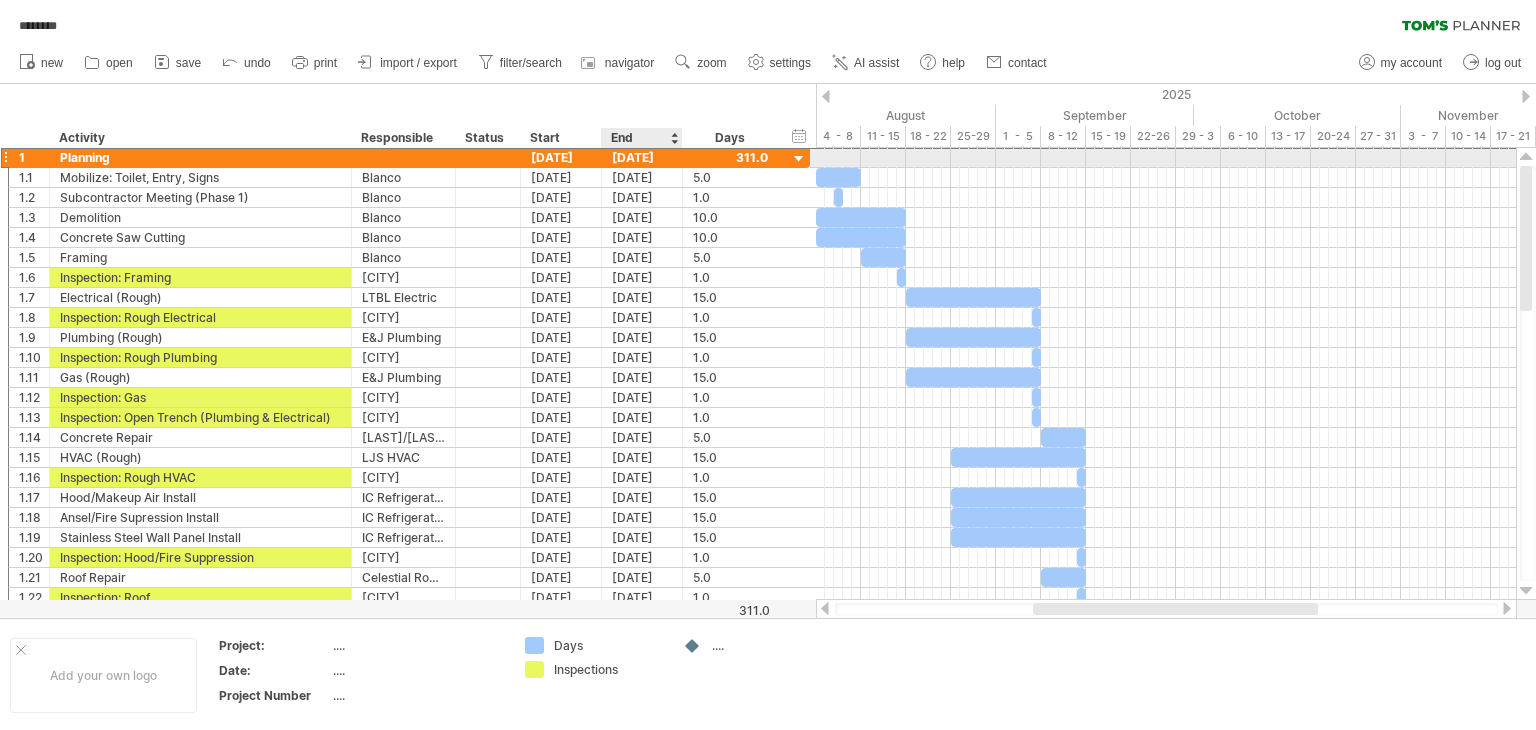 click on "[DATE]" at bounding box center (642, 157) 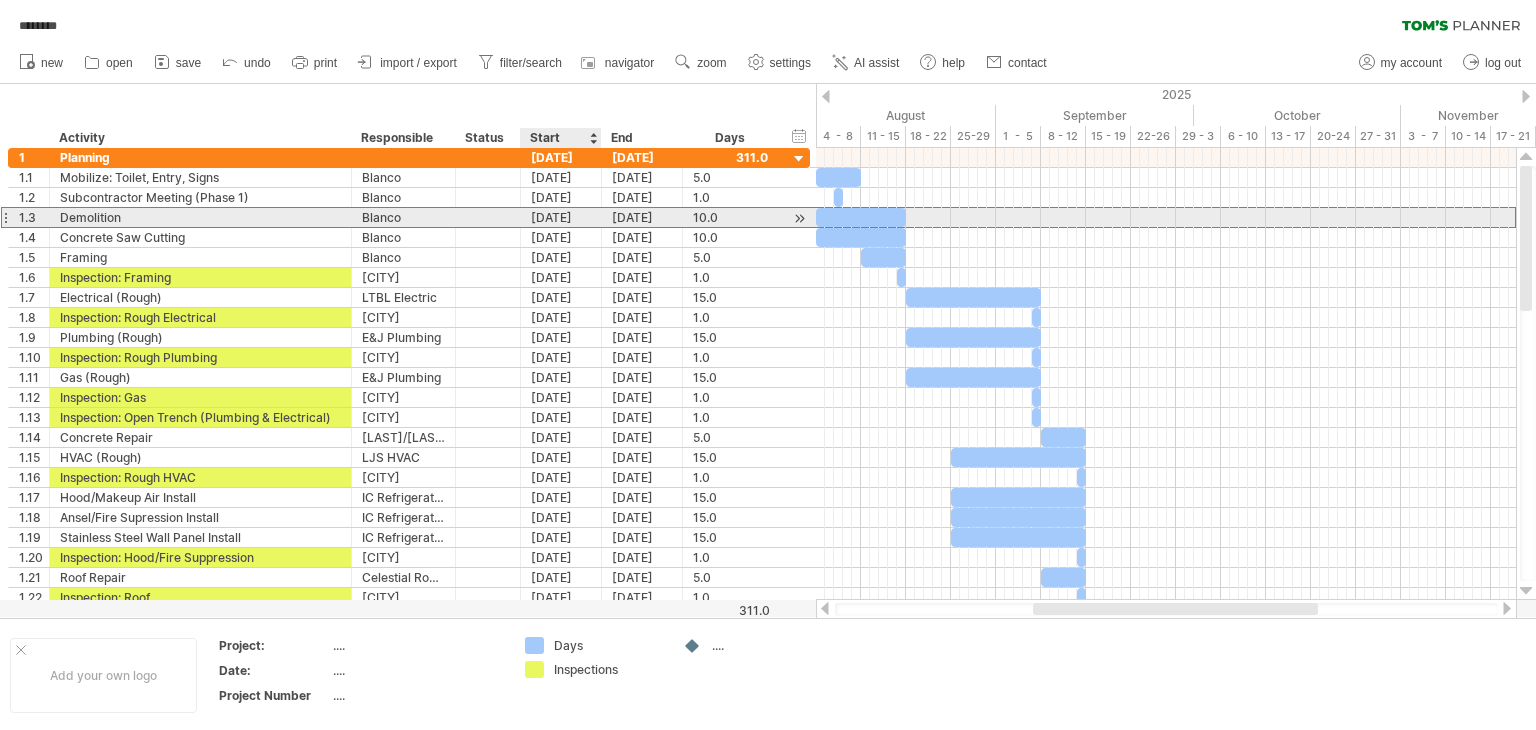 click on "[DATE]" at bounding box center (561, 217) 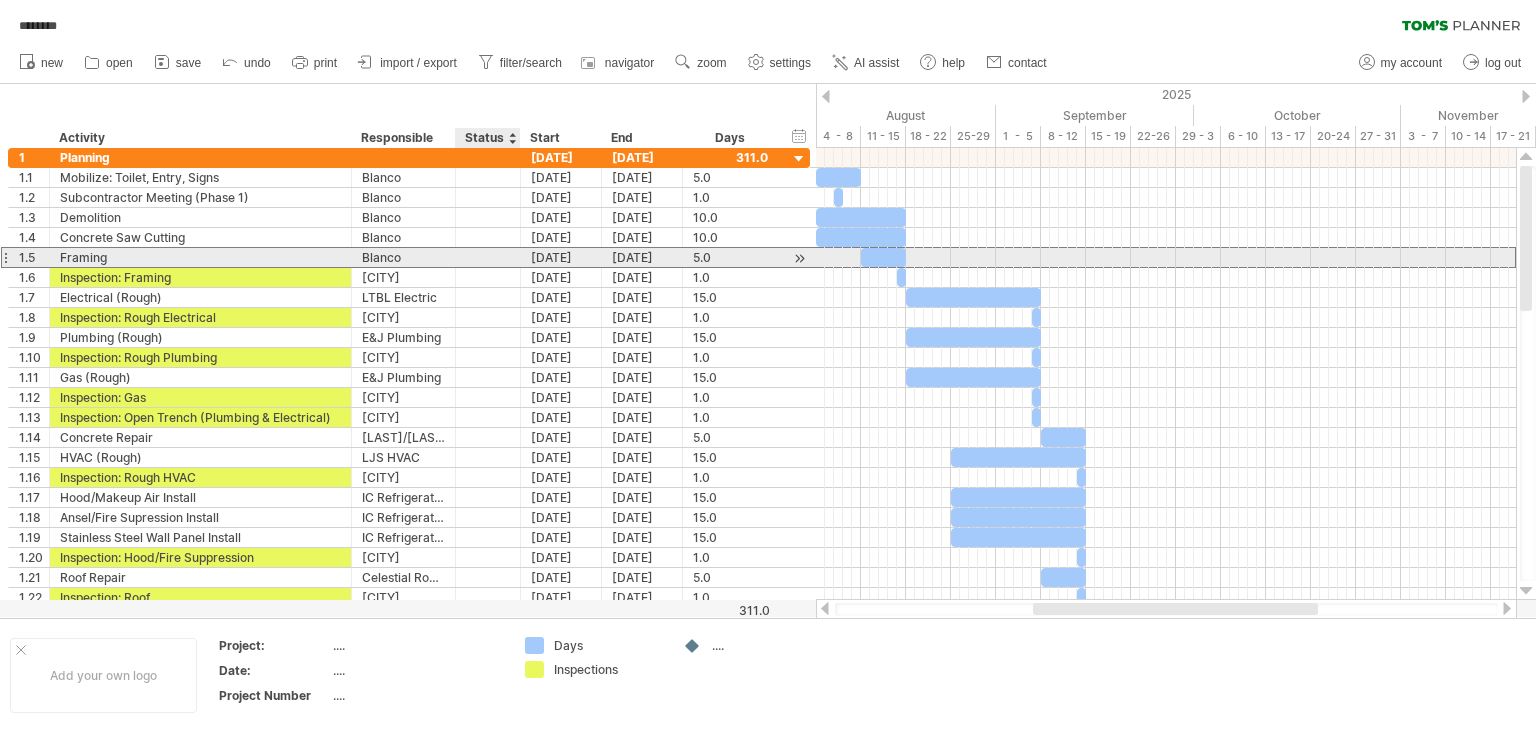 click at bounding box center (488, 257) 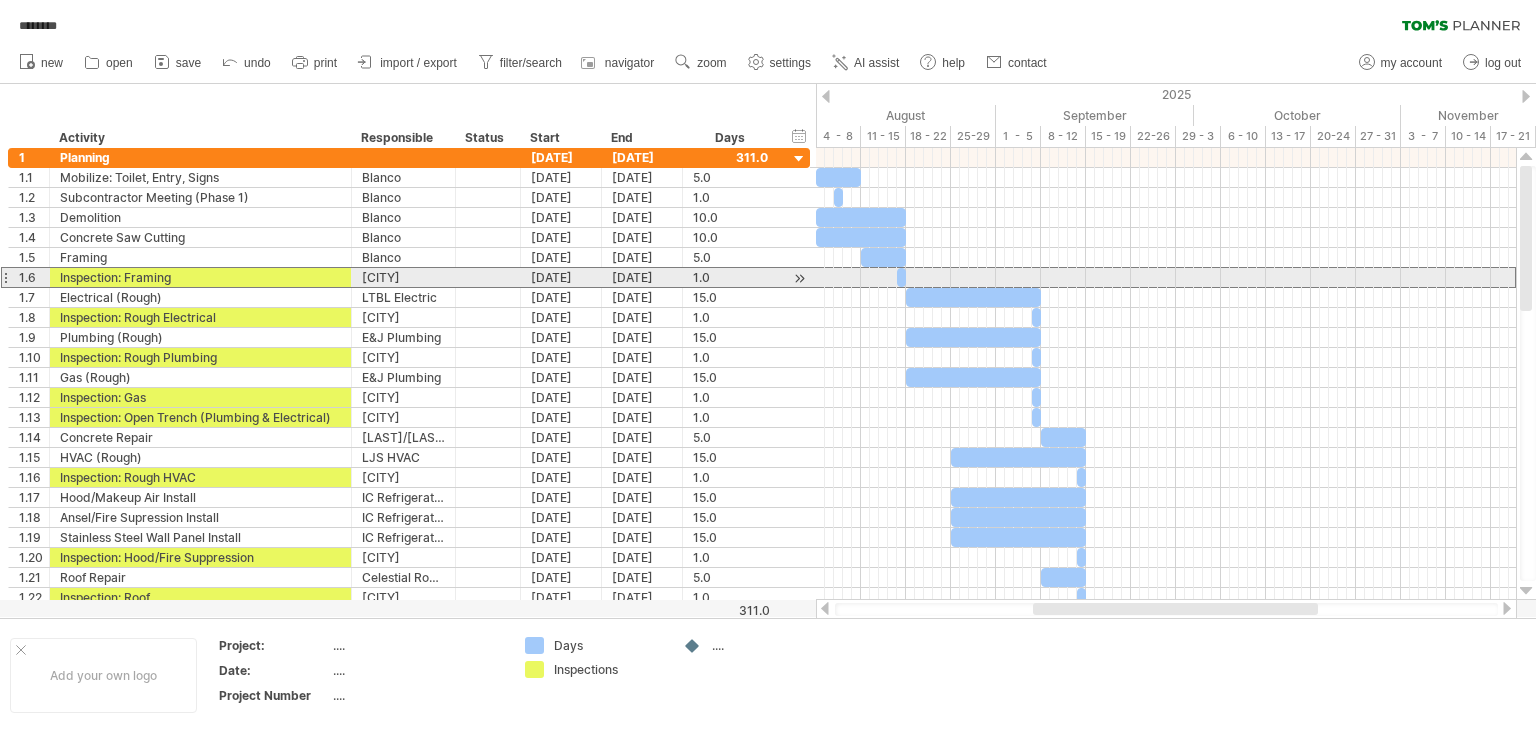 click at bounding box center [5, 277] 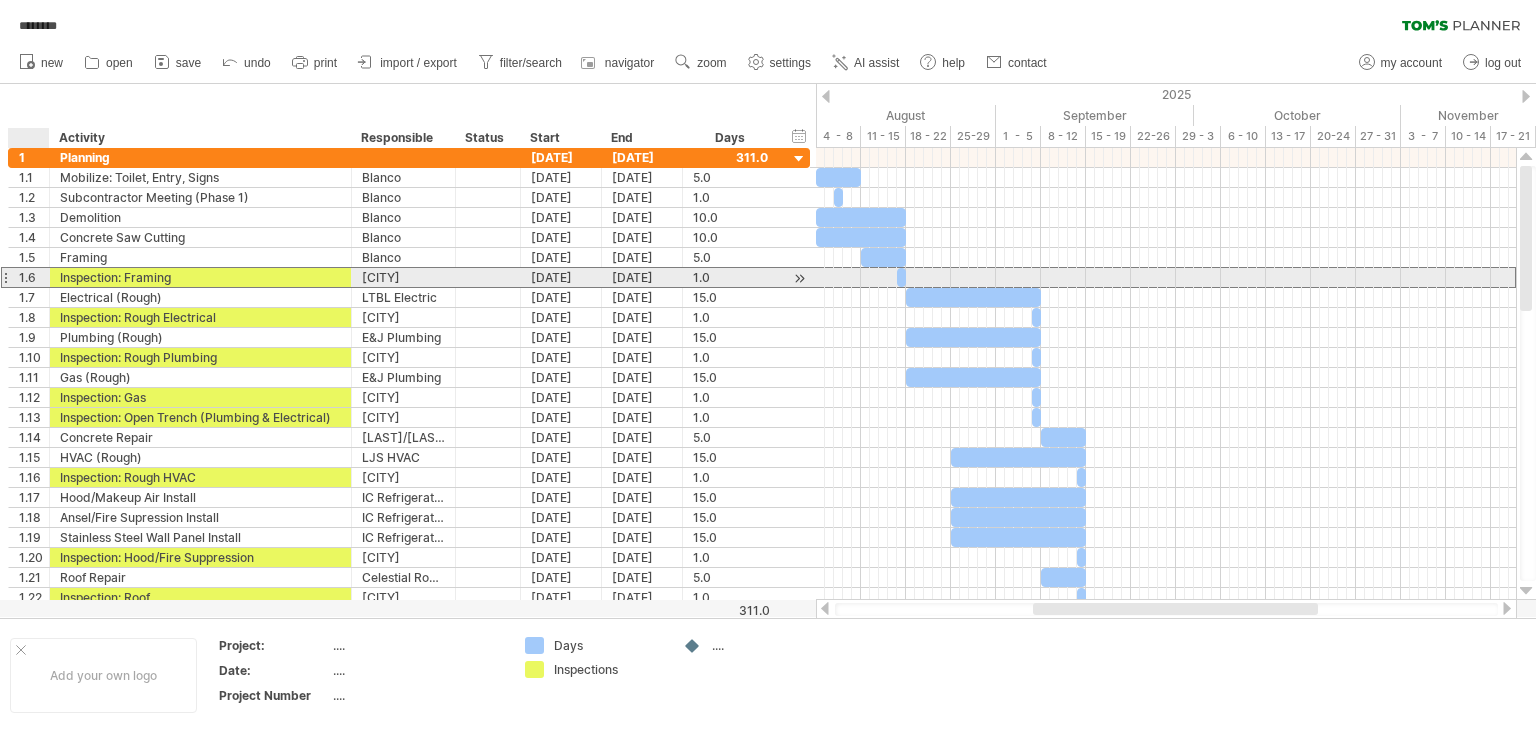 click at bounding box center [5, 277] 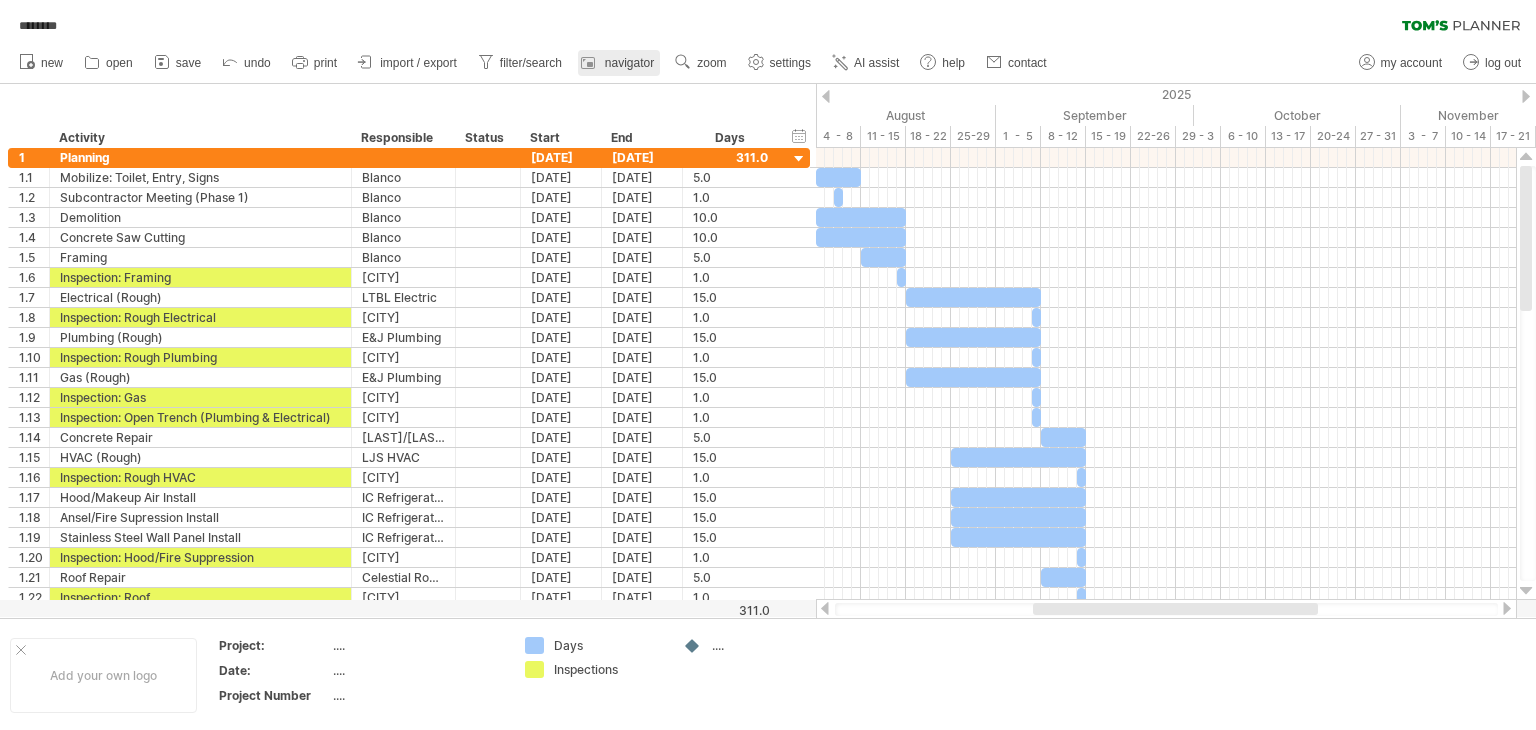 click on "navigator" at bounding box center (629, 63) 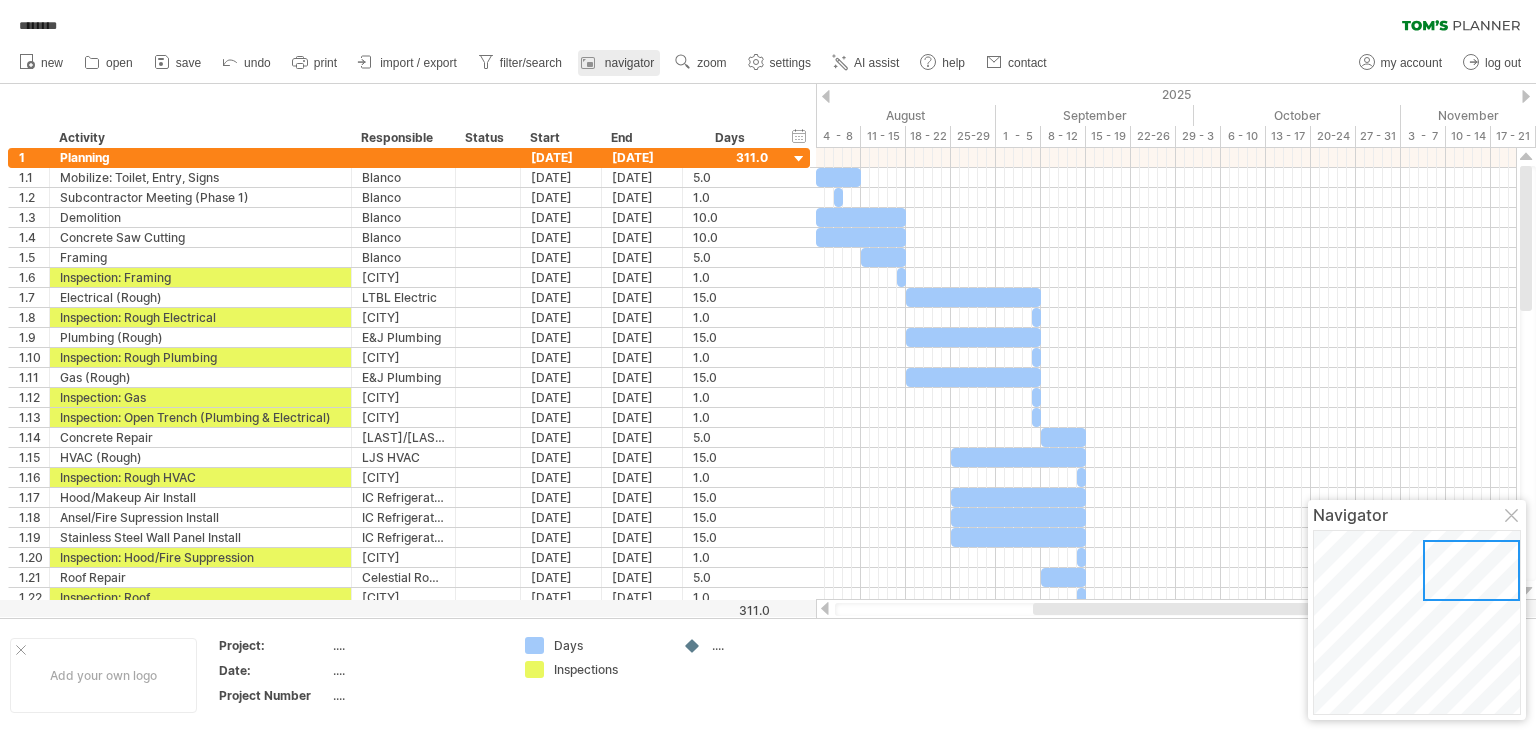 click on "navigator" at bounding box center [629, 63] 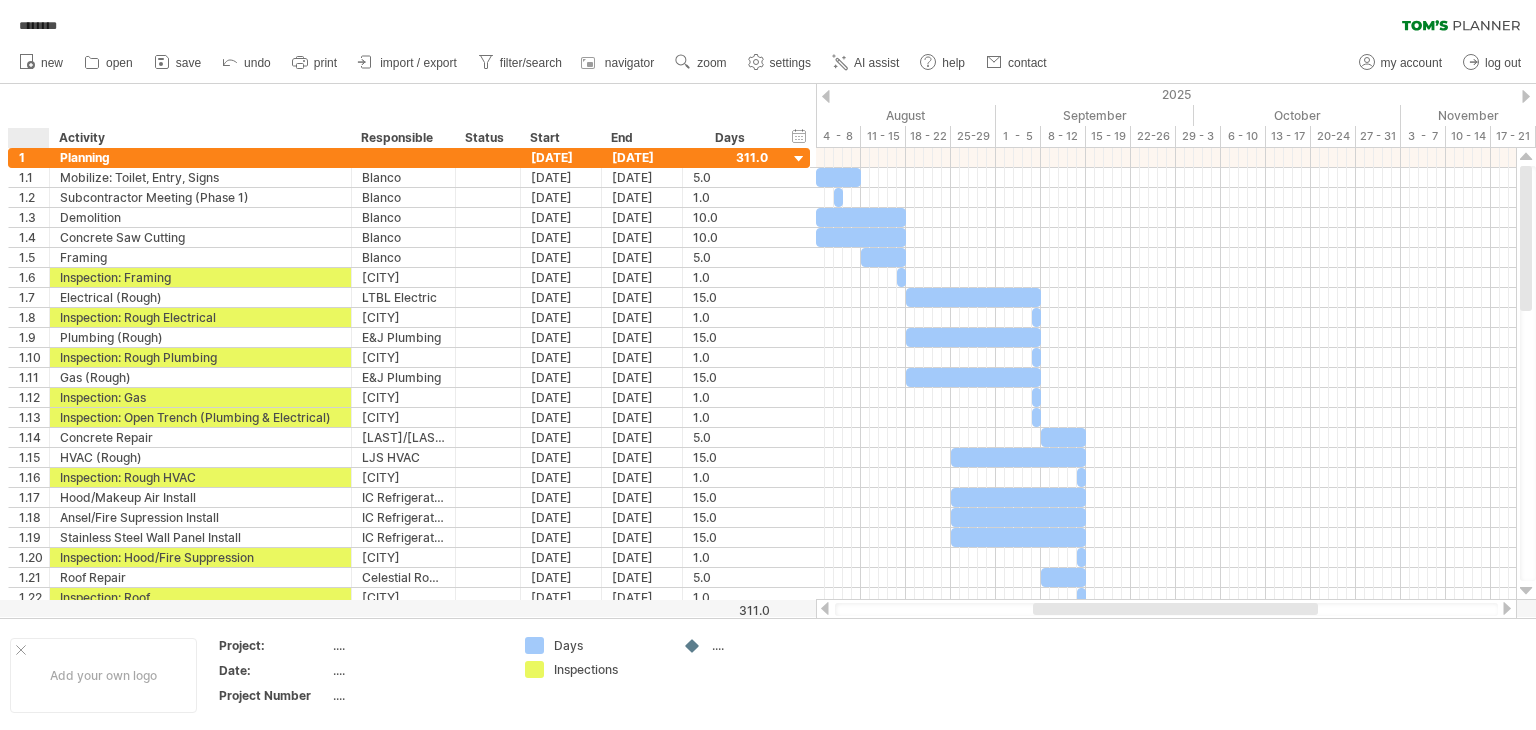 click on "**********" at bounding box center [408, 116] 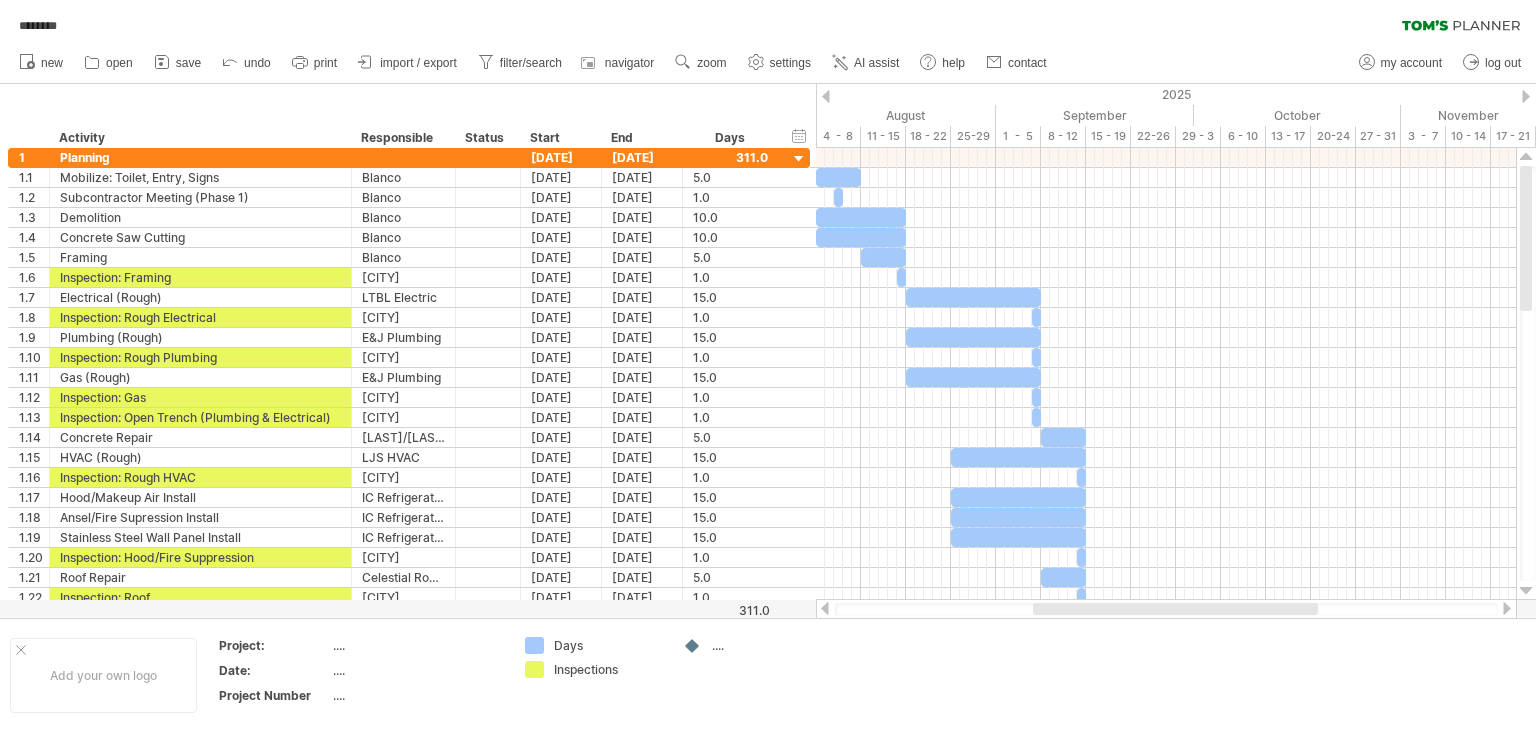 click at bounding box center [28, 138] 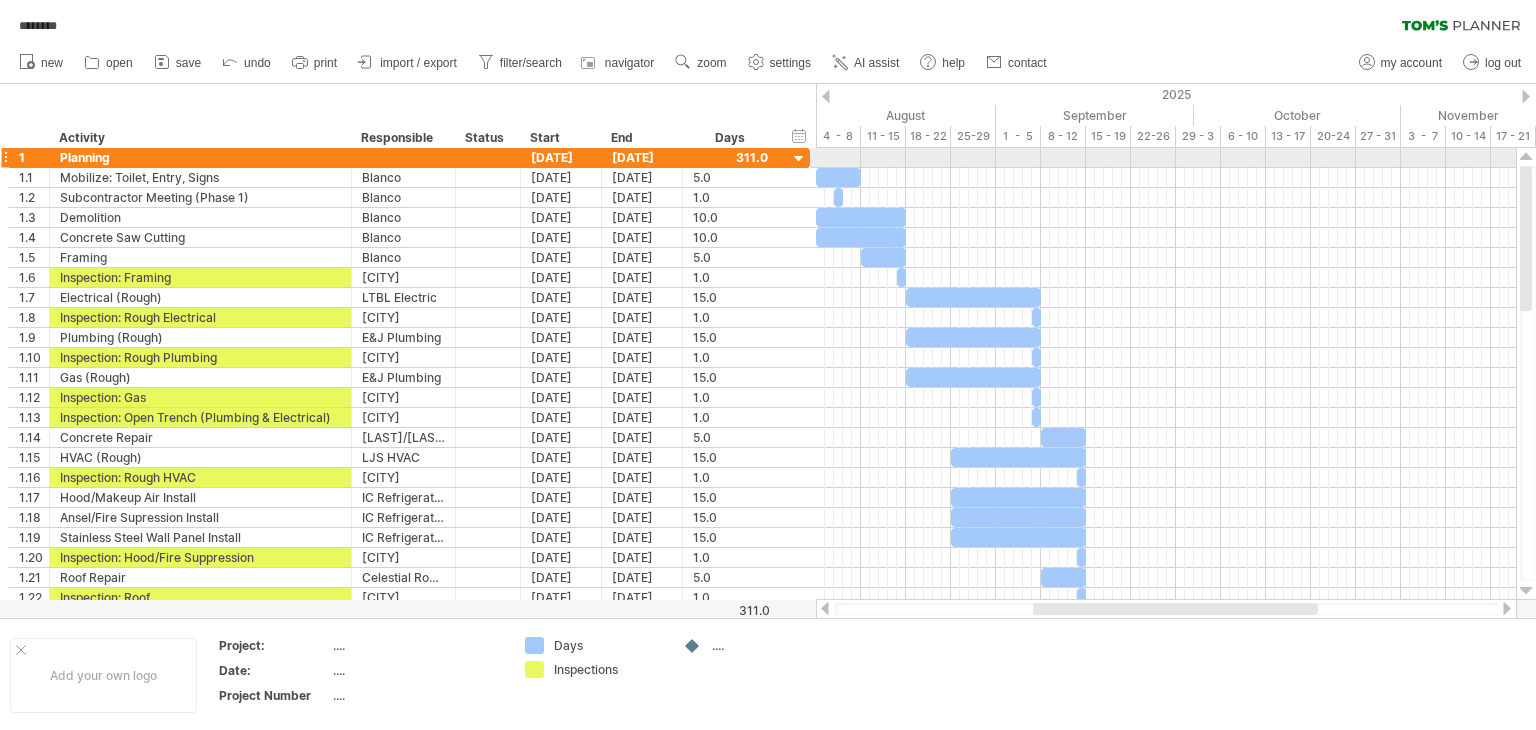 click at bounding box center [5, 157] 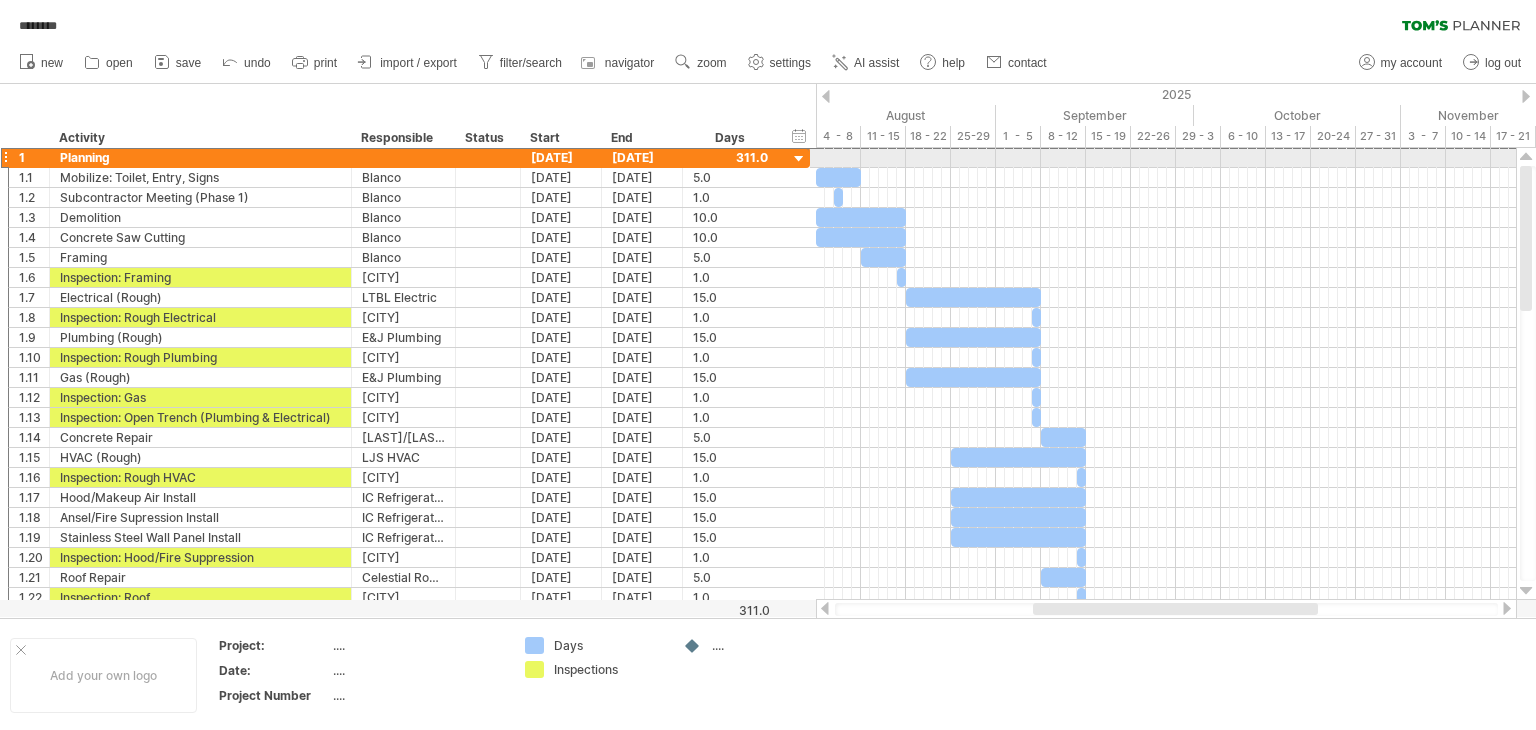 click on "1 ******** Planning [DATE] [DATE] 311.0" at bounding box center [409, 157] 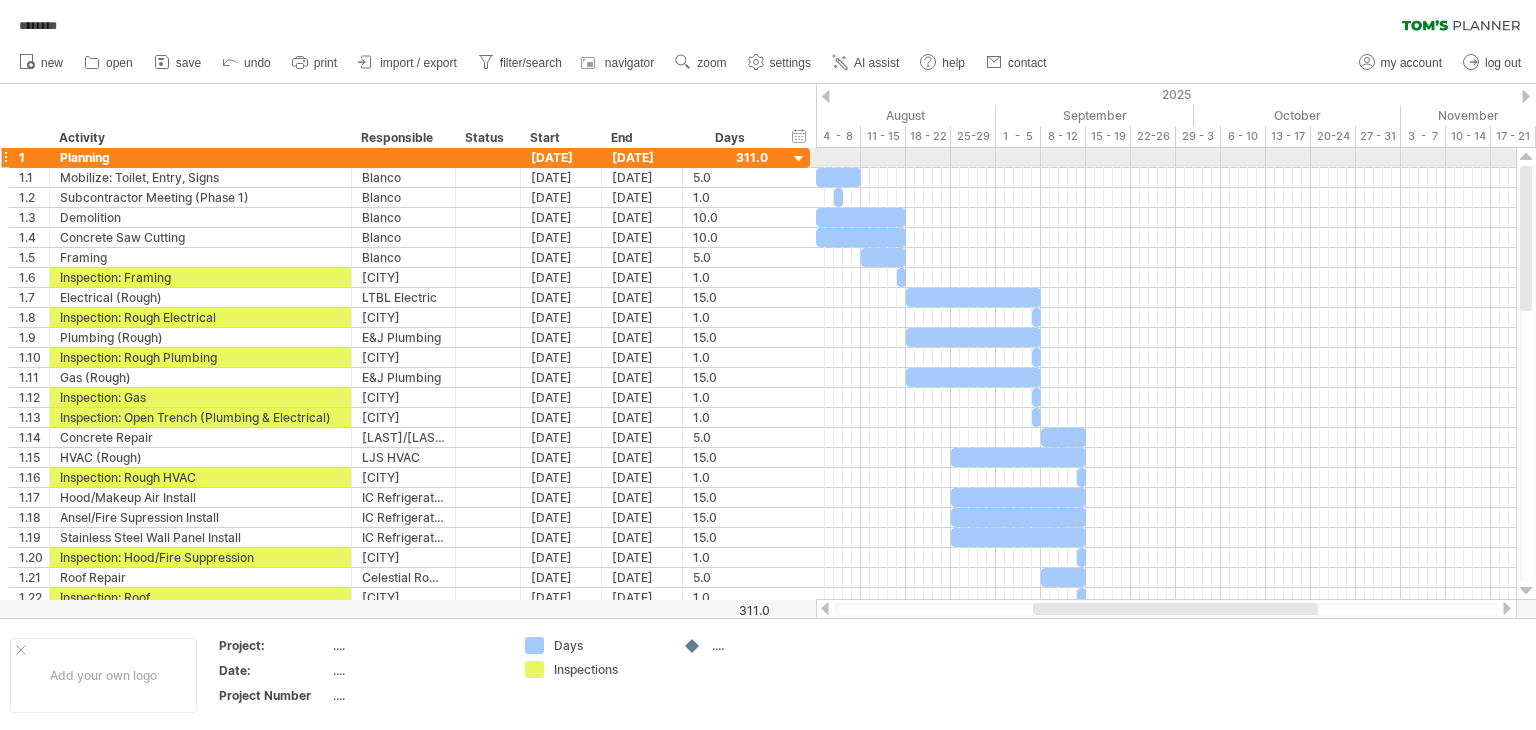 click at bounding box center (5, 157) 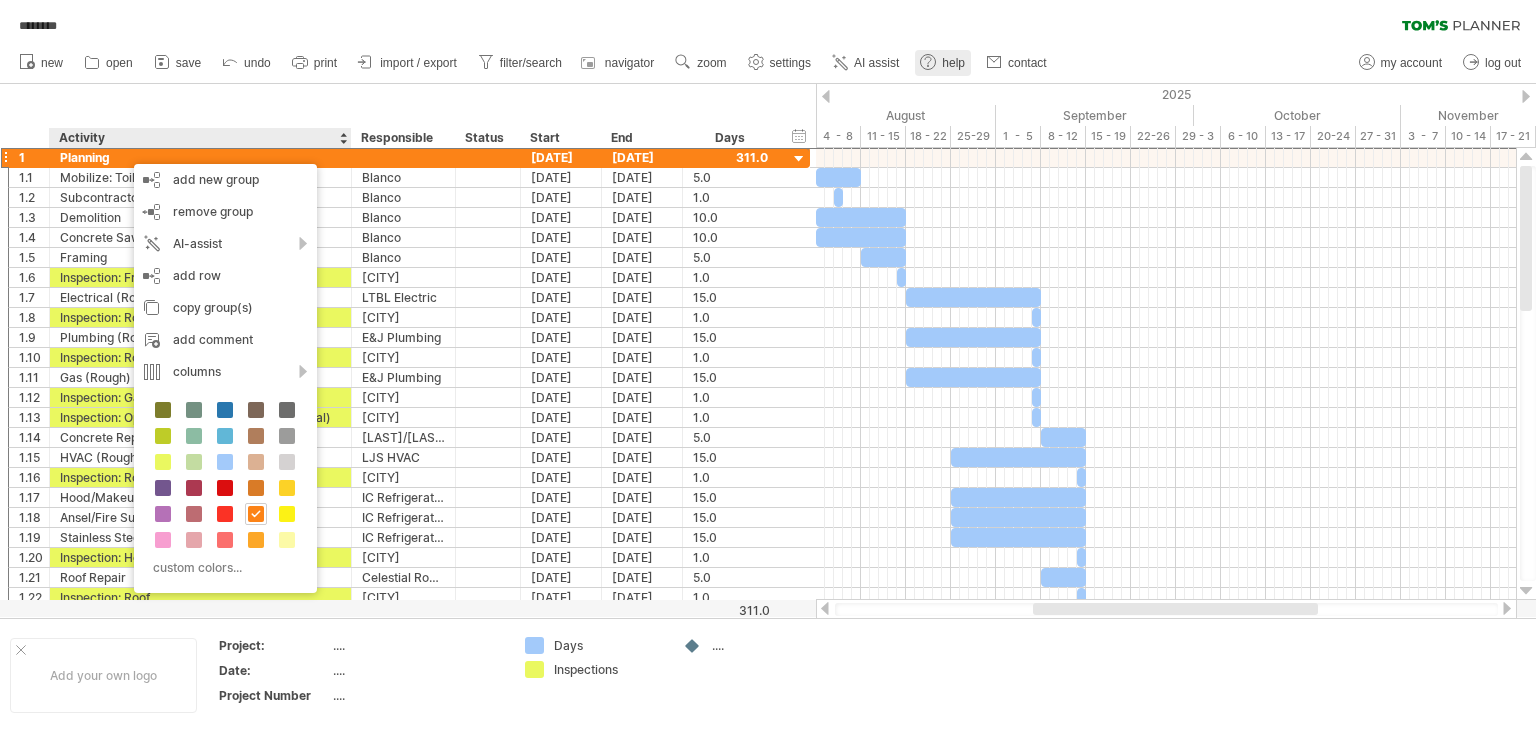 click 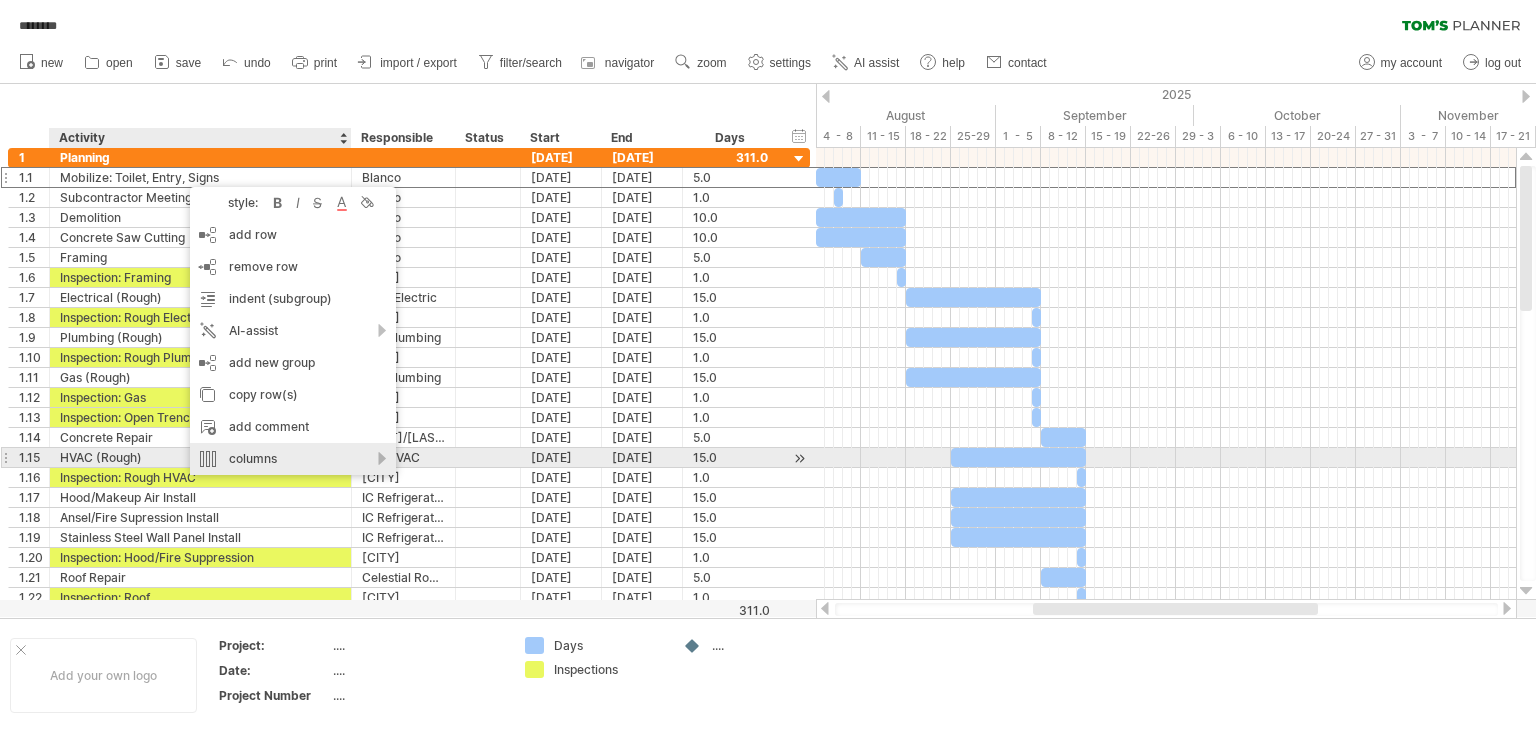 click on "columns" at bounding box center [293, 459] 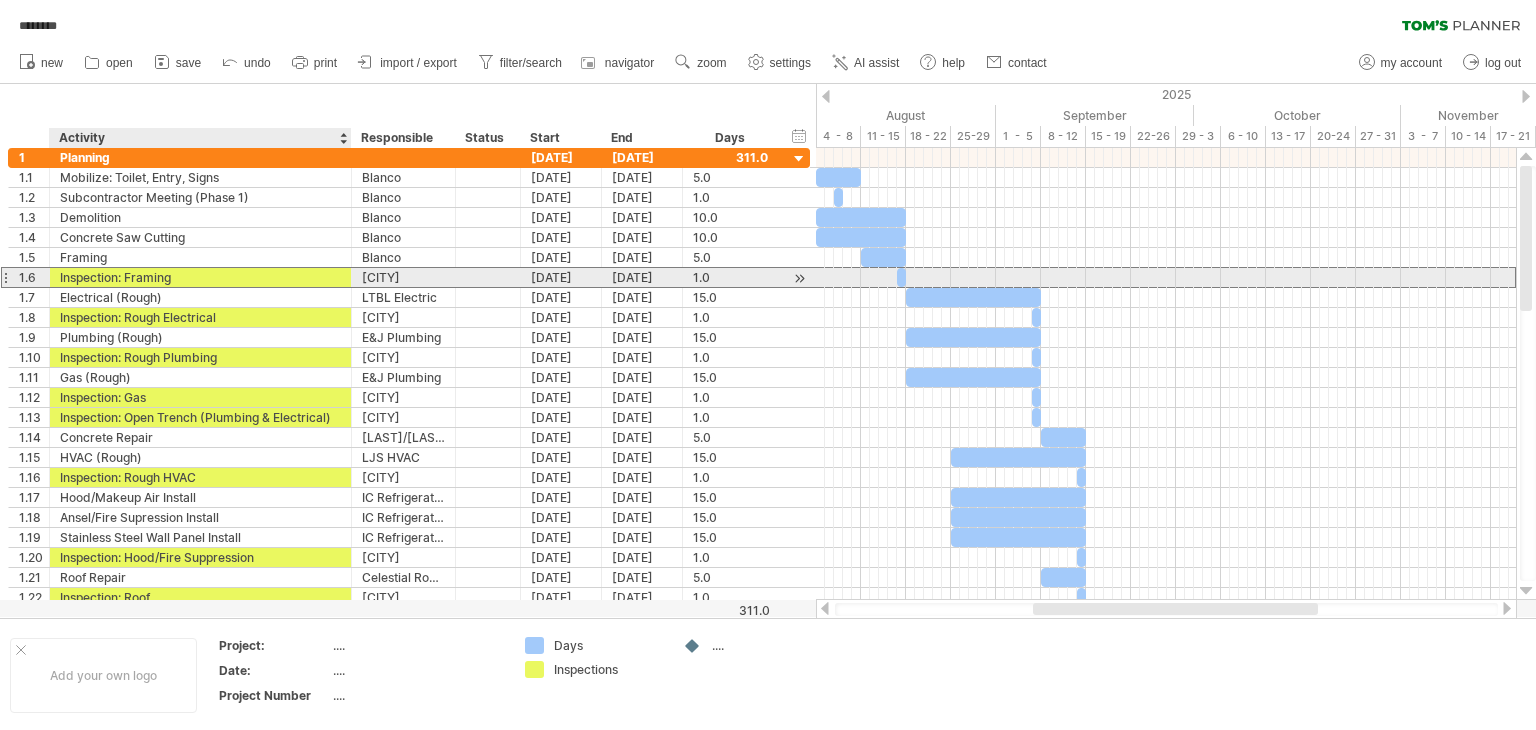 click on "Inspection: Framing" at bounding box center [200, 277] 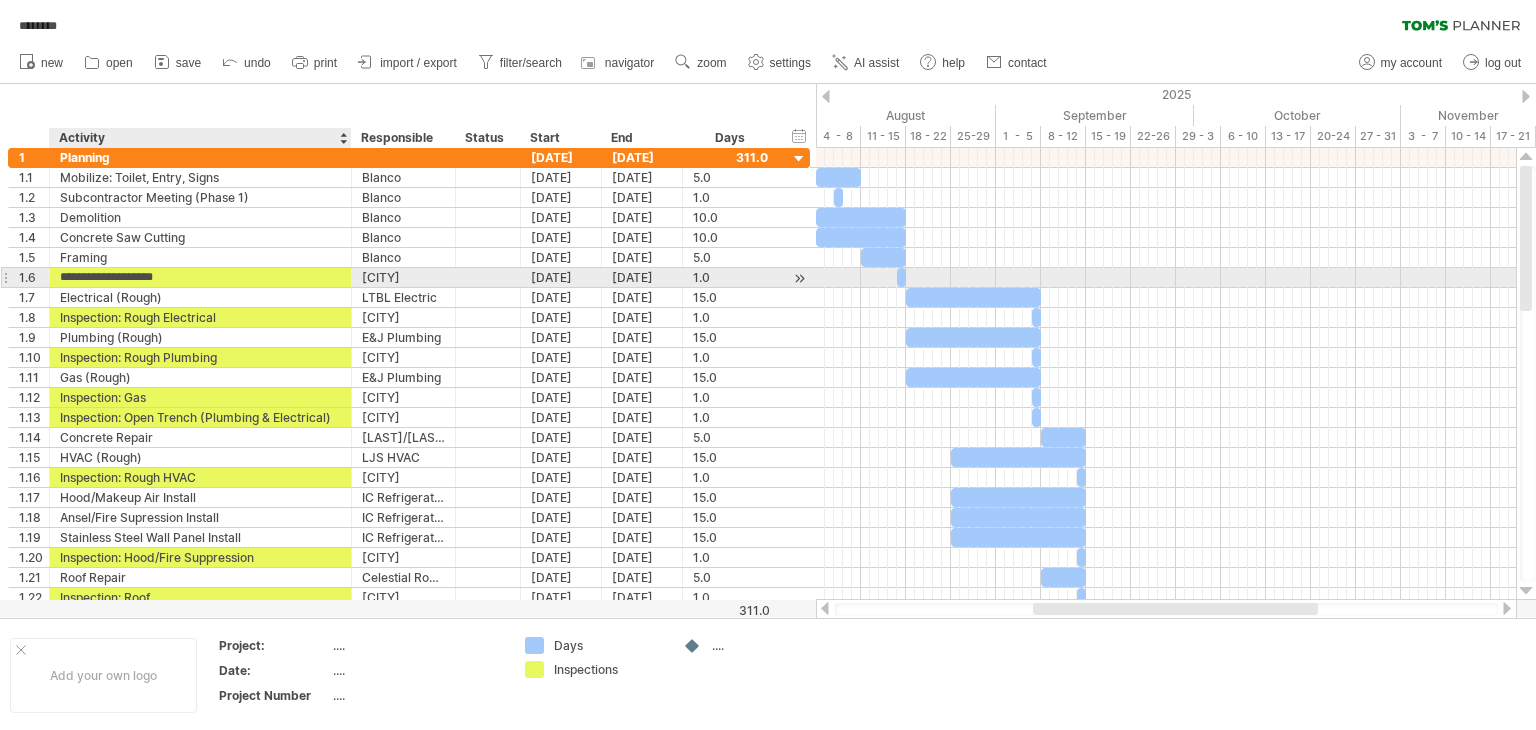 click on "**********" at bounding box center (200, 277) 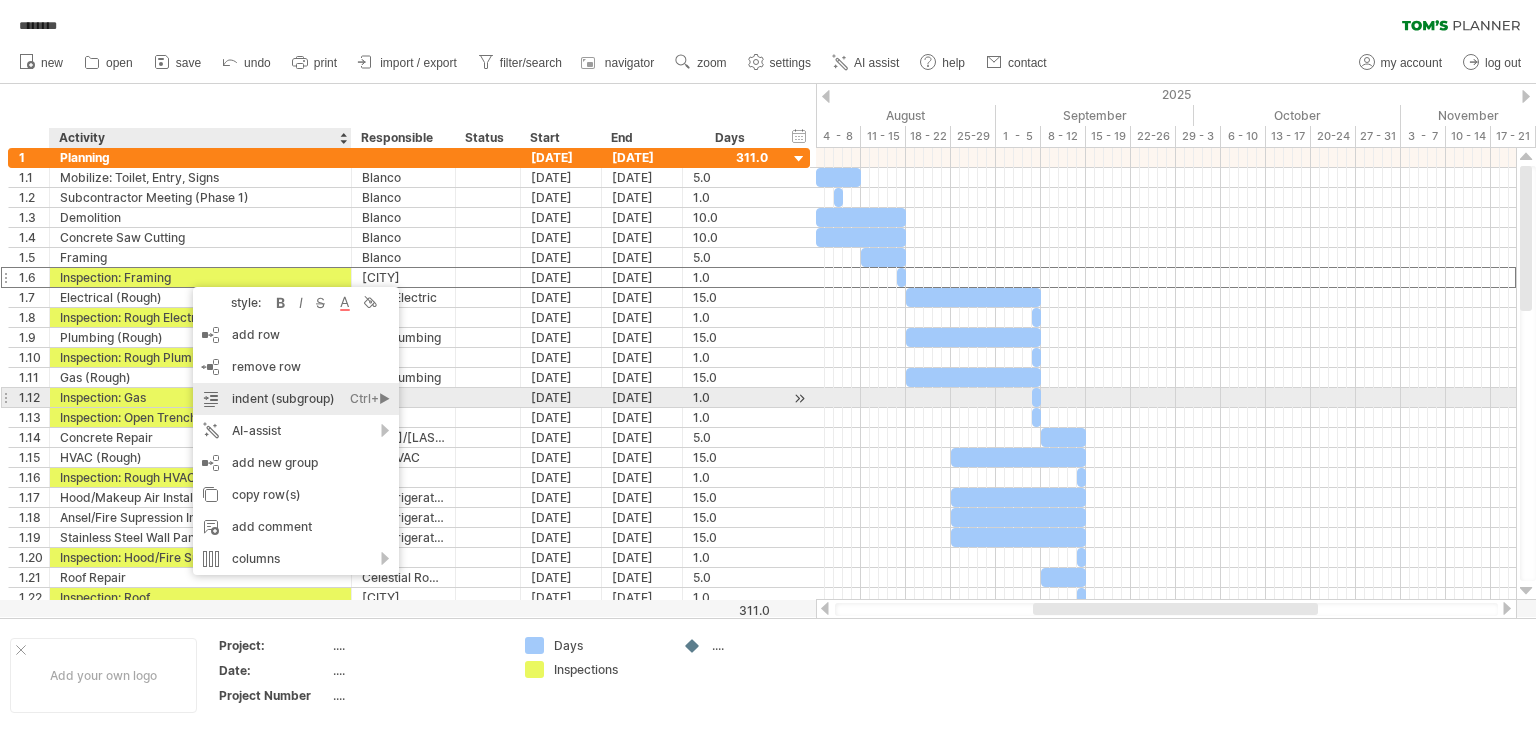 click on "indent (subgroup) Ctrl+► Cmd+►" at bounding box center (296, 399) 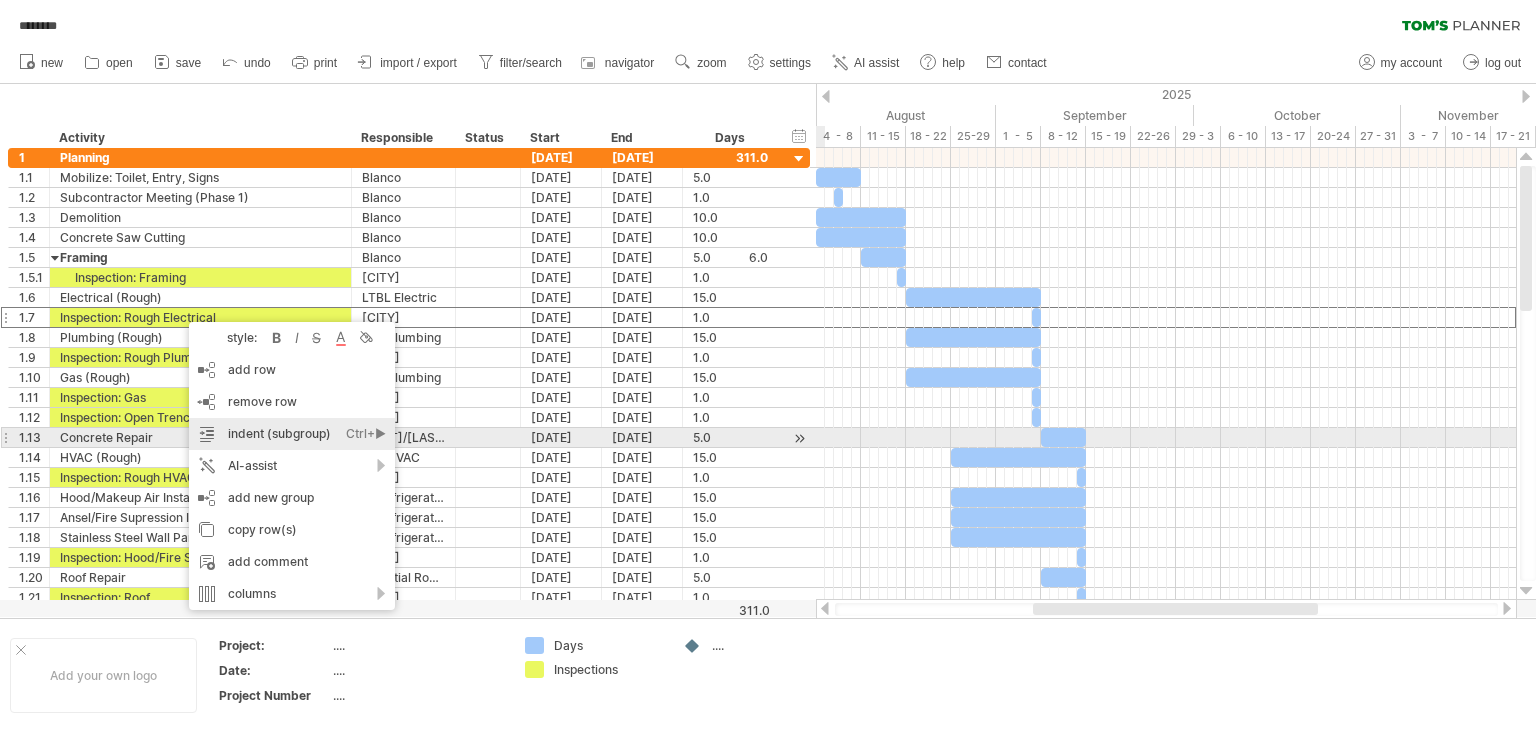 click on "indent (subgroup) Ctrl+► Cmd+►" at bounding box center (292, 434) 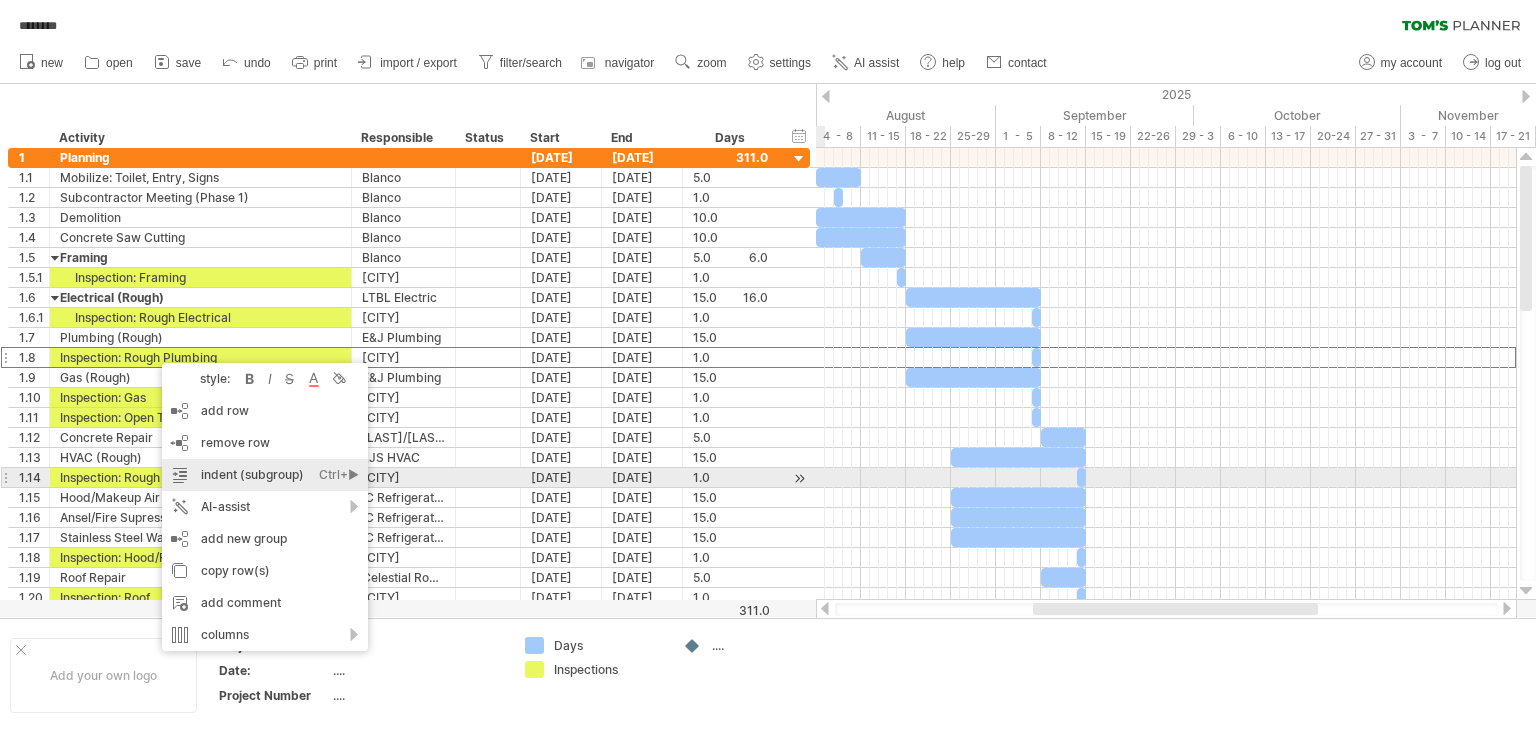 click on "indent (subgroup) Ctrl+► Cmd+►" at bounding box center [265, 475] 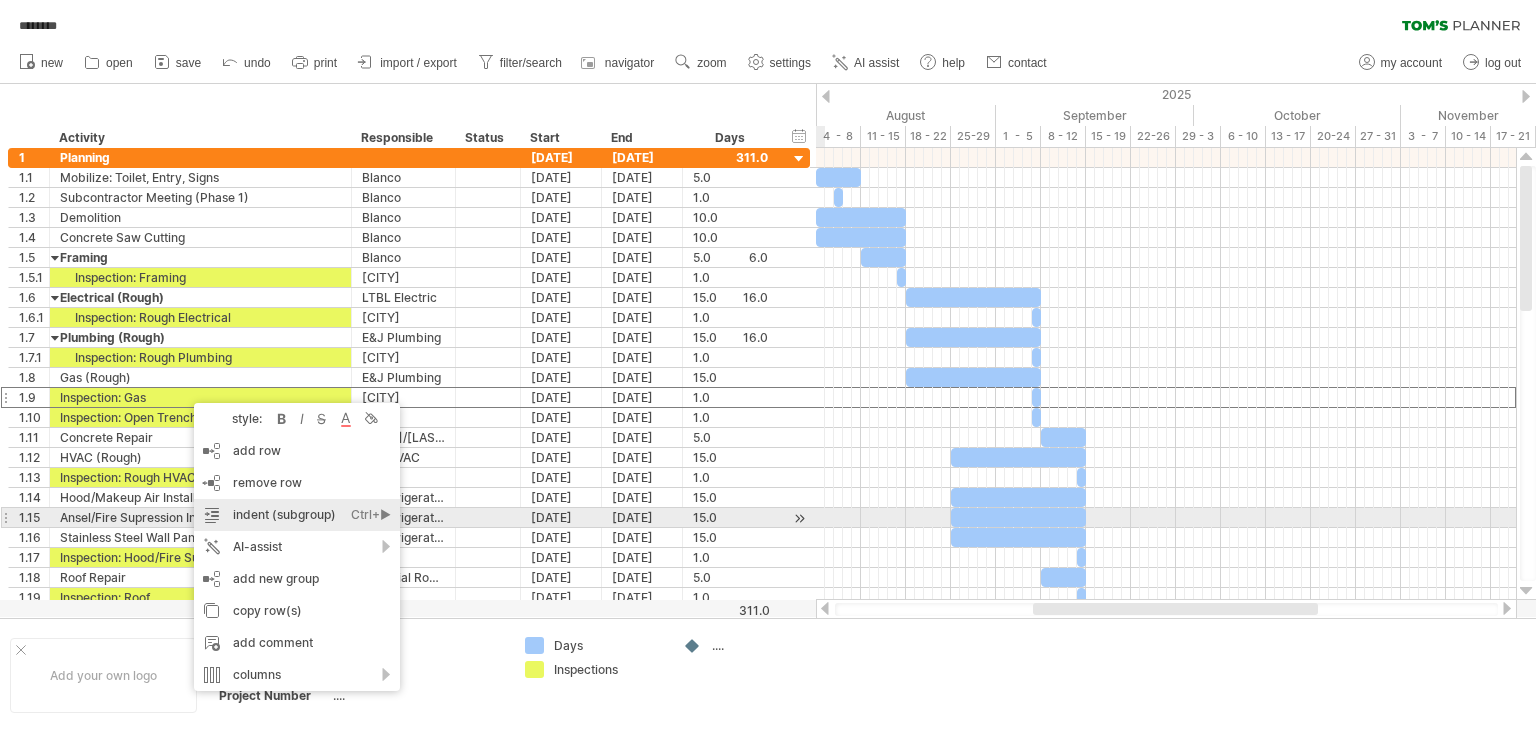 click on "indent (subgroup) Ctrl+► Cmd+►" at bounding box center (297, 515) 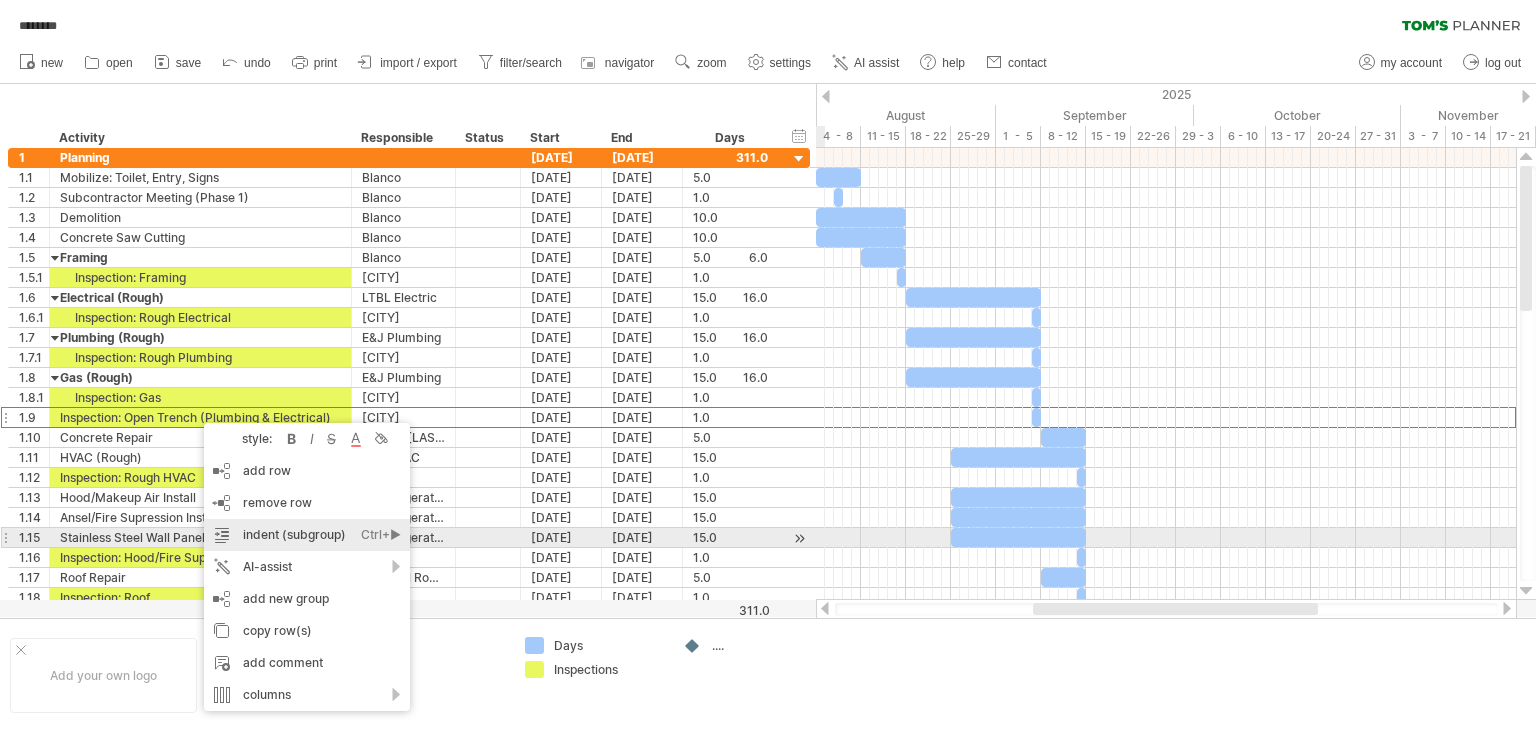 click on "indent (subgroup) Ctrl+► Cmd+►" at bounding box center (307, 535) 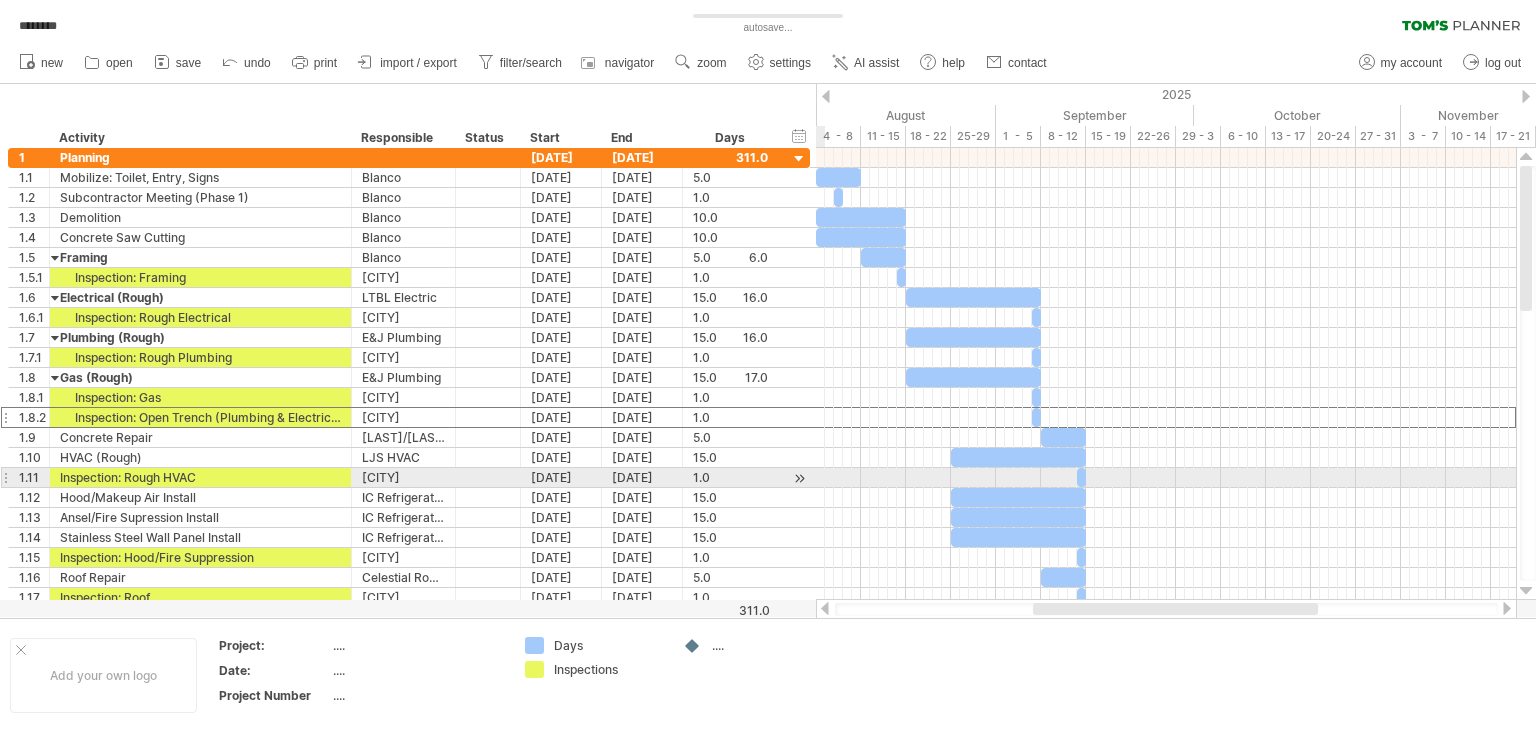 click on "Inspection: Rough HVAC" at bounding box center (200, 477) 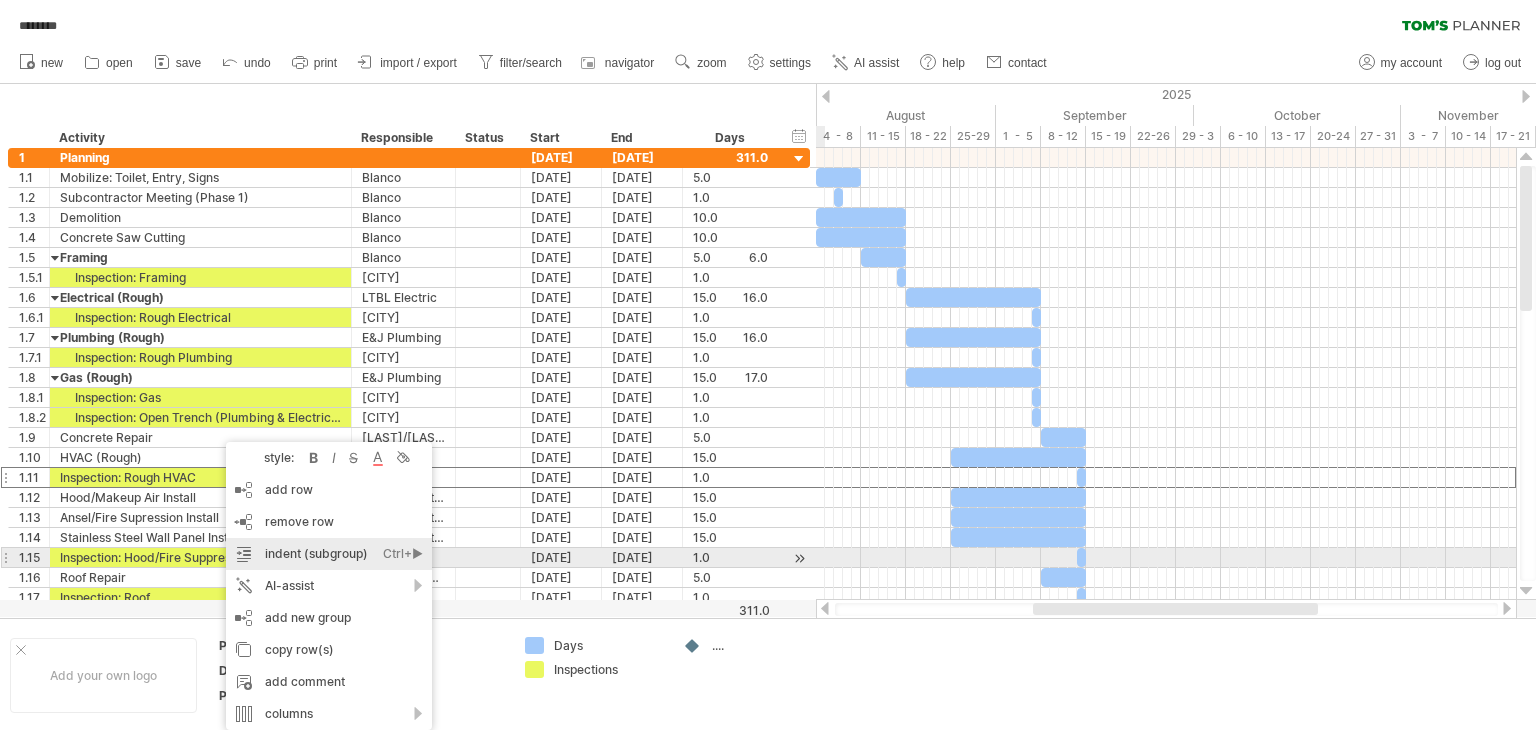 click on "indent (subgroup) Ctrl+► Cmd+►" at bounding box center (329, 554) 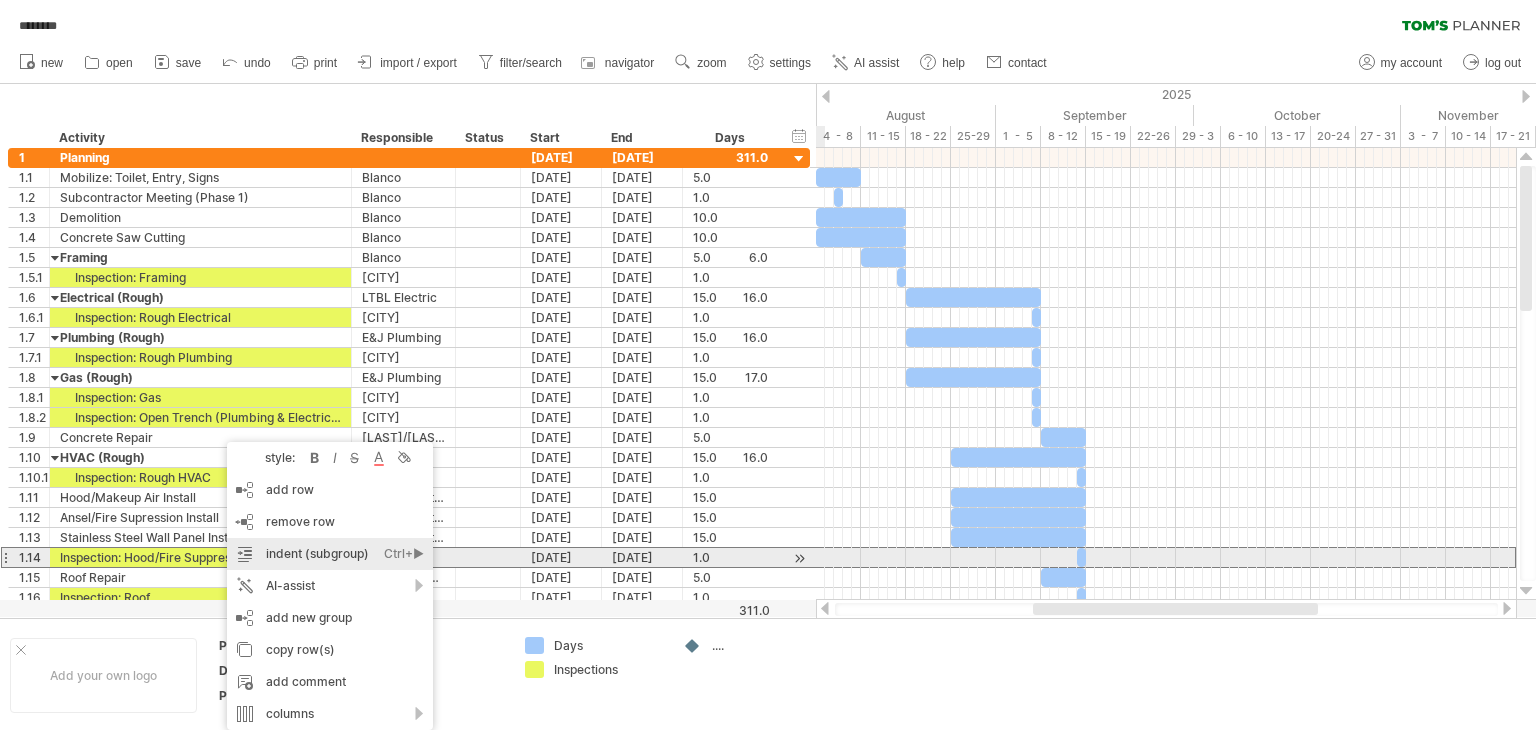 click on "indent (subgroup) Ctrl+► Cmd+►" at bounding box center (330, 554) 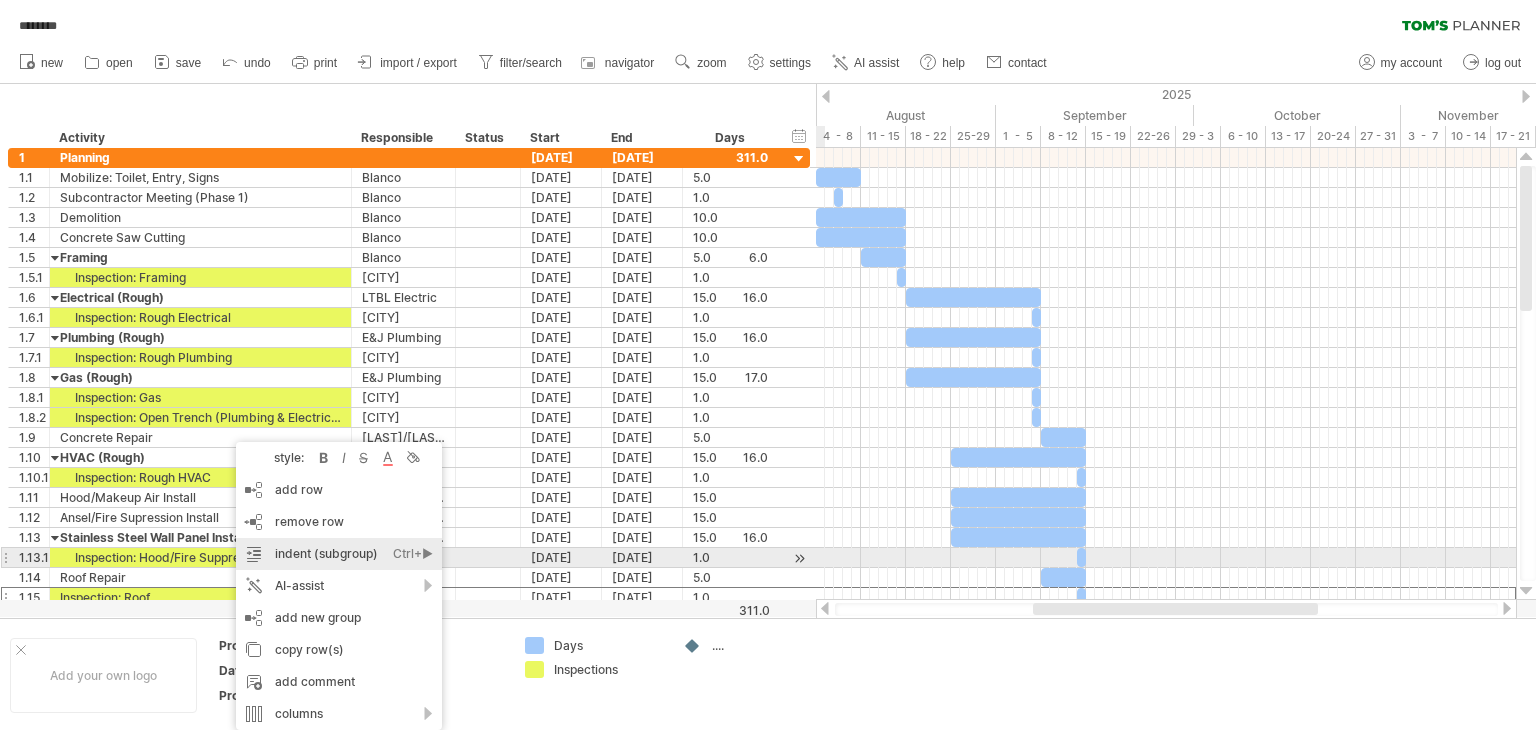 click on "indent (subgroup) Ctrl+► Cmd+►" at bounding box center [339, 554] 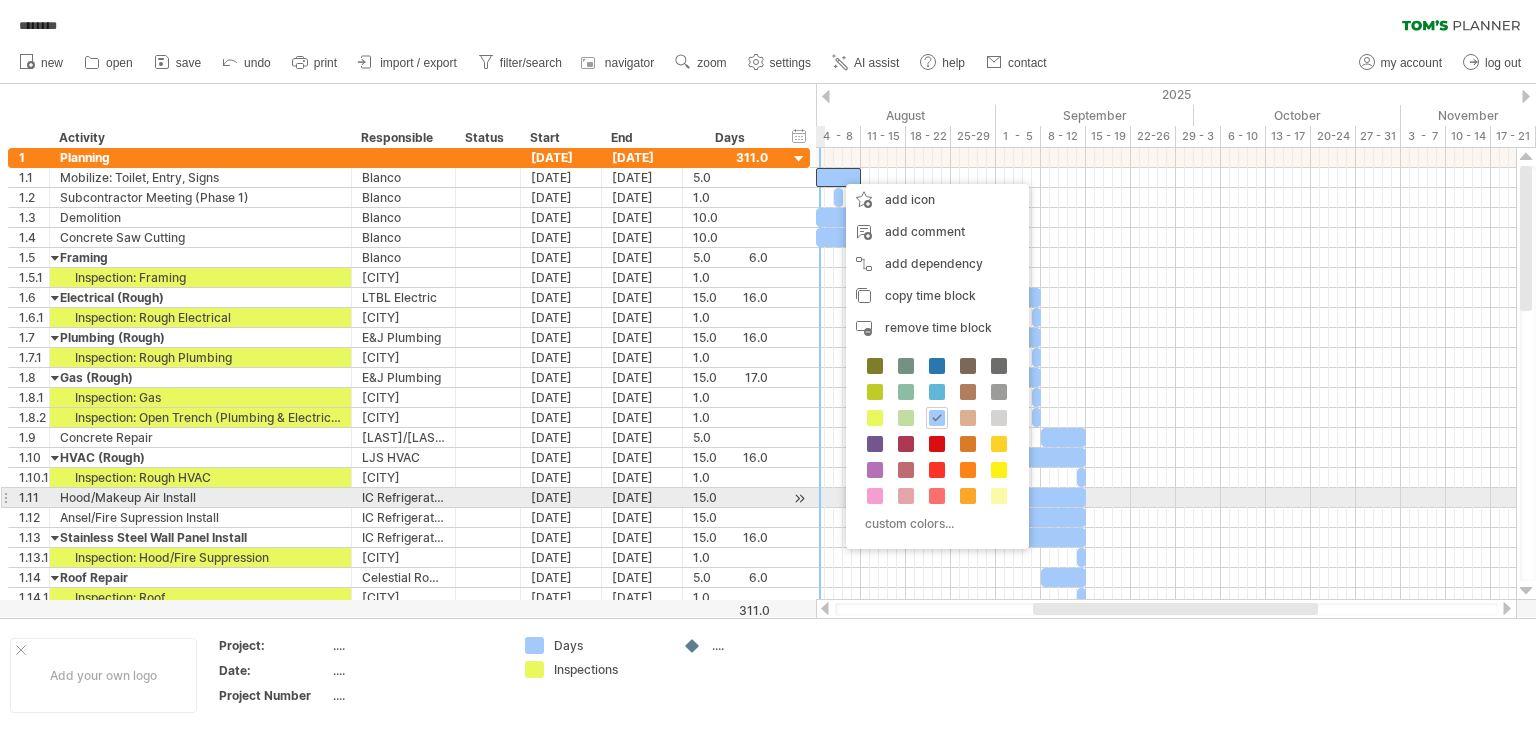 click on "15.0" at bounding box center [730, 497] 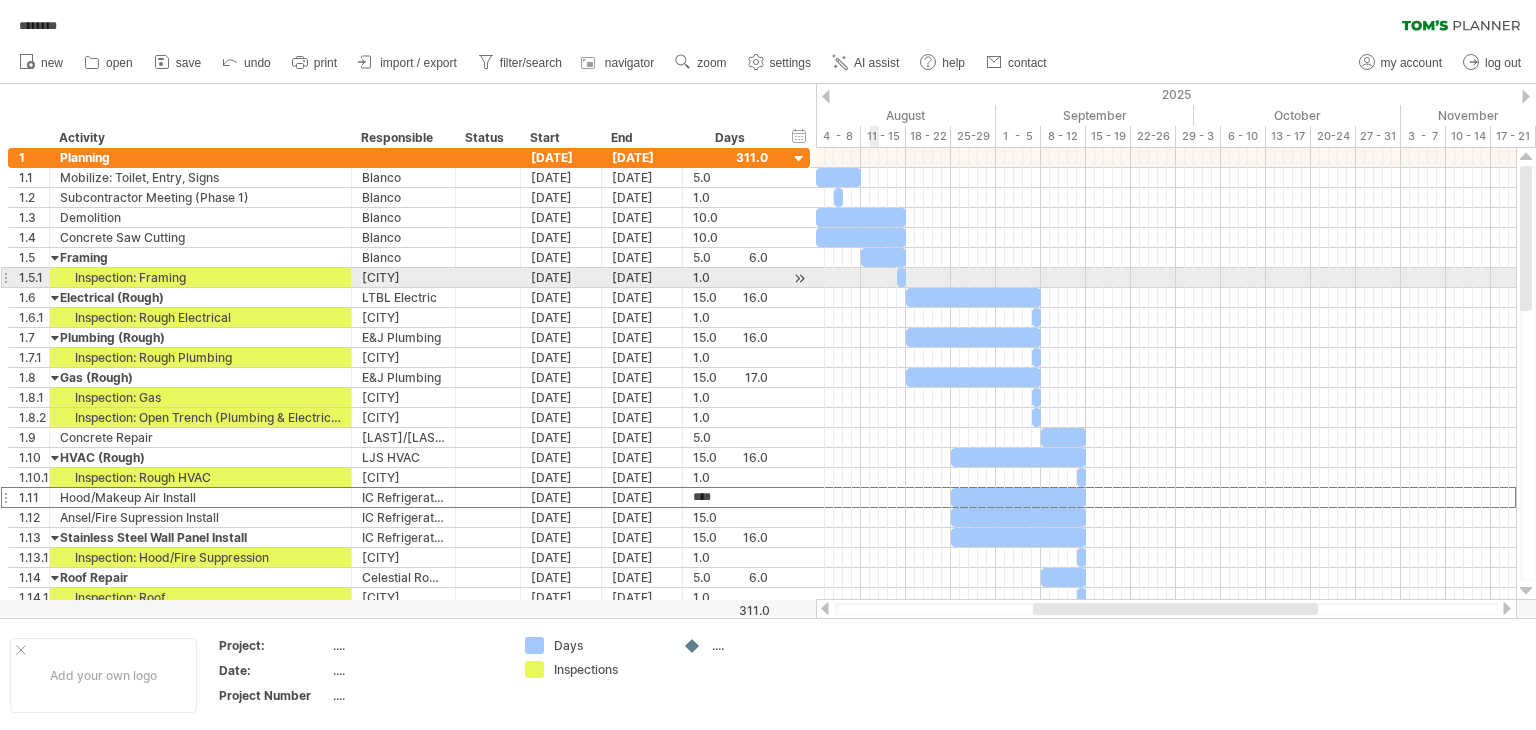 scroll, scrollTop: 0, scrollLeft: 0, axis: both 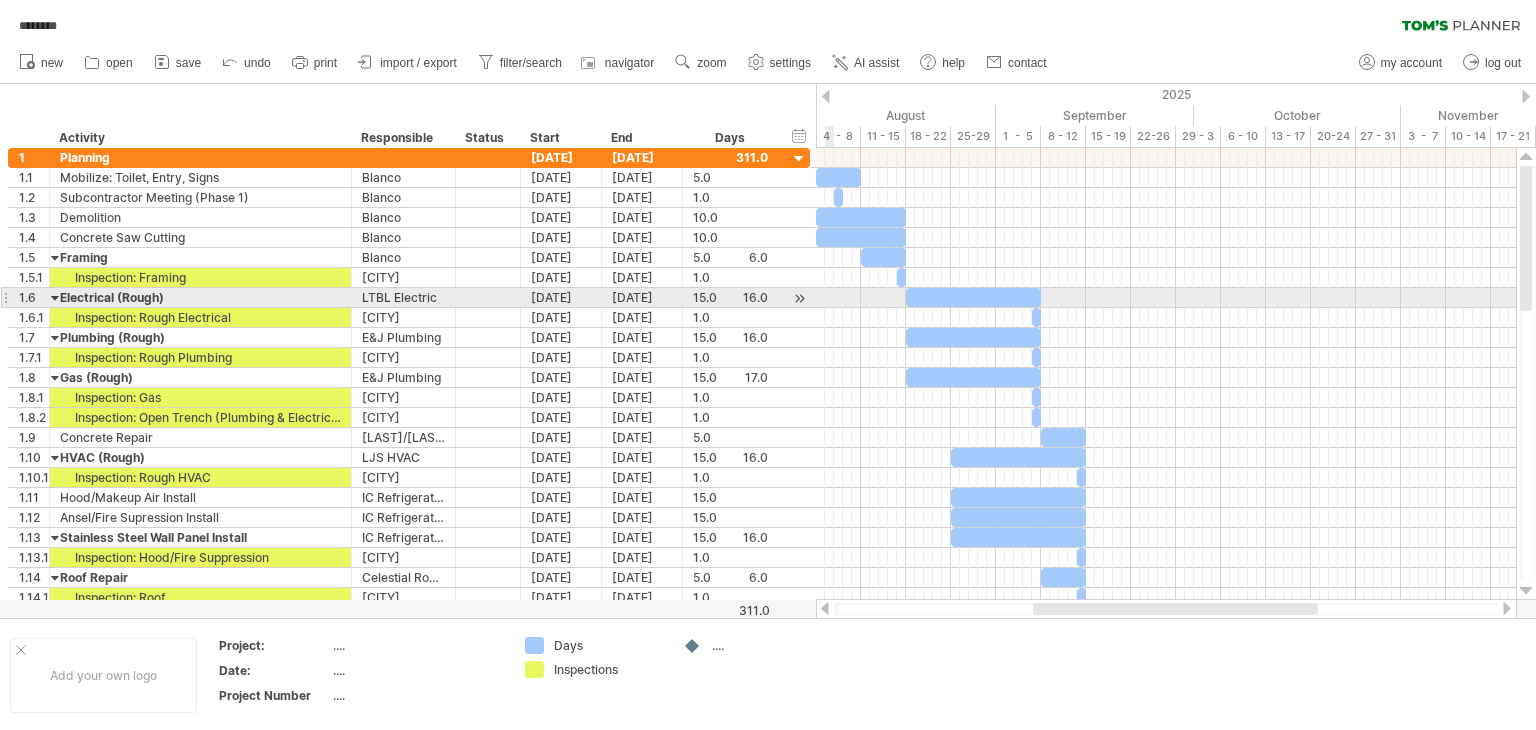click at bounding box center (1166, 298) 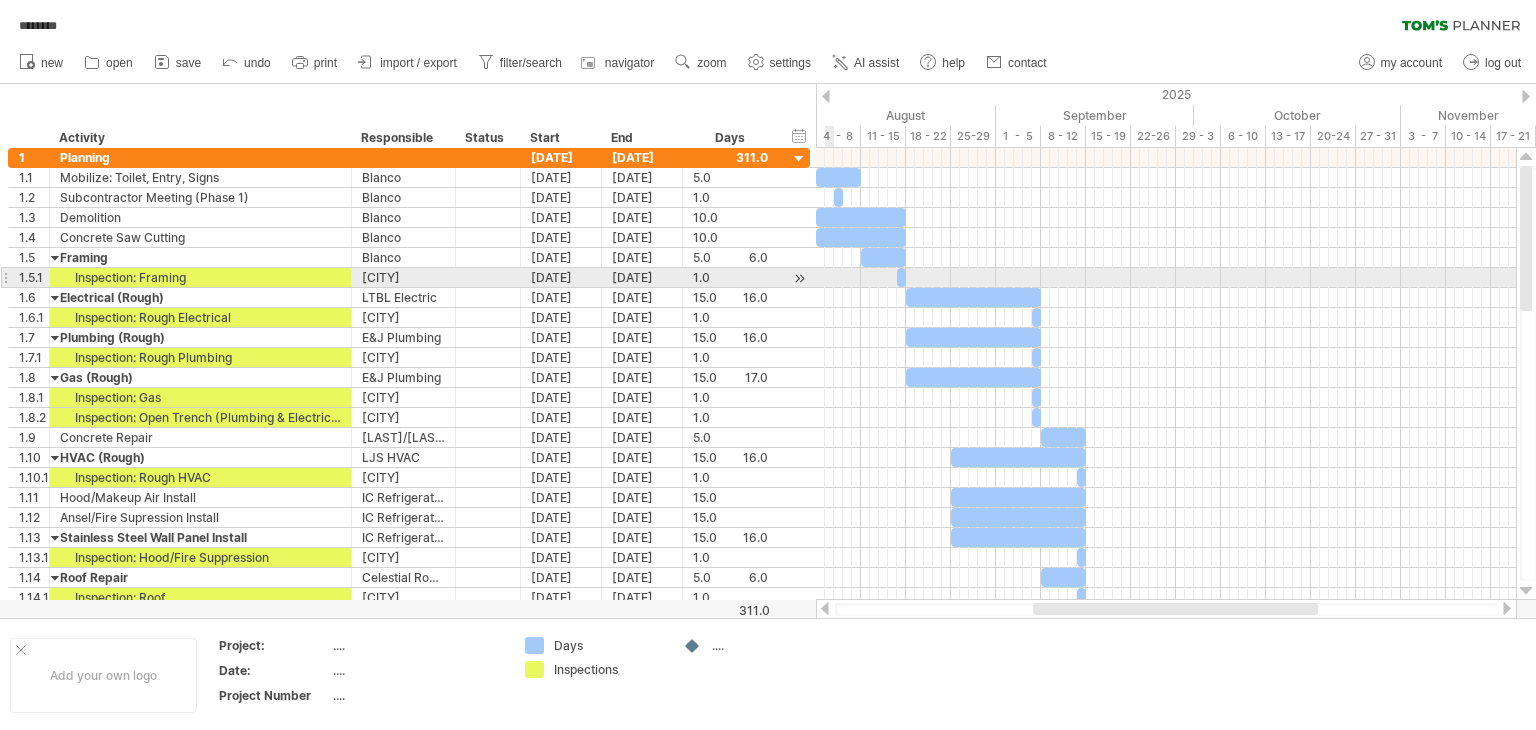 click at bounding box center (1166, 278) 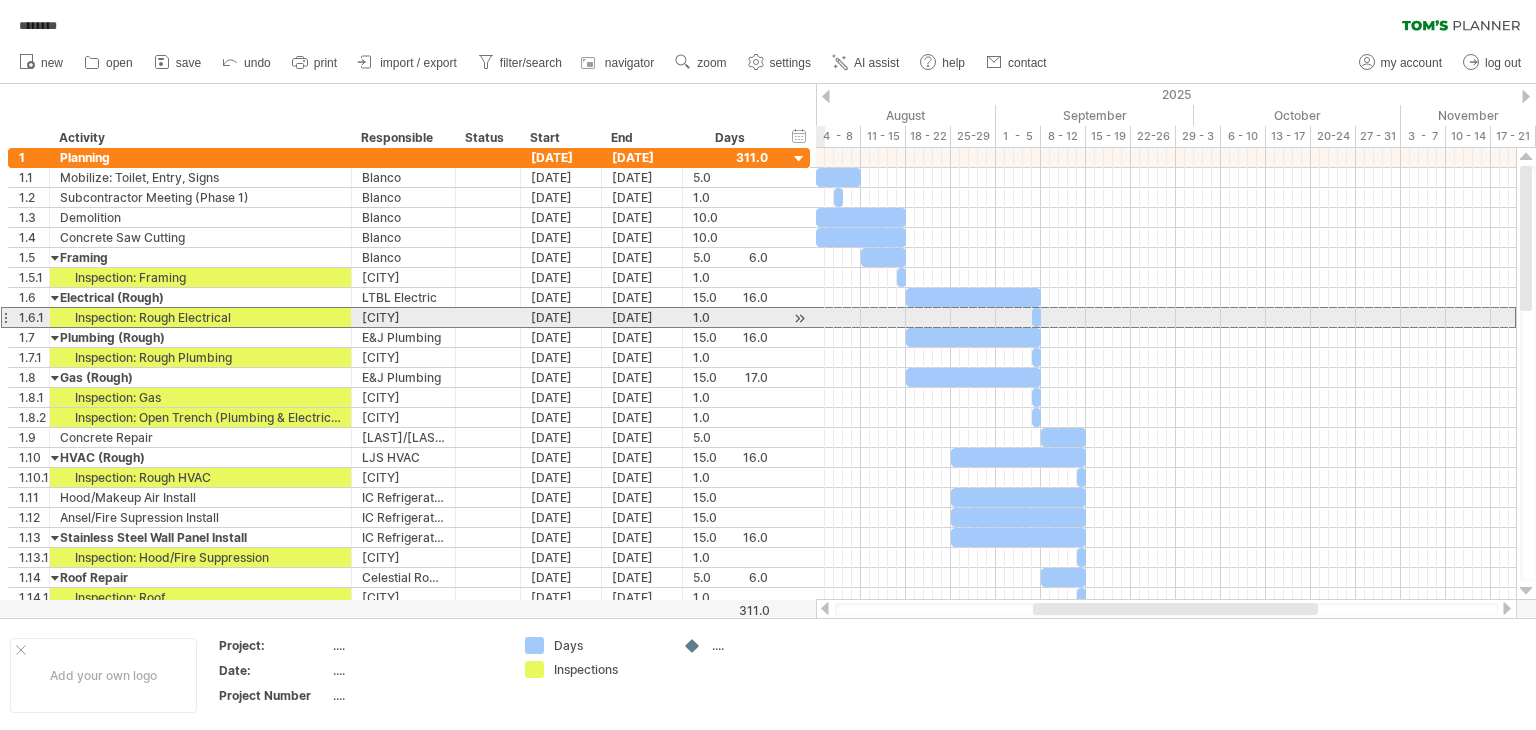 click on "1.0" at bounding box center (730, 317) 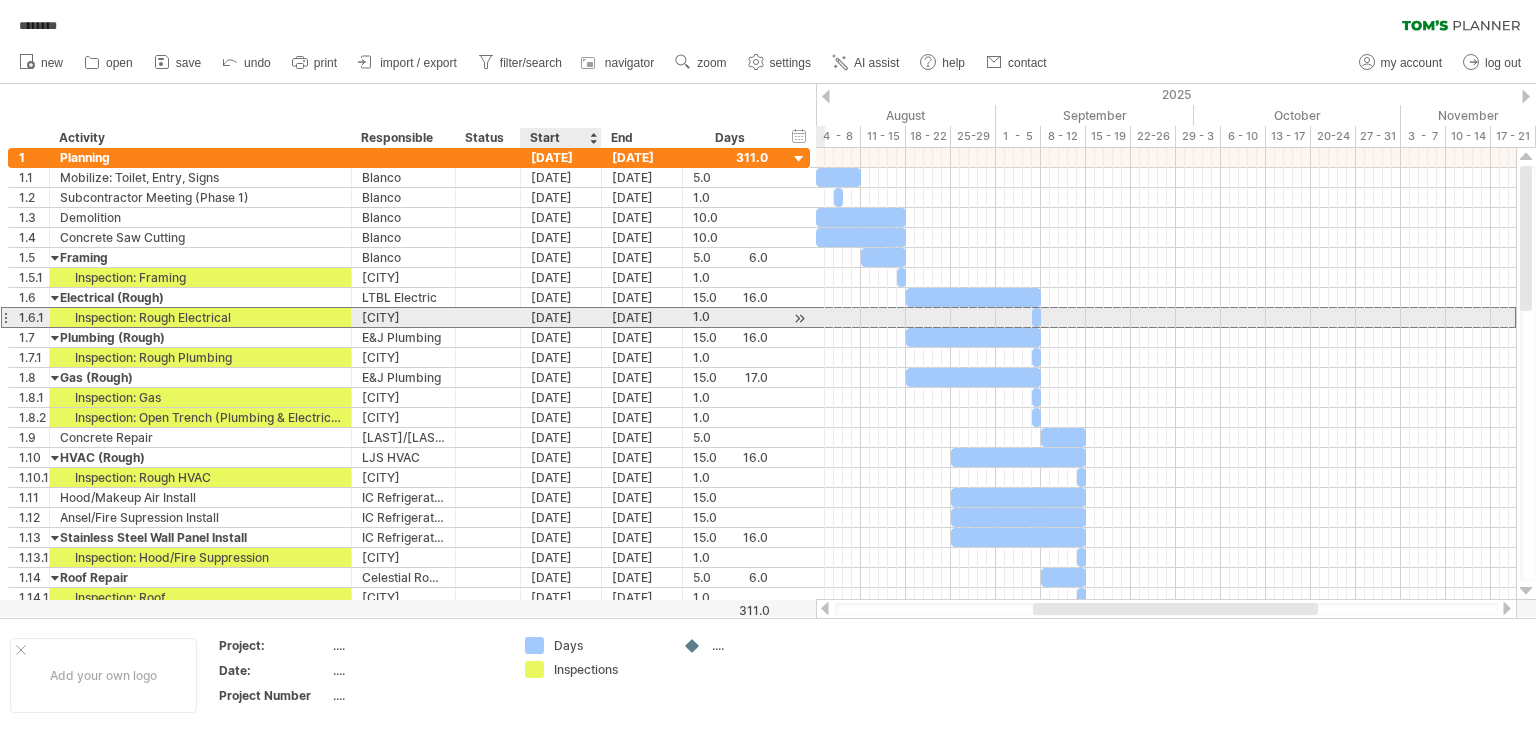 scroll, scrollTop: 0, scrollLeft: 0, axis: both 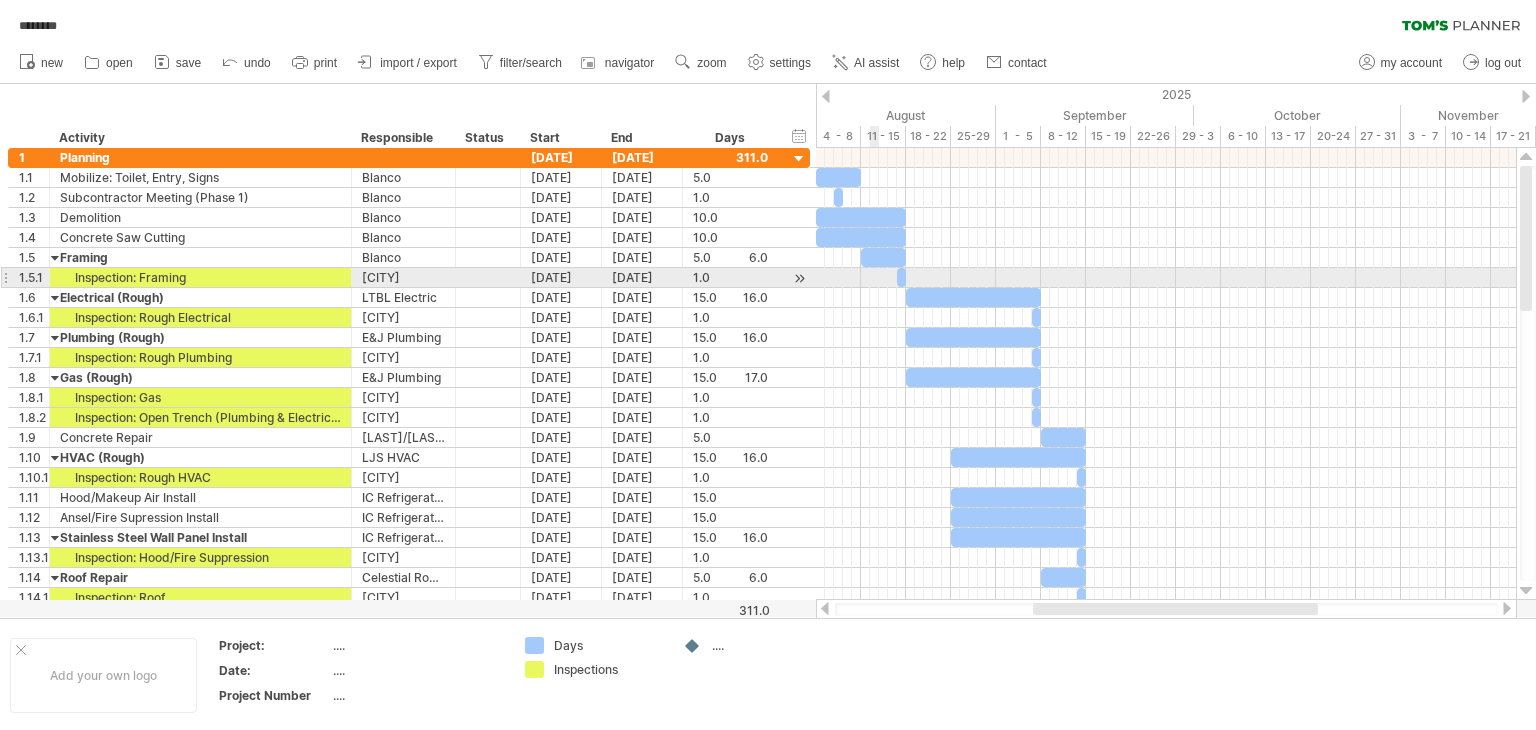 drag, startPoint x: 901, startPoint y: 273, endPoint x: 878, endPoint y: 268, distance: 23.537205 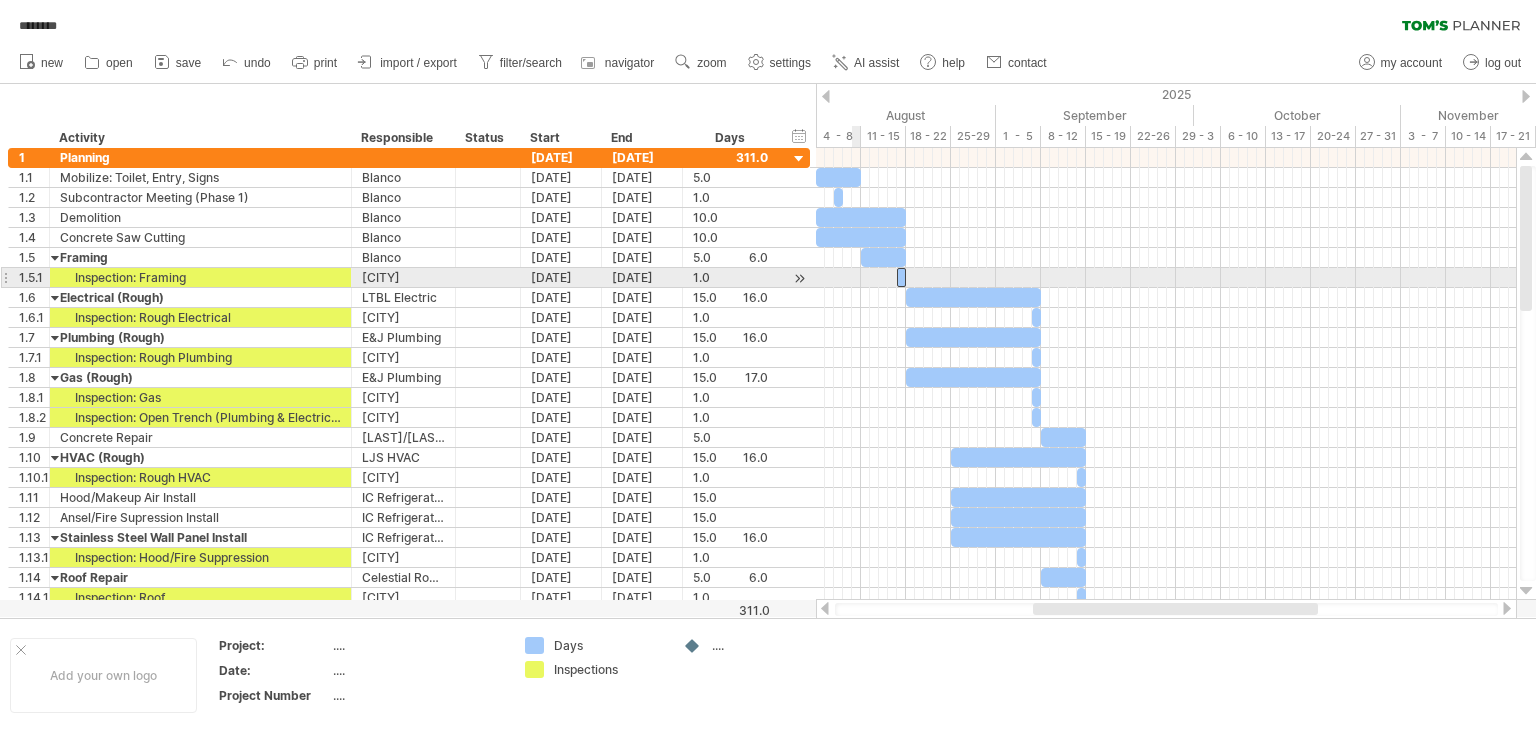 drag, startPoint x: 896, startPoint y: 273, endPoint x: 856, endPoint y: 269, distance: 40.1995 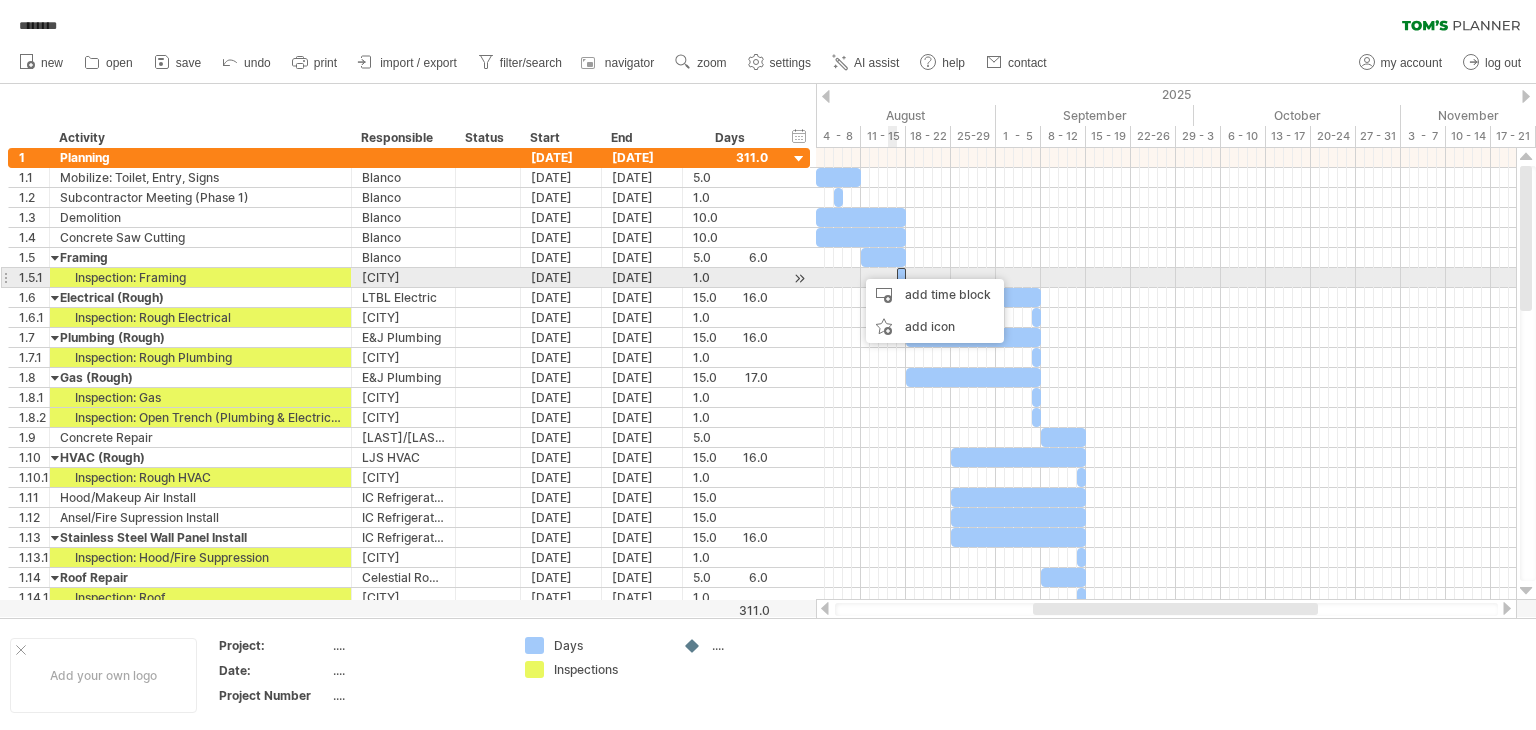 click at bounding box center [897, 277] 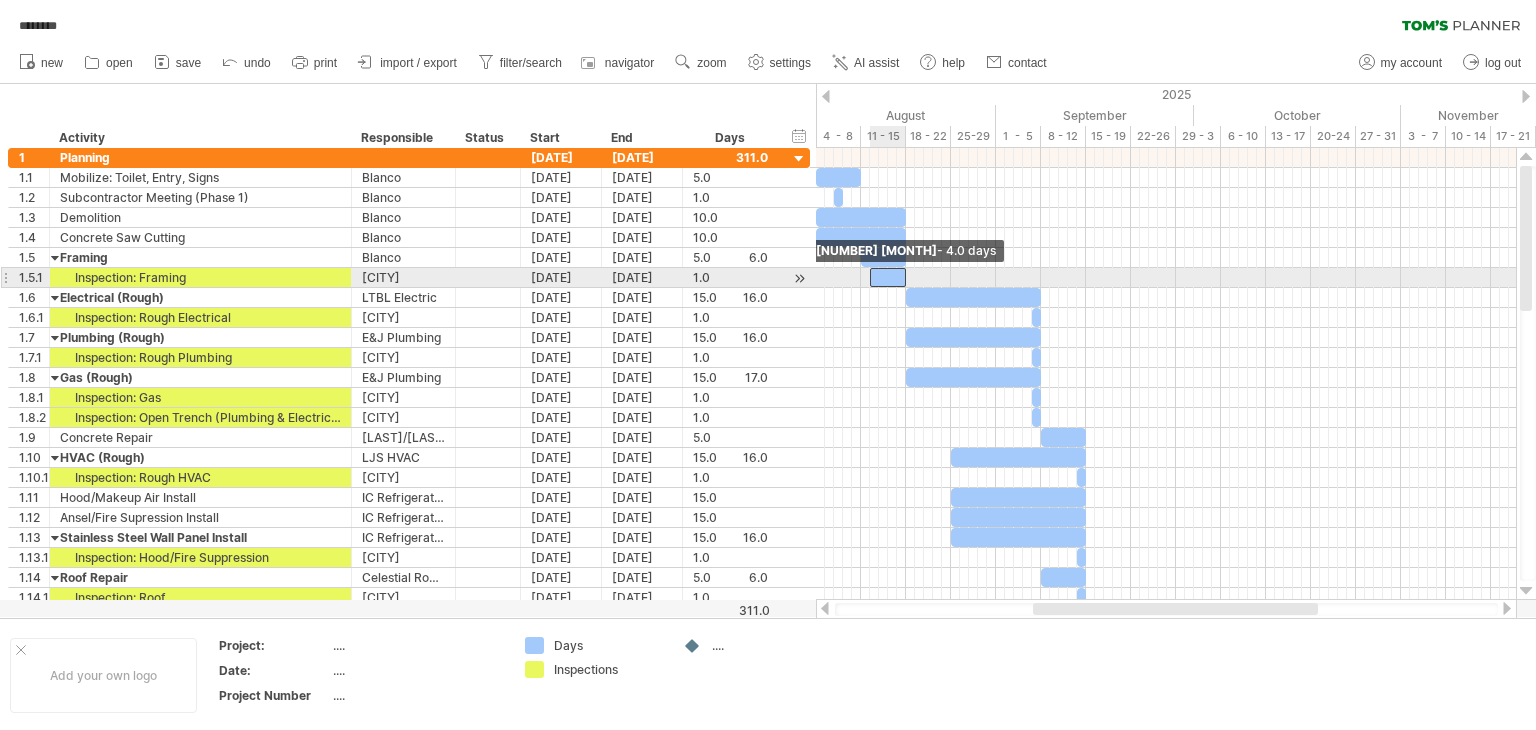 drag, startPoint x: 896, startPoint y: 274, endPoint x: 870, endPoint y: 273, distance: 26.019224 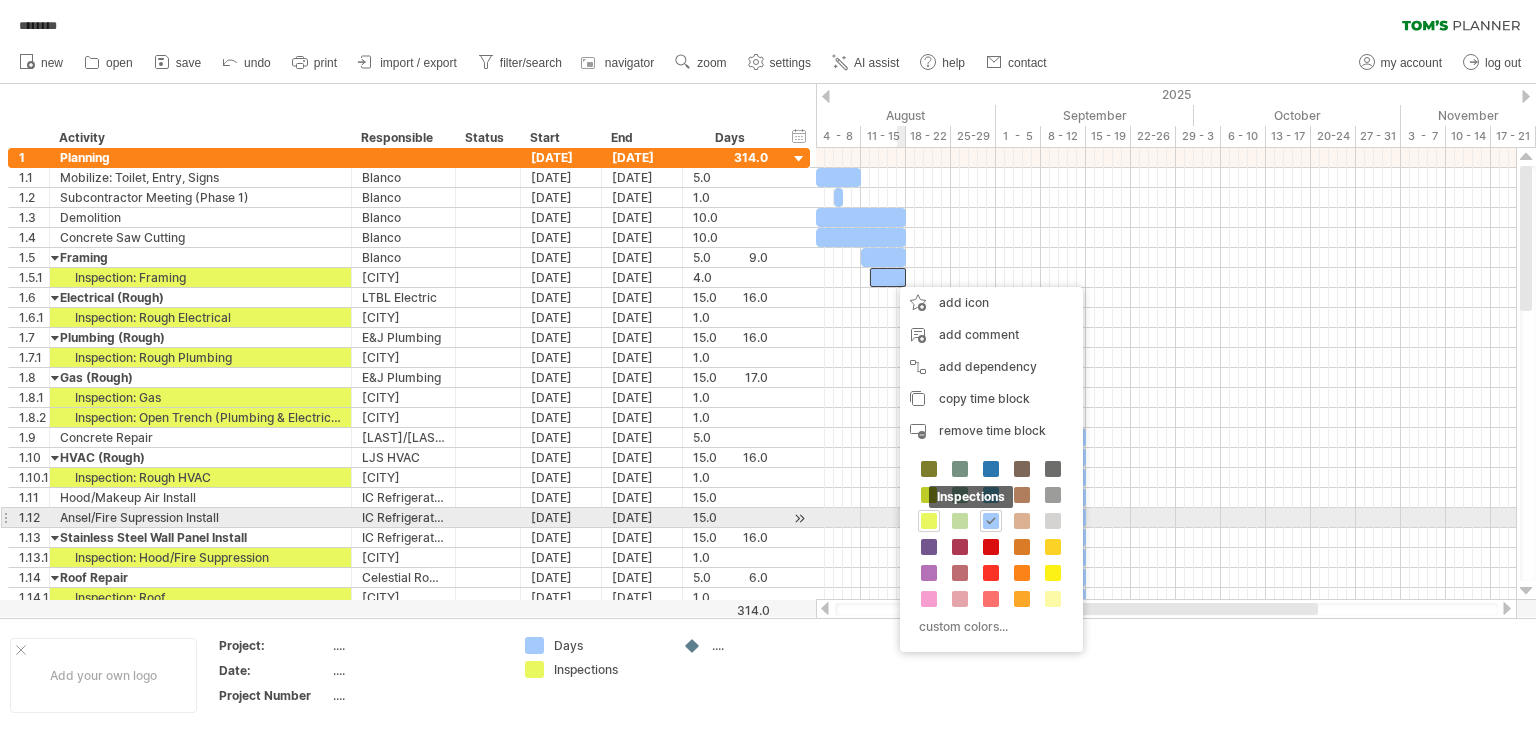 click at bounding box center (929, 521) 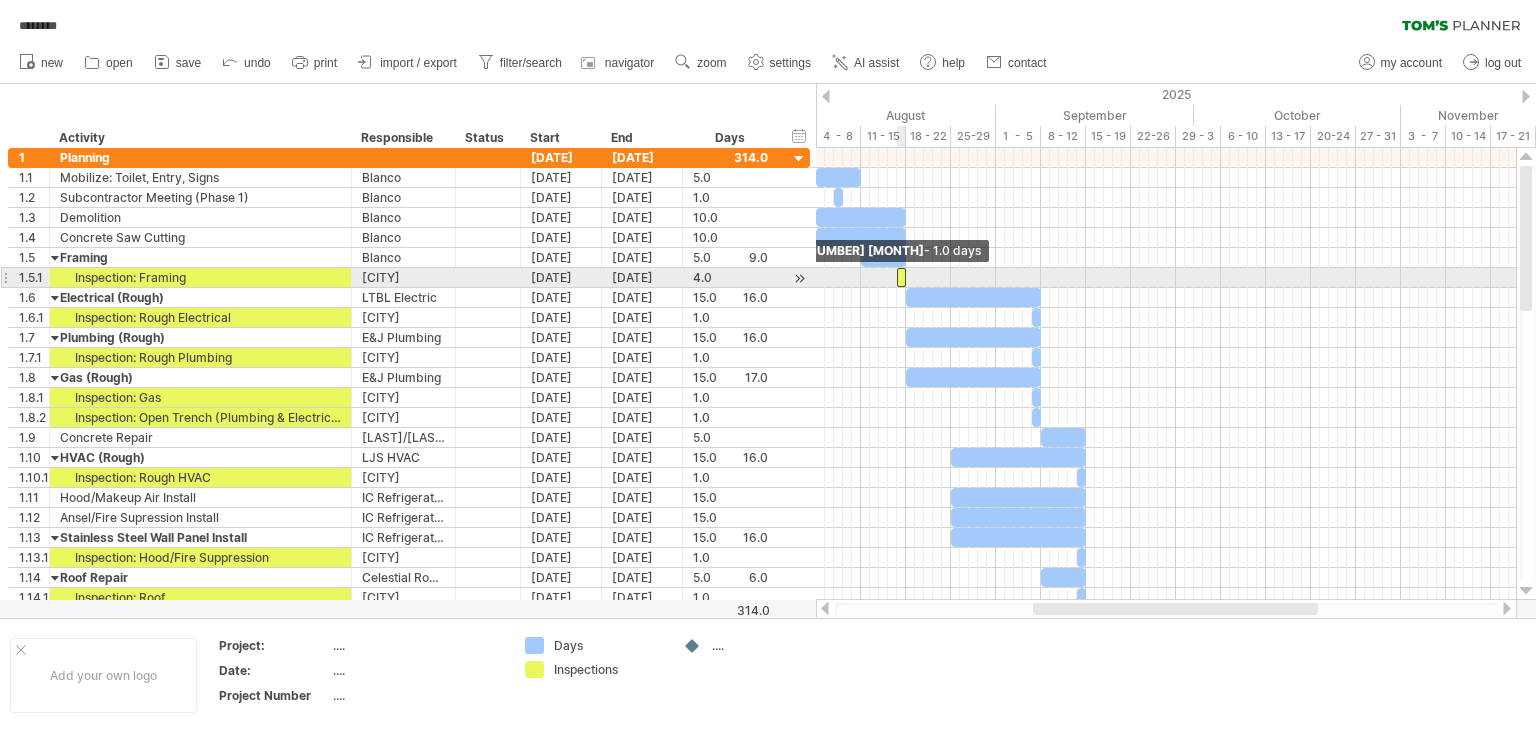 drag, startPoint x: 872, startPoint y: 277, endPoint x: 898, endPoint y: 276, distance: 26.019224 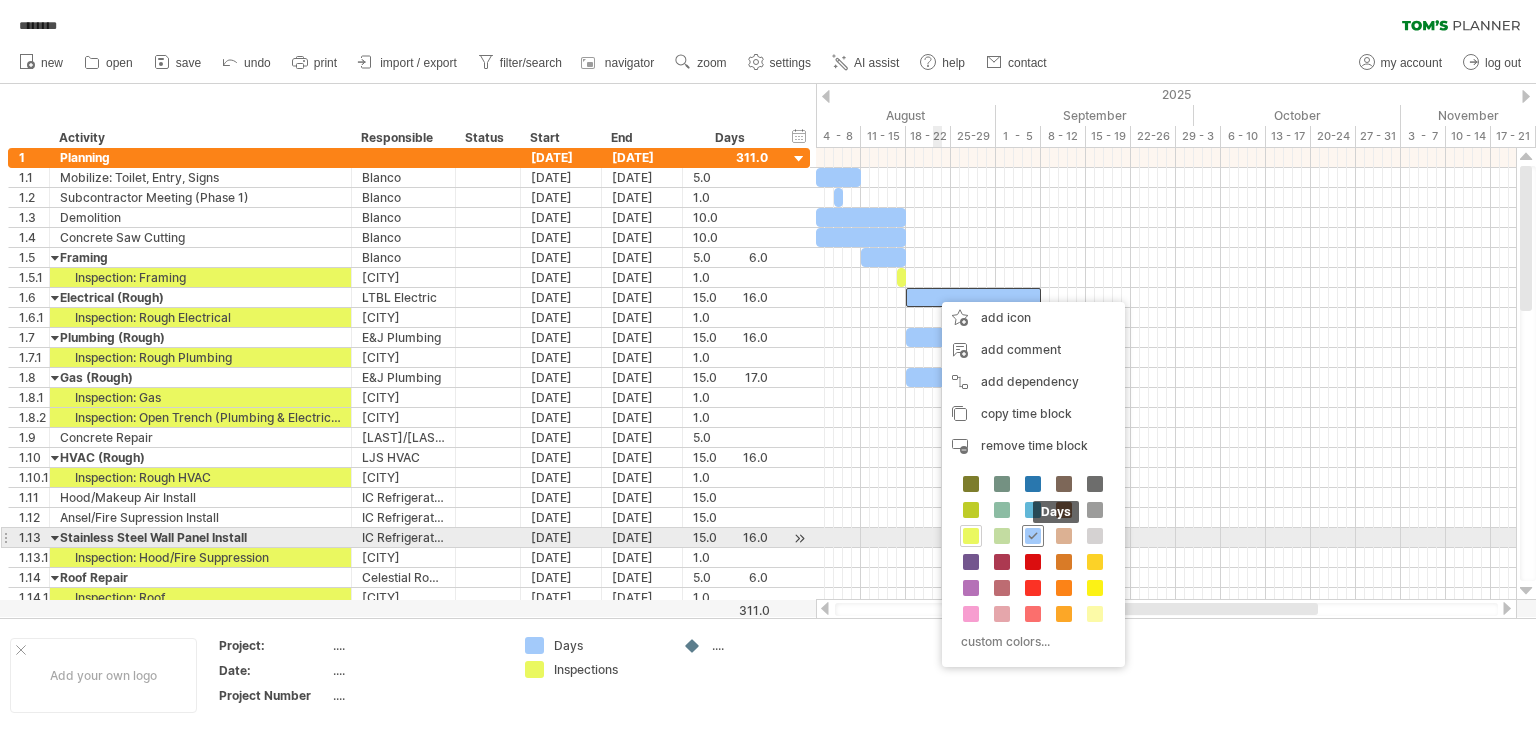 click at bounding box center (1033, 536) 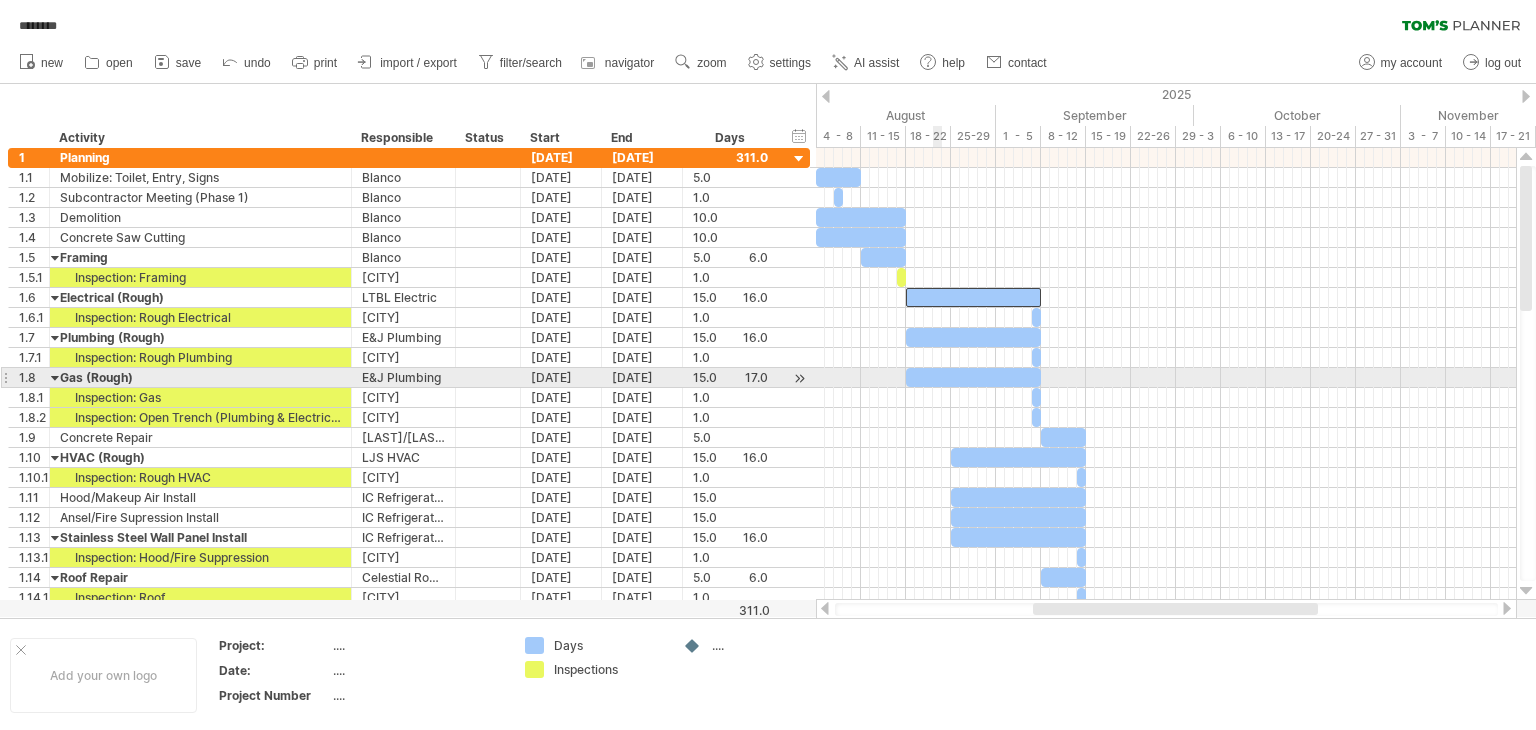 click at bounding box center (973, 377) 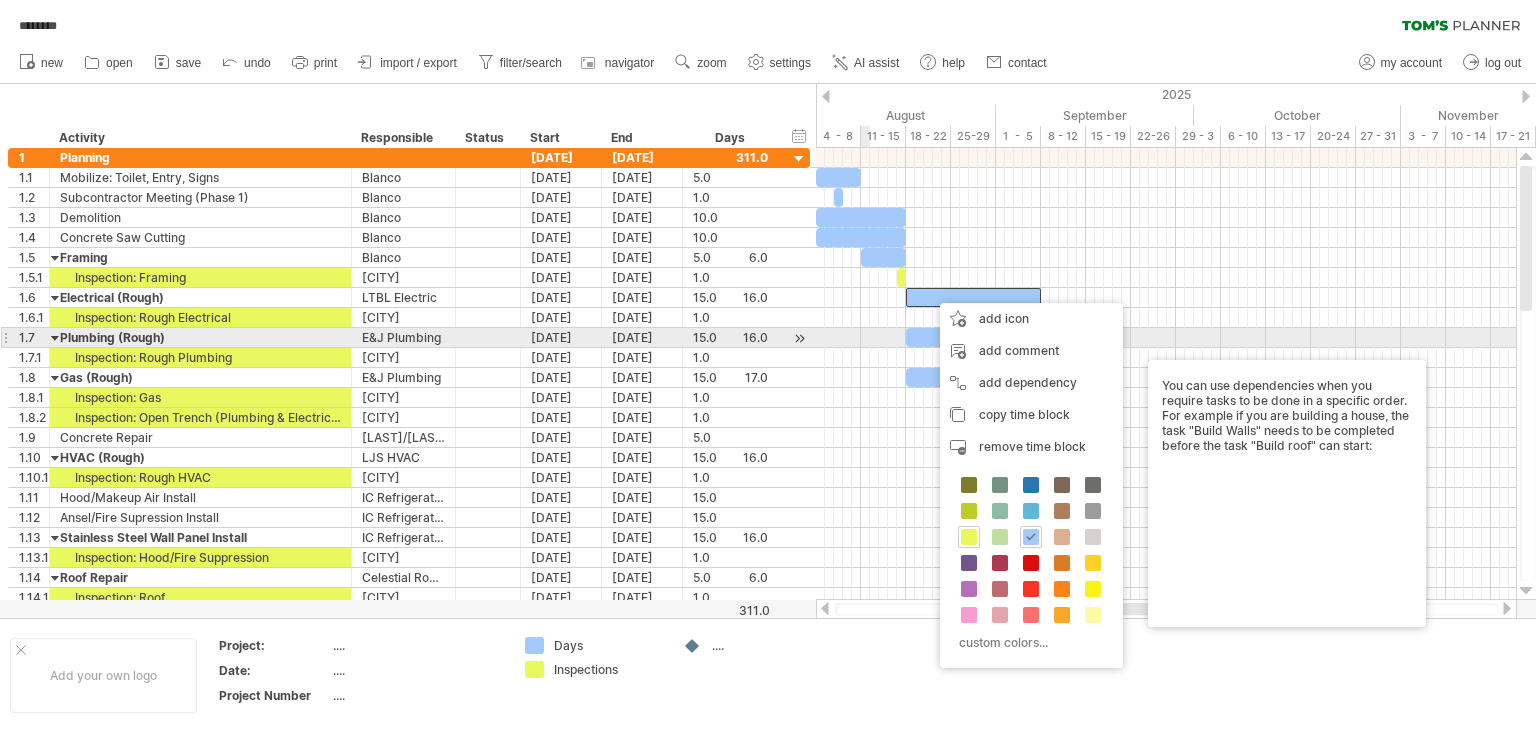 click at bounding box center (1166, 338) 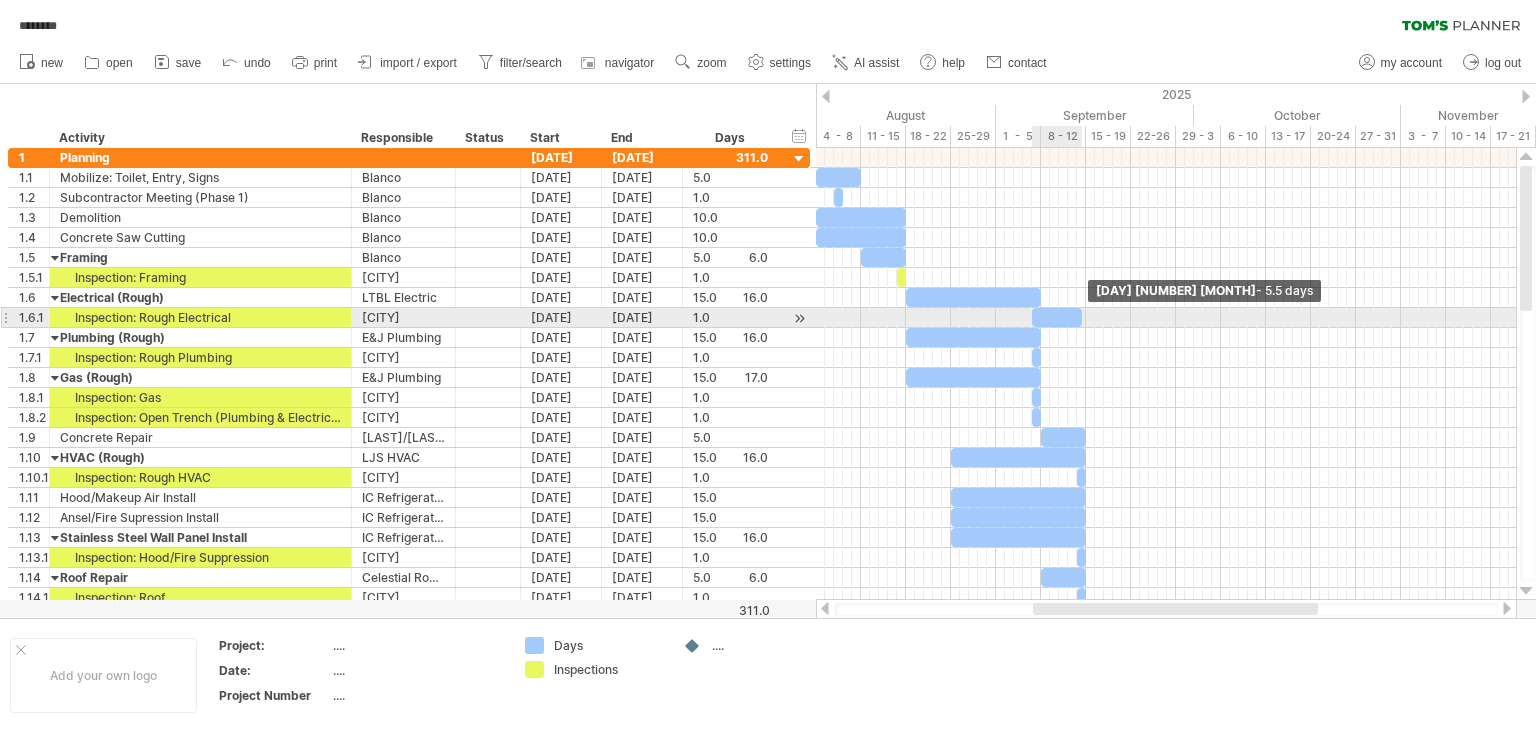 drag, startPoint x: 1036, startPoint y: 314, endPoint x: 1078, endPoint y: 312, distance: 42.047592 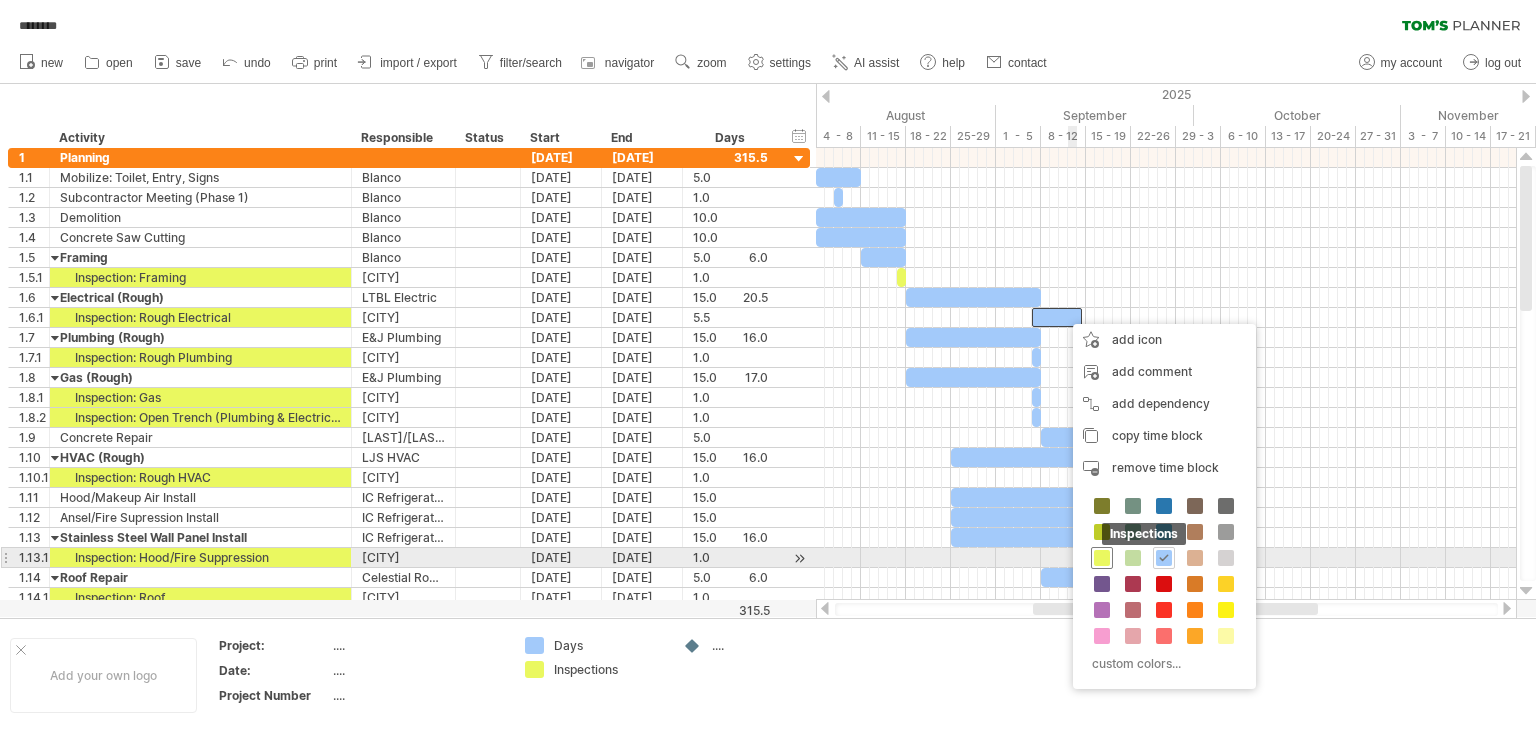 click at bounding box center (1102, 558) 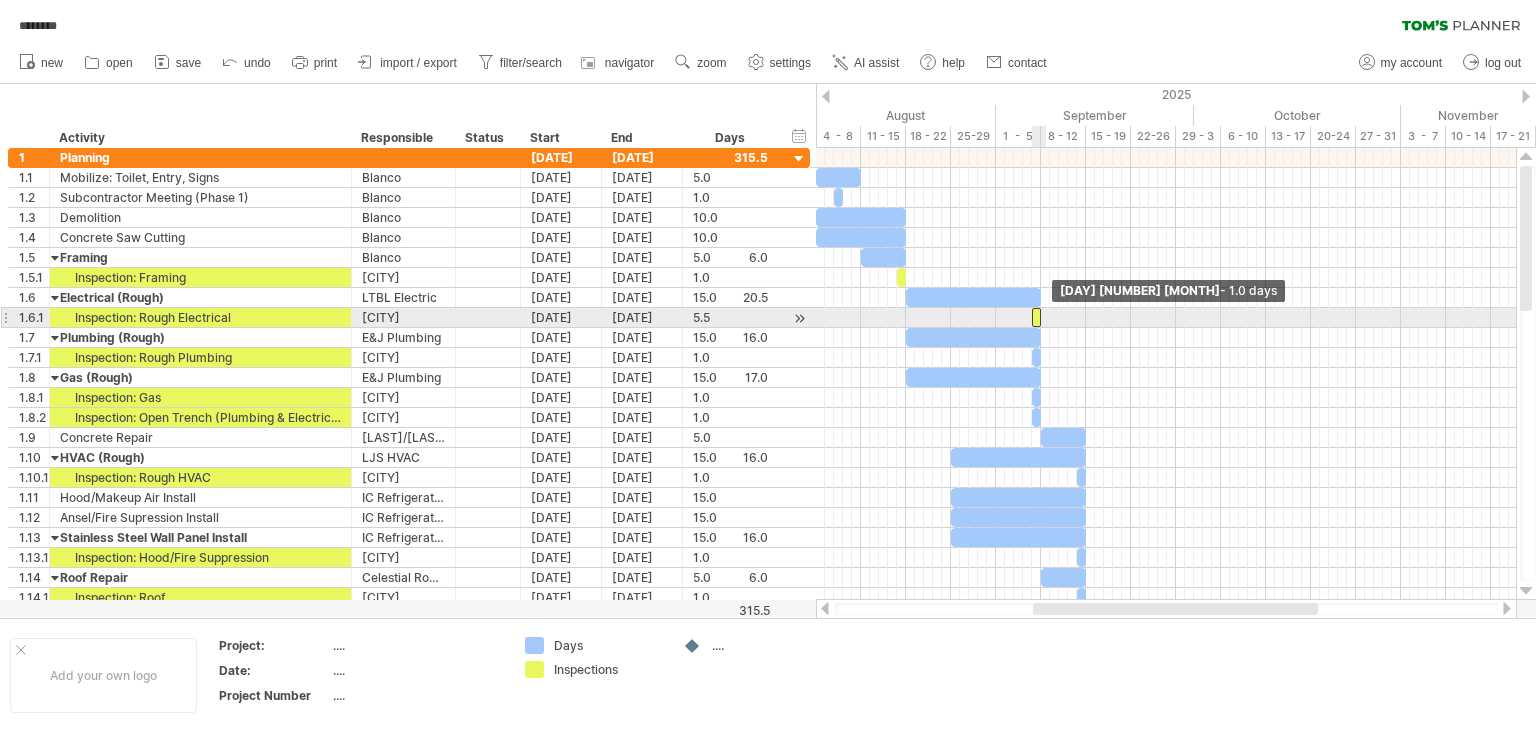 drag, startPoint x: 1080, startPoint y: 317, endPoint x: 1041, endPoint y: 316, distance: 39.012817 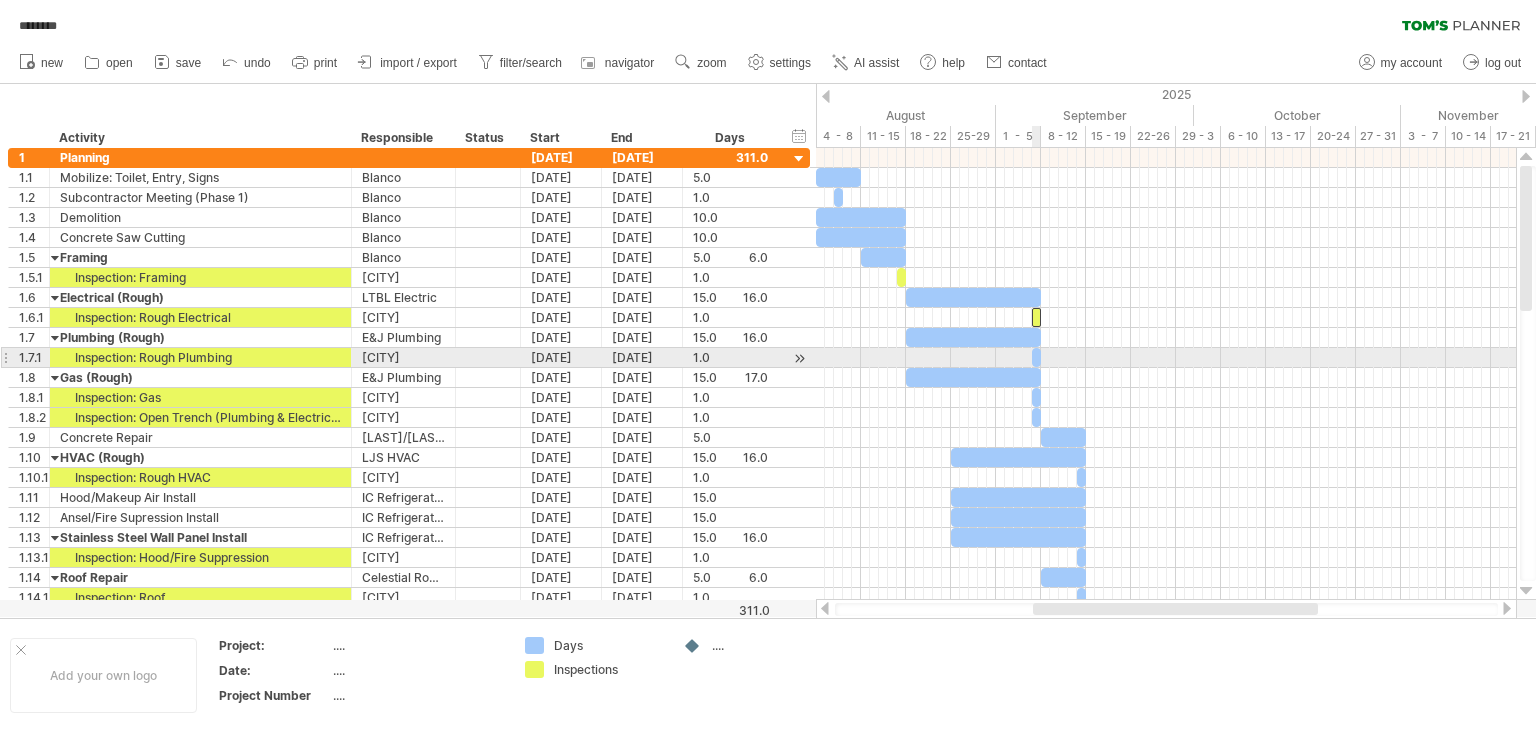 click at bounding box center (1036, 357) 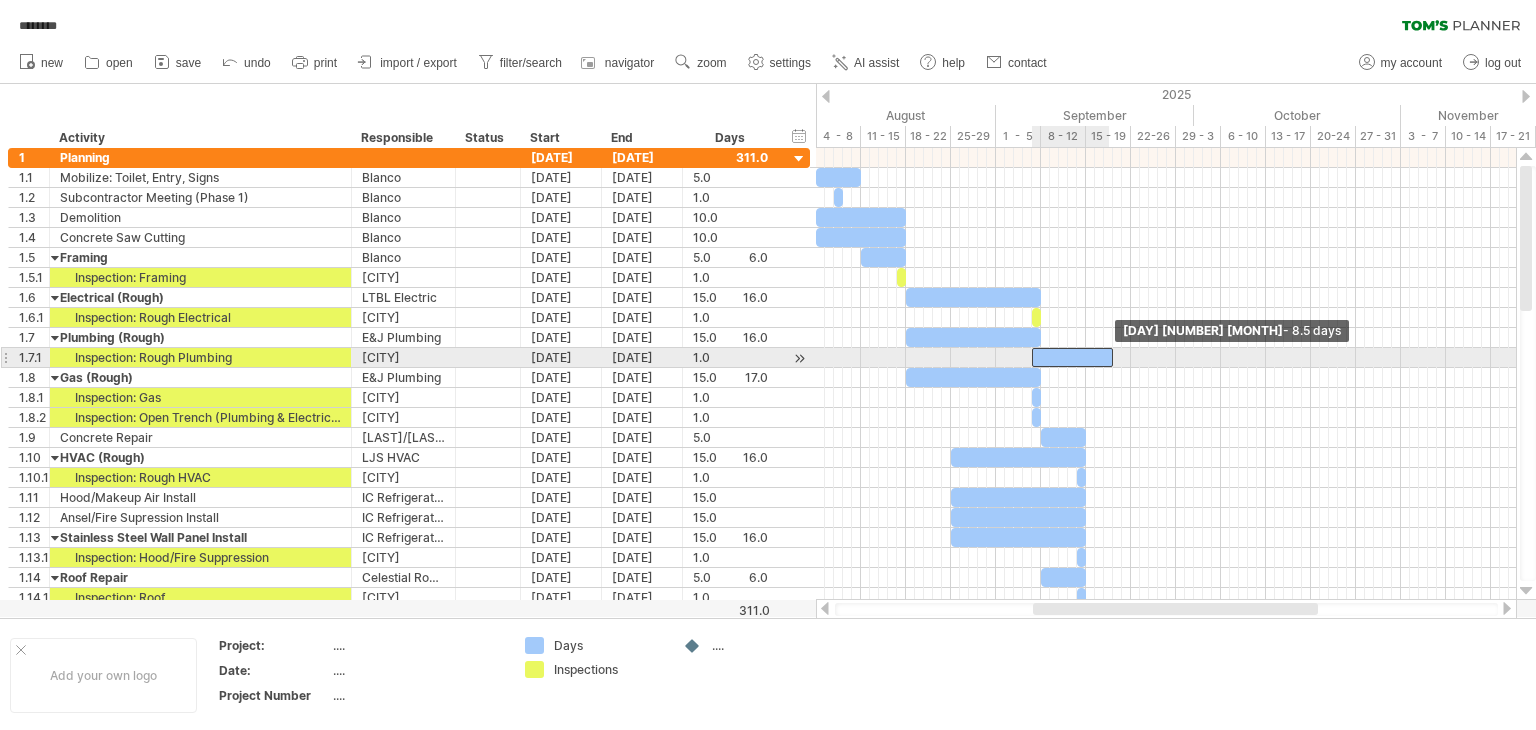 drag, startPoint x: 1042, startPoint y: 355, endPoint x: 1116, endPoint y: 353, distance: 74.02702 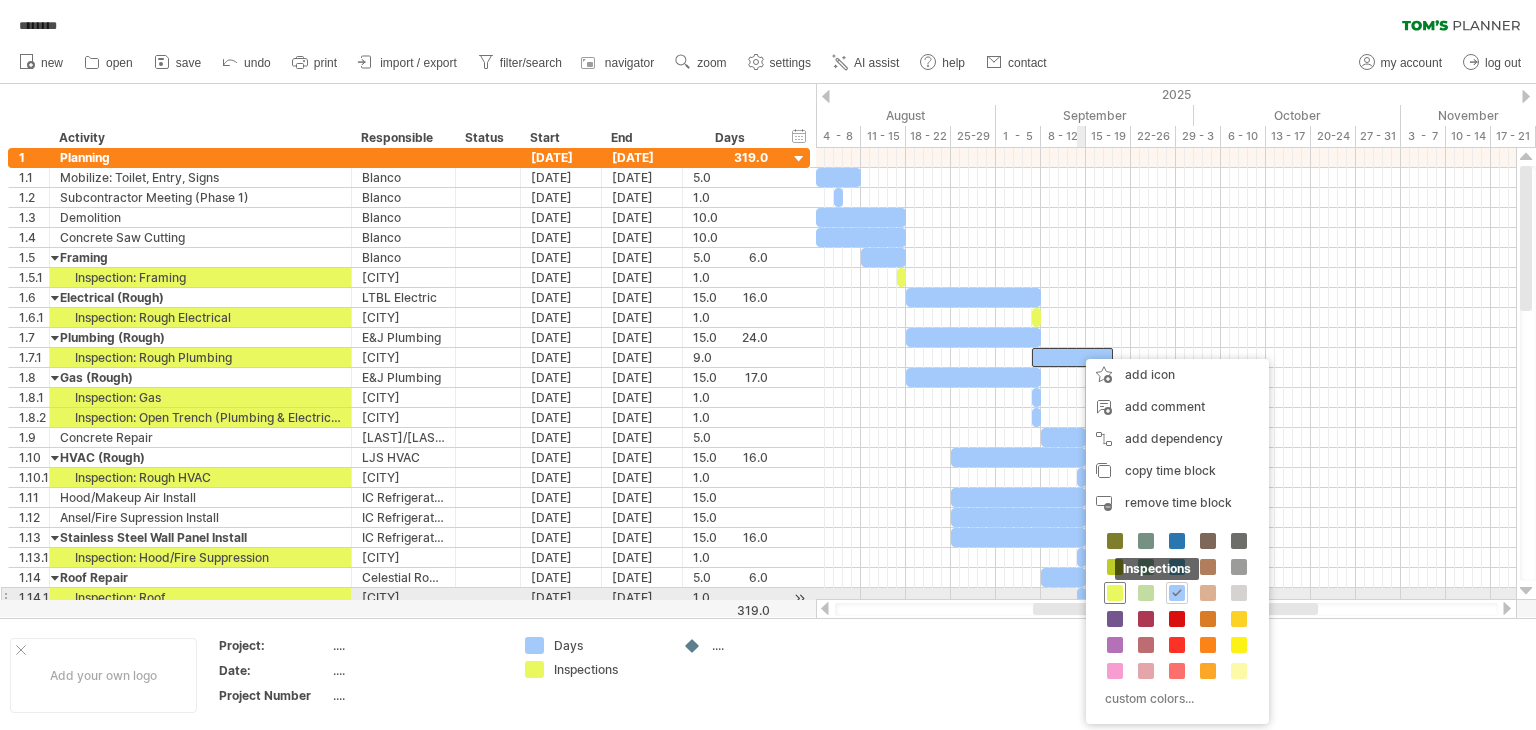 click at bounding box center (1115, 593) 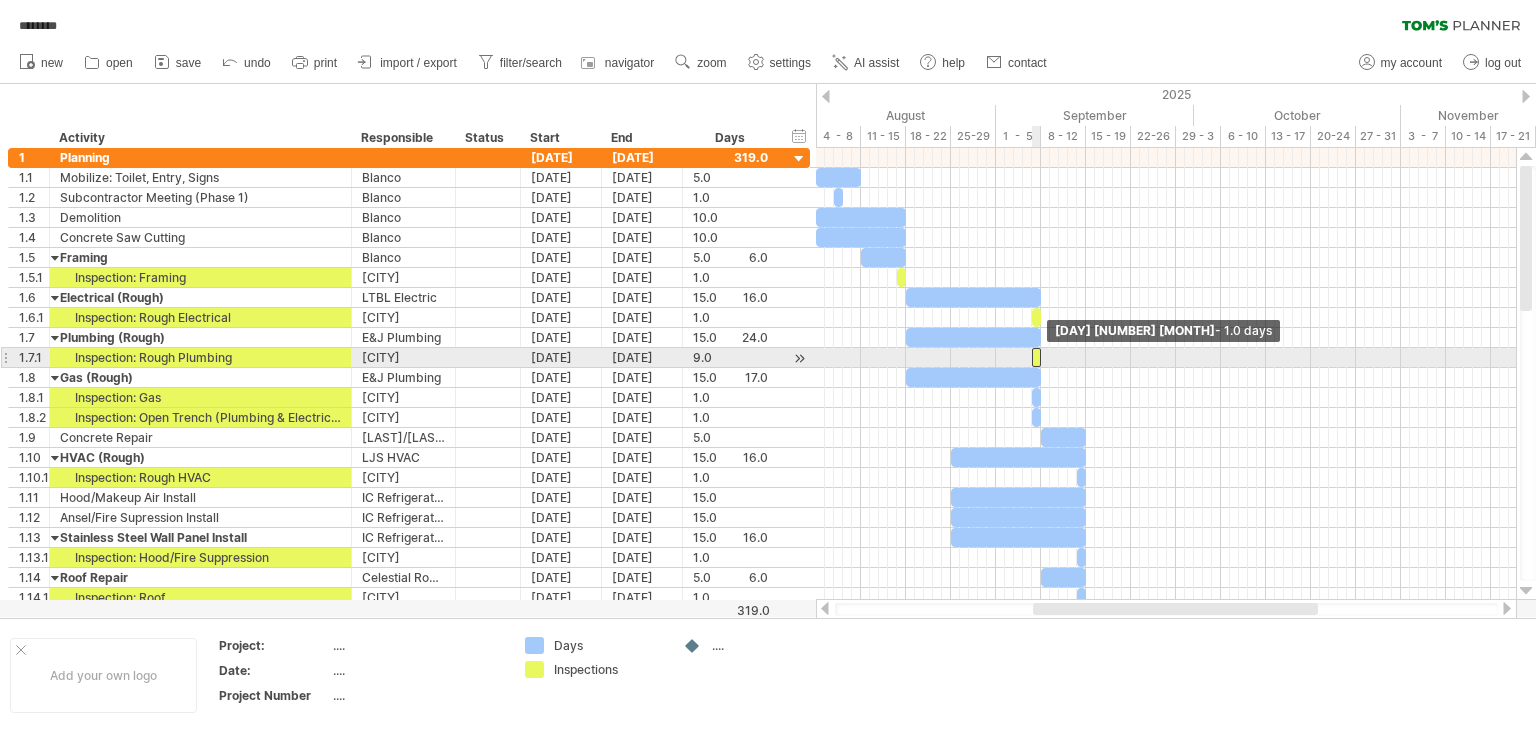 drag, startPoint x: 1112, startPoint y: 357, endPoint x: 1040, endPoint y: 353, distance: 72.11102 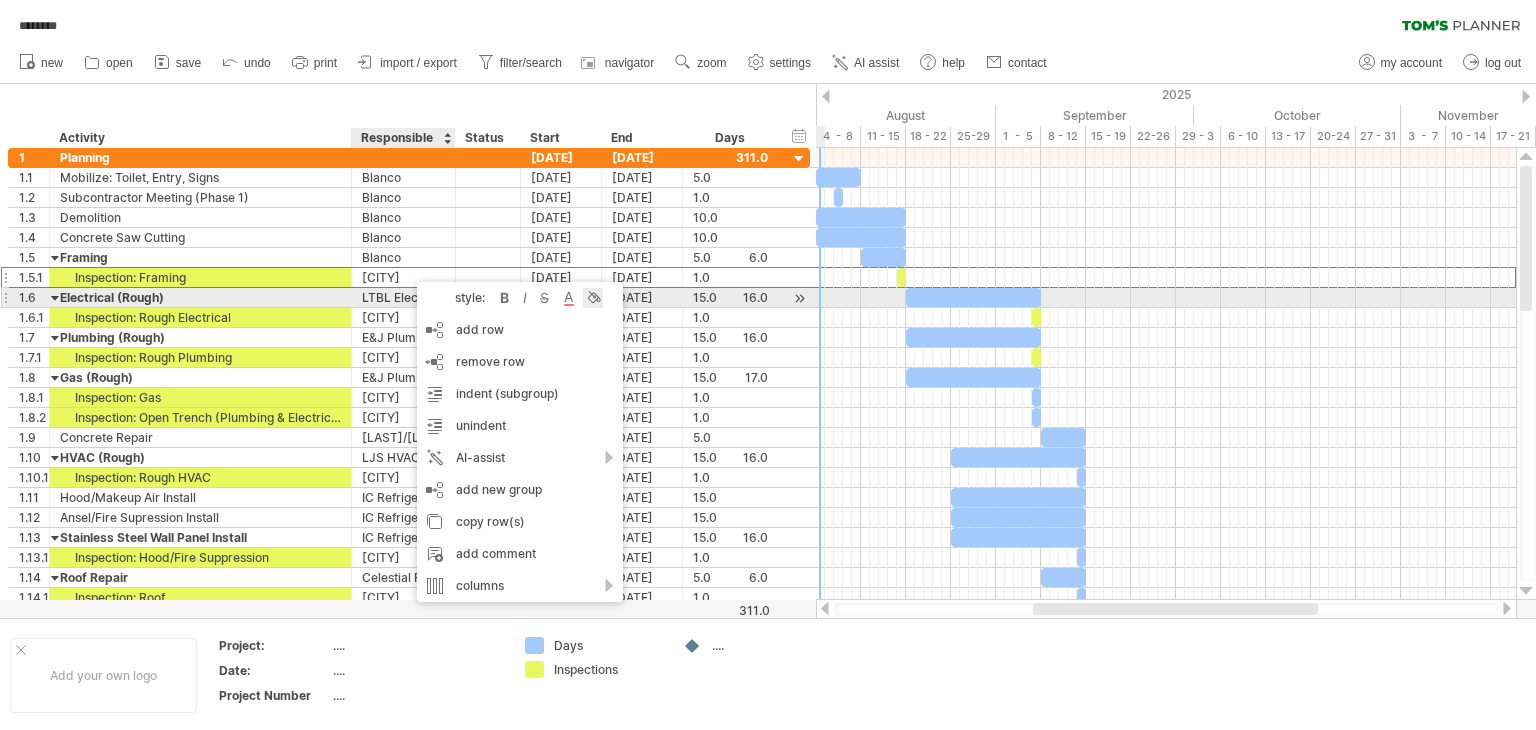 click at bounding box center (593, 298) 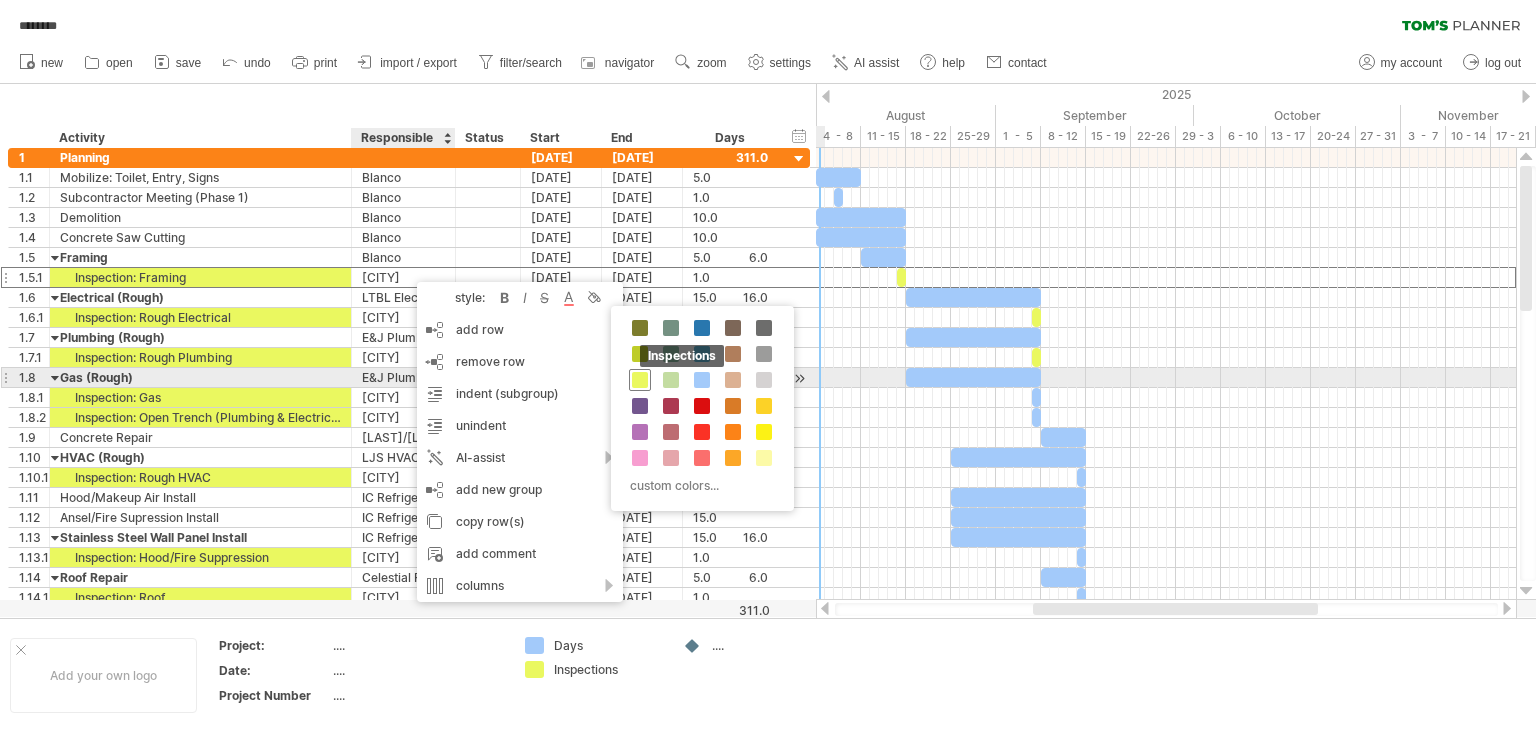 click at bounding box center [640, 380] 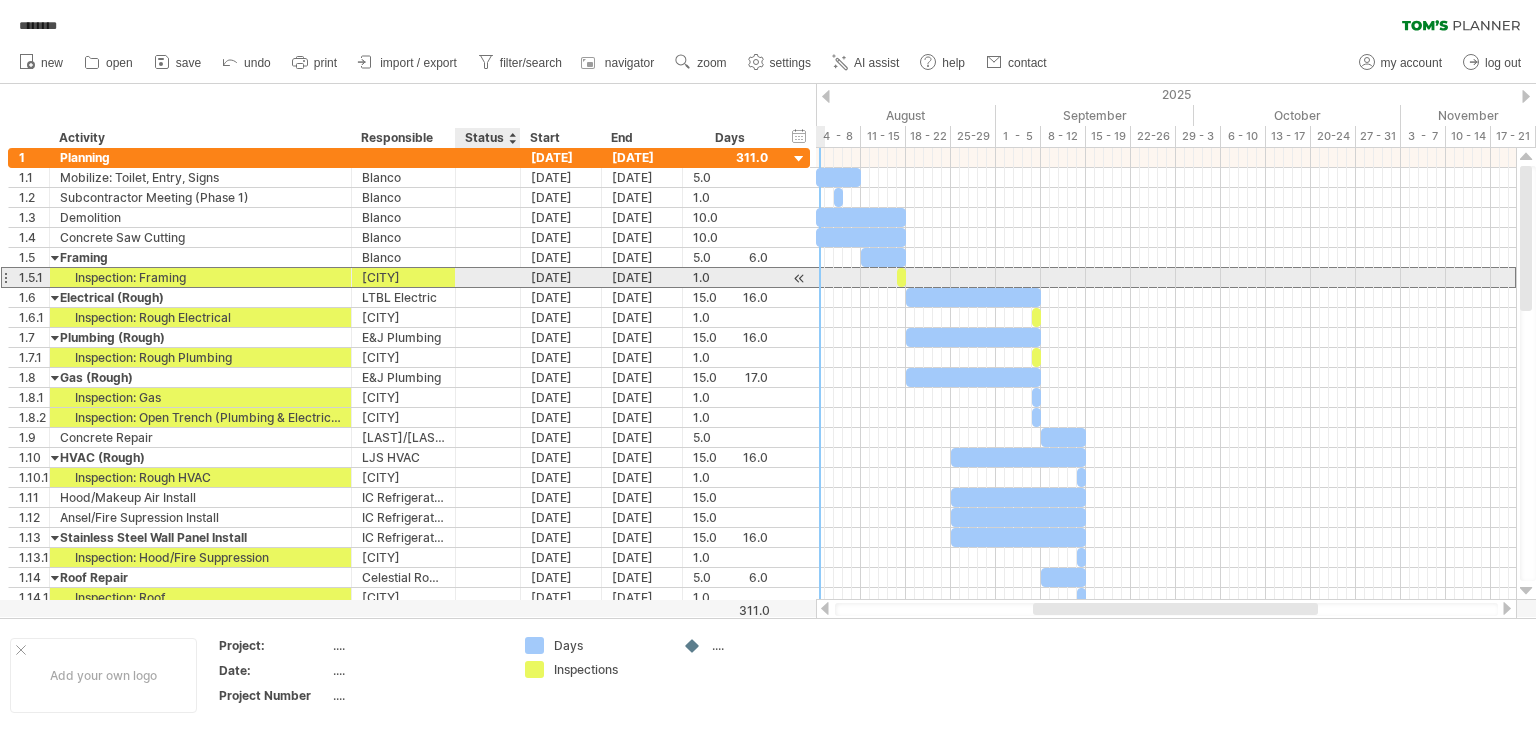 click at bounding box center (488, 277) 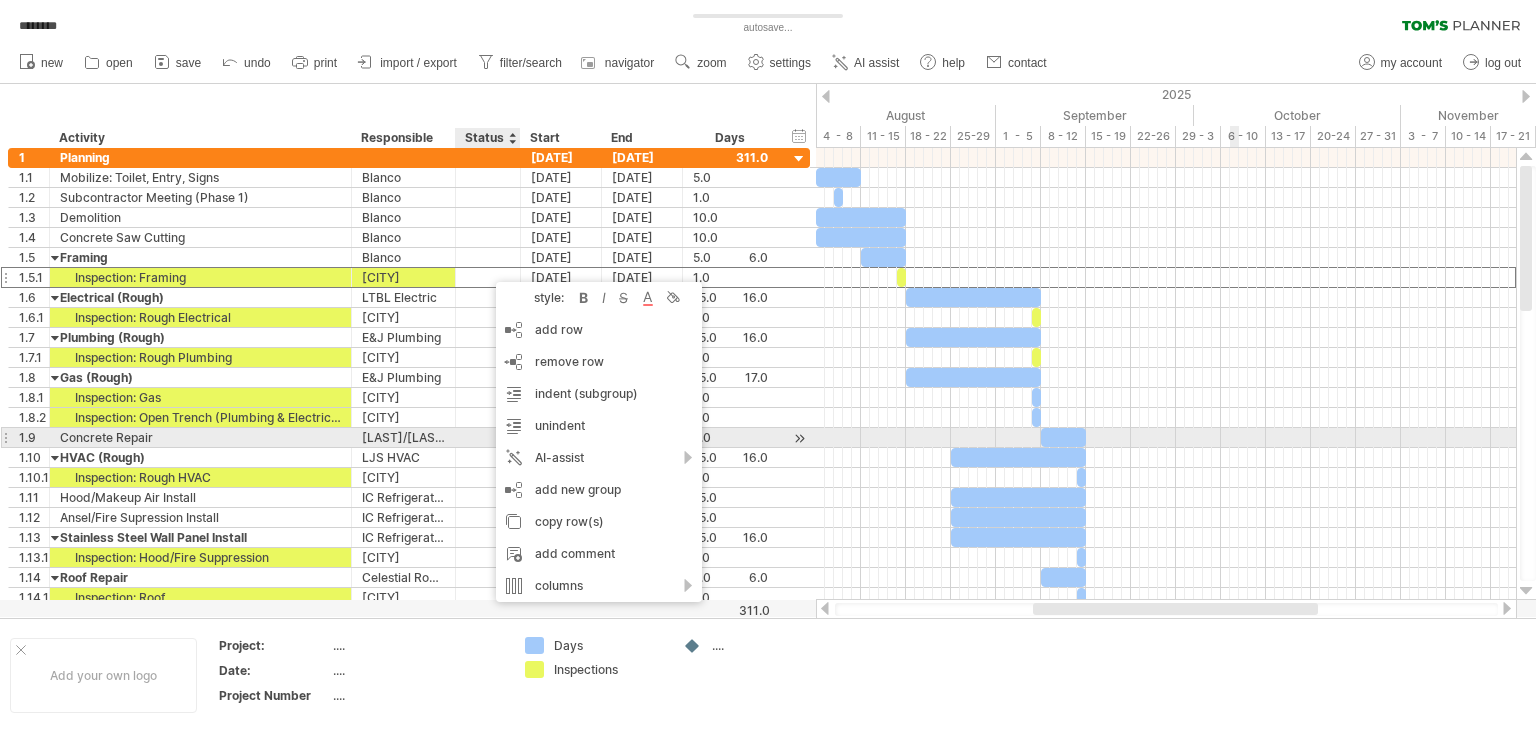 click at bounding box center [1166, 438] 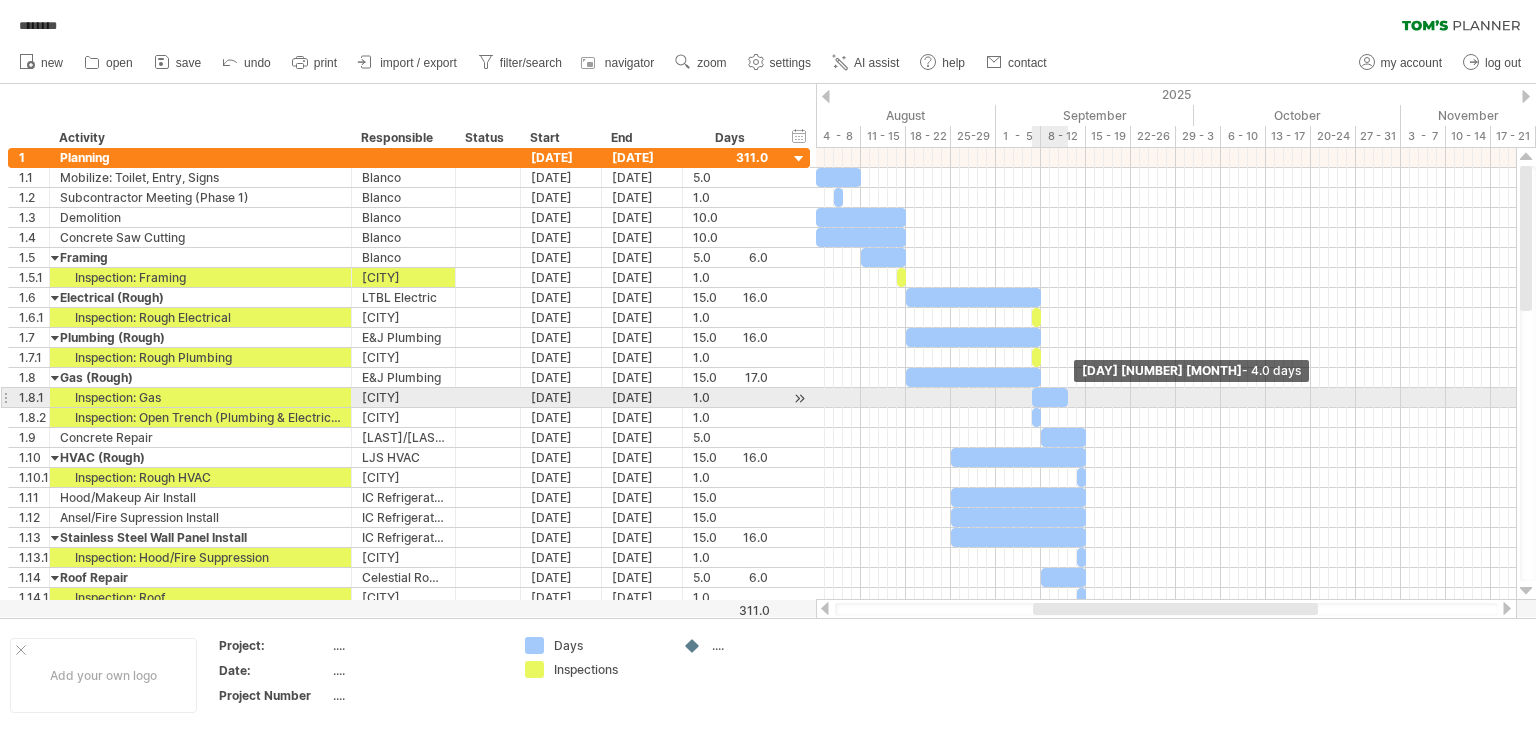 drag, startPoint x: 1036, startPoint y: 398, endPoint x: 1064, endPoint y: 392, distance: 28.635643 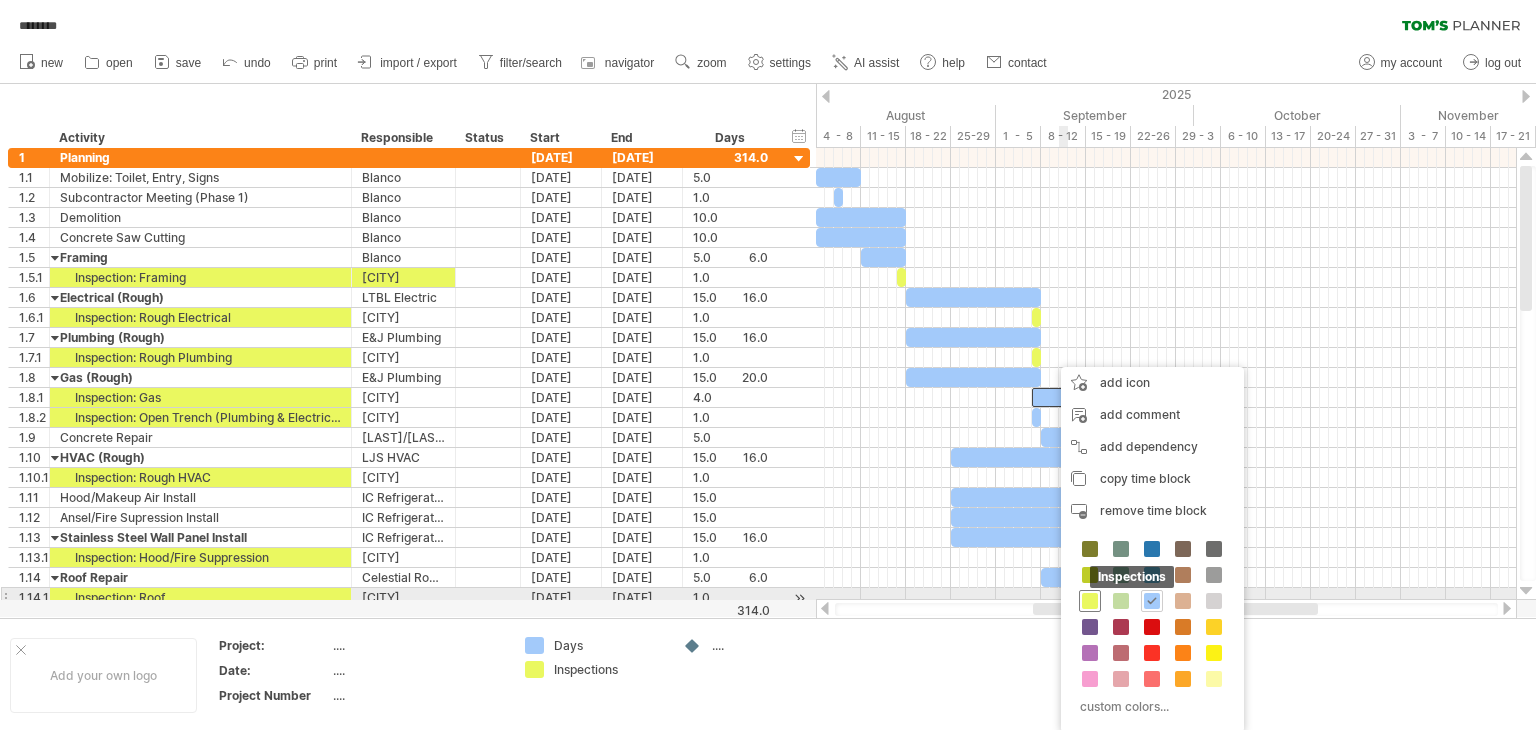 click at bounding box center [1090, 601] 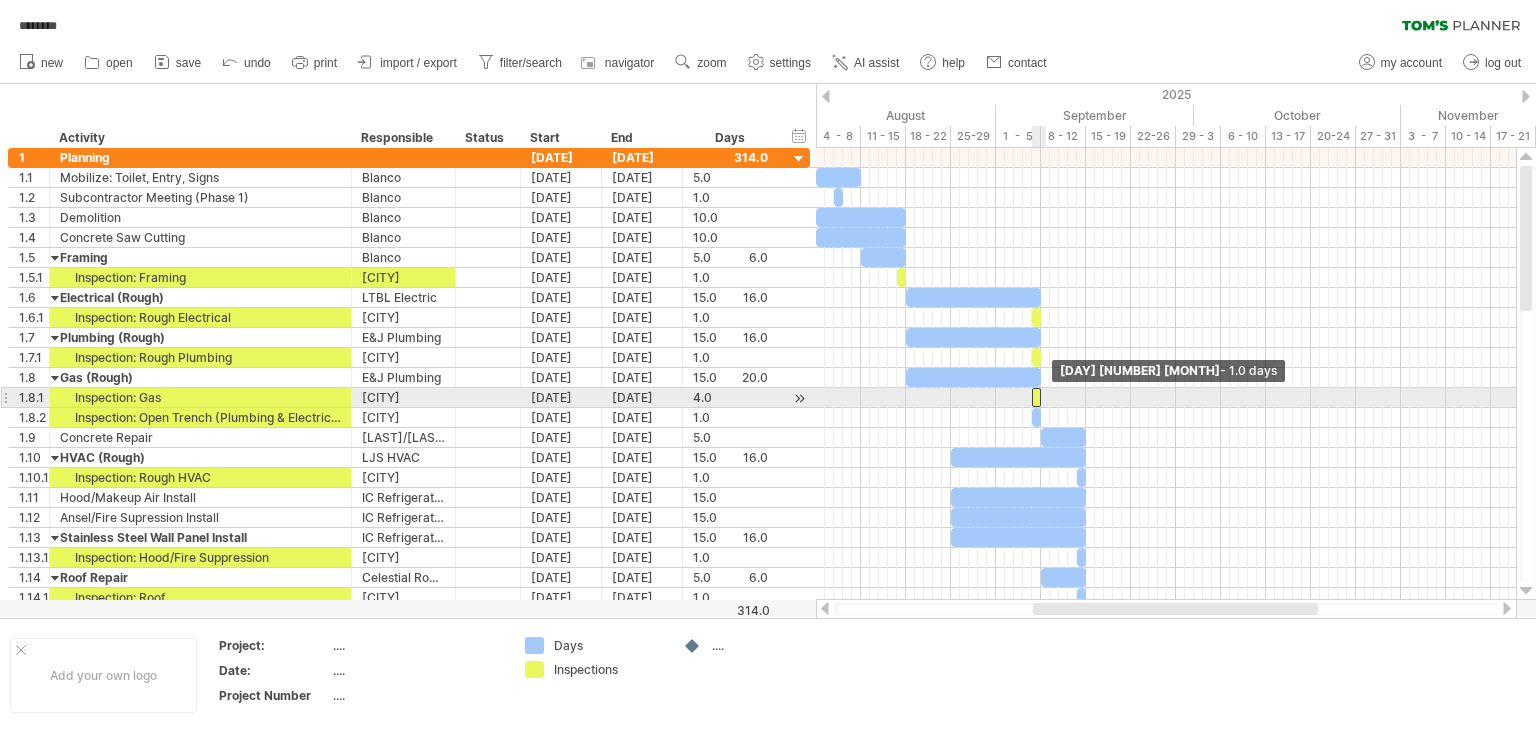 drag, startPoint x: 1067, startPoint y: 393, endPoint x: 1042, endPoint y: 396, distance: 25.179358 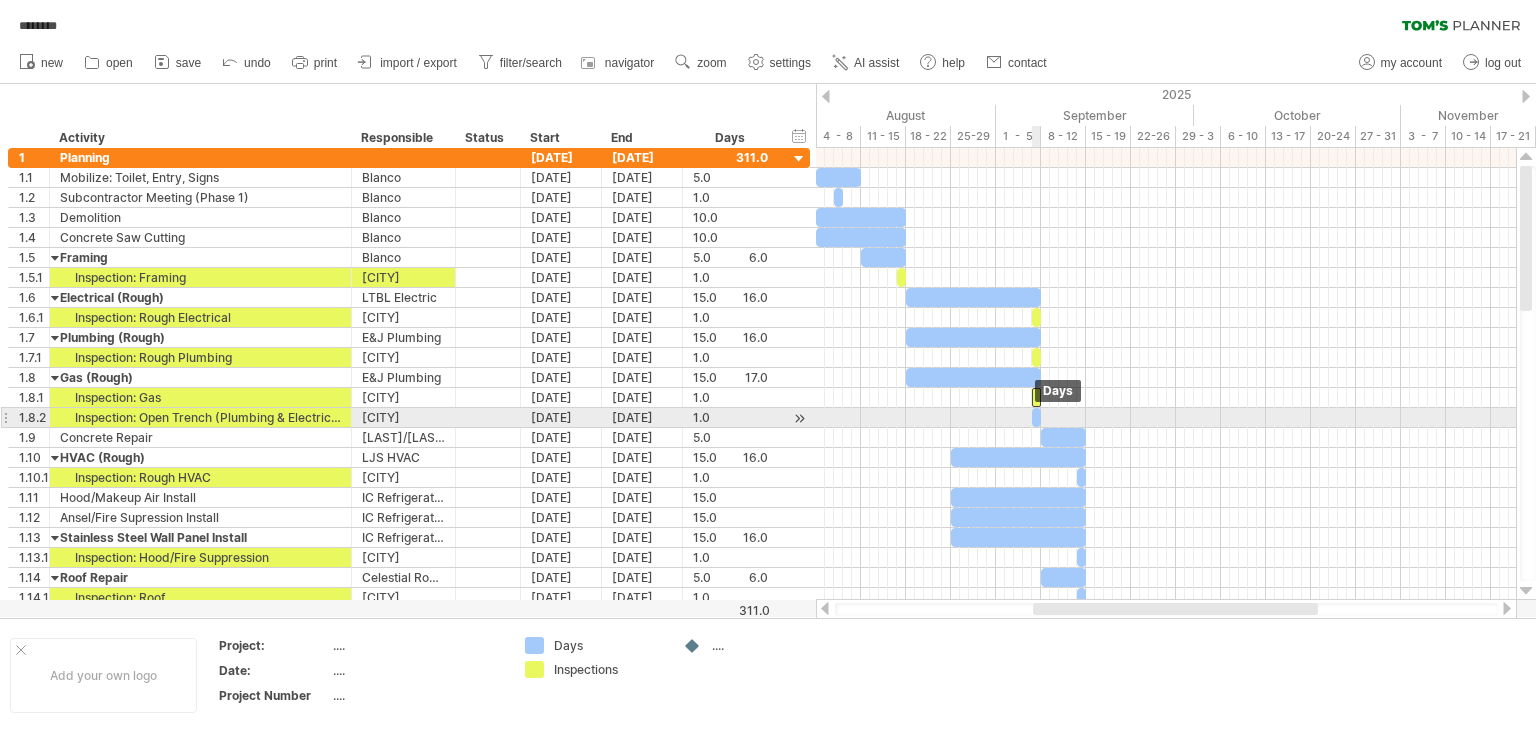 click at bounding box center [1032, 417] 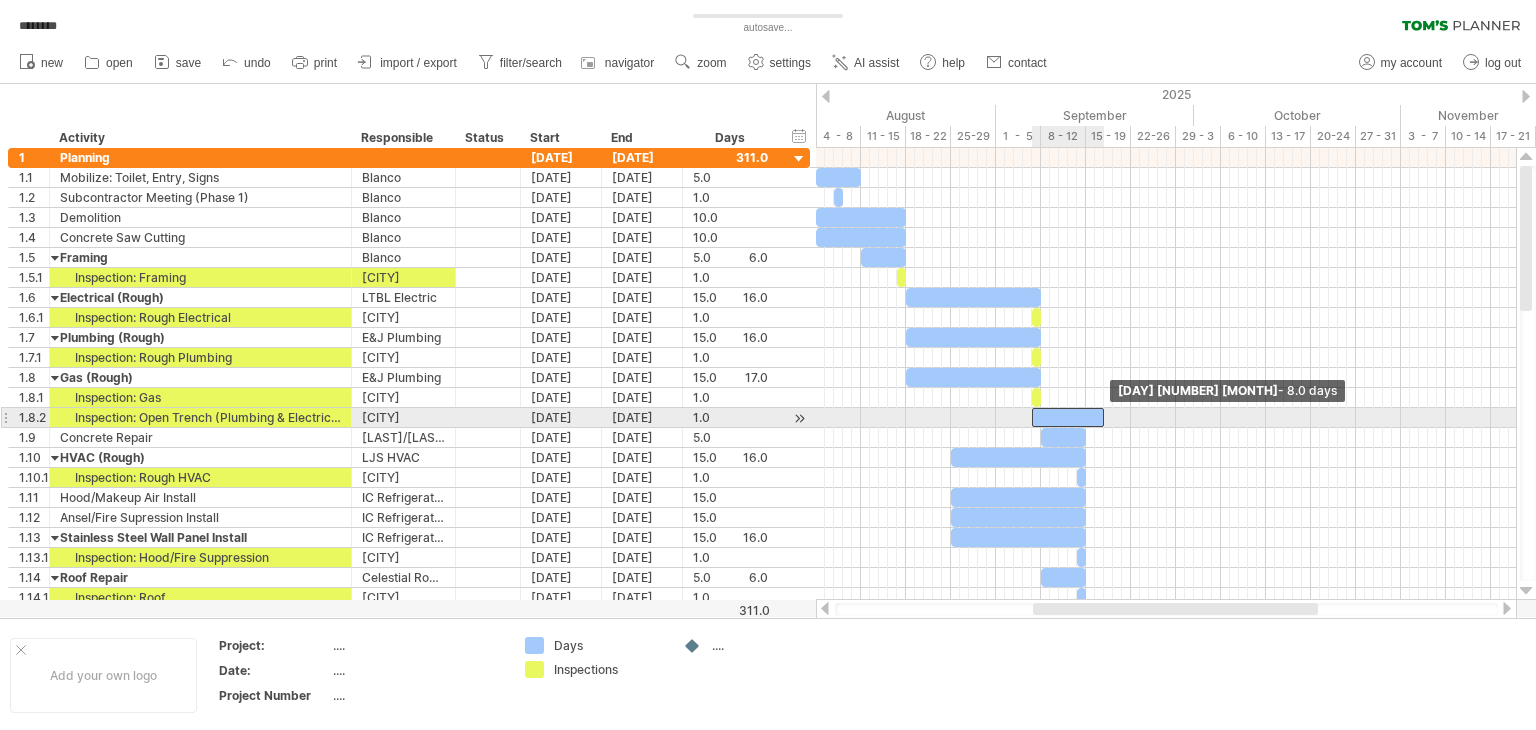 drag, startPoint x: 1040, startPoint y: 413, endPoint x: 1104, endPoint y: 410, distance: 64.070274 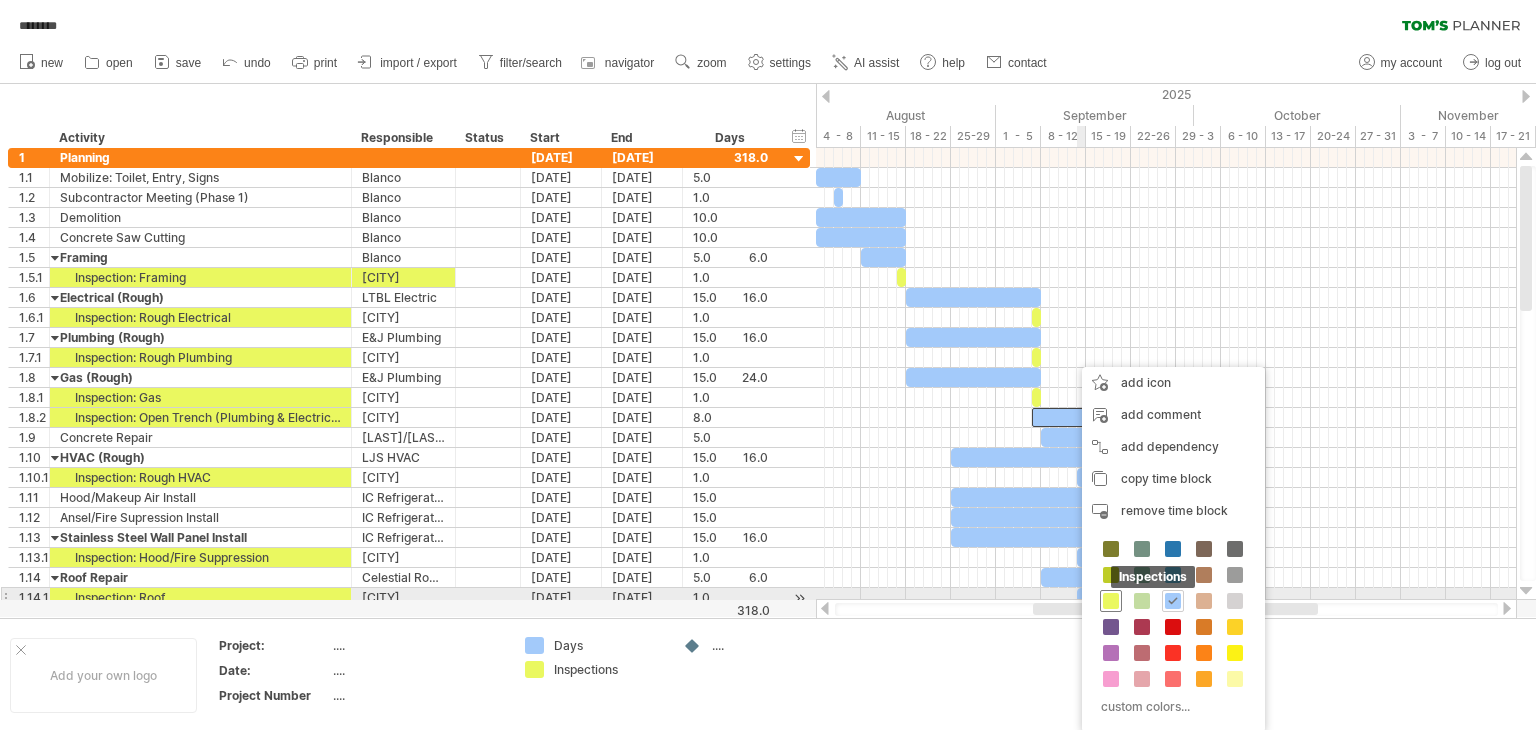 click on "Inspections" at bounding box center [1111, 601] 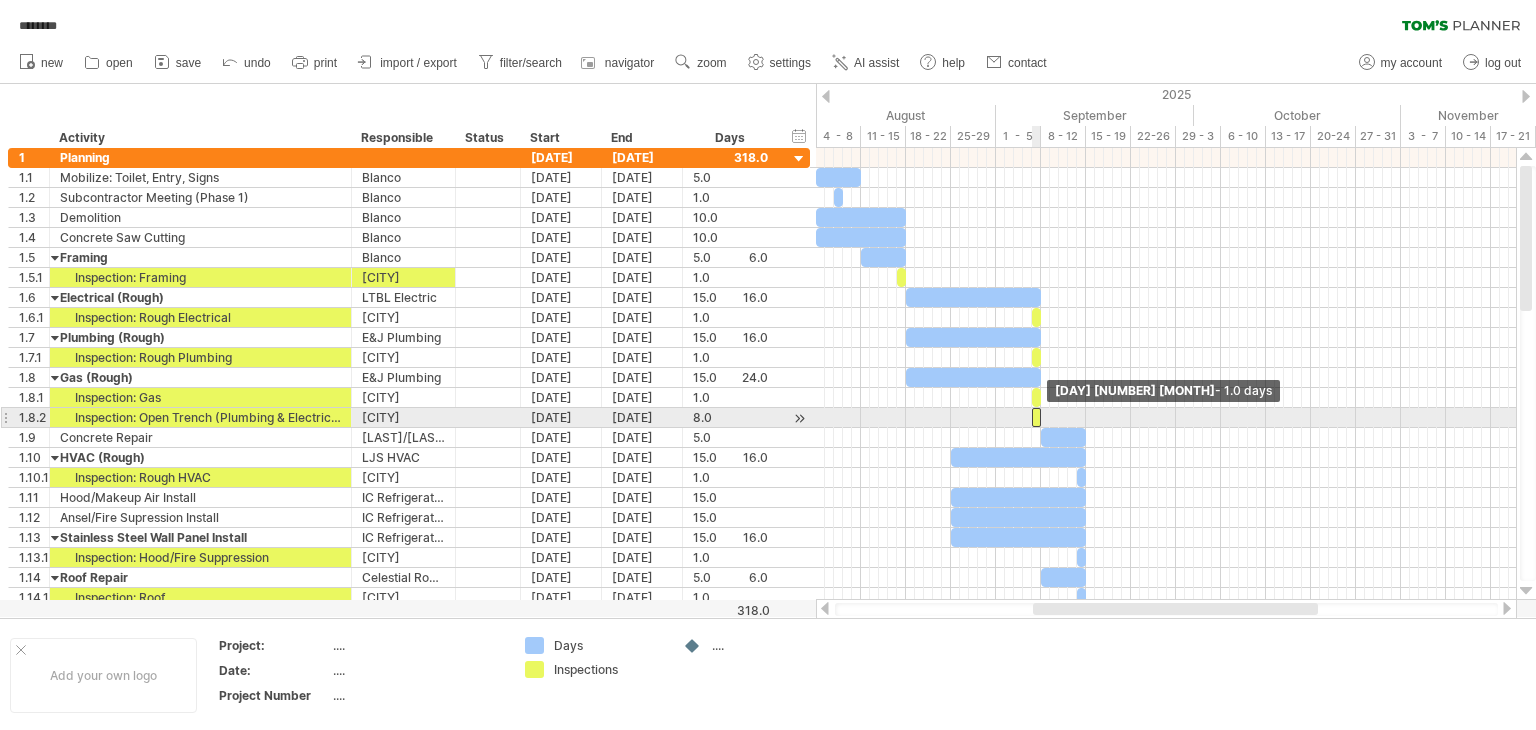 drag, startPoint x: 1104, startPoint y: 413, endPoint x: 1041, endPoint y: 412, distance: 63.007935 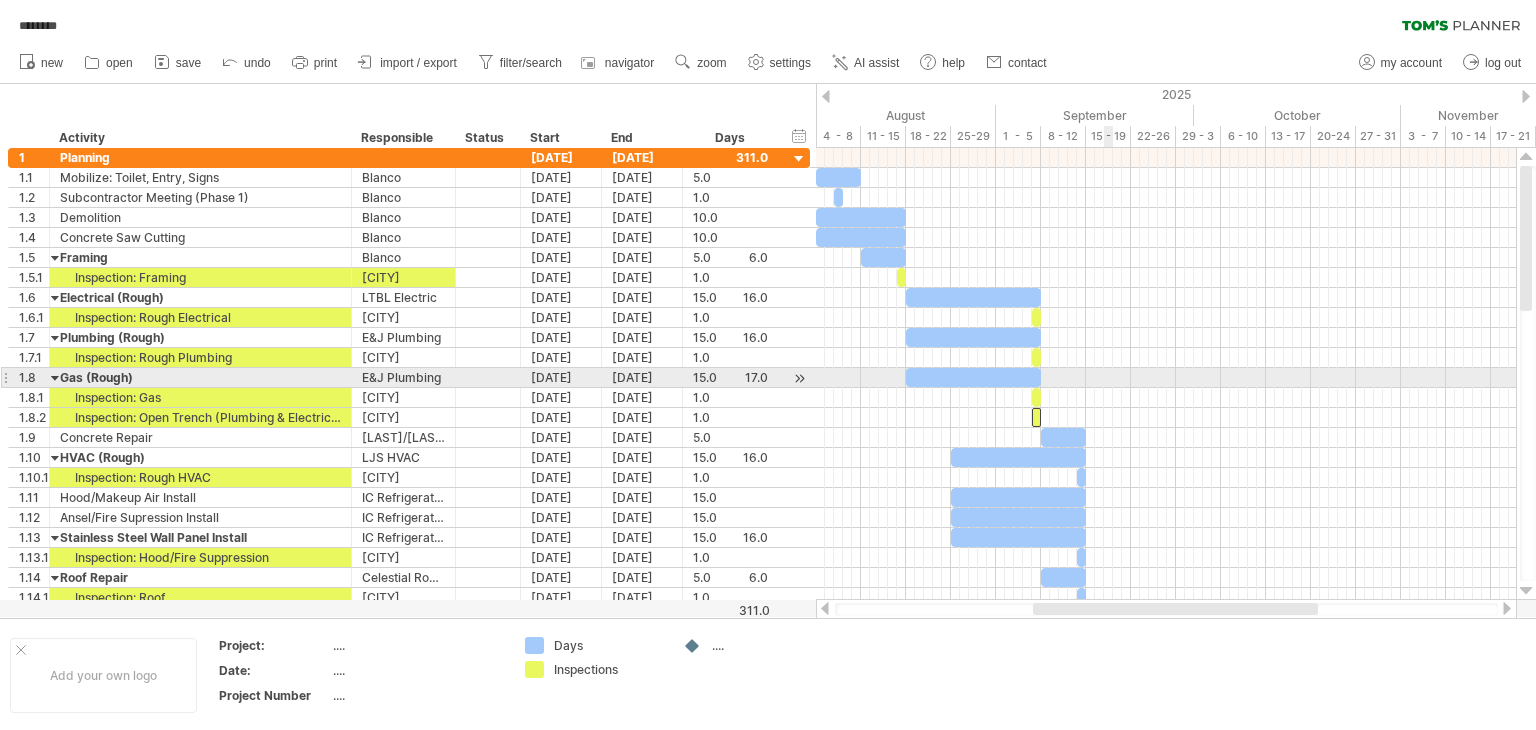 click at bounding box center [1166, 378] 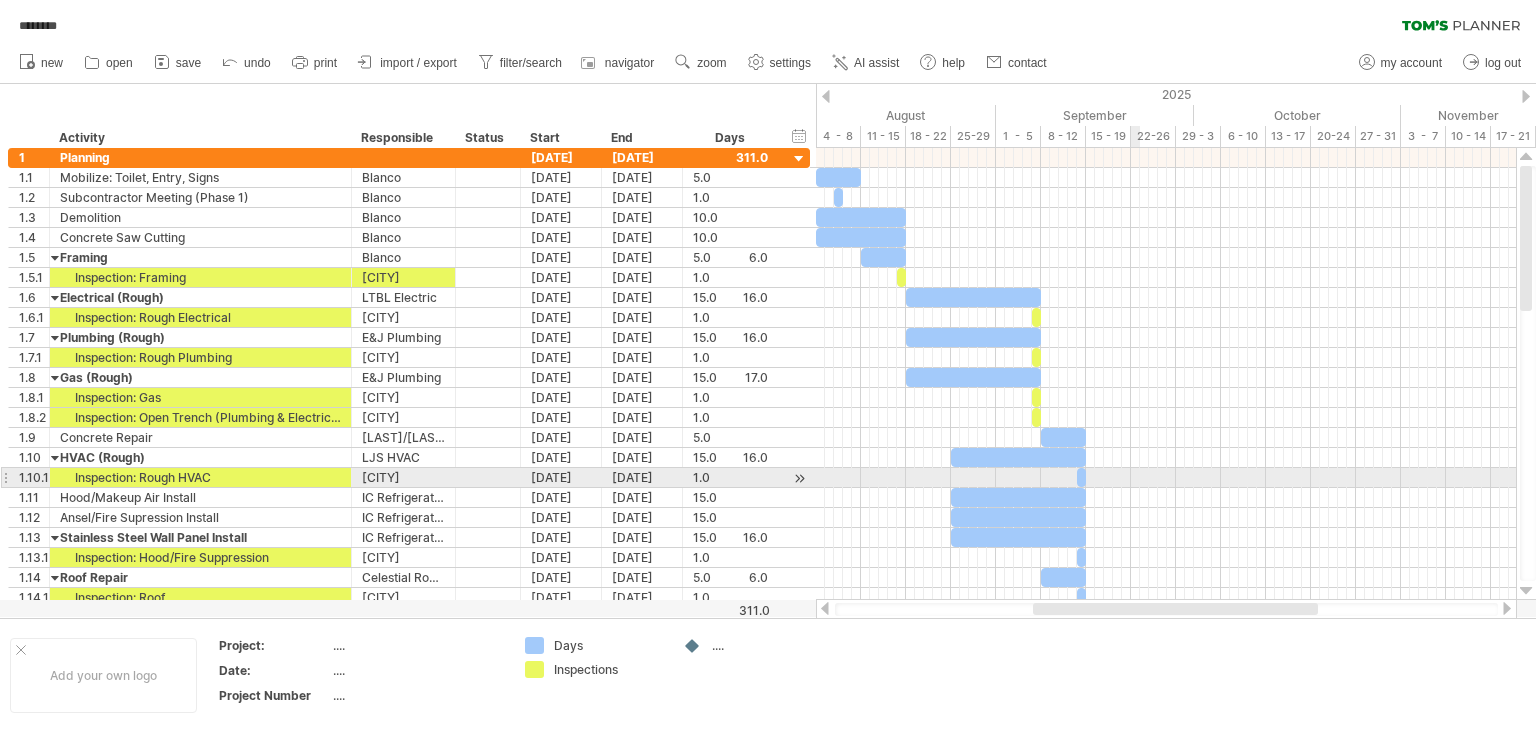 drag, startPoint x: 1082, startPoint y: 476, endPoint x: 1132, endPoint y: 474, distance: 50.039986 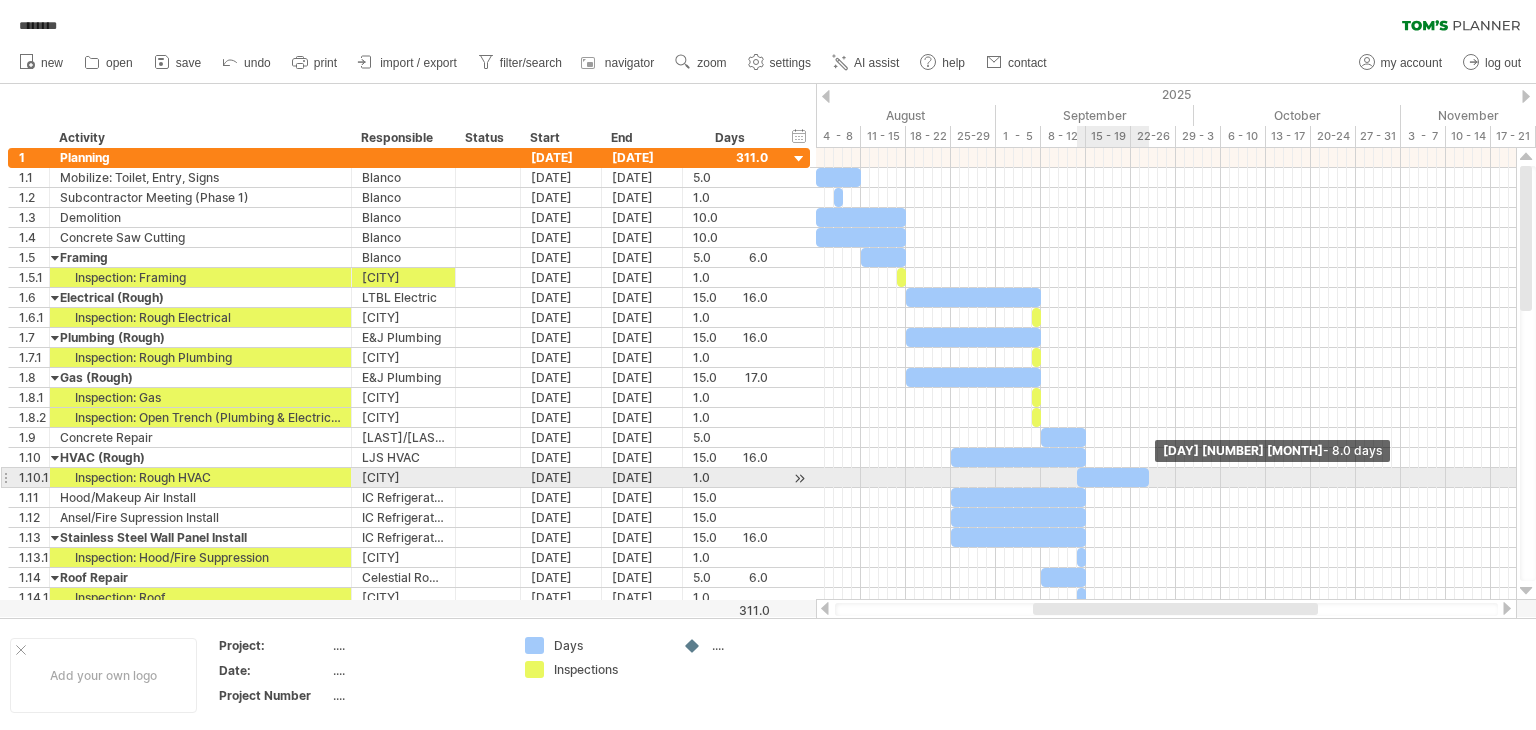 drag, startPoint x: 1085, startPoint y: 474, endPoint x: 1148, endPoint y: 478, distance: 63.126858 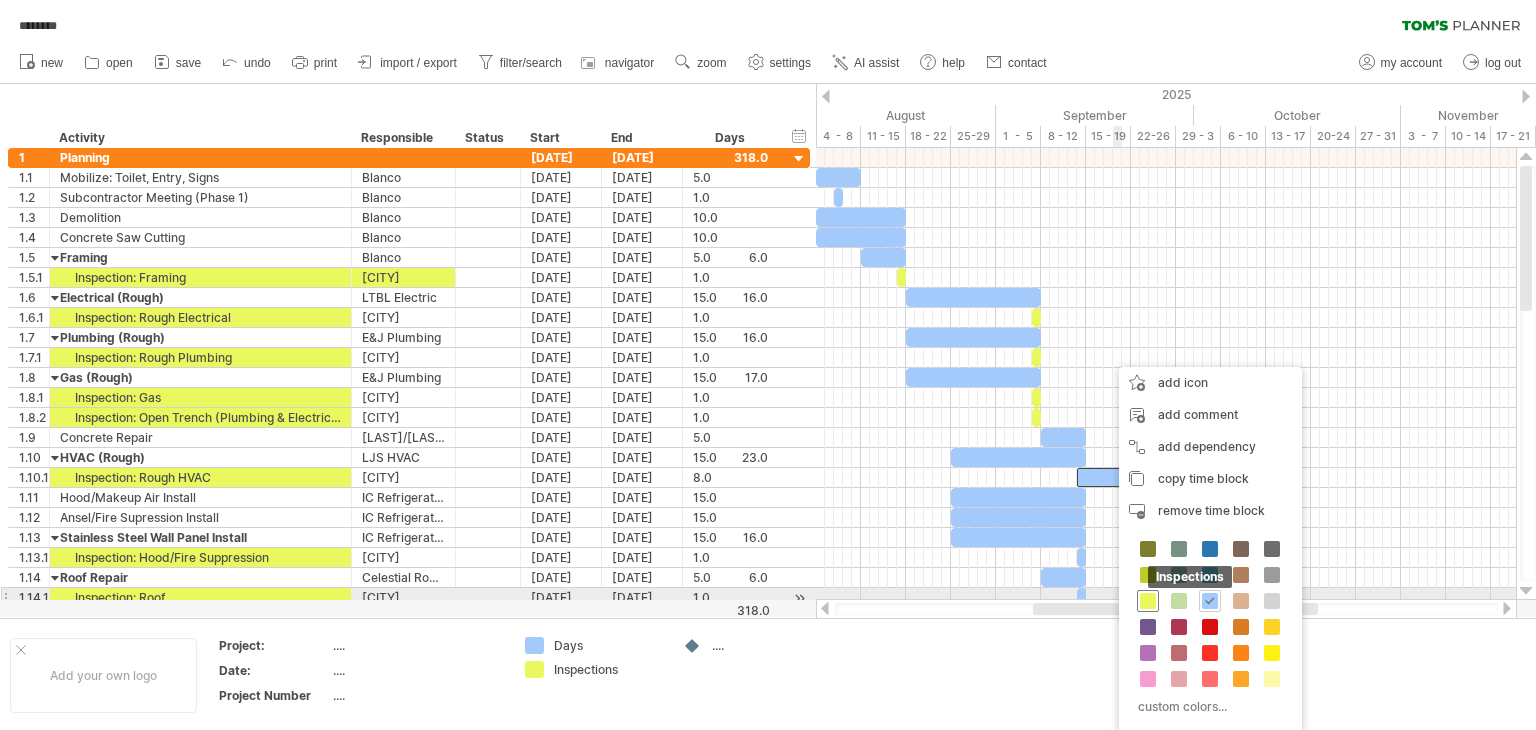 click at bounding box center (1148, 601) 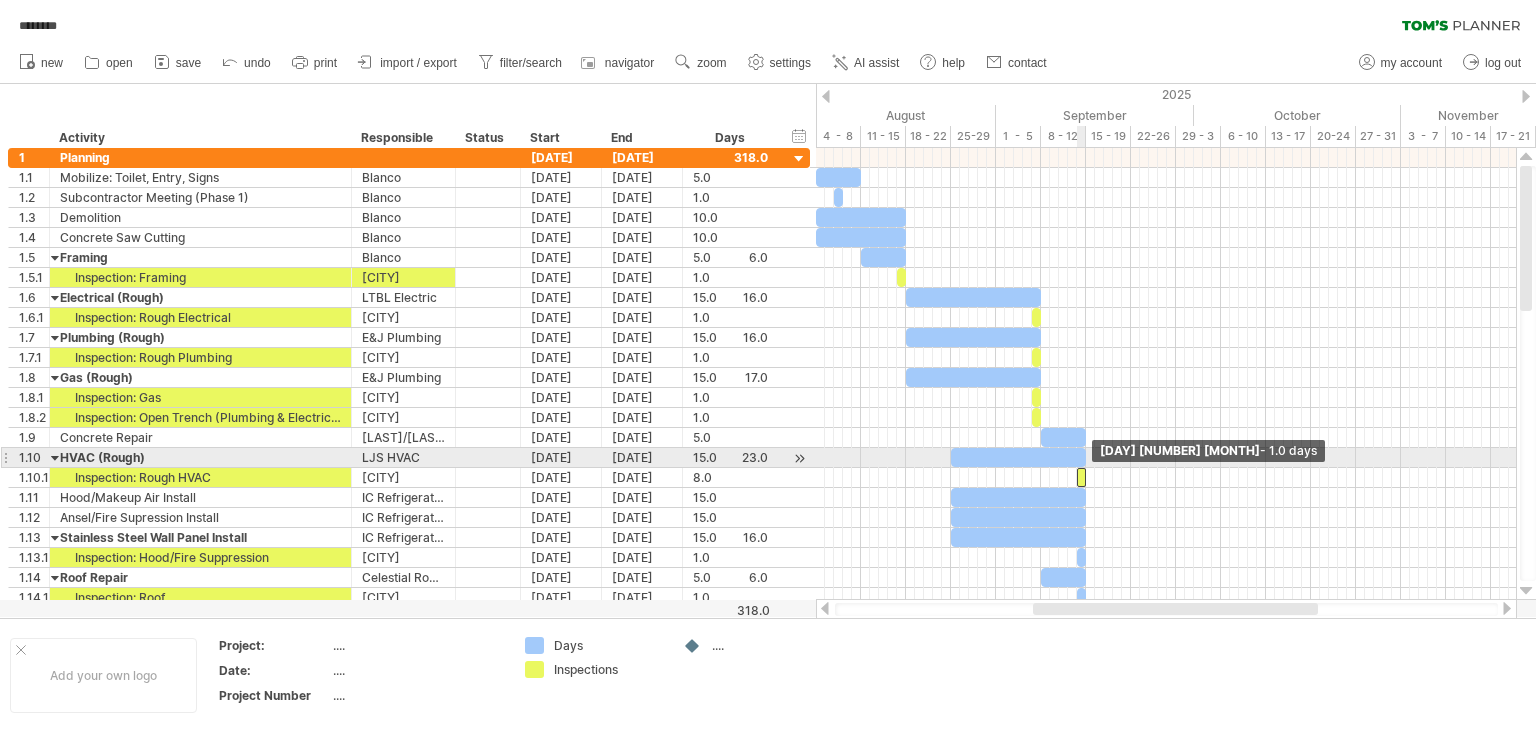 drag, startPoint x: 1149, startPoint y: 473, endPoint x: 1088, endPoint y: 466, distance: 61.400326 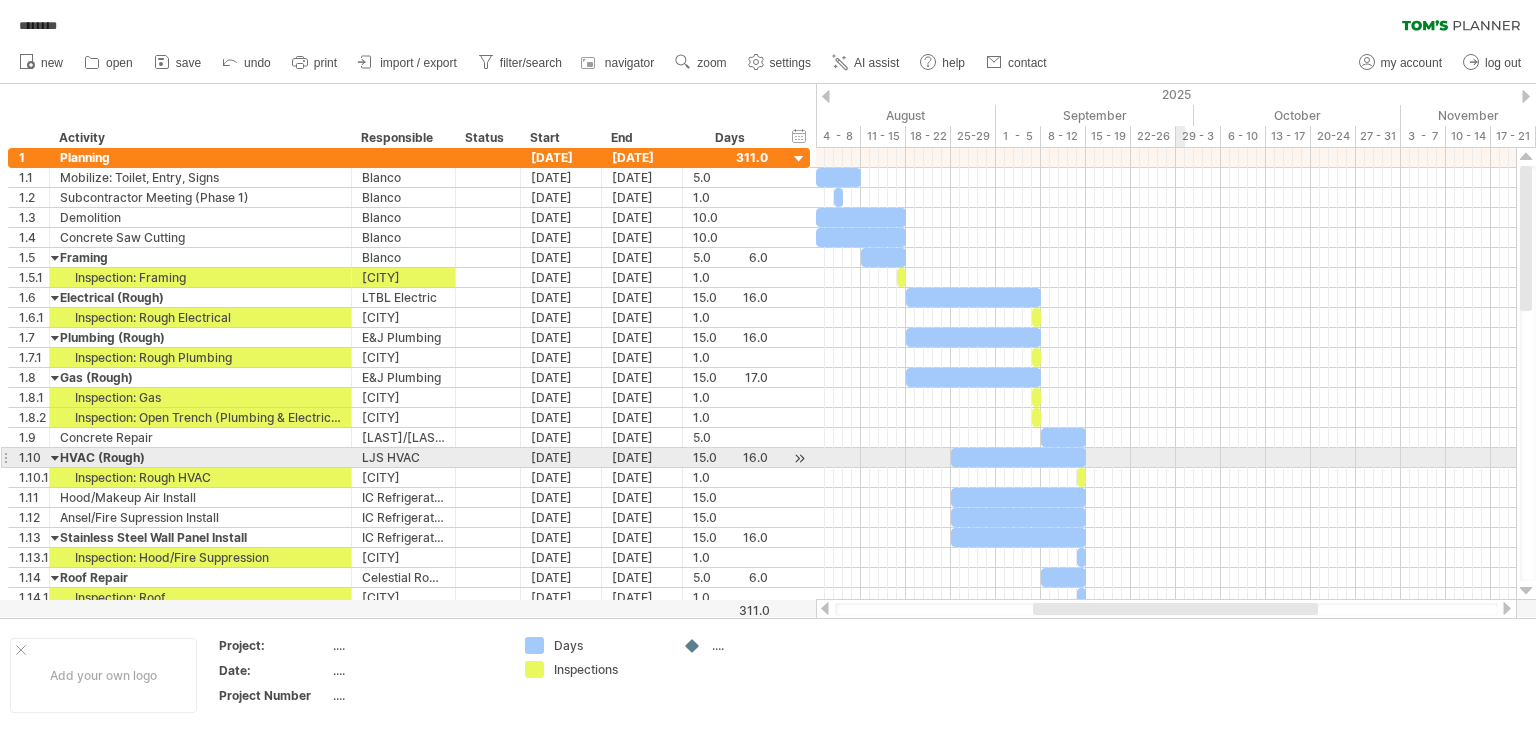 click at bounding box center (1166, 458) 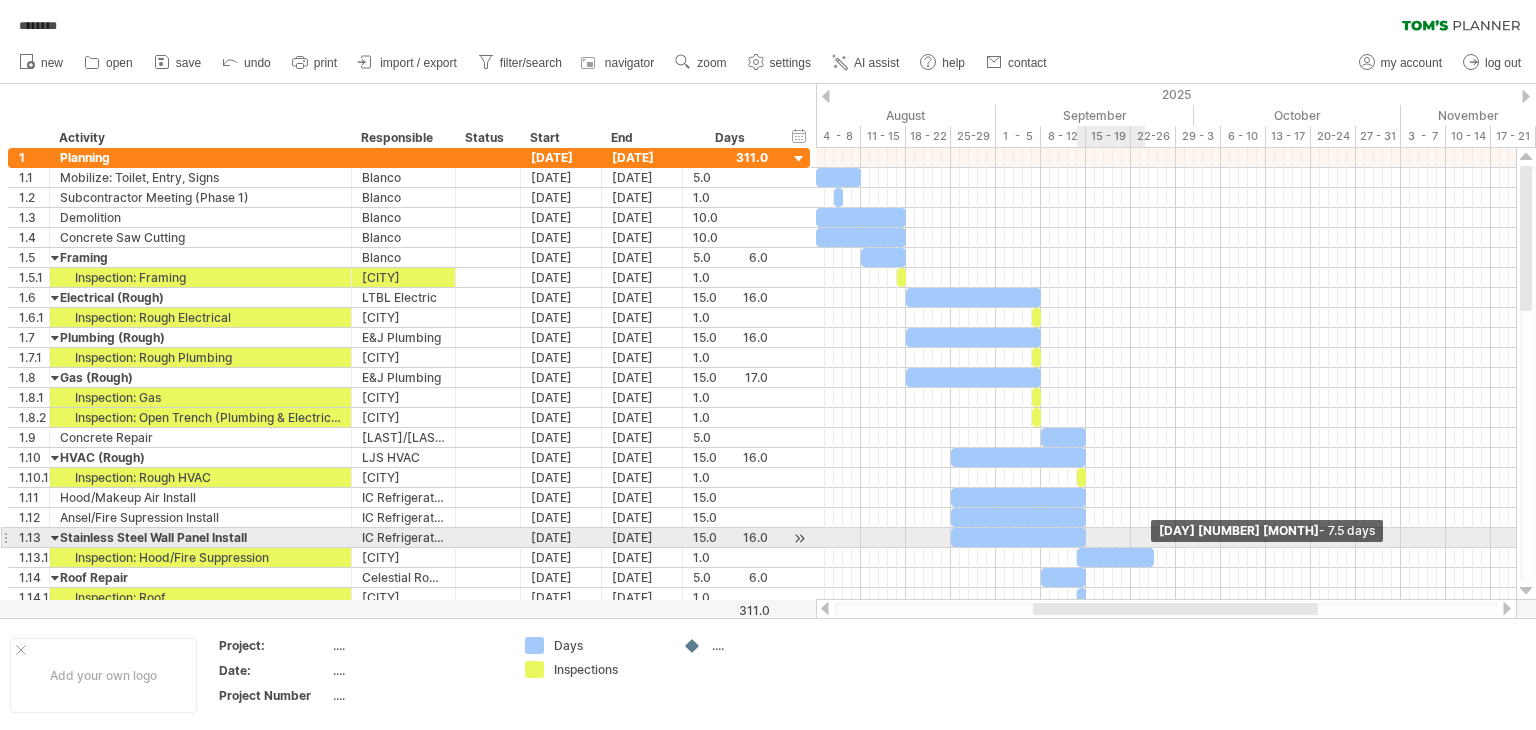drag, startPoint x: 1086, startPoint y: 553, endPoint x: 1182, endPoint y: 537, distance: 97.3242 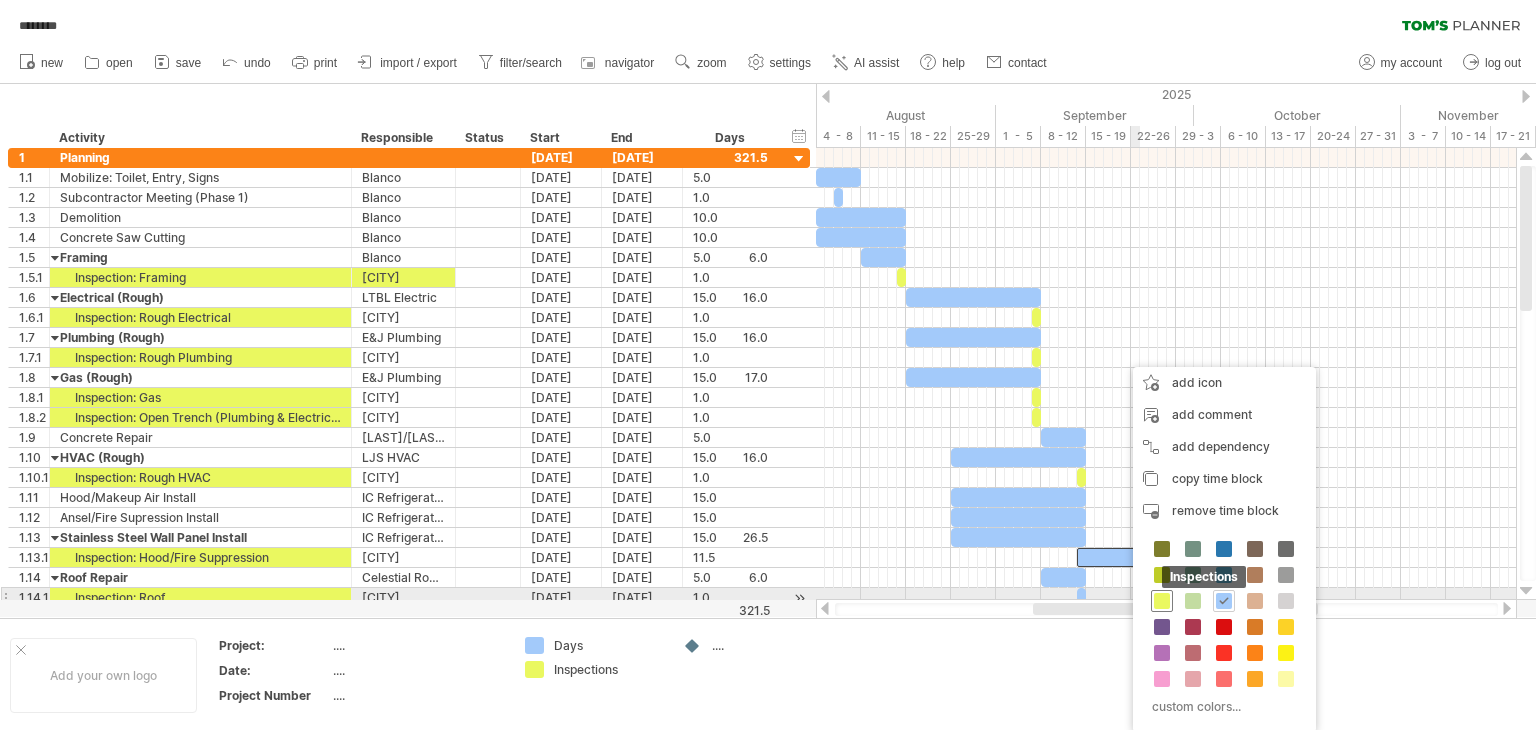 click at bounding box center [1162, 601] 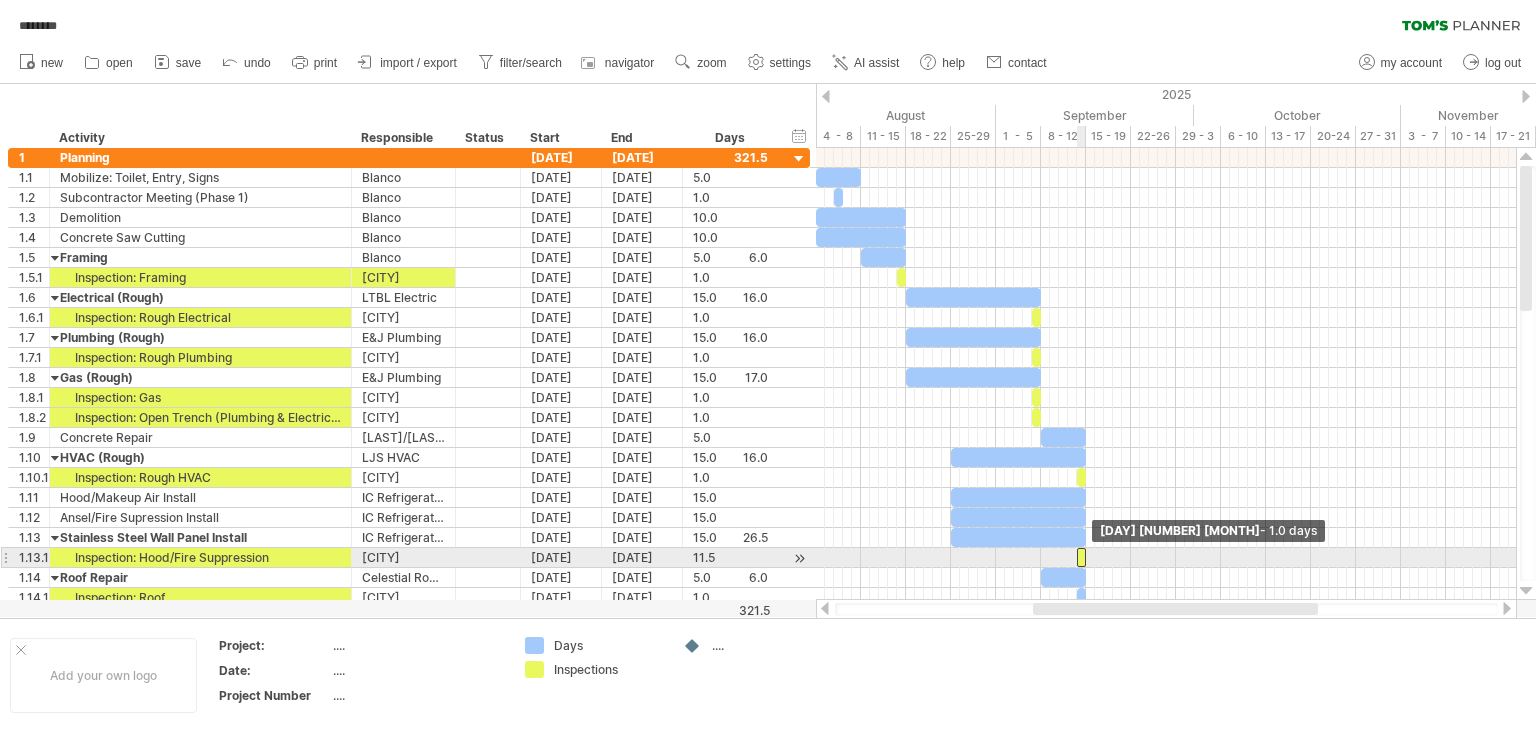 drag, startPoint x: 1179, startPoint y: 553, endPoint x: 1085, endPoint y: 549, distance: 94.08507 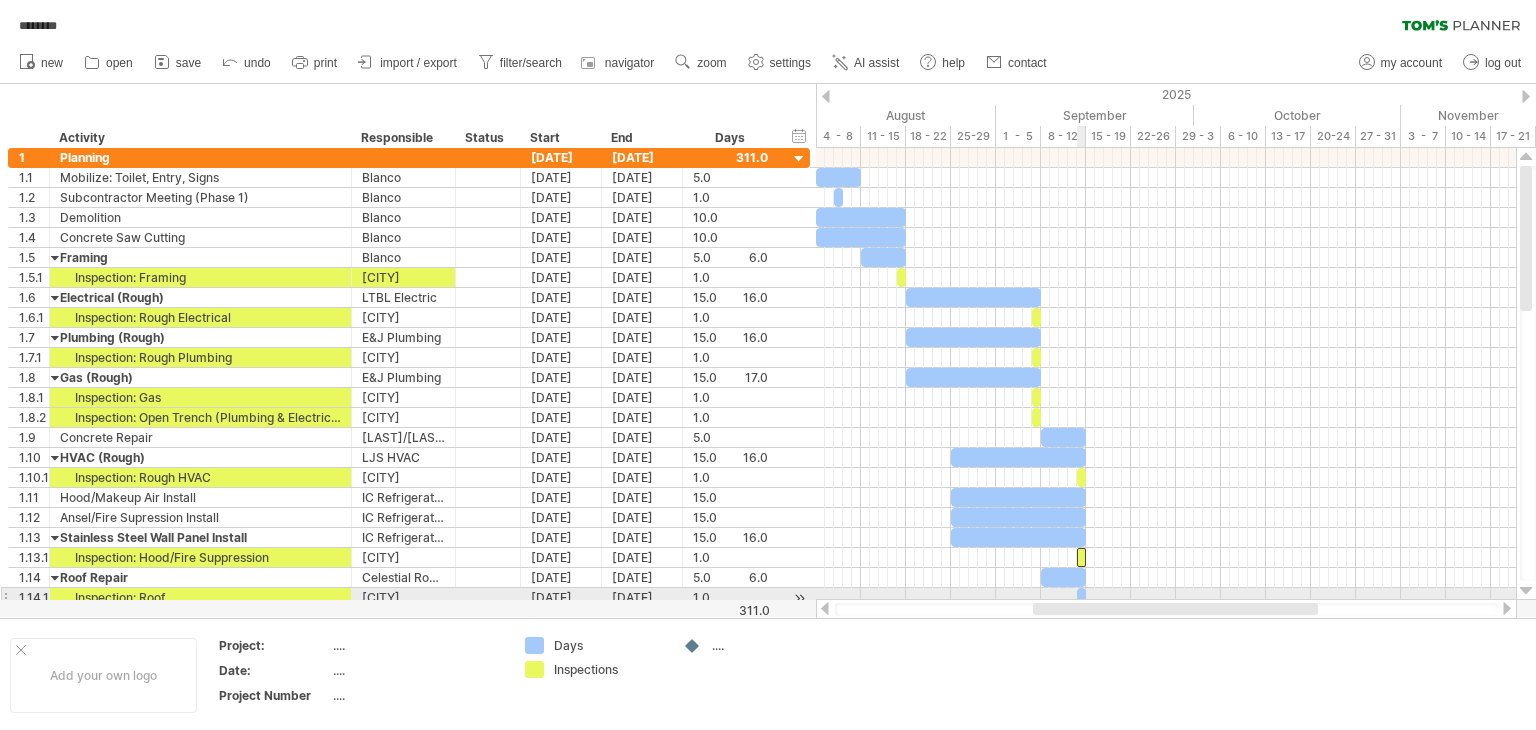 click at bounding box center (1077, 597) 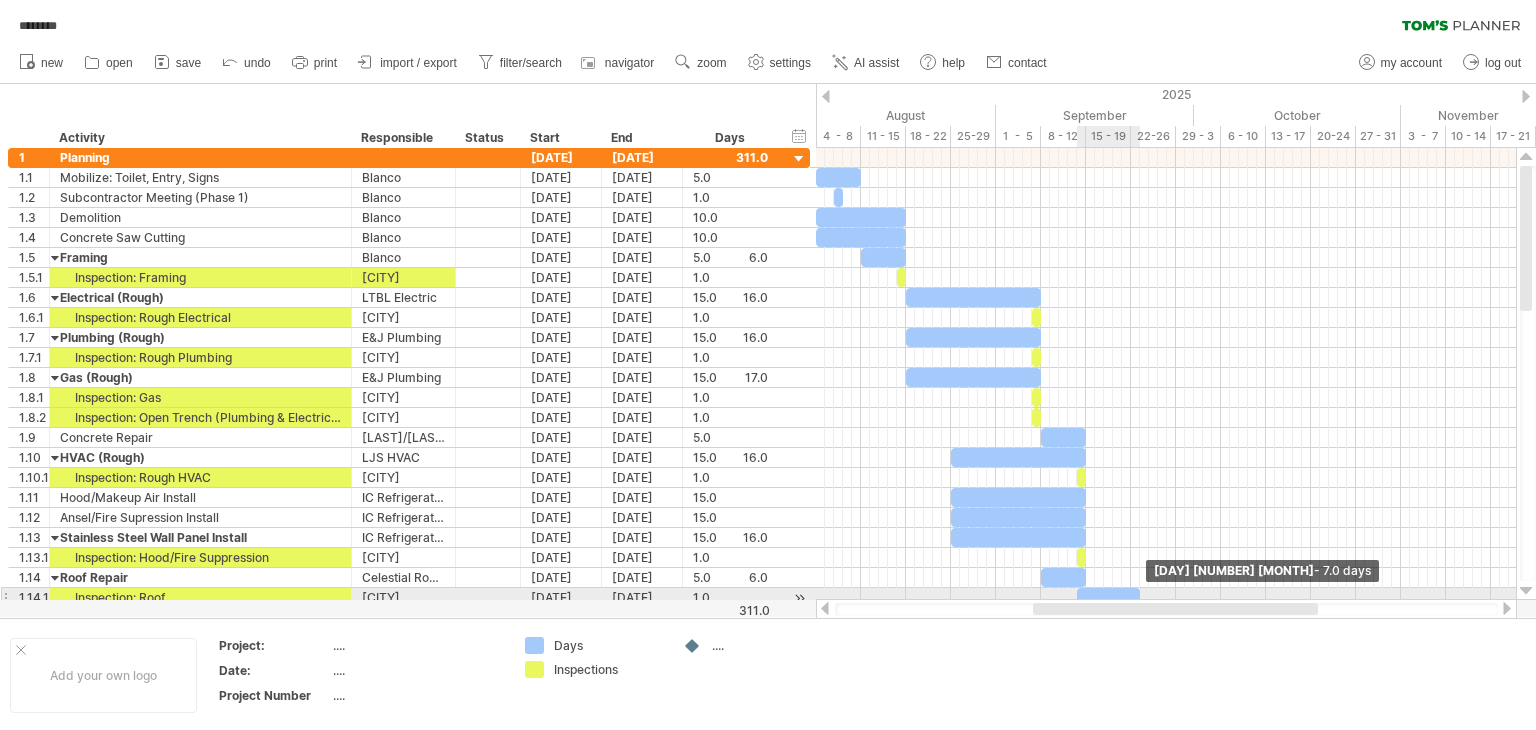 drag, startPoint x: 1083, startPoint y: 591, endPoint x: 1144, endPoint y: 590, distance: 61.008198 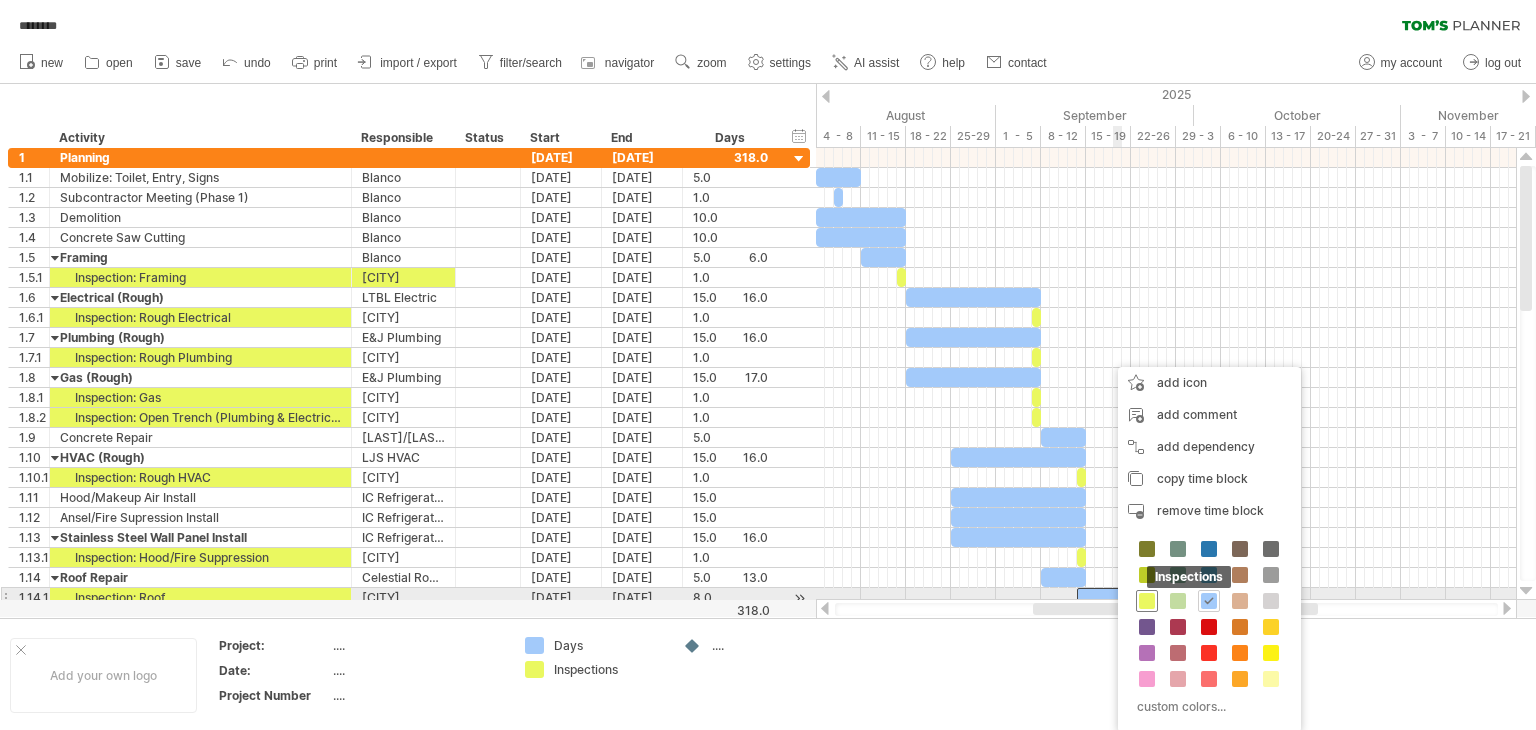 click at bounding box center [1147, 601] 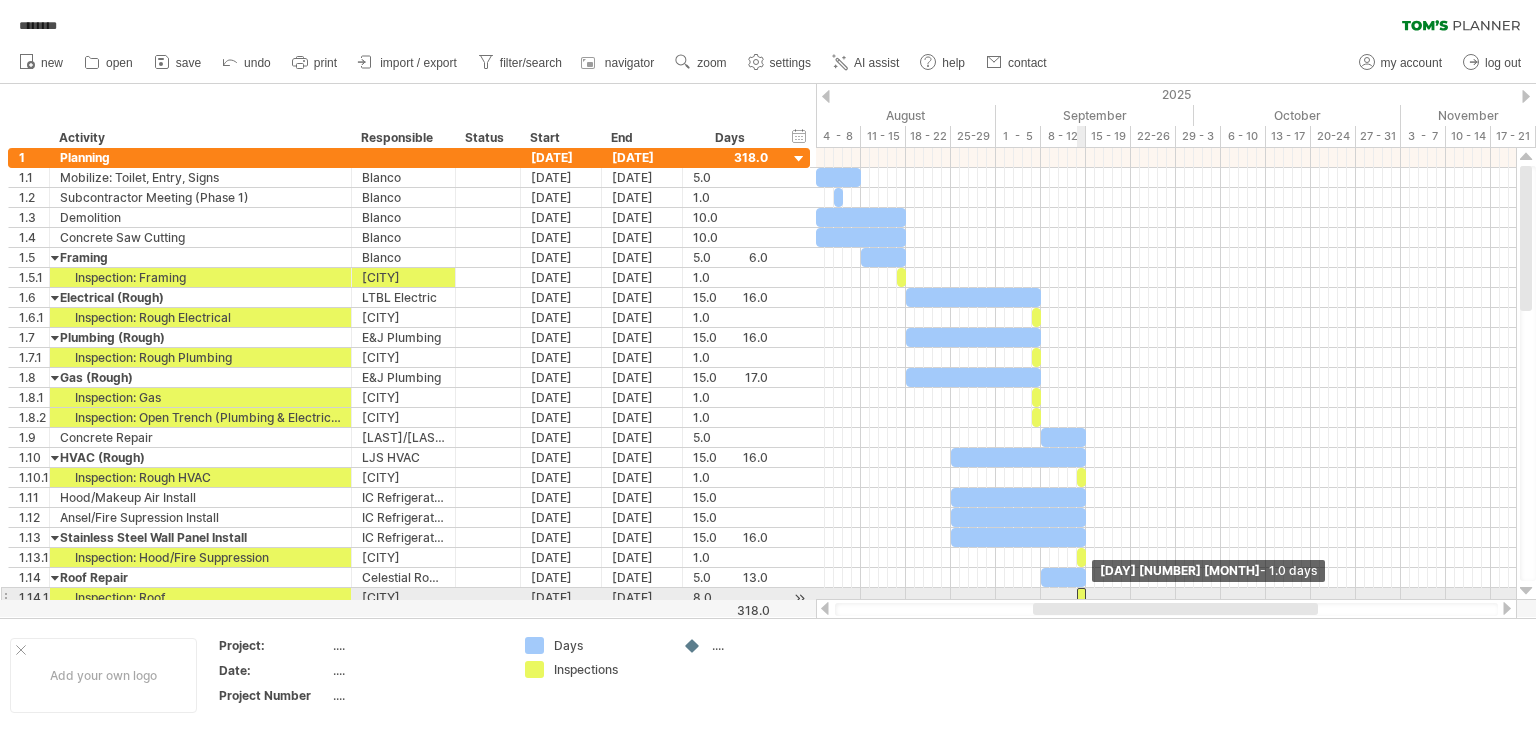 drag, startPoint x: 1148, startPoint y: 592, endPoint x: 1084, endPoint y: 591, distance: 64.00781 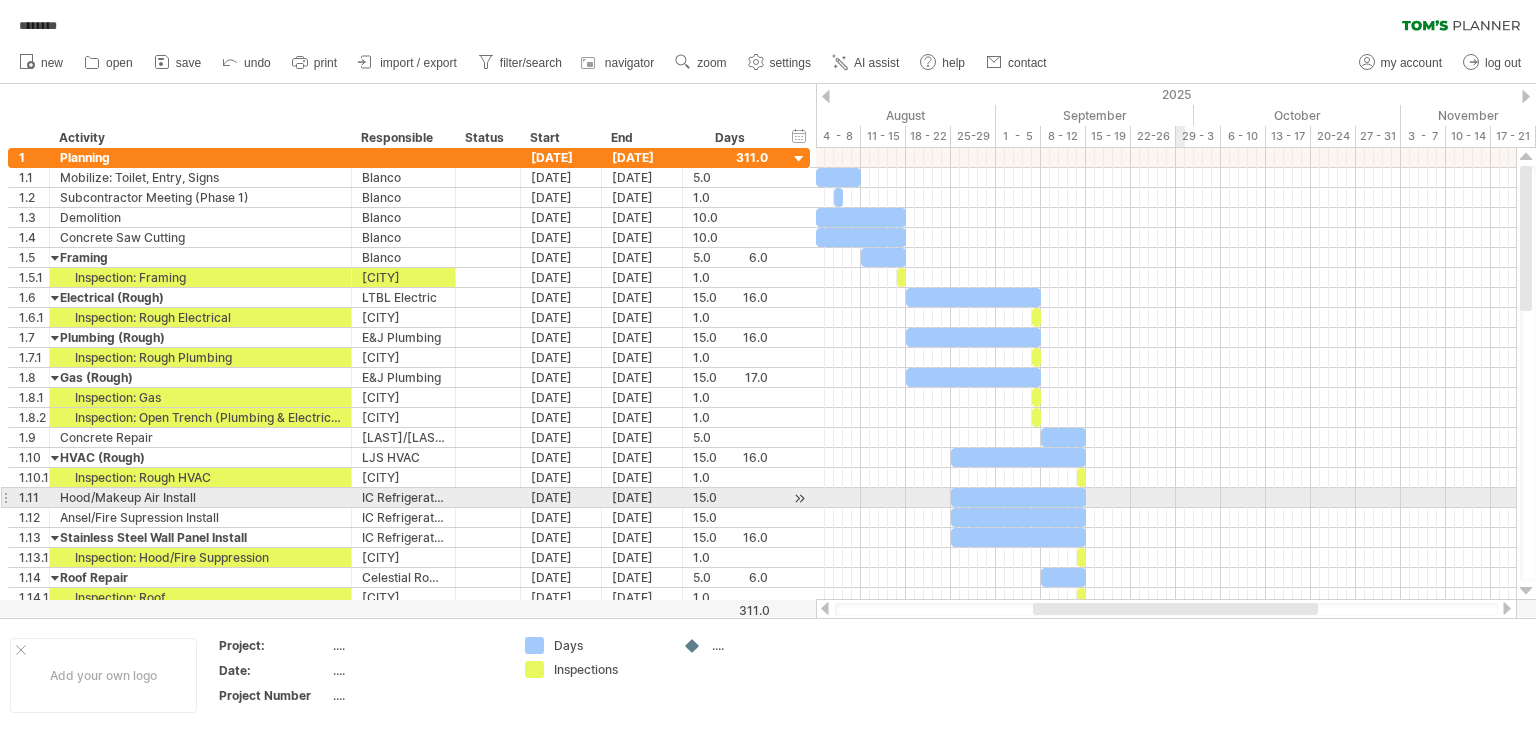 click at bounding box center [1166, 498] 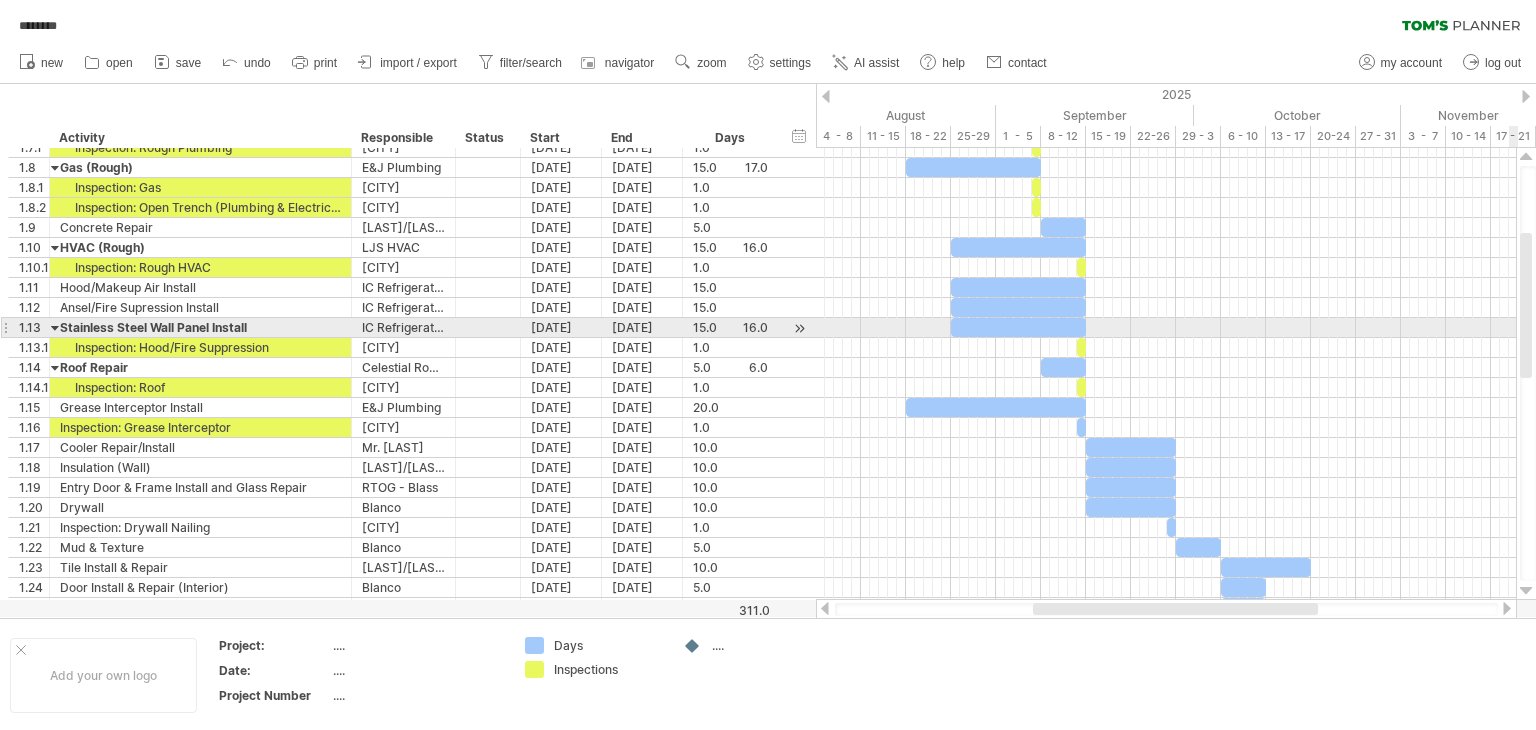 drag, startPoint x: 1525, startPoint y: 269, endPoint x: 1509, endPoint y: 336, distance: 68.88396 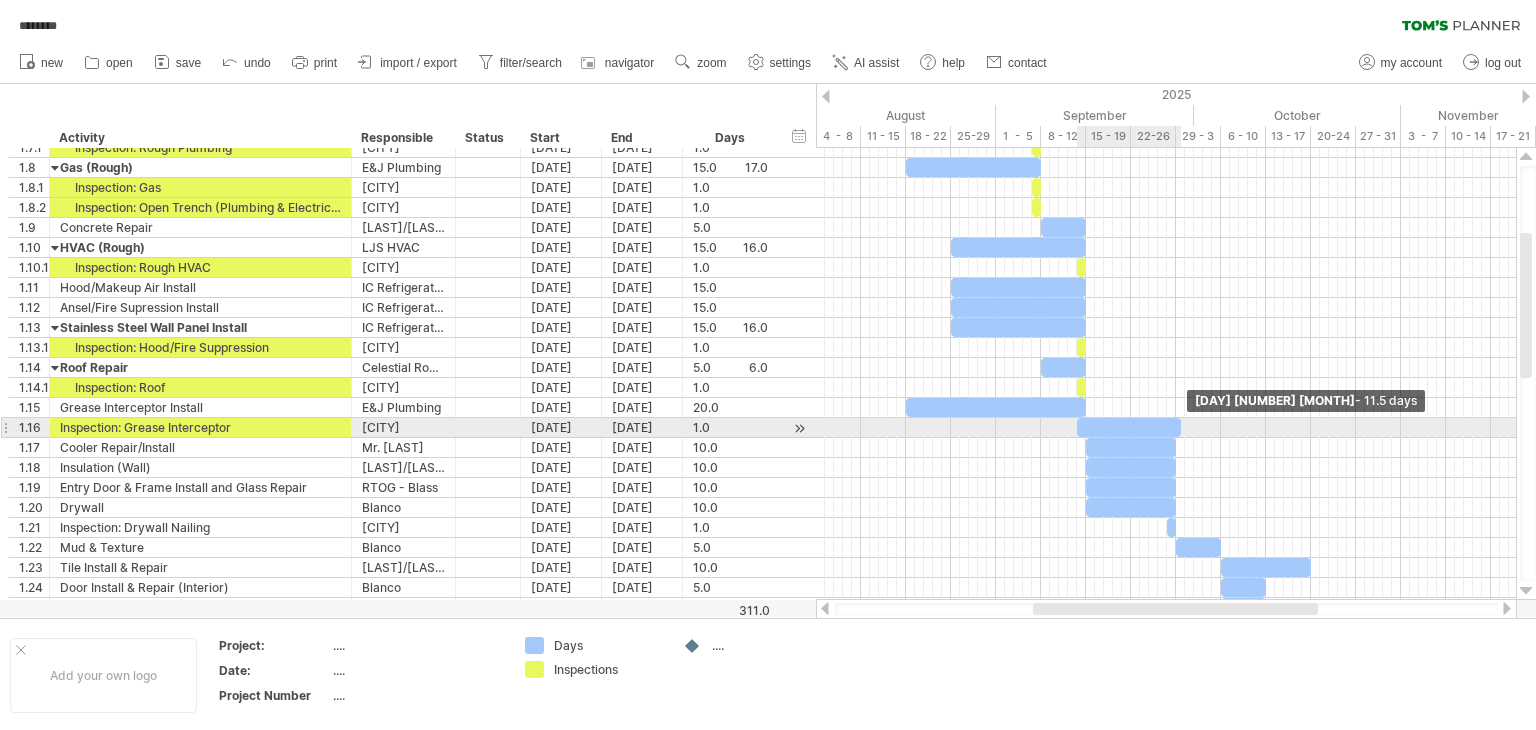 drag, startPoint x: 1084, startPoint y: 430, endPoint x: 1180, endPoint y: 419, distance: 96.62815 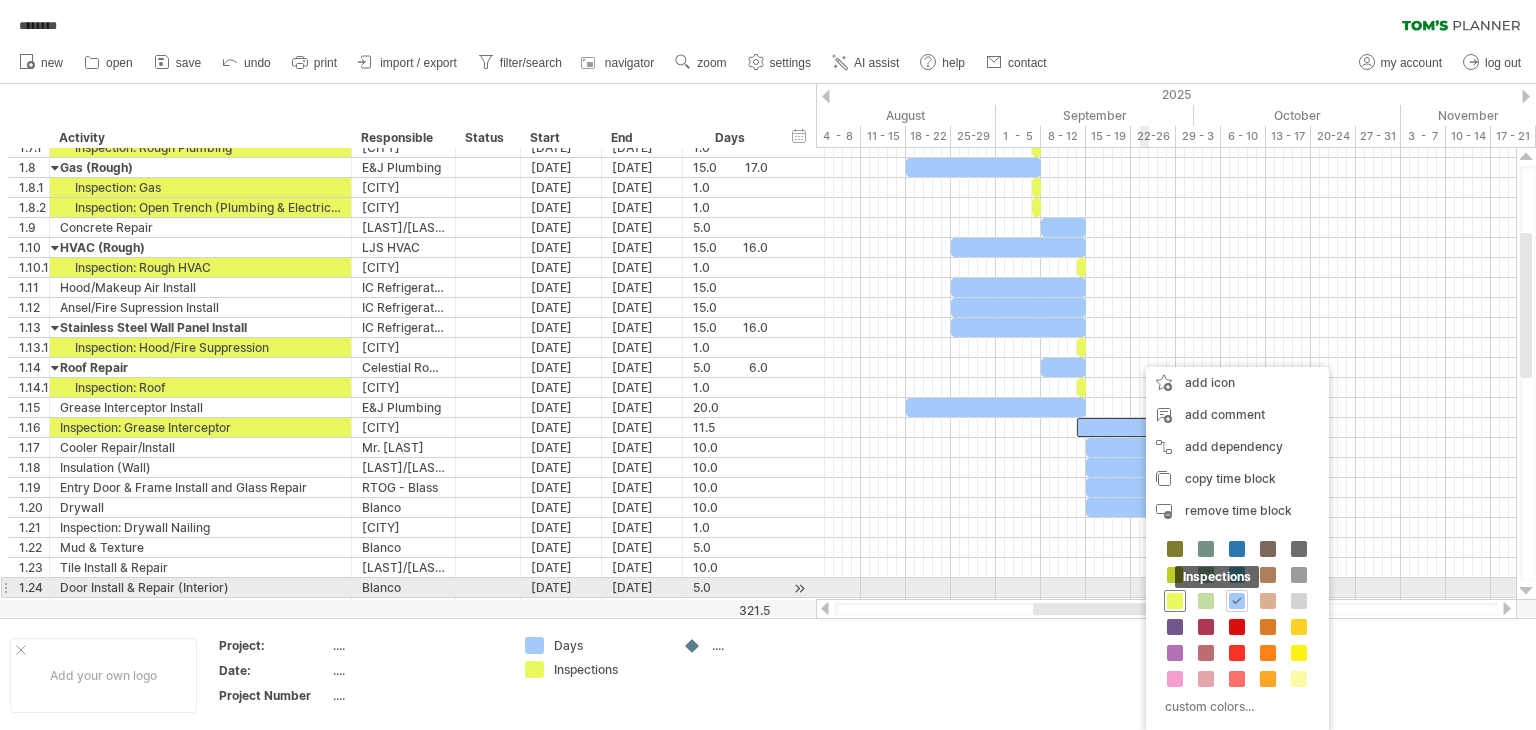 click at bounding box center (1175, 601) 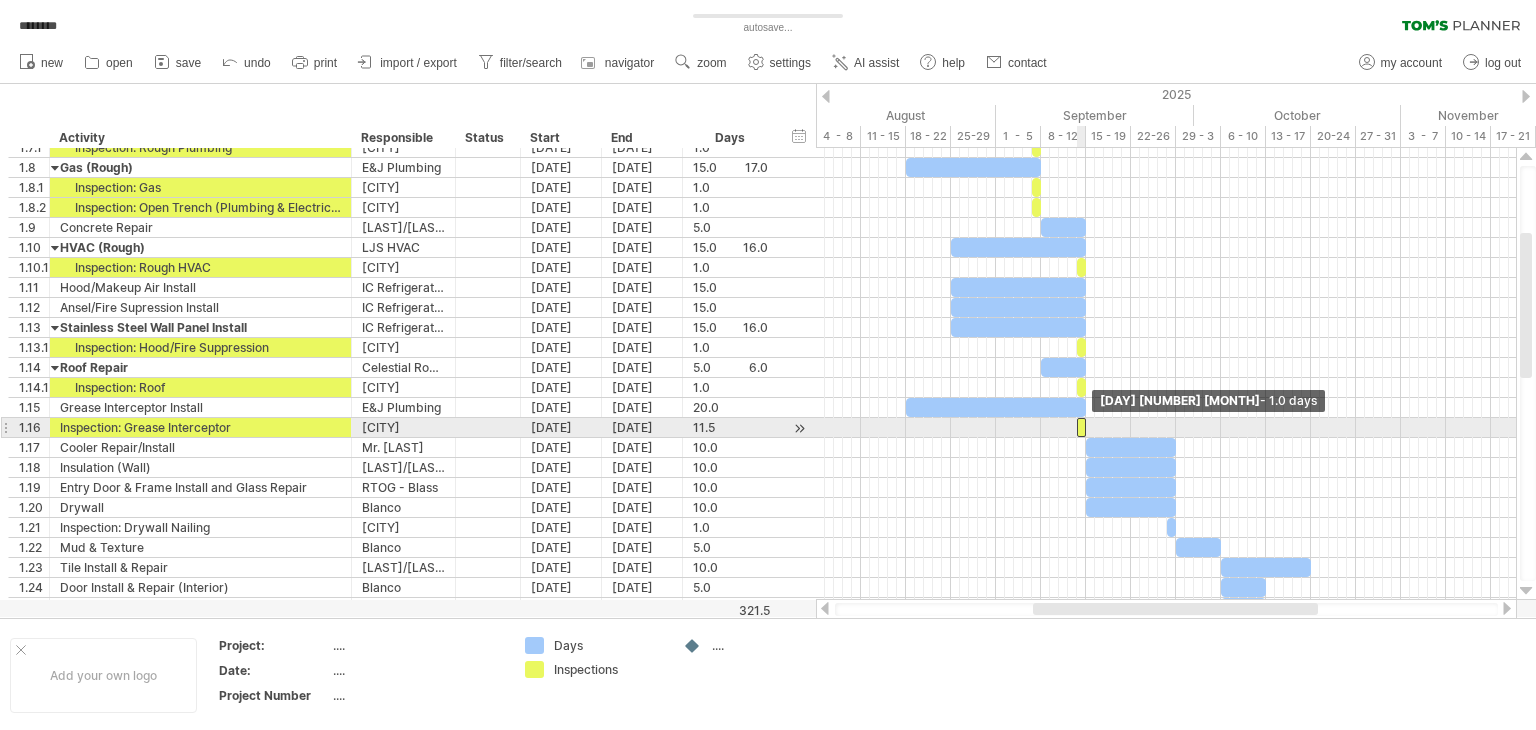 drag, startPoint x: 1178, startPoint y: 425, endPoint x: 1084, endPoint y: 420, distance: 94.13288 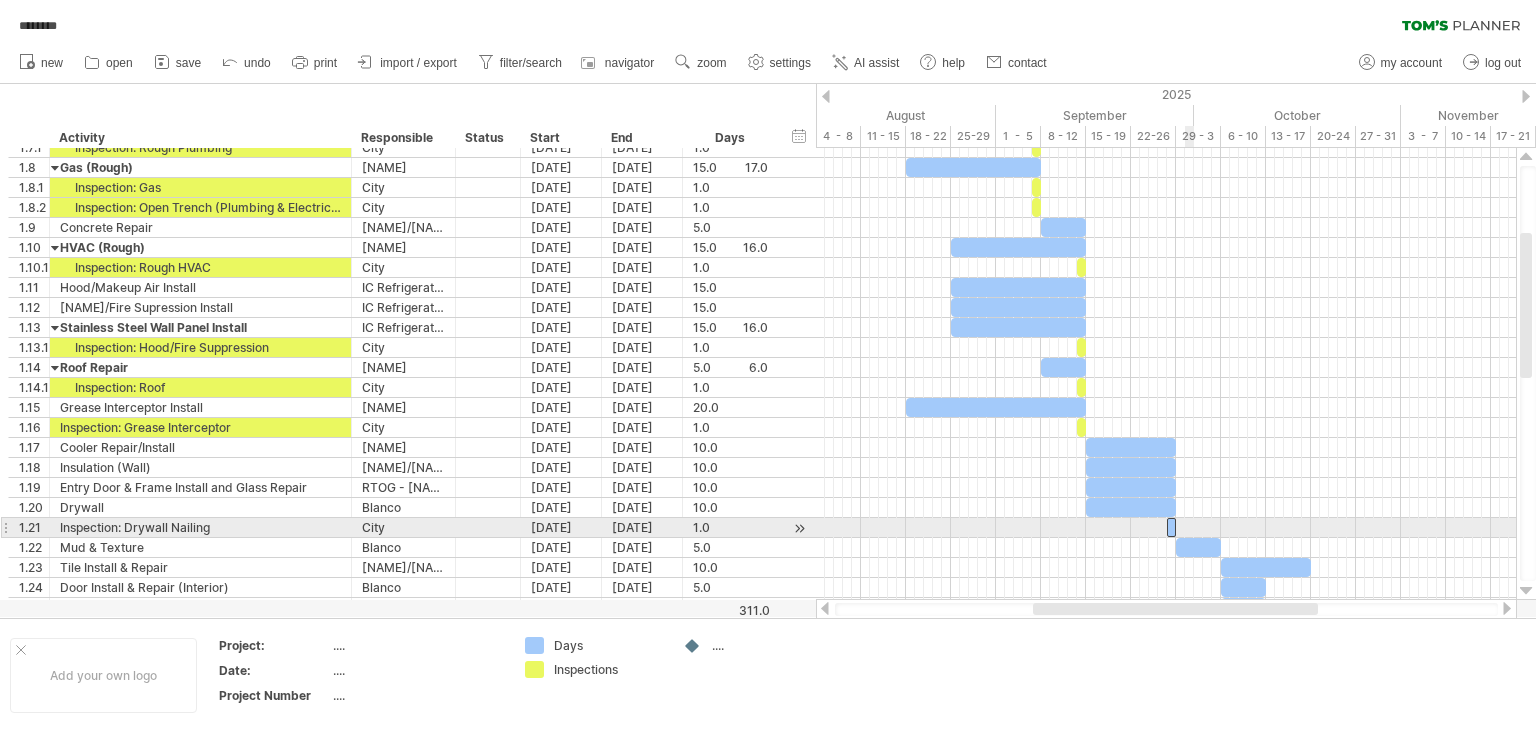 scroll, scrollTop: 0, scrollLeft: 0, axis: both 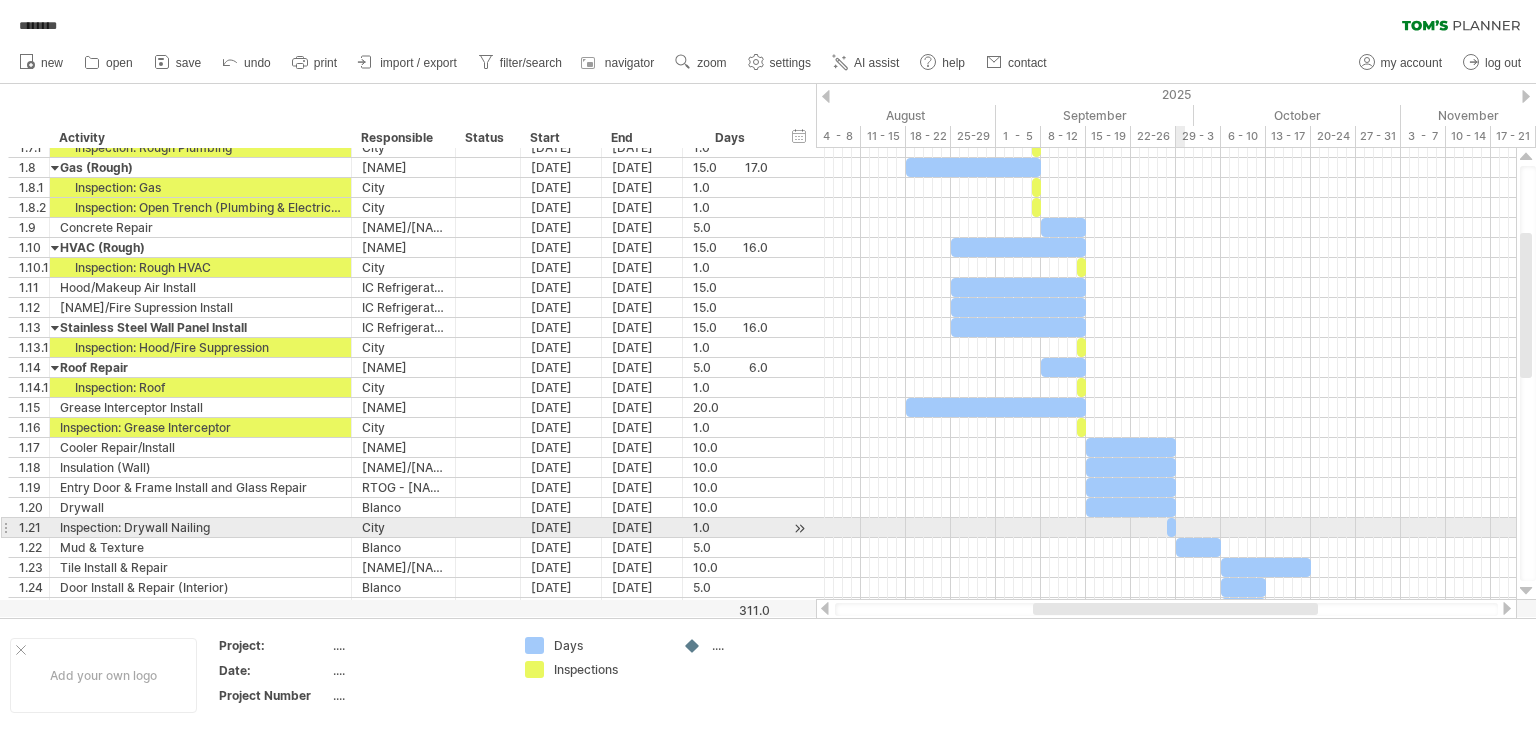 click at bounding box center [1166, 528] 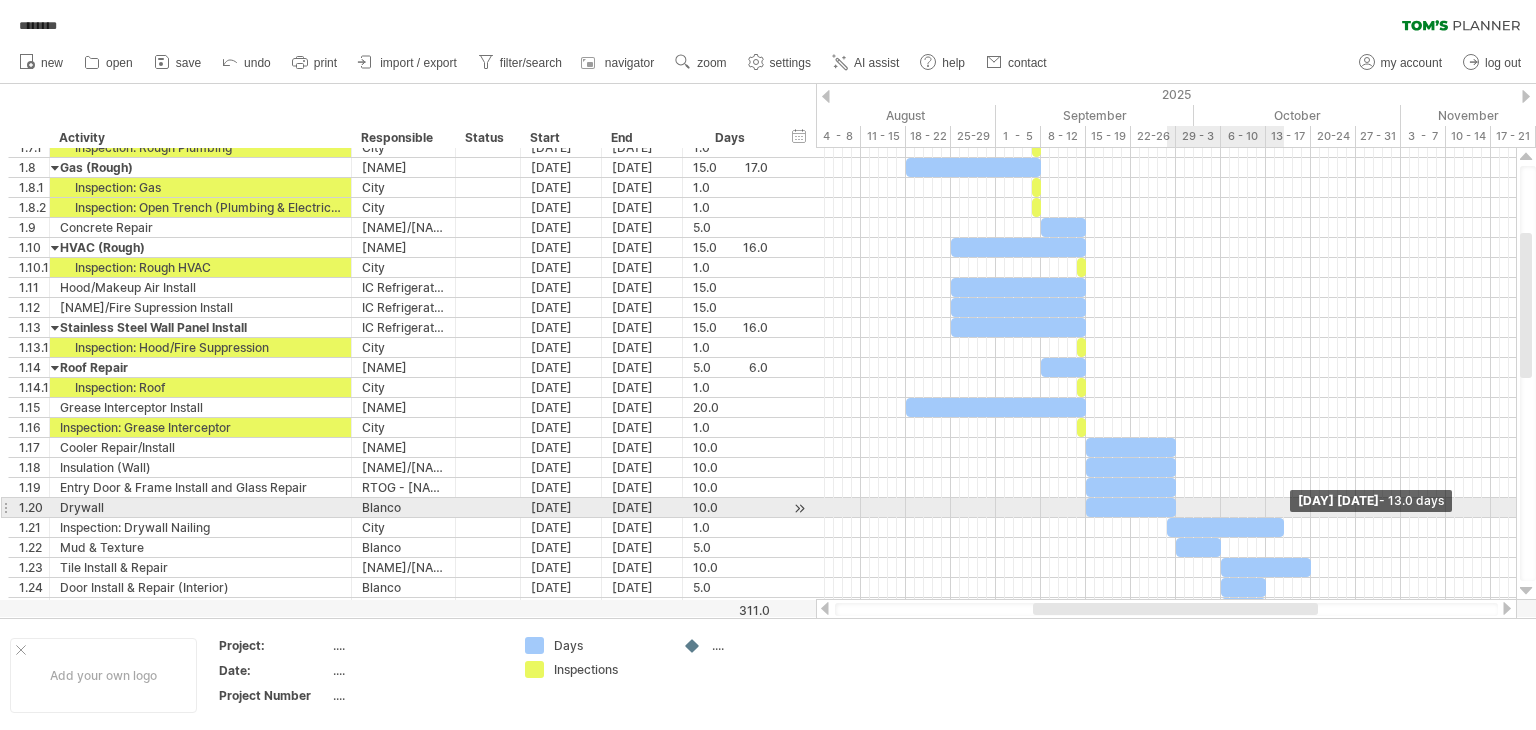 drag, startPoint x: 1175, startPoint y: 521, endPoint x: 1284, endPoint y: 515, distance: 109.165016 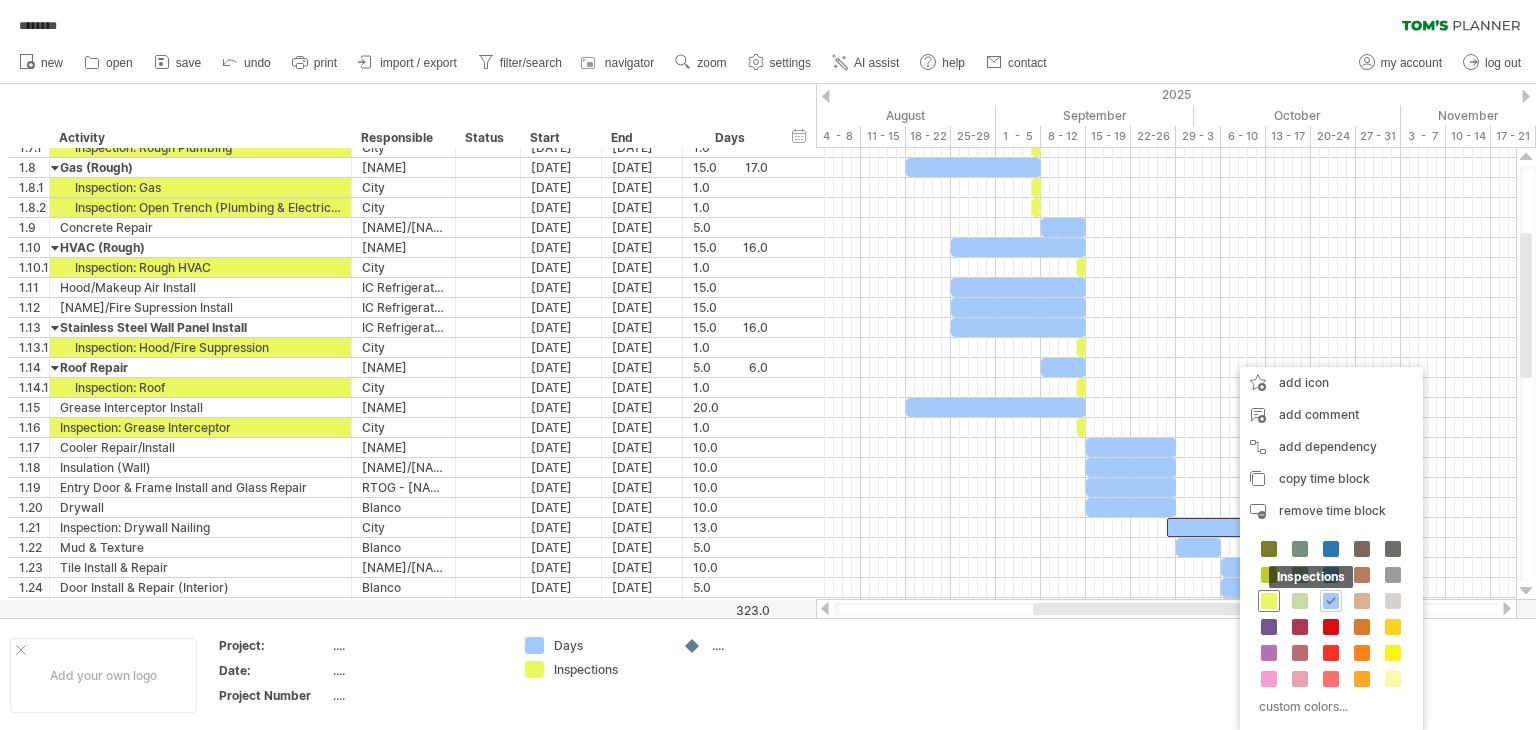 click at bounding box center [1269, 601] 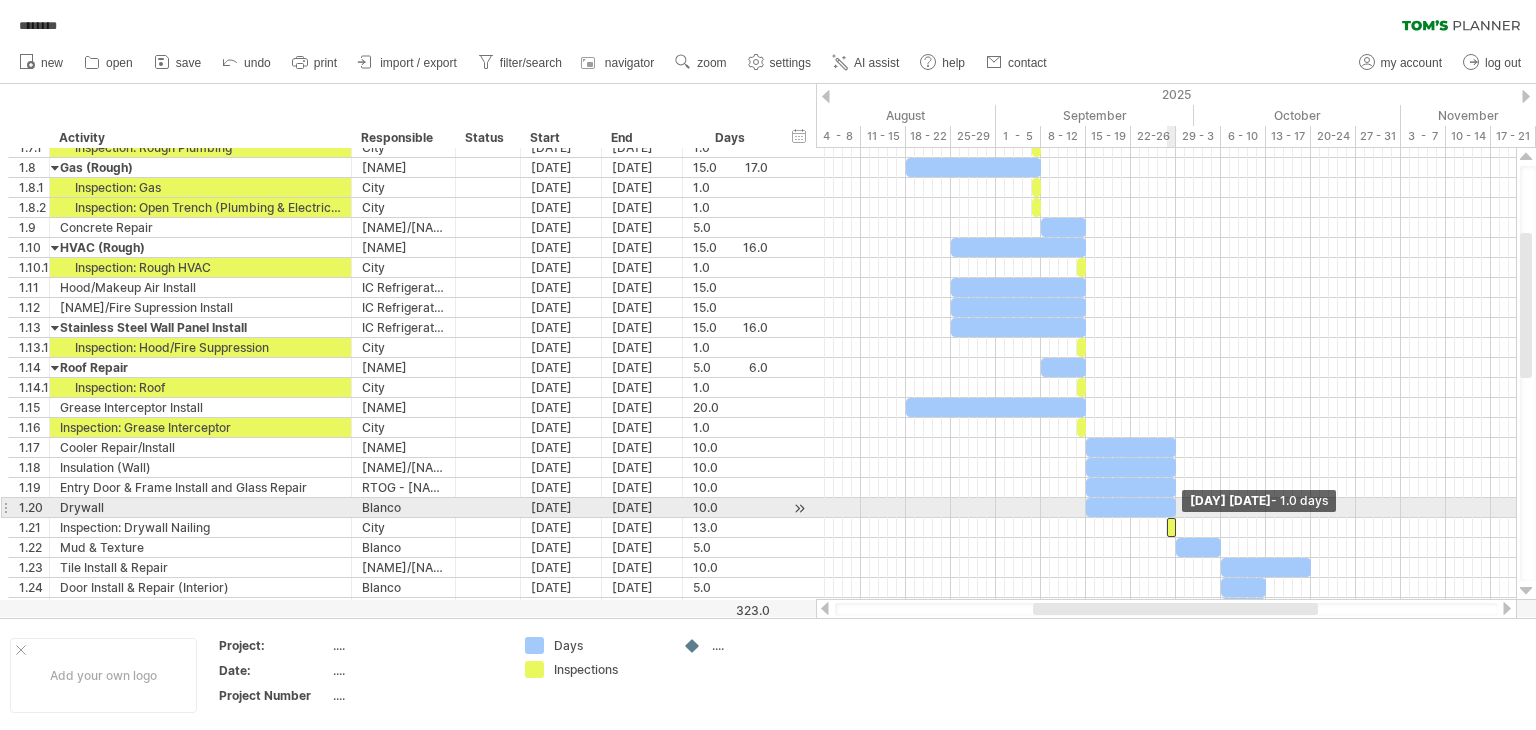 drag, startPoint x: 1280, startPoint y: 521, endPoint x: 1172, endPoint y: 509, distance: 108.66462 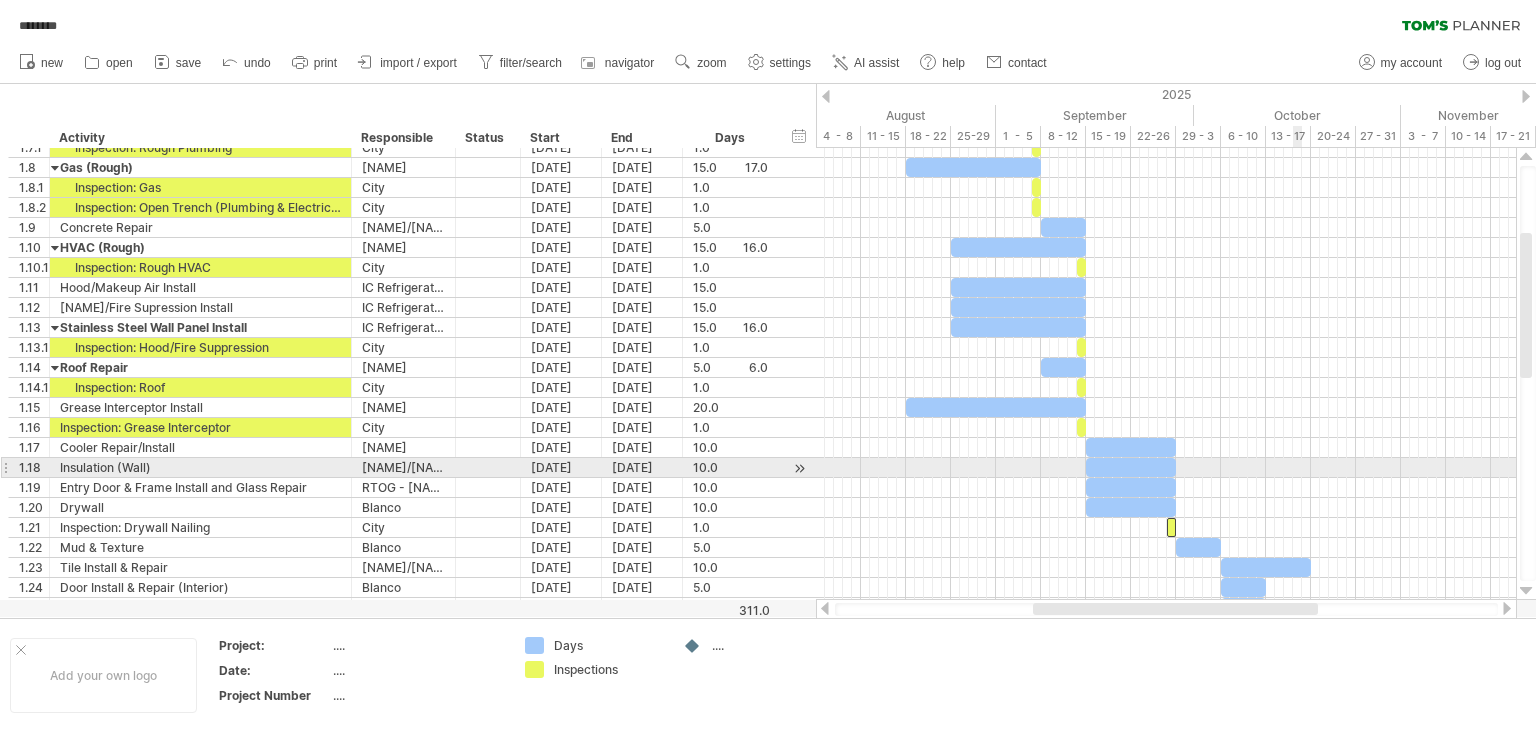 click at bounding box center [1166, 468] 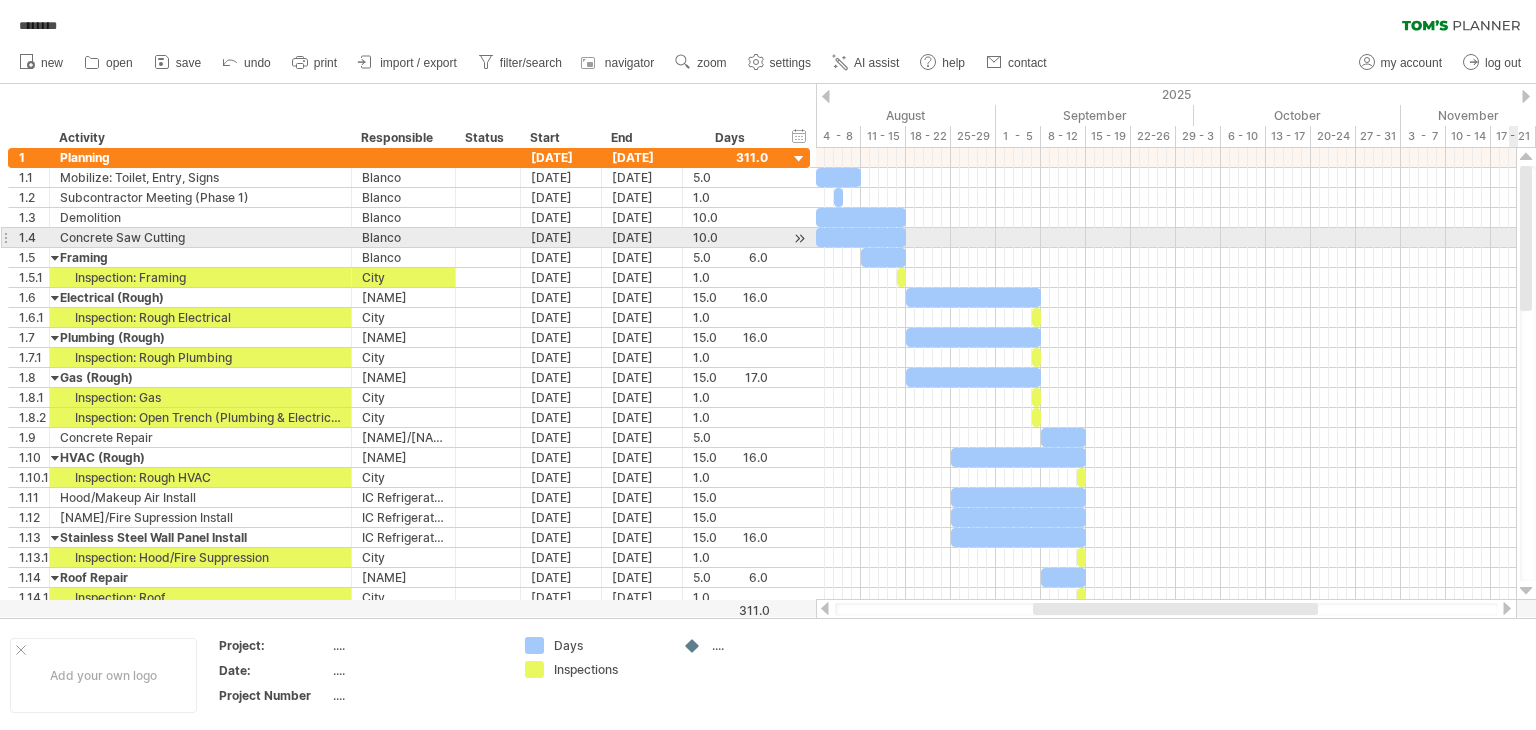 drag, startPoint x: 1528, startPoint y: 347, endPoint x: 1509, endPoint y: 229, distance: 119.519875 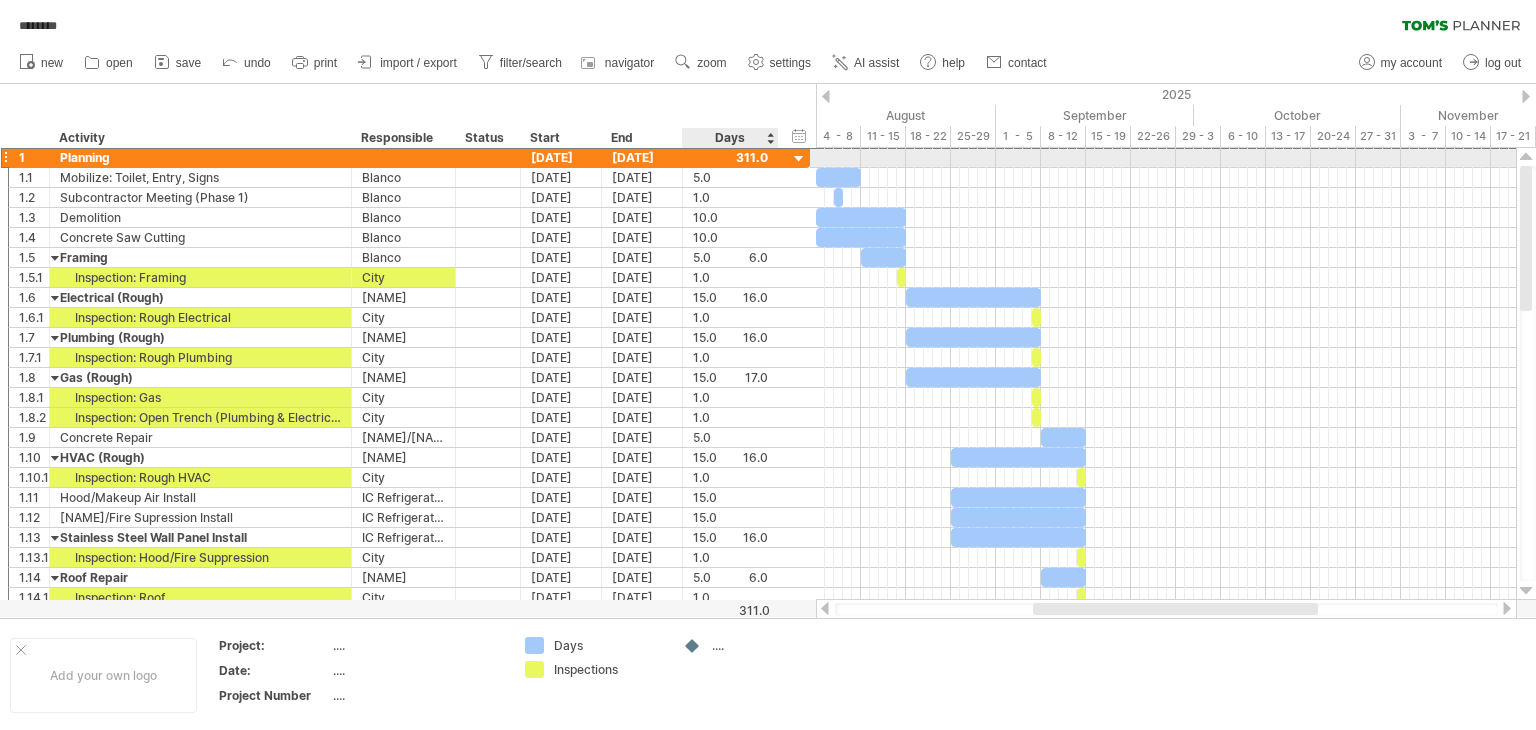 click at bounding box center [730, 157] 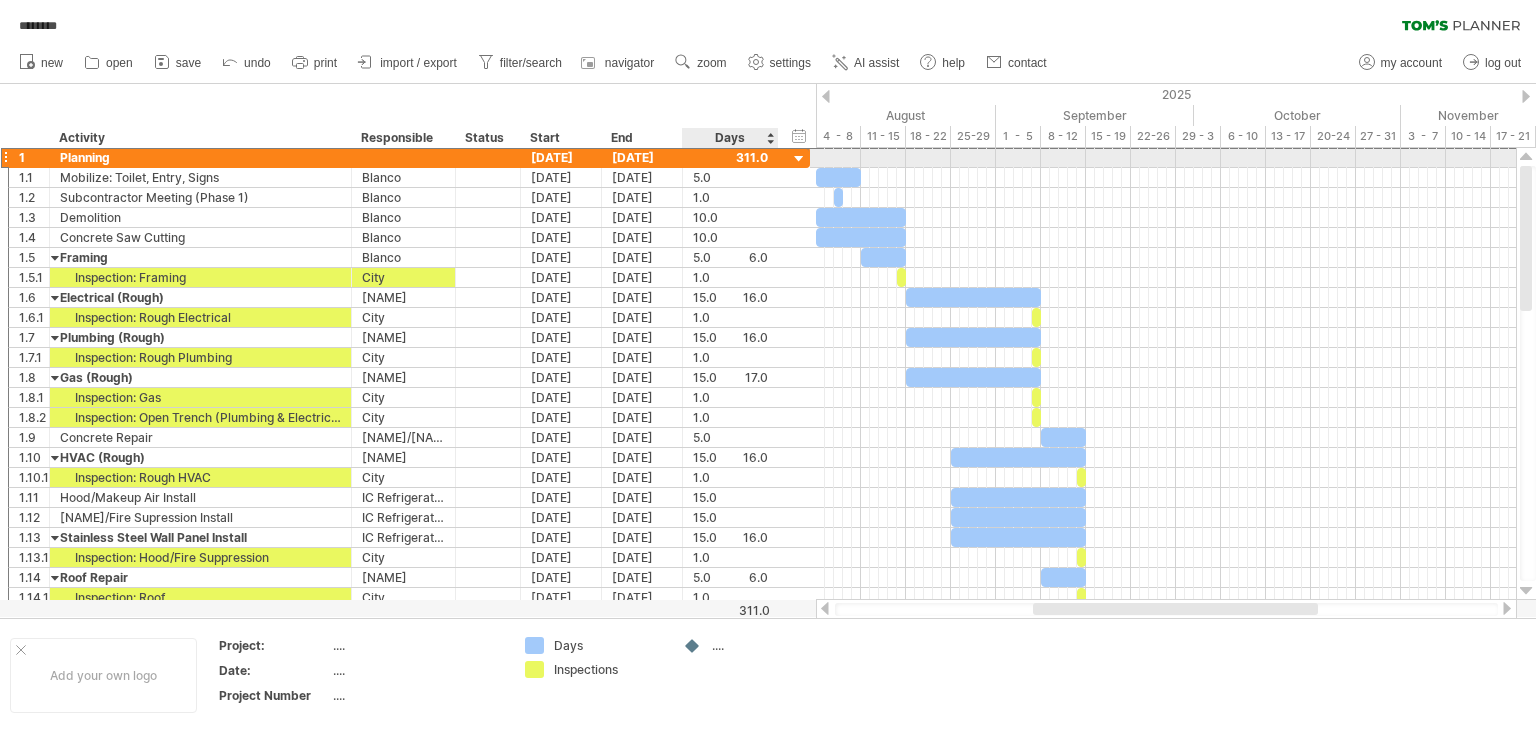click at bounding box center [730, 157] 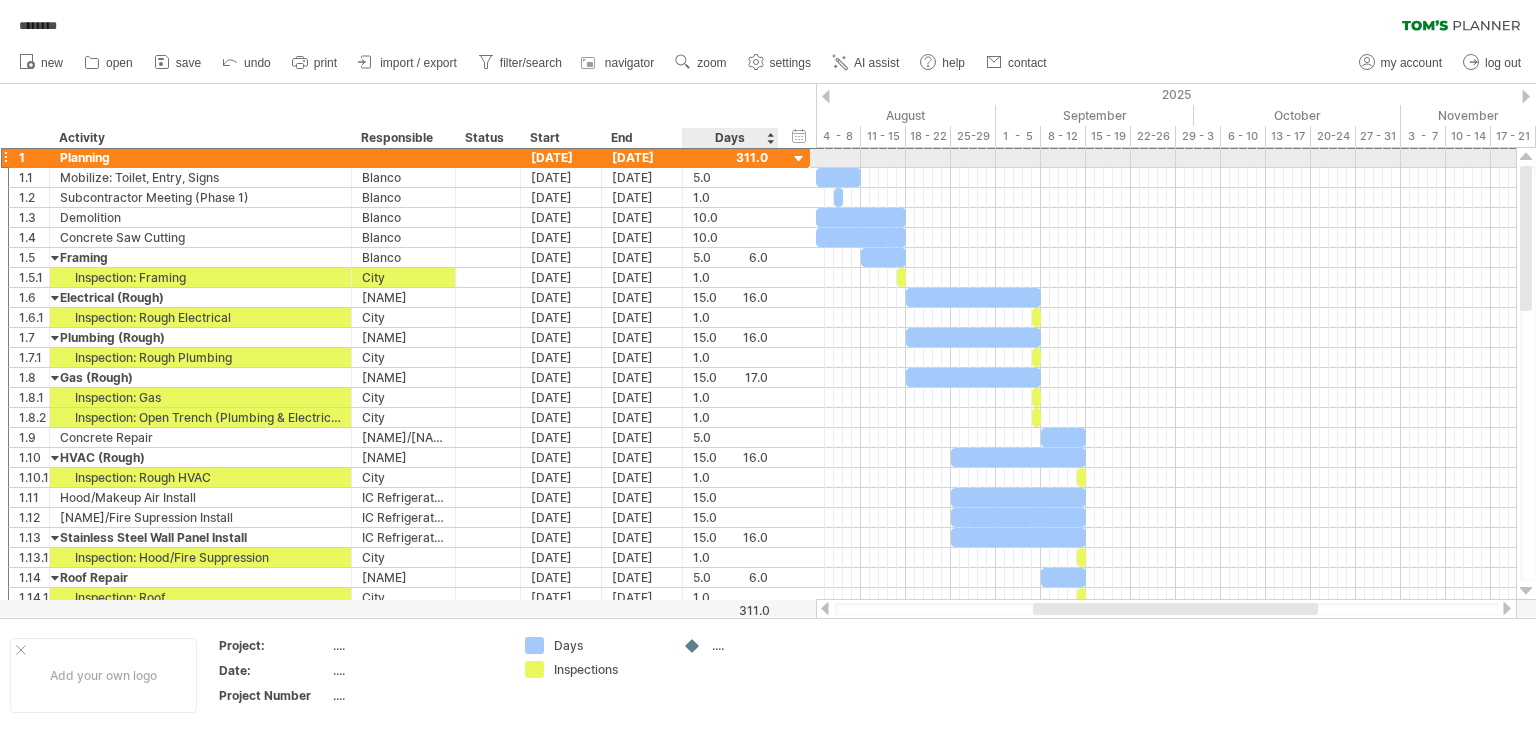 click at bounding box center [799, 159] 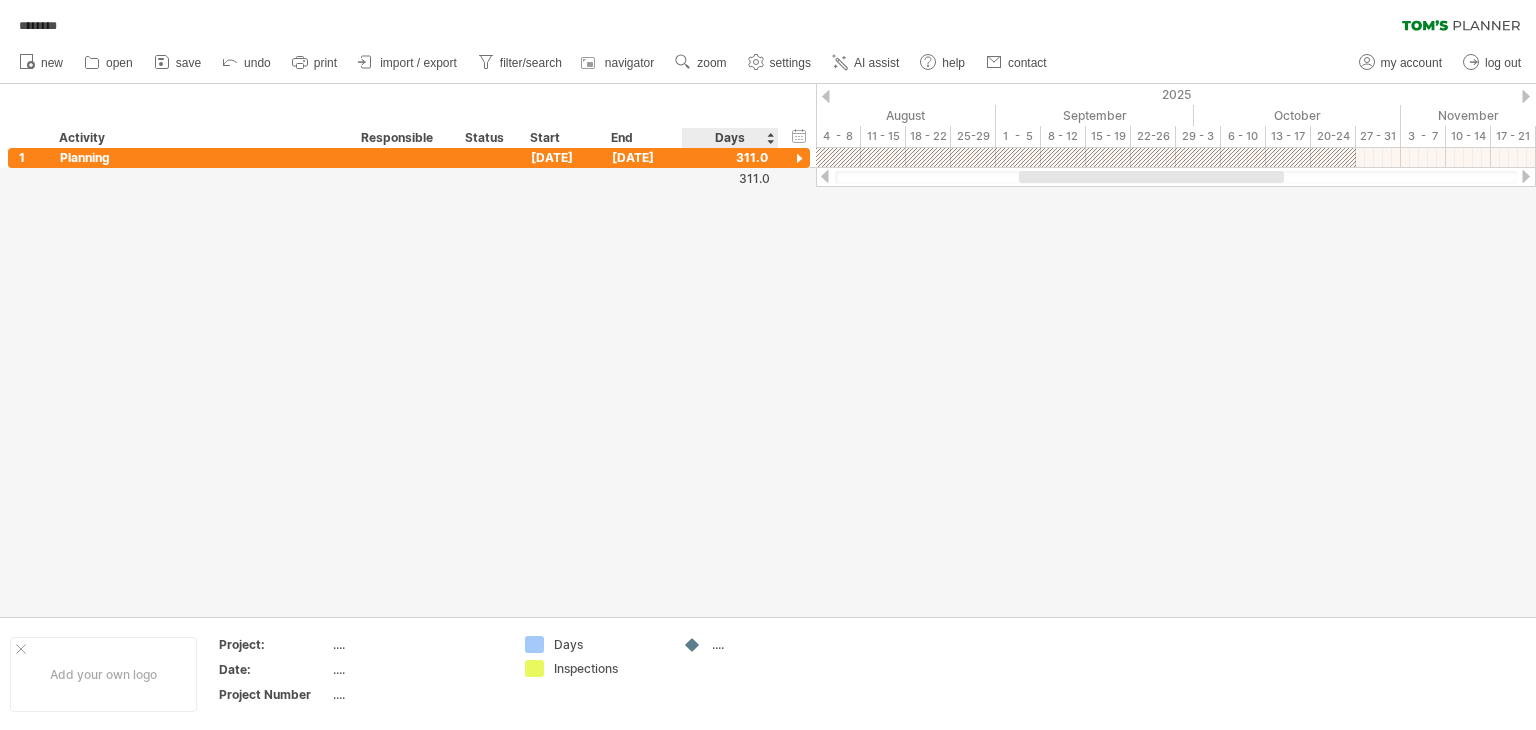 click on "311.0" at bounding box center [727, 178] 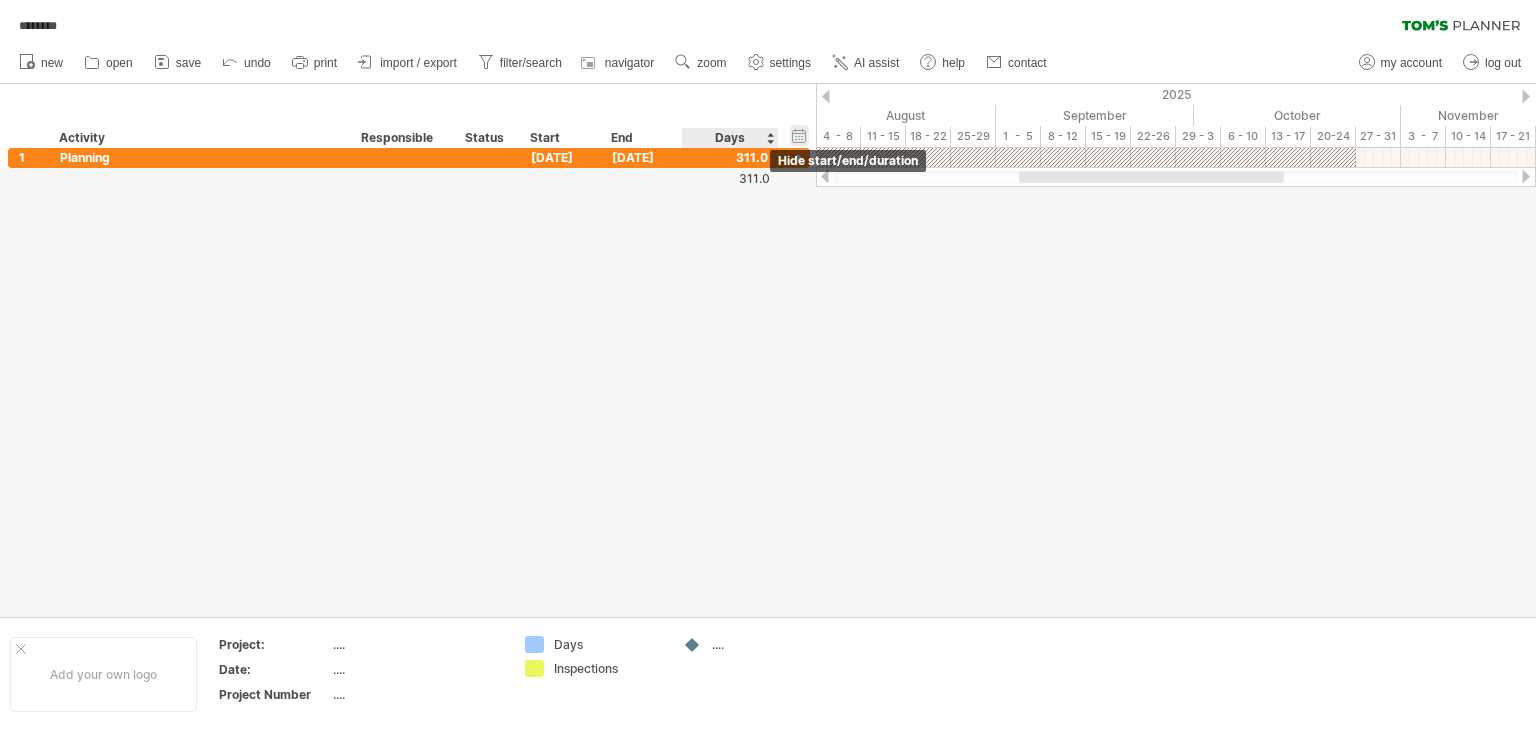 click on "hide start/end/duration show start/end/duration" at bounding box center [799, 135] 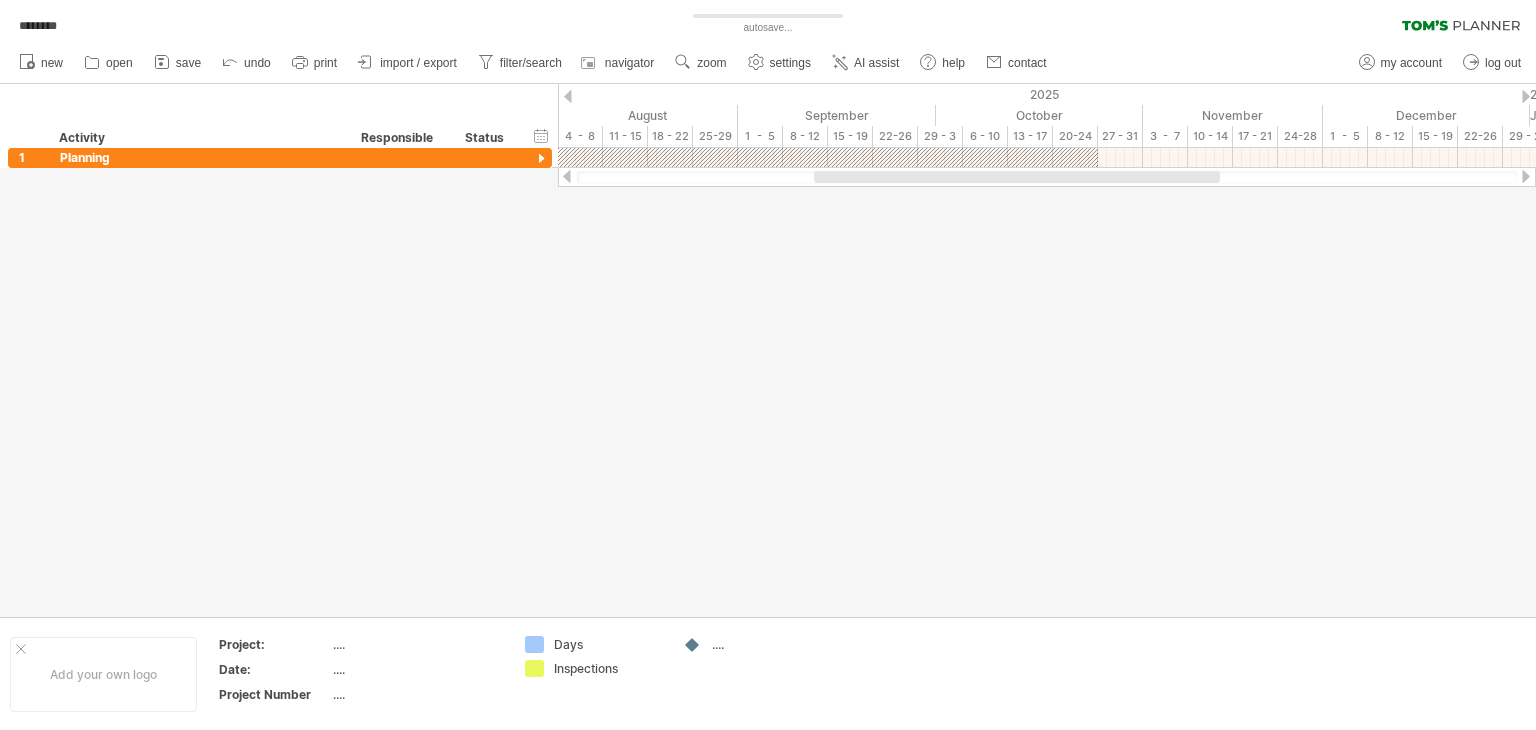 click at bounding box center (567, 176) 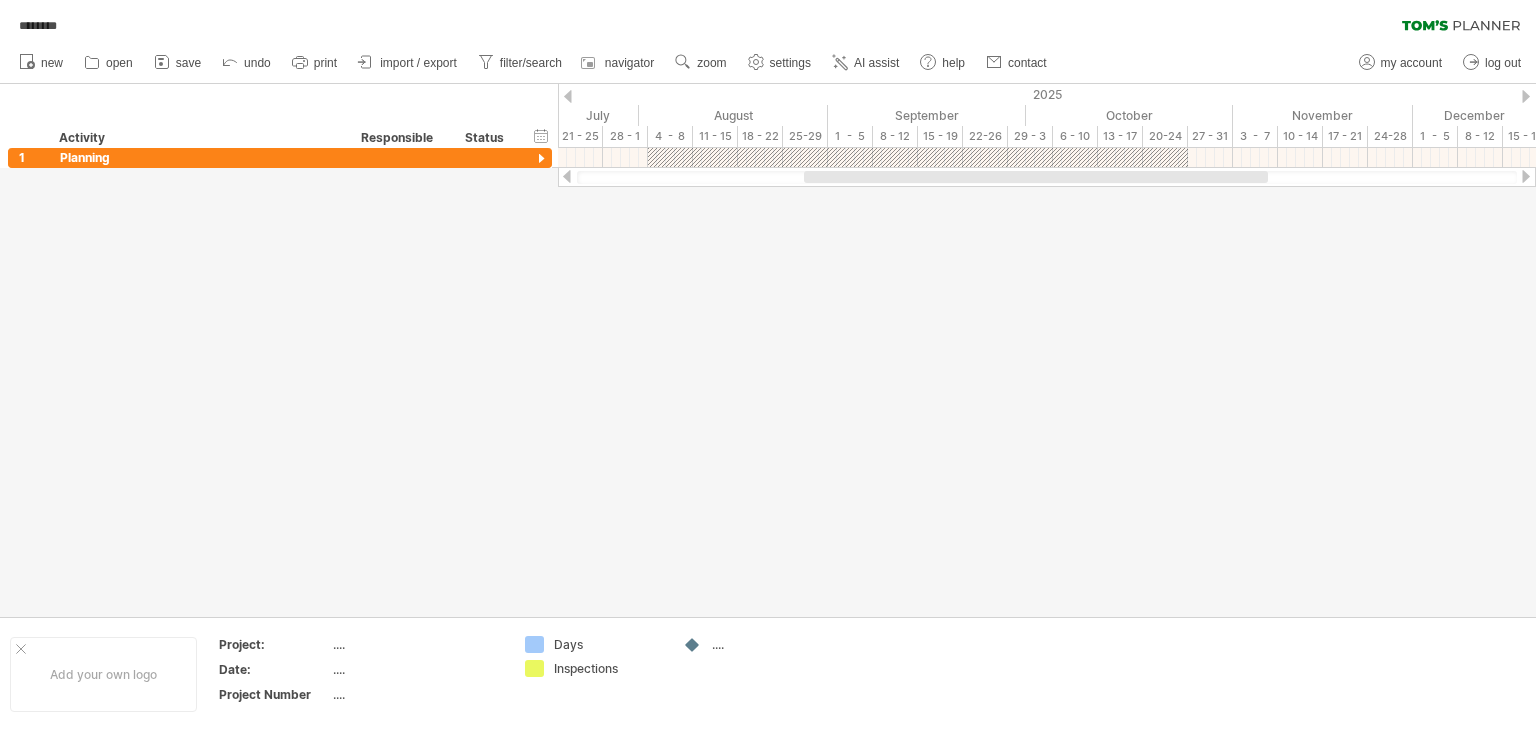 click at bounding box center [567, 176] 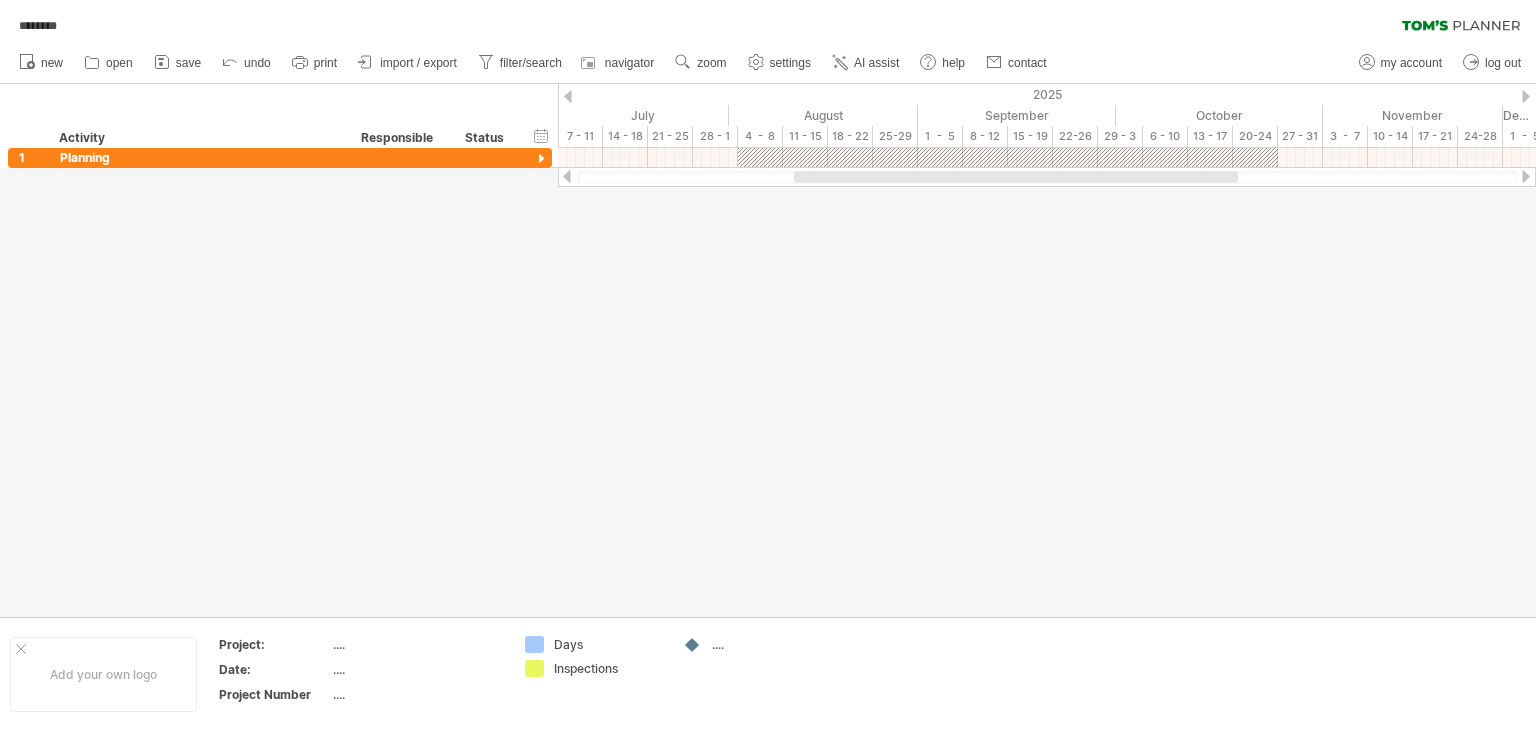 click at bounding box center [567, 176] 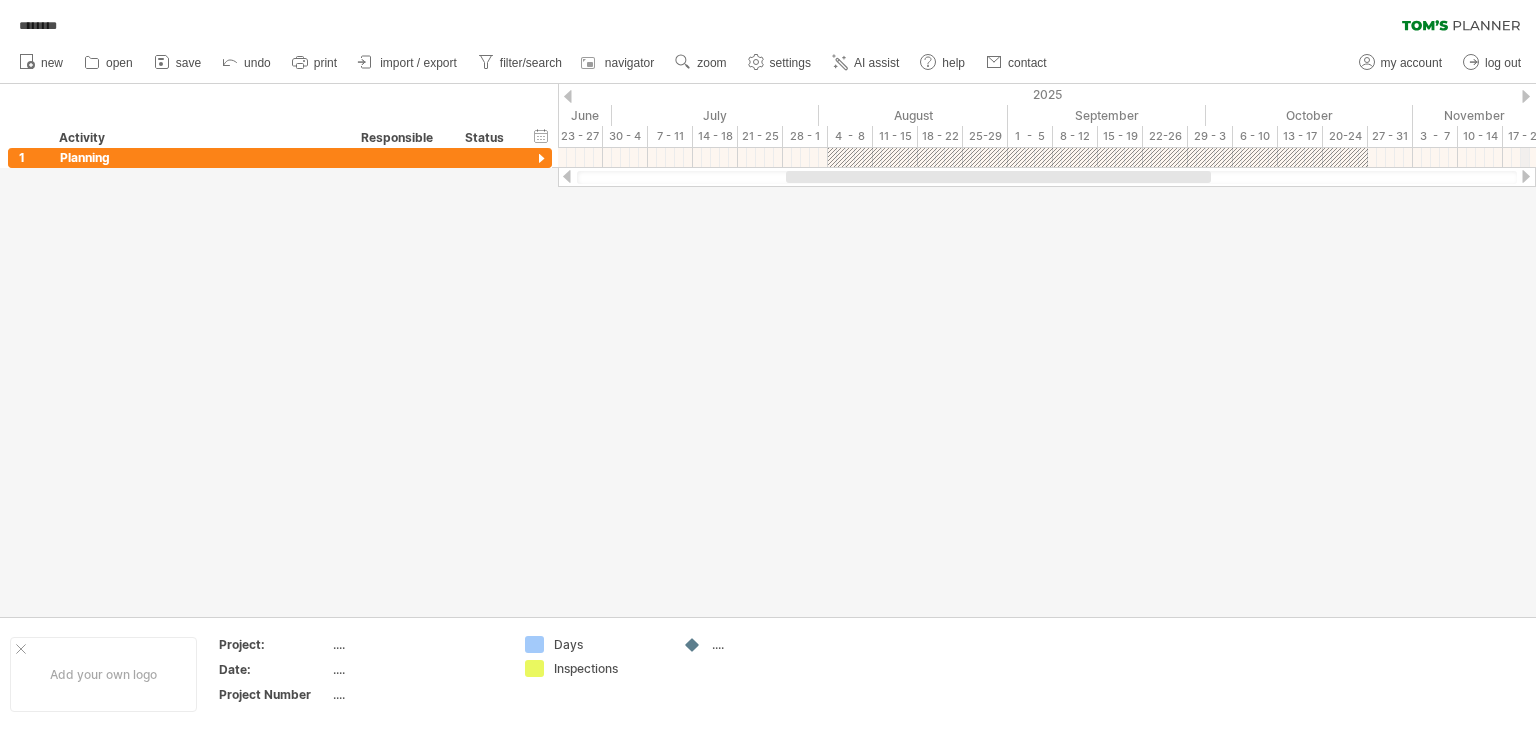 click on "2025" at bounding box center (625, 94) 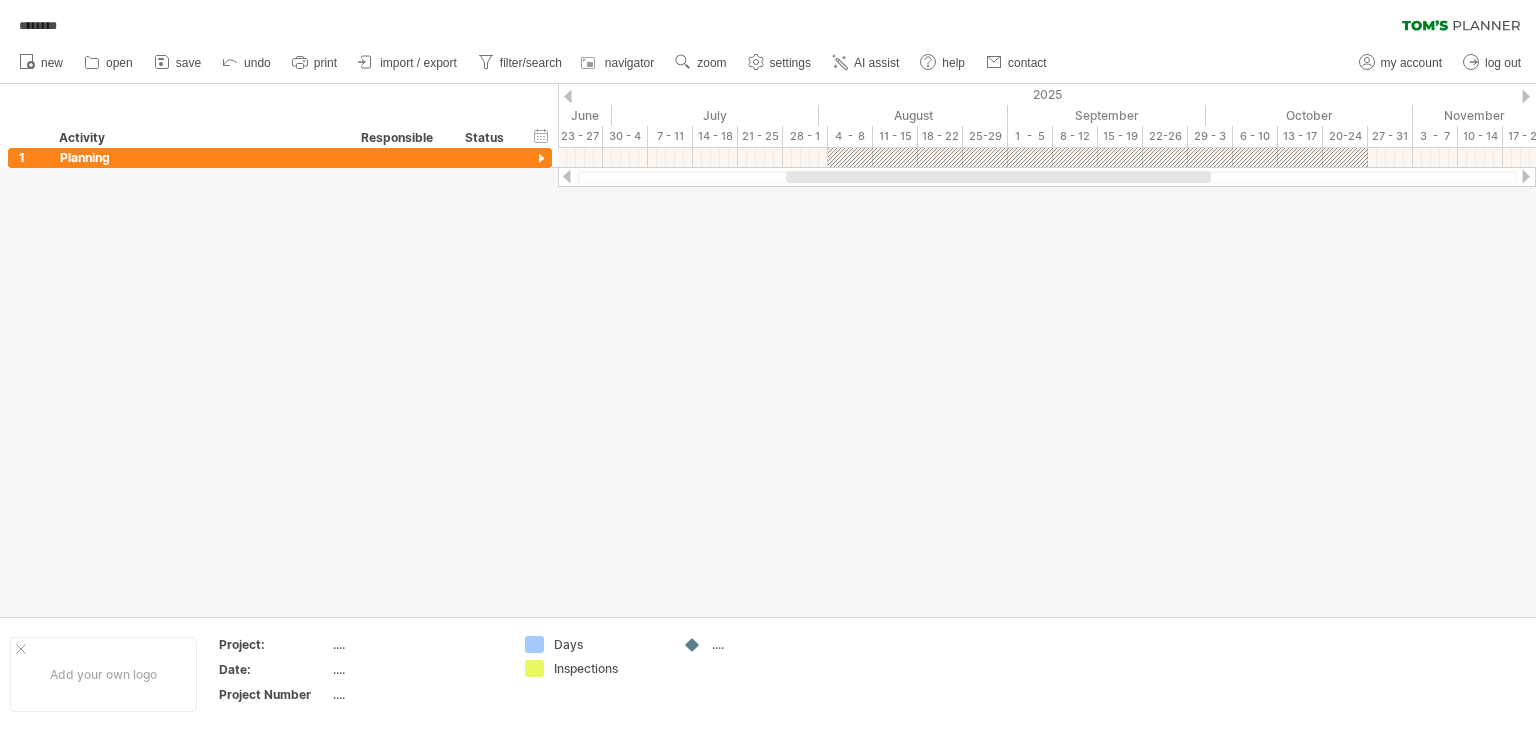 click at bounding box center (1526, 96) 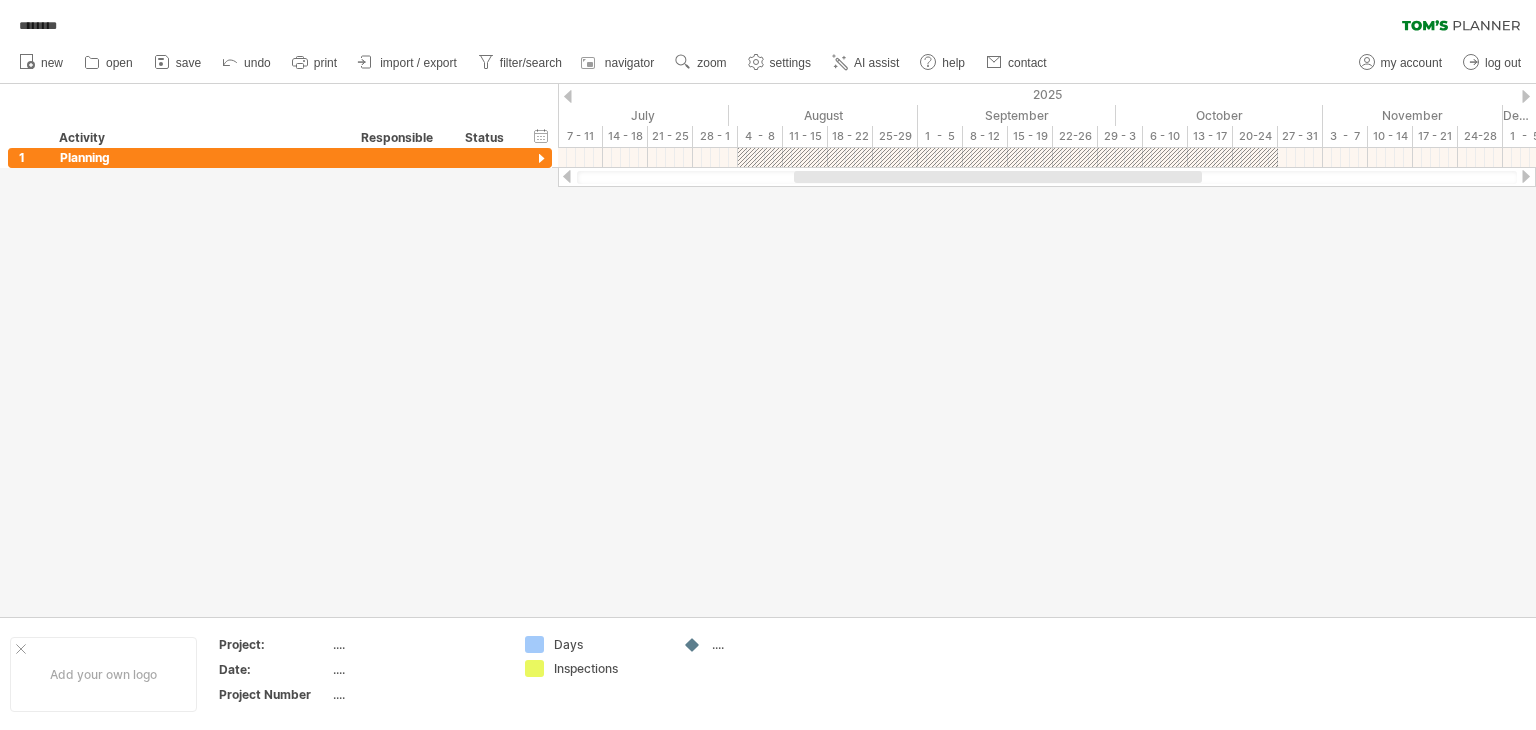 click at bounding box center [567, 176] 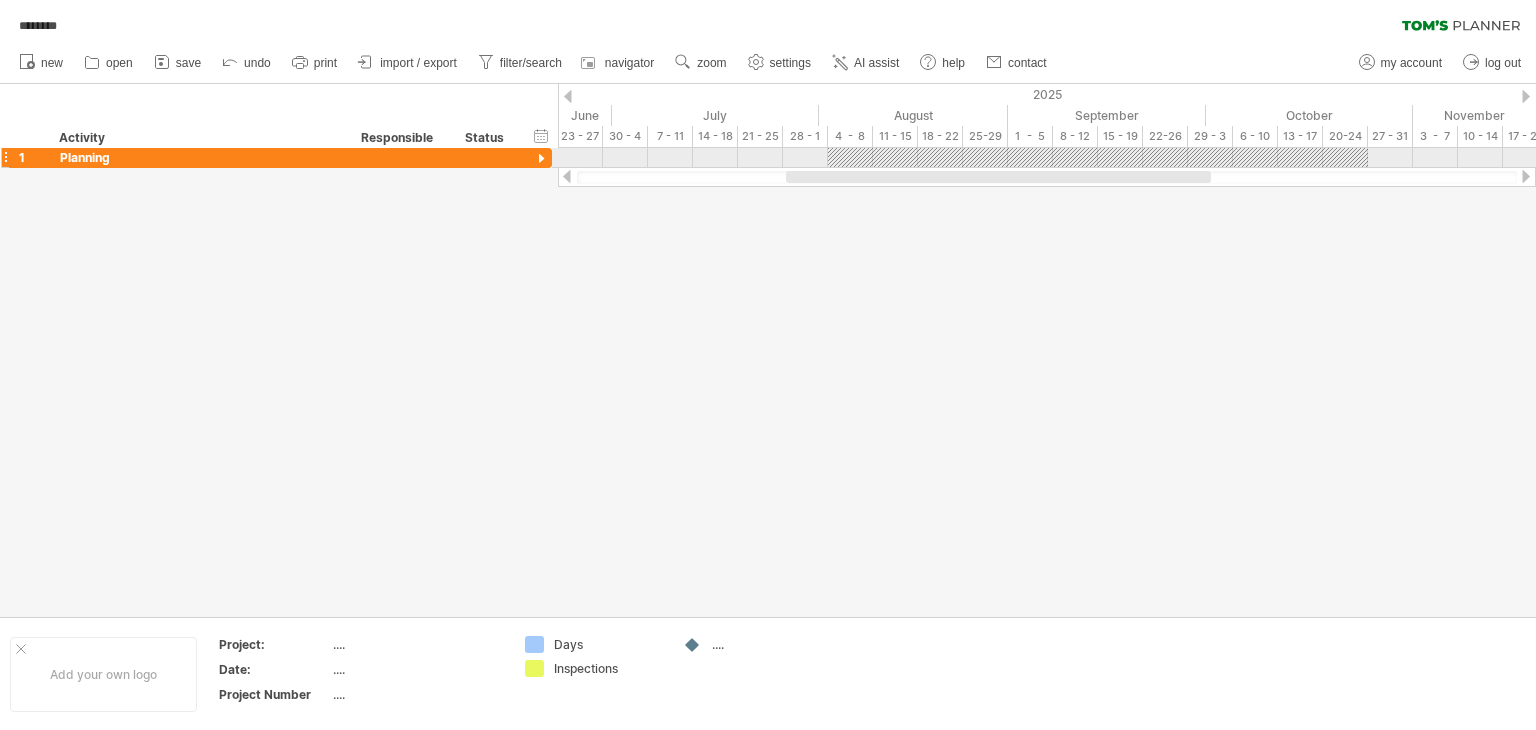 click at bounding box center [541, 159] 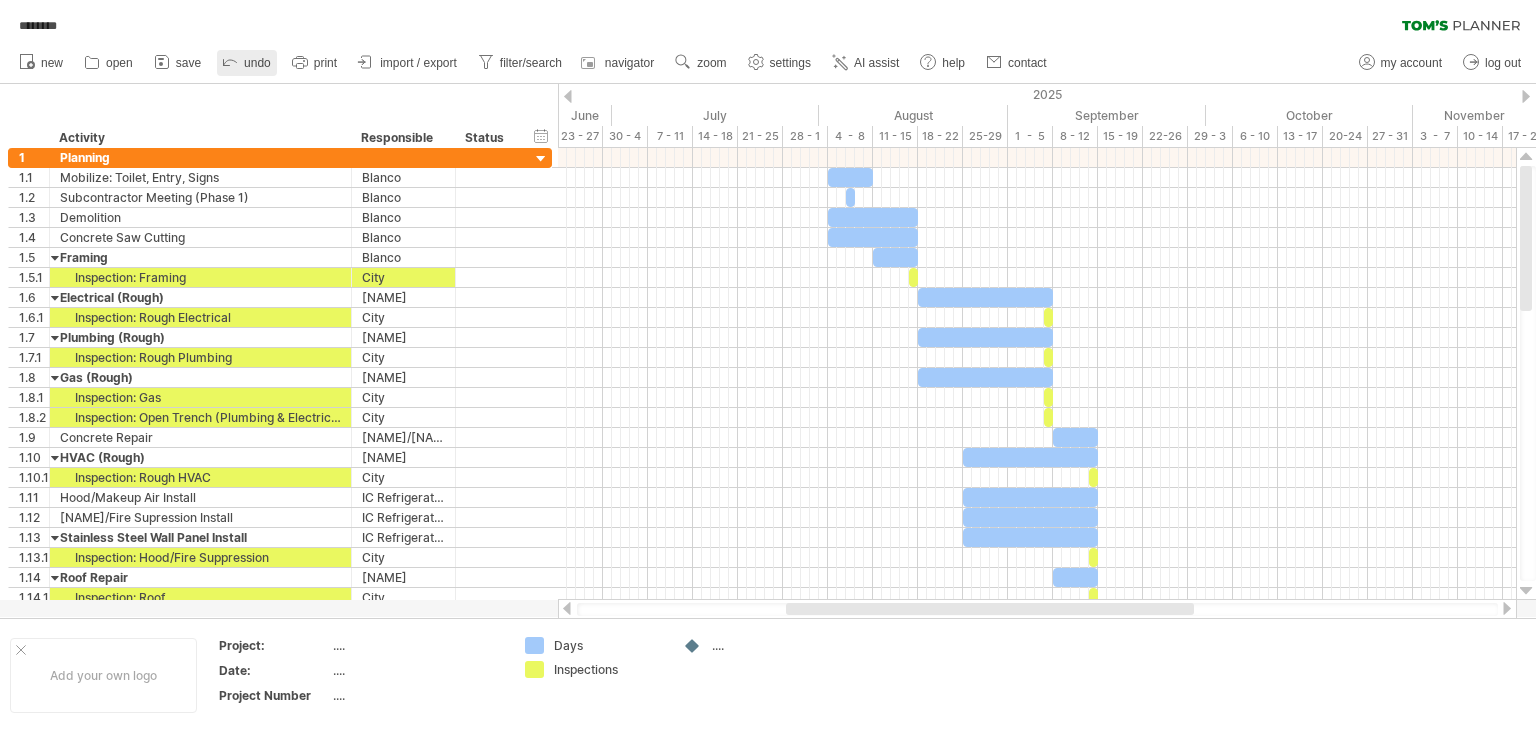 click 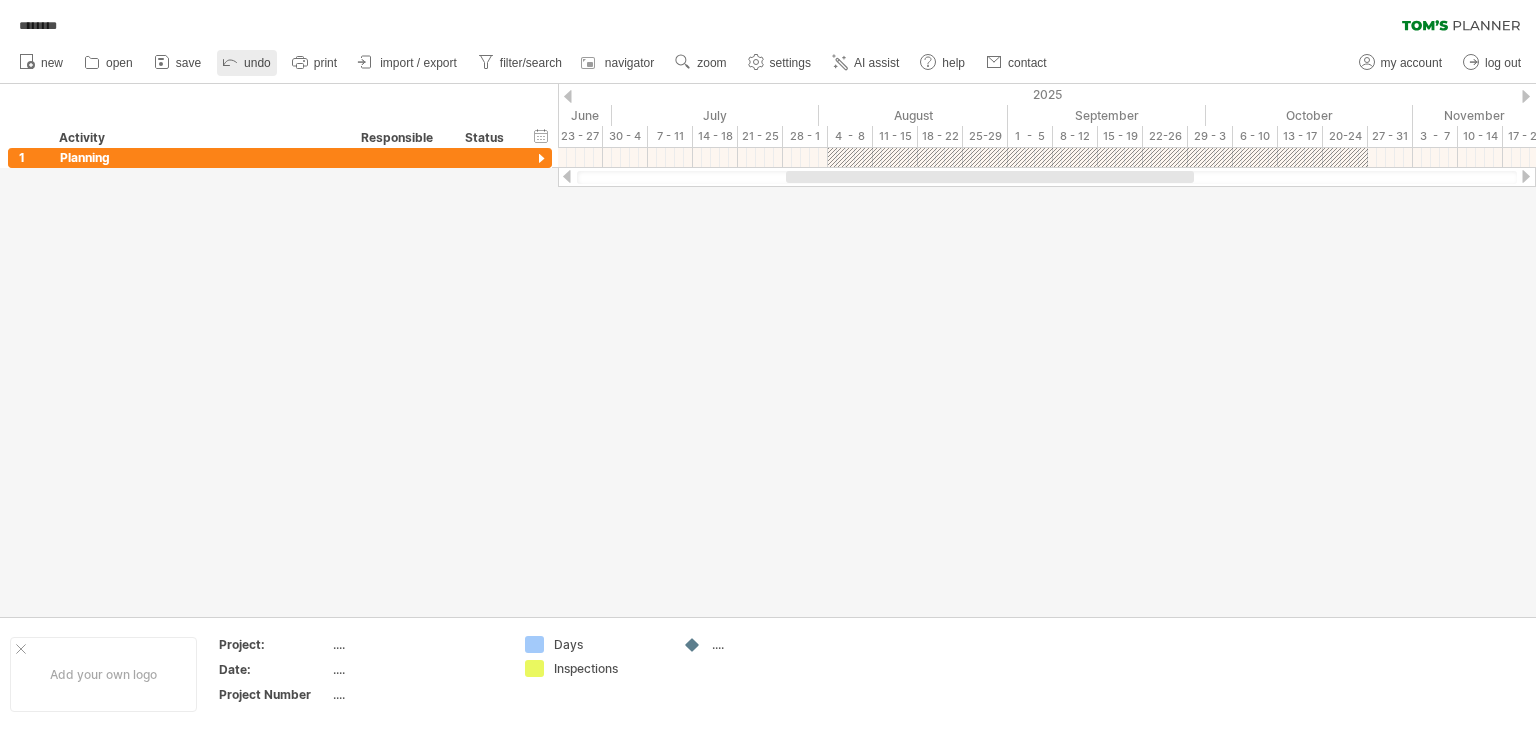 click 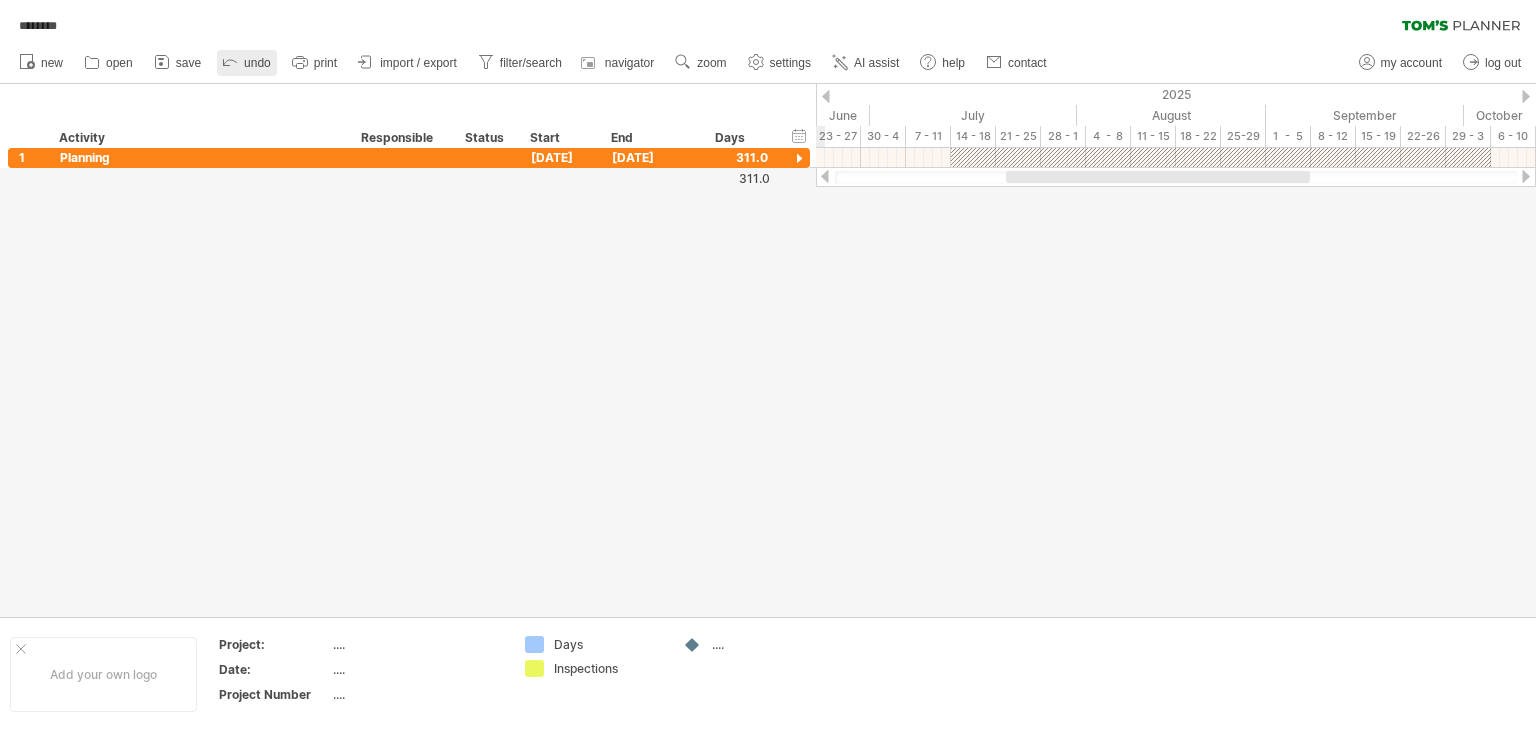 click 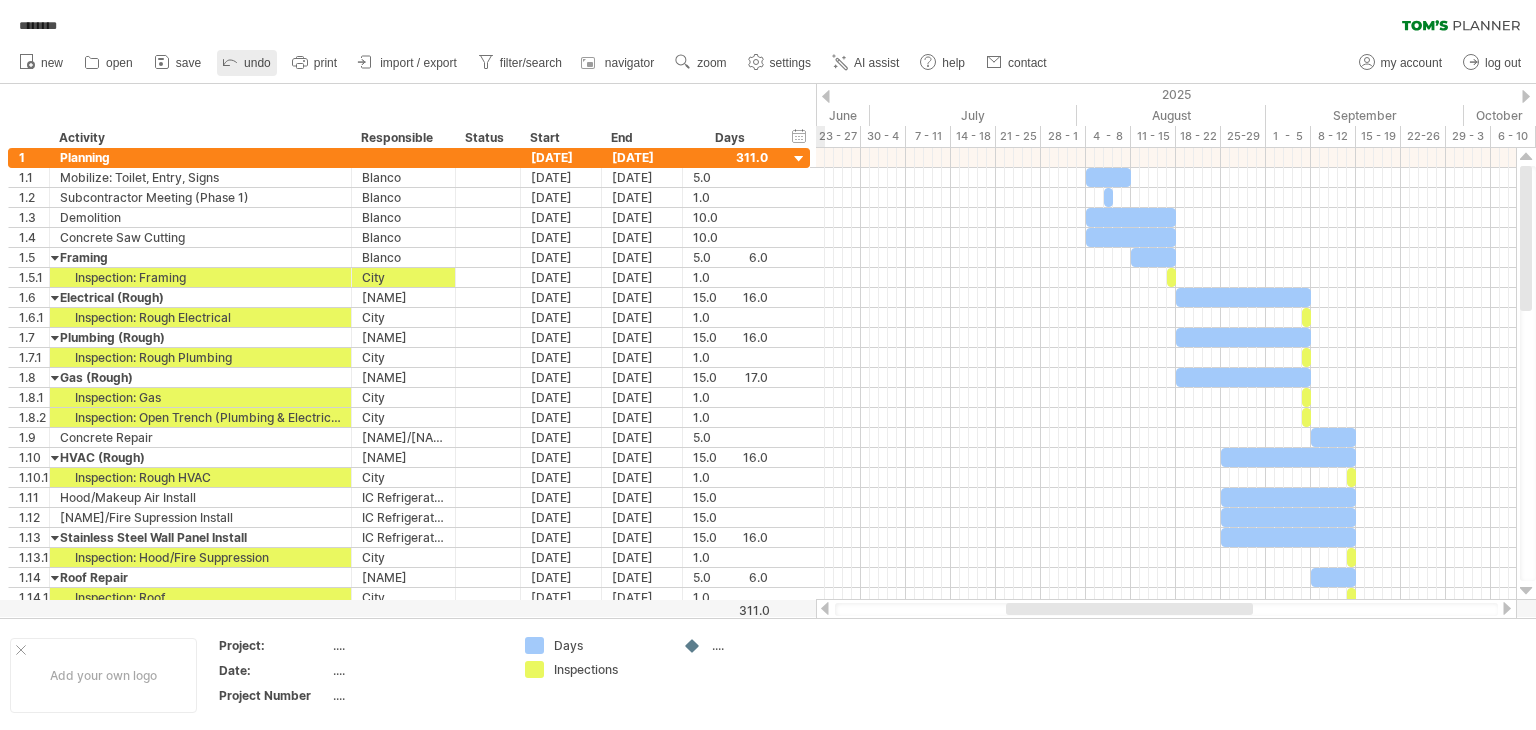 click 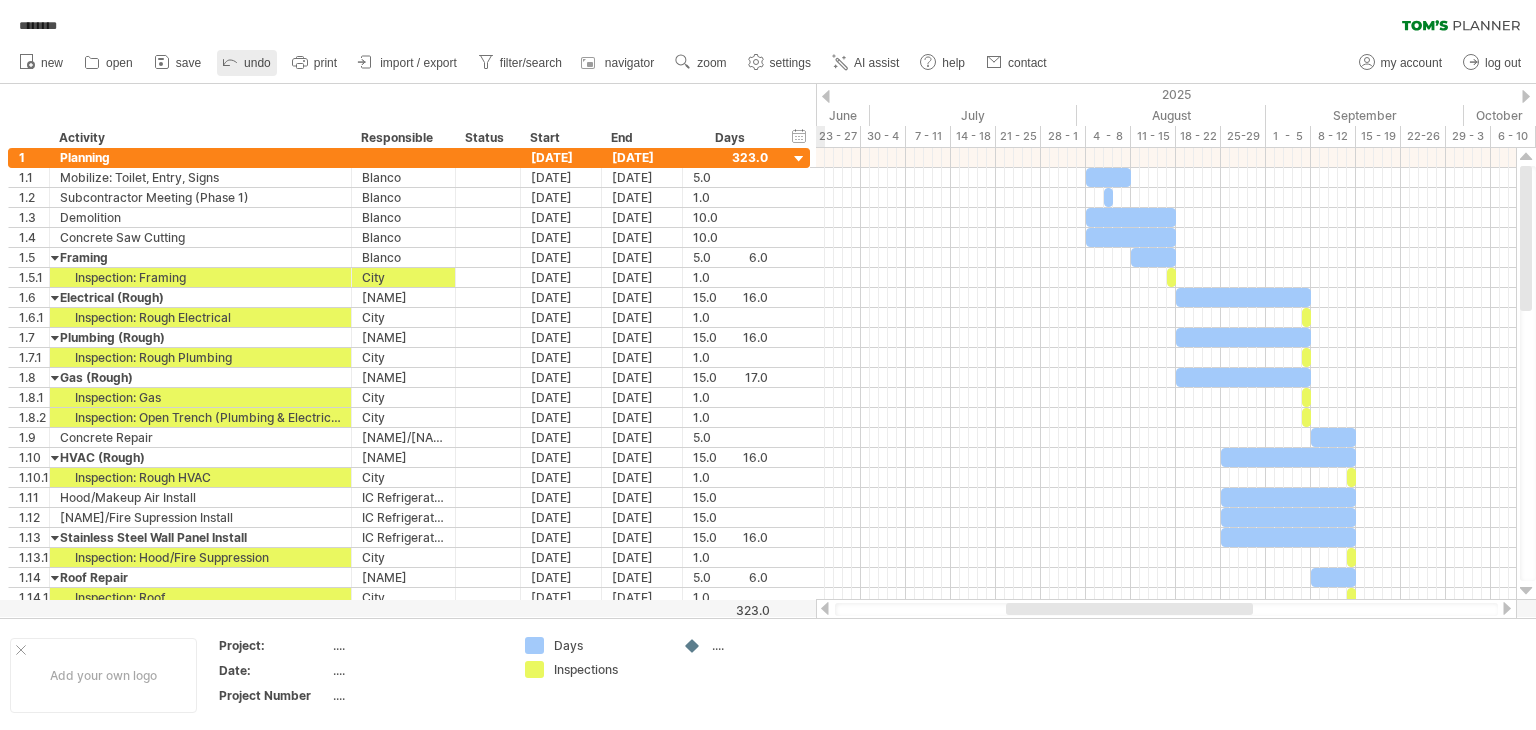 click 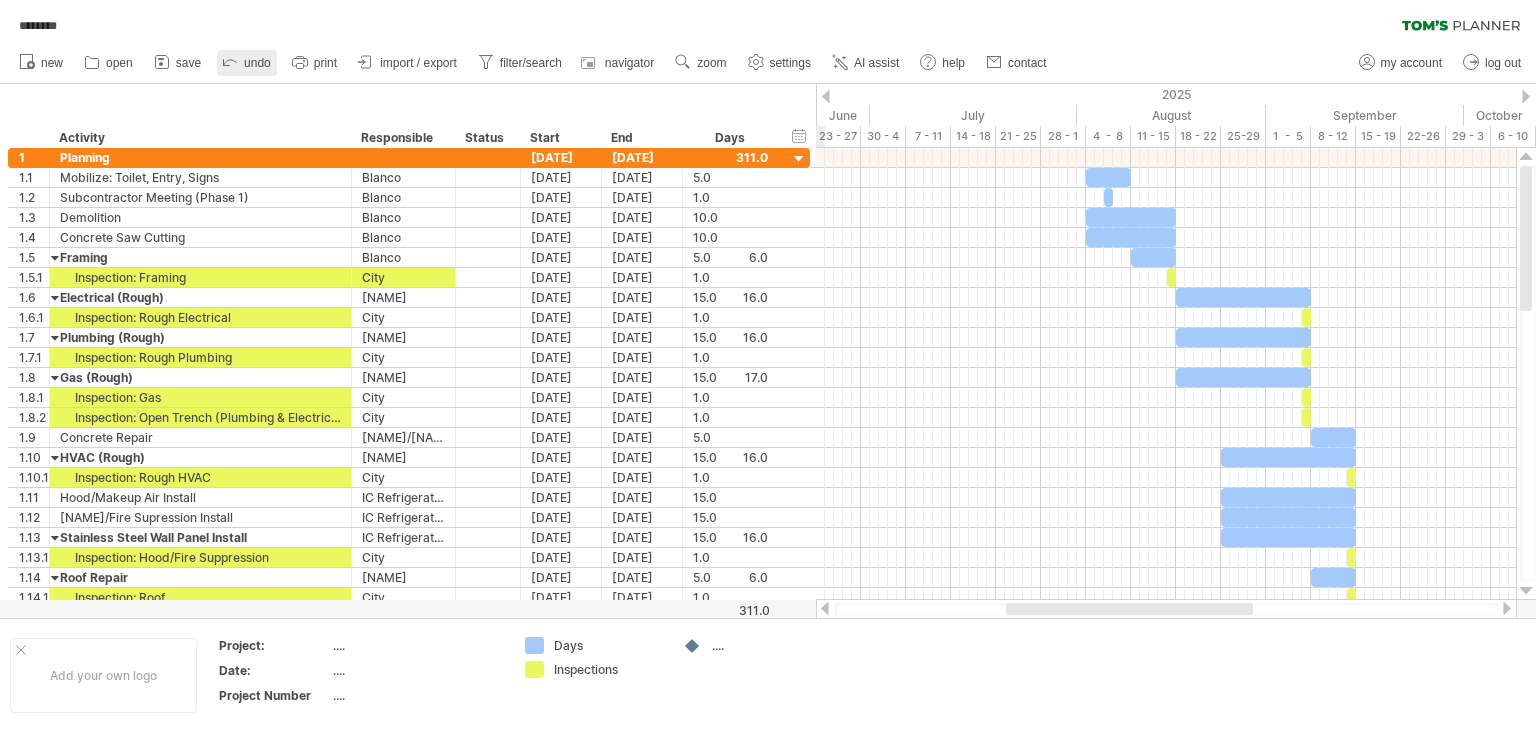 click 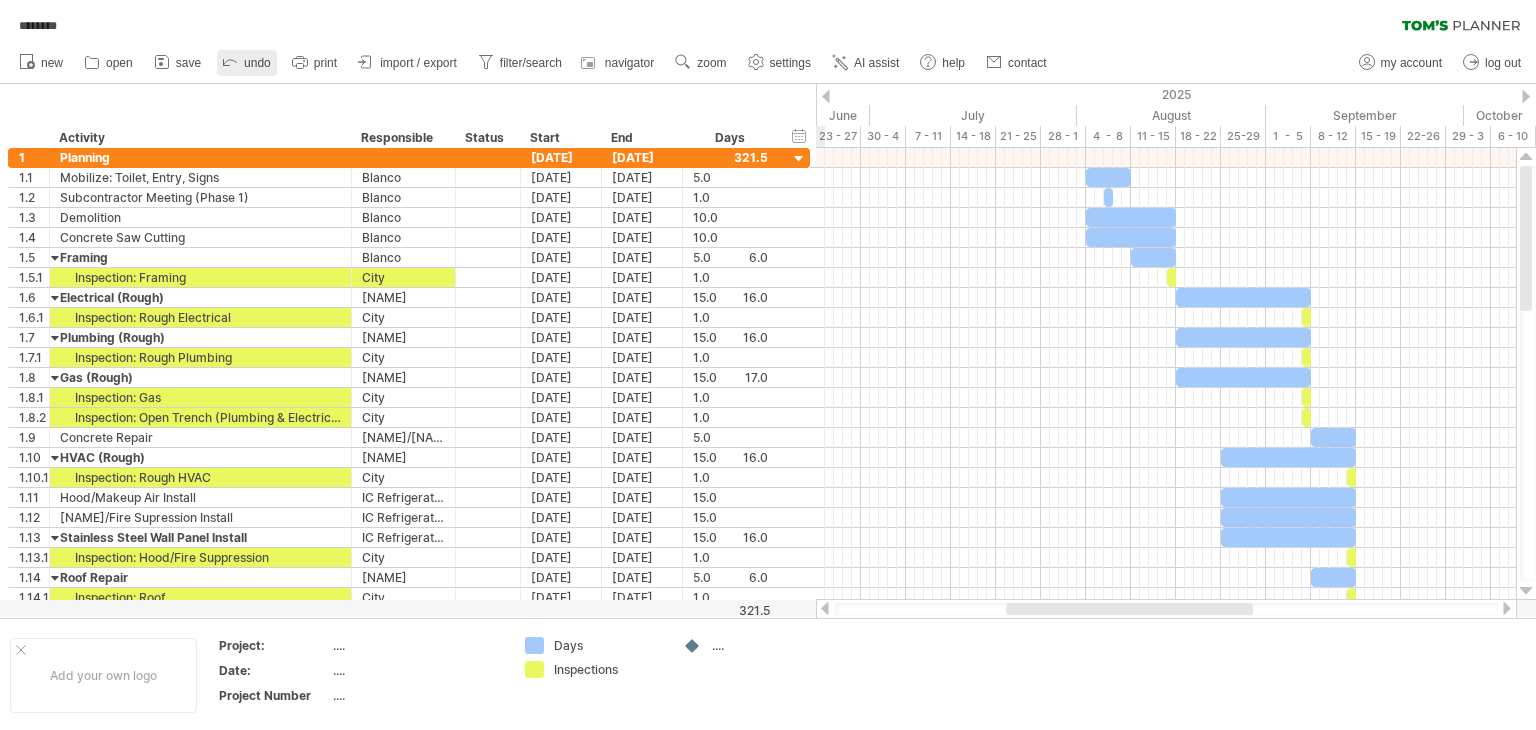 click 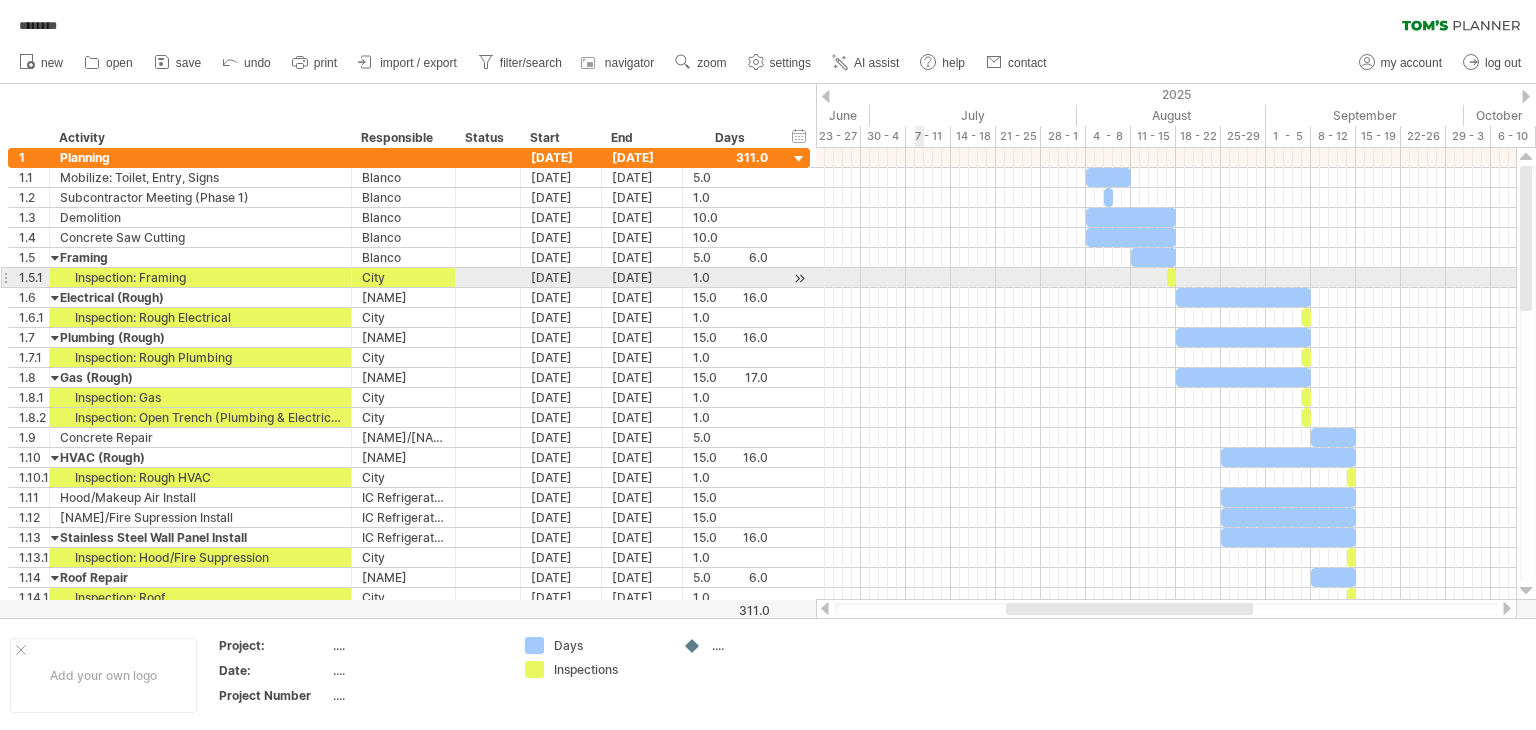 click at bounding box center [1166, 278] 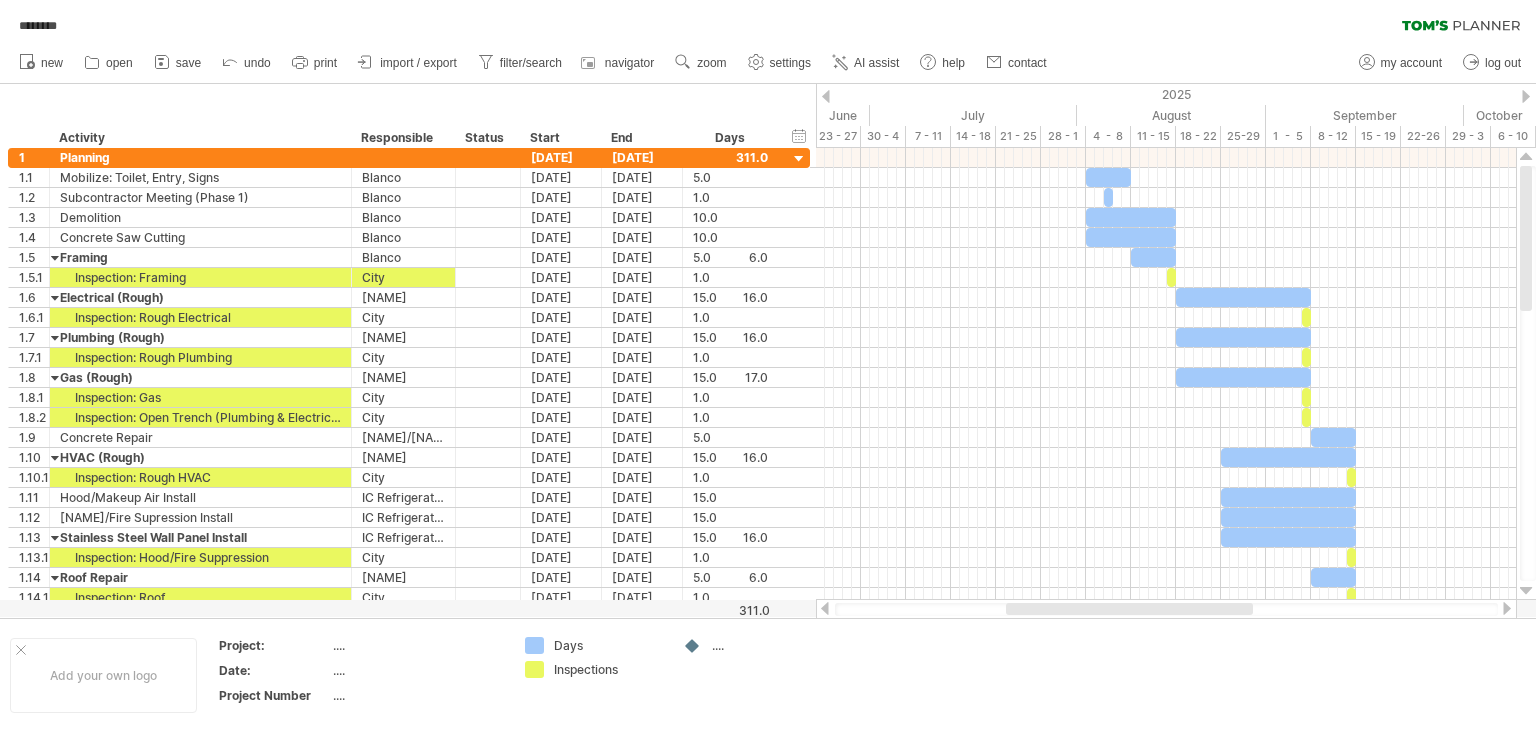 click at bounding box center (826, 96) 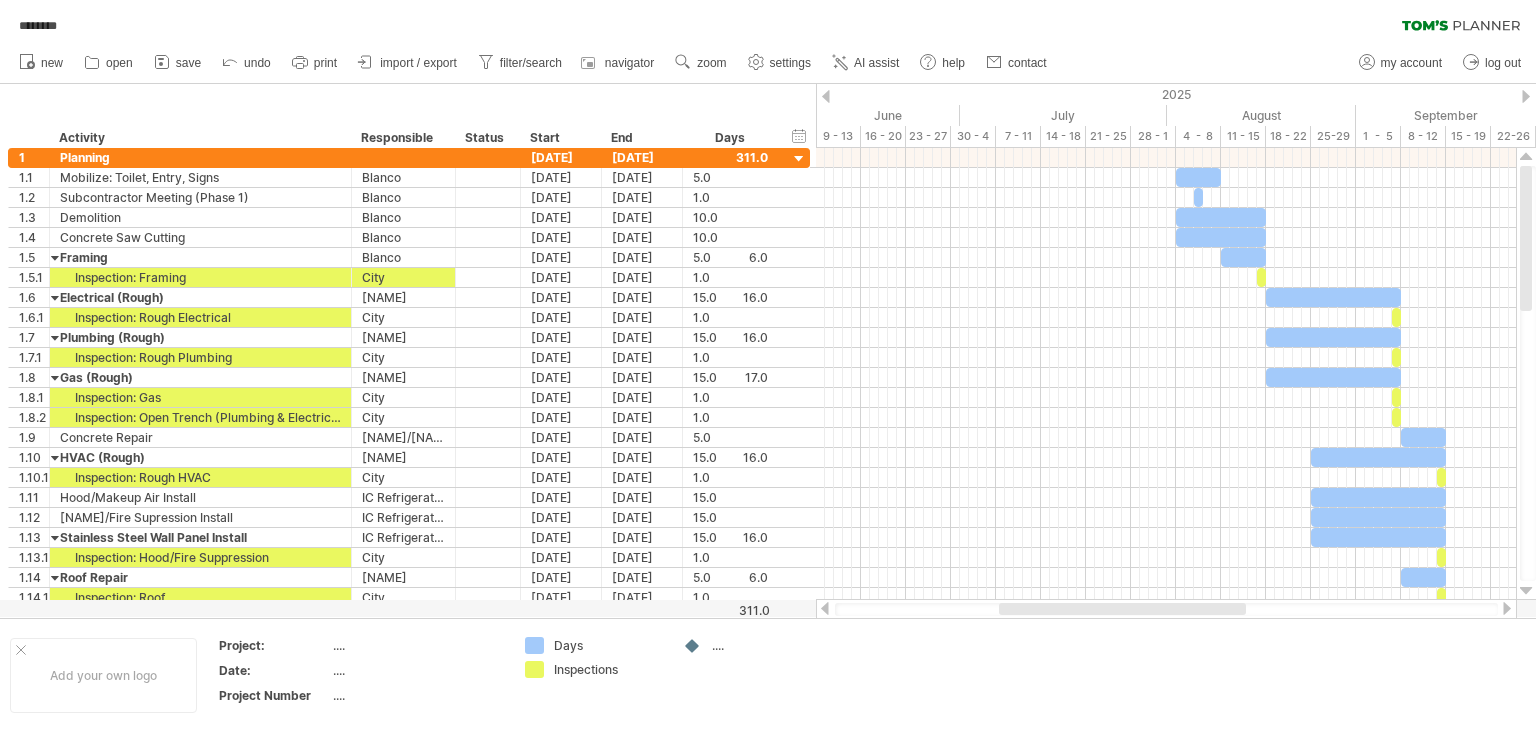 click at bounding box center [826, 96] 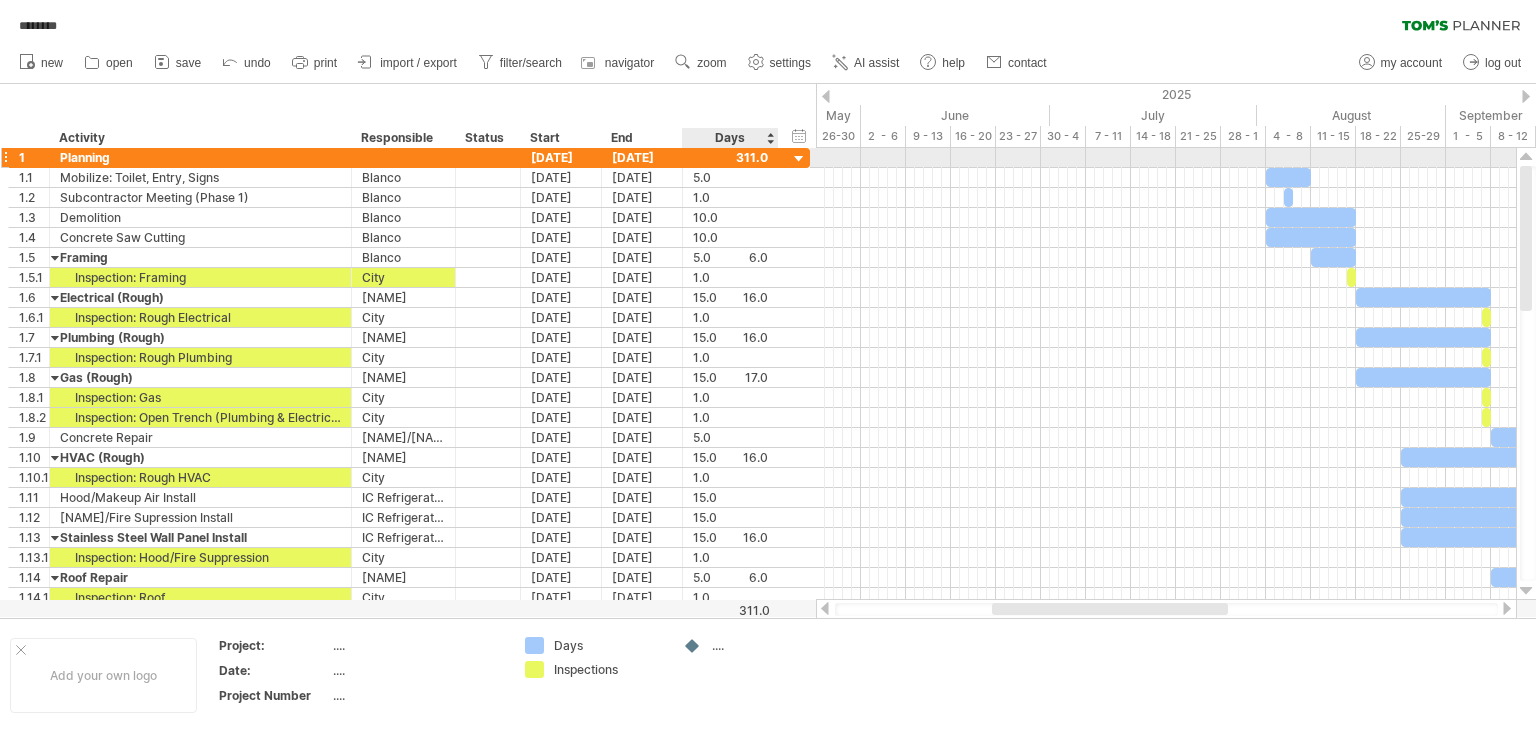 click at bounding box center (799, 159) 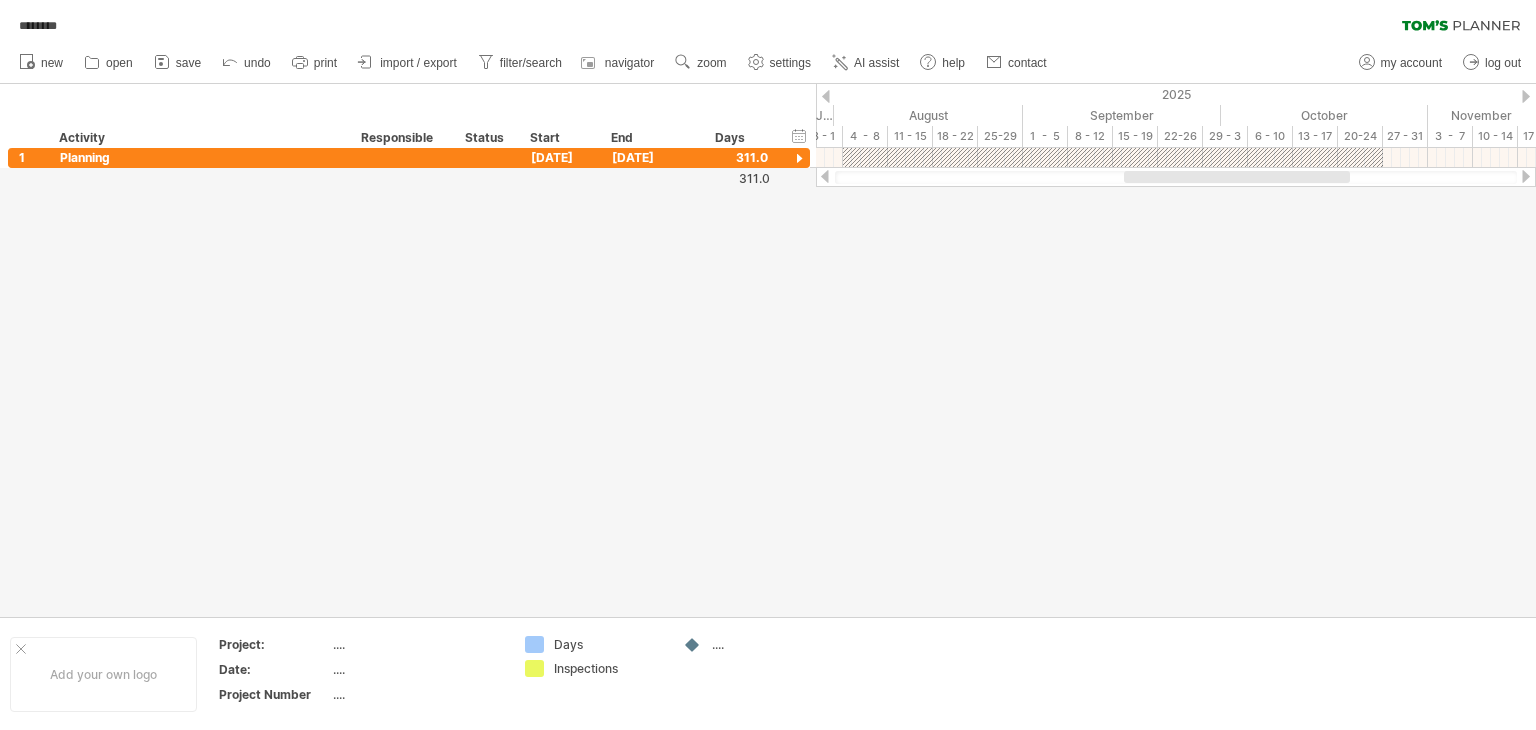 drag, startPoint x: 1006, startPoint y: 181, endPoint x: 1138, endPoint y: 196, distance: 132.84953 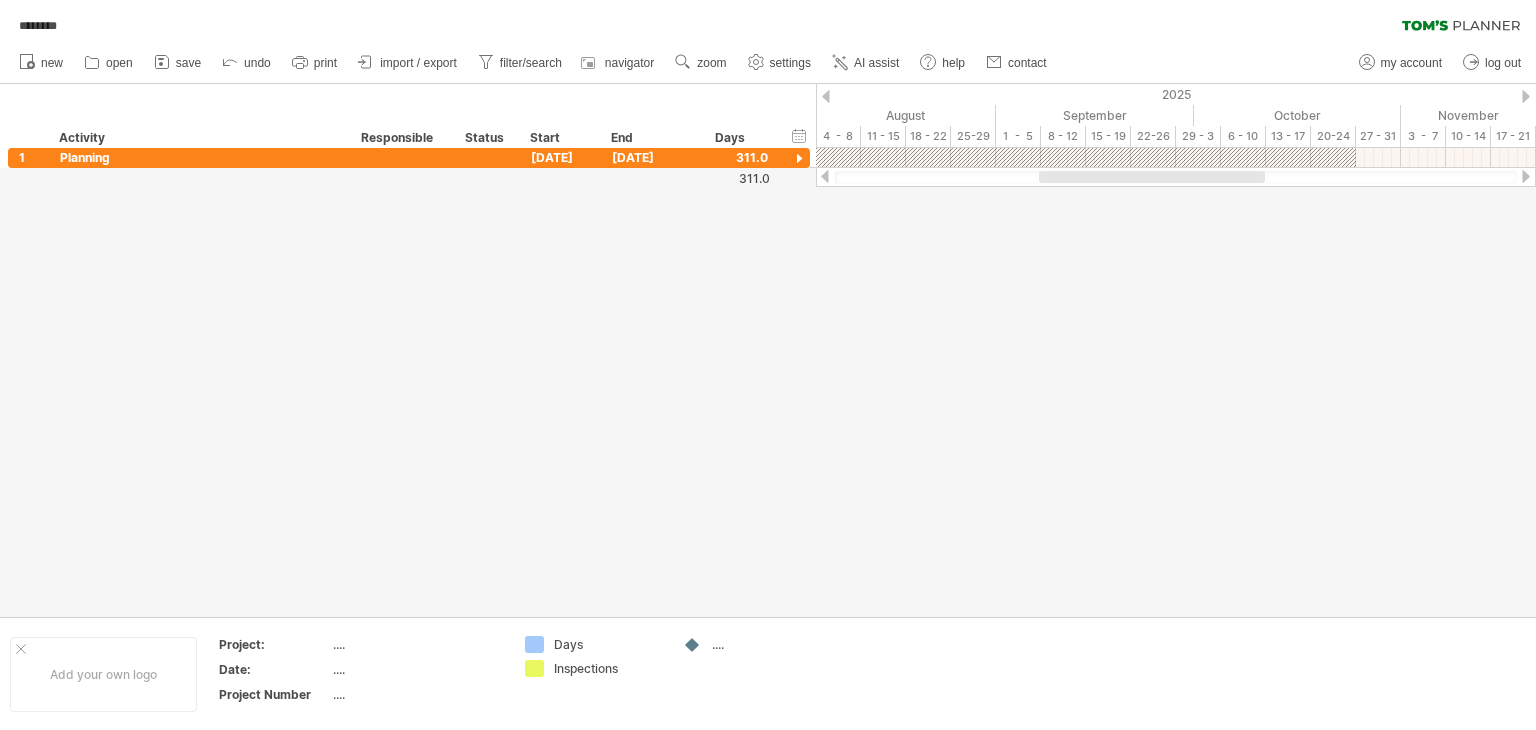 click at bounding box center (1152, 177) 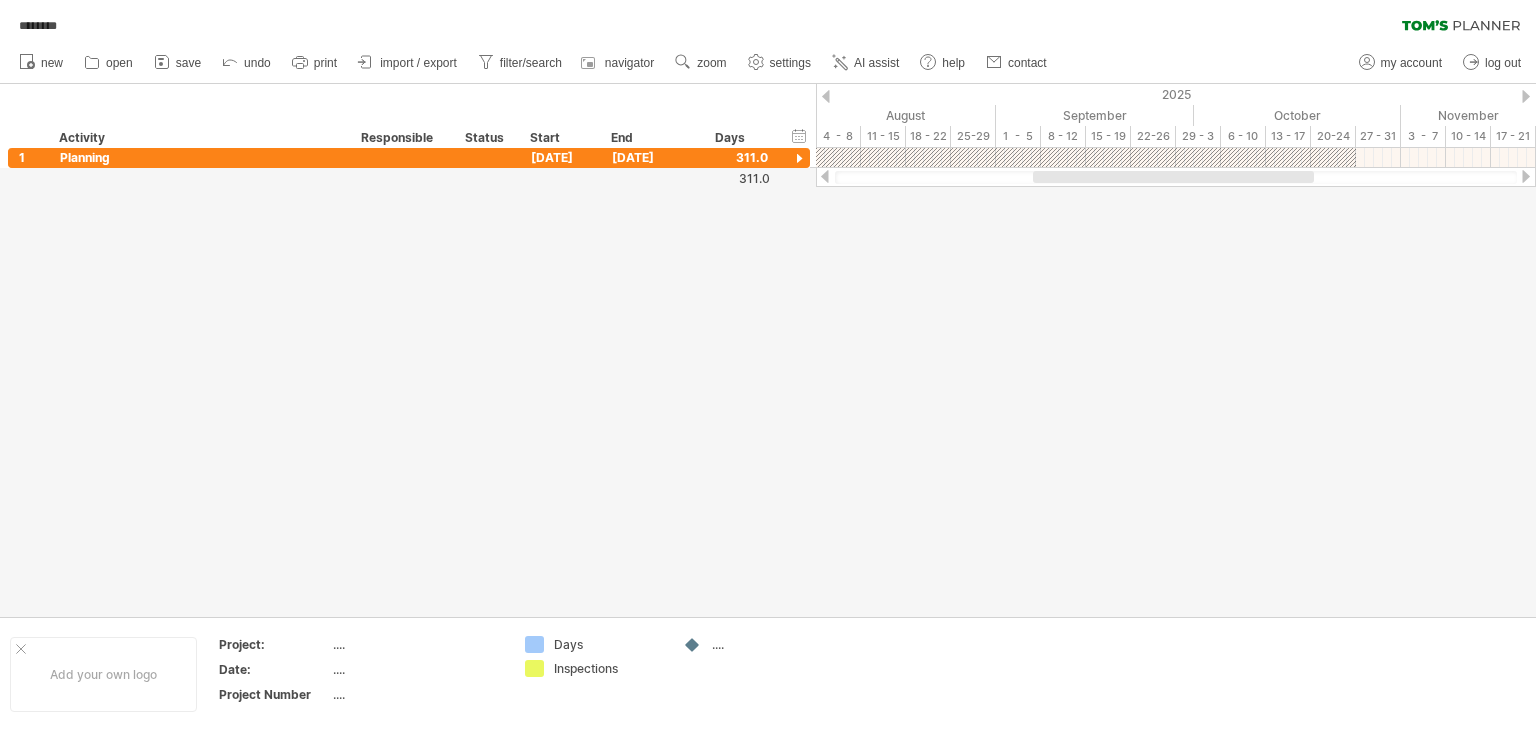click at bounding box center [1526, 176] 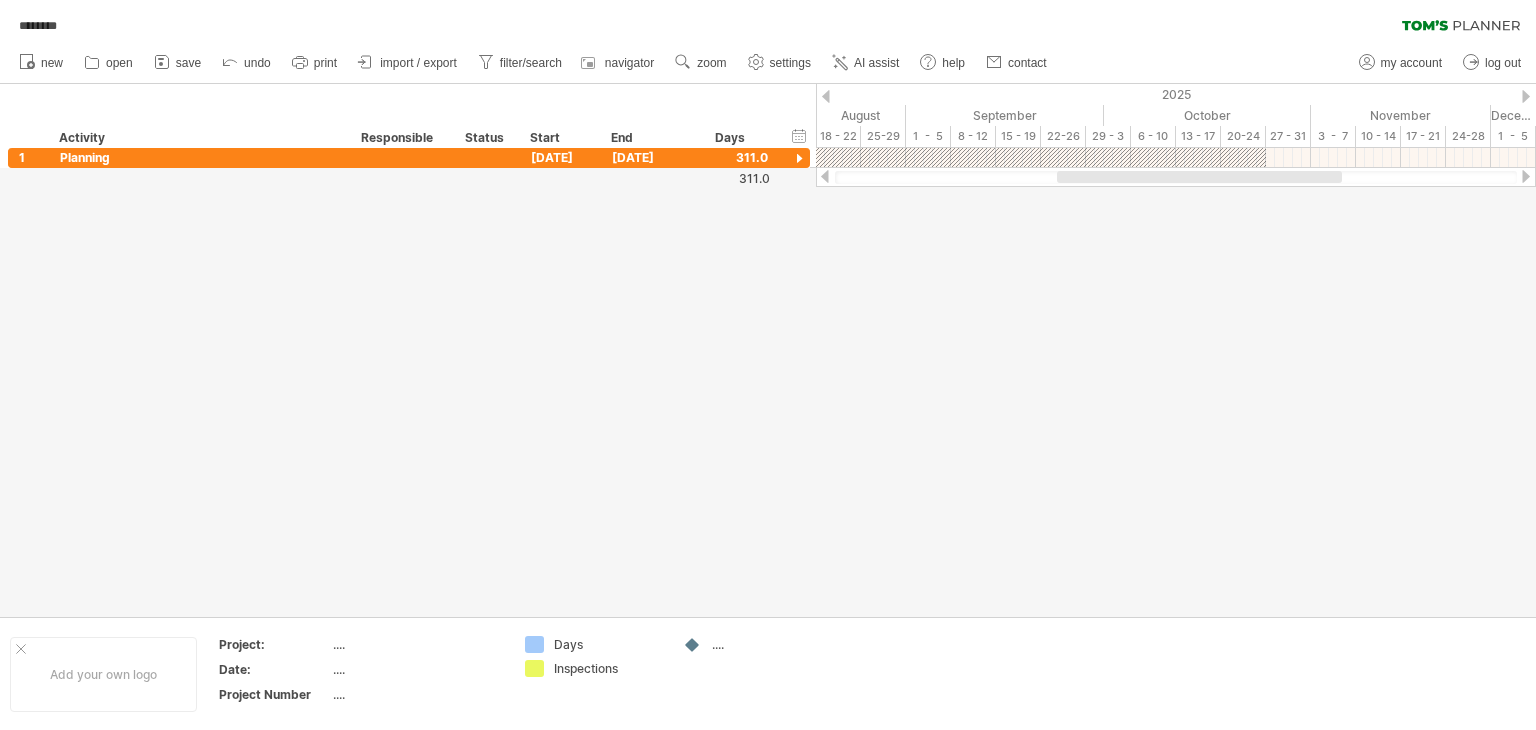 click at bounding box center [1526, 176] 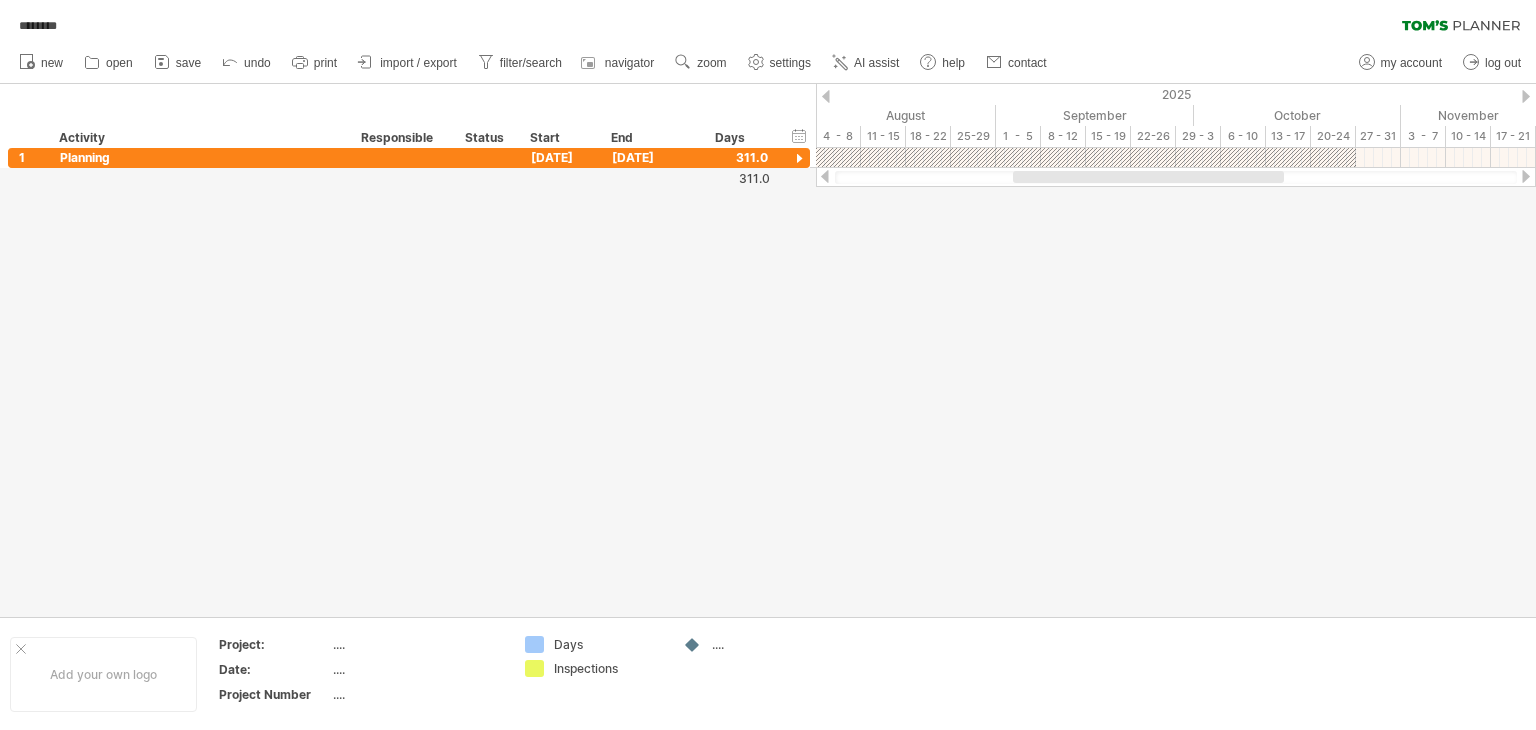 drag, startPoint x: 1126, startPoint y: 176, endPoint x: 1060, endPoint y: 194, distance: 68.41052 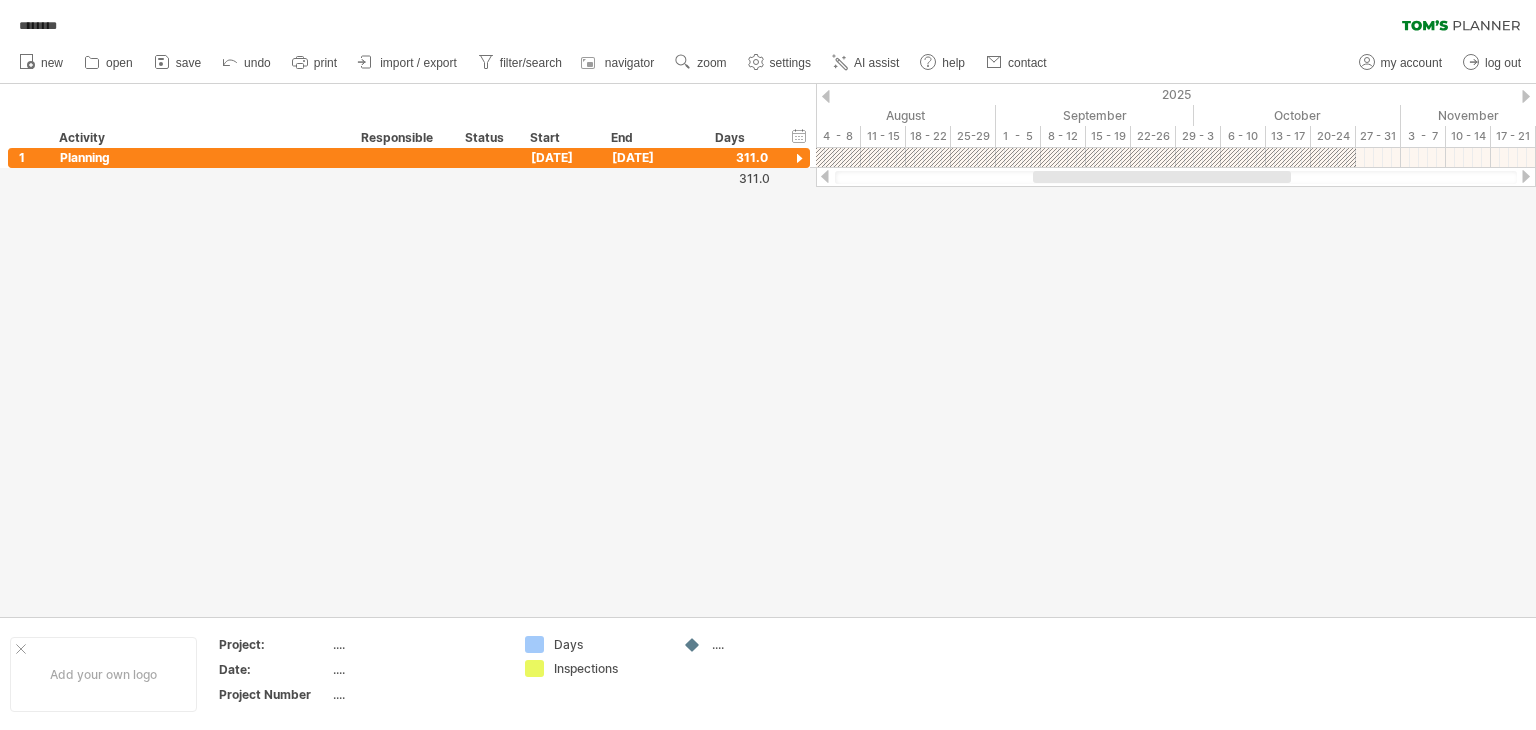 click at bounding box center [768, 350] 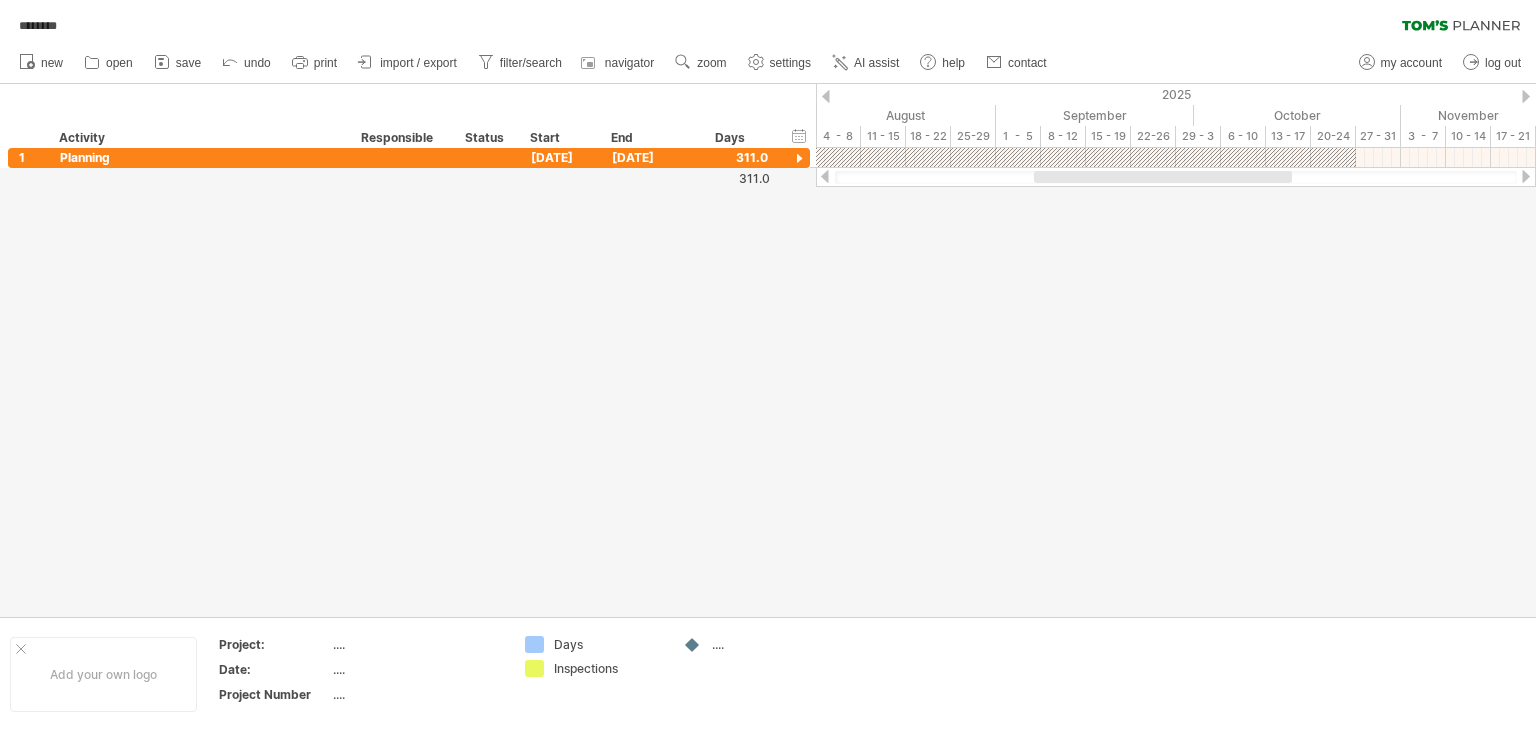drag, startPoint x: 1131, startPoint y: 173, endPoint x: 1132, endPoint y: 185, distance: 12.0415945 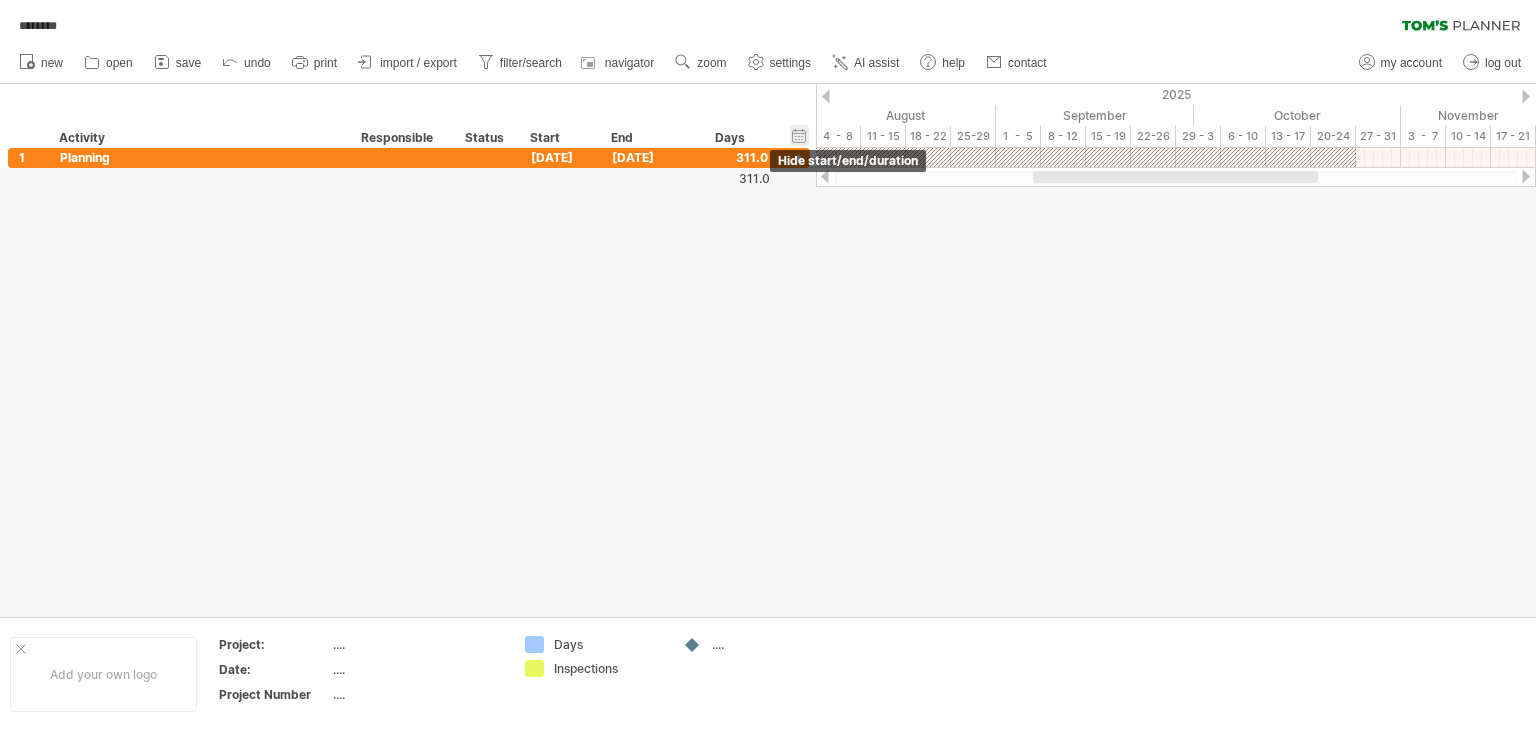 click on "hide start/end/duration show start/end/duration" at bounding box center [799, 135] 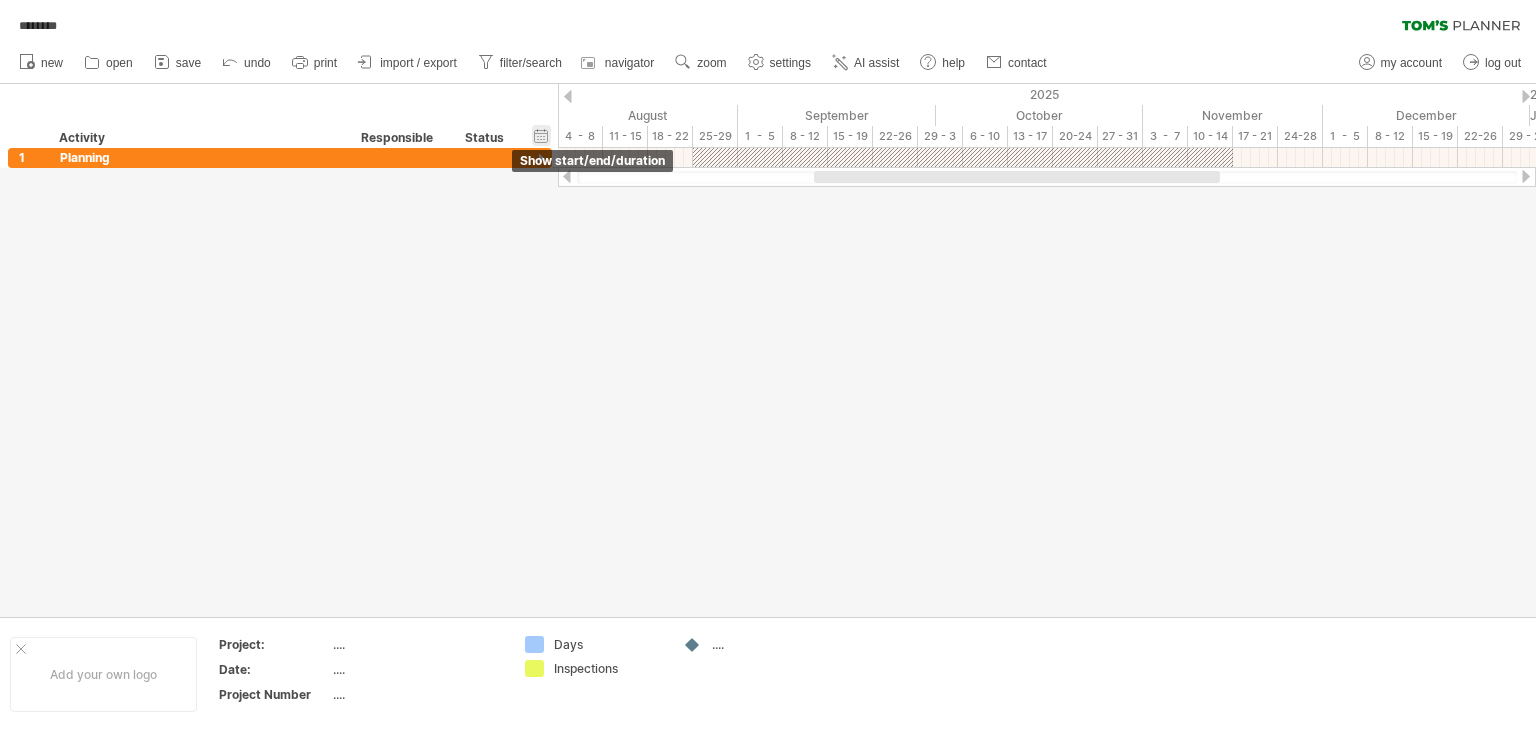 click on "hide start/end/duration show start/end/duration" at bounding box center (541, 135) 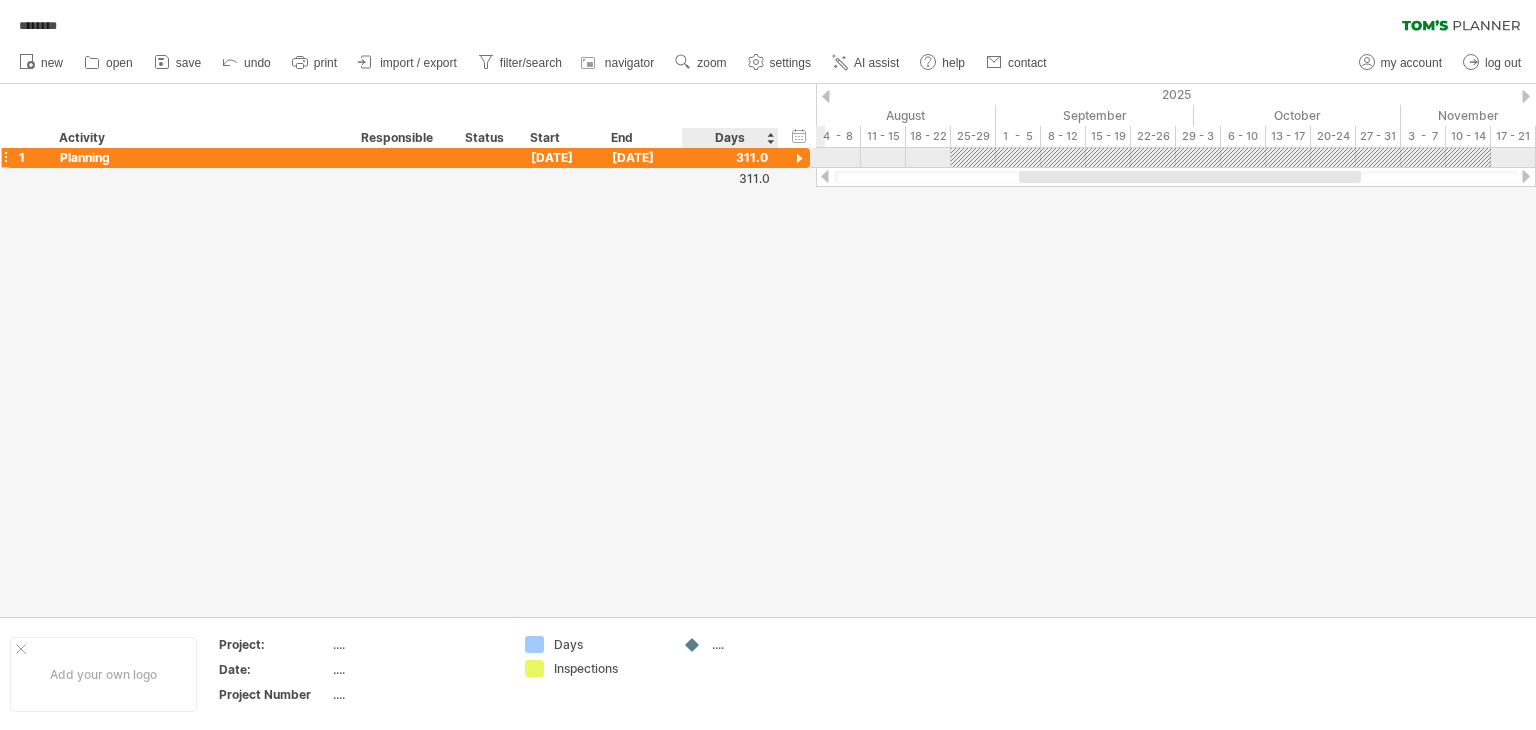 click at bounding box center [799, 159] 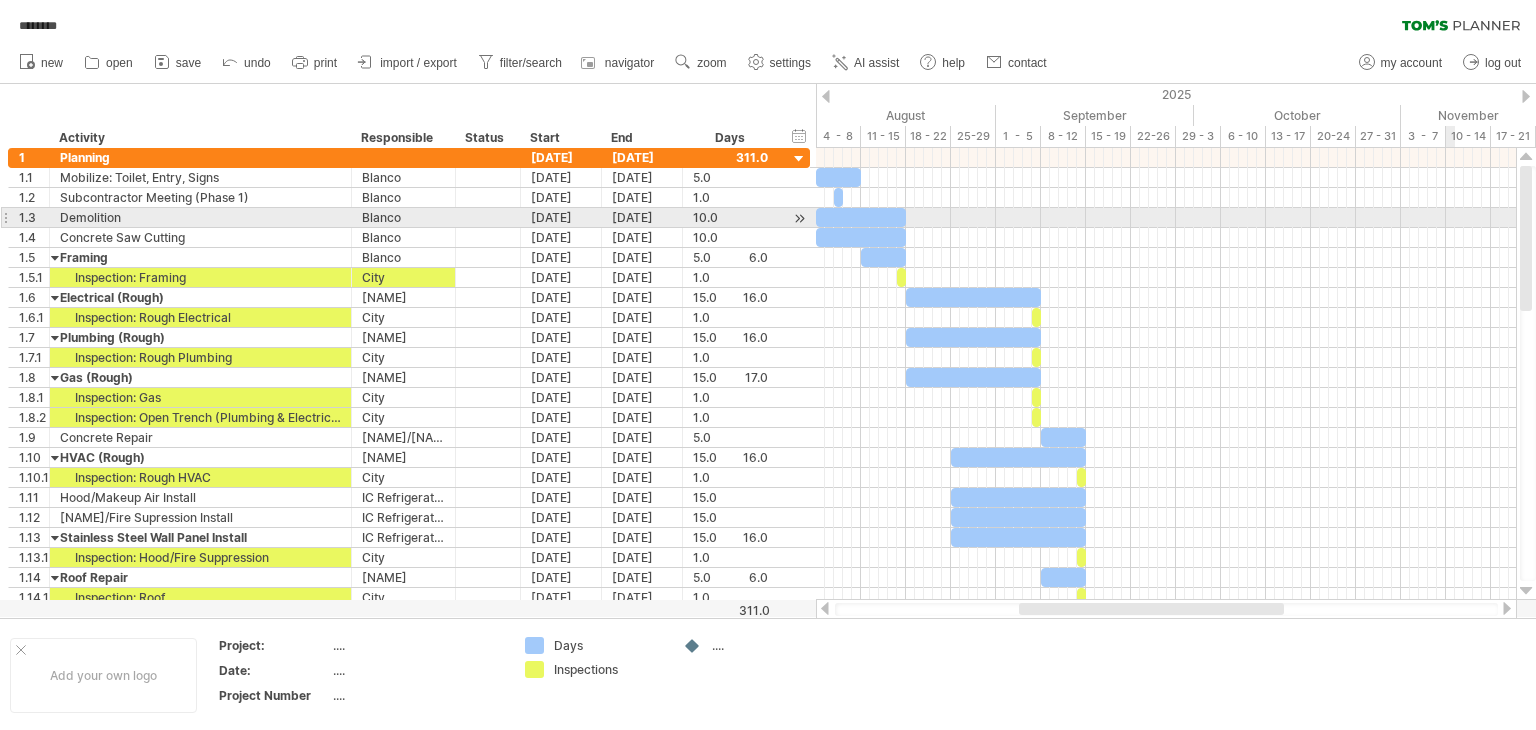drag, startPoint x: 1523, startPoint y: 223, endPoint x: 1452, endPoint y: 216, distance: 71.34424 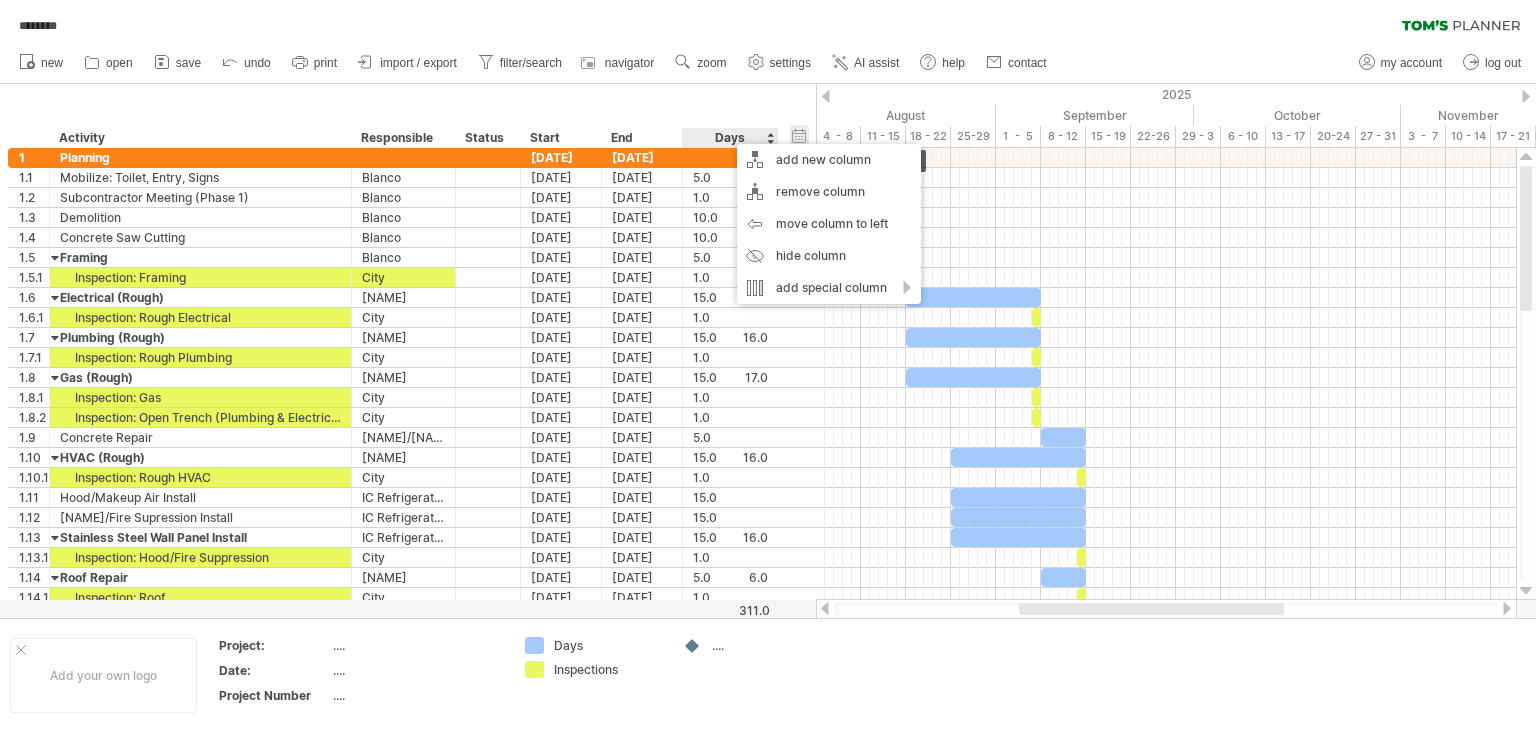 click on "hide start/end/duration show start/end/duration" at bounding box center [799, 135] 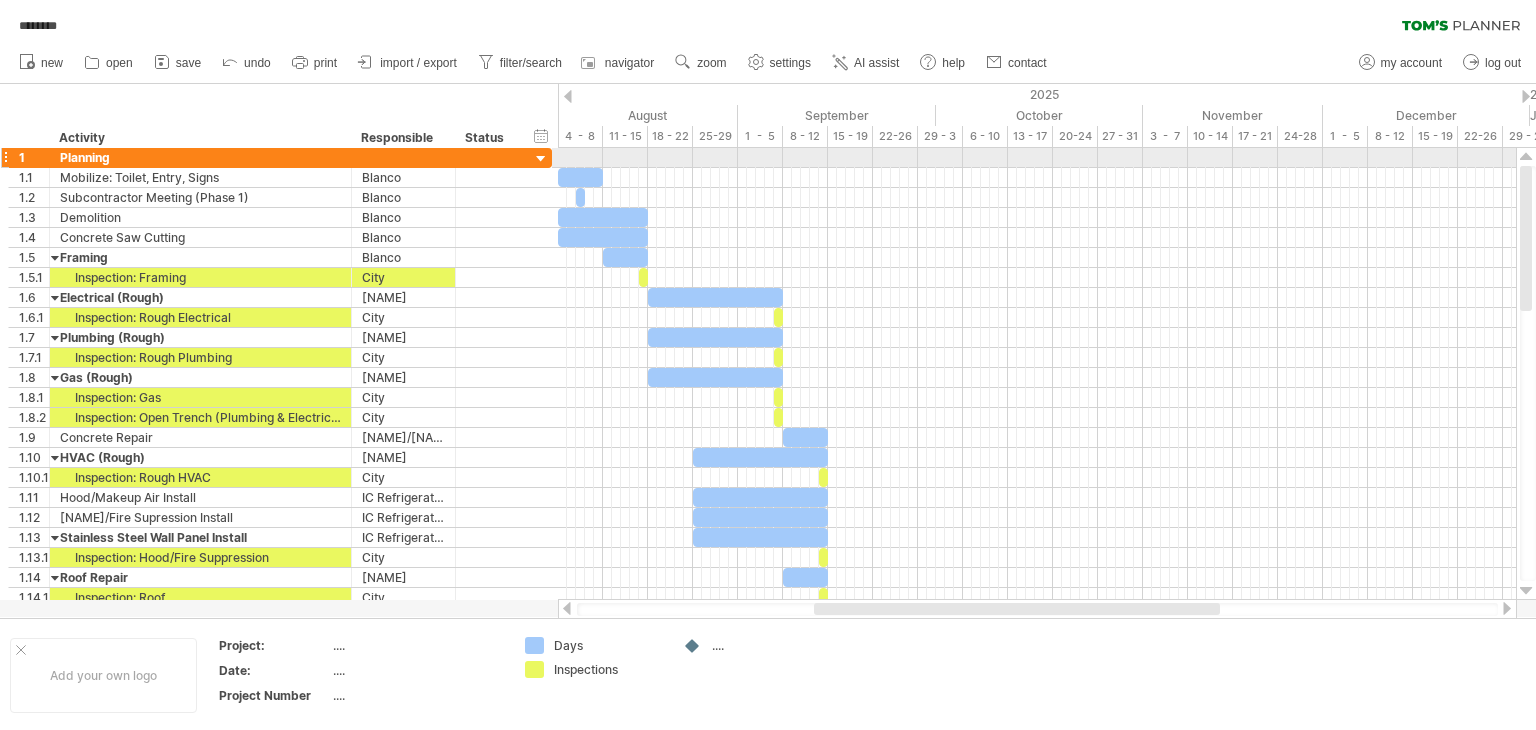click at bounding box center (541, 159) 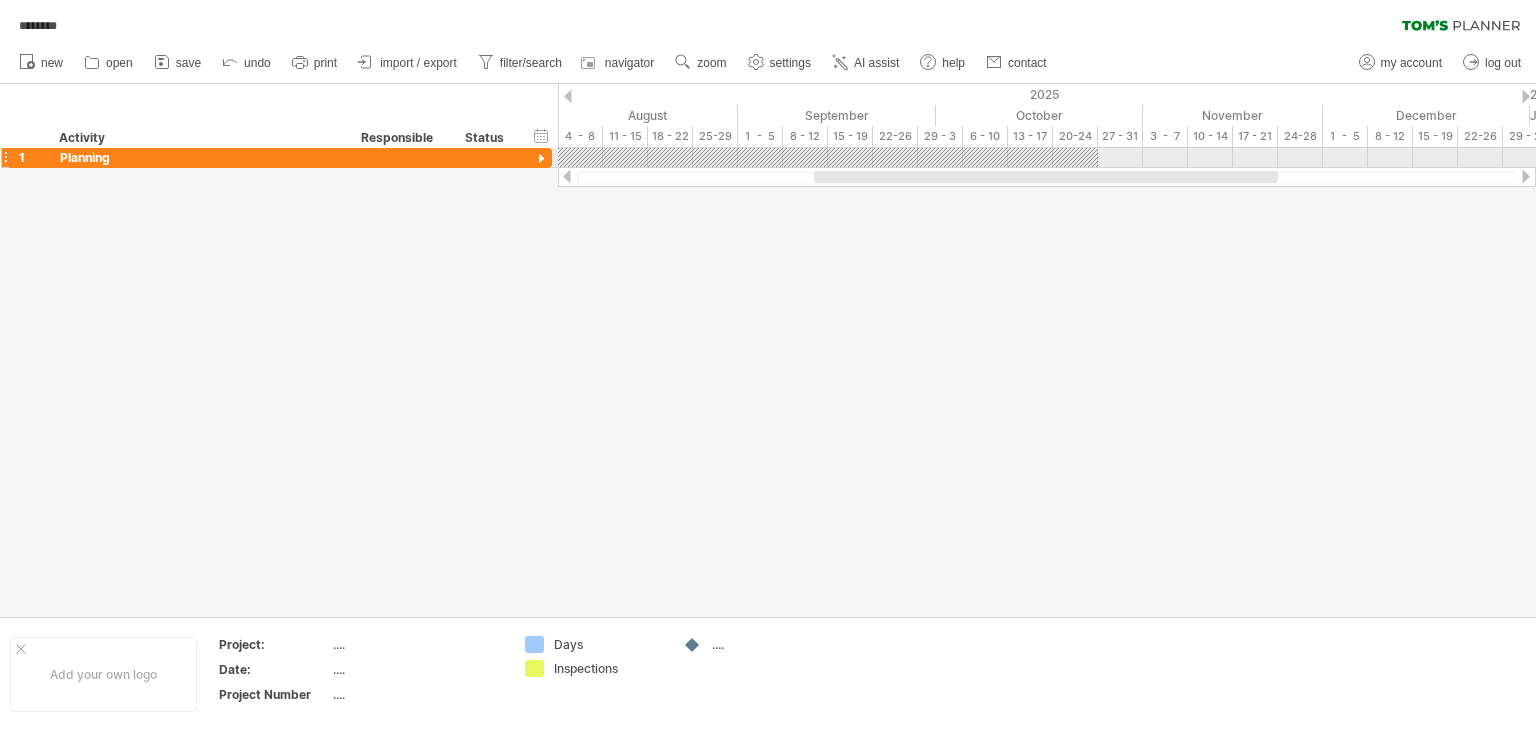 click at bounding box center [541, 159] 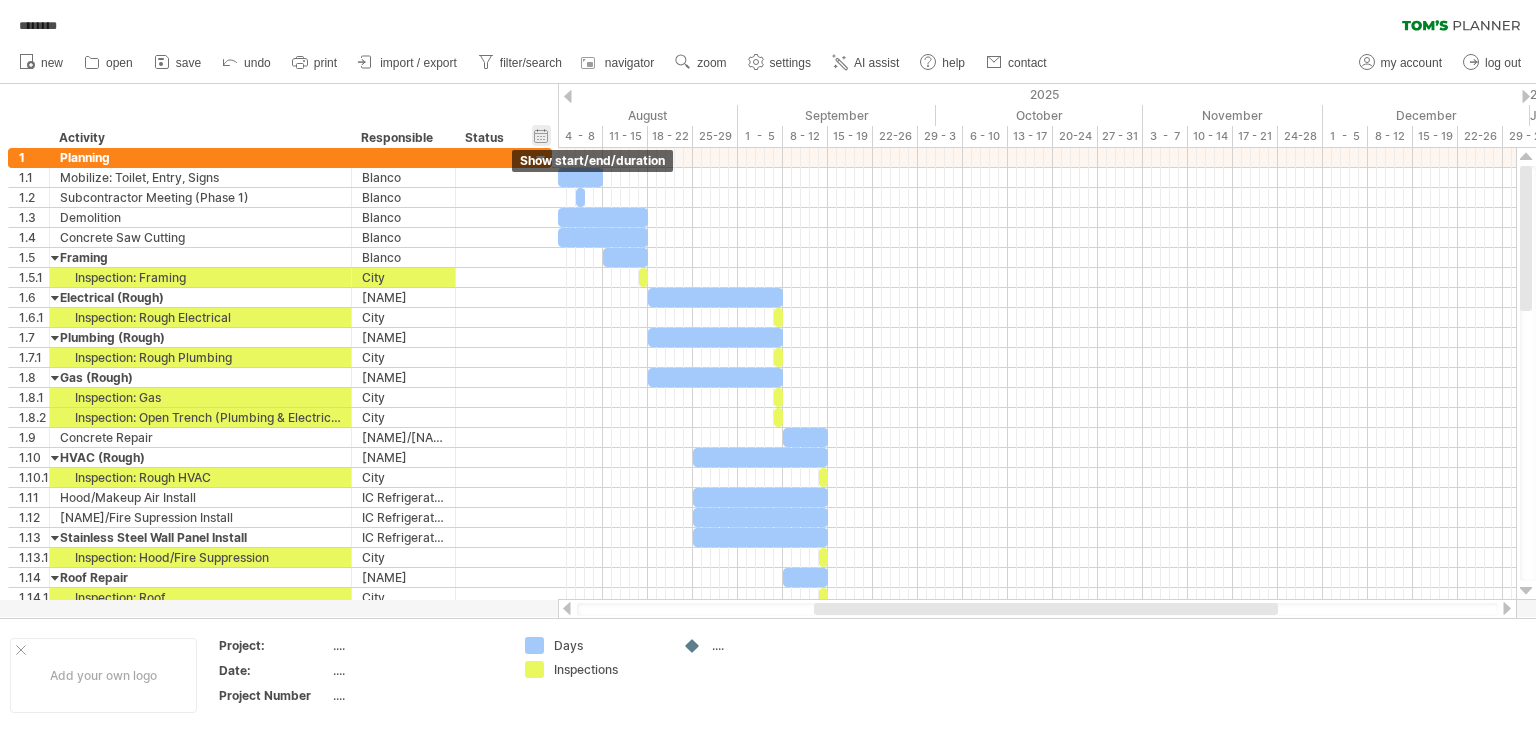 click on "hide start/end/duration show start/end/duration" at bounding box center [541, 135] 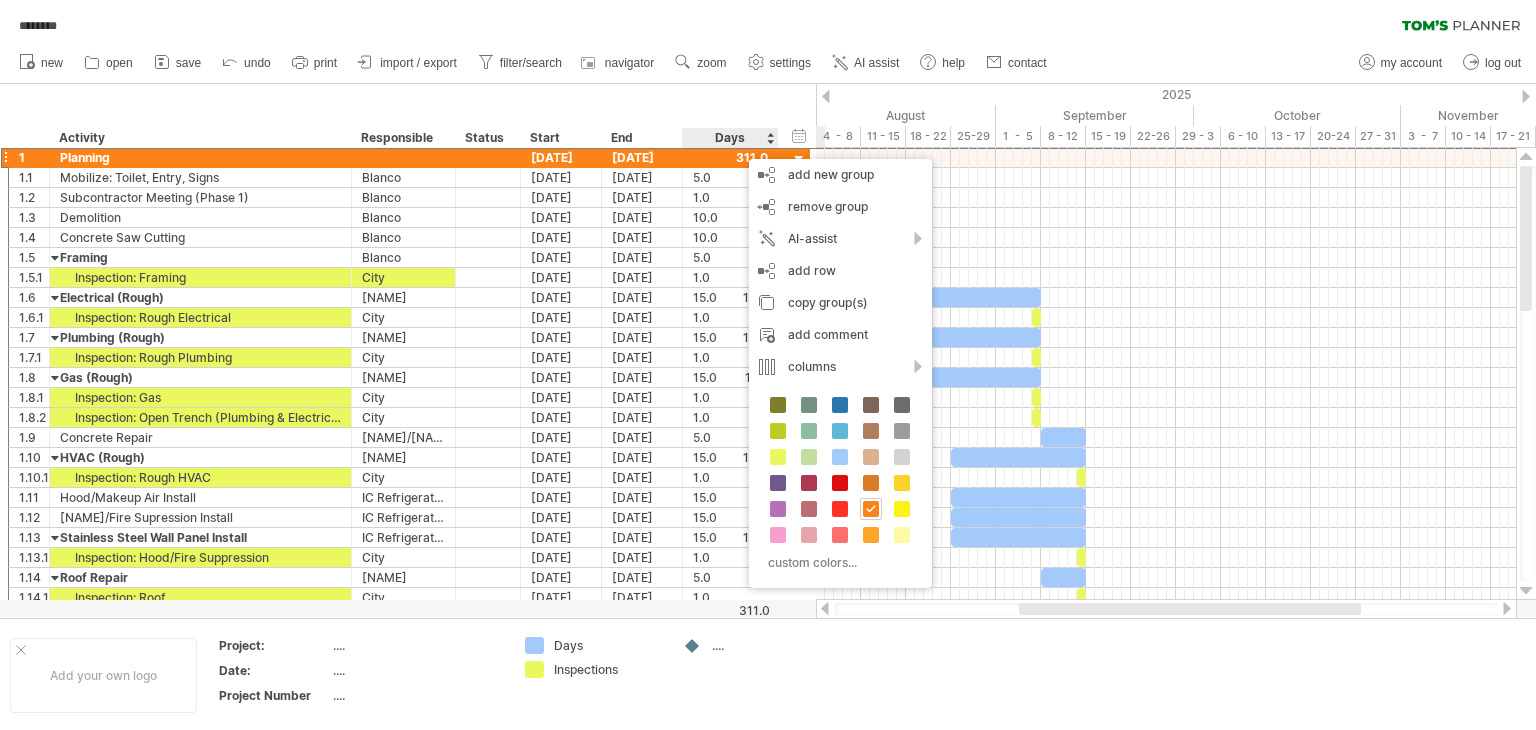 click on "**********" at bounding box center (408, 116) 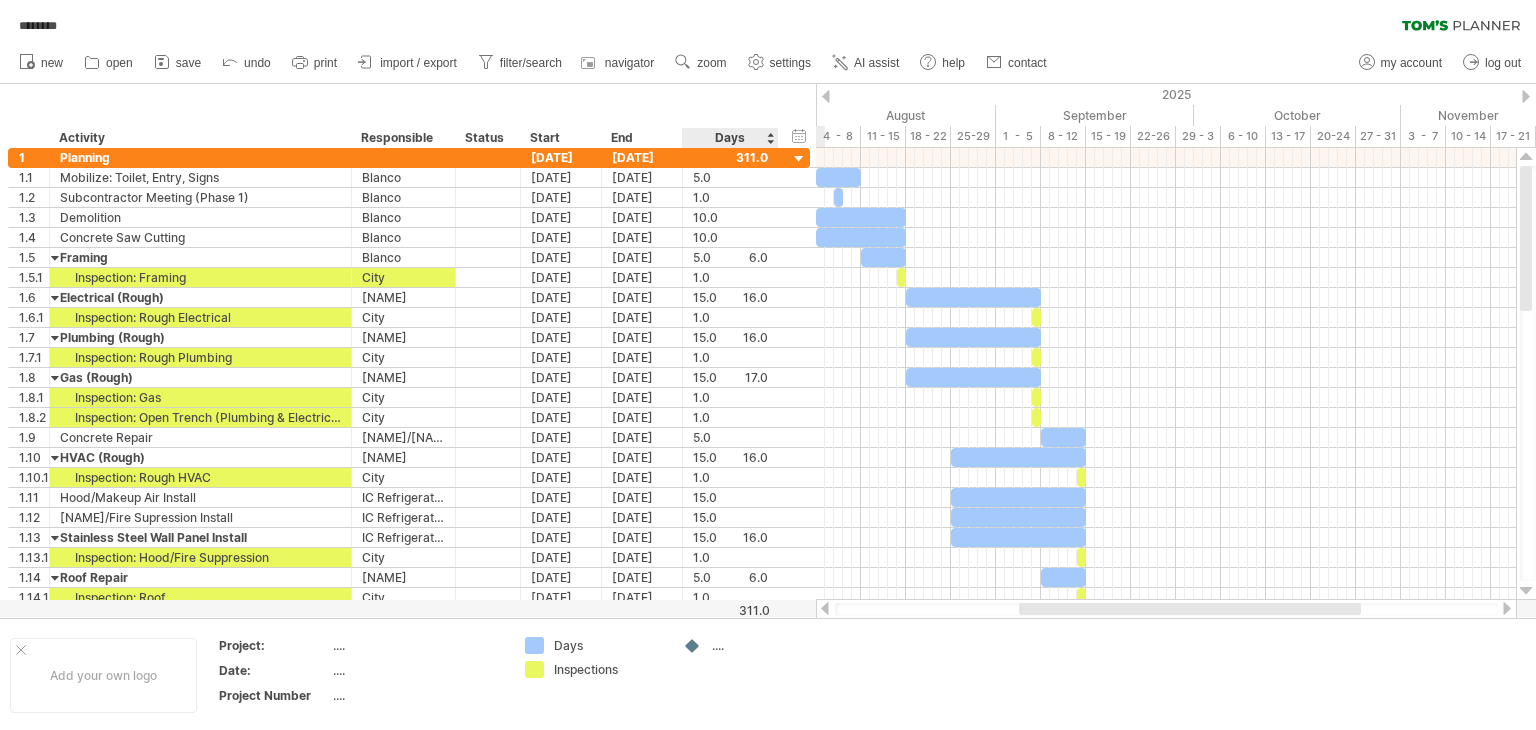 click on "Days" at bounding box center [729, 138] 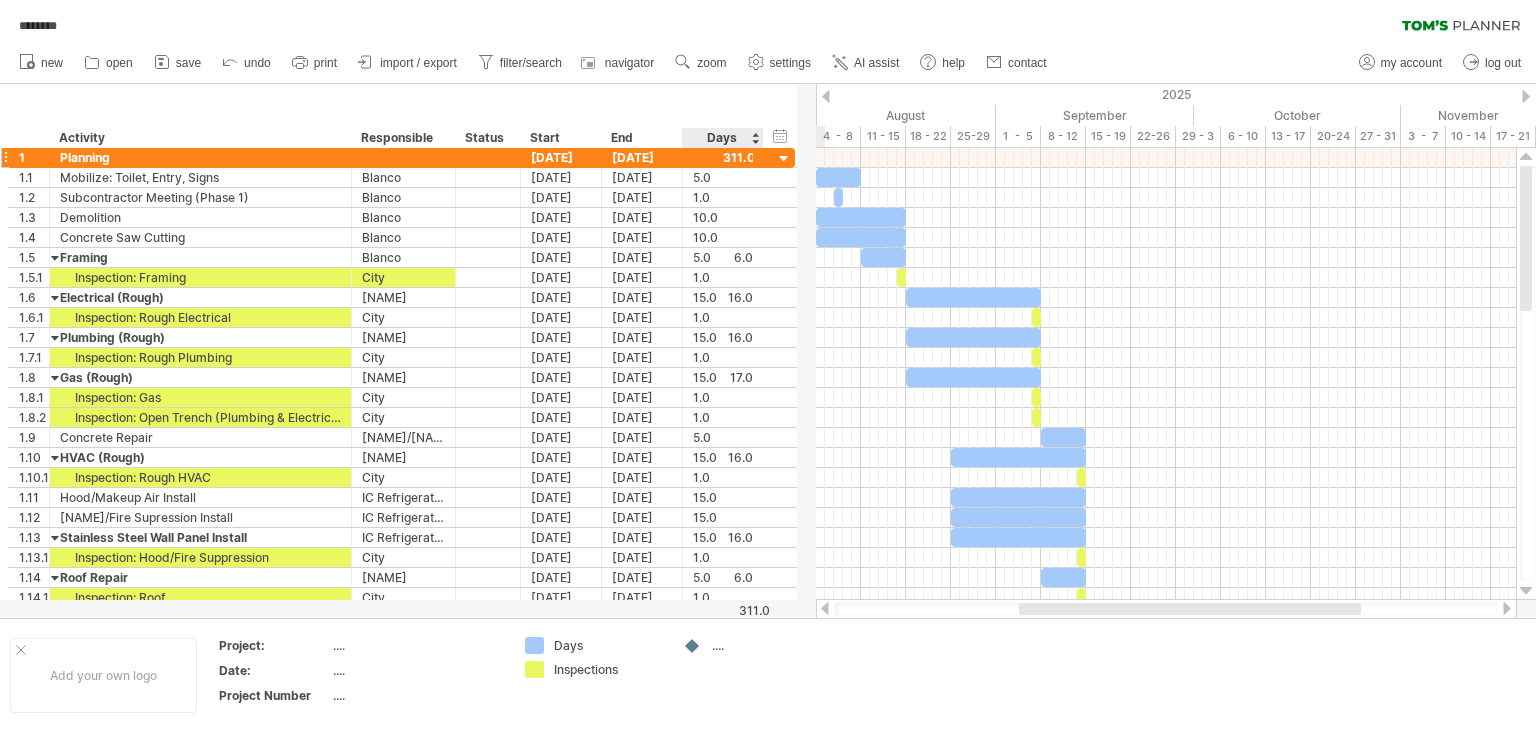 drag, startPoint x: 775, startPoint y: 141, endPoint x: 760, endPoint y: 157, distance: 21.931713 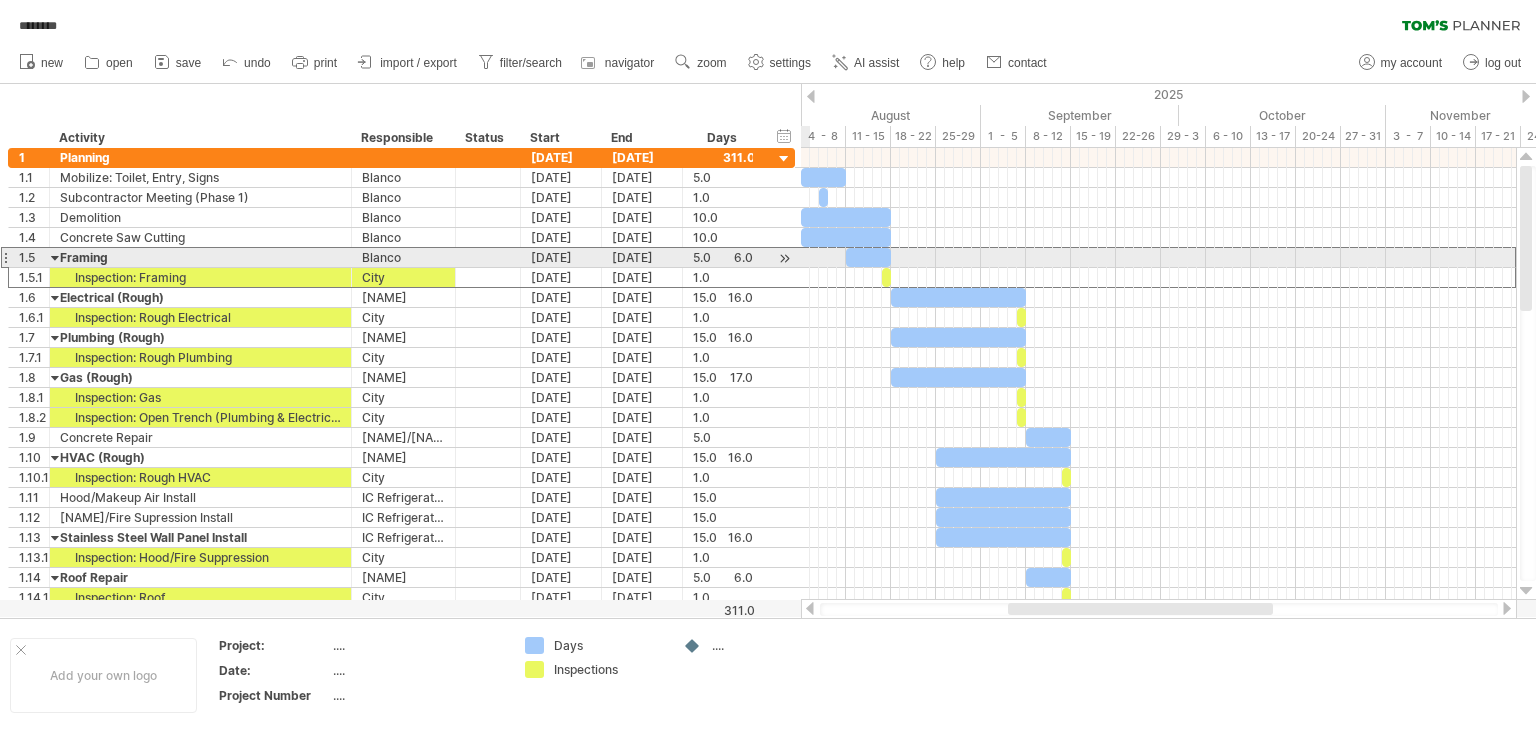 click on "5.0" at bounding box center (723, 257) 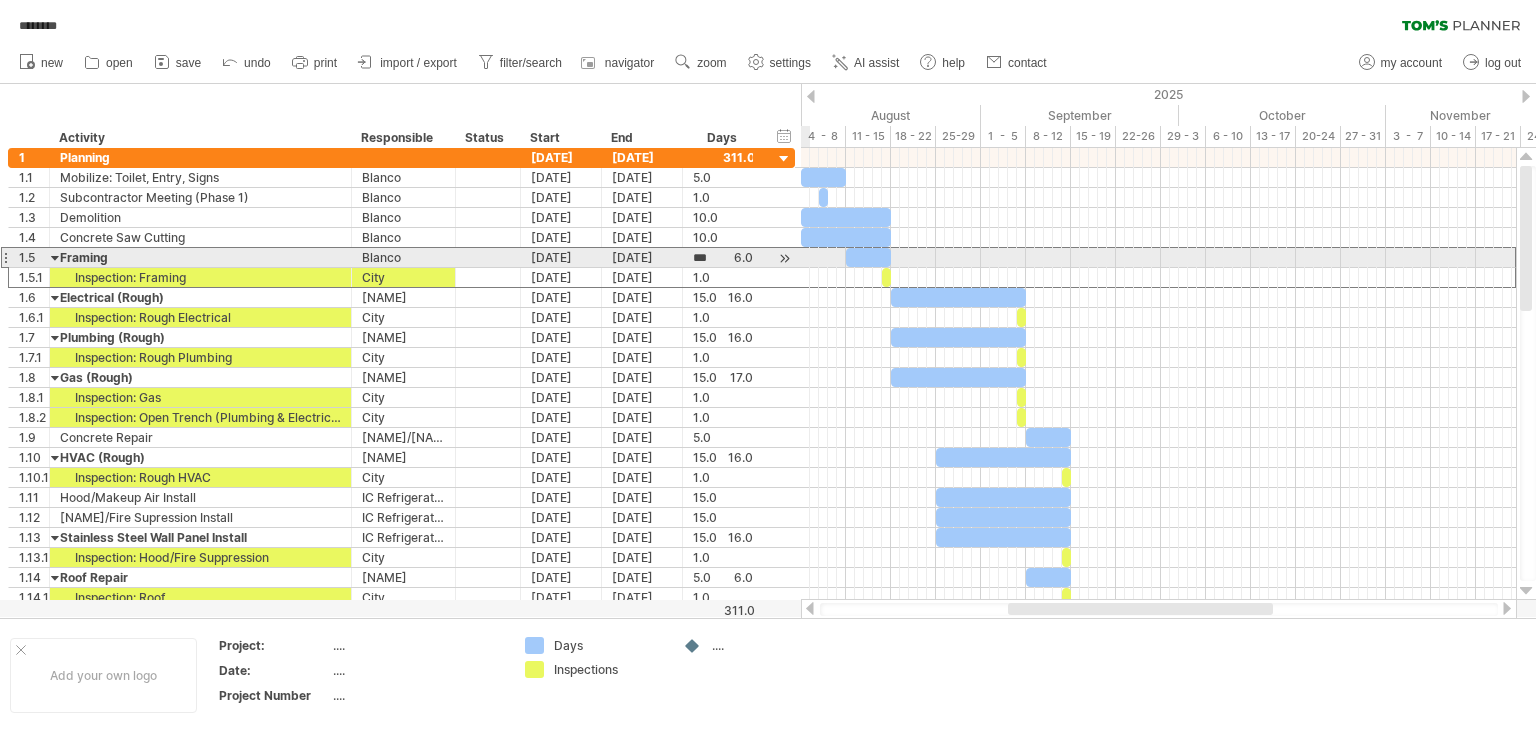 click on "***" at bounding box center [723, 257] 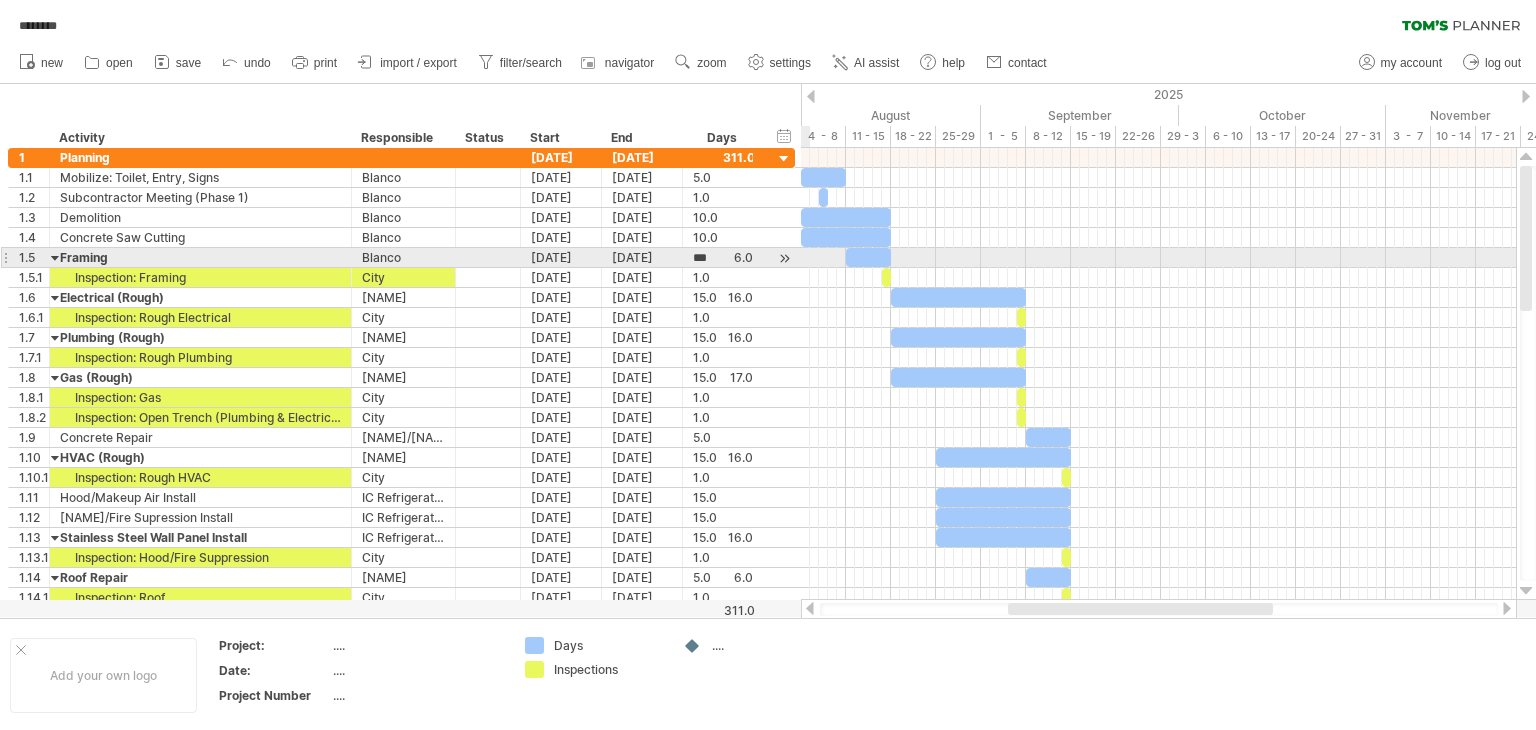 scroll, scrollTop: 0, scrollLeft: 0, axis: both 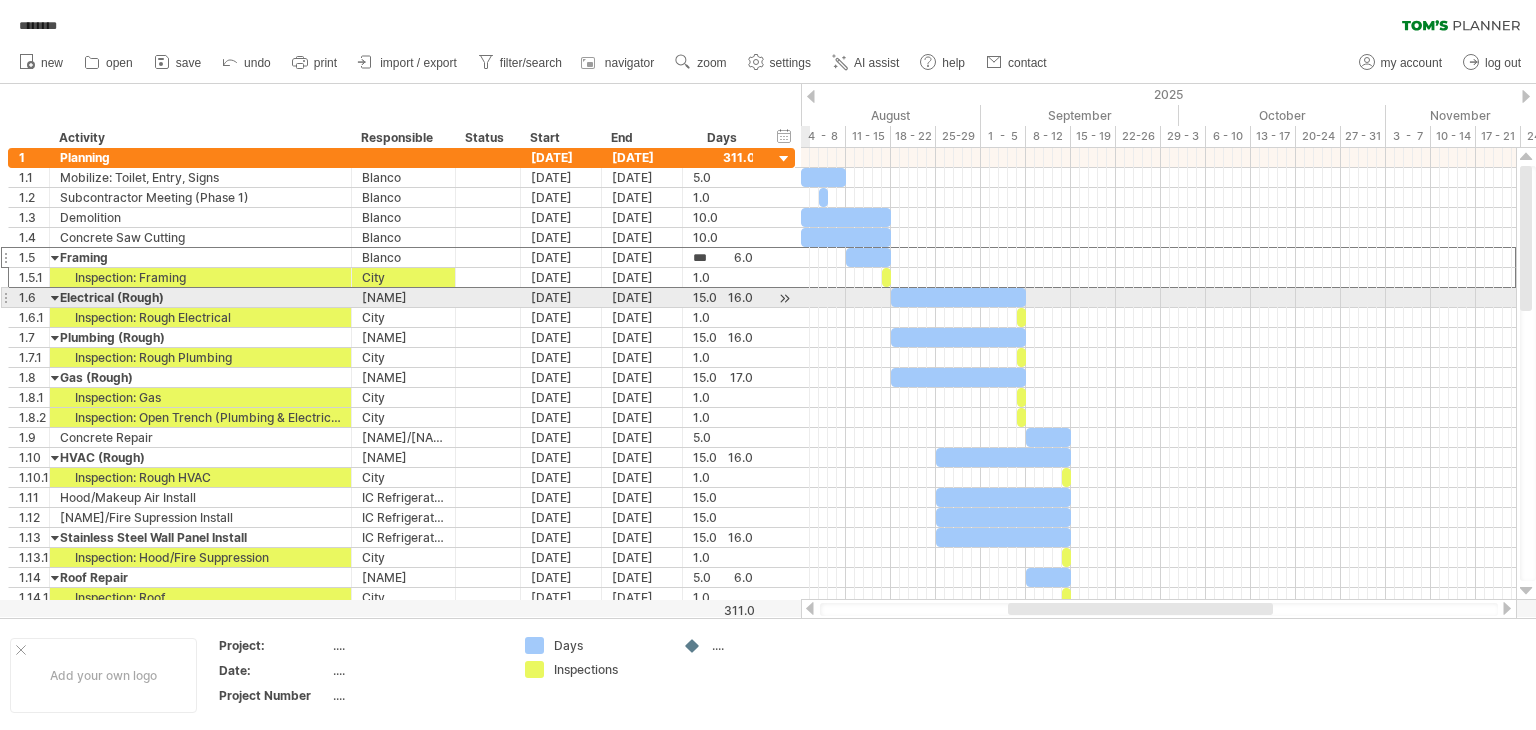 click on "15.0" at bounding box center [723, 297] 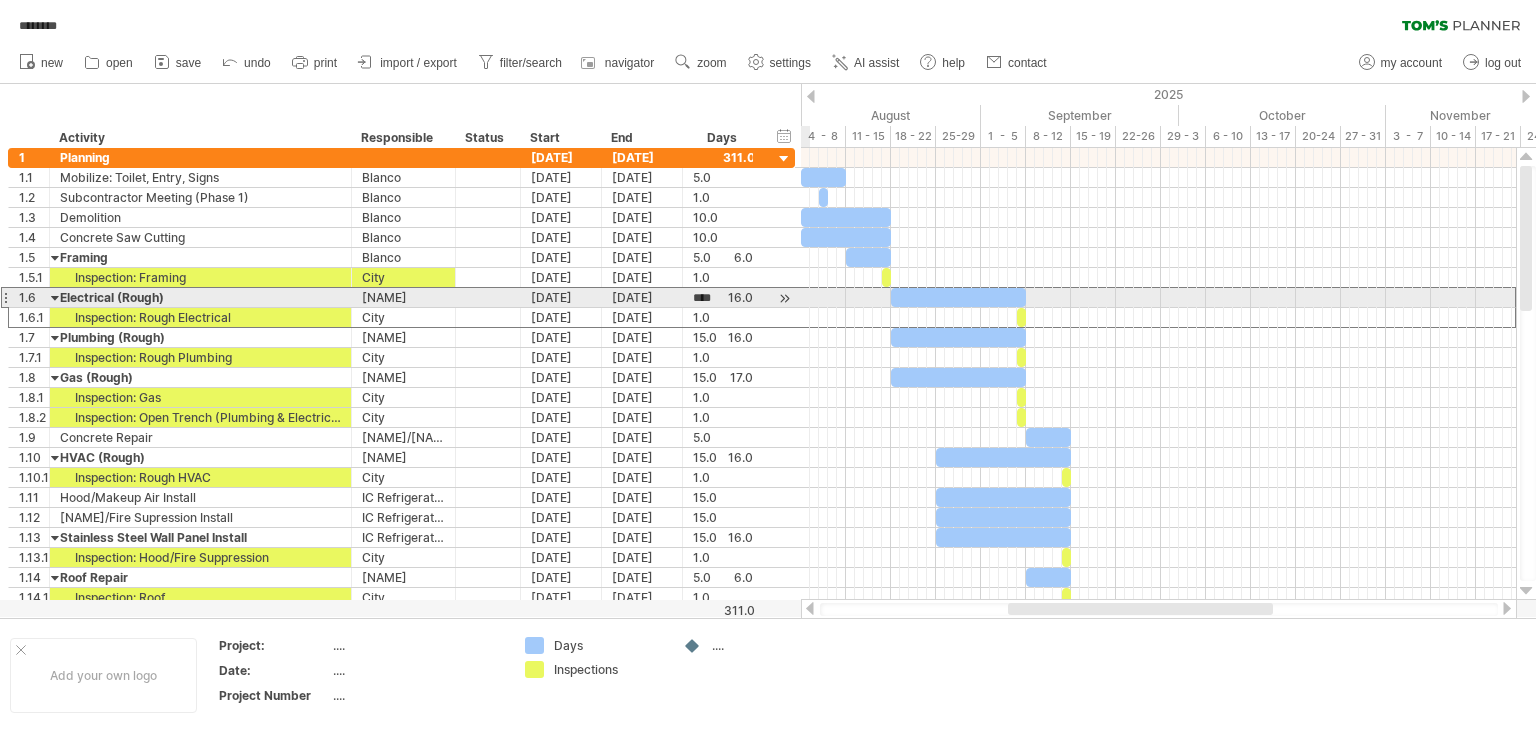 scroll, scrollTop: 1, scrollLeft: 0, axis: vertical 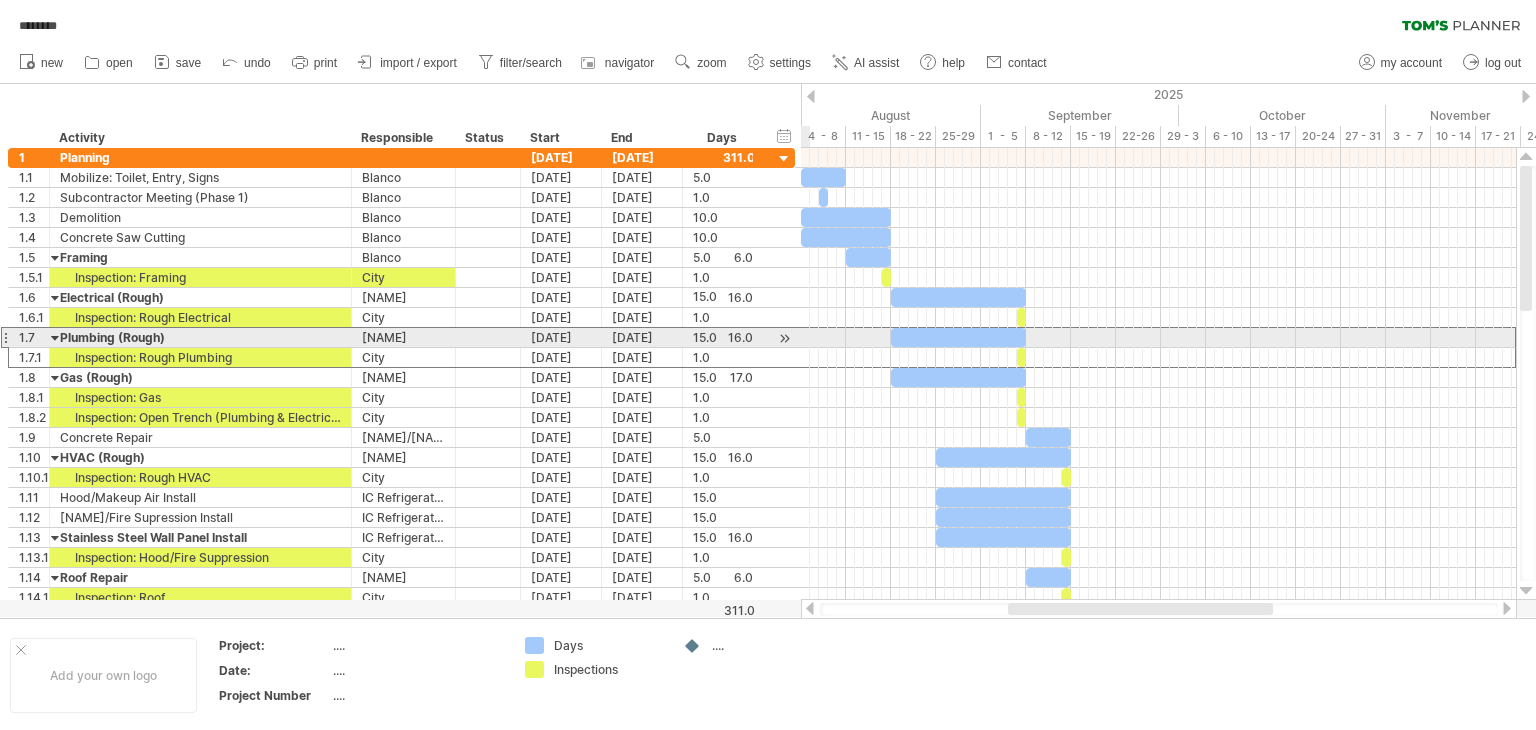 click on "15.0" at bounding box center (723, 337) 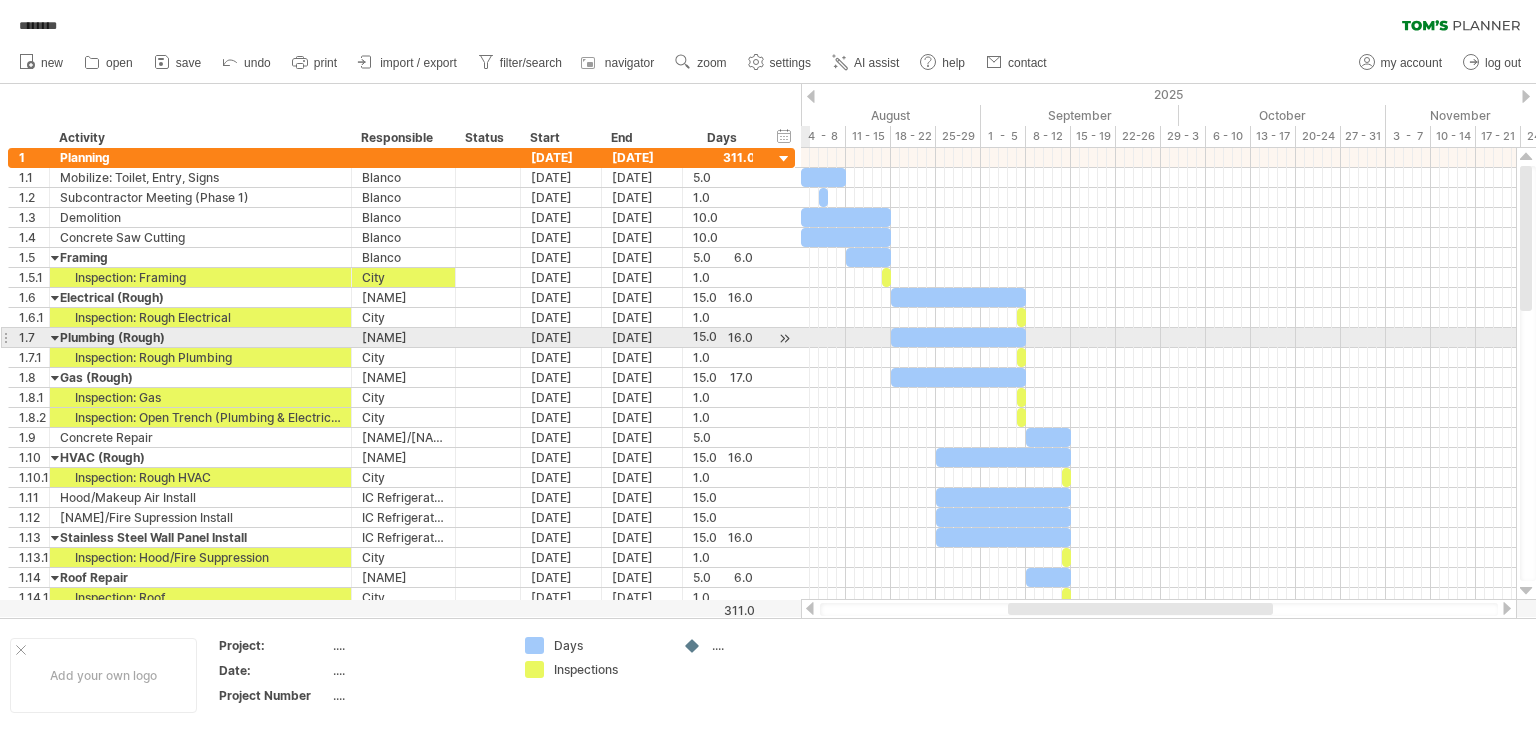 scroll, scrollTop: 0, scrollLeft: 0, axis: both 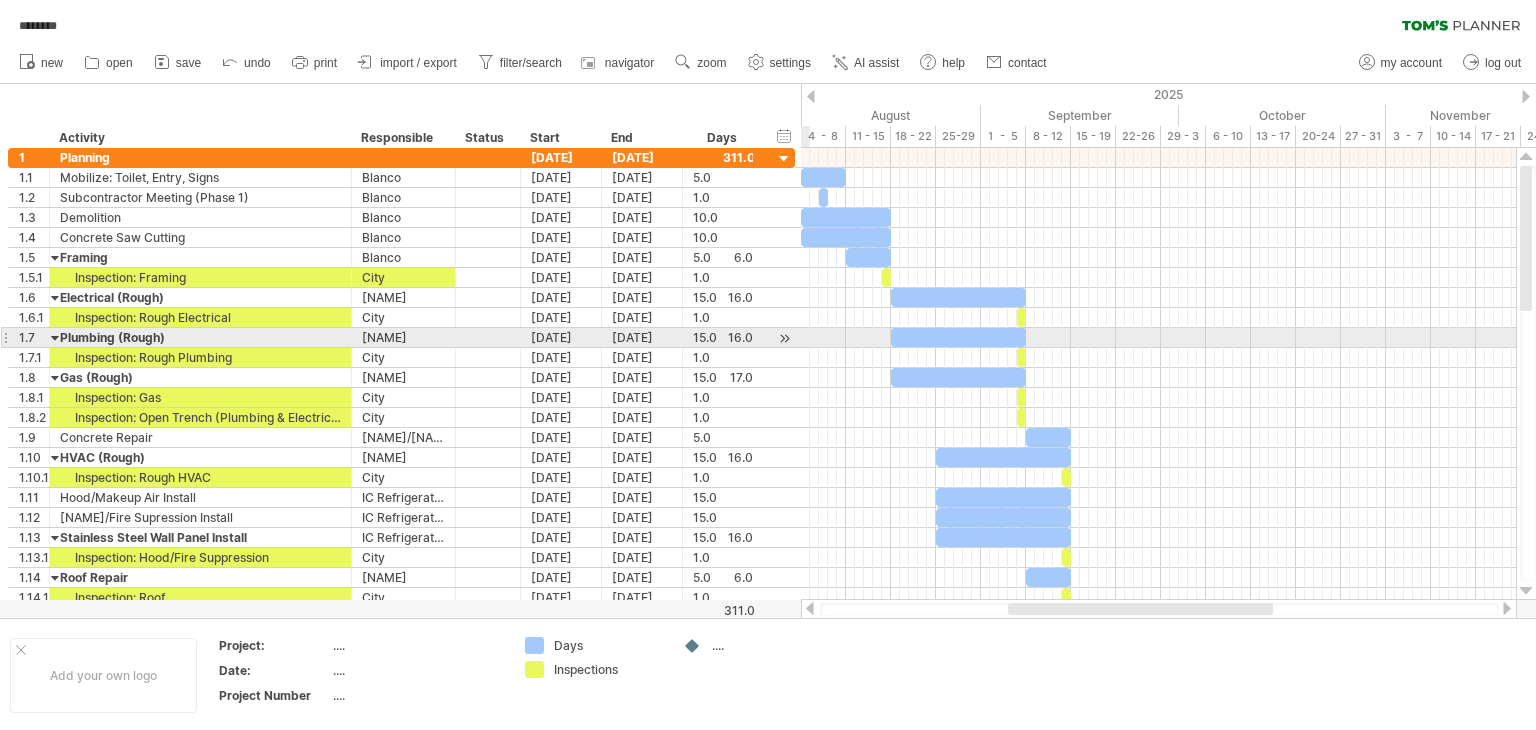 click at bounding box center (784, 338) 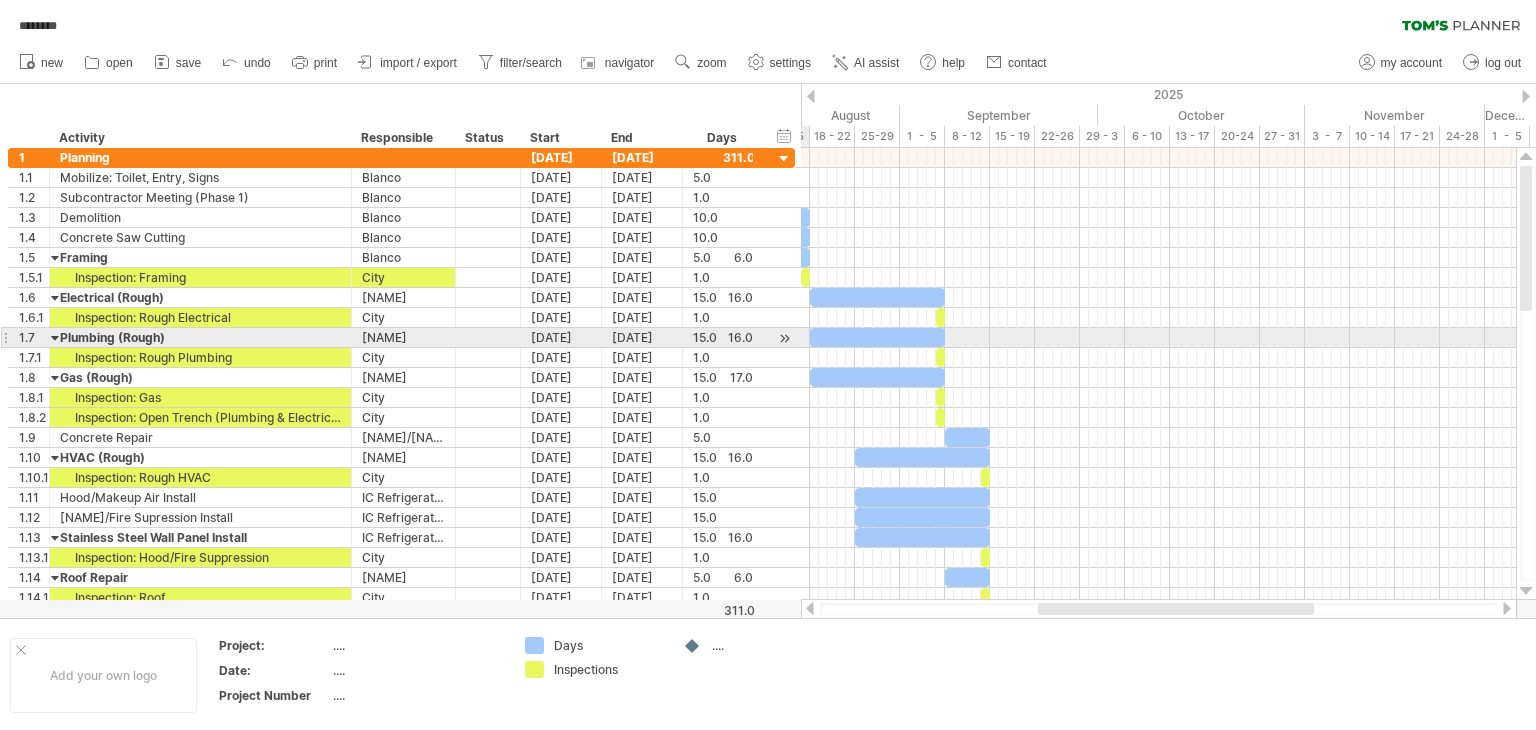 click at bounding box center (784, 338) 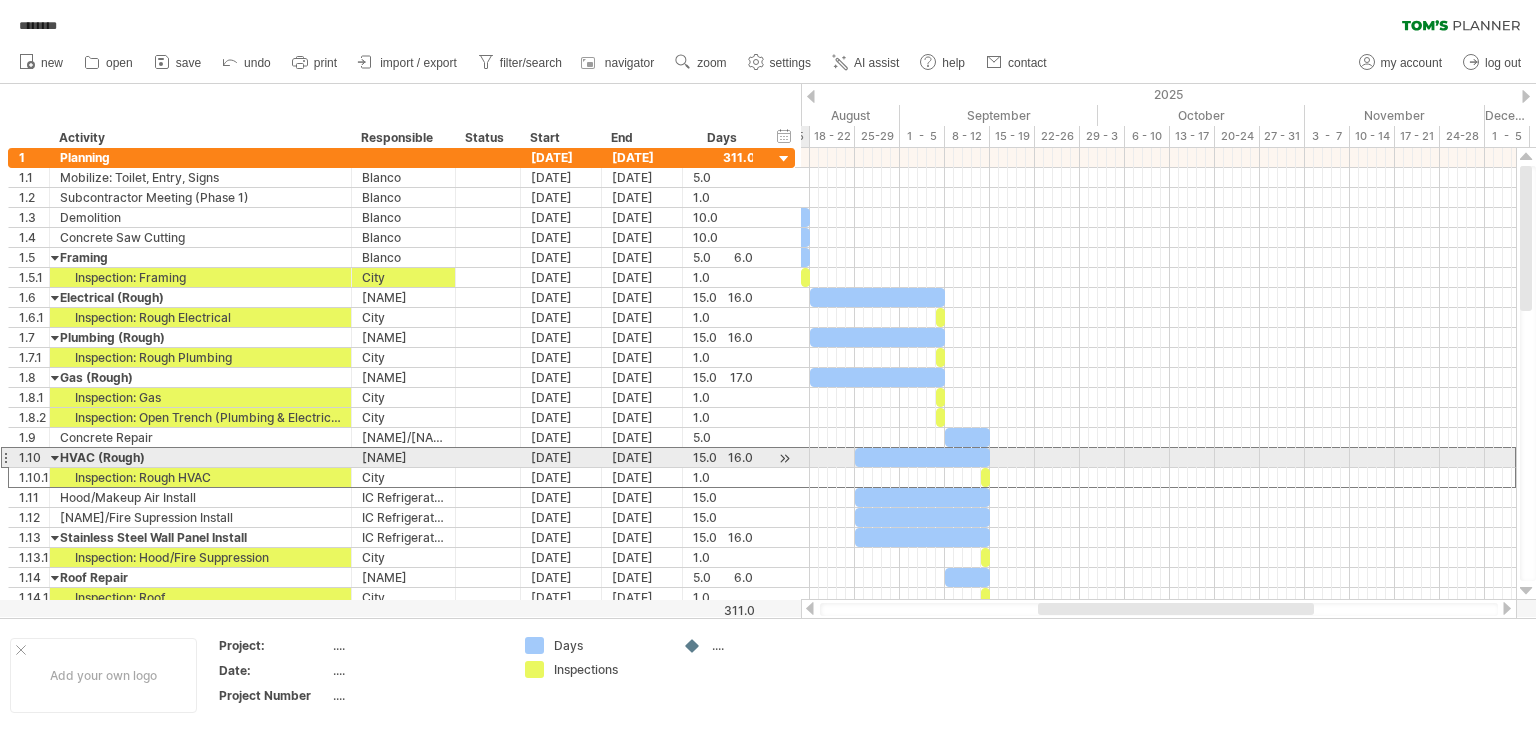 click on "15.0" at bounding box center [723, 457] 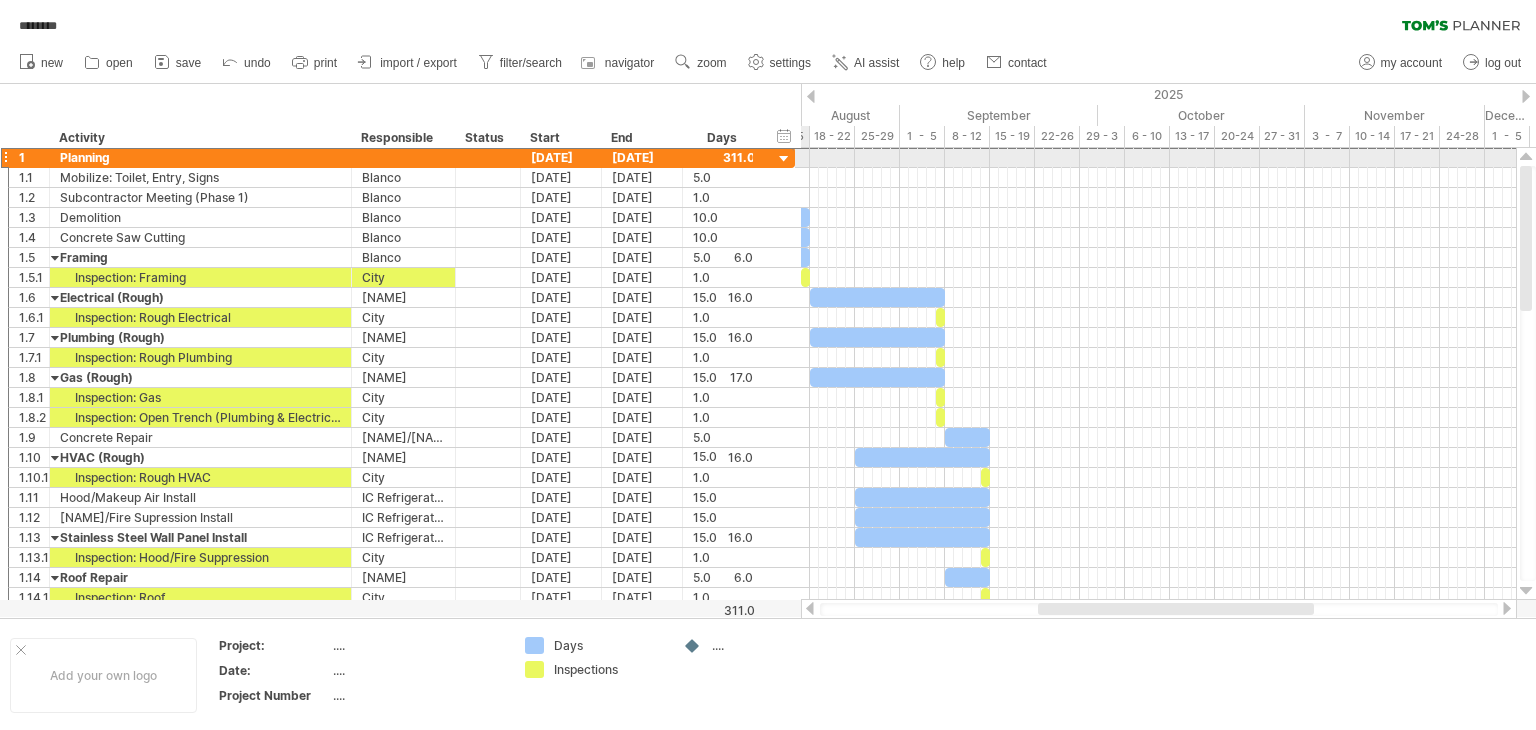 scroll, scrollTop: 0, scrollLeft: 0, axis: both 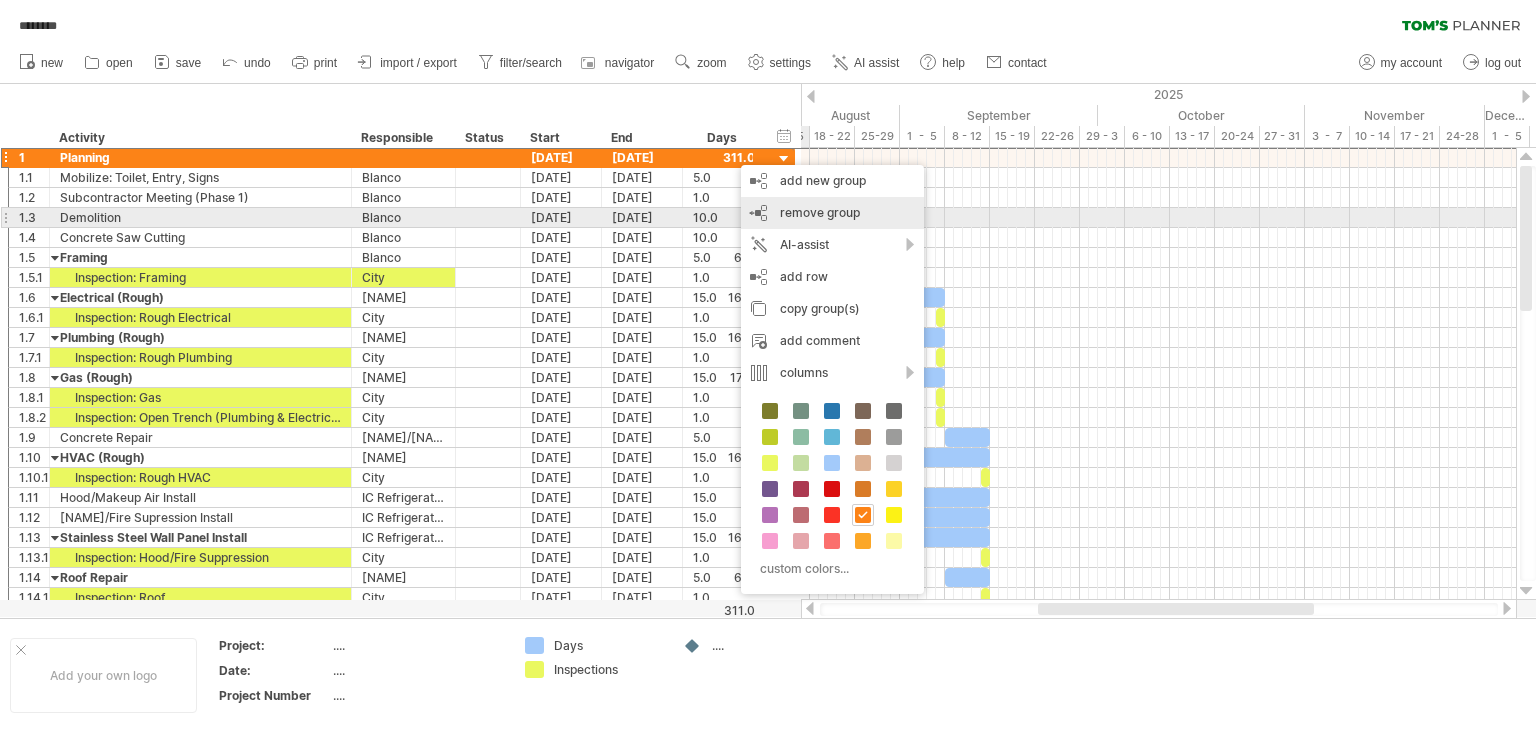 click on "remove group" at bounding box center (820, 212) 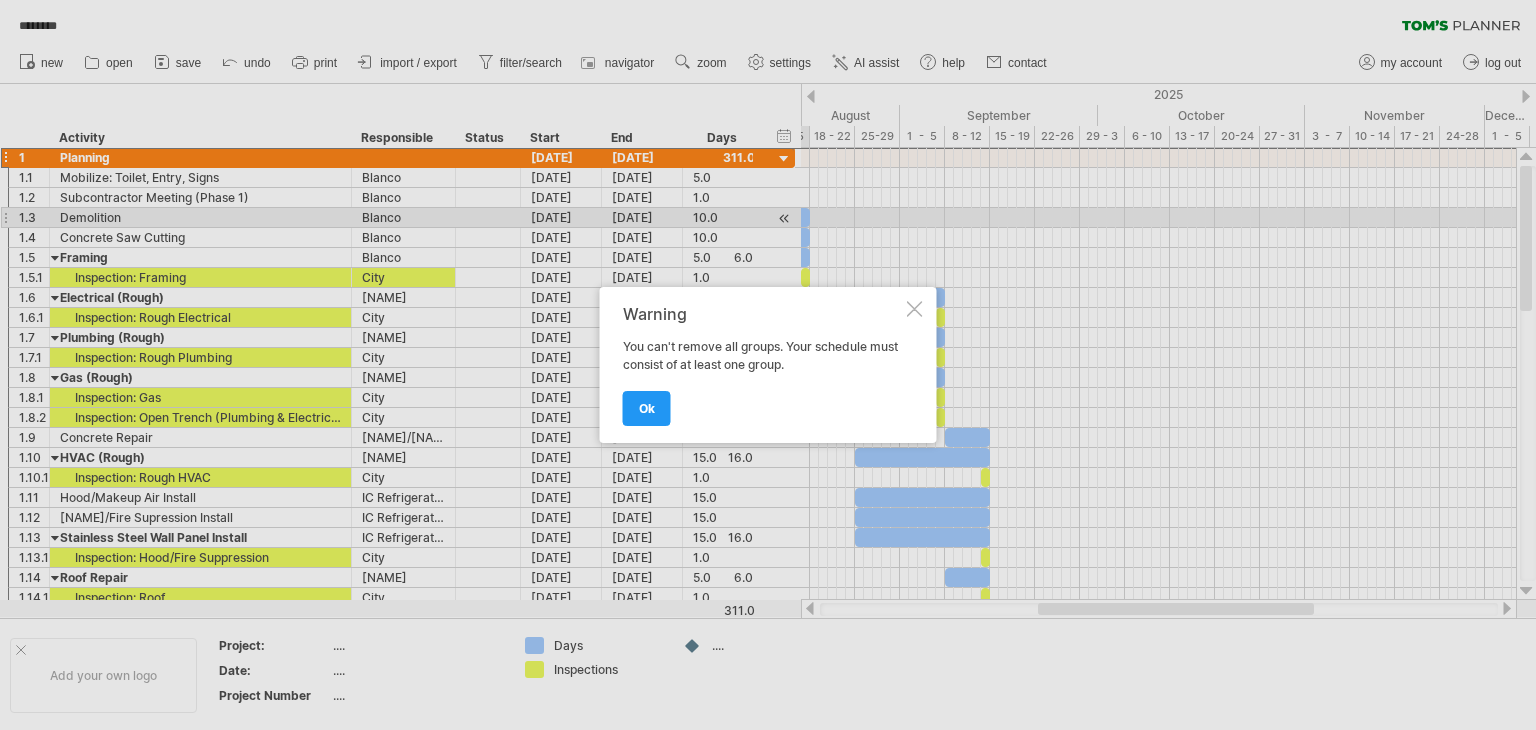 click at bounding box center (915, 309) 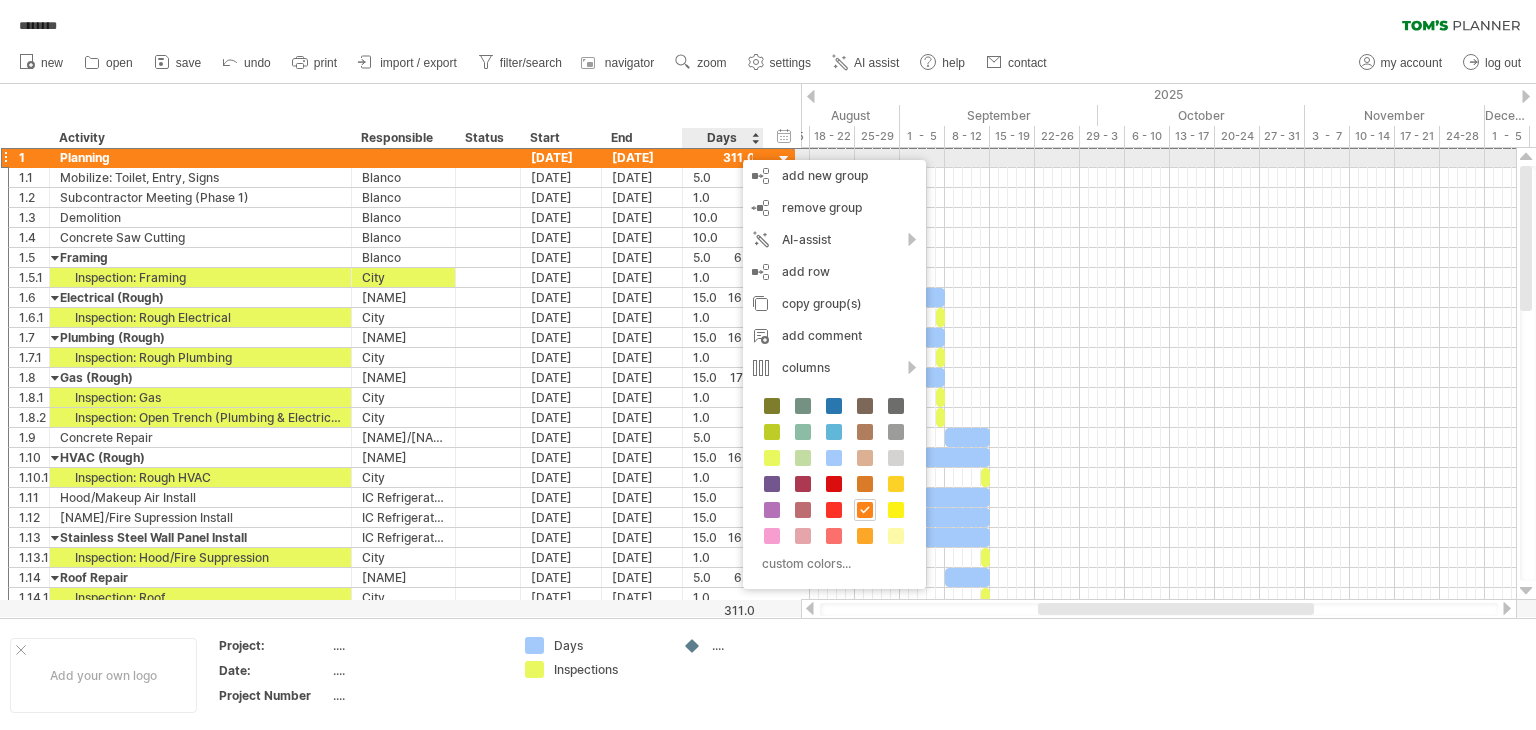 click at bounding box center (723, 157) 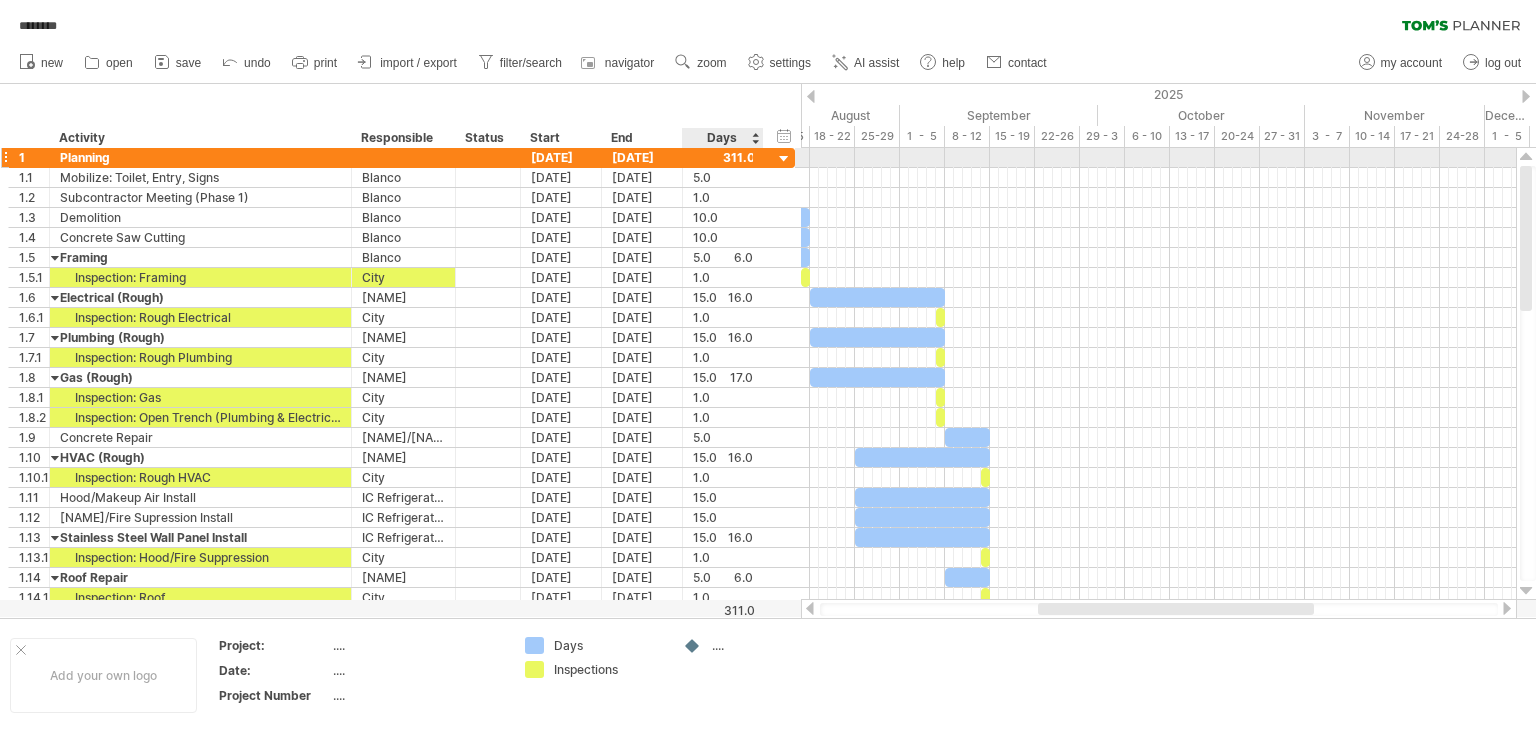 scroll, scrollTop: 0, scrollLeft: 0, axis: both 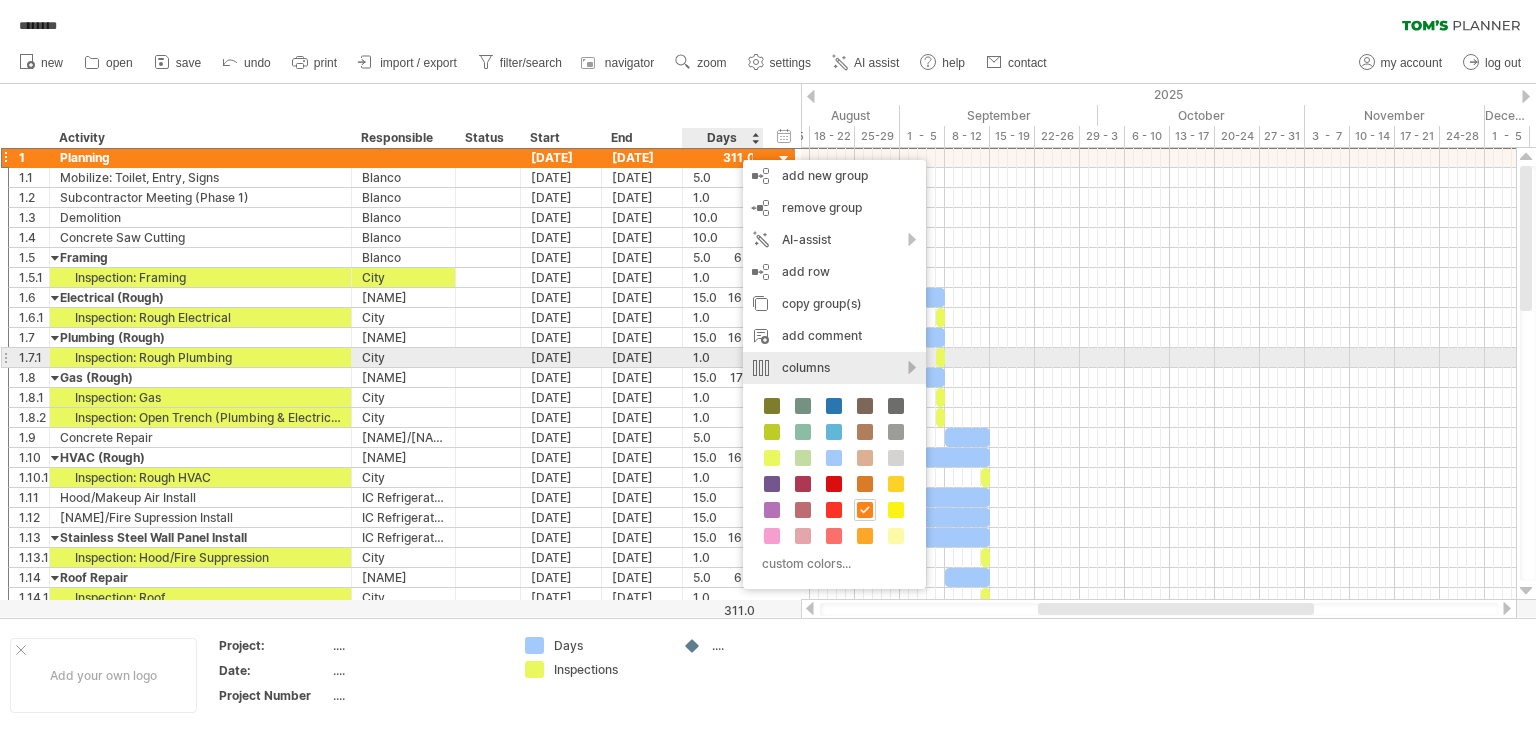 click on "columns" at bounding box center [834, 368] 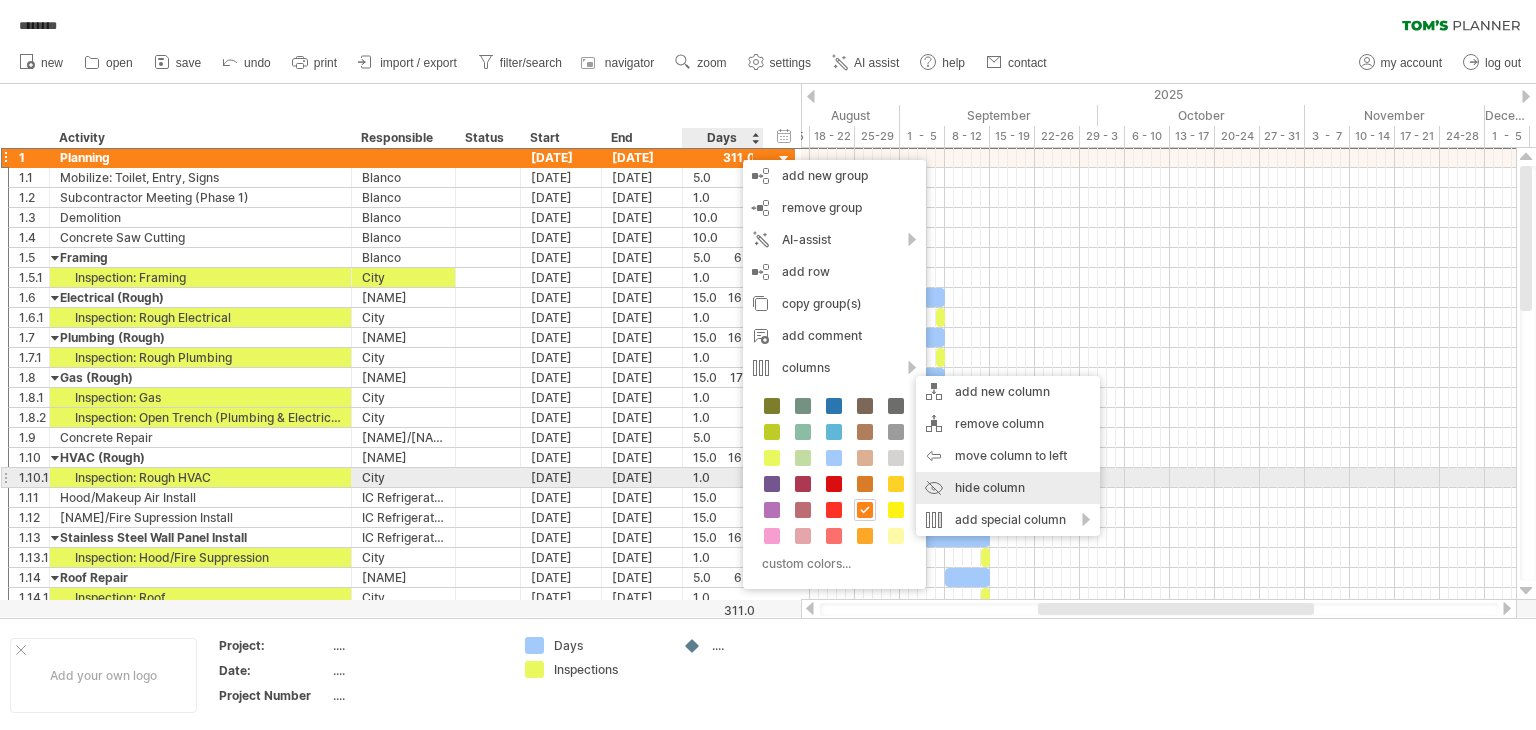 click on "hide column" at bounding box center [1008, 488] 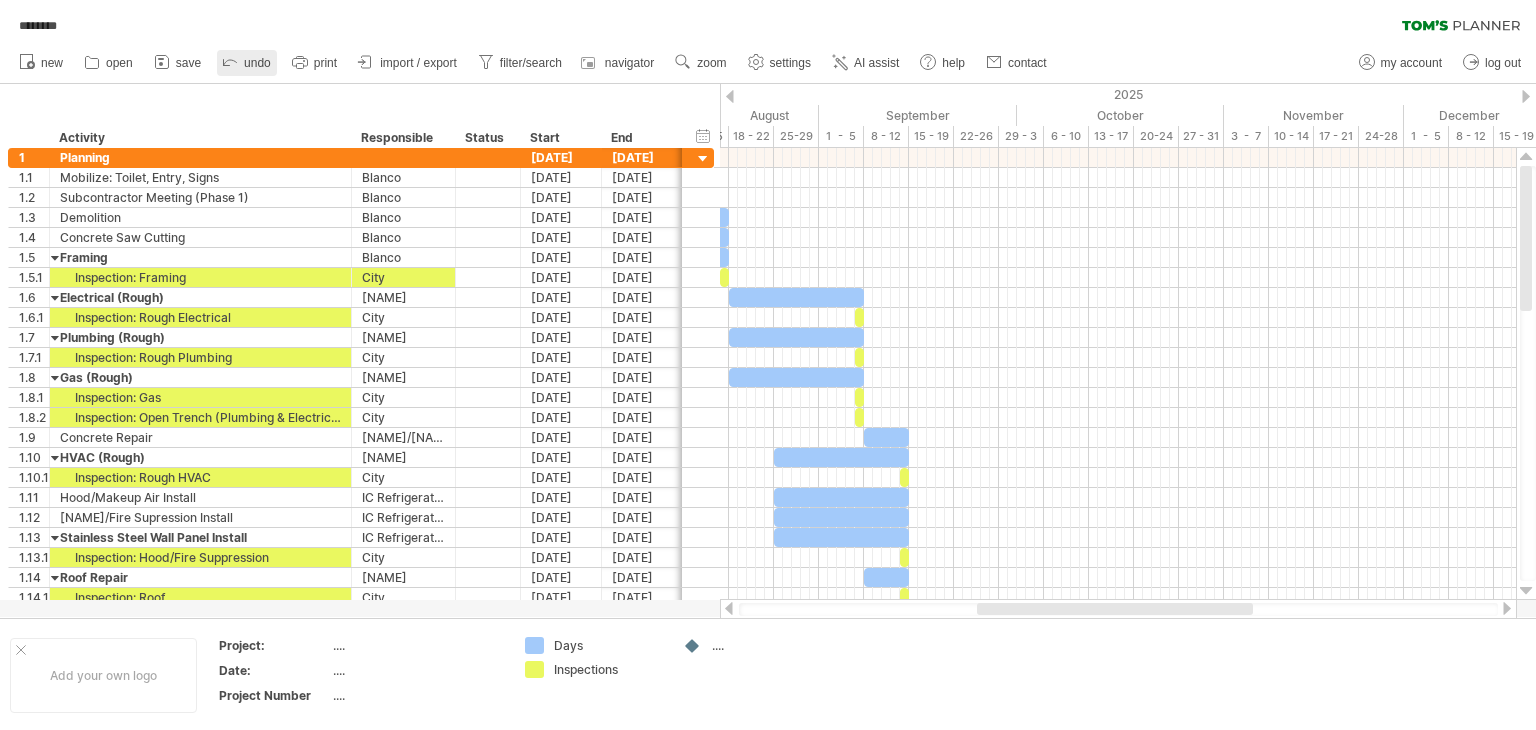 click on "undo" at bounding box center (247, 63) 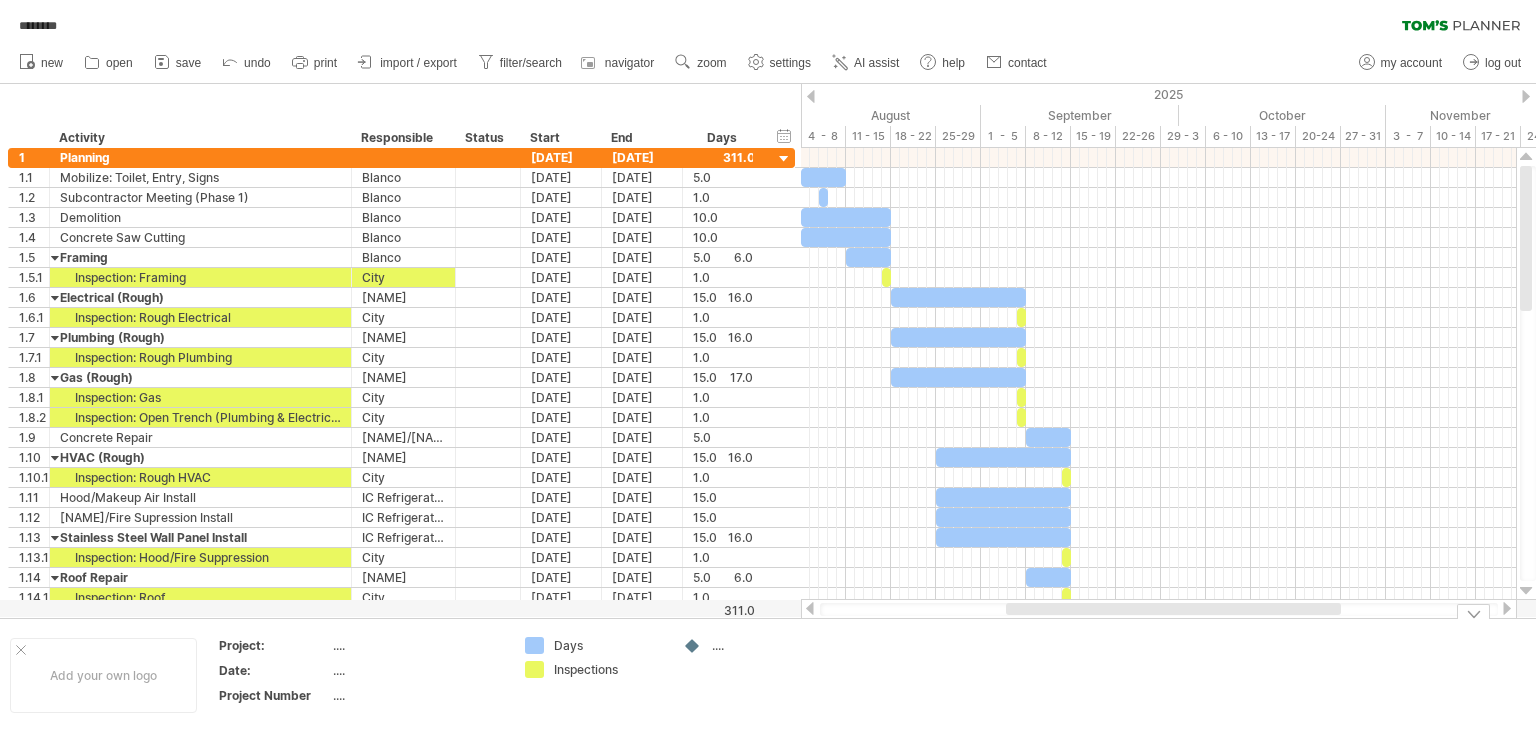 drag, startPoint x: 1100, startPoint y: 609, endPoint x: 1068, endPoint y: 626, distance: 36.23534 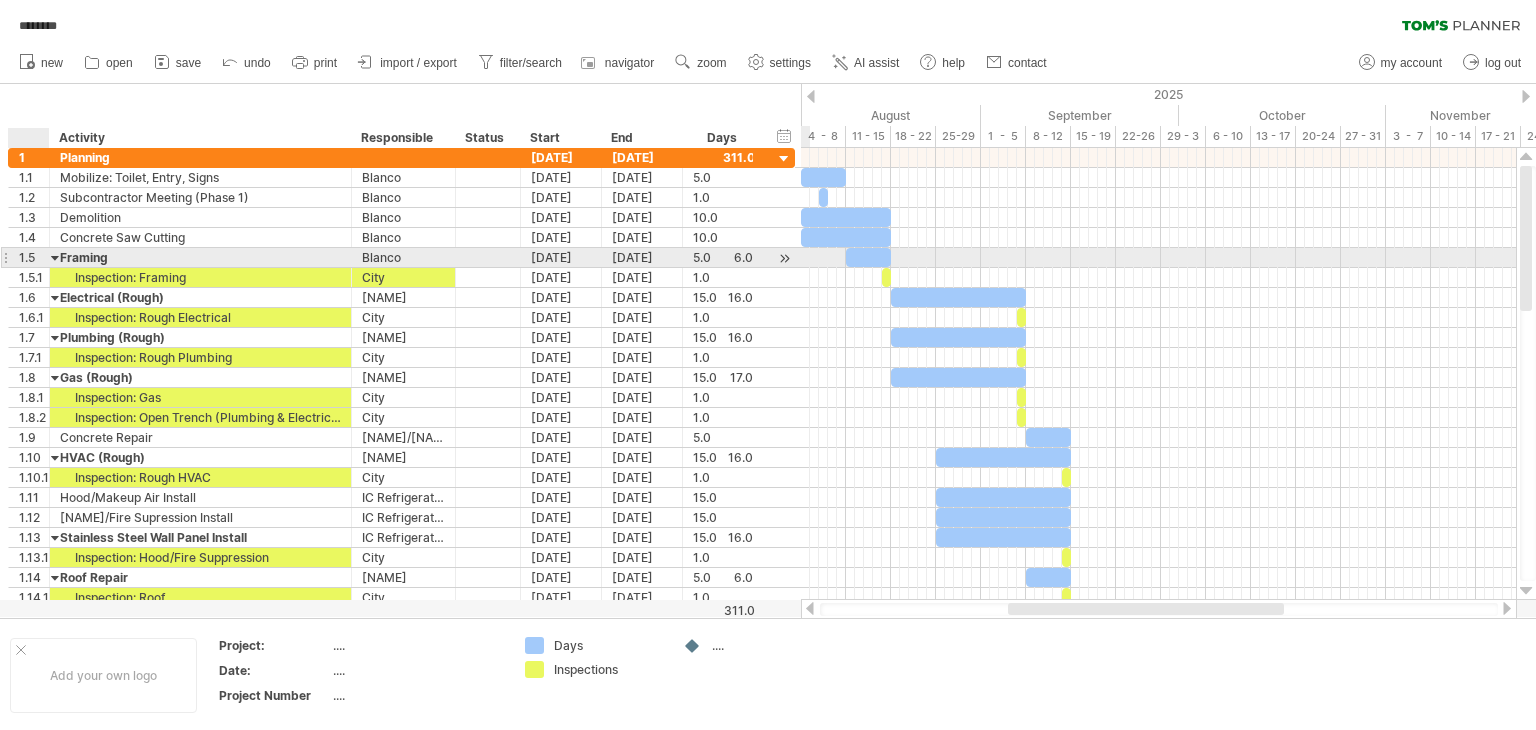 click at bounding box center [55, 257] 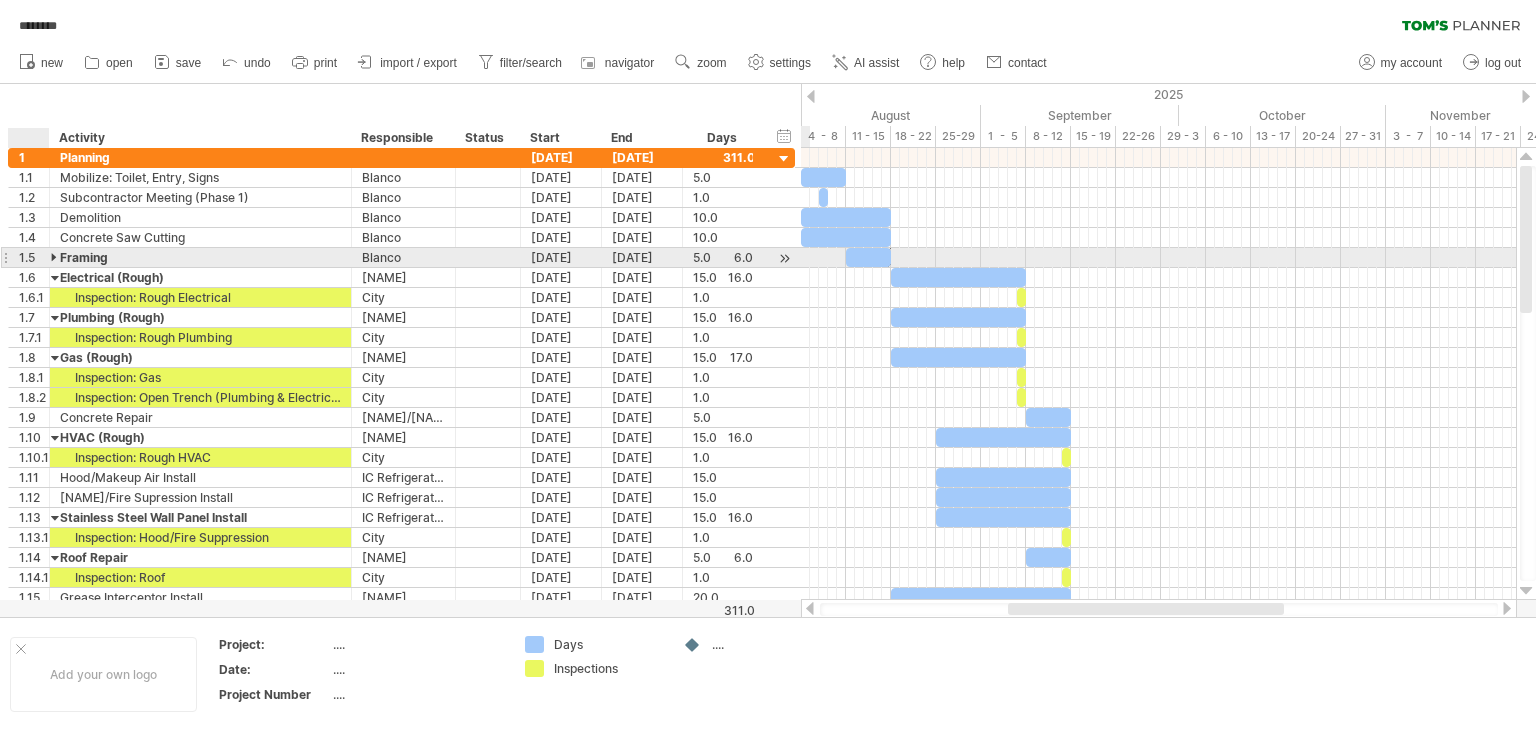 click at bounding box center (55, 257) 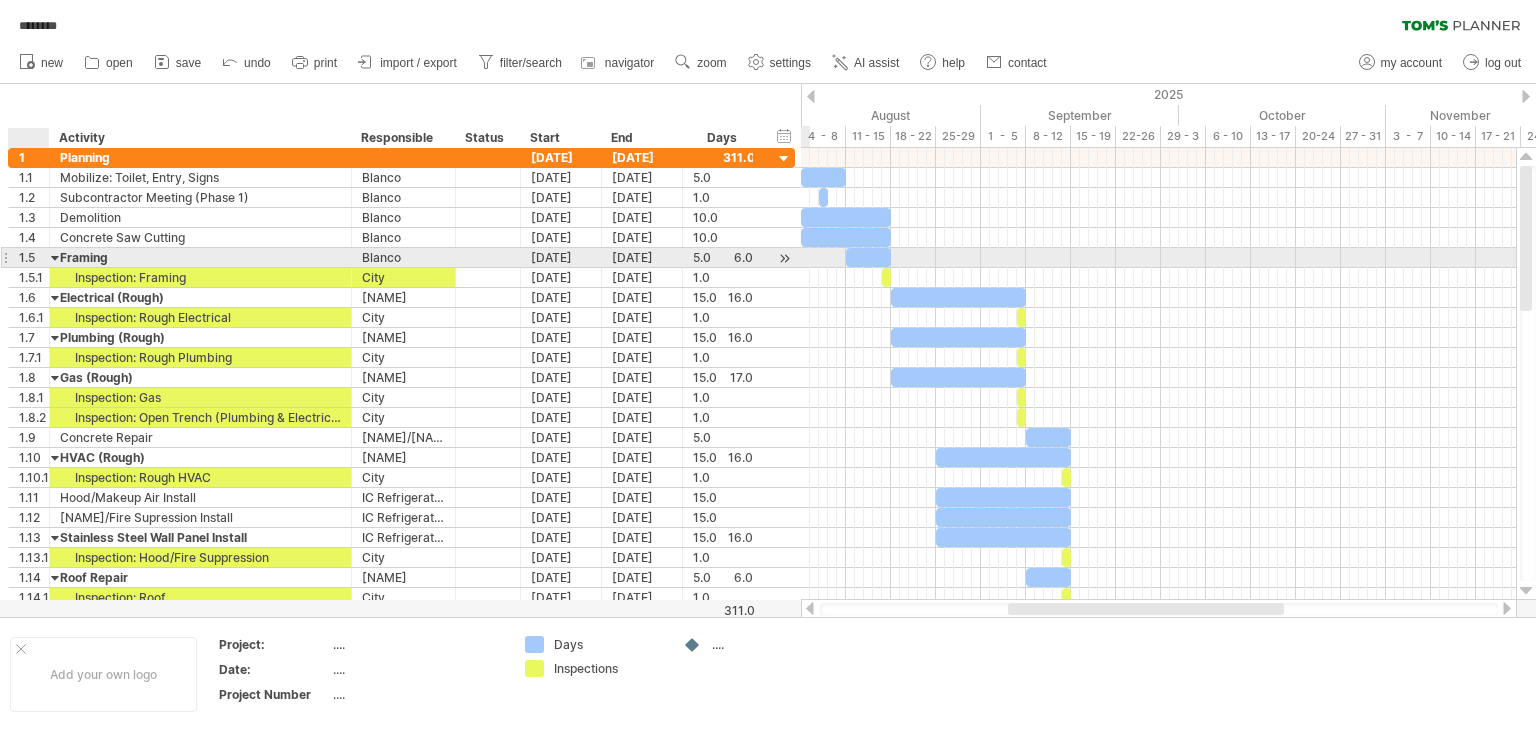 click at bounding box center [55, 257] 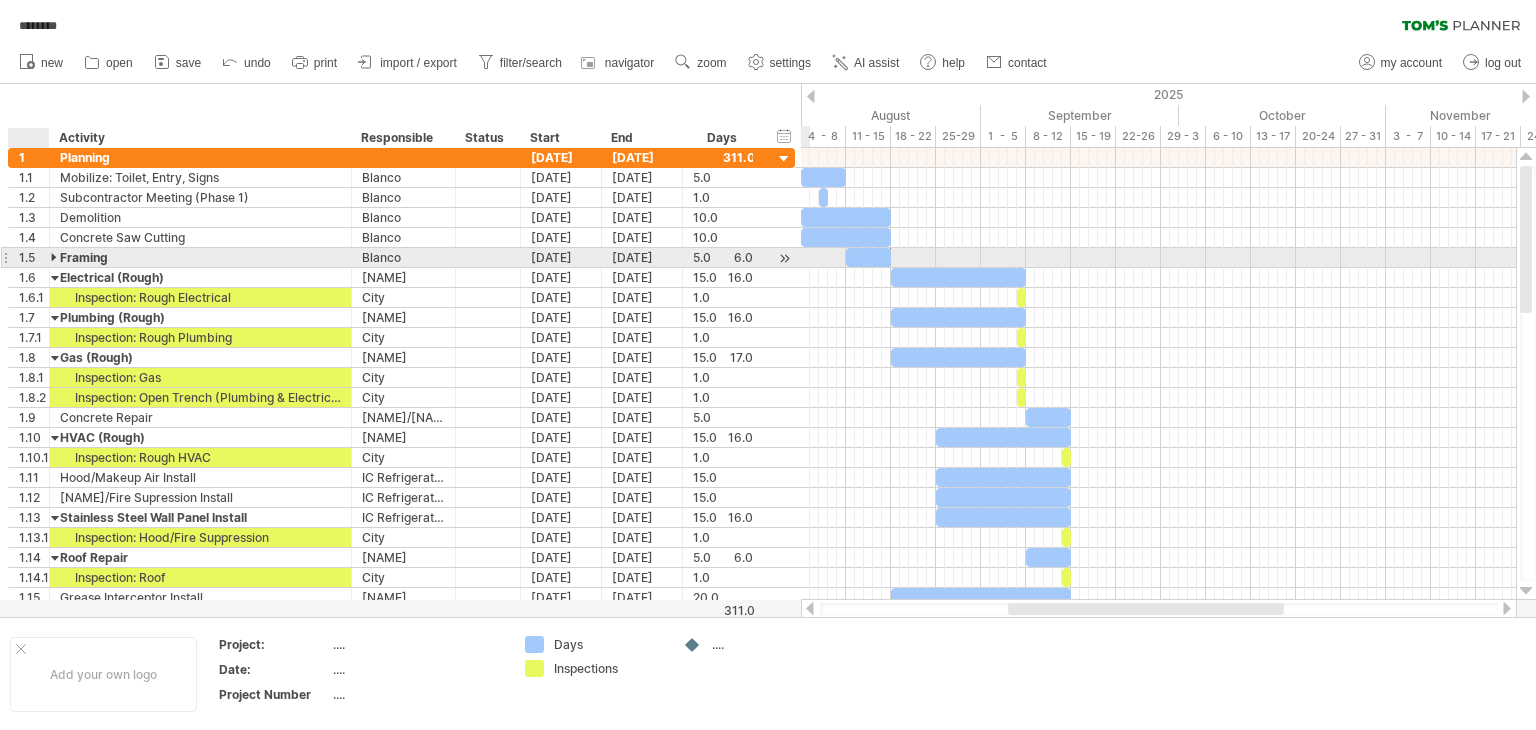 click at bounding box center [55, 257] 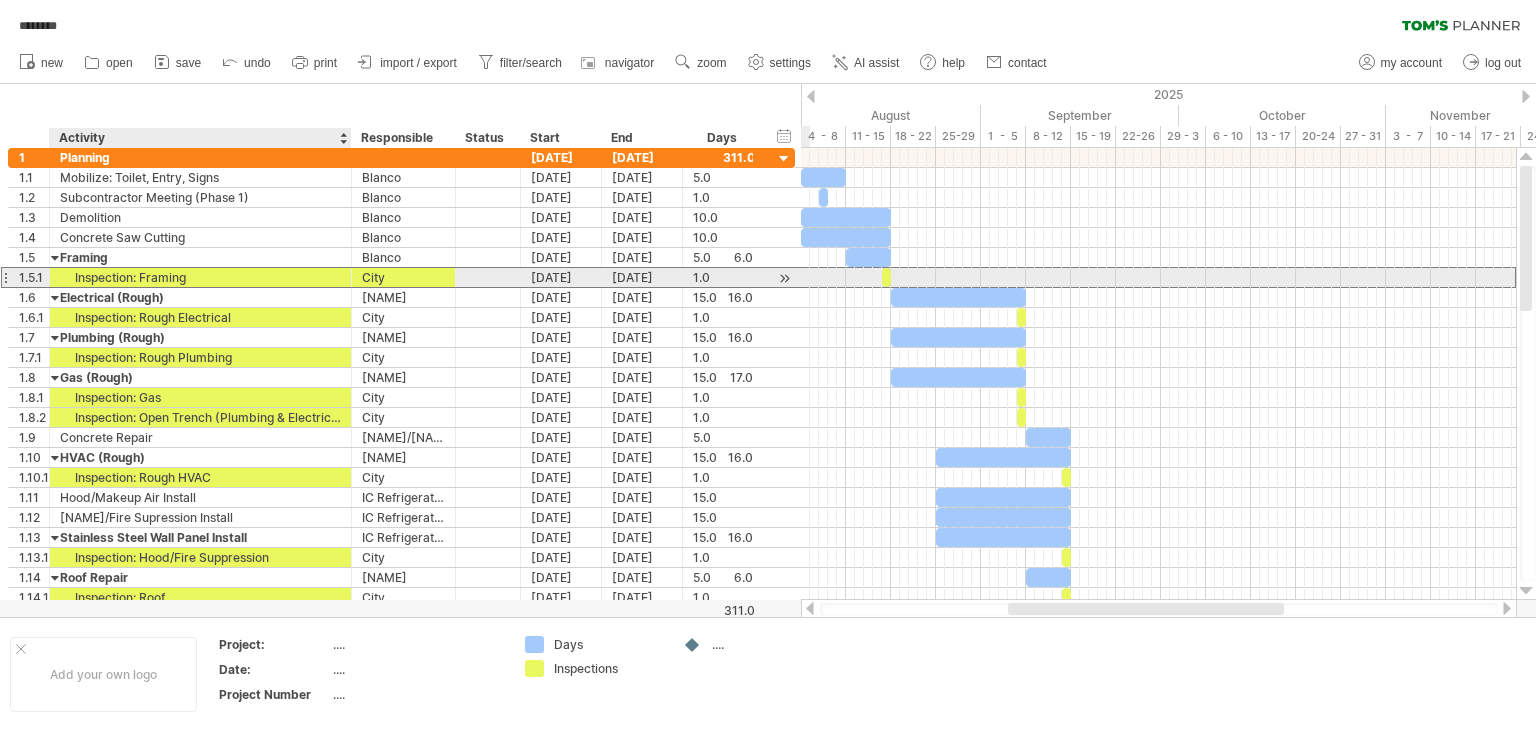 click on "Inspection: Framing" at bounding box center [200, 277] 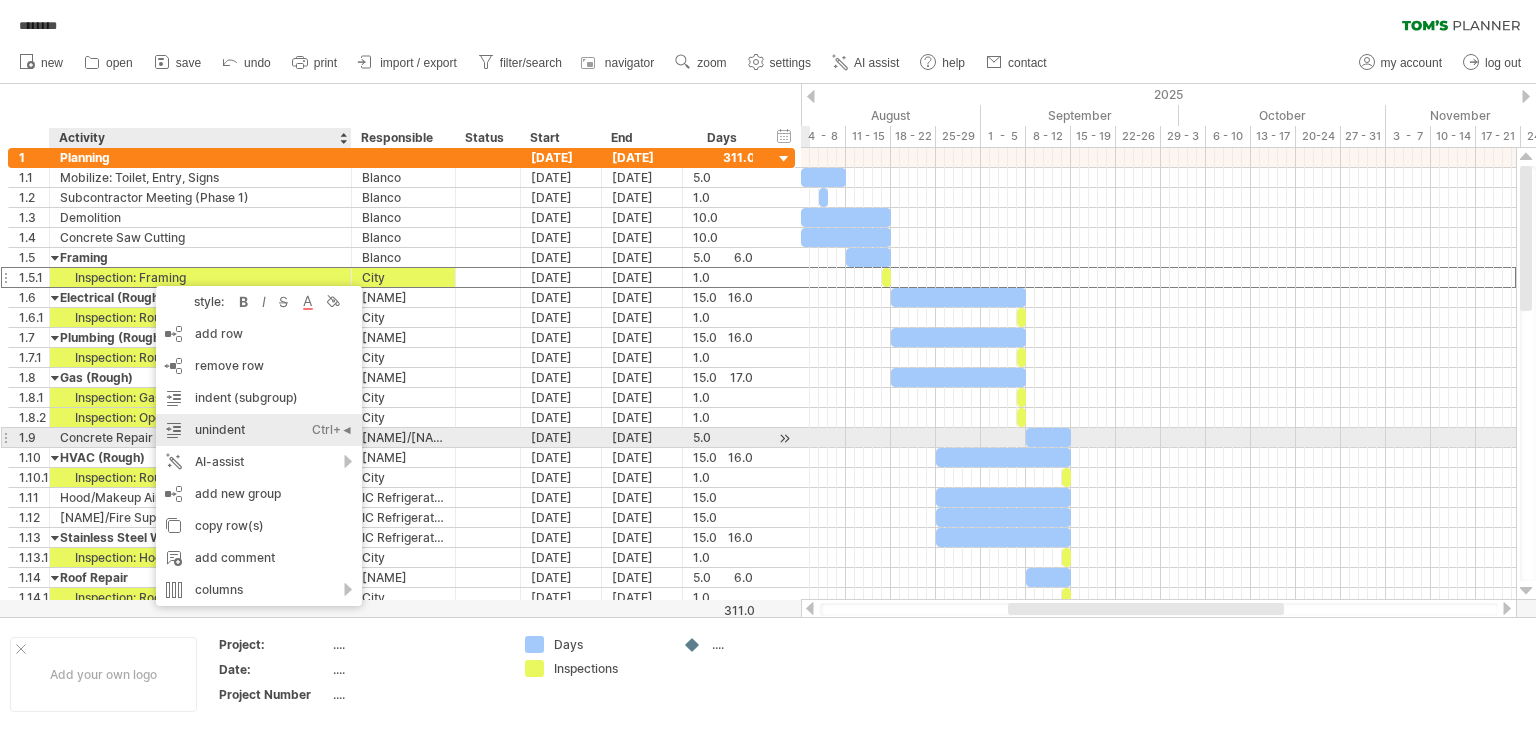 click on "unindent Ctrl+◄ Cmd+◄" at bounding box center (259, 430) 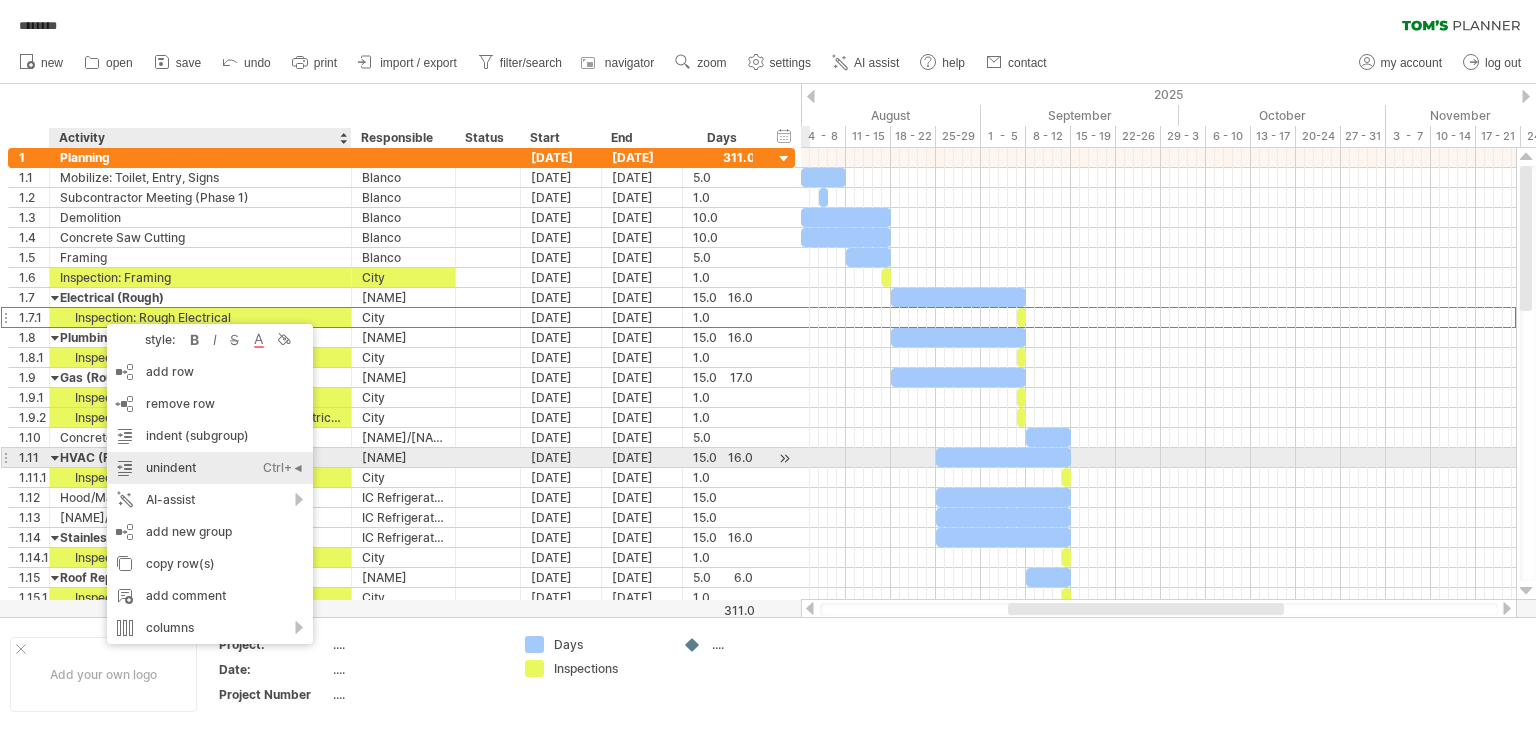 click on "unindent Ctrl+◄ Cmd+◄" at bounding box center (210, 468) 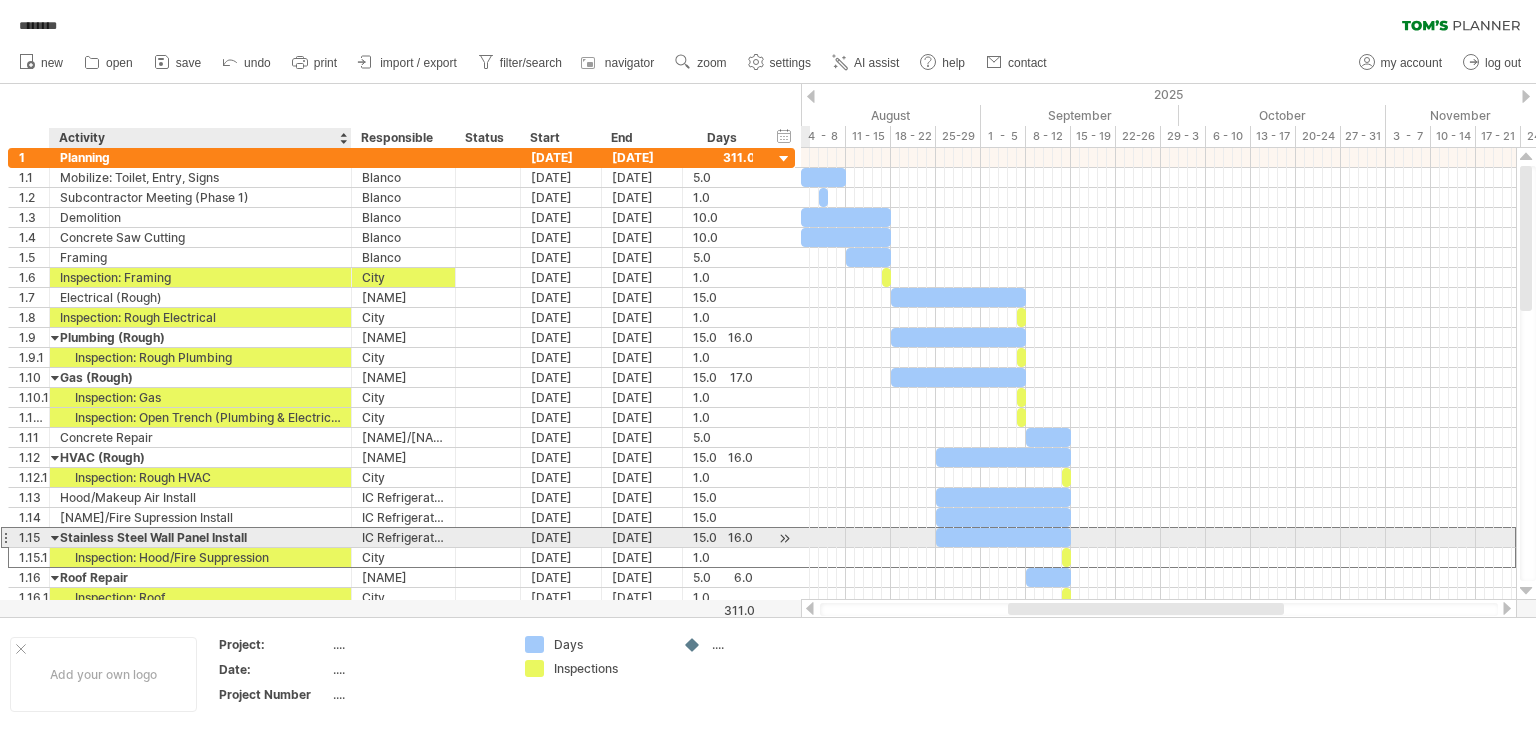 click on "Stainless Steel Wall Panel Install" at bounding box center [200, 537] 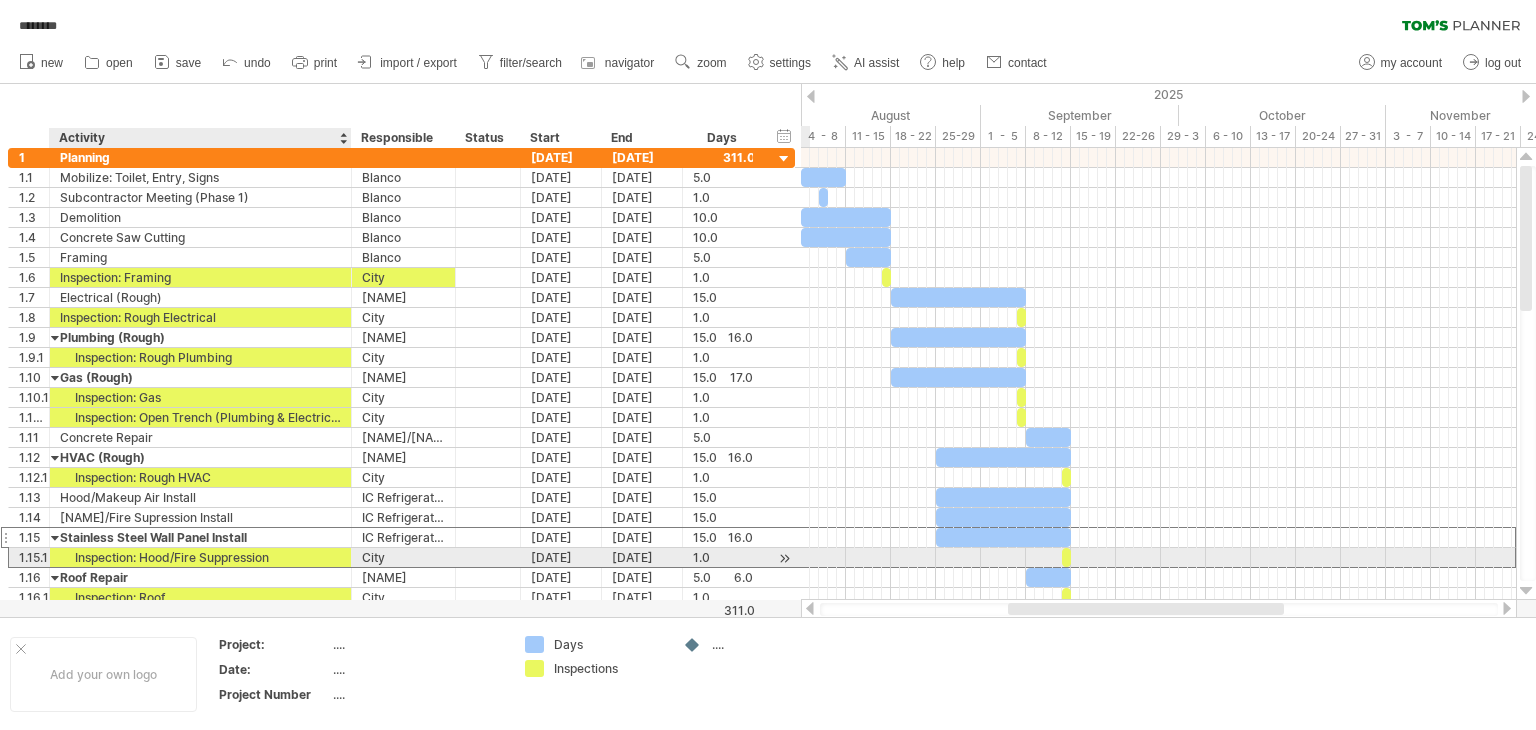 click on "Inspection: Hood/Fire Suppression" at bounding box center (200, 557) 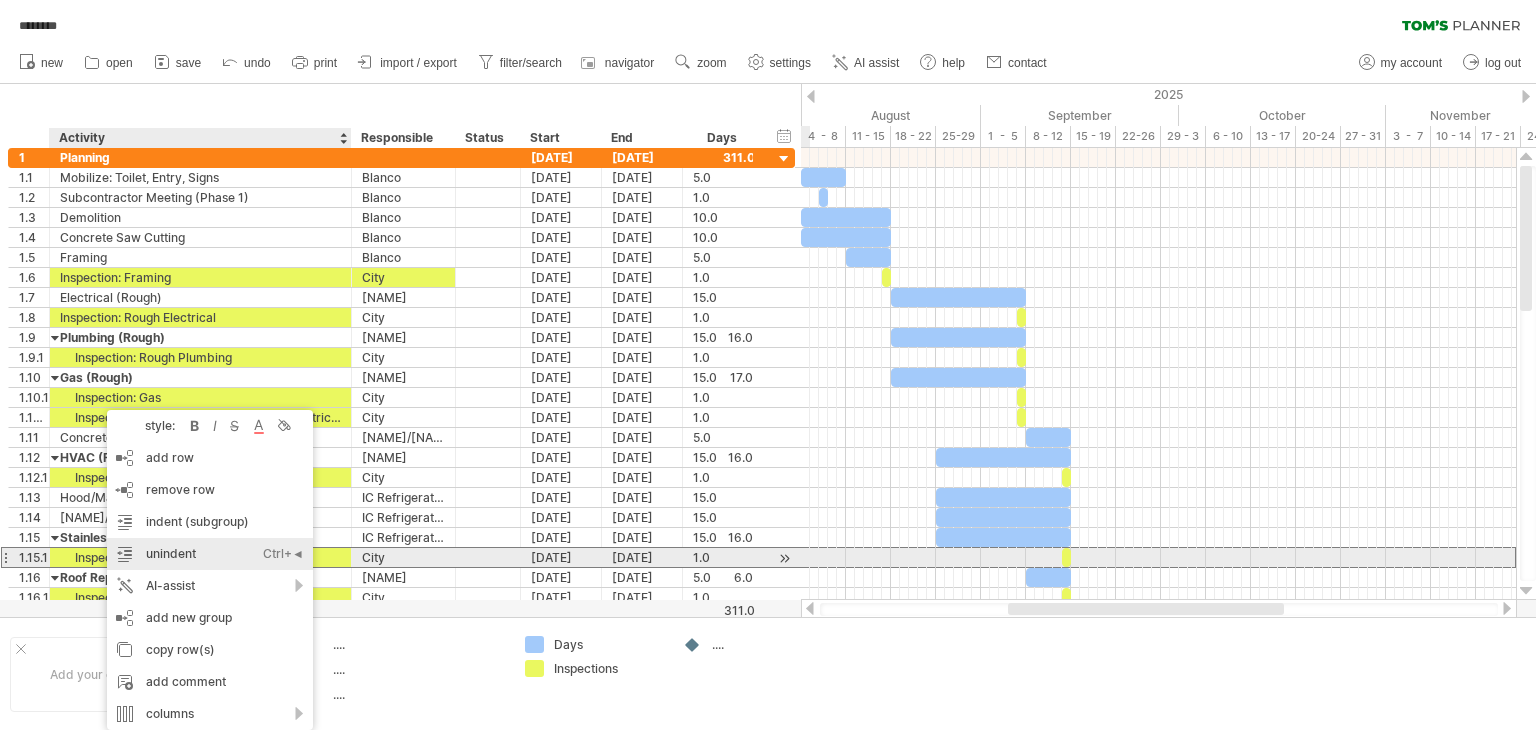 click on "unindent Ctrl+◄ Cmd+◄" at bounding box center [210, 554] 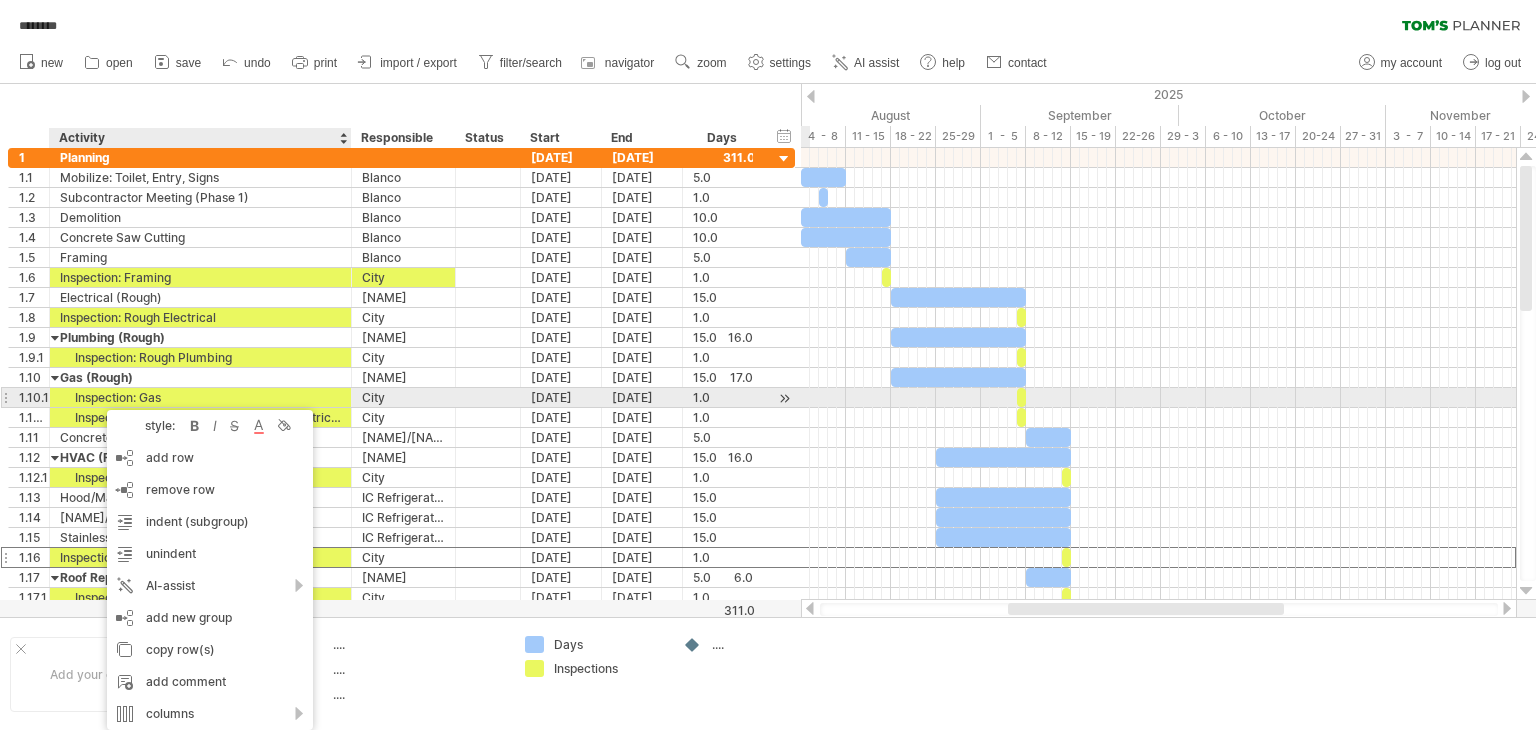 click on "Inspection: Gas" at bounding box center [200, 397] 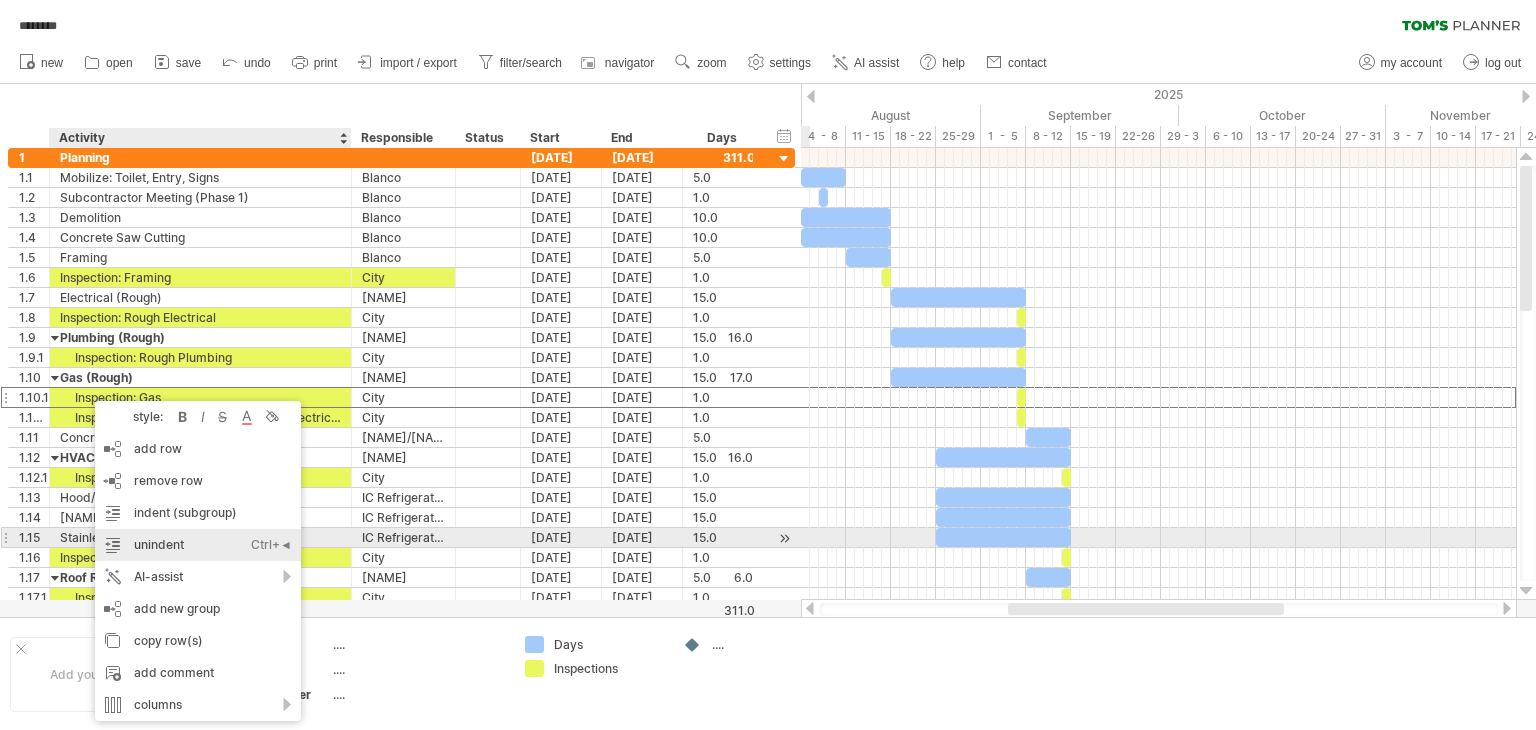 click on "unindent Ctrl+◄ Cmd+◄" at bounding box center [198, 545] 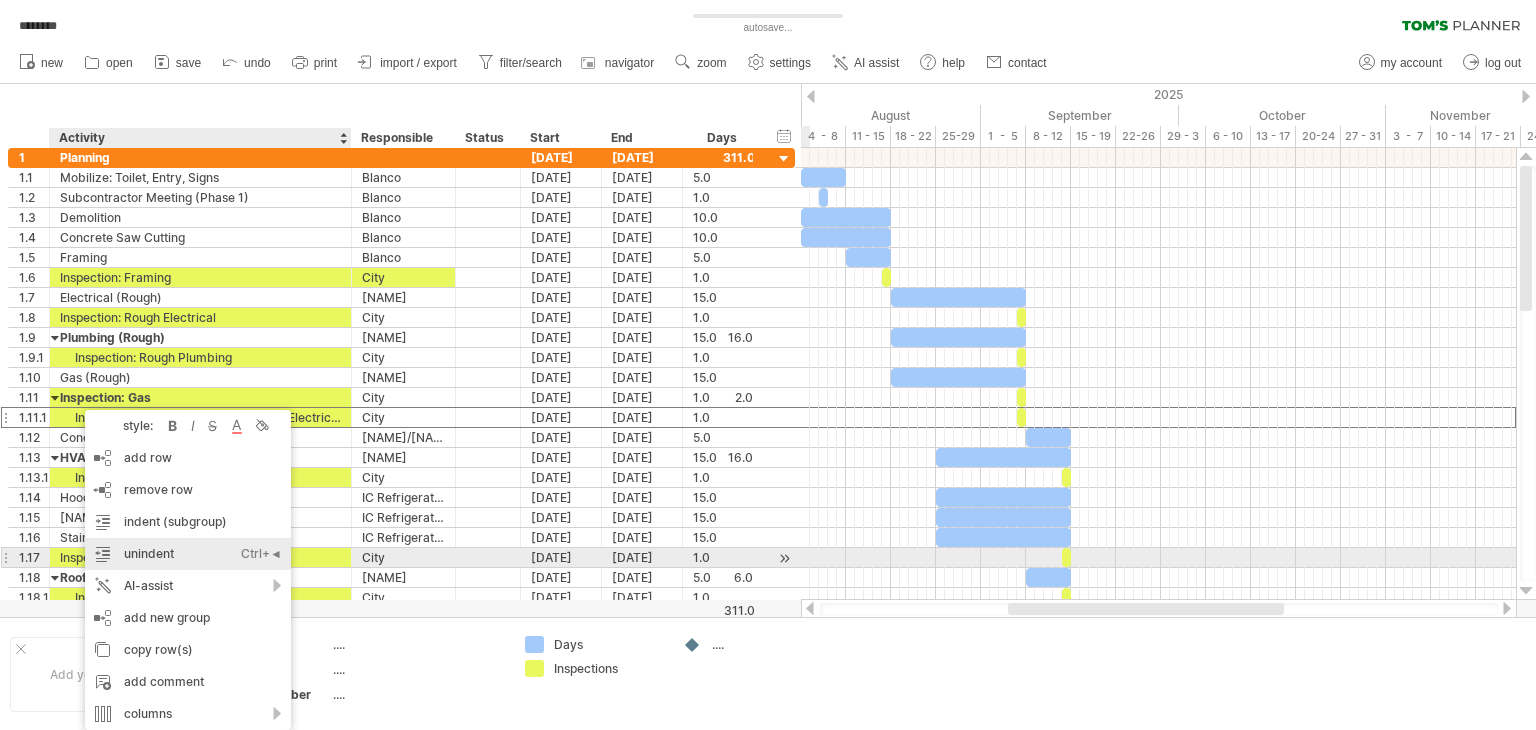 click on "unindent Ctrl+◄ Cmd+◄" at bounding box center (188, 554) 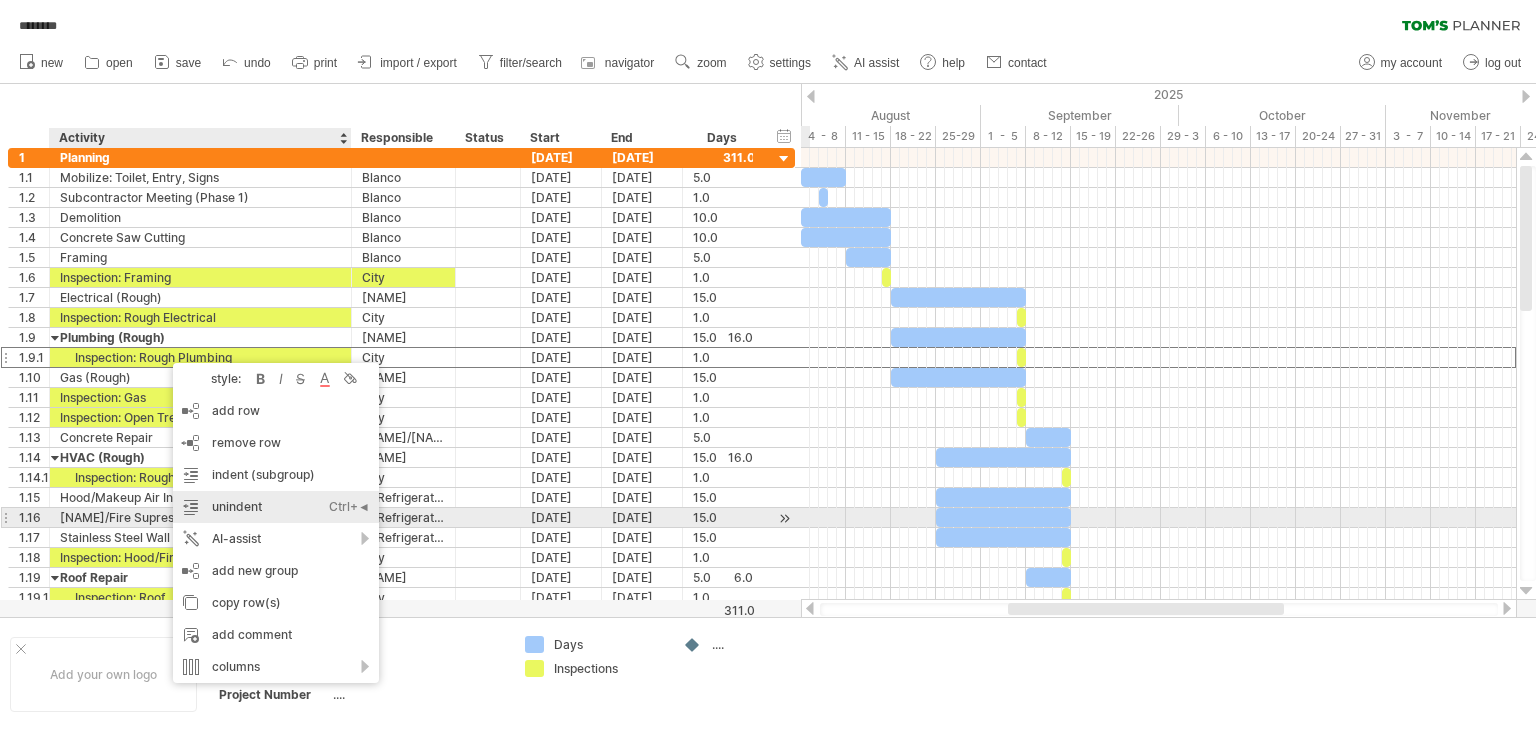 click on "unindent Ctrl+◄ Cmd+◄" at bounding box center [276, 507] 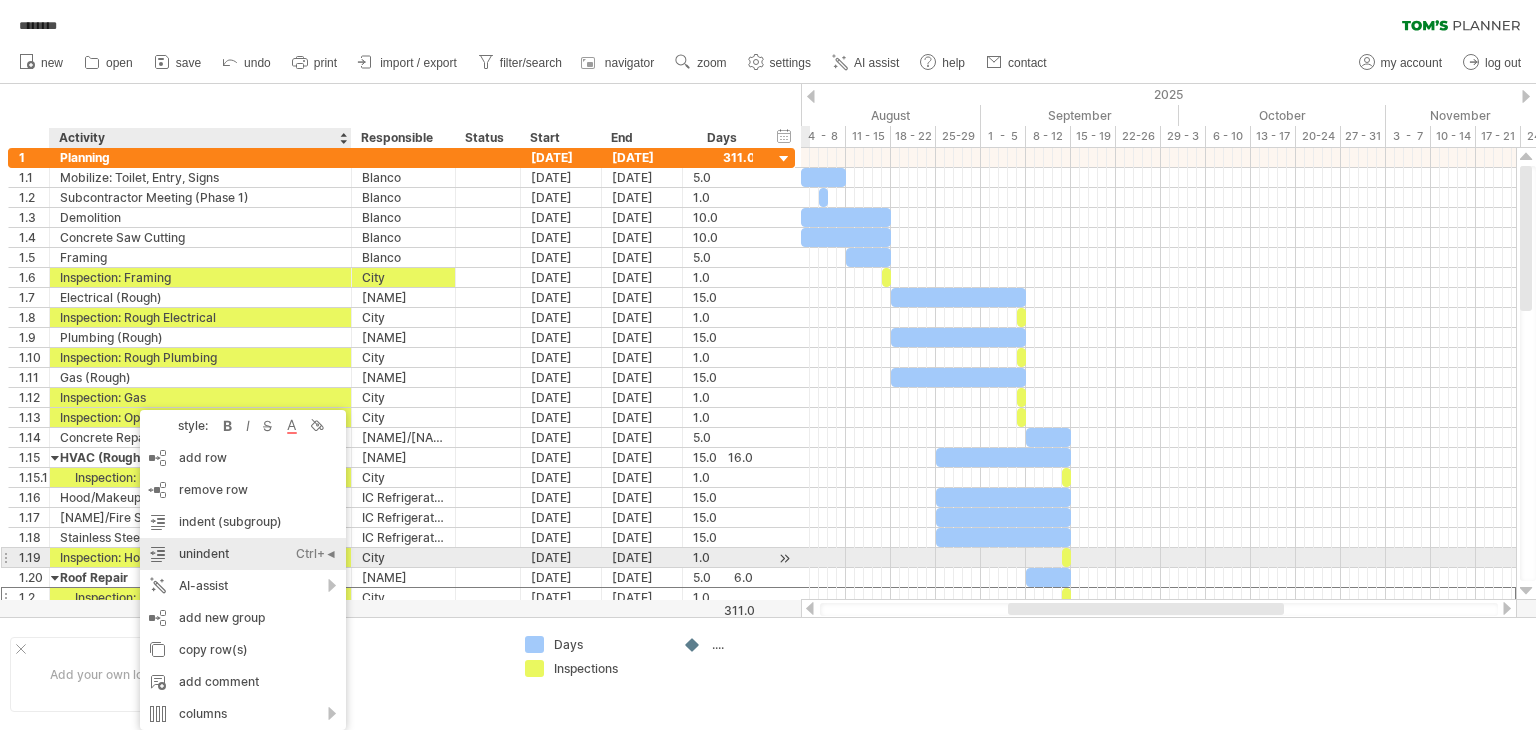 click on "unindent Ctrl+◄ Cmd+◄" at bounding box center (243, 554) 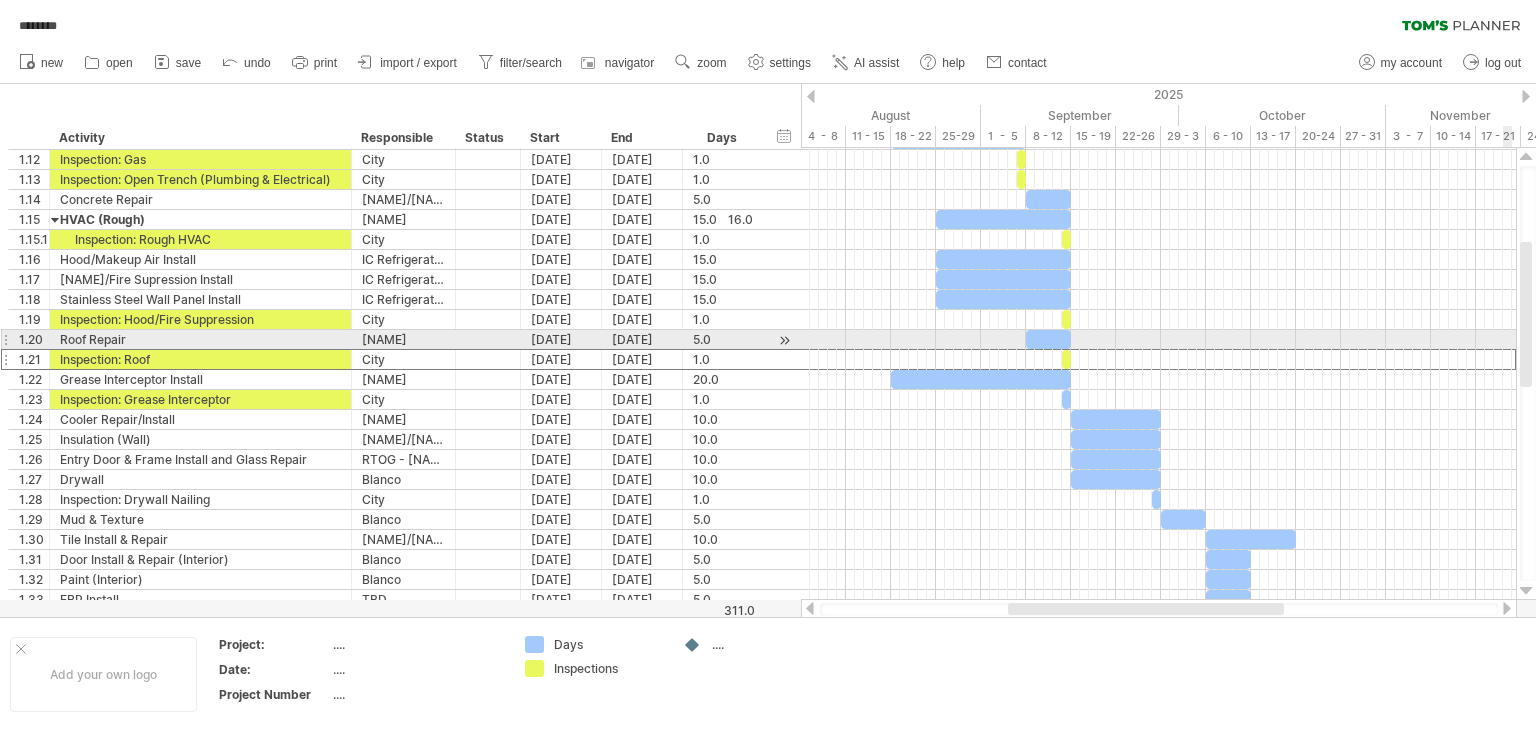 drag, startPoint x: 1527, startPoint y: 265, endPoint x: 1516, endPoint y: 341, distance: 76.79192 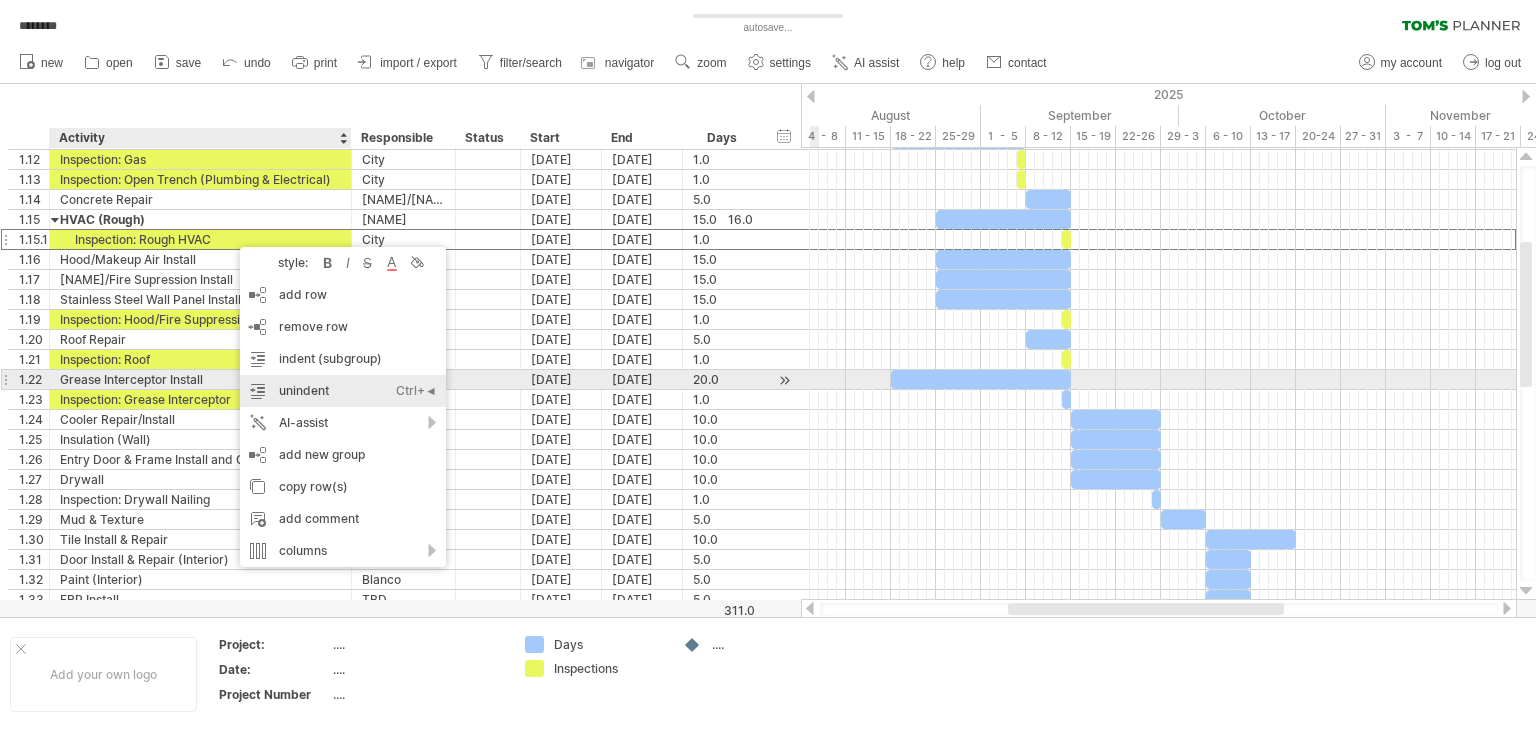 click on "unindent Ctrl+◄ Cmd+◄" at bounding box center (343, 391) 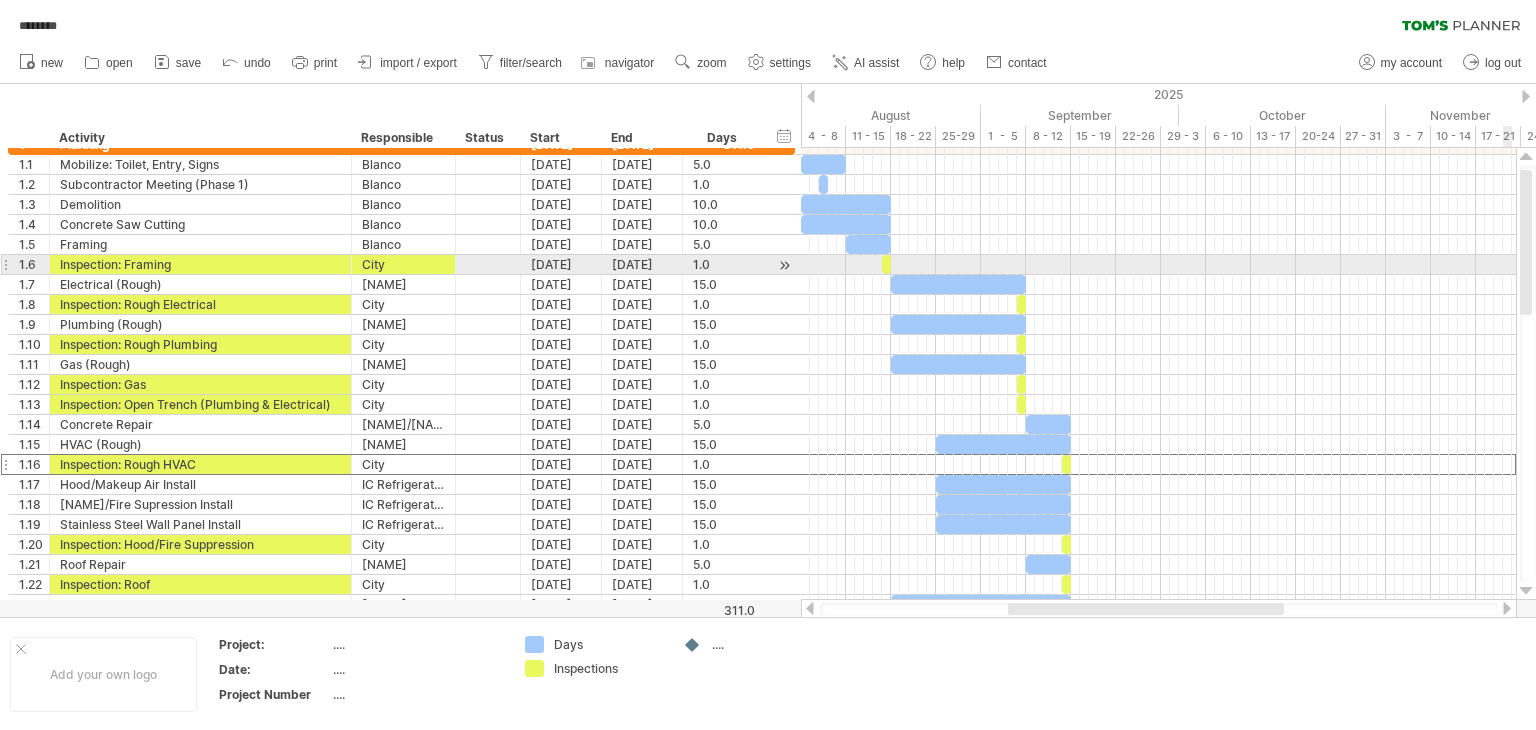 drag, startPoint x: 1531, startPoint y: 333, endPoint x: 1508, endPoint y: 261, distance: 75.58439 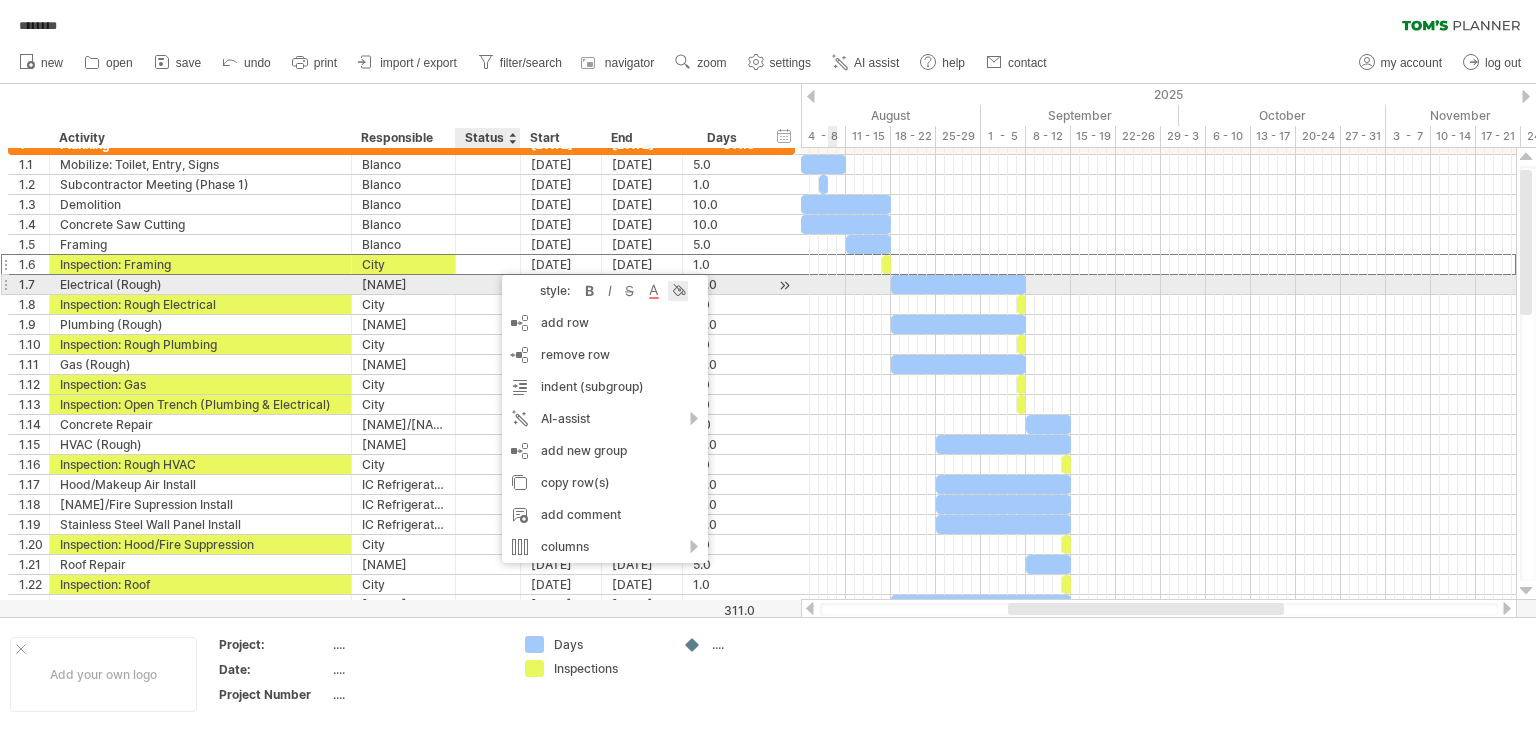 click at bounding box center (678, 291) 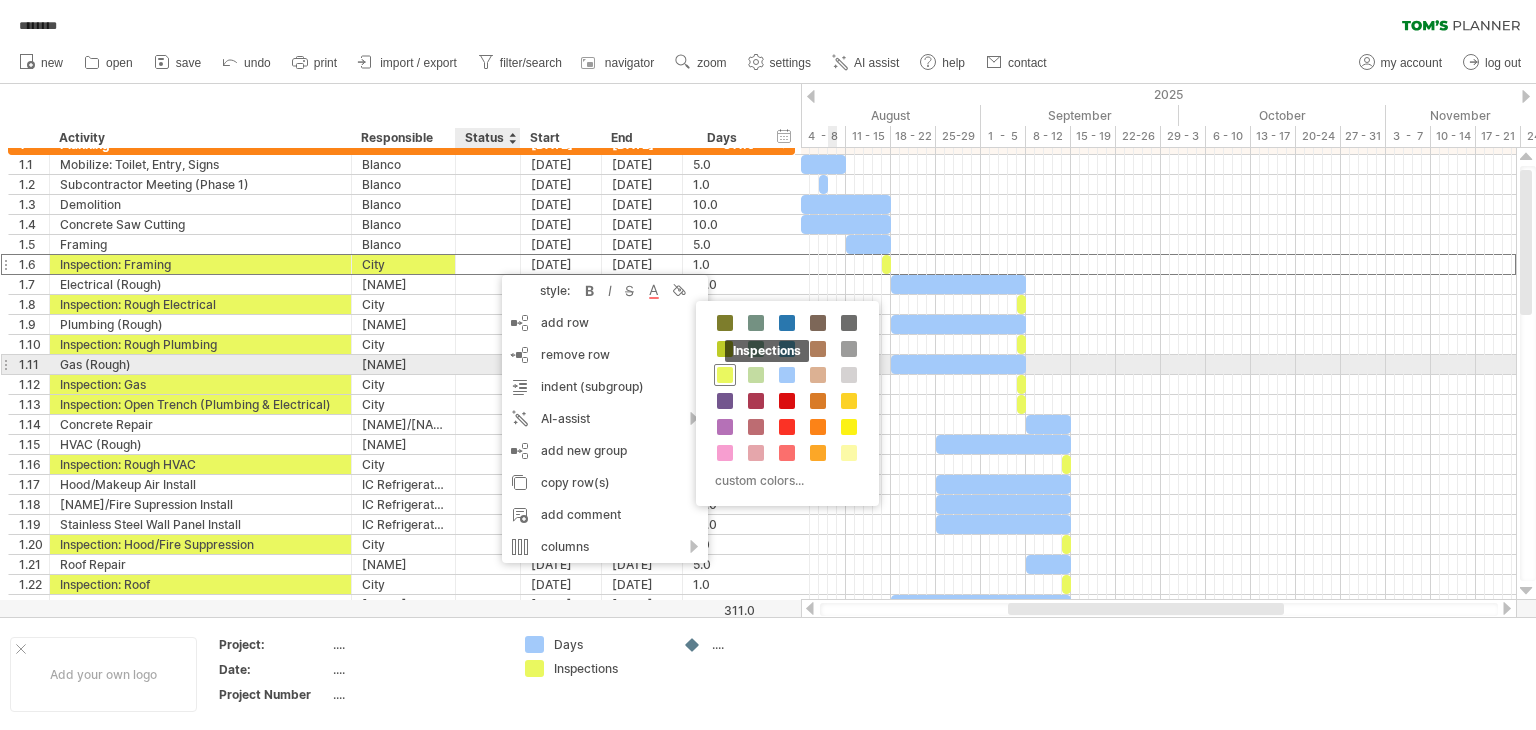 click at bounding box center (725, 375) 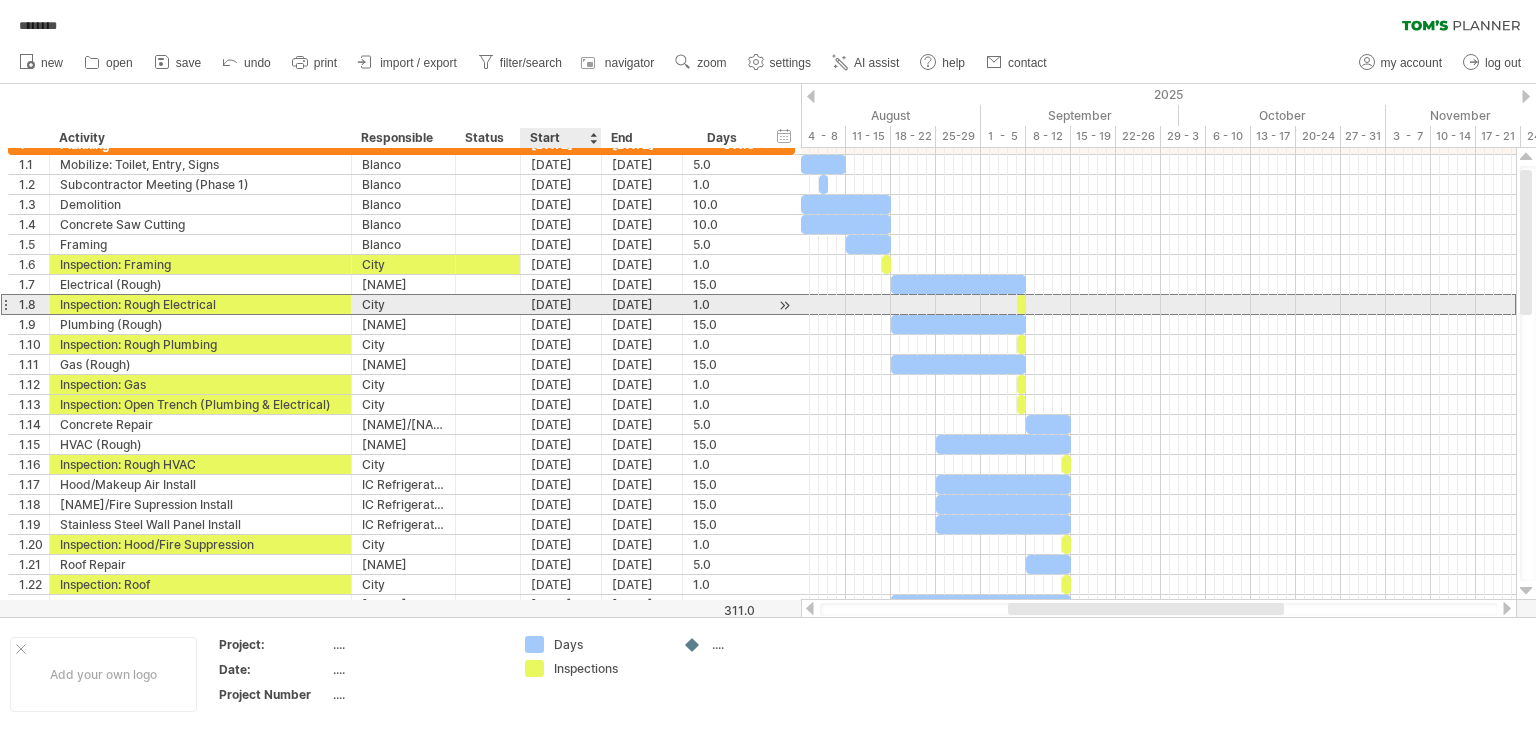 click on "[CITY]" at bounding box center [403, 304] 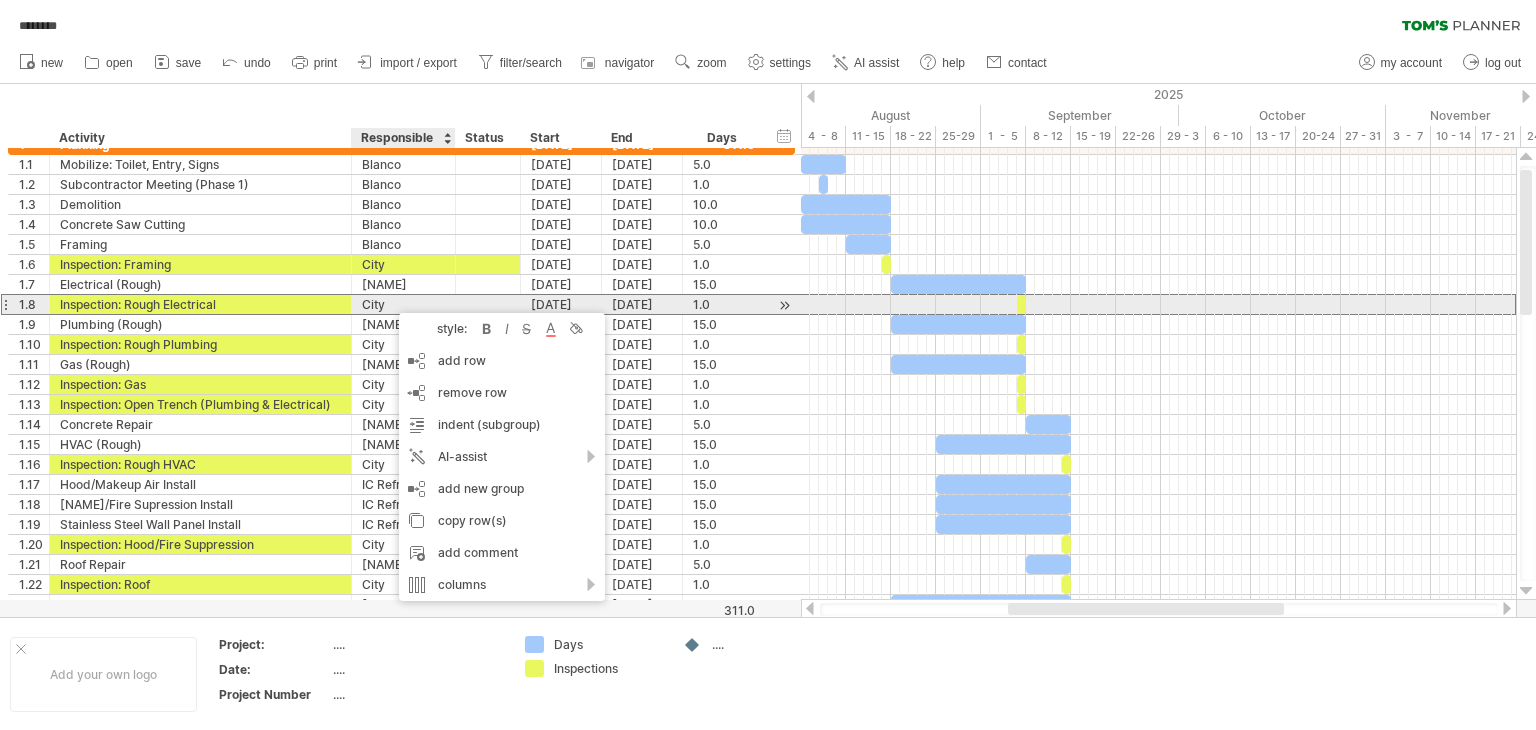 click on "[CITY]" at bounding box center (403, 304) 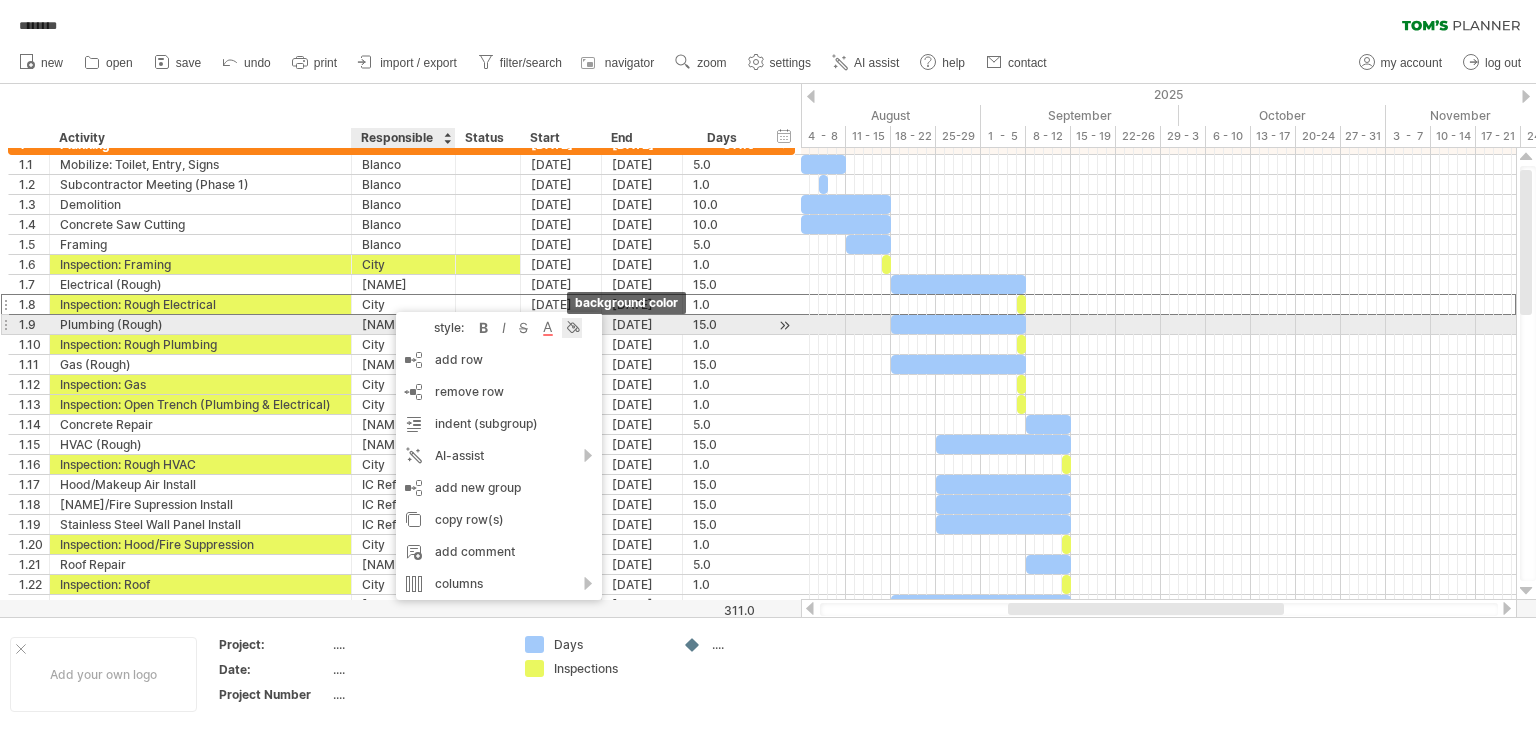 click at bounding box center (572, 328) 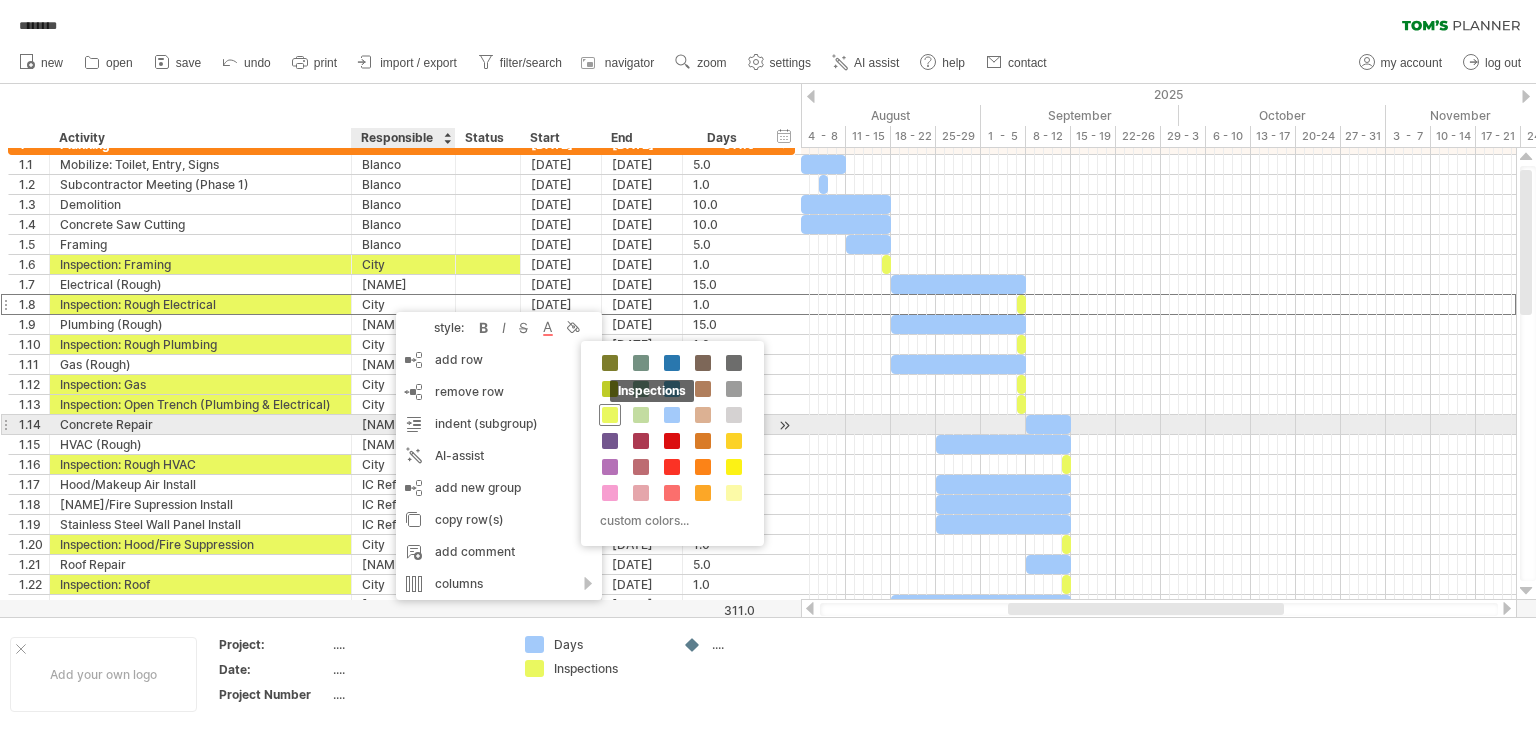 click at bounding box center (610, 415) 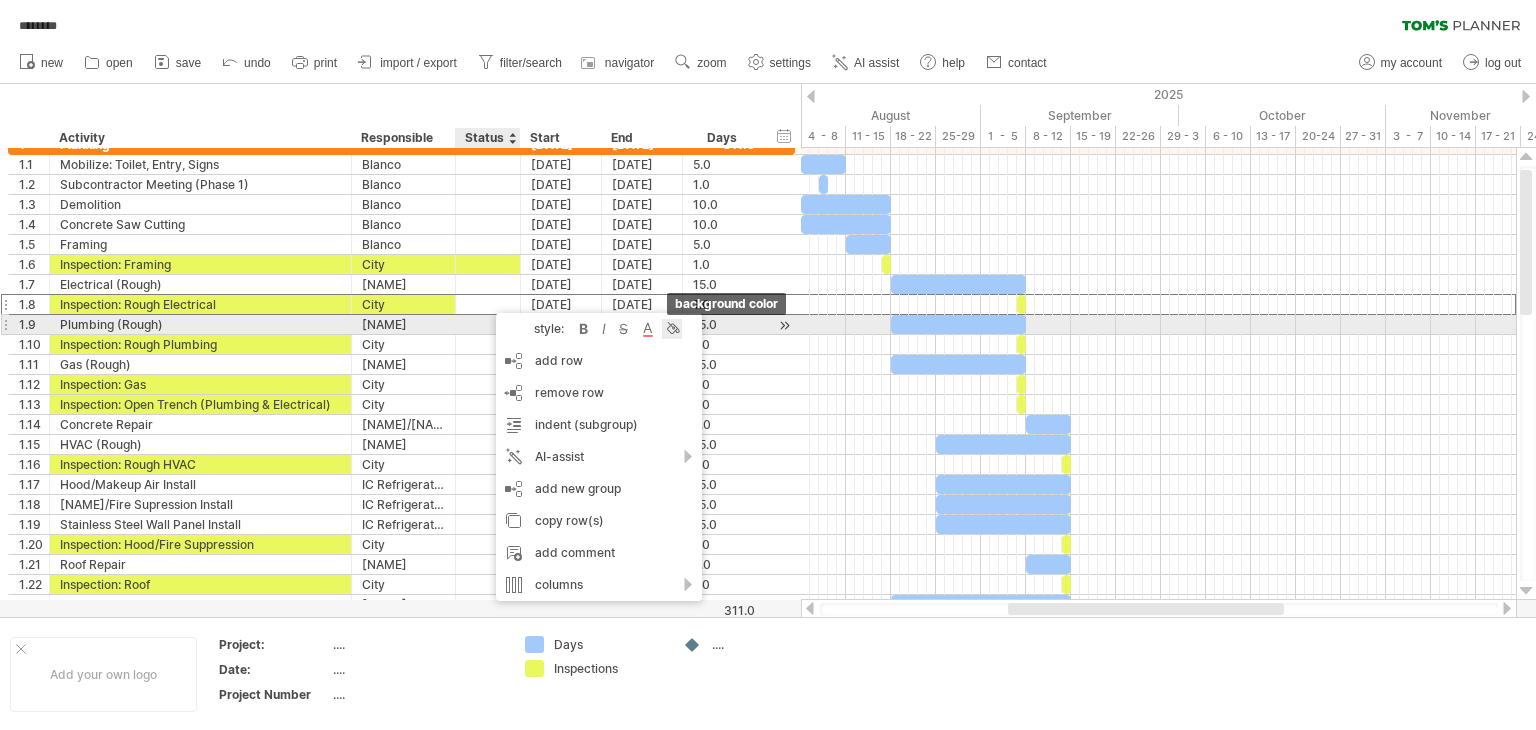 click at bounding box center [672, 329] 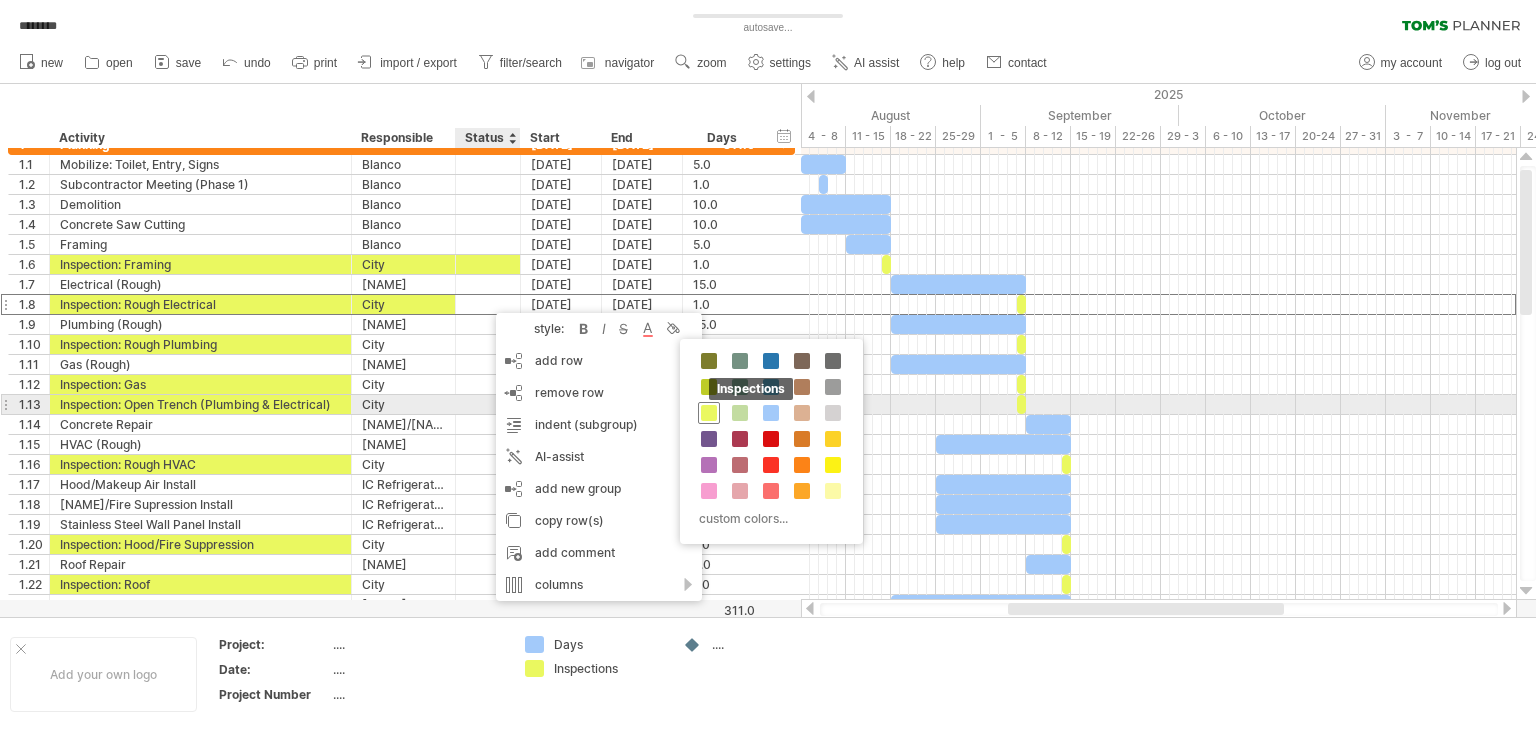 click at bounding box center [709, 413] 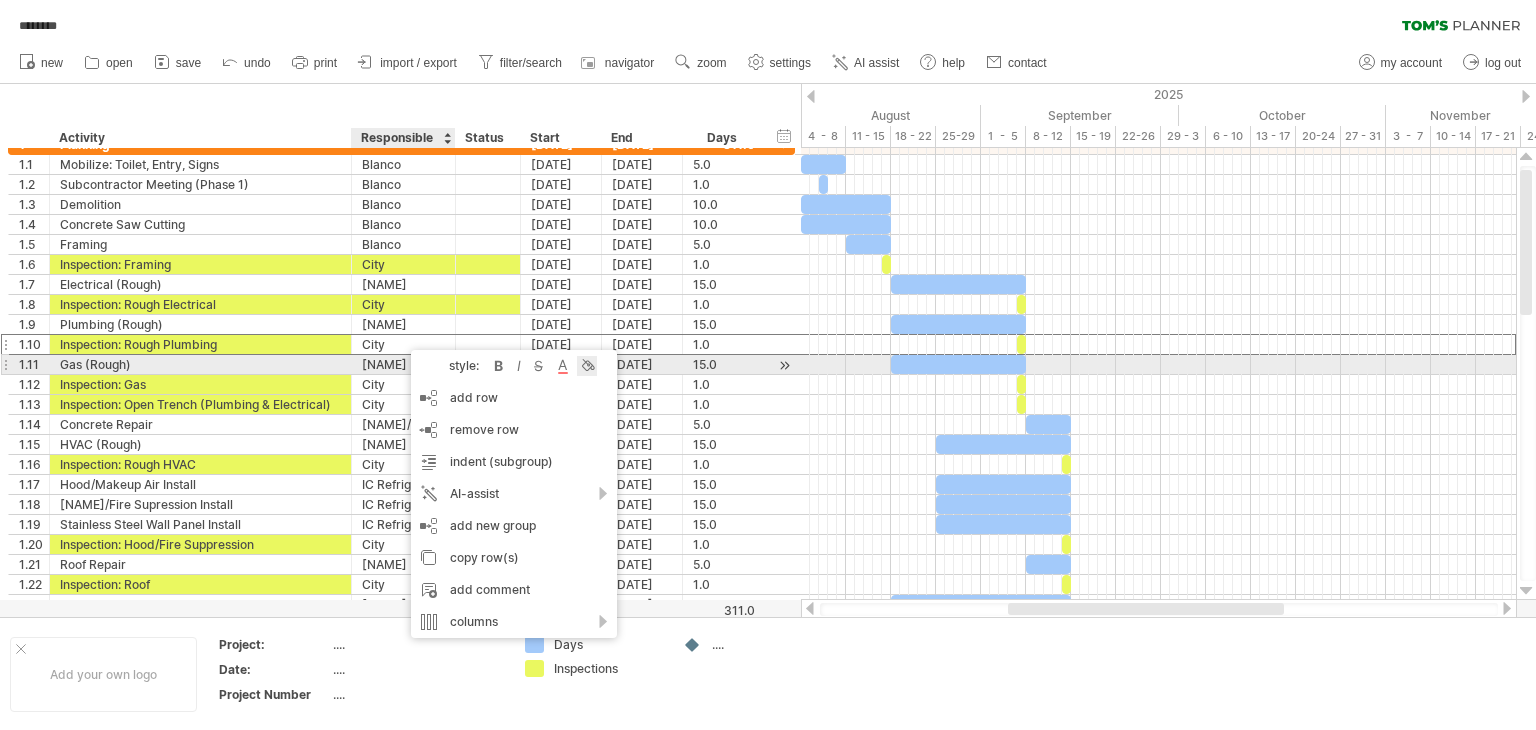 click at bounding box center (587, 366) 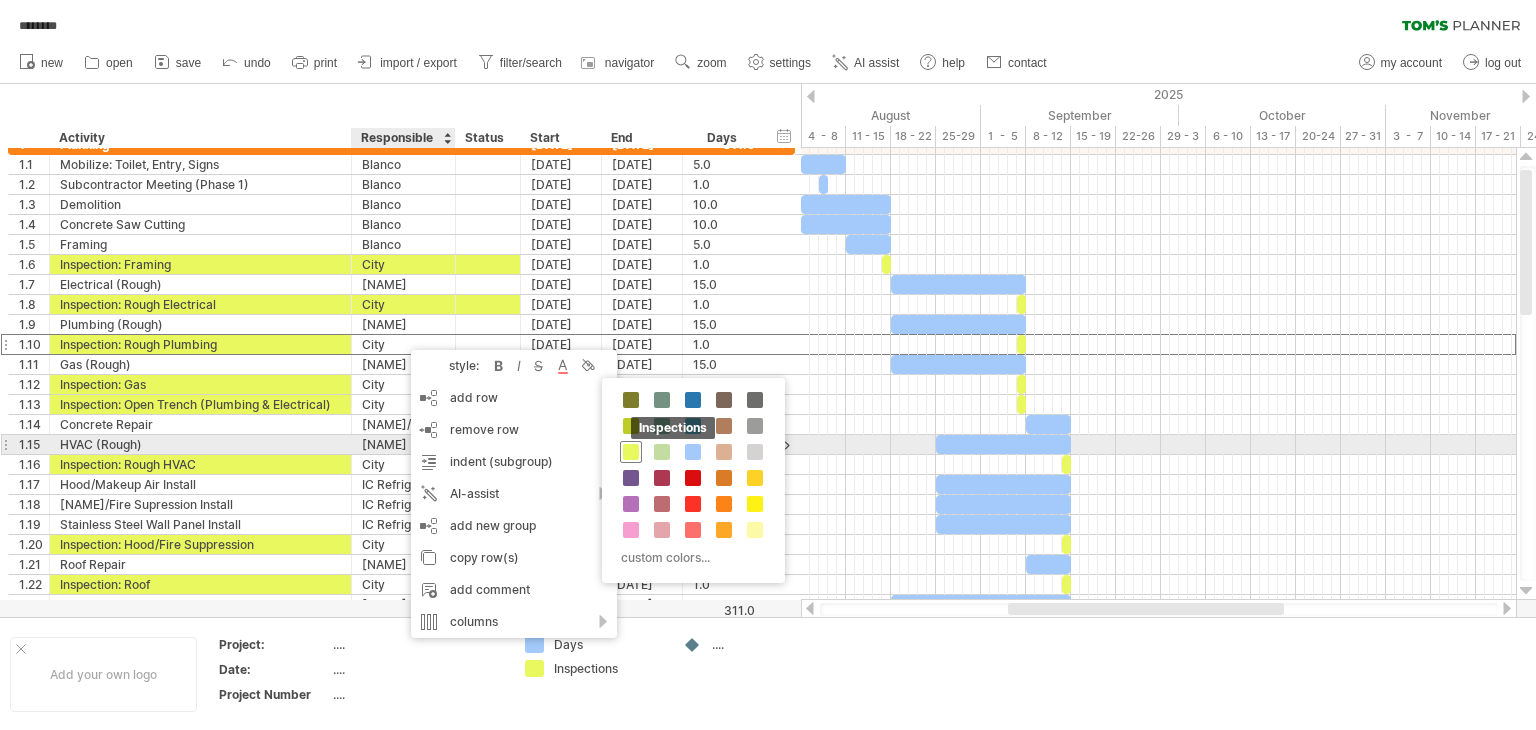 click at bounding box center (631, 452) 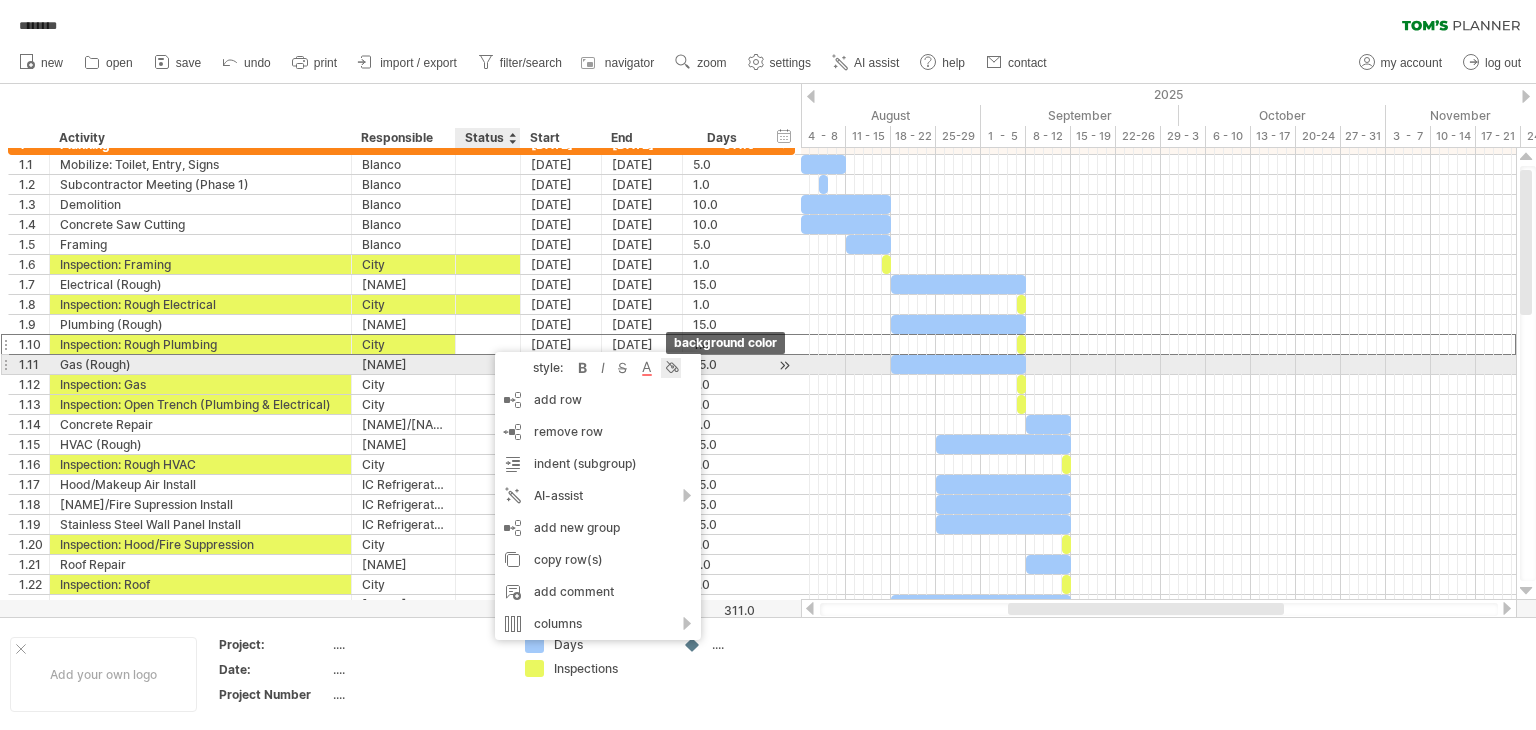 click at bounding box center [671, 368] 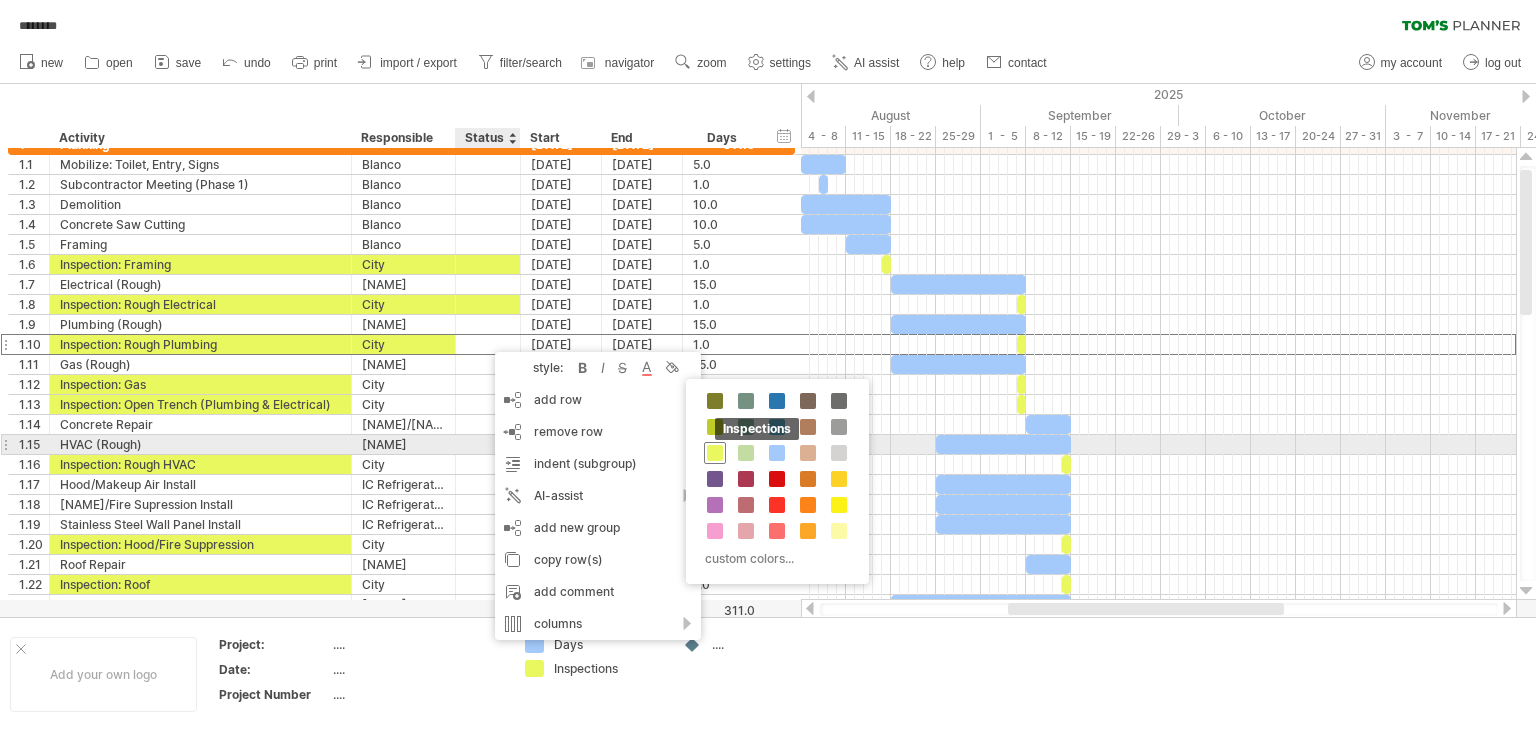 click at bounding box center [715, 453] 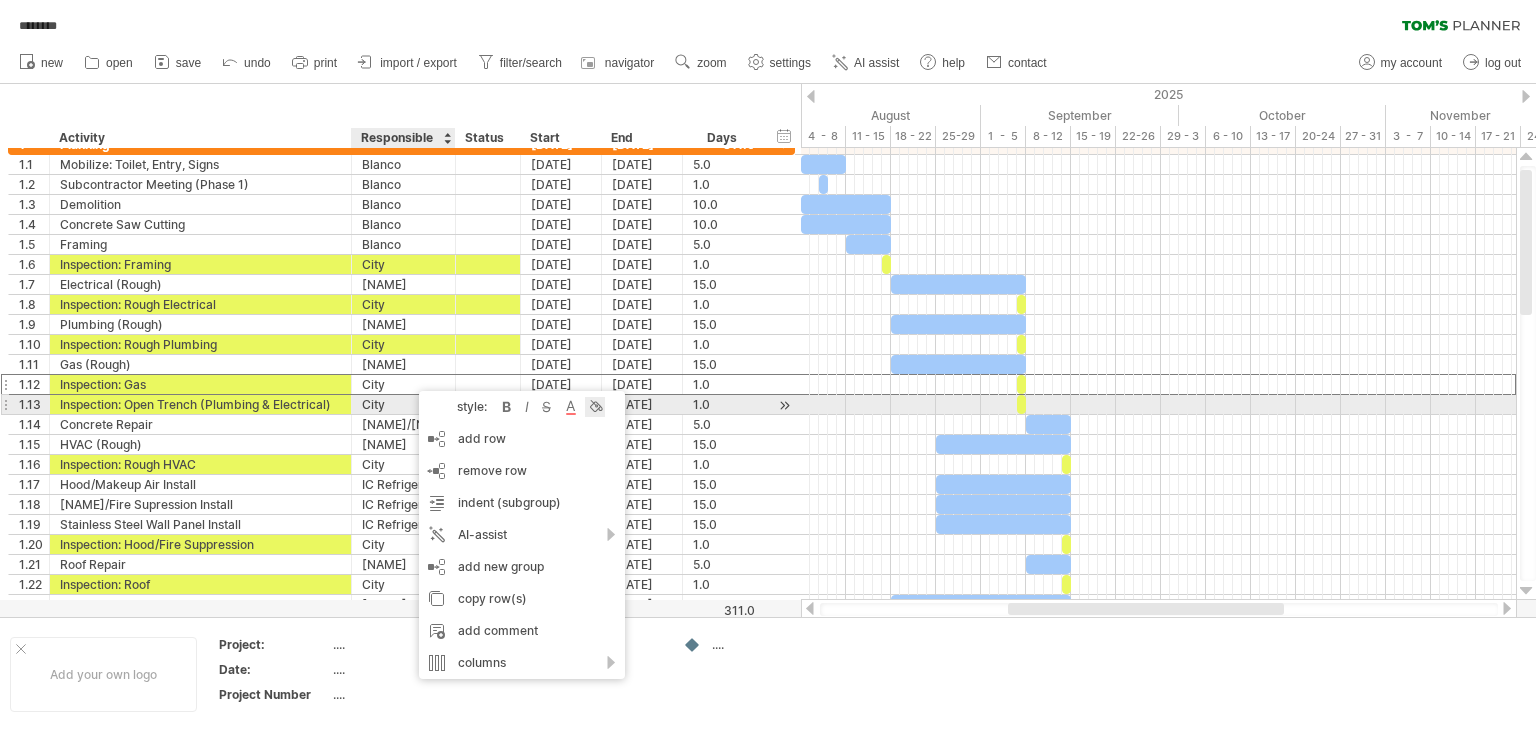 click at bounding box center [595, 407] 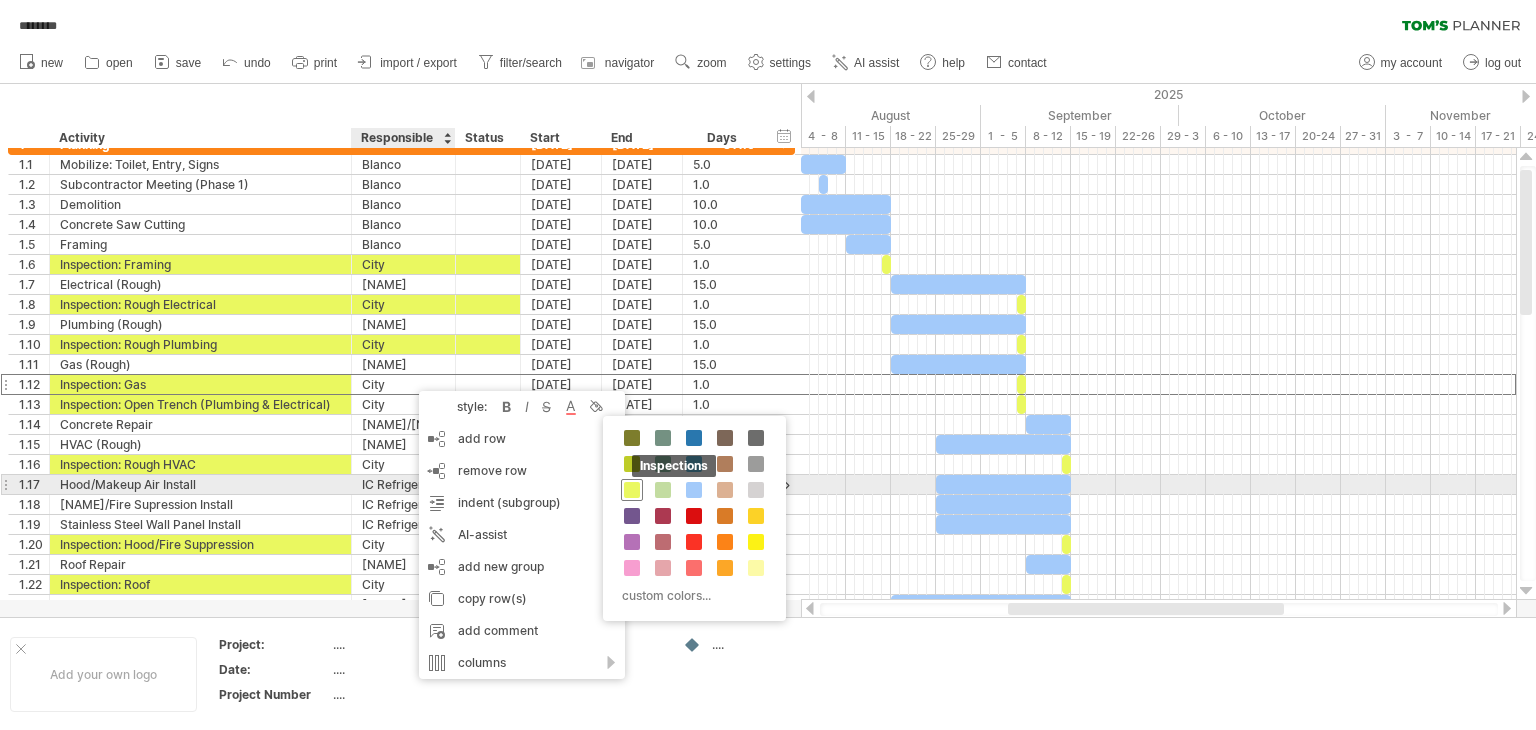 click at bounding box center (632, 490) 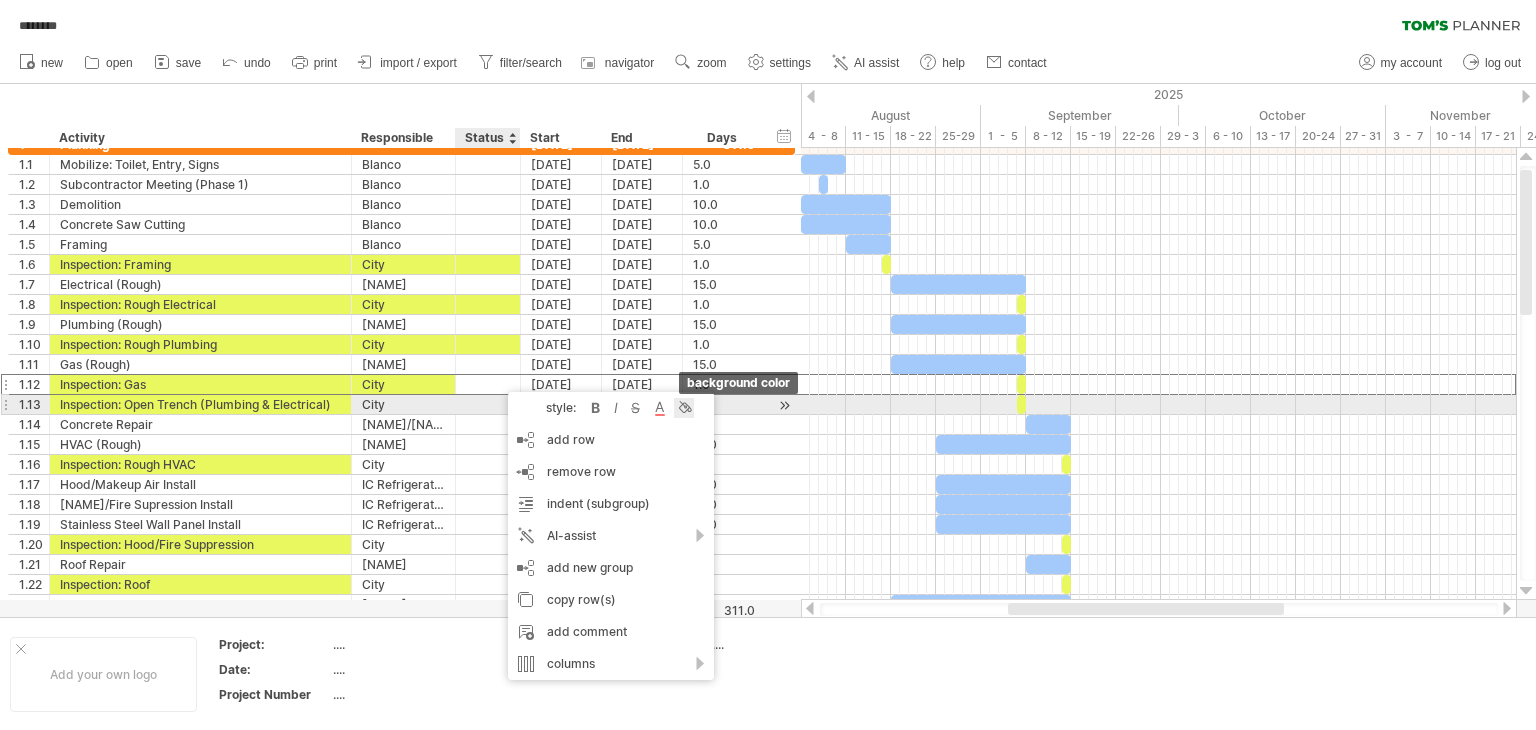 click at bounding box center (684, 408) 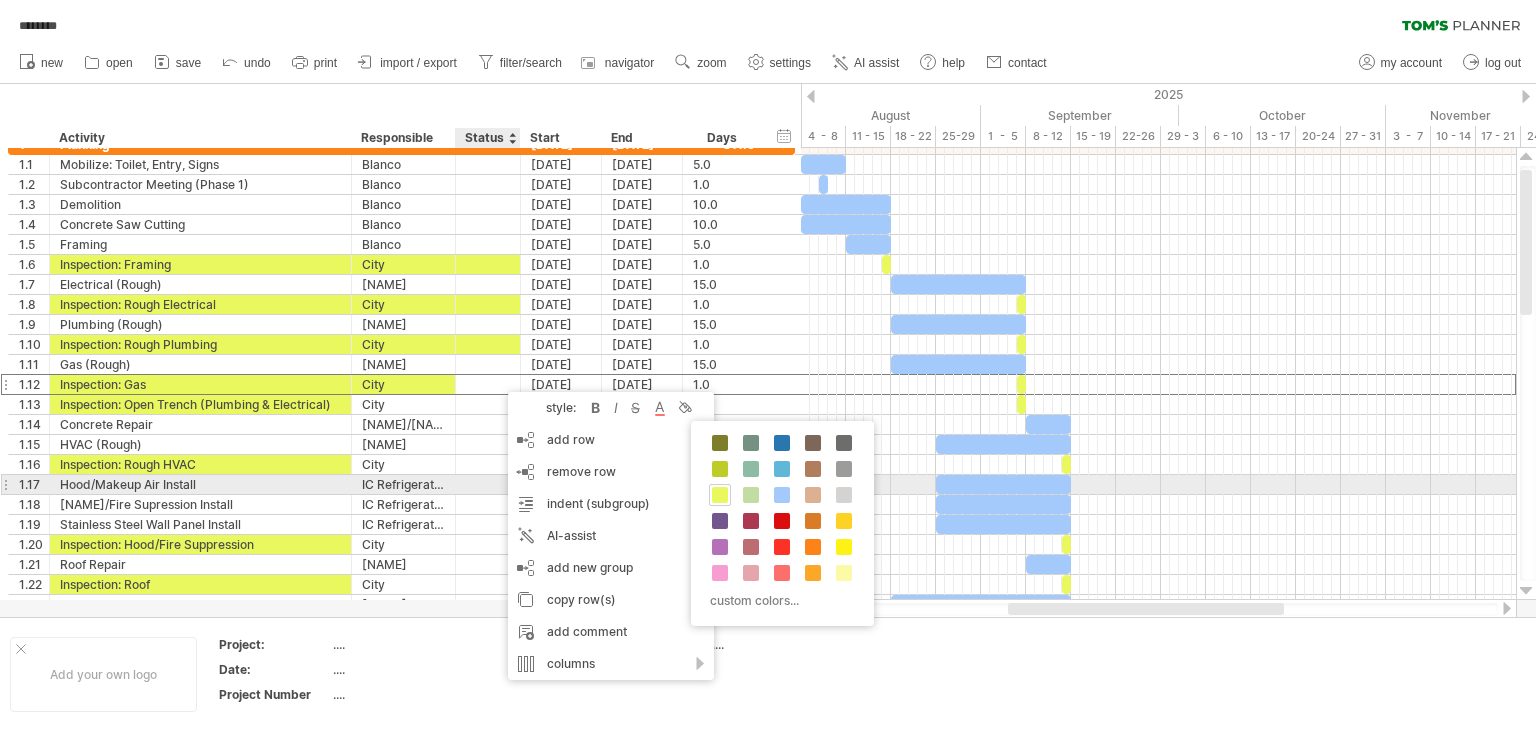 click on "Inspections Days custom colors..." at bounding box center (782, 523) 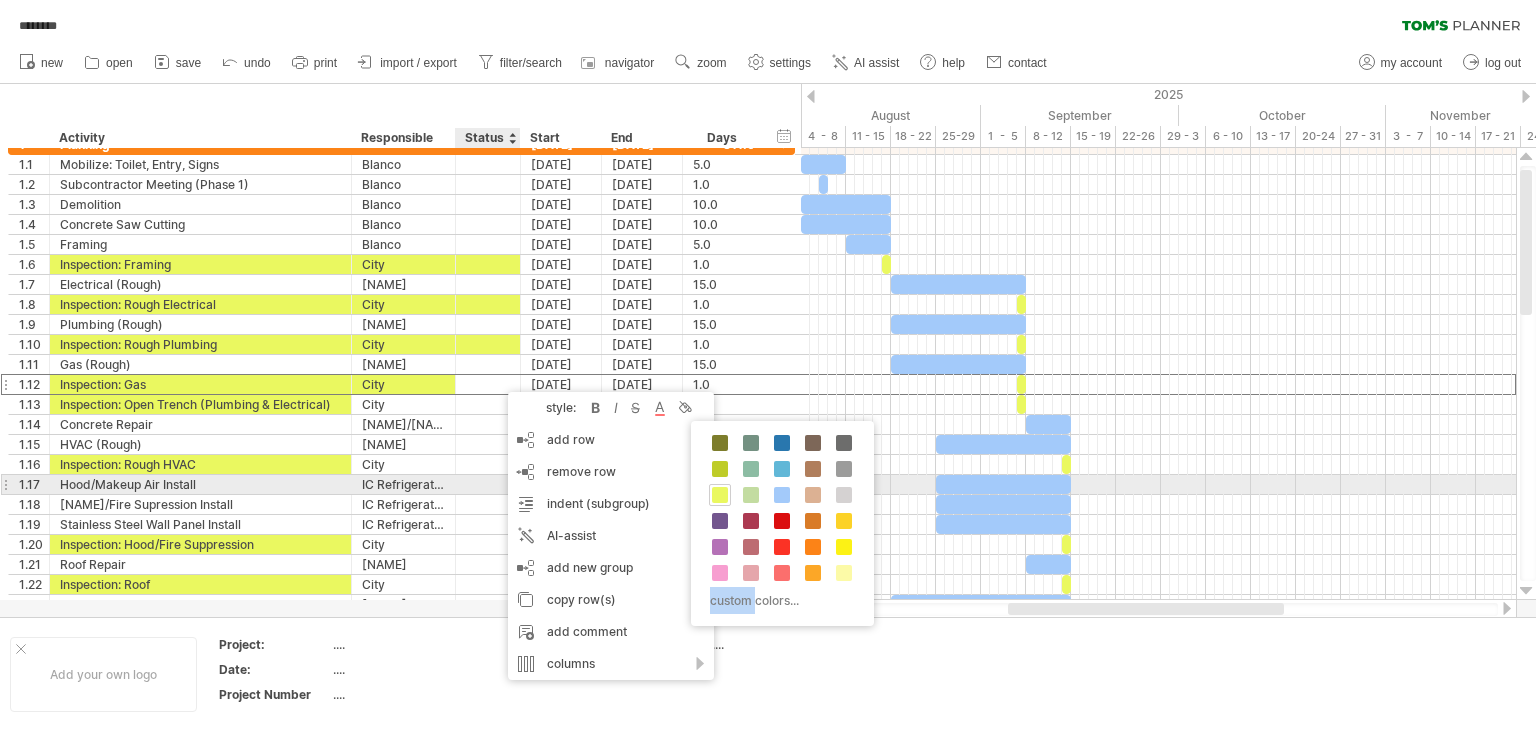 click on "Inspections Days custom colors..." at bounding box center [782, 523] 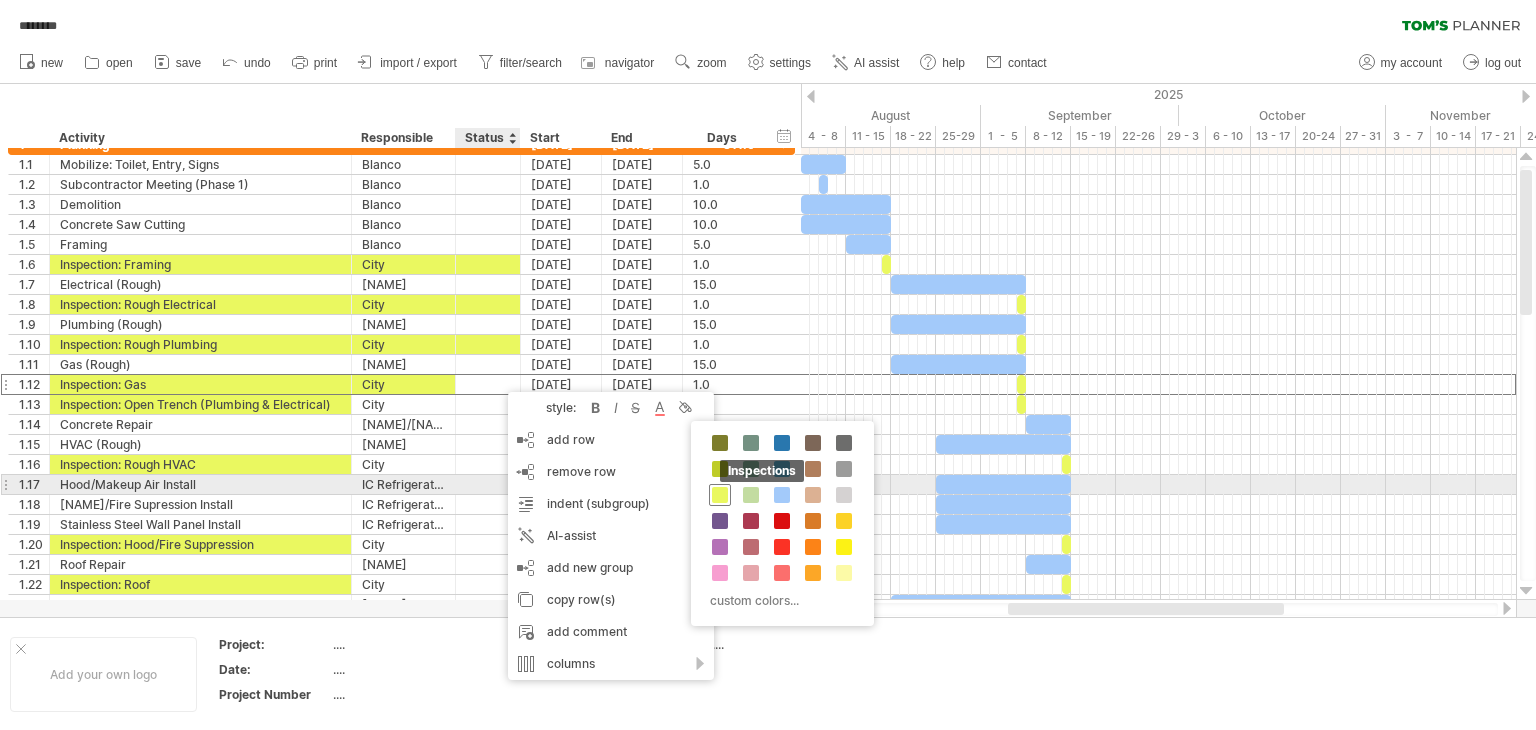 click at bounding box center (720, 495) 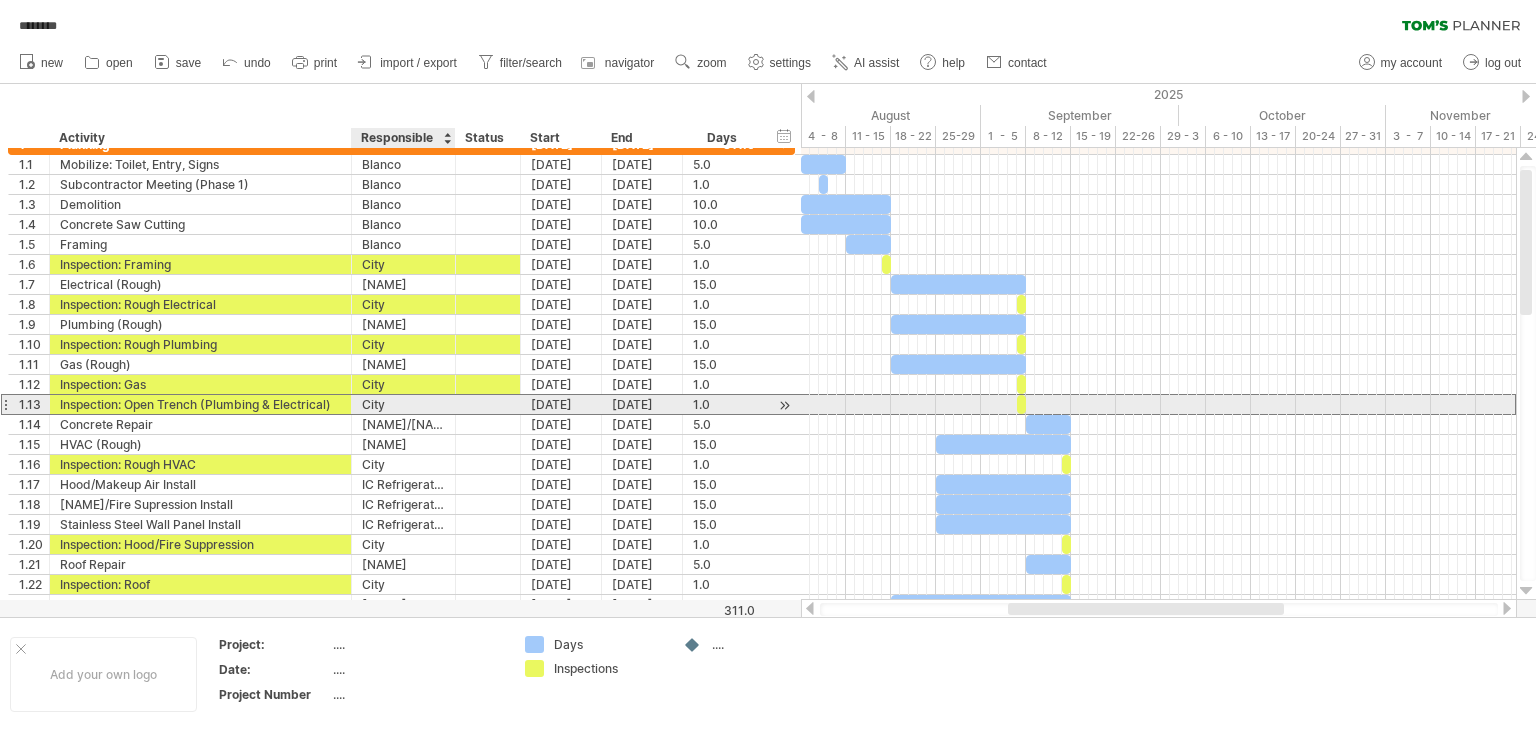 click on "[CITY]" at bounding box center [403, 404] 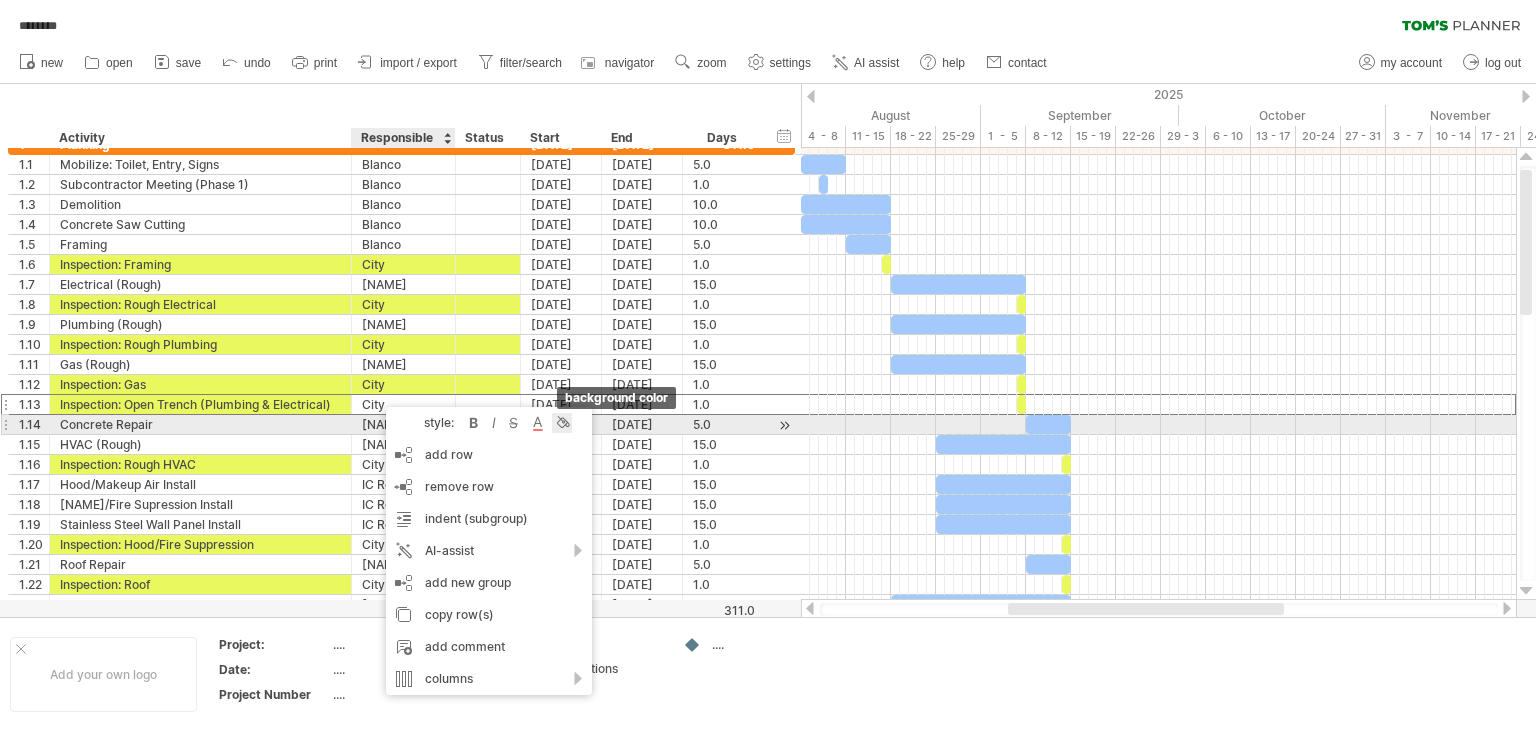click at bounding box center [562, 423] 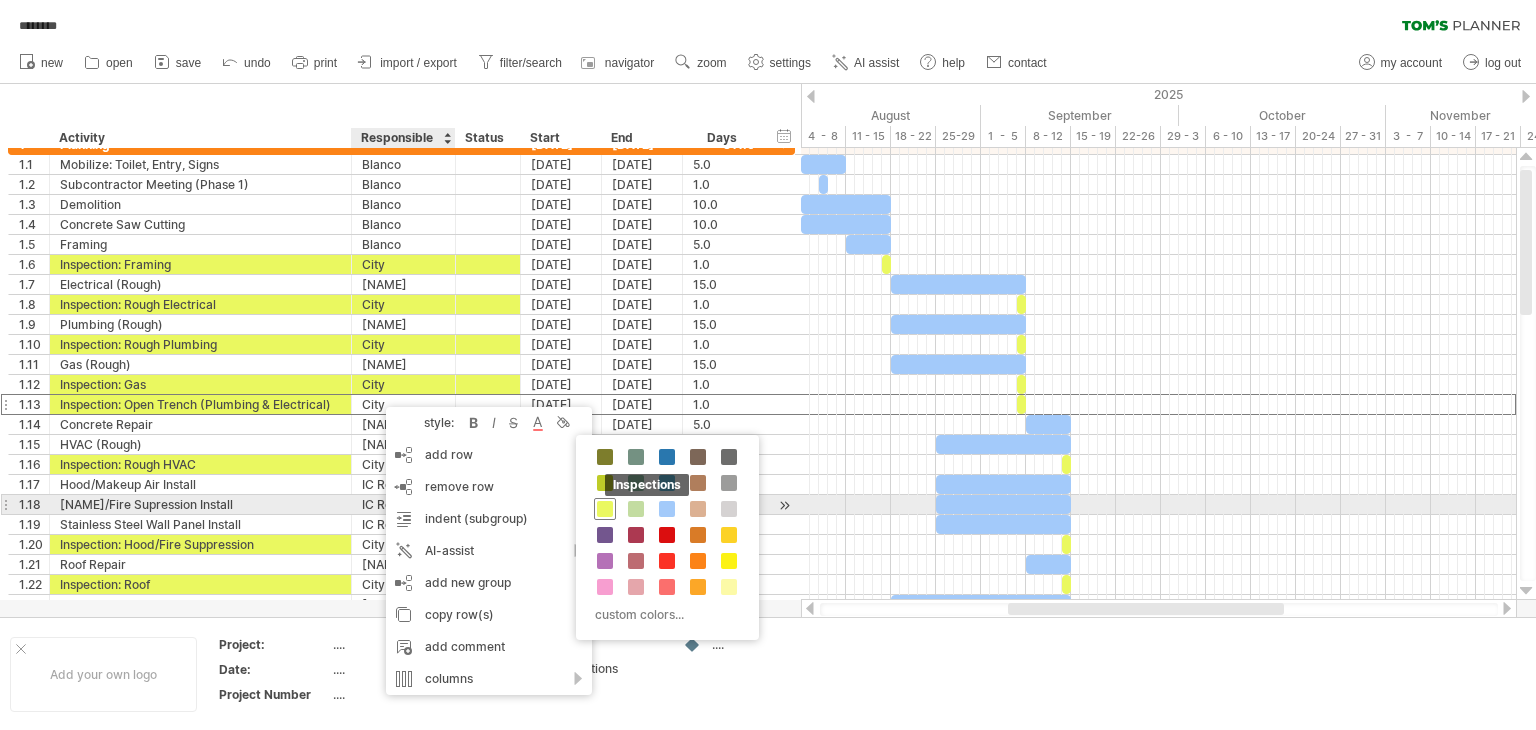 click at bounding box center (605, 509) 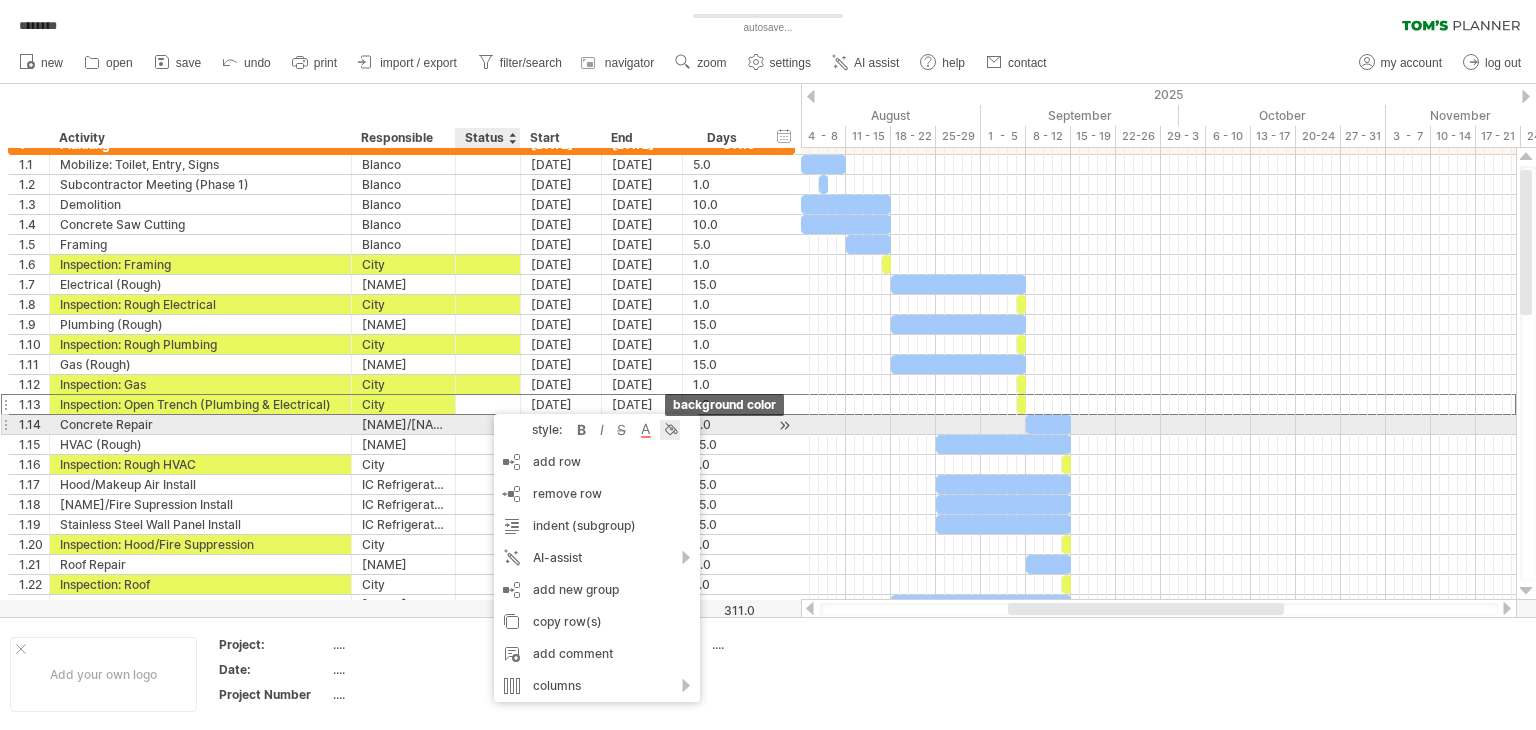 click at bounding box center [670, 430] 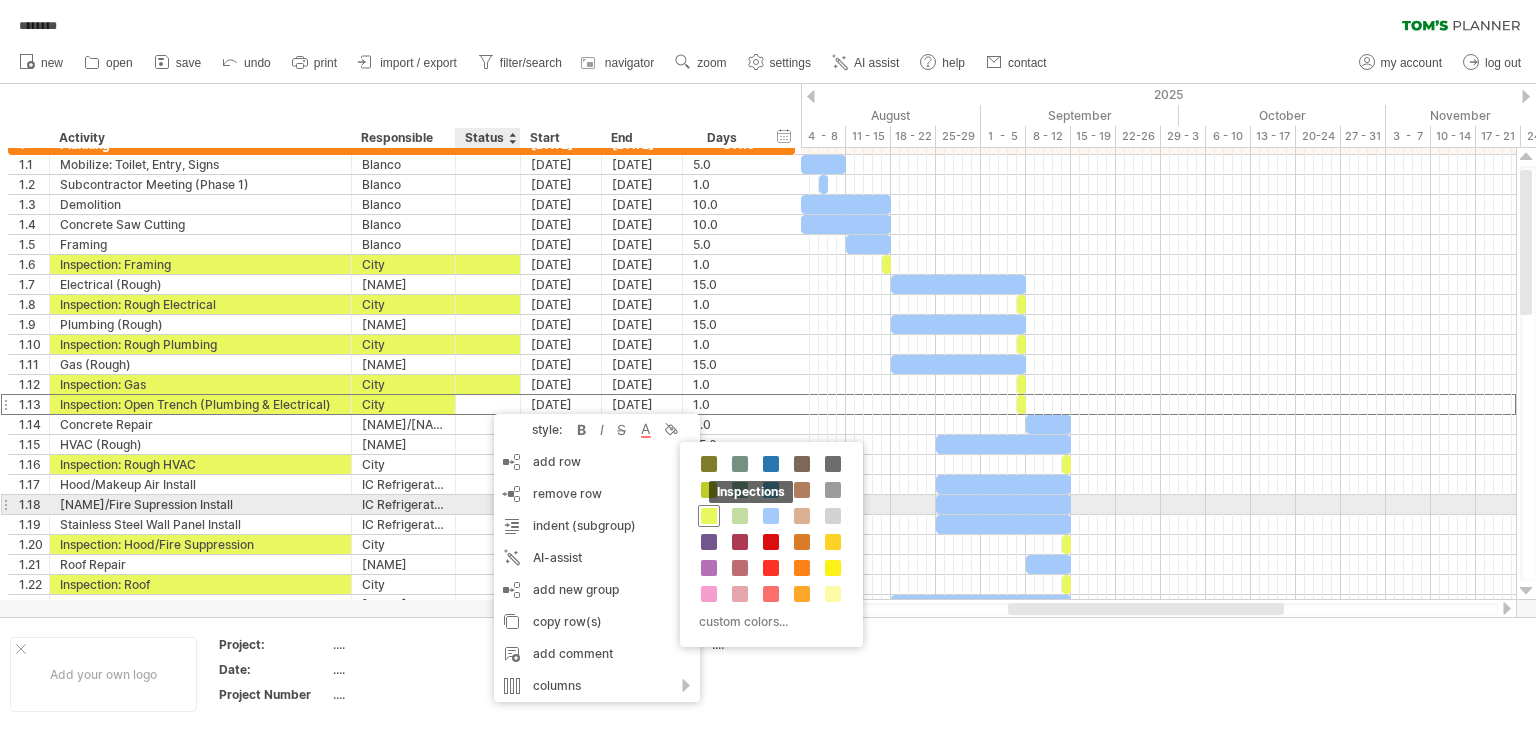 click at bounding box center [709, 516] 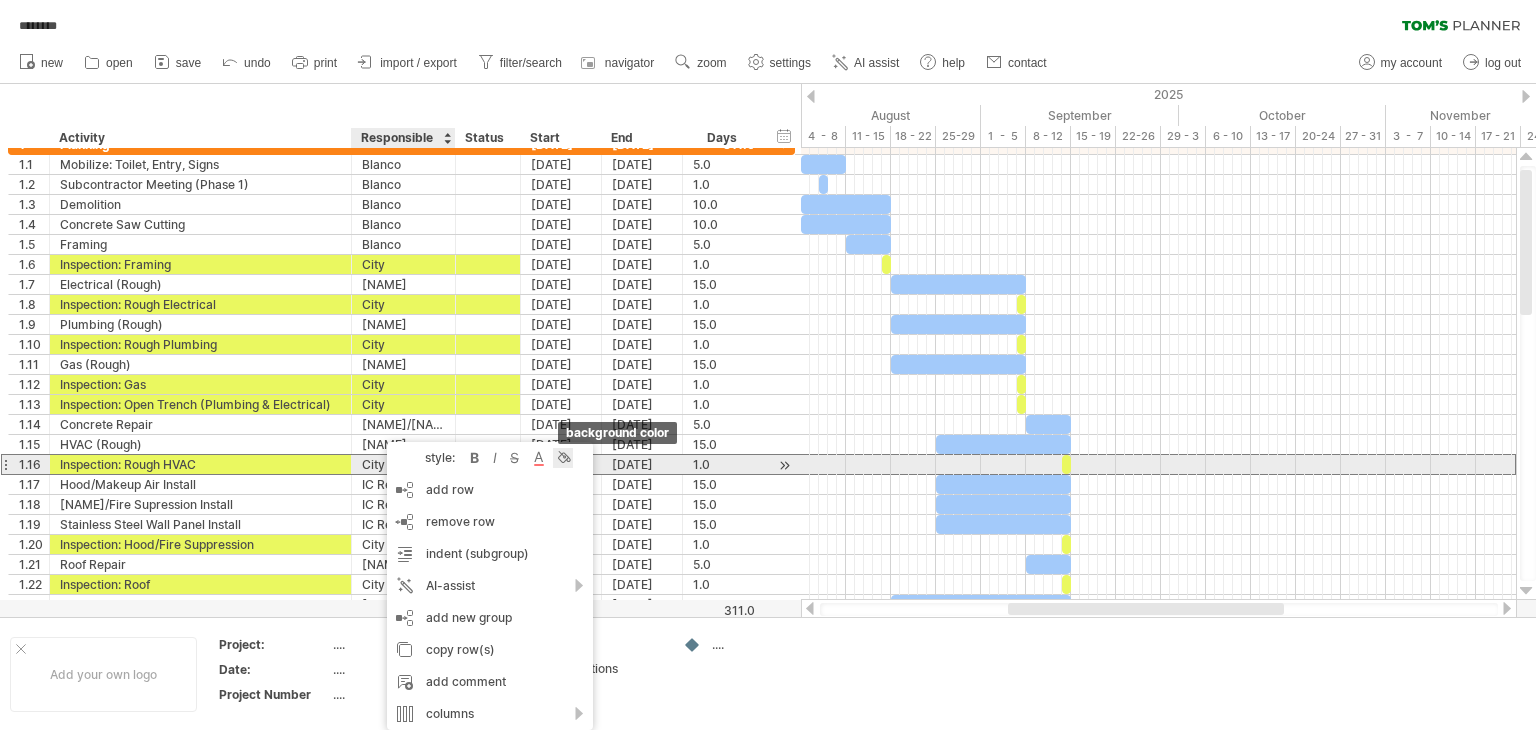 click at bounding box center (563, 458) 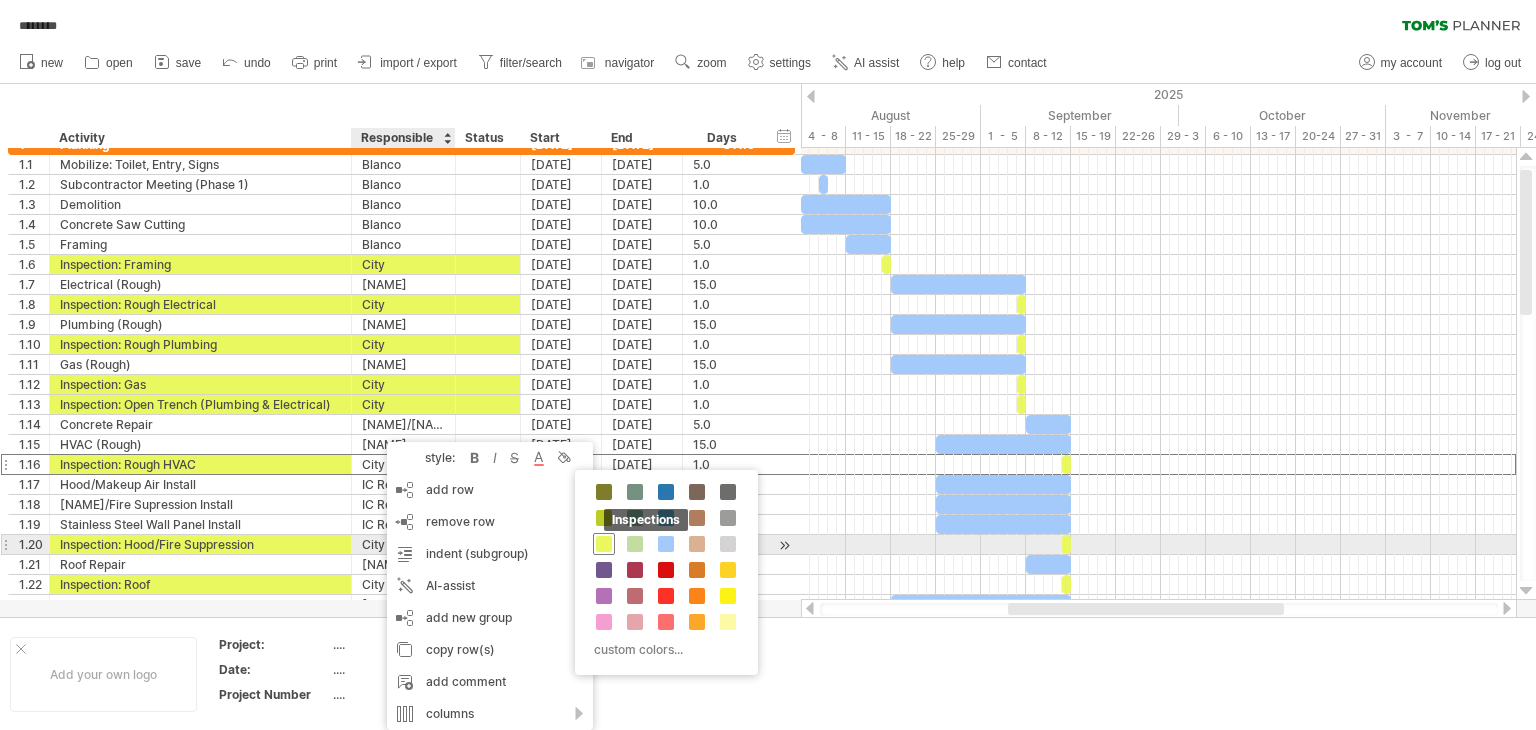 click at bounding box center [604, 544] 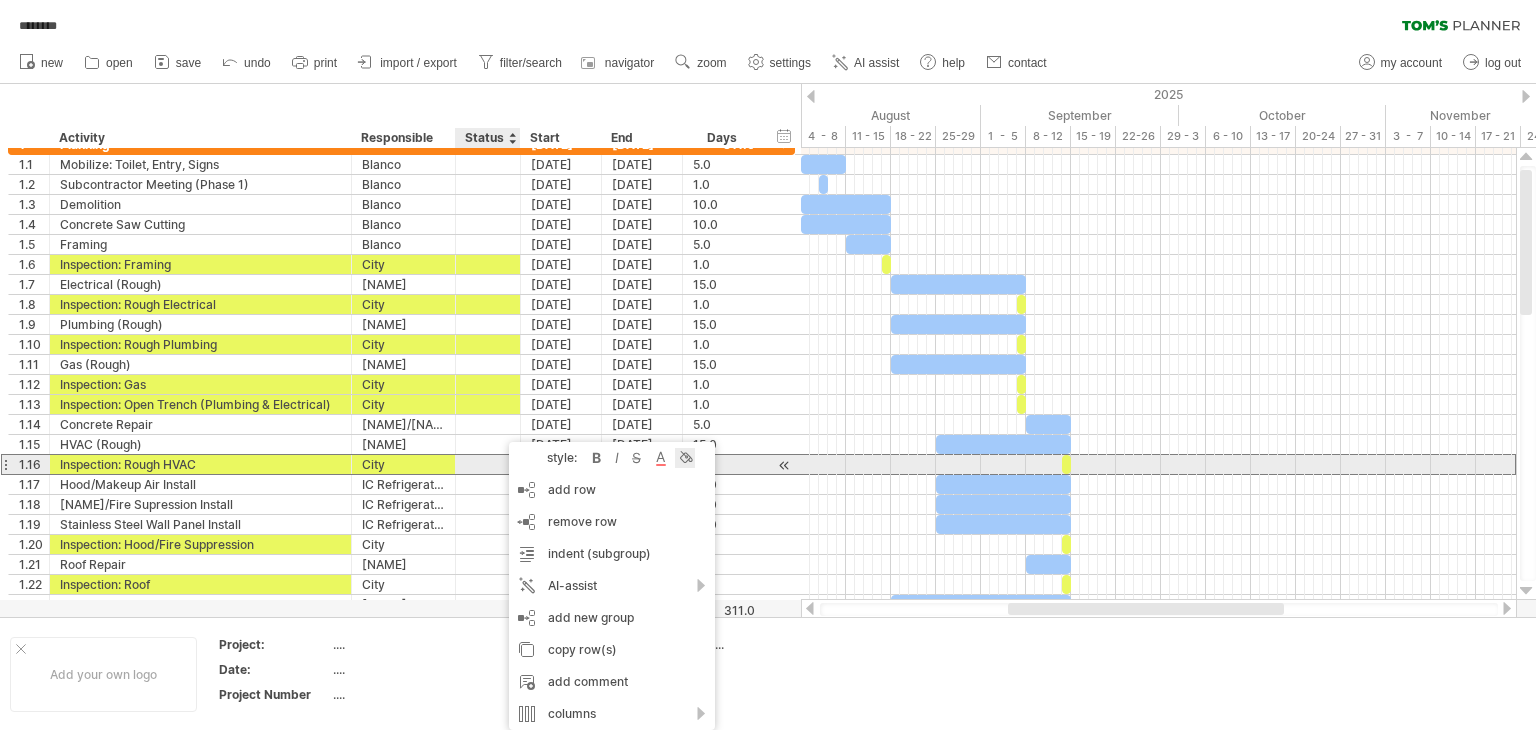 click at bounding box center (685, 458) 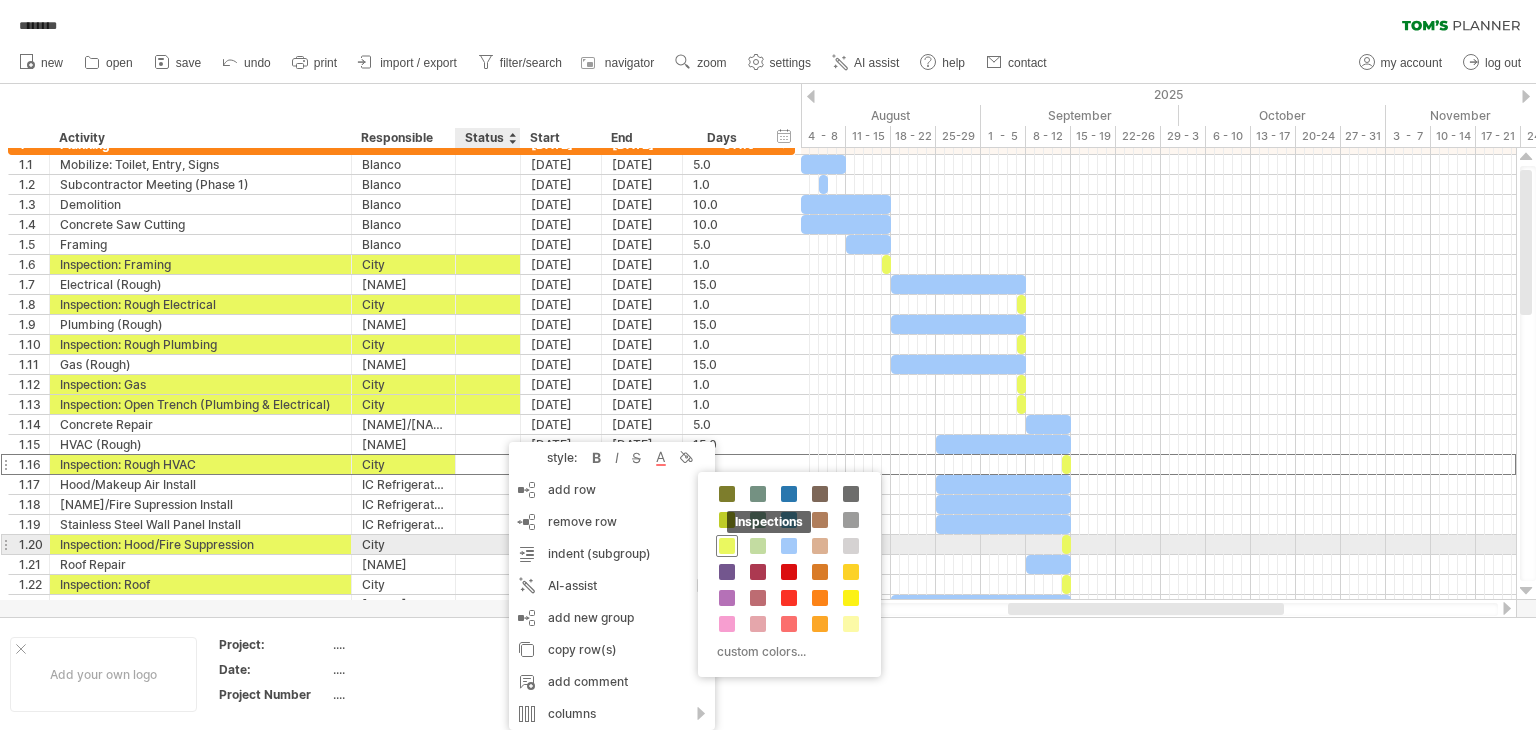 click at bounding box center [727, 546] 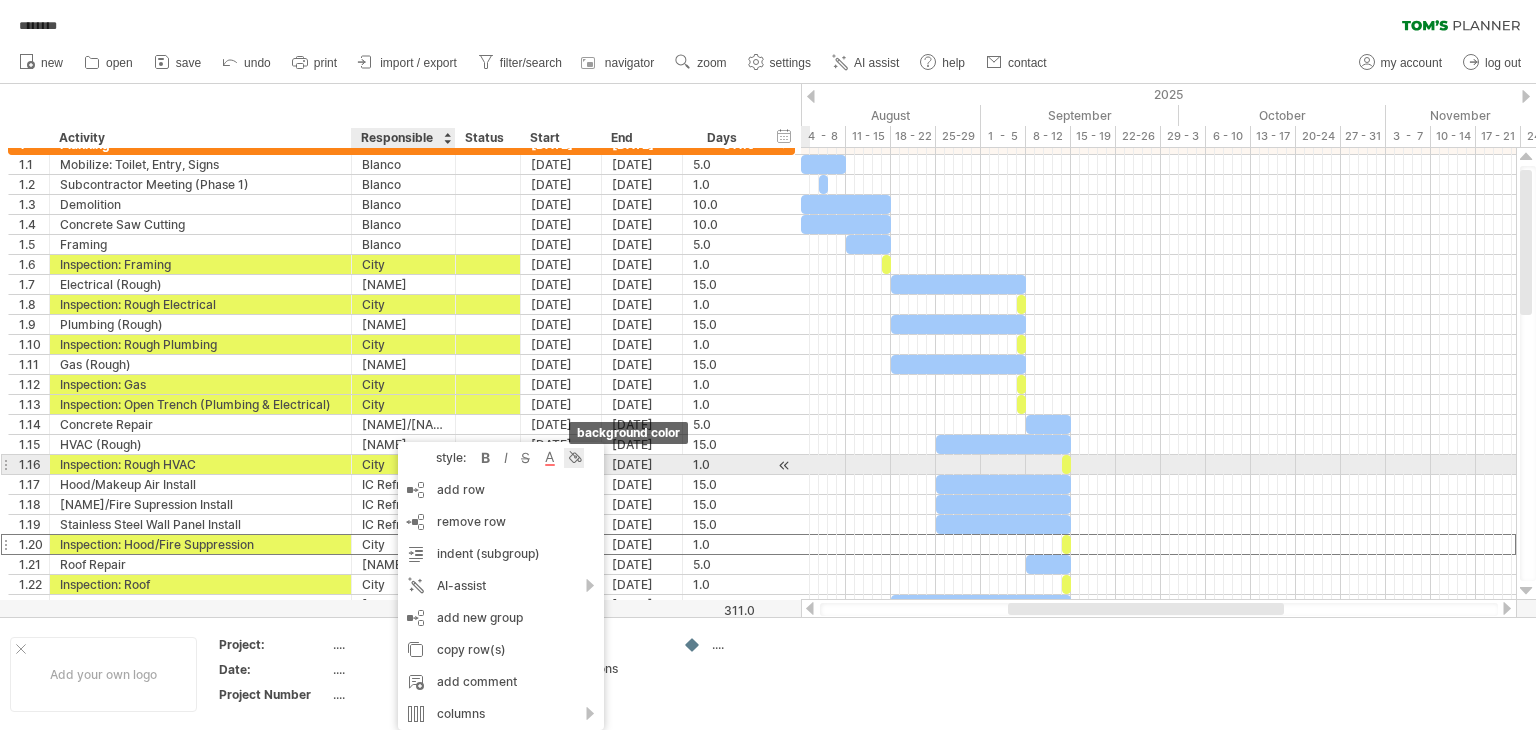 click at bounding box center [574, 458] 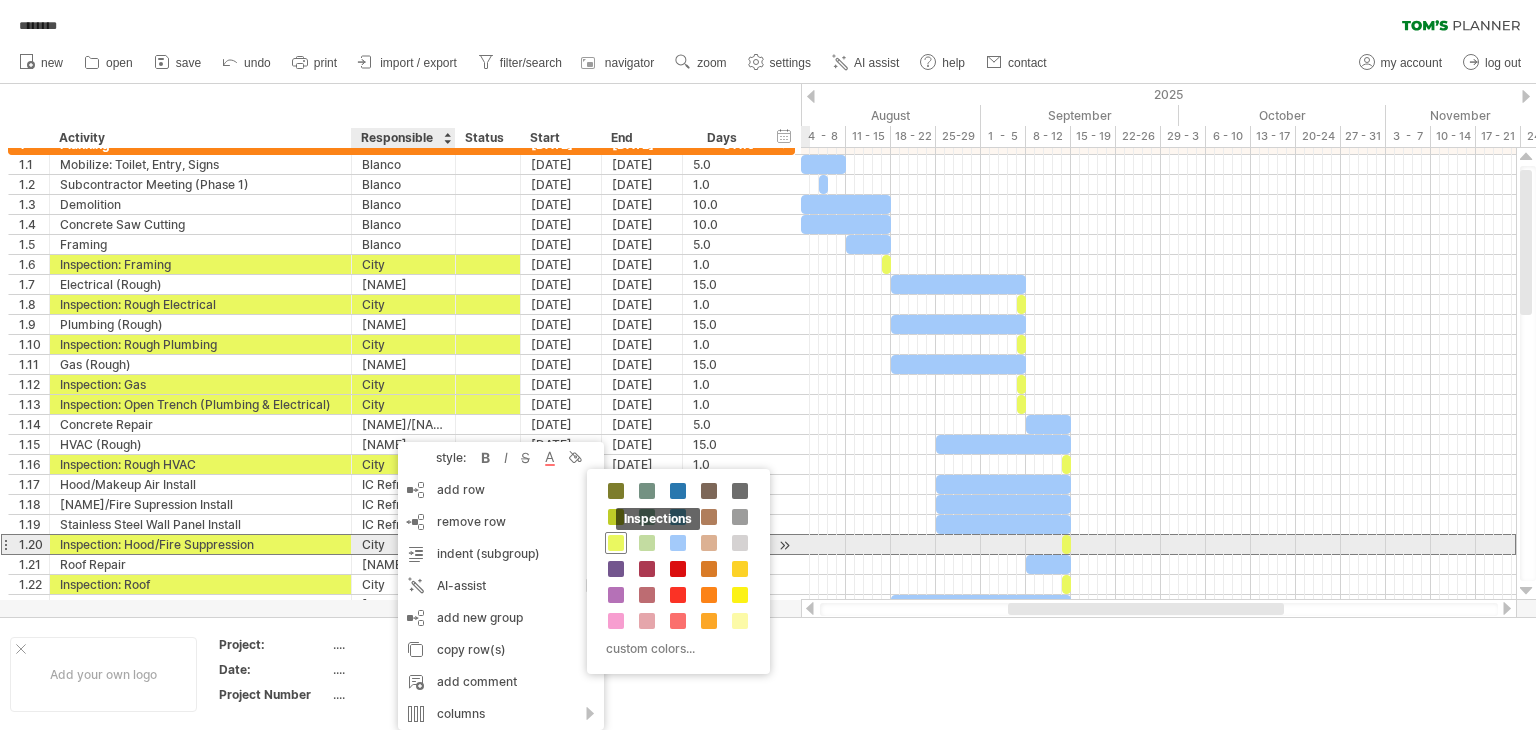 click at bounding box center [616, 543] 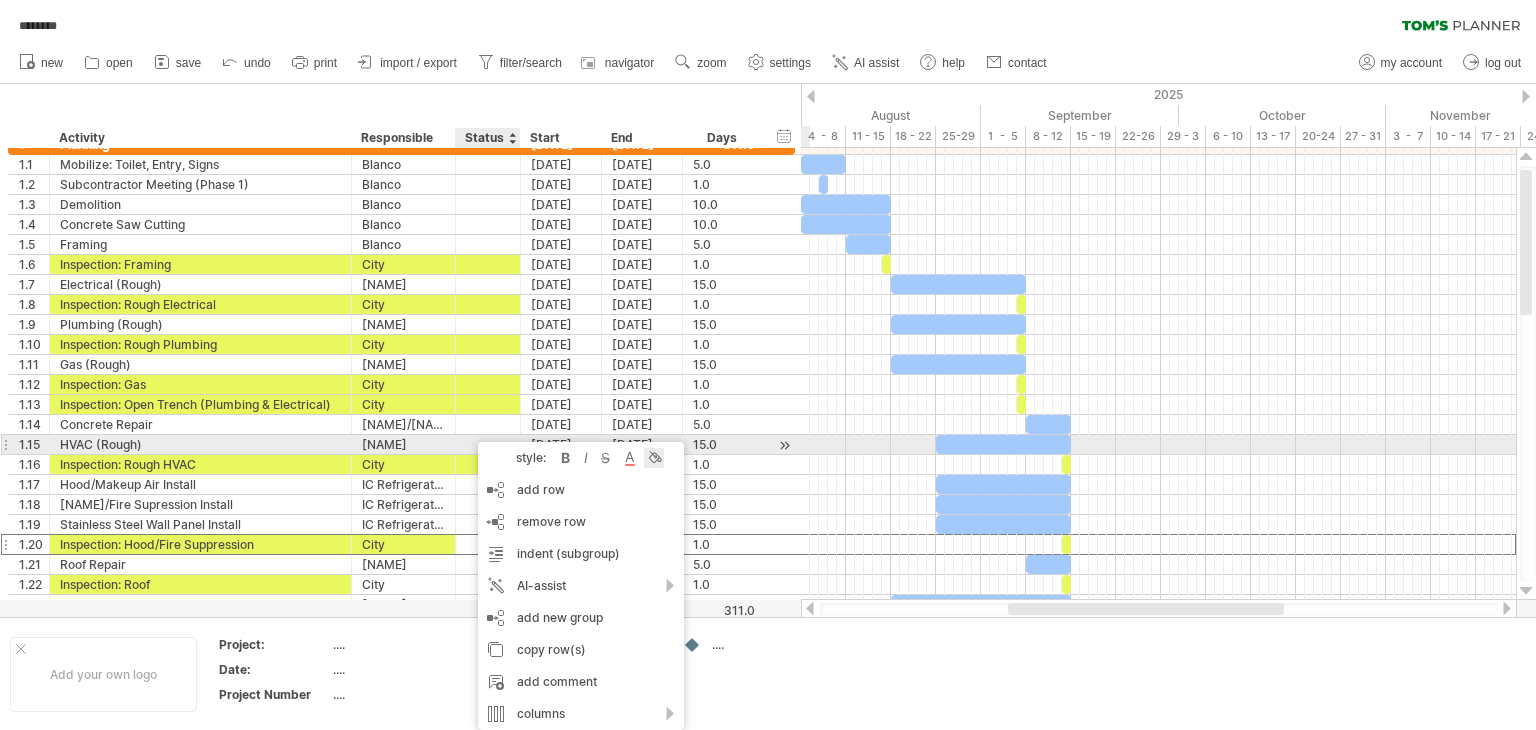click at bounding box center [654, 458] 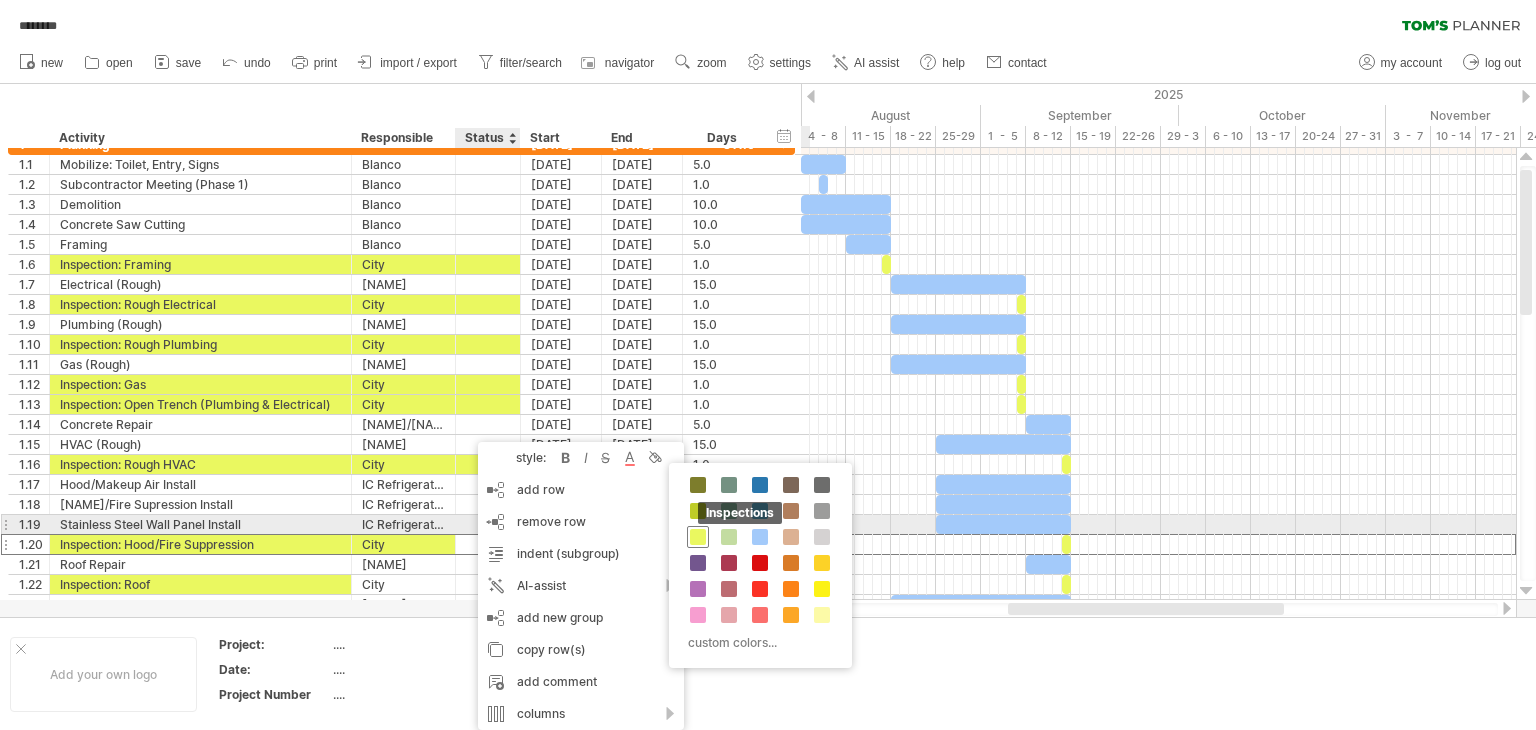 click at bounding box center [698, 537] 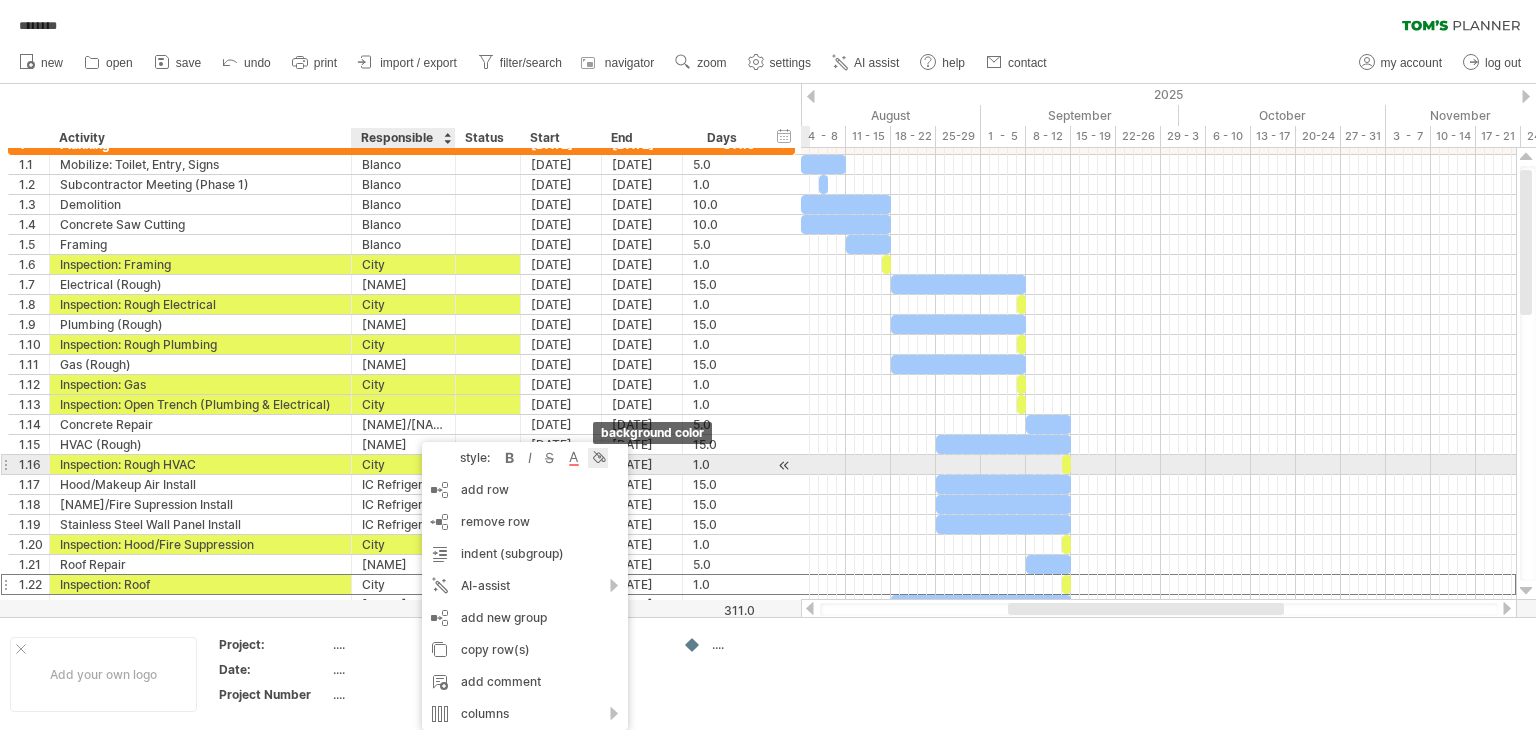 click at bounding box center (598, 458) 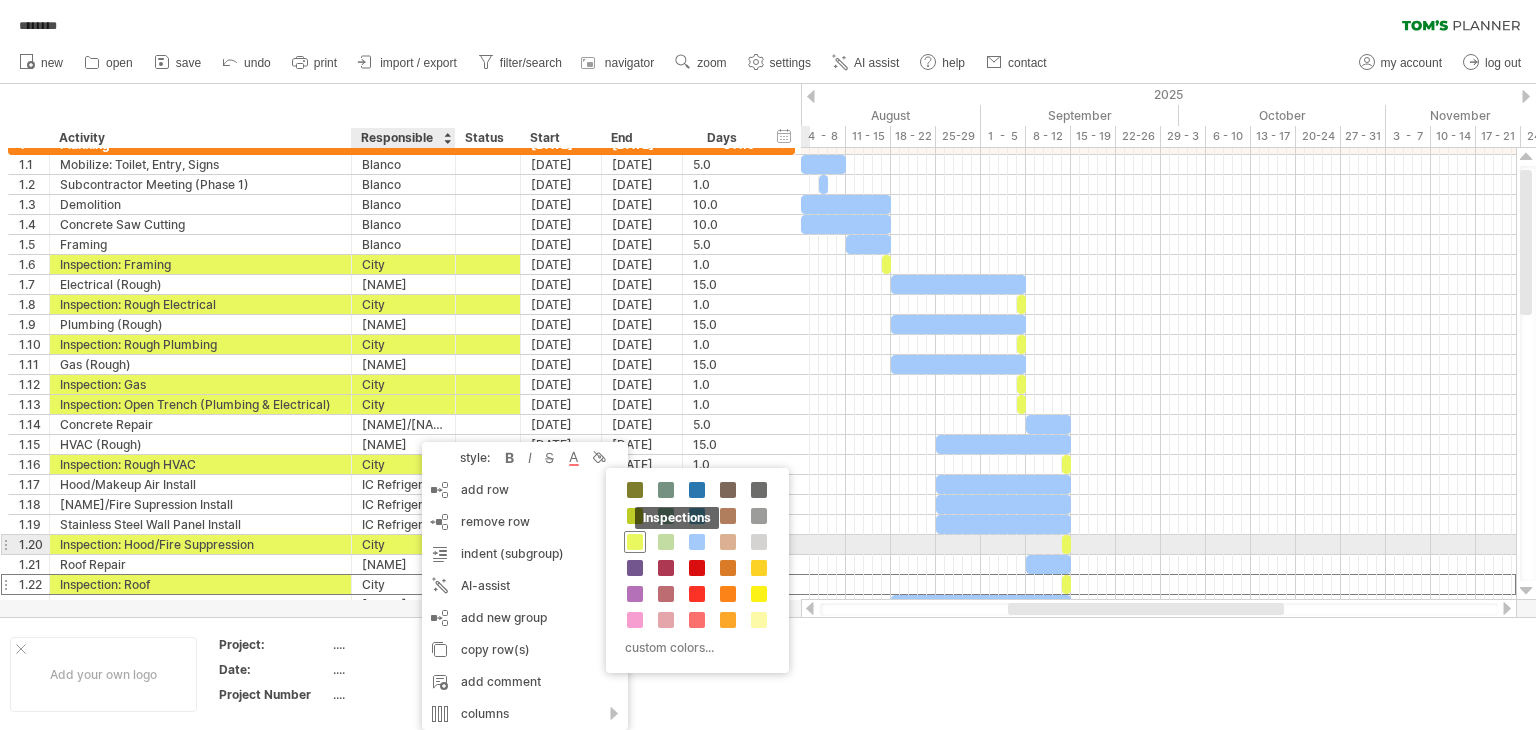 click at bounding box center [635, 542] 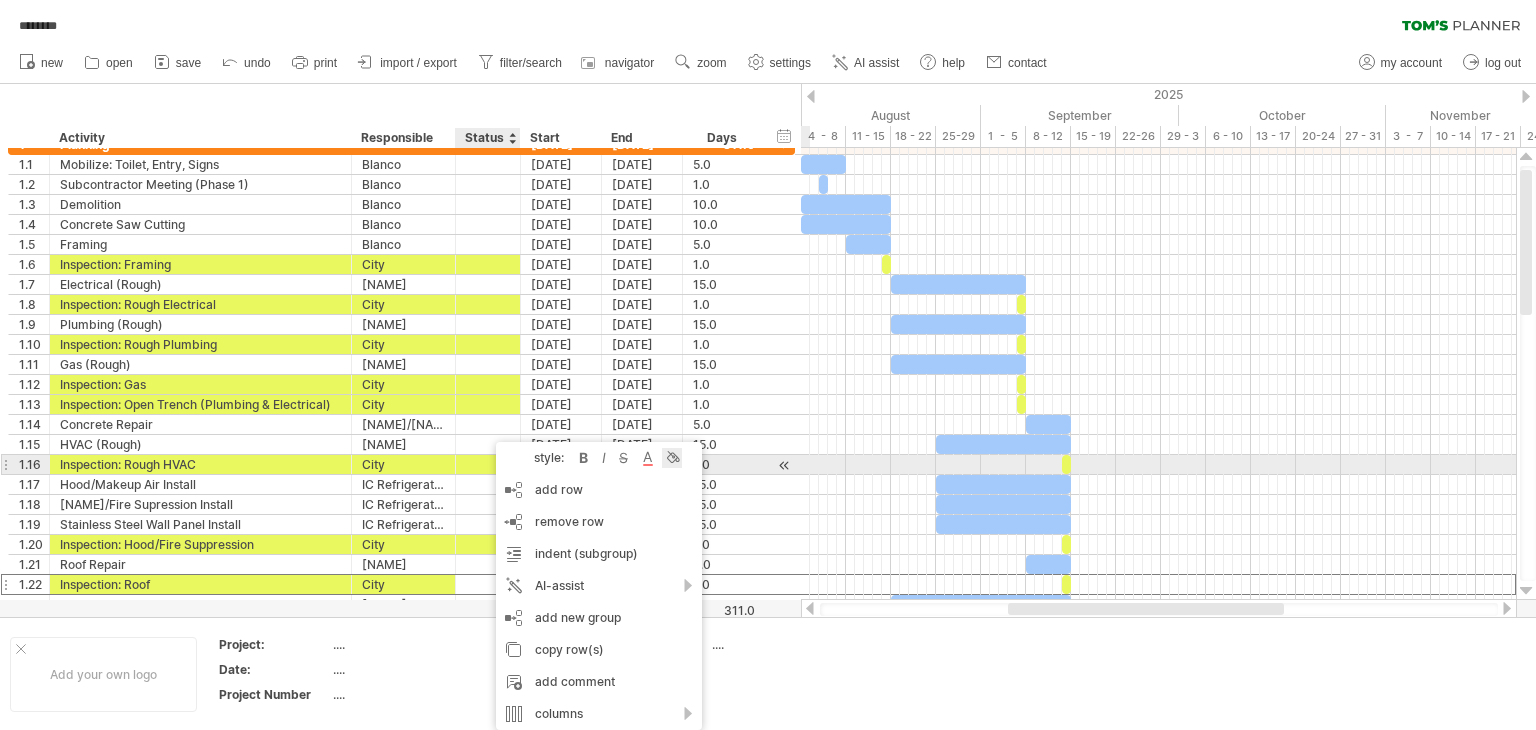 click at bounding box center (672, 458) 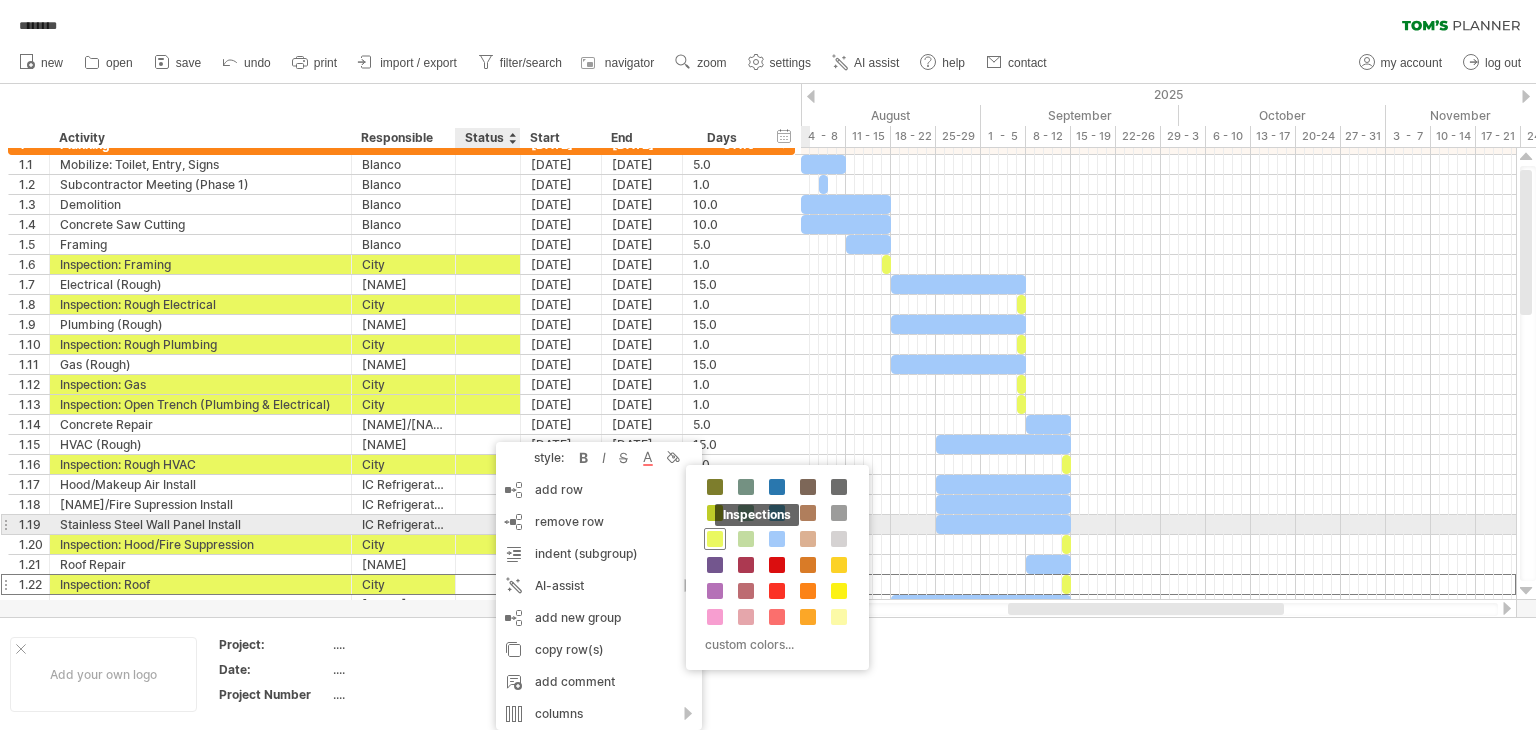 click at bounding box center (715, 539) 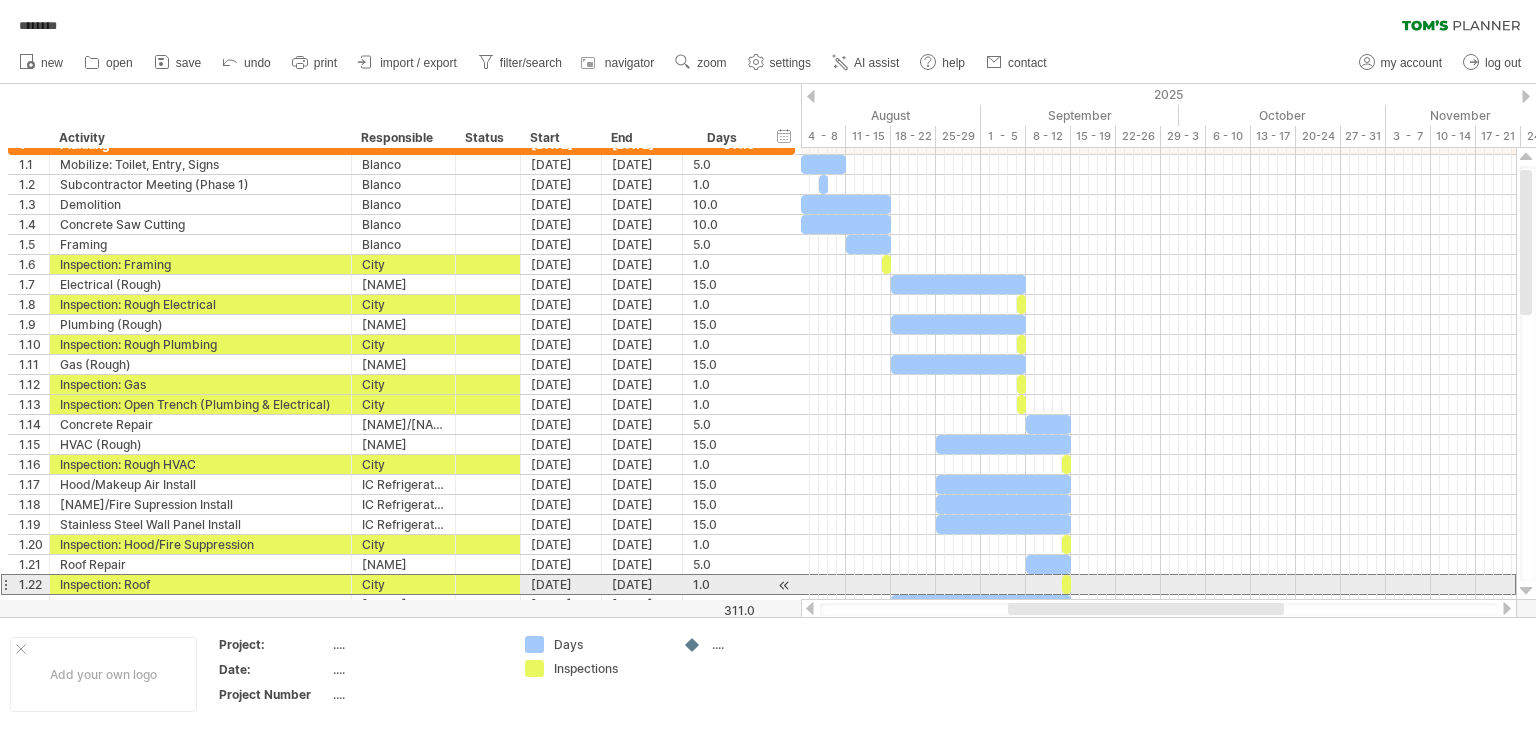 click at bounding box center (1526, 591) 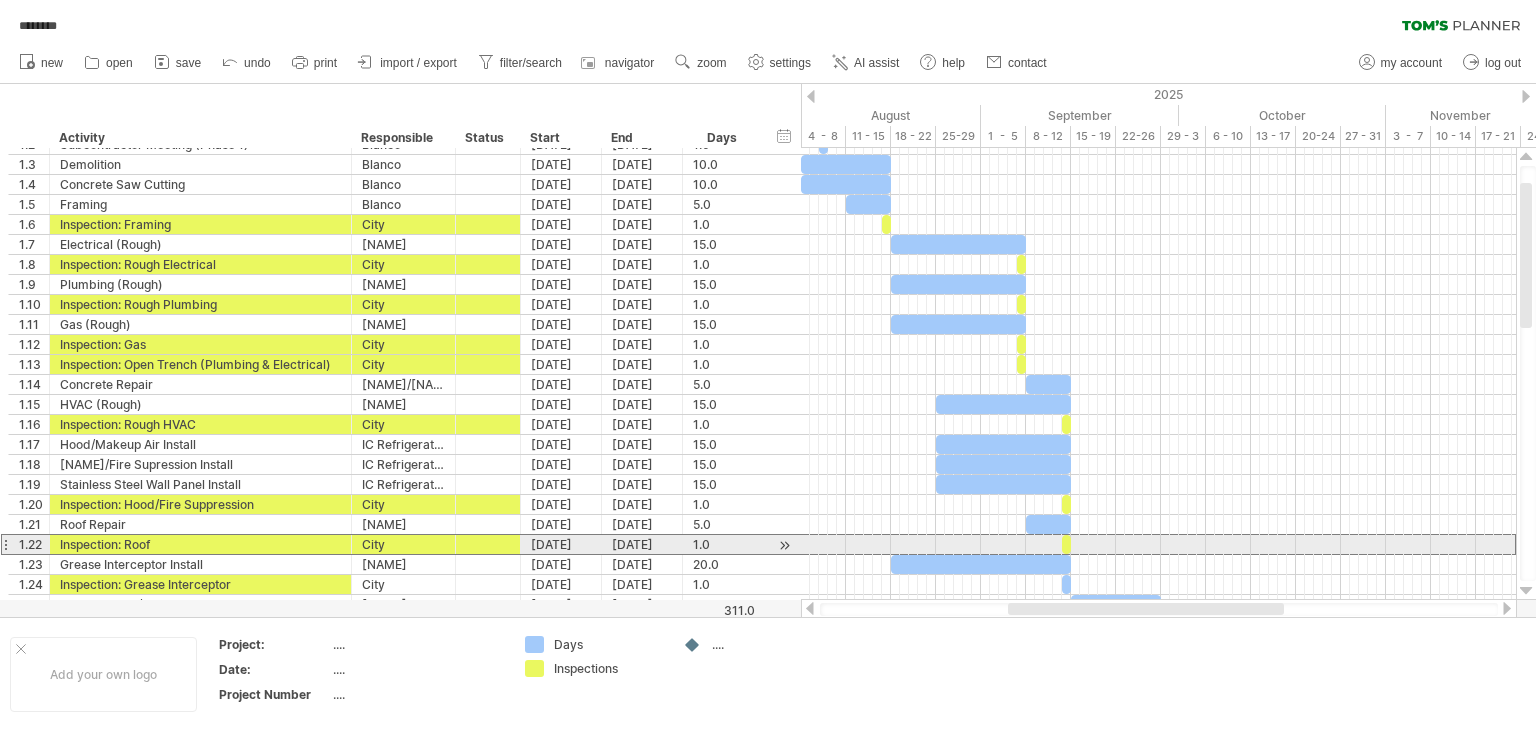 click at bounding box center (1526, 591) 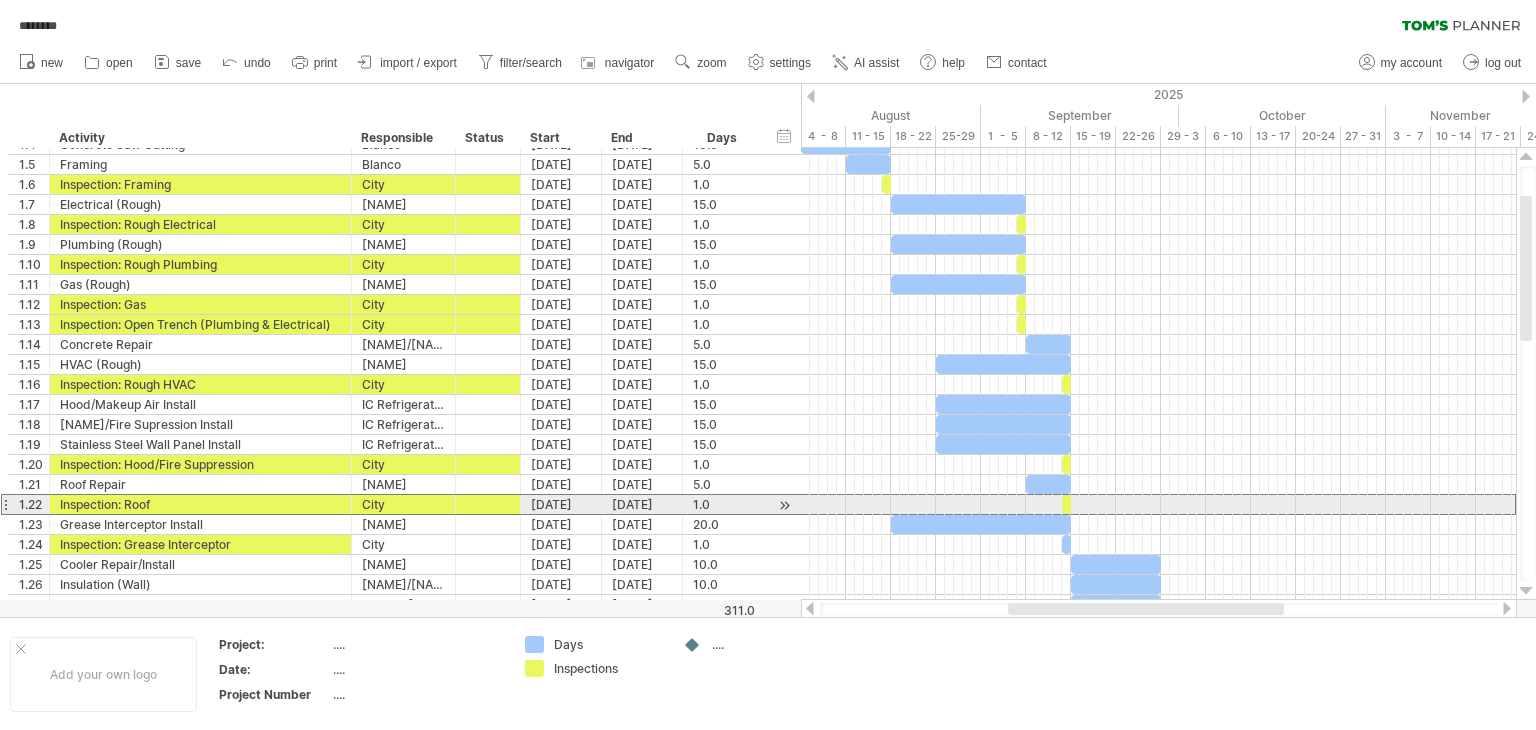 click at bounding box center (1526, 591) 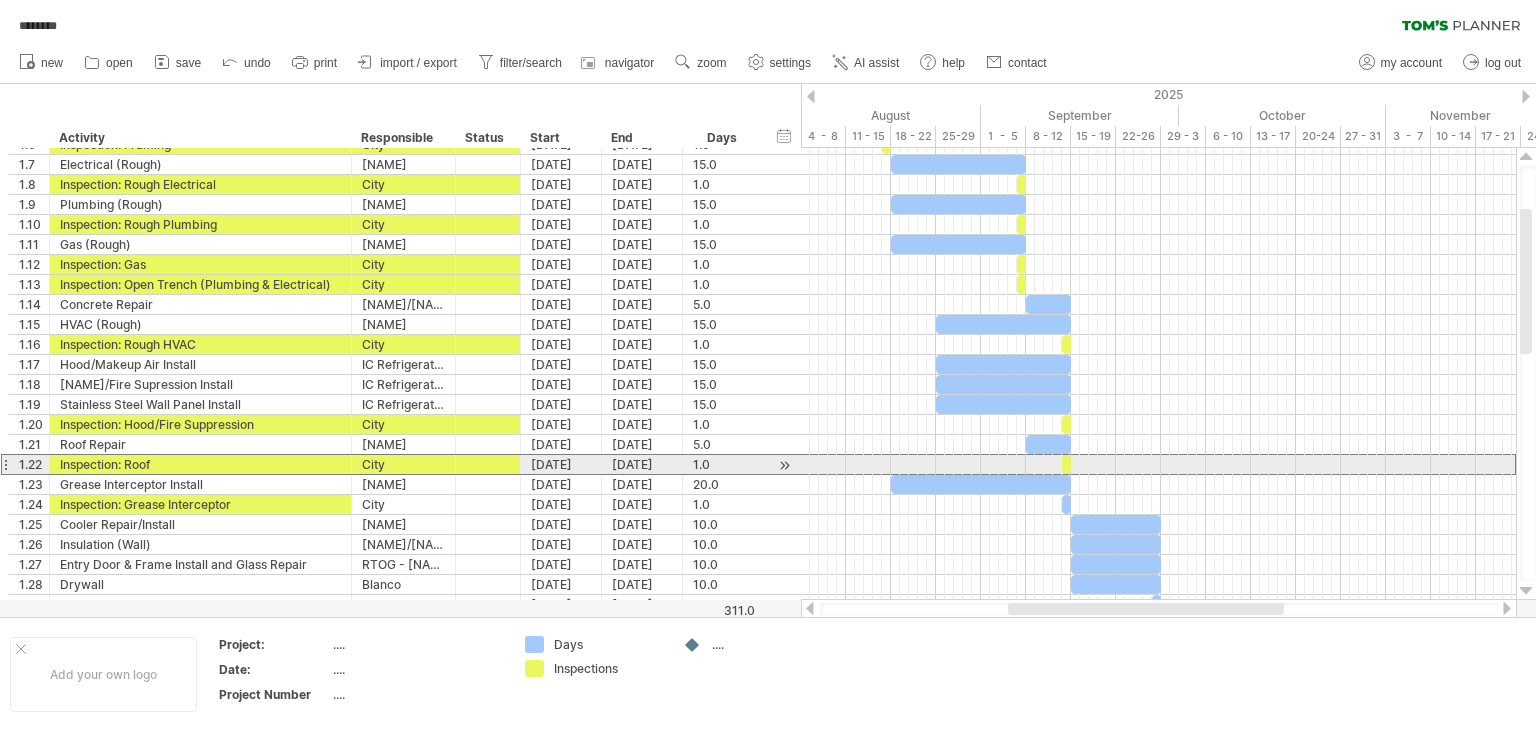 click at bounding box center (1526, 591) 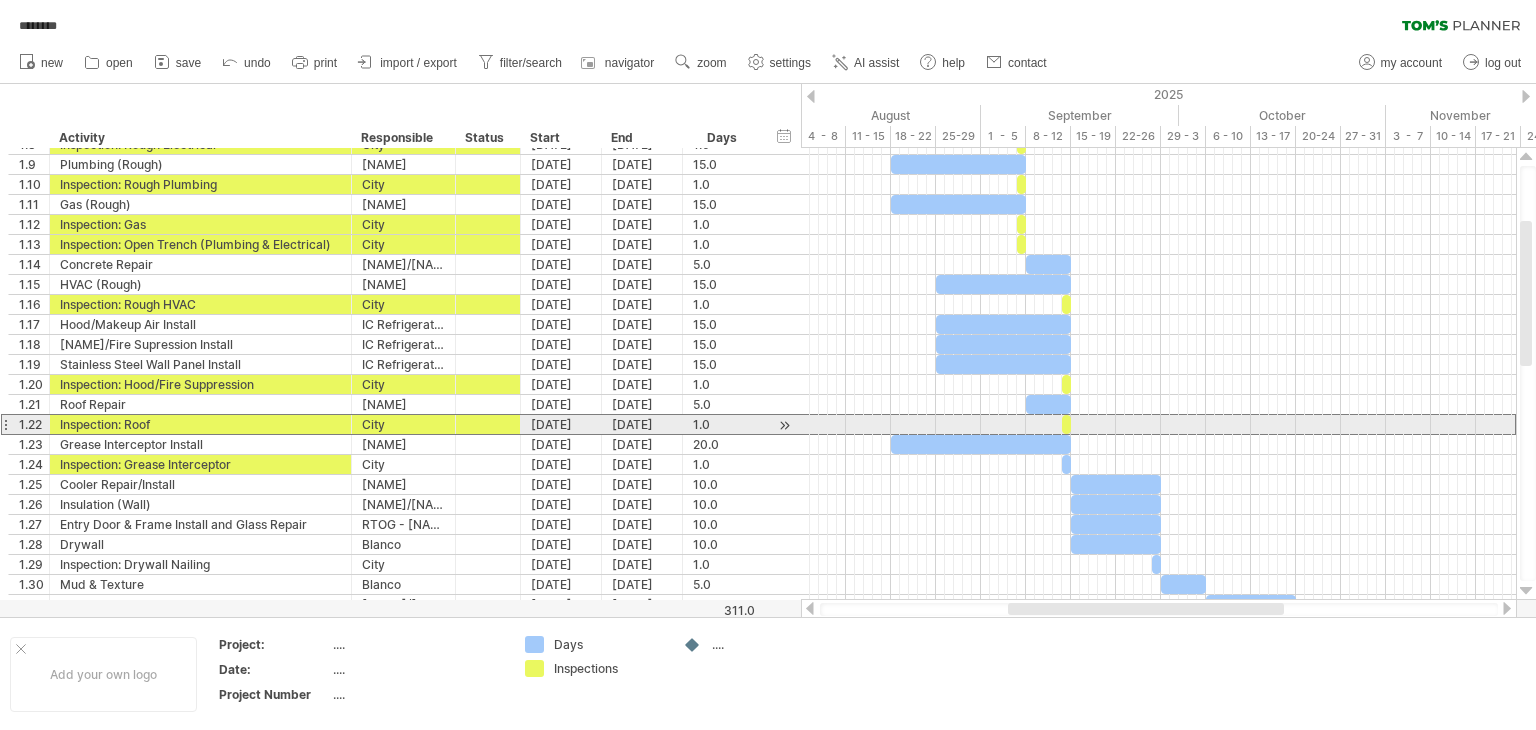 click at bounding box center (1526, 591) 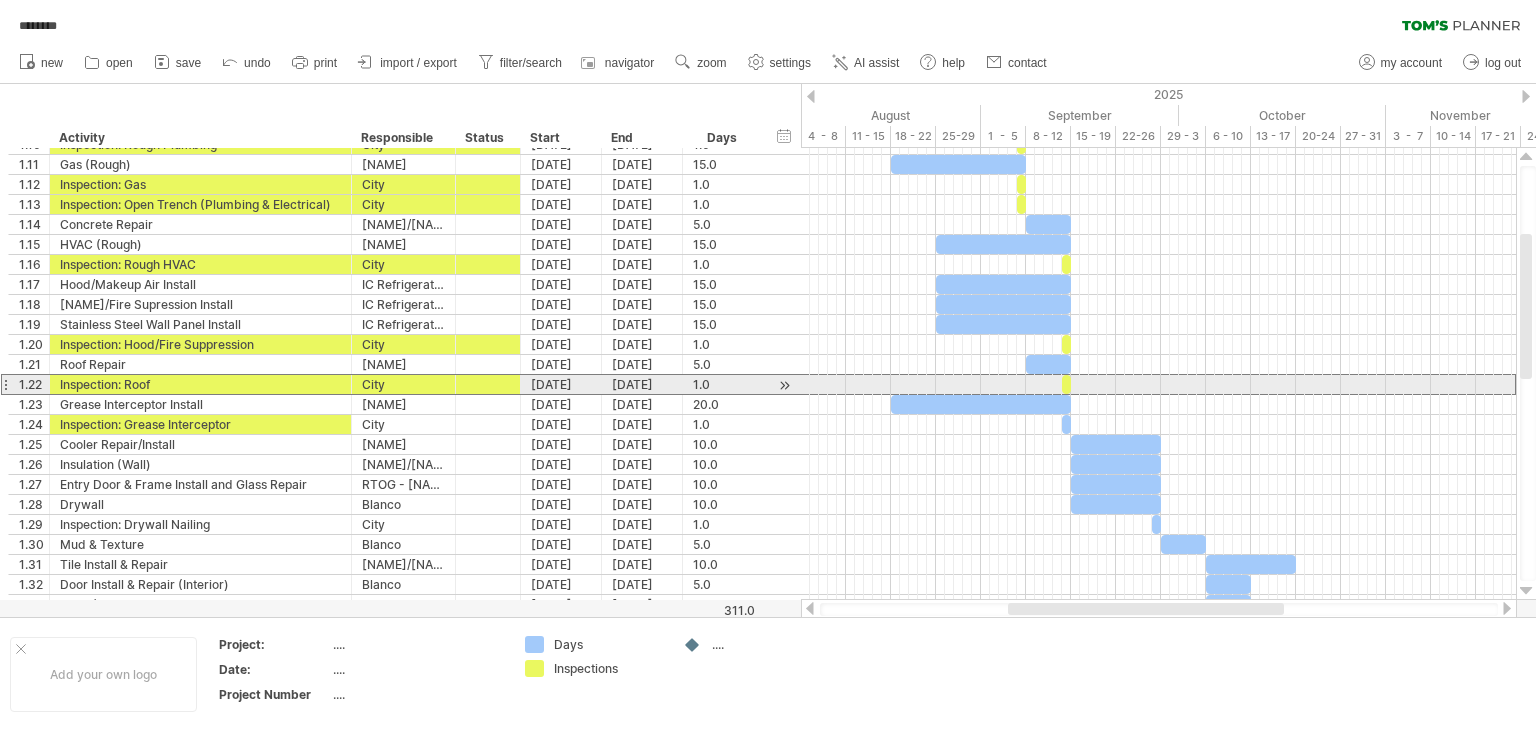click at bounding box center [1526, 591] 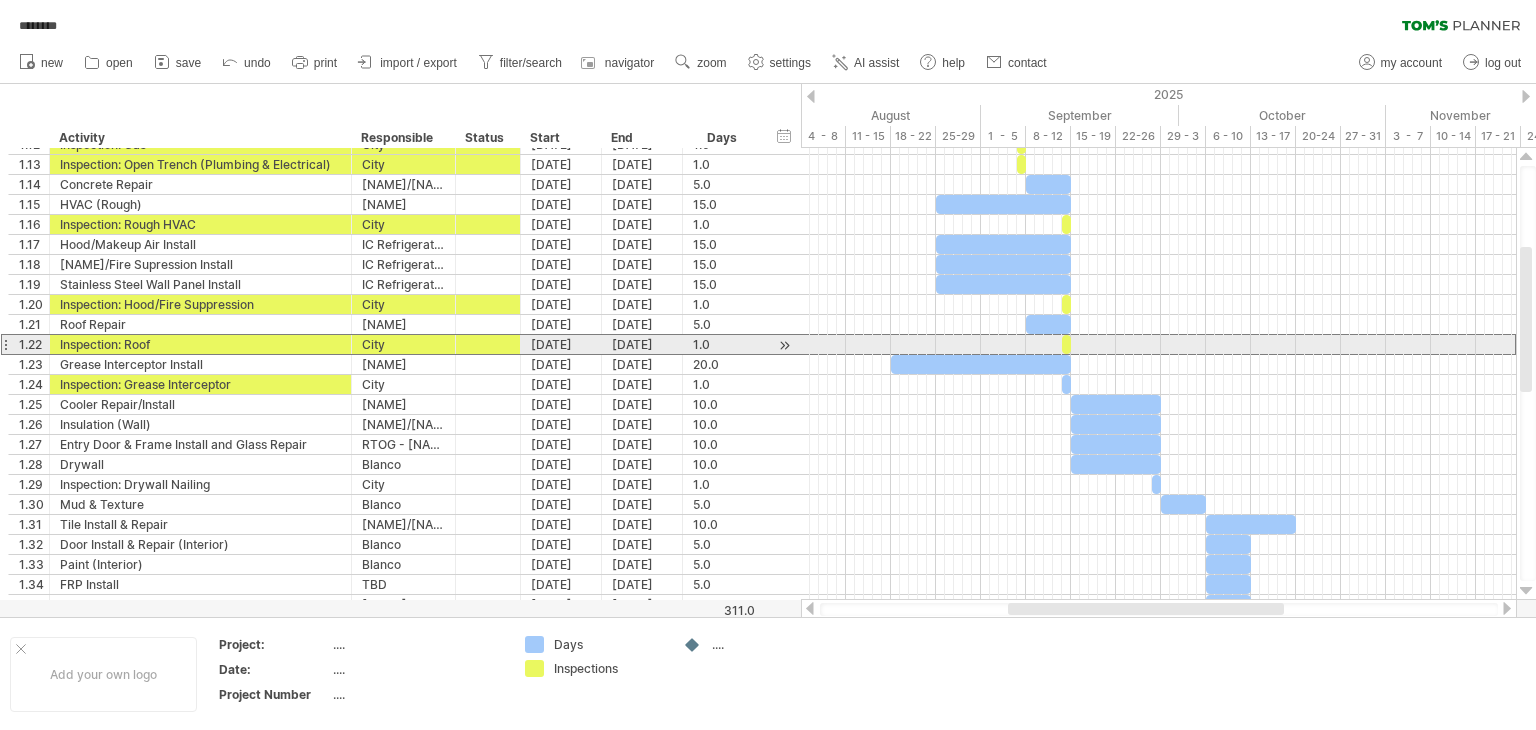 click at bounding box center [1526, 591] 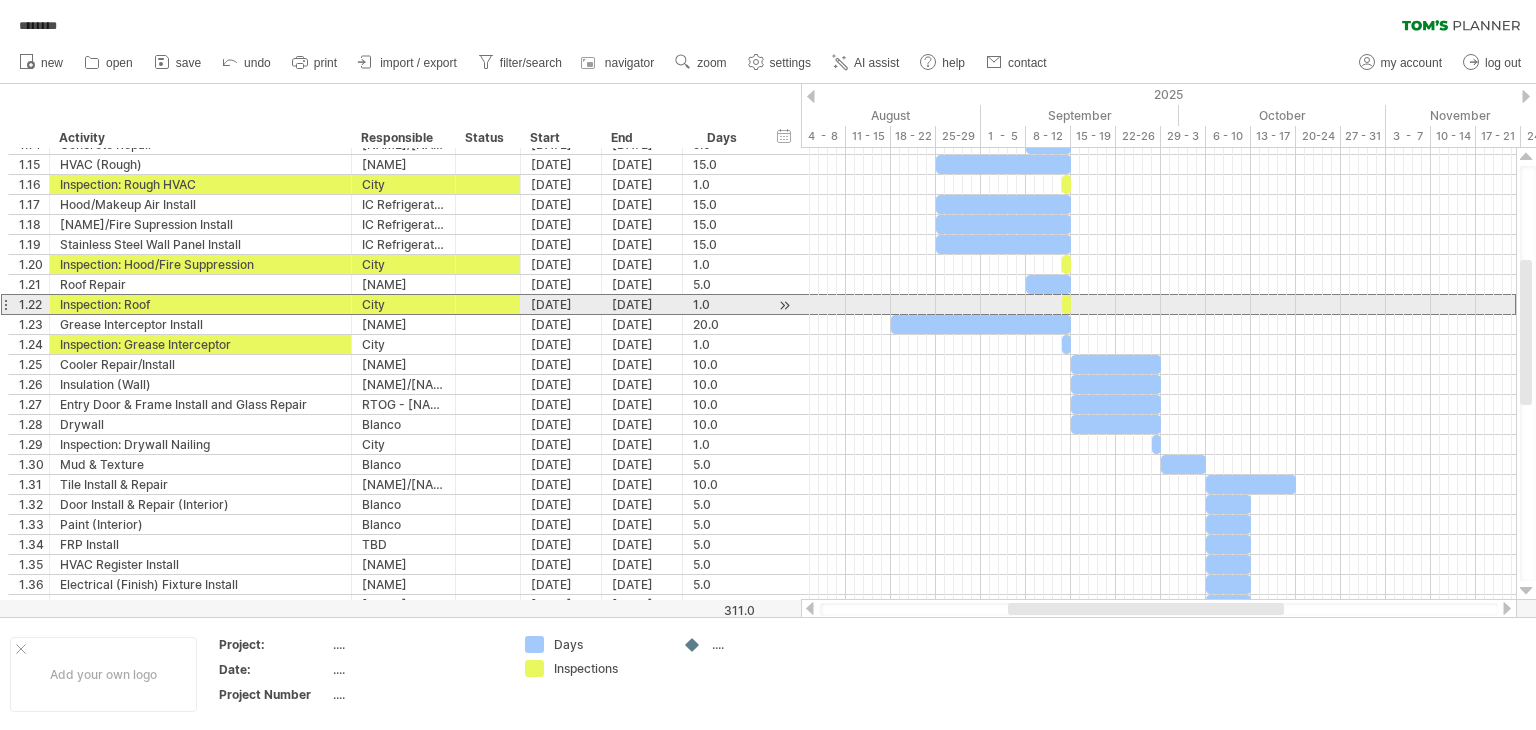 click at bounding box center [1526, 591] 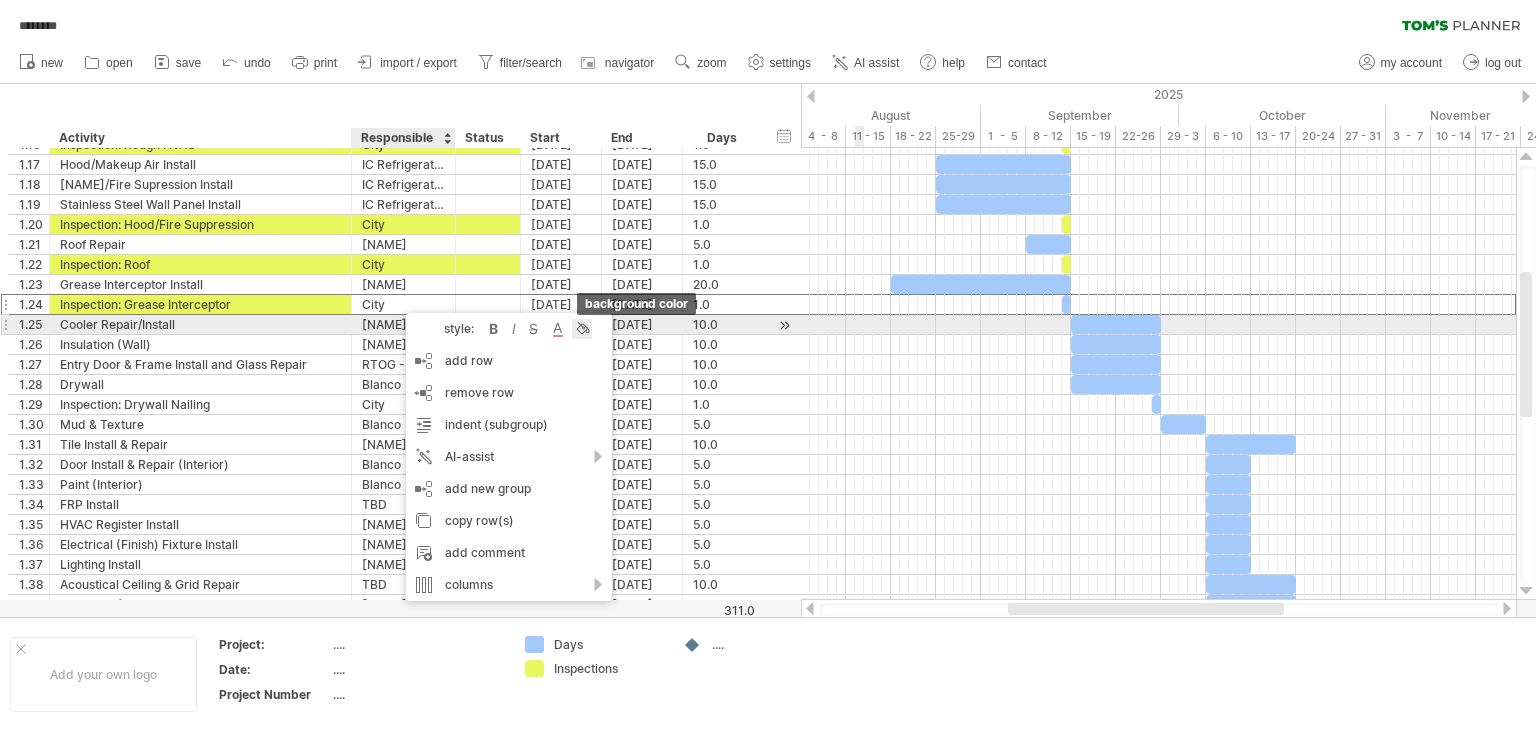 click at bounding box center (582, 329) 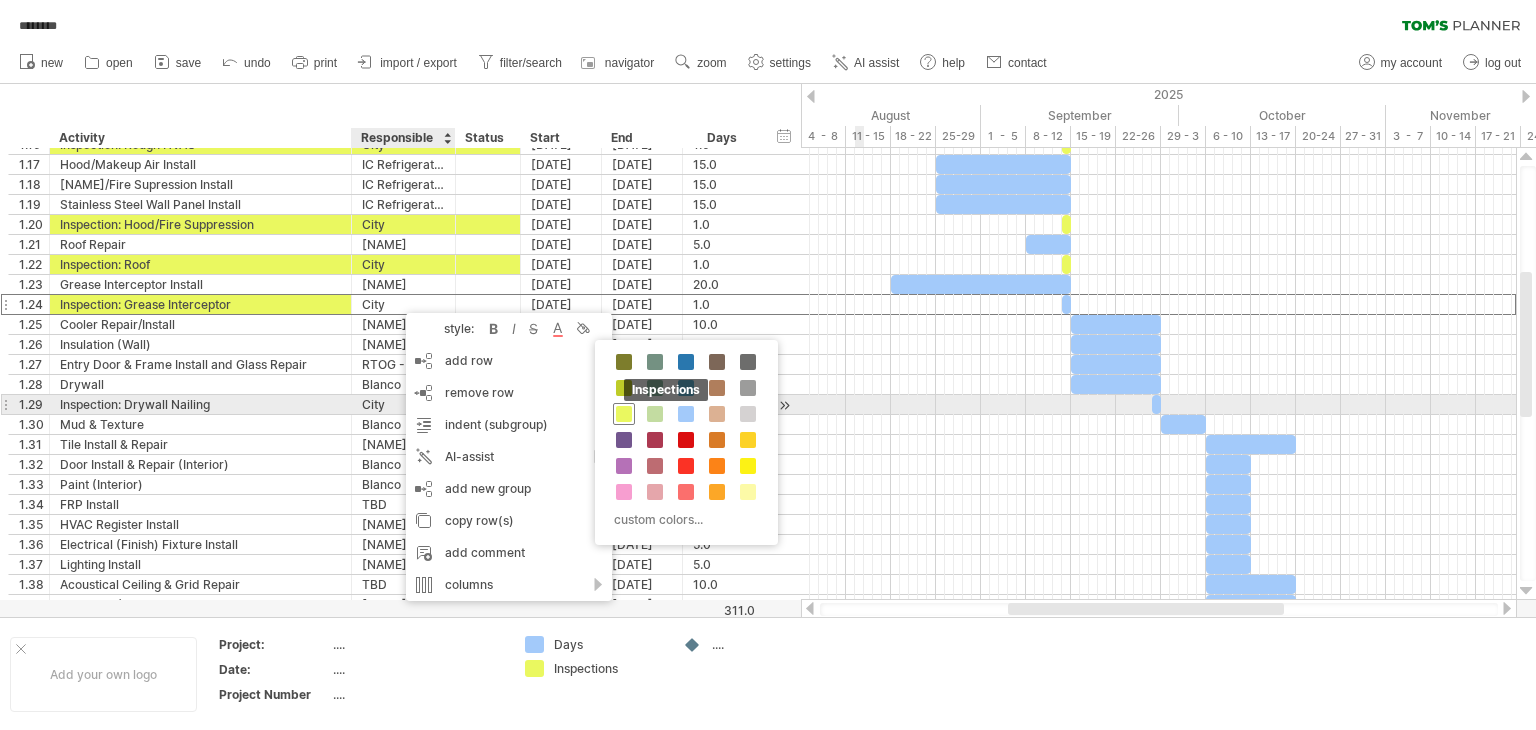 click at bounding box center [624, 414] 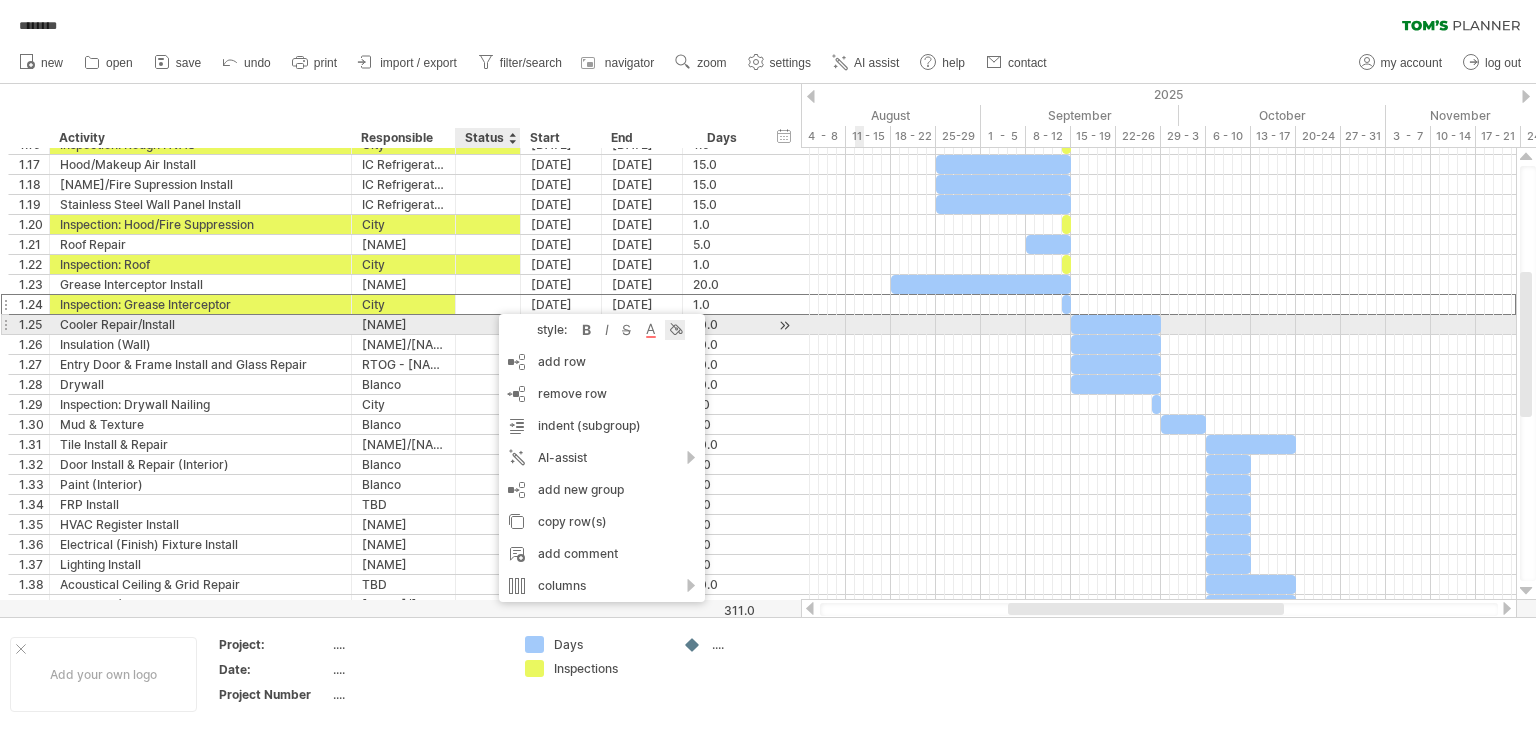 click at bounding box center (675, 330) 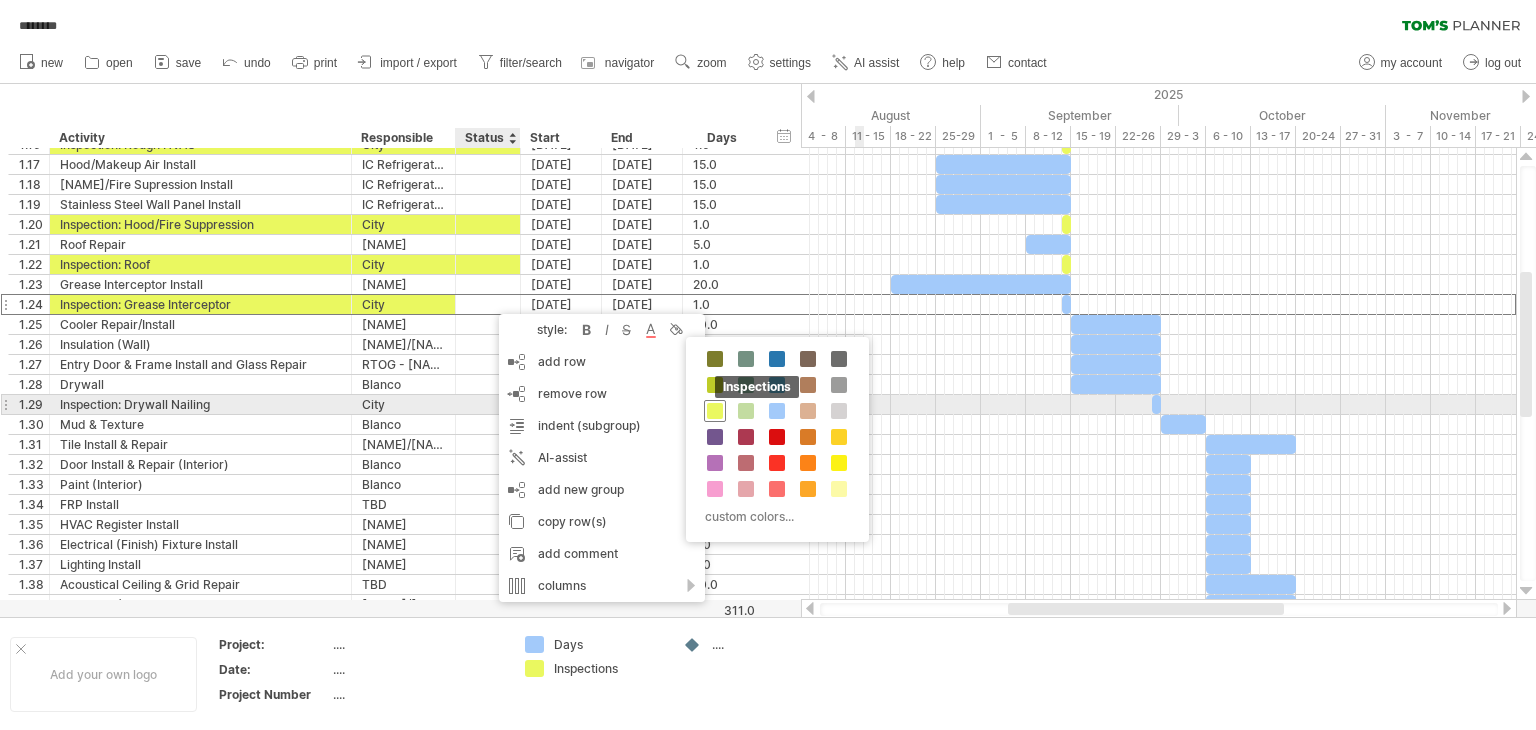 click at bounding box center [715, 411] 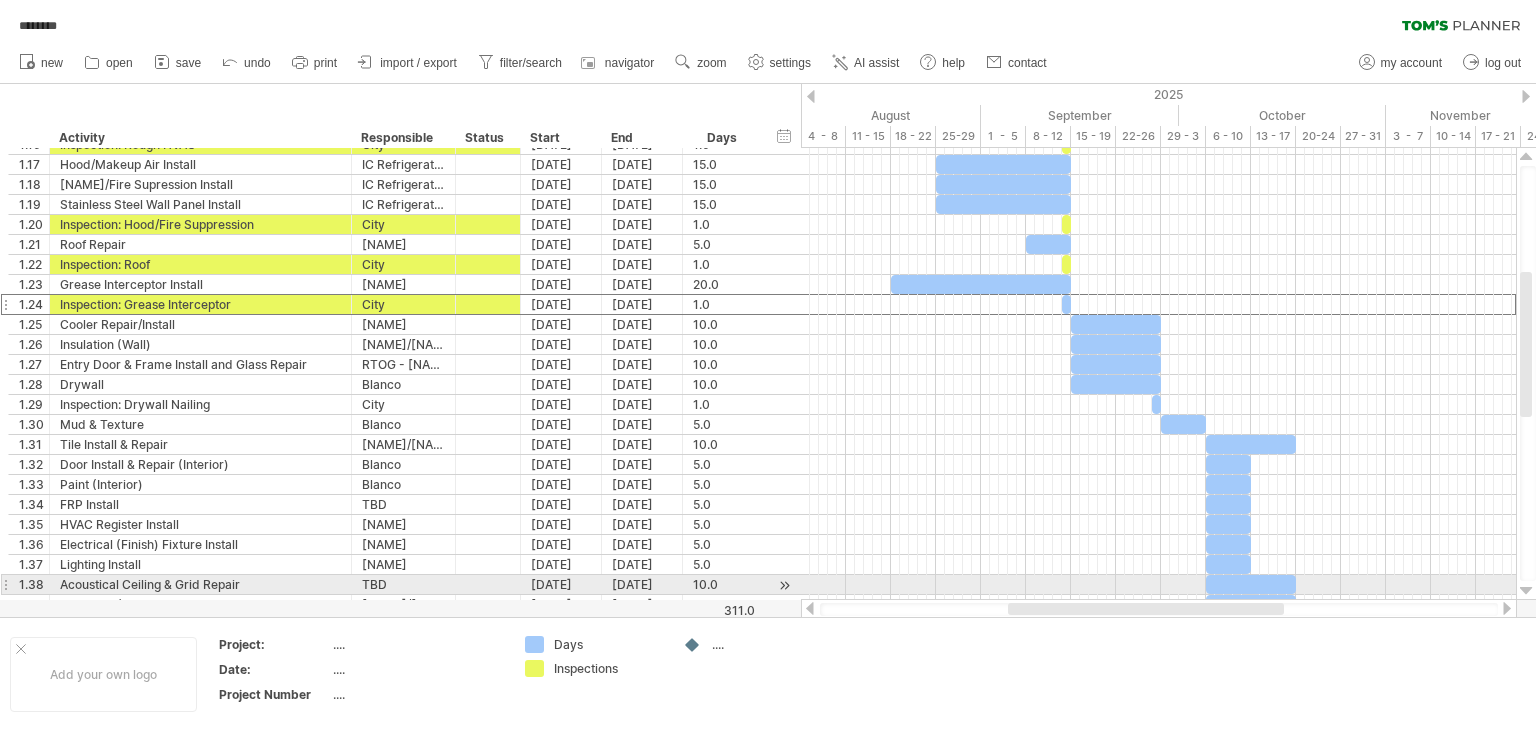 click at bounding box center (1526, 591) 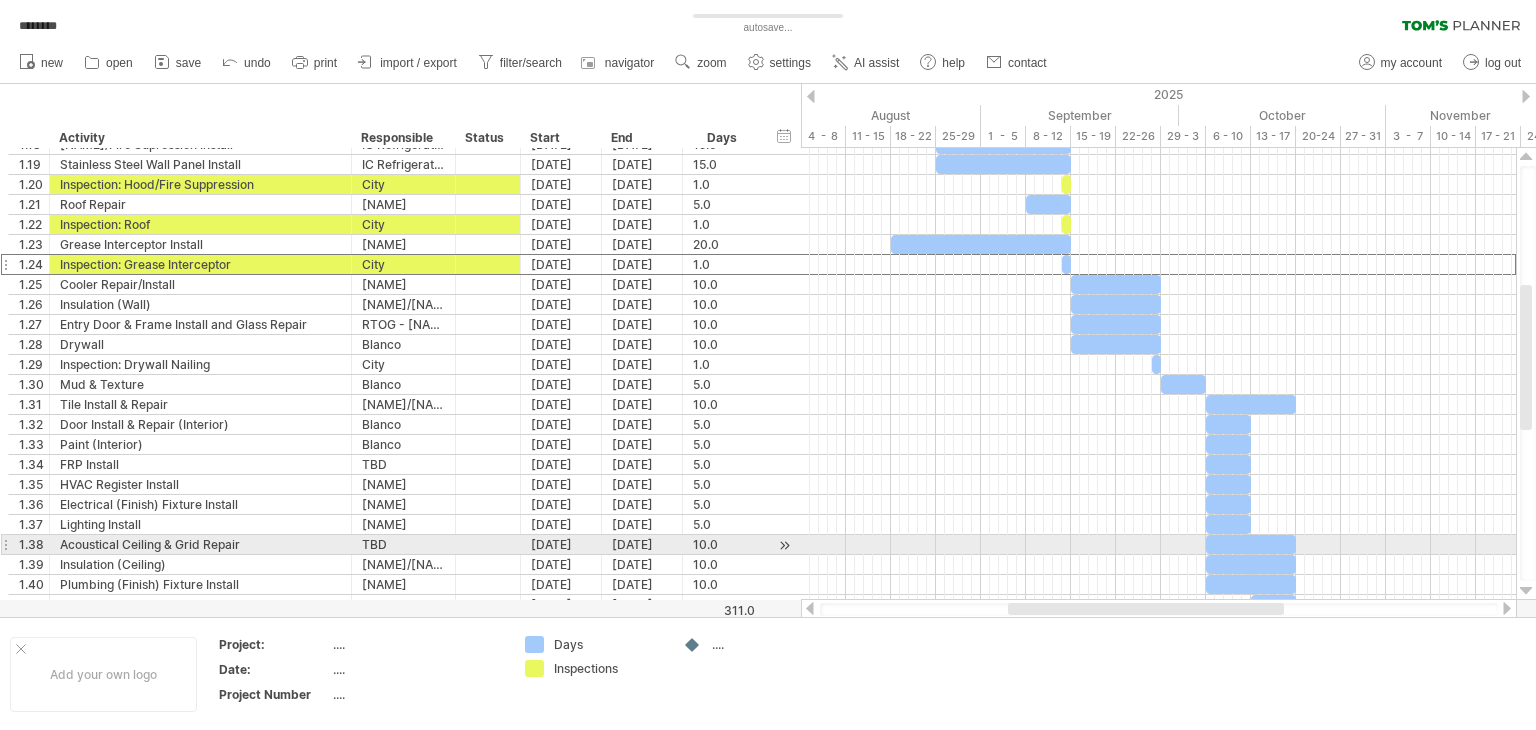 click at bounding box center [1526, 591] 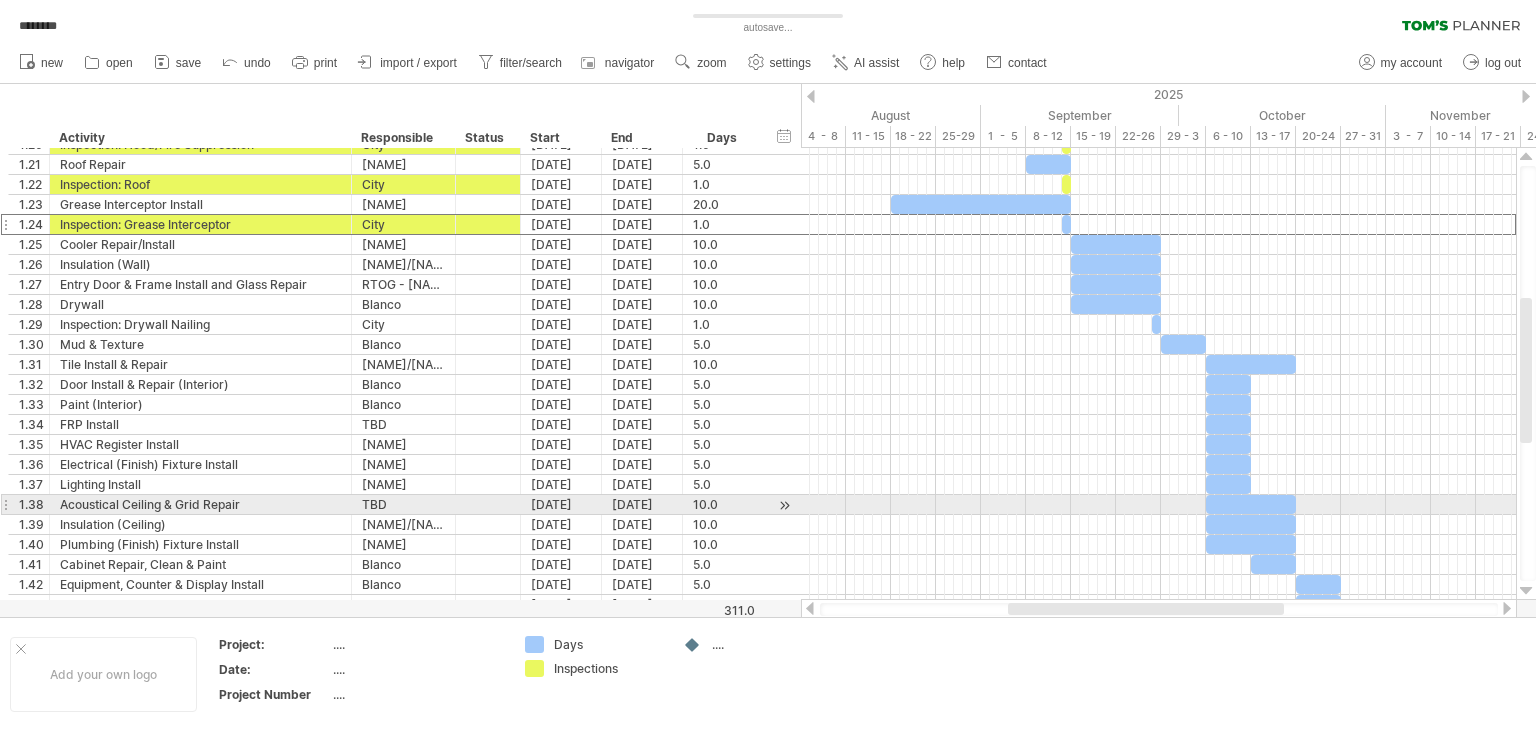 click at bounding box center (1526, 591) 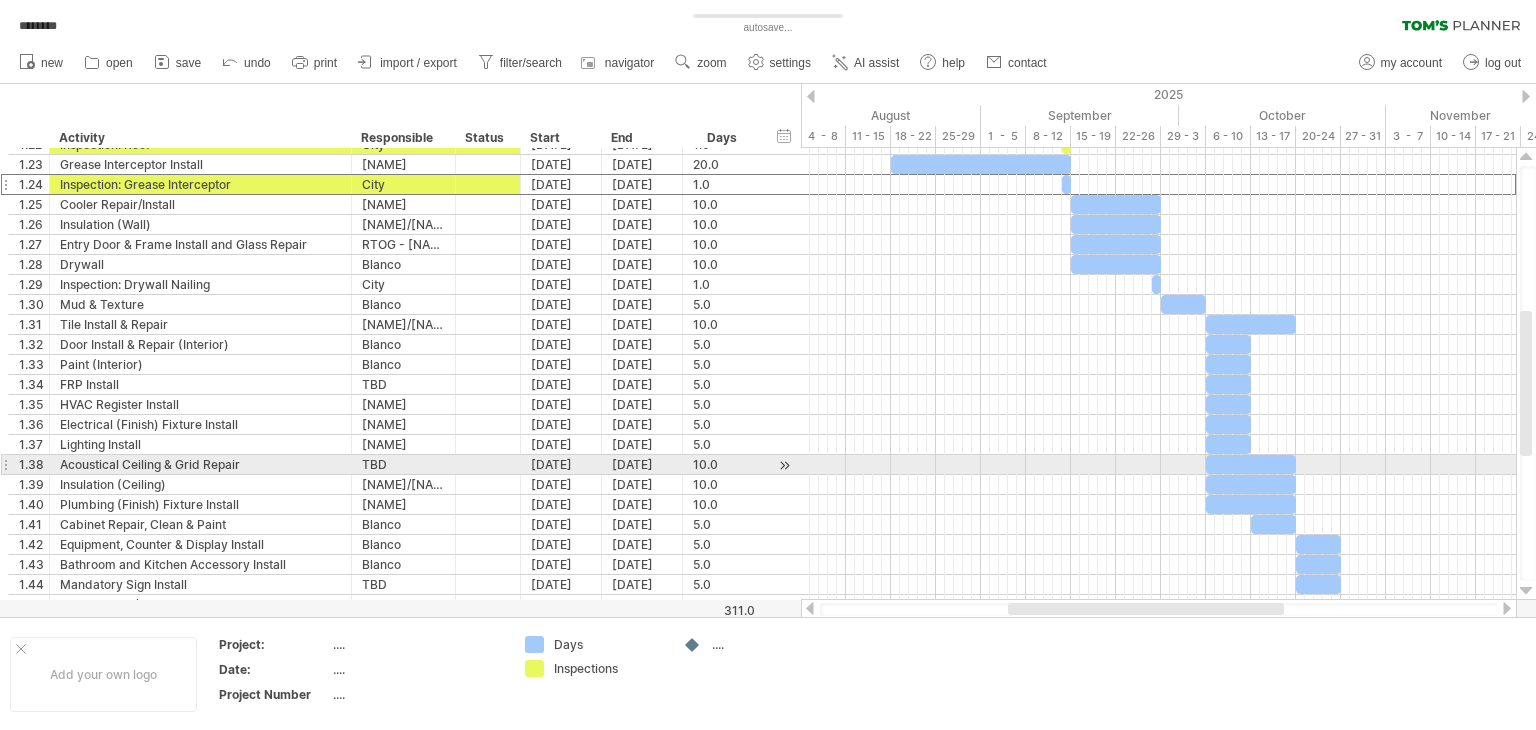 click at bounding box center (1526, 591) 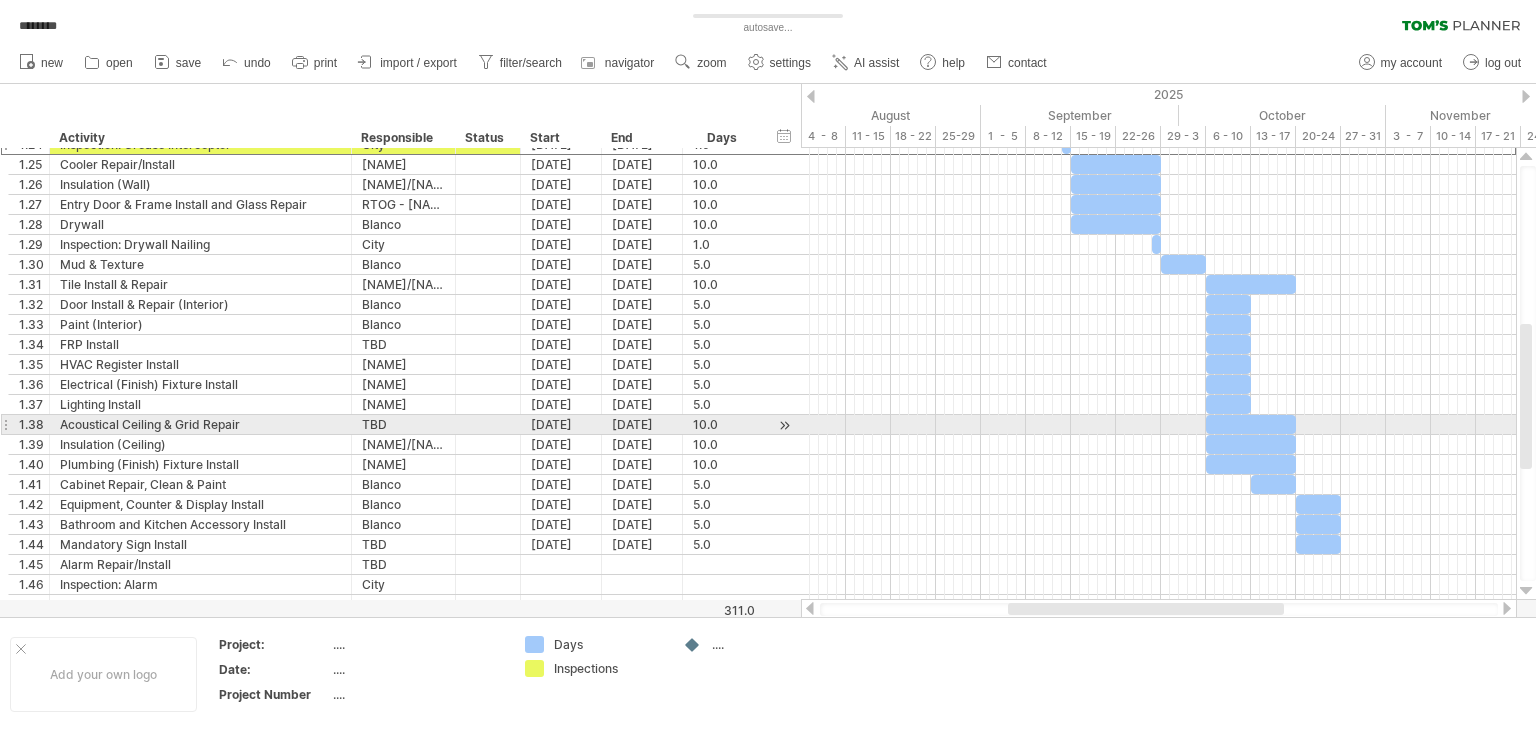 click at bounding box center [1526, 591] 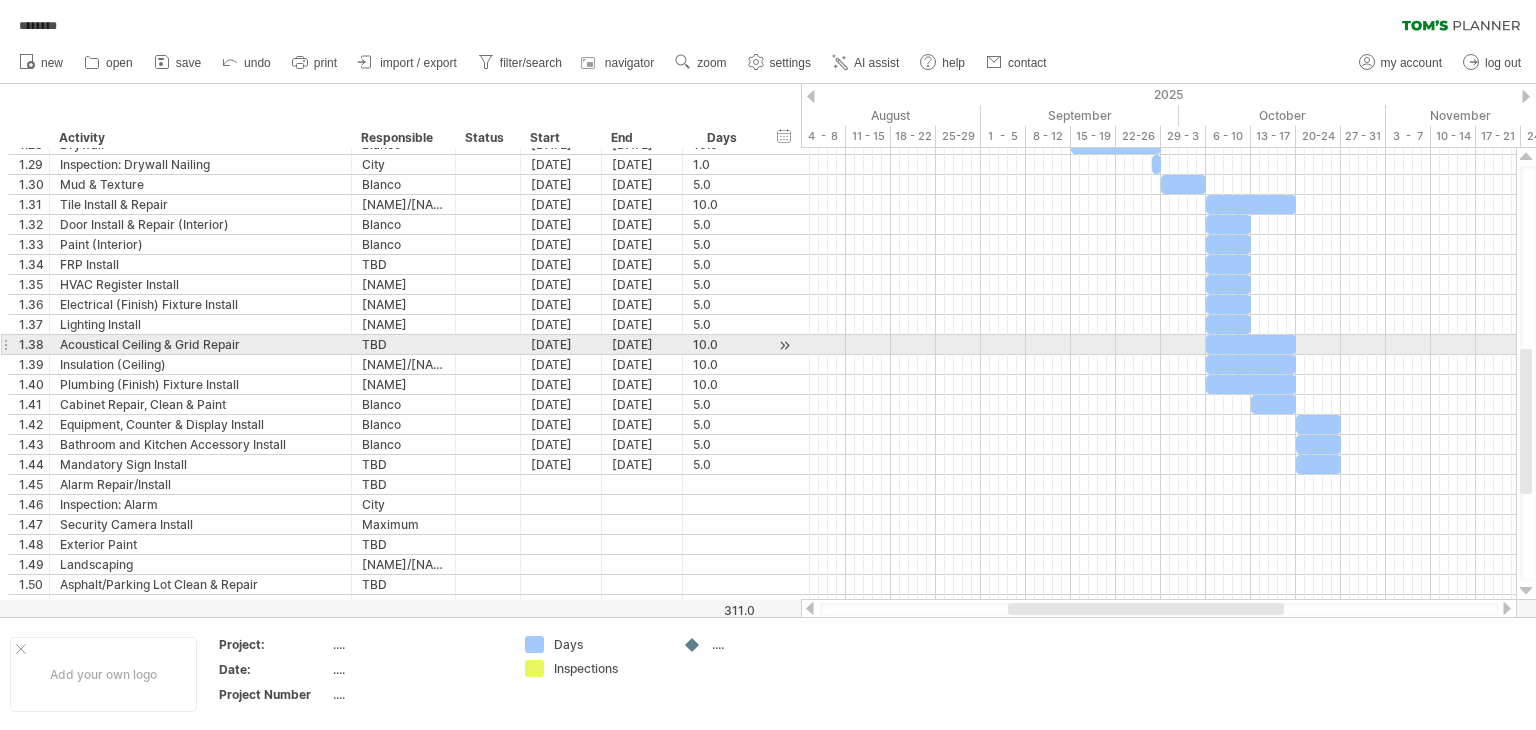 click at bounding box center [1526, 591] 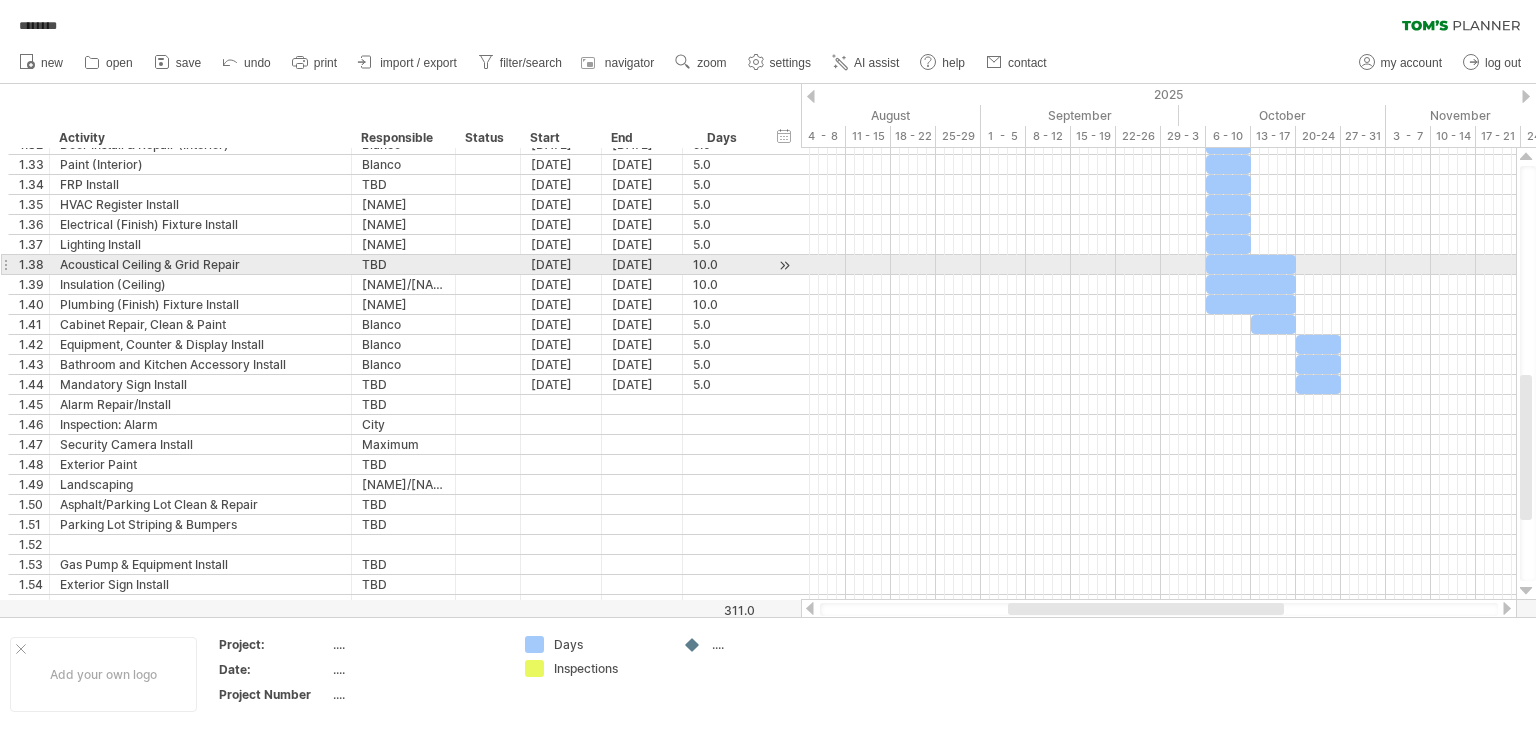 click at bounding box center [1526, 591] 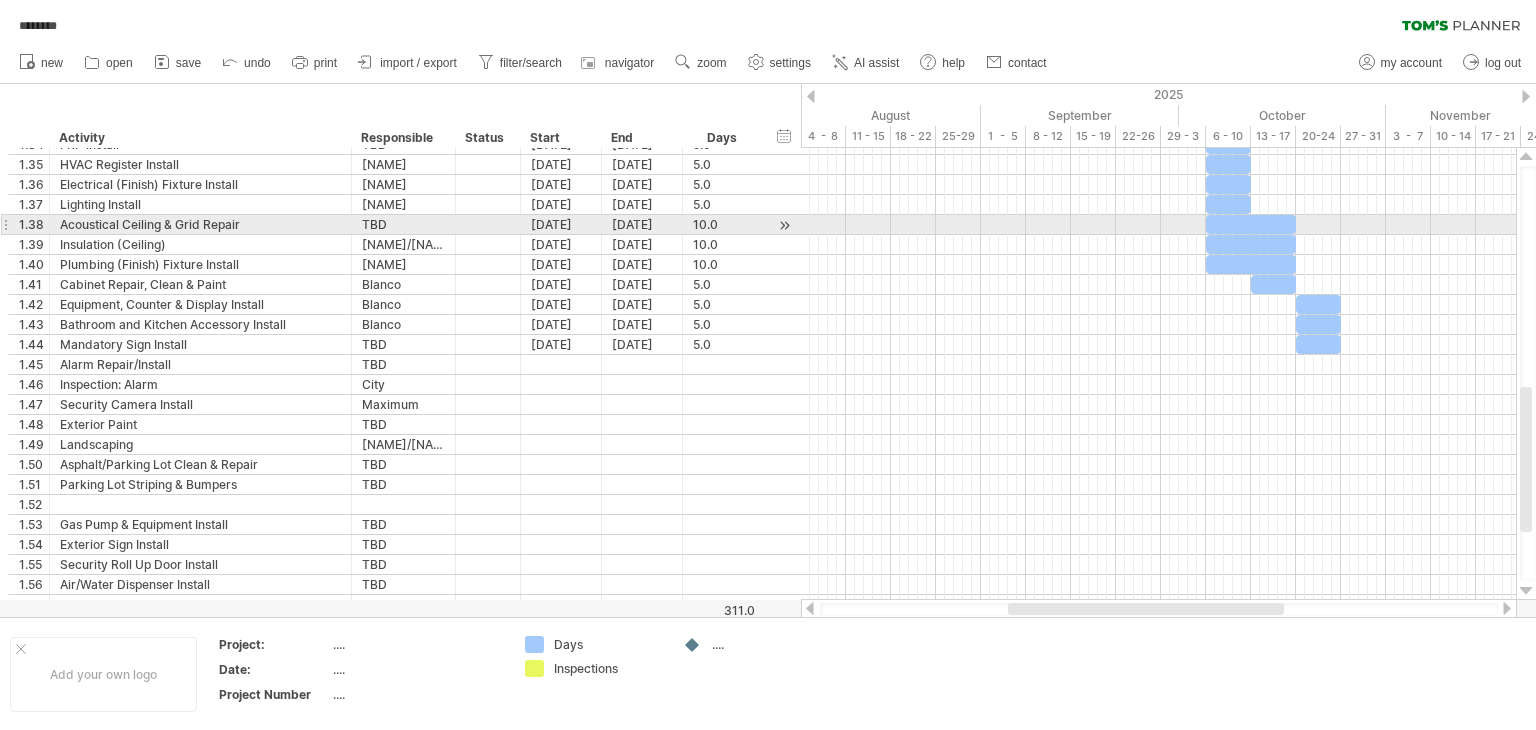 click at bounding box center [1526, 591] 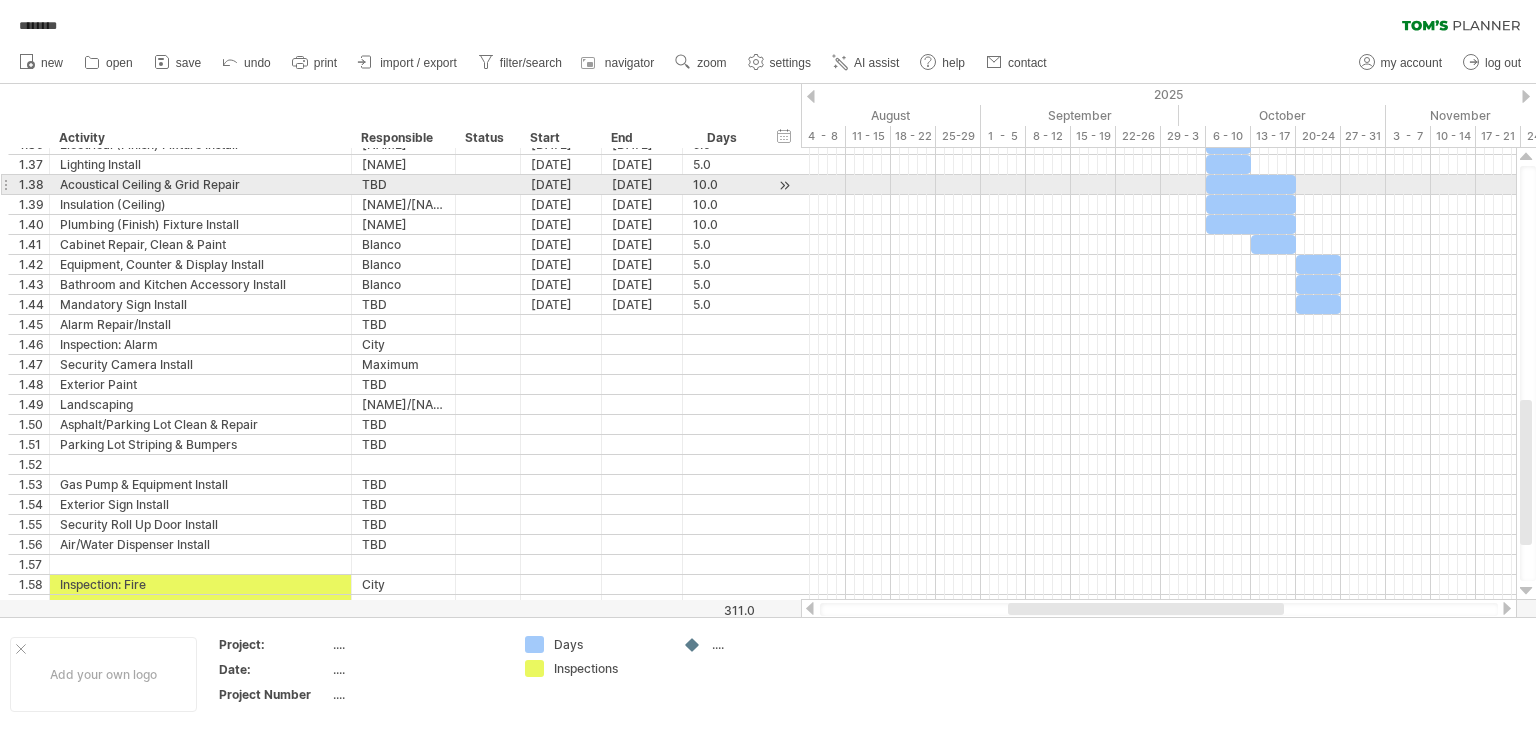 click at bounding box center [1526, 591] 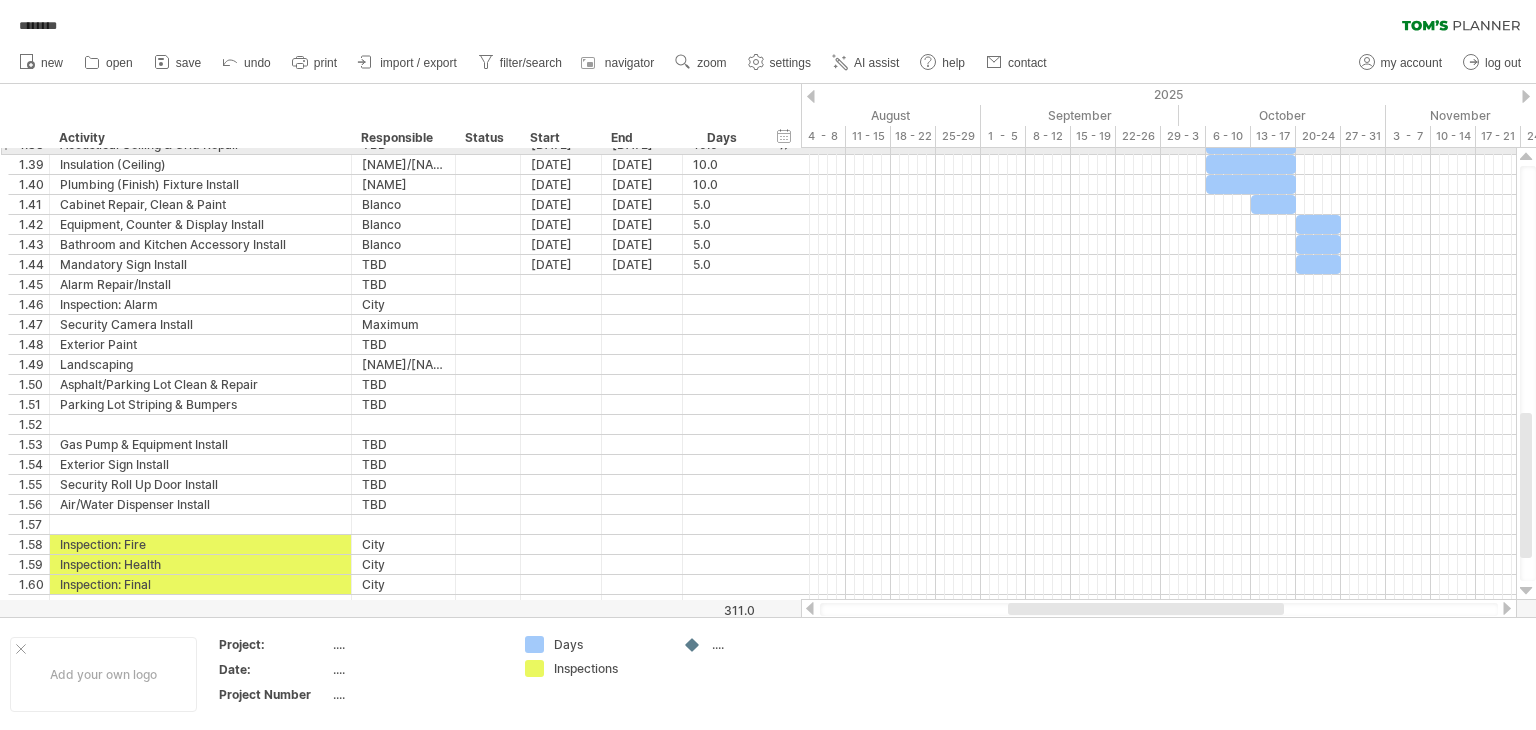 click at bounding box center (1526, 591) 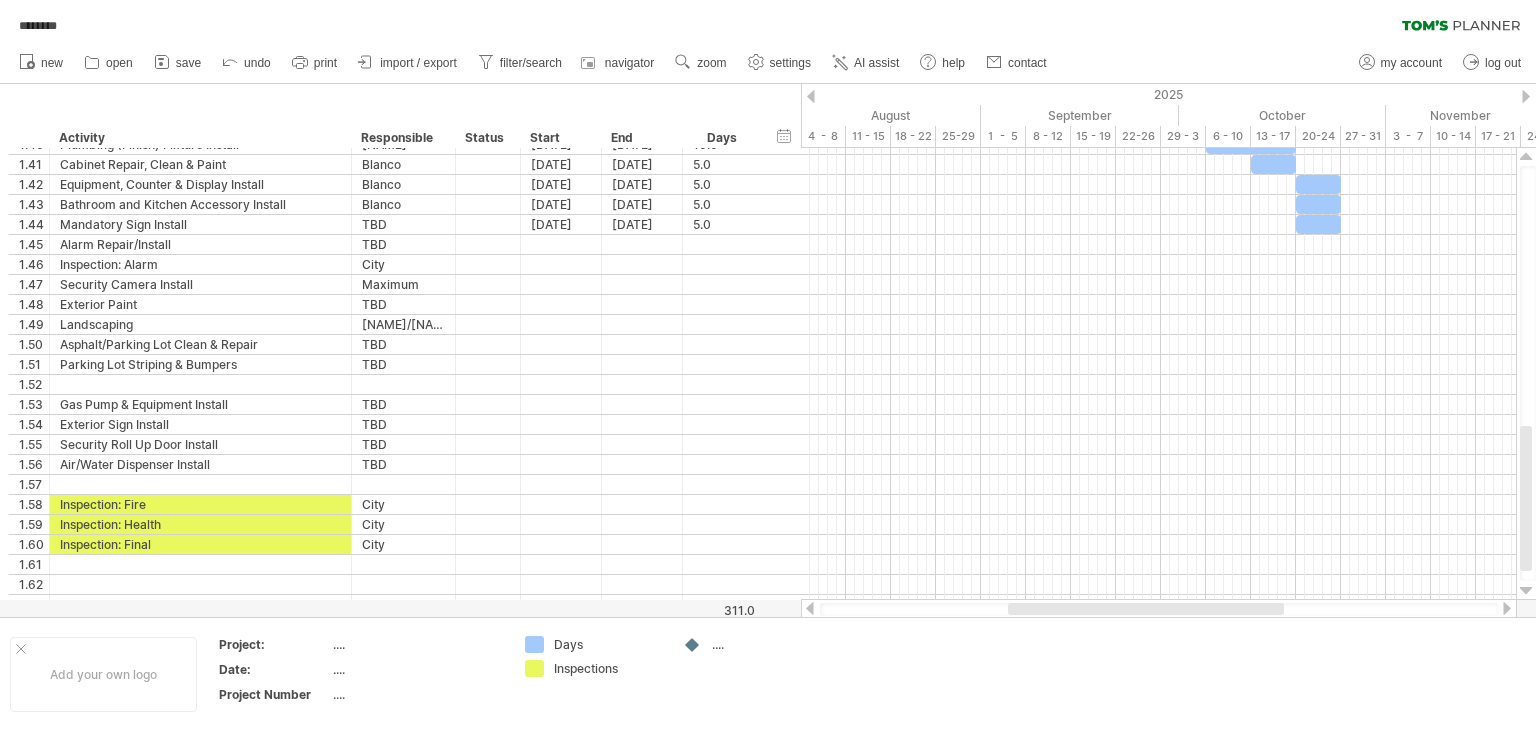 click at bounding box center (1526, 591) 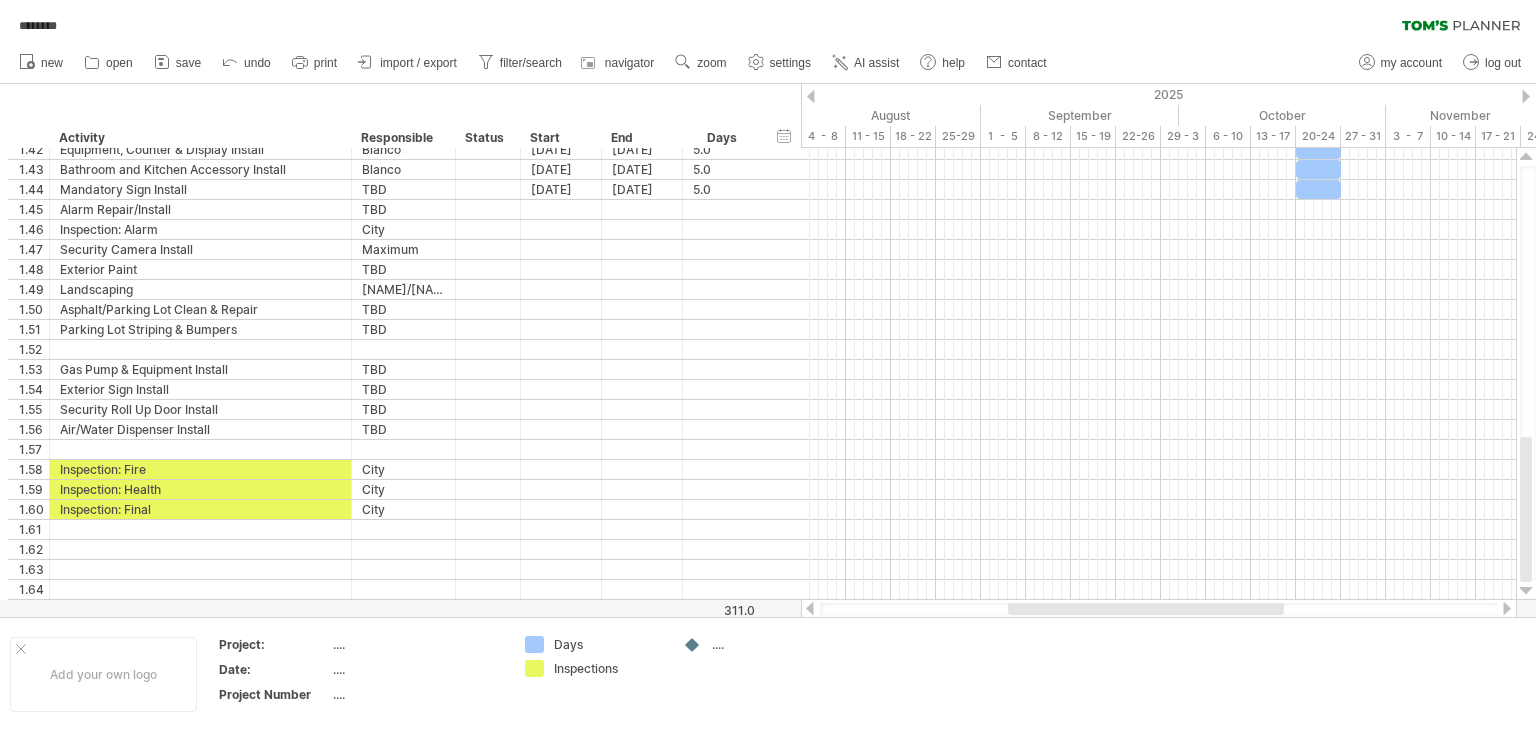click at bounding box center [1526, 591] 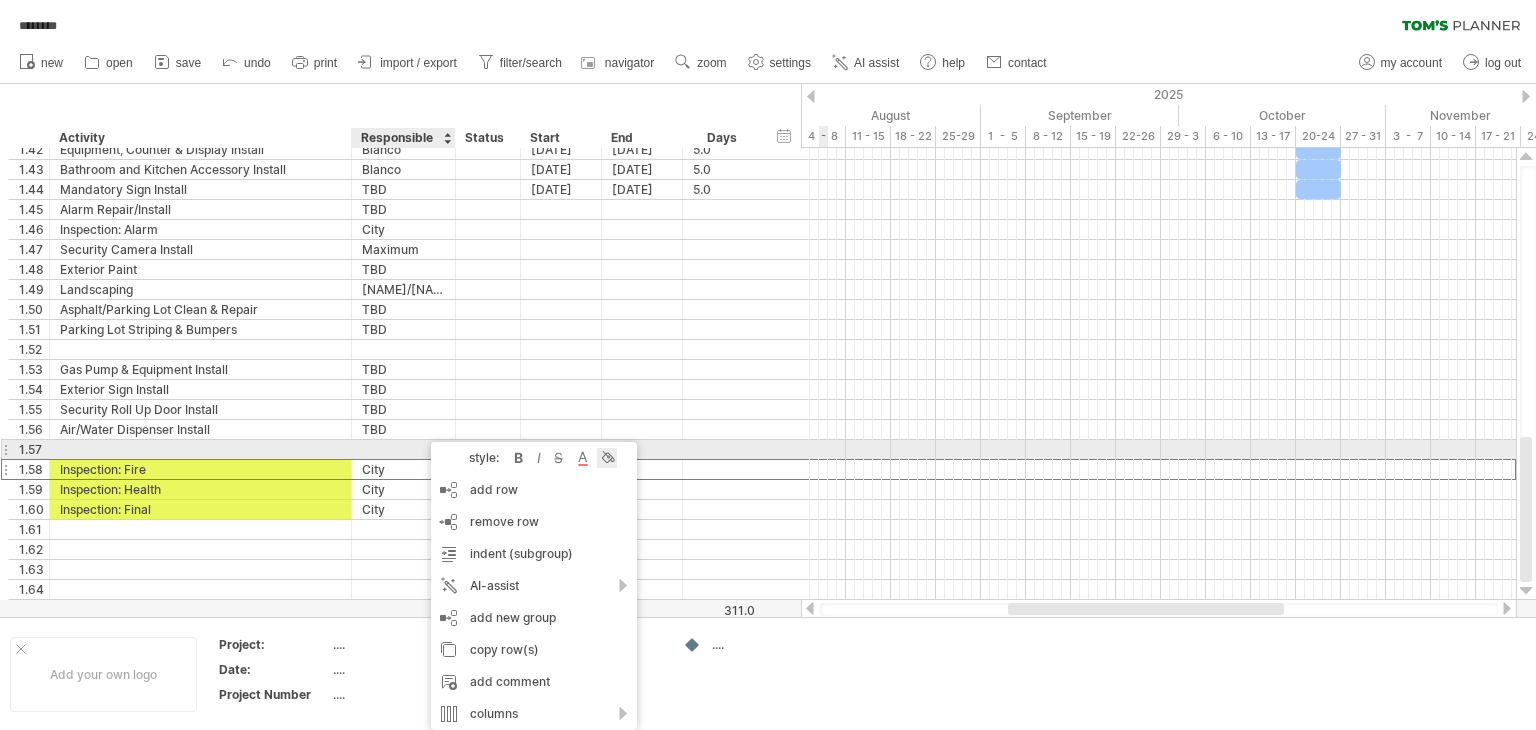 click at bounding box center (607, 458) 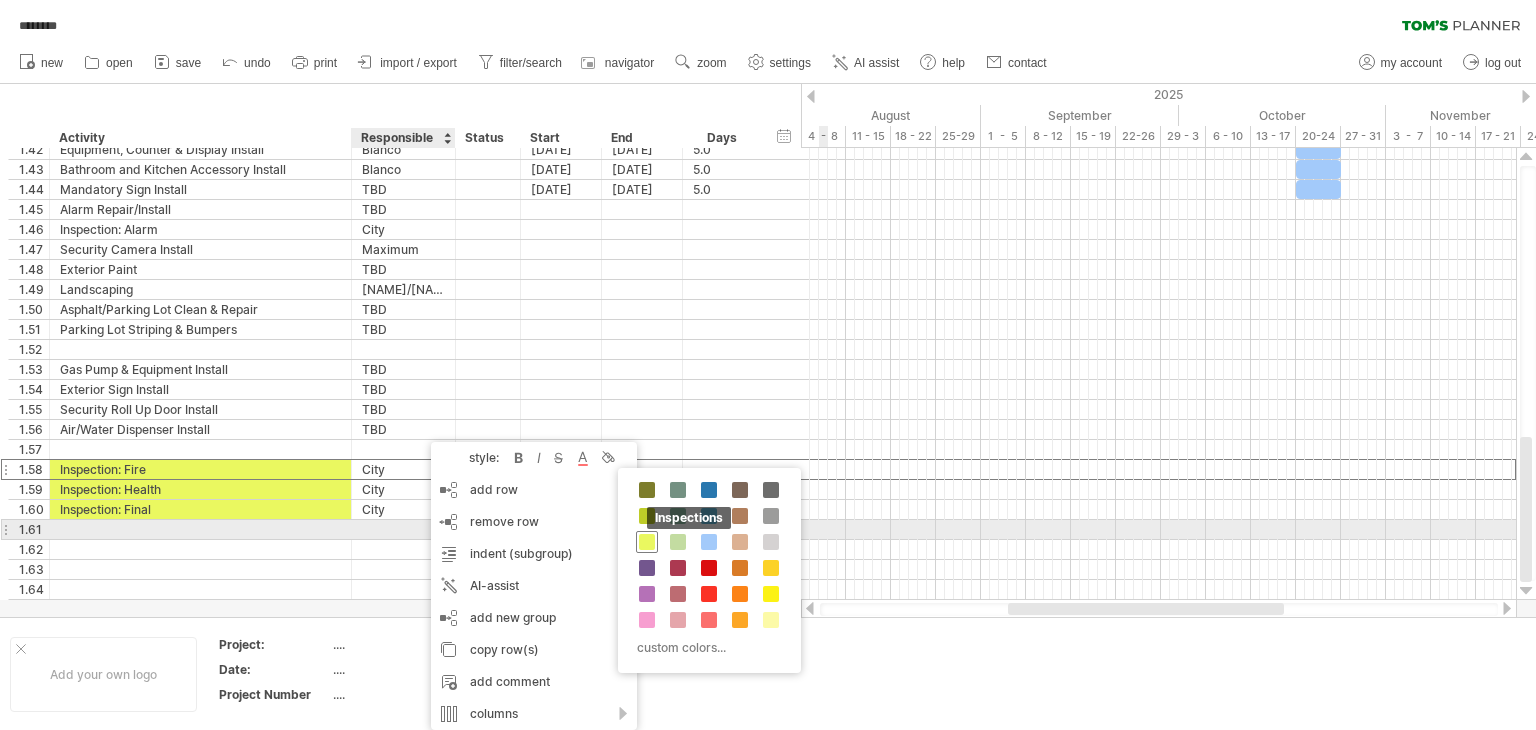click at bounding box center [647, 542] 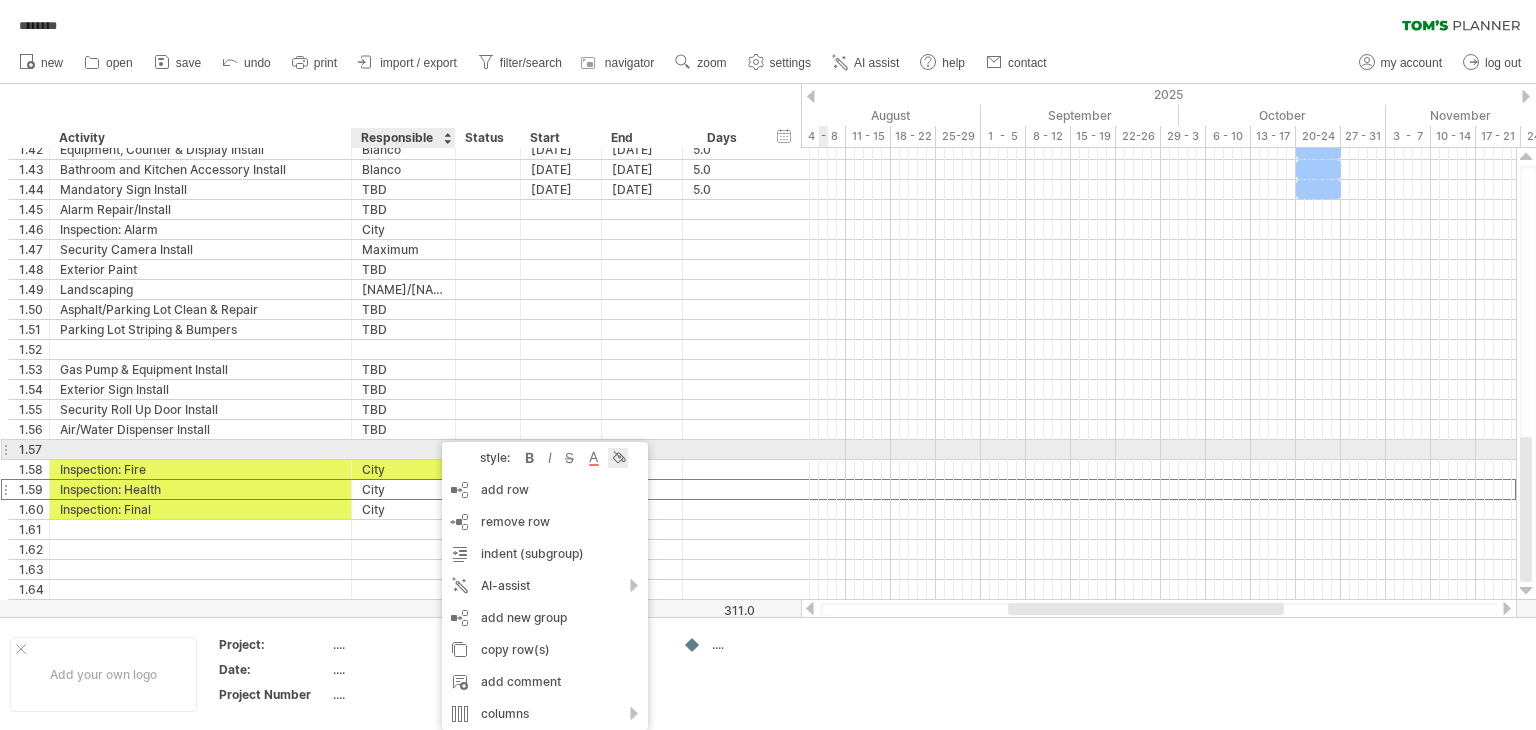 click at bounding box center [618, 458] 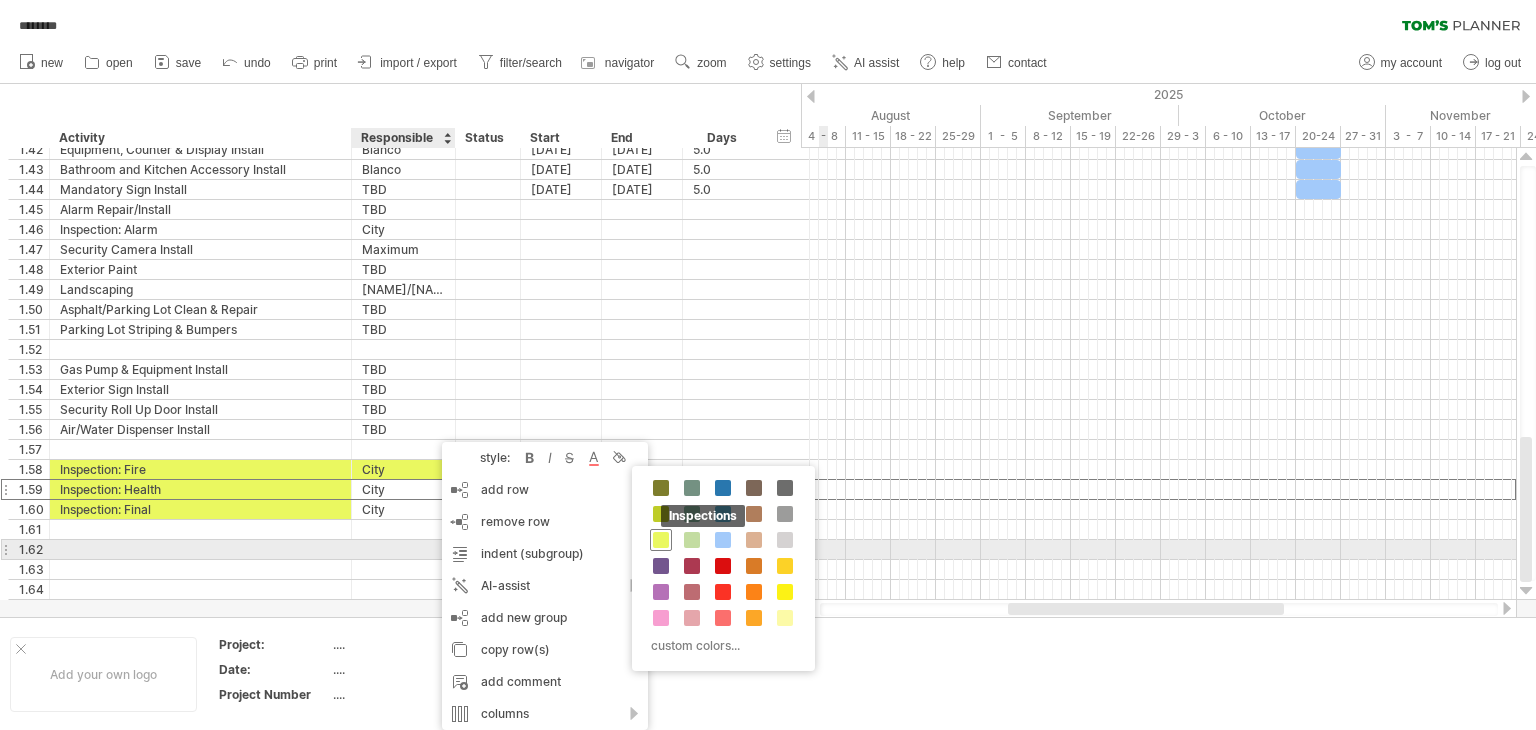 click at bounding box center (661, 540) 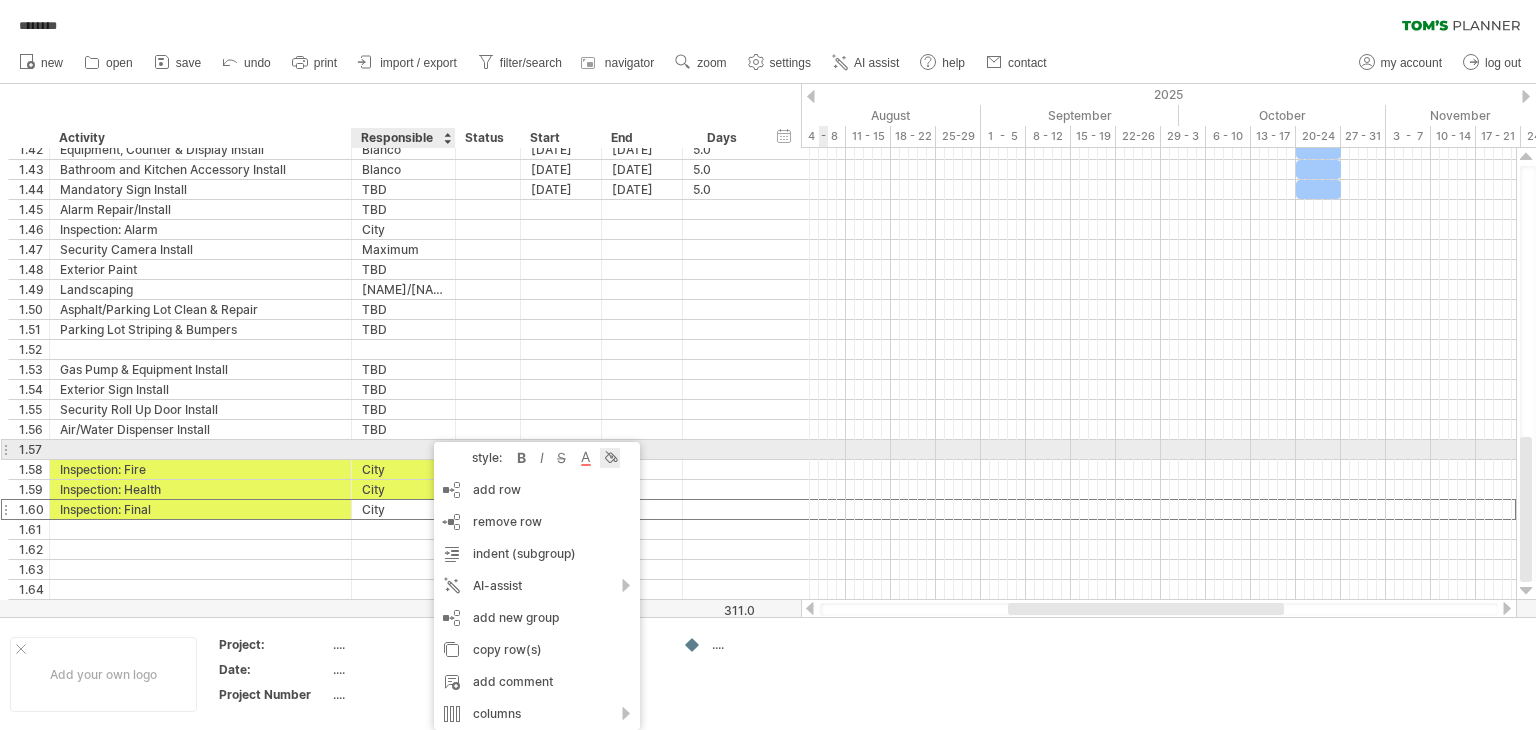 click at bounding box center (610, 458) 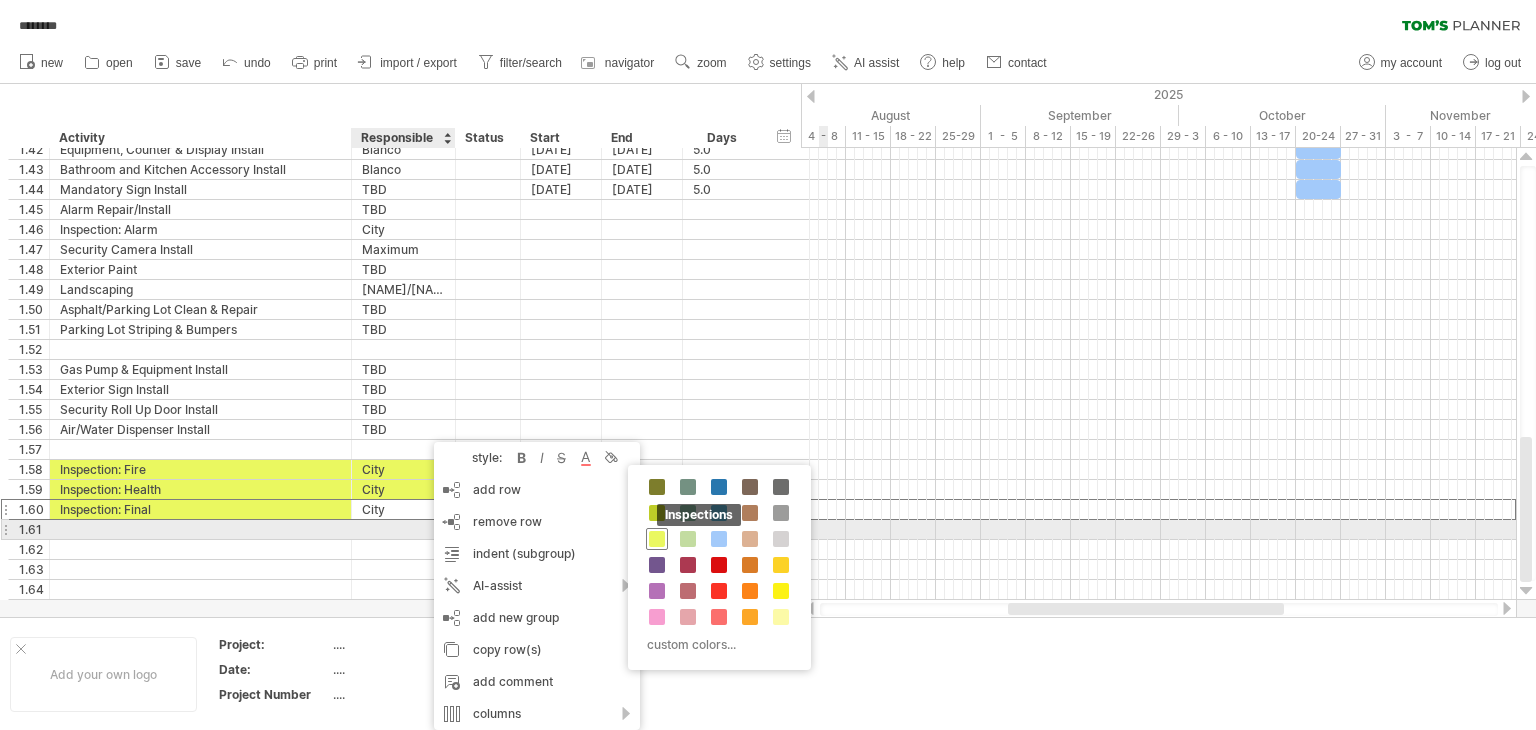 click at bounding box center [657, 539] 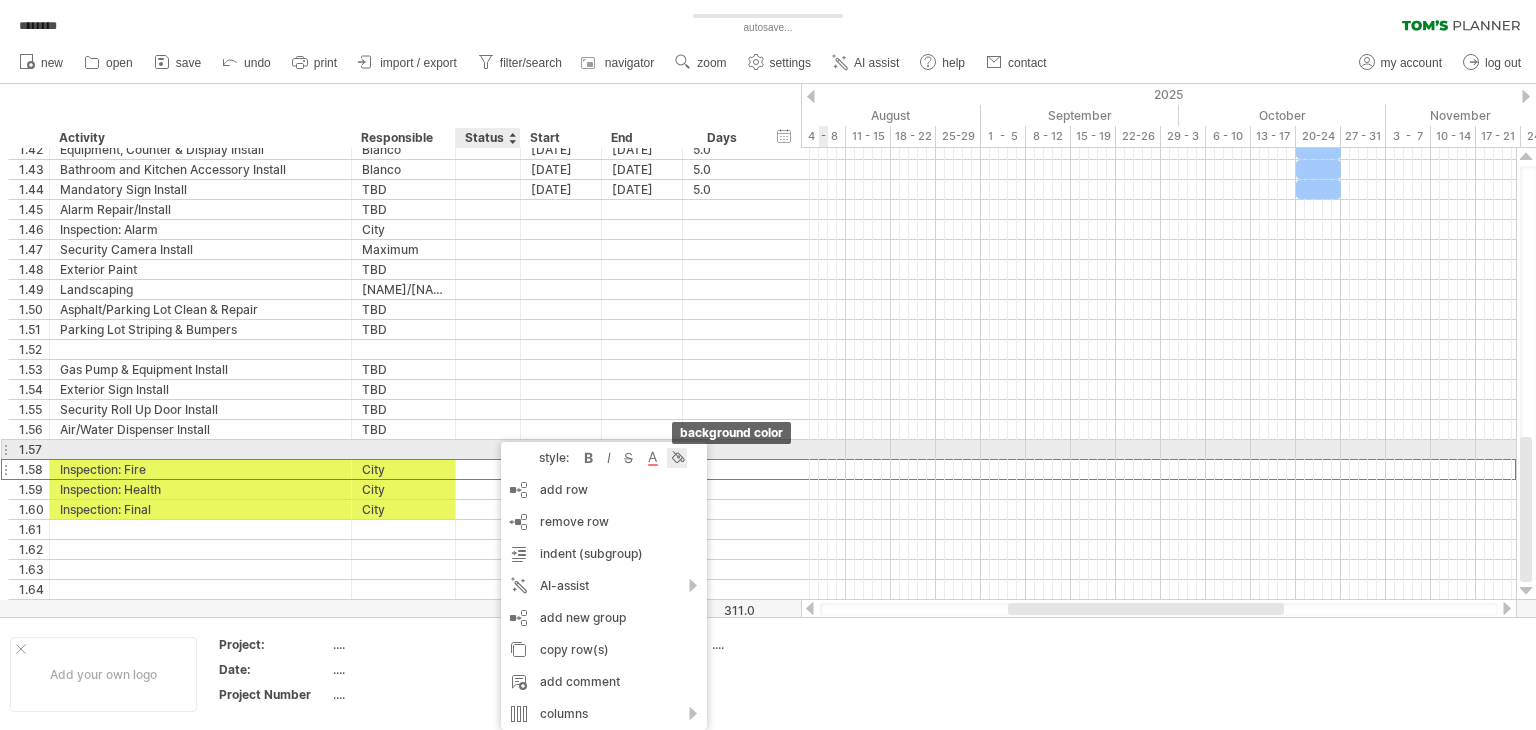 click at bounding box center (677, 458) 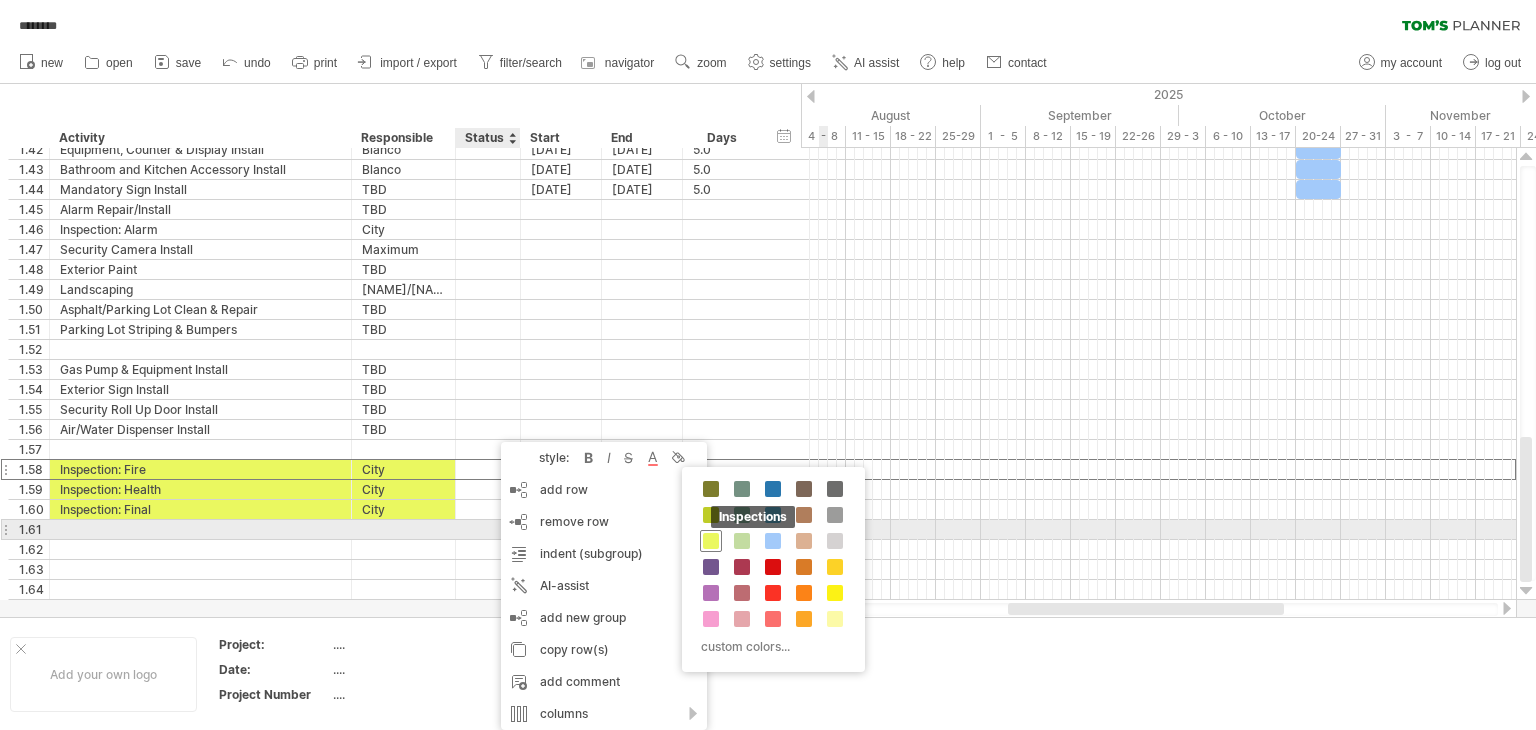 click on "Inspections" at bounding box center [711, 541] 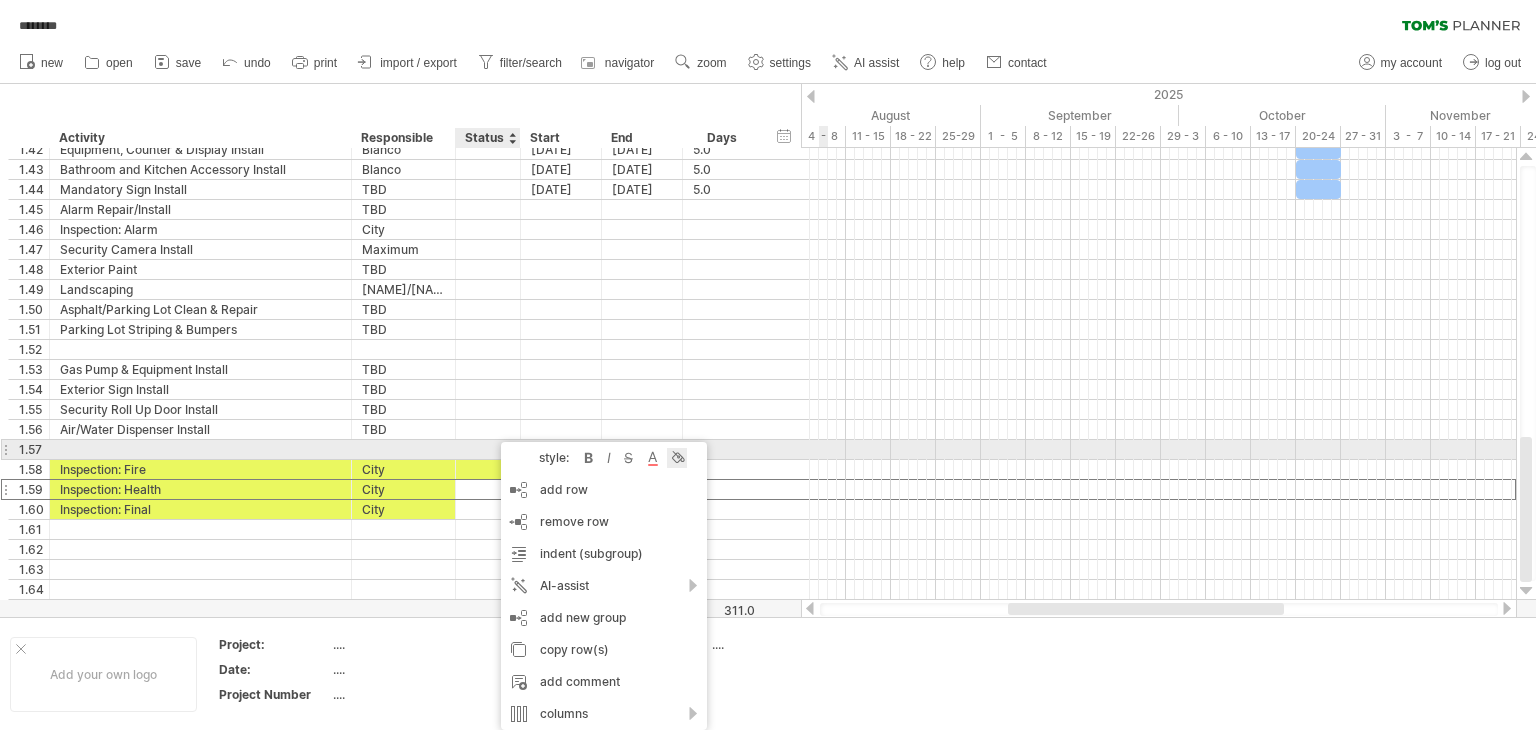 click at bounding box center (677, 458) 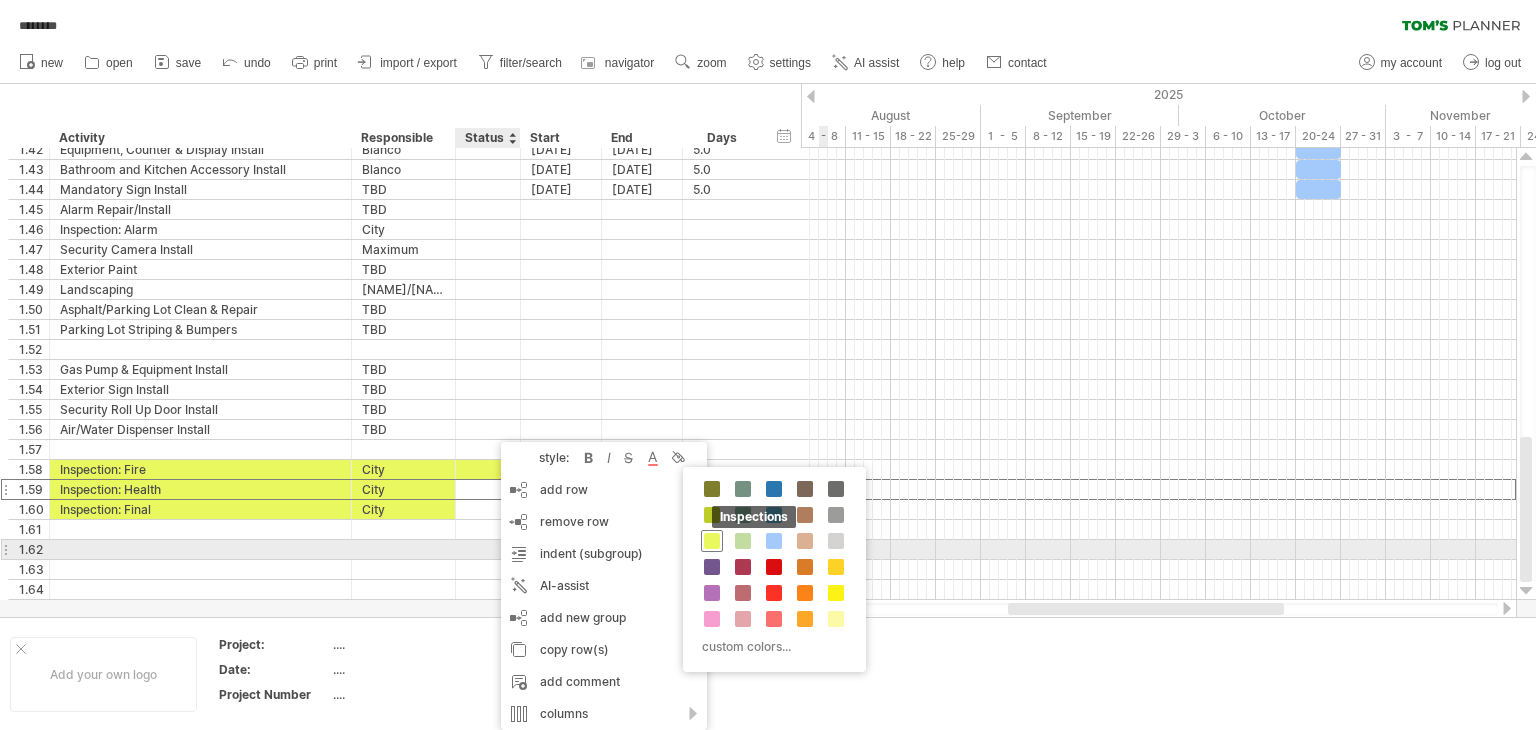 click at bounding box center [712, 541] 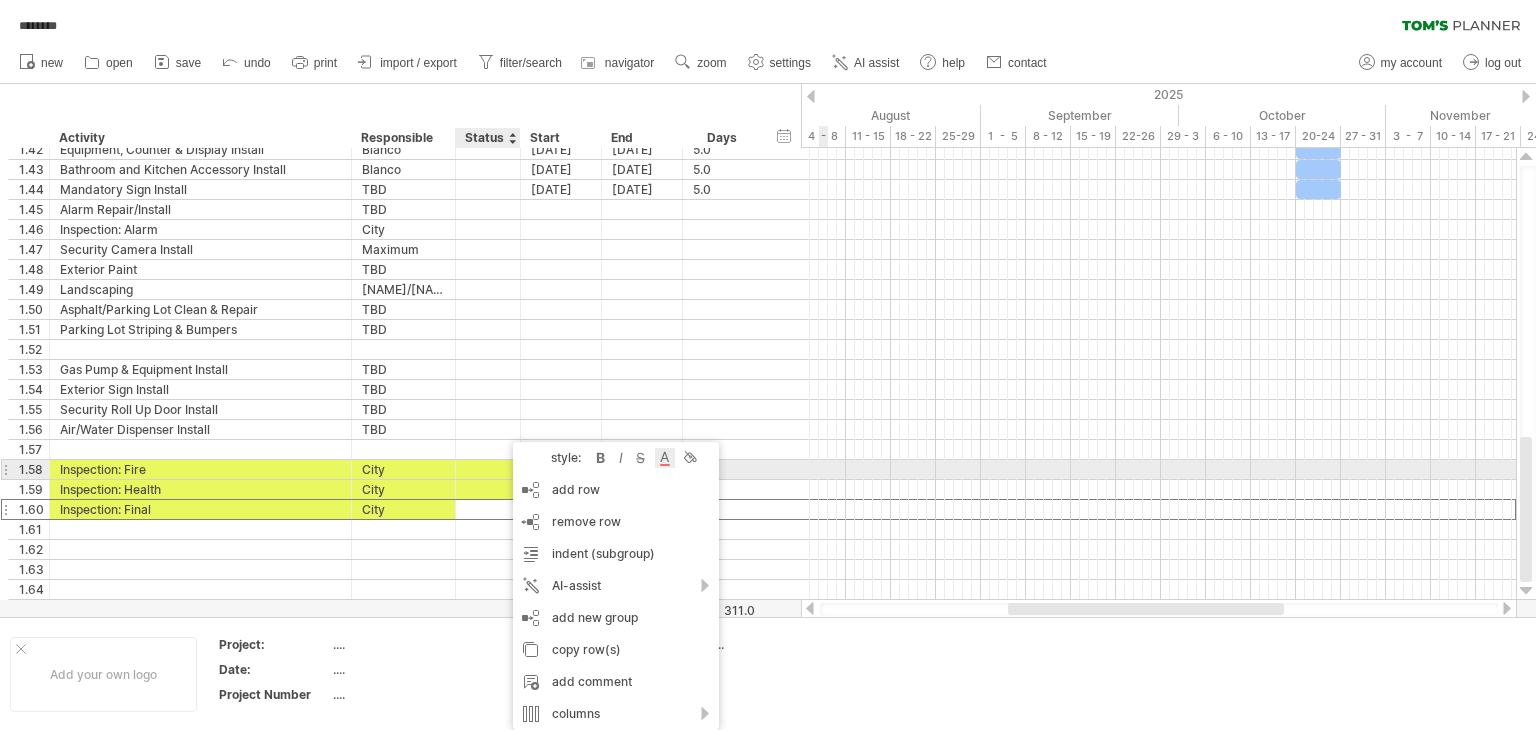 click at bounding box center [665, 458] 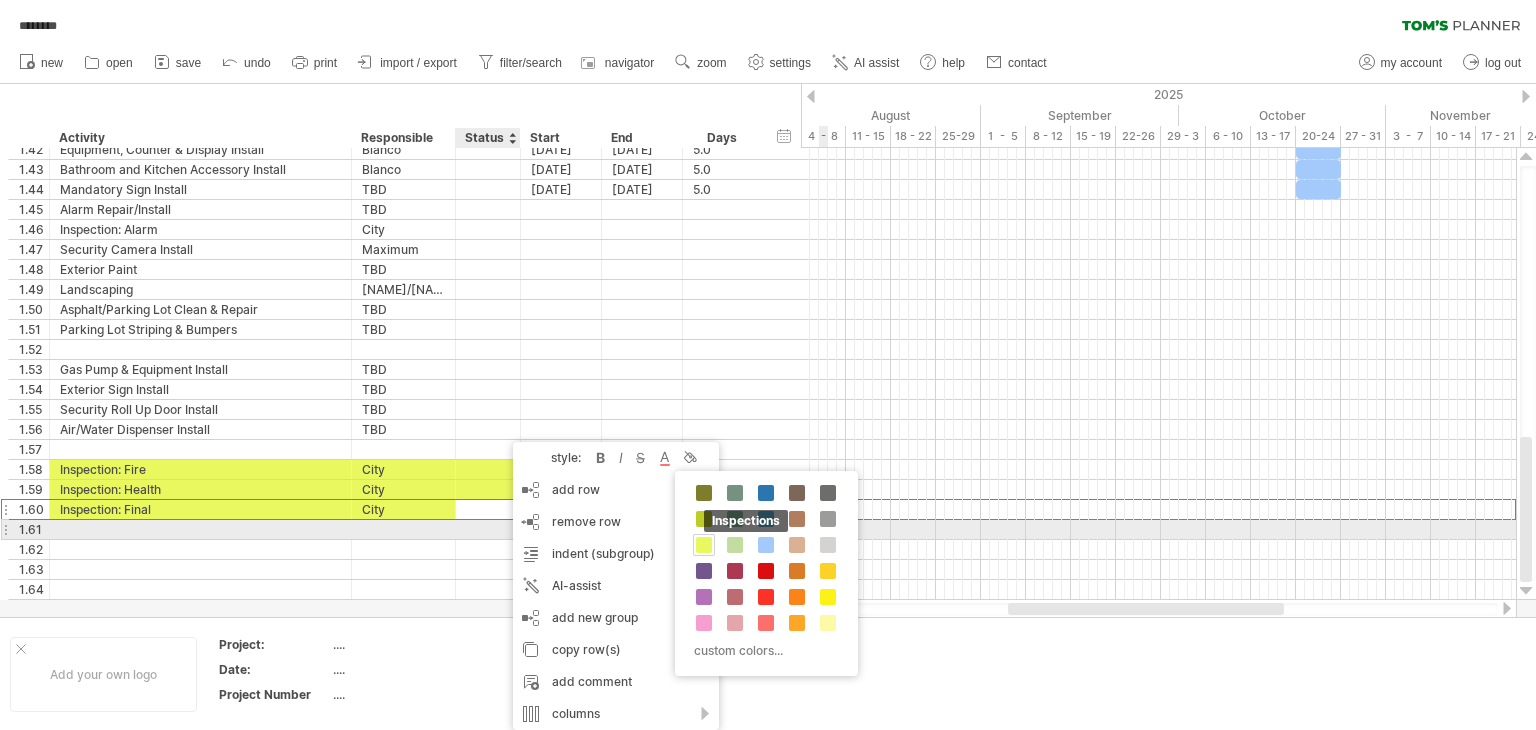 click at bounding box center (704, 545) 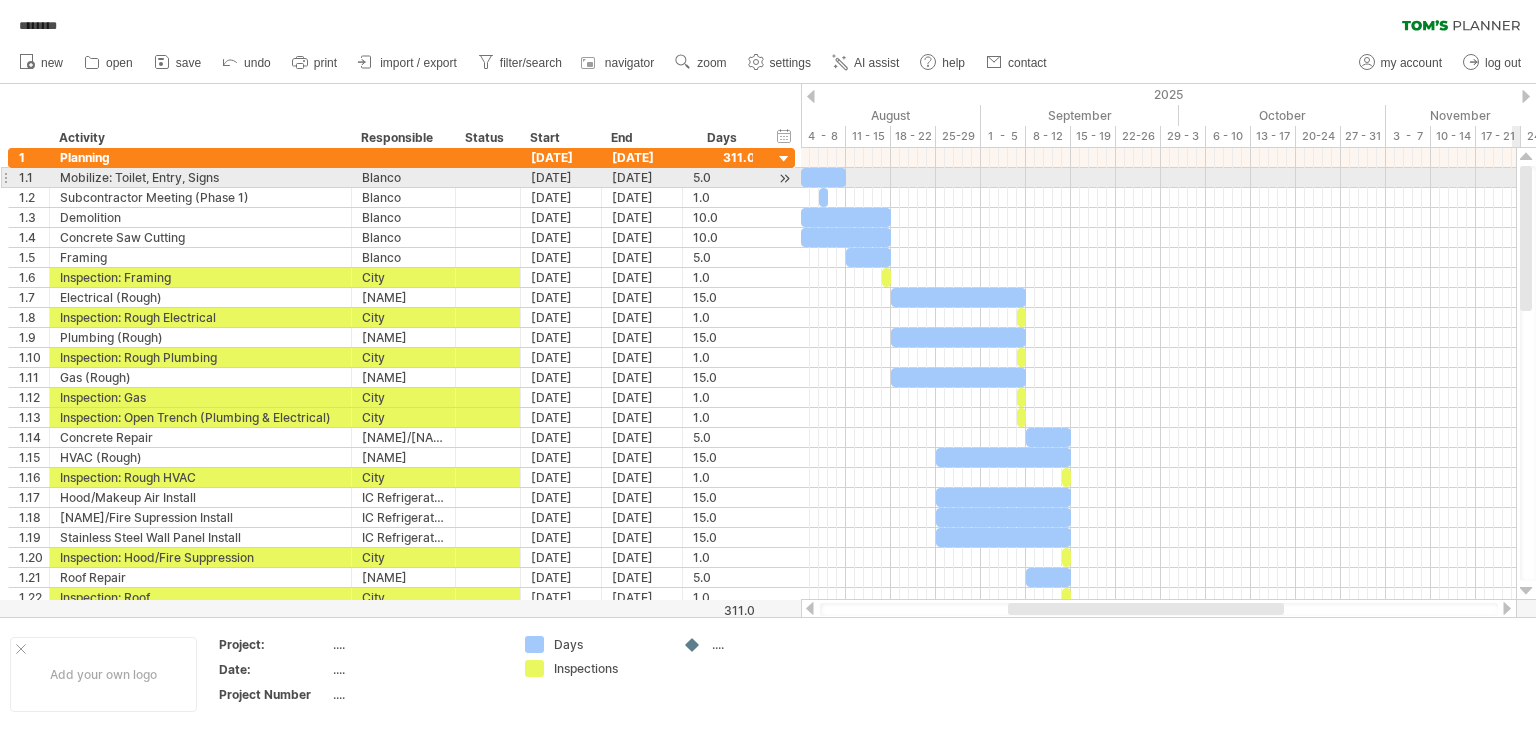drag, startPoint x: 1530, startPoint y: 491, endPoint x: 1512, endPoint y: 180, distance: 311.52048 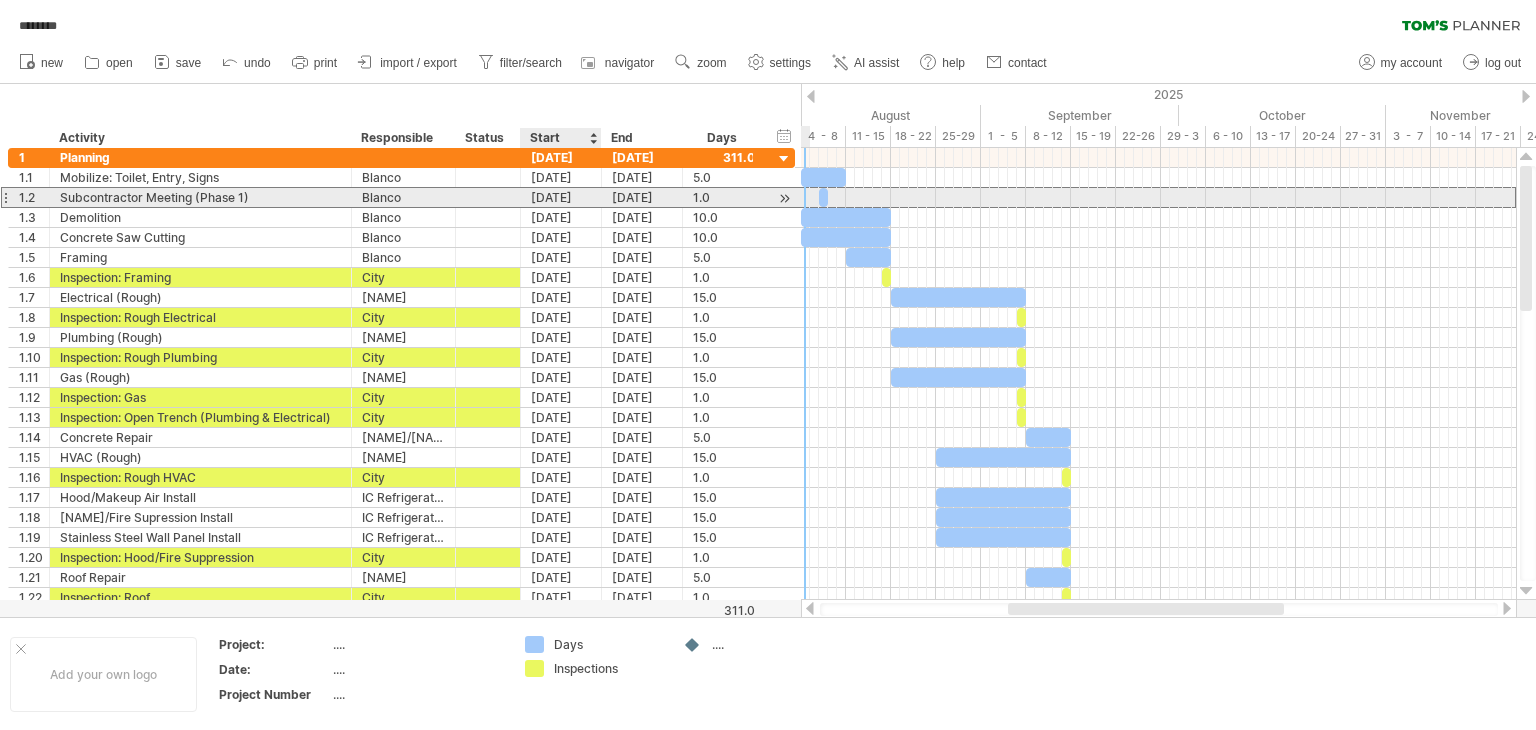 click on "[DATE]" at bounding box center (561, 197) 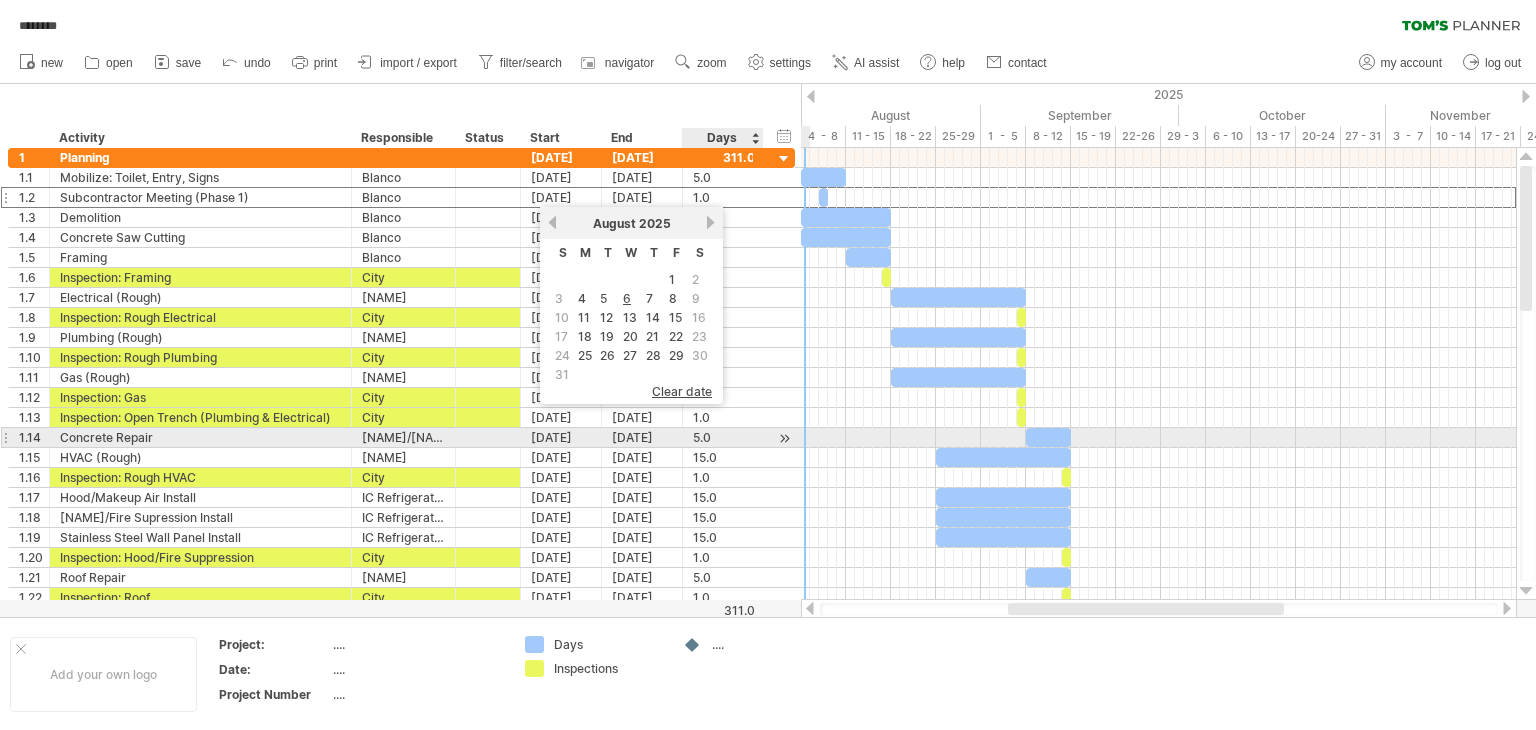 click on "5.0" at bounding box center [723, 437] 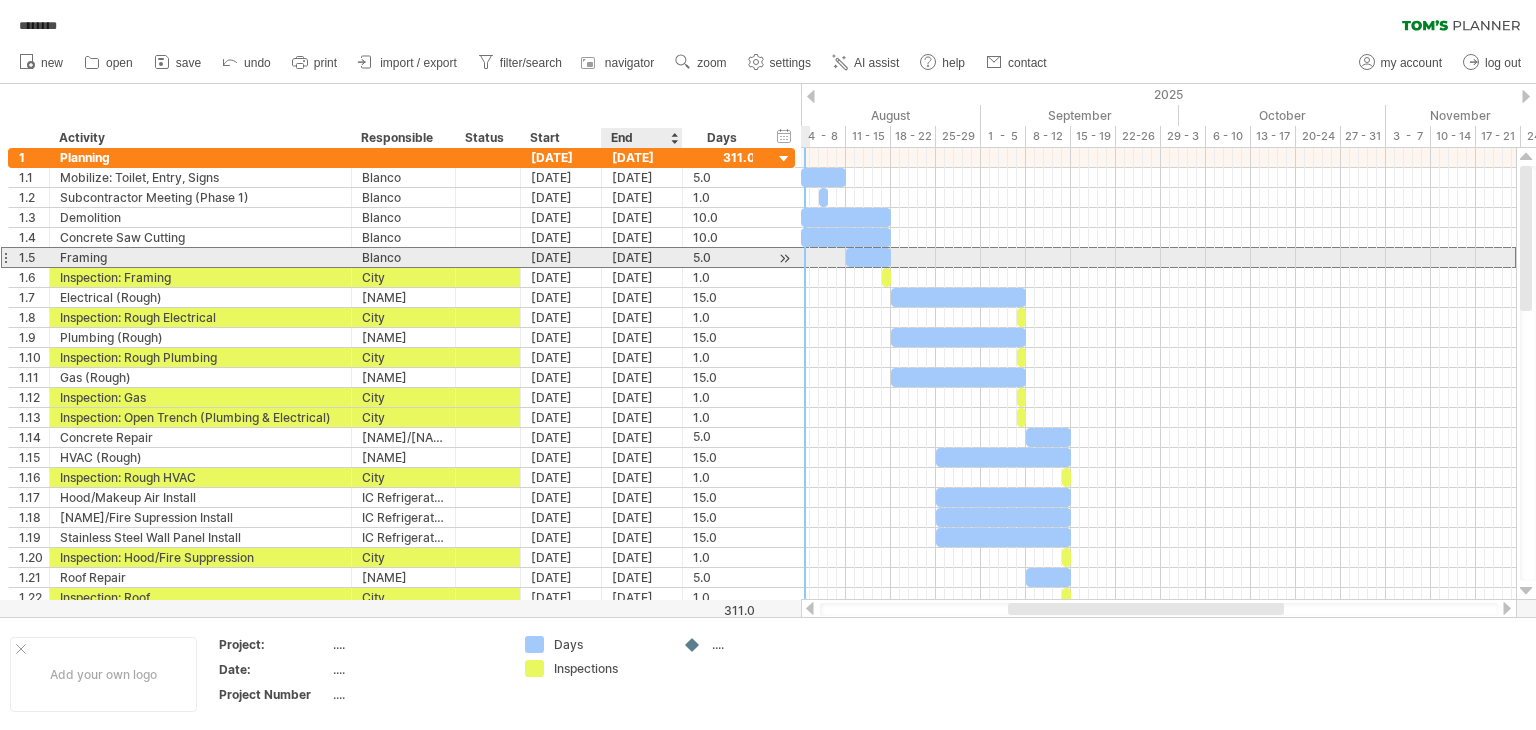 scroll, scrollTop: 0, scrollLeft: 0, axis: both 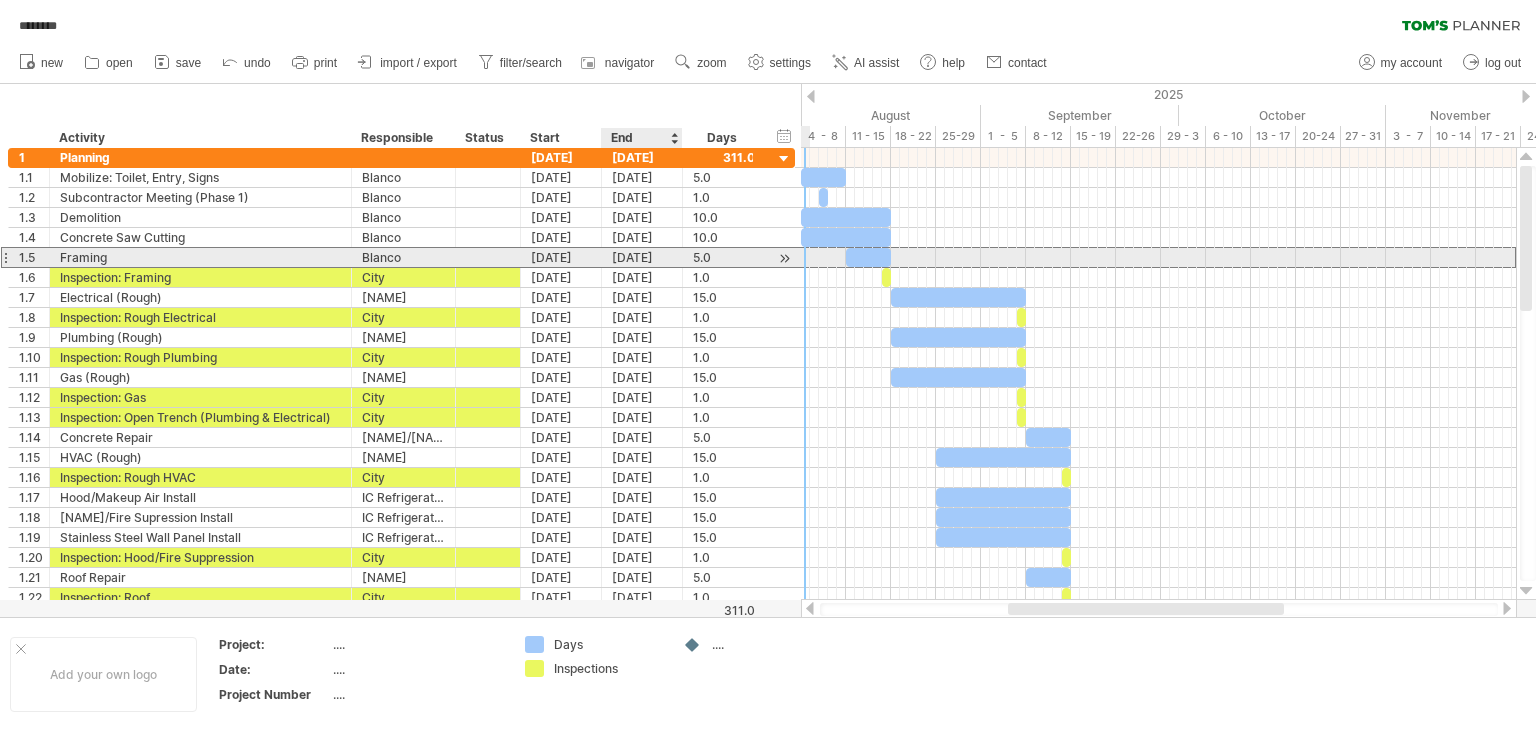 click on "[DATE]" at bounding box center [642, 257] 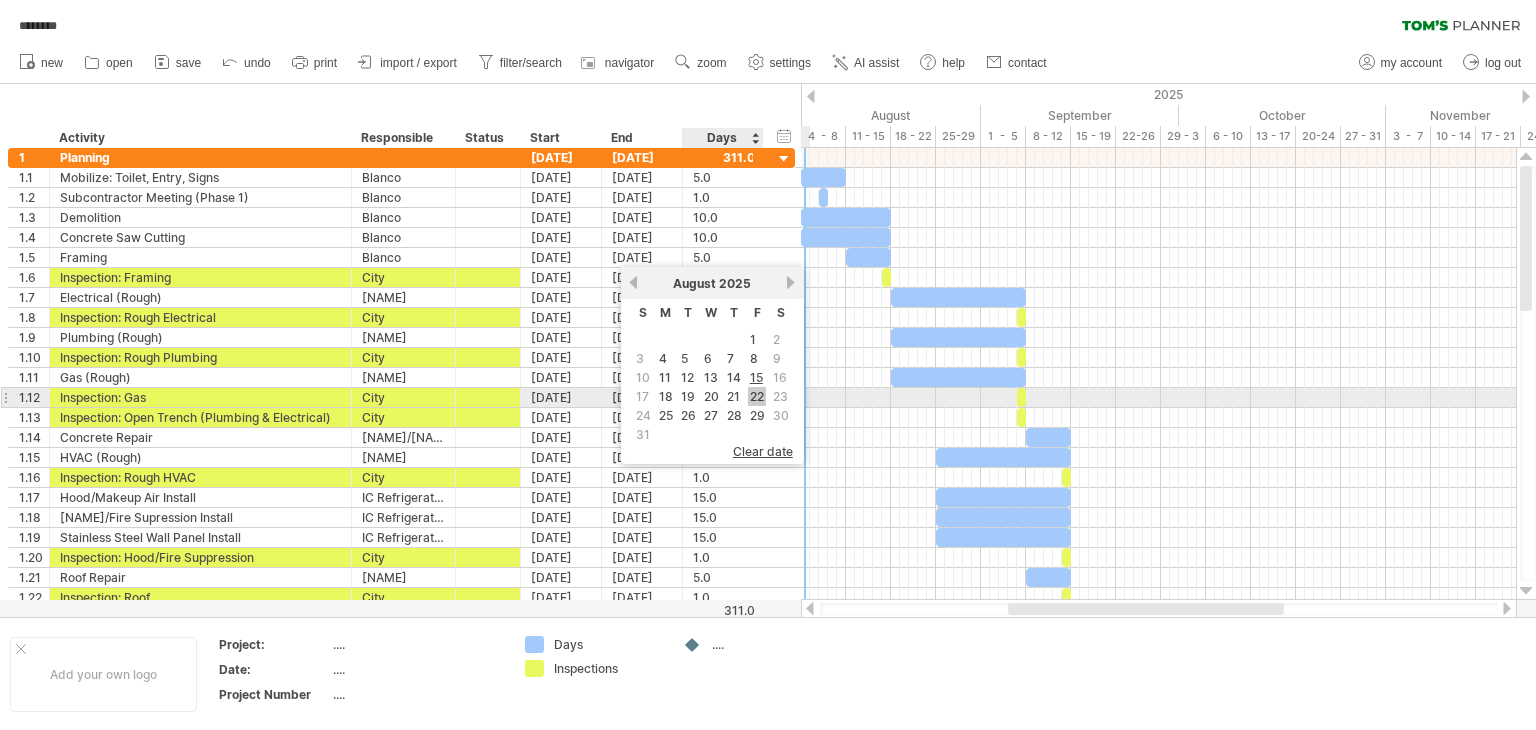 click on "22" at bounding box center (757, 396) 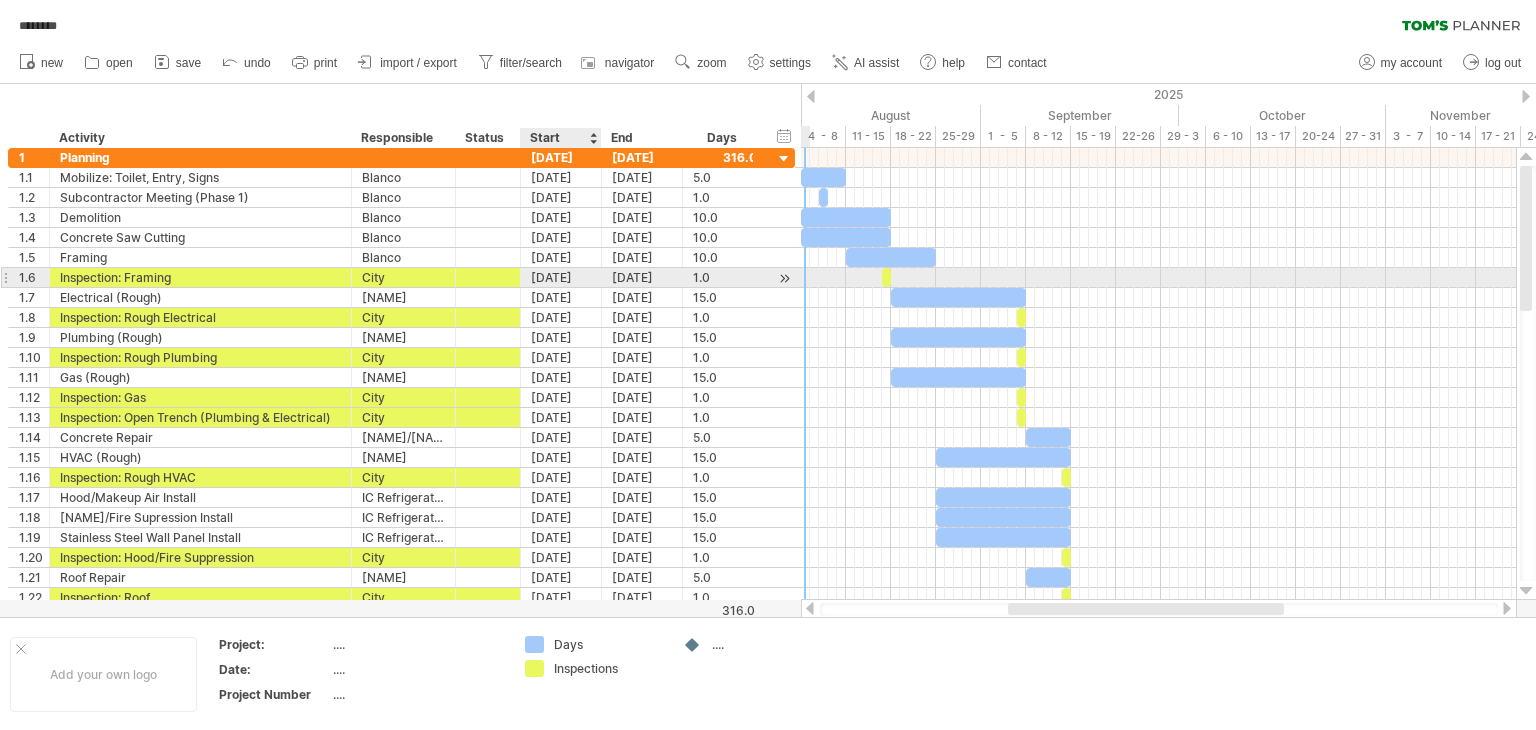 click on "[DATE]" at bounding box center (561, 277) 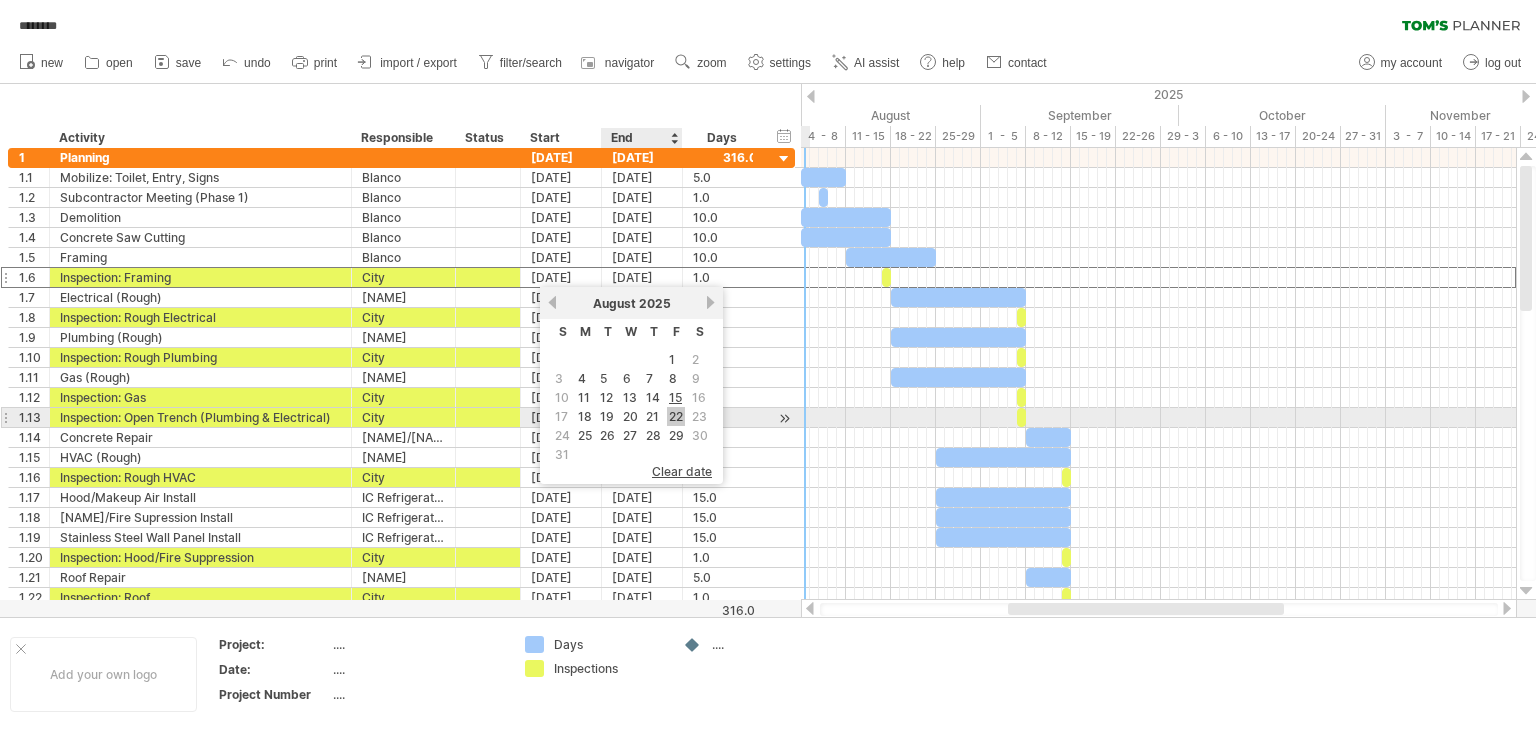 click on "22" at bounding box center (676, 416) 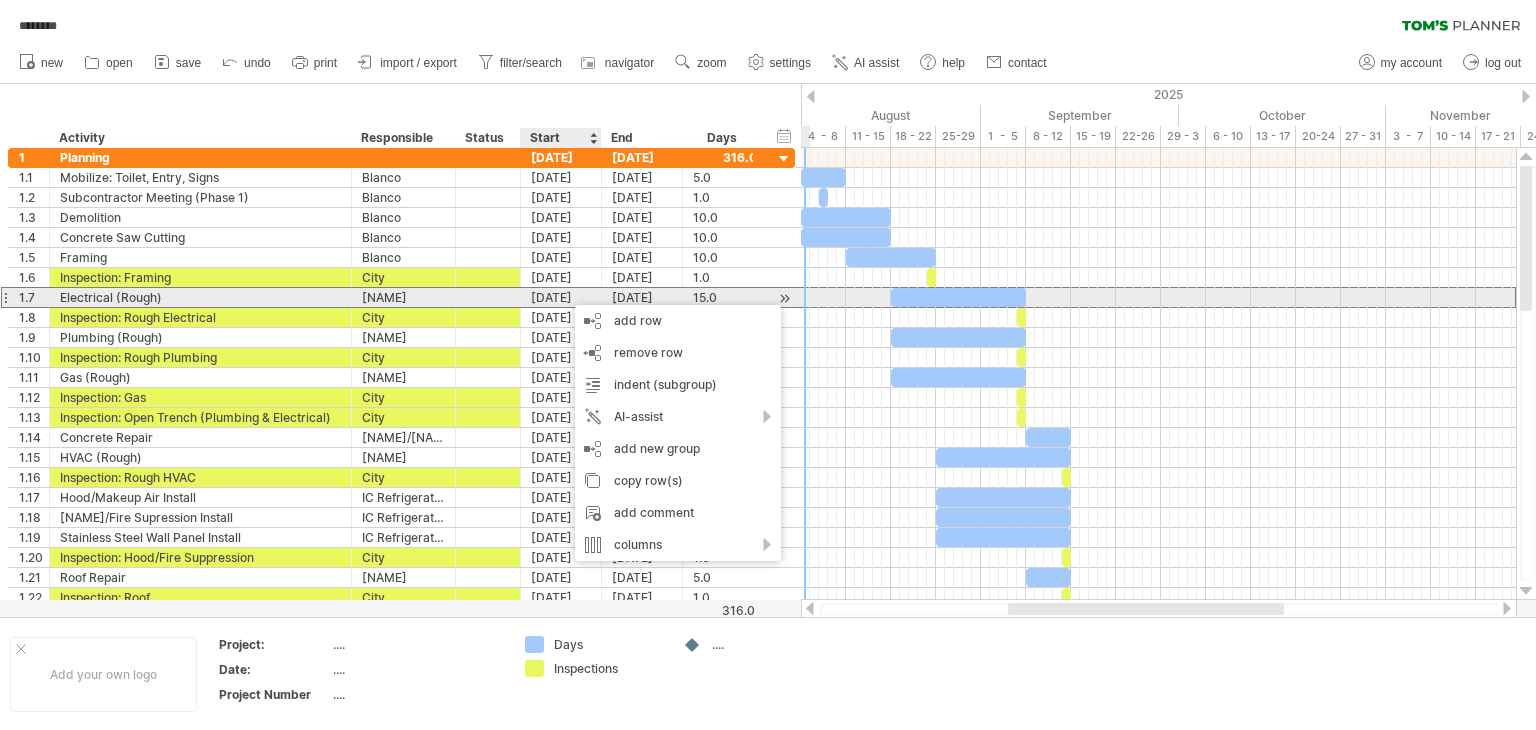 click on "[DATE]" at bounding box center (561, 297) 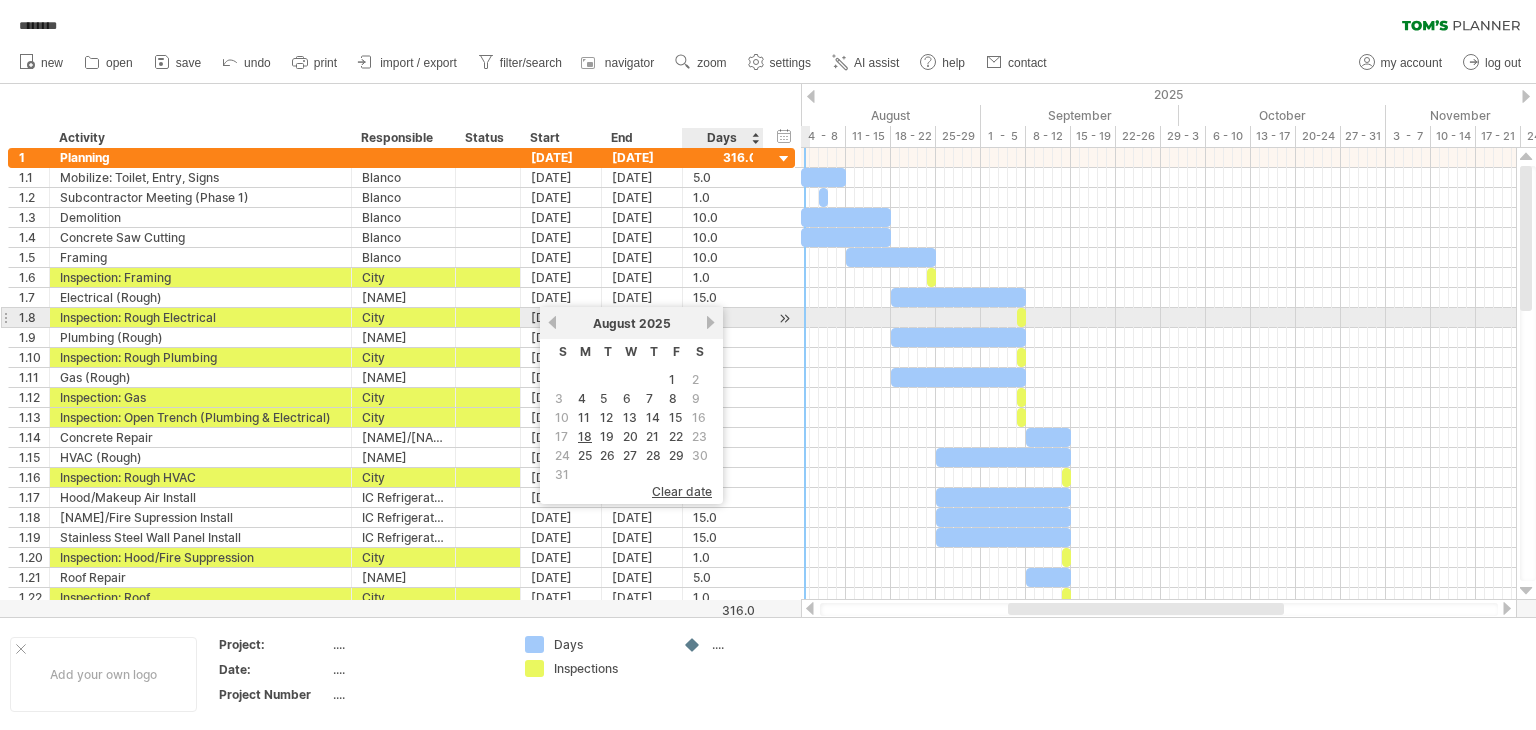 click on "1.0" at bounding box center [723, 317] 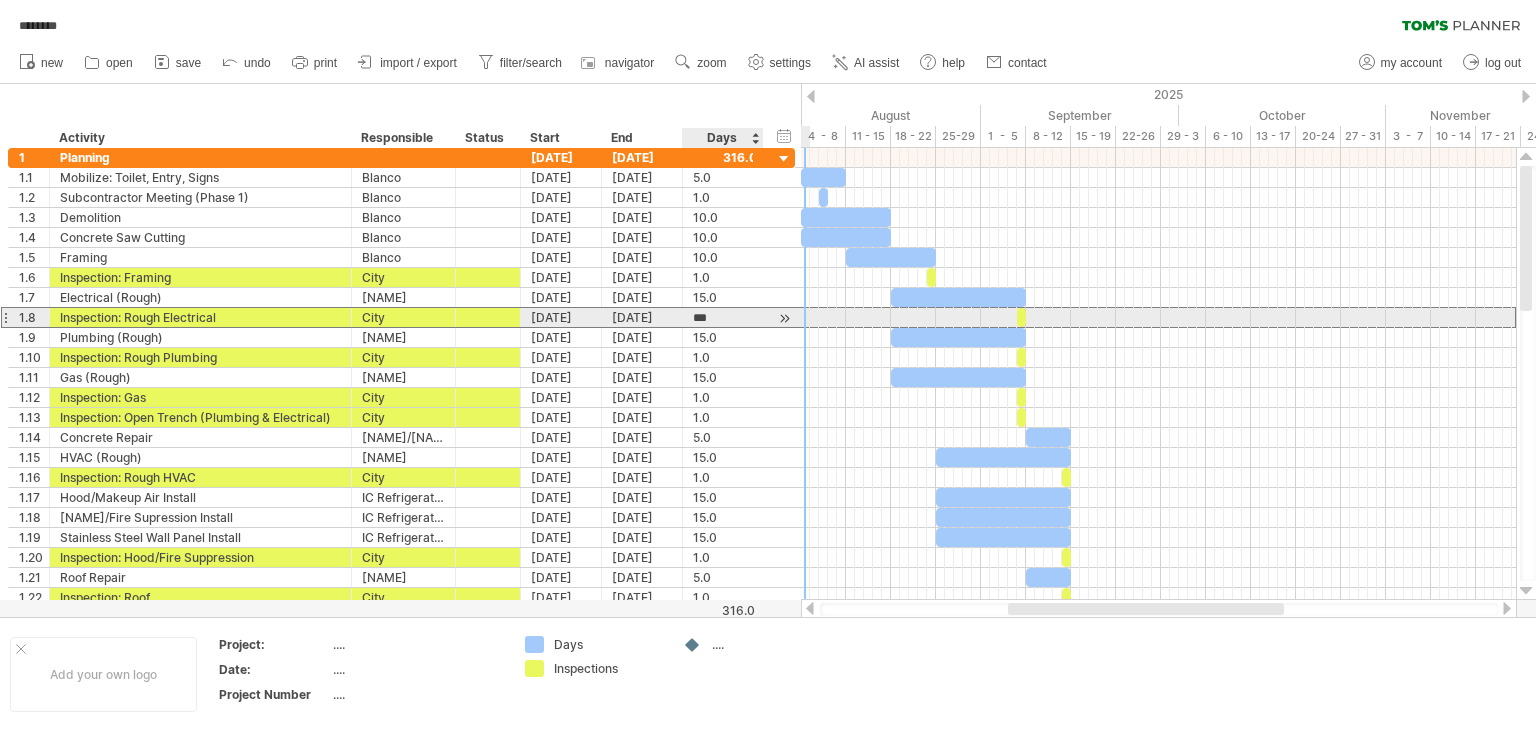 scroll, scrollTop: 1, scrollLeft: 0, axis: vertical 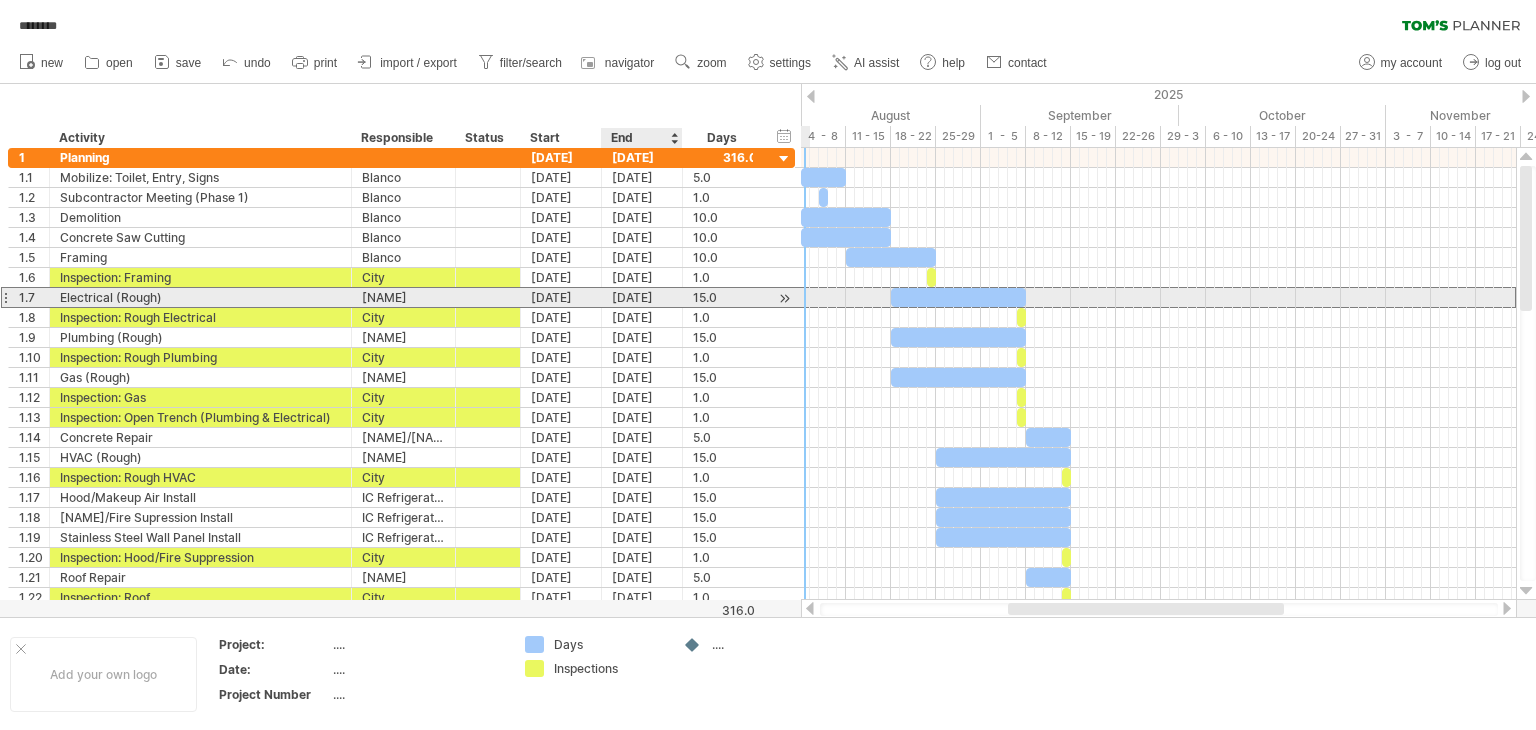 click on "[DATE]" at bounding box center (642, 297) 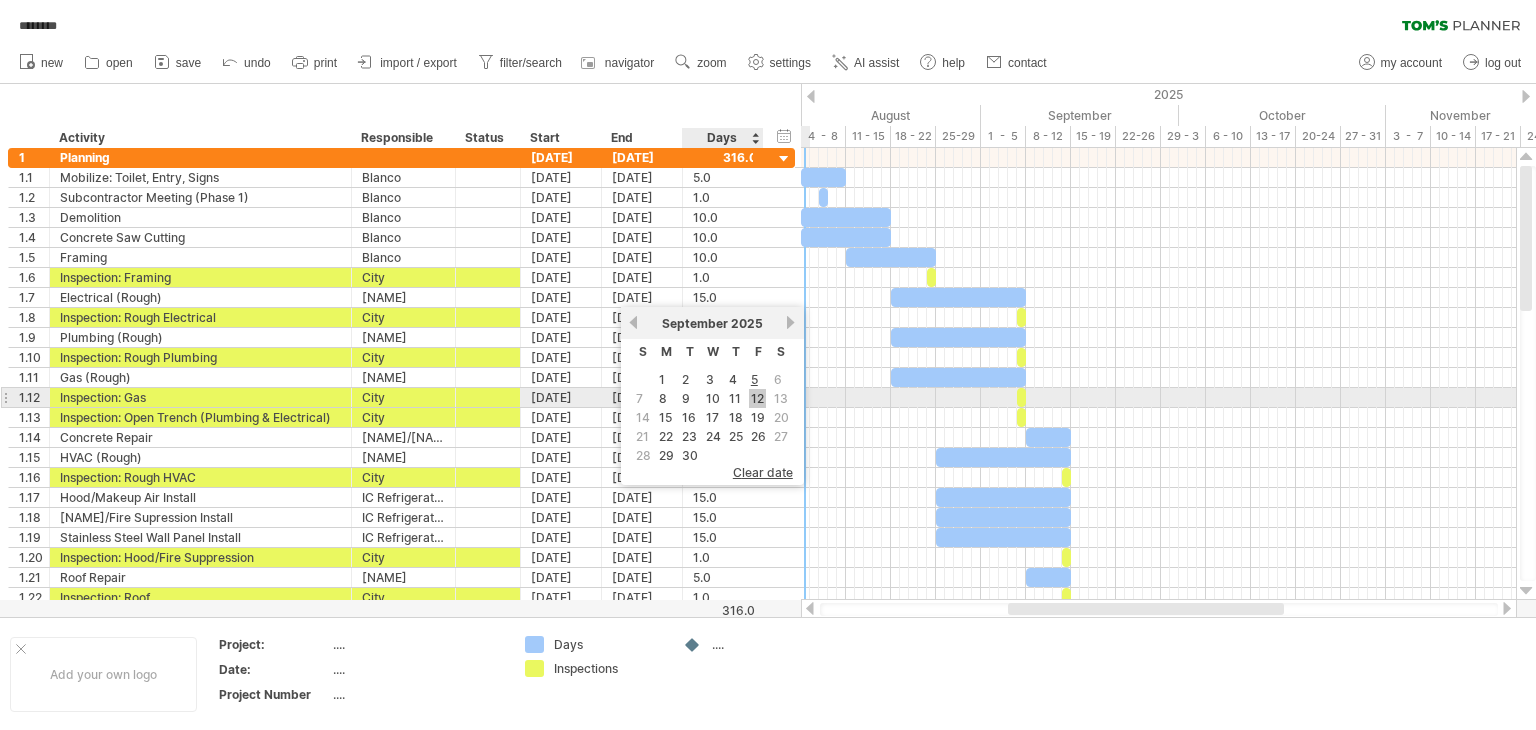 click on "12" at bounding box center [757, 398] 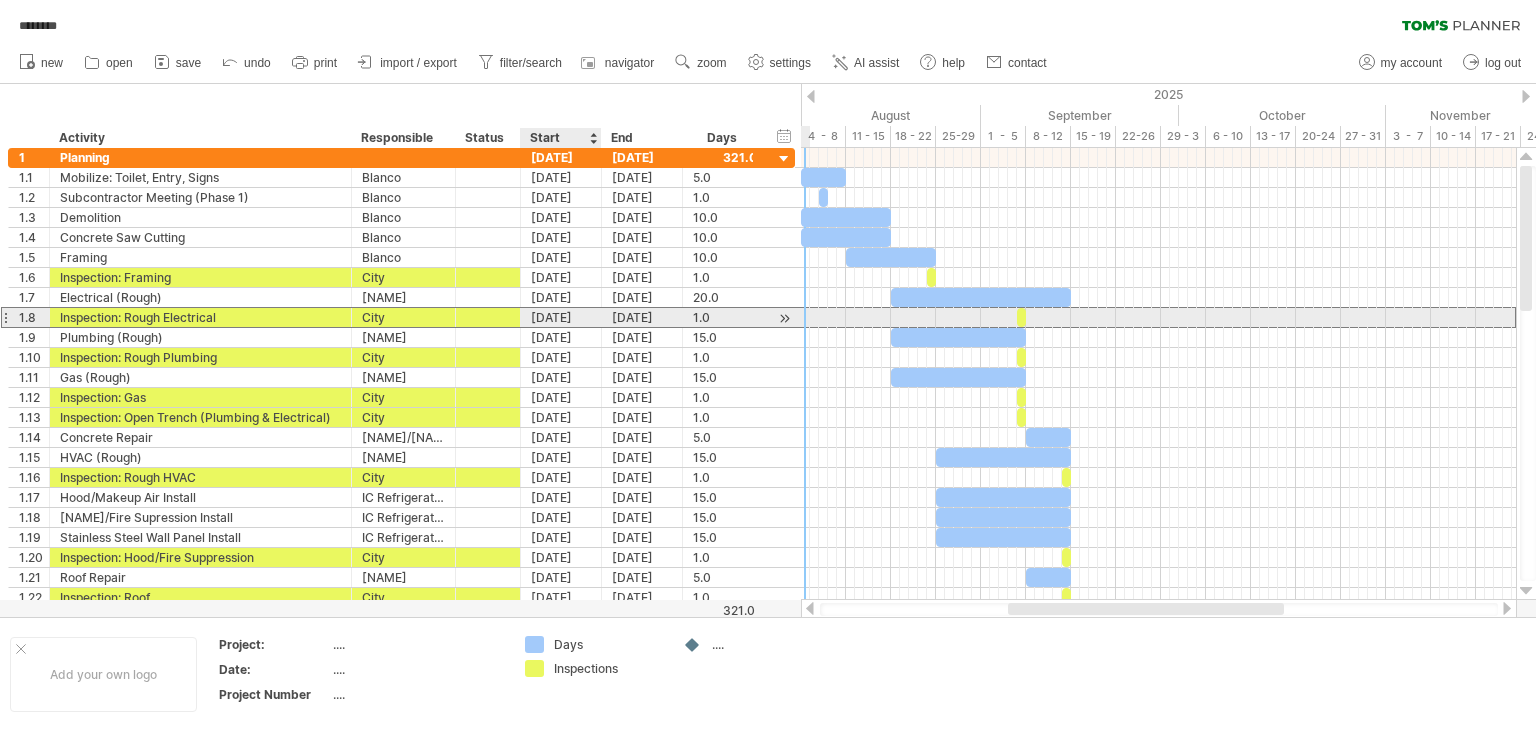click on "[DATE]" at bounding box center [561, 317] 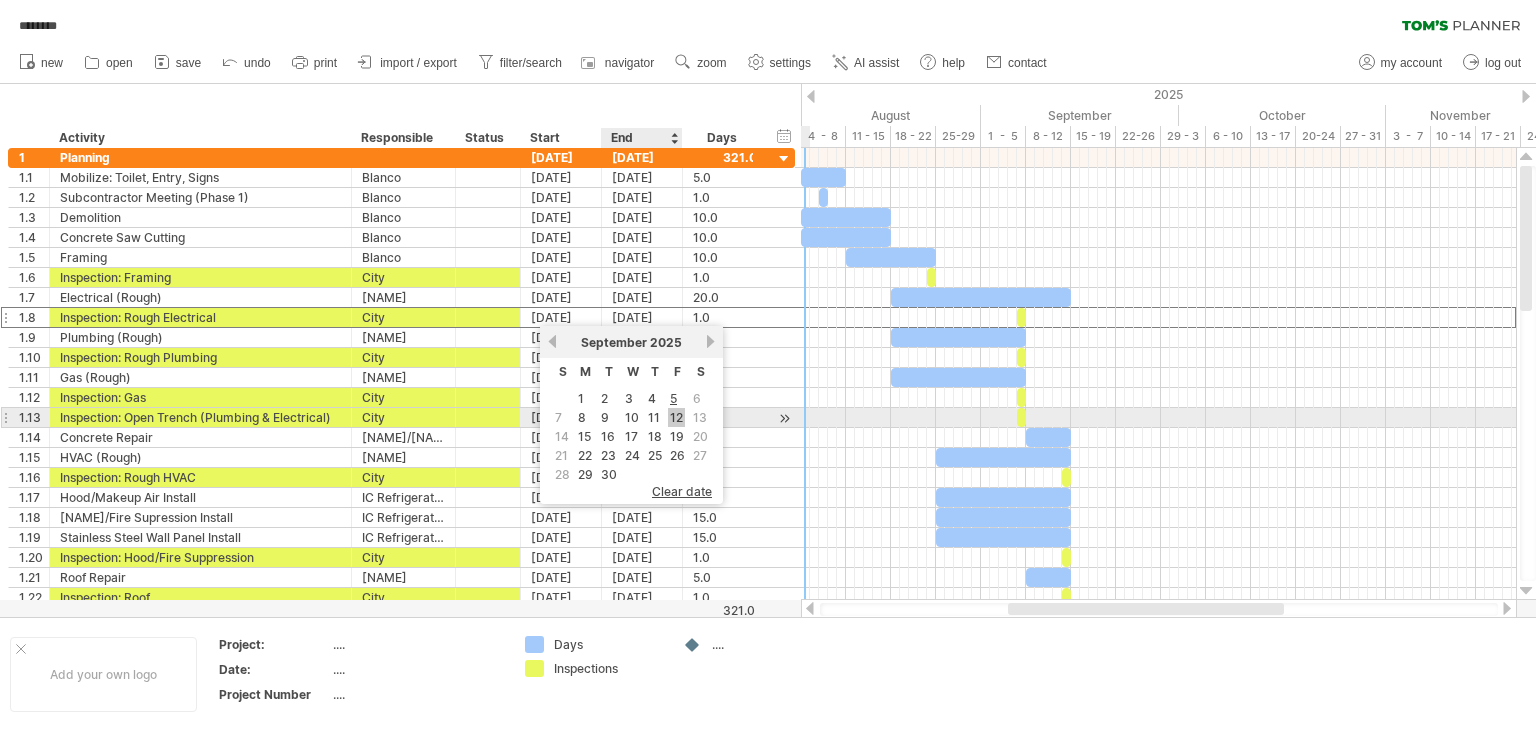 click on "12" at bounding box center (676, 417) 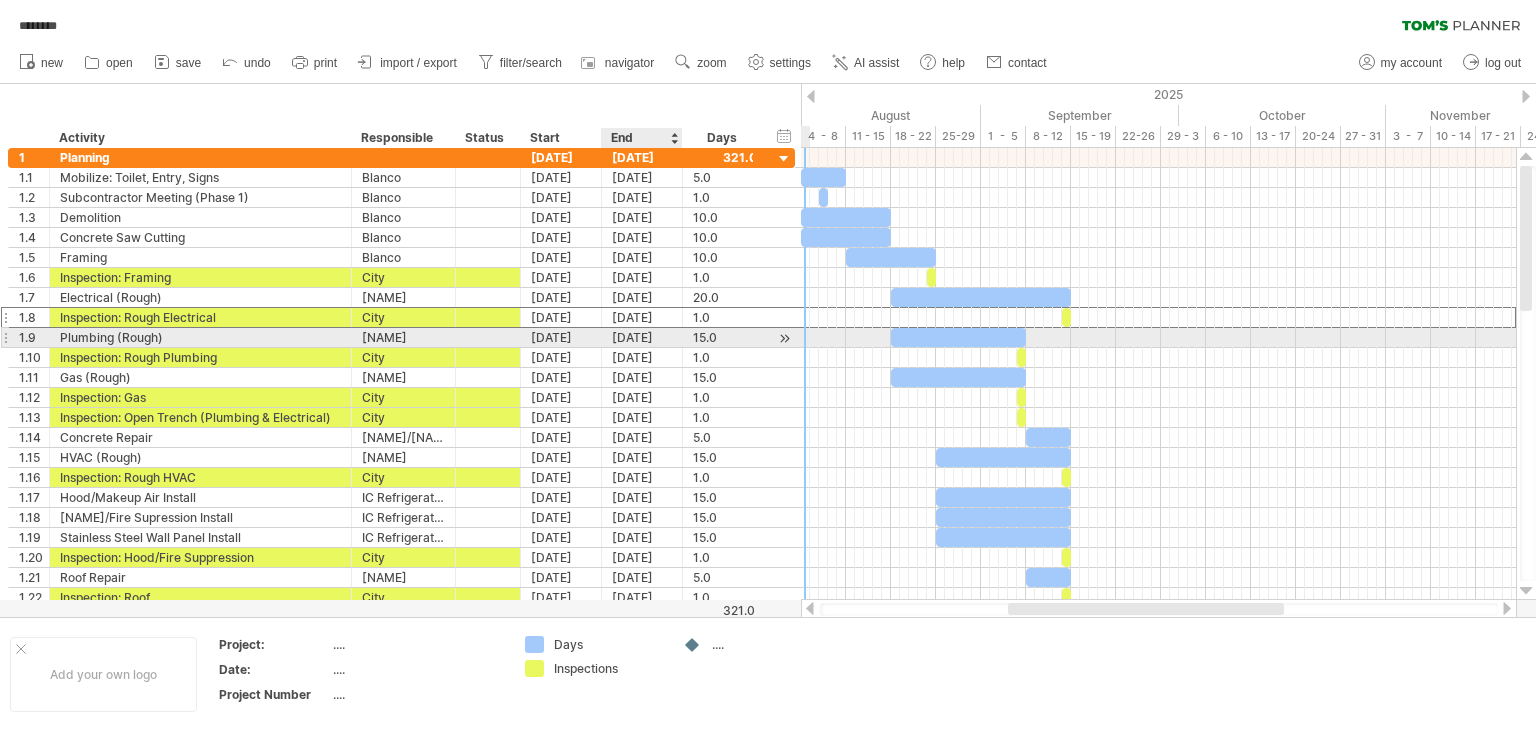 click on "[DATE]" at bounding box center [642, 337] 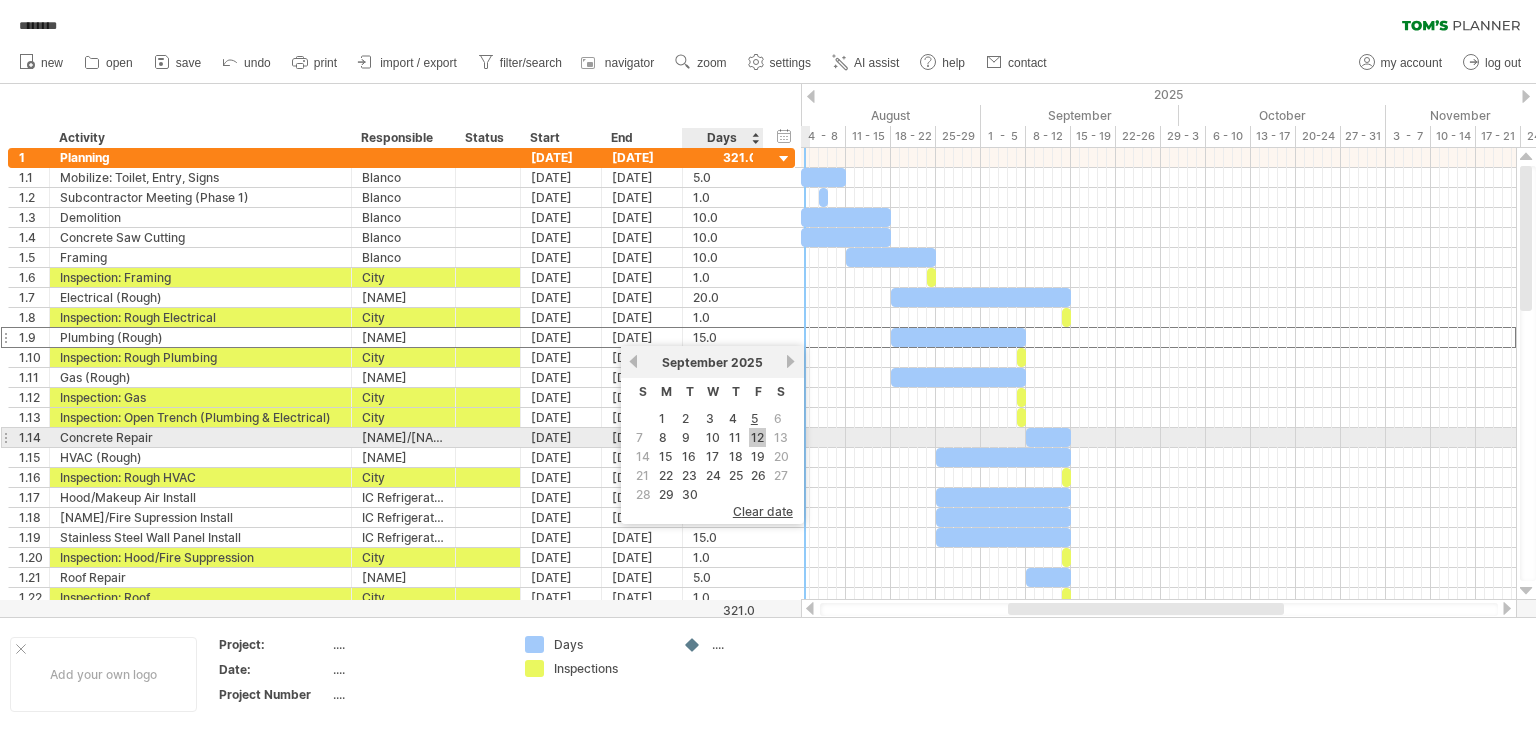 click on "12" at bounding box center [757, 437] 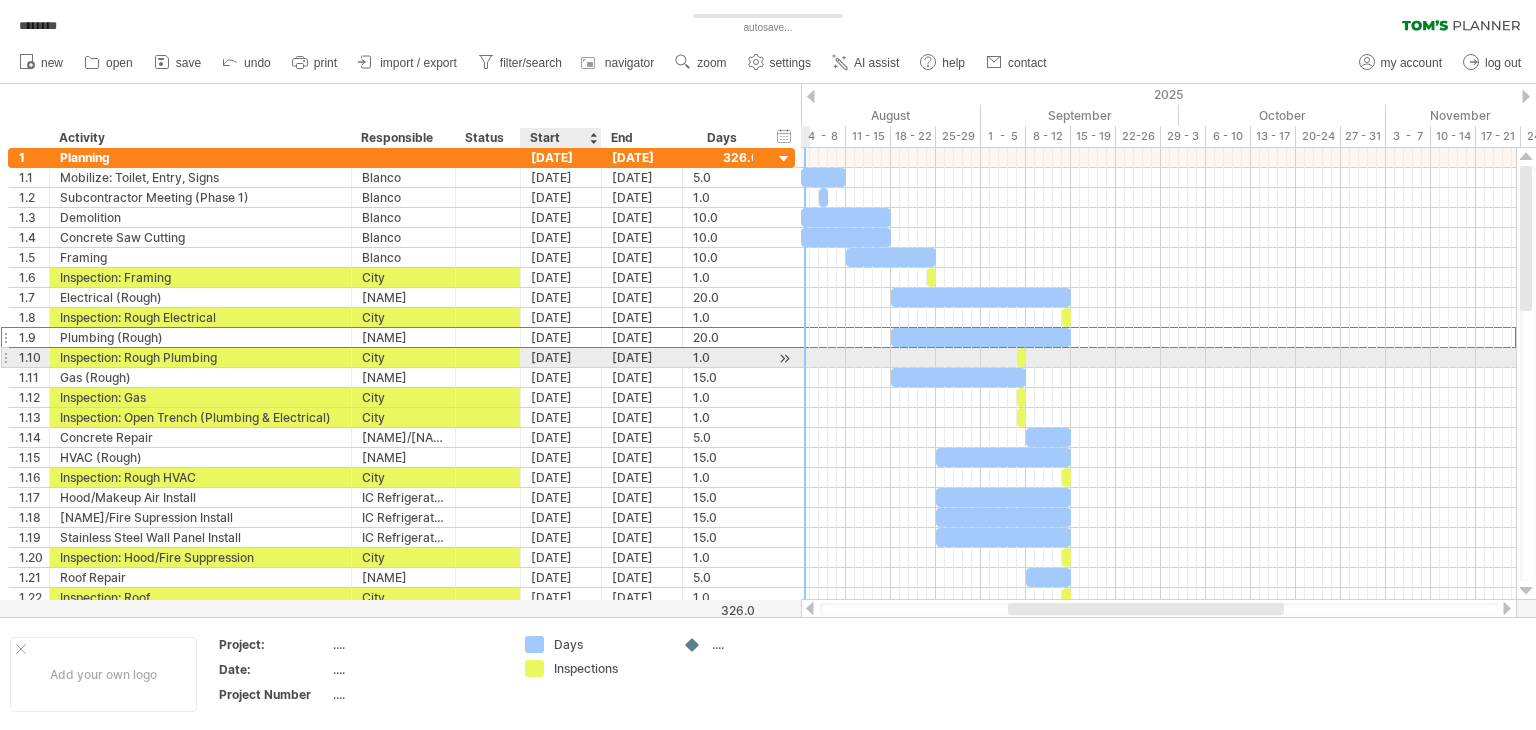 click on "[DATE]" at bounding box center [561, 357] 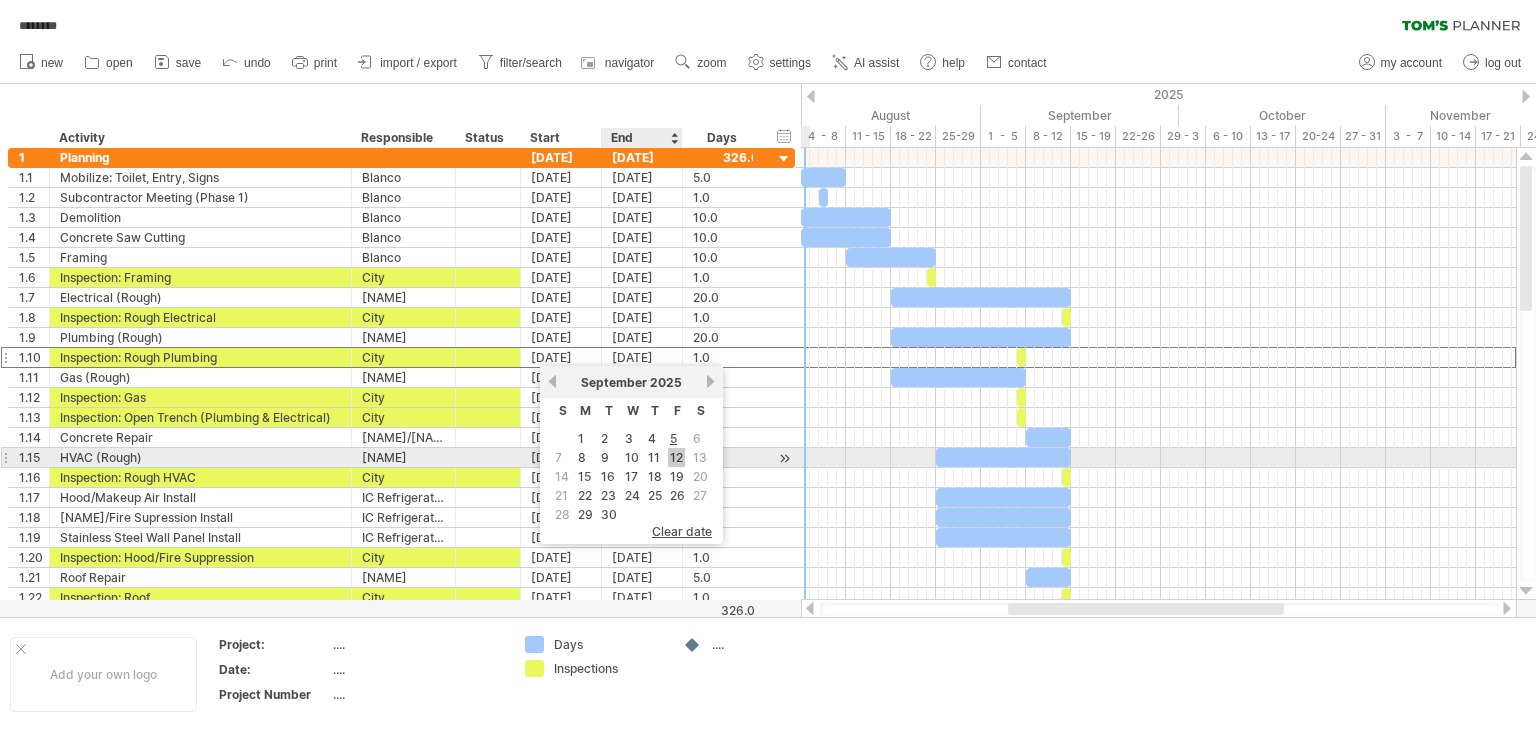 click on "12" at bounding box center (676, 457) 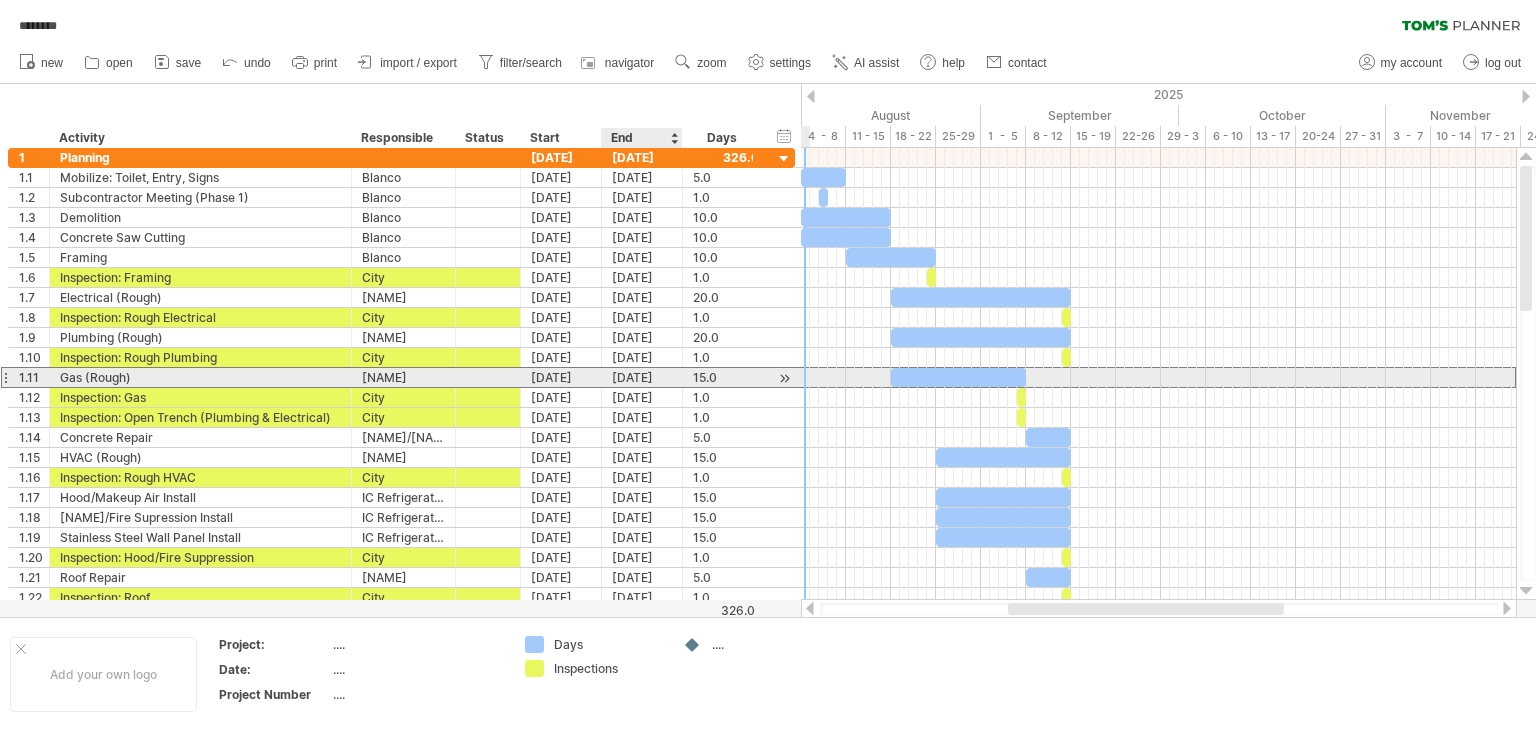 click on "[DATE]" at bounding box center [642, 377] 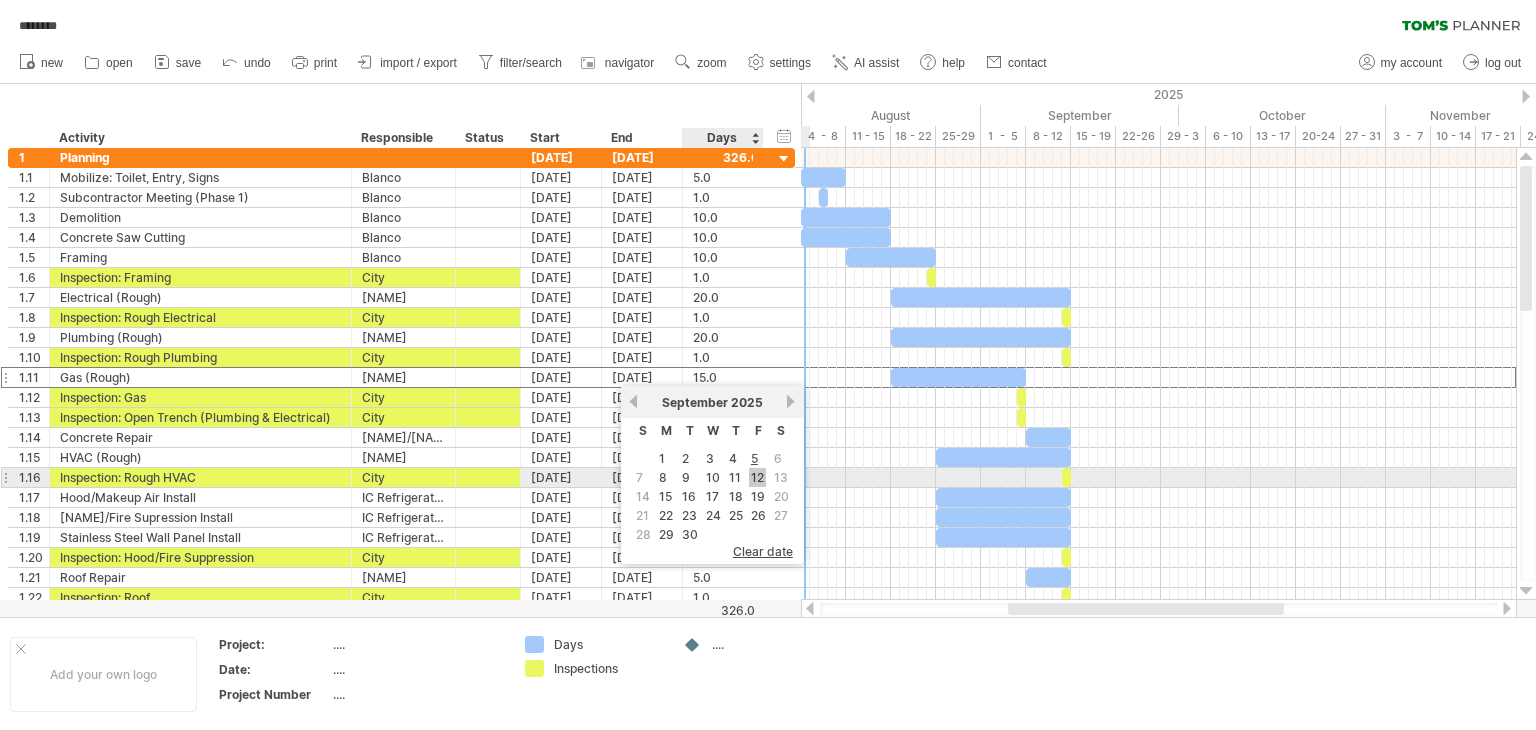 click on "12" at bounding box center (757, 477) 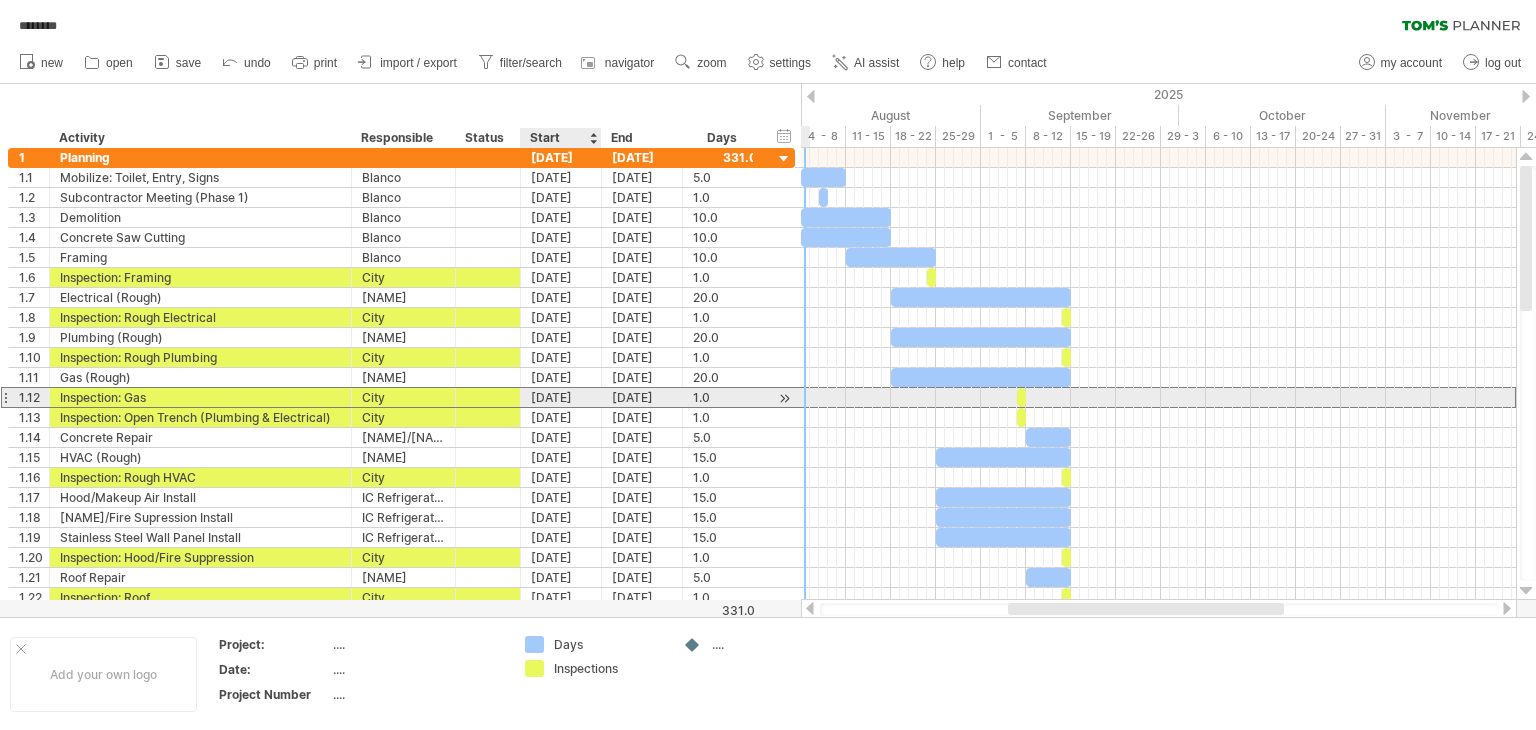 click on "[DATE]" at bounding box center [561, 397] 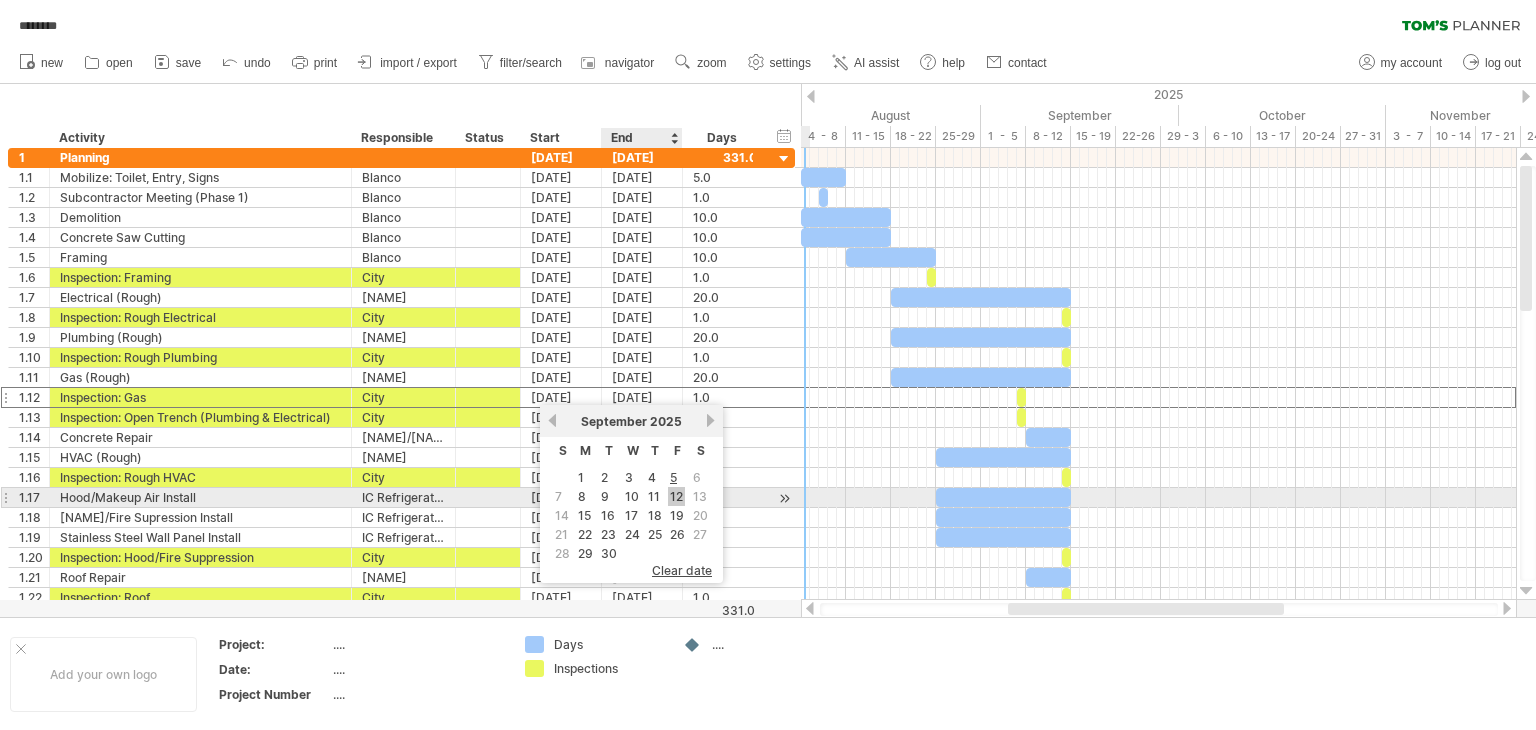 click on "12" at bounding box center (676, 496) 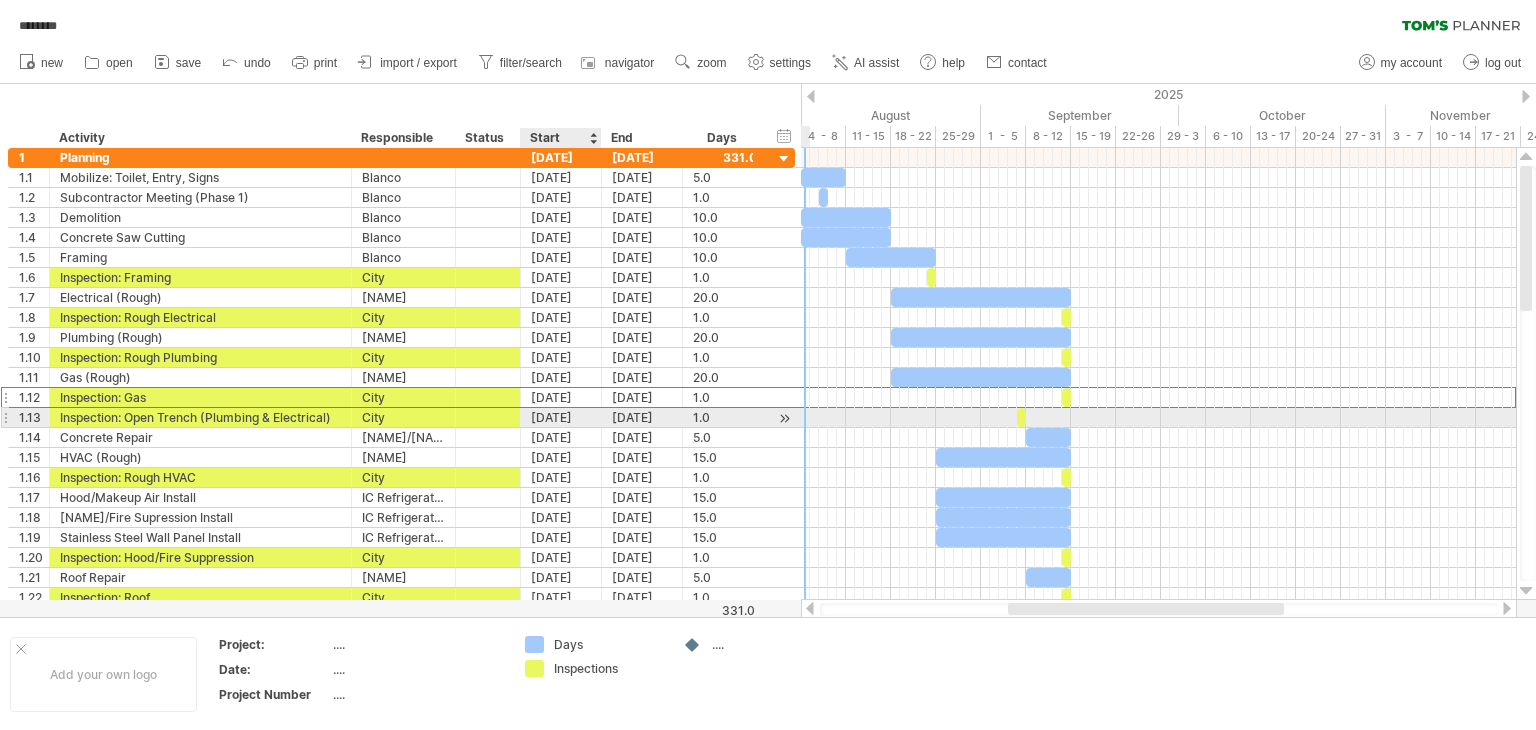 click on "[DATE]" at bounding box center [561, 417] 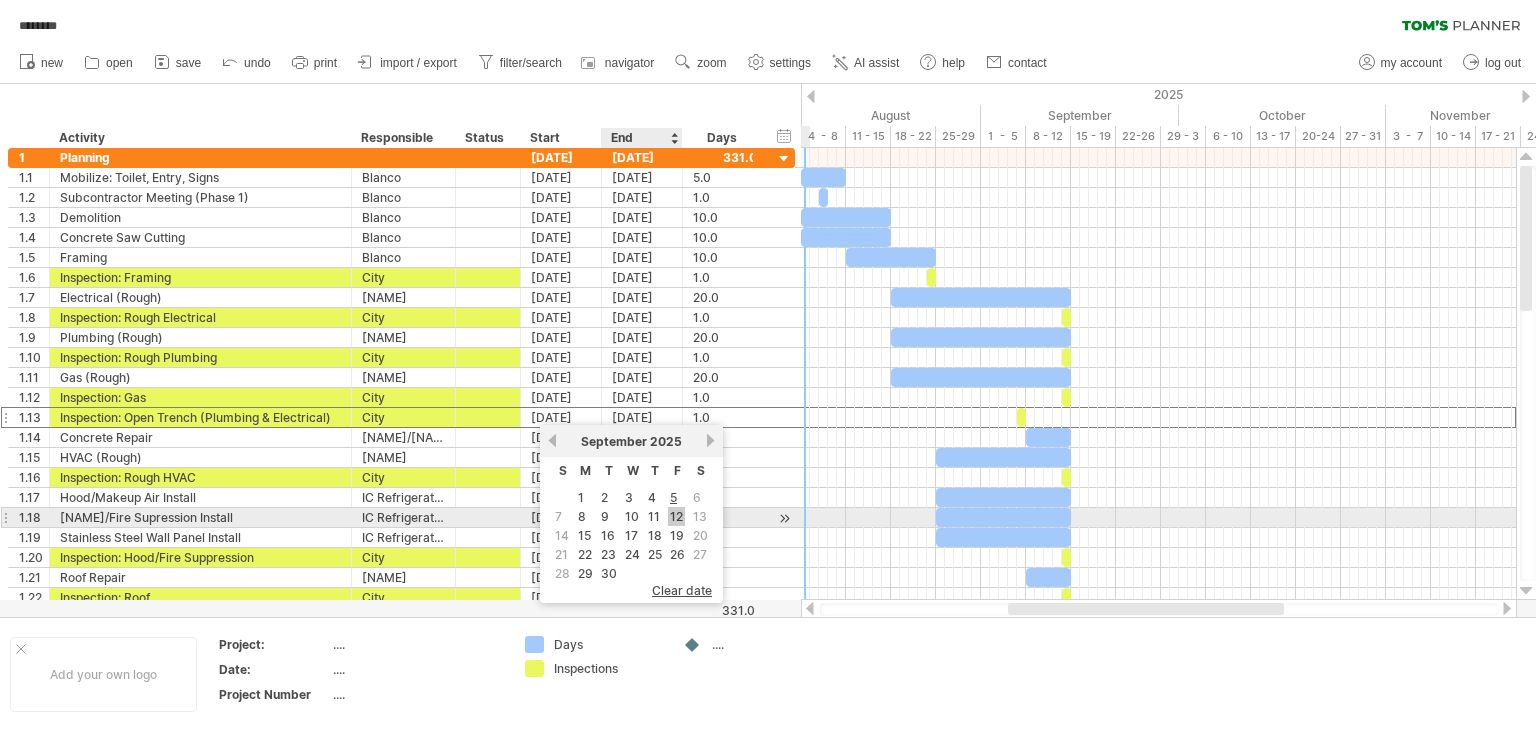 click on "12" at bounding box center [676, 516] 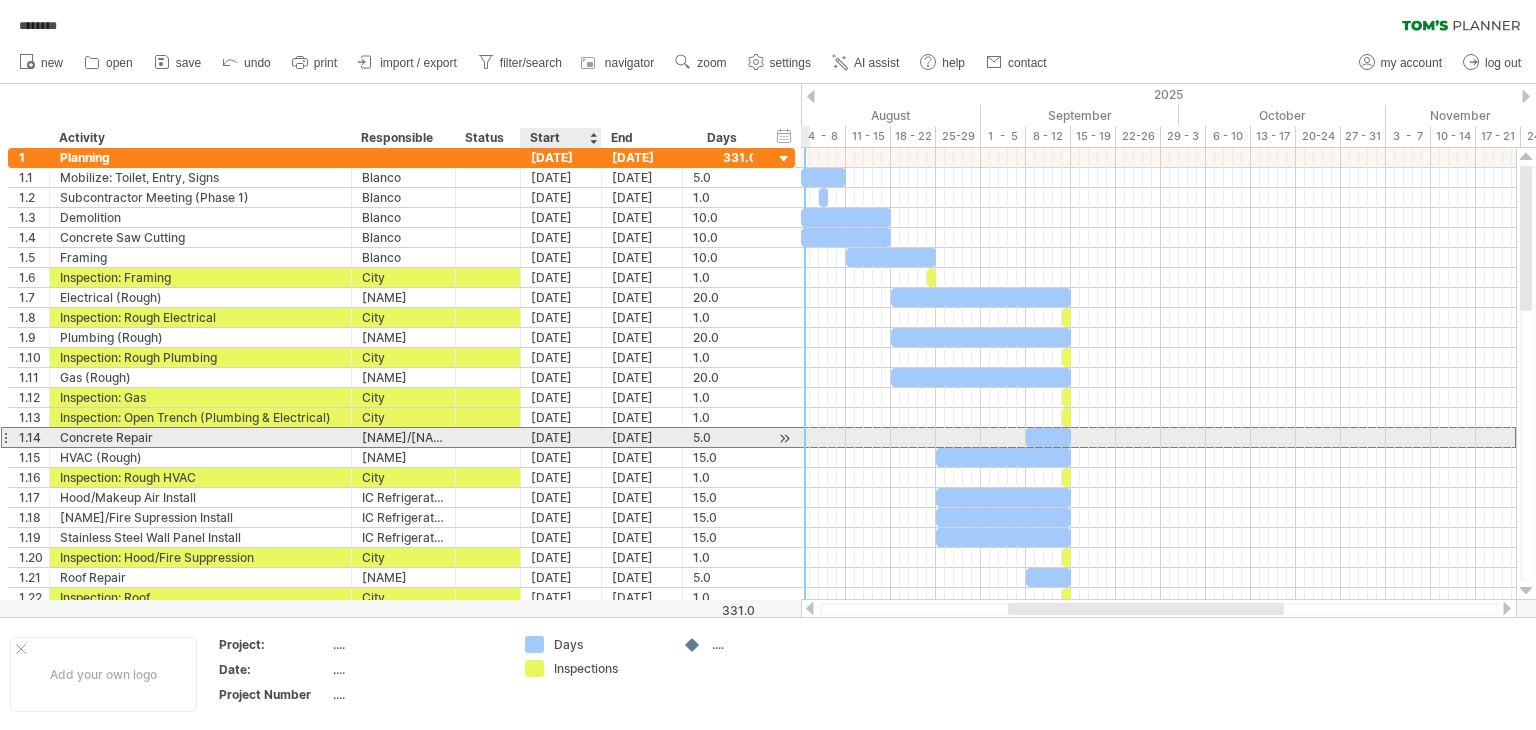 click on "[DATE]" at bounding box center (561, 437) 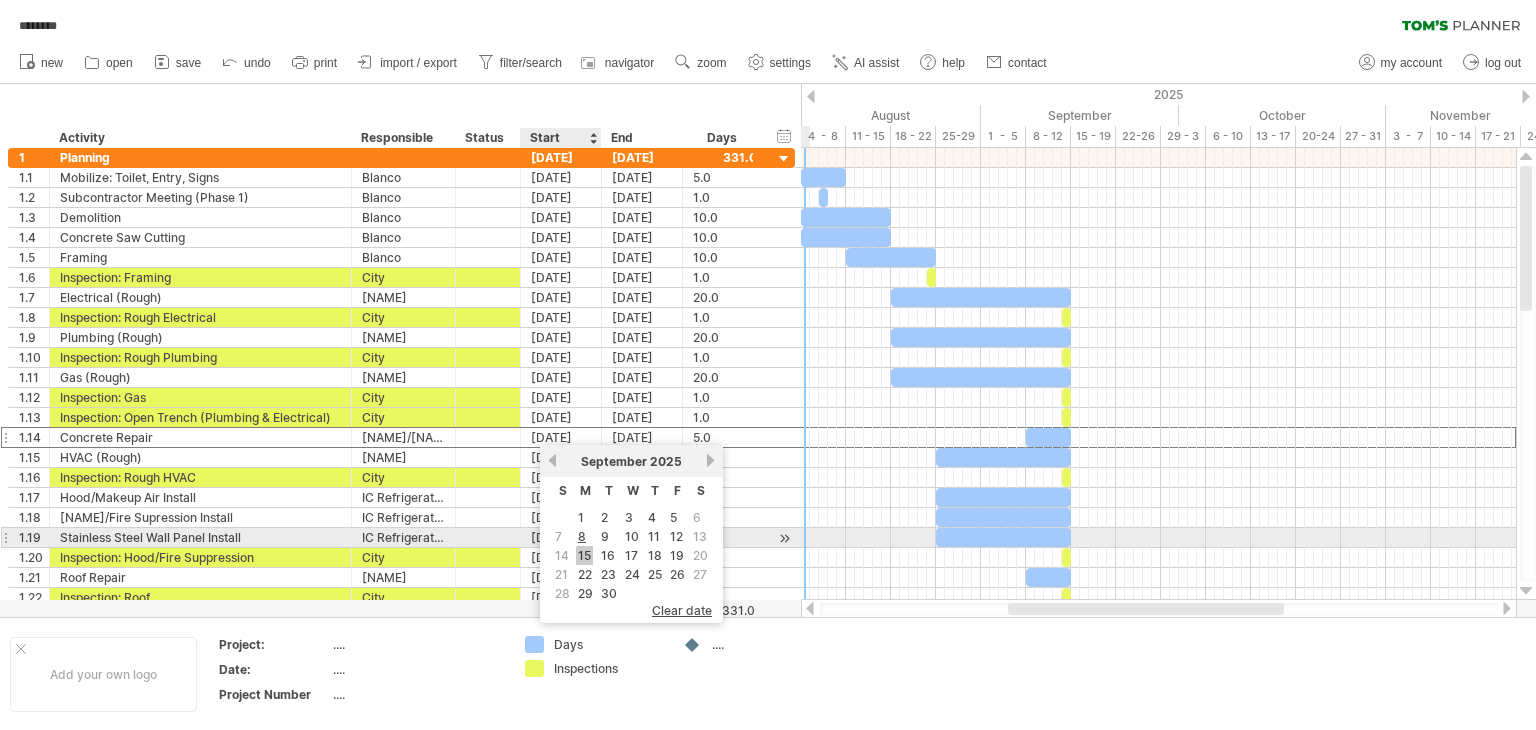 click on "15" at bounding box center (584, 555) 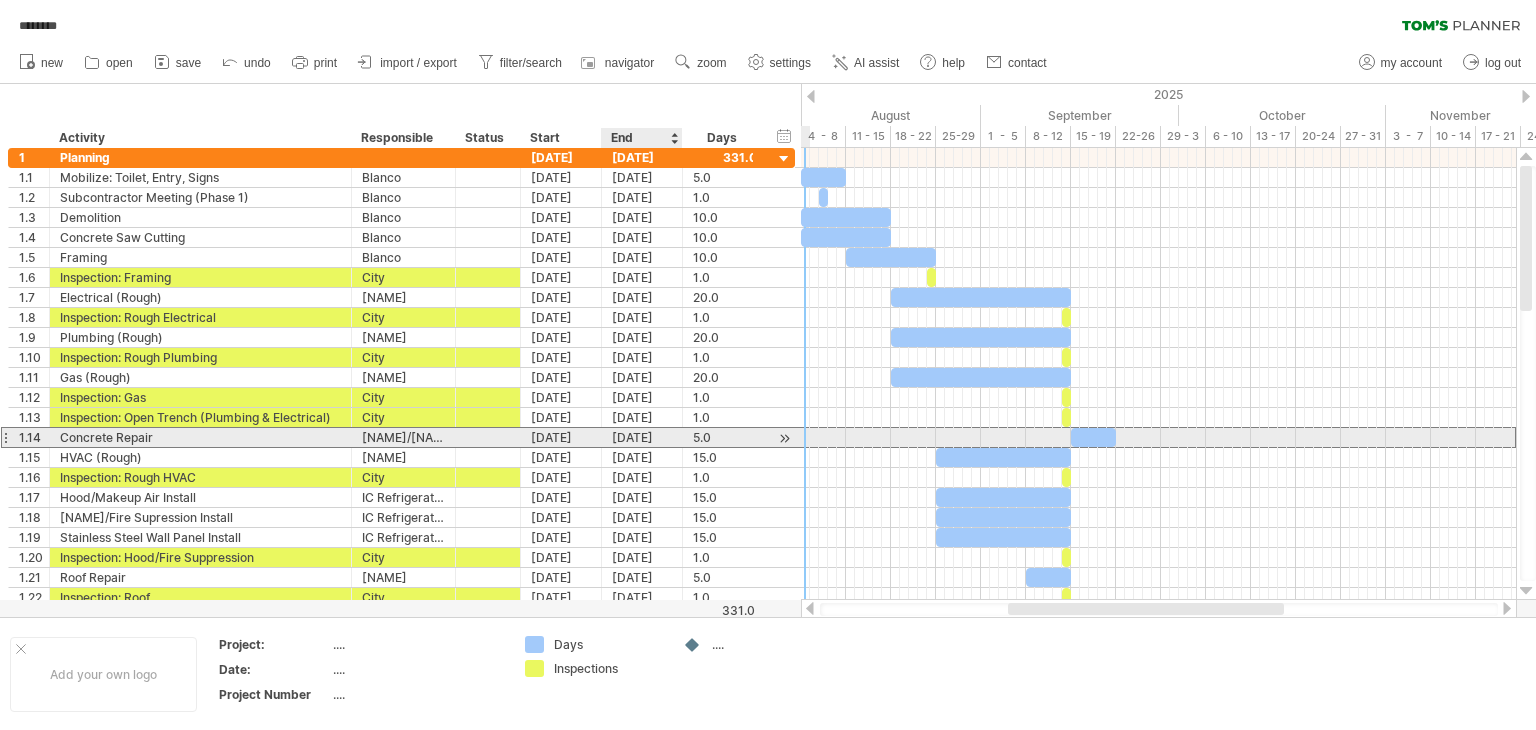 click on "[DATE]" at bounding box center (642, 437) 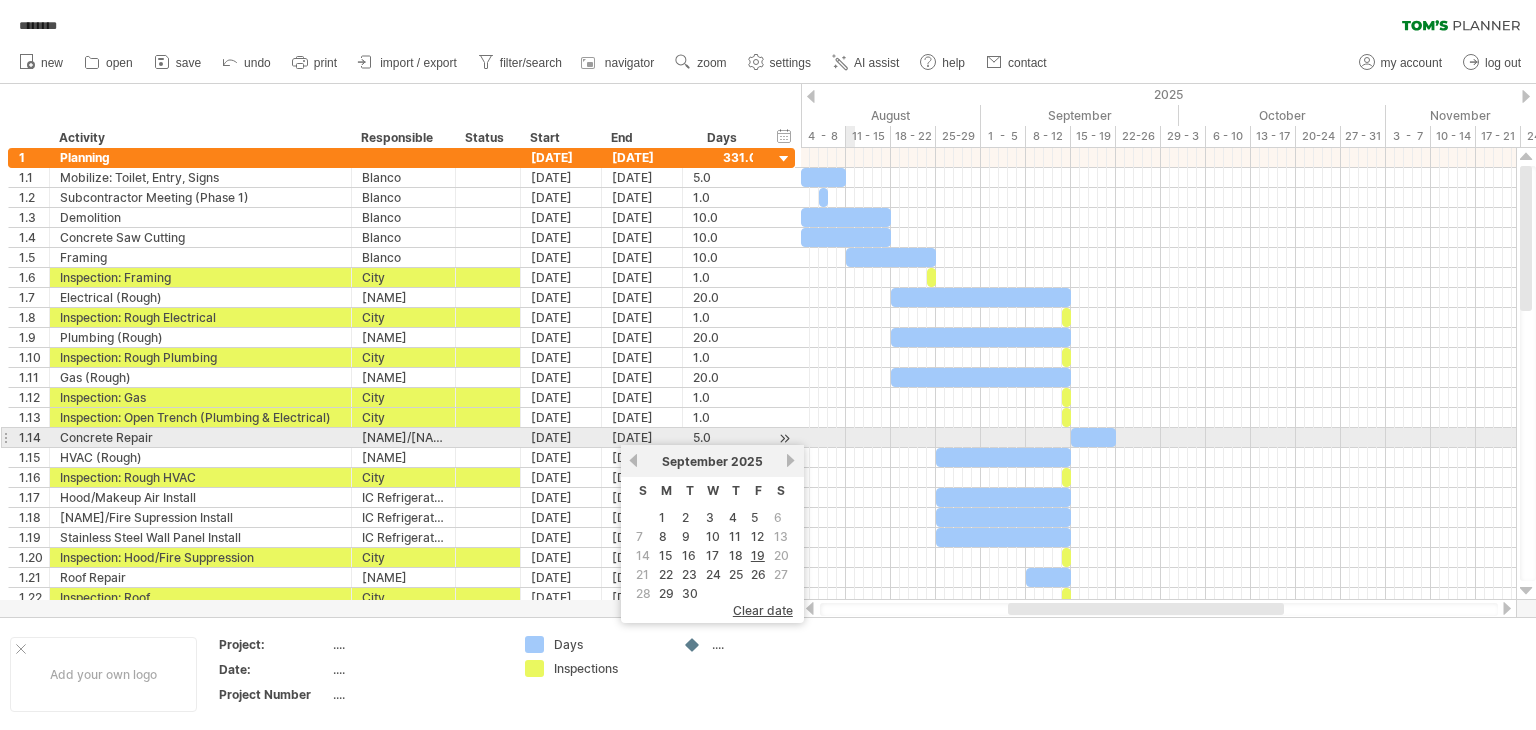 click at bounding box center [1158, 438] 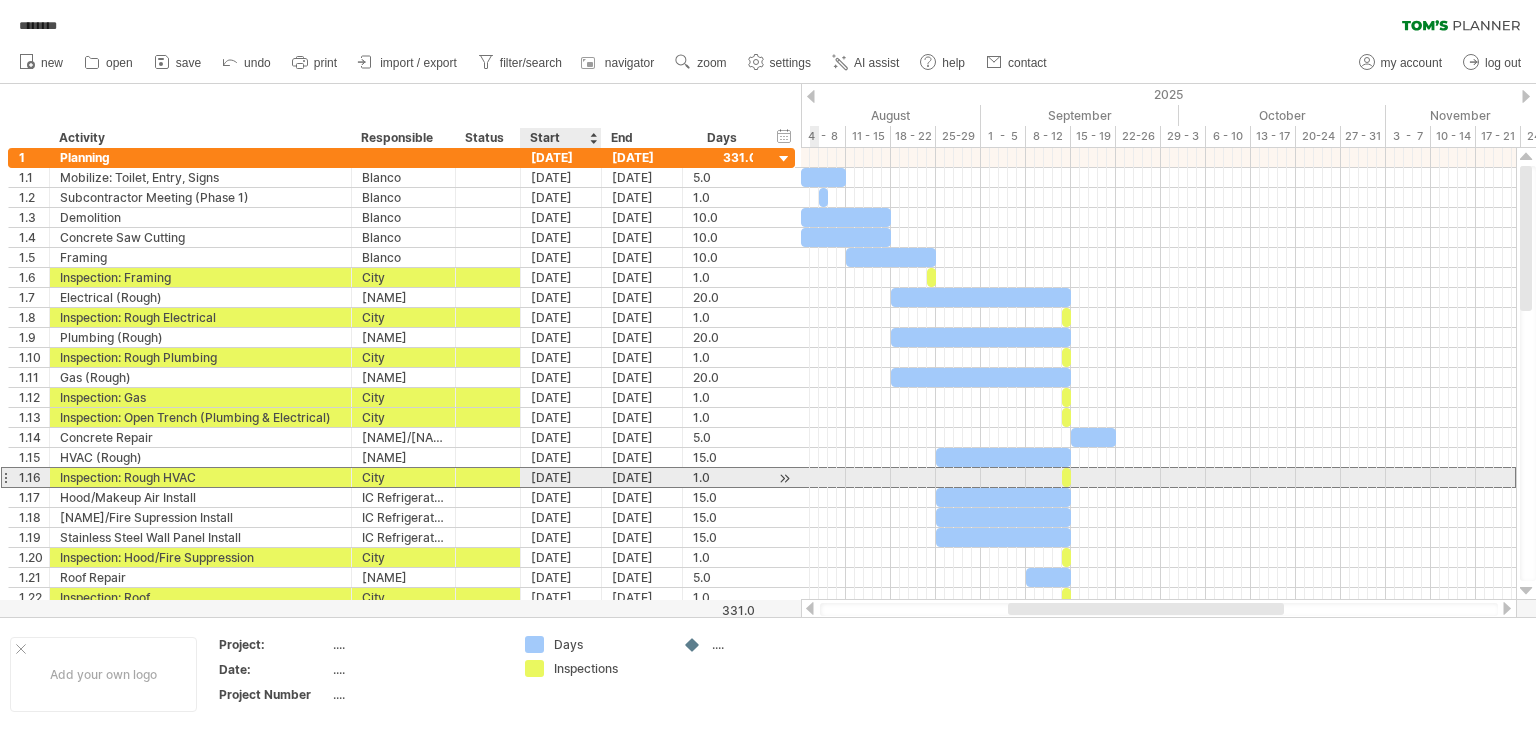 click on "[DATE]" at bounding box center (561, 477) 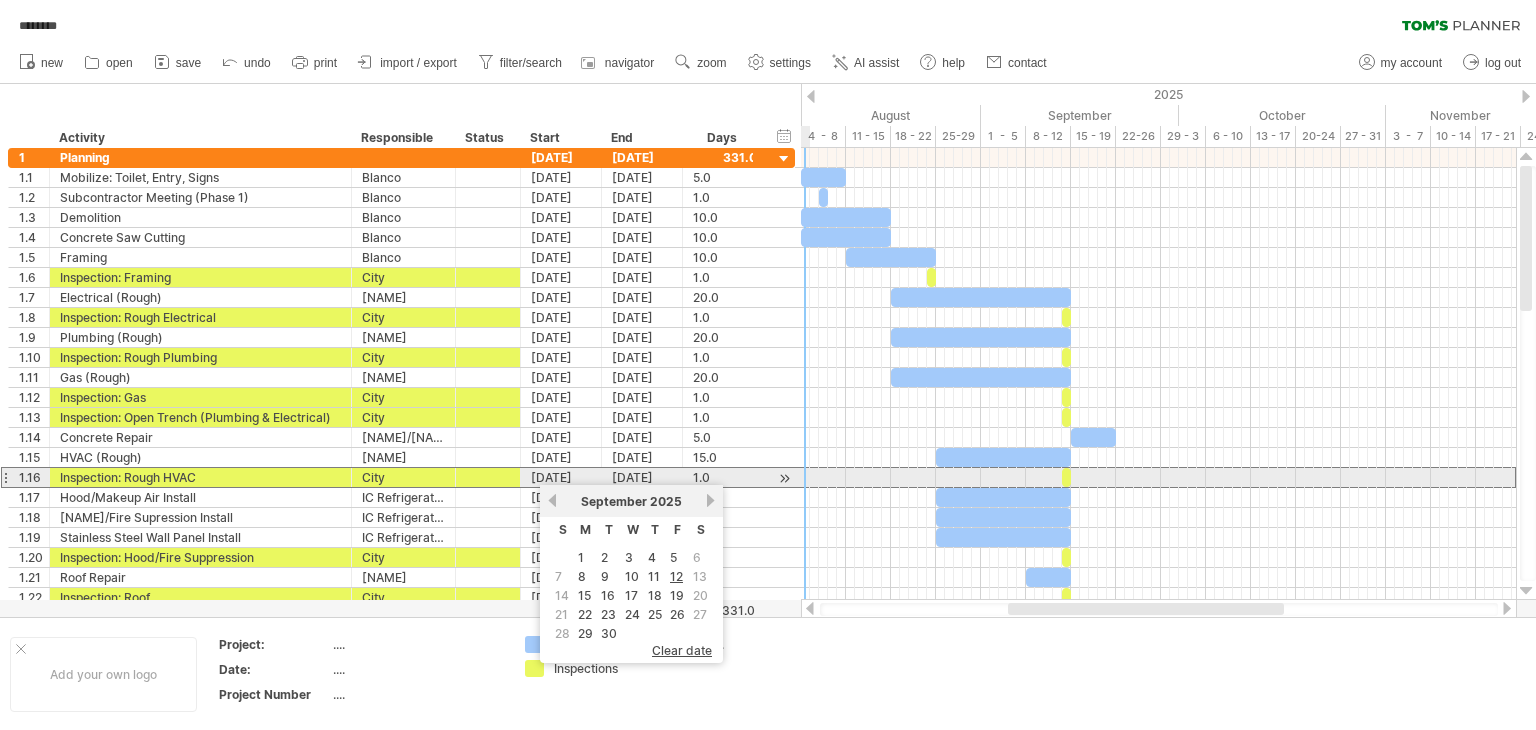 click at bounding box center [1158, 477] 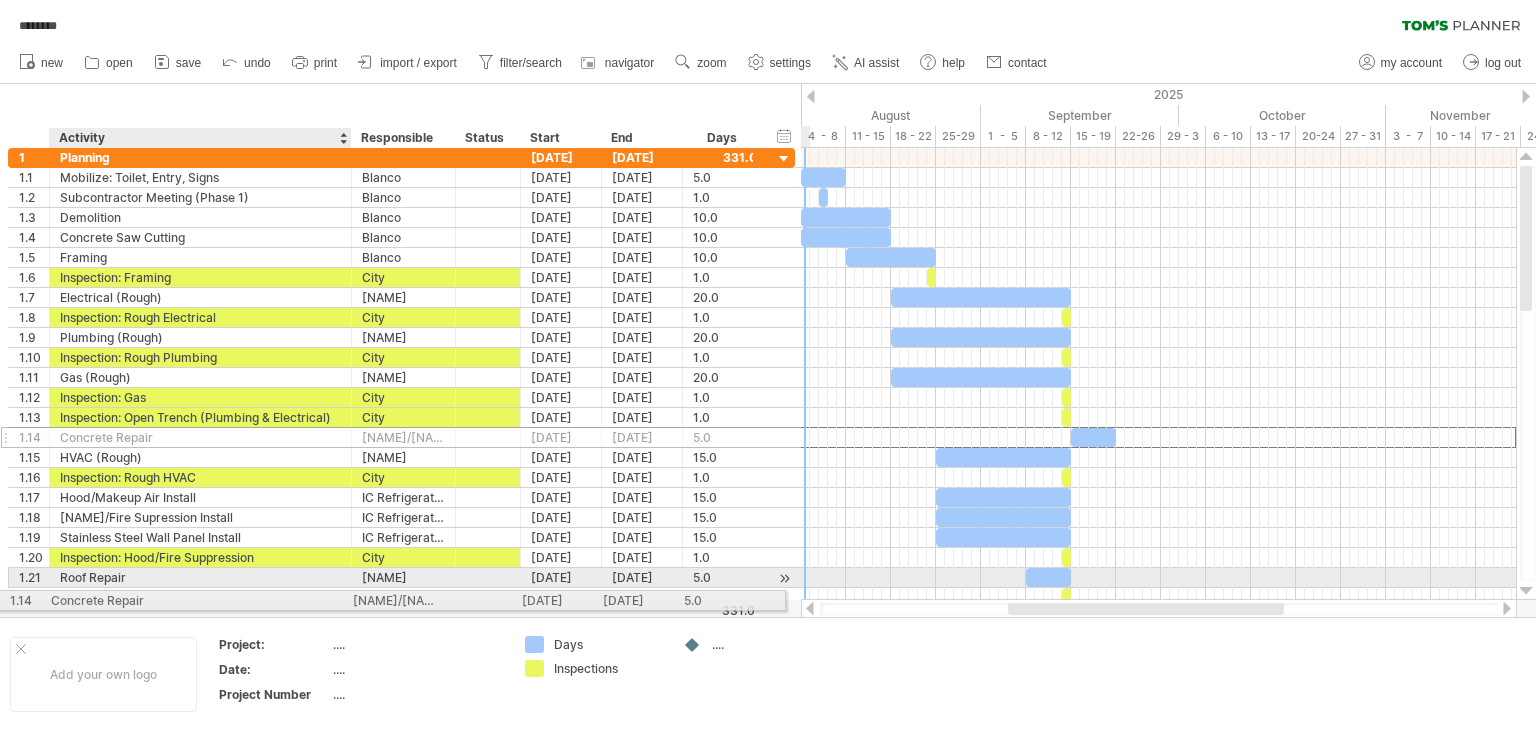 drag, startPoint x: 117, startPoint y: 433, endPoint x: 97, endPoint y: 597, distance: 165.21501 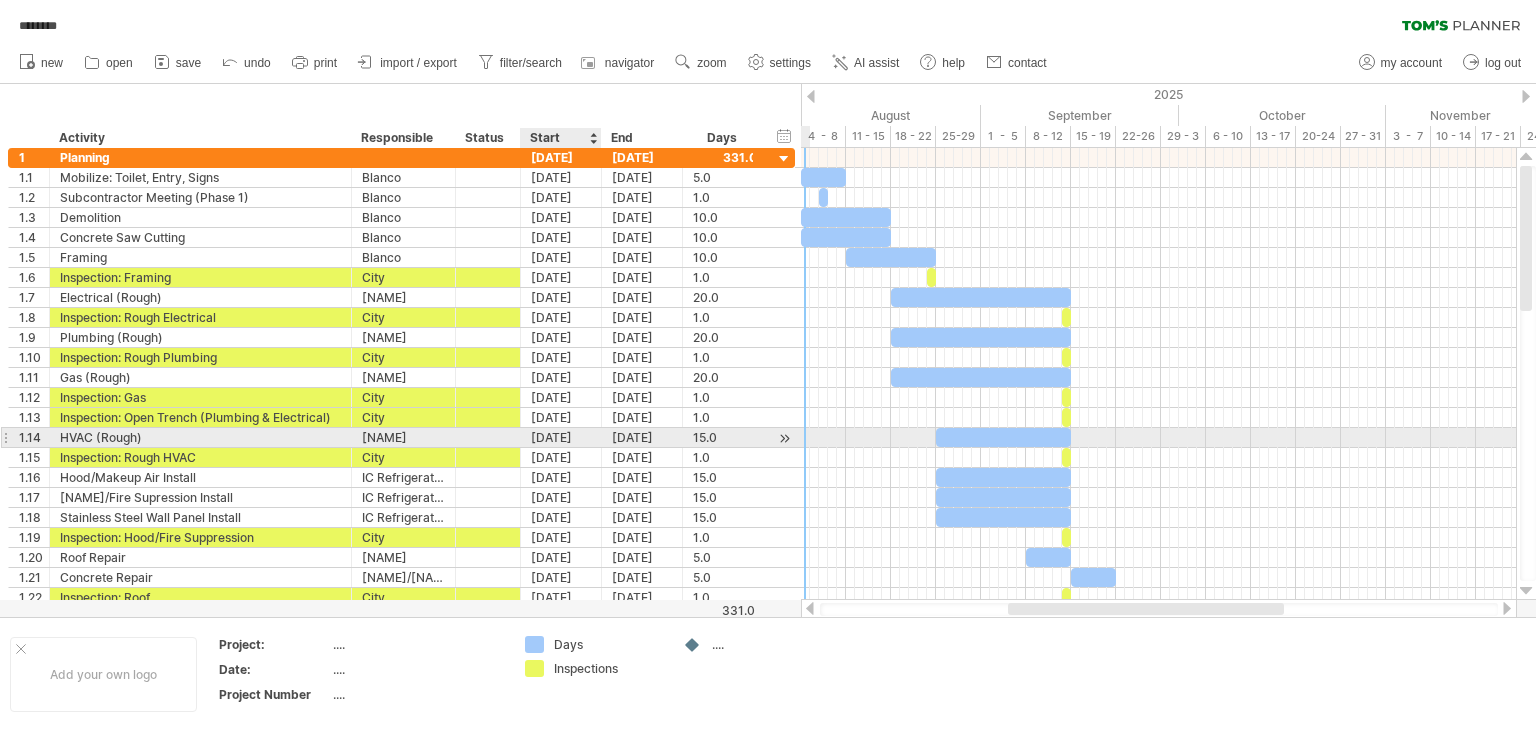 click on "[DATE]" at bounding box center (561, 437) 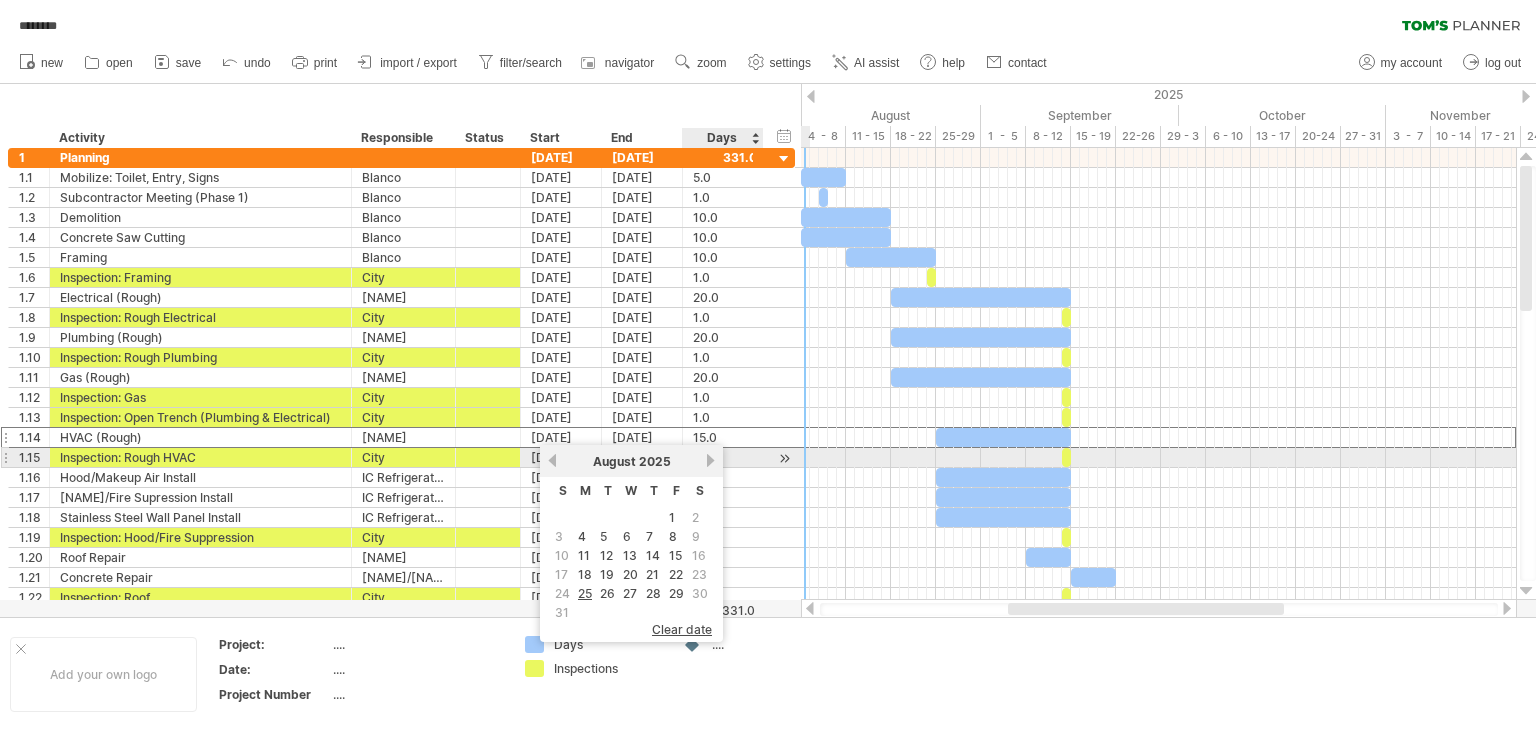 click on "next" at bounding box center [710, 460] 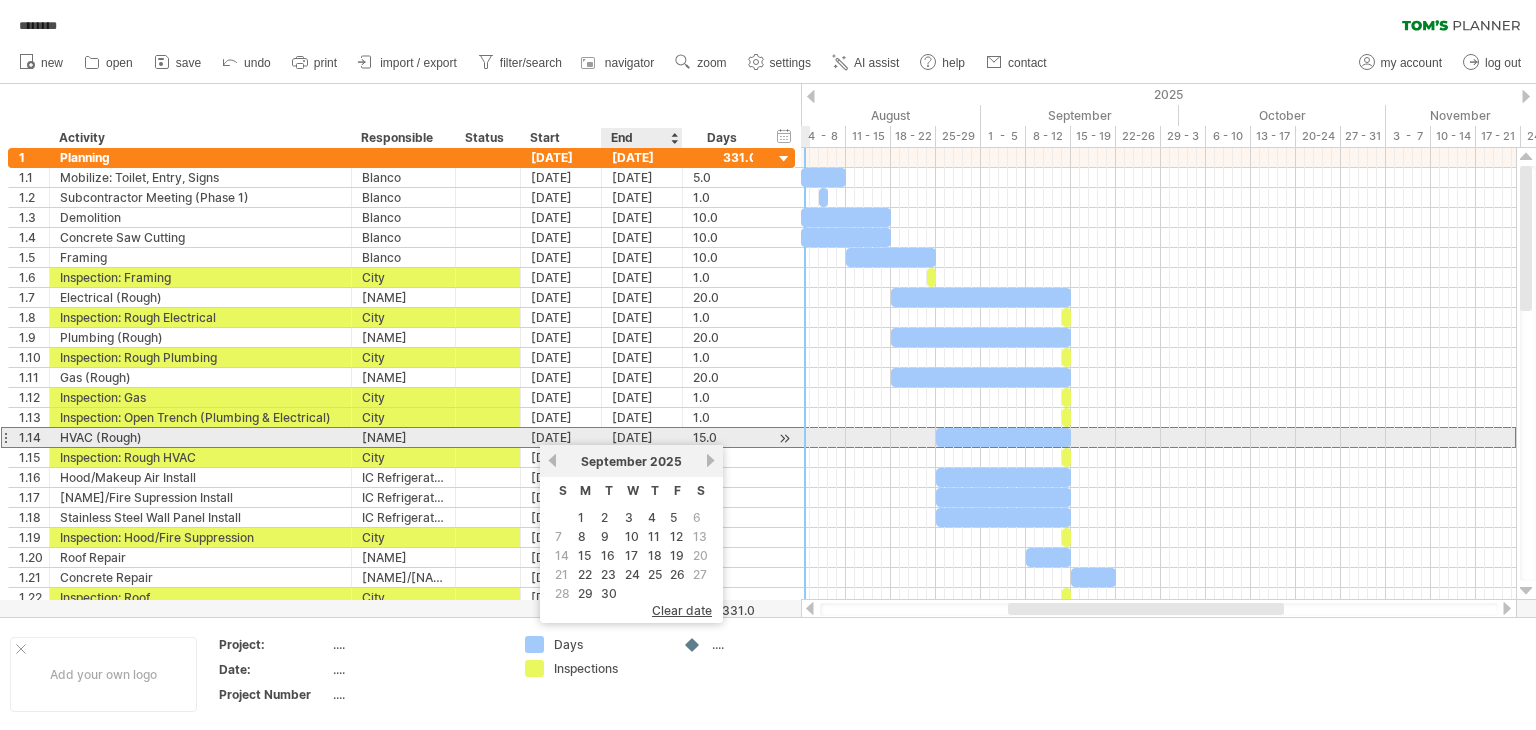 click on "[DATE]" at bounding box center (642, 437) 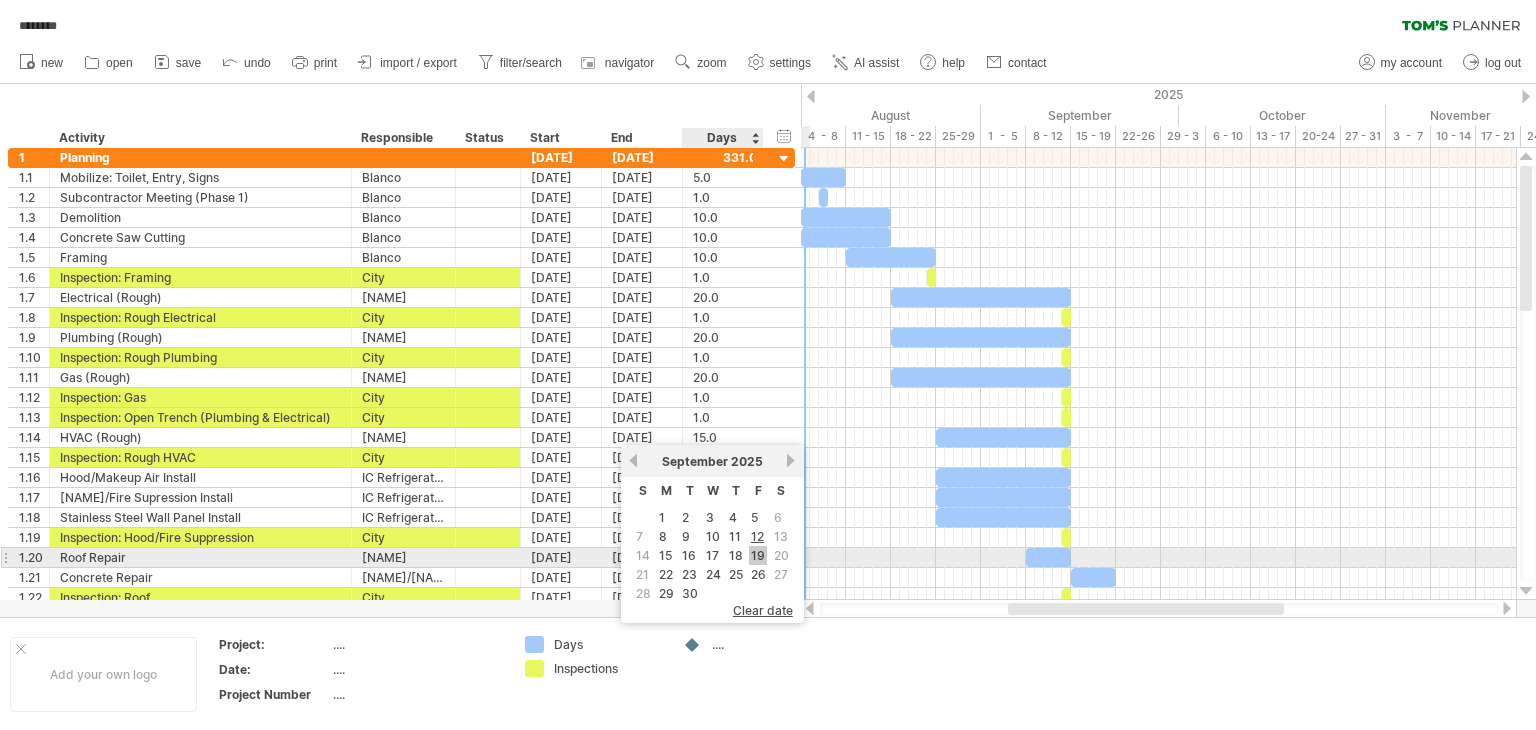 click on "19" at bounding box center [758, 555] 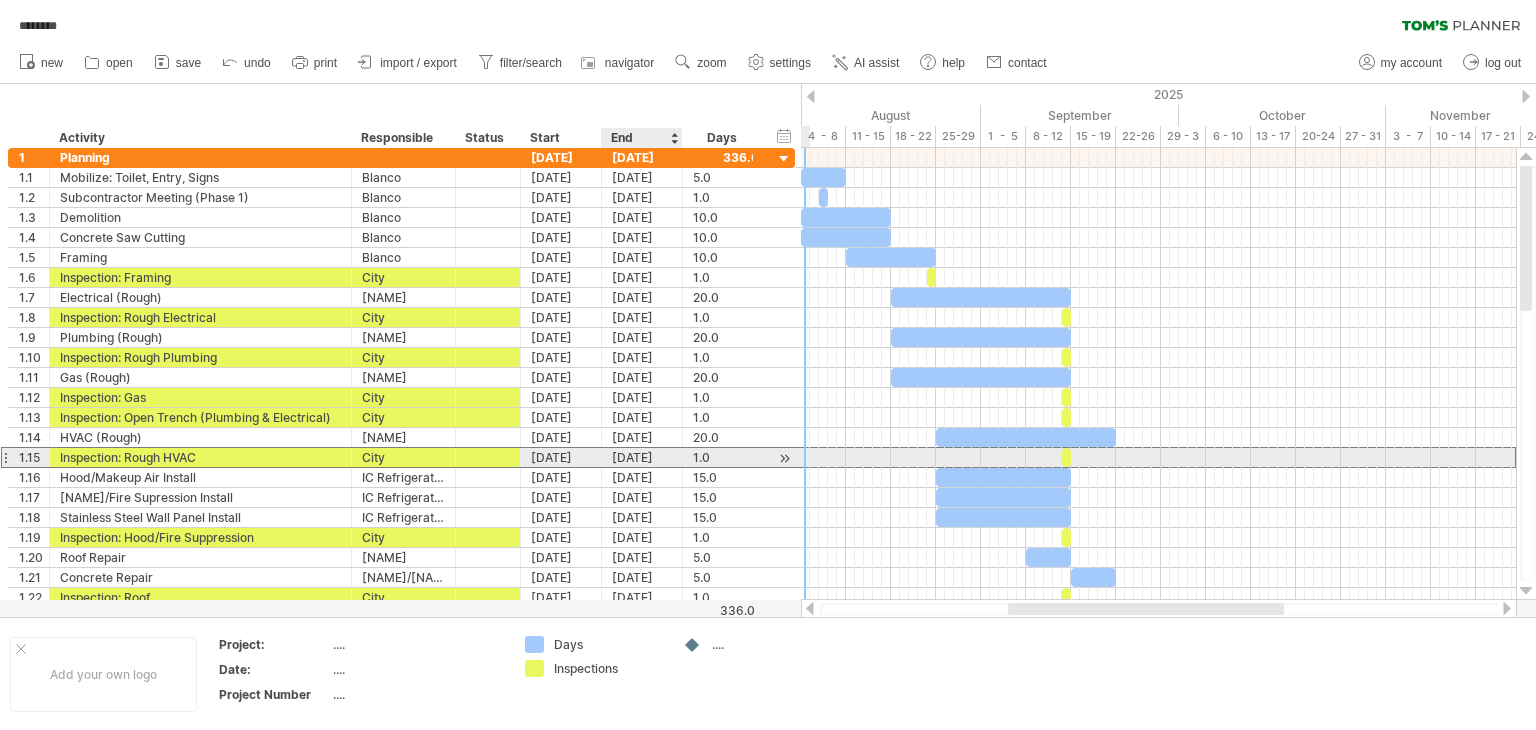click on "[DATE]" at bounding box center (642, 457) 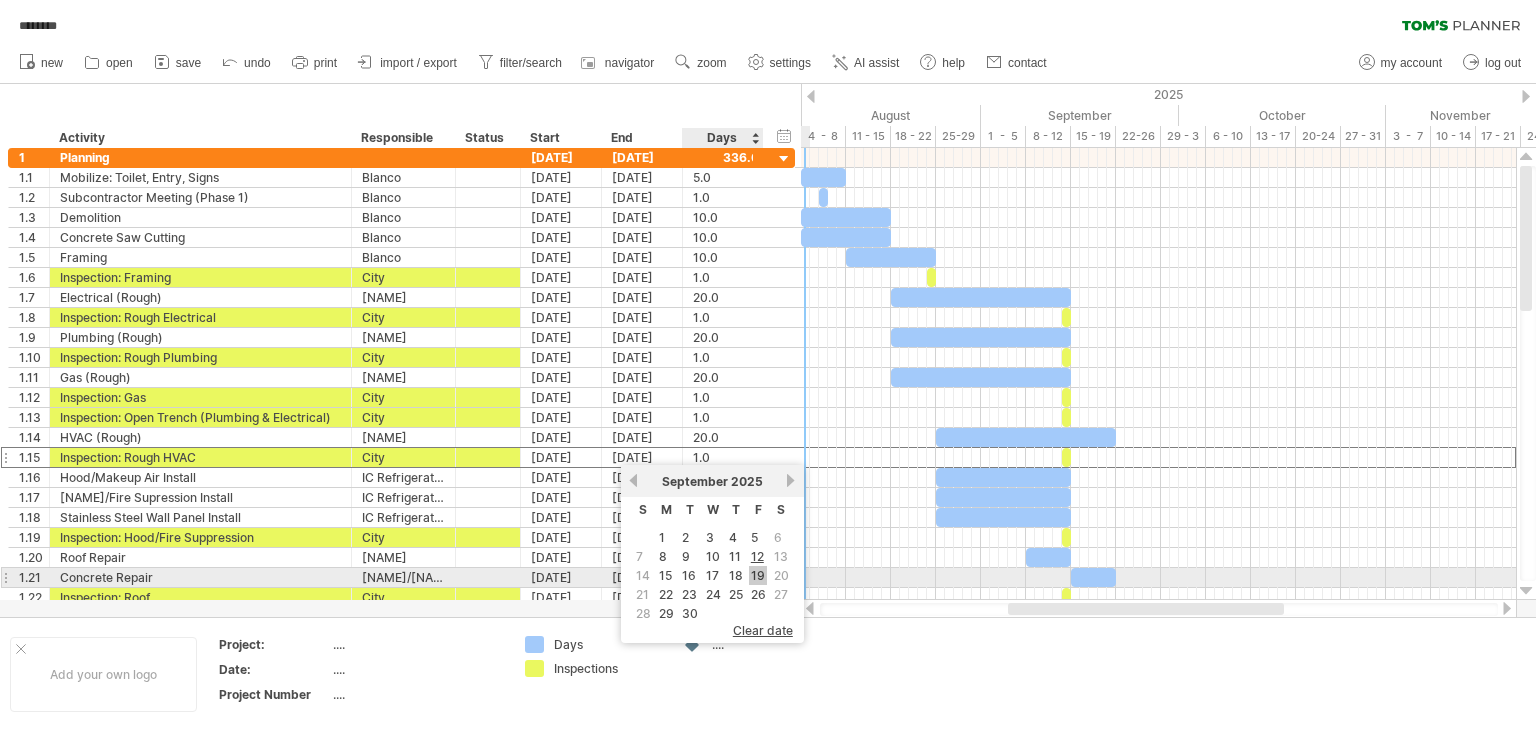 click on "19" at bounding box center (758, 575) 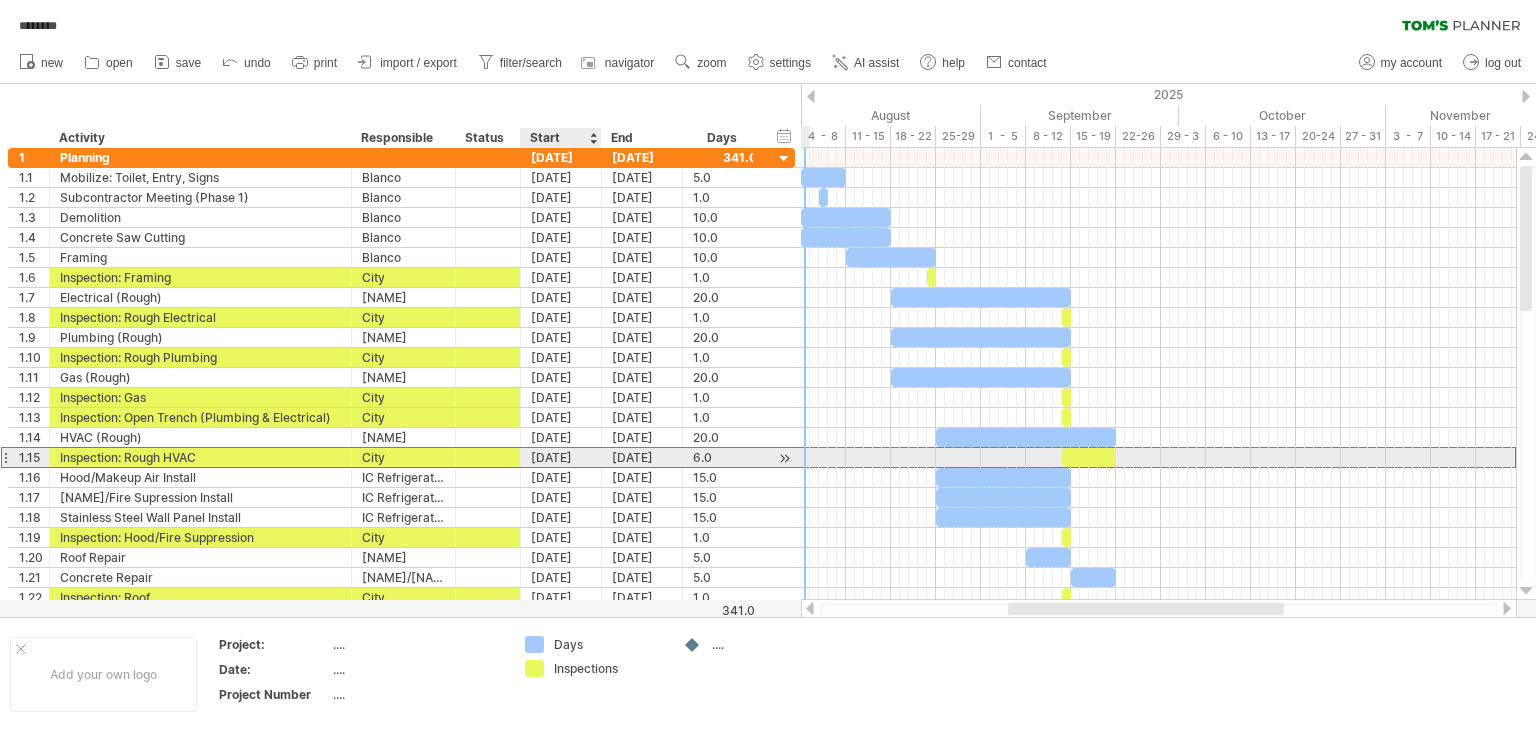 click on "[DATE]" at bounding box center (561, 457) 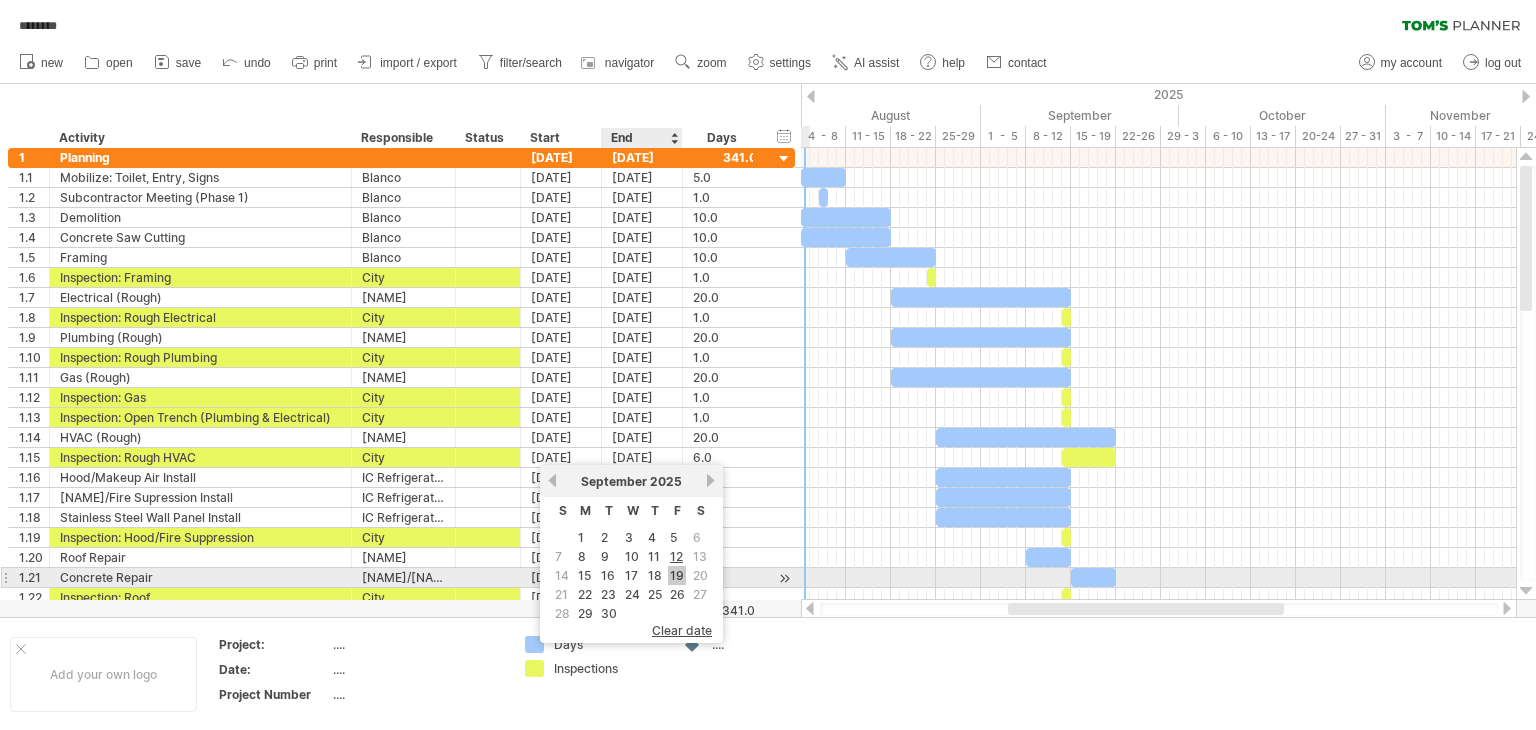 click on "19" at bounding box center [677, 575] 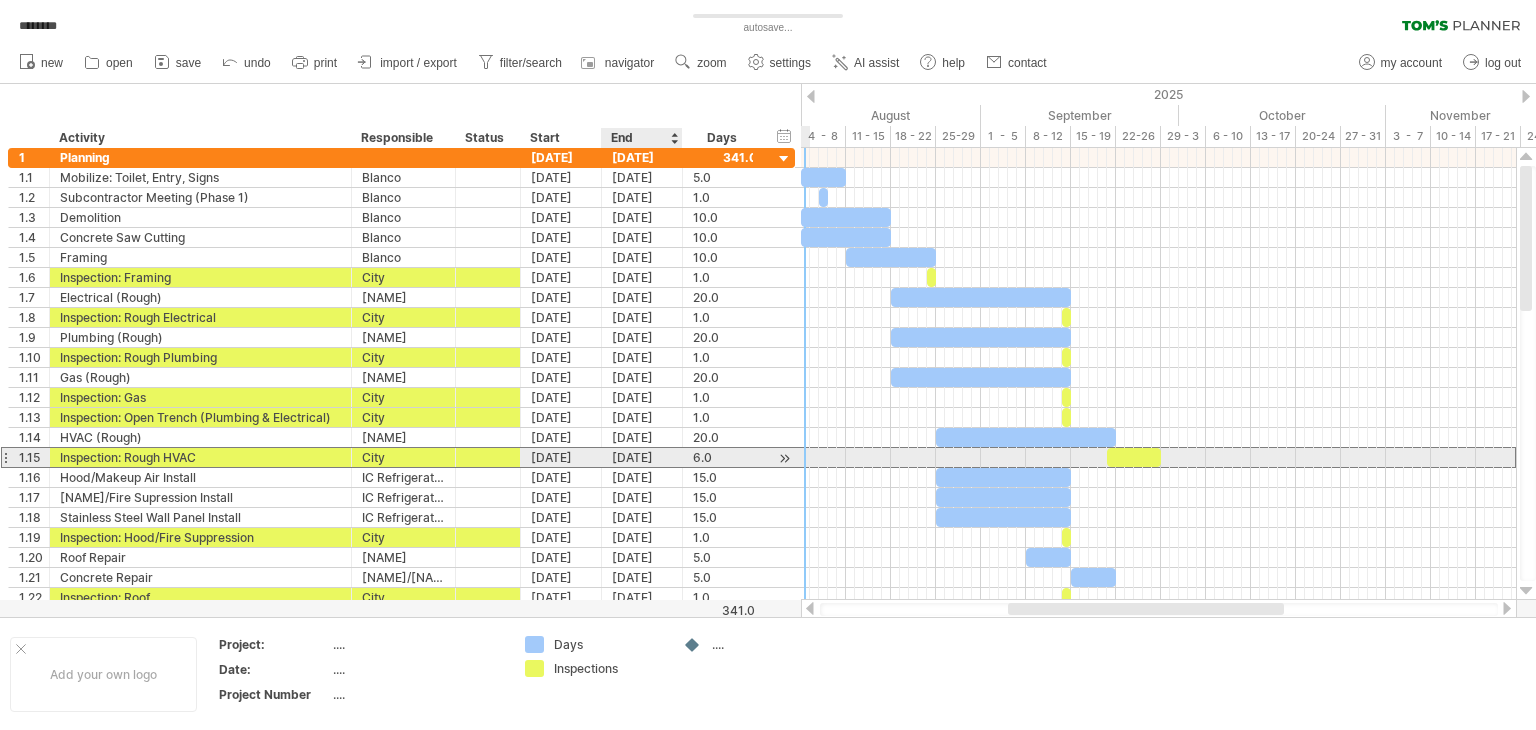 click on "[DATE]" at bounding box center [642, 457] 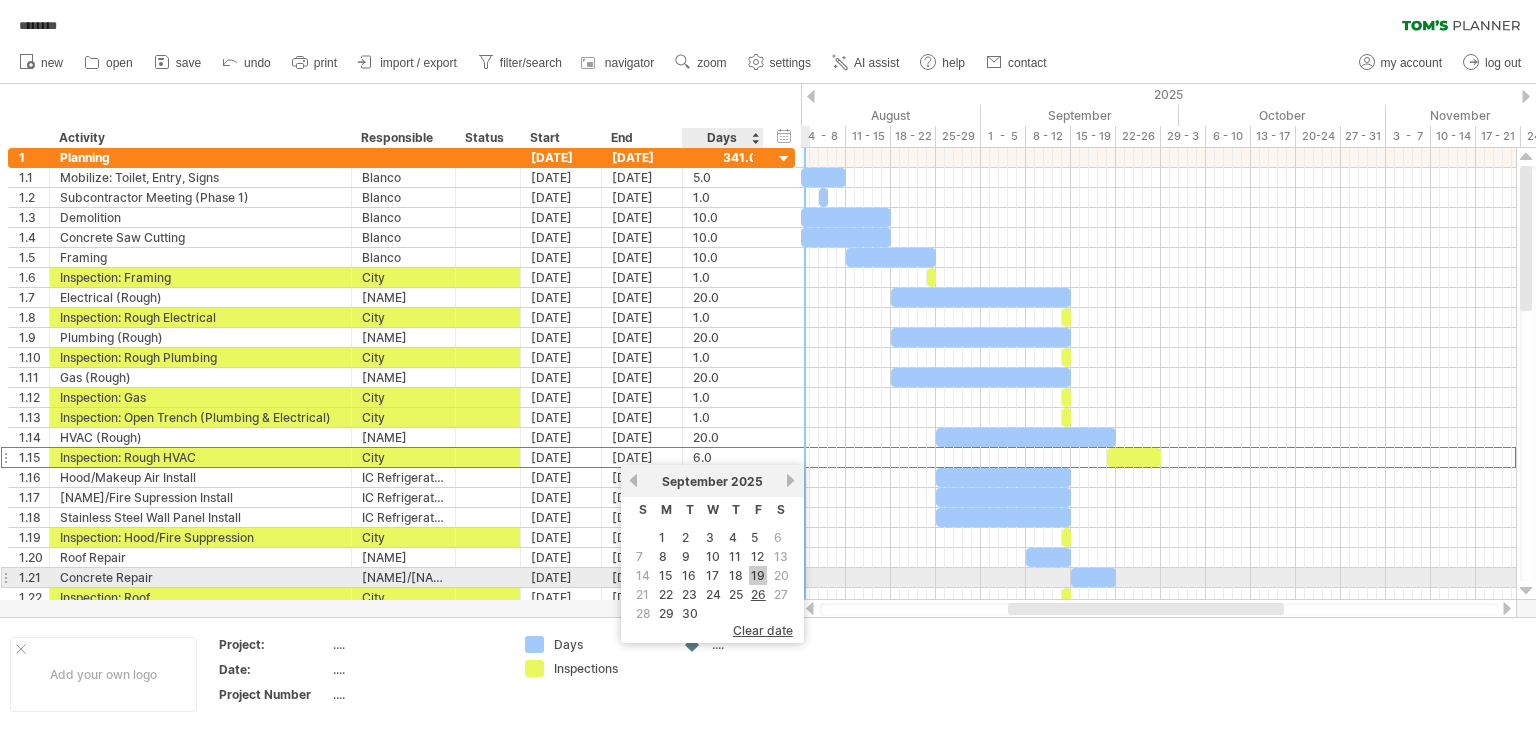 click on "19" at bounding box center [758, 575] 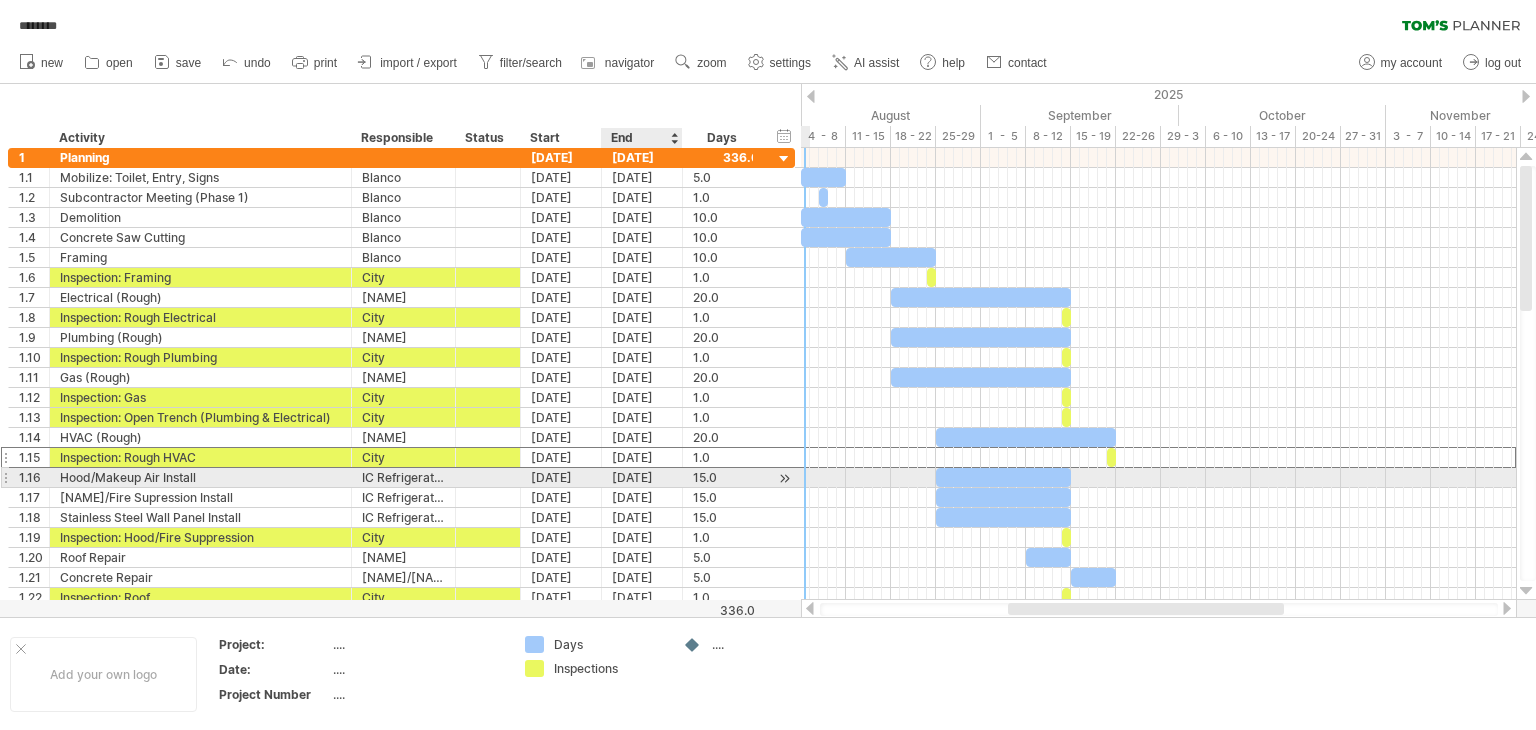 click on "[DATE]" at bounding box center (642, 477) 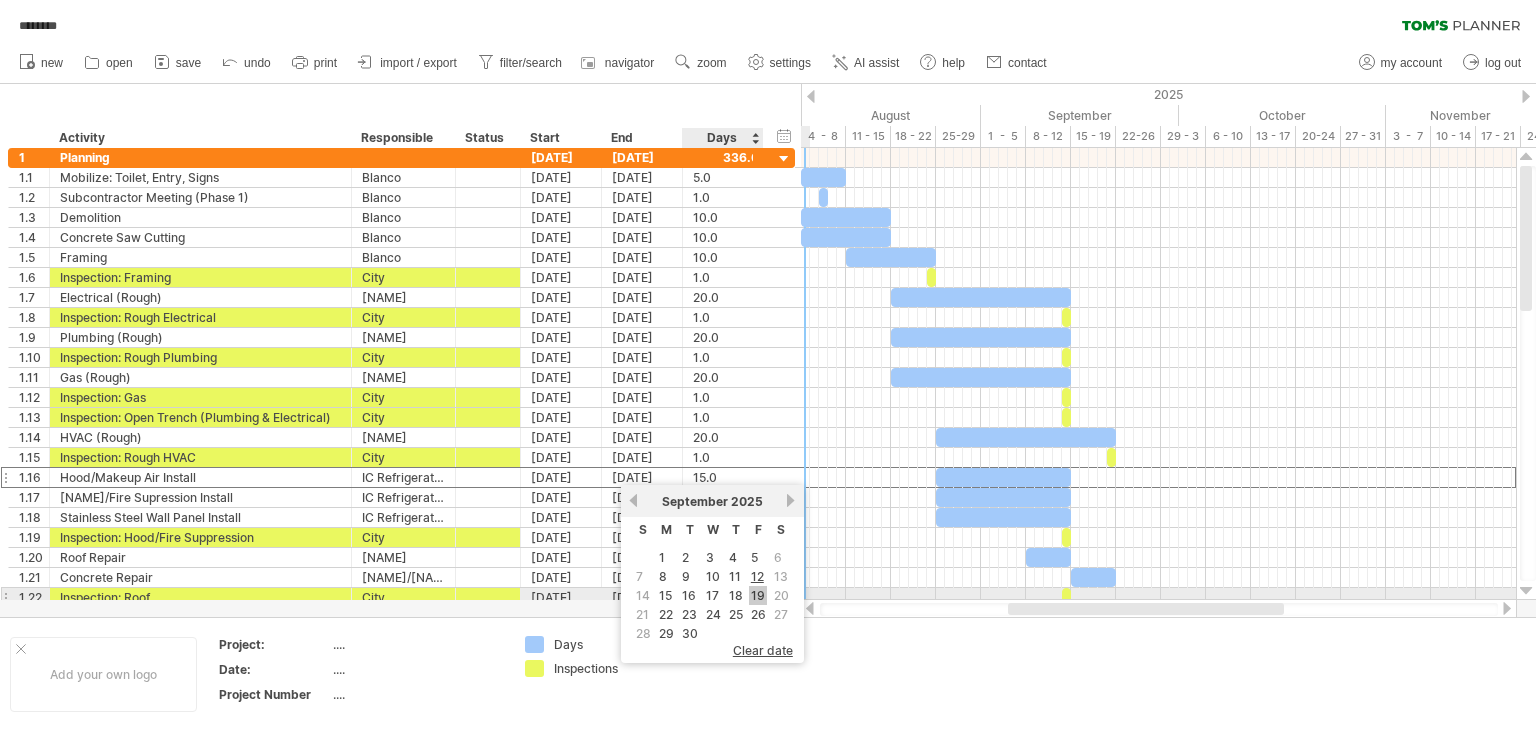click on "19" at bounding box center [758, 595] 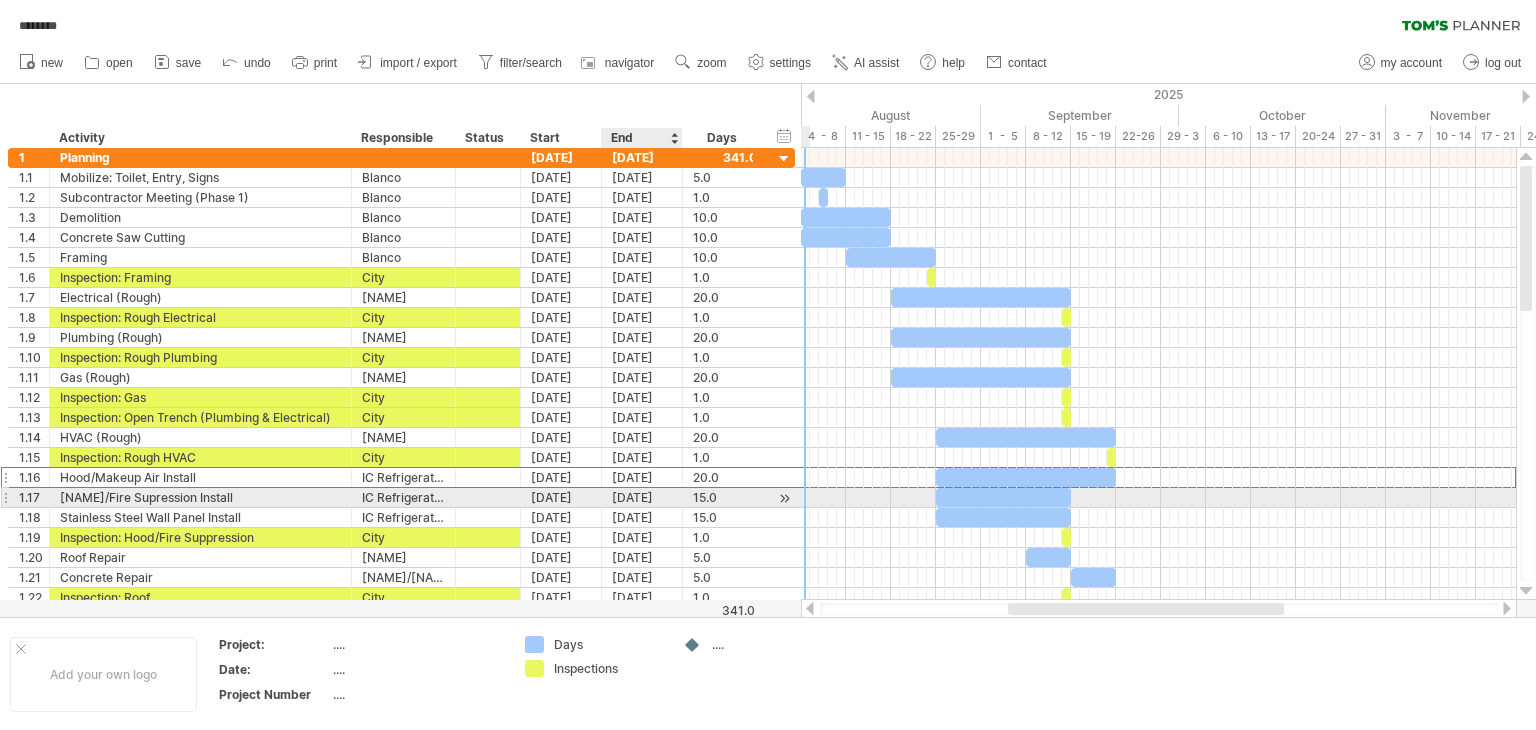 click on "[DATE]" at bounding box center [642, 497] 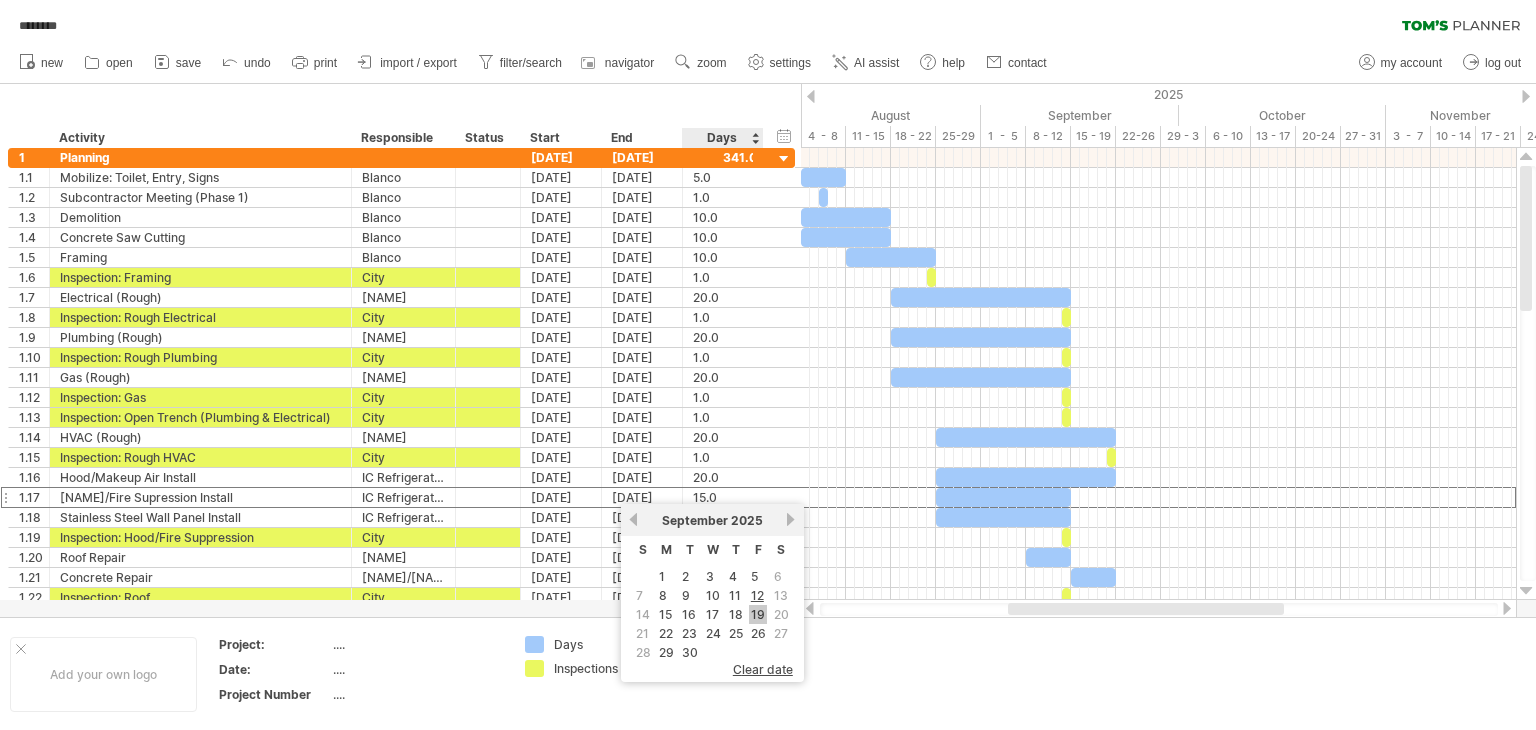 click on "19" at bounding box center (758, 614) 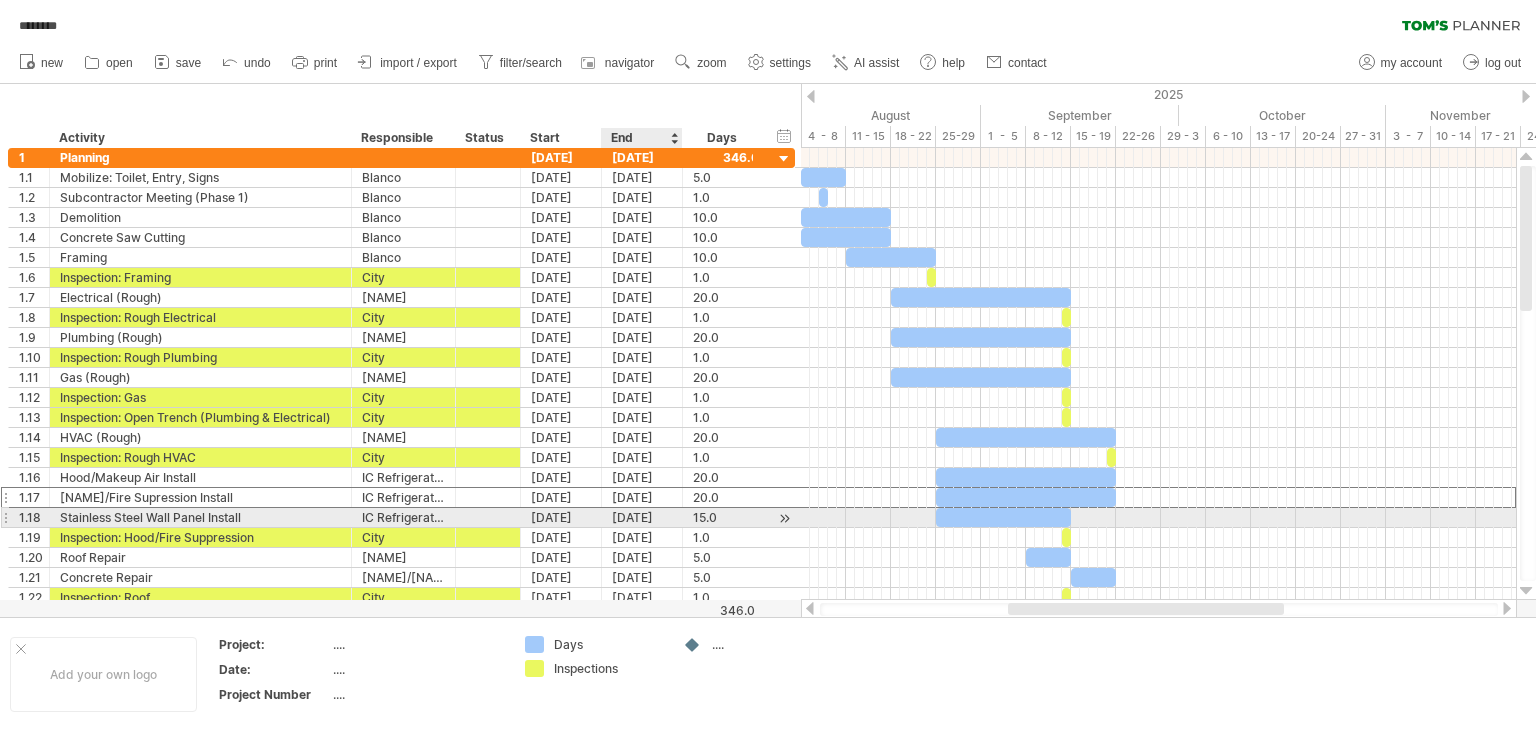 click on "[DATE]" at bounding box center (642, 517) 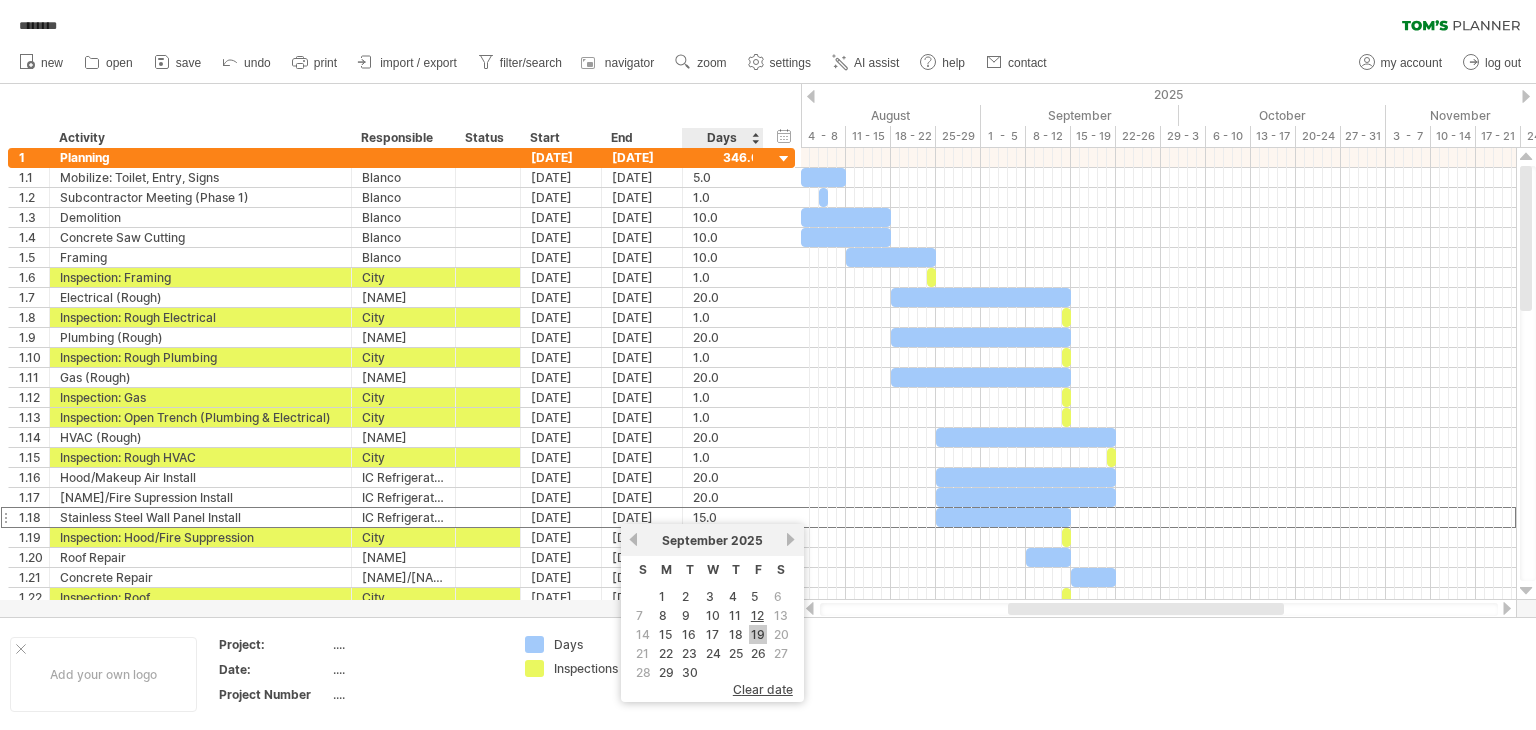 click on "19" at bounding box center [758, 634] 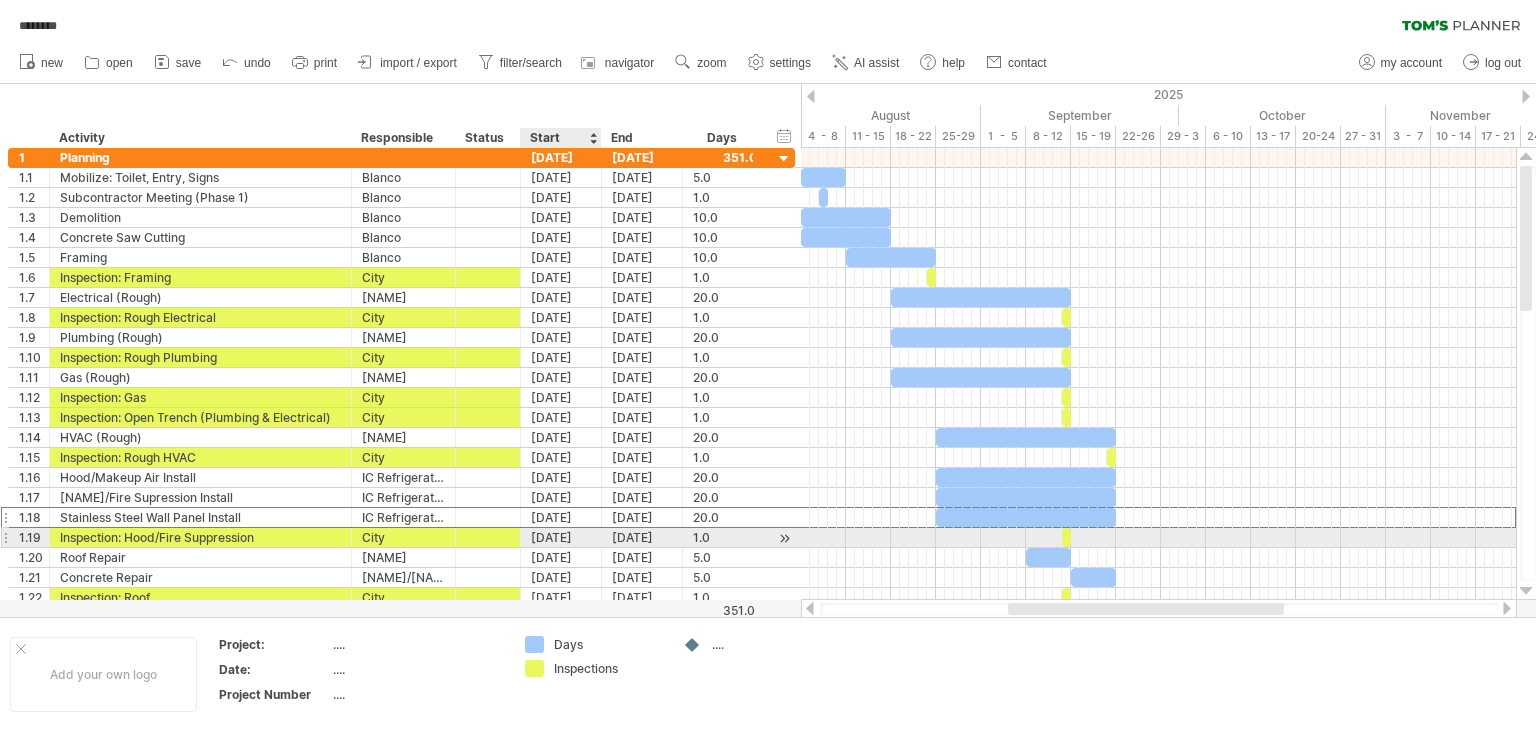 click on "[DATE]" at bounding box center [561, 537] 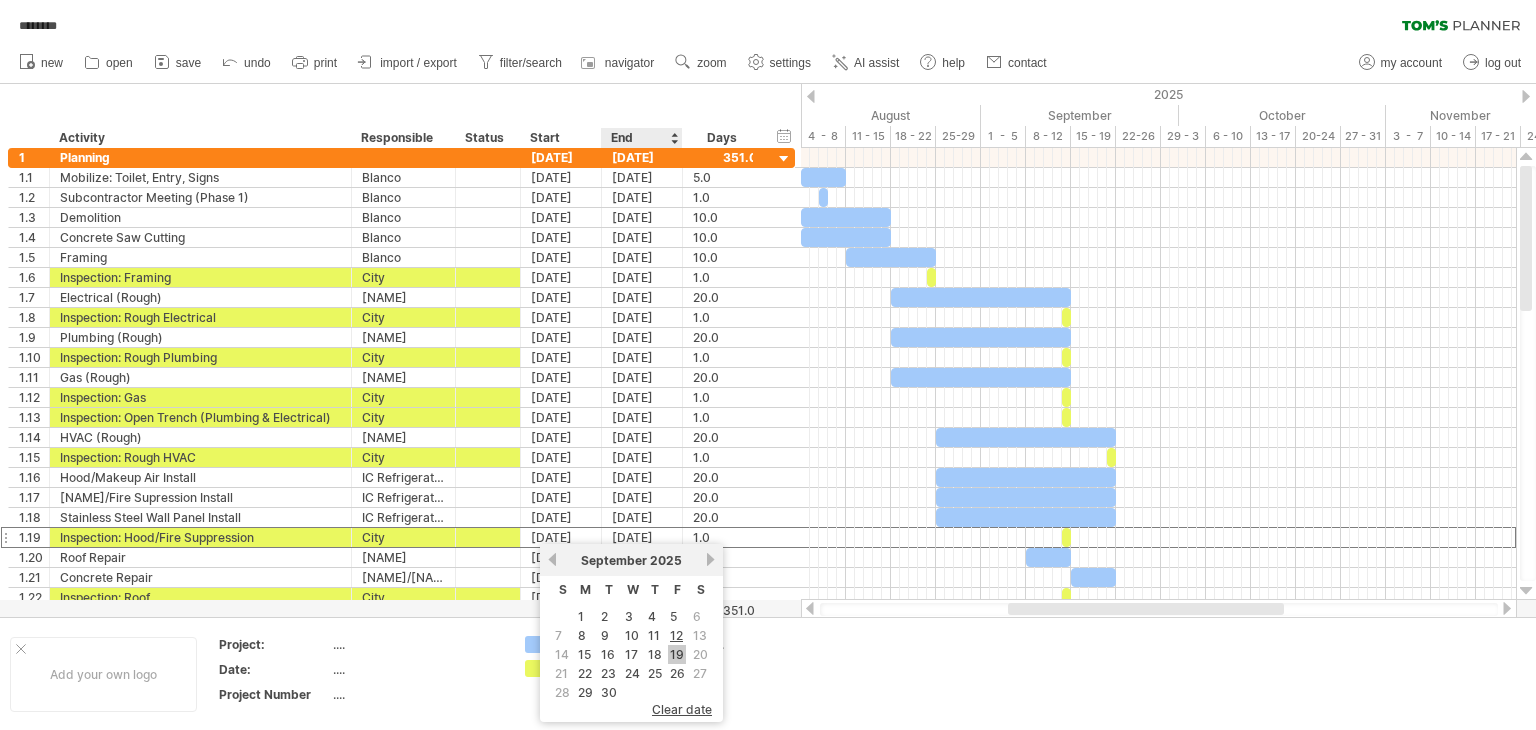 click on "19" at bounding box center (677, 654) 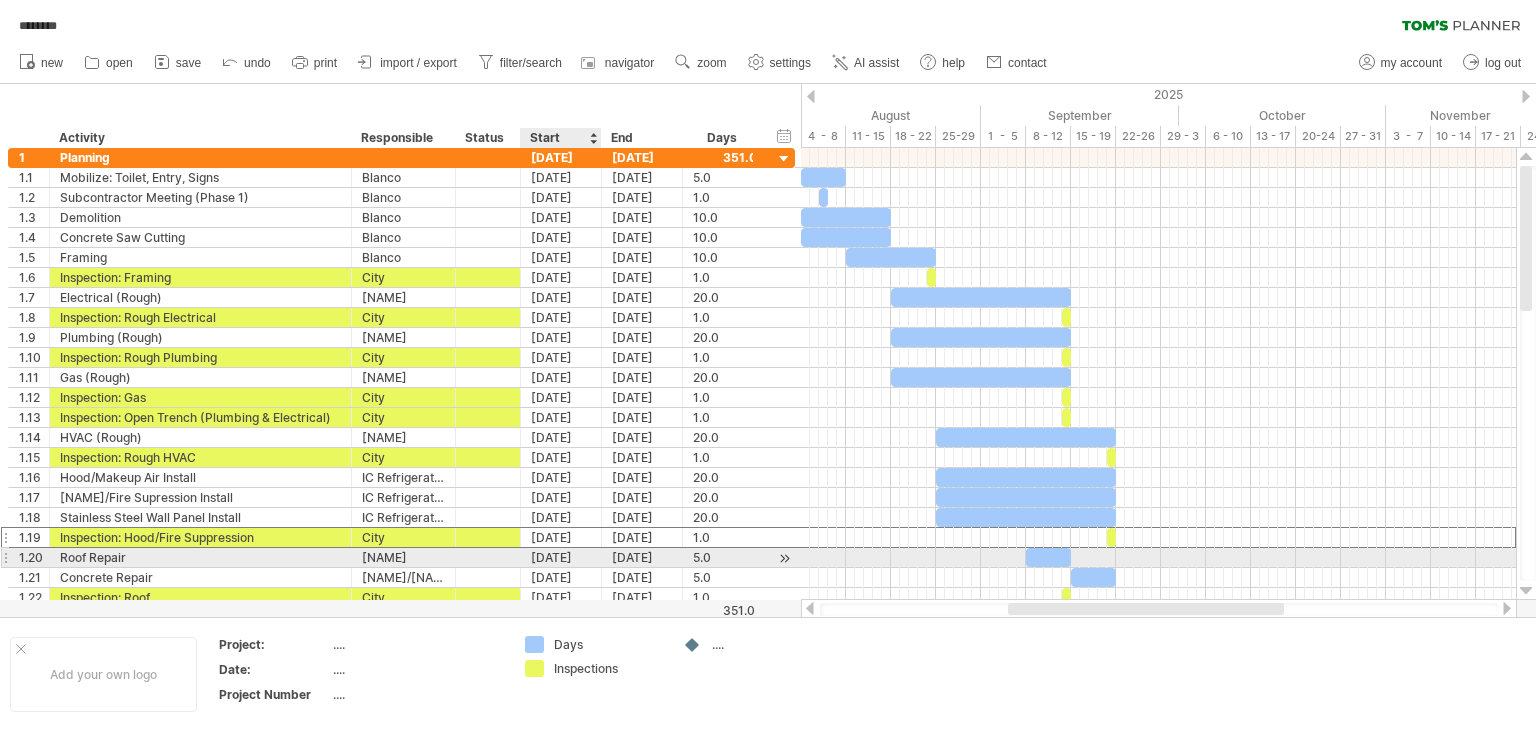 click on "[DATE]" at bounding box center [561, 557] 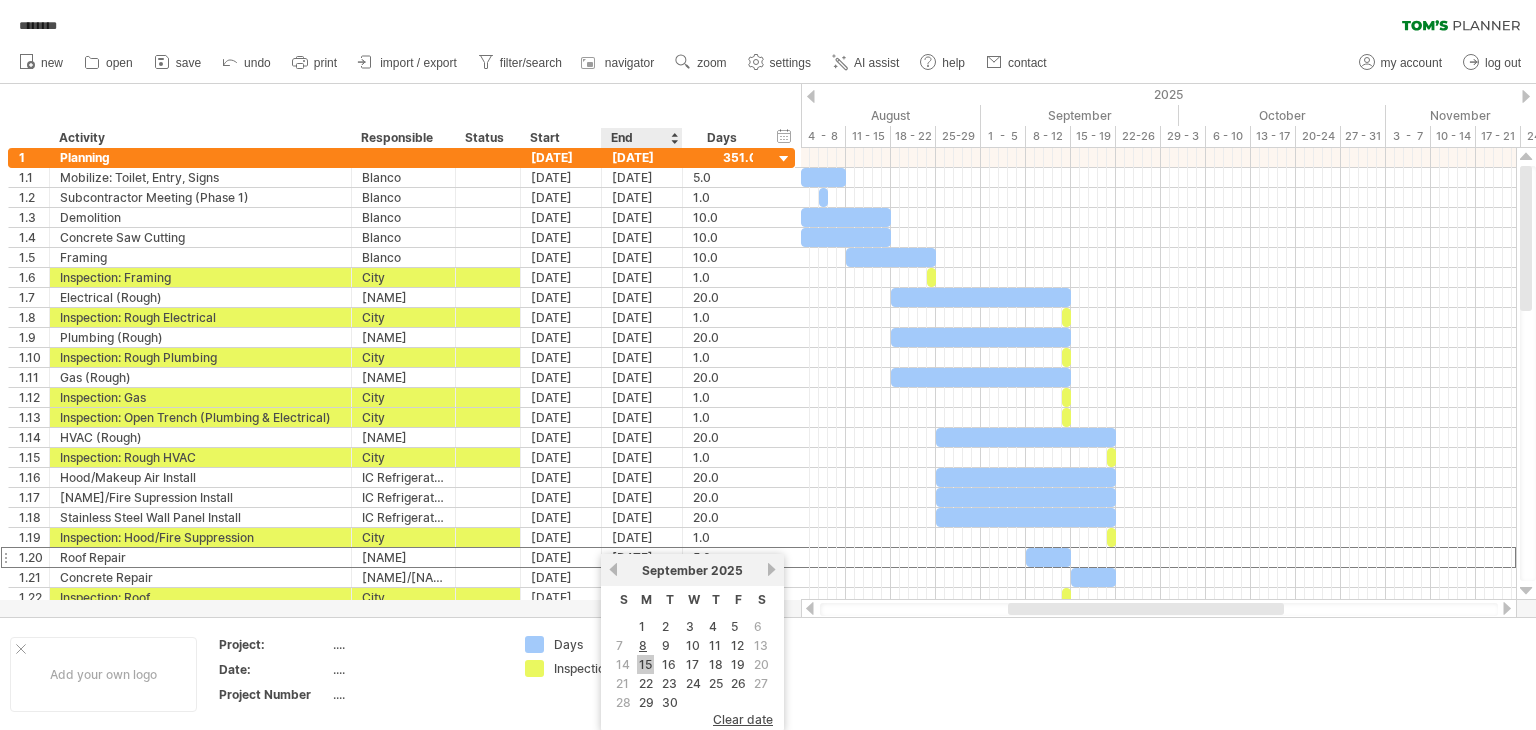 click on "15" at bounding box center [645, 664] 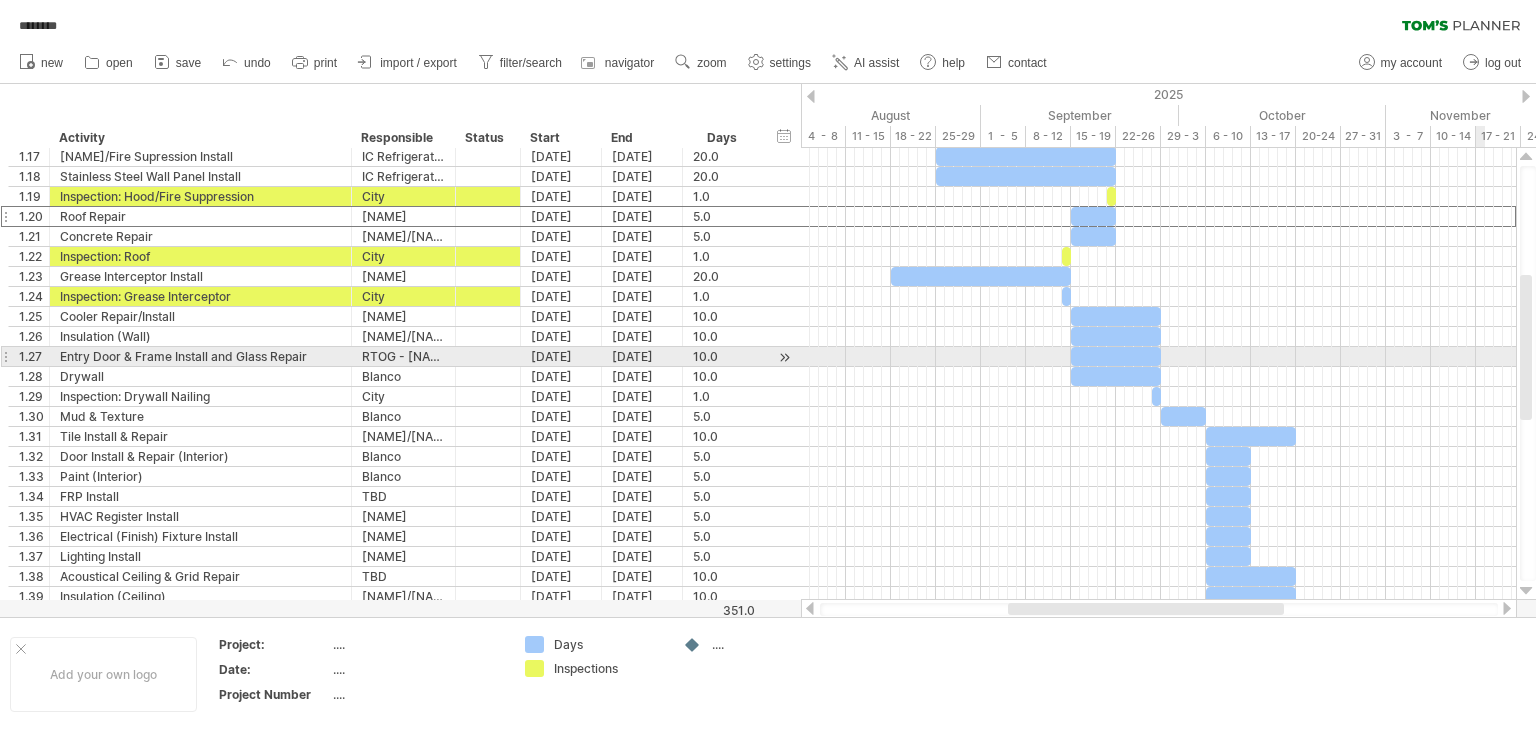 drag, startPoint x: 1530, startPoint y: 250, endPoint x: 1480, endPoint y: 359, distance: 119.92081 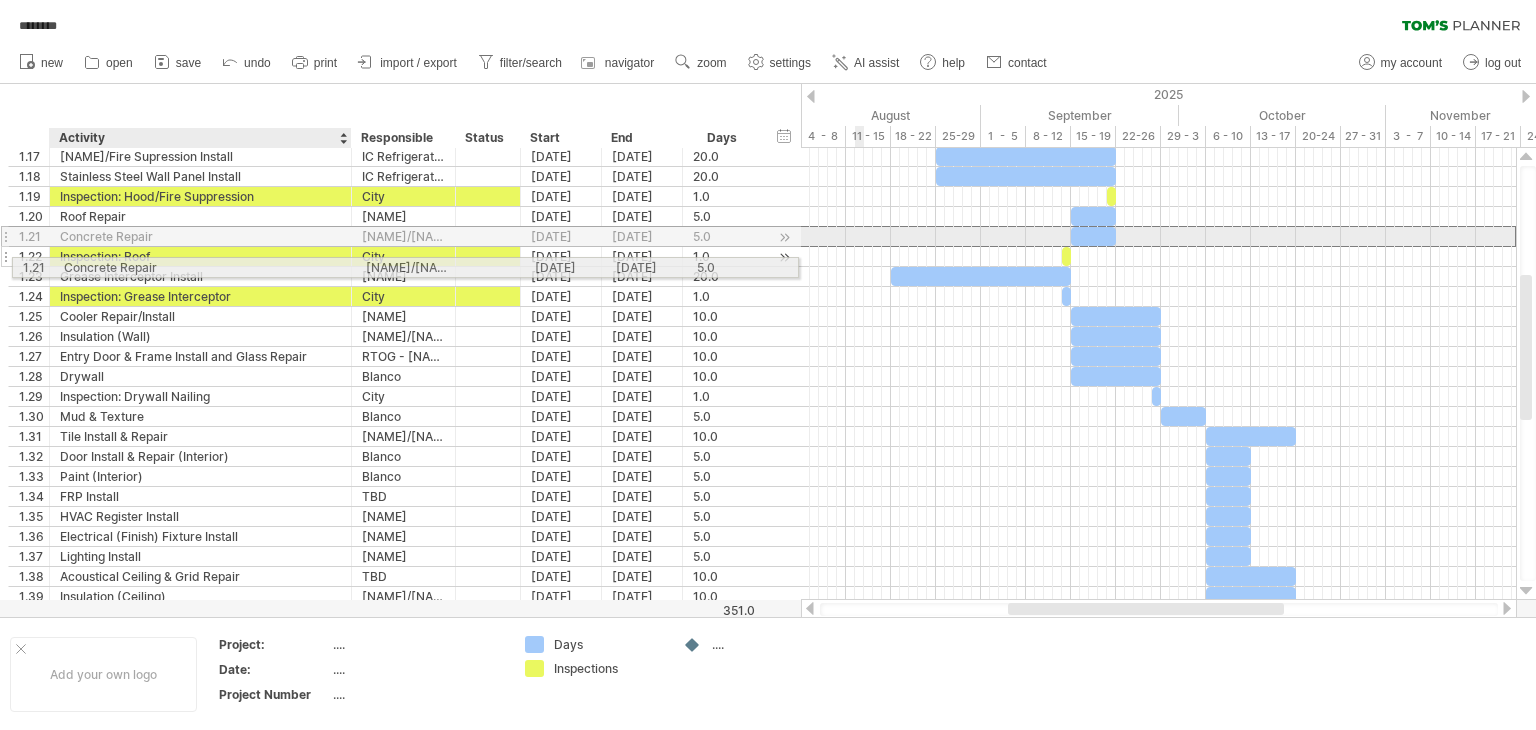 drag, startPoint x: 290, startPoint y: 235, endPoint x: 284, endPoint y: 264, distance: 29.614185 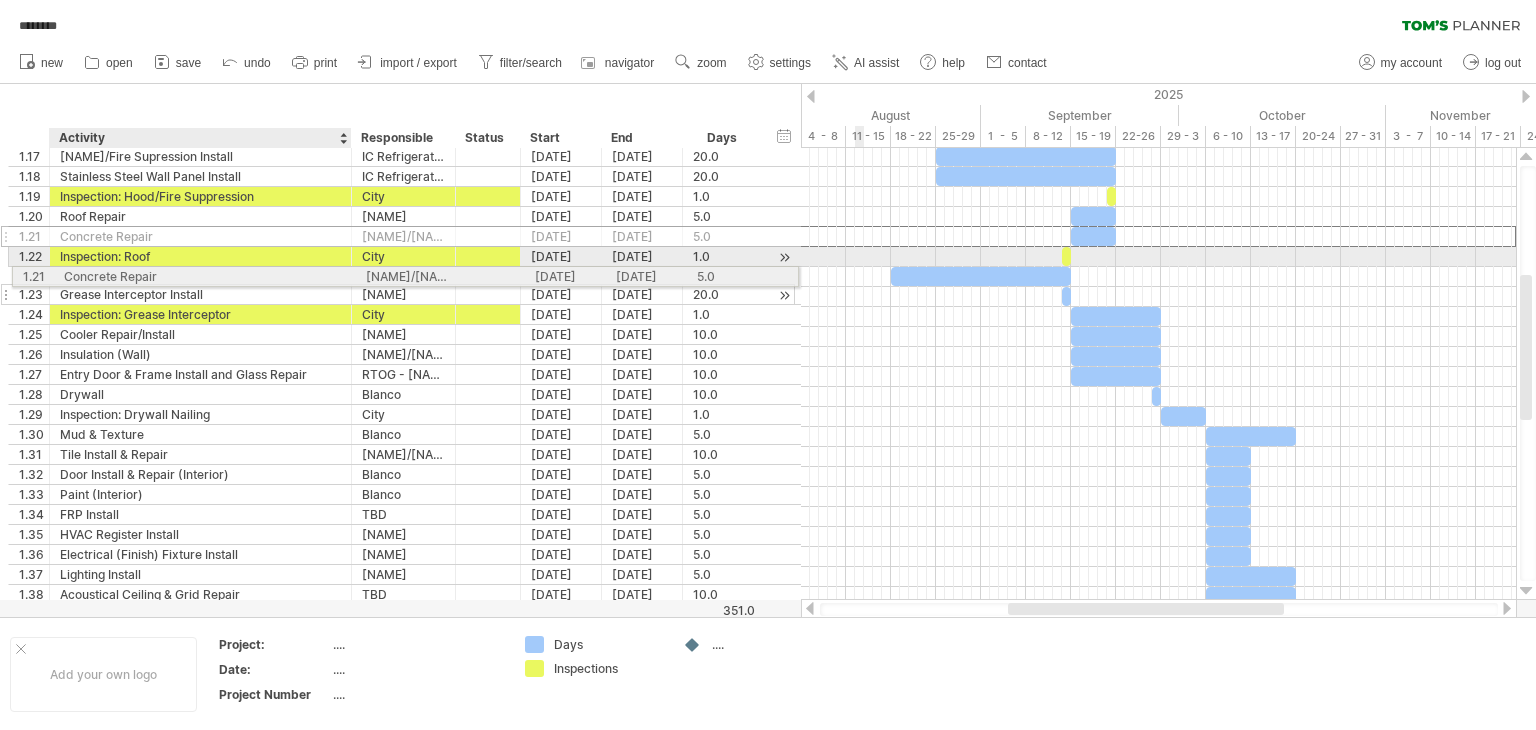 drag, startPoint x: 250, startPoint y: 231, endPoint x: 246, endPoint y: 273, distance: 42.190044 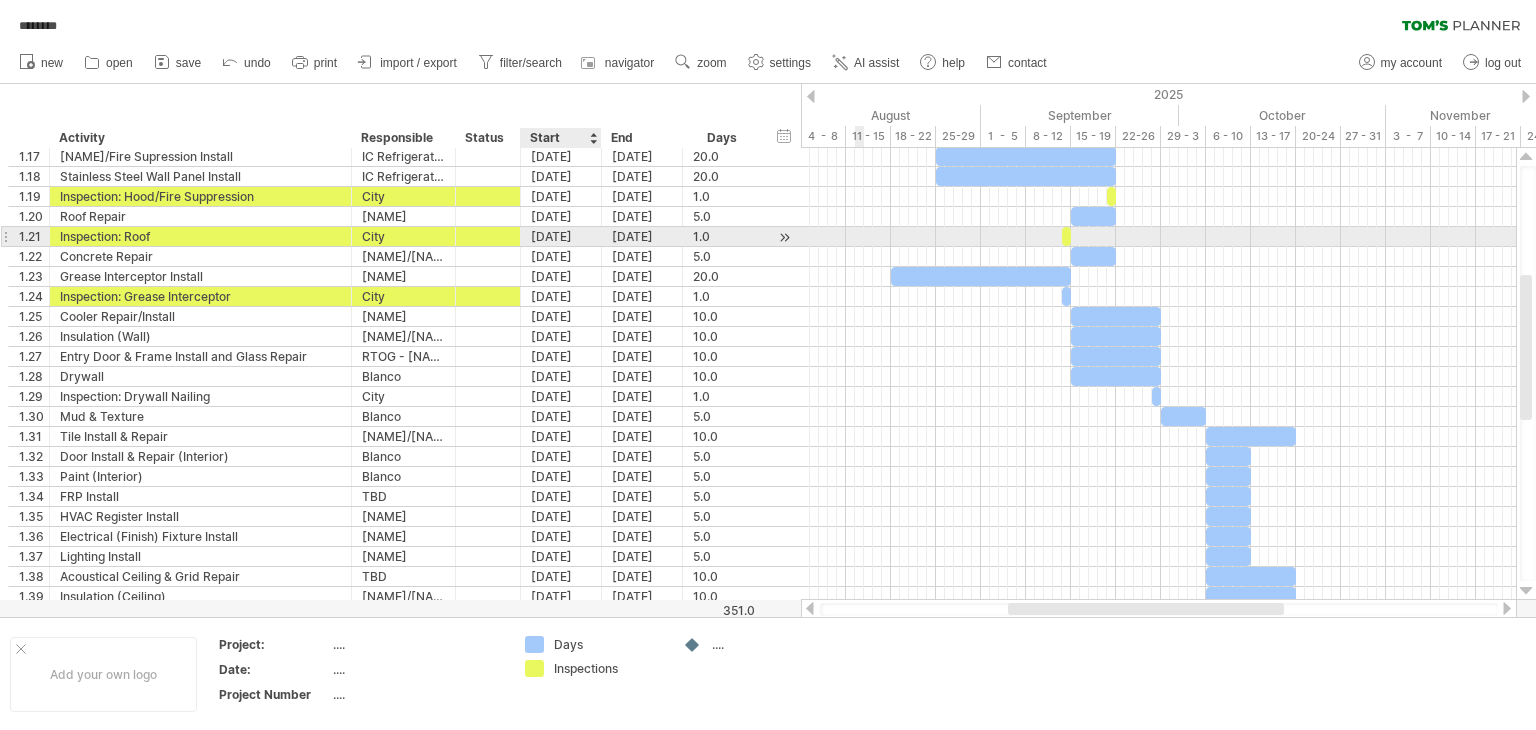 click on "[DATE]" at bounding box center [561, 236] 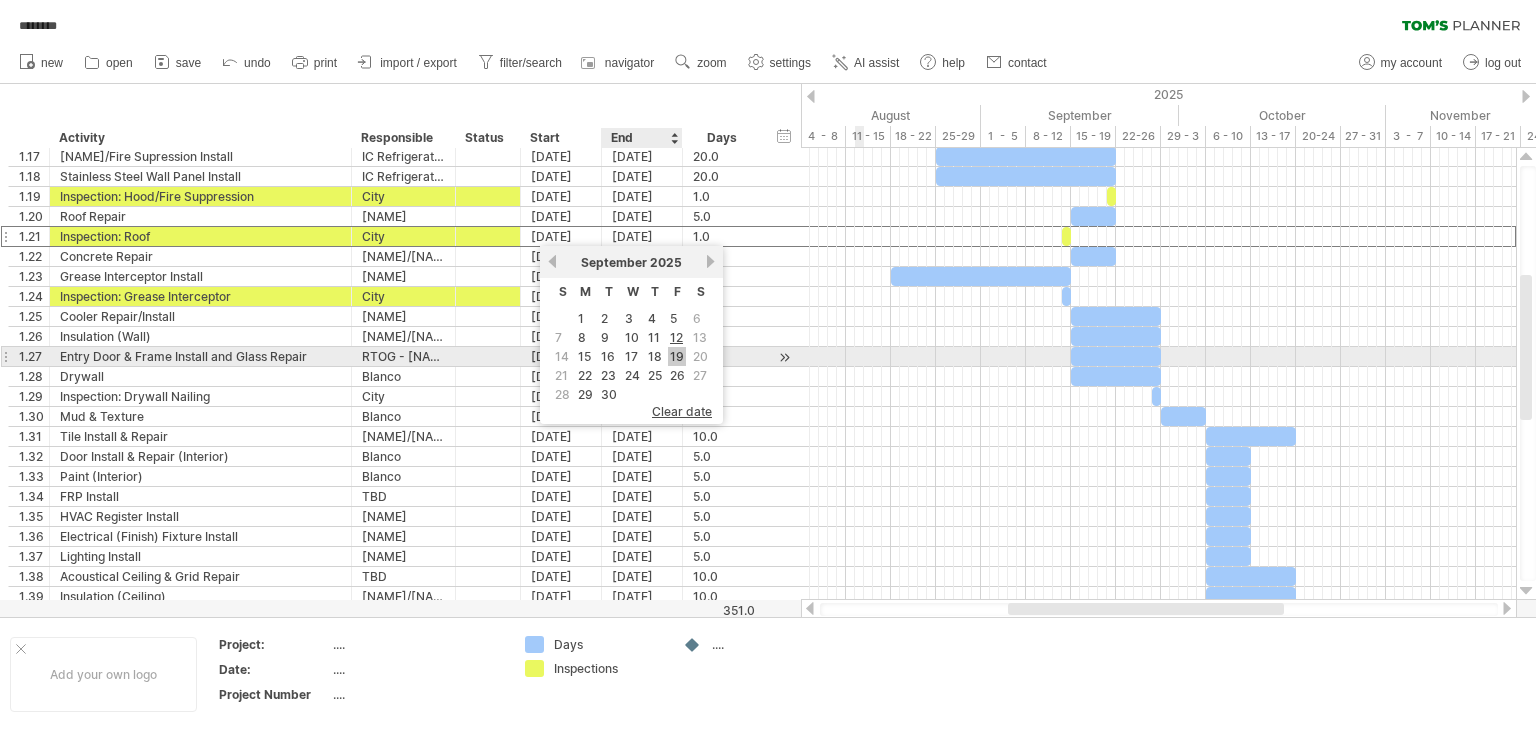 click on "19" at bounding box center [677, 356] 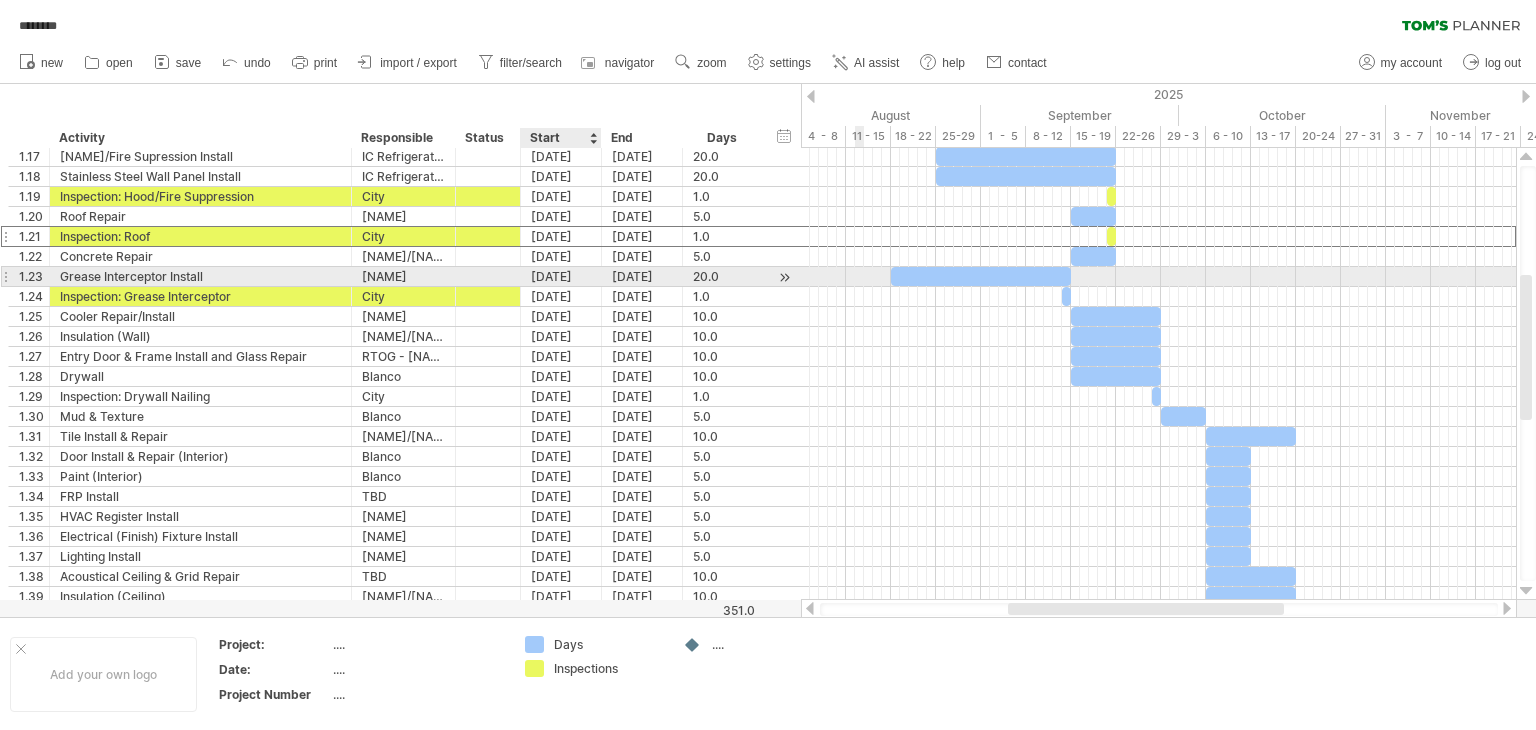click on "[DATE]" at bounding box center (561, 276) 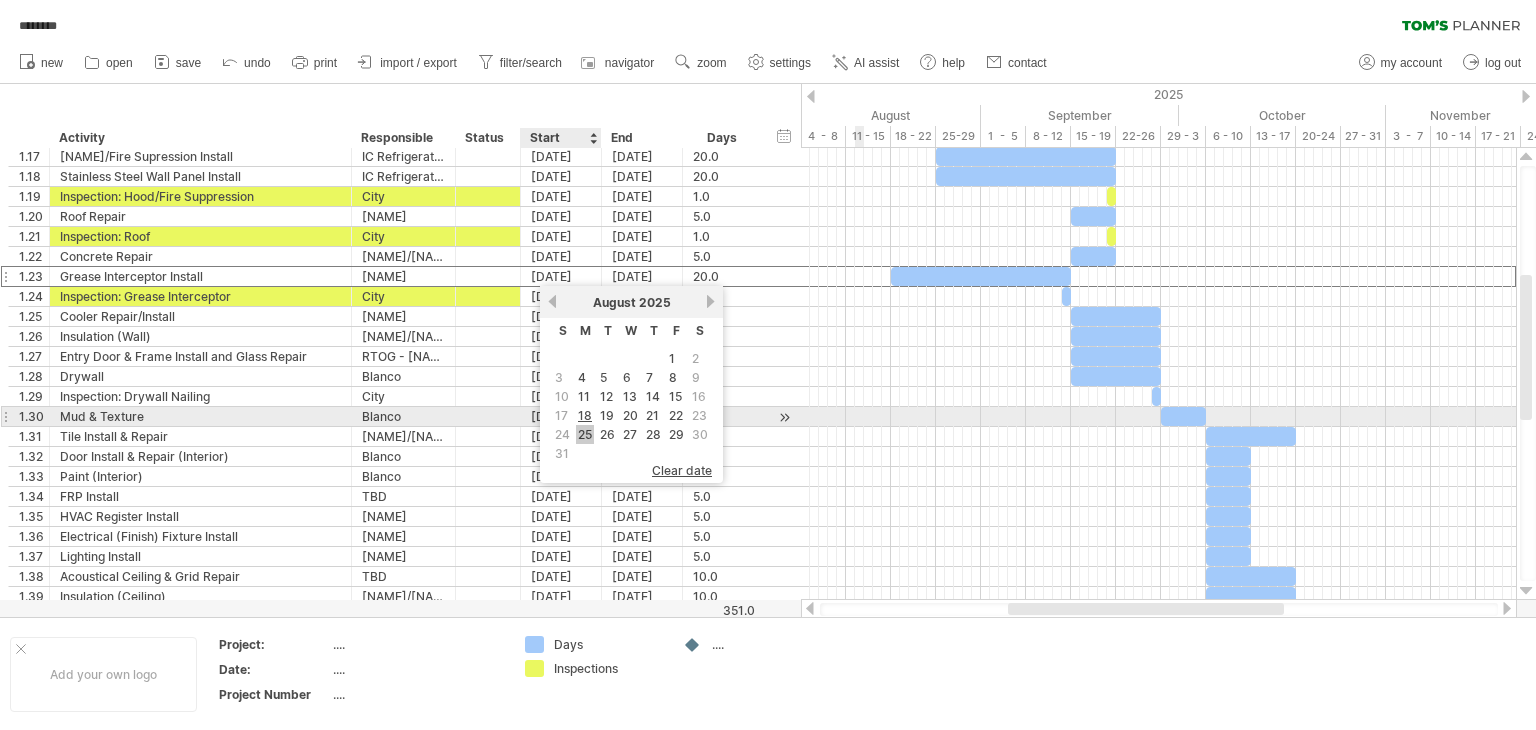 click on "25" at bounding box center [585, 434] 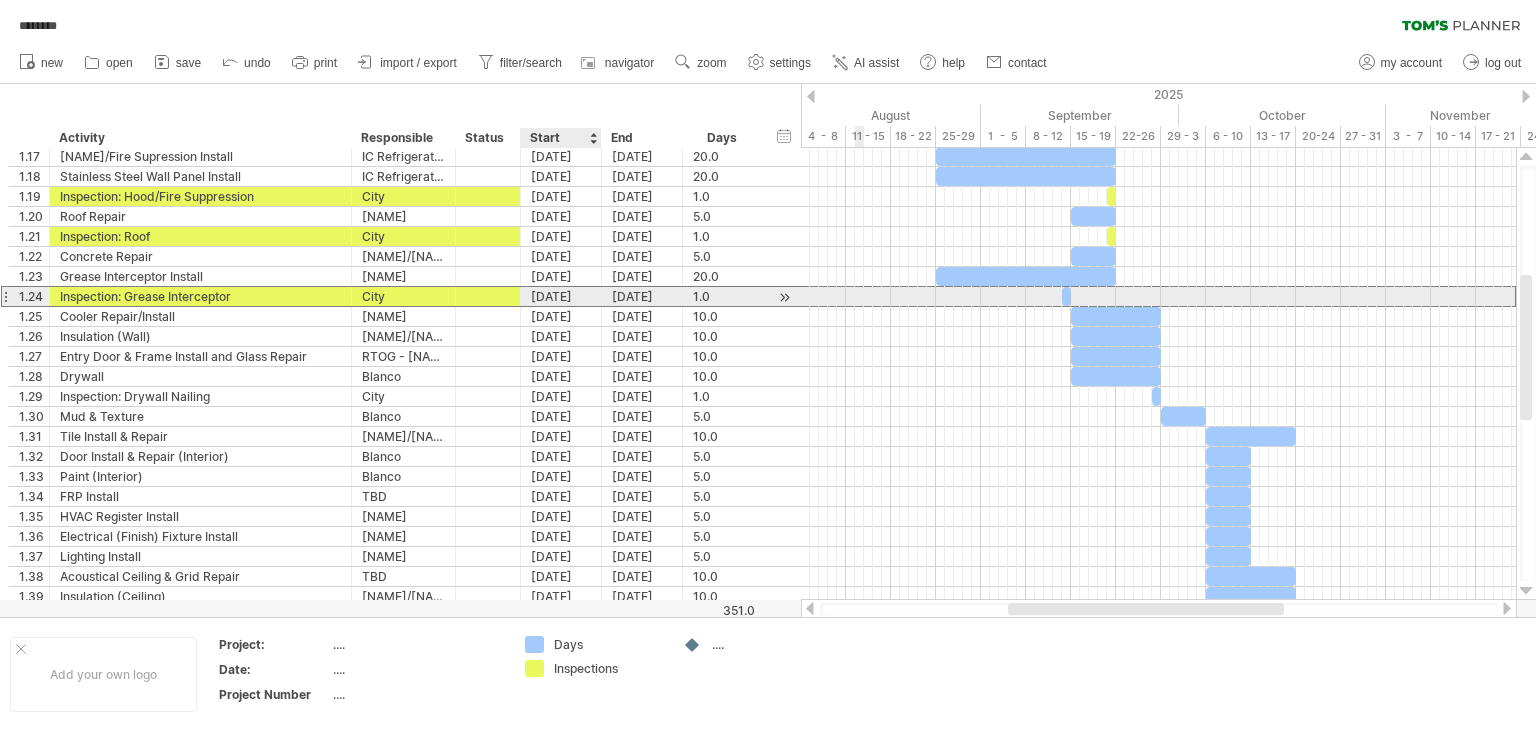 click on "[DATE]" at bounding box center (561, 296) 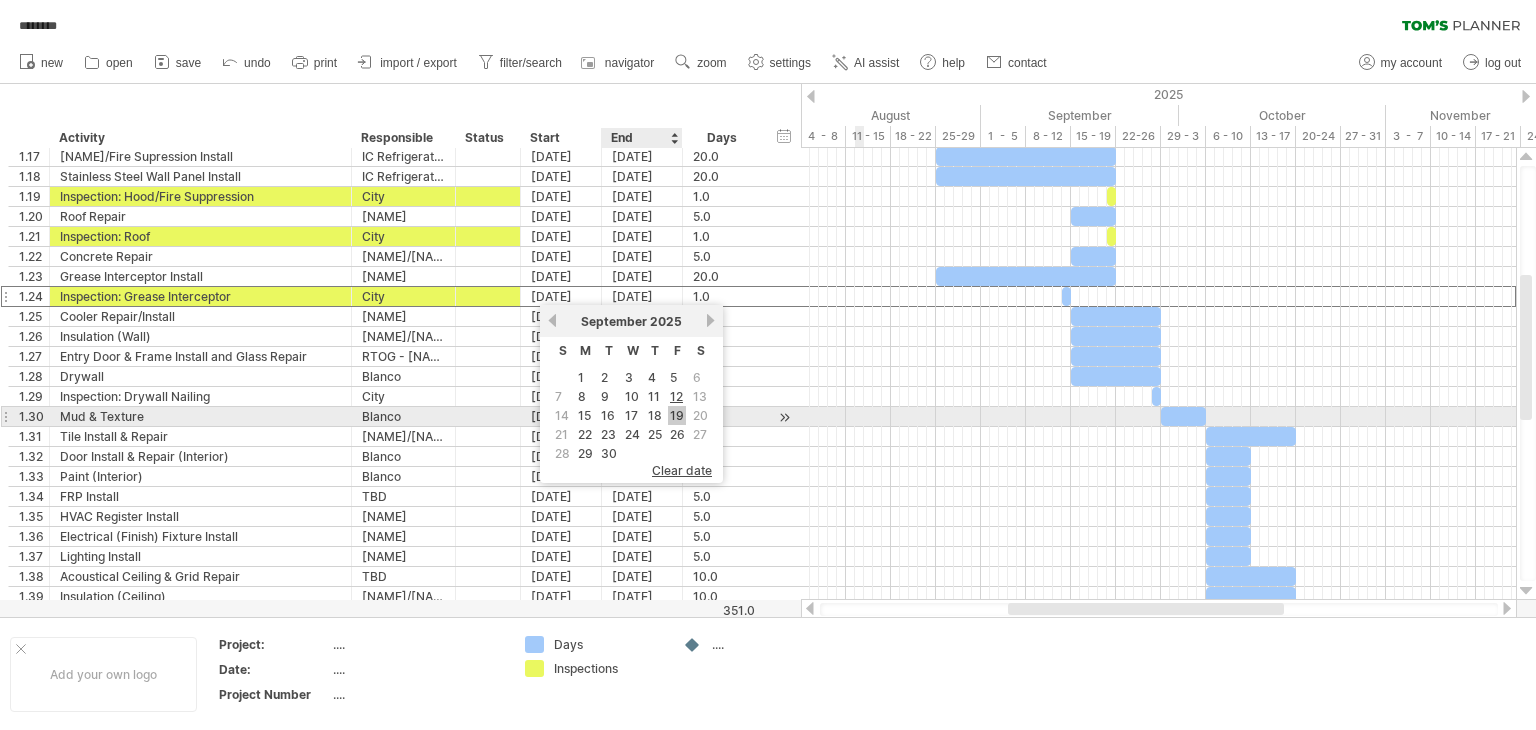click on "19" at bounding box center (677, 415) 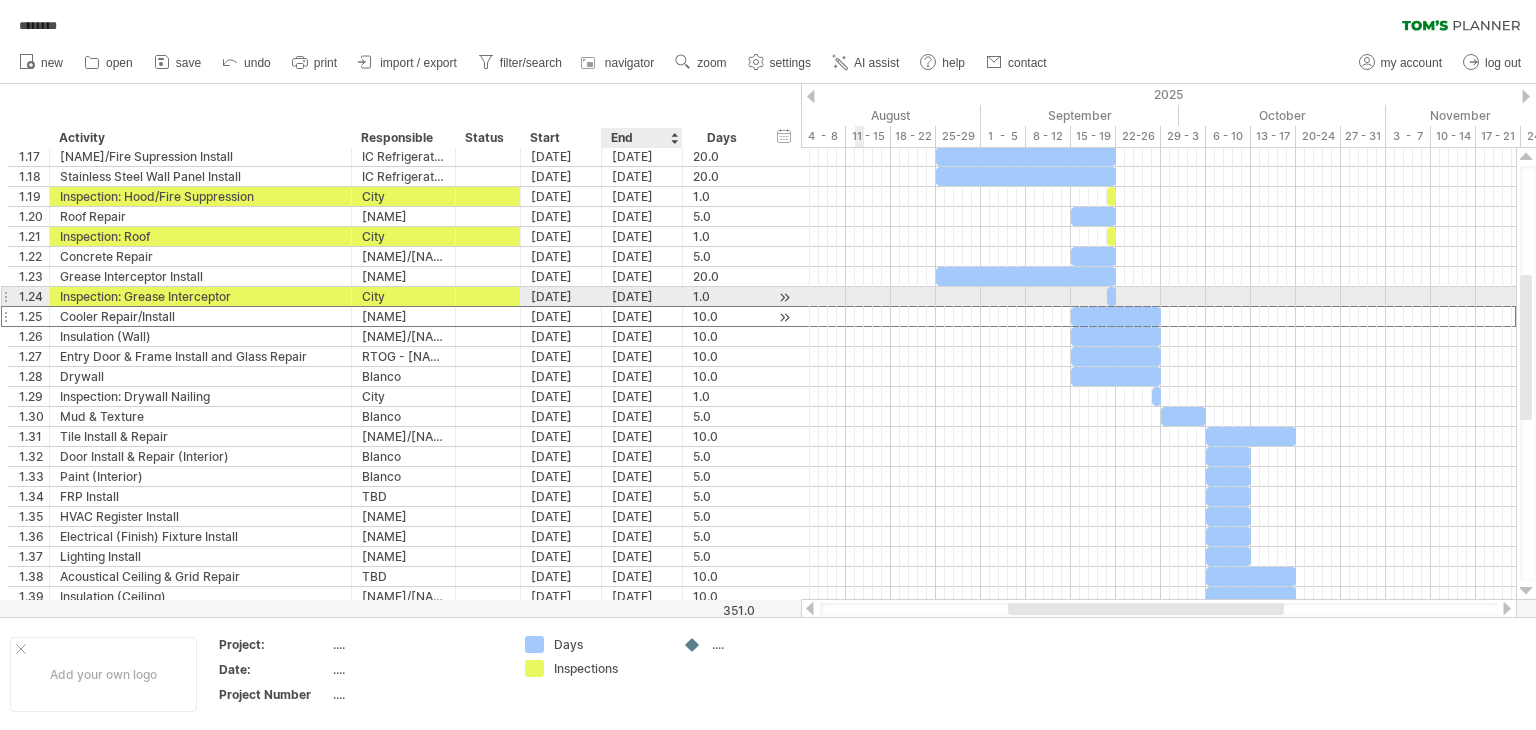 click on "[DATE]" at bounding box center (642, 316) 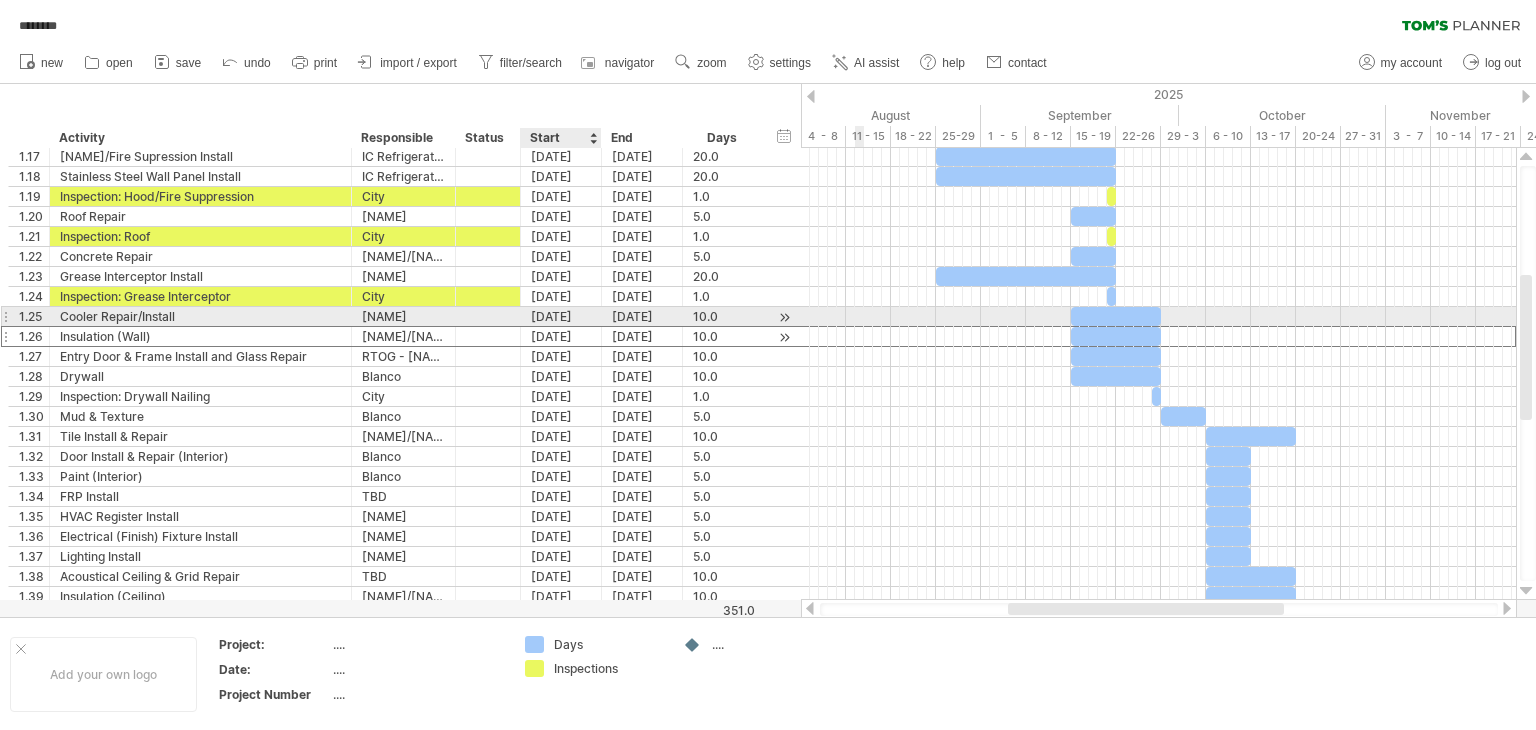 click on "[DATE]" at bounding box center [561, 336] 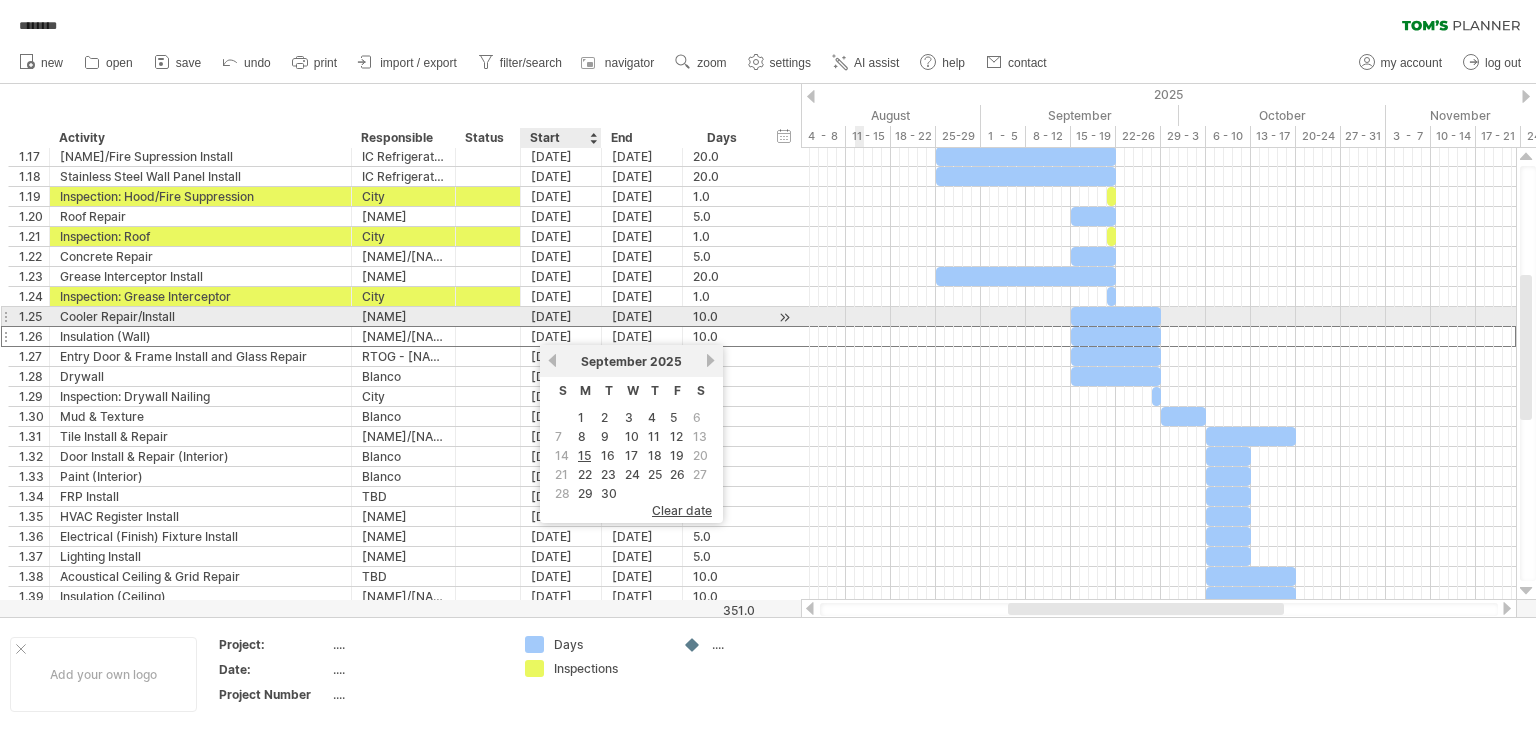 click on "[DATE]" at bounding box center (561, 316) 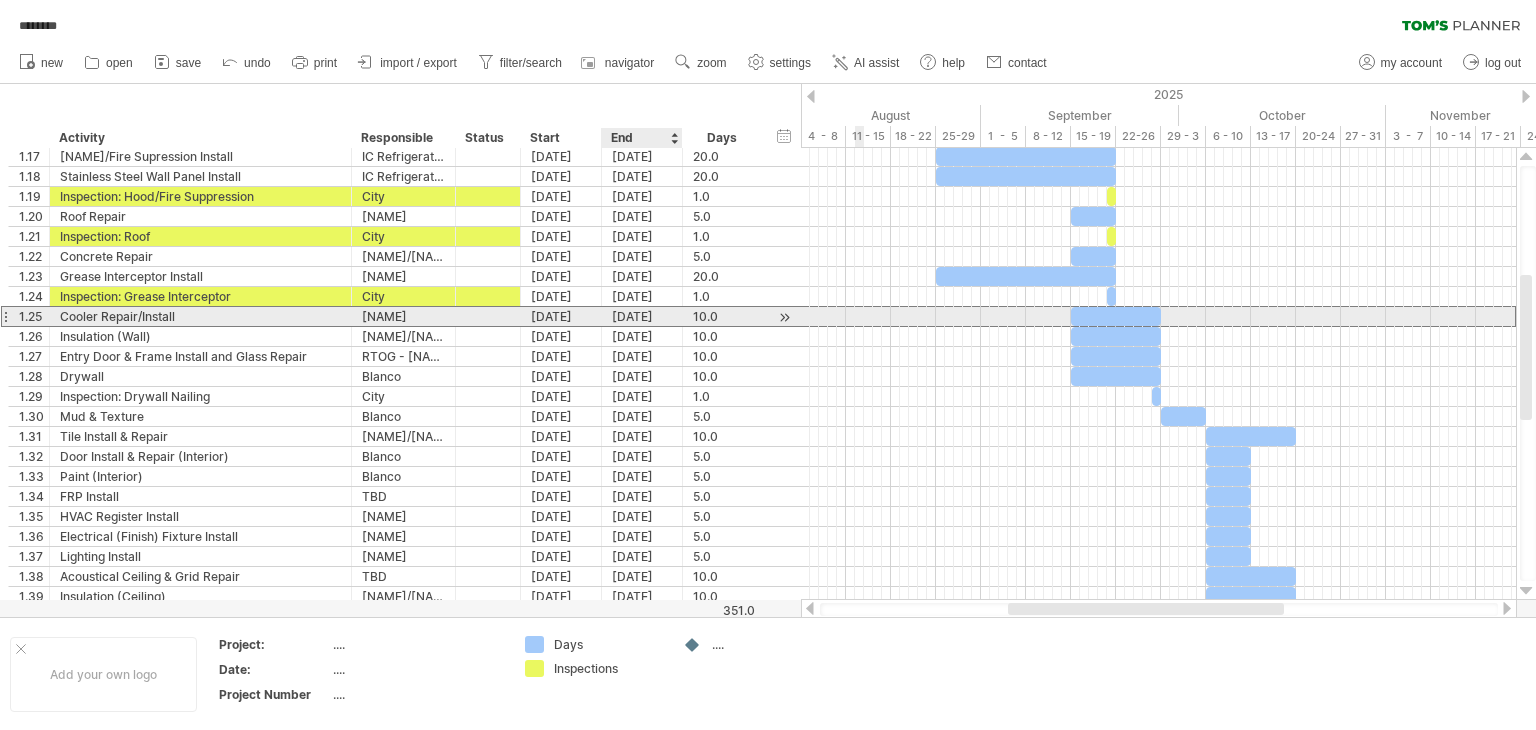 click on "[DATE]" at bounding box center (642, 316) 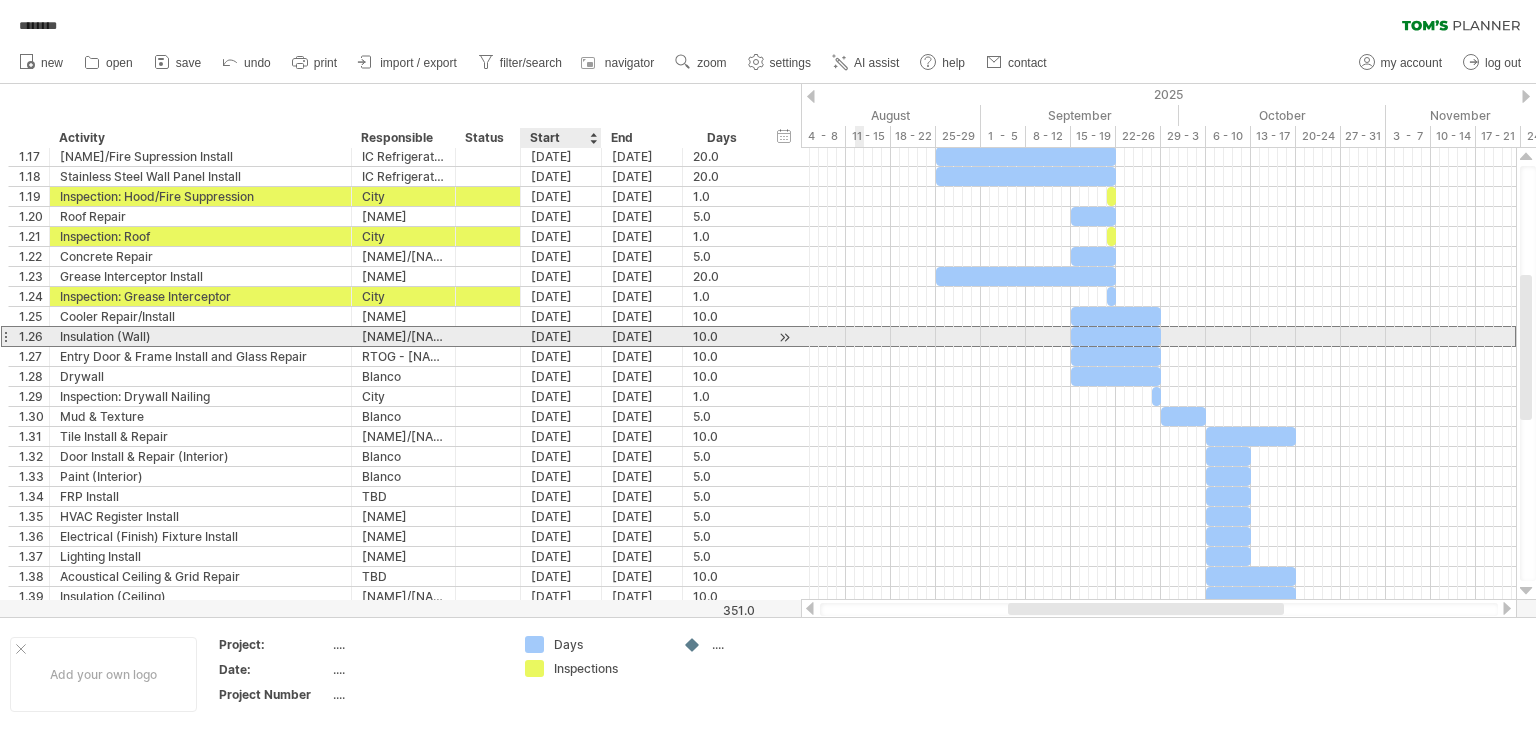 click on "[DATE]" at bounding box center [561, 336] 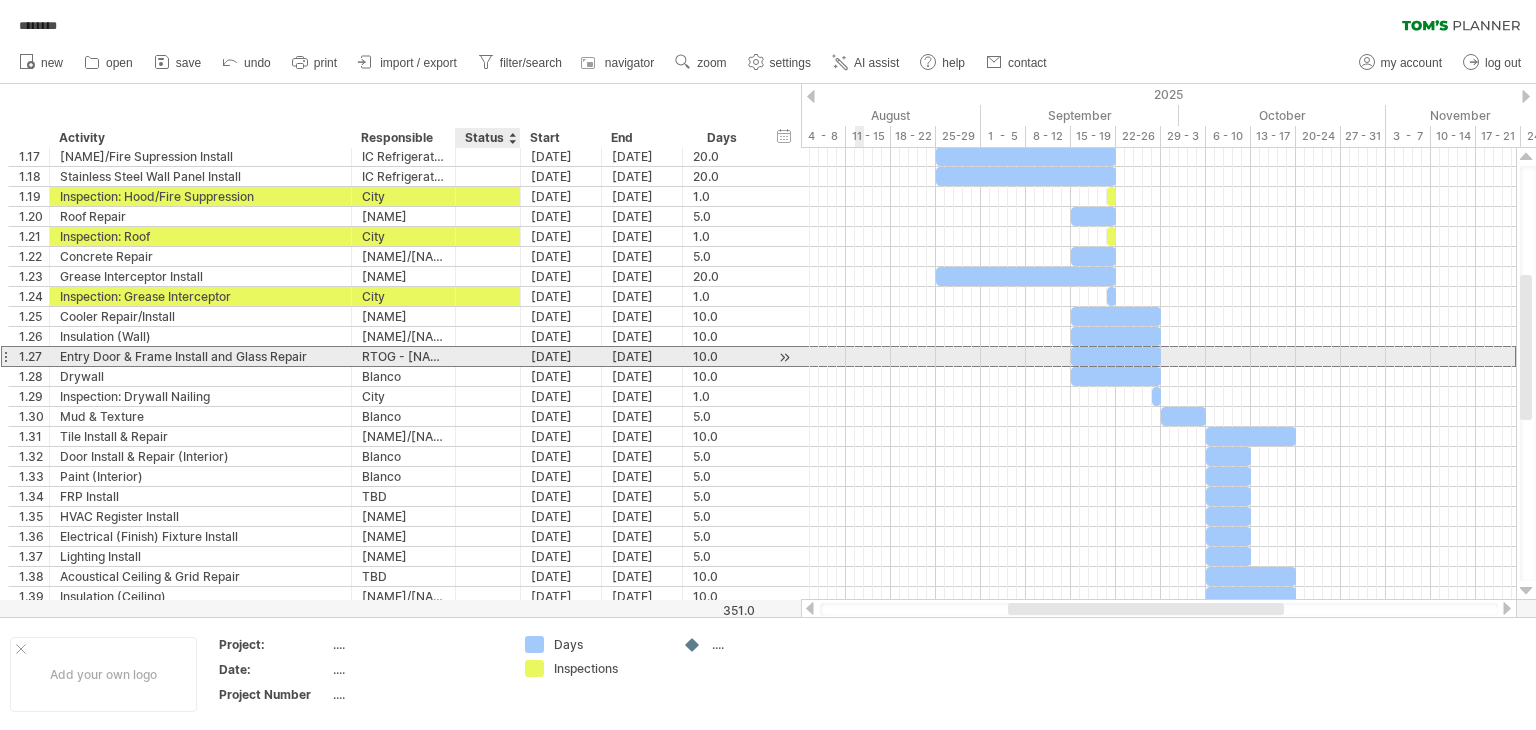 click on "[DATE]" at bounding box center (561, 356) 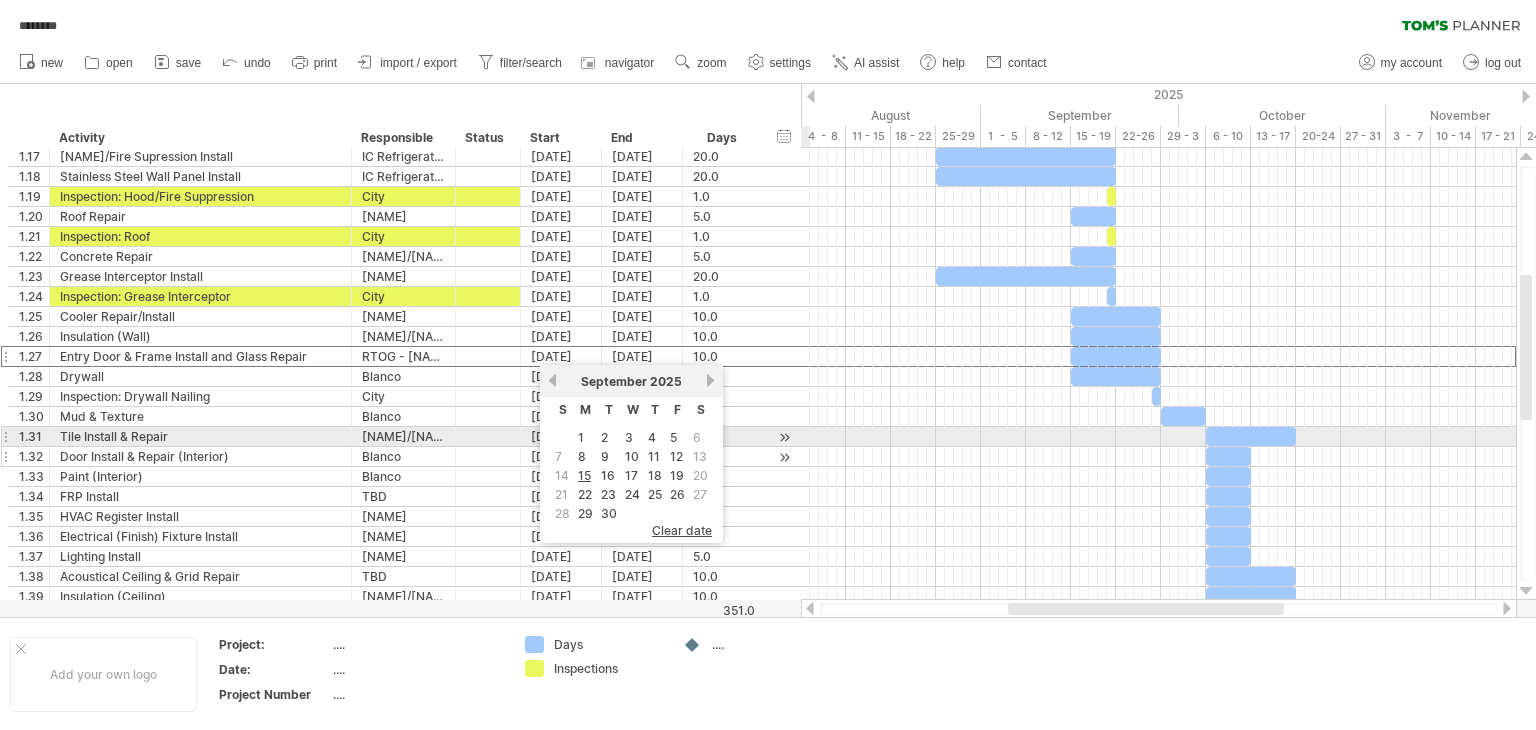 click at bounding box center [784, 457] 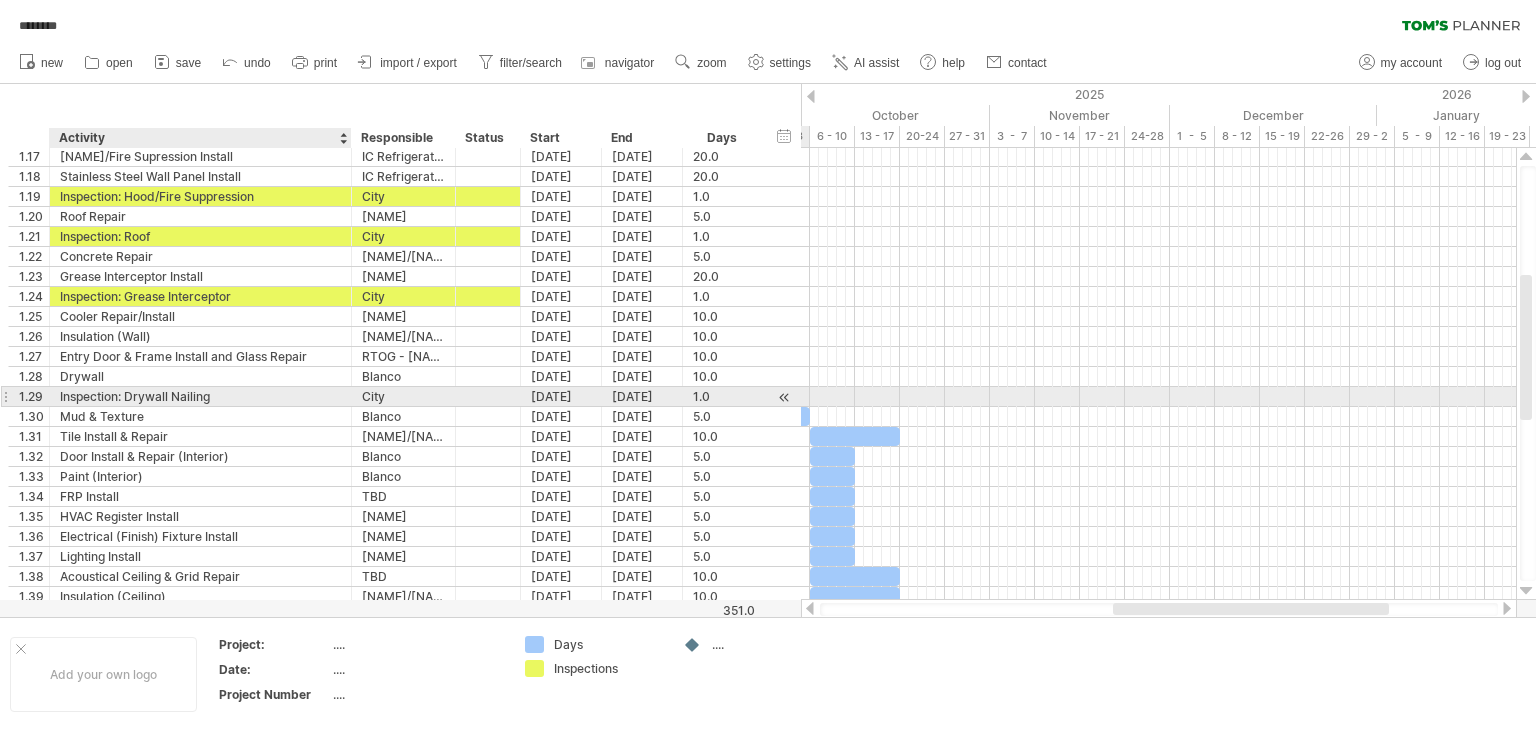 click on "Inspection: Drywall Nailing" at bounding box center (200, 396) 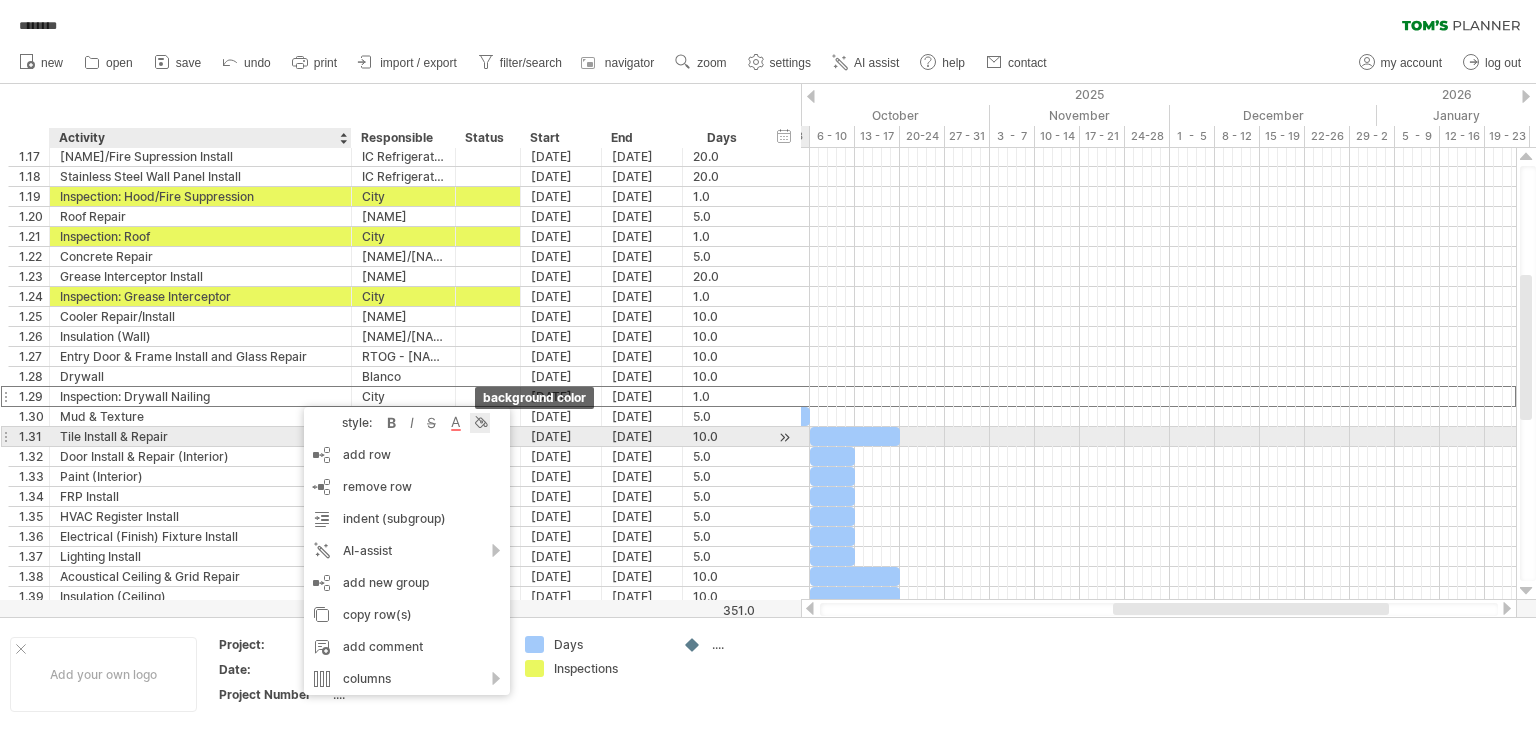 click at bounding box center [480, 423] 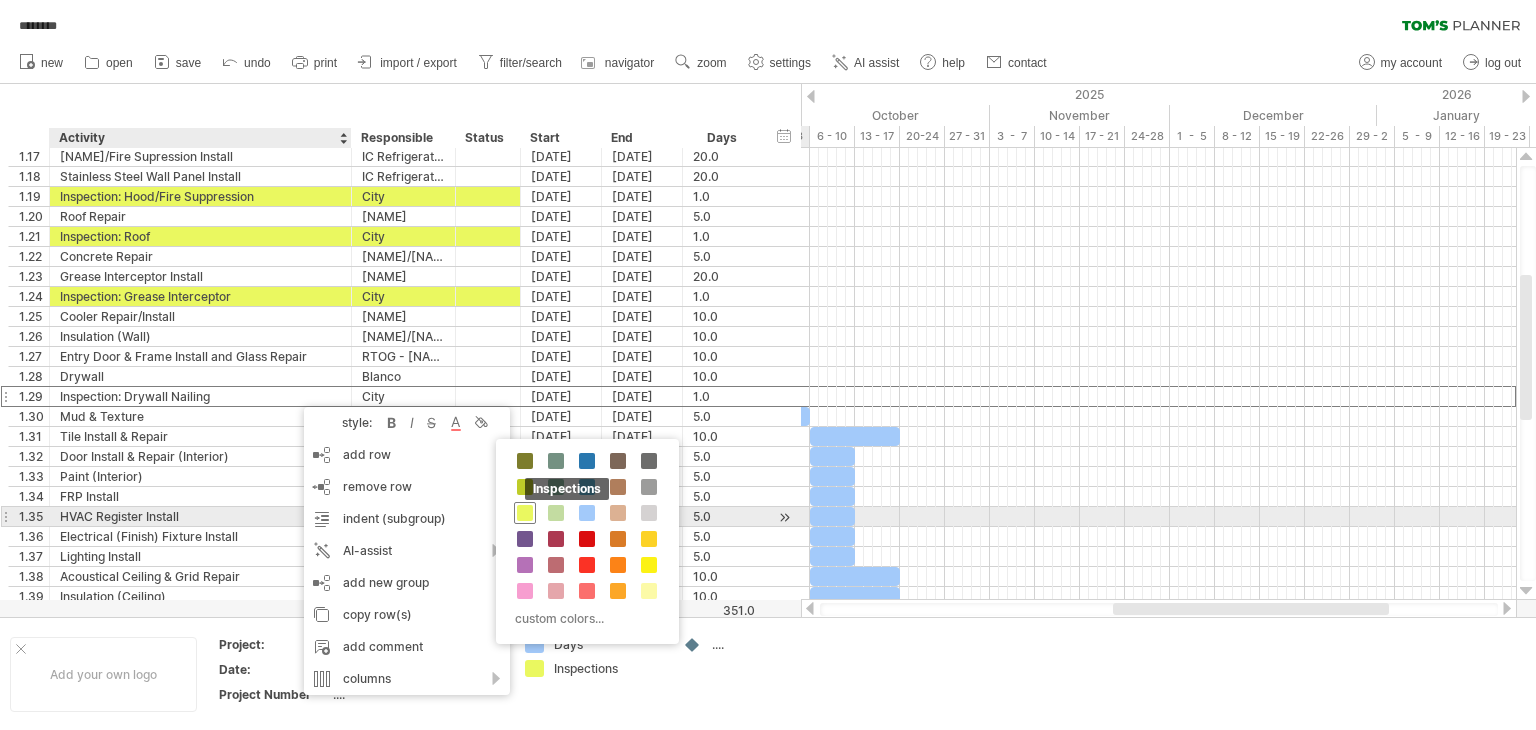 click at bounding box center [525, 513] 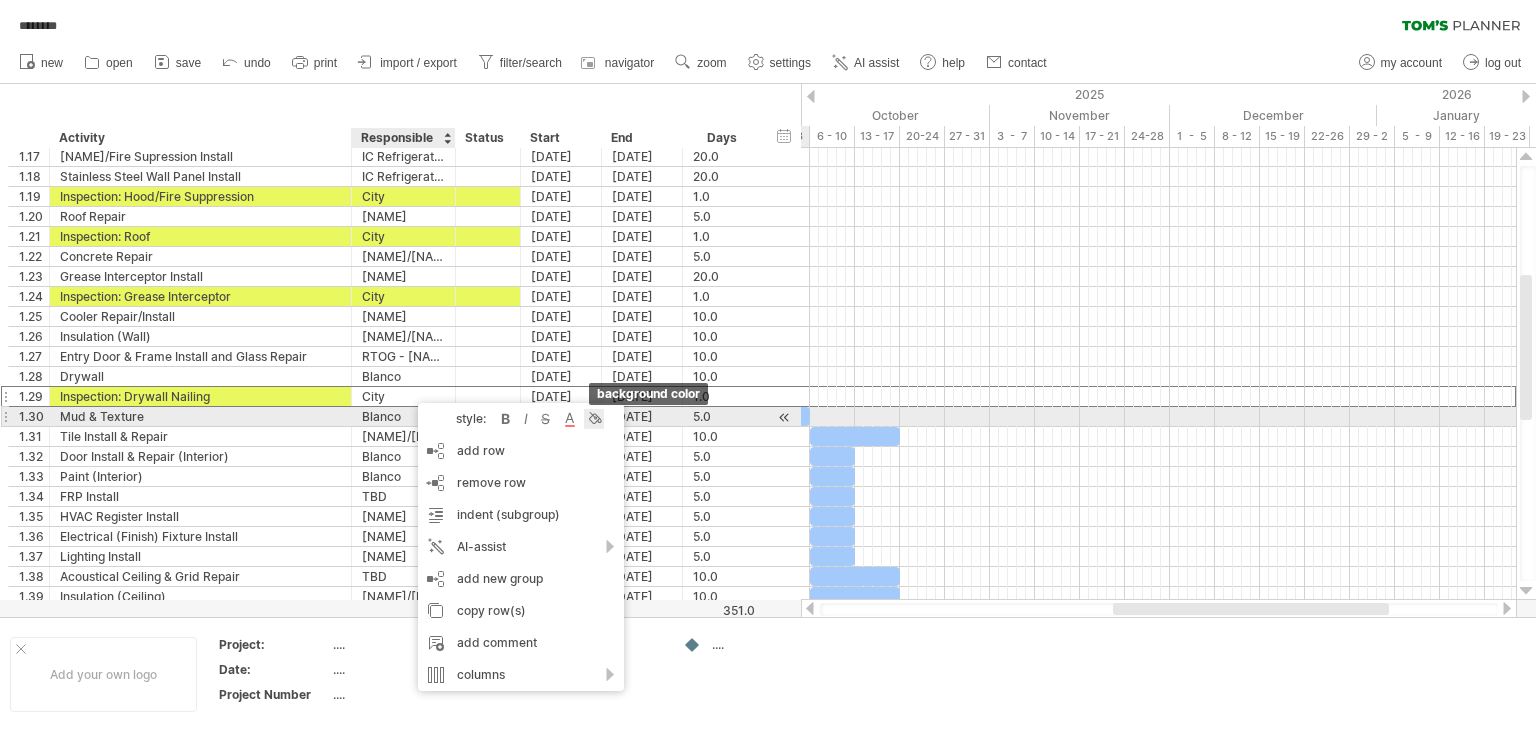 click at bounding box center [594, 419] 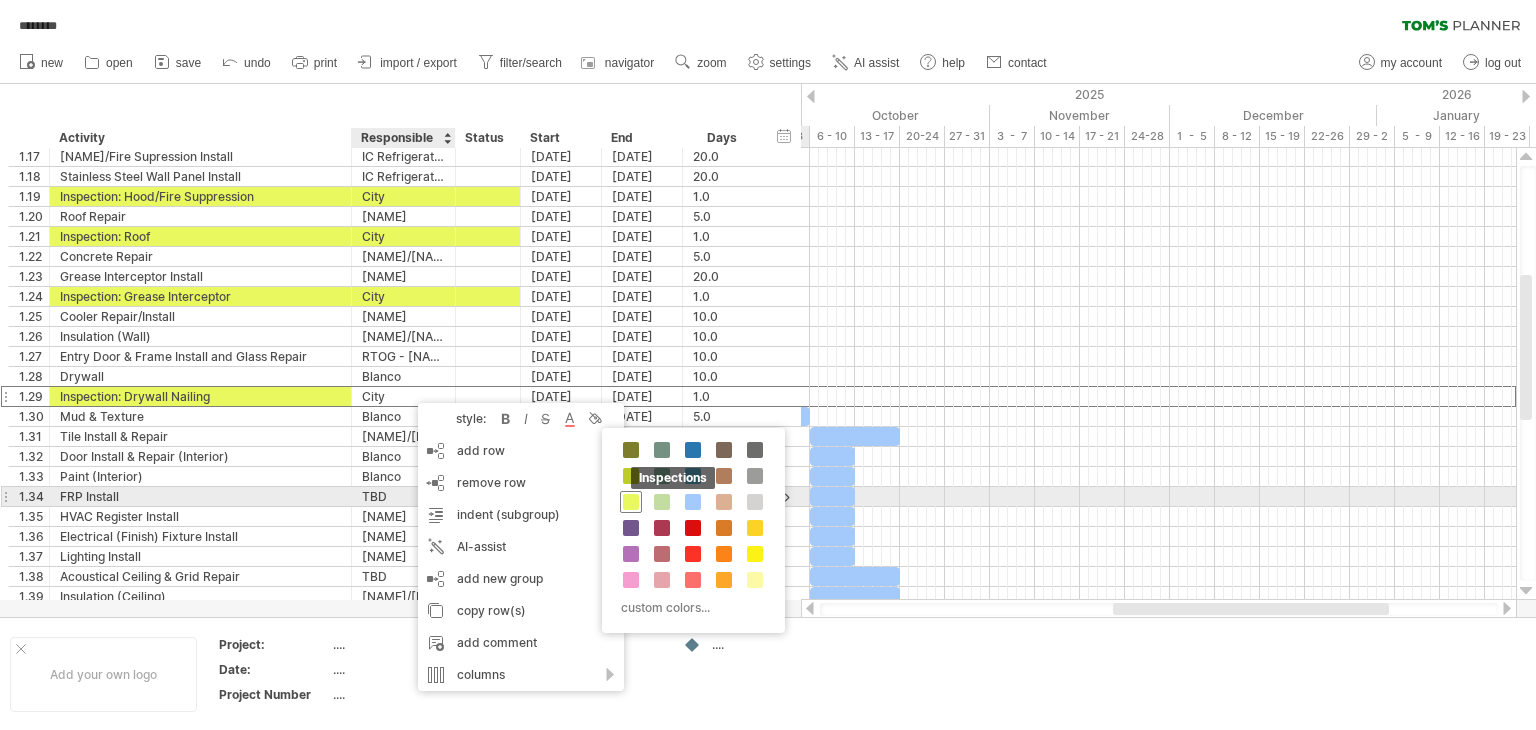 click at bounding box center [631, 502] 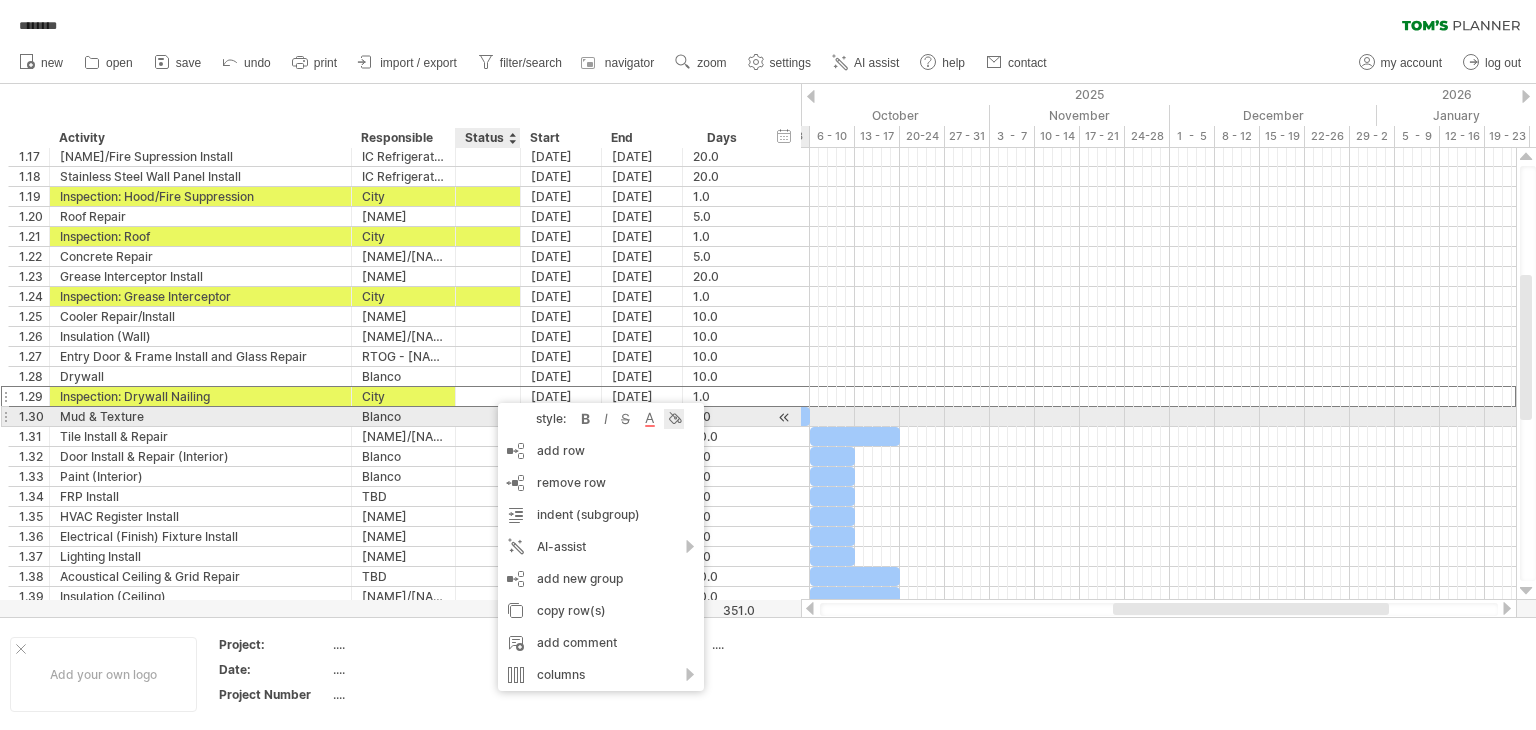 click at bounding box center (674, 419) 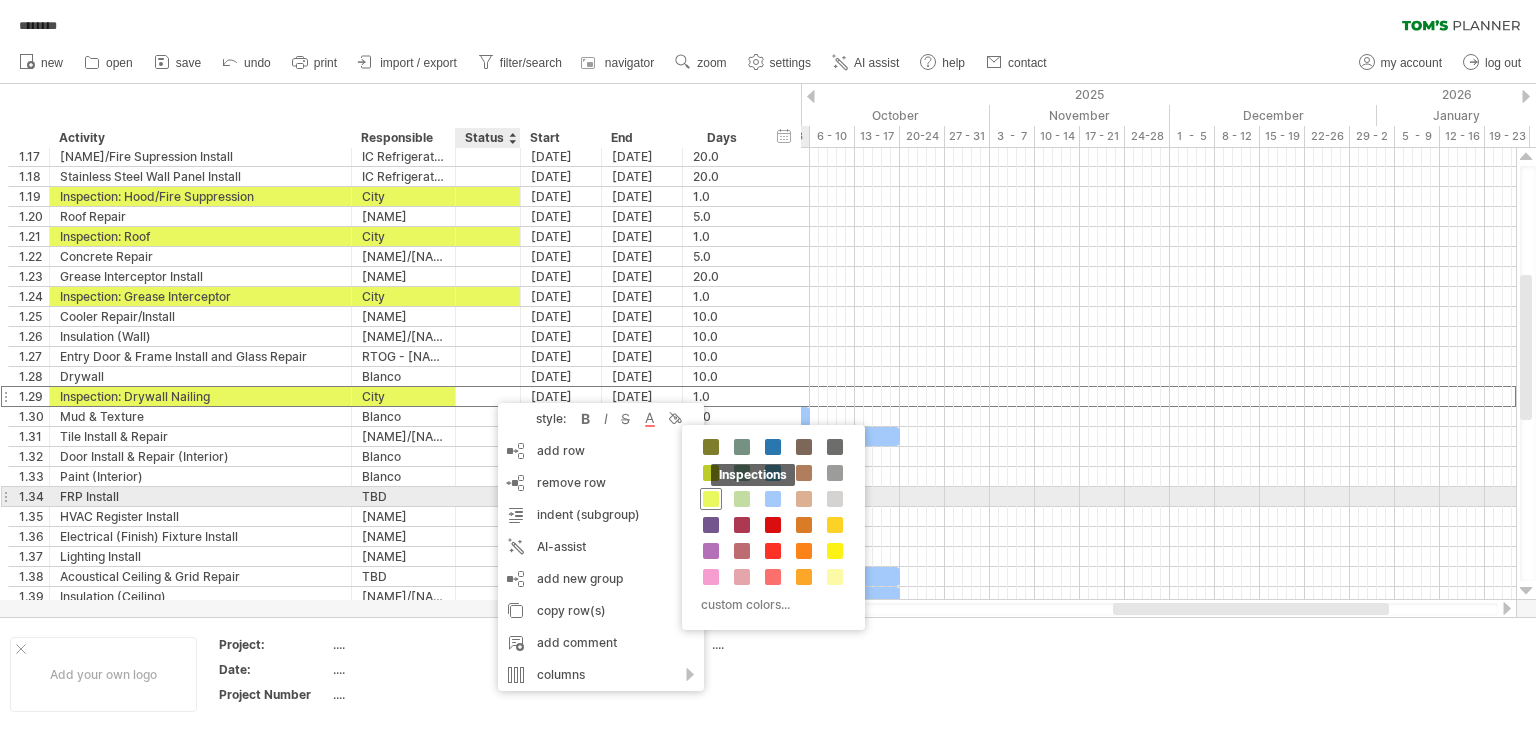 click at bounding box center [711, 499] 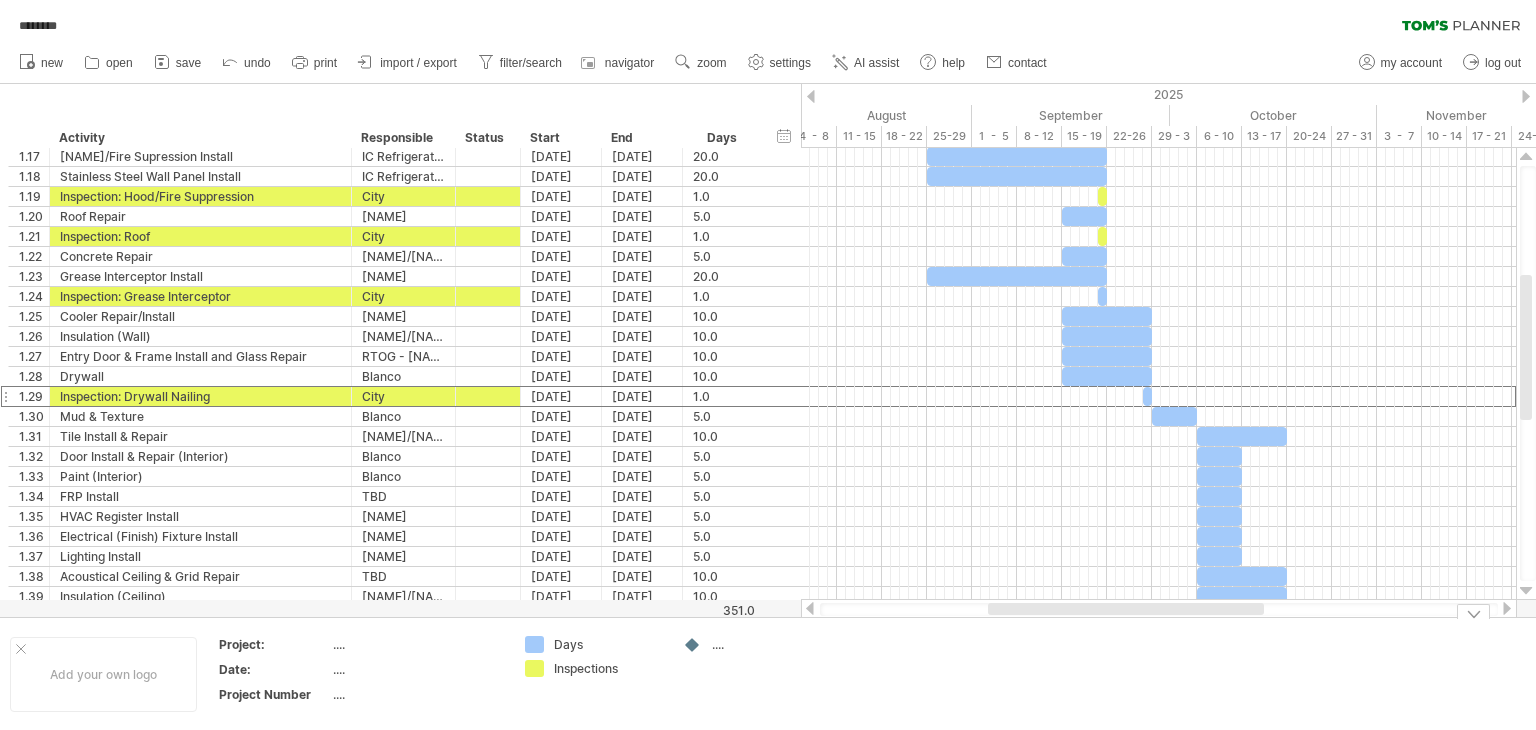 drag, startPoint x: 1216, startPoint y: 604, endPoint x: 1091, endPoint y: 632, distance: 128.09763 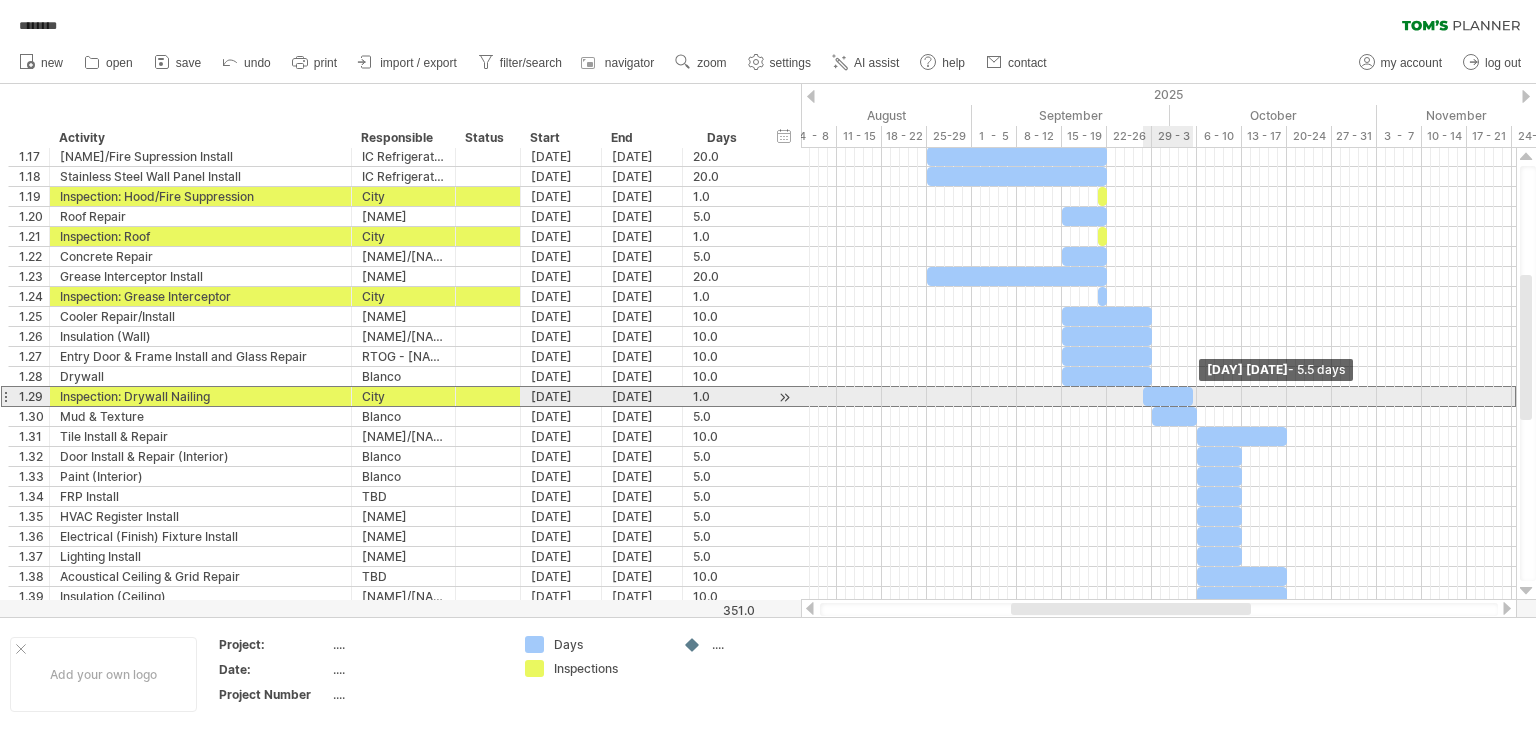drag, startPoint x: 1149, startPoint y: 400, endPoint x: 1188, endPoint y: 398, distance: 39.051247 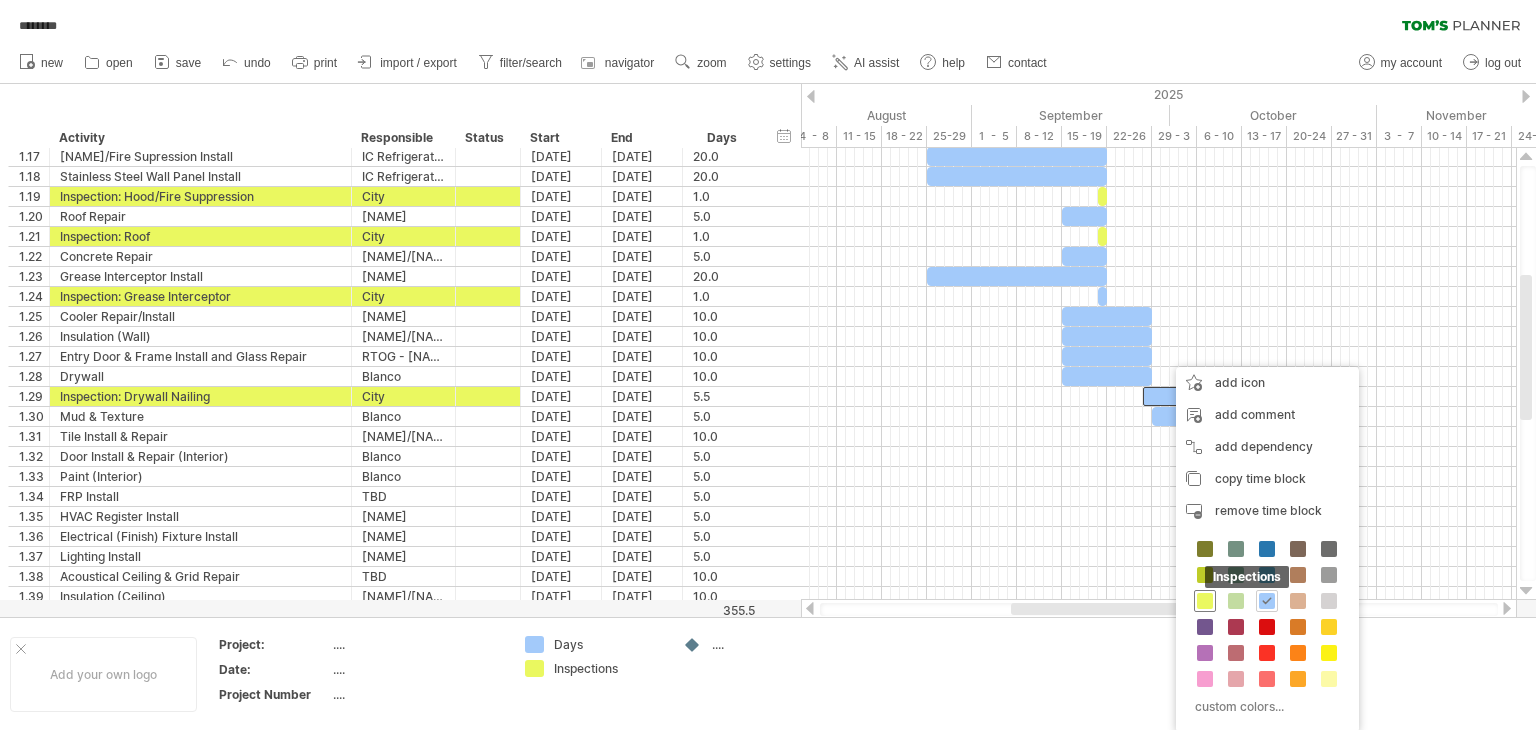 click at bounding box center (1205, 601) 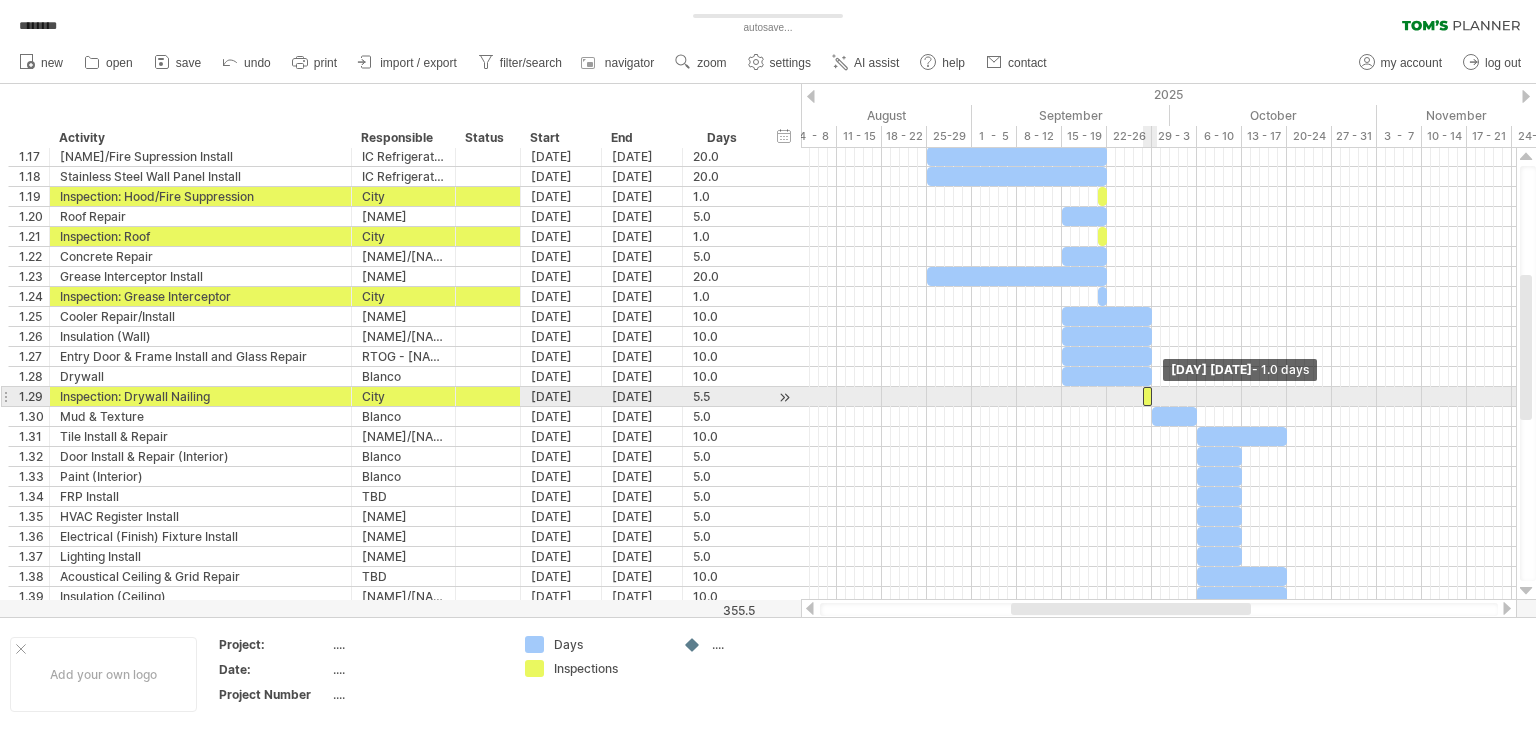 drag, startPoint x: 1194, startPoint y: 390, endPoint x: 1155, endPoint y: 390, distance: 39 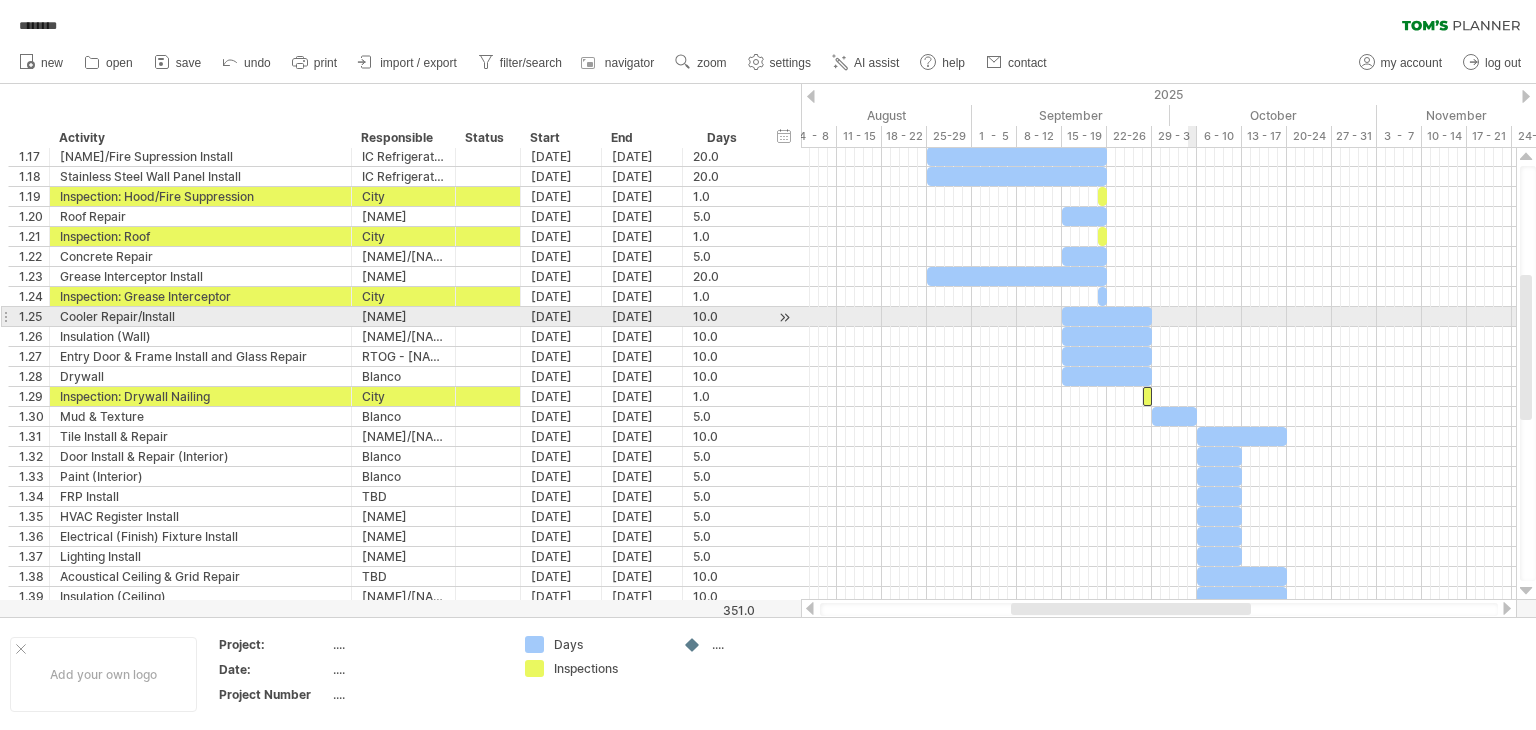 click at bounding box center [1158, 317] 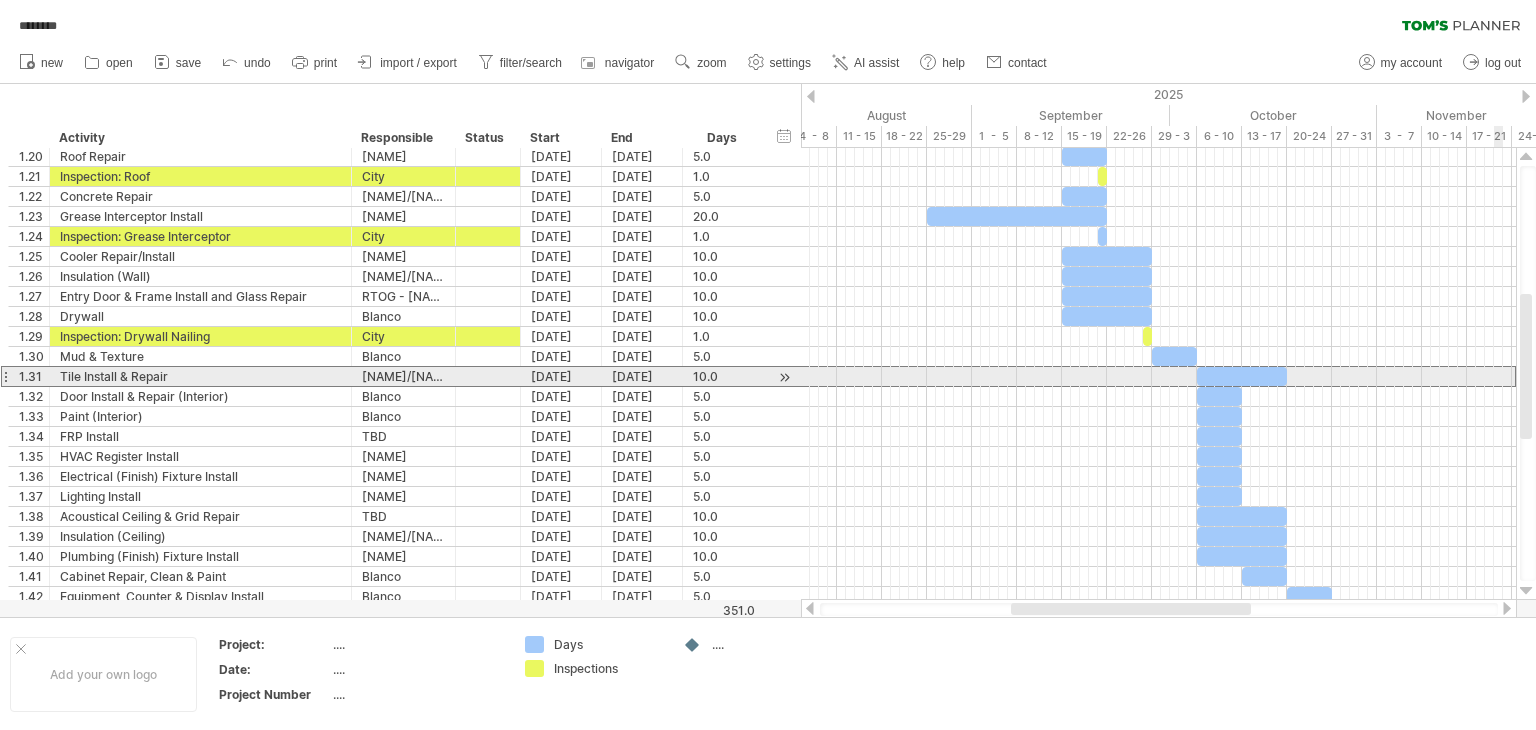 drag, startPoint x: 1528, startPoint y: 357, endPoint x: 1500, endPoint y: 376, distance: 33.83785 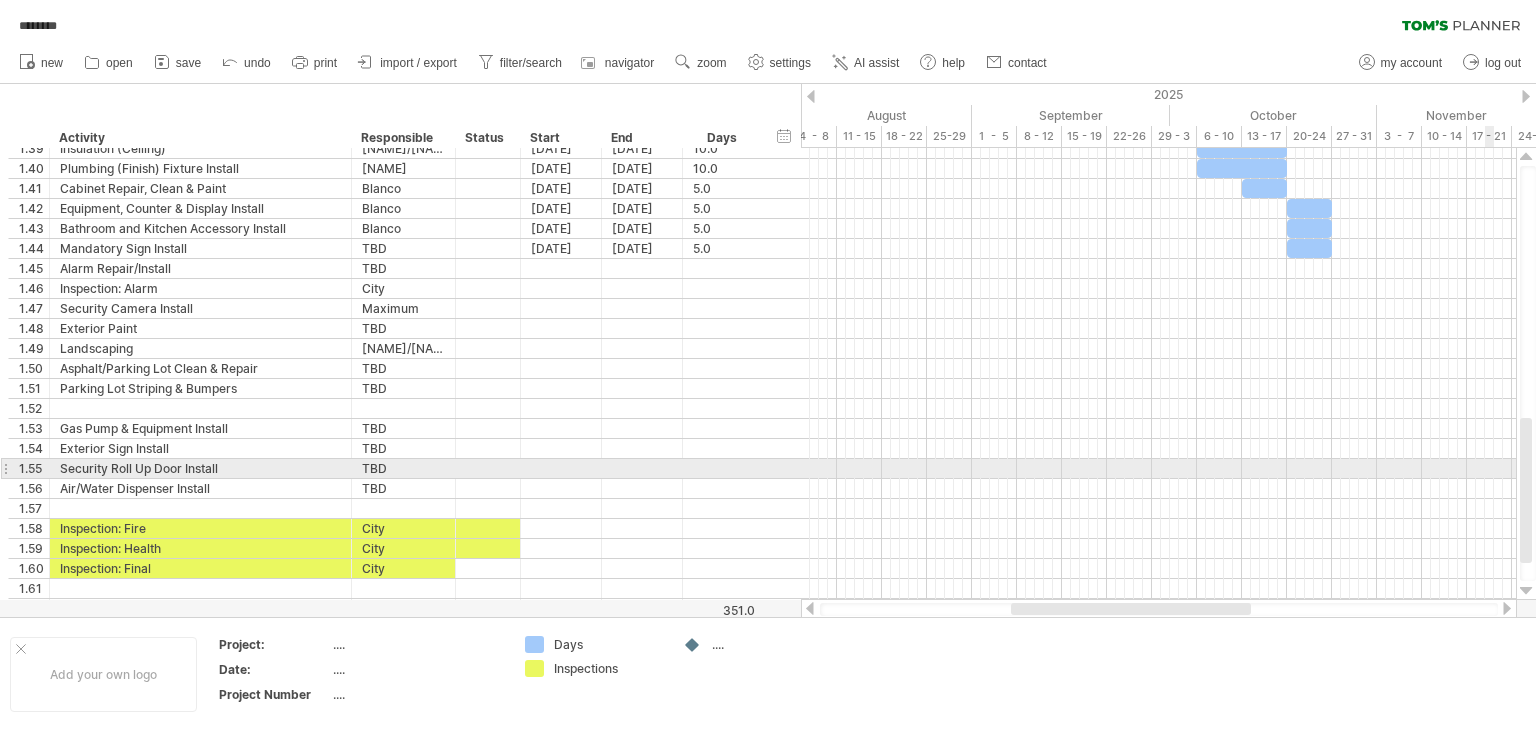 drag, startPoint x: 1524, startPoint y: 341, endPoint x: 1490, endPoint y: 465, distance: 128.57683 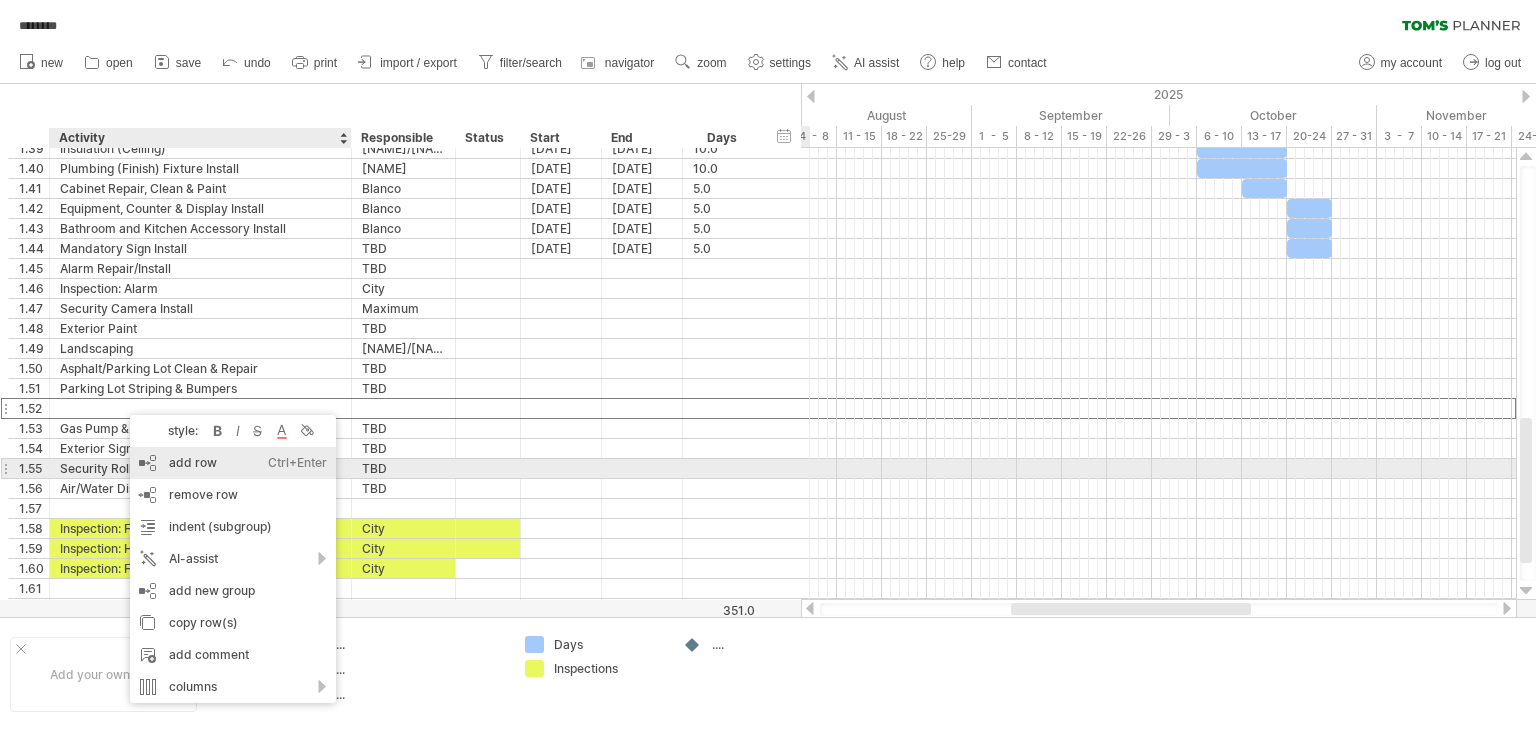 click on "add row Ctrl+Enter Cmd+Enter" at bounding box center [233, 463] 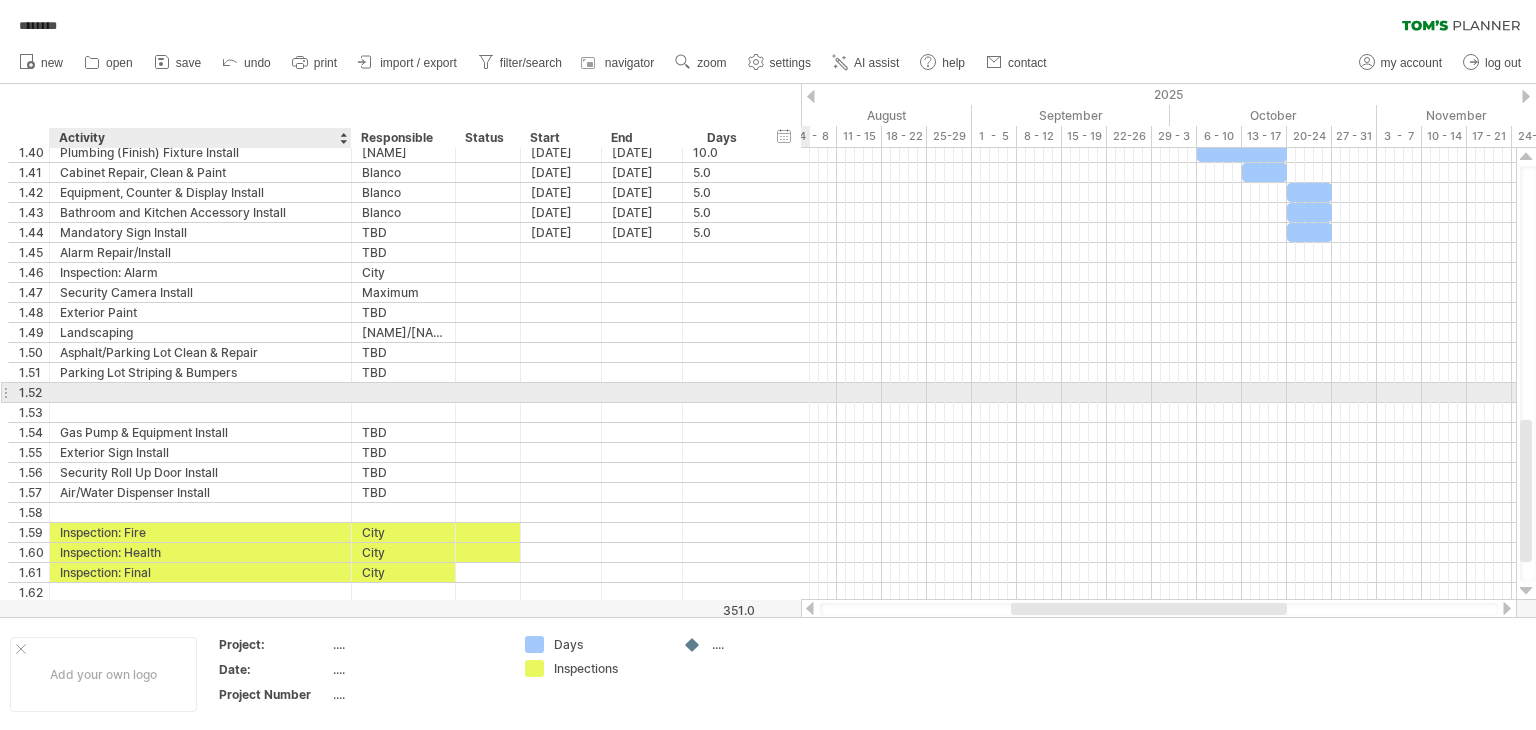 click at bounding box center (200, 392) 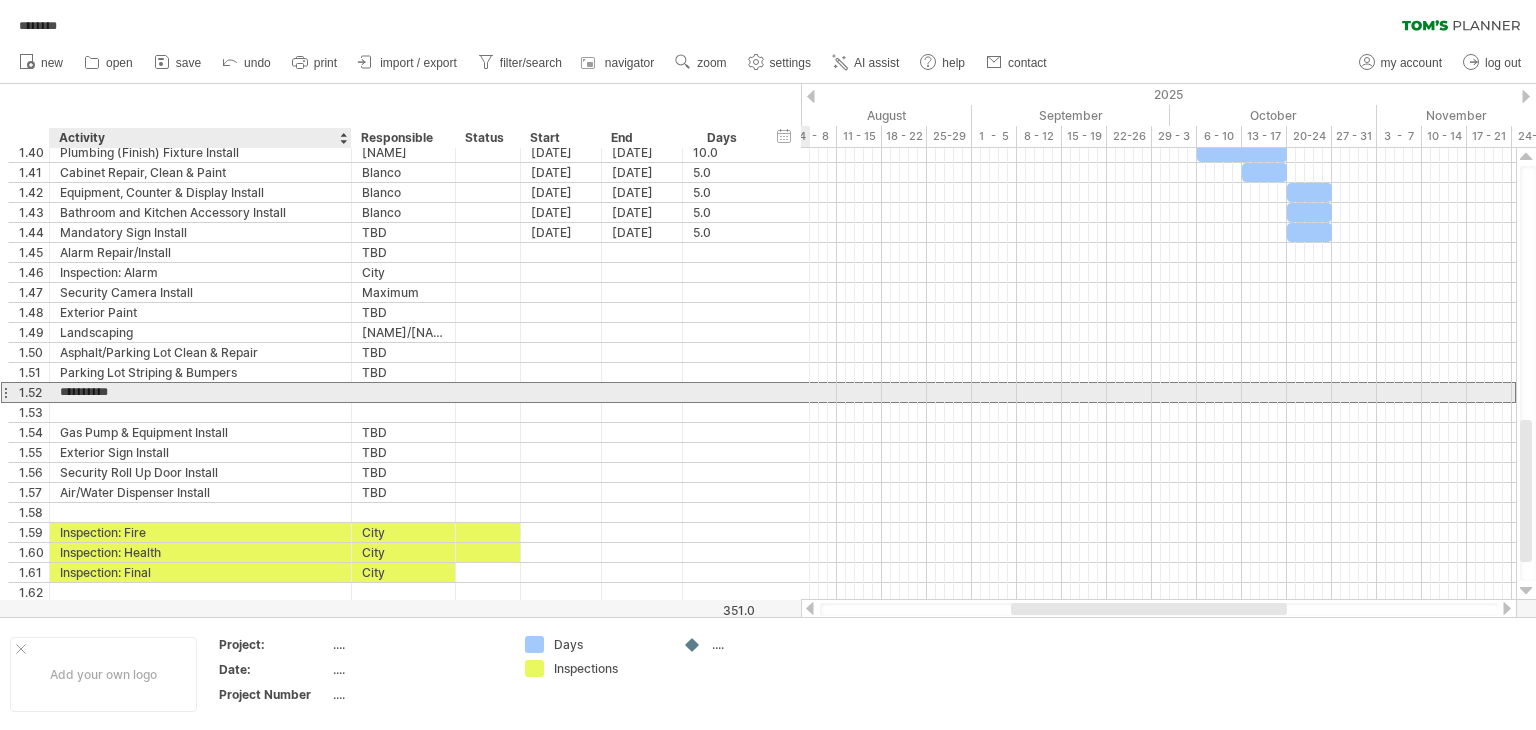 type on "**********" 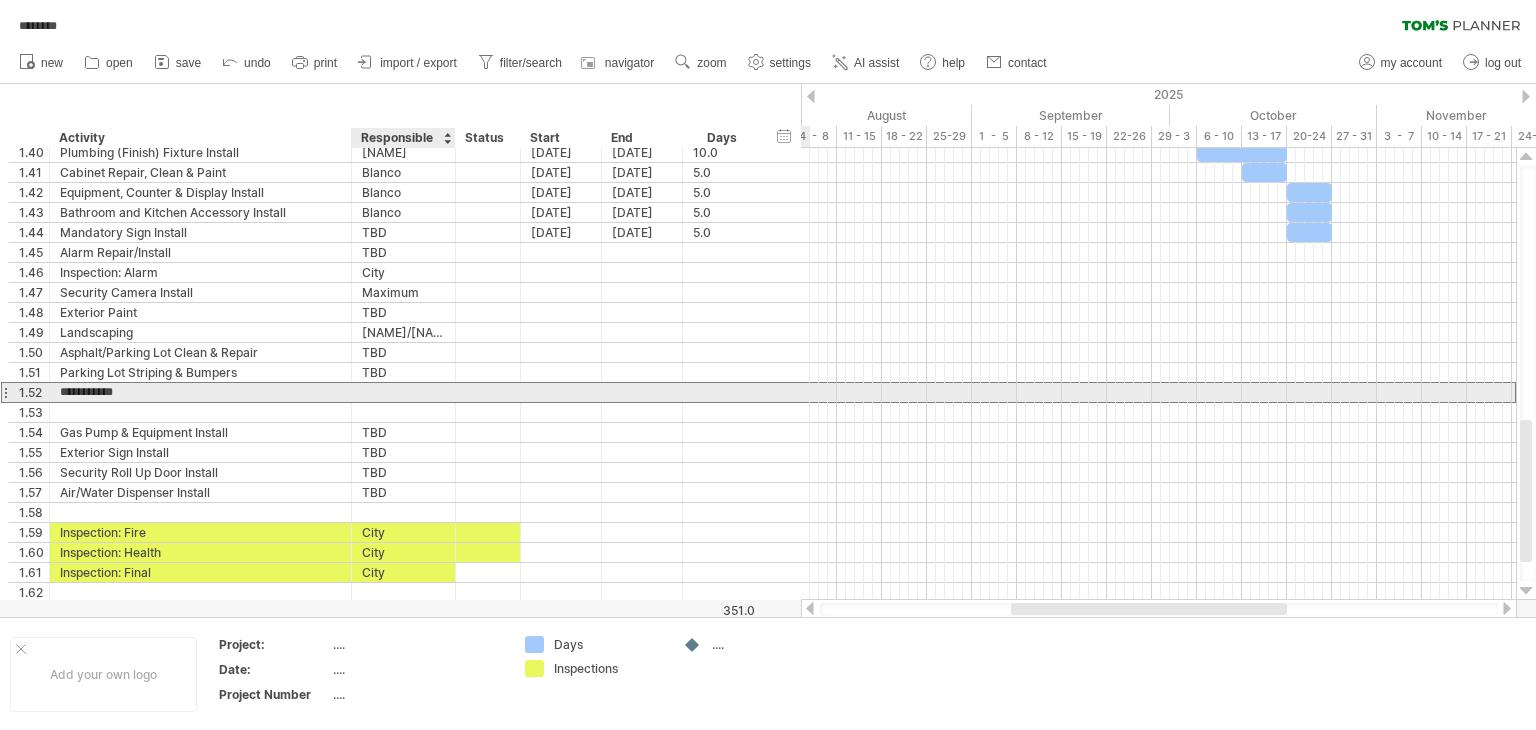 click at bounding box center [403, 392] 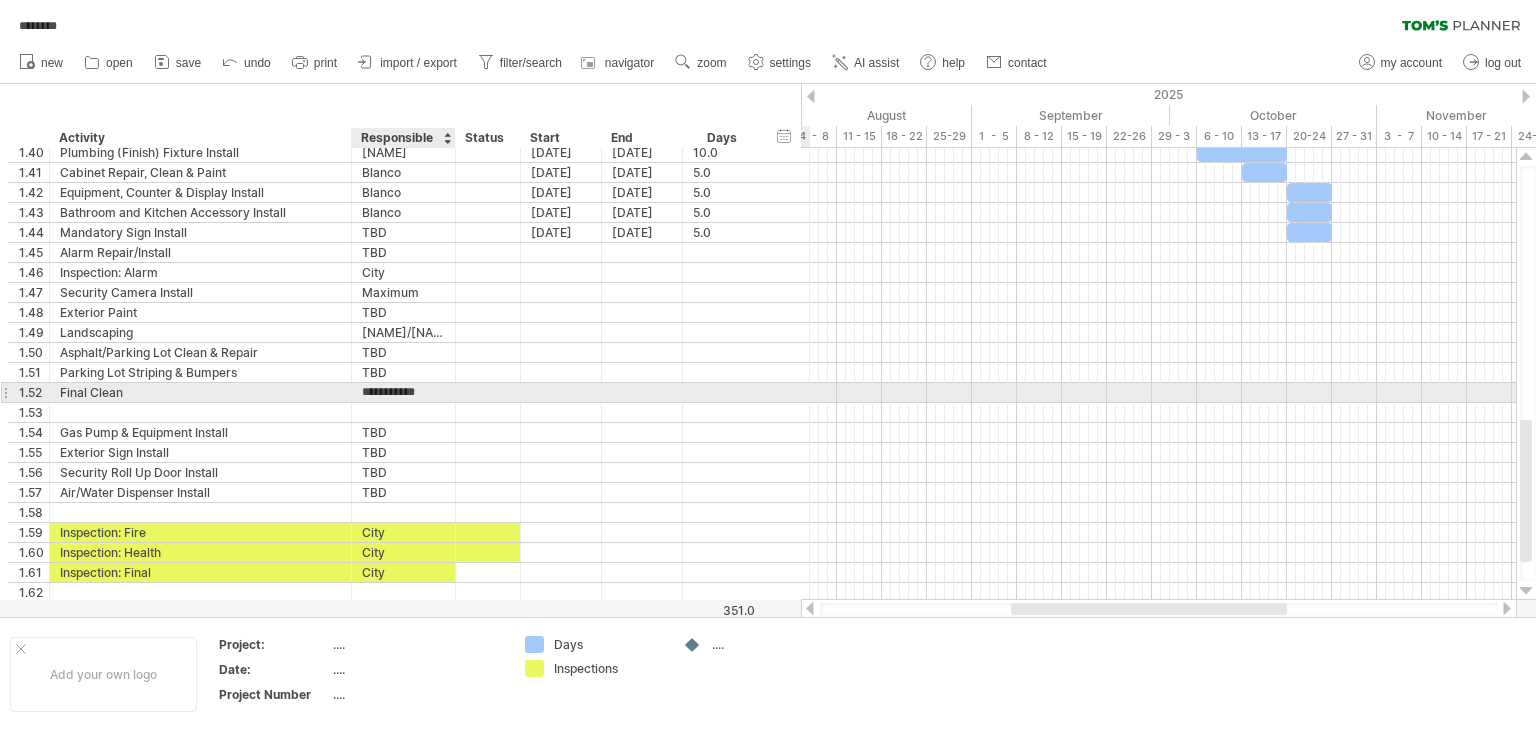 type on "**********" 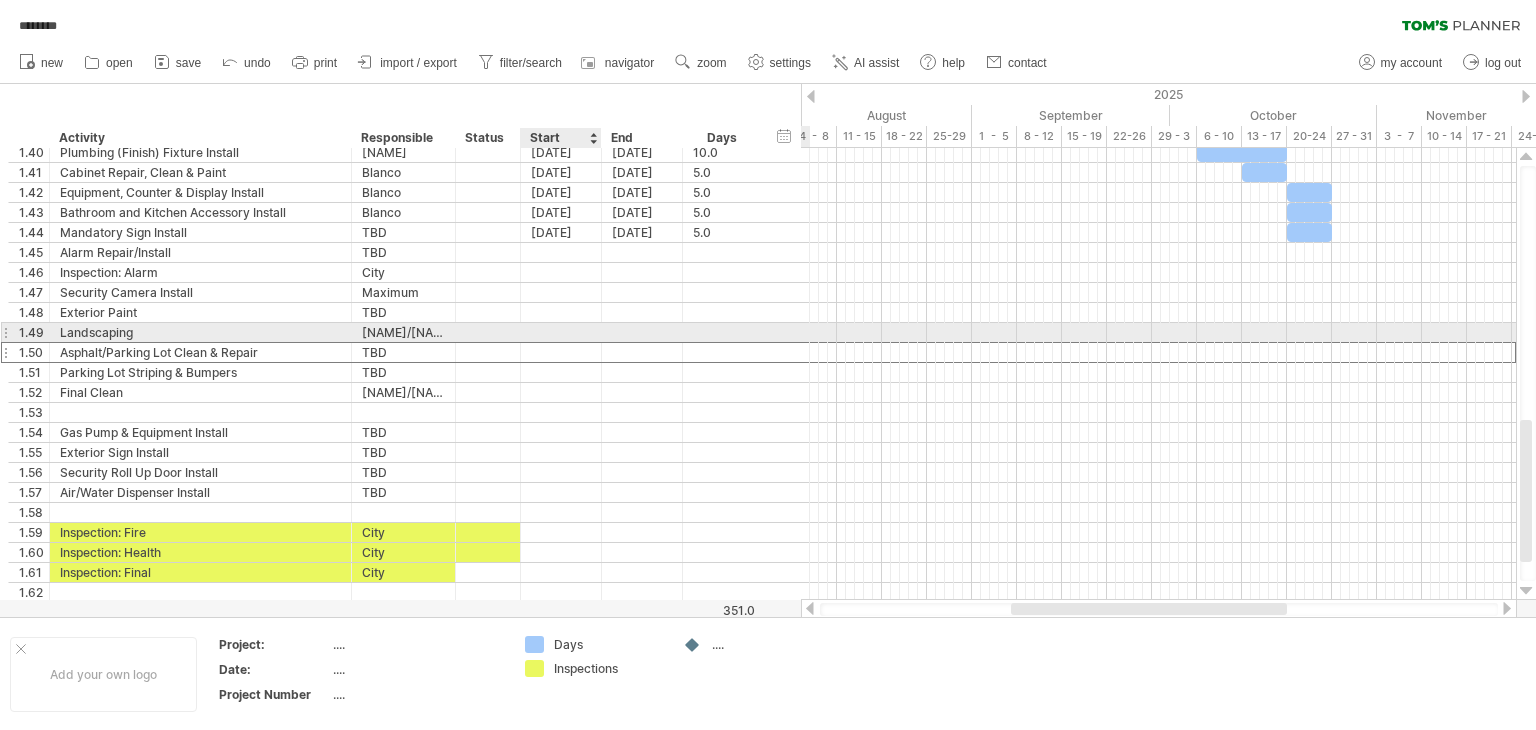 click at bounding box center (642, 352) 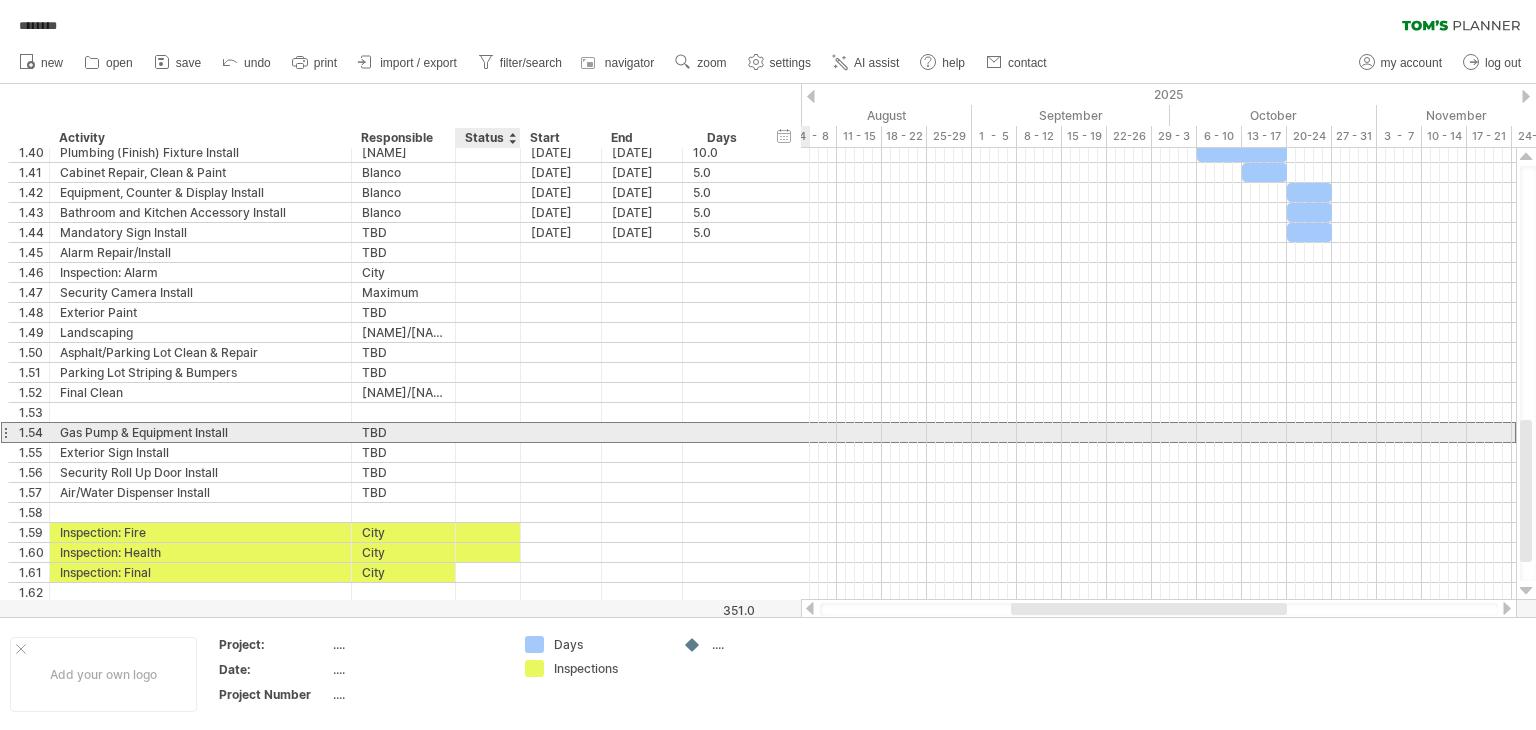 click at bounding box center (488, 432) 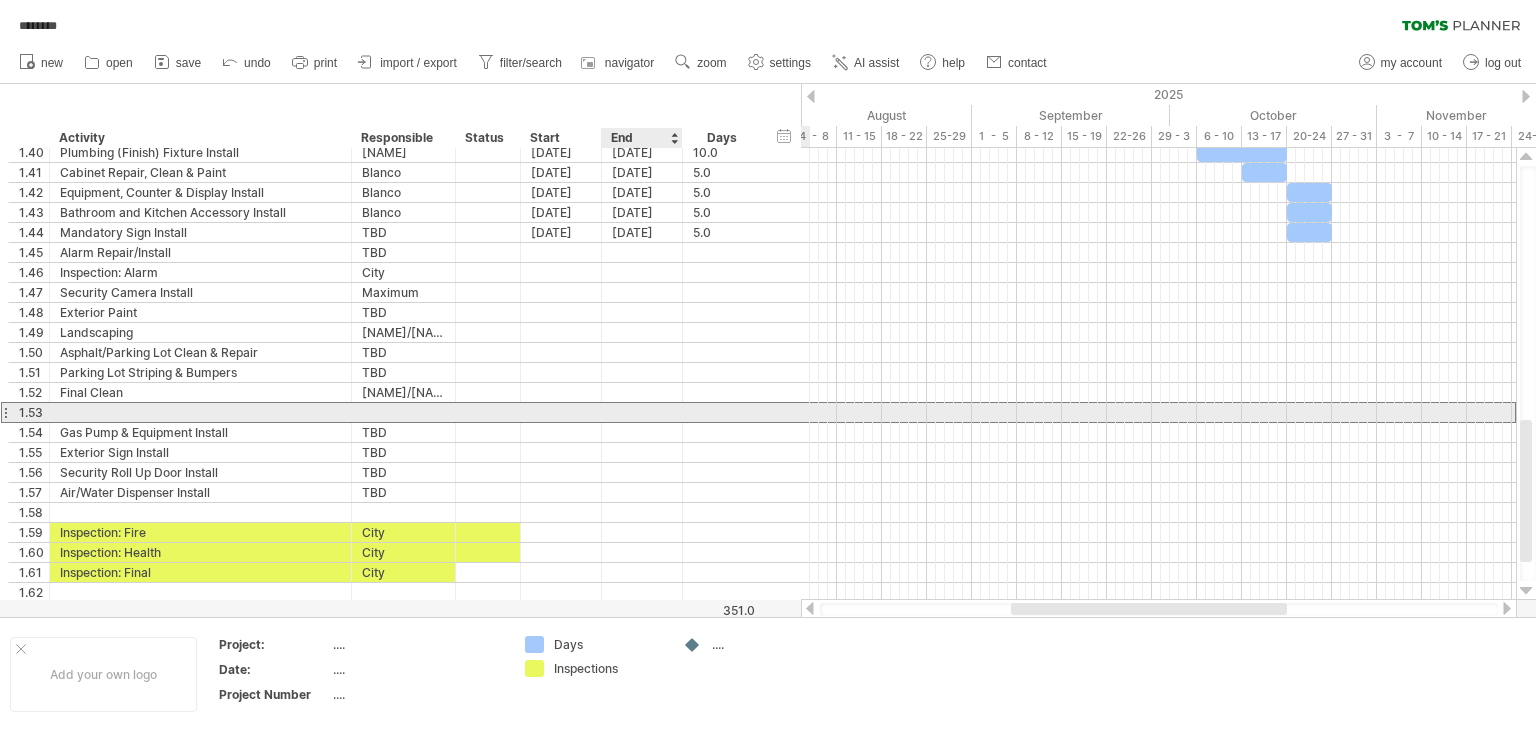 click at bounding box center (642, 412) 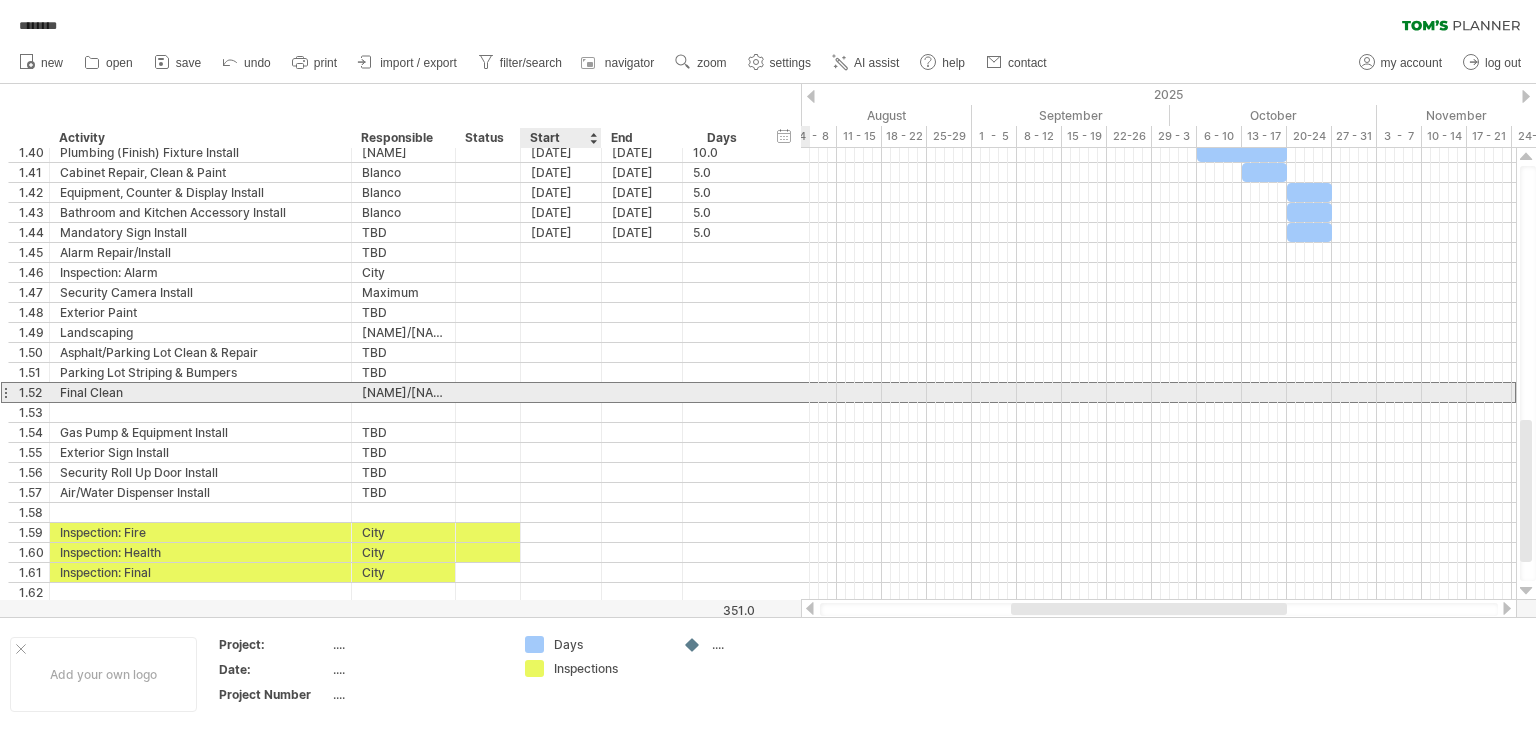 click at bounding box center [561, 392] 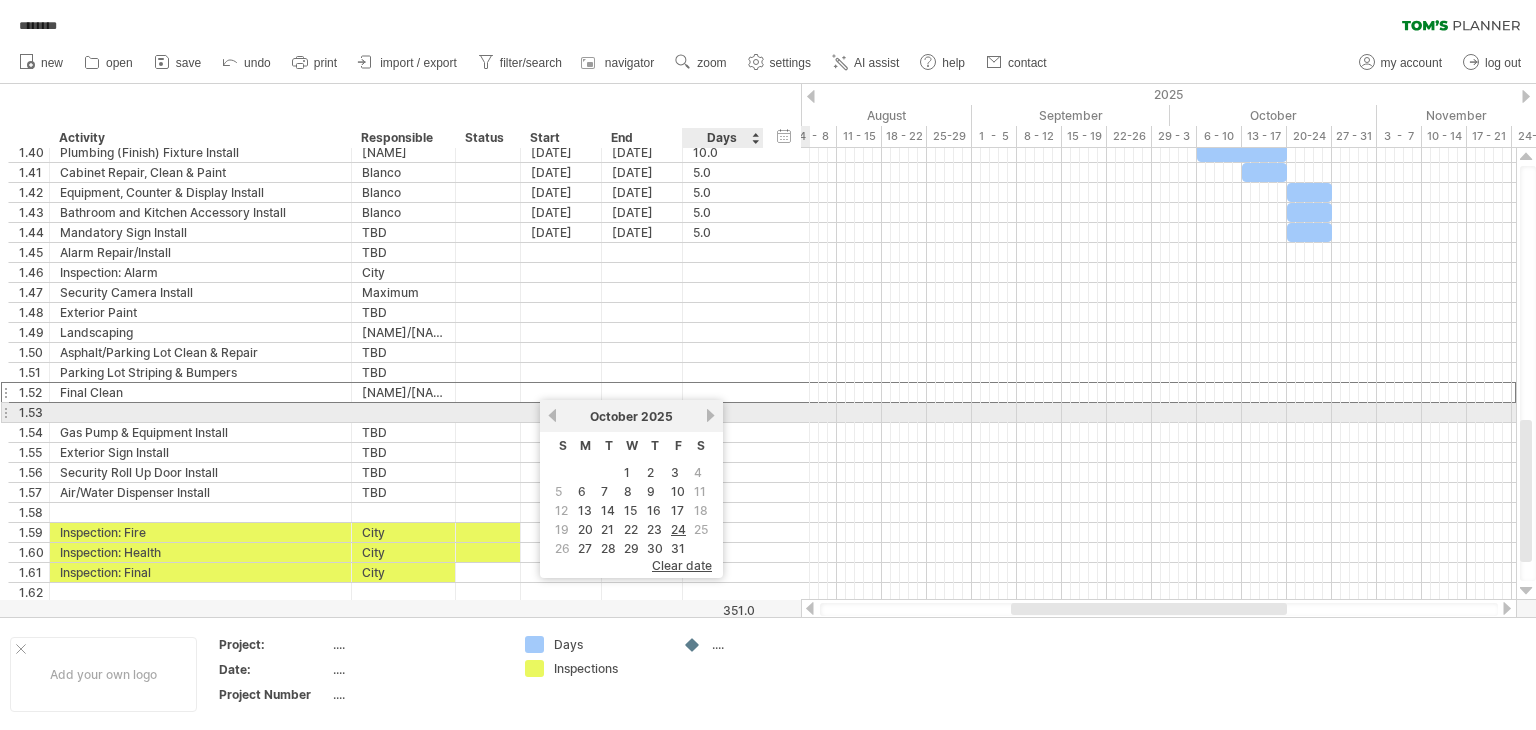 click on "next" at bounding box center [710, 415] 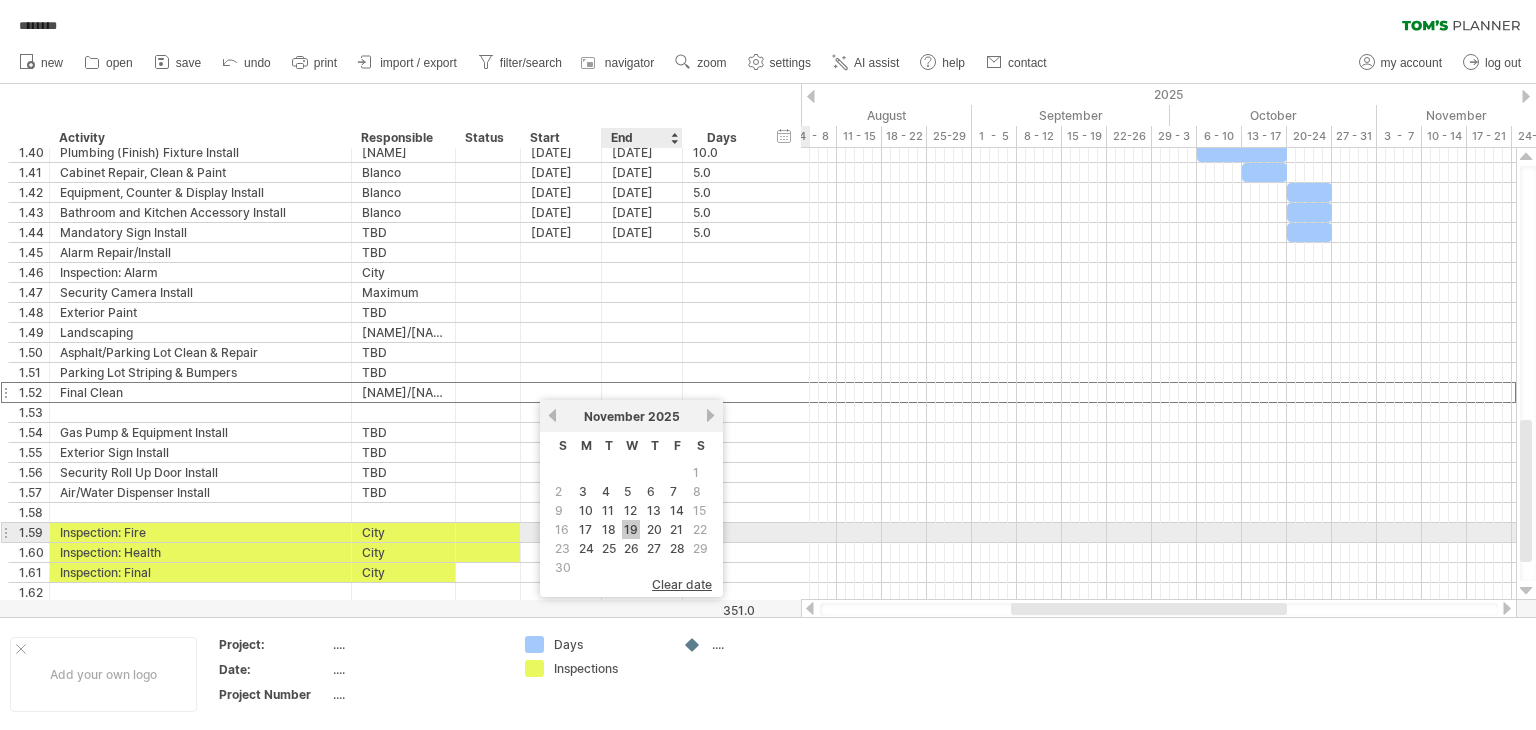 click on "19" at bounding box center [631, 529] 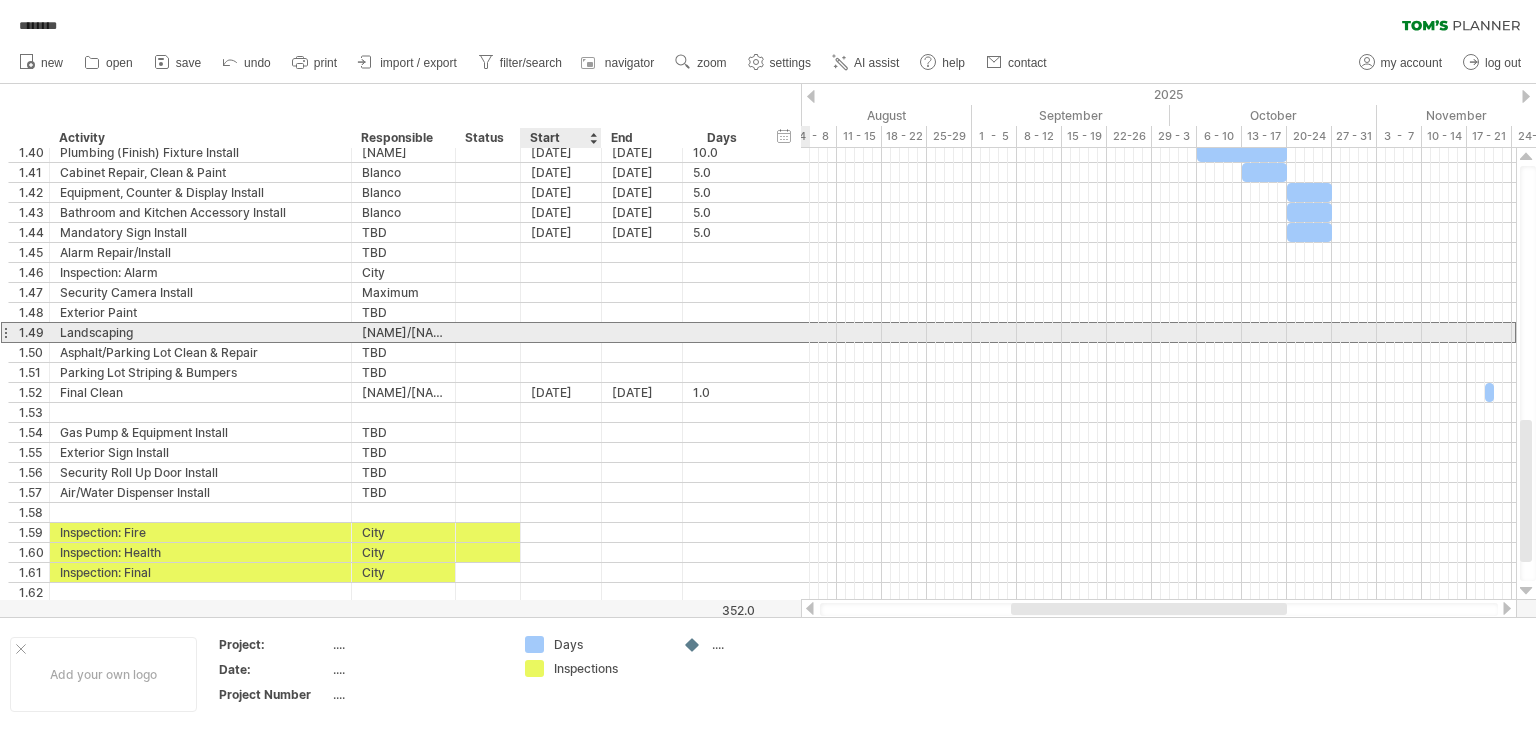 click at bounding box center [561, 332] 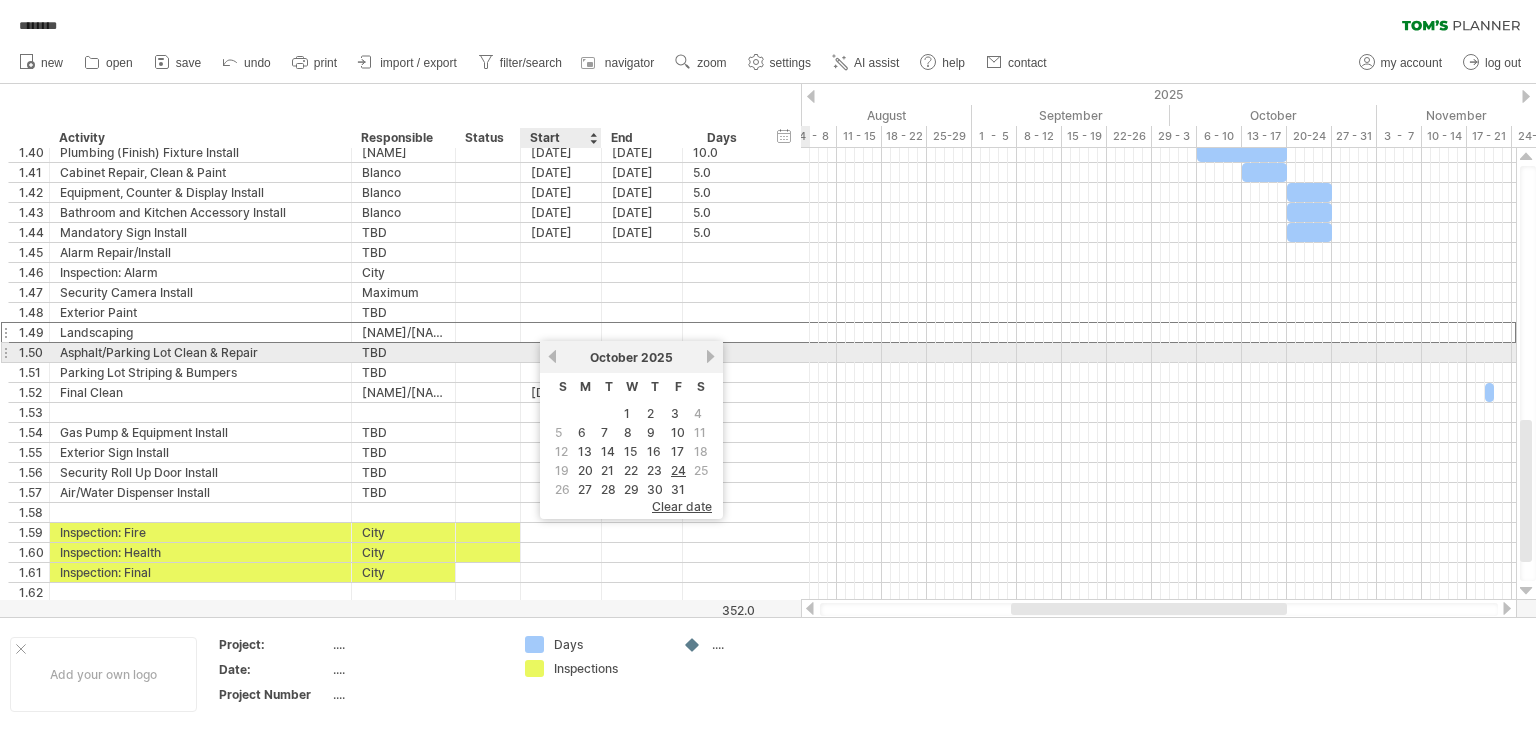 click on "previous" at bounding box center (552, 356) 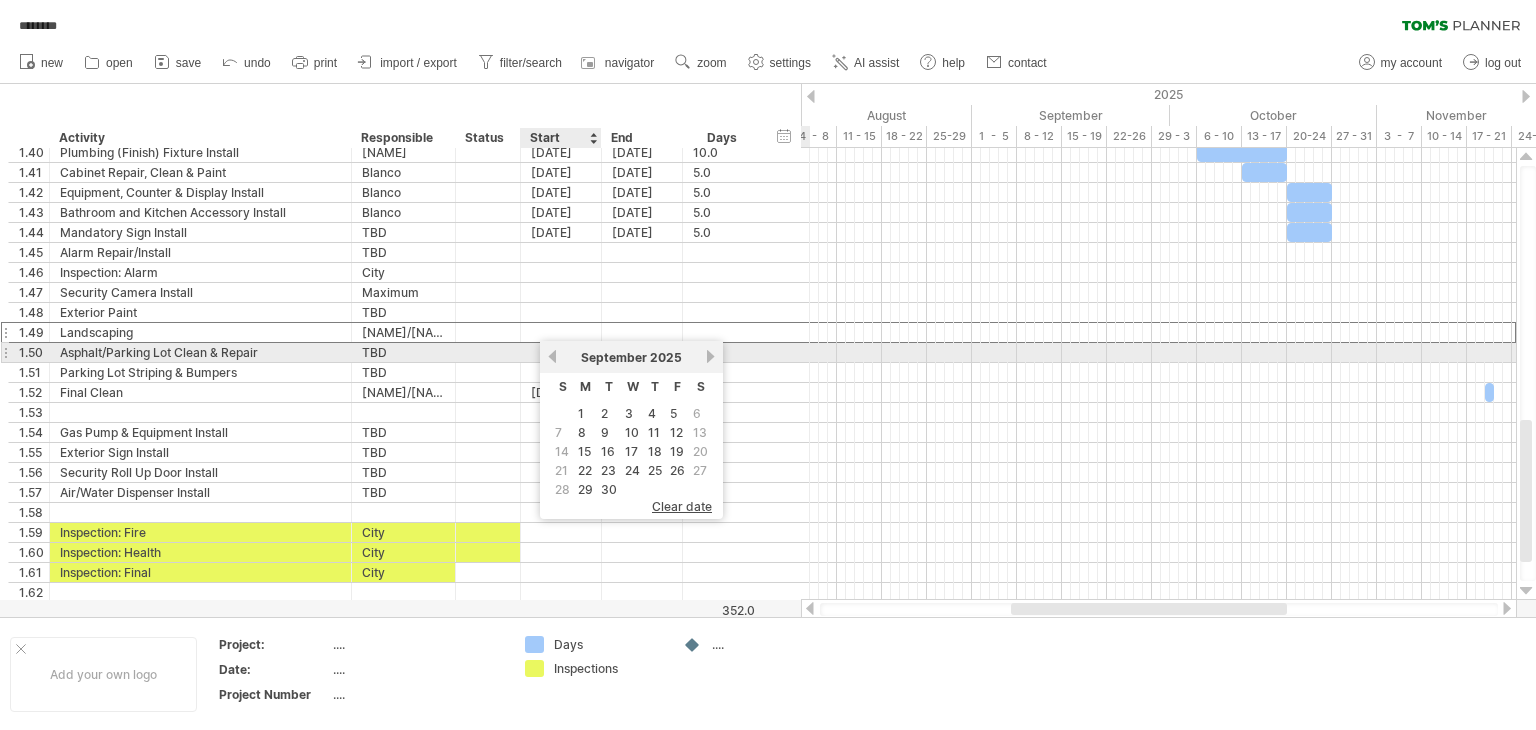 click on "previous" at bounding box center [552, 356] 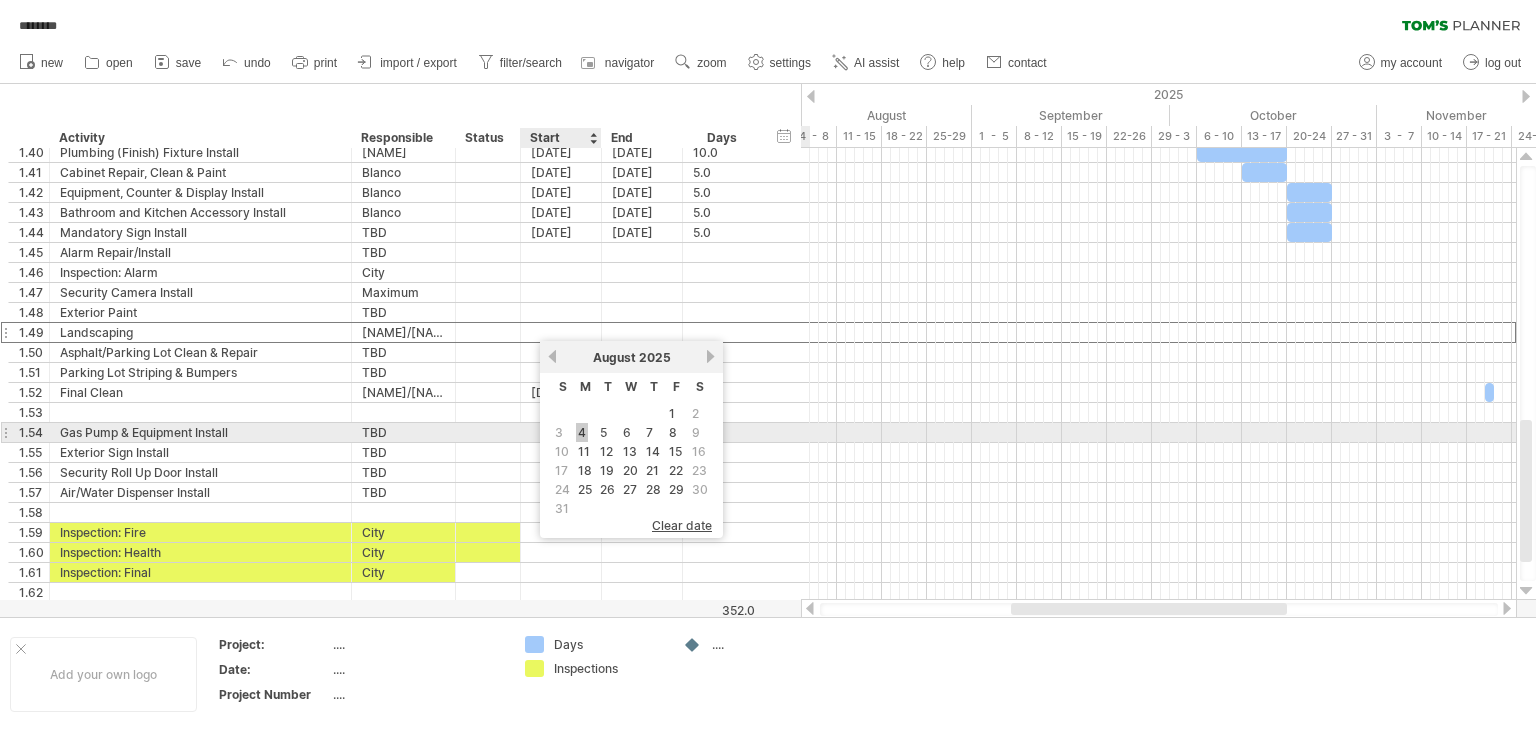 click on "4" at bounding box center [582, 432] 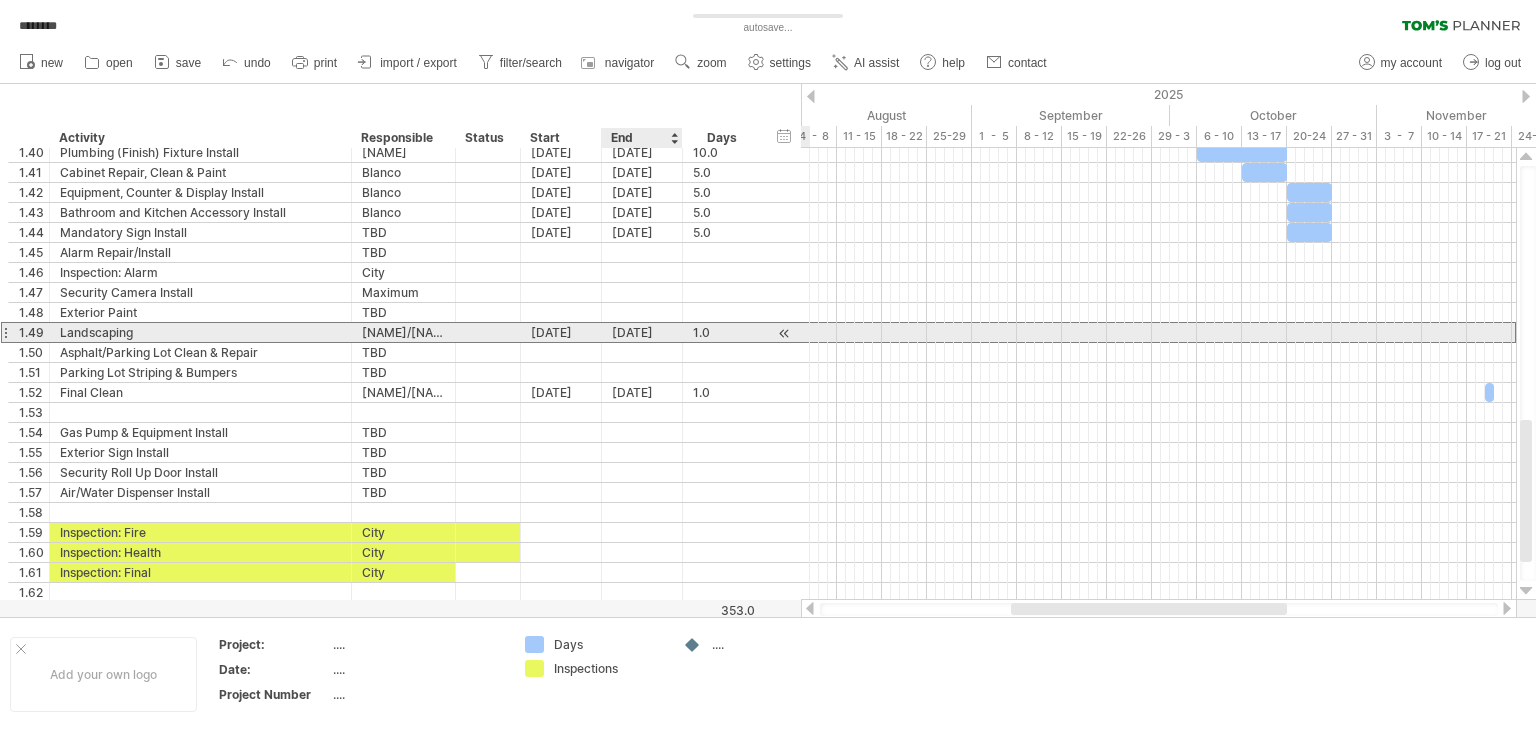 click on "[DATE]" at bounding box center (642, 332) 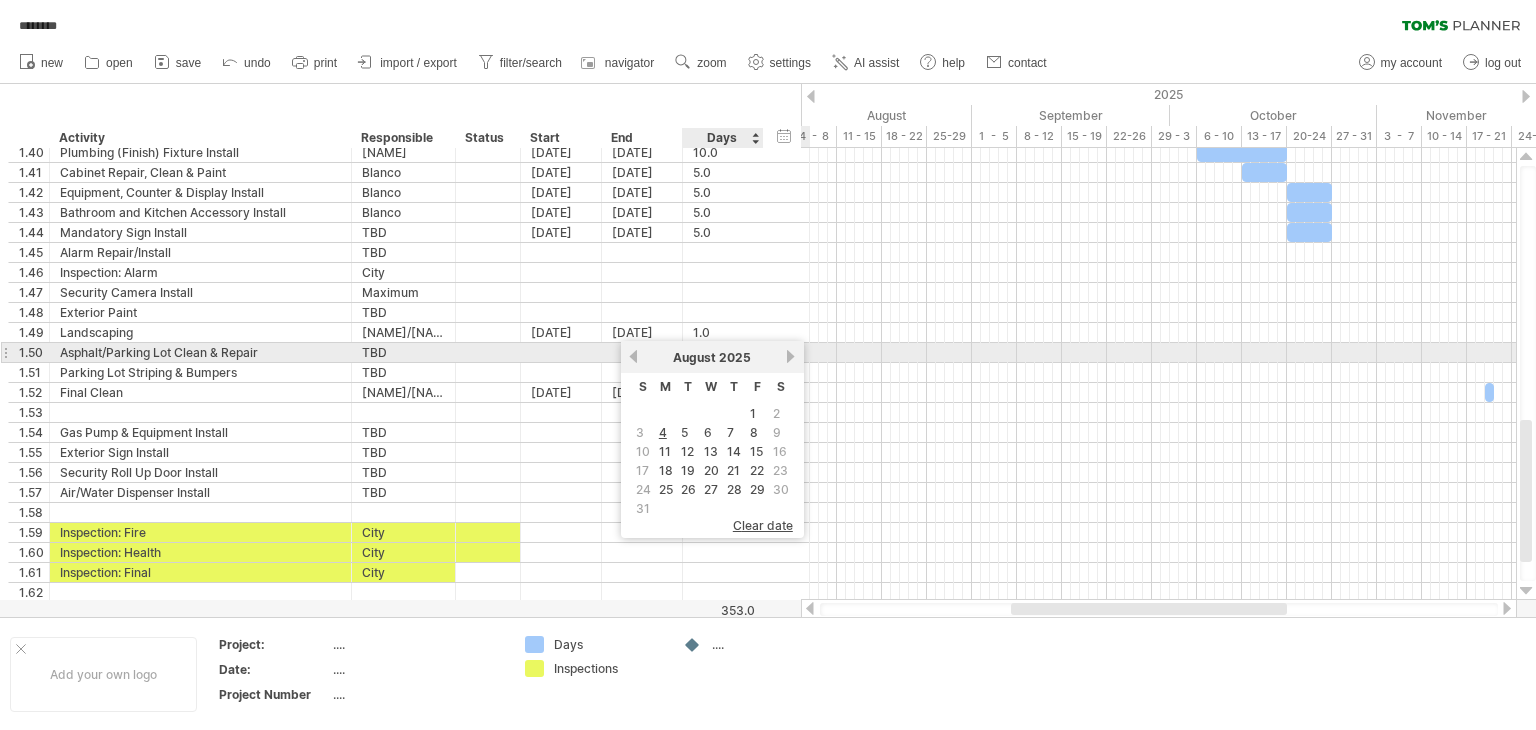 click on "next" at bounding box center [791, 356] 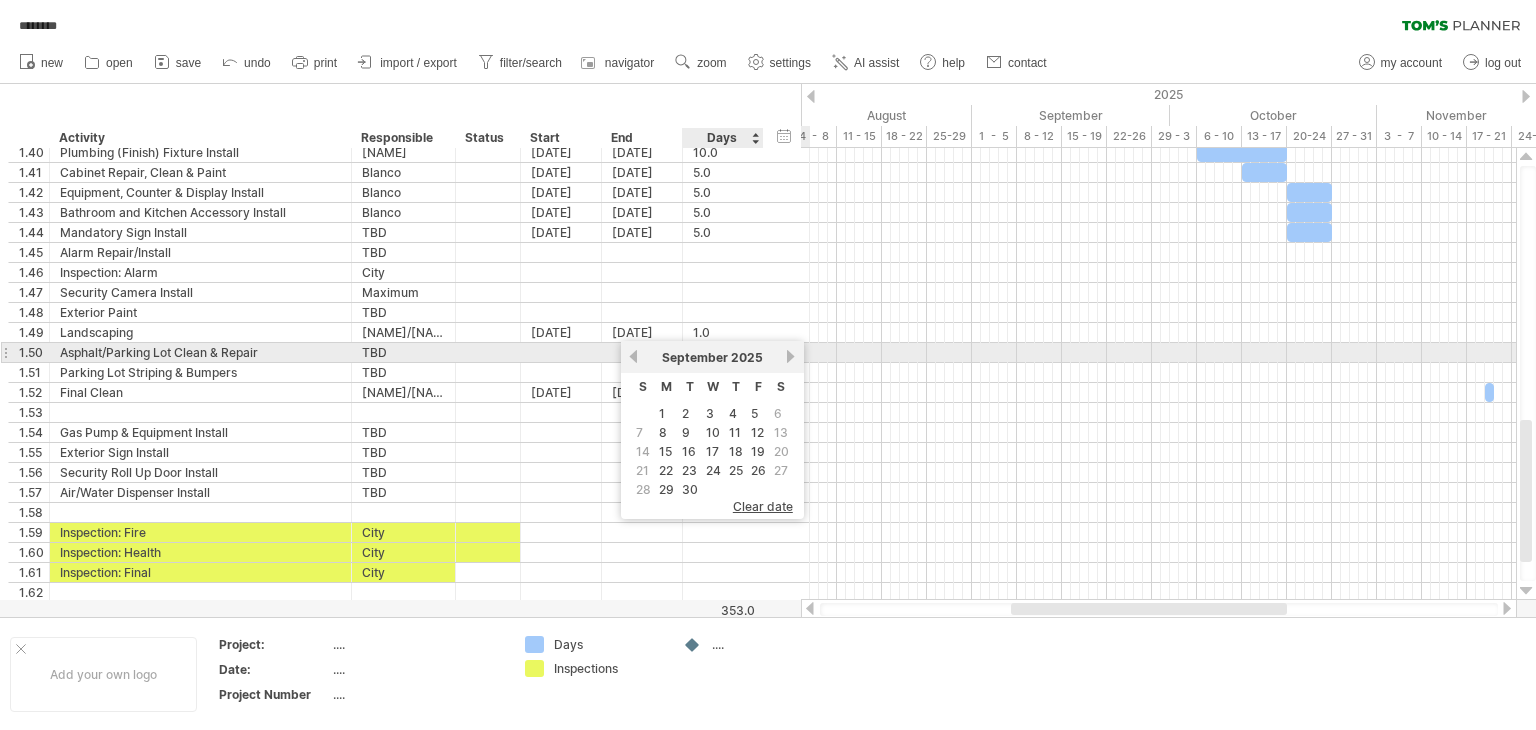 click on "next" at bounding box center [791, 356] 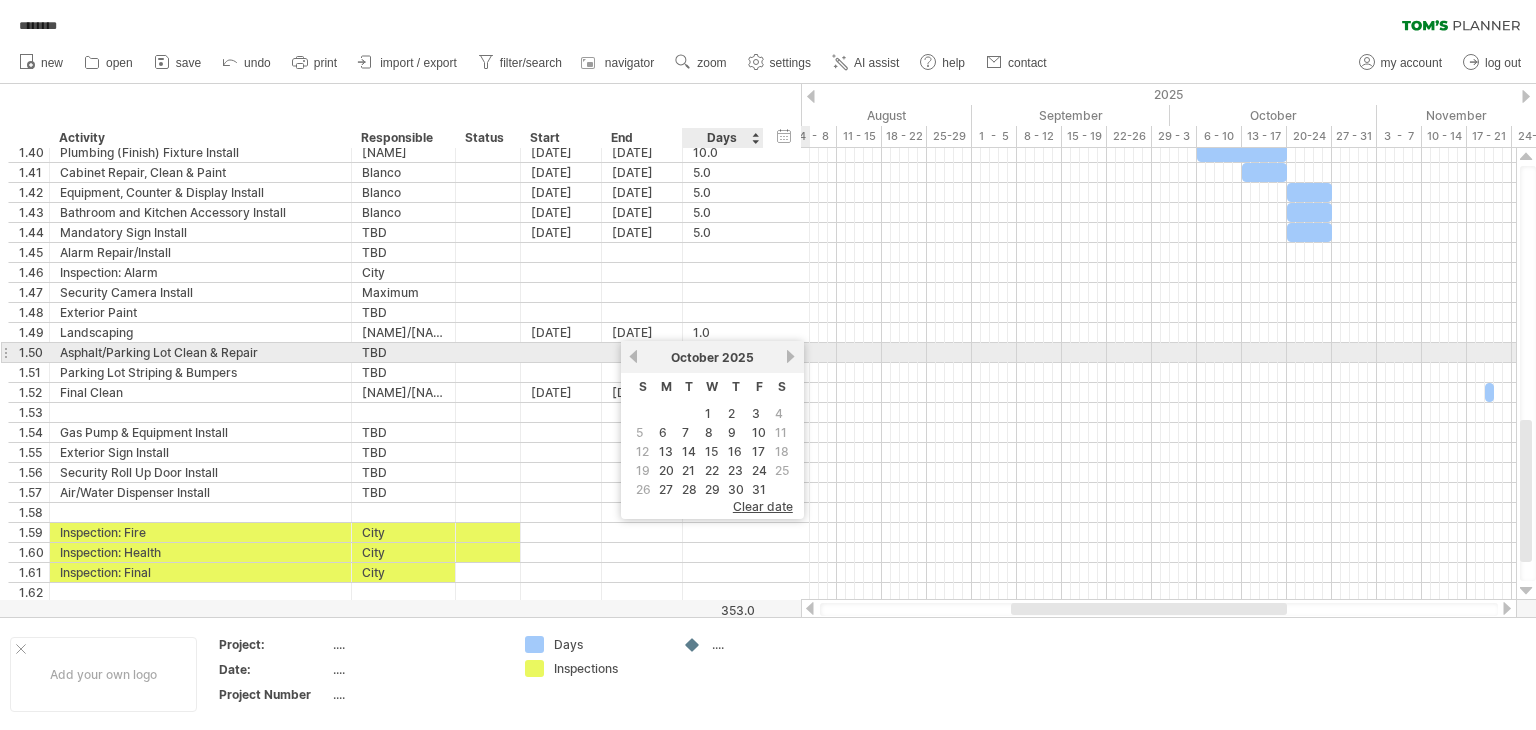 click on "next" at bounding box center [791, 356] 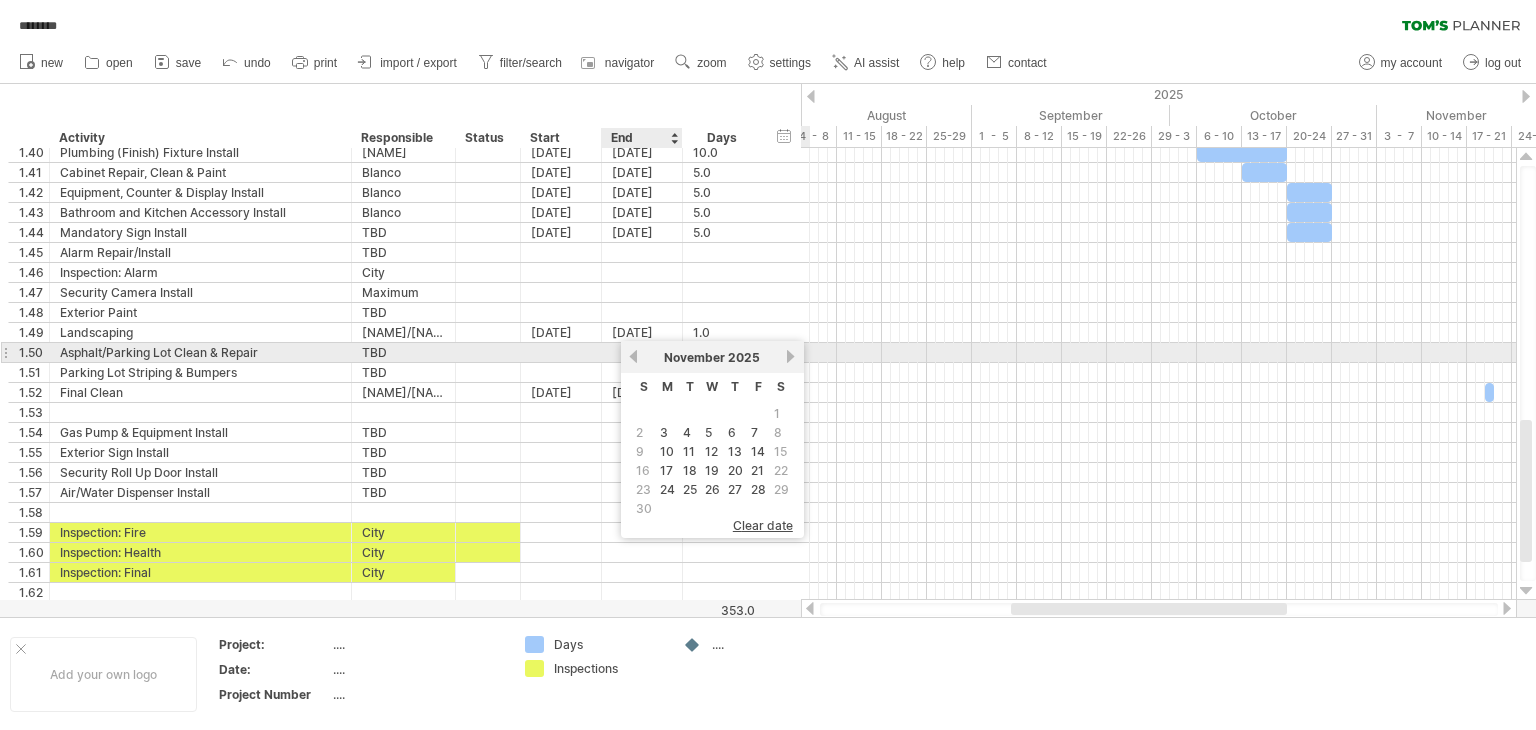 click on "previous" at bounding box center (633, 356) 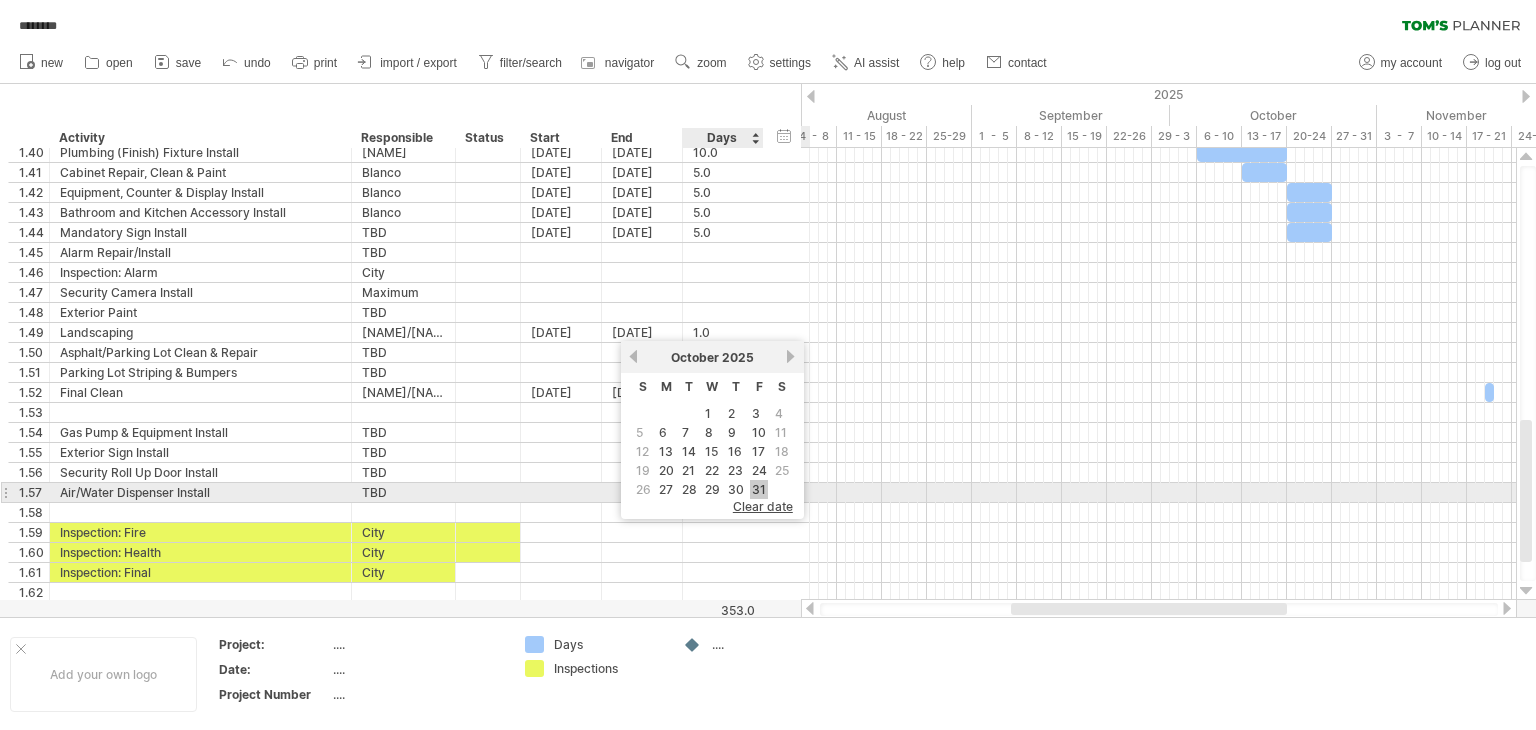 click on "31" at bounding box center (759, 489) 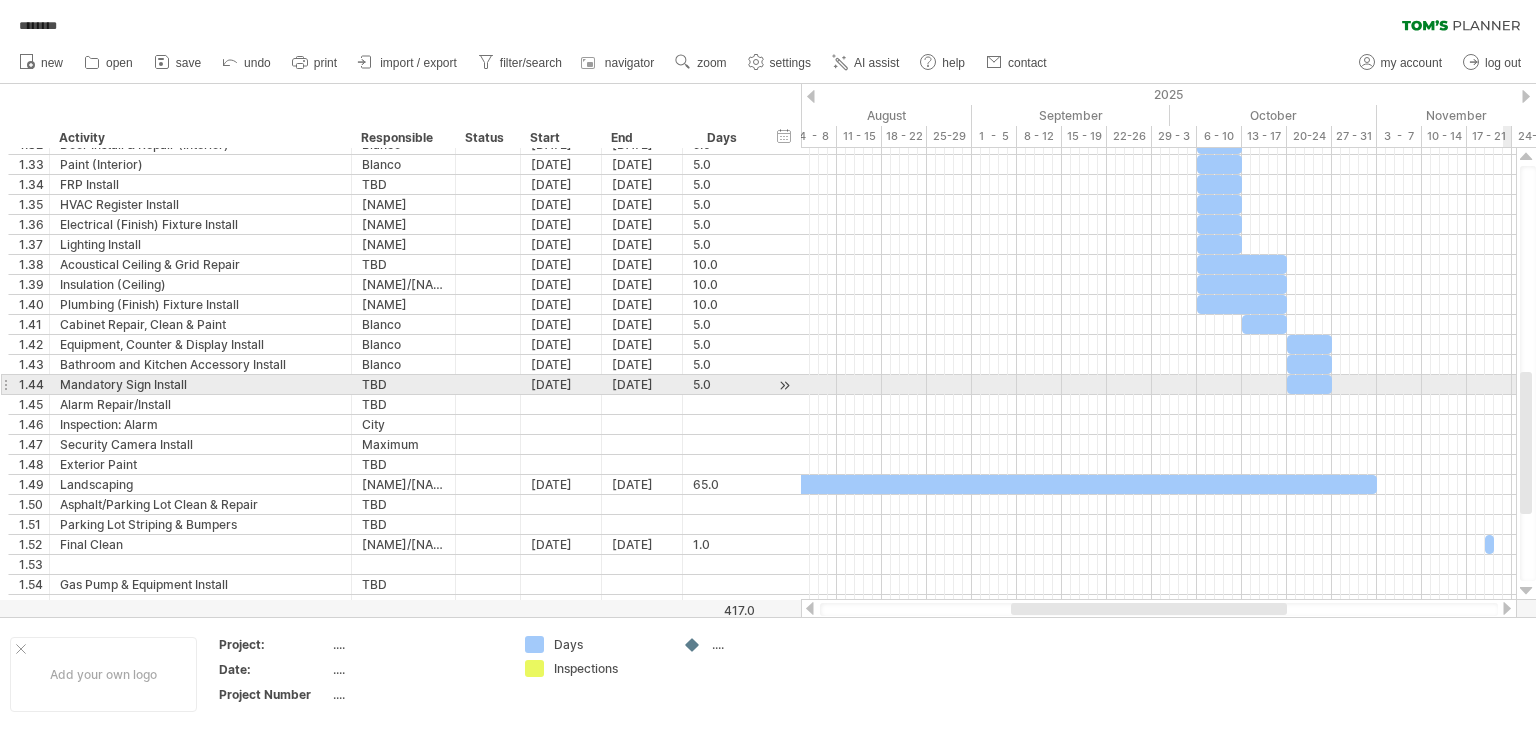 drag, startPoint x: 1520, startPoint y: 441, endPoint x: 1509, endPoint y: 393, distance: 49.24429 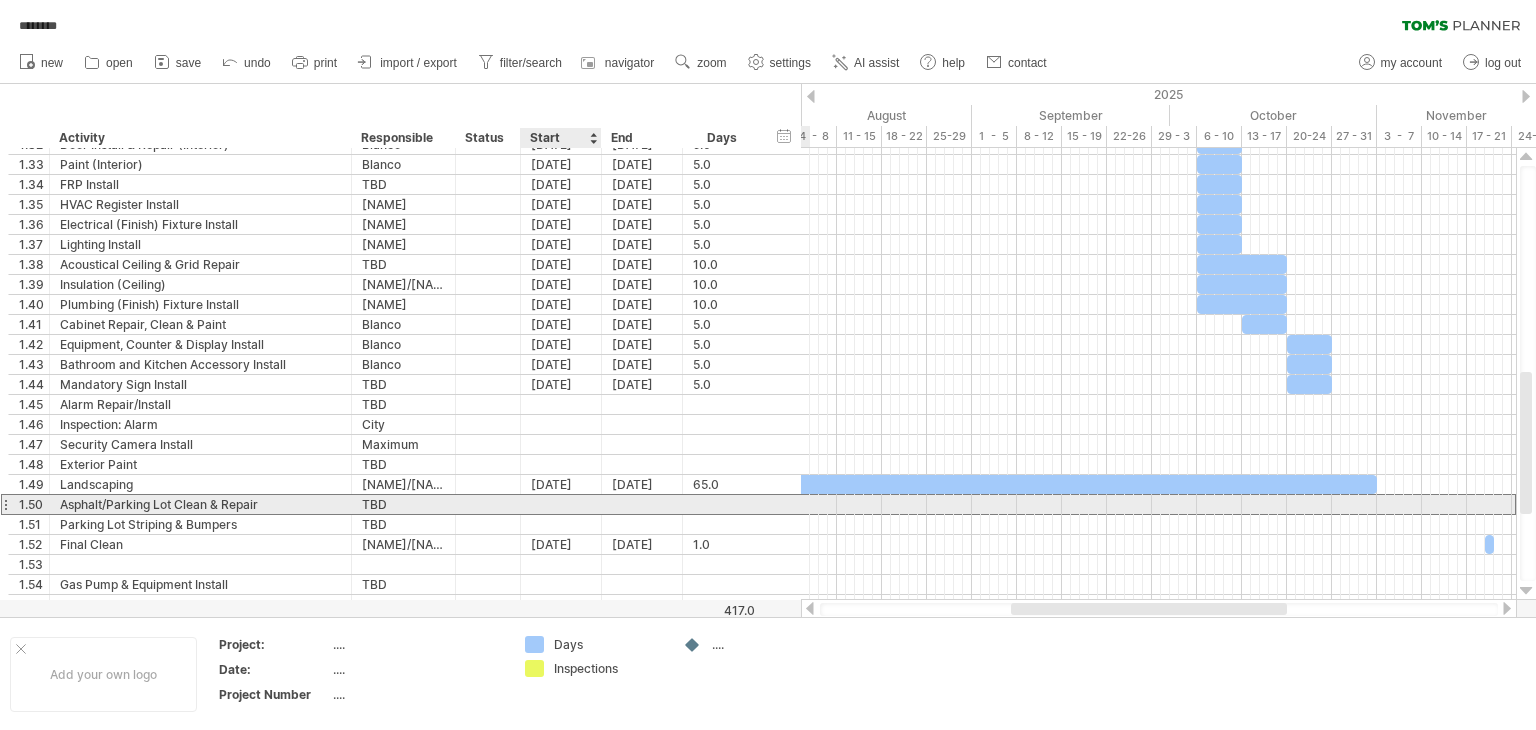 click at bounding box center [561, 504] 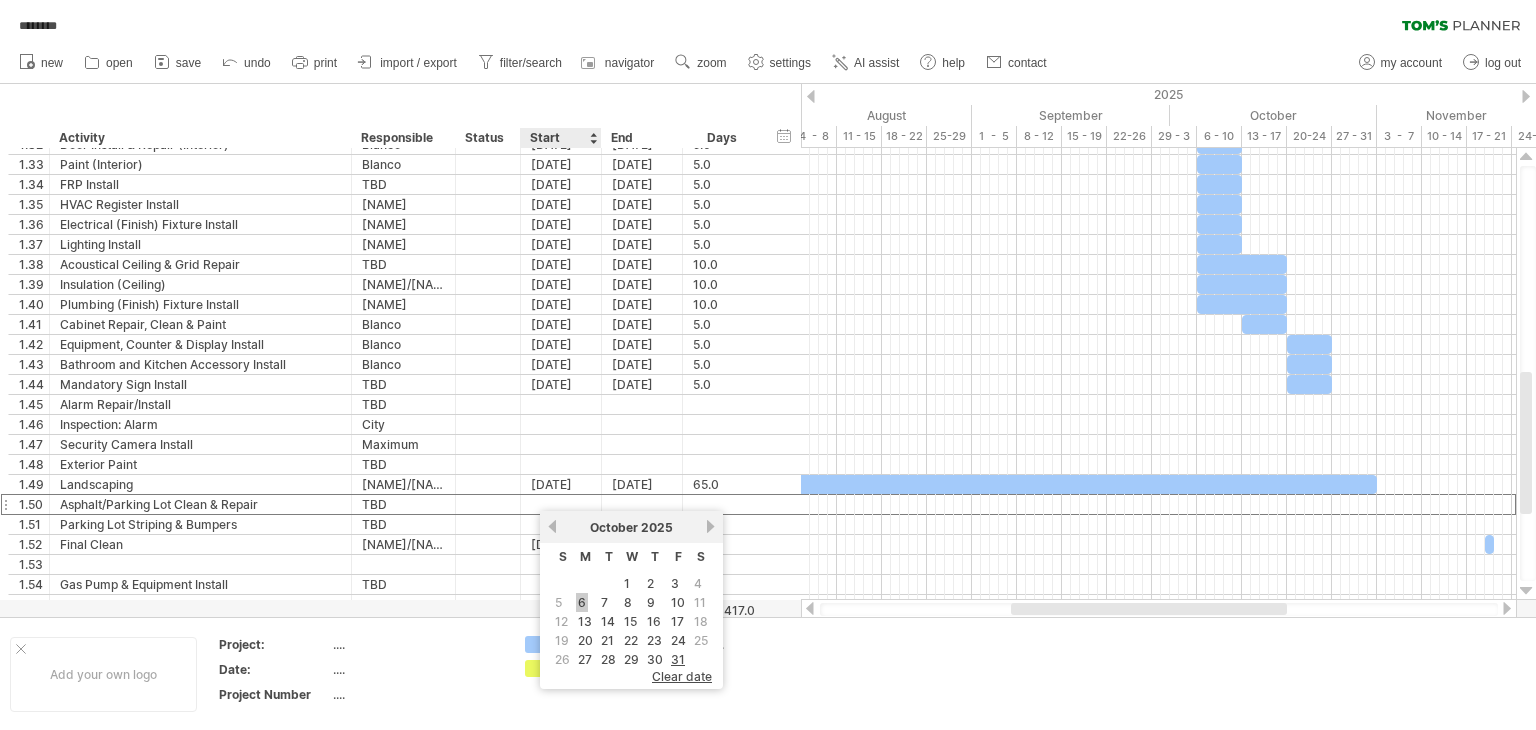 click on "6" at bounding box center (582, 602) 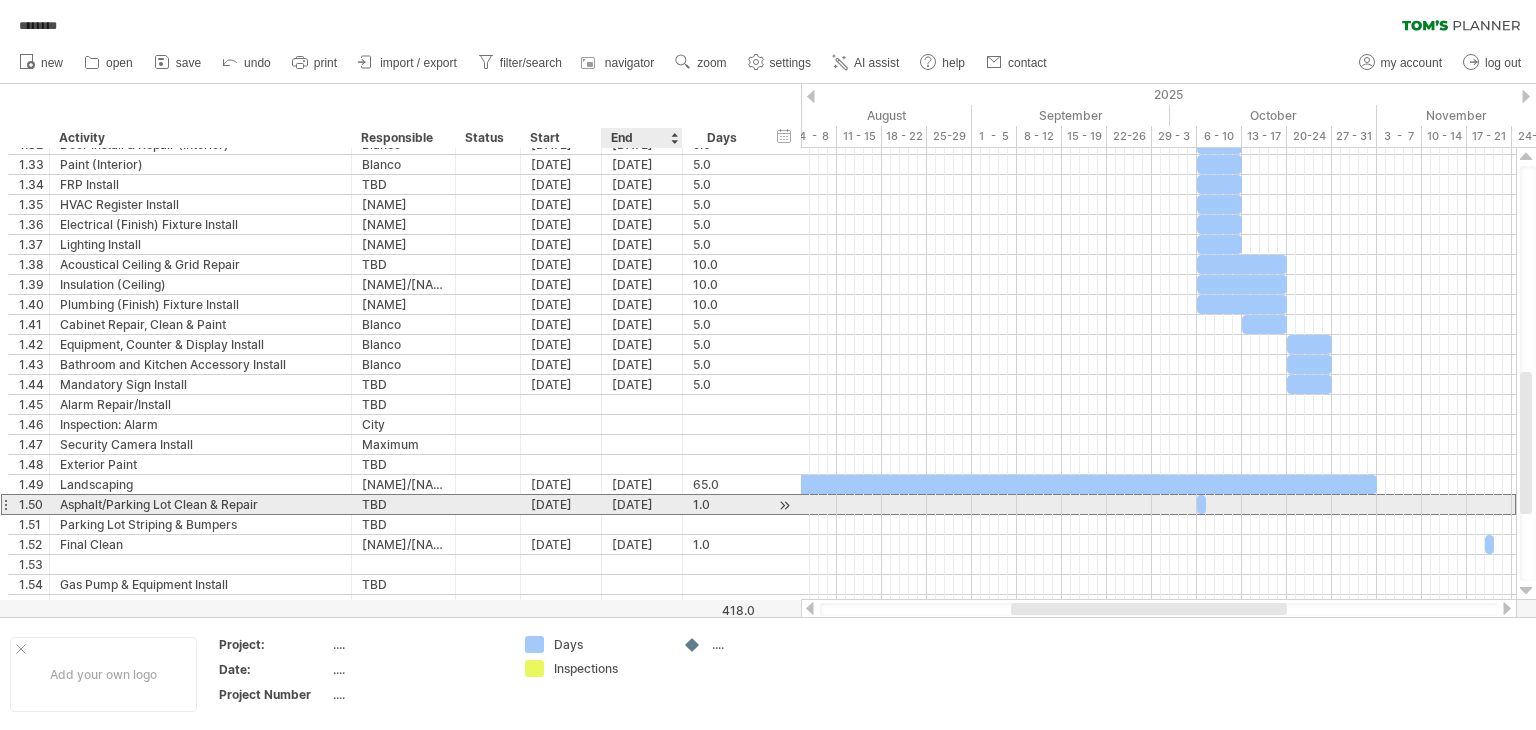 click on "[DATE]" at bounding box center [642, 504] 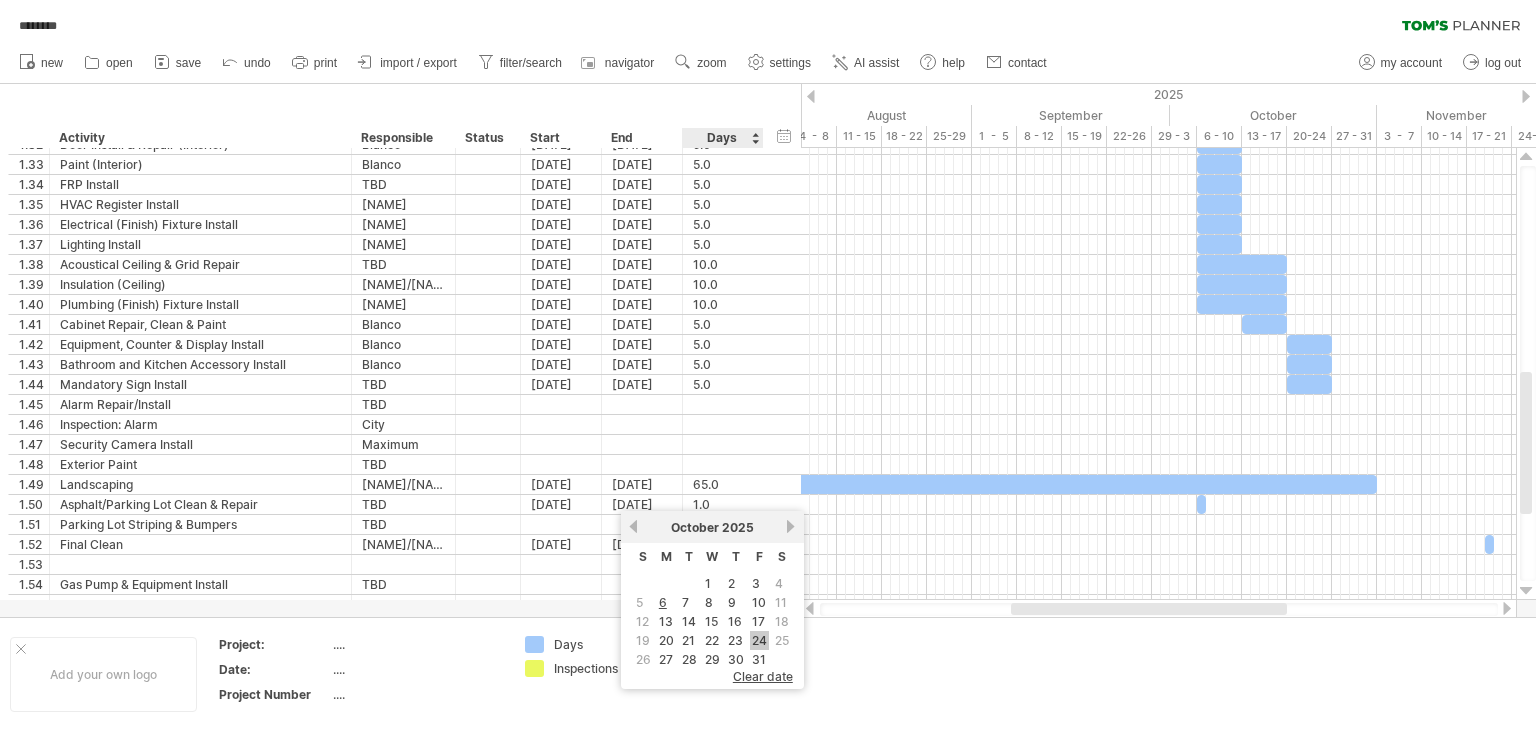 click on "24" at bounding box center [759, 640] 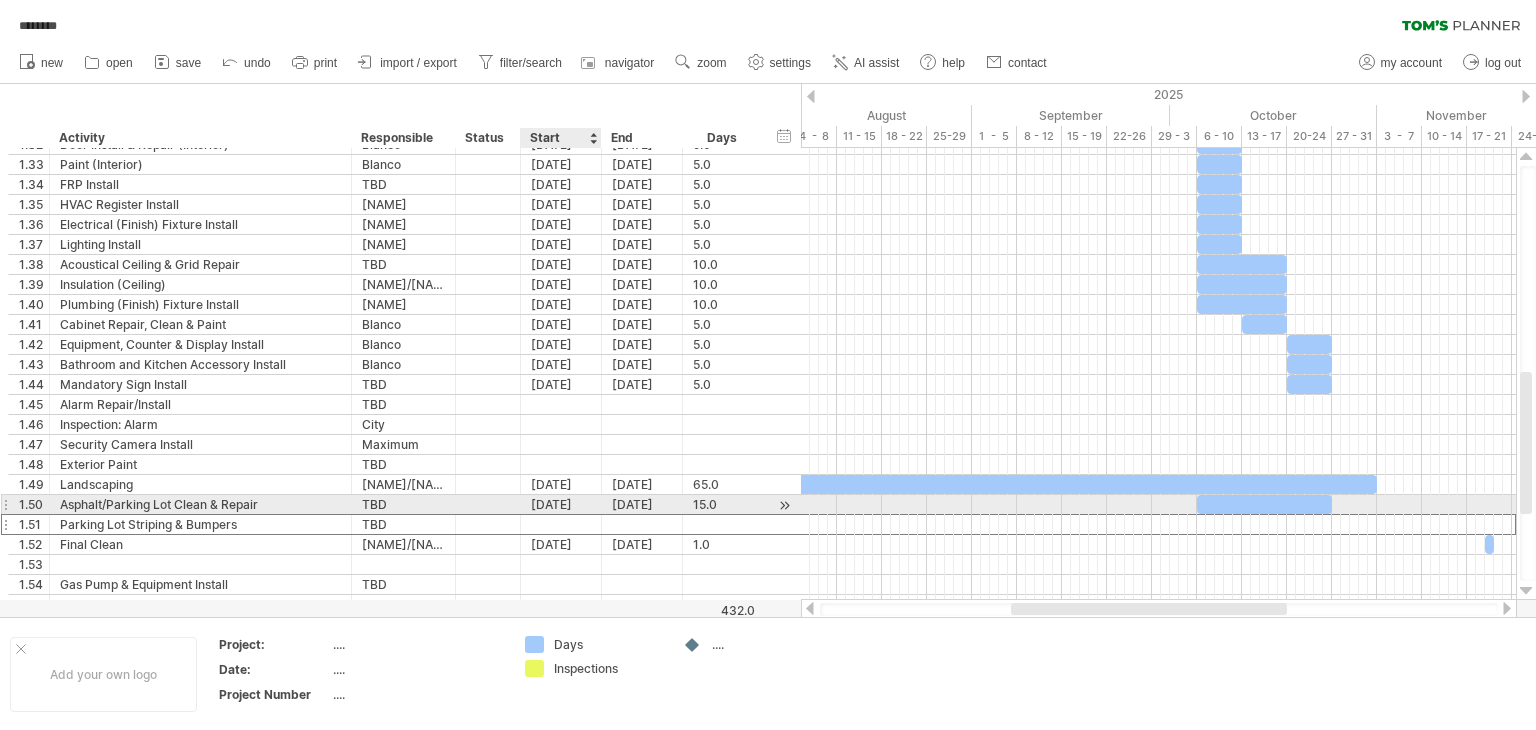 click at bounding box center [561, 524] 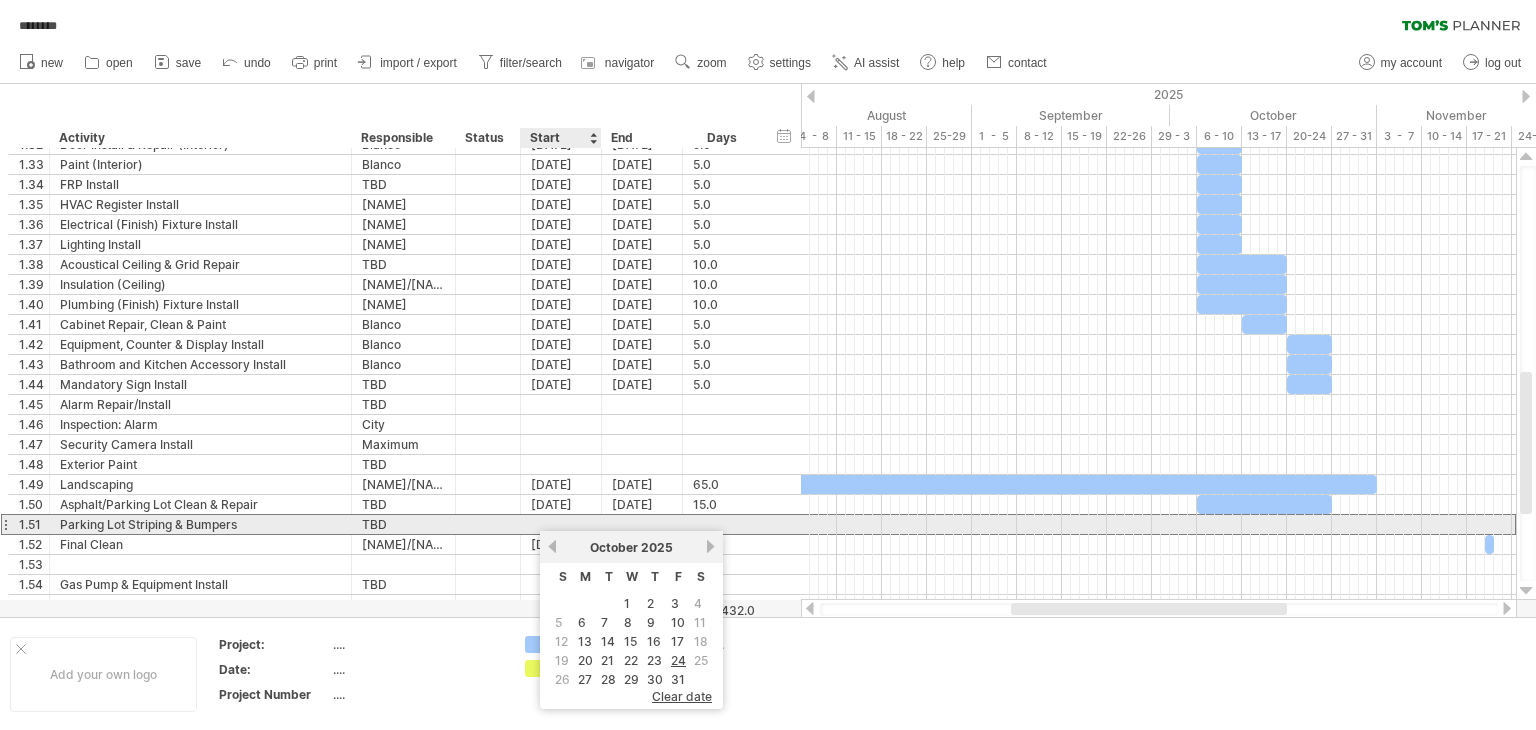 click at bounding box center [561, 524] 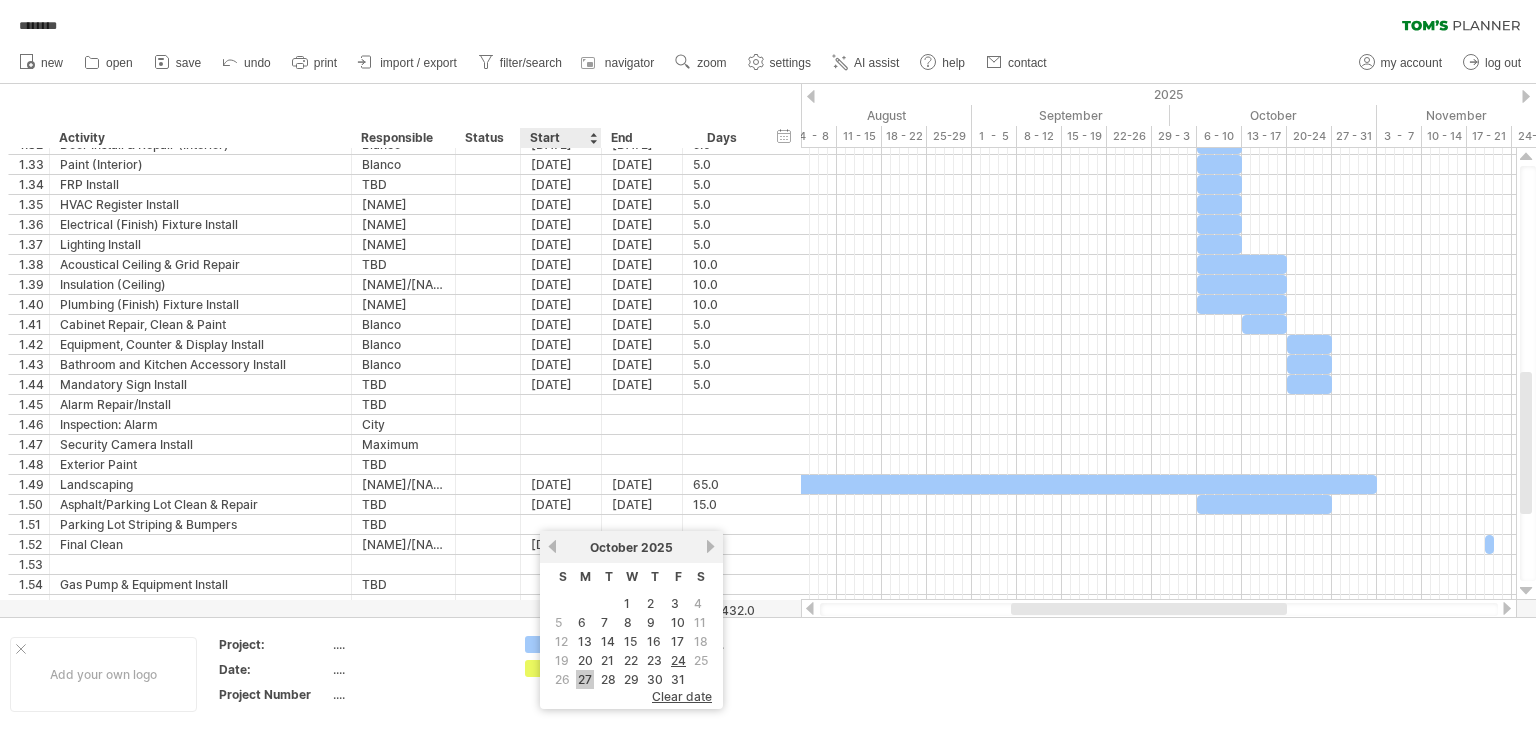 click on "27" at bounding box center [585, 679] 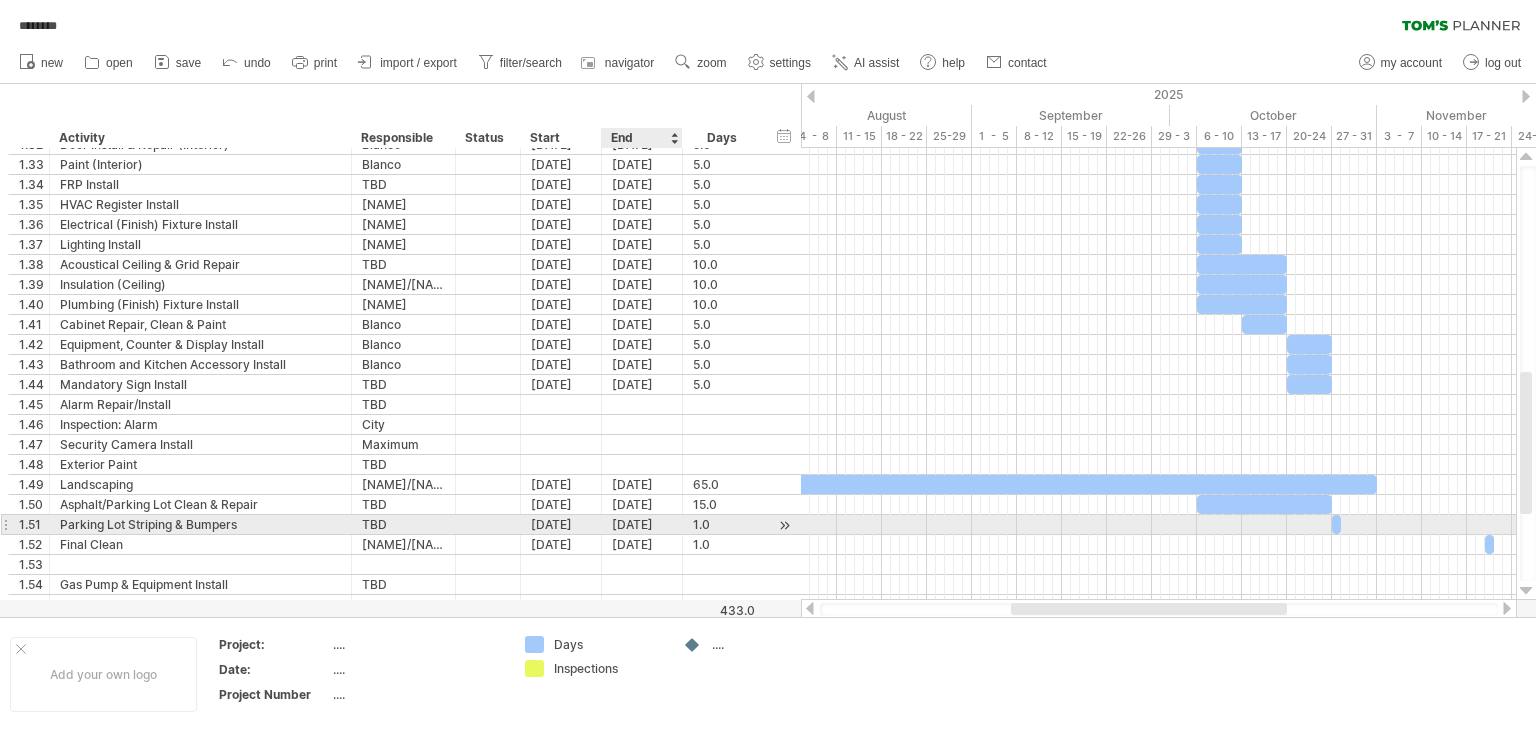 click on "[DATE]" at bounding box center (642, 524) 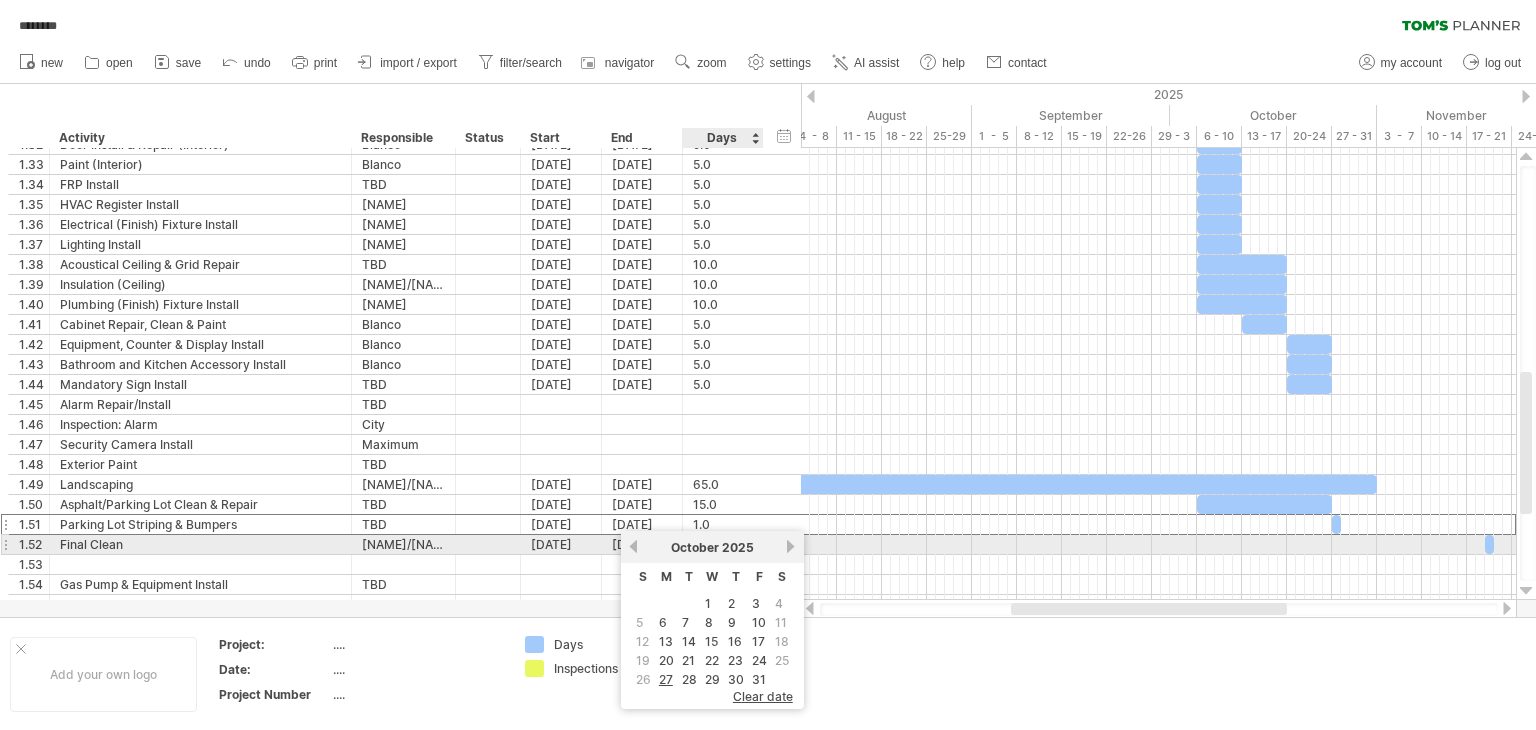 click on "next" at bounding box center (791, 546) 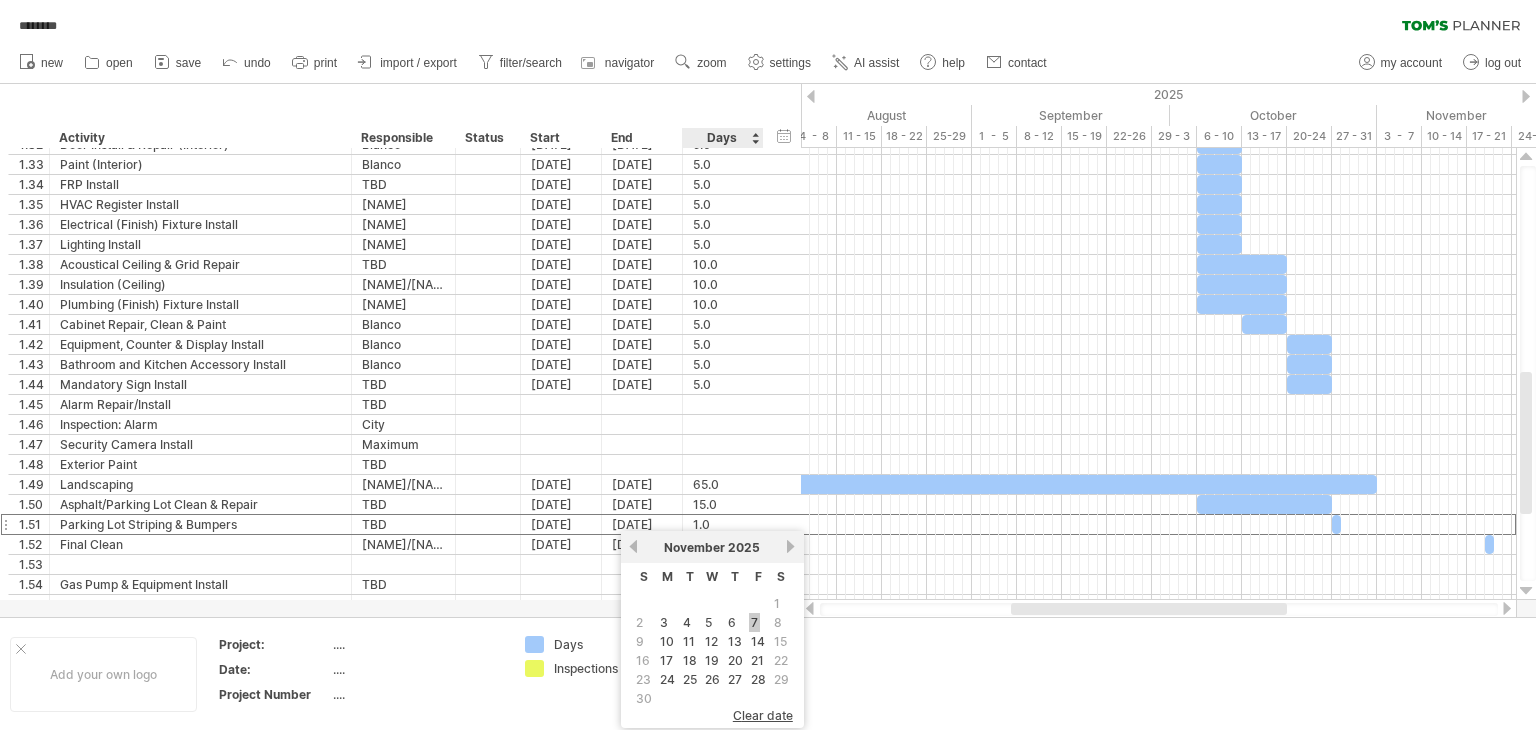 click on "7" at bounding box center (754, 622) 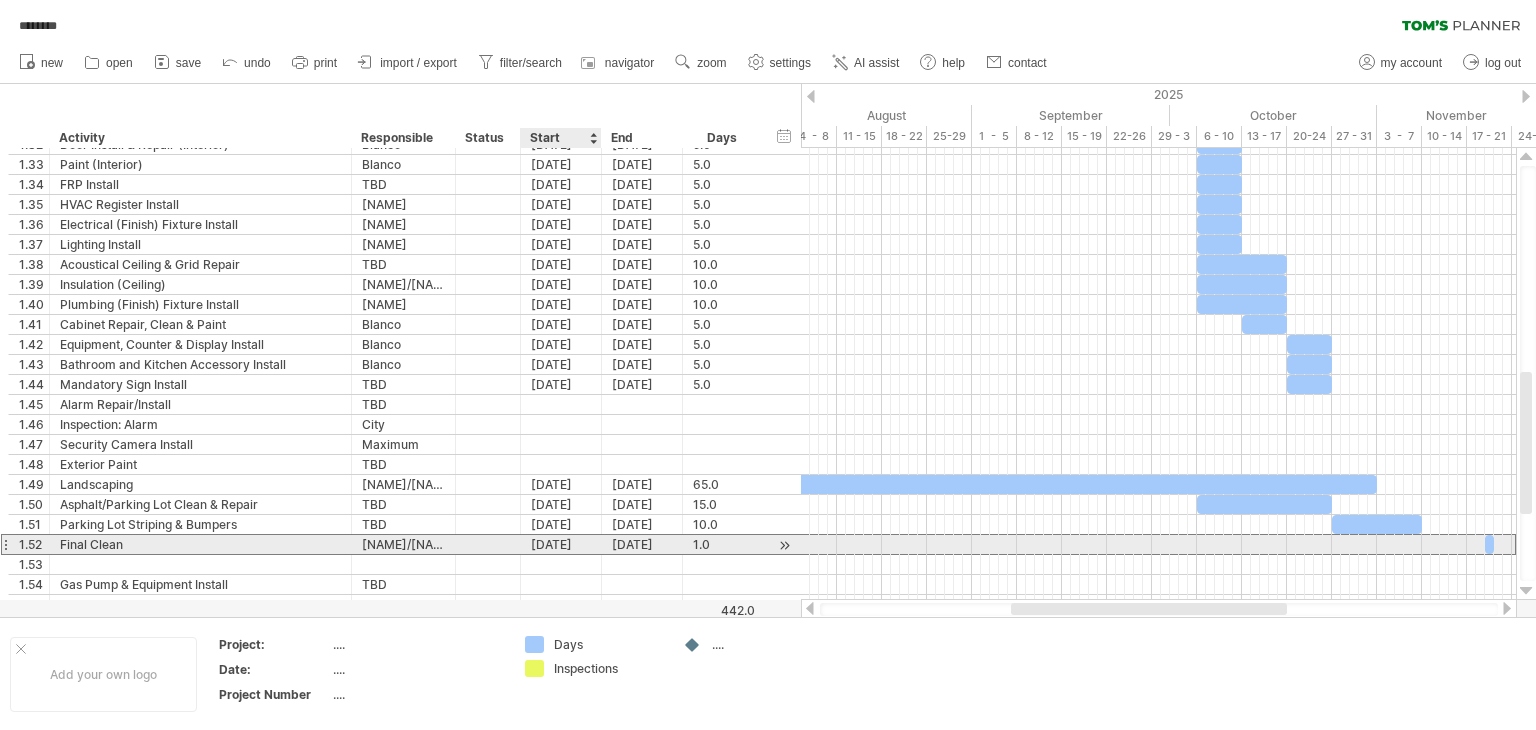 click on "11-19-25" at bounding box center [561, 544] 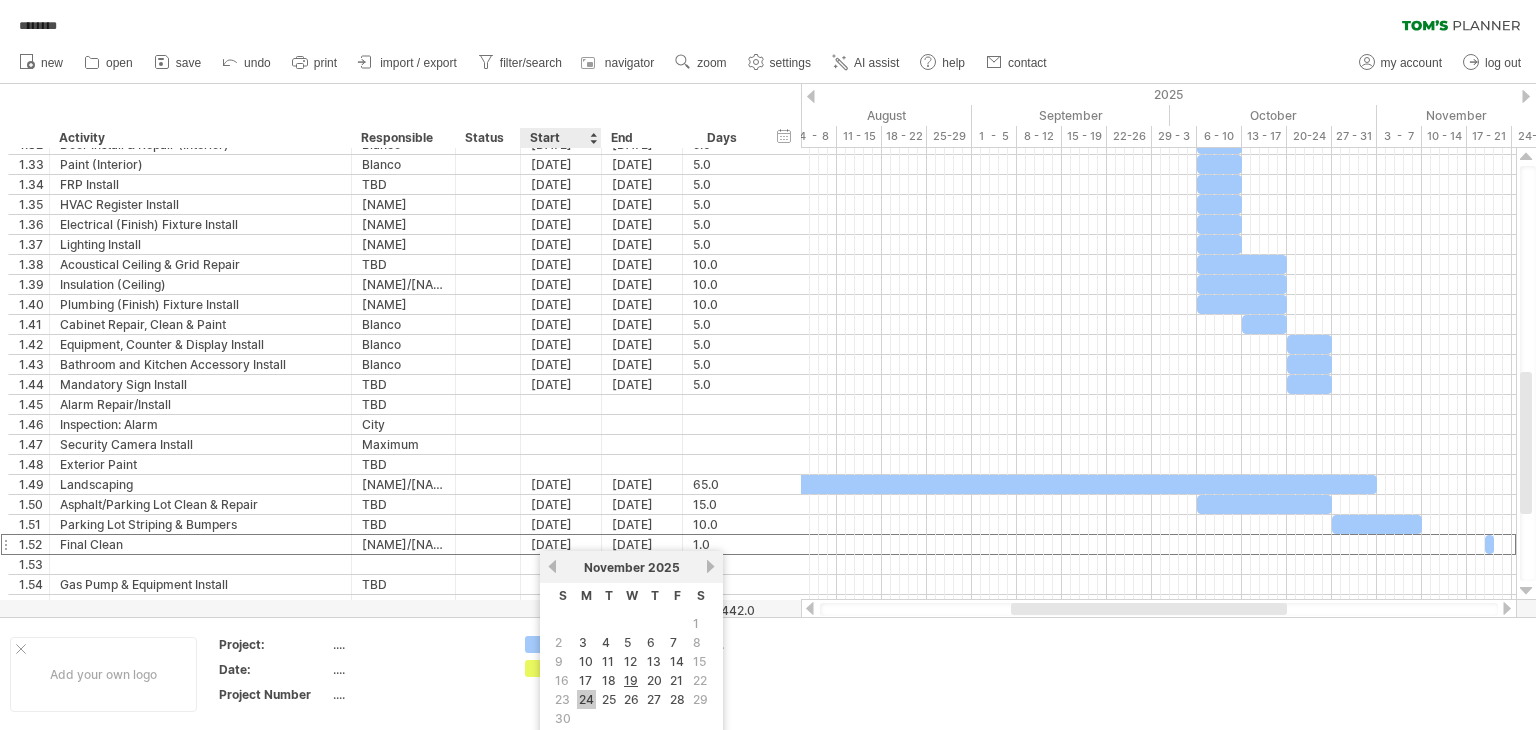 click on "24" at bounding box center [586, 699] 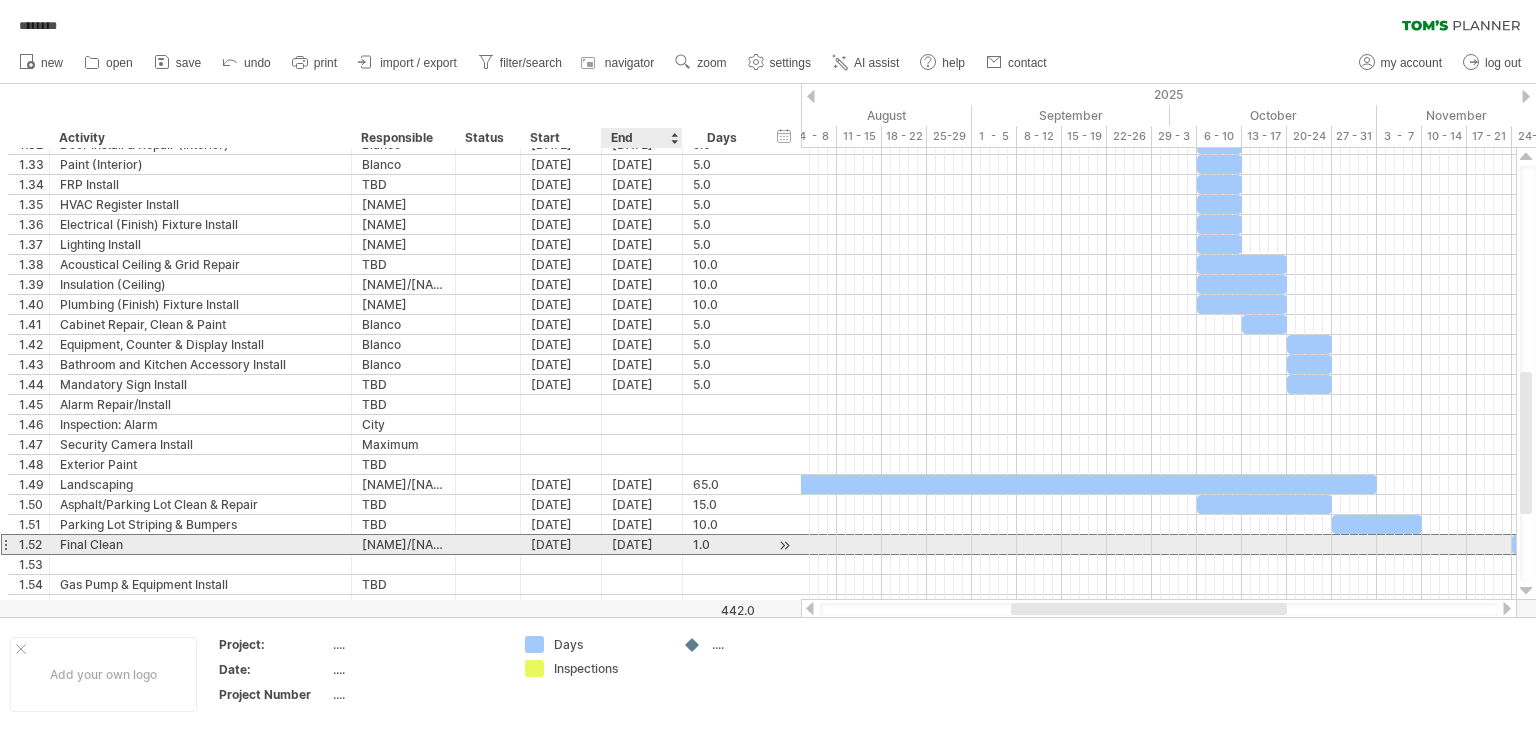 click on "11-24-25" at bounding box center [642, 544] 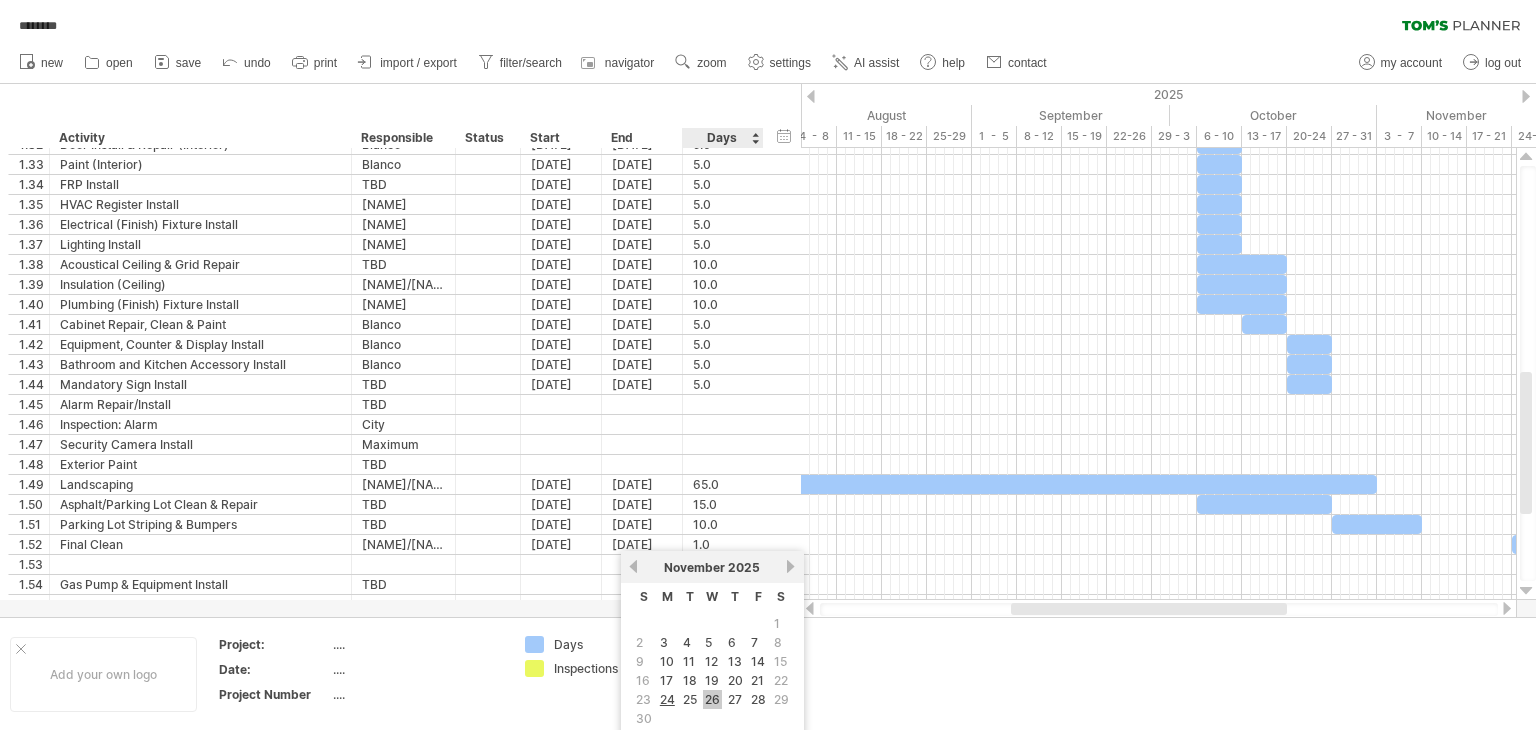 click on "26" at bounding box center [712, 699] 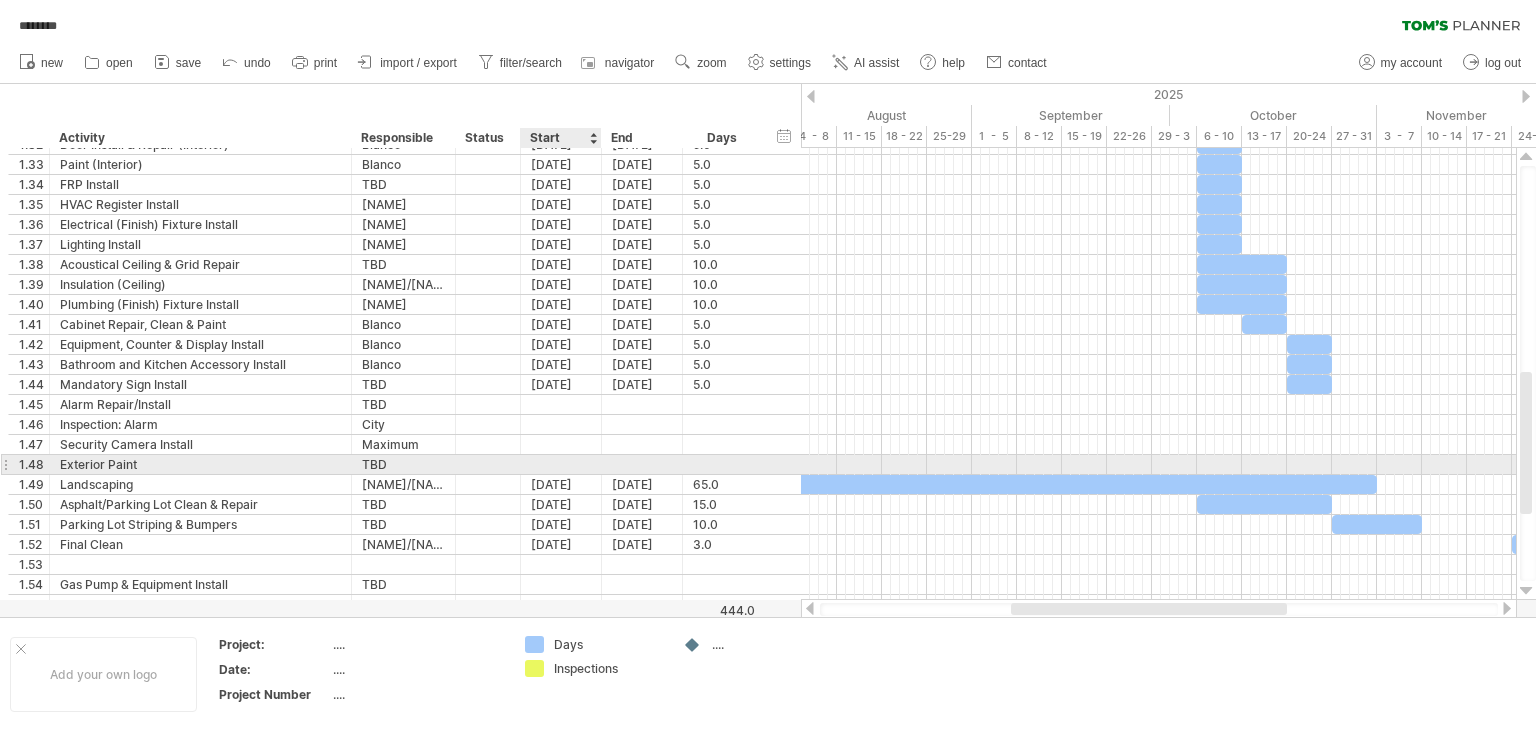 click at bounding box center [561, 464] 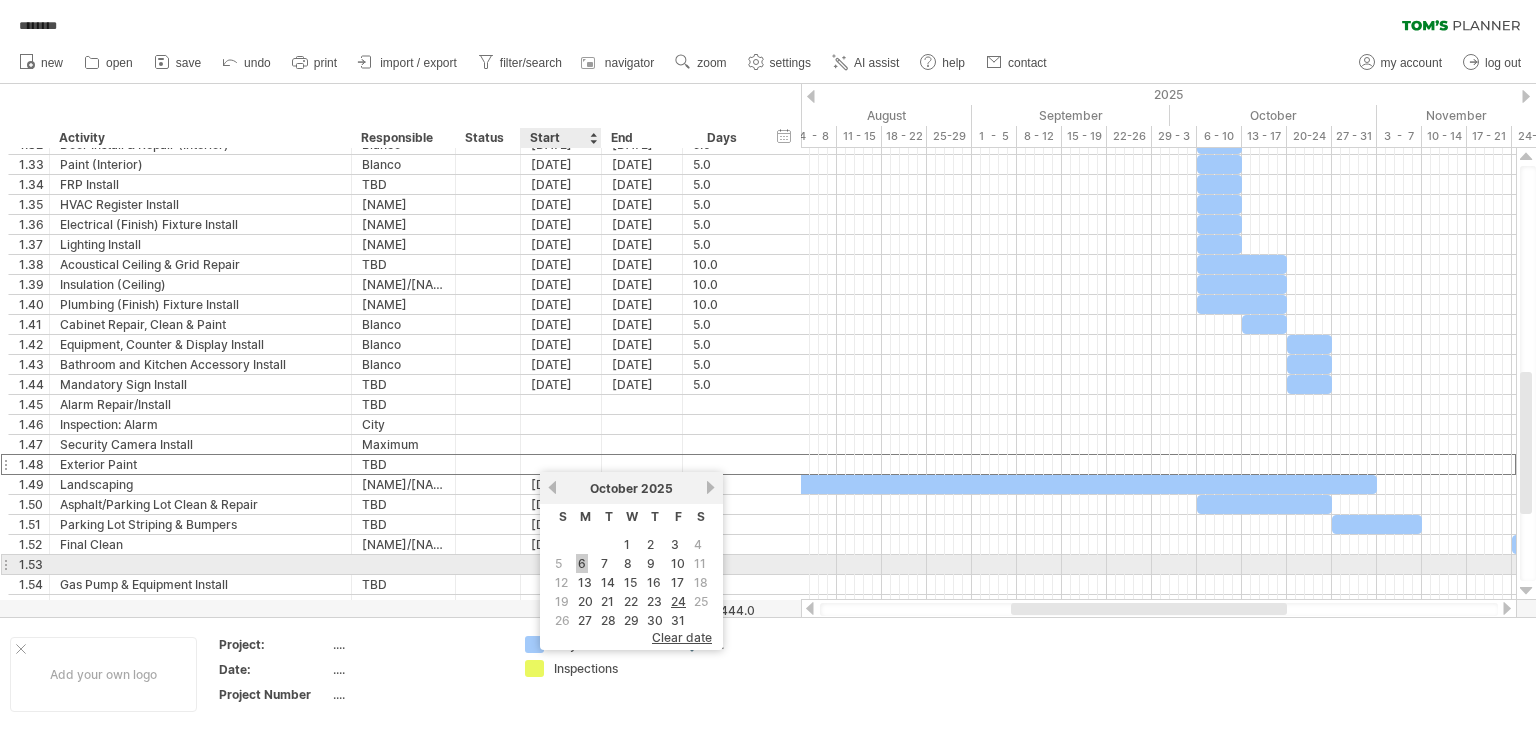 click on "6" at bounding box center (582, 563) 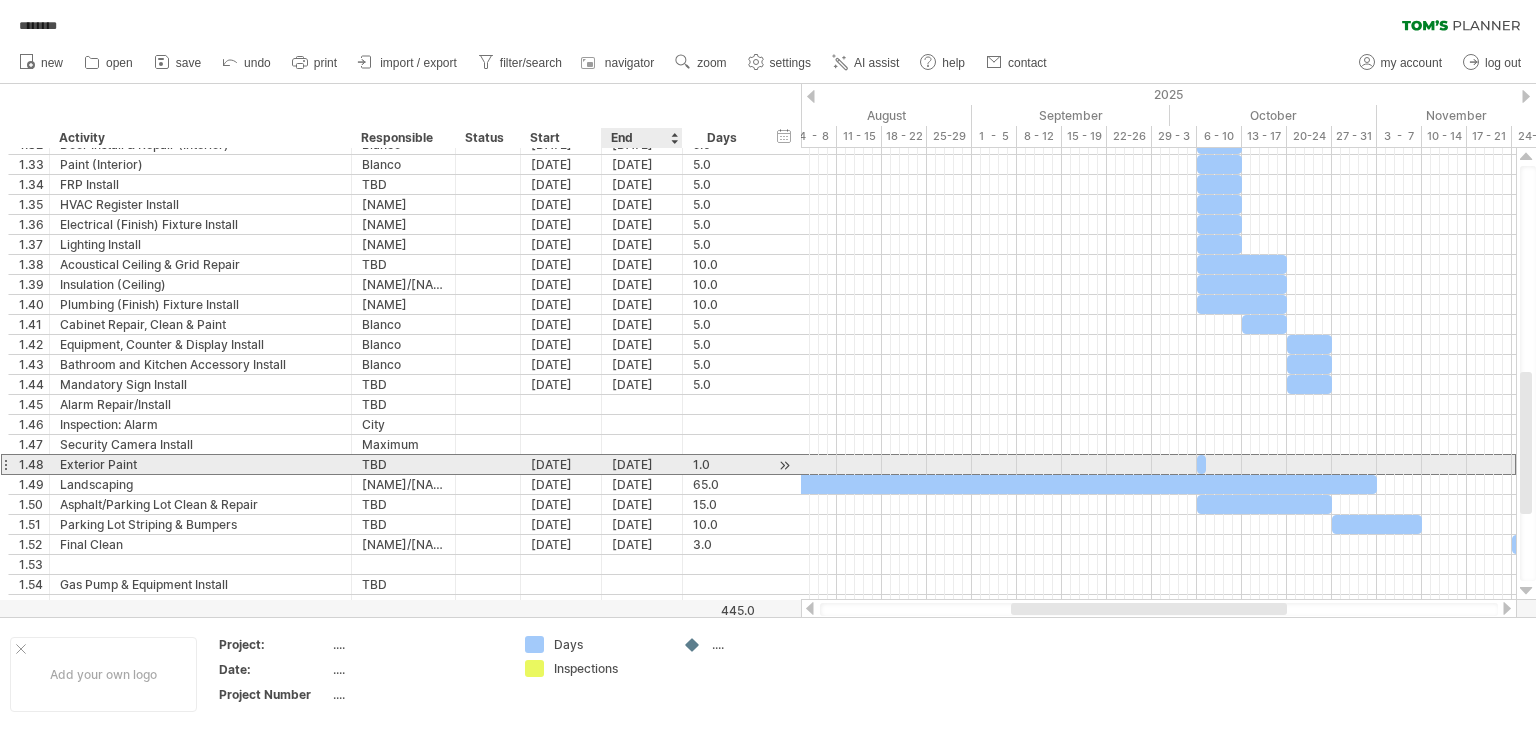 click on "[DATE]" at bounding box center (642, 464) 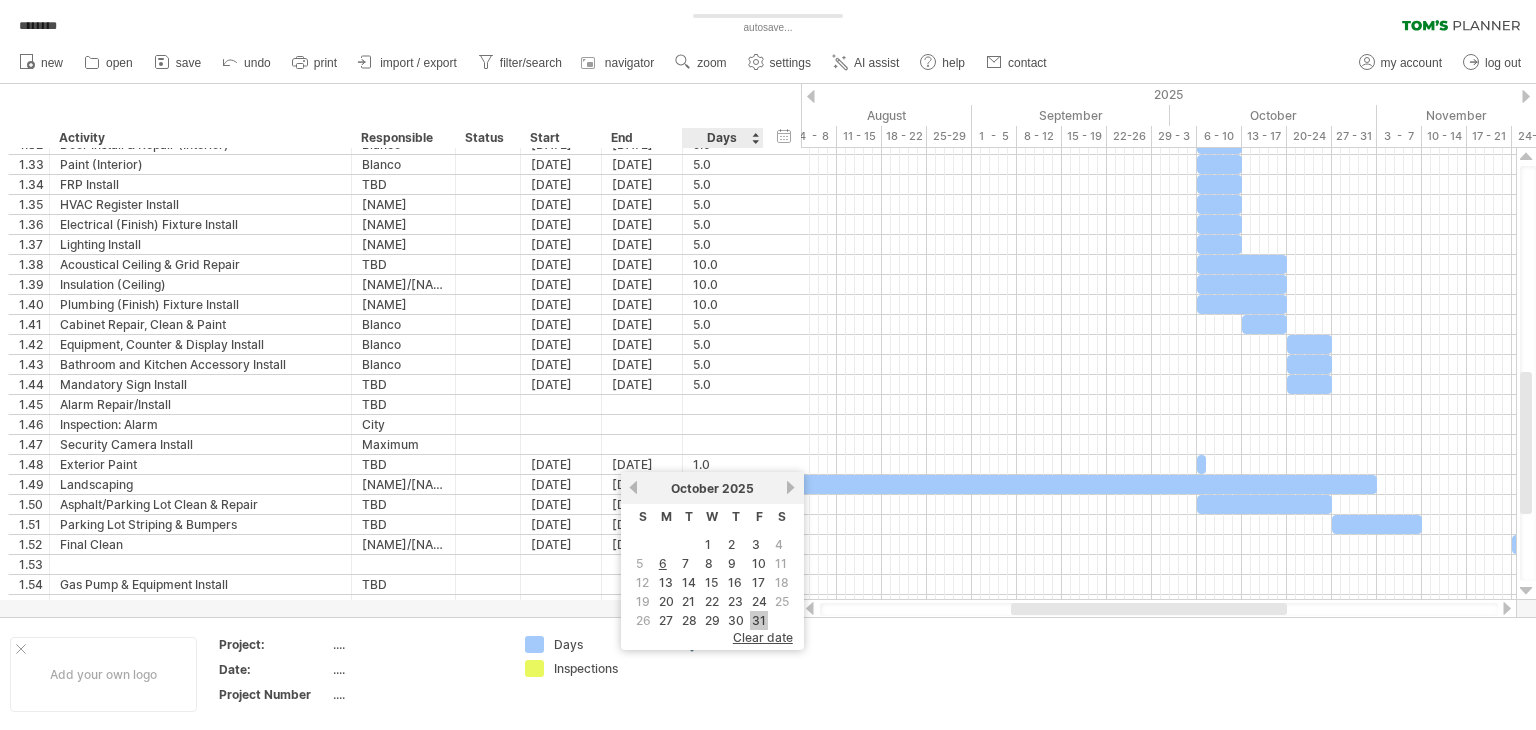 click on "31" at bounding box center [759, 620] 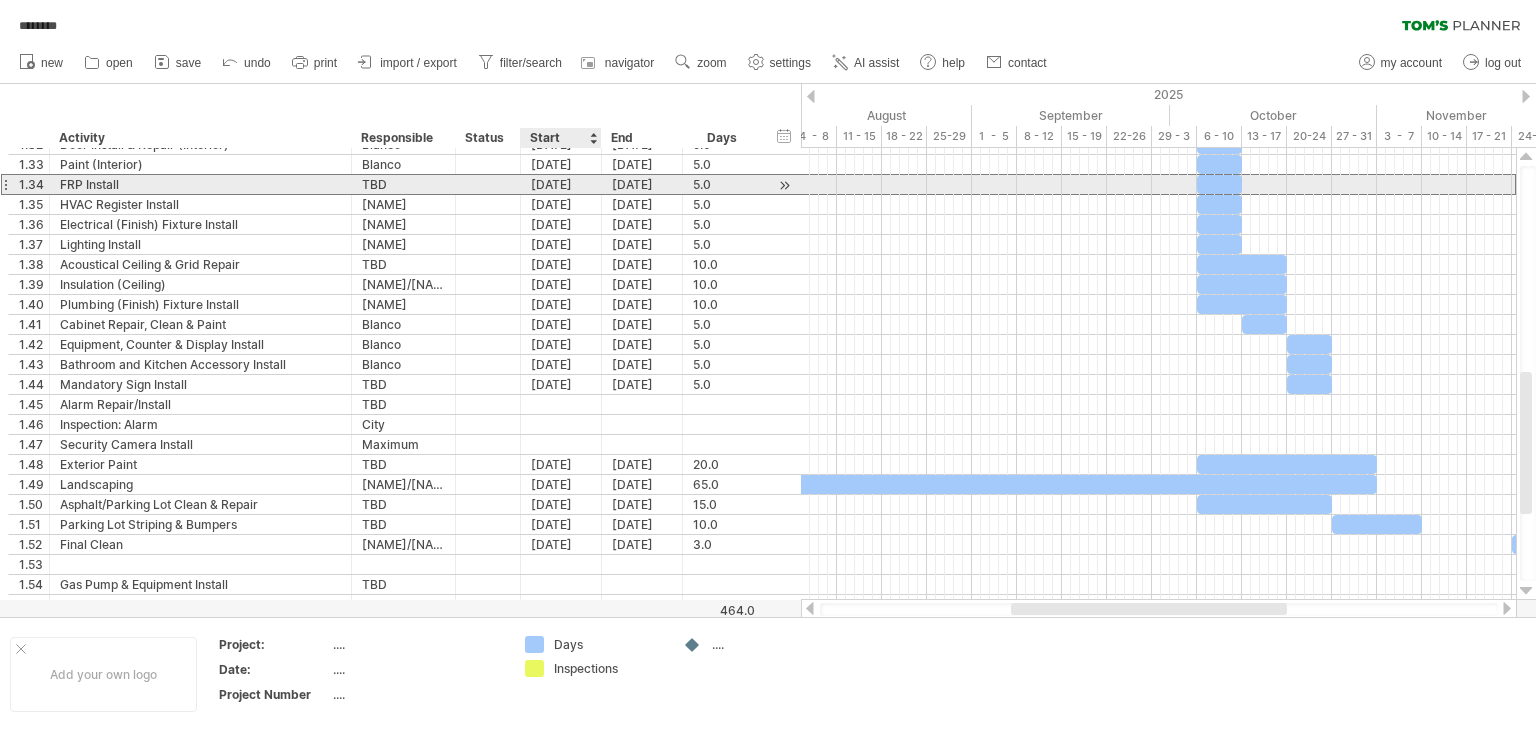 click on "[DATE]" at bounding box center [561, 184] 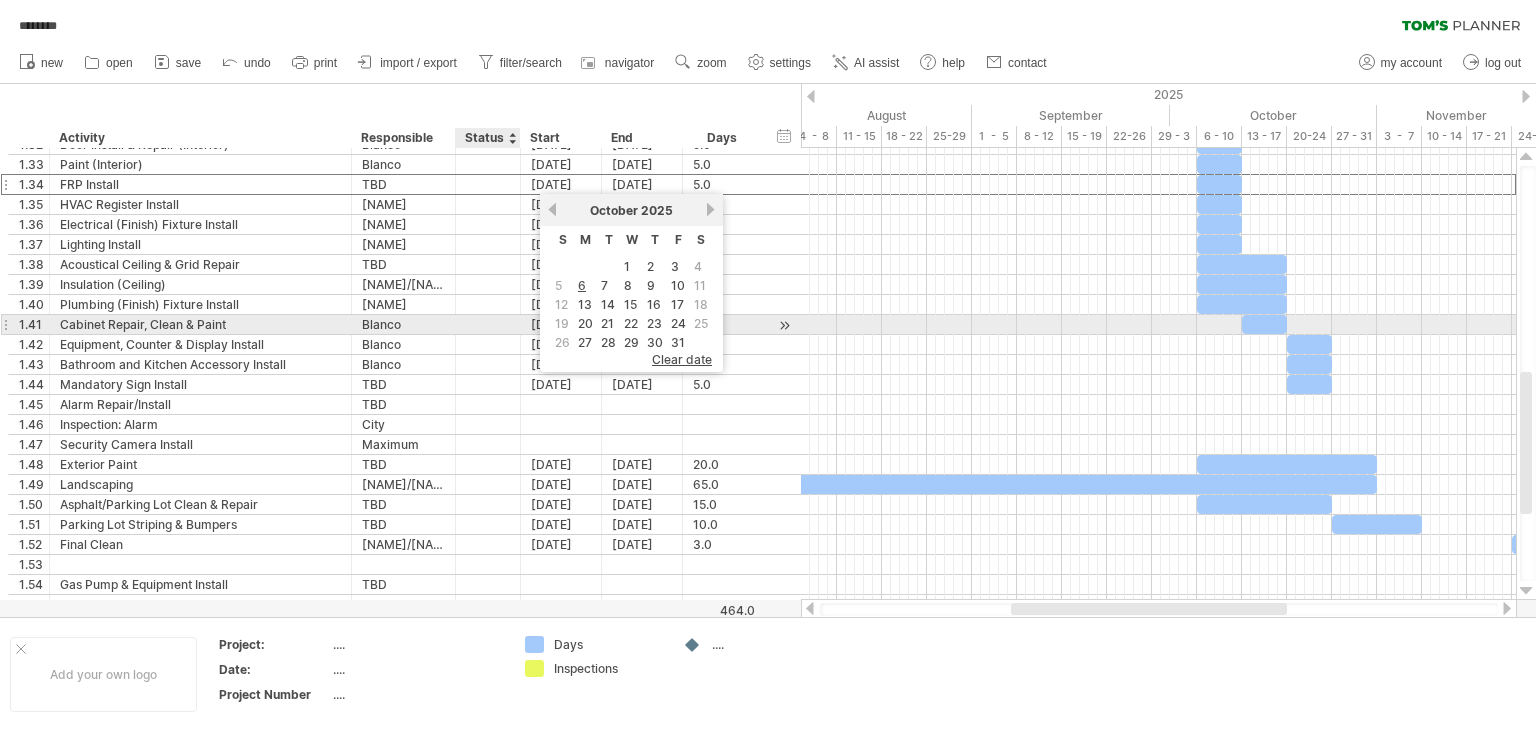 click on "[DATE]" at bounding box center (561, 324) 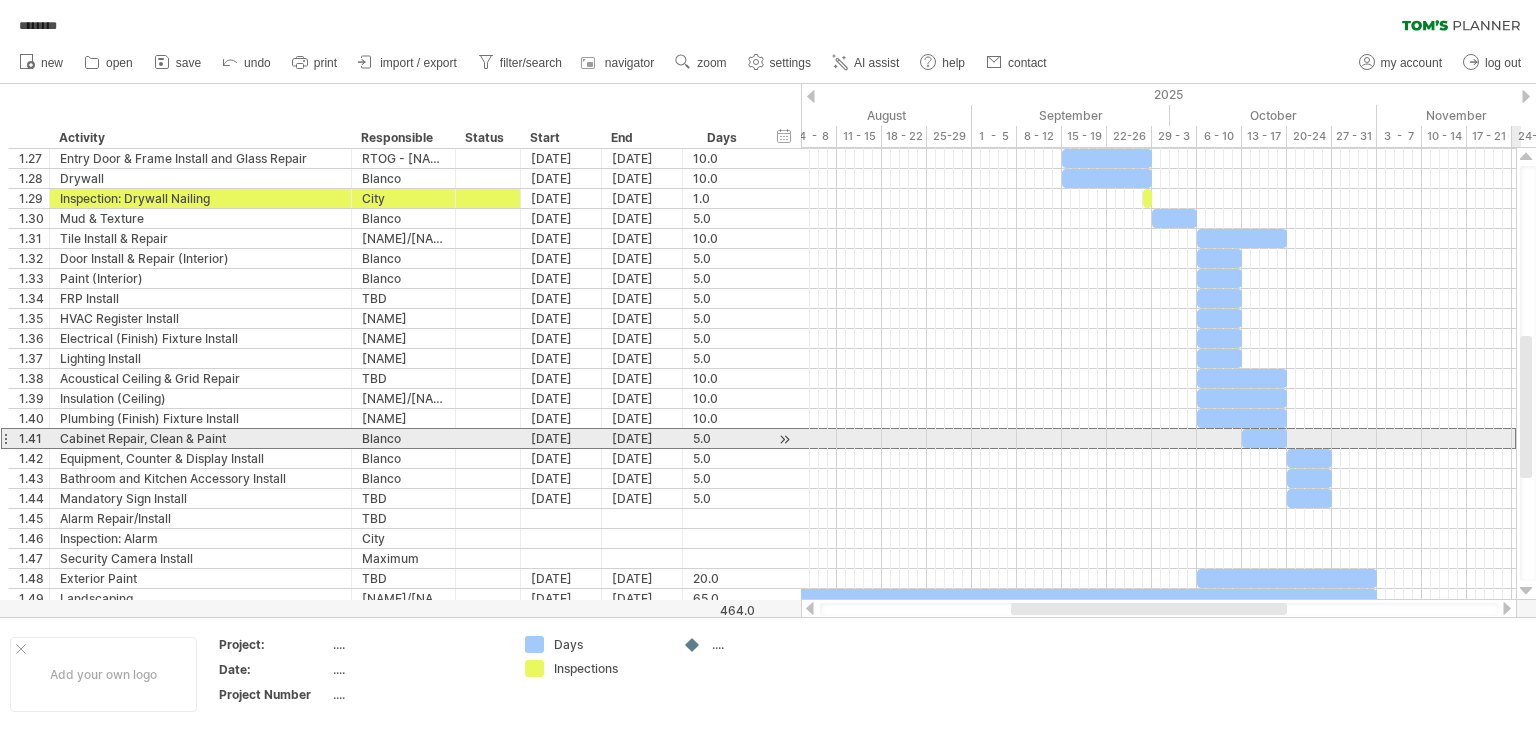 drag, startPoint x: 1525, startPoint y: 465, endPoint x: 1526, endPoint y: 429, distance: 36.013885 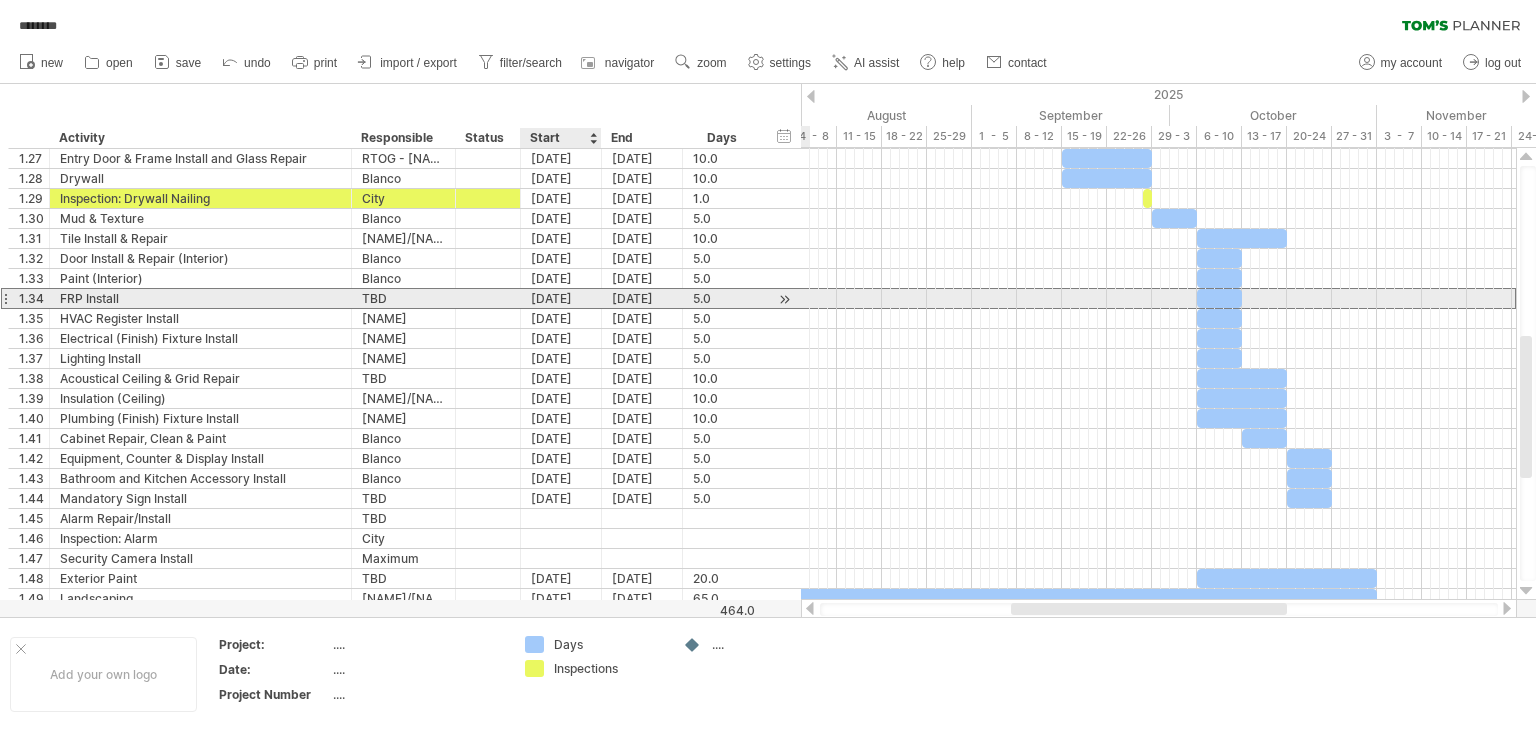 click on "[DATE]" at bounding box center (561, 298) 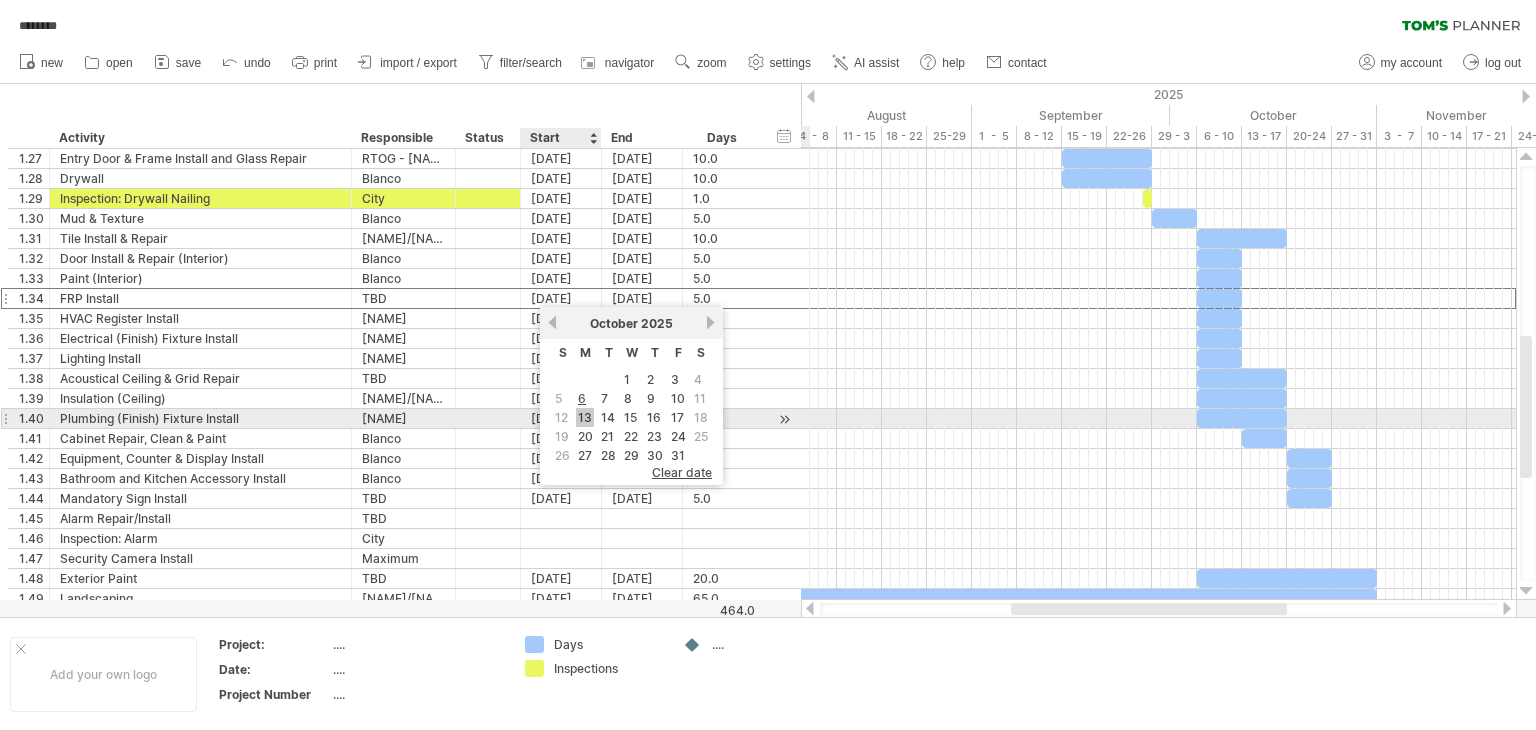 click on "13" at bounding box center (585, 417) 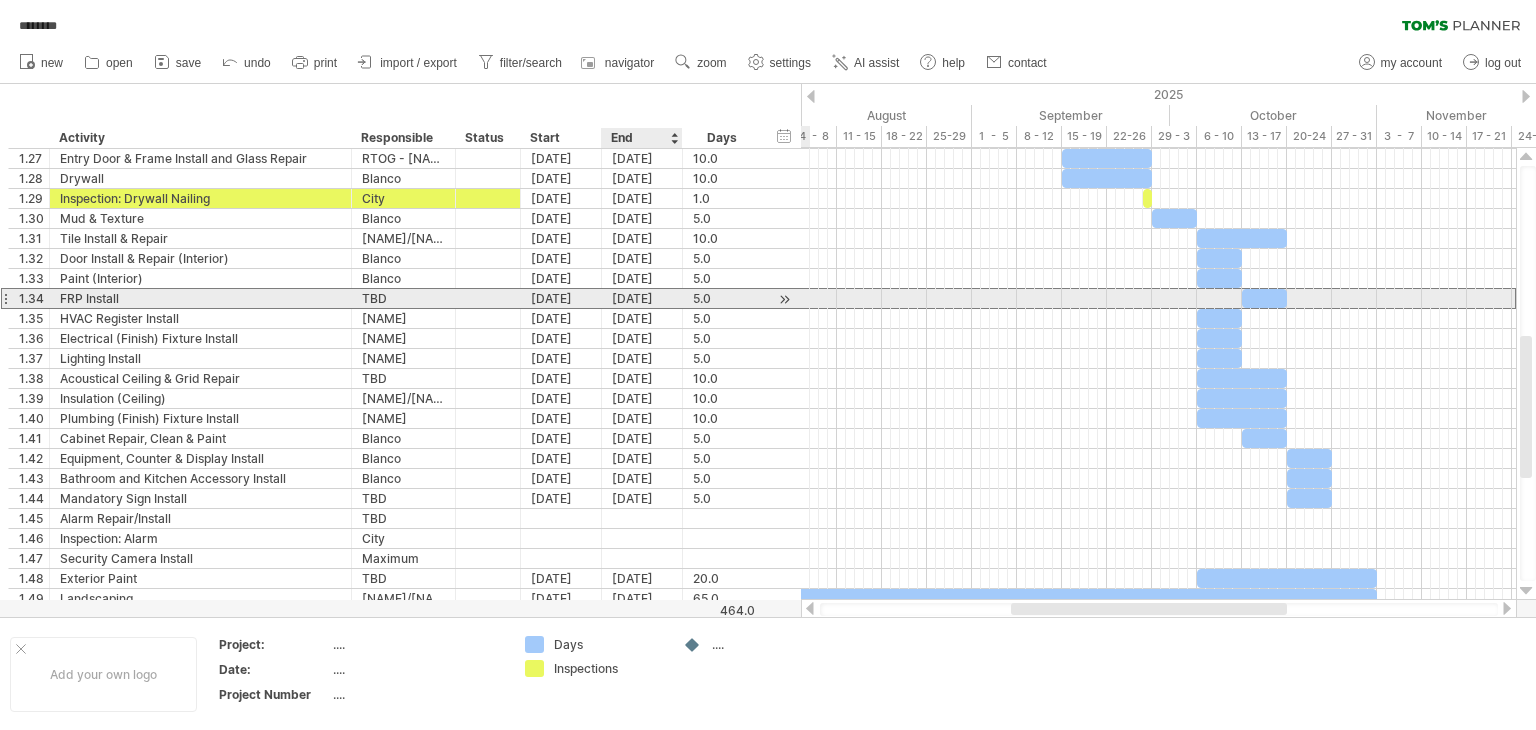 click on "[DATE]" at bounding box center (642, 298) 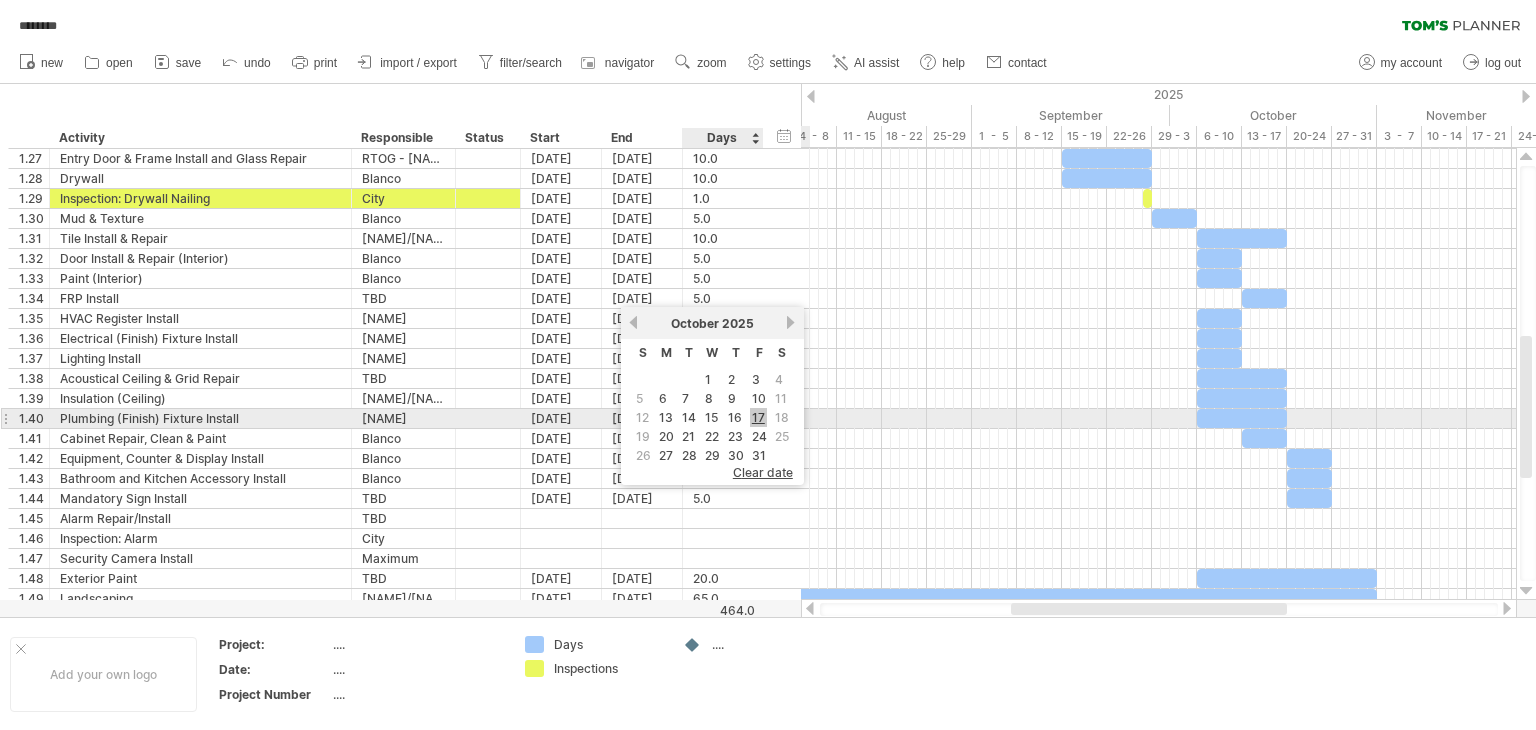 click on "17" at bounding box center (758, 417) 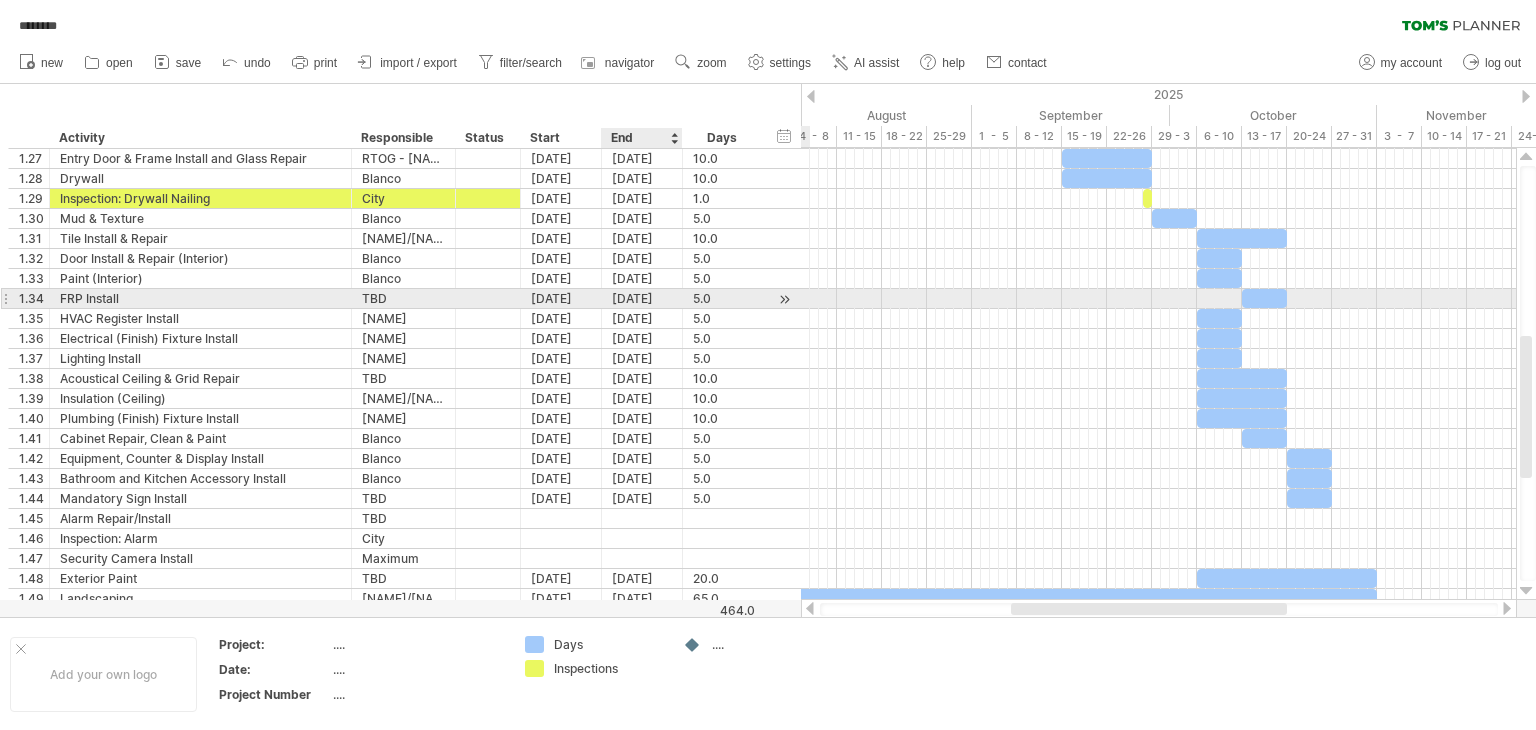 click on "[DATE]" at bounding box center (642, 298) 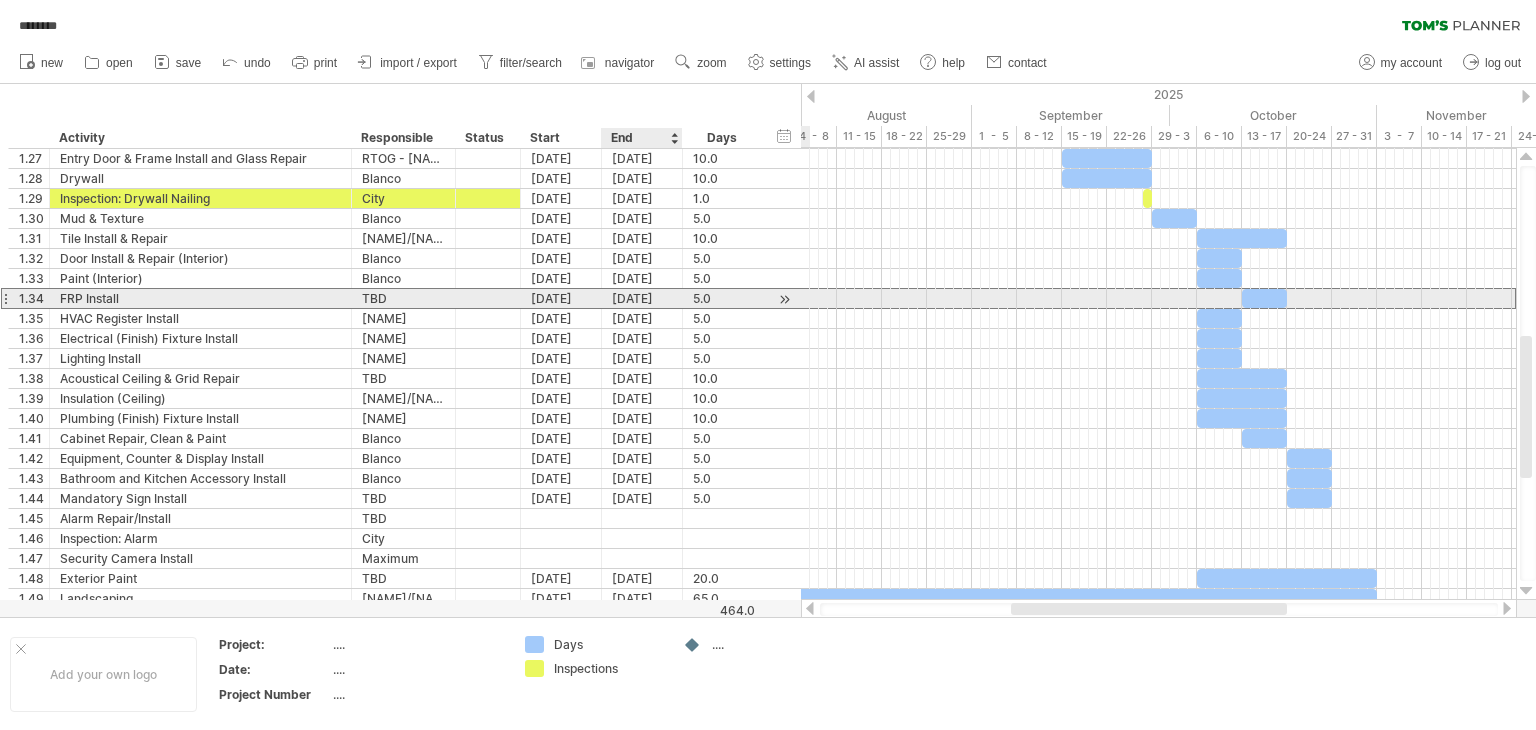 click on "[DATE]" at bounding box center [642, 298] 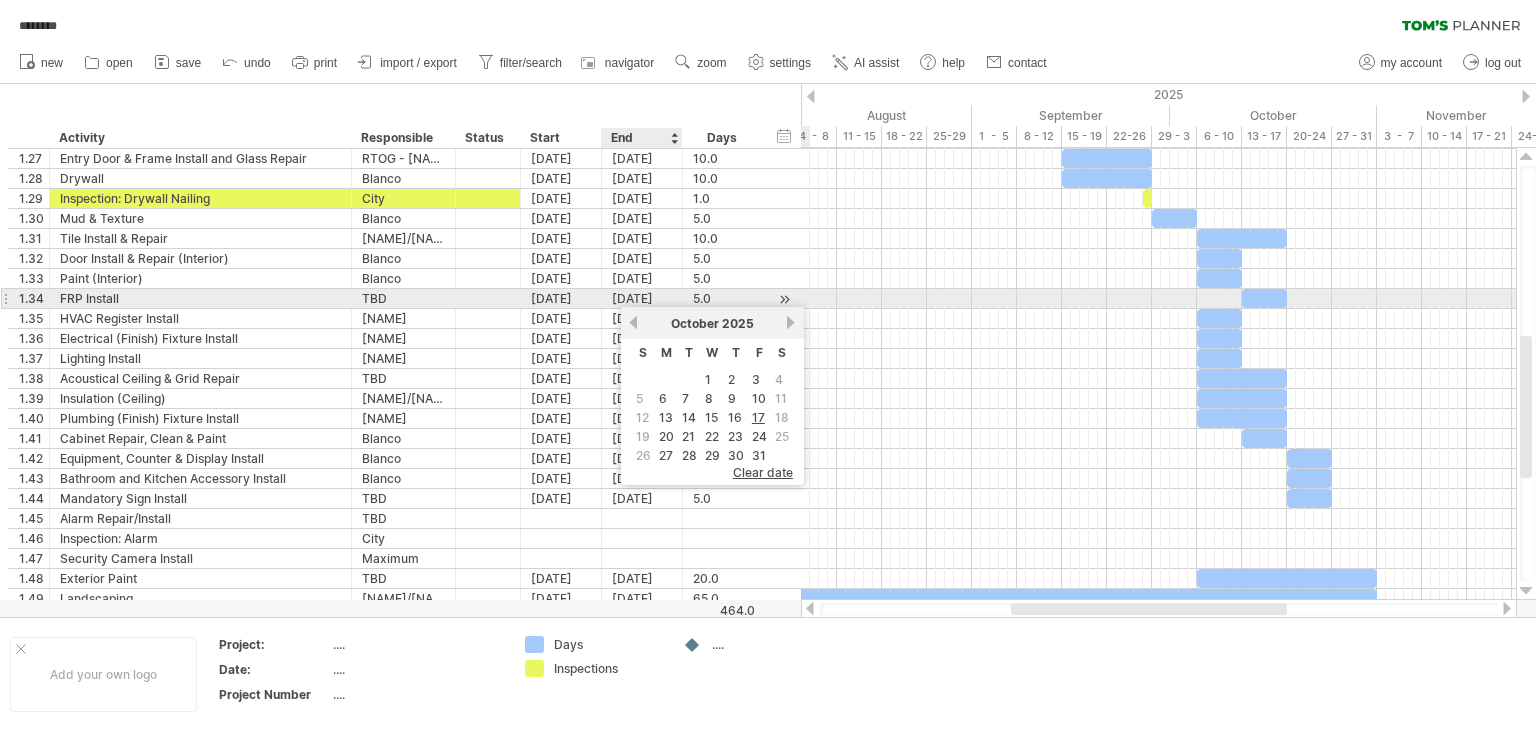 click on "[DATE]" at bounding box center (642, 298) 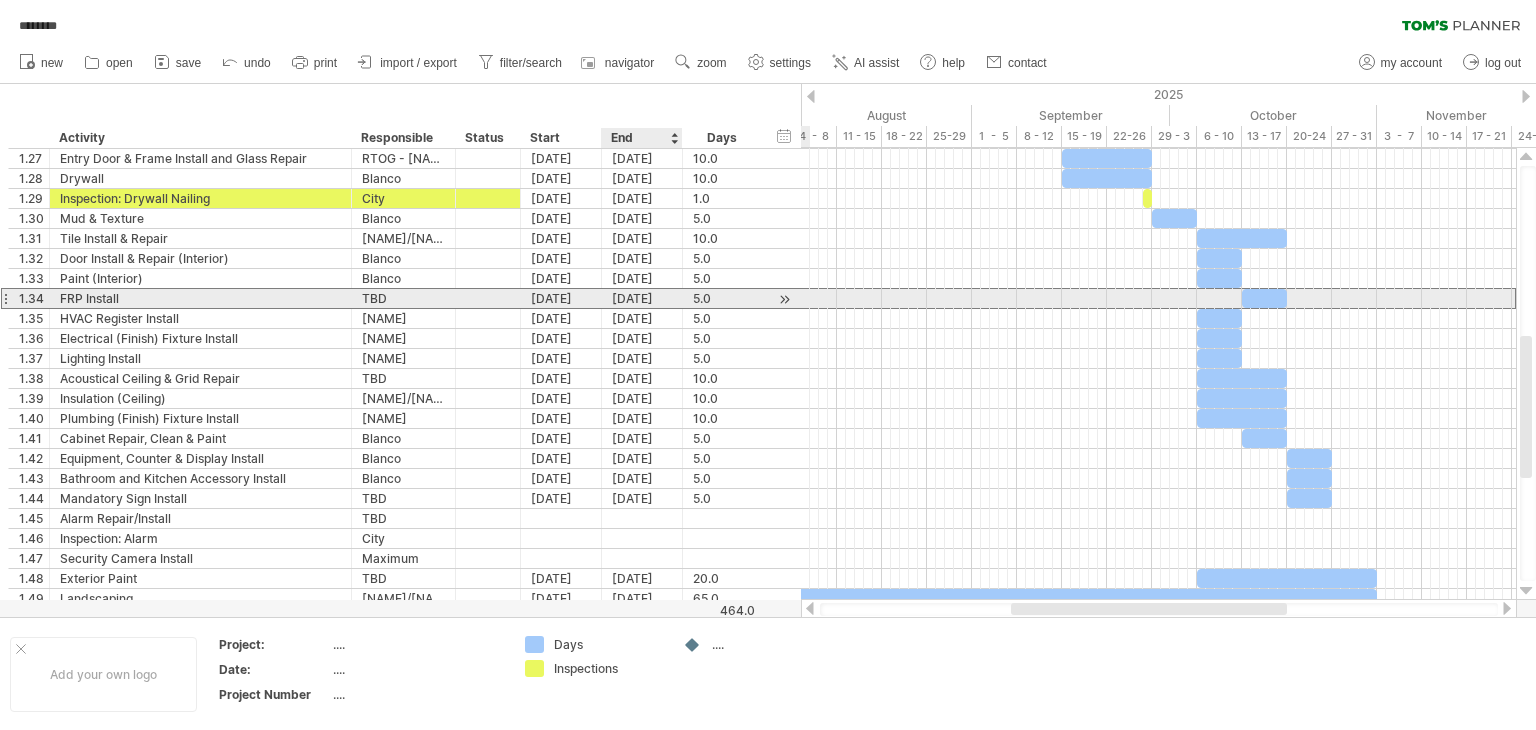 click on "[DATE]" at bounding box center [642, 298] 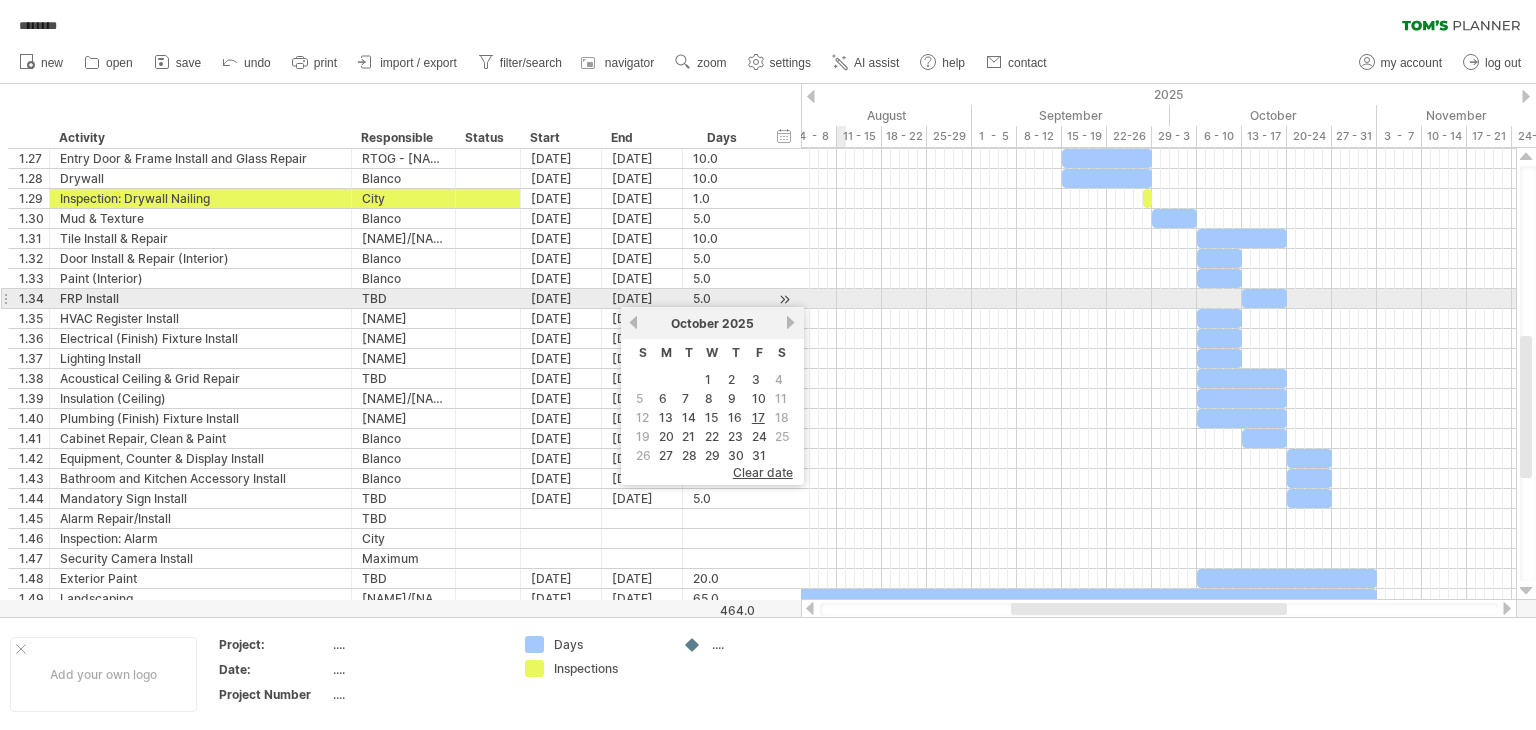 click at bounding box center (1158, 299) 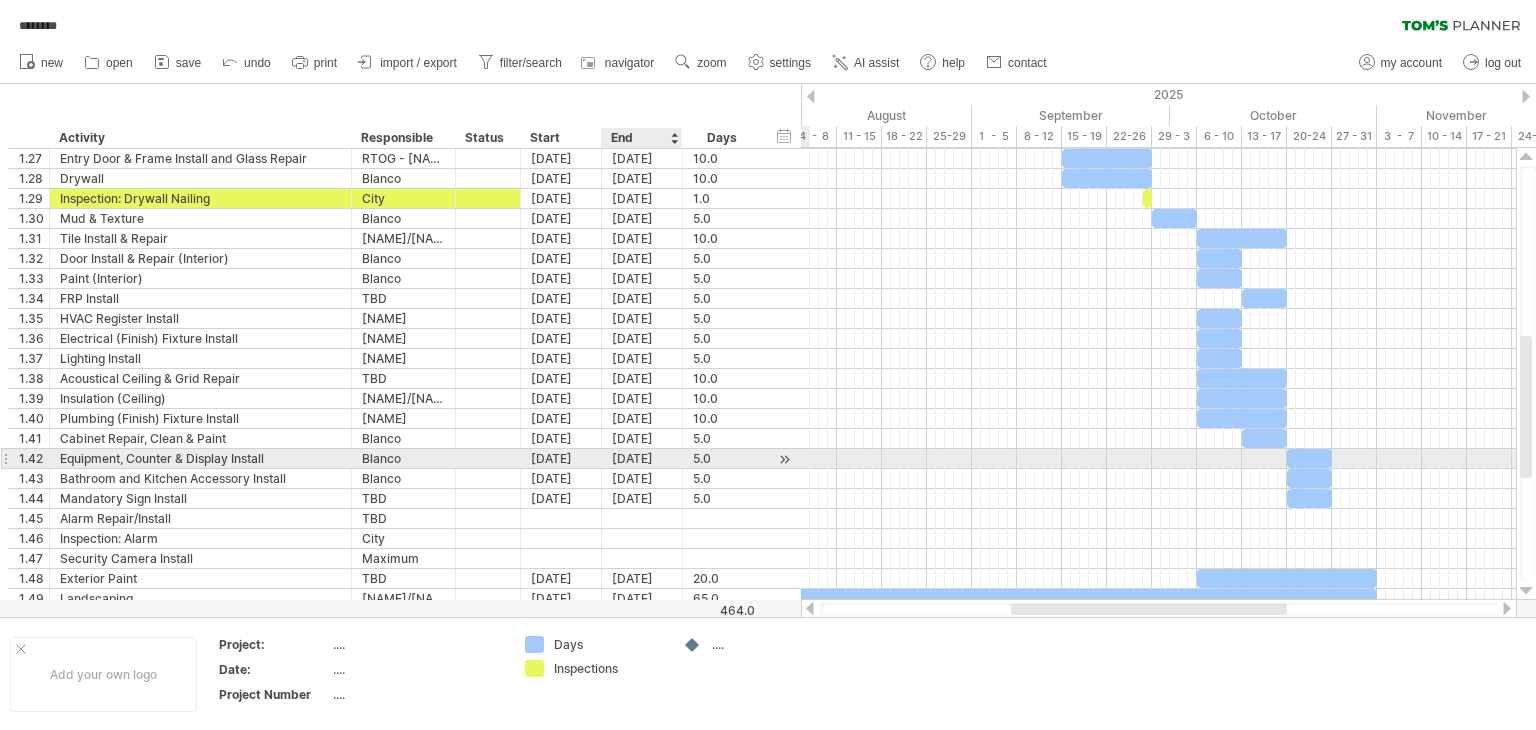 click on "[DATE]" at bounding box center (642, 458) 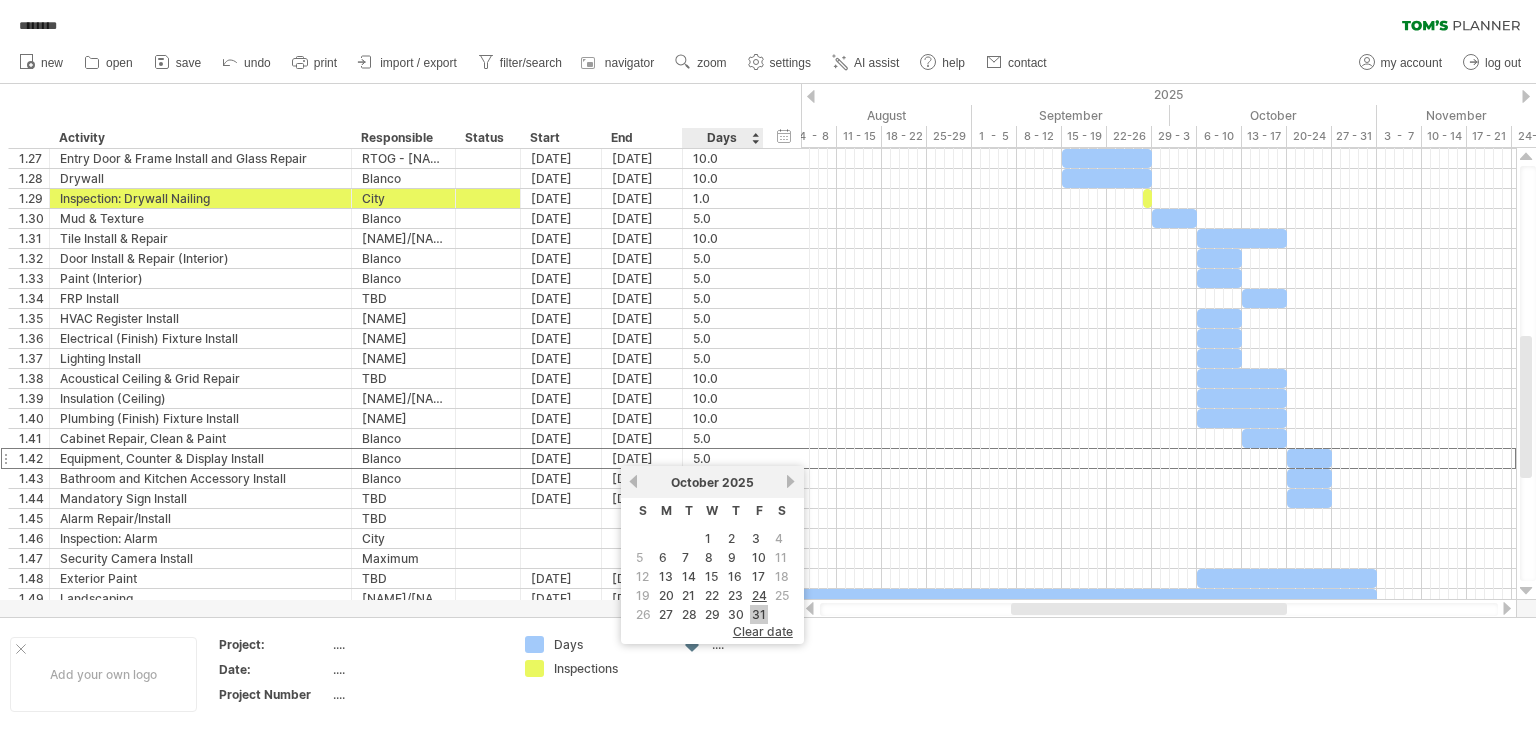 click on "31" at bounding box center [759, 614] 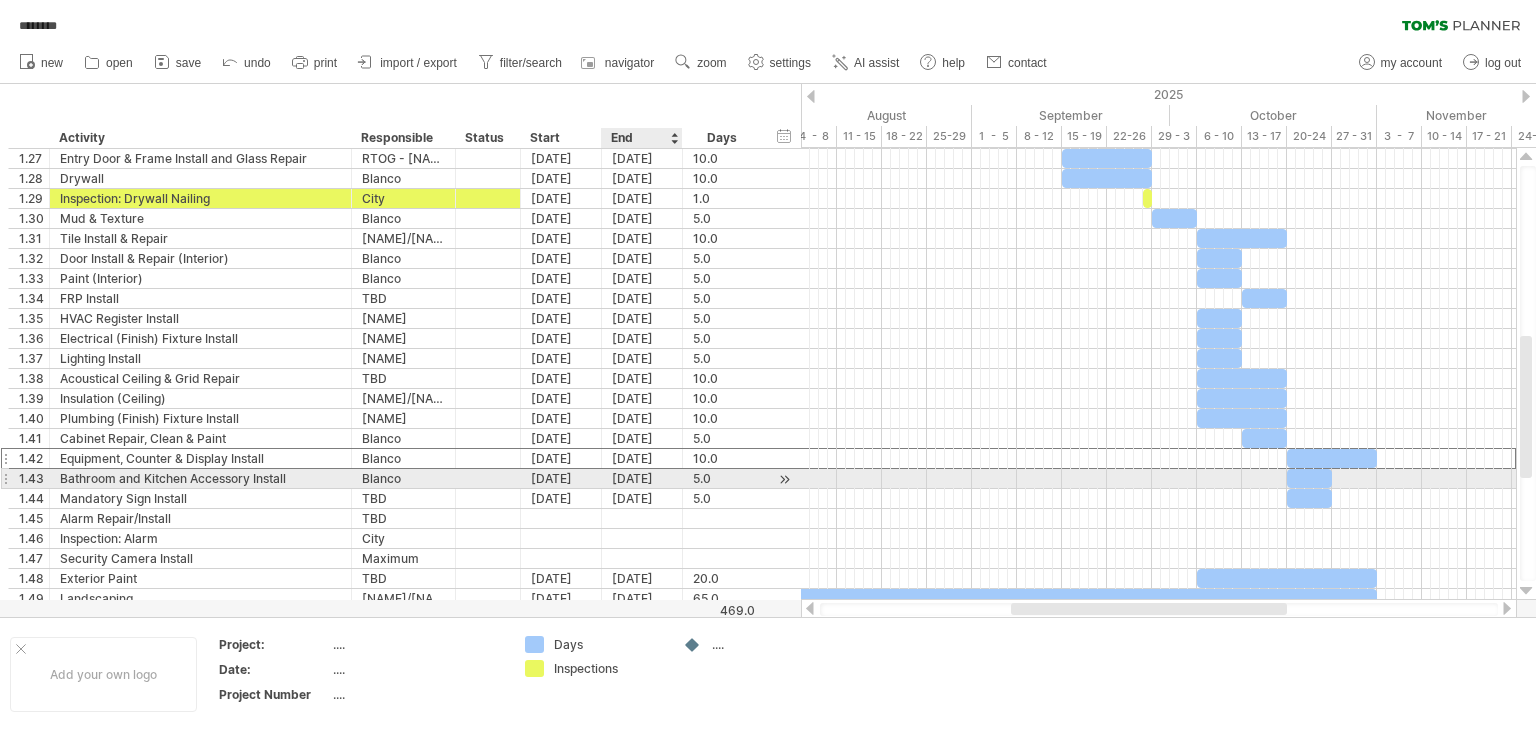 click on "[DATE]" at bounding box center (642, 478) 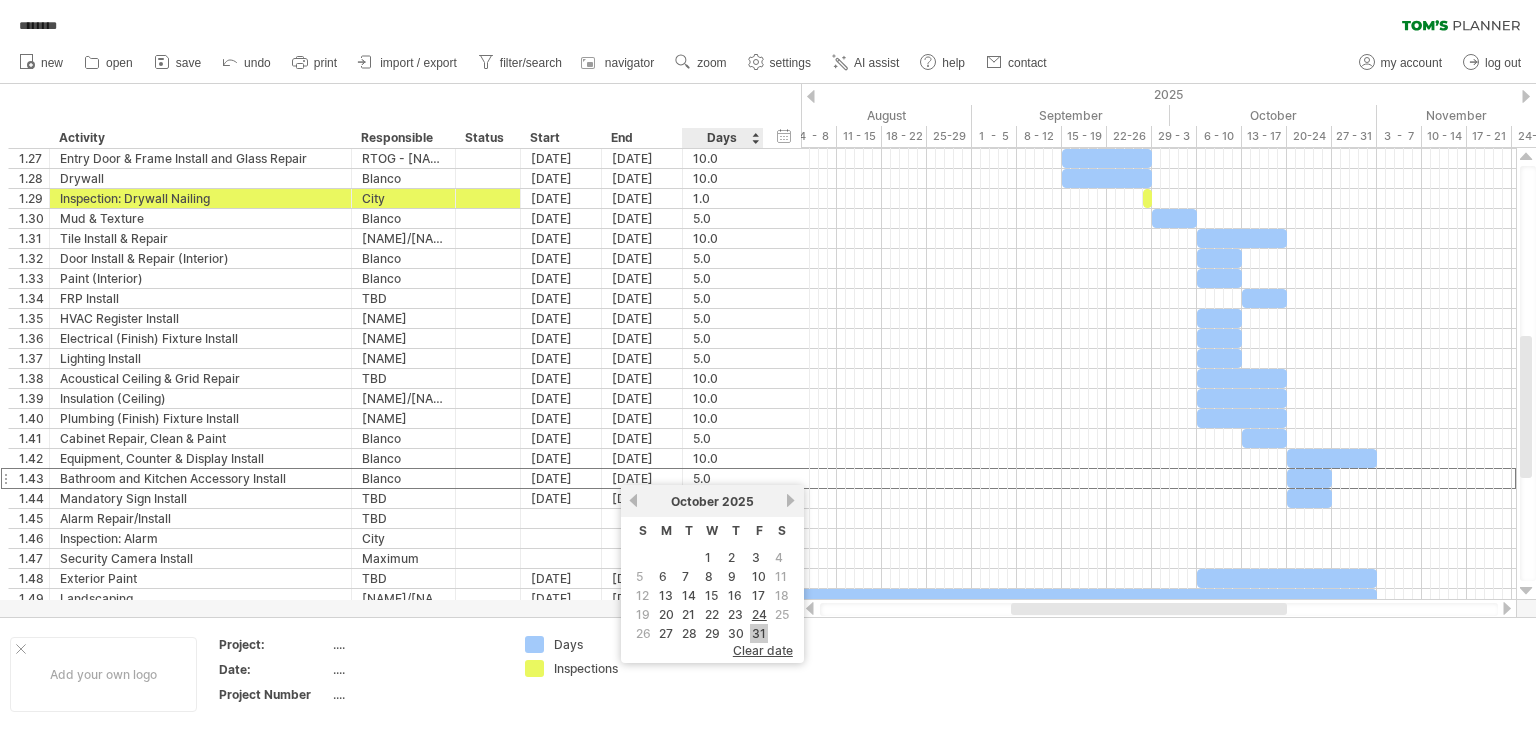 click on "31" at bounding box center (759, 633) 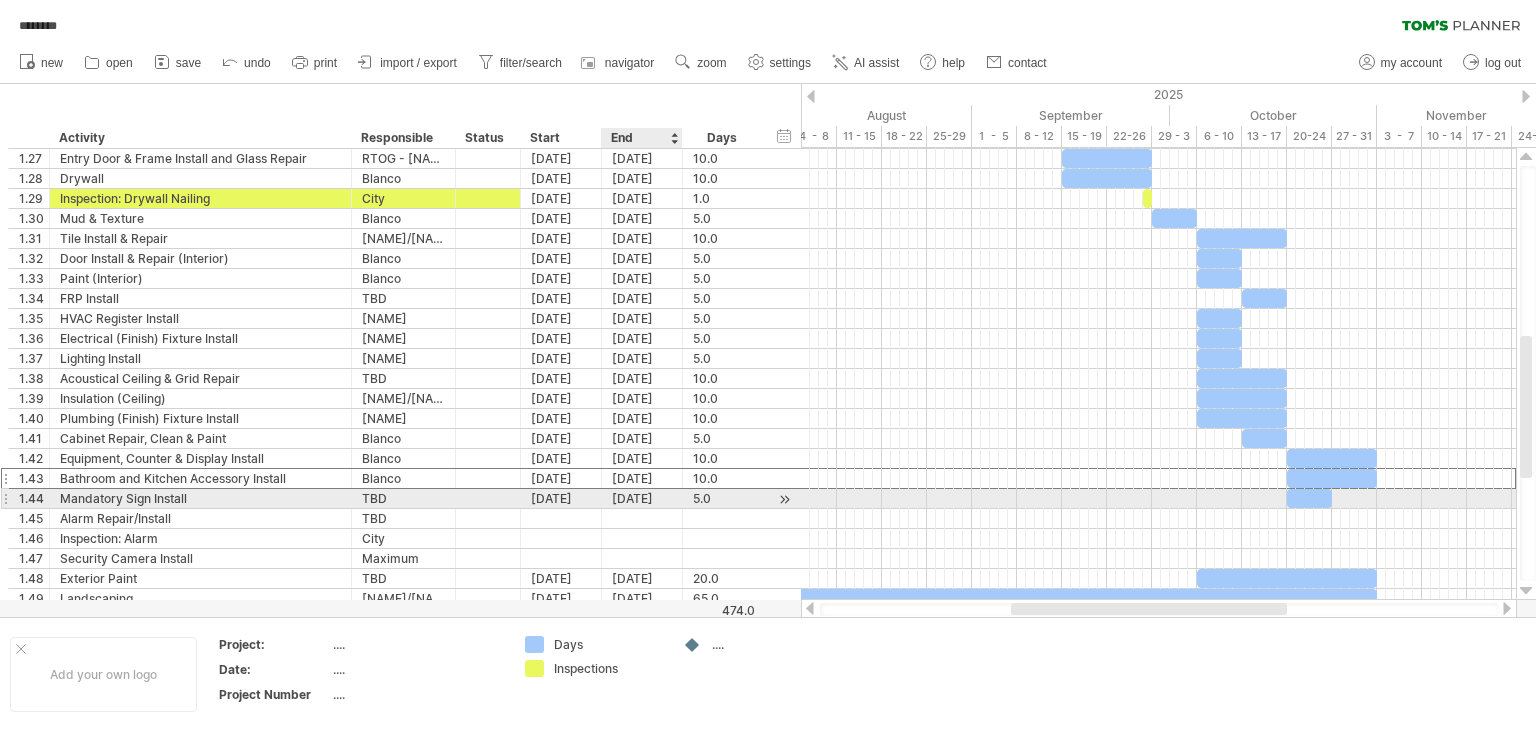 click on "[DATE]" at bounding box center (642, 498) 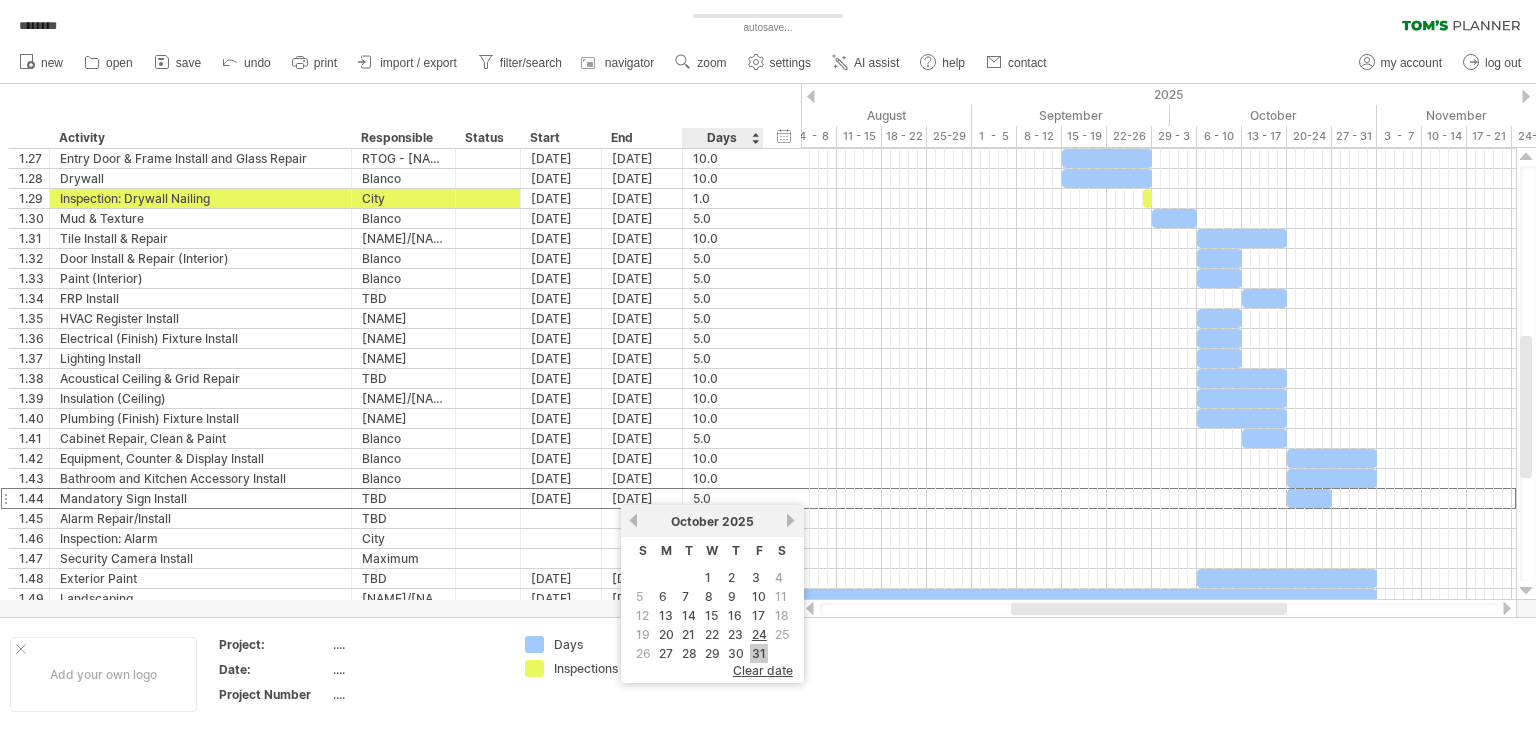 click on "31" at bounding box center (759, 653) 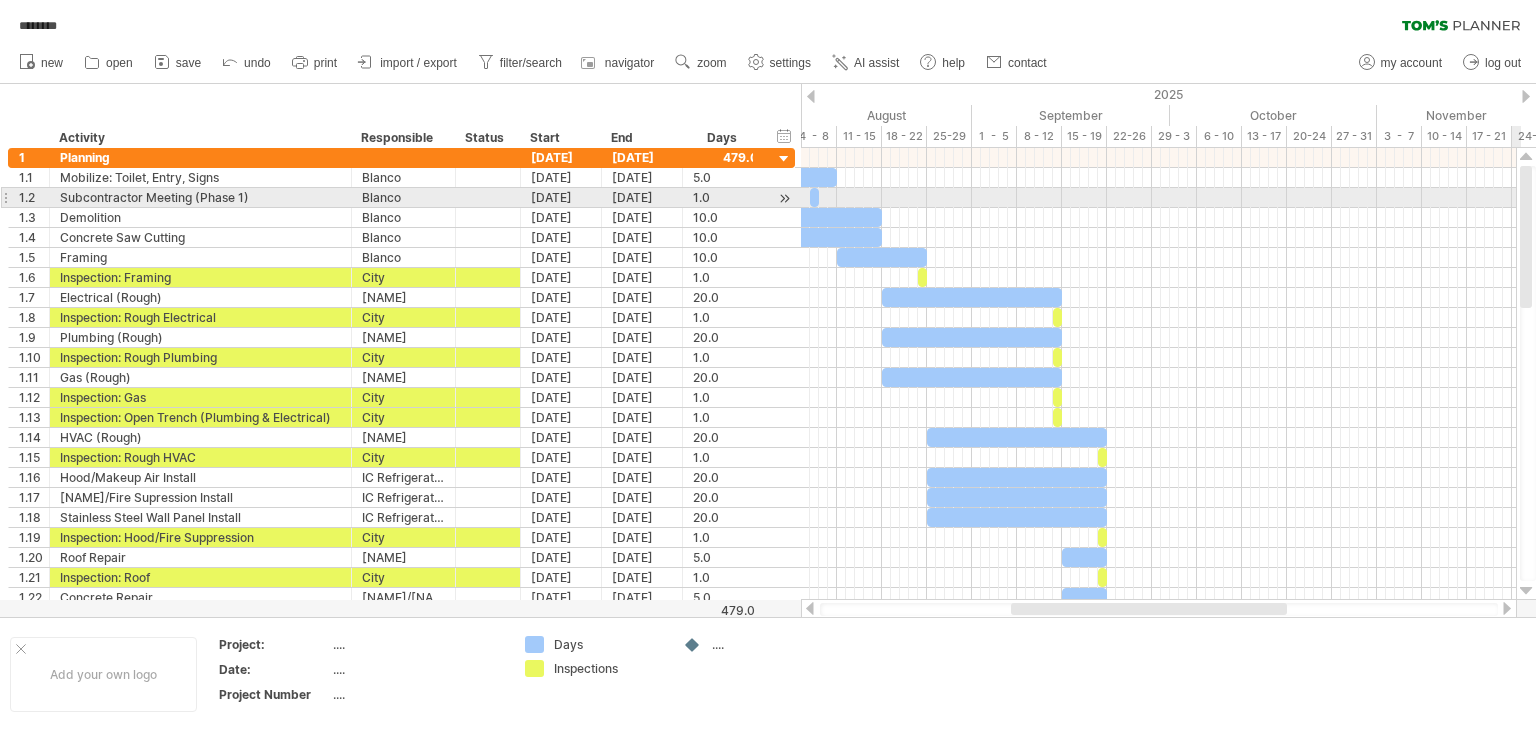 drag, startPoint x: 1529, startPoint y: 394, endPoint x: 1535, endPoint y: 200, distance: 194.09276 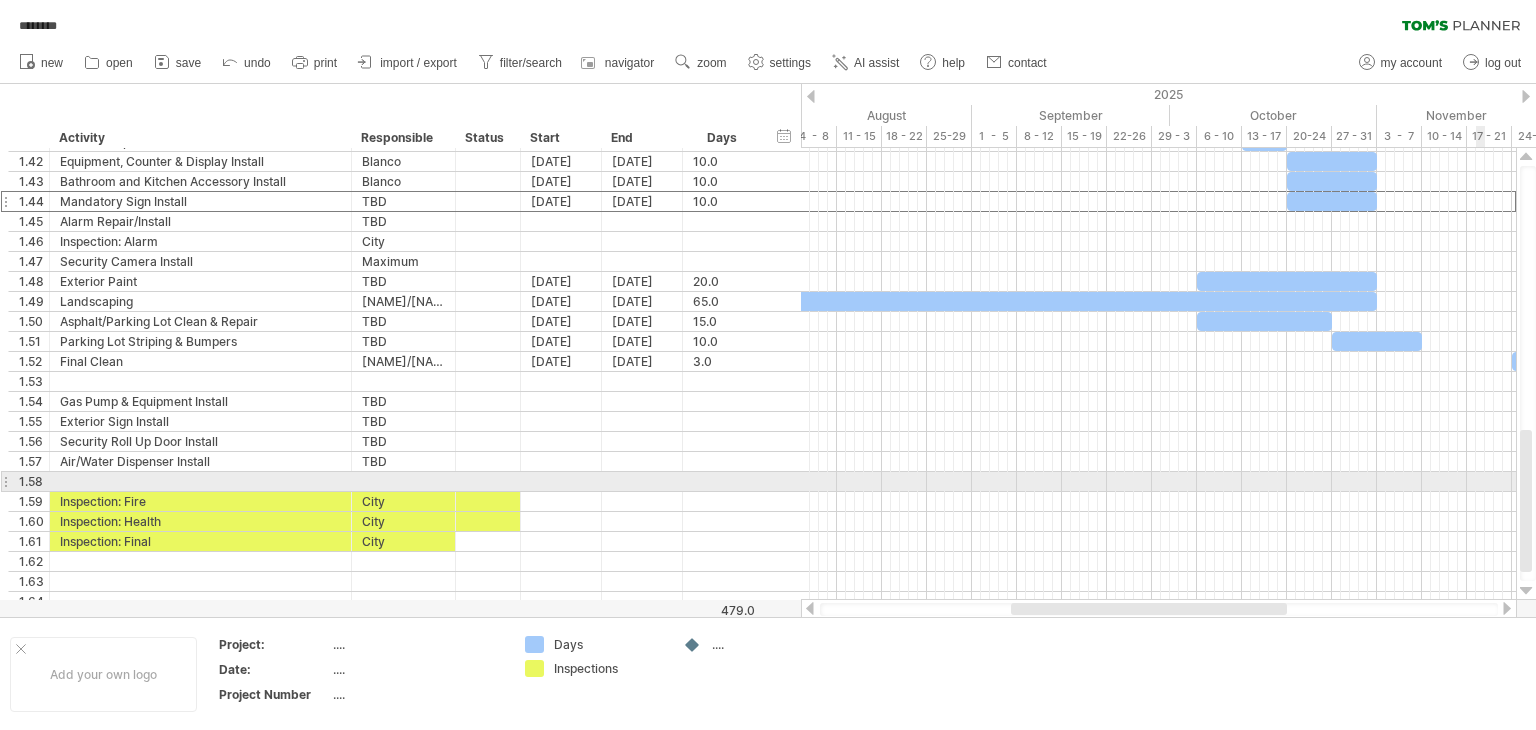 drag, startPoint x: 1530, startPoint y: 222, endPoint x: 1478, endPoint y: 486, distance: 269.07248 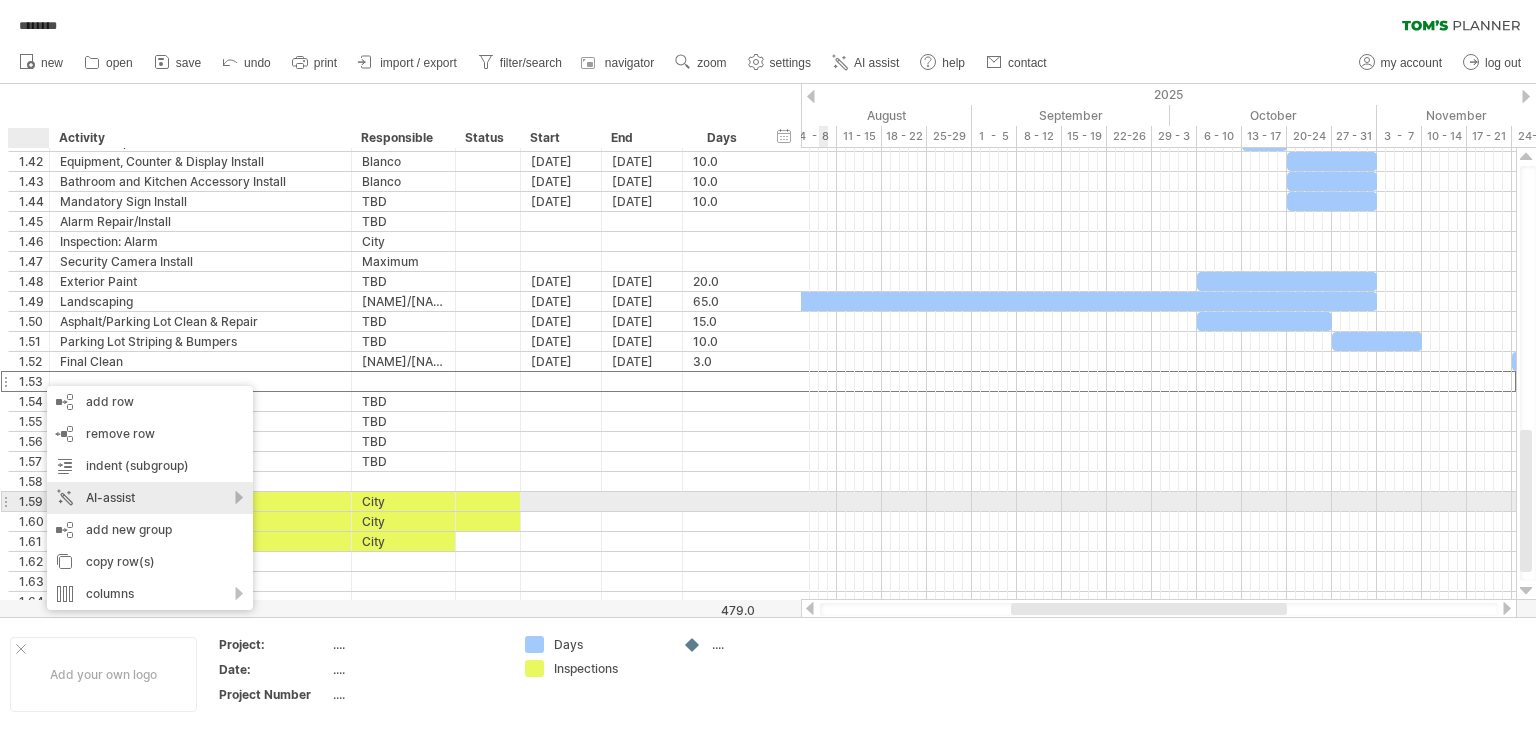 click on "AI-assist" at bounding box center (150, 498) 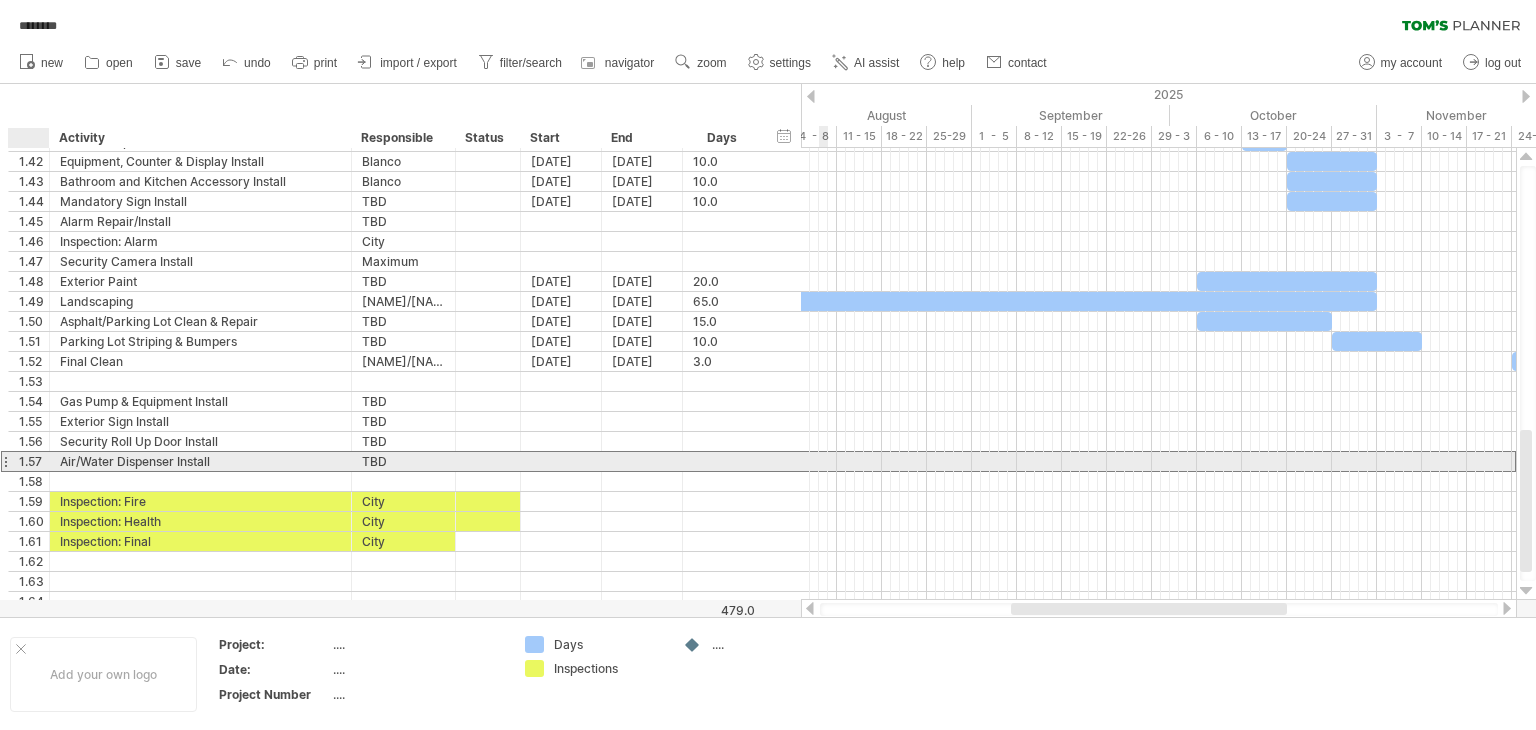 click on "TBD" at bounding box center (403, 461) 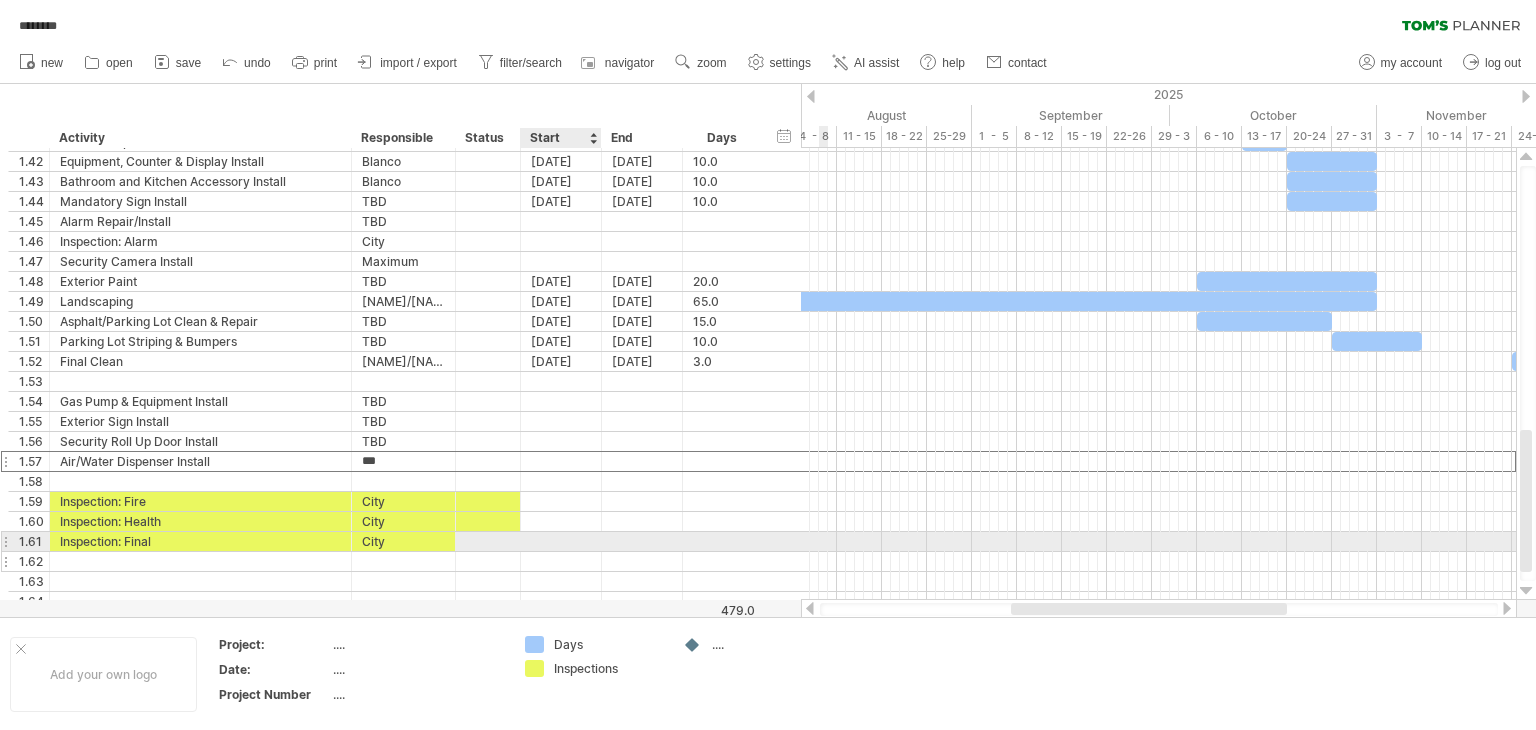 click at bounding box center [561, 561] 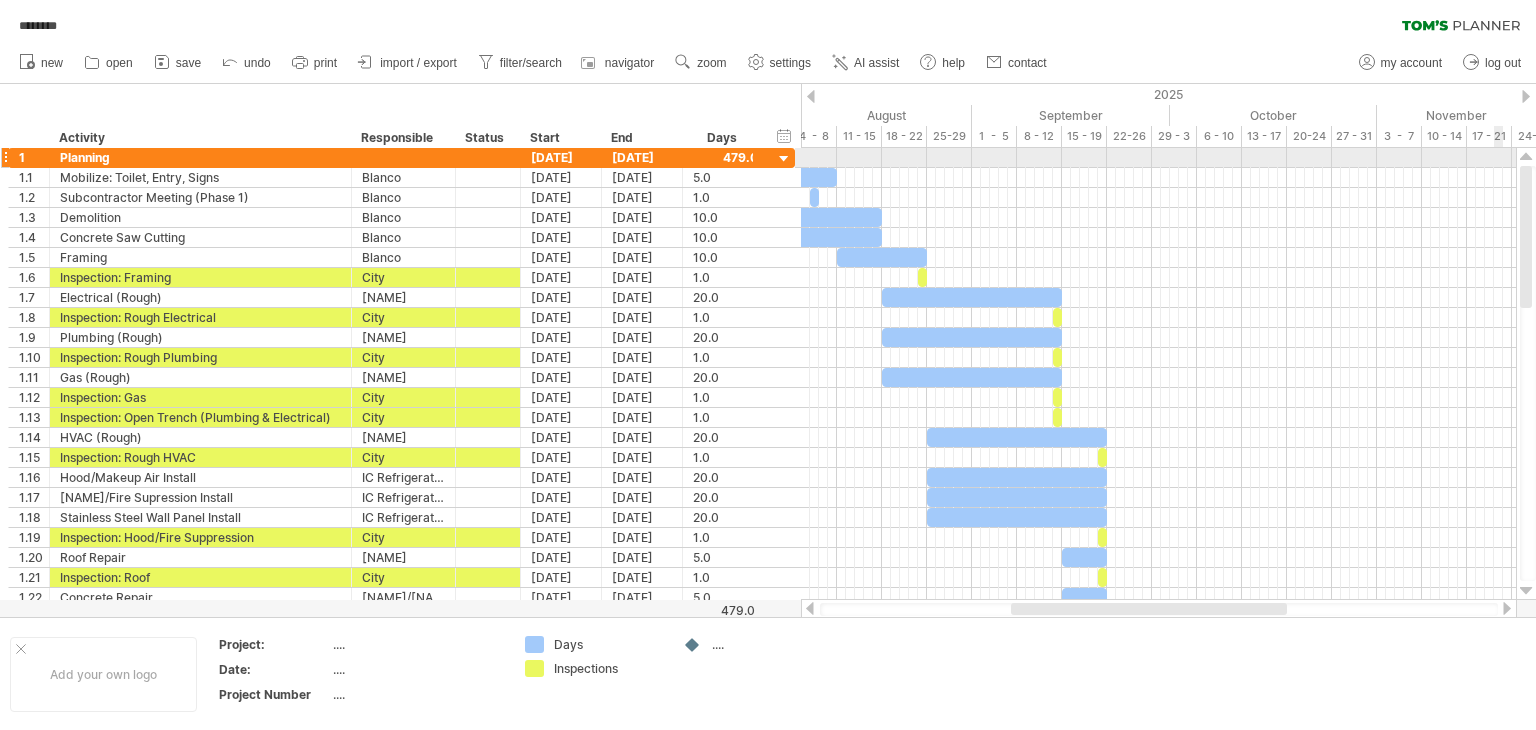 drag, startPoint x: 1528, startPoint y: 441, endPoint x: 1528, endPoint y: 164, distance: 277 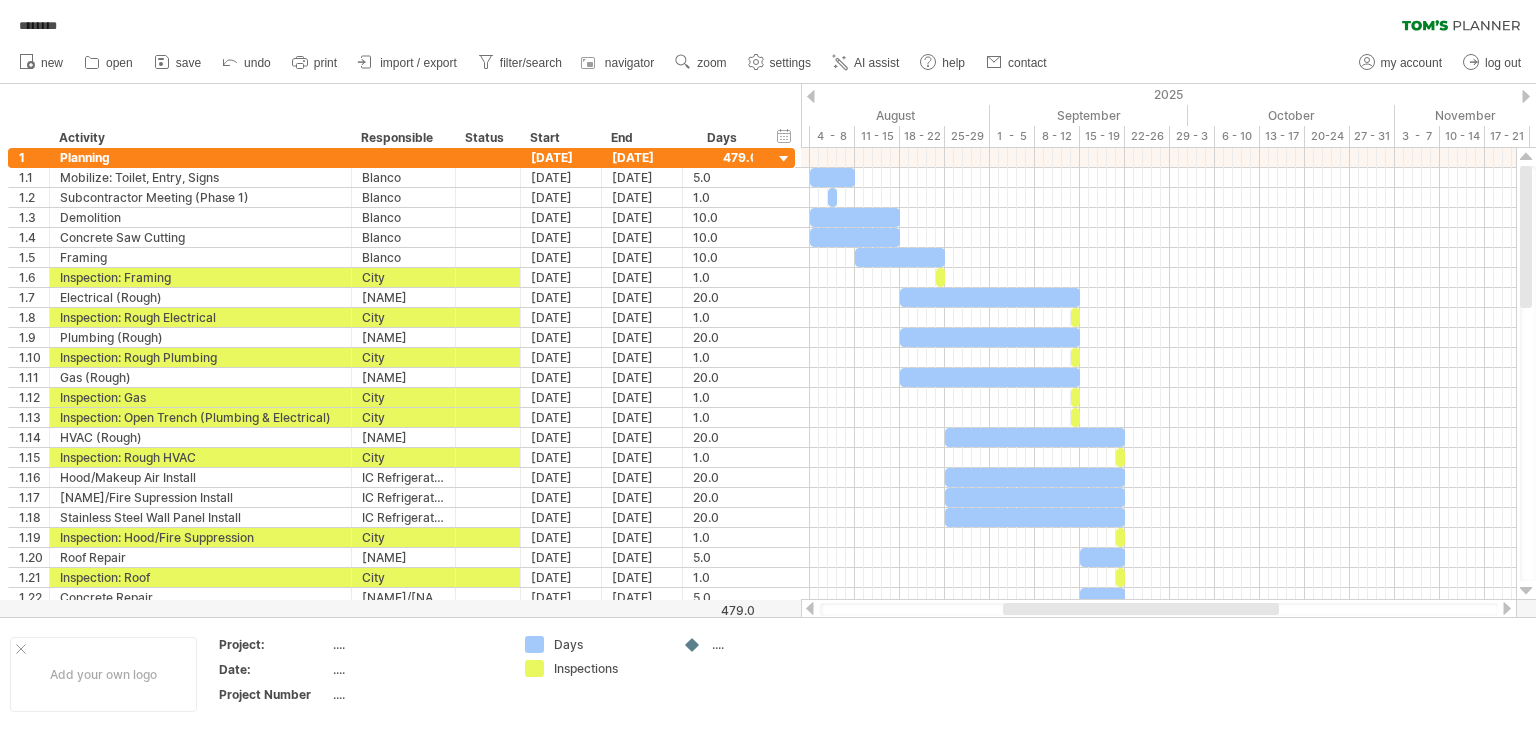 click at bounding box center (1141, 609) 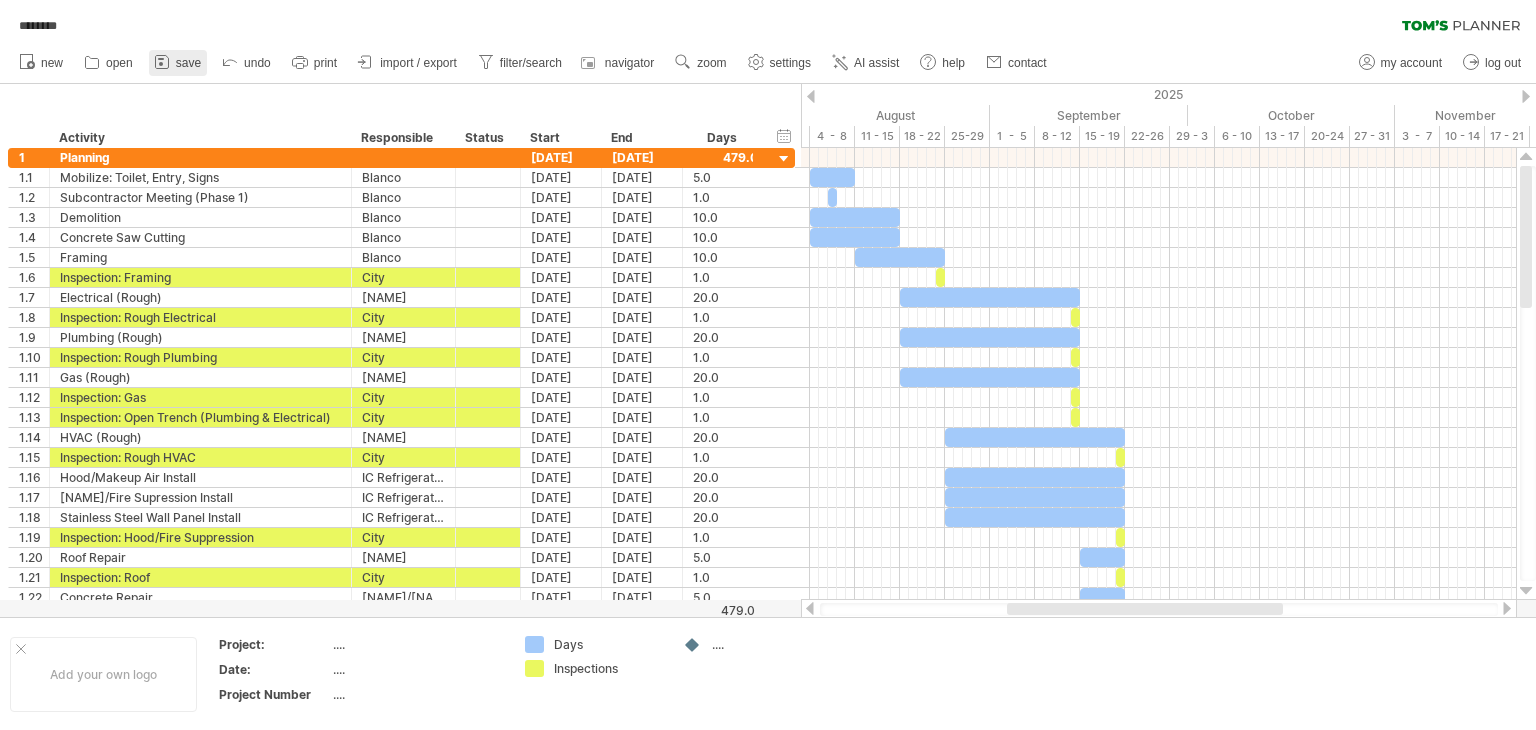 click on "save" at bounding box center [188, 63] 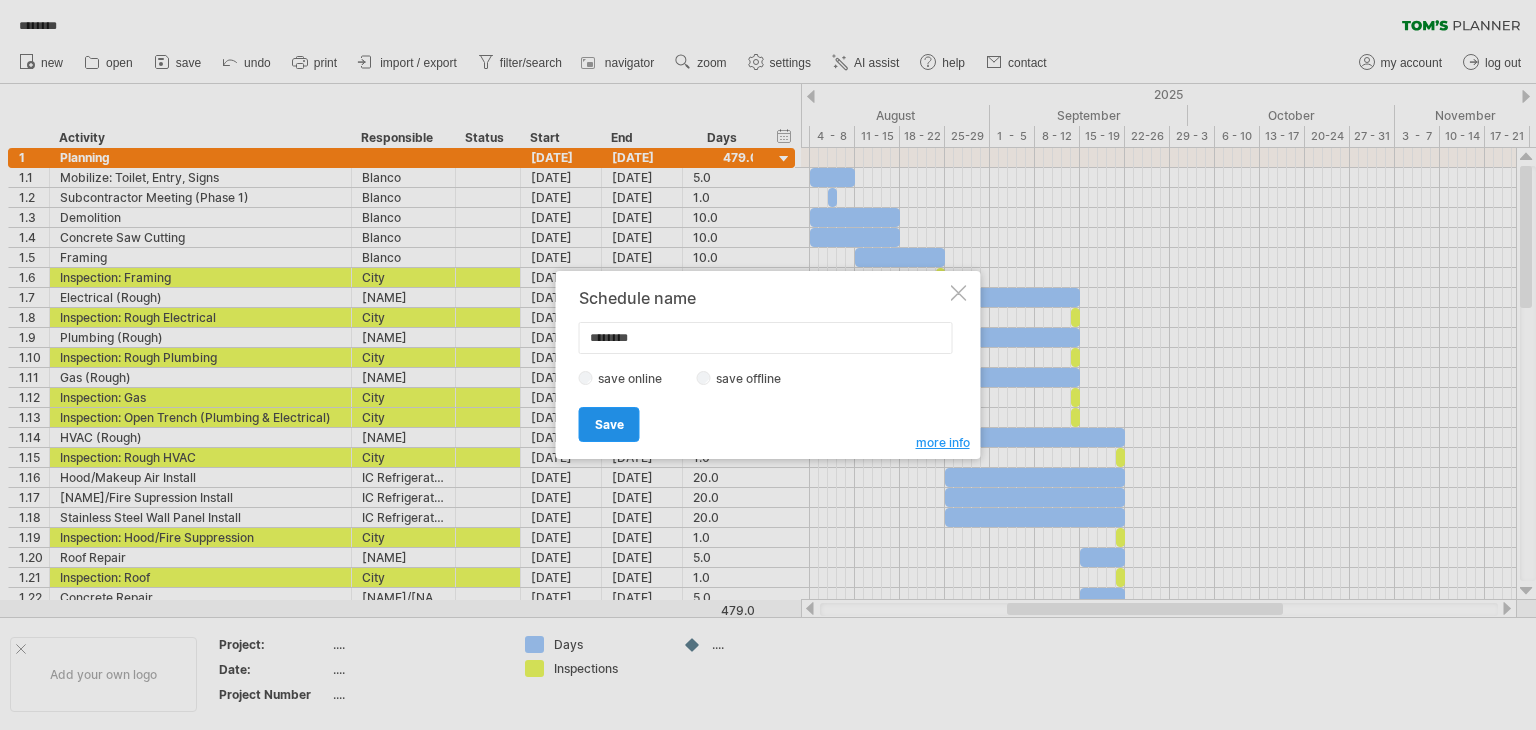 click on "Save" at bounding box center (609, 424) 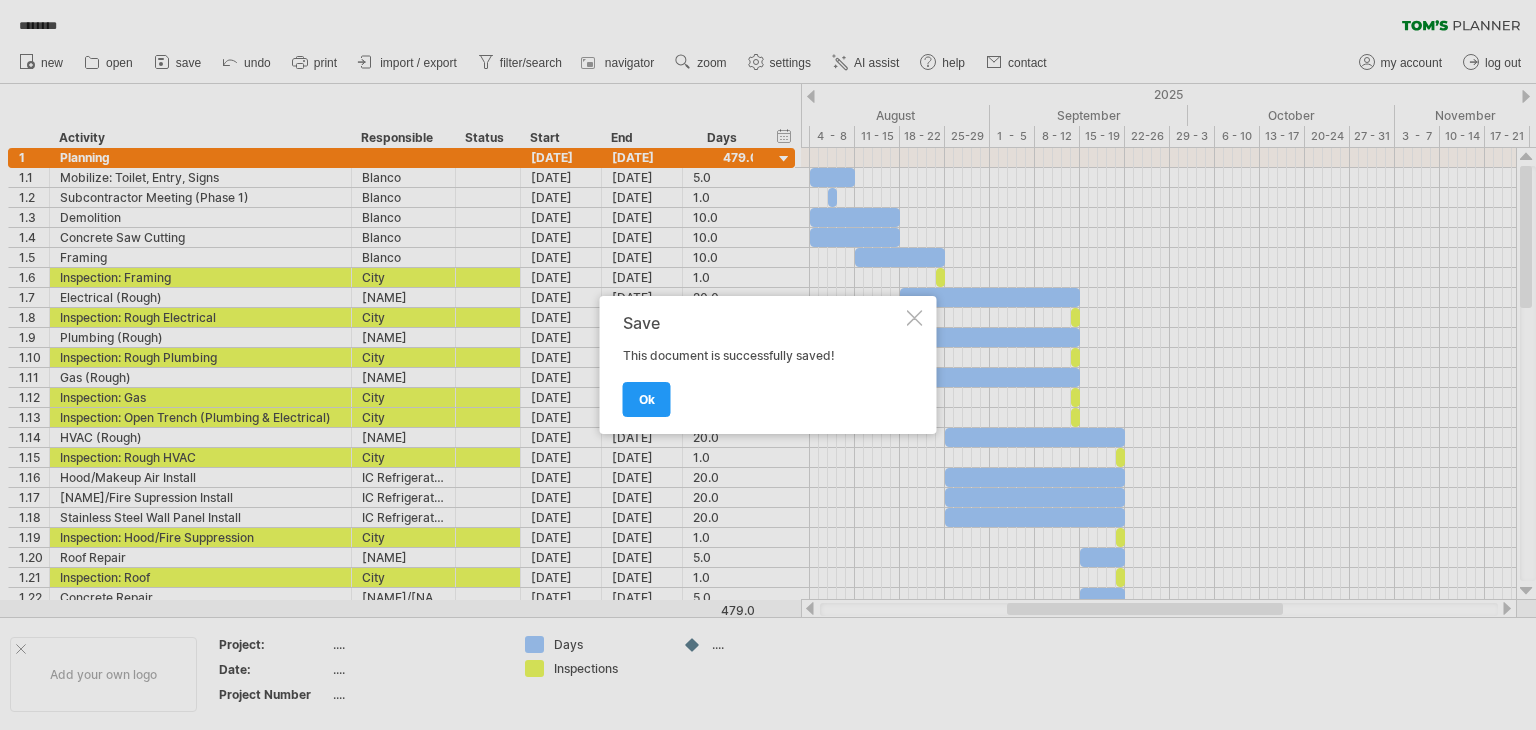 click at bounding box center [768, 365] 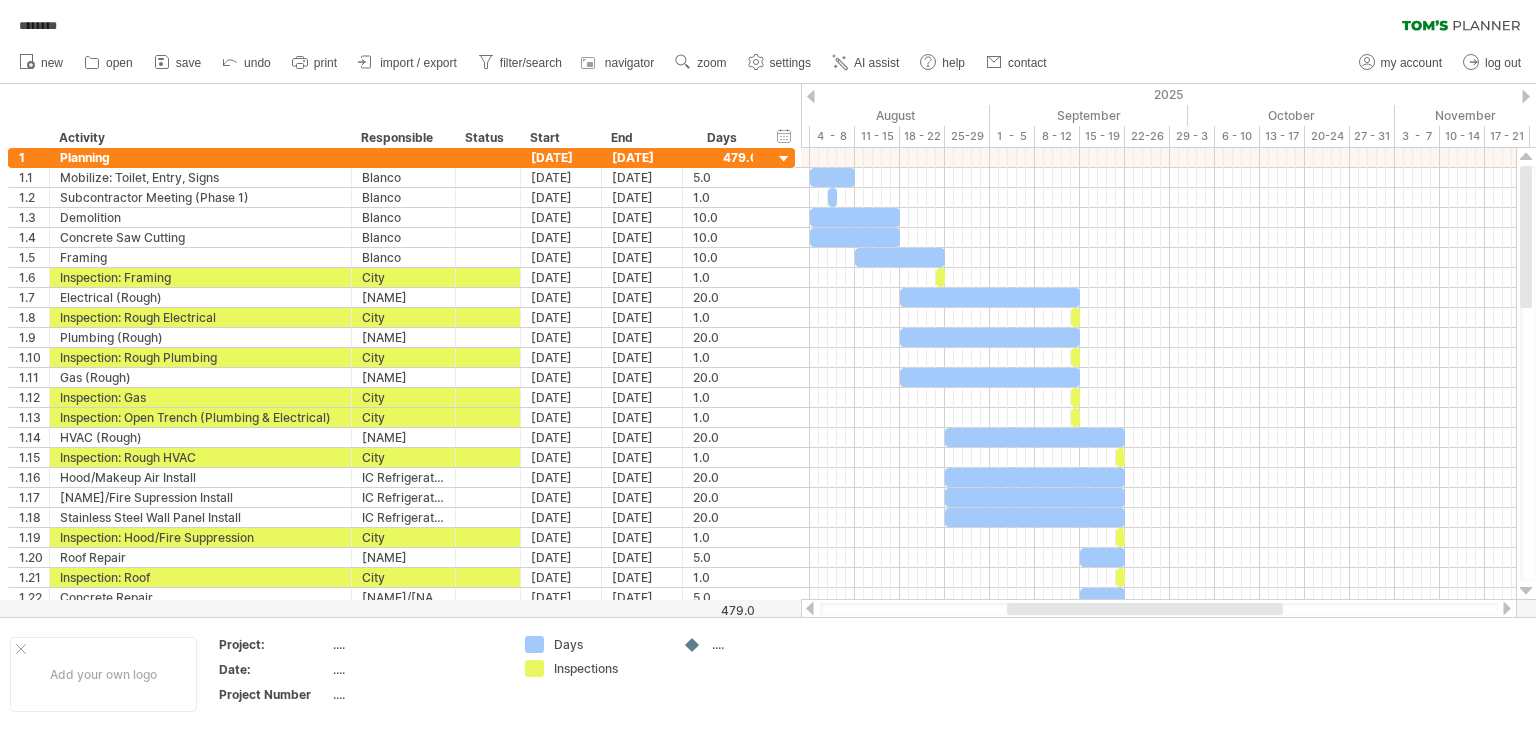click on "save" at bounding box center (178, 63) 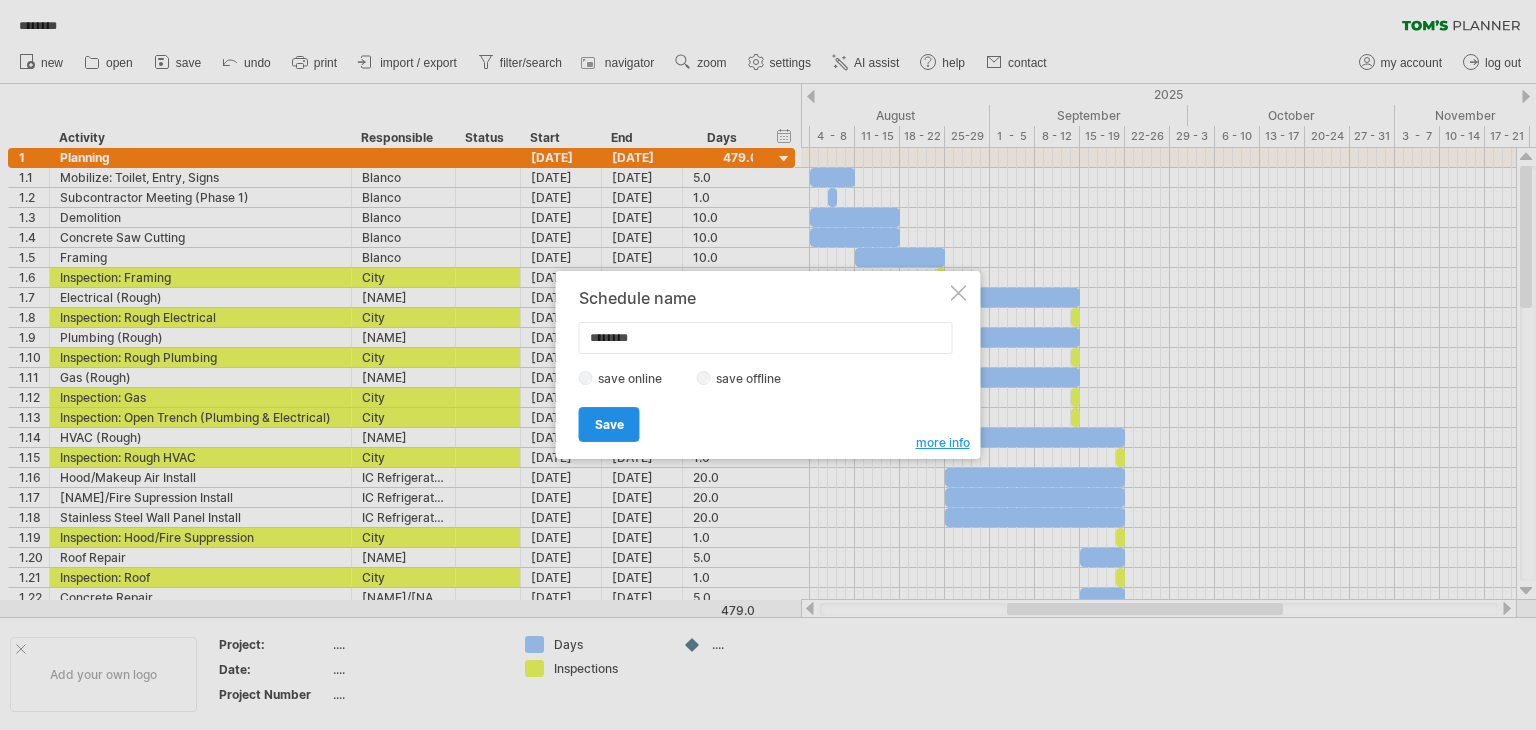 click on "Save" at bounding box center (609, 424) 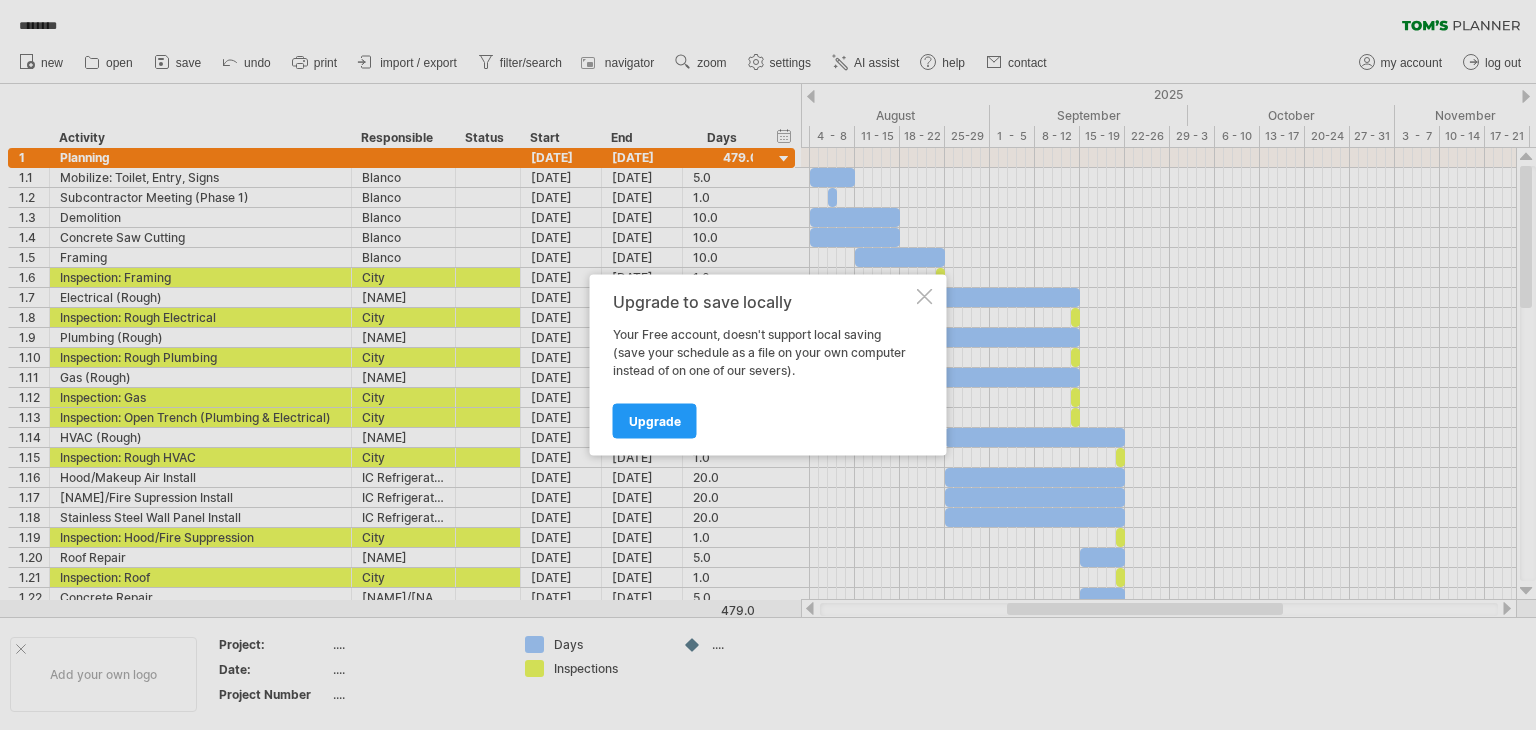 click on "Upgrade to save locally Your Free account, doesn't support local saving (save your schedule as a file on your own computer instead of on one of our severs). Upgrade" at bounding box center [768, 365] 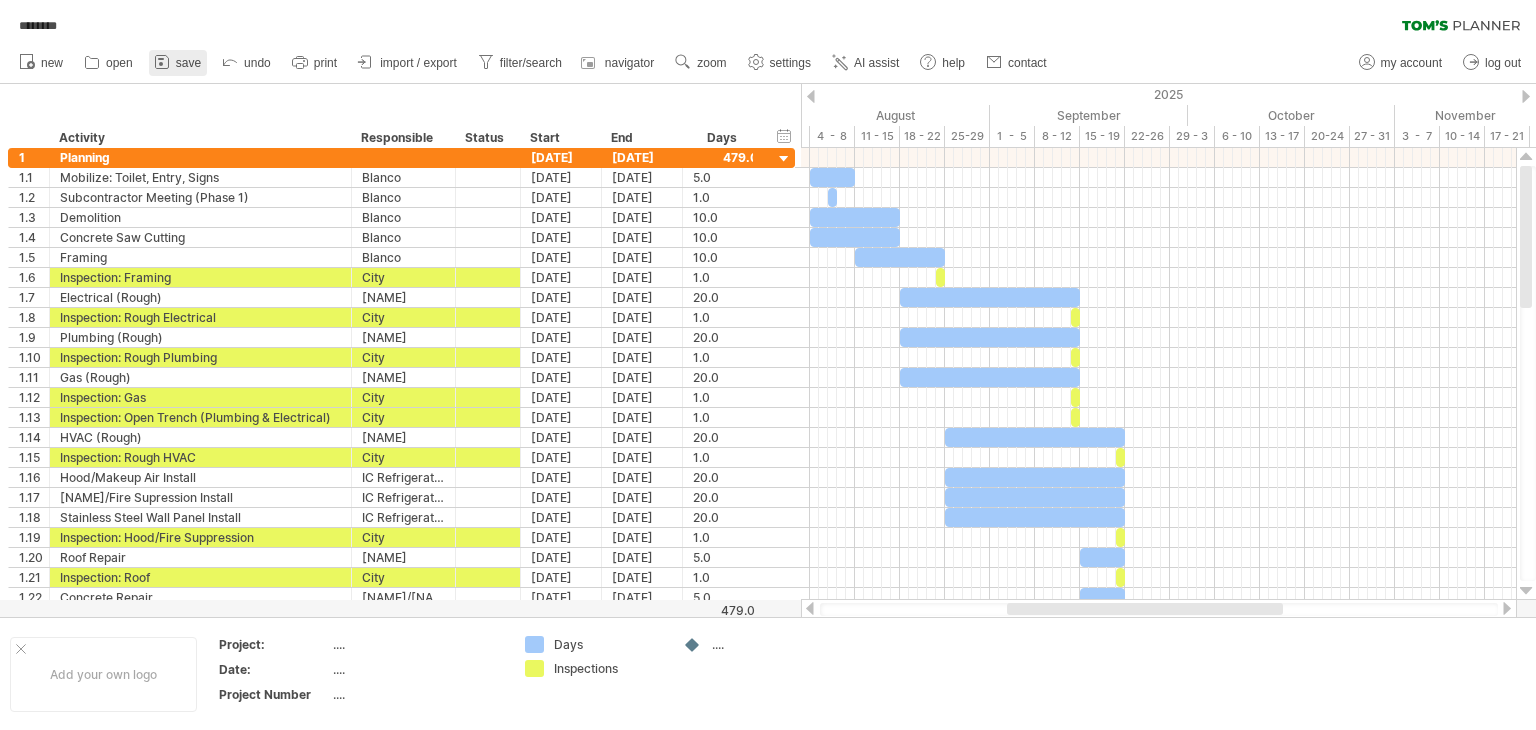click 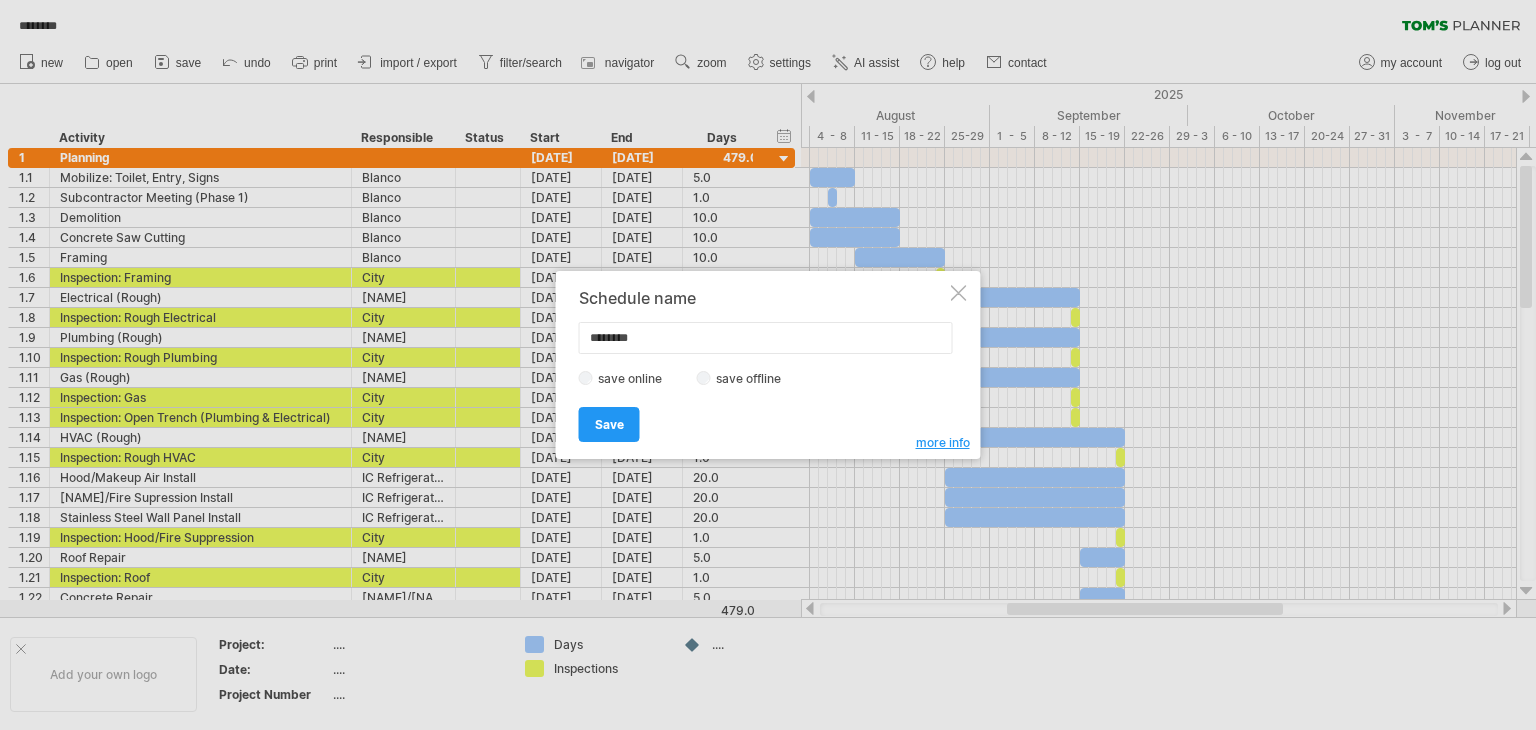 click on "save offline" at bounding box center (754, 378) 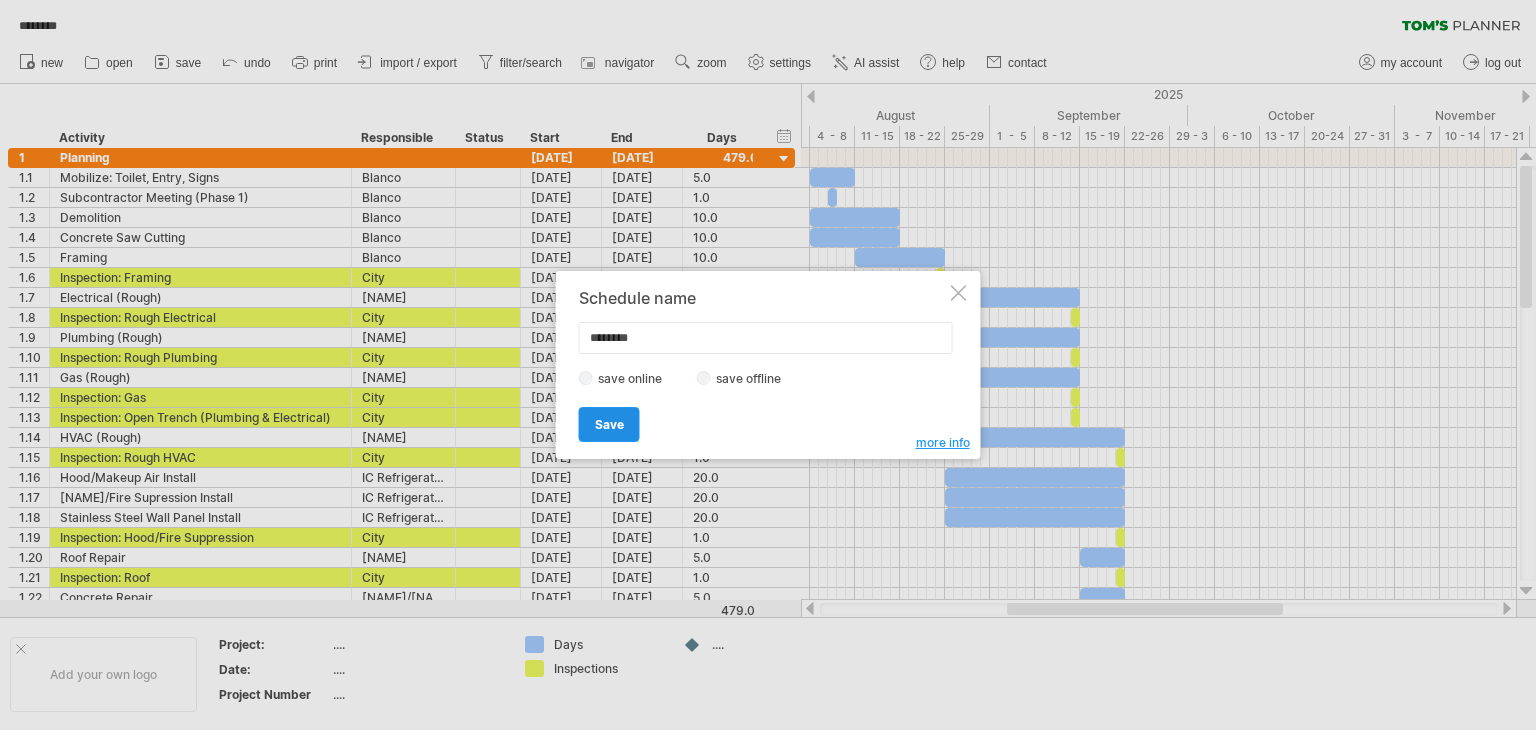 click on "Save" at bounding box center [609, 424] 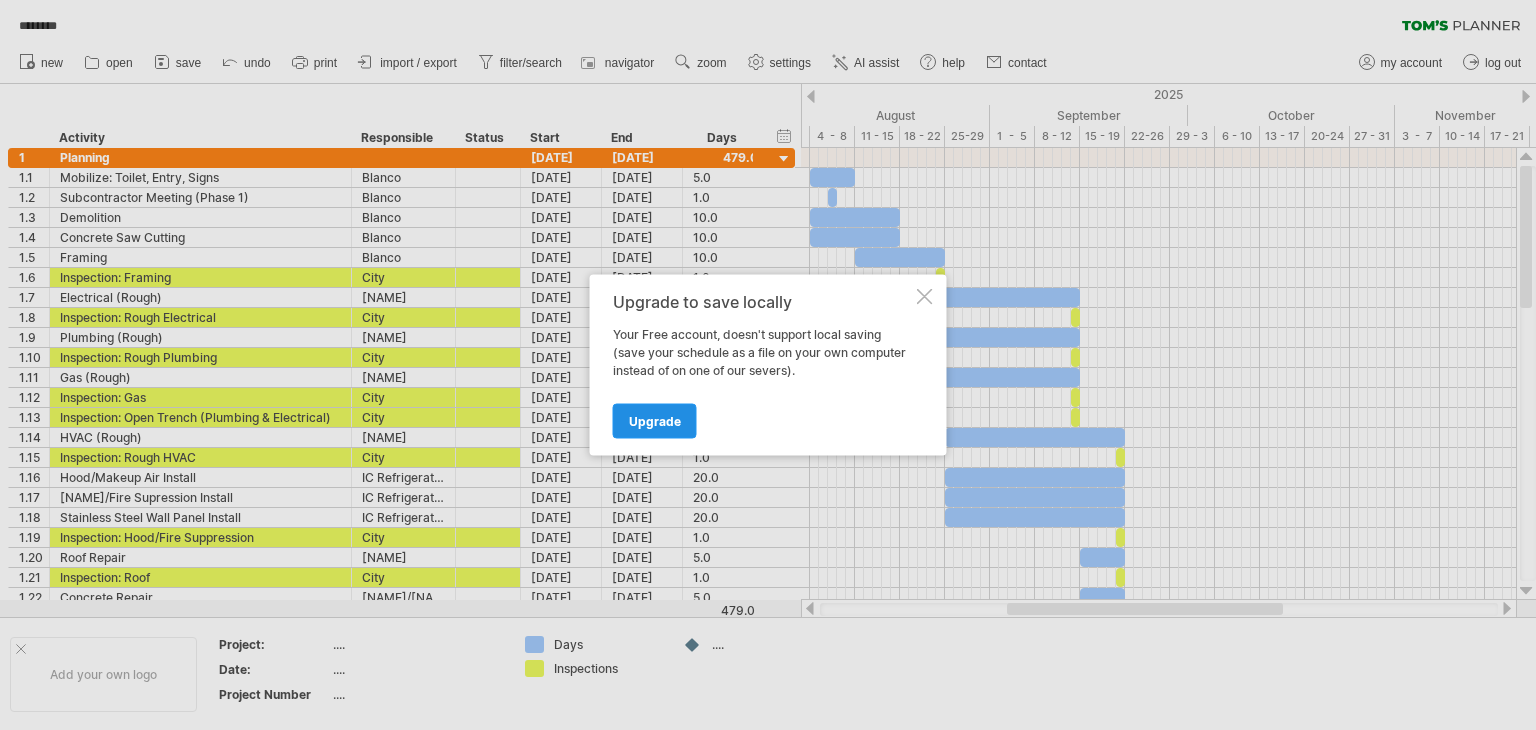 click on "Upgrade" at bounding box center [655, 421] 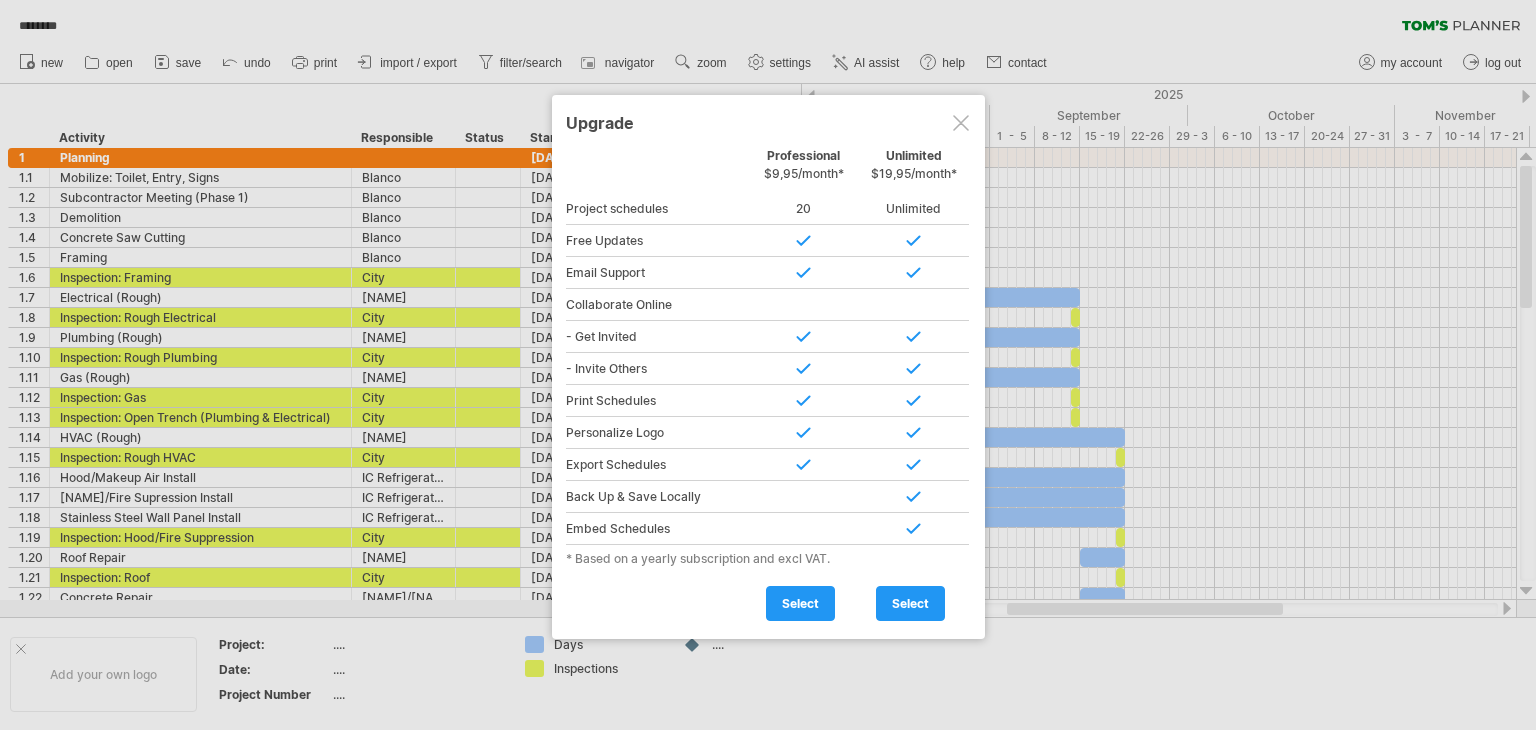 click at bounding box center [768, 365] 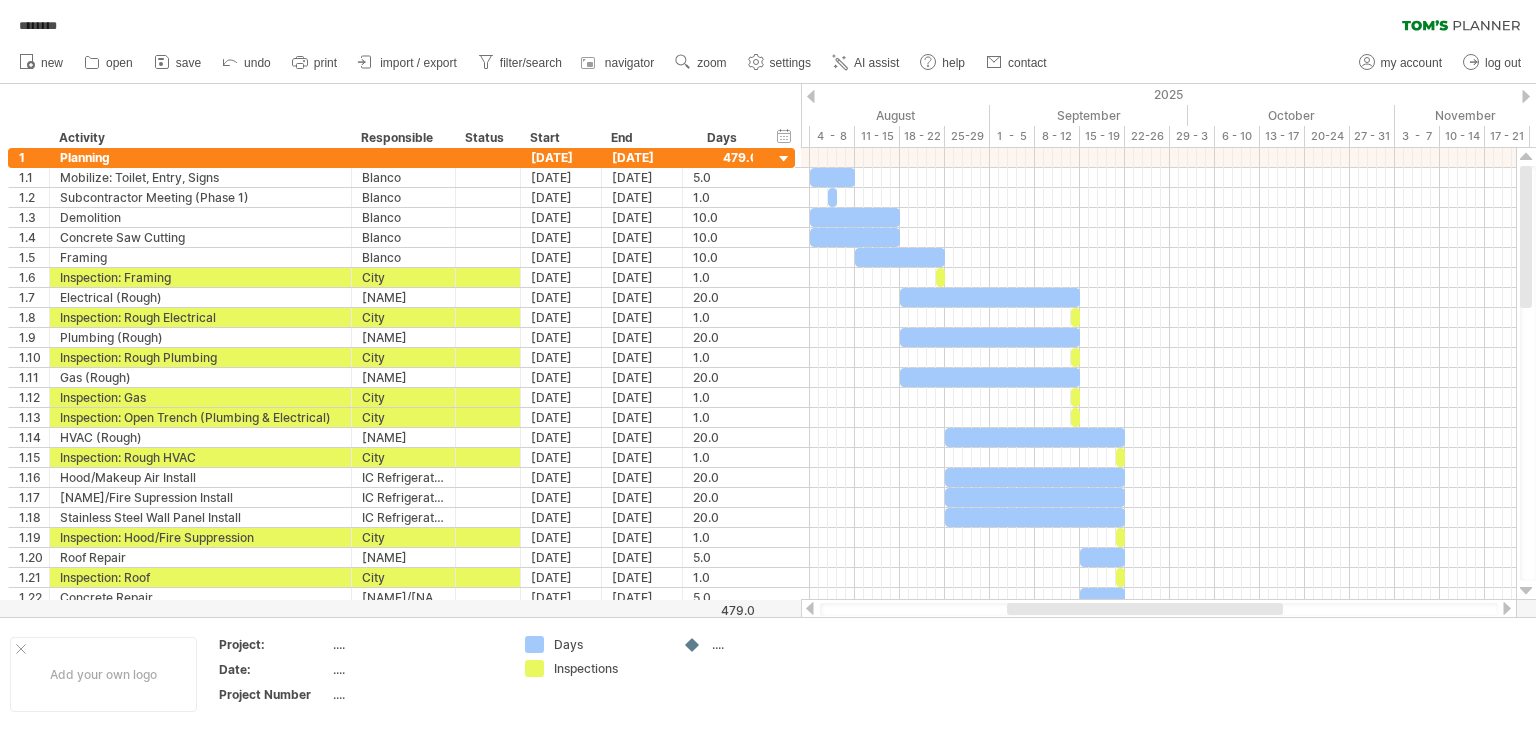 click on "********
clear filter
reapply filter" at bounding box center [768, 21] 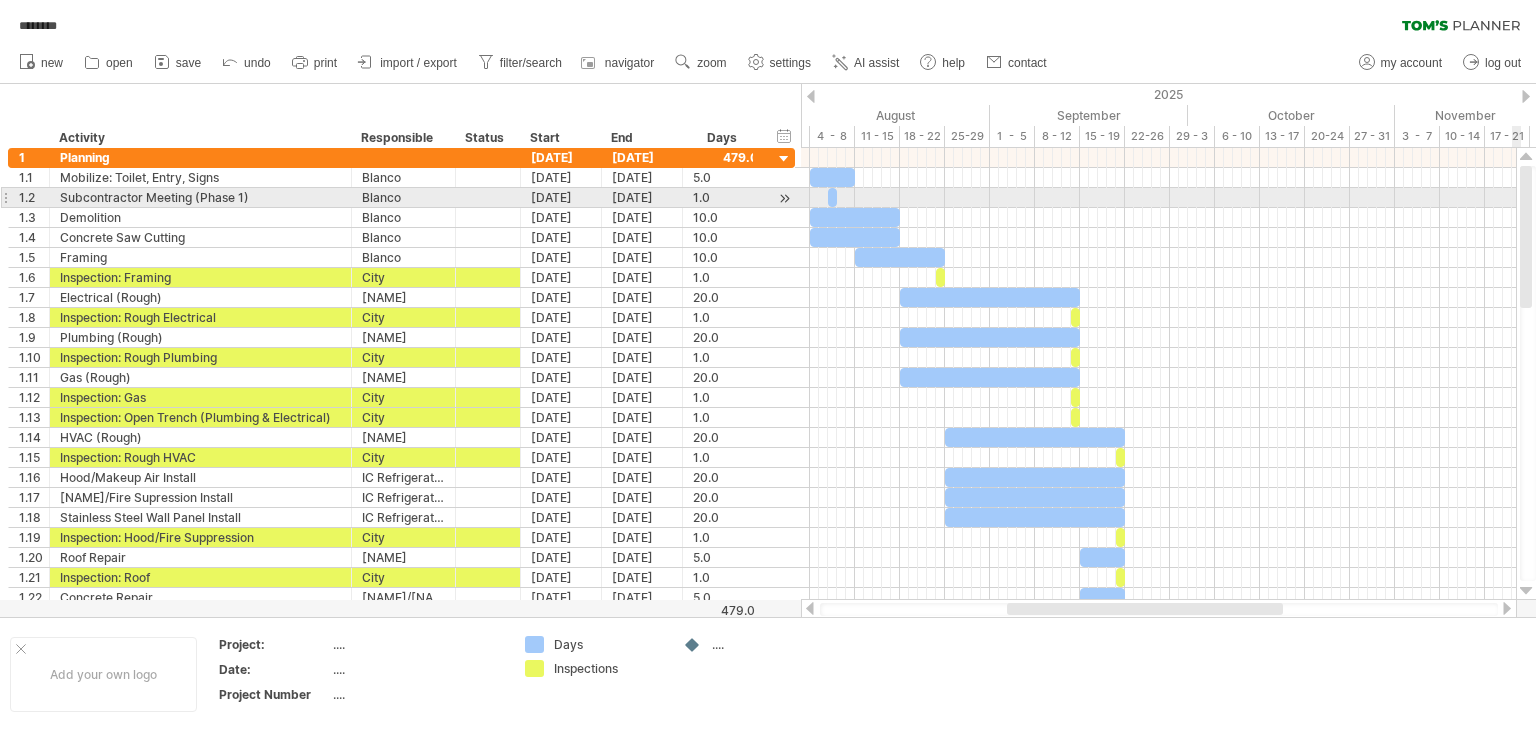 click at bounding box center (1528, 373) 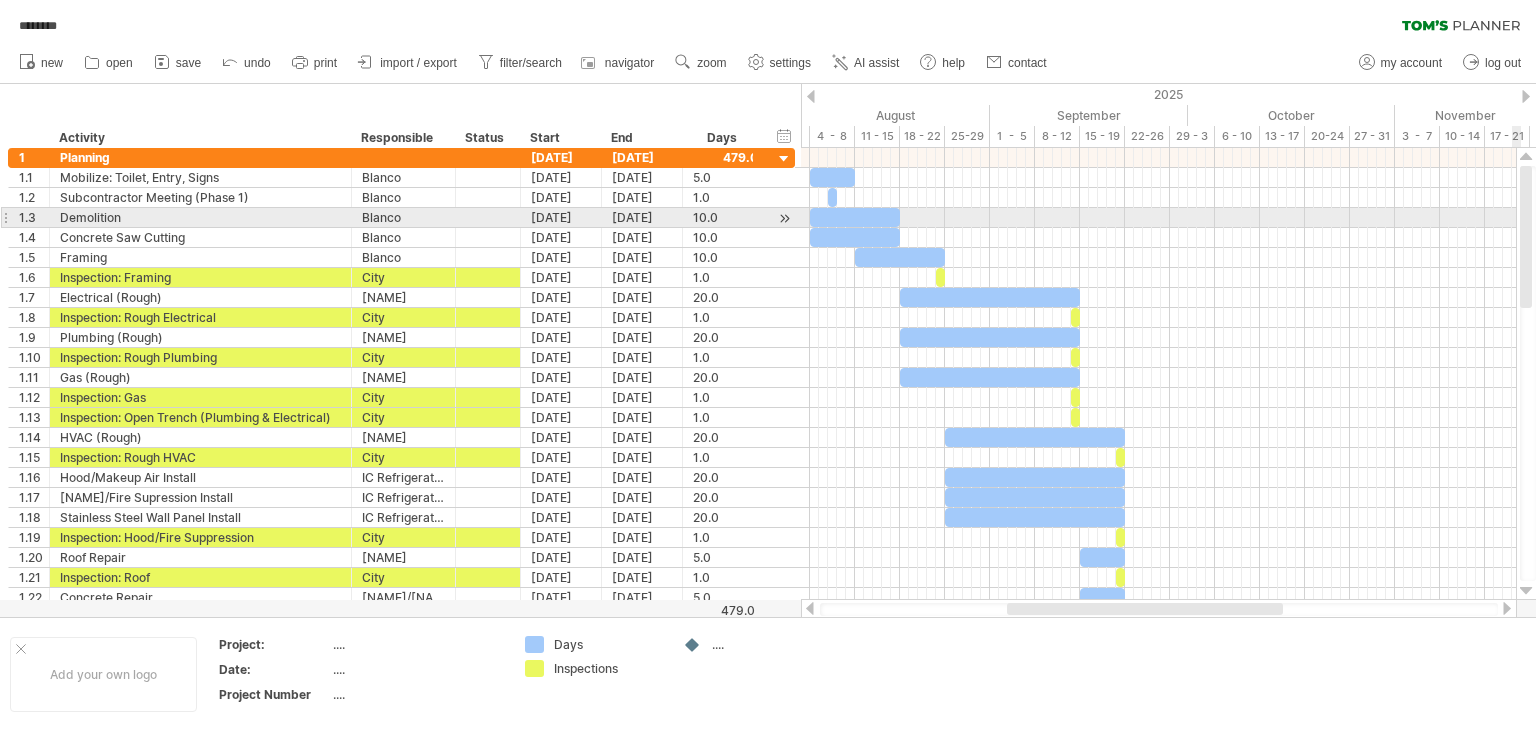 click at bounding box center (1528, 373) 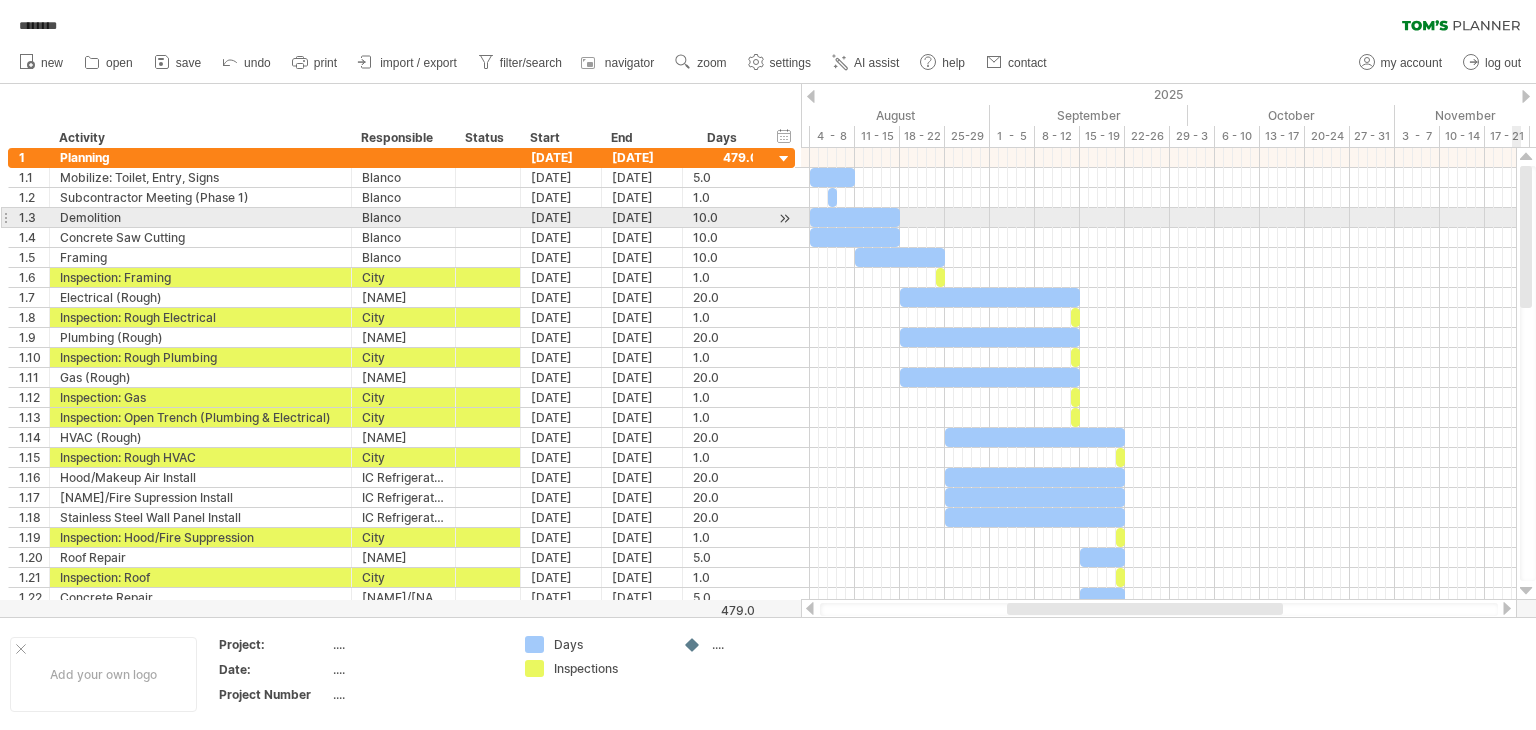 click at bounding box center [1526, 237] 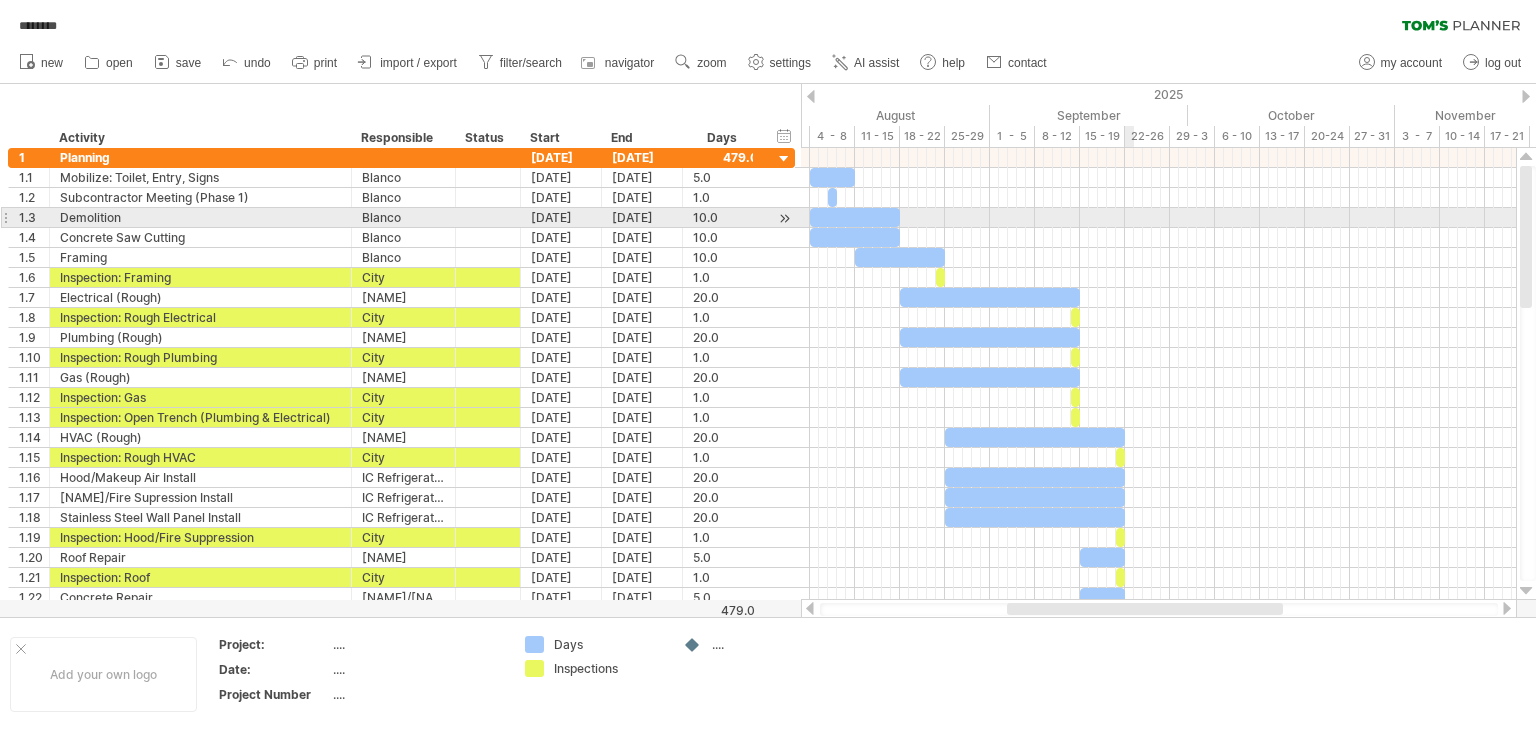 click at bounding box center (1158, 218) 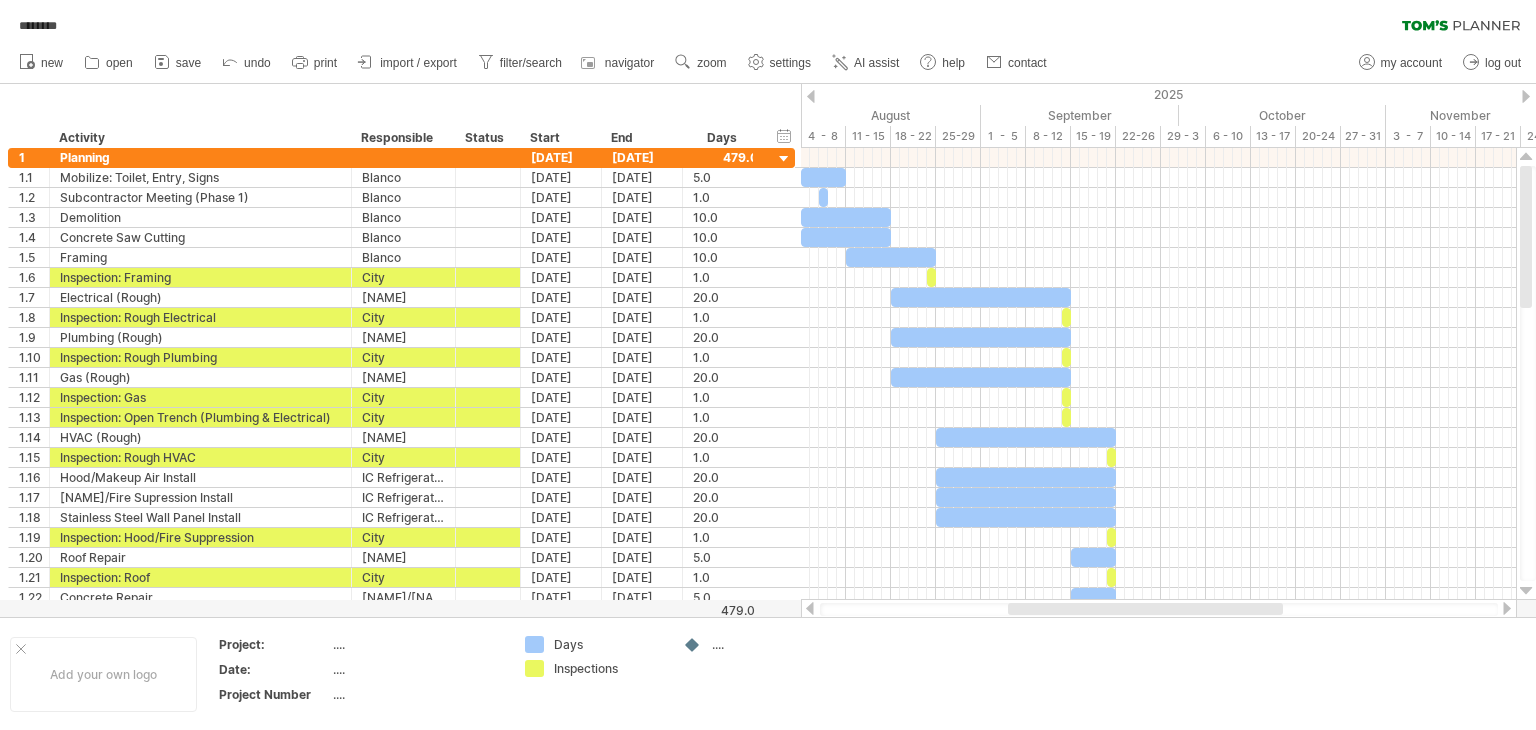 click on "**********" at bounding box center (400, 116) 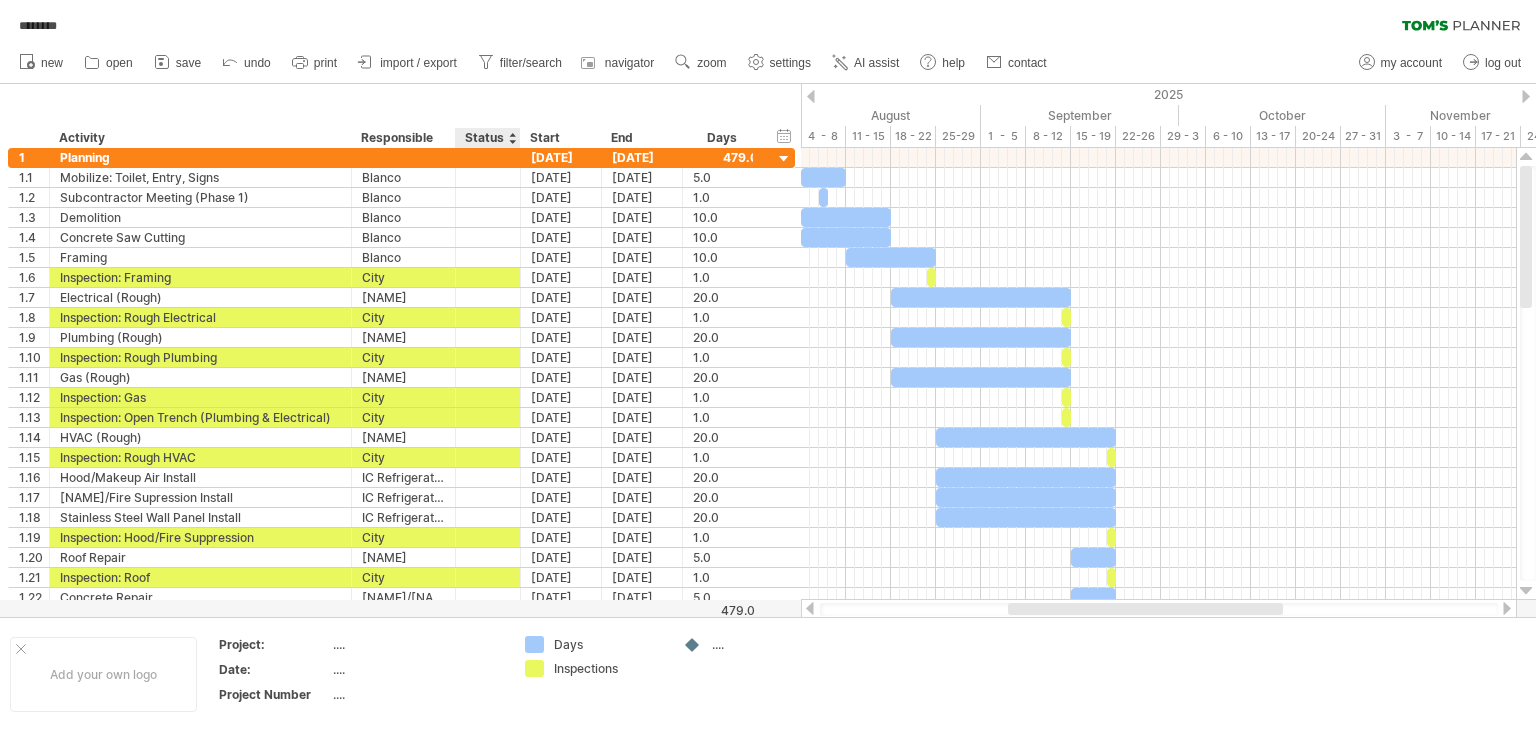 drag, startPoint x: 517, startPoint y: 134, endPoint x: 506, endPoint y: 129, distance: 12.083046 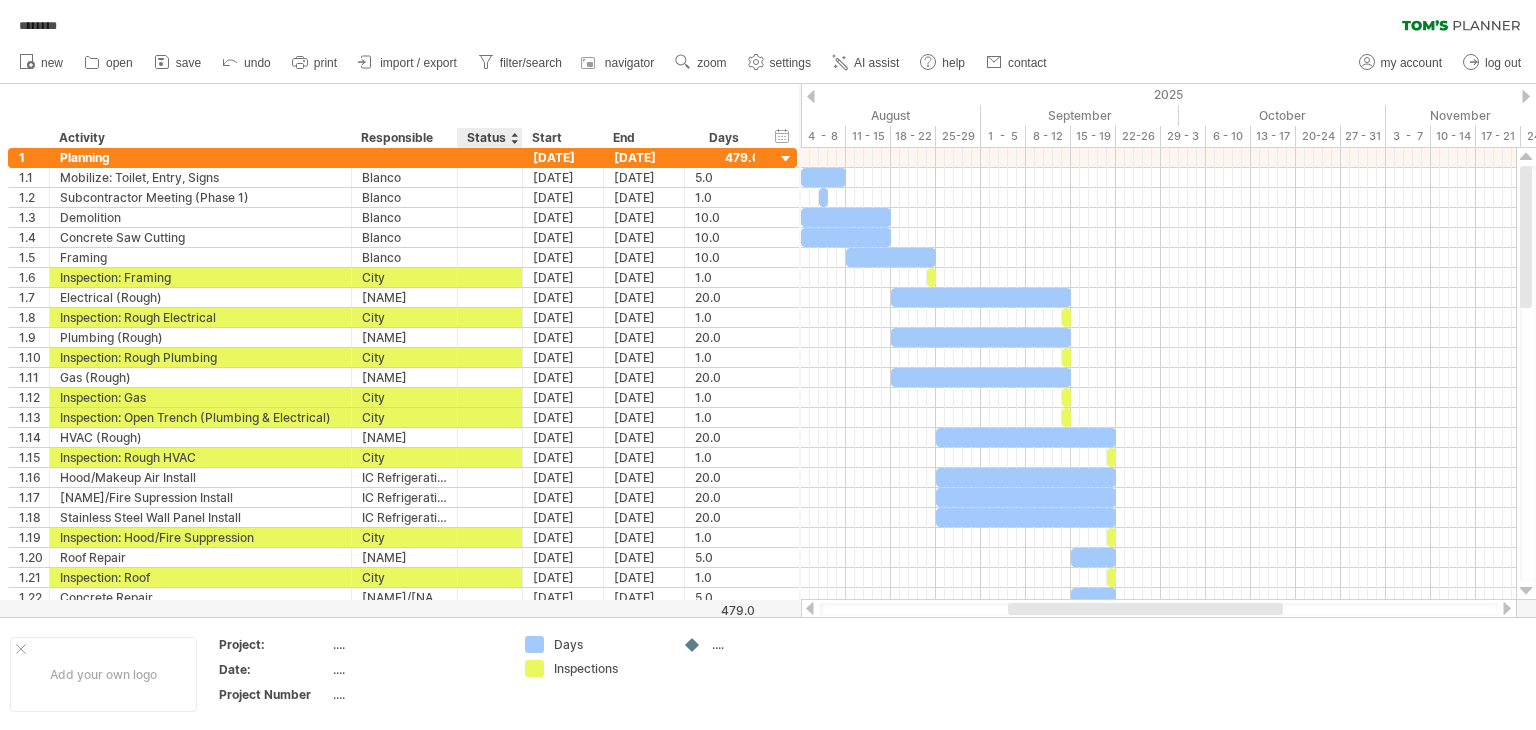 click at bounding box center (456, 138) 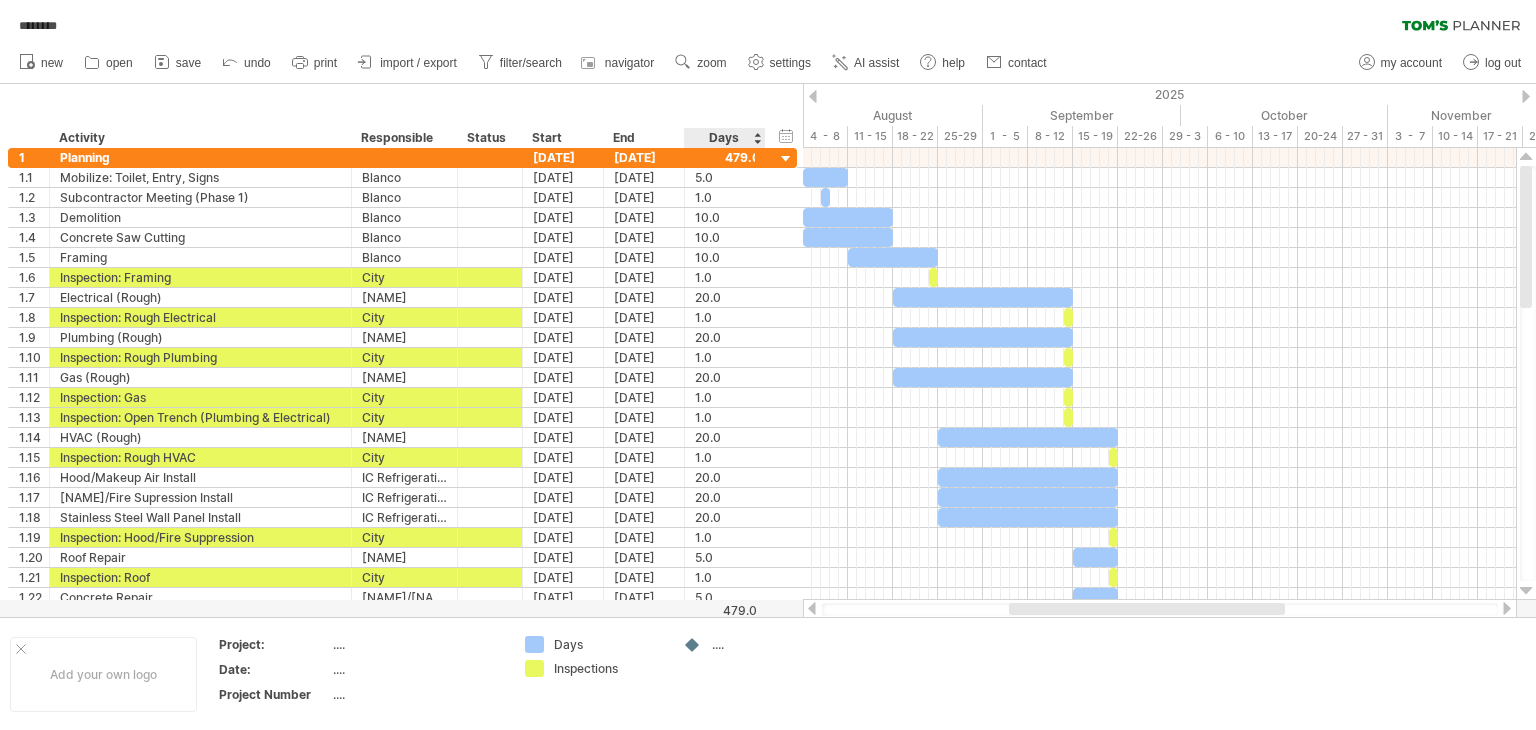 drag, startPoint x: 760, startPoint y: 141, endPoint x: 723, endPoint y: 139, distance: 37.054016 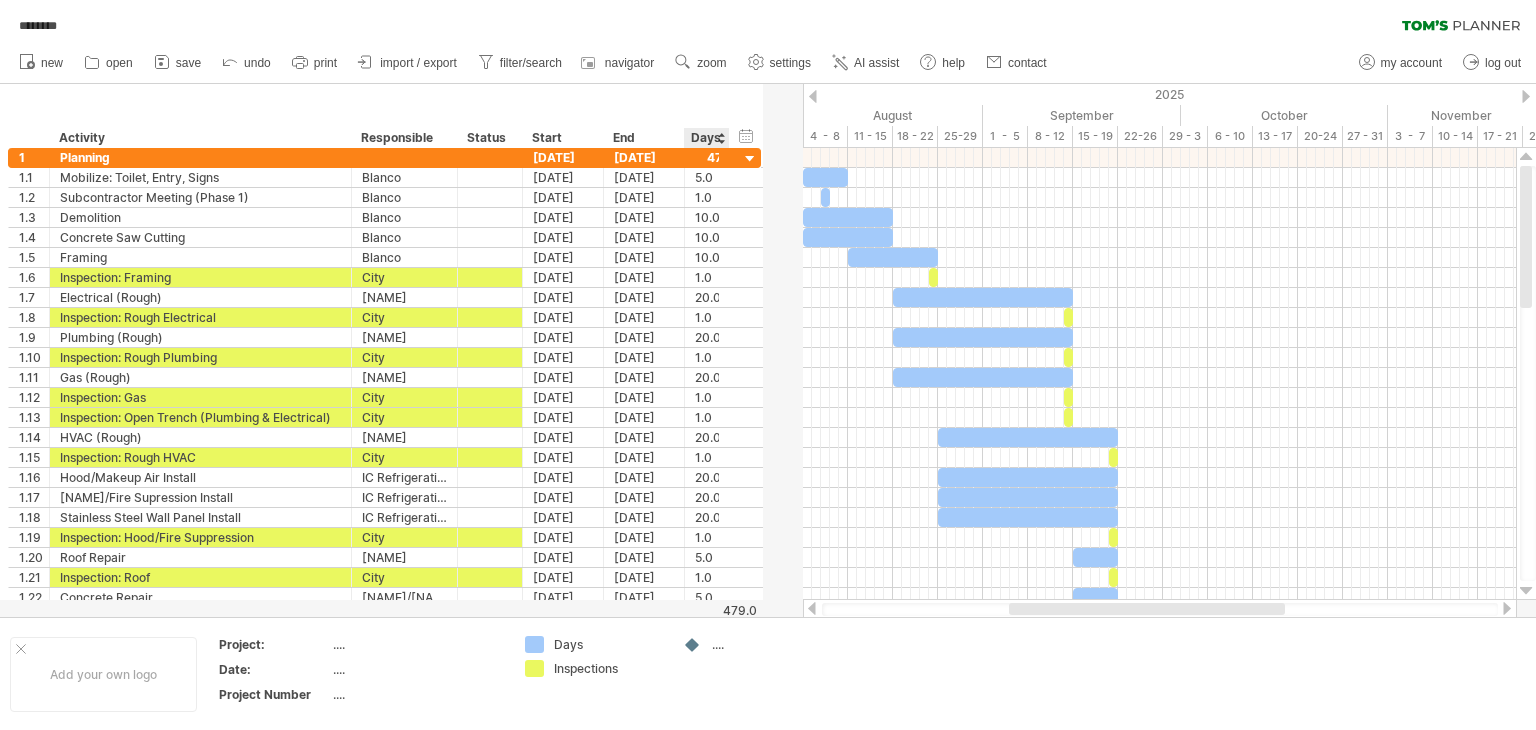 drag, startPoint x: 761, startPoint y: 139, endPoint x: 726, endPoint y: 138, distance: 35.014282 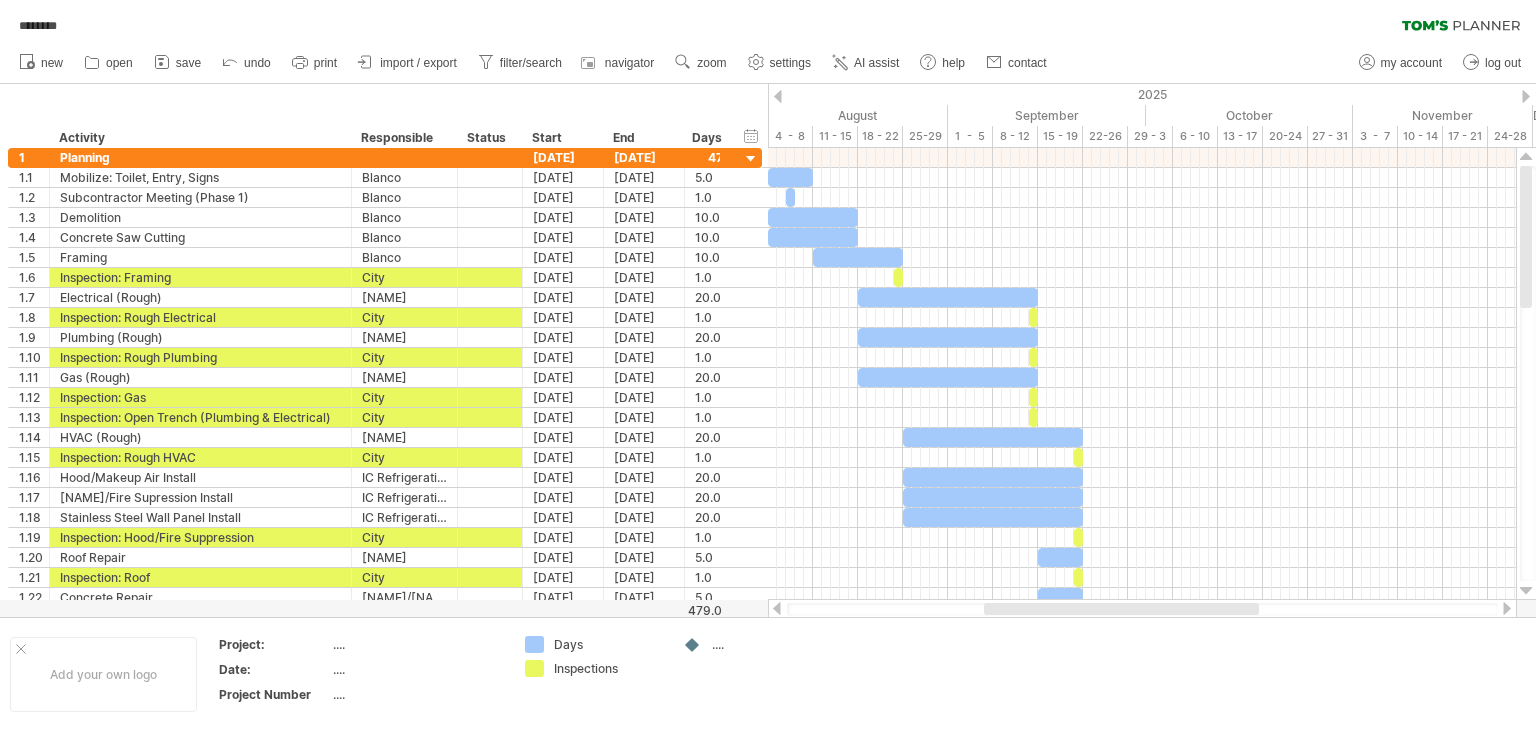 click on "**********" at bounding box center (384, 116) 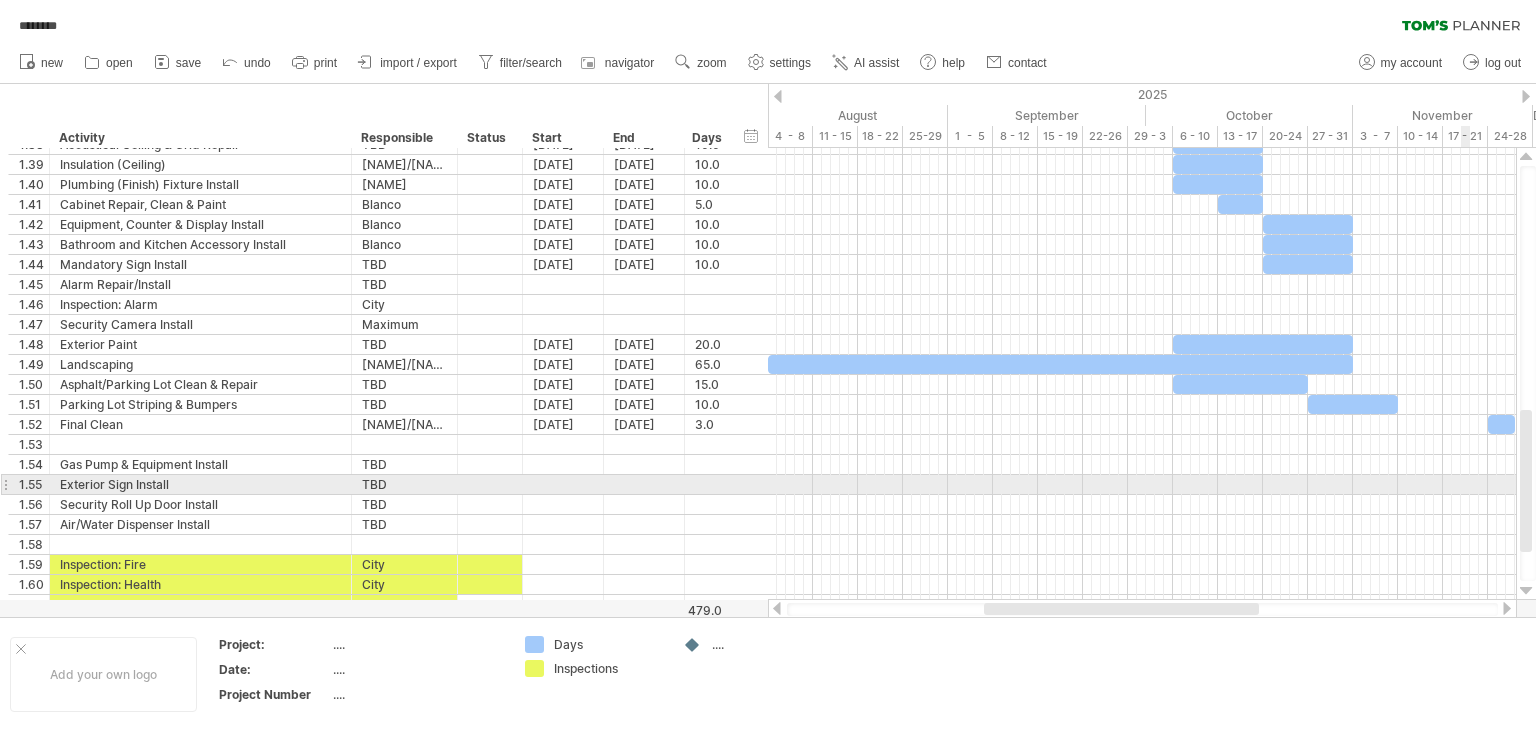 drag, startPoint x: 1527, startPoint y: 253, endPoint x: 1462, endPoint y: 497, distance: 252.5094 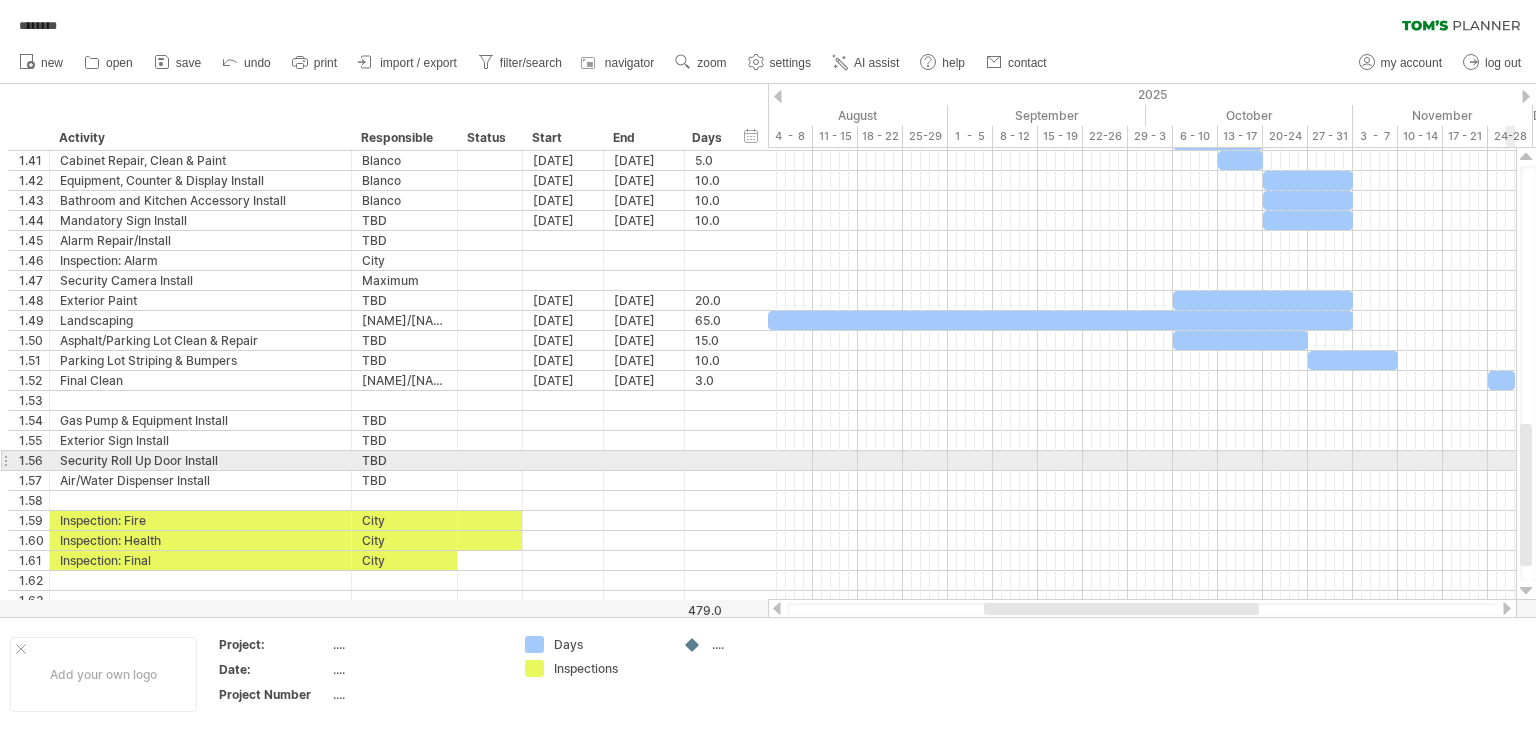 drag, startPoint x: 1528, startPoint y: 446, endPoint x: 1525, endPoint y: 460, distance: 14.3178215 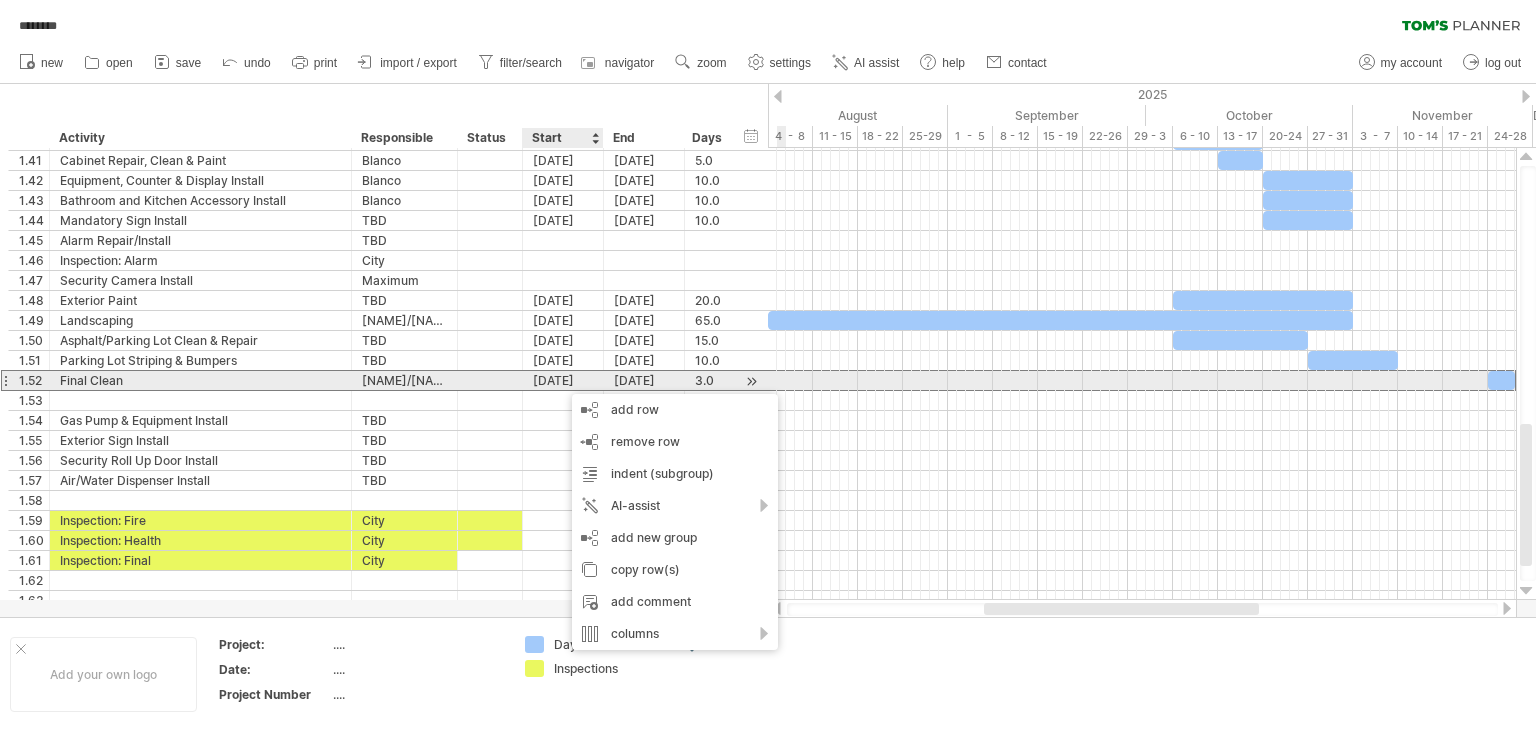 click on "11-24-25" at bounding box center [563, 380] 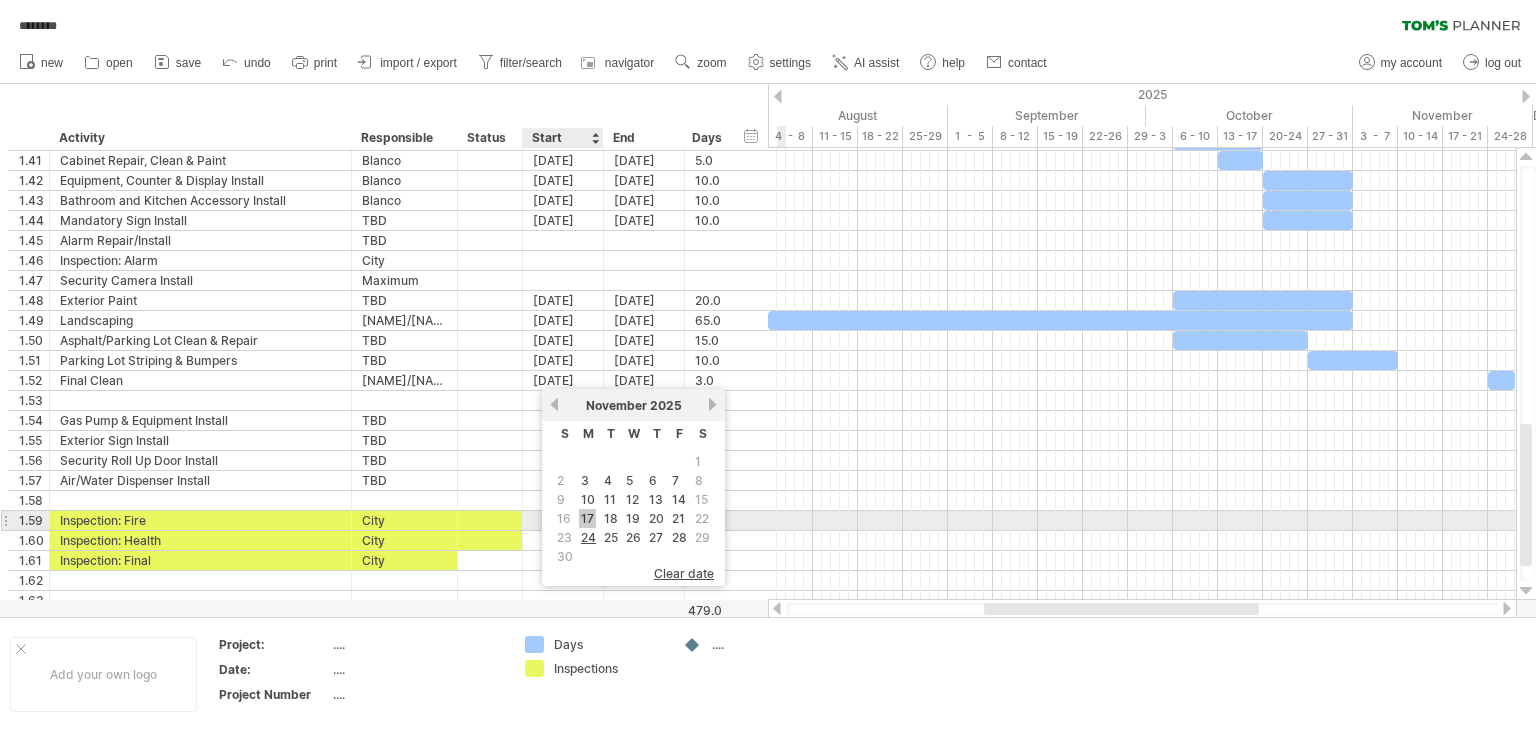 click on "17" at bounding box center [587, 518] 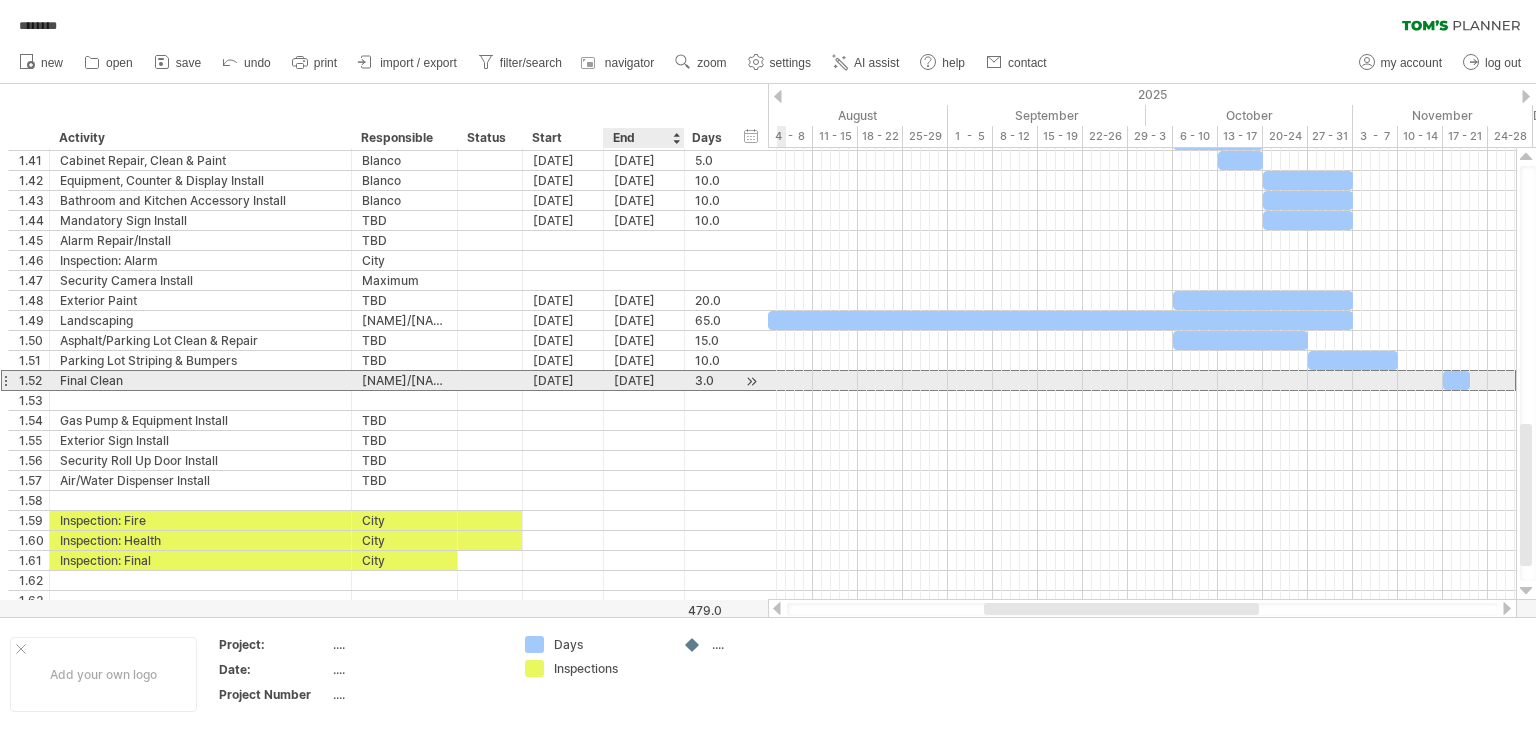 click on "11-19-25" at bounding box center [644, 380] 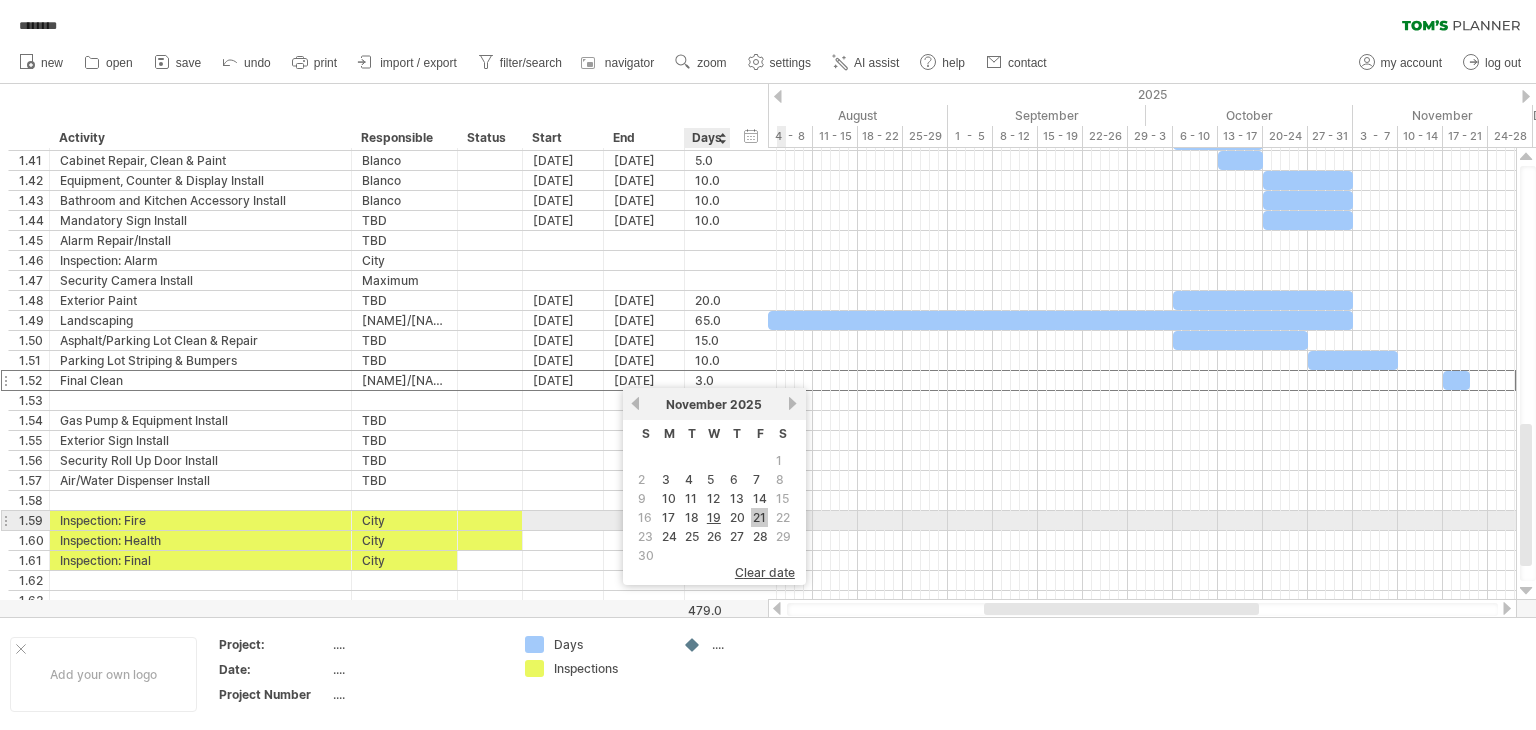 click on "21" at bounding box center [759, 517] 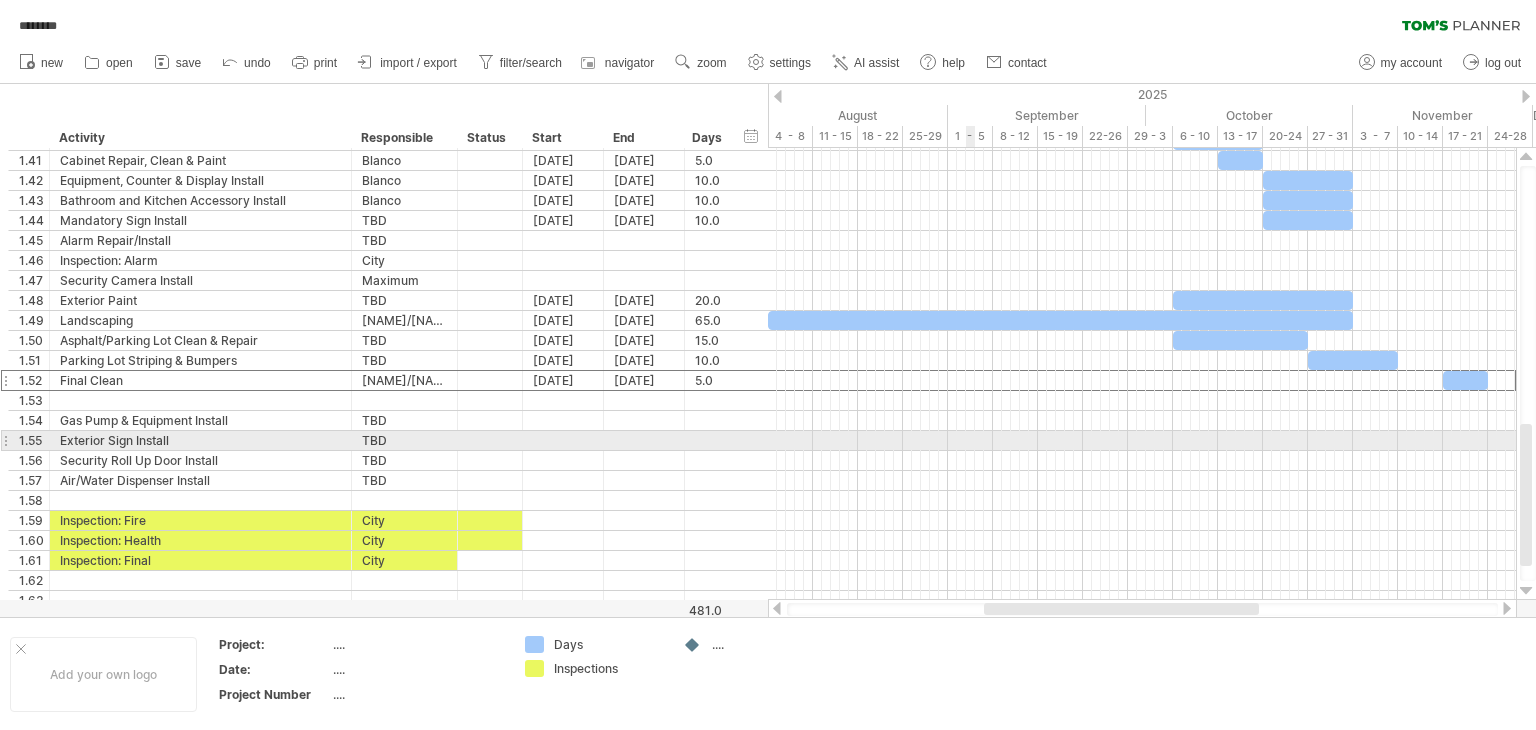 click at bounding box center (1142, 441) 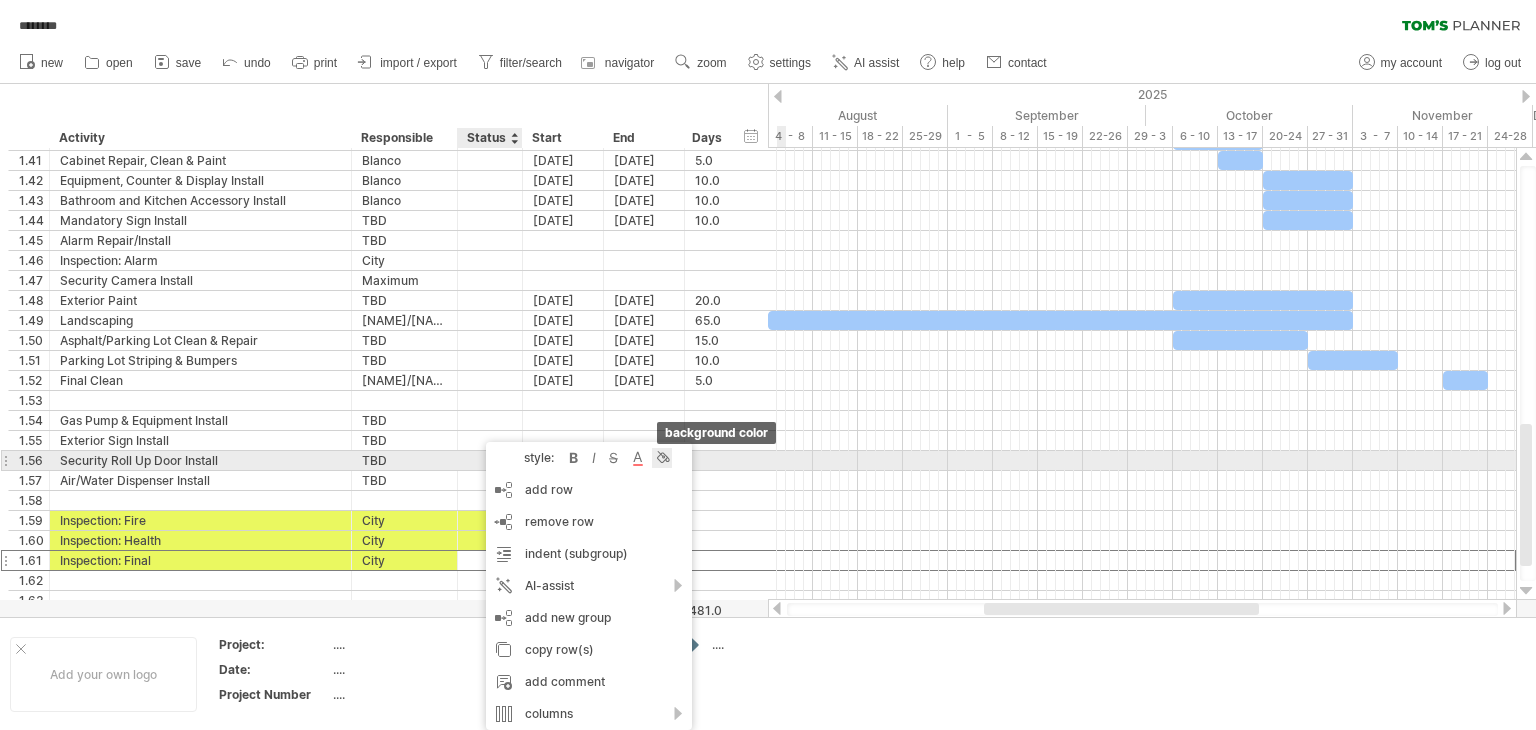click at bounding box center (662, 458) 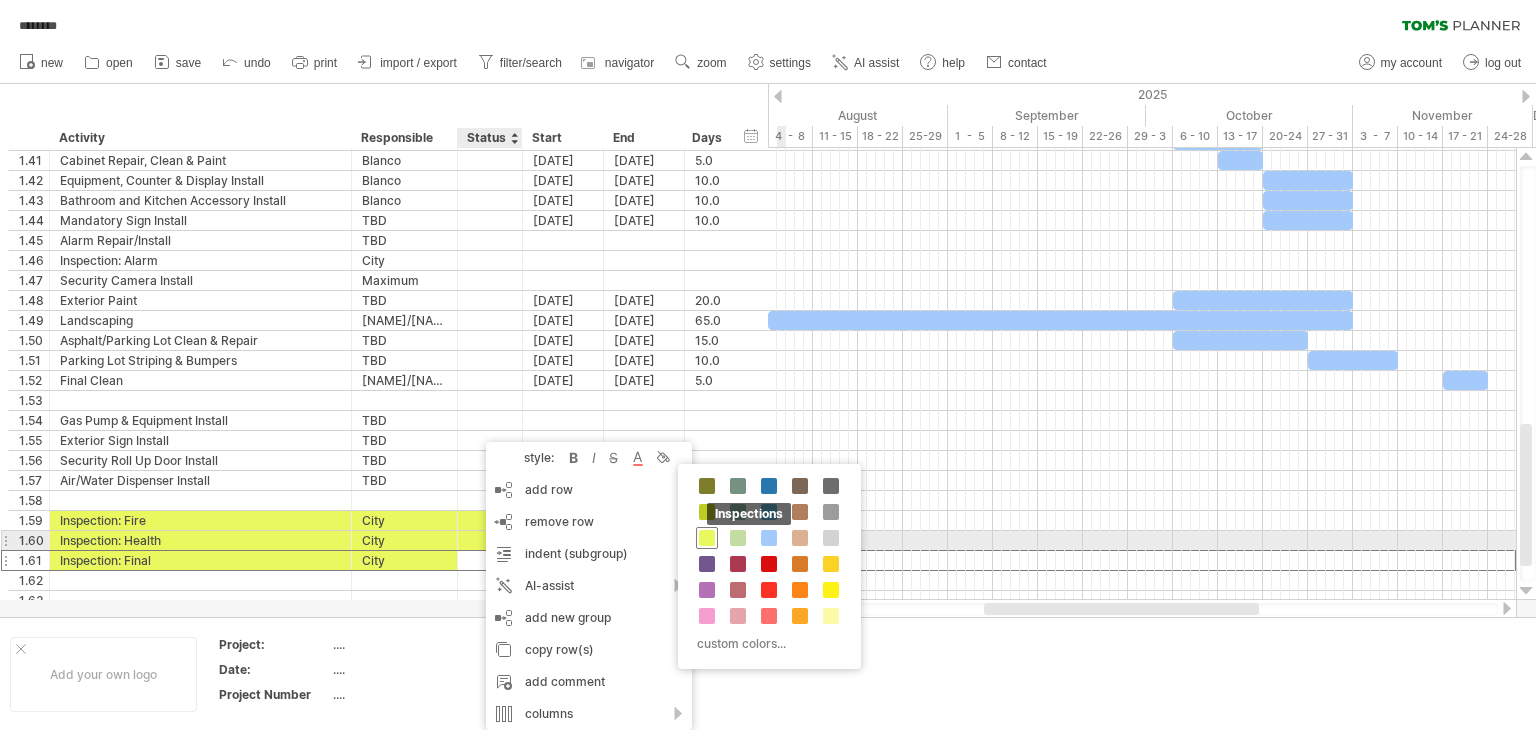 click at bounding box center [707, 538] 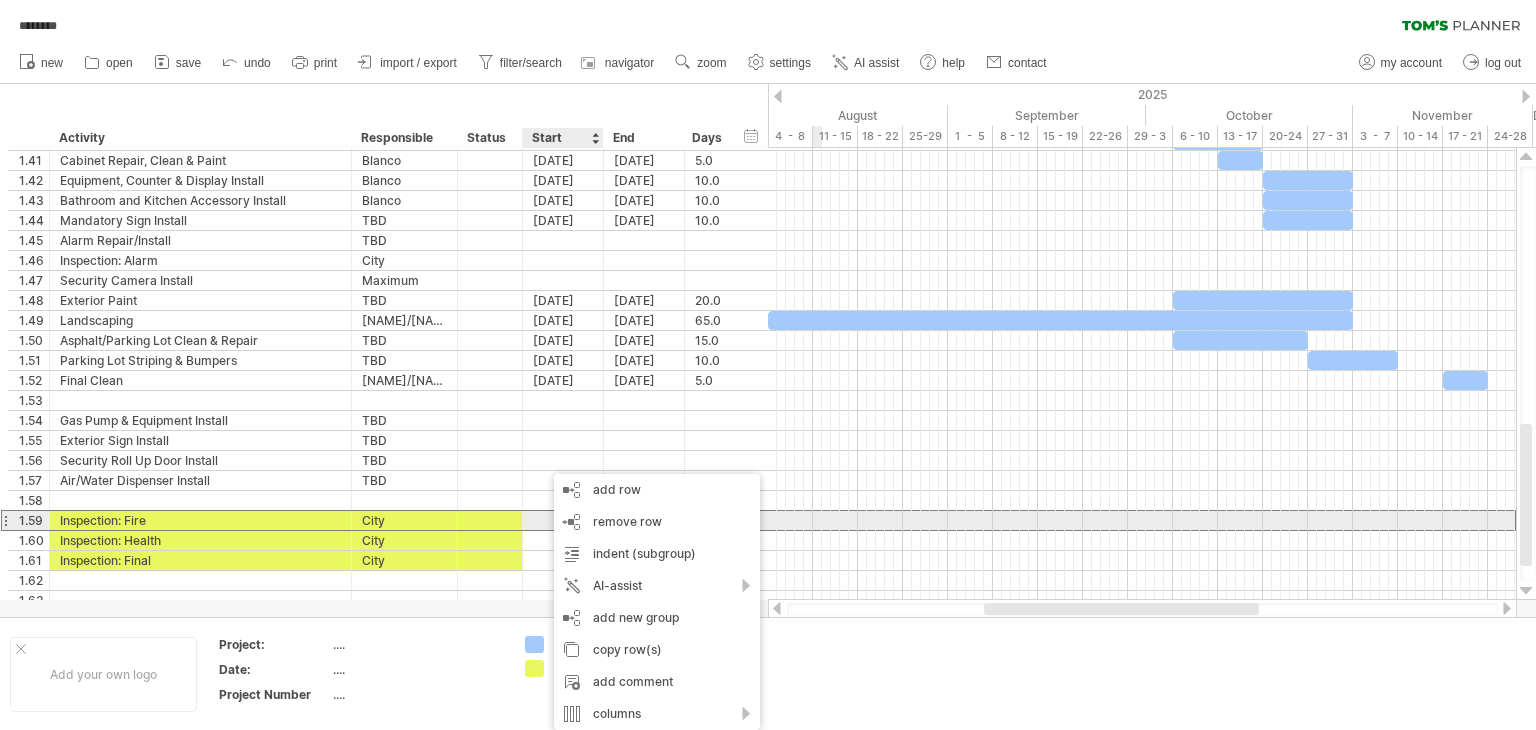 click at bounding box center [563, 520] 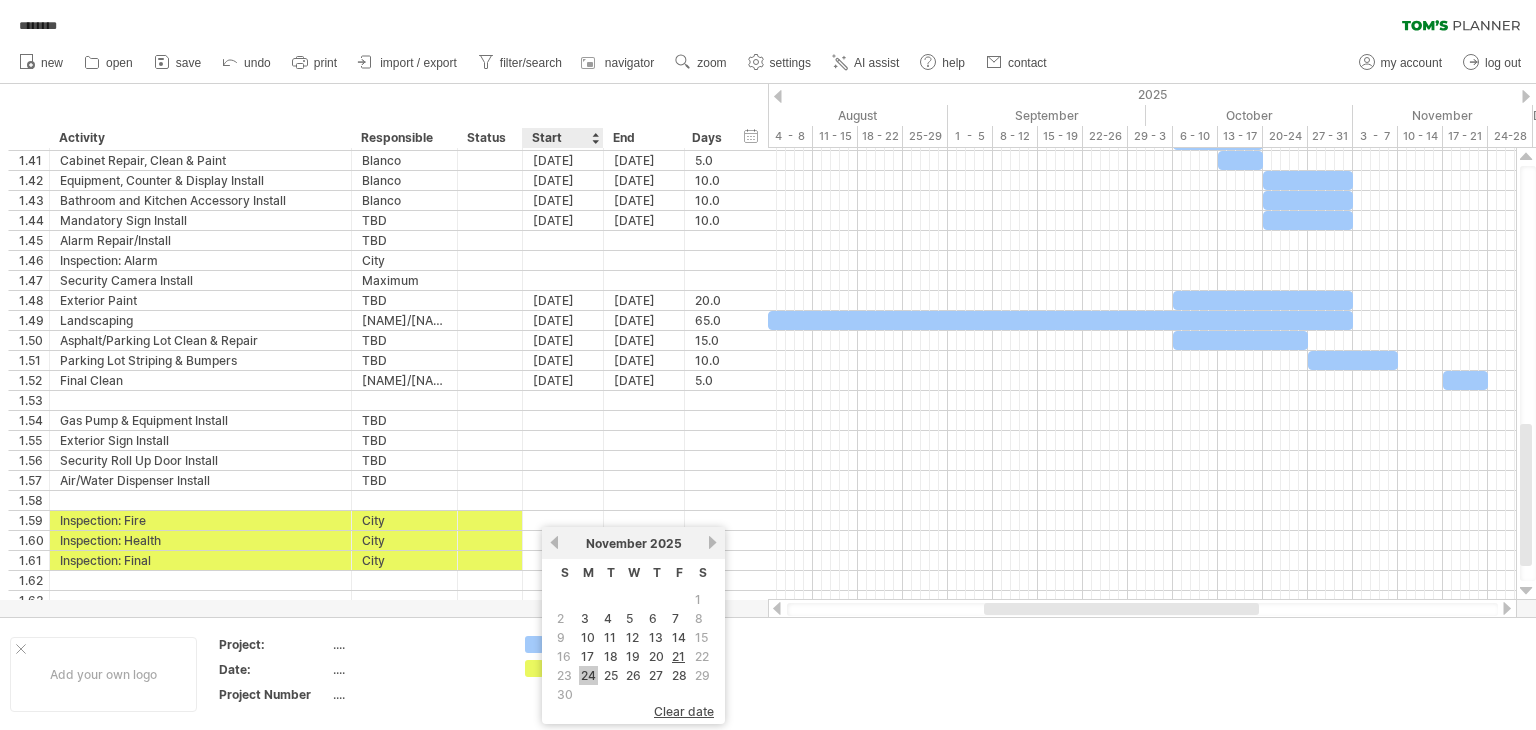 click on "24" at bounding box center (588, 675) 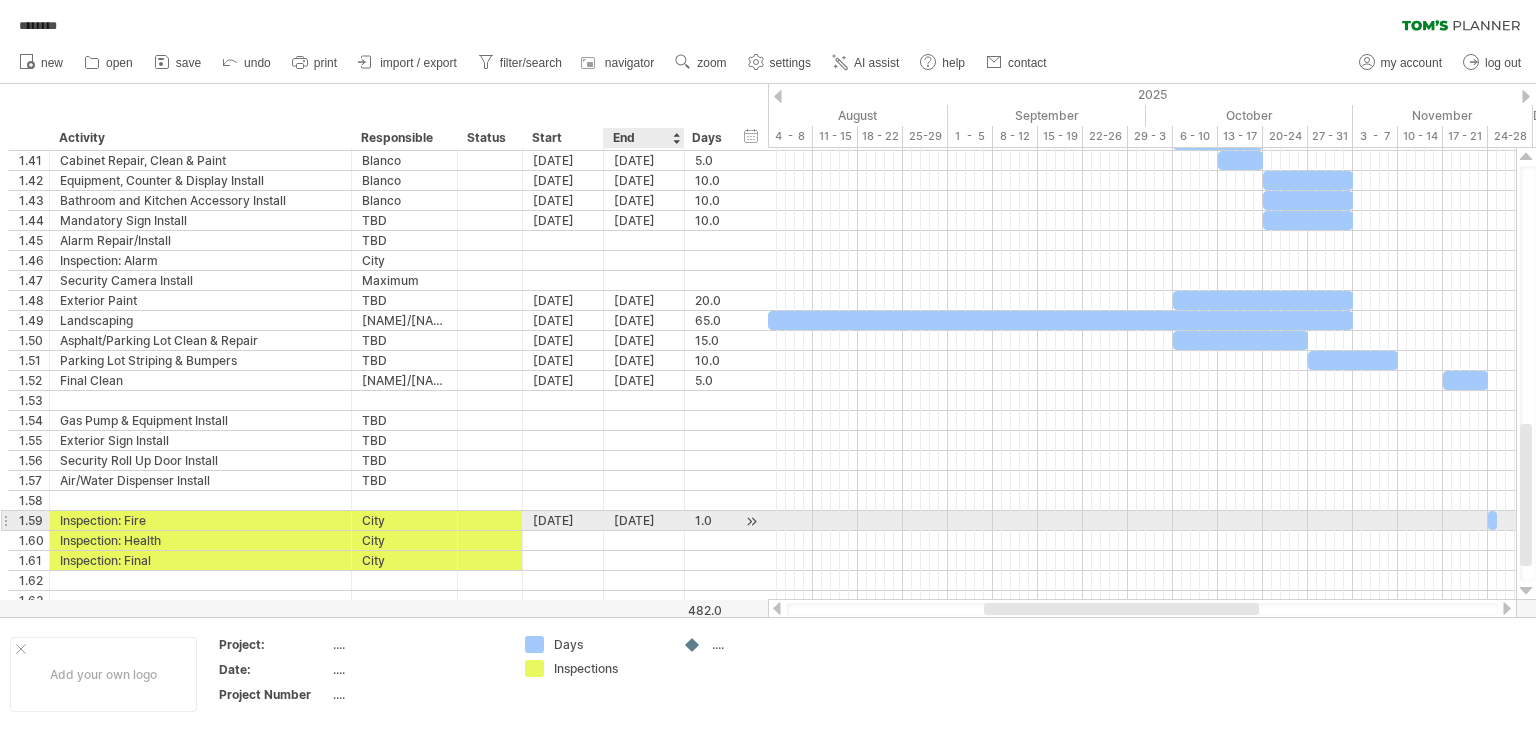 click on "11-24-25" at bounding box center (644, 520) 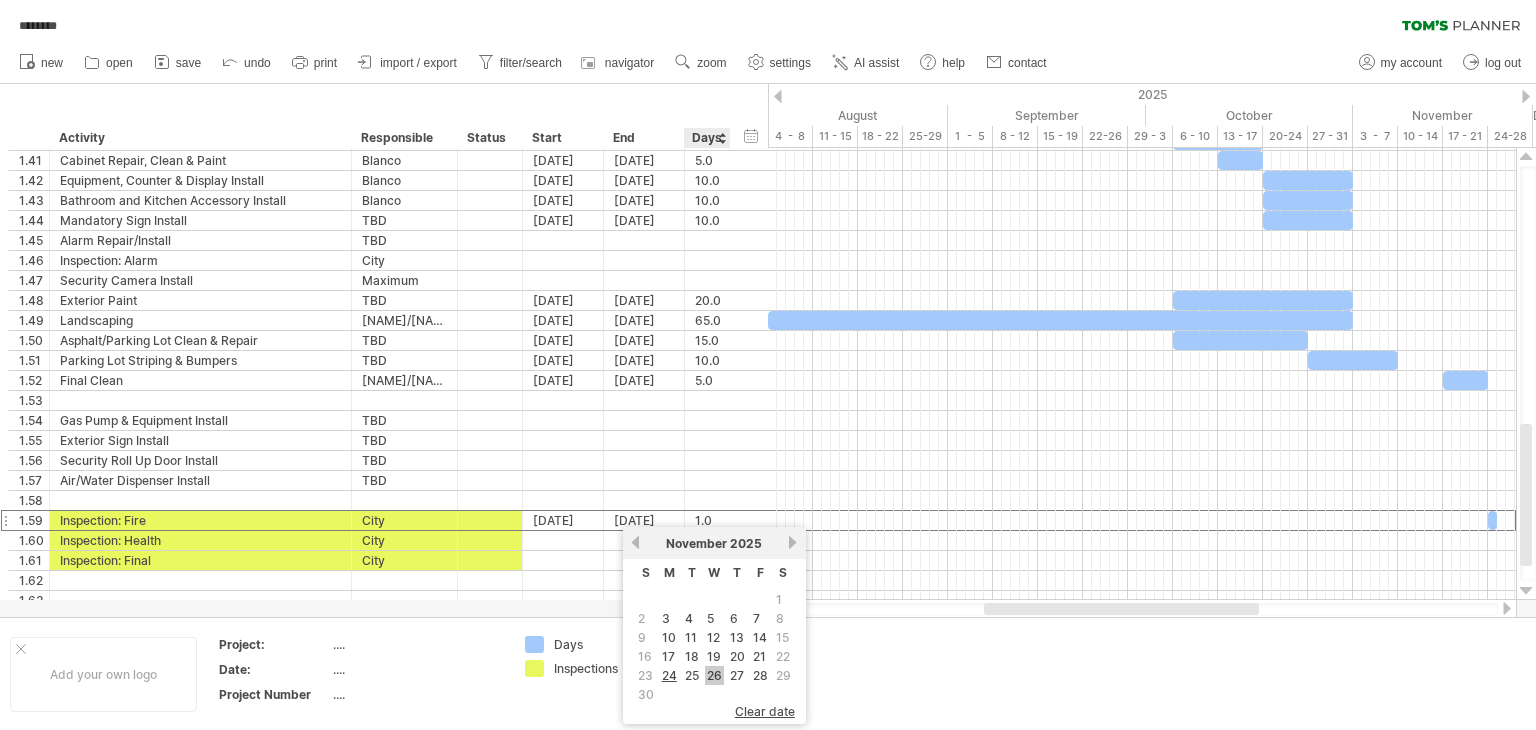 click on "26" at bounding box center (714, 675) 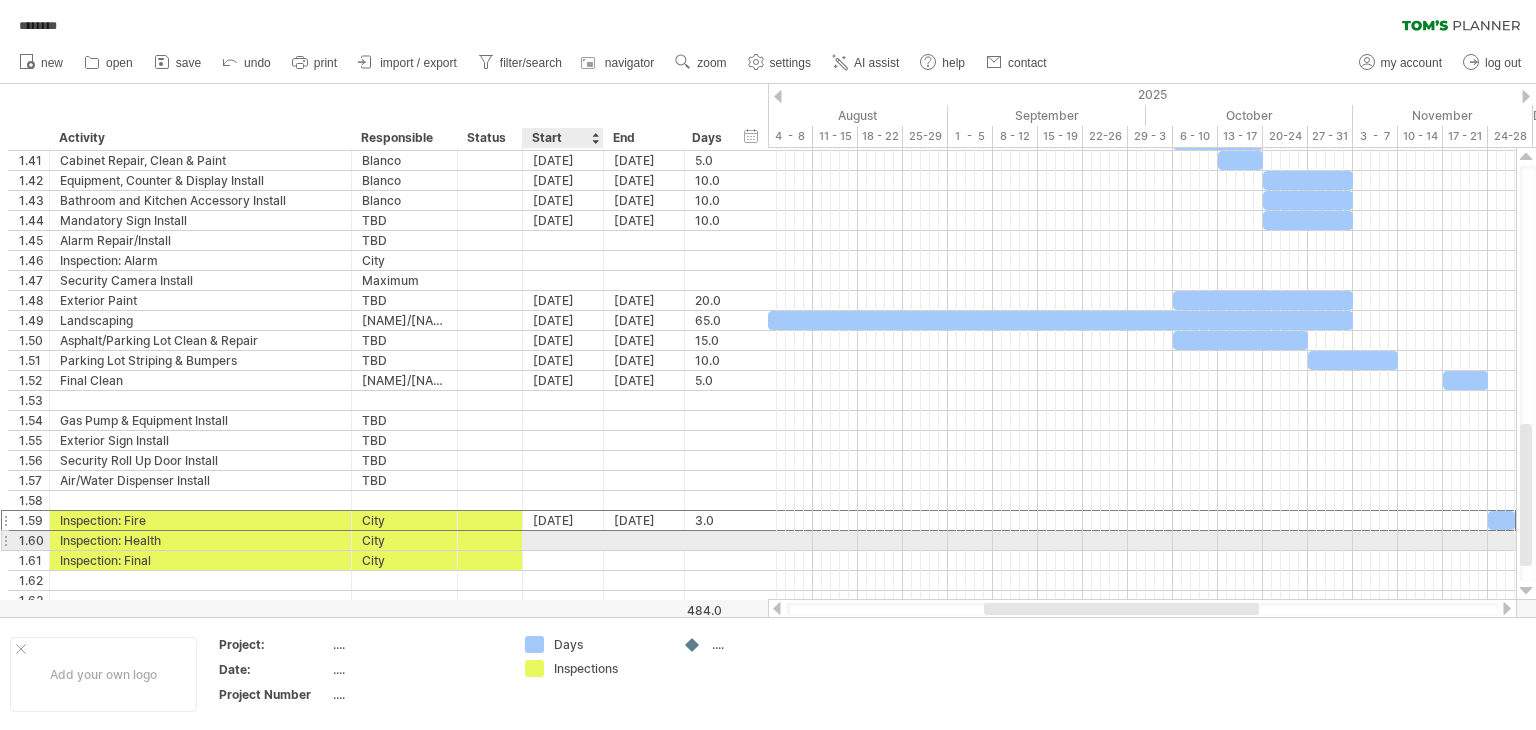 click at bounding box center (563, 540) 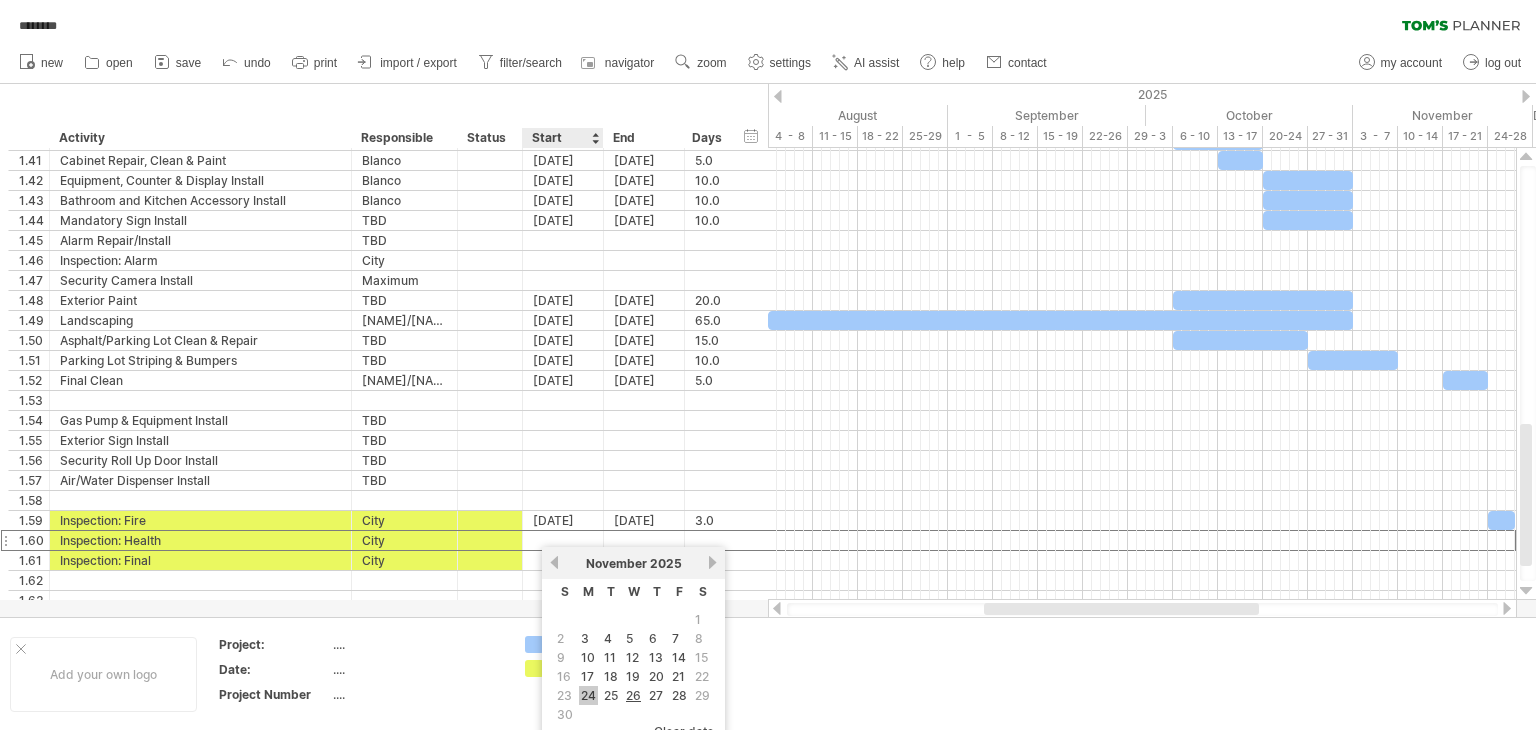 click on "24" at bounding box center (588, 695) 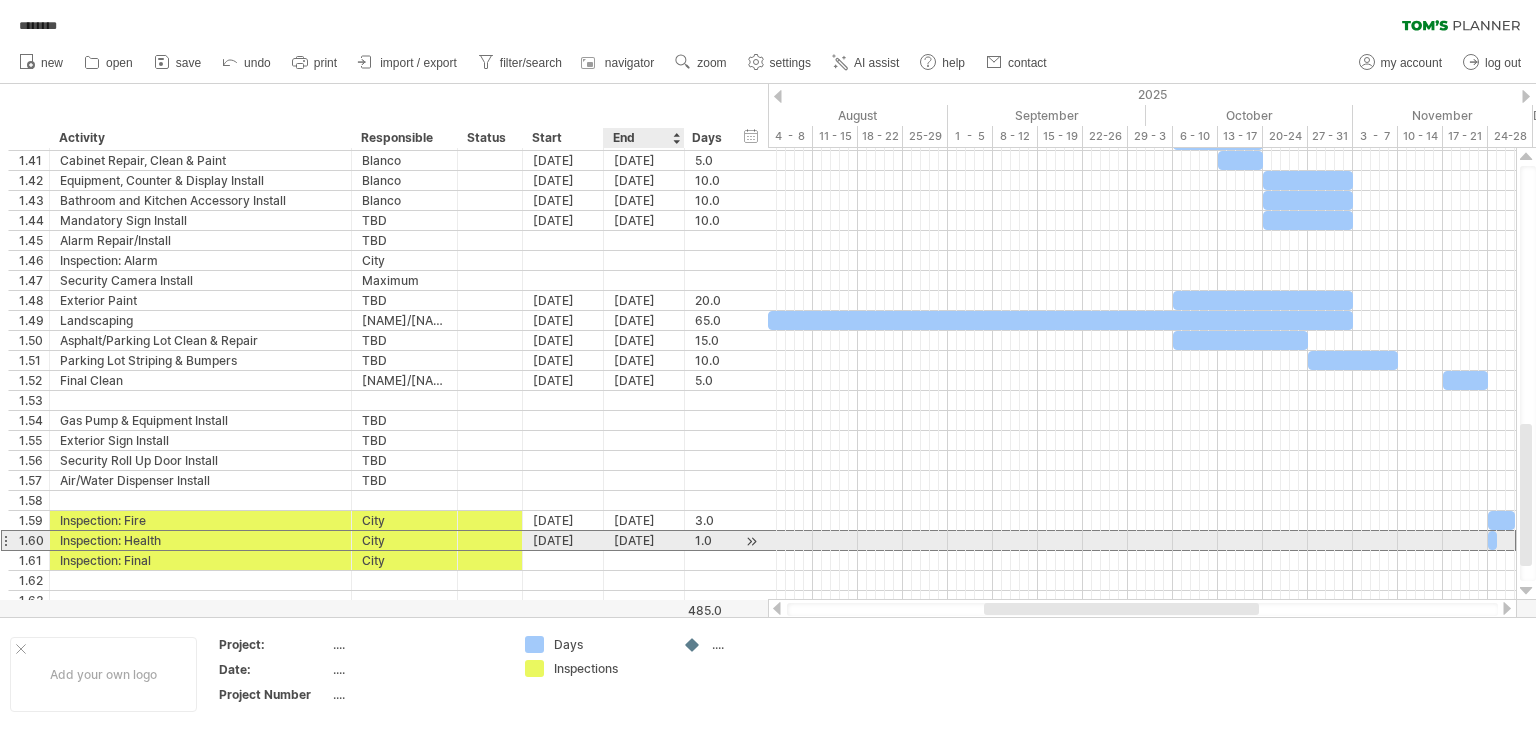 click on "11-24-25" at bounding box center (644, 540) 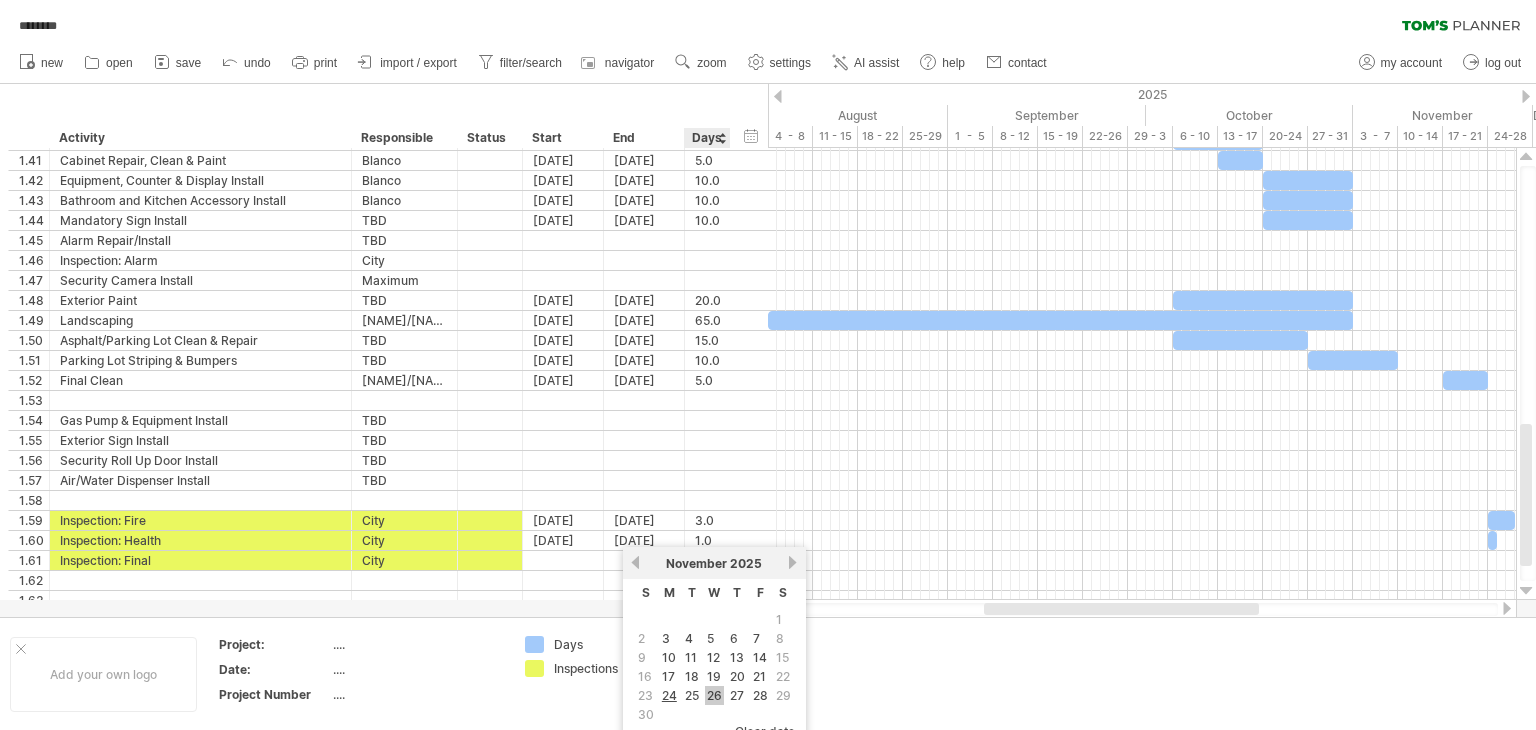 click on "26" at bounding box center (714, 695) 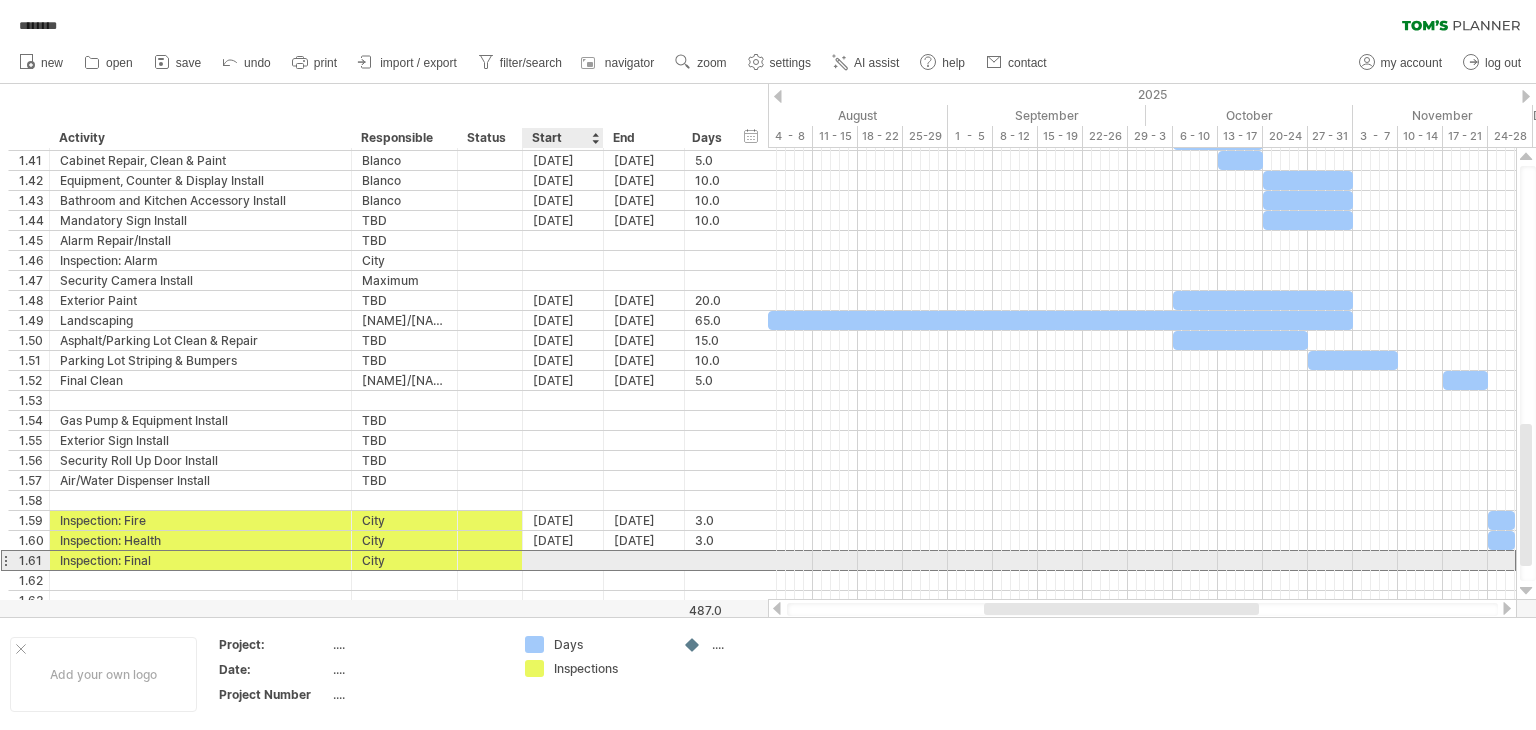 click at bounding box center [563, 560] 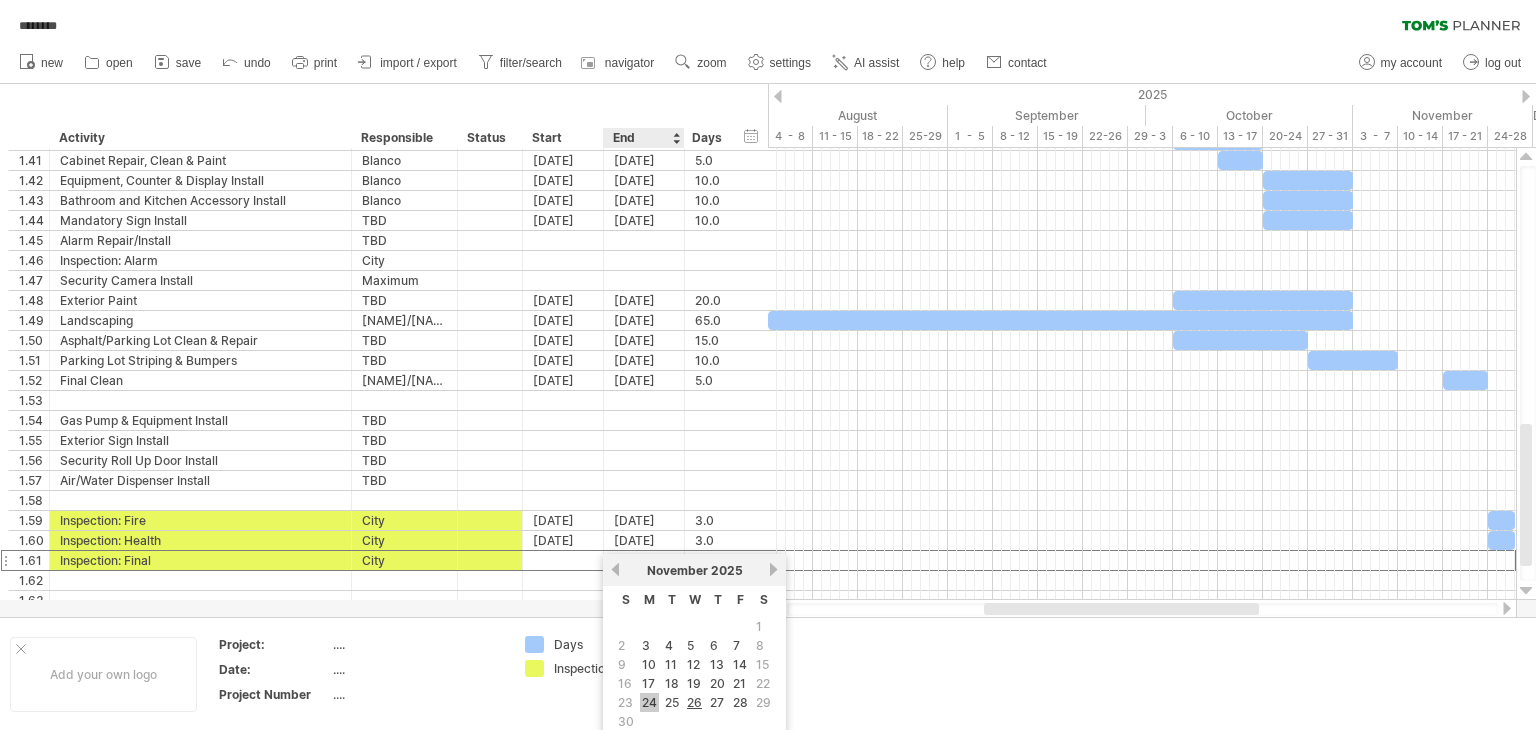 click on "24" at bounding box center (649, 702) 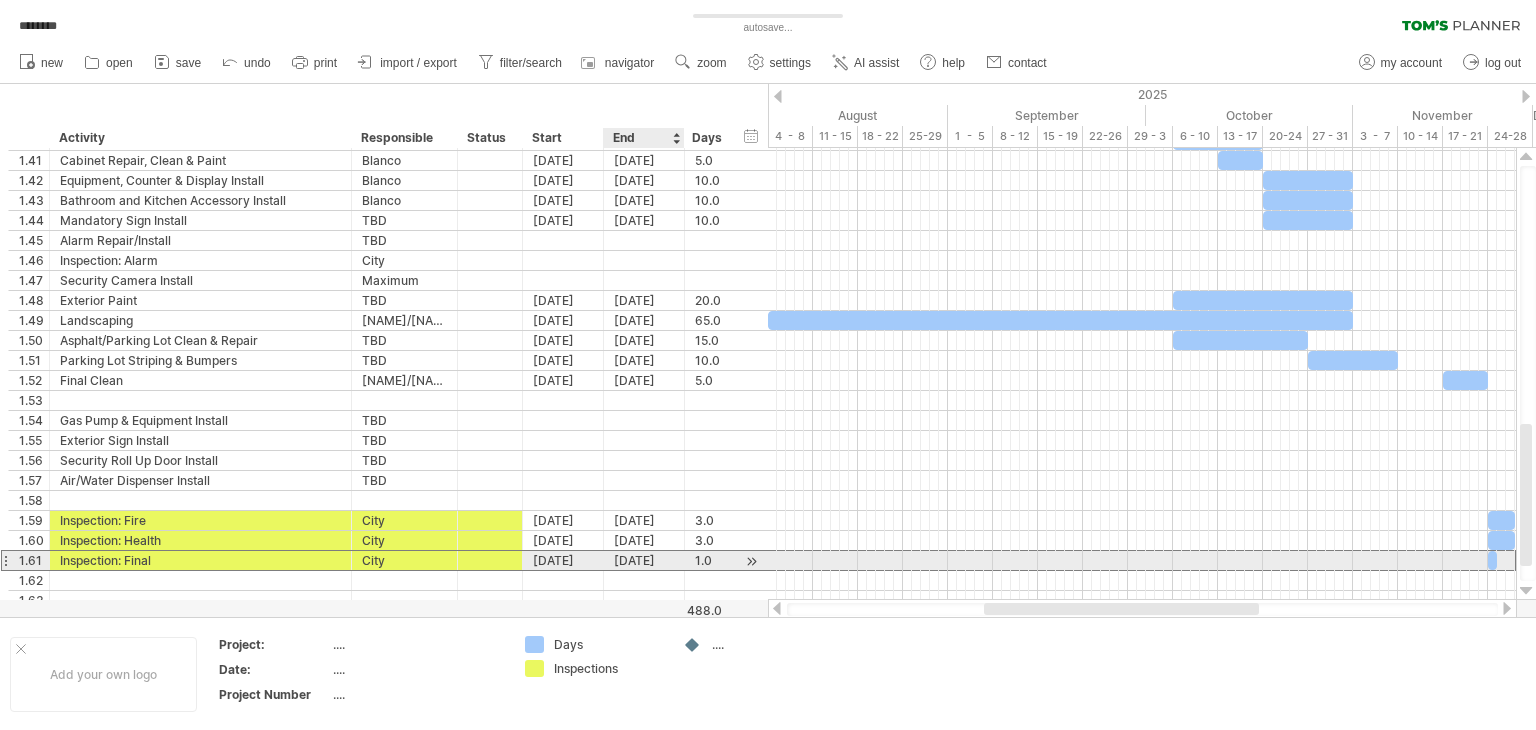 click on "11-24-25" at bounding box center [644, 560] 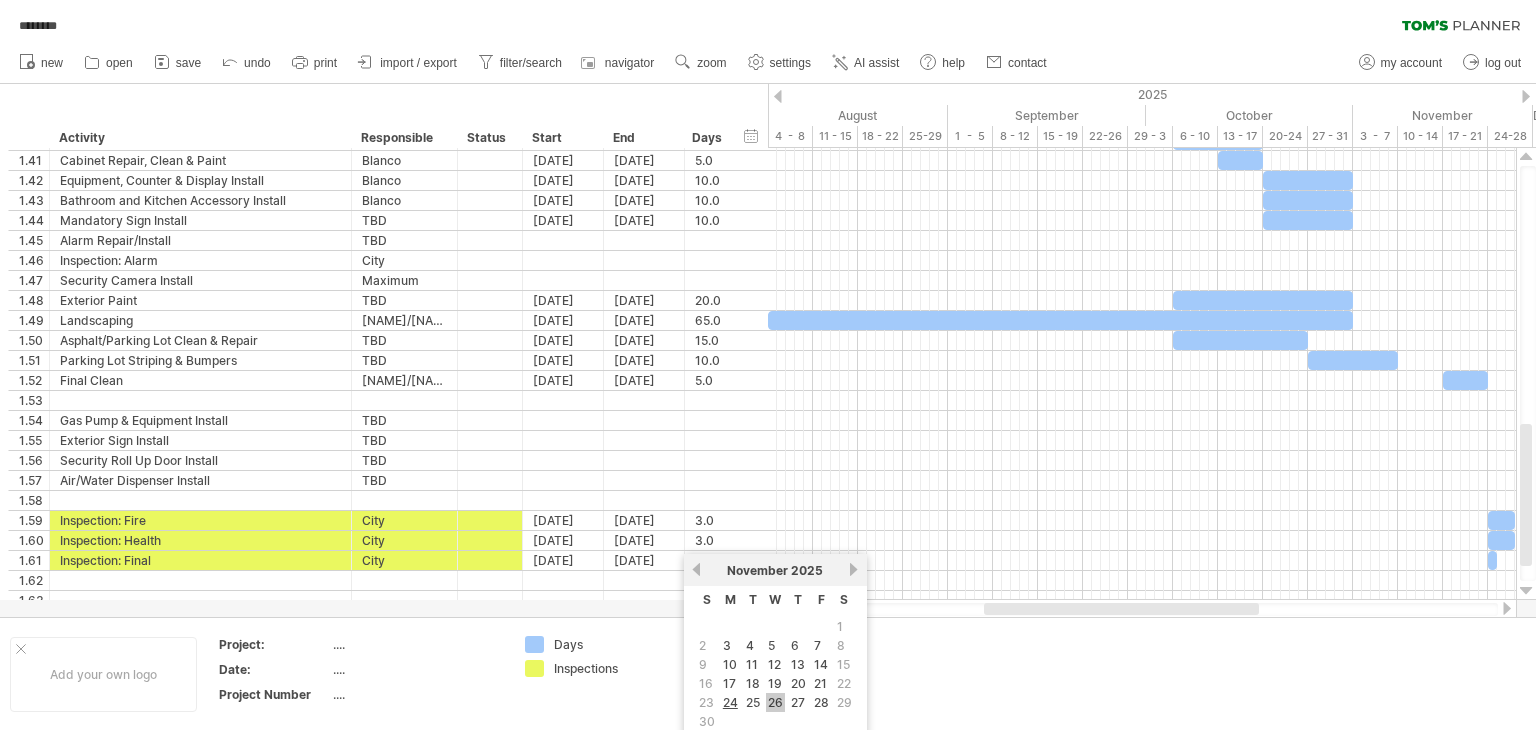 click on "26" at bounding box center [775, 702] 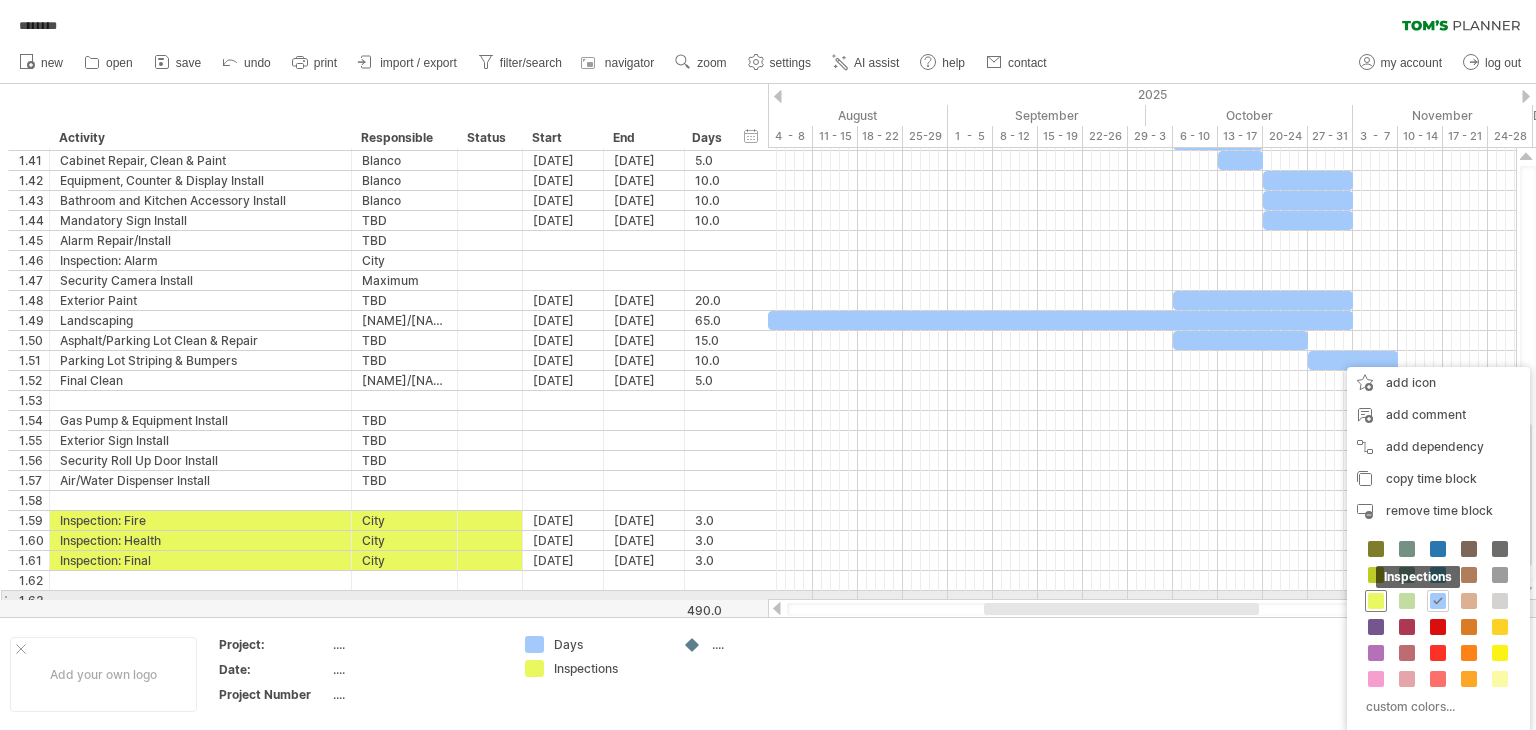 click at bounding box center [1376, 601] 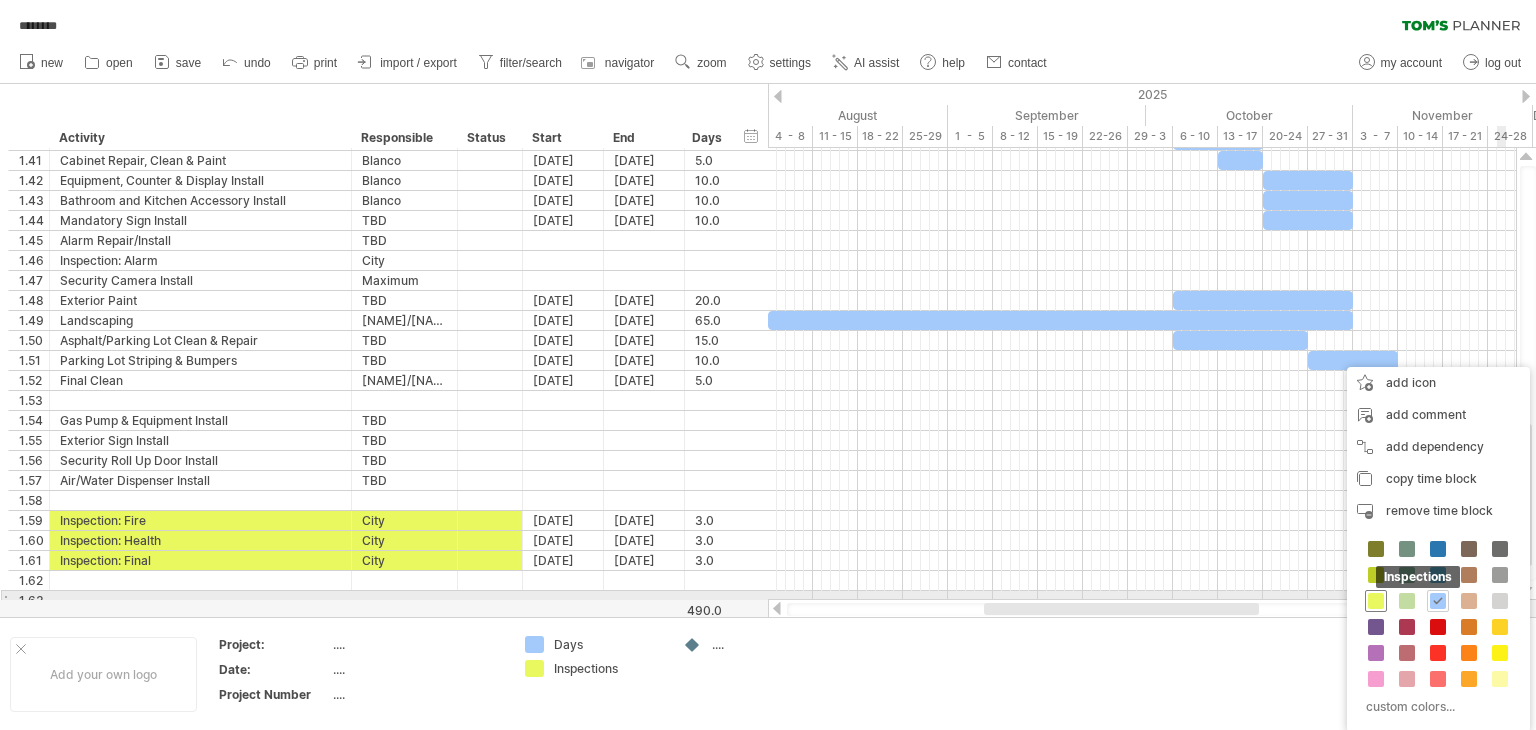 click at bounding box center (1376, 601) 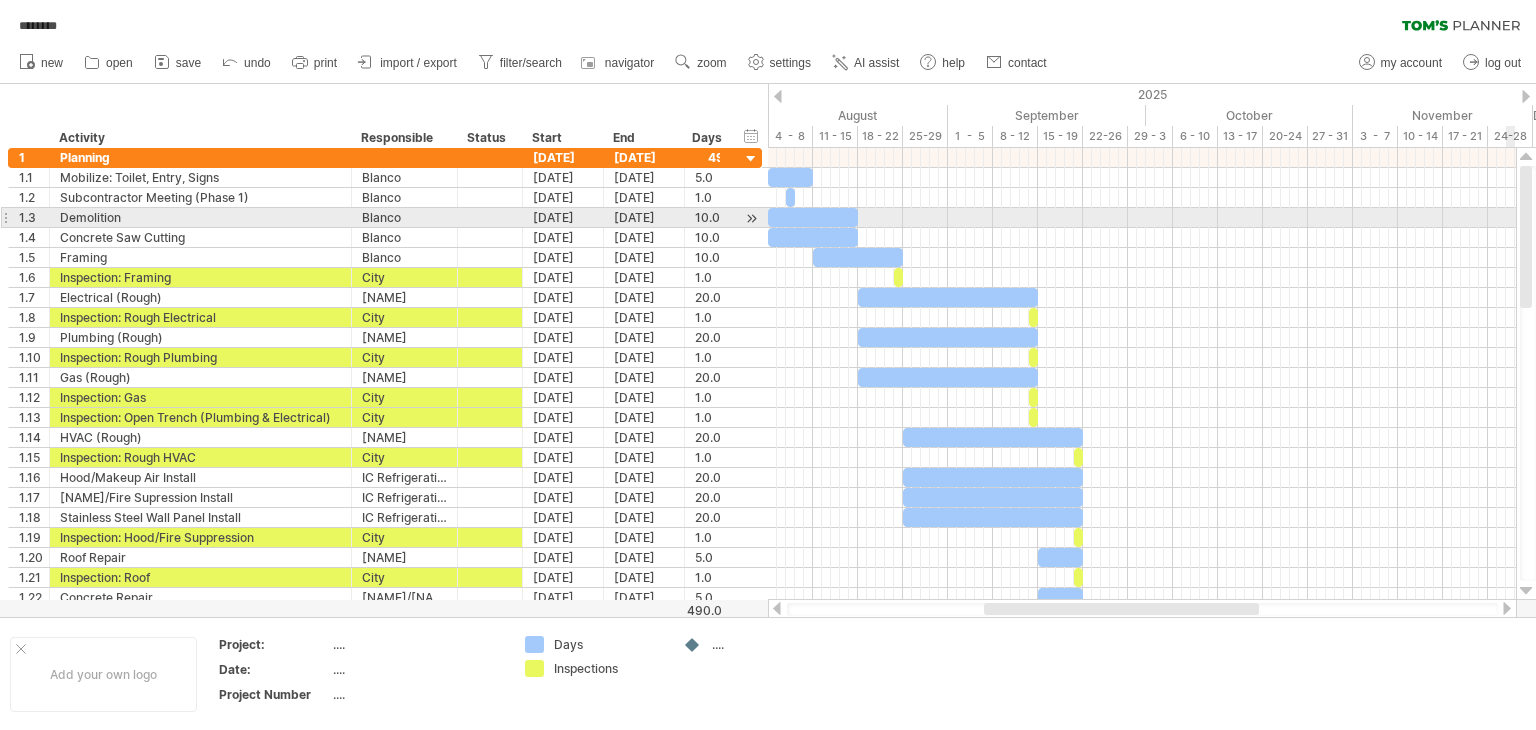 drag, startPoint x: 1527, startPoint y: 528, endPoint x: 1512, endPoint y: 225, distance: 303.37106 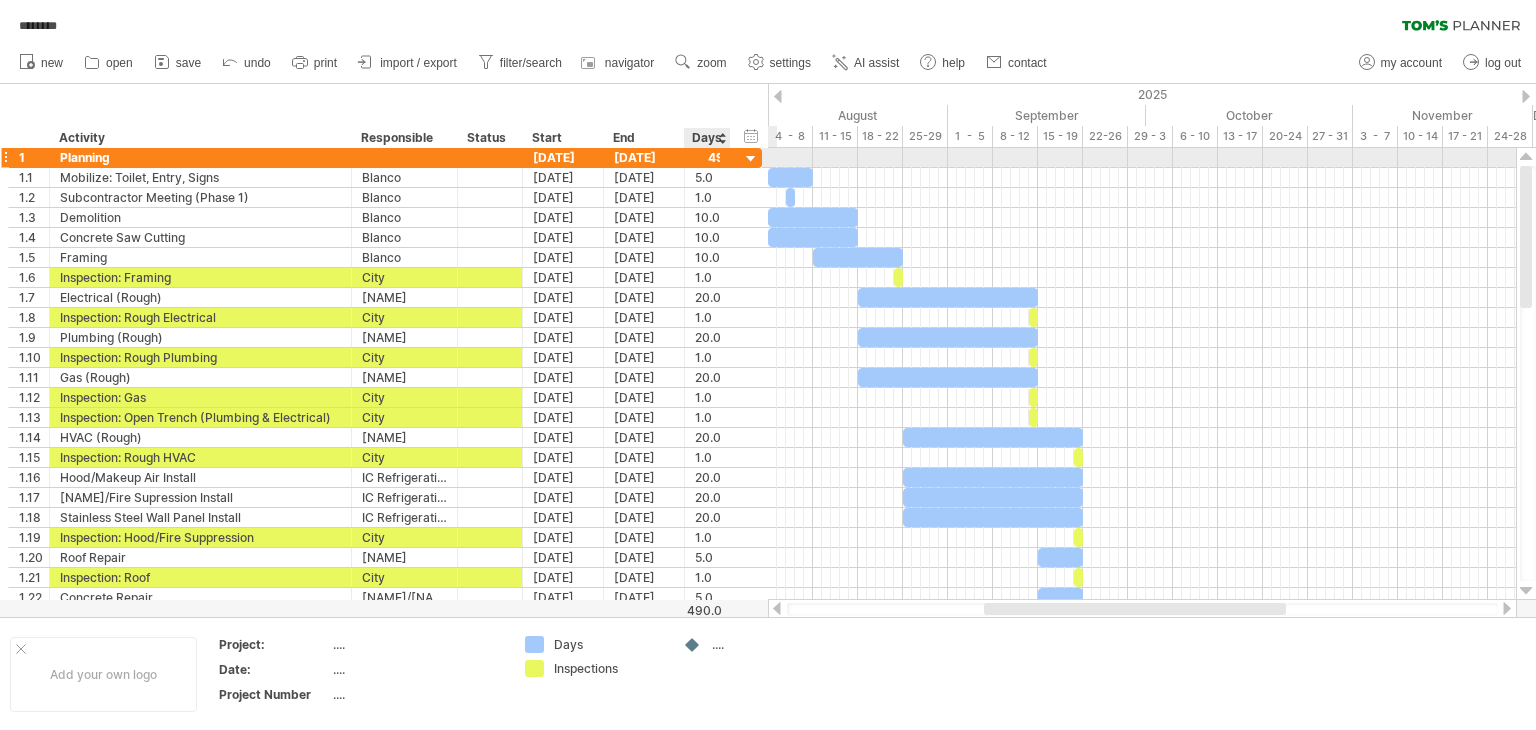 drag, startPoint x: 760, startPoint y: 157, endPoint x: 731, endPoint y: 157, distance: 29 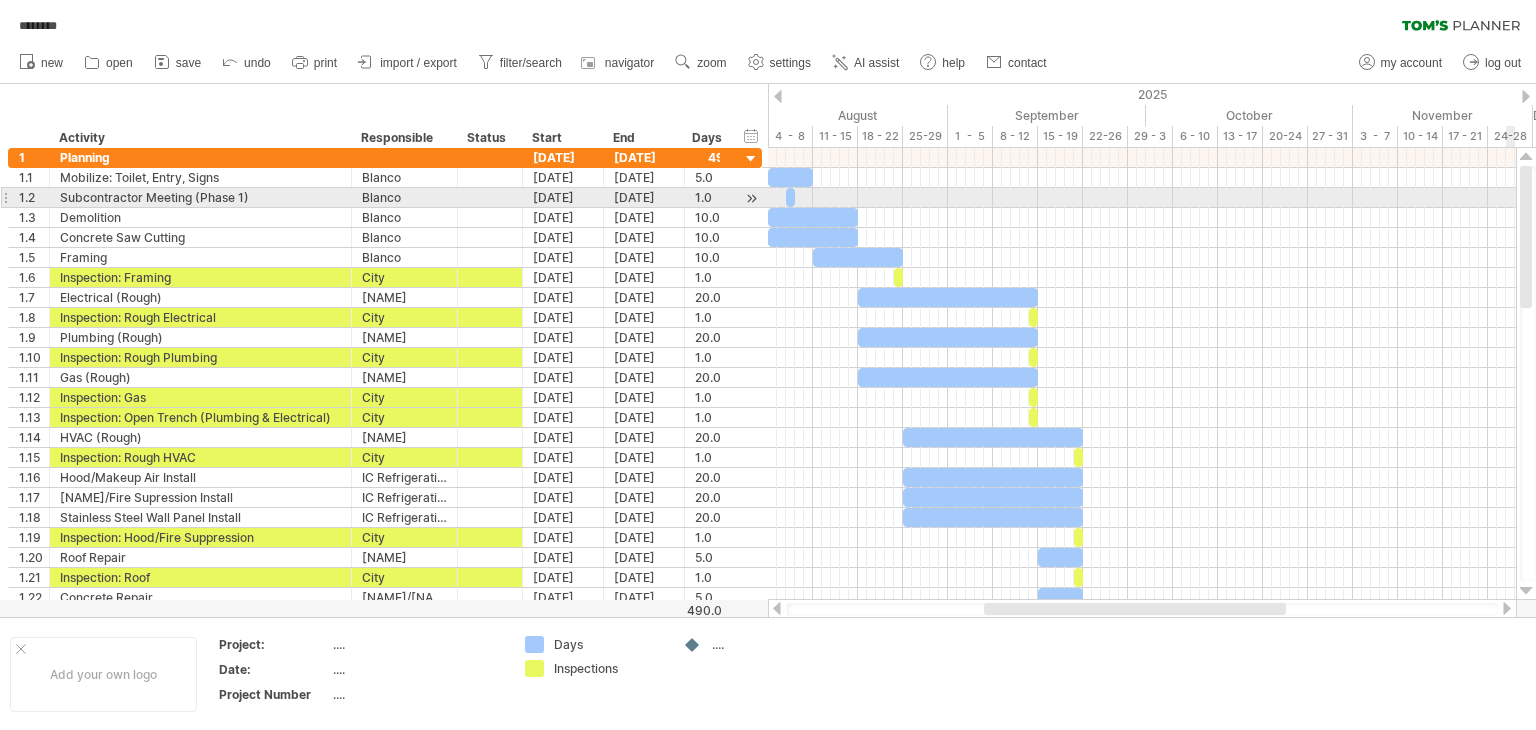 drag, startPoint x: 1529, startPoint y: 212, endPoint x: 1530, endPoint y: 190, distance: 22.022715 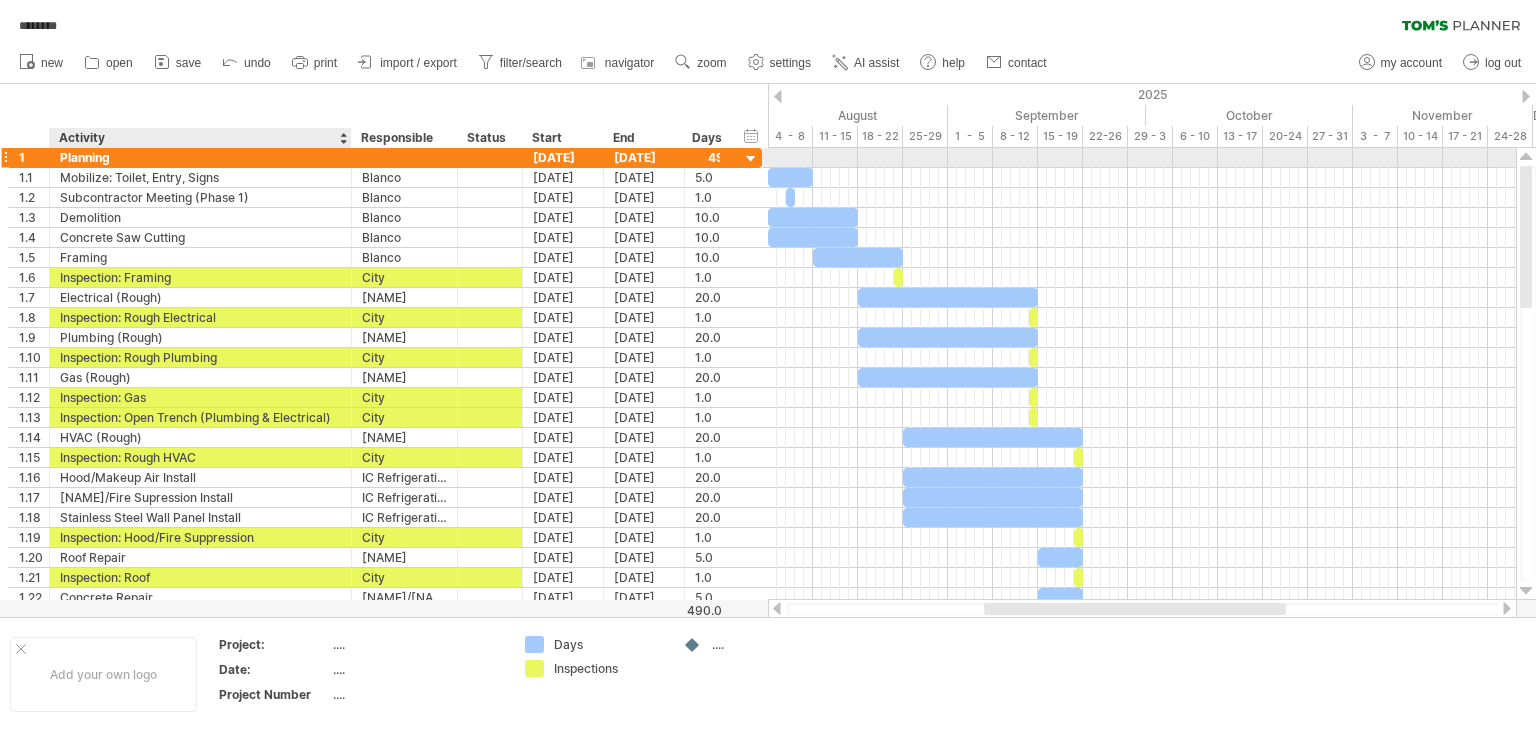 click on "Planning" at bounding box center [200, 157] 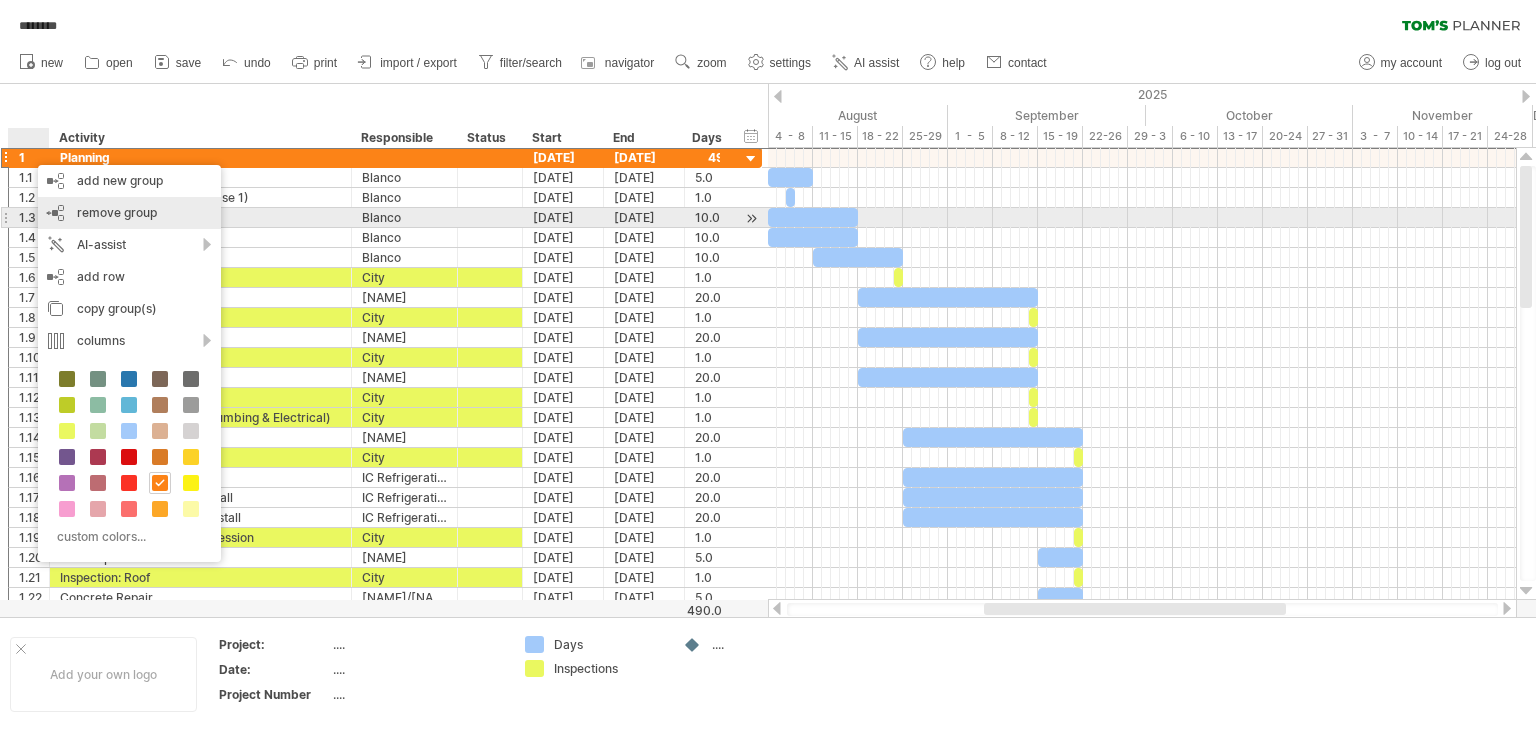 click on "remove group" at bounding box center (117, 212) 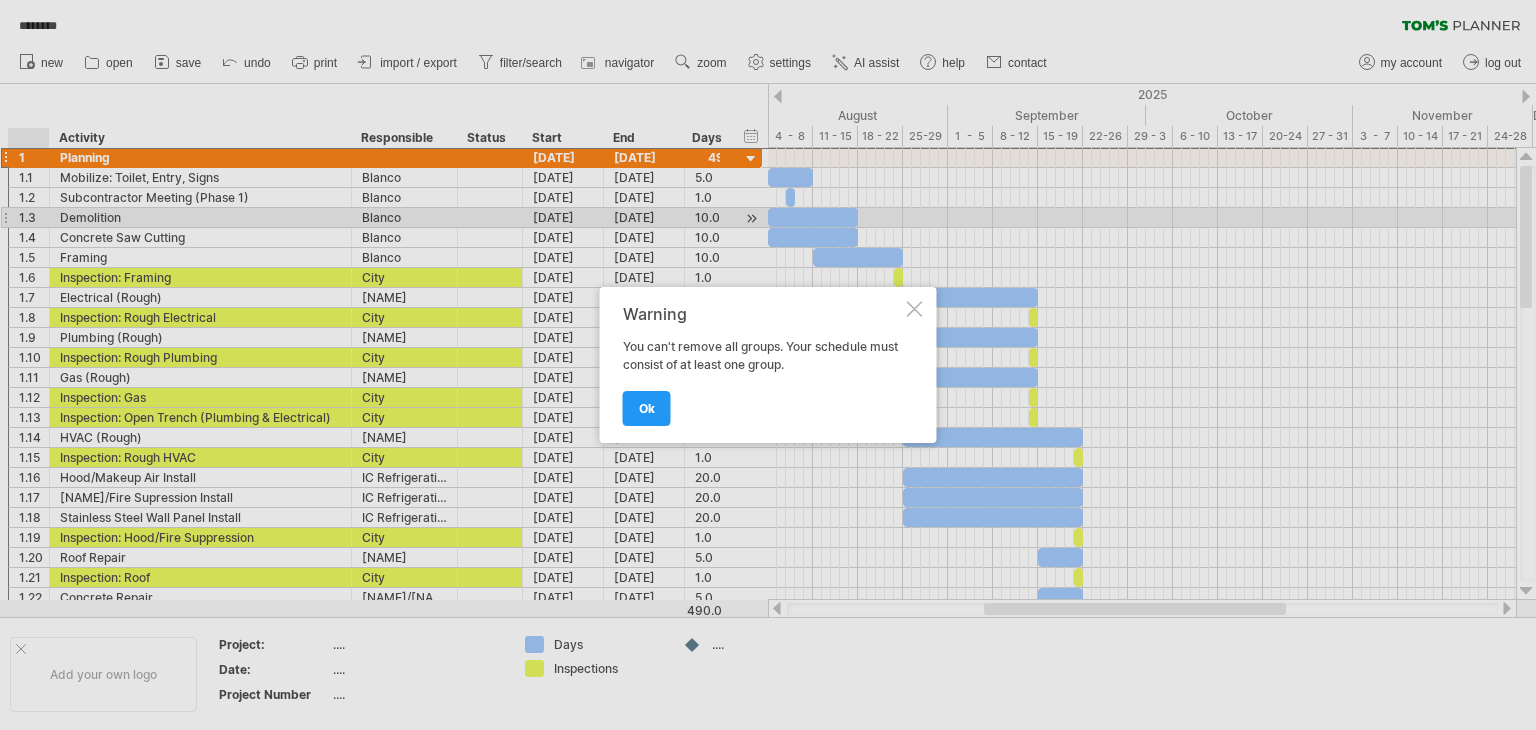 click at bounding box center (915, 309) 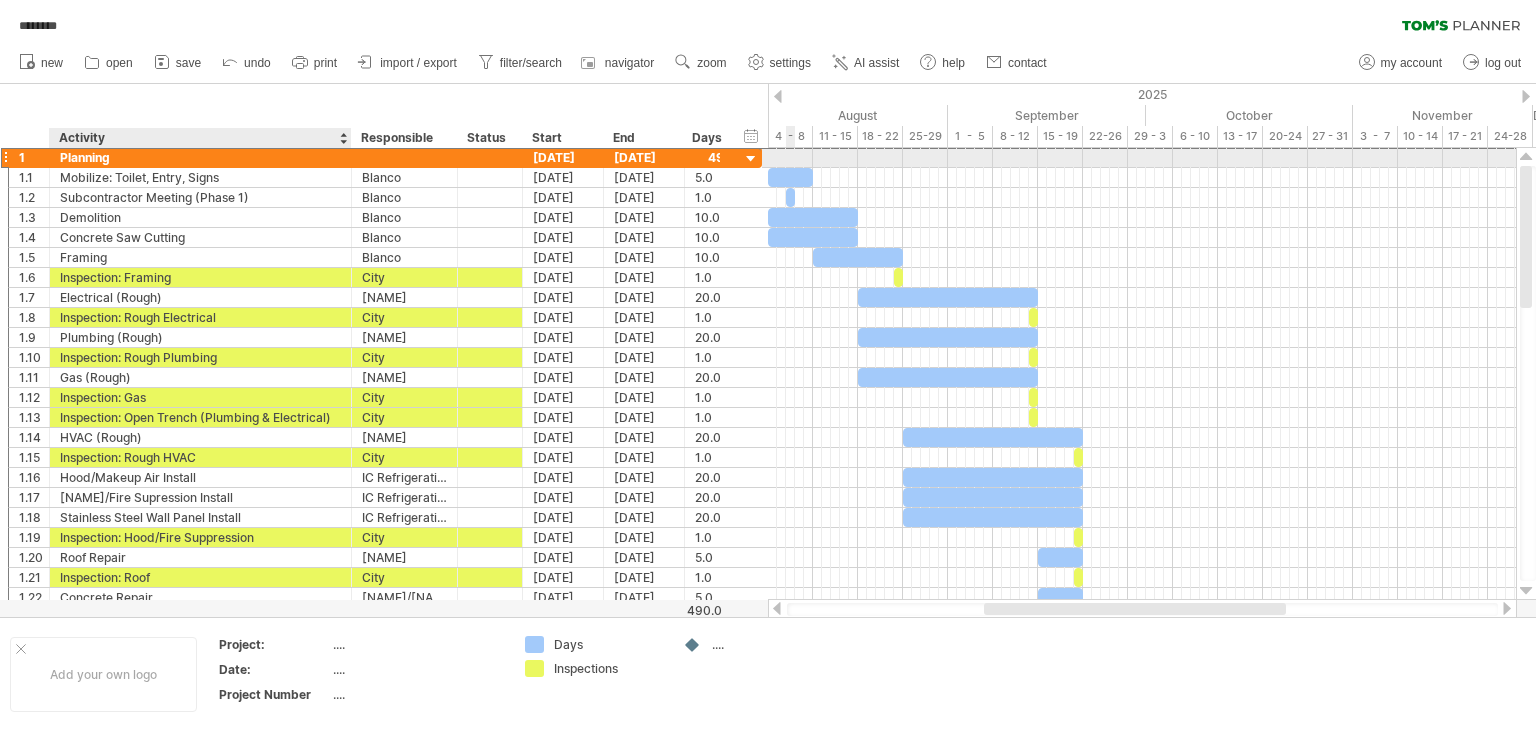 click on "Planning" at bounding box center [200, 157] 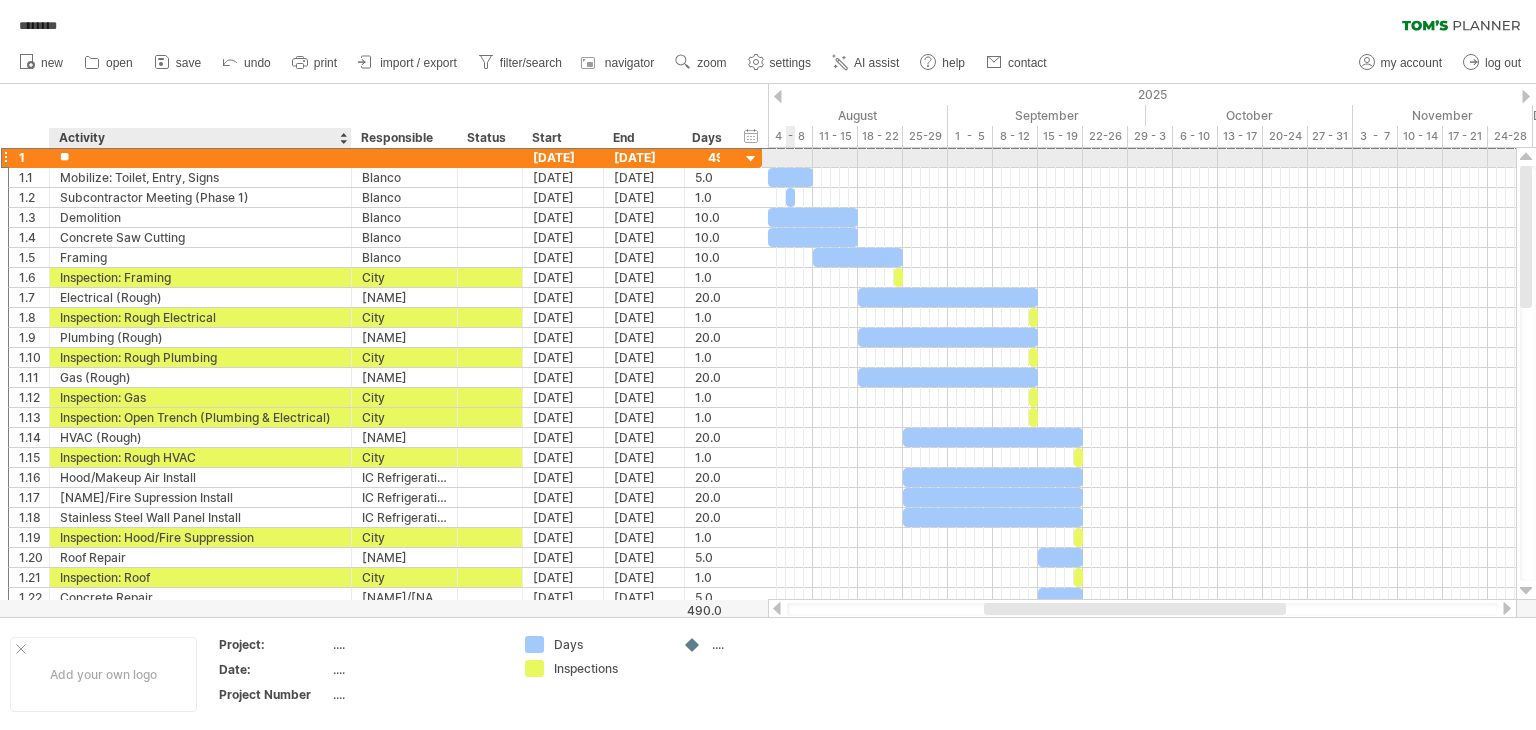 type on "*" 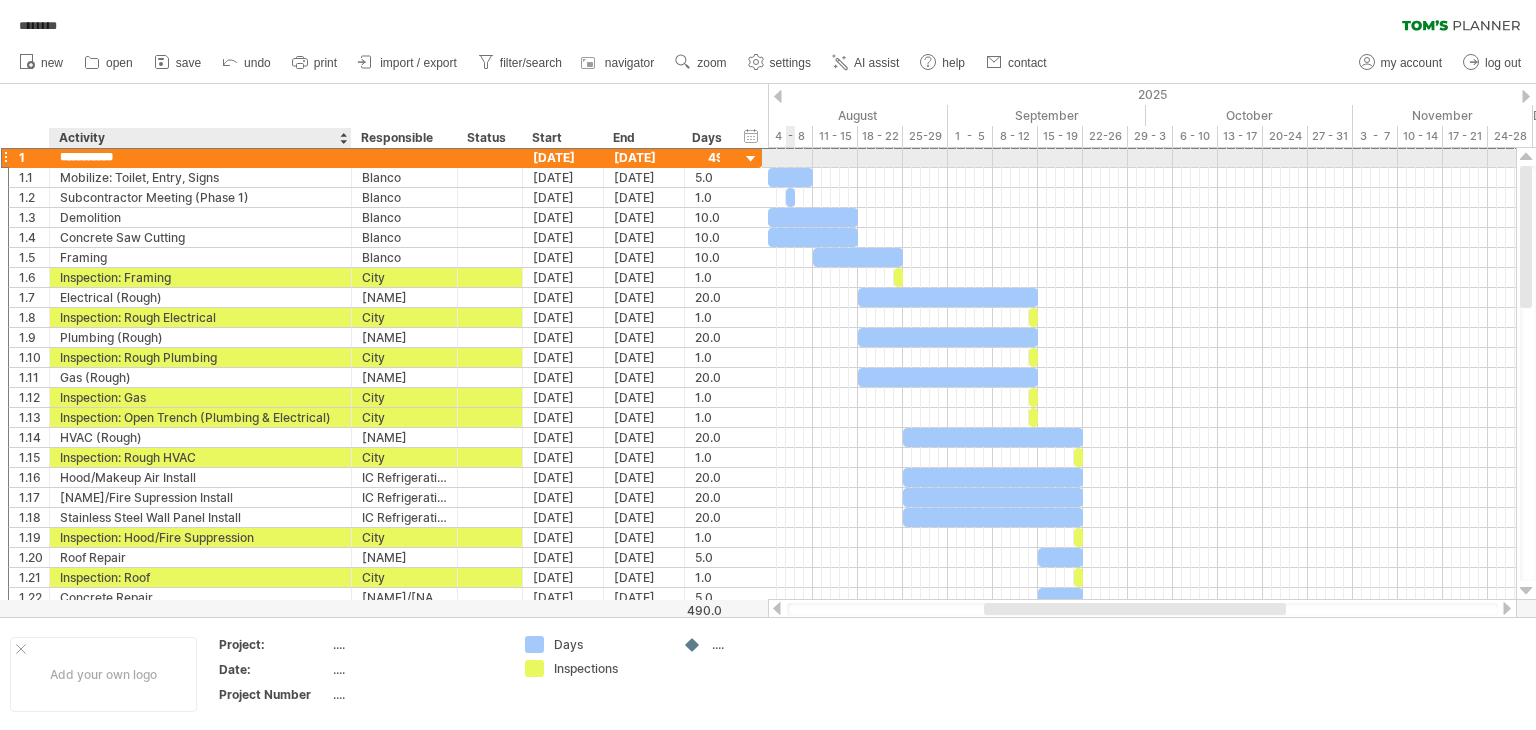 type on "**********" 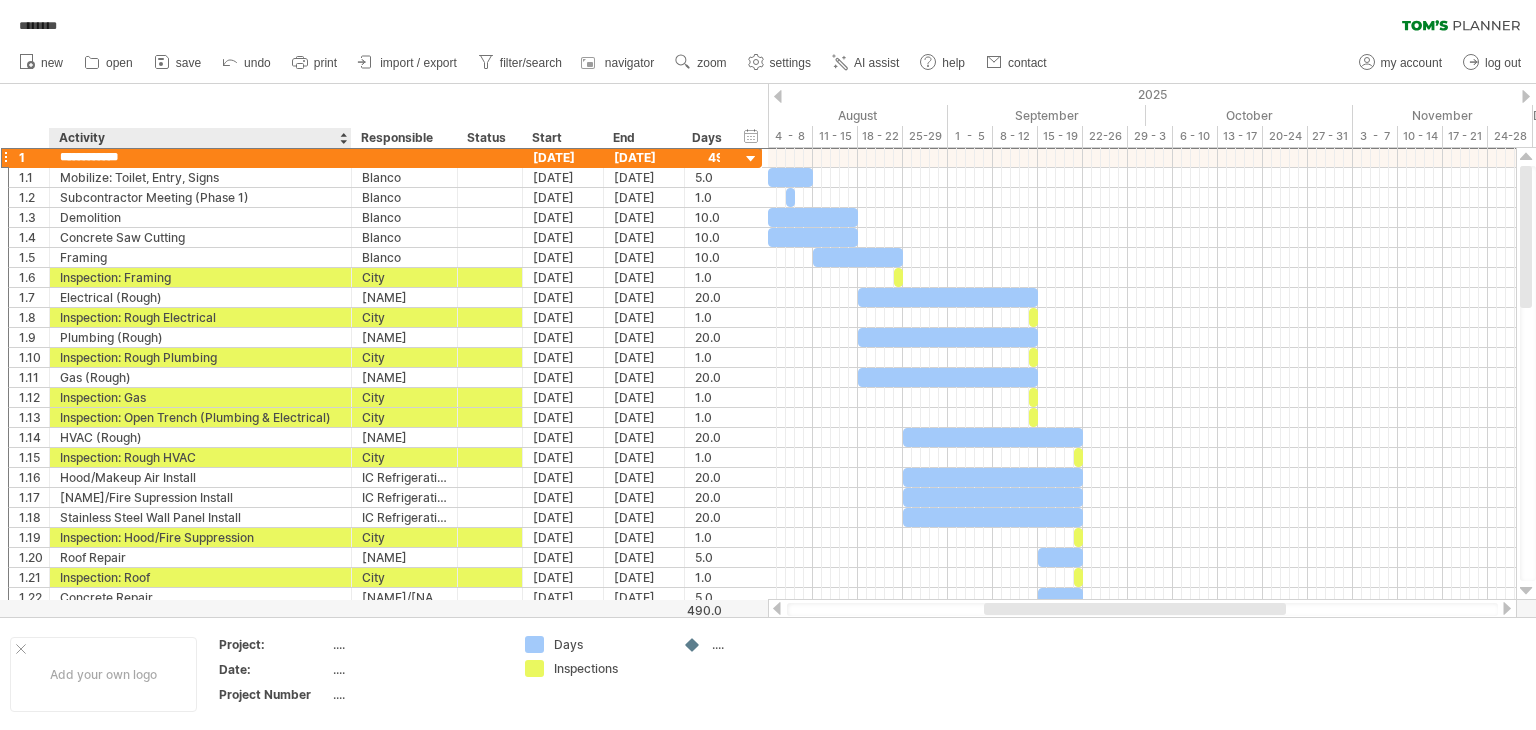 click on "**********" at bounding box center (384, 116) 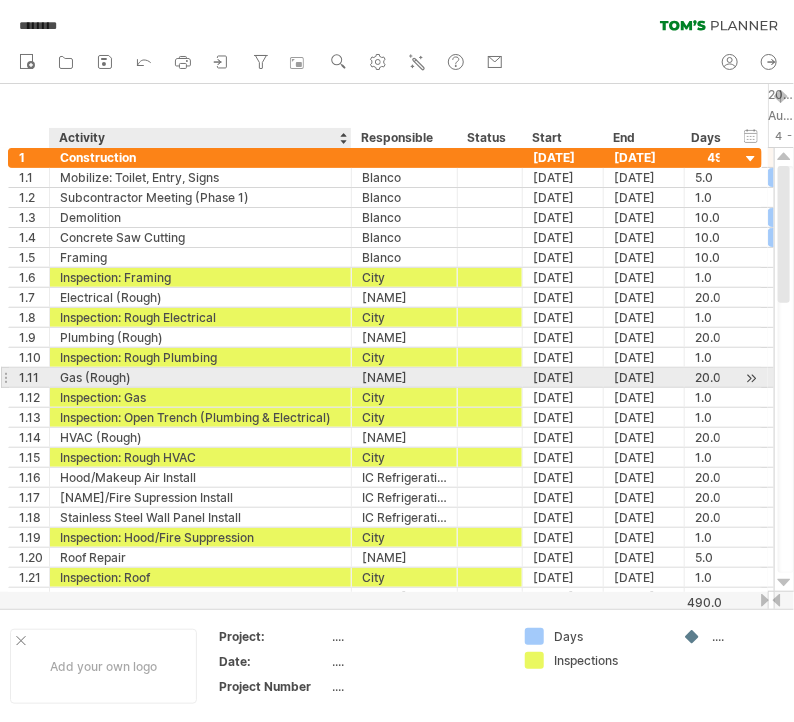 click on "Gas (Rough)" at bounding box center (200, 377) 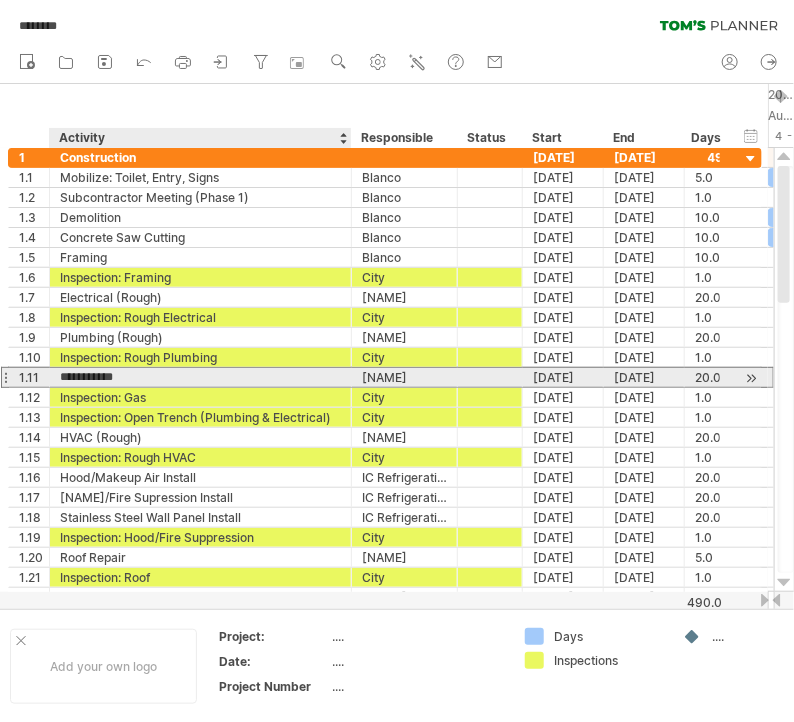 click on "**********" at bounding box center (200, 377) 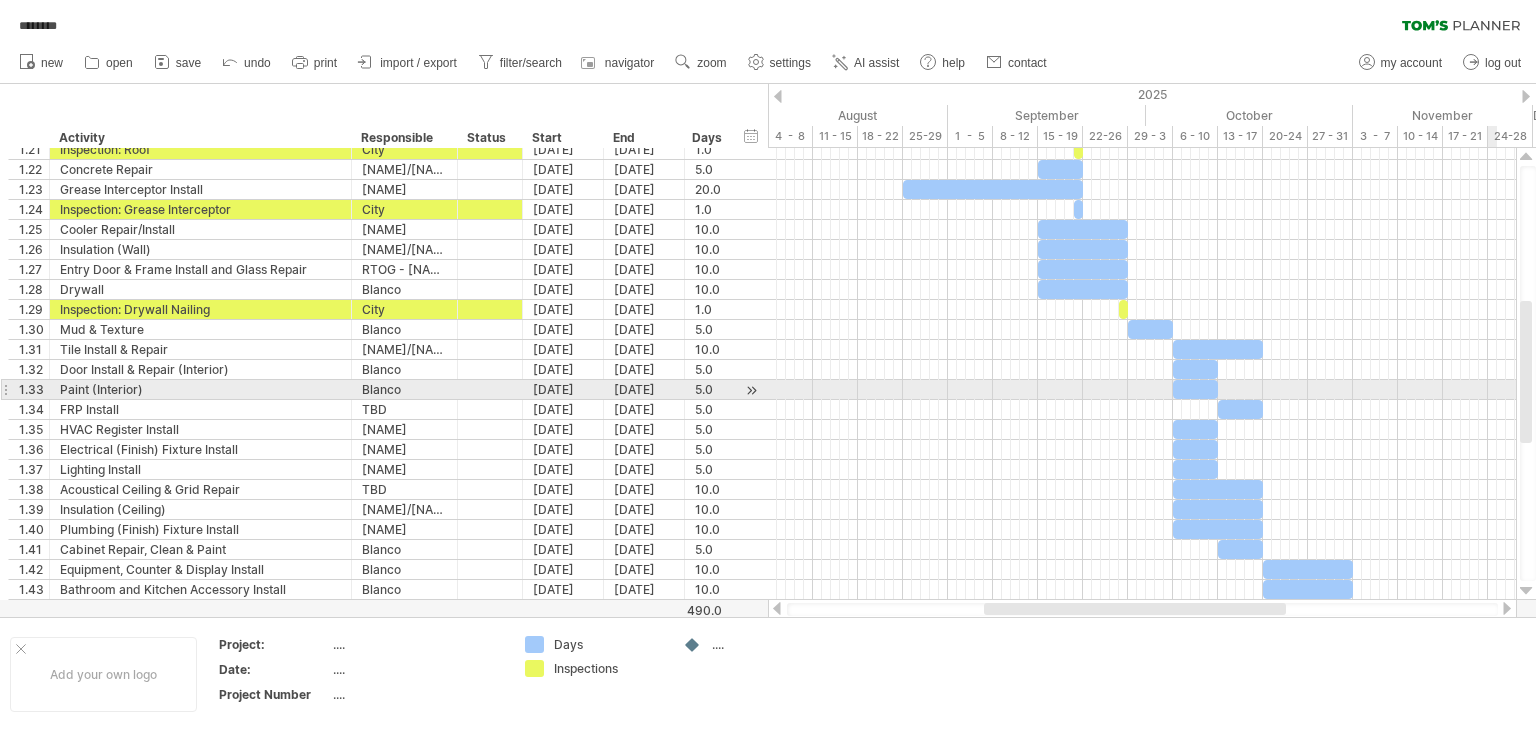 drag, startPoint x: 1529, startPoint y: 262, endPoint x: 1489, endPoint y: 397, distance: 140.80128 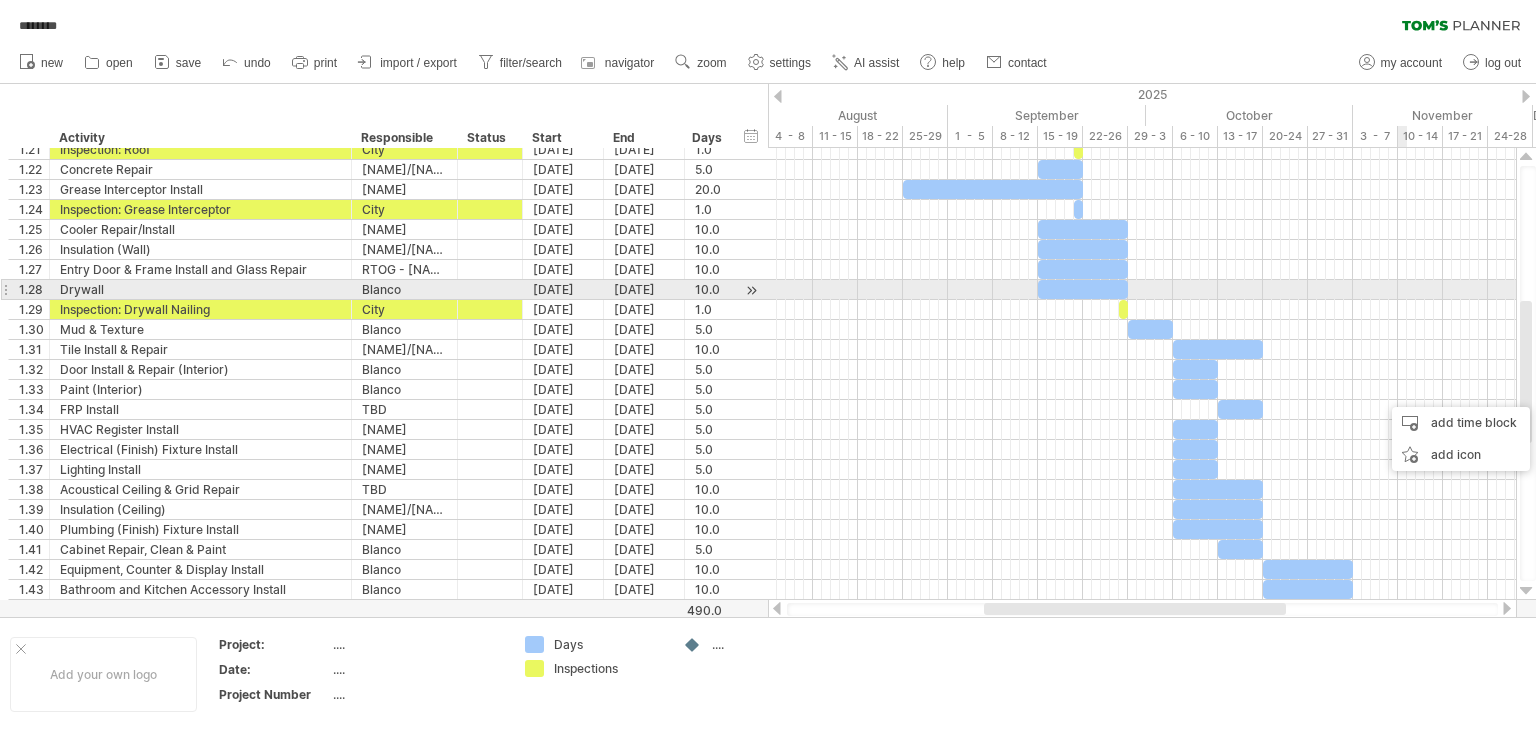 click at bounding box center [1142, 290] 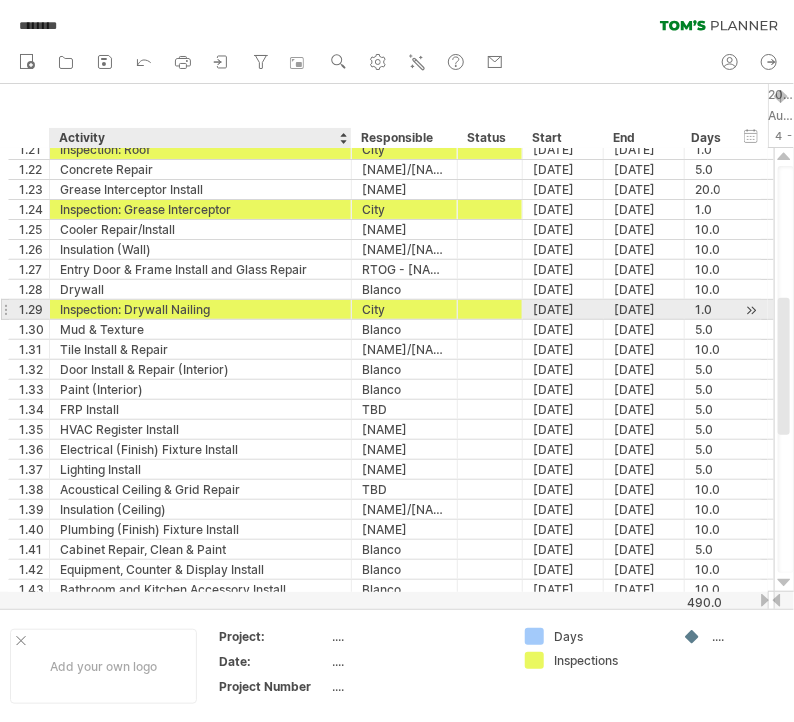 click on "Inspection: Drywall Nailing" at bounding box center (200, 309) 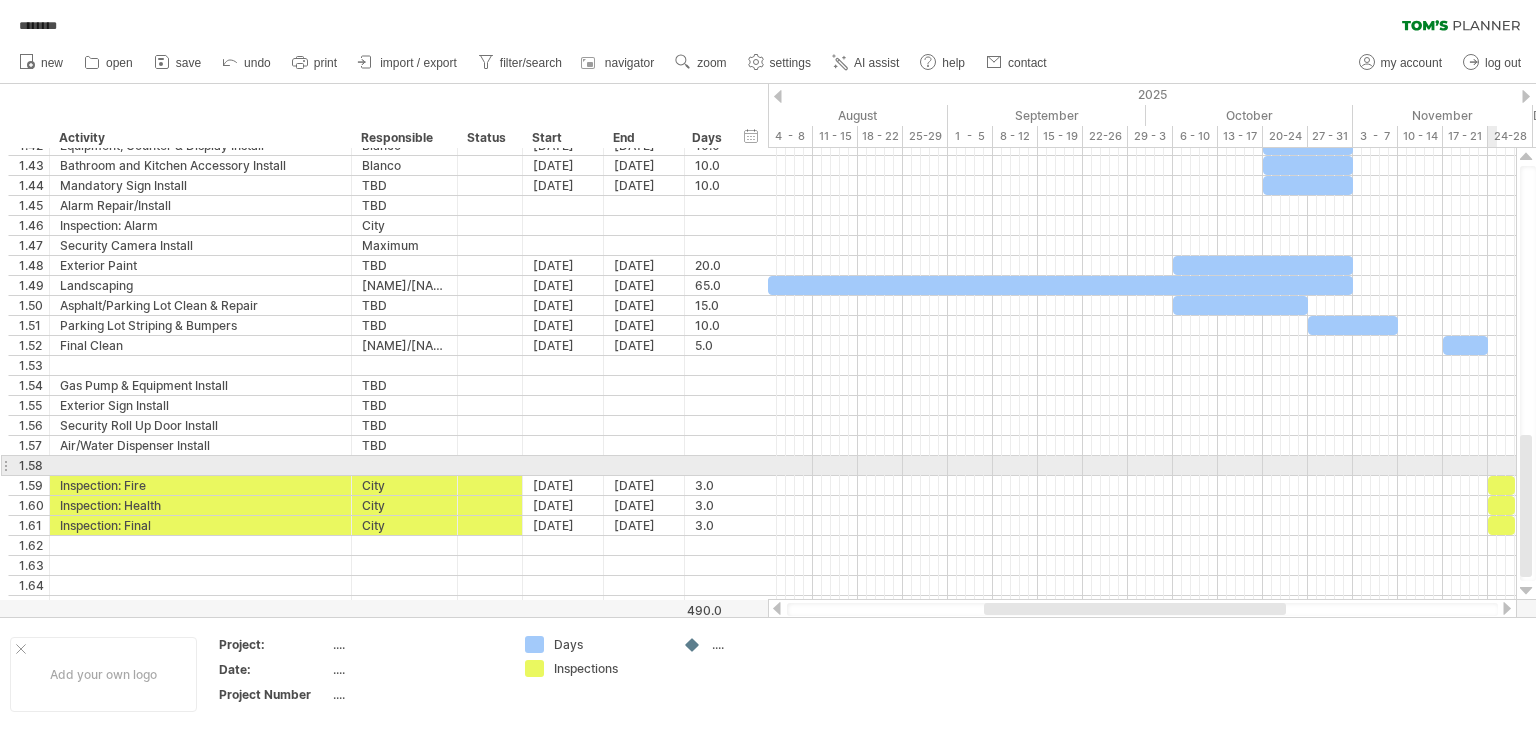 drag, startPoint x: 1520, startPoint y: 326, endPoint x: 1488, endPoint y: 460, distance: 137.76791 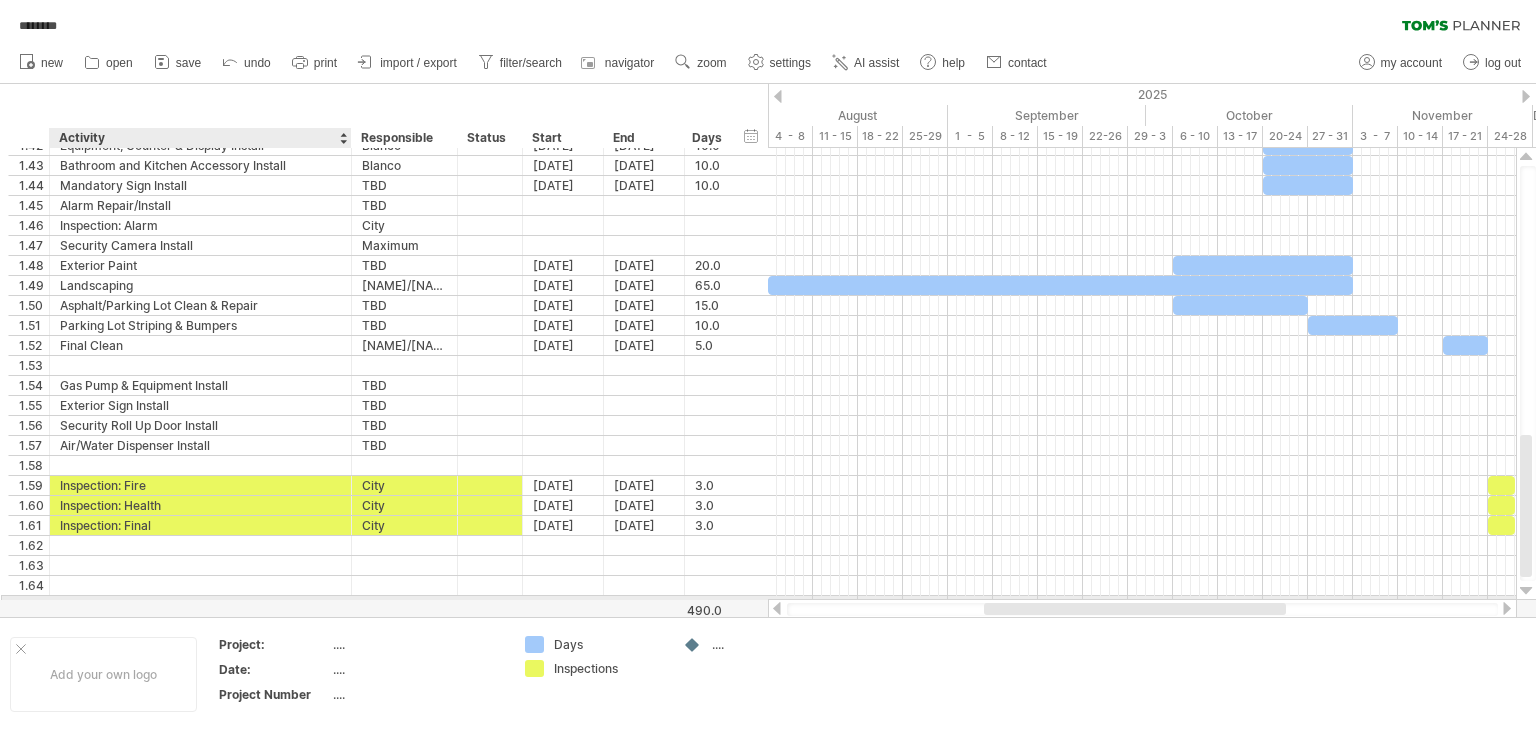 click at bounding box center (200, 605) 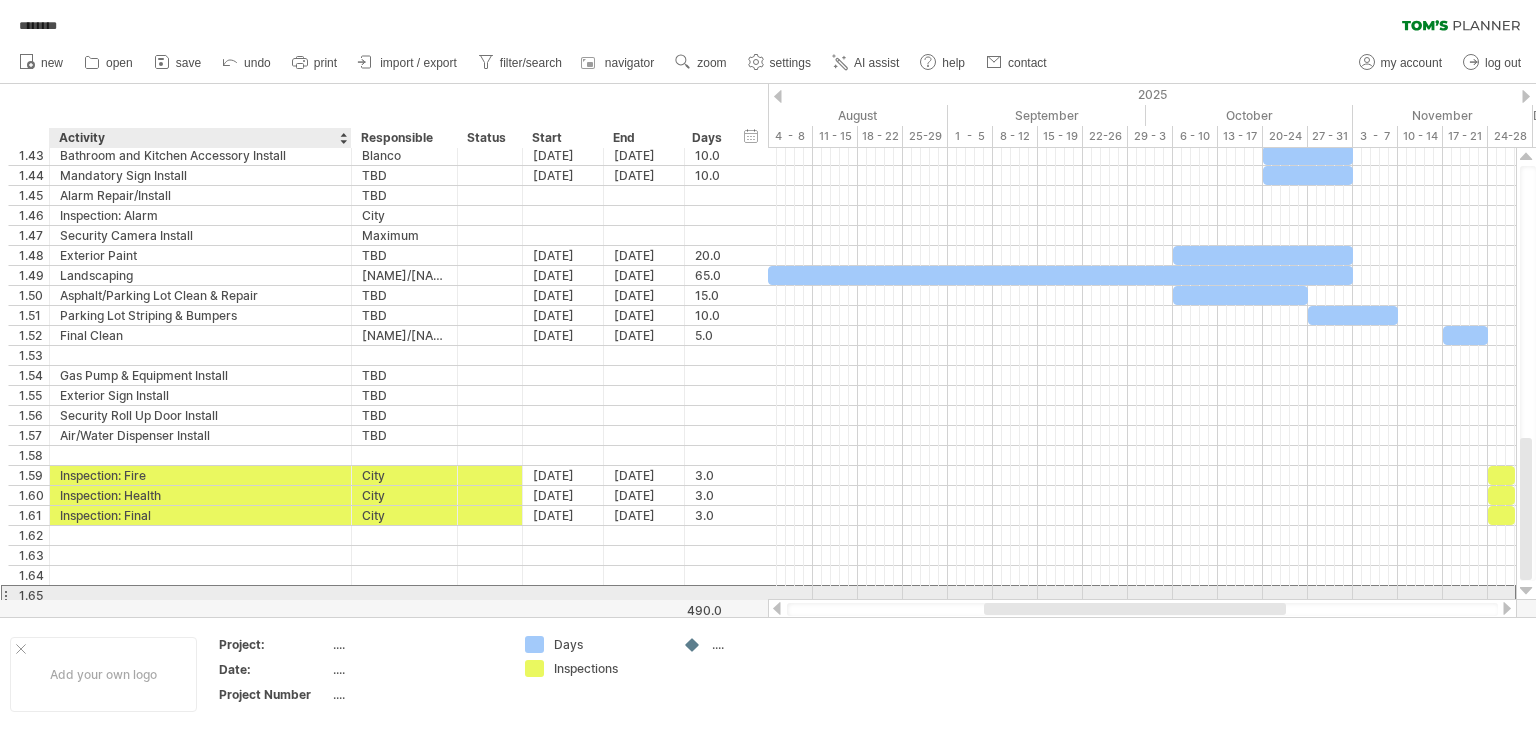 scroll, scrollTop: 0, scrollLeft: 0, axis: both 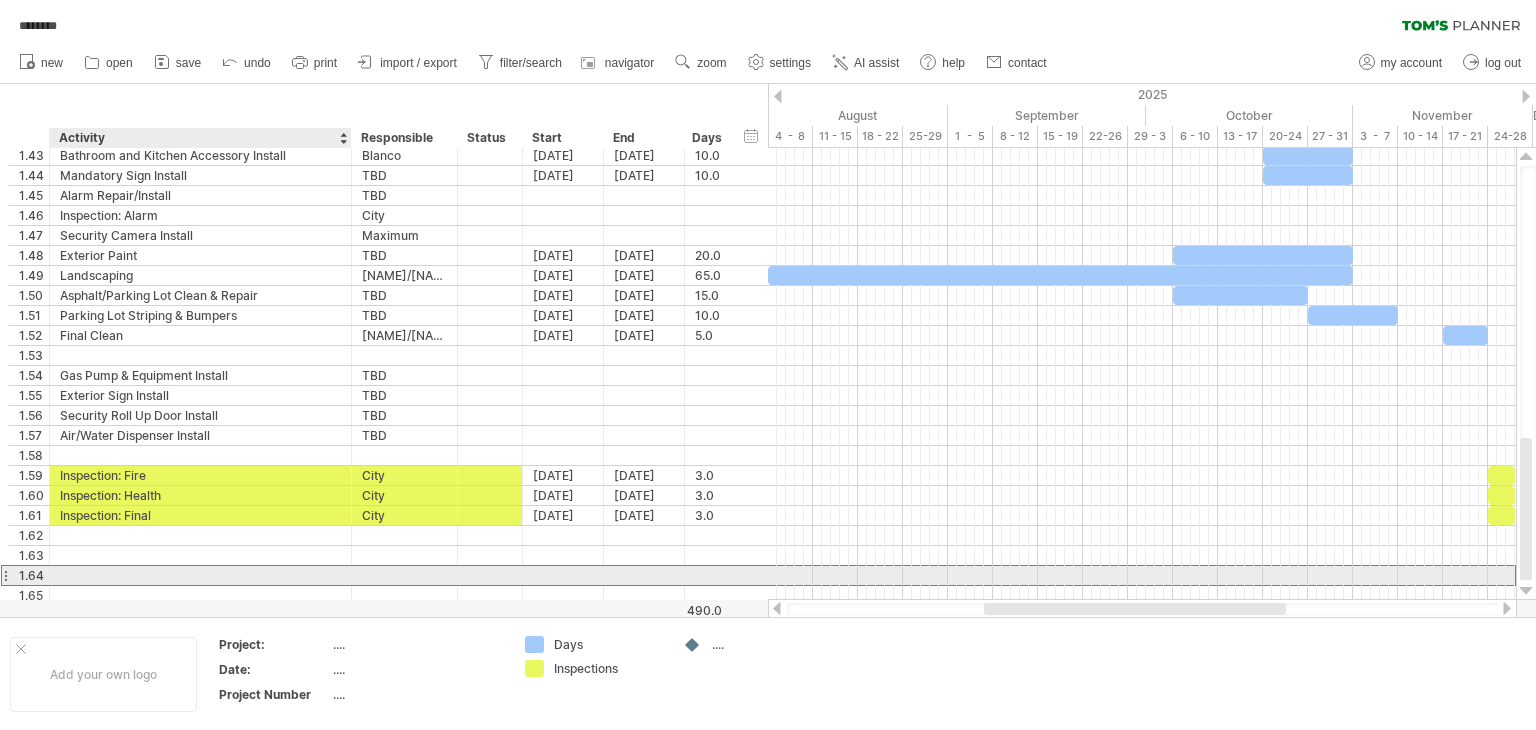 click at bounding box center [200, 575] 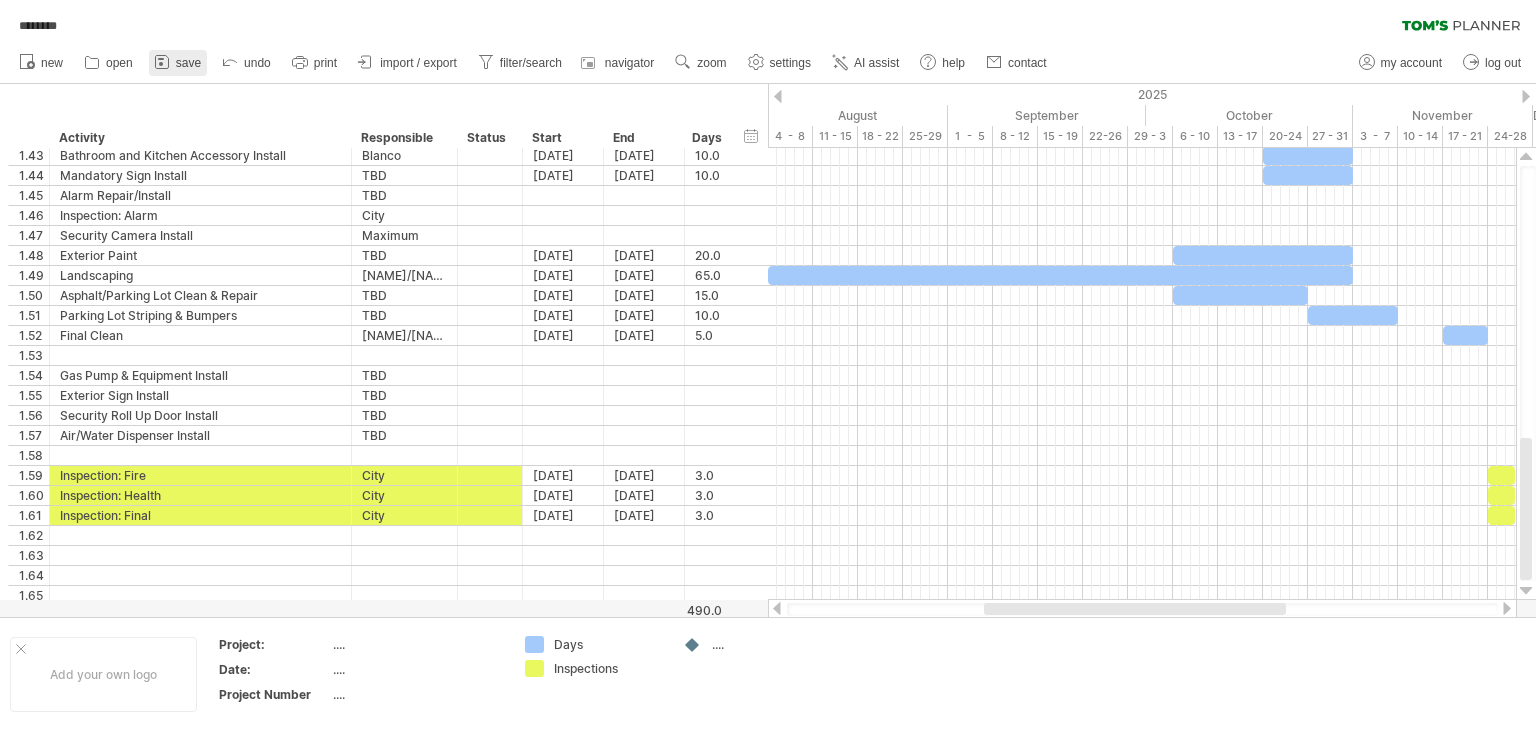 click on "save" at bounding box center (188, 63) 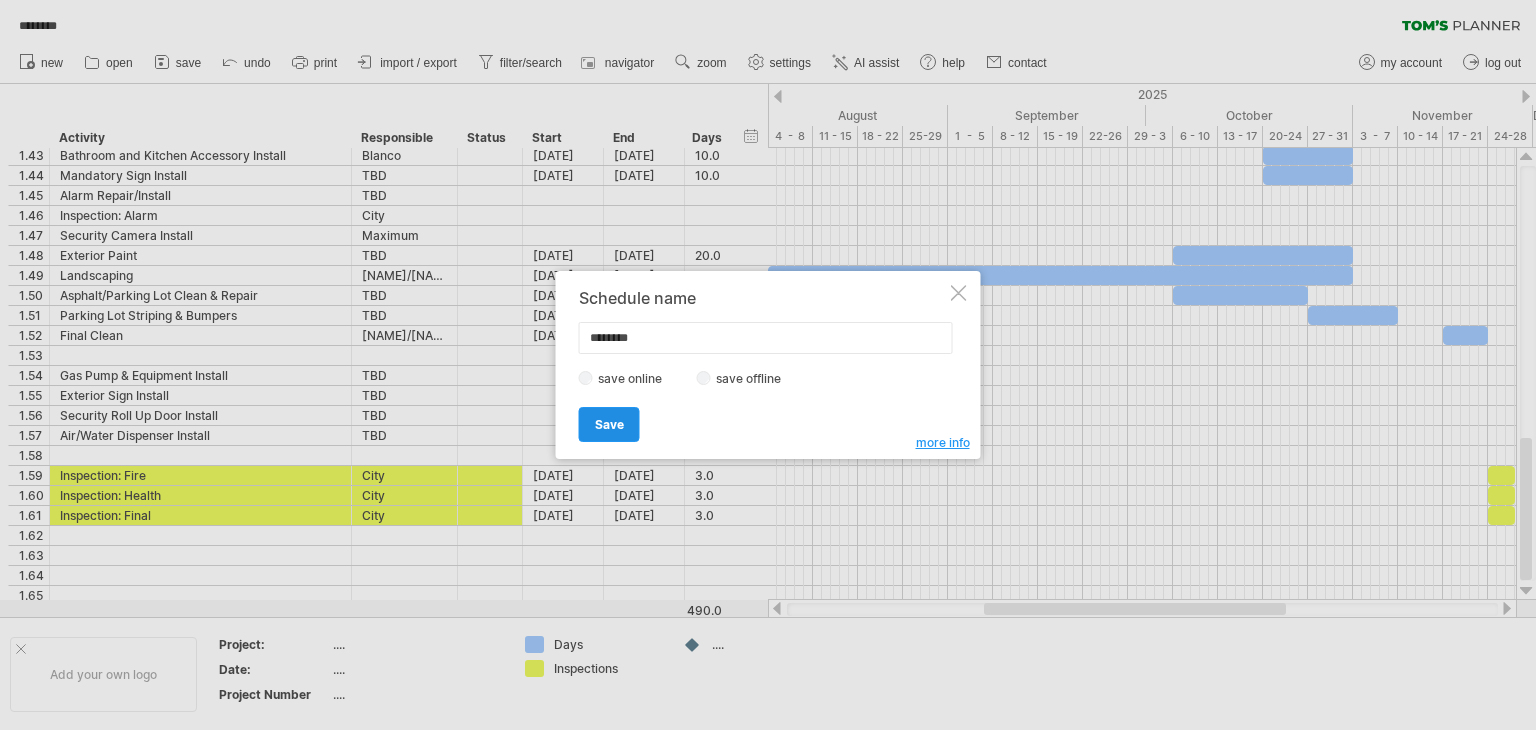 click on "Save" at bounding box center [609, 424] 